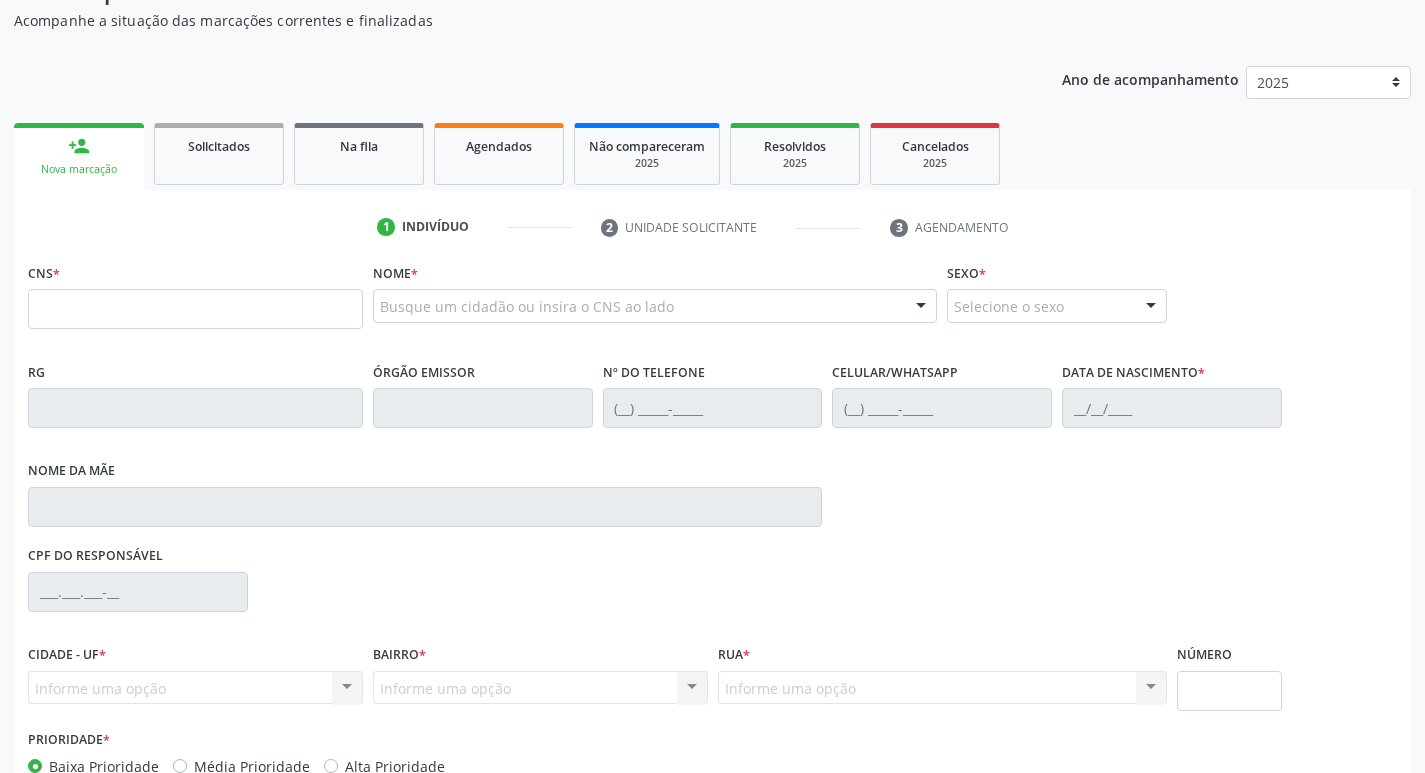 scroll, scrollTop: 200, scrollLeft: 0, axis: vertical 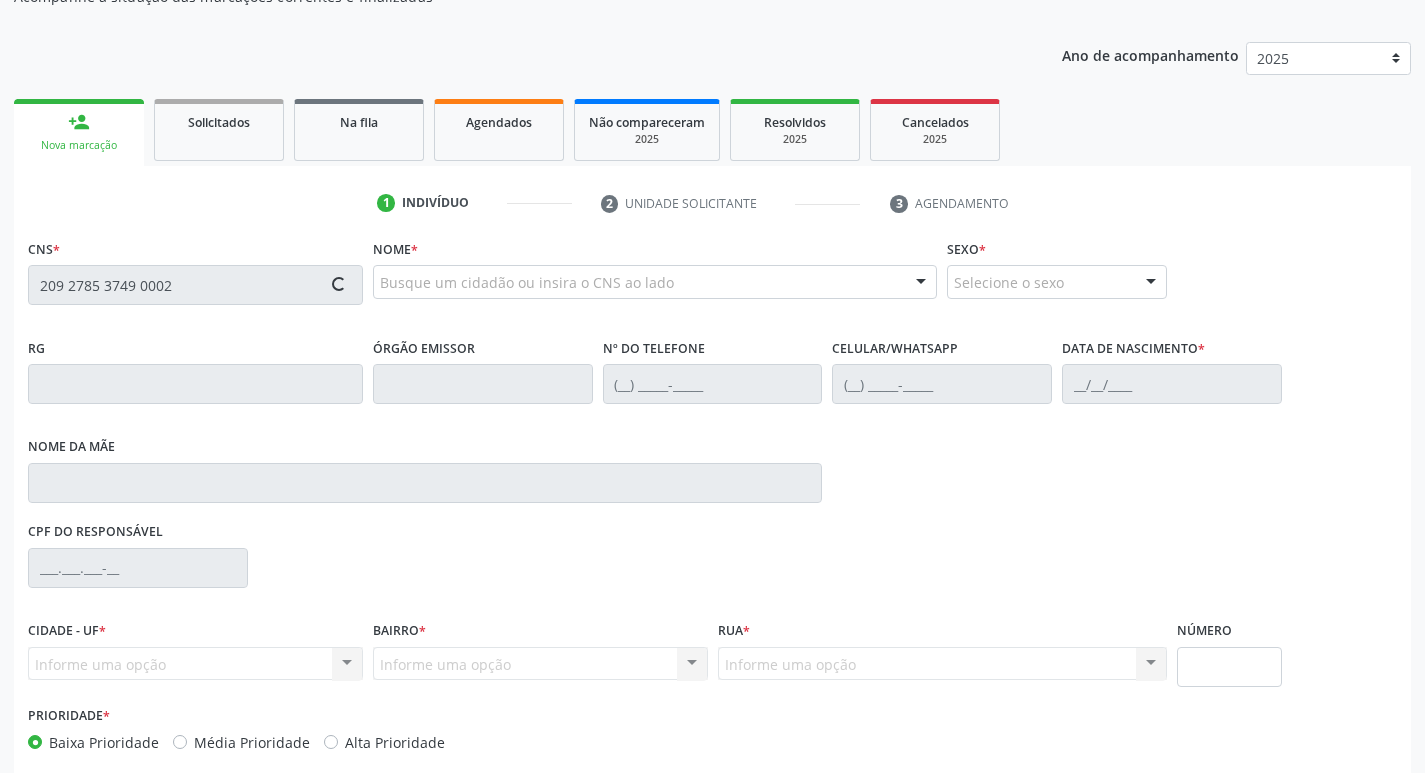 type on "209 2785 3749 0002" 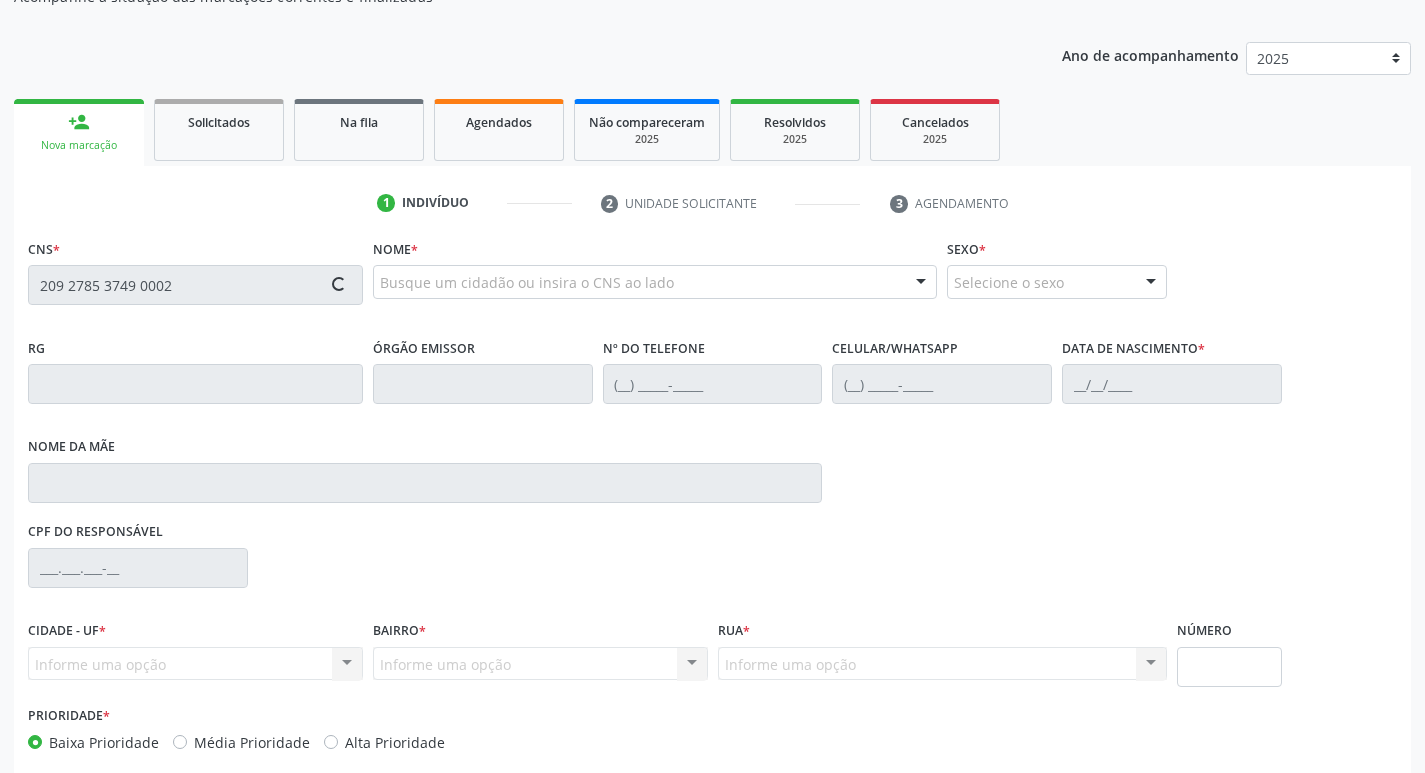type 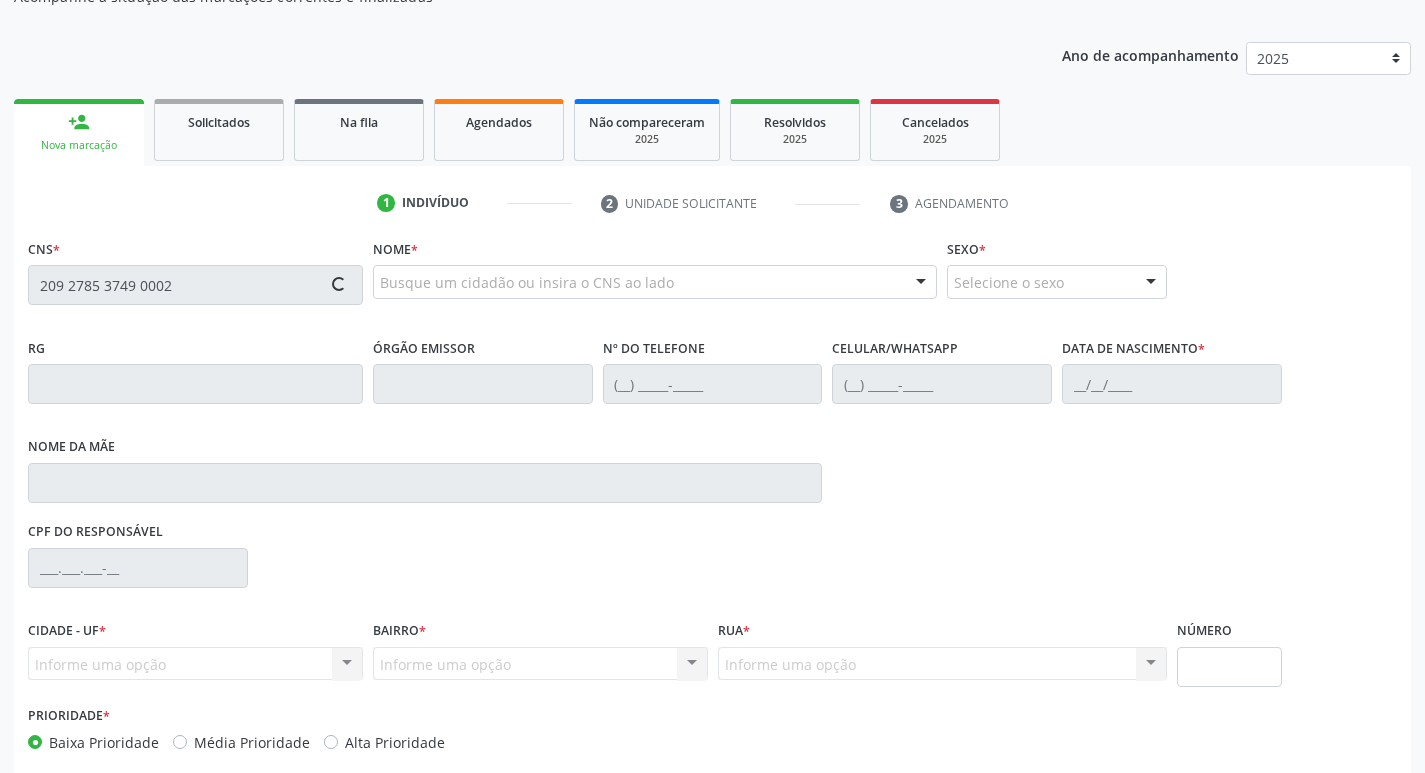 type 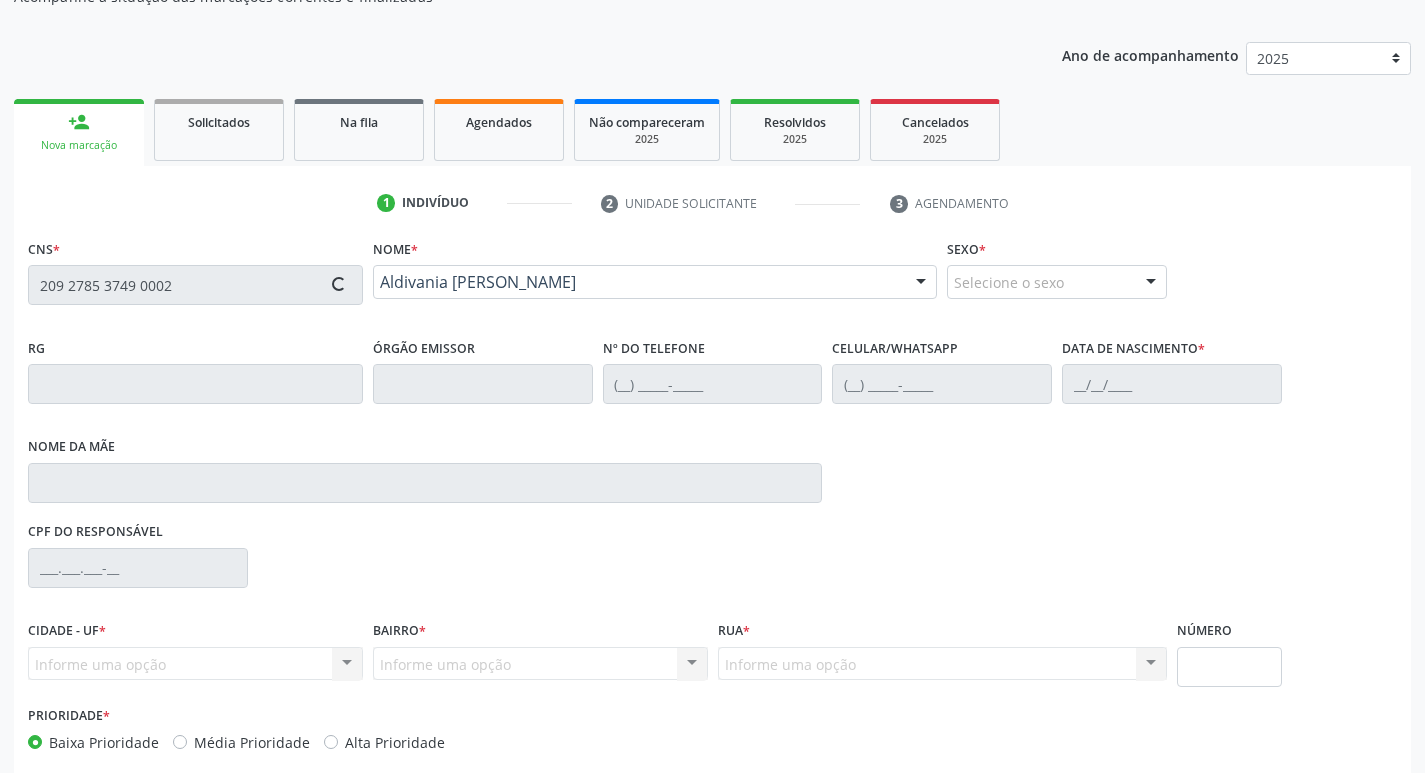 type on "(87) 99956-3746" 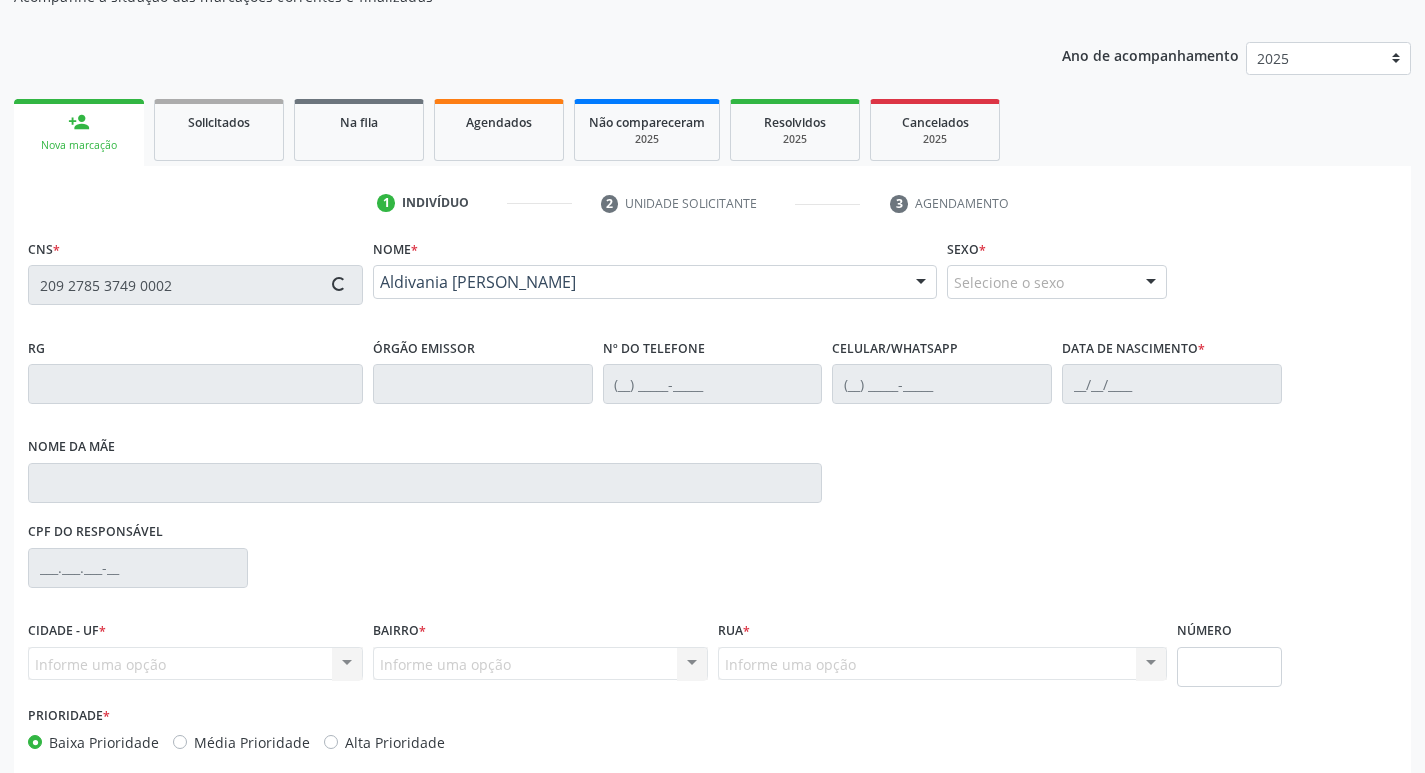 type on "18/10/1986" 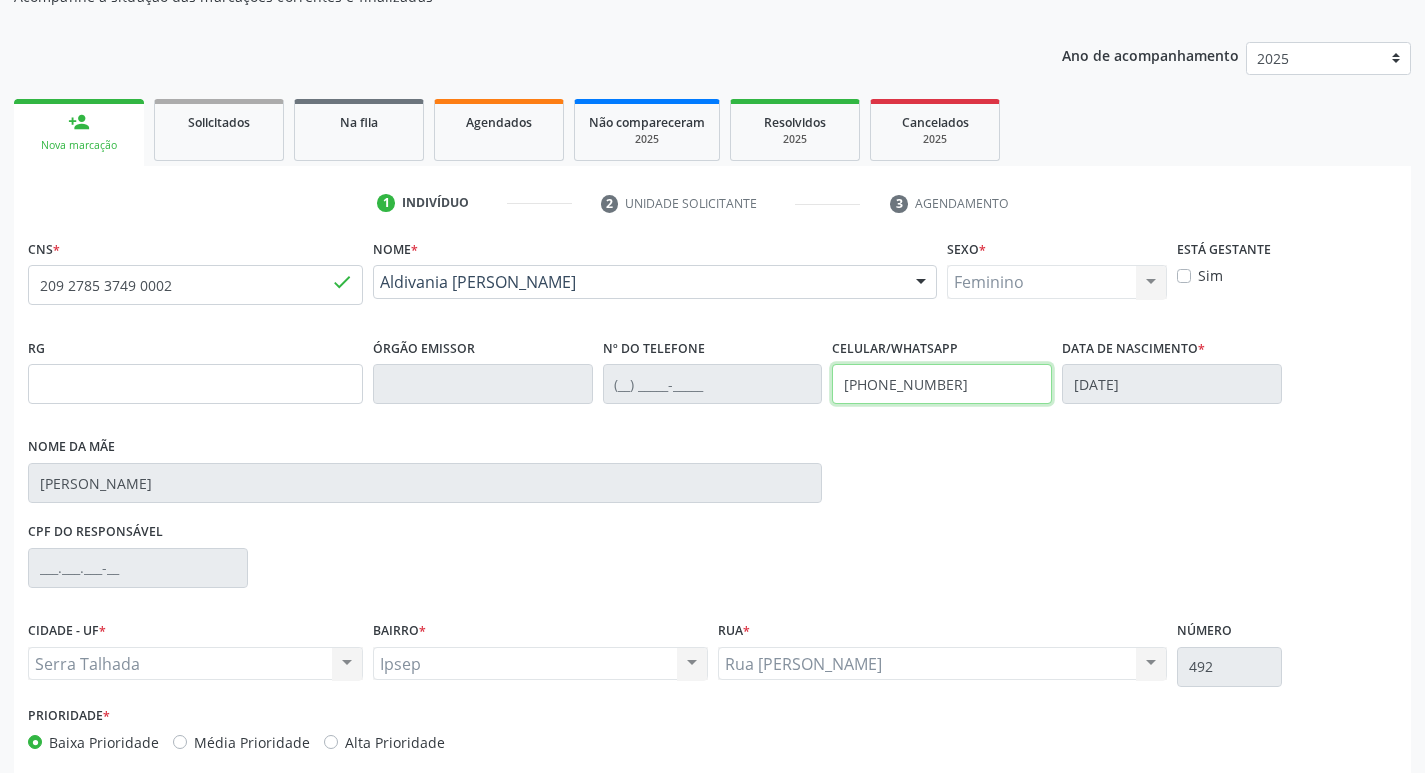click on "(87) 99956-3746" at bounding box center (942, 384) 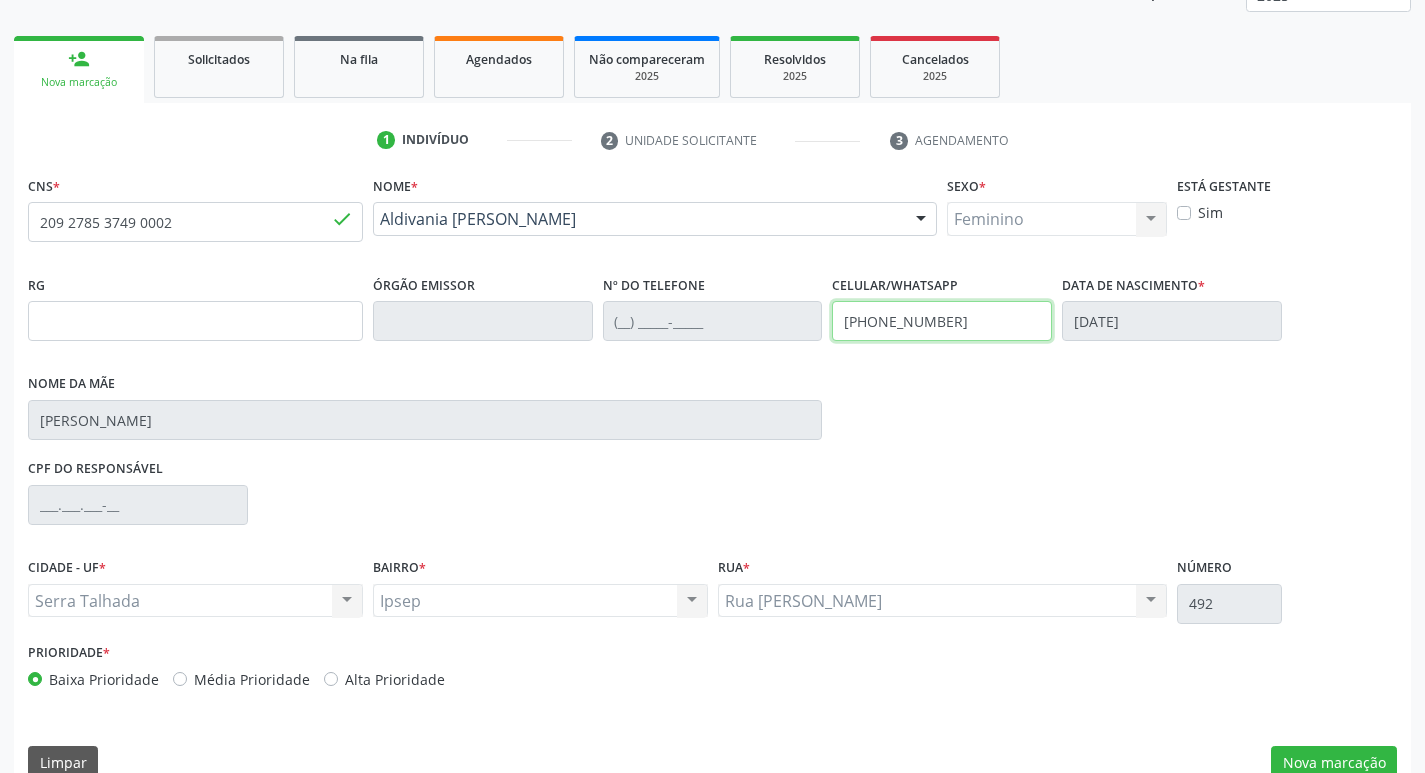 scroll, scrollTop: 297, scrollLeft: 0, axis: vertical 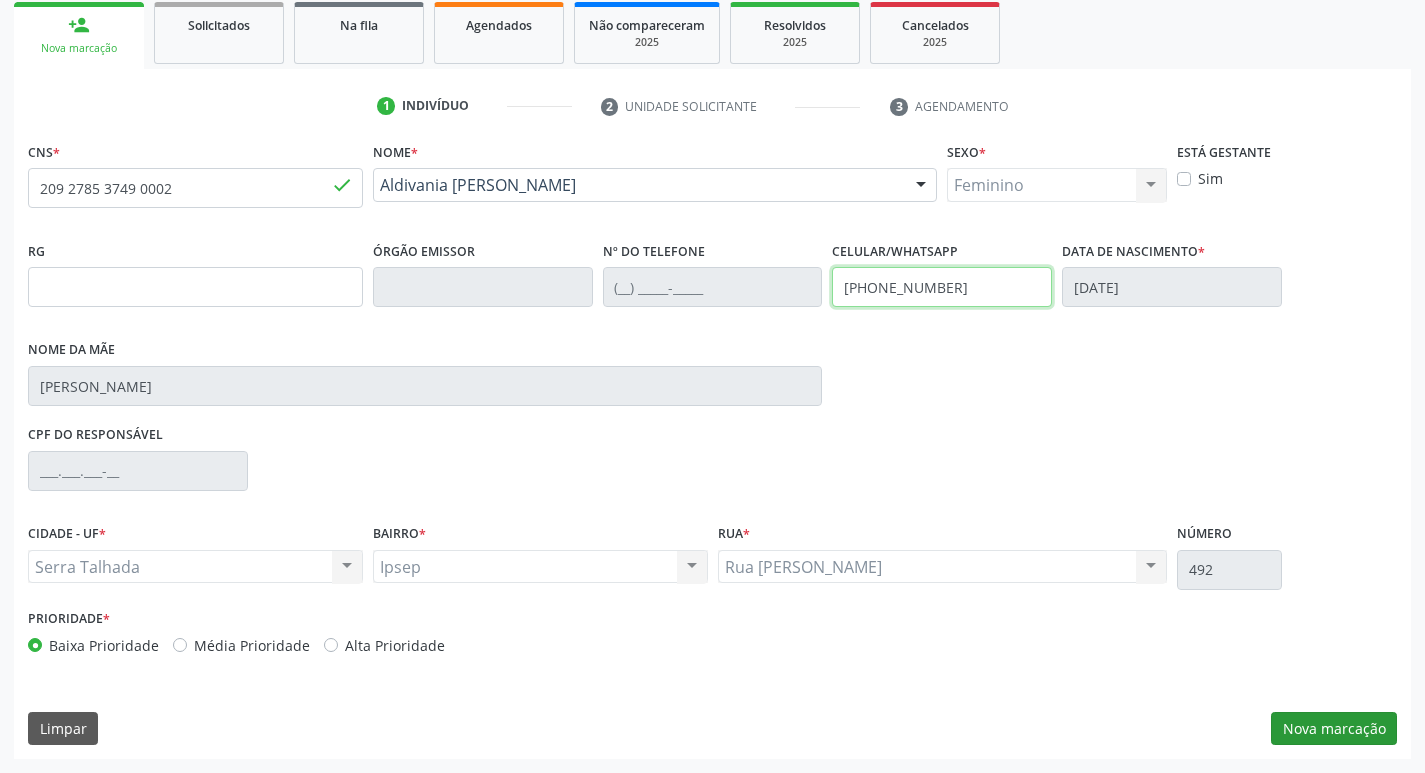 type on "(87) 9917-7492" 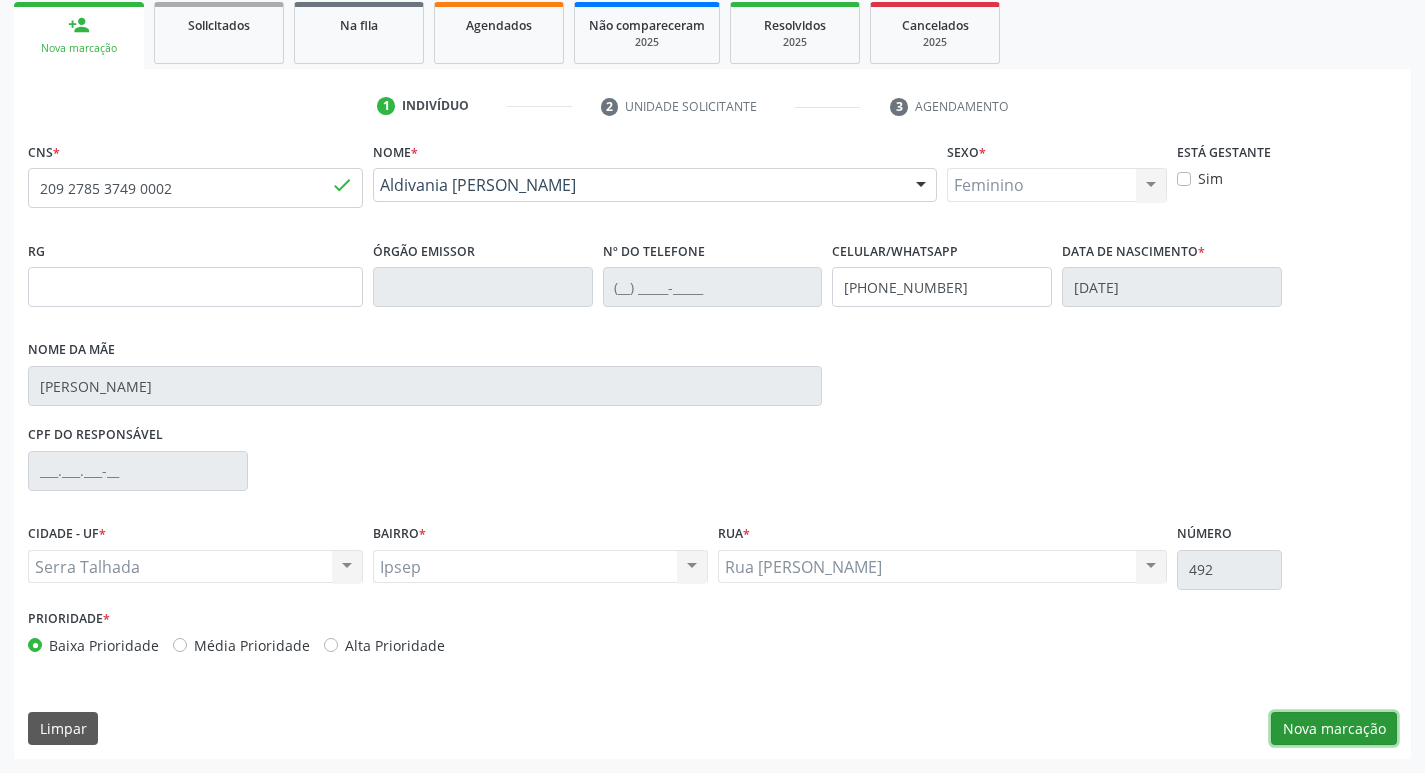 click on "Nova marcação" at bounding box center [1334, 729] 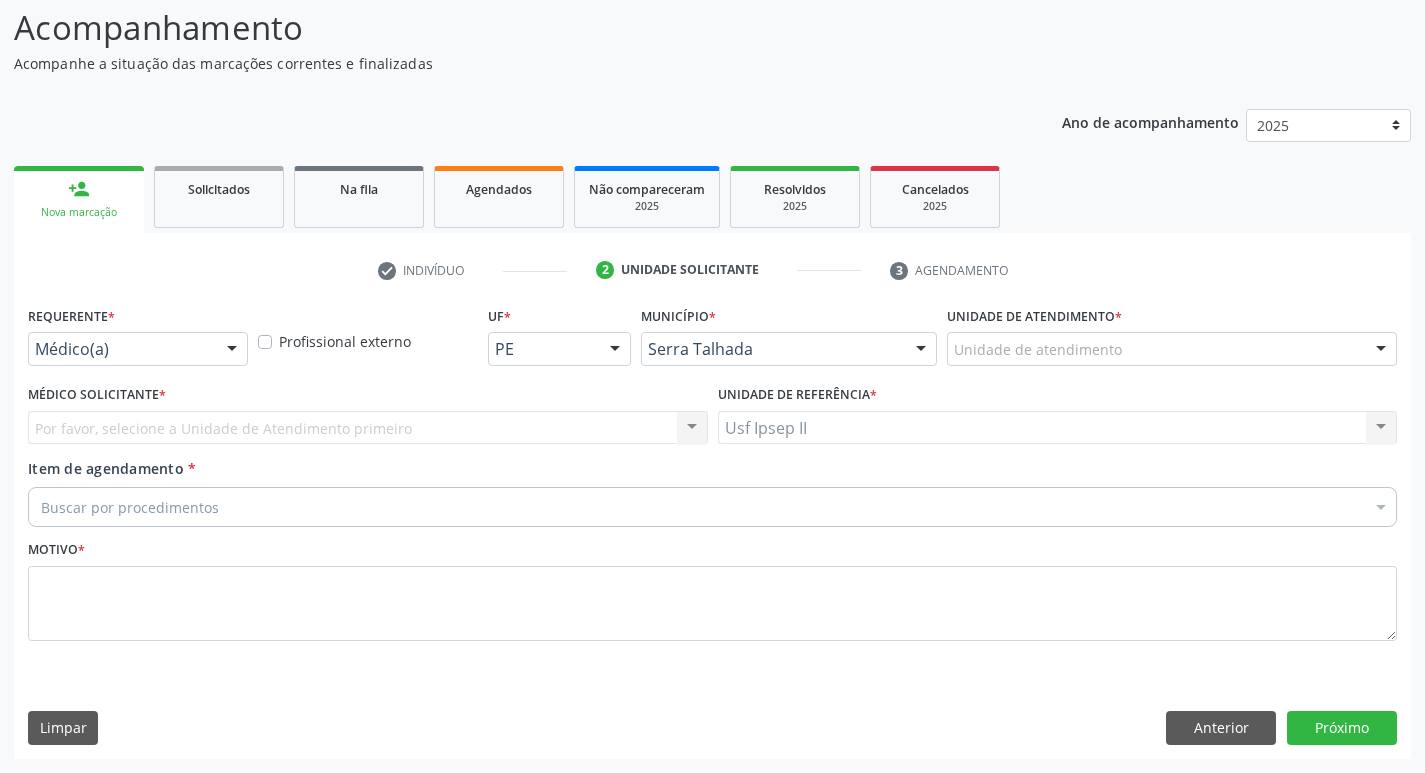scroll, scrollTop: 133, scrollLeft: 0, axis: vertical 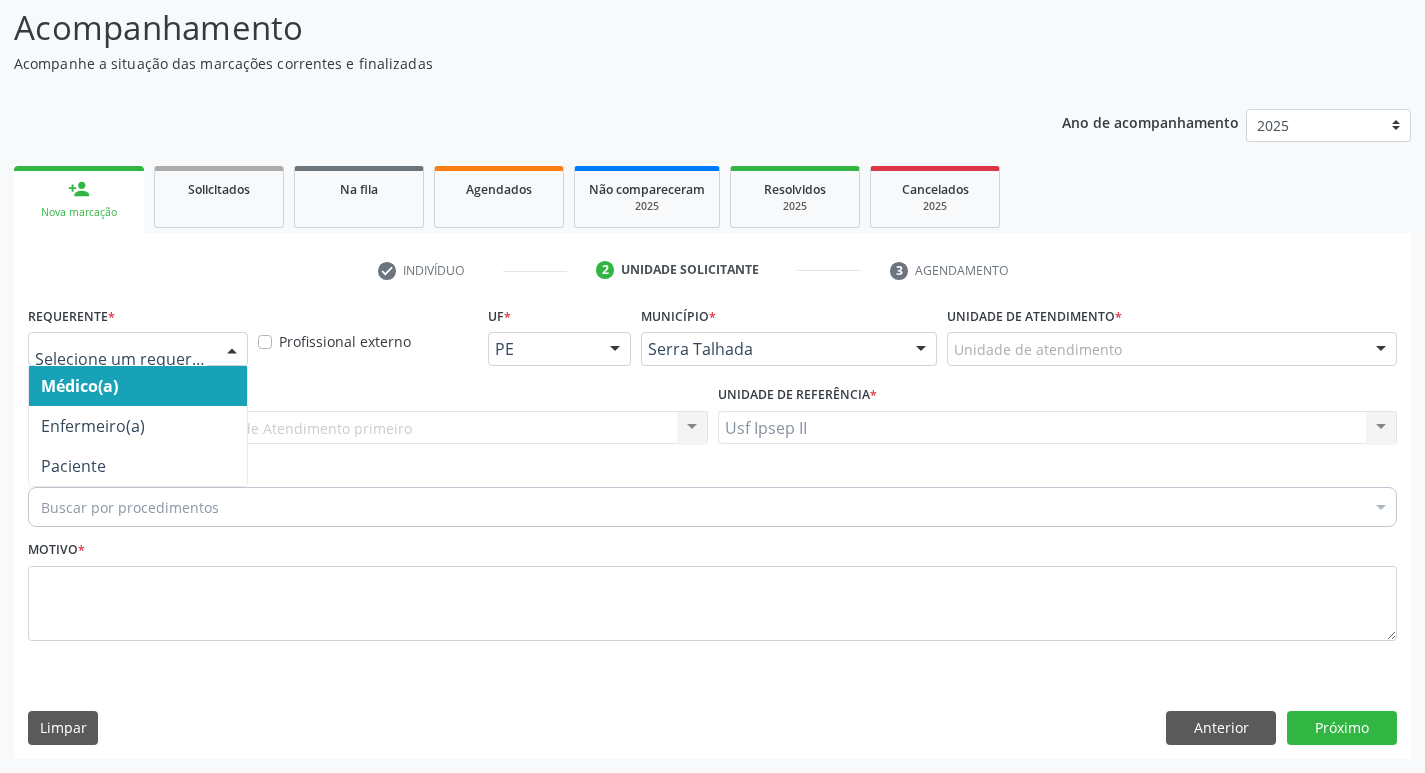 click at bounding box center (232, 350) 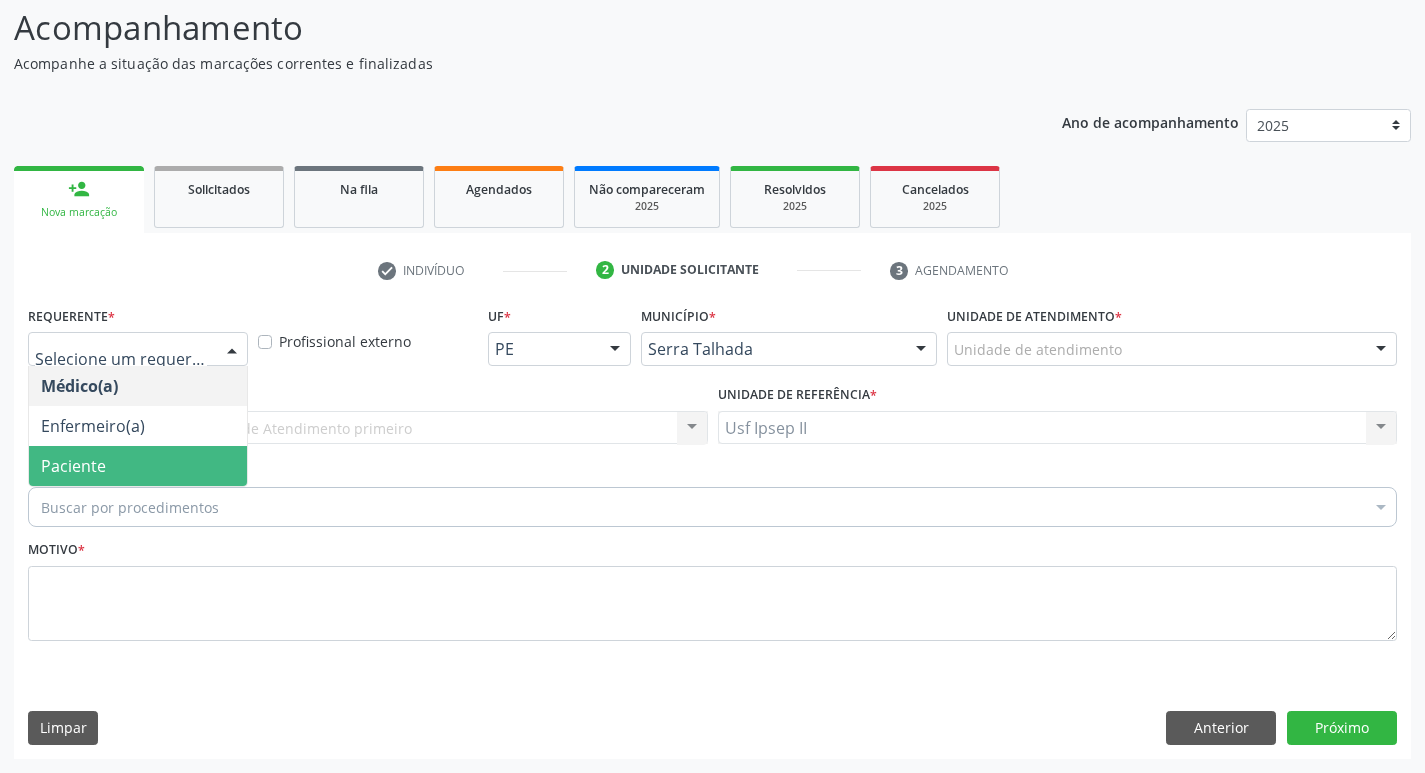 click on "Paciente" at bounding box center (138, 466) 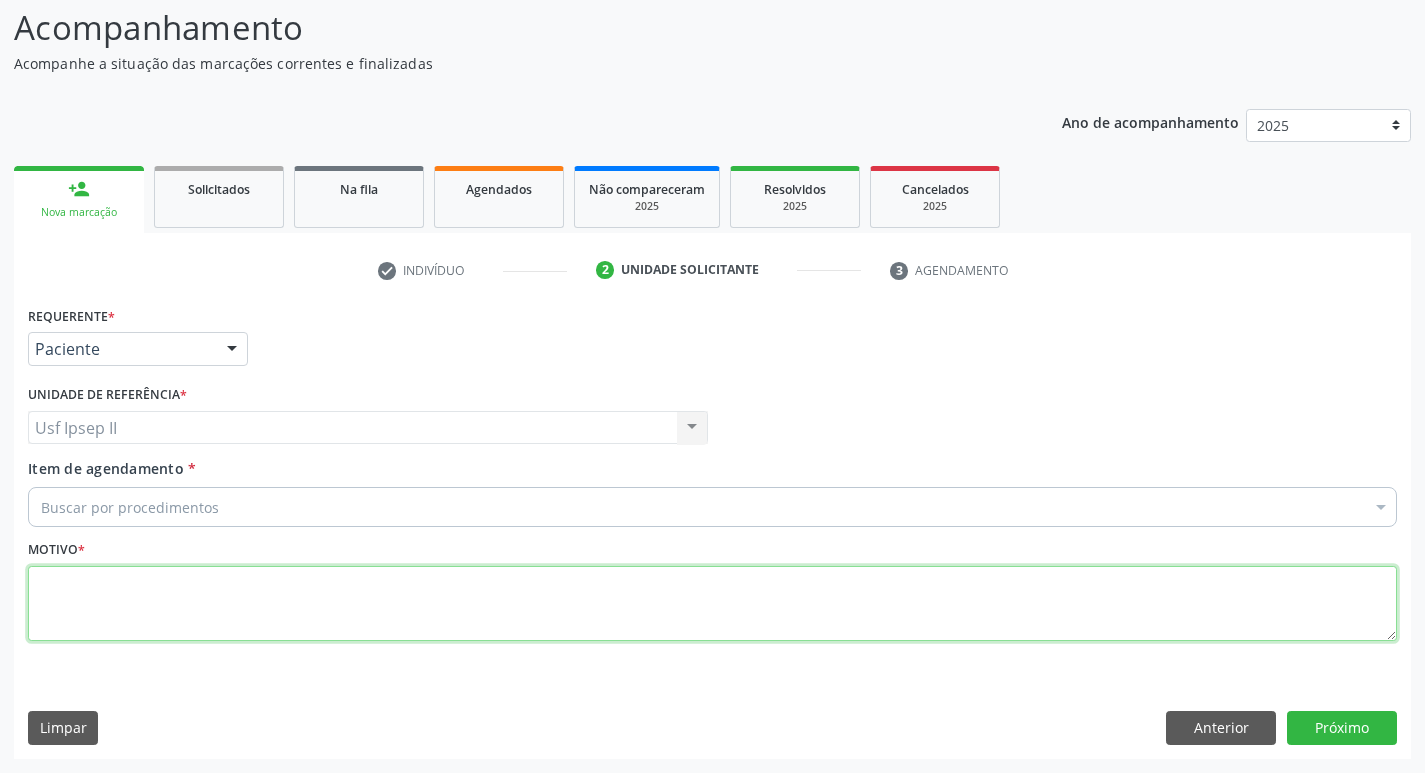 click at bounding box center (712, 604) 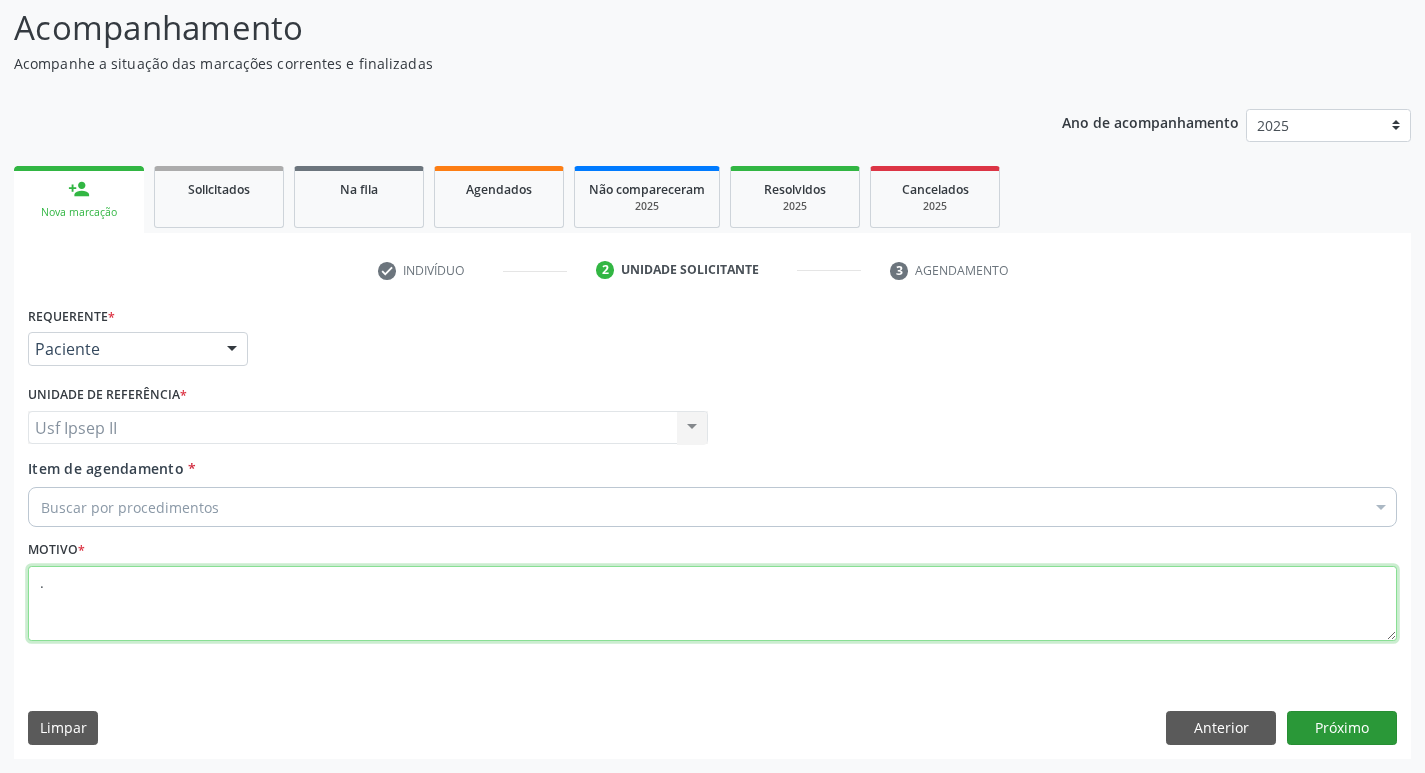 type on "." 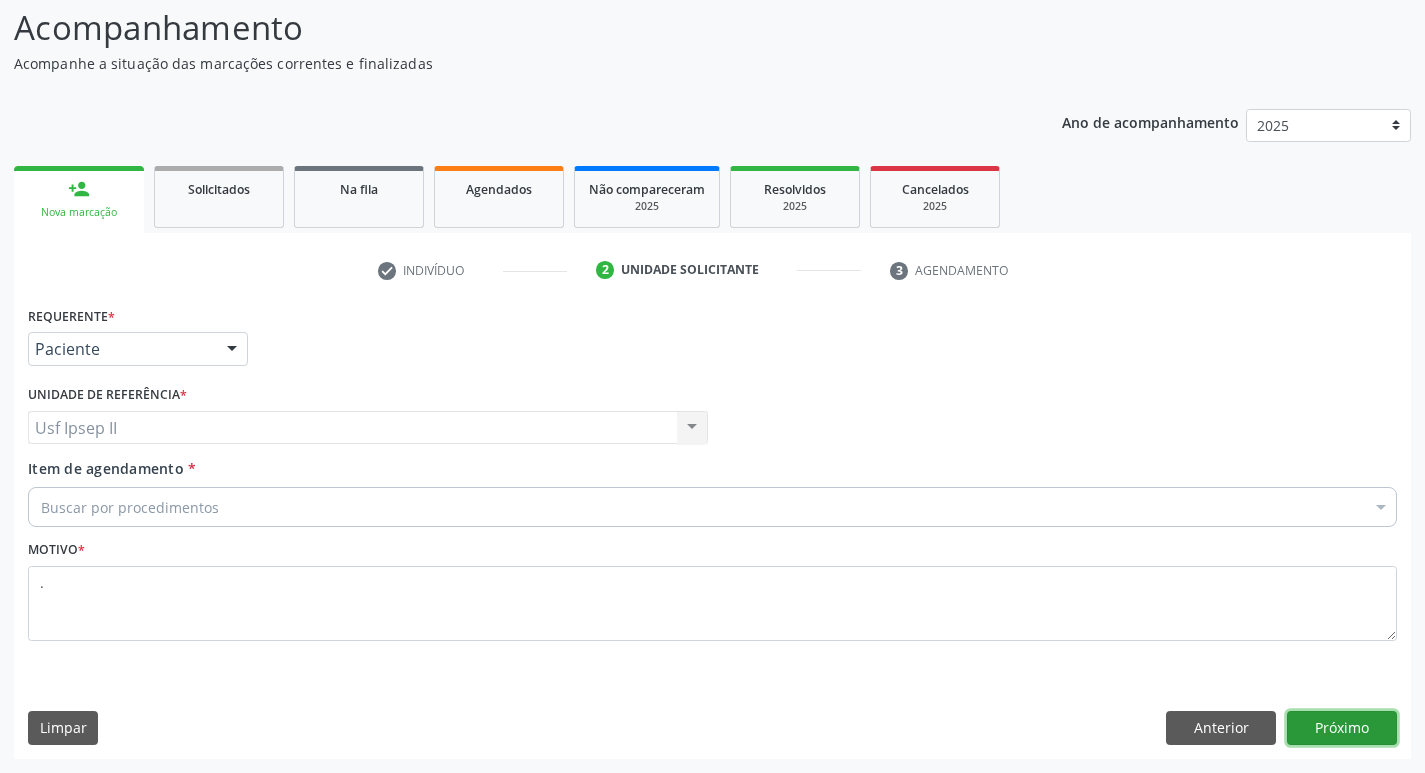 click on "Próximo" at bounding box center [1342, 728] 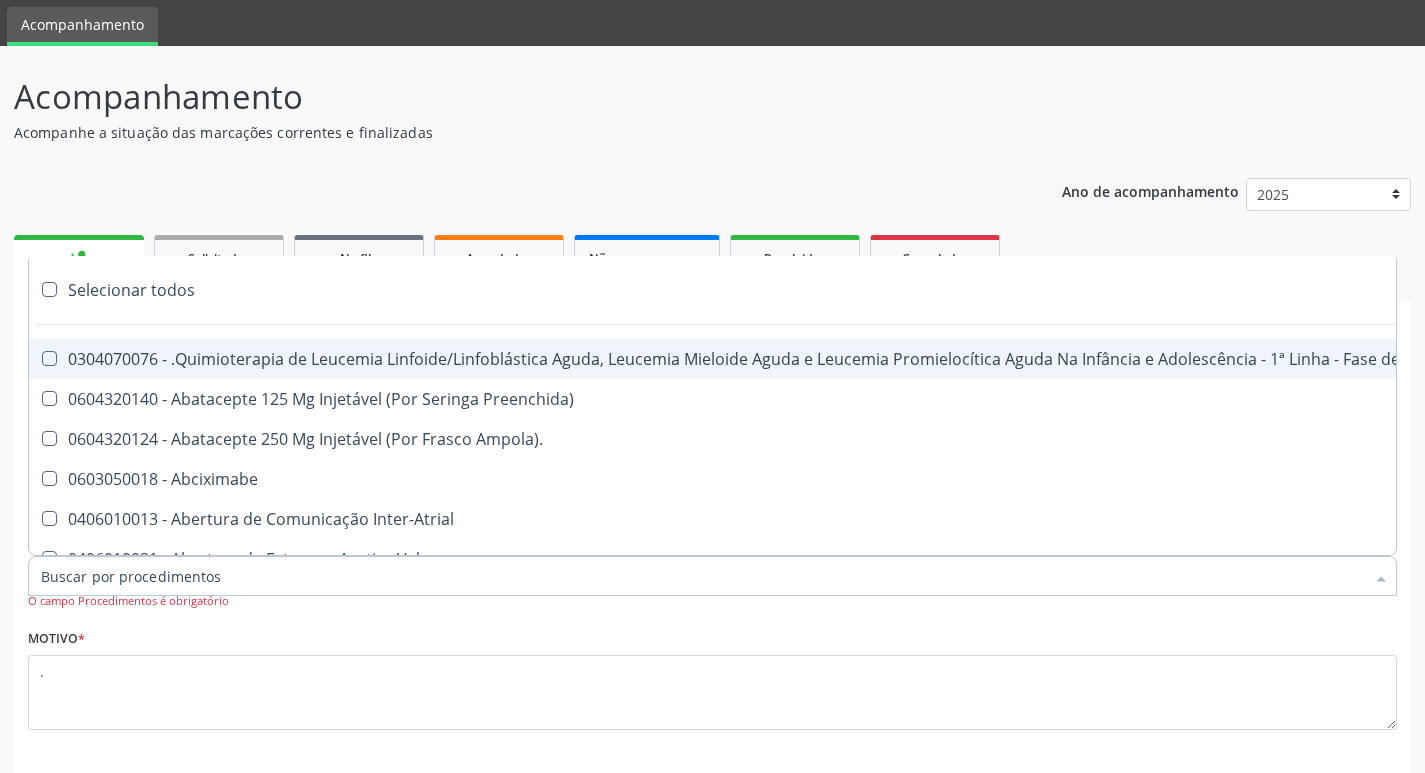 scroll, scrollTop: 0, scrollLeft: 0, axis: both 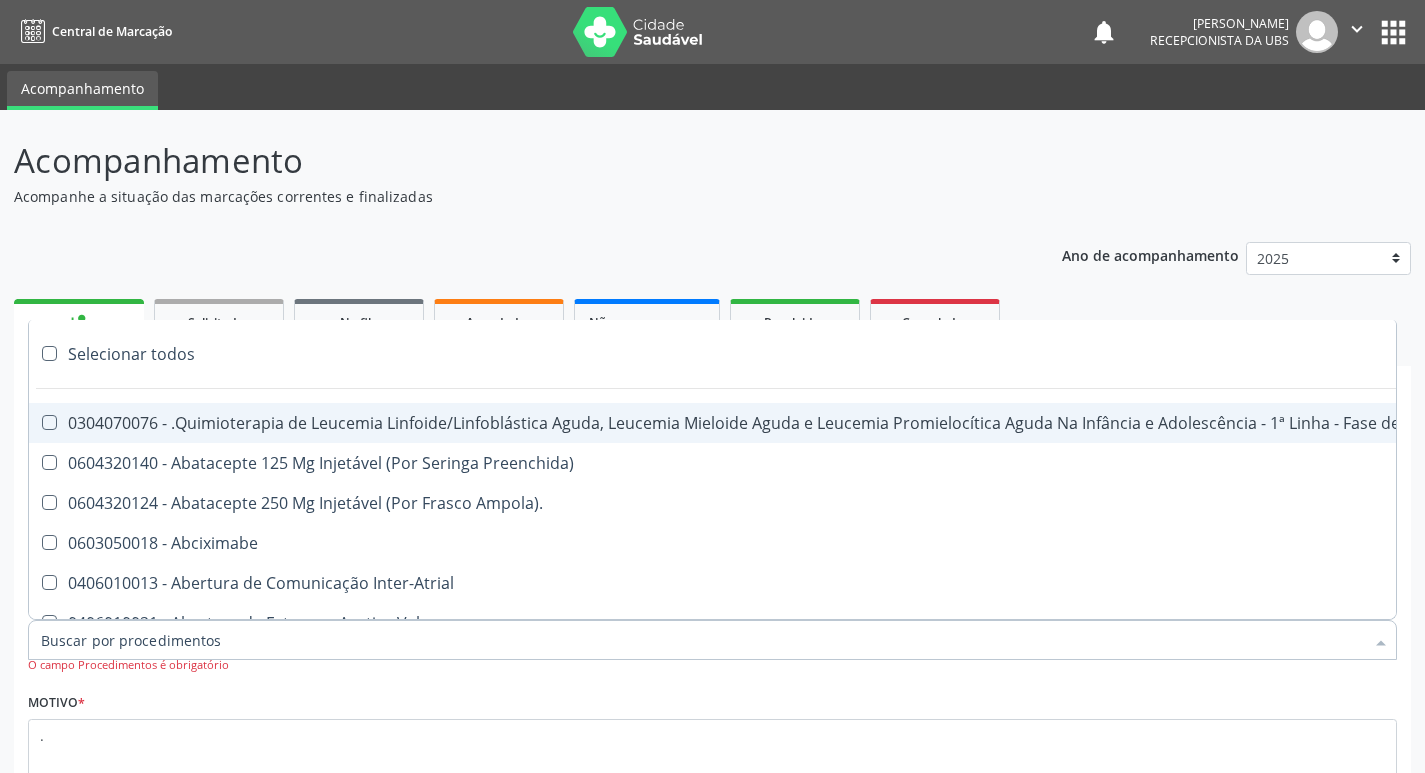 type 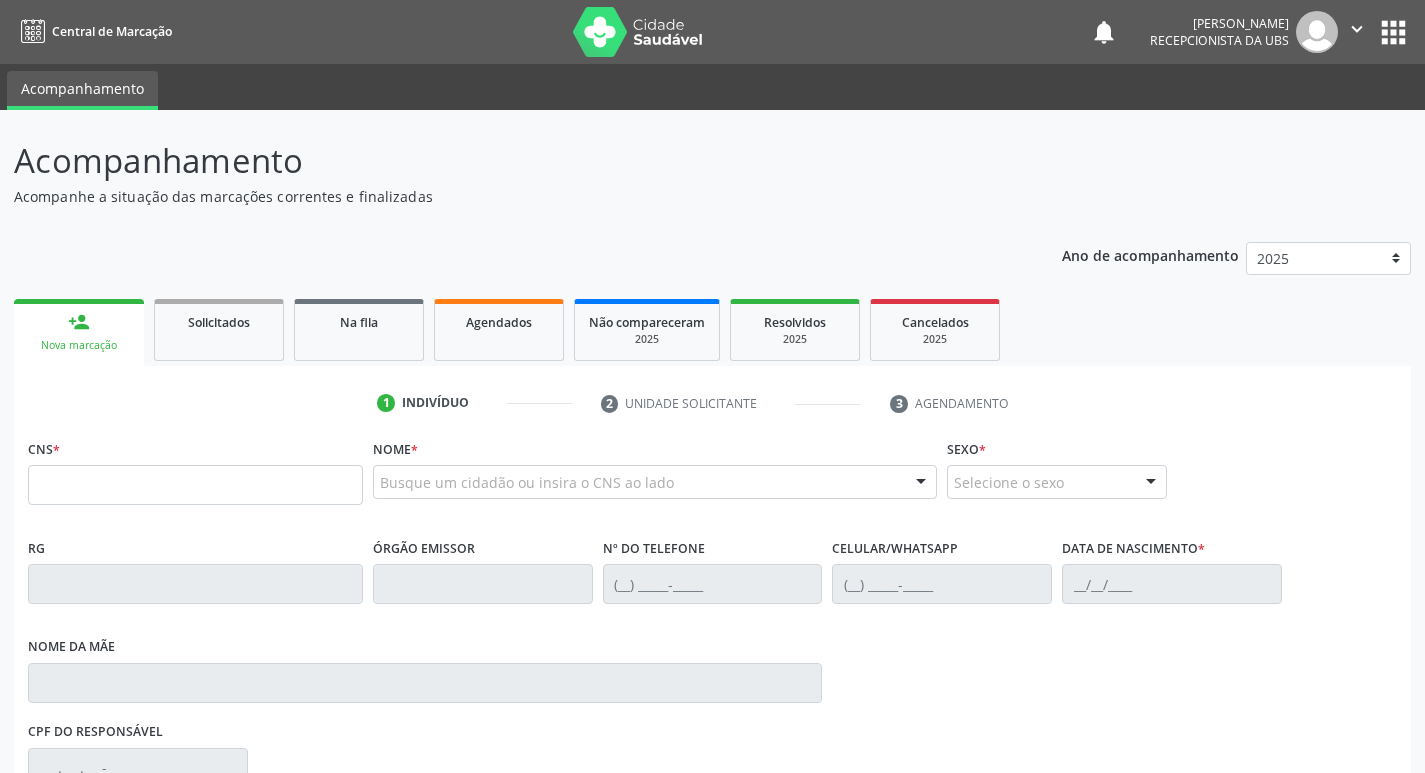 scroll, scrollTop: 0, scrollLeft: 0, axis: both 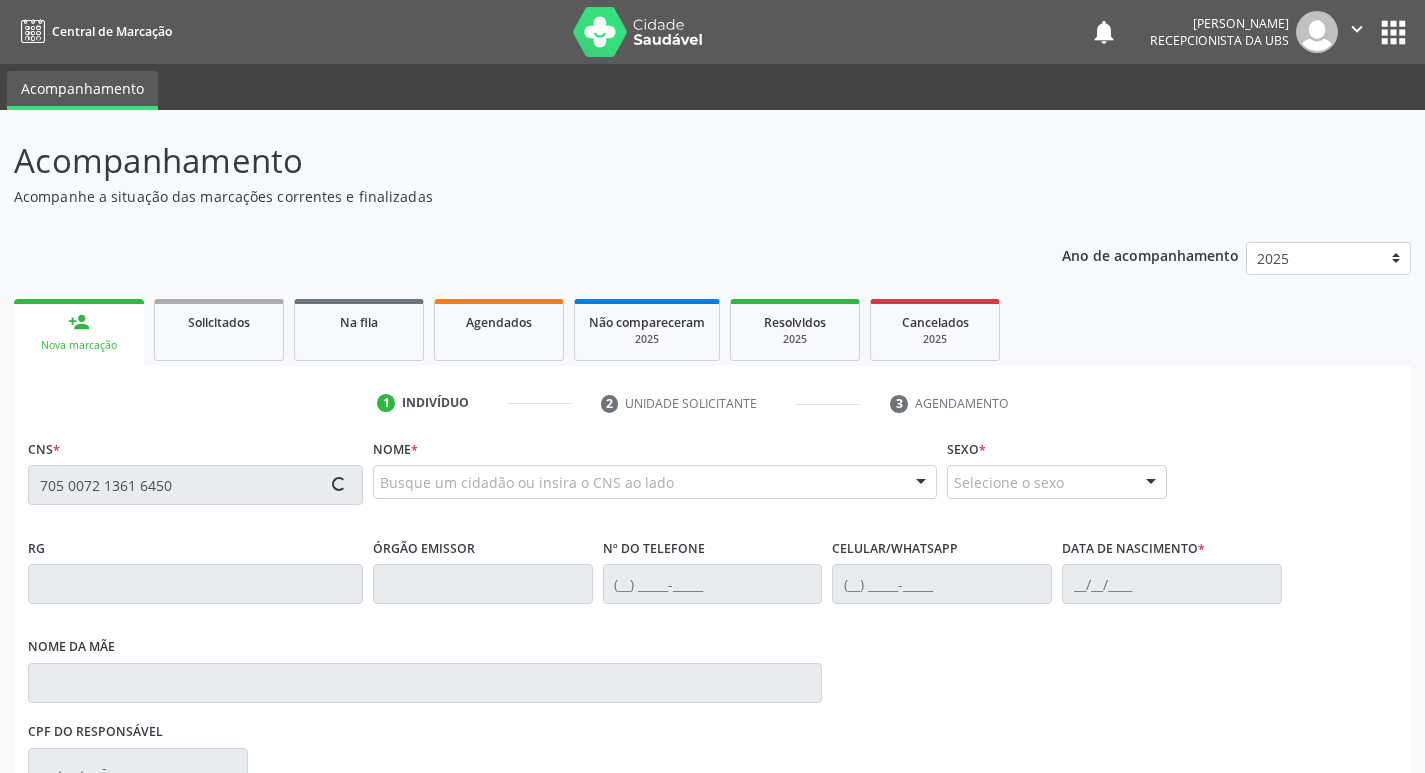 type on "705 0072 1361 6450" 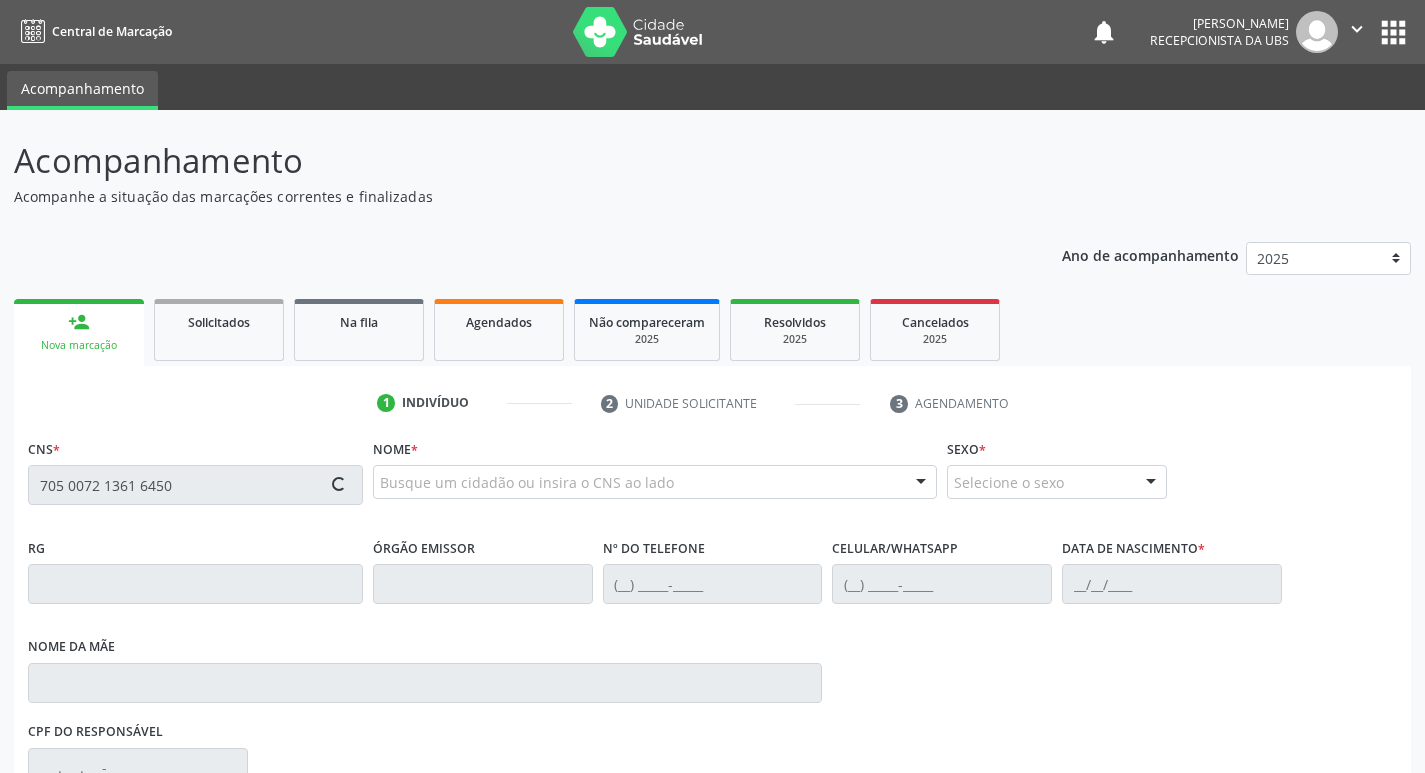 type 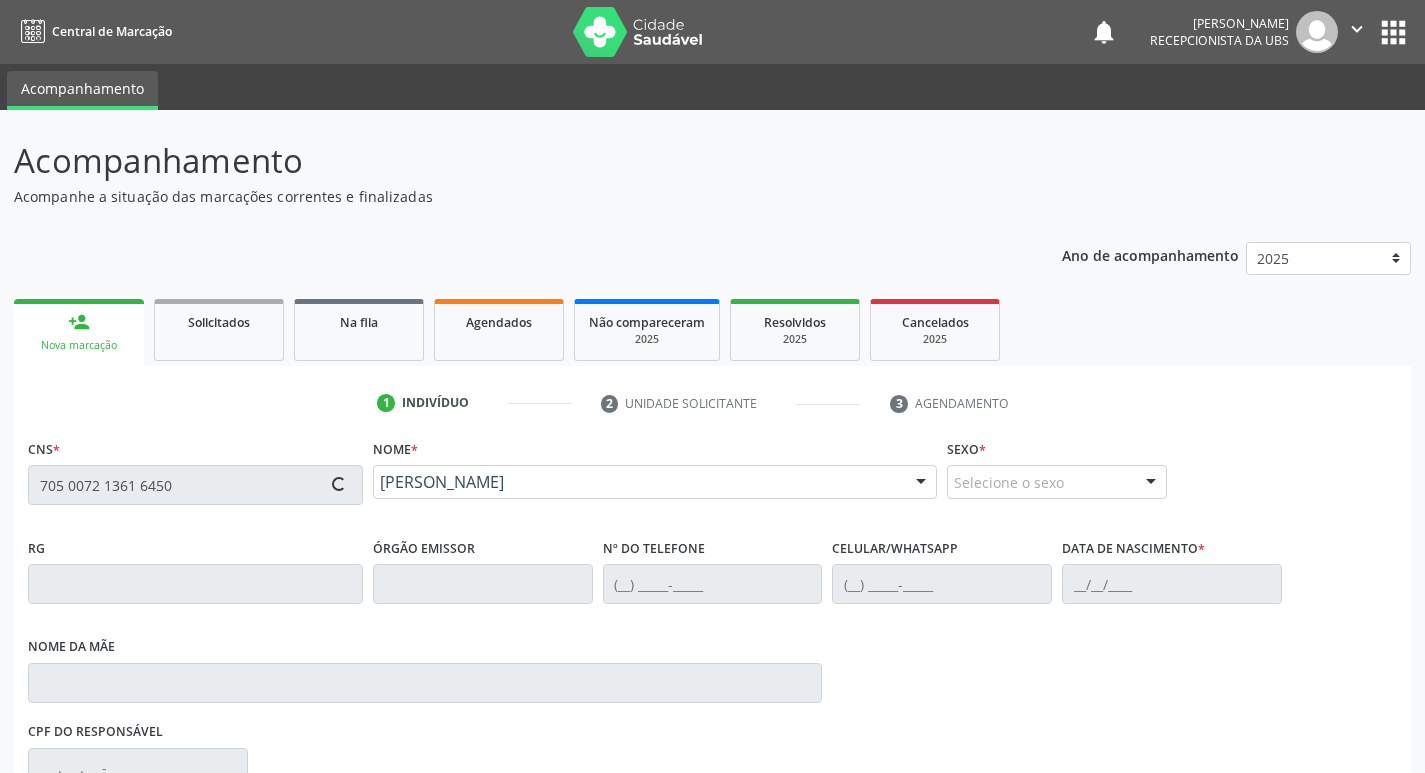 type on "[PHONE_NUMBER]" 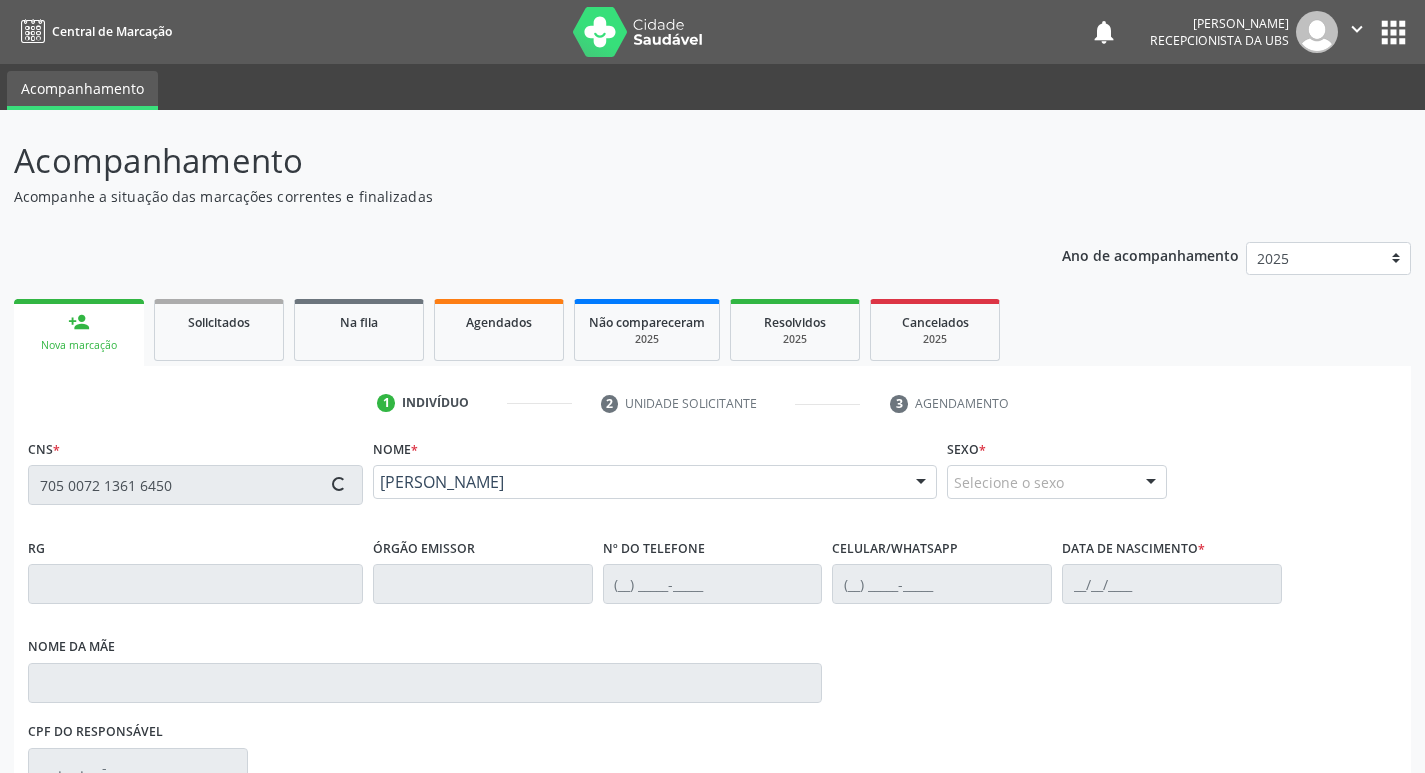 type on "[PHONE_NUMBER]" 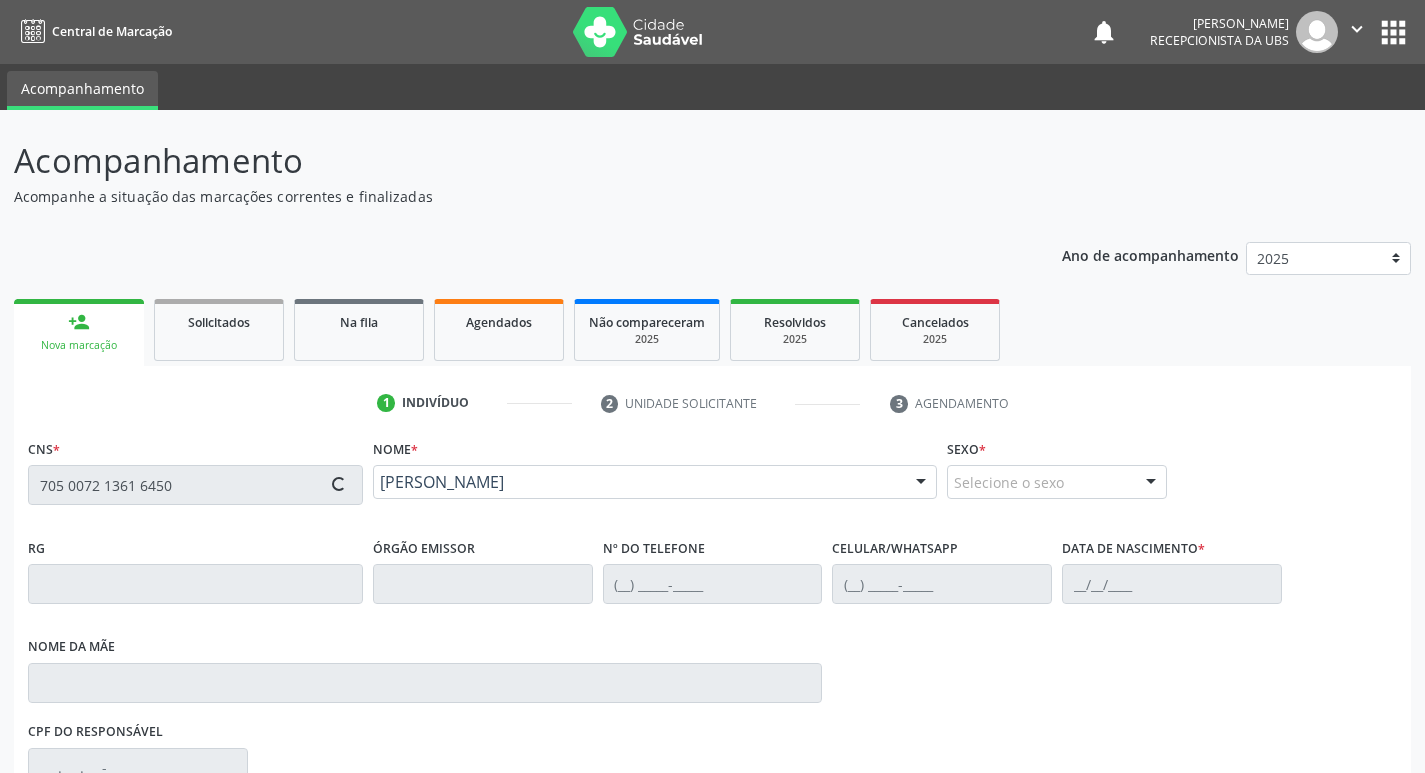 type on "[DATE]" 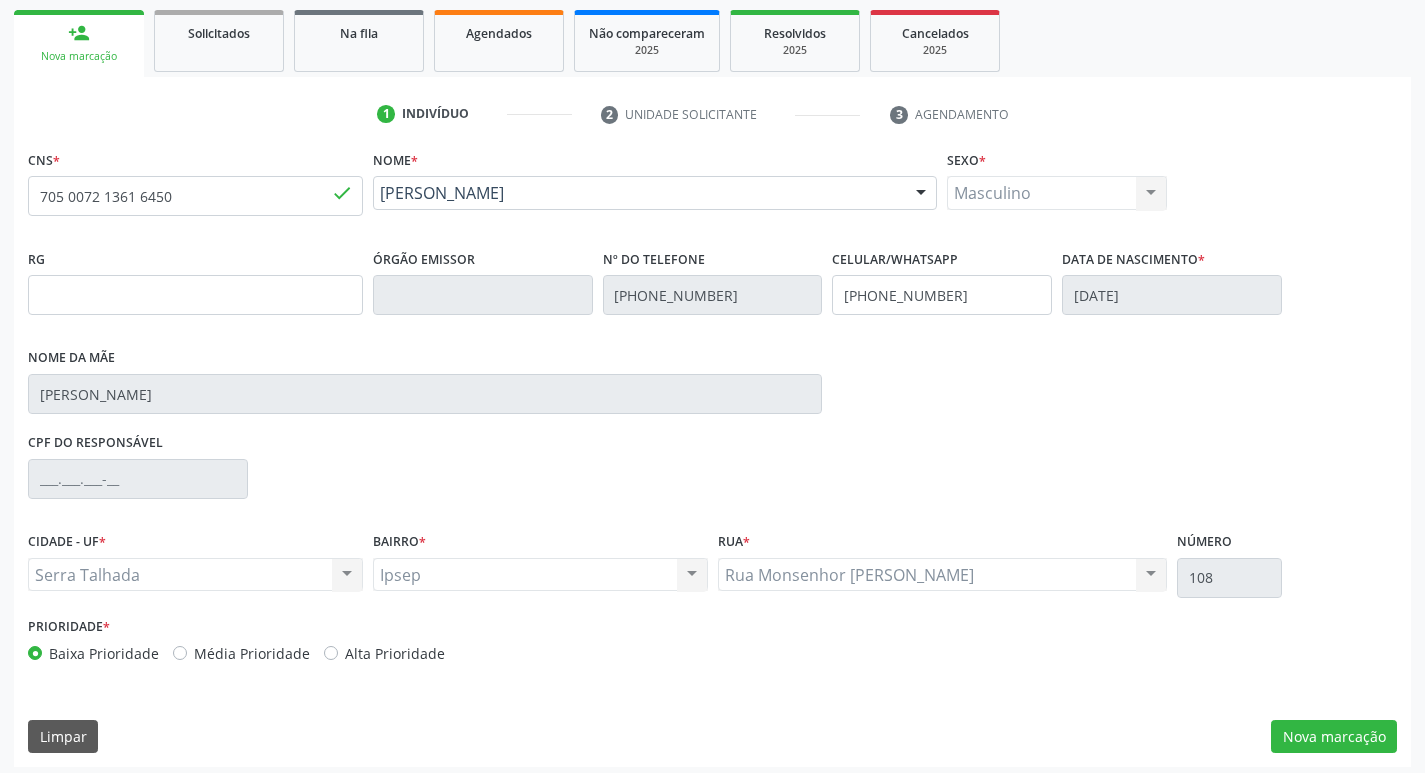 scroll, scrollTop: 297, scrollLeft: 0, axis: vertical 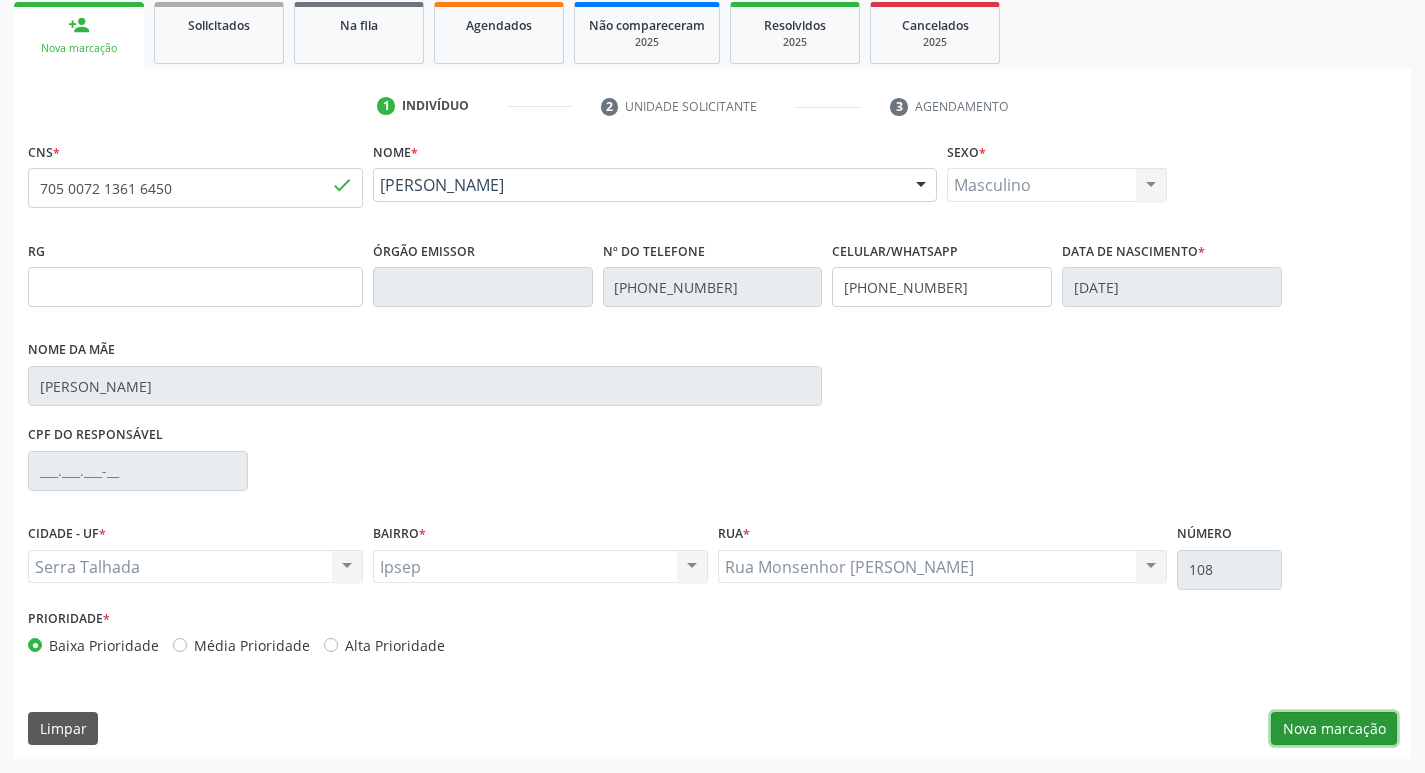 click on "Nova marcação" at bounding box center (1334, 729) 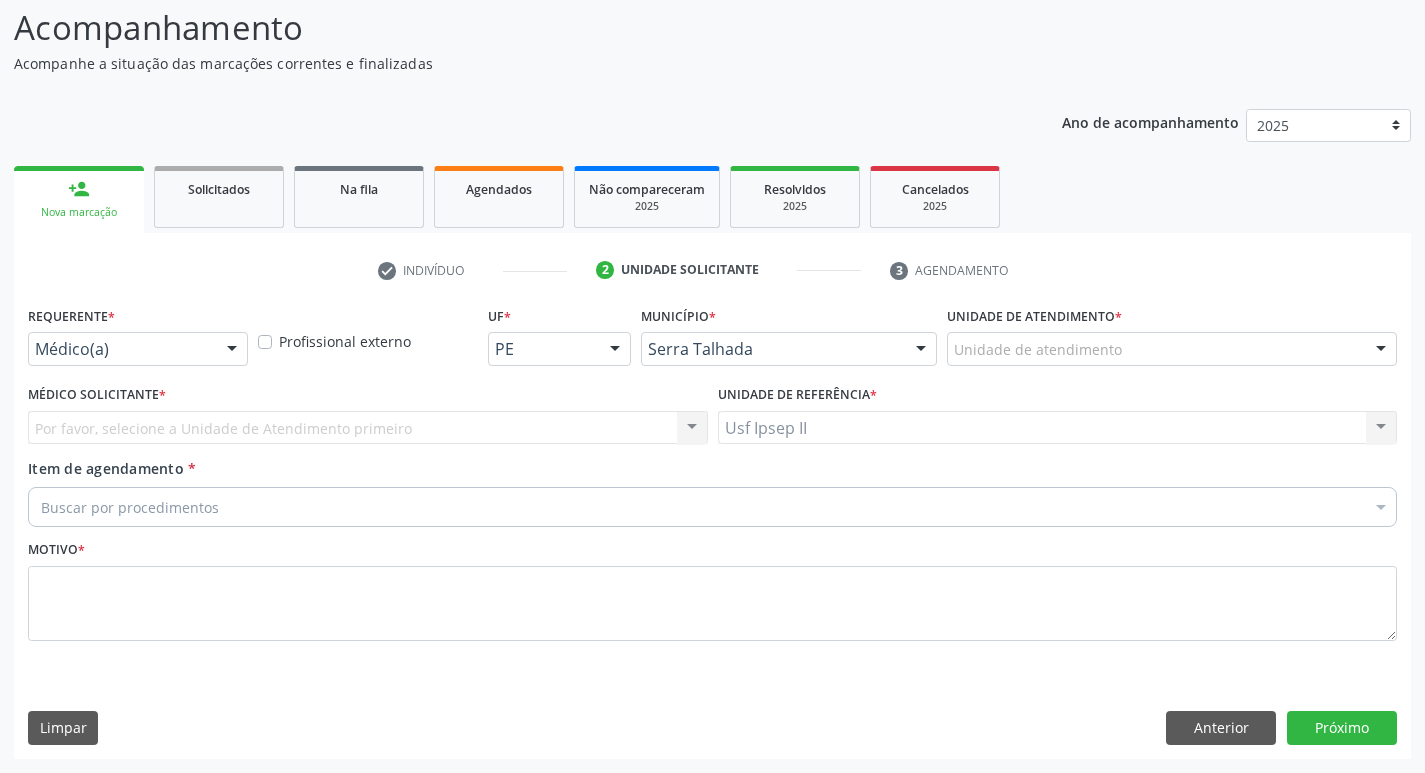 scroll, scrollTop: 133, scrollLeft: 0, axis: vertical 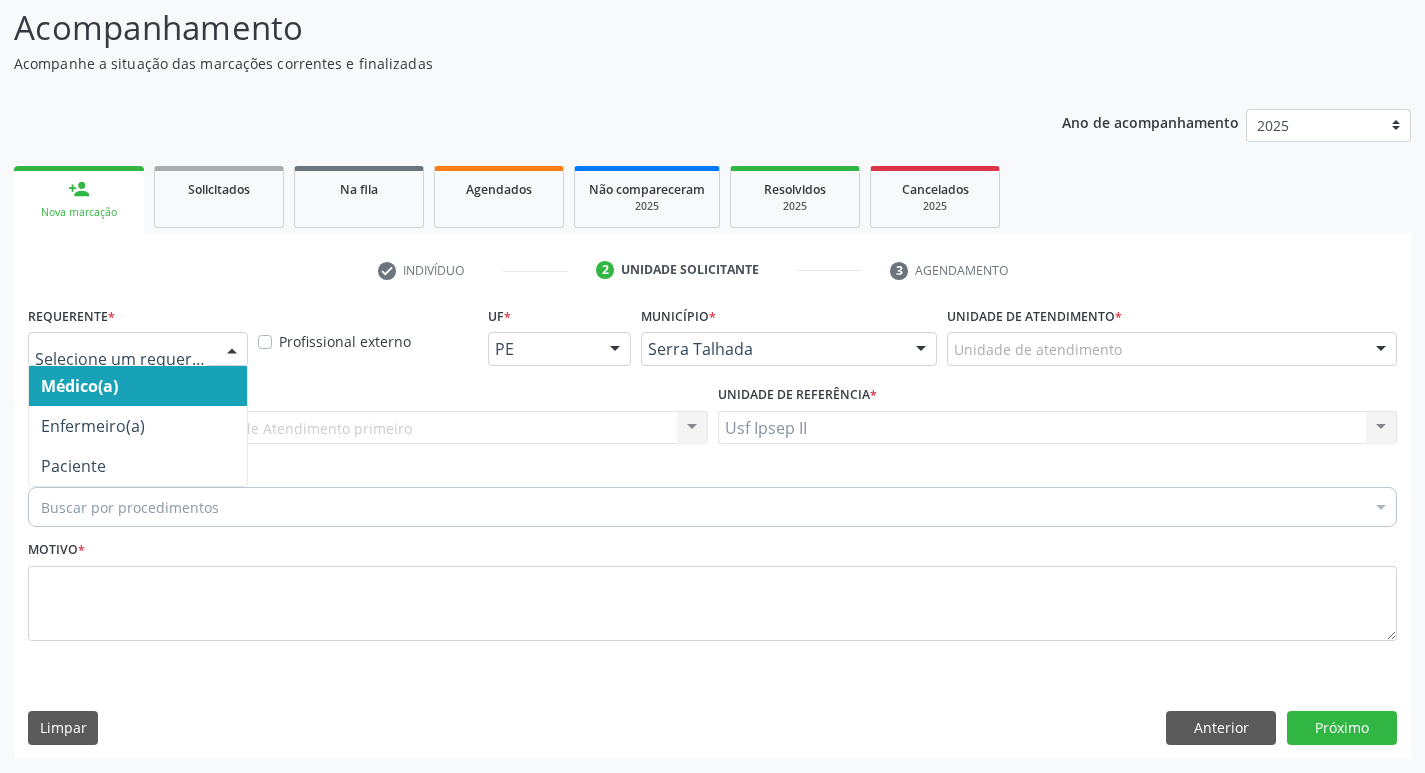 click at bounding box center [232, 350] 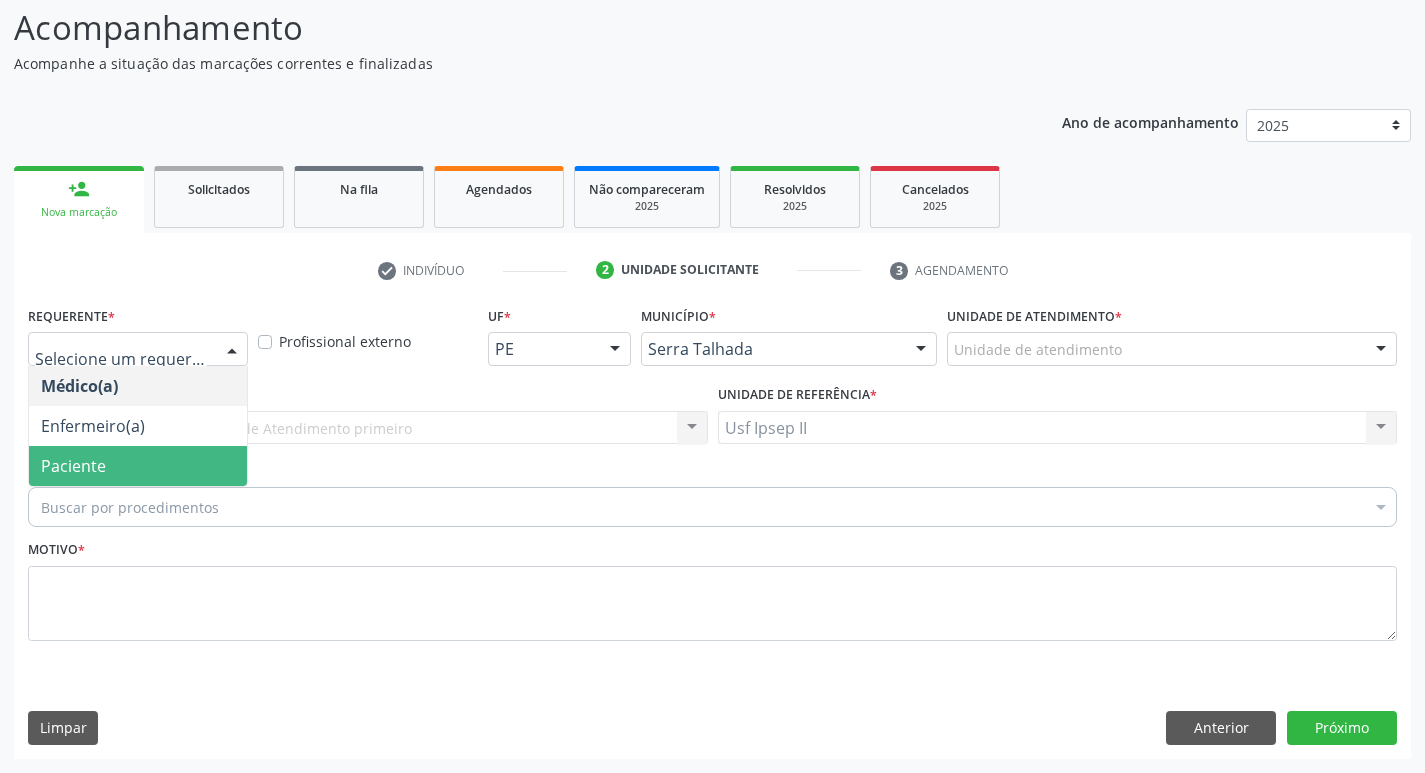 click on "Paciente" at bounding box center (138, 466) 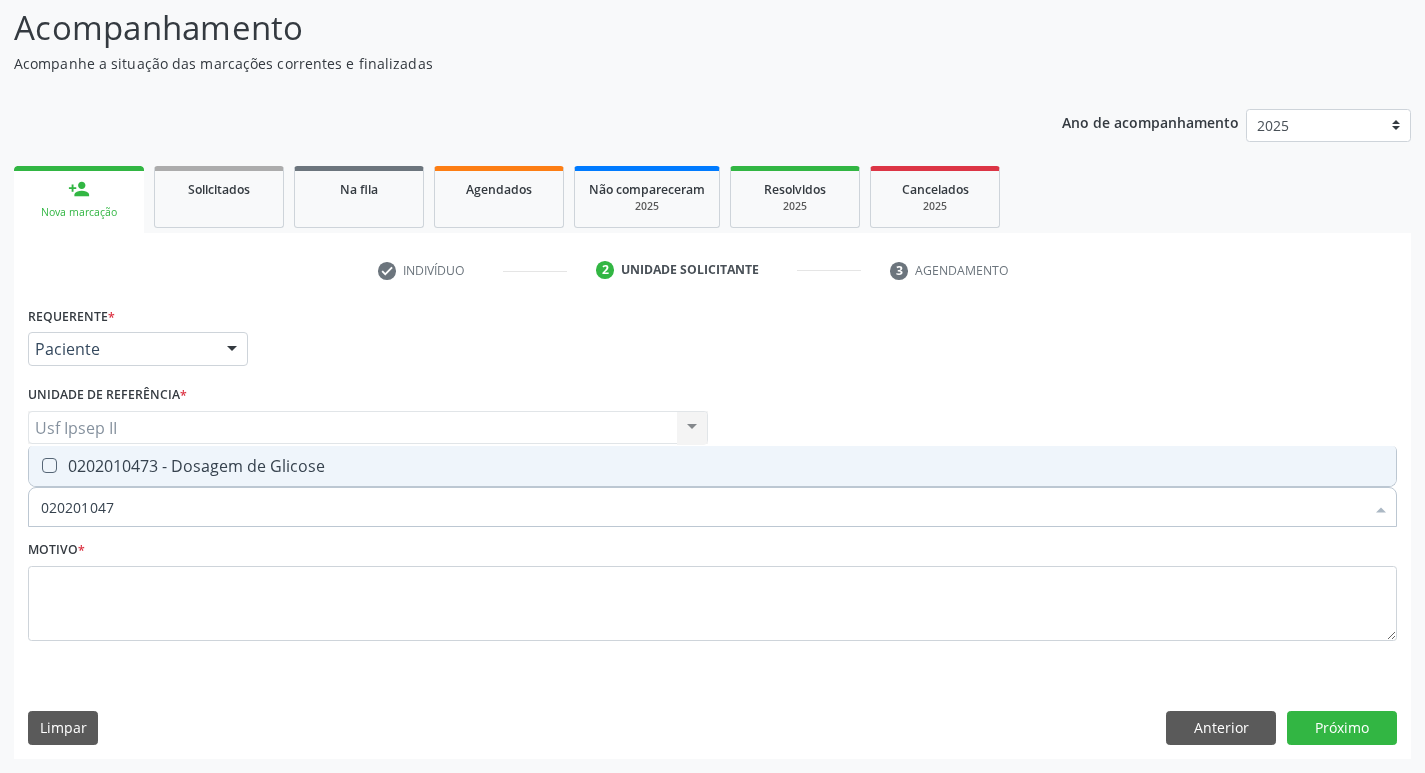 type on "0202010473" 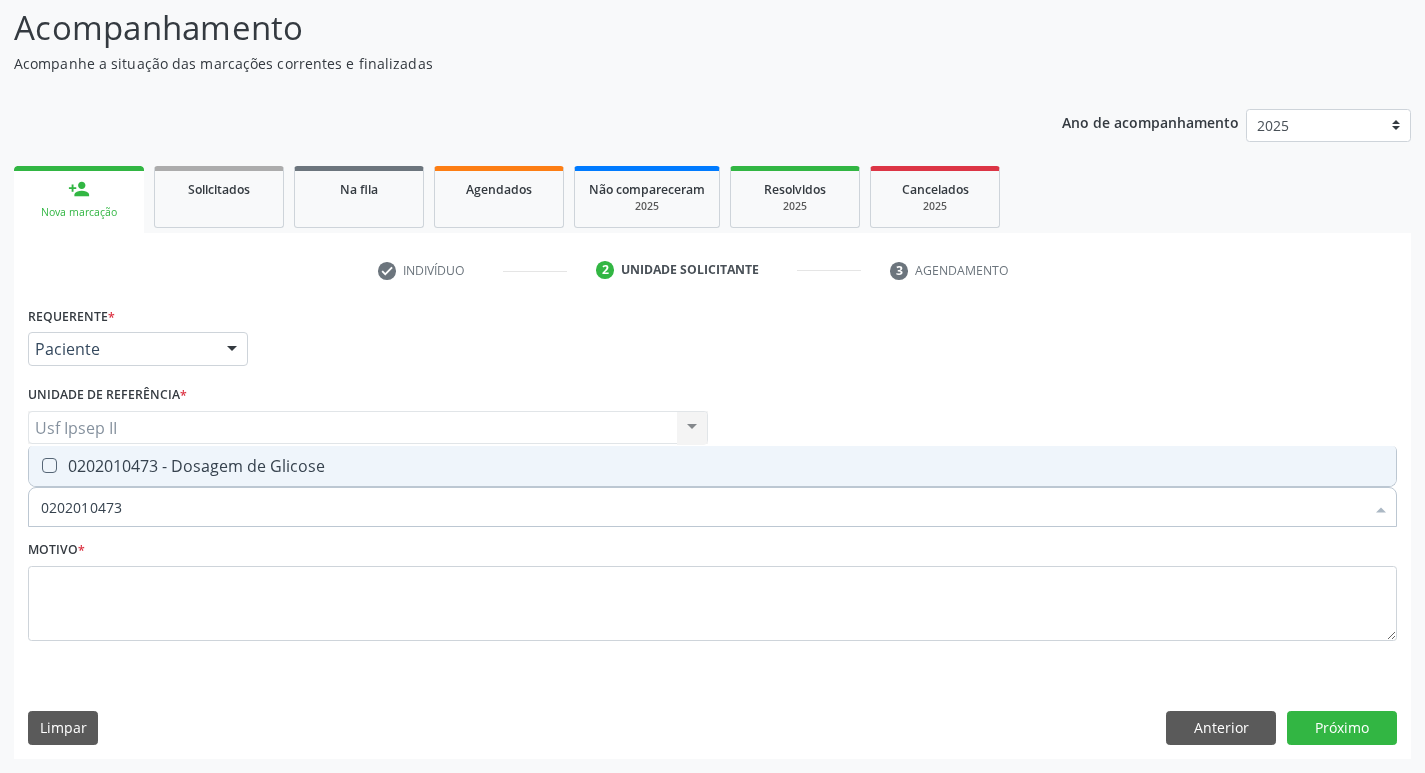 click on "0202010473 - Dosagem de Glicose" at bounding box center [712, 466] 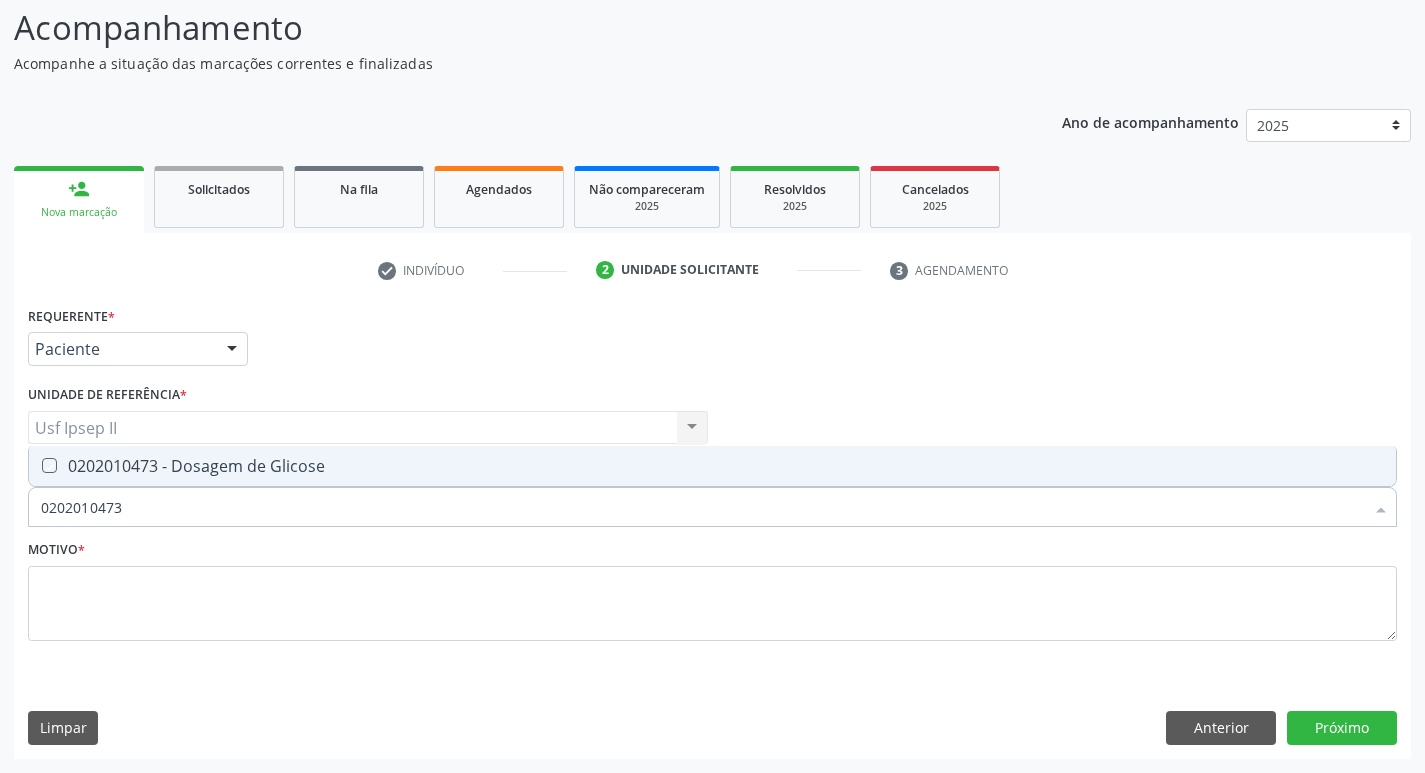 checkbox on "true" 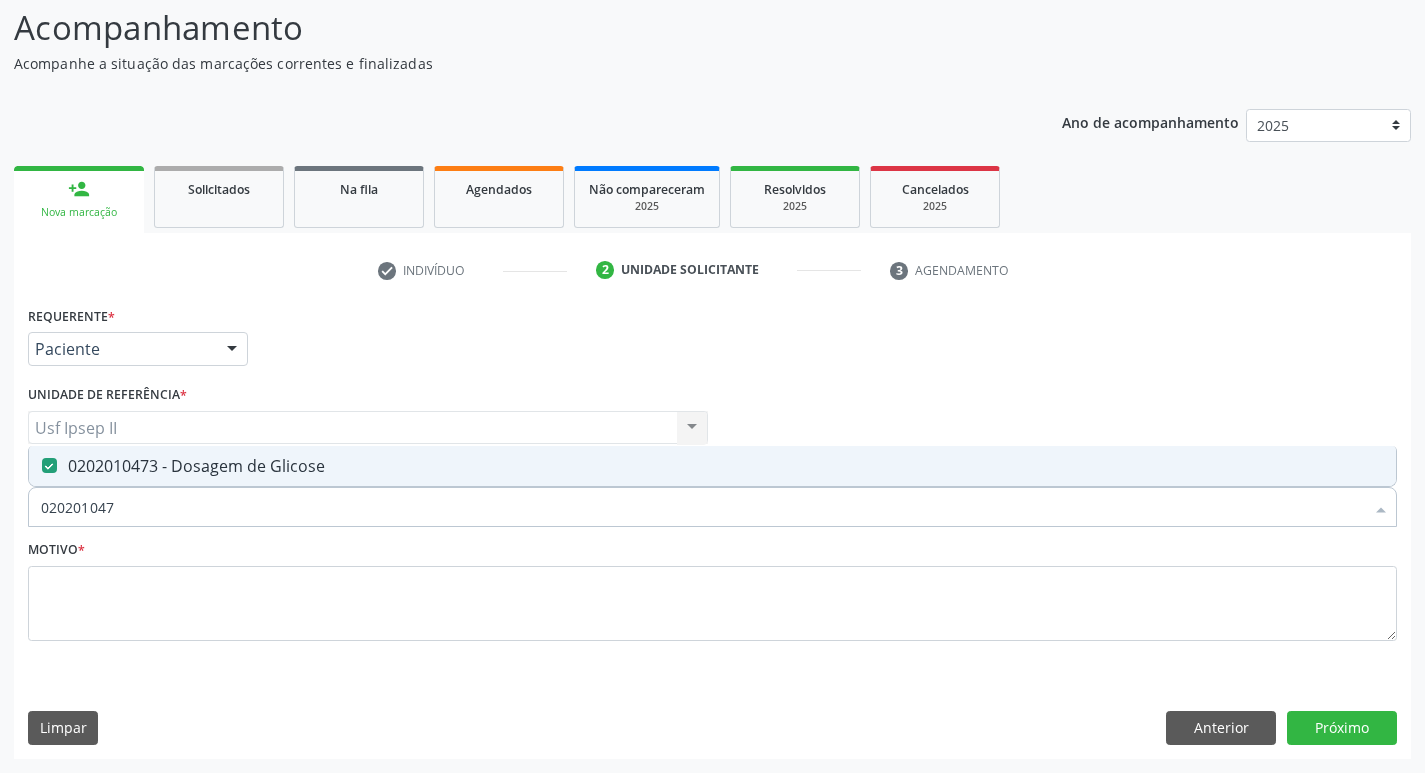 type on "02020104" 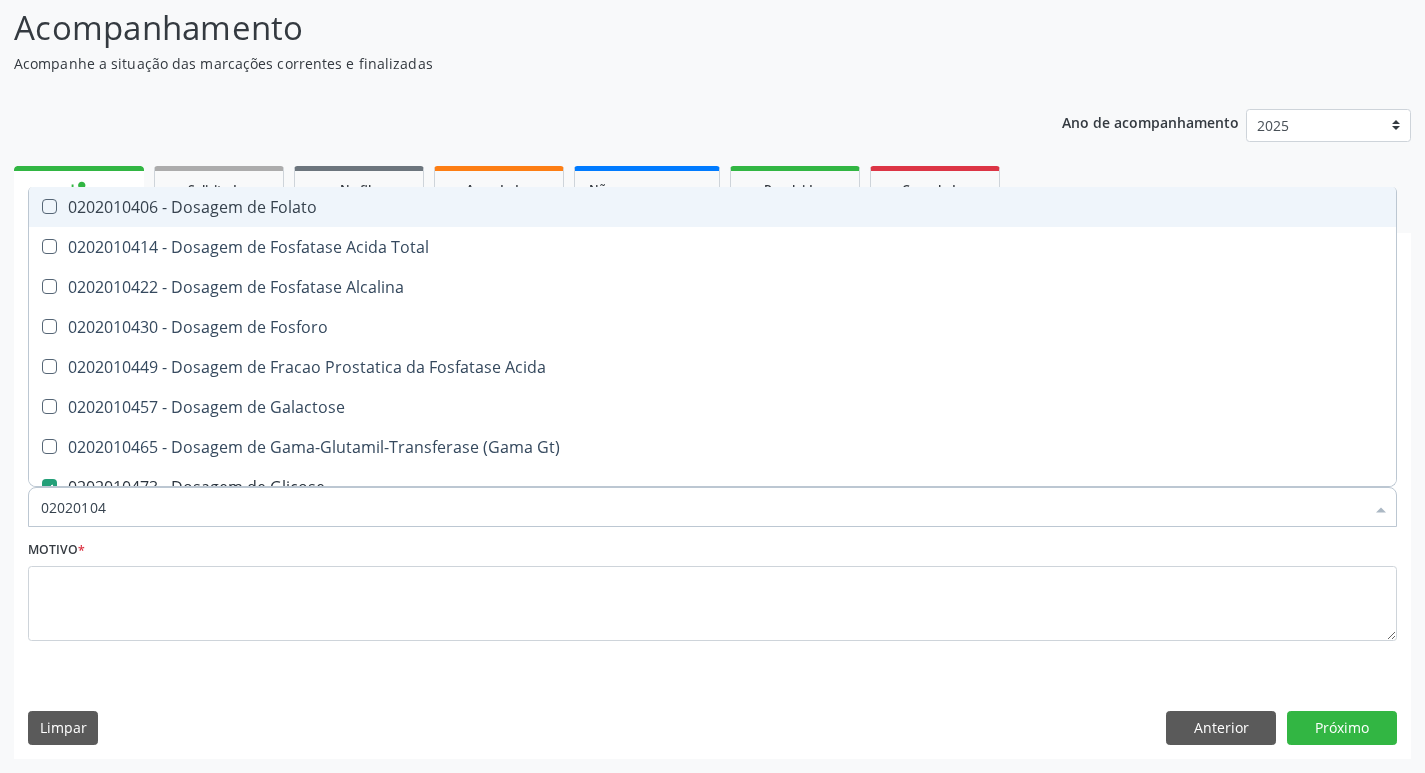 type on "0202010" 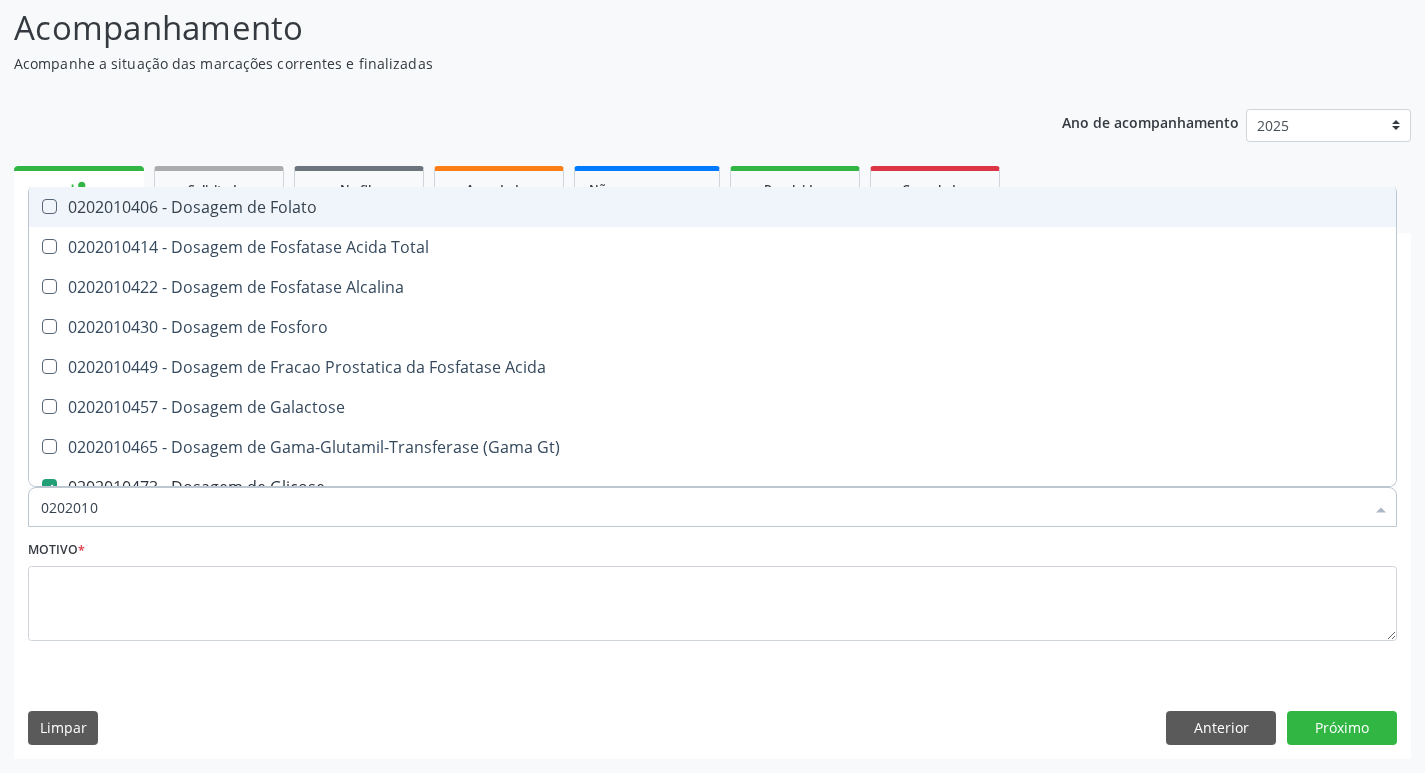 checkbox on "false" 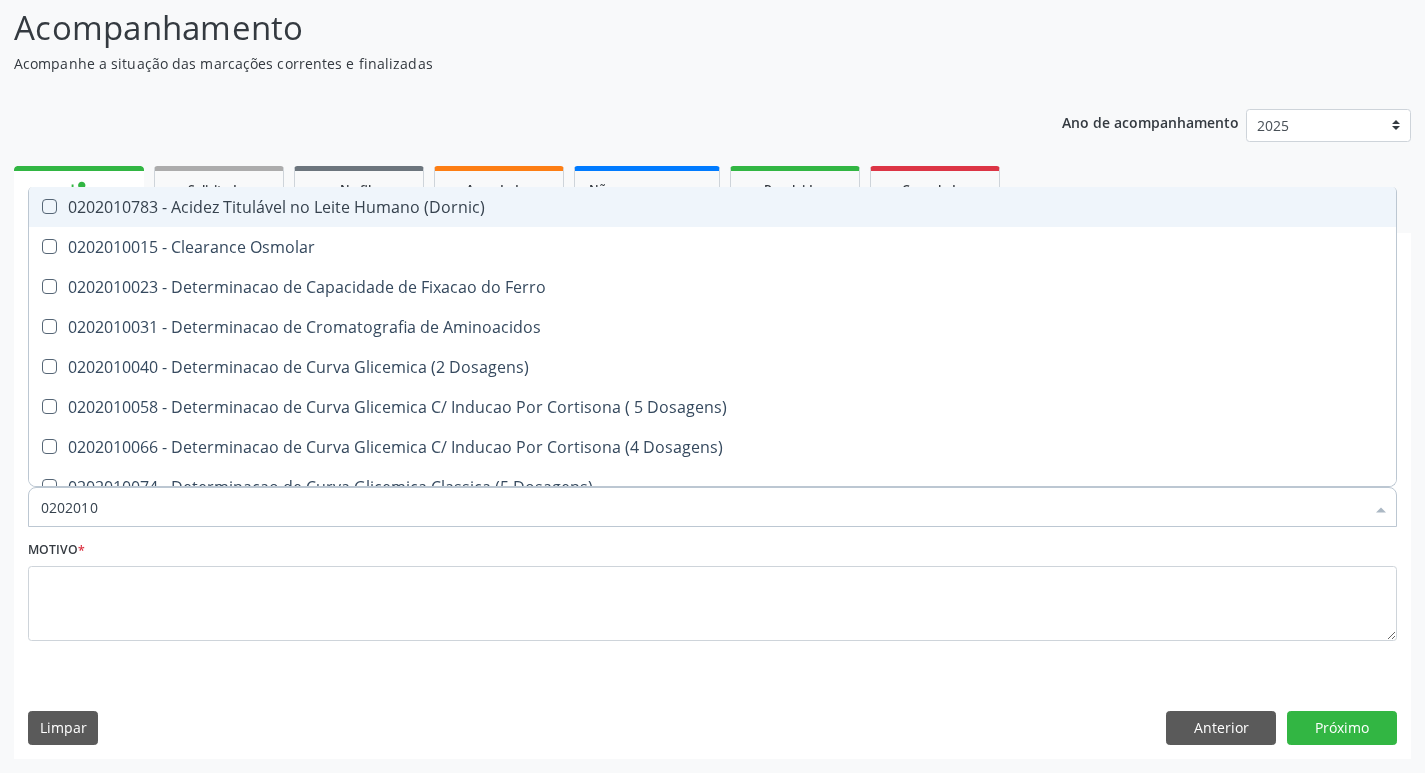 type on "020201" 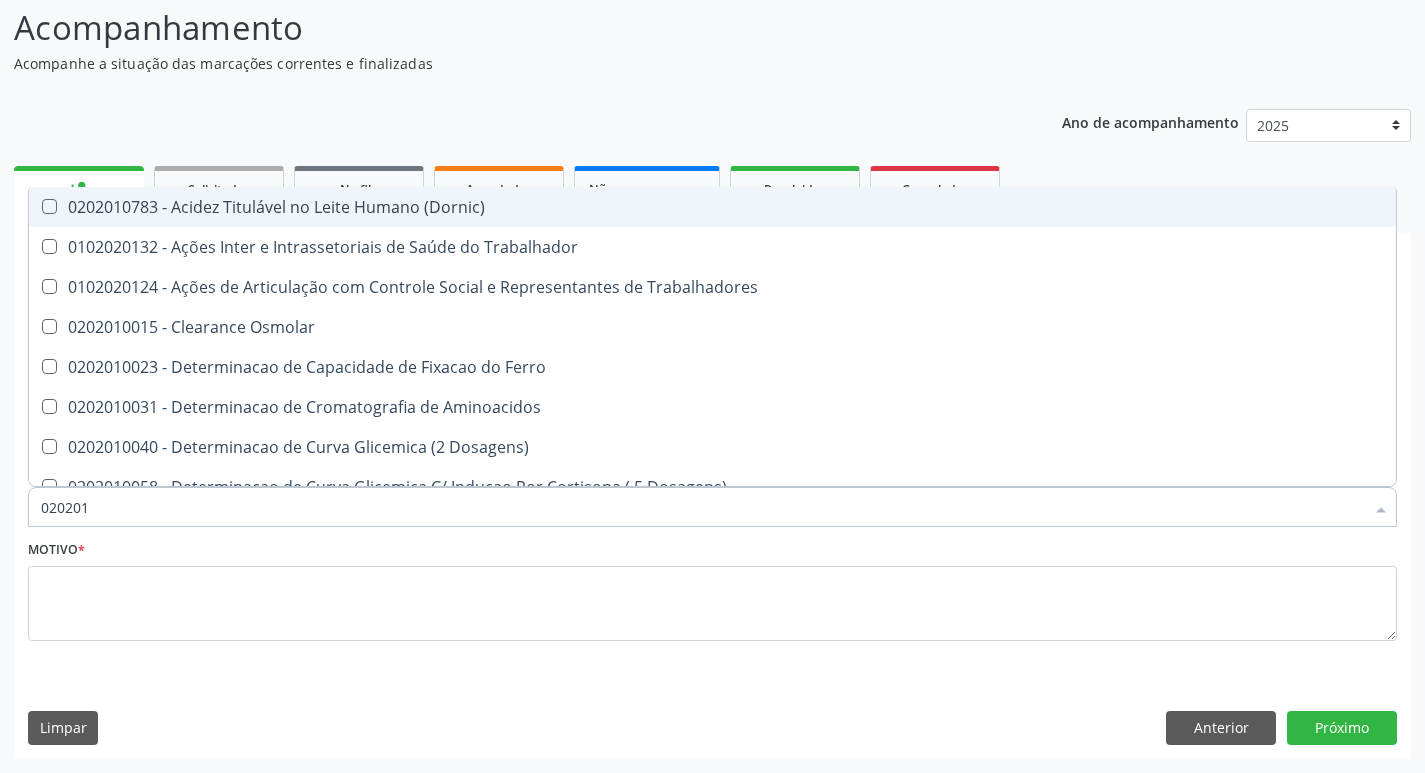 type on "02020" 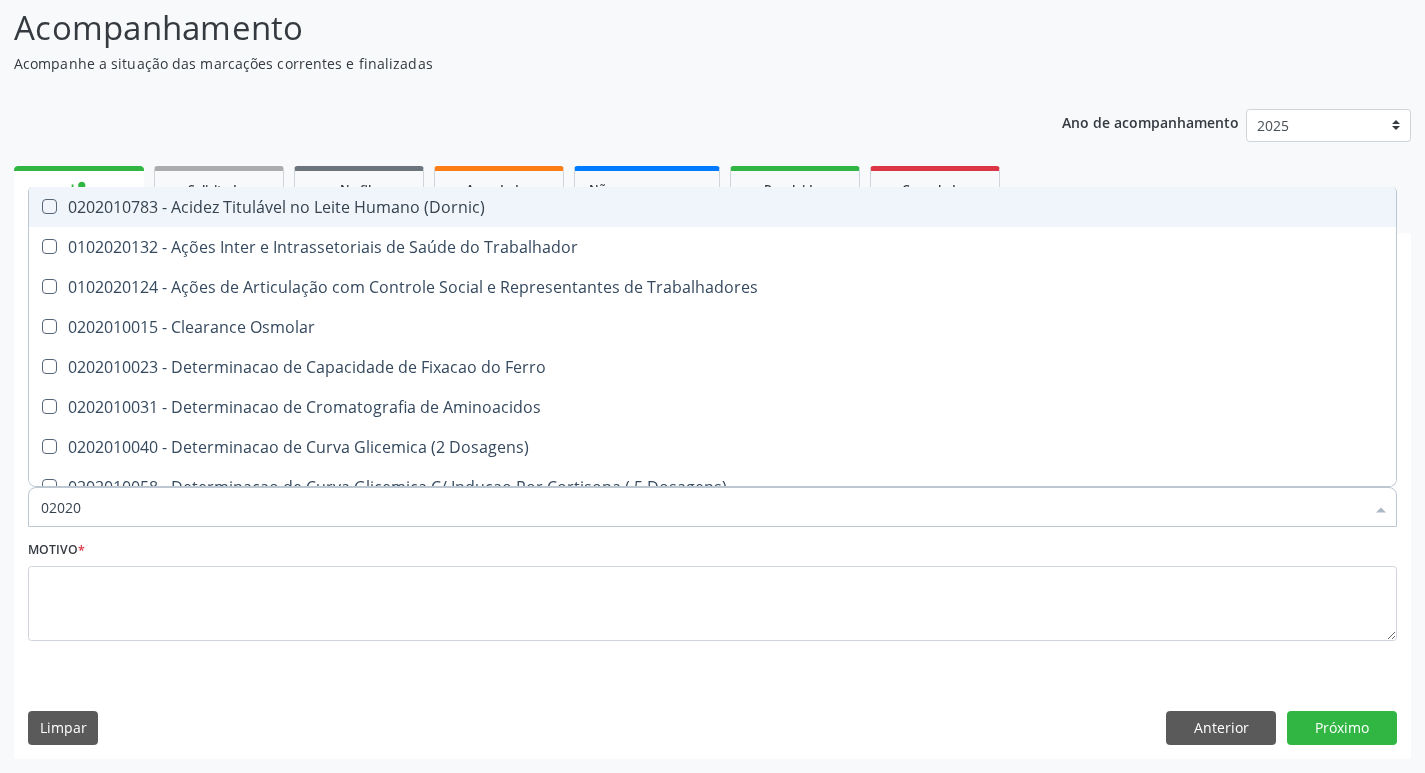 checkbox on "false" 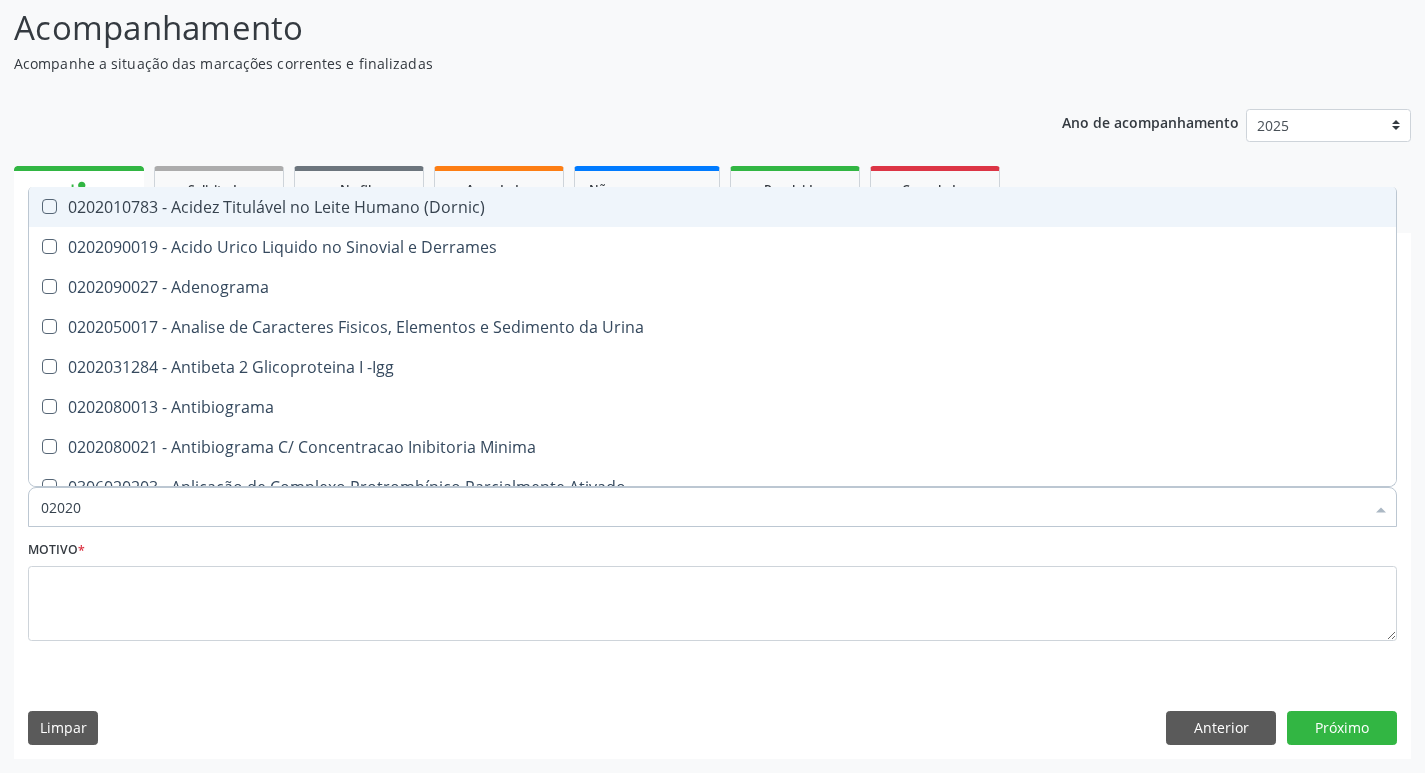 type on "020201" 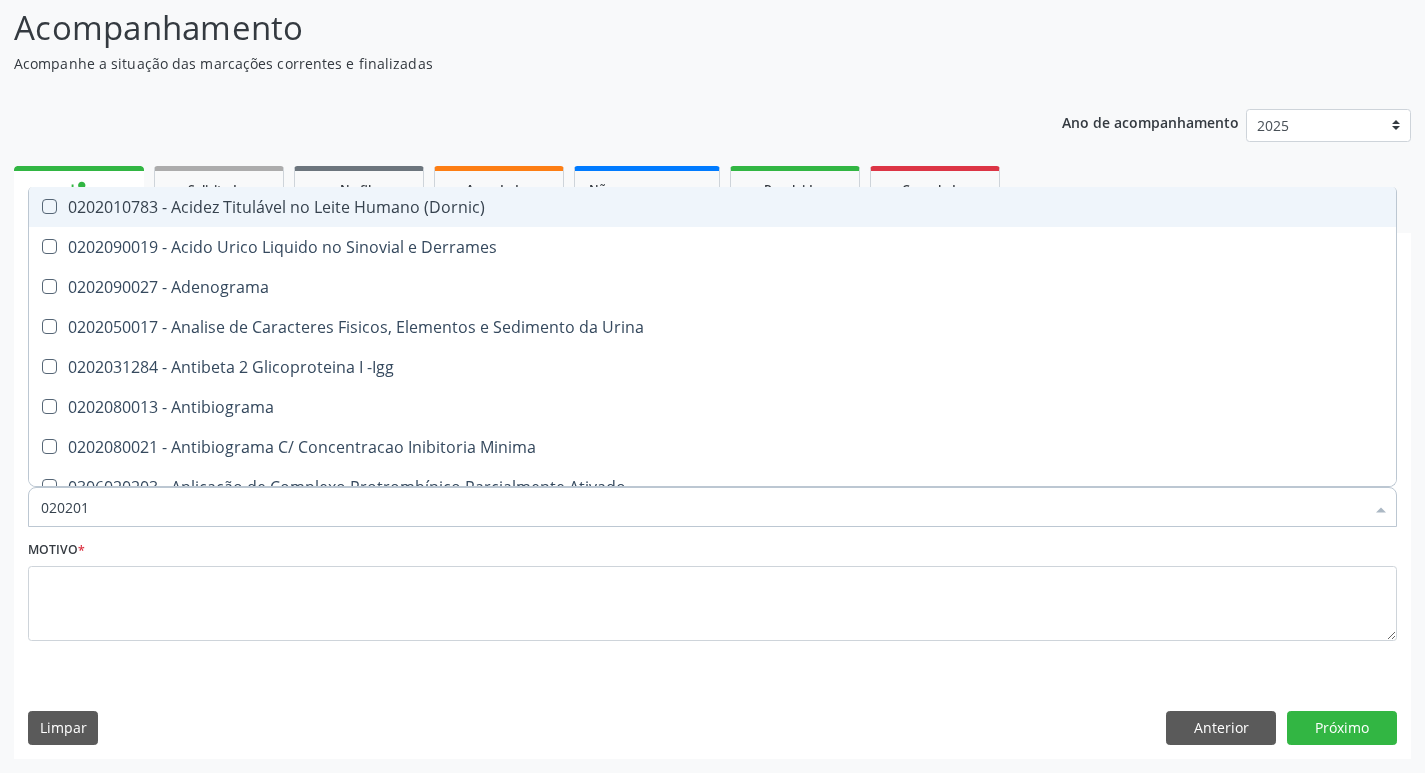 checkbox on "true" 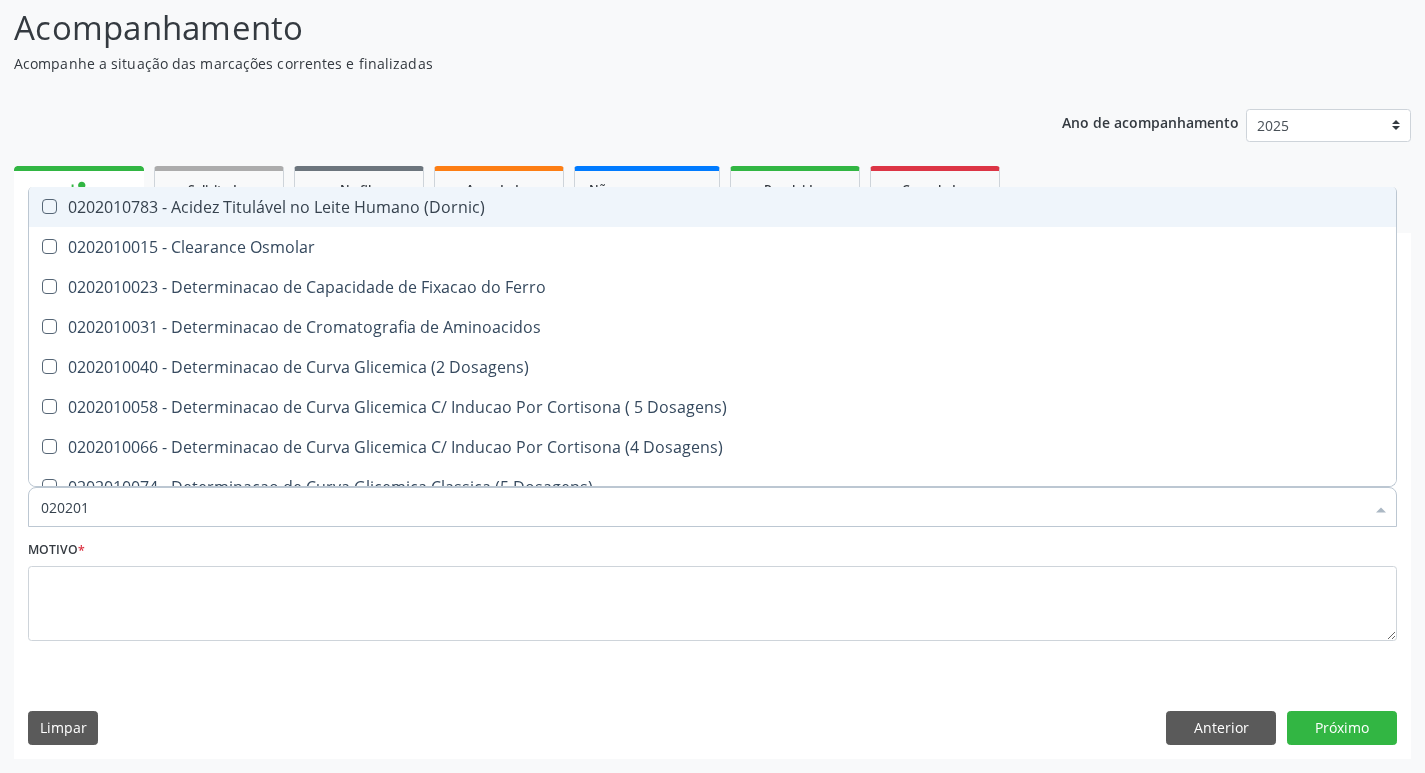 type on "0202010" 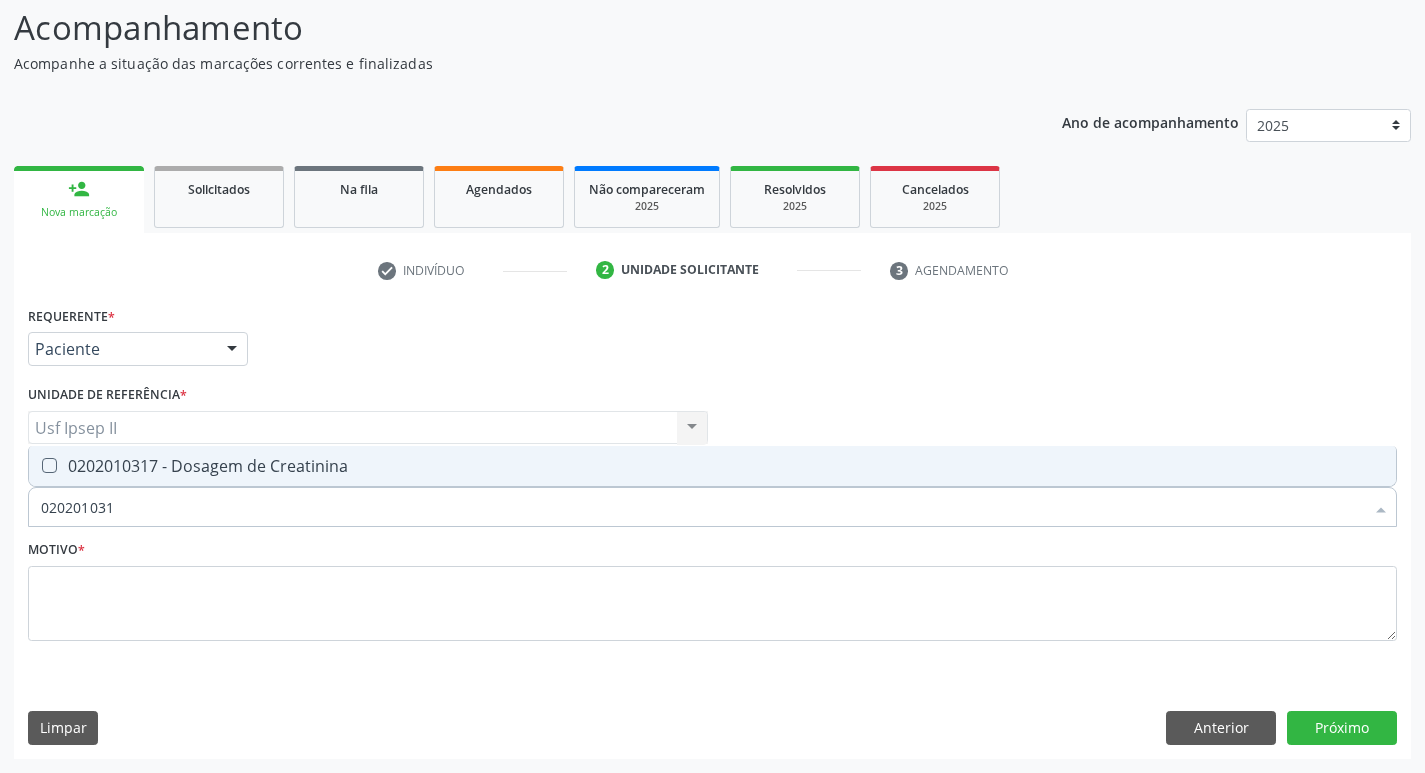 type on "0202010317" 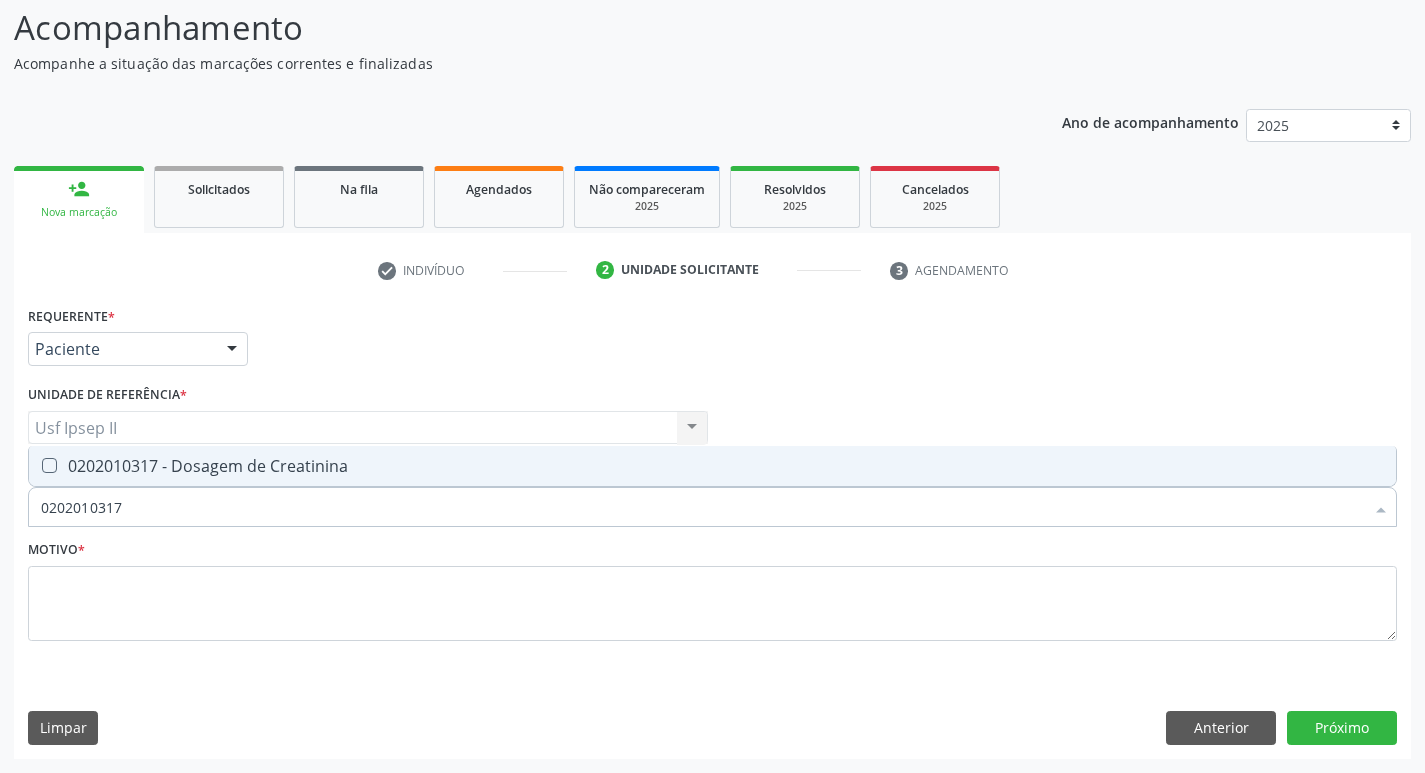 click at bounding box center (49, 465) 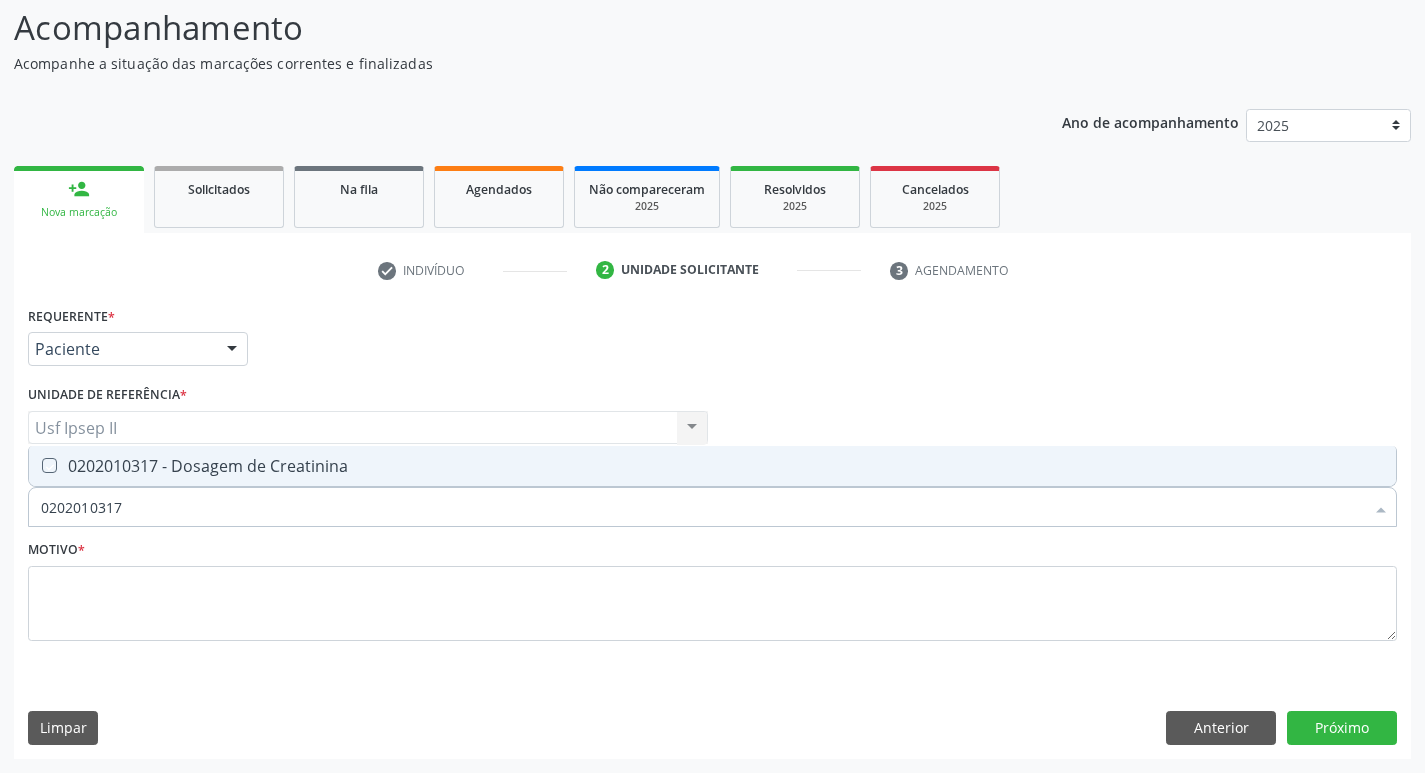 click at bounding box center (35, 465) 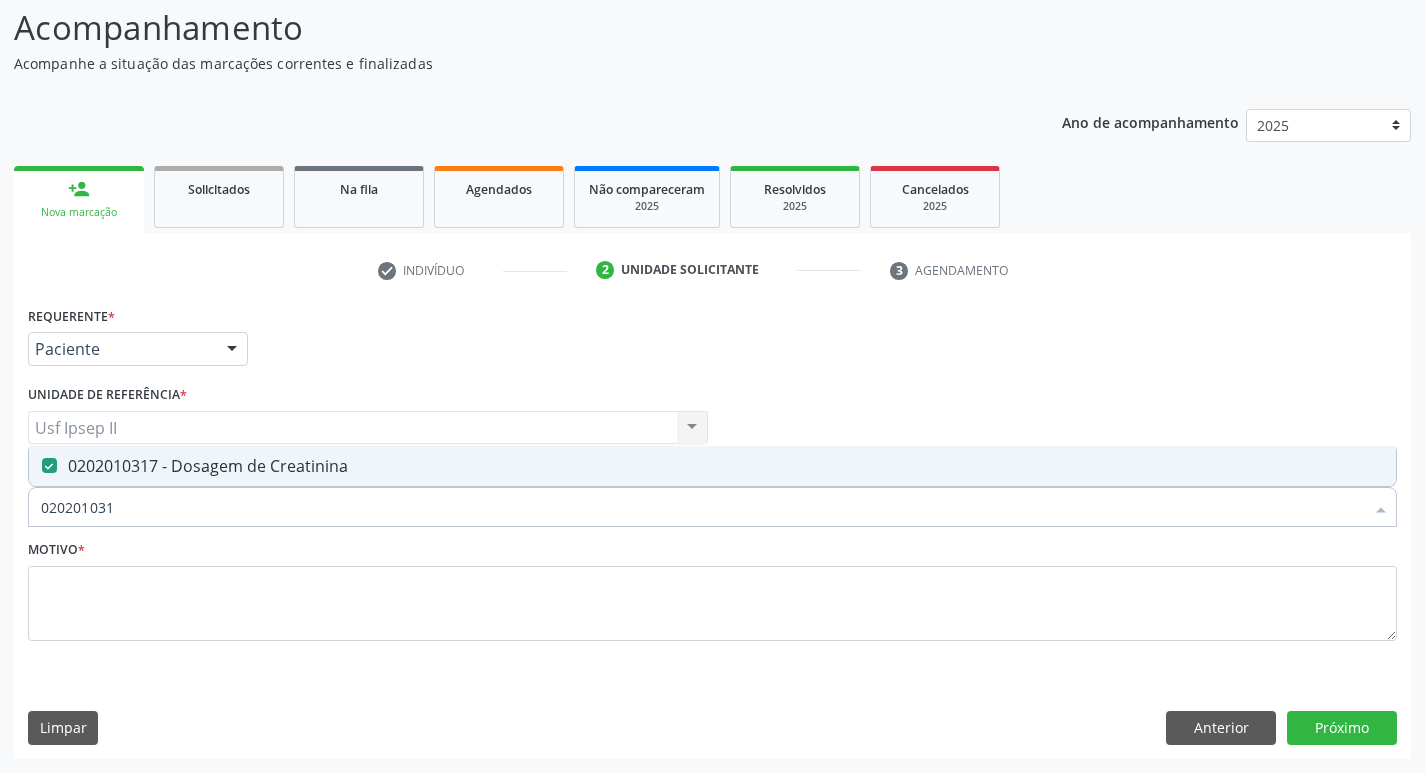 type on "02020103" 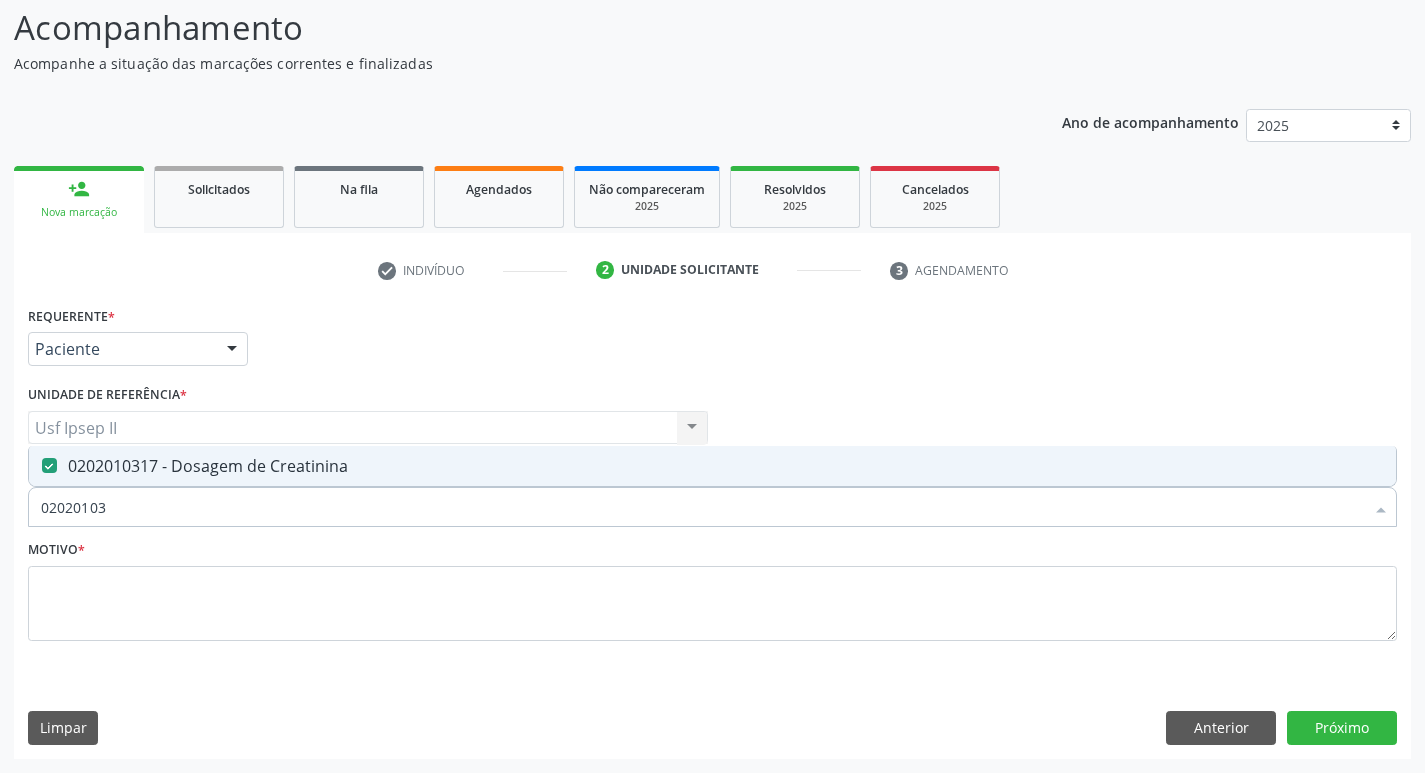 checkbox on "false" 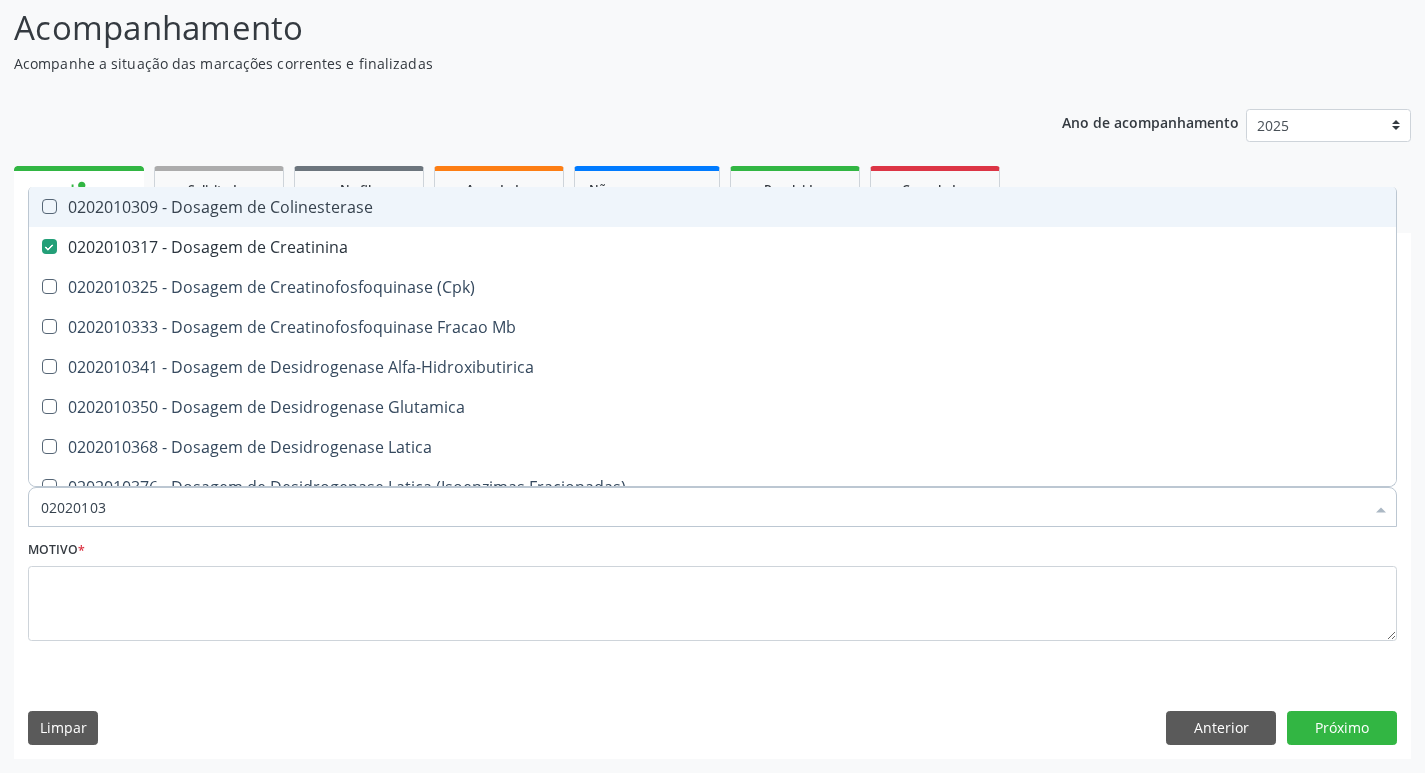 type on "0202010" 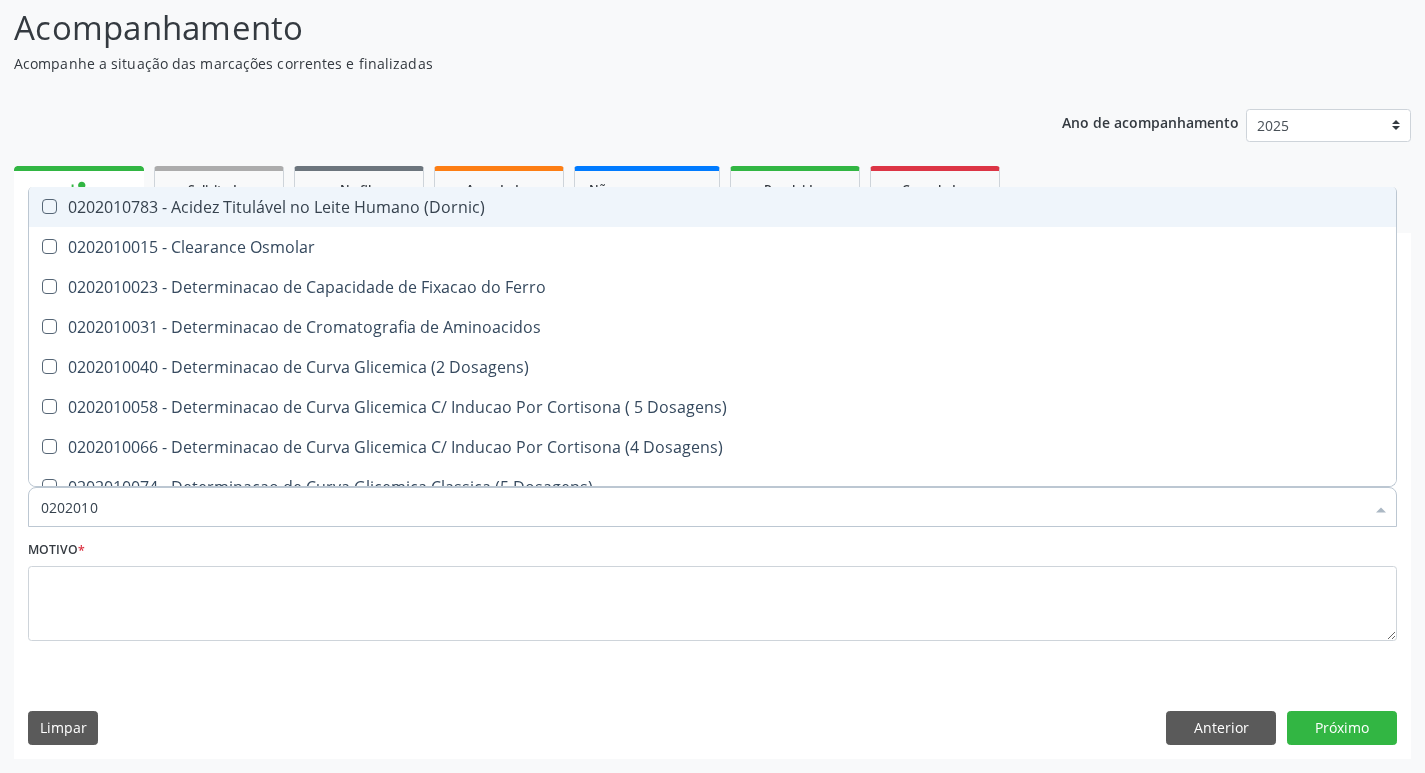 type on "020201" 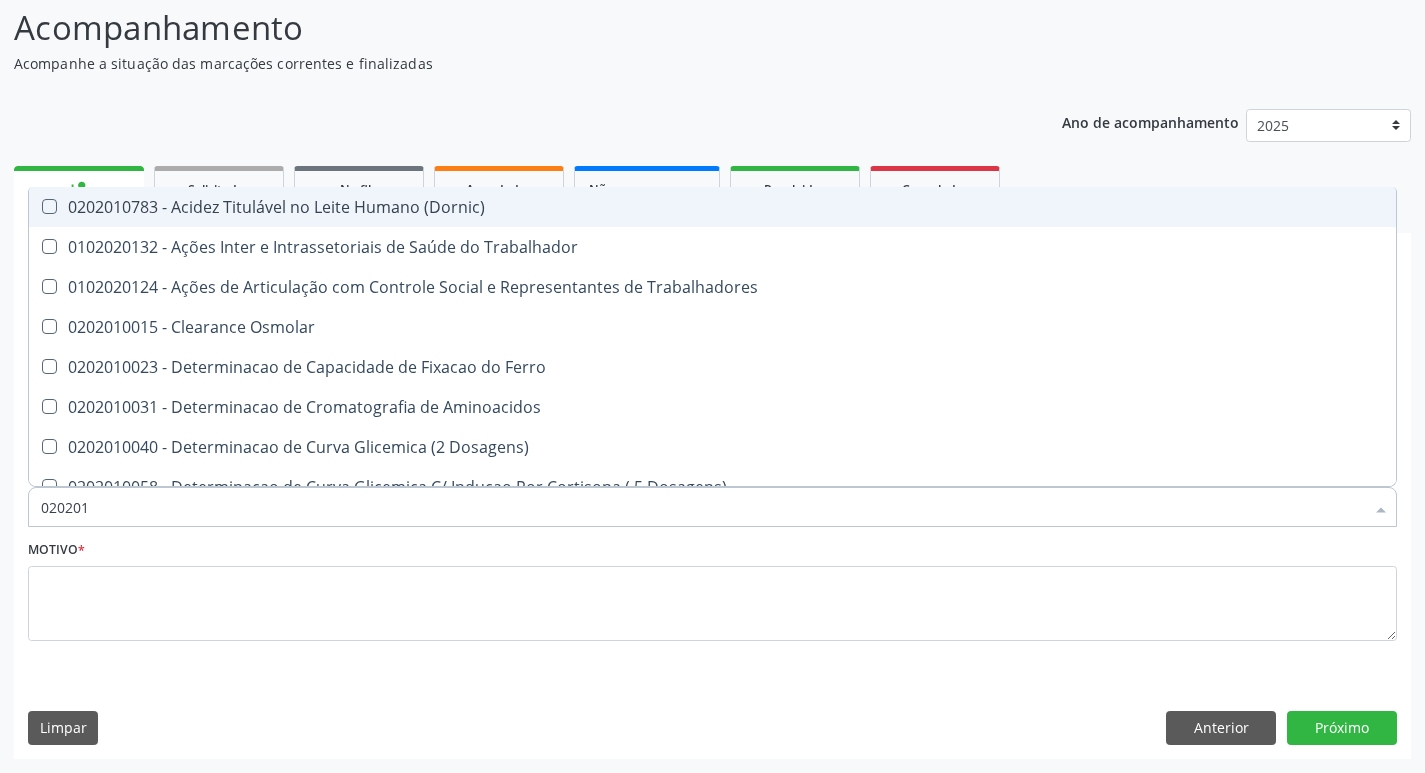 type on "02020" 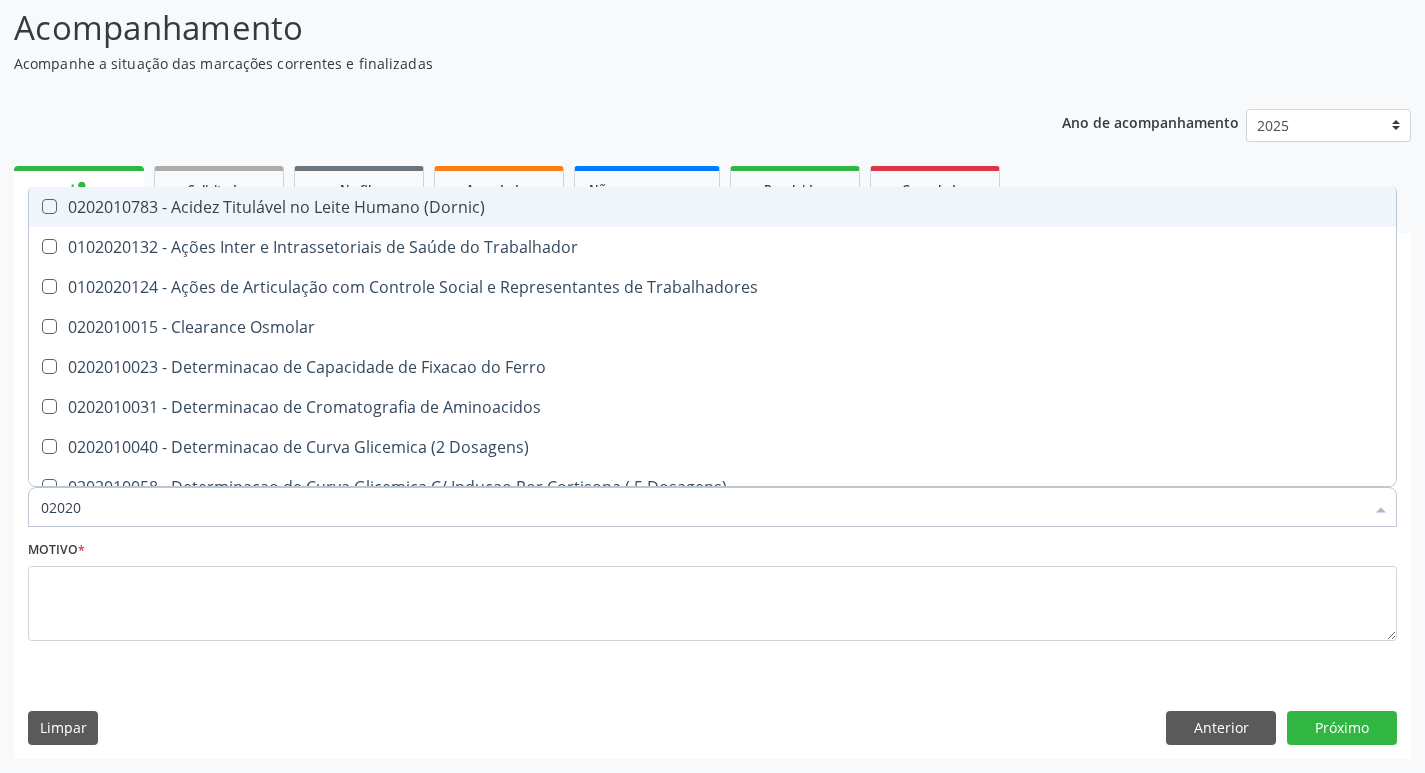 checkbox on "false" 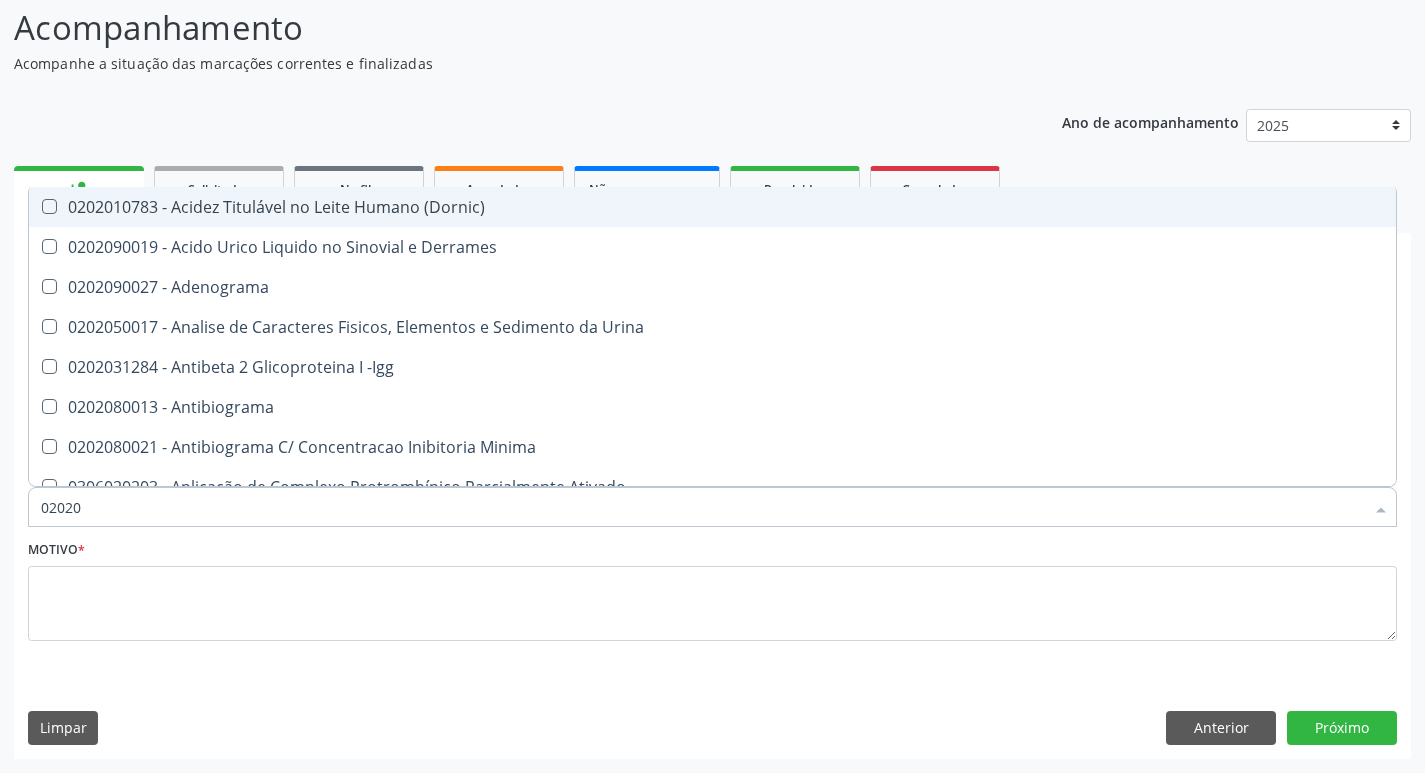 type on "020201" 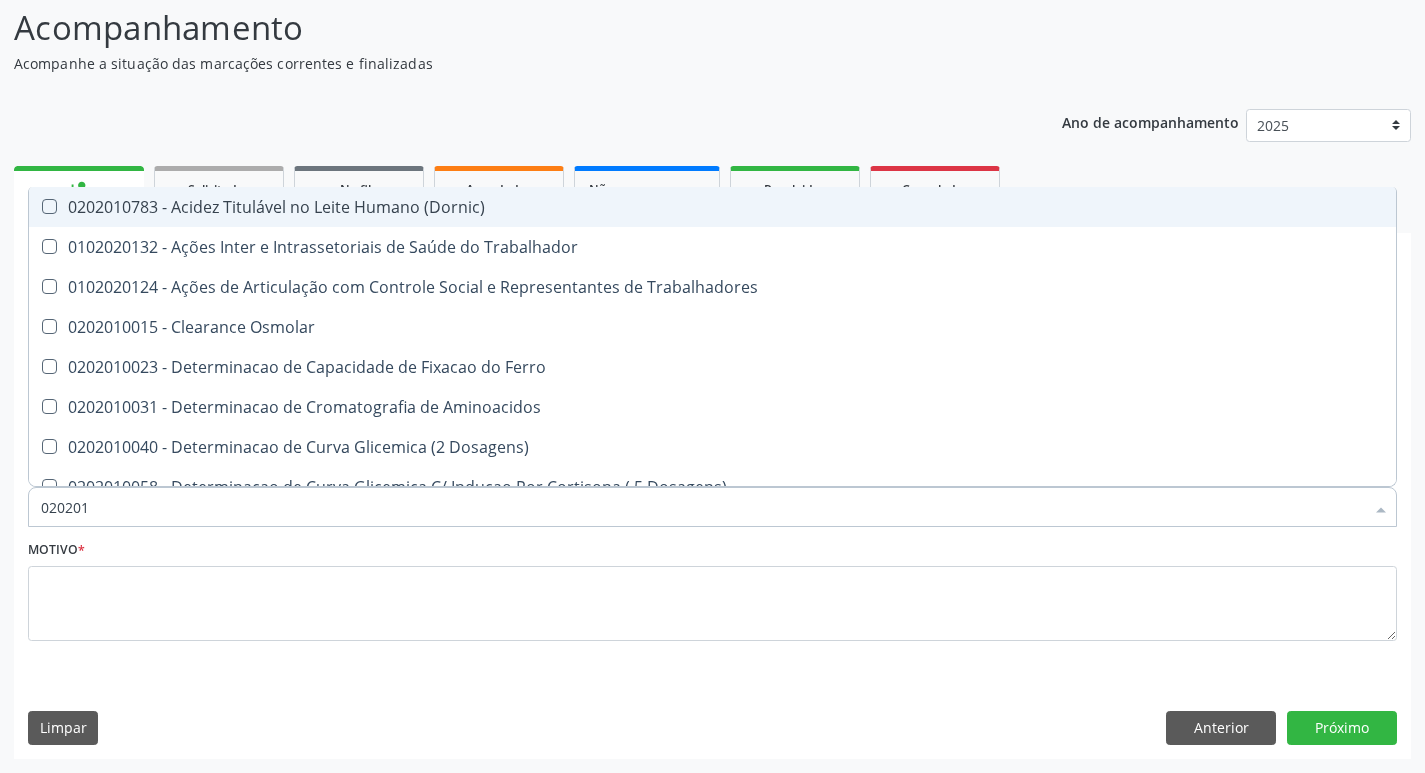 type on "0202010" 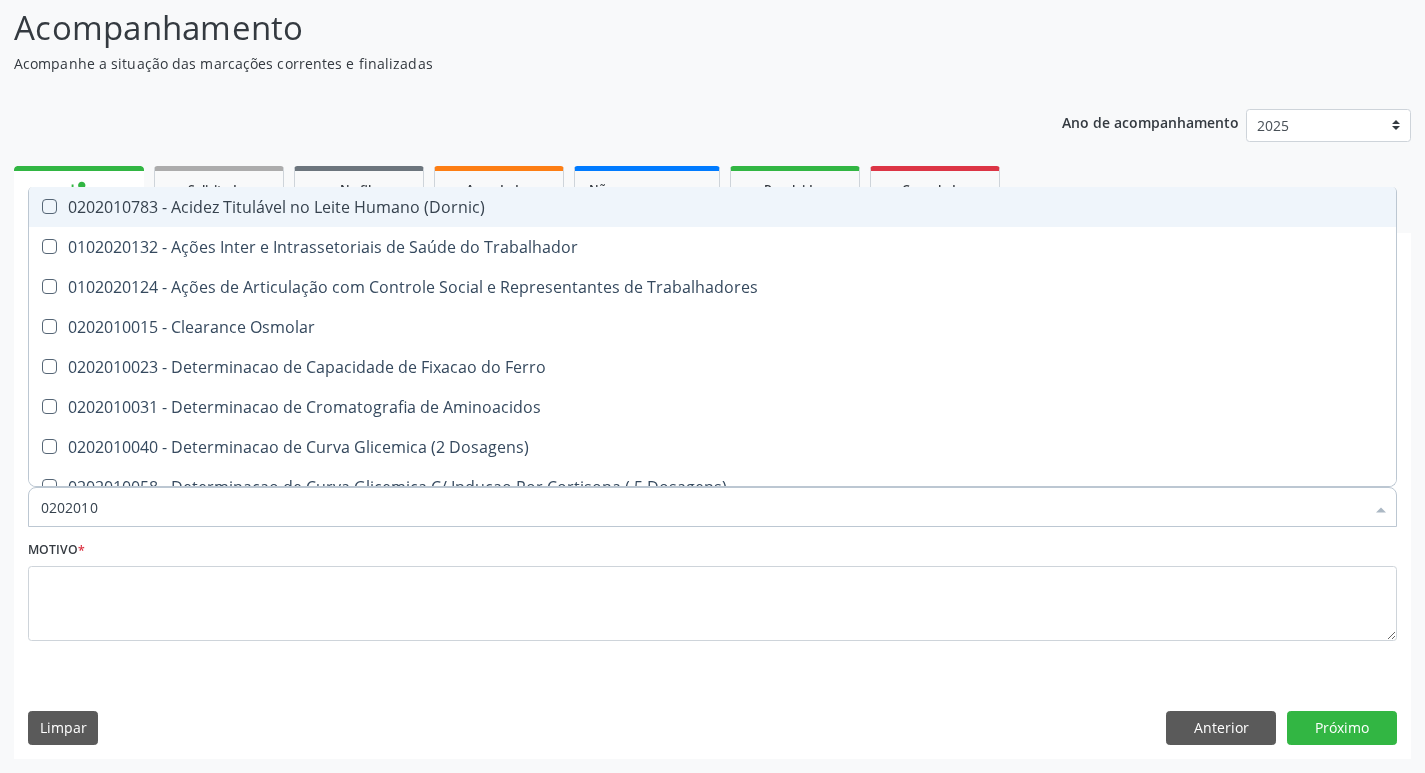 checkbox on "true" 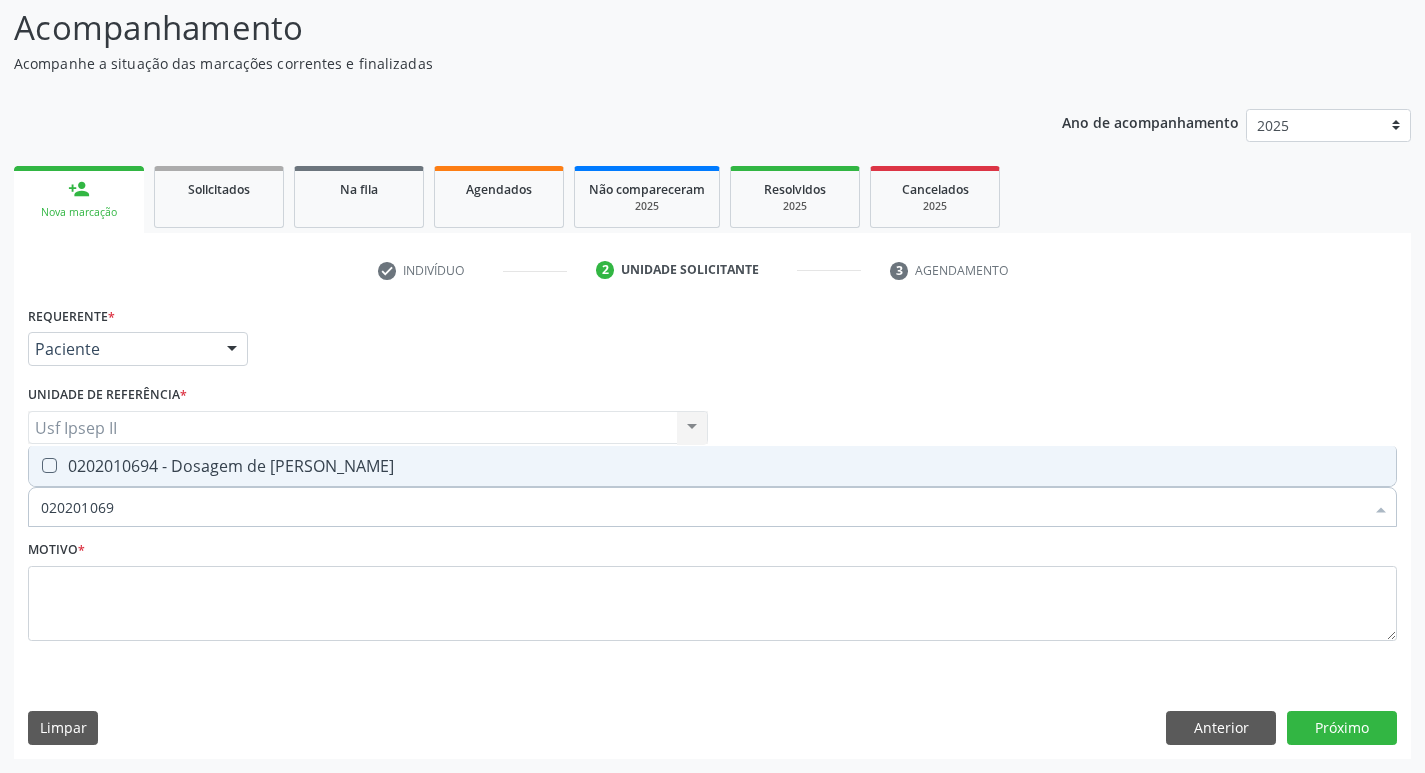 type on "0202010694" 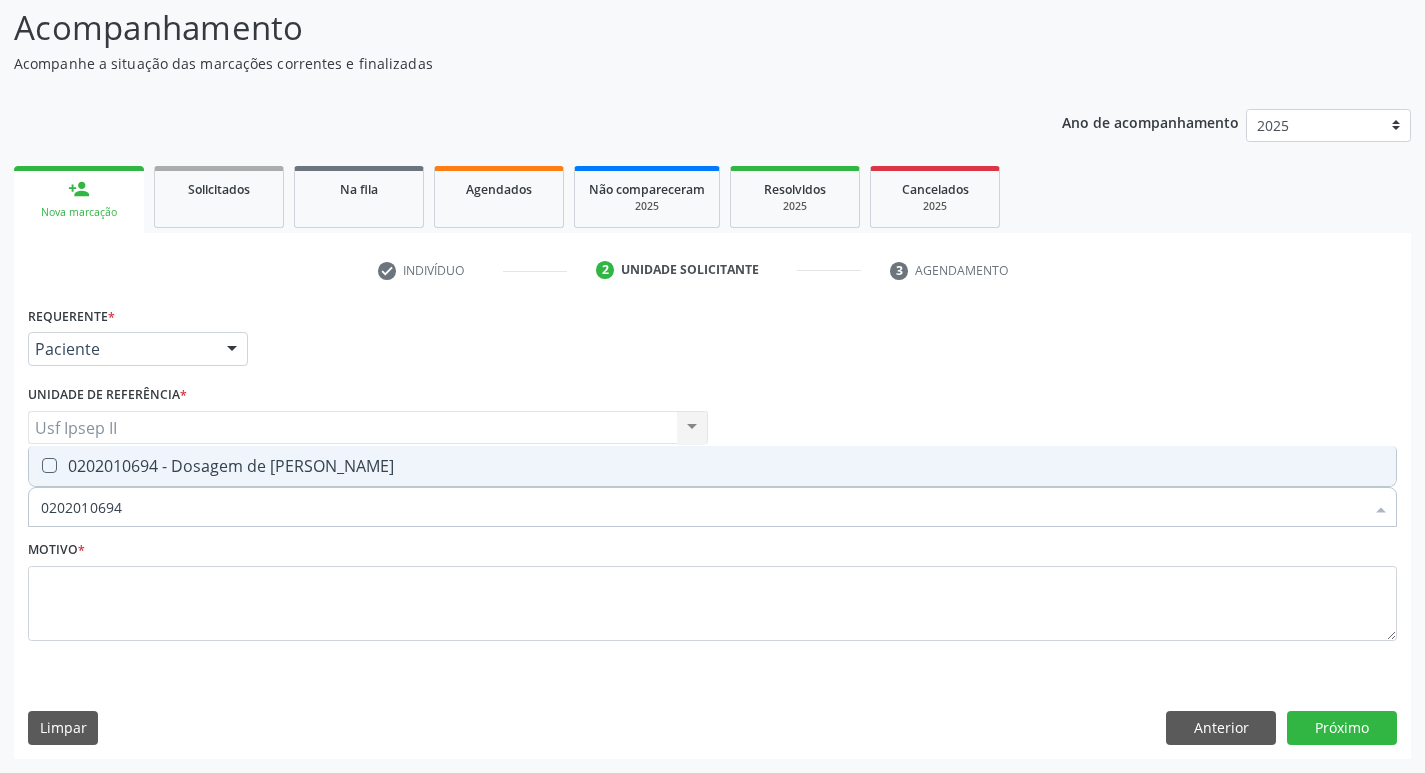 click on "0202010694 - Dosagem de [PERSON_NAME]" at bounding box center (712, 466) 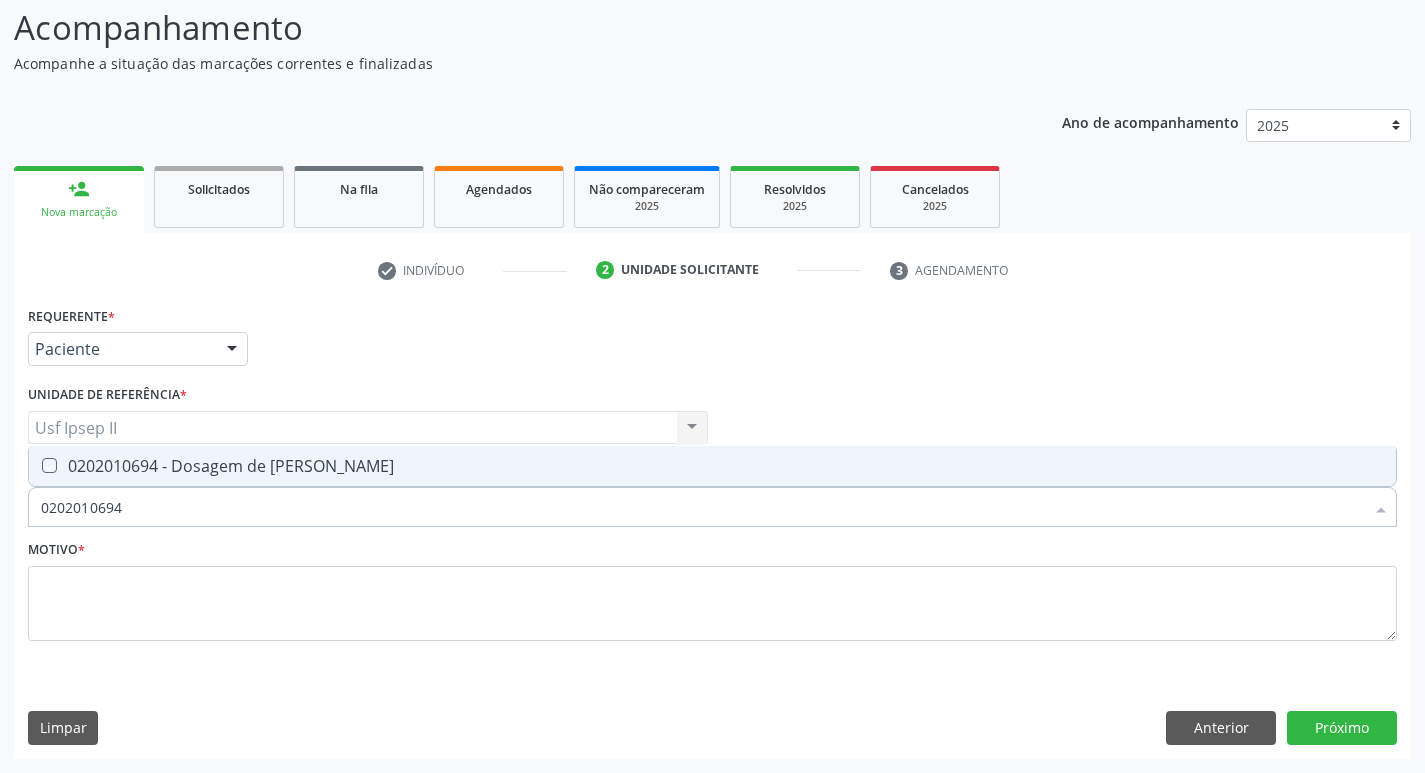 checkbox on "true" 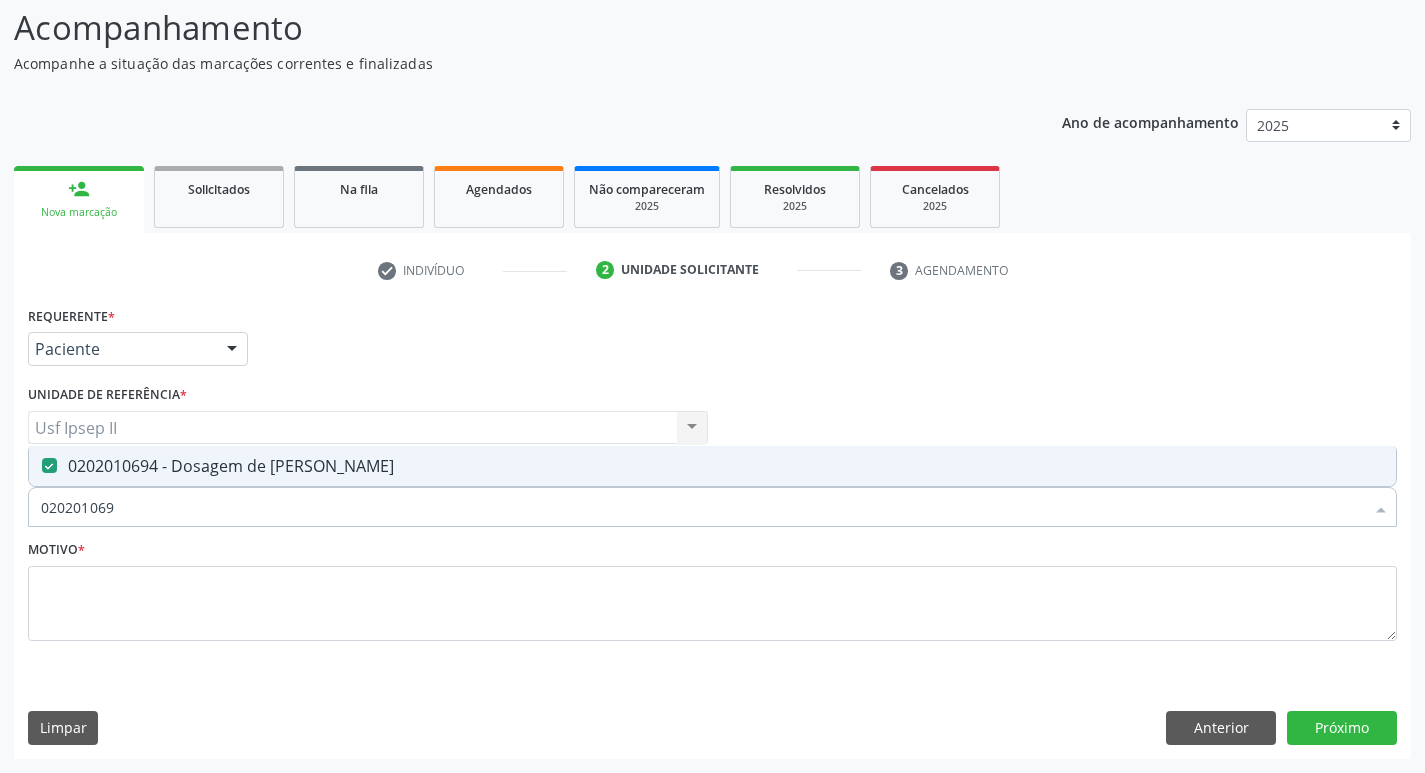 type on "02020106" 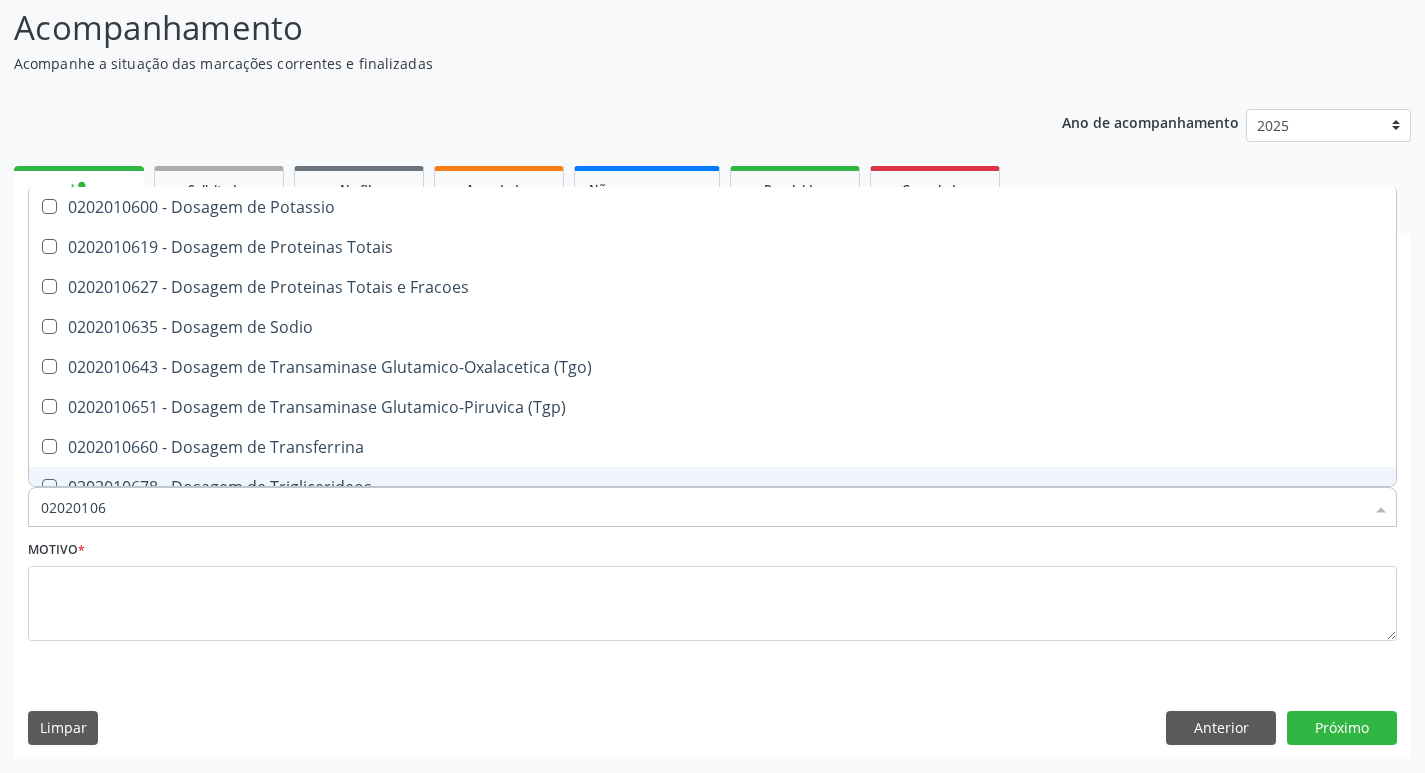 type on "0202010" 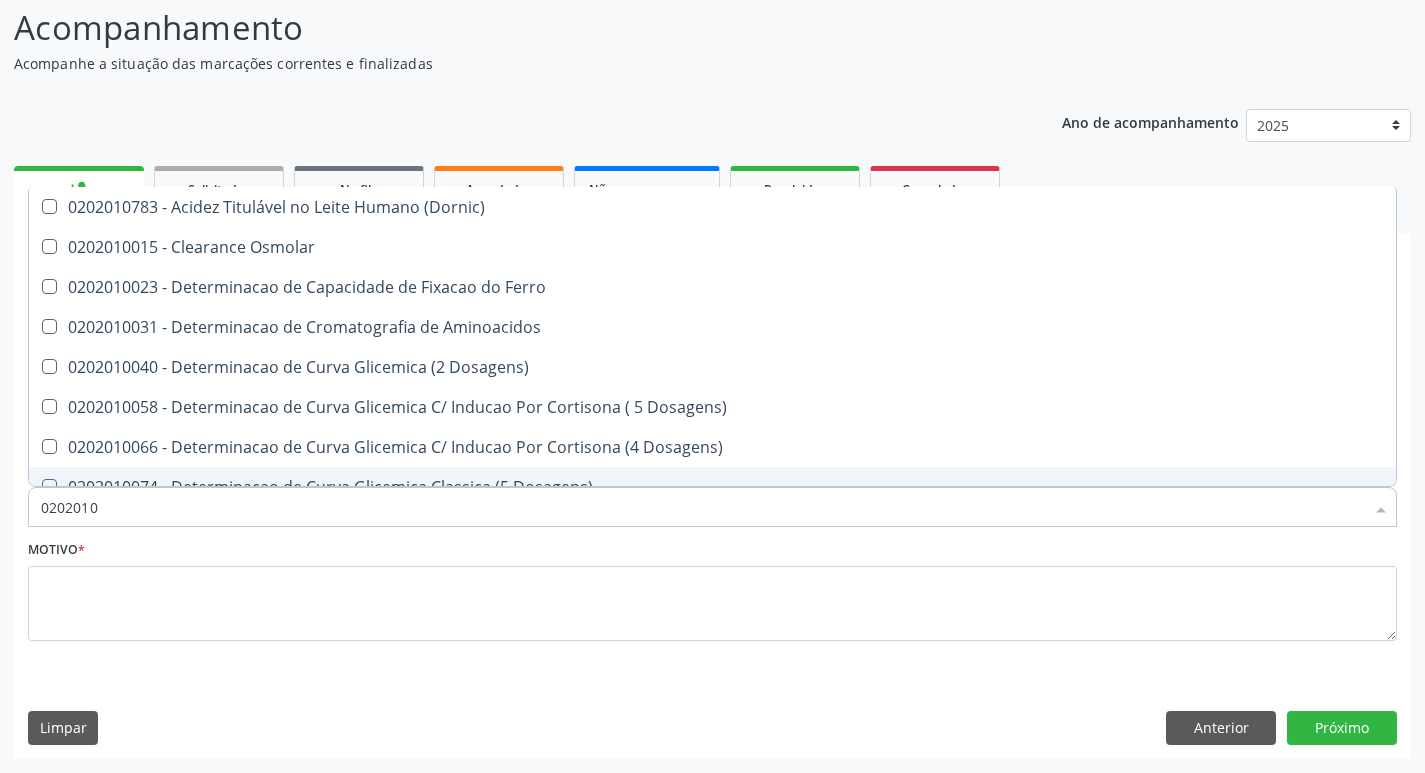 type on "020201" 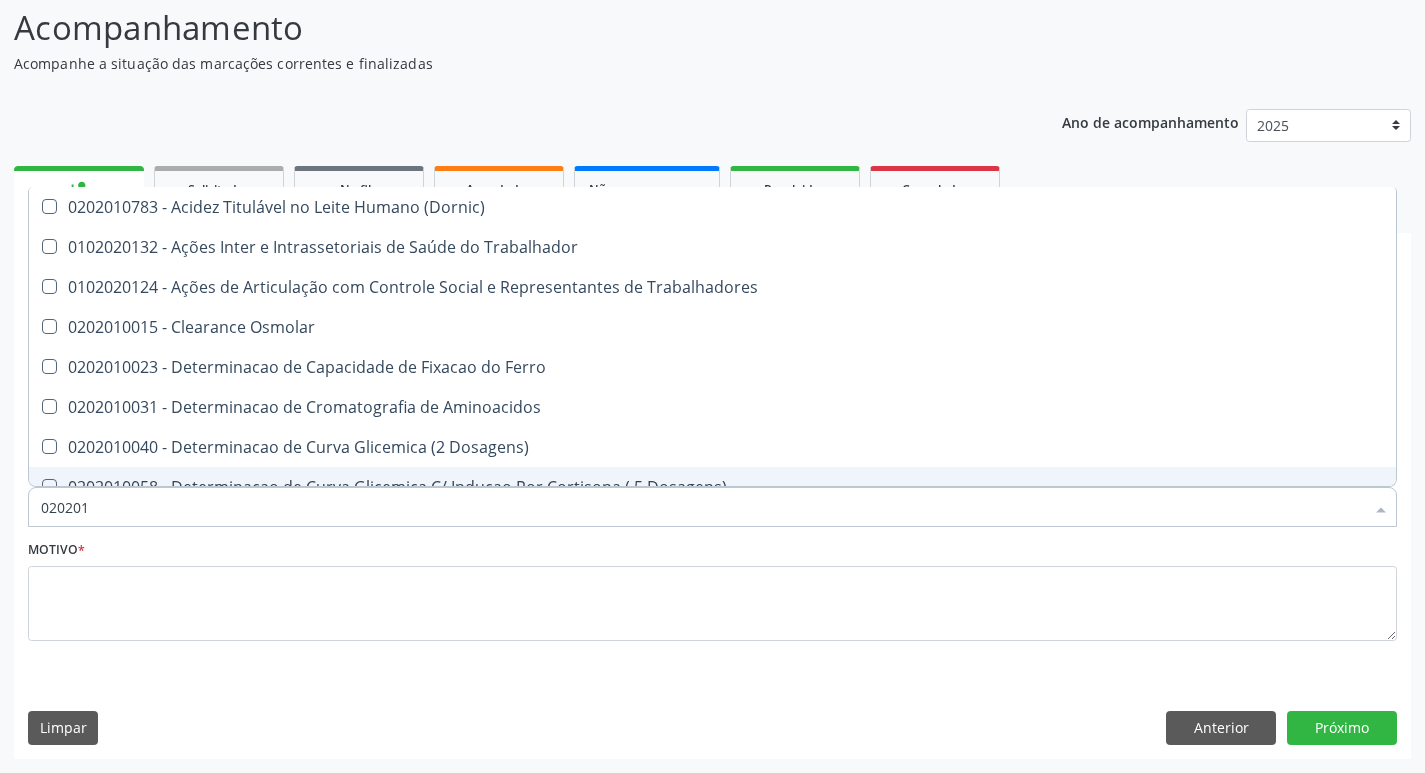 type on "02020" 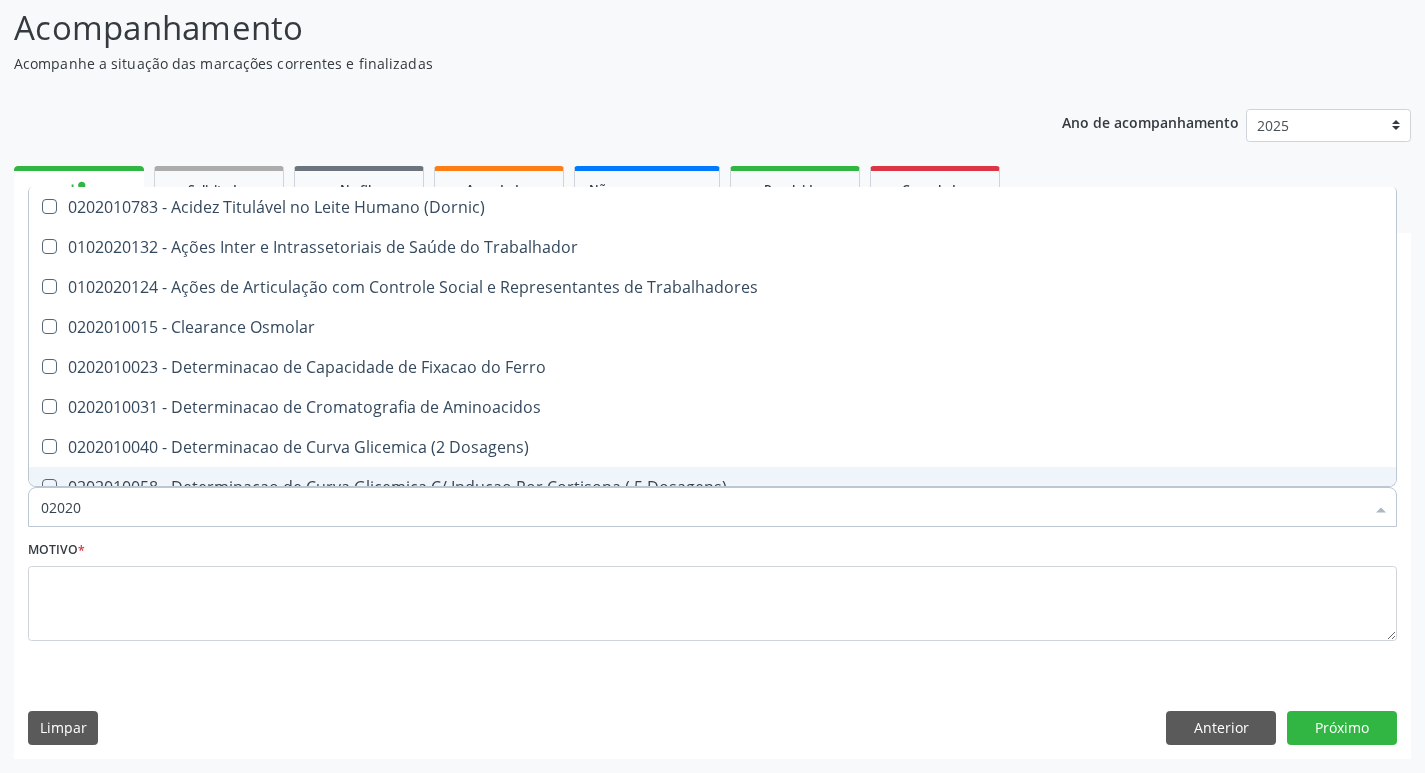 checkbox on "false" 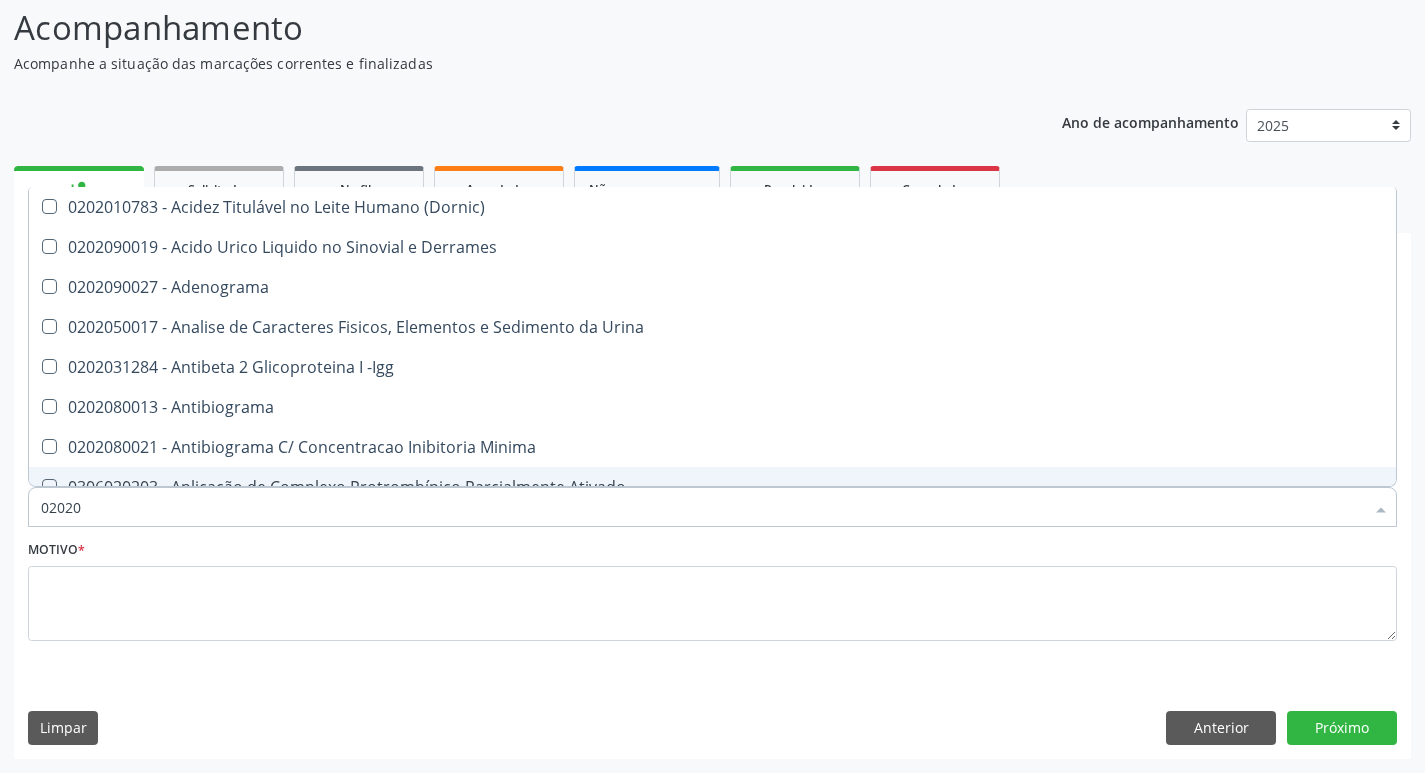 type on "020201" 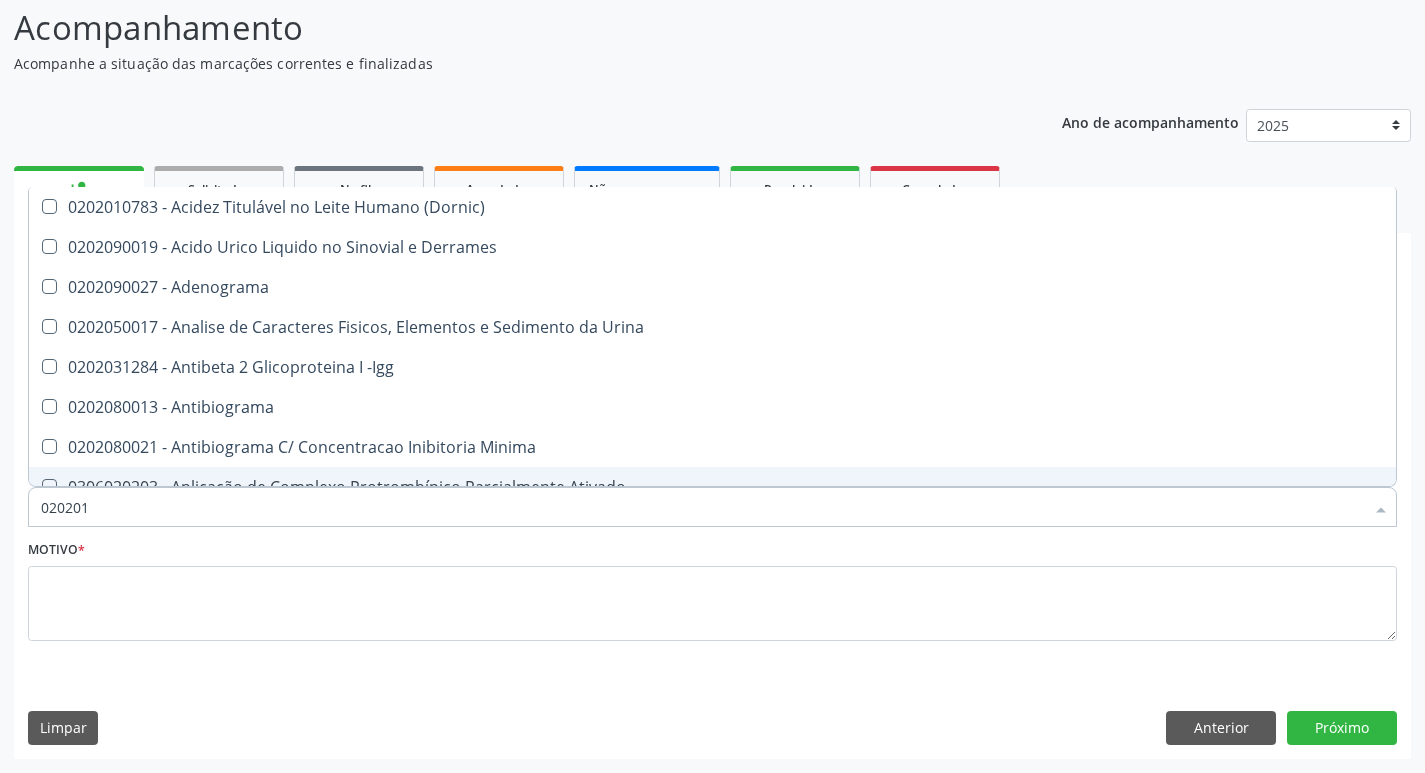 checkbox on "true" 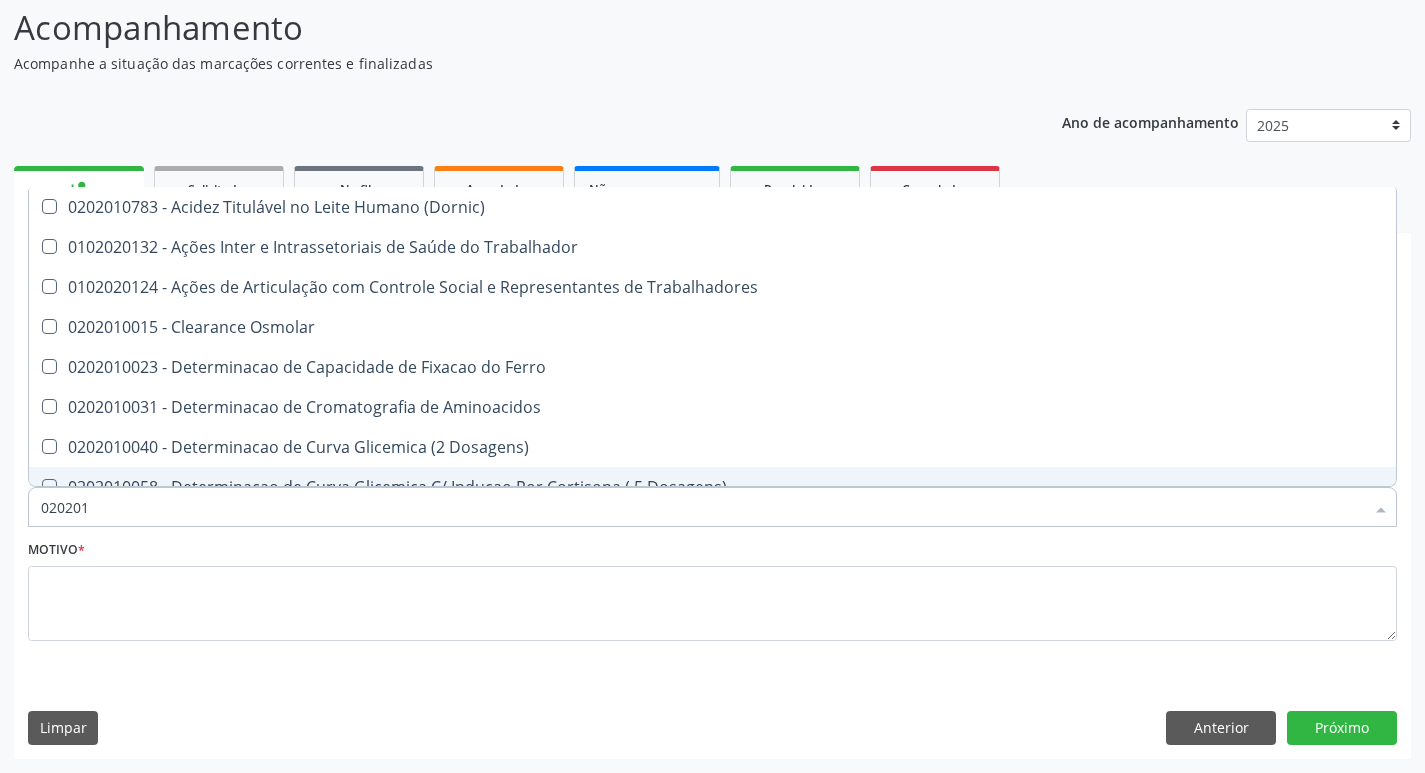 type on "0202010" 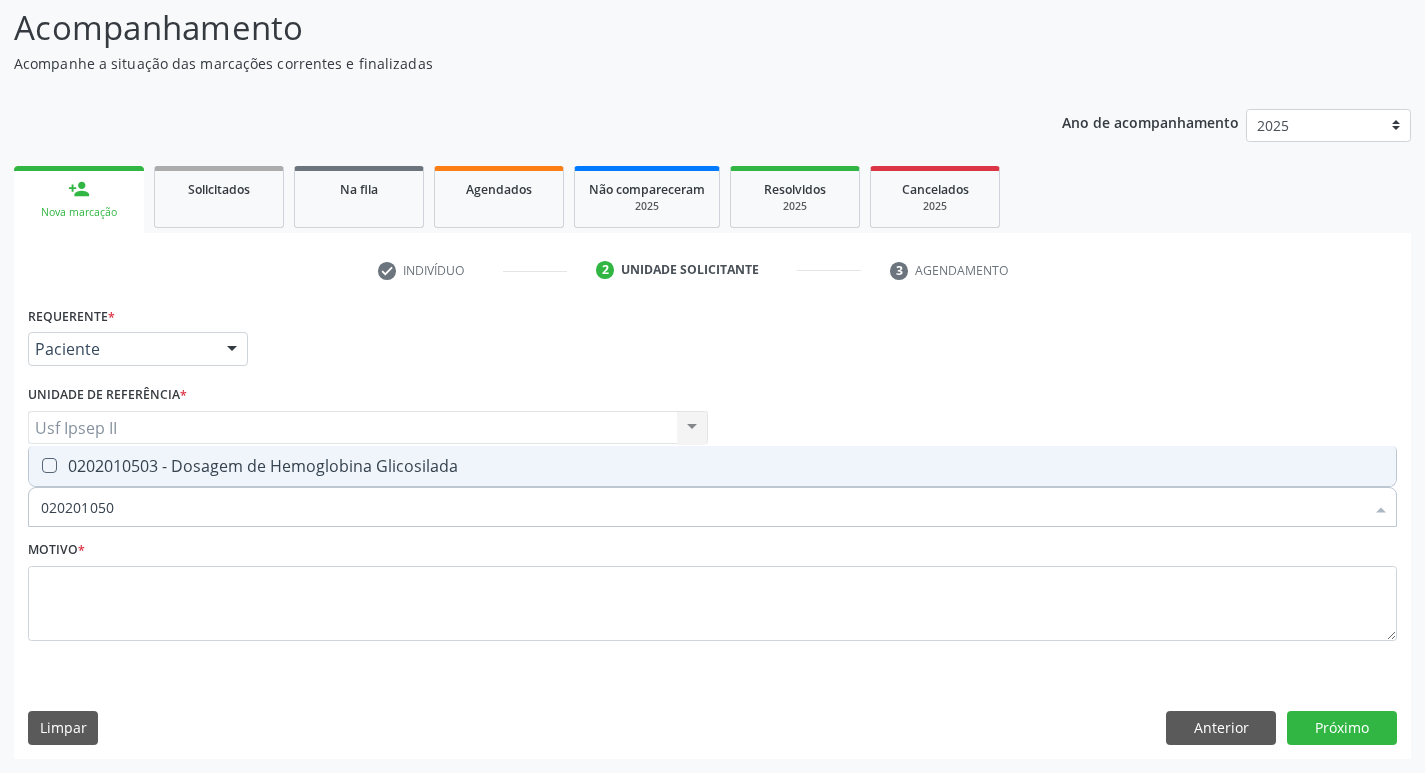 type on "0202010503" 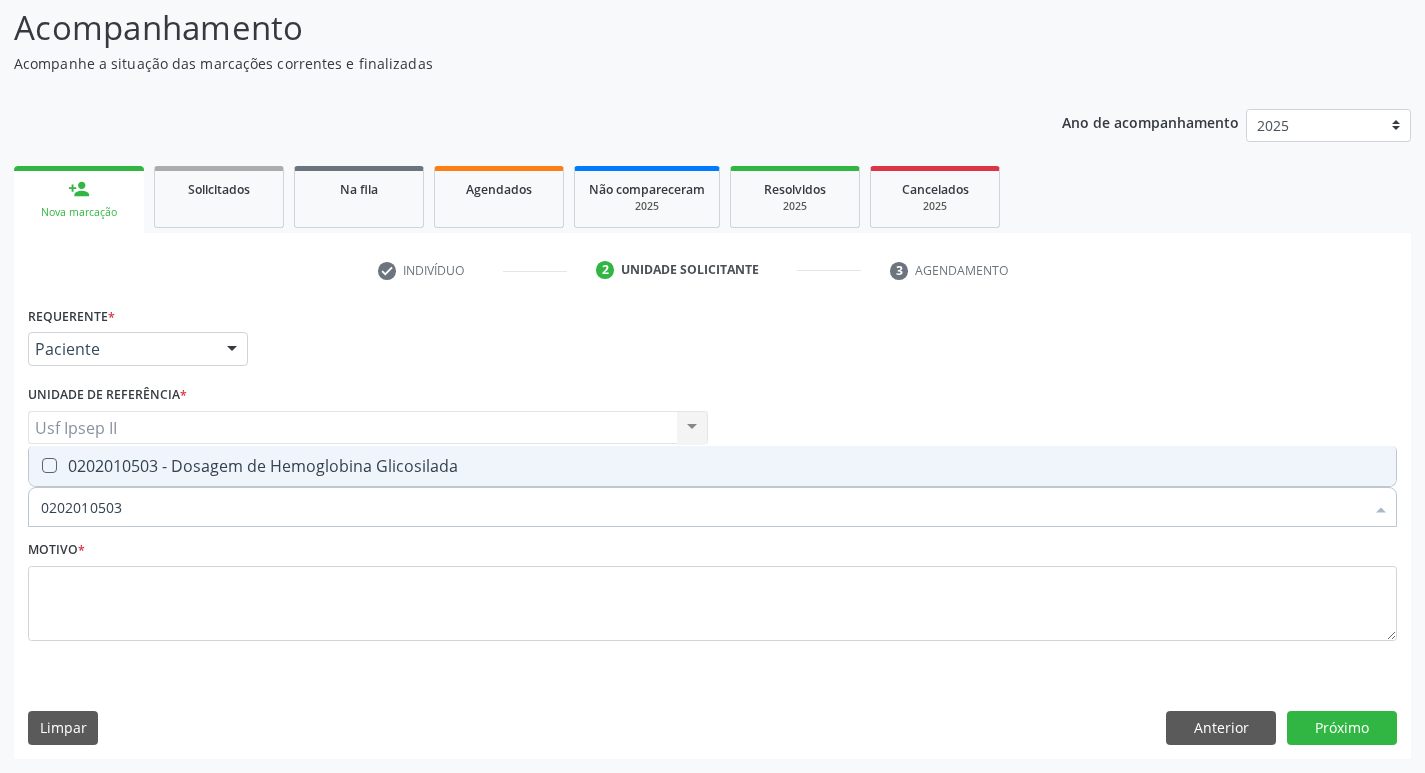 click at bounding box center (49, 465) 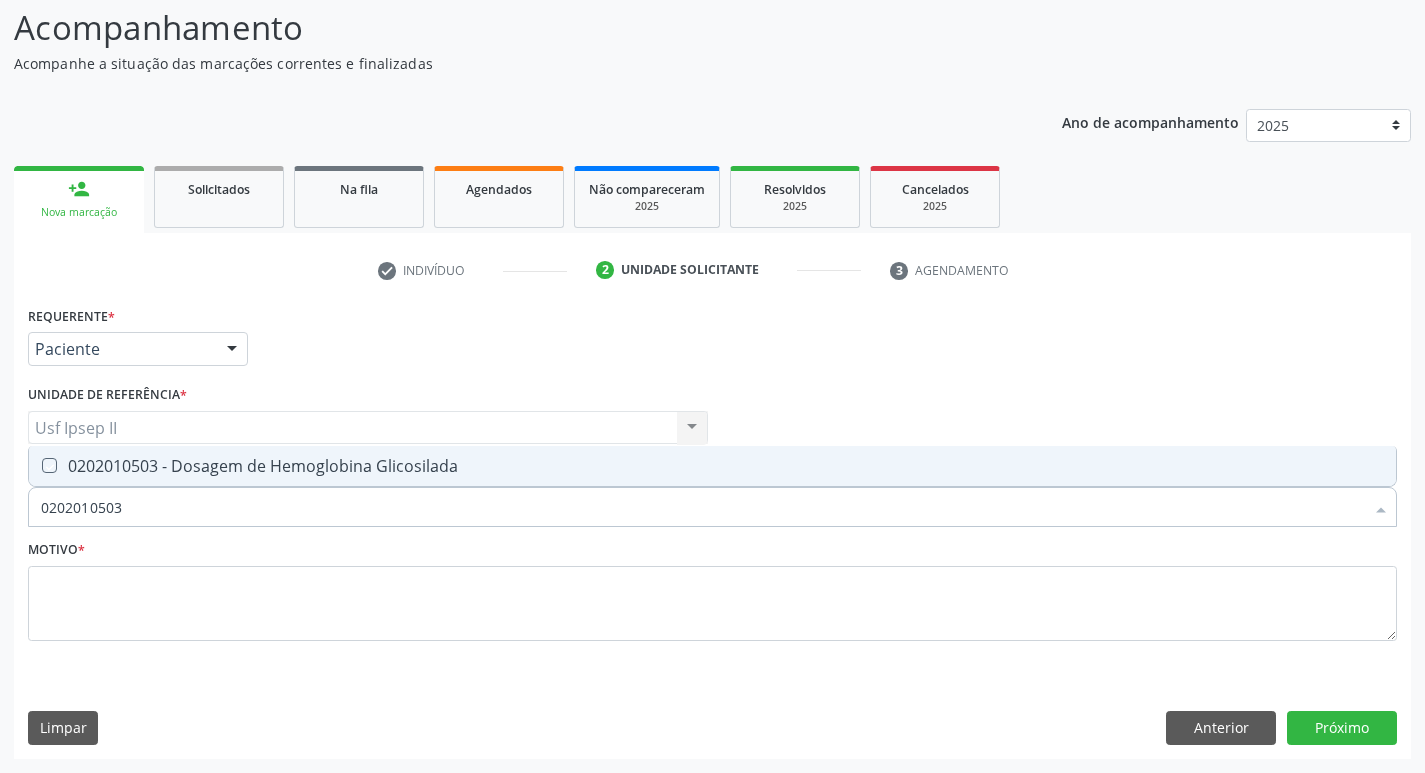 click at bounding box center (35, 465) 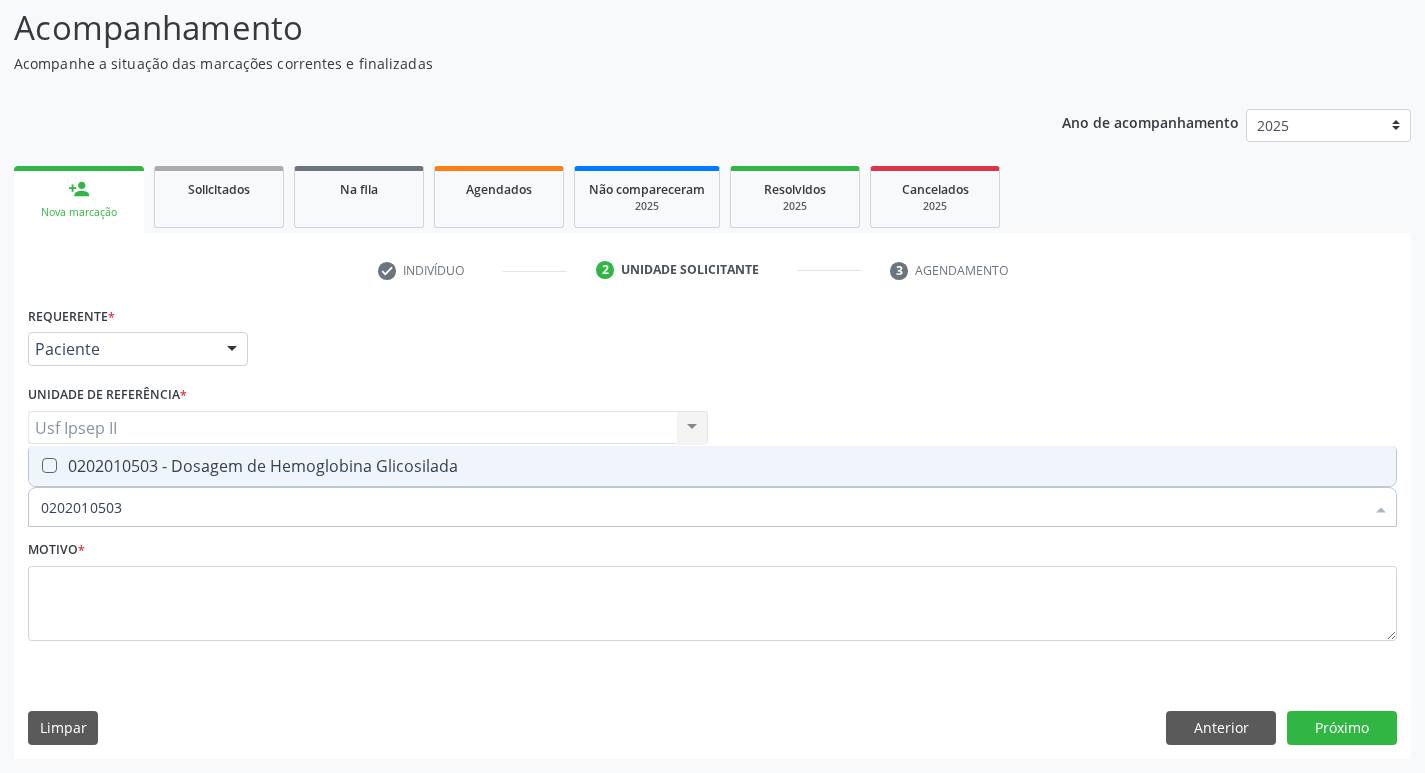 checkbox on "true" 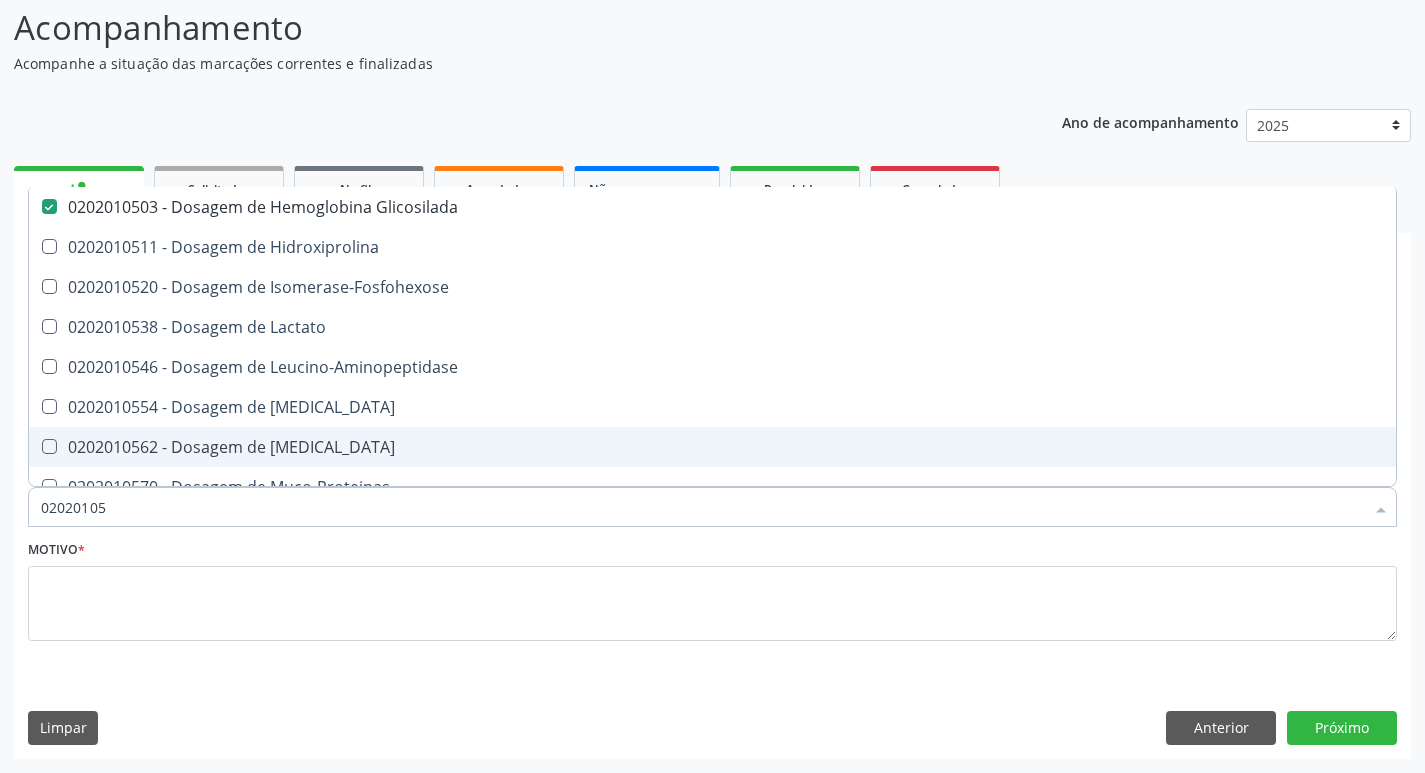 type on "0202010" 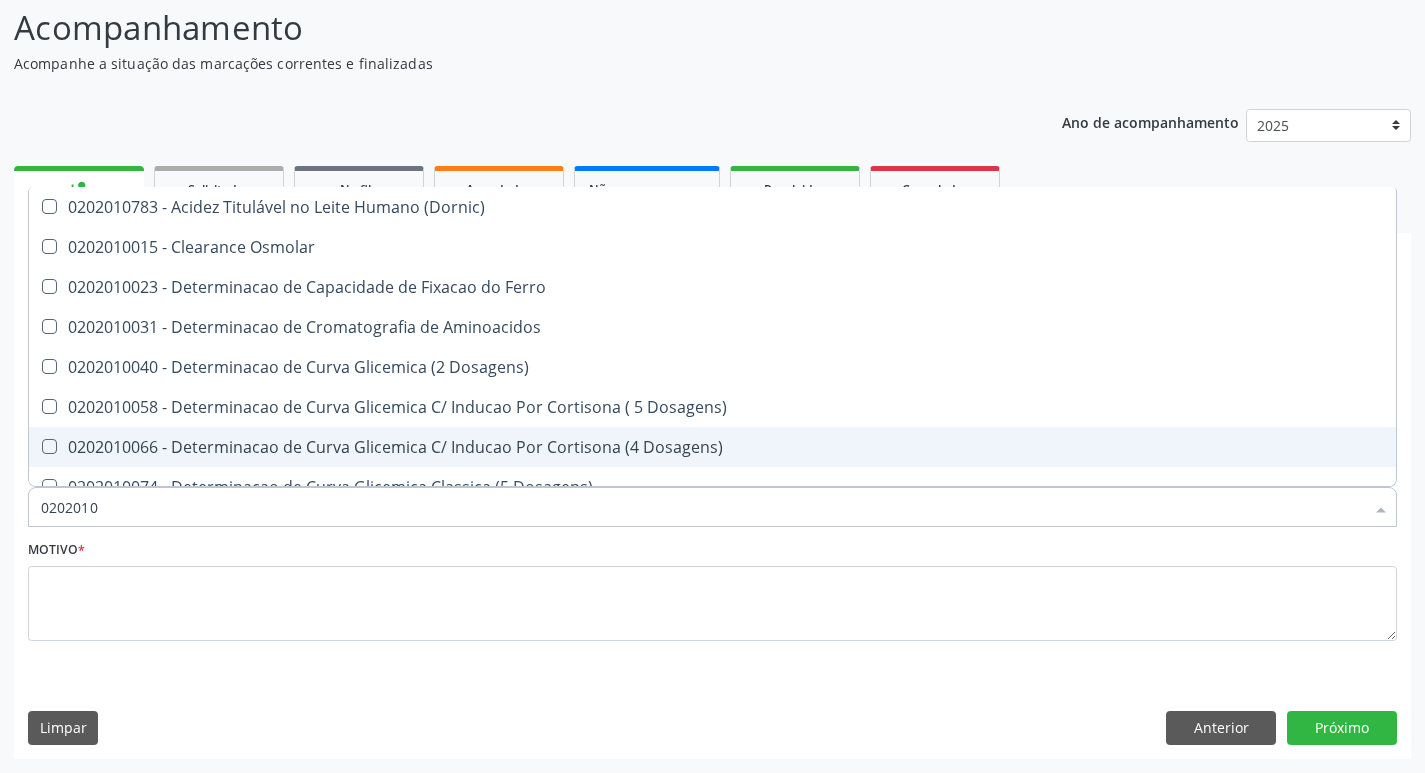 type on "020201" 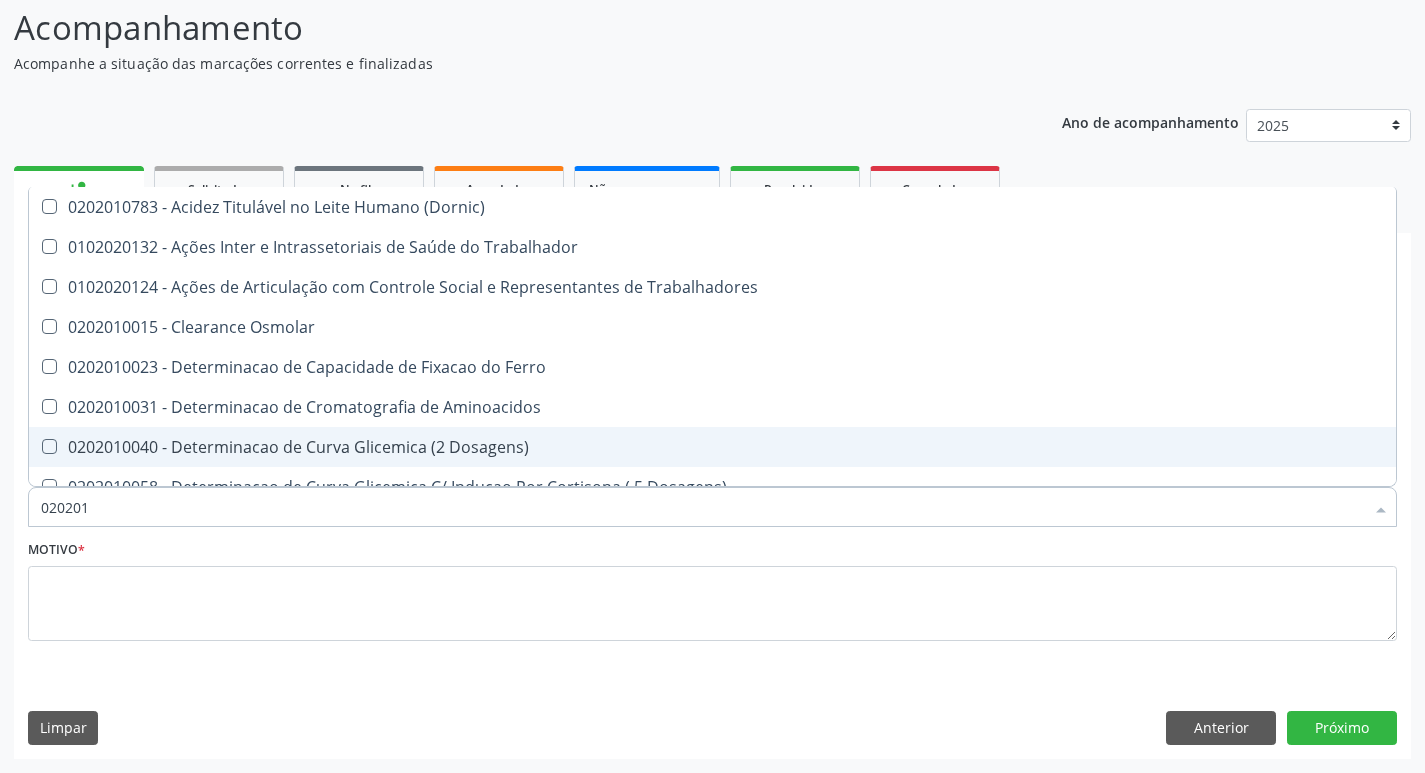type on "02020" 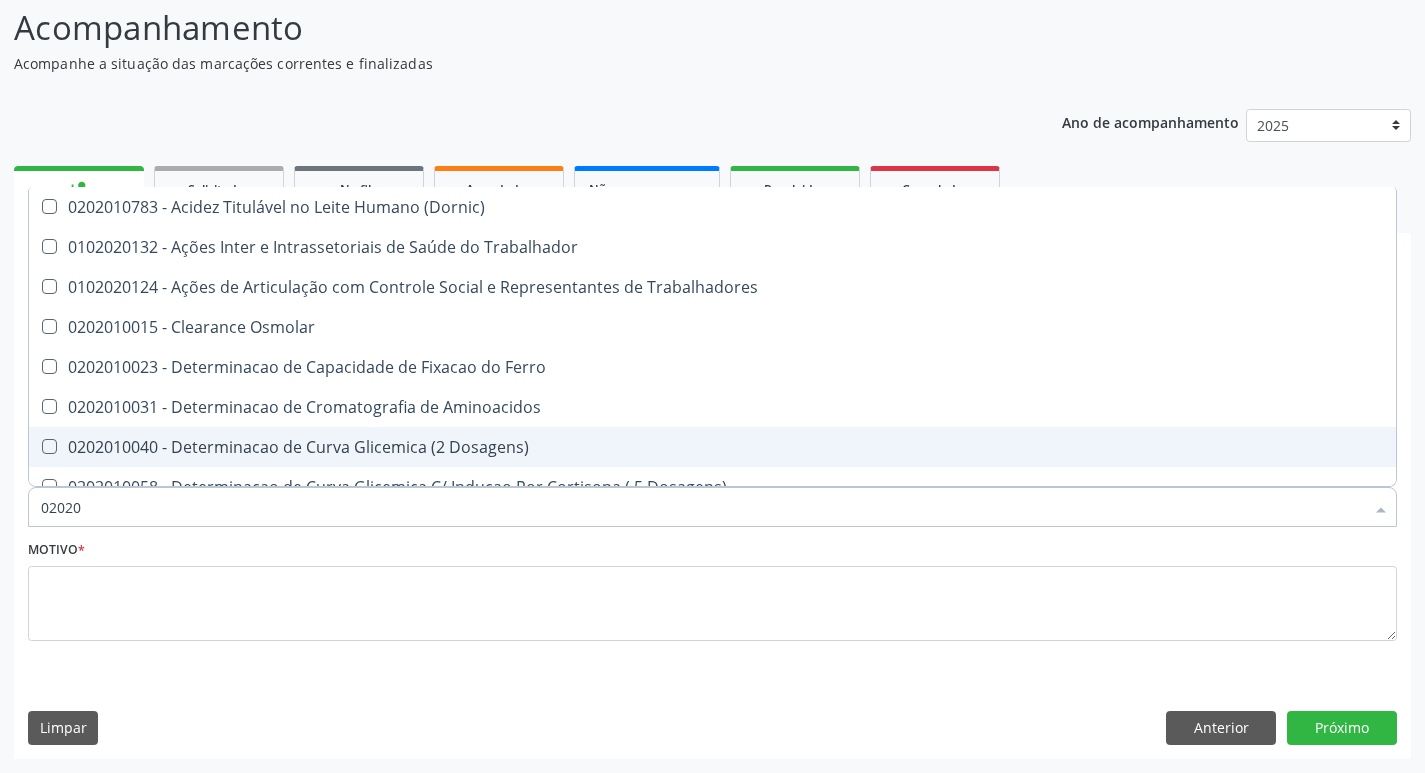 checkbox on "false" 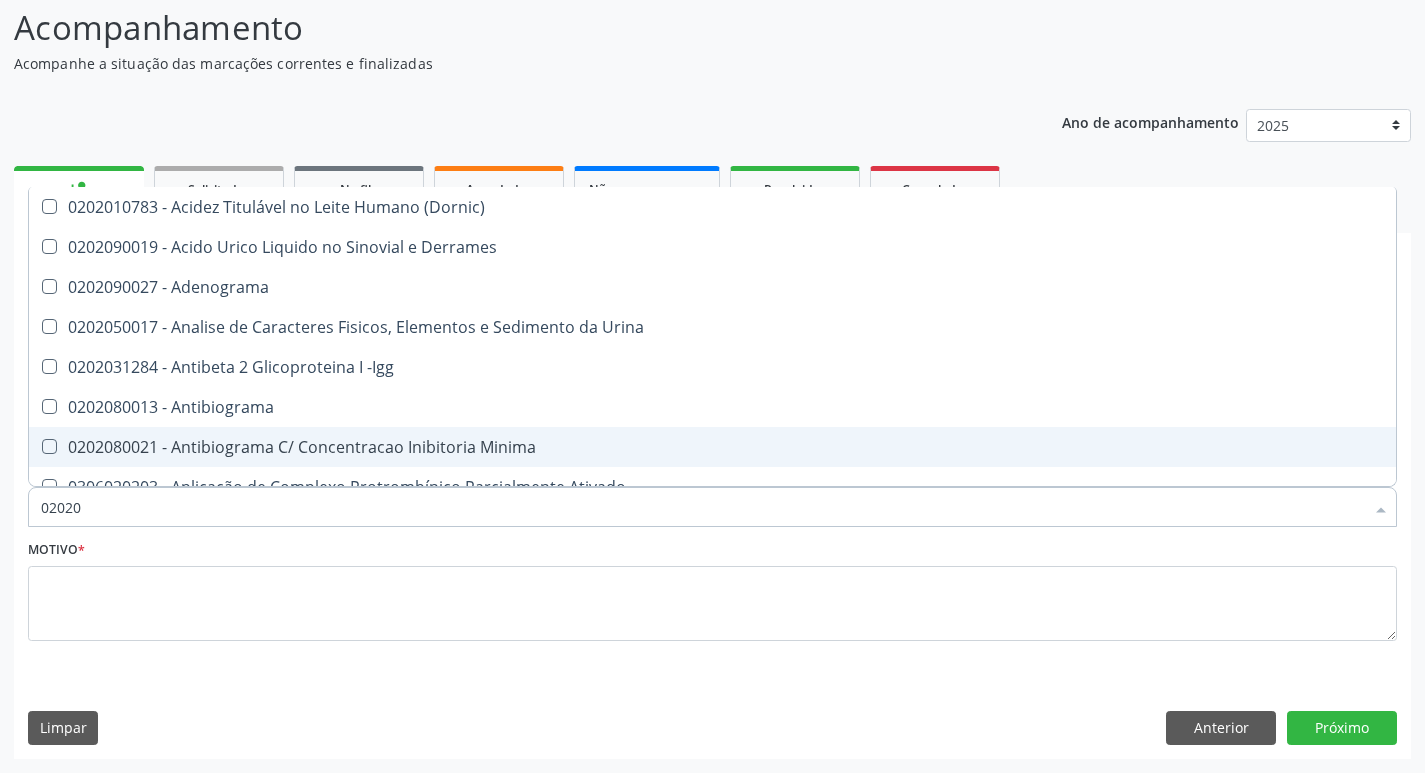 type on "020201" 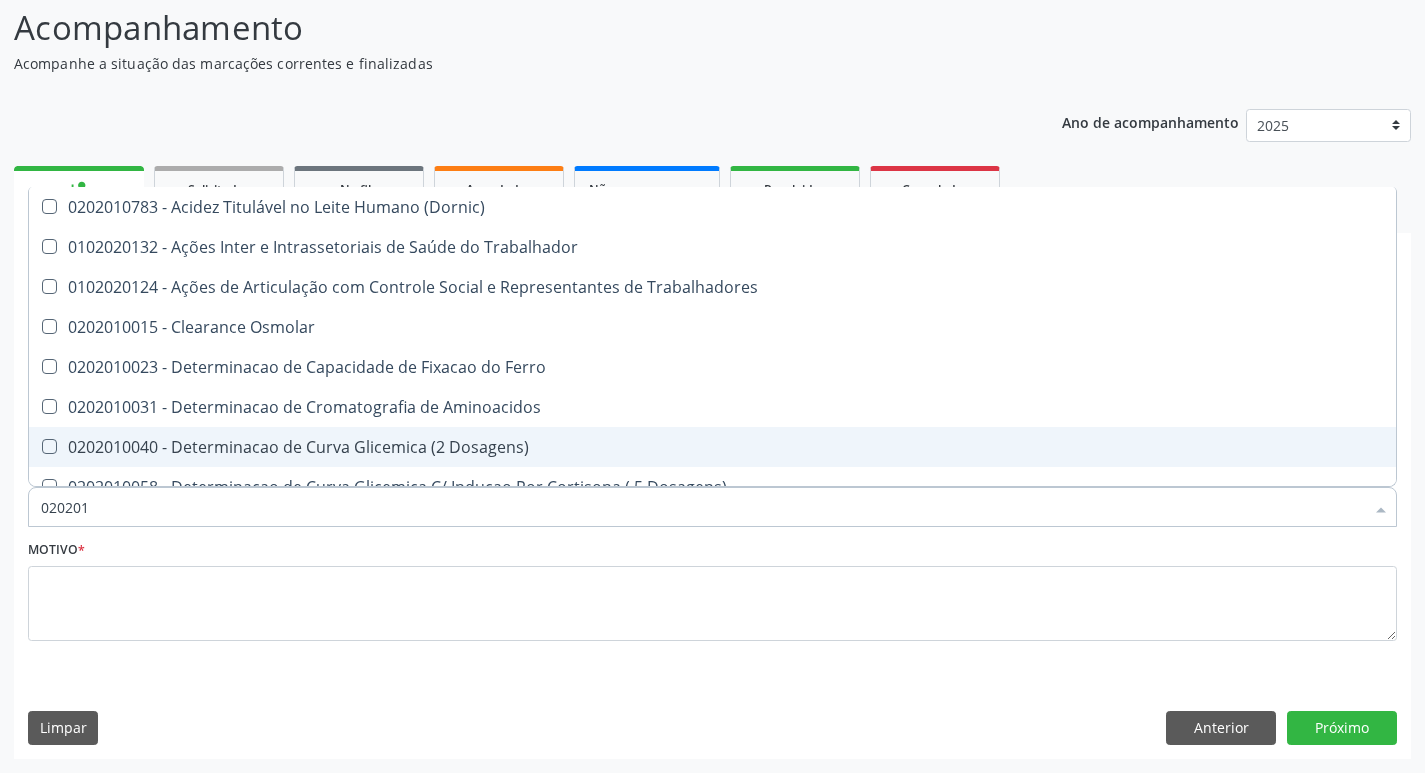 type on "0202010" 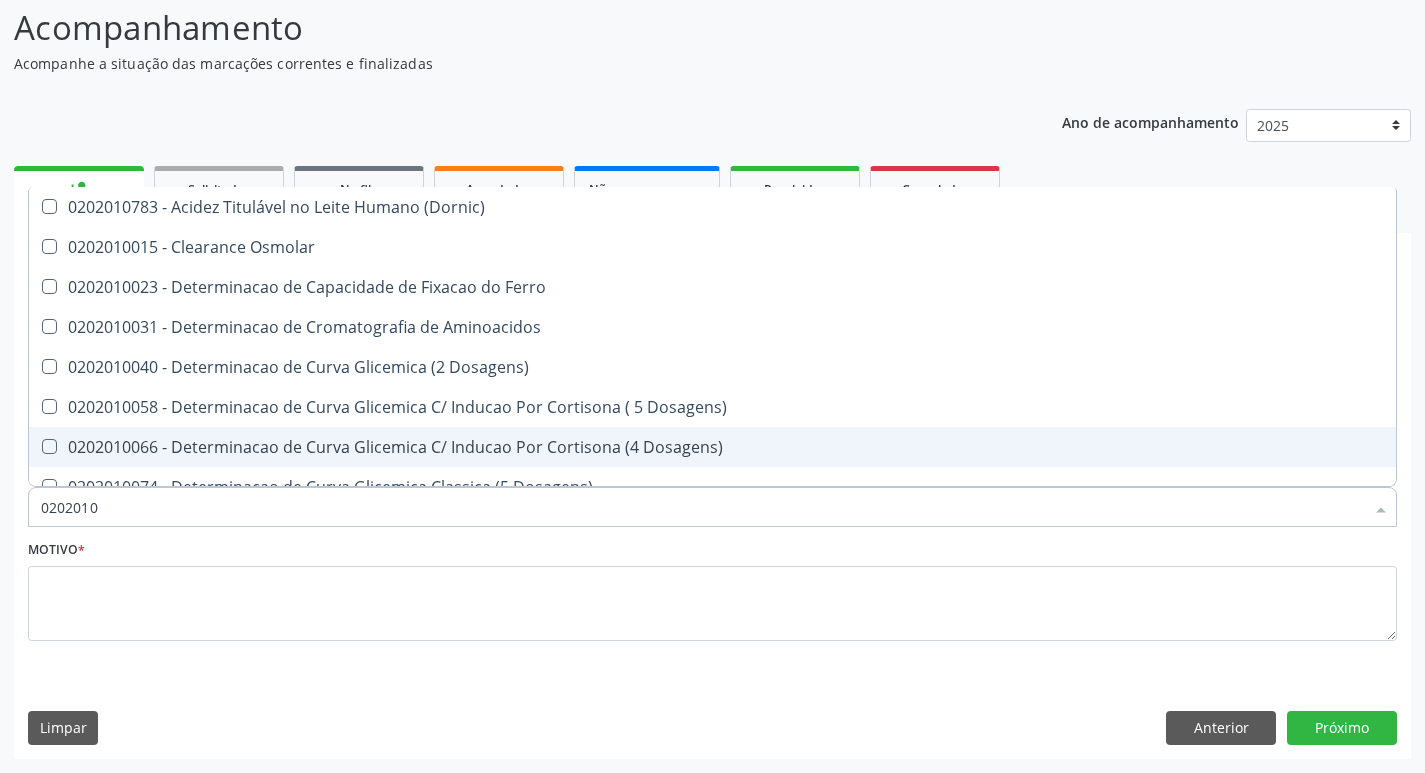 type on "02020103" 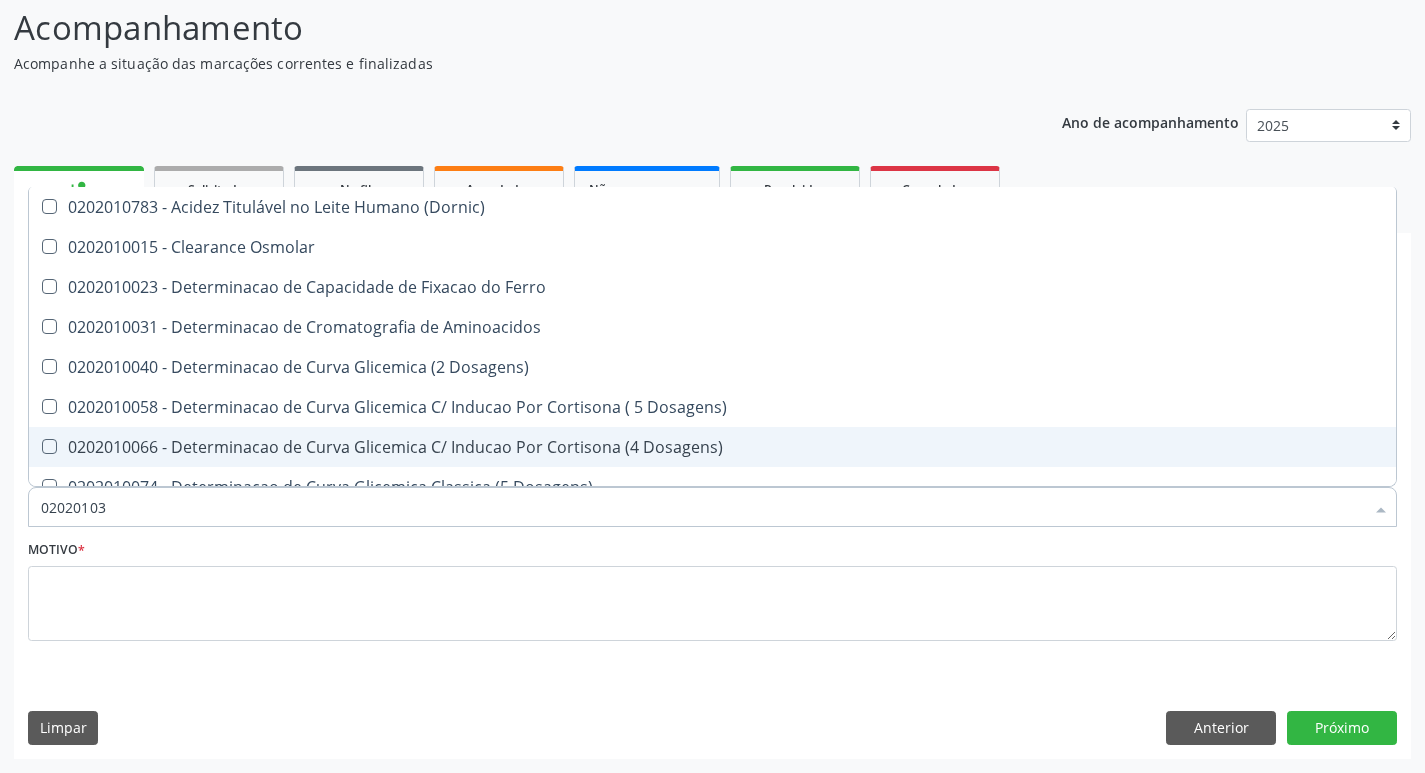checkbox on "true" 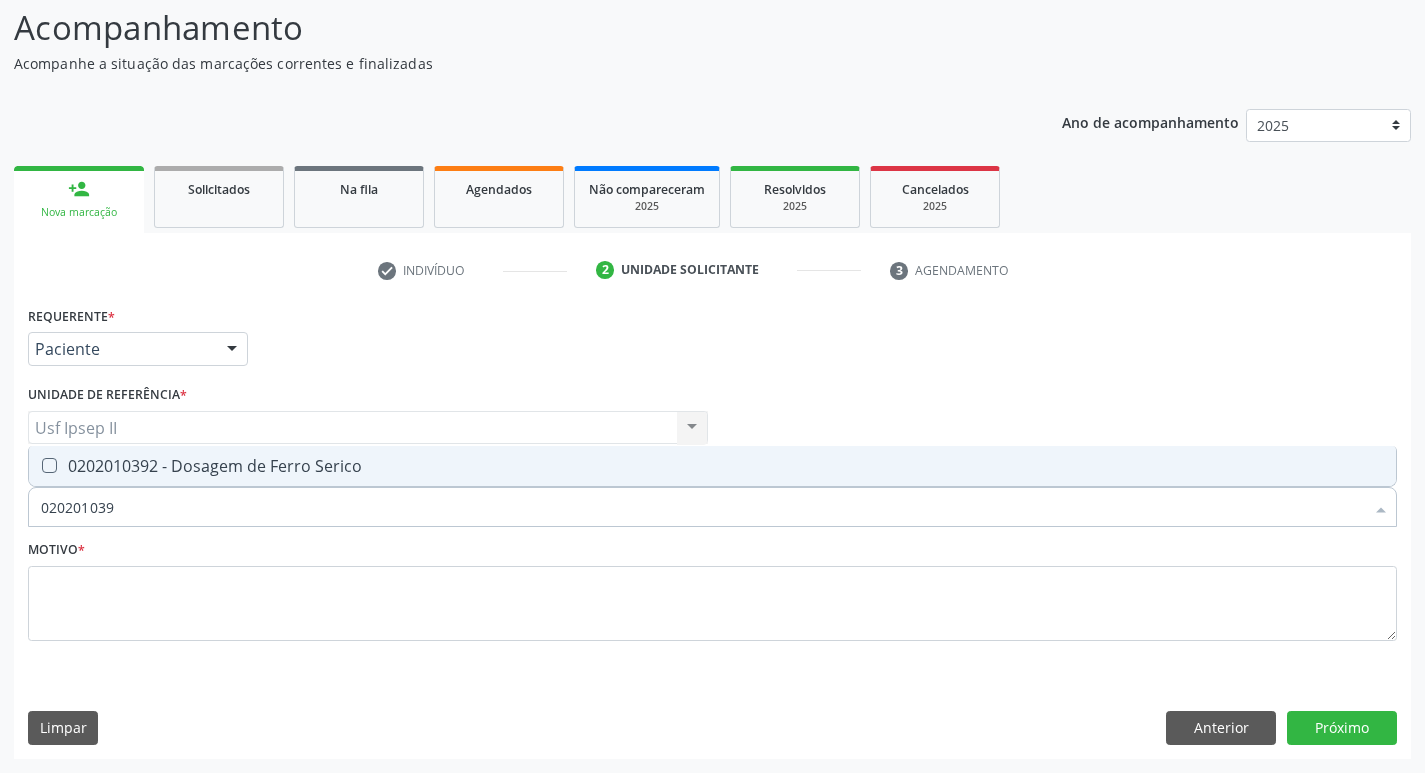 type on "0202010392" 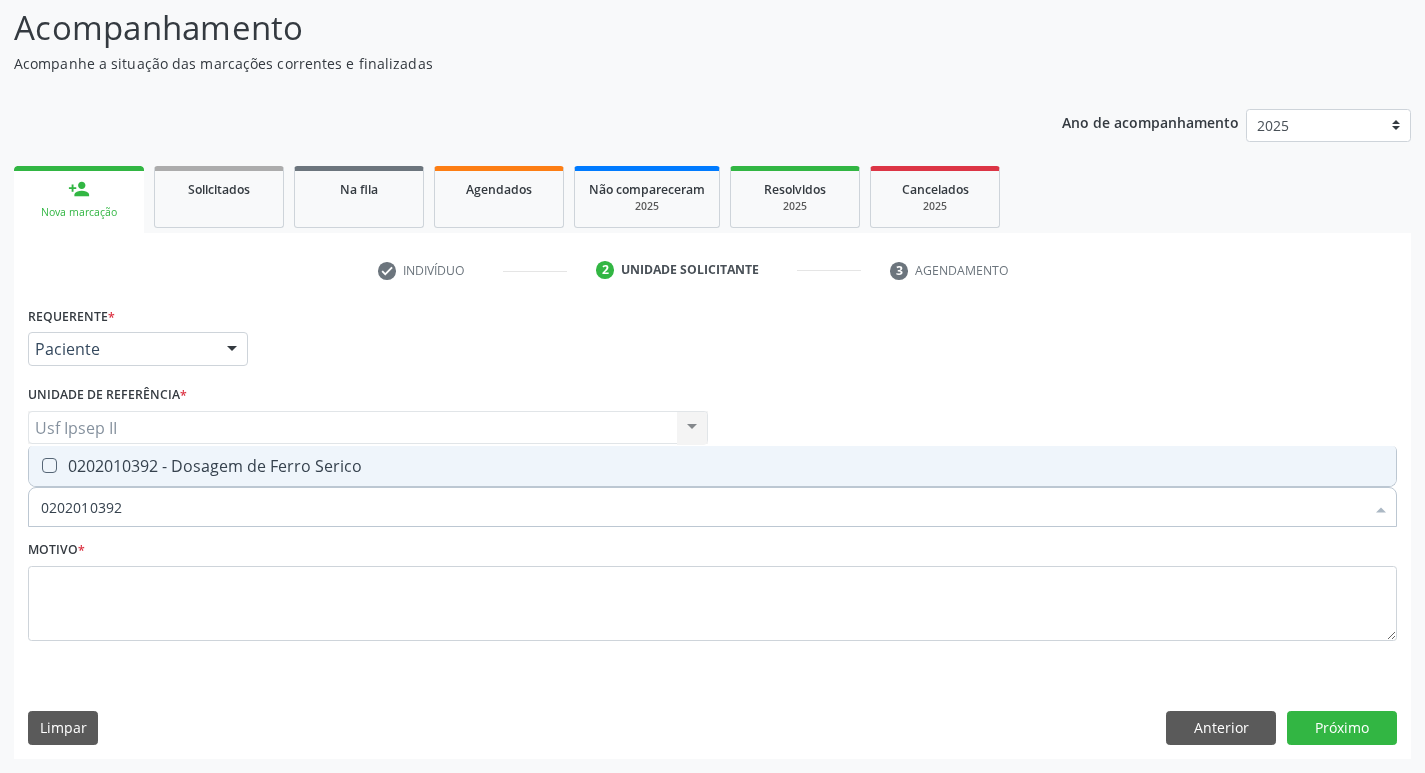 click at bounding box center [49, 465] 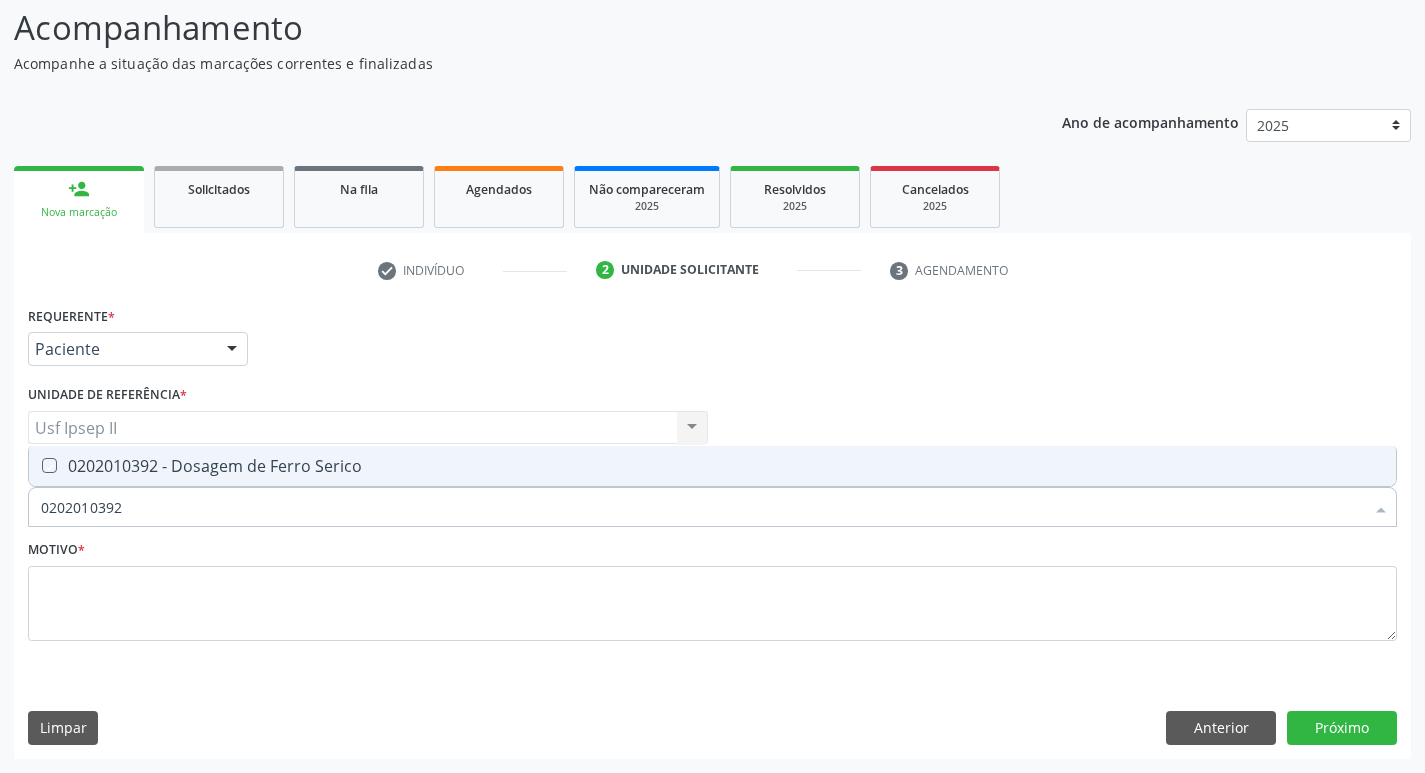click at bounding box center [35, 465] 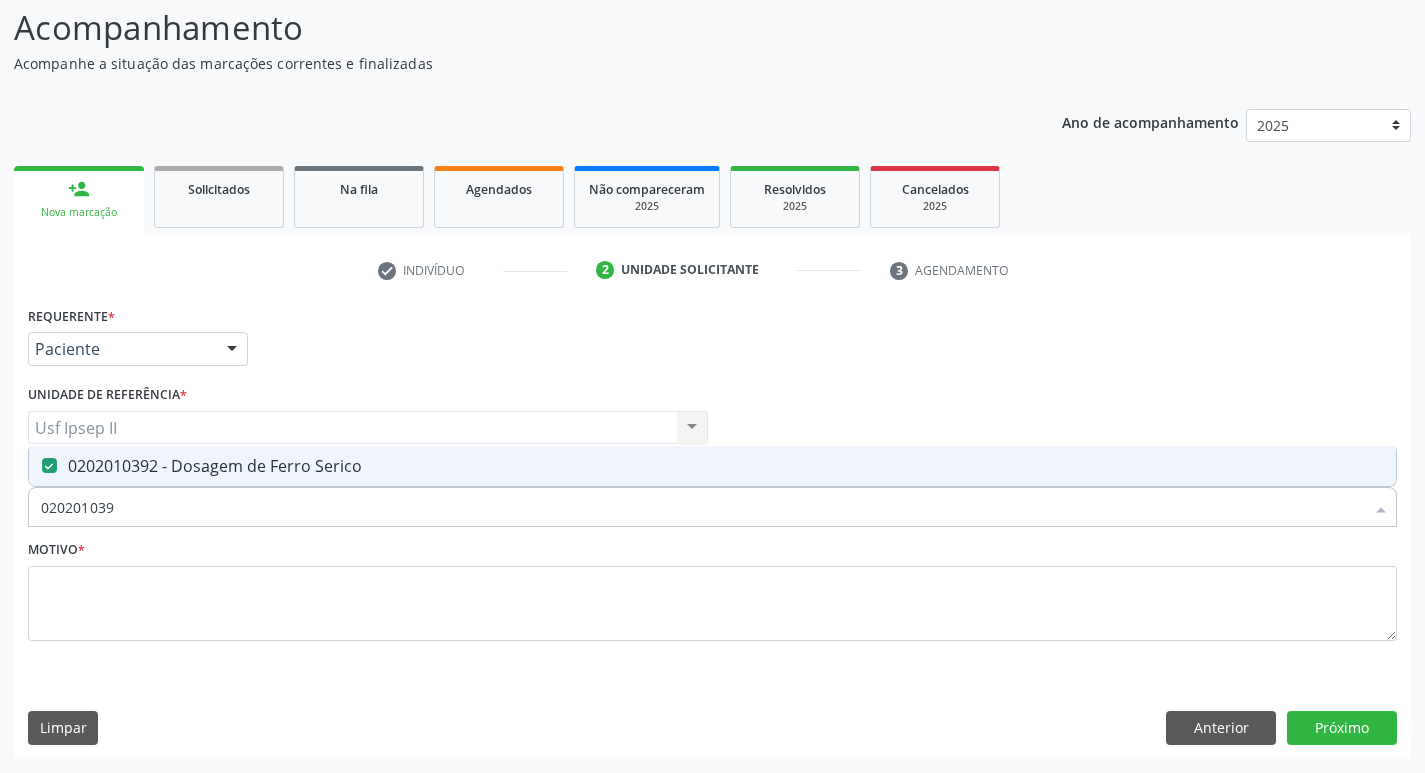 type on "02020103" 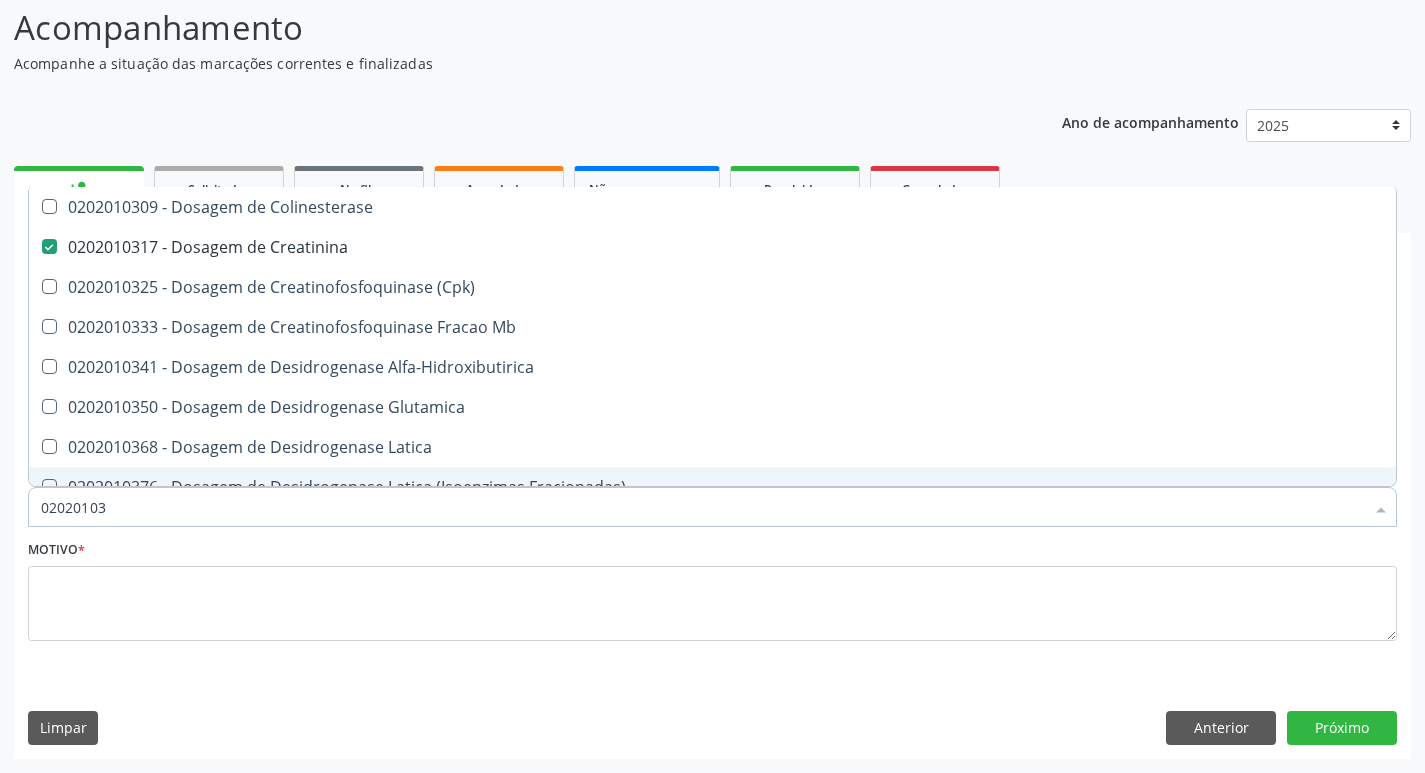 type on "0202010" 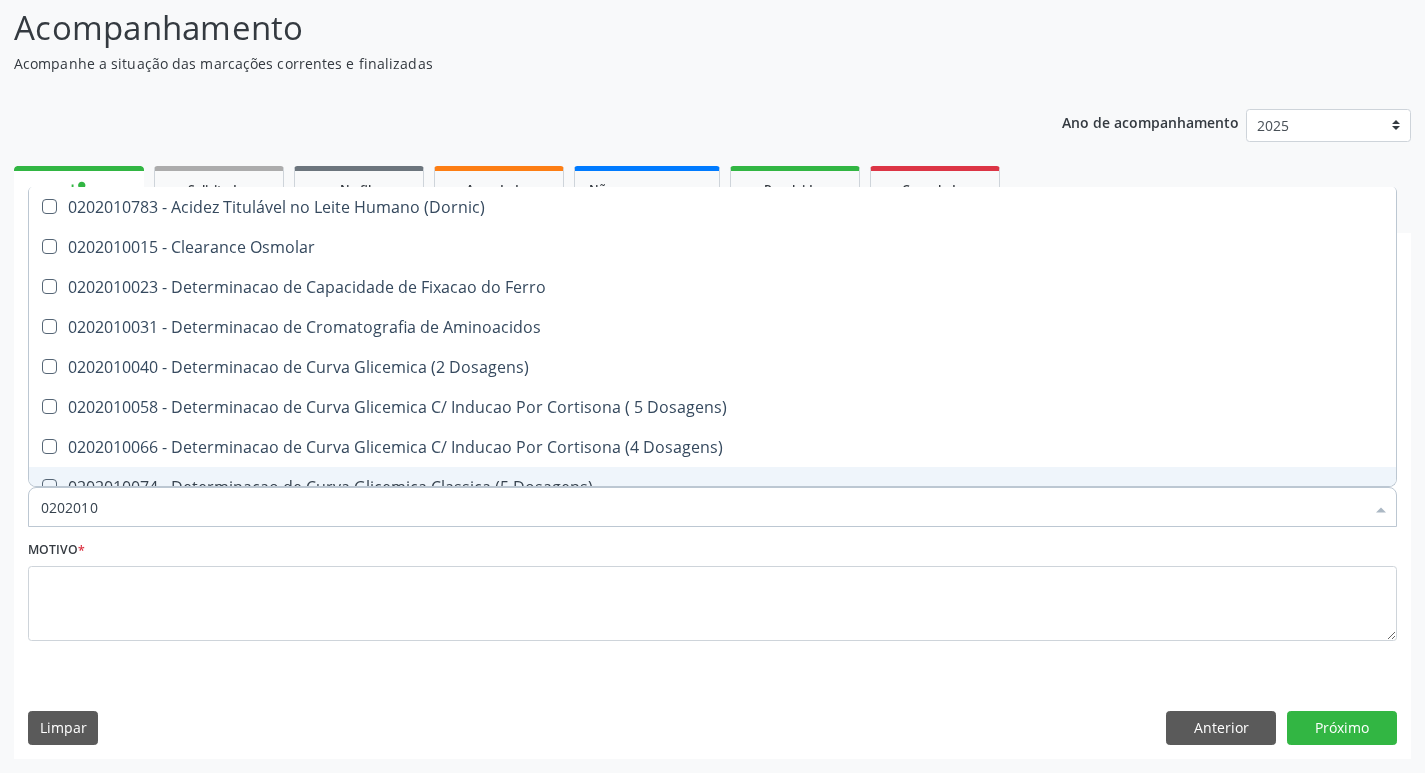 type on "020201" 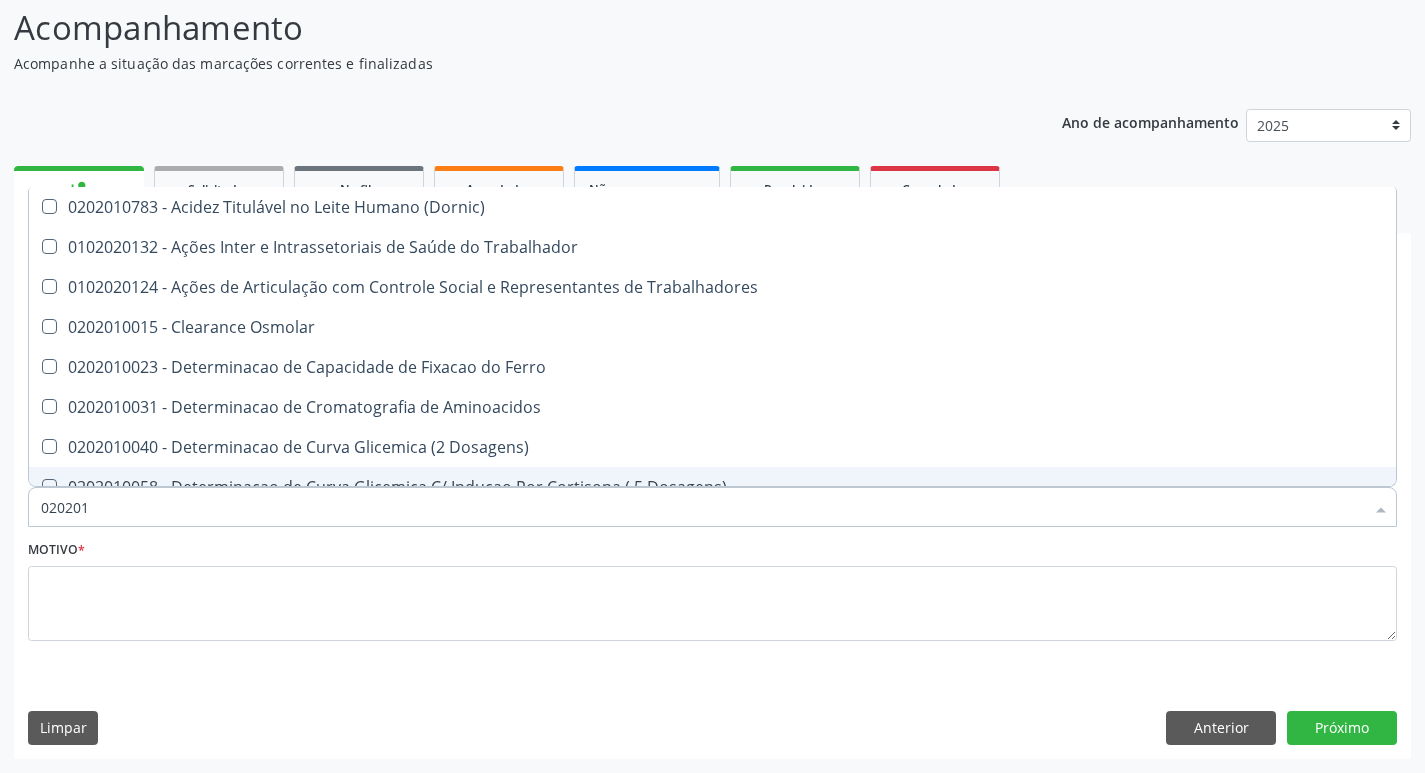 type on "02020" 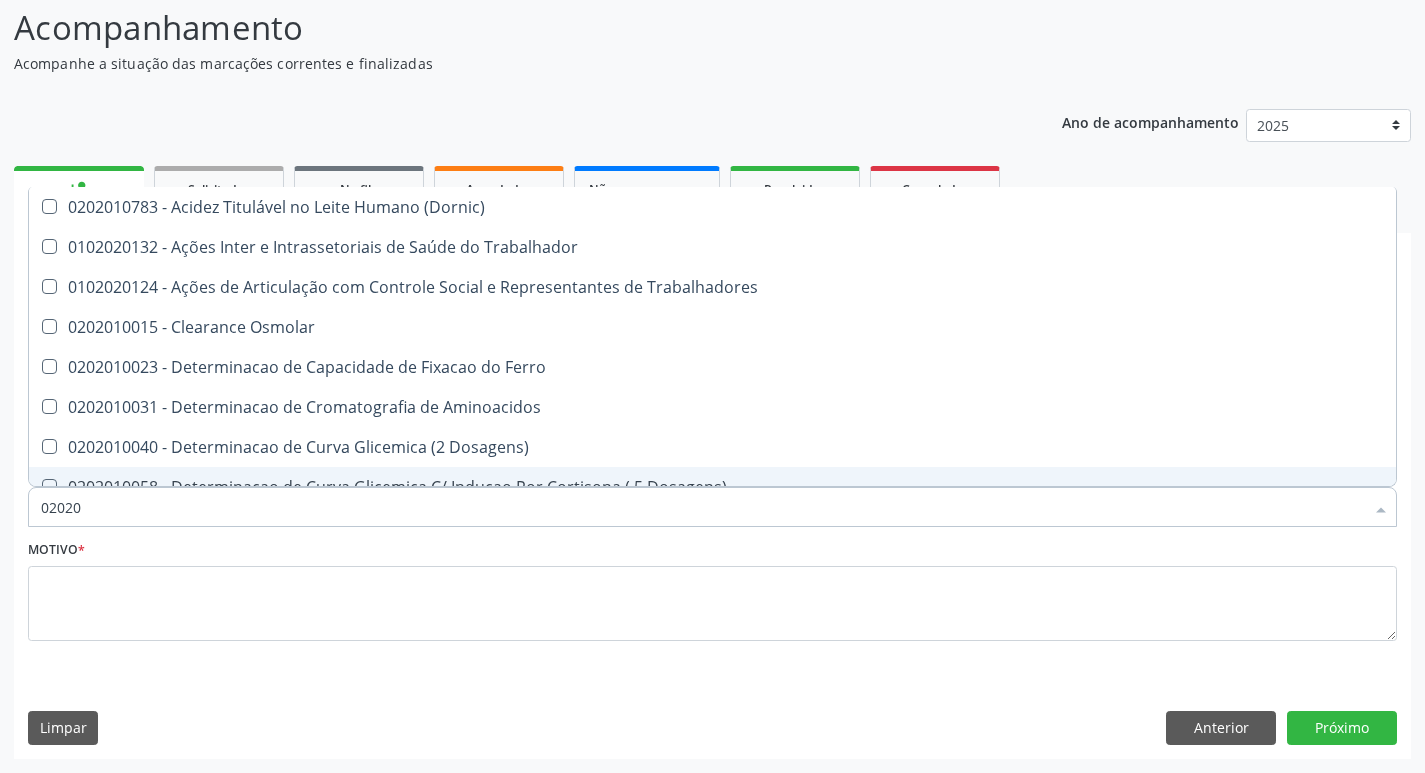 checkbox on "false" 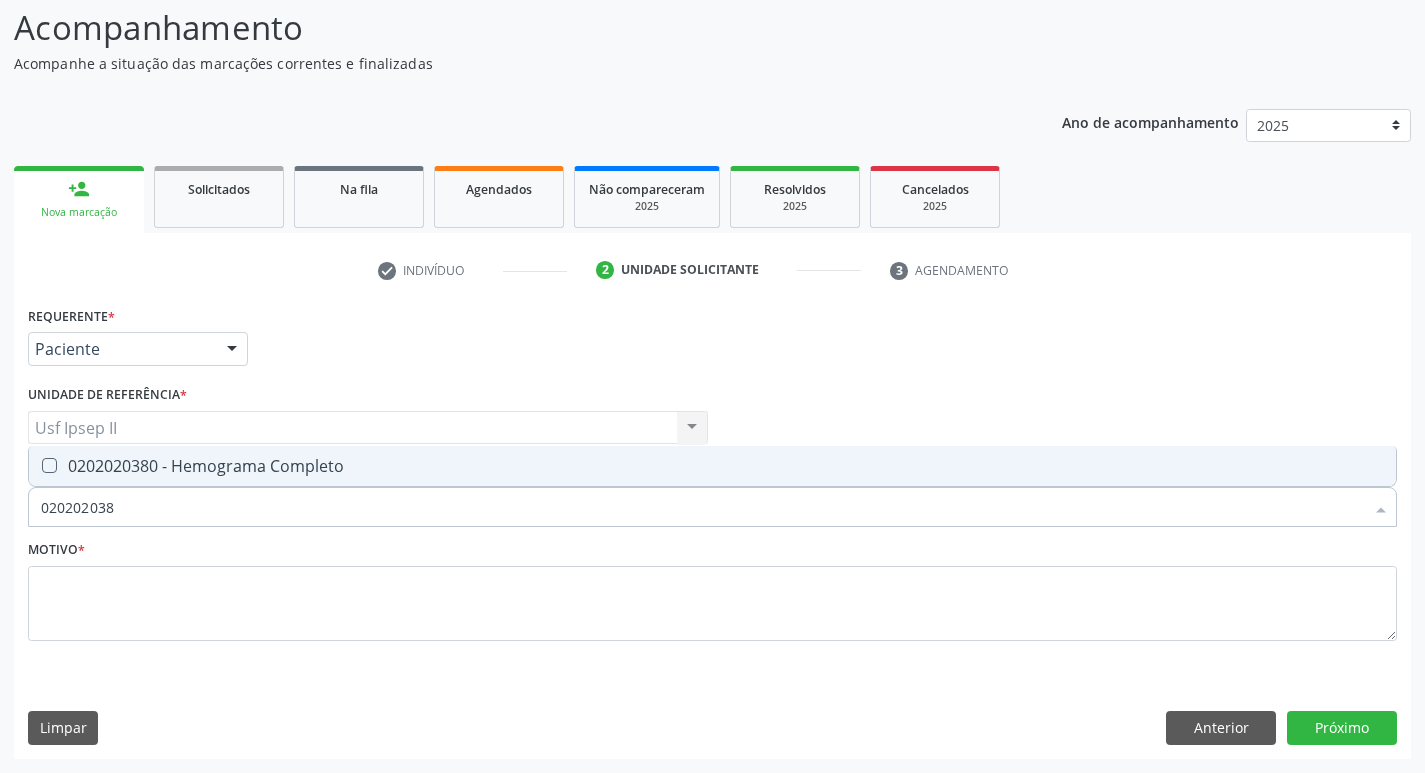 type on "0202020380" 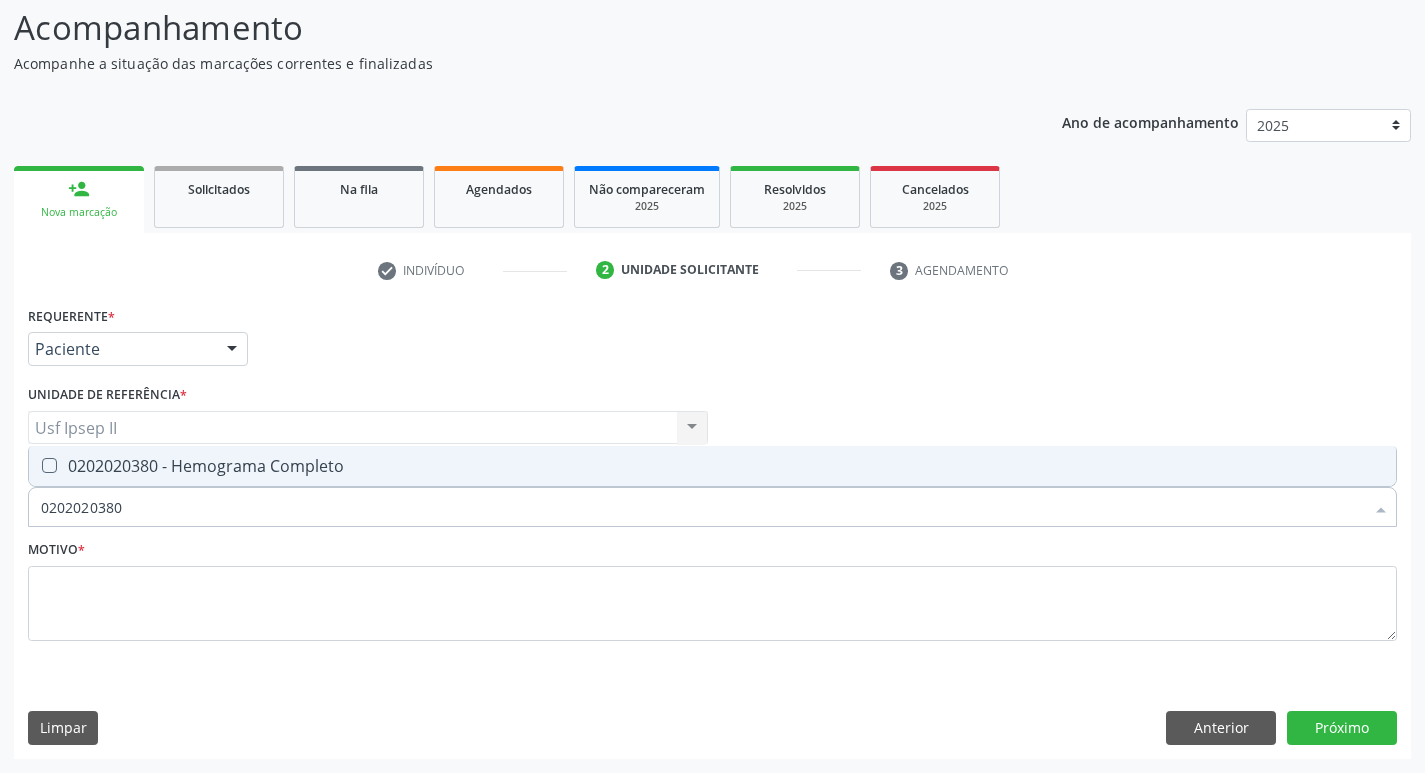 click on "0202020380 - Hemograma Completo" at bounding box center [712, 466] 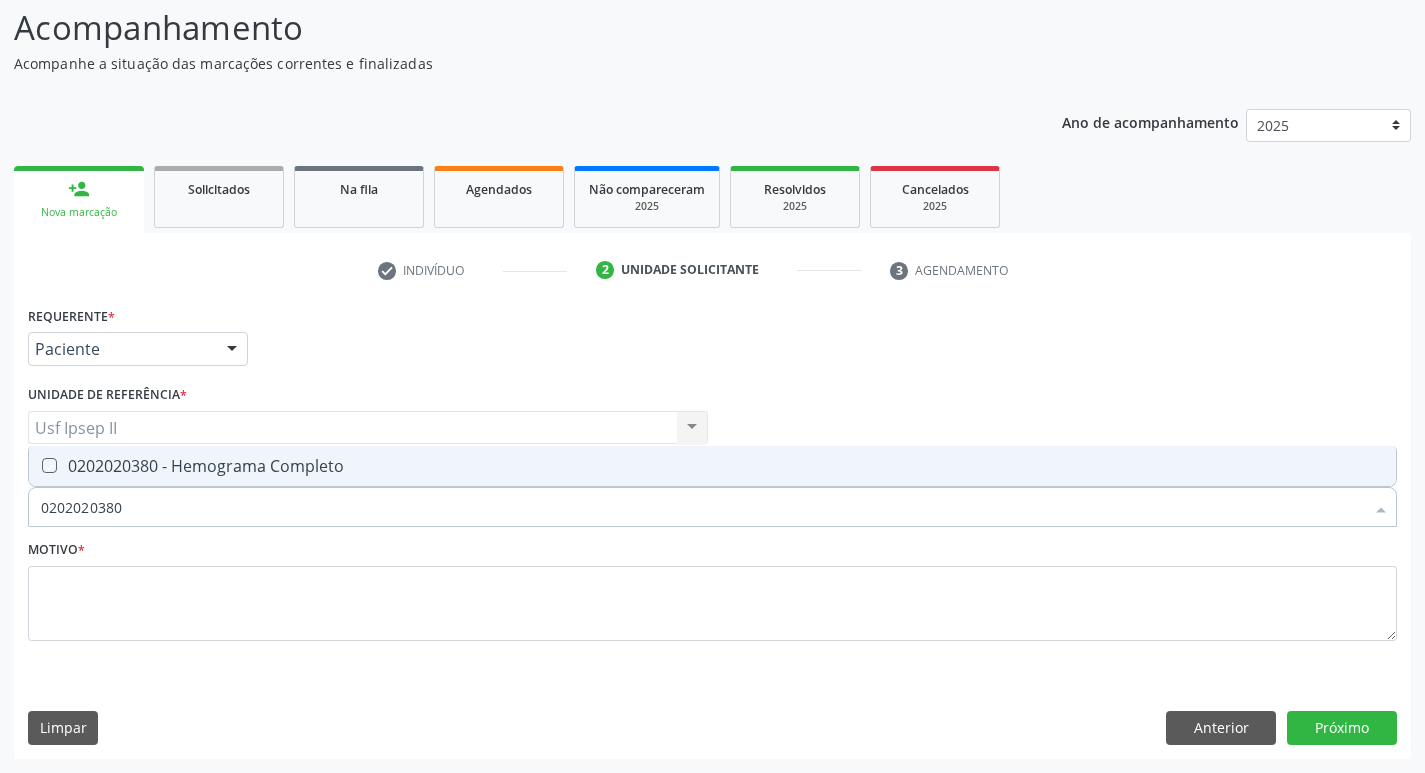 checkbox on "true" 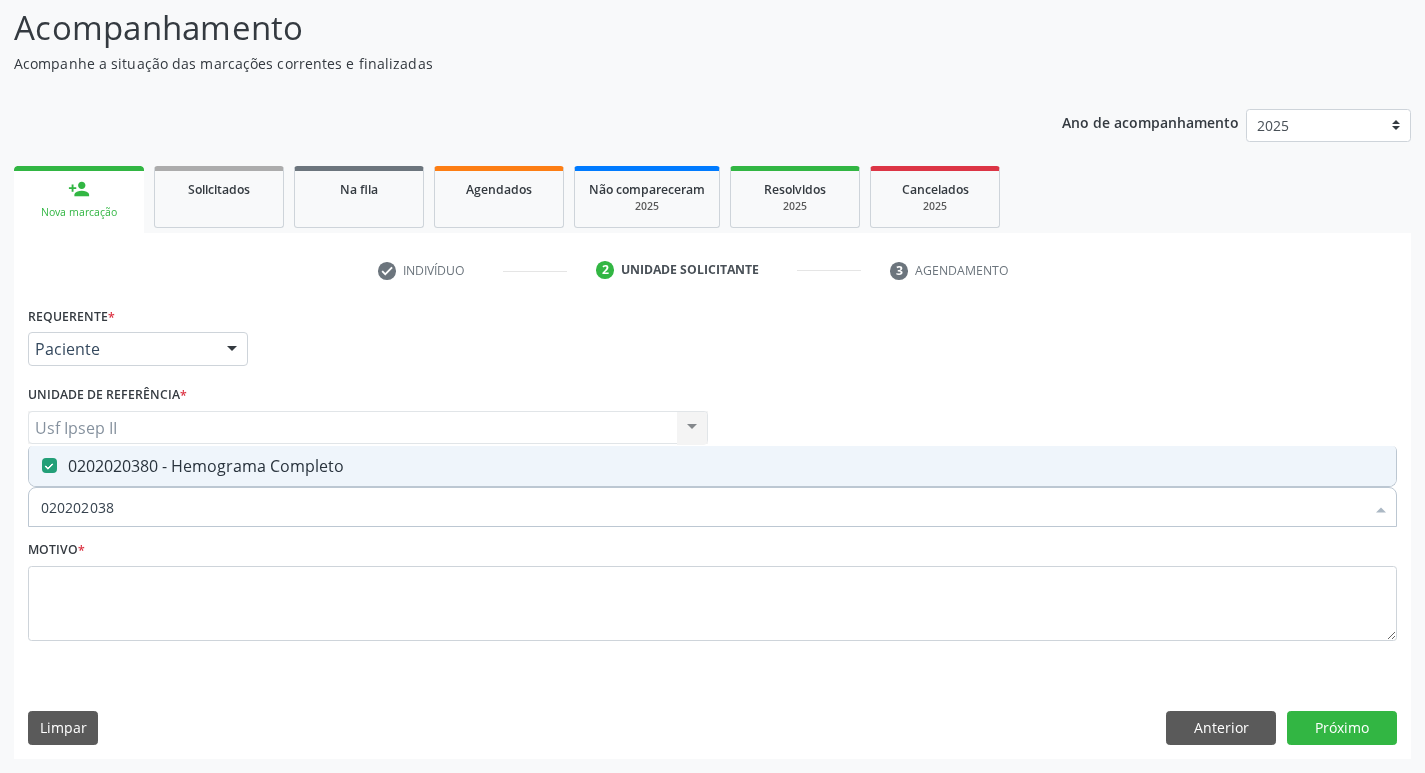 type on "02020203" 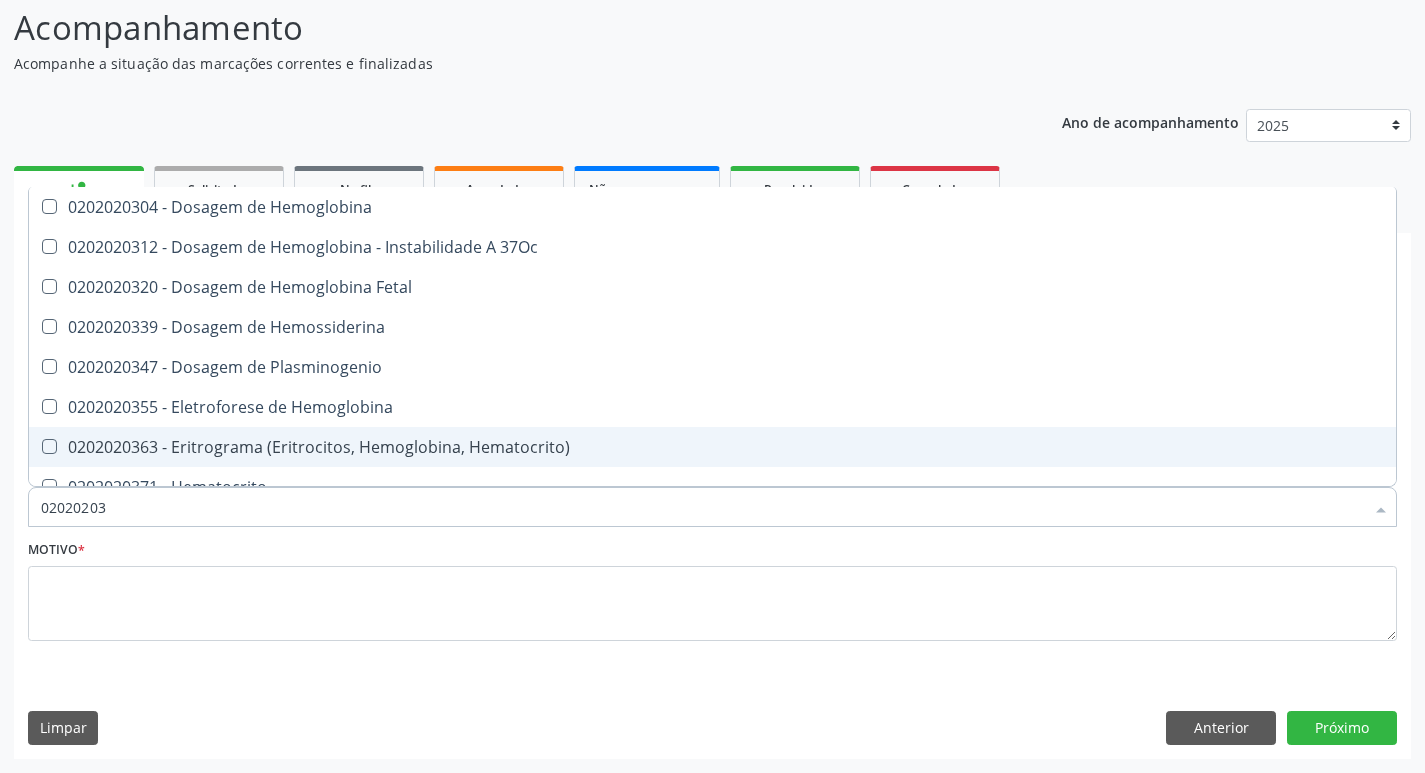type on "0202020" 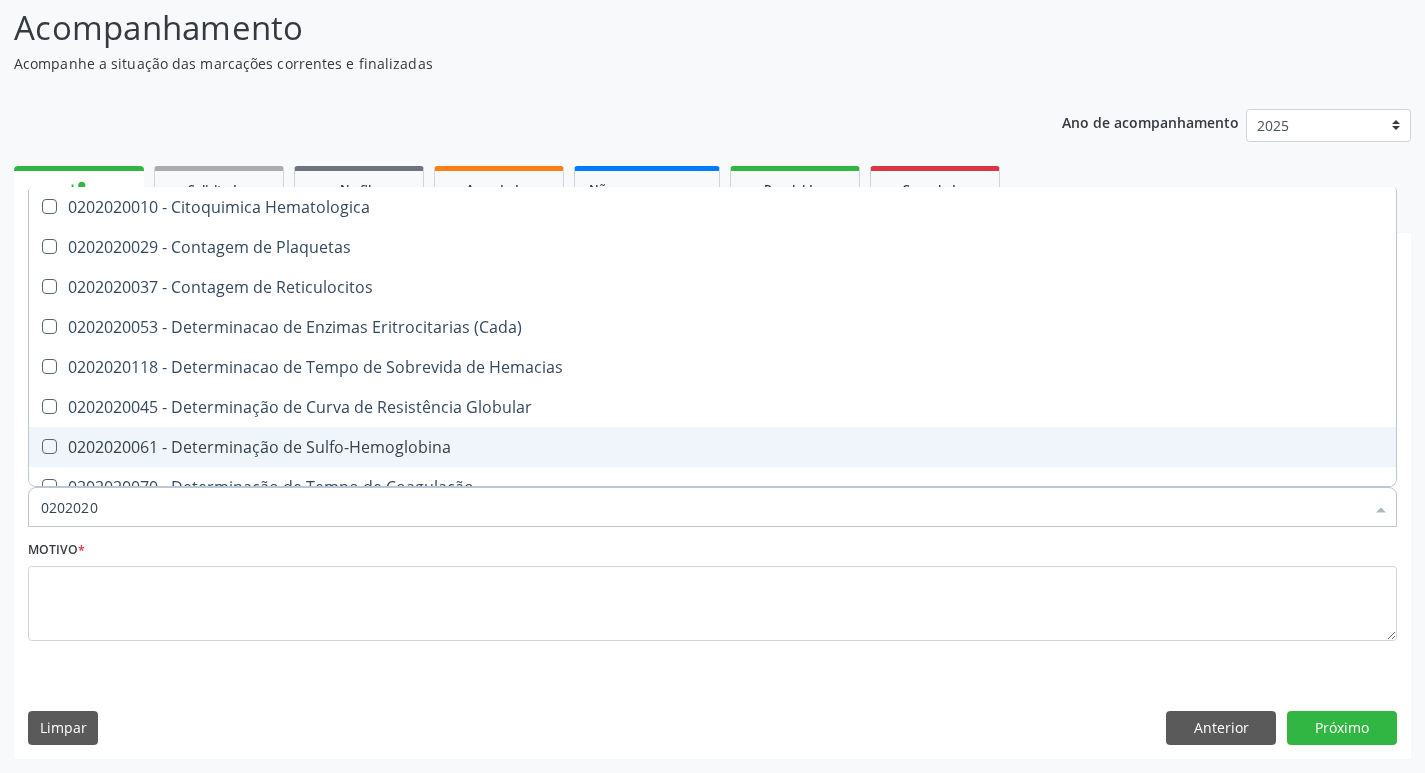 type on "020202" 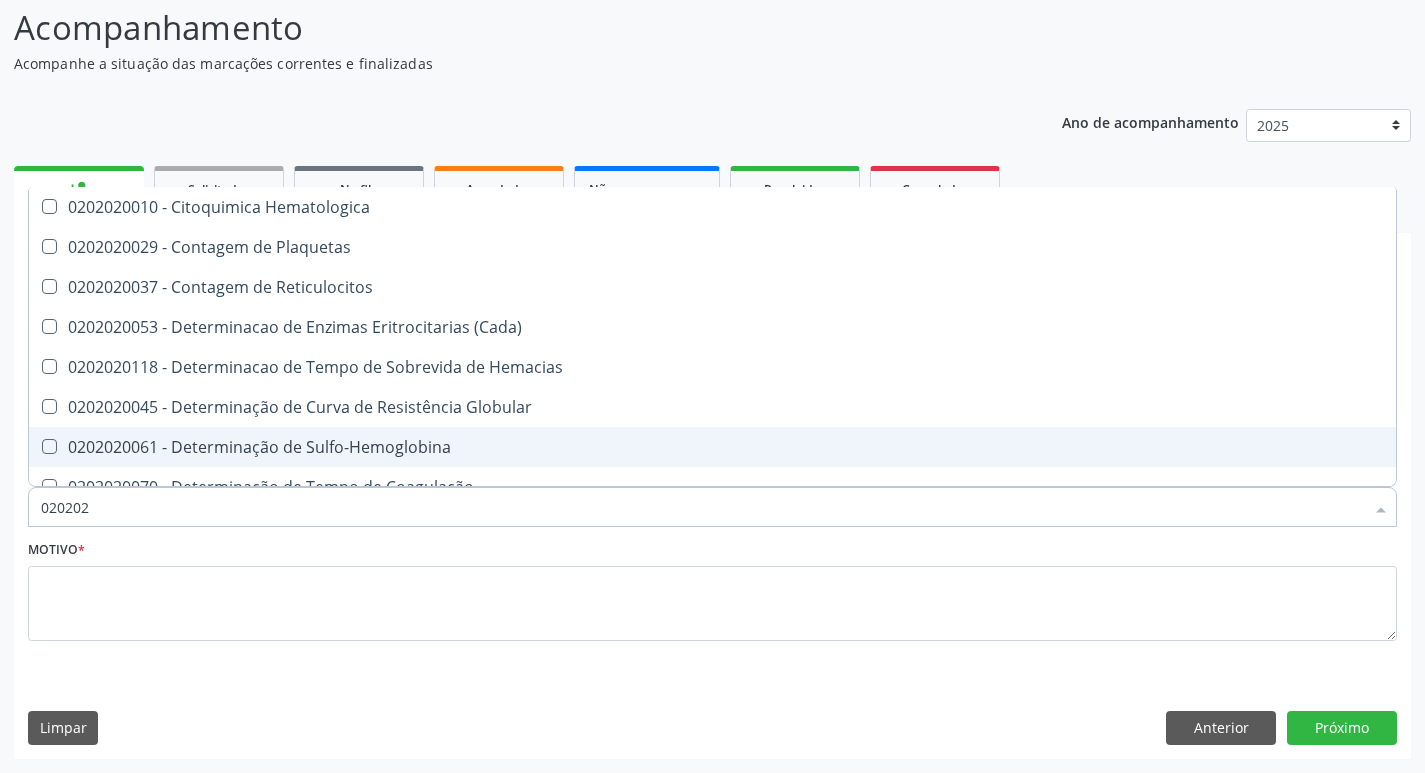 checkbox on "false" 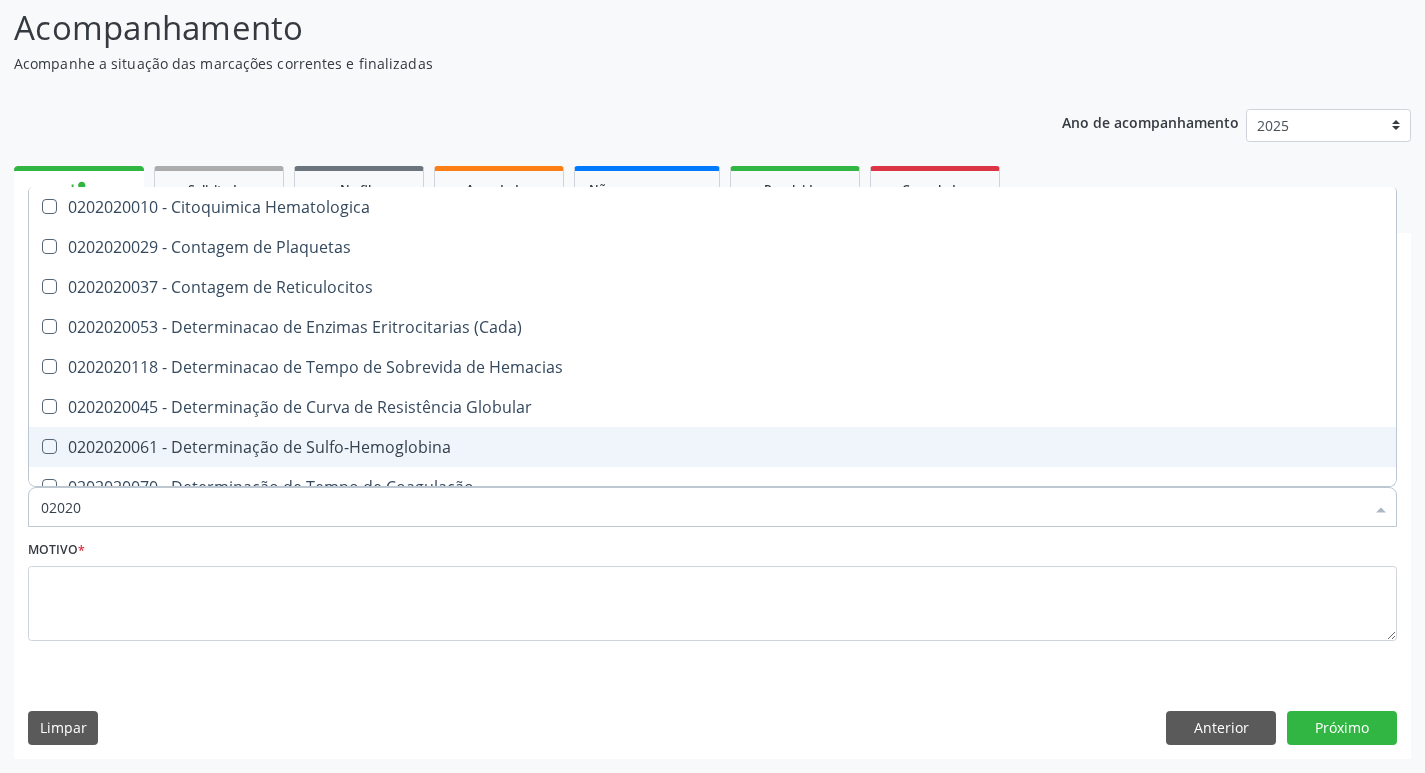 checkbox on "false" 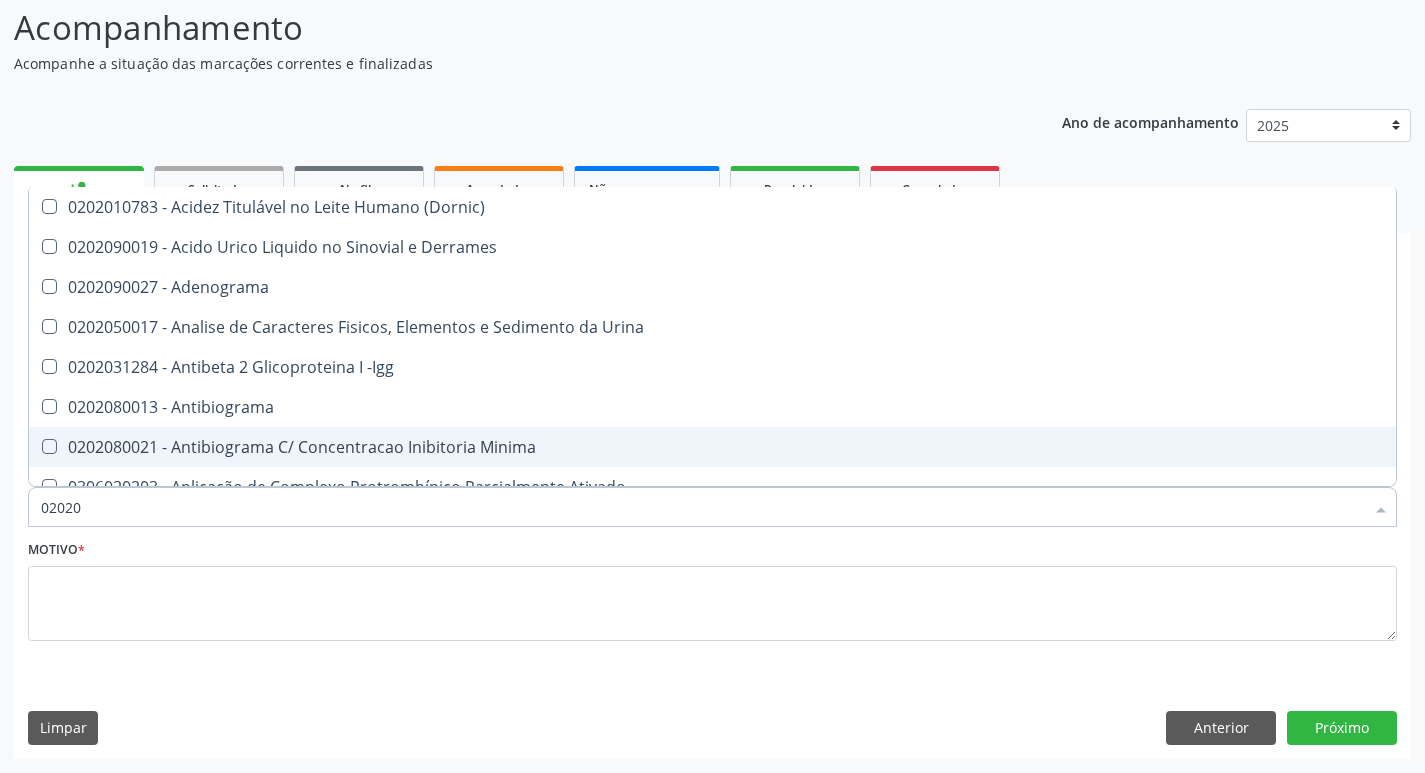 type on "020202" 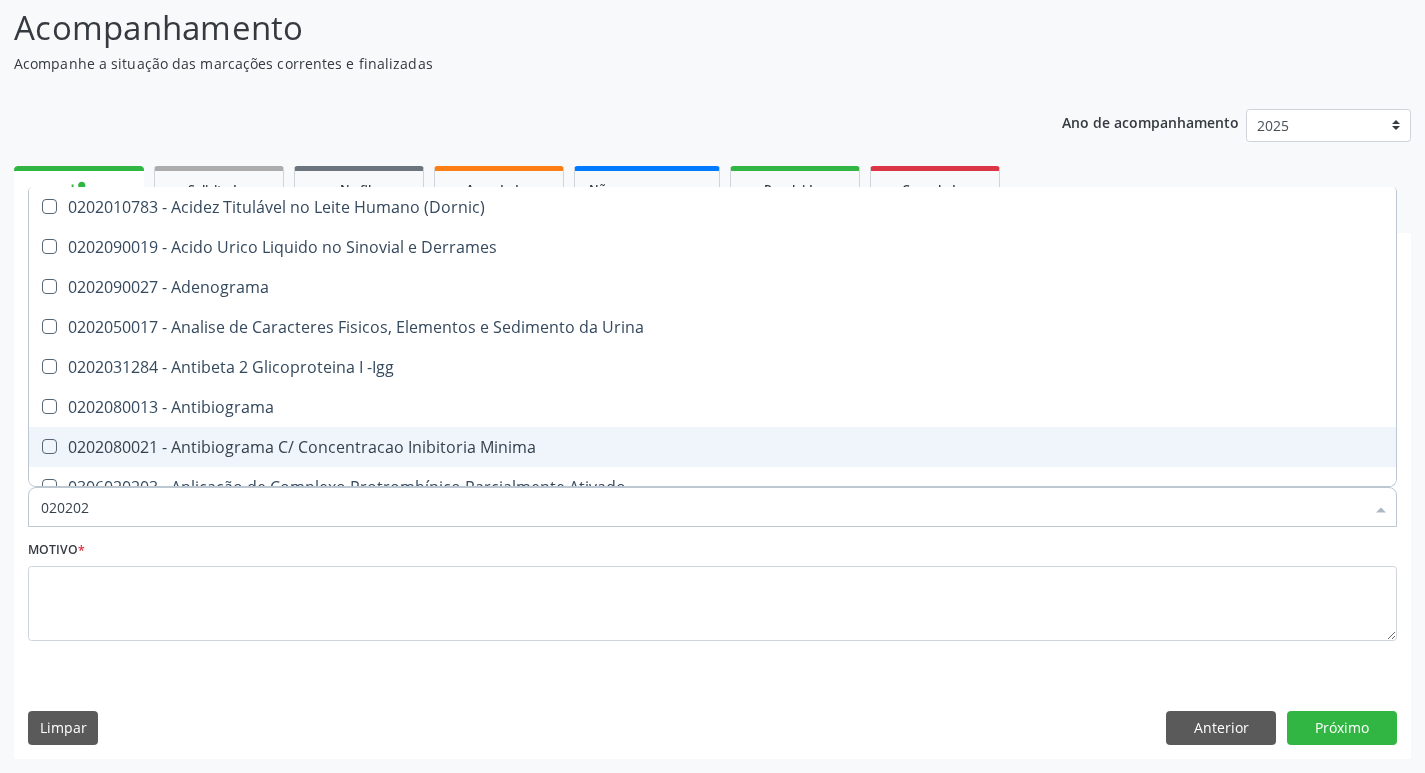 checkbox on "true" 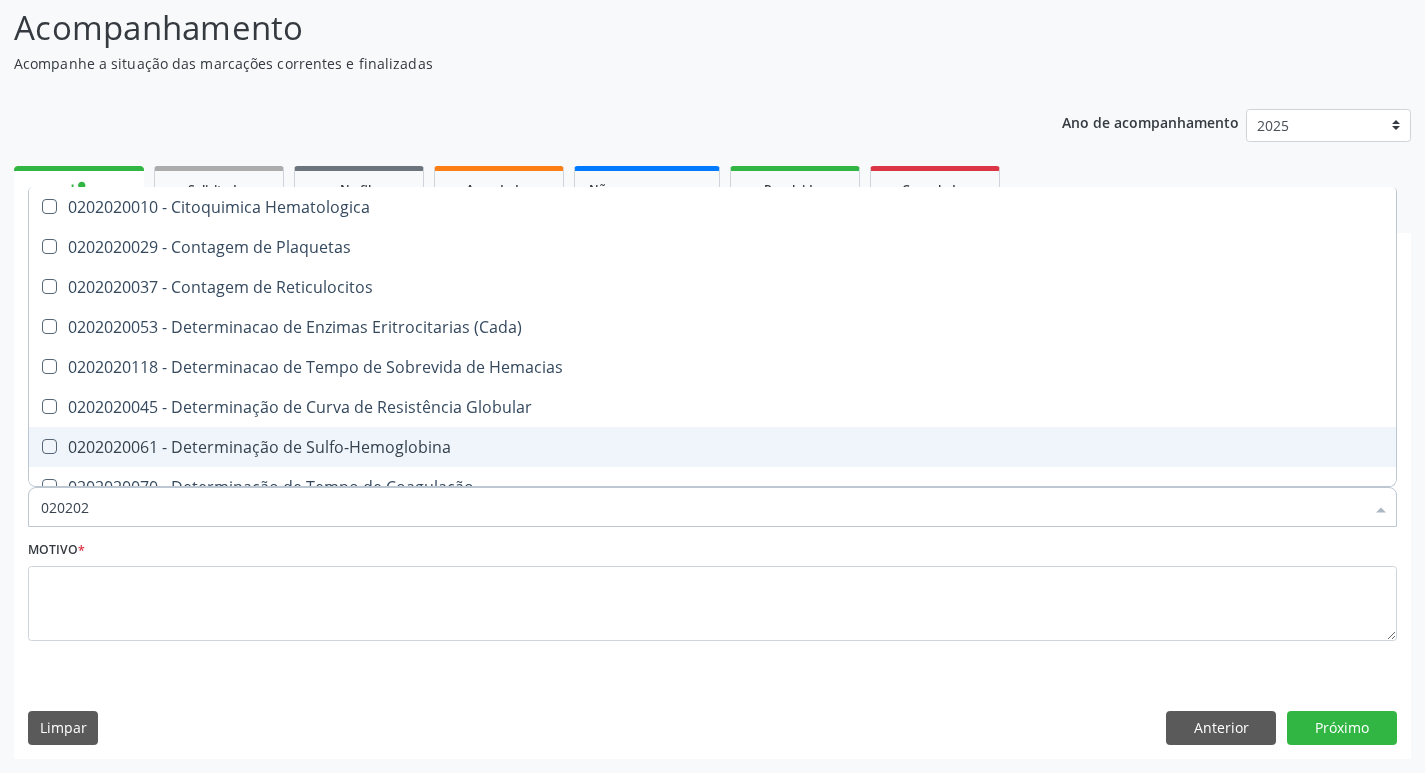 type on "0202020" 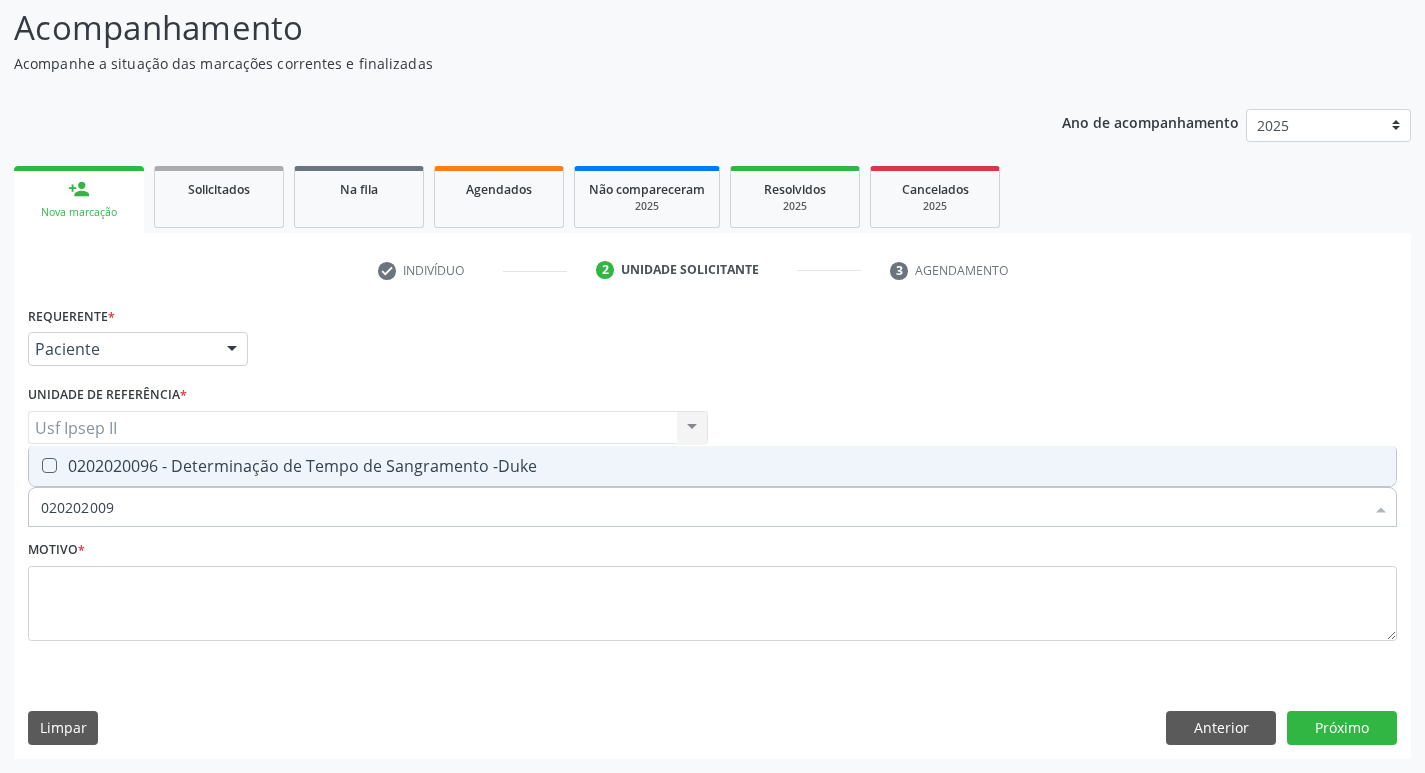type on "0202020096" 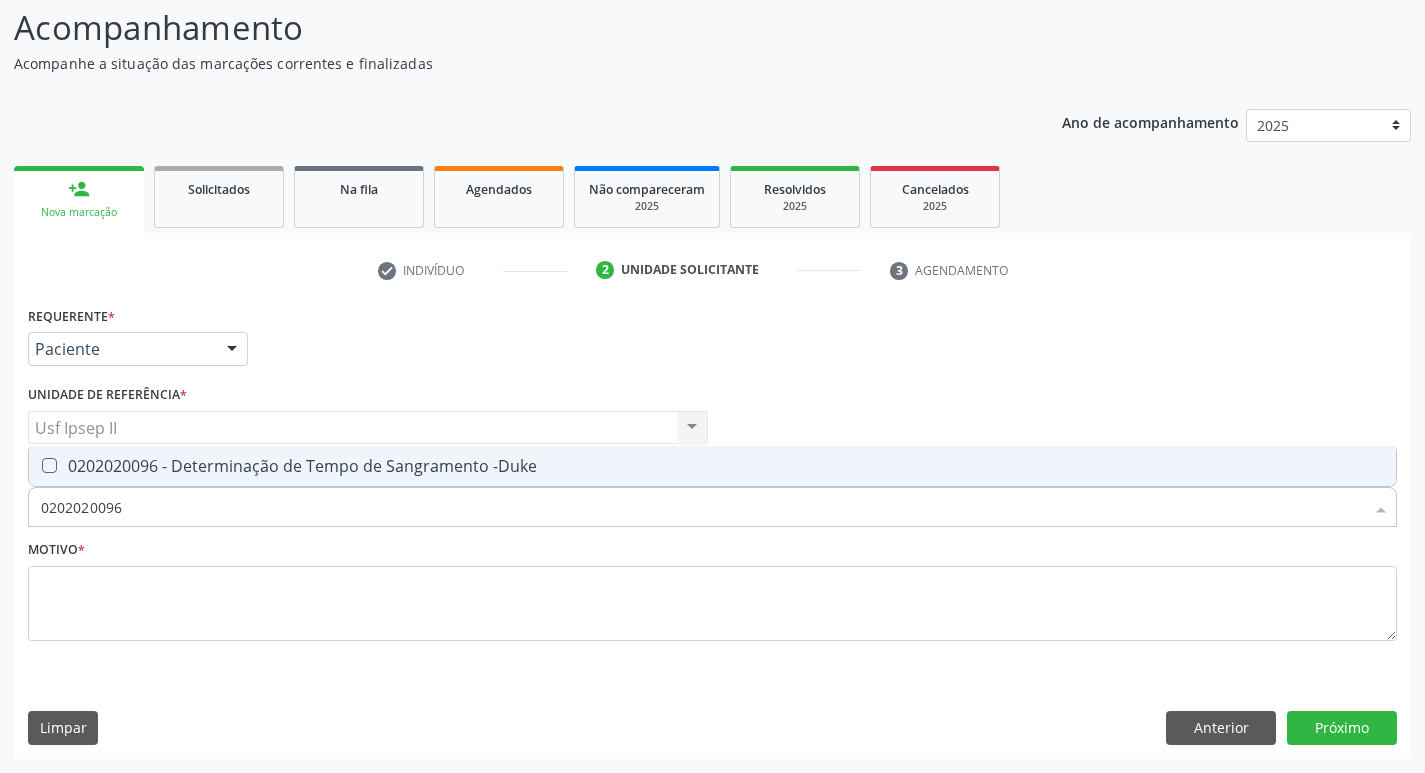 click at bounding box center (49, 465) 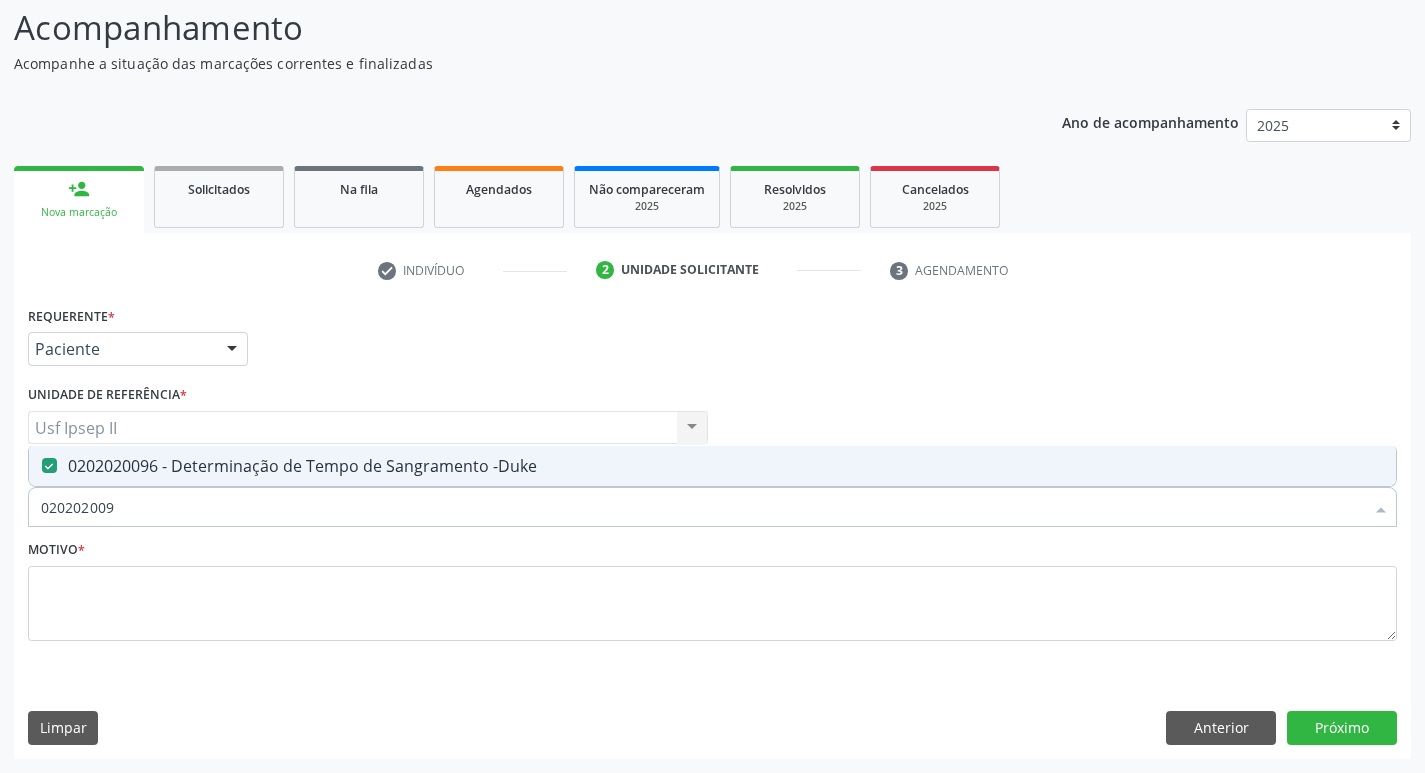 type on "02020200" 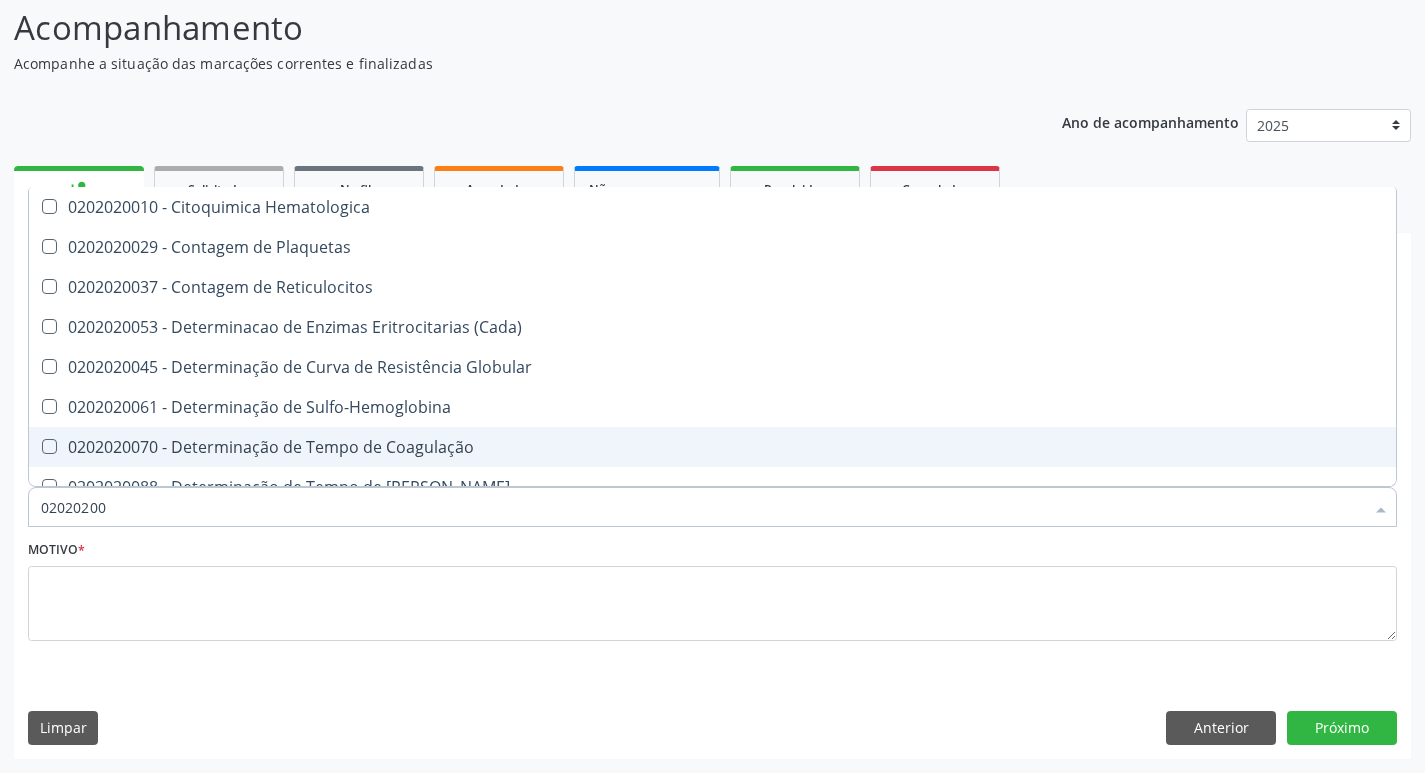 type on "0202020" 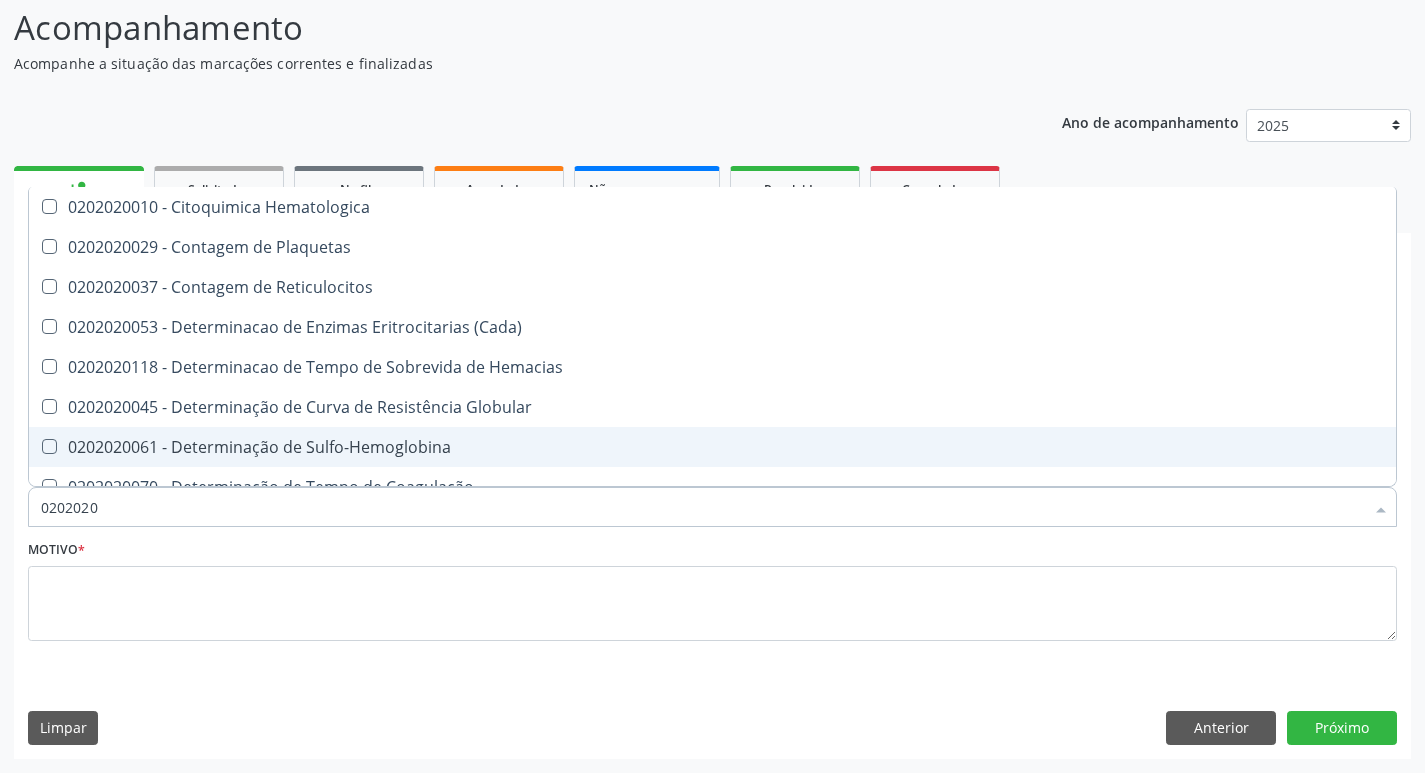 type on "020202" 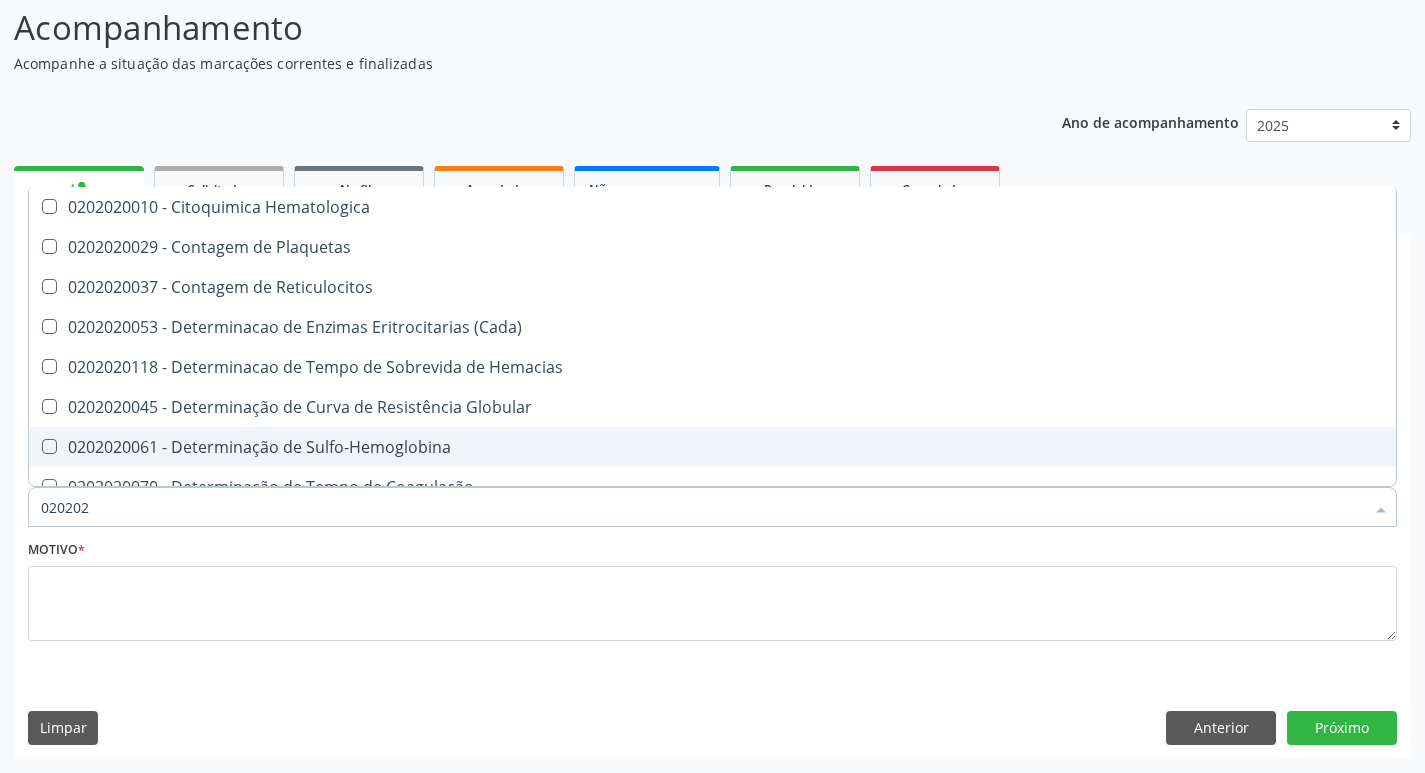 type on "02020" 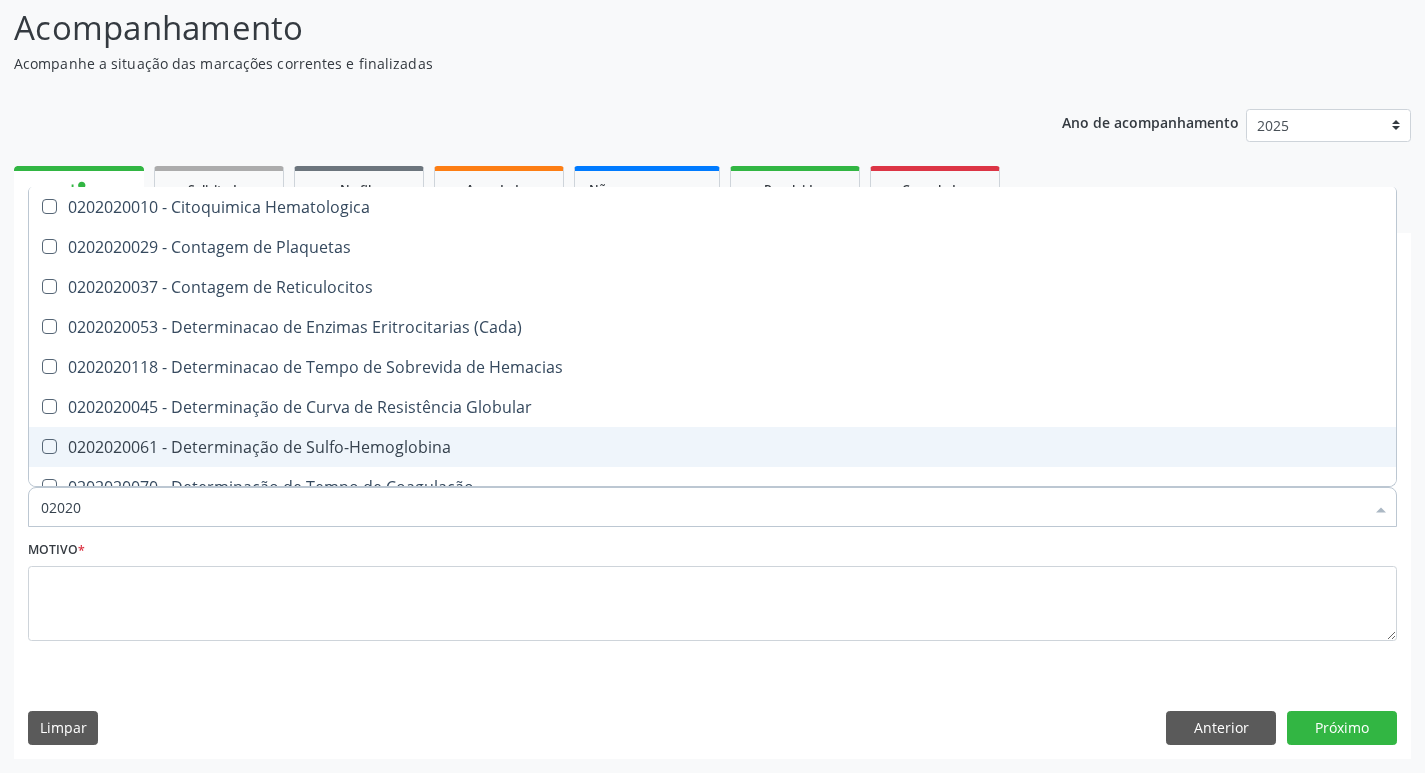 checkbox on "false" 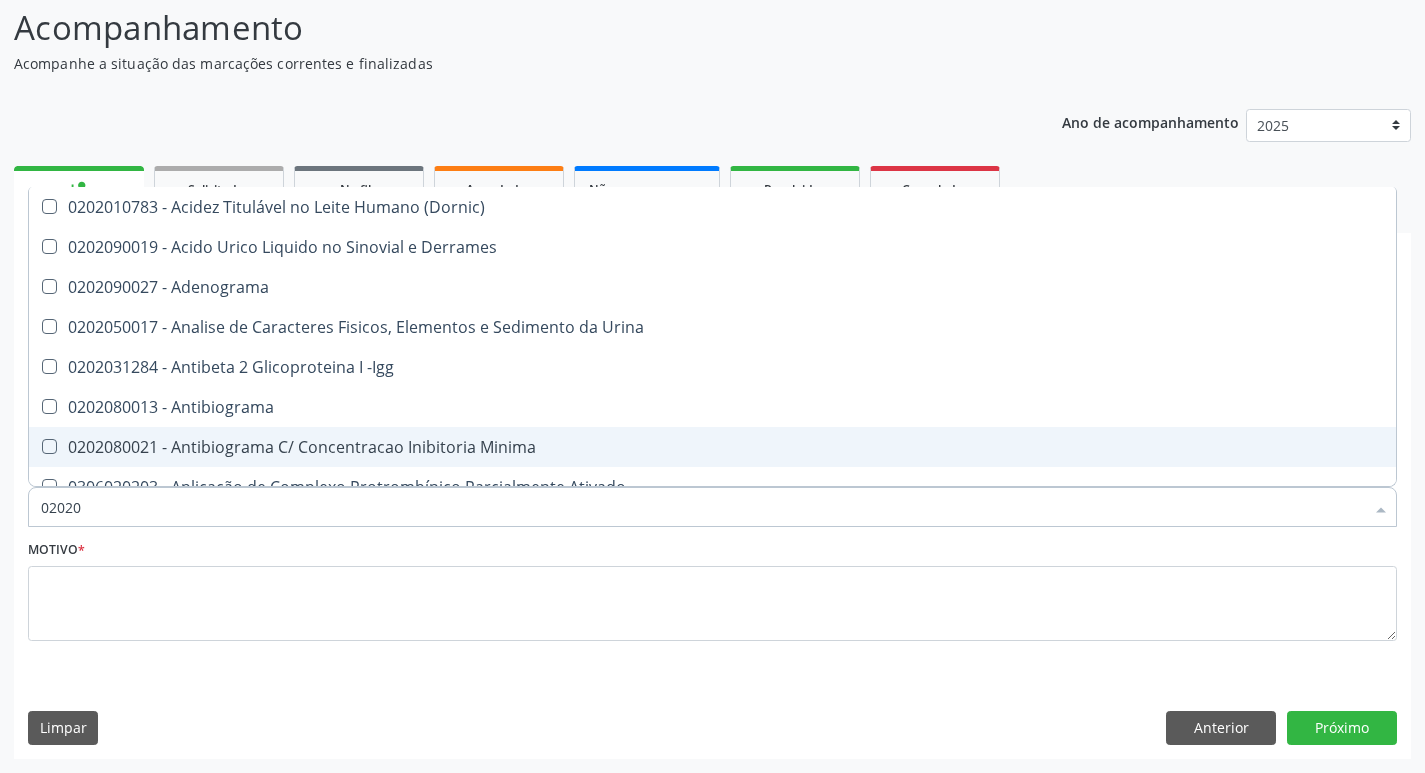 type on "020202" 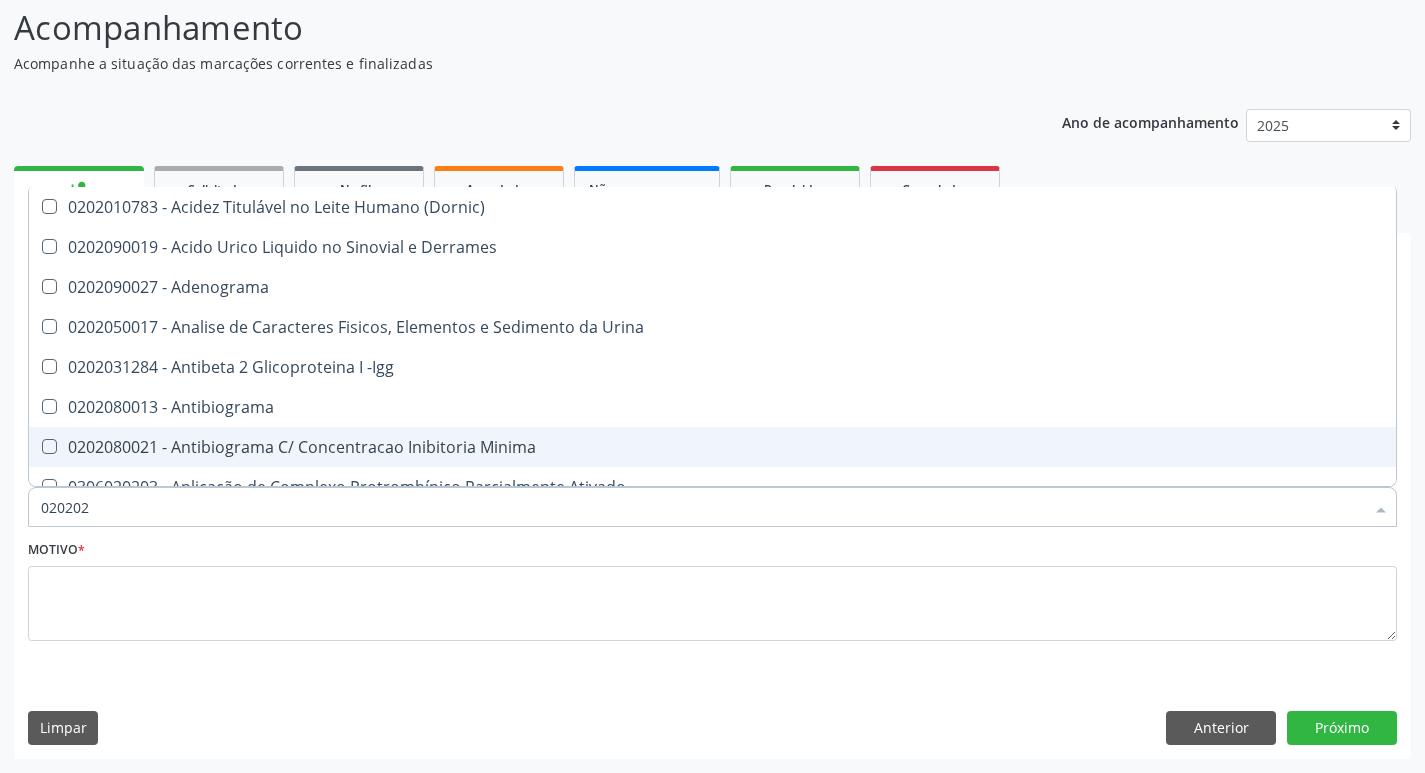 checkbox on "true" 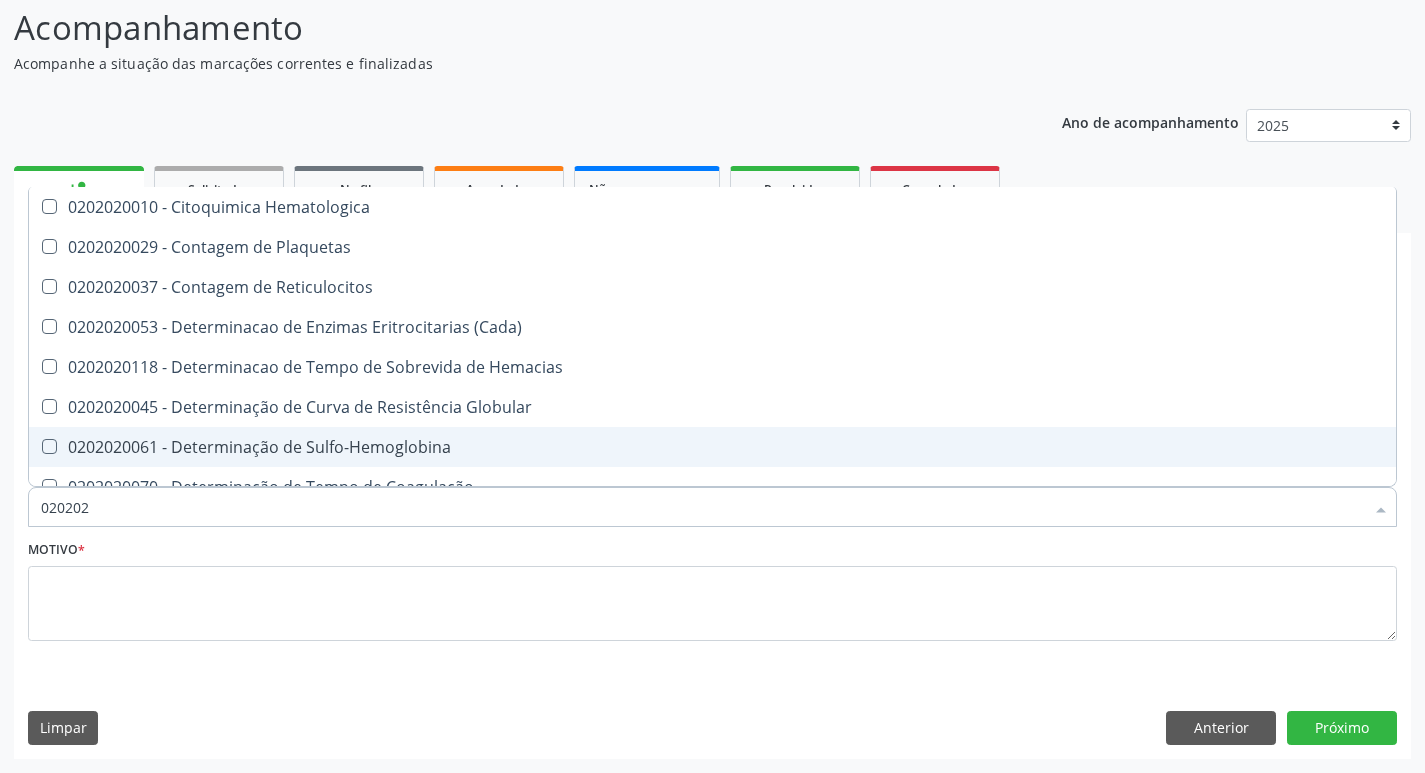 type on "0202020" 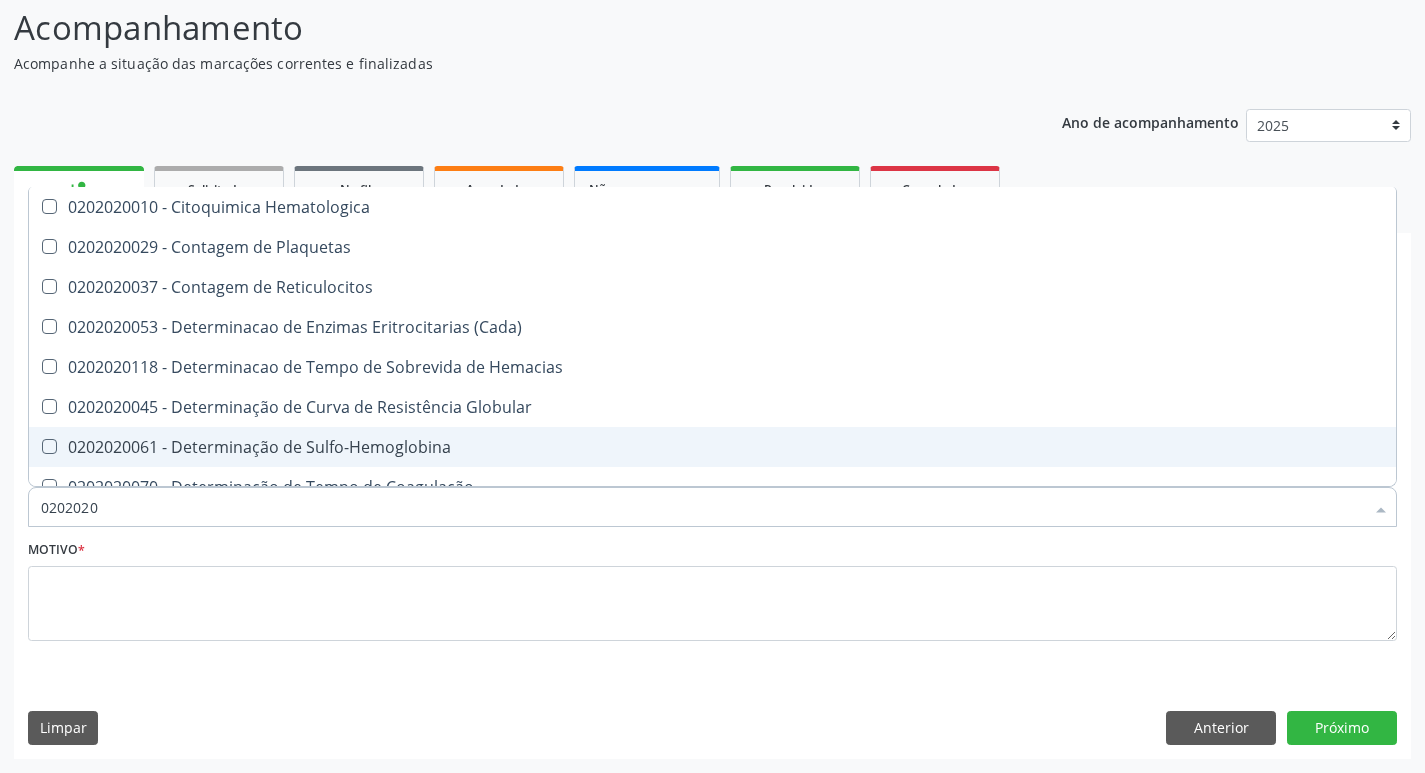 type on "02020200" 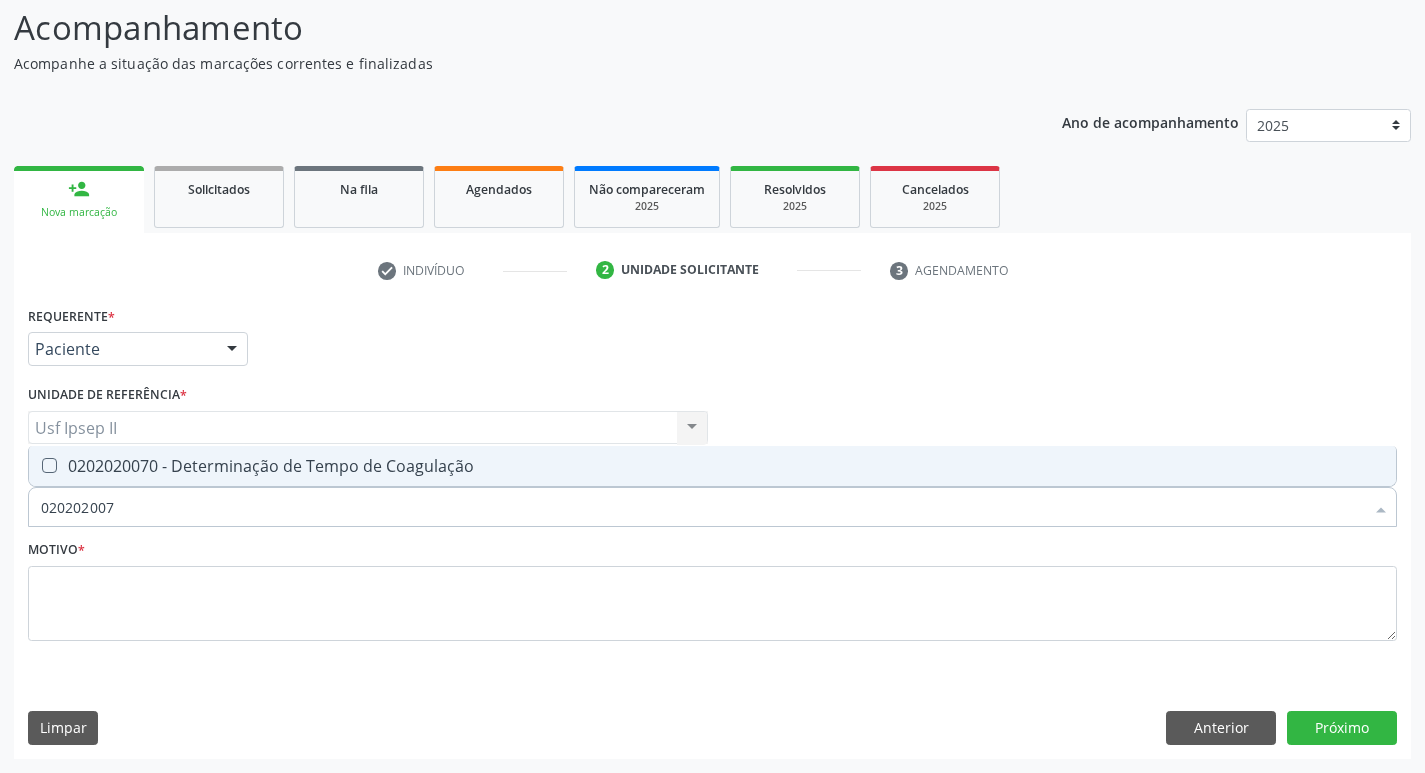 type on "0202020070" 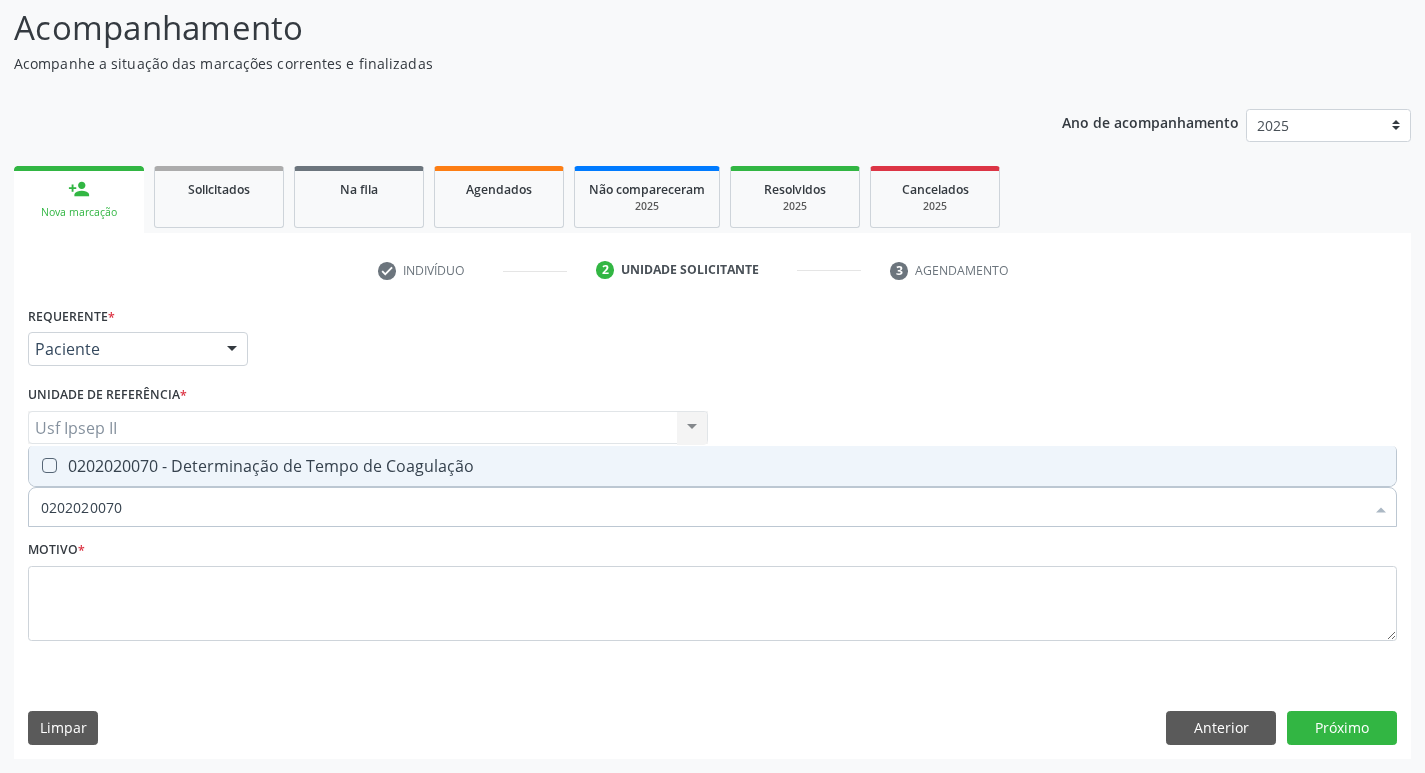 click at bounding box center (49, 465) 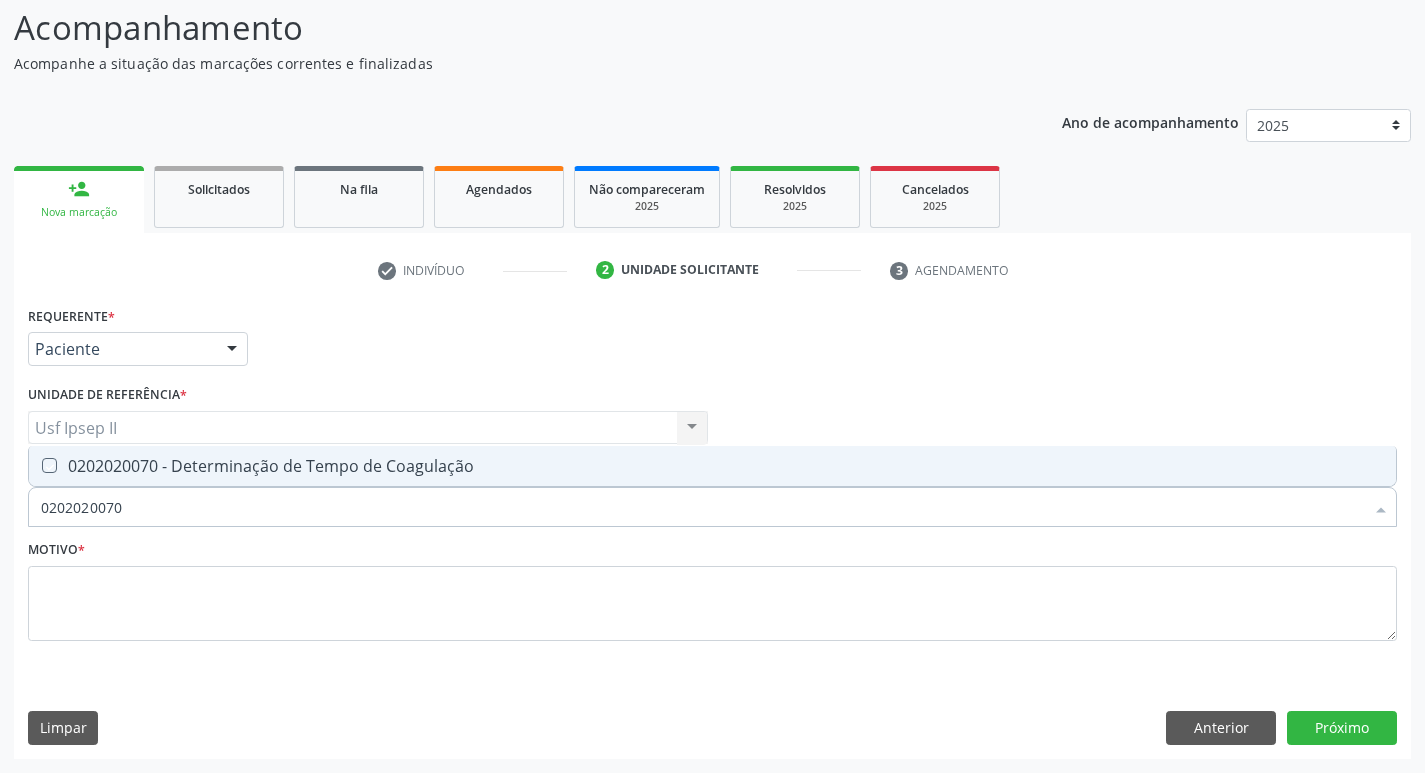click at bounding box center [35, 465] 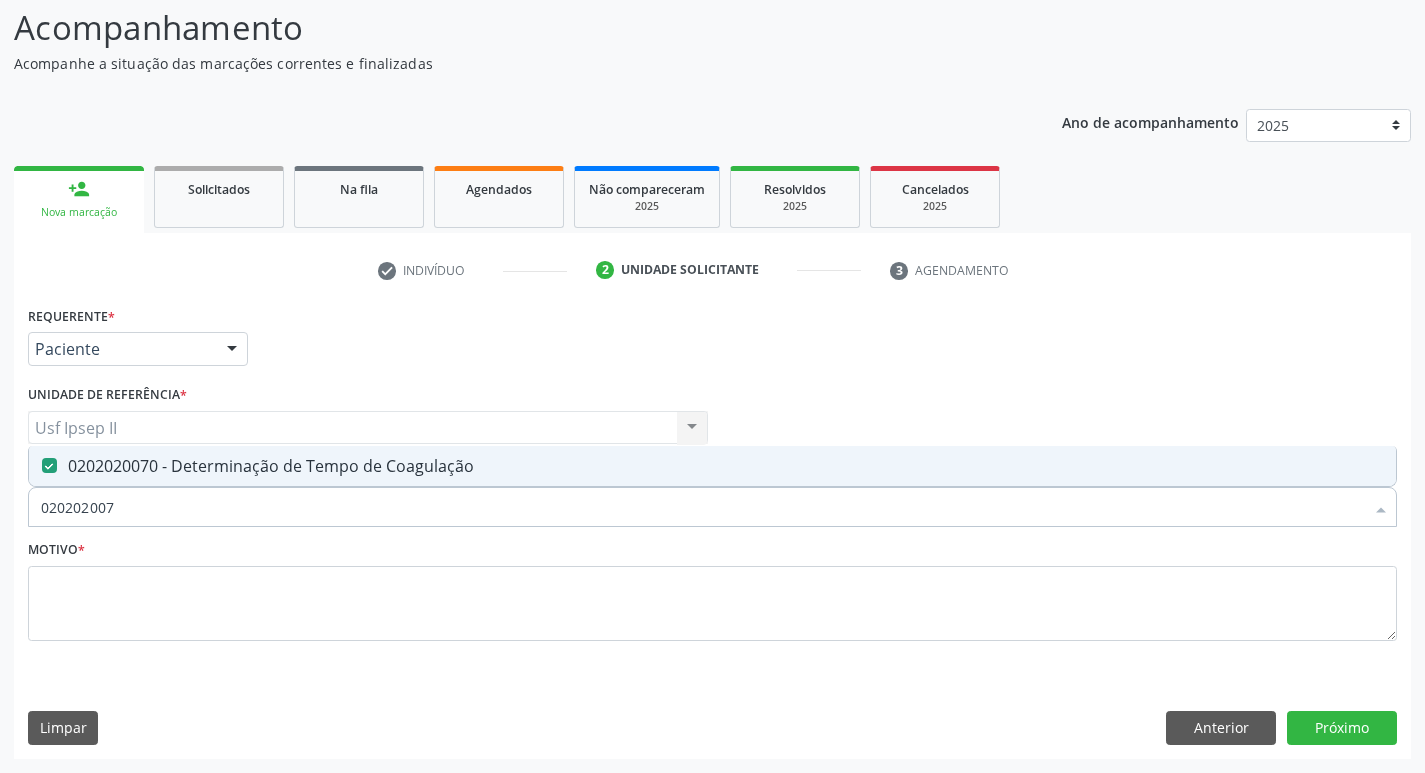 type on "02020200" 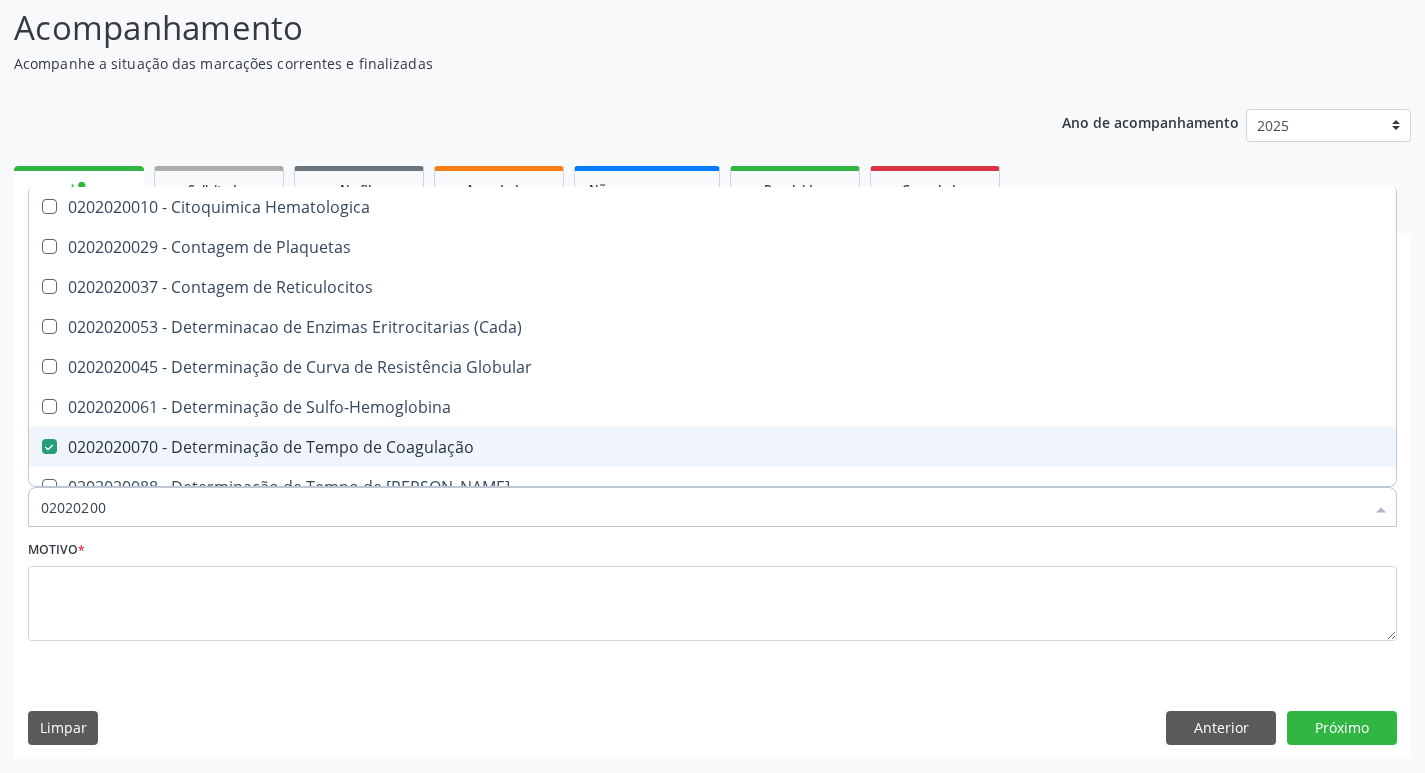 type on "0202020" 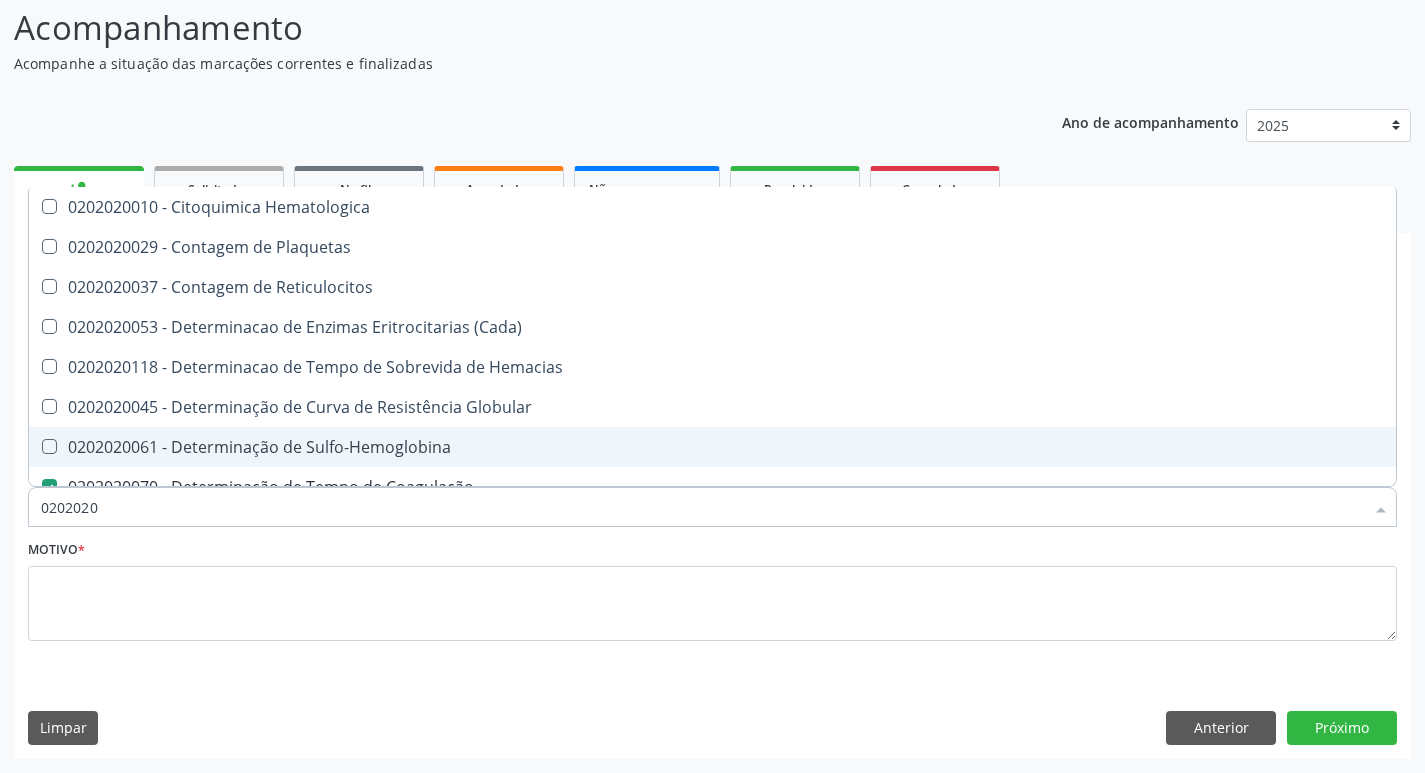 type on "020202" 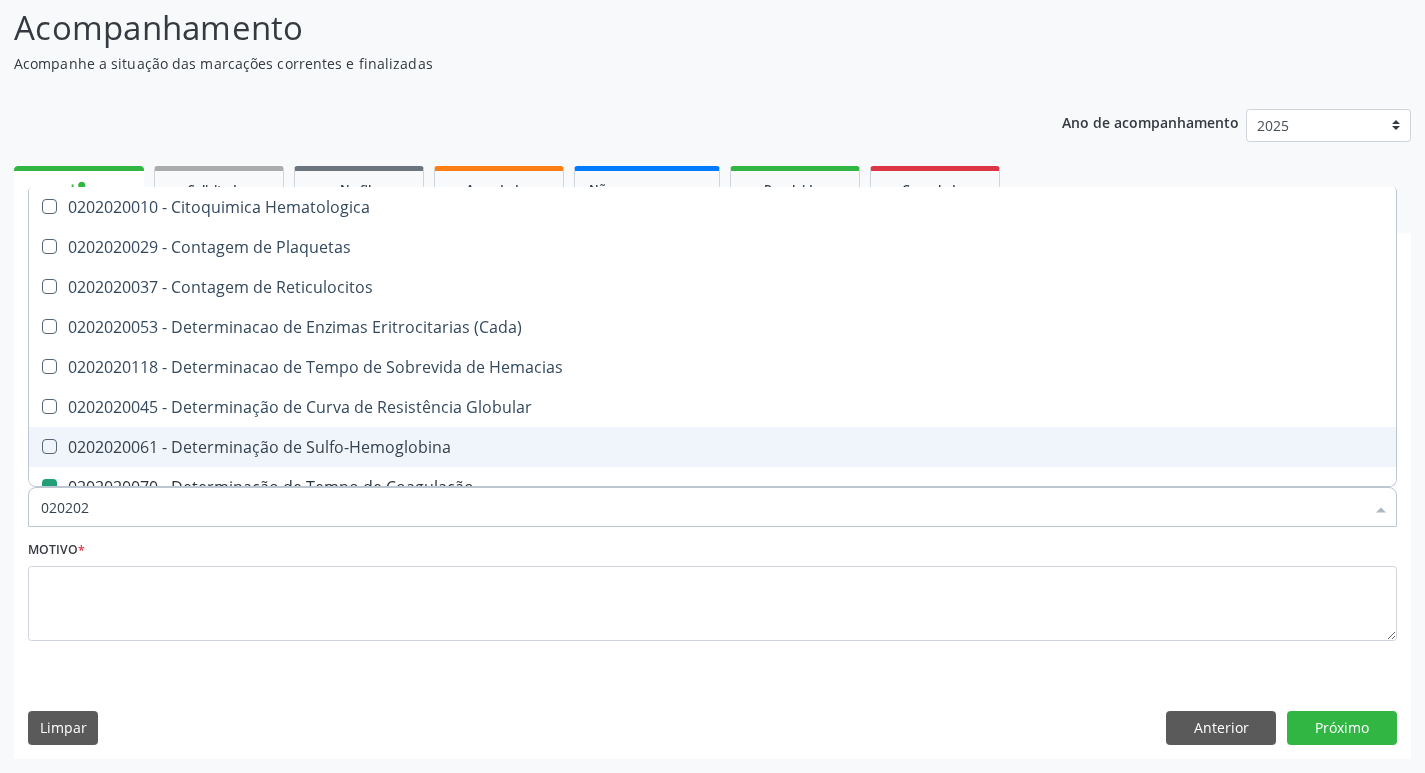 type on "02020" 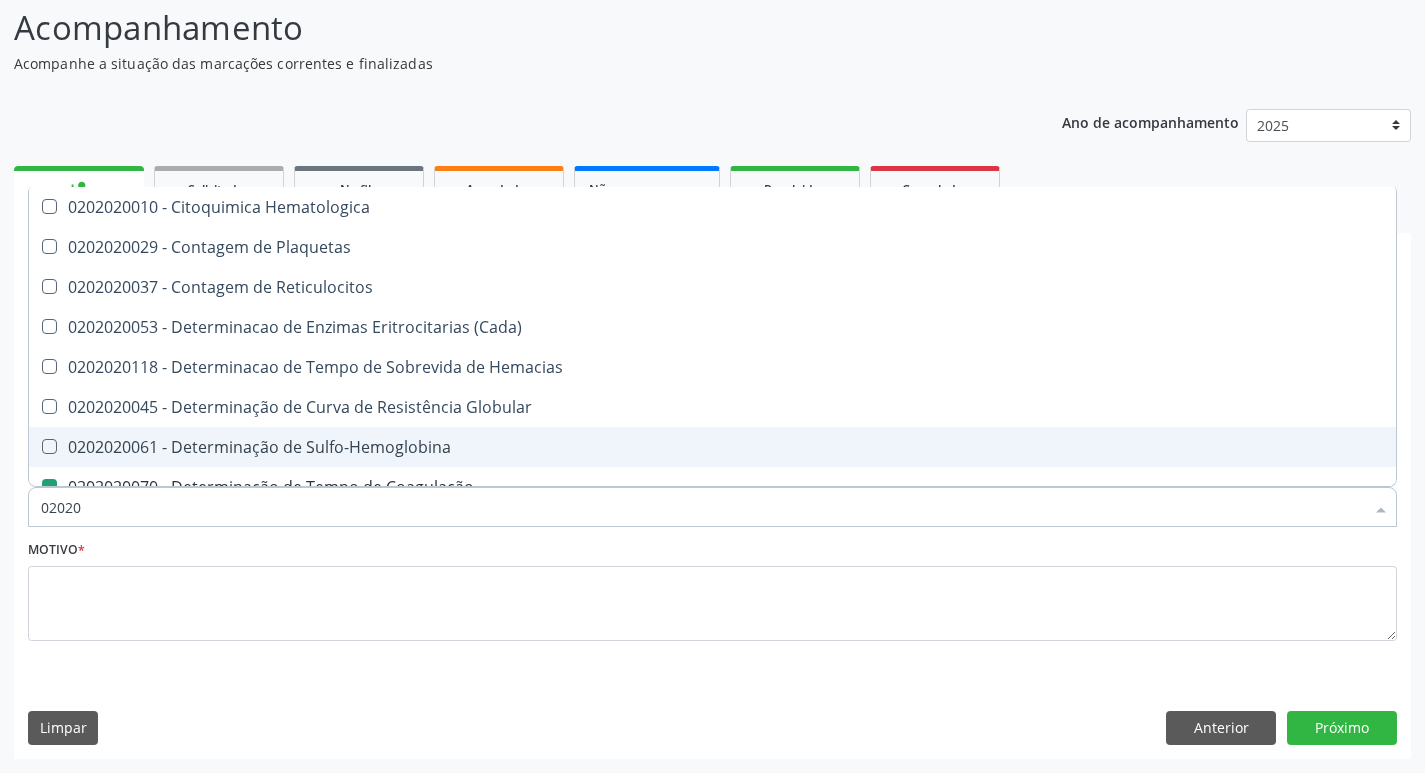 checkbox on "false" 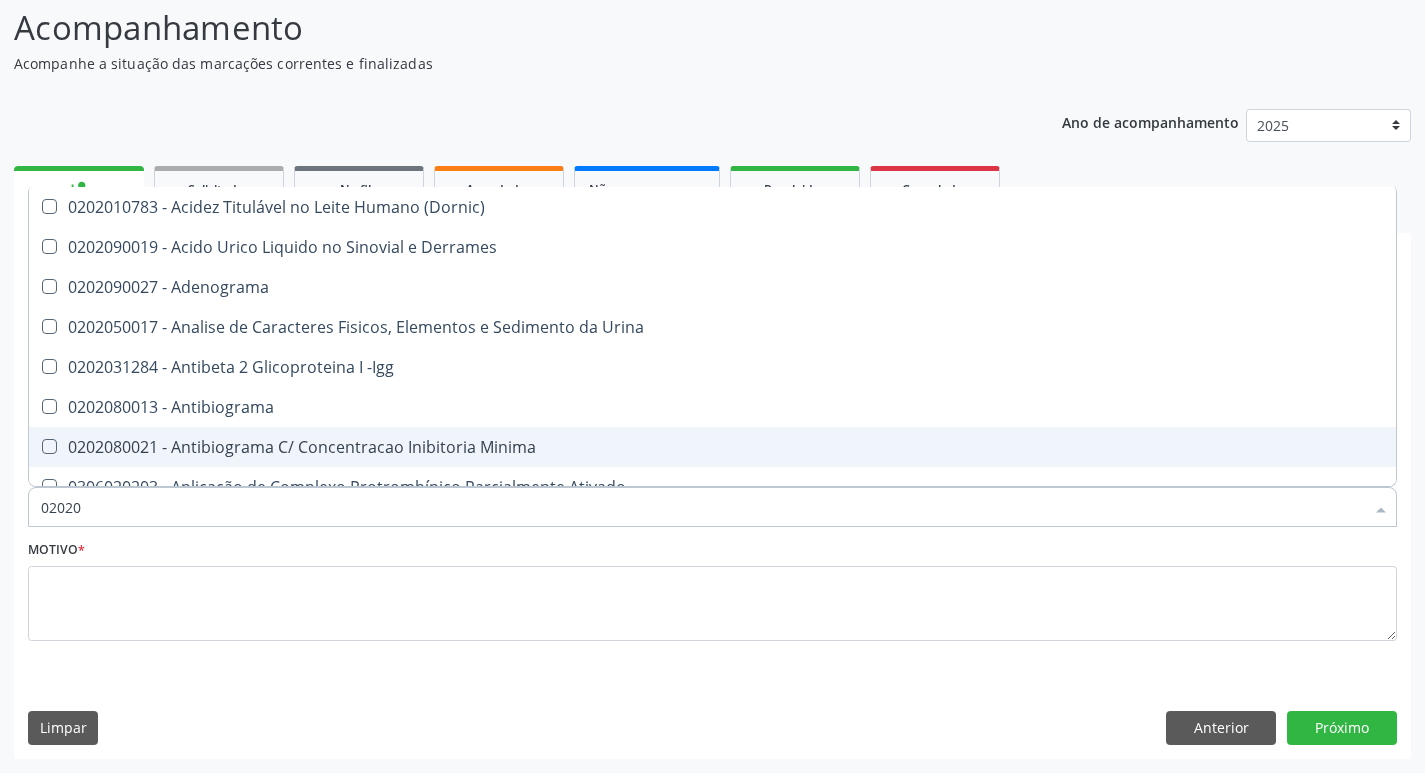 type on "020202" 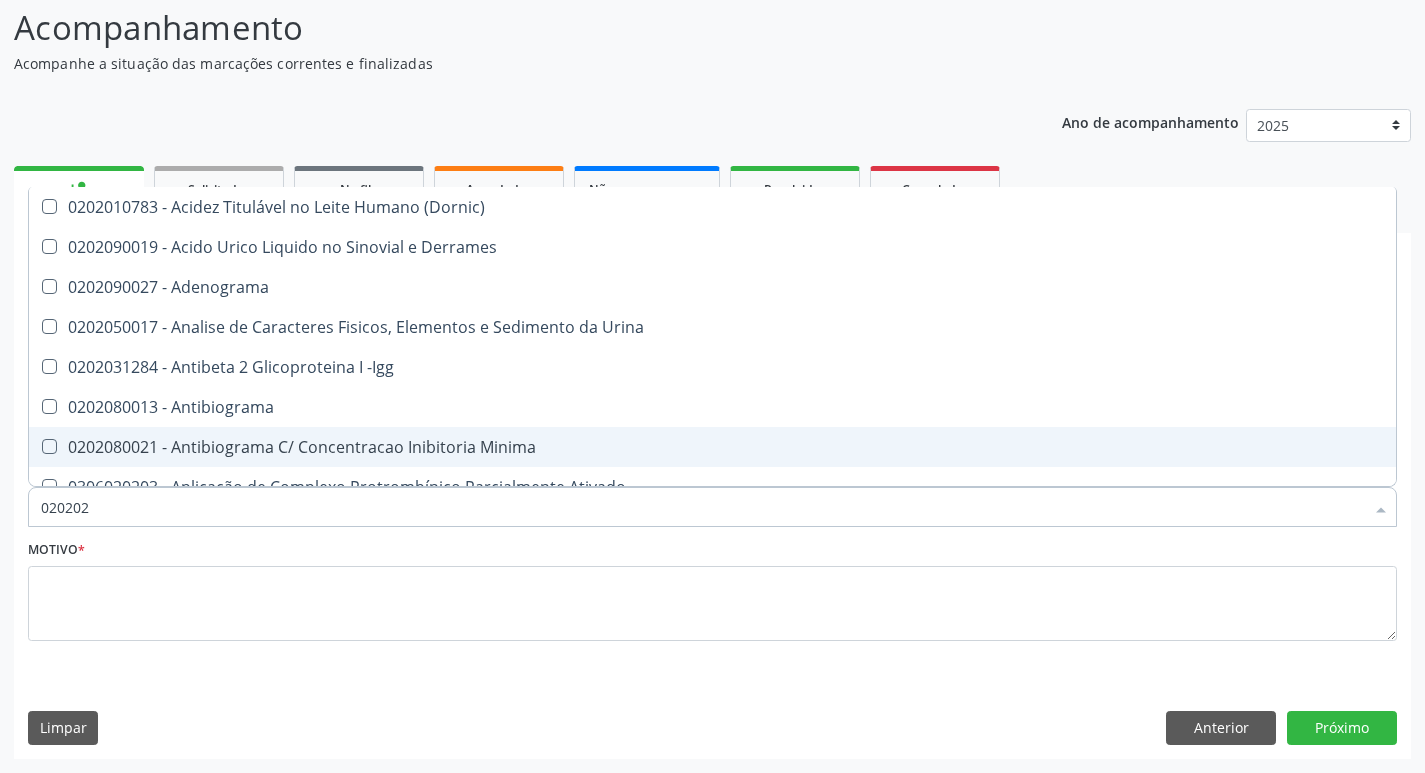 checkbox on "true" 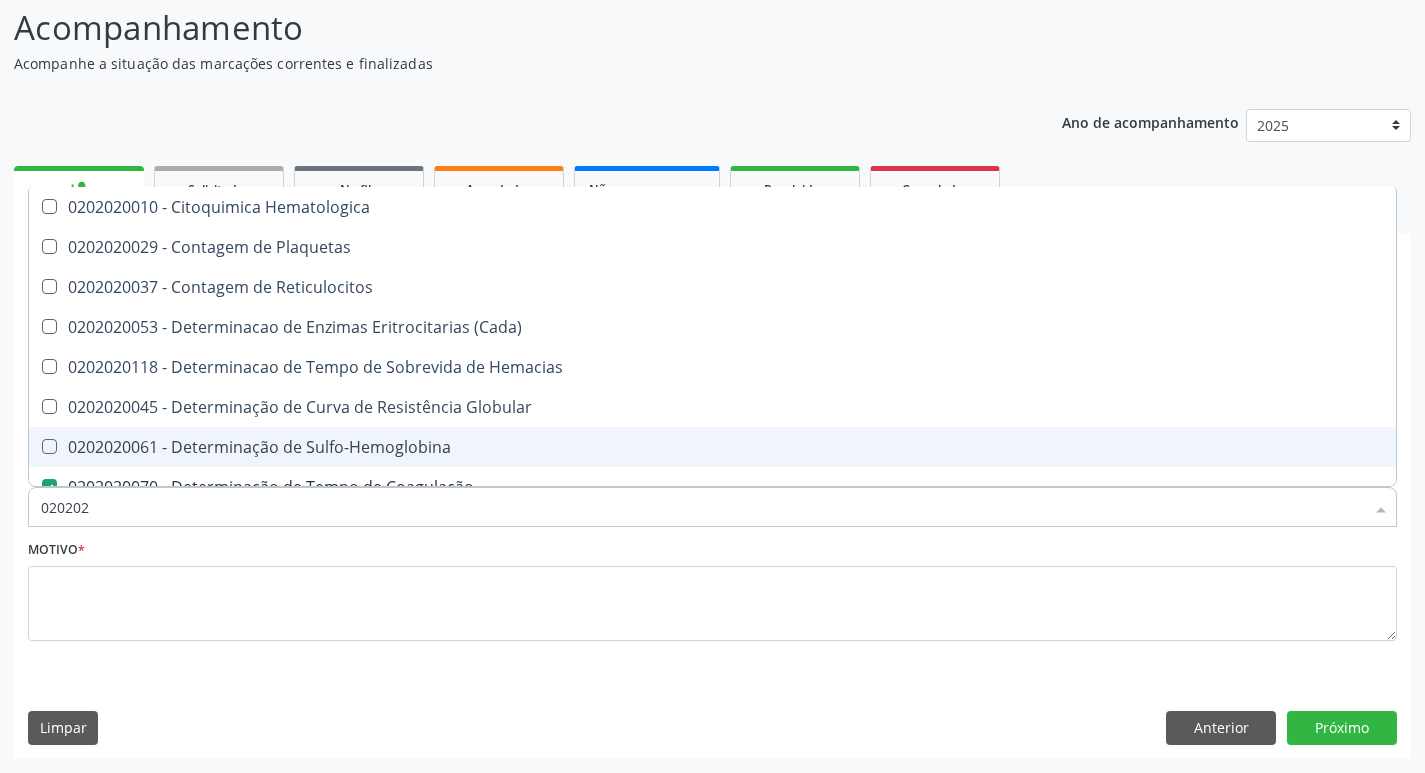 type on "0202020" 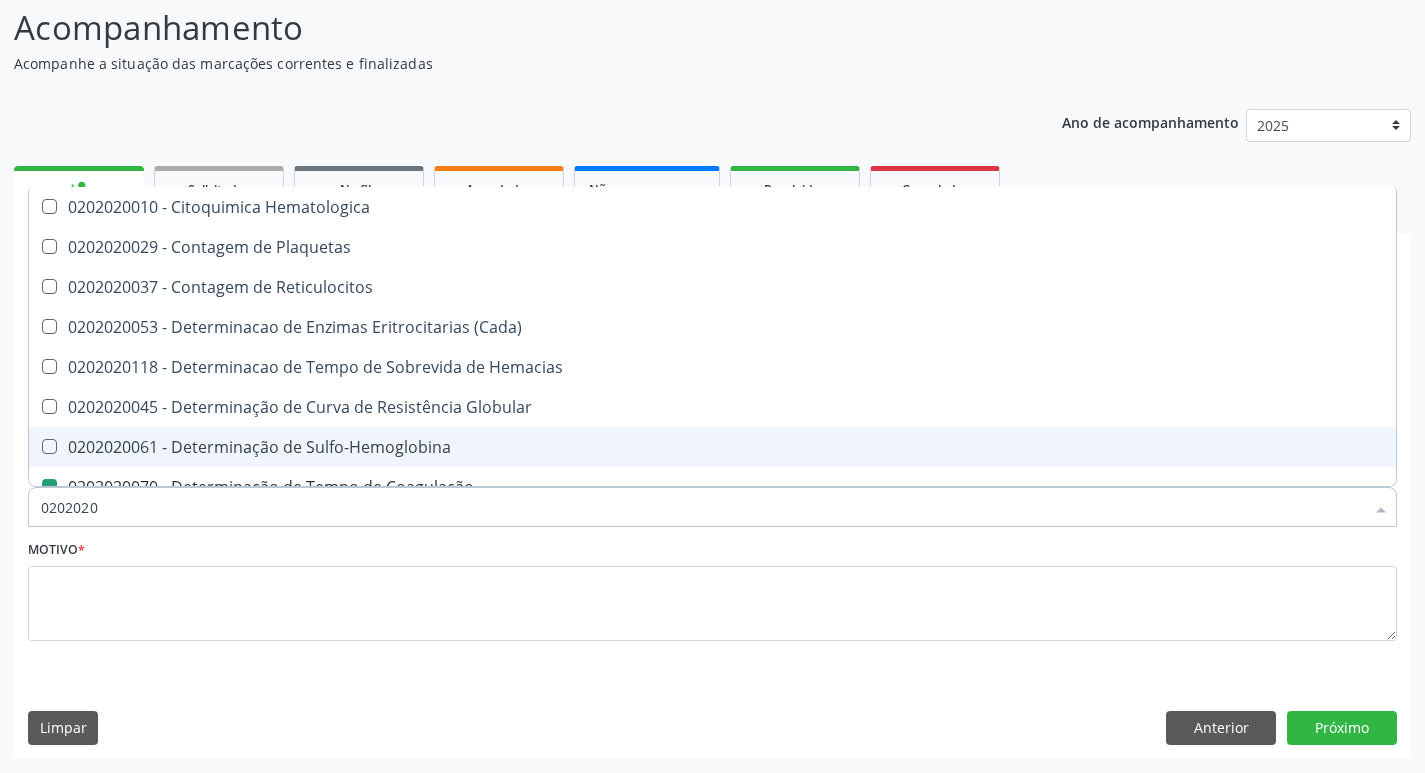 type on "02020201" 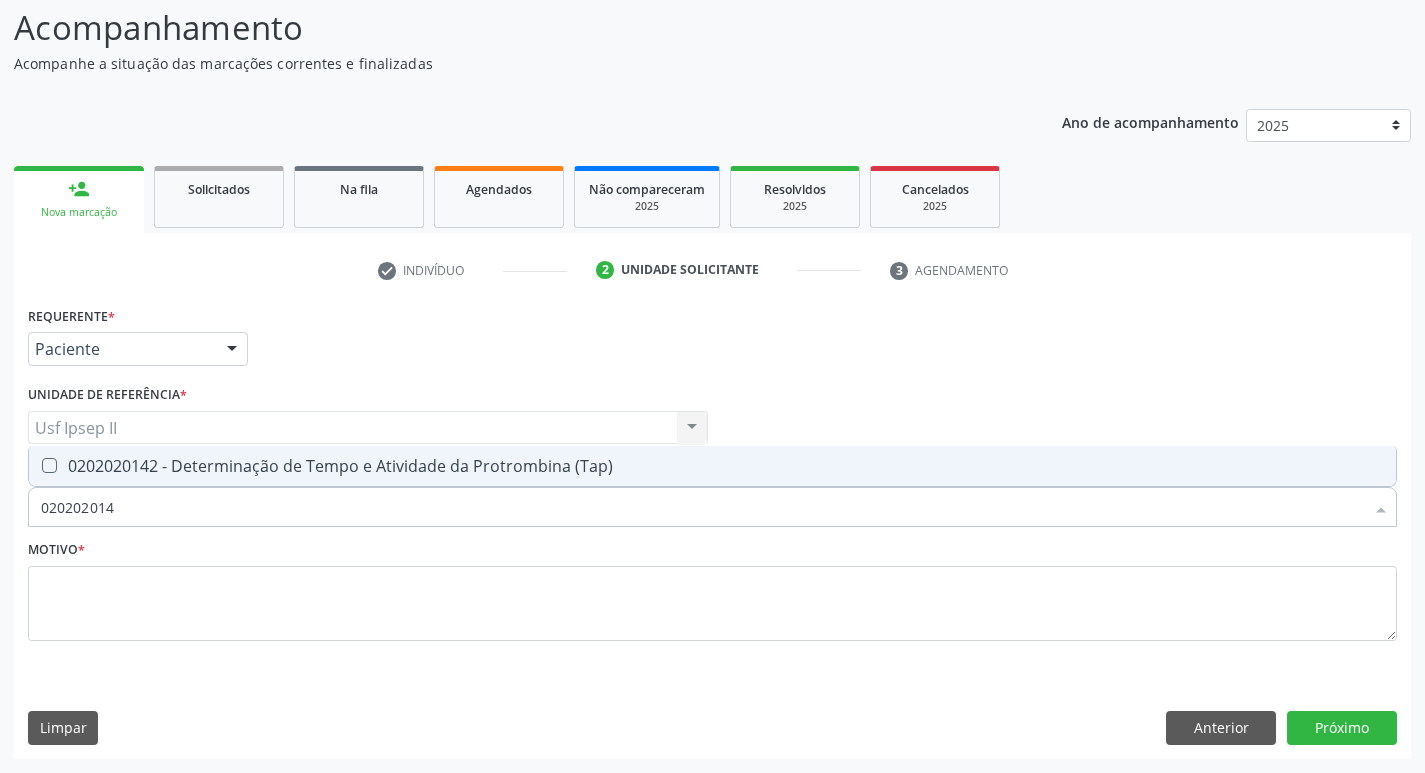 type on "0202020142" 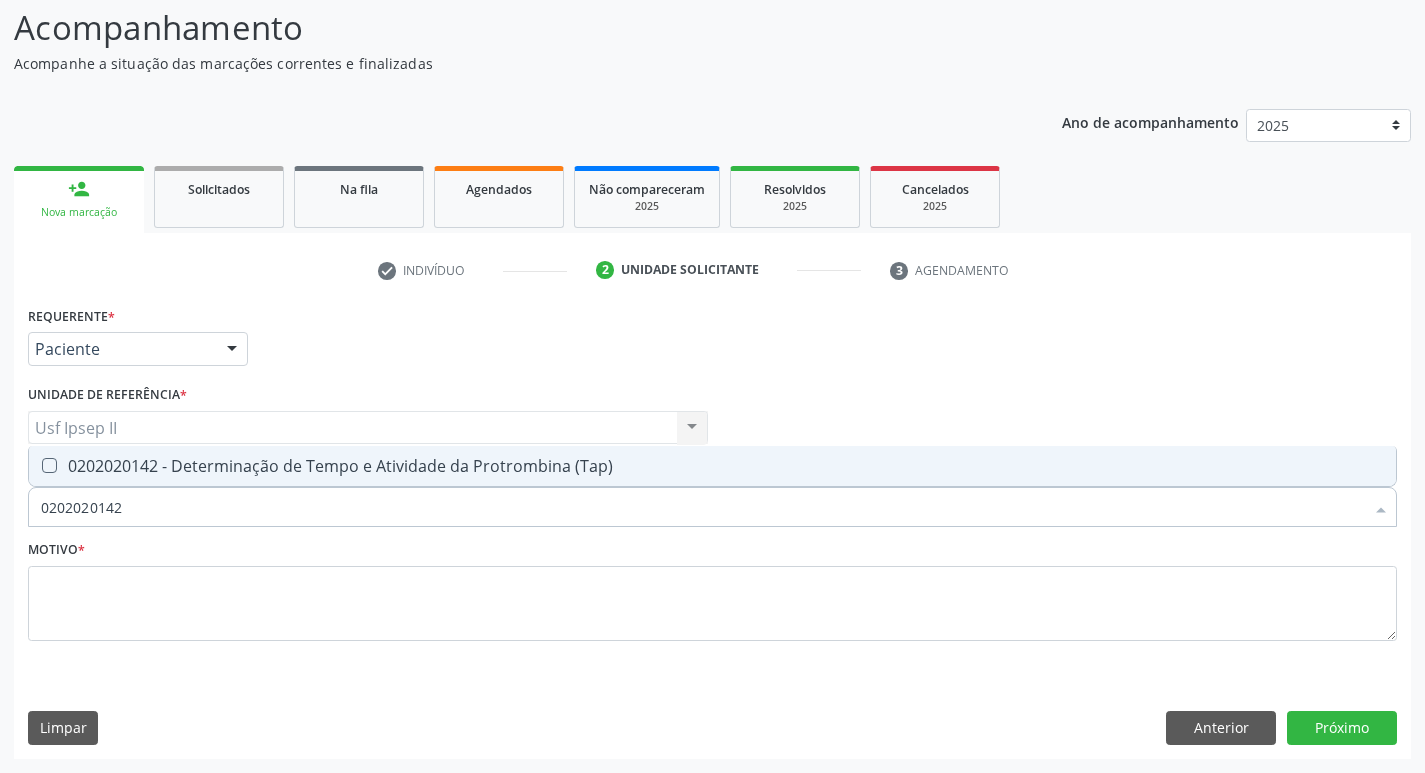 click on "0202020142 - Determinação de Tempo e Atividade da Protrombina (Tap)" at bounding box center (712, 466) 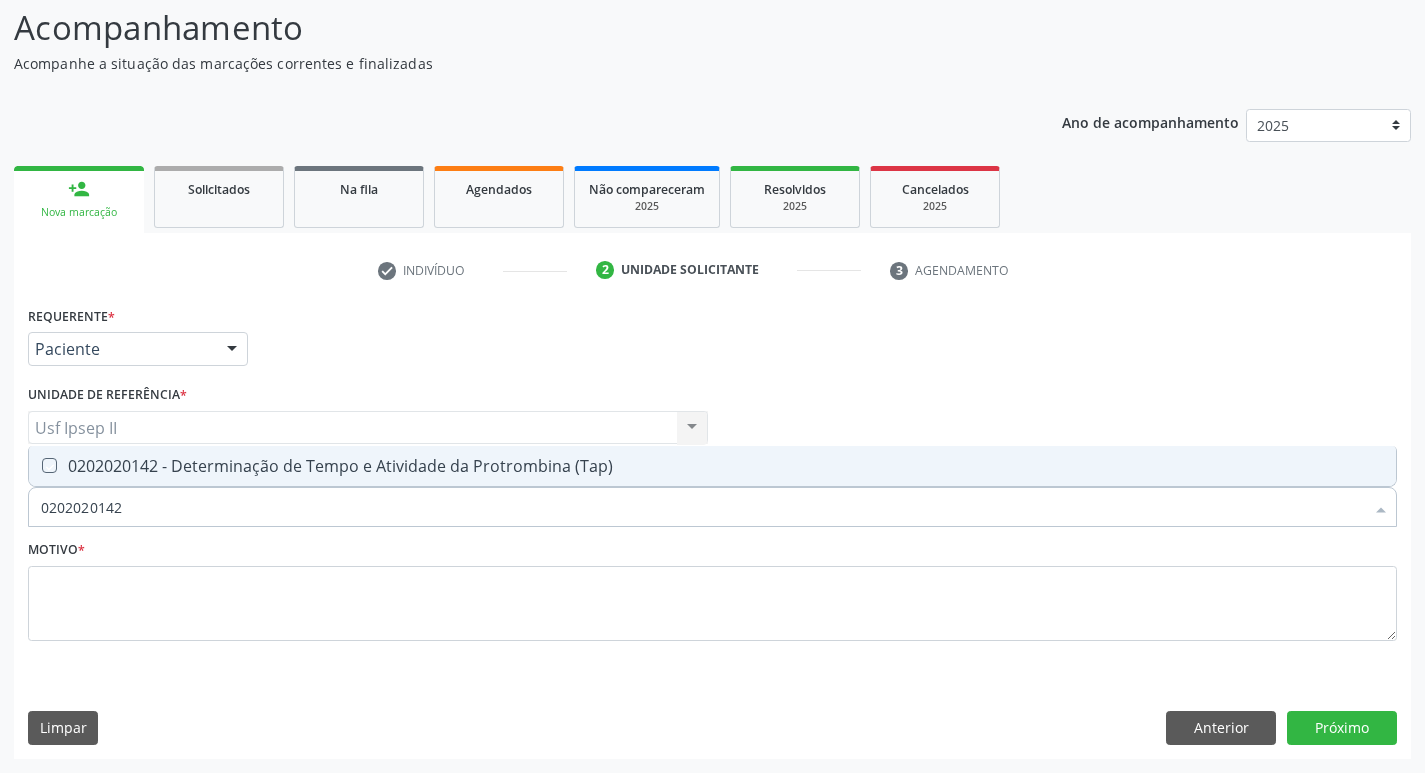 checkbox on "true" 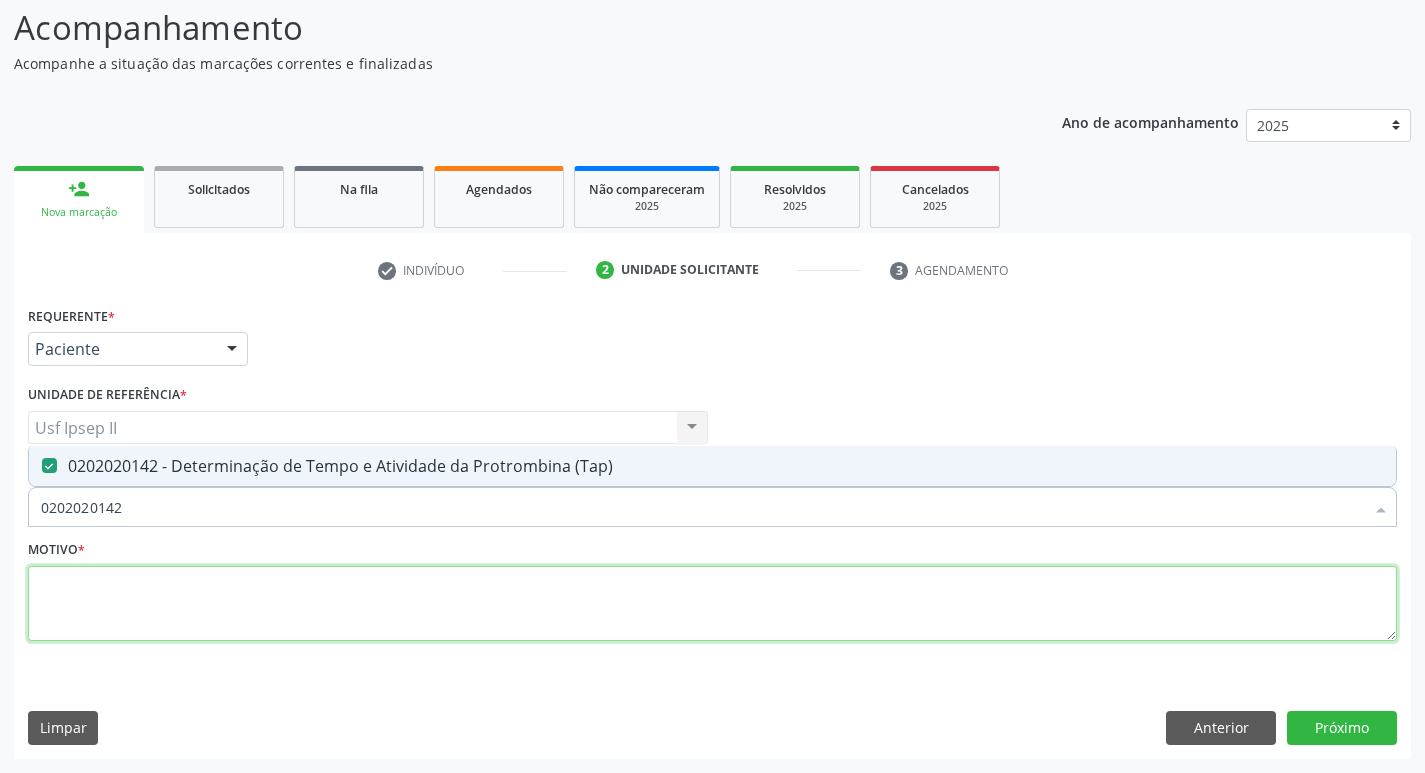 click at bounding box center [712, 604] 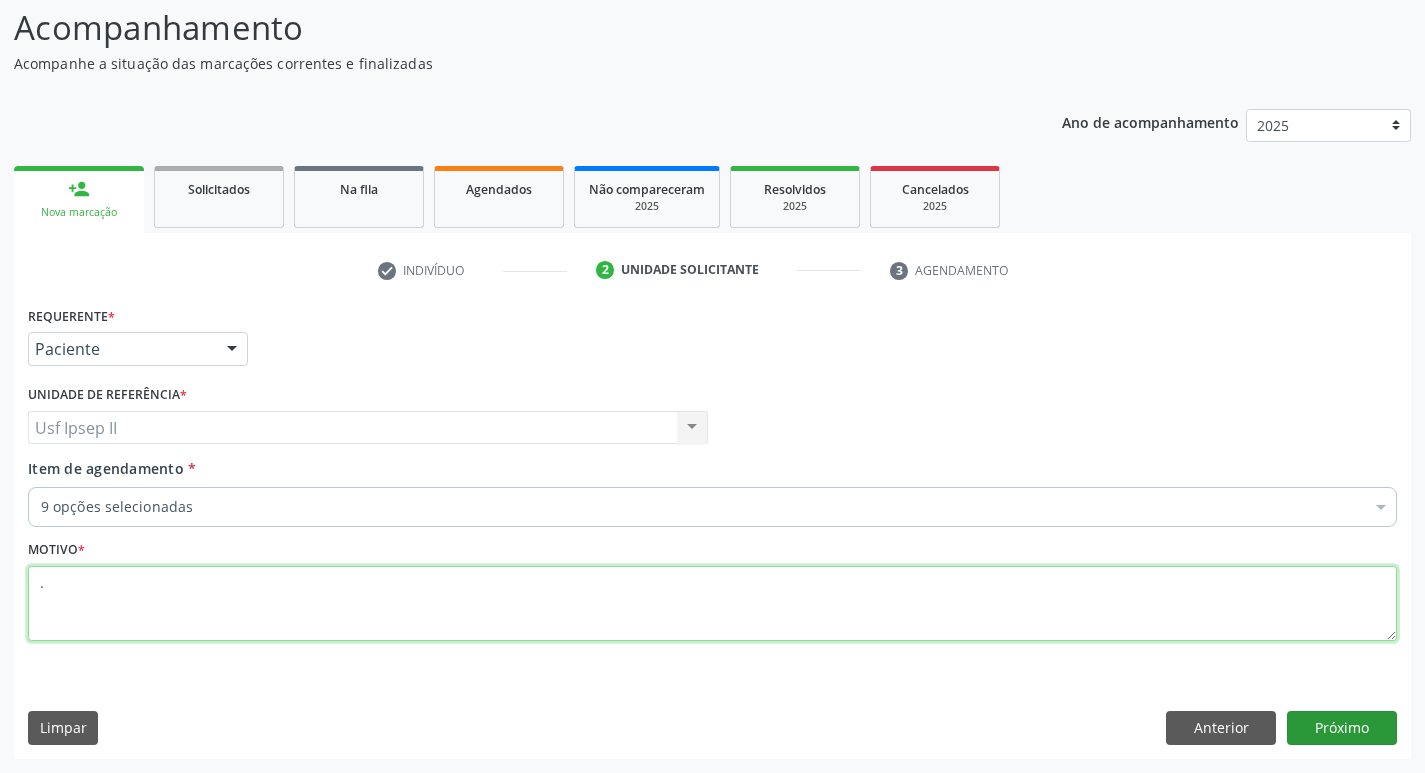 type on "." 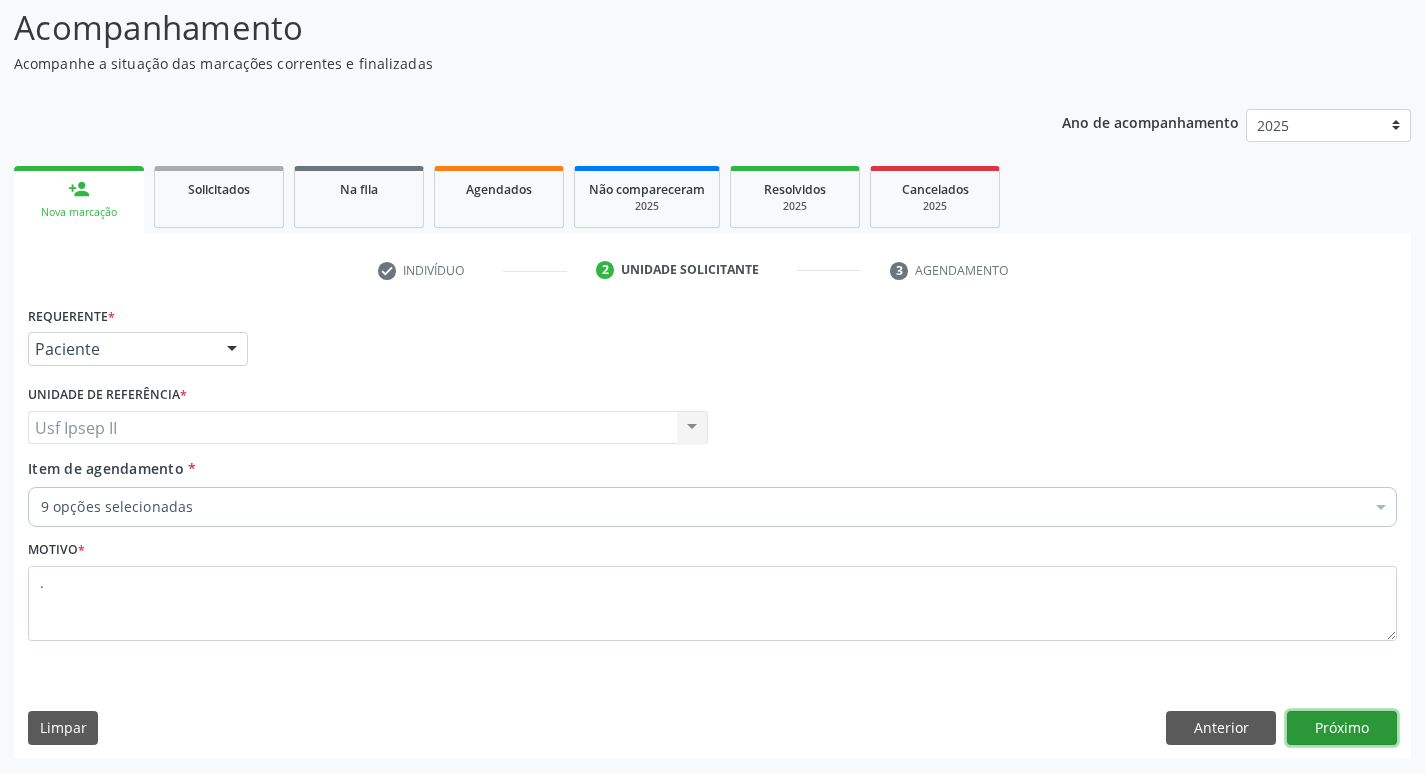 click on "Próximo" at bounding box center [1342, 728] 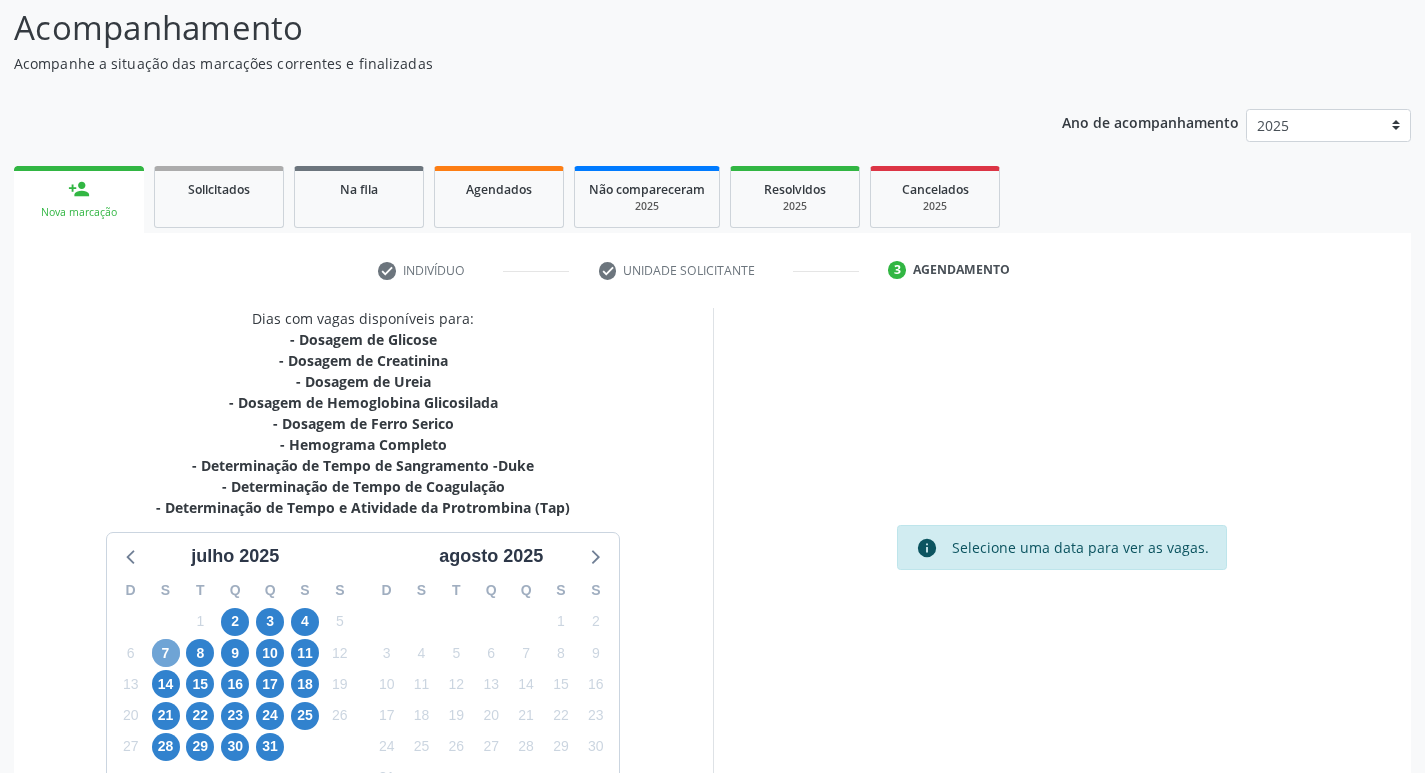 click on "7" at bounding box center [166, 653] 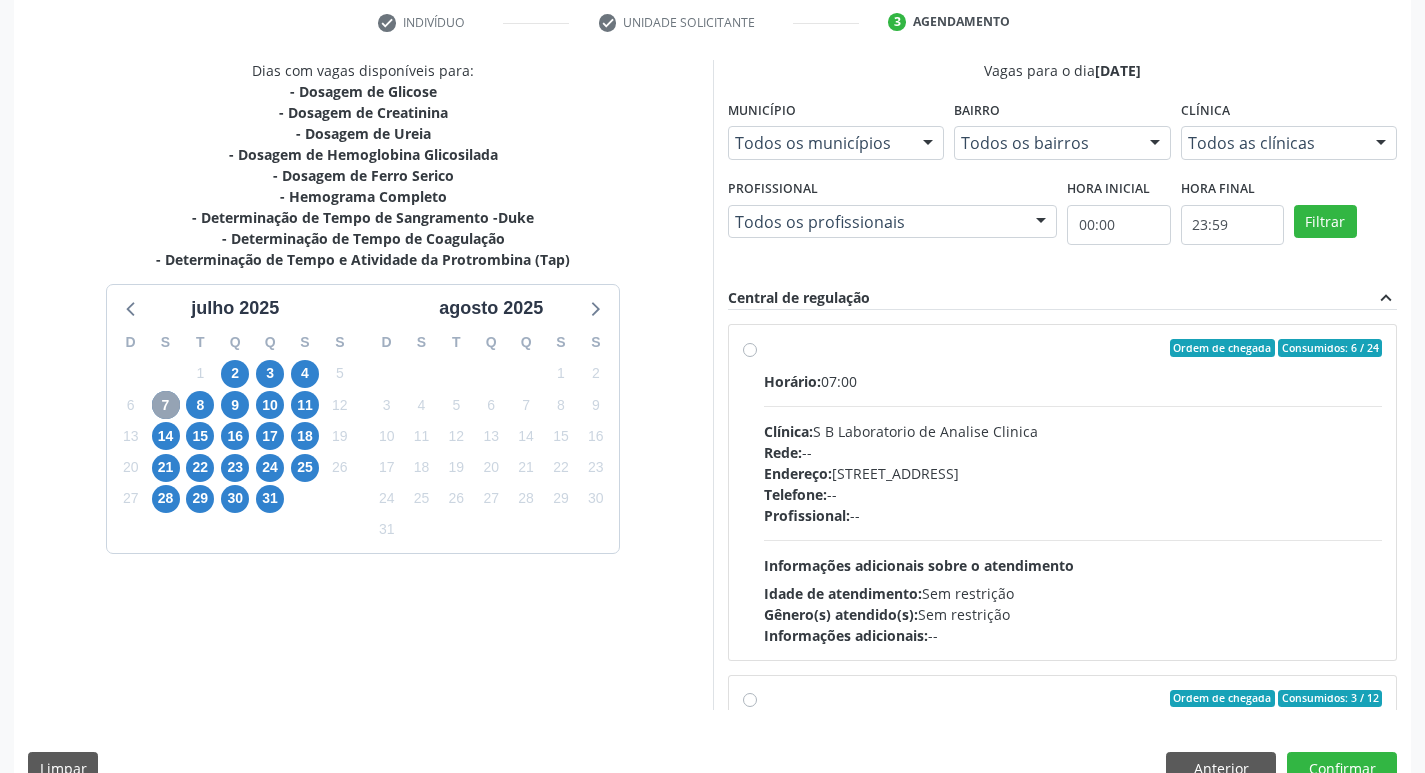 scroll, scrollTop: 422, scrollLeft: 0, axis: vertical 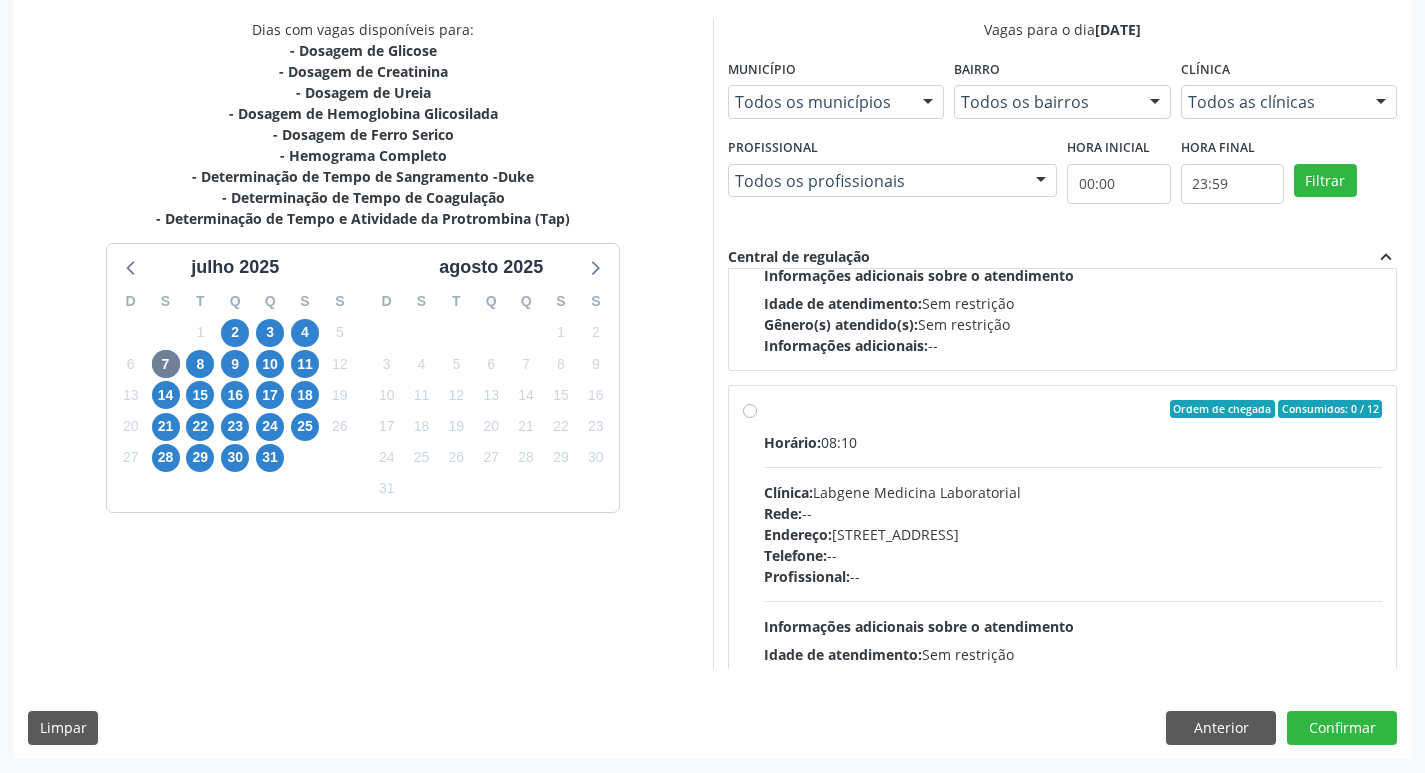 click on "Ordem de chegada
Consumidos: 0 / 12
Horário:   08:10
Clínica:  Labgene Medicina Laboratorial
Rede:
--
Endereço:   nº 531, Nossa Senhora da Pen, Serra Talhada - PE
Telefone:   --
Profissional:
--
Informações adicionais sobre o atendimento
Idade de atendimento:
Sem restrição
Gênero(s) atendido(s):
Sem restrição
Informações adicionais:
--" at bounding box center (1073, 553) 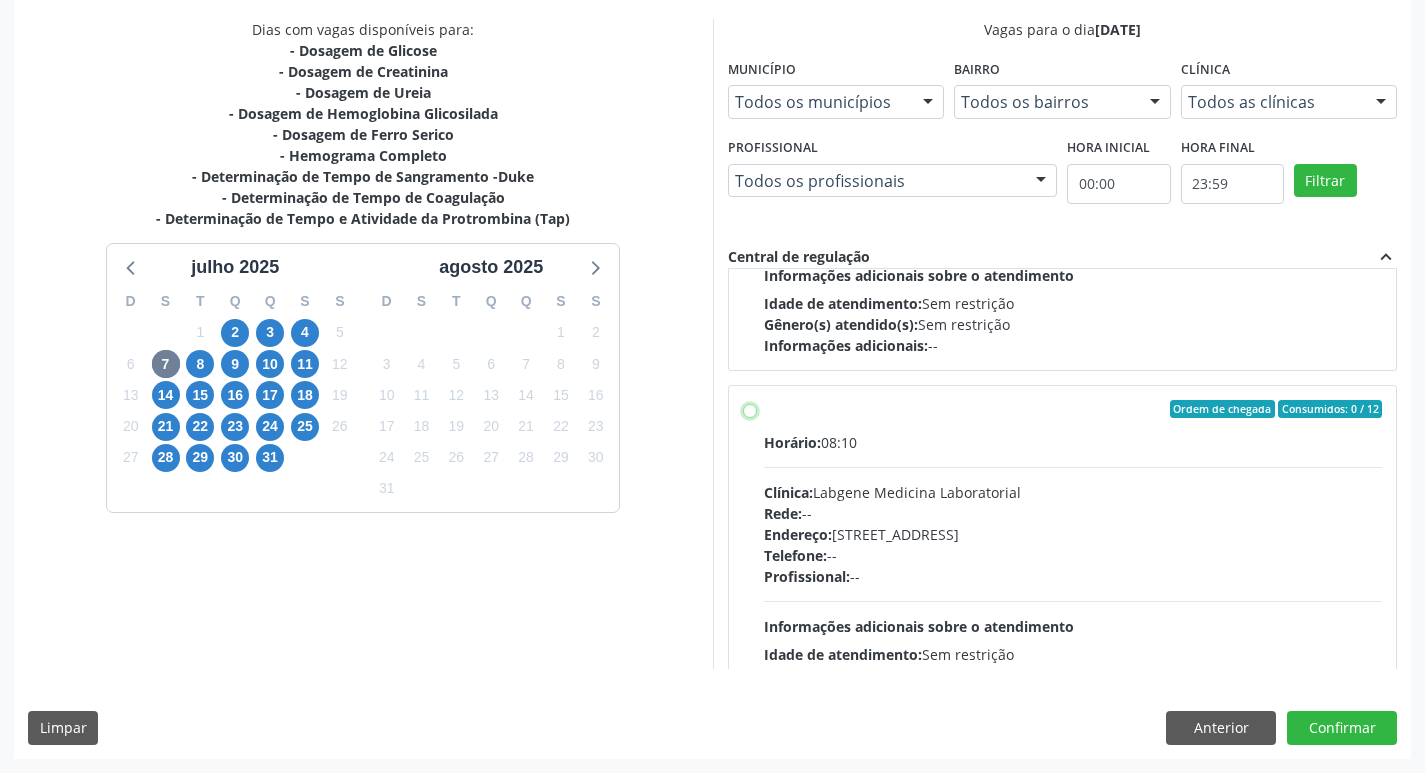 click on "Ordem de chegada
Consumidos: 0 / 12
Horário:   08:10
Clínica:  Labgene Medicina Laboratorial
Rede:
--
Endereço:   nº 531, Nossa Senhora da Pen, Serra Talhada - PE
Telefone:   --
Profissional:
--
Informações adicionais sobre o atendimento
Idade de atendimento:
Sem restrição
Gênero(s) atendido(s):
Sem restrição
Informações adicionais:
--" at bounding box center [750, 409] 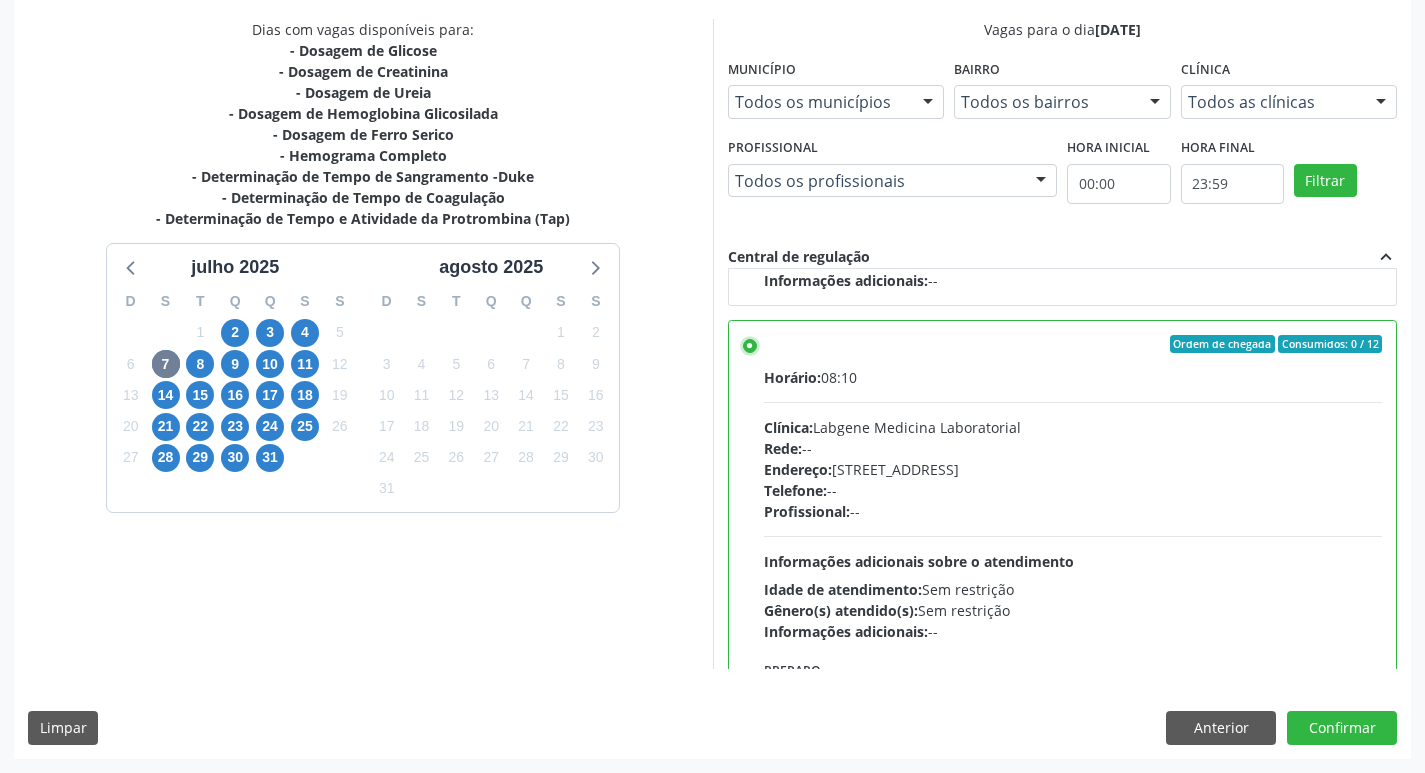 scroll, scrollTop: 1400, scrollLeft: 0, axis: vertical 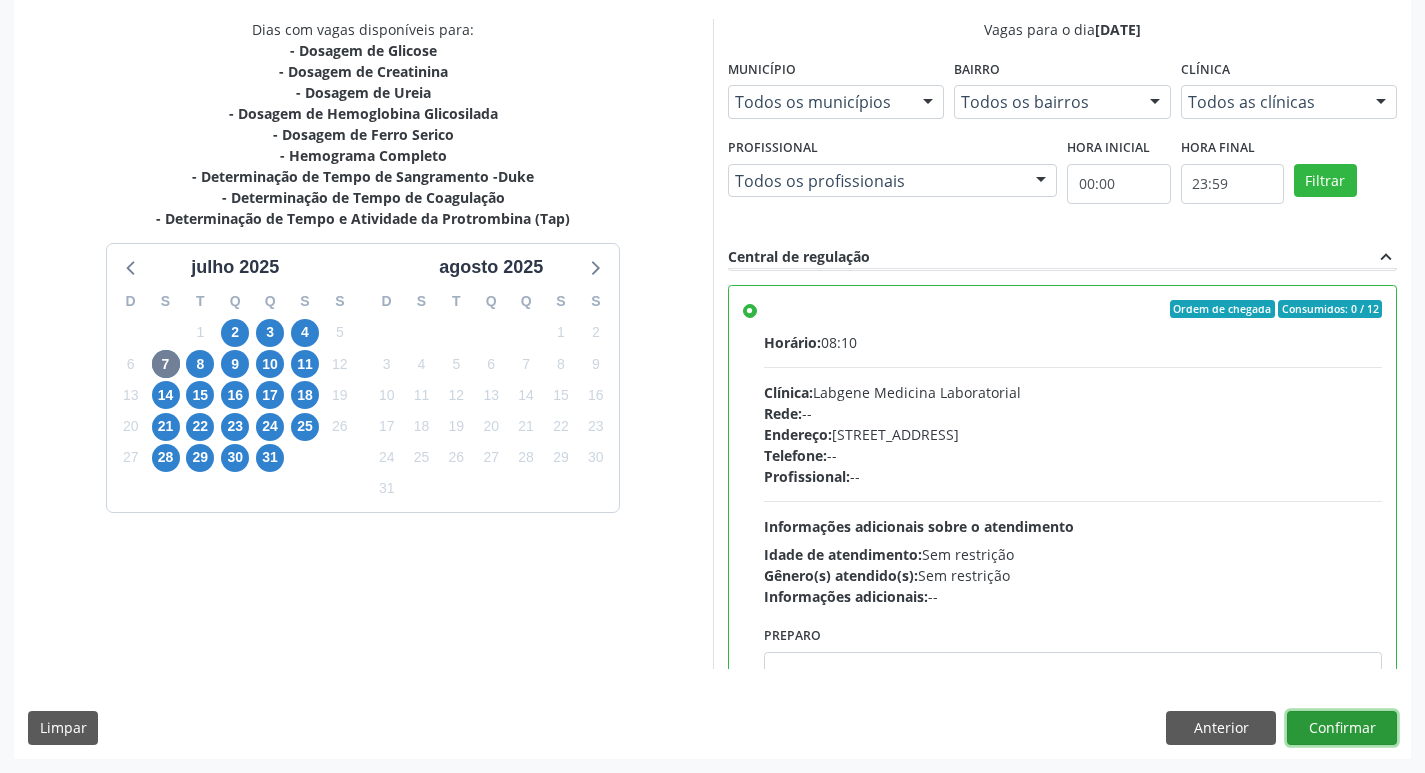 click on "Confirmar" at bounding box center [1342, 728] 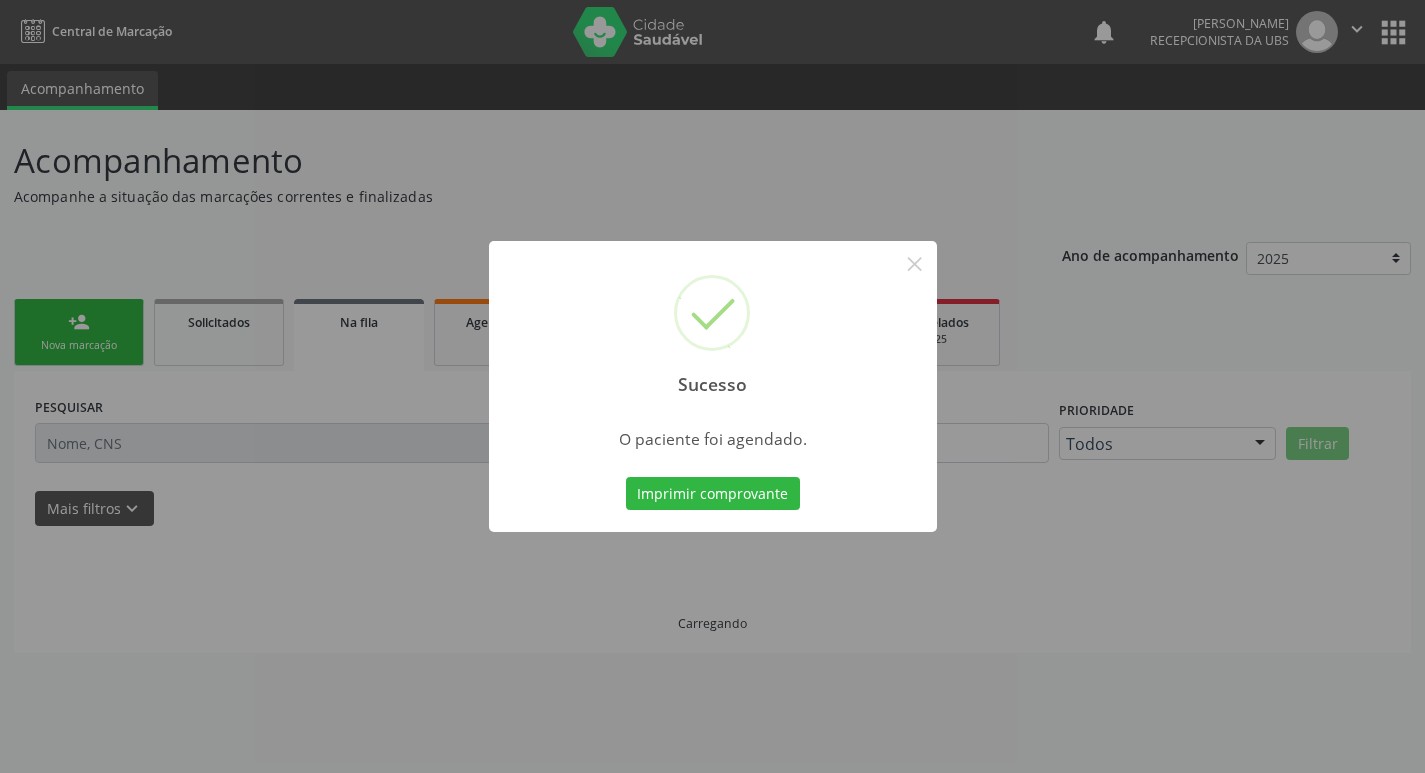 scroll, scrollTop: 0, scrollLeft: 0, axis: both 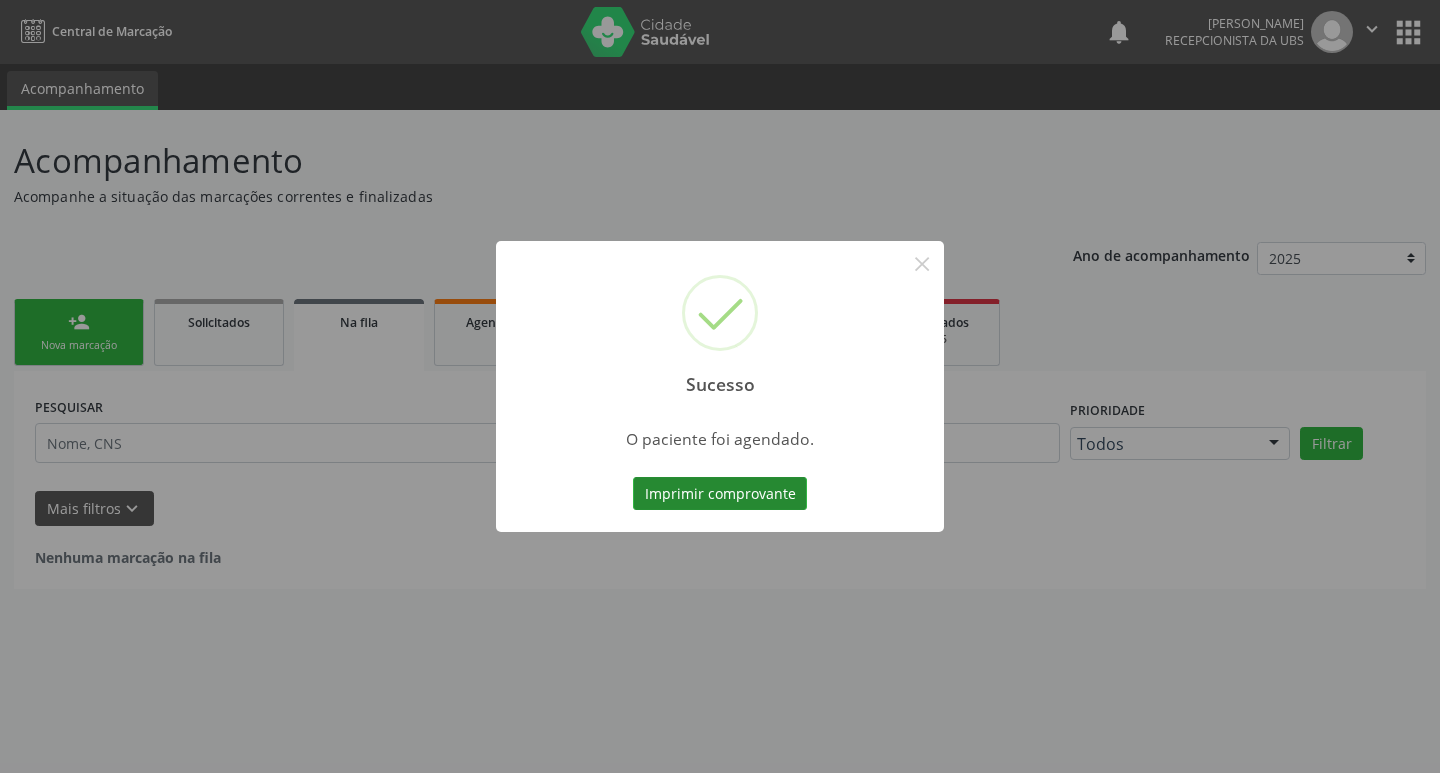 click on "Imprimir comprovante" at bounding box center (720, 494) 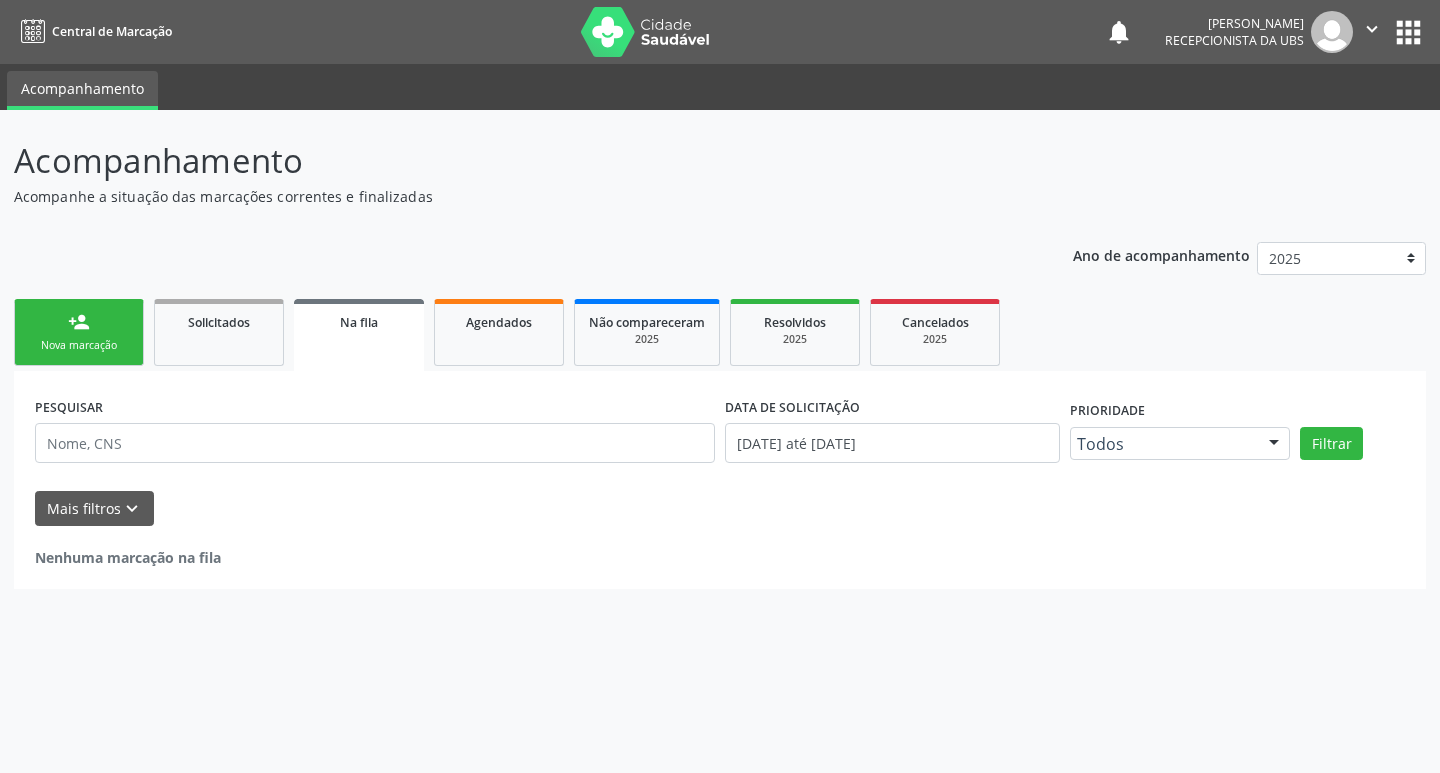 click on "Nova marcação" at bounding box center [79, 345] 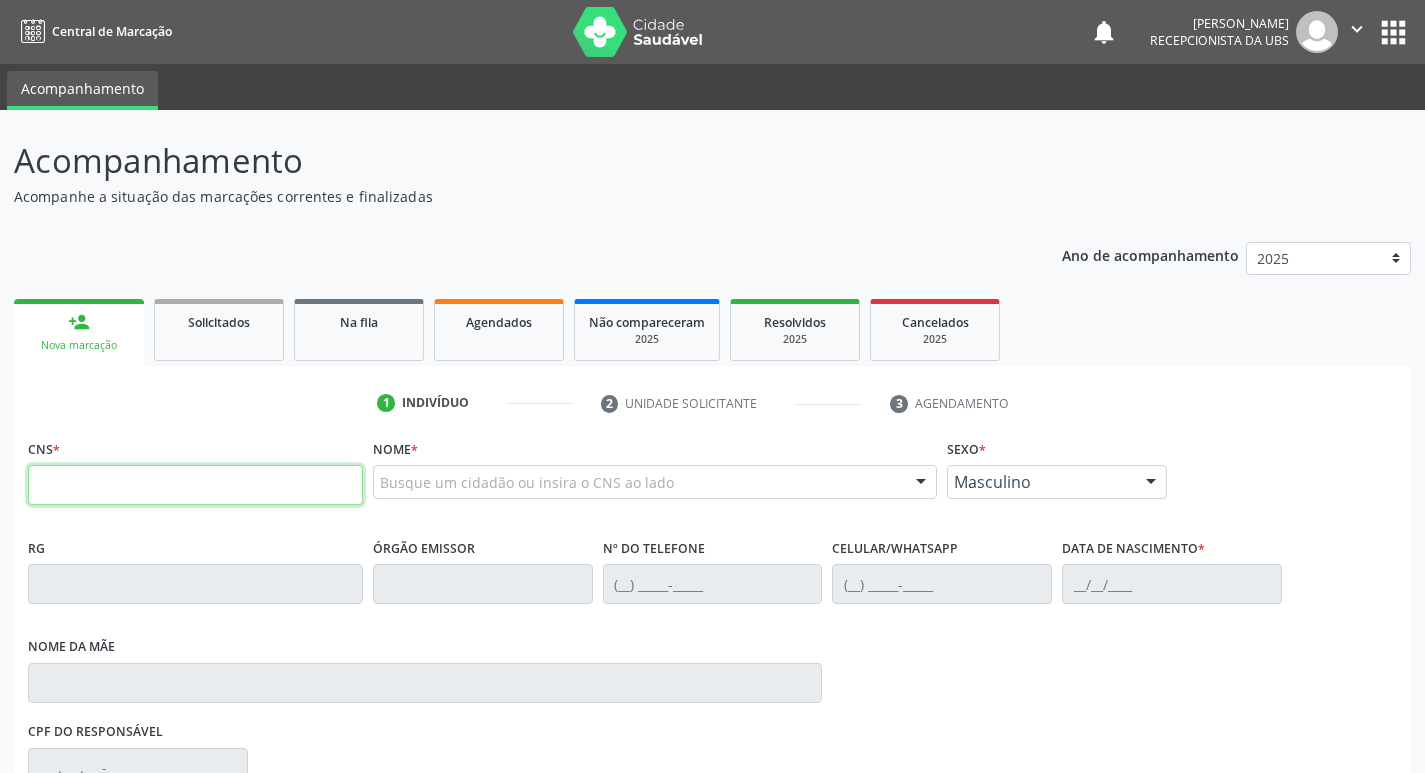 click at bounding box center (195, 485) 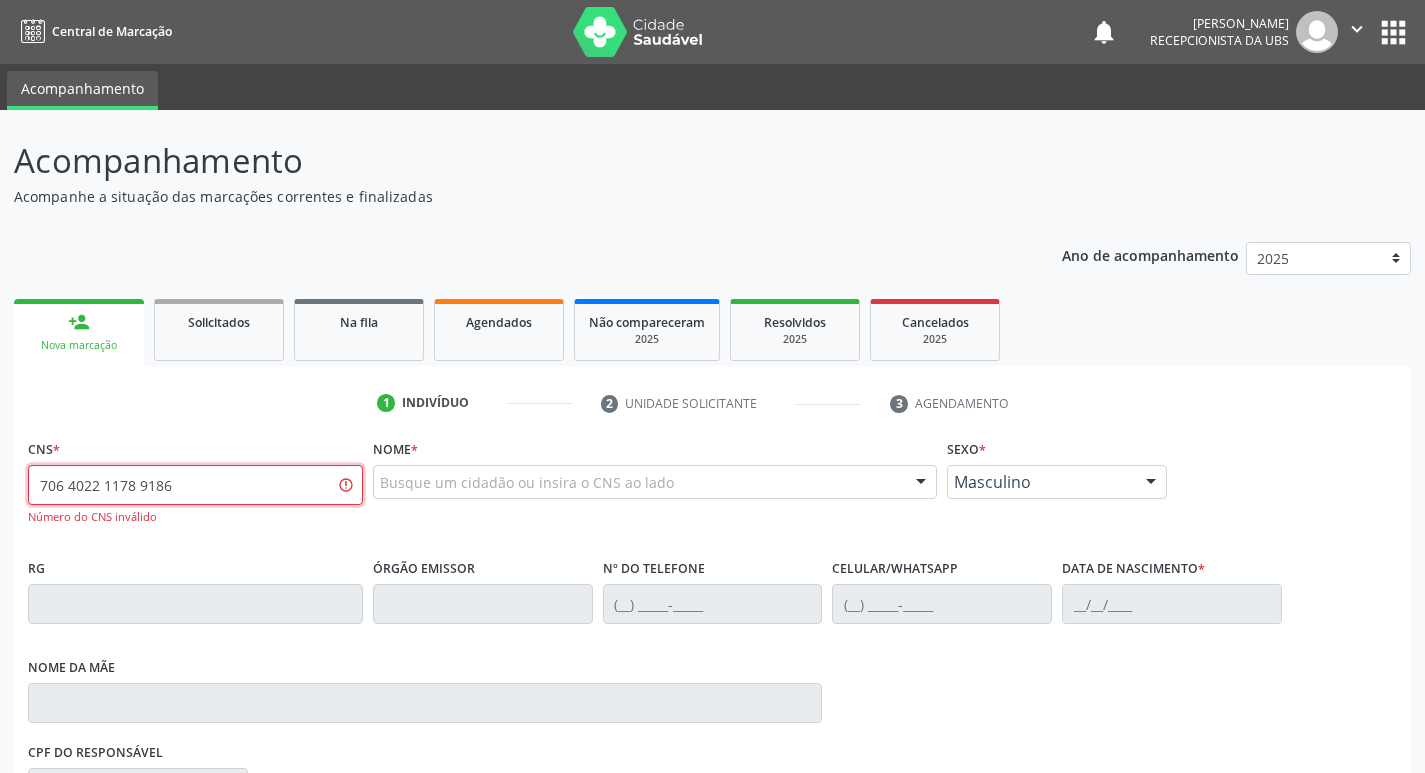 click on "706 4022 1178 9186" at bounding box center (195, 485) 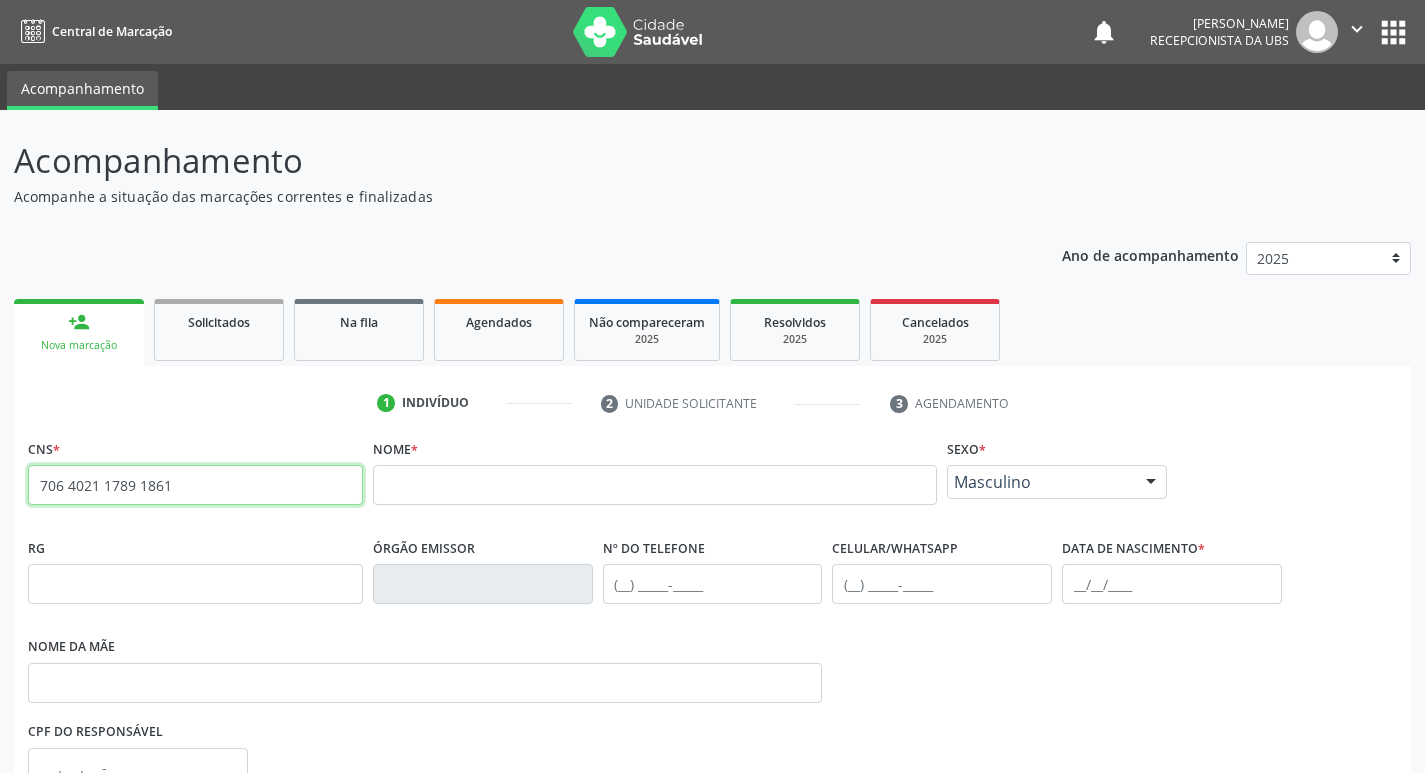 click on "706 4021 1789 1861" at bounding box center (195, 485) 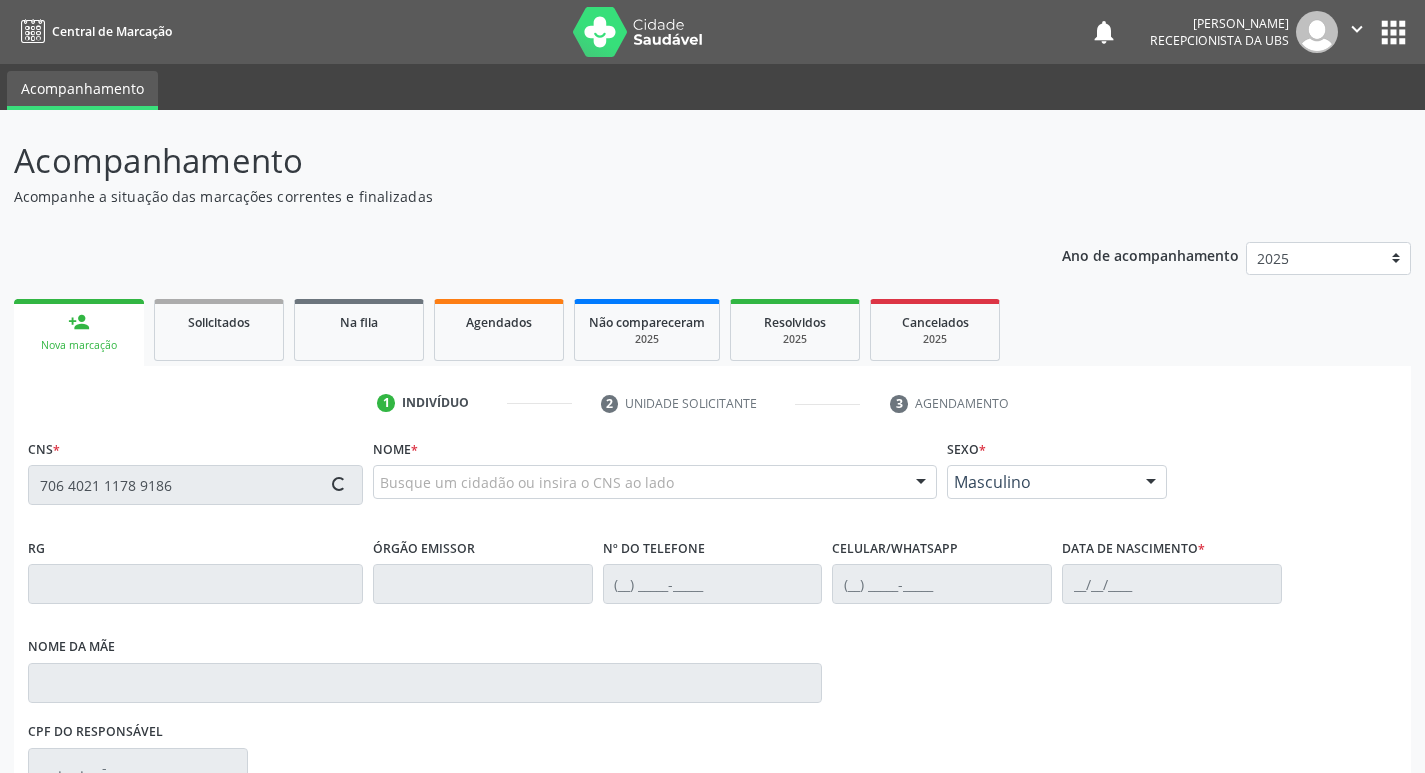 type on "706 4021 1178 9186" 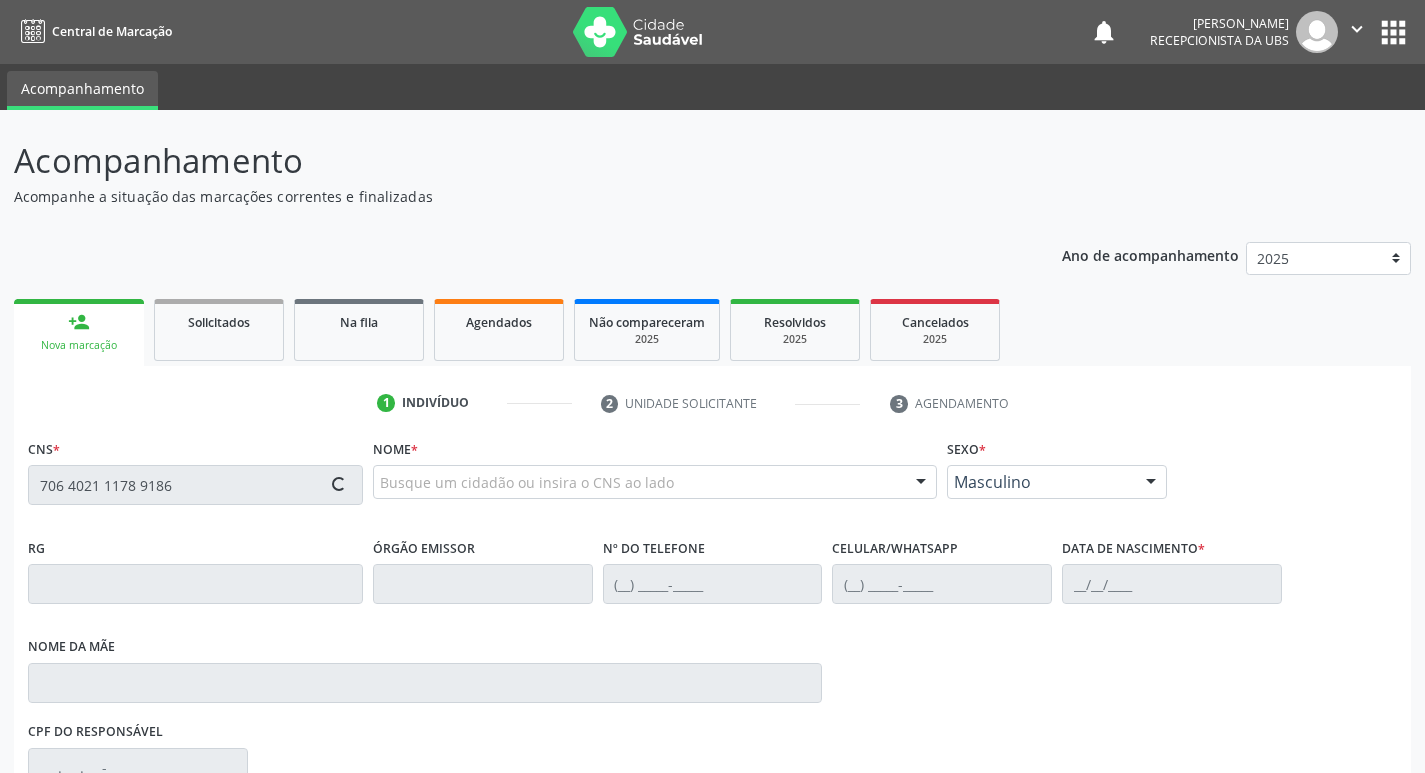 type 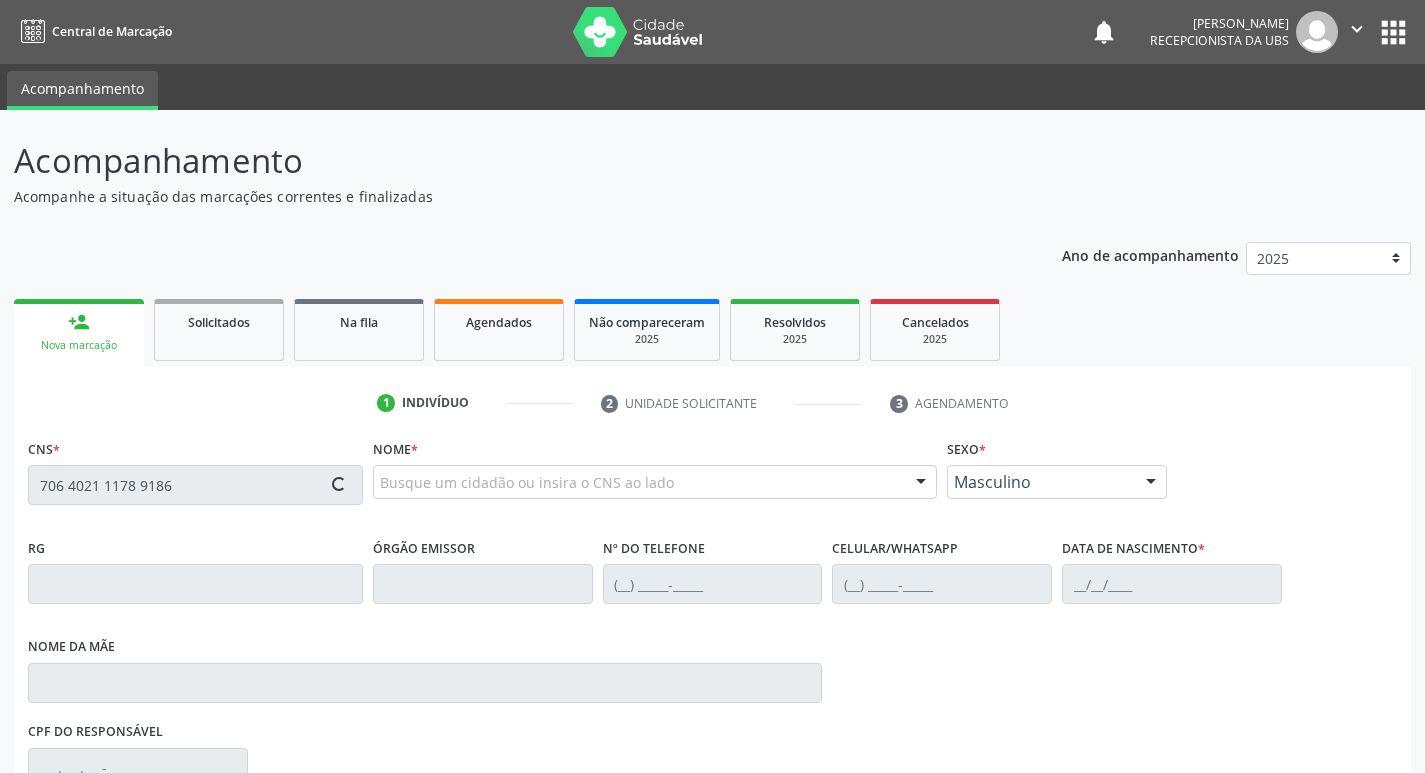 type 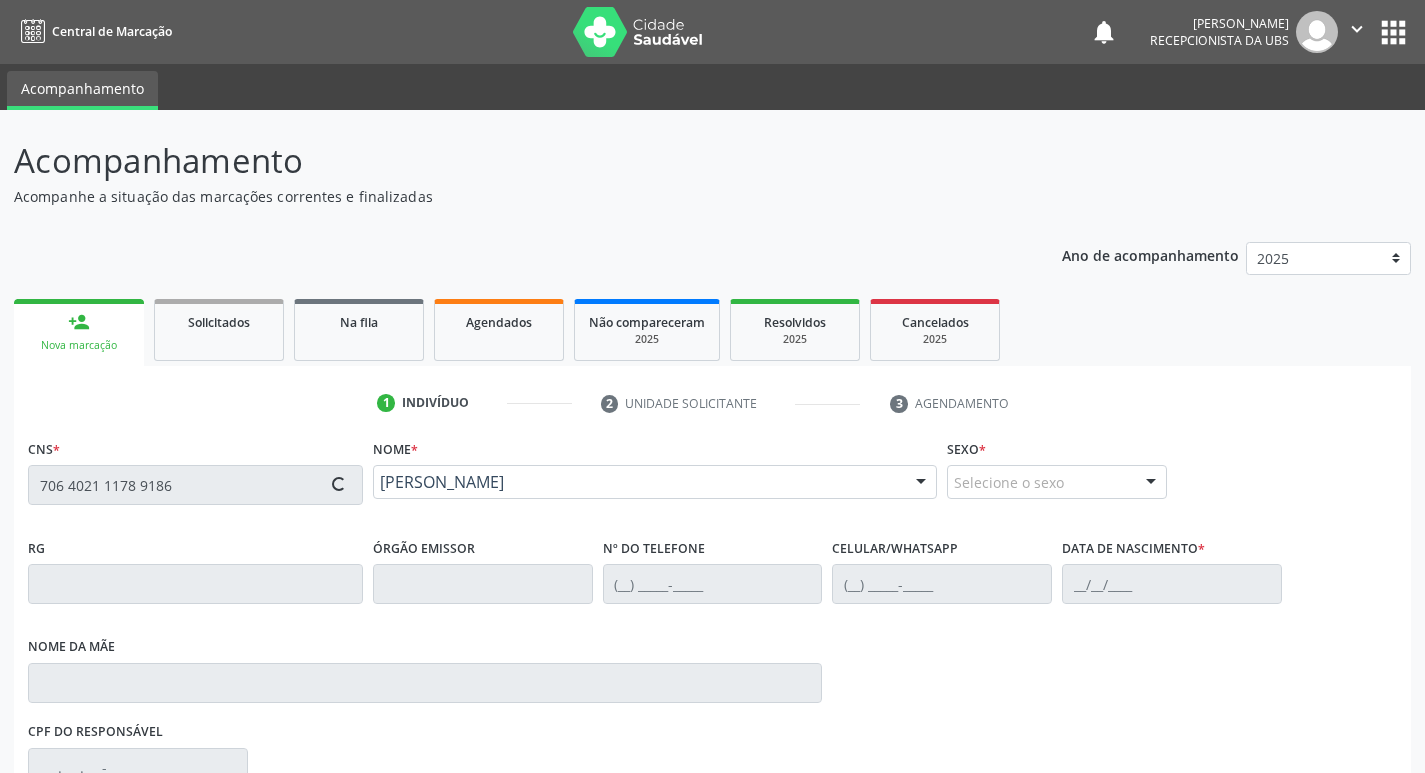 type on "(87) 99949-8494" 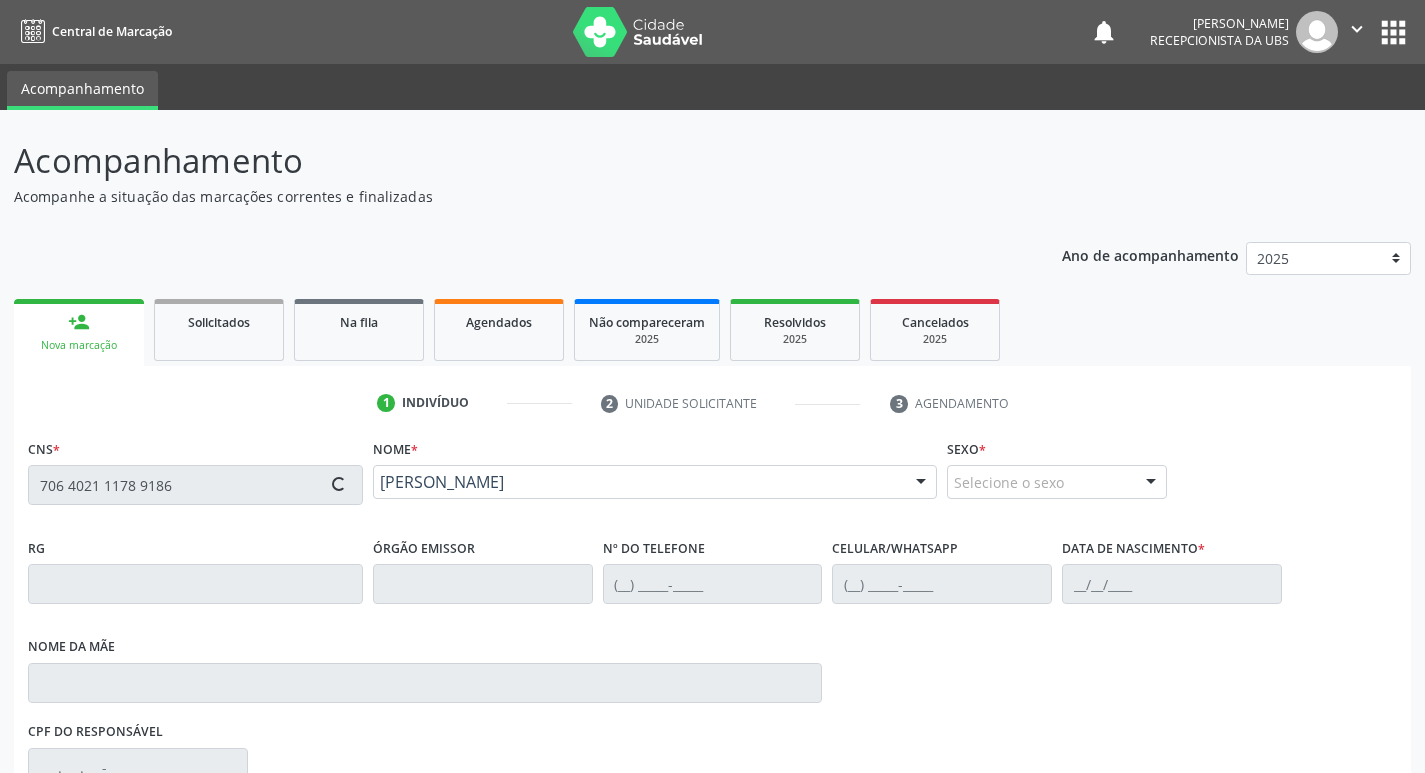 type 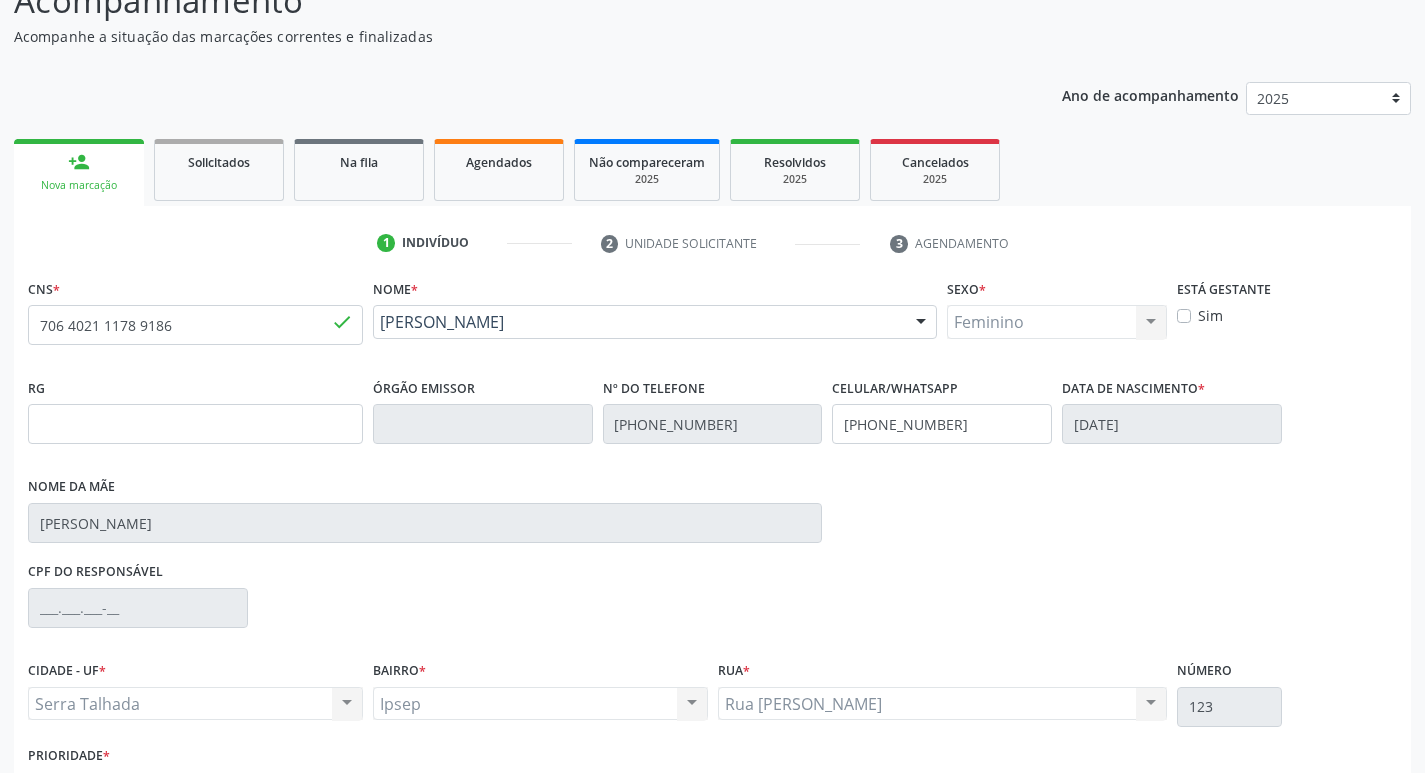 scroll, scrollTop: 200, scrollLeft: 0, axis: vertical 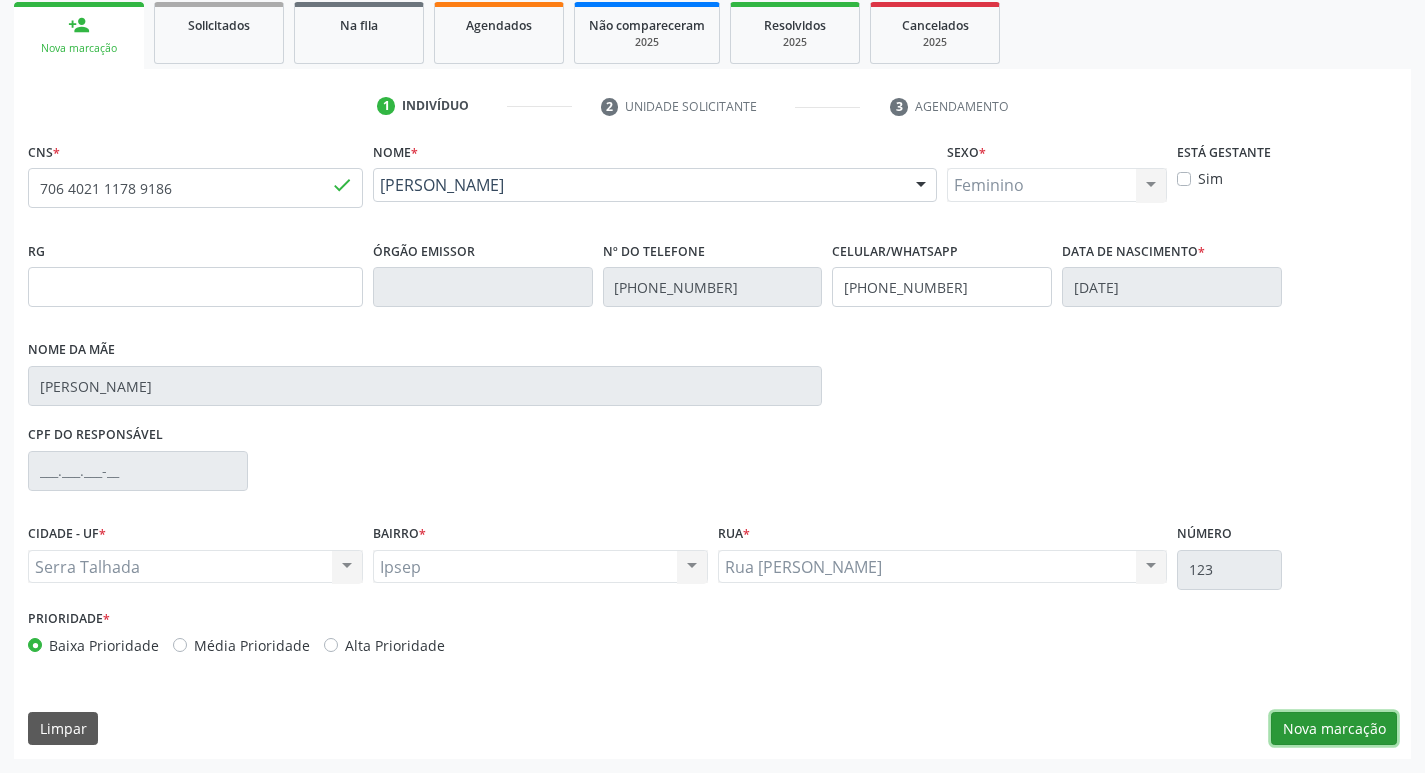 click on "Nova marcação" at bounding box center (1334, 729) 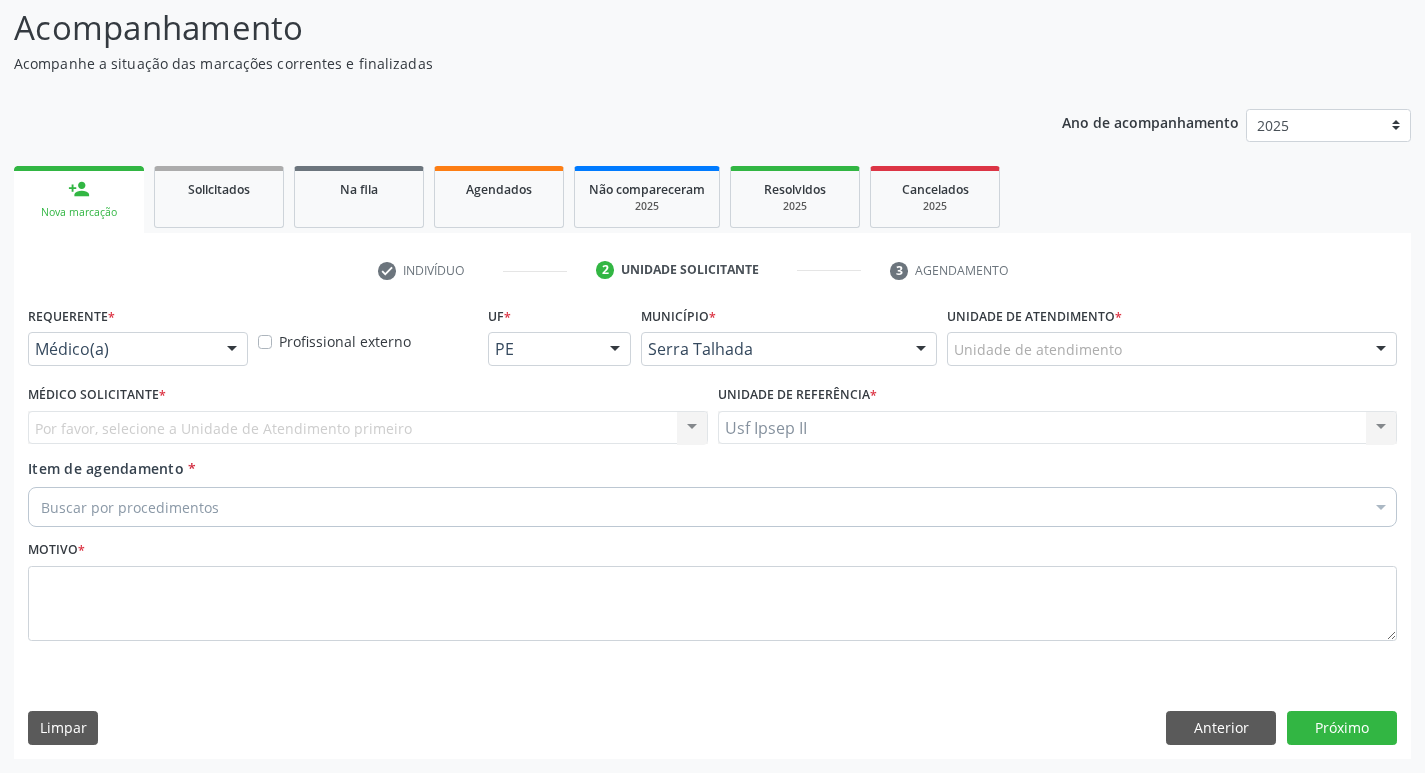 scroll, scrollTop: 133, scrollLeft: 0, axis: vertical 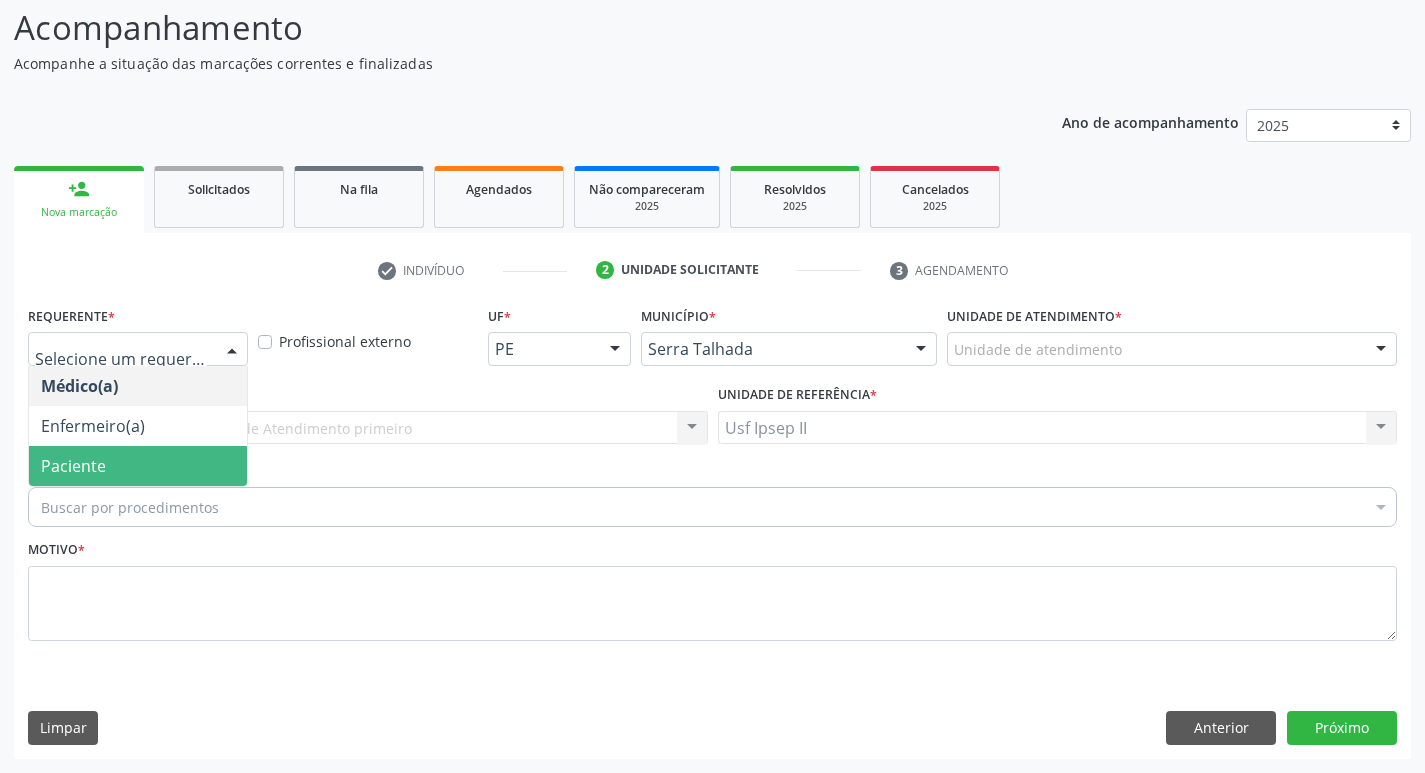 click on "Paciente" at bounding box center (138, 466) 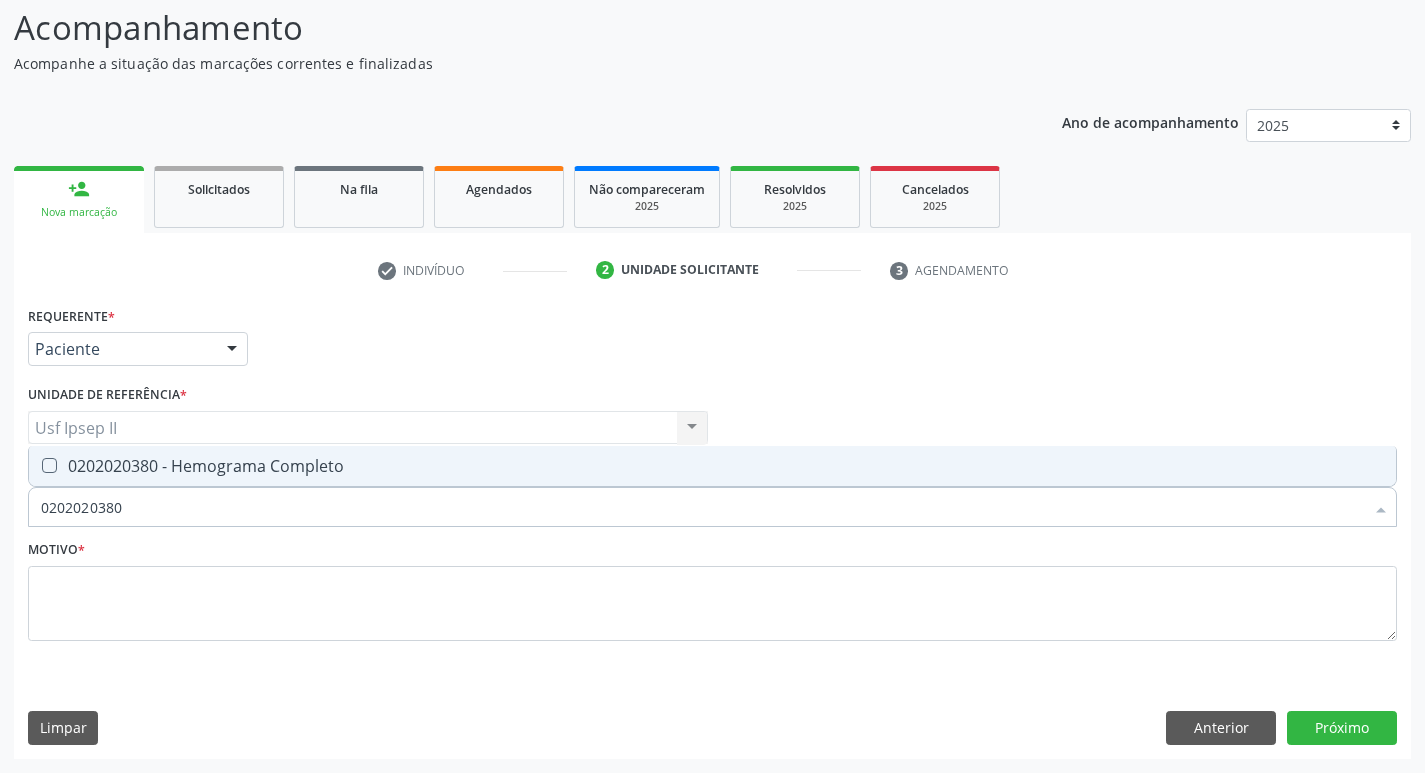 click on "0202020380 - Hemograma Completo" at bounding box center [712, 466] 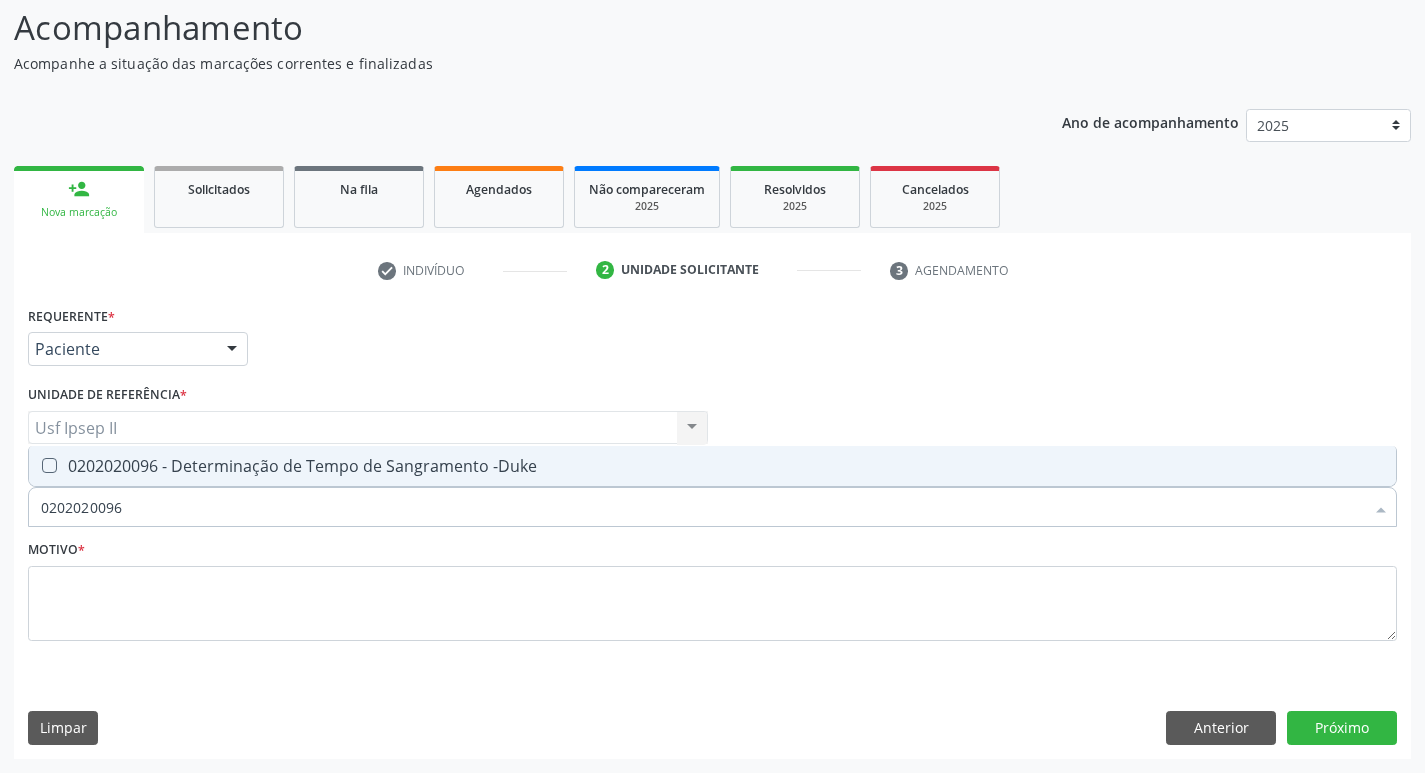 click on "0202020096 - Determinação de Tempo de Sangramento -Duke" at bounding box center (712, 466) 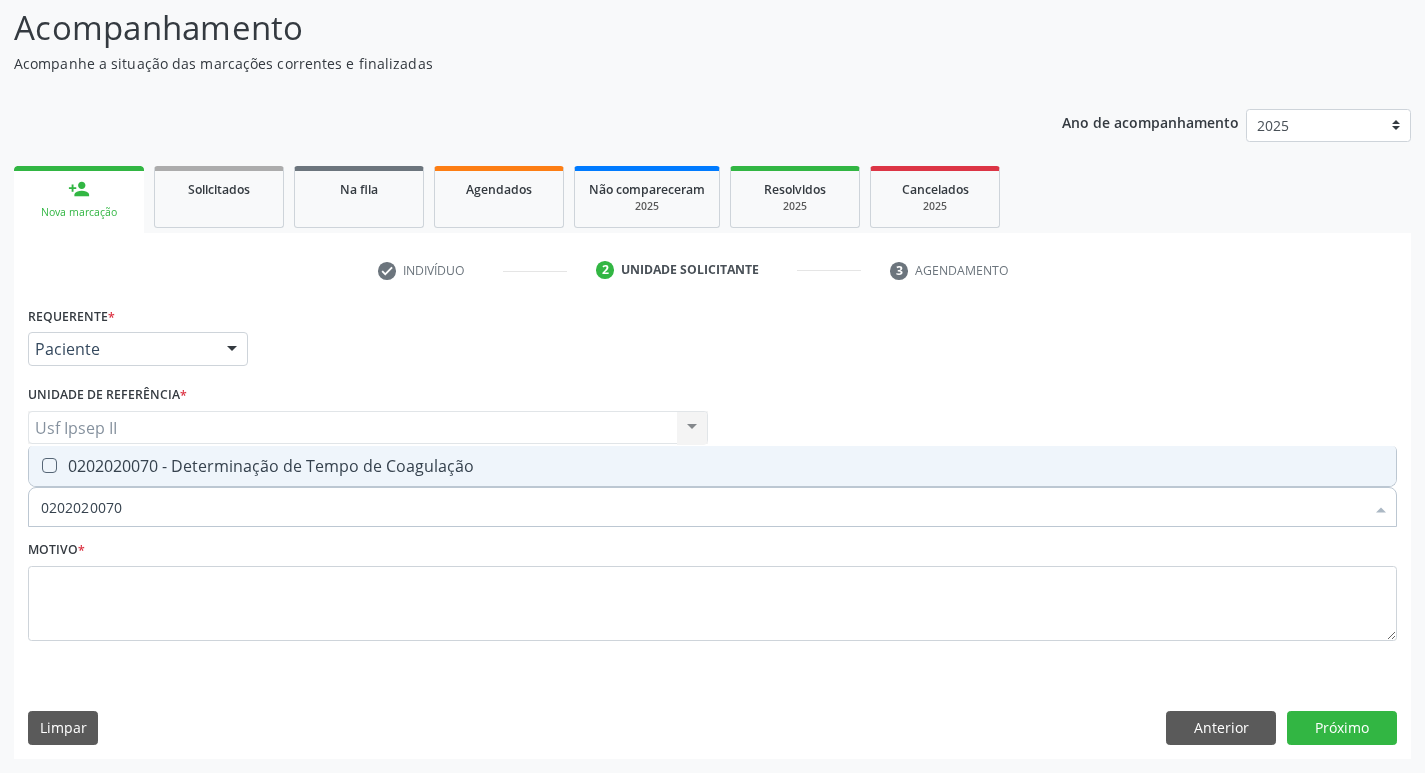 click at bounding box center [49, 465] 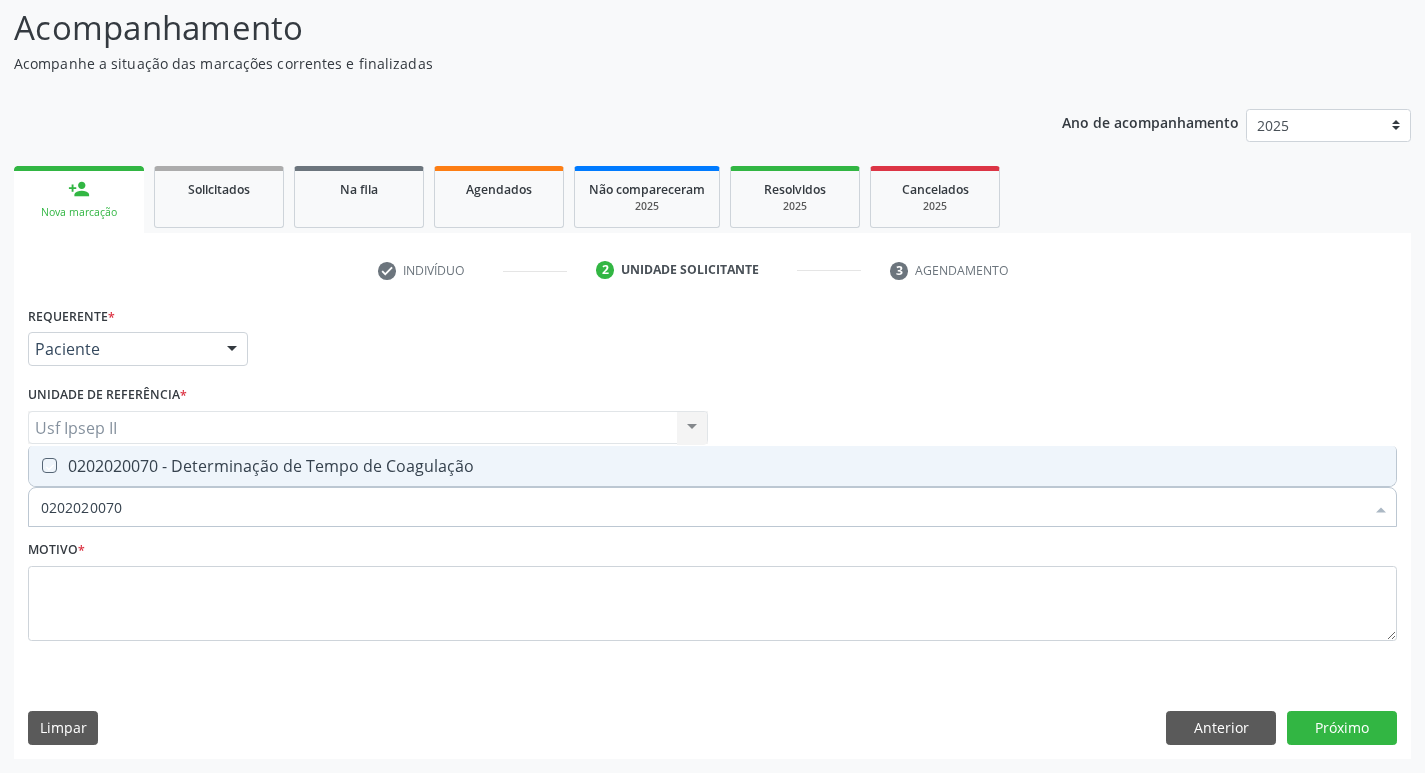 click at bounding box center (35, 465) 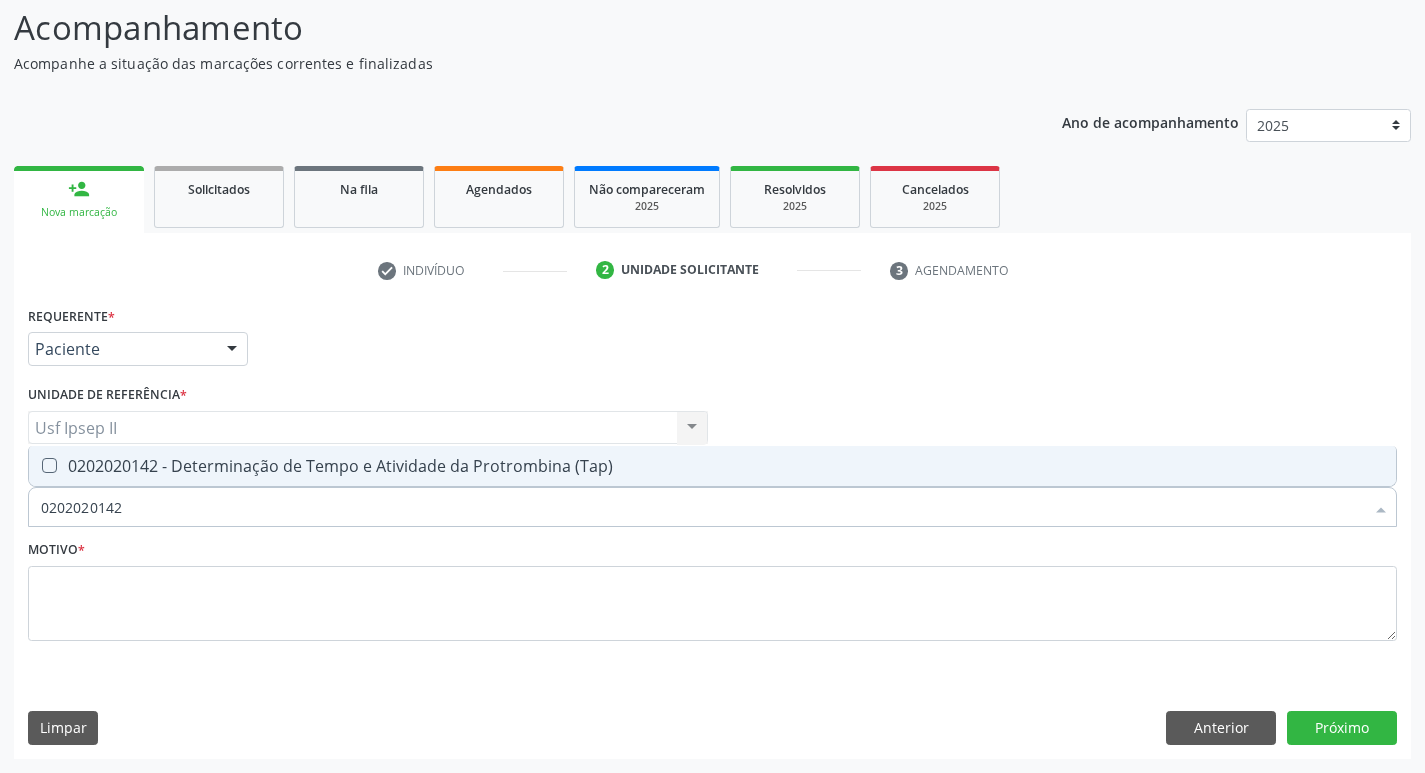 click on "0202020142 - Determinação de Tempo e Atividade da Protrombina (Tap)" at bounding box center (712, 466) 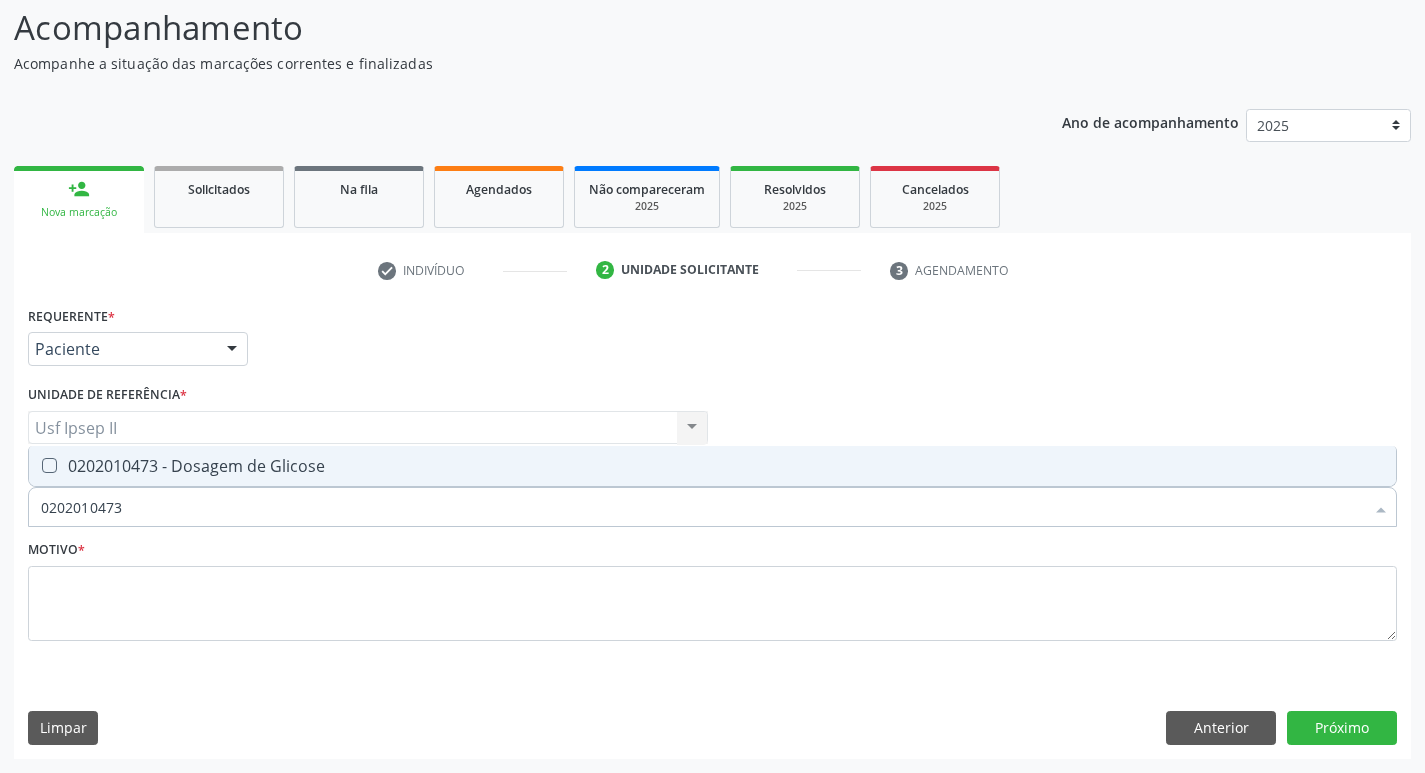 click on "0202010473 - Dosagem de Glicose" at bounding box center [712, 466] 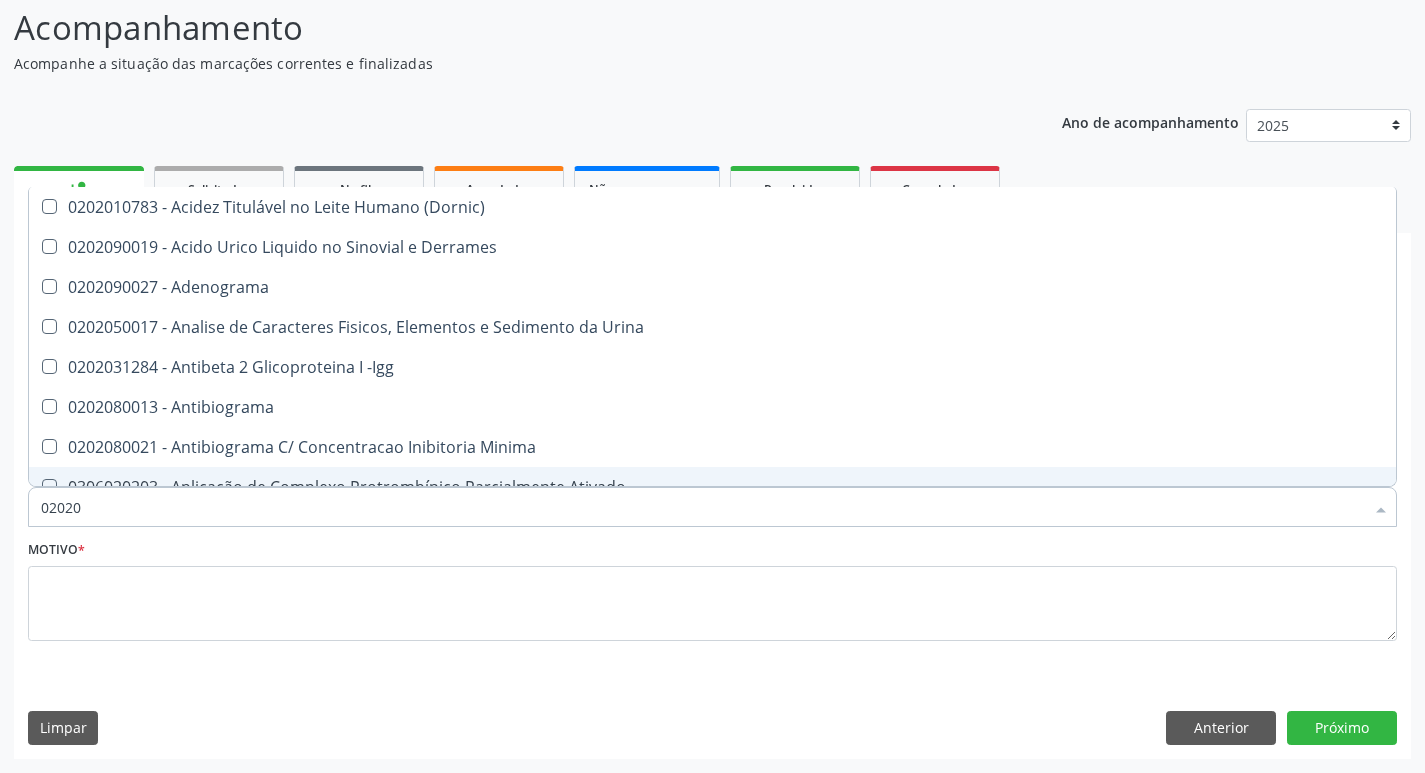 click on "Requerente
*
Paciente         Médico(a)   Enfermeiro(a)   Paciente
Nenhum resultado encontrado para: "   "
Não há nenhuma opção para ser exibida.
UF
PE         AC   AL   AM   AP   BA   CE   DF   ES   GO   MA   MG   MS   MT   PA   PB   PE   PI   PR   RJ   RN   RO   RR   RS   SC   SE   SL   SP   SV   TO
Nenhum resultado encontrado para: "   "
Não há nenhuma opção para ser exibida.
Município
Serra Talhada         Abreu e Lima   Afogados da Ingazeira   Afrânio   Agrestina   Água Preta   Águas Belas   Alagoinha   Aliança   Altinho   Amaraji   Angelim   Araçoiaba   Araripina   Arcoverde   Barra de Guabiraba   Barreiros   Belém de Maria   Belém do São Francisco   Belo Jardim   Betânia   Bezerros   Bodocó   Bom Conselho   Bom Jardim   Bonito   Brejão   Brejinho   Brejo da Madre de Deus   Buenos Aires   Buíque   Cabo de Santo Agostinho   Cabrobó   Cachoeirinha" at bounding box center [712, 529] 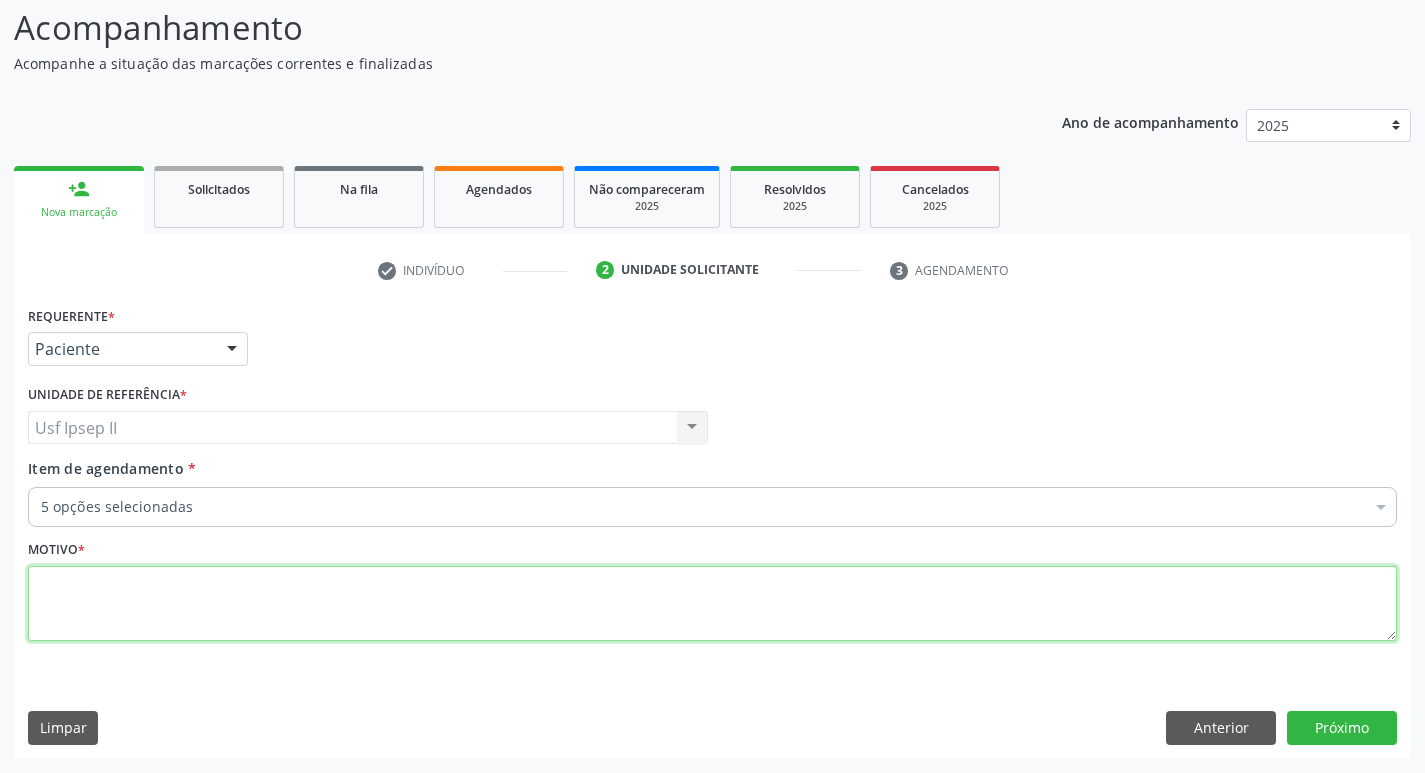 click at bounding box center (712, 604) 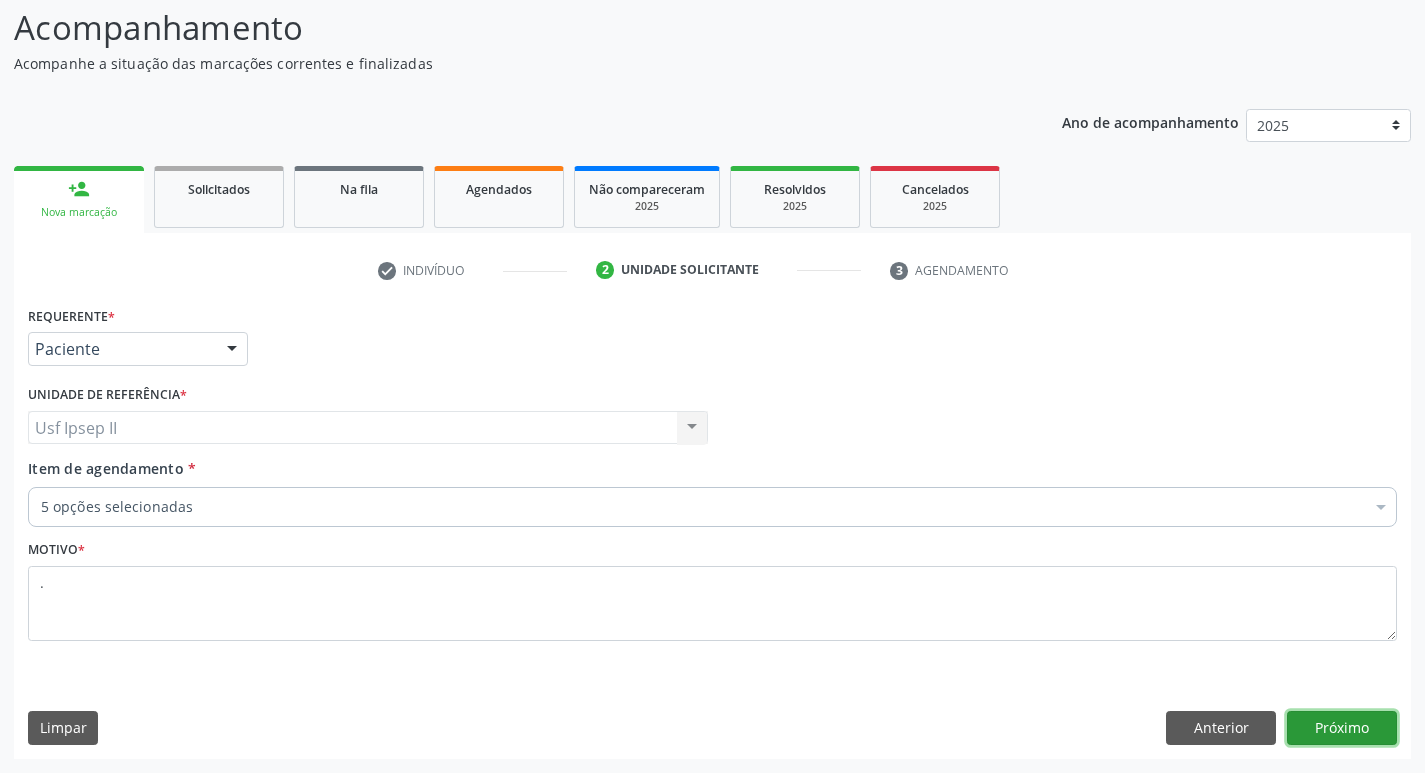click on "Próximo" at bounding box center [1342, 728] 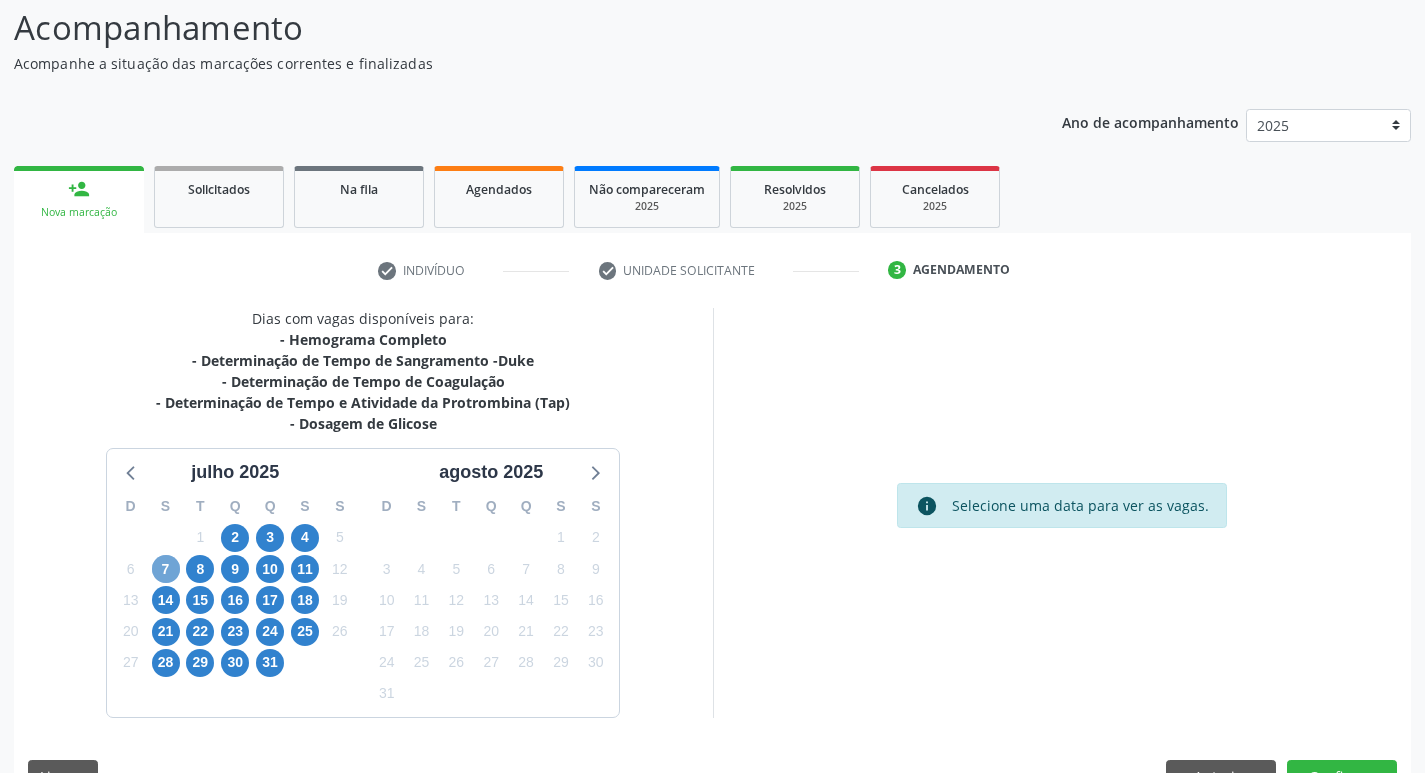 click on "7" at bounding box center [166, 569] 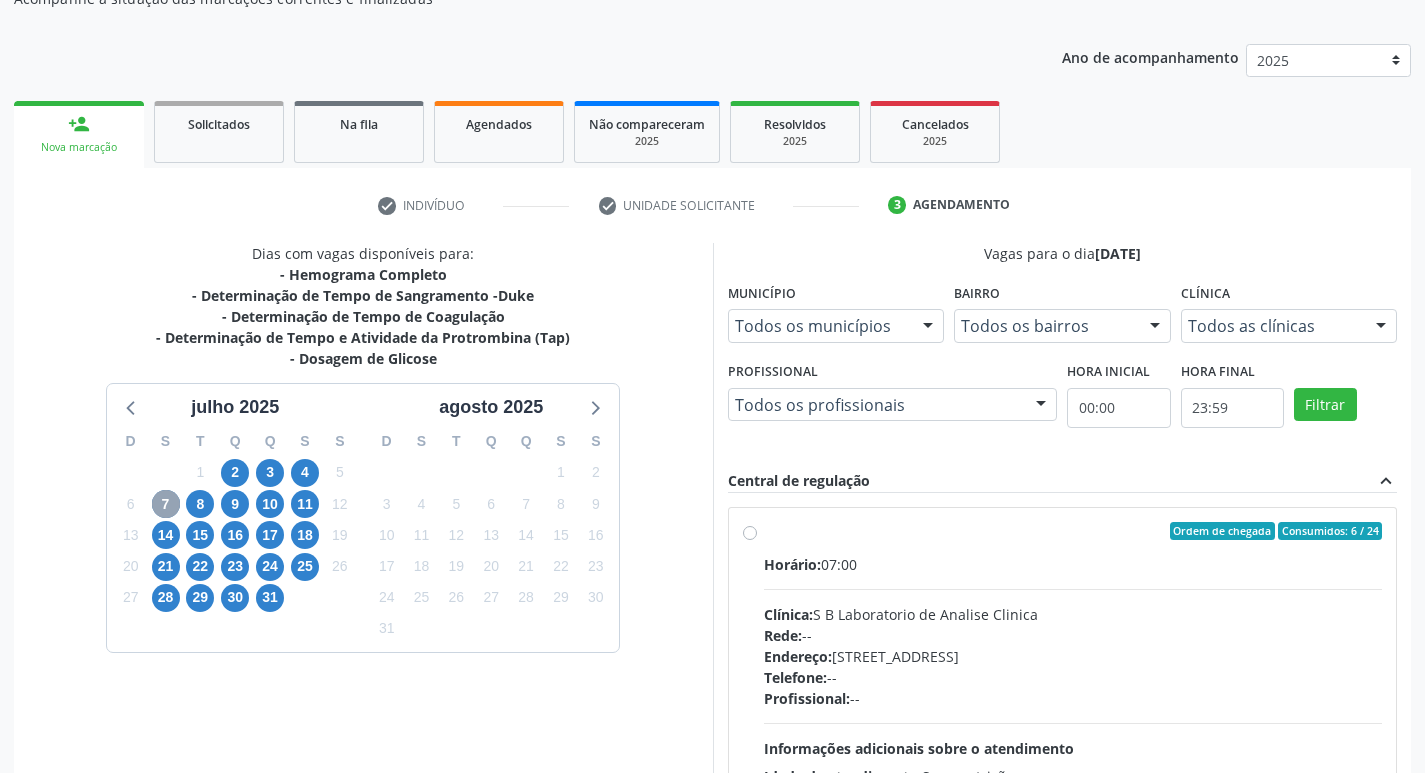 scroll, scrollTop: 233, scrollLeft: 0, axis: vertical 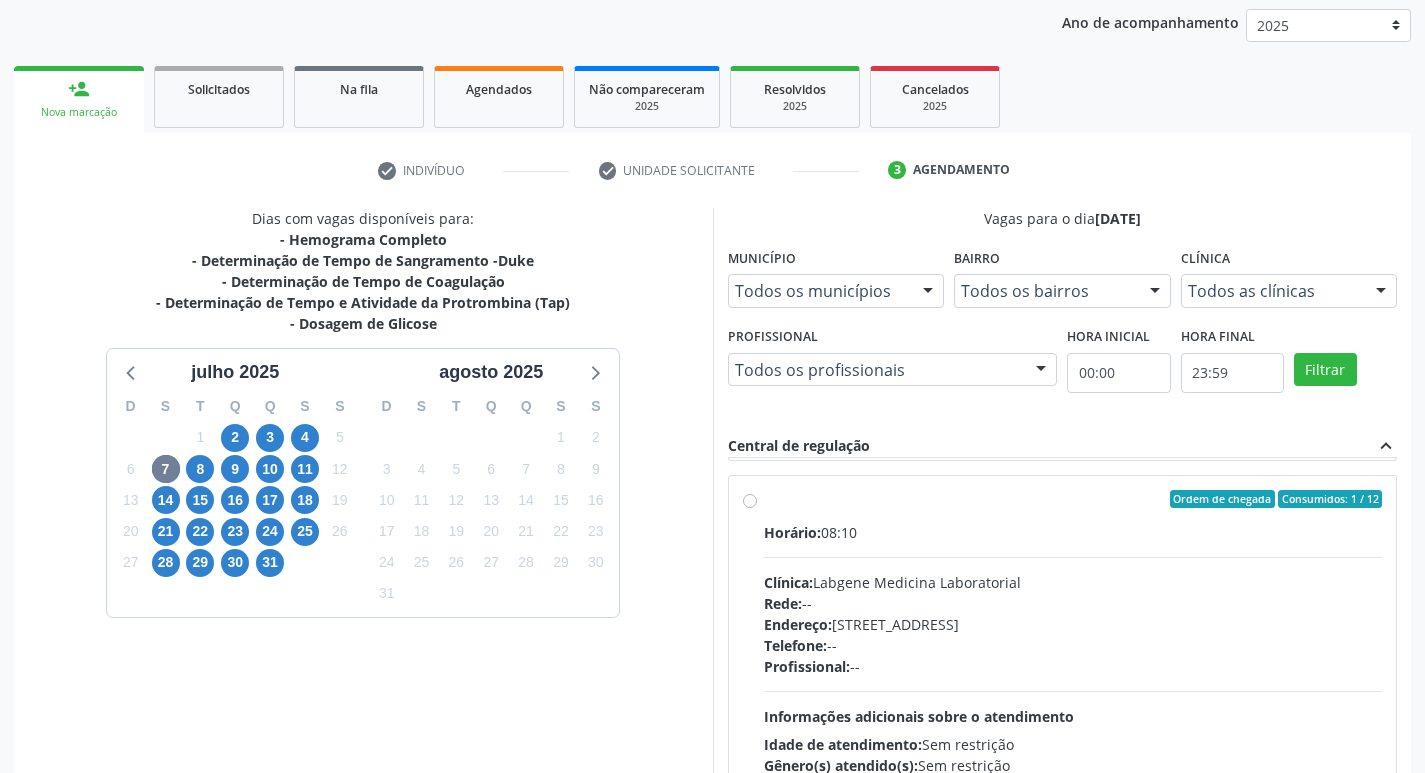 click on "Ordem de chegada
Consumidos: 1 / 12
Horário:   08:10
Clínica:  Labgene Medicina Laboratorial
Rede:
--
Endereço:   nº 531, Nossa Senhora da Pen, Serra Talhada - PE
Telefone:   --
Profissional:
--
Informações adicionais sobre o atendimento
Idade de atendimento:
Sem restrição
Gênero(s) atendido(s):
Sem restrição
Informações adicionais:
--" at bounding box center (1073, 643) 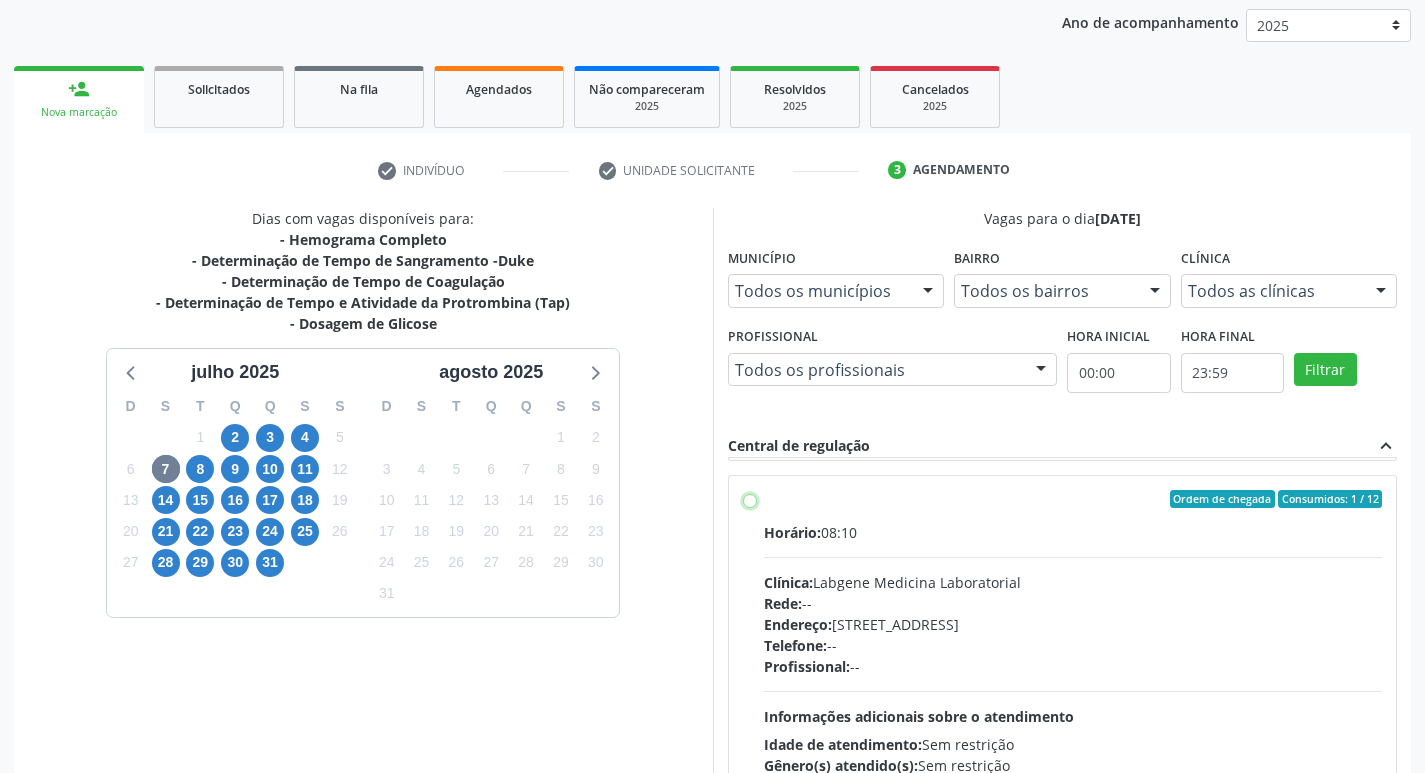 click on "Ordem de chegada
Consumidos: 1 / 12
Horário:   08:10
Clínica:  Labgene Medicina Laboratorial
Rede:
--
Endereço:   nº 531, Nossa Senhora da Pen, Serra Talhada - PE
Telefone:   --
Profissional:
--
Informações adicionais sobre o atendimento
Idade de atendimento:
Sem restrição
Gênero(s) atendido(s):
Sem restrição
Informações adicionais:
--" at bounding box center (750, 499) 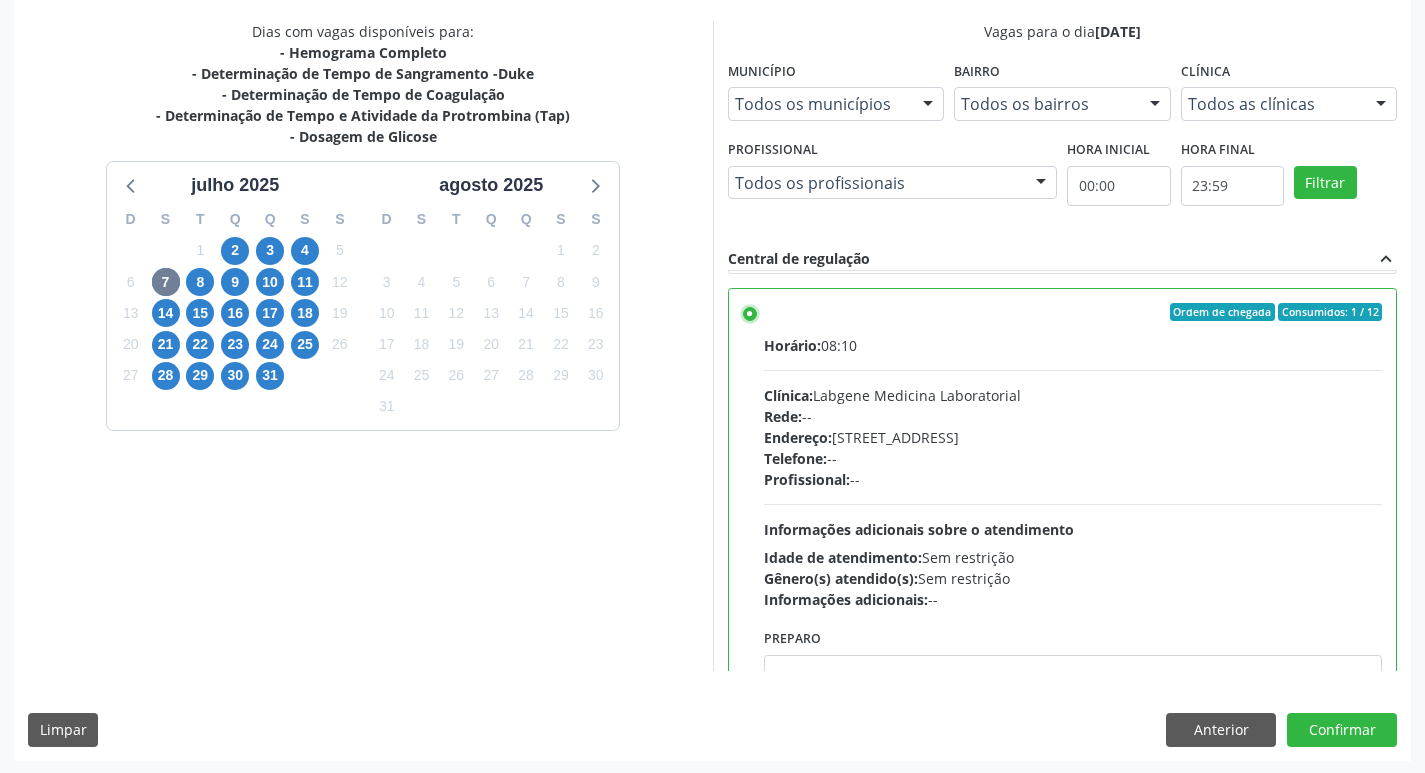 scroll, scrollTop: 422, scrollLeft: 0, axis: vertical 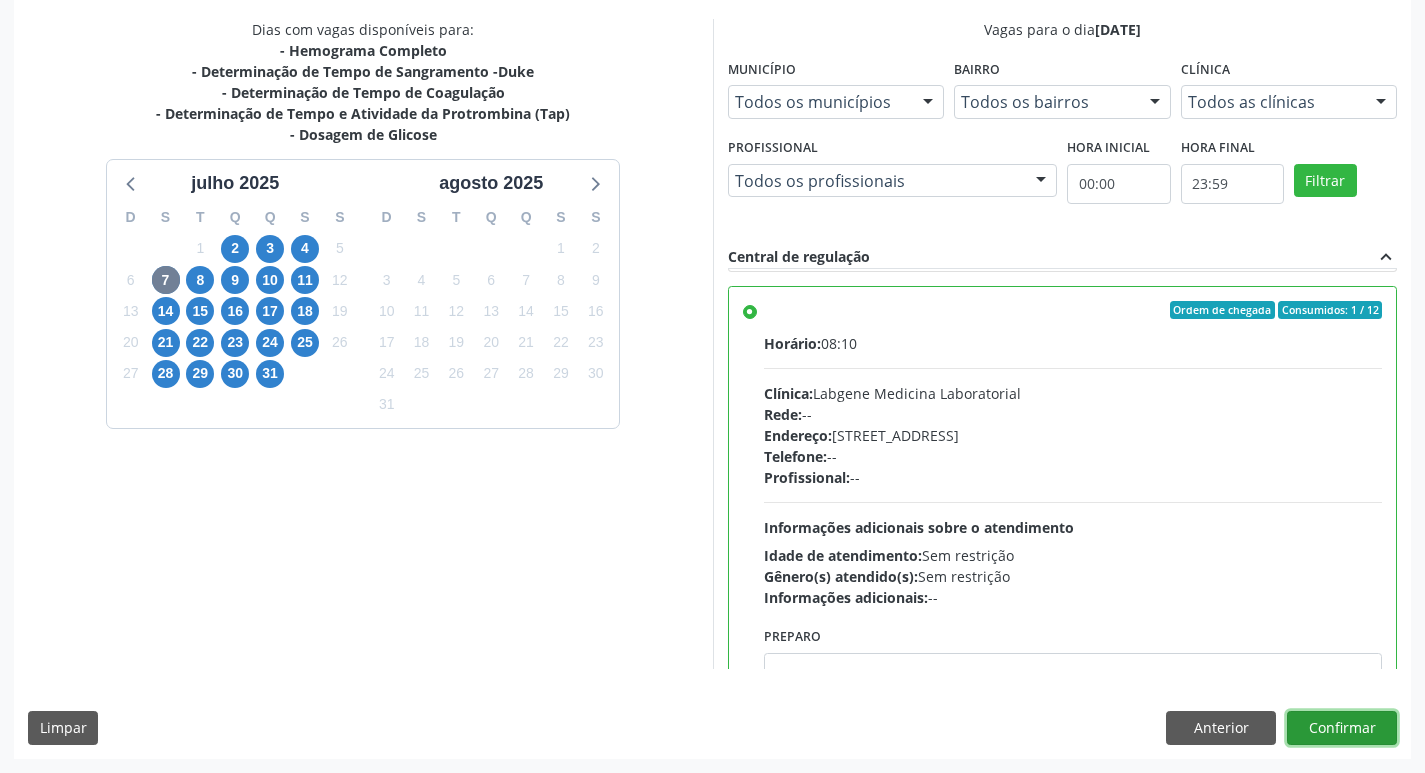 click on "Confirmar" at bounding box center (1342, 728) 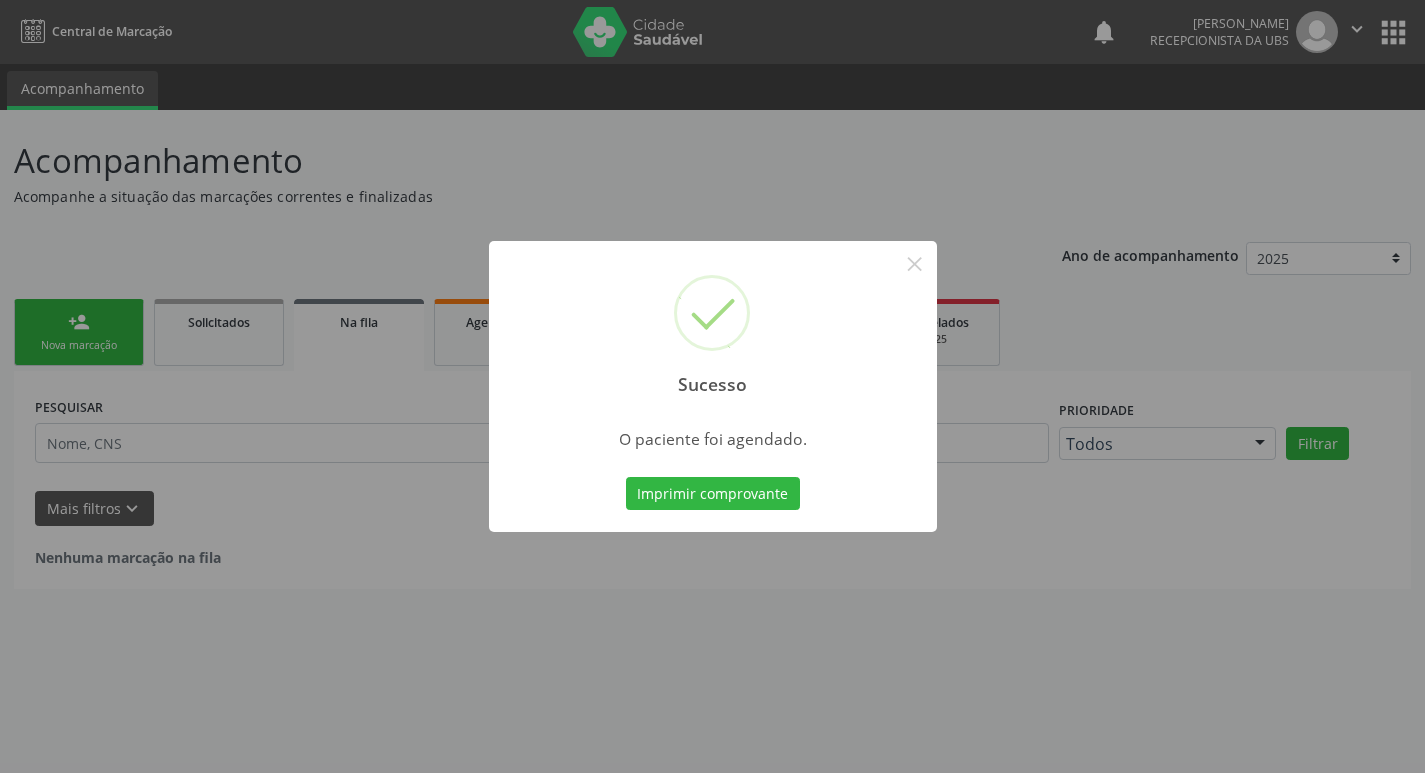 scroll, scrollTop: 0, scrollLeft: 0, axis: both 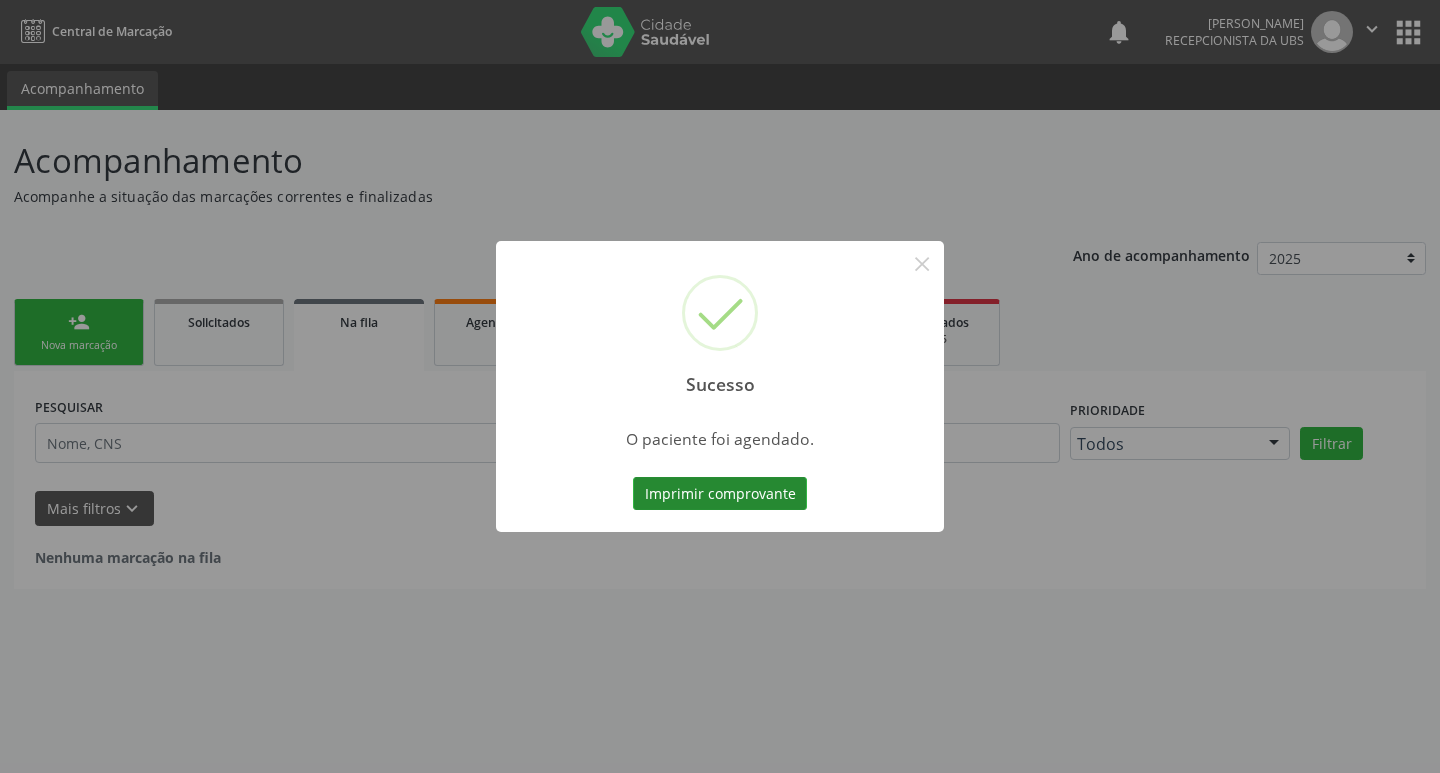 click on "Imprimir comprovante" at bounding box center [720, 494] 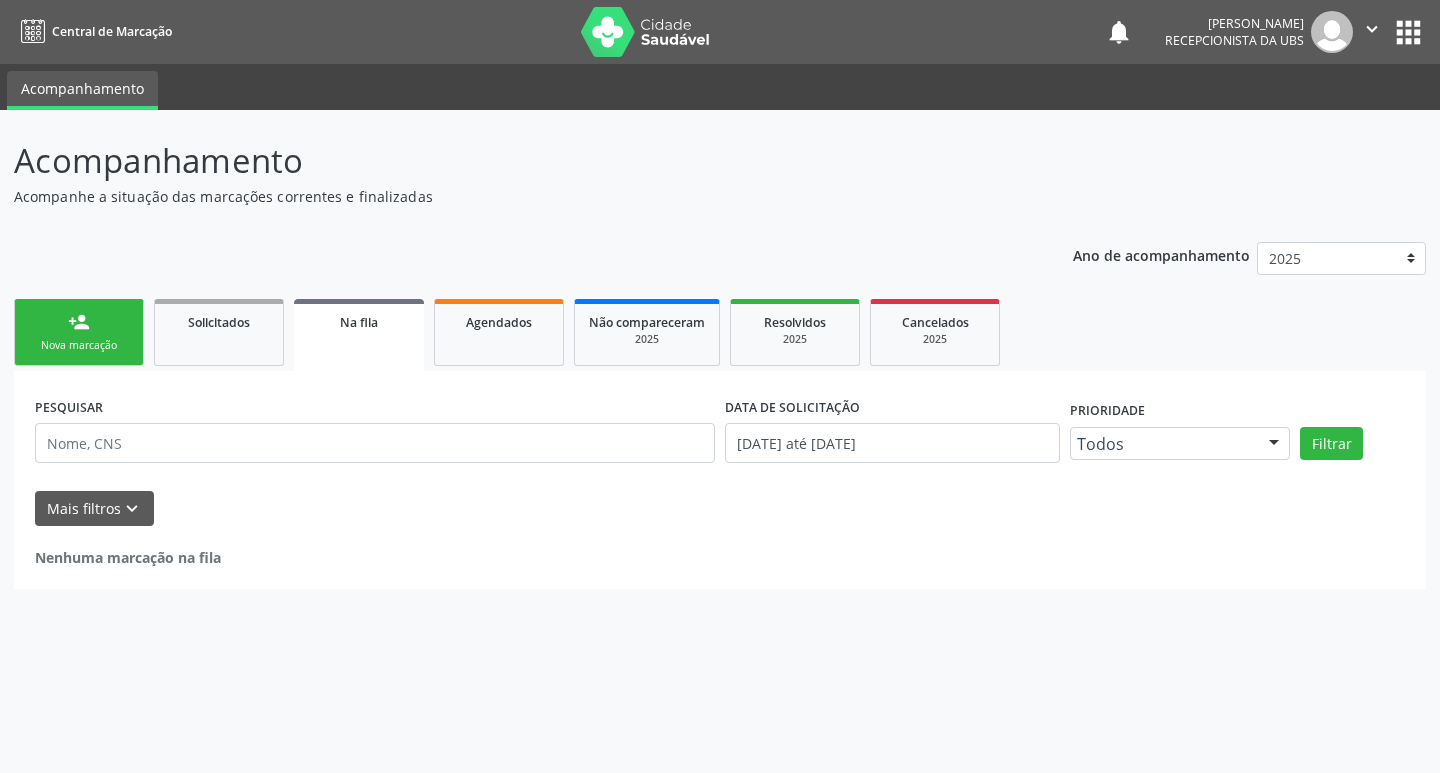 click on "Nova marcação" at bounding box center (79, 345) 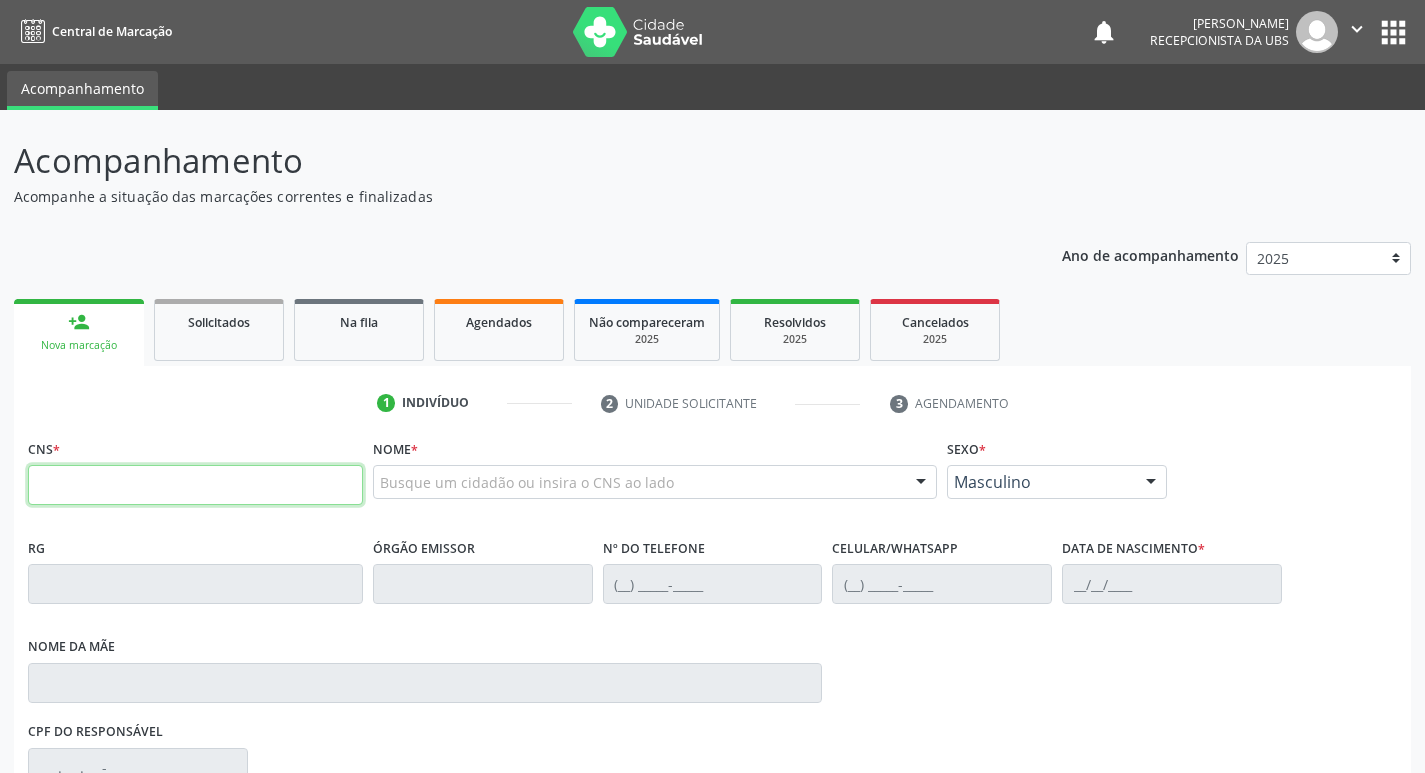 click at bounding box center (195, 485) 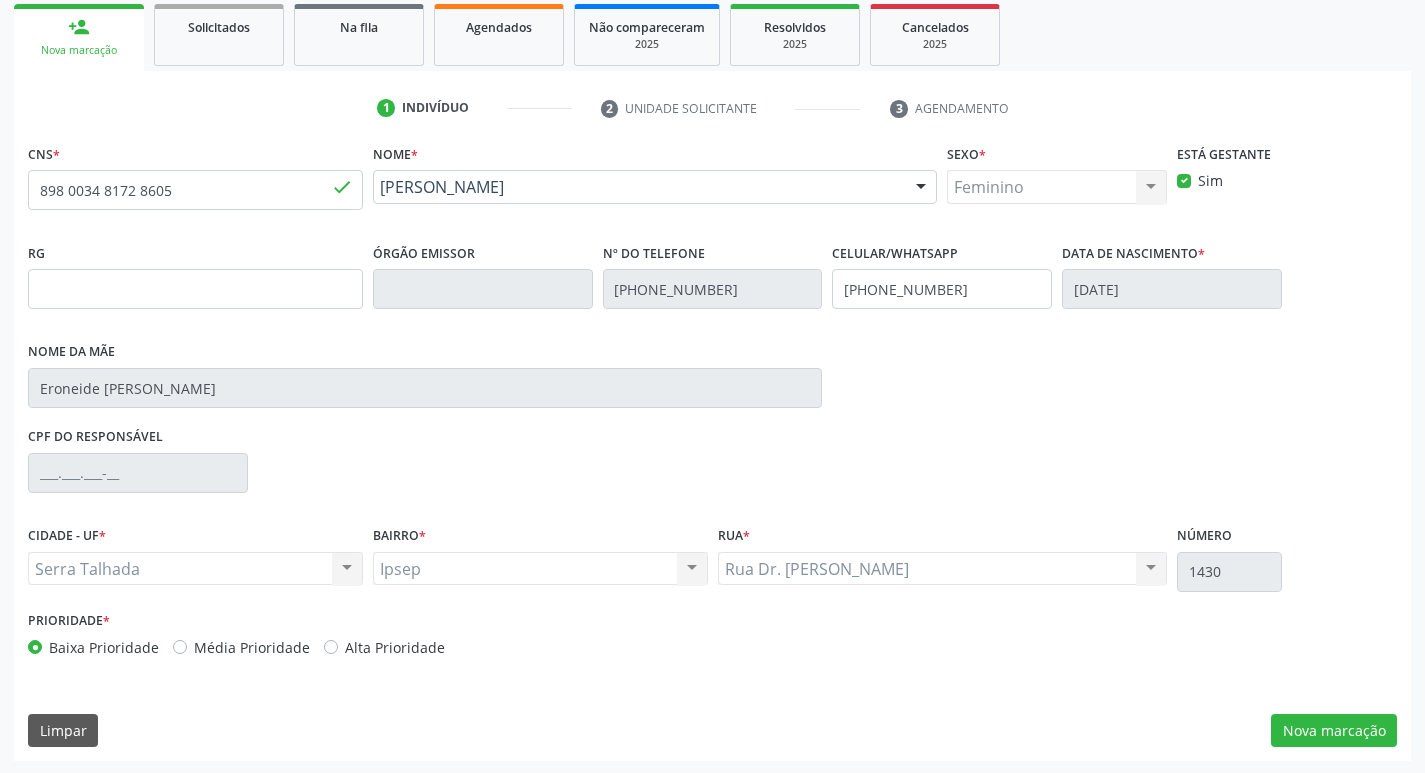 scroll, scrollTop: 297, scrollLeft: 0, axis: vertical 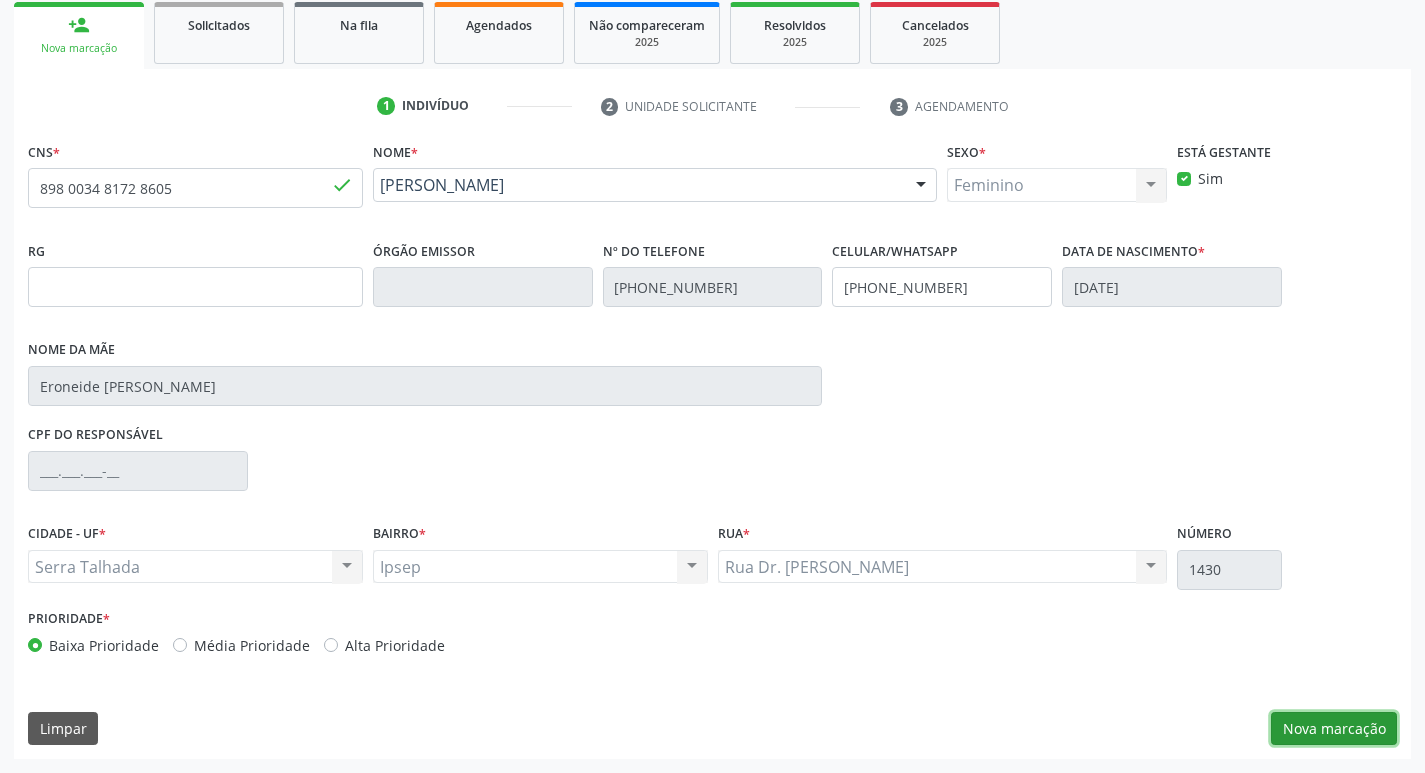 click on "Nova marcação" at bounding box center (1334, 729) 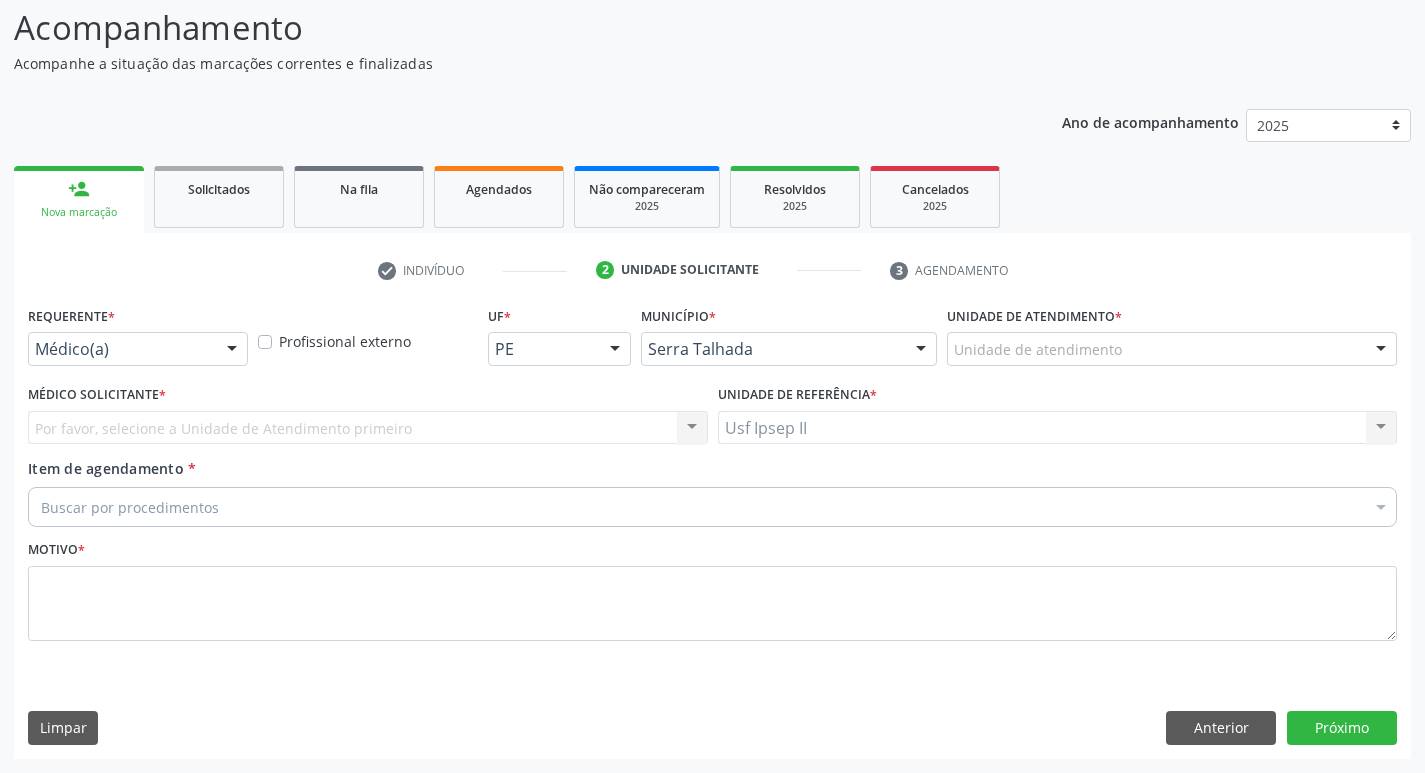 scroll, scrollTop: 133, scrollLeft: 0, axis: vertical 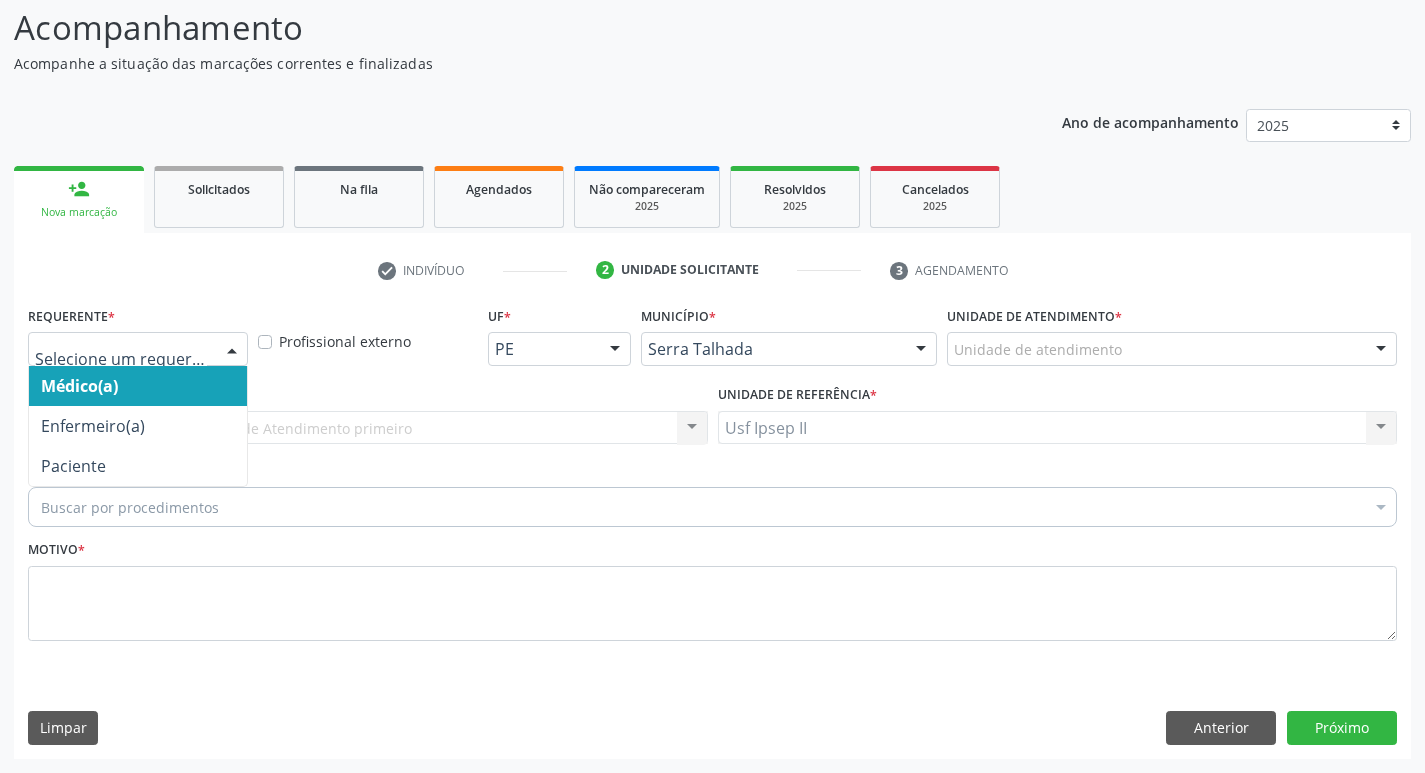 click at bounding box center [232, 350] 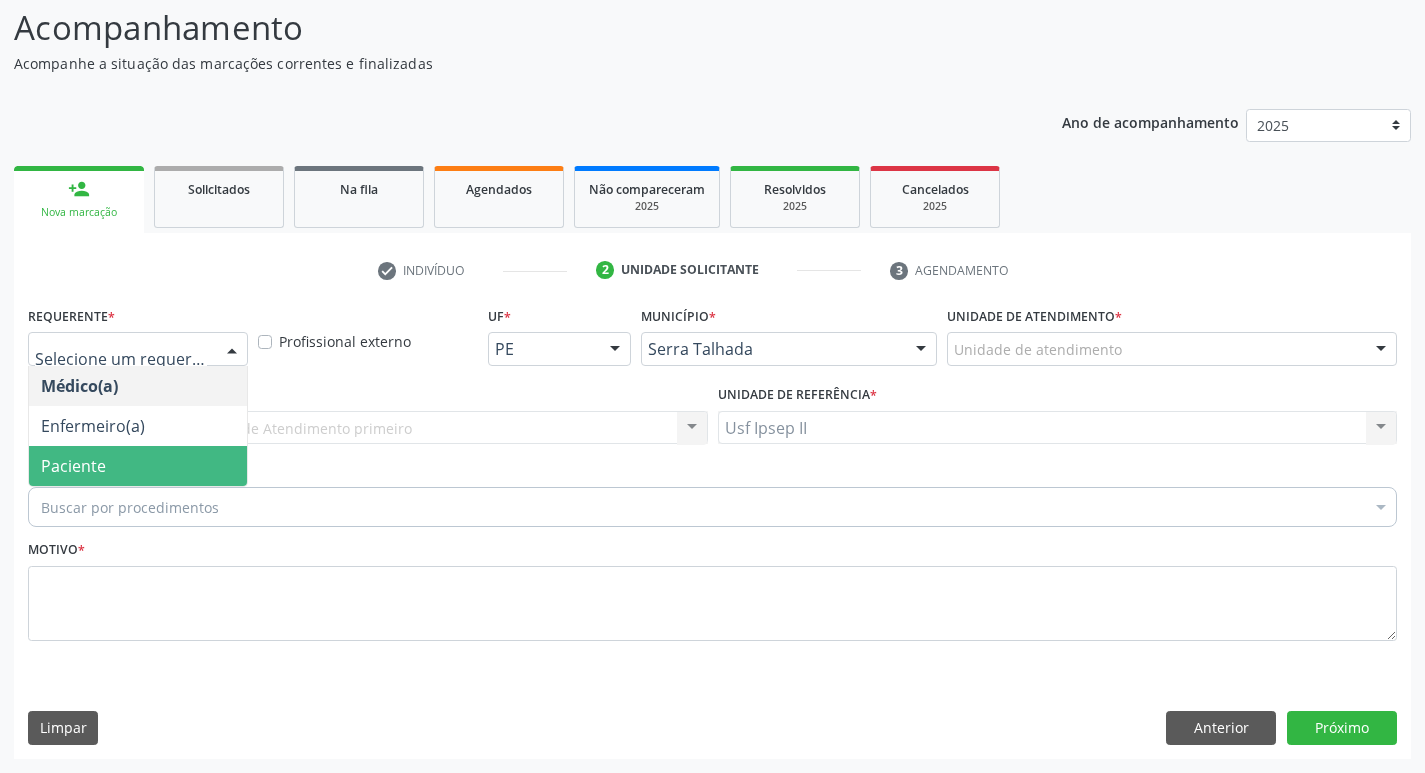 click on "Paciente" at bounding box center [138, 466] 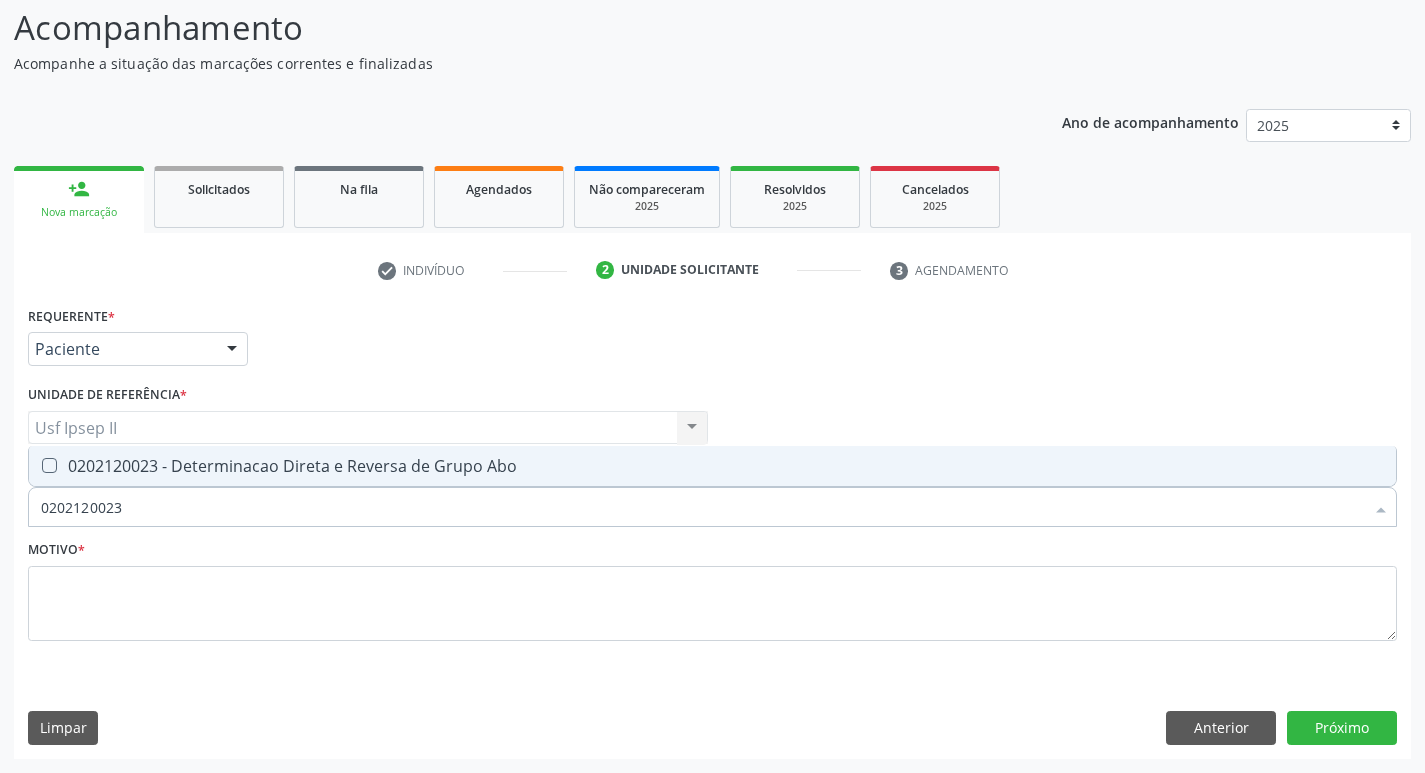 click on "0202120023 - Determinacao Direta e Reversa de Grupo Abo" at bounding box center [712, 466] 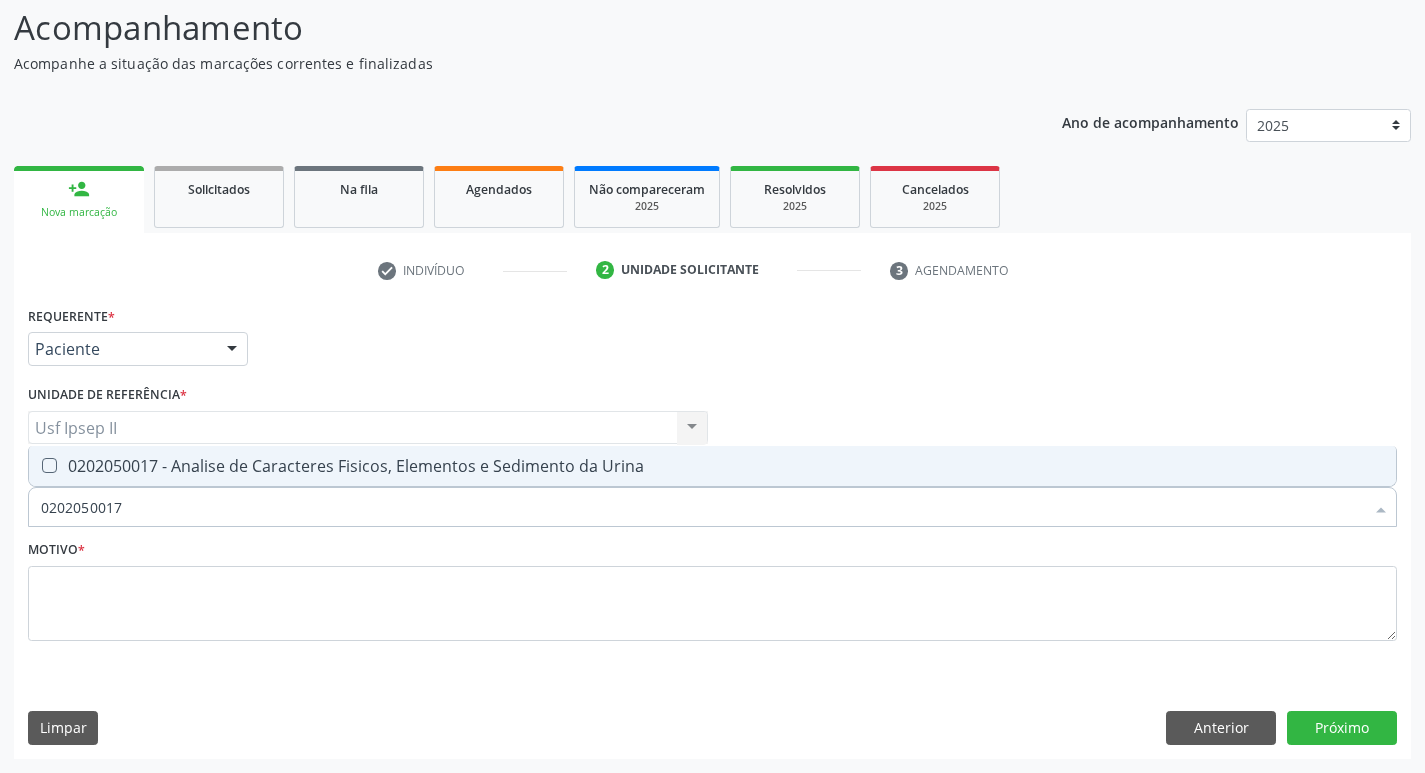 click on "0202050017 - Analise de Caracteres Fisicos, Elementos e Sedimento da Urina" at bounding box center (712, 466) 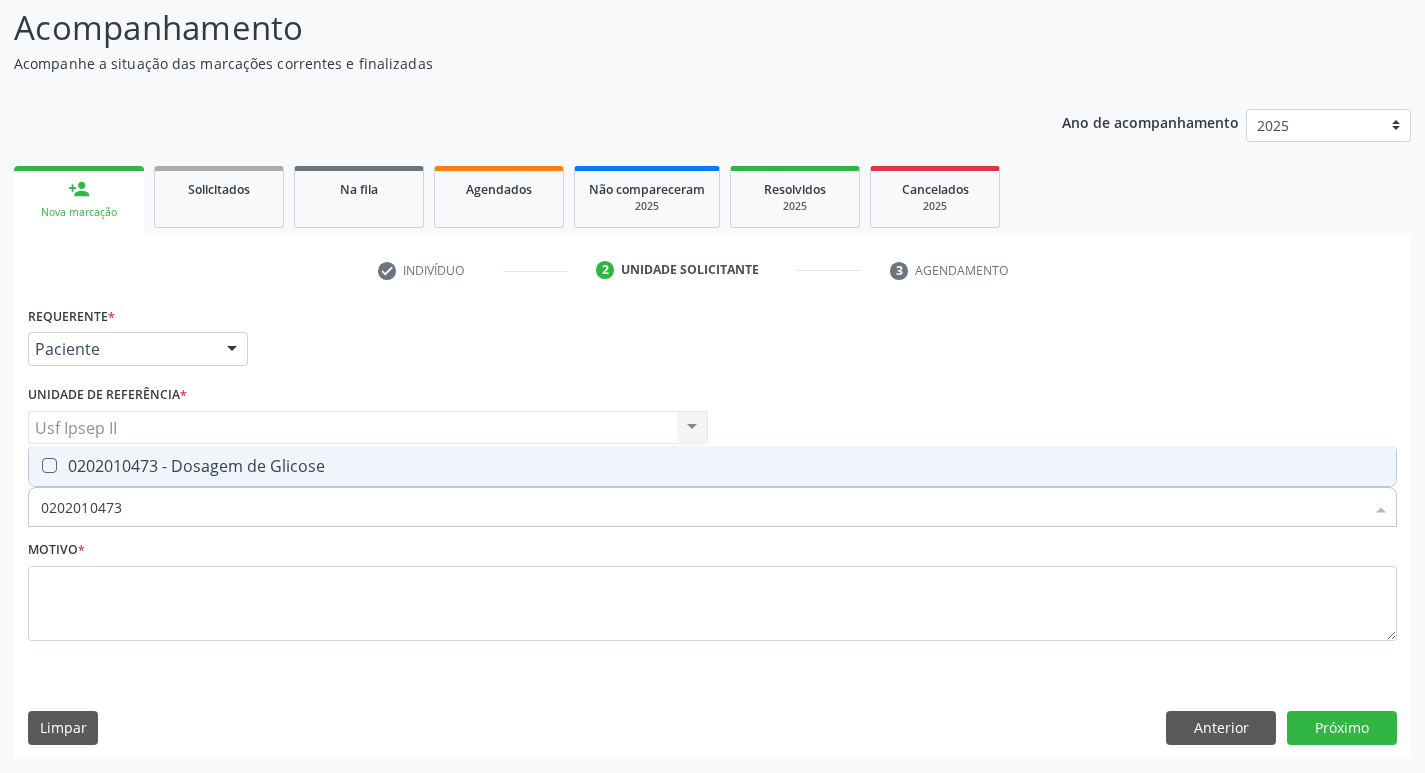 click on "0202010473 - Dosagem de Glicose" at bounding box center [712, 466] 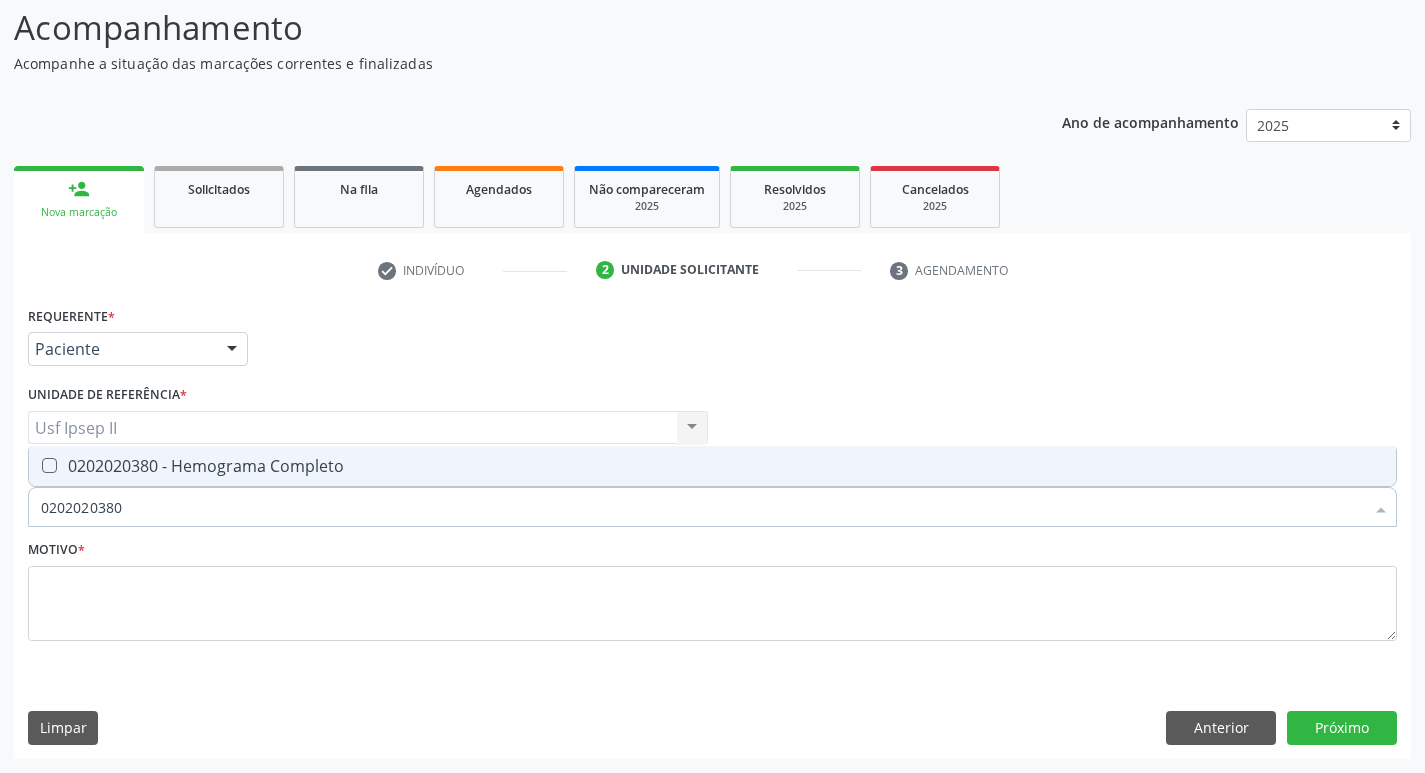 click on "0202020380 - Hemograma Completo" at bounding box center [712, 466] 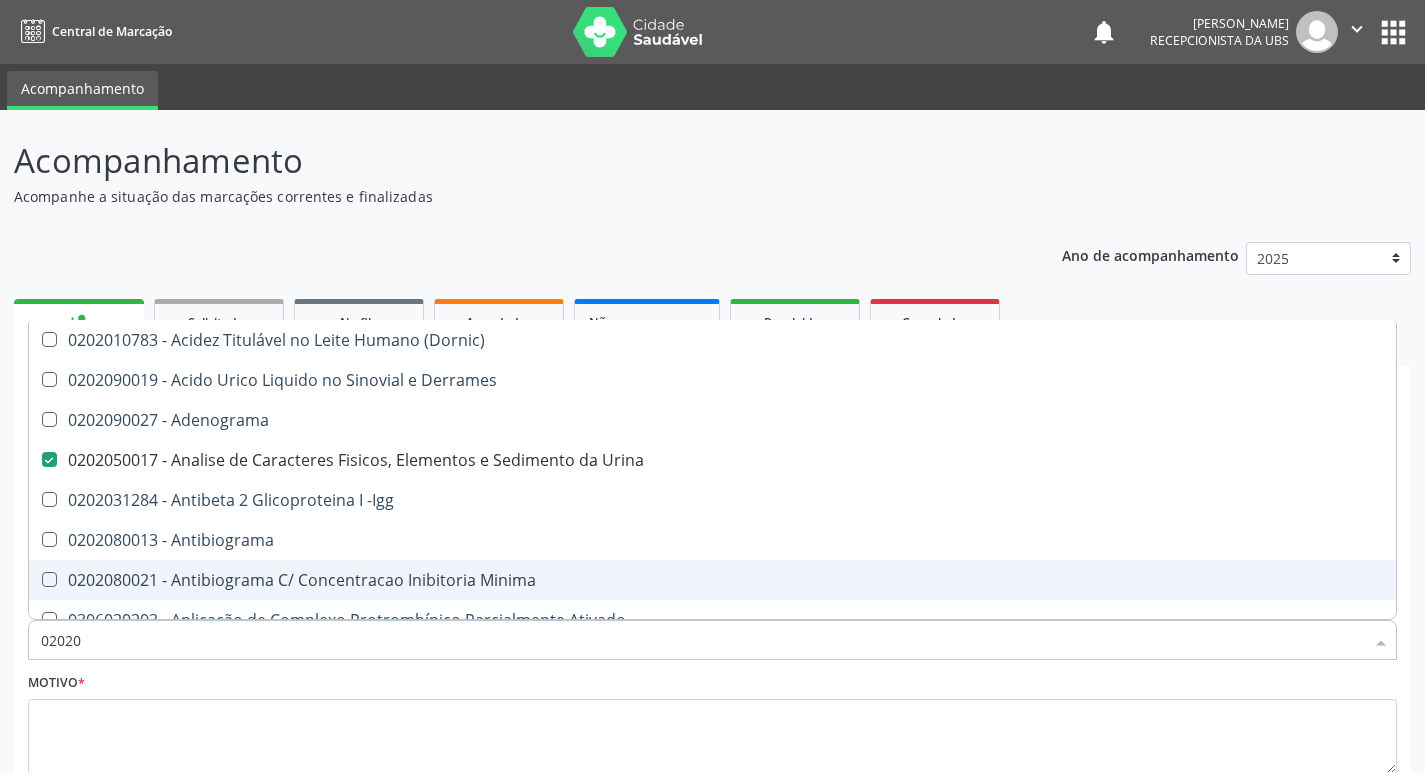 scroll, scrollTop: 133, scrollLeft: 0, axis: vertical 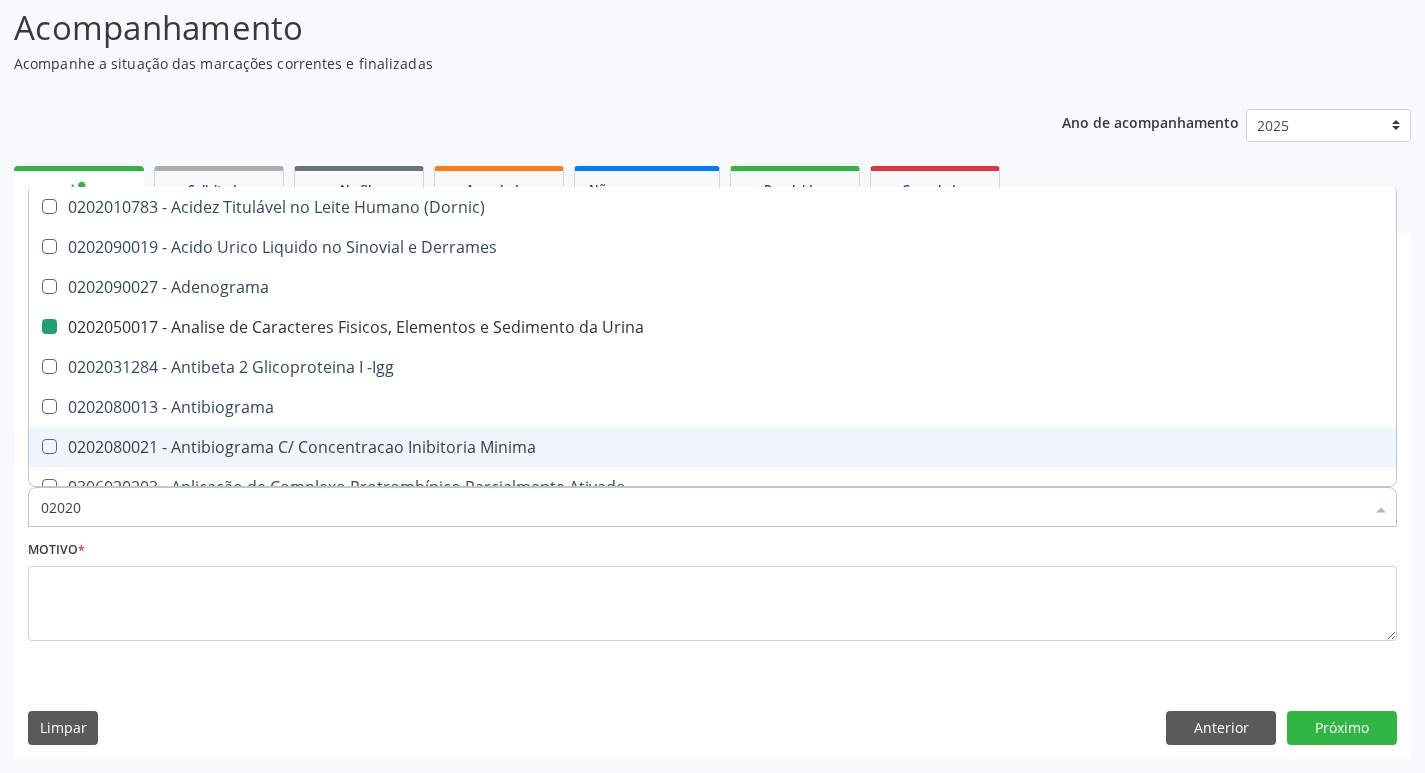 type on "020203" 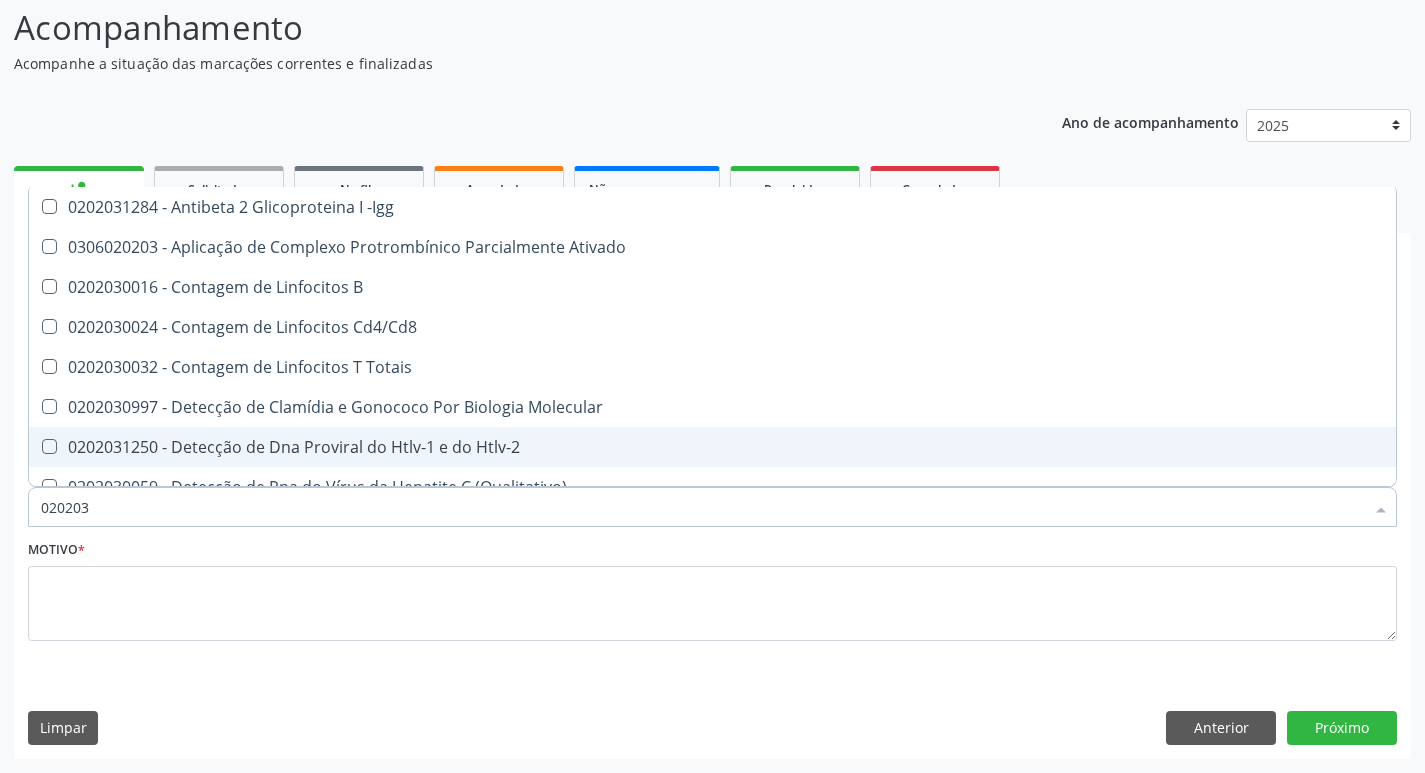 checkbox on "false" 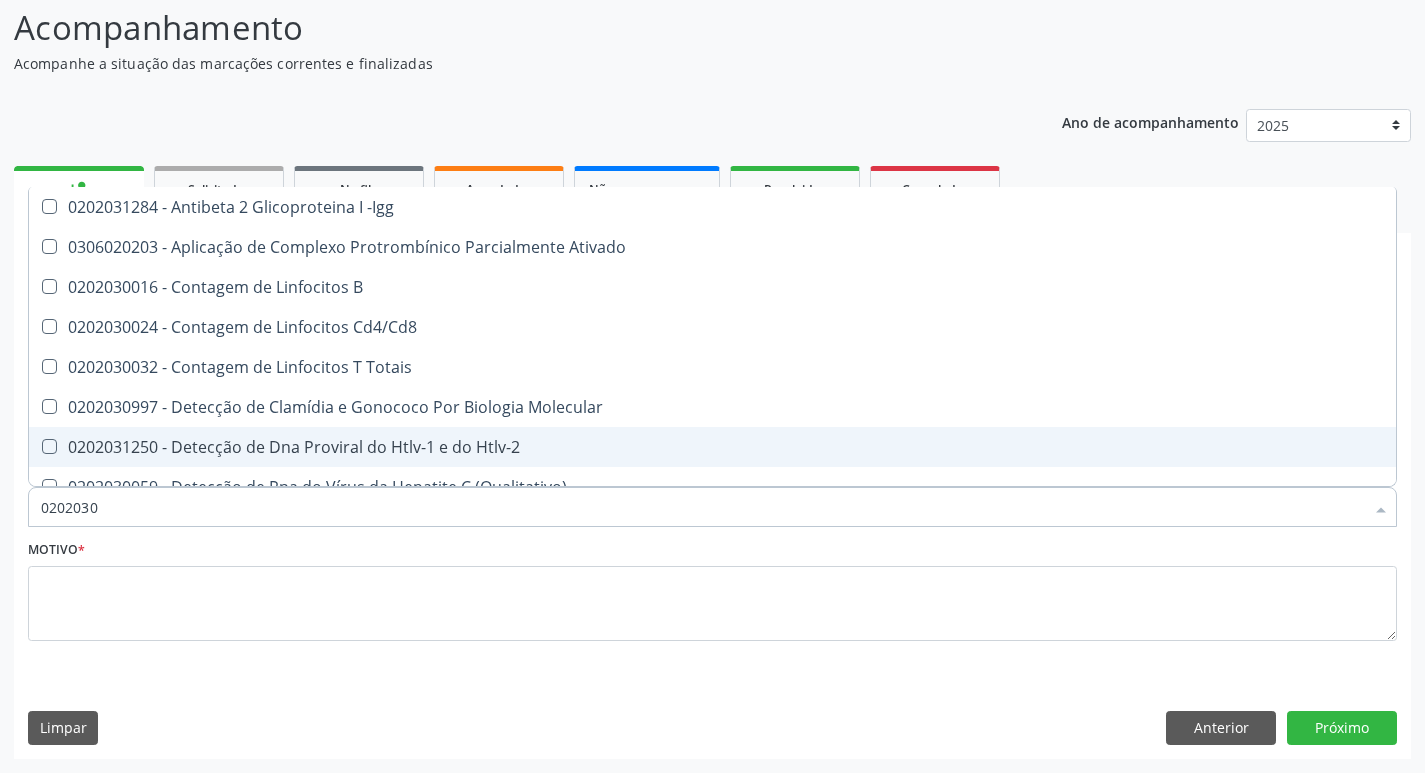 checkbox on "false" 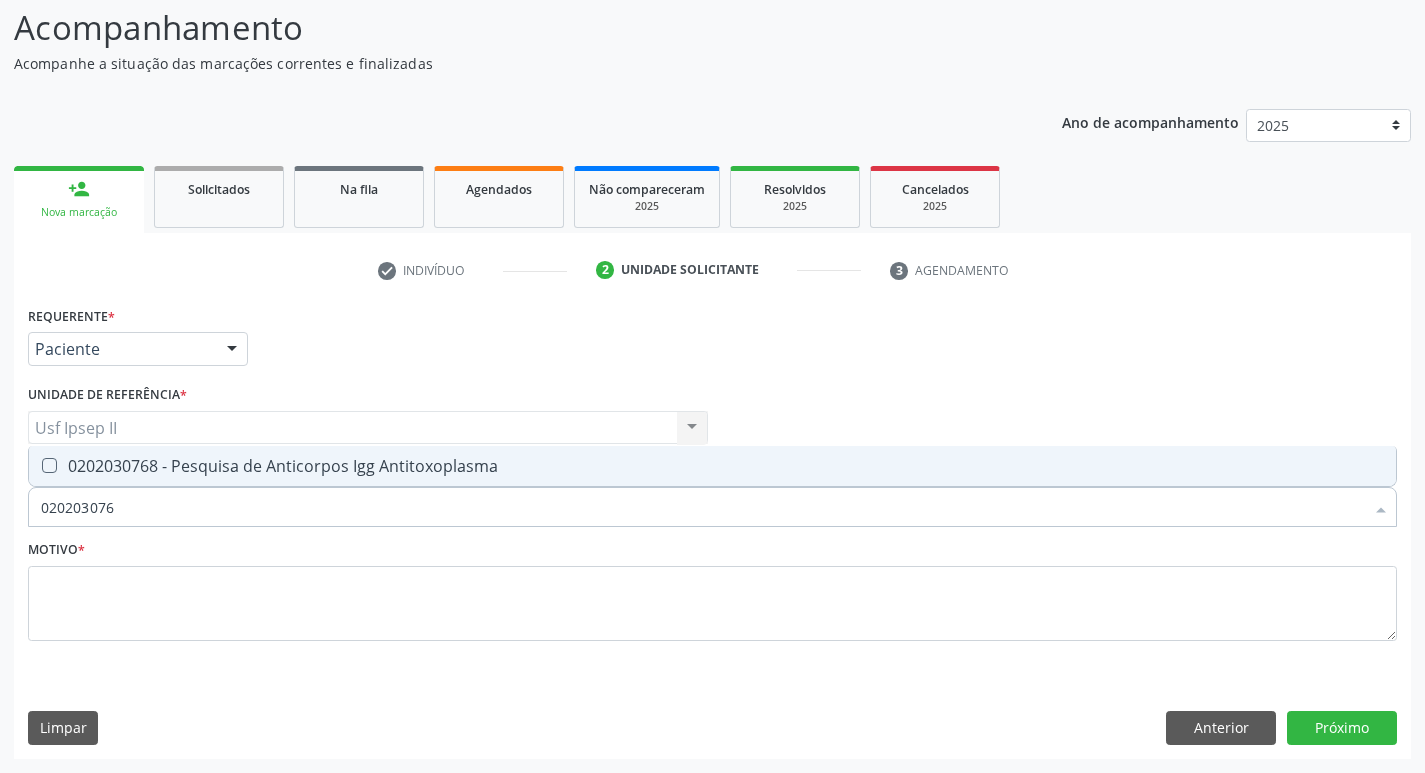 type on "0202030768" 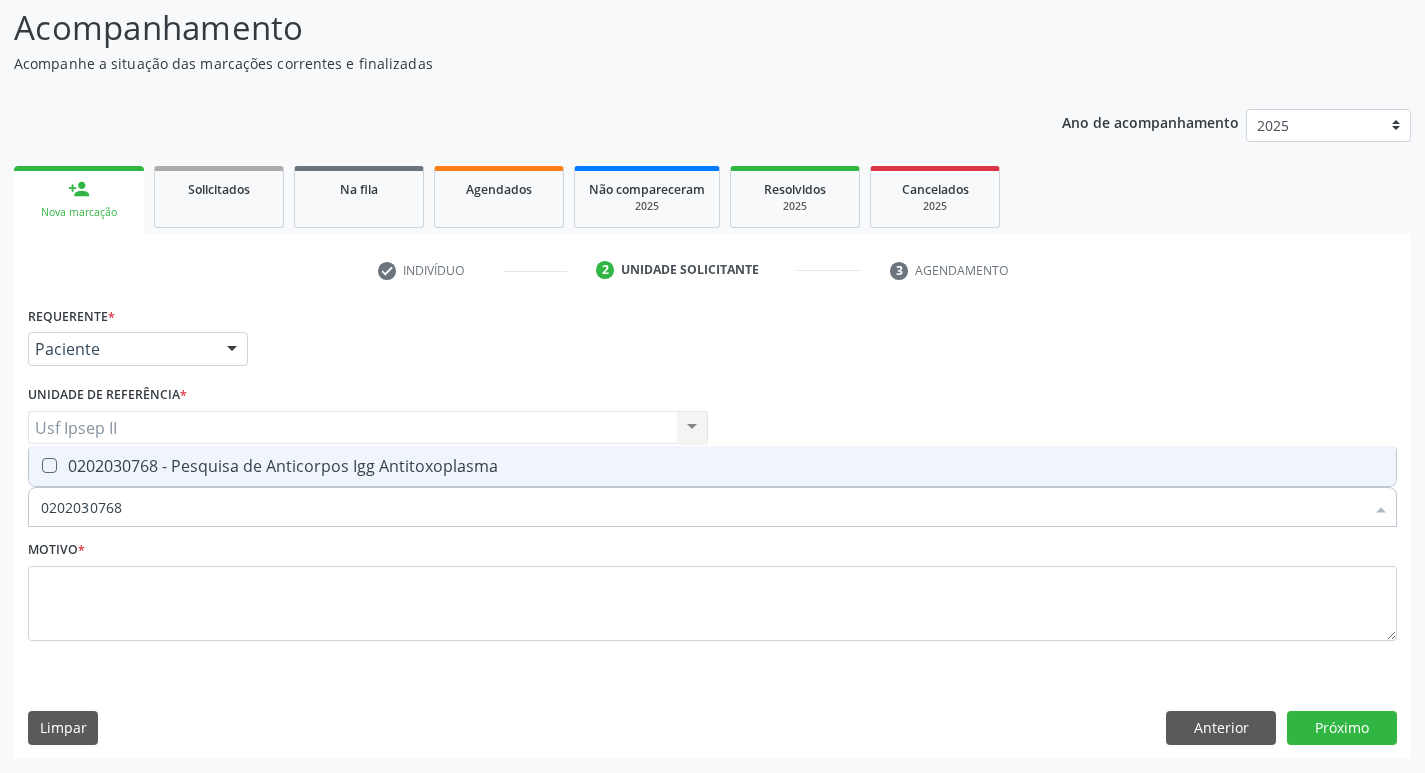 click at bounding box center [49, 465] 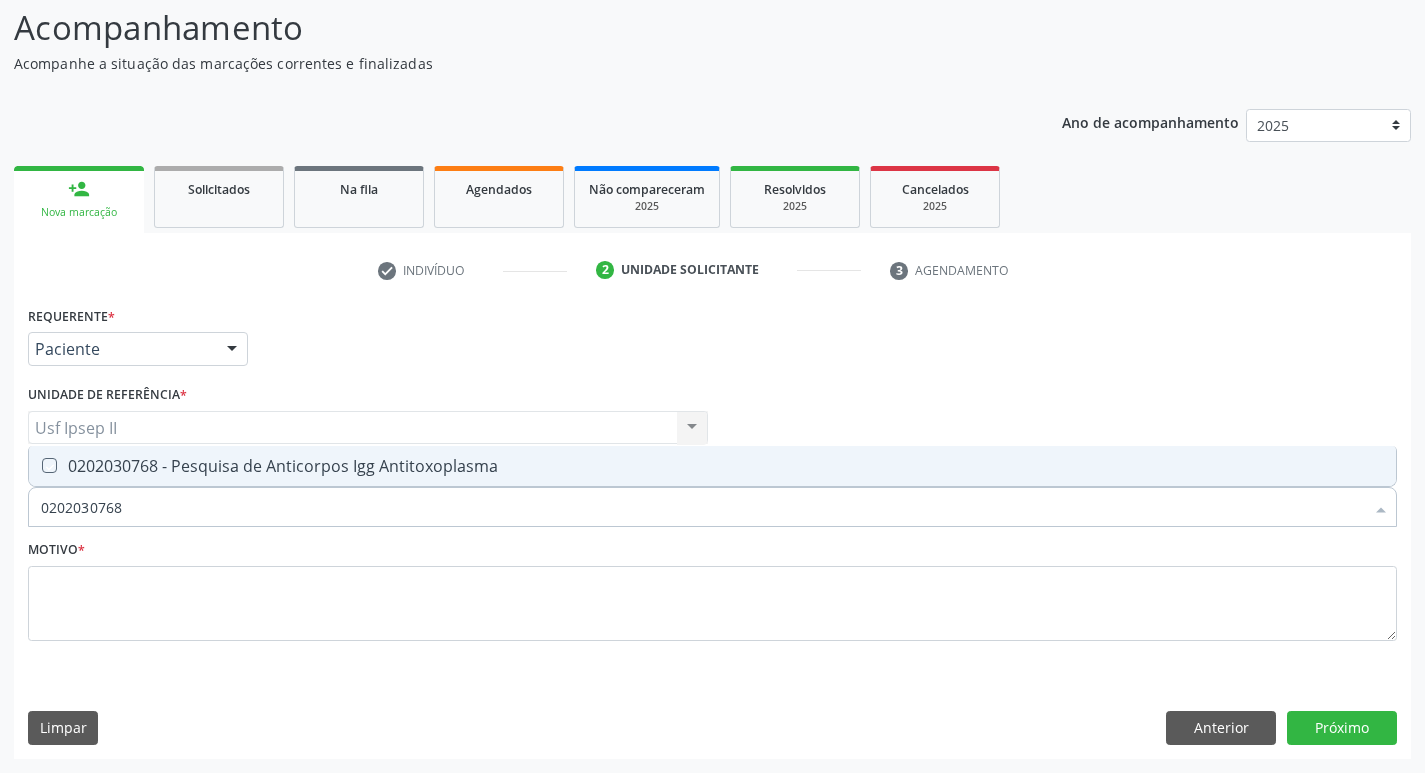 checkbox on "true" 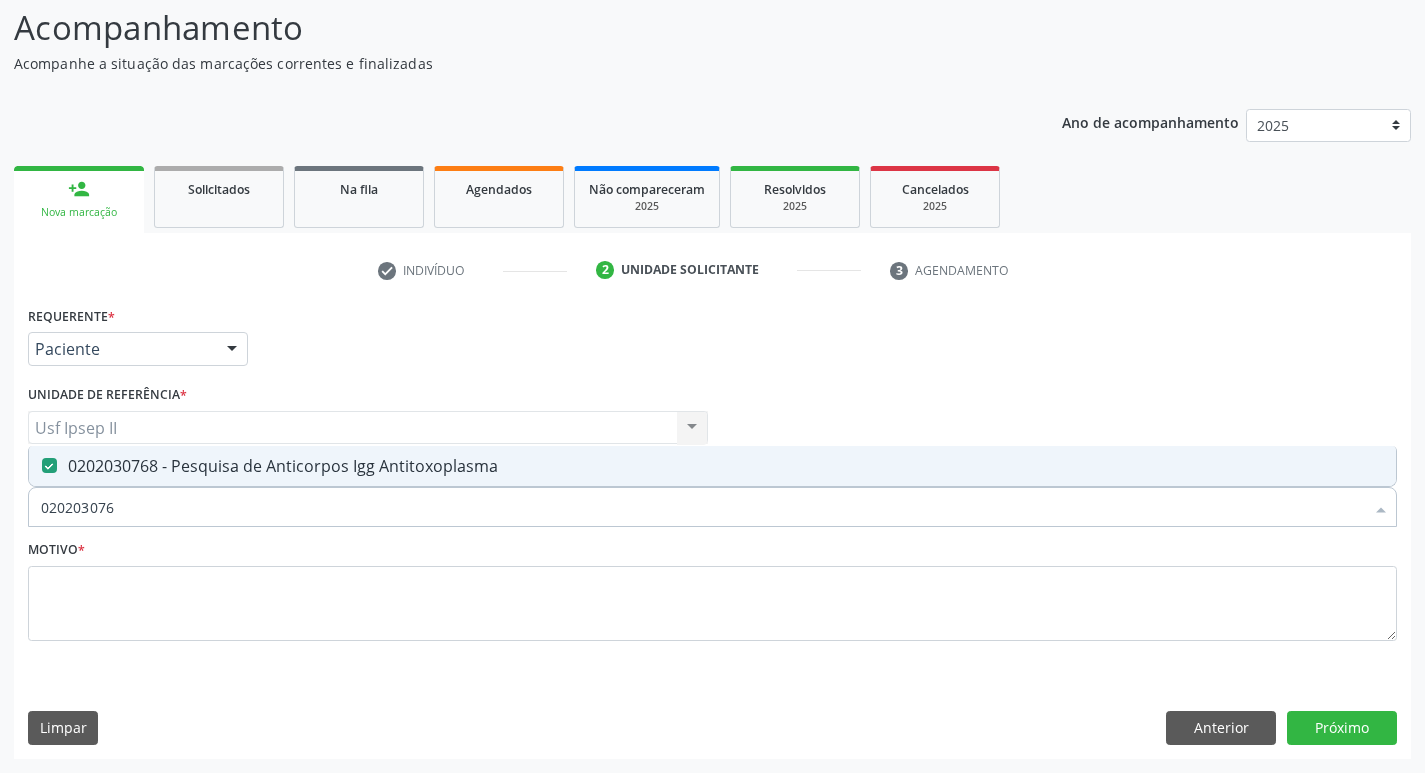 type on "02020307" 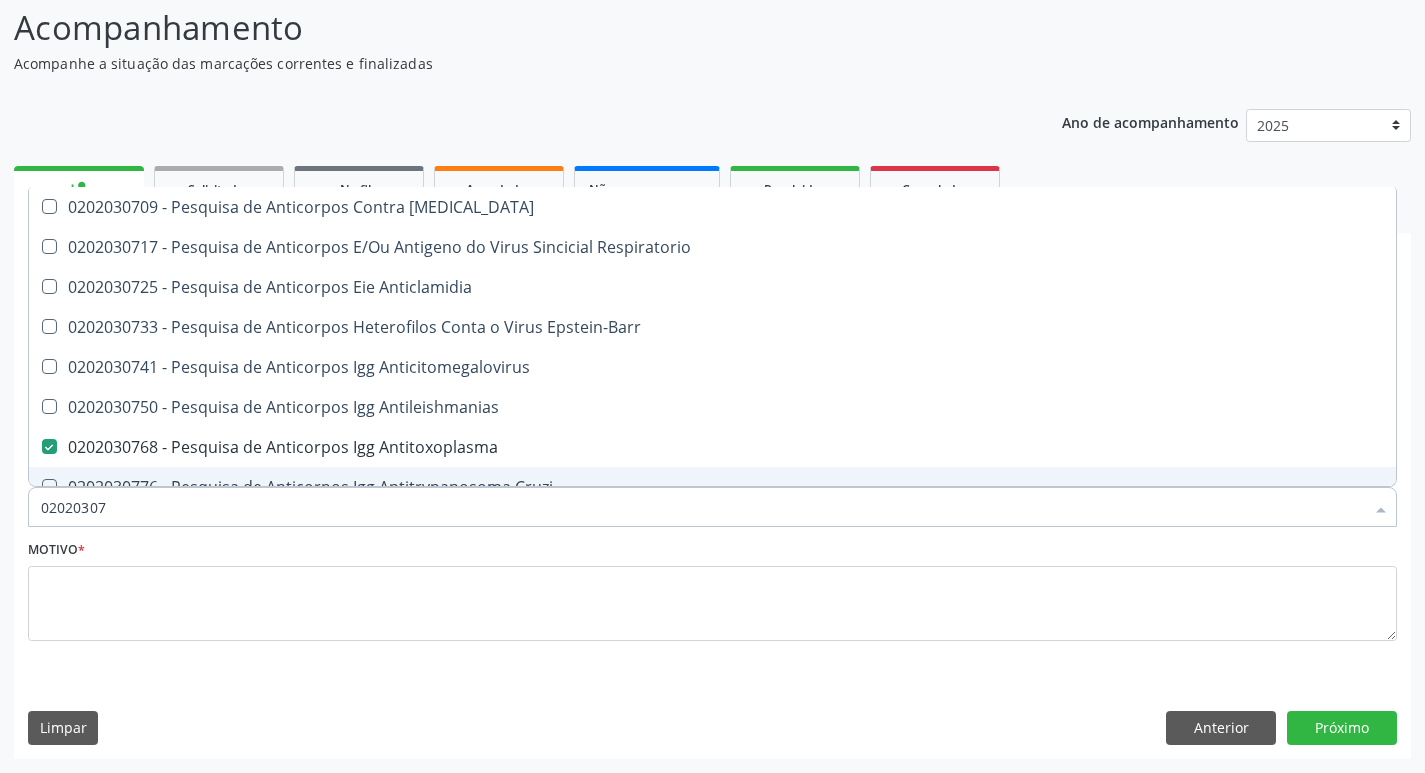 type on "0202030" 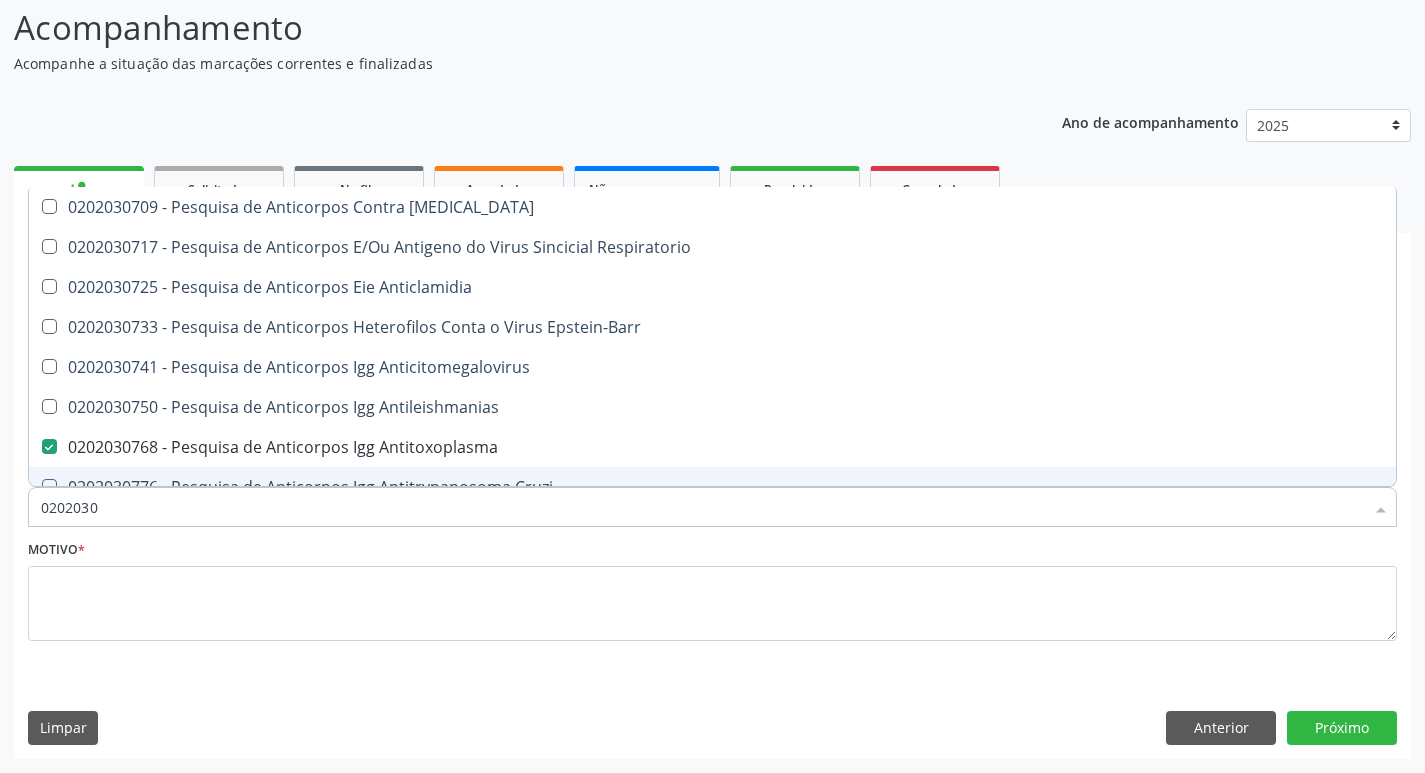 checkbox on "false" 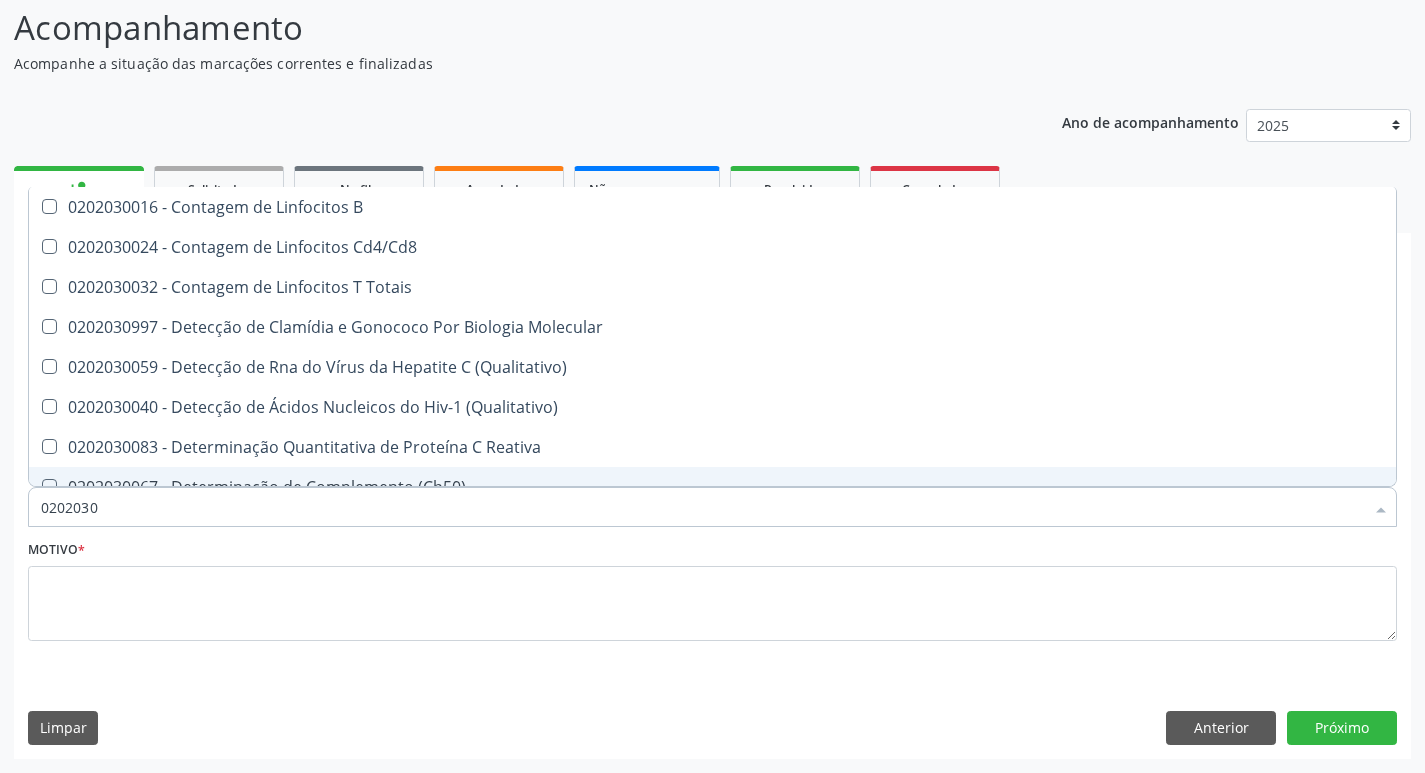 type on "020203" 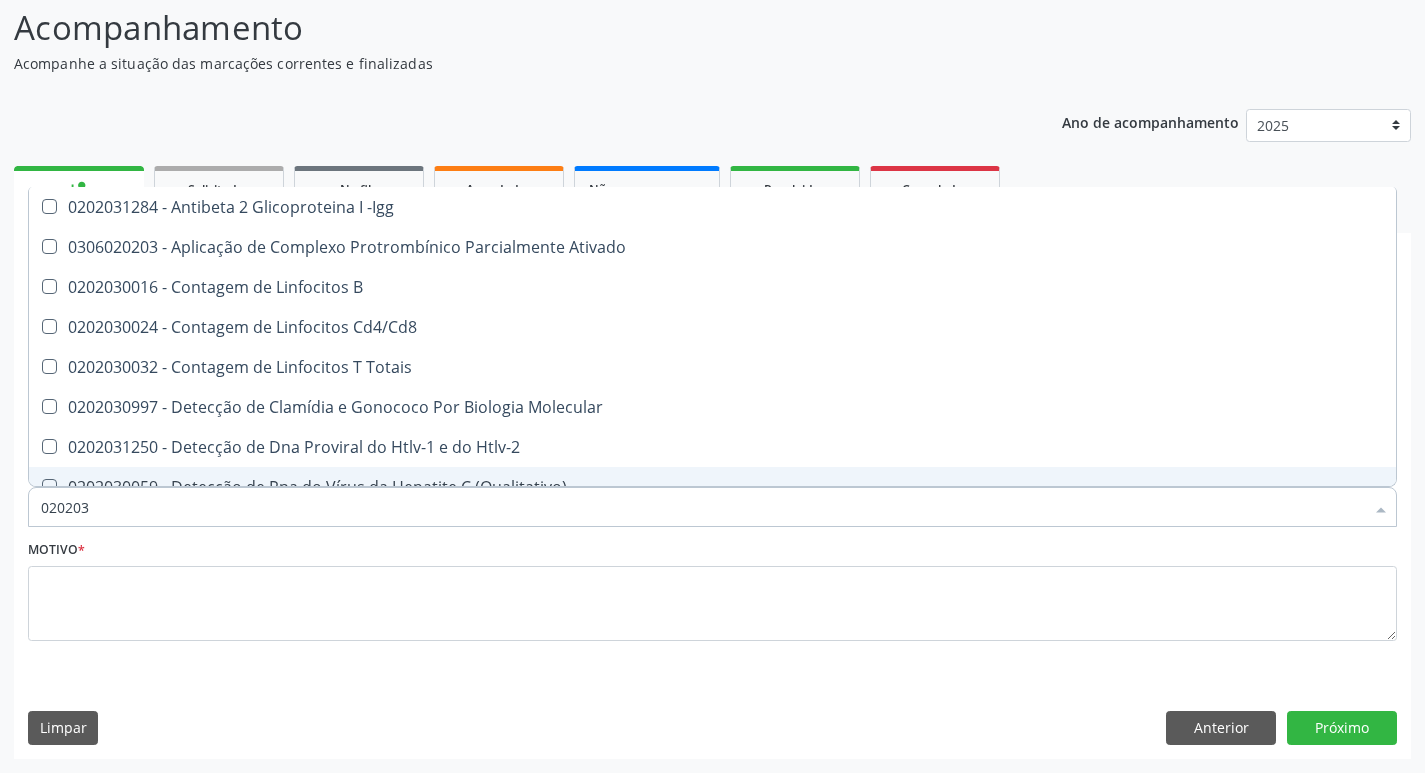 type on "02020" 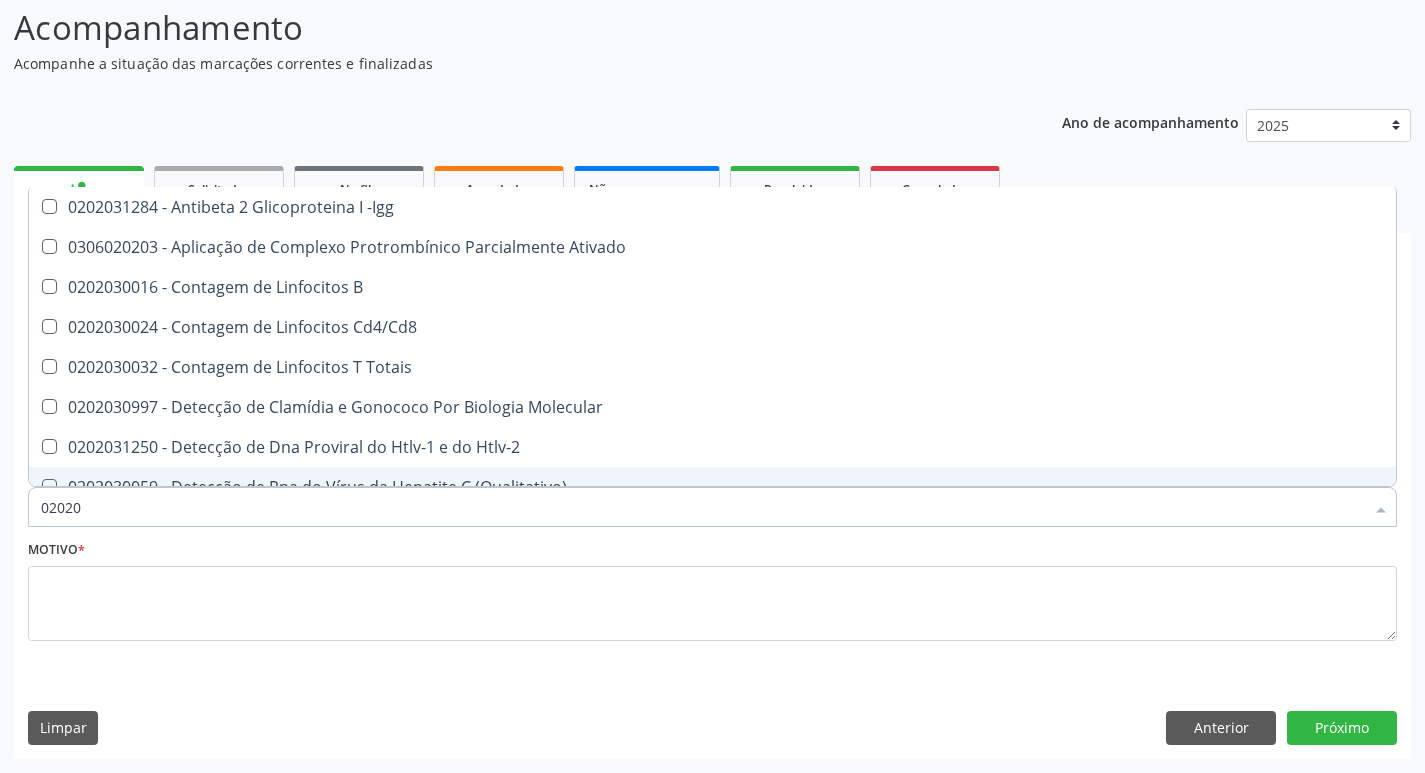 checkbox on "true" 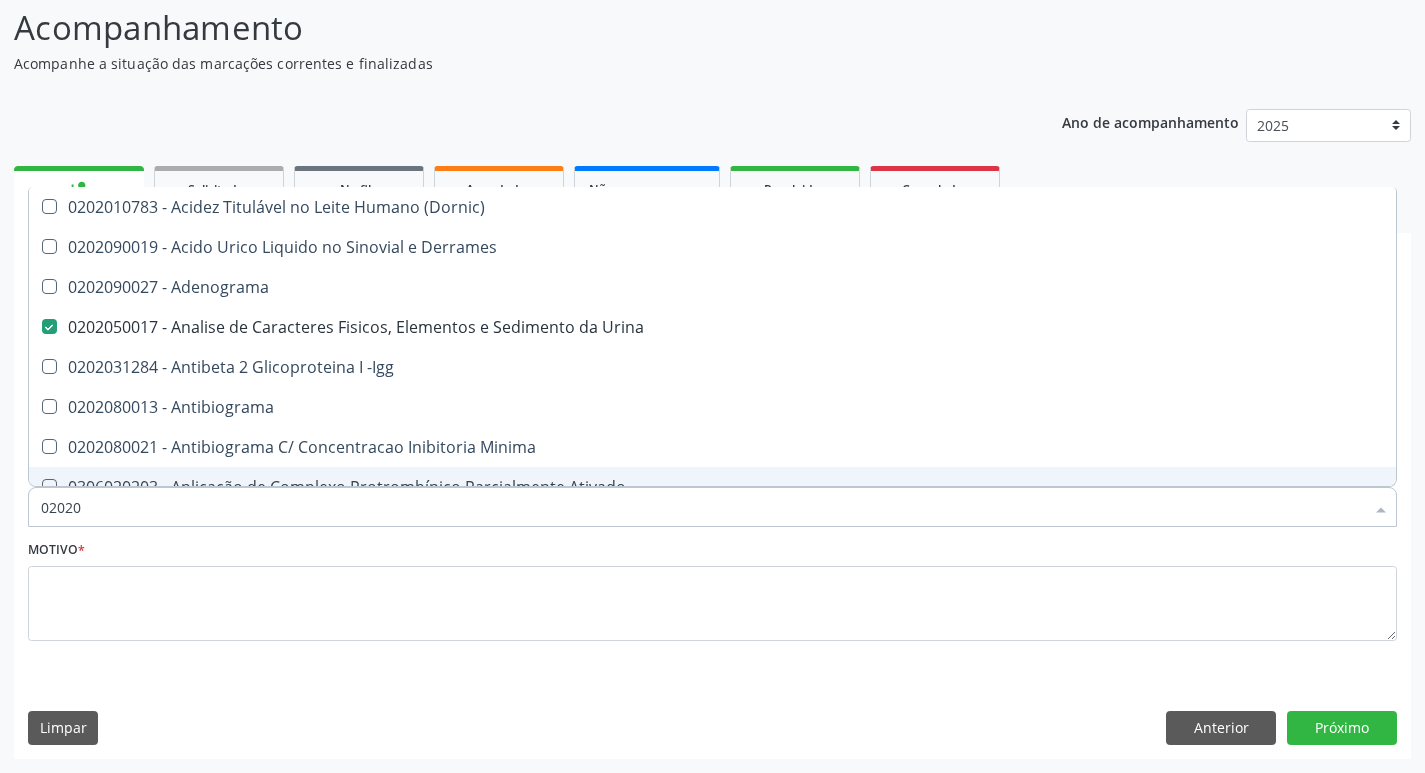 type on "0202" 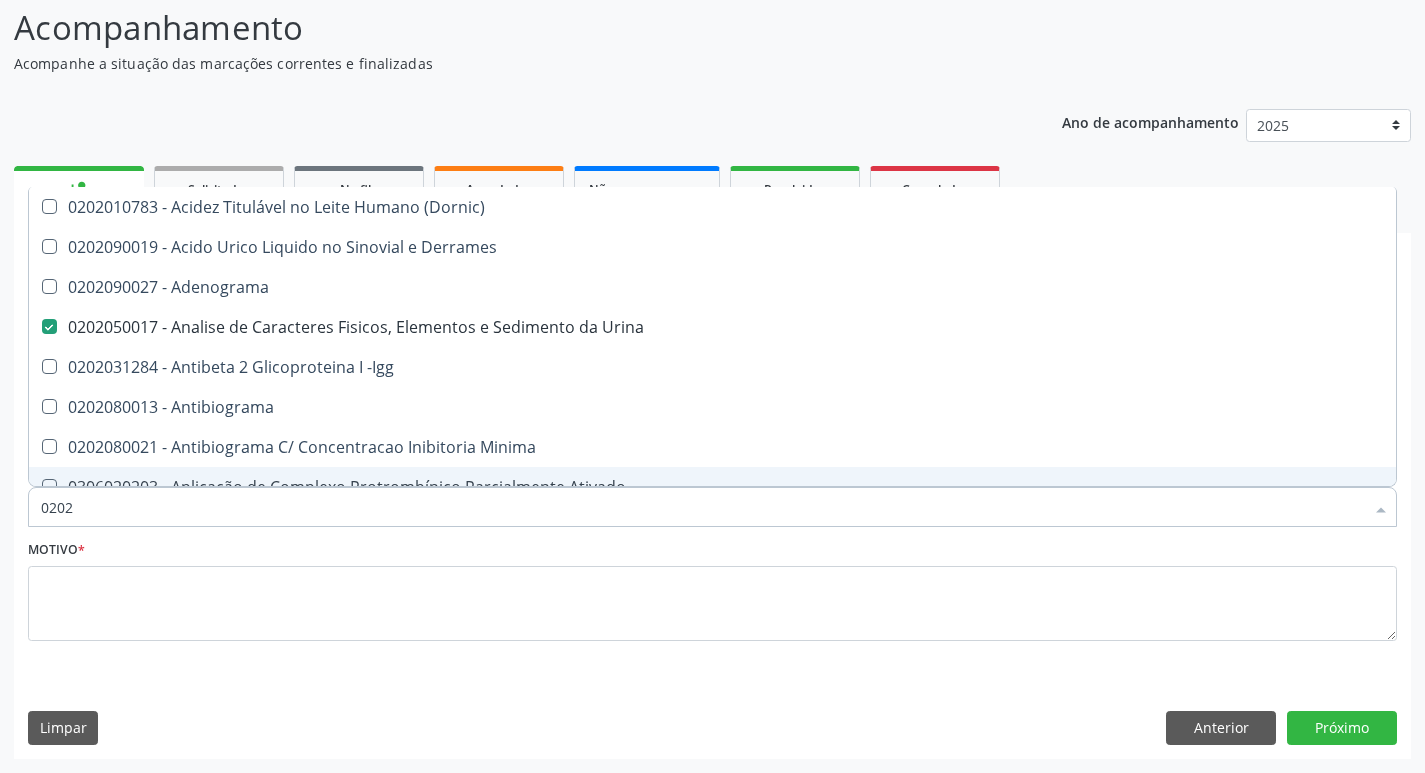 checkbox on "true" 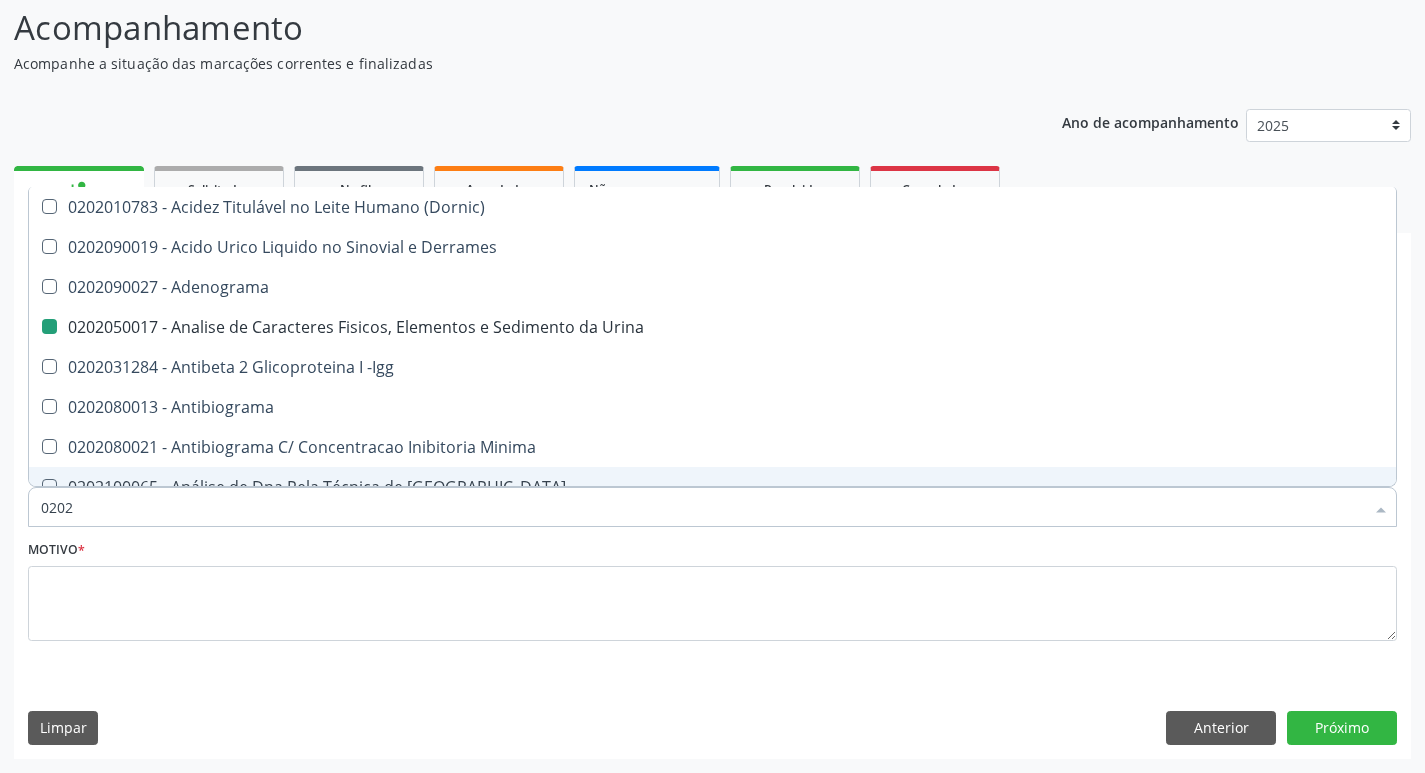 type on "02021" 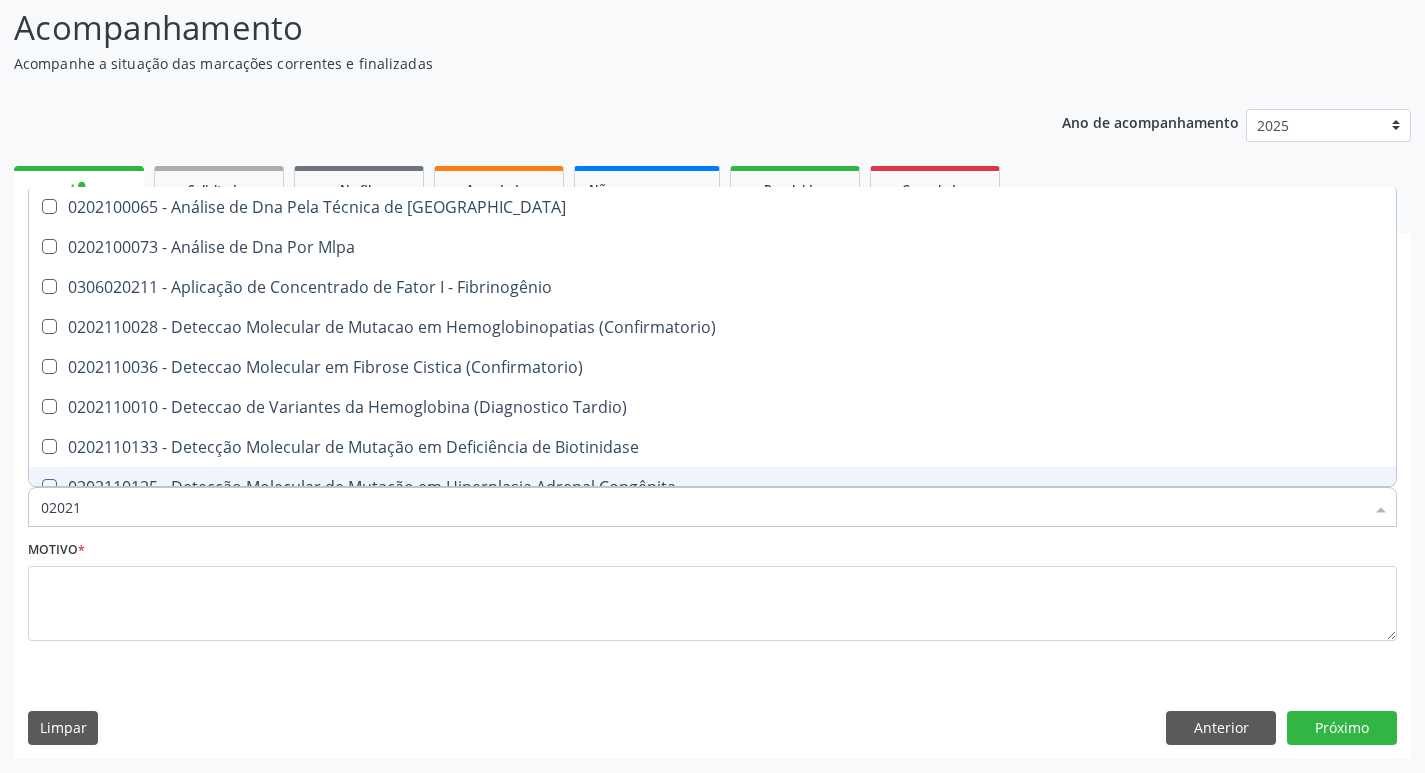 type on "020212" 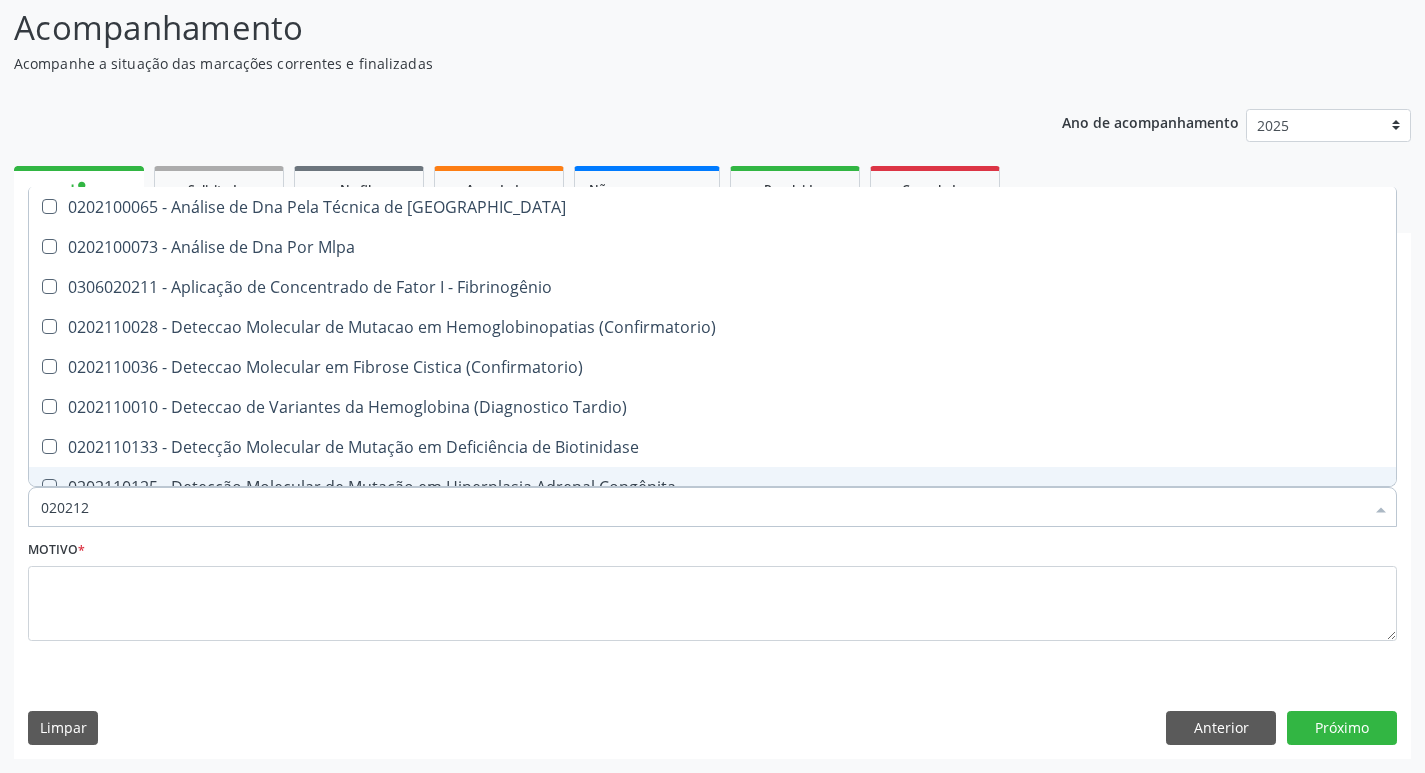 checkbox on "true" 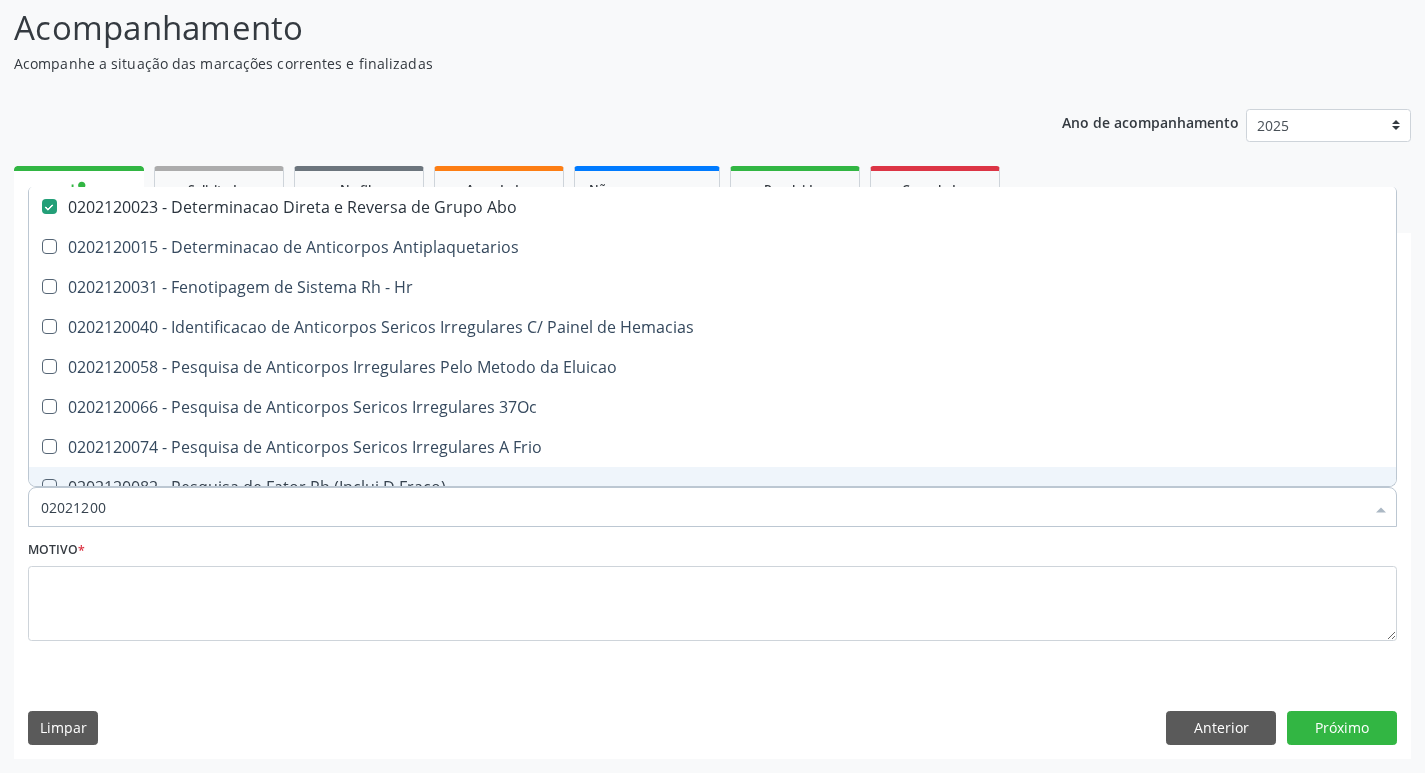type on "020212008" 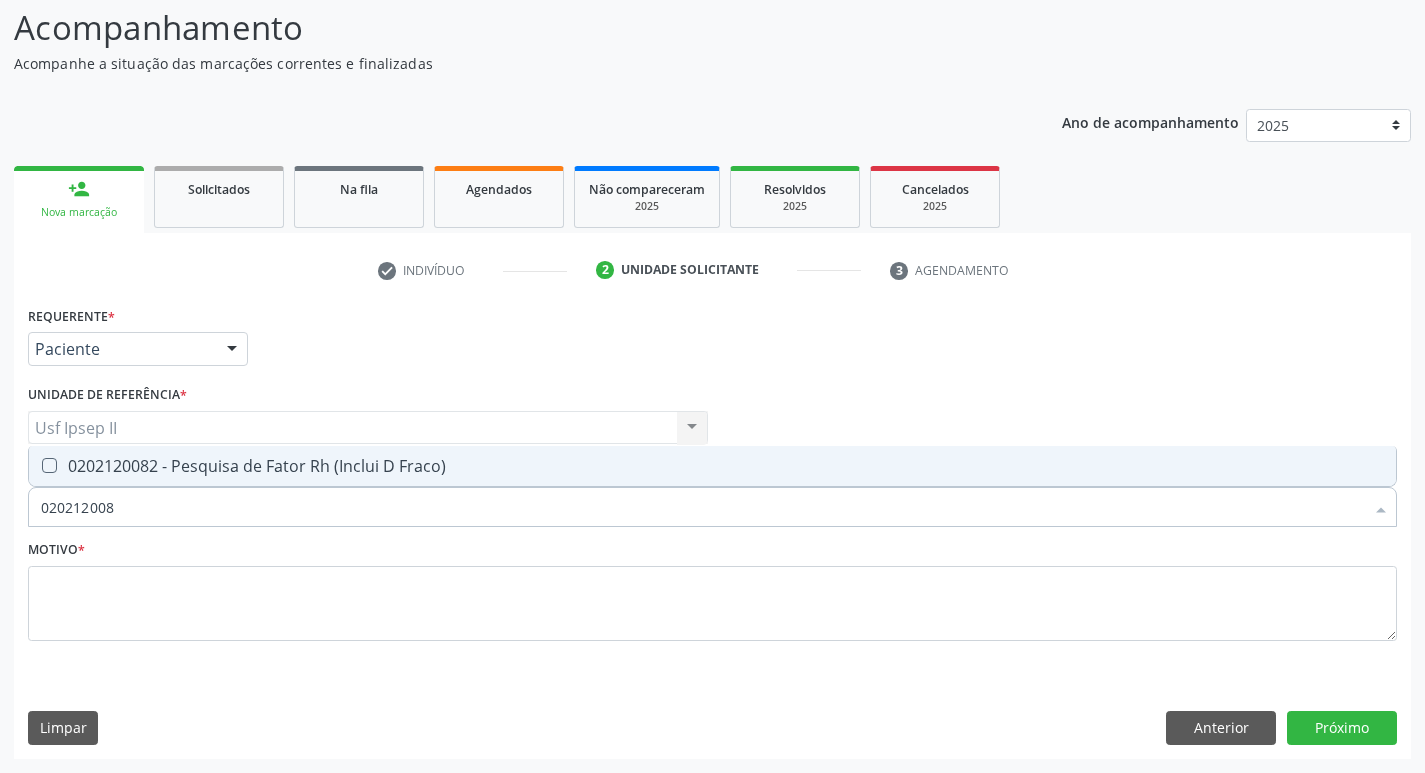 type on "0202120082" 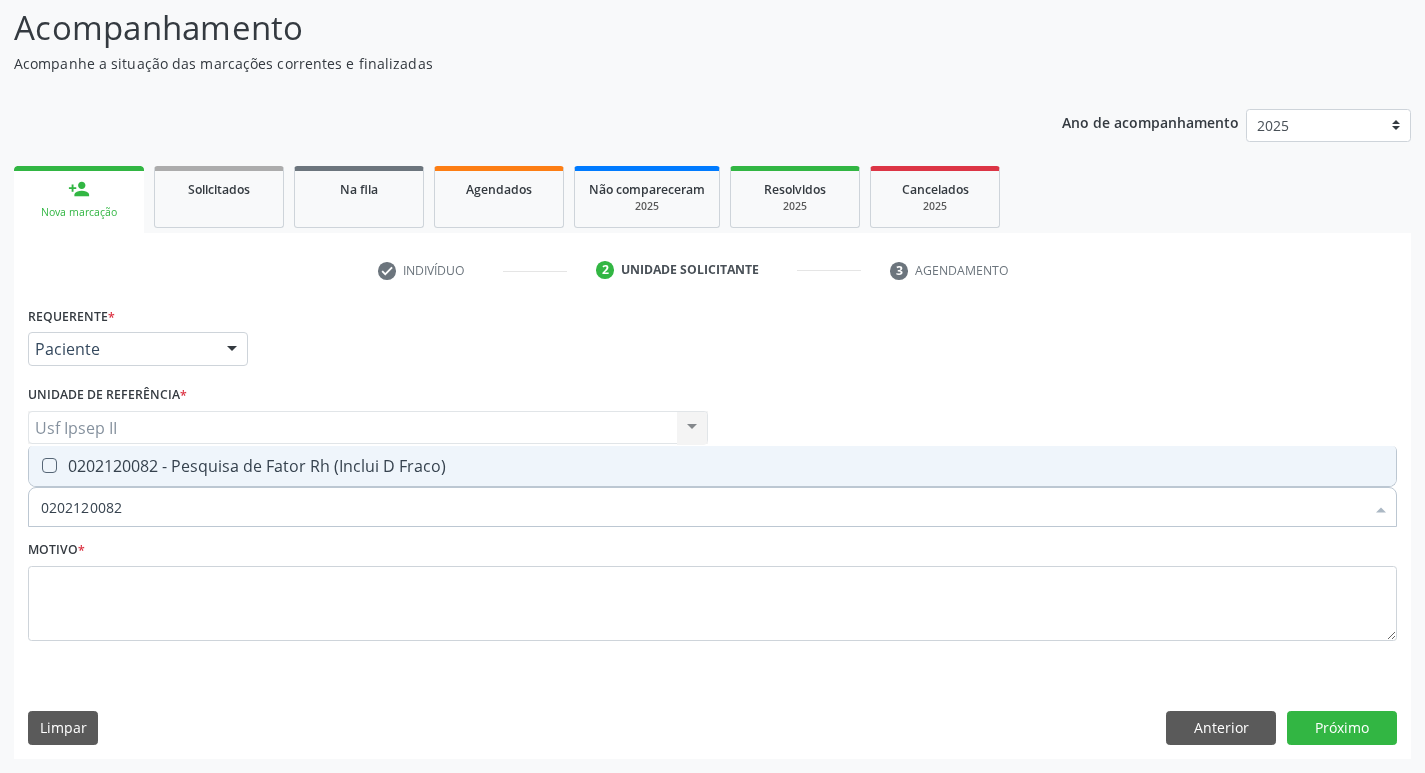 click on "0202120082 - Pesquisa de Fator Rh (Inclui D Fraco)" at bounding box center (712, 466) 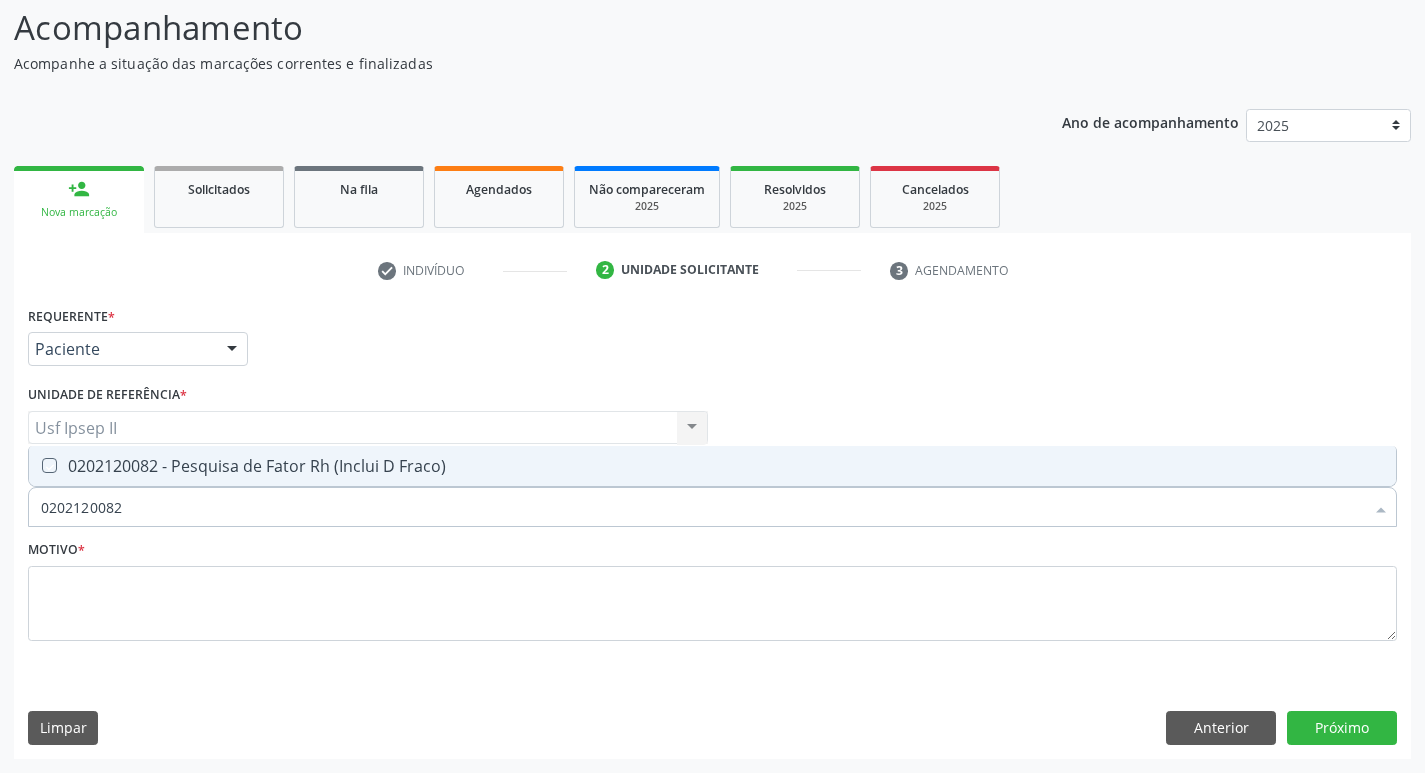 checkbox on "true" 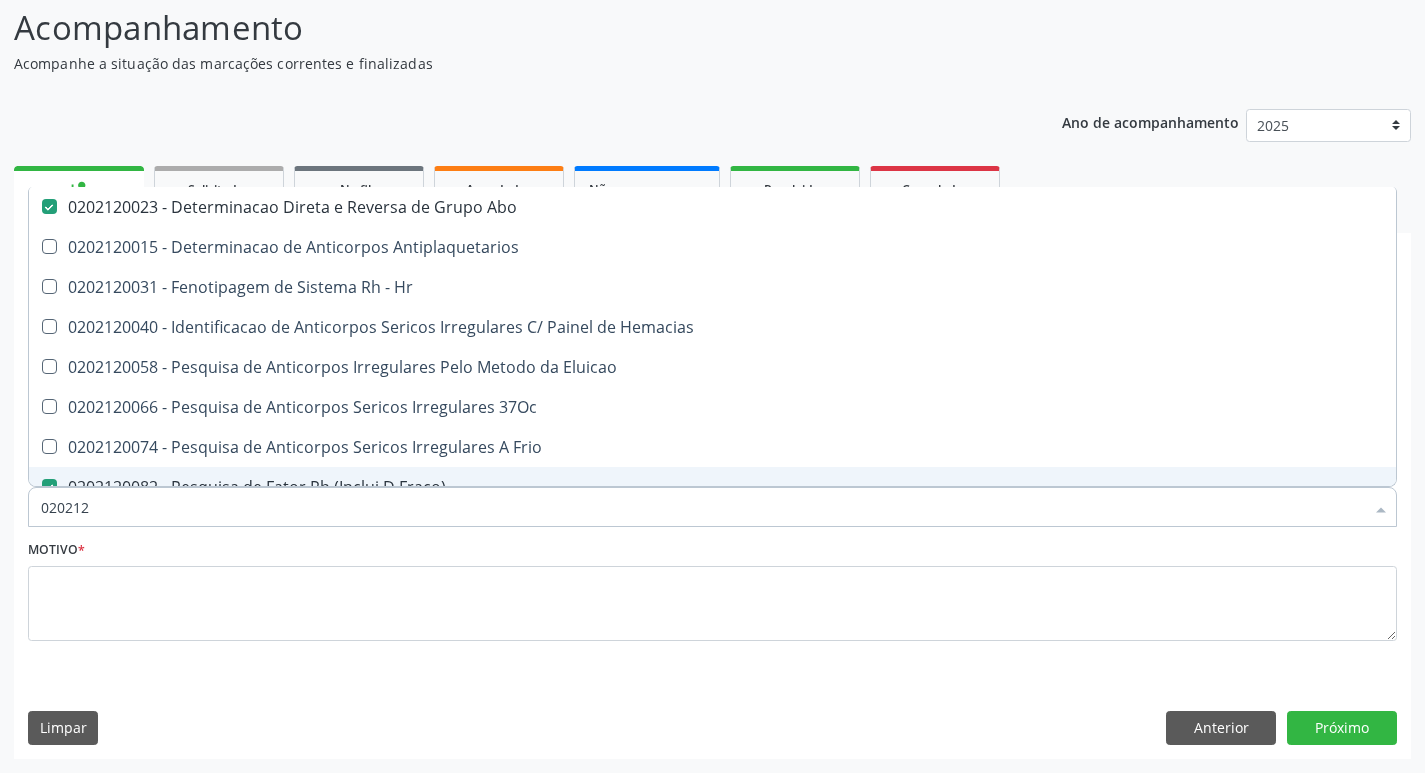 type on "02021" 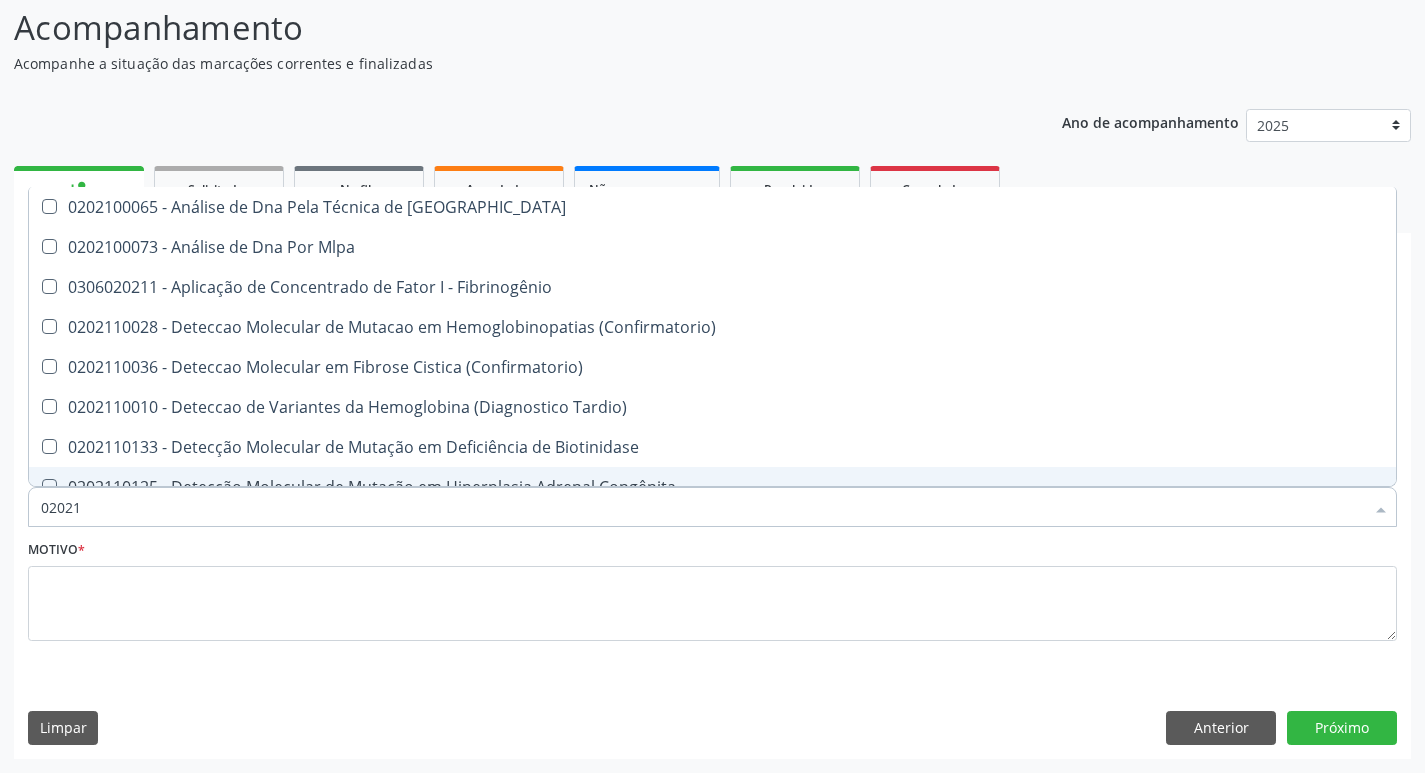 type on "0202" 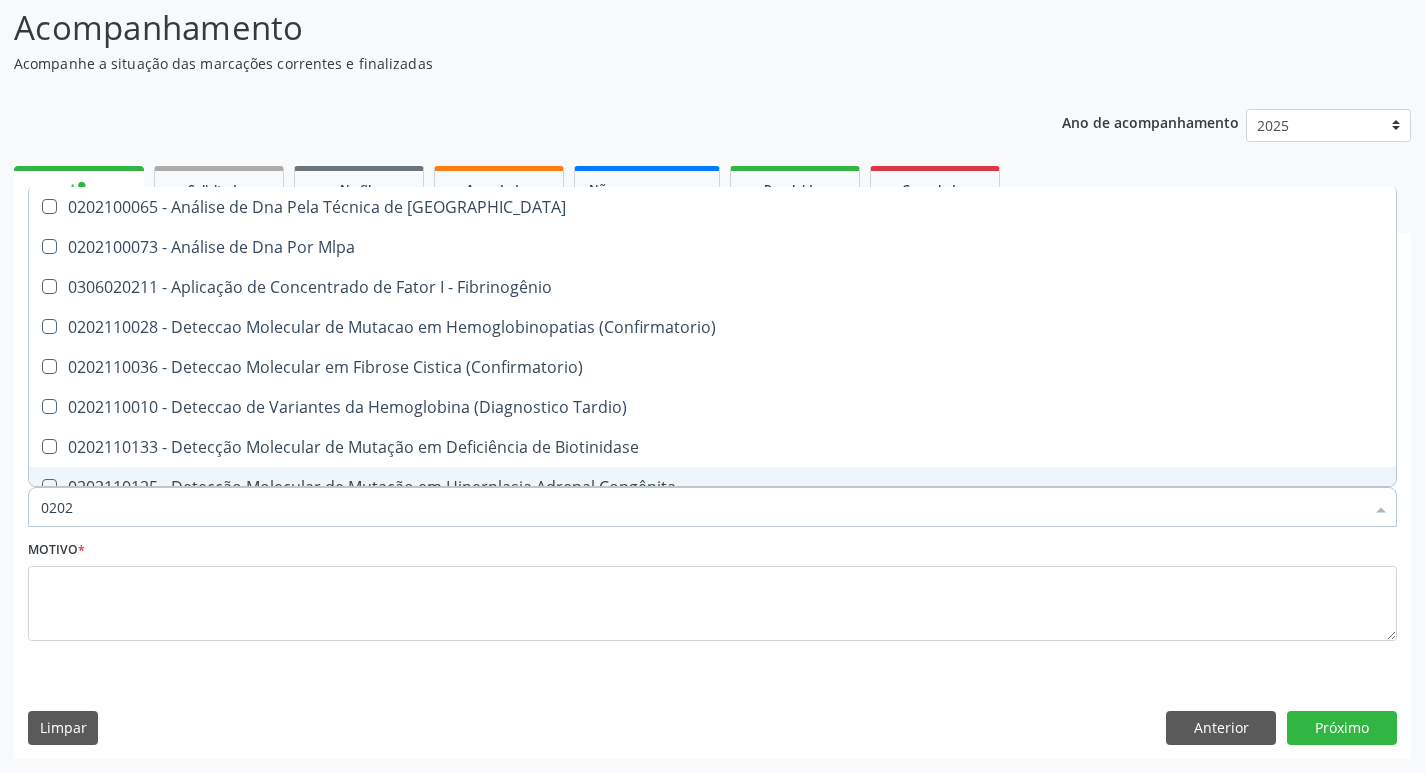 checkbox on "true" 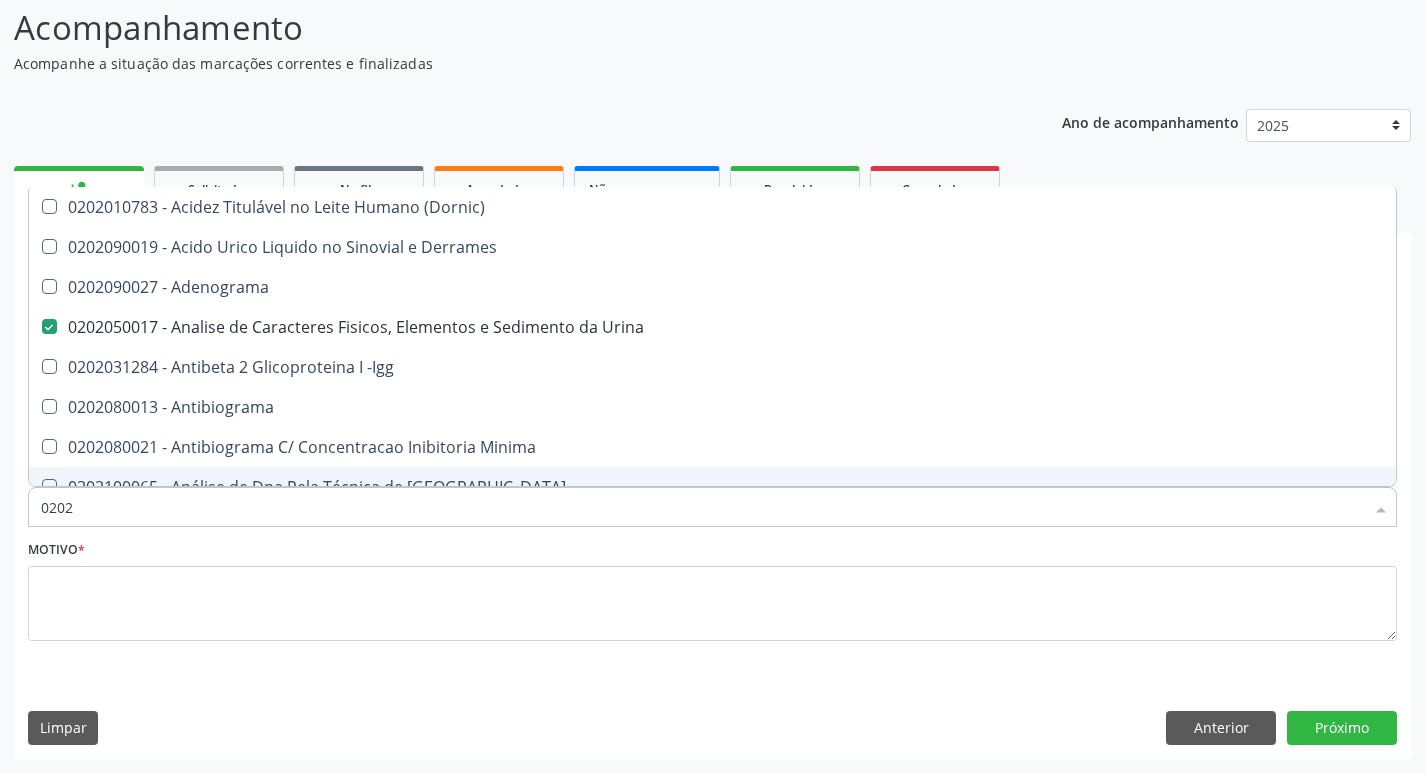 type on "02020" 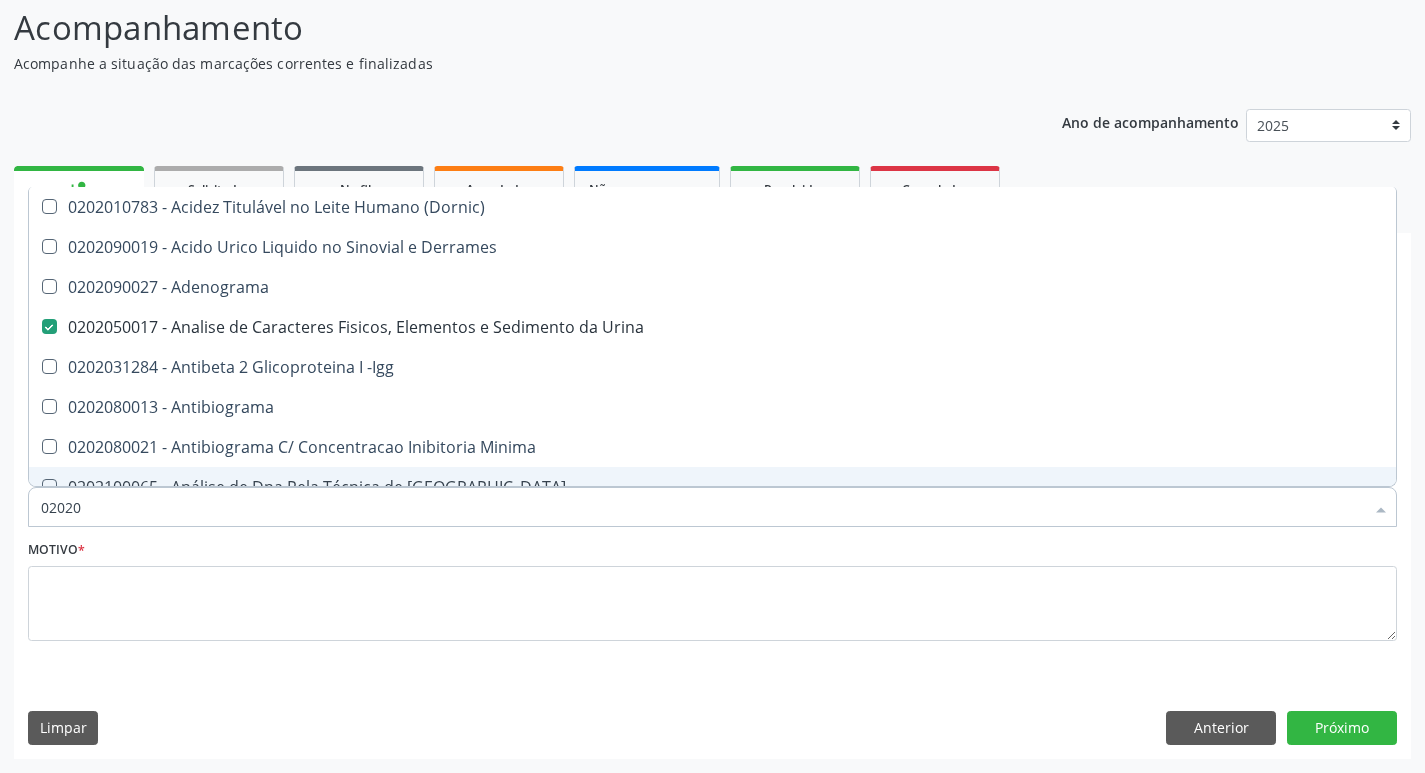 checkbox on "false" 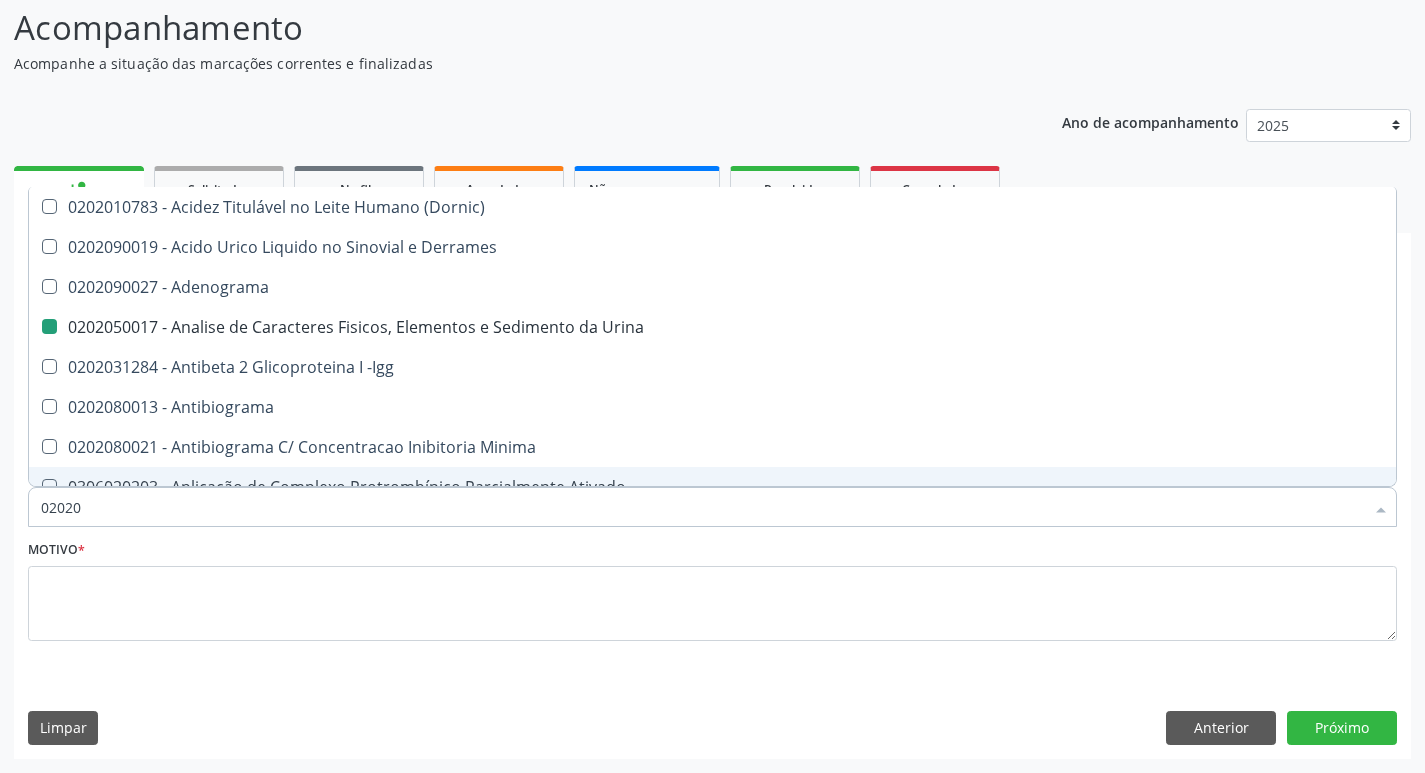 type on "020208" 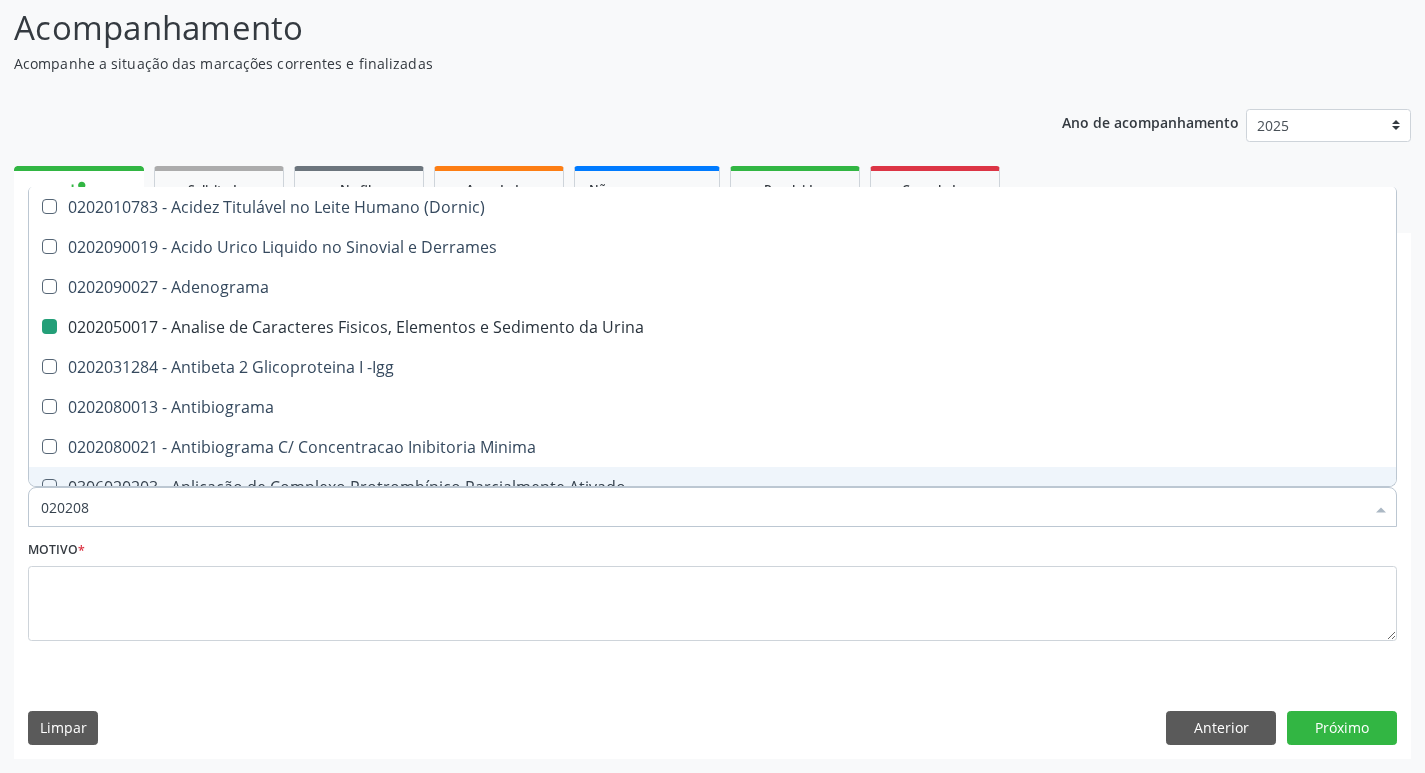 checkbox on "false" 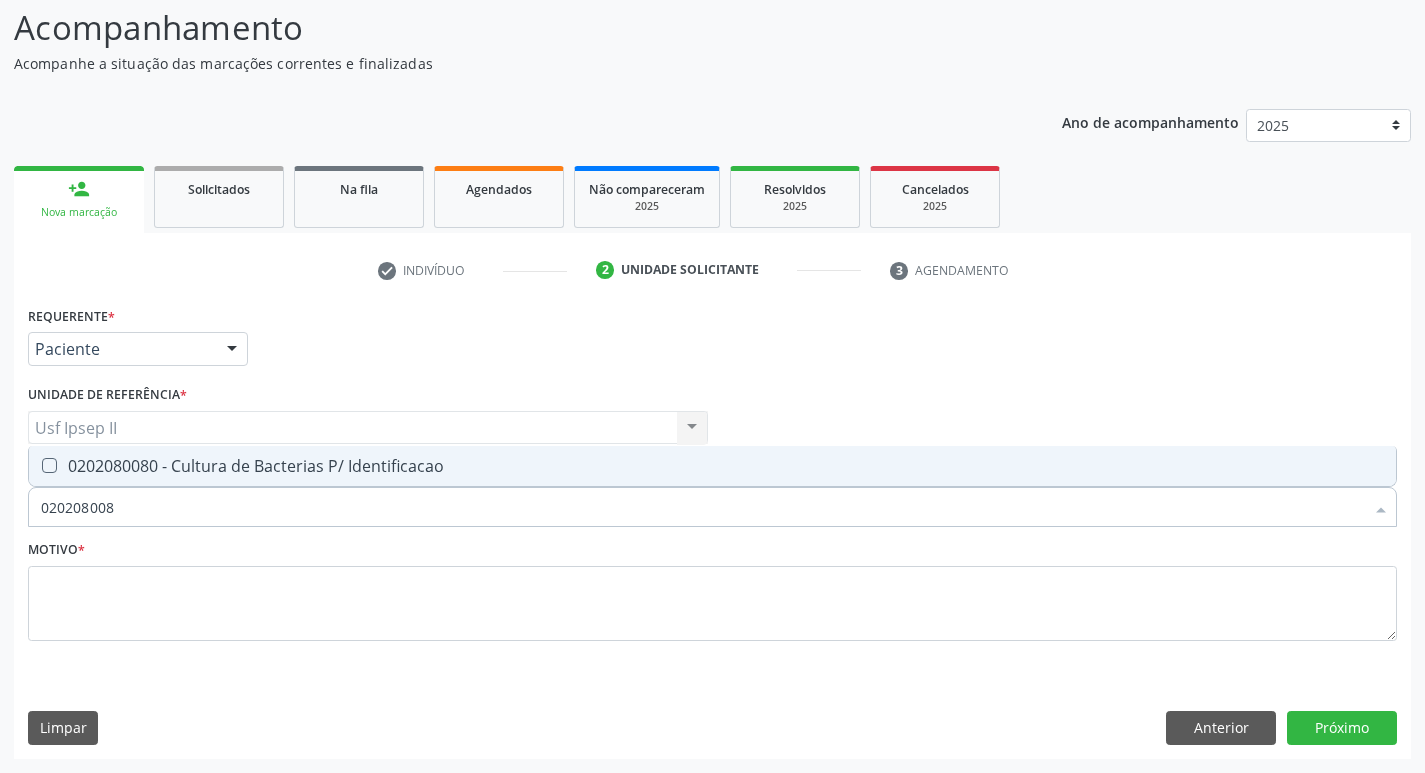 type on "0202080080" 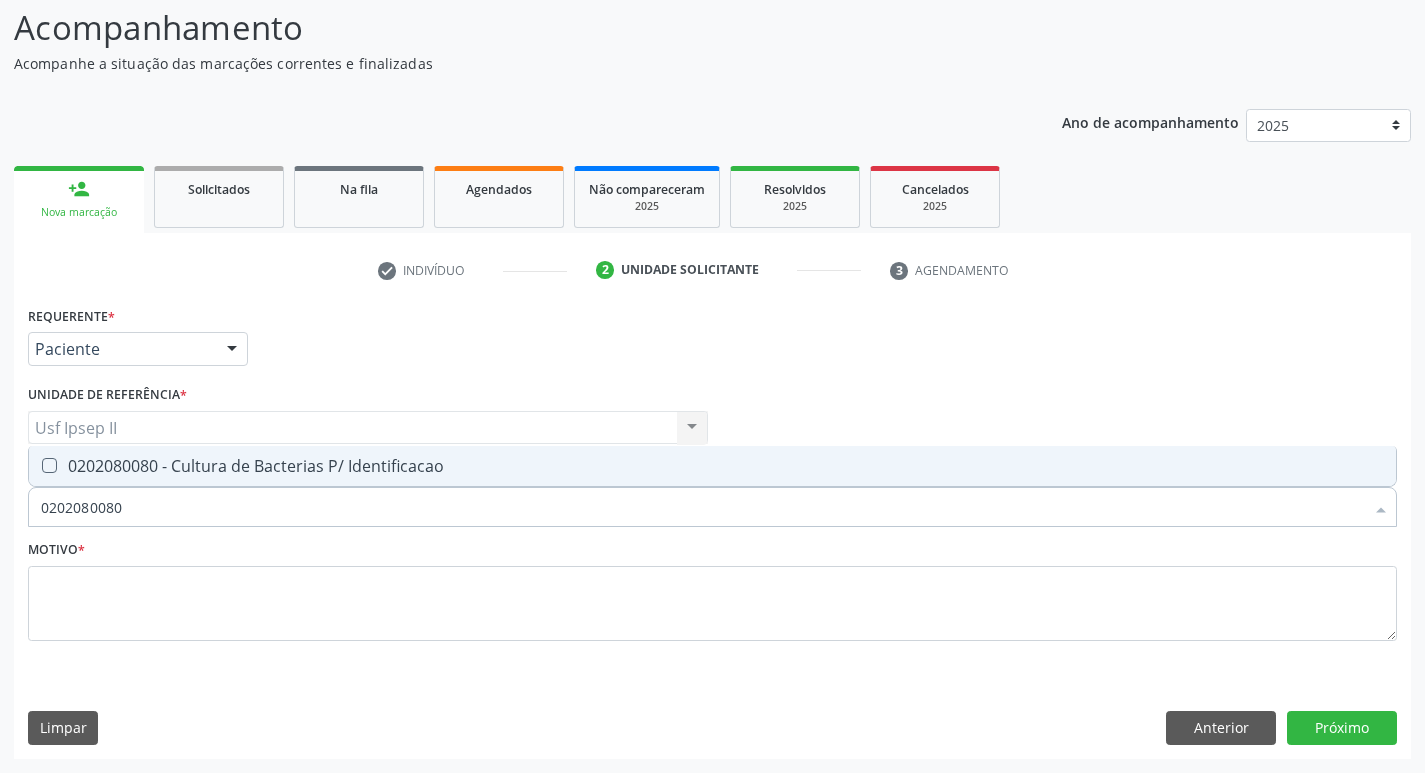 click on "0202080080 - Cultura de Bacterias P/ Identificacao" at bounding box center (712, 466) 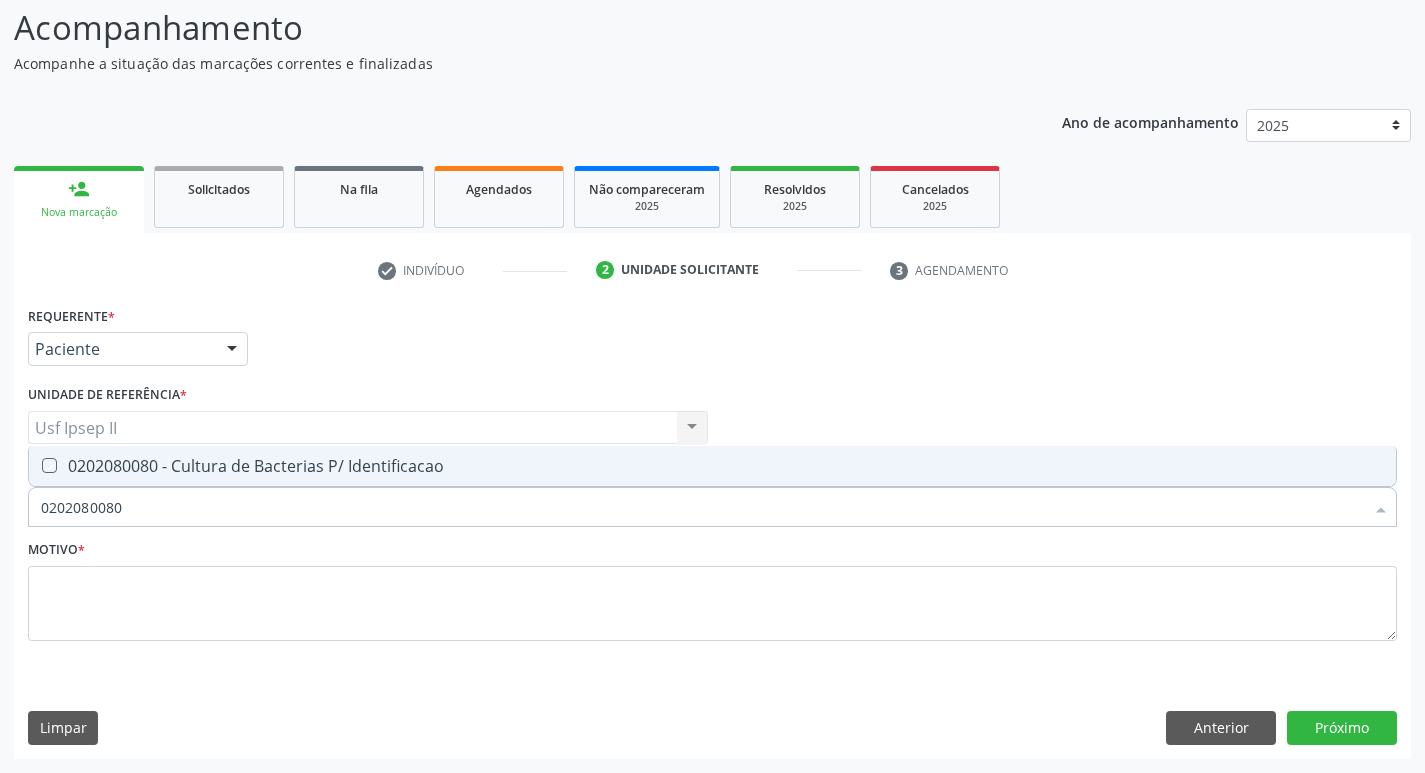 checkbox on "true" 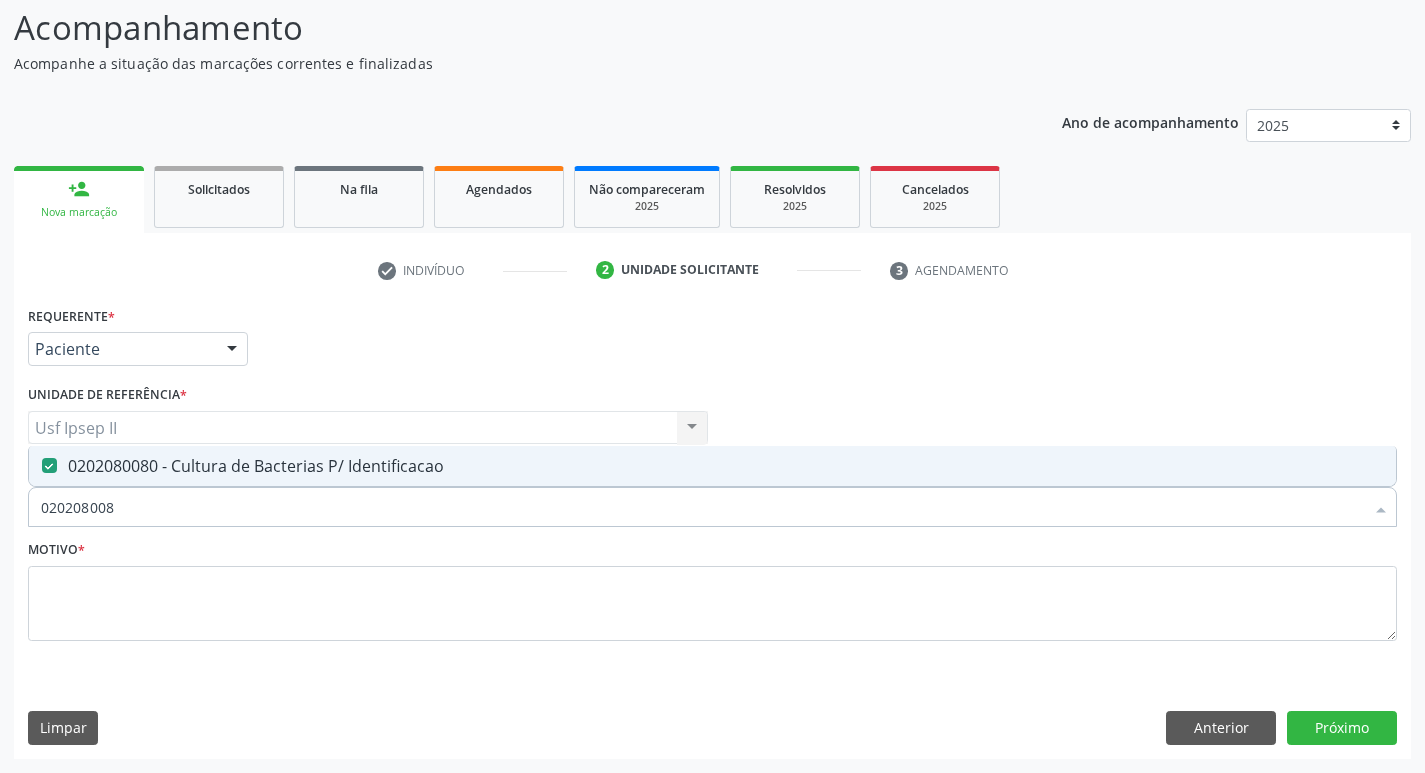 type on "02020800" 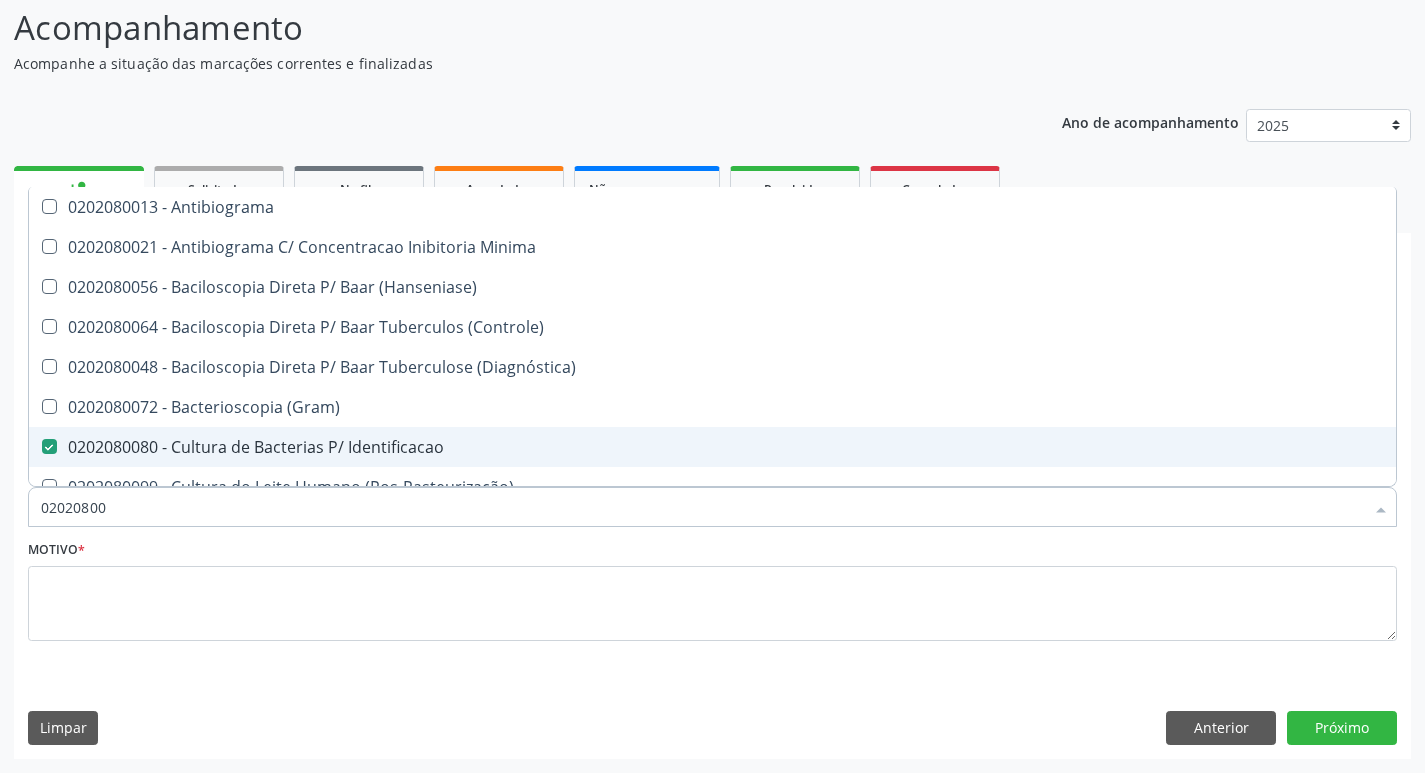 type on "0202080" 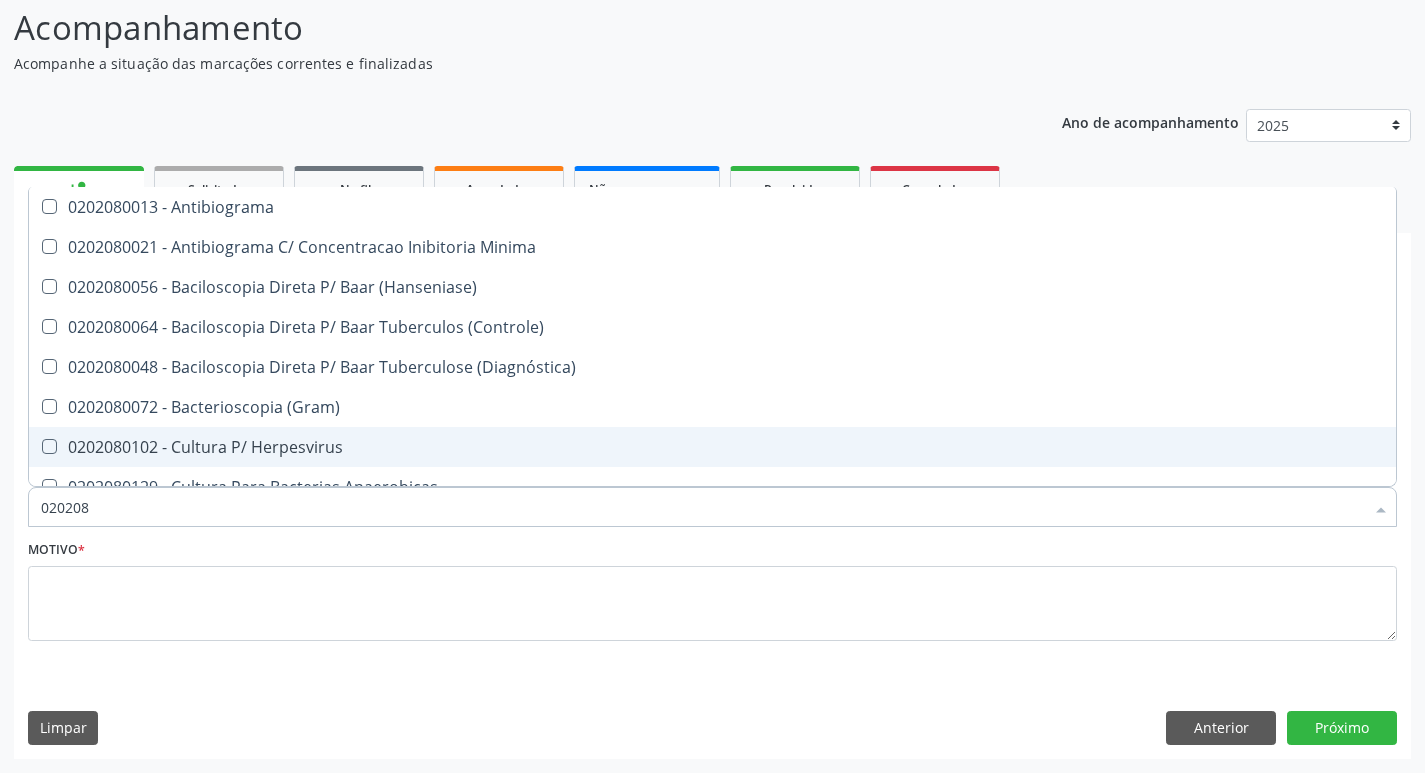 type on "02020" 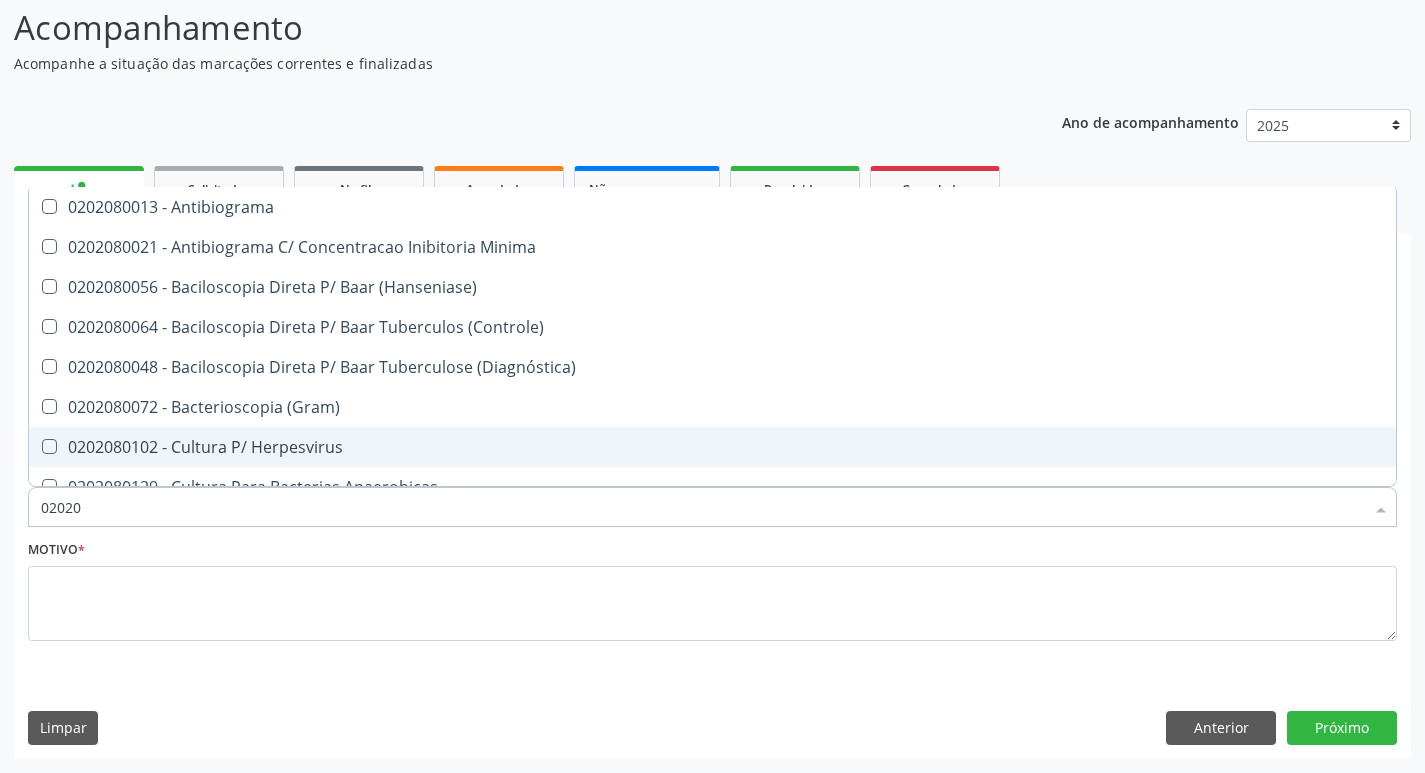 checkbox on "true" 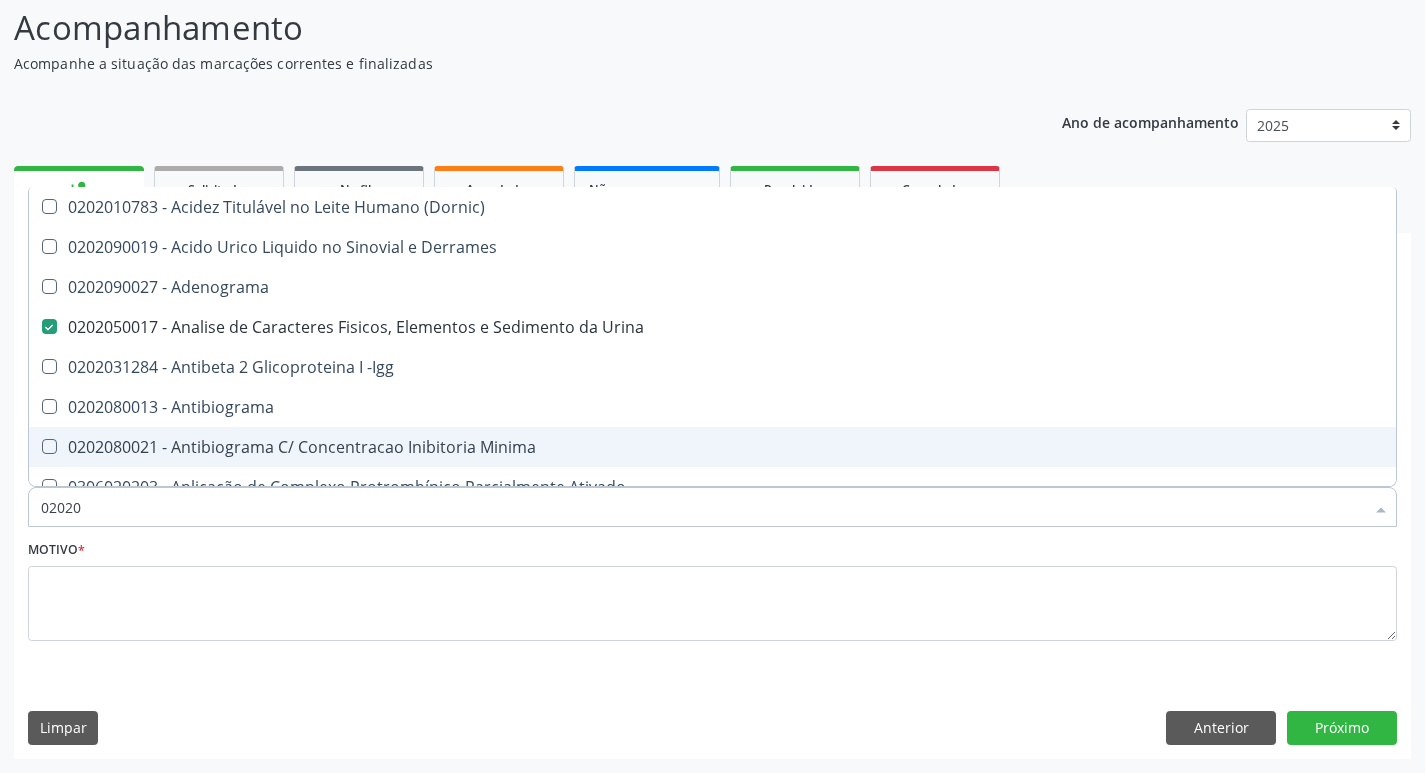 type on "020201" 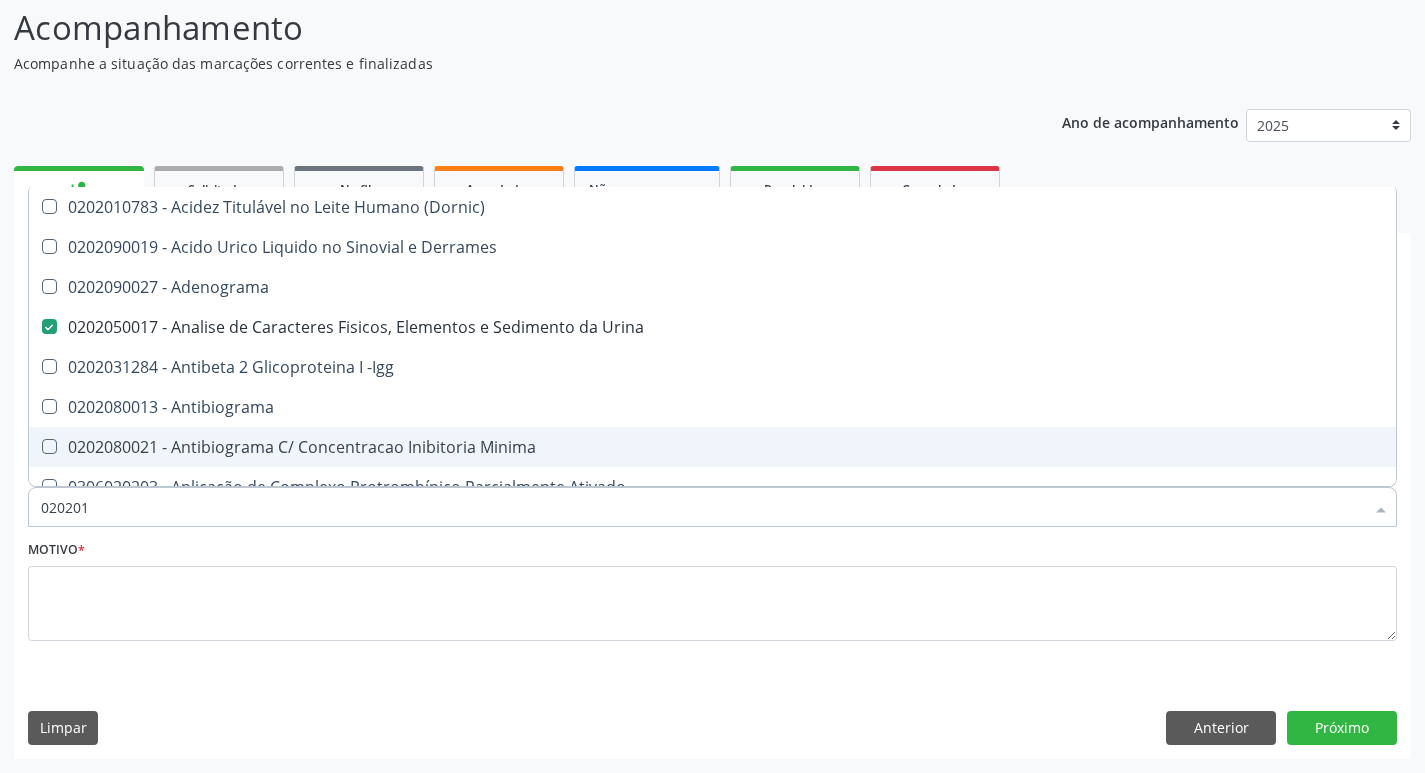 checkbox on "false" 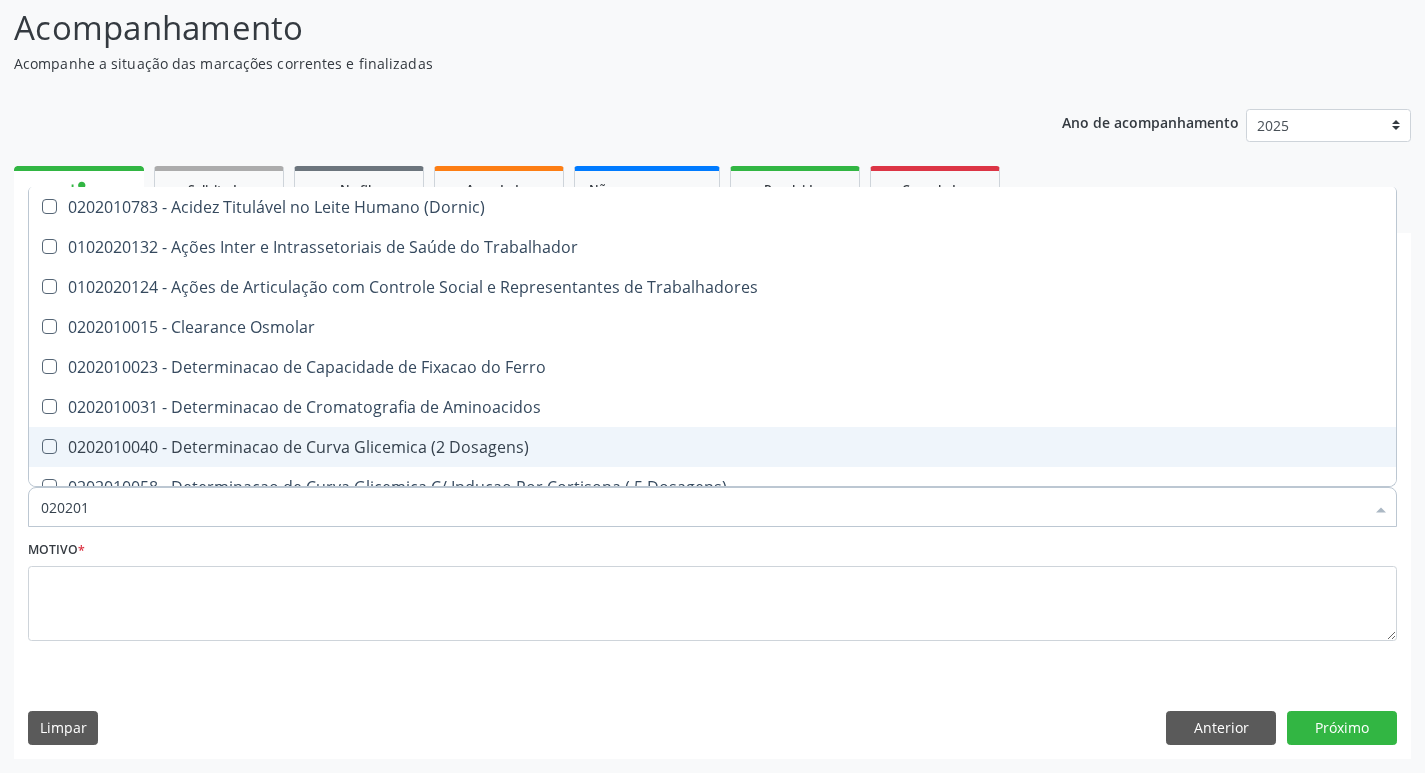 type on "0202010" 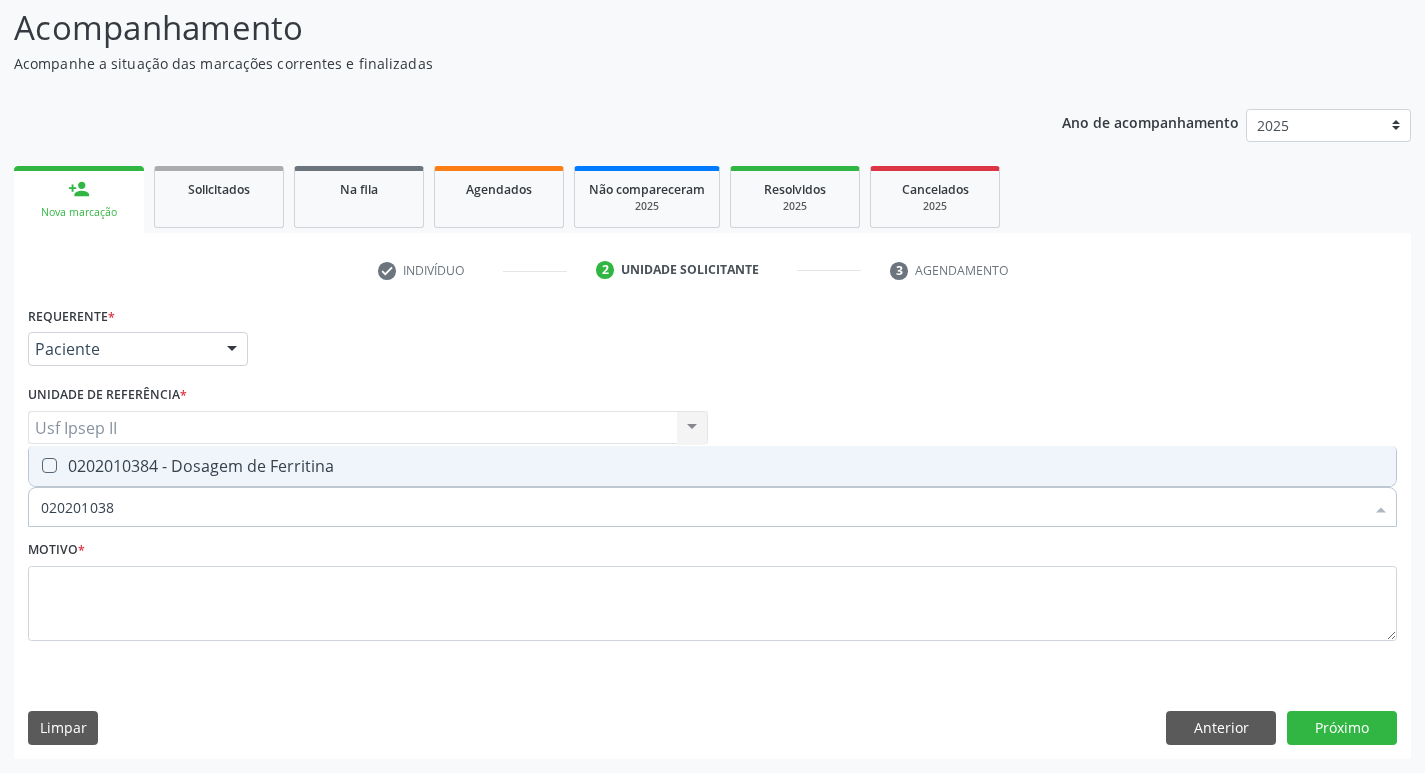 type on "0202010384" 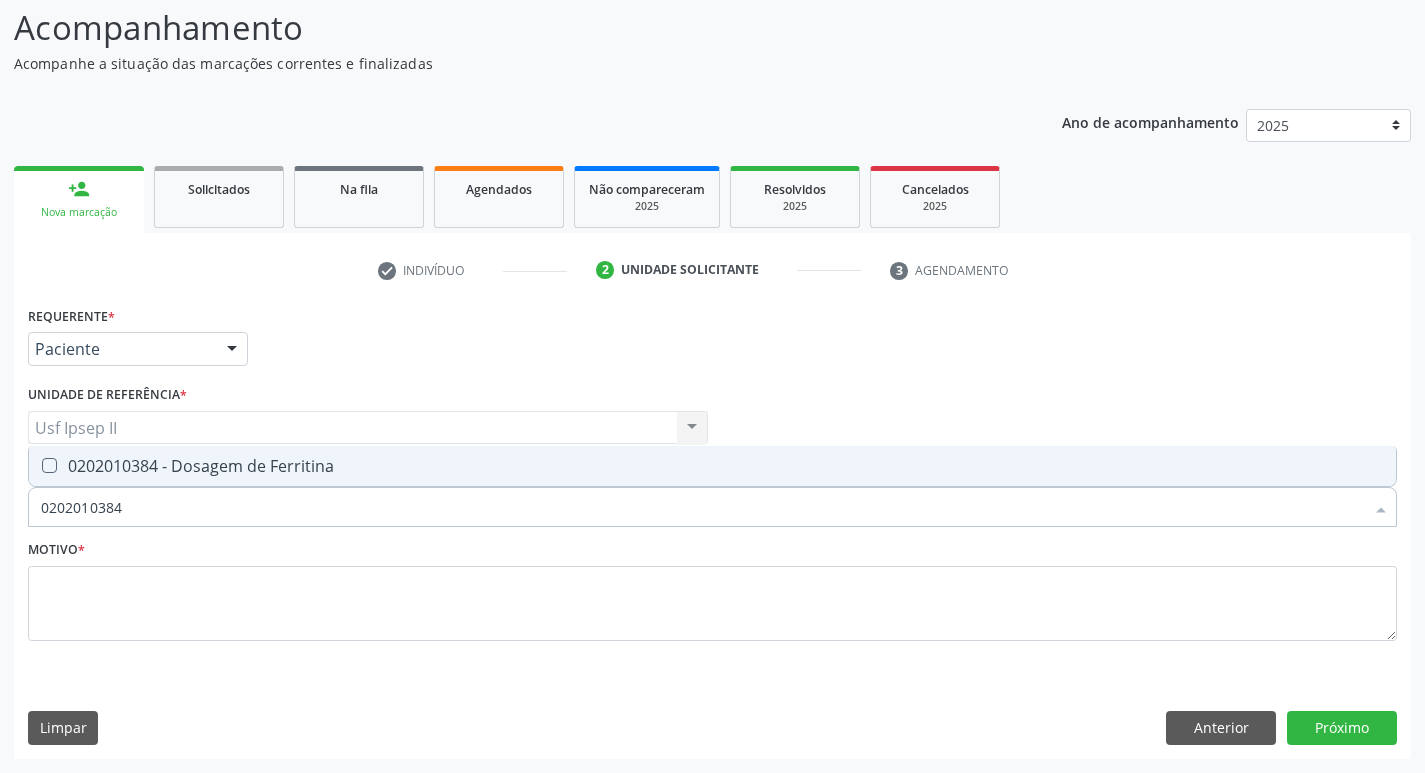 click on "0202010384 - Dosagem de Ferritina" at bounding box center [712, 466] 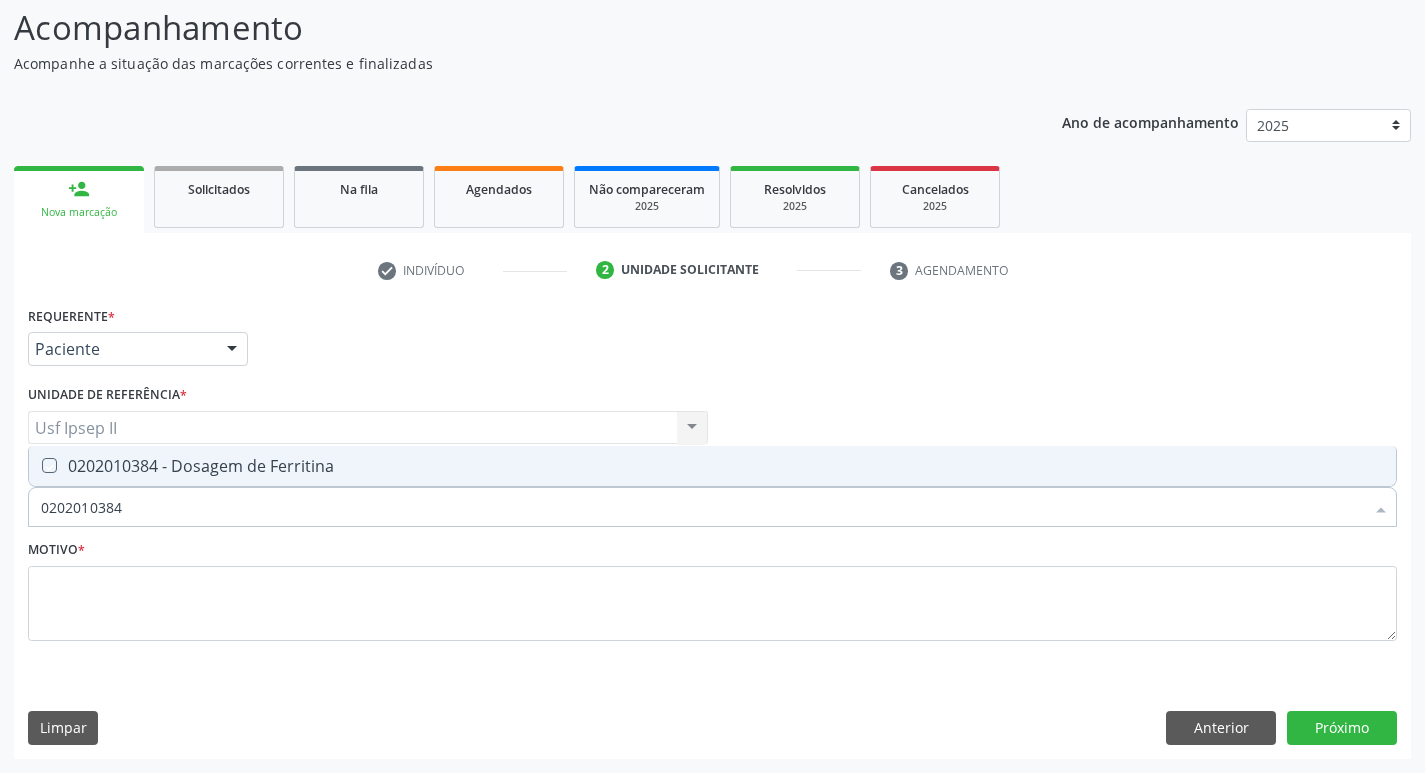 checkbox on "true" 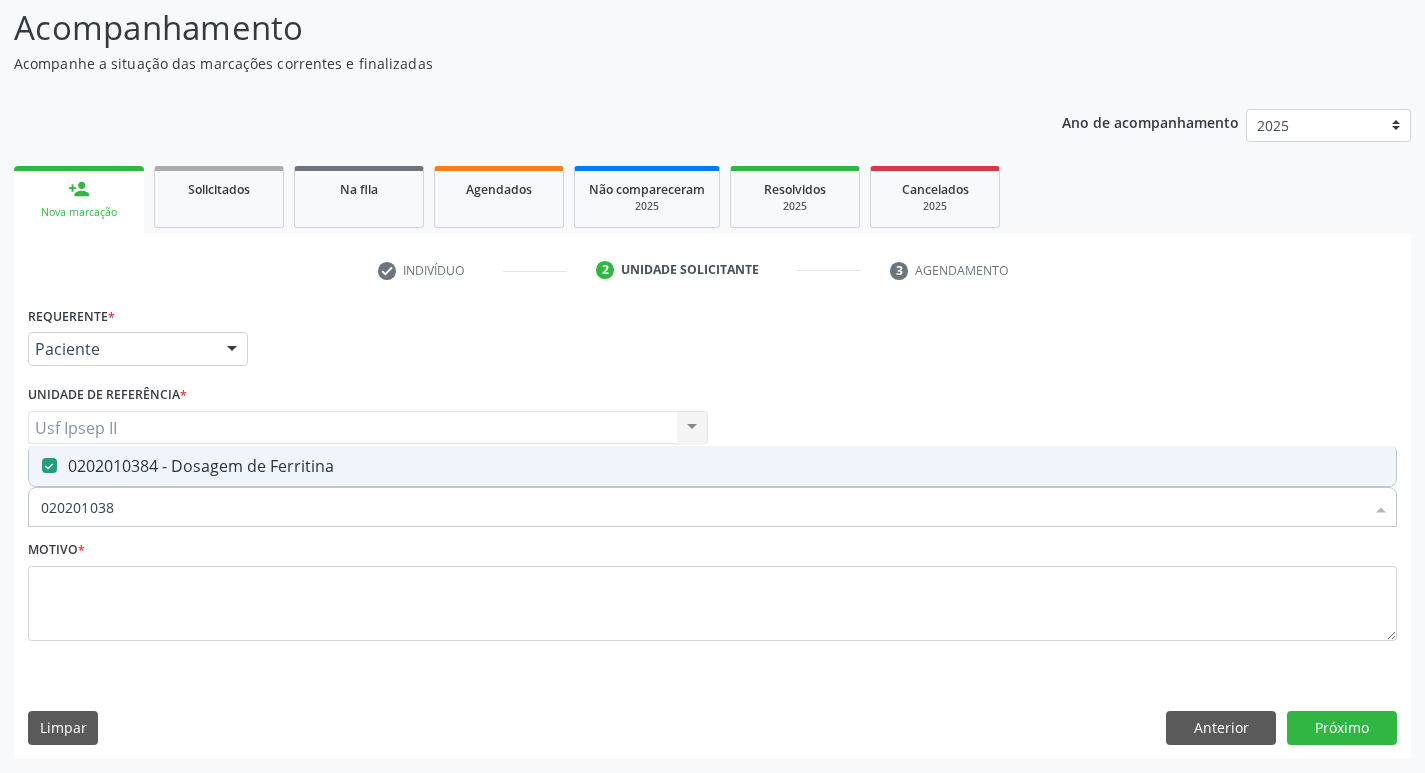 type on "02020103" 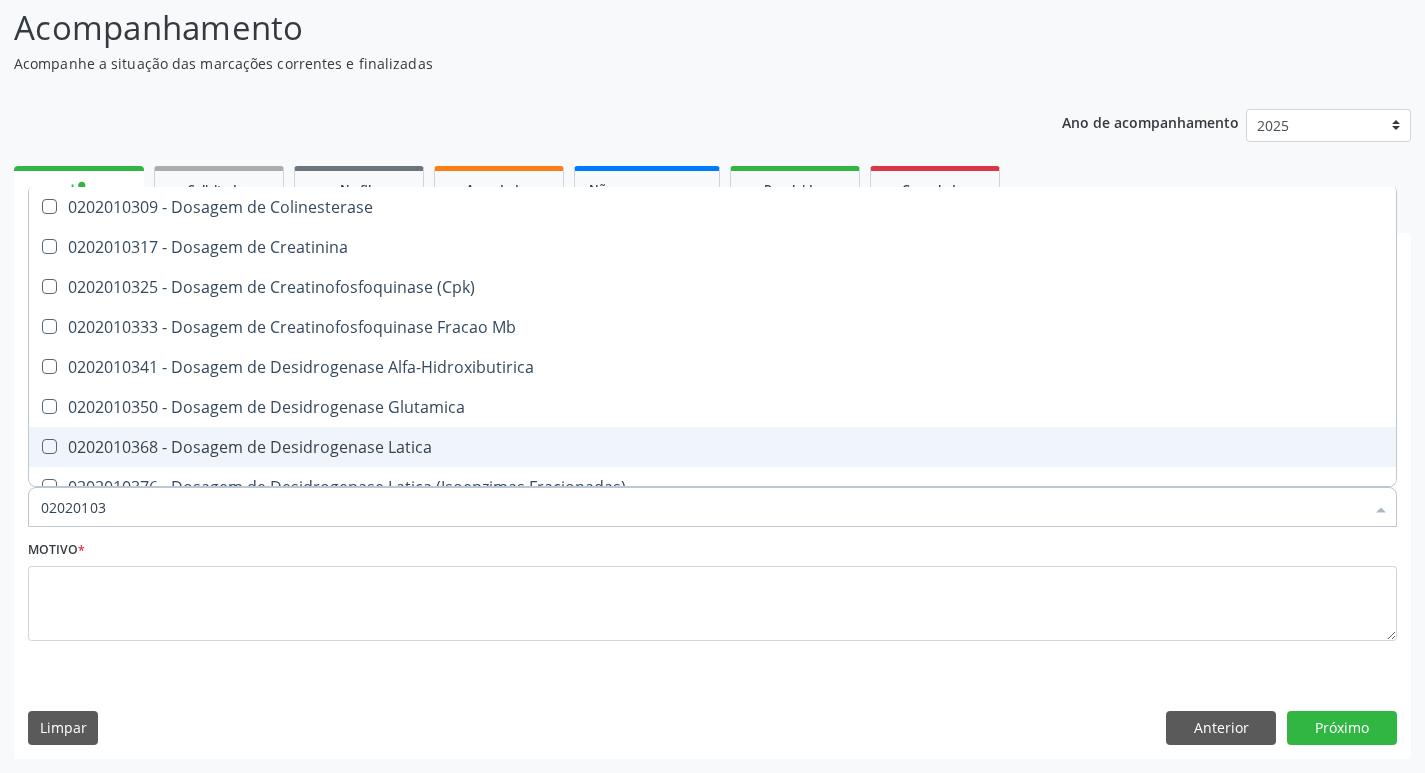 type on "0202010" 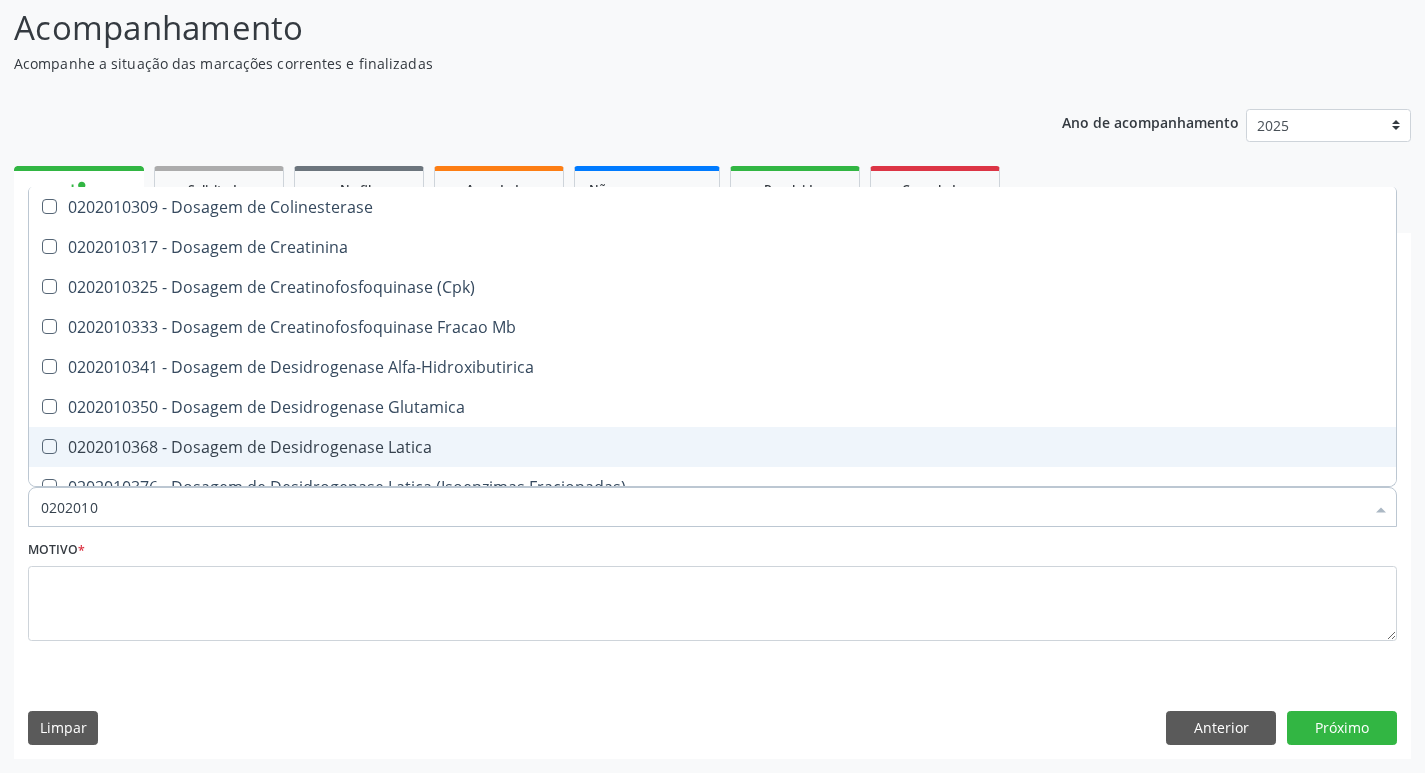 checkbox on "false" 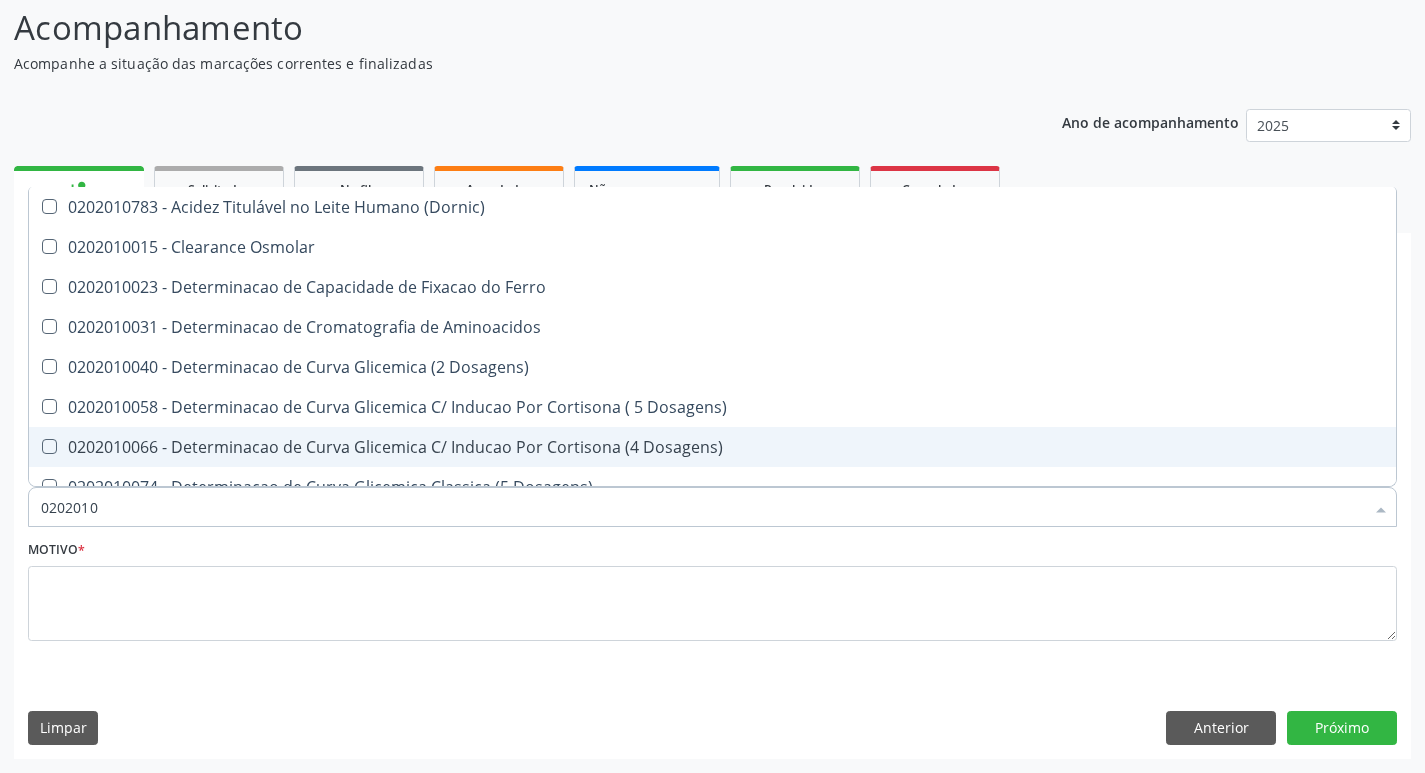 type on "020201" 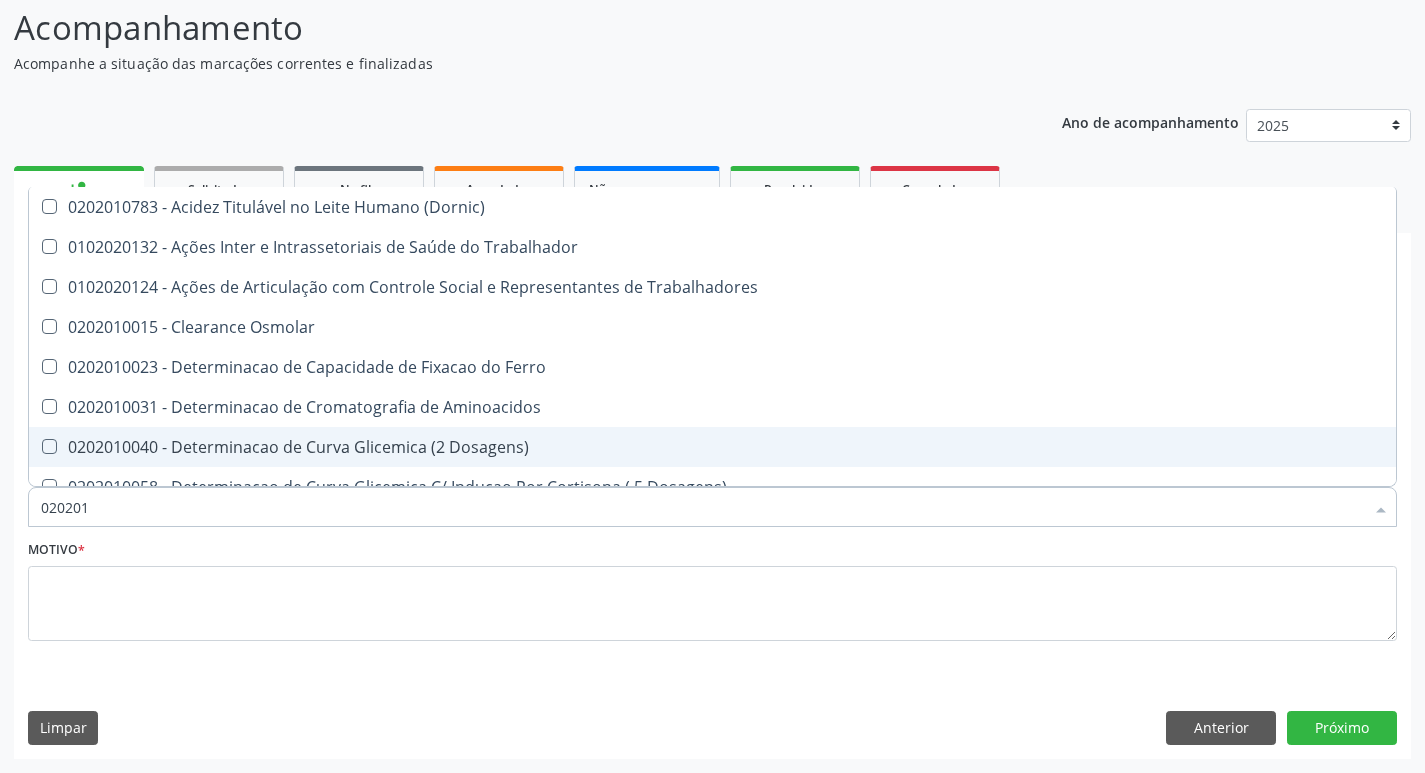 type on "02020" 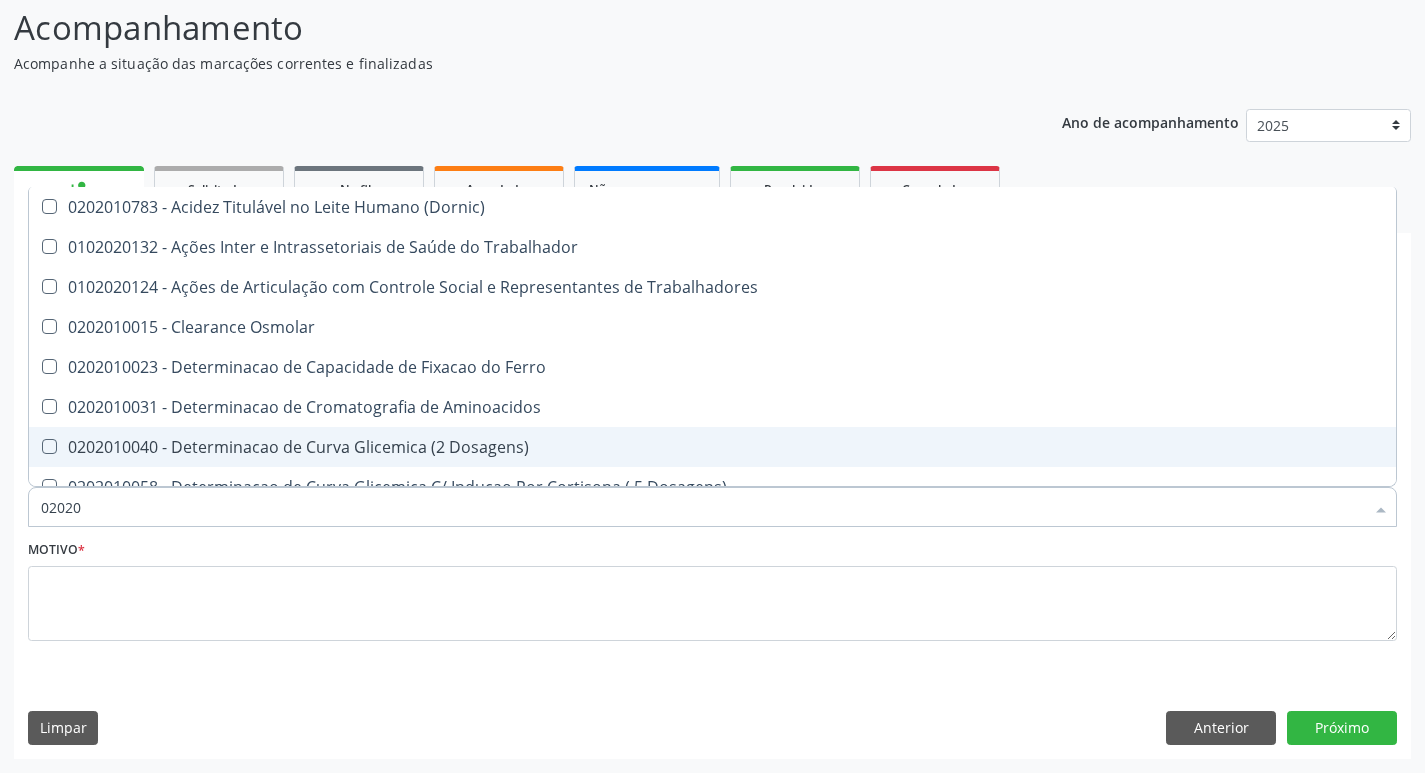 checkbox on "true" 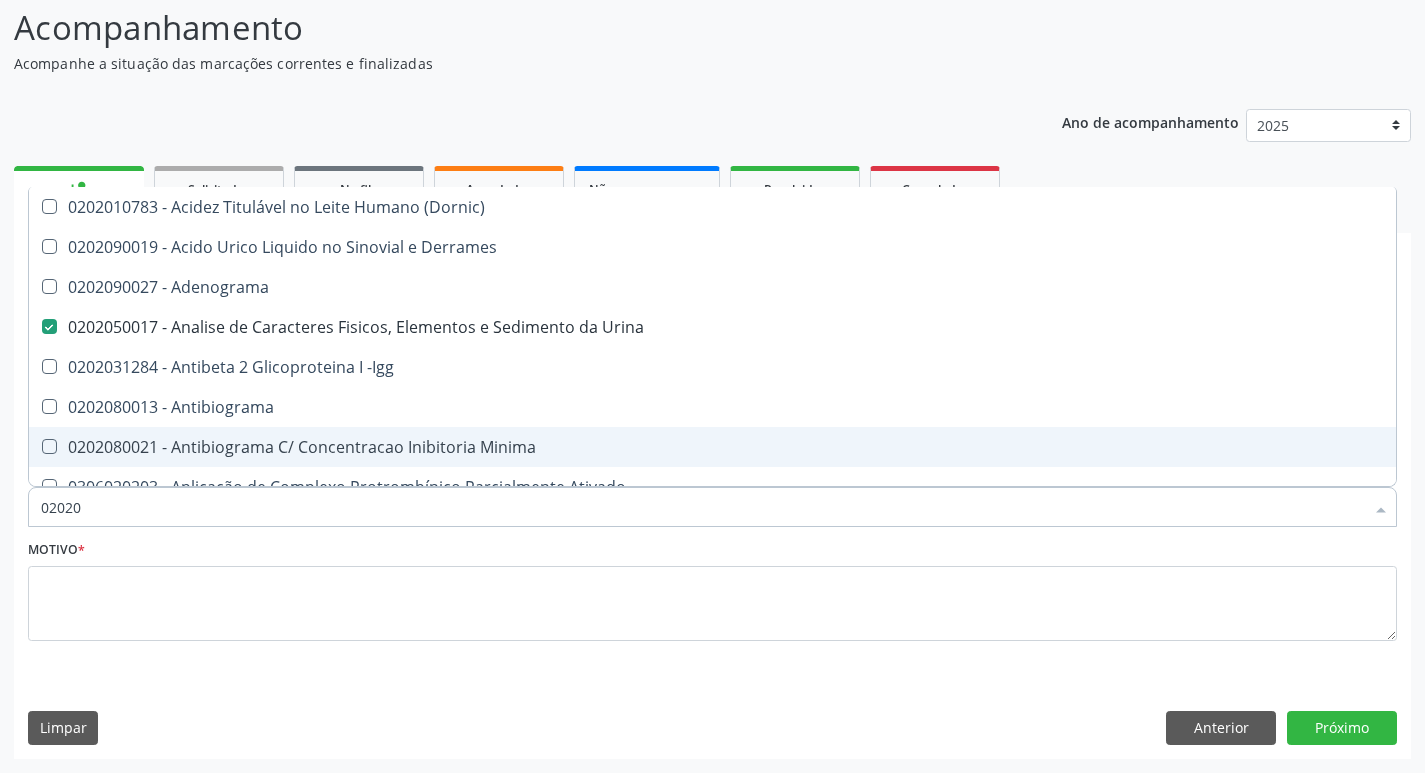 type on "020206" 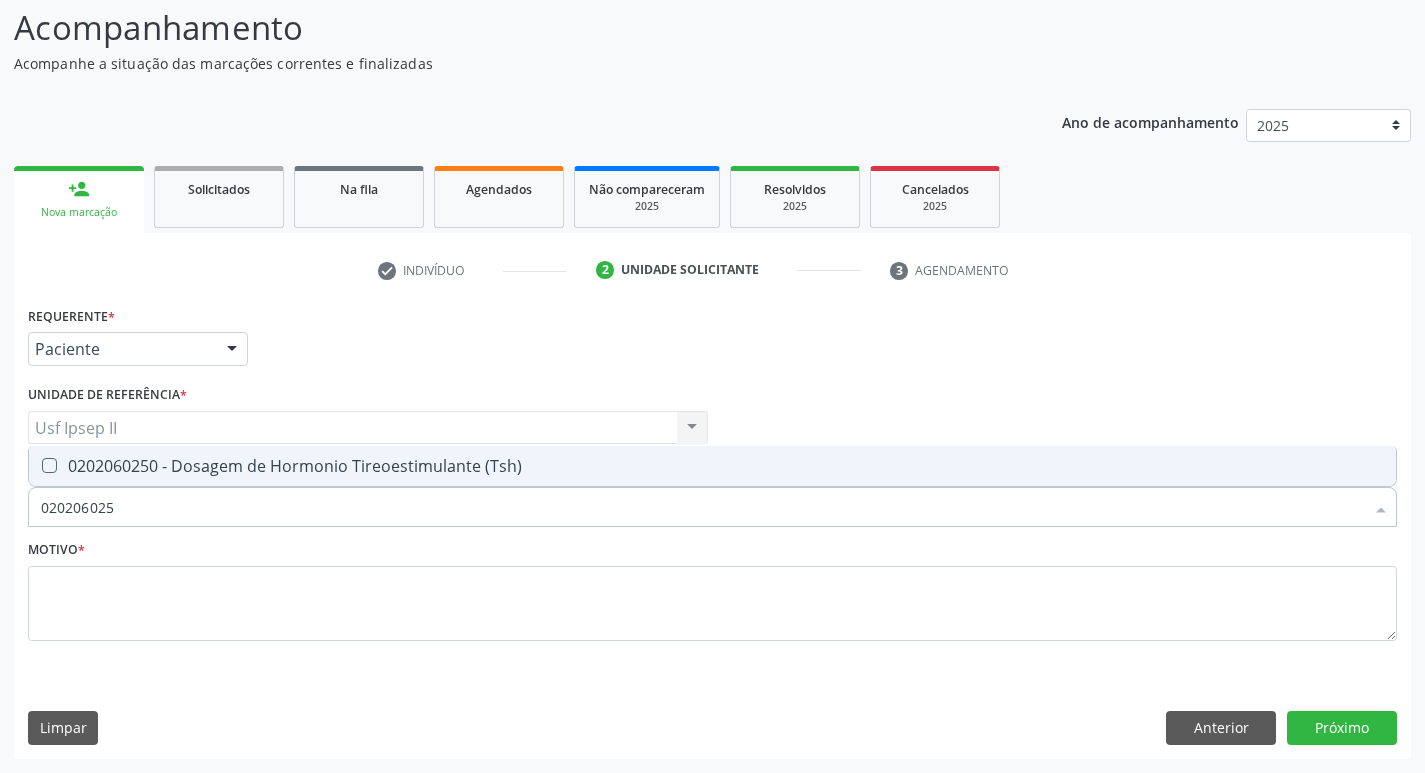 type on "0202060250" 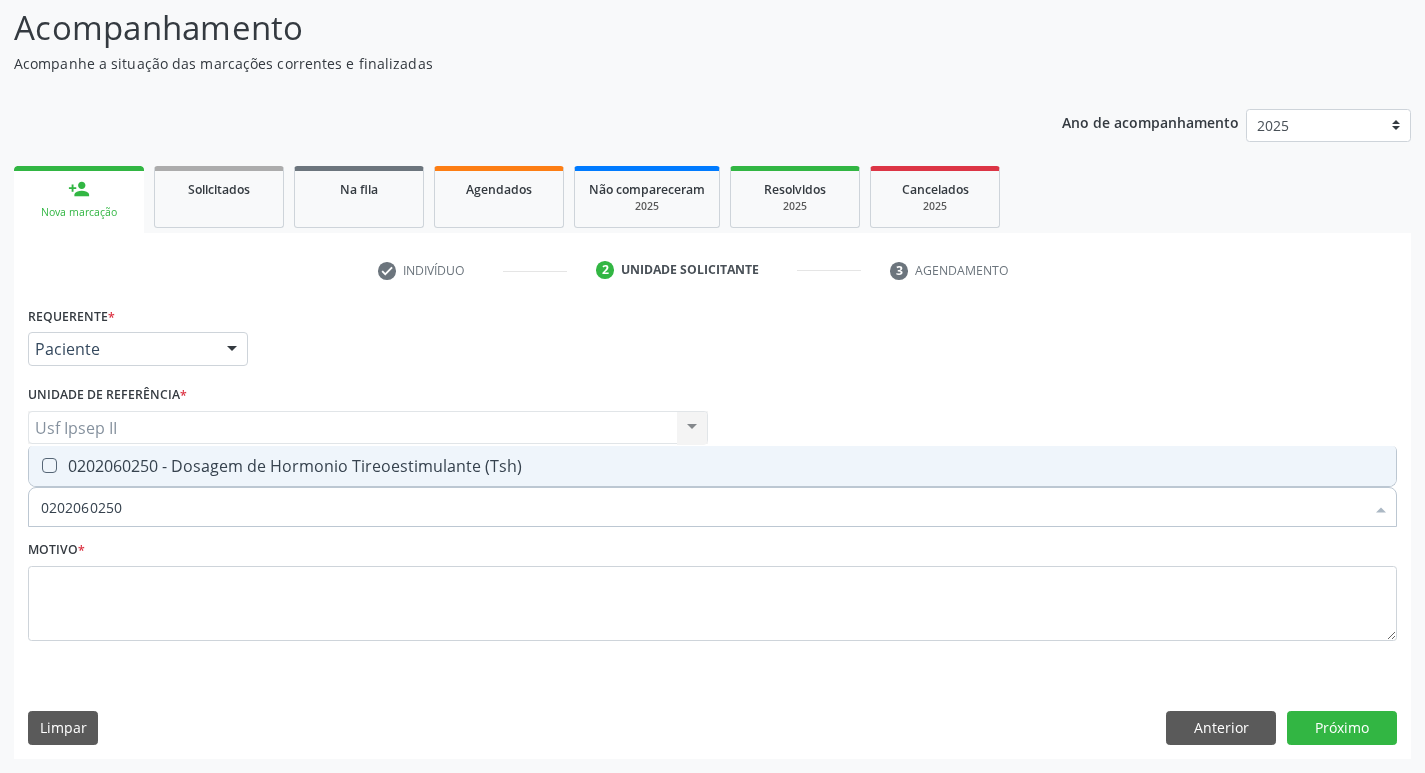 click at bounding box center [49, 465] 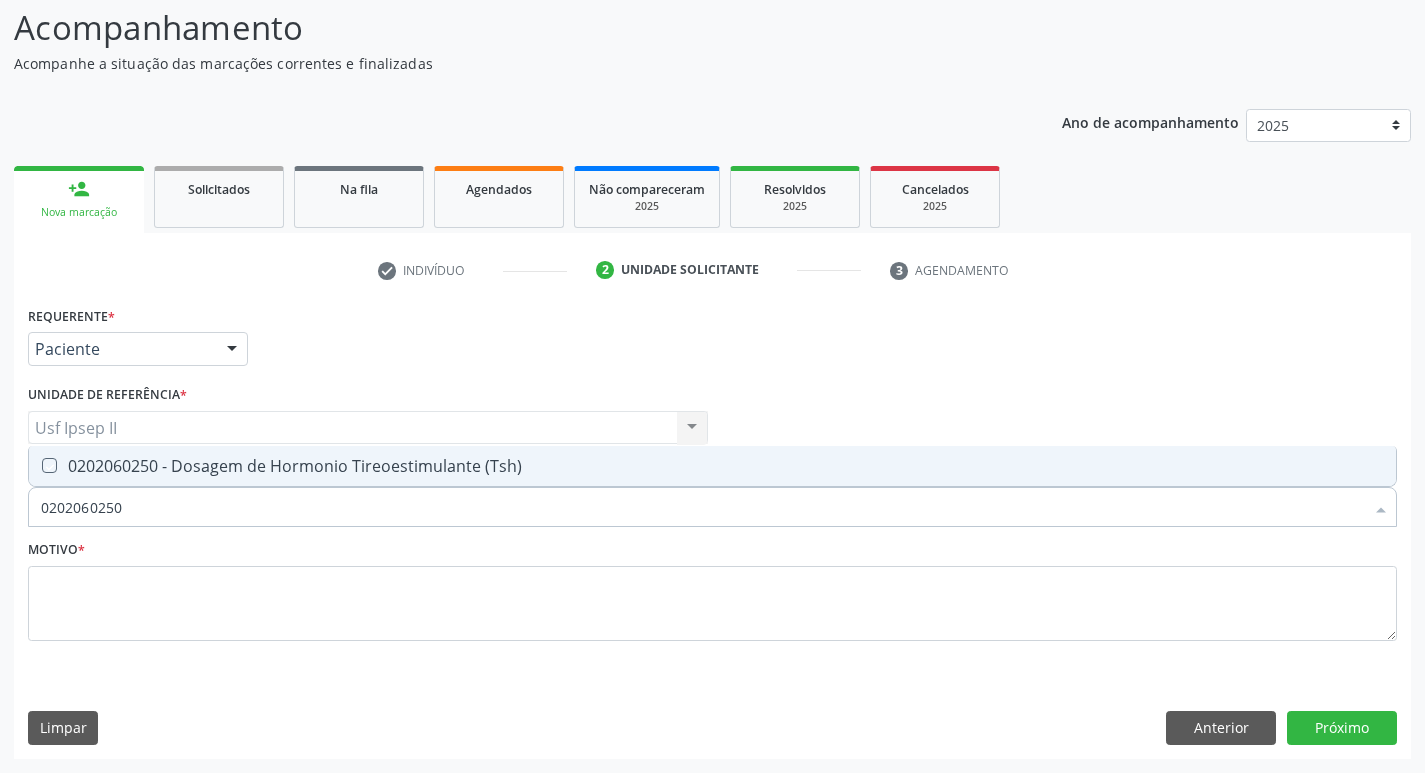 checkbox on "true" 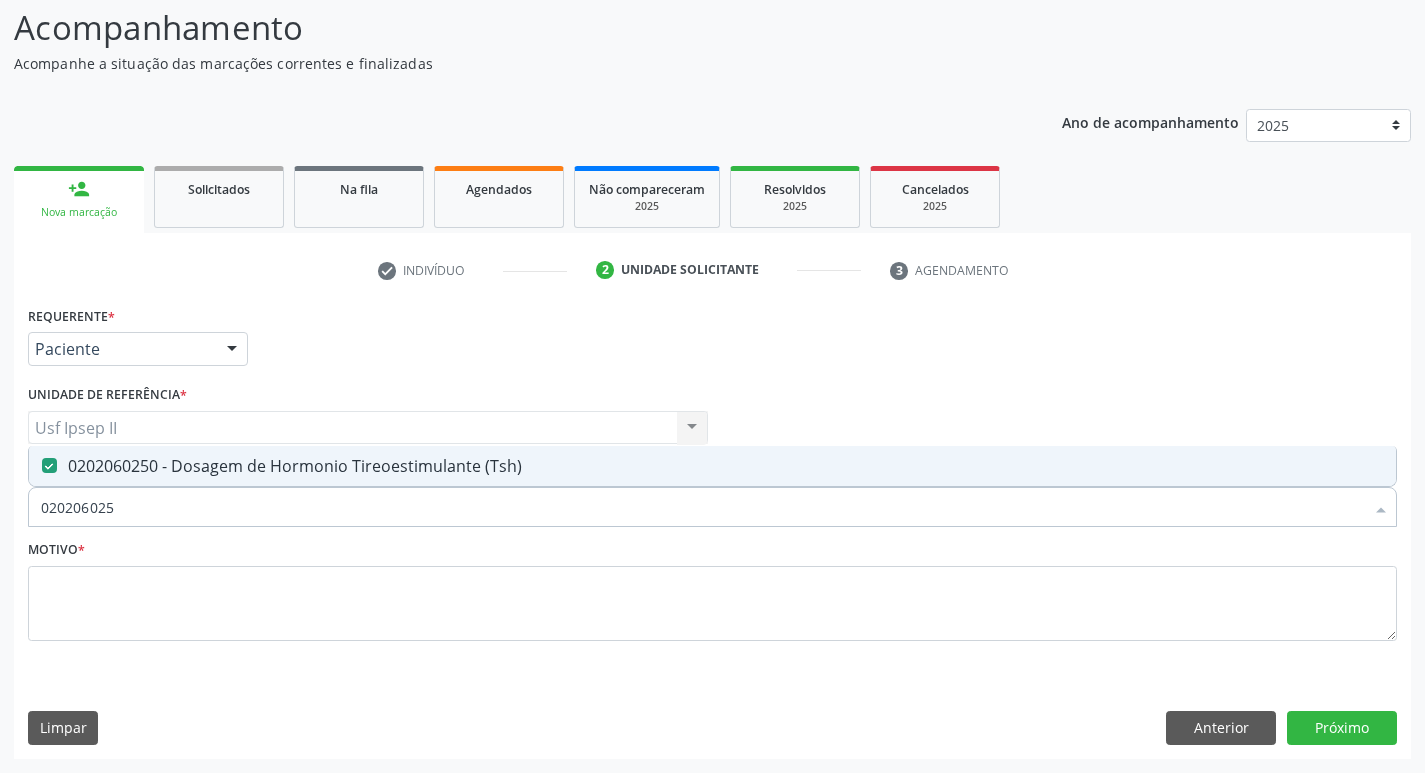 type on "02020602" 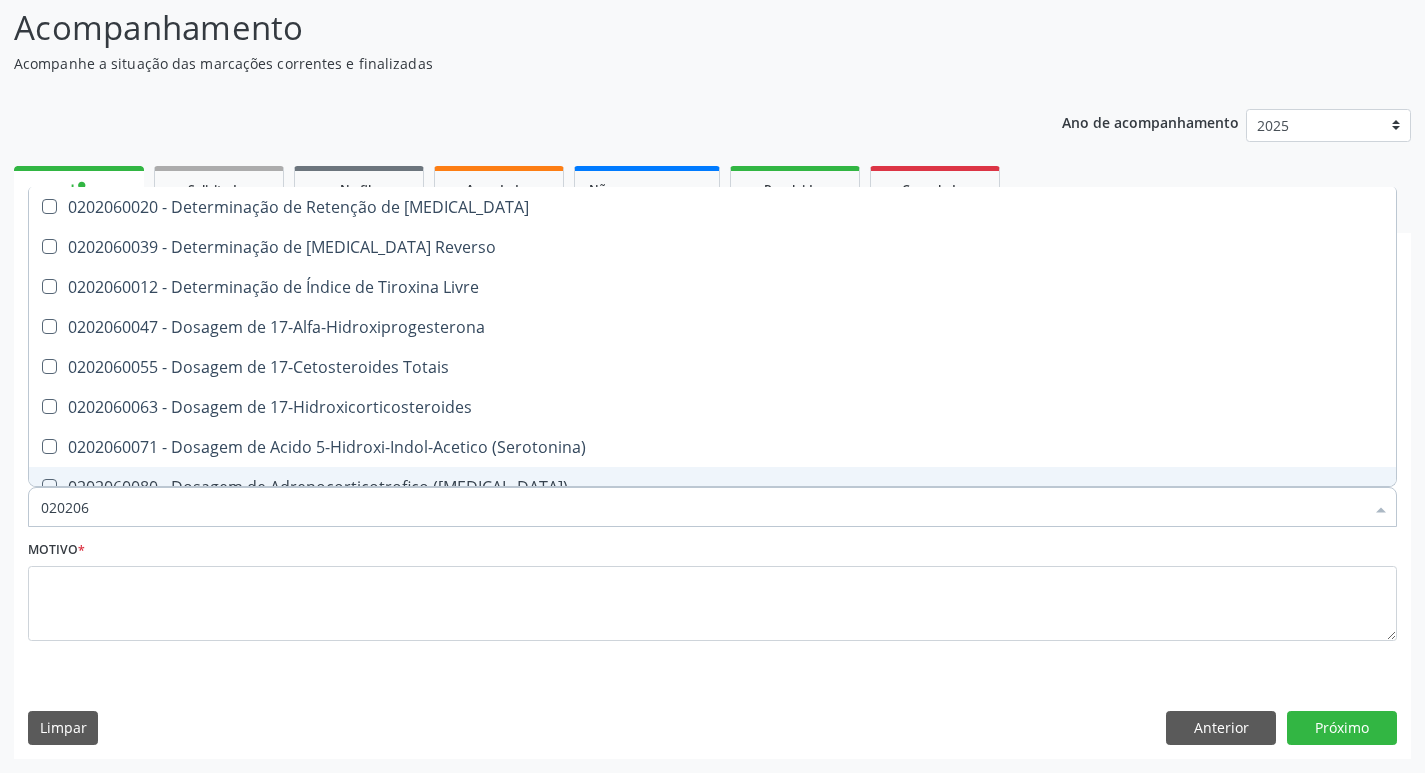 type on "02020" 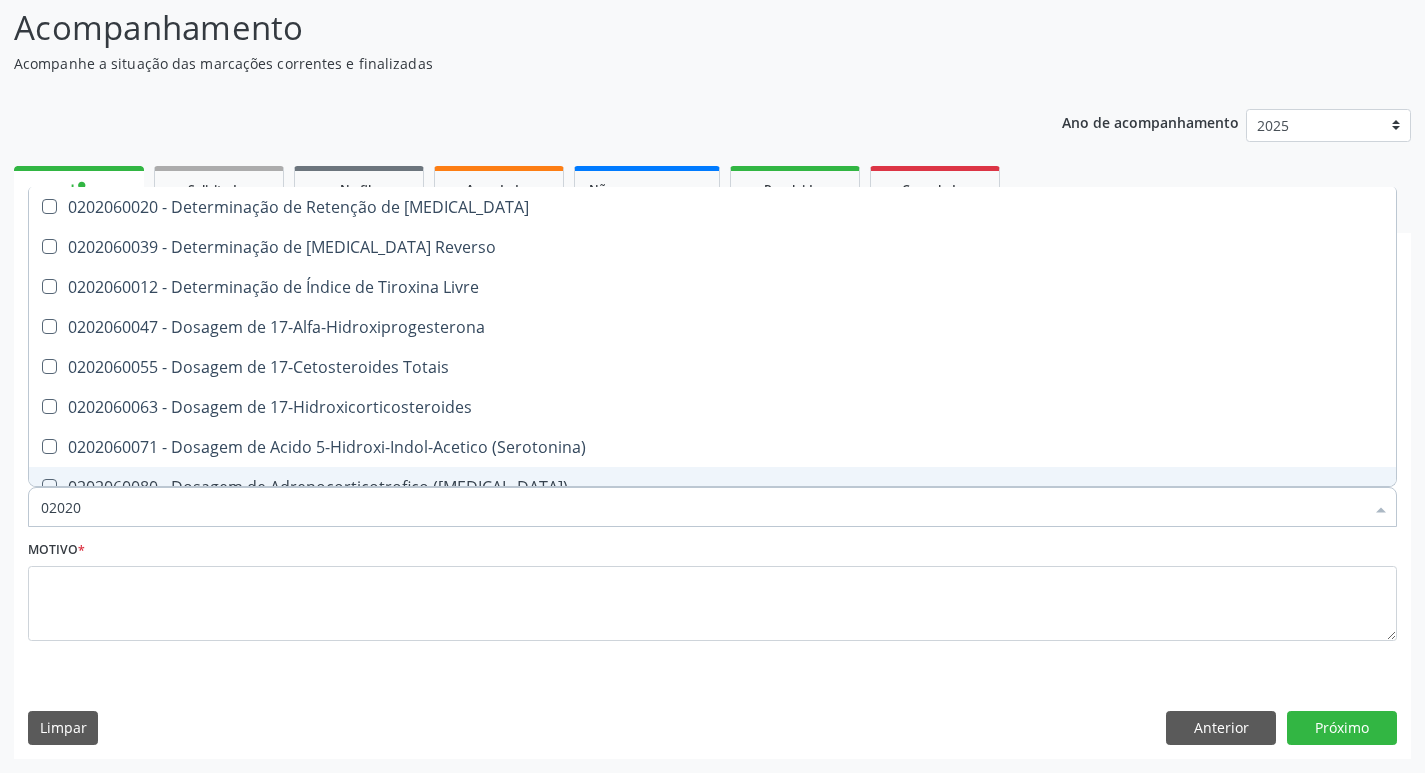 checkbox on "true" 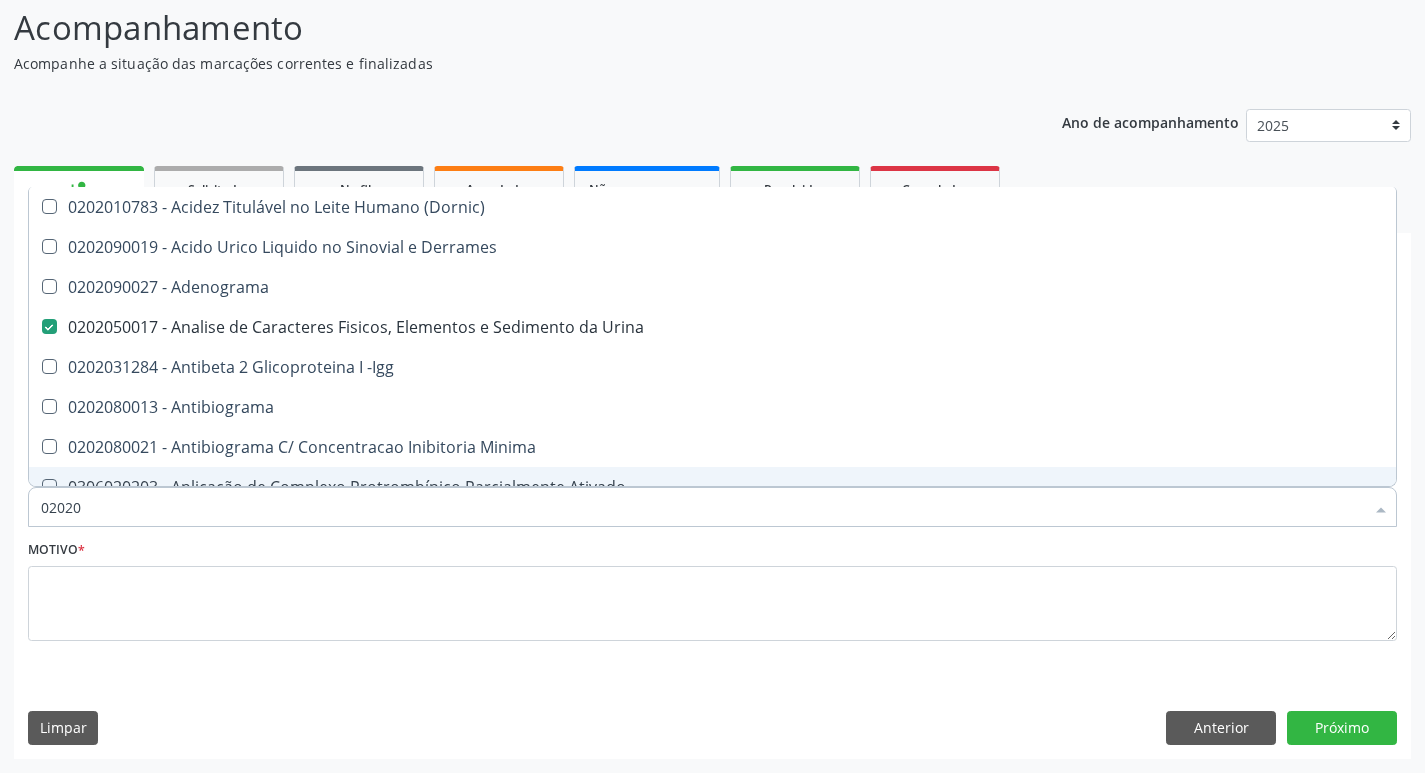 type on "020206" 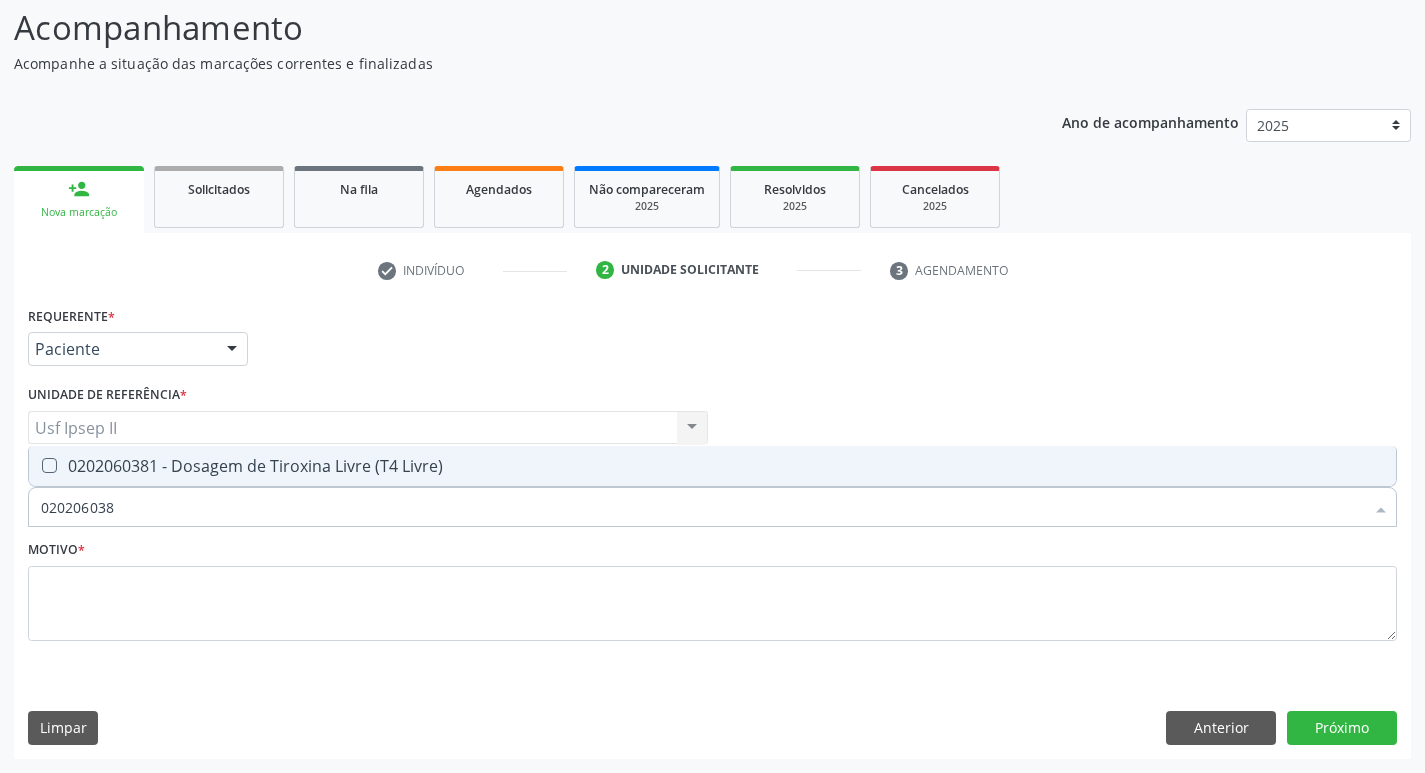 type on "0202060381" 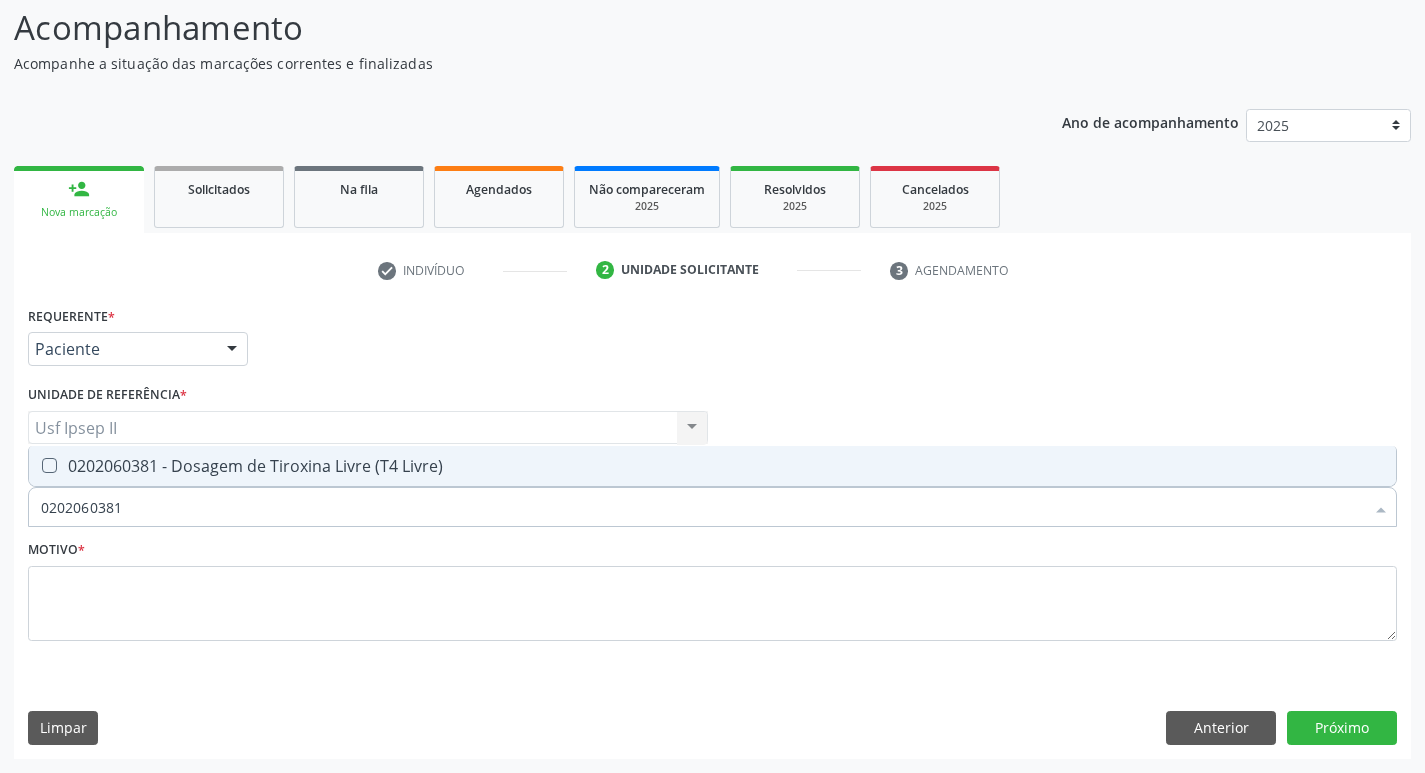 click at bounding box center (49, 465) 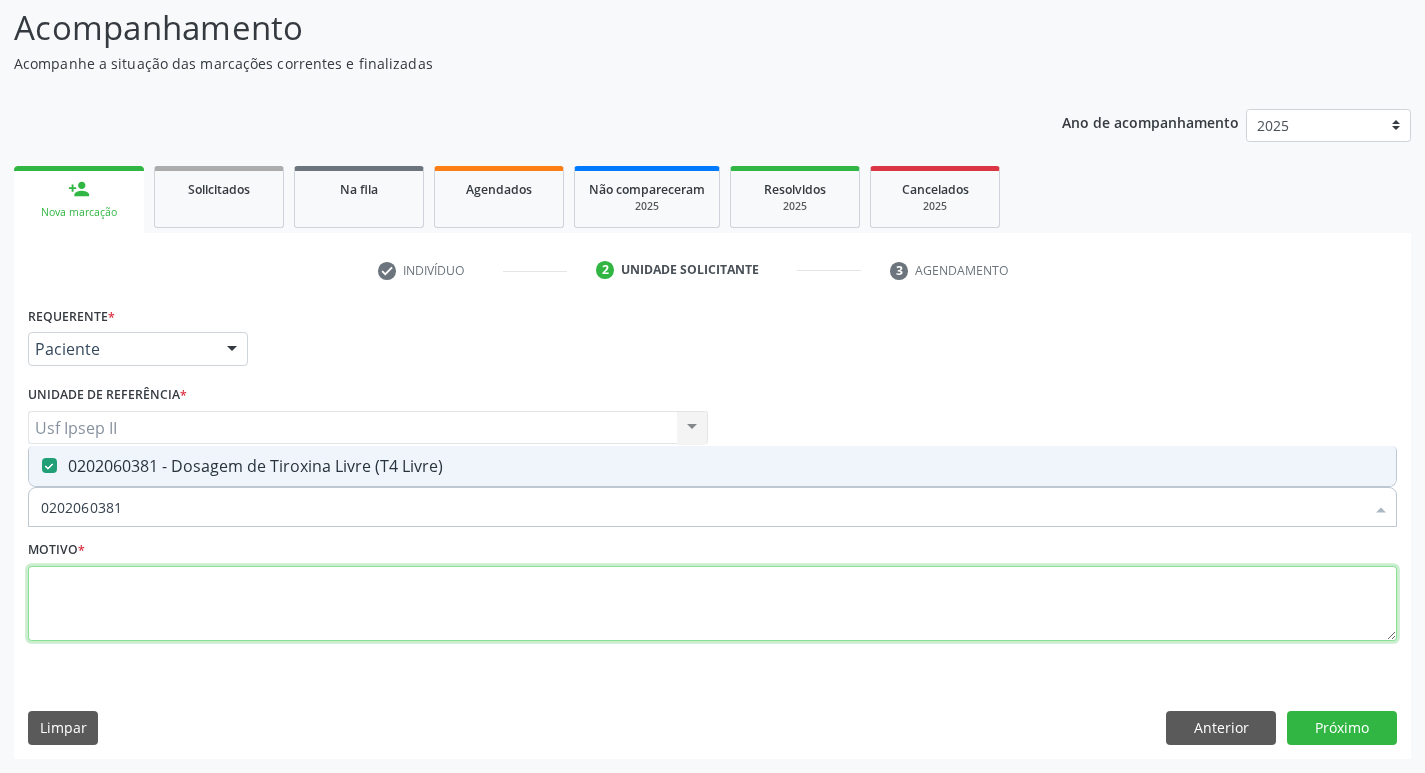 click at bounding box center [712, 604] 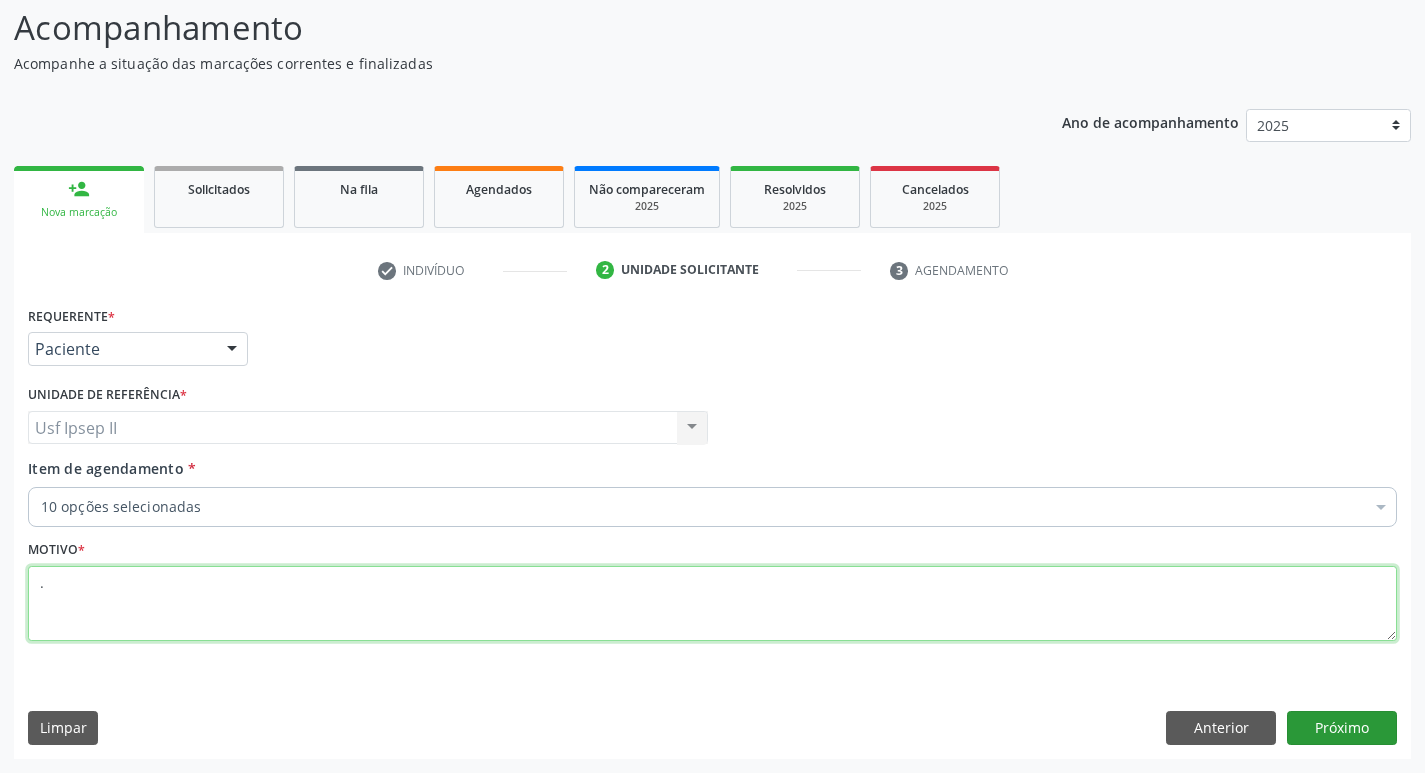 type on "." 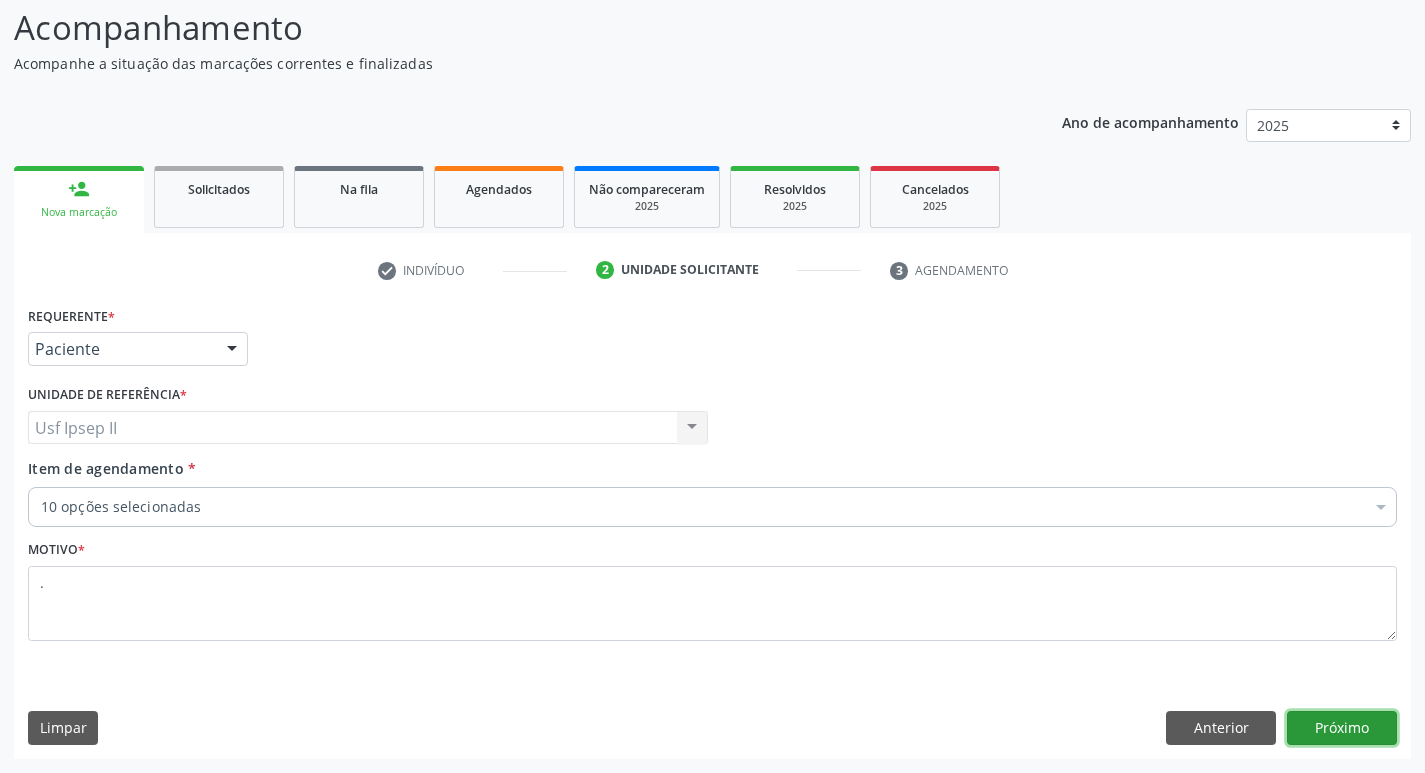 click on "Próximo" at bounding box center [1342, 728] 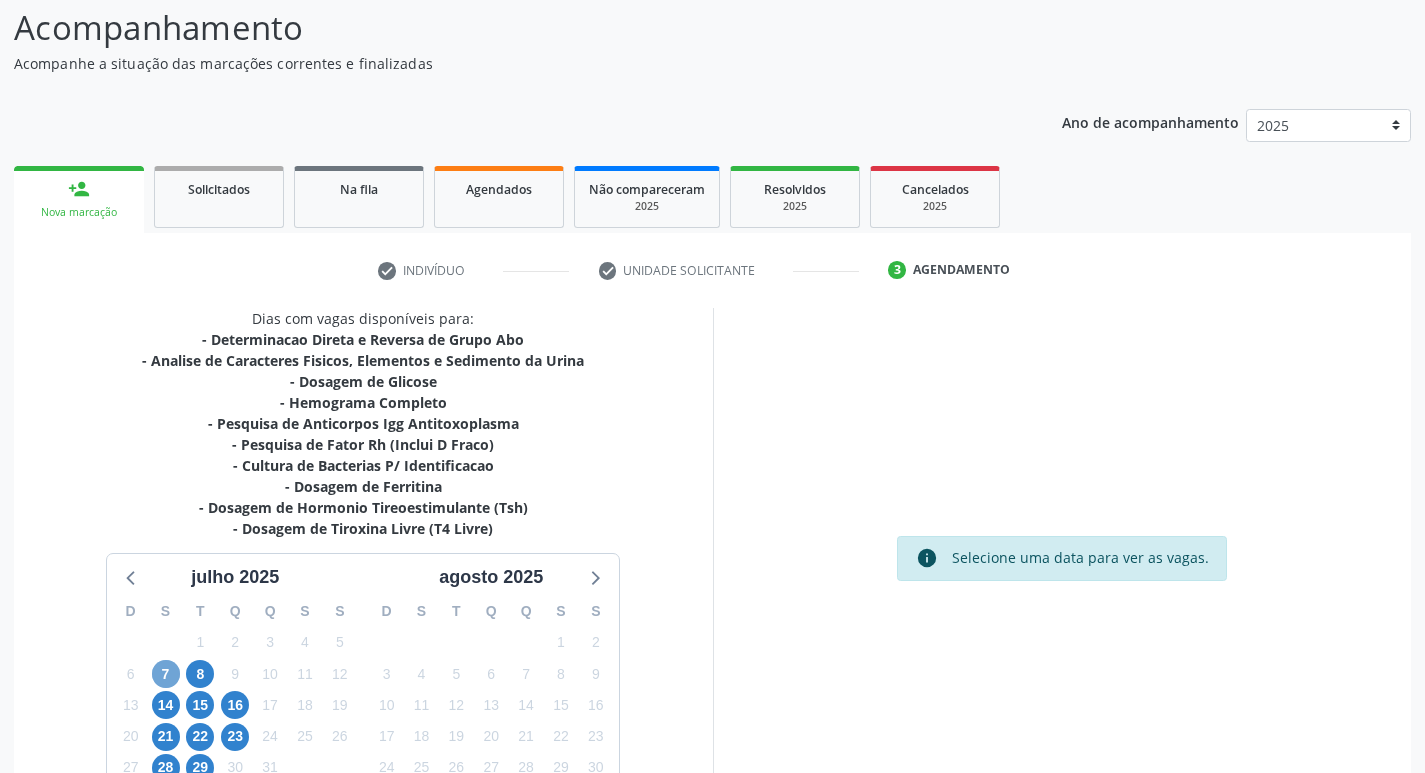 click on "7" at bounding box center (166, 674) 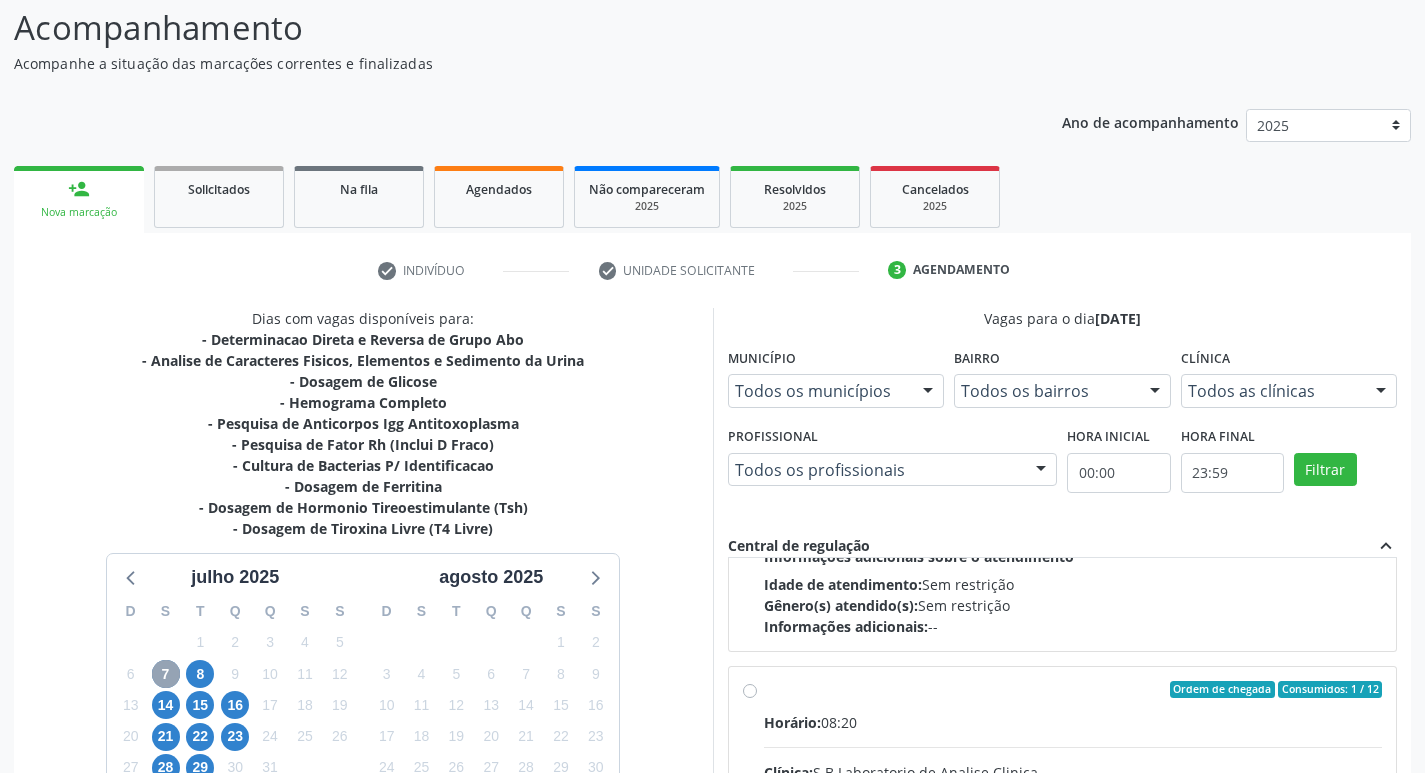 scroll, scrollTop: 315, scrollLeft: 0, axis: vertical 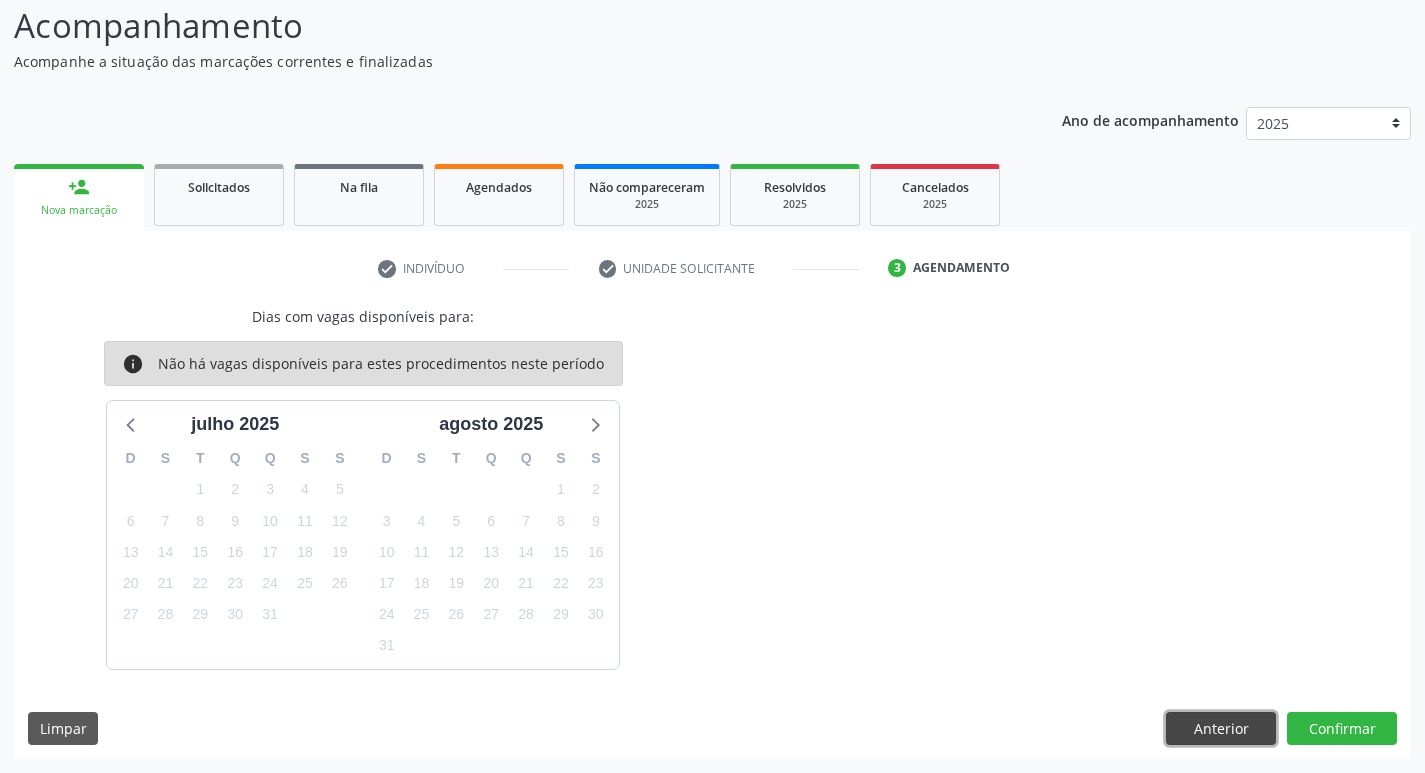 click on "Anterior" at bounding box center (1221, 729) 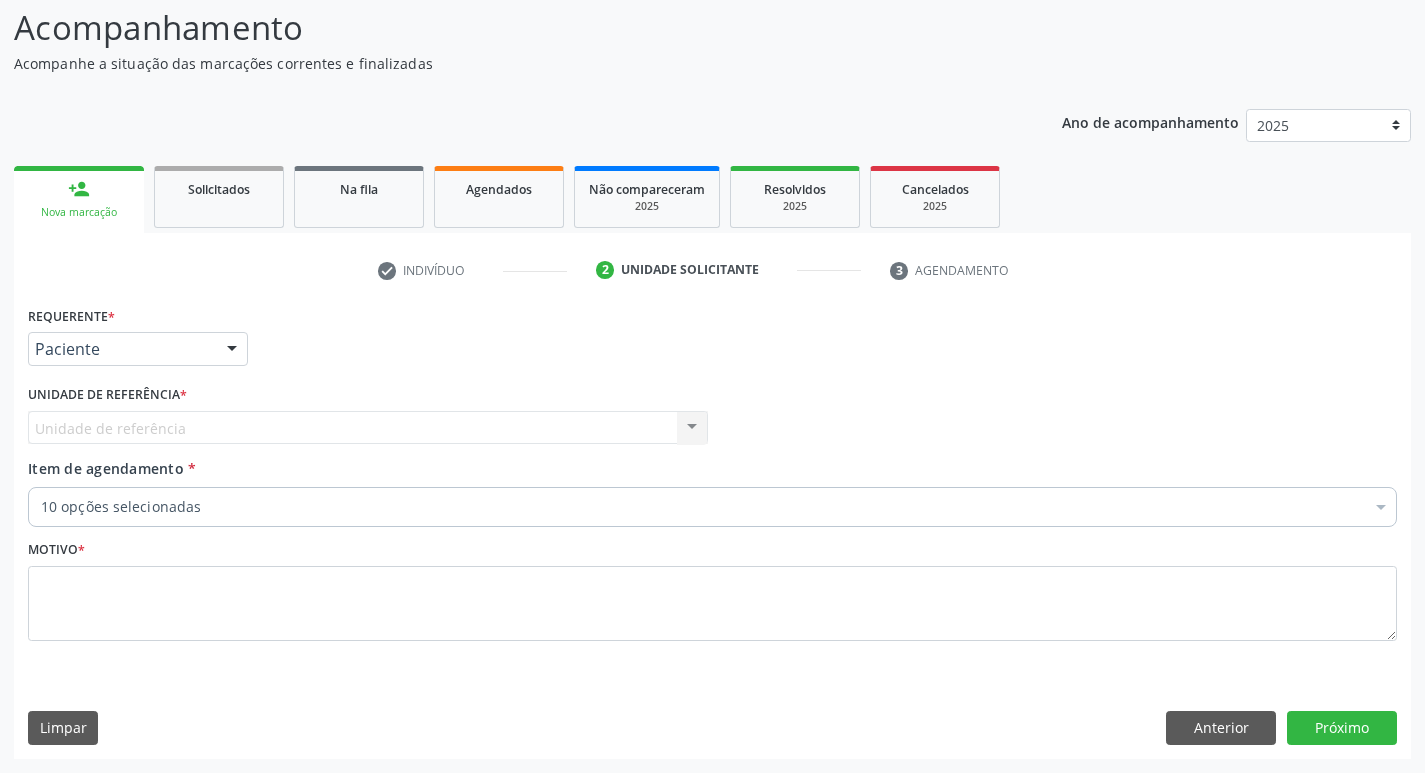 scroll, scrollTop: 133, scrollLeft: 0, axis: vertical 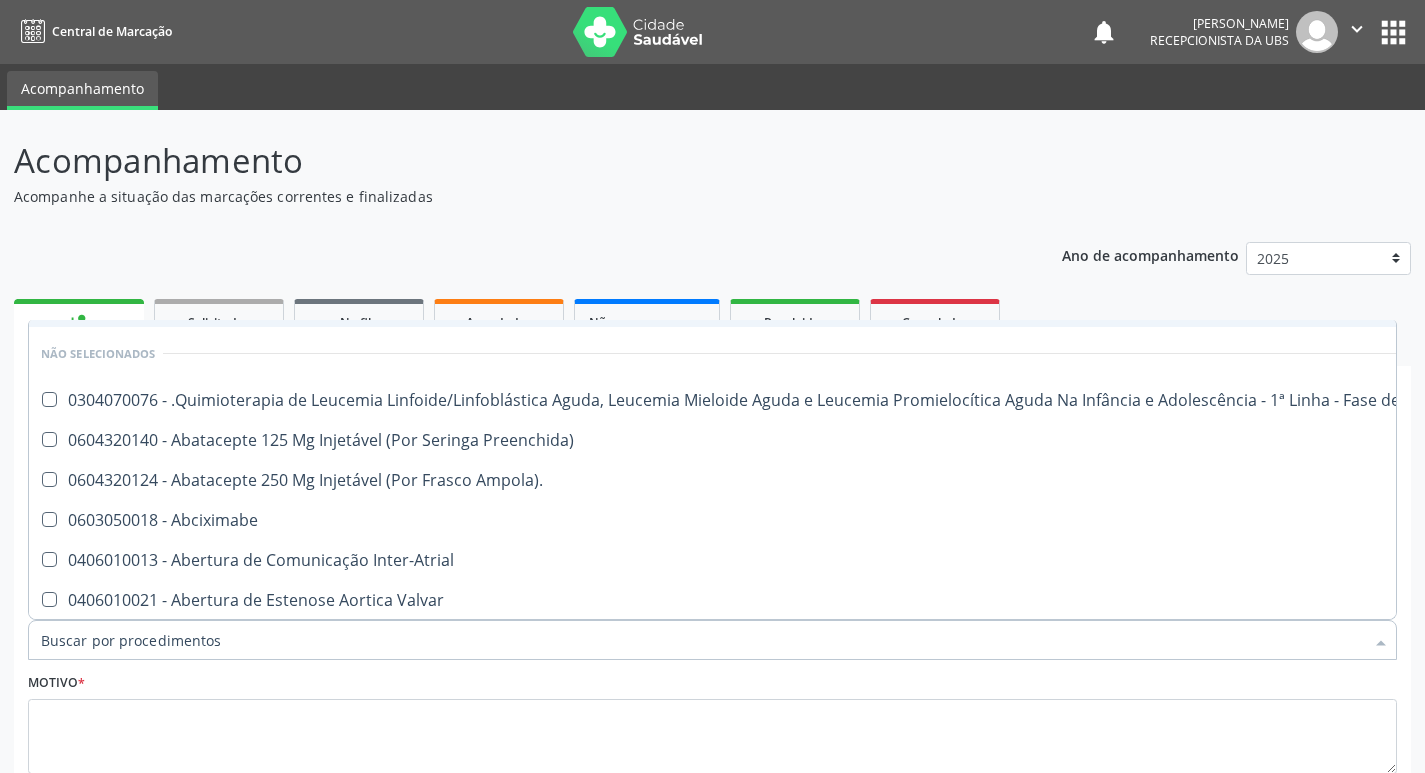 click on "Ano de acompanhamento
2025 2024
person_add
Nova marcação
Solicitados   Na fila   Agendados   Não compareceram
2025
Resolvidos
2025
Cancelados
2025
check
Indivíduo
2
Unidade solicitante
3
Agendamento
CNS
*
898 0034 8172 8605       done
Nome
*
Itauana Gomes de Souza Silva
Itauana Gomes de Souza Silva
CNS:
898 0034 8172 8605
CPF:    --   Nascimento:
01/05/2007
Nenhum resultado encontrado para: "   "
Digite o nome ou CNS para buscar um indivíduo
Sexo
*
Selecione o sexo
Masculino   Feminino
Nenhum resultado encontrado para: "   "
Não há nenhuma opção para ser exibida.
RG" at bounding box center (712, 560) 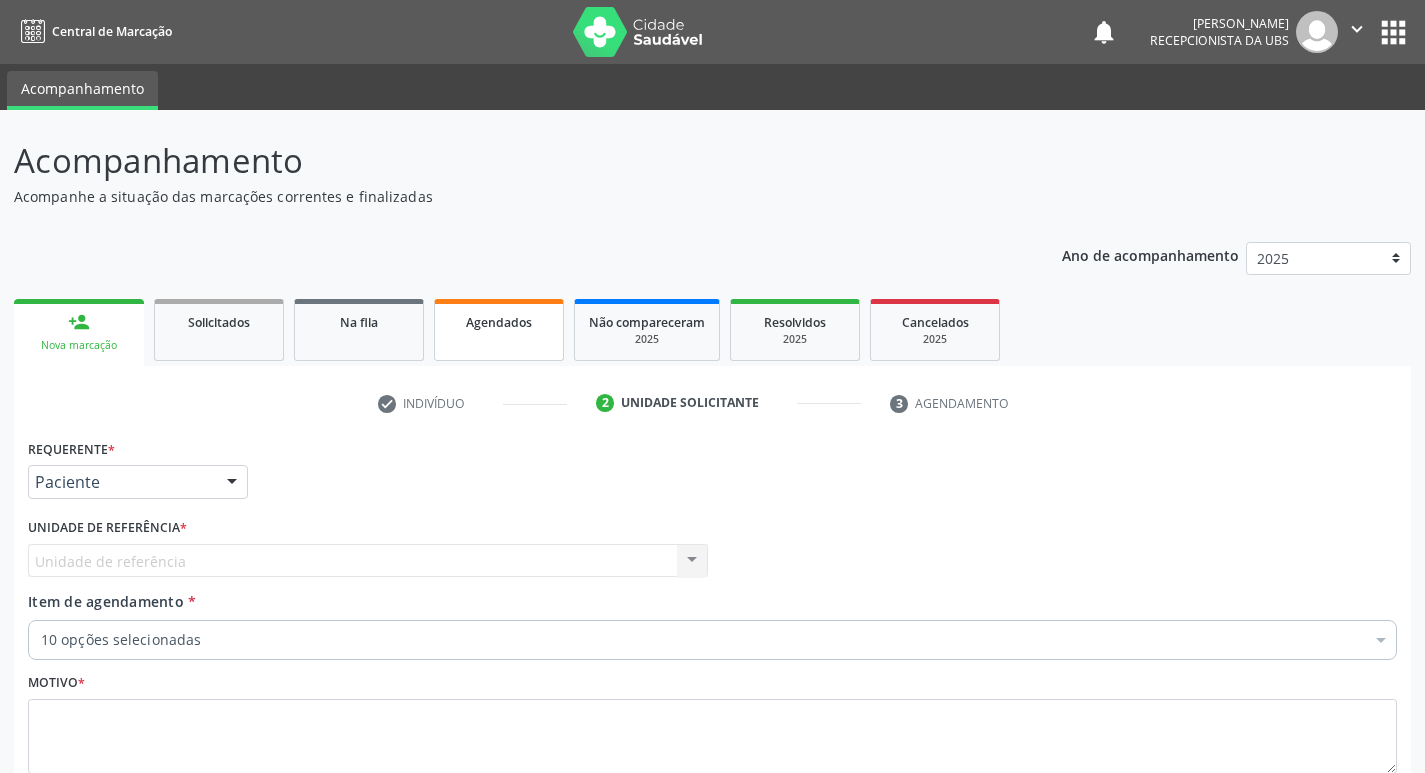 scroll, scrollTop: 0, scrollLeft: 0, axis: both 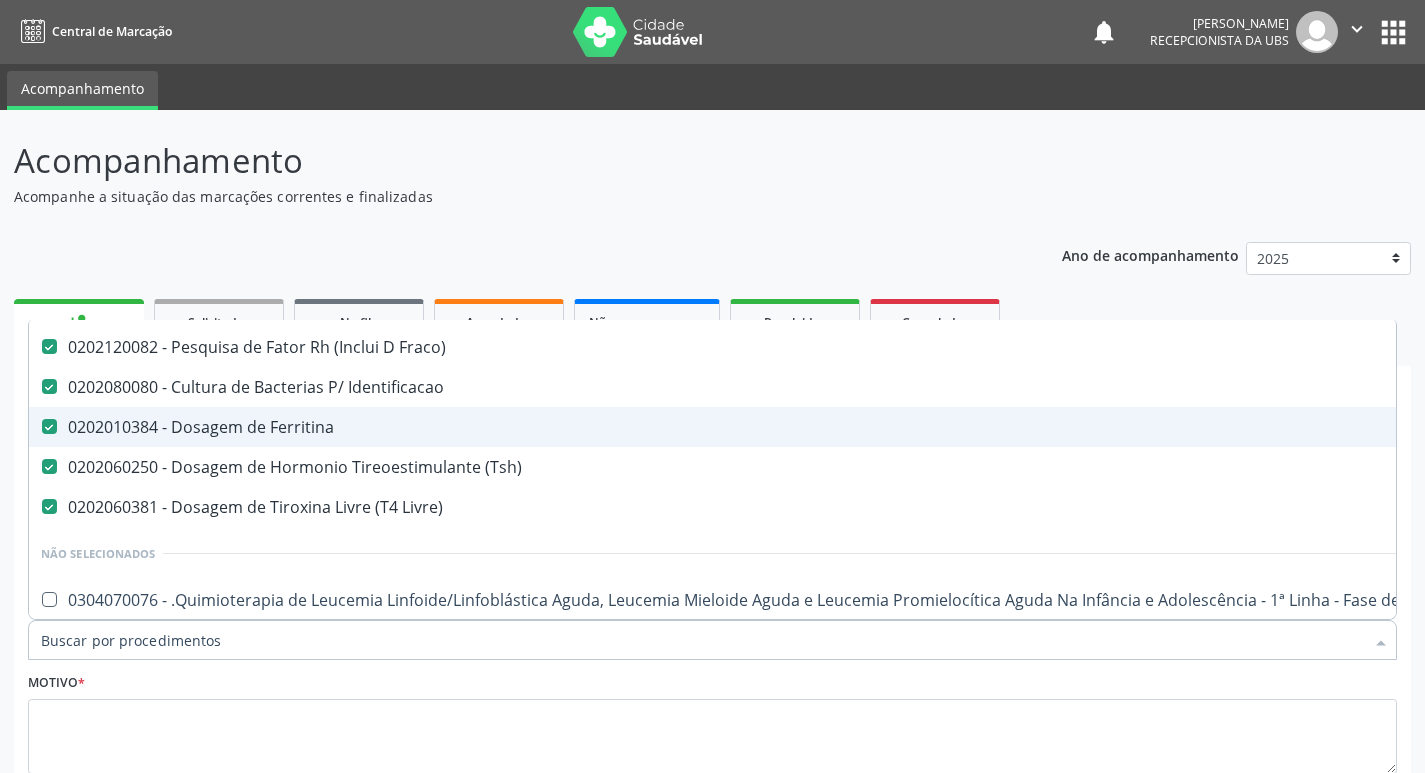 click at bounding box center (49, 426) 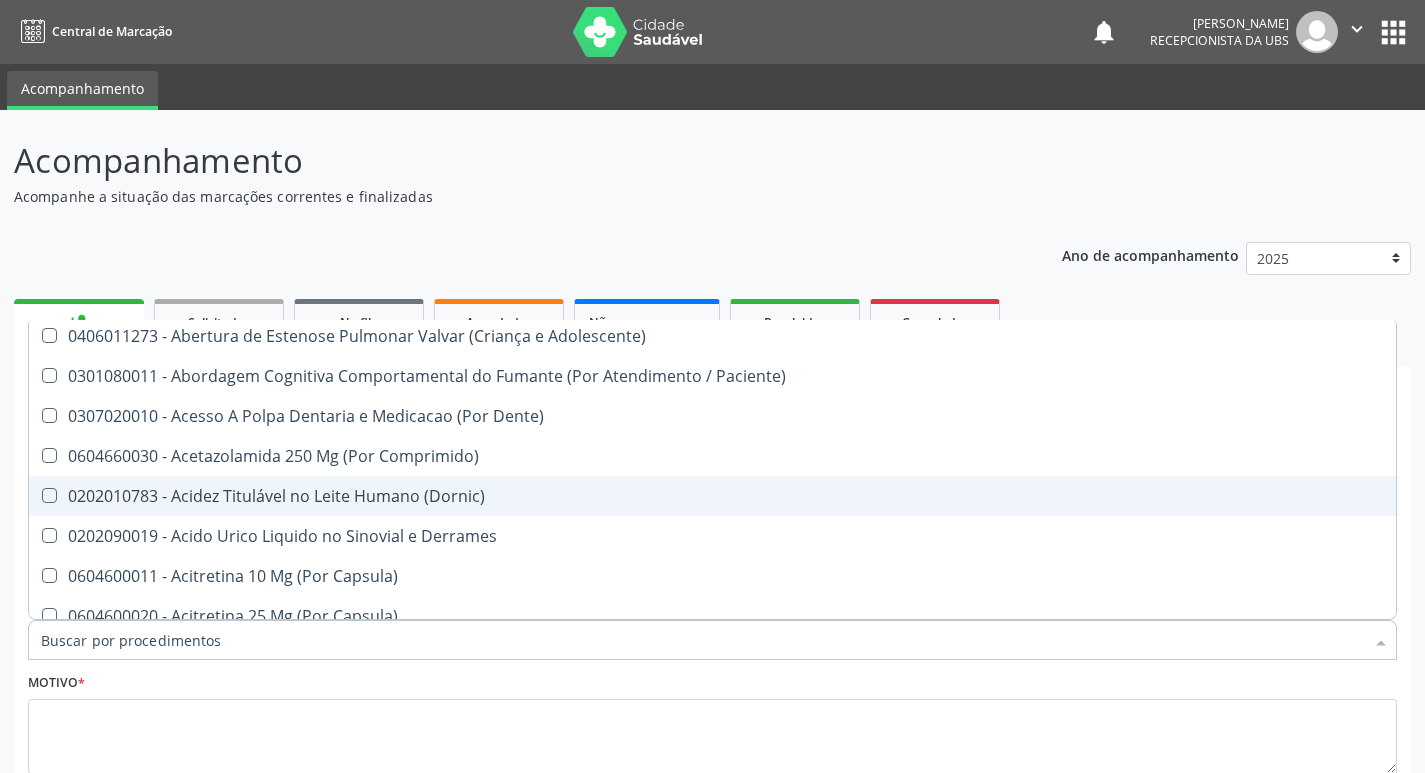 scroll, scrollTop: 1200, scrollLeft: 0, axis: vertical 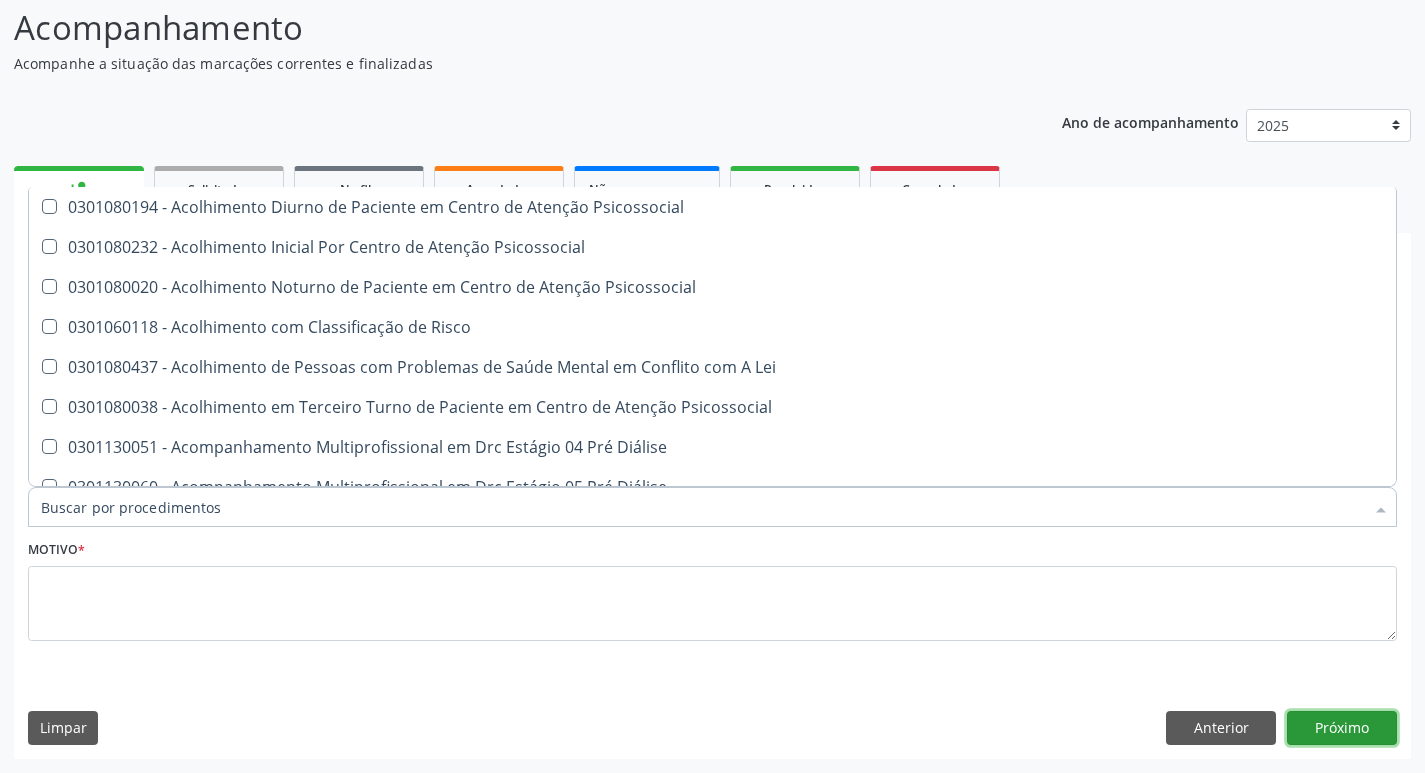 click on "Próximo" at bounding box center [1342, 728] 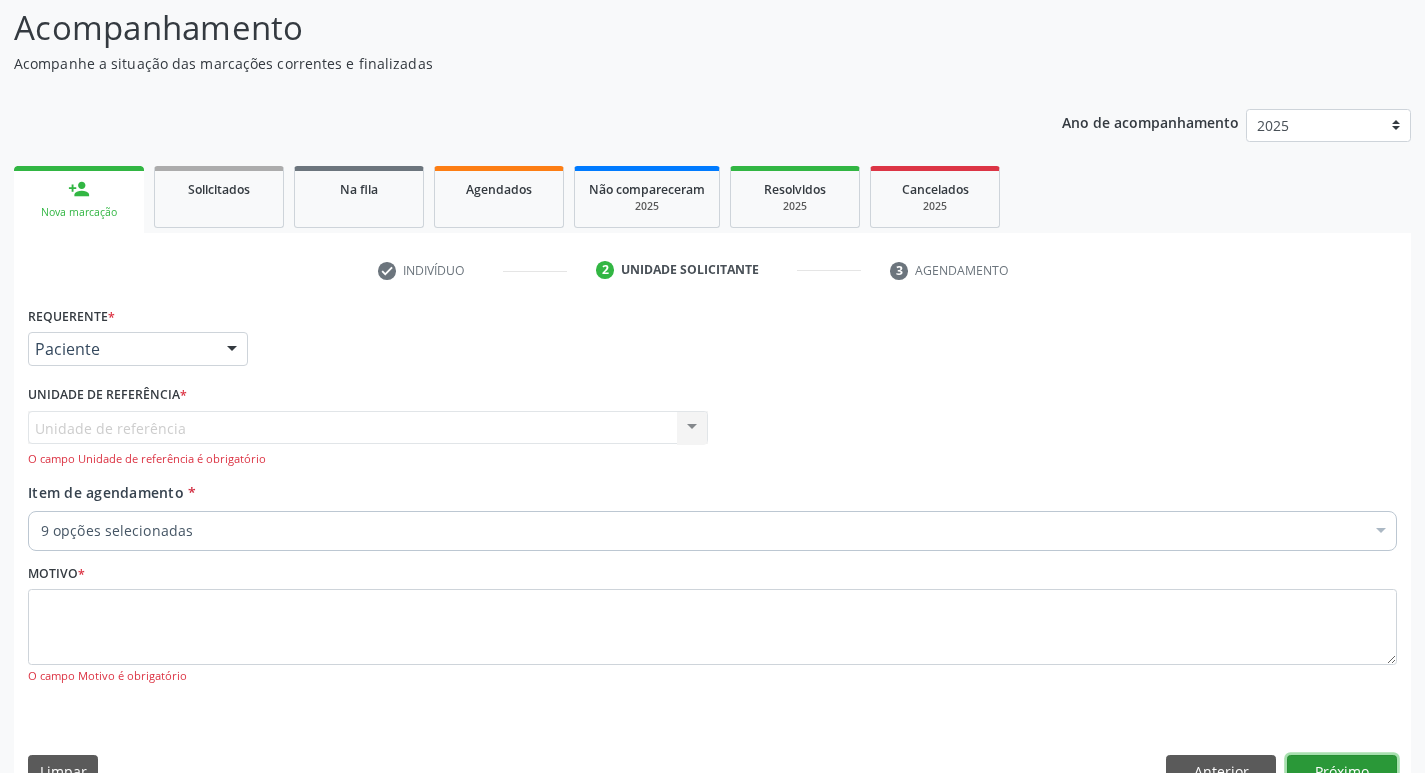 scroll, scrollTop: 0, scrollLeft: 0, axis: both 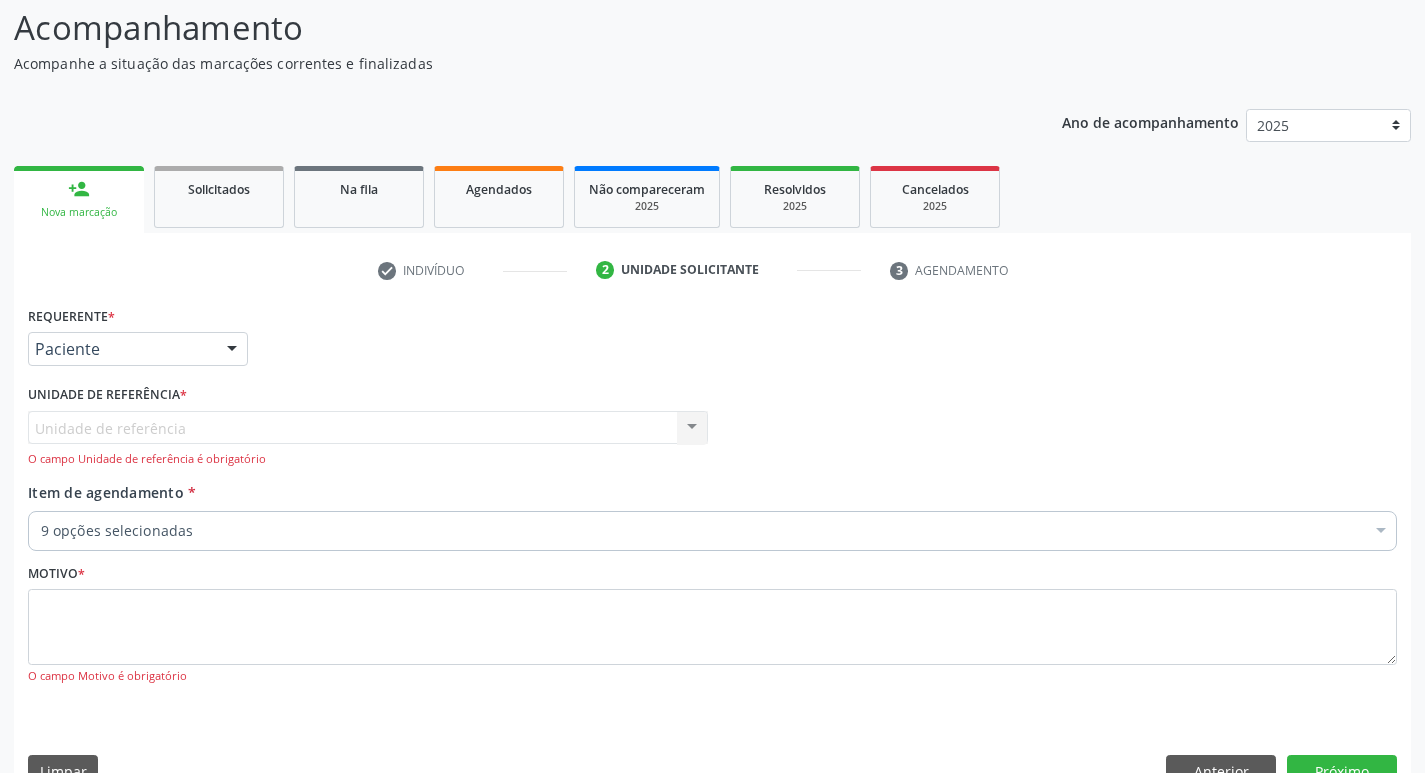 click on "Unidade de referência
Usf Ipsep II
Nenhum resultado encontrado para: "   "
Não há nenhuma opção para ser exibida.
O campo Unidade de referência é obrigatório" at bounding box center [368, 439] 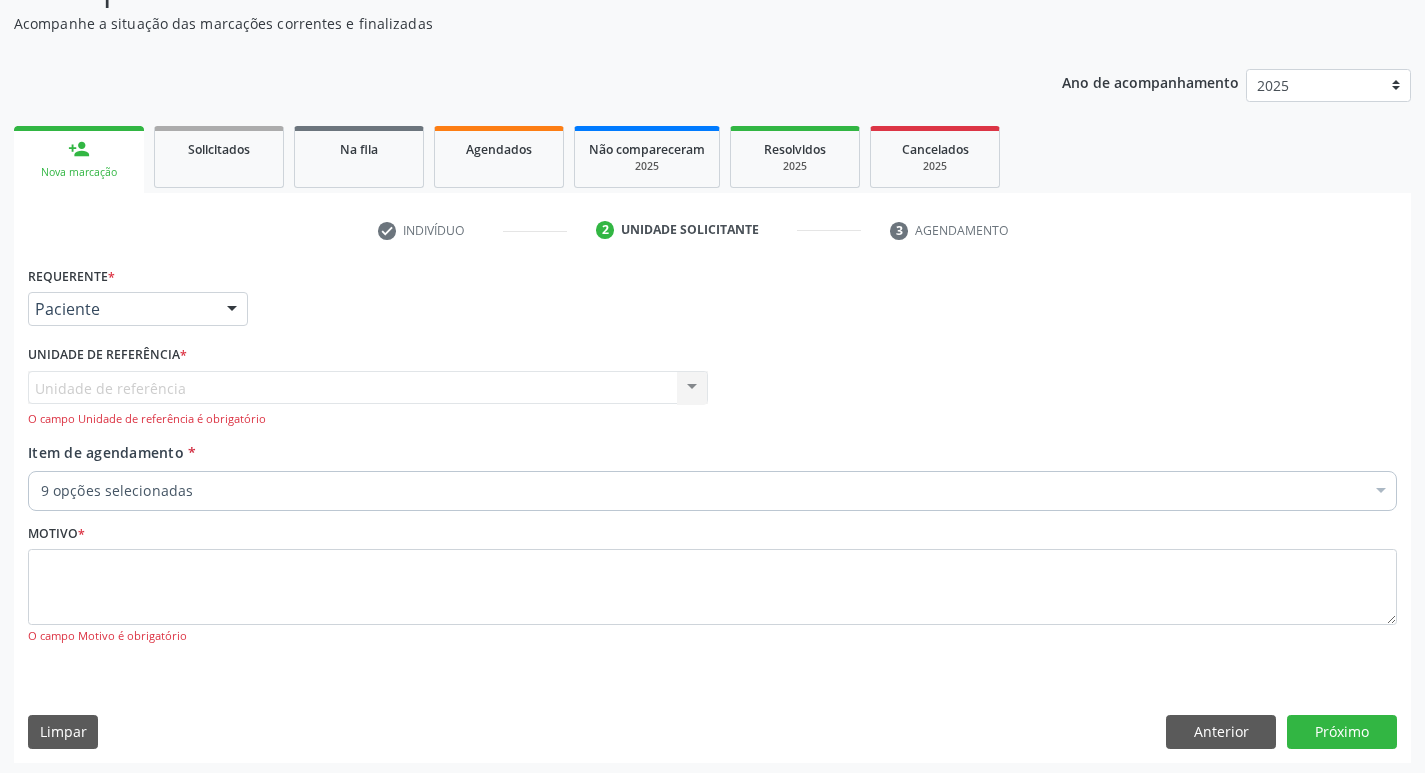 scroll, scrollTop: 177, scrollLeft: 0, axis: vertical 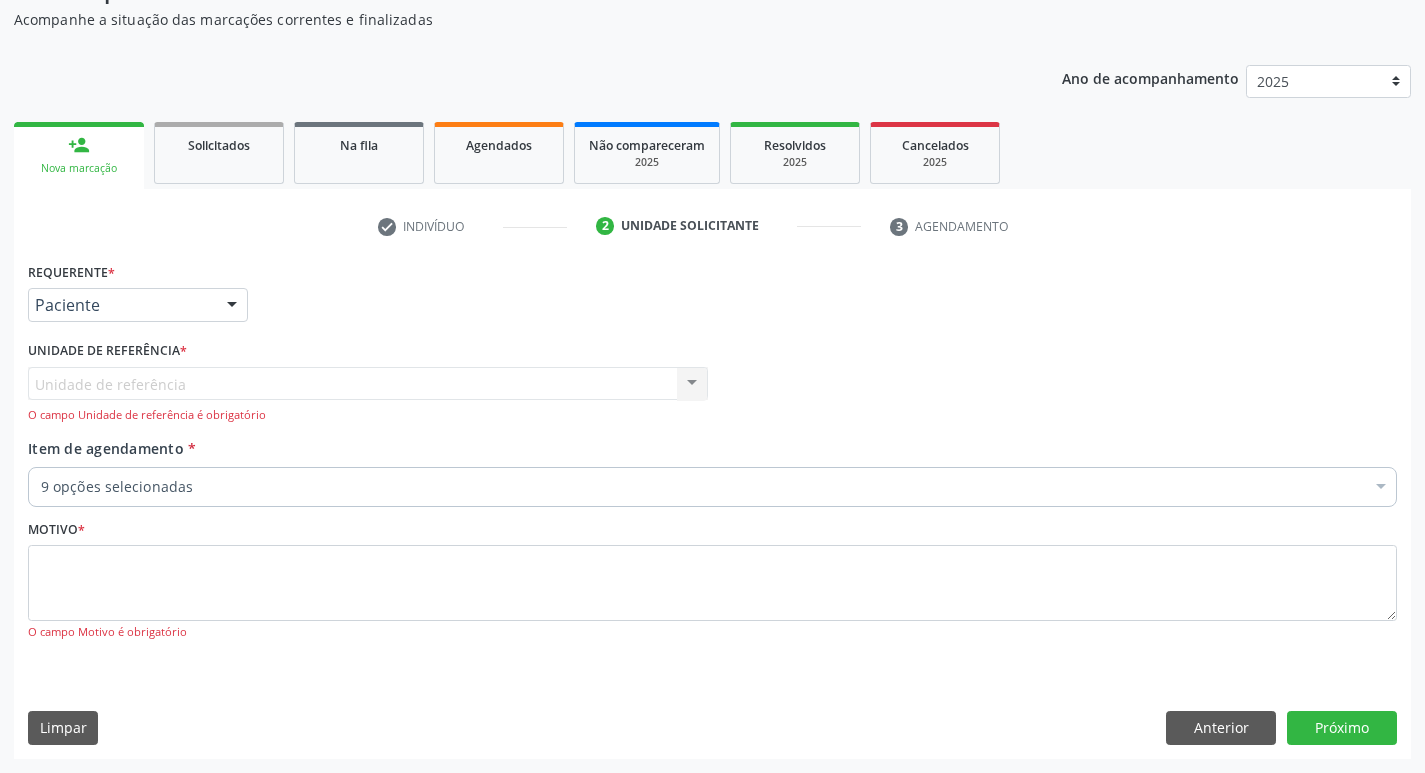 click on "Unidade de referência
Usf Ipsep II
Nenhum resultado encontrado para: "   "
Não há nenhuma opção para ser exibida.
O campo Unidade de referência é obrigatório" at bounding box center (368, 395) 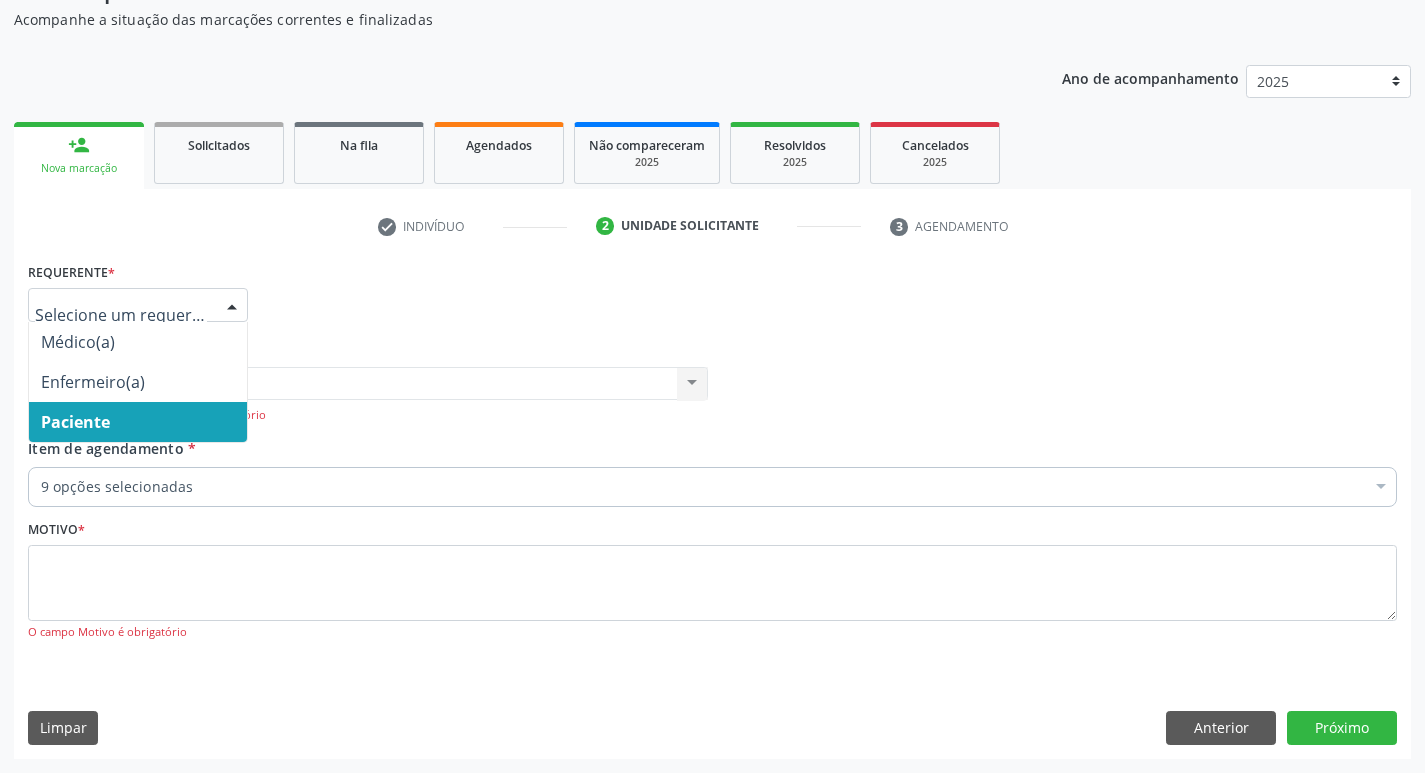 click on "Paciente" at bounding box center [138, 422] 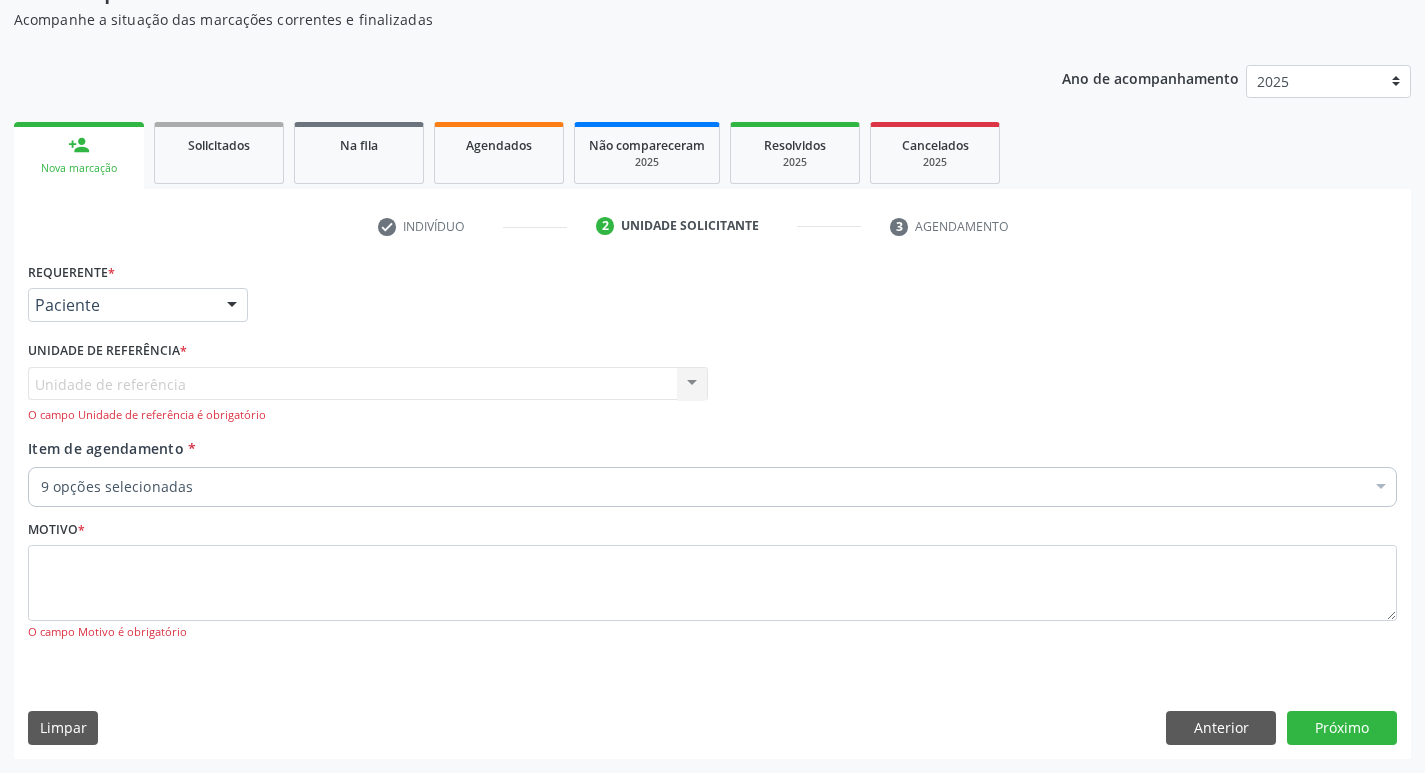 click on "Unidade de referência
Usf Ipsep II
Nenhum resultado encontrado para: "   "
Não há nenhuma opção para ser exibida.
O campo Unidade de referência é obrigatório" at bounding box center (368, 395) 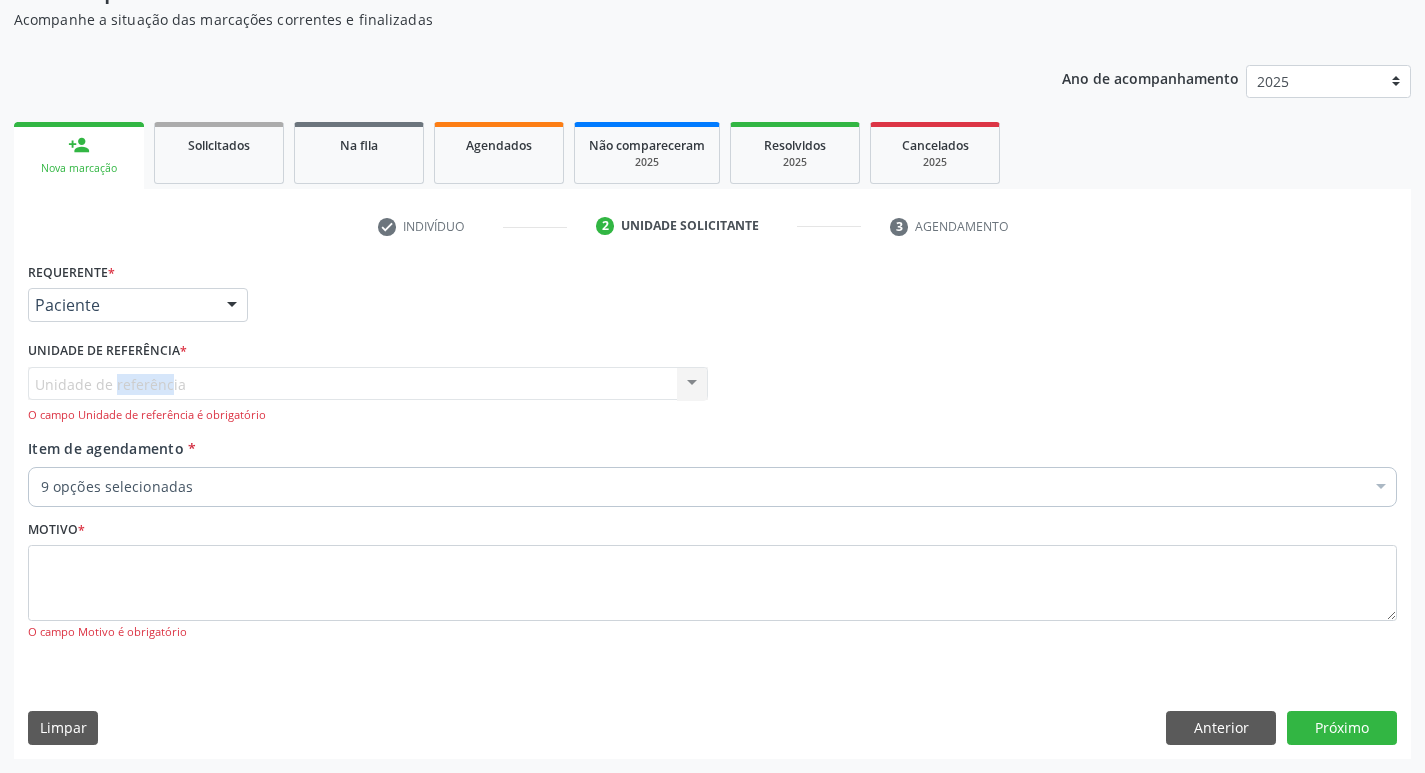 click on "Unidade de referência
Usf Ipsep II
Nenhum resultado encontrado para: "   "
Não há nenhuma opção para ser exibida.
O campo Unidade de referência é obrigatório" at bounding box center (368, 395) 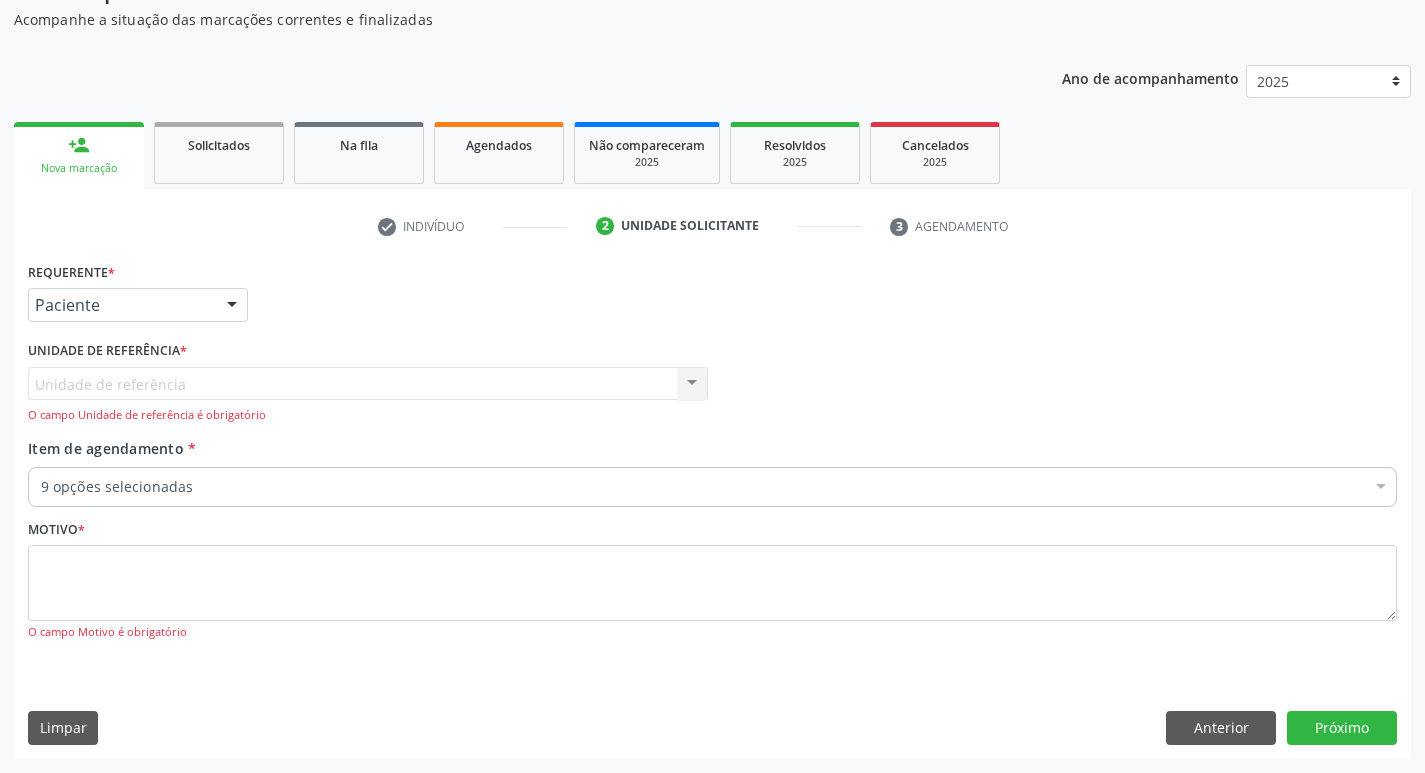 click on "Unidade de referência
Usf Ipsep II
Nenhum resultado encontrado para: "   "
Não há nenhuma opção para ser exibida.
O campo Unidade de referência é obrigatório" at bounding box center [368, 395] 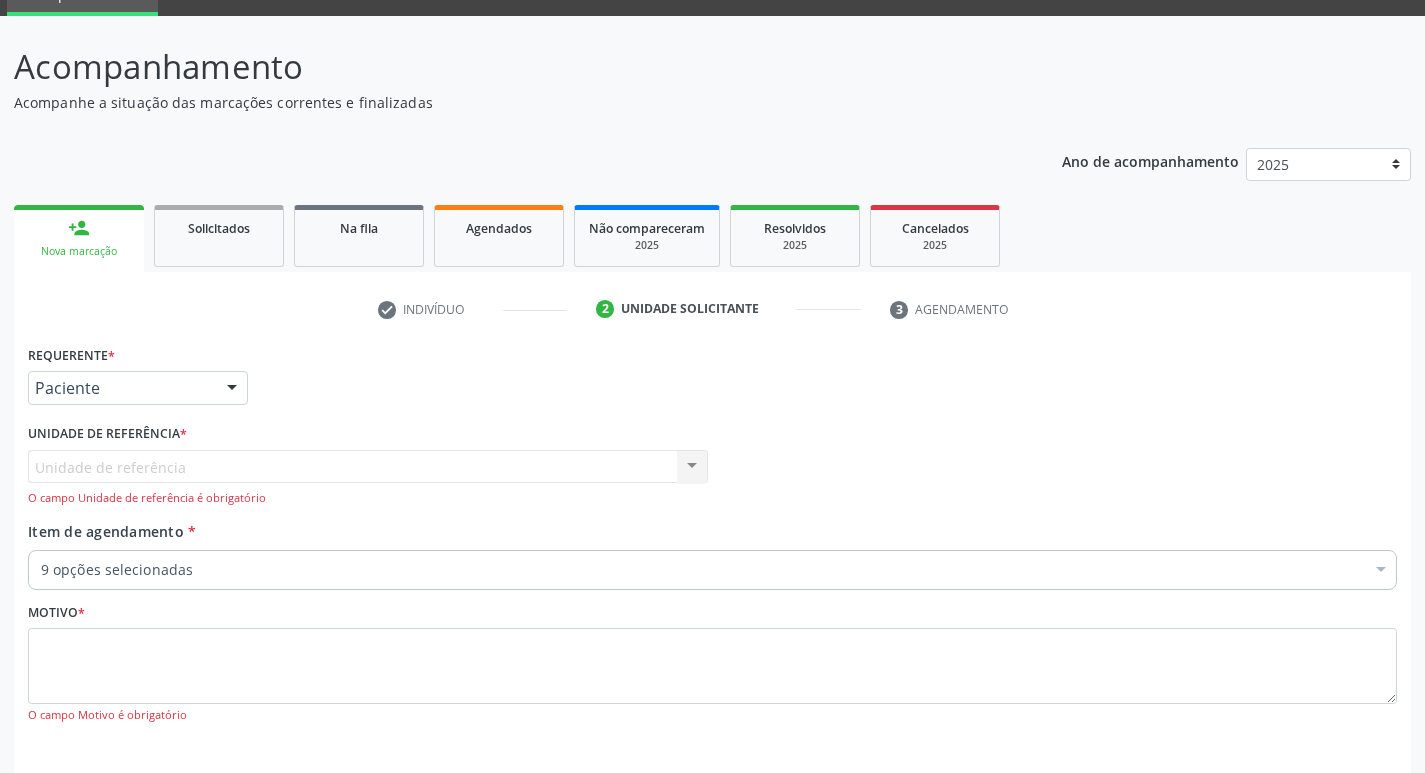 scroll, scrollTop: 177, scrollLeft: 0, axis: vertical 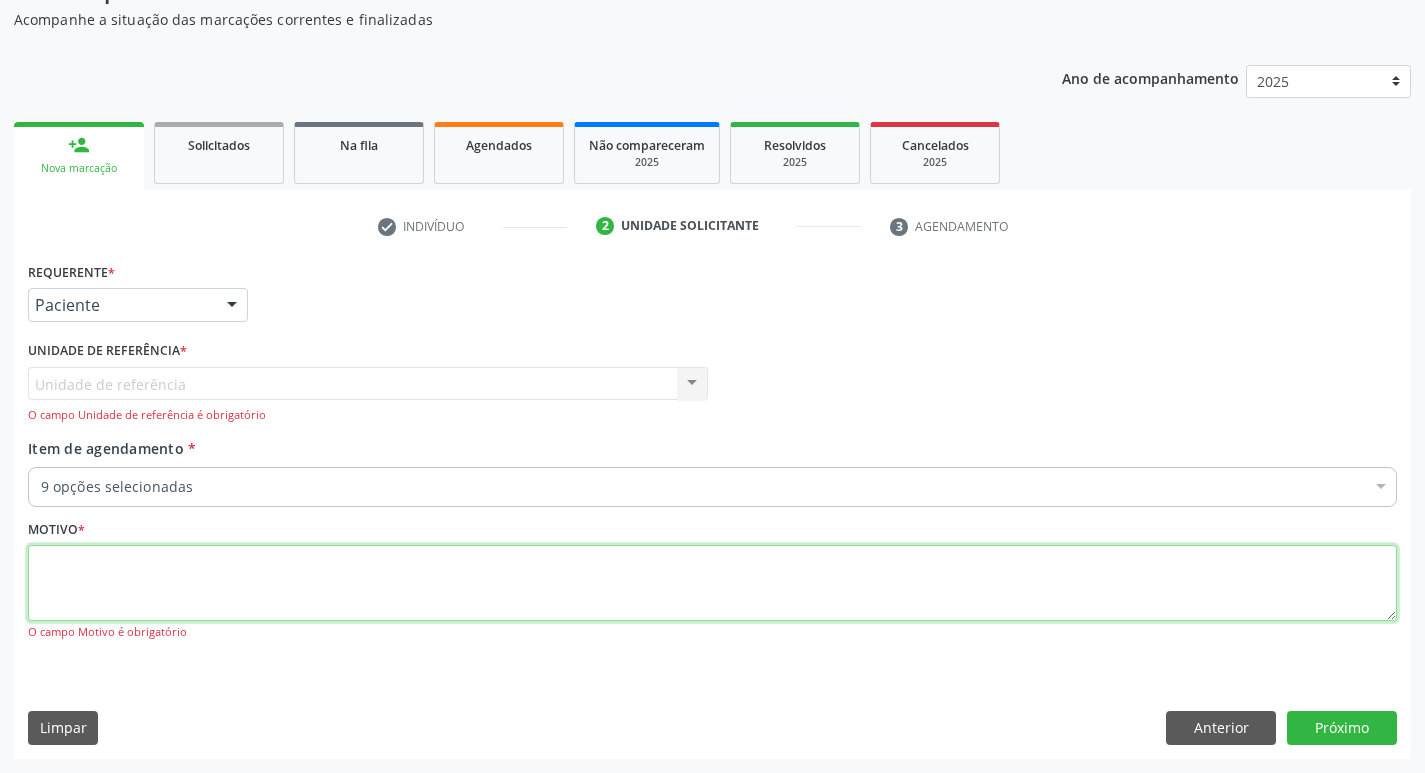 click at bounding box center (712, 583) 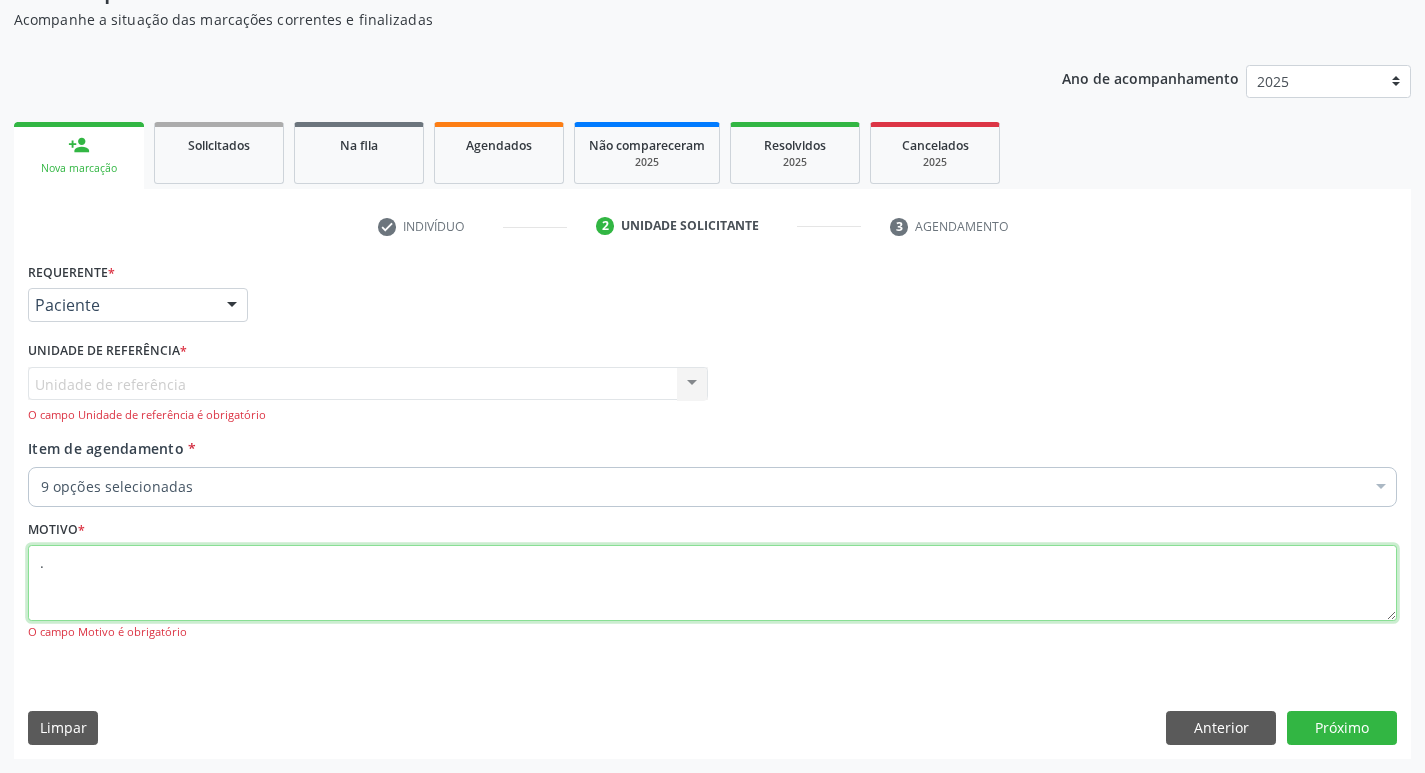 type on "." 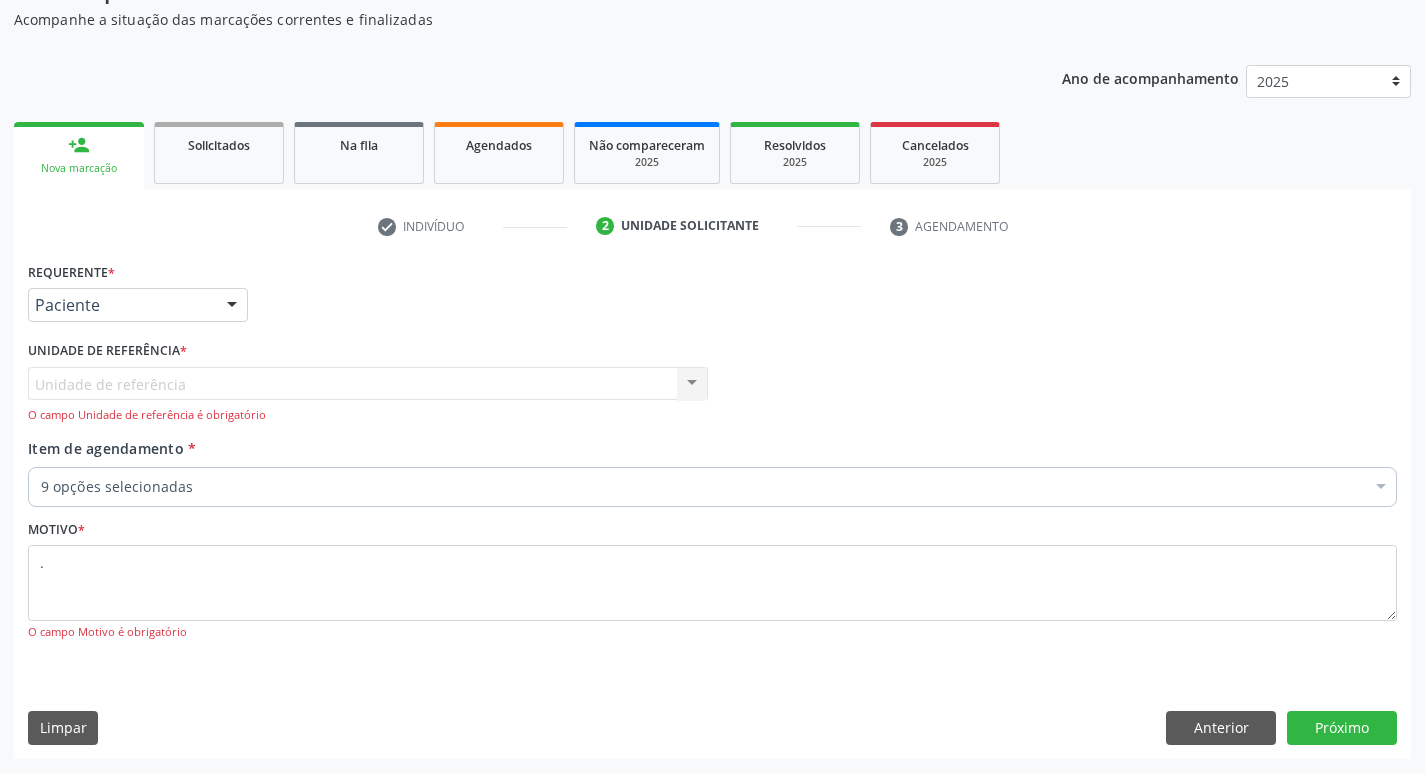 click on "Unidade de referência
Usf Ipsep II
Nenhum resultado encontrado para: "   "
Não há nenhuma opção para ser exibida.
O campo Unidade de referência é obrigatório" at bounding box center [368, 395] 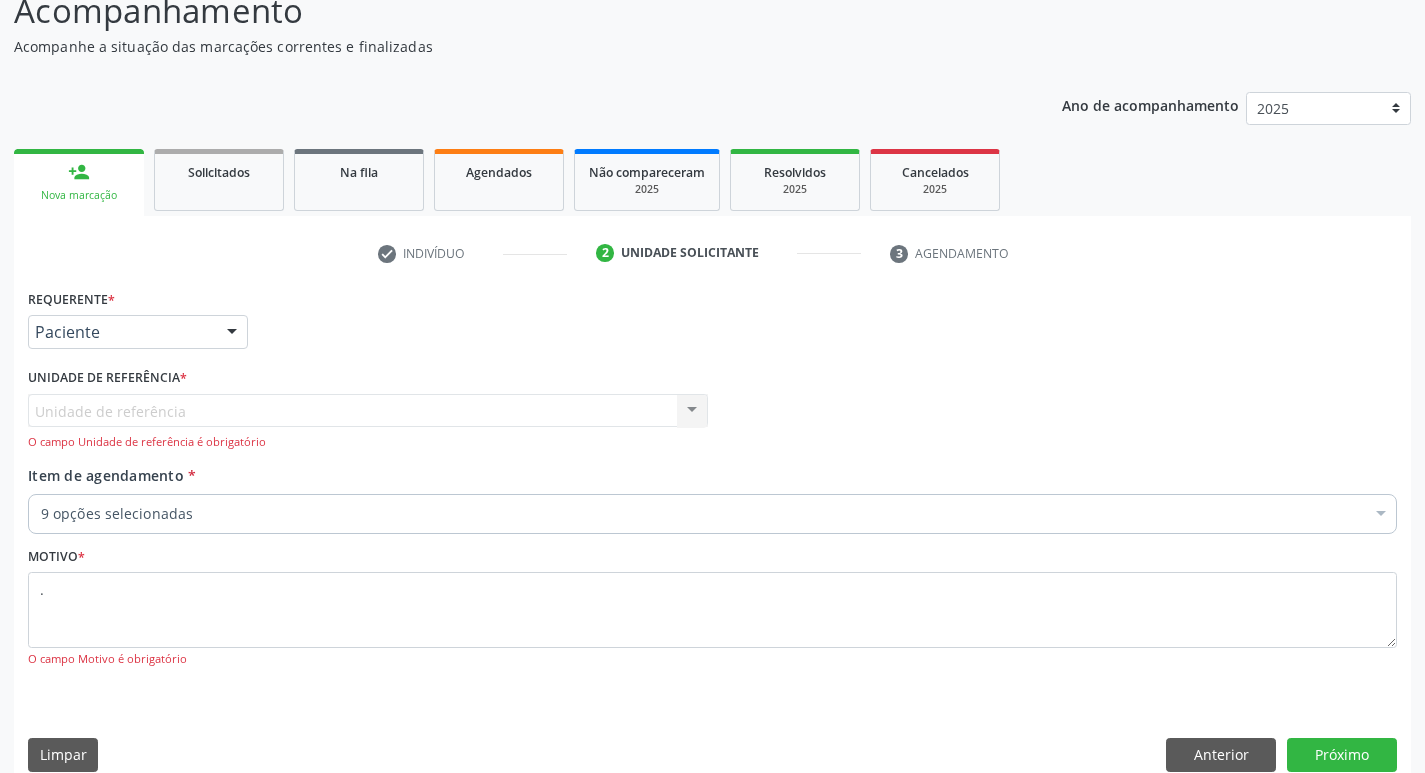 scroll, scrollTop: 177, scrollLeft: 0, axis: vertical 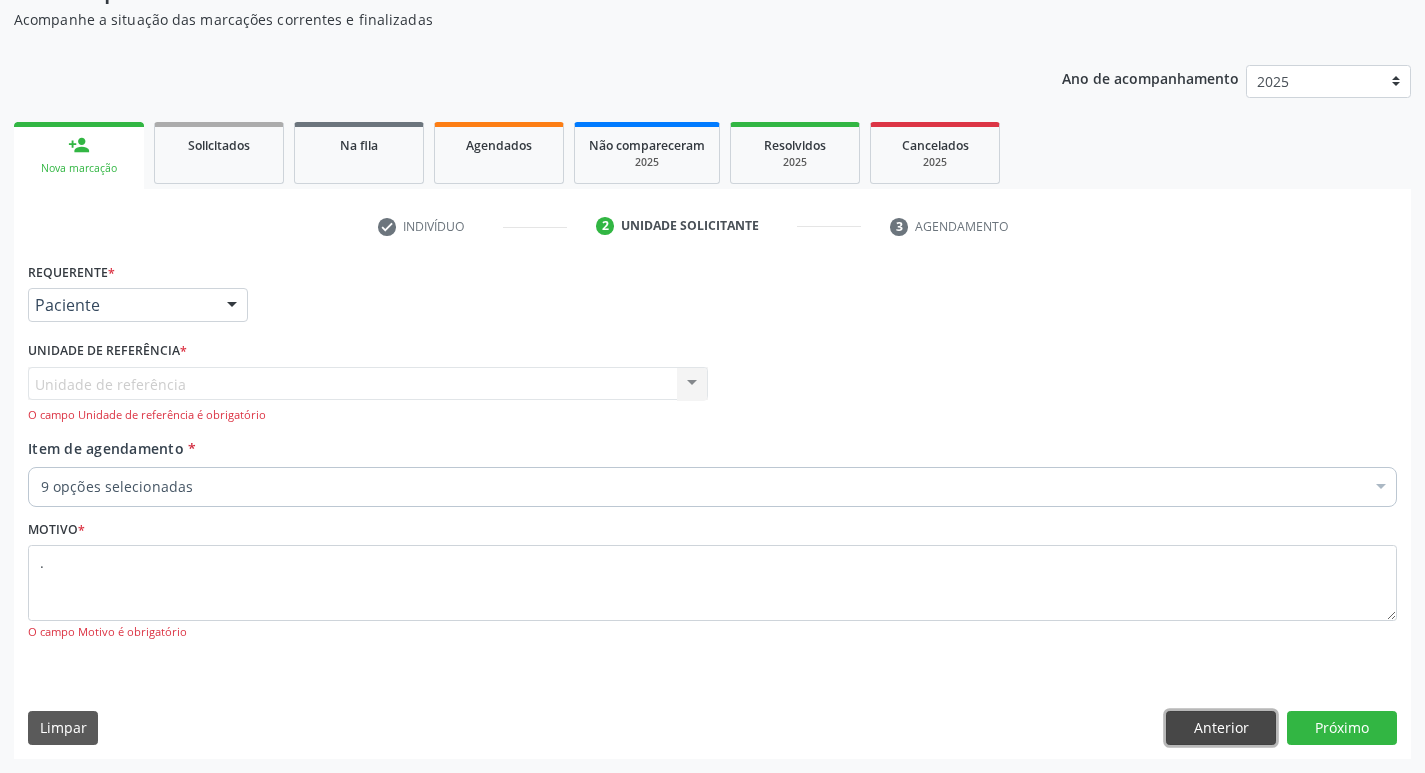 click on "Anterior" at bounding box center [1221, 728] 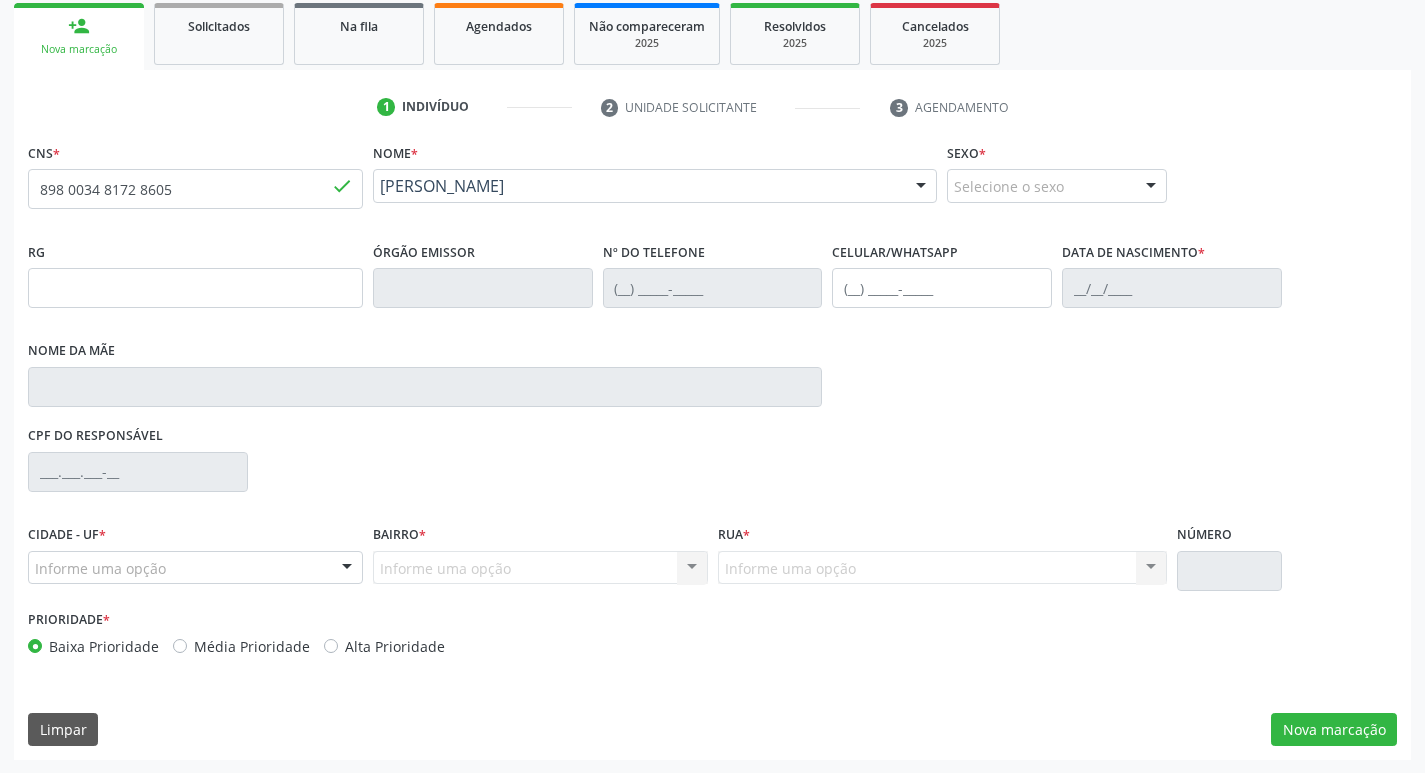 scroll, scrollTop: 297, scrollLeft: 0, axis: vertical 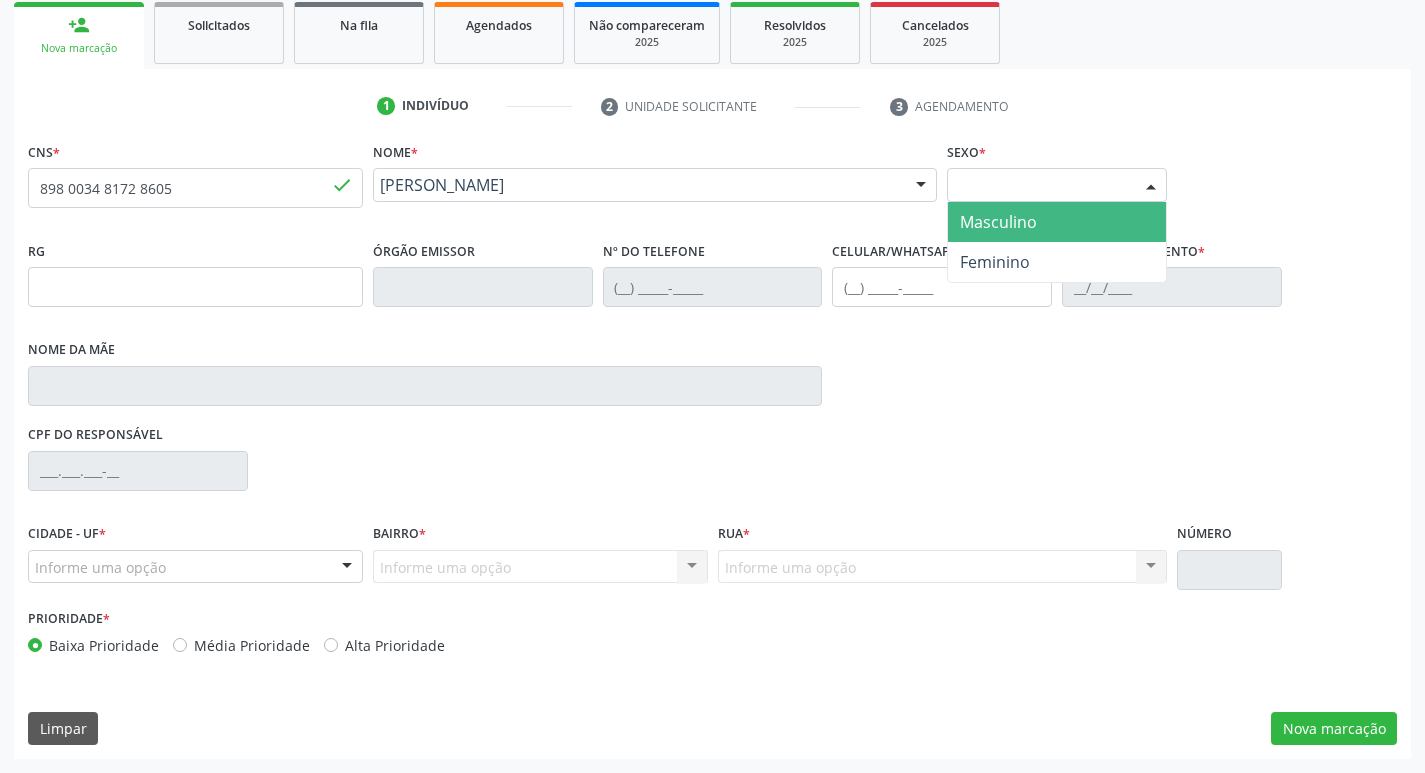 click at bounding box center (1151, 186) 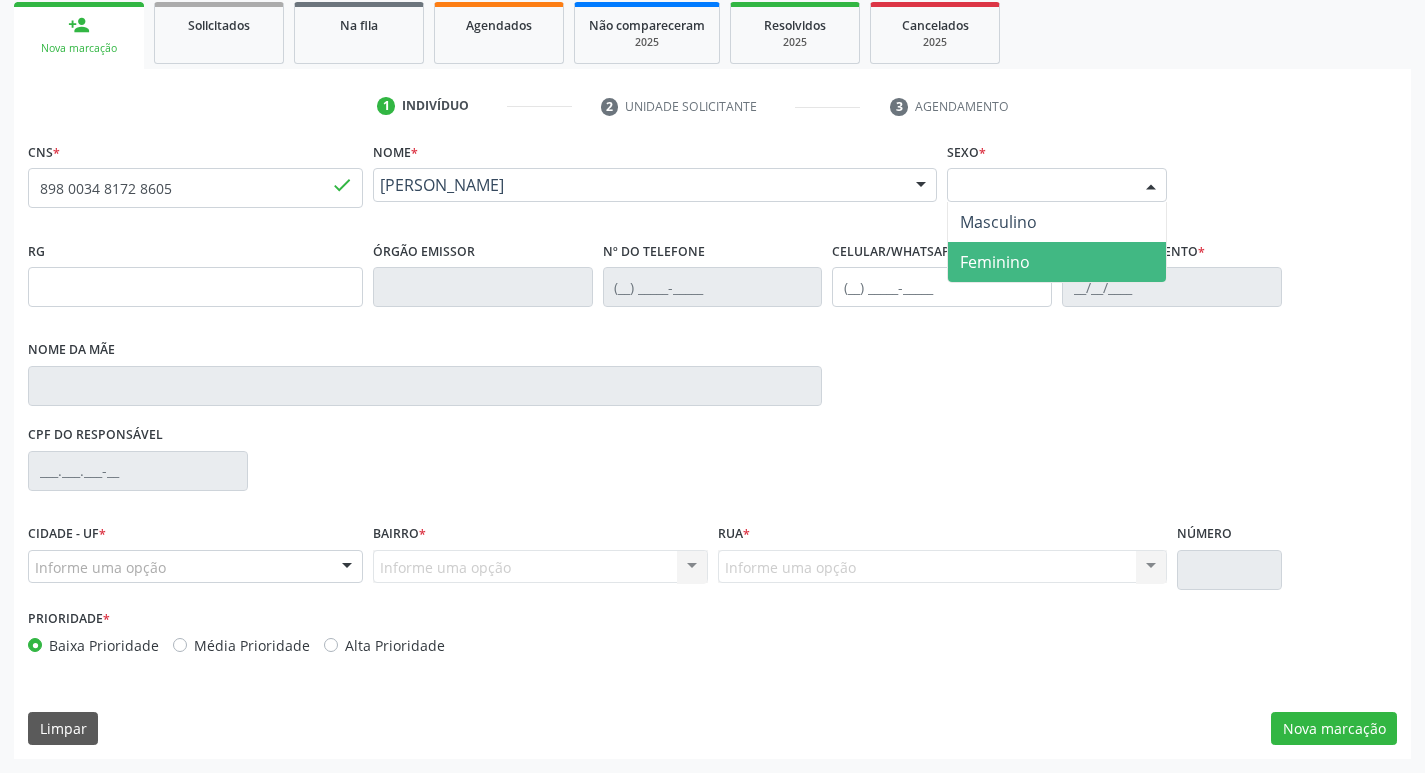 click on "Feminino" at bounding box center [1057, 262] 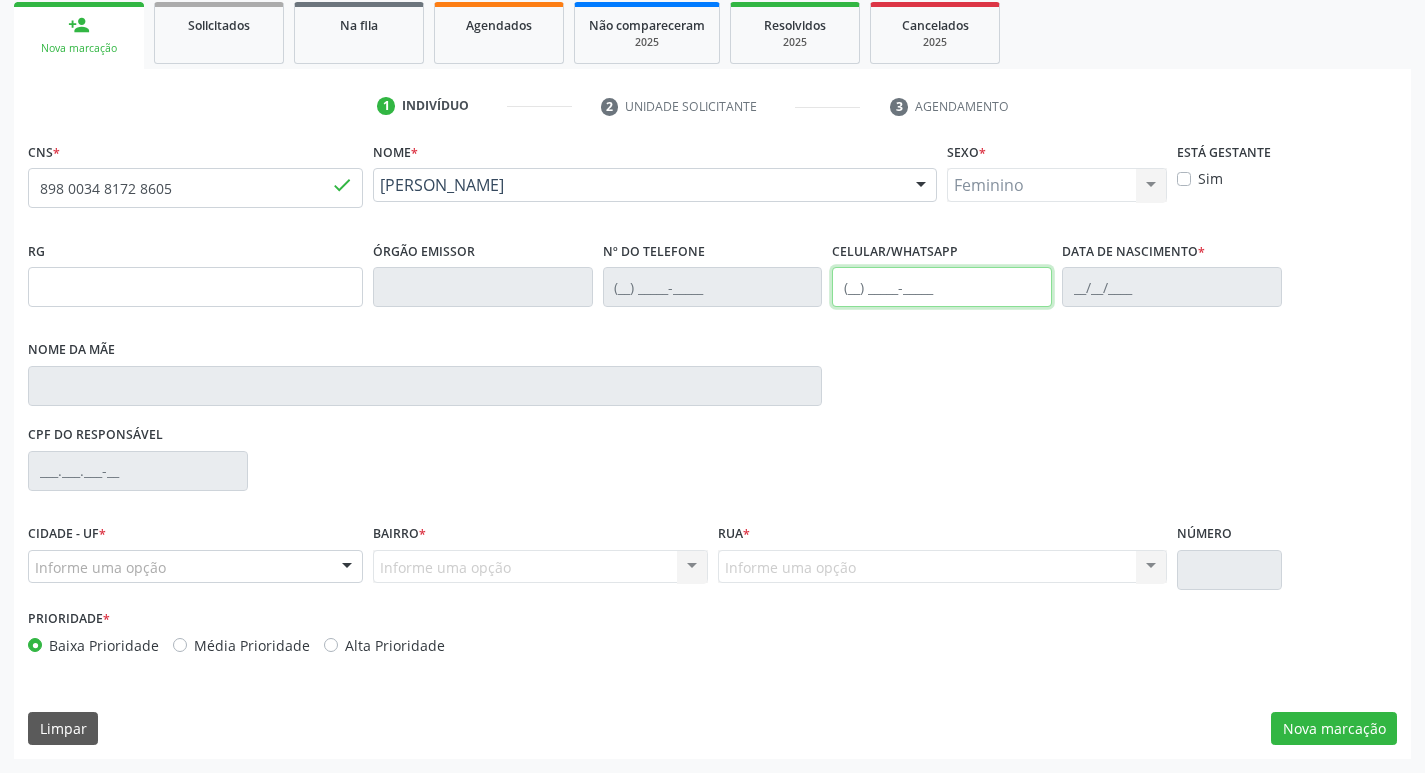 click at bounding box center [942, 287] 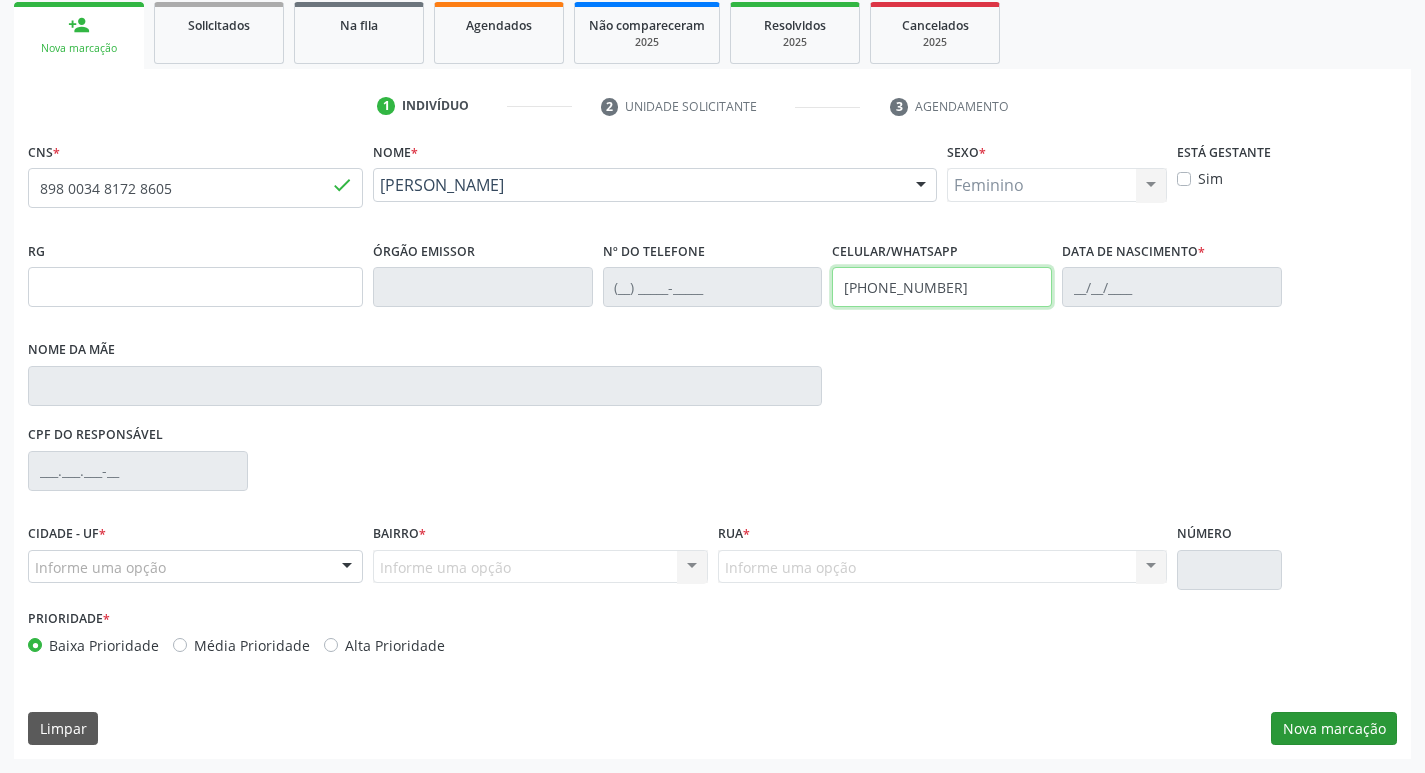 type on "(87) 98148-2397" 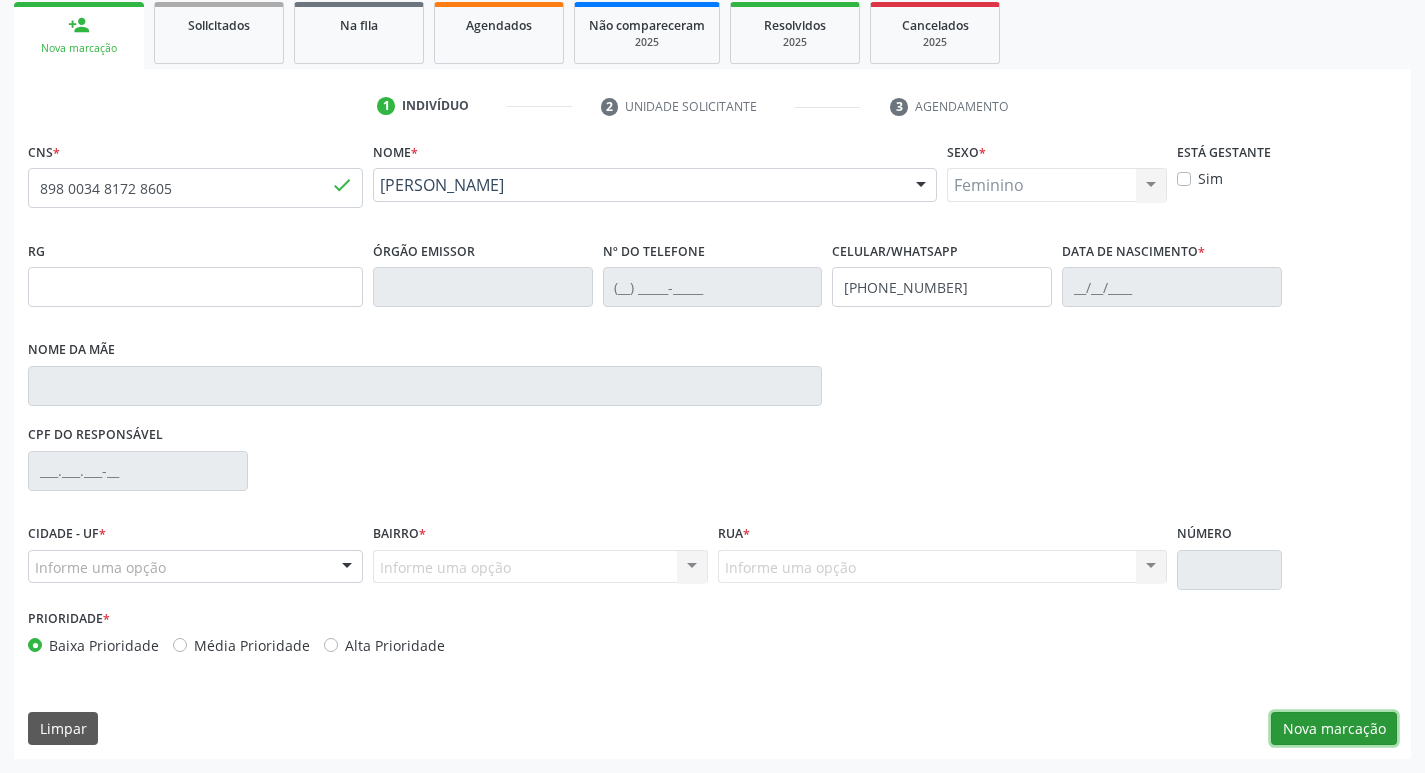 click on "Nova marcação" at bounding box center [1334, 729] 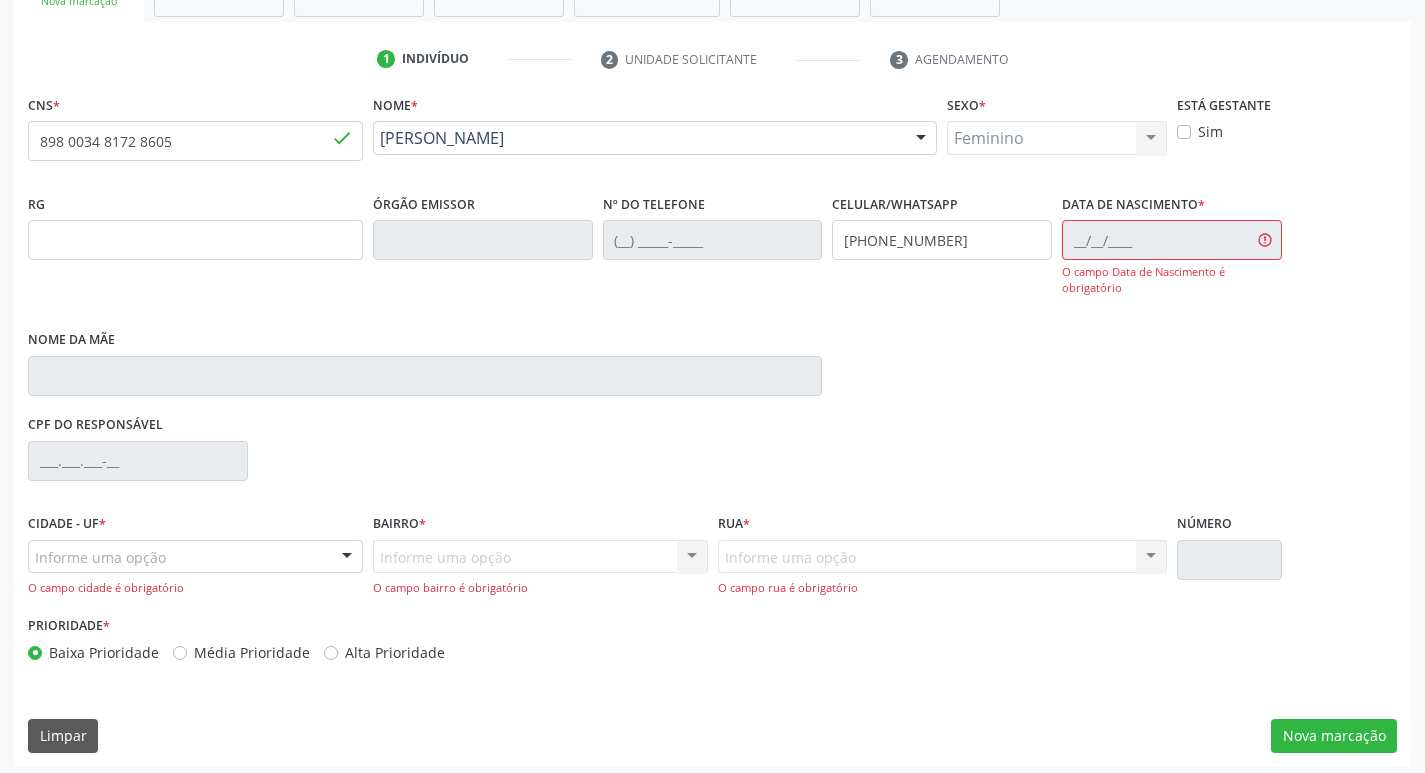 scroll, scrollTop: 352, scrollLeft: 0, axis: vertical 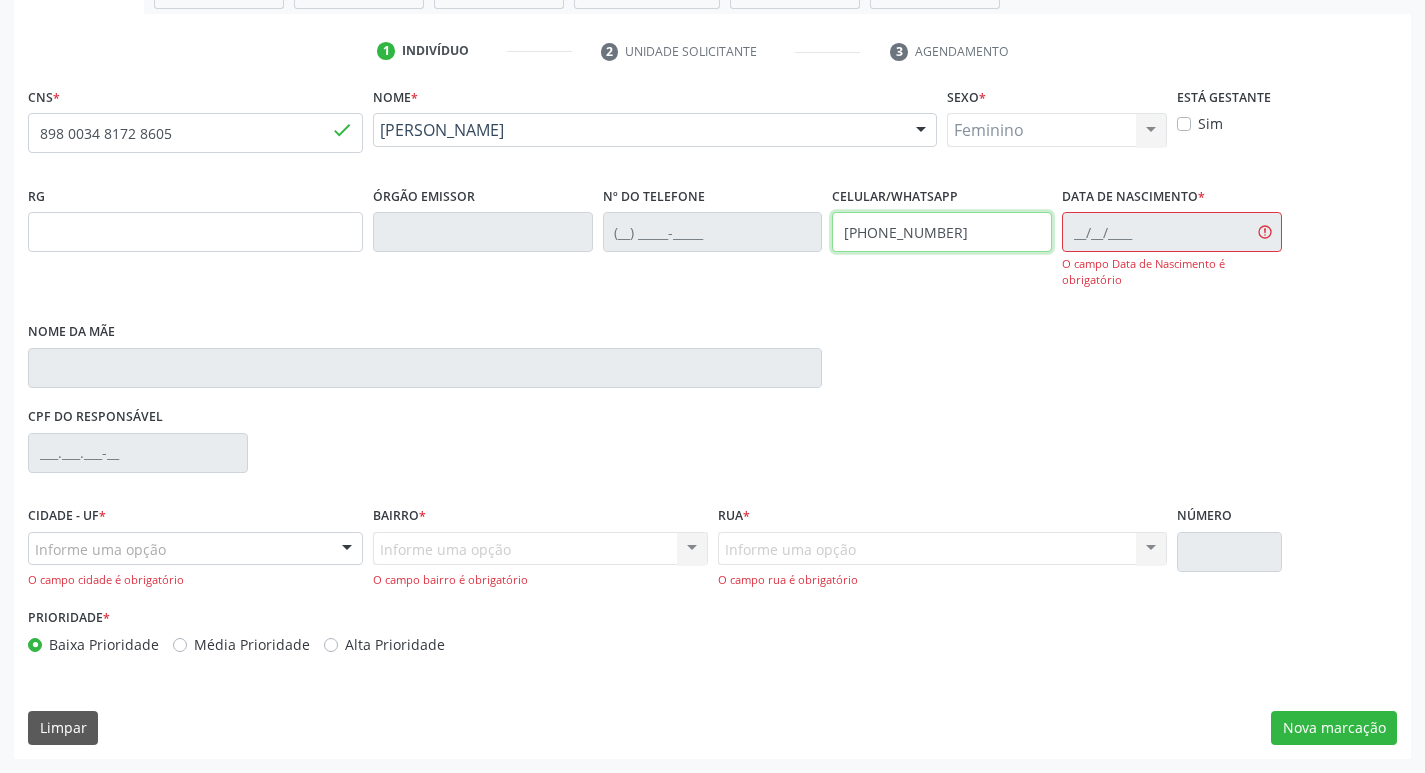 click on "(87) 98148-2397" at bounding box center (942, 232) 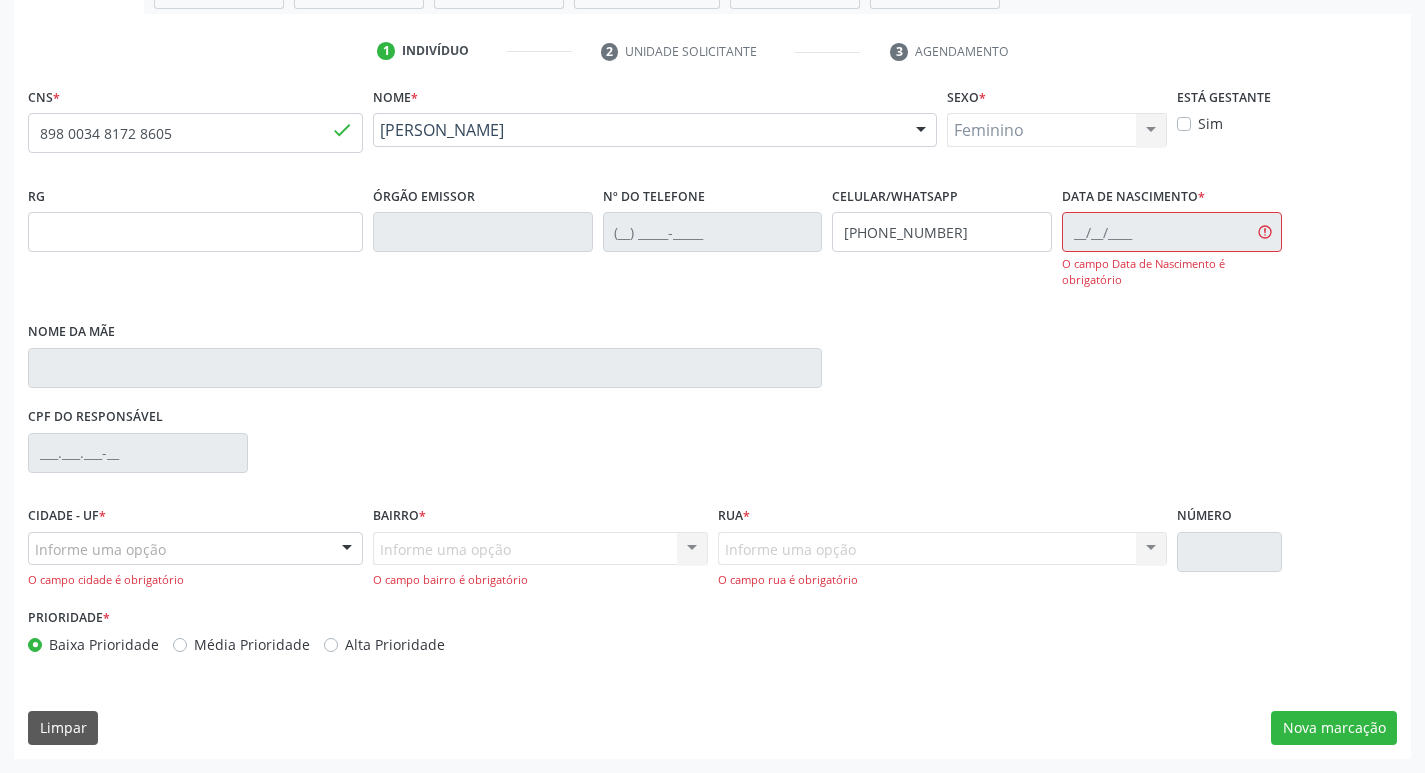 click on "Sim" at bounding box center [1210, 123] 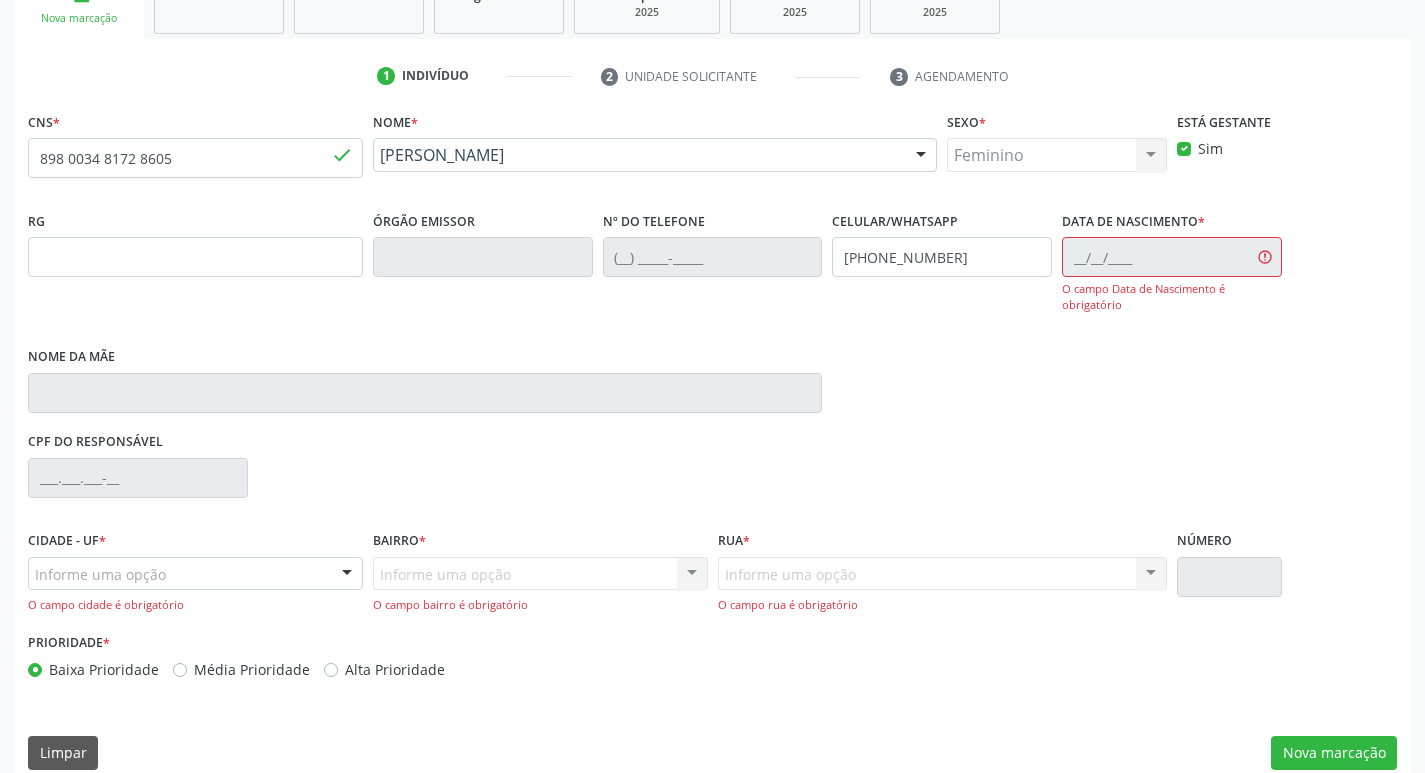 scroll, scrollTop: 352, scrollLeft: 0, axis: vertical 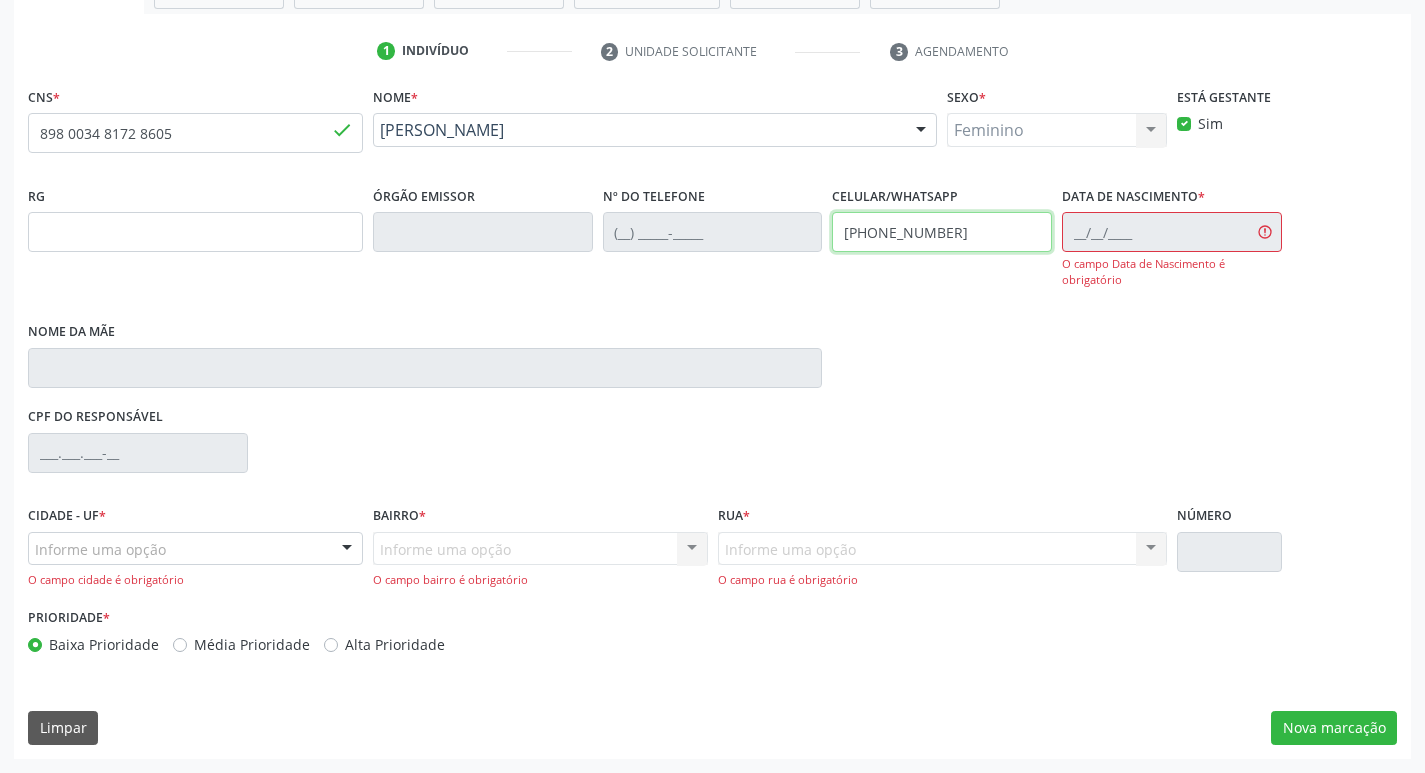 click on "(87) 98148-2397" at bounding box center [942, 232] 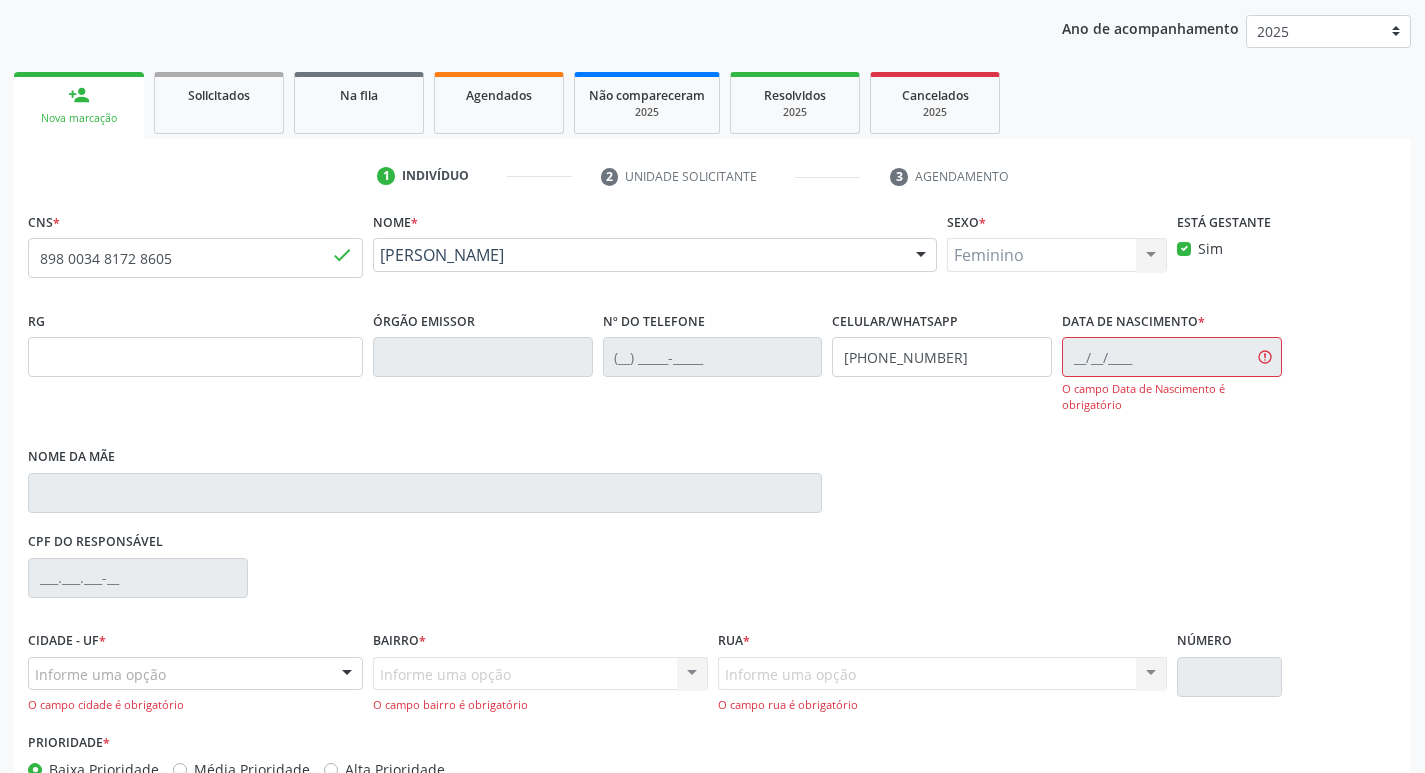 scroll, scrollTop: 352, scrollLeft: 0, axis: vertical 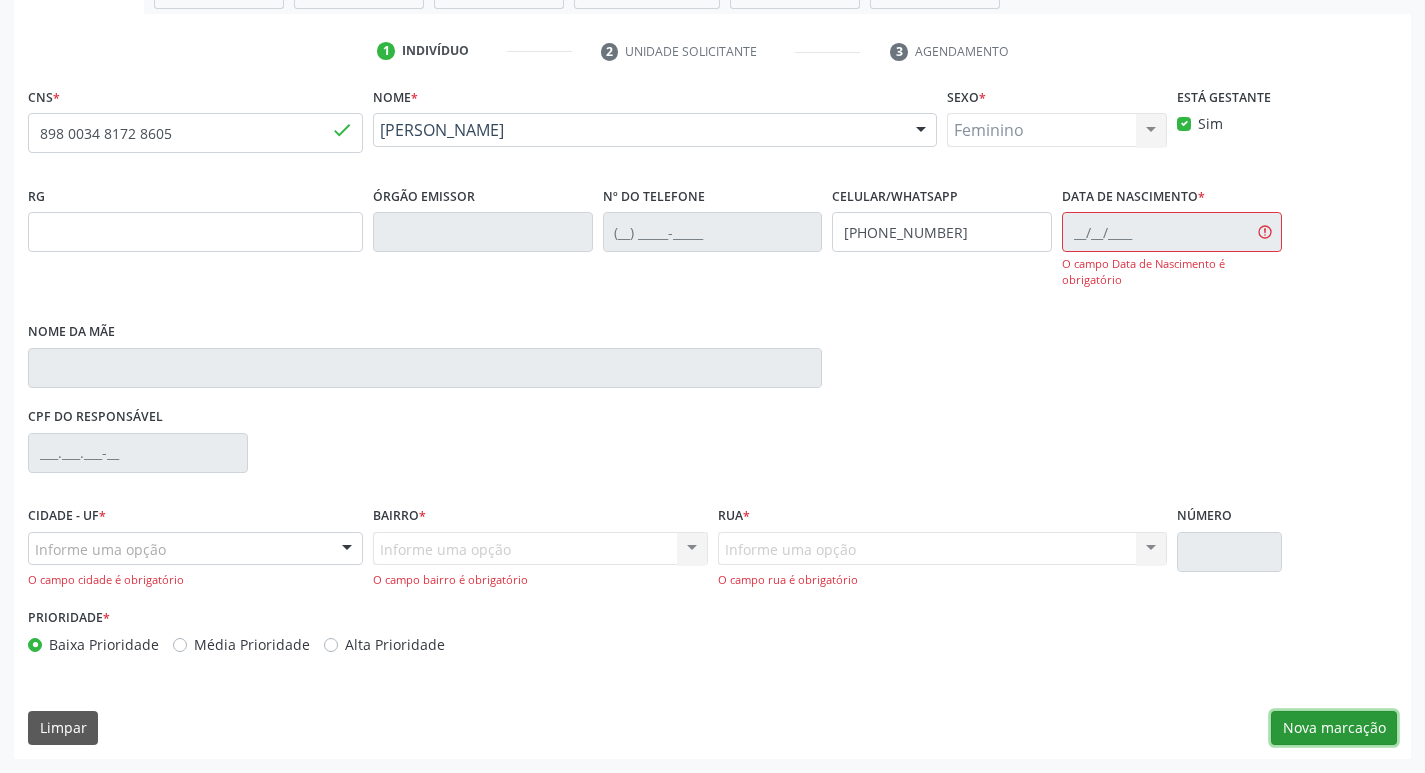click on "Nova marcação" at bounding box center [1334, 728] 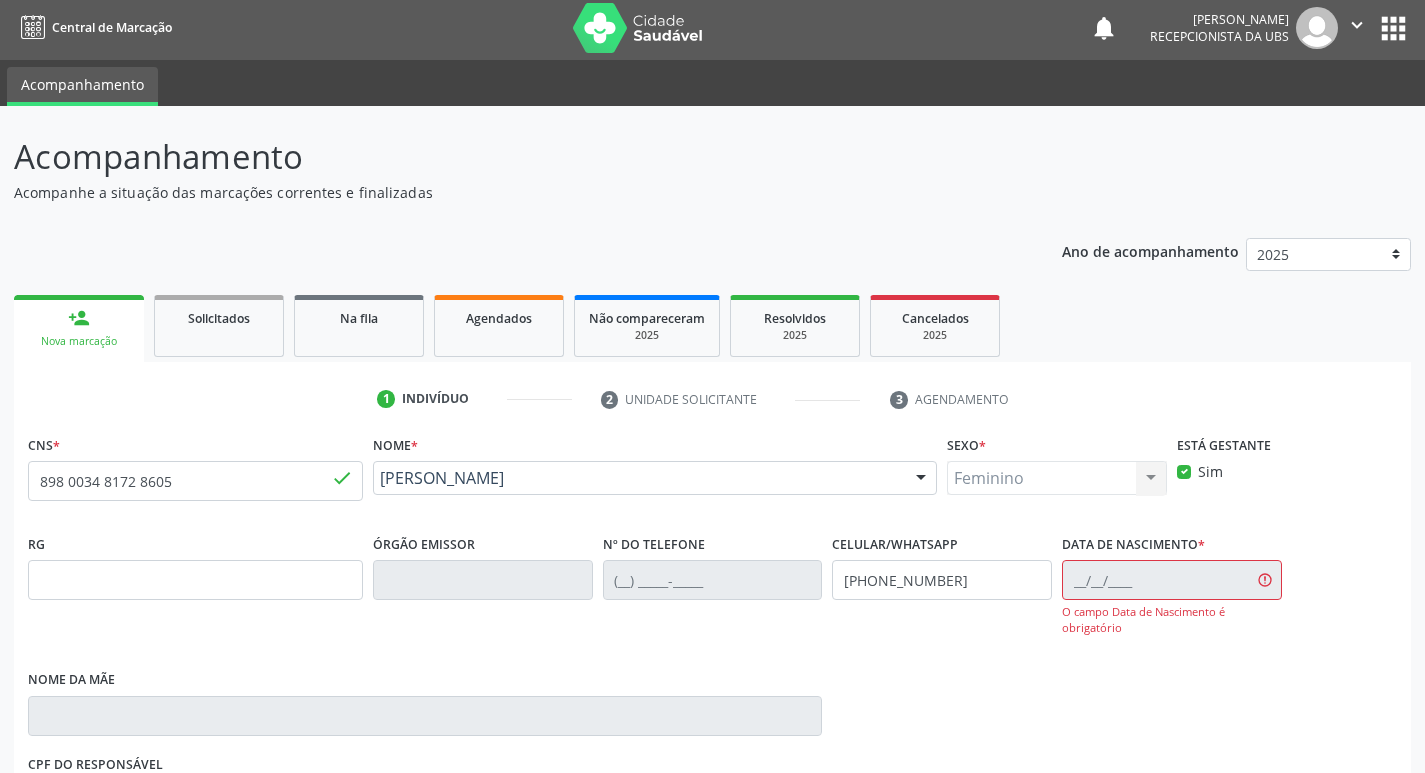 scroll, scrollTop: 0, scrollLeft: 0, axis: both 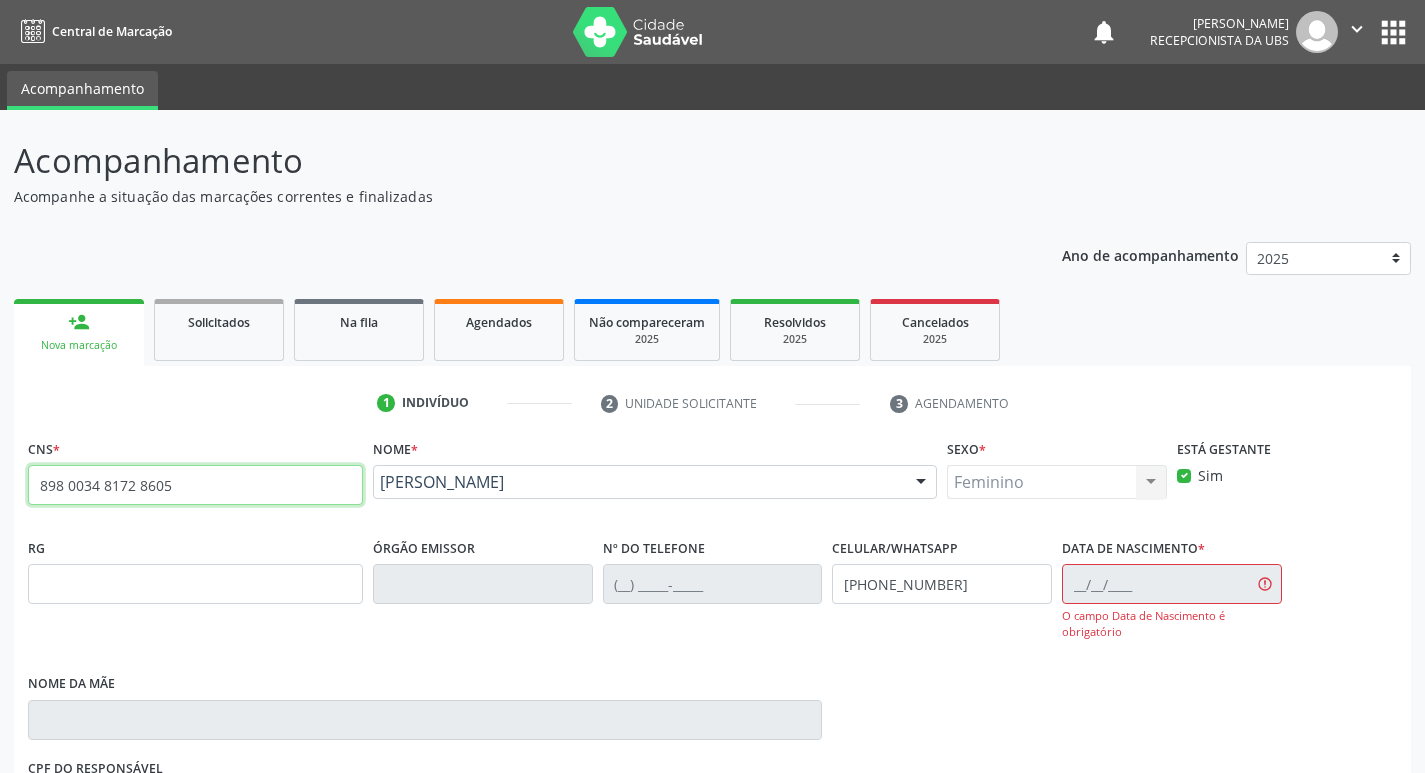 click on "898 0034 8172 8605" at bounding box center (195, 485) 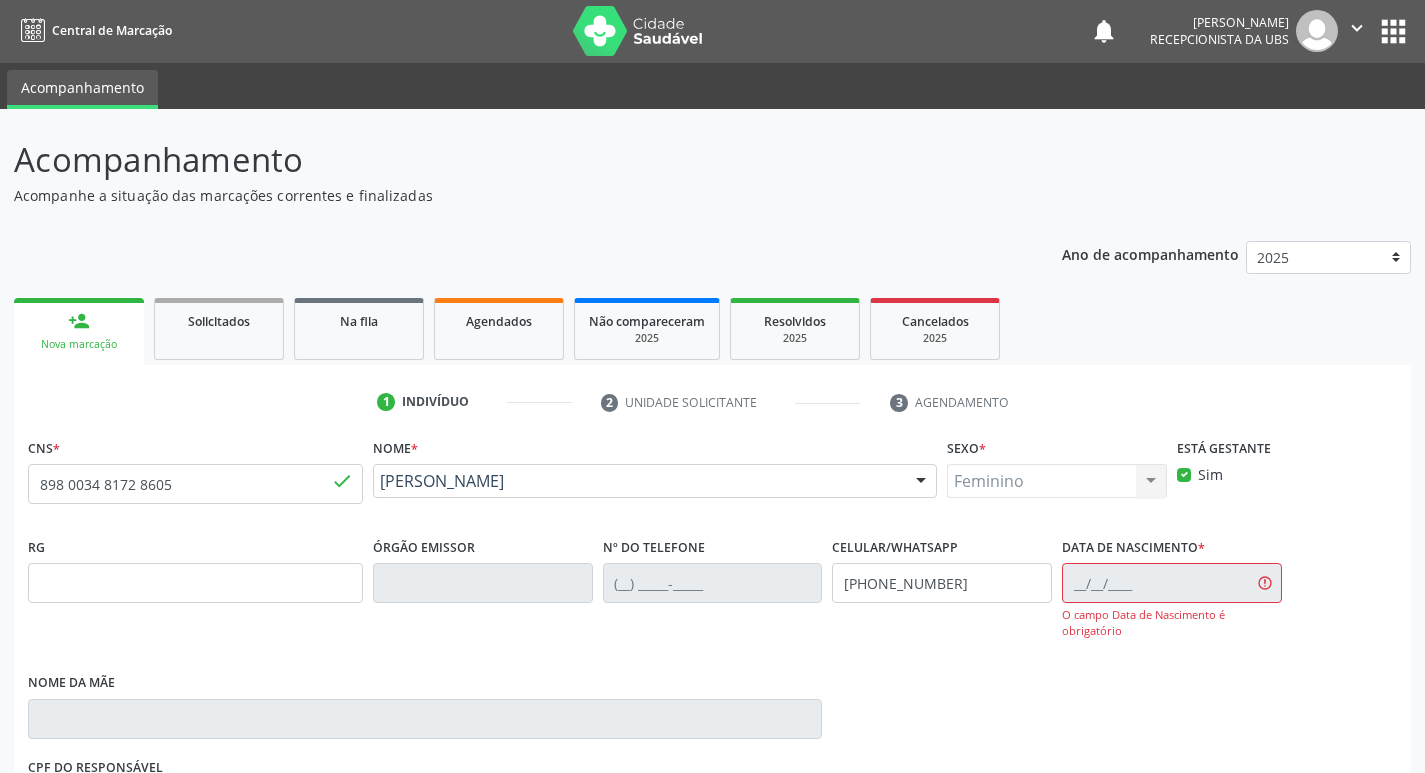scroll, scrollTop: 0, scrollLeft: 0, axis: both 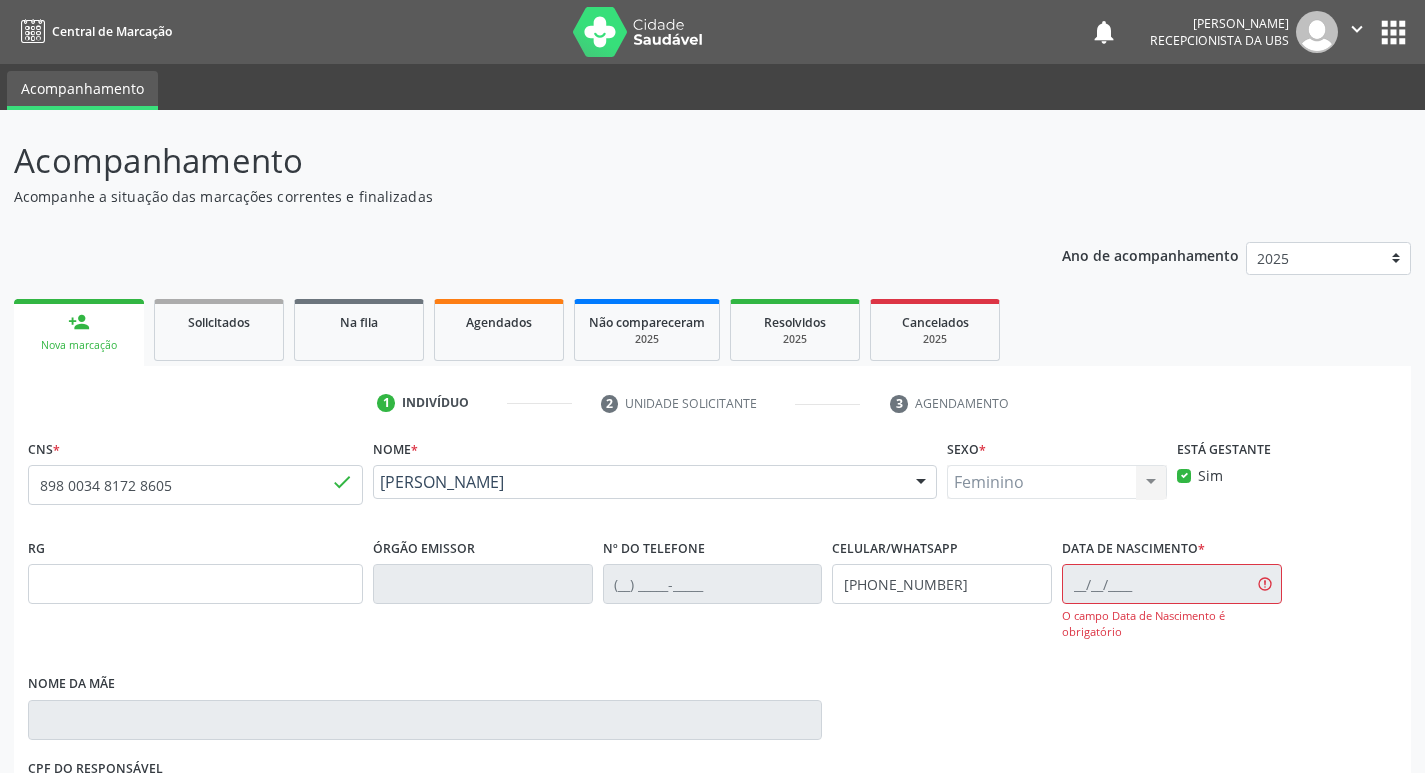click on "person_add
Nova marcação" at bounding box center (79, 332) 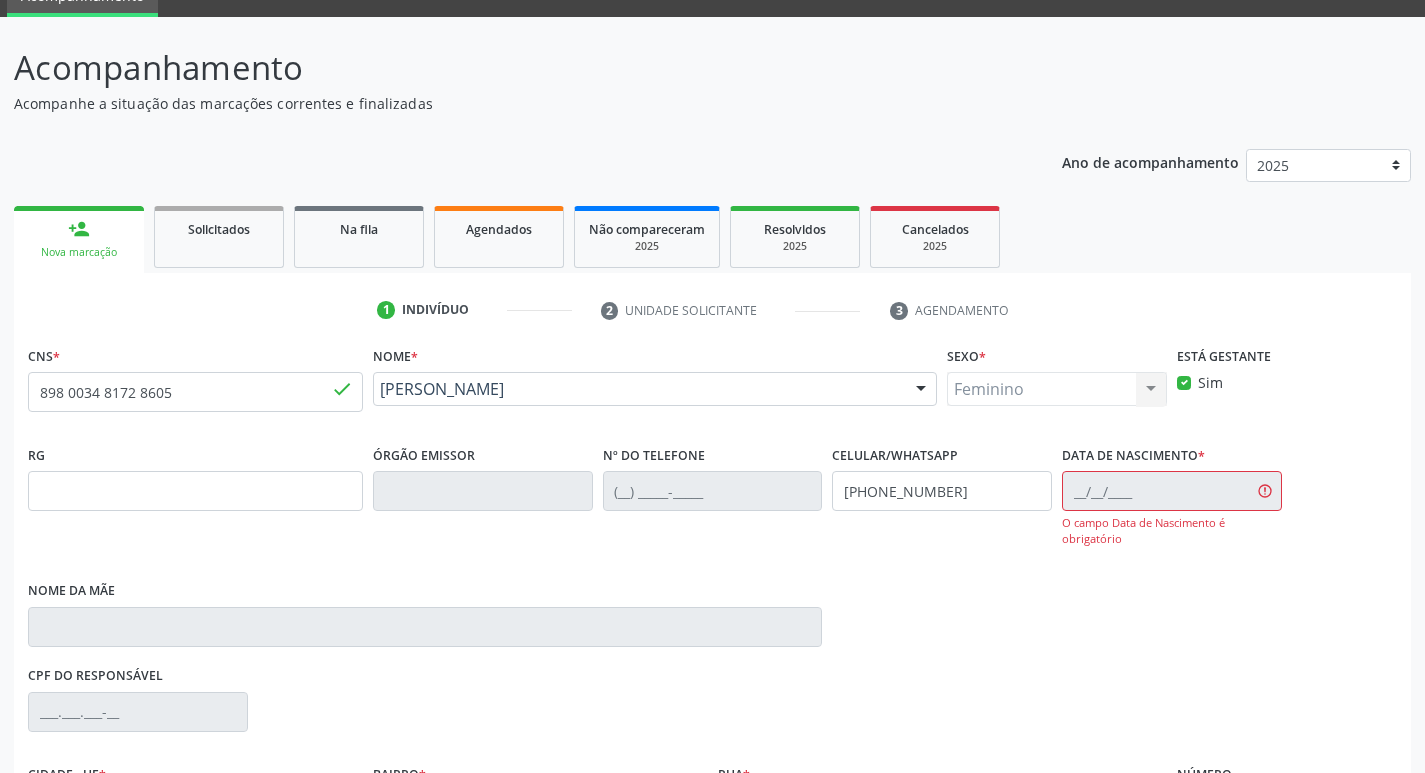 scroll, scrollTop: 352, scrollLeft: 0, axis: vertical 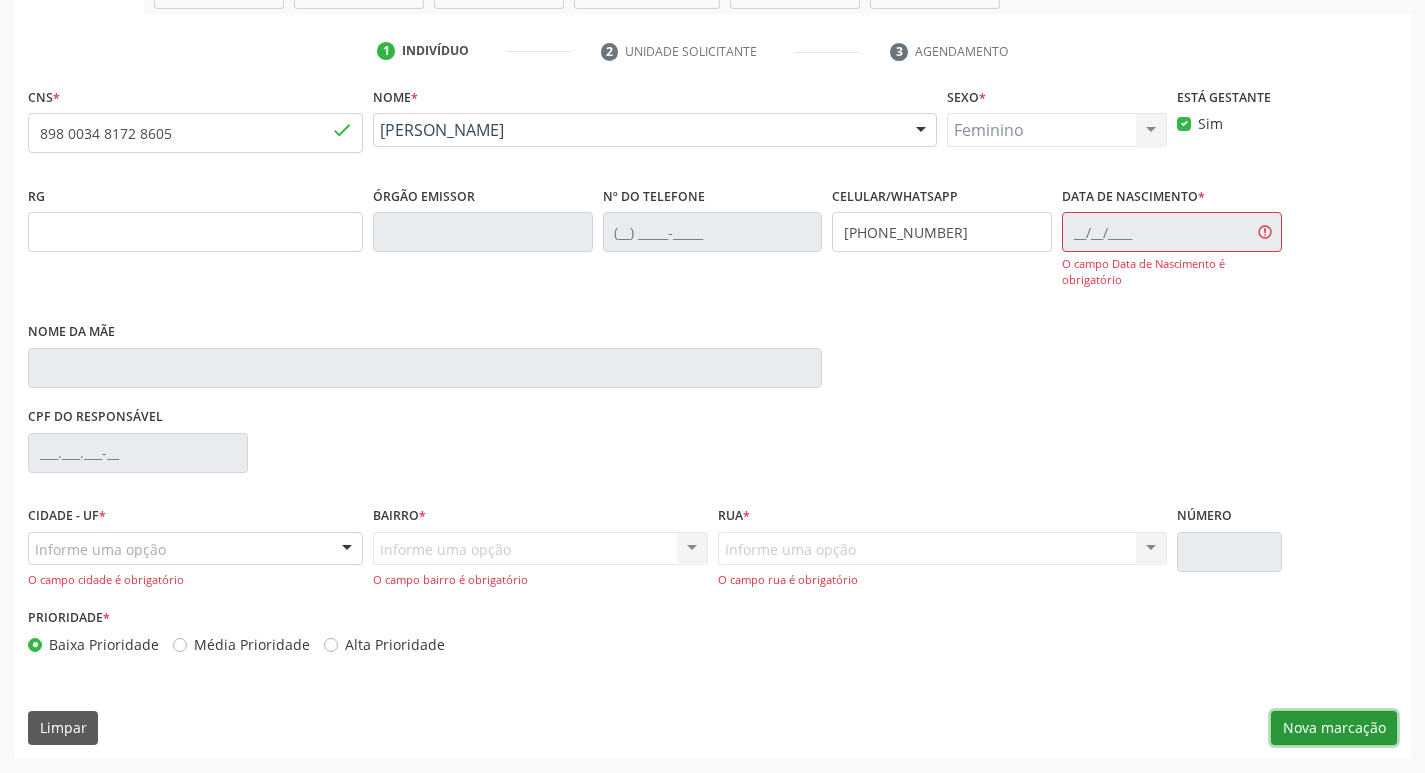 click on "Nova marcação" at bounding box center (1334, 728) 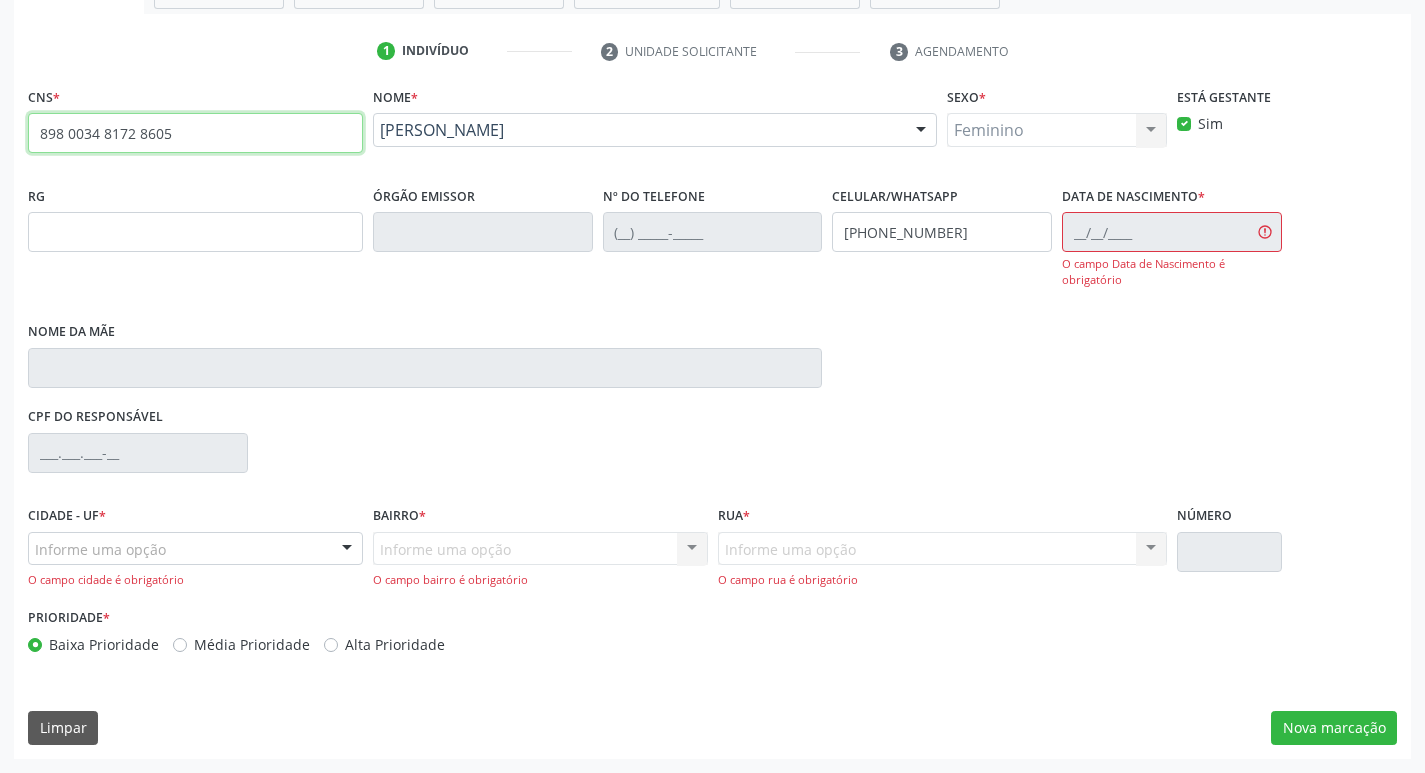 click on "898 0034 8172 8605" at bounding box center [195, 133] 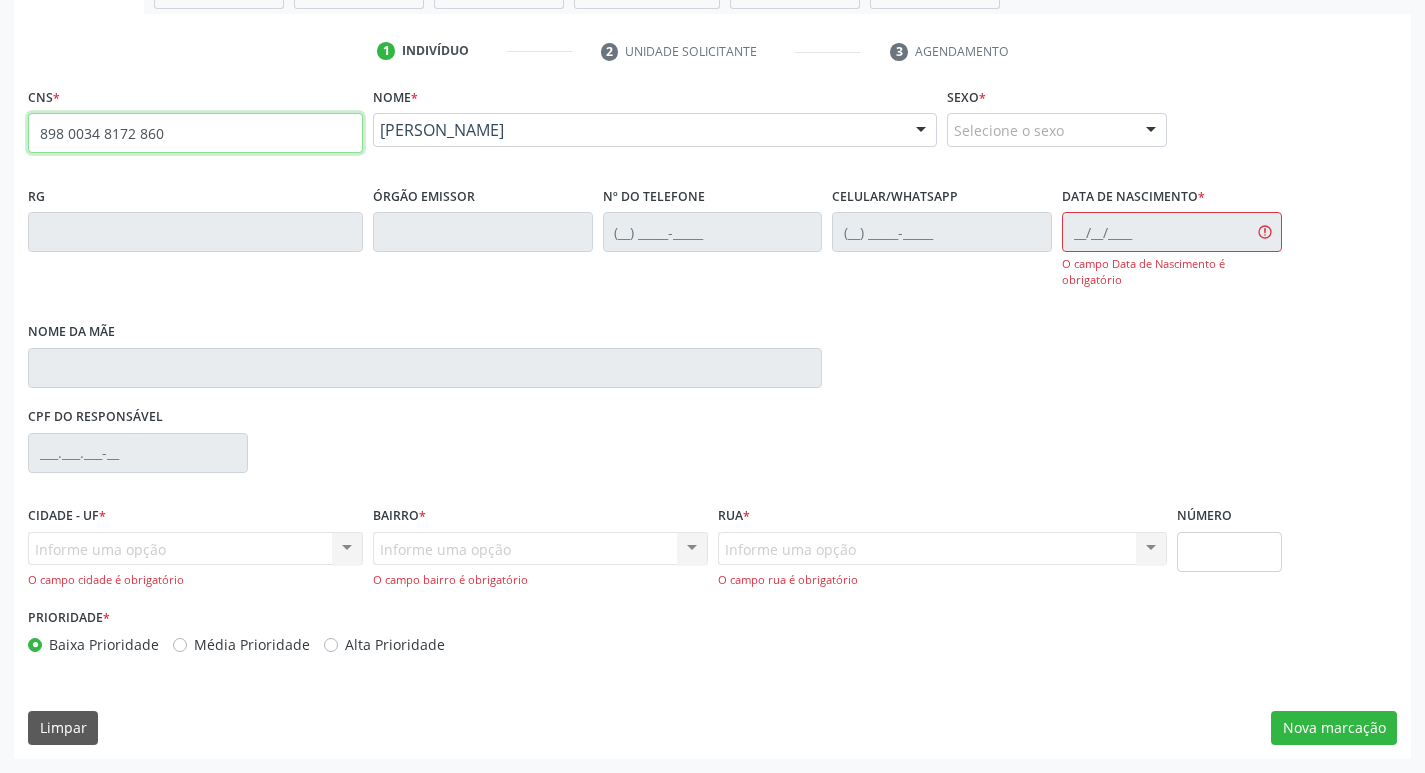 type on "898 0034 8172 8605" 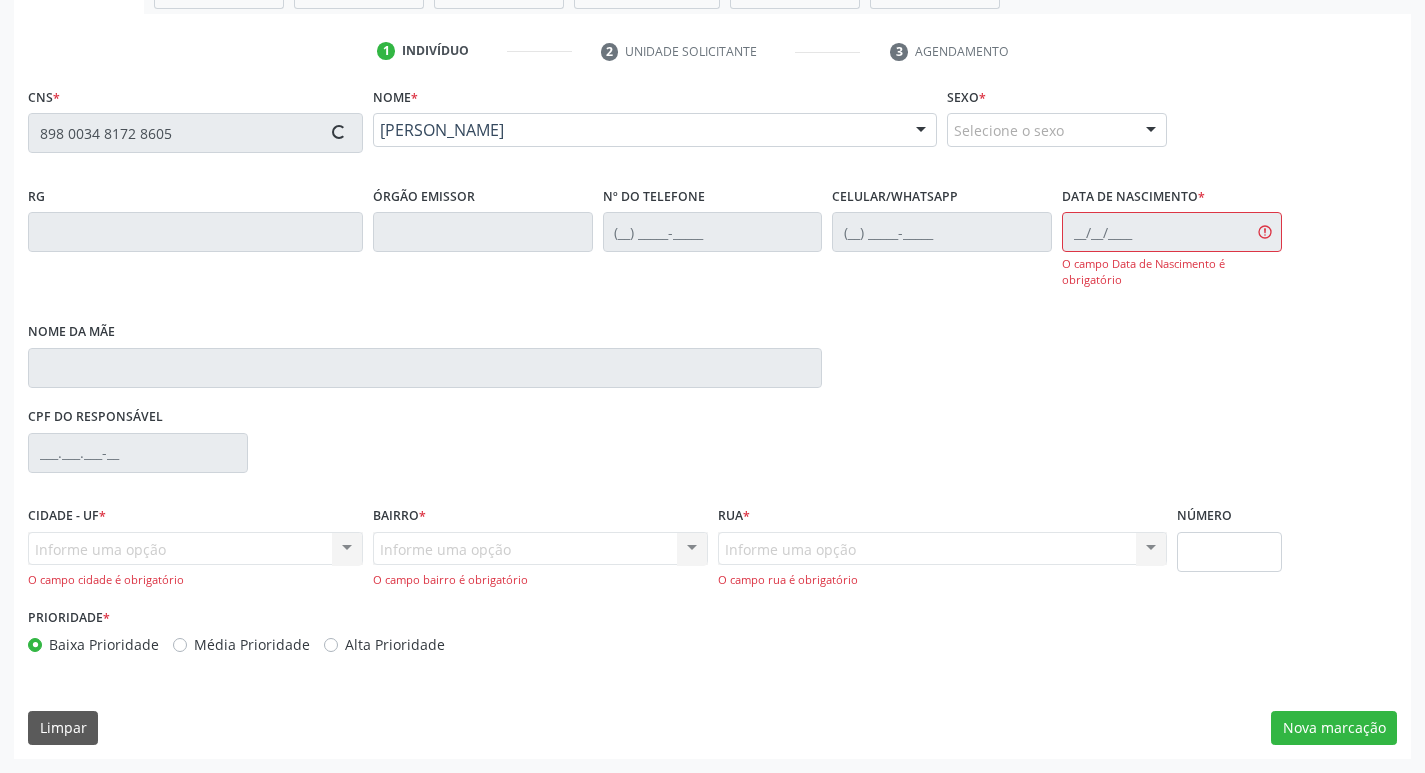 type on "(99) 99999-9999" 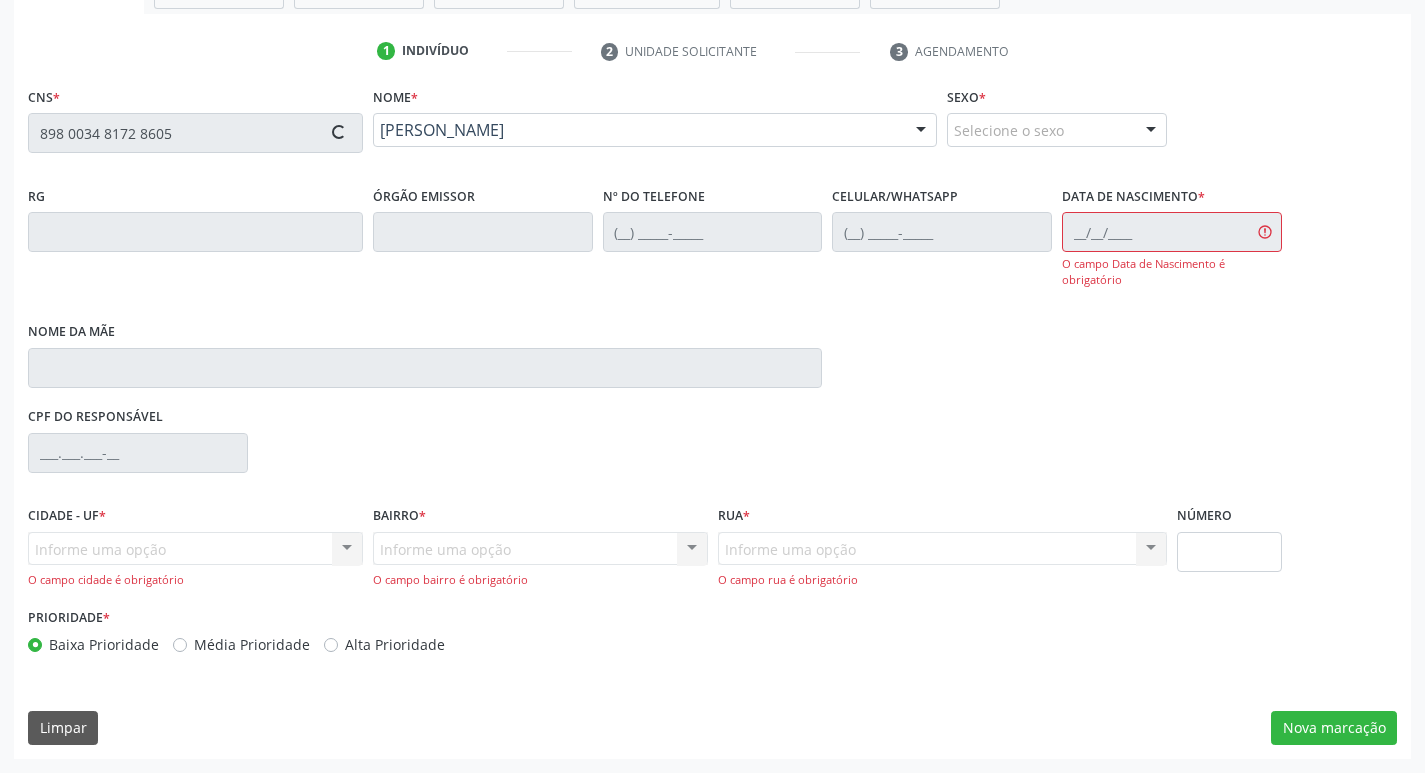 type on "(87) 98148-2397" 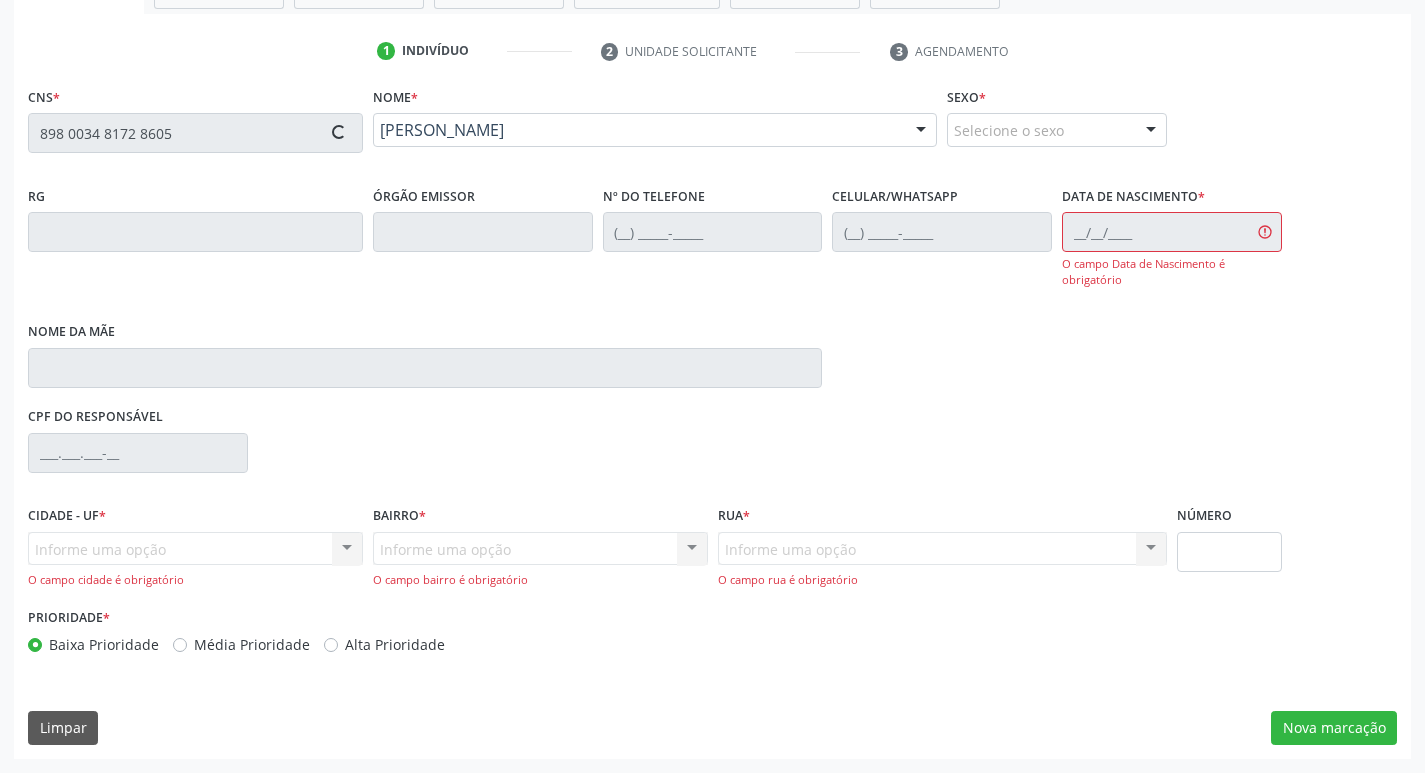 type on "01/05/2007" 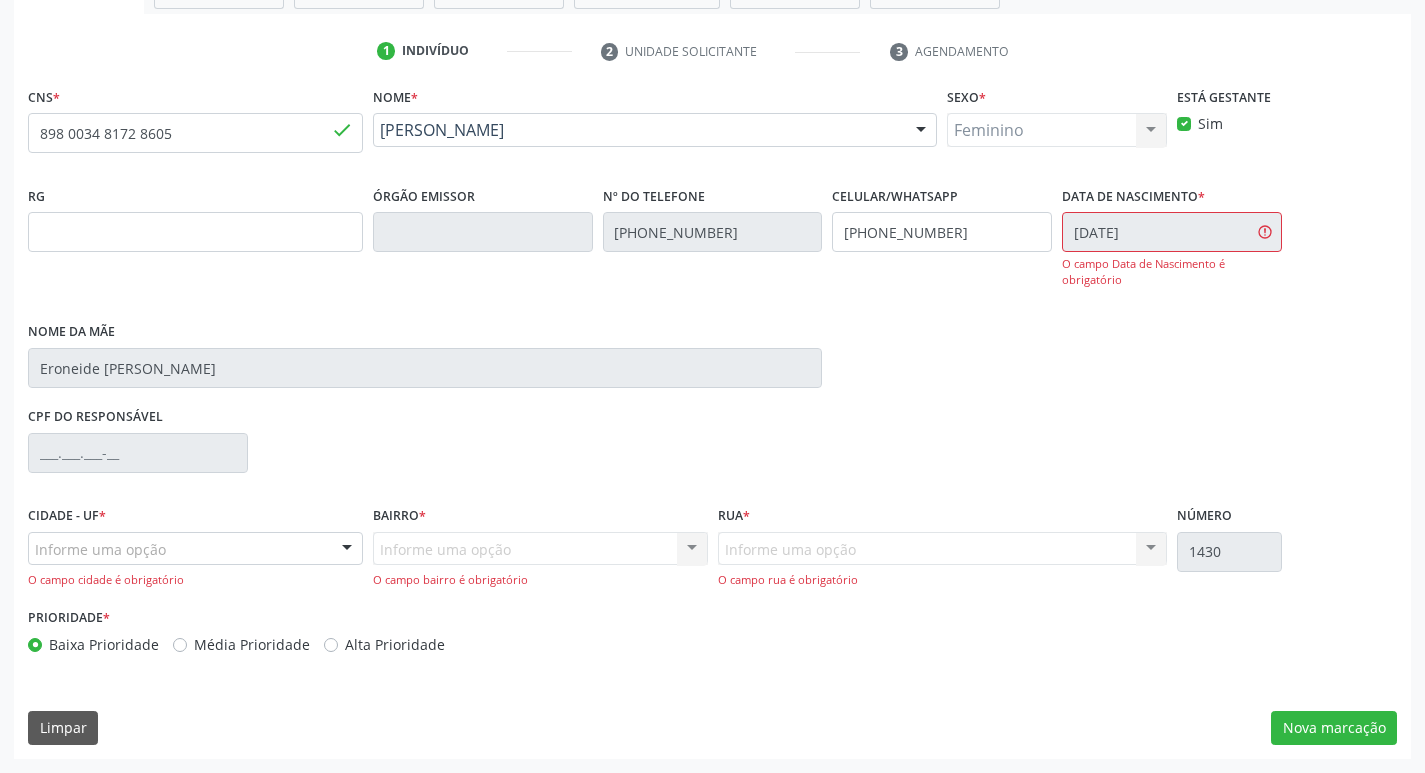 scroll, scrollTop: 334, scrollLeft: 0, axis: vertical 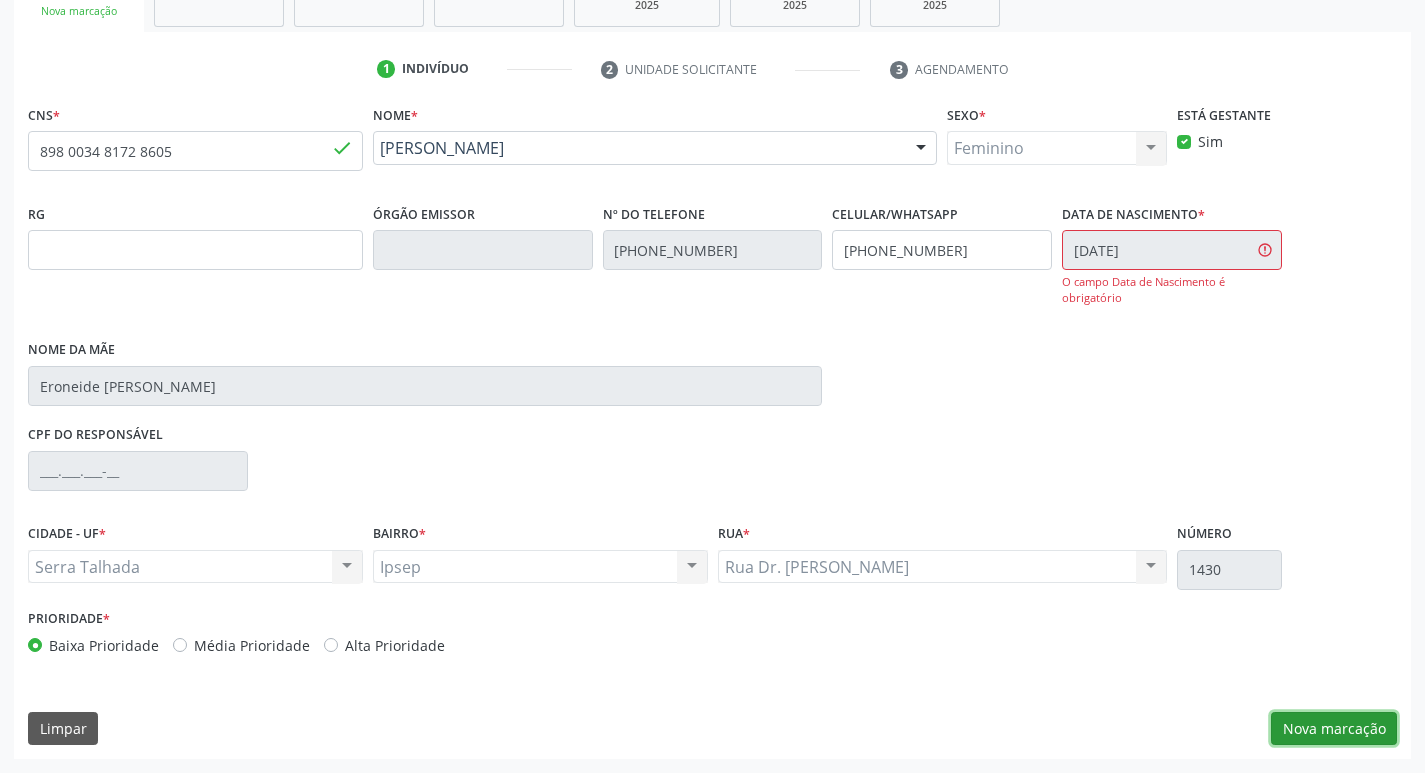 click on "Nova marcação" at bounding box center [1334, 729] 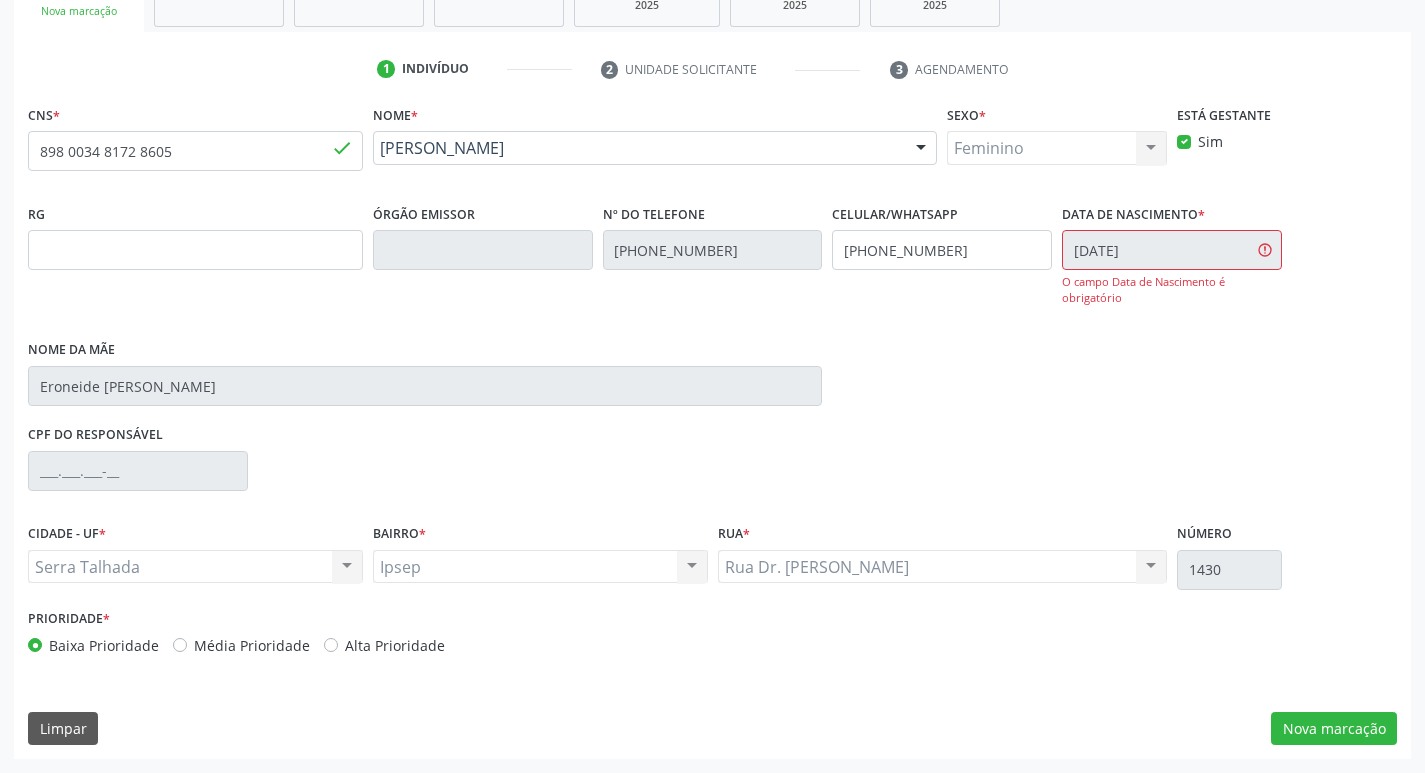 scroll, scrollTop: 177, scrollLeft: 0, axis: vertical 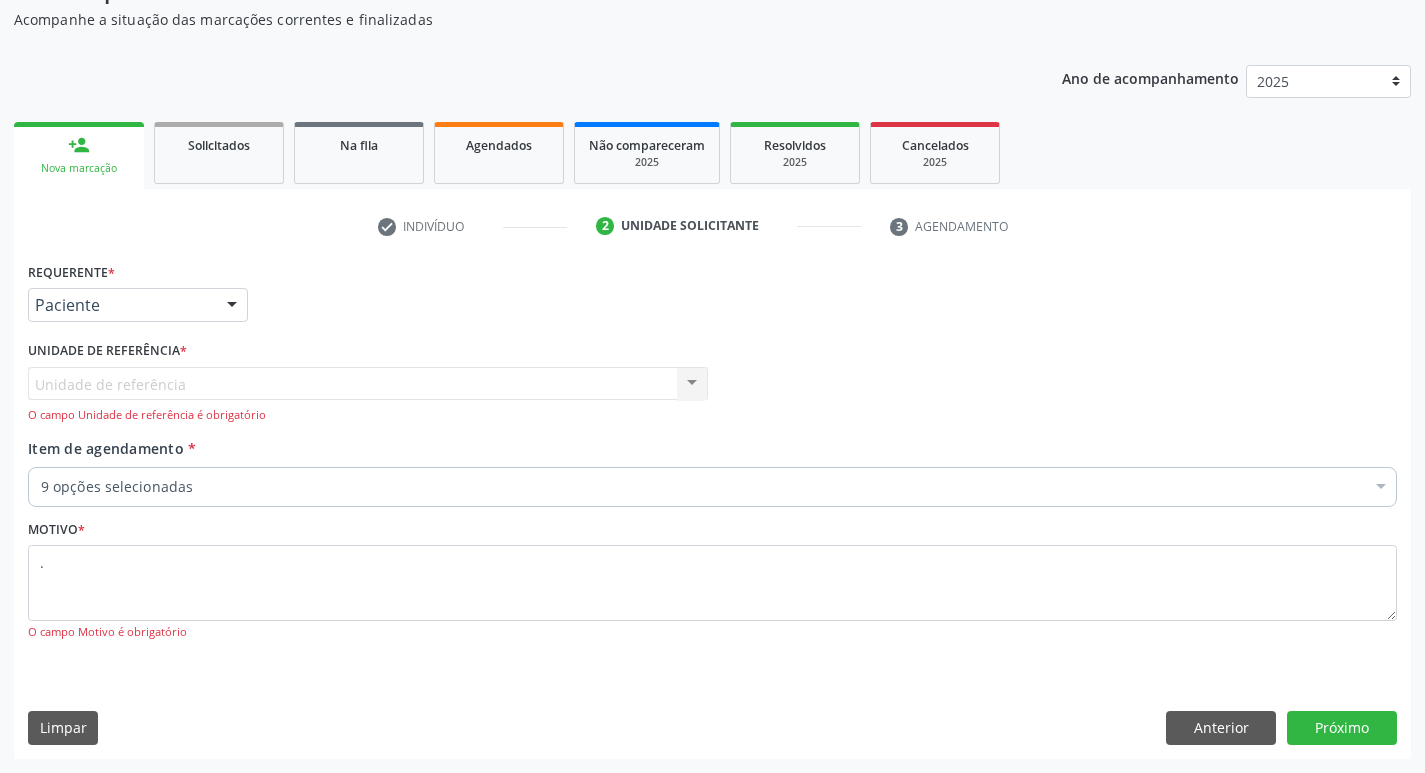 click on "Unidade de referência
Usf Ipsep II
Nenhum resultado encontrado para: "   "
Não há nenhuma opção para ser exibida.
O campo Unidade de referência é obrigatório" at bounding box center (368, 395) 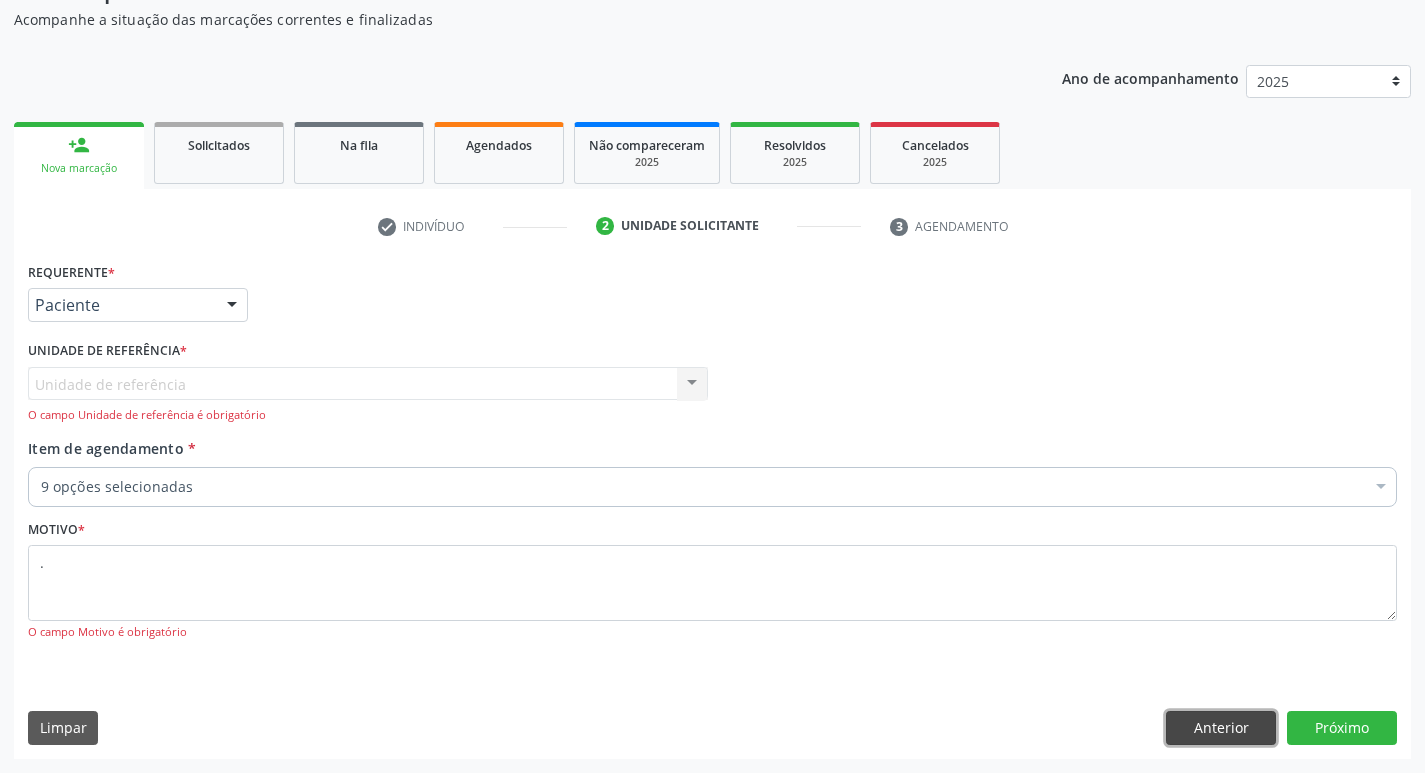 click on "Anterior" at bounding box center (1221, 728) 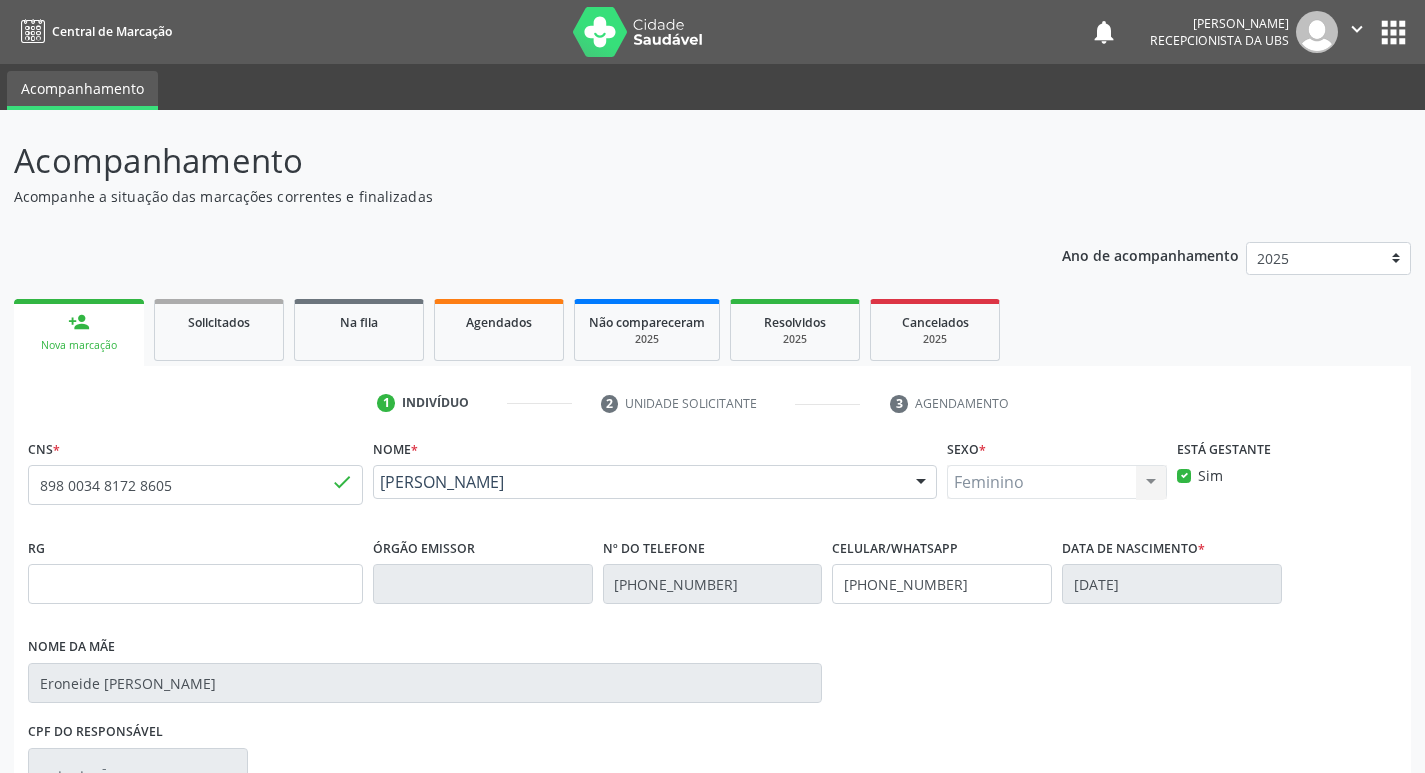 scroll, scrollTop: 297, scrollLeft: 0, axis: vertical 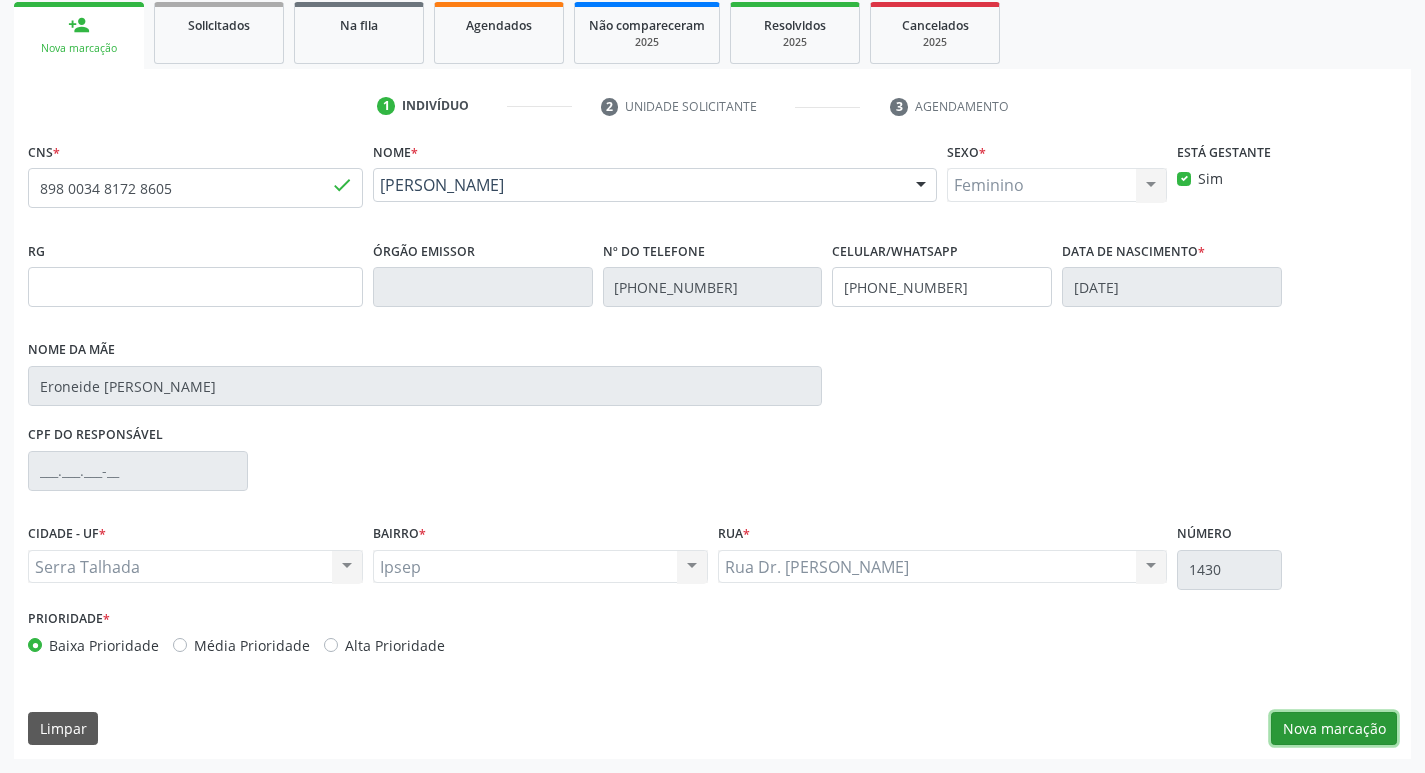 click on "Nova marcação" at bounding box center [1334, 729] 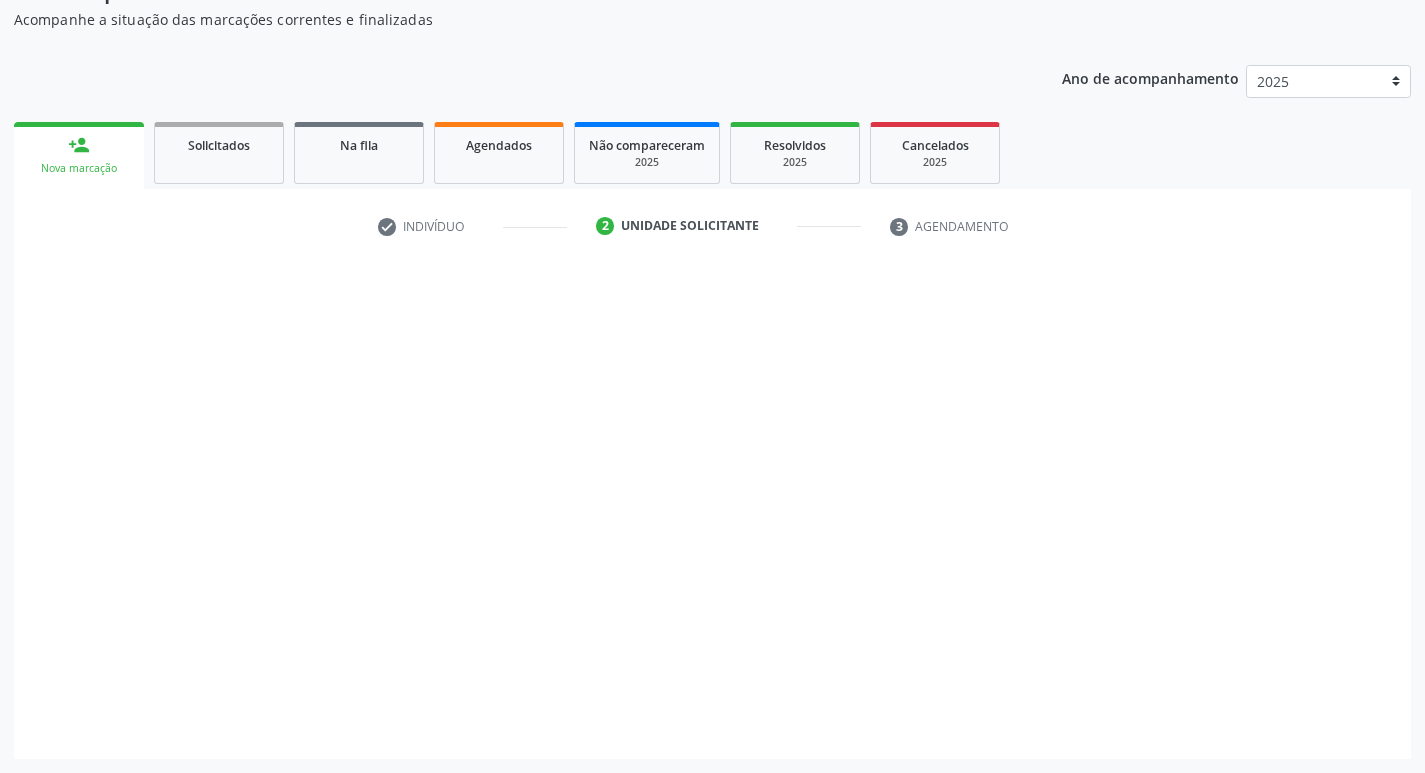 scroll, scrollTop: 177, scrollLeft: 0, axis: vertical 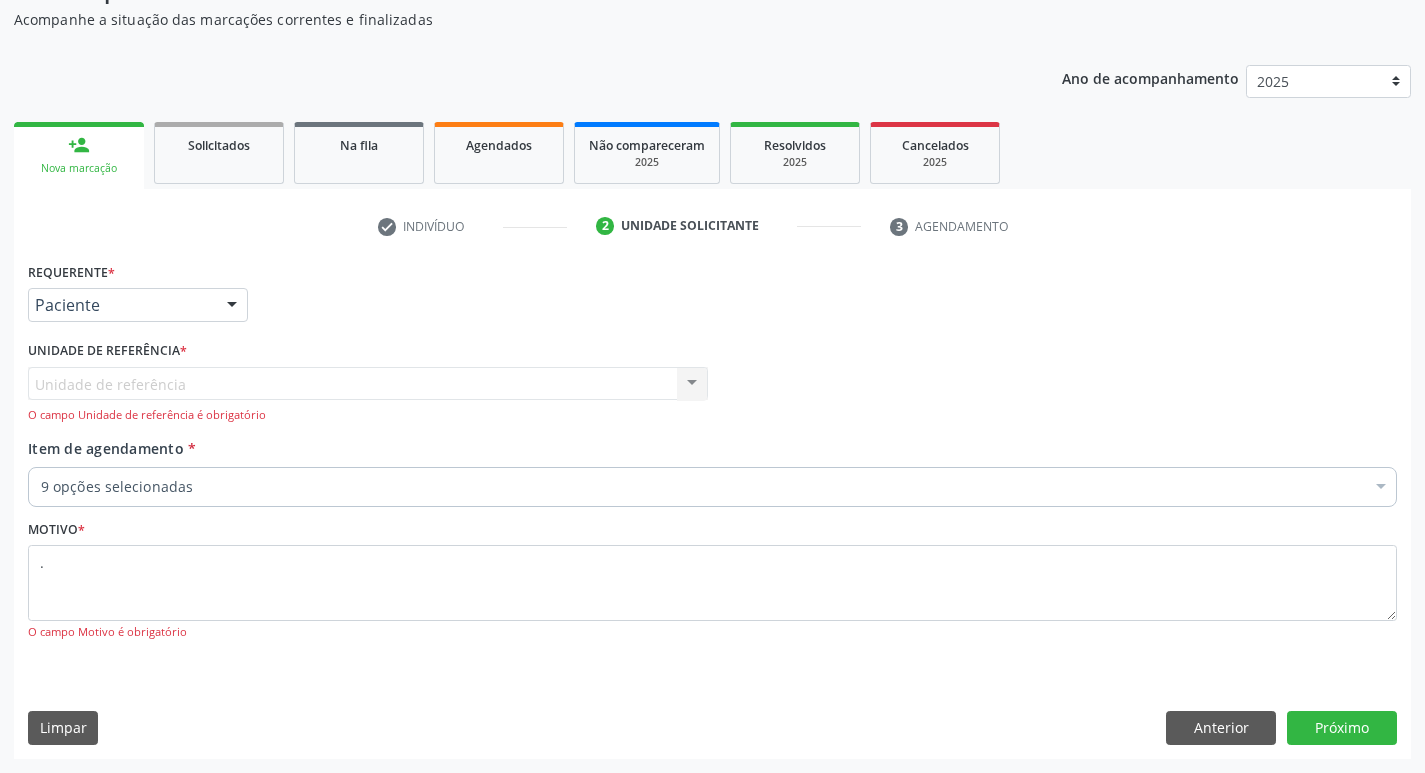 click on "Unidade de referência
Usf Ipsep II
Nenhum resultado encontrado para: "   "
Não há nenhuma opção para ser exibida.
O campo Unidade de referência é obrigatório" at bounding box center (368, 395) 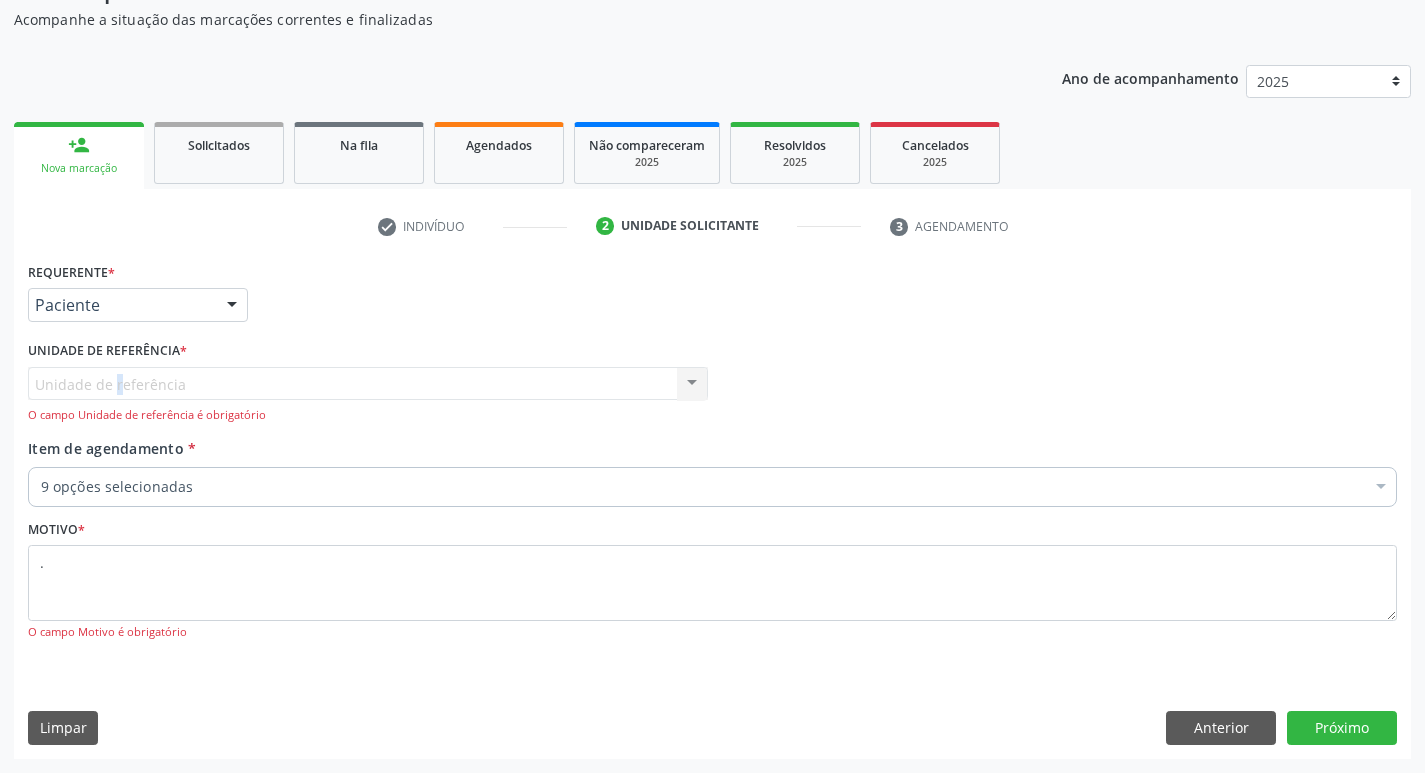 click on "Unidade de referência
Usf Ipsep II
Nenhum resultado encontrado para: "   "
Não há nenhuma opção para ser exibida.
O campo Unidade de referência é obrigatório" at bounding box center (368, 395) 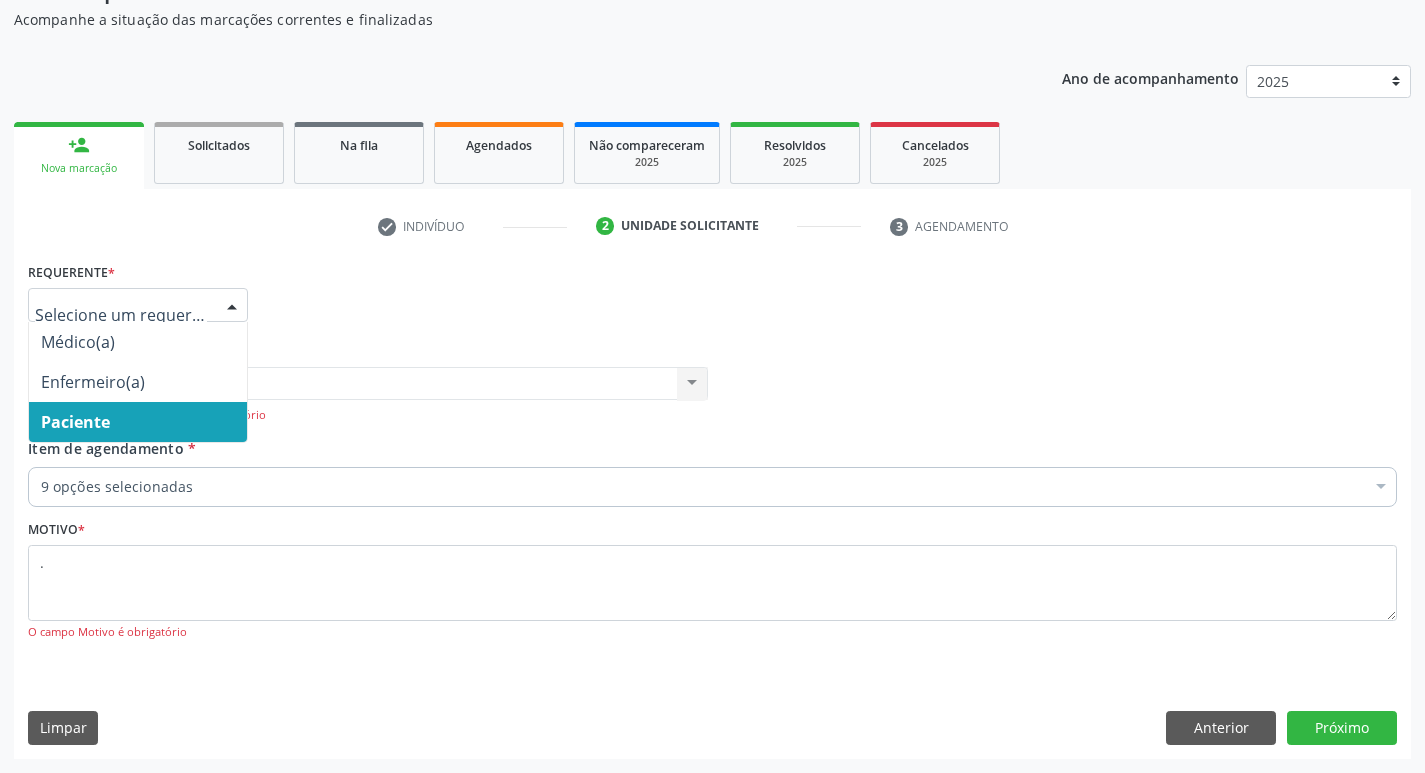click at bounding box center [232, 306] 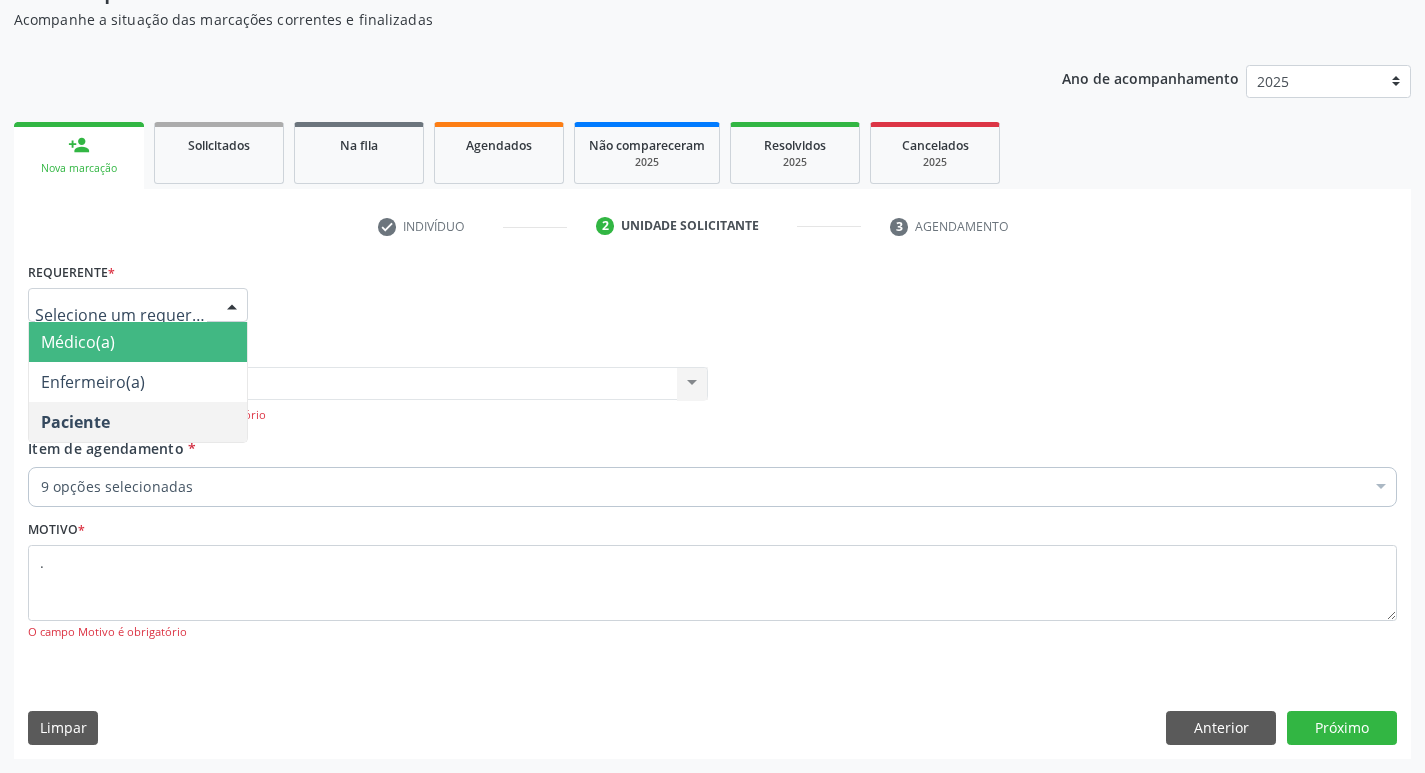 click on "Médico(a)" at bounding box center [138, 342] 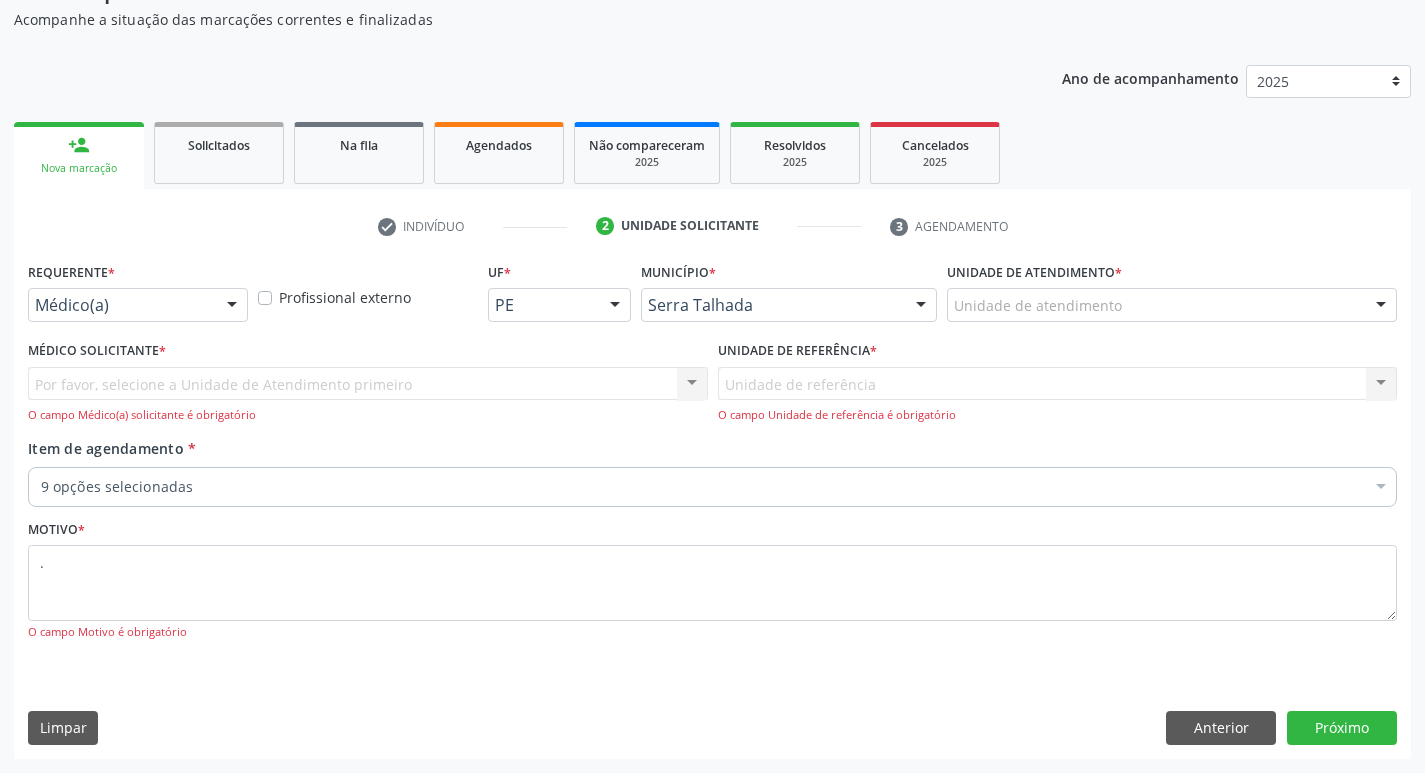 click on "Unidade de referência
Usf Ipsep II
Nenhum resultado encontrado para: "   "
Não há nenhuma opção para ser exibida.
O campo Unidade de referência é obrigatório" at bounding box center (1058, 395) 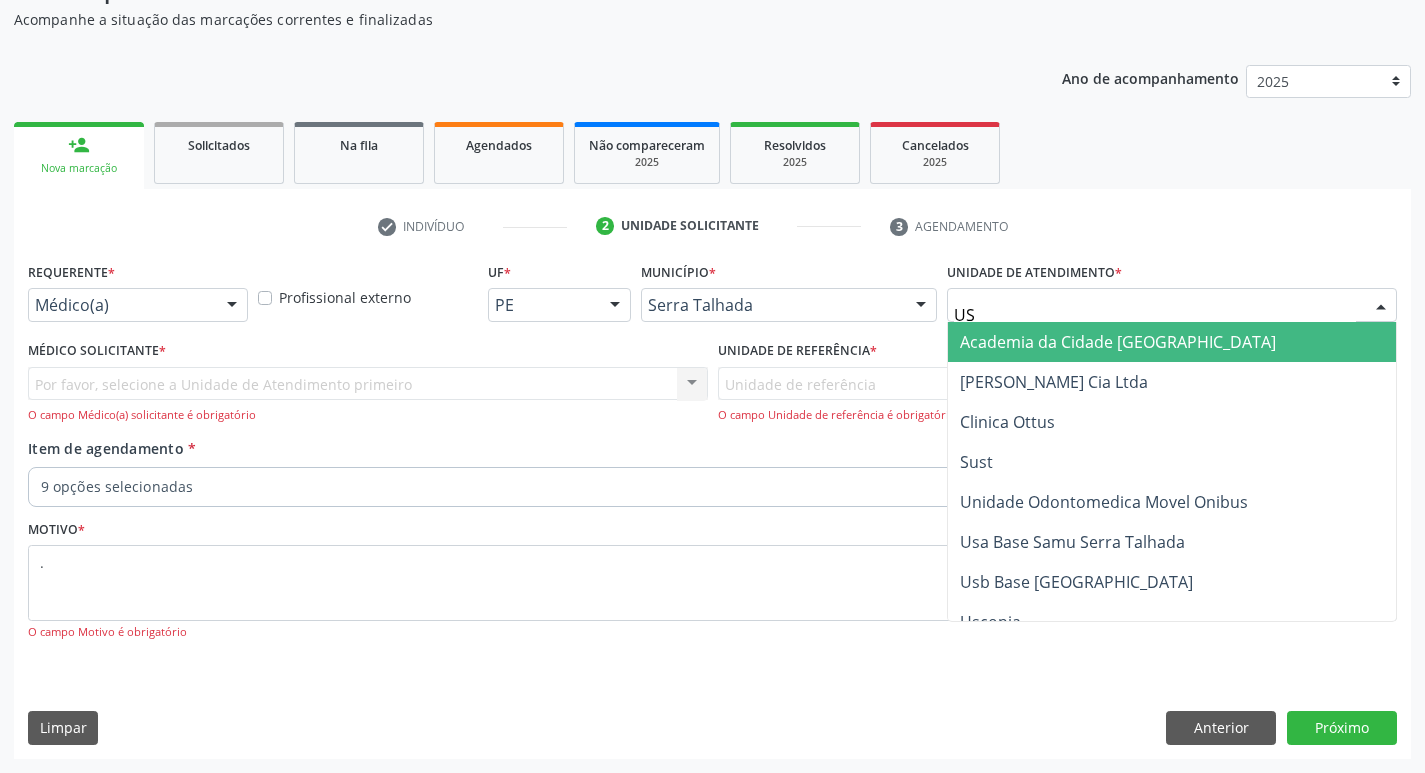 type on "USF" 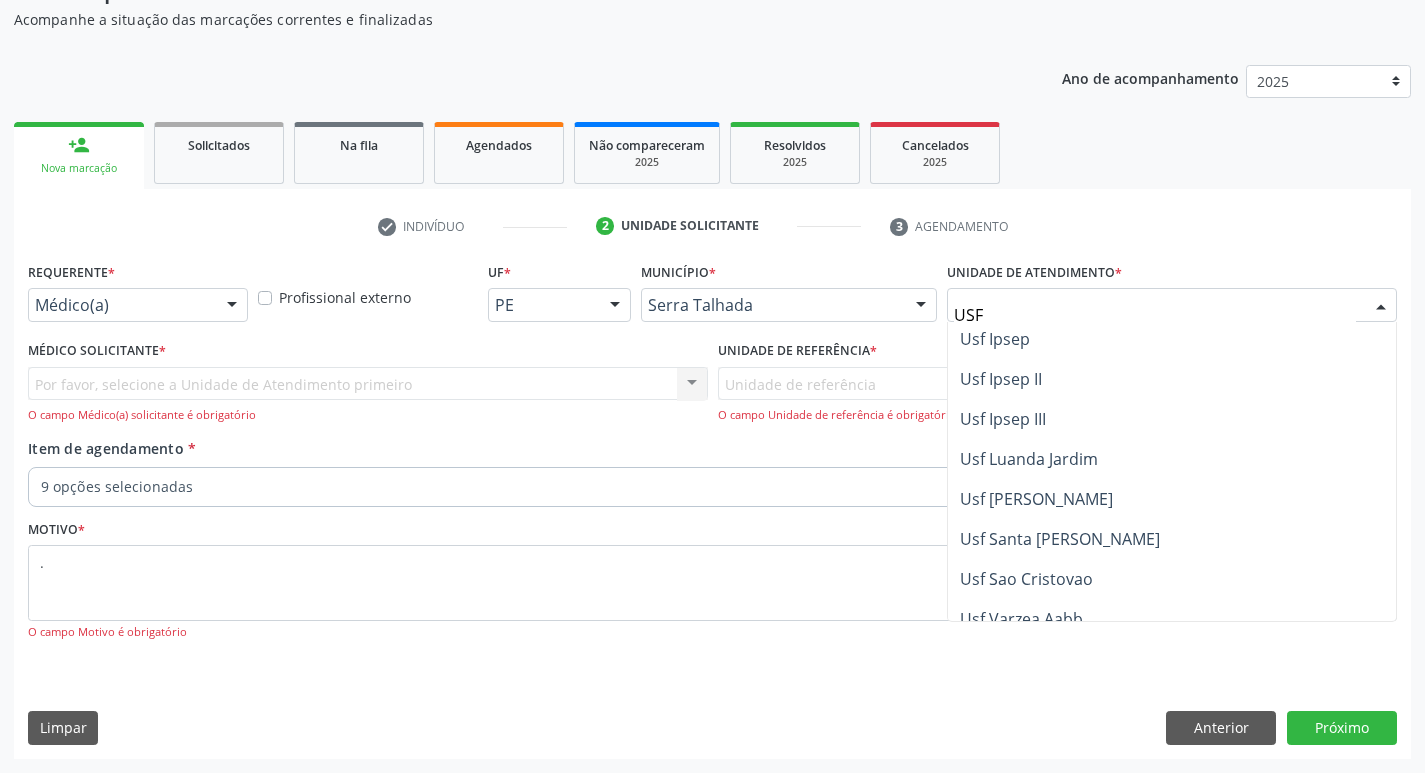 scroll, scrollTop: 500, scrollLeft: 0, axis: vertical 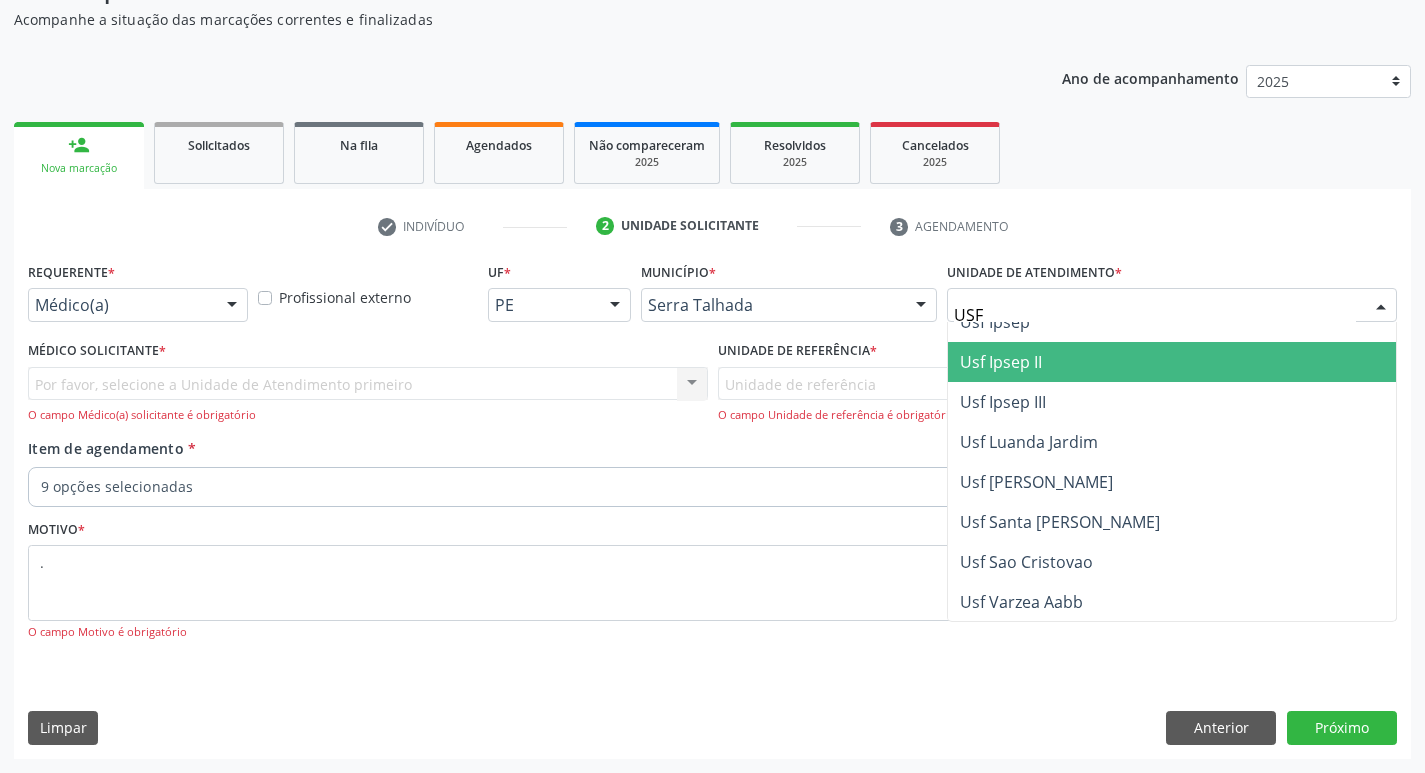 click on "Usf Ipsep II" at bounding box center [1172, 362] 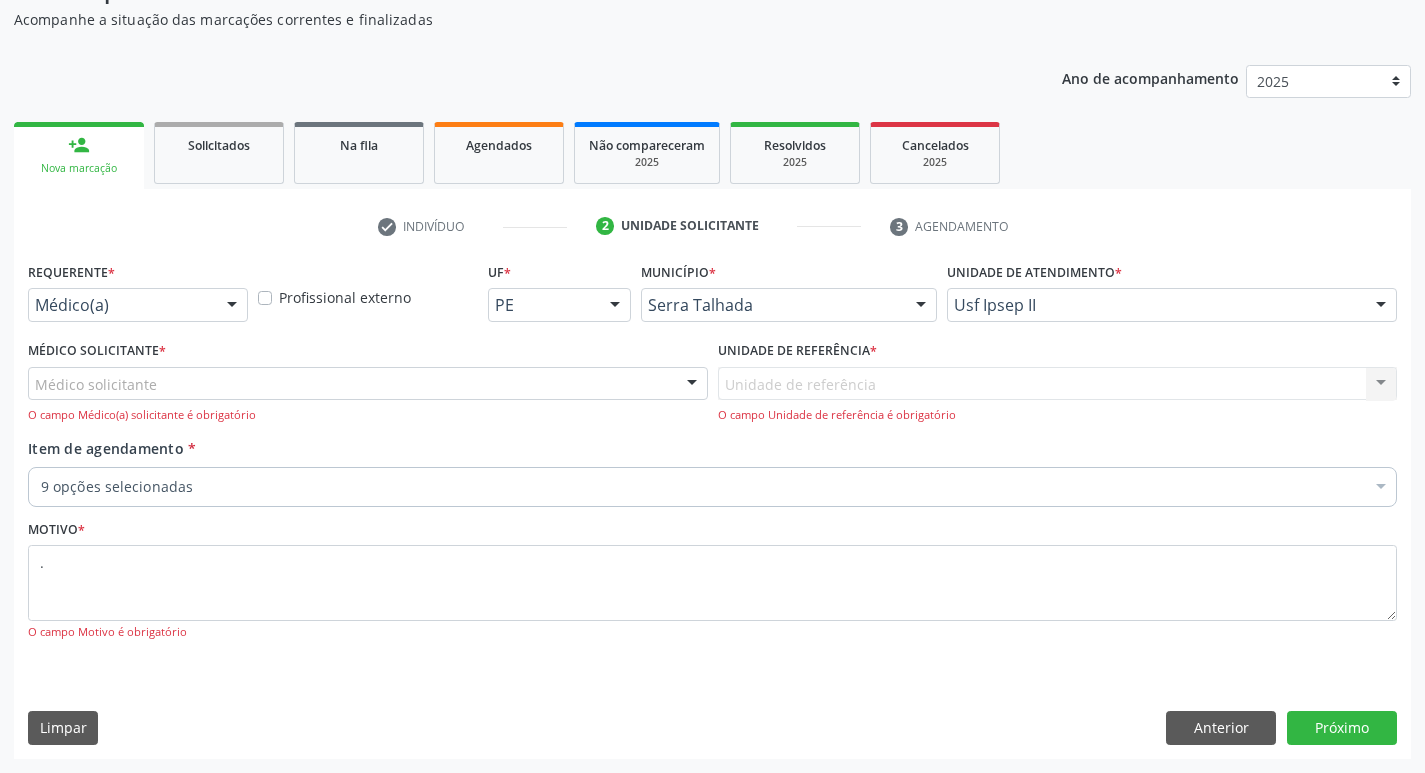 click on "Unidade de referência
Usf Ipsep II
Nenhum resultado encontrado para: "   "
Não há nenhuma opção para ser exibida.
O campo Unidade de referência é obrigatório" at bounding box center [1058, 395] 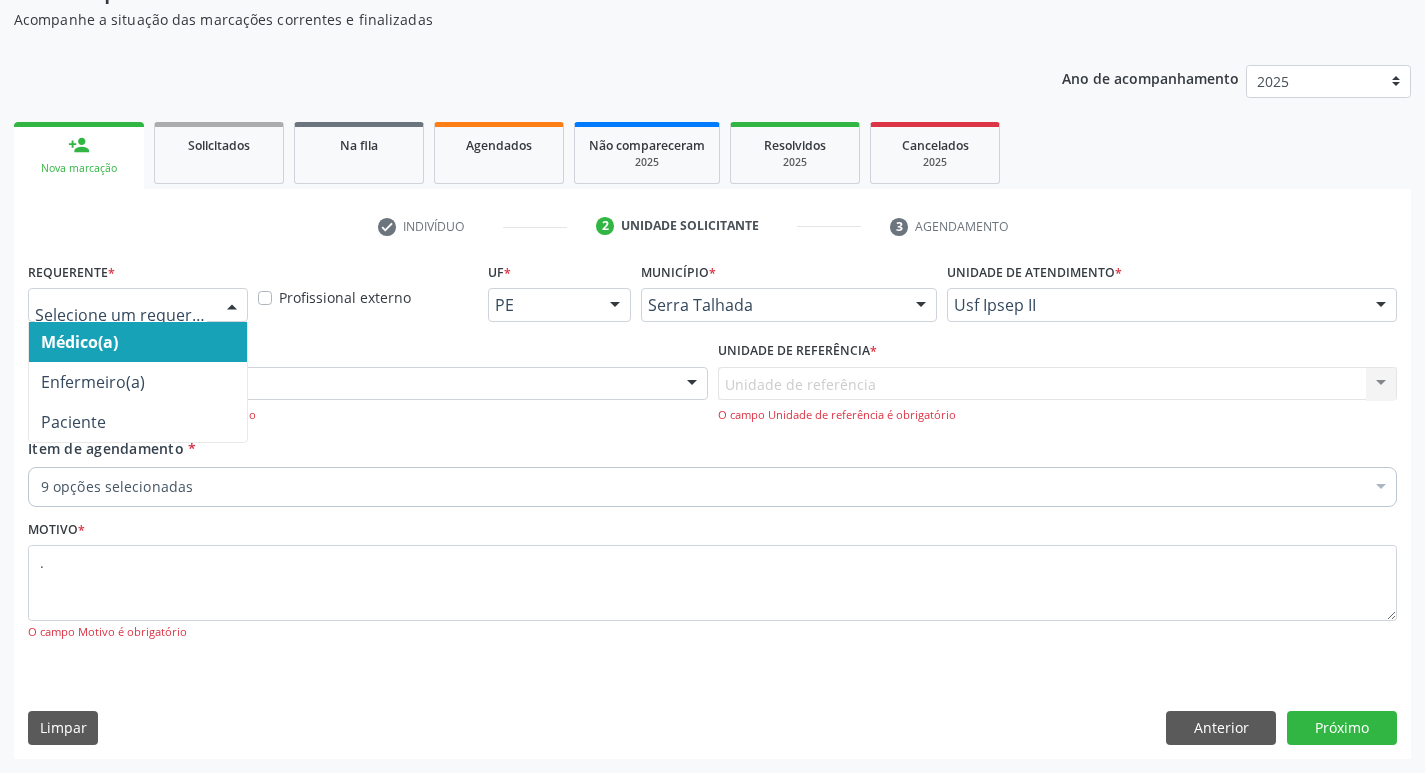 click at bounding box center (232, 306) 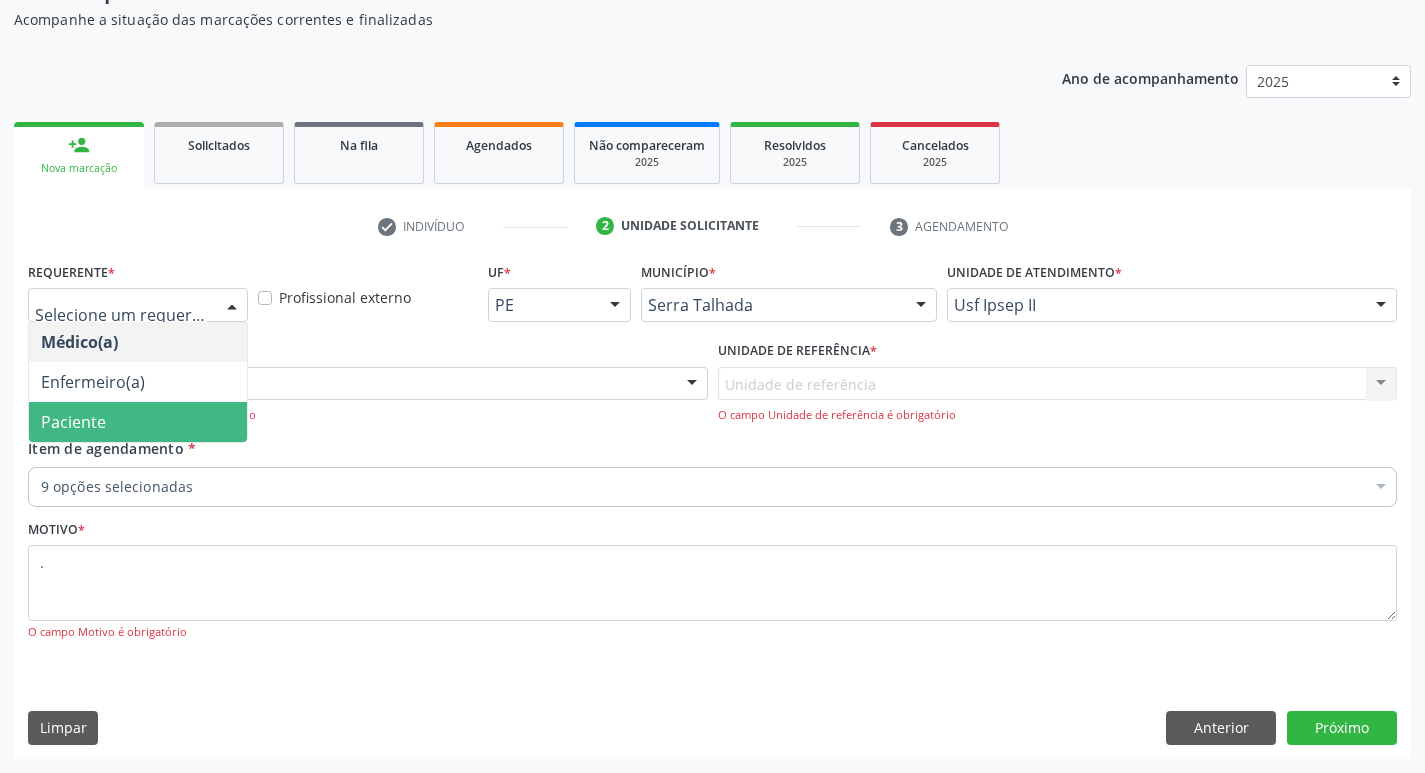 click on "Paciente" at bounding box center [138, 422] 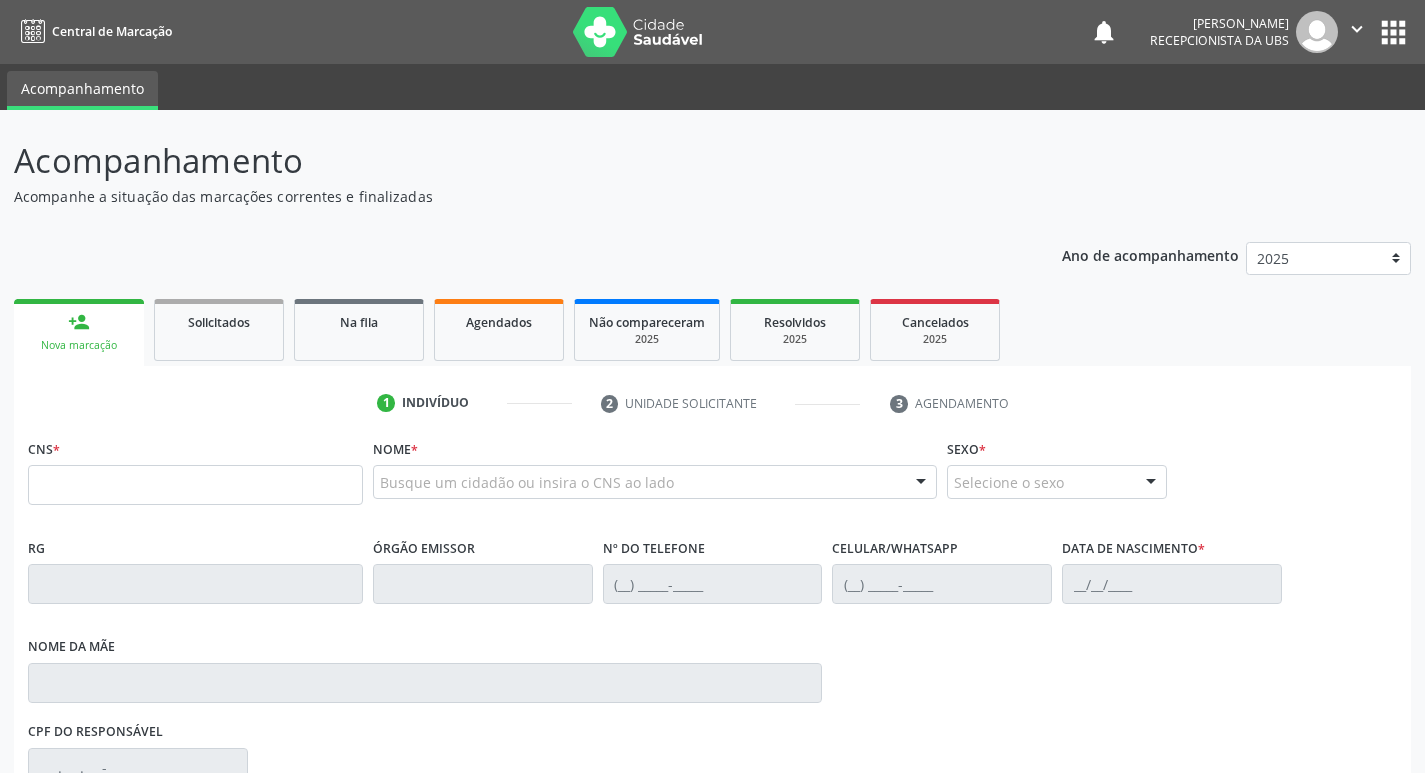 scroll, scrollTop: 0, scrollLeft: 0, axis: both 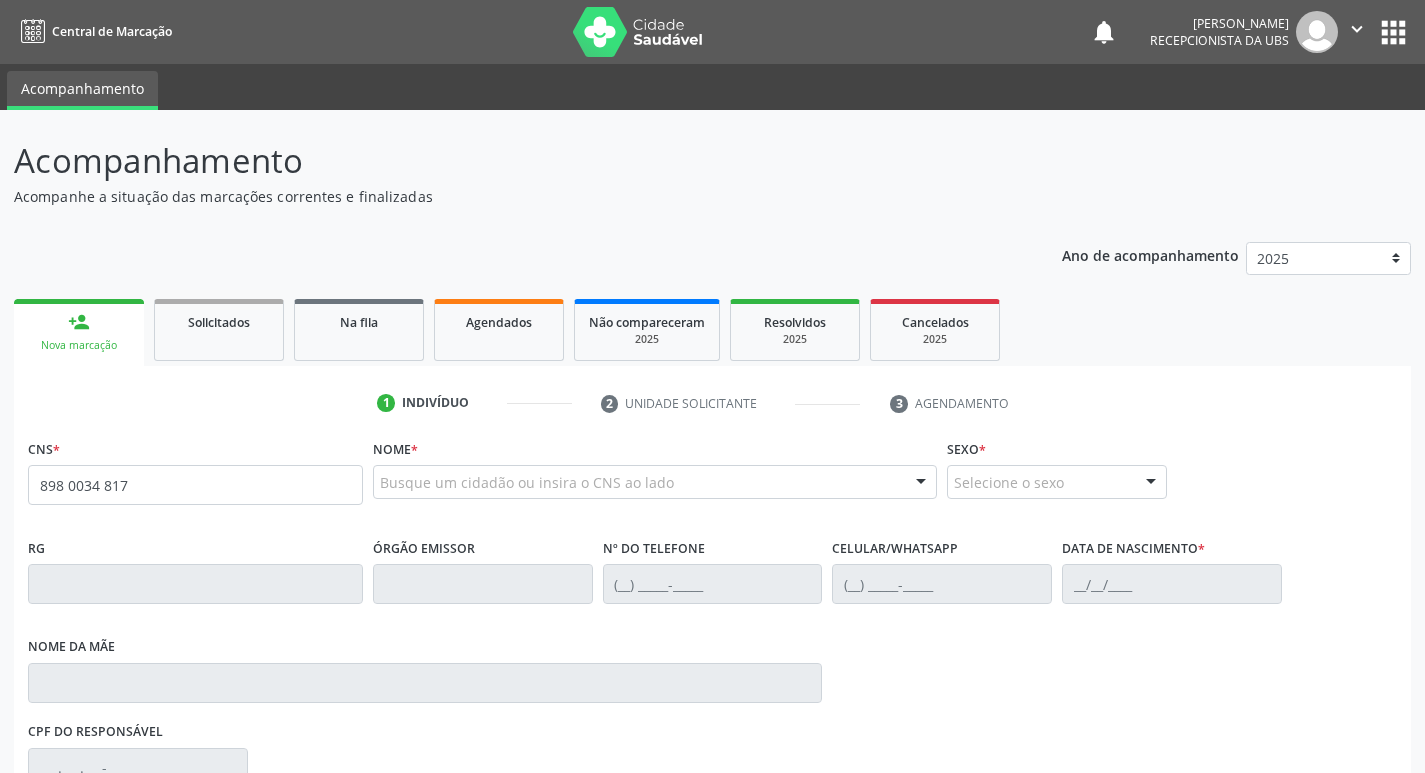 click on "898 0034 817" at bounding box center [195, 485] 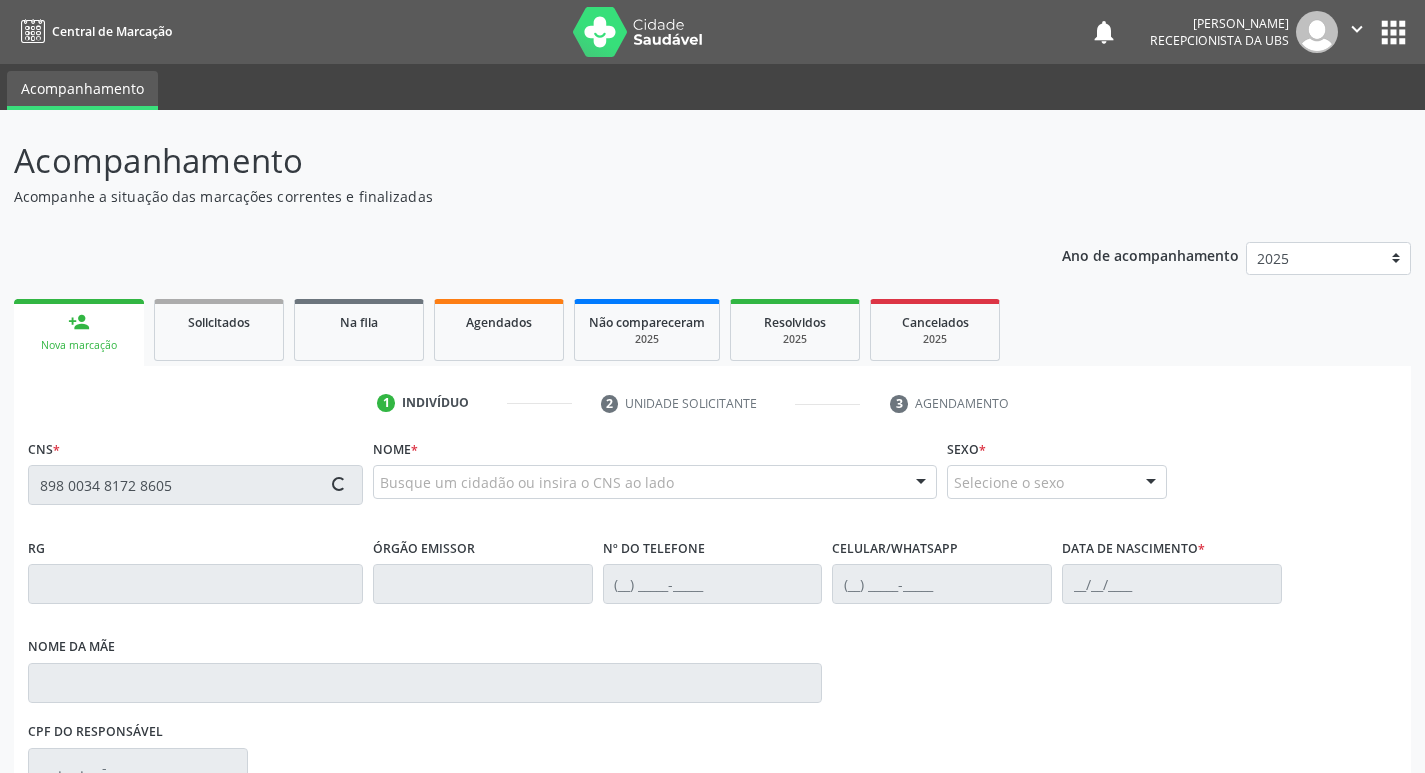 type on "898 0034 8172 8605" 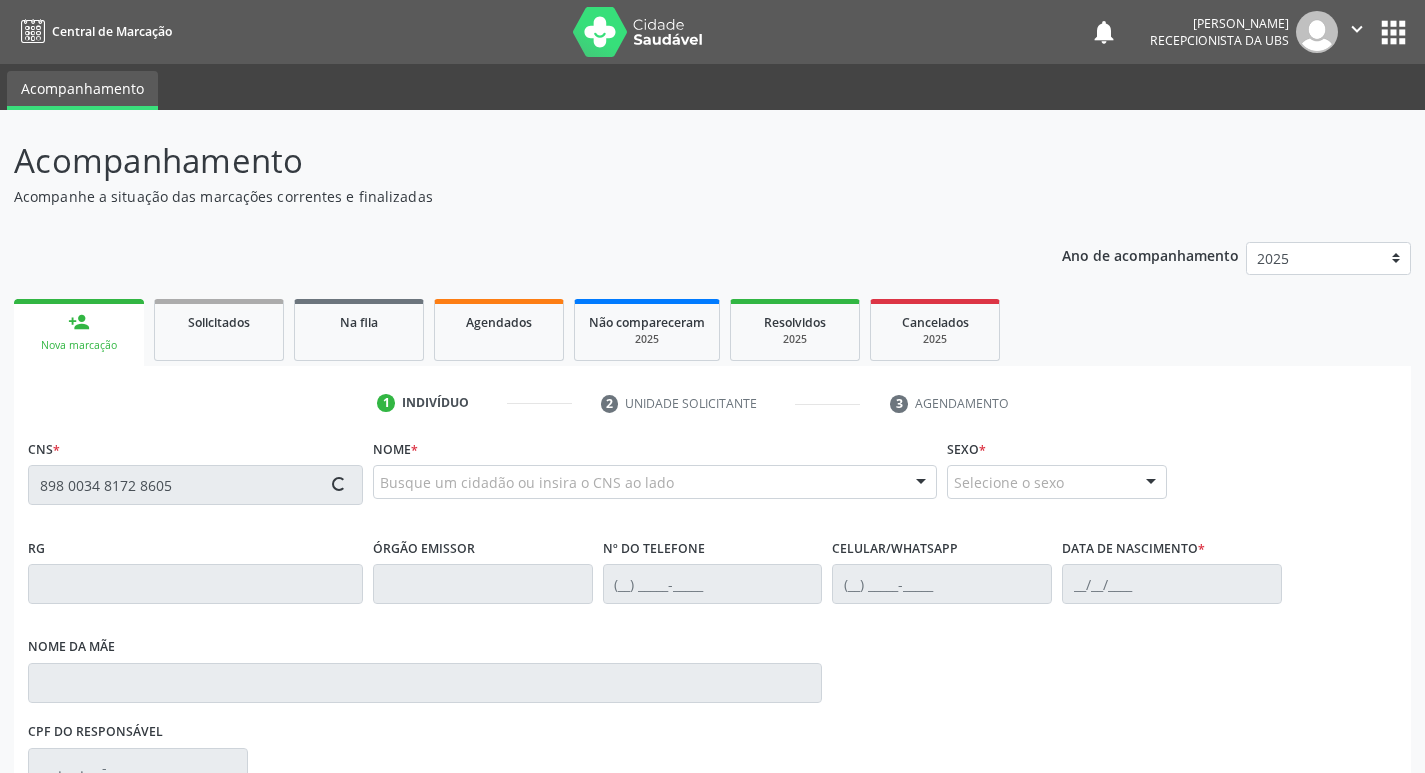 type 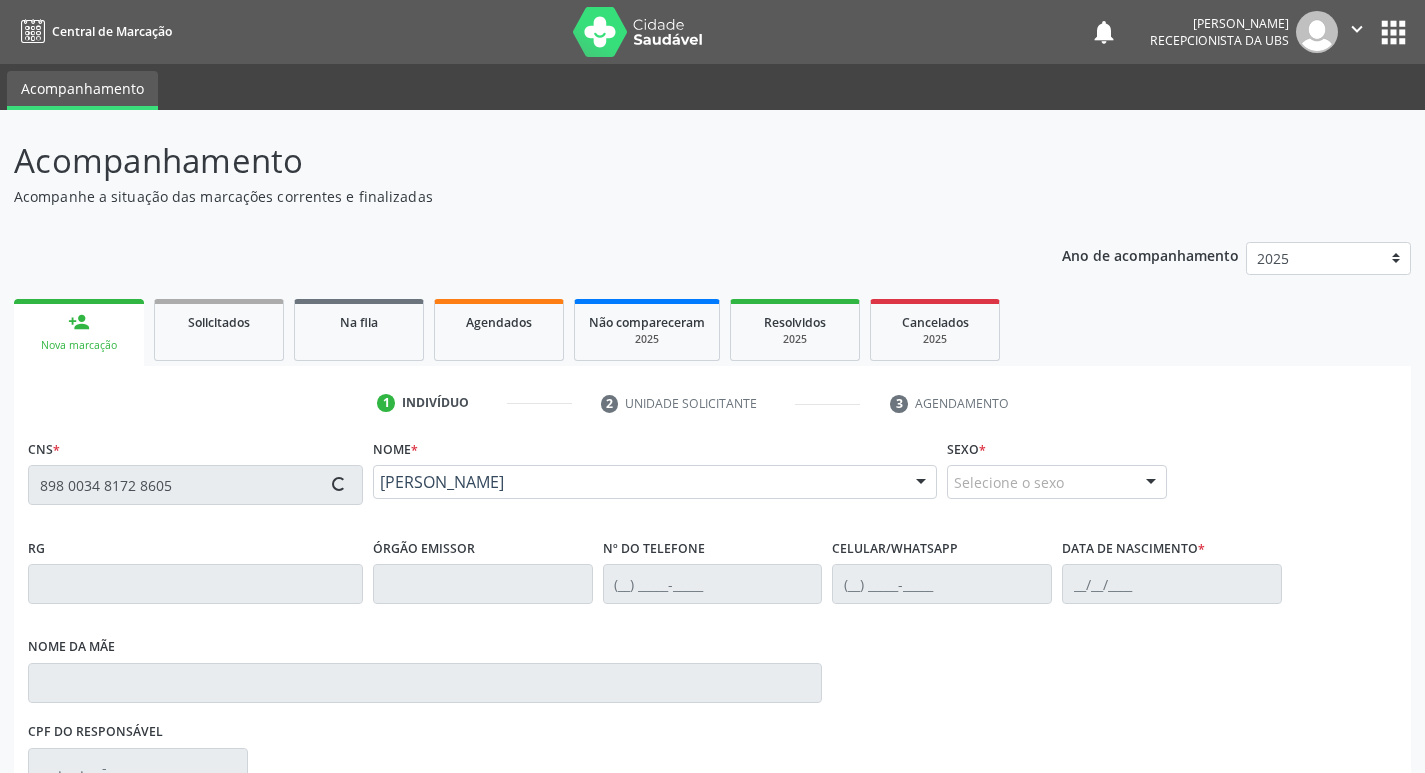 type on "[PHONE_NUMBER]" 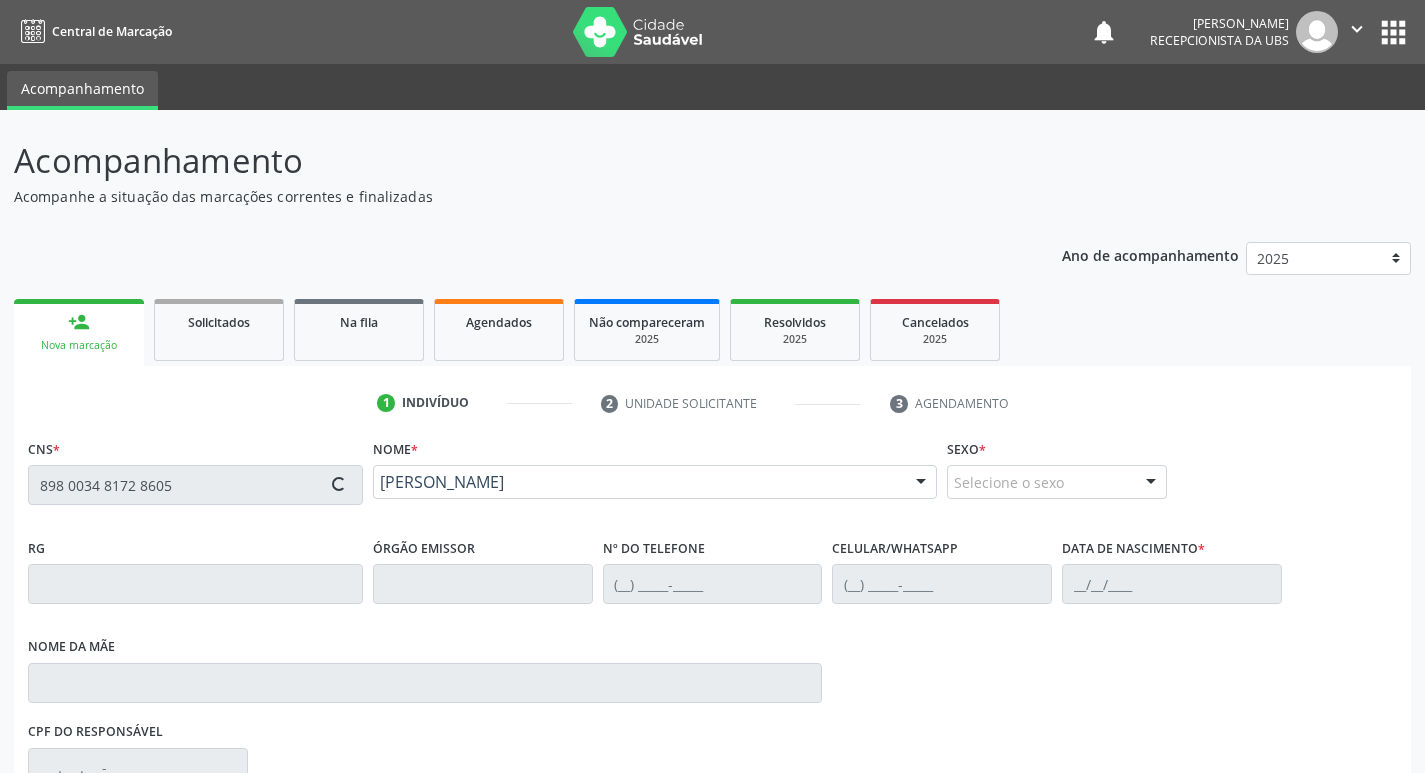 type on "[PHONE_NUMBER]" 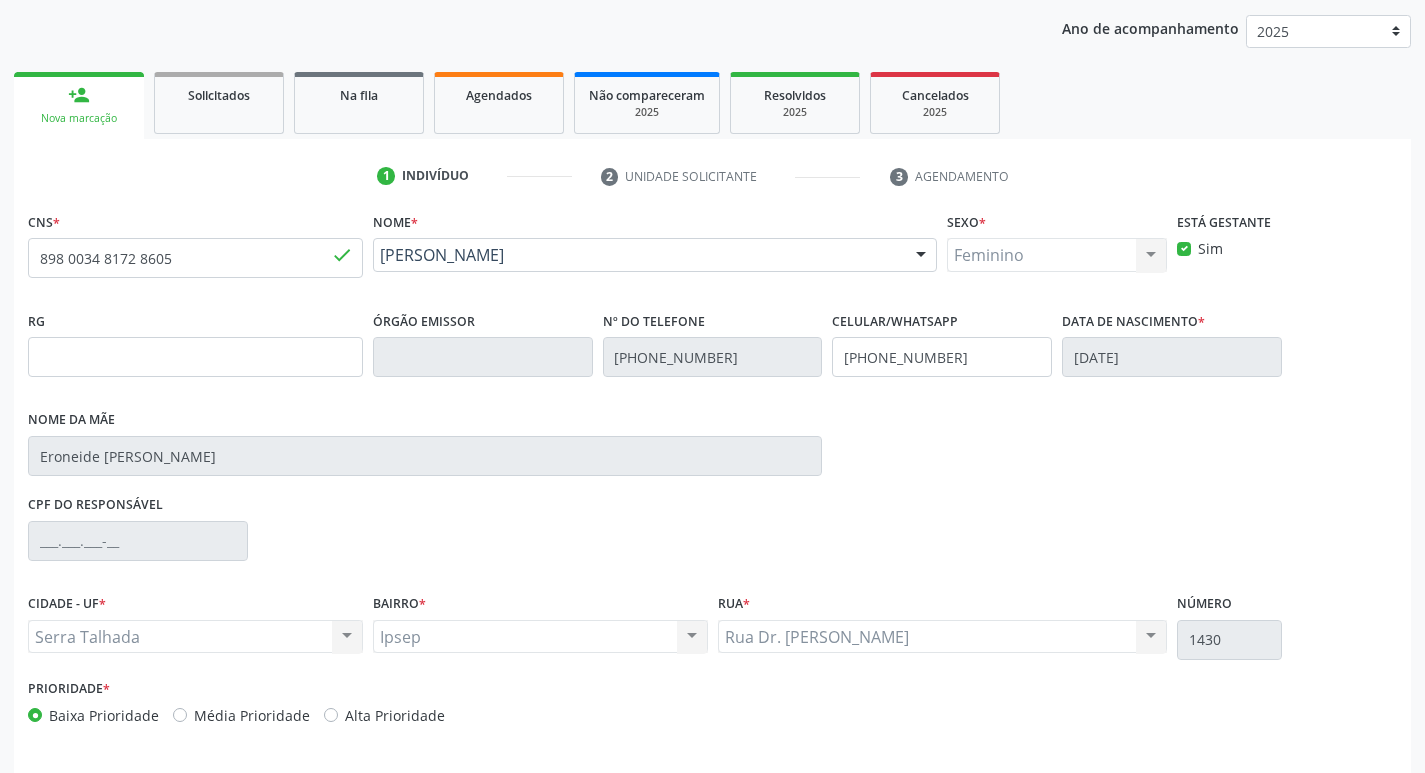 scroll, scrollTop: 297, scrollLeft: 0, axis: vertical 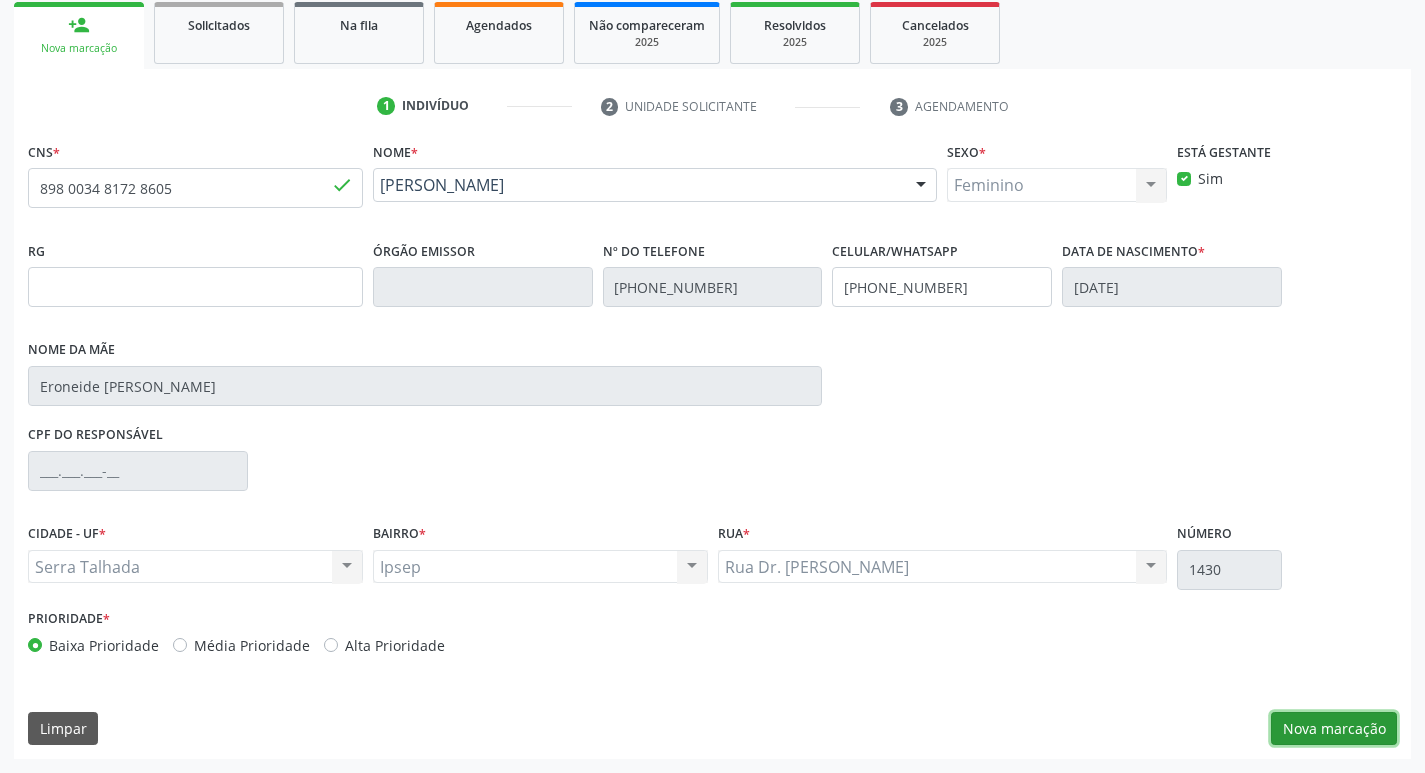 click on "Nova marcação" at bounding box center (1334, 729) 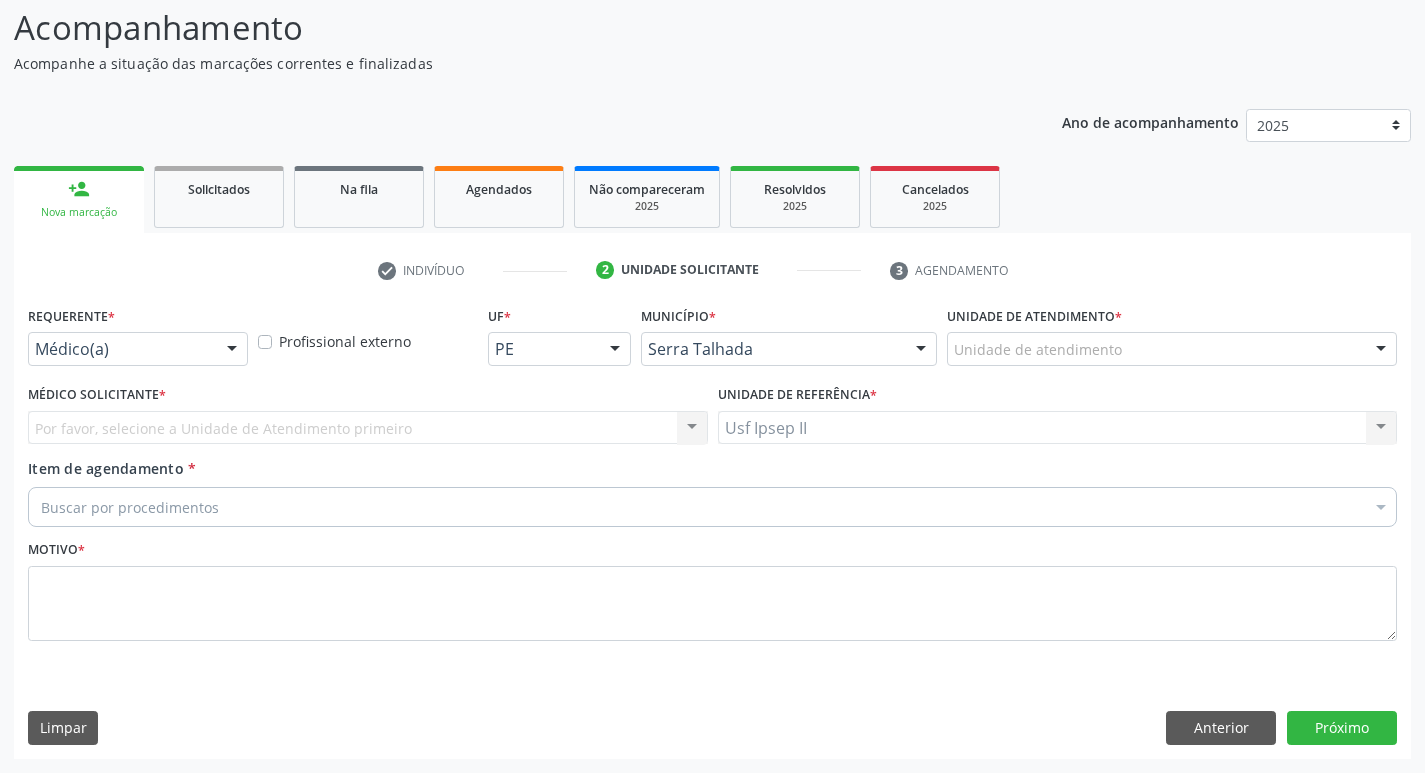 scroll, scrollTop: 133, scrollLeft: 0, axis: vertical 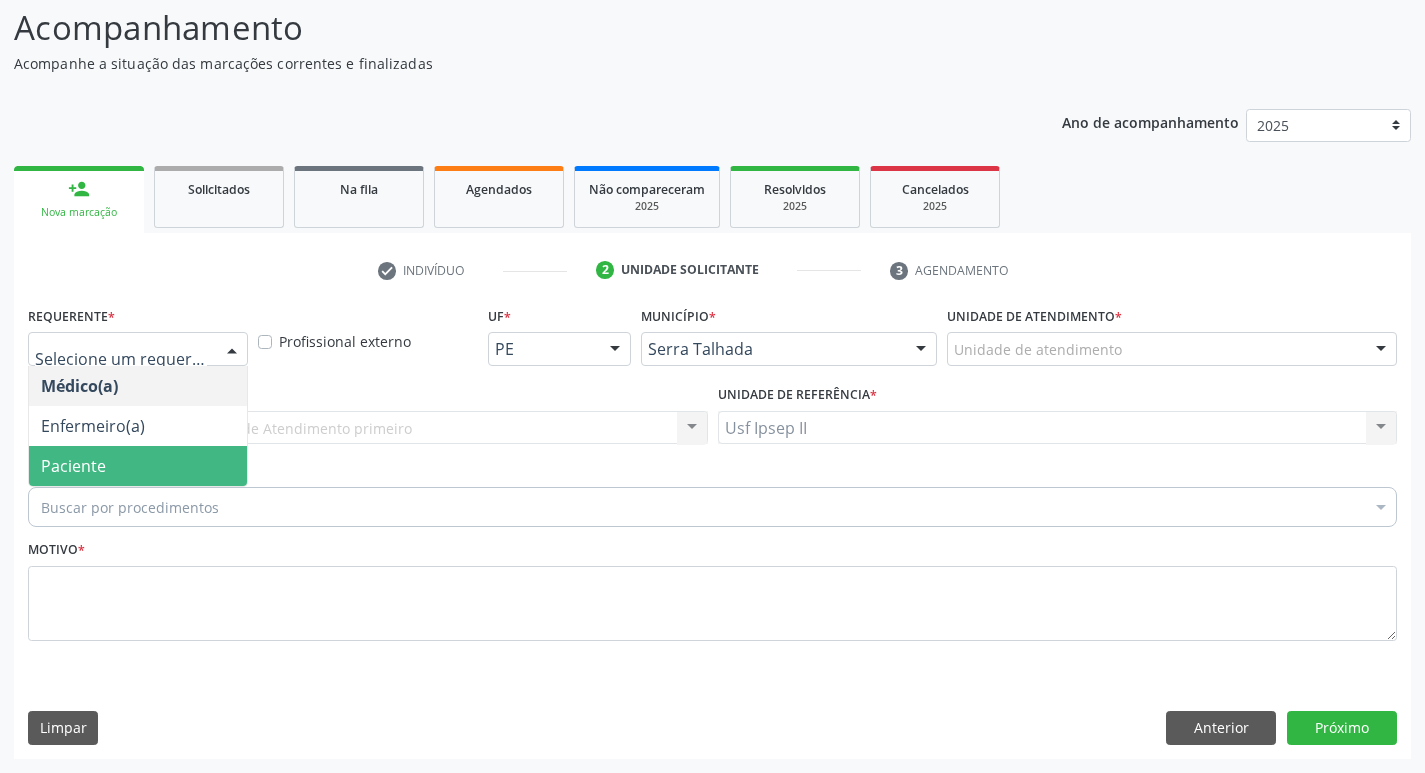 click on "Paciente" at bounding box center (73, 466) 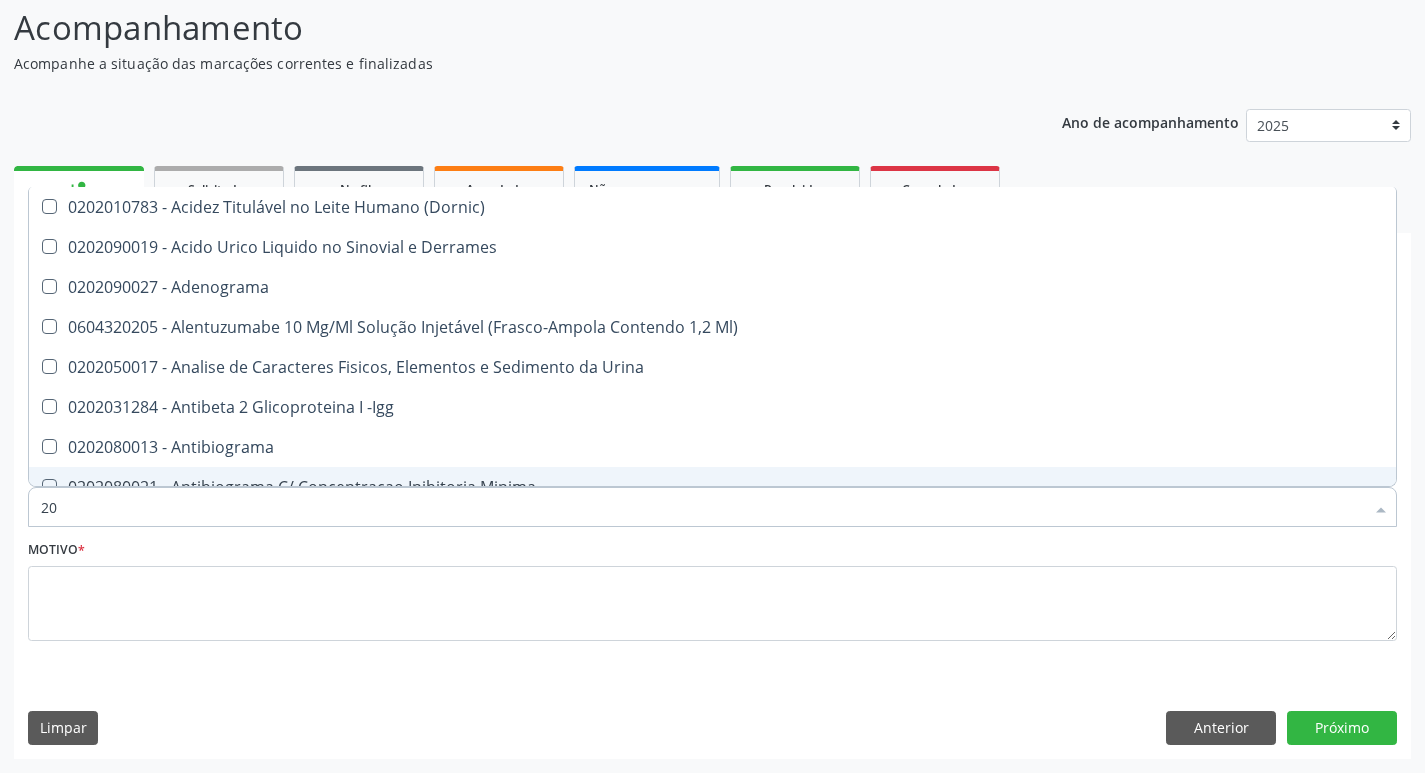 type on "2" 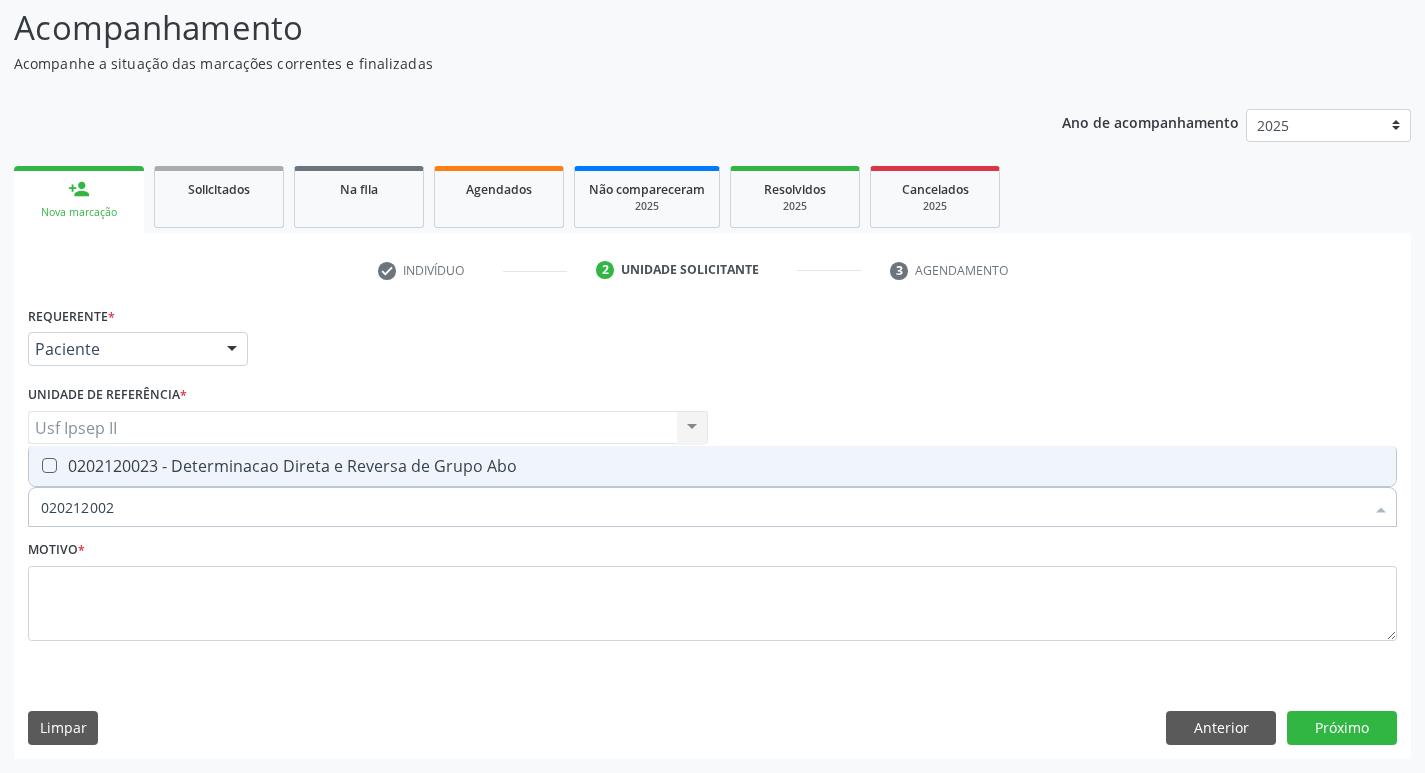 type on "0202120023" 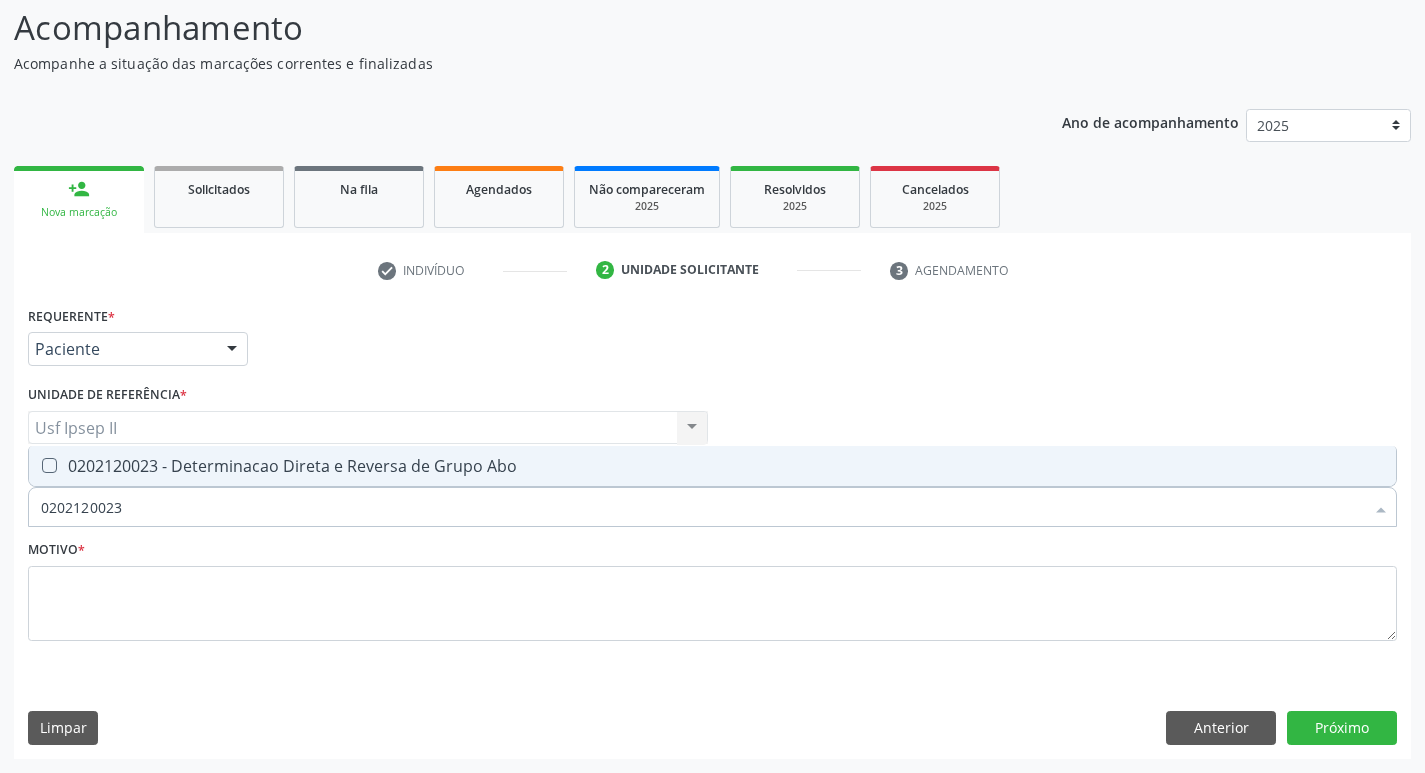 click on "0202120023 - Determinacao Direta e Reversa de Grupo Abo" at bounding box center [712, 466] 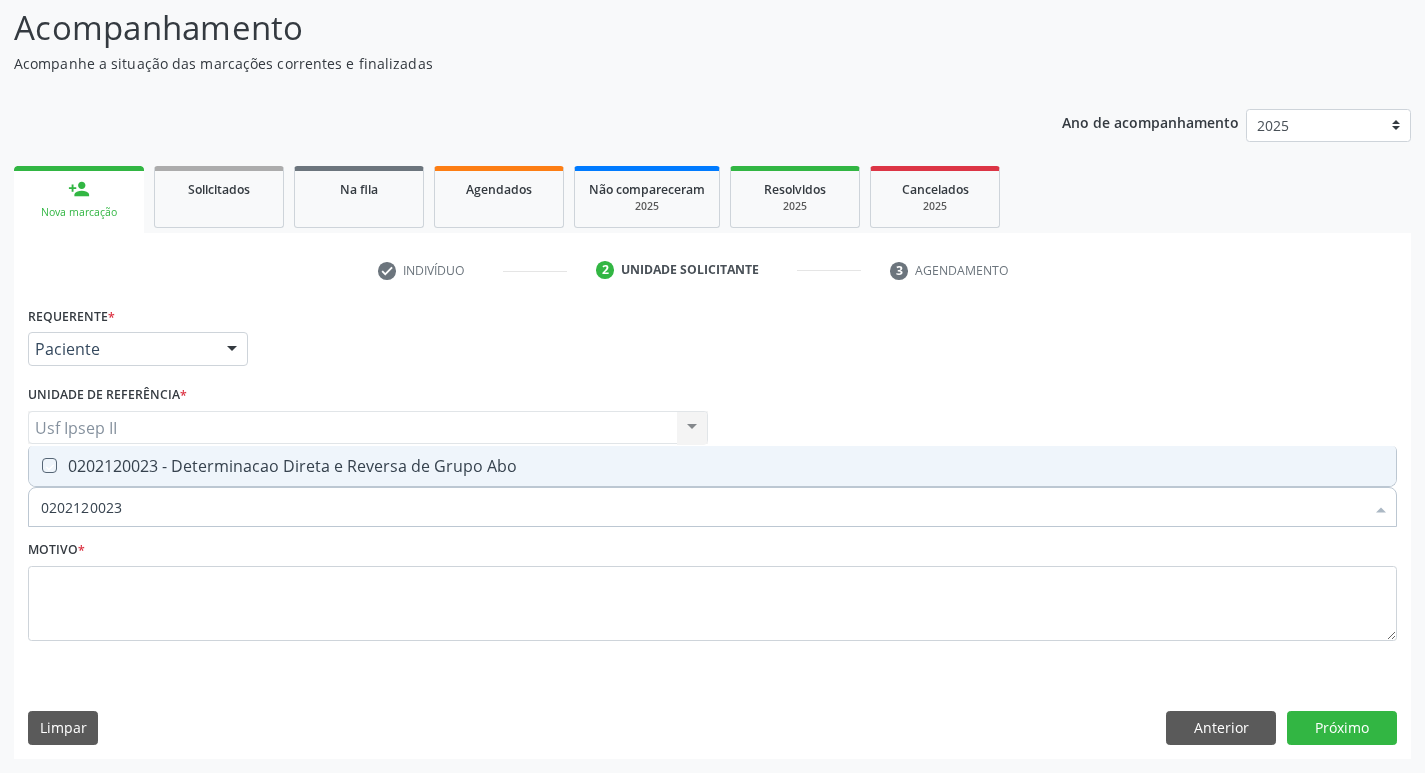 checkbox on "true" 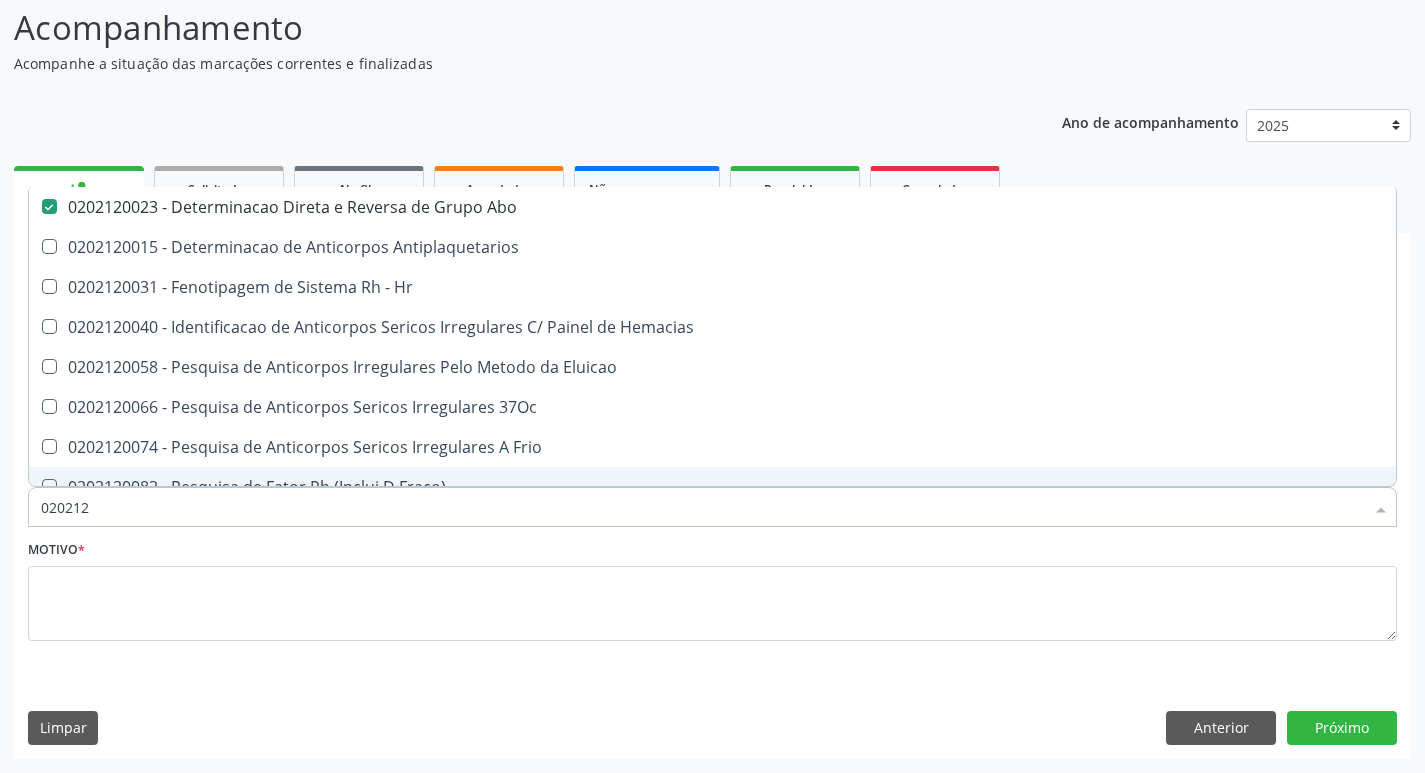 type on "02021" 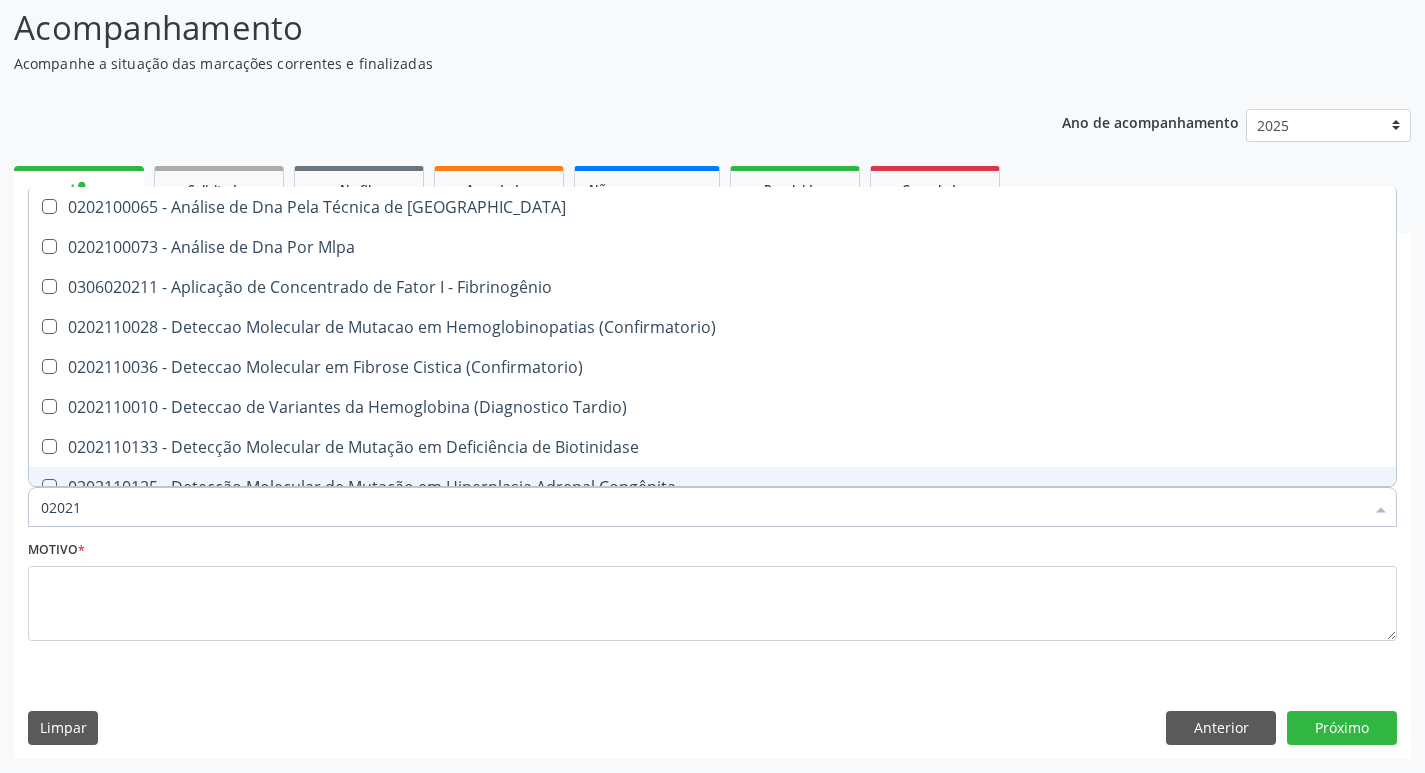 type on "0202" 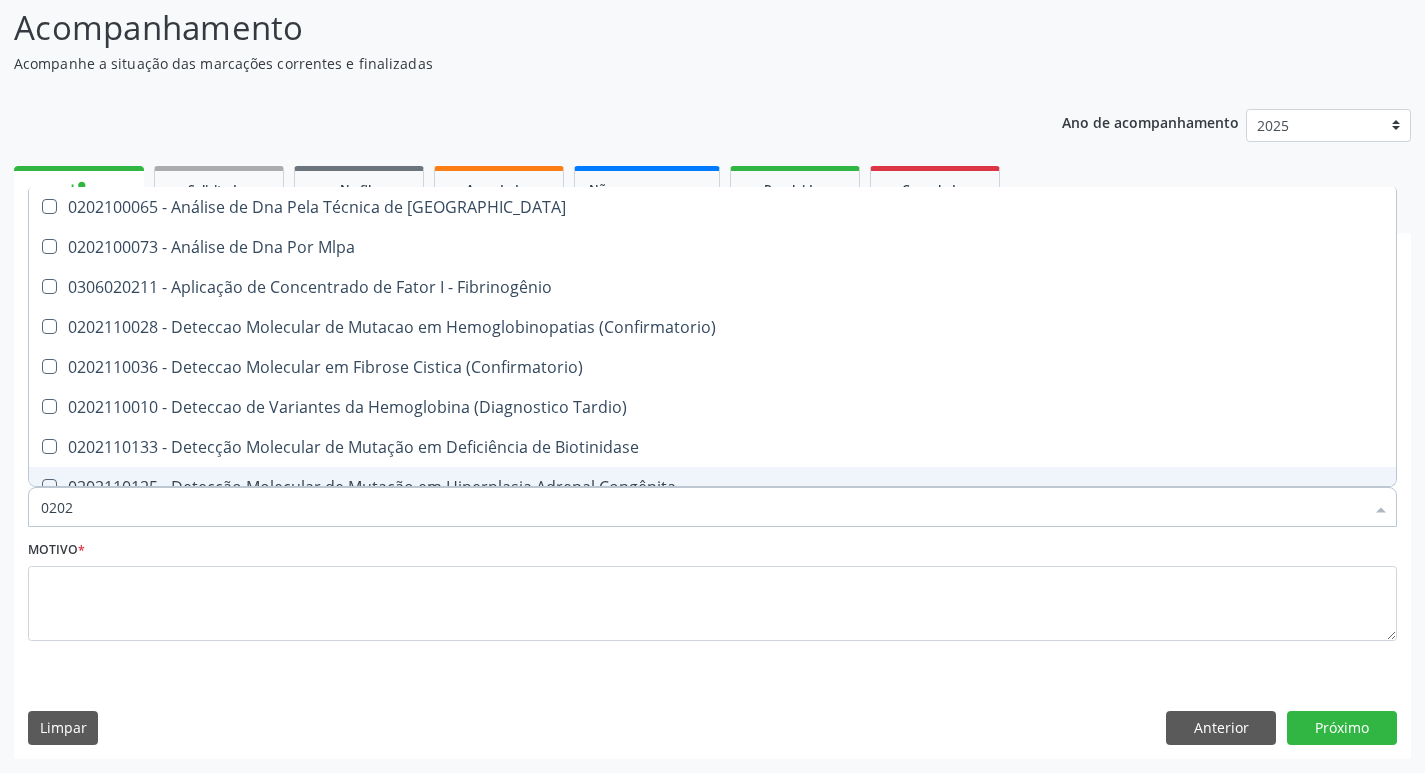 checkbox on "false" 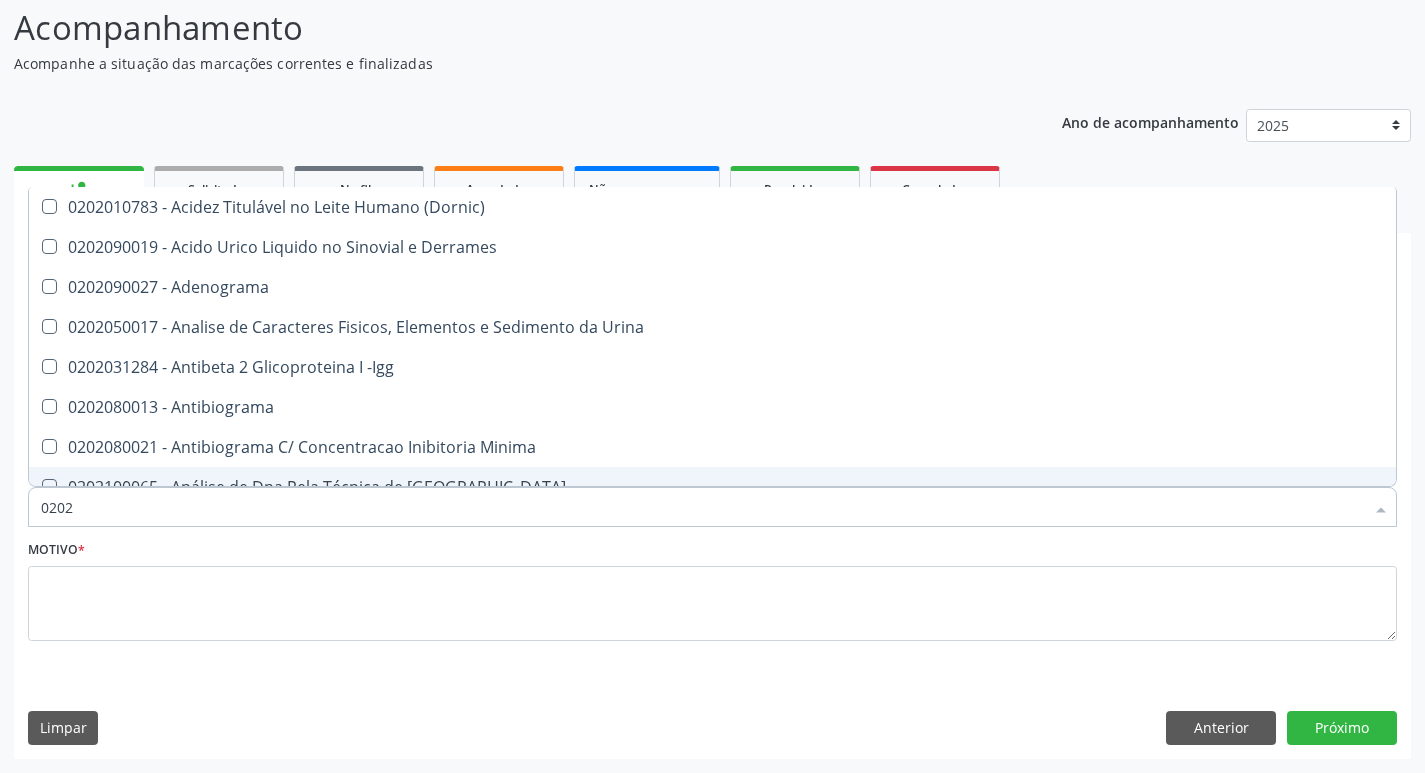type on "02020" 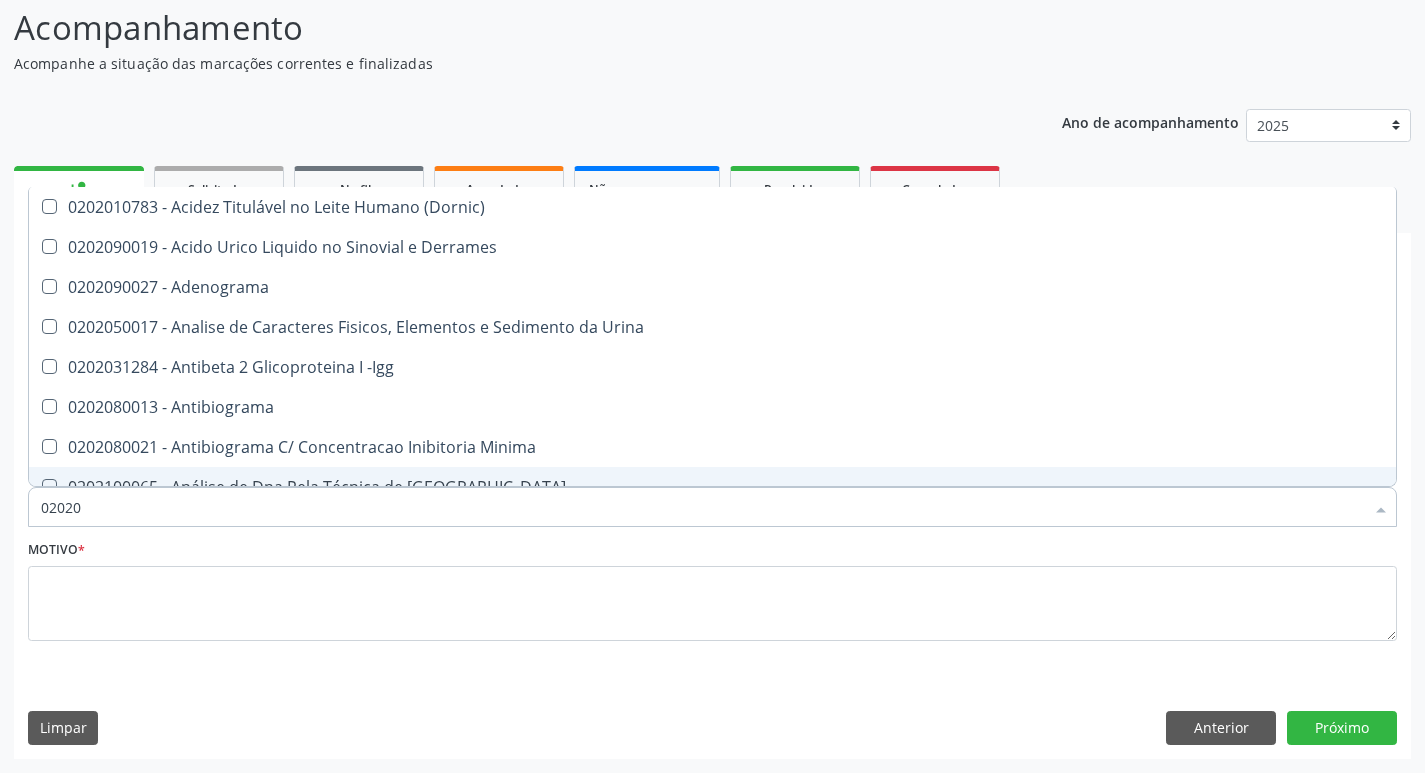 checkbox on "false" 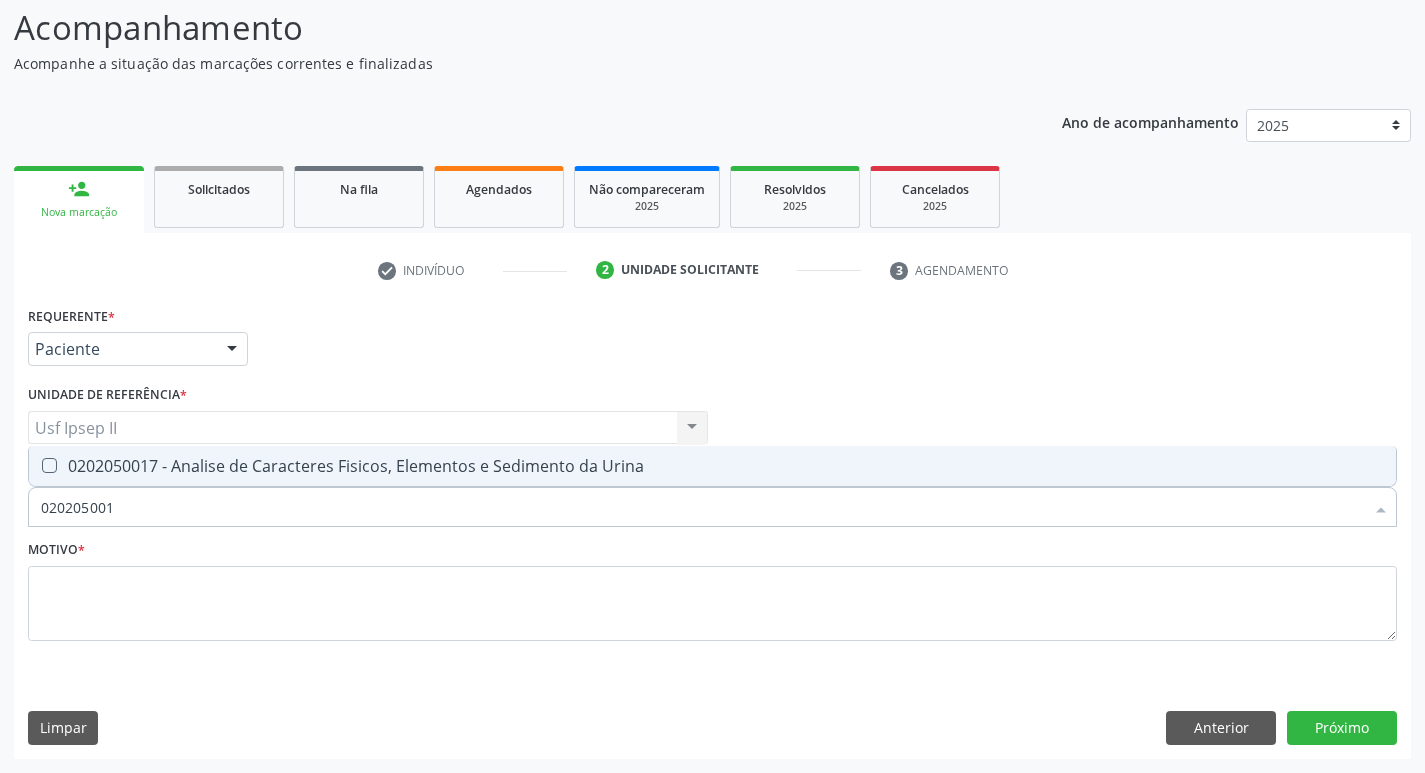 type on "0202050017" 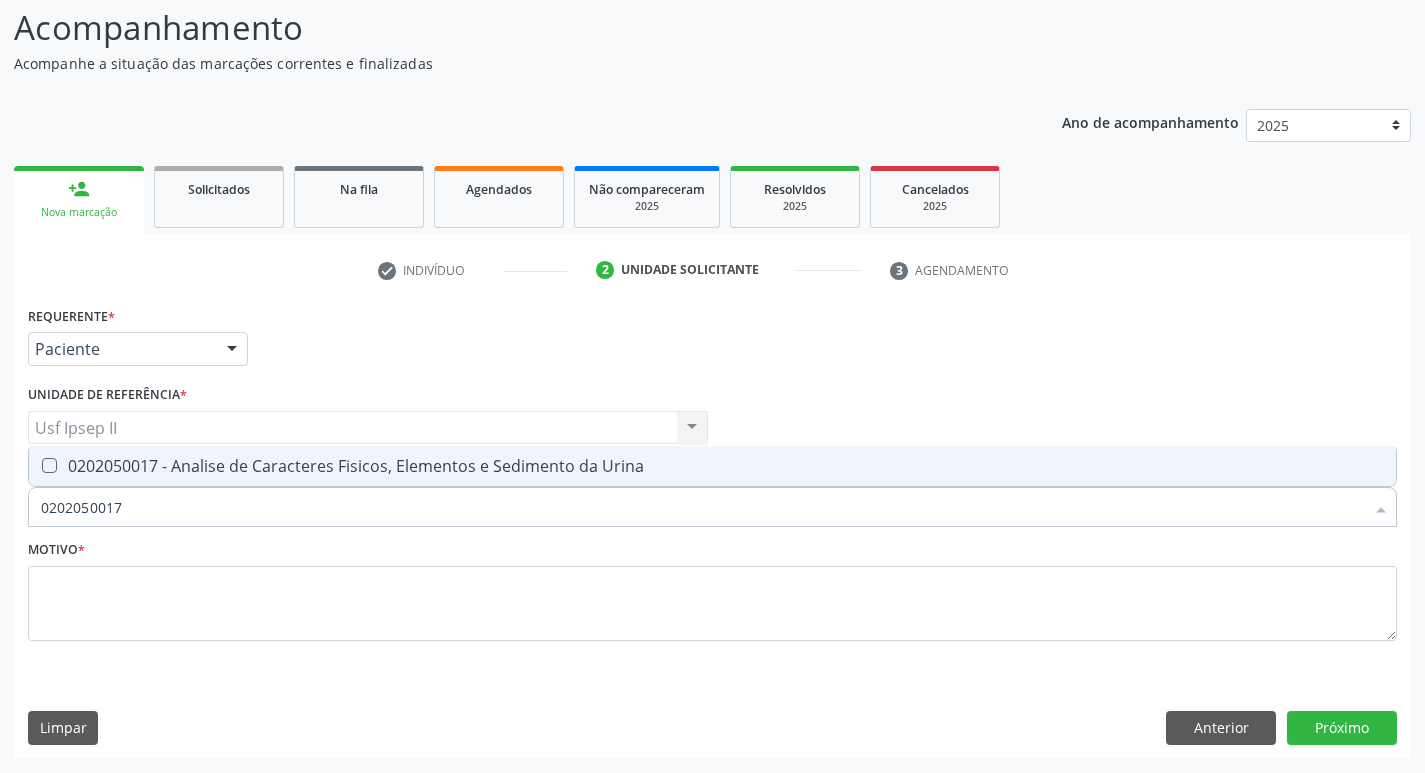 click on "0202050017 - Analise de Caracteres Fisicos, Elementos e Sedimento da Urina" at bounding box center [712, 466] 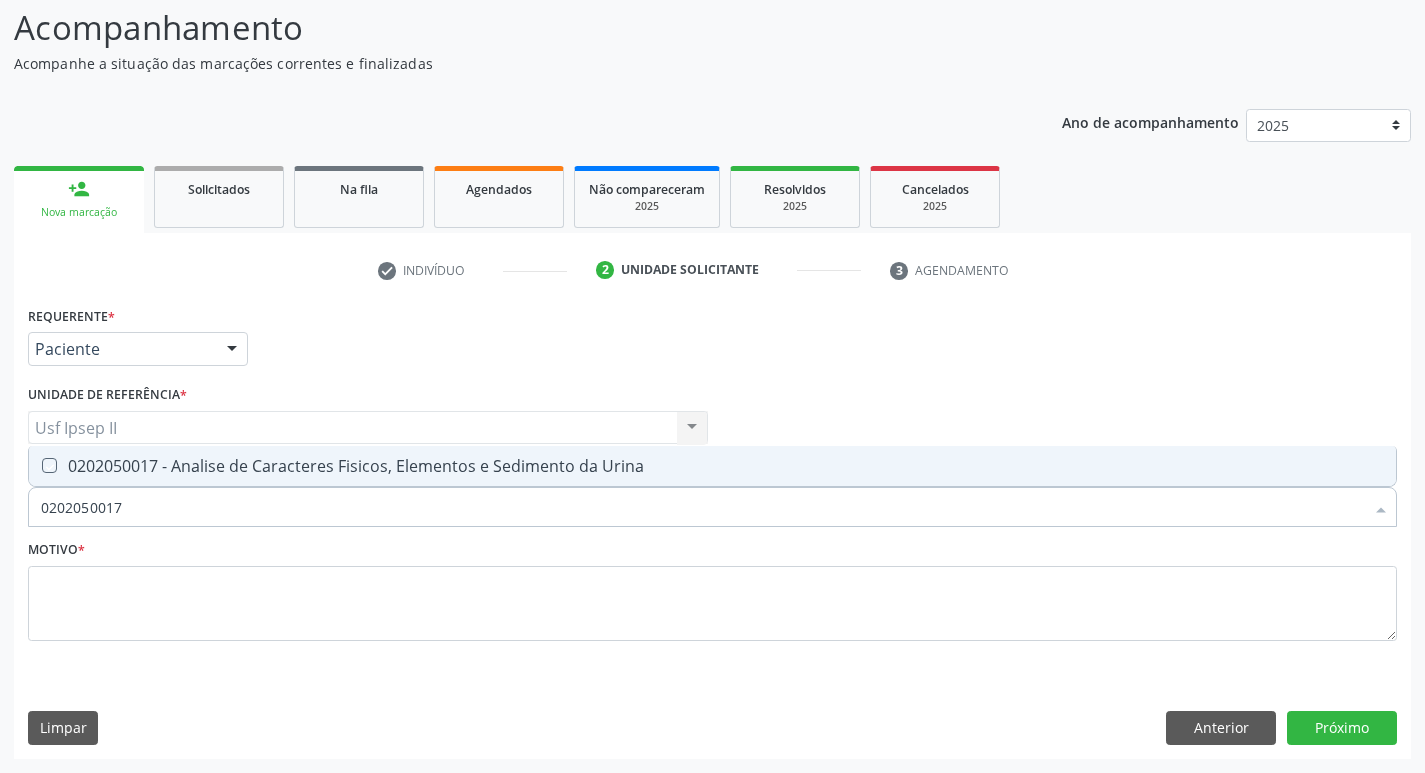checkbox on "true" 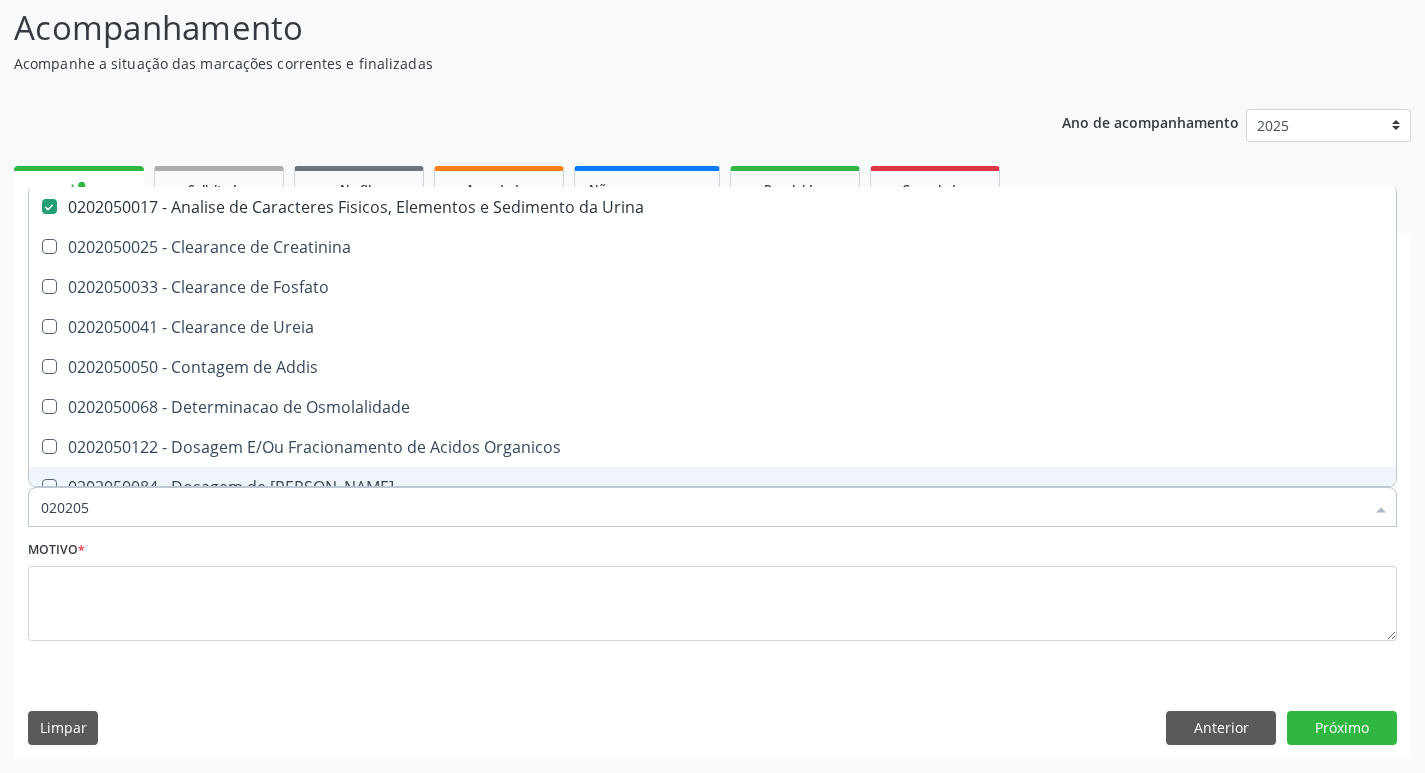 type on "02020" 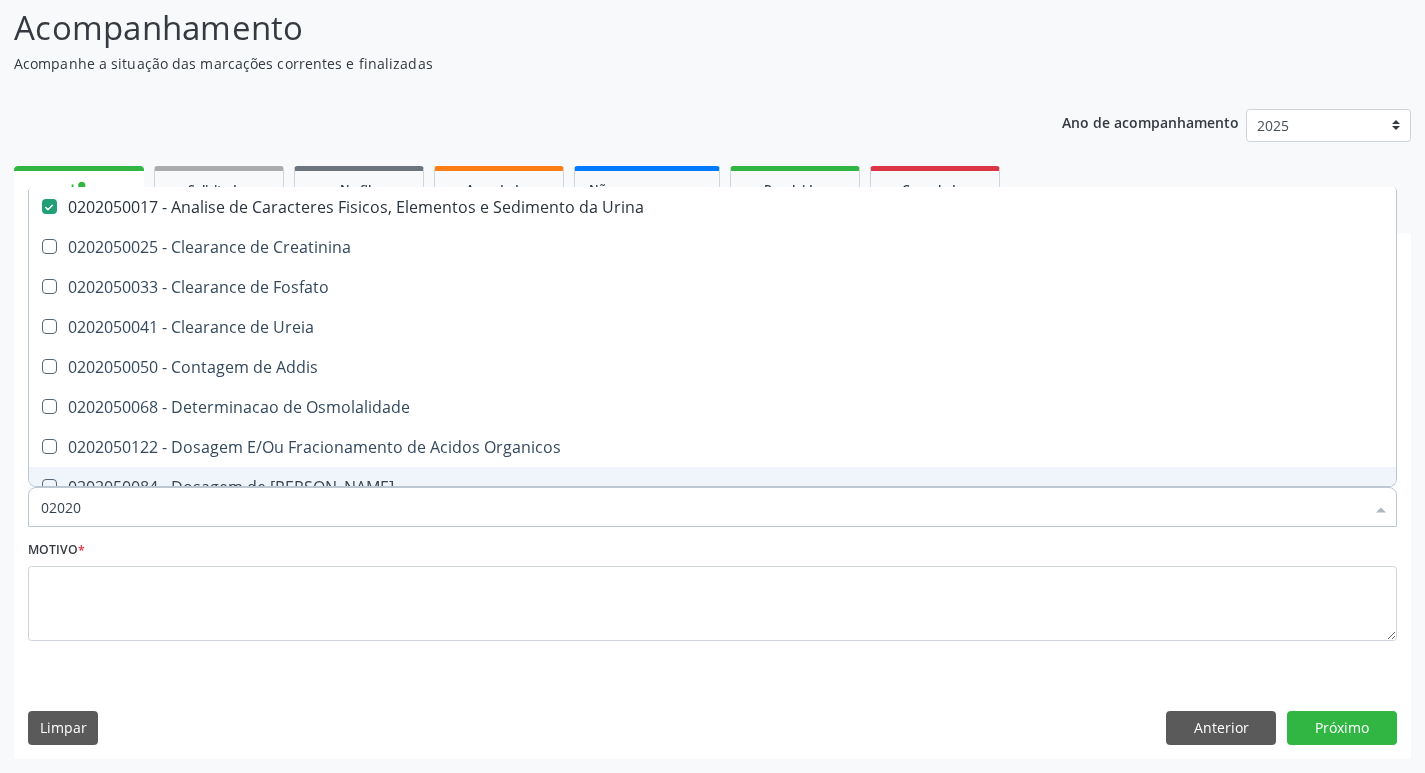 checkbox on "false" 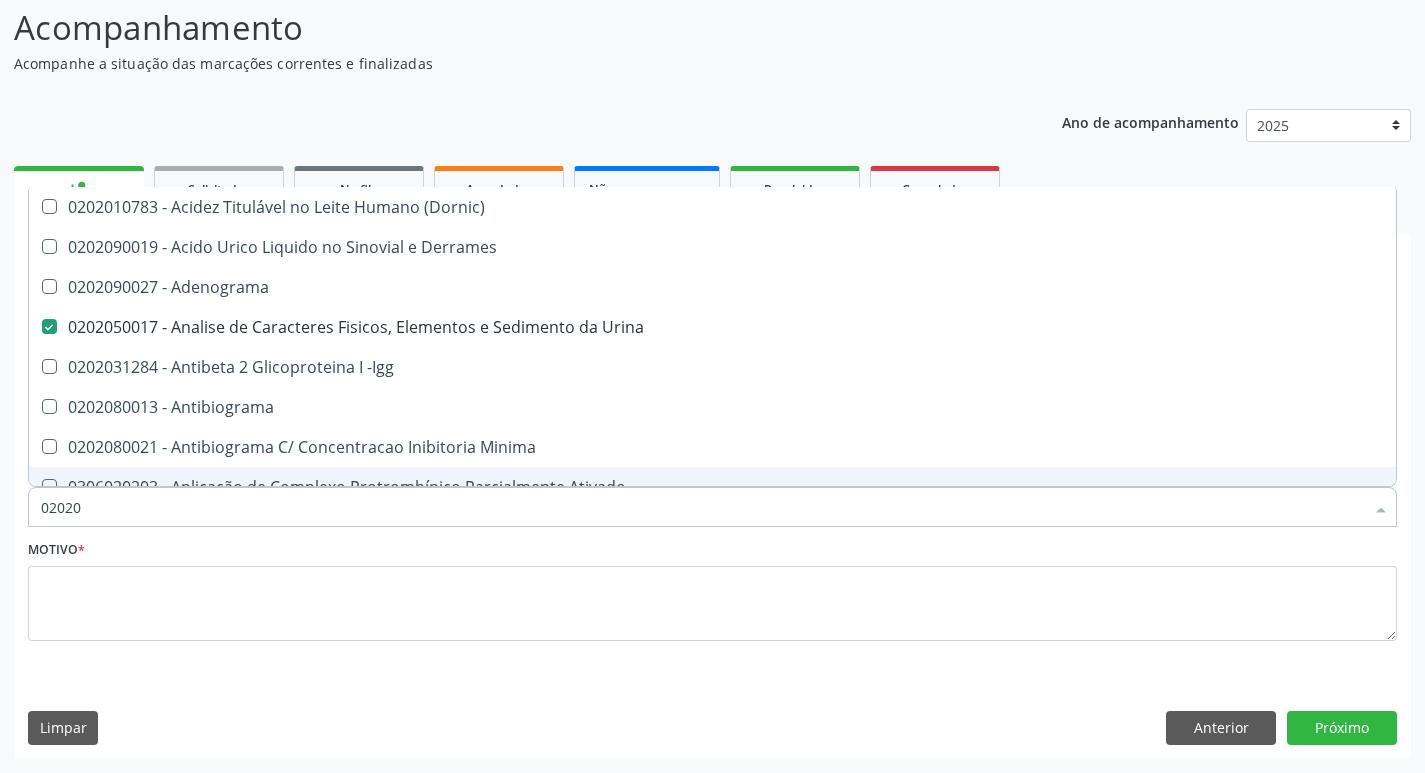 type on "020201" 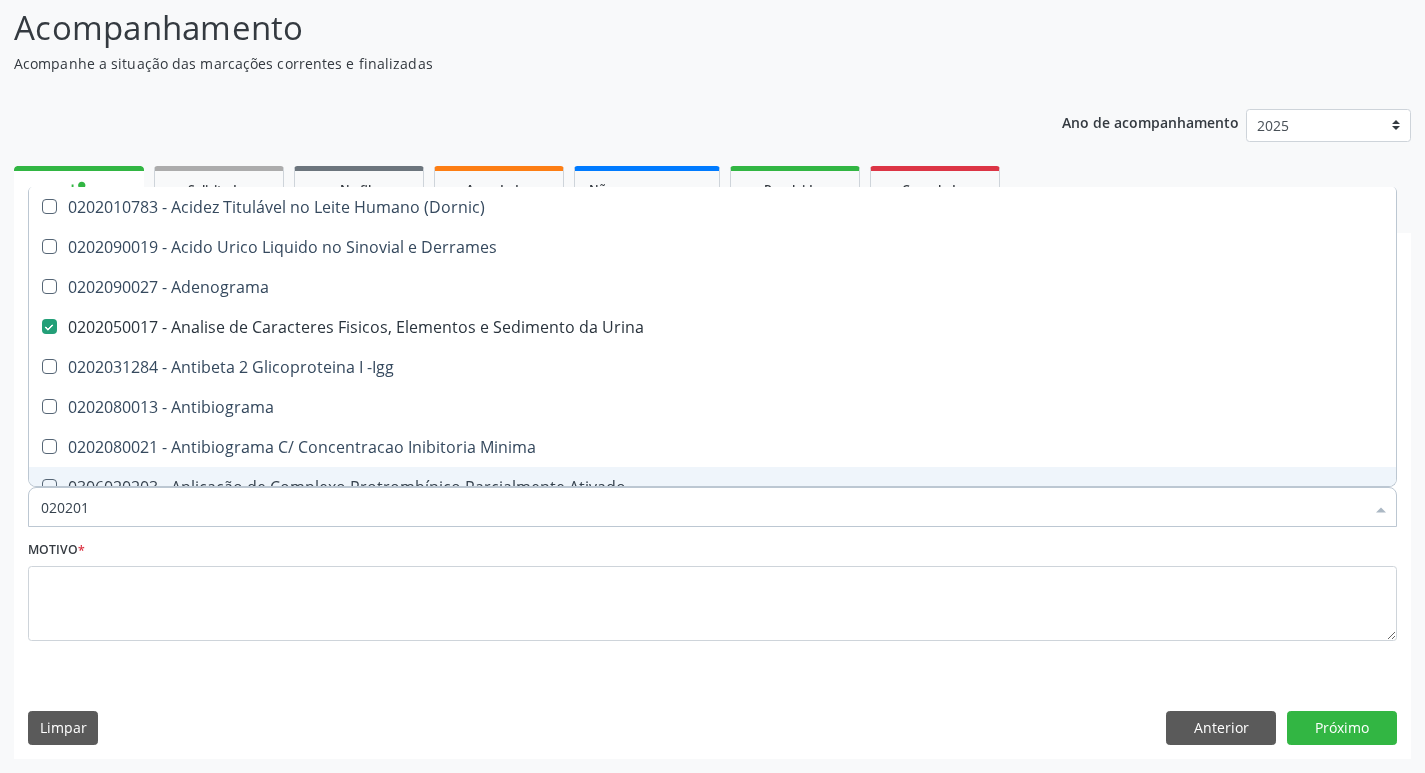 checkbox on "false" 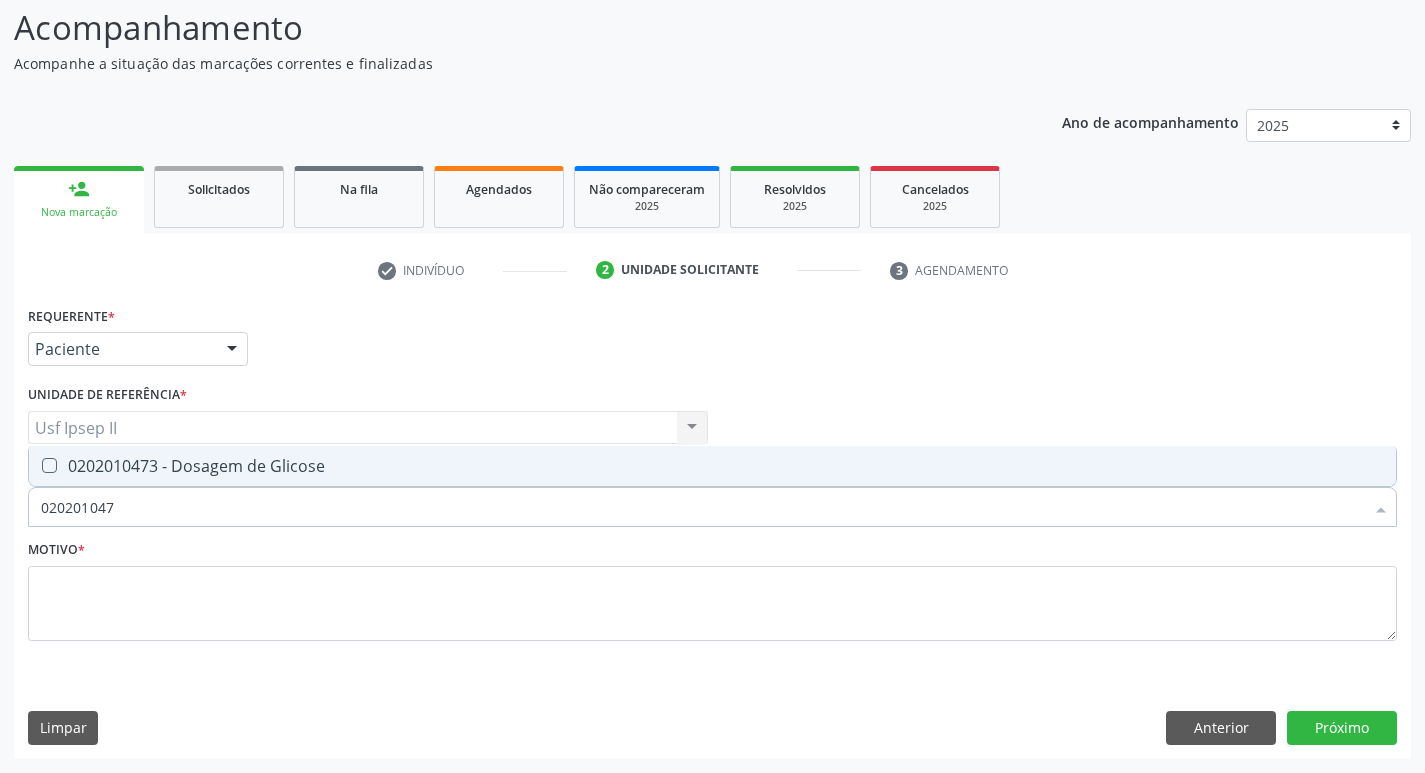 type on "0202010473" 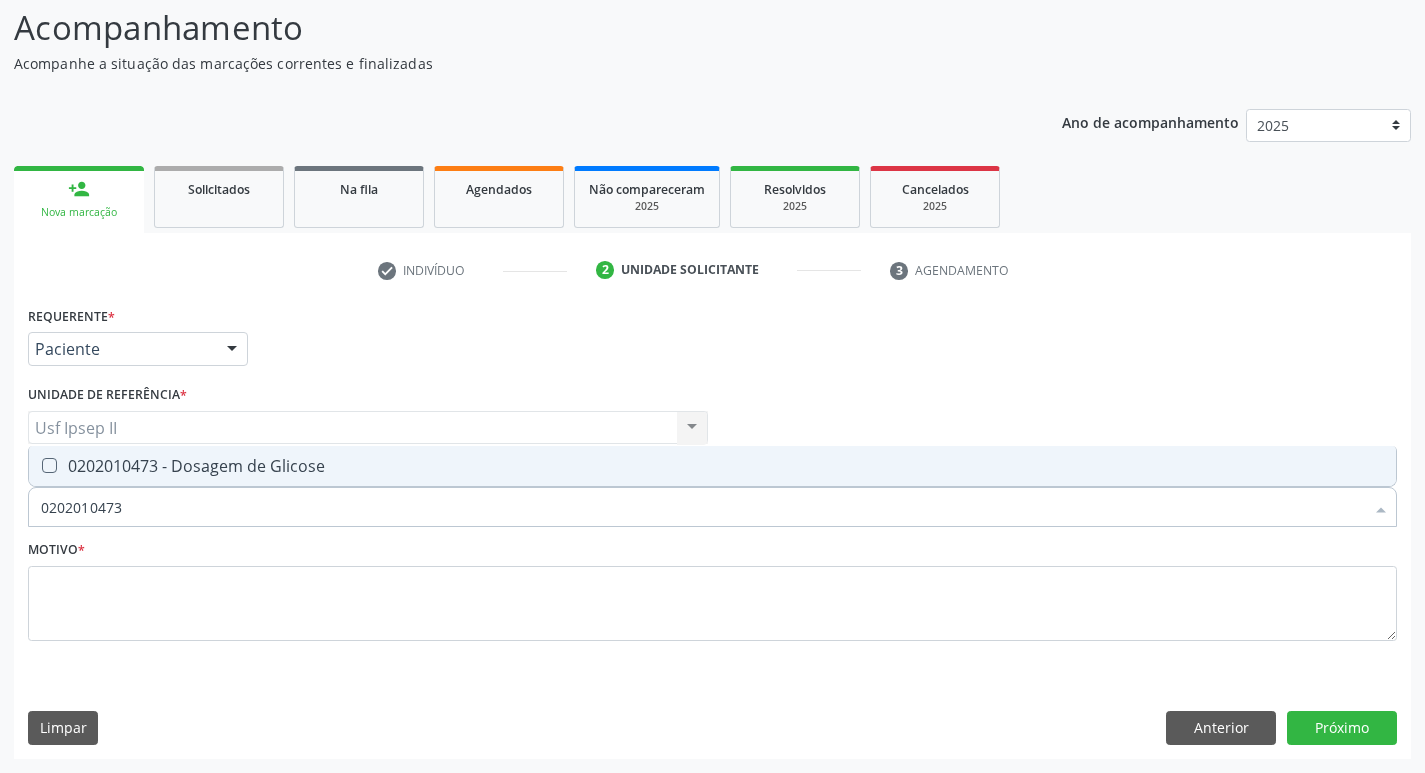 click on "0202010473 - Dosagem de Glicose" at bounding box center (712, 466) 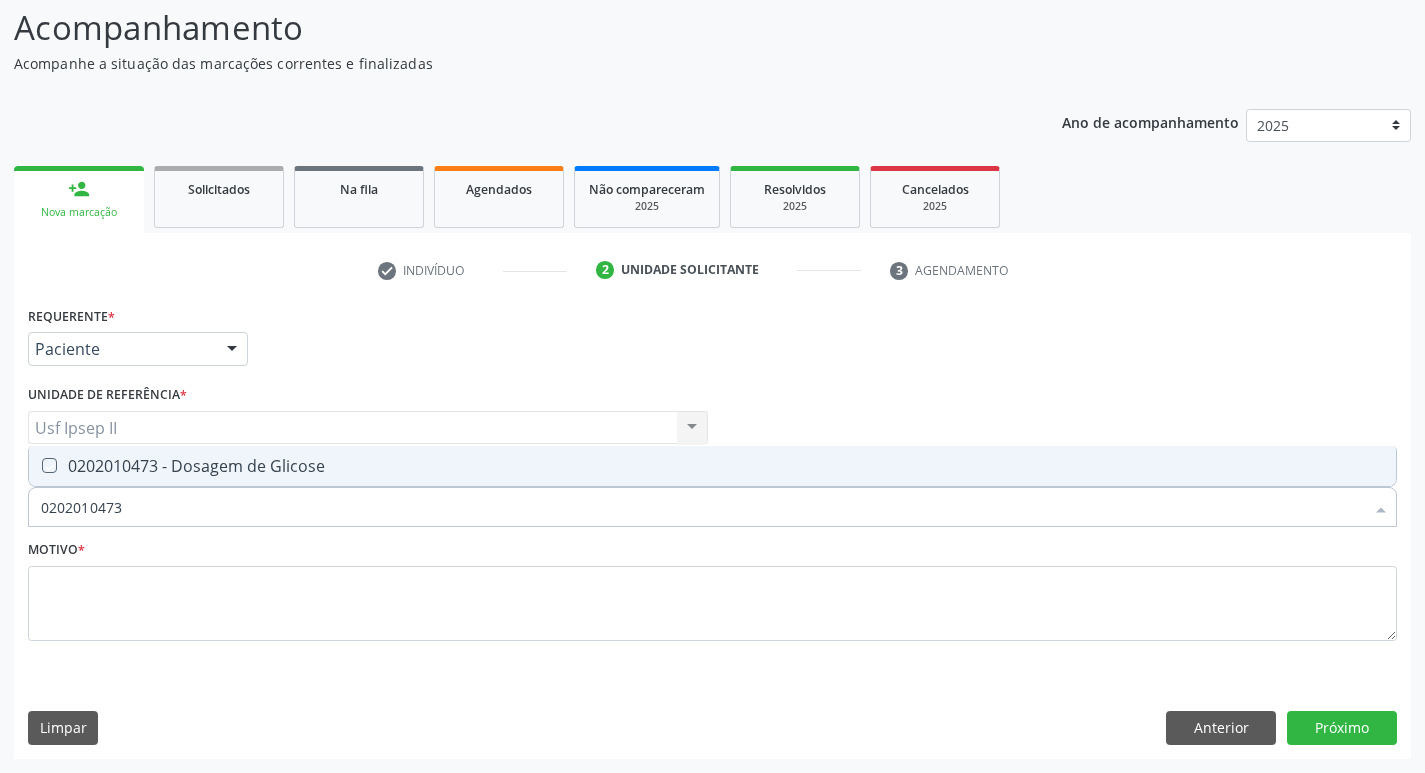 checkbox on "true" 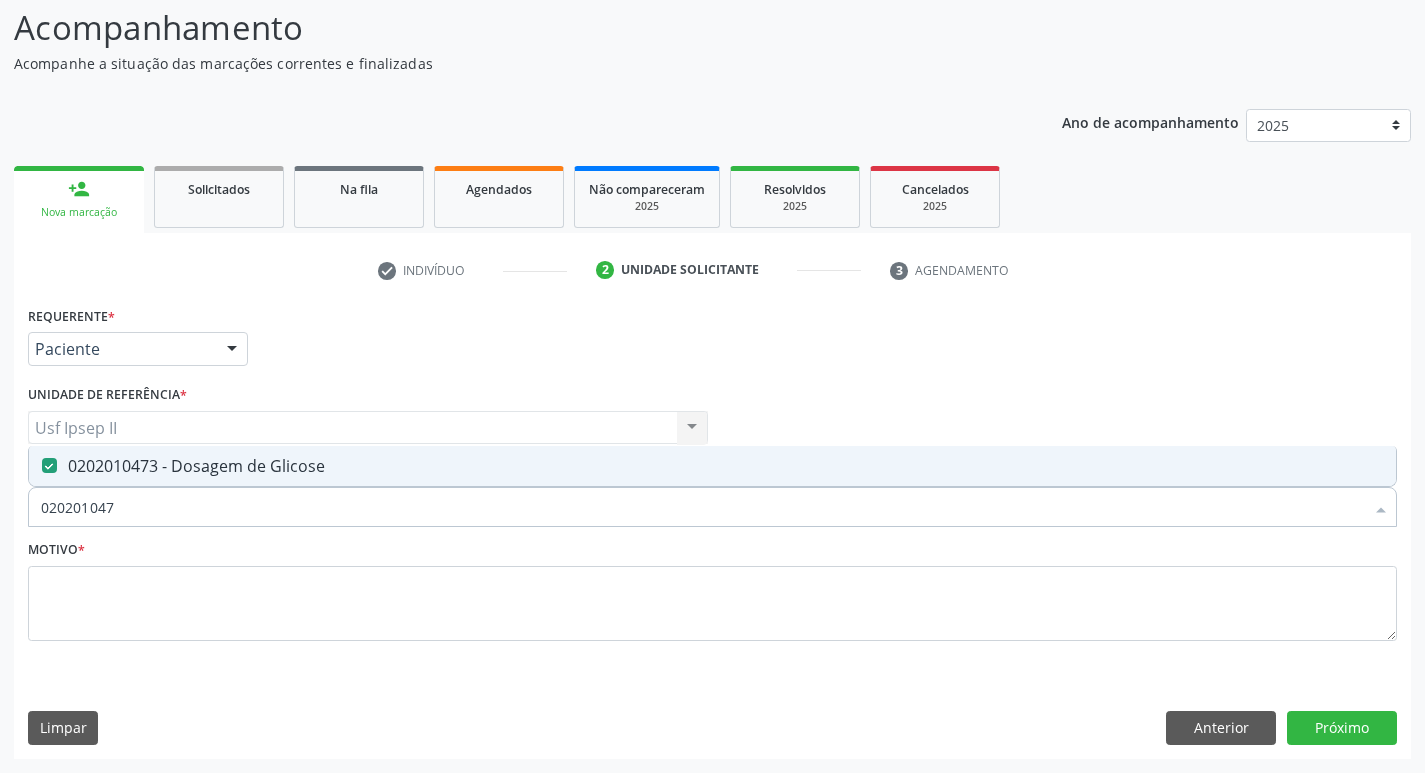 type on "02020104" 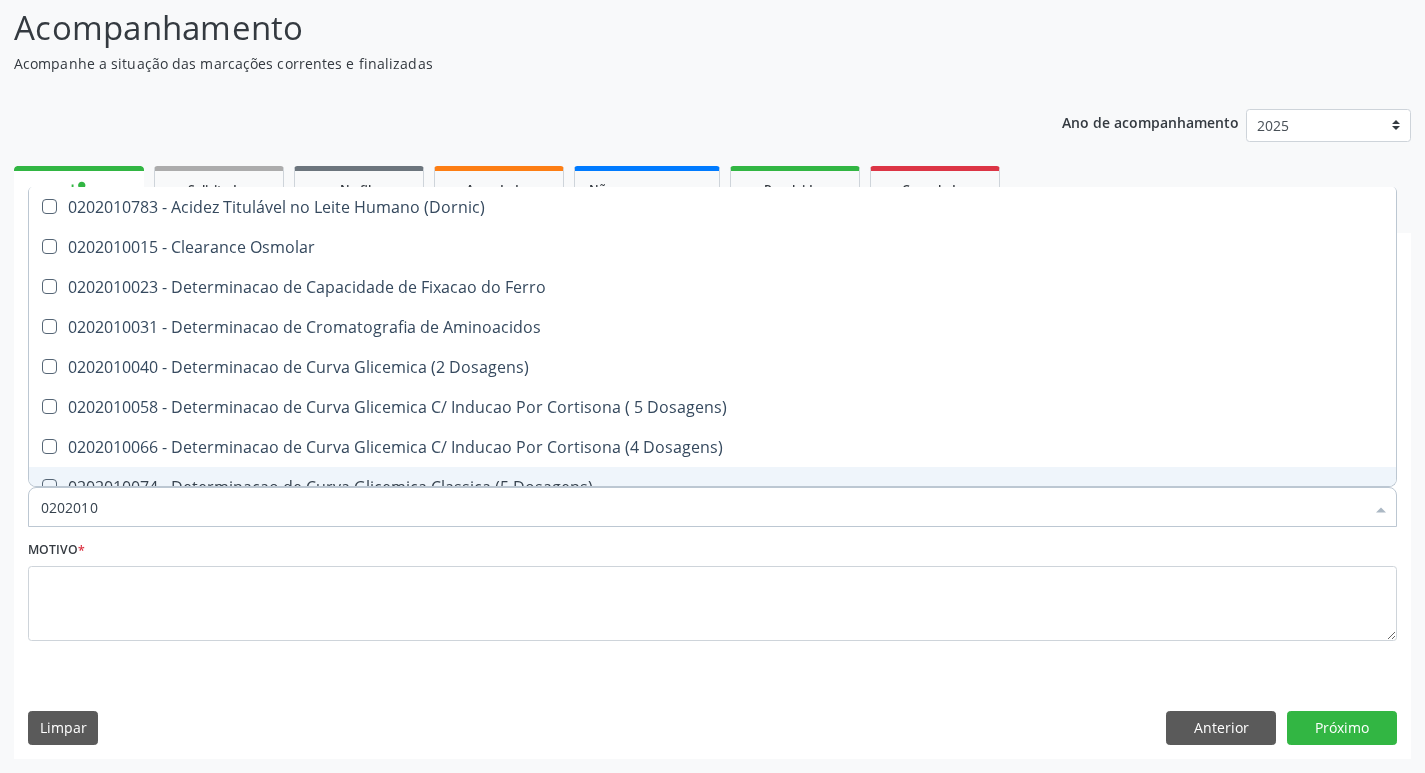 type on "020201" 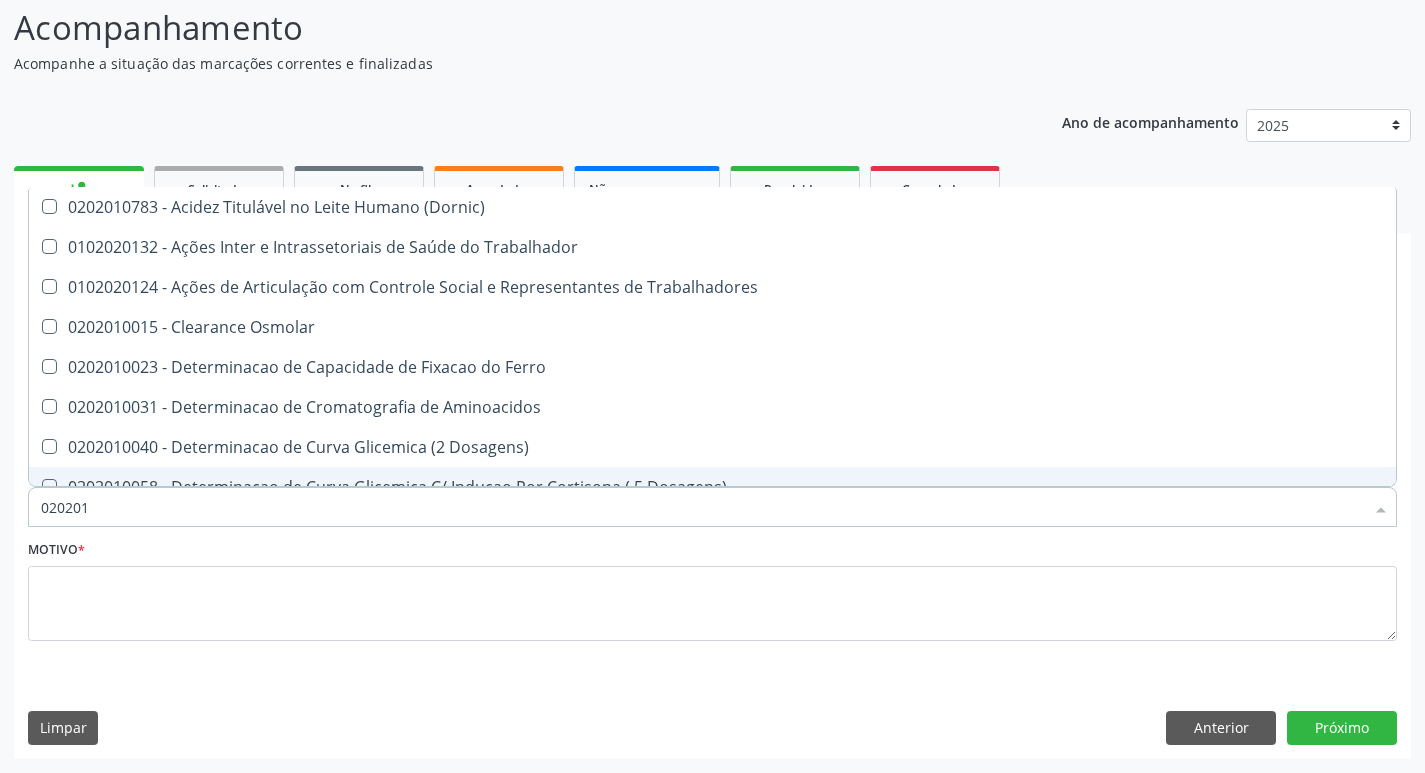 type on "02020" 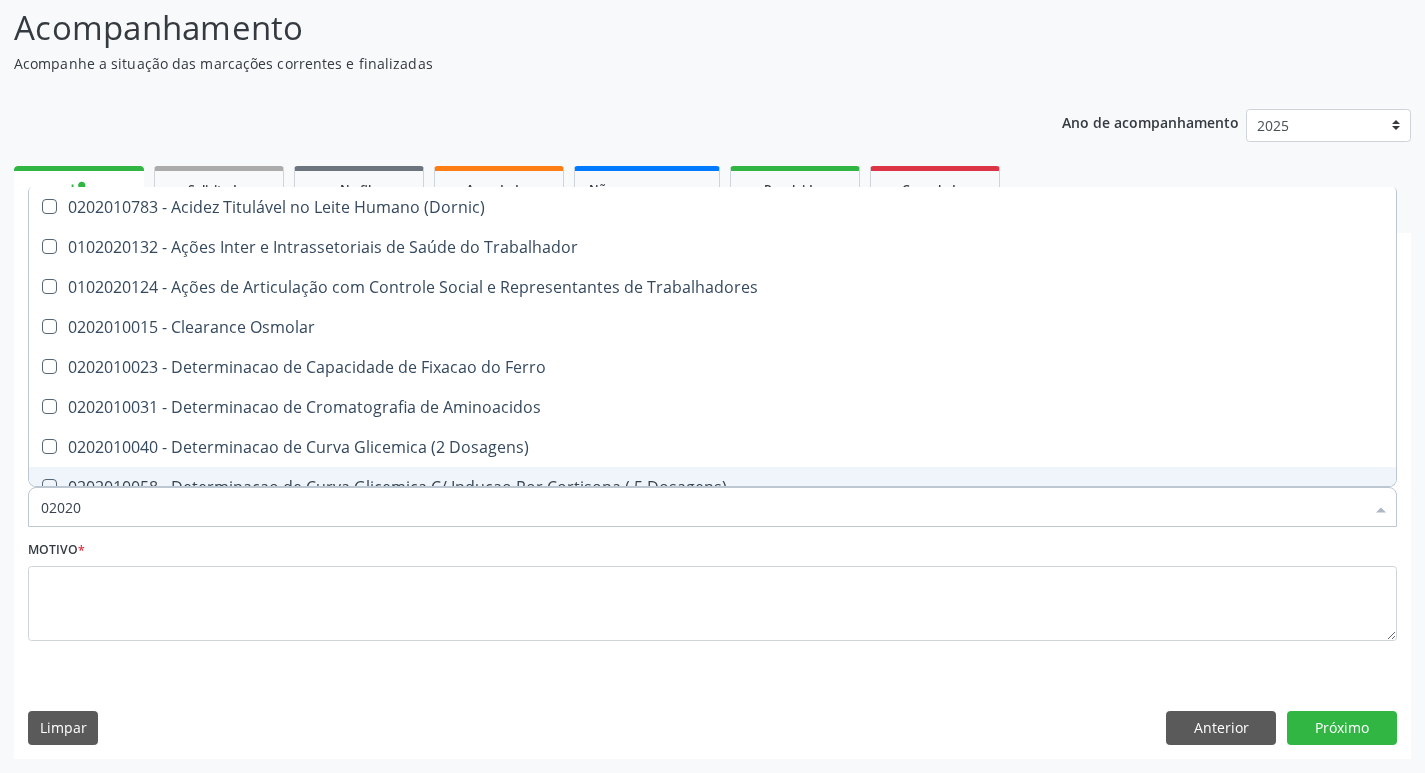 checkbox on "true" 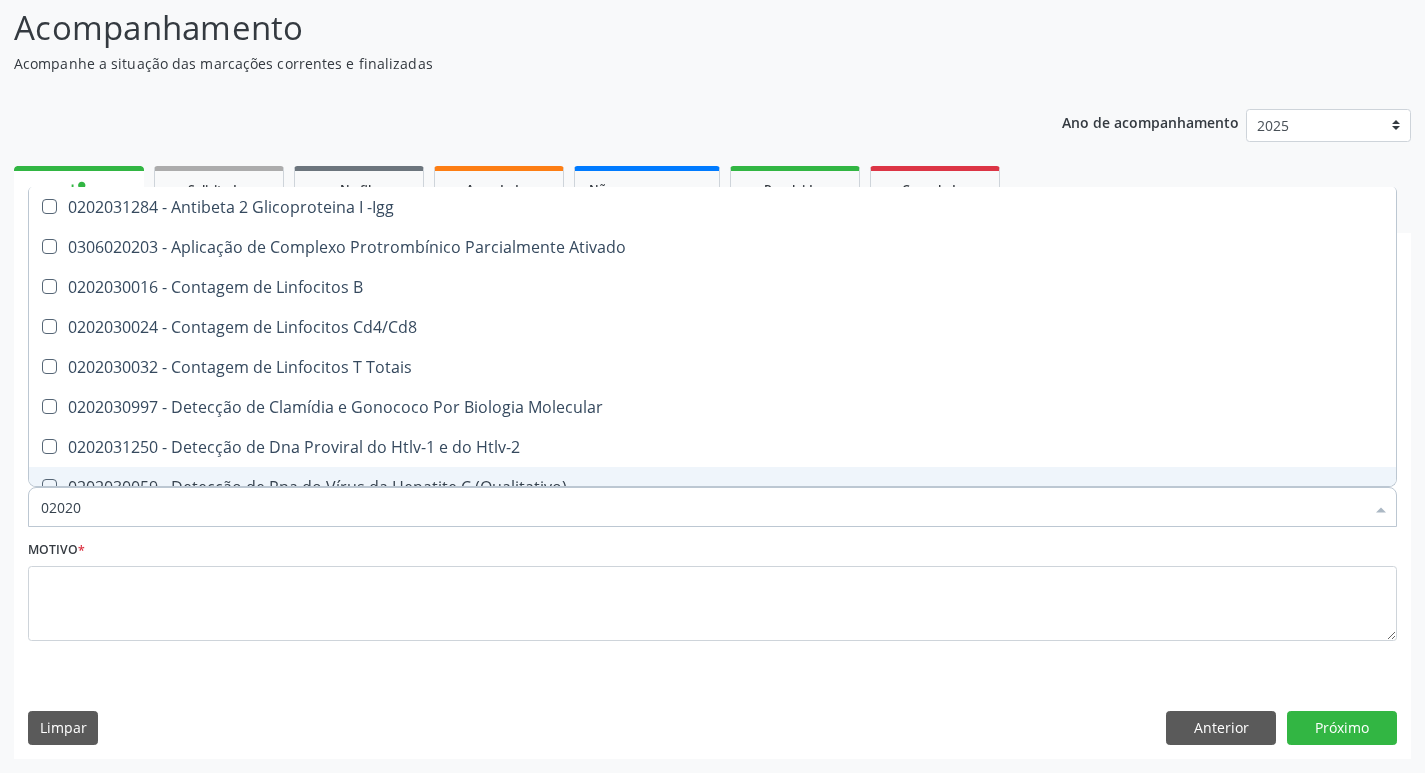 type on "020203" 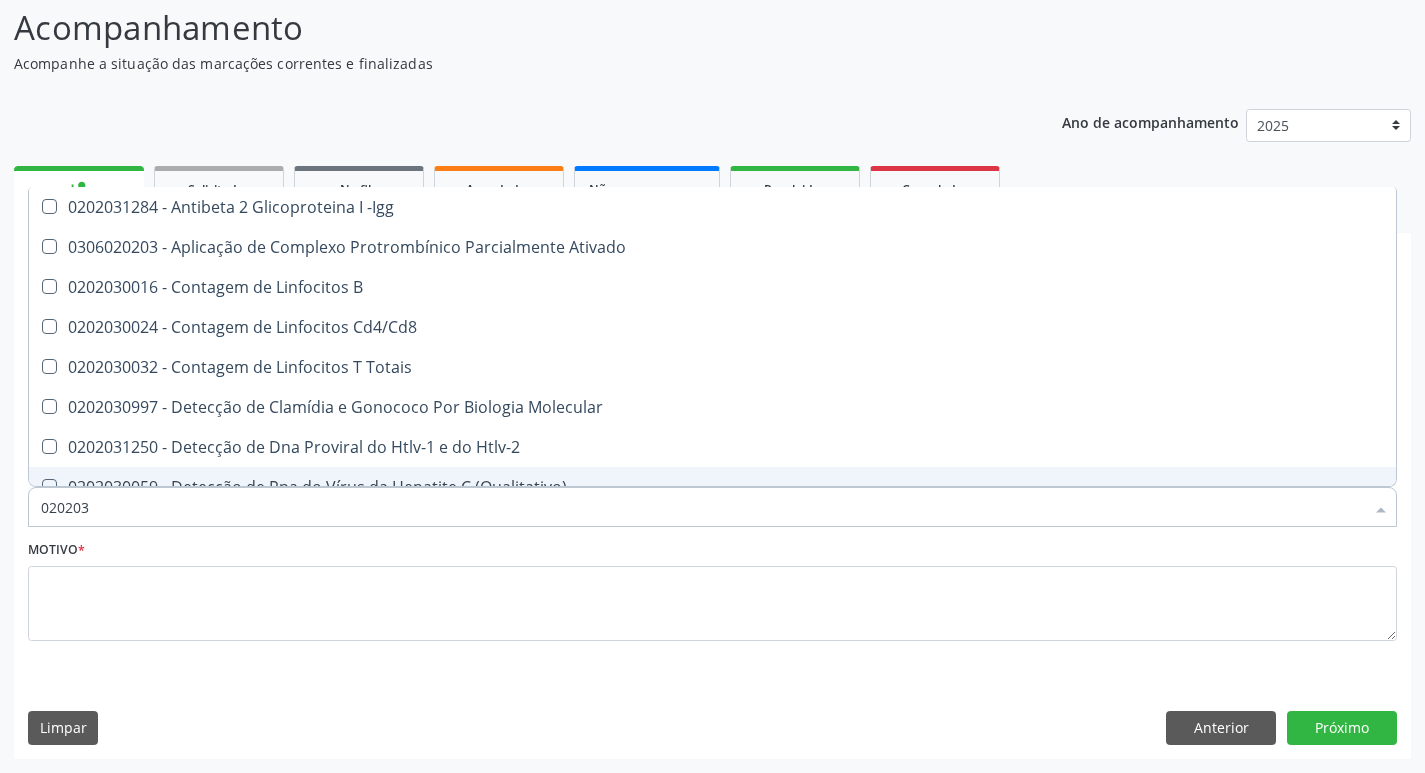 checkbox on "false" 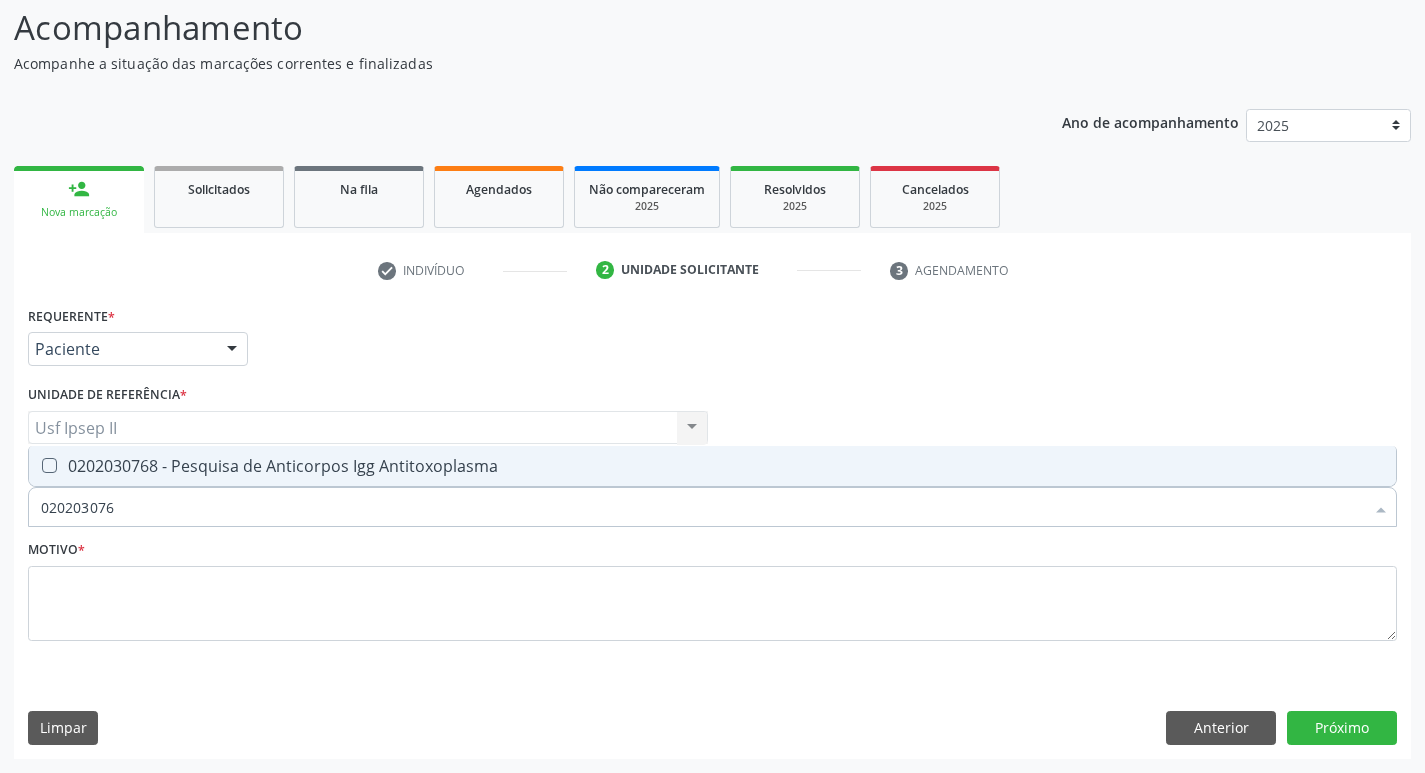 type on "0202030768" 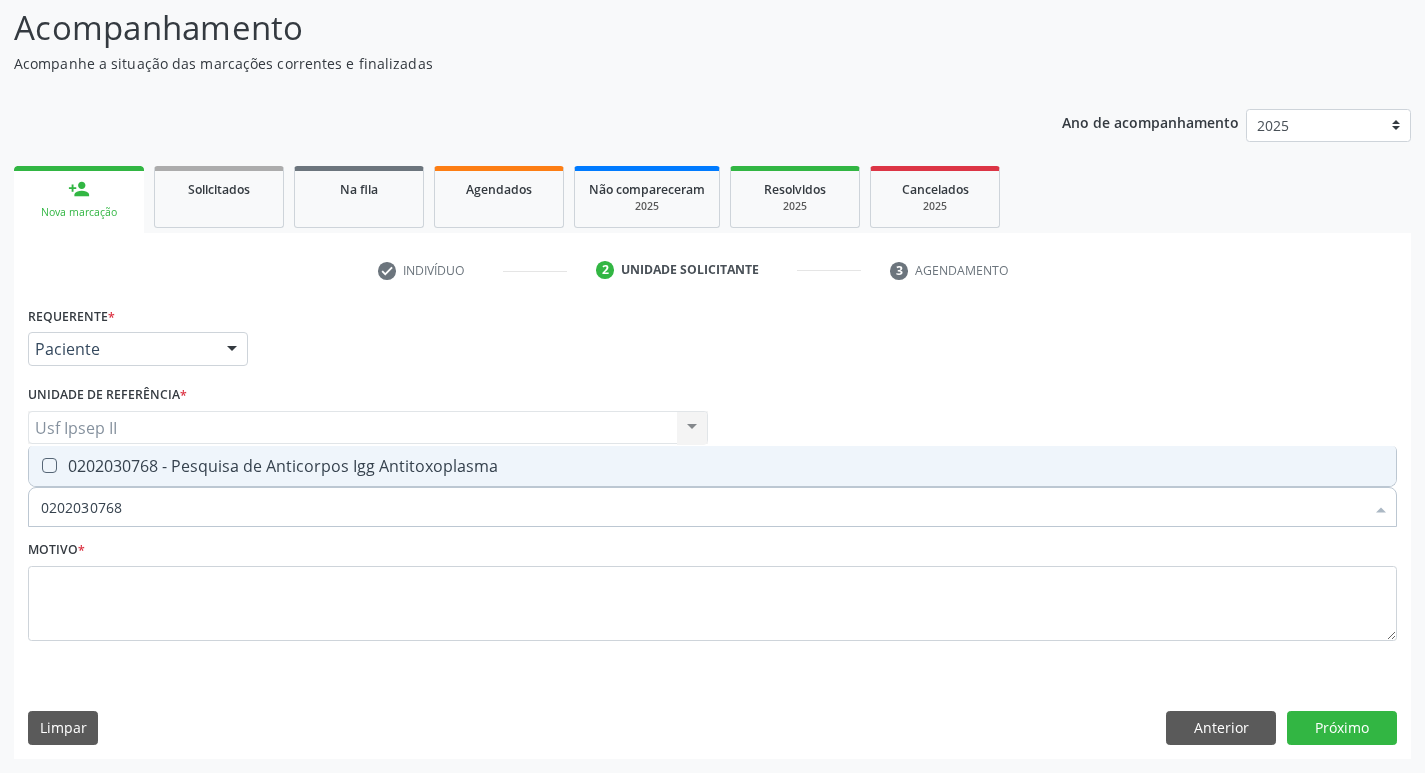 click on "0202030768 - Pesquisa de Anticorpos Igg Antitoxoplasma" at bounding box center (712, 466) 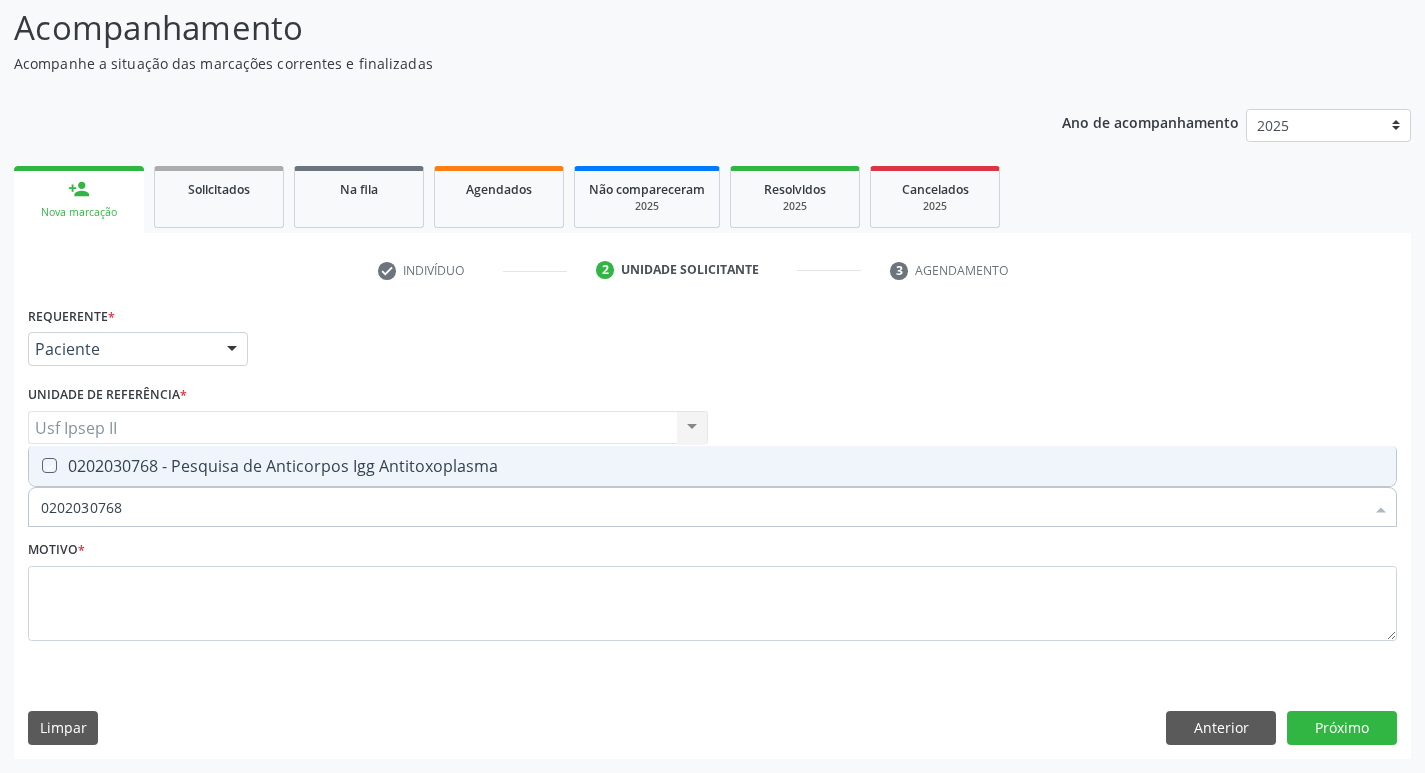 checkbox on "true" 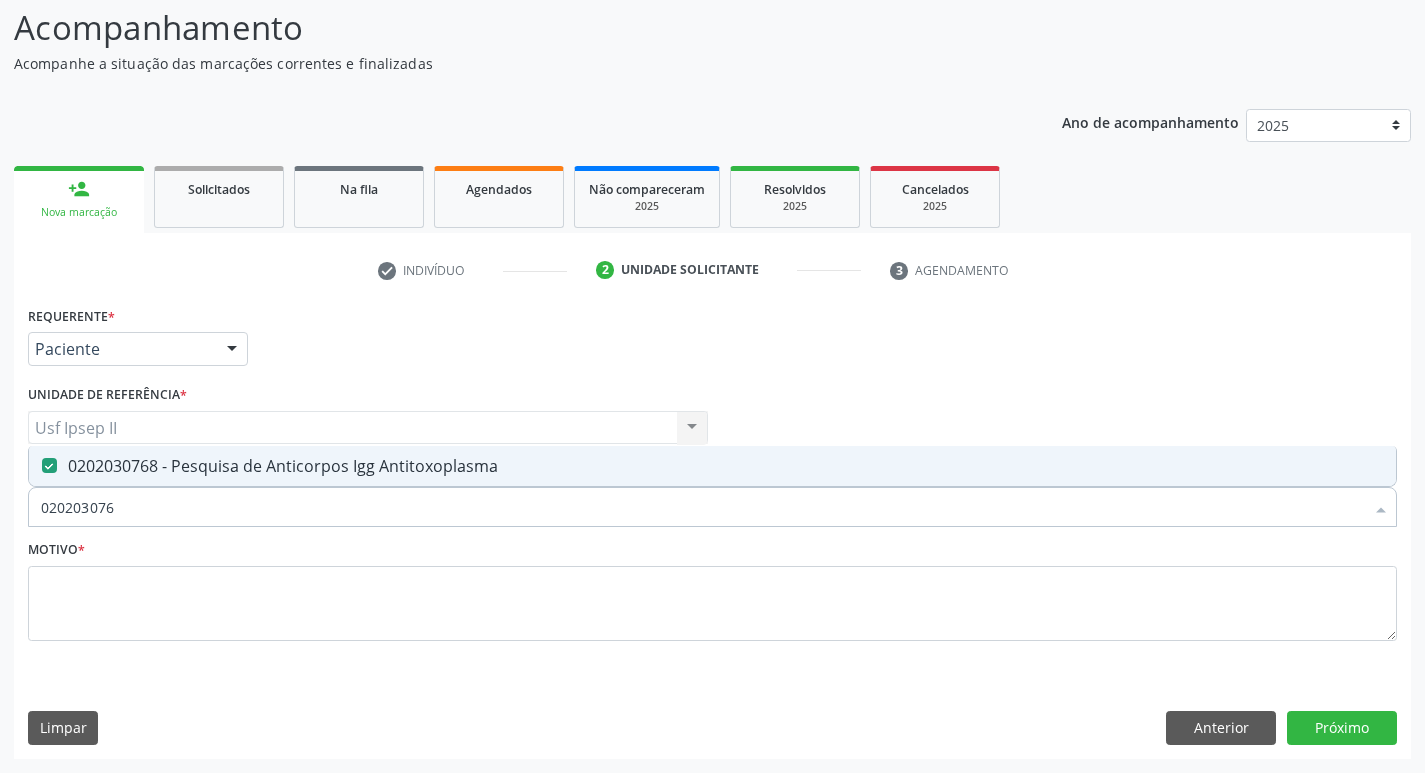 type on "02020307" 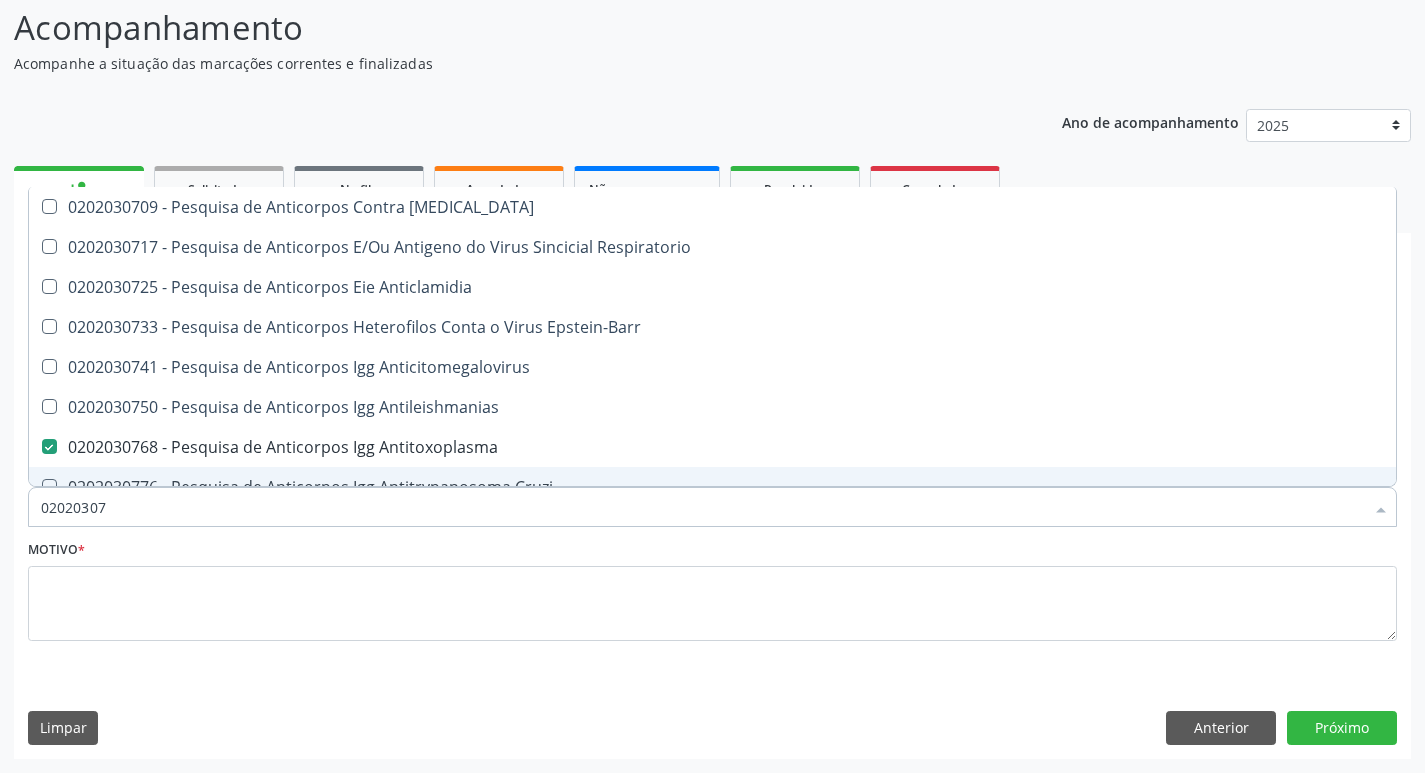 type on "0202030" 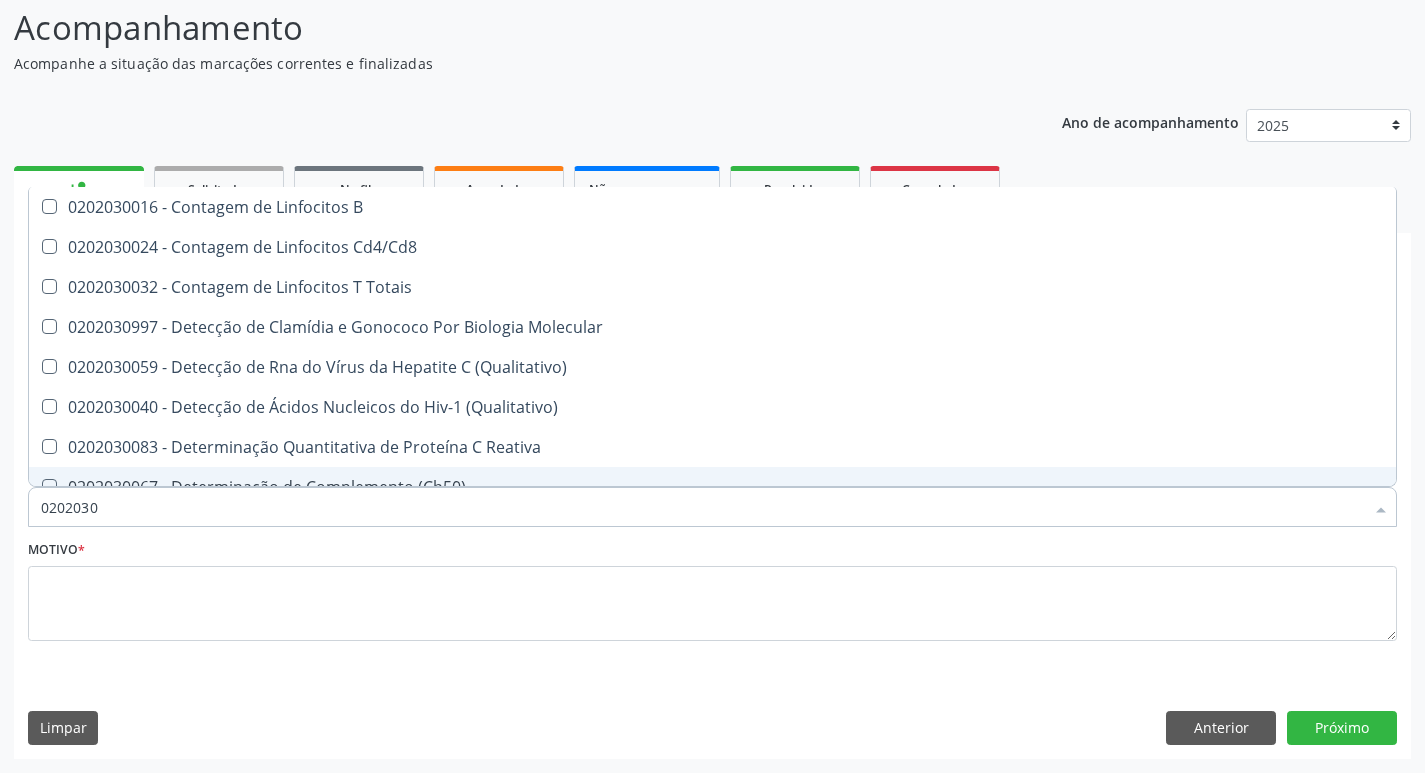 type on "020203" 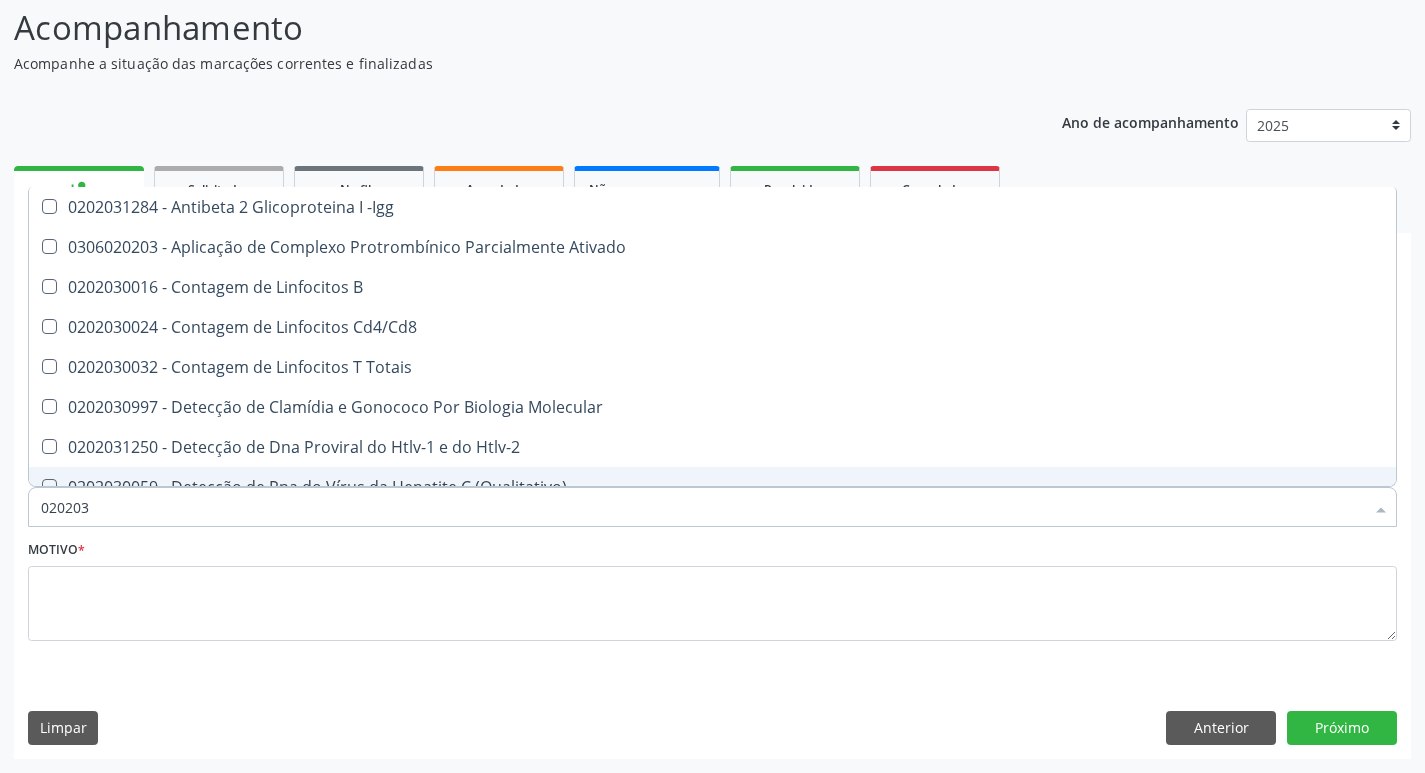type on "02020" 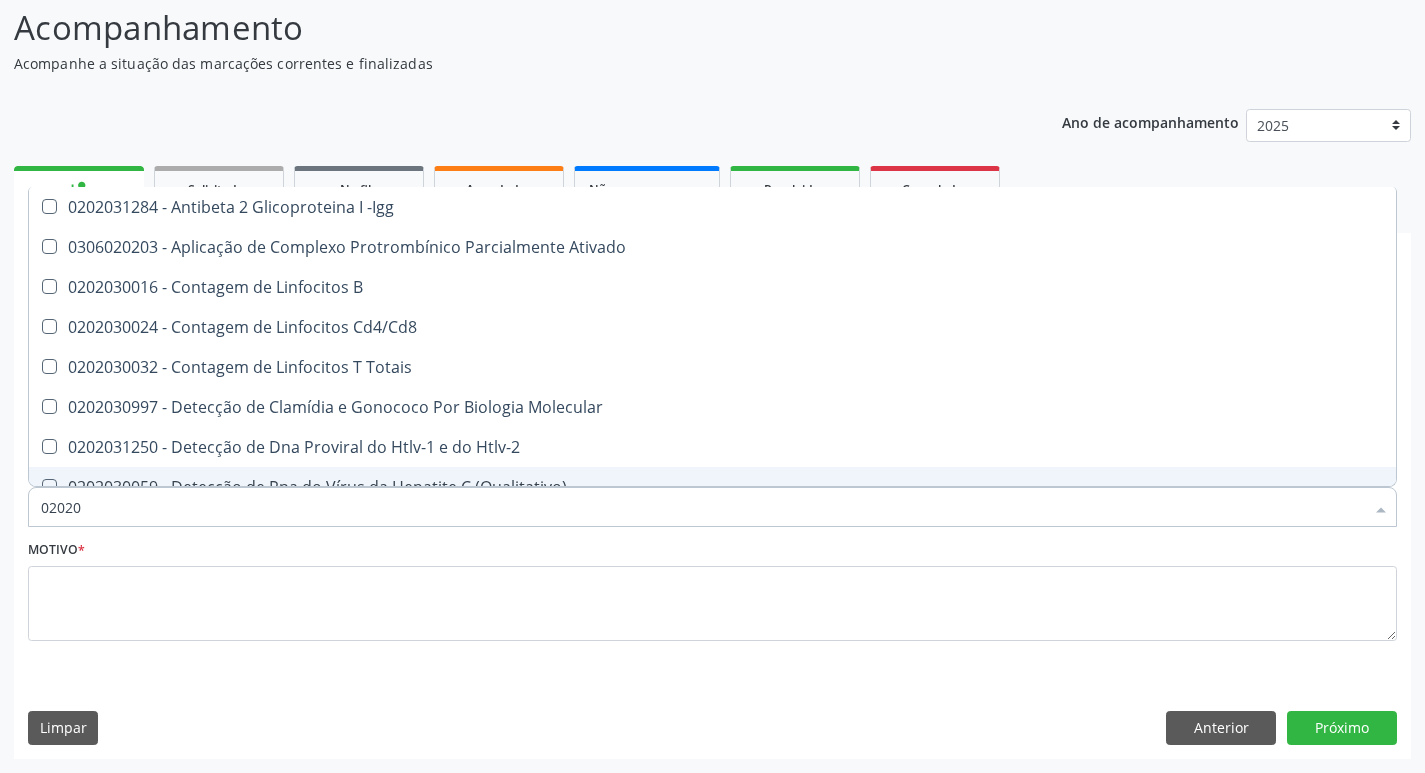 checkbox on "true" 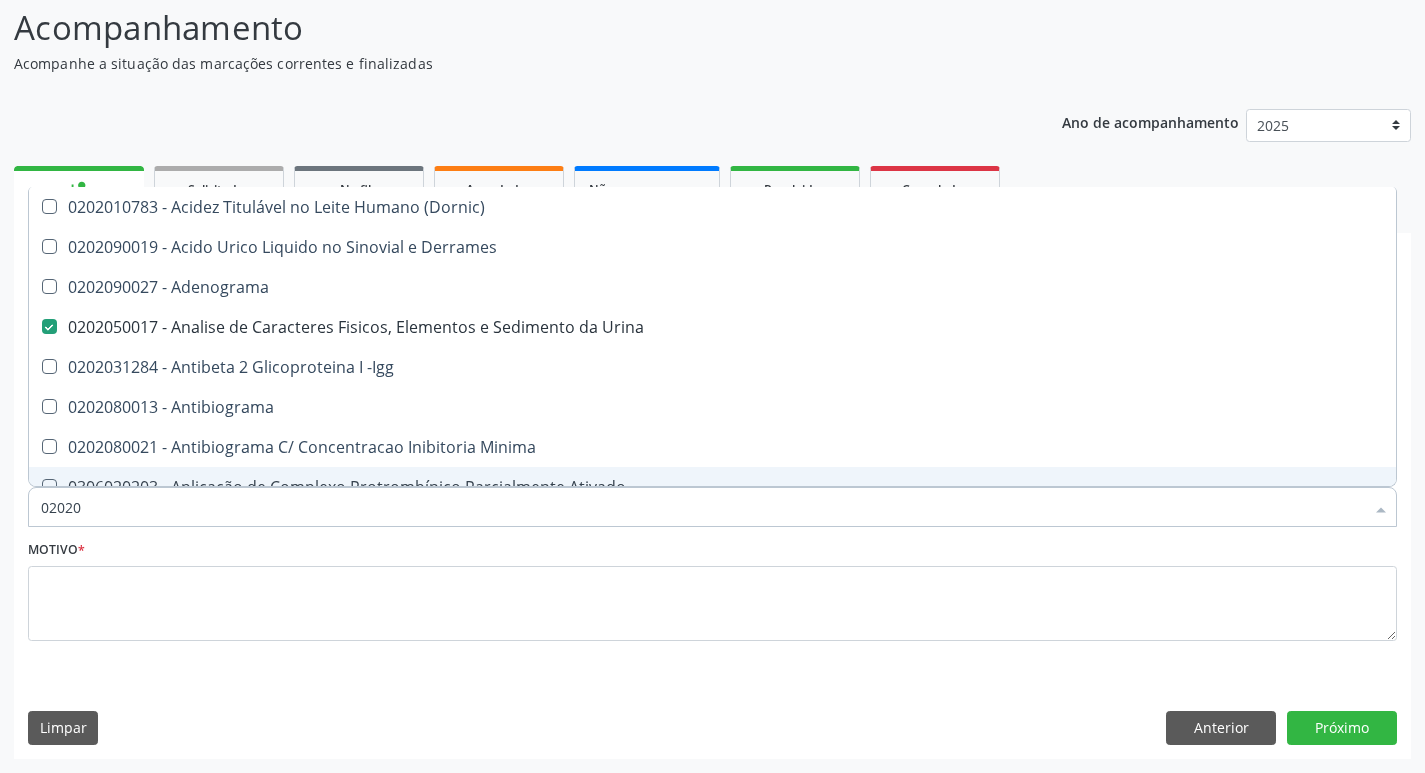 type on "020203" 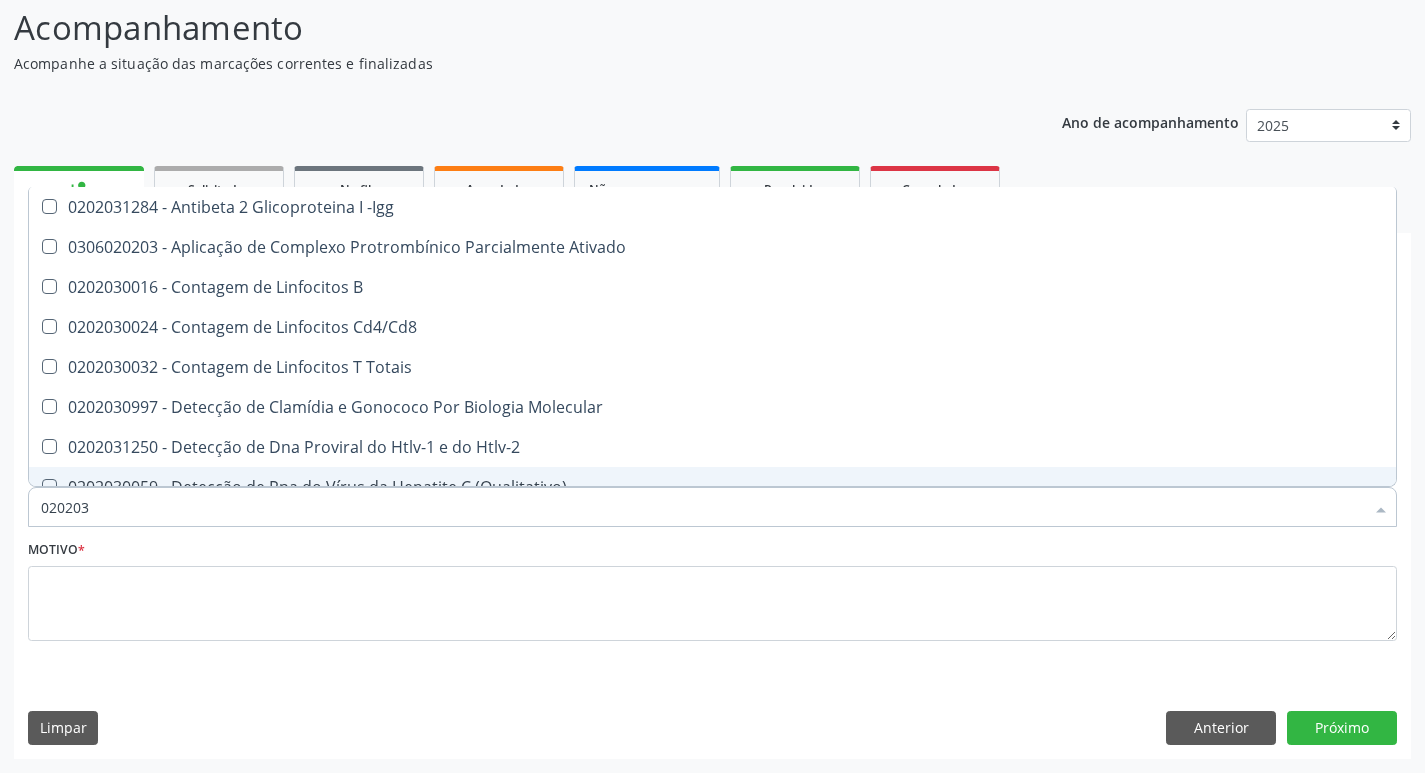 type on "0202030" 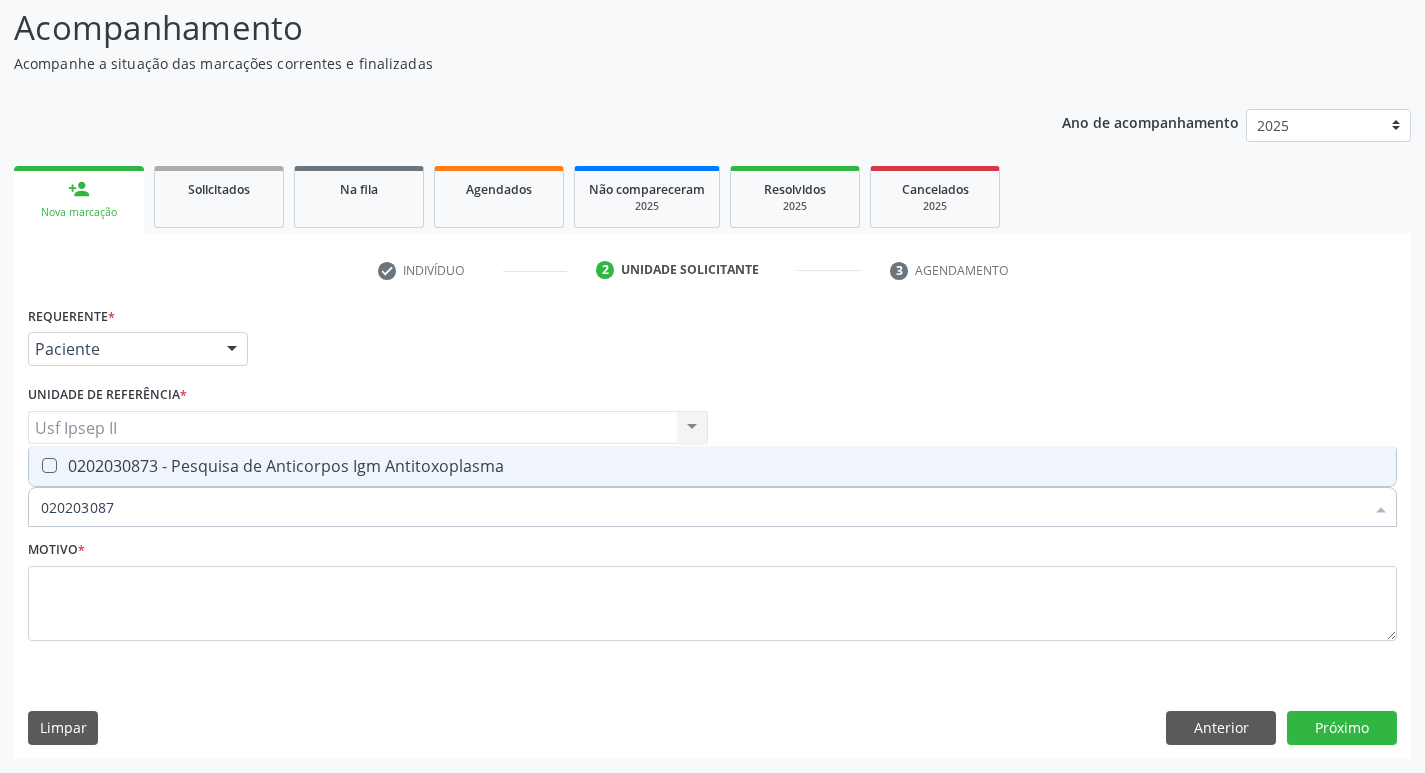 type on "0202030873" 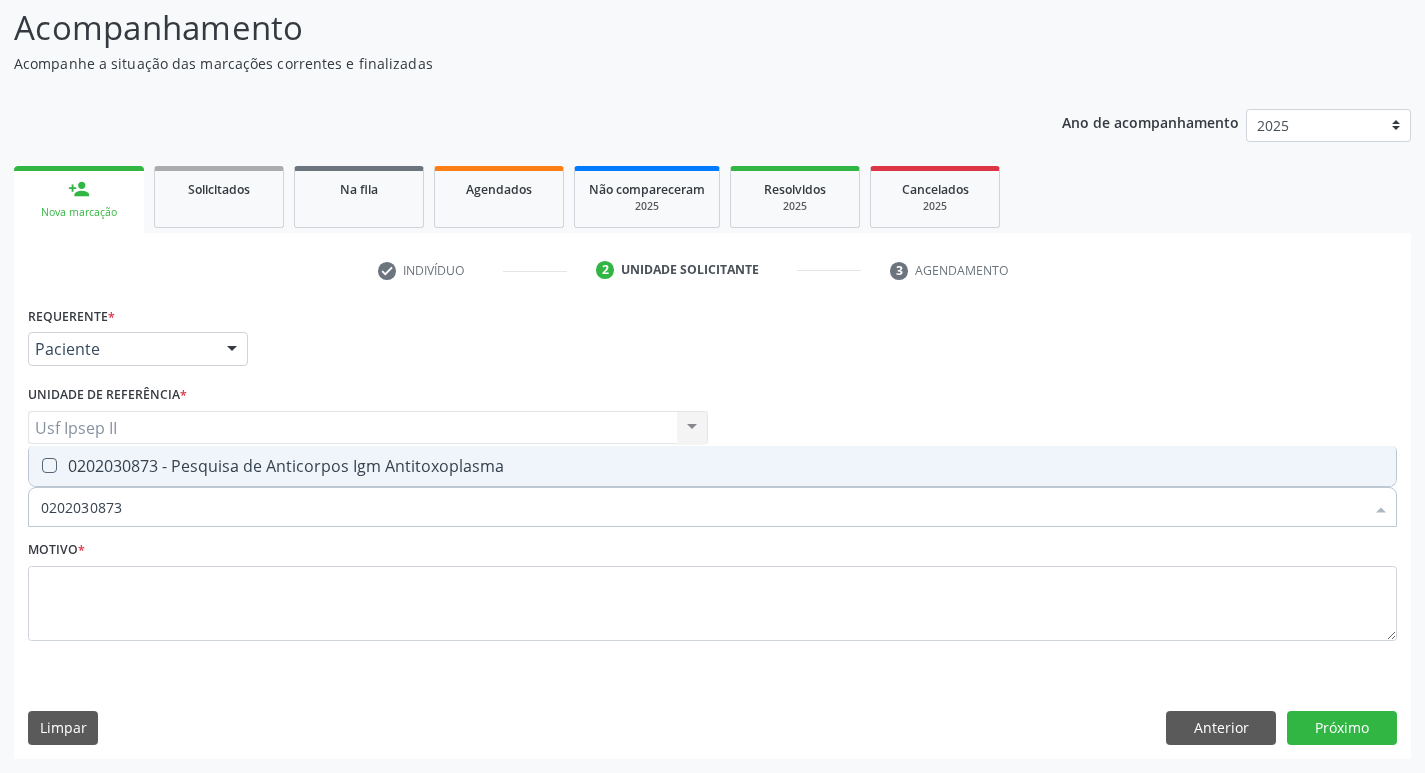 click on "0202030873 - Pesquisa de Anticorpos Igm Antitoxoplasma" at bounding box center [712, 466] 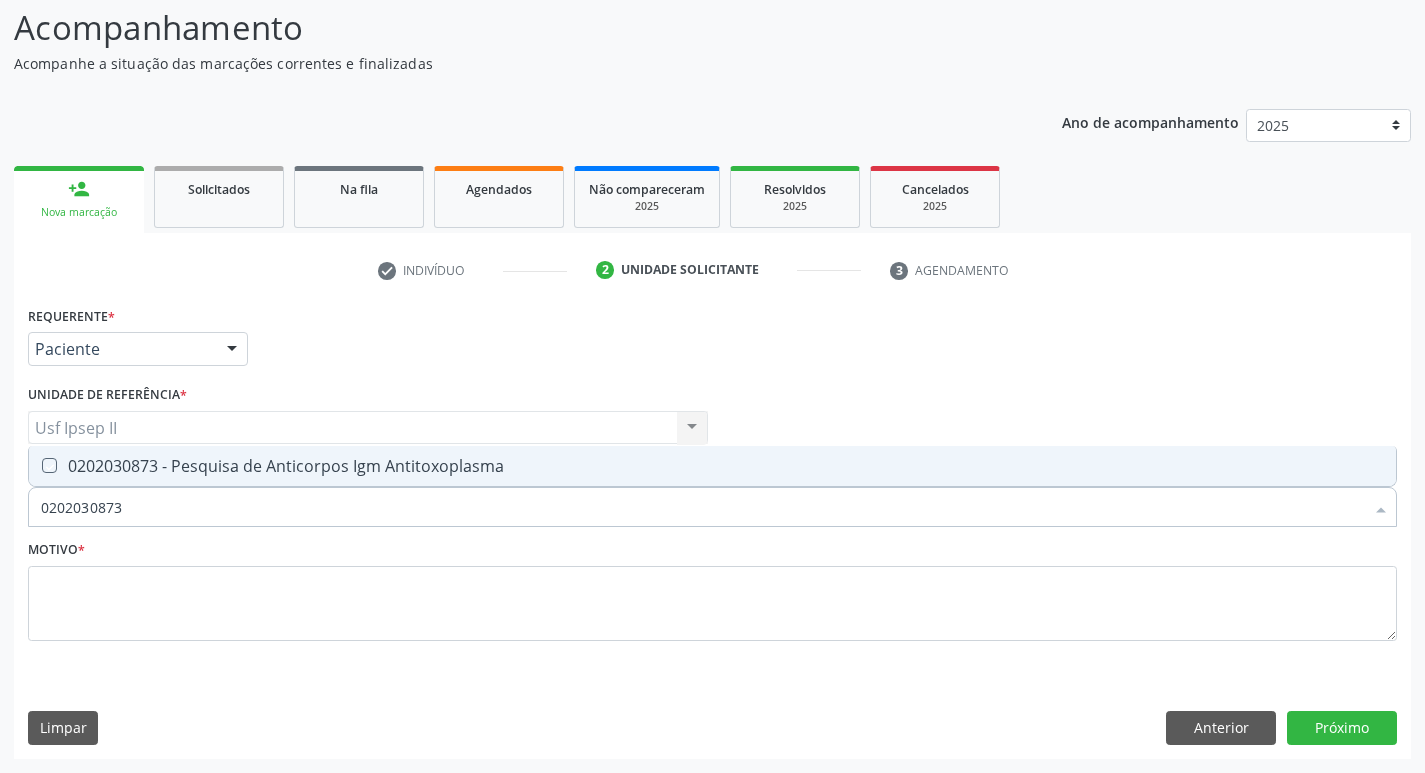 checkbox on "true" 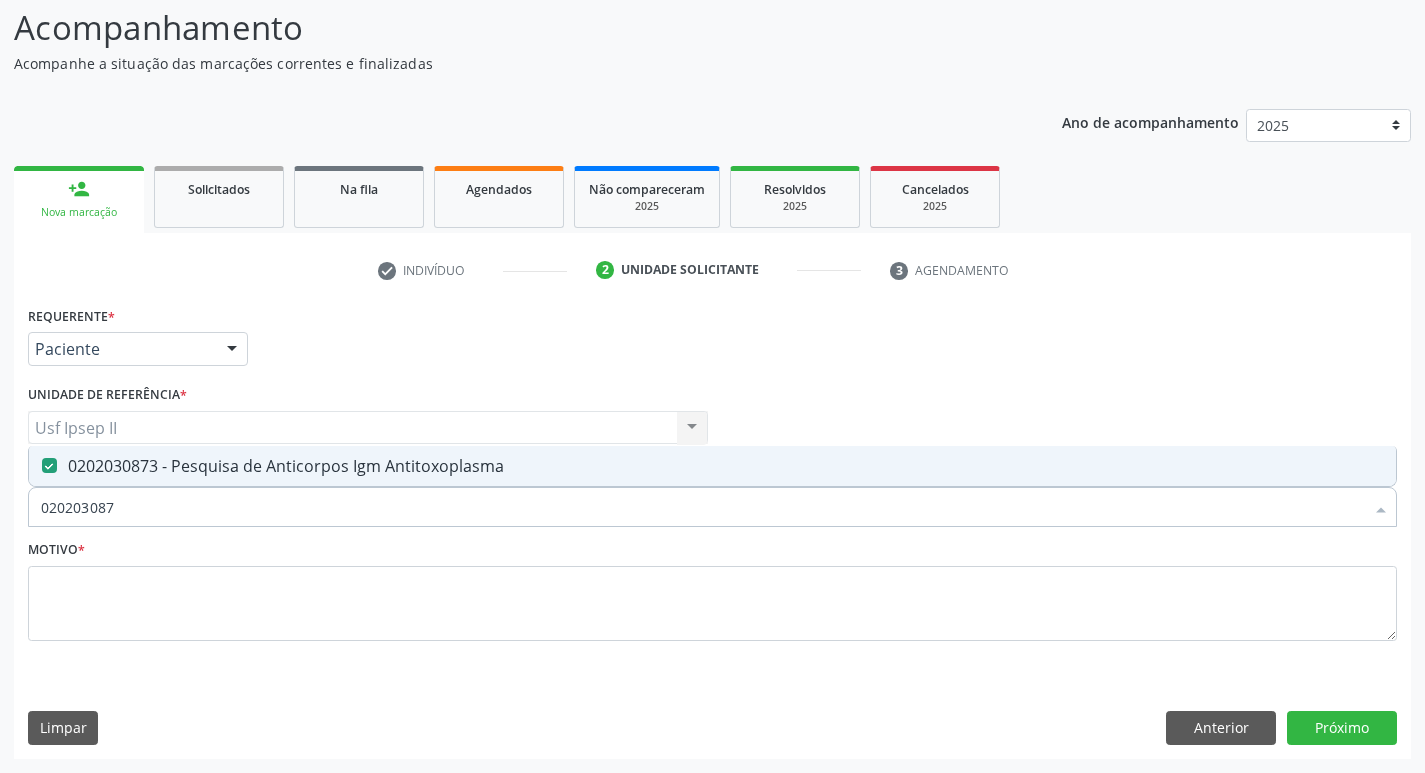 type on "02020308" 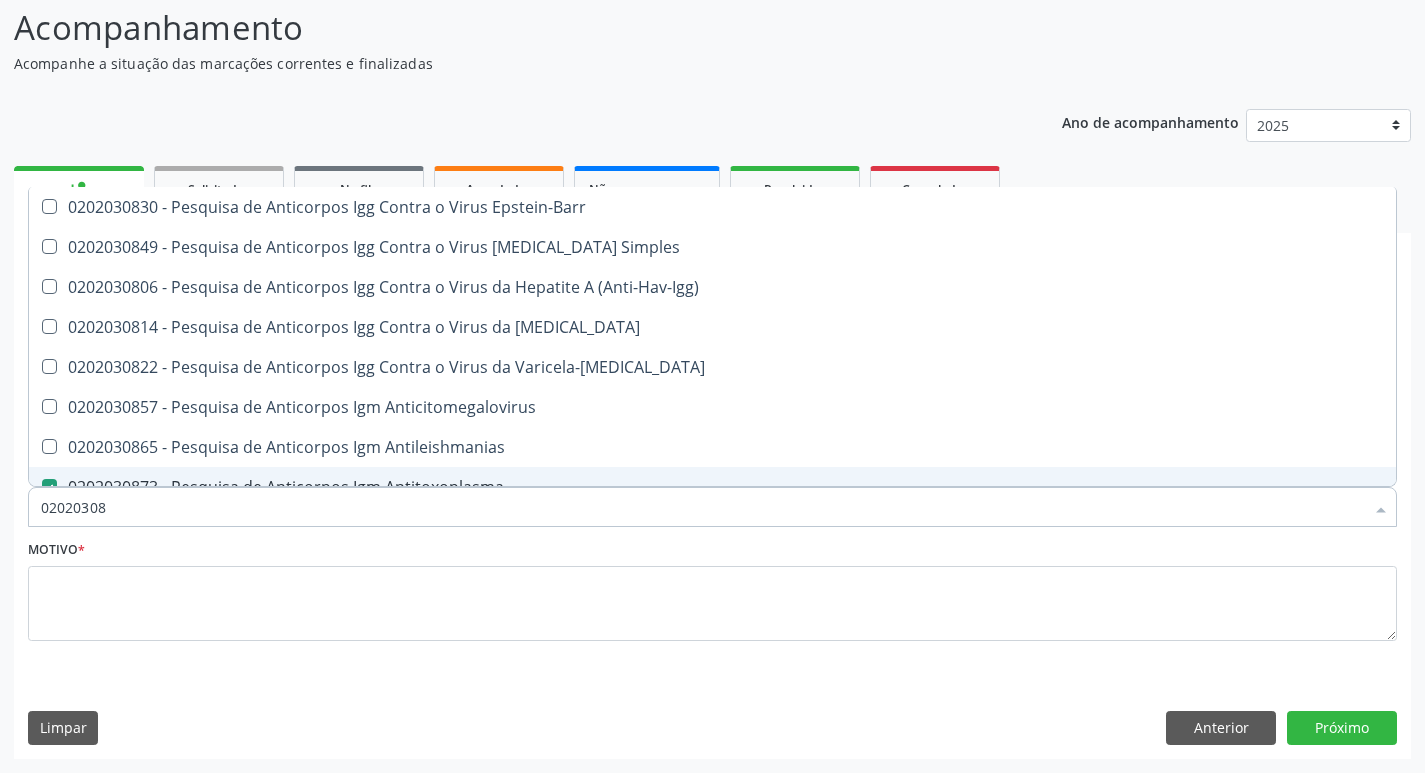 type on "0202030" 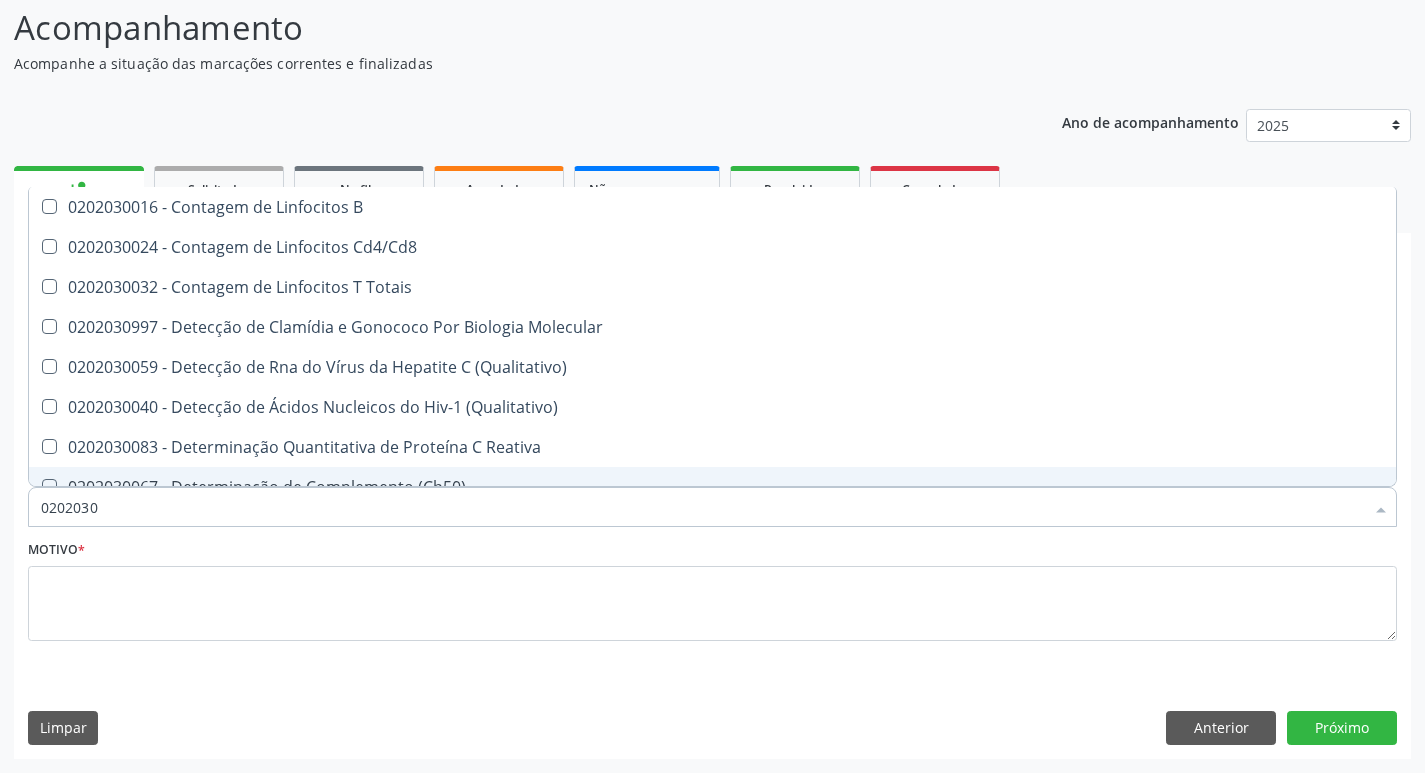 type on "020203" 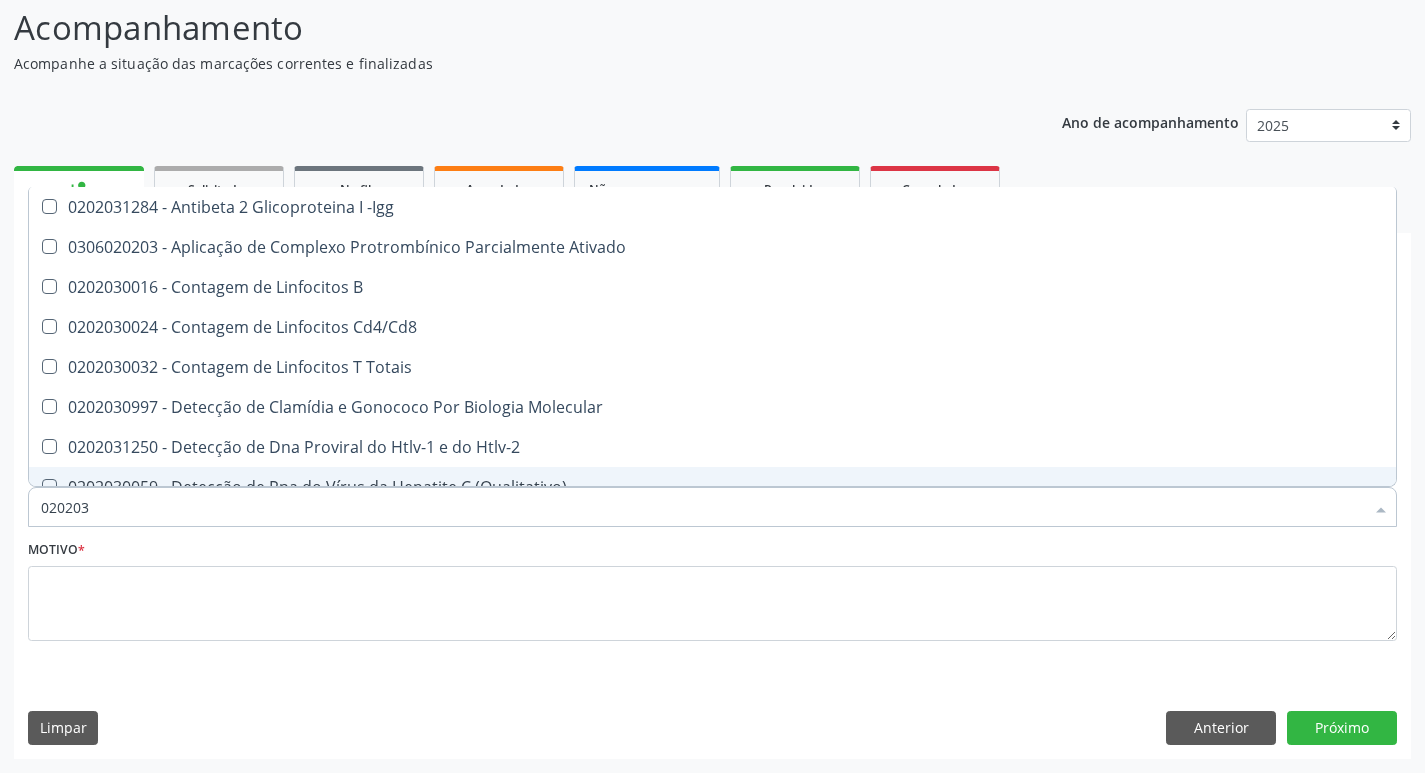 type on "02020" 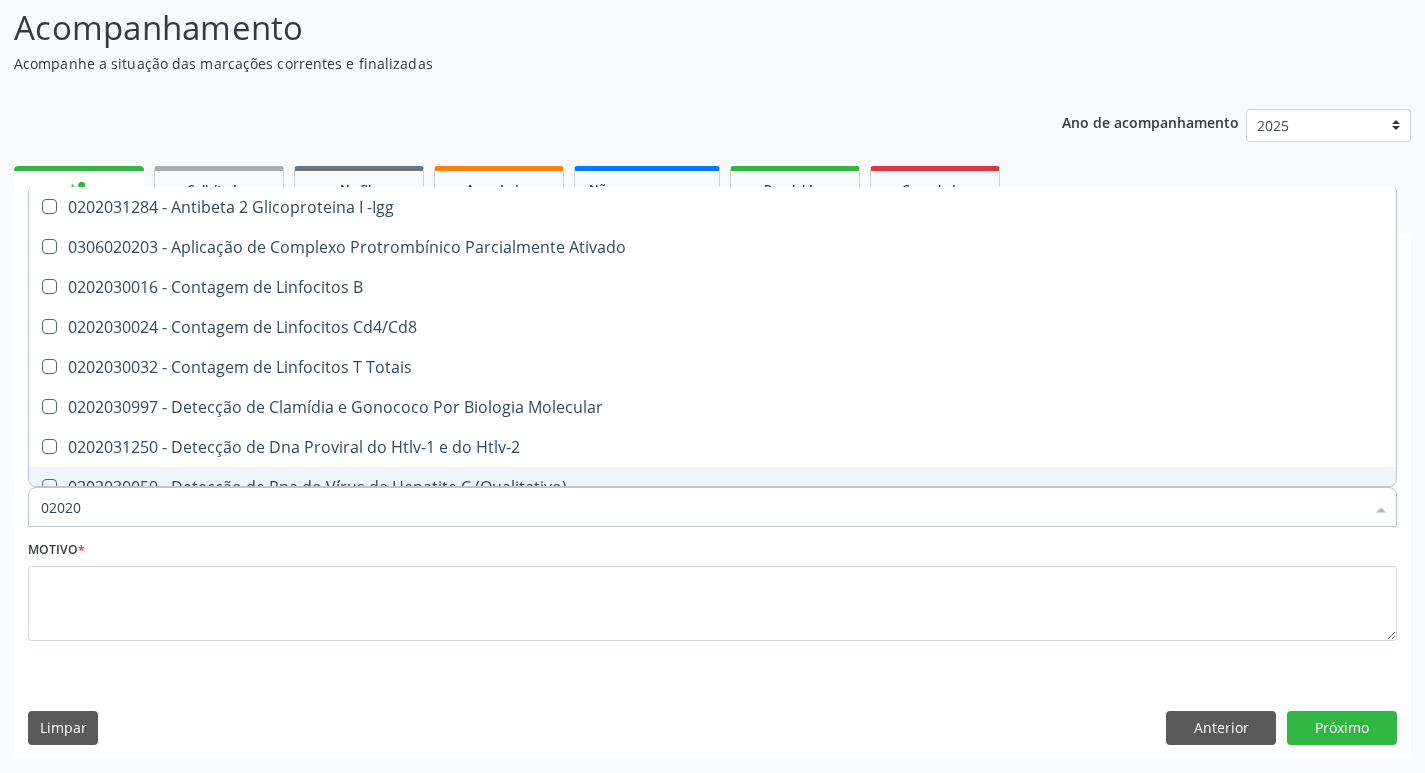 checkbox on "true" 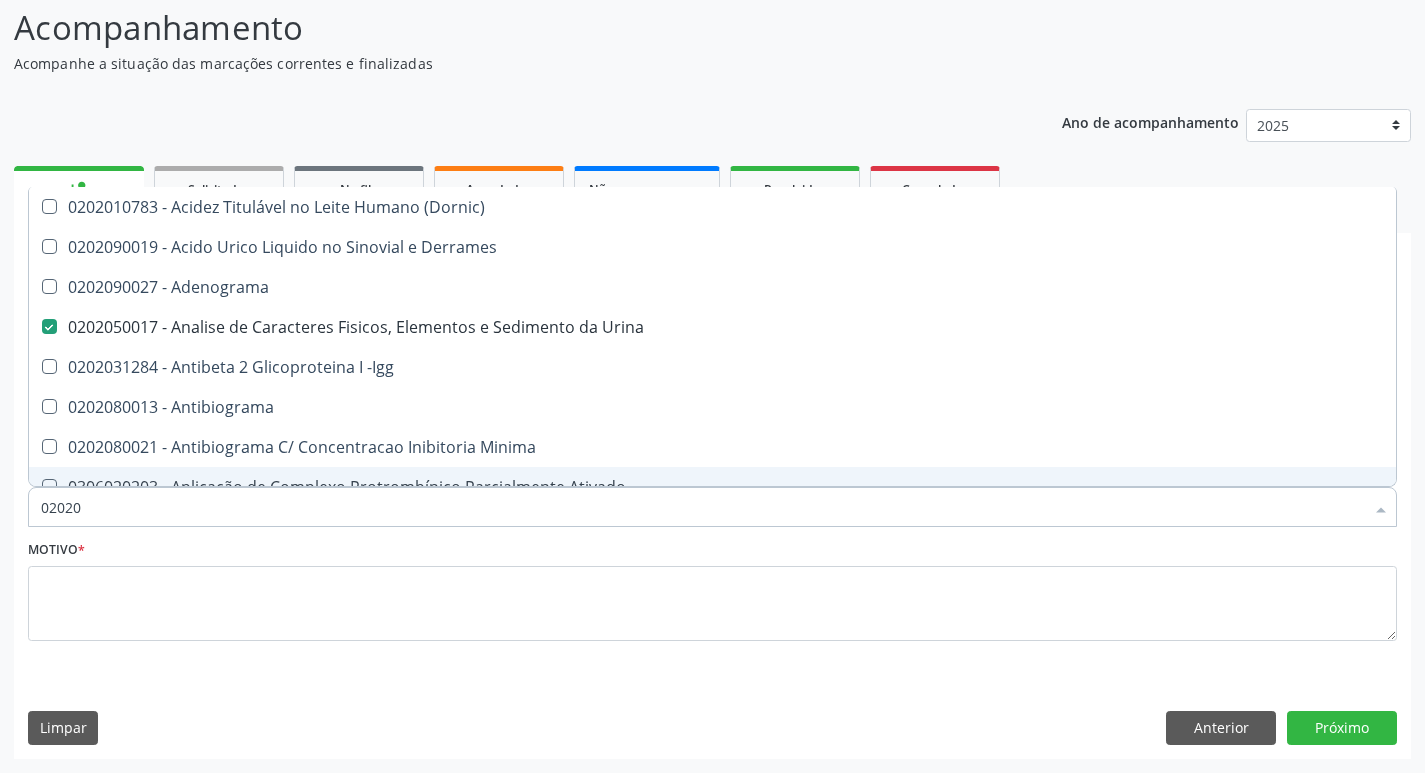 type on "0202" 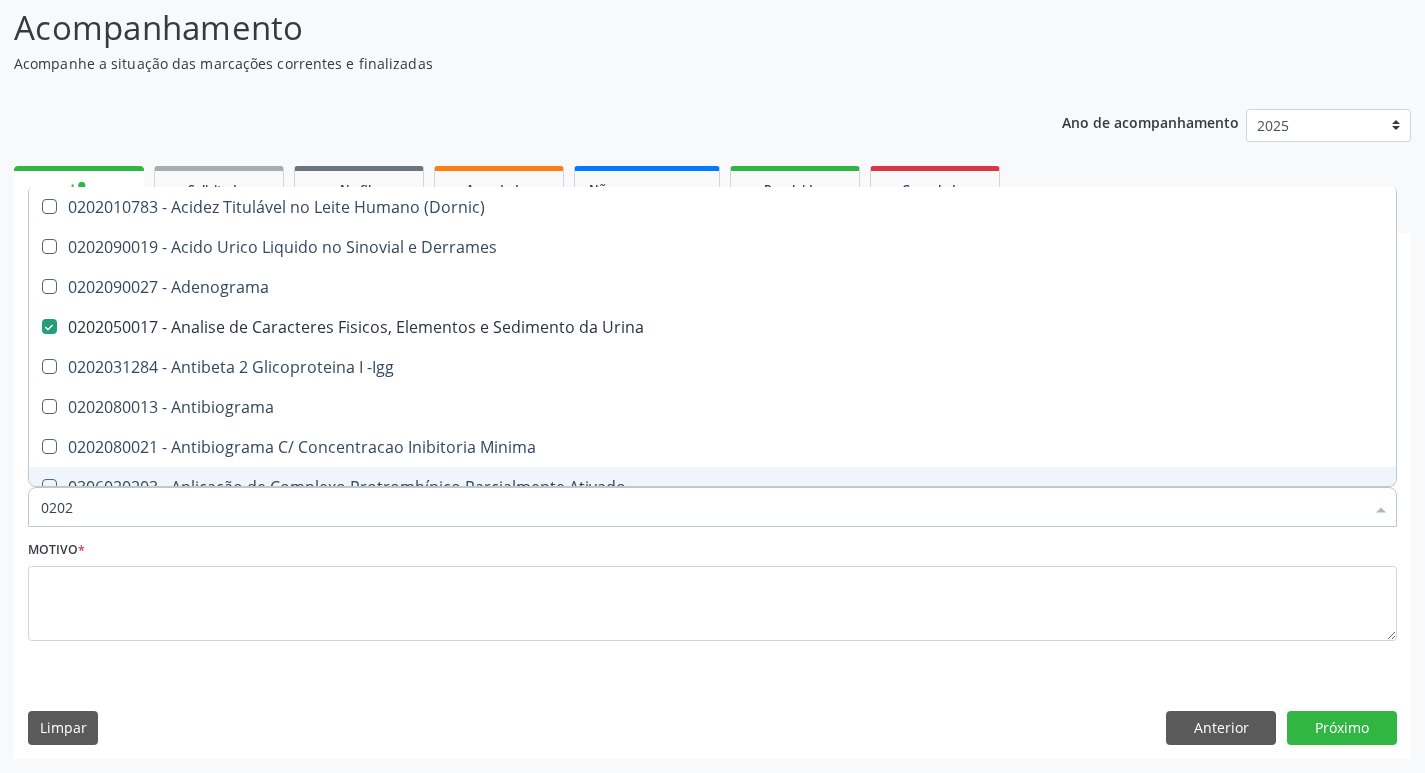 checkbox on "true" 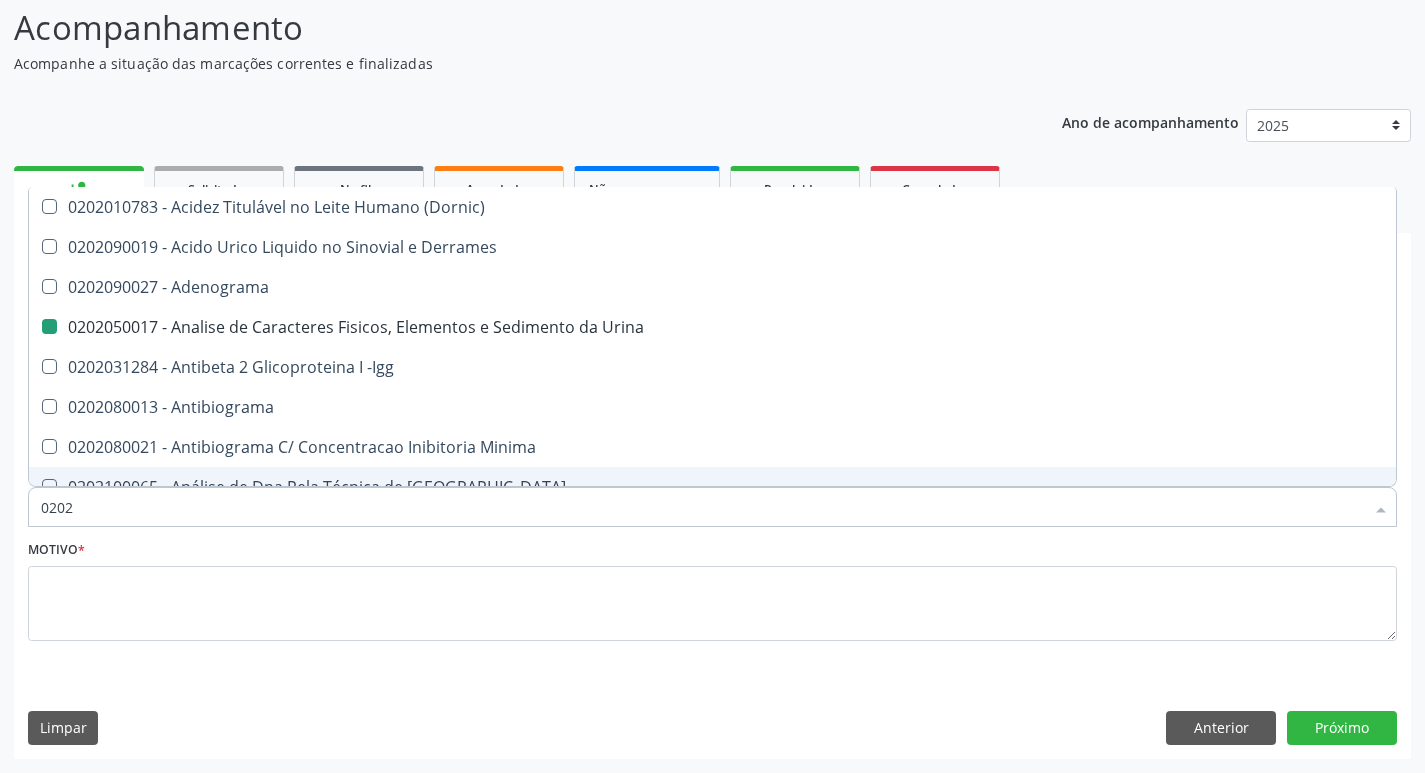 type on "02021" 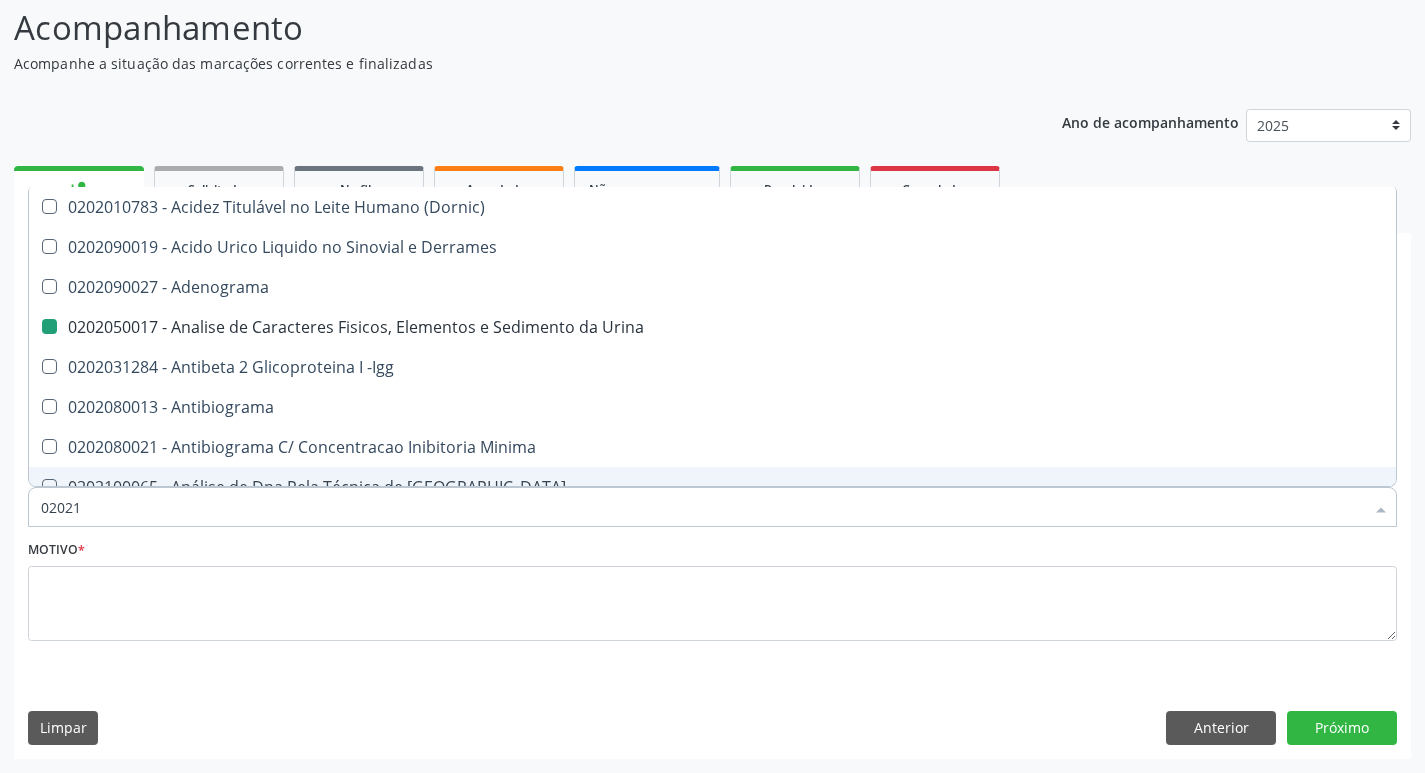 checkbox on "false" 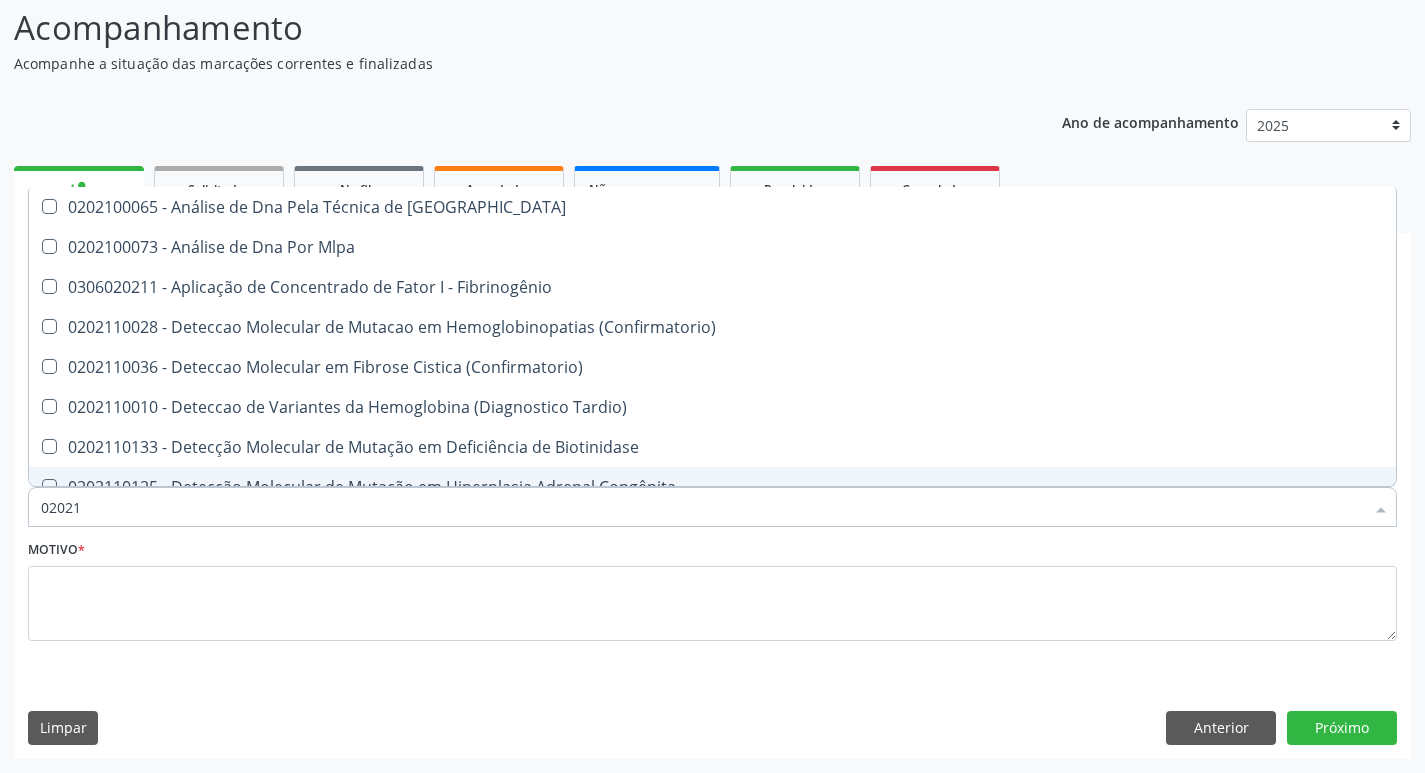 type on "020212" 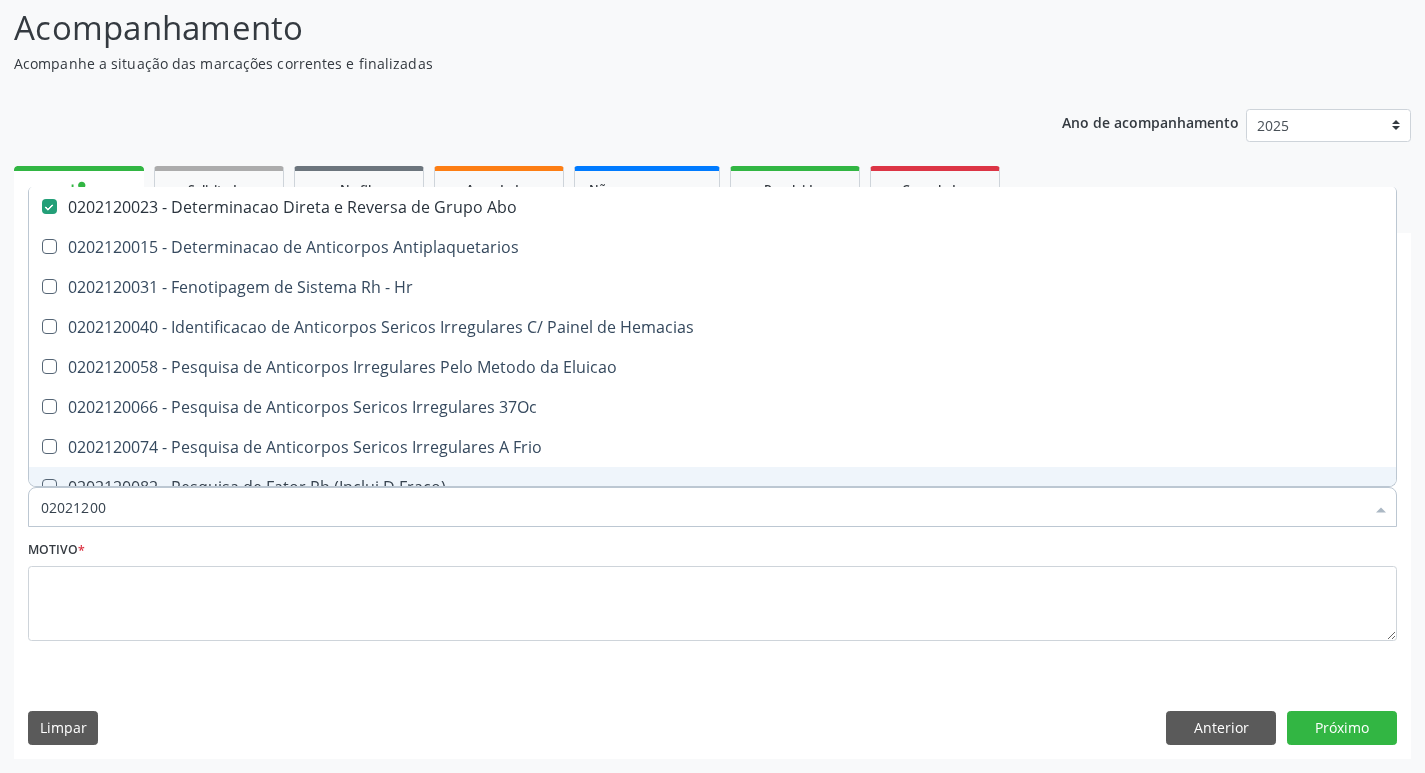 type on "020212008" 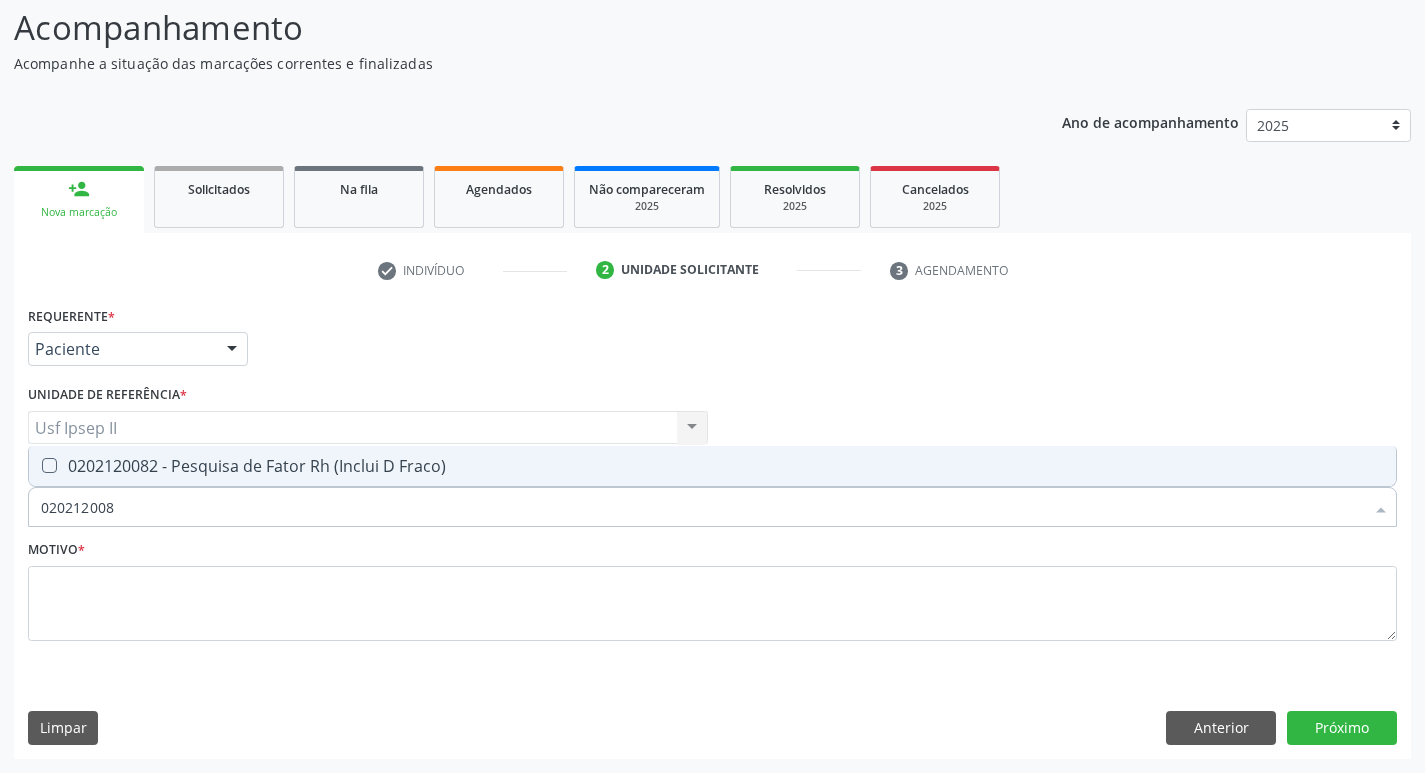 type on "0202120082" 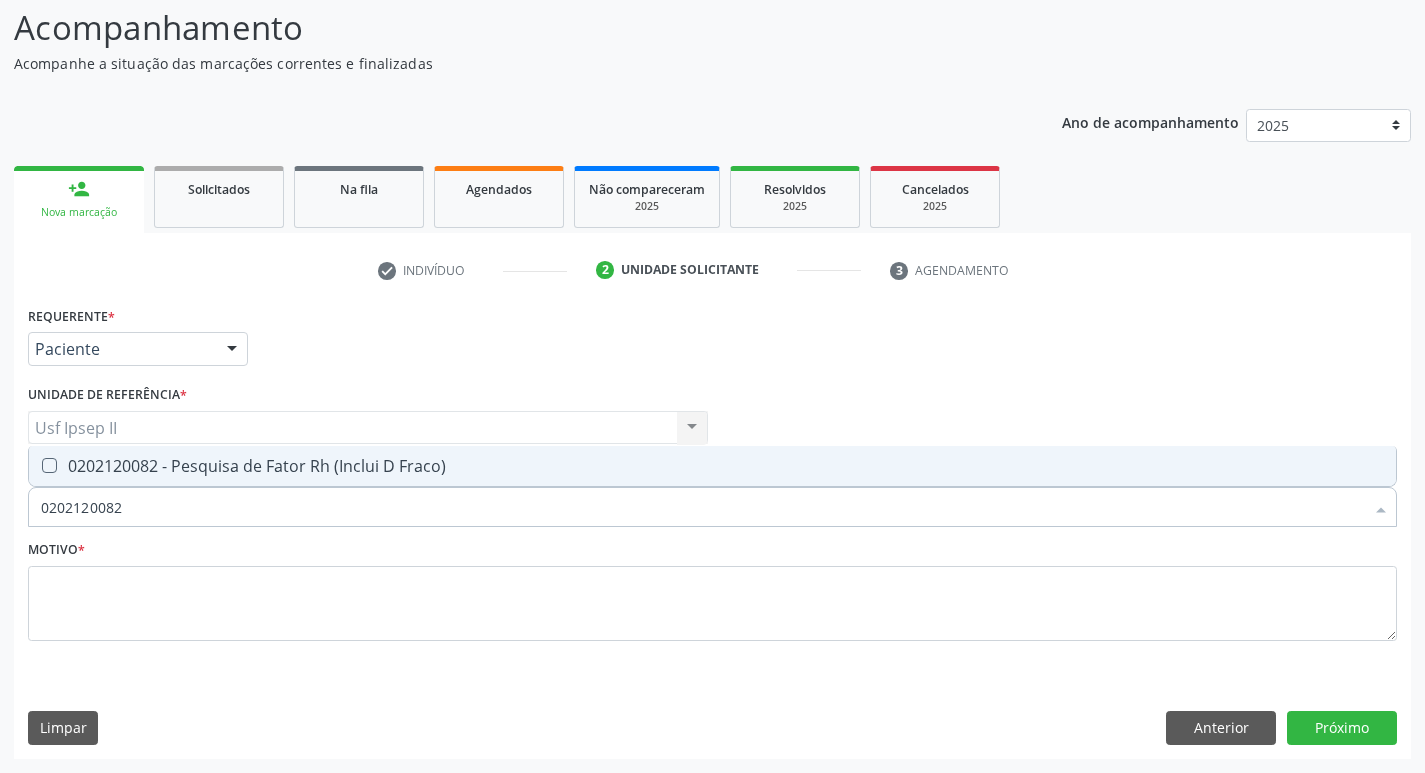 click on "0202120082 - Pesquisa de Fator Rh (Inclui D Fraco)" at bounding box center [712, 466] 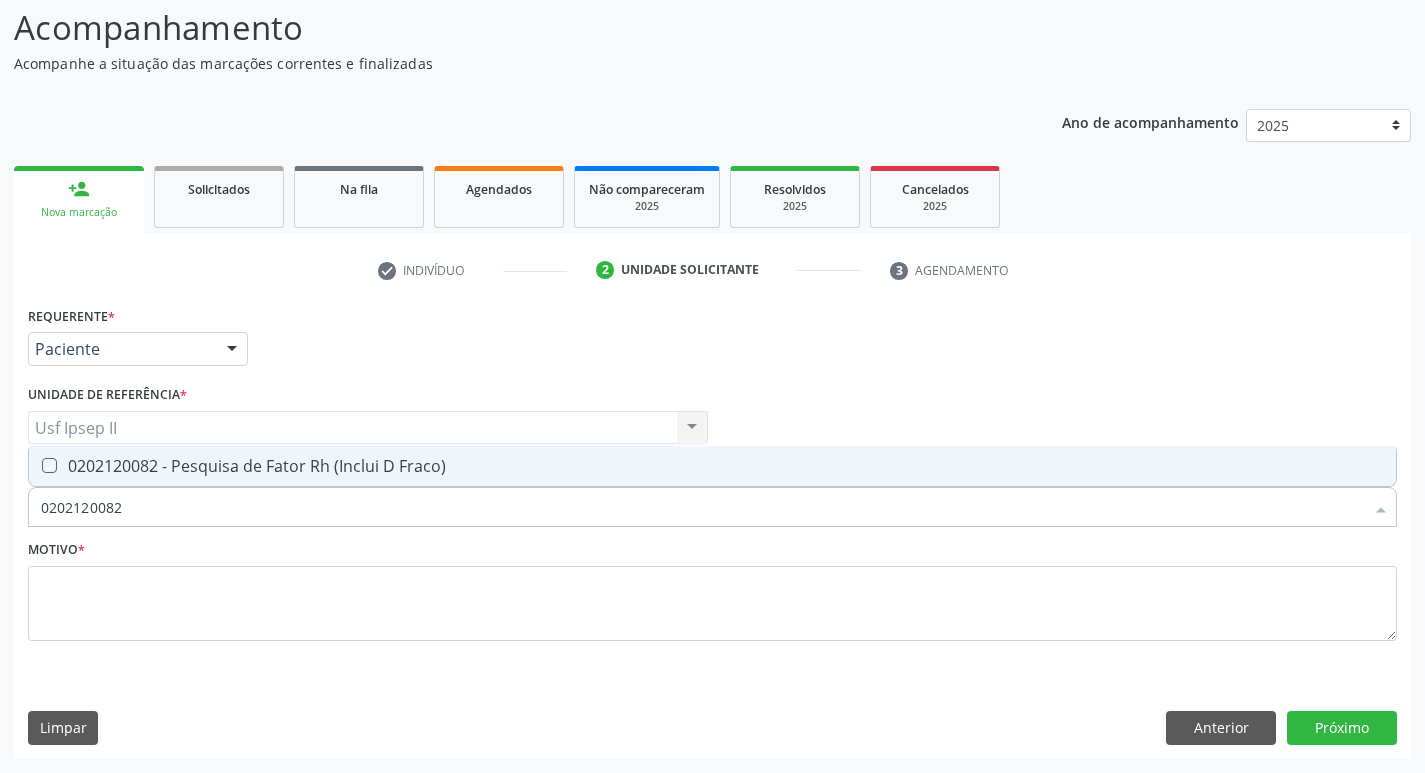 checkbox on "true" 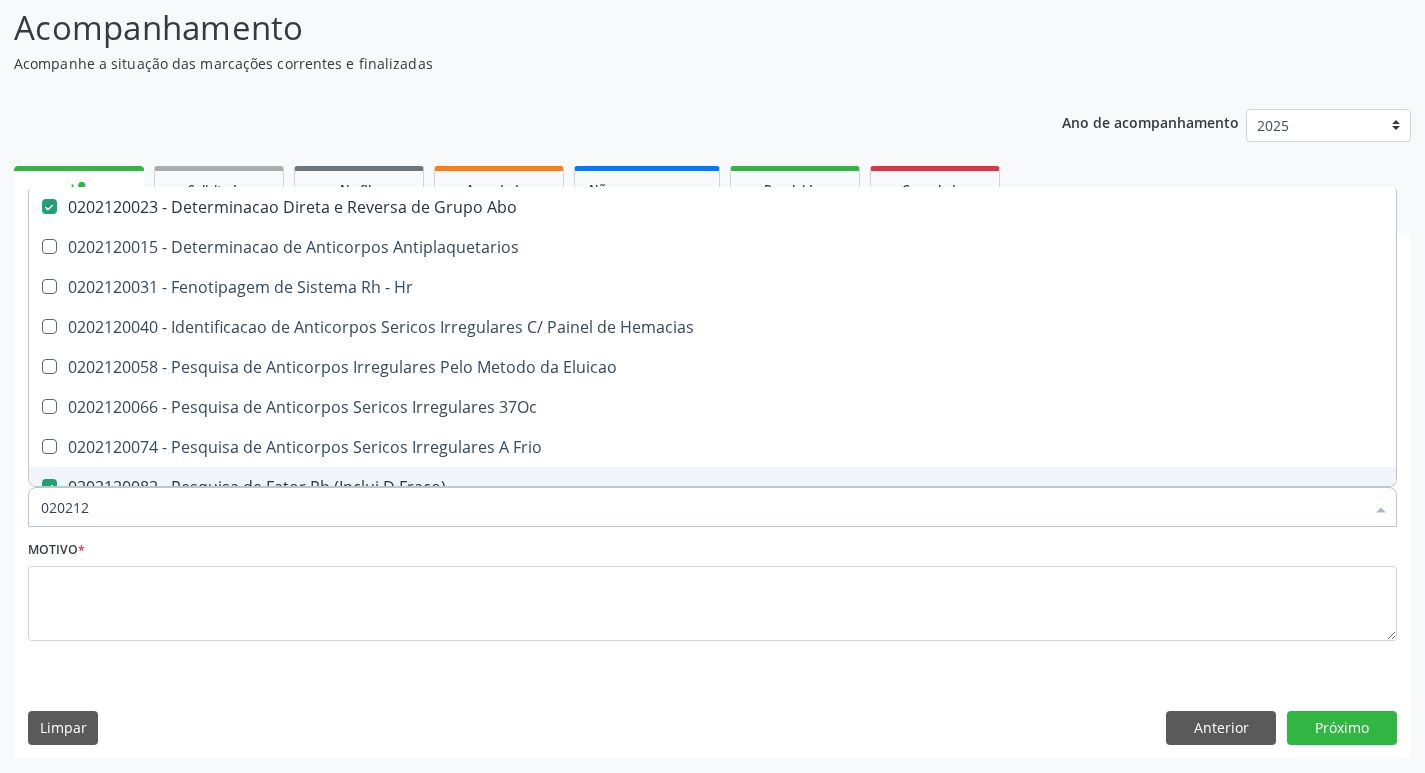 type on "02021" 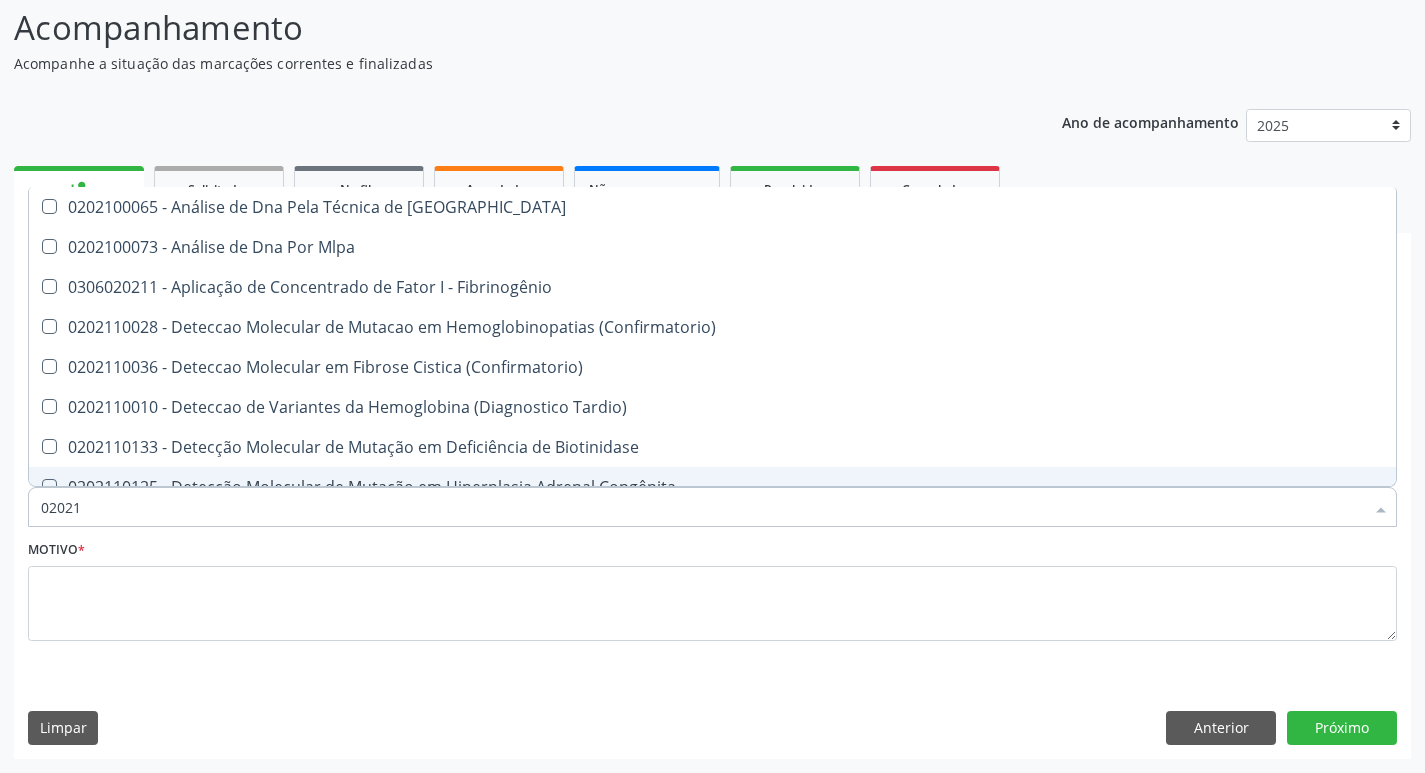 type on "0202" 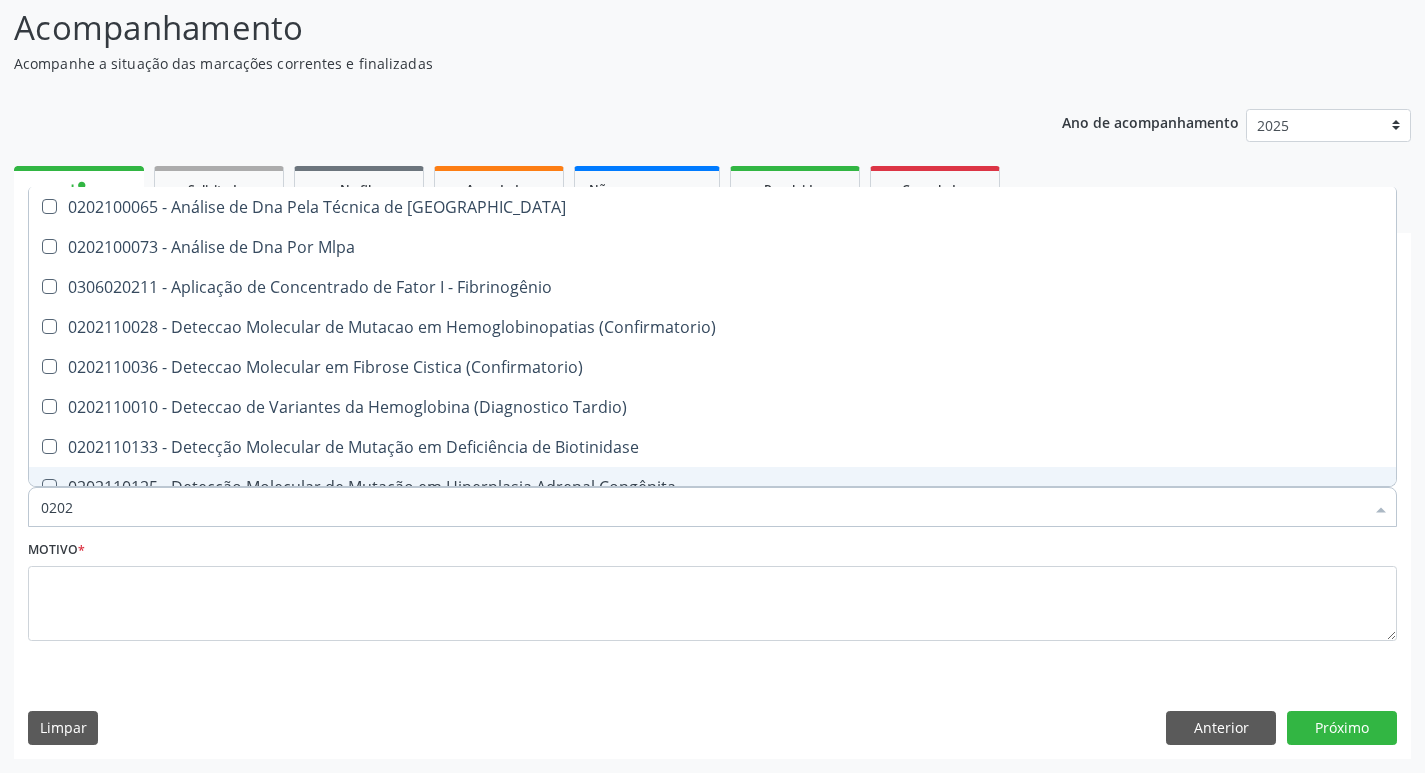 checkbox on "true" 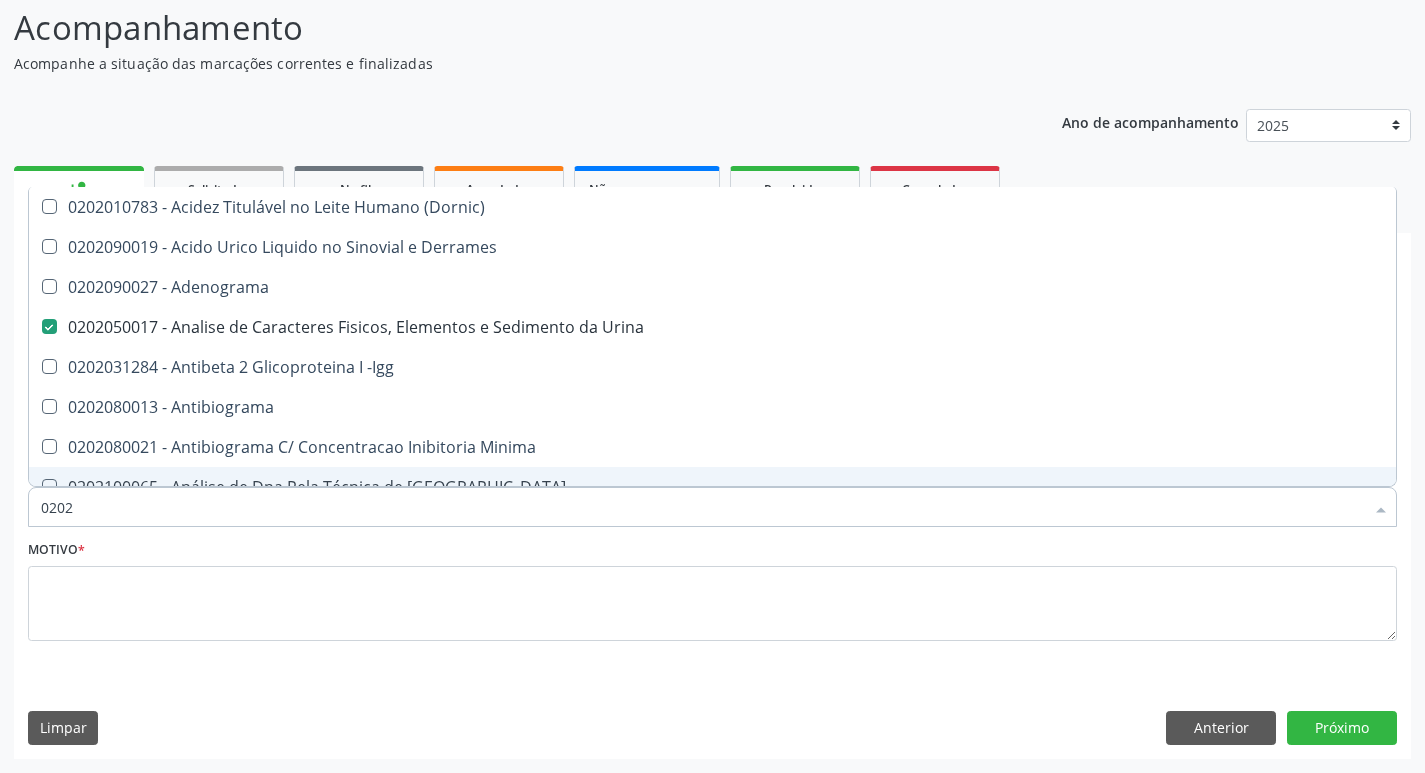type on "02020" 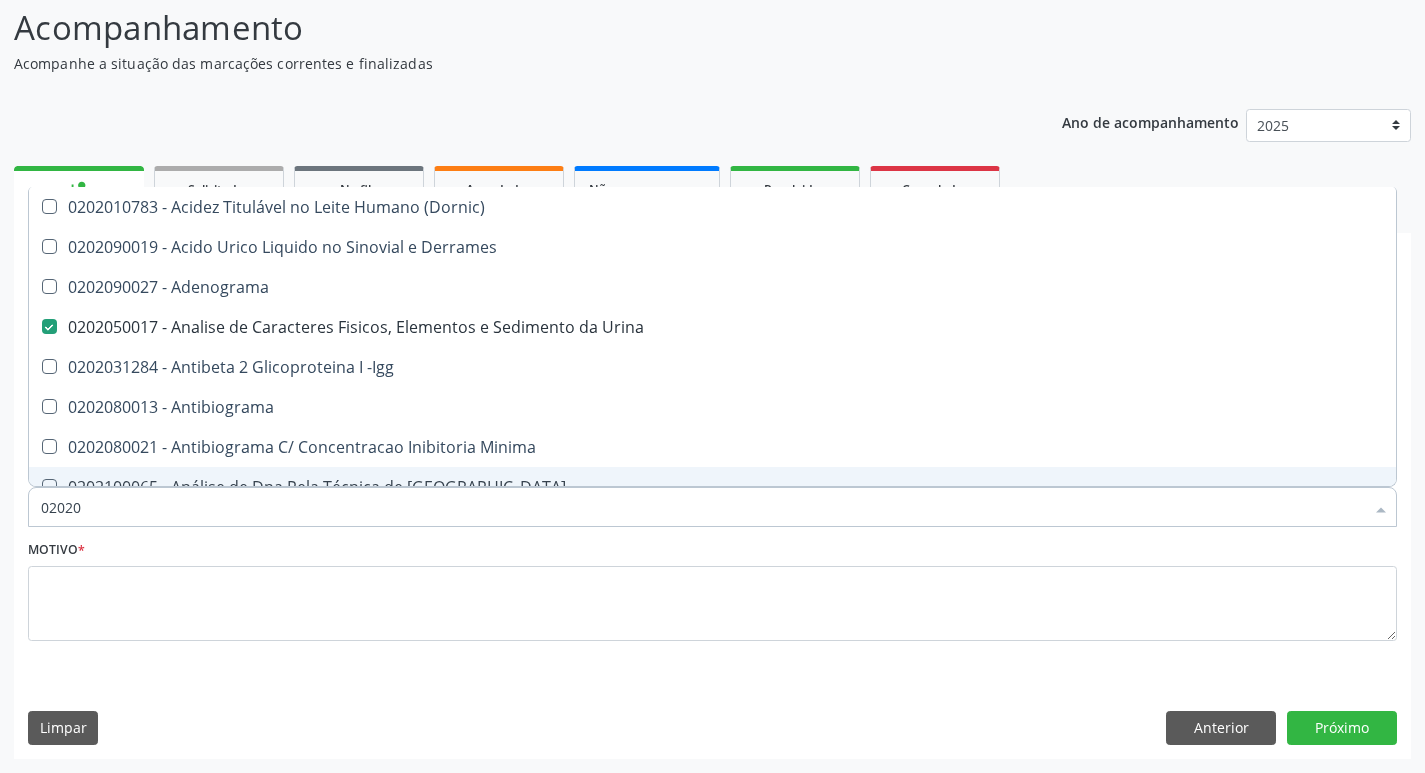 checkbox on "false" 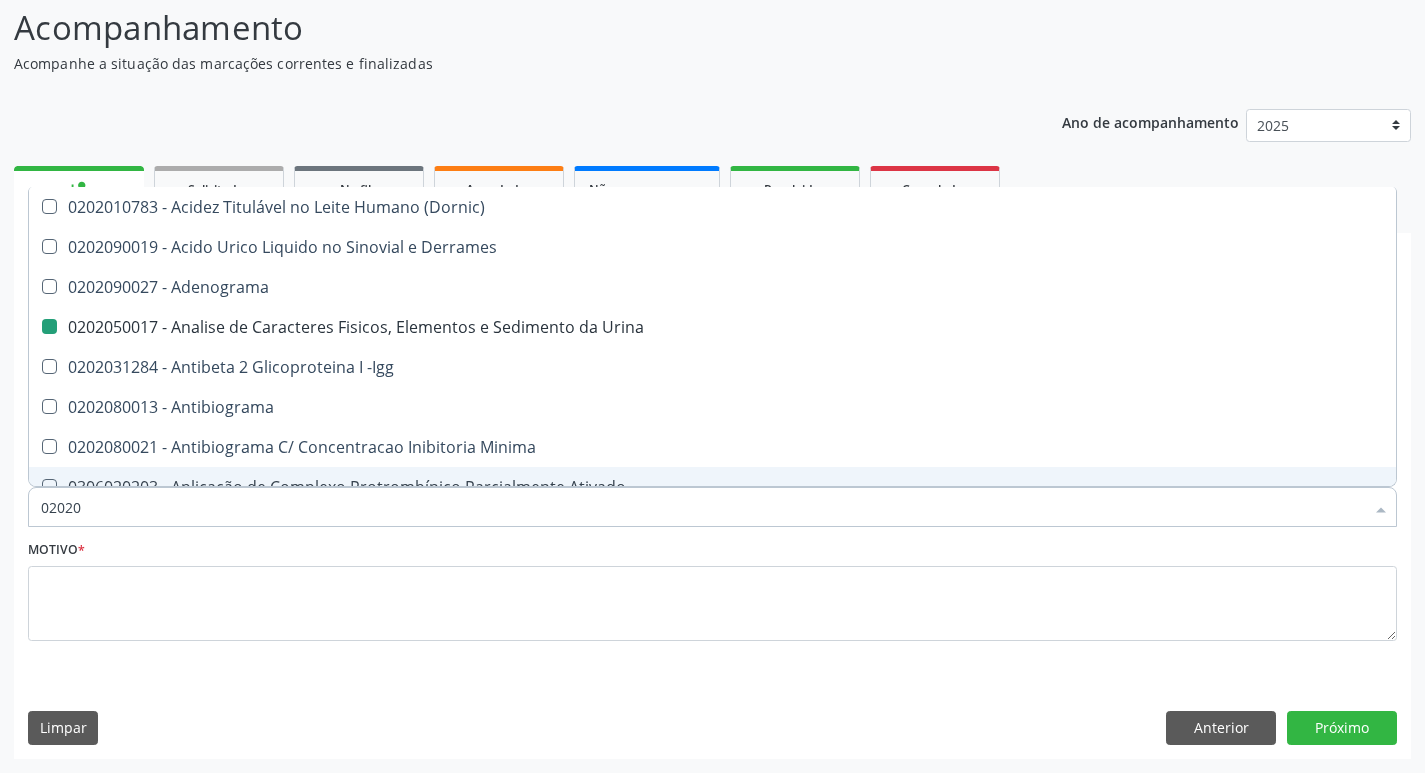 type on "020208" 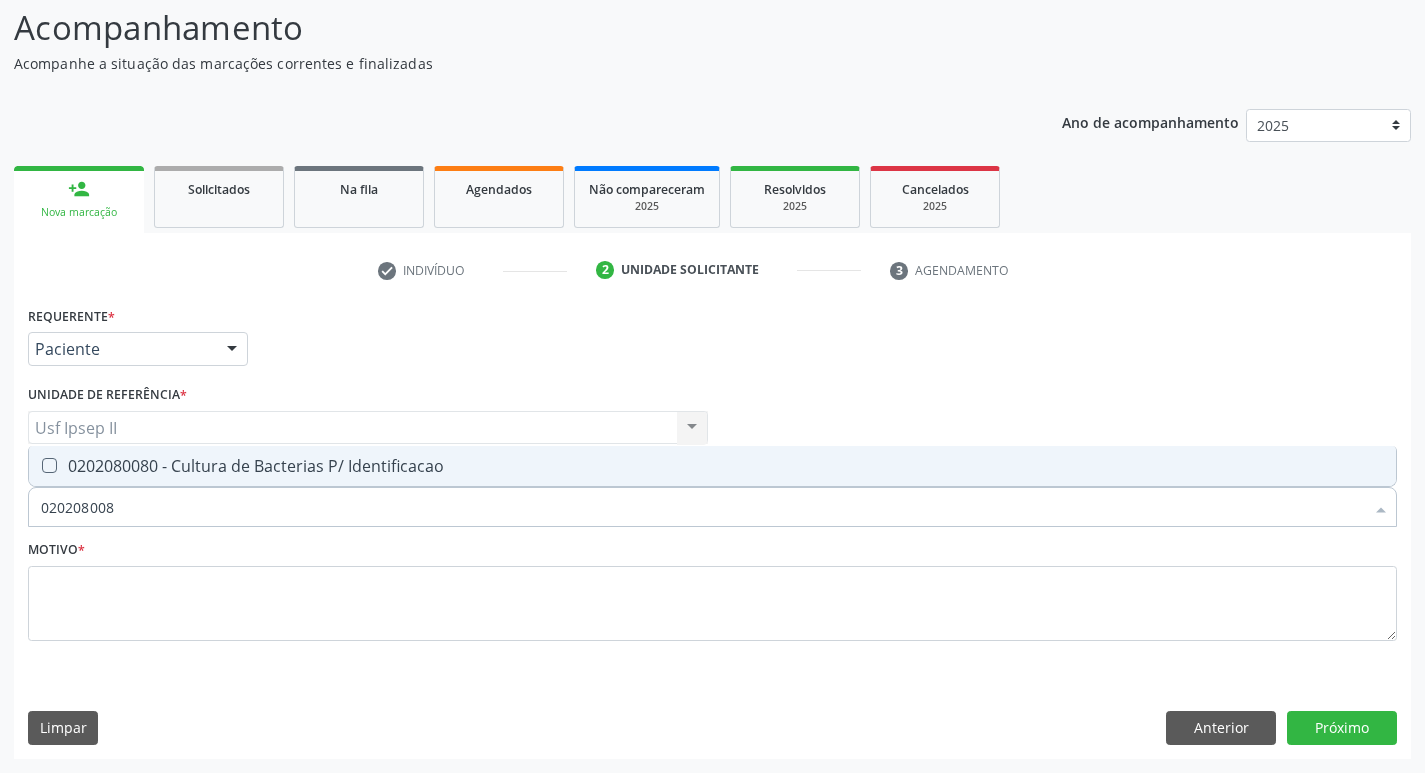 type on "0202080080" 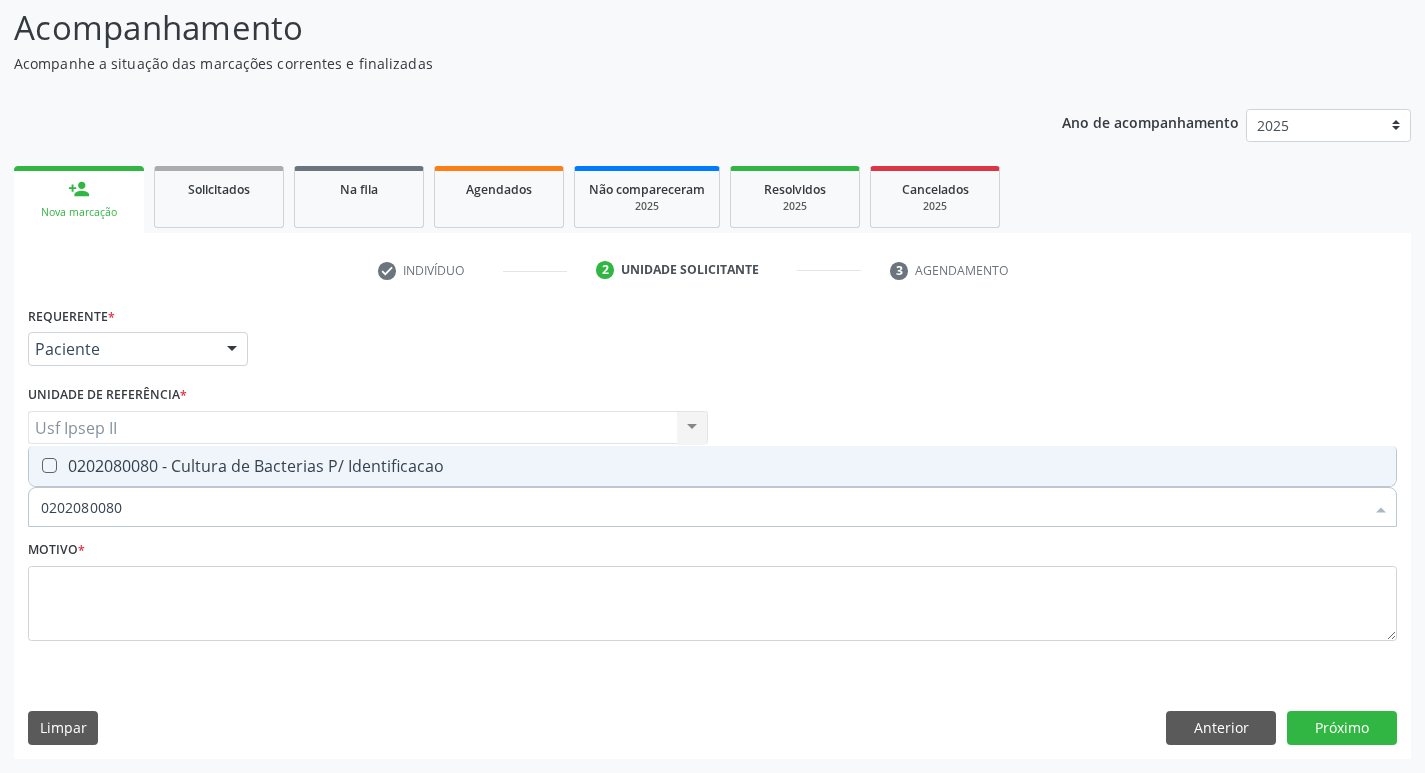 click on "0202080080 - Cultura de Bacterias P/ Identificacao" at bounding box center [712, 466] 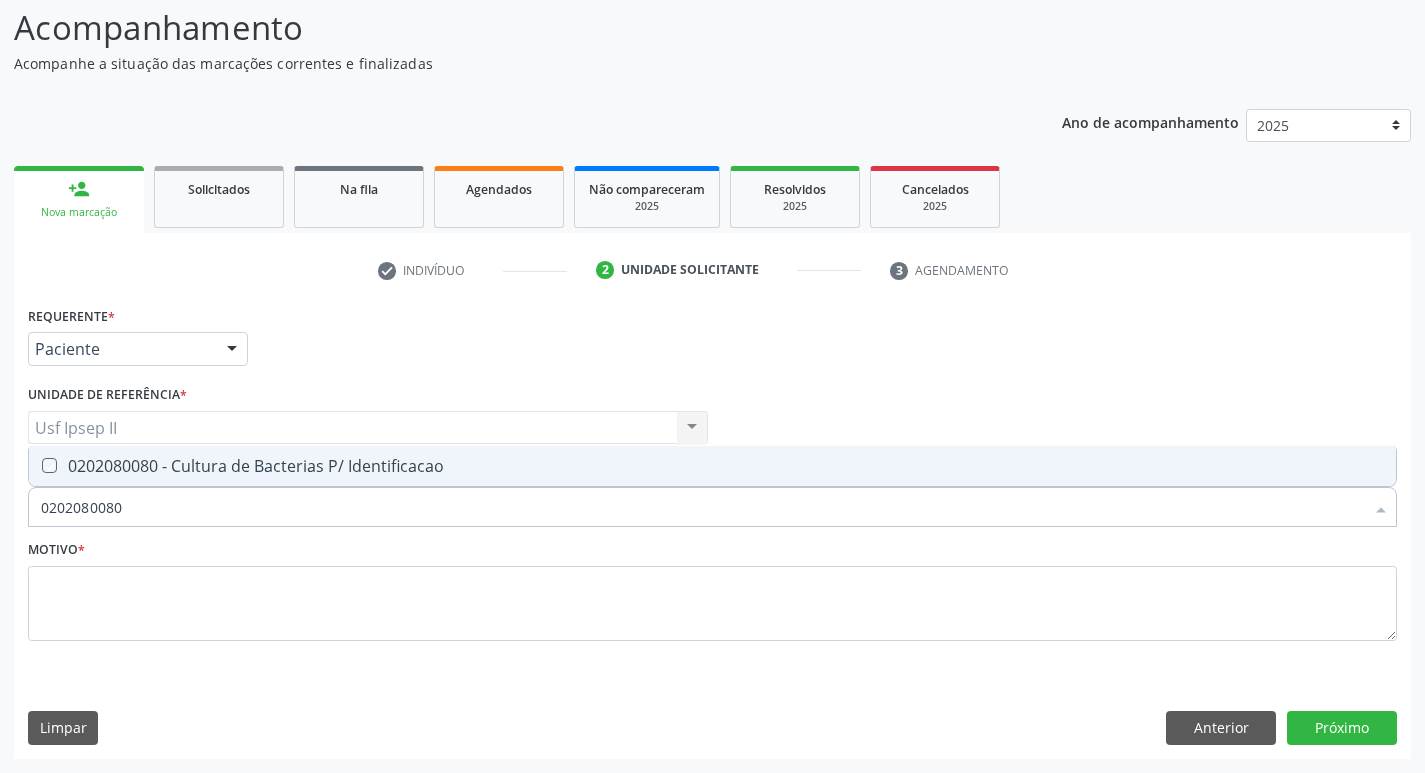 checkbox on "true" 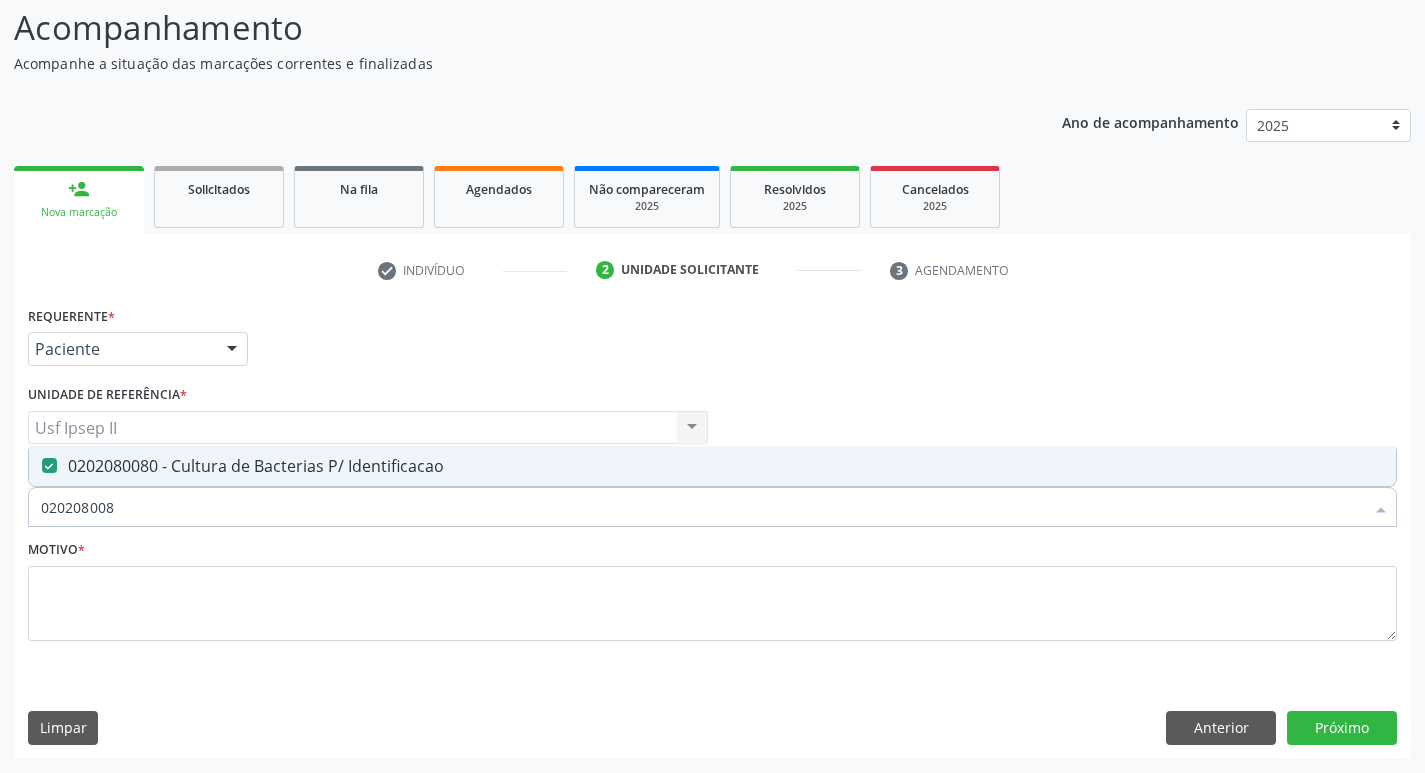type on "02020800" 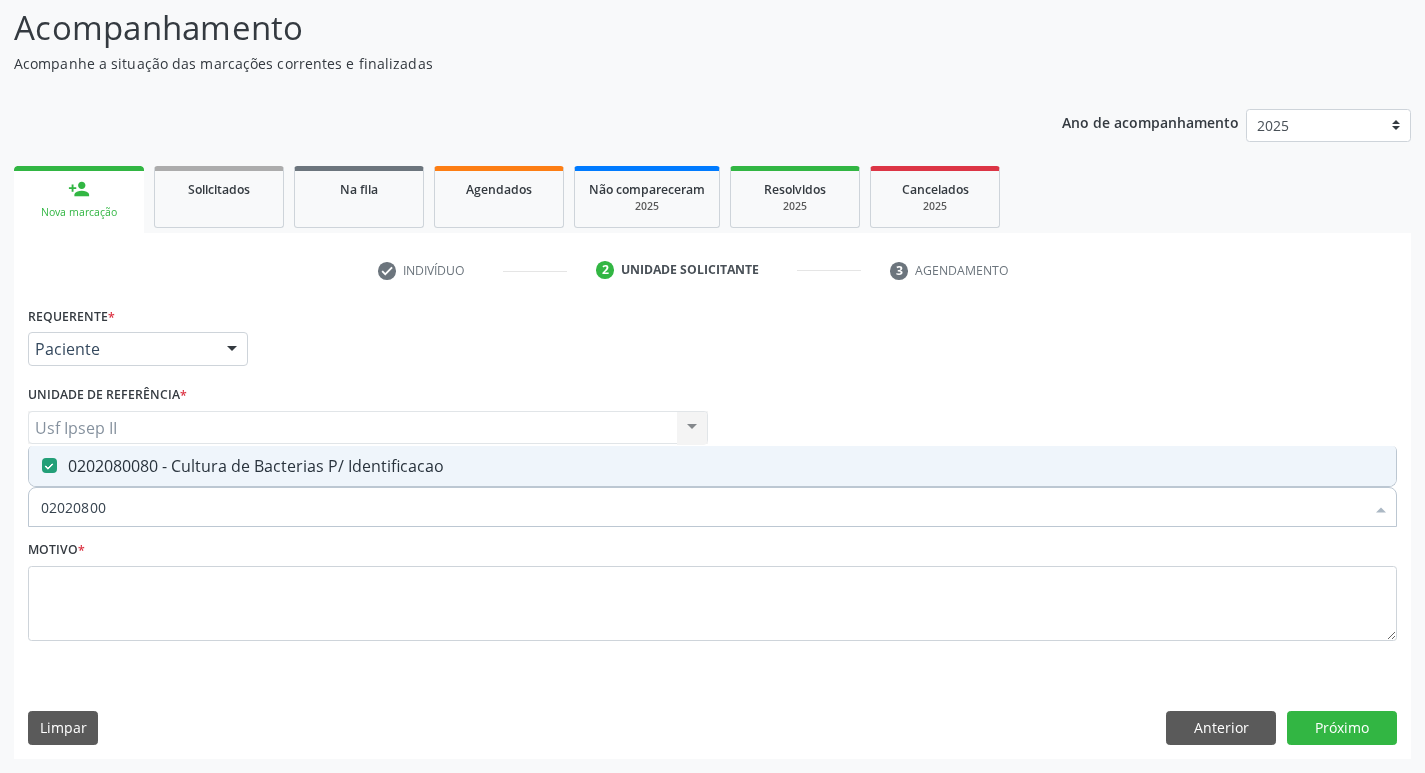 checkbox on "false" 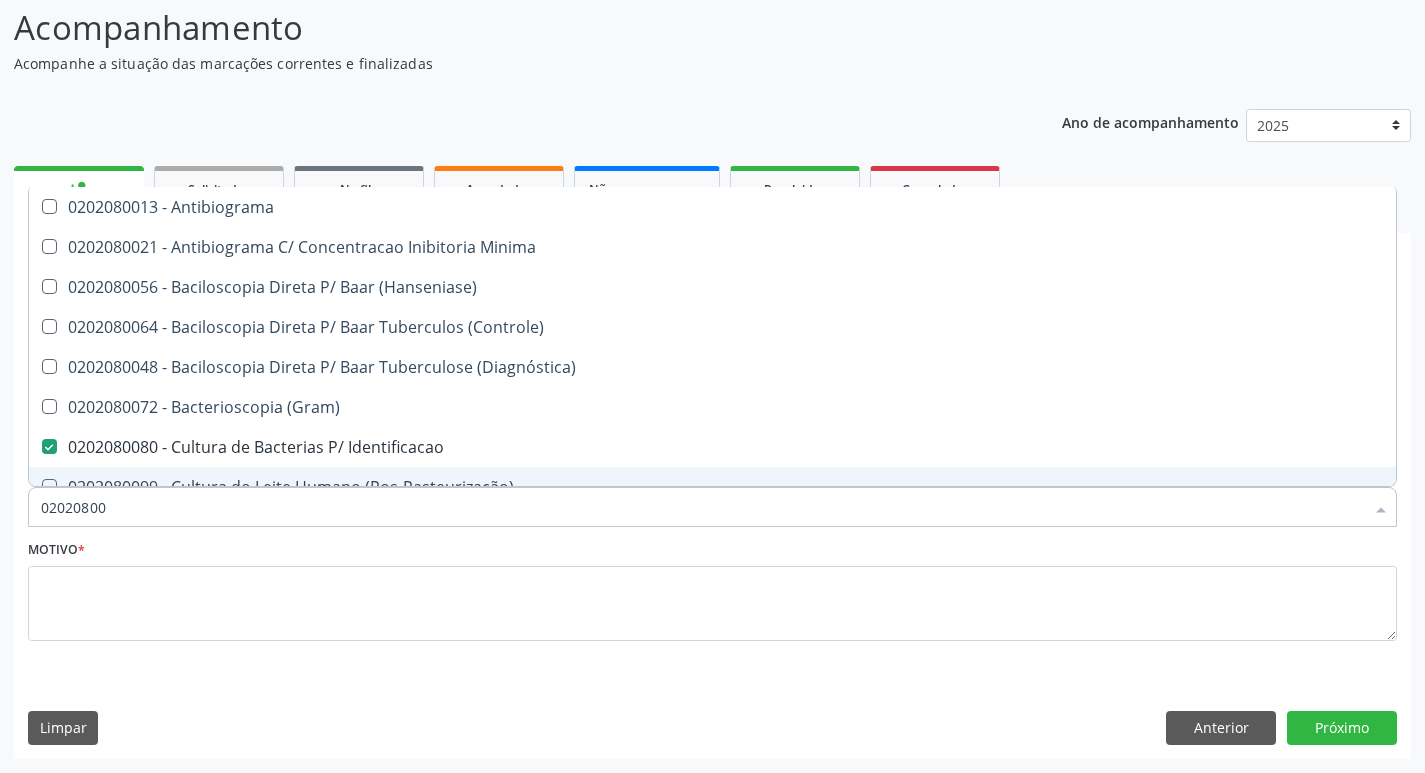 type on "0202080" 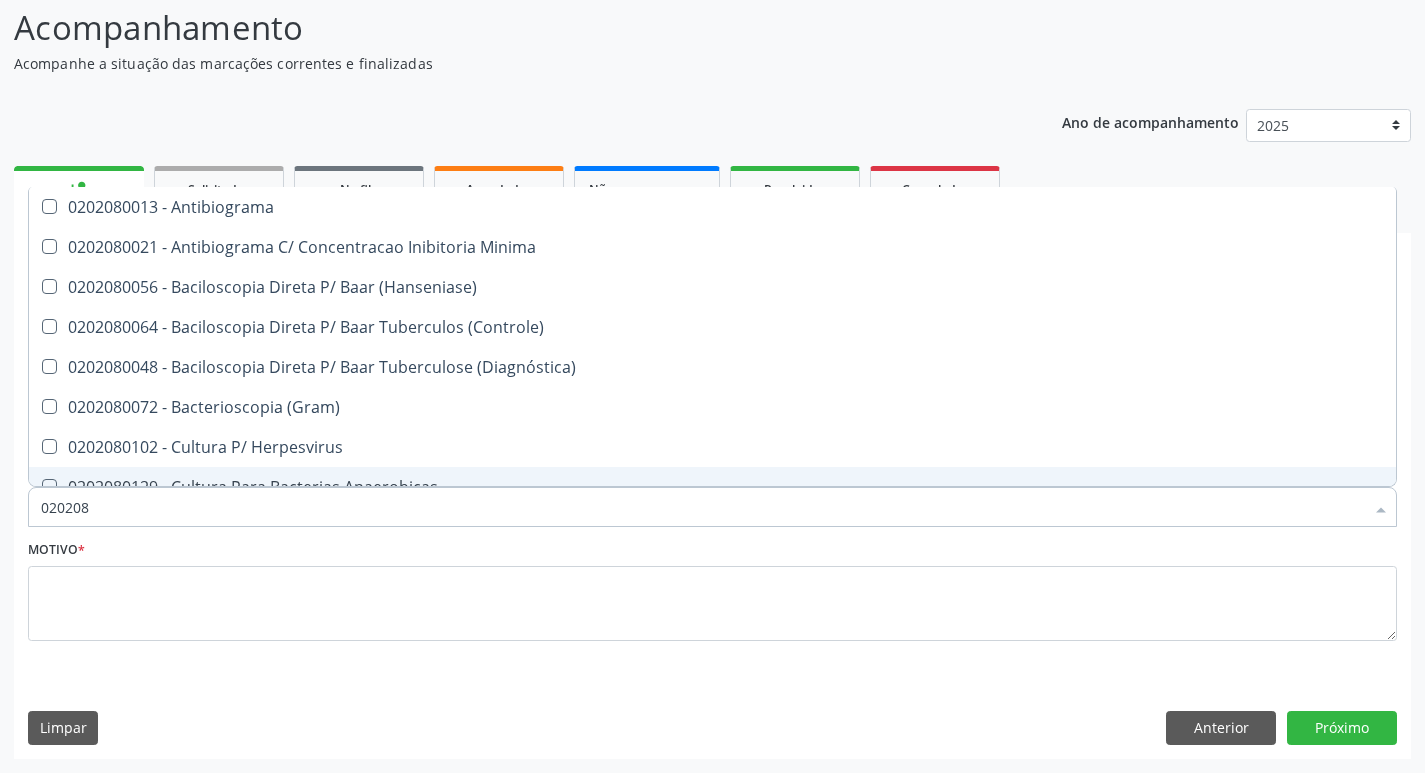 type on "02020" 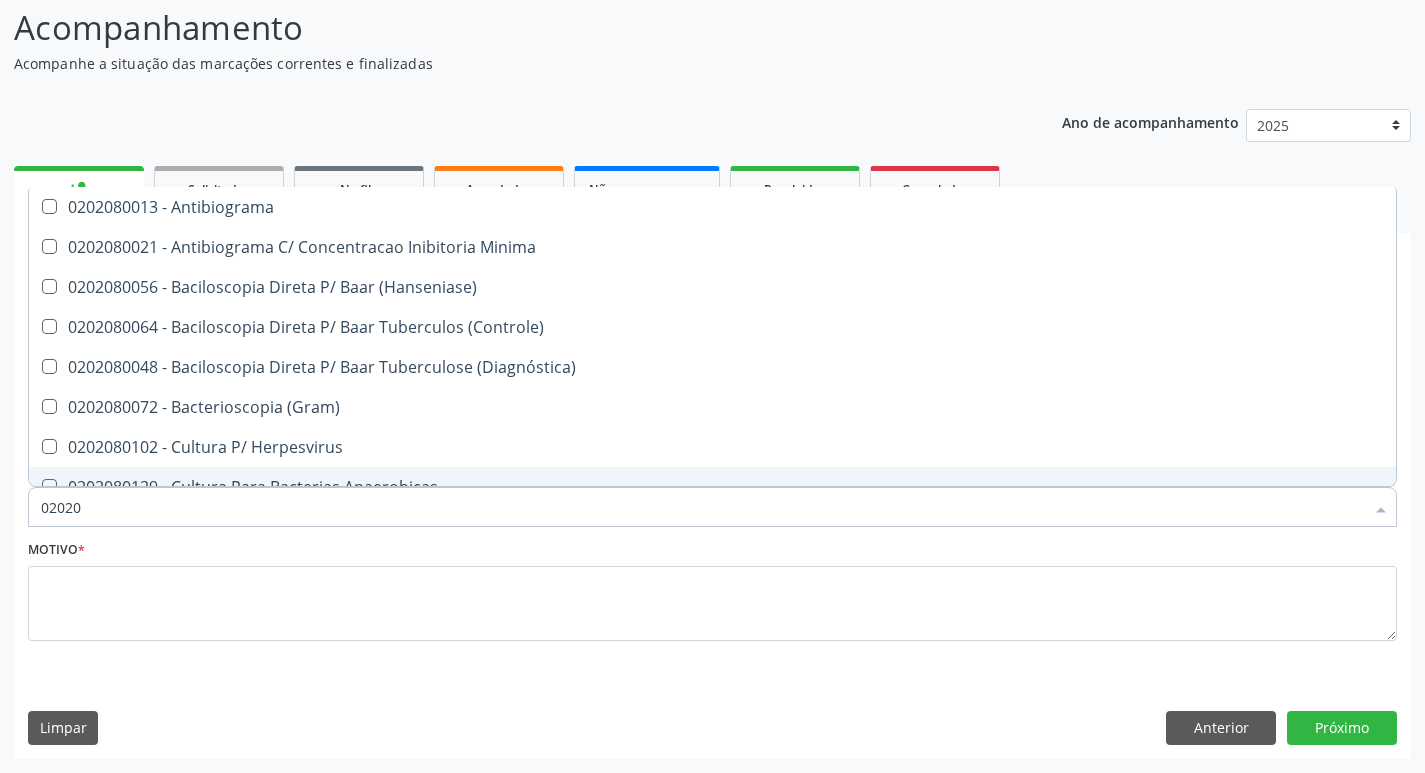 checkbox on "true" 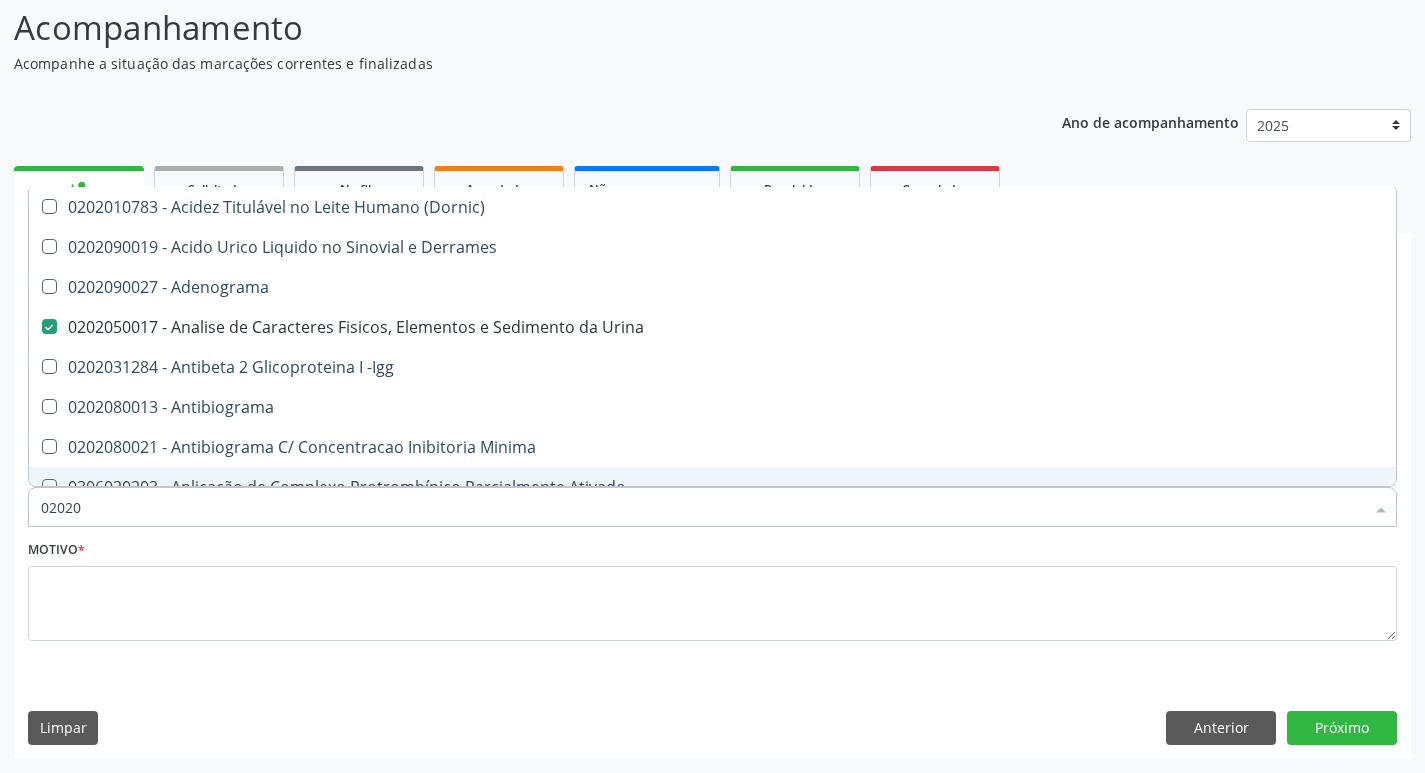 type on "020201" 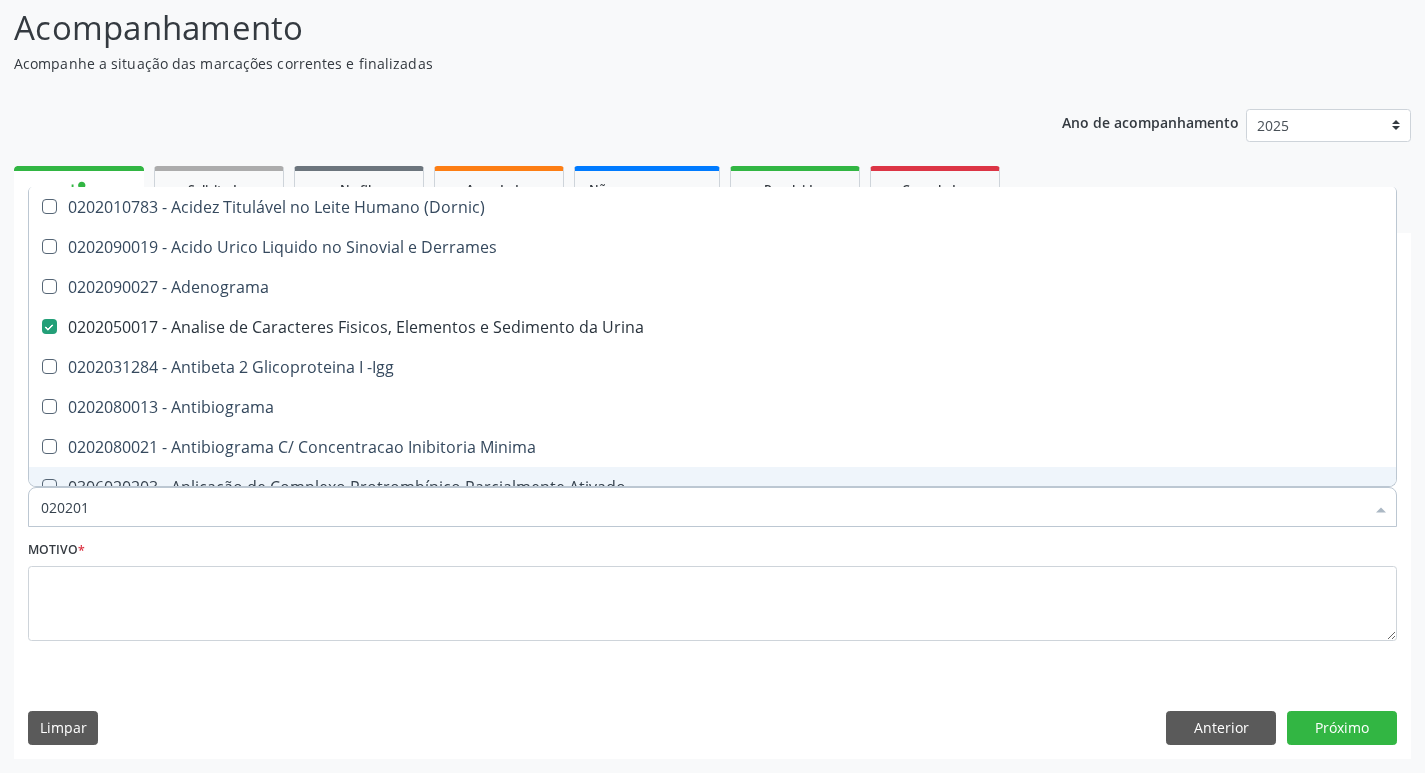 checkbox on "false" 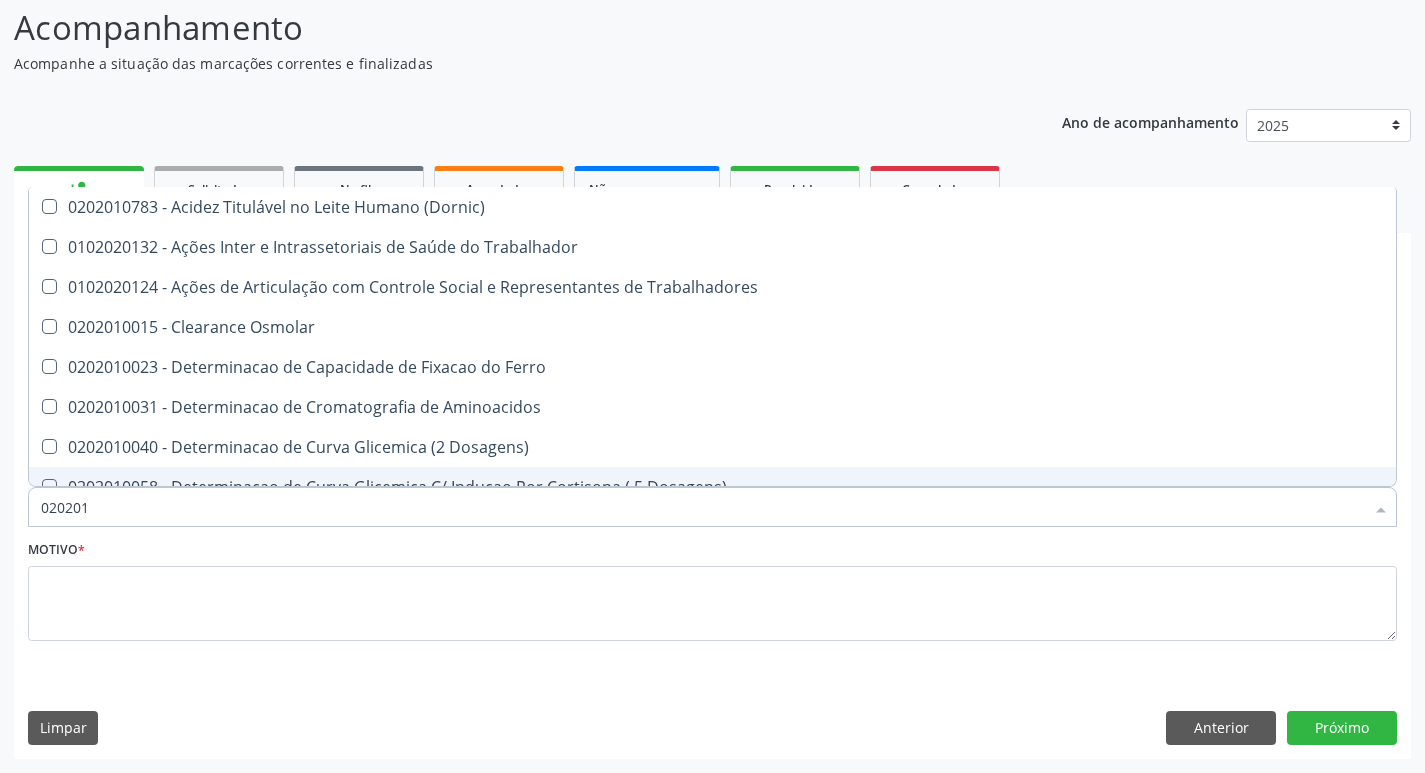 type on "0202010" 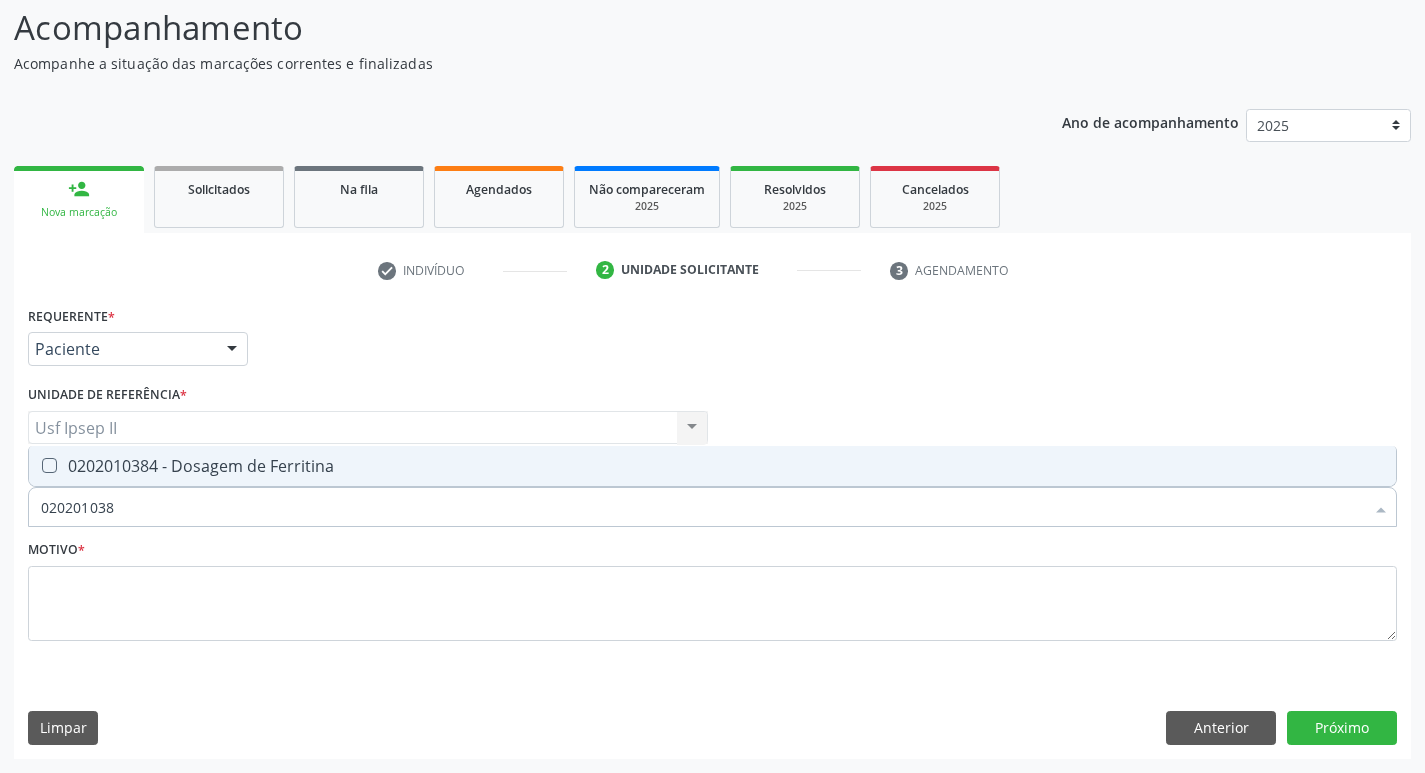 type on "0202010384" 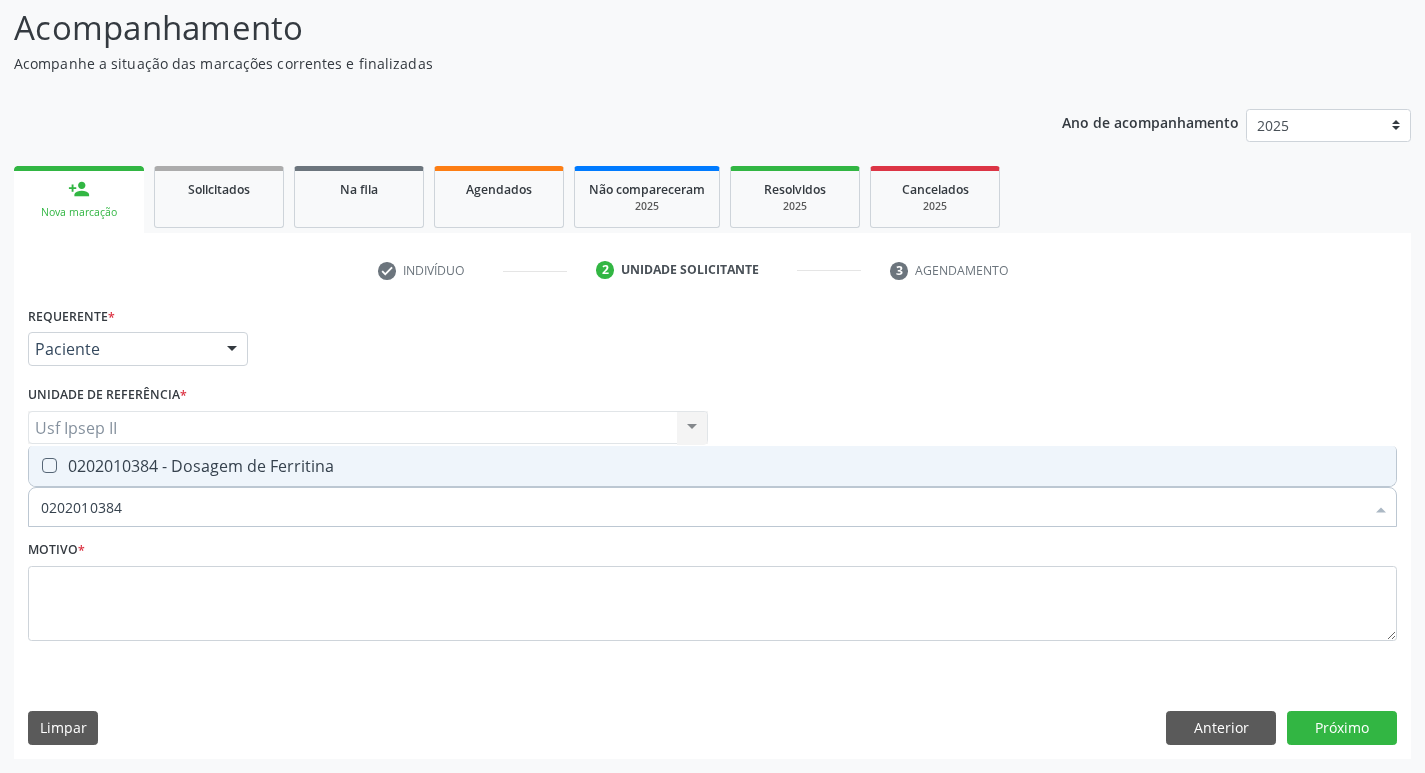 click on "0202010384 - Dosagem de Ferritina" at bounding box center [712, 466] 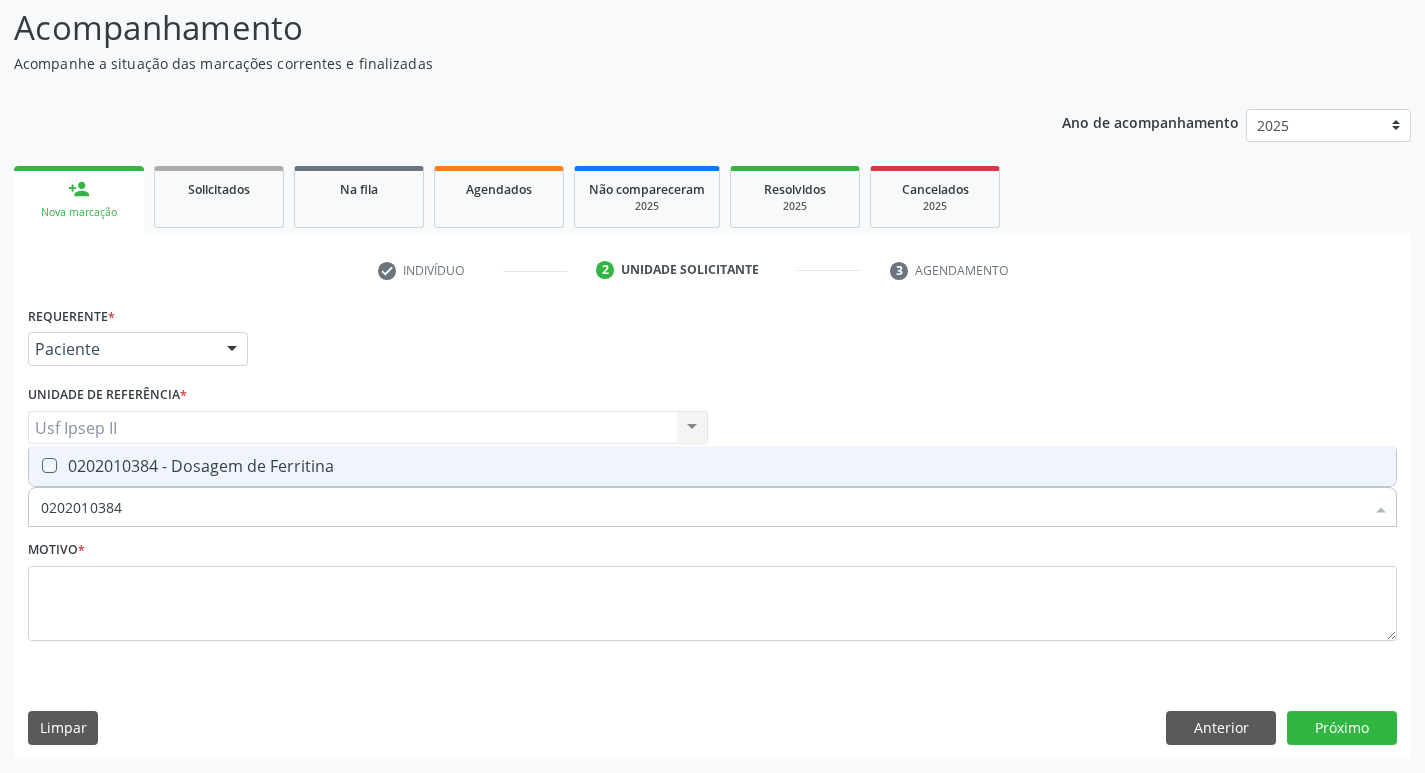 checkbox on "true" 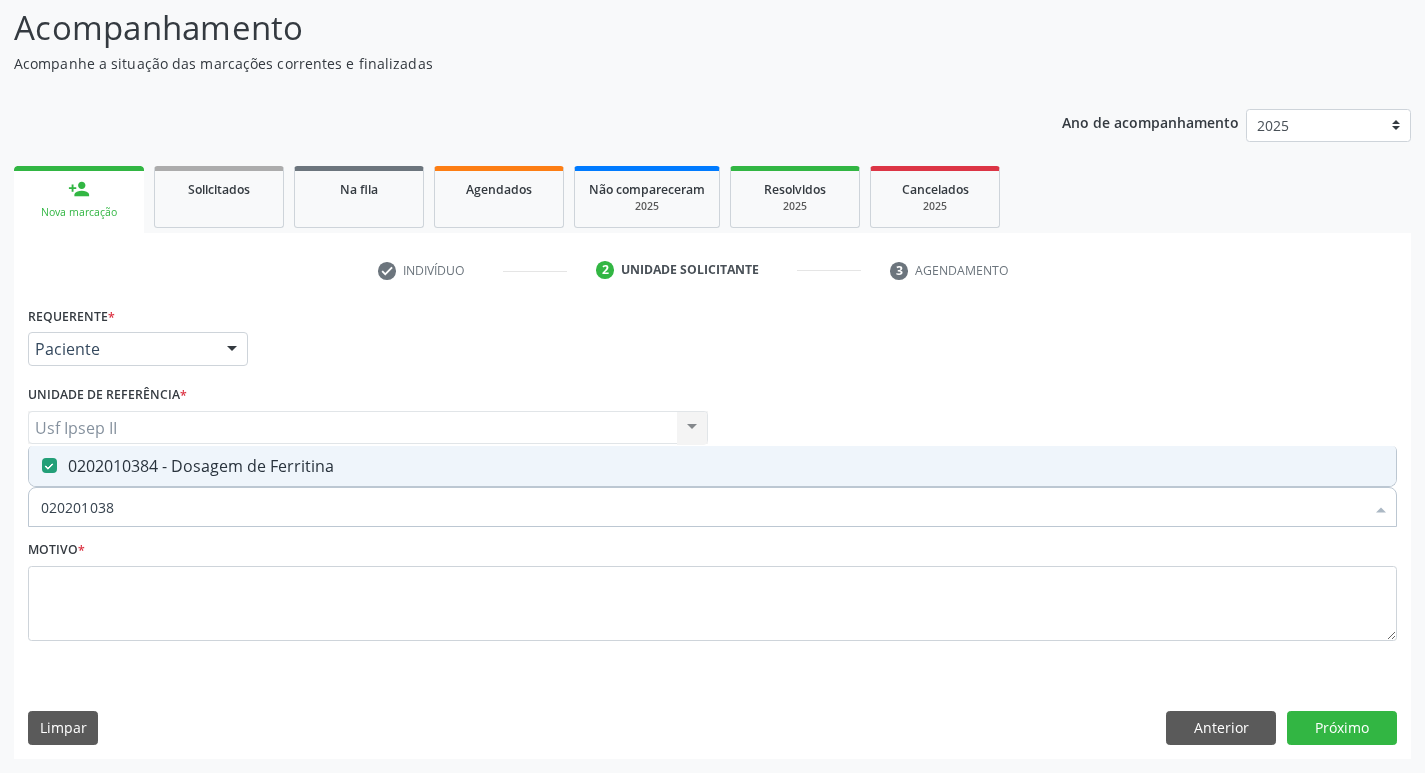 type on "02020103" 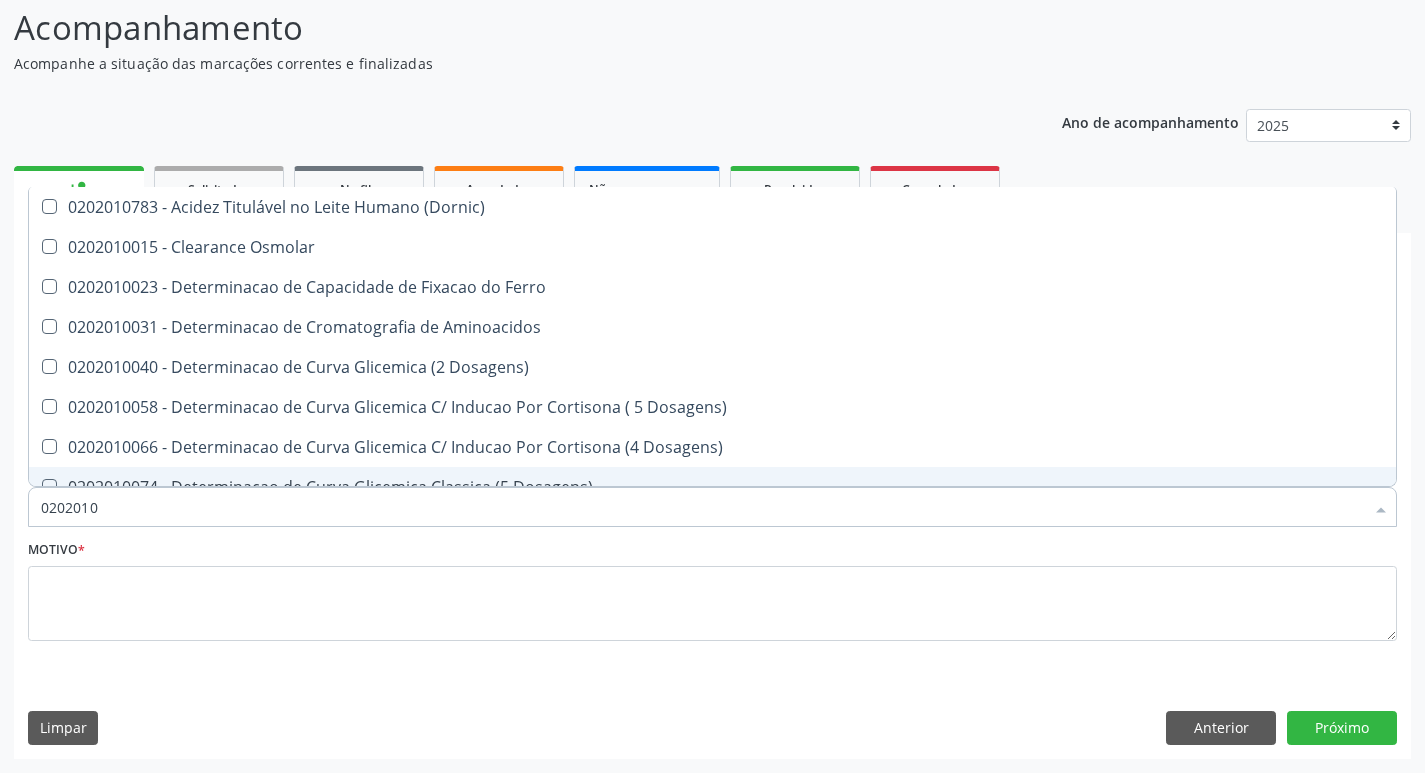 type on "020201" 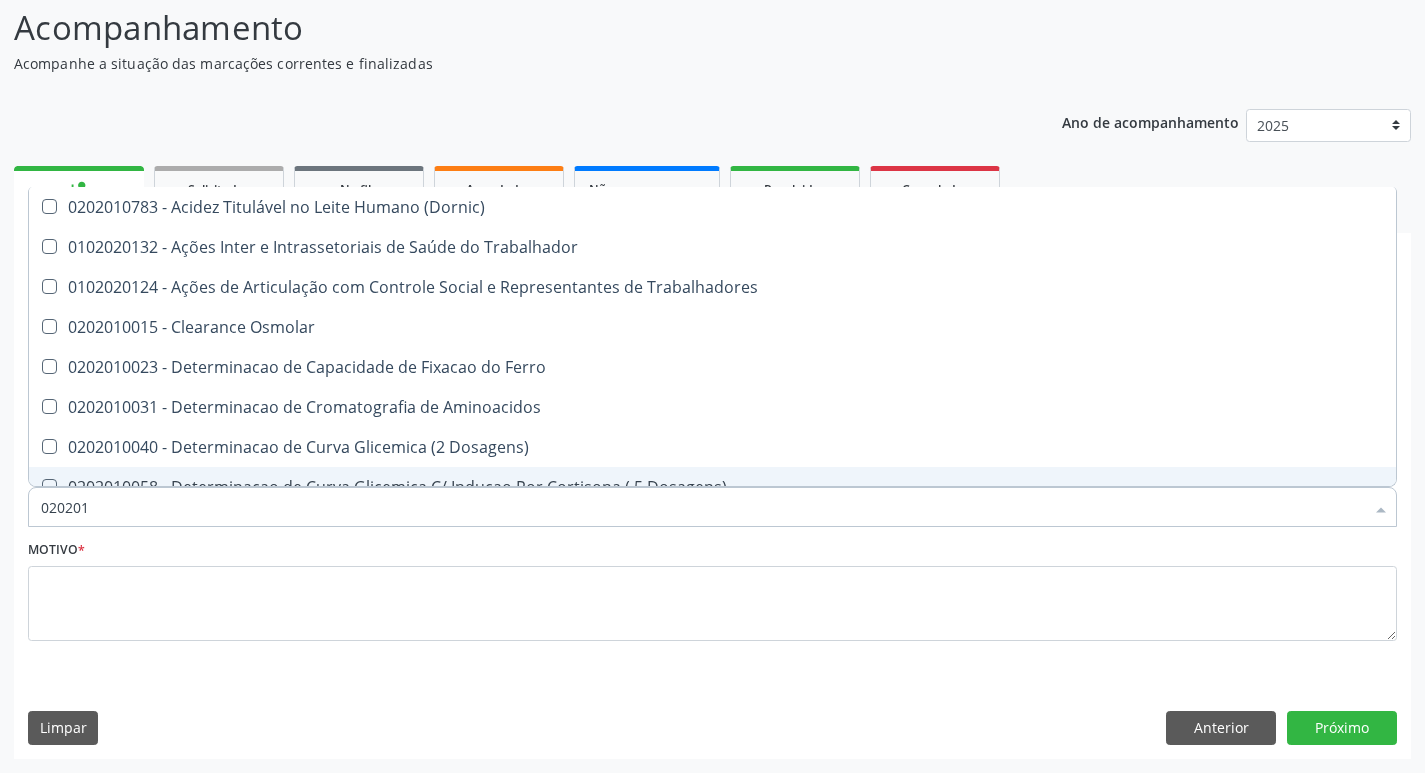 type on "02020" 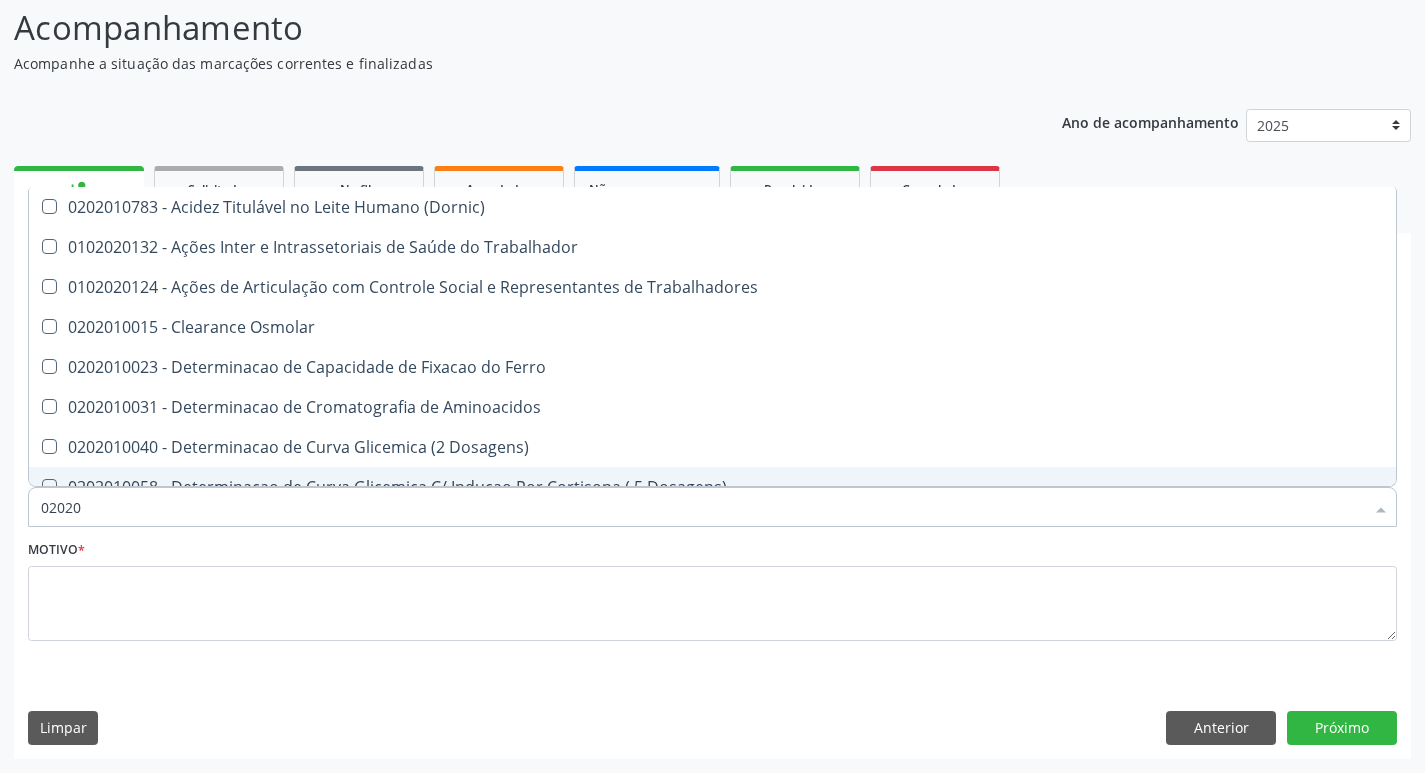 checkbox on "true" 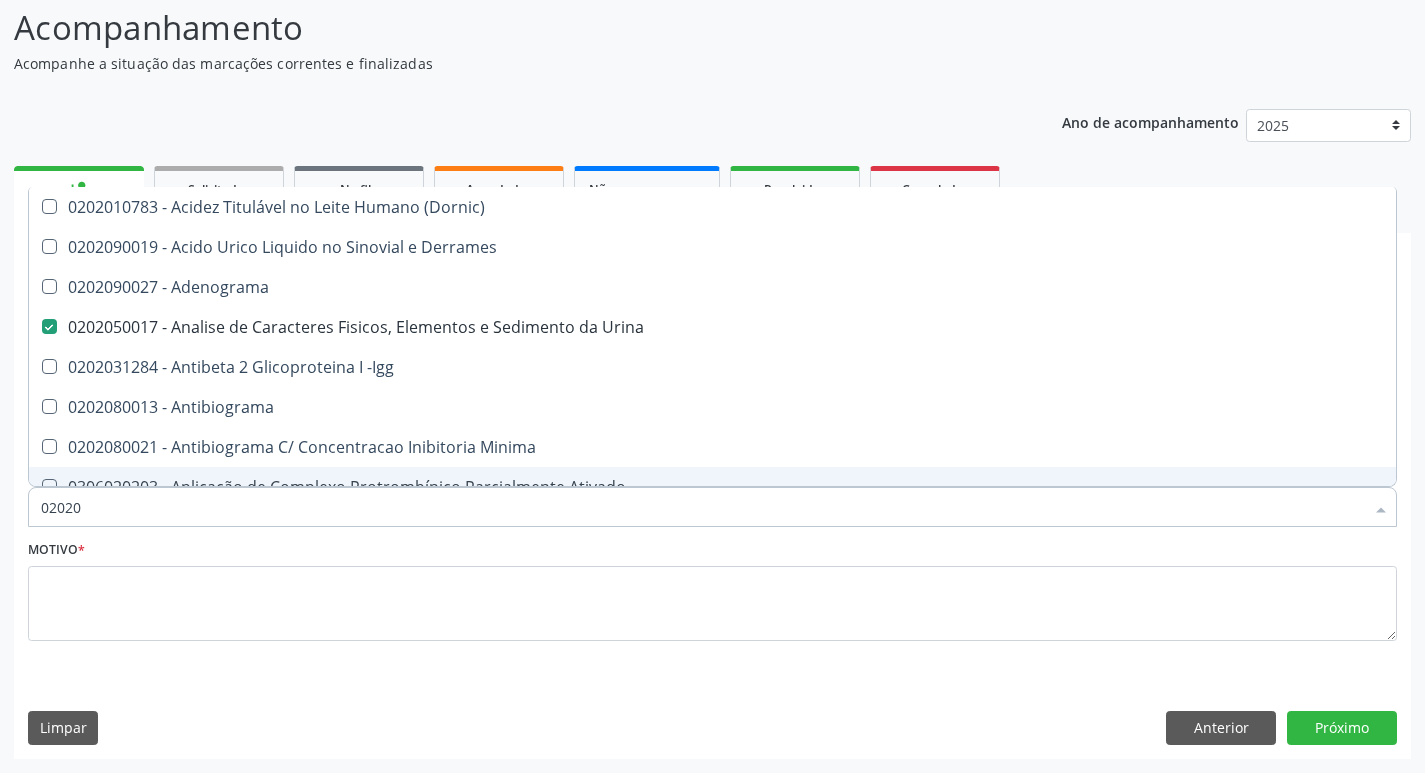 type on "020206" 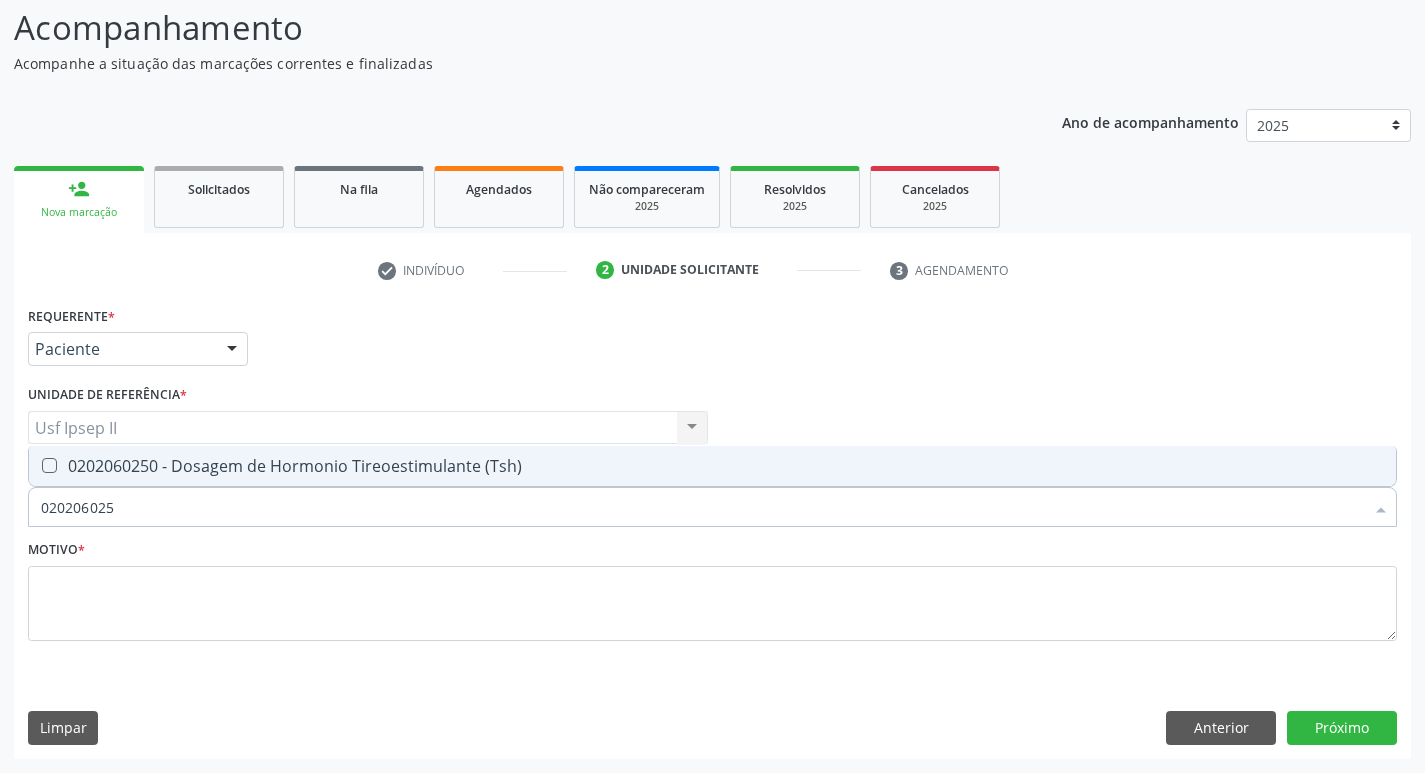 type on "0202060250" 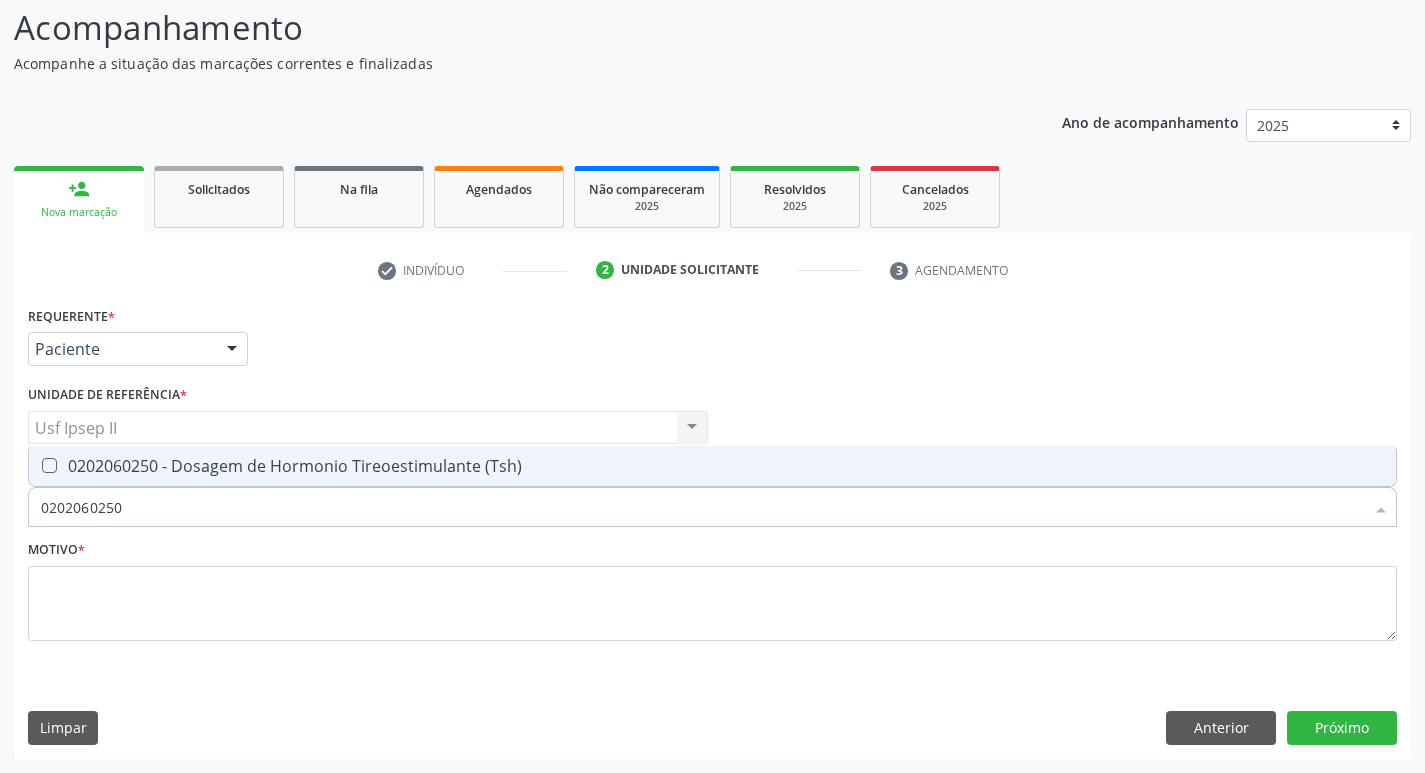 click on "0202060250 - Dosagem de Hormonio Tireoestimulante (Tsh)" at bounding box center (712, 466) 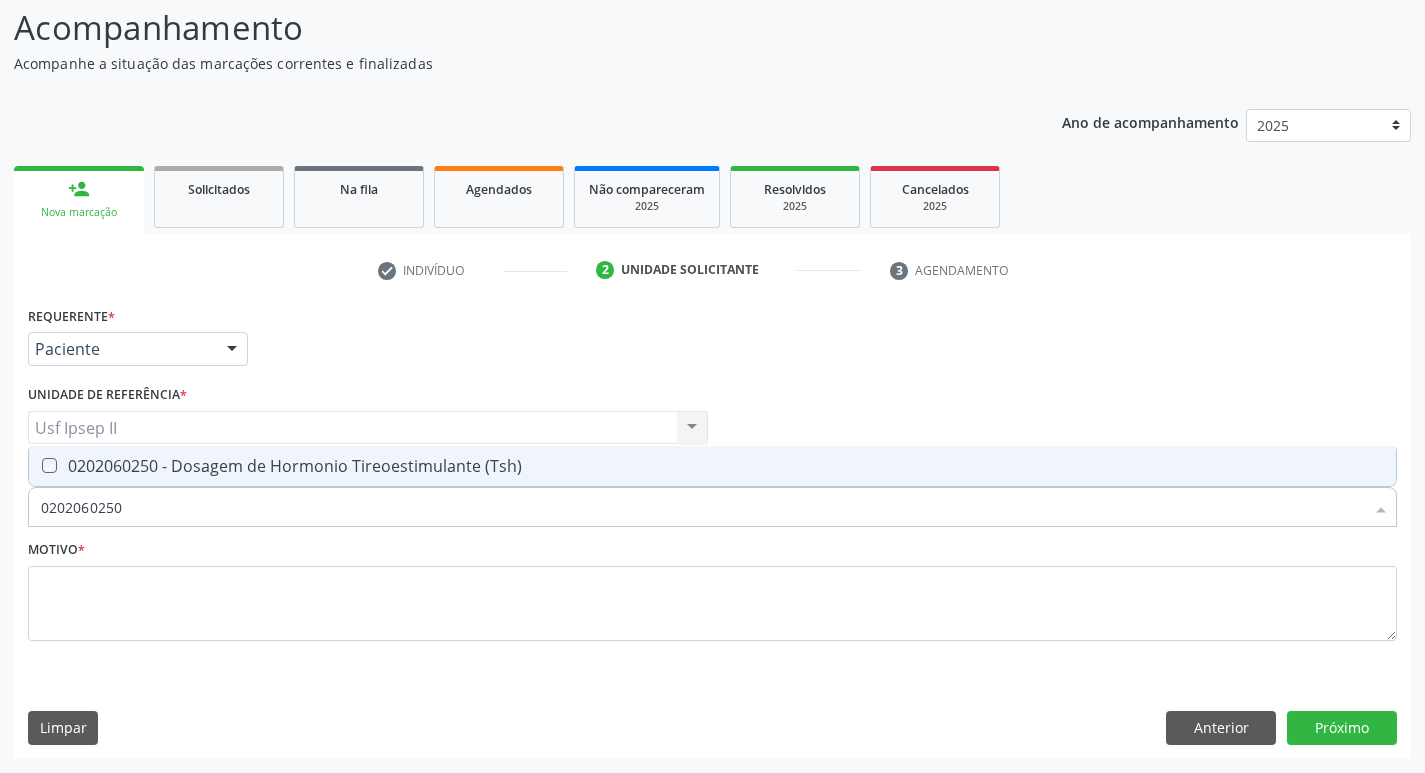checkbox on "true" 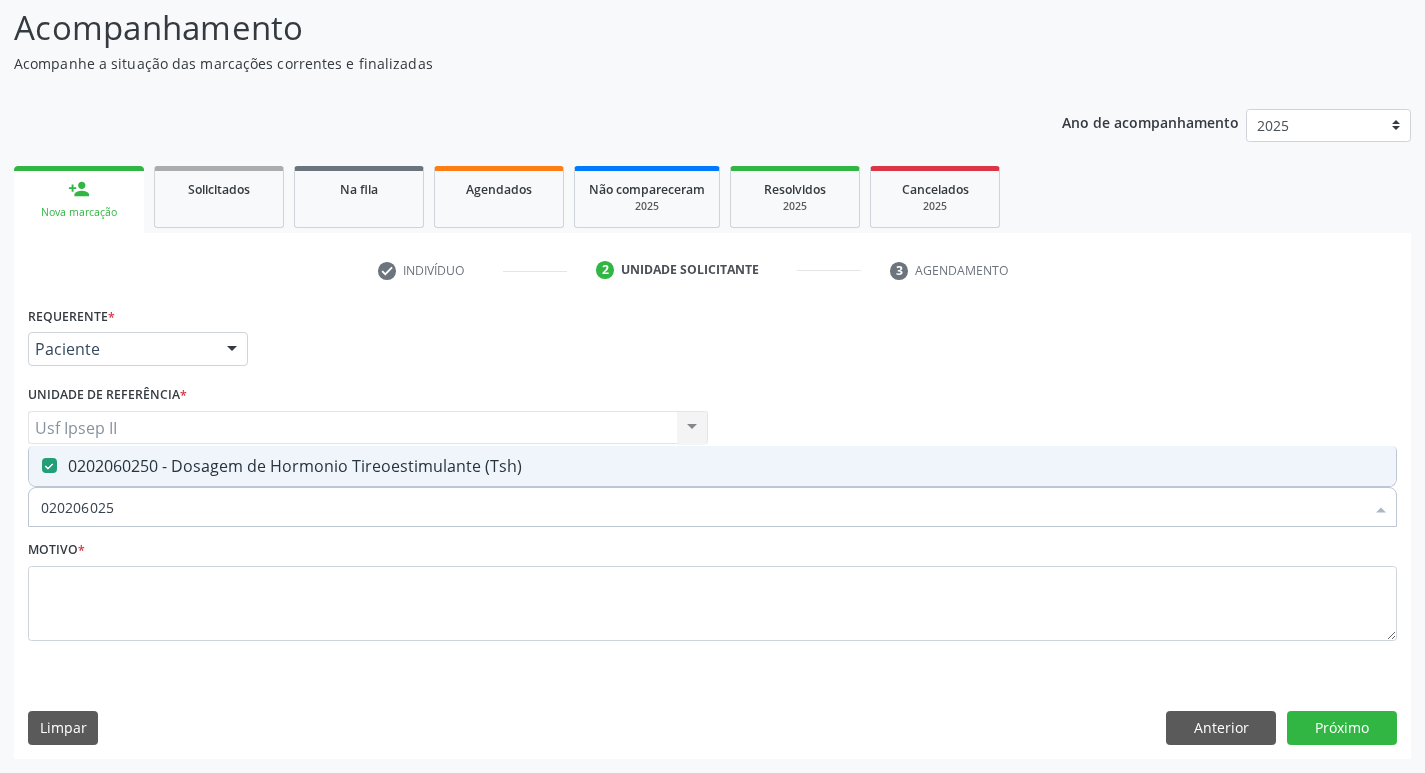type on "02020602" 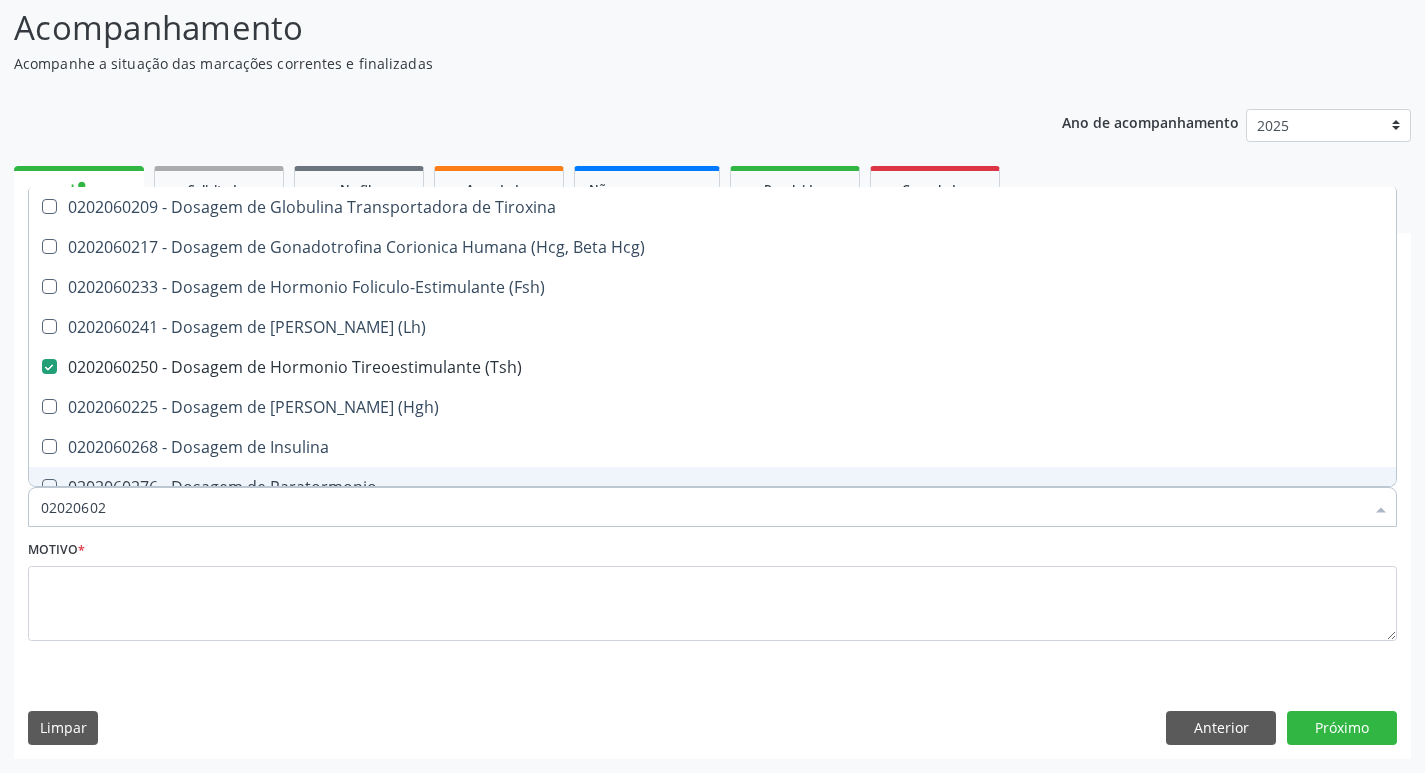 type on "0202060" 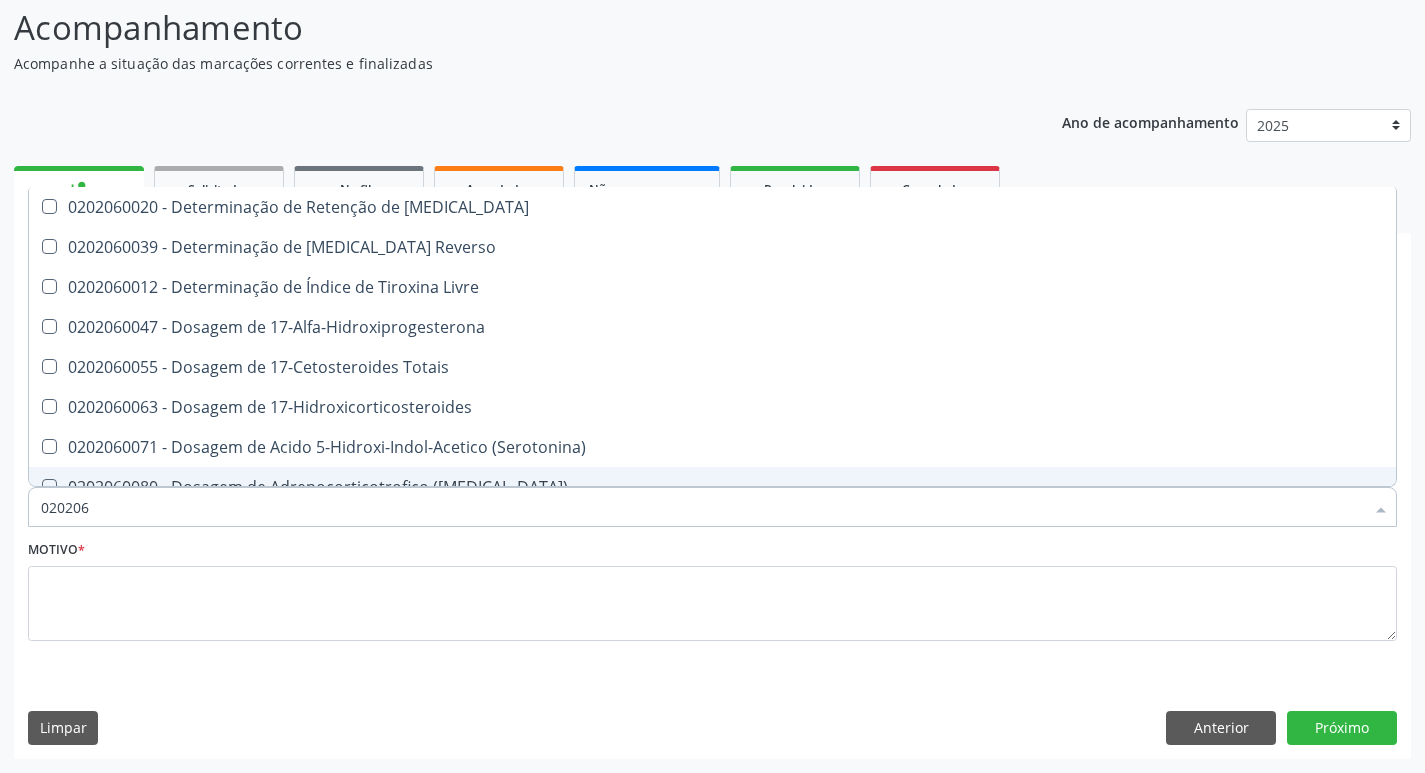 type on "02020" 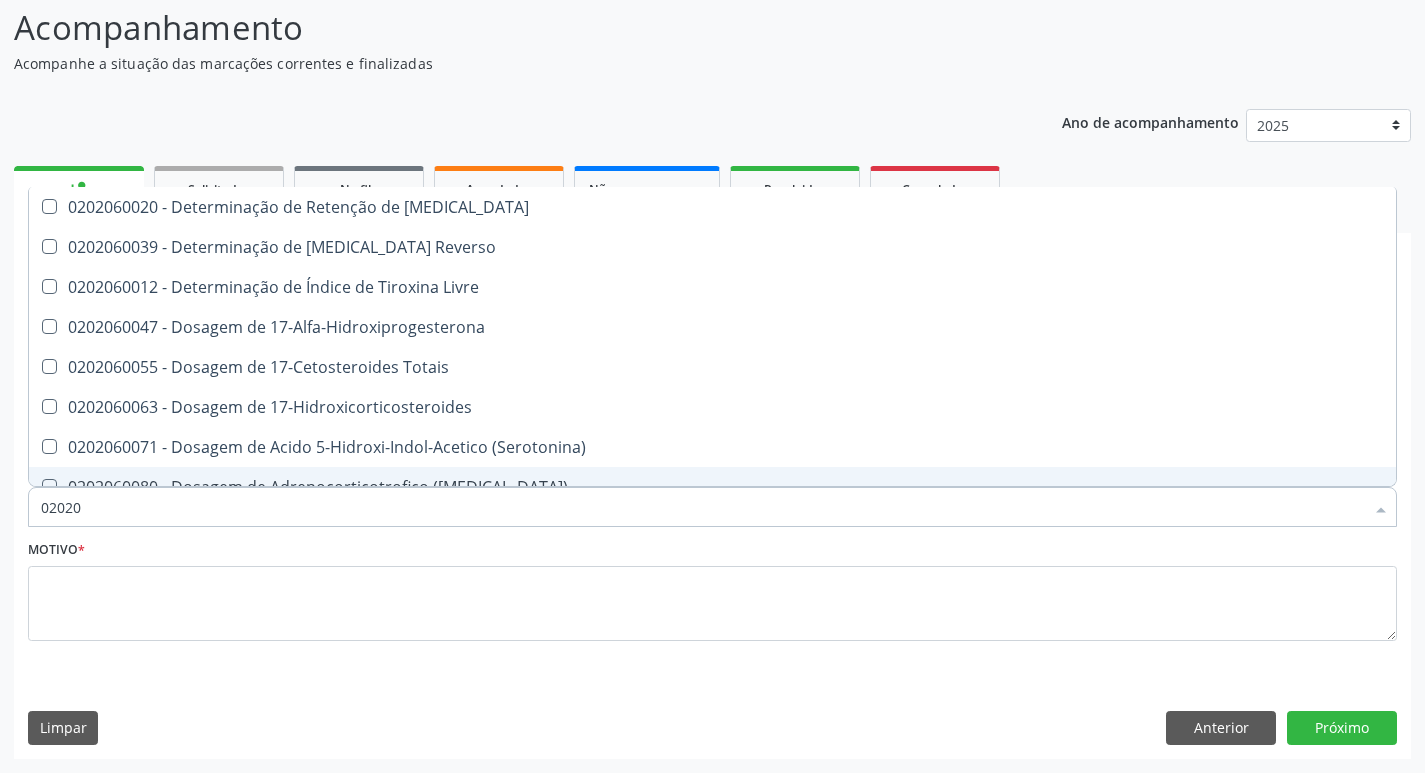 checkbox on "true" 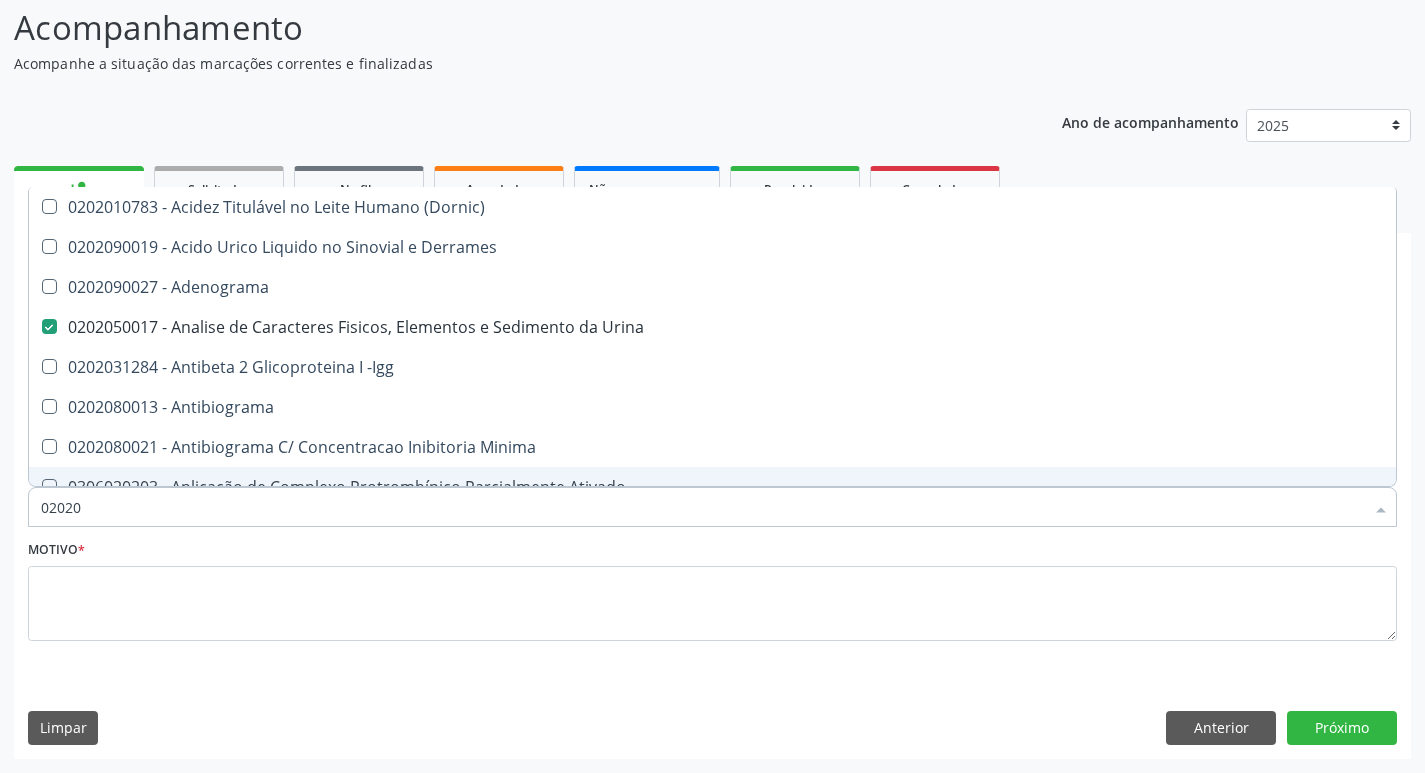 type on "020206" 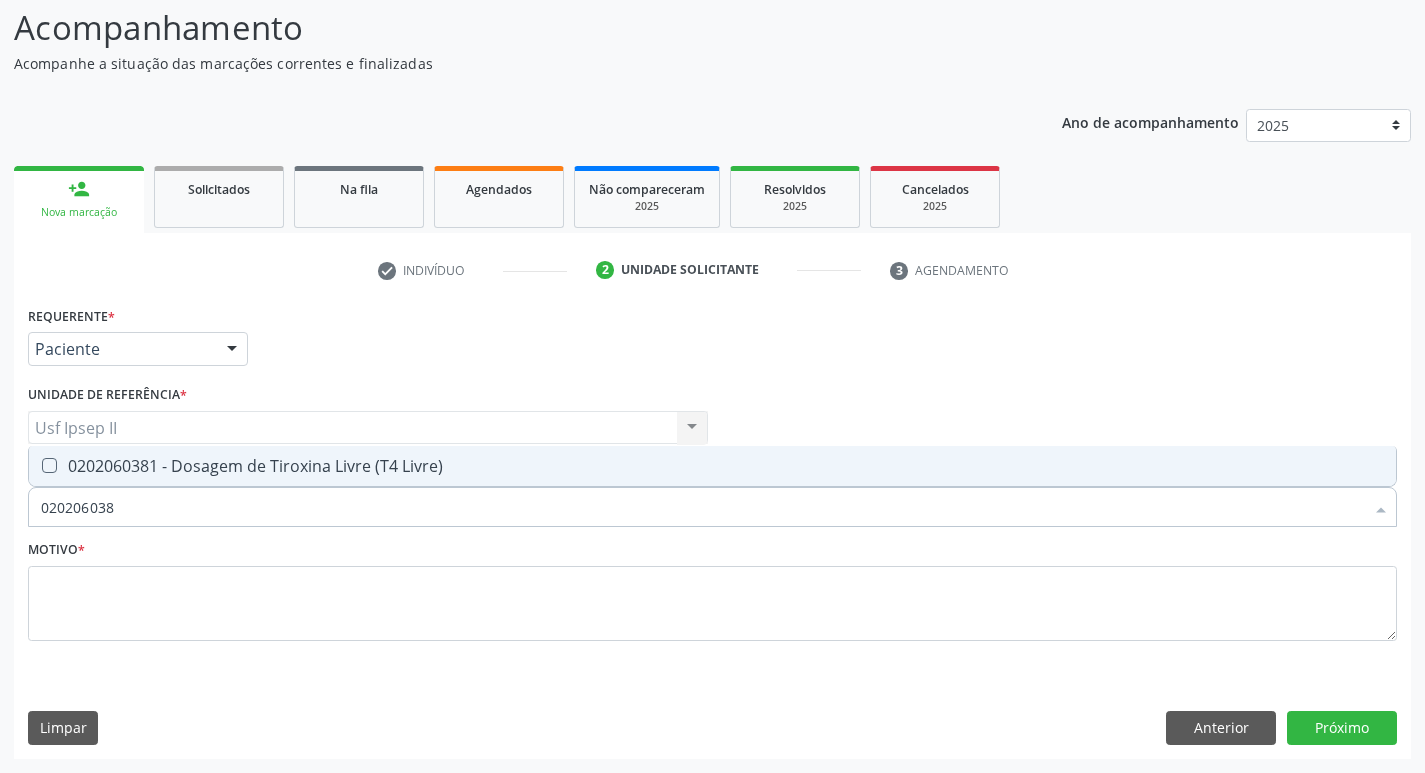 type on "0202060381" 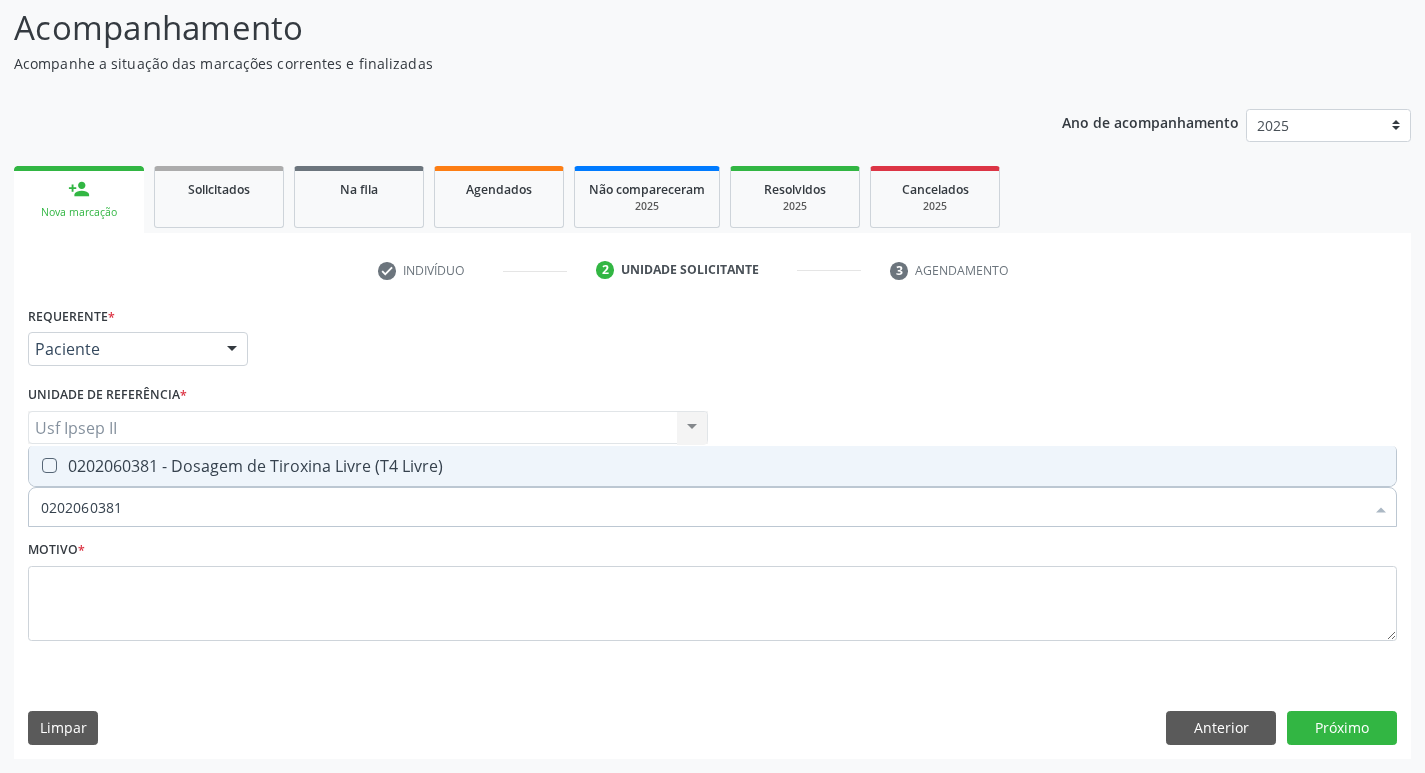 click on "0202060381 - Dosagem de Tiroxina Livre (T4 Livre)" at bounding box center [712, 466] 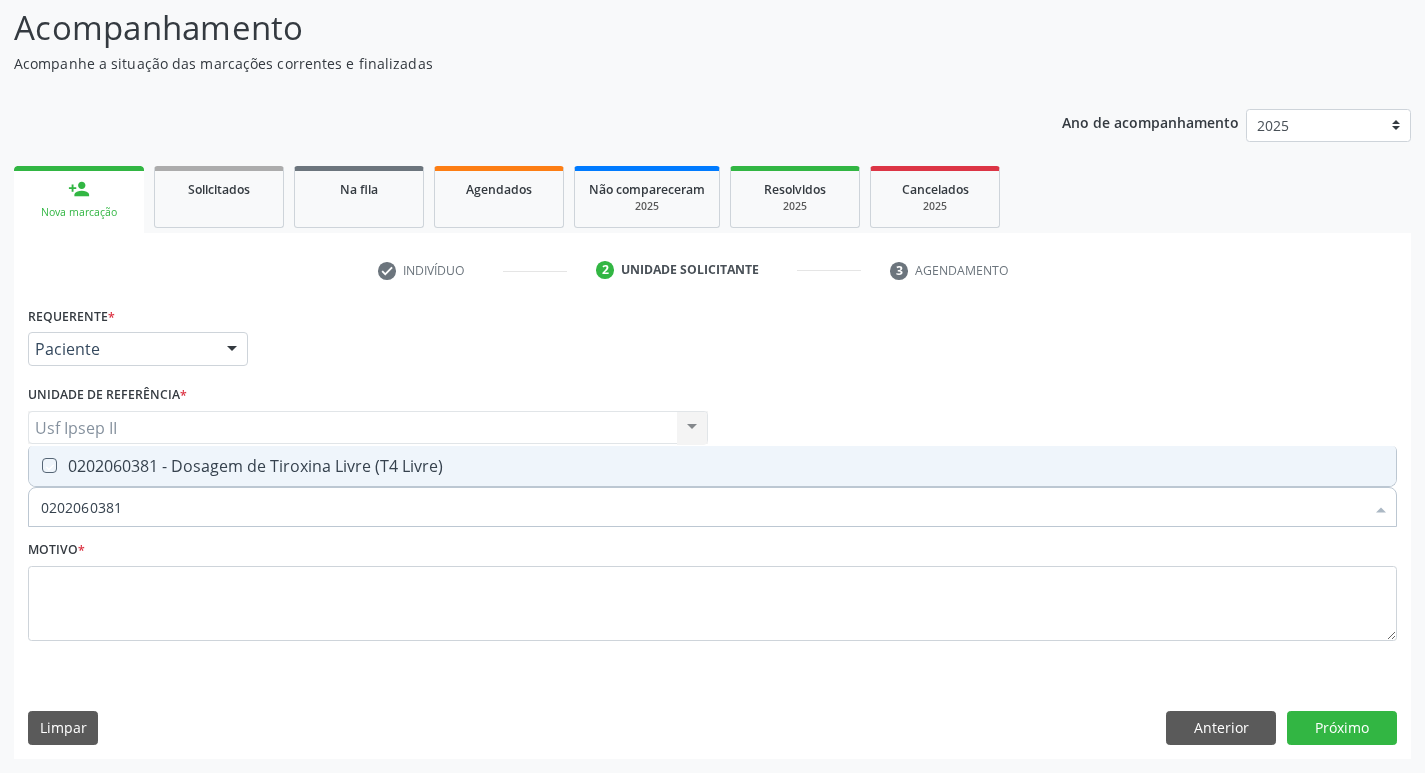 checkbox on "true" 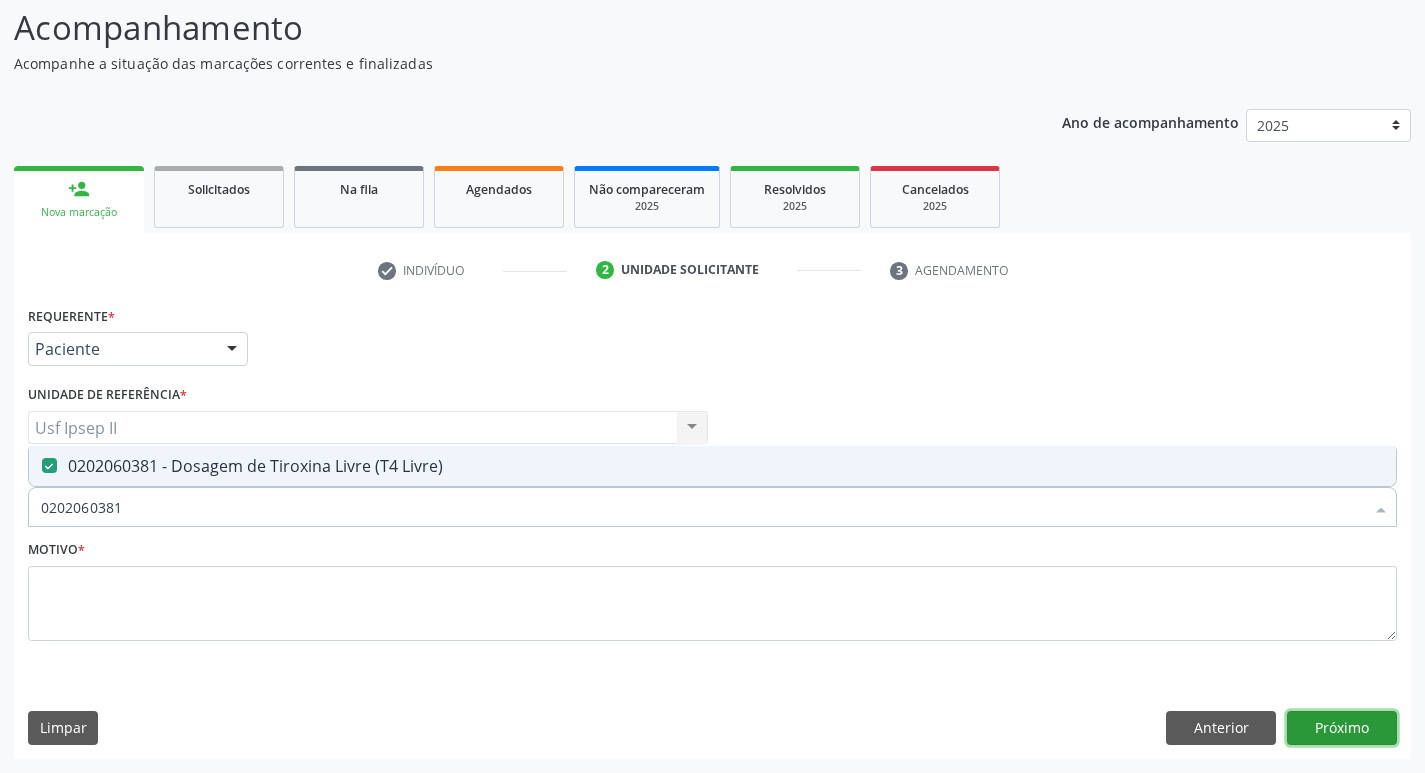 click on "Próximo" at bounding box center (1342, 728) 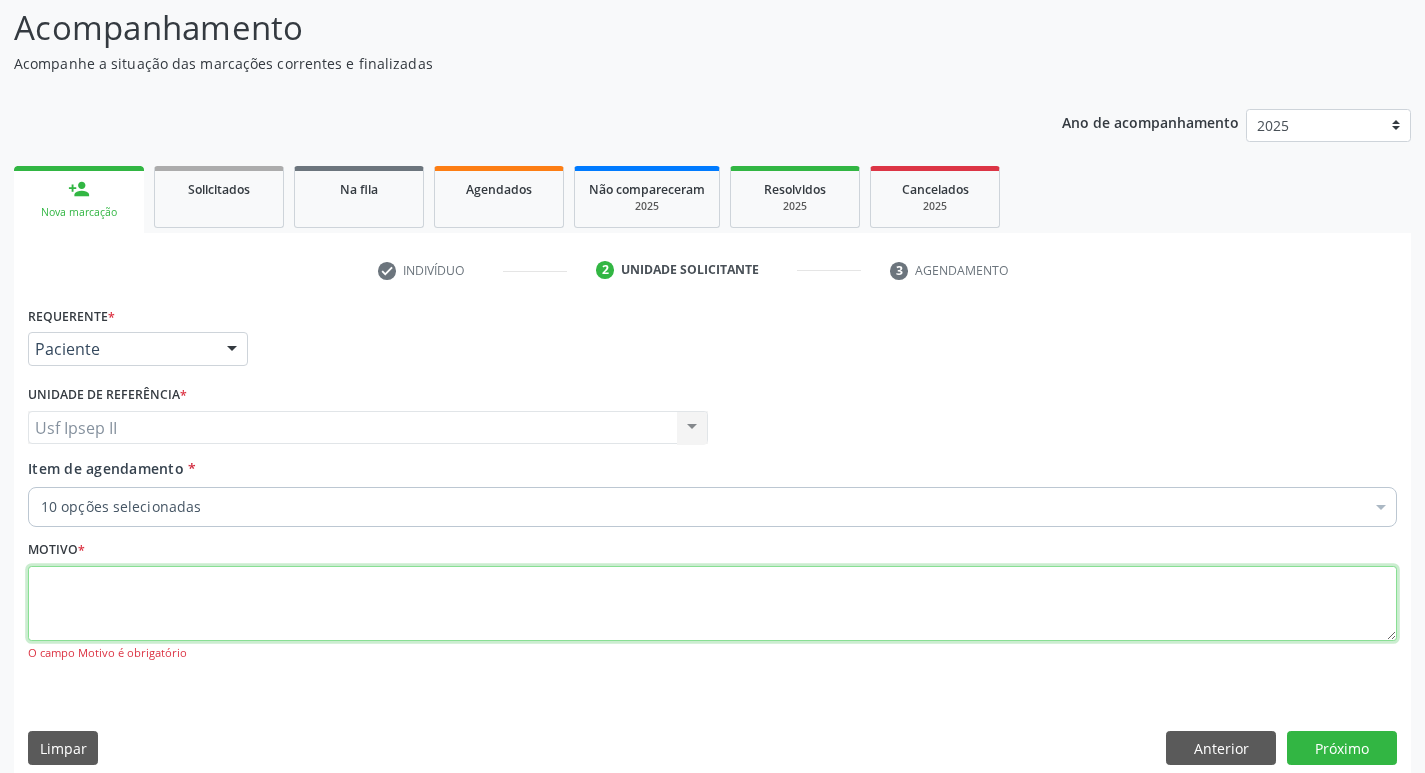 click at bounding box center (712, 604) 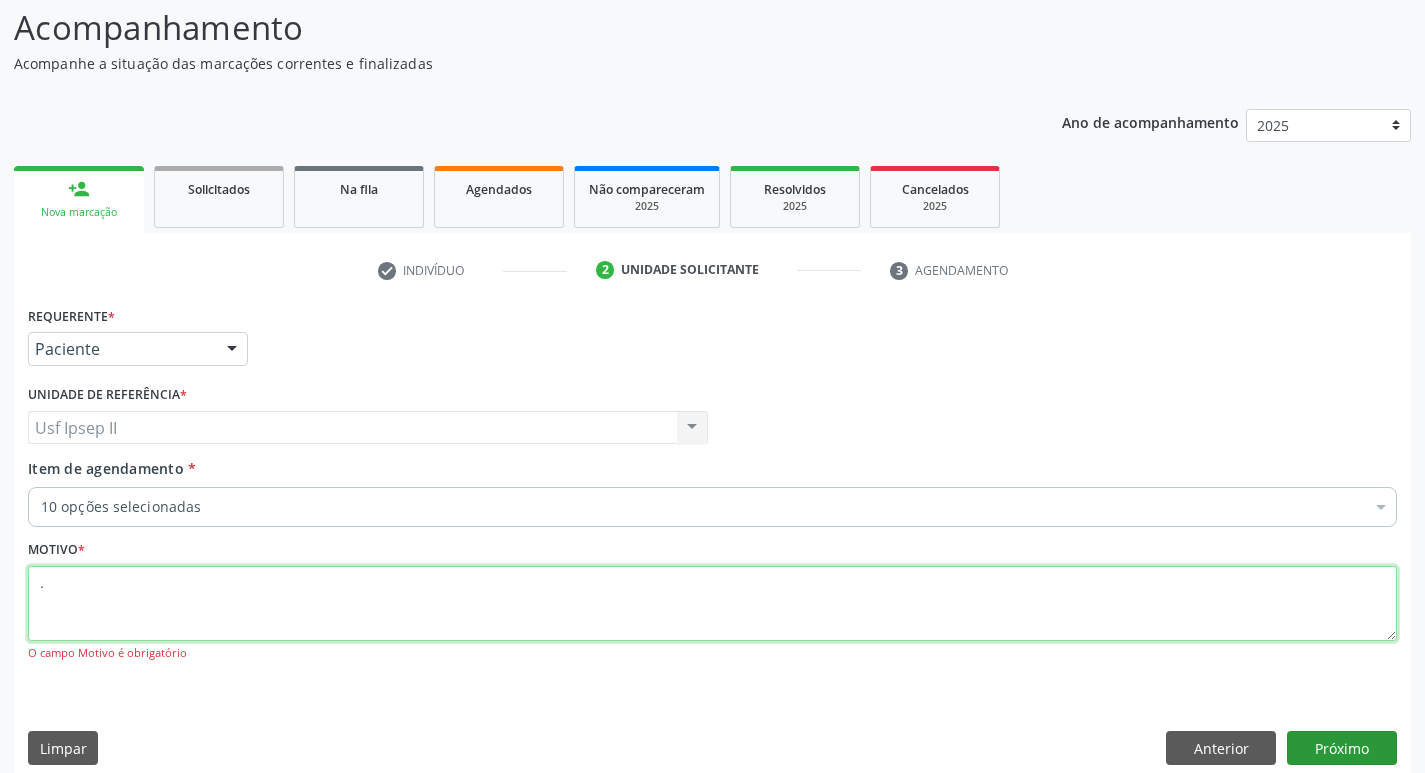 type on "." 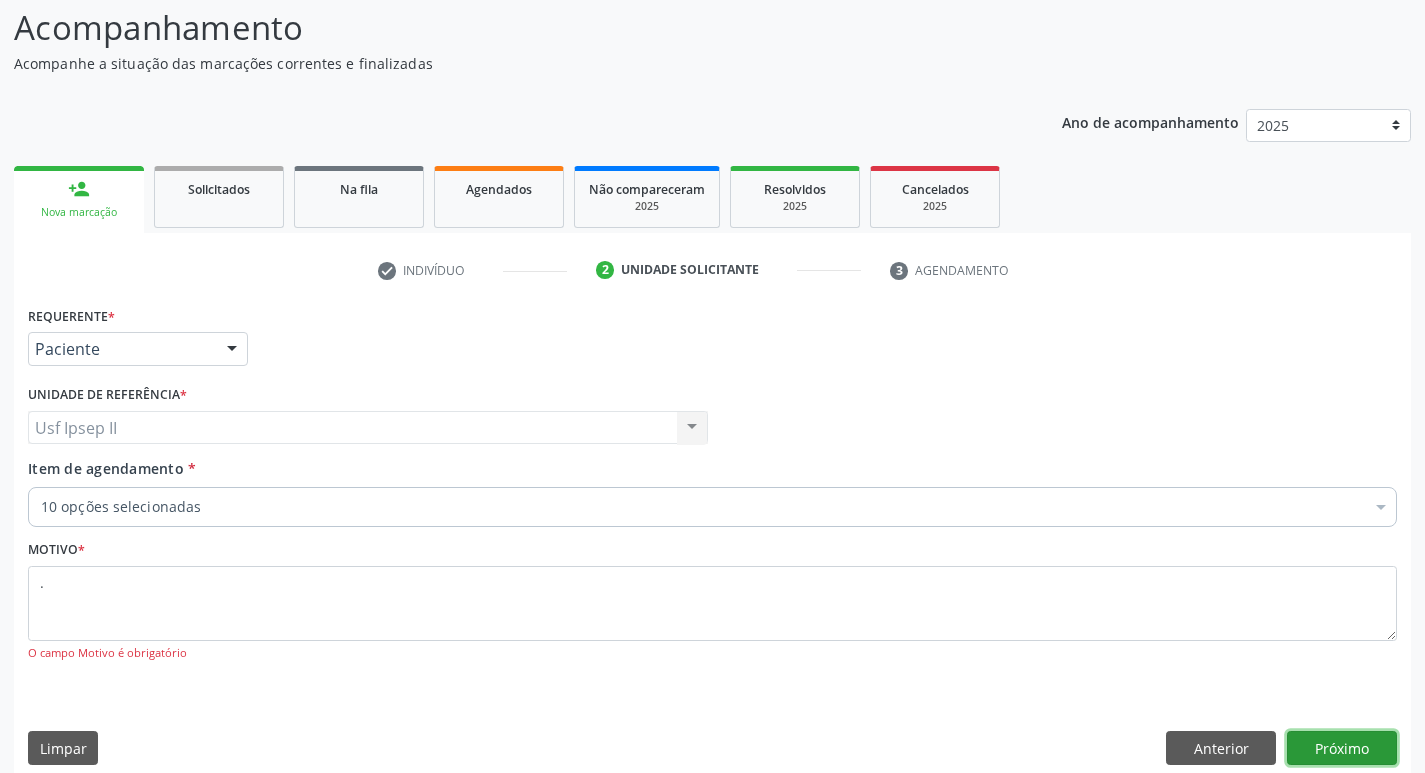 click on "Próximo" at bounding box center [1342, 748] 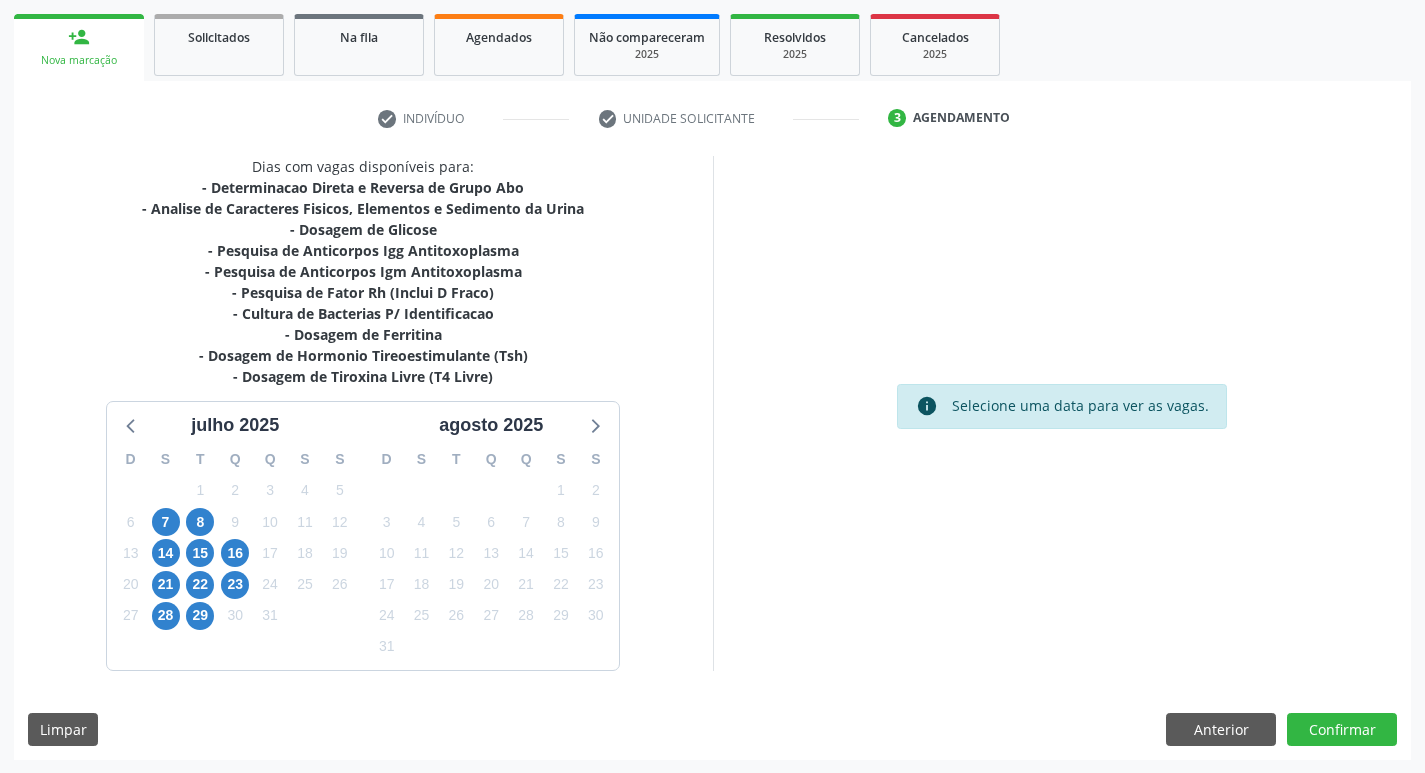 scroll, scrollTop: 286, scrollLeft: 0, axis: vertical 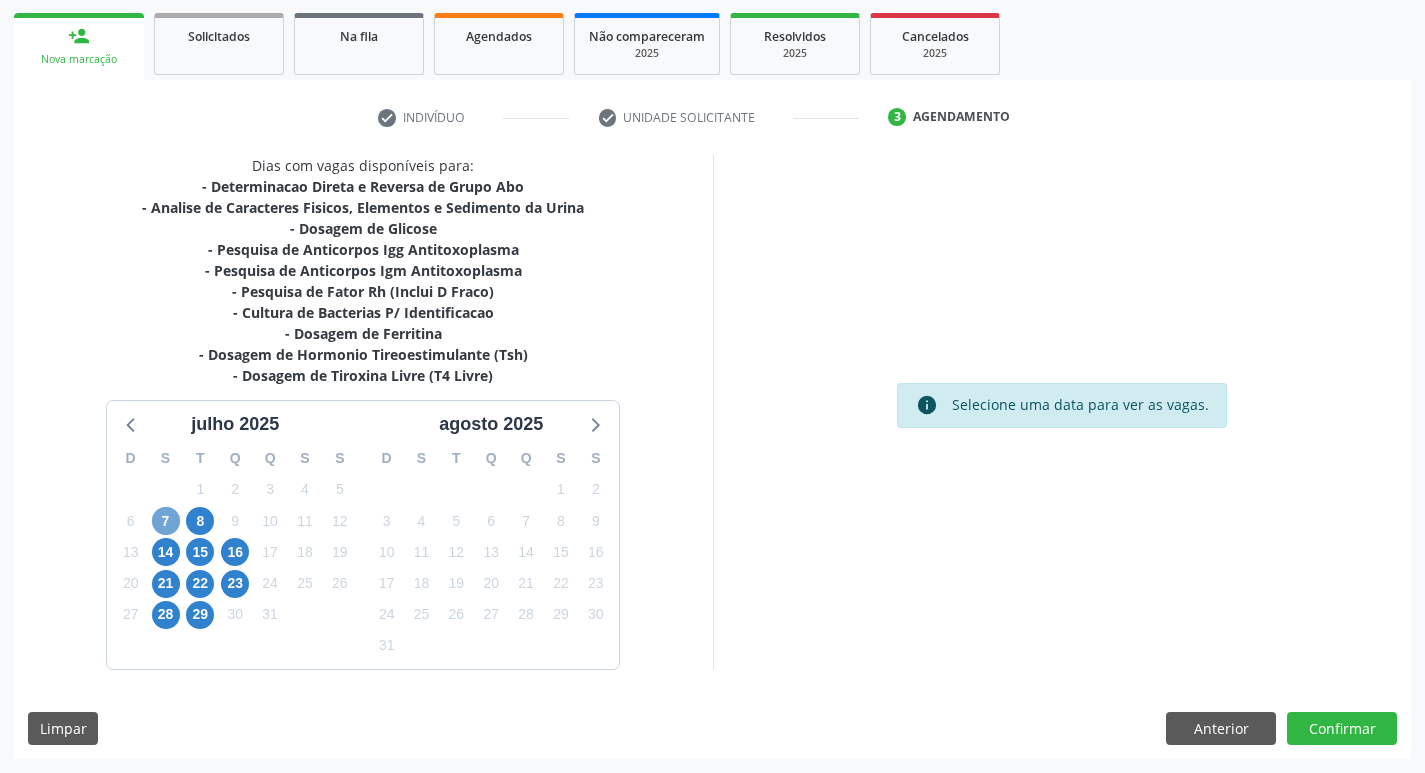 click on "7" at bounding box center [166, 521] 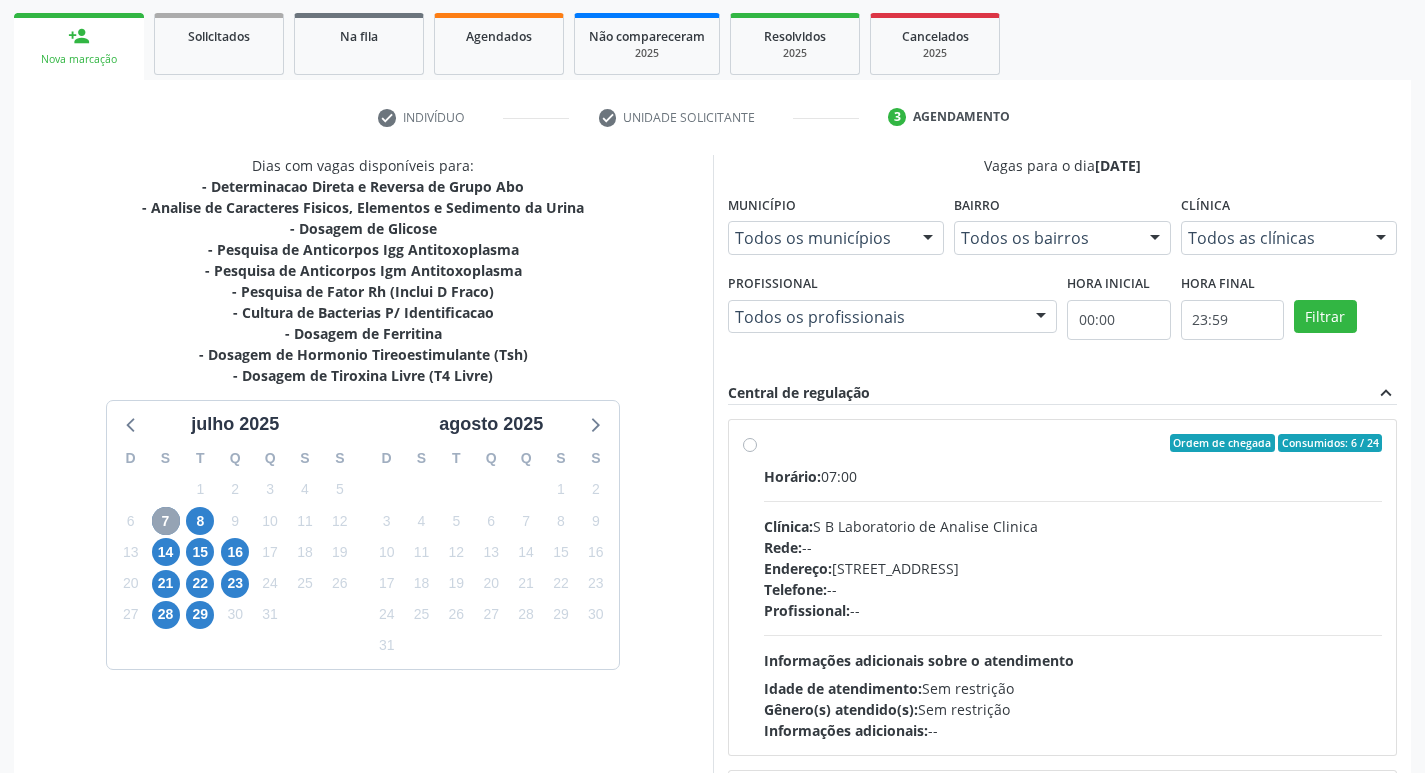 scroll, scrollTop: 315, scrollLeft: 0, axis: vertical 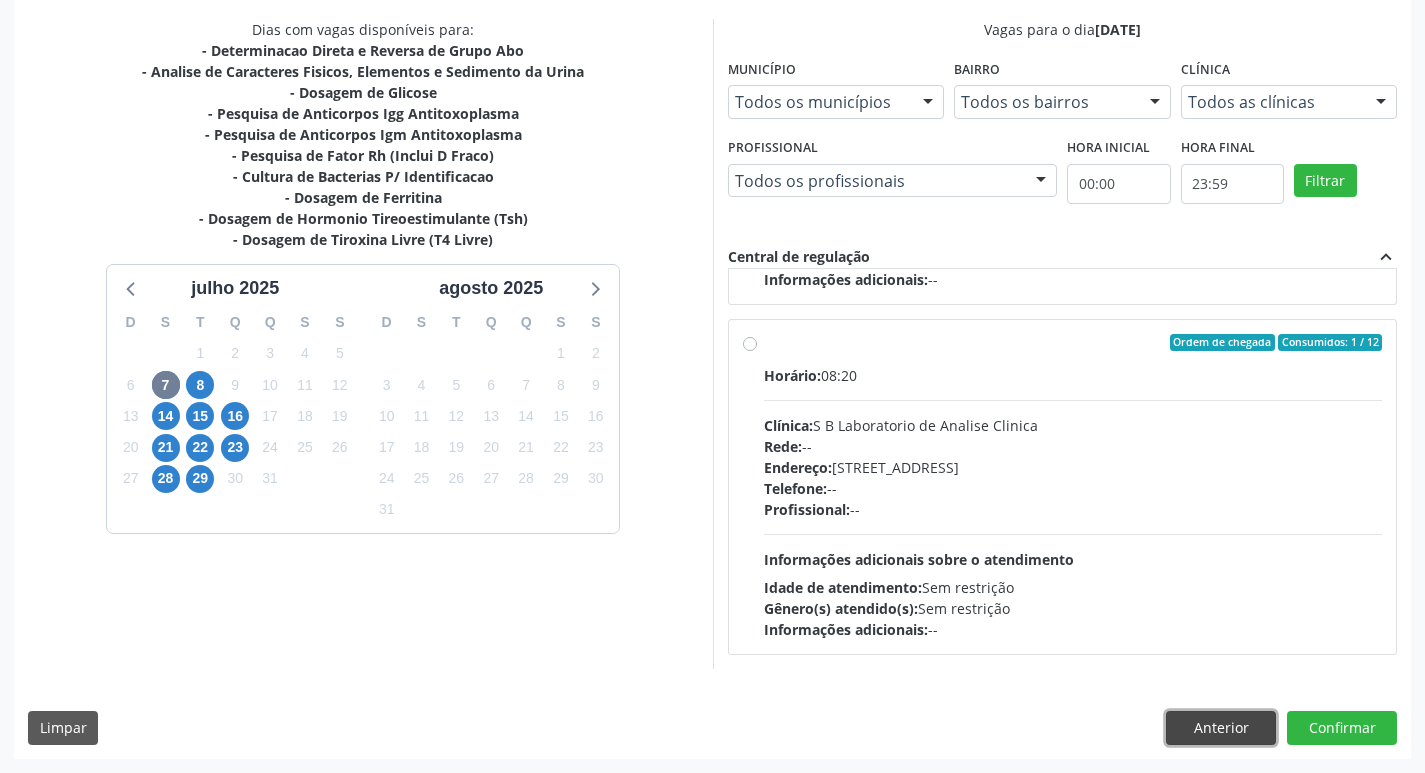 click on "Anterior" at bounding box center (1221, 728) 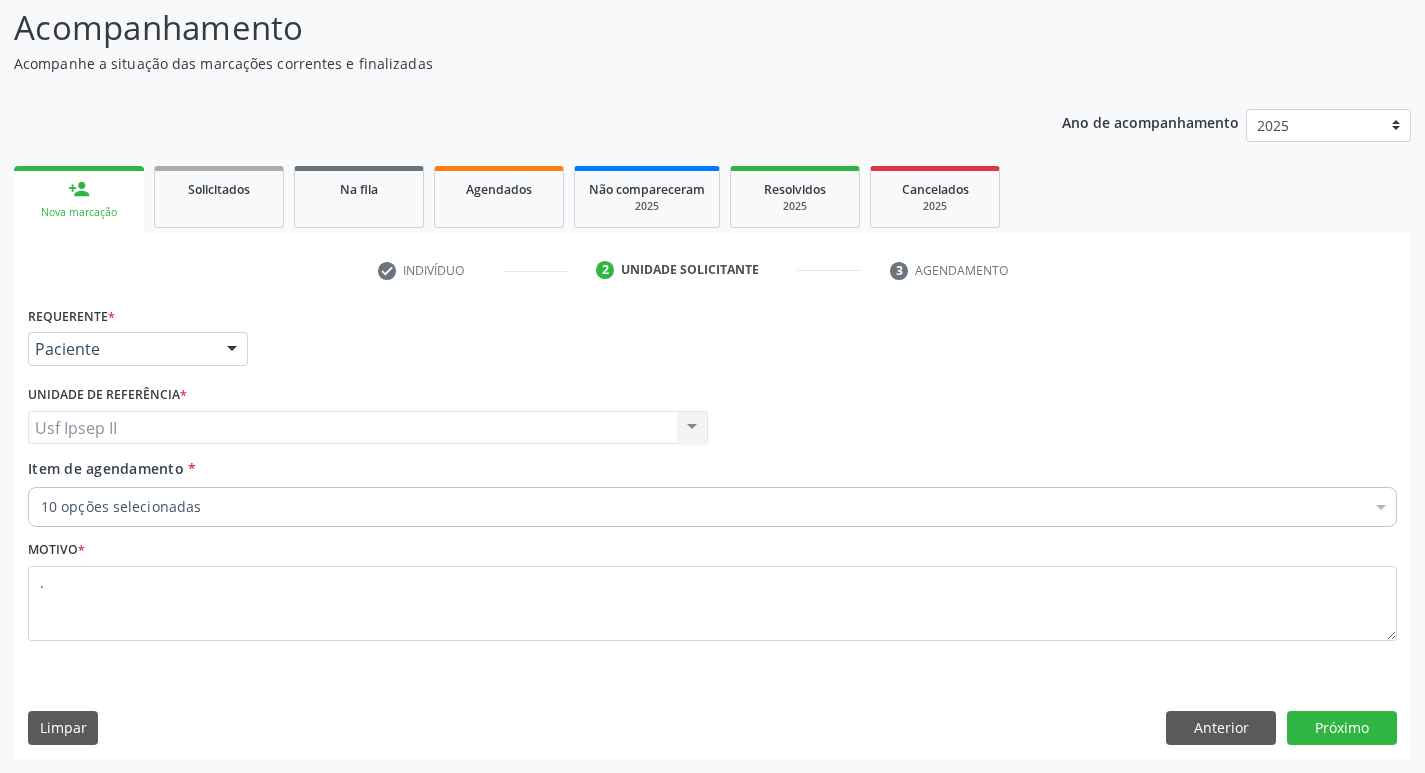 scroll, scrollTop: 133, scrollLeft: 0, axis: vertical 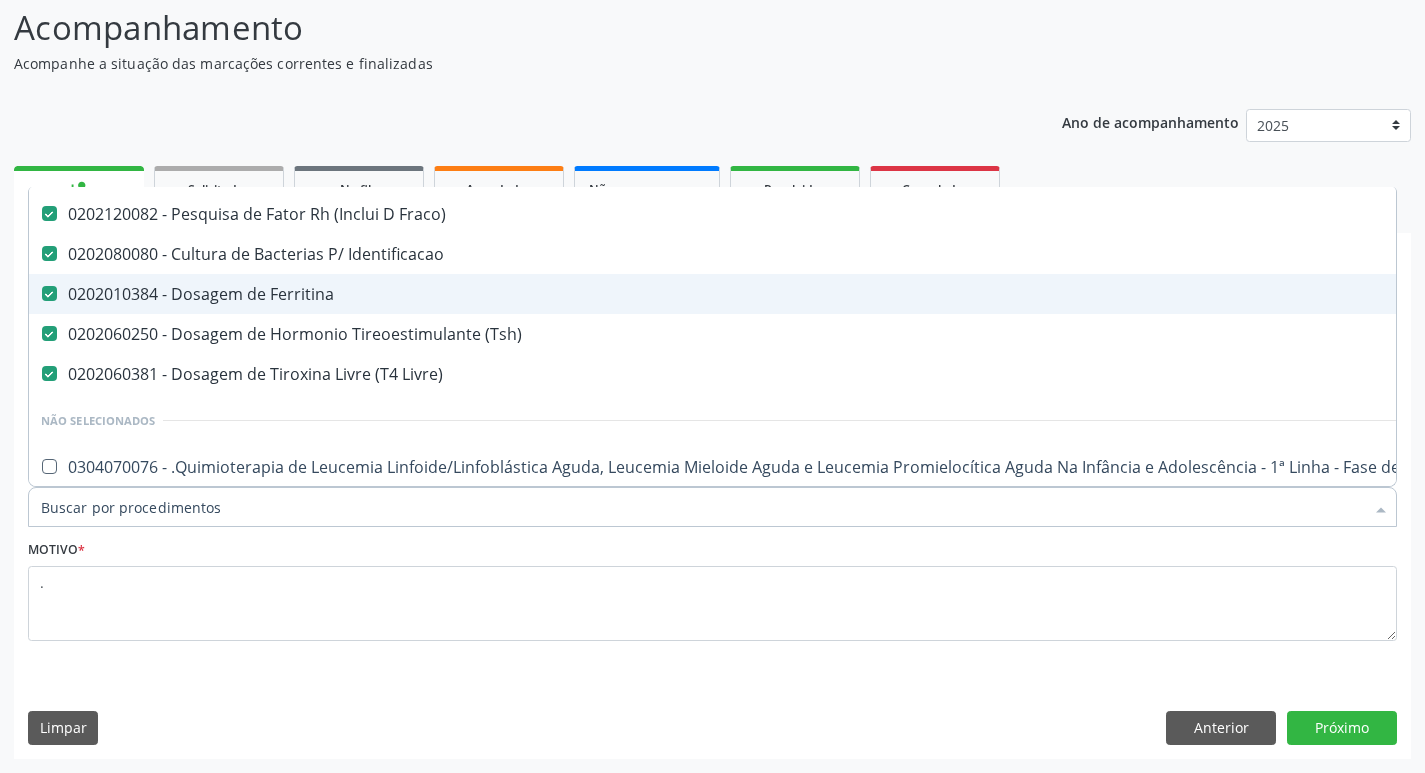 click on "0202010384 - Dosagem de Ferritina" at bounding box center [819, 294] 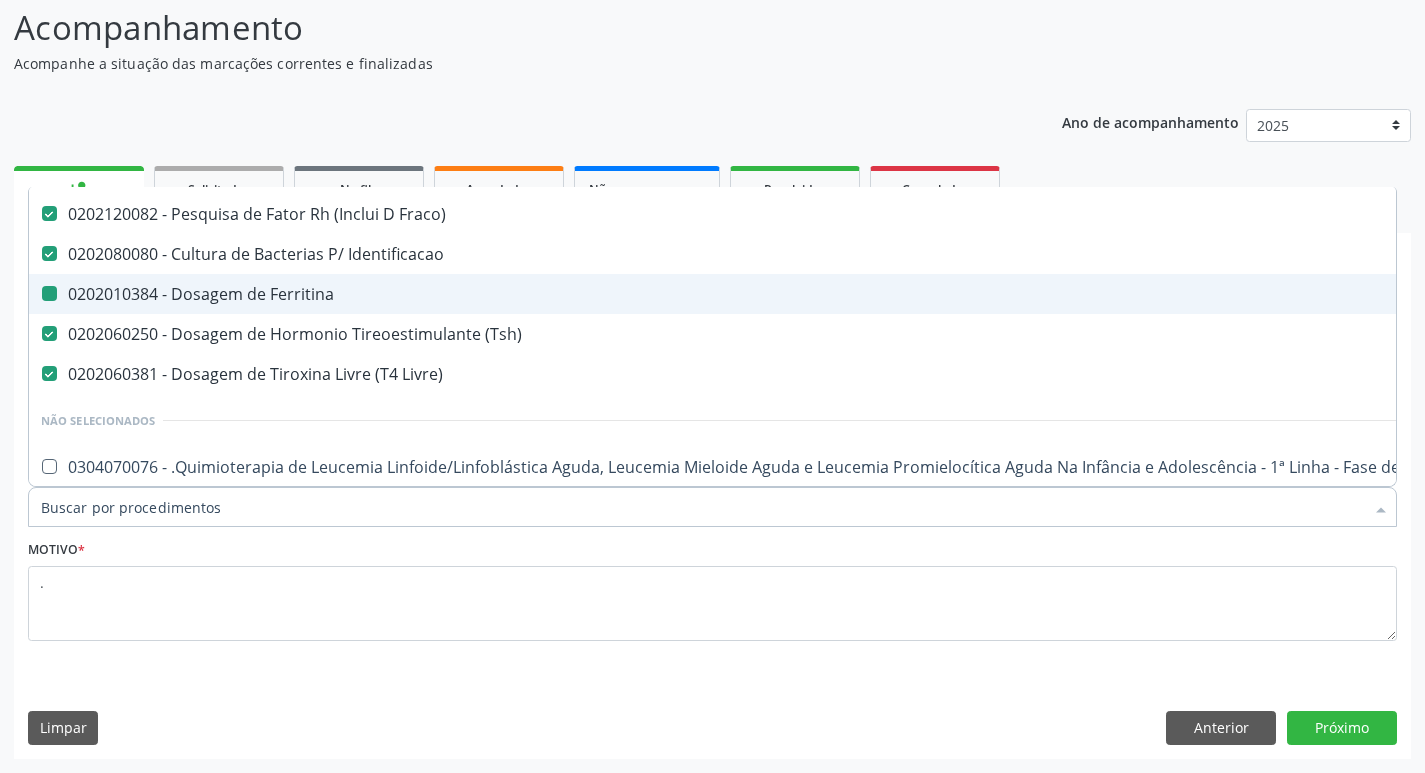 checkbox on "false" 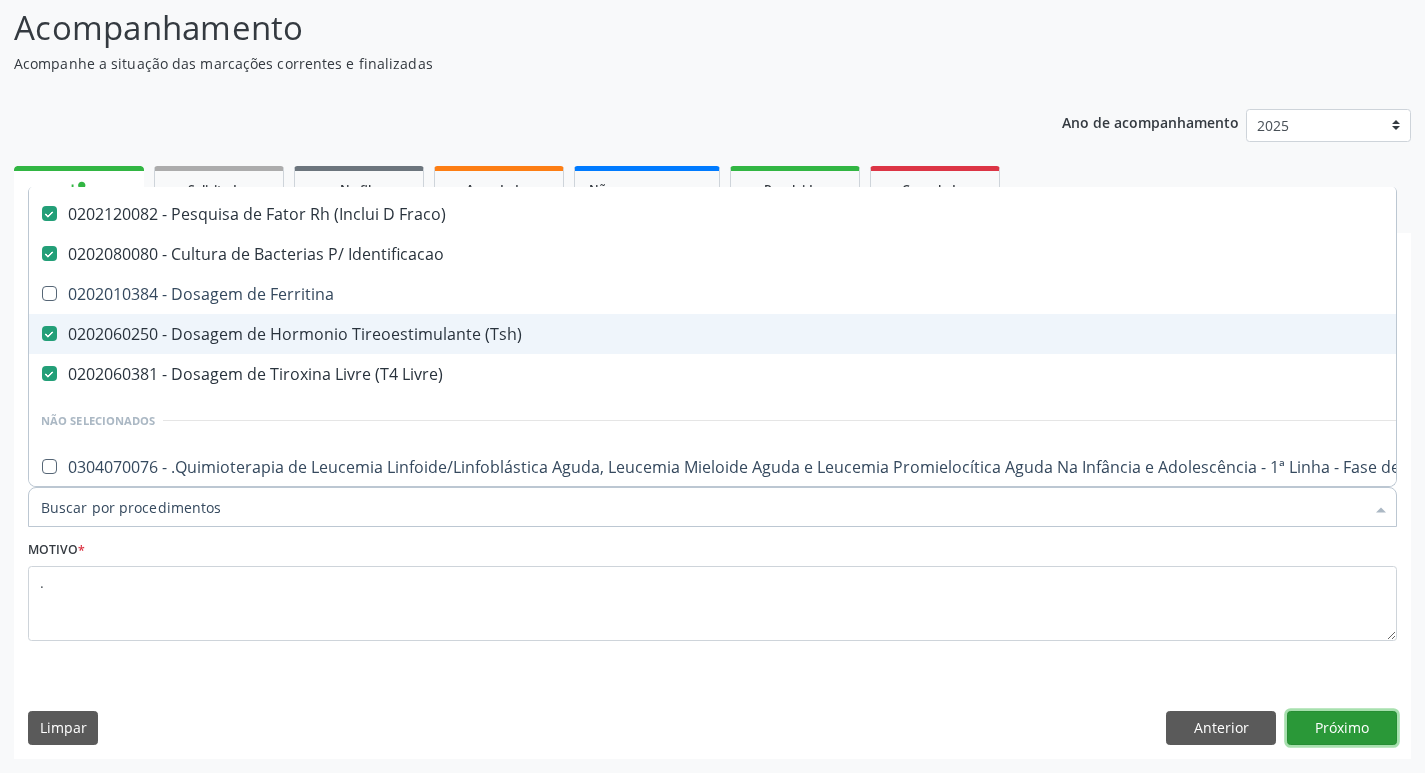 click on "Próximo" at bounding box center (1342, 728) 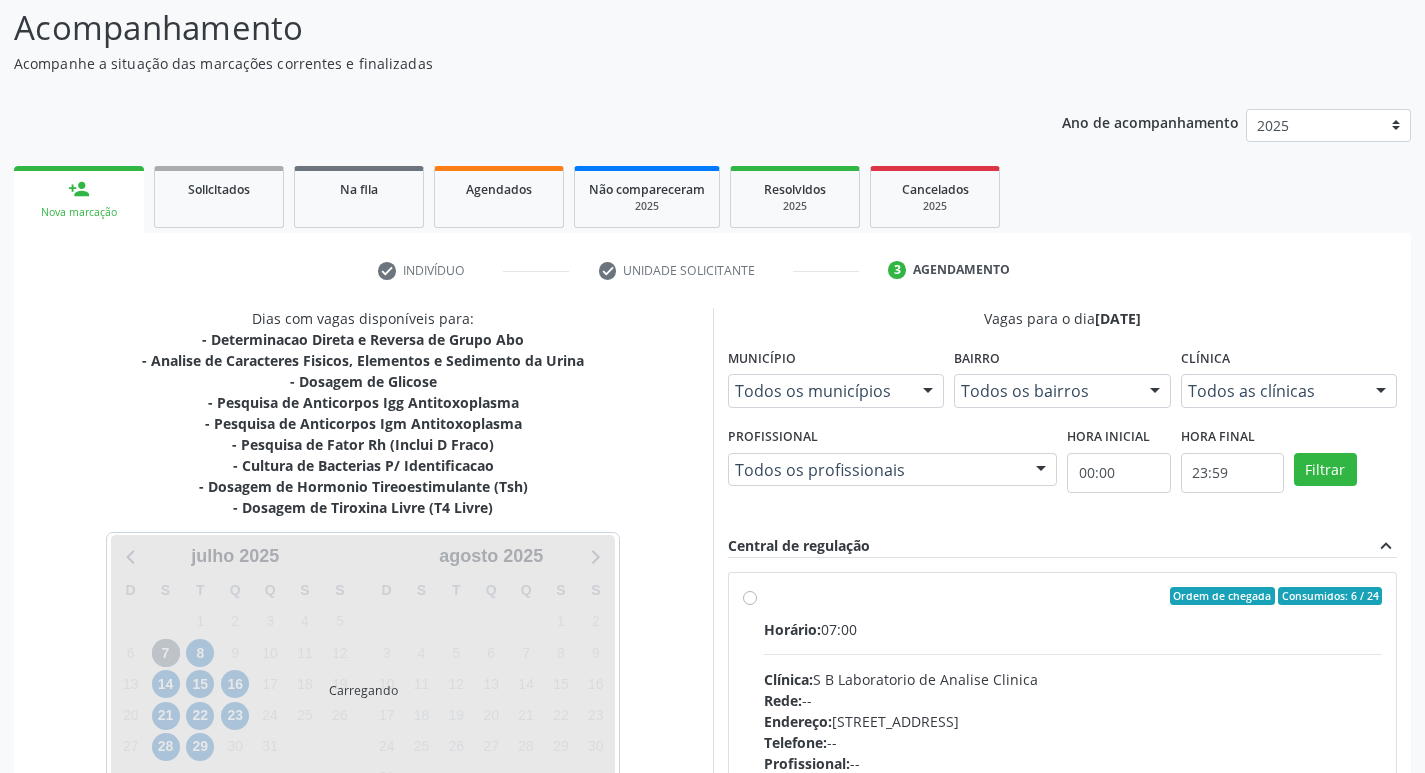 scroll, scrollTop: 0, scrollLeft: 0, axis: both 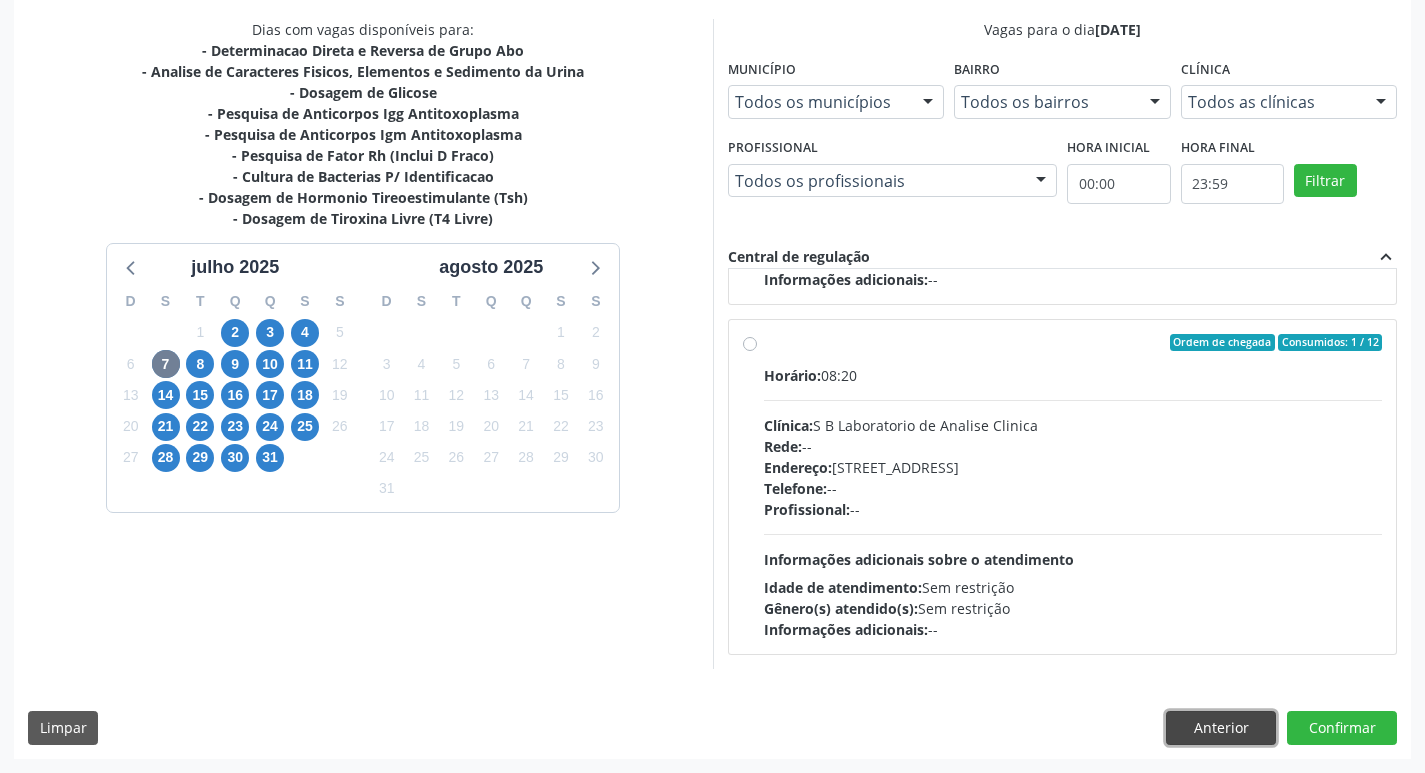 click on "Anterior" at bounding box center (1221, 728) 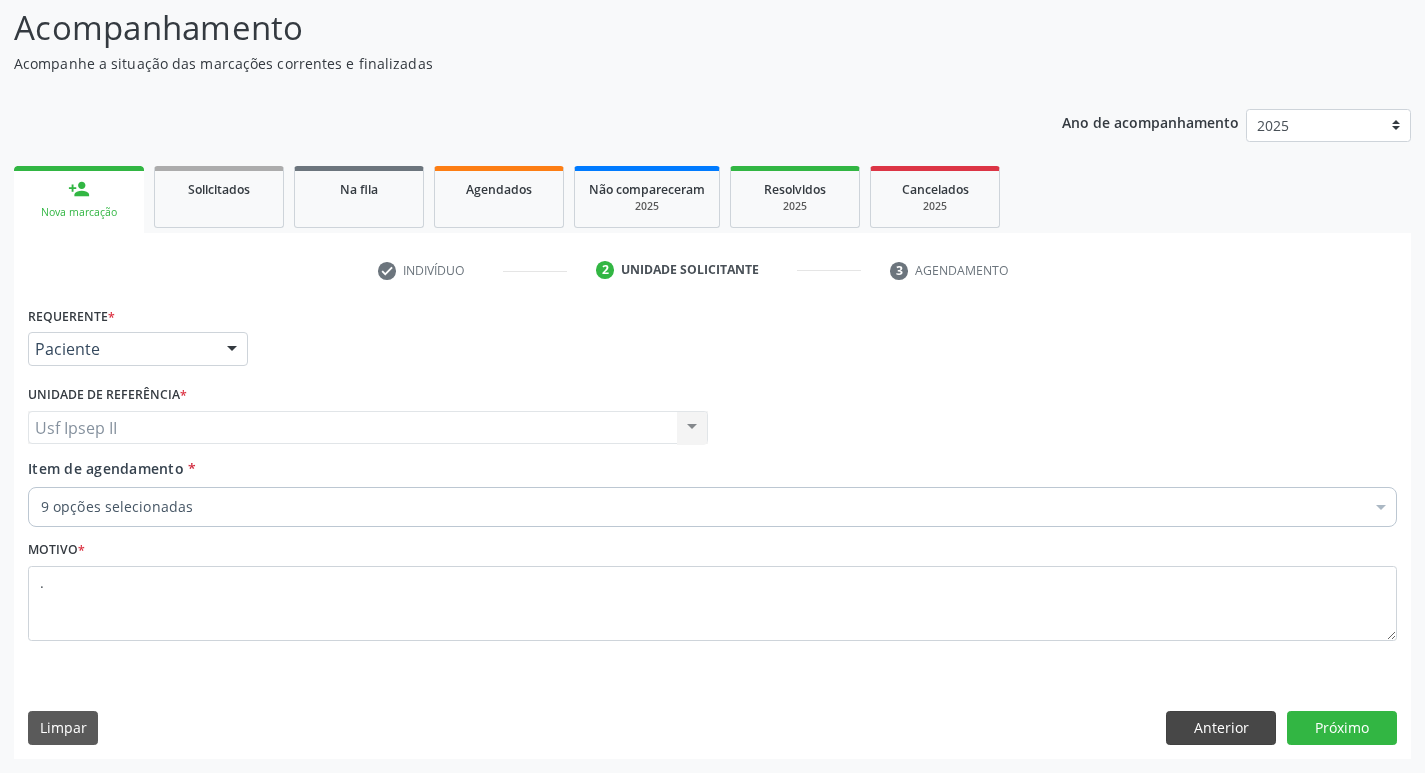 scroll, scrollTop: 133, scrollLeft: 0, axis: vertical 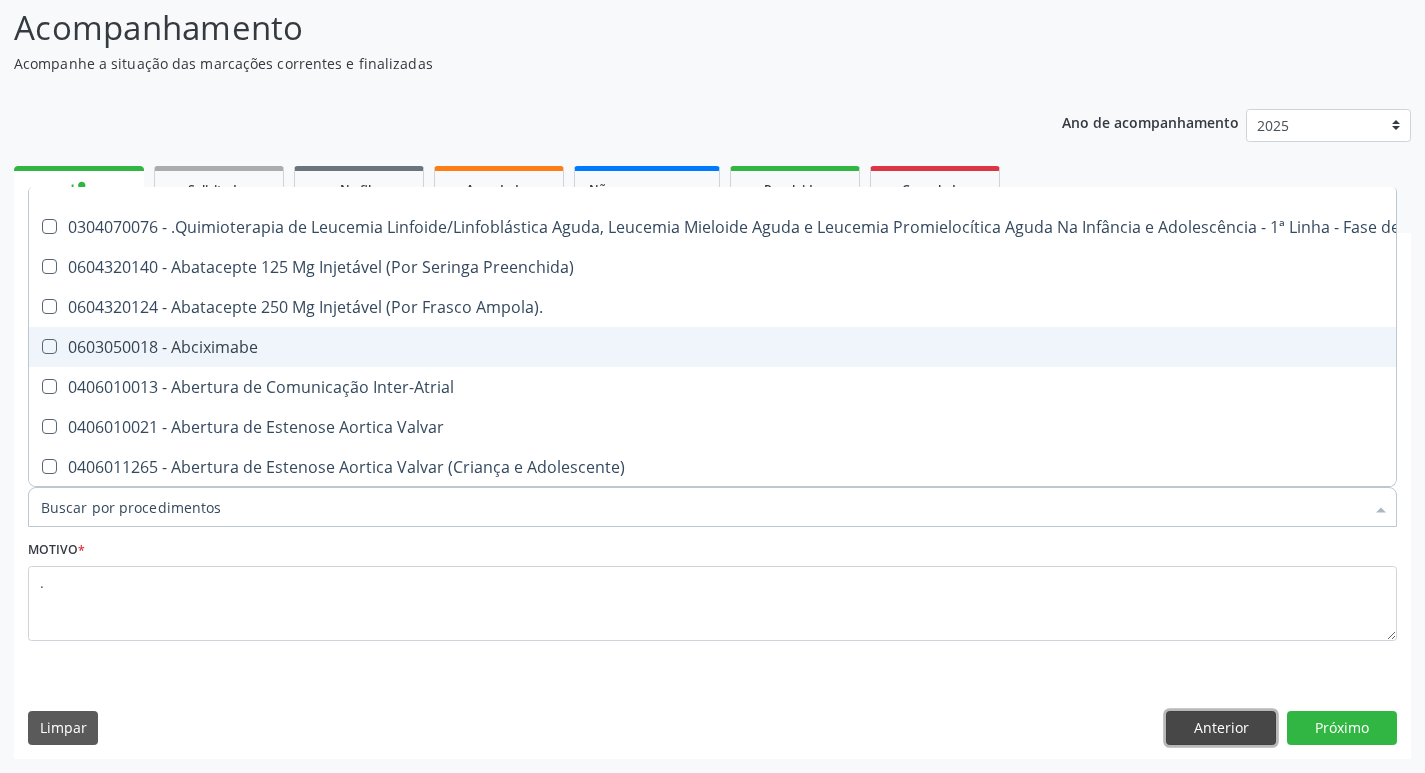 click on "Anterior" at bounding box center (1221, 728) 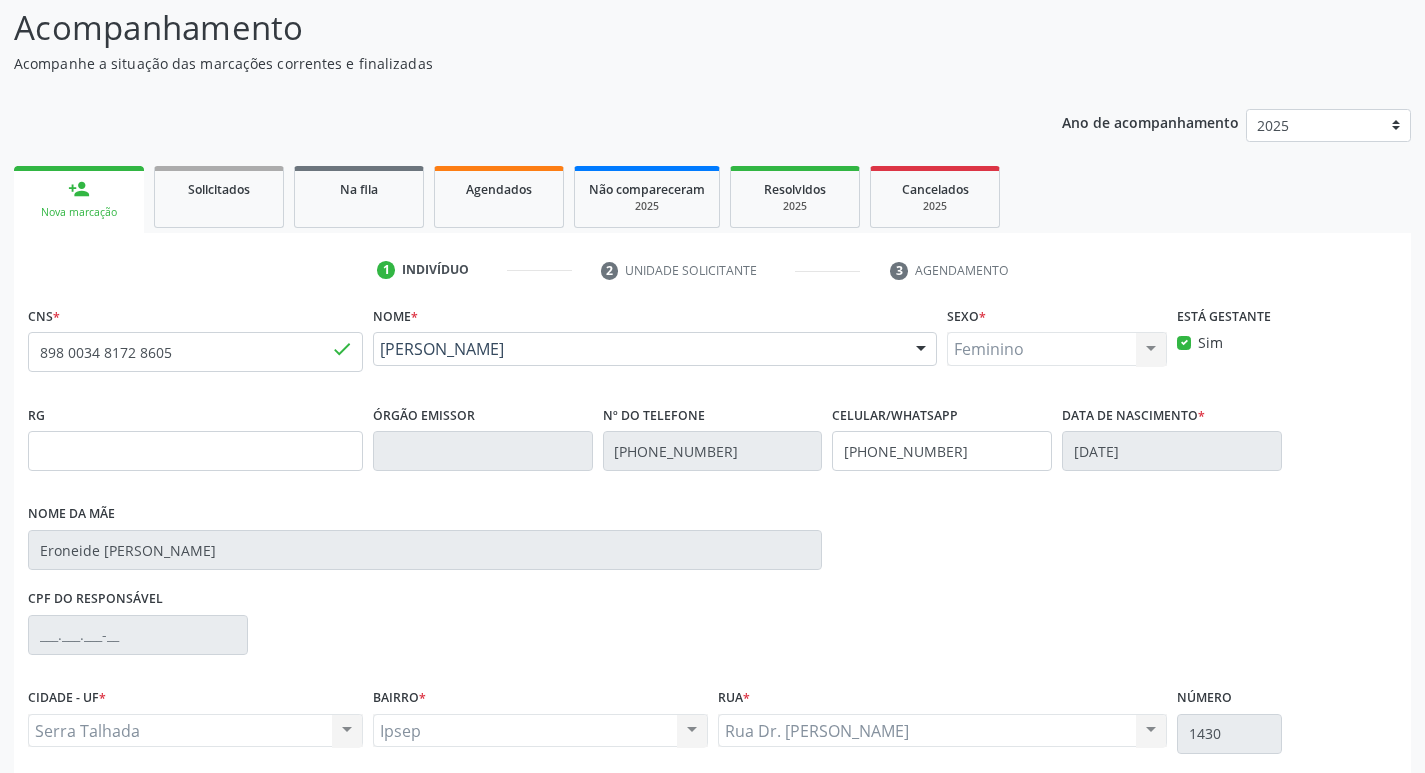 scroll, scrollTop: 0, scrollLeft: 0, axis: both 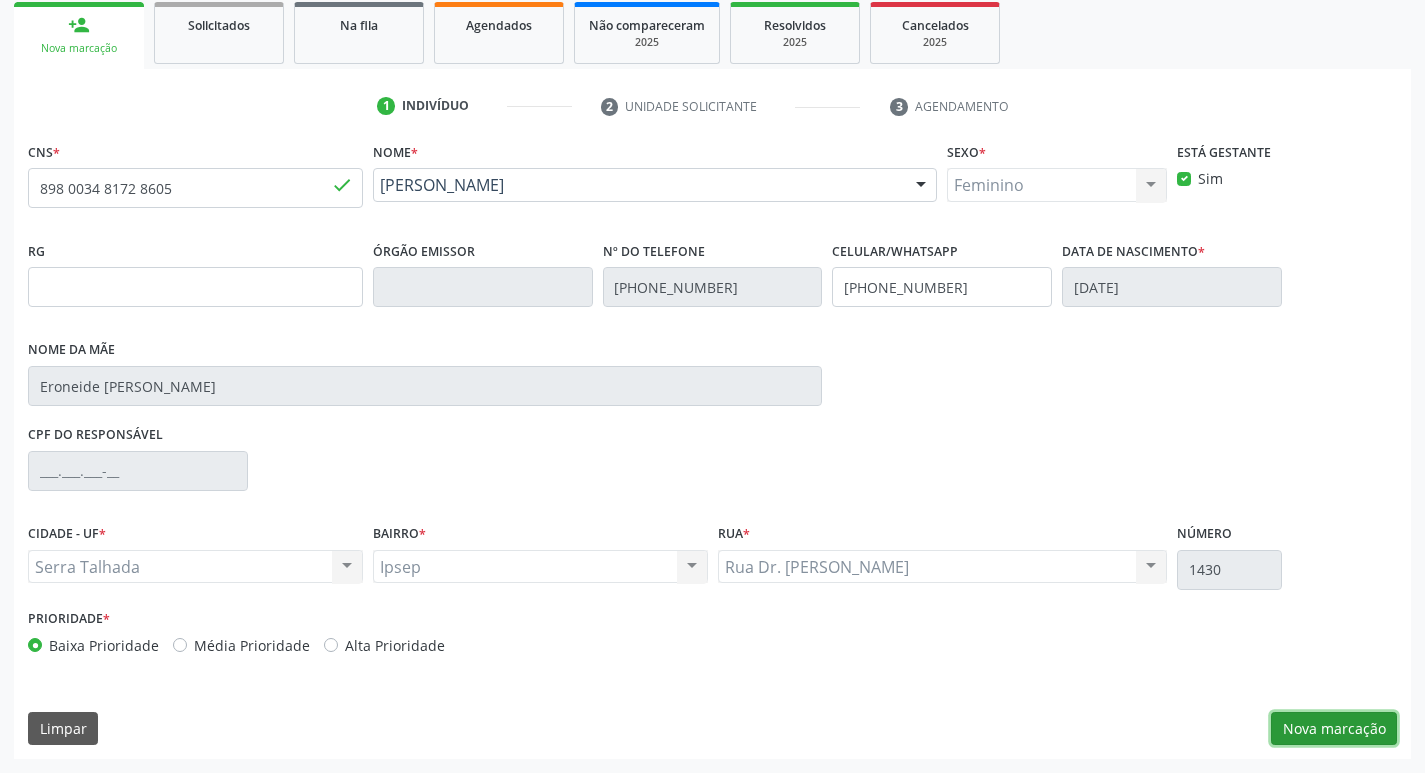 click on "Nova marcação" at bounding box center [1334, 729] 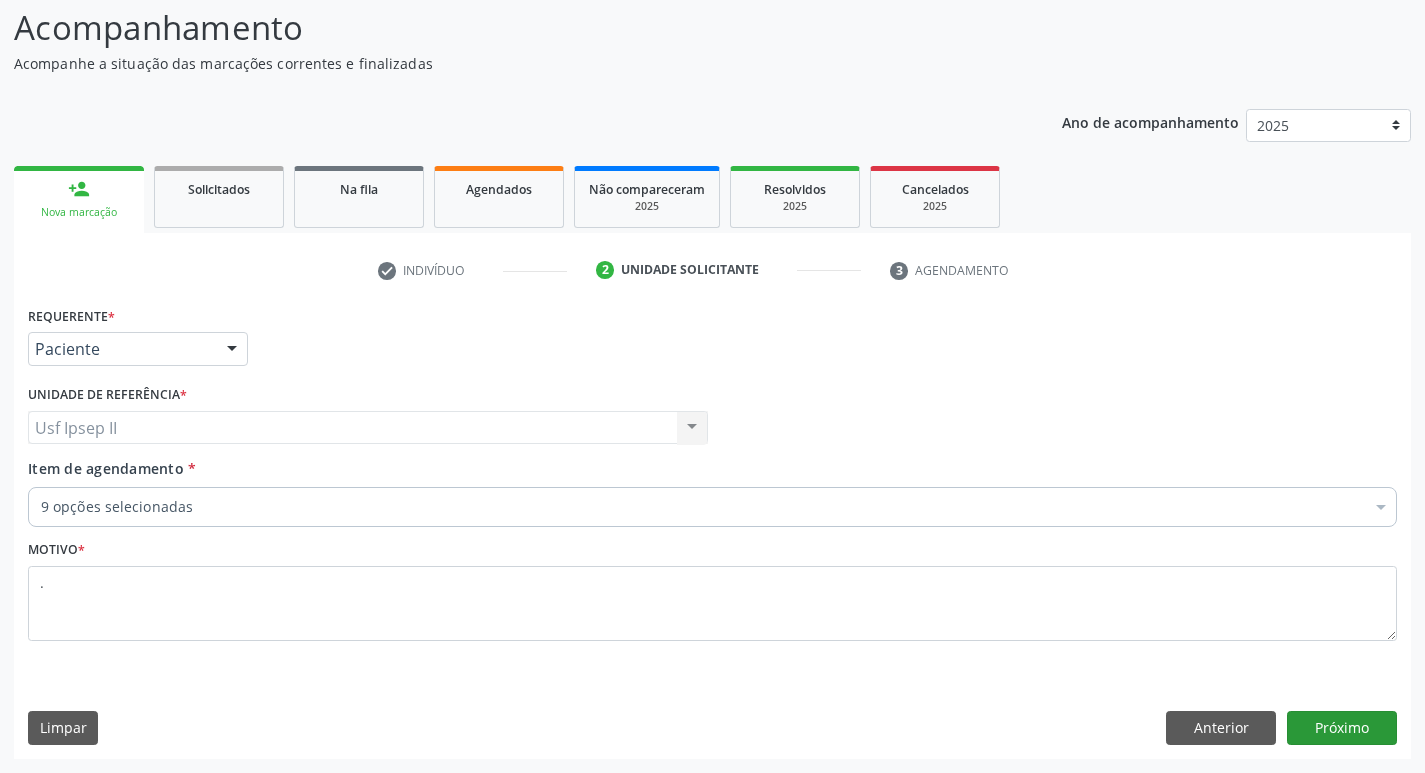 scroll, scrollTop: 133, scrollLeft: 0, axis: vertical 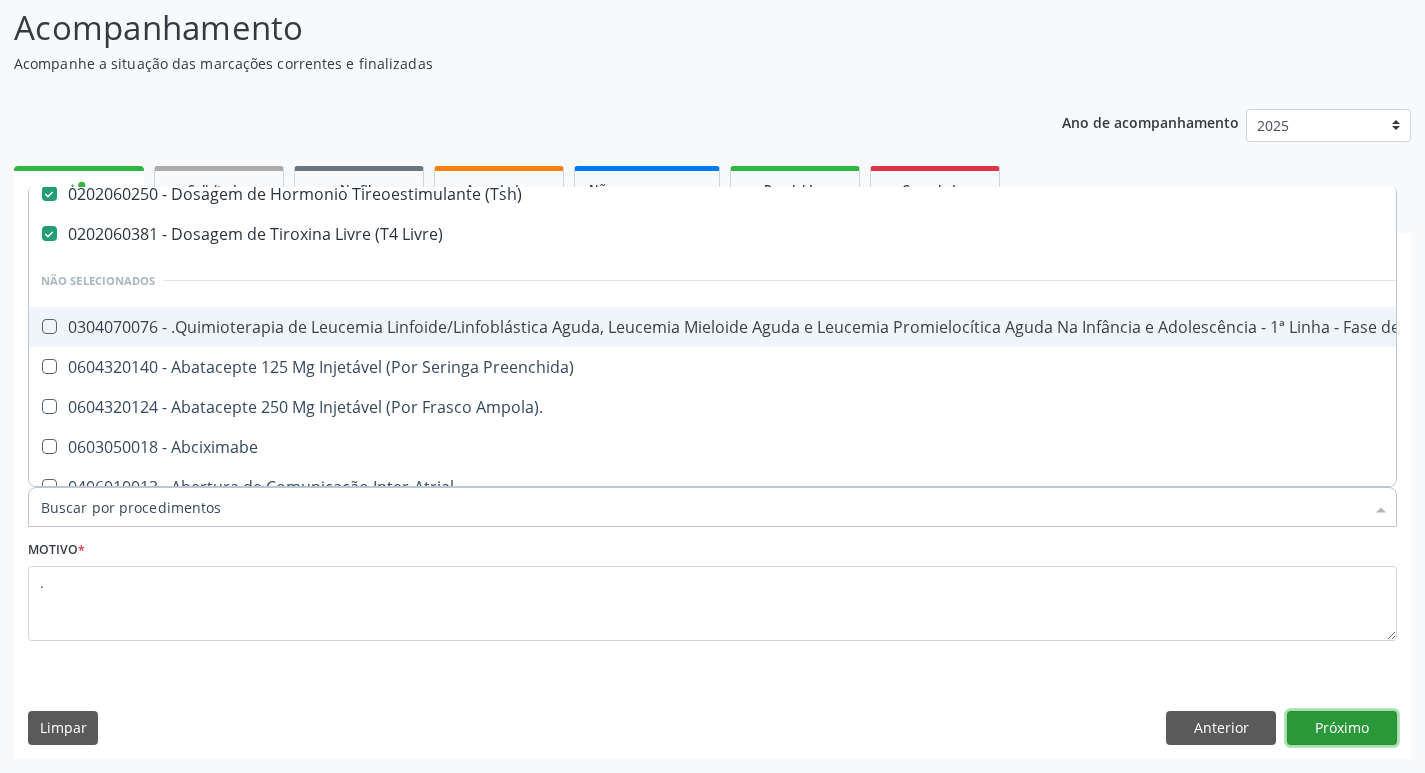 click on "Próximo" at bounding box center (1342, 728) 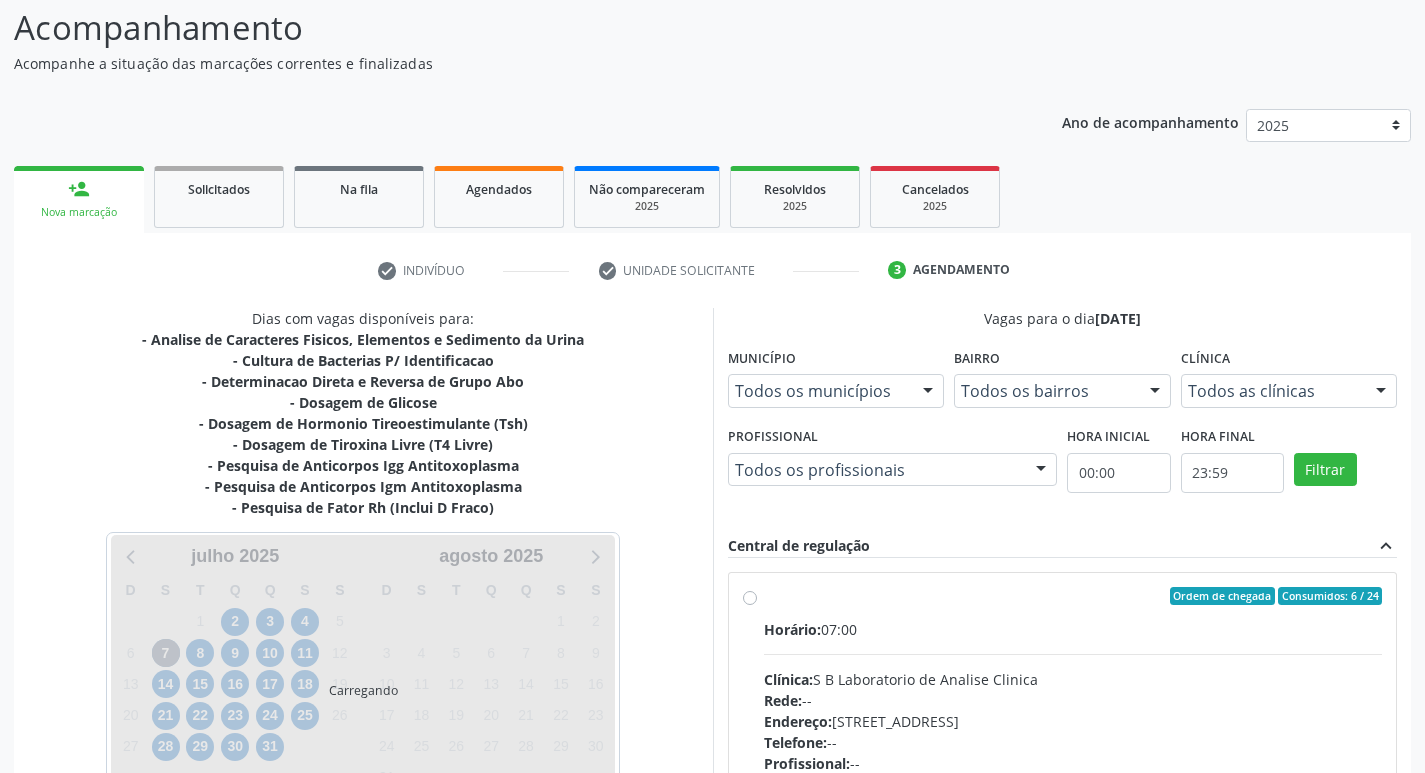 scroll, scrollTop: 0, scrollLeft: 0, axis: both 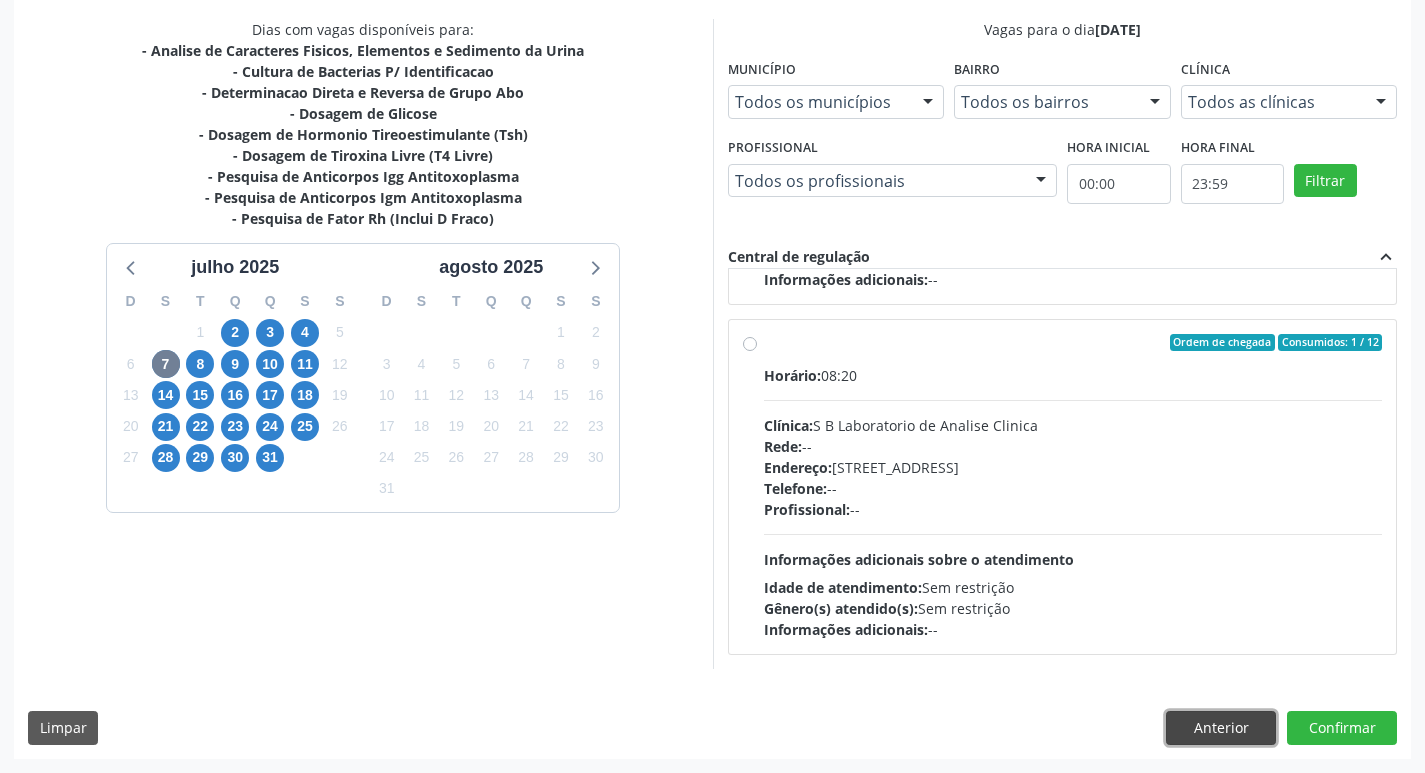 click on "Anterior" at bounding box center (1221, 728) 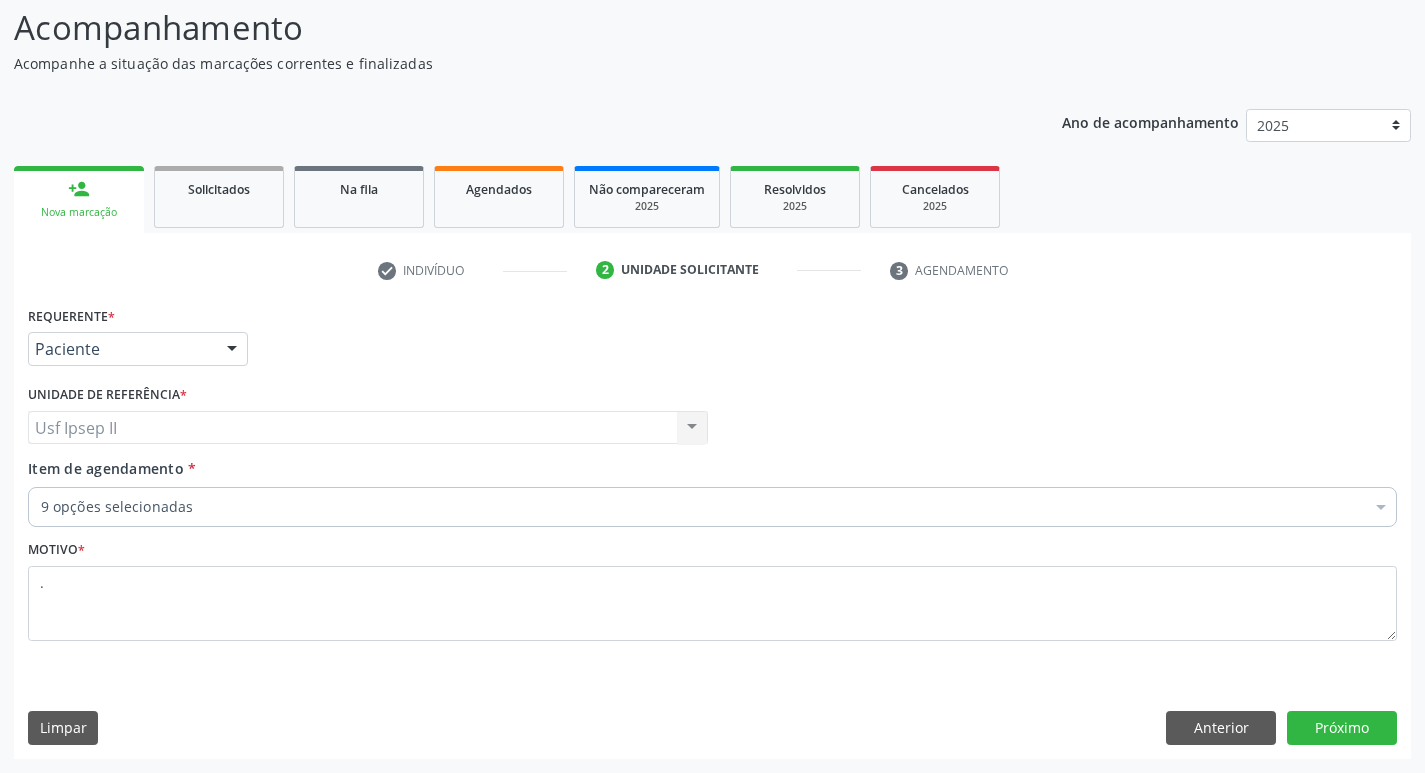 scroll, scrollTop: 133, scrollLeft: 0, axis: vertical 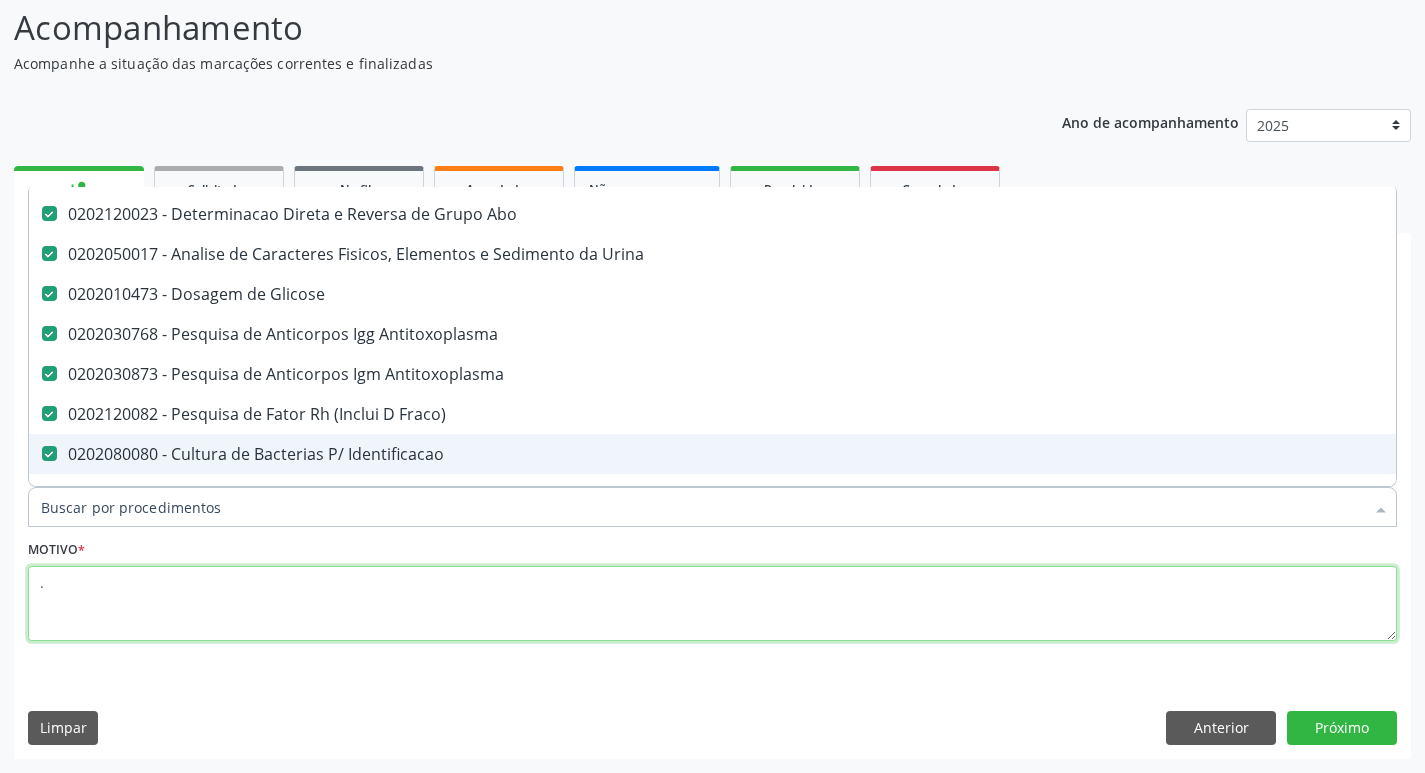 click on "." at bounding box center (712, 604) 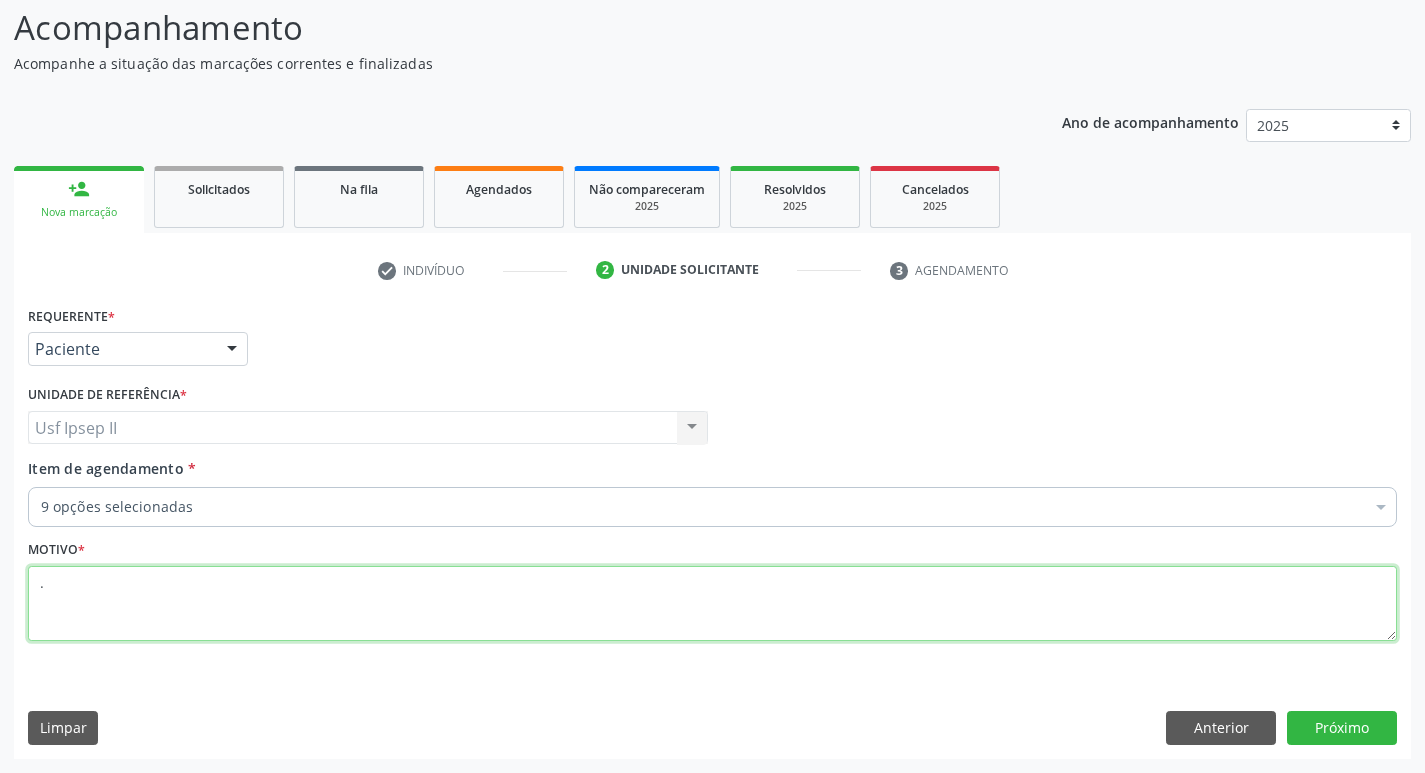 scroll, scrollTop: 0, scrollLeft: 0, axis: both 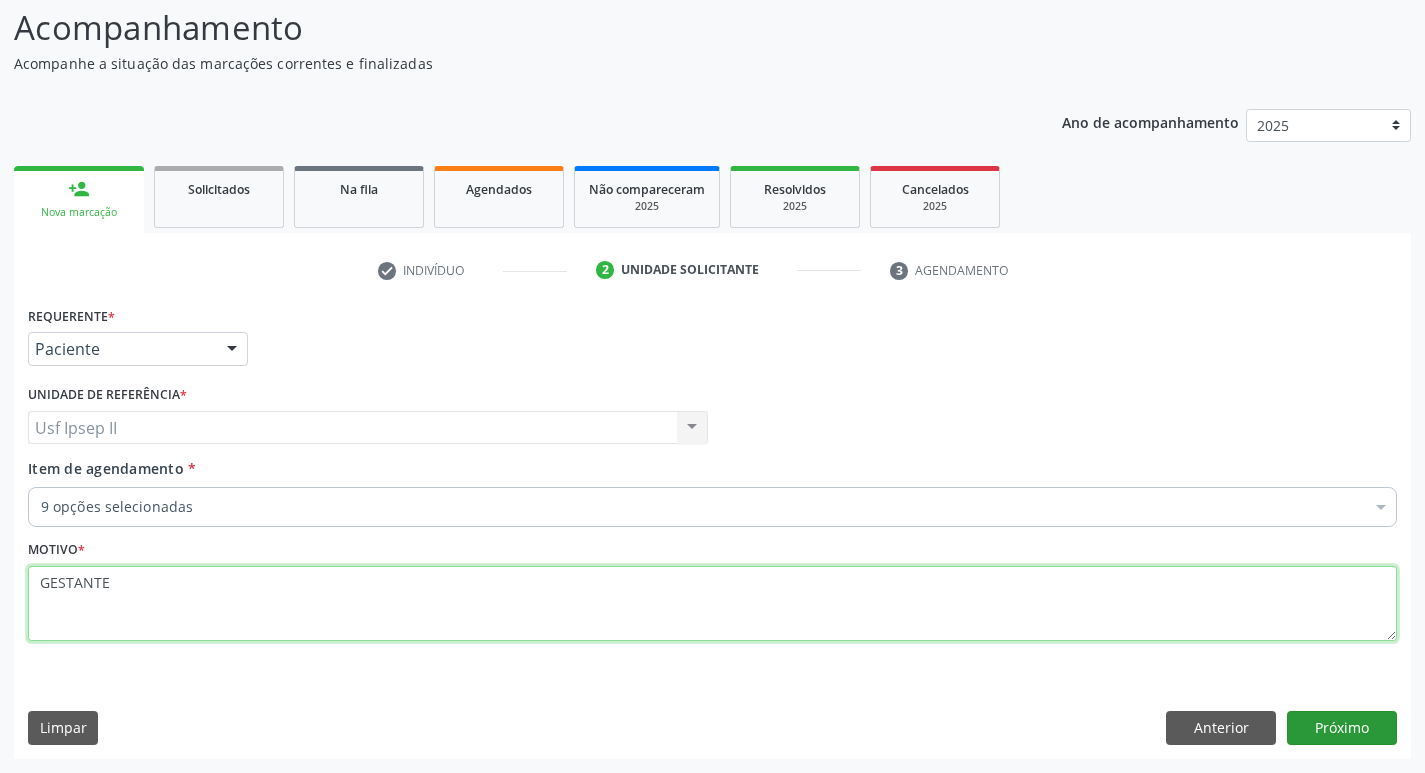 type on "GESTANTE" 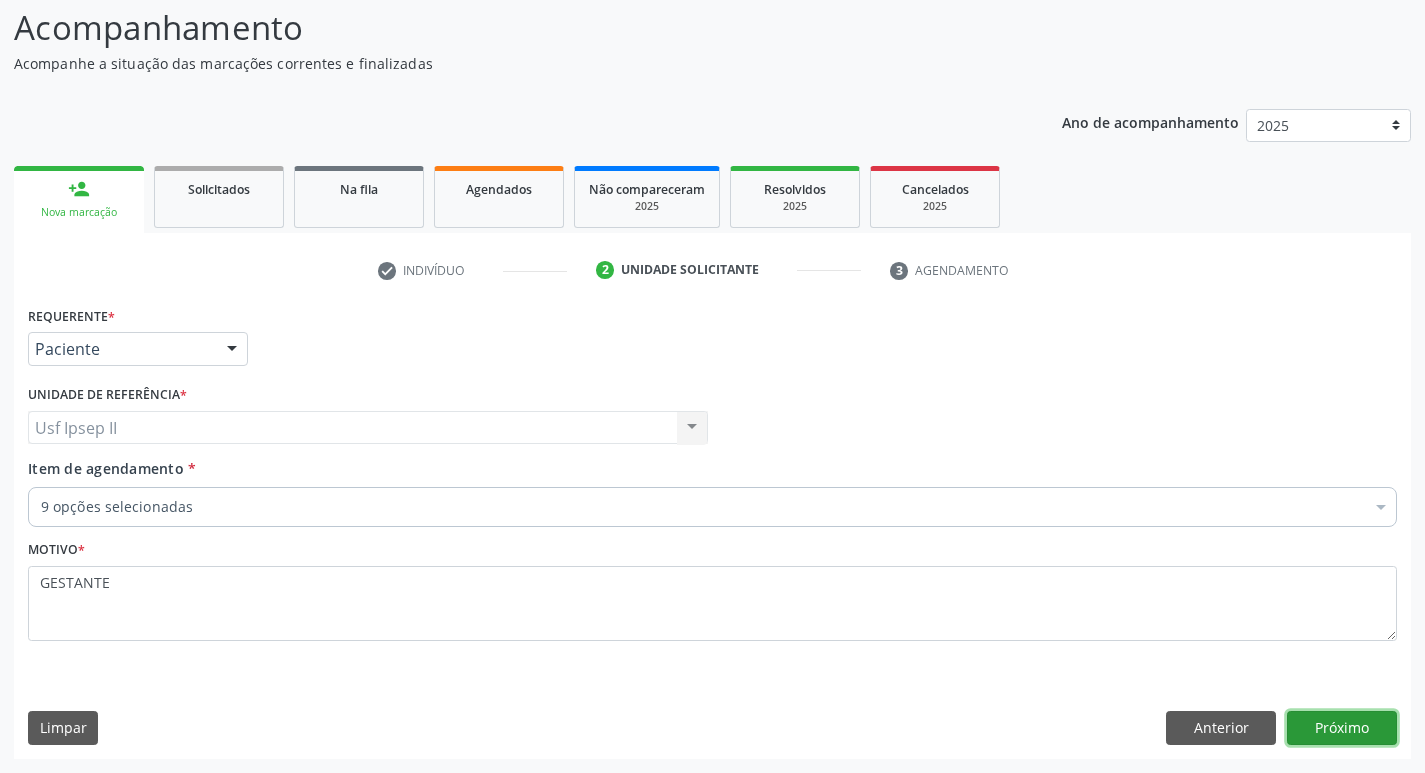 click on "Próximo" at bounding box center (1342, 728) 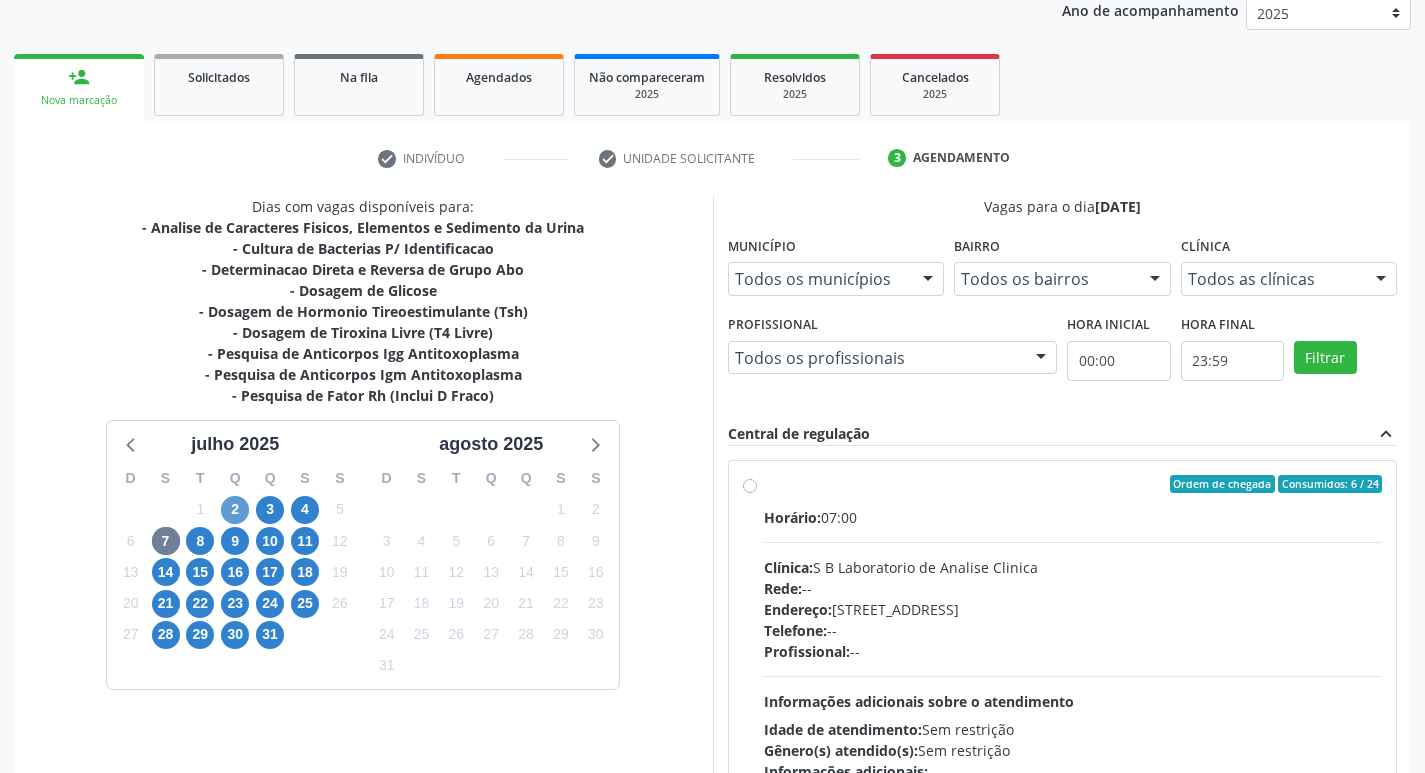 scroll, scrollTop: 422, scrollLeft: 0, axis: vertical 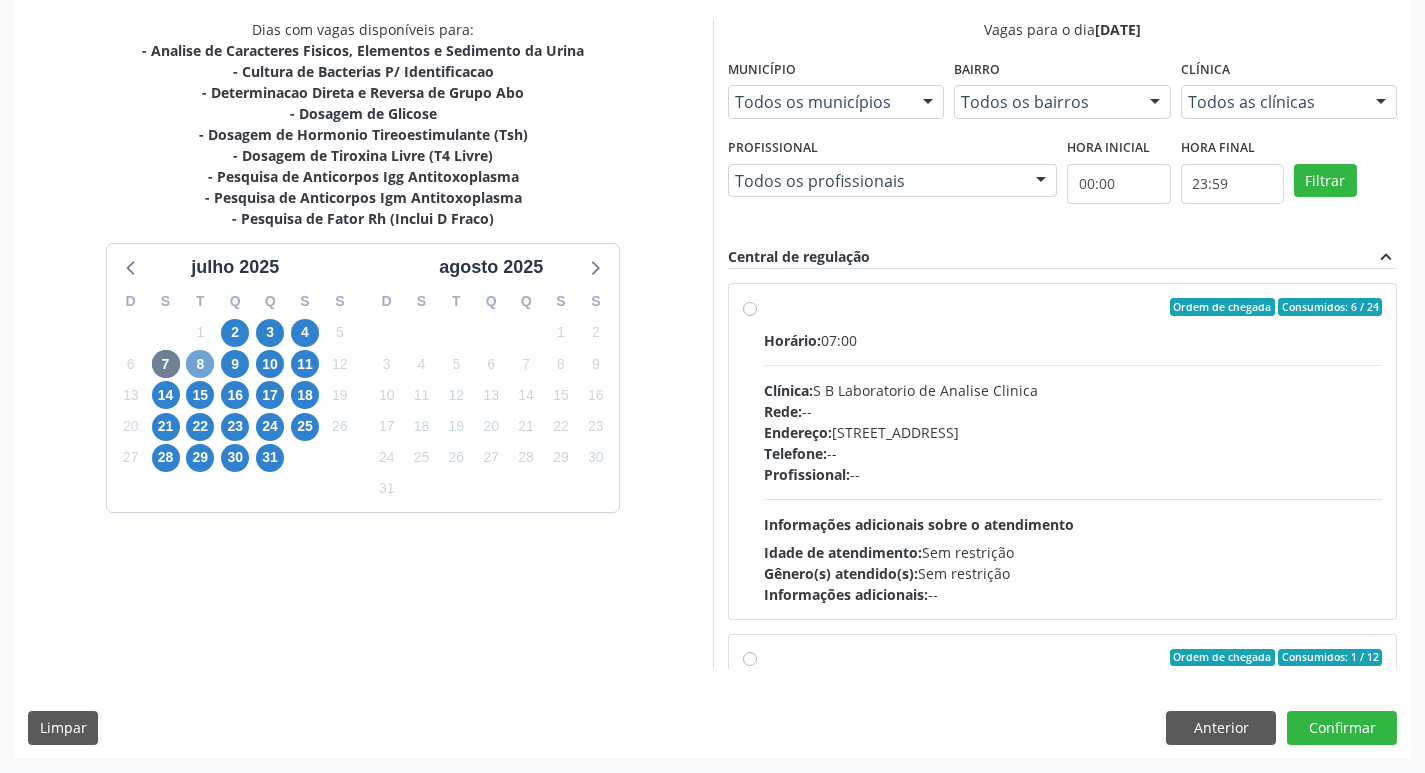 click on "8" at bounding box center (200, 364) 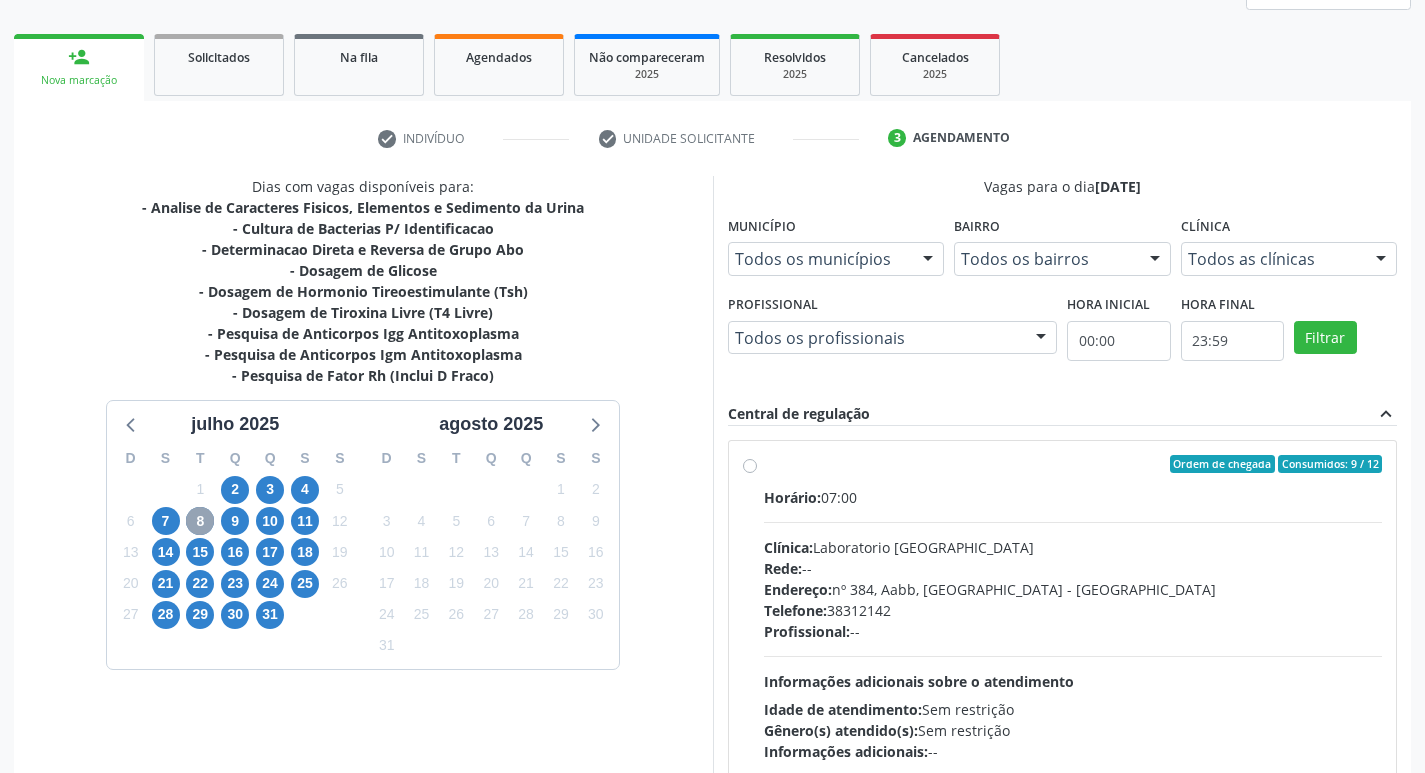 scroll, scrollTop: 422, scrollLeft: 0, axis: vertical 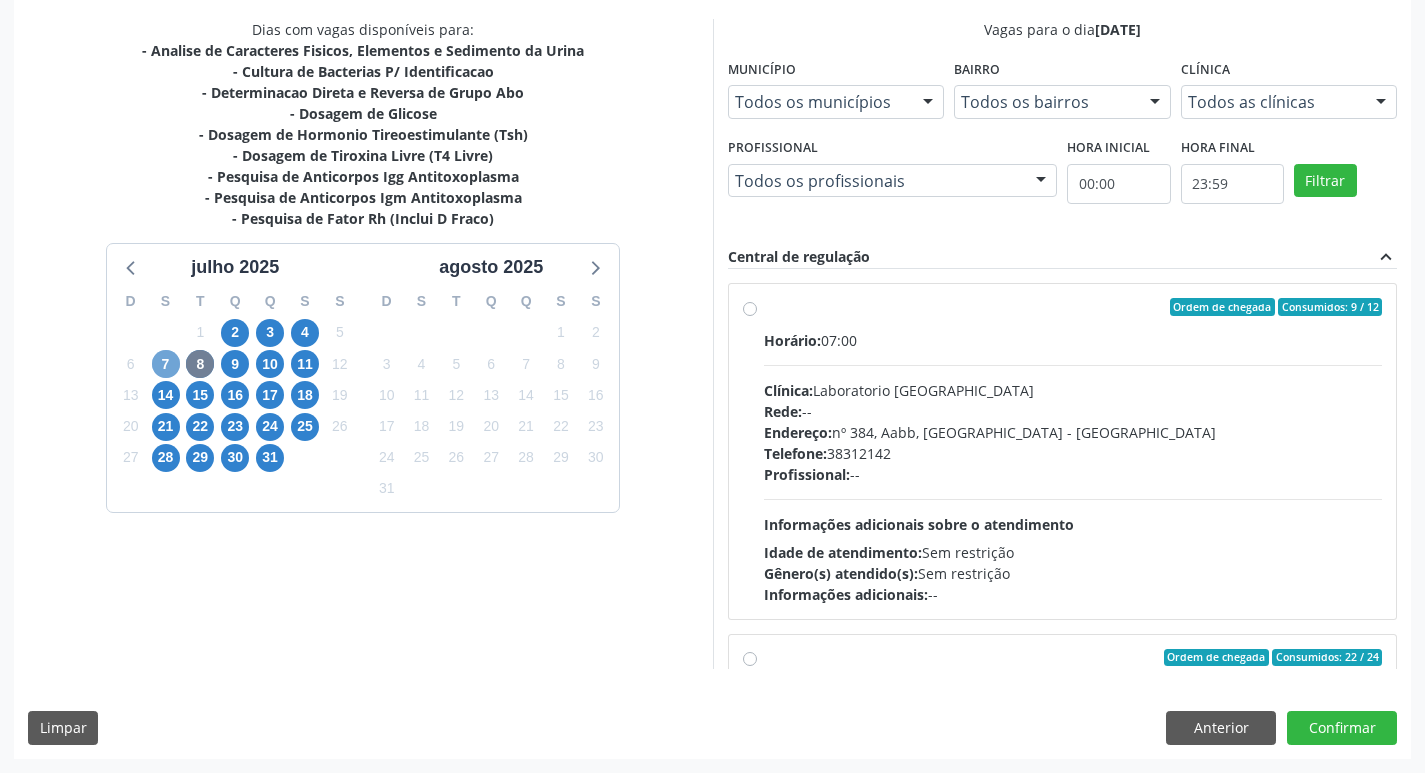 click on "7" at bounding box center (166, 364) 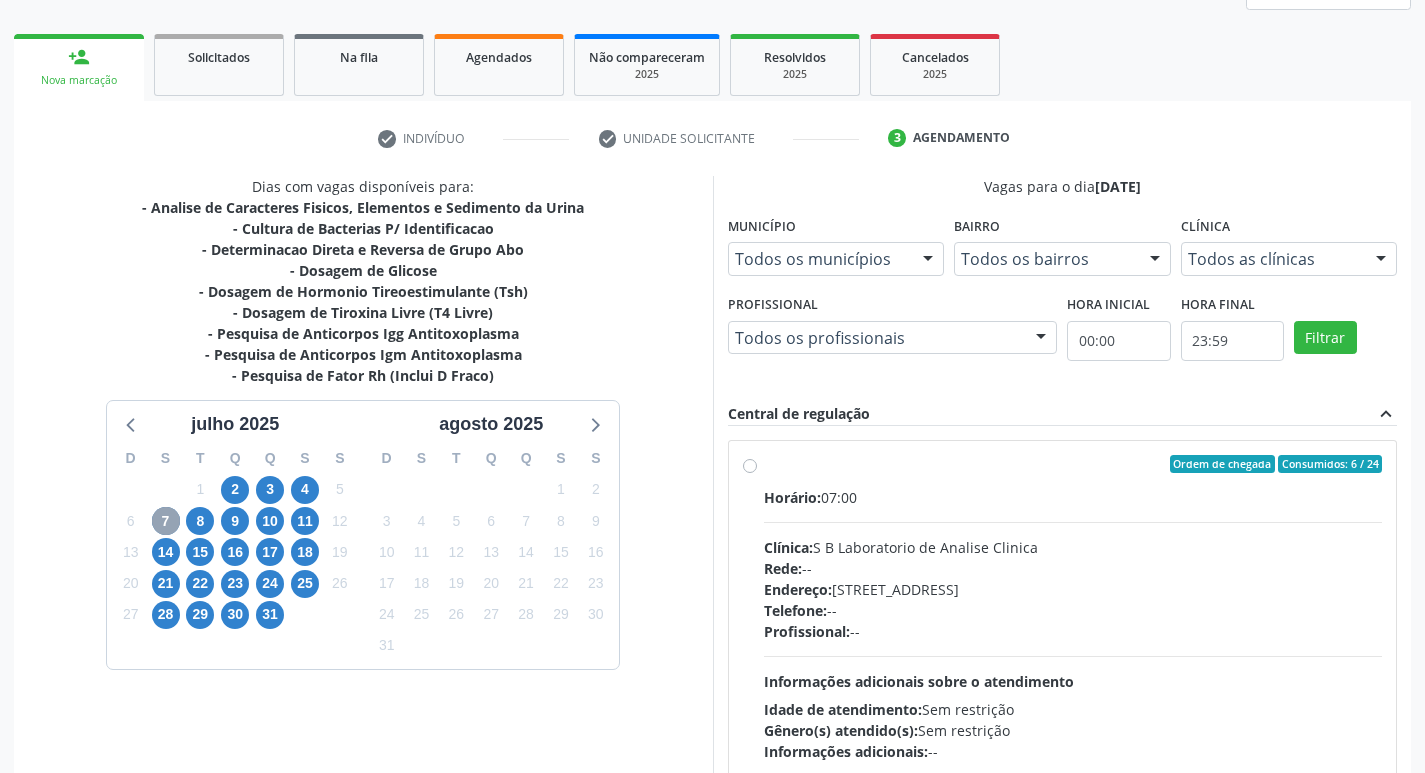 scroll, scrollTop: 422, scrollLeft: 0, axis: vertical 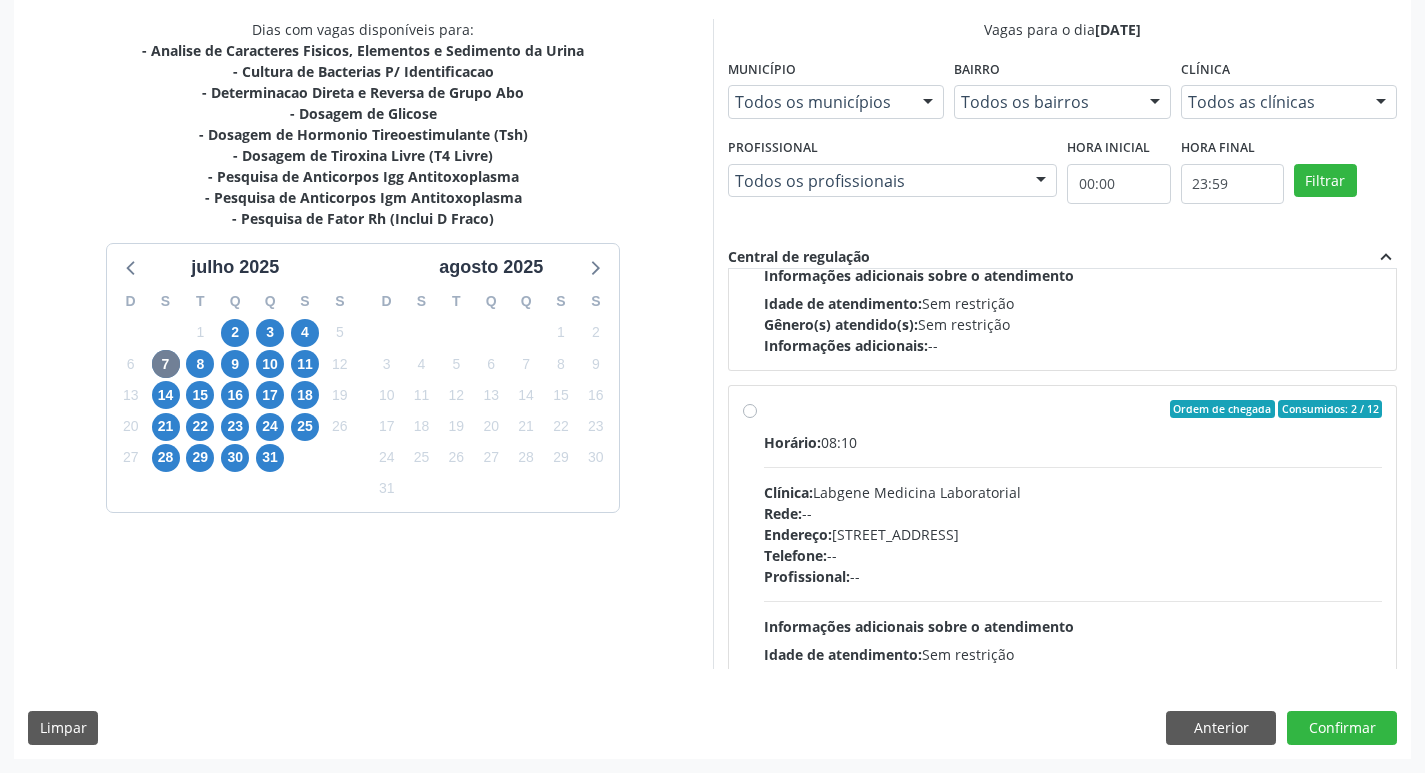 click on "Ordem de chegada
Consumidos: 2 / 12
Horário:   08:10
Clínica:  Labgene Medicina Laboratorial
Rede:
--
Endereço:   nº 531, Nossa Senhora da Pen, Serra Talhada - PE
Telefone:   --
Profissional:
--
Informações adicionais sobre o atendimento
Idade de atendimento:
Sem restrição
Gênero(s) atendido(s):
Sem restrição
Informações adicionais:
--" at bounding box center [1073, 553] 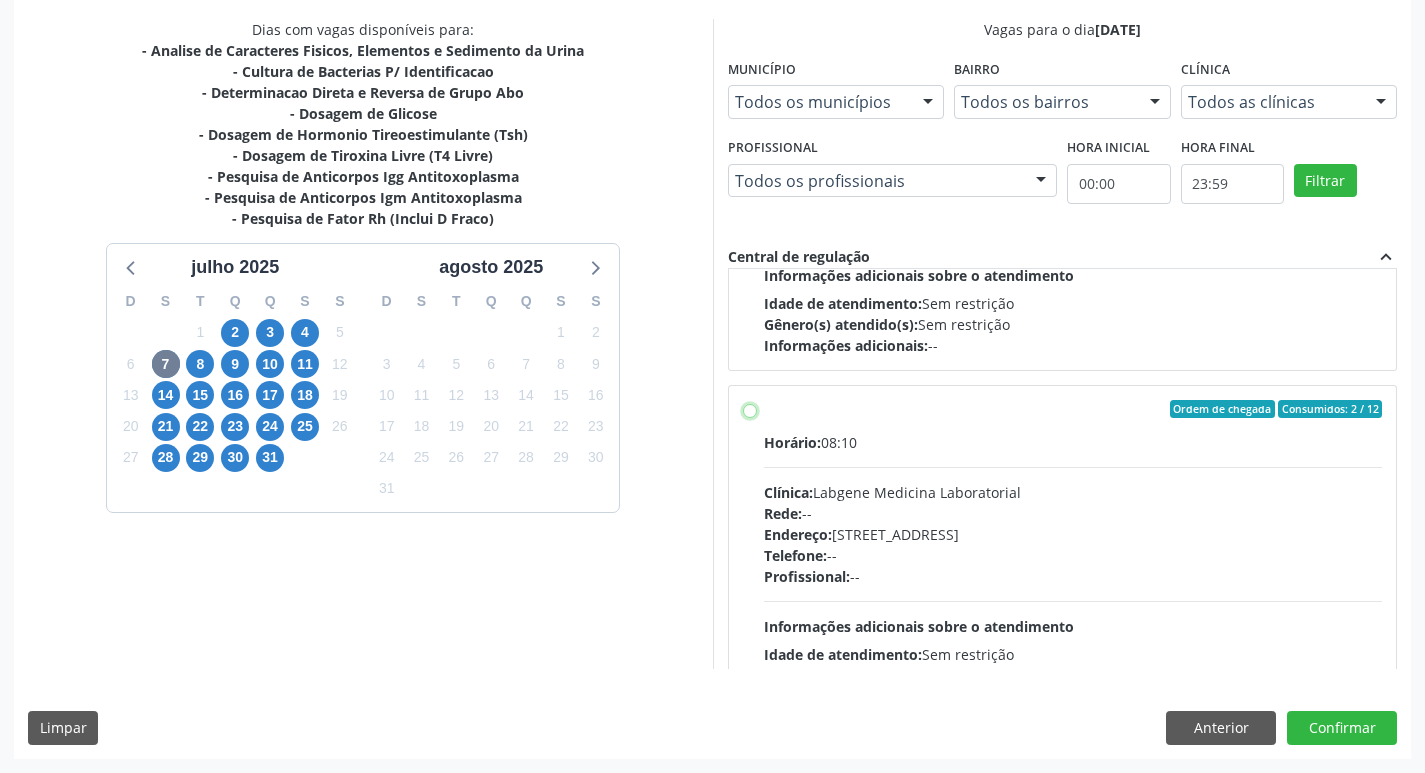 click on "Ordem de chegada
Consumidos: 2 / 12
Horário:   08:10
Clínica:  Labgene Medicina Laboratorial
Rede:
--
Endereço:   nº 531, Nossa Senhora da Pen, Serra Talhada - PE
Telefone:   --
Profissional:
--
Informações adicionais sobre o atendimento
Idade de atendimento:
Sem restrição
Gênero(s) atendido(s):
Sem restrição
Informações adicionais:
--" at bounding box center [750, 409] 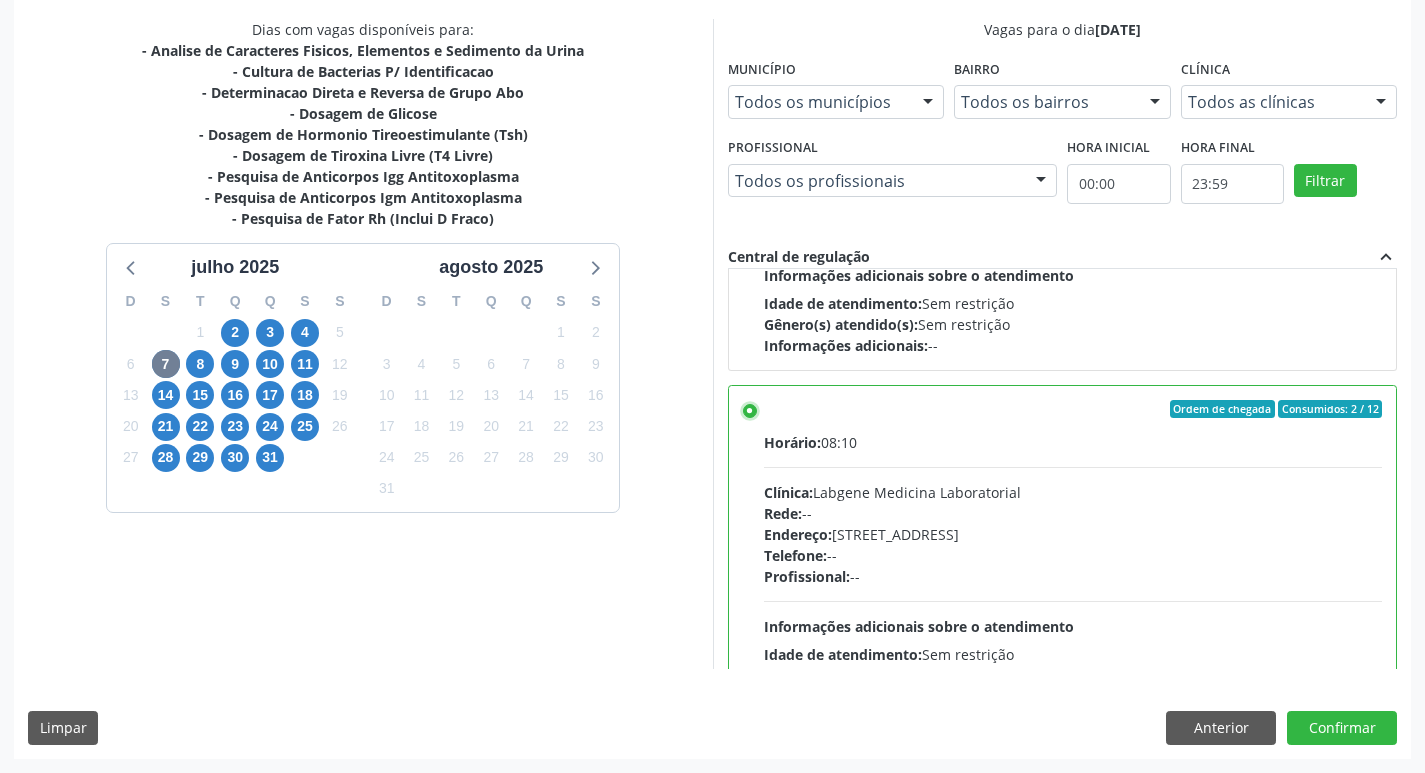 scroll, scrollTop: 1400, scrollLeft: 0, axis: vertical 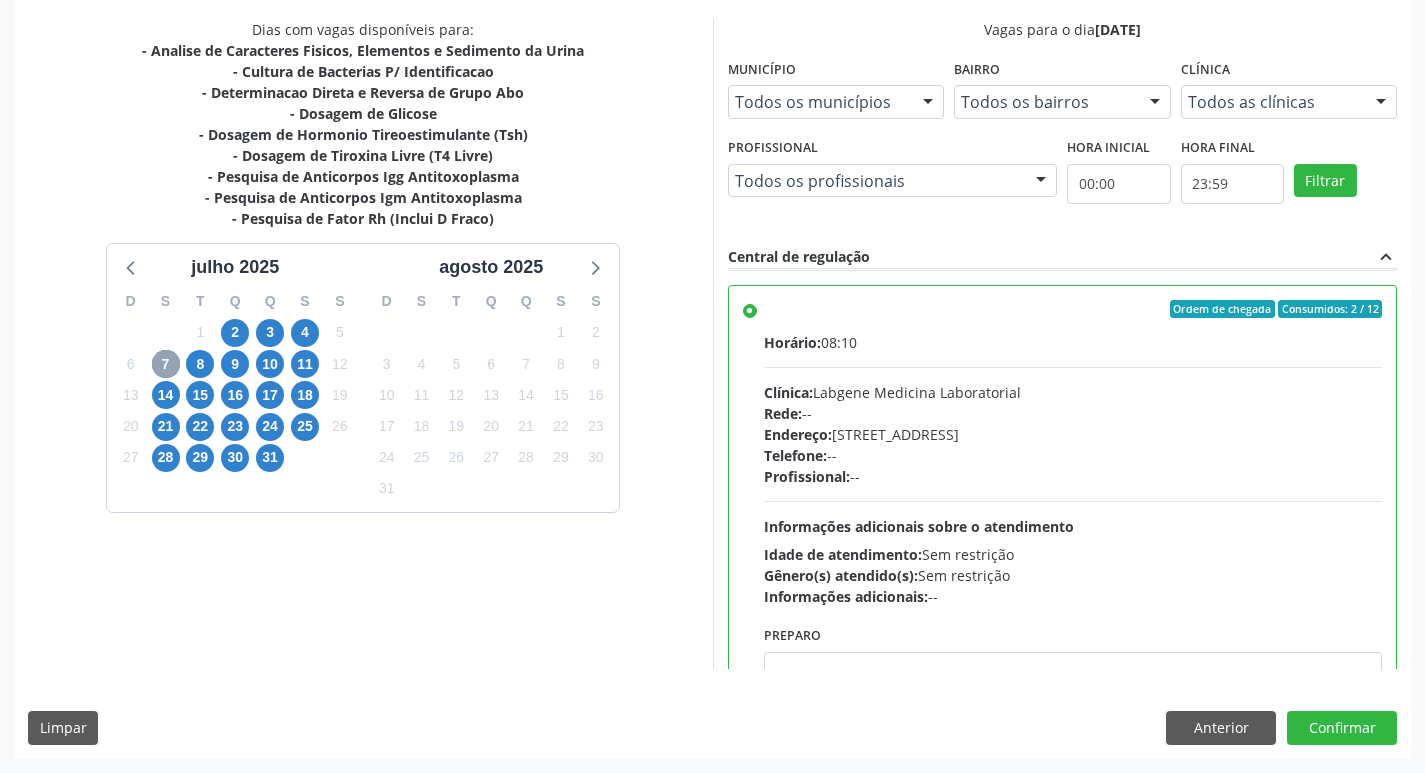 click on "7" at bounding box center [166, 364] 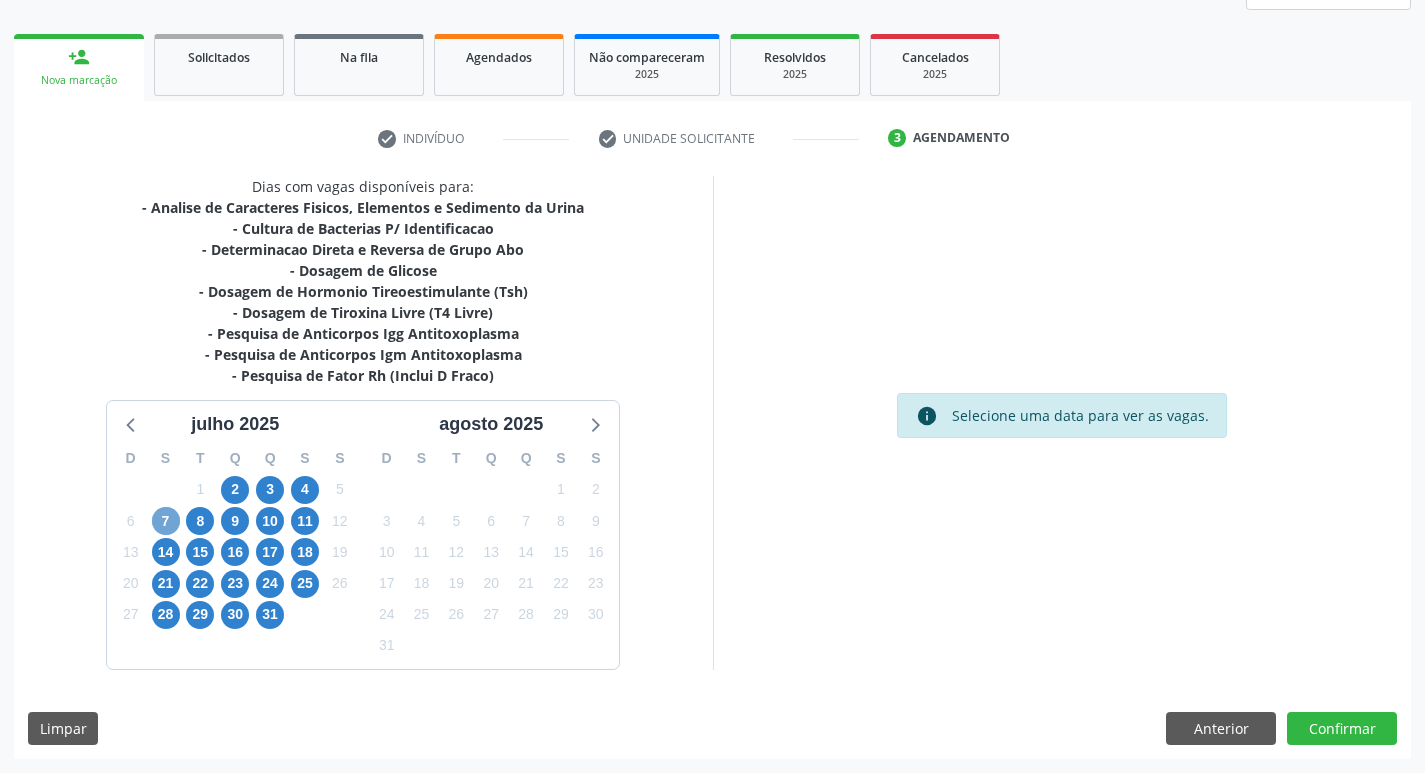 scroll, scrollTop: 265, scrollLeft: 0, axis: vertical 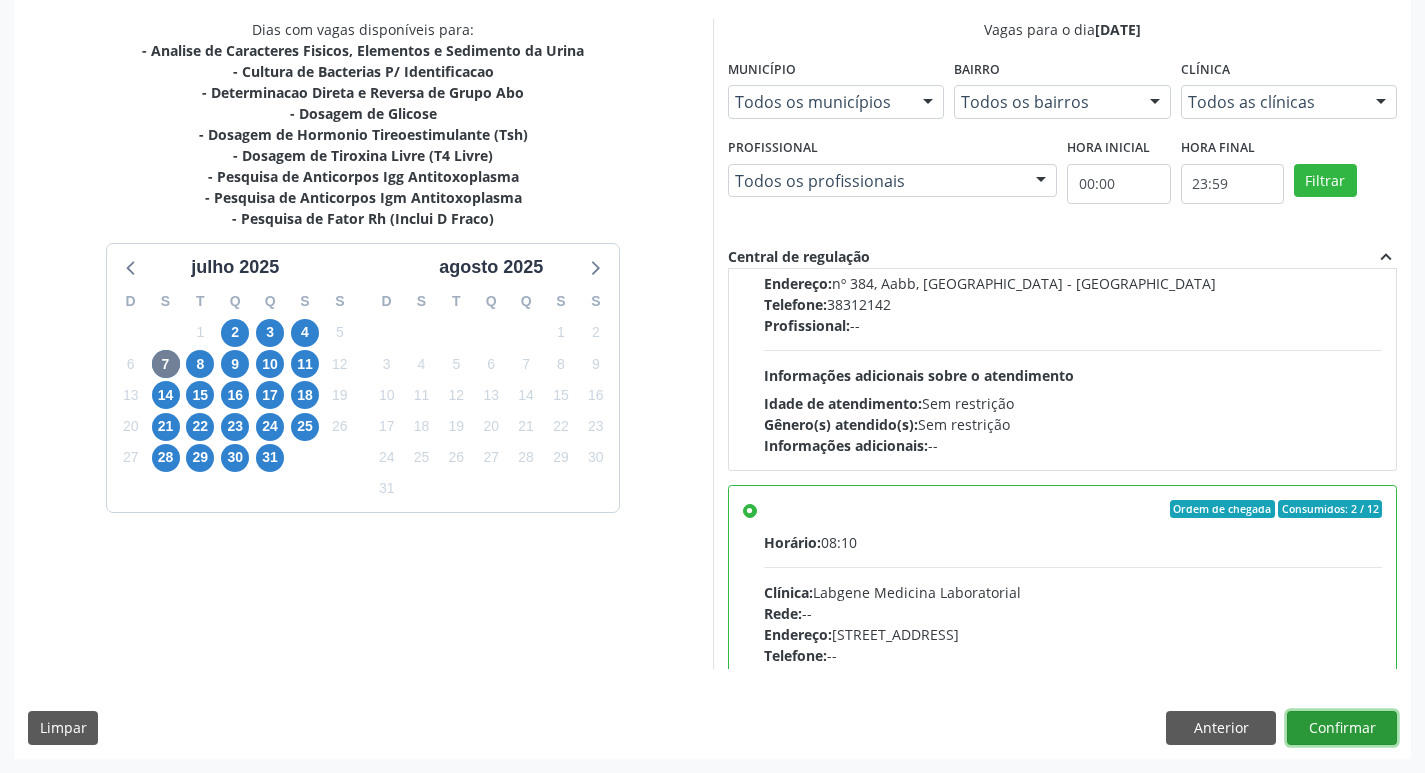 click on "Confirmar" at bounding box center (1342, 728) 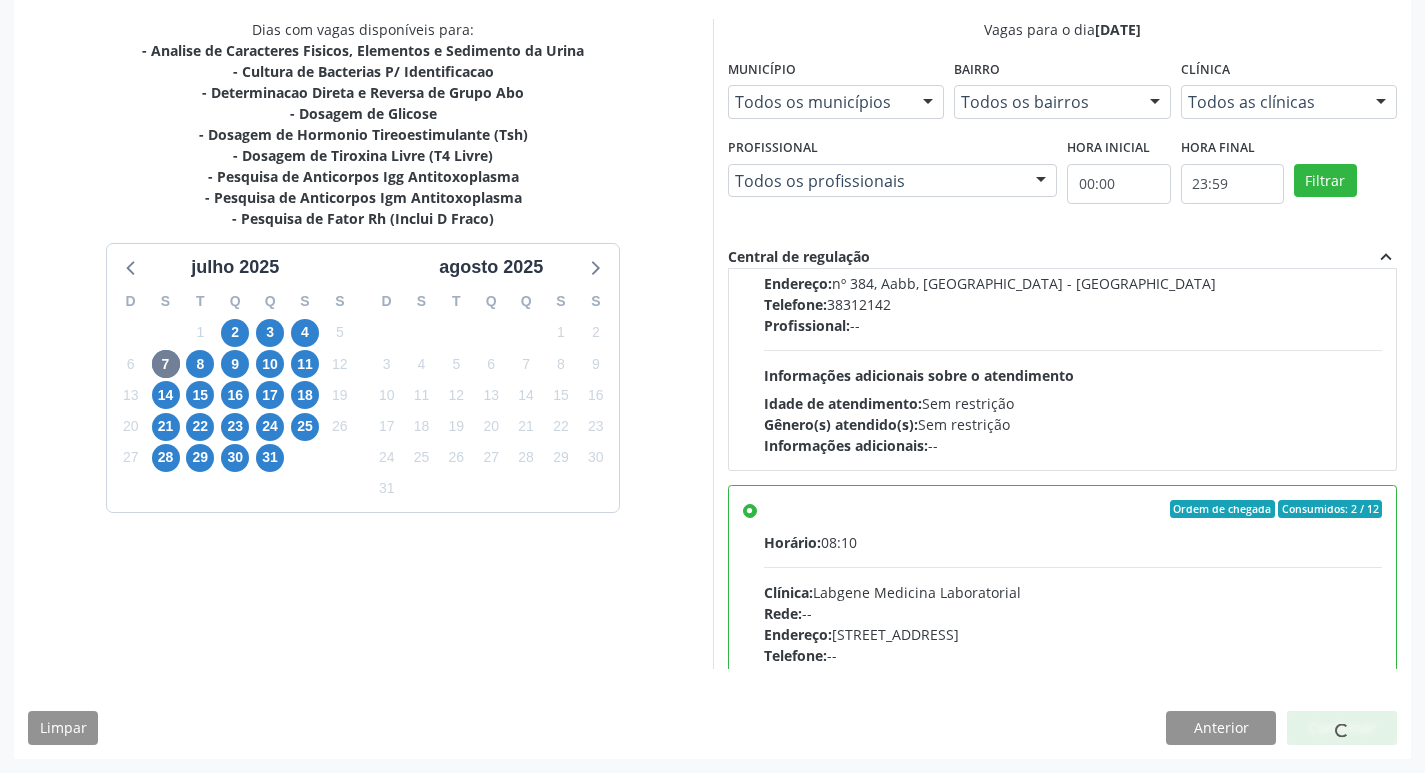 scroll, scrollTop: 0, scrollLeft: 0, axis: both 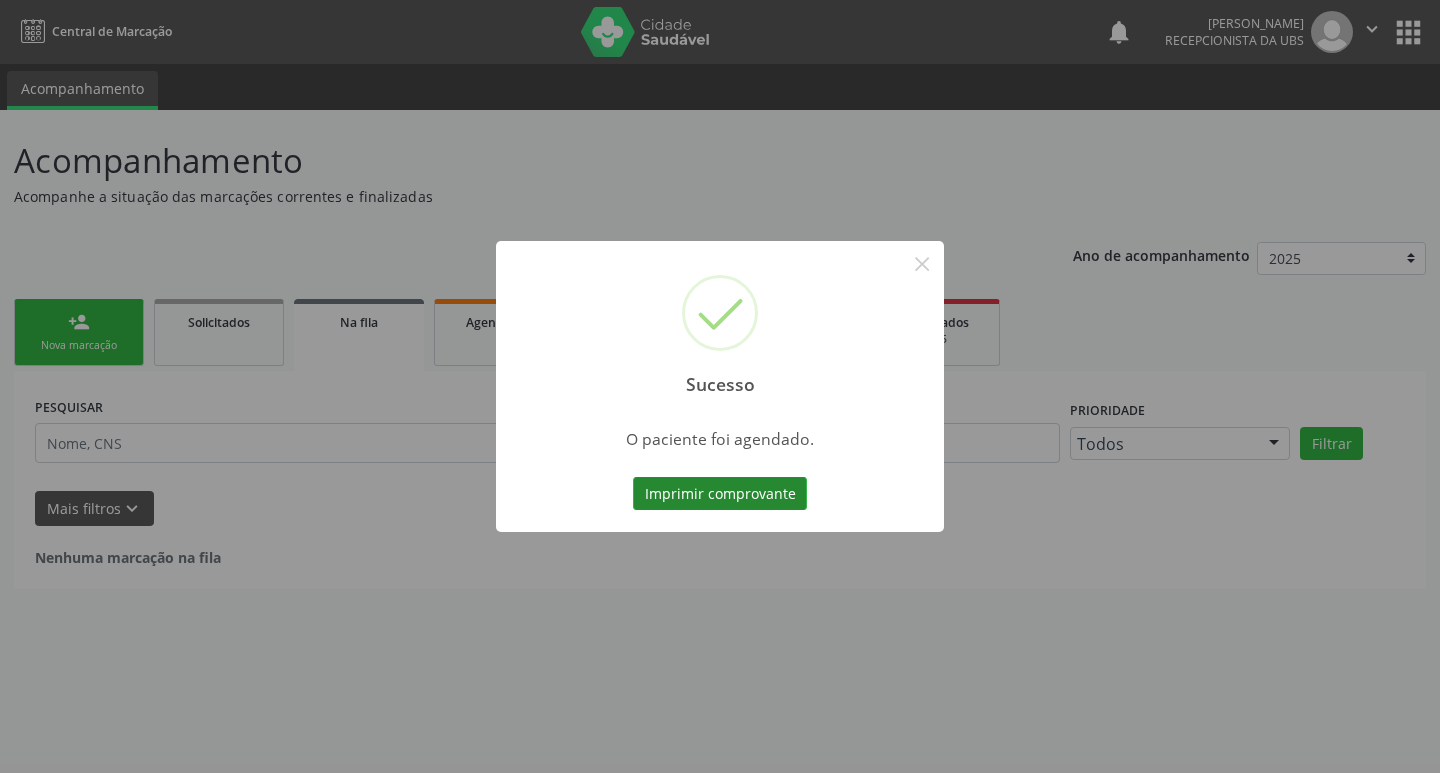 click on "Imprimir comprovante" at bounding box center [720, 494] 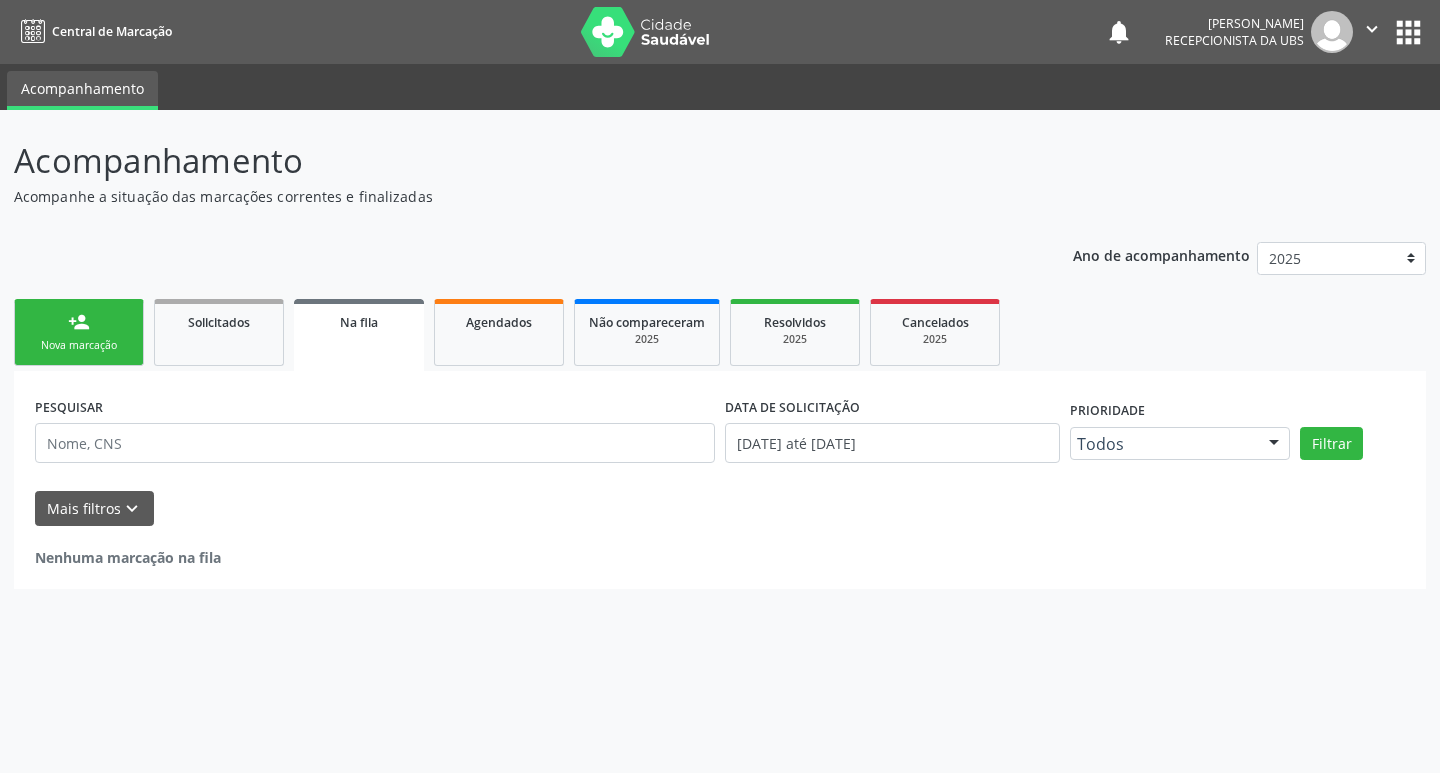 click on "Nova marcação" at bounding box center [79, 345] 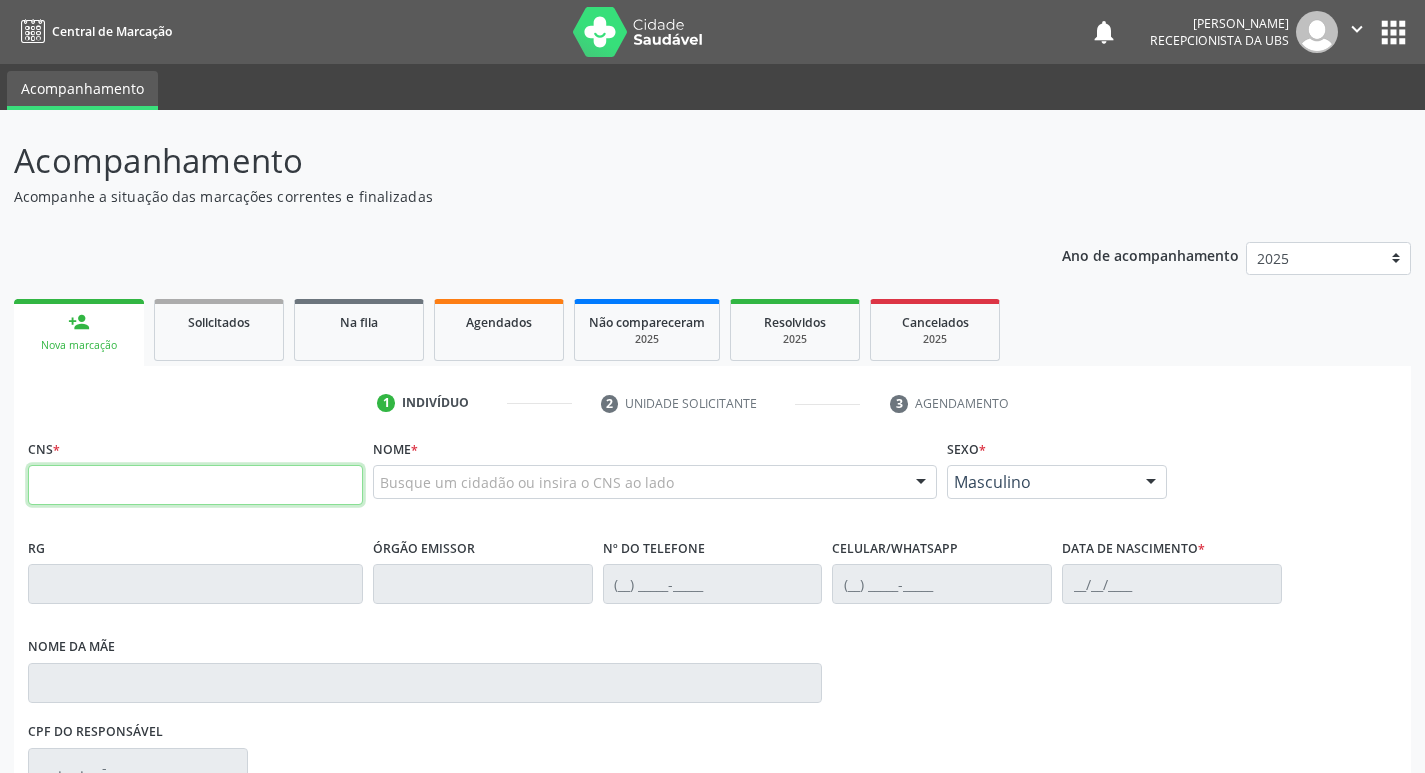 click at bounding box center (195, 485) 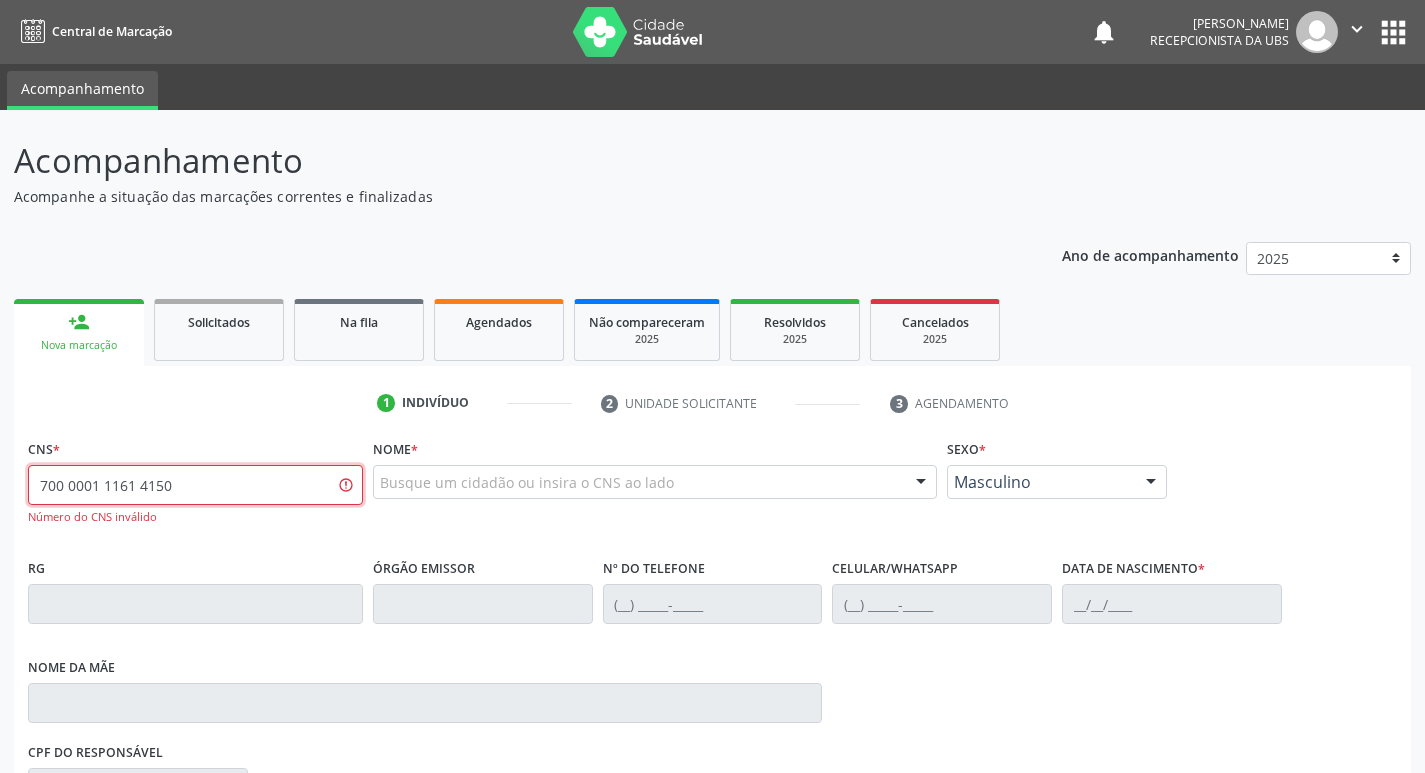 click on "700 0001 1161 4150" at bounding box center (195, 485) 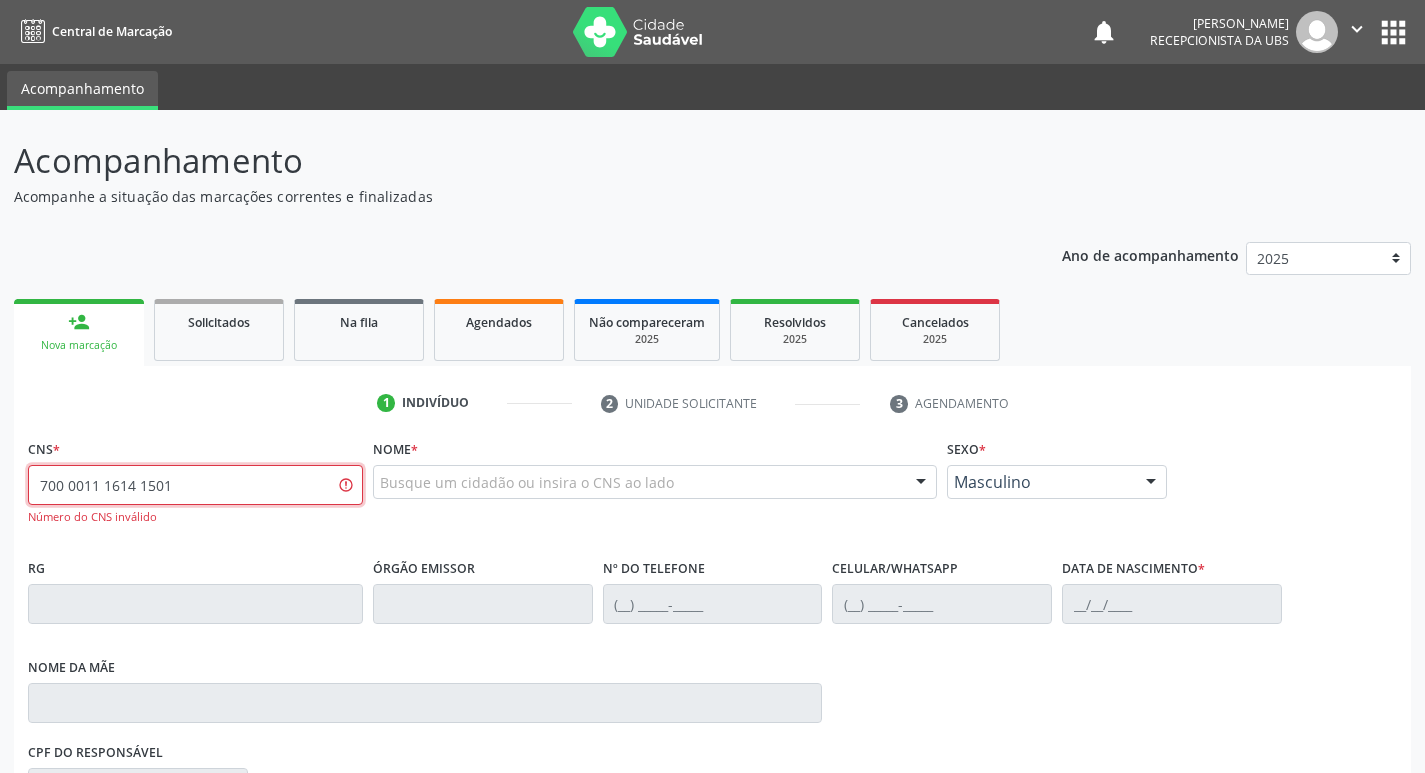 type on "700 0011 1614 1501" 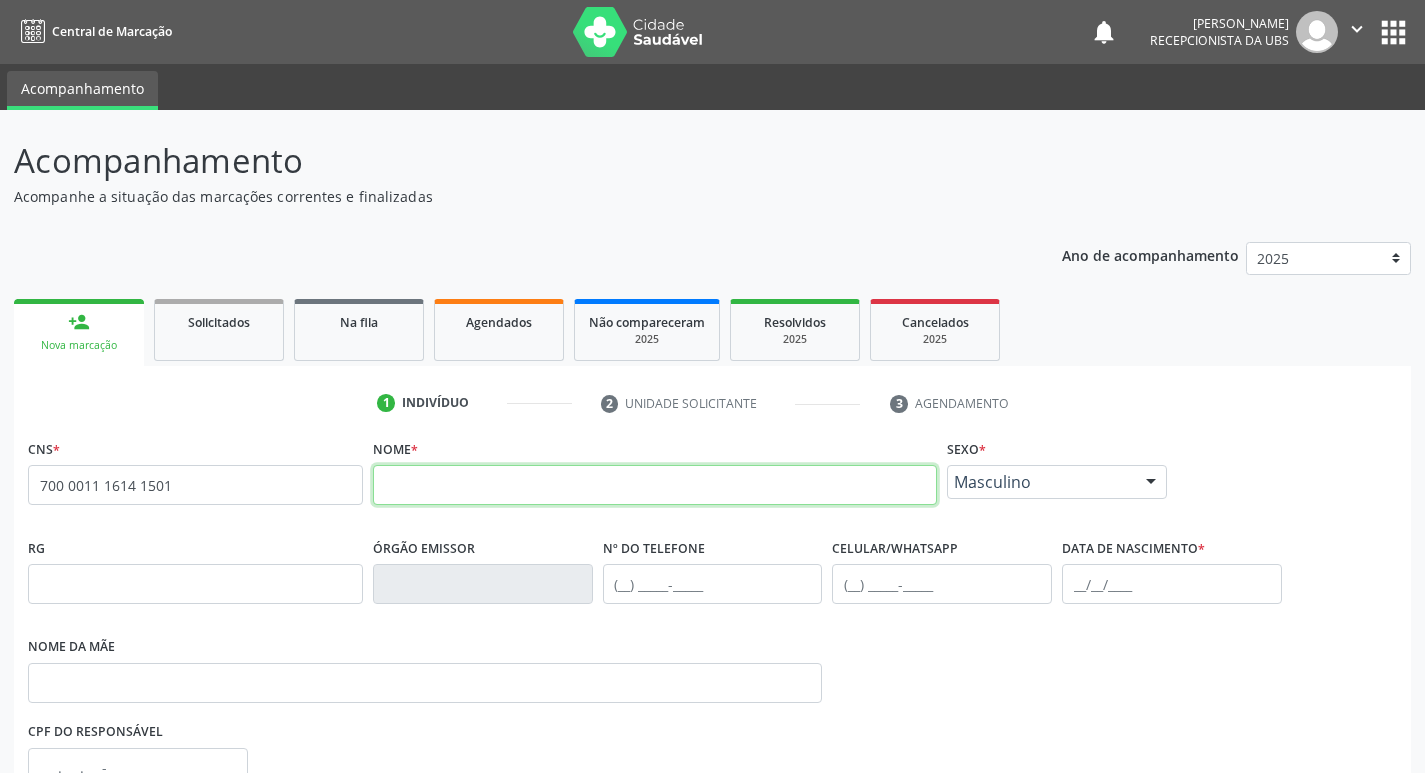 click at bounding box center [655, 485] 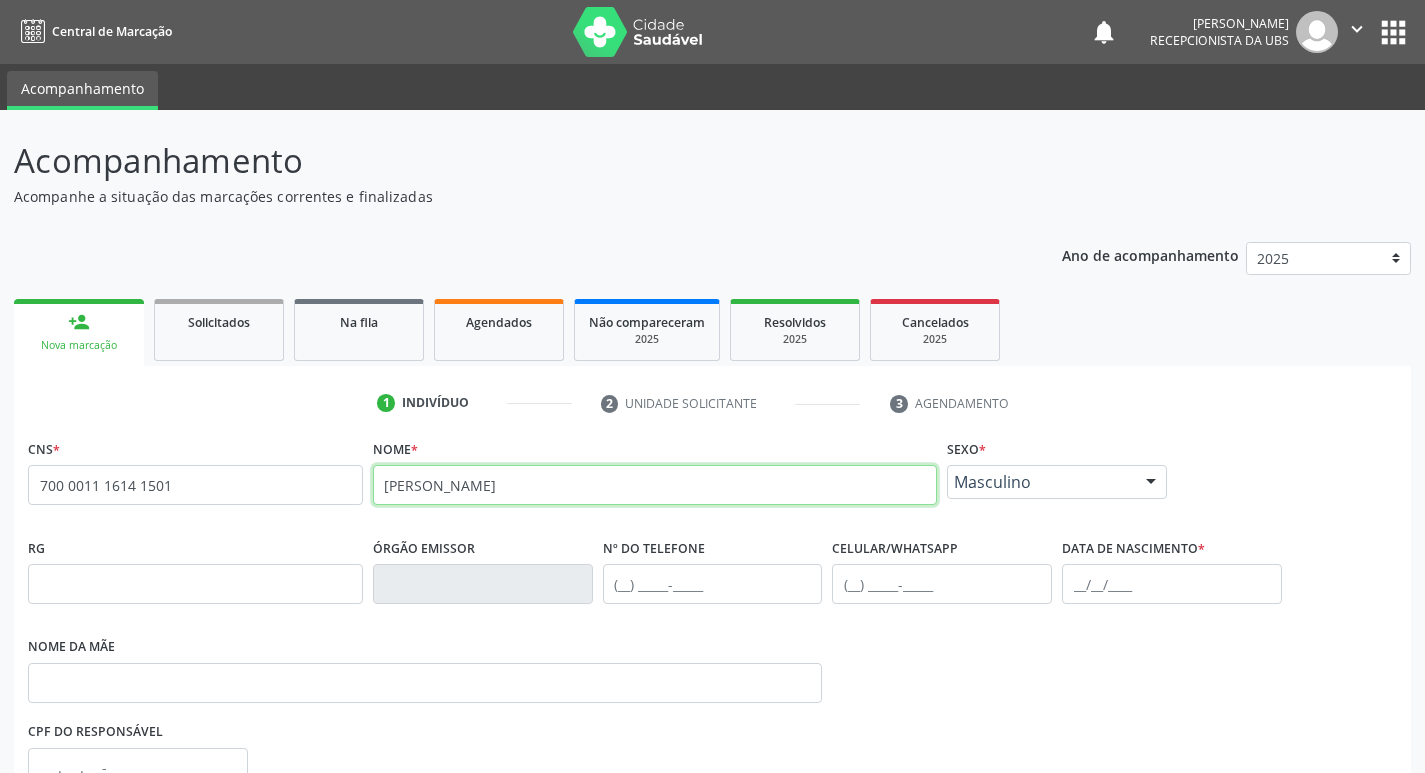 type on "[PERSON_NAME]" 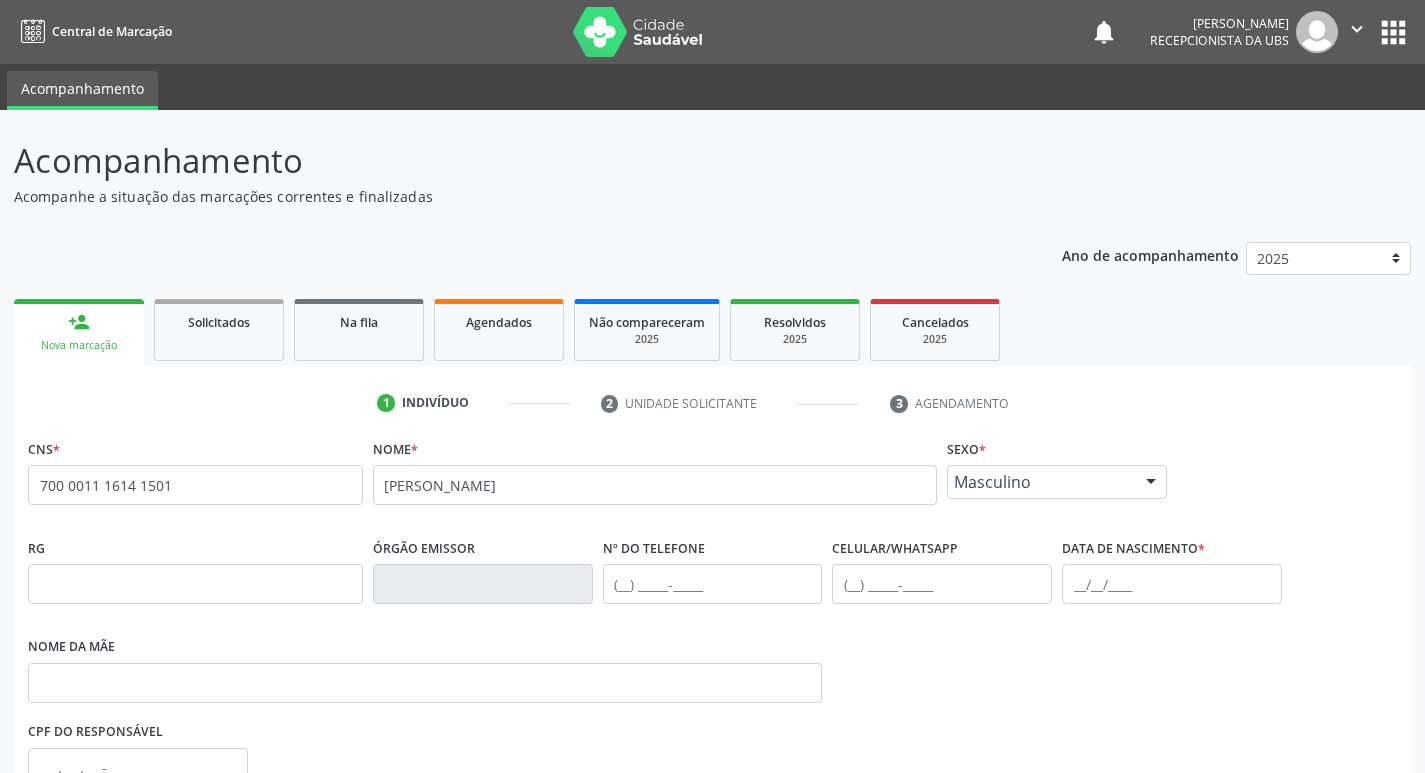 click at bounding box center (1151, 483) 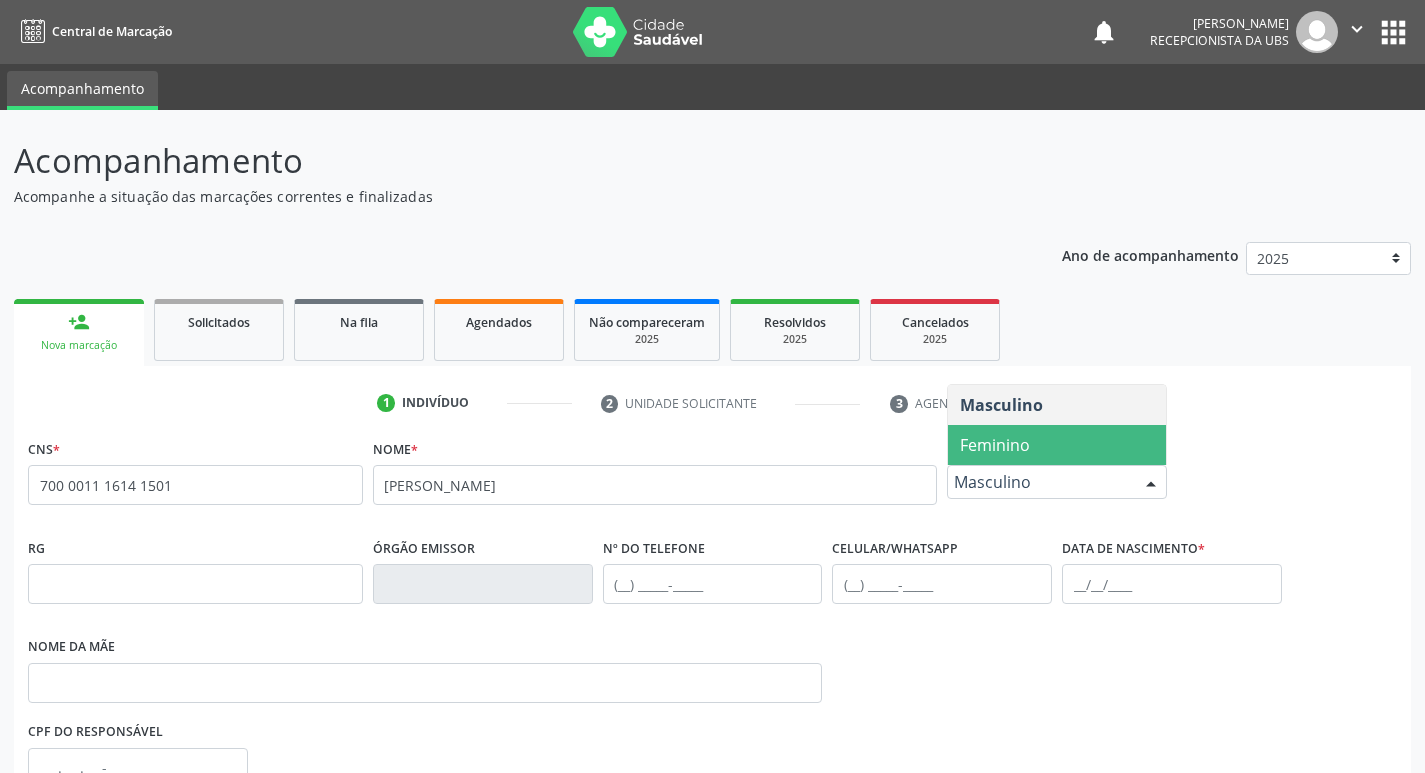 click on "Feminino" at bounding box center [1057, 445] 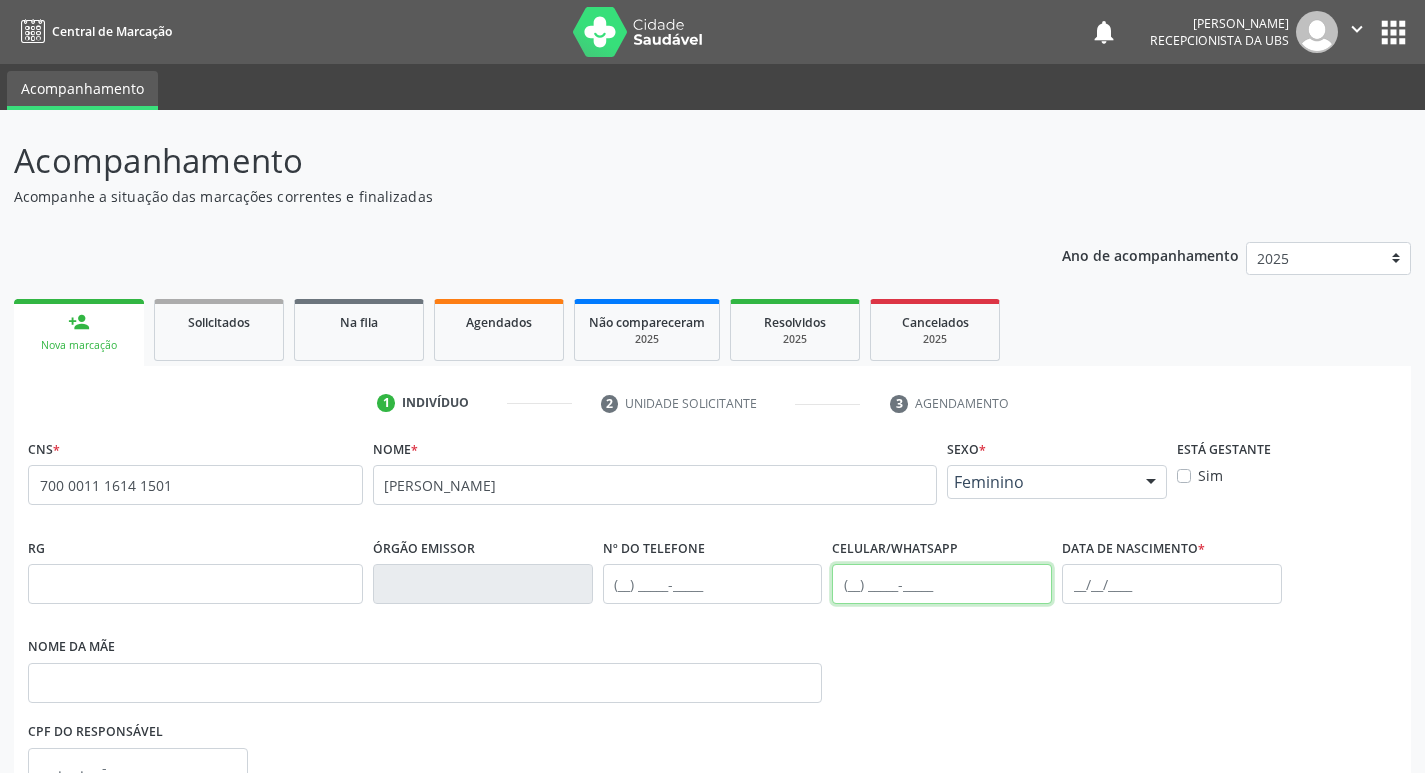 click at bounding box center [942, 584] 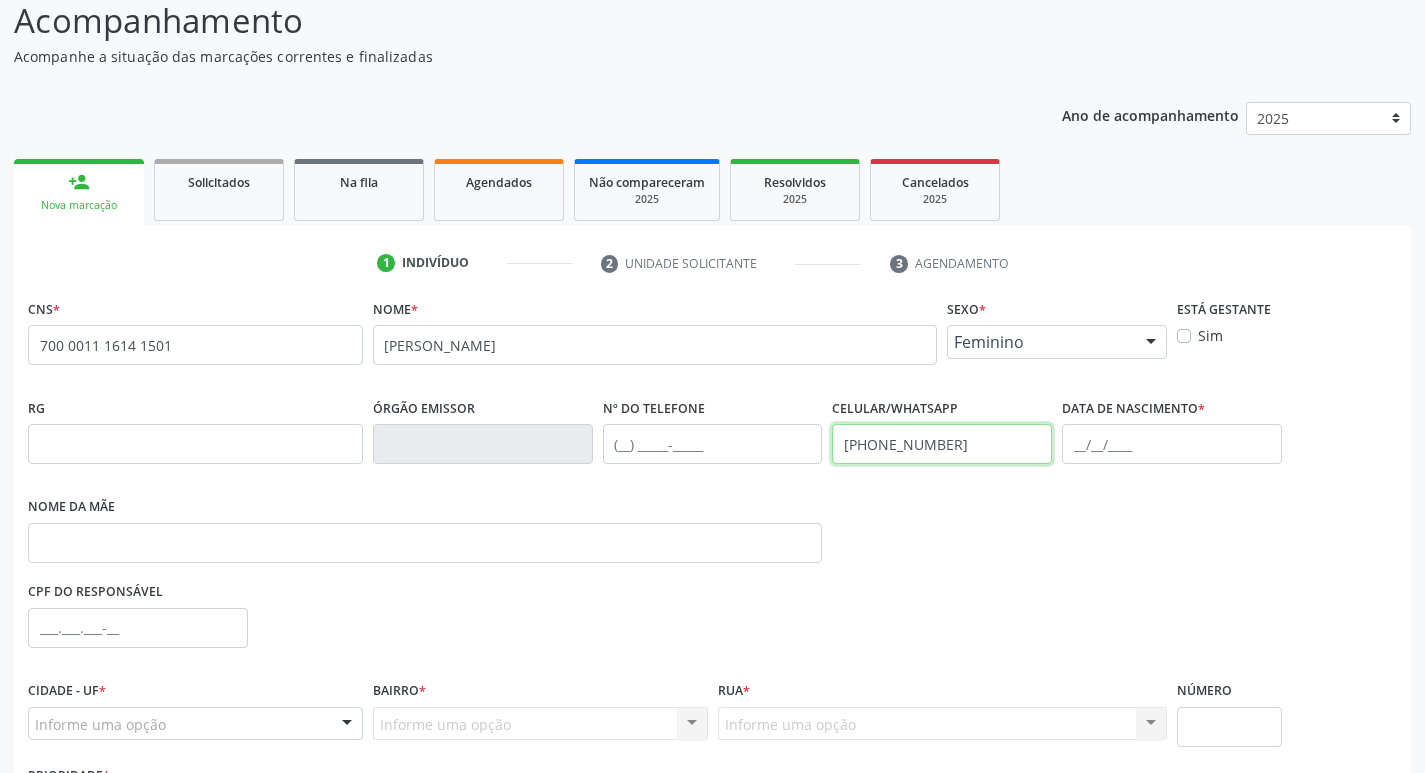 scroll, scrollTop: 200, scrollLeft: 0, axis: vertical 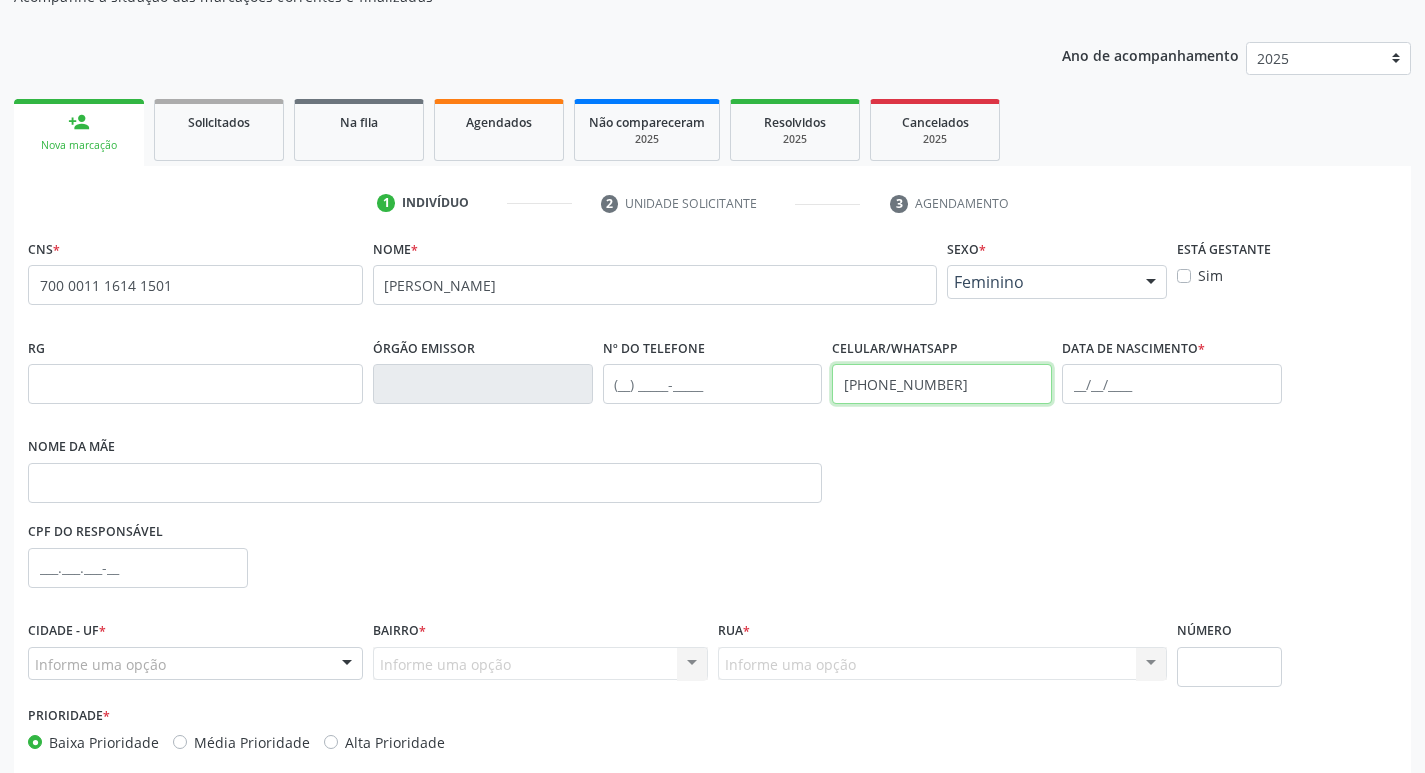 type on "[PHONE_NUMBER]" 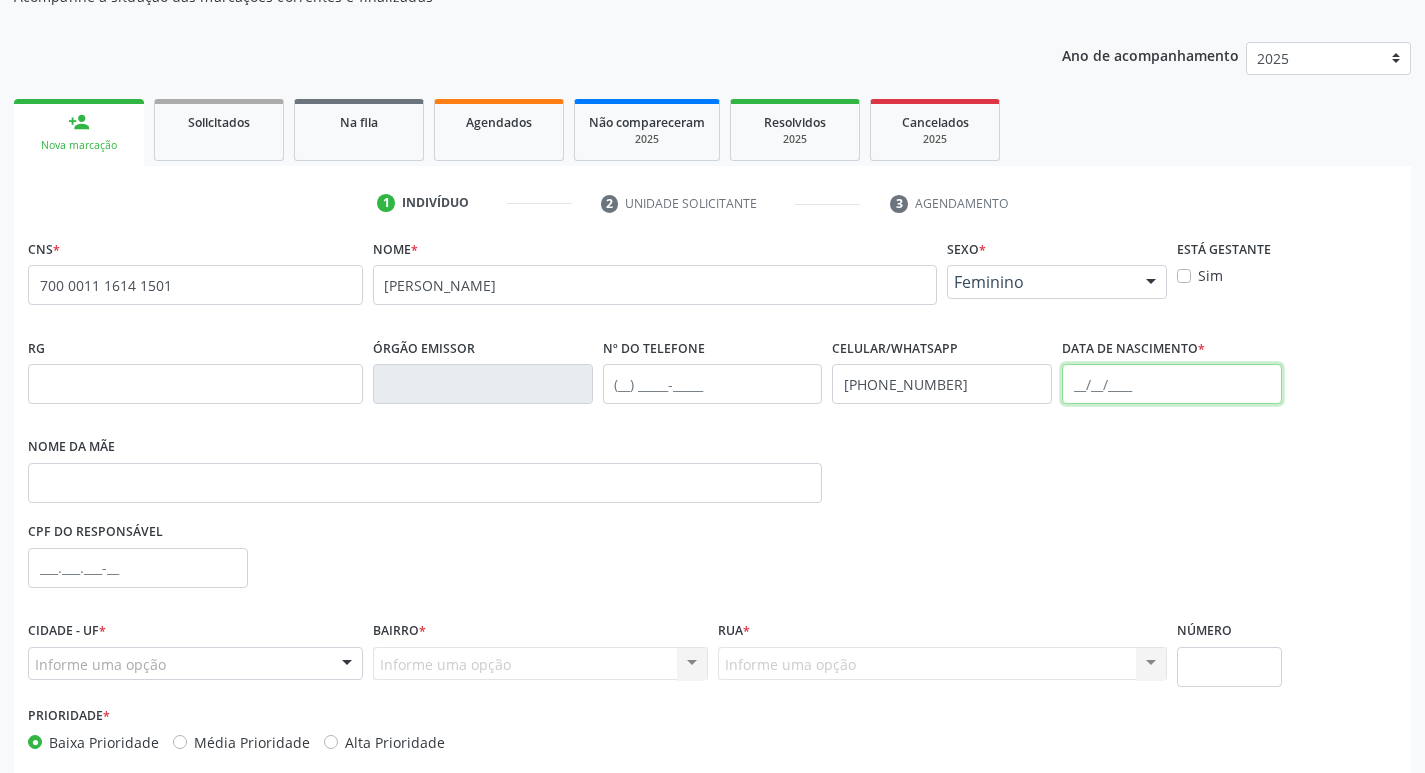 click at bounding box center [1172, 384] 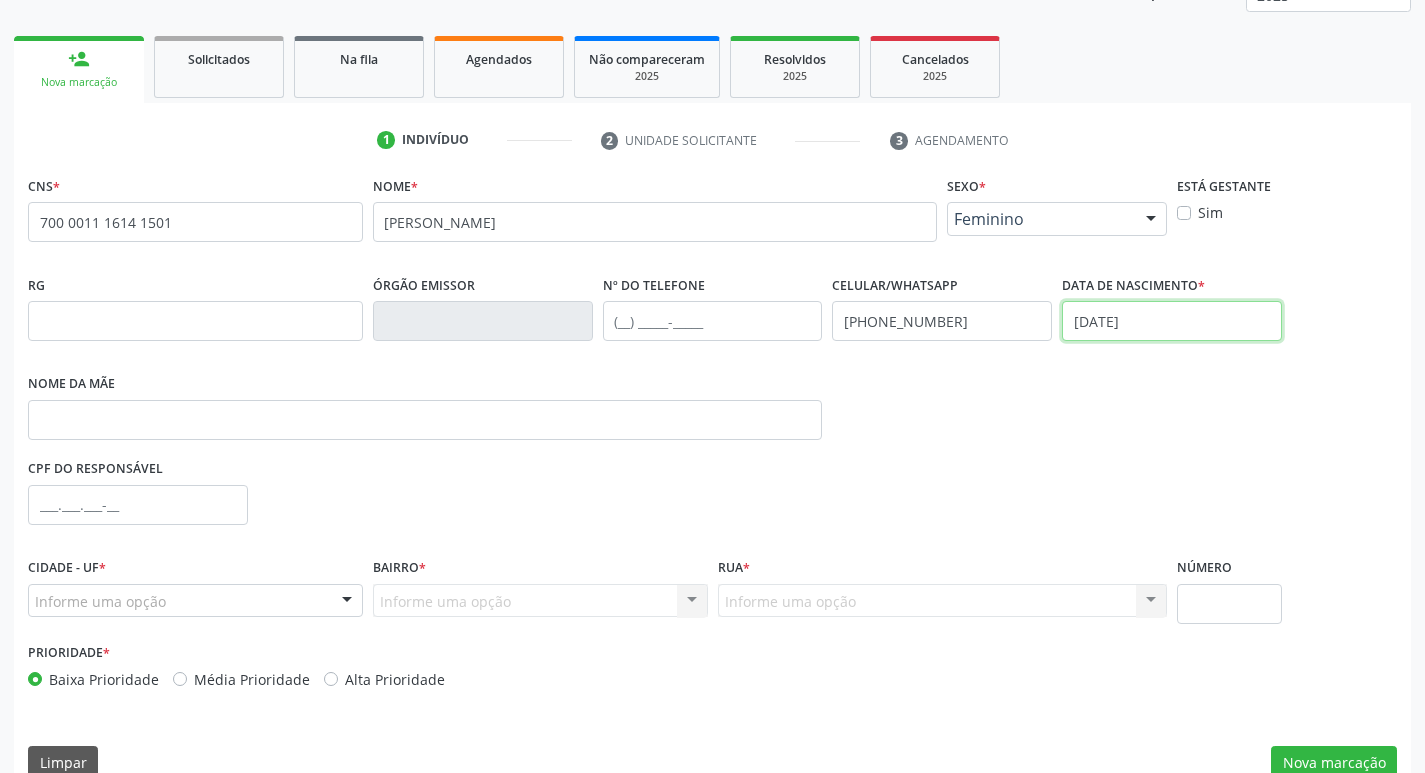 scroll, scrollTop: 297, scrollLeft: 0, axis: vertical 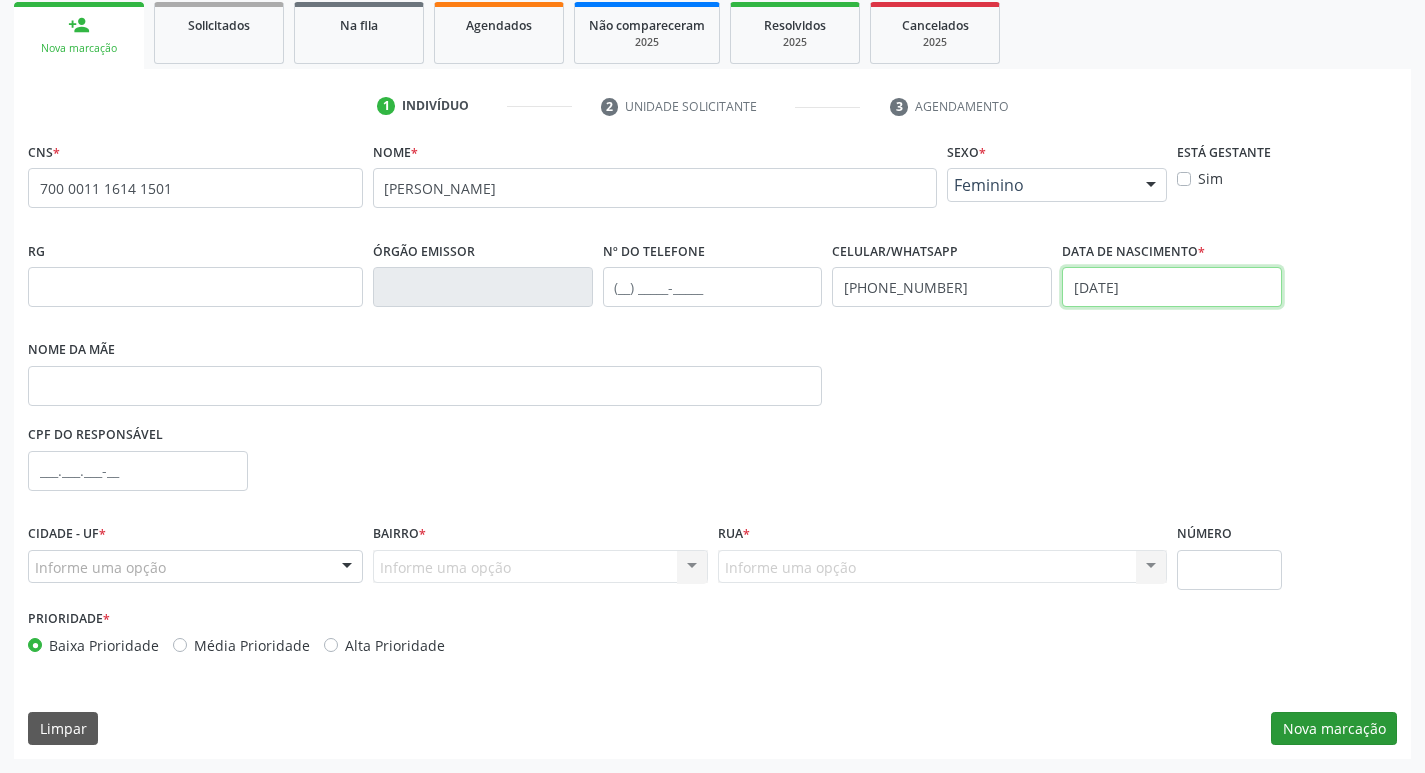 type on "[DATE]" 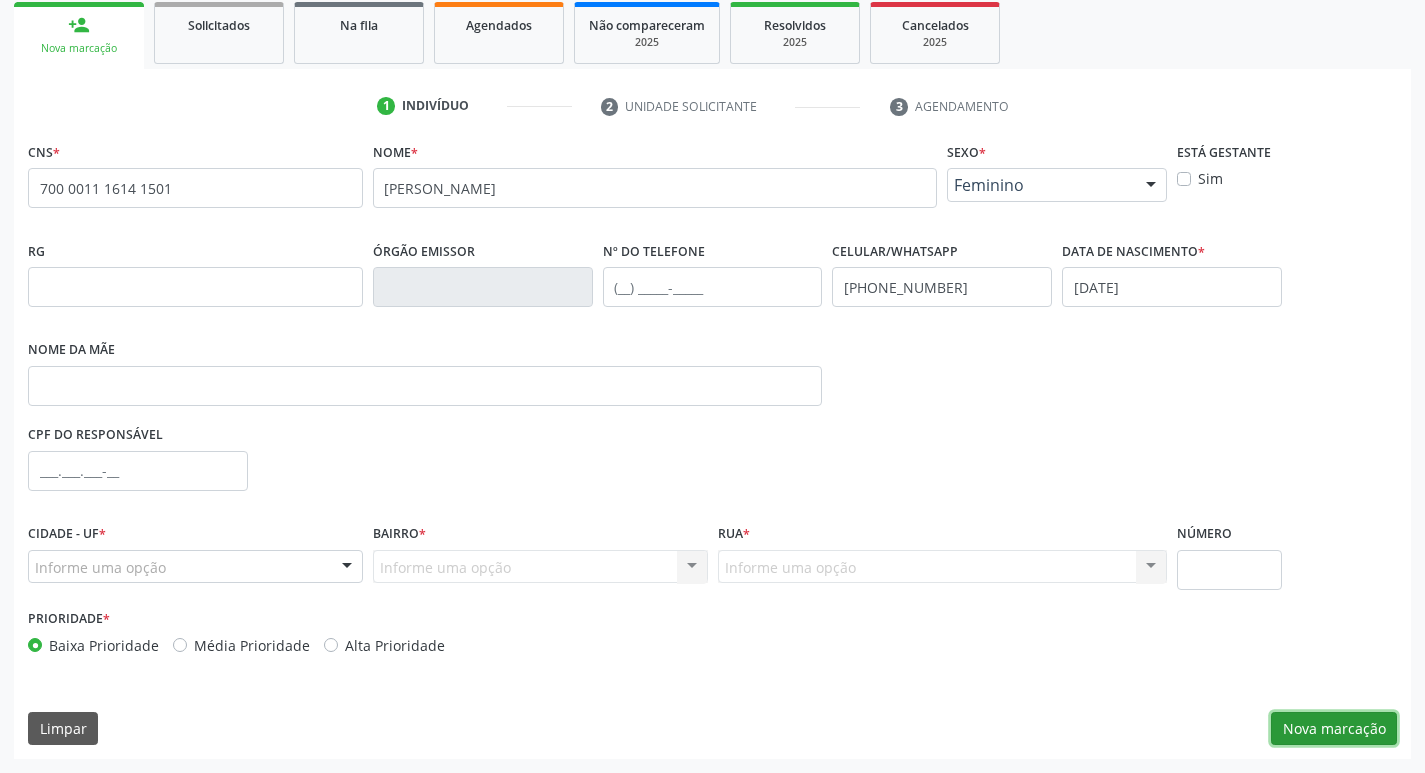 click on "Nova marcação" at bounding box center [1334, 729] 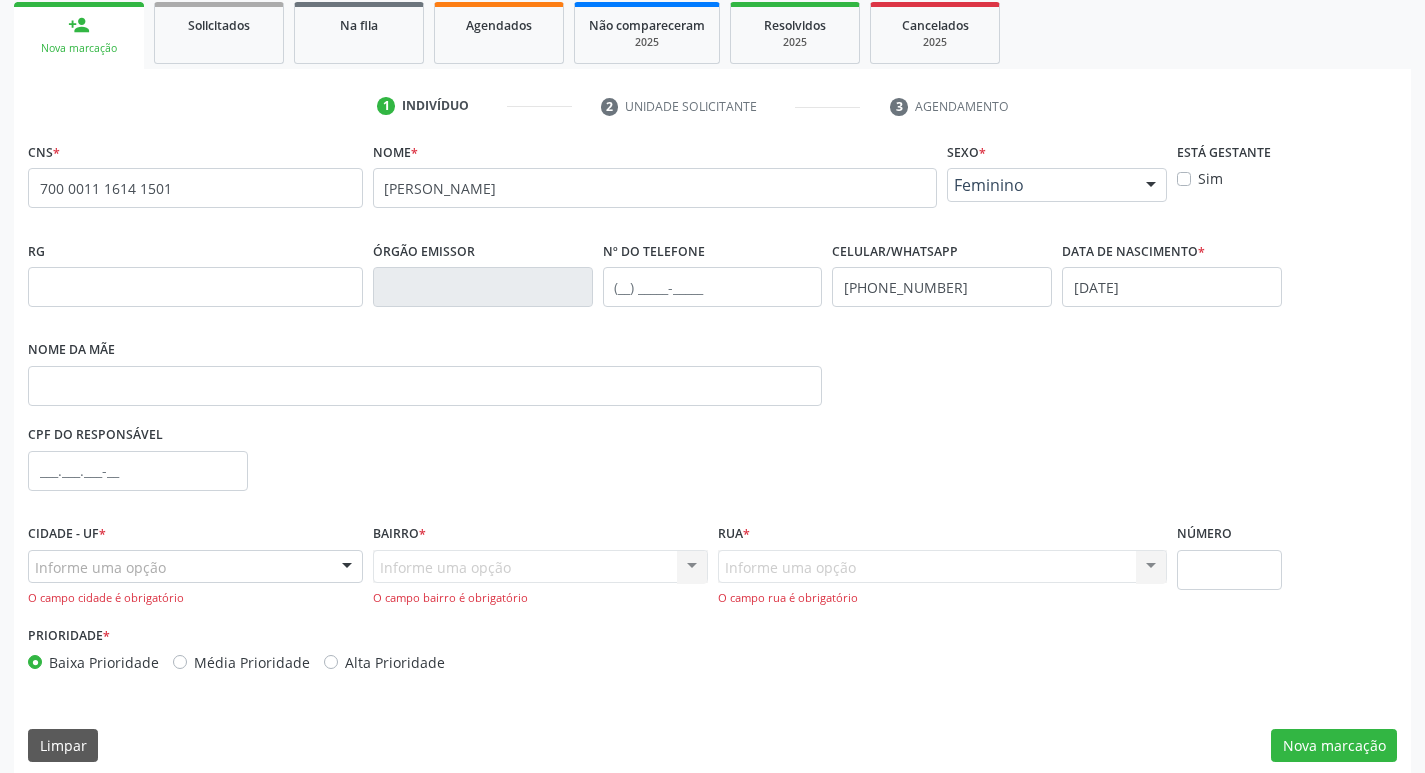 click on "Informe uma opção" at bounding box center (195, 567) 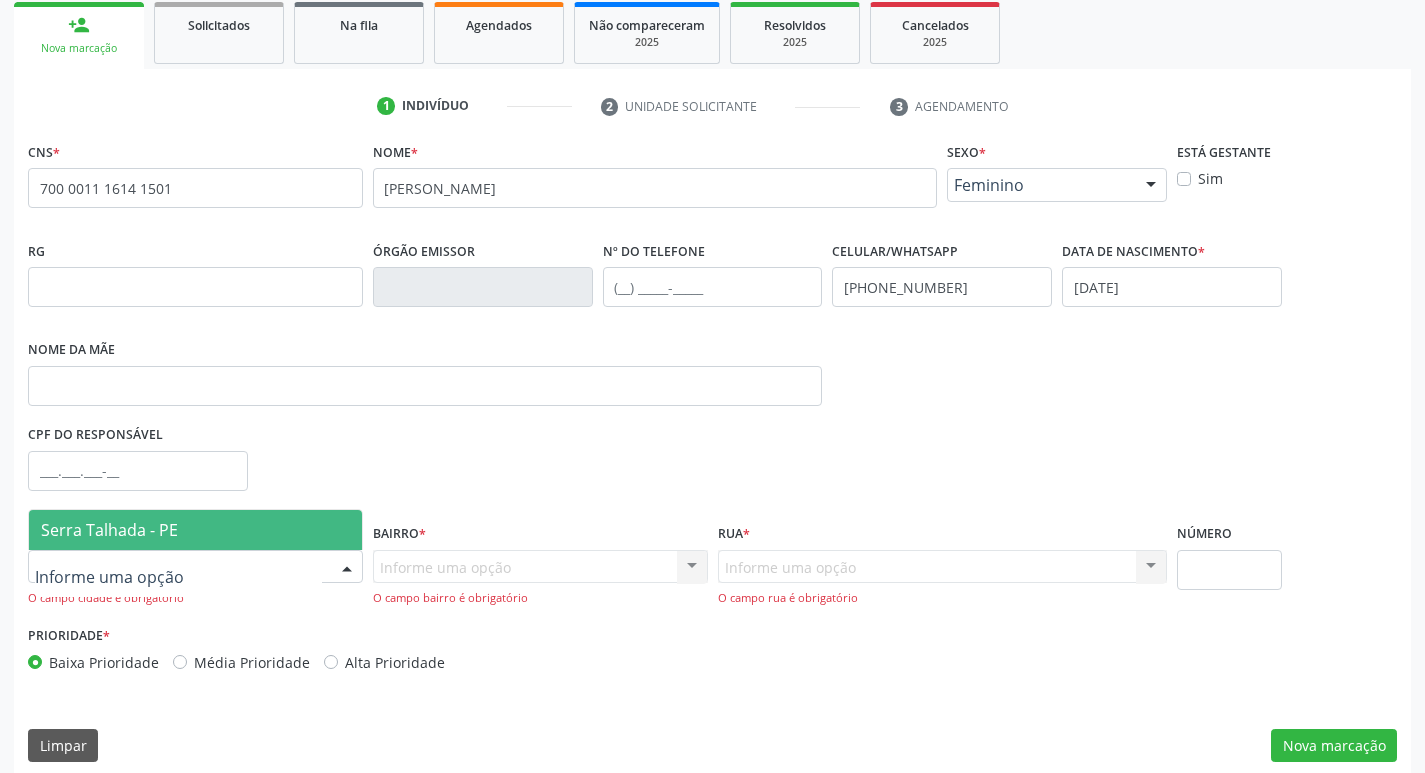 click on "Serra Talhada - PE" at bounding box center [195, 530] 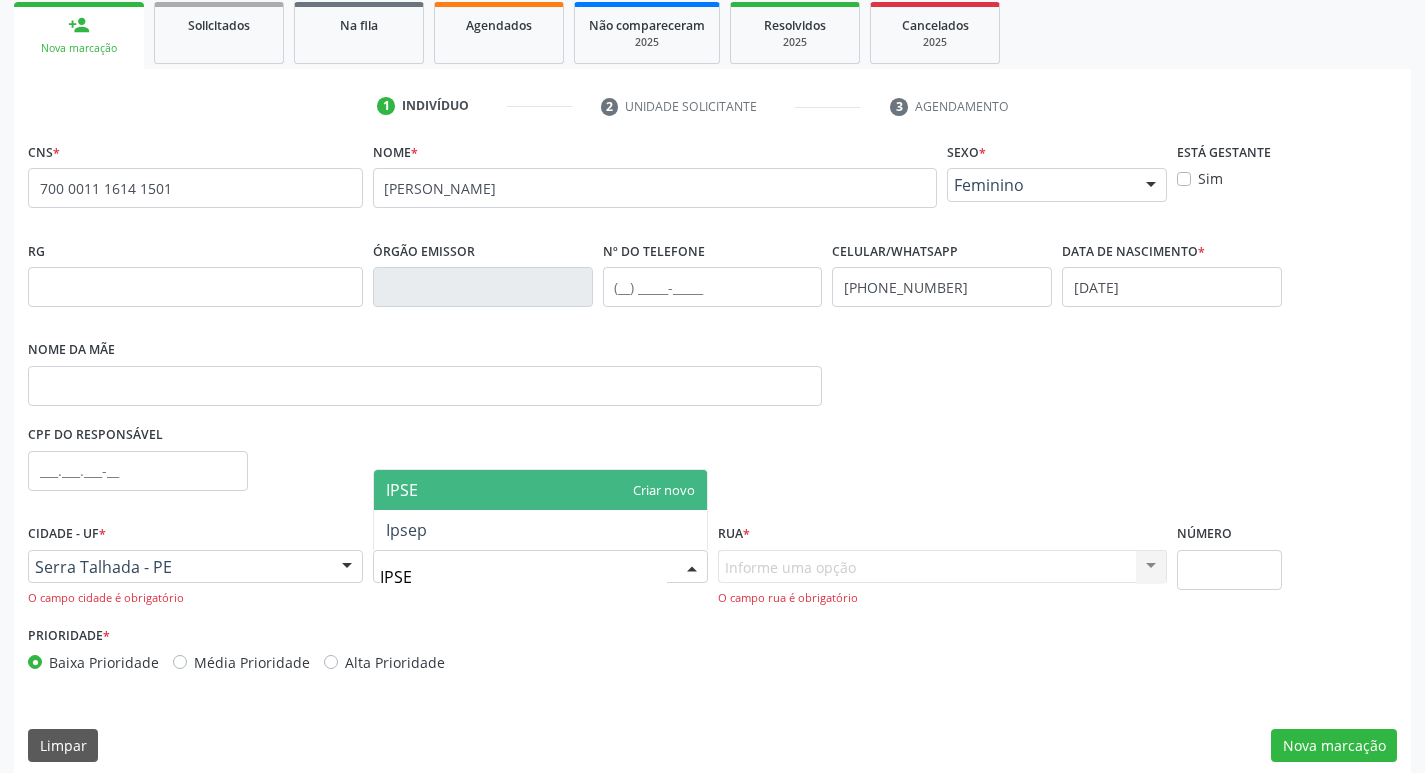 type on "IPSEP" 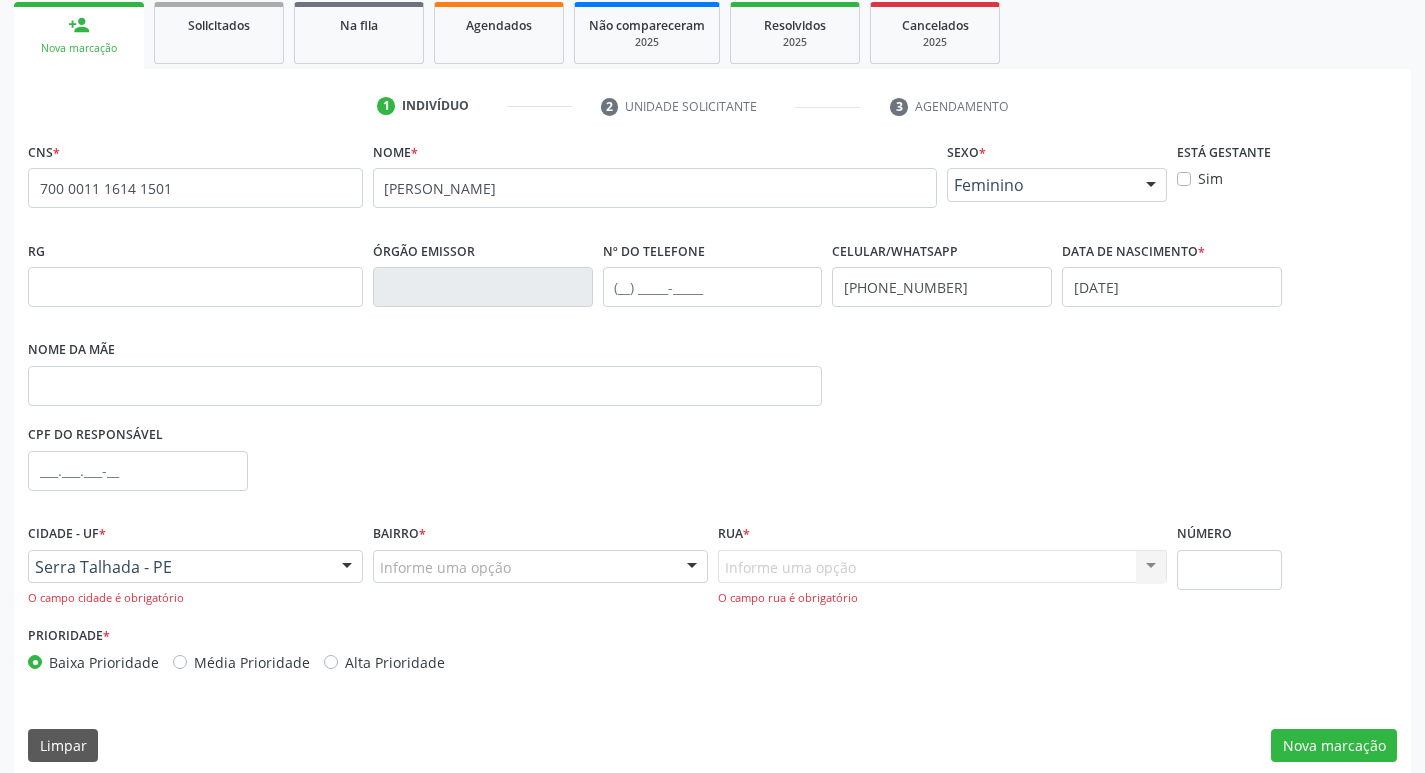 click on "Informe uma opção
Nenhum resultado encontrado para: "   "
Nenhuma opção encontrada. Digite para adicionar.
O campo rua é obrigatório" at bounding box center [943, 578] 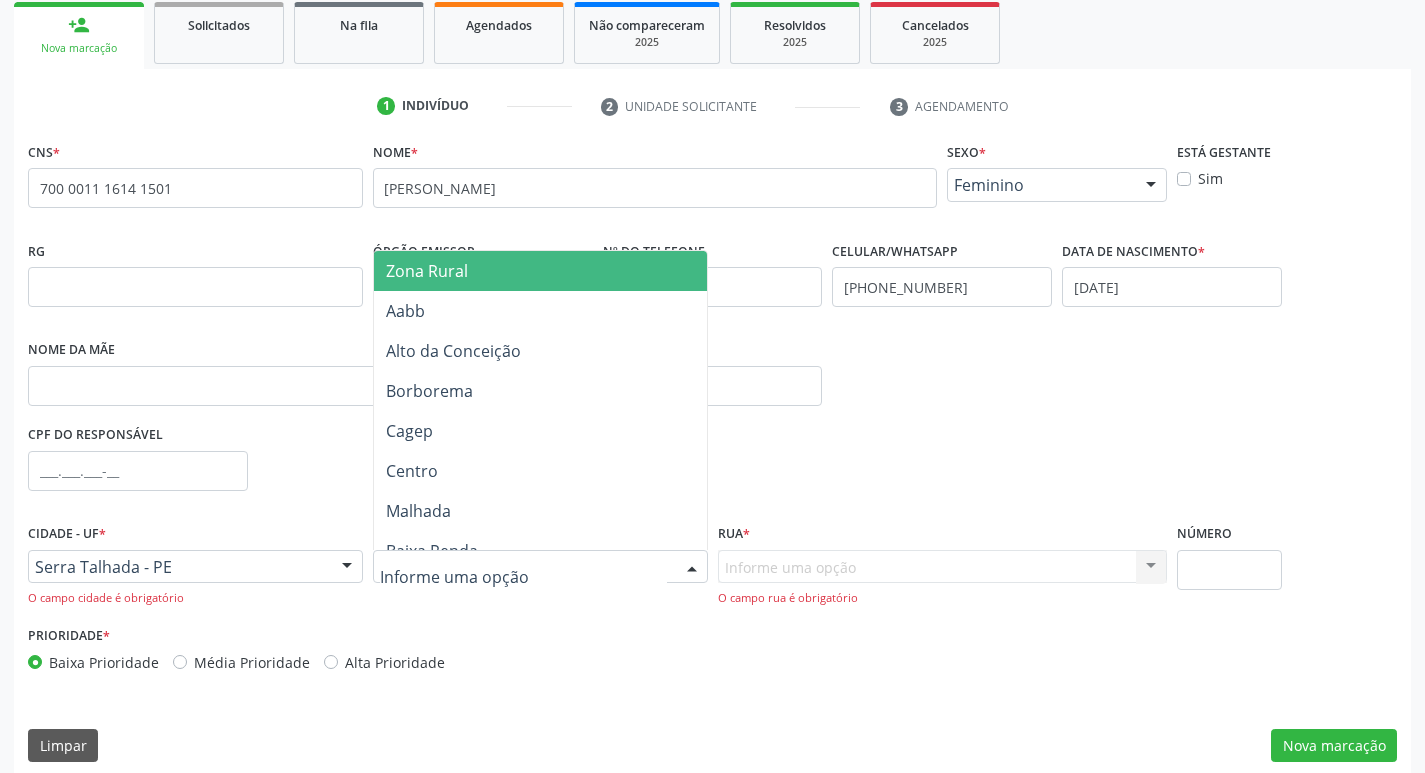 click at bounding box center [692, 568] 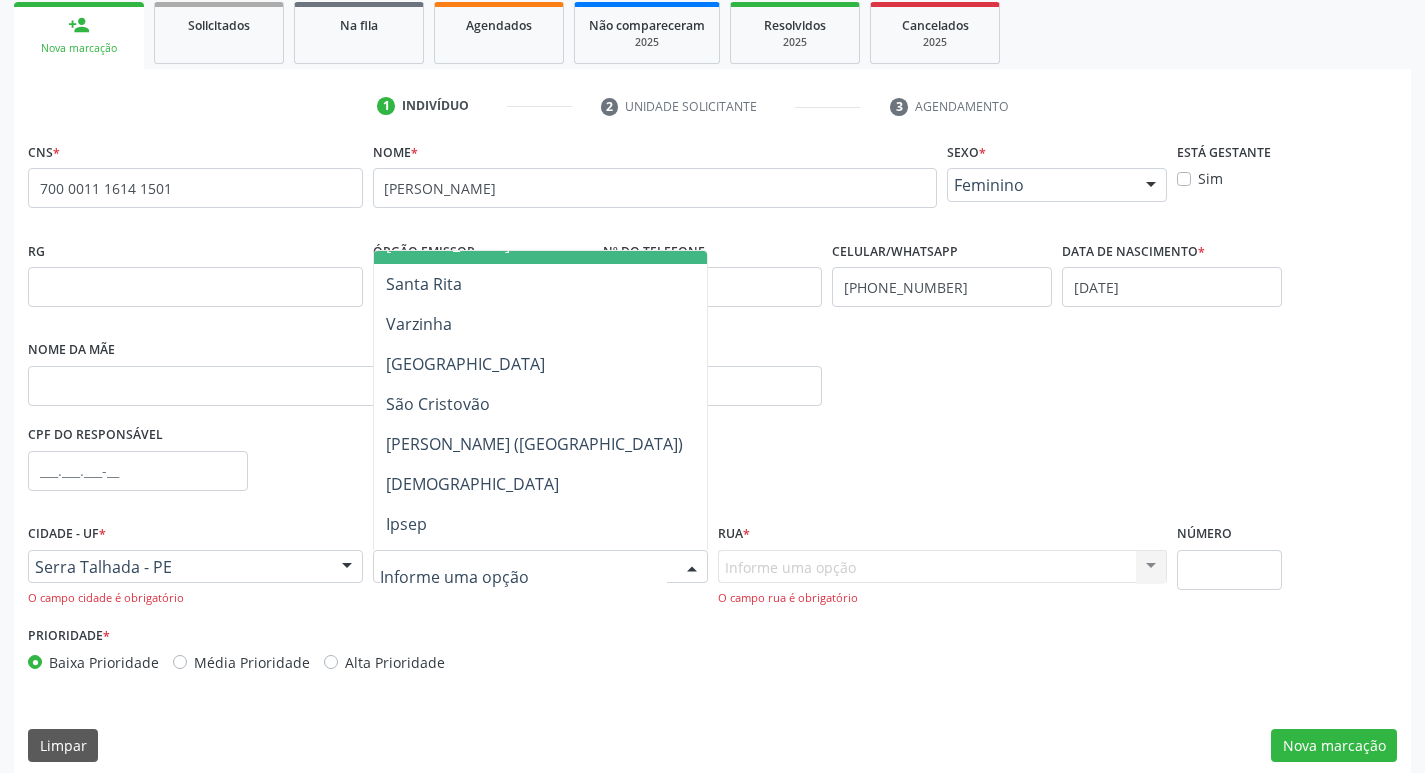 scroll, scrollTop: 400, scrollLeft: 0, axis: vertical 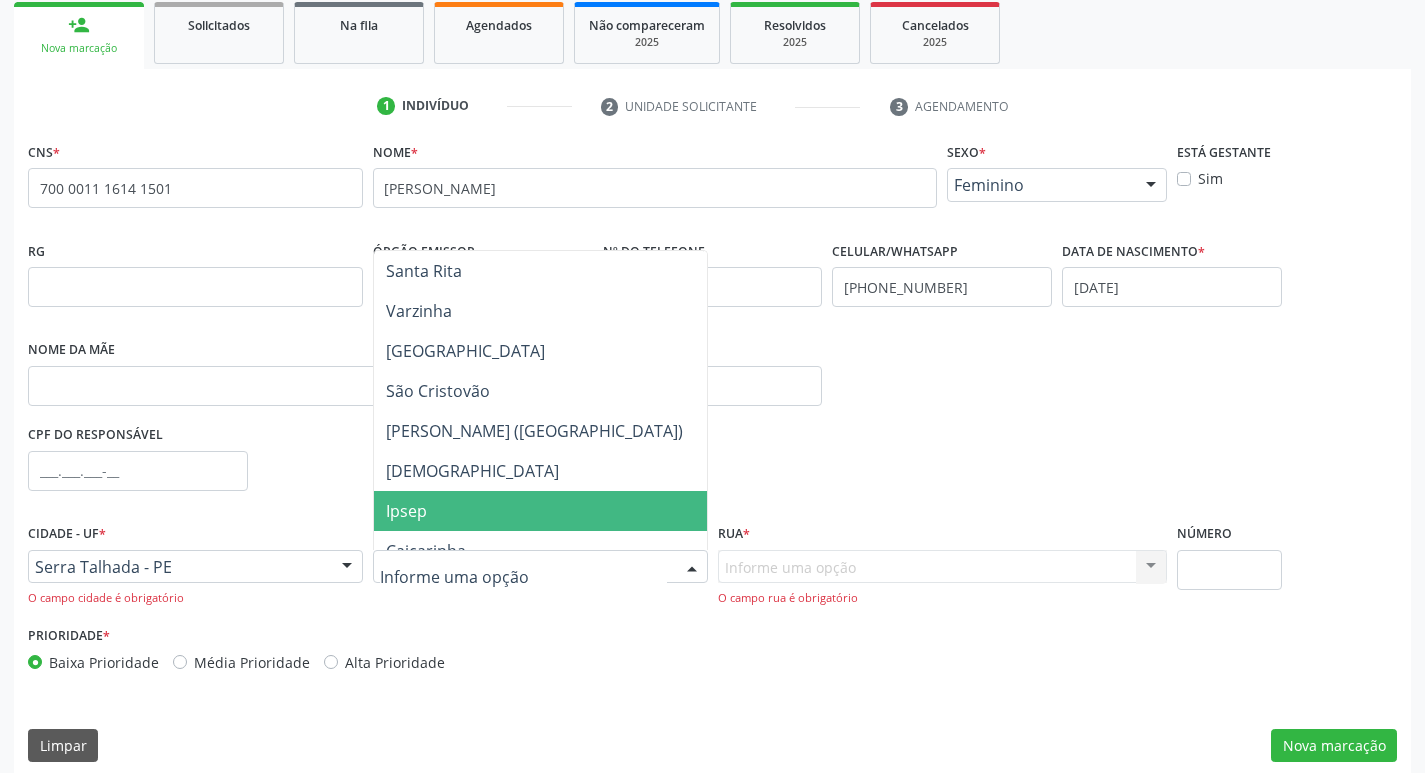 click on "Ipsep" at bounding box center [540, 511] 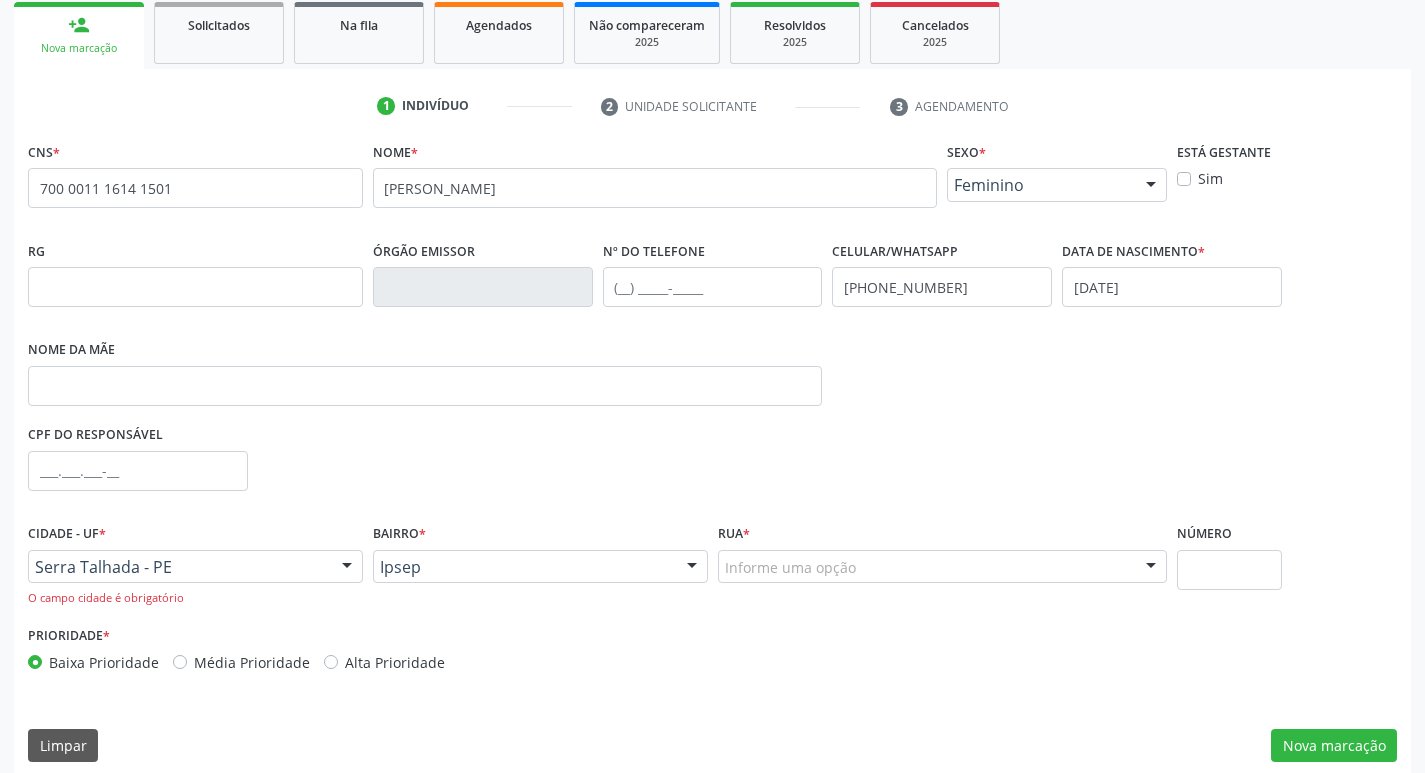 click at bounding box center (1151, 568) 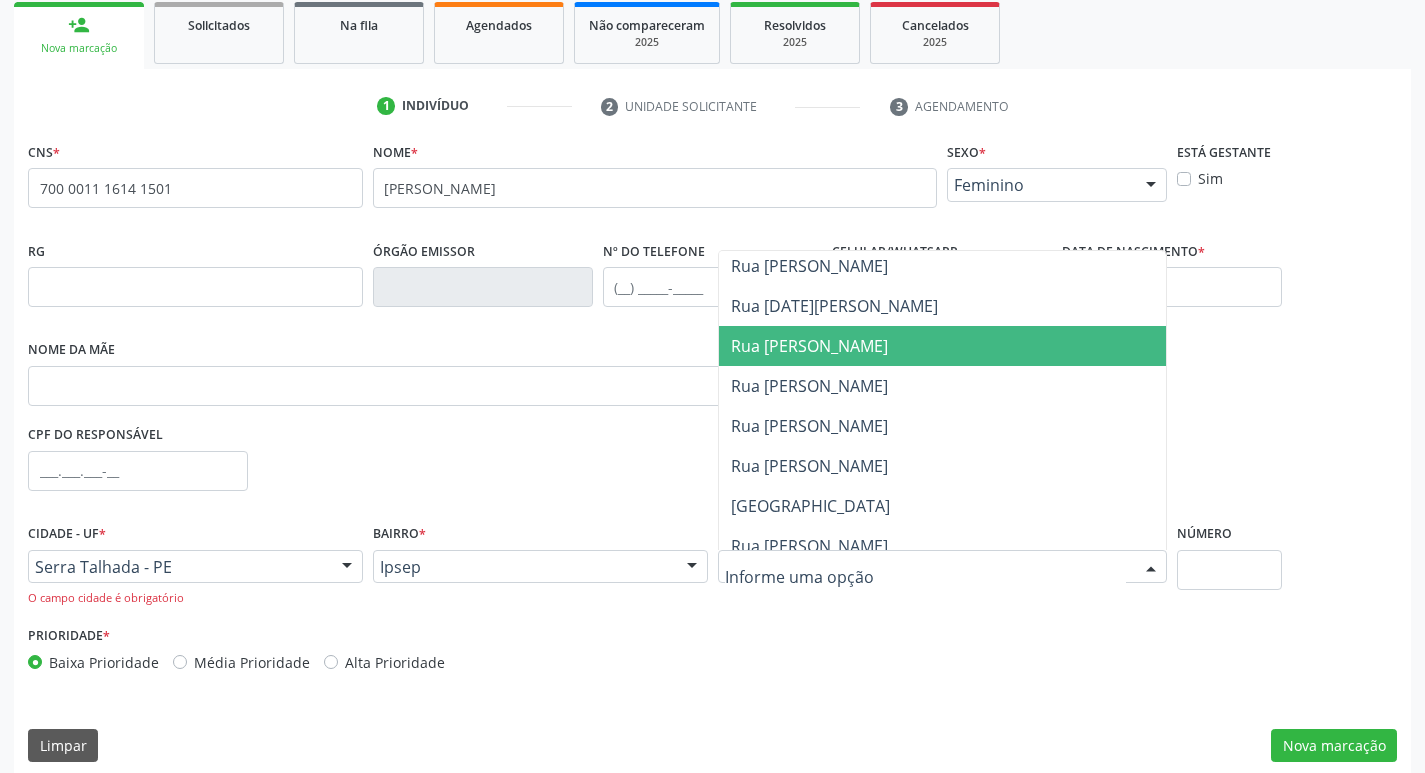 scroll, scrollTop: 600, scrollLeft: 0, axis: vertical 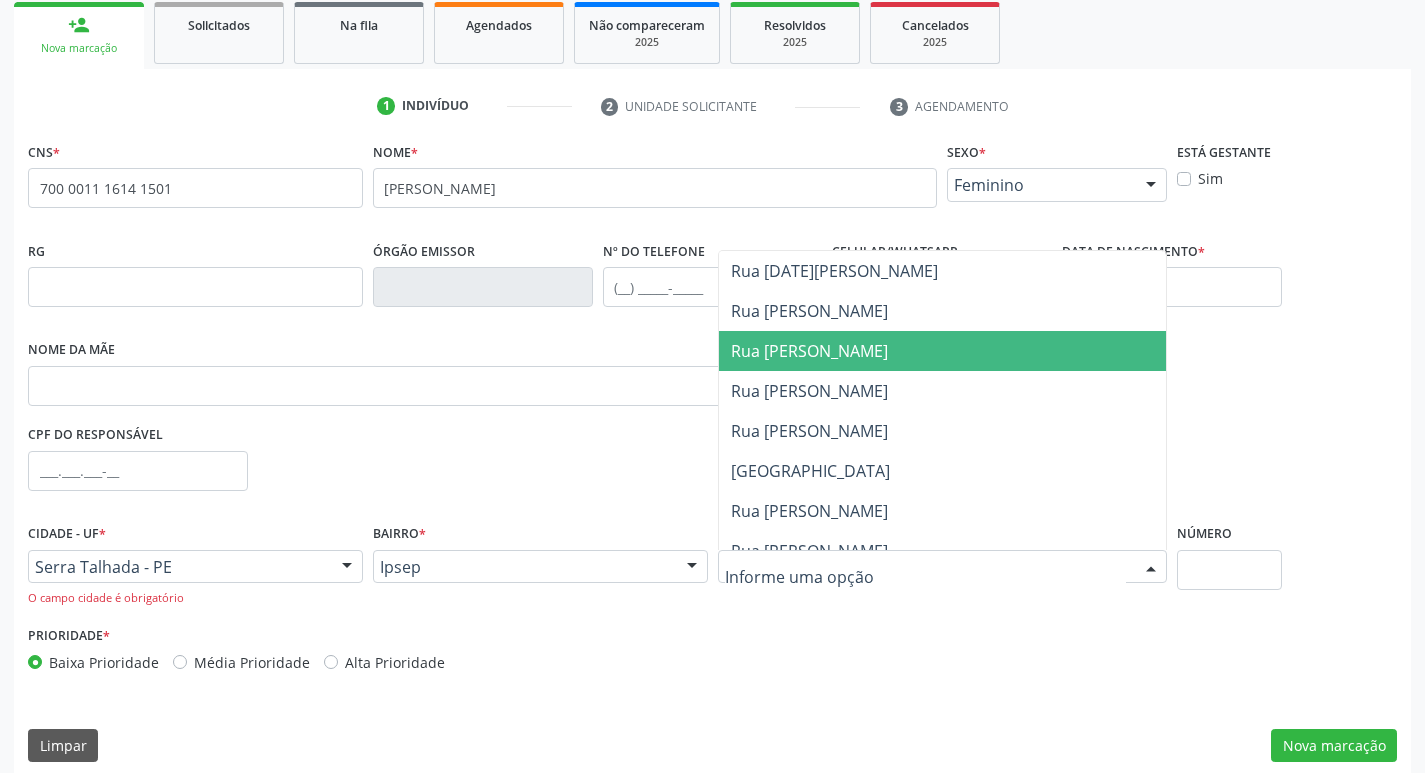 click on "Rua [PERSON_NAME]" at bounding box center [809, 351] 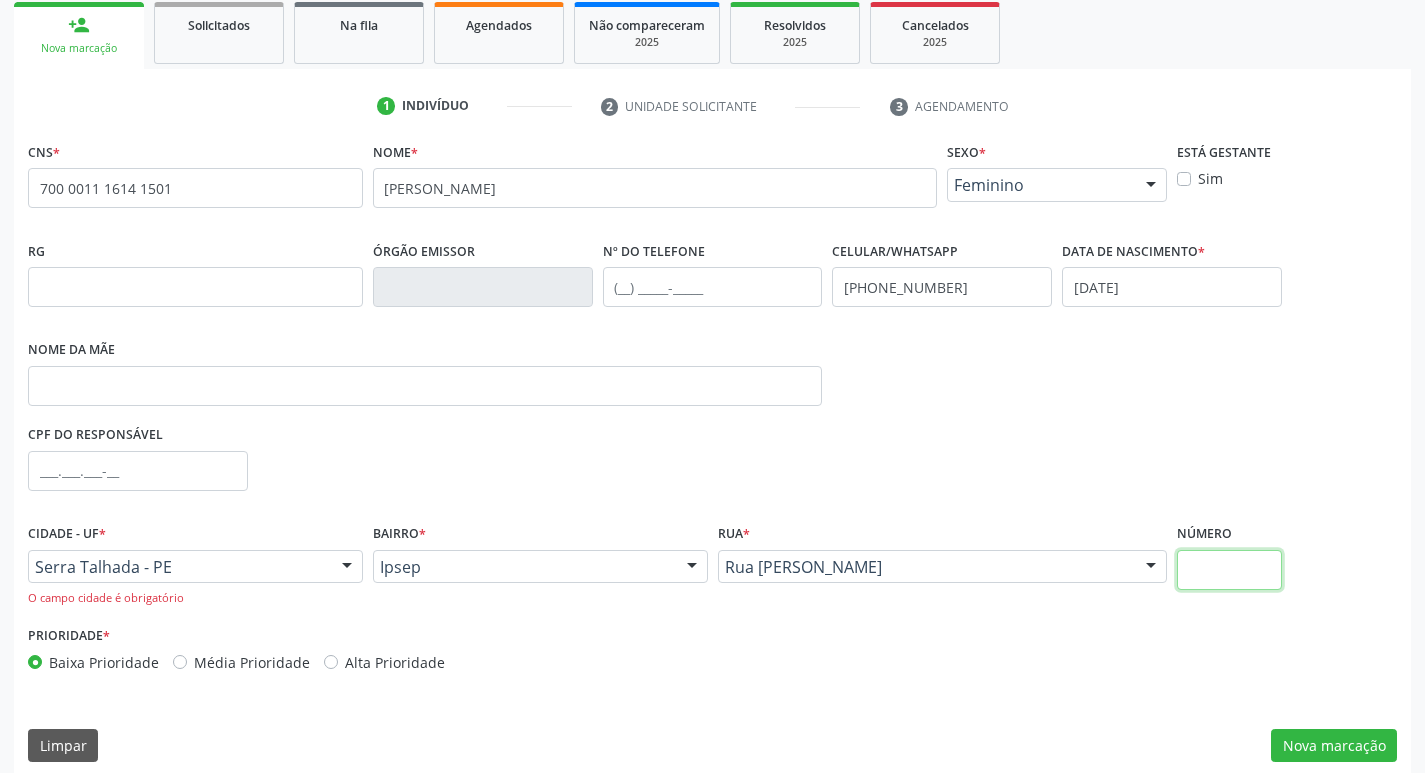 click at bounding box center [1229, 570] 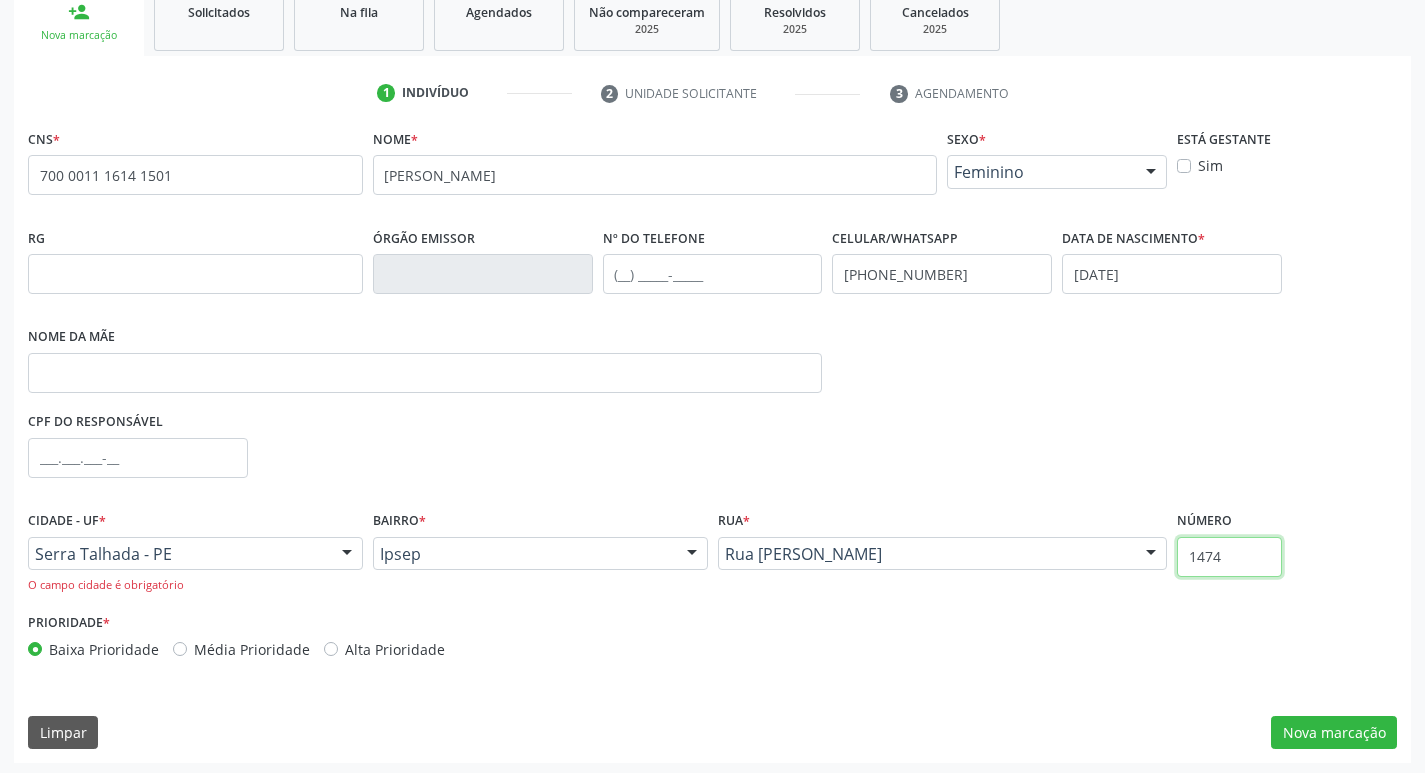 scroll, scrollTop: 314, scrollLeft: 0, axis: vertical 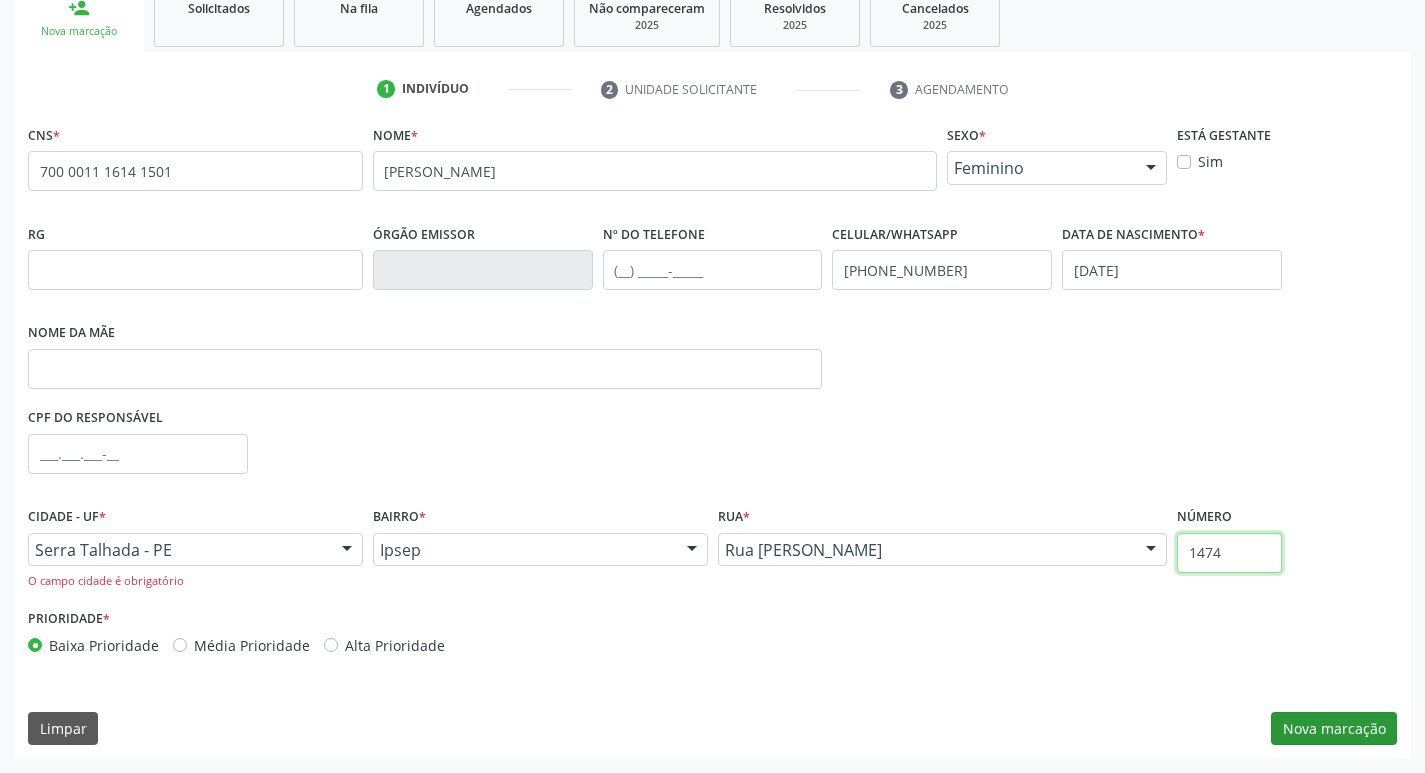 type on "1474" 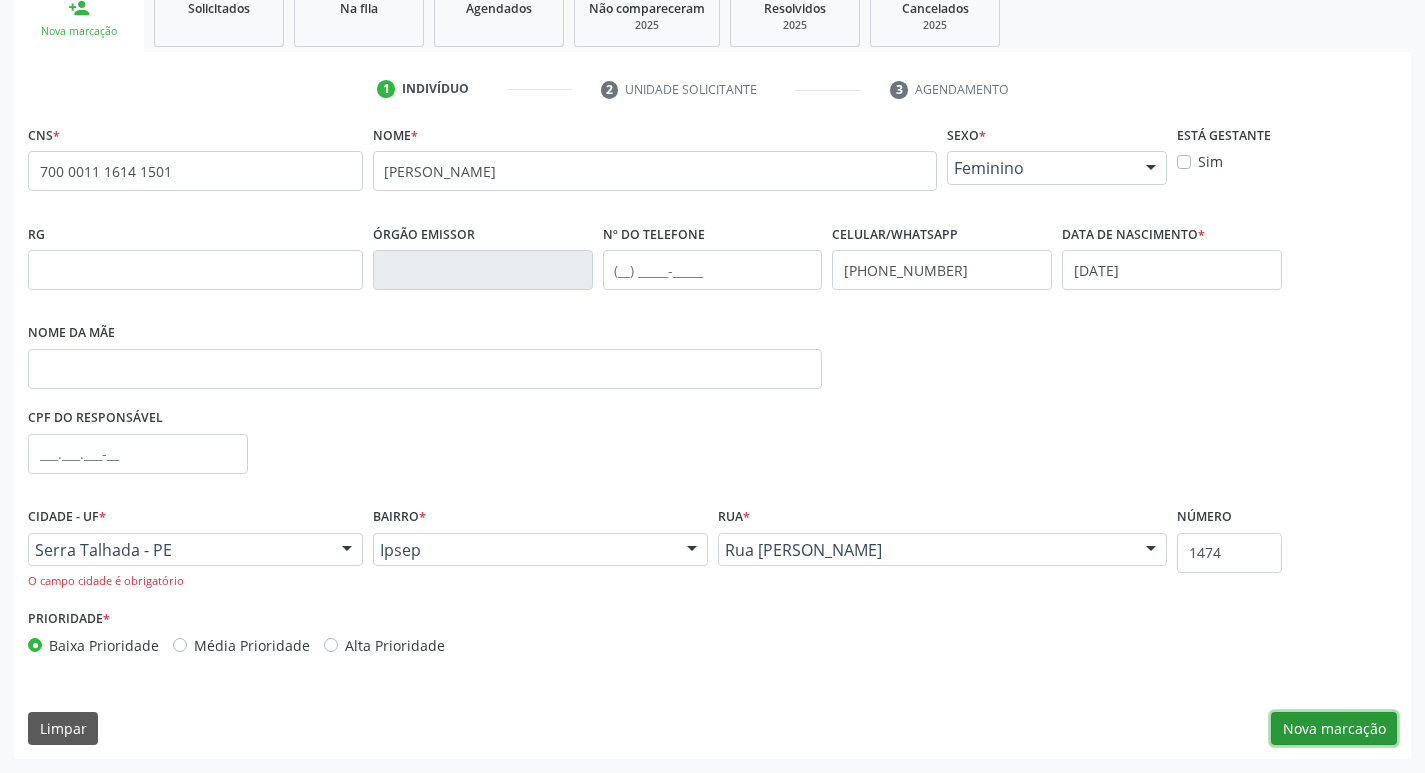 click on "Nova marcação" at bounding box center [1334, 729] 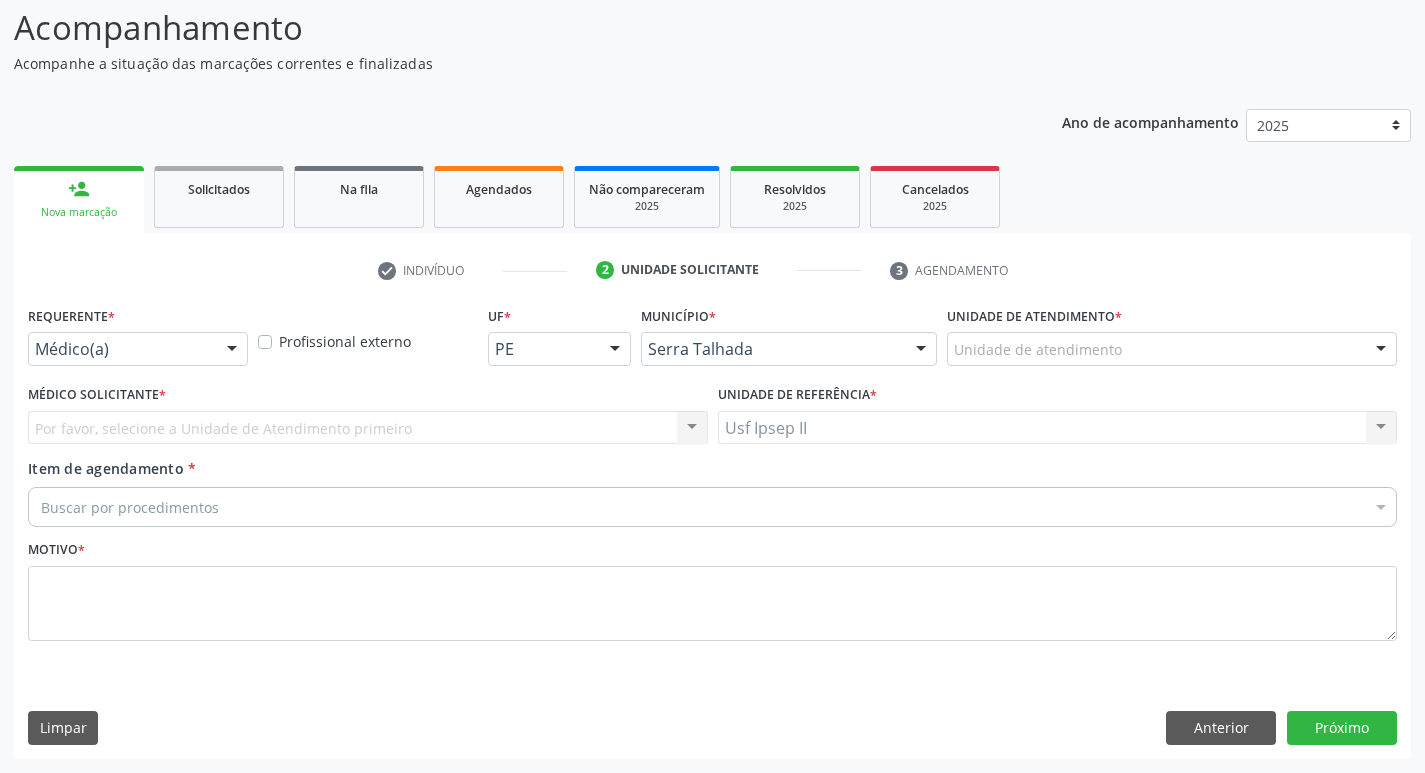 scroll, scrollTop: 133, scrollLeft: 0, axis: vertical 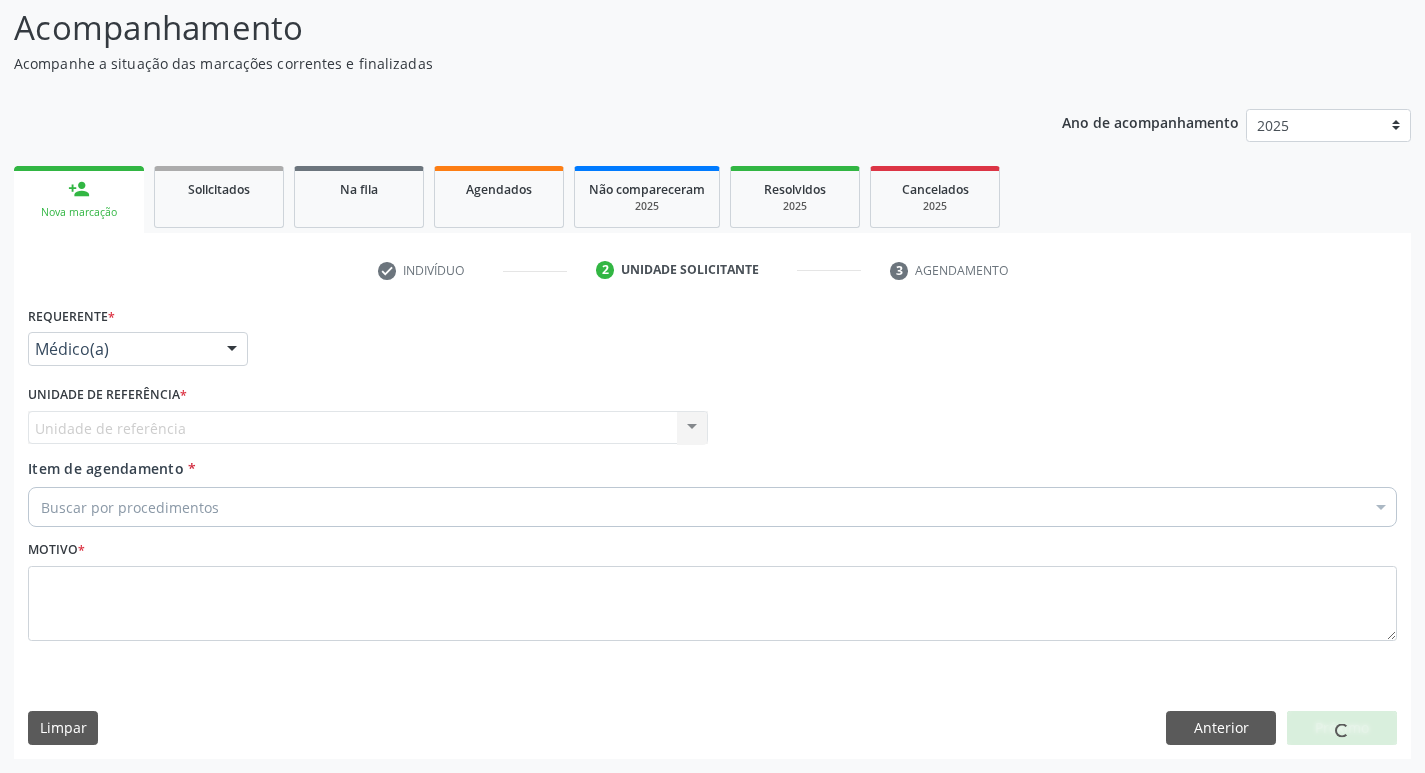 type 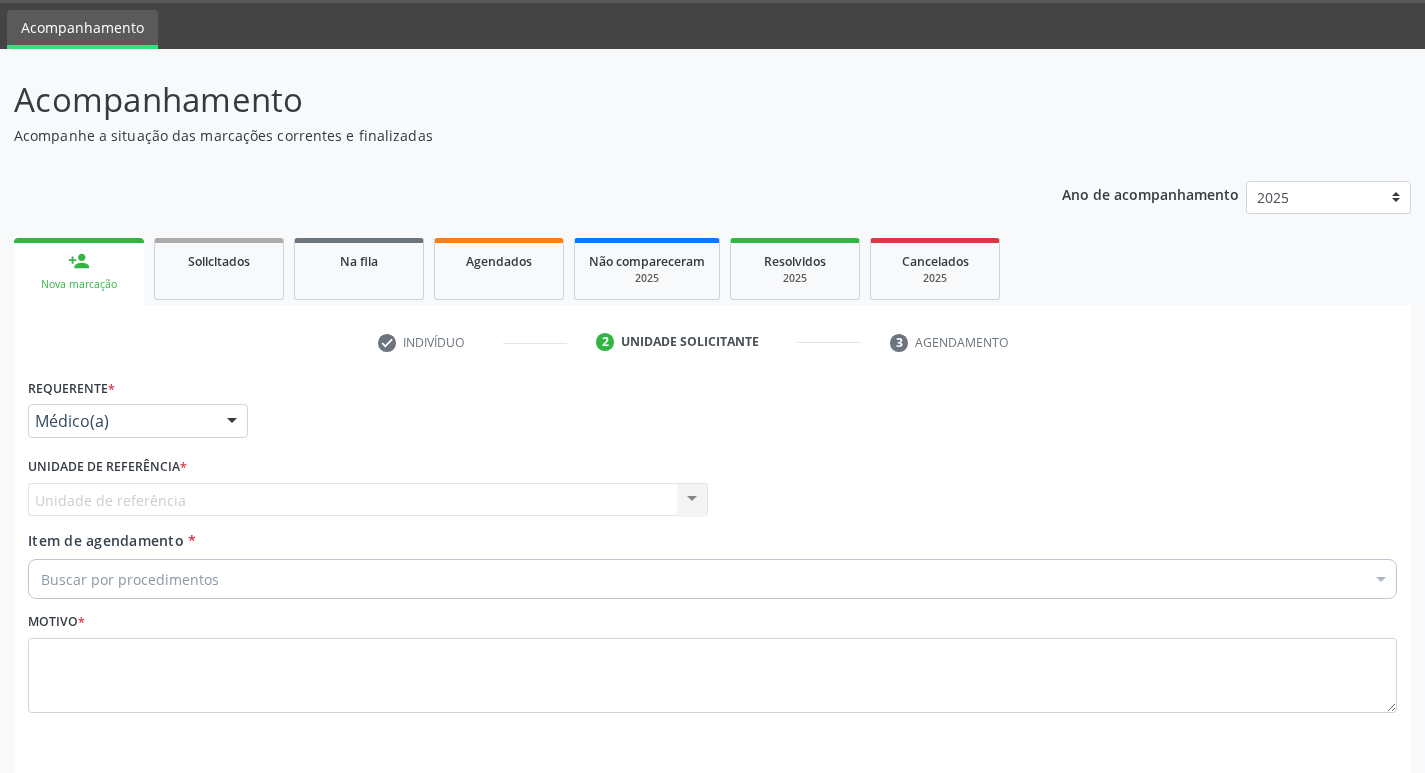 scroll, scrollTop: 133, scrollLeft: 0, axis: vertical 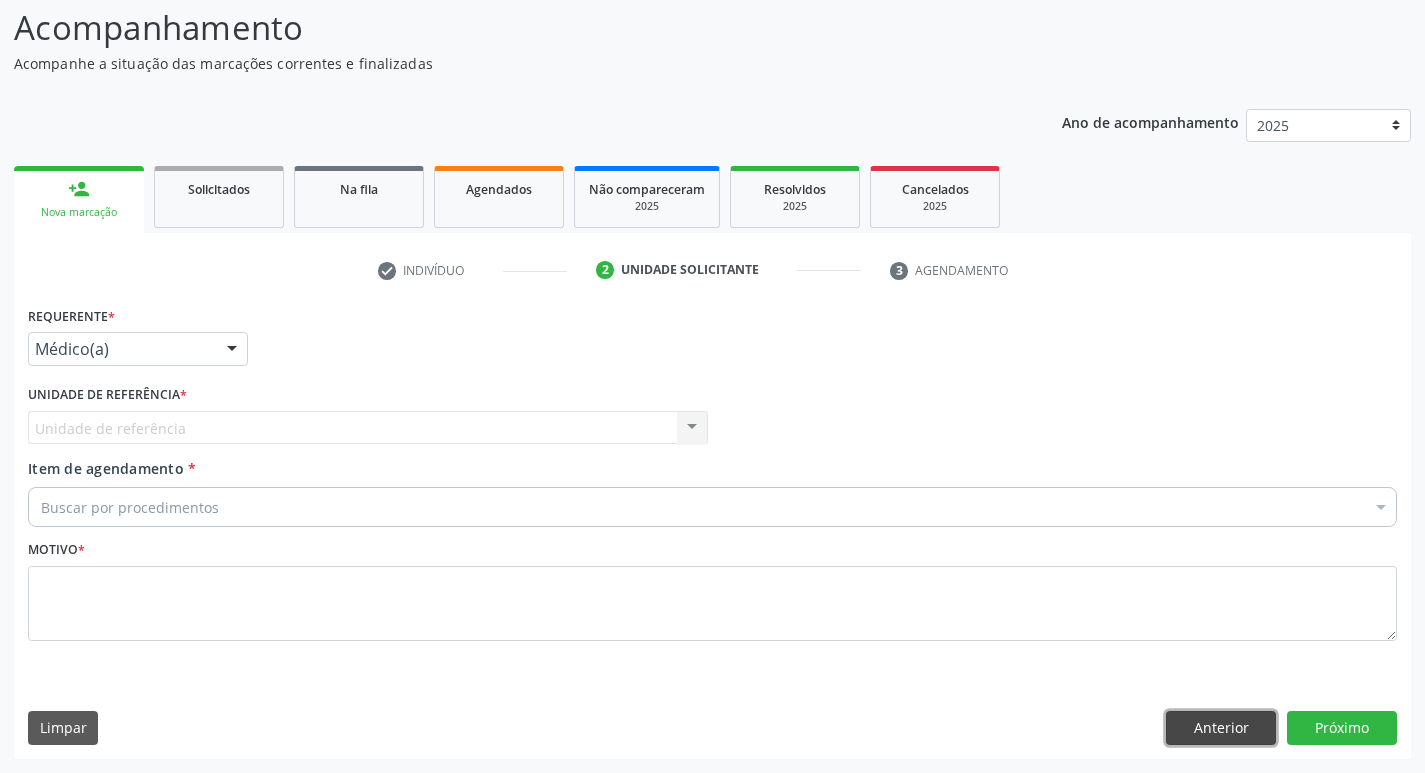 click on "Anterior" at bounding box center (1221, 728) 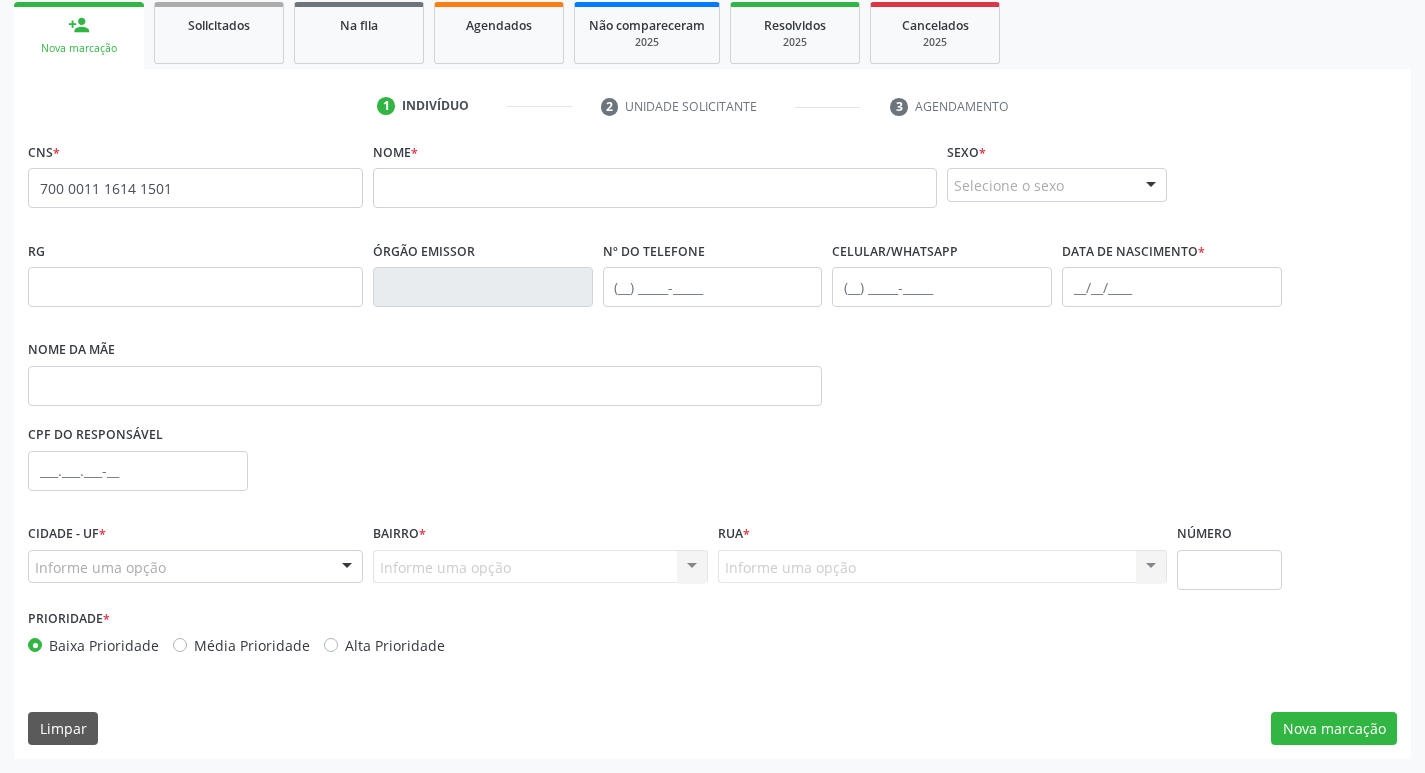 scroll, scrollTop: 97, scrollLeft: 0, axis: vertical 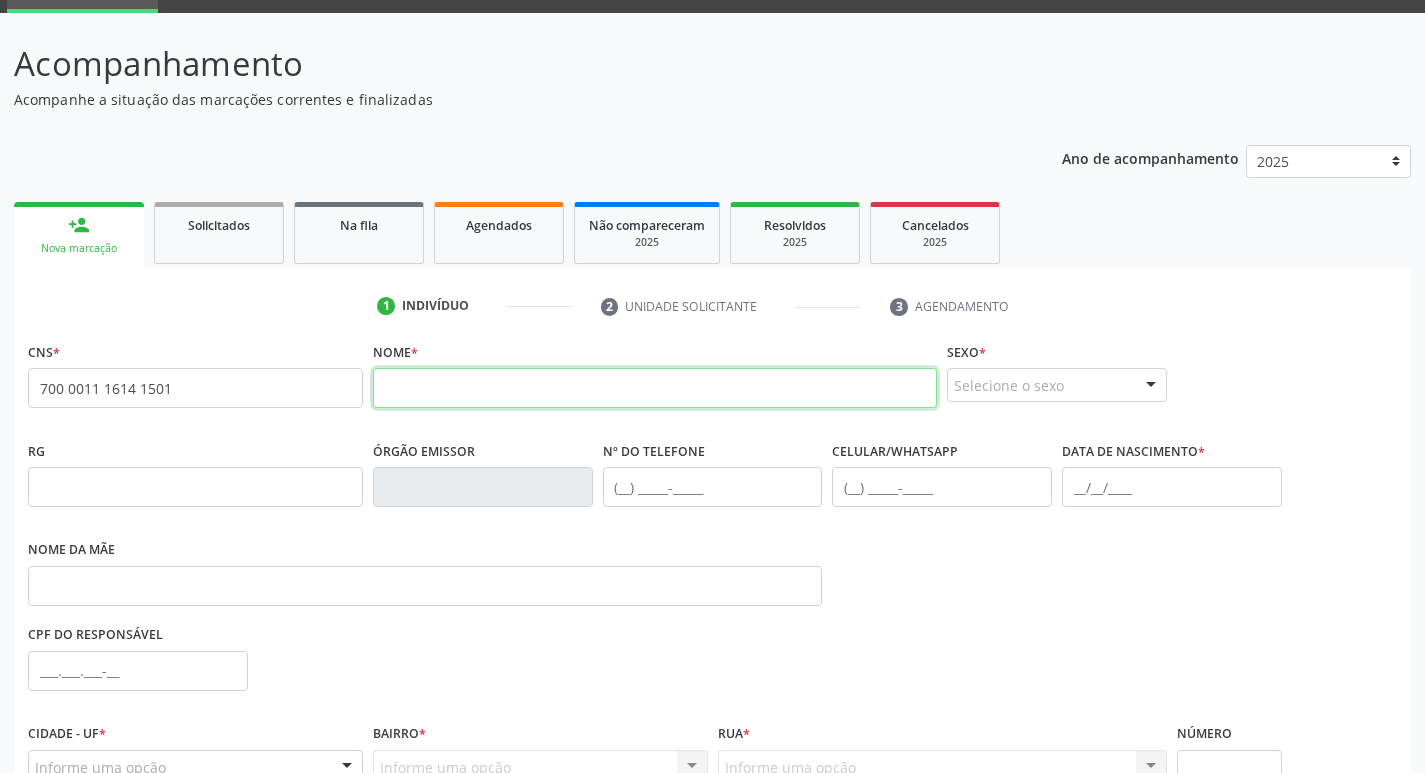 click at bounding box center [655, 388] 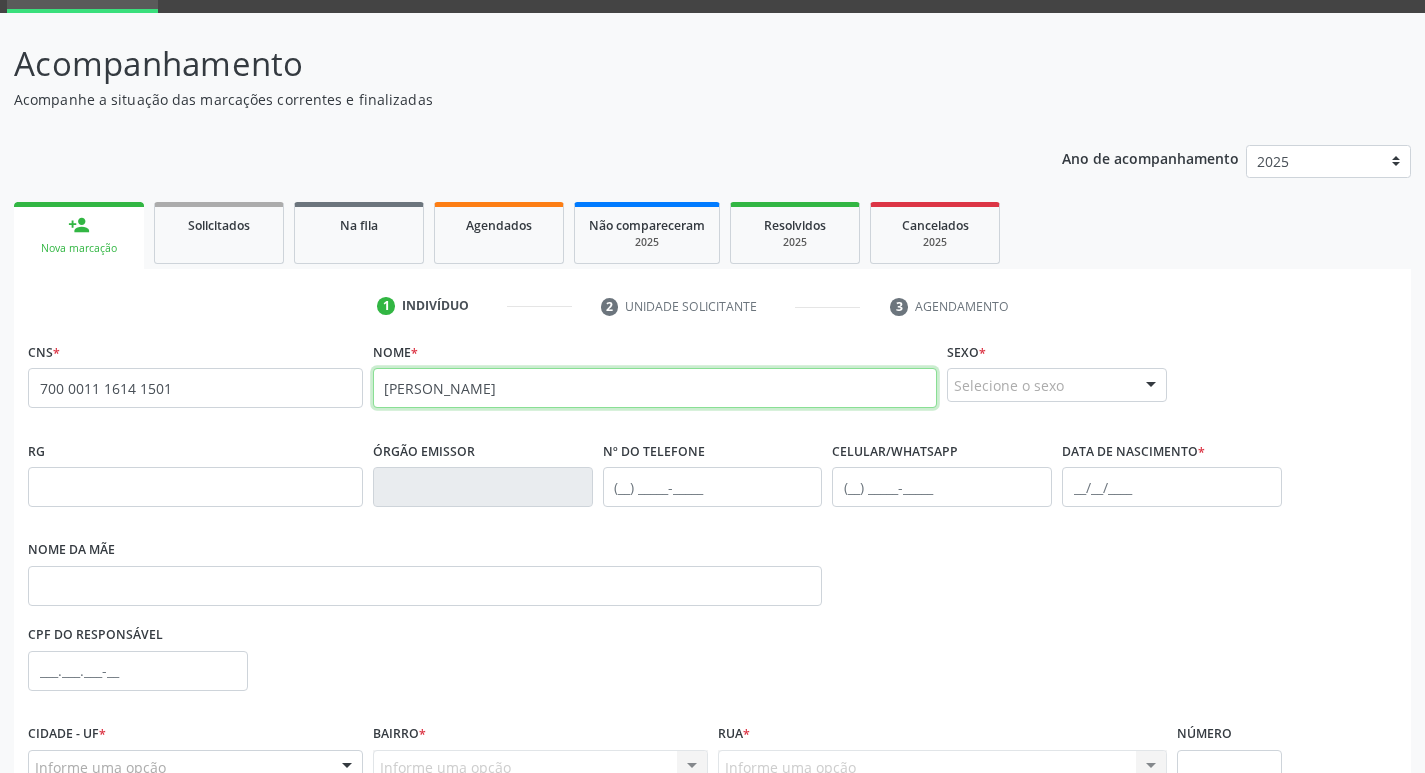type on "[PERSON_NAME]" 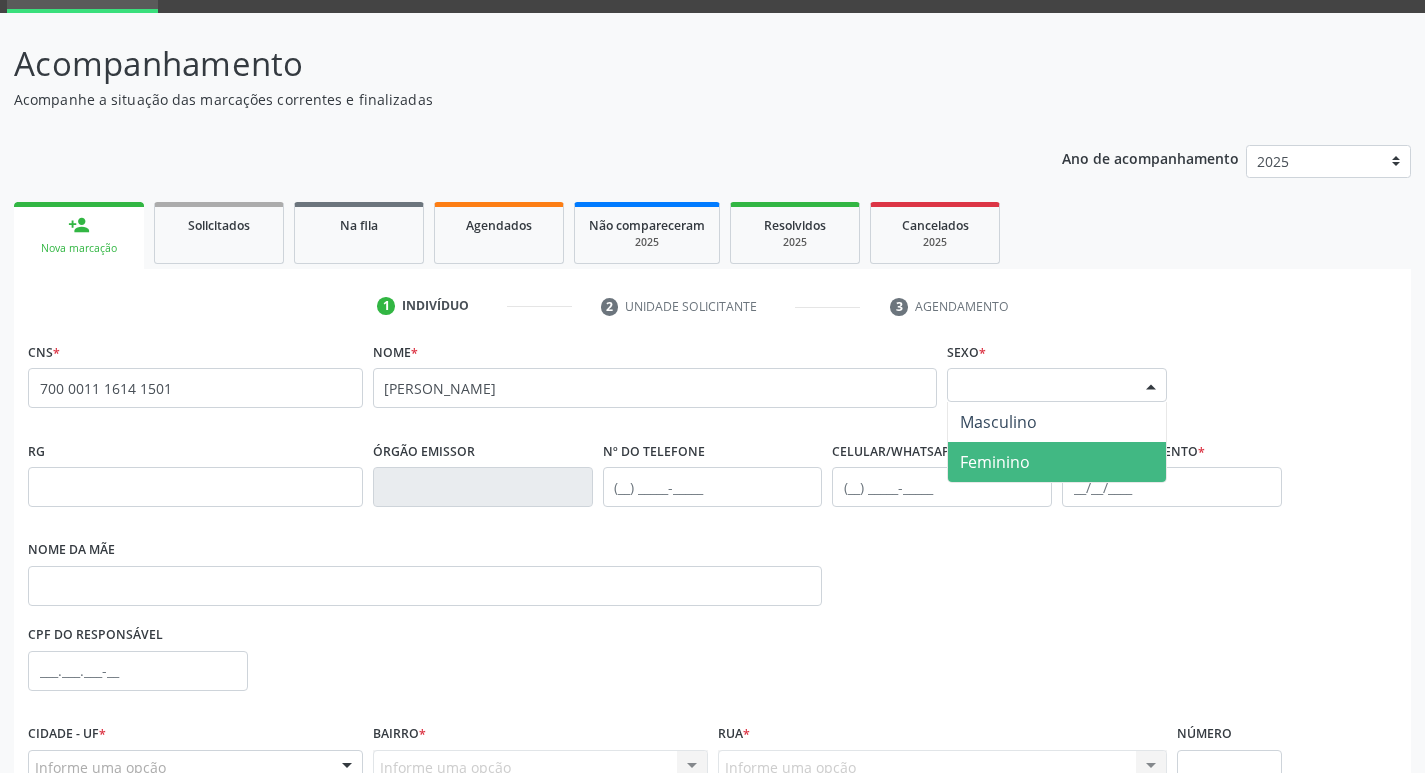 click on "Selecione o sexo" at bounding box center (1057, 385) 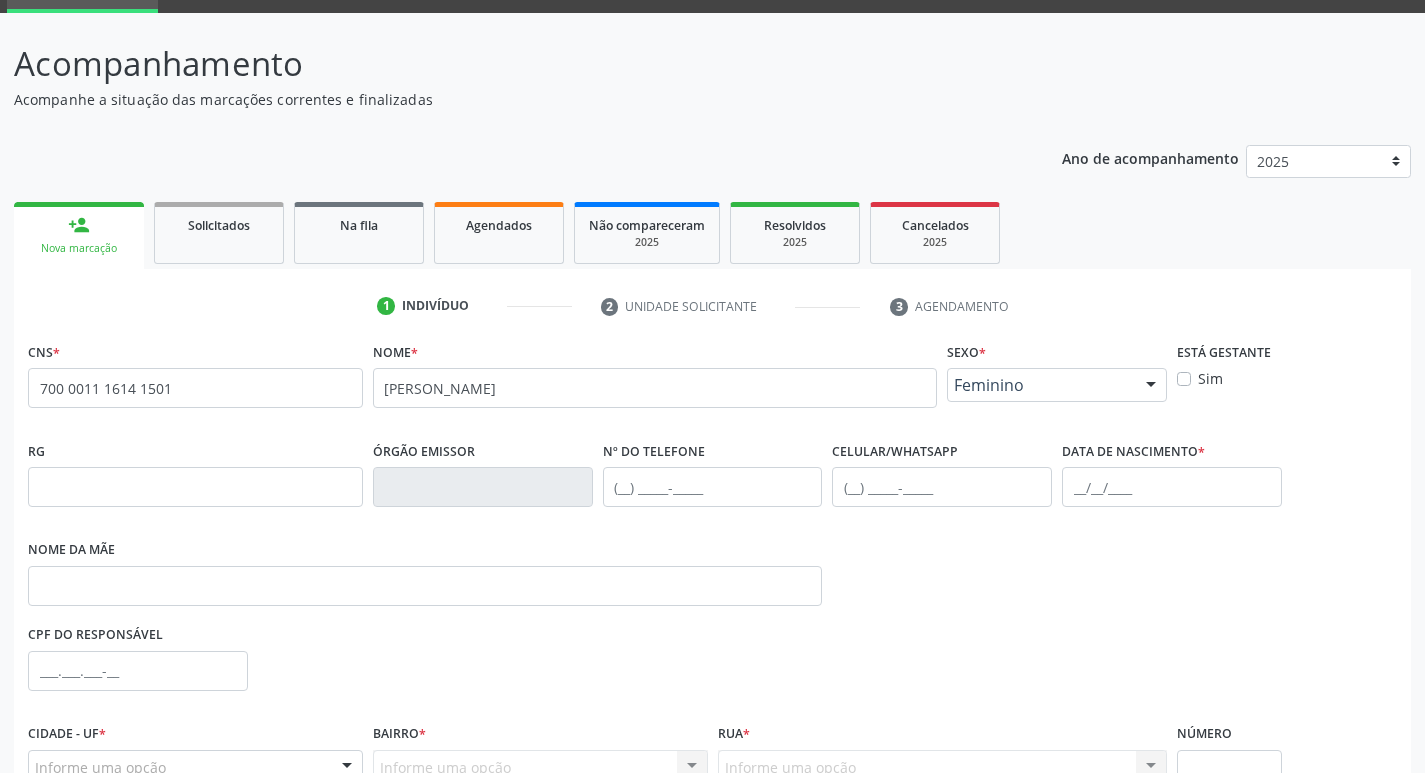 click on "Sim" at bounding box center [1210, 378] 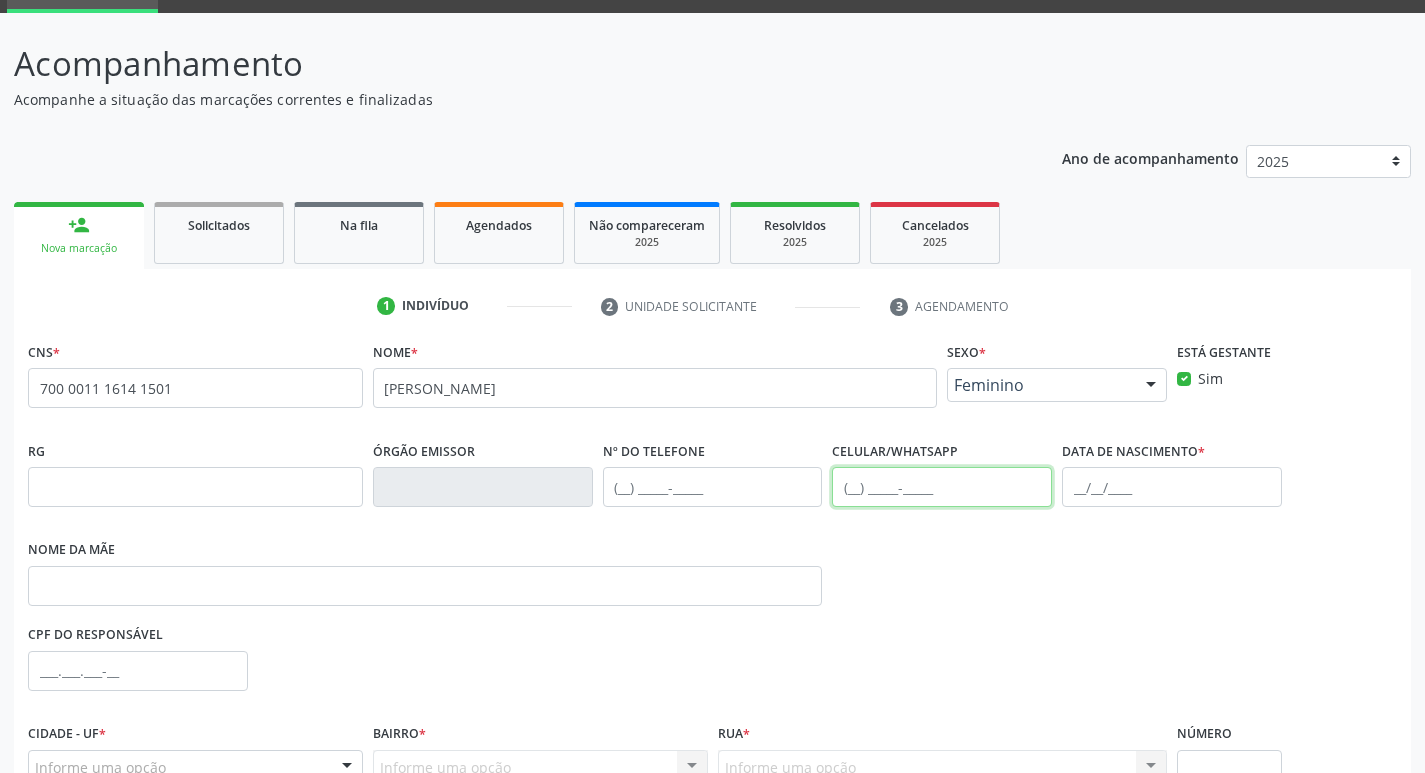 click at bounding box center [942, 487] 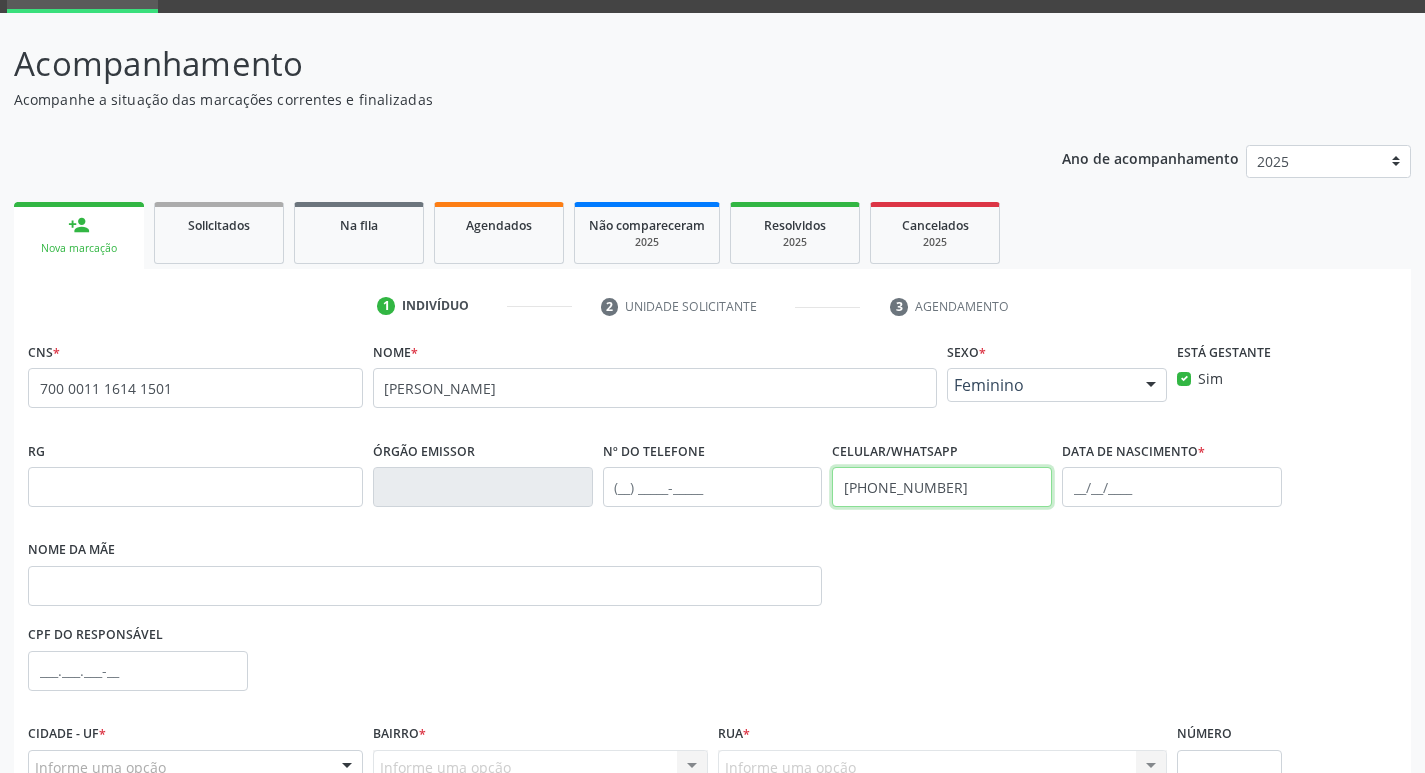 type on "[PHONE_NUMBER]" 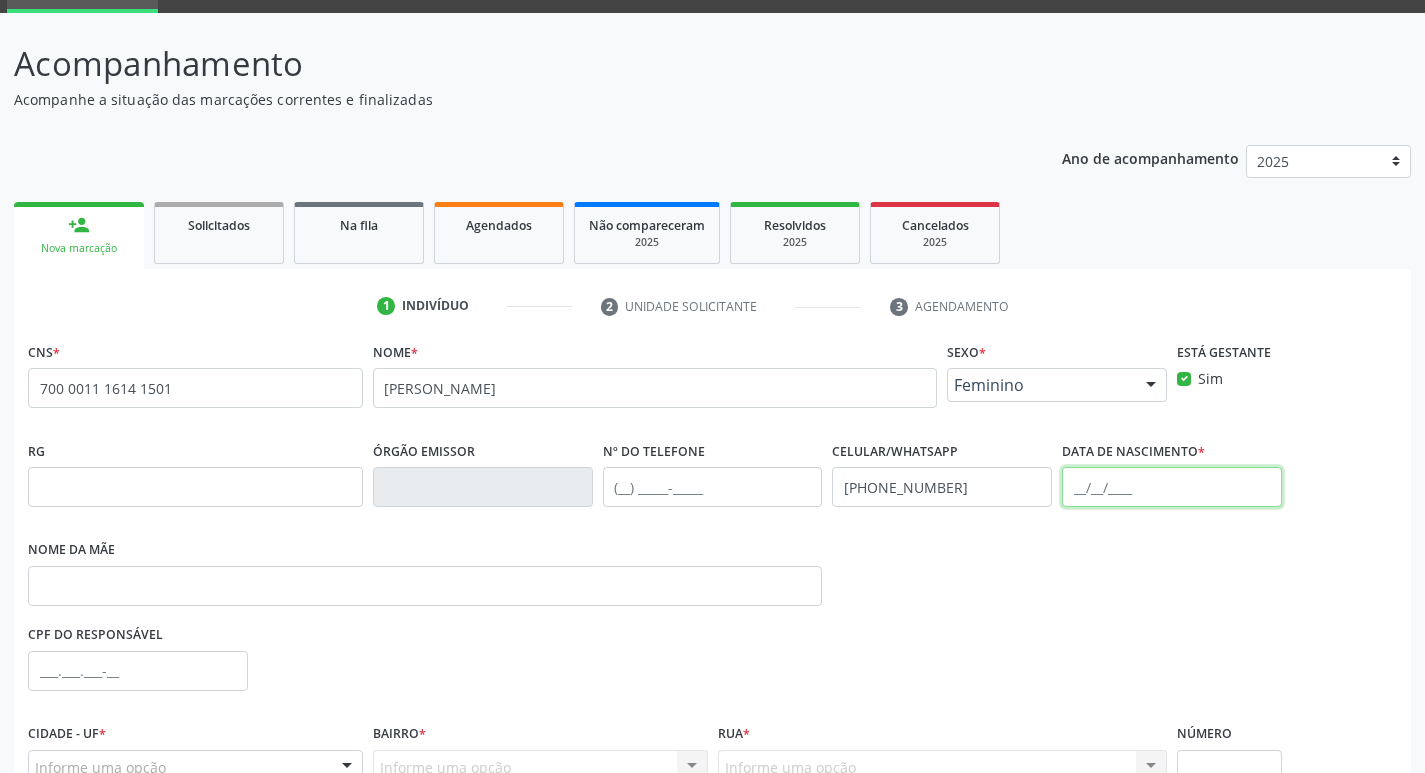 click at bounding box center [1172, 487] 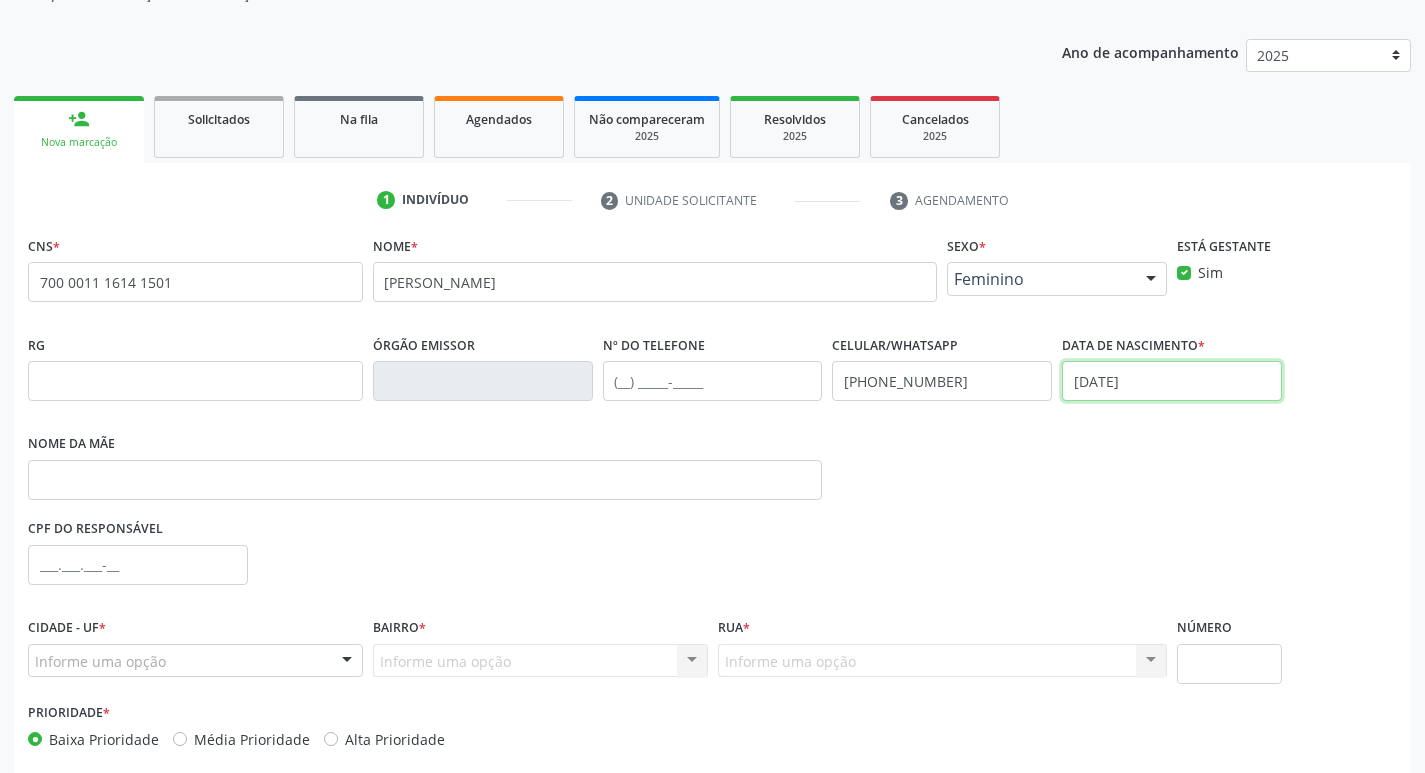 scroll, scrollTop: 297, scrollLeft: 0, axis: vertical 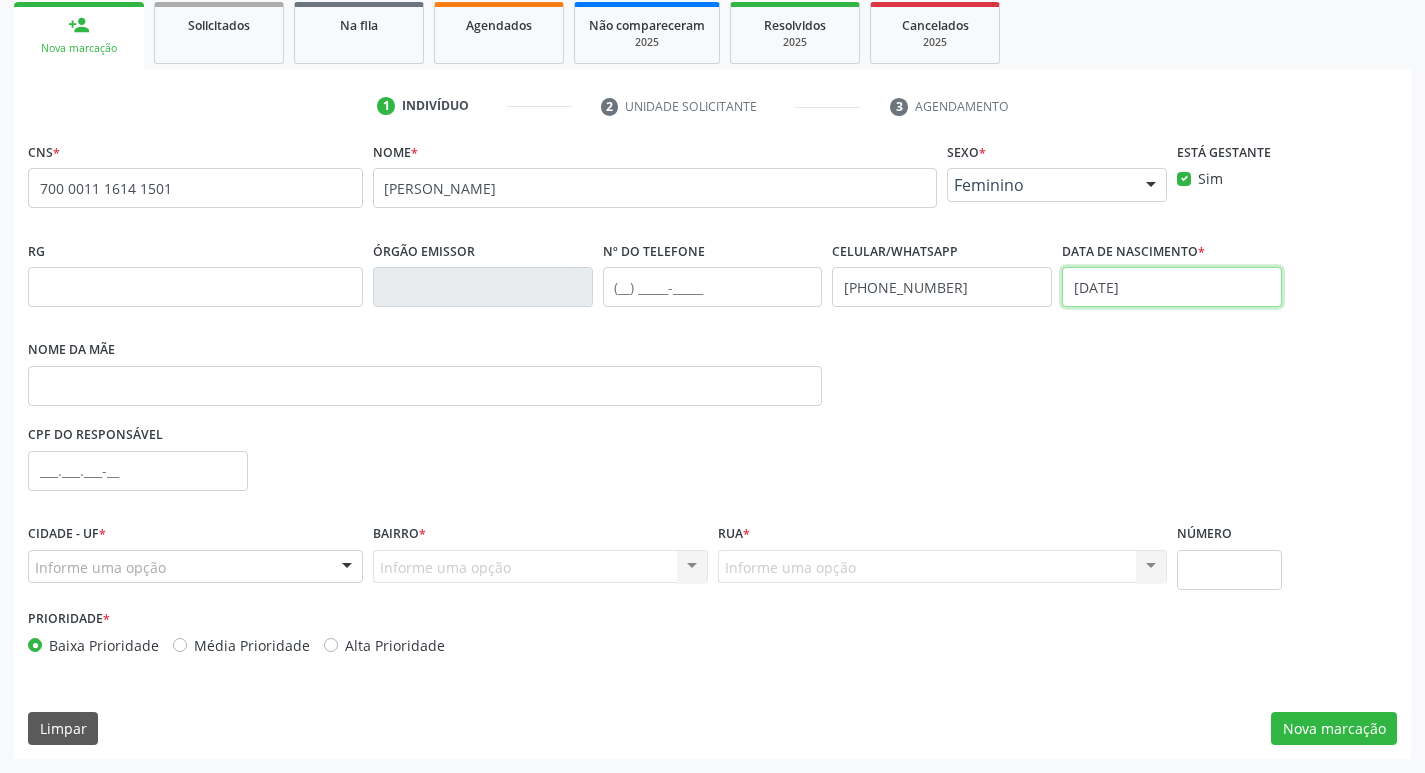 type on "[DATE]" 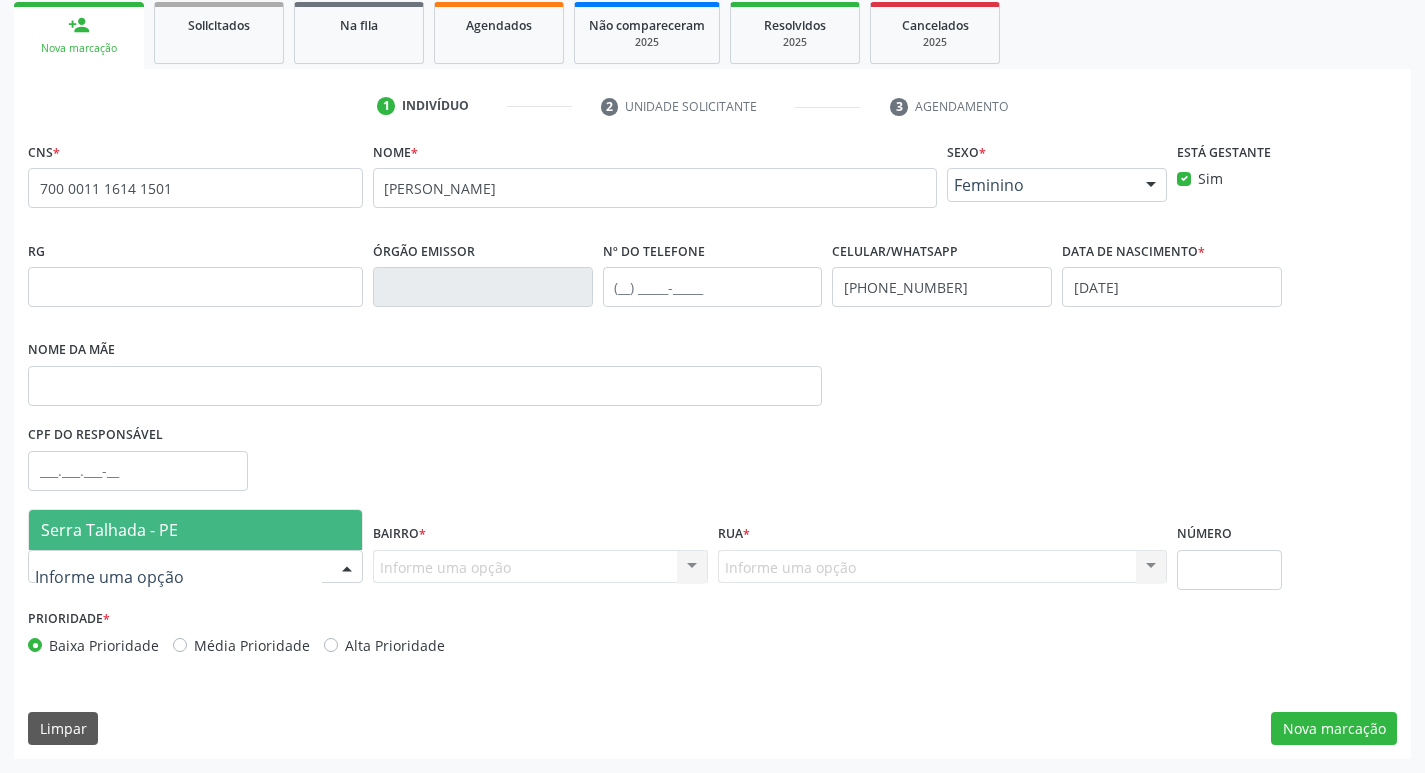 click at bounding box center [347, 568] 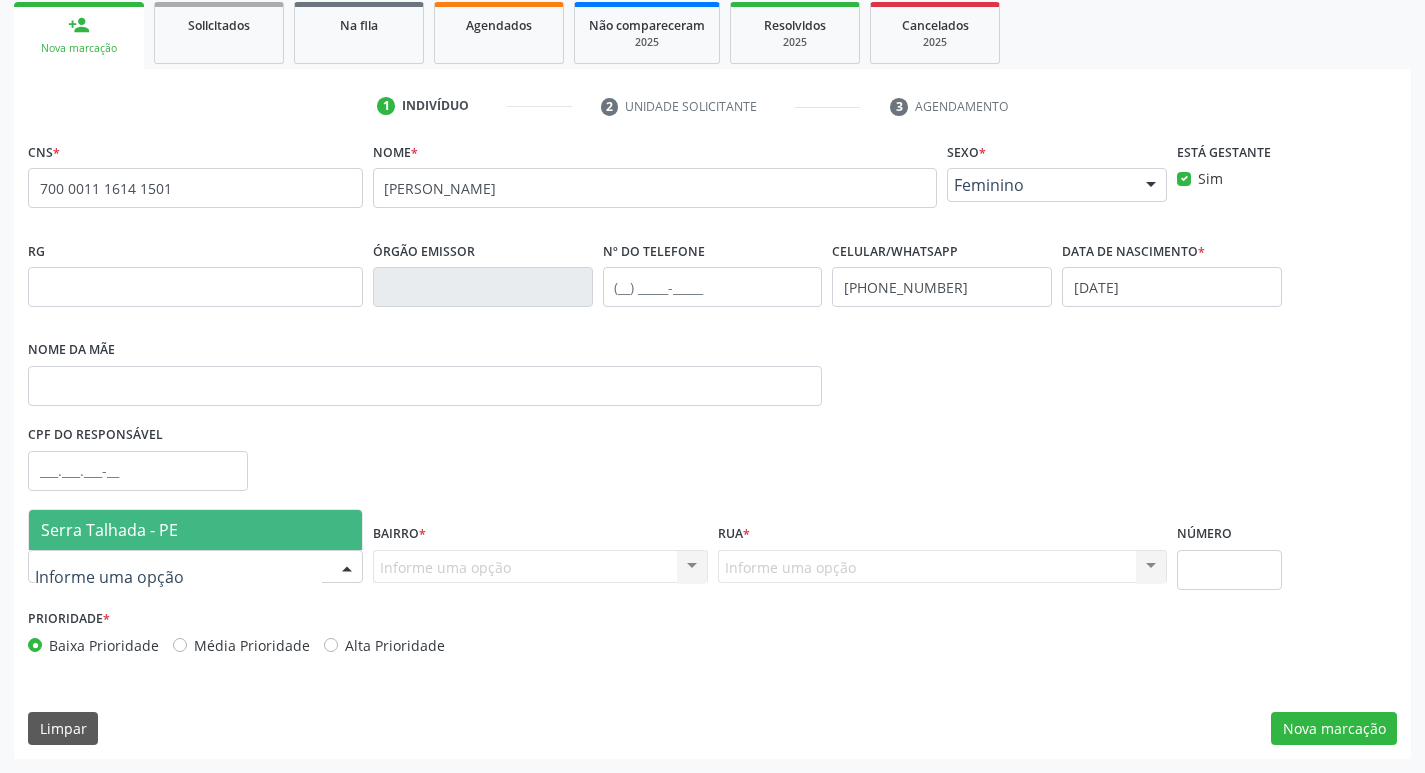 click on "Serra Talhada - PE" at bounding box center [195, 530] 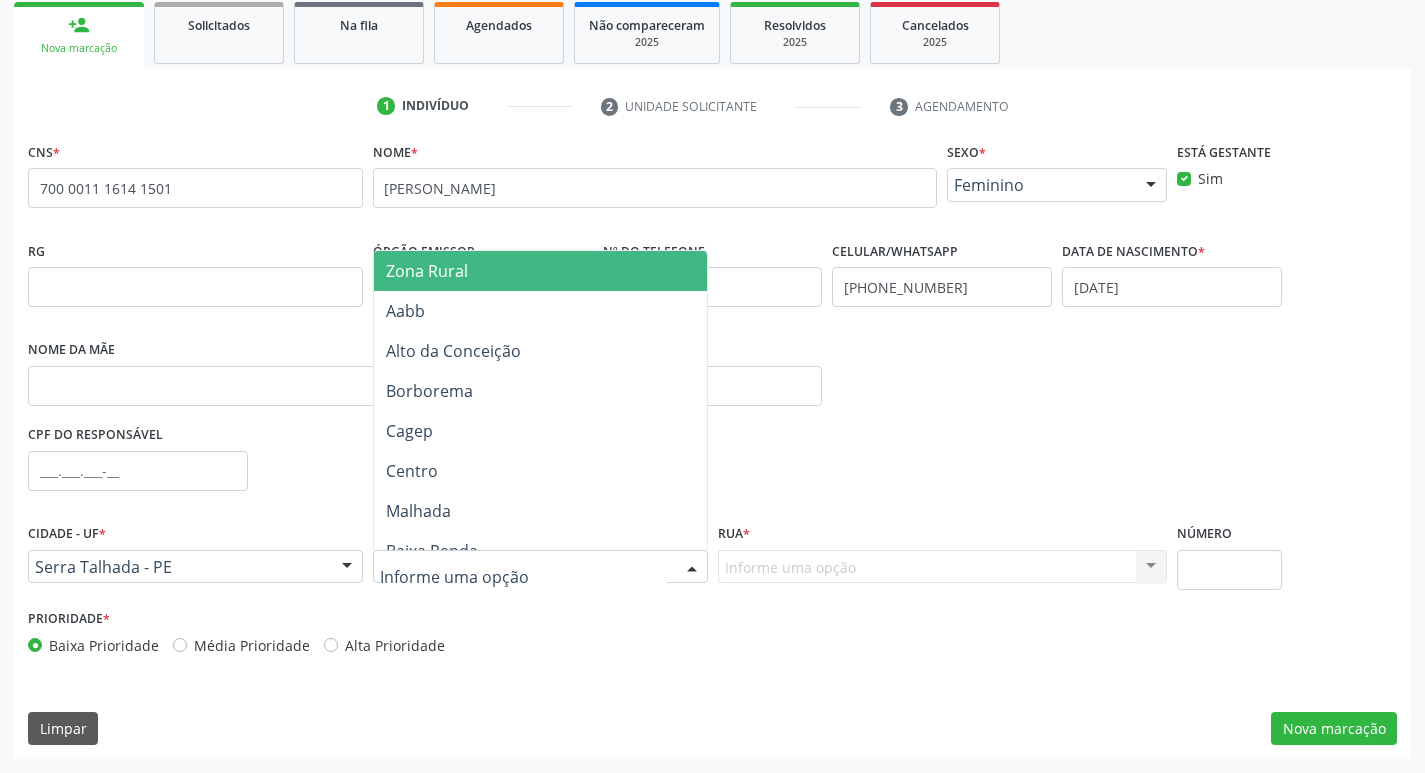 click at bounding box center [692, 568] 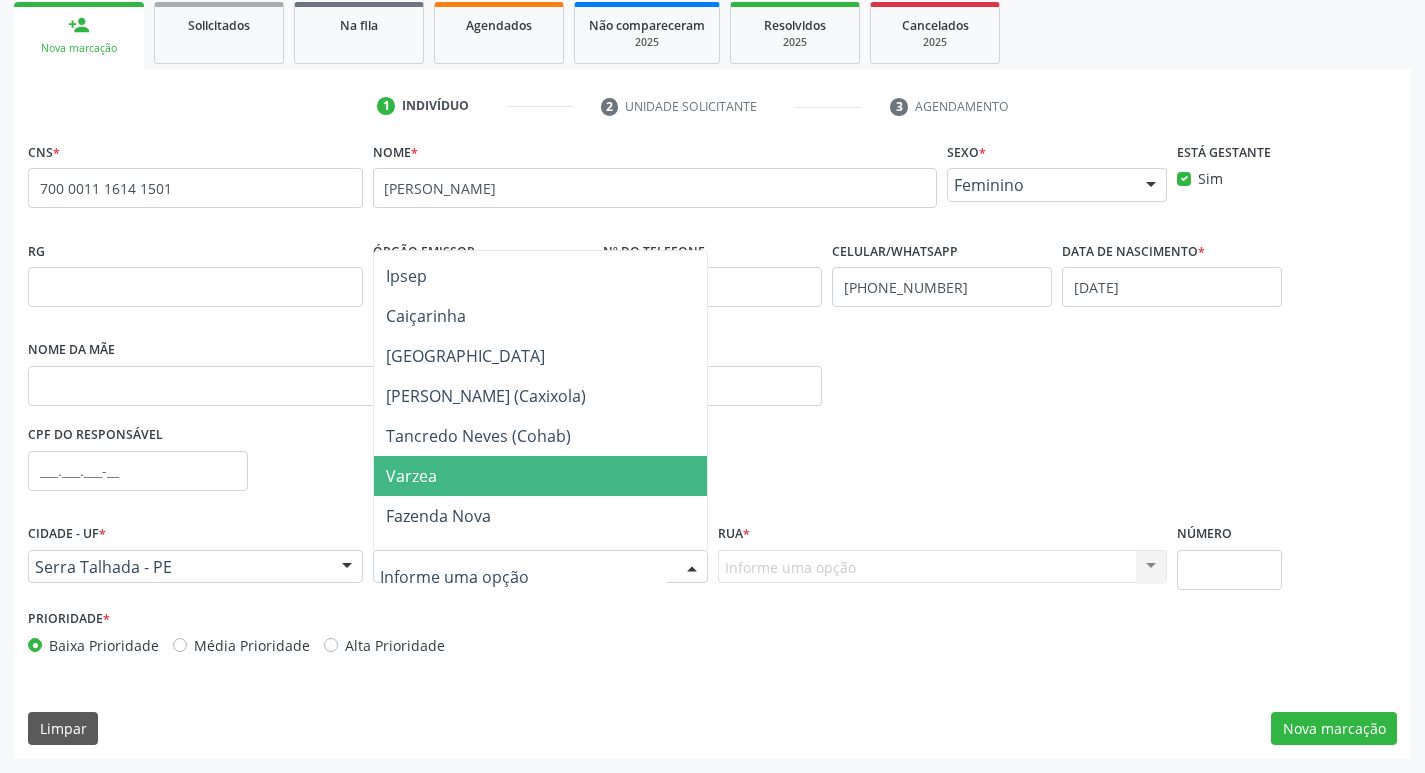 scroll, scrollTop: 600, scrollLeft: 0, axis: vertical 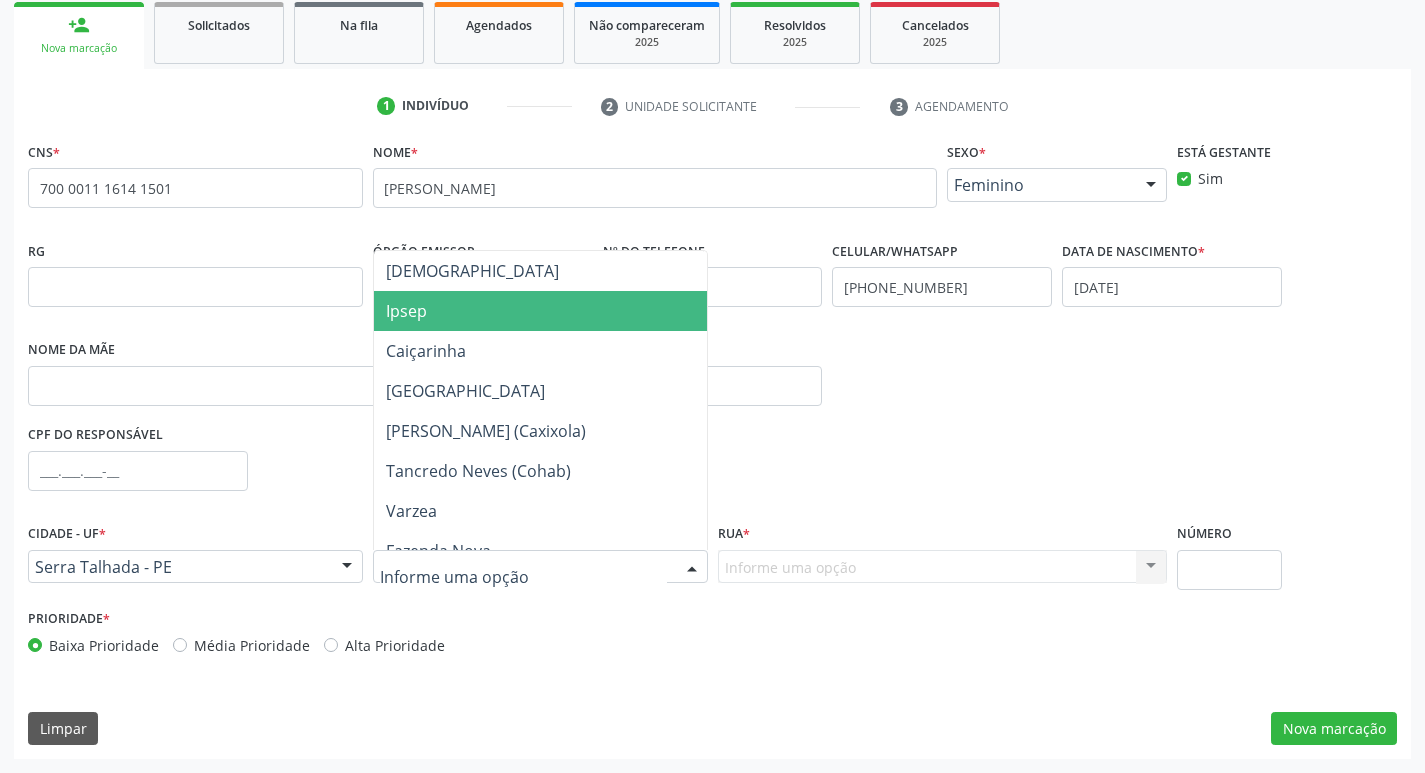 click on "Ipsep" at bounding box center (540, 311) 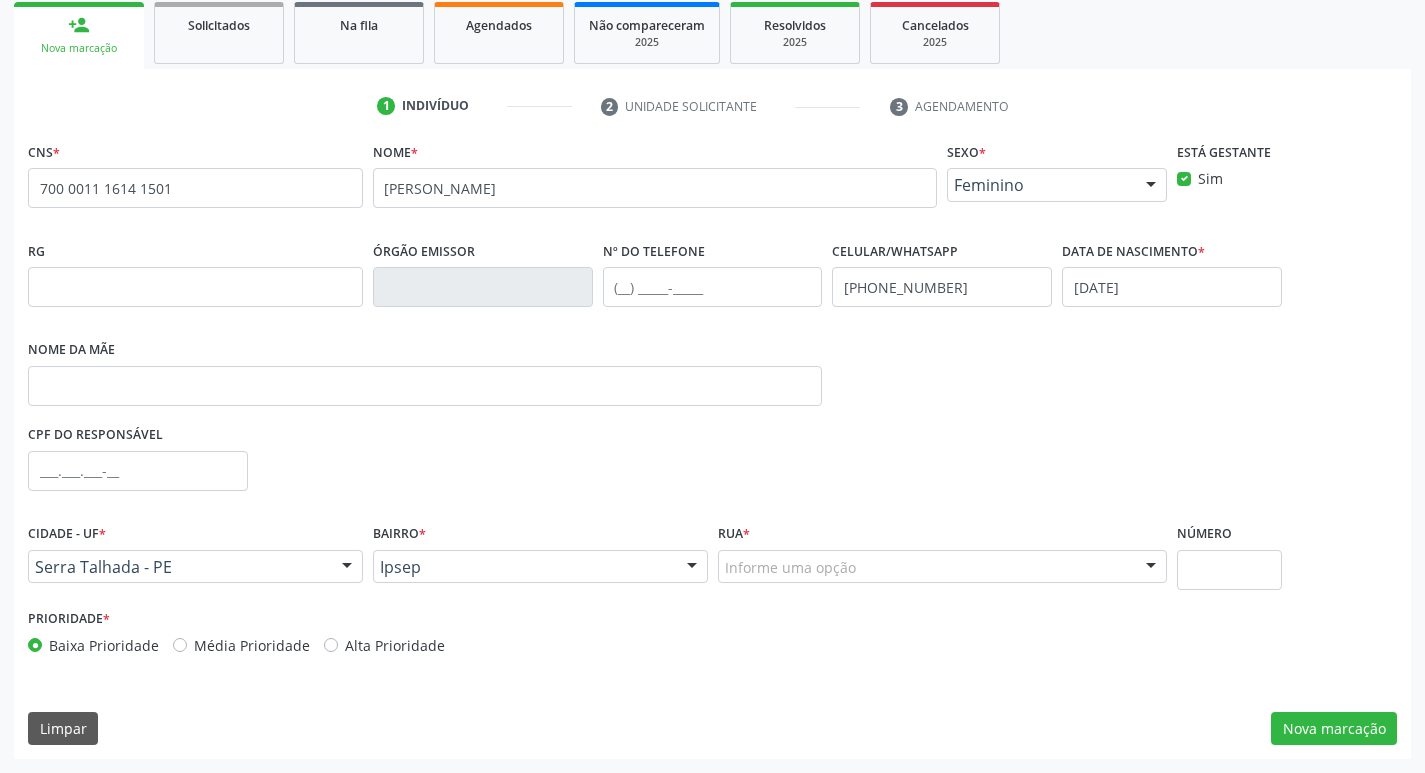 click on "Informe uma opção
Rua [PERSON_NAME]   [GEOGRAPHIC_DATA][PERSON_NAME] [GEOGRAPHIC_DATA][PERSON_NAME][GEOGRAPHIC_DATA][GEOGRAPHIC_DATA][GEOGRAPHIC_DATA][GEOGRAPHIC_DATA][GEOGRAPHIC_DATA] Inês   [GEOGRAPHIC_DATA][PERSON_NAME]. [PERSON_NAME]   Trav. [PERSON_NAME][GEOGRAPHIC_DATA]   [GEOGRAPHIC_DATA] Terto   [GEOGRAPHIC_DATA][DATE] Vicente   [GEOGRAPHIC_DATA] Sampaio   [GEOGRAPHIC_DATA] Kerlle   [GEOGRAPHIC_DATA][PERSON_NAME]   [GEOGRAPHIC_DATA]   [GEOGRAPHIC_DATA]   [GEOGRAPHIC_DATA]   [GEOGRAPHIC_DATA][PERSON_NAME]   [GEOGRAPHIC_DATA]   [GEOGRAPHIC_DATA] [GEOGRAPHIC_DATA]   [GEOGRAPHIC_DATA] [GEOGRAPHIC_DATA]   [GEOGRAPHIC_DATA]   [GEOGRAPHIC_DATA][PERSON_NAME]   [GEOGRAPHIC_DATA] Cinco   [GEOGRAPHIC_DATA][PERSON_NAME]   [GEOGRAPHIC_DATA]   [GEOGRAPHIC_DATA]   [GEOGRAPHIC_DATA]         [GEOGRAPHIC_DATA]" at bounding box center (943, 567) 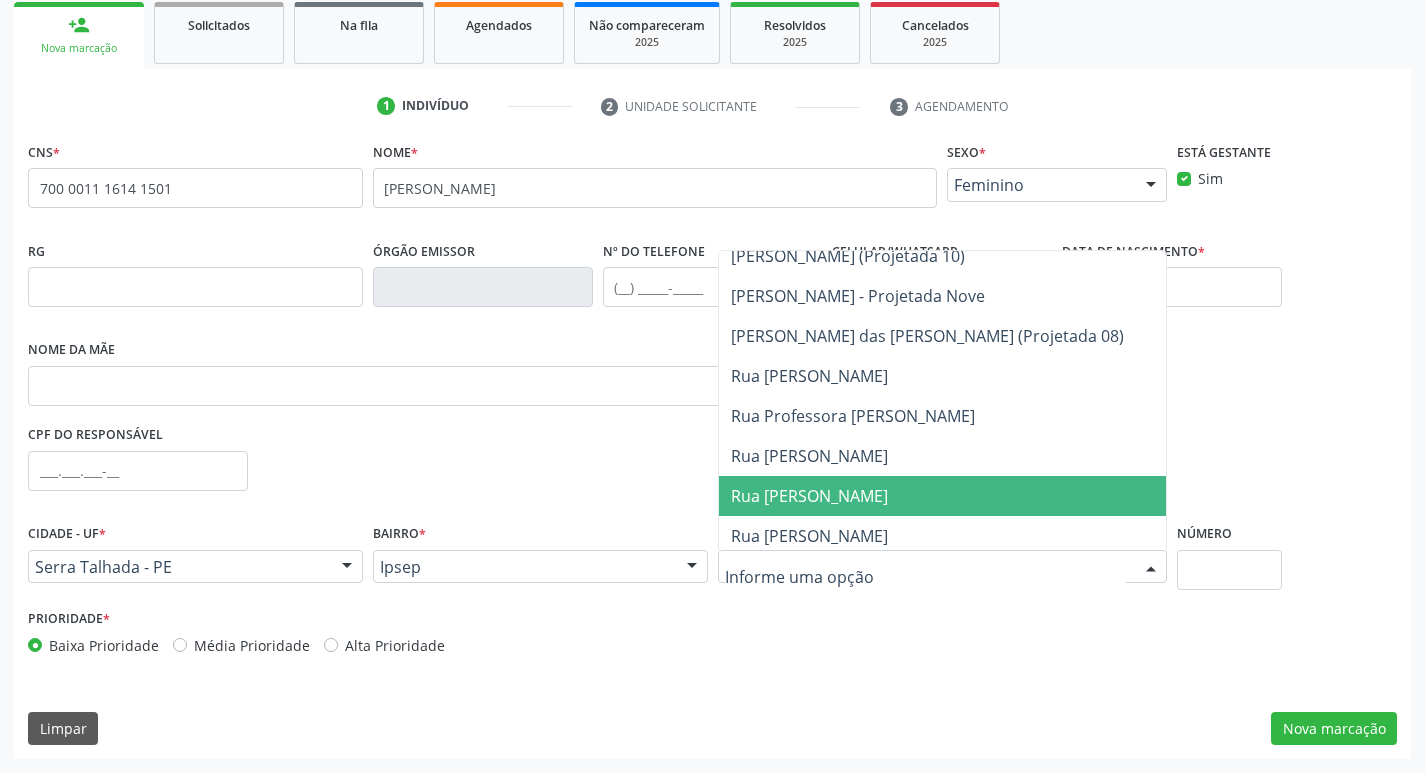 scroll, scrollTop: 1300, scrollLeft: 0, axis: vertical 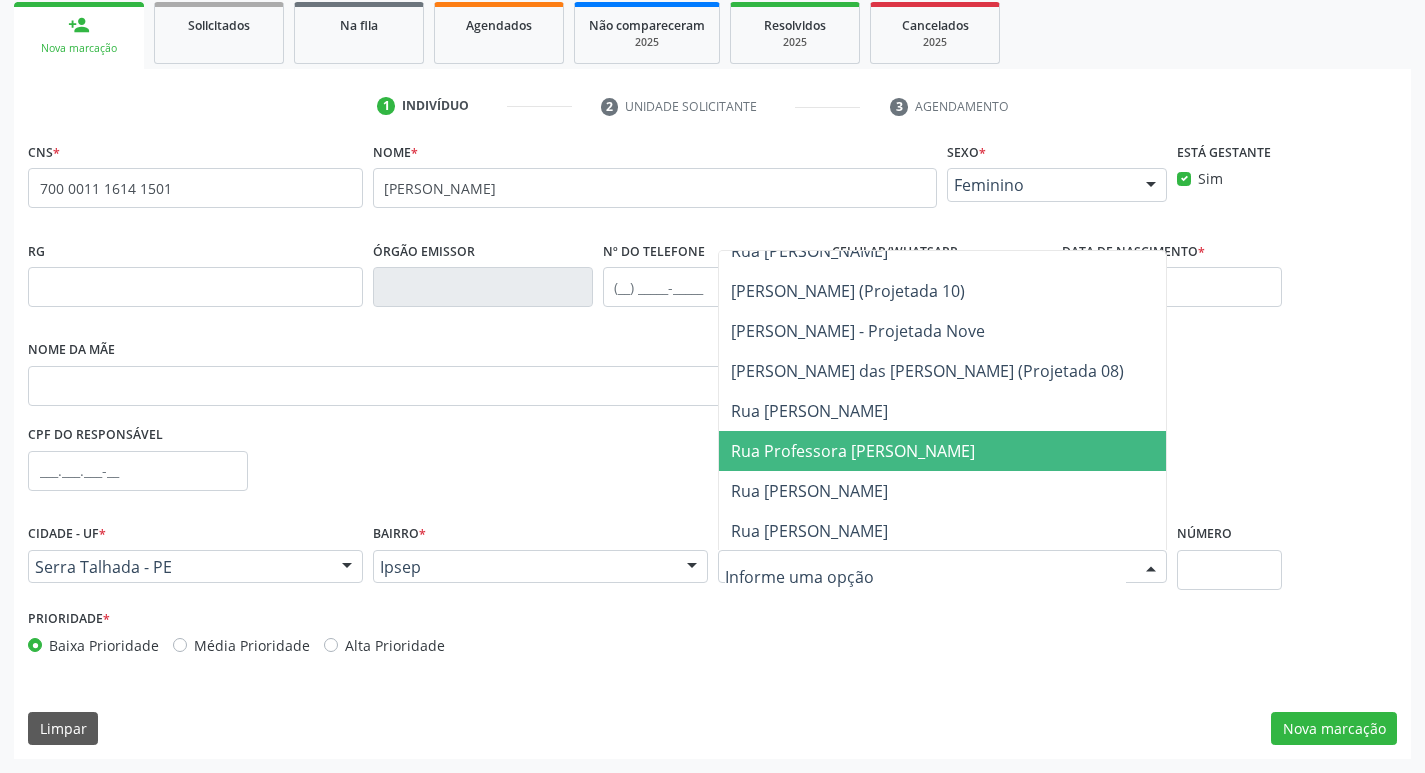 click on "Rua Professora [PERSON_NAME]" at bounding box center [853, 451] 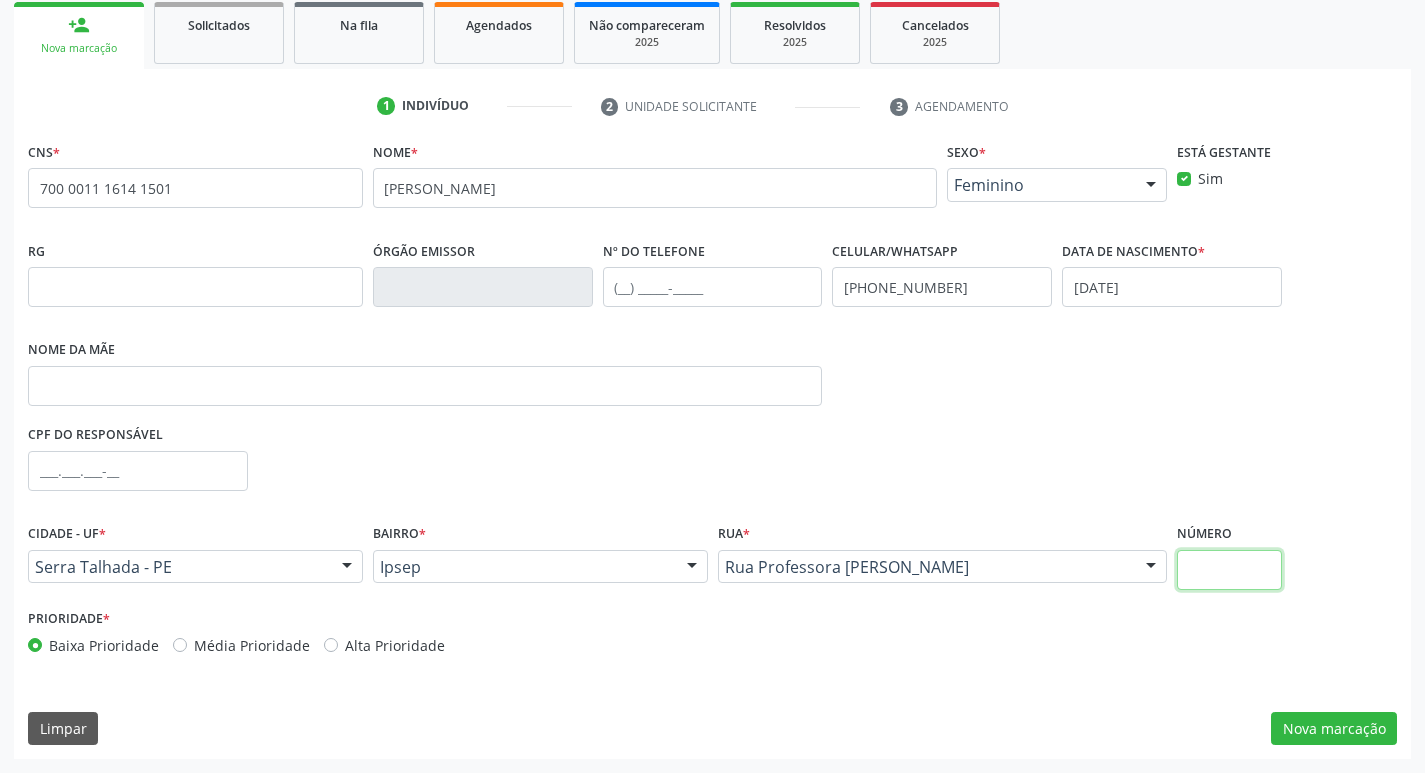 click at bounding box center (1229, 570) 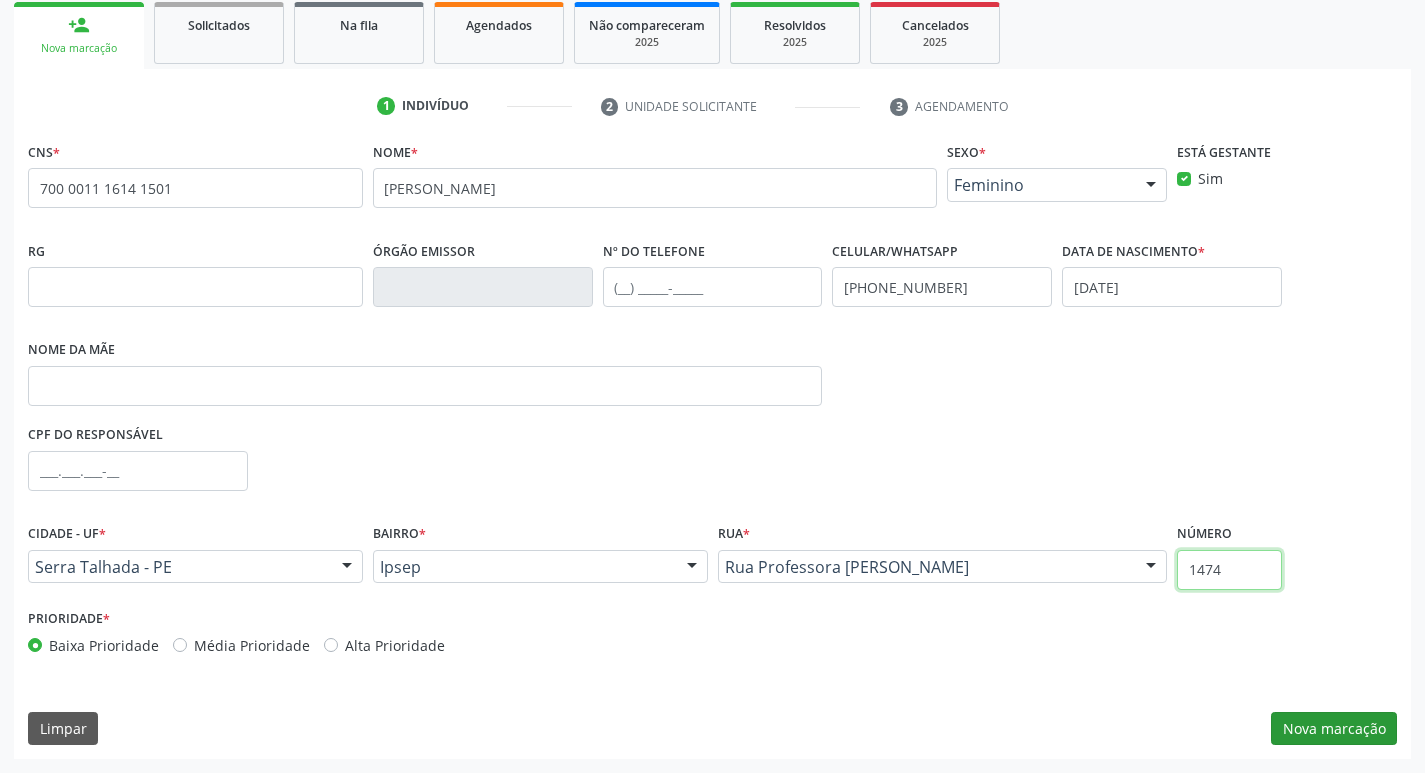 type on "1474" 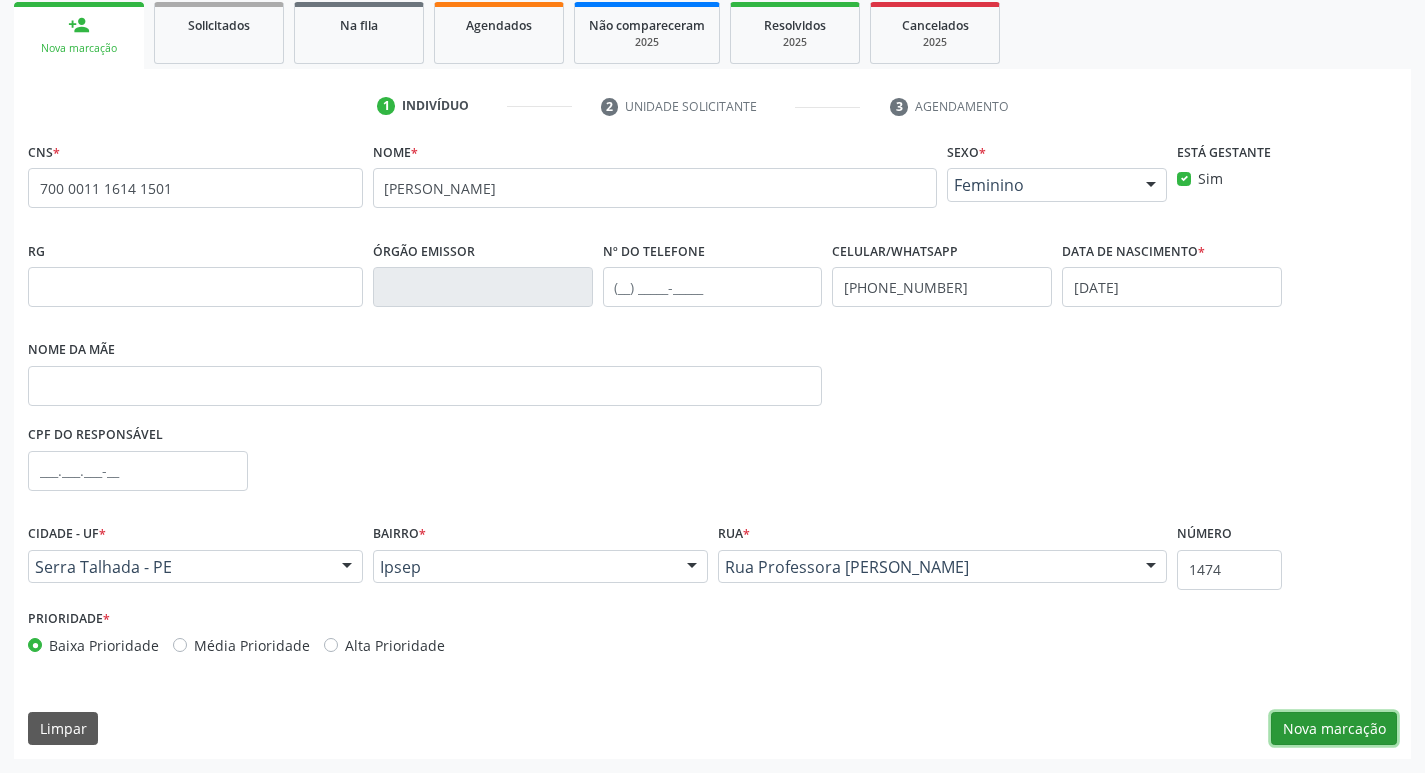 click on "Nova marcação" at bounding box center (1334, 729) 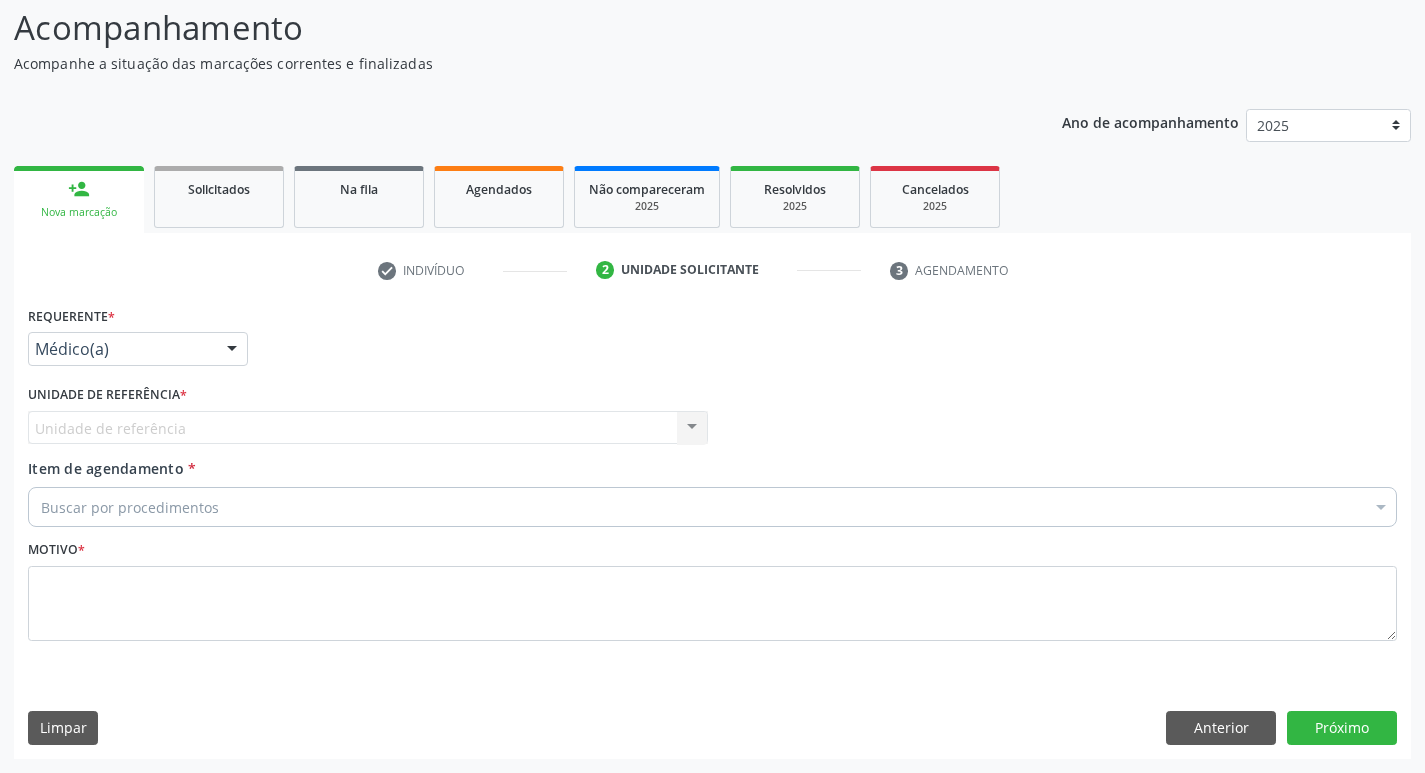 scroll, scrollTop: 133, scrollLeft: 0, axis: vertical 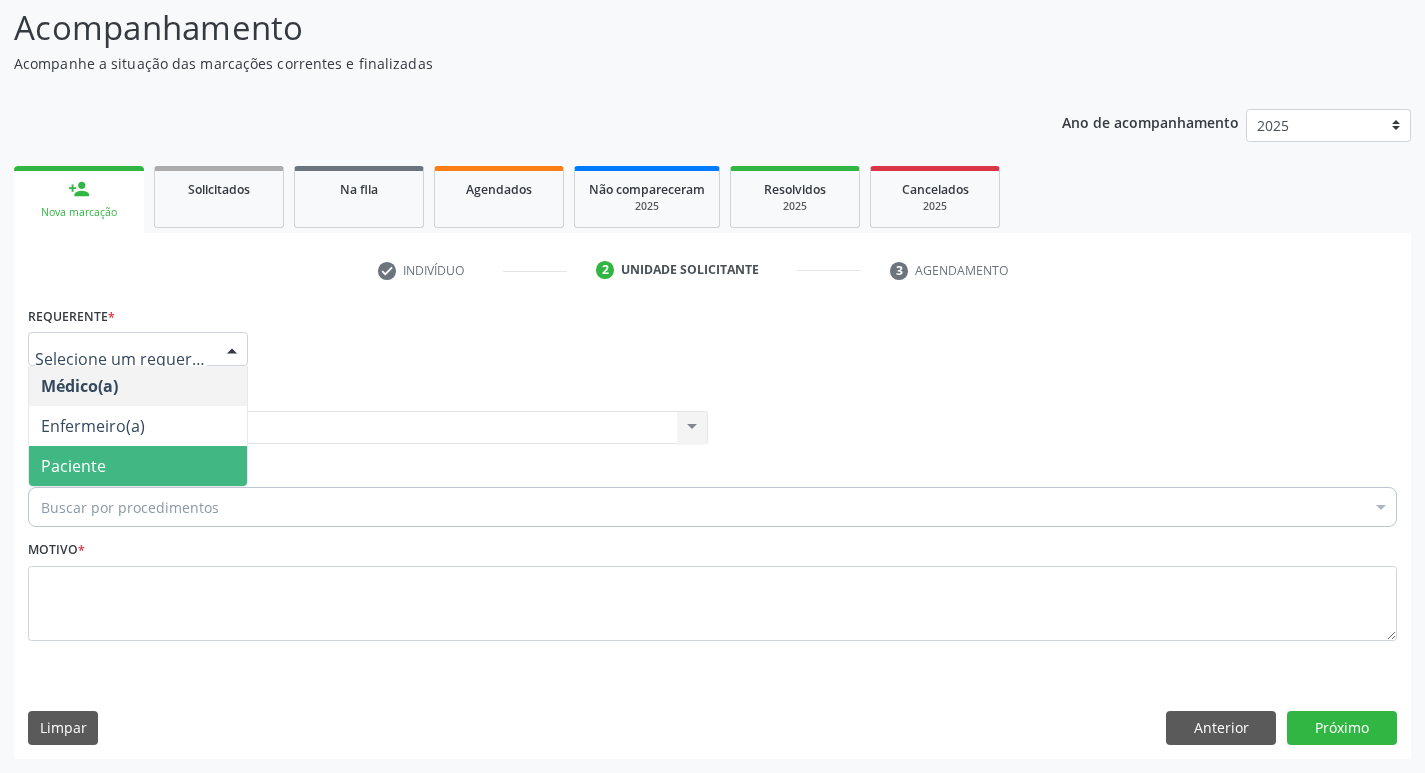click on "Paciente" at bounding box center (138, 466) 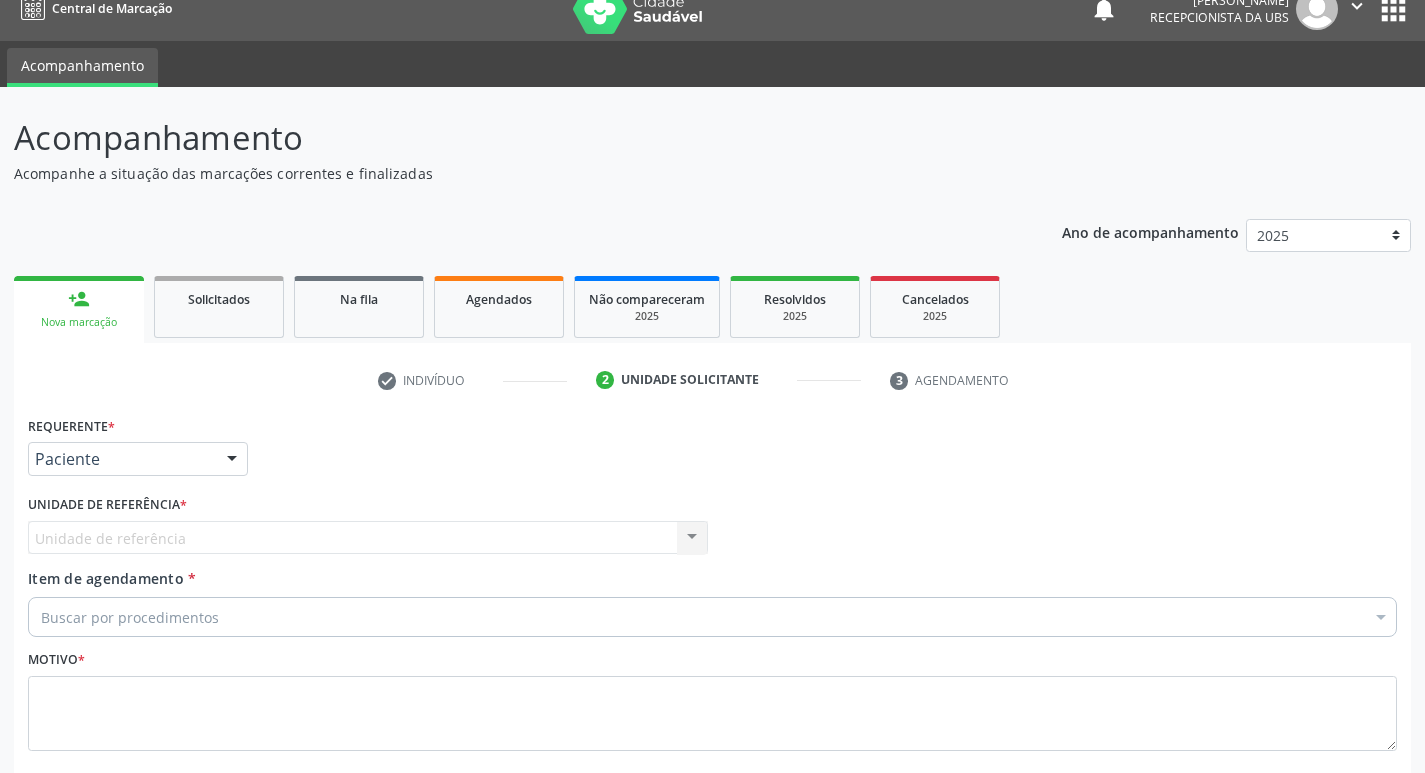 scroll, scrollTop: 133, scrollLeft: 0, axis: vertical 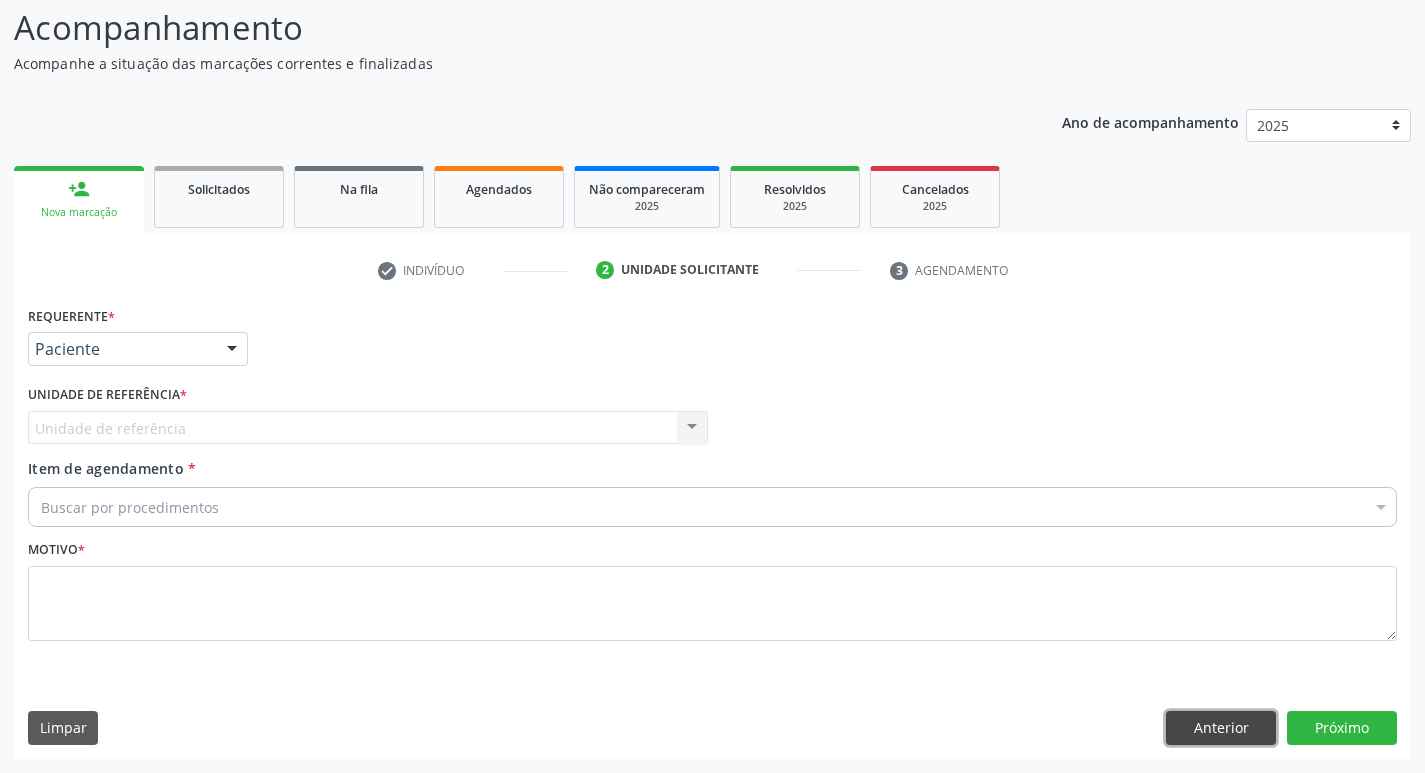 click on "Anterior" at bounding box center [1221, 728] 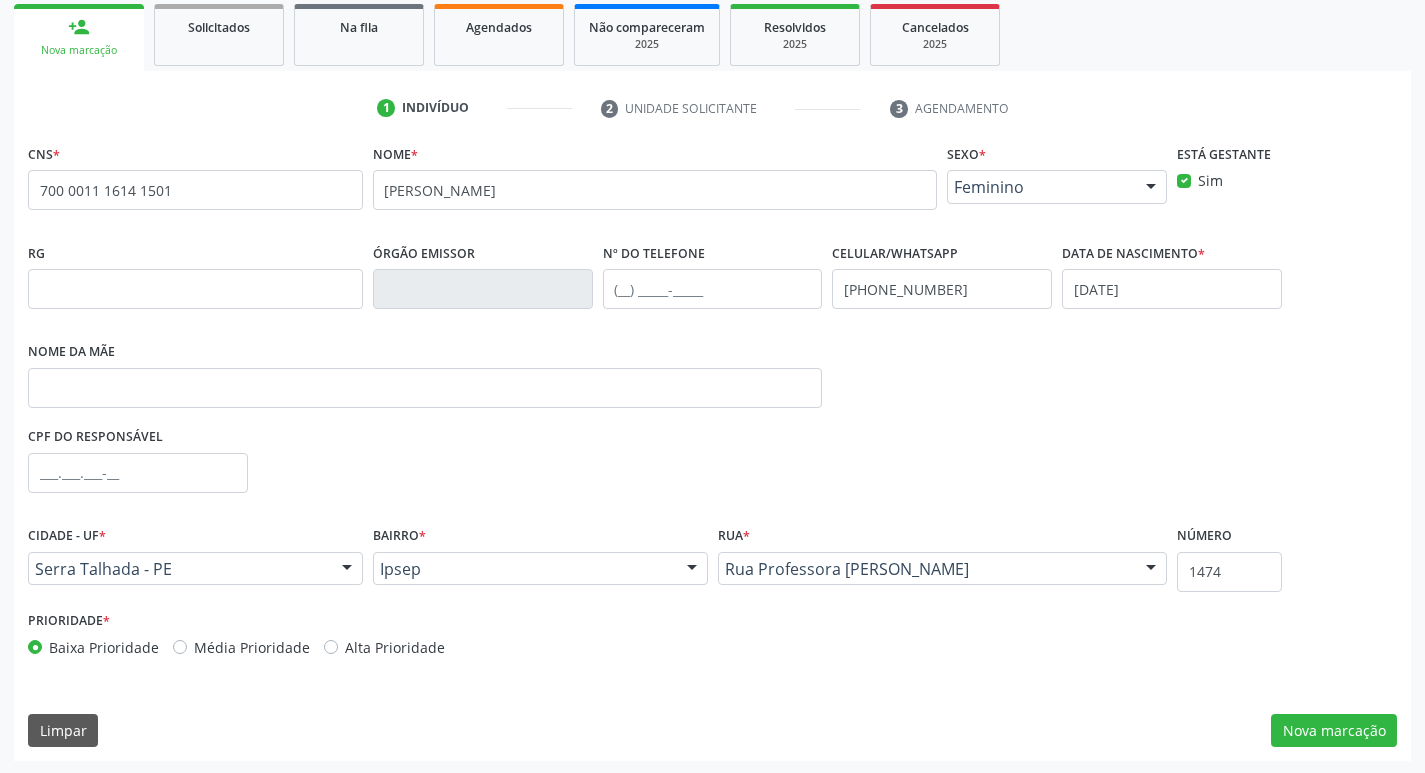 scroll, scrollTop: 297, scrollLeft: 0, axis: vertical 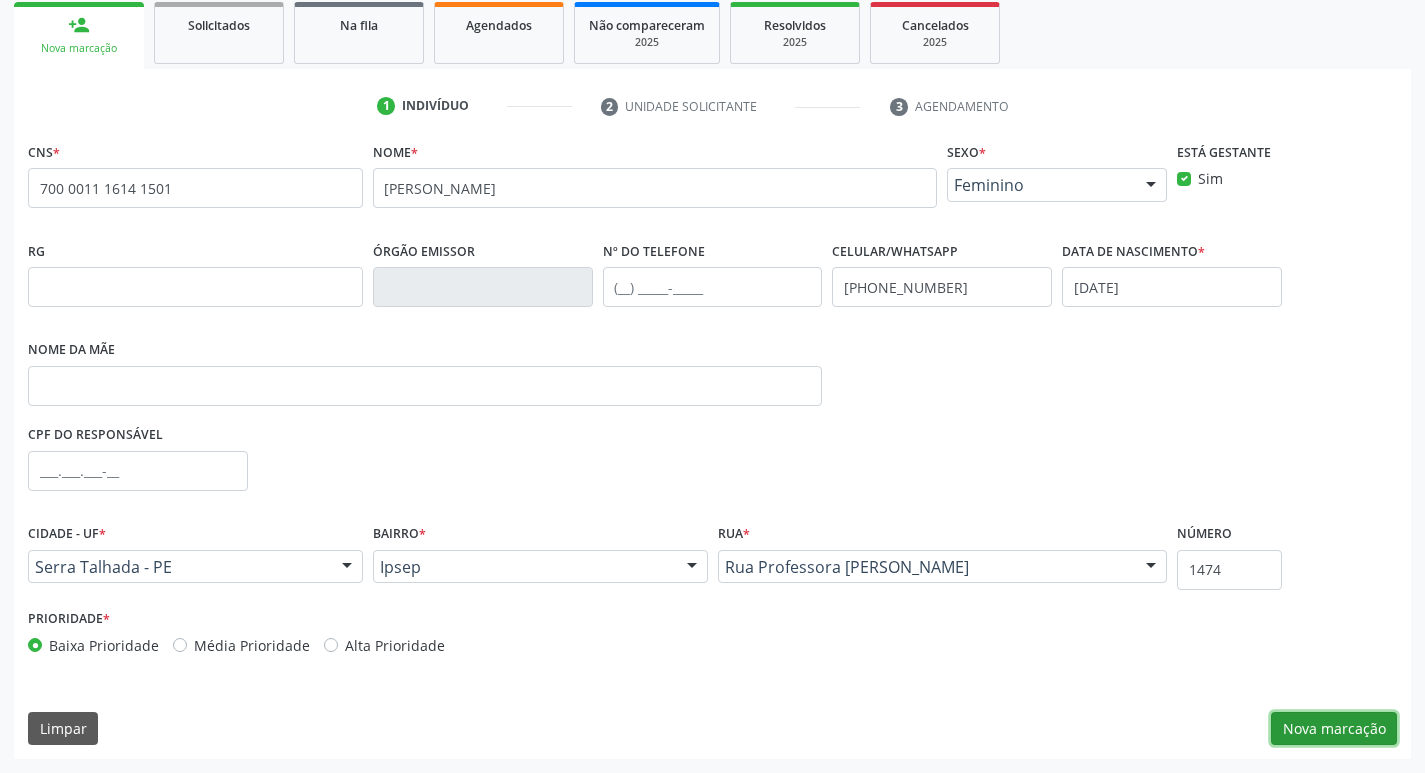 click on "Nova marcação" at bounding box center [1334, 729] 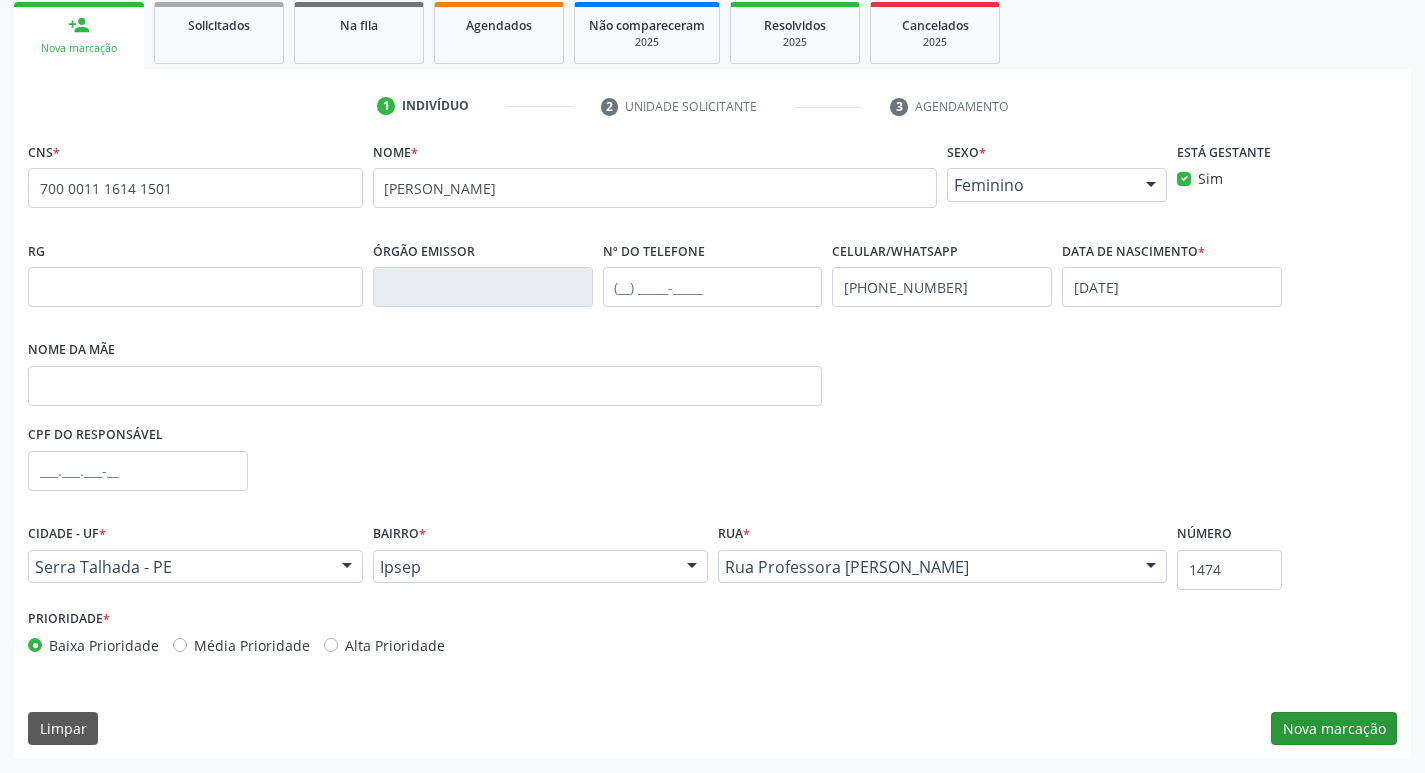 scroll, scrollTop: 133, scrollLeft: 0, axis: vertical 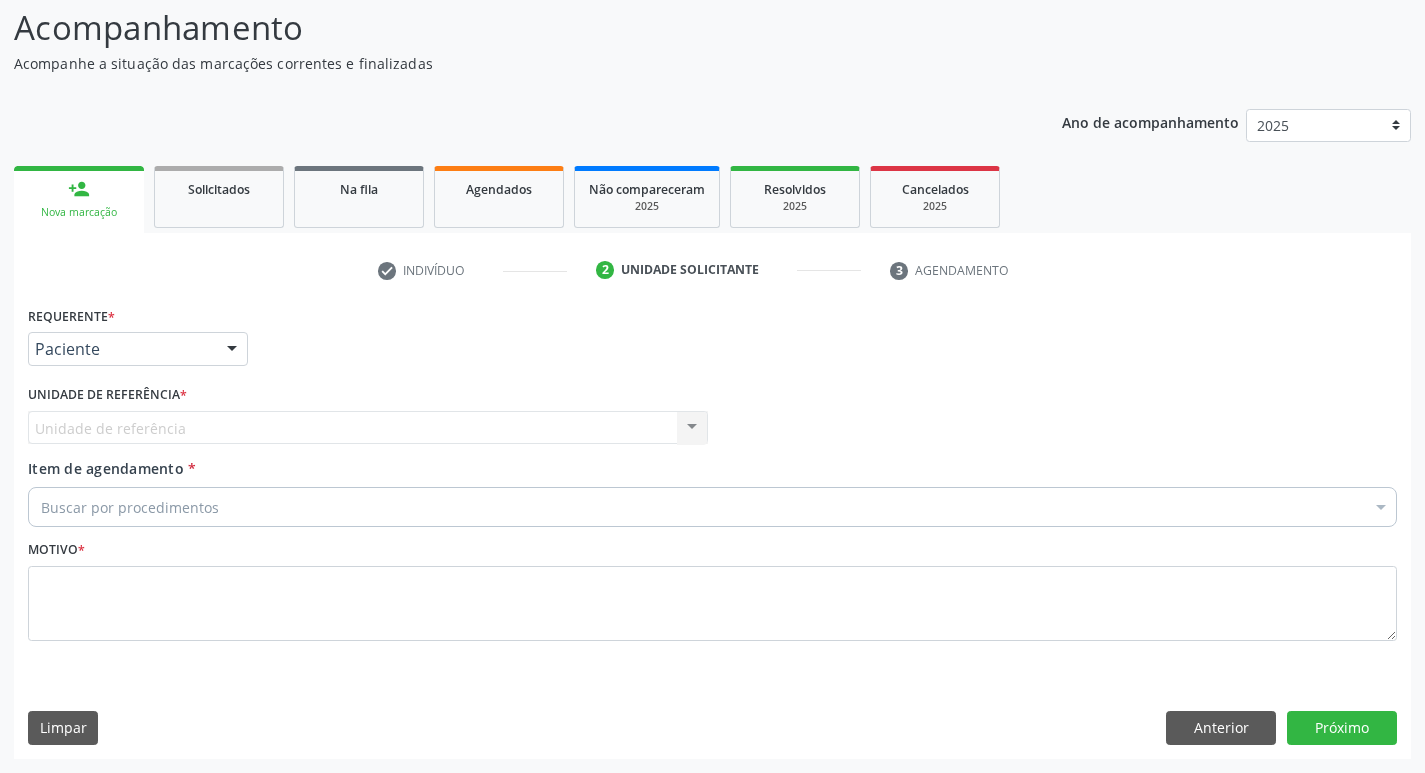click on "Unidade de referência
Usf Ipsep II
Nenhum resultado encontrado para: "   "
Não há nenhuma opção para ser exibida." at bounding box center [368, 428] 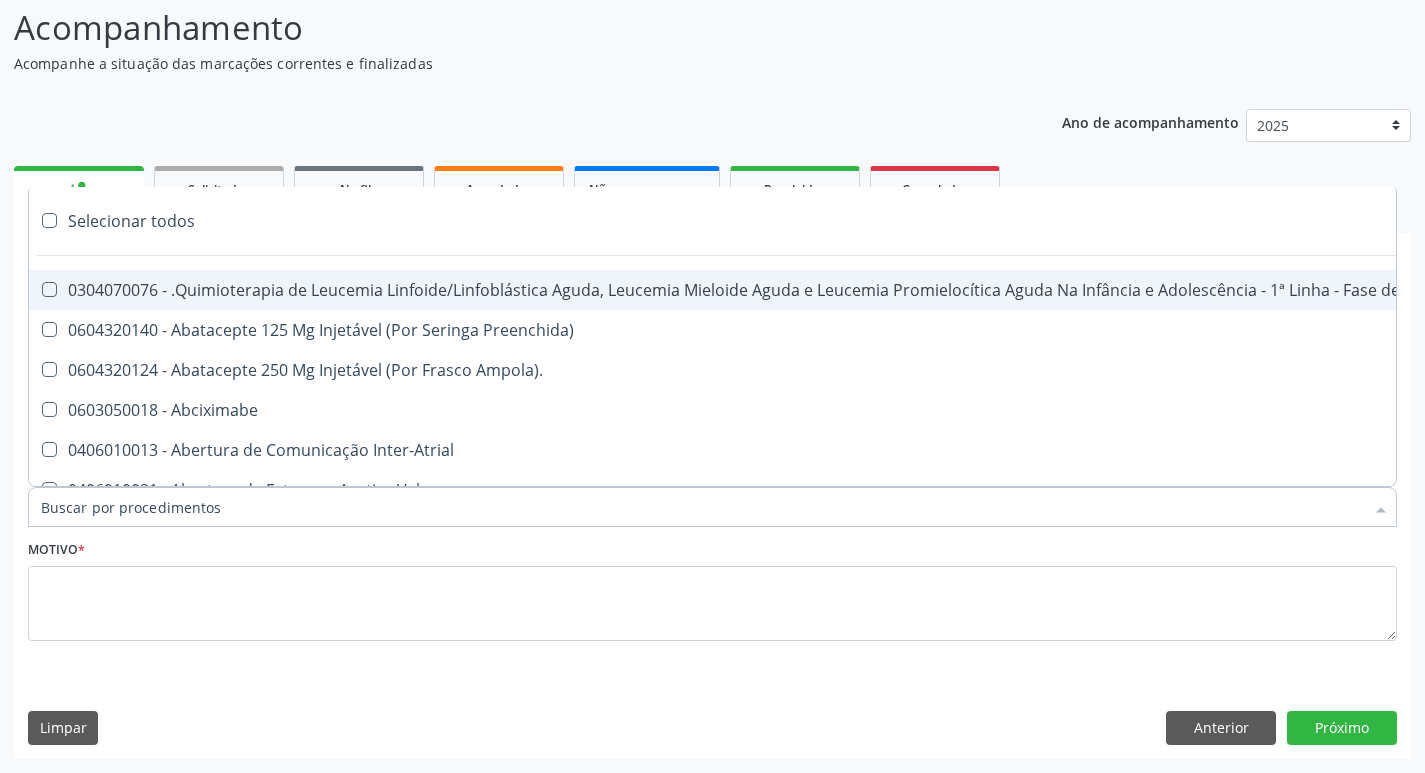 click on "Item de agendamento
*" at bounding box center (702, 507) 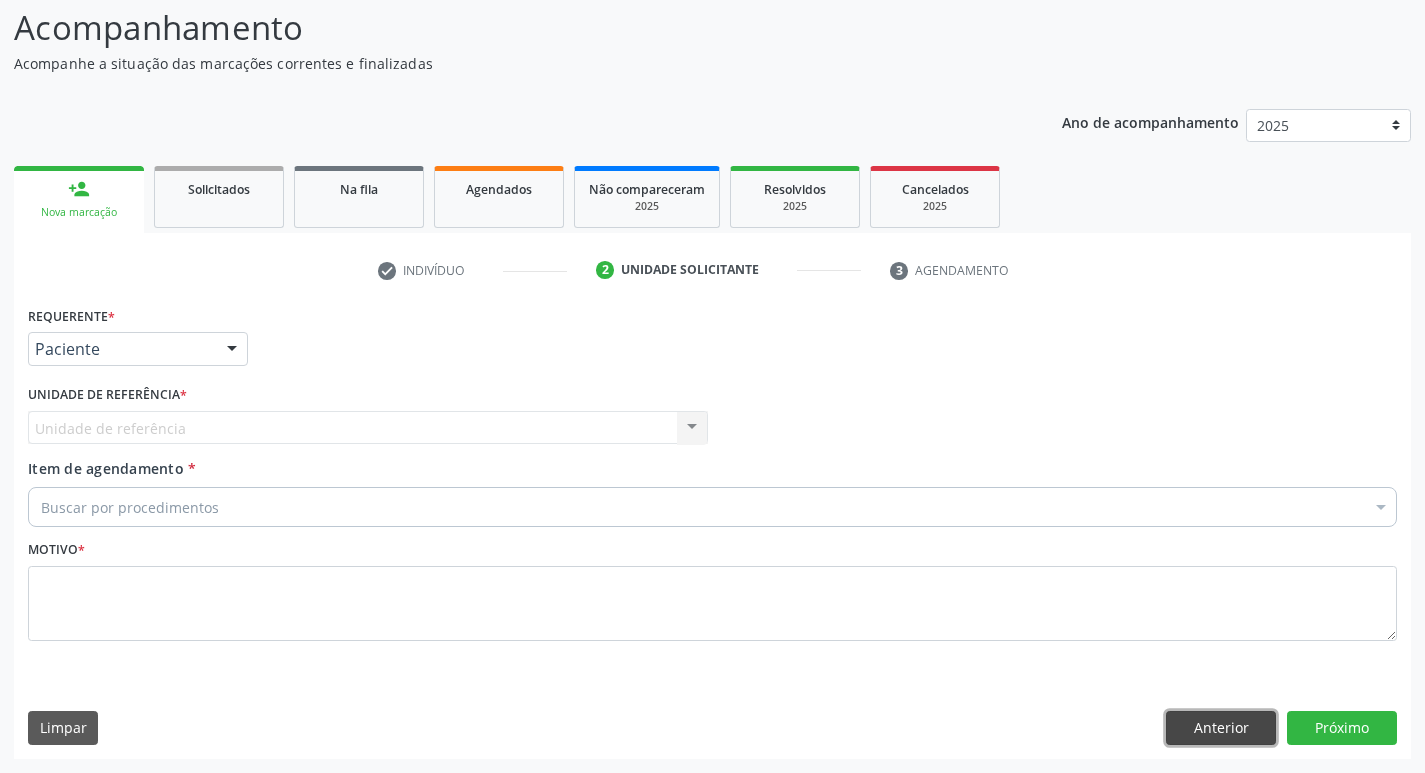 click on "Anterior" at bounding box center [1221, 728] 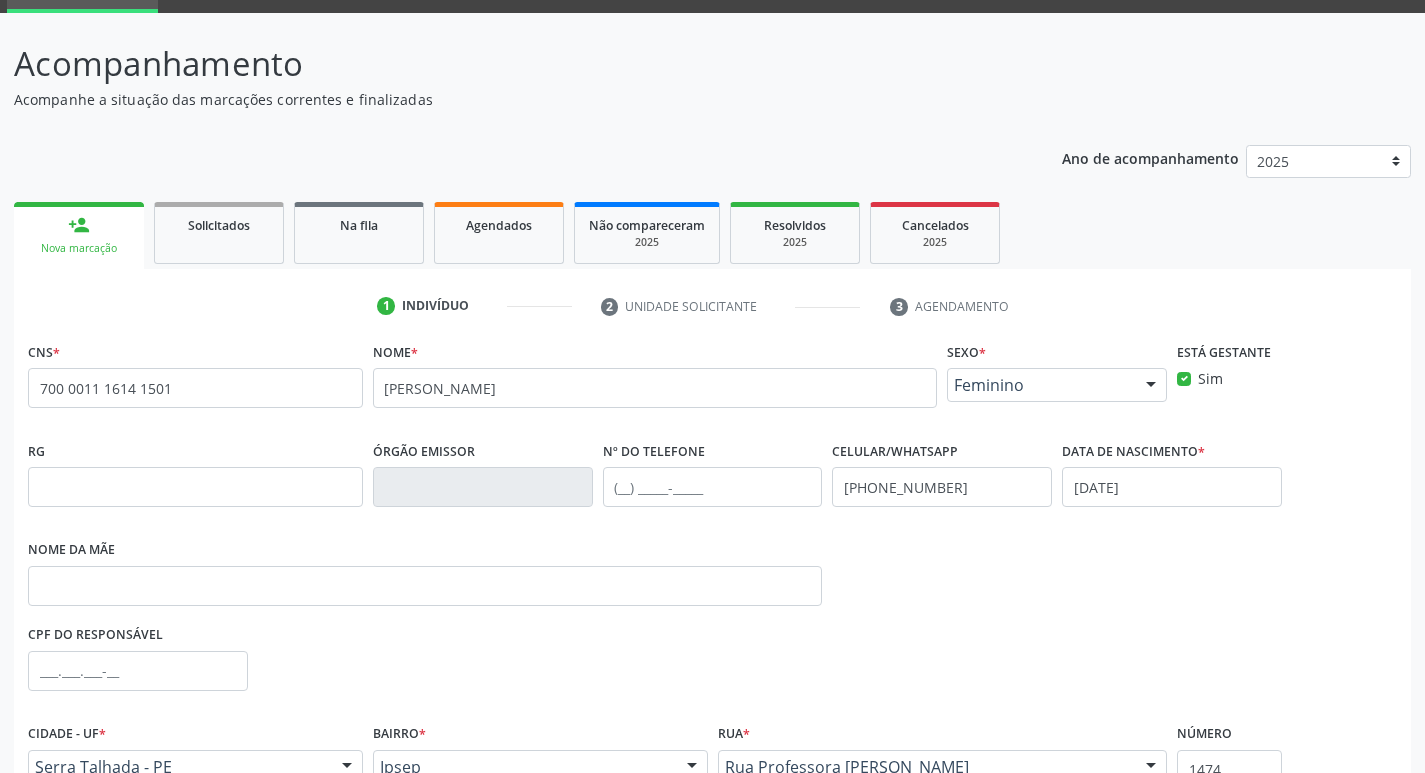 scroll, scrollTop: 0, scrollLeft: 0, axis: both 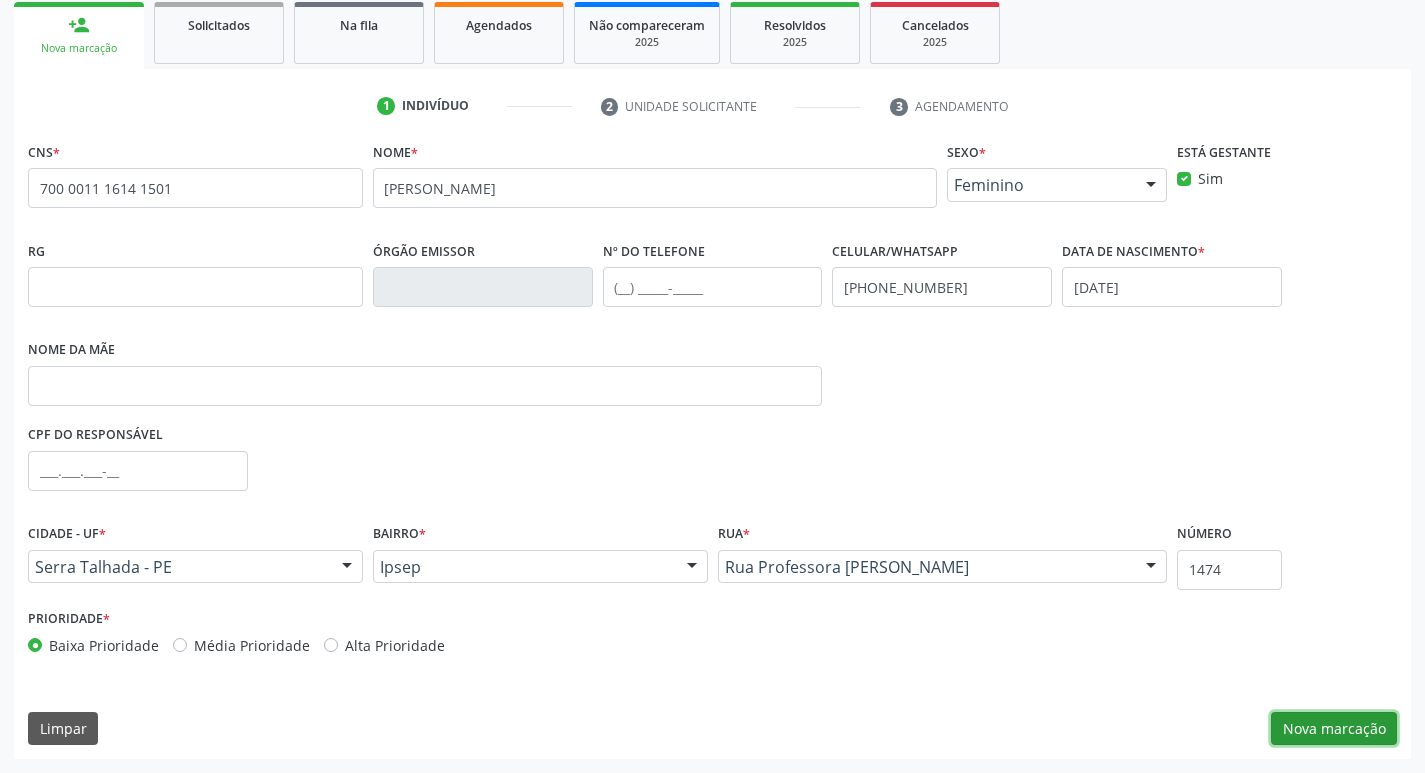 click on "Nova marcação" at bounding box center [1334, 729] 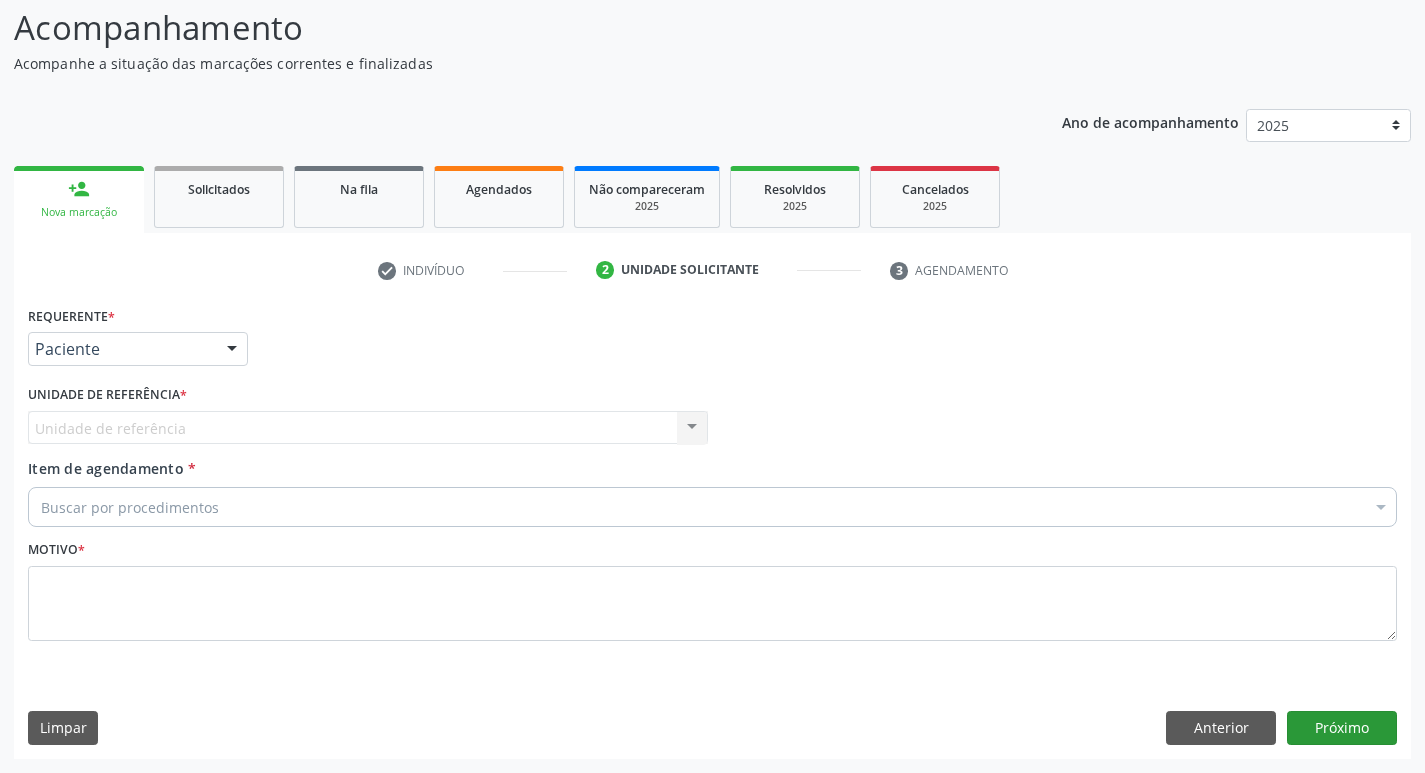 scroll, scrollTop: 133, scrollLeft: 0, axis: vertical 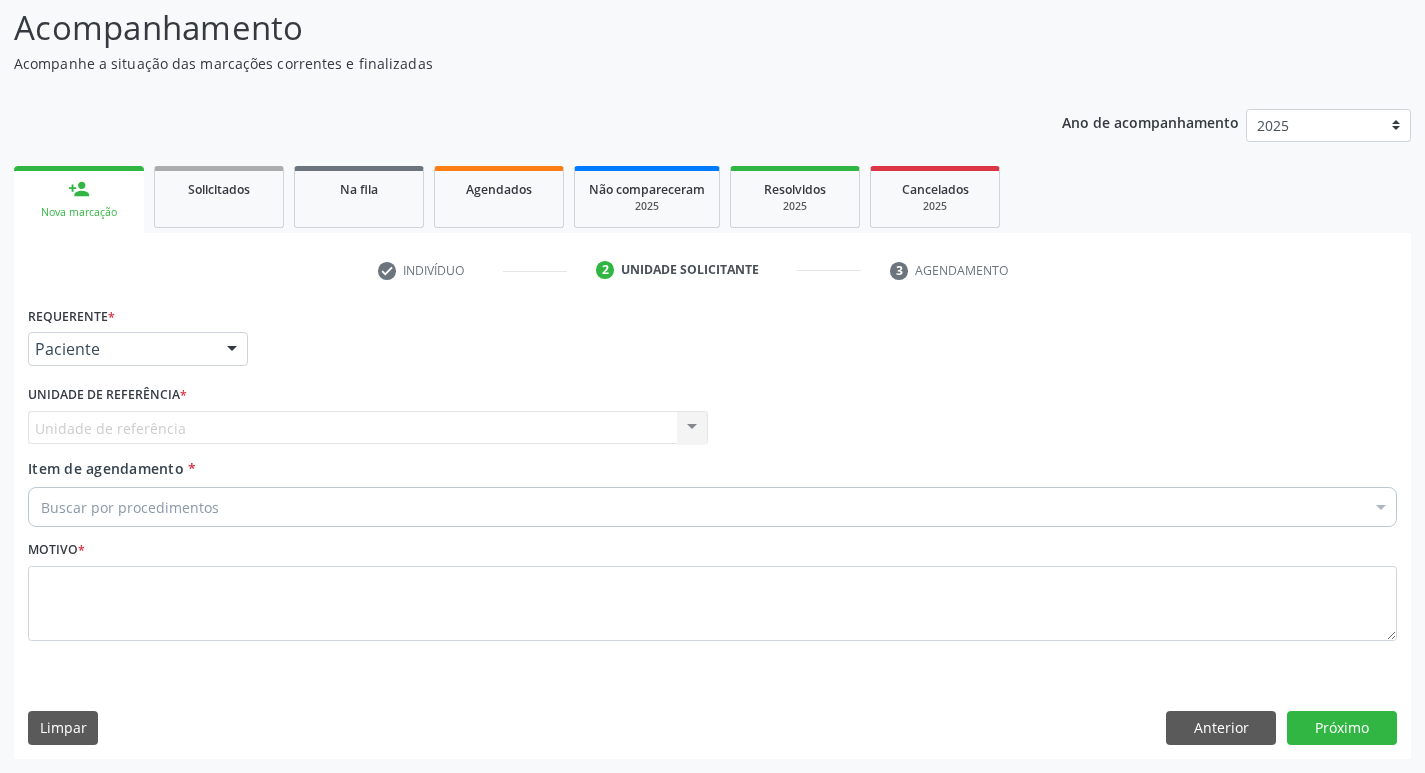 click on "Unidade de referência
Usf Ipsep II
Nenhum resultado encontrado para: "   "
Não há nenhuma opção para ser exibida." at bounding box center [368, 428] 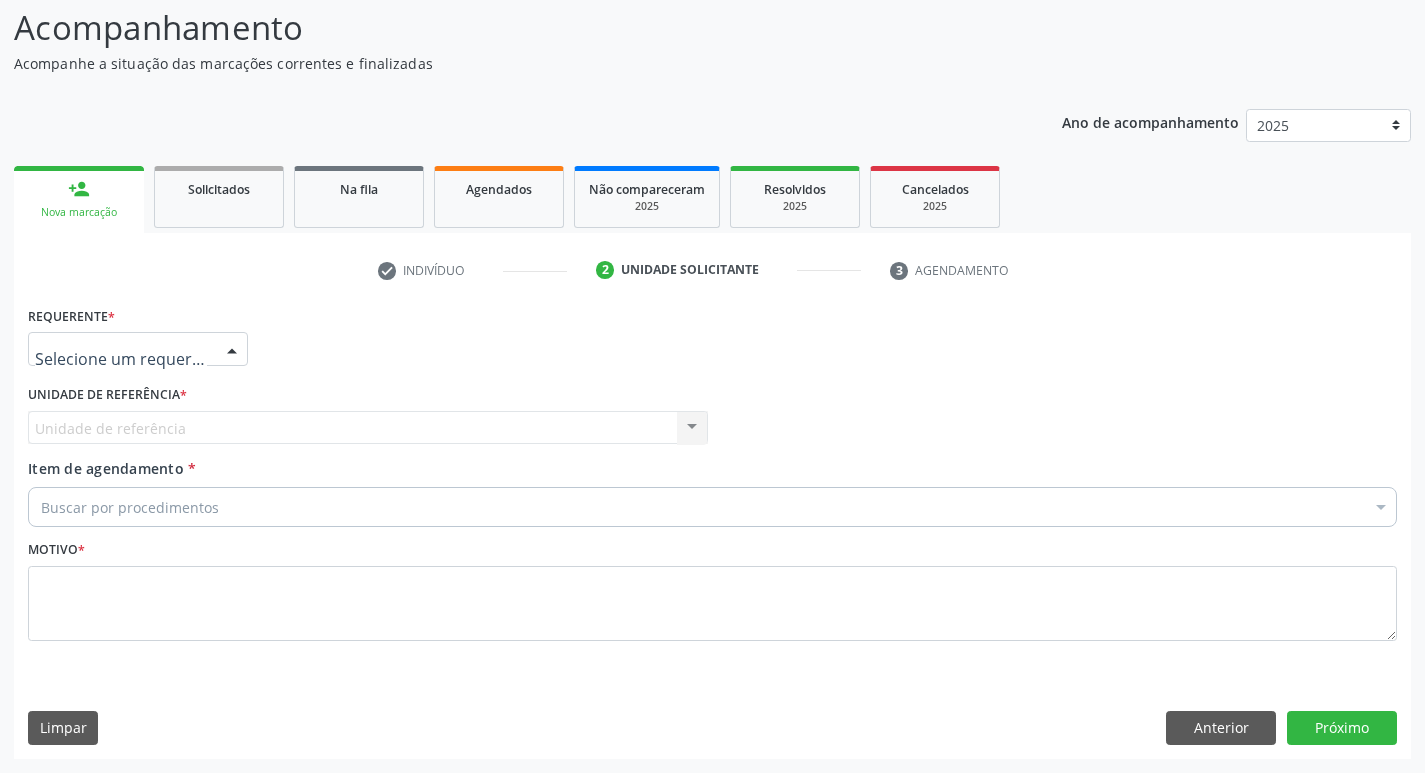 click at bounding box center (232, 350) 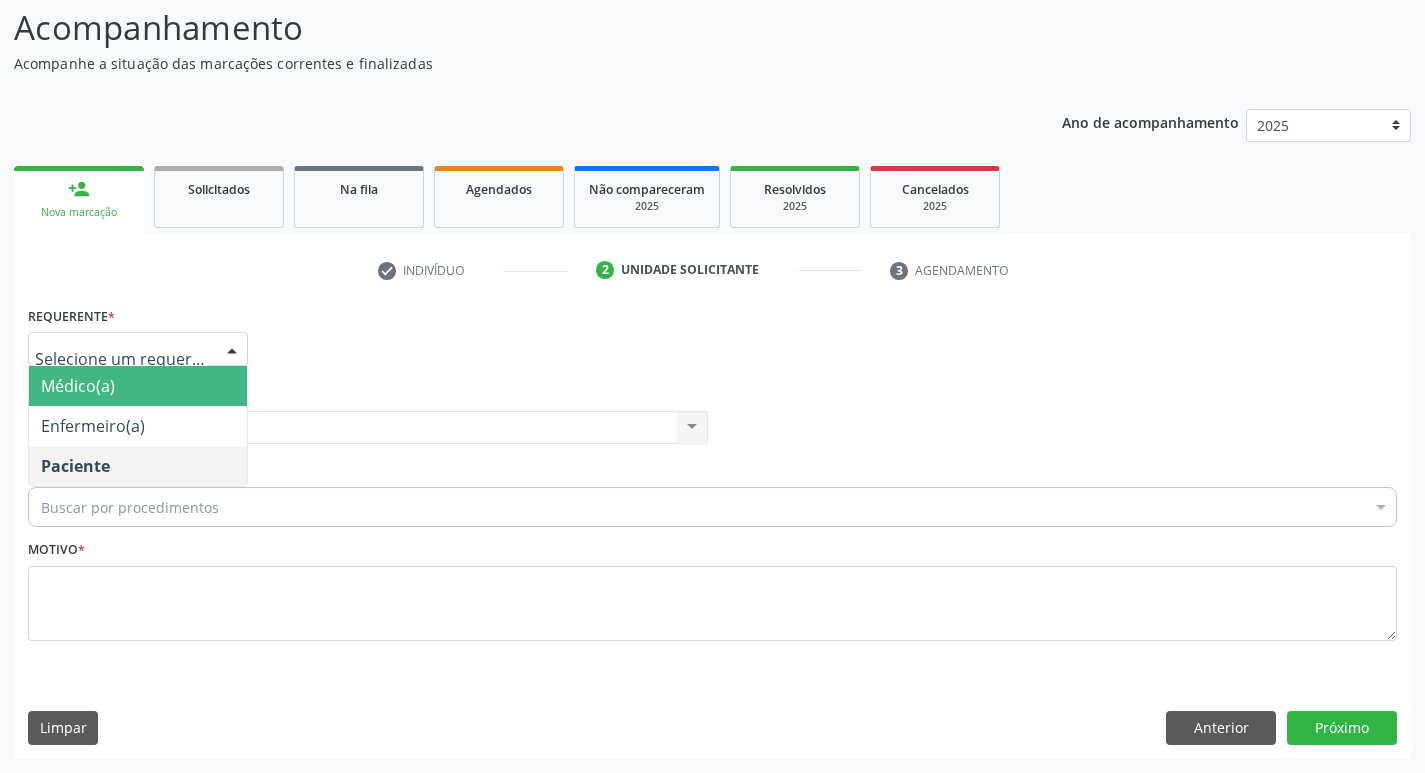 click on "Médico(a)" at bounding box center [138, 386] 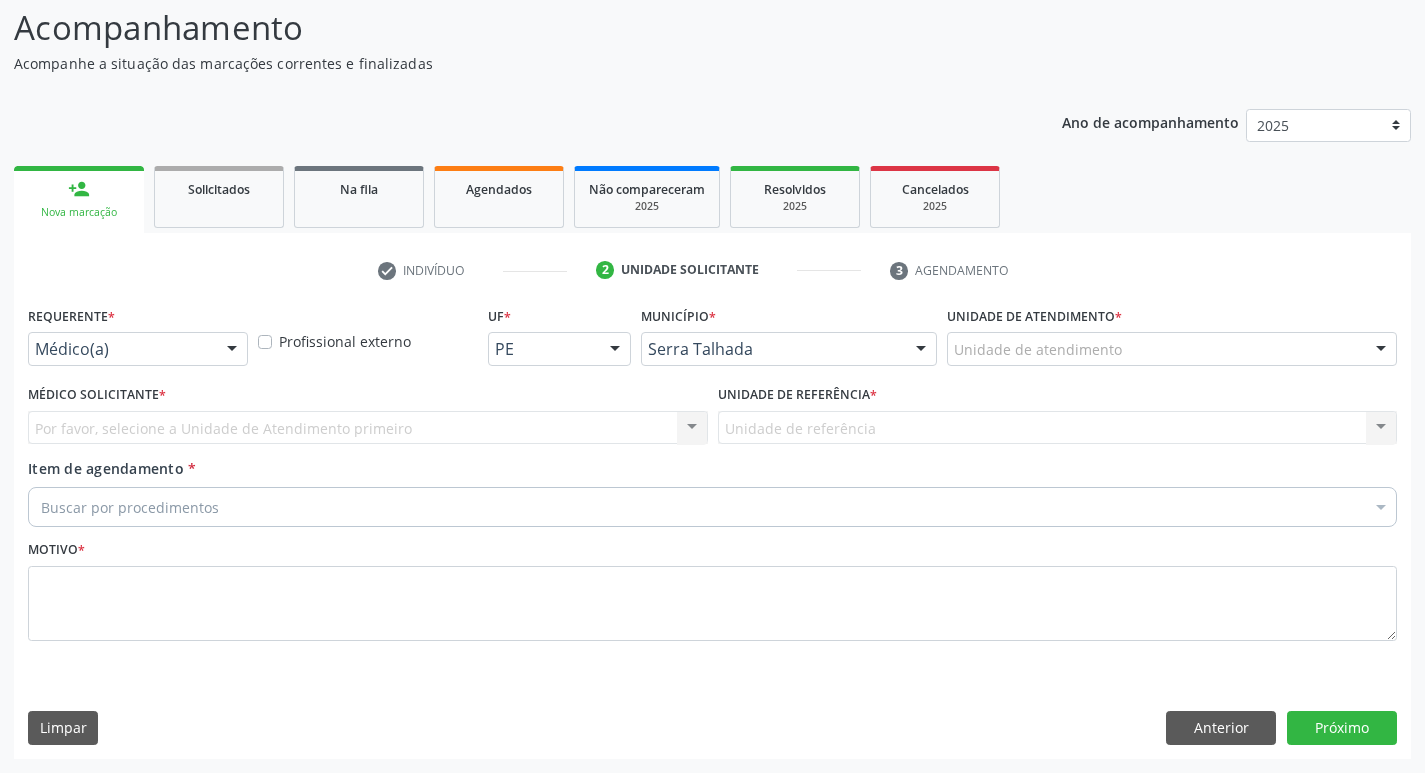click at bounding box center [1381, 350] 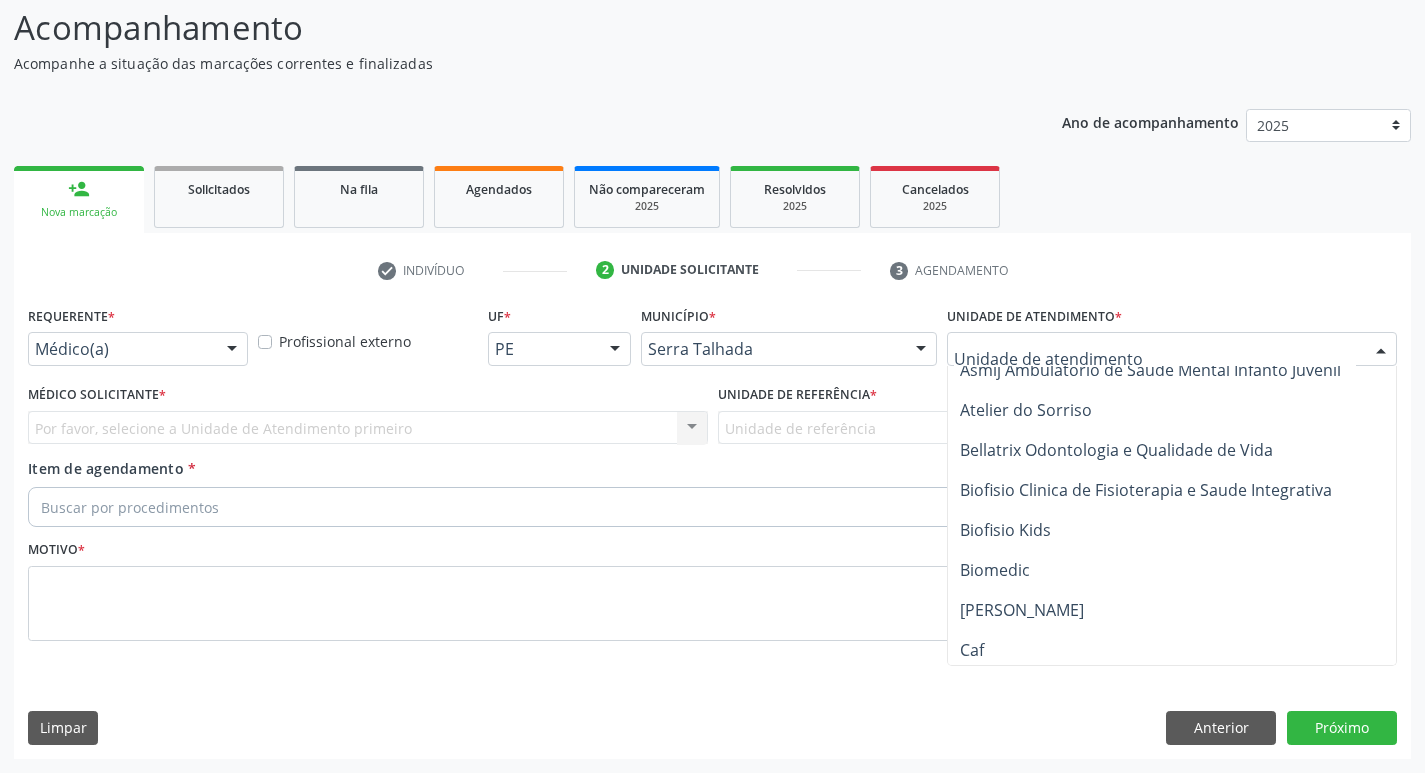 scroll, scrollTop: 800, scrollLeft: 0, axis: vertical 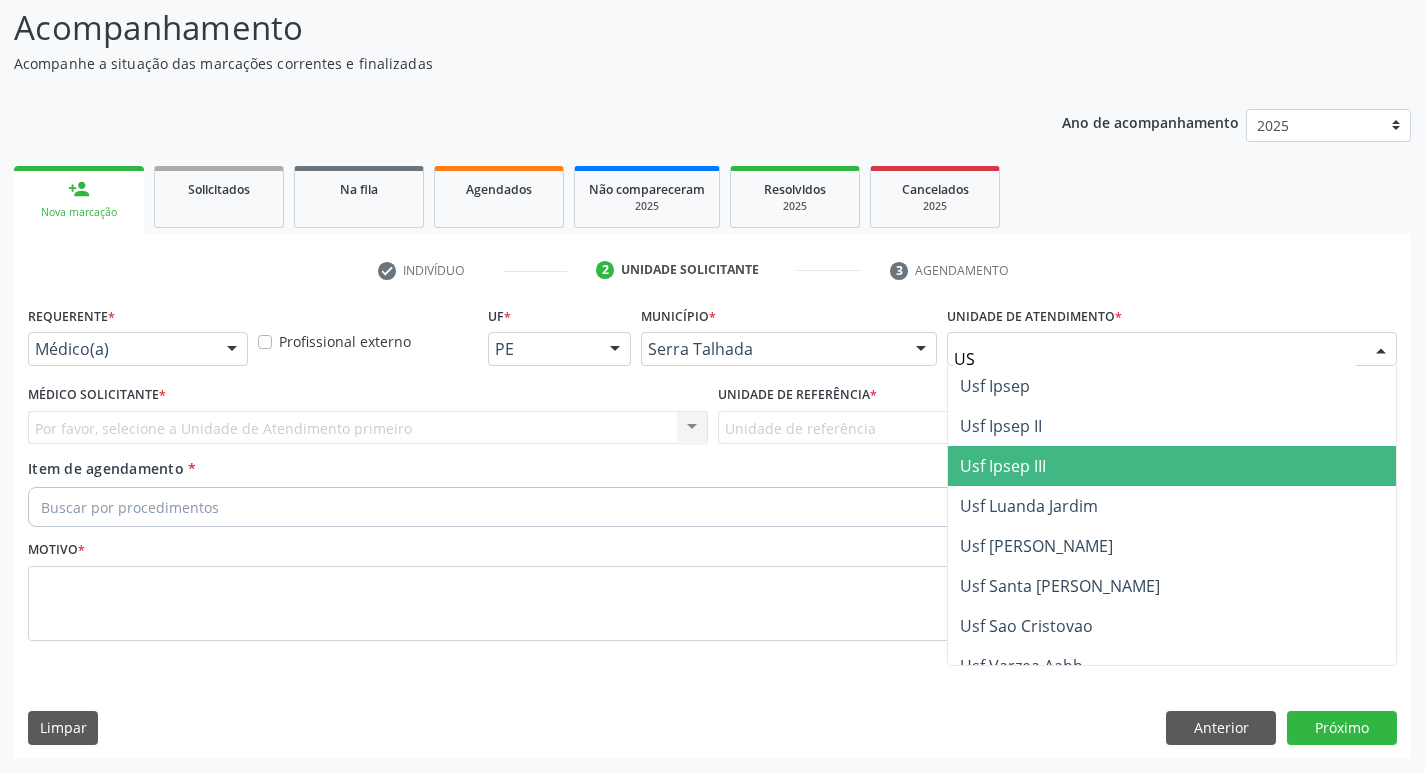 type on "USF" 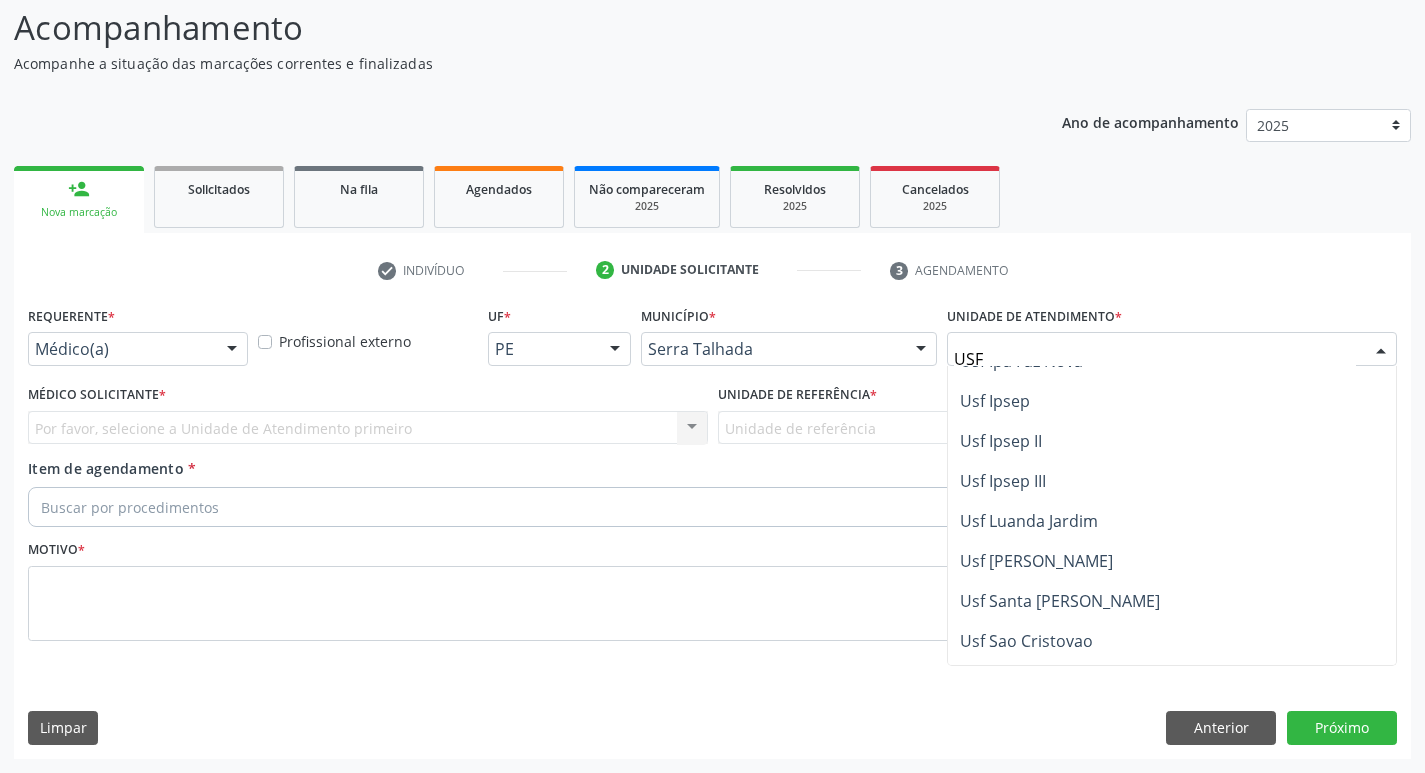 scroll, scrollTop: 461, scrollLeft: 0, axis: vertical 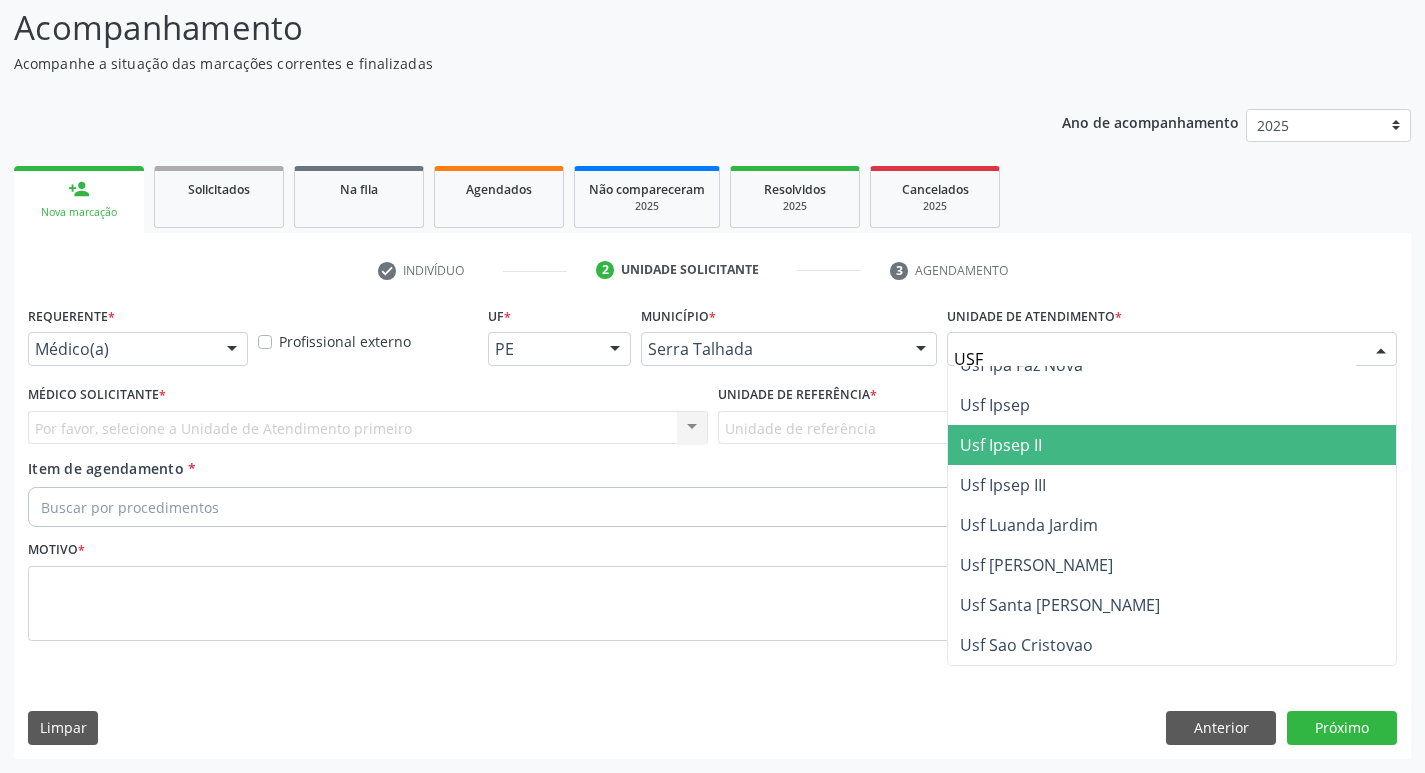 click on "Usf Ipsep II" at bounding box center (1172, 445) 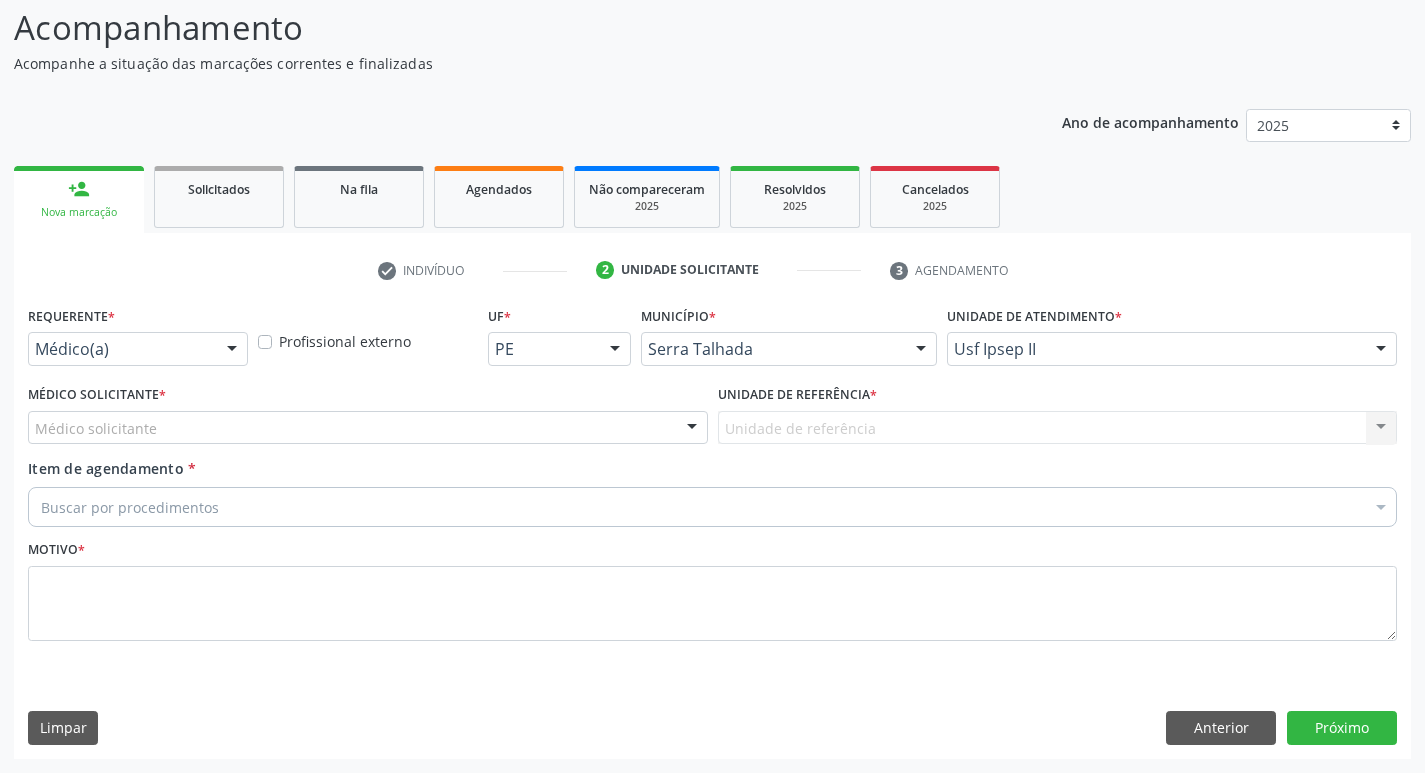 click at bounding box center [232, 350] 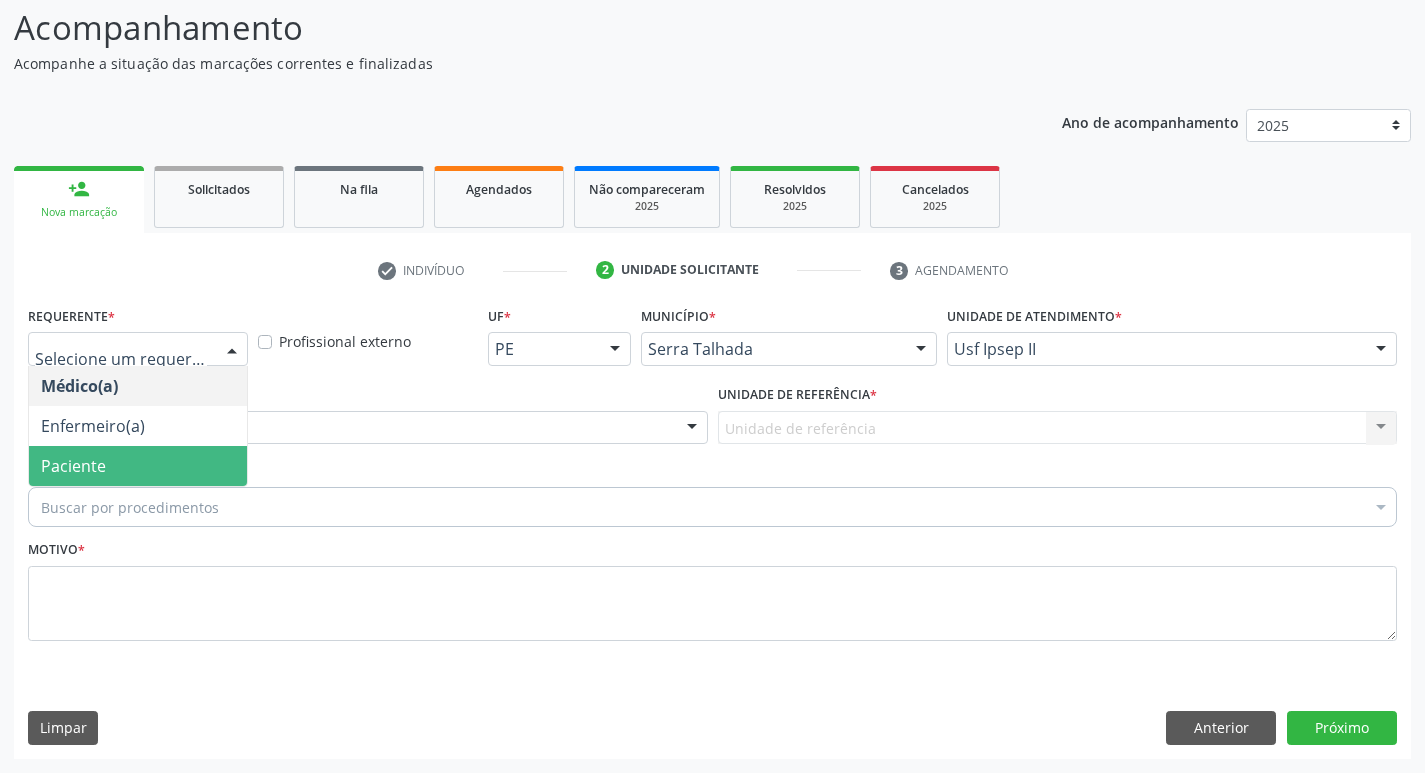 click on "Paciente" at bounding box center (138, 466) 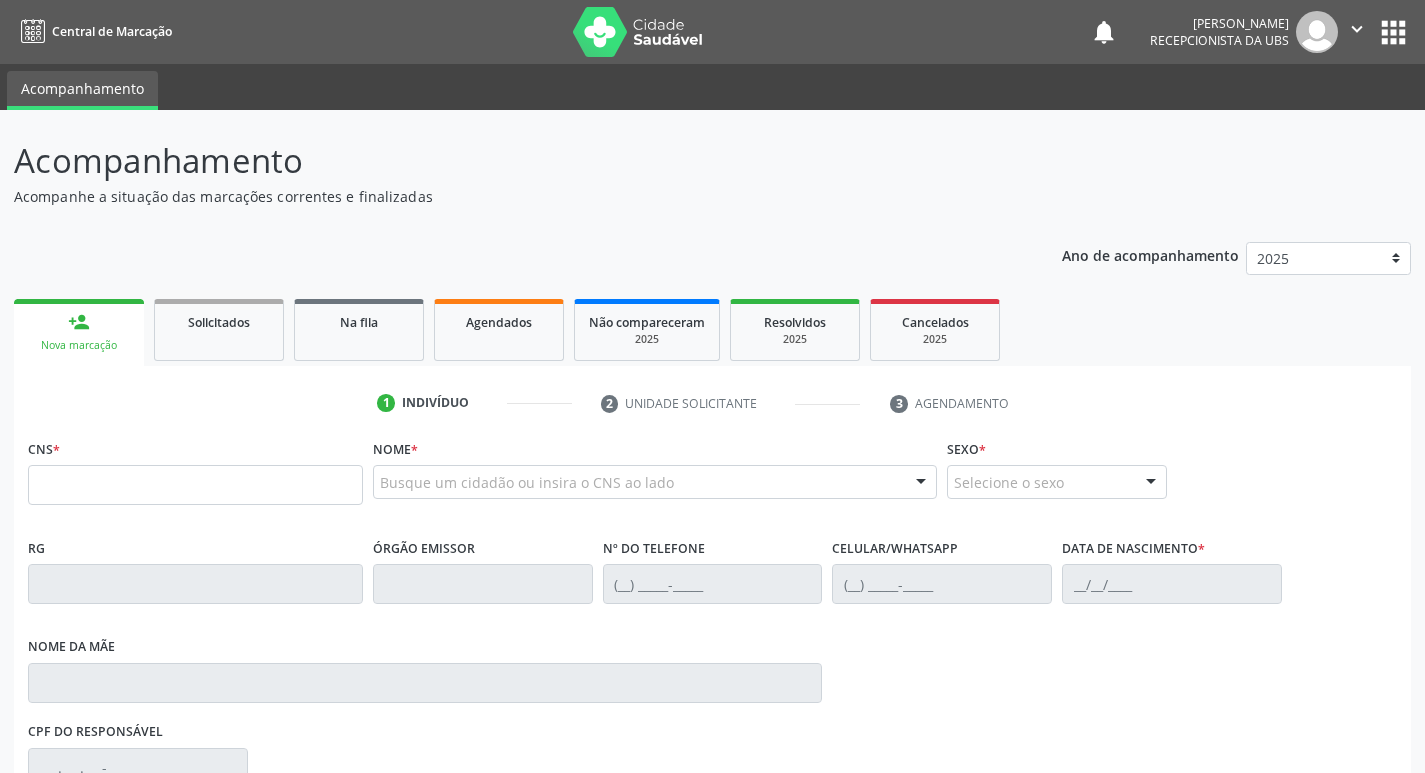 scroll, scrollTop: 0, scrollLeft: 0, axis: both 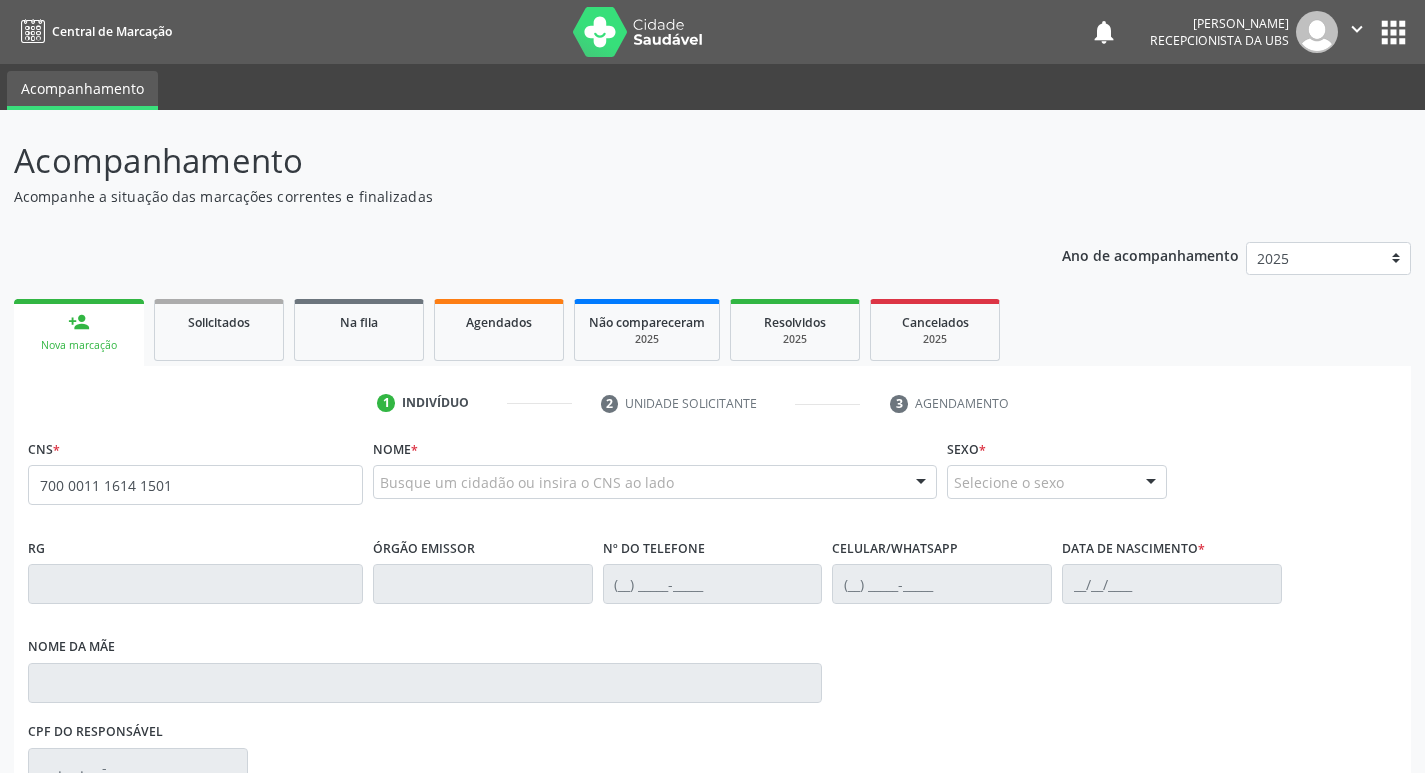 type on "700 0011 1614 1501" 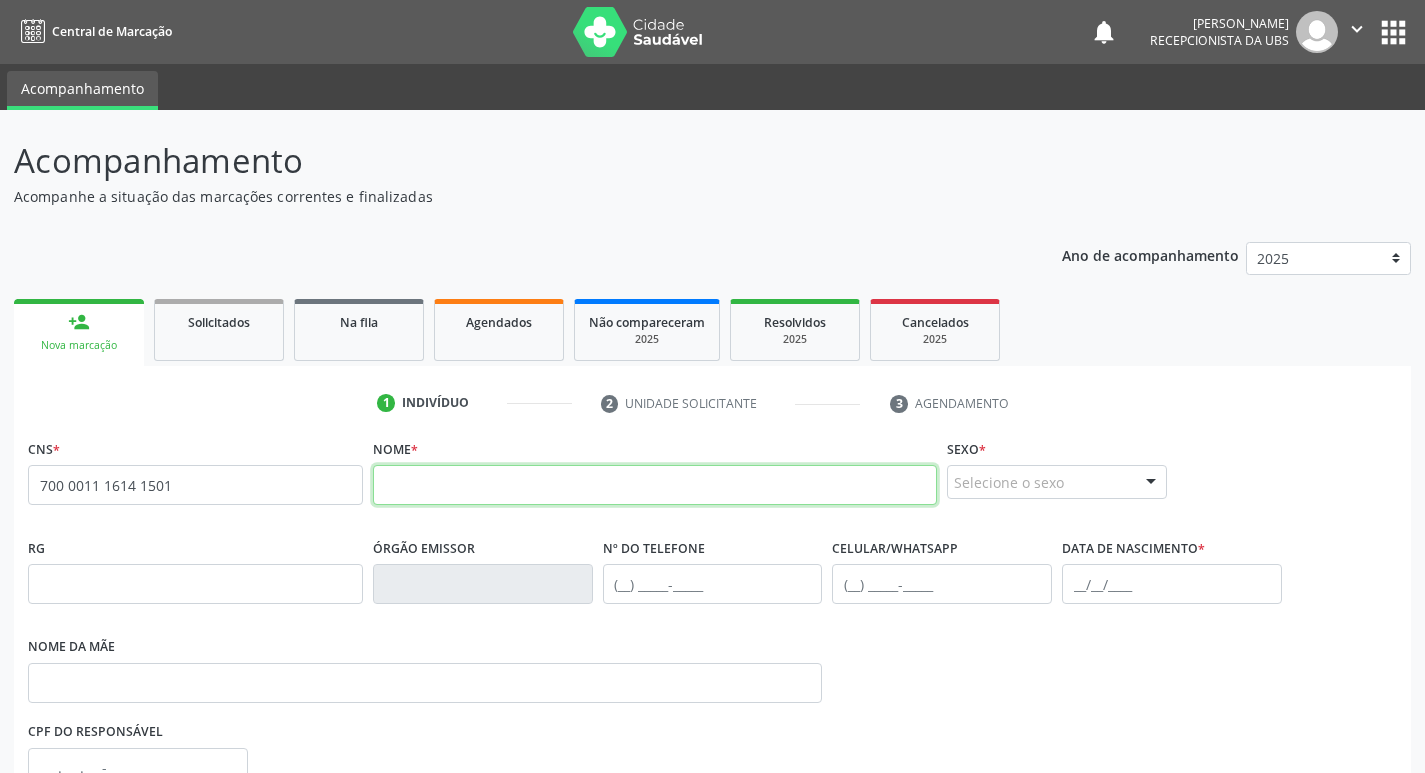 click at bounding box center (655, 485) 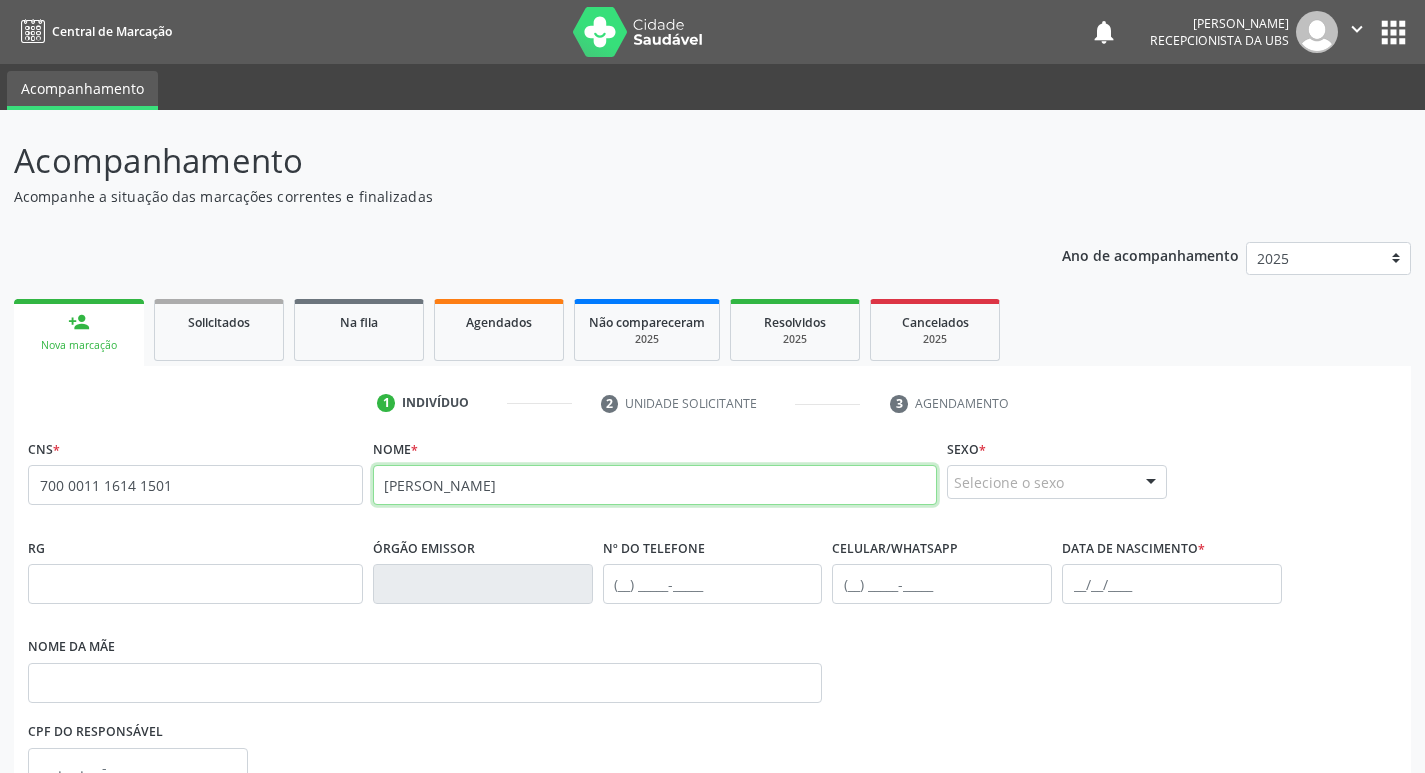 type on "[PERSON_NAME]" 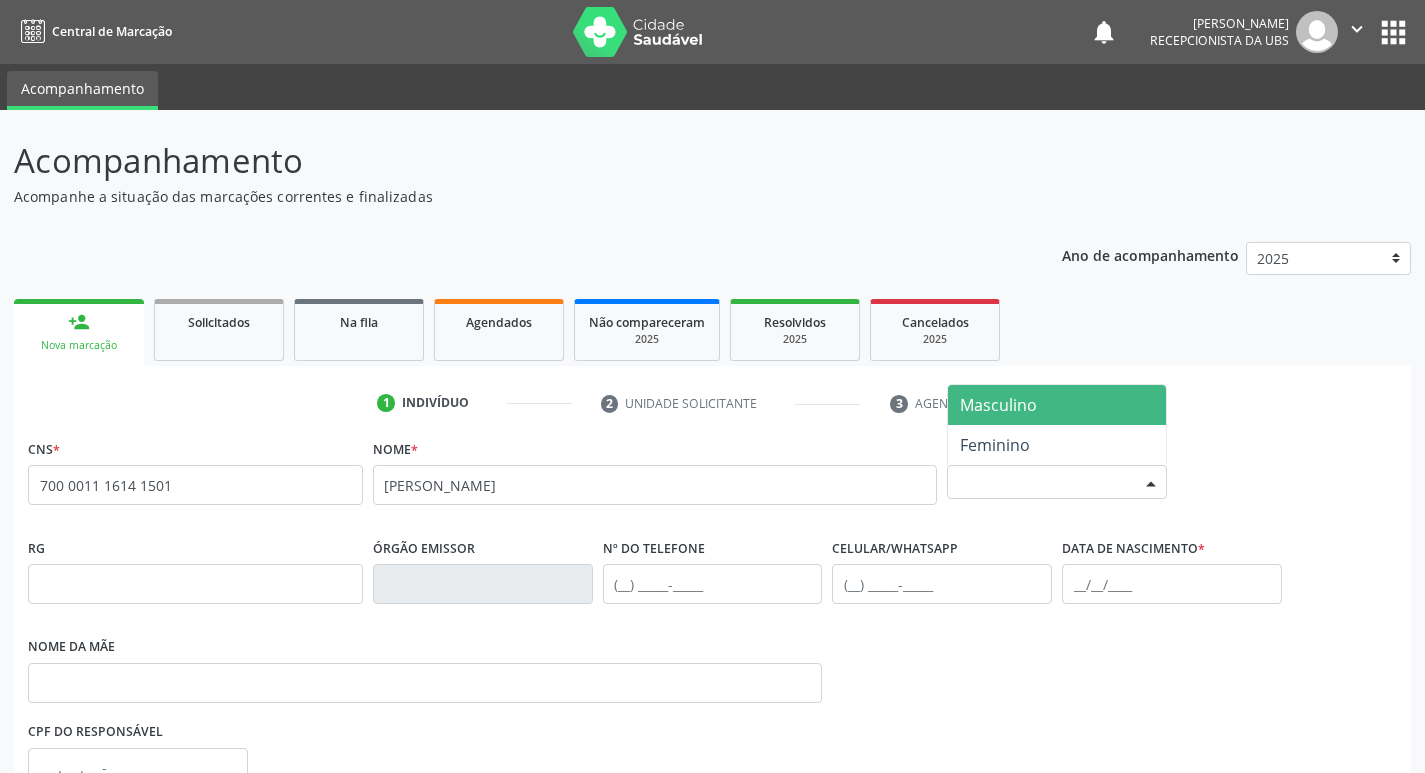 click on "Selecione o sexo" at bounding box center [1057, 482] 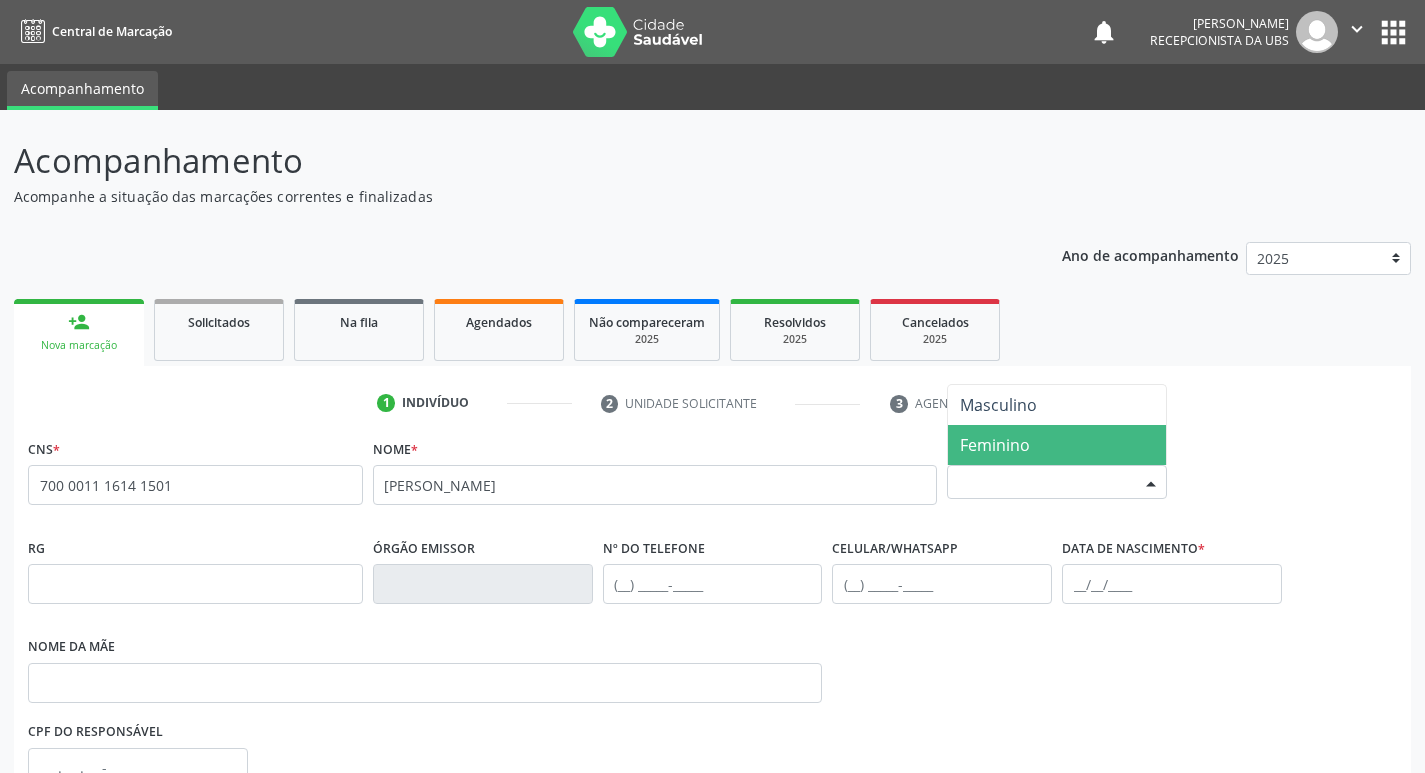 click on "Feminino" at bounding box center (1057, 445) 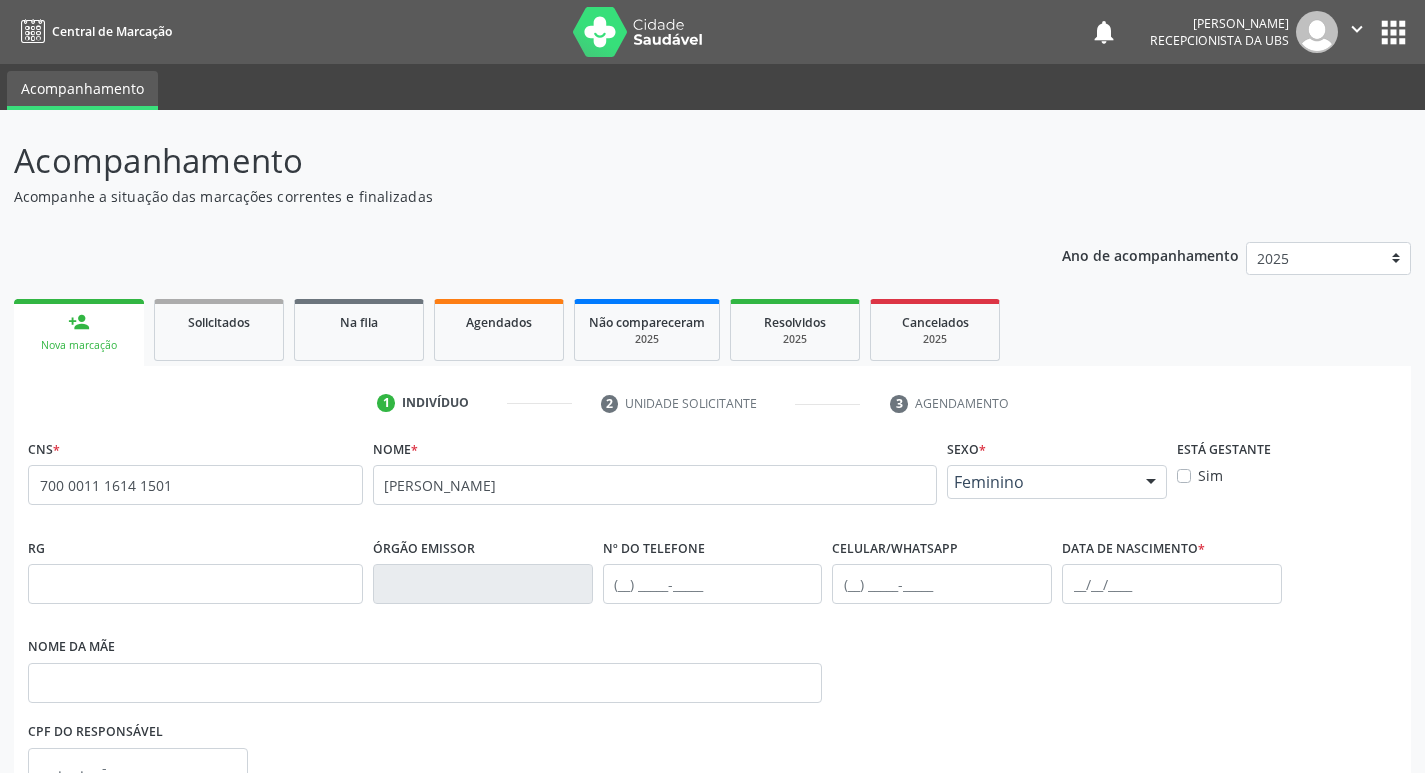 click on "Sim" at bounding box center [1210, 475] 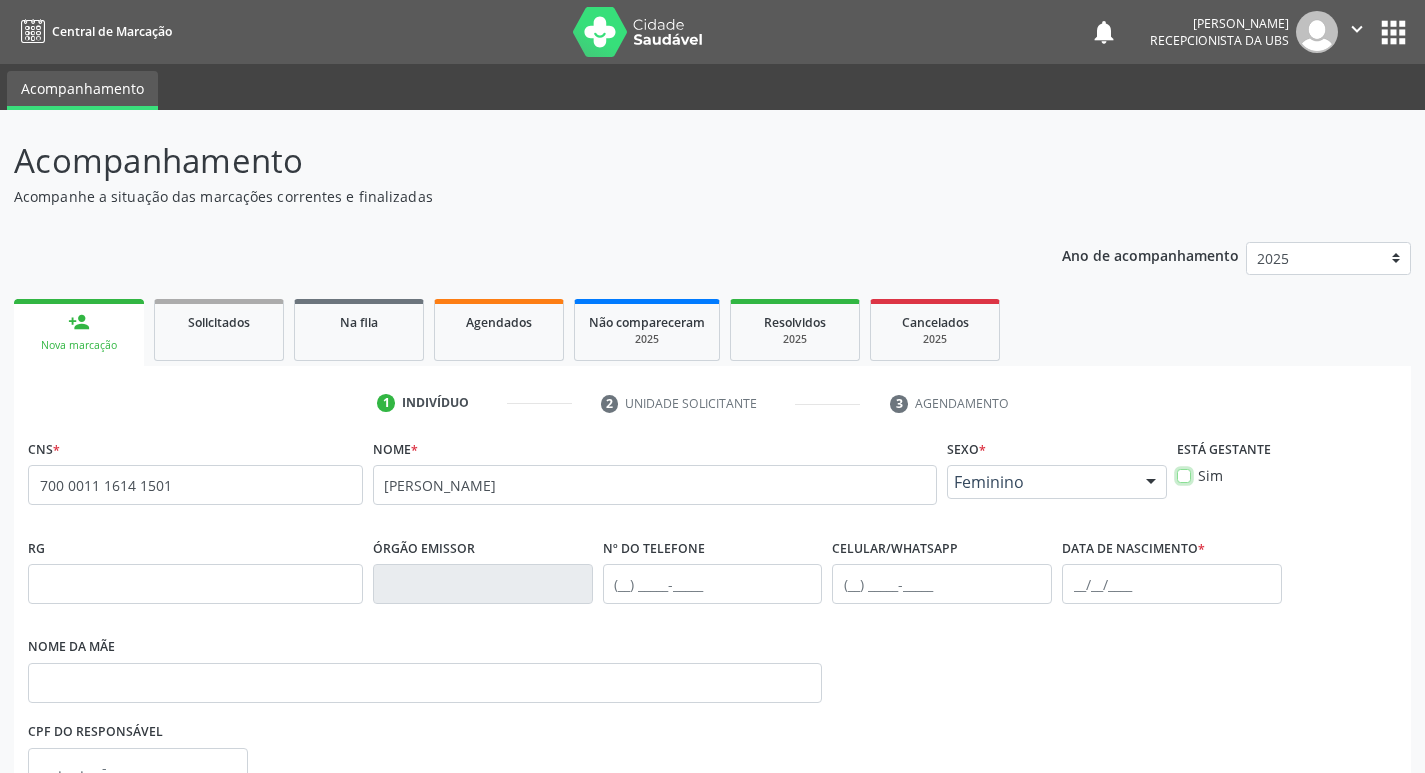 click on "Sim" at bounding box center (1184, 474) 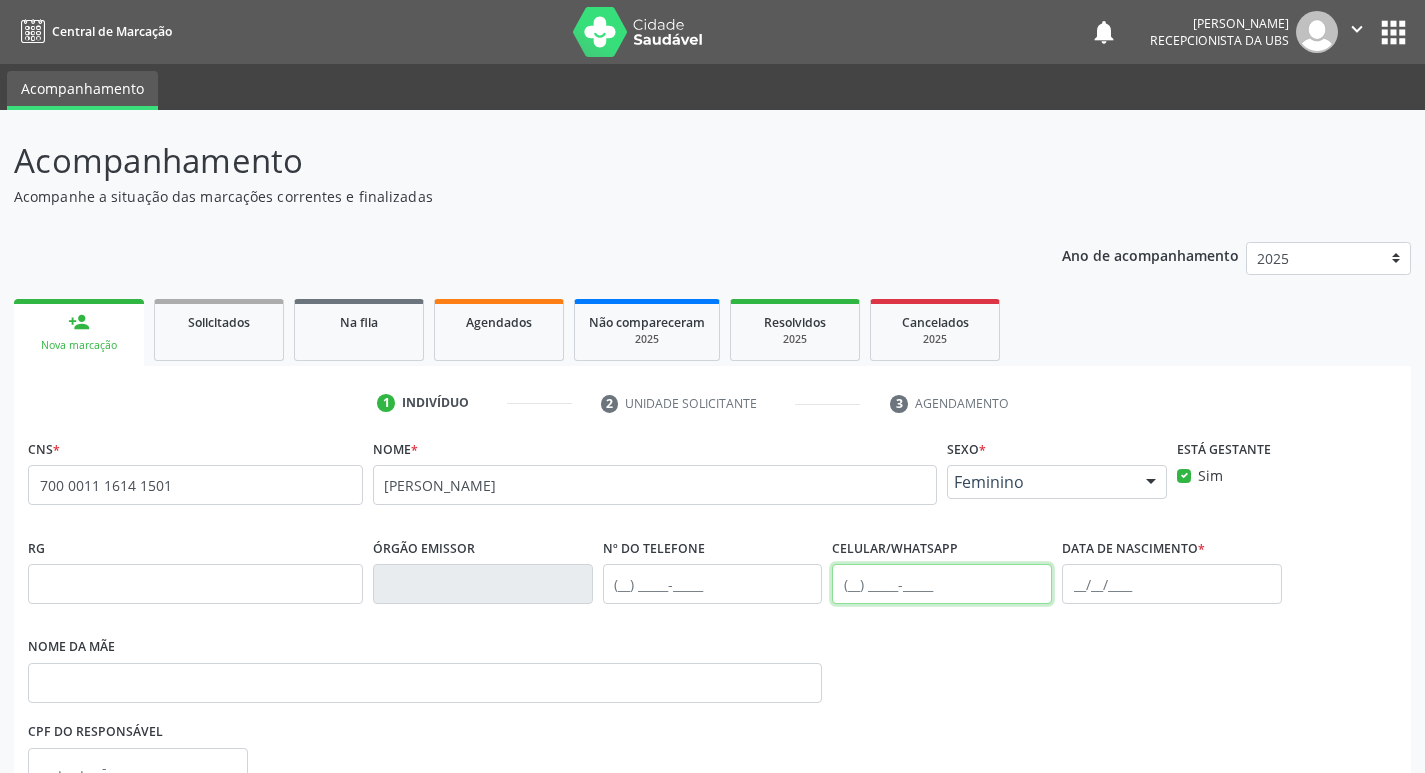 click at bounding box center [942, 584] 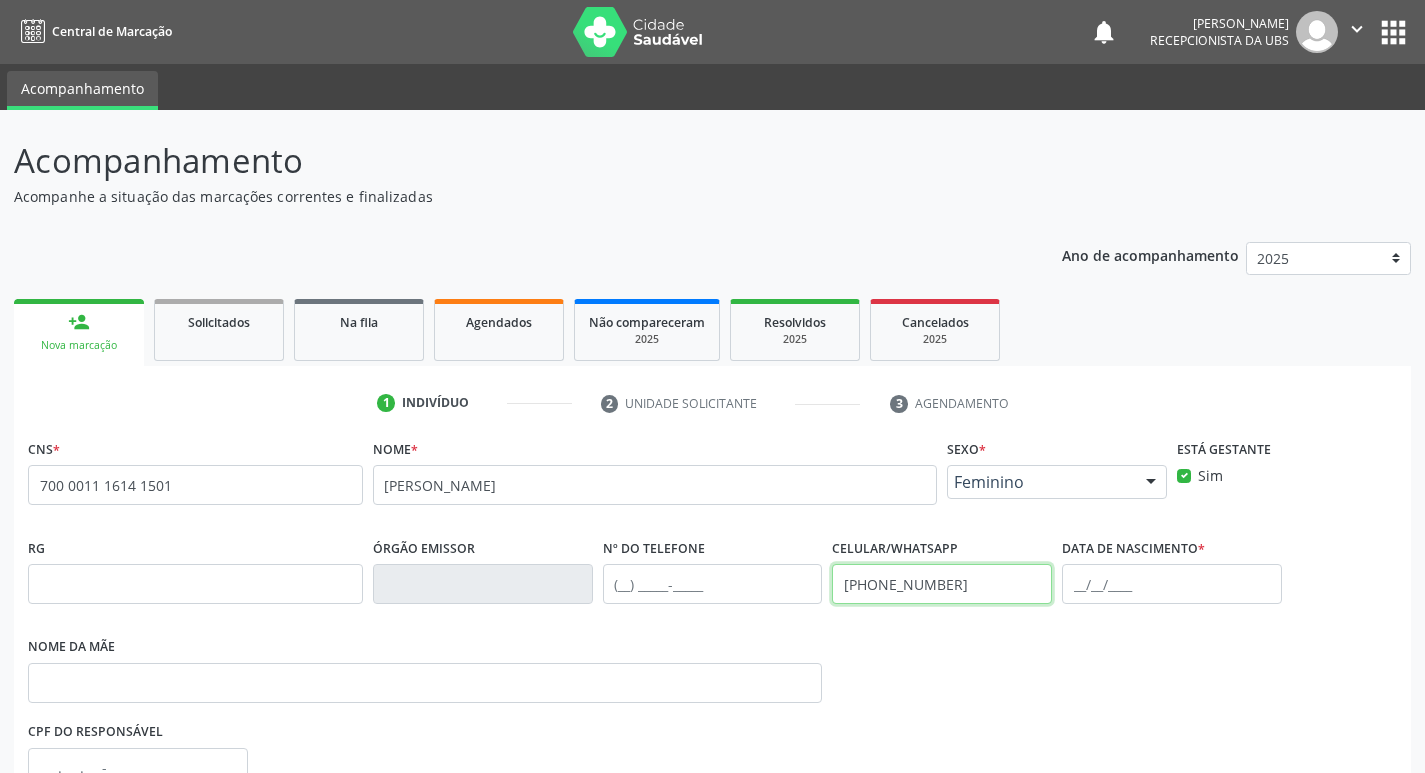 type on "[PHONE_NUMBER]" 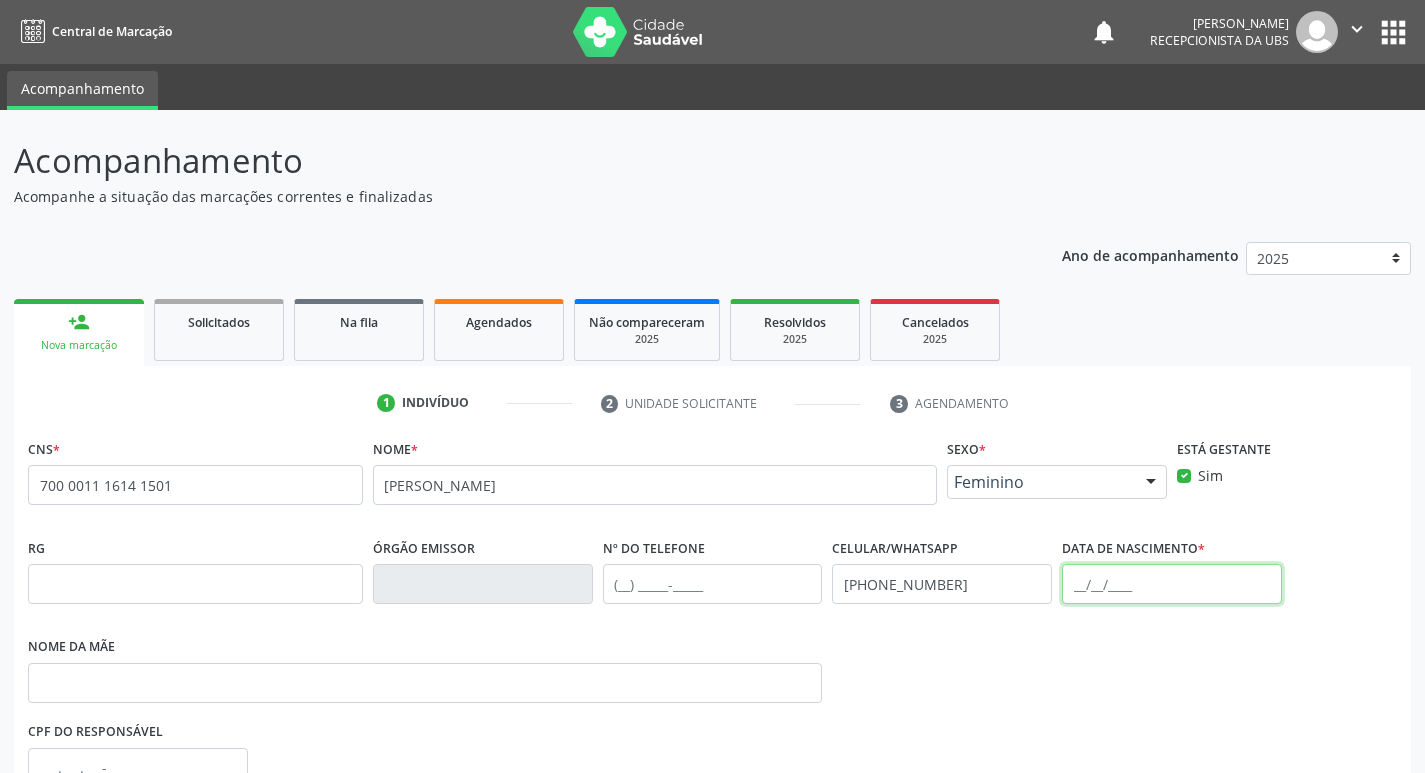 click at bounding box center (1172, 584) 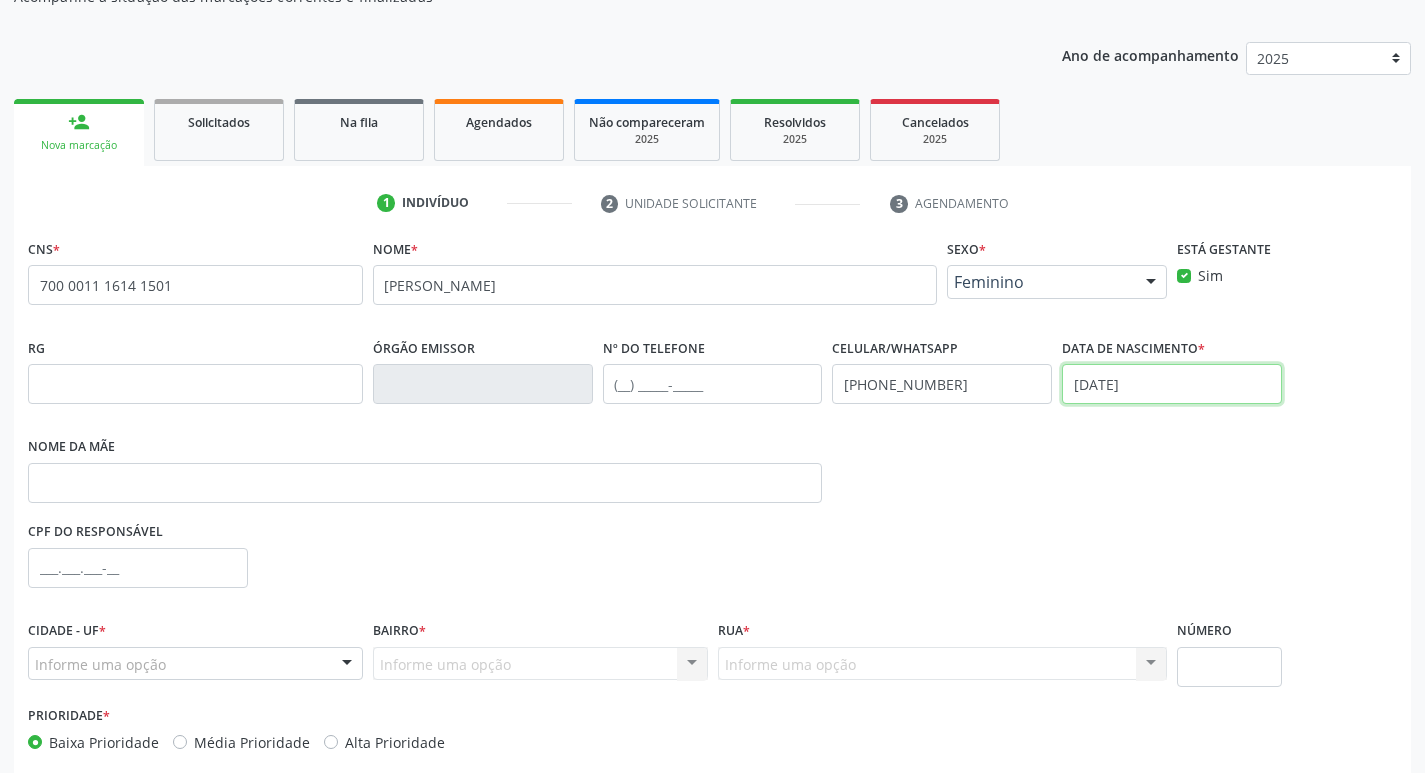 scroll, scrollTop: 297, scrollLeft: 0, axis: vertical 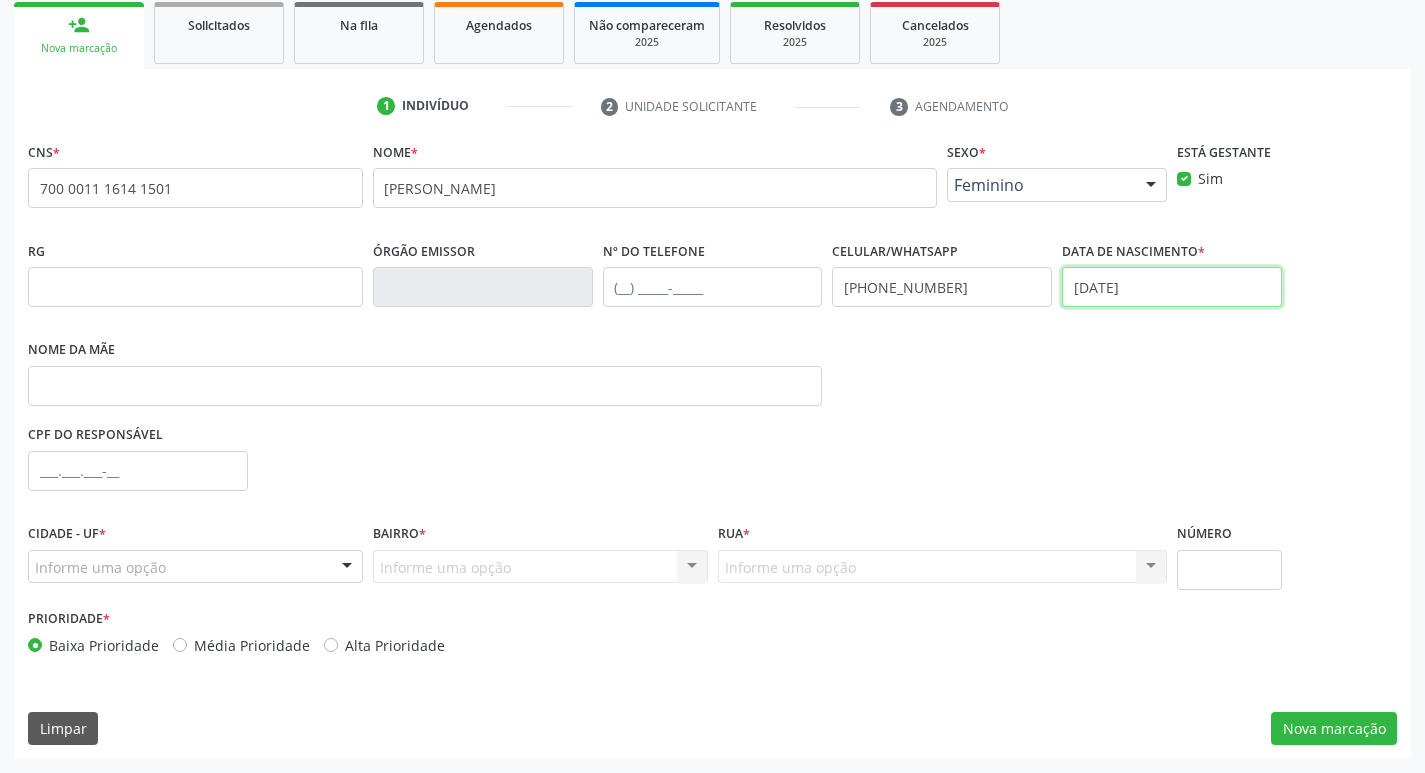 type on "[DATE]" 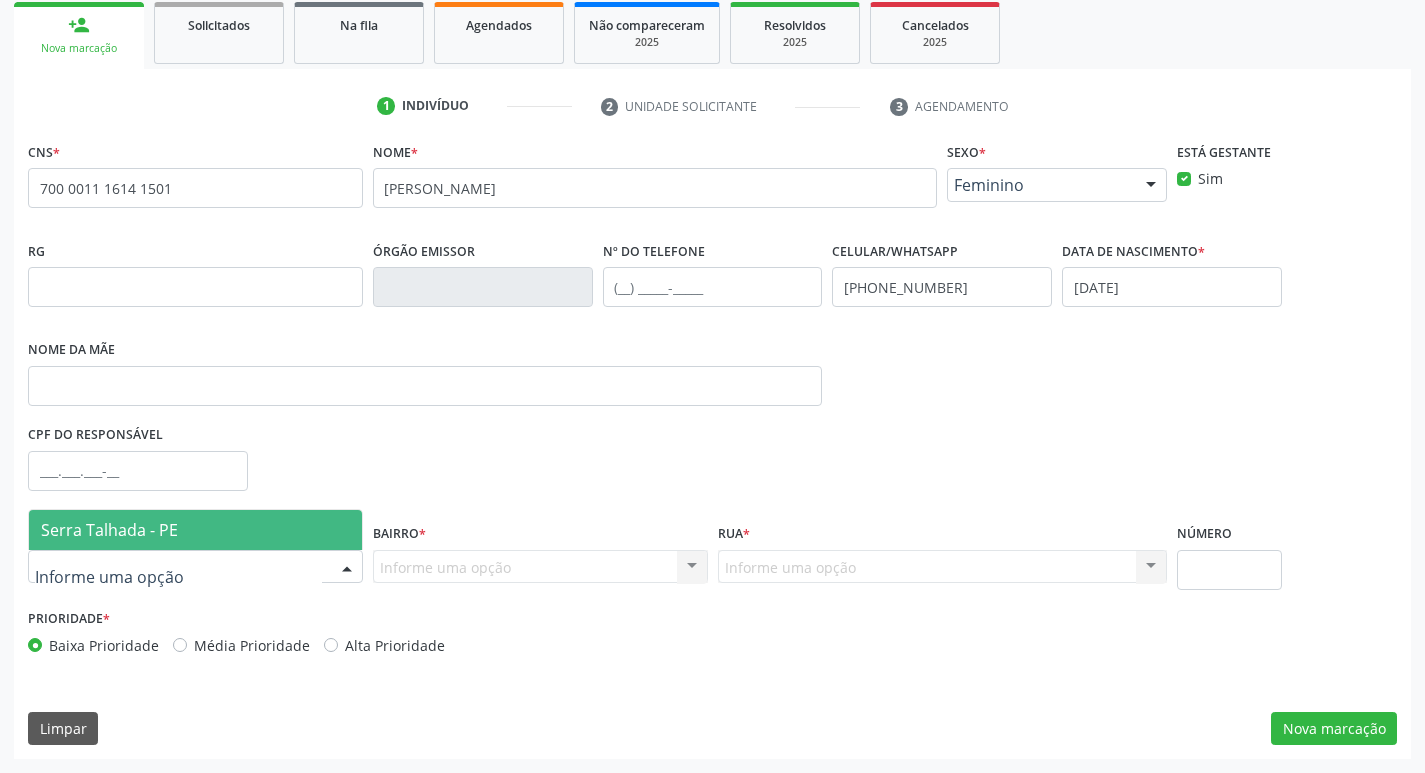 click at bounding box center [347, 568] 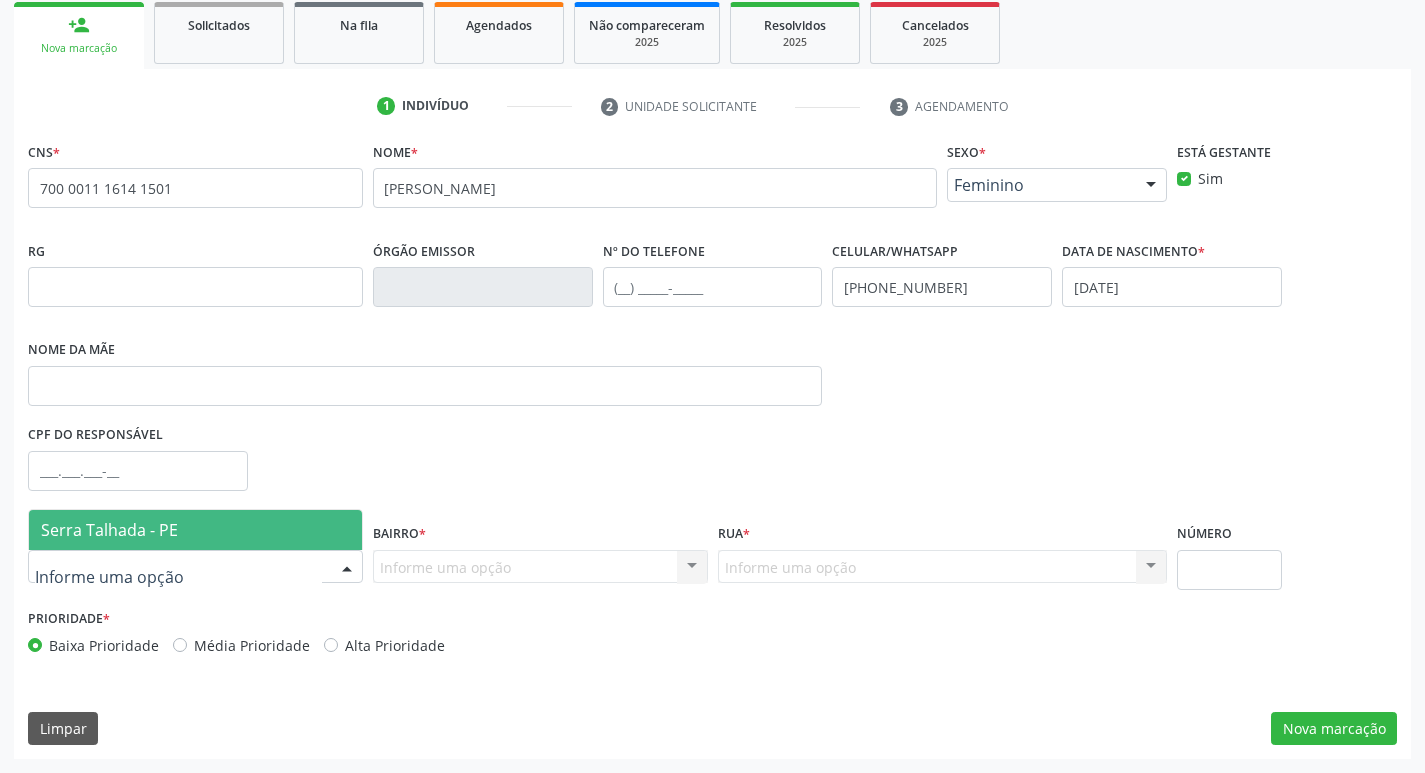 click on "Serra Talhada - PE" at bounding box center (195, 530) 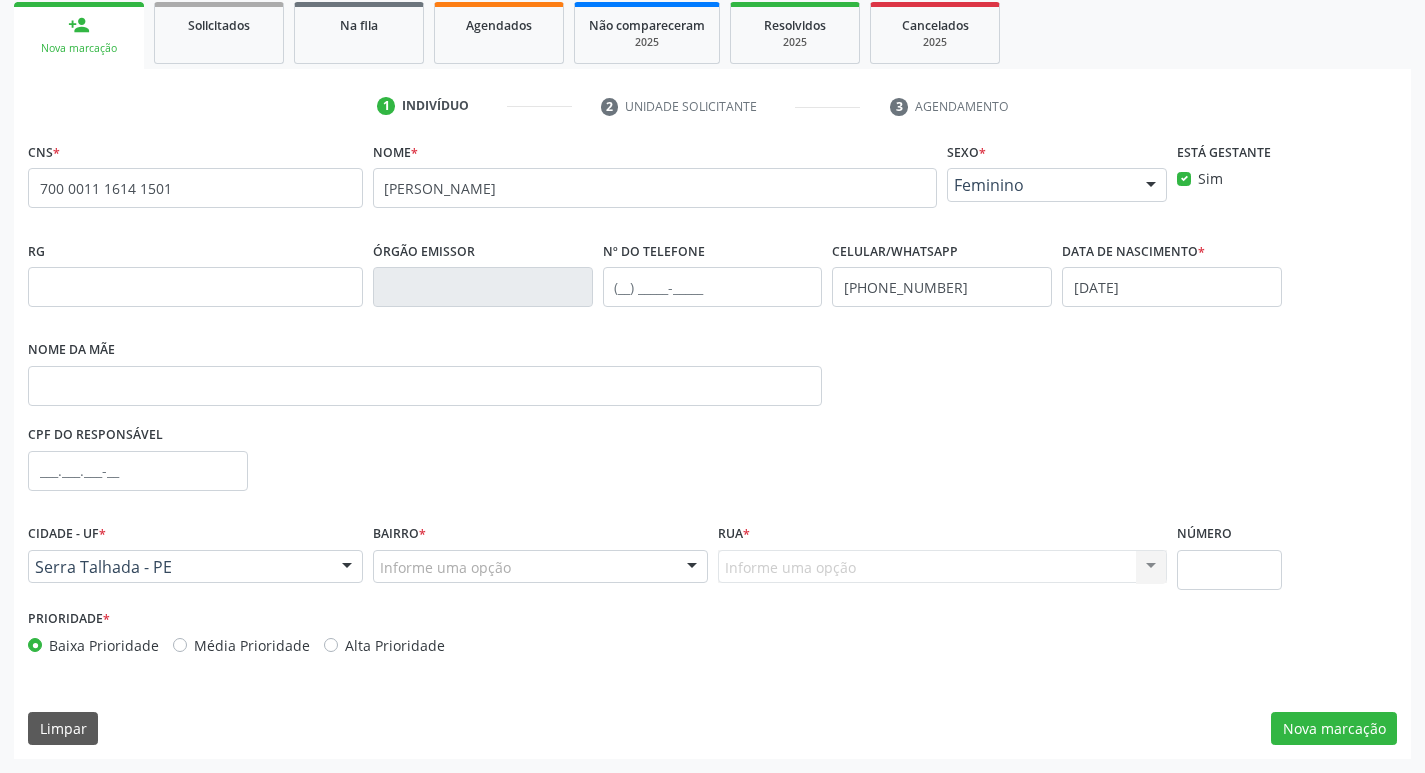 click on "Informe uma opção" at bounding box center (540, 567) 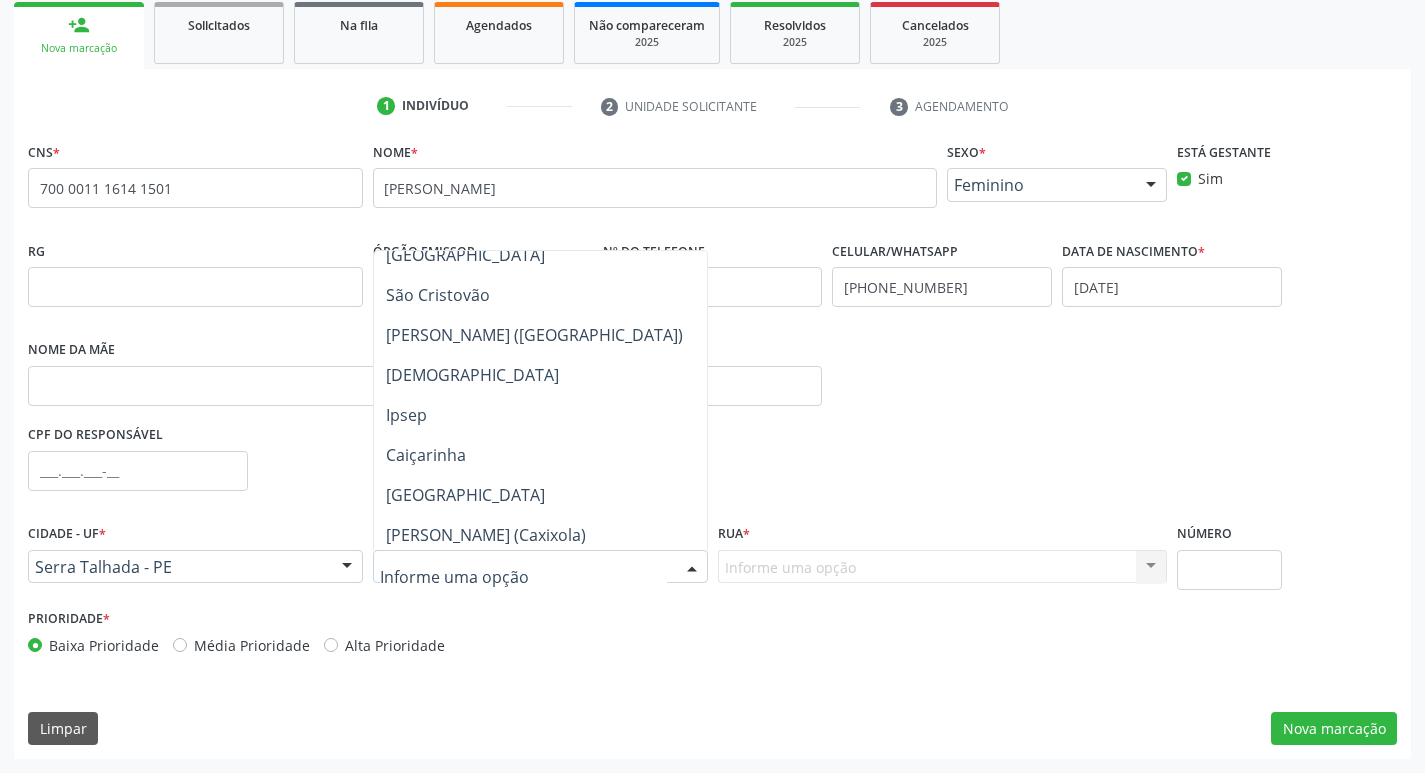 scroll, scrollTop: 500, scrollLeft: 0, axis: vertical 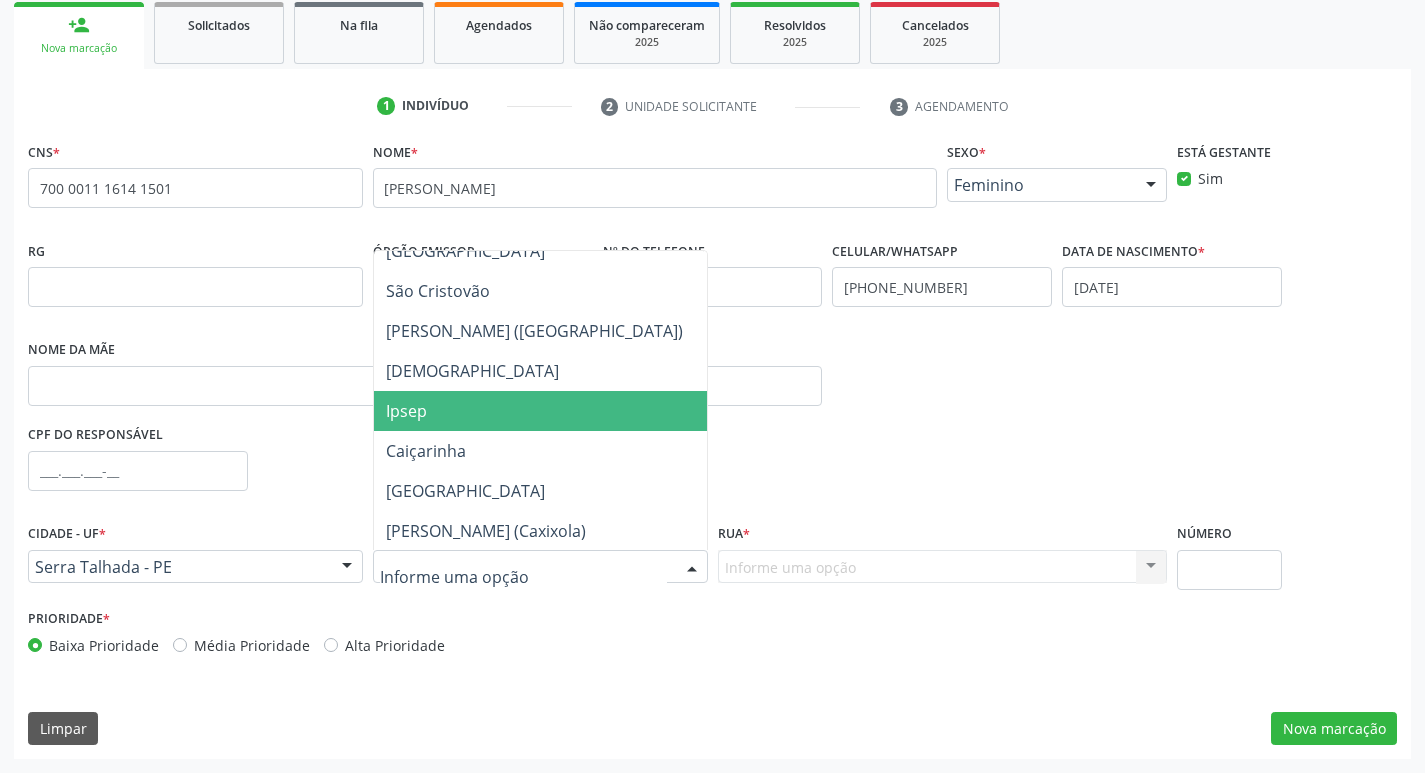 click on "Ipsep" at bounding box center [540, 411] 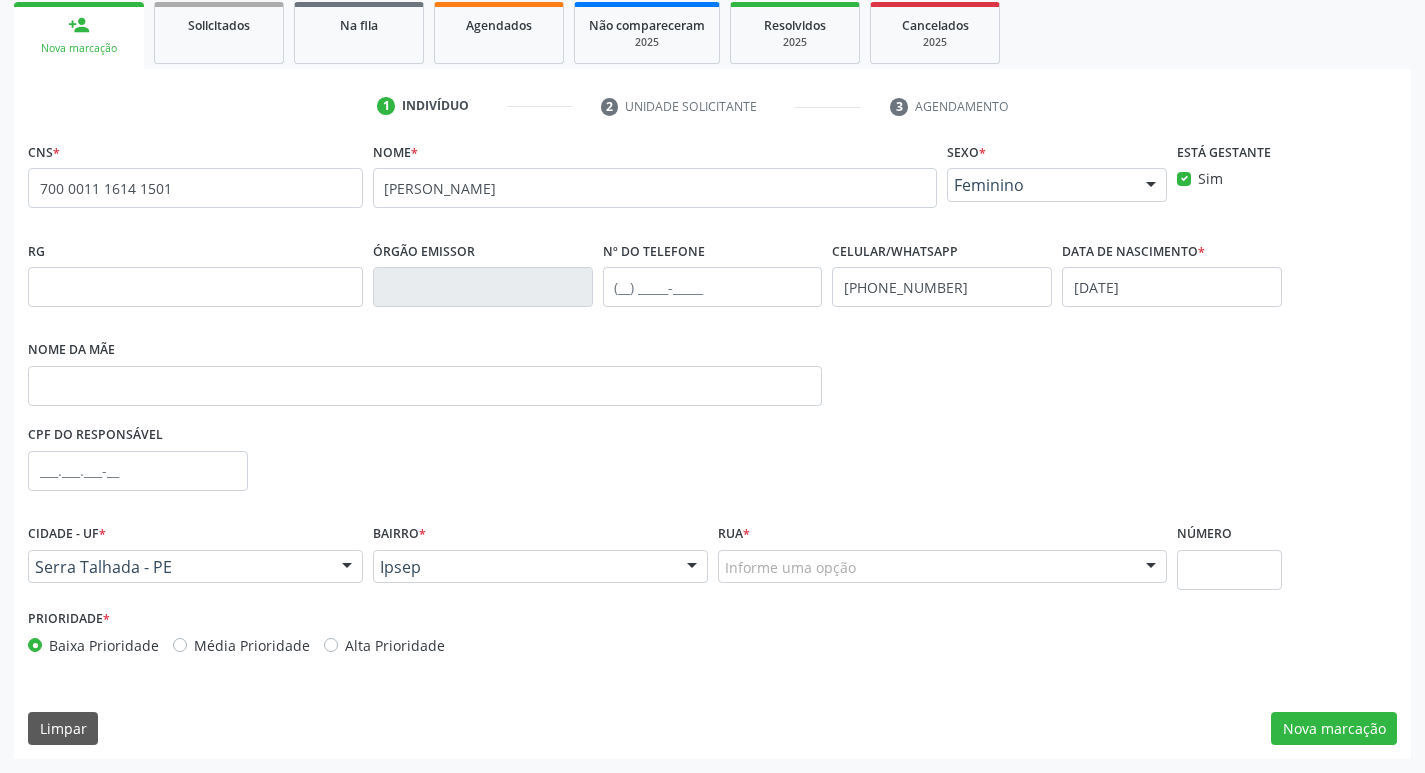 click on "Informe uma opção" at bounding box center [943, 567] 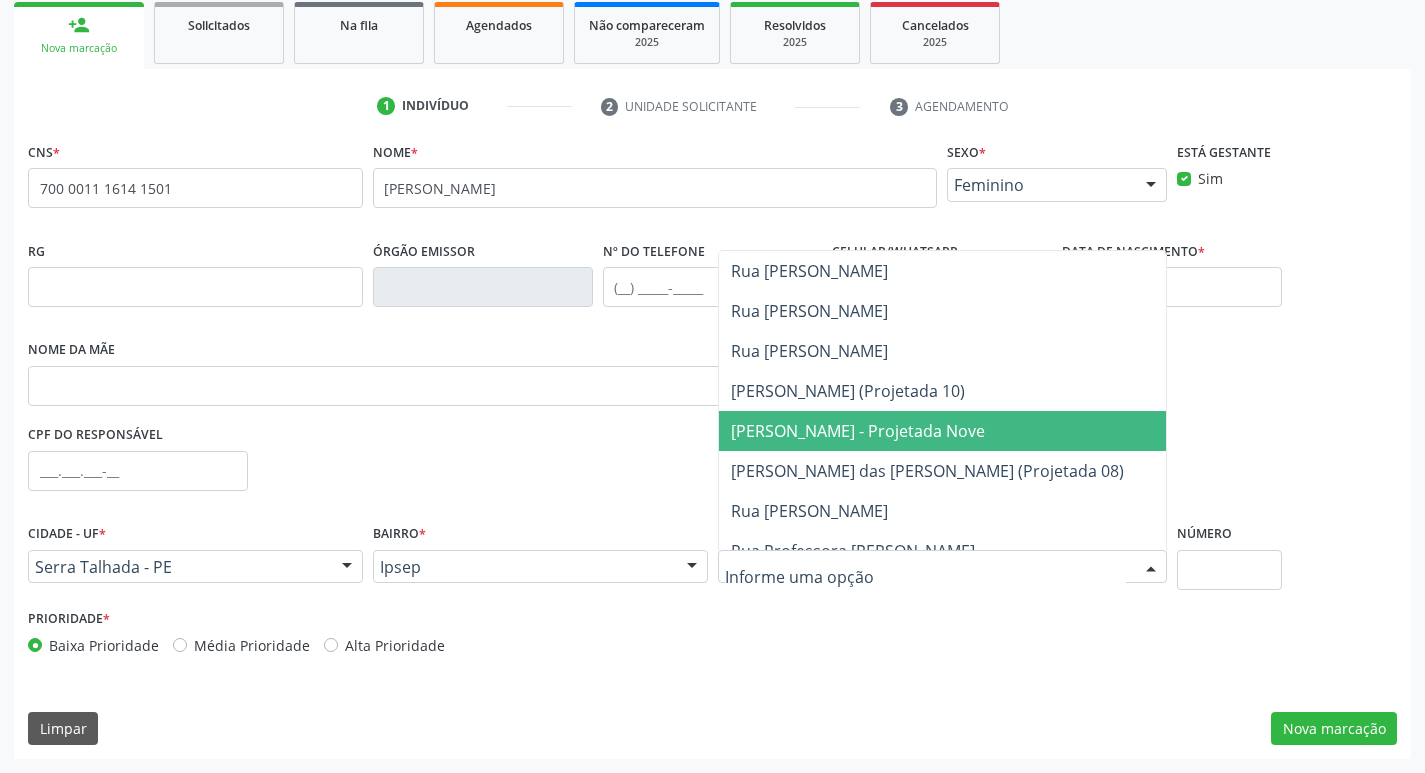 scroll, scrollTop: 1400, scrollLeft: 0, axis: vertical 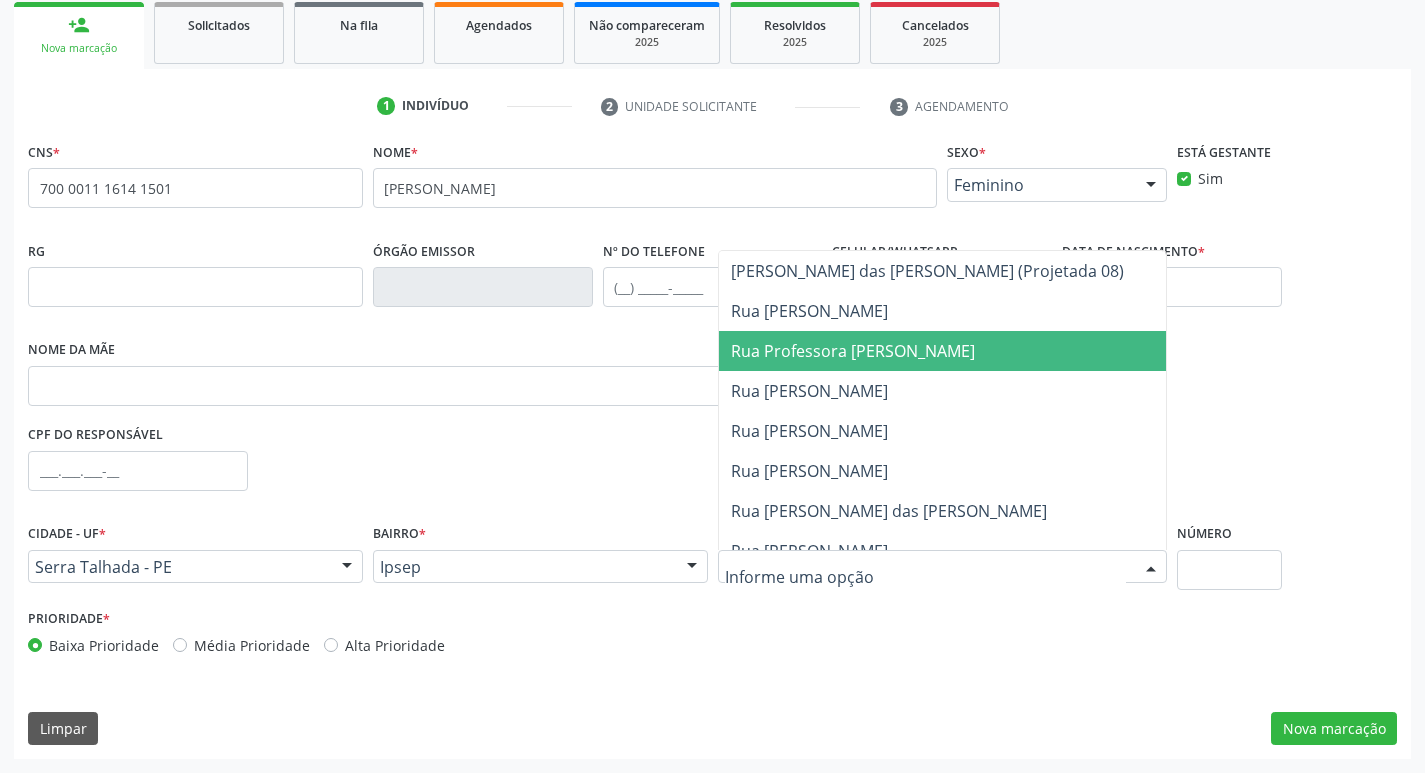 click on "Rua Professora [PERSON_NAME]" at bounding box center [853, 351] 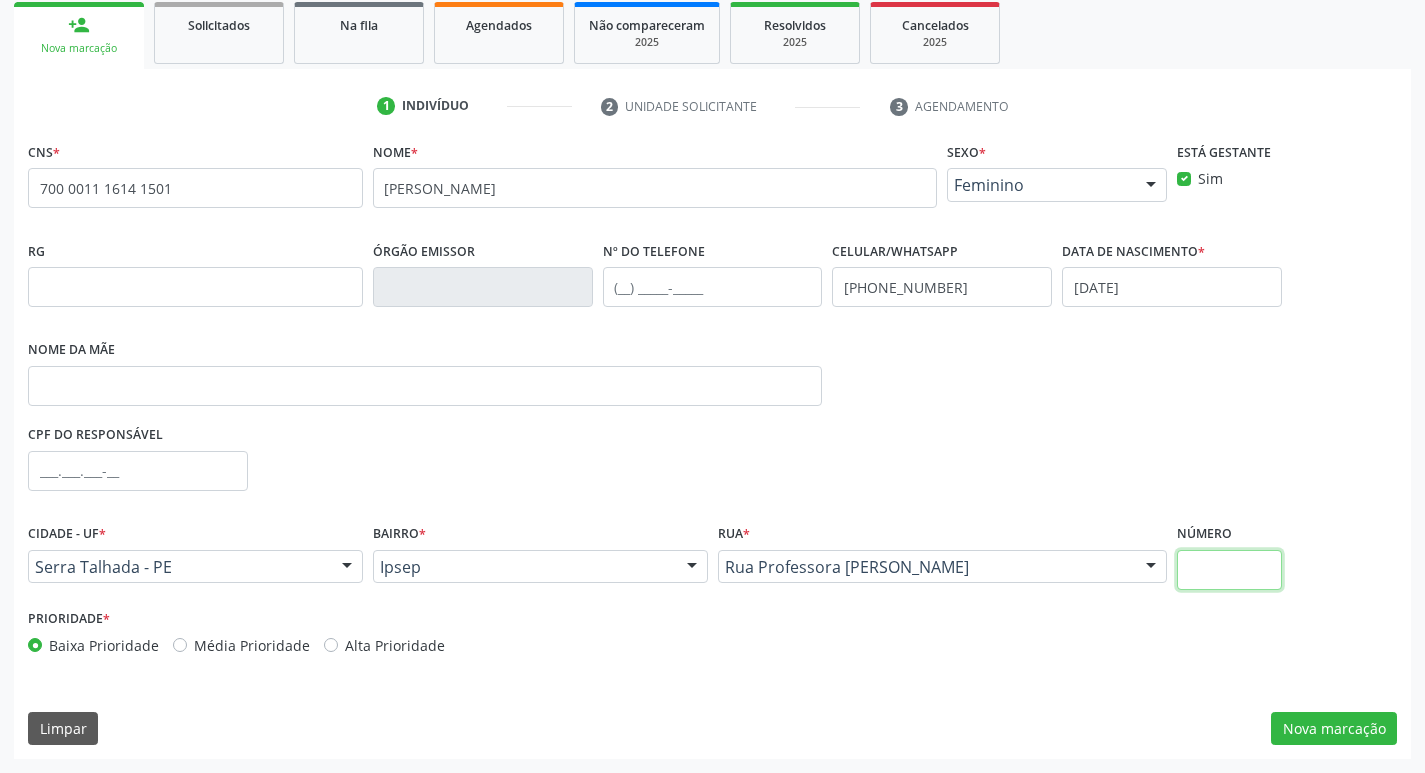 click at bounding box center (1229, 570) 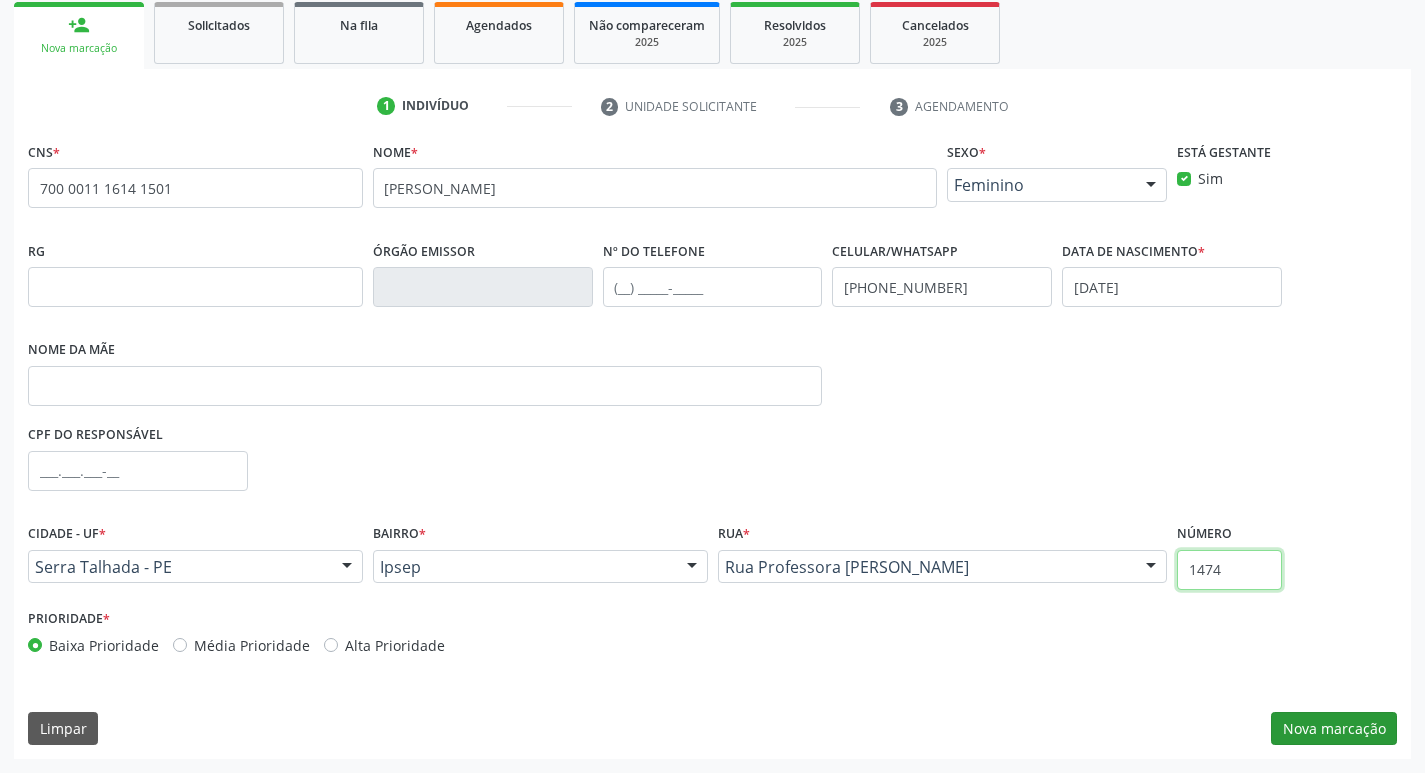 type on "1474" 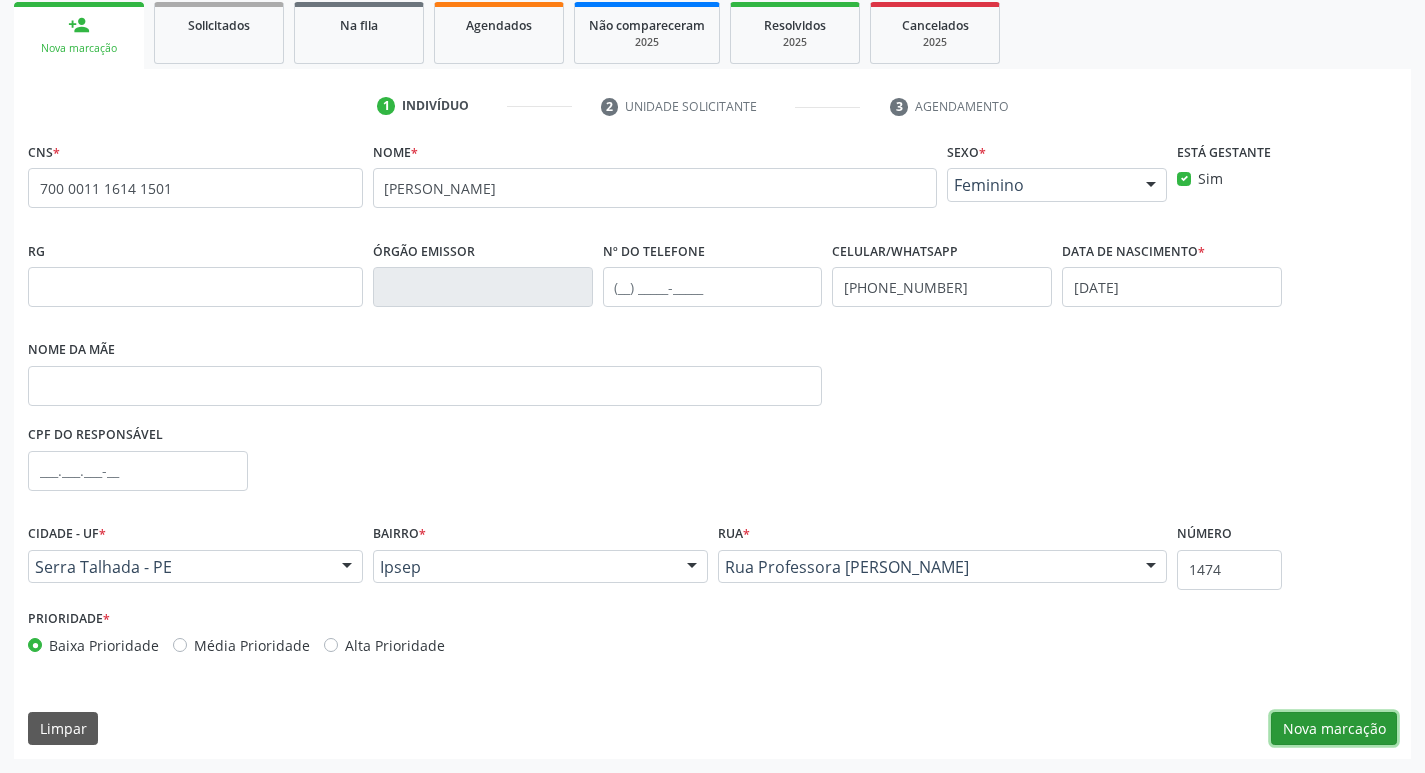 click on "Nova marcação" at bounding box center [1334, 729] 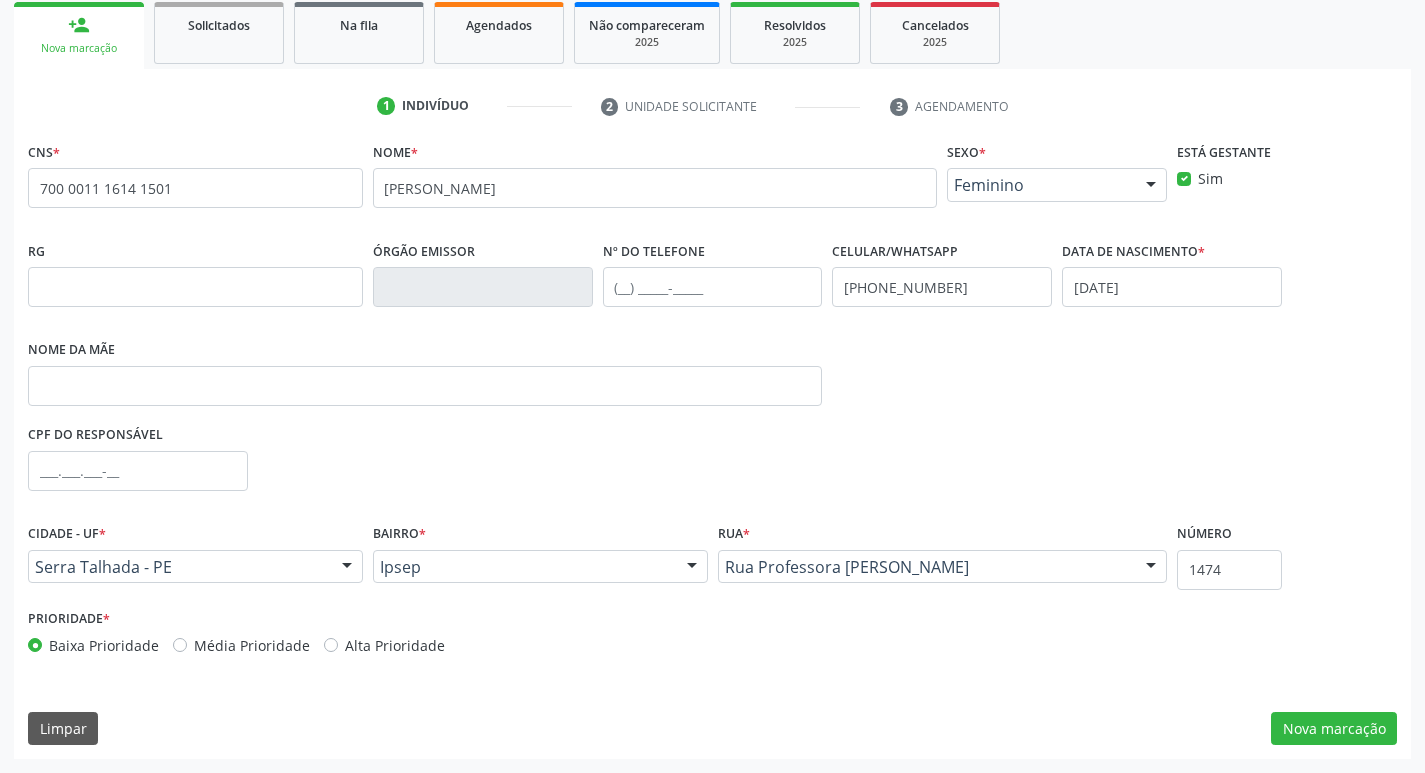 scroll, scrollTop: 133, scrollLeft: 0, axis: vertical 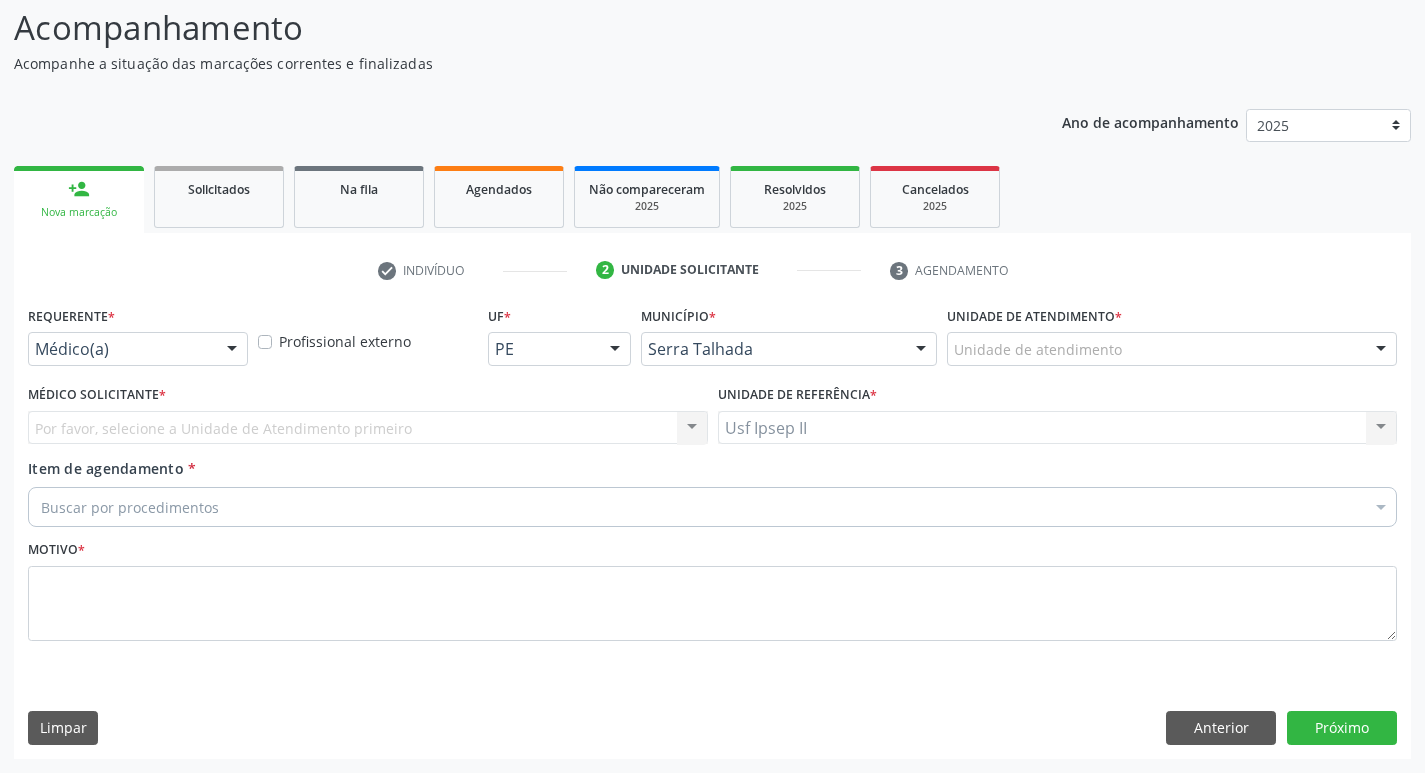 click on "Por favor, selecione a Unidade de Atendimento primeiro
Nenhum resultado encontrado para: "   "
Não há nenhuma opção para ser exibida." at bounding box center [368, 428] 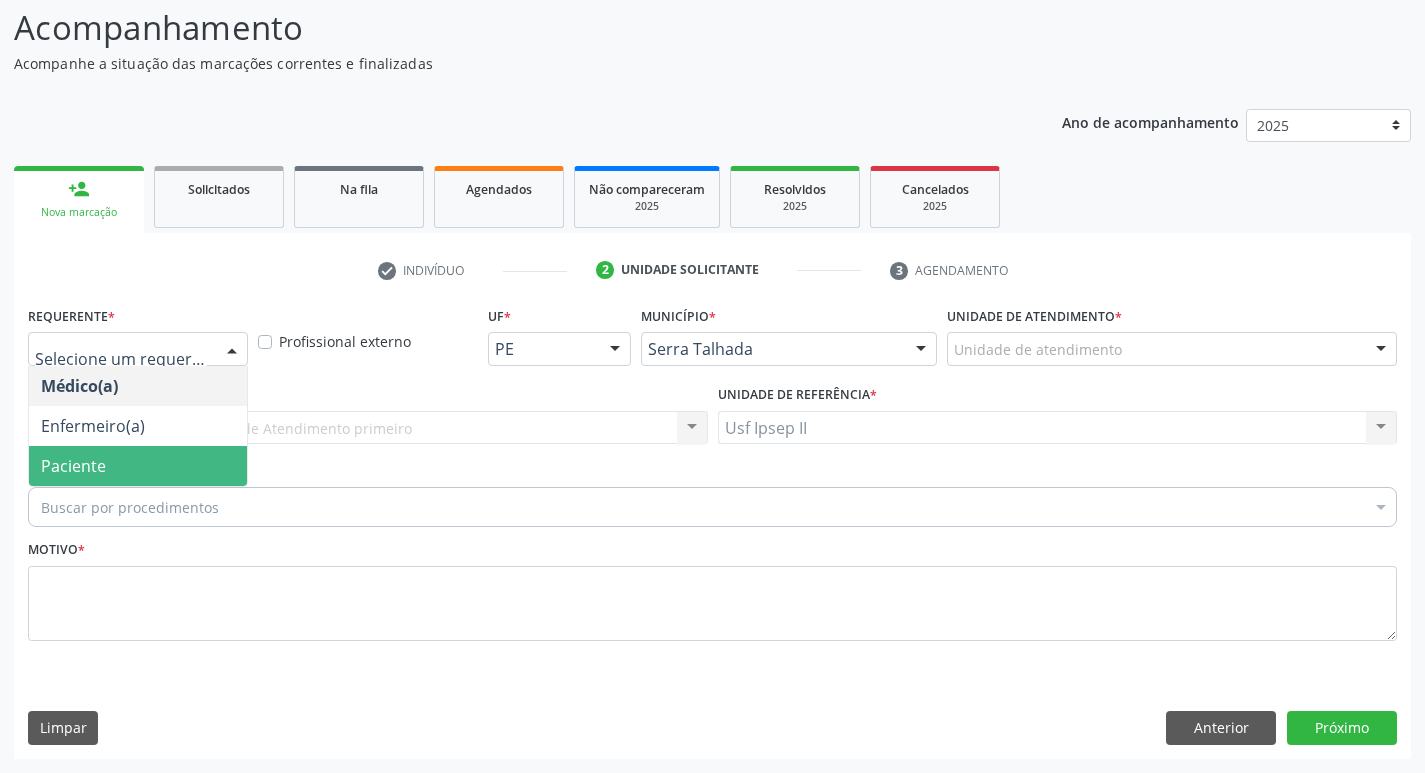 click on "Paciente" at bounding box center (138, 466) 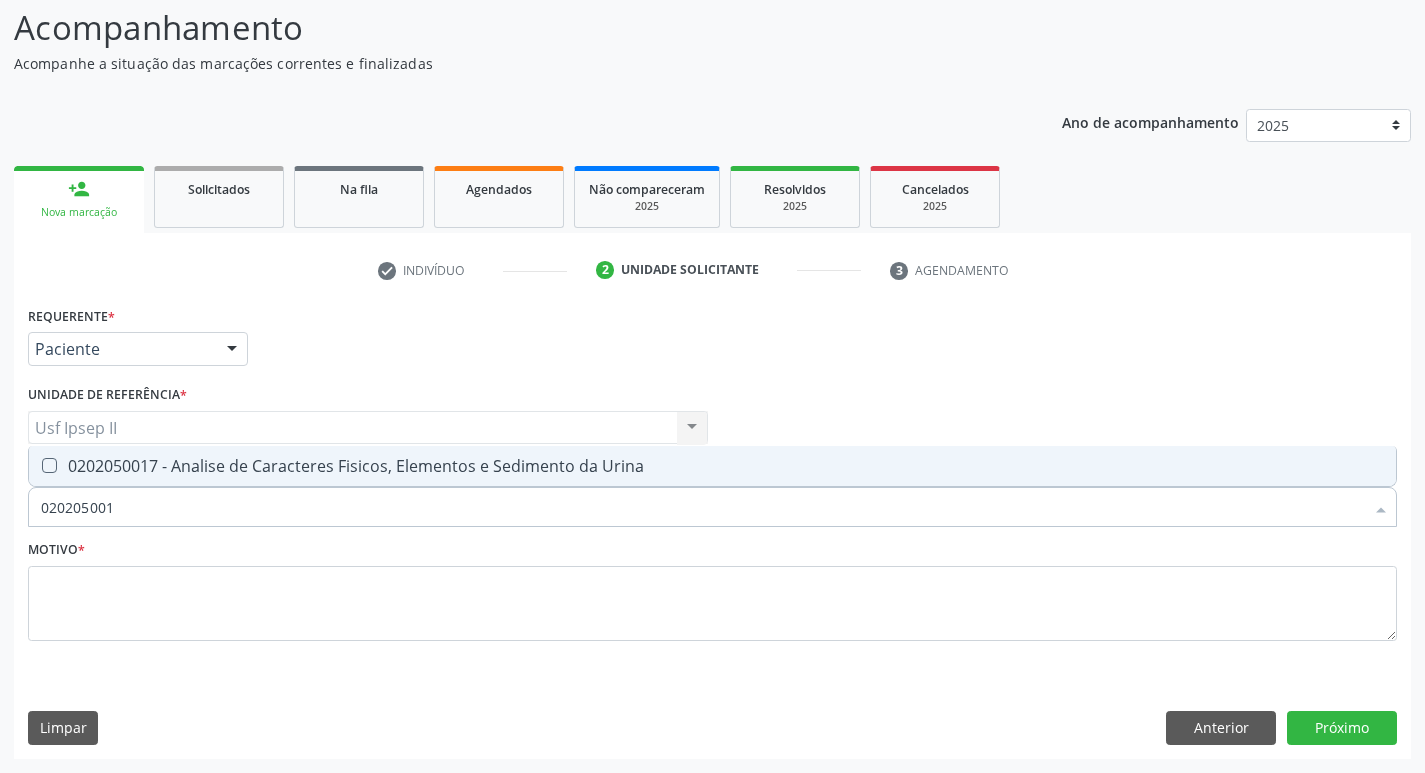 type on "0202050017" 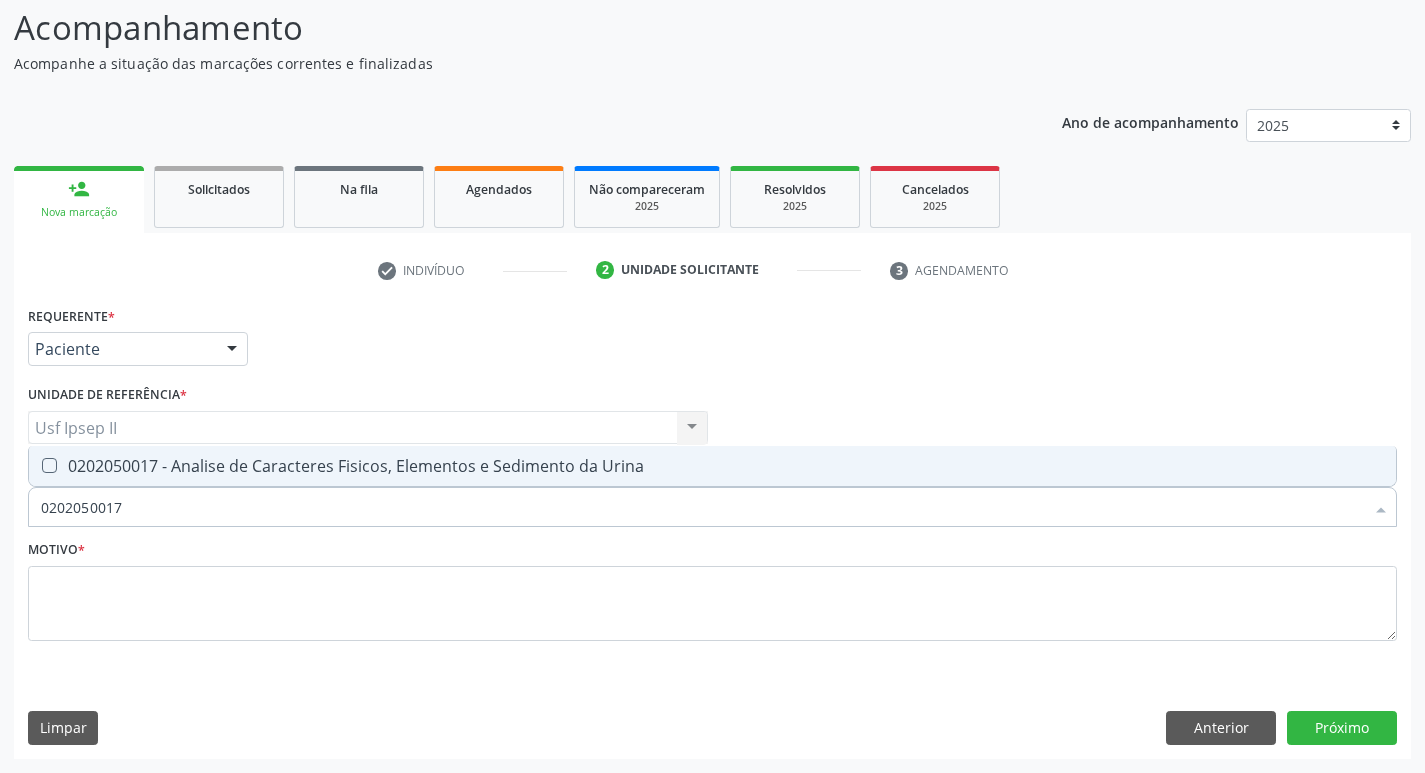 click on "0202050017 - Analise de Caracteres Fisicos, Elementos e Sedimento da Urina" at bounding box center (712, 466) 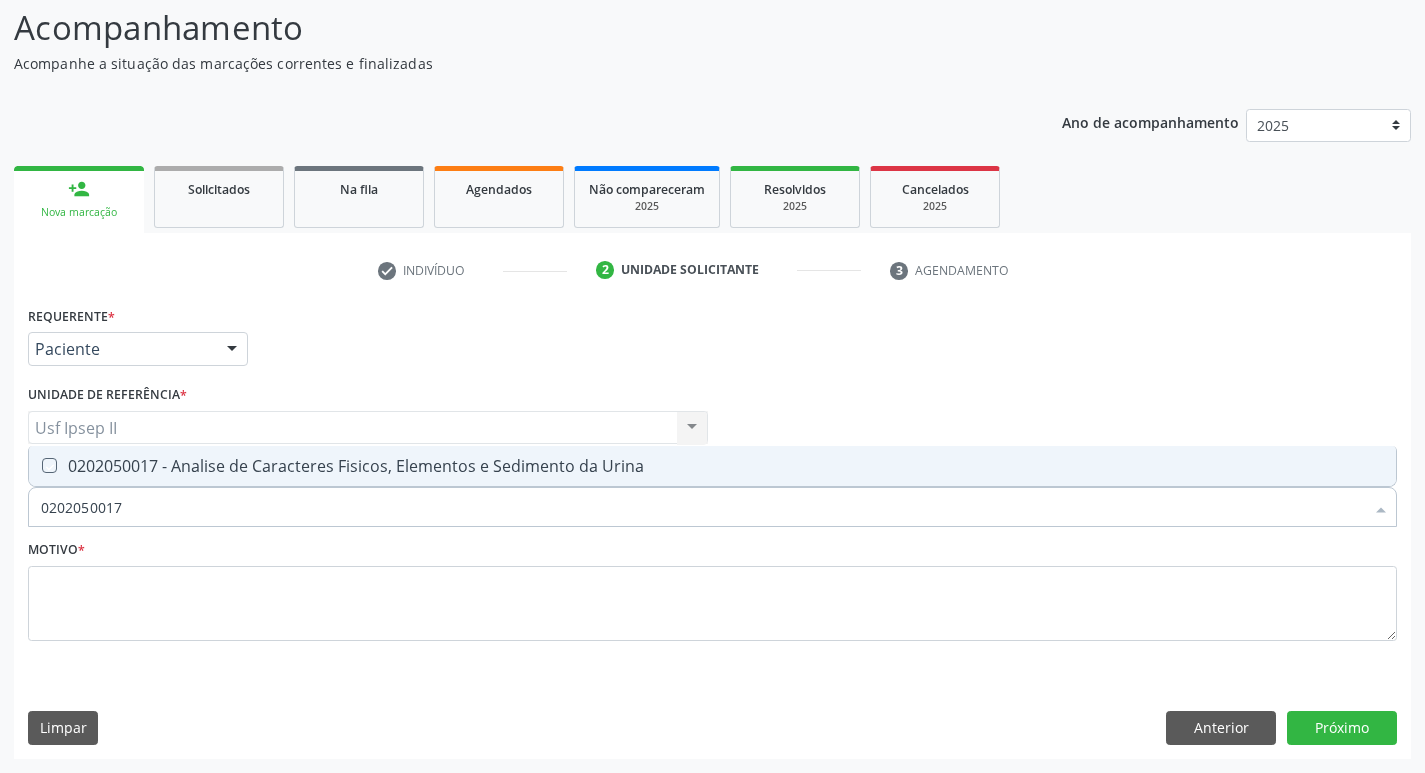 checkbox on "true" 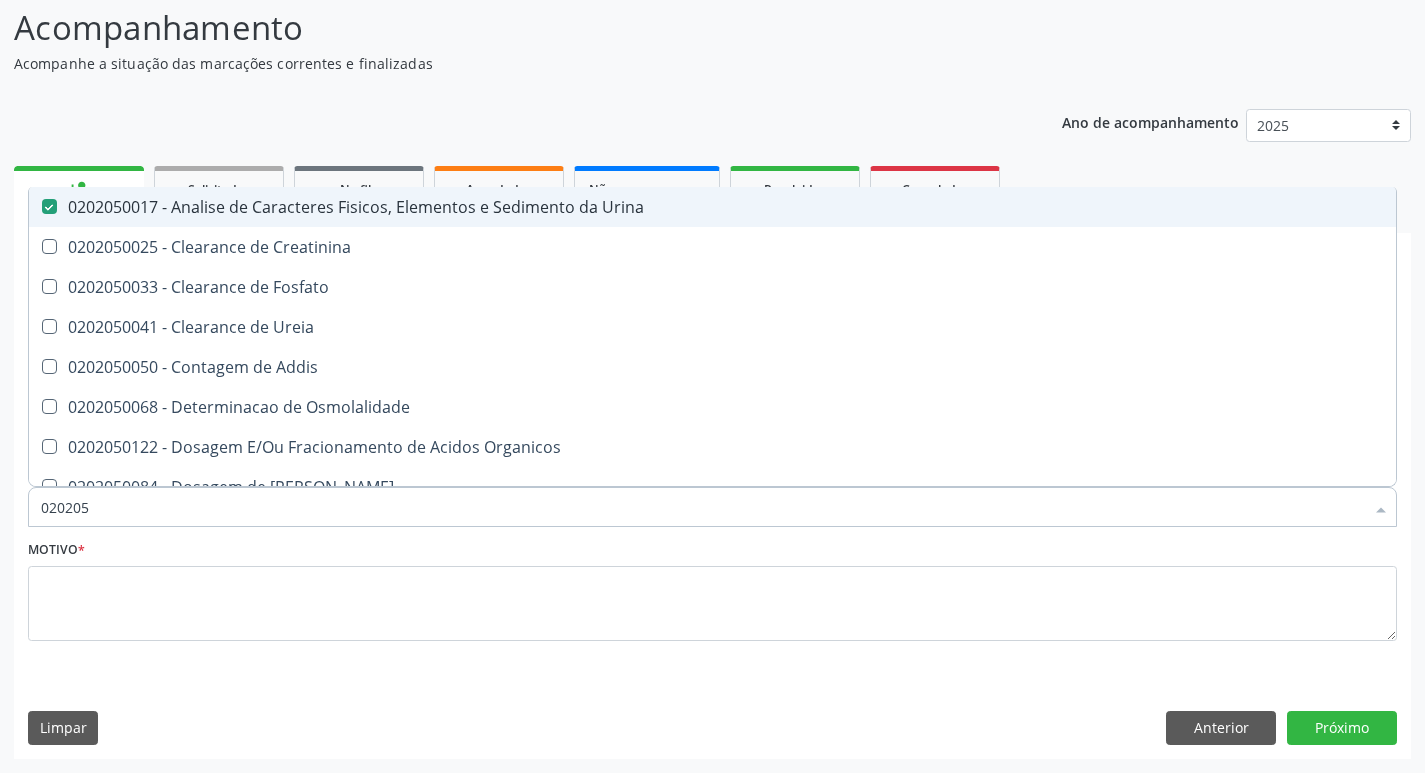 type on "02020" 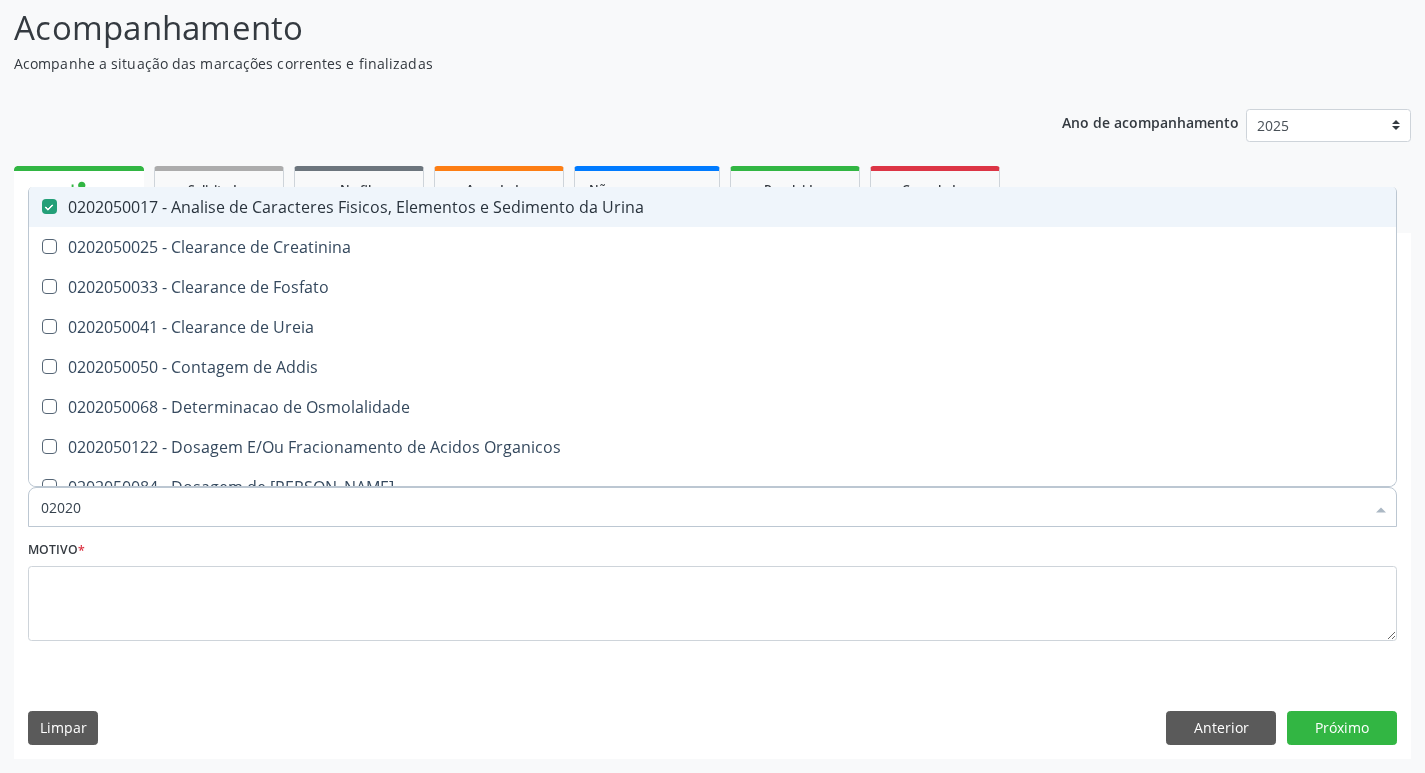 checkbox on "false" 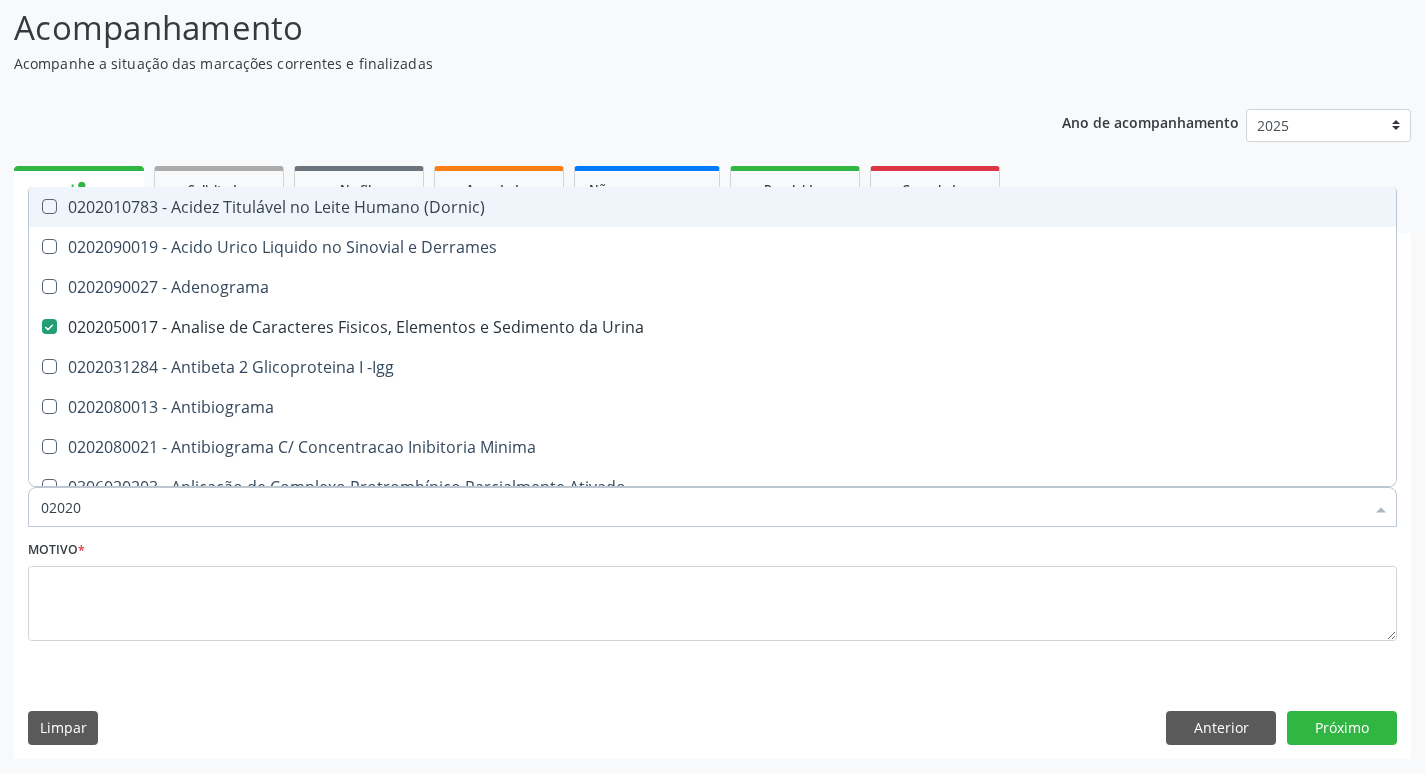 type on "020202" 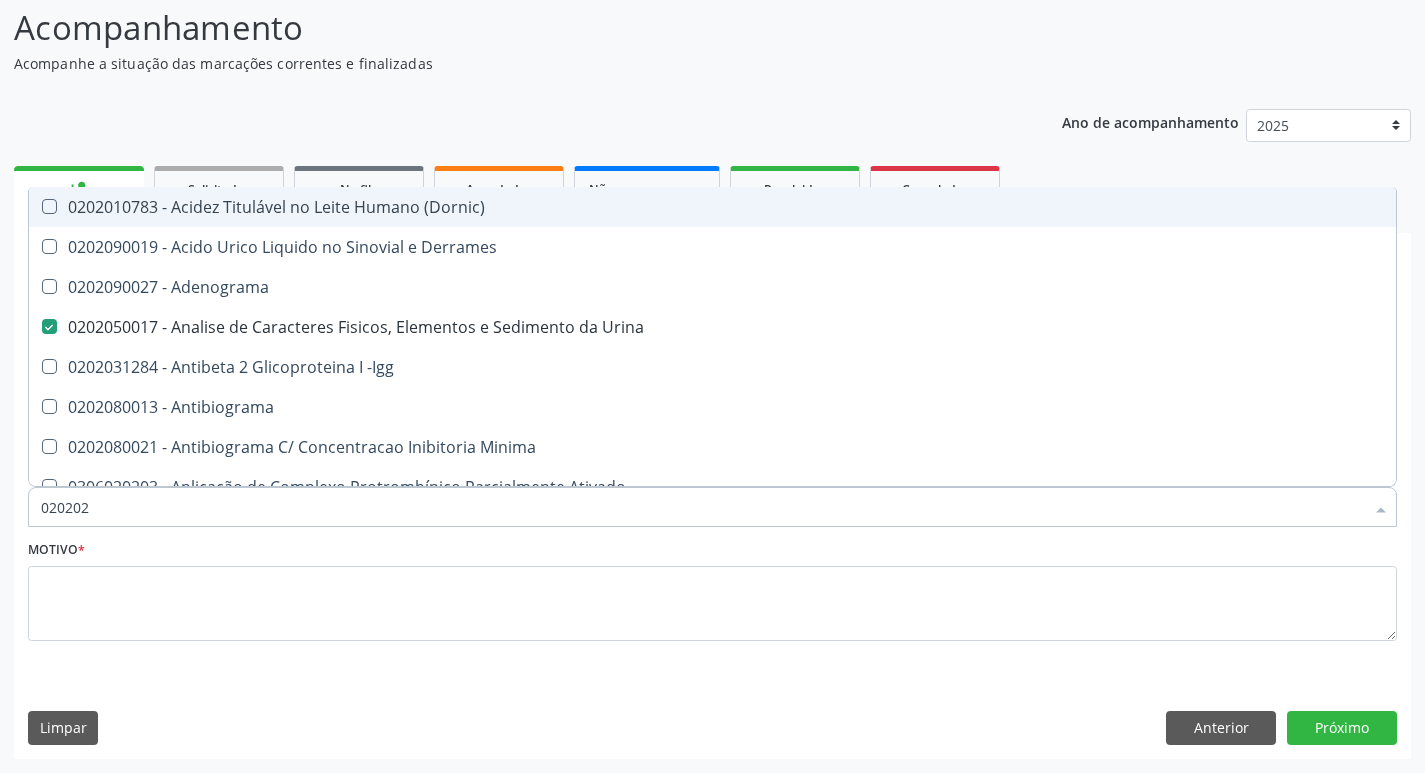 checkbox on "false" 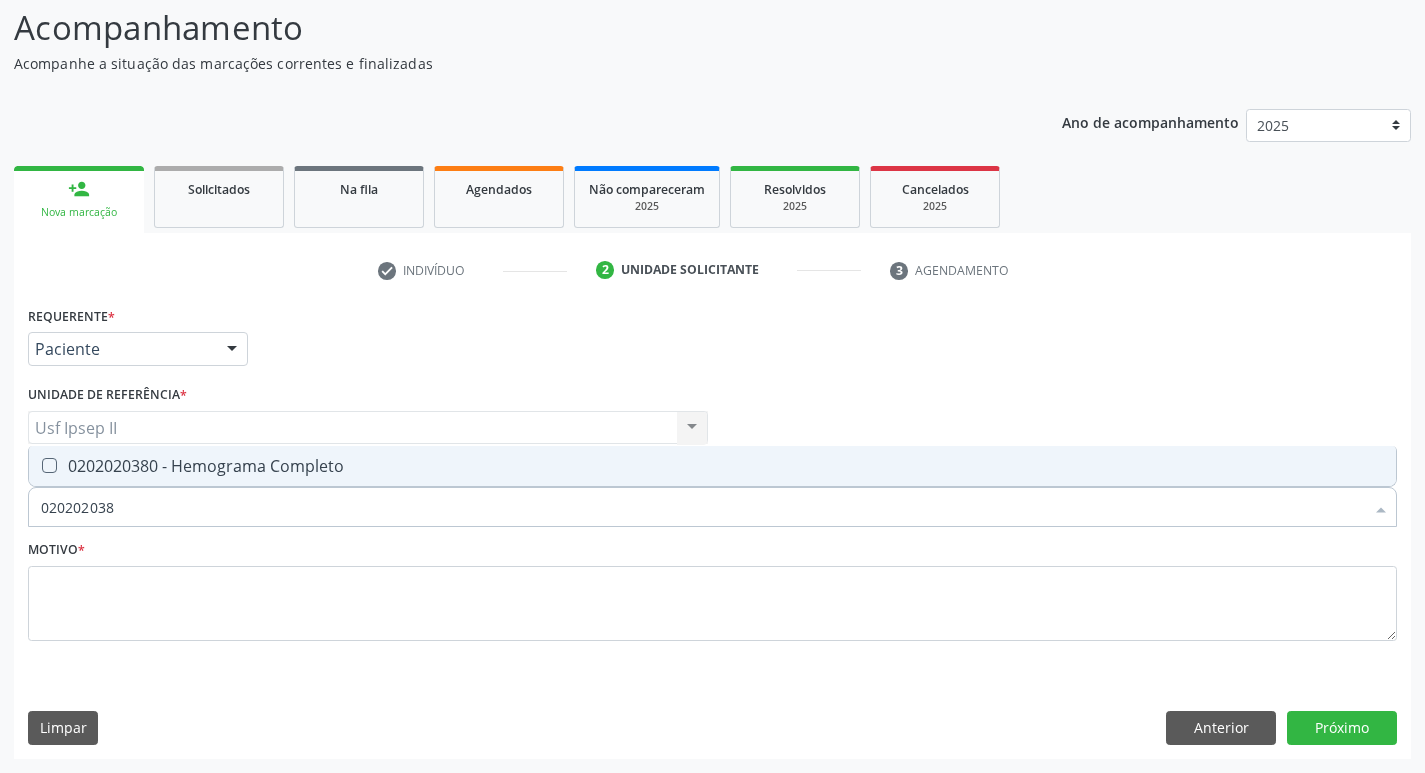 type on "0202020380" 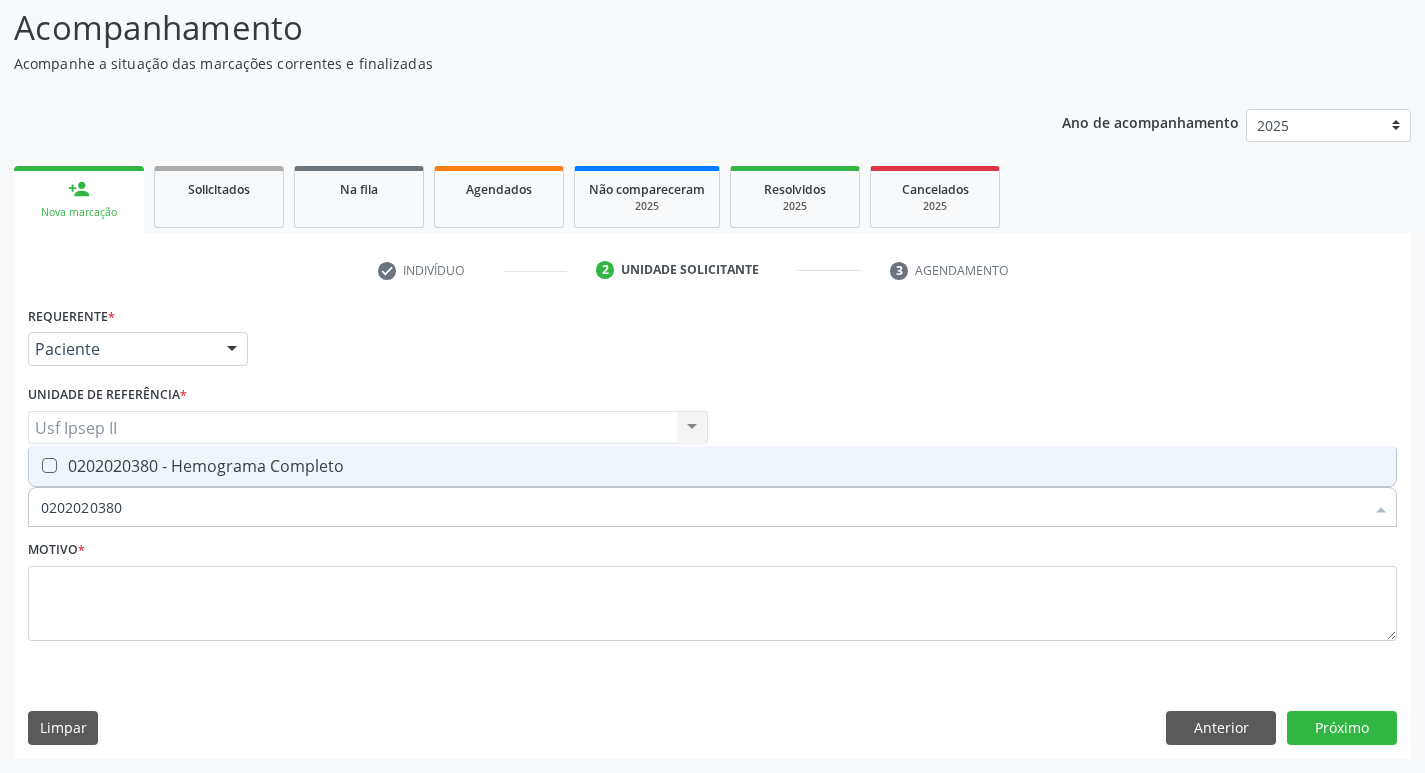 click on "0202020380 - Hemograma Completo" at bounding box center (712, 466) 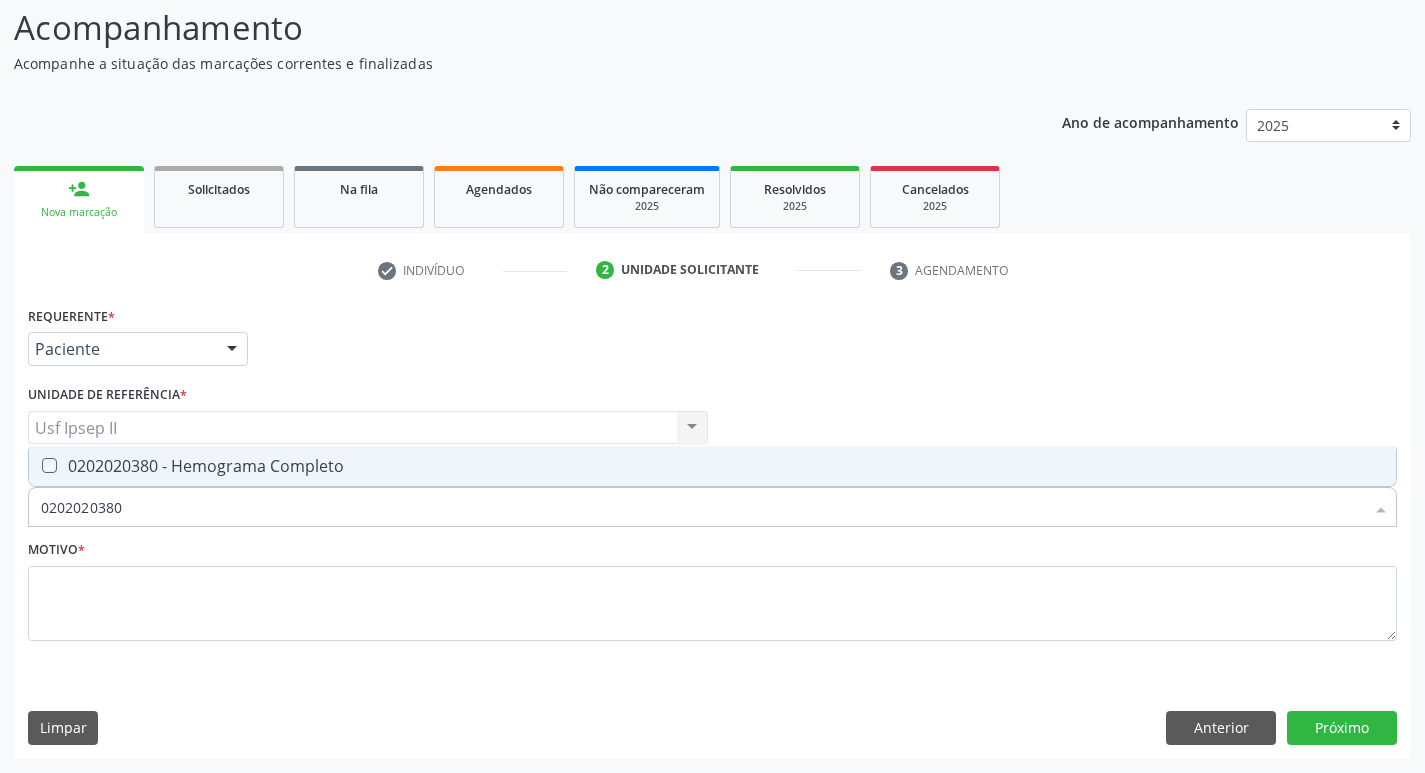 checkbox on "true" 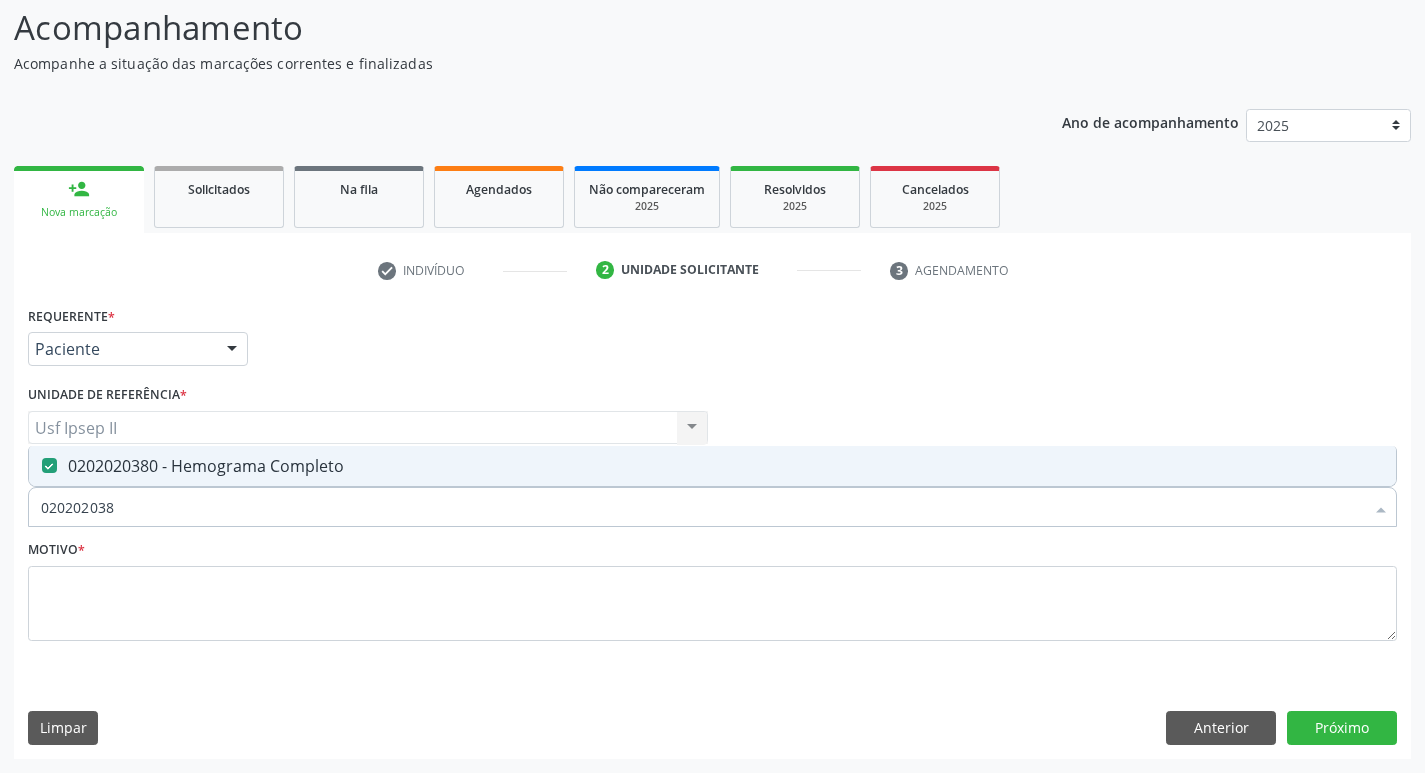 type on "02020203" 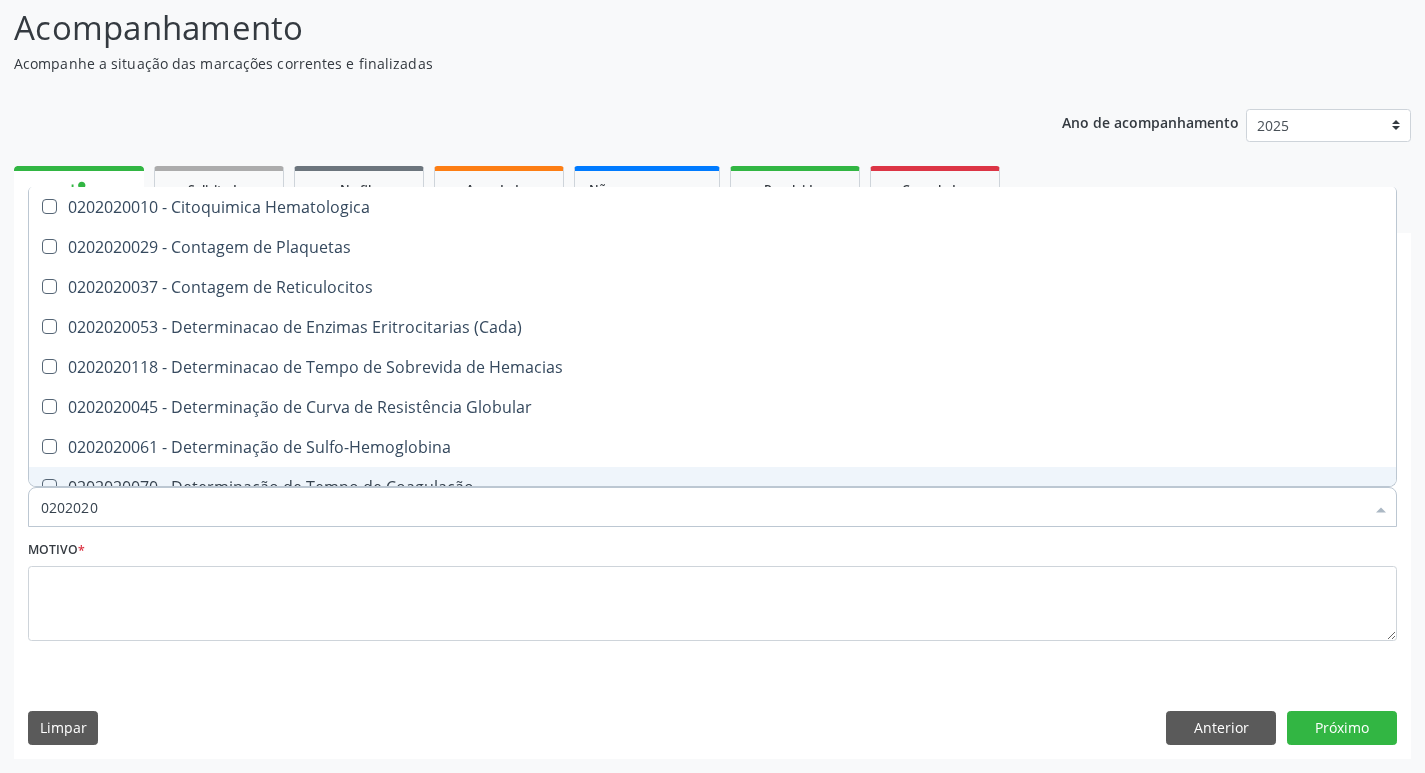 type on "020202" 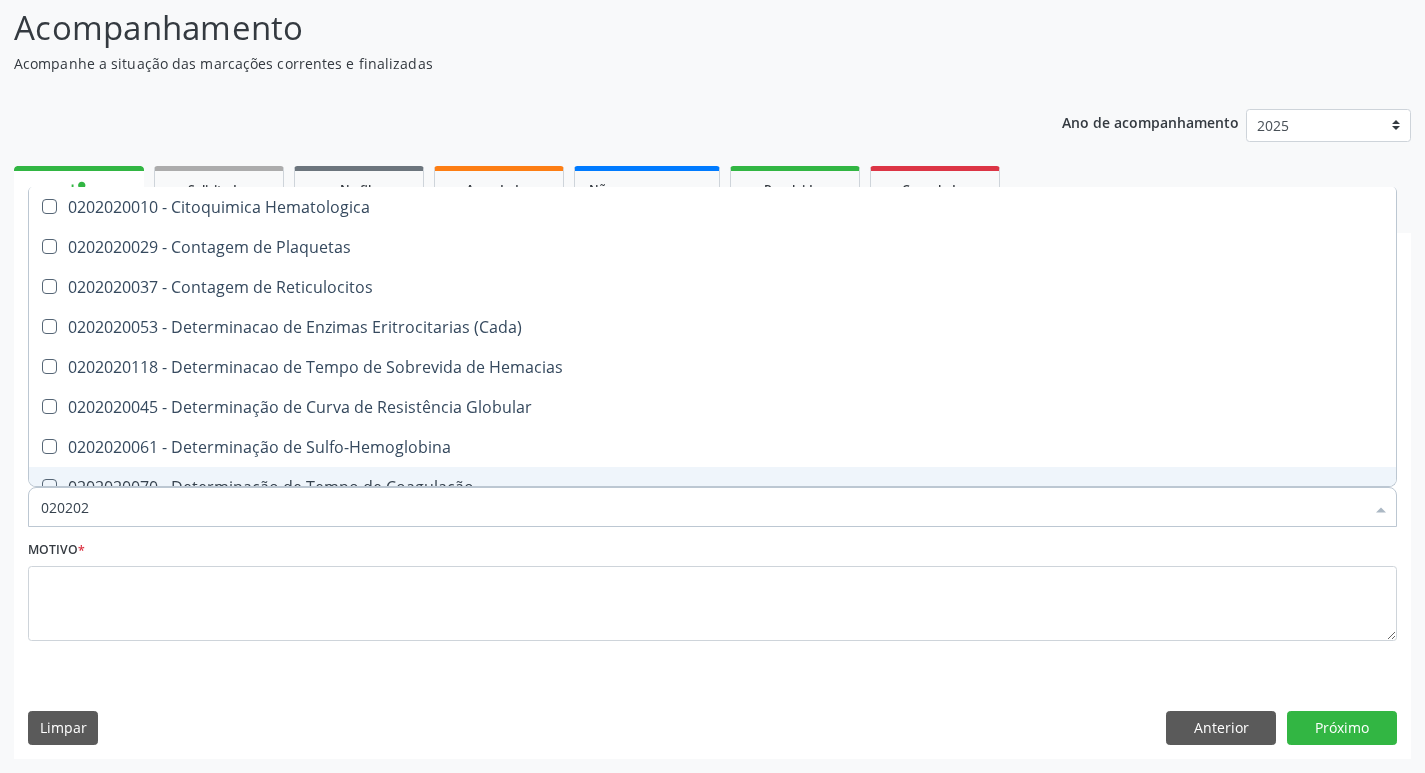 type on "02020" 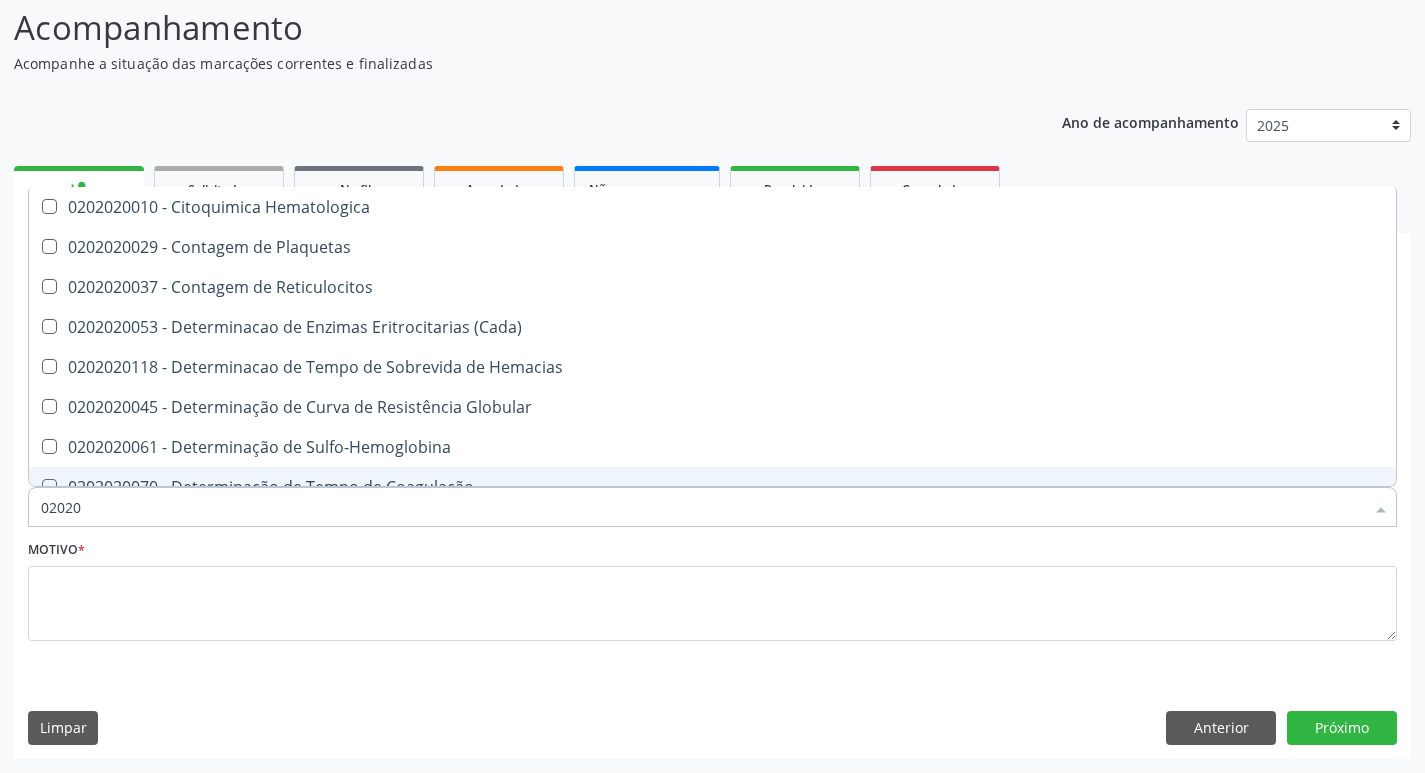 checkbox on "true" 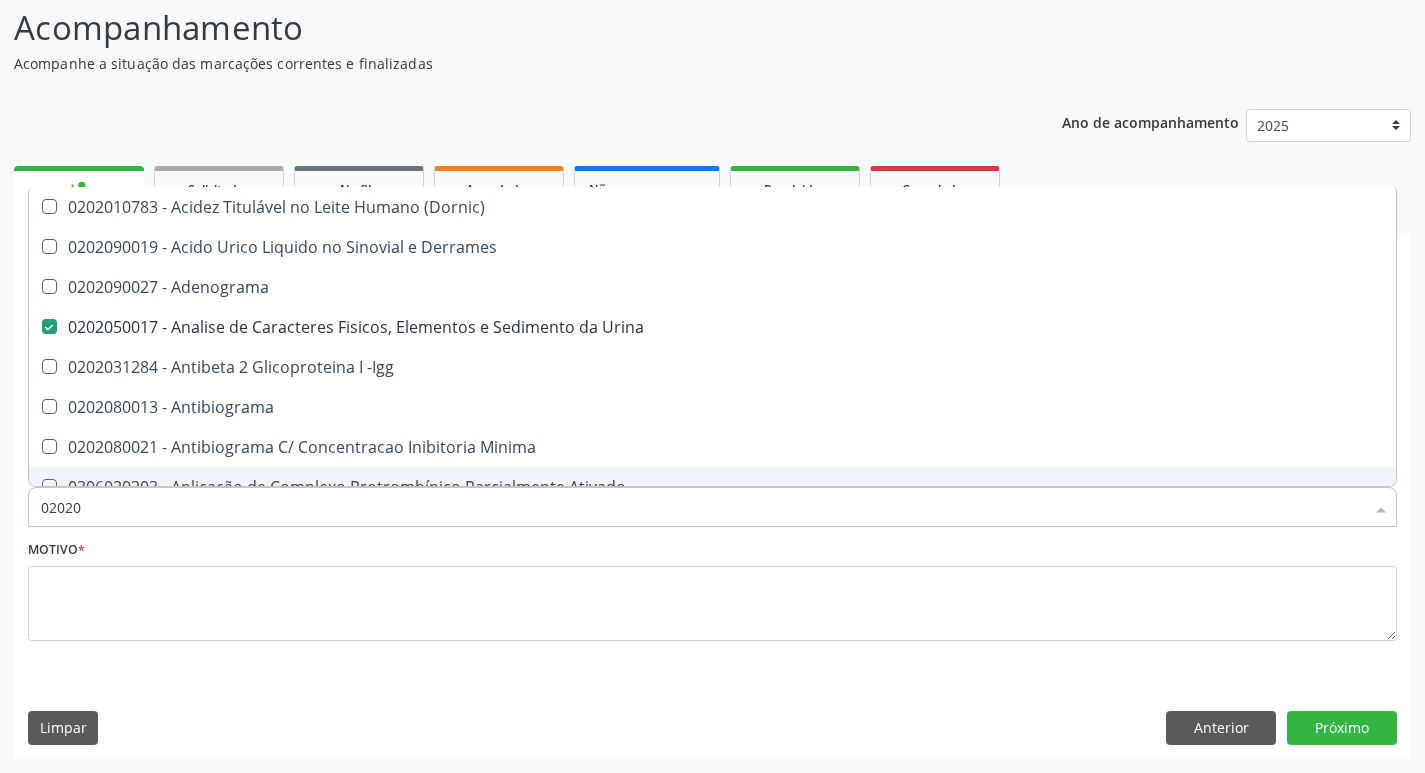 type on "020203" 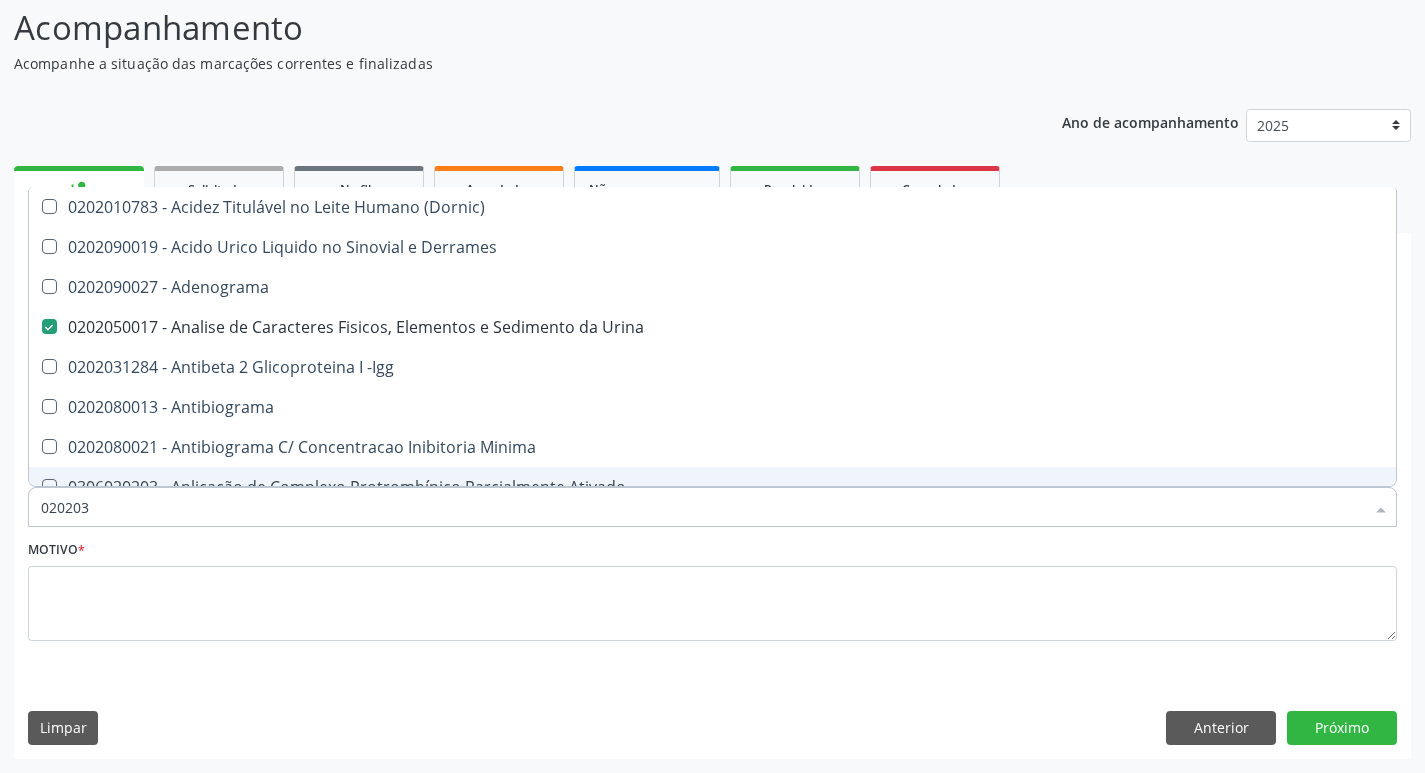 checkbox on "false" 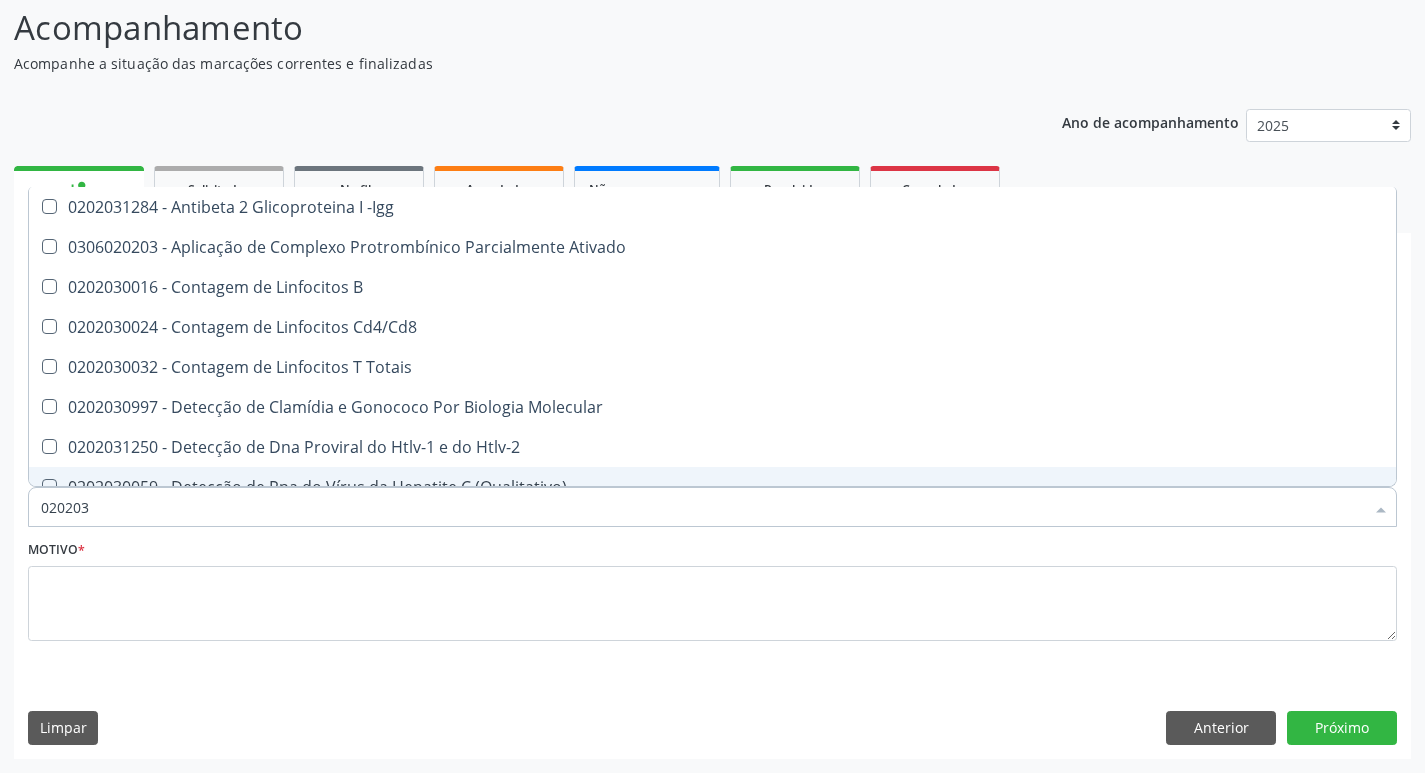 type on "0202030" 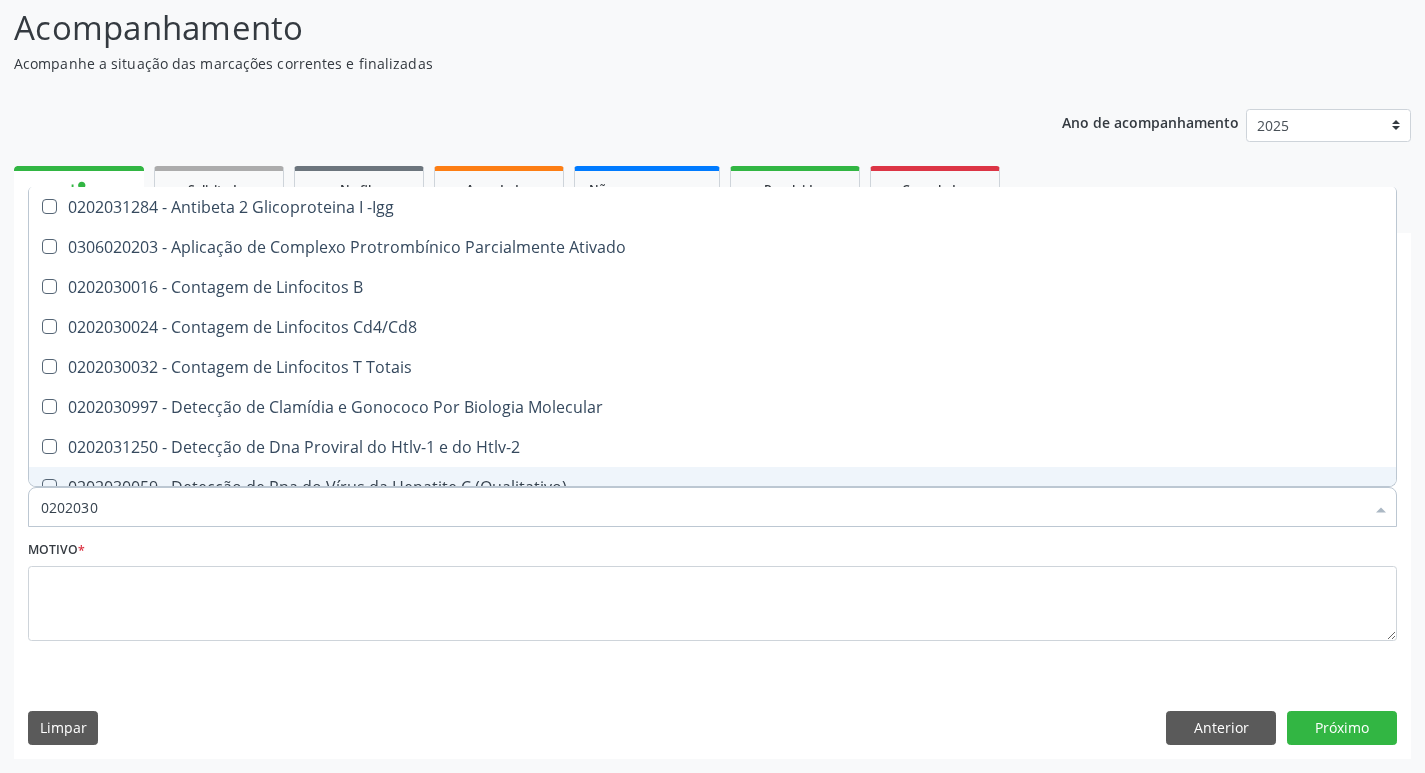 checkbox on "false" 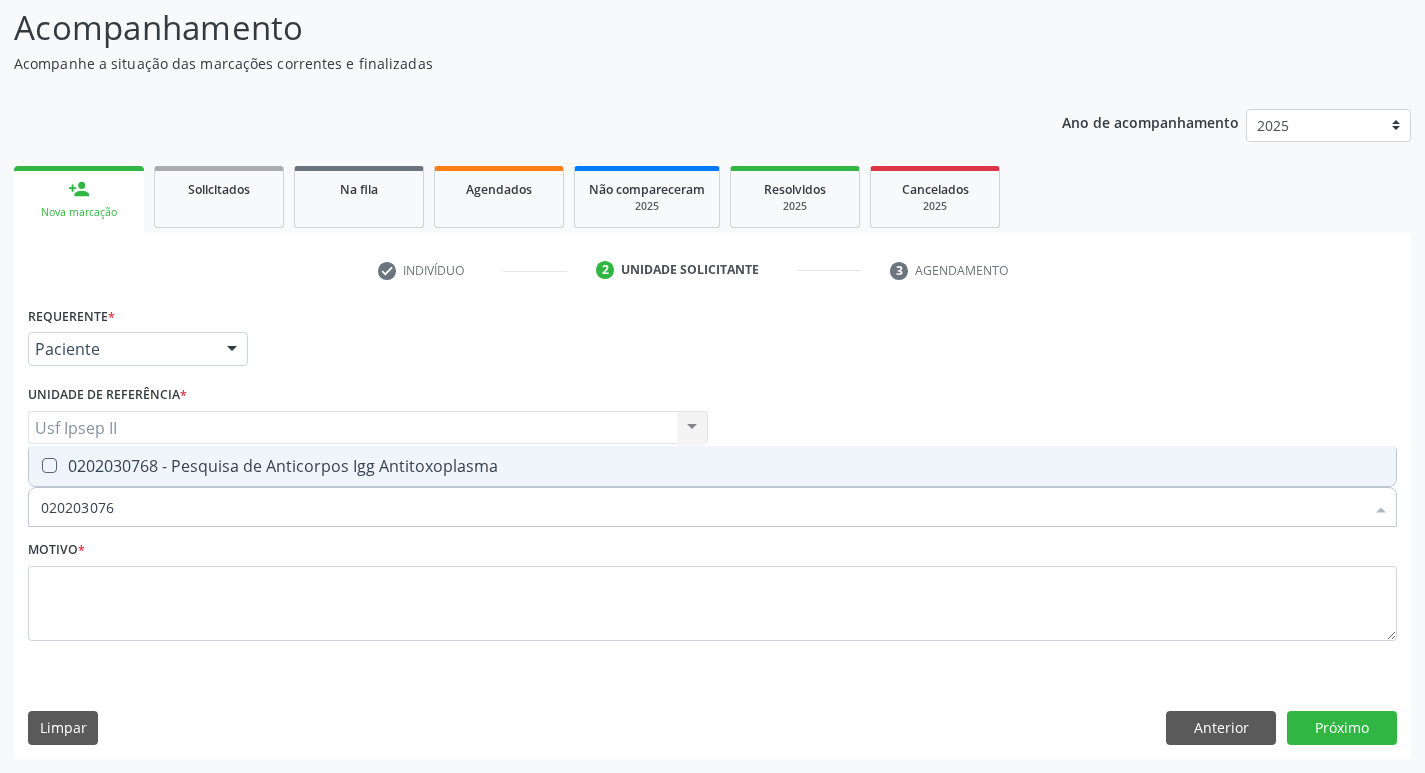 type on "0202030768" 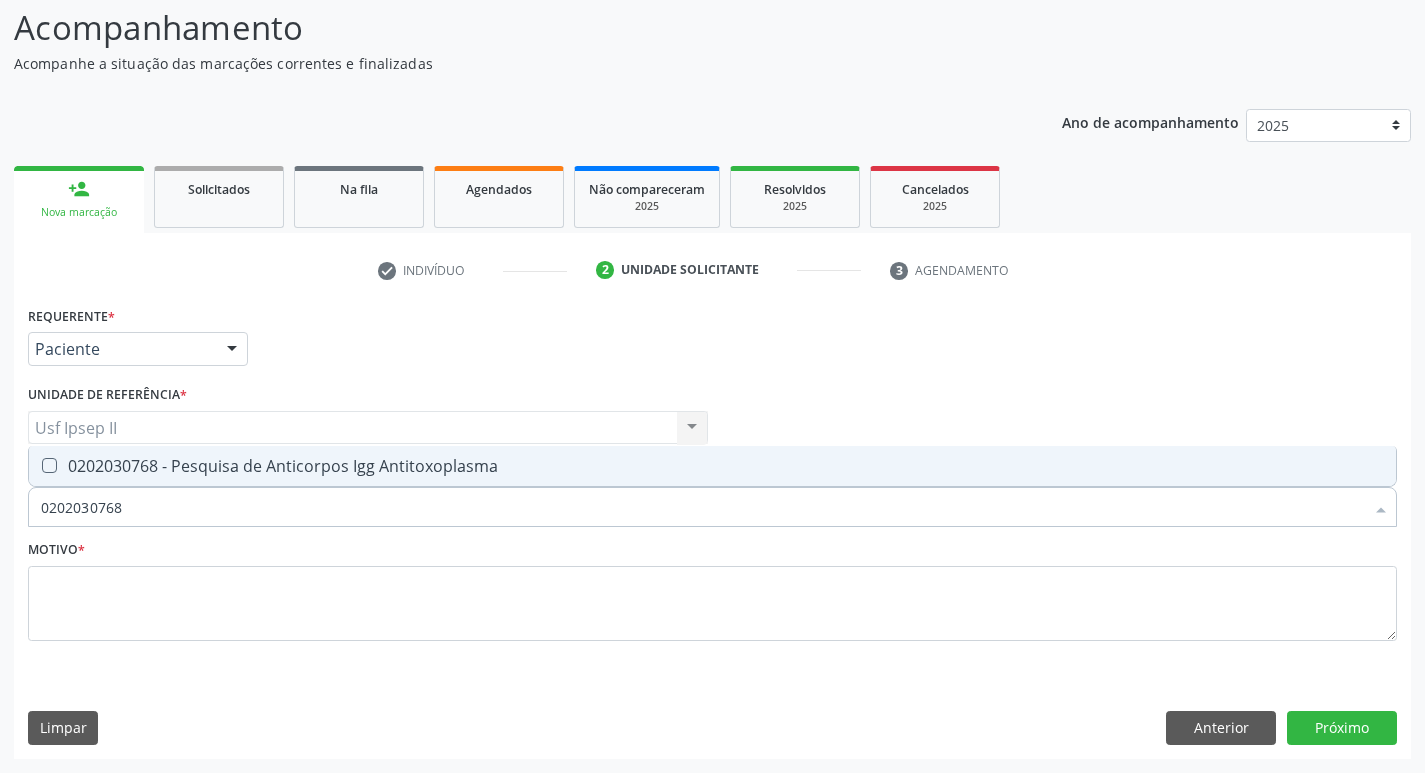 click on "0202030768 - Pesquisa de Anticorpos Igg Antitoxoplasma" at bounding box center [712, 466] 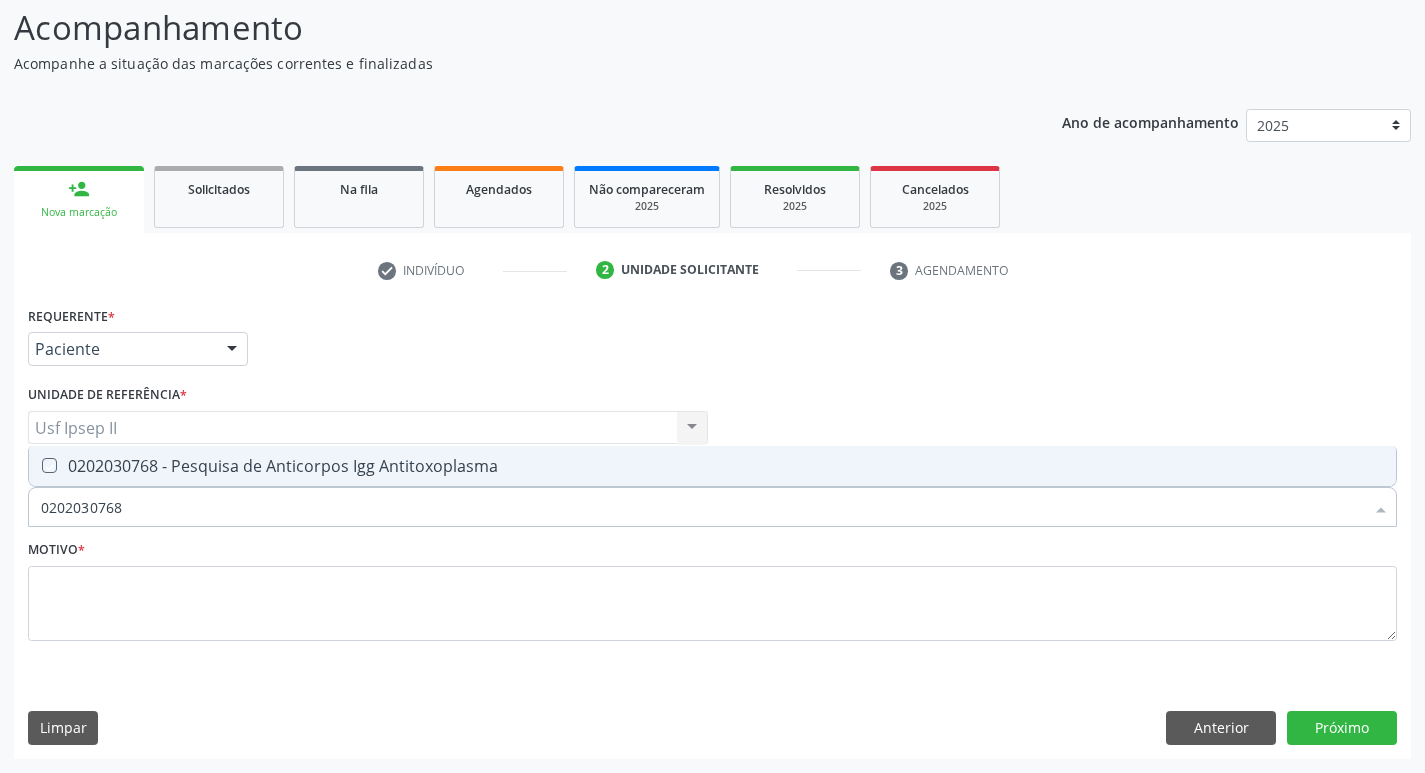 checkbox on "true" 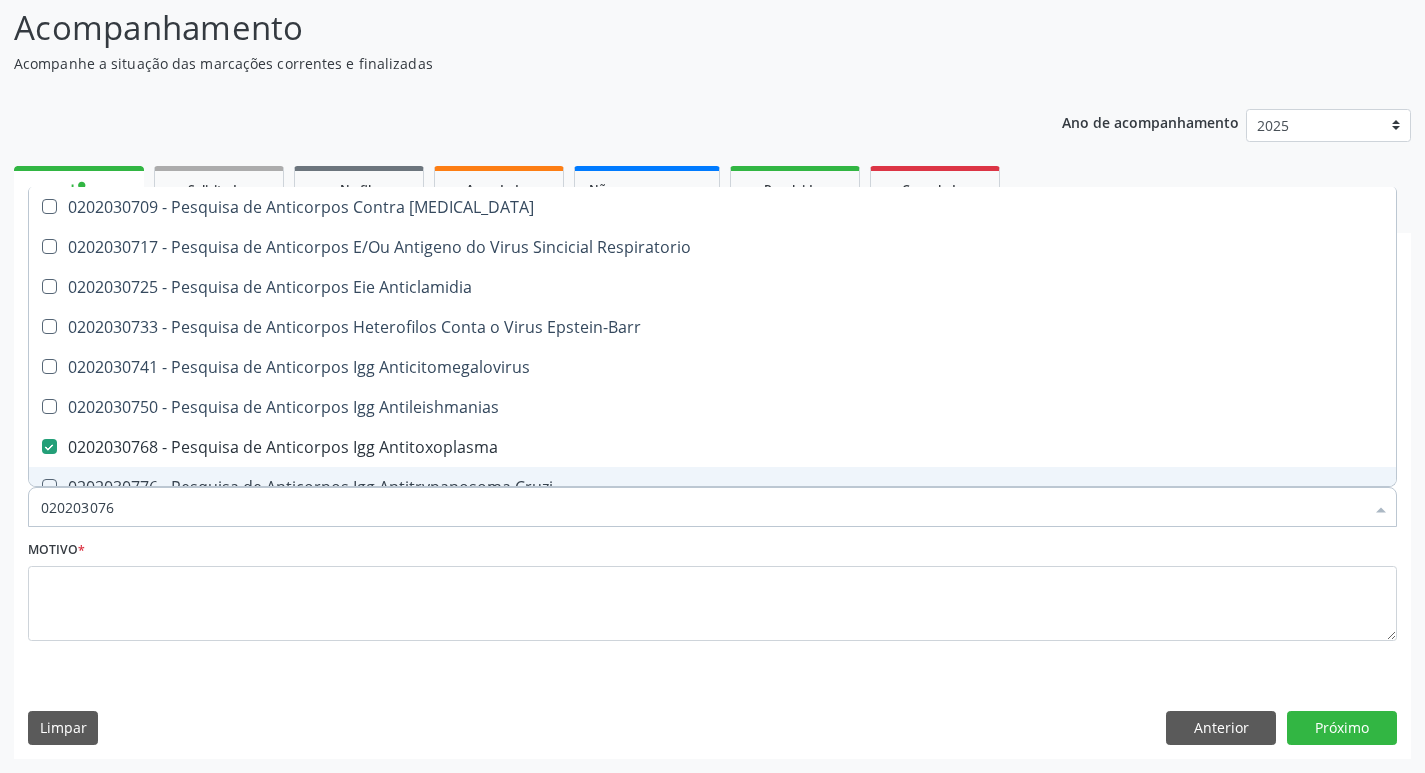 type on "02020307" 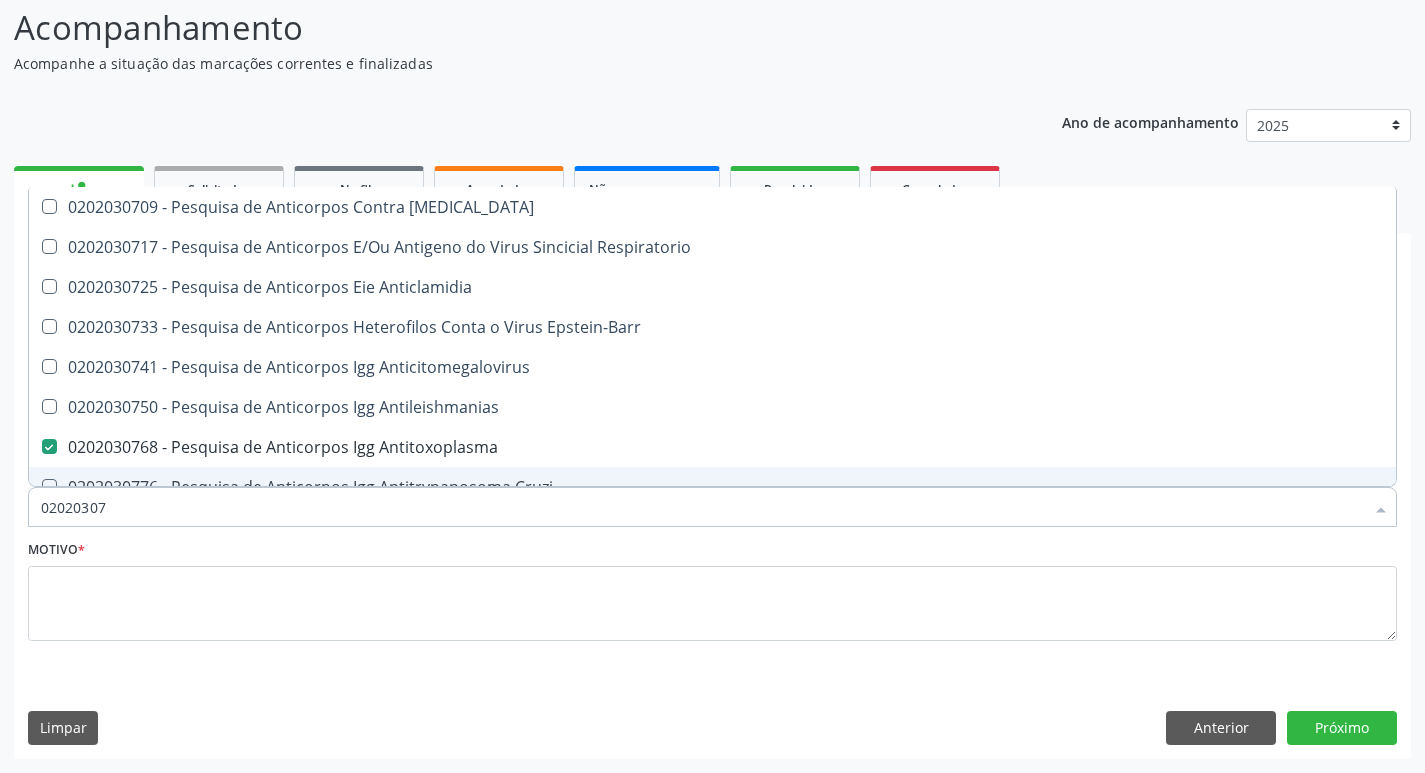 checkbox on "false" 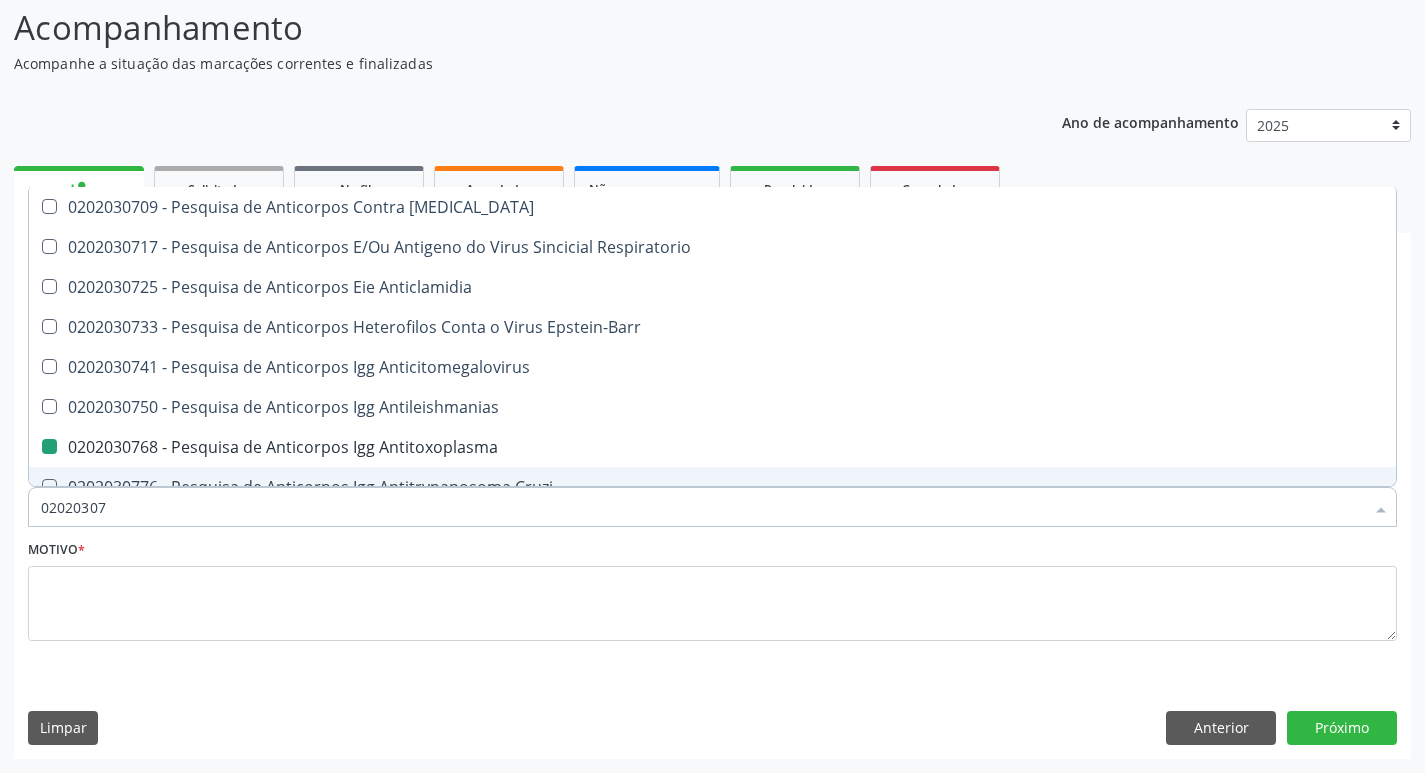 type on "0202030" 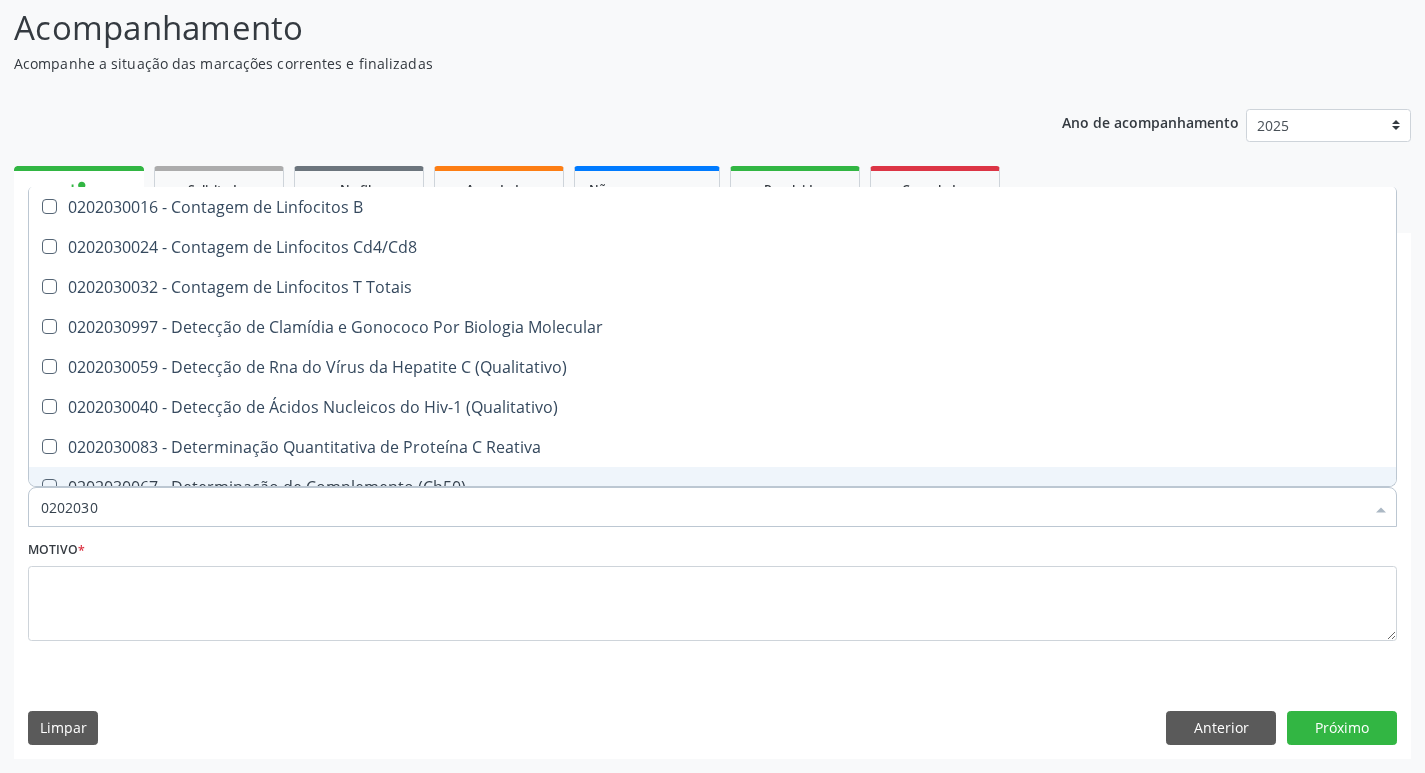 type on "020203" 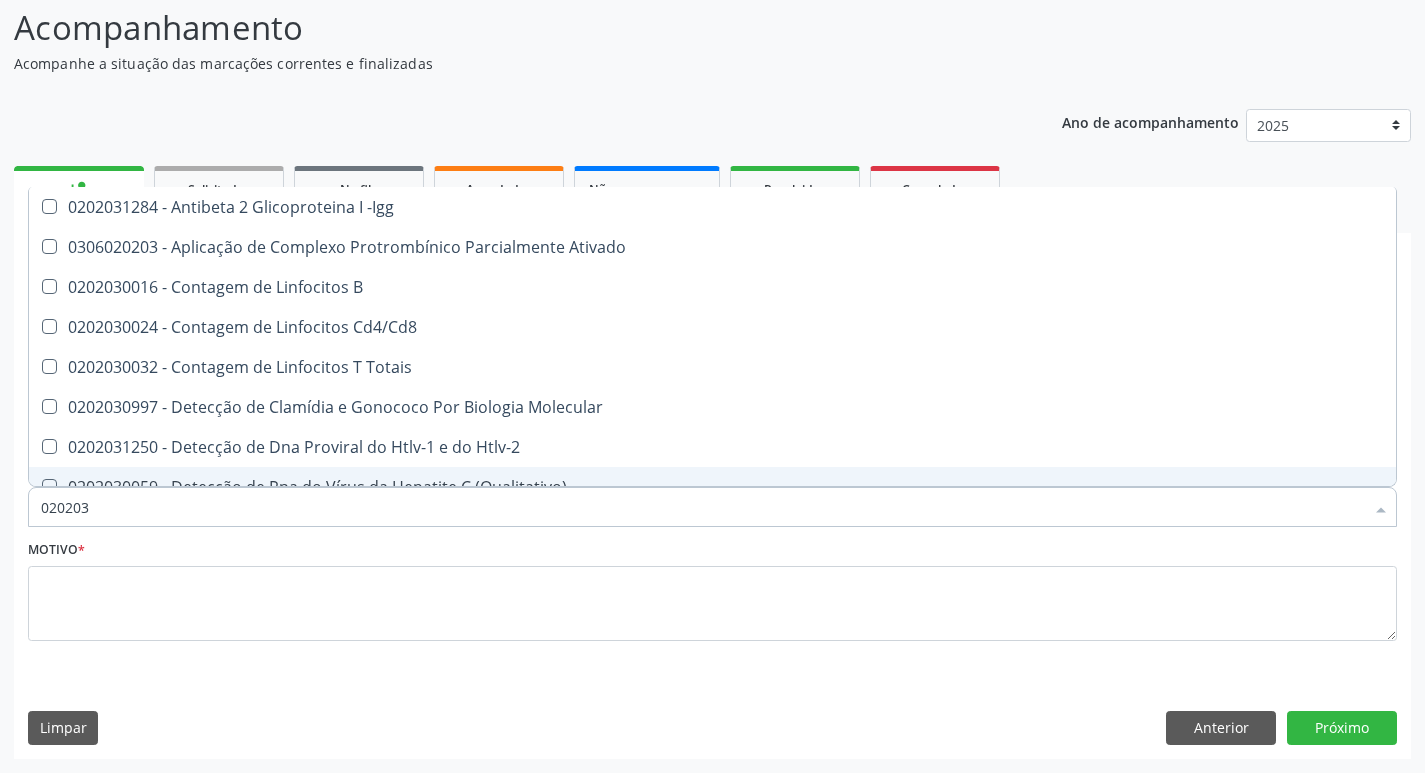 type on "0202030" 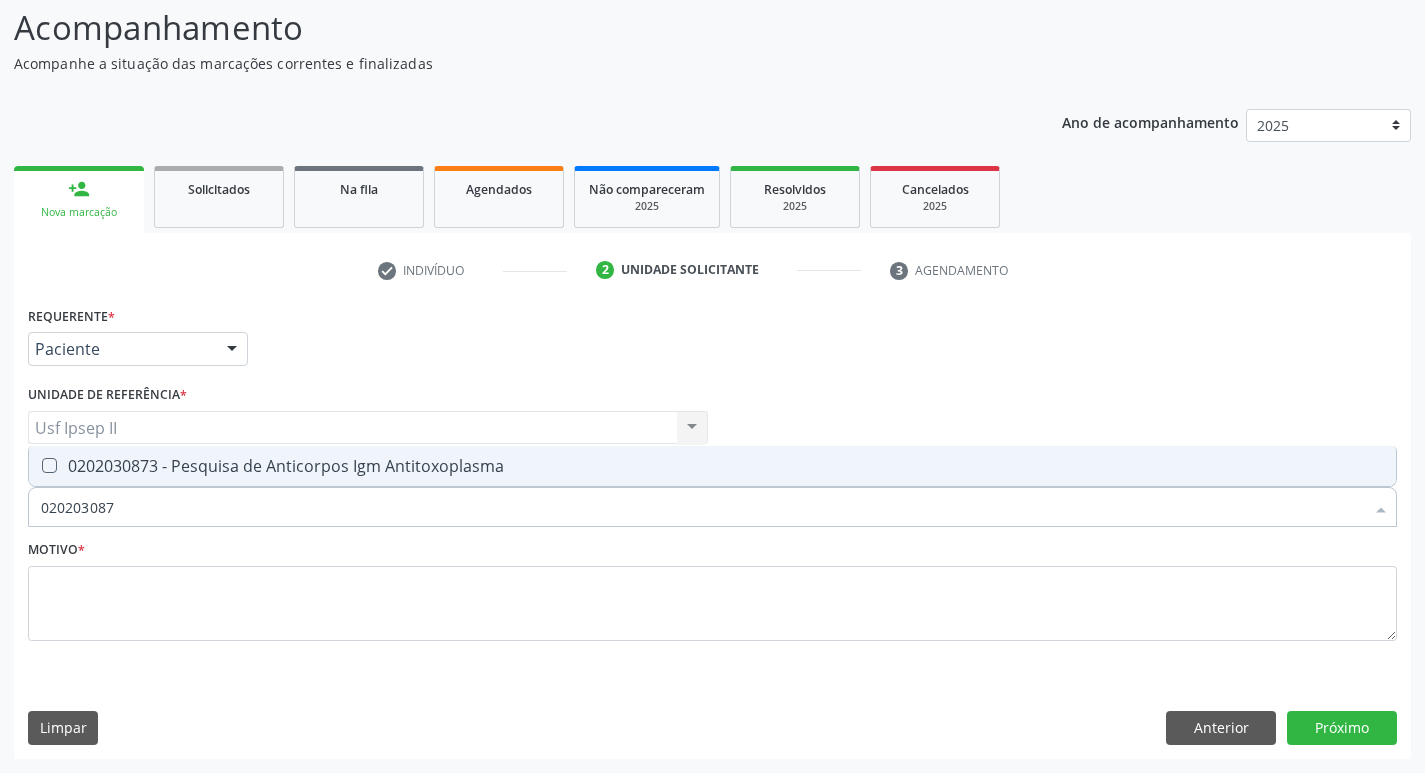 type on "0202030873" 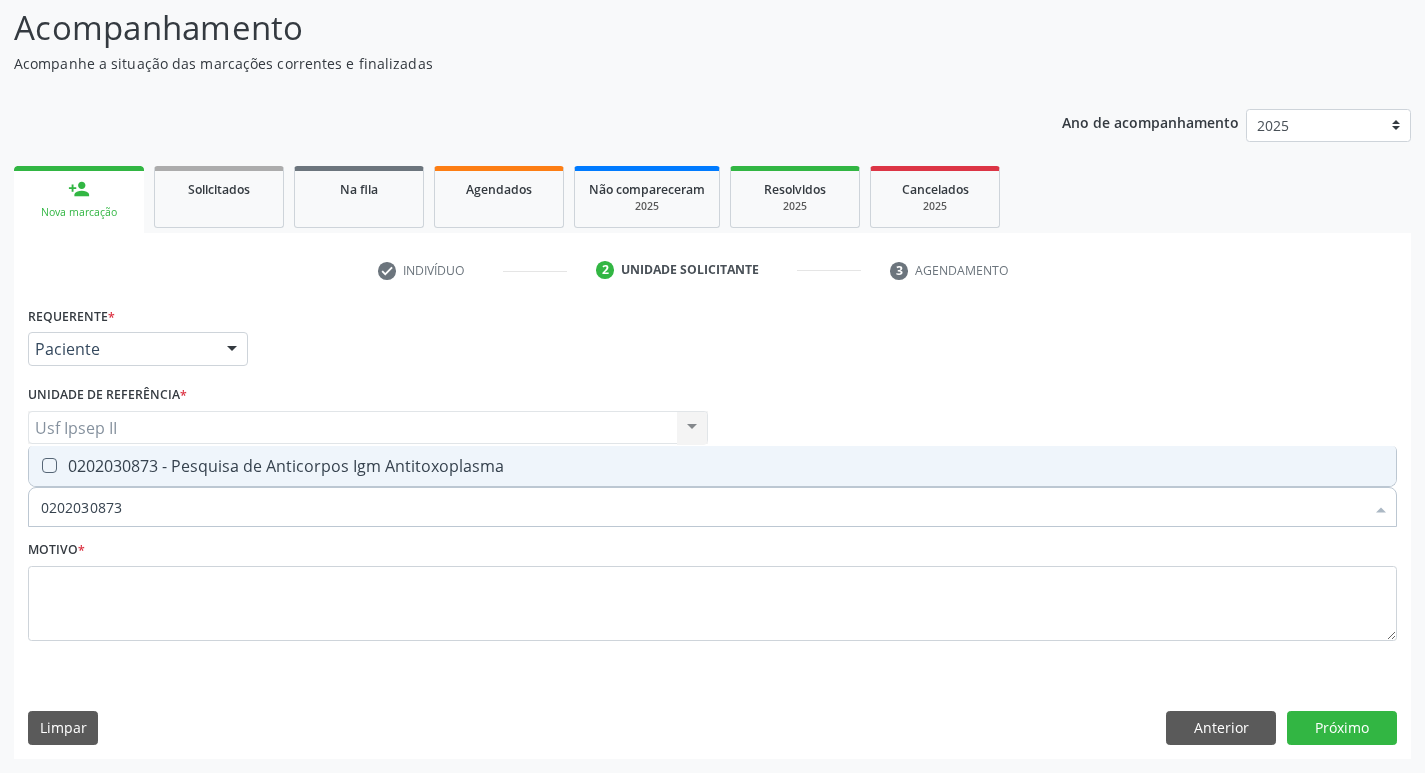 click on "0202030873 - Pesquisa de Anticorpos Igm Antitoxoplasma" at bounding box center [712, 466] 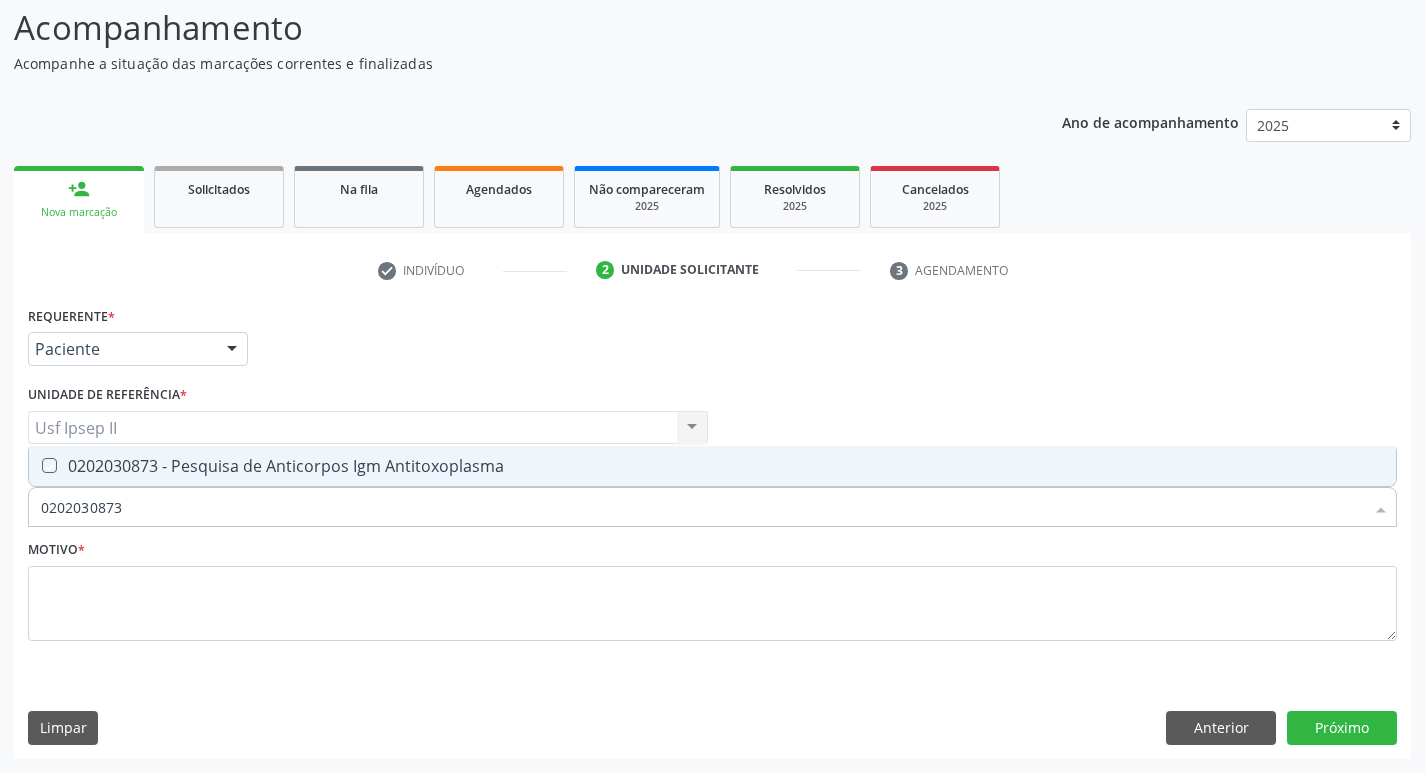 checkbox on "true" 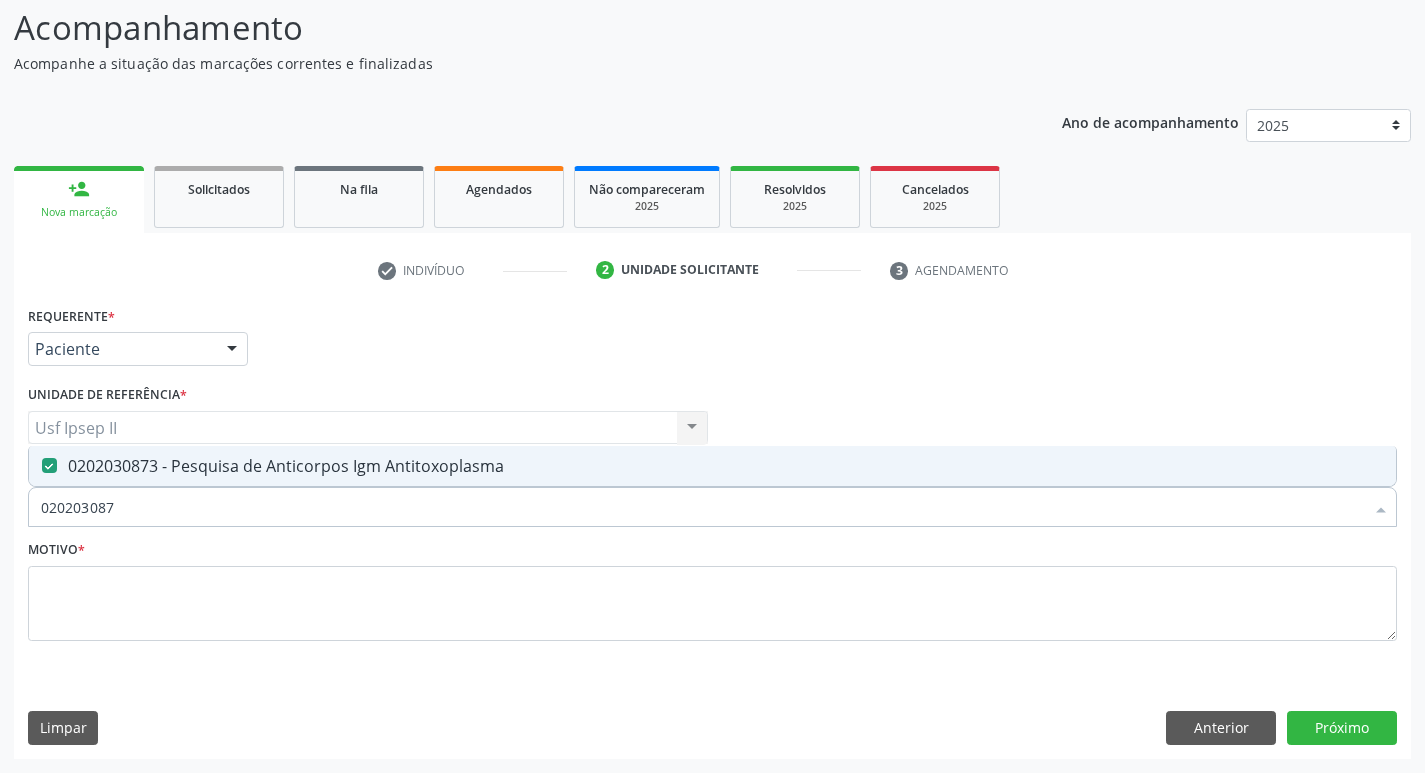type on "02020308" 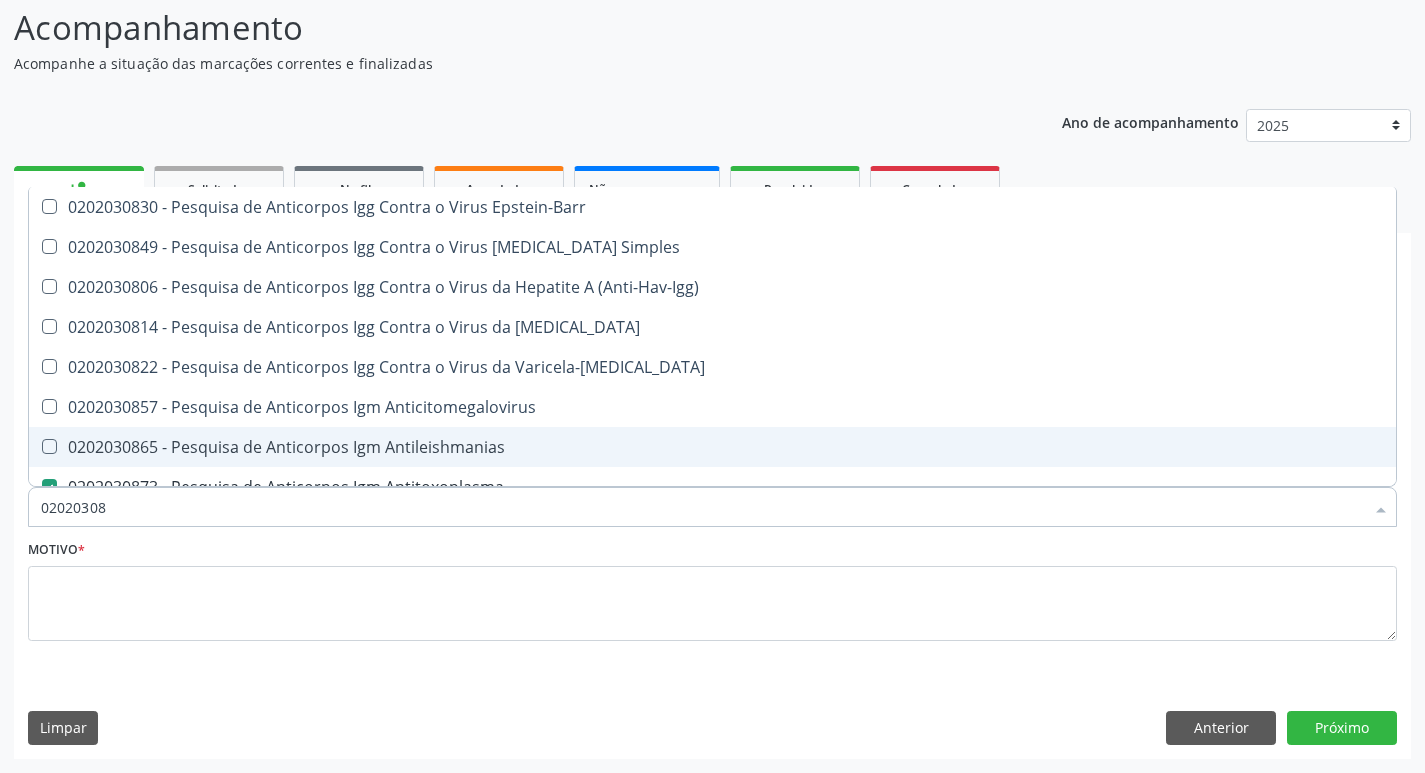 type on "0202030" 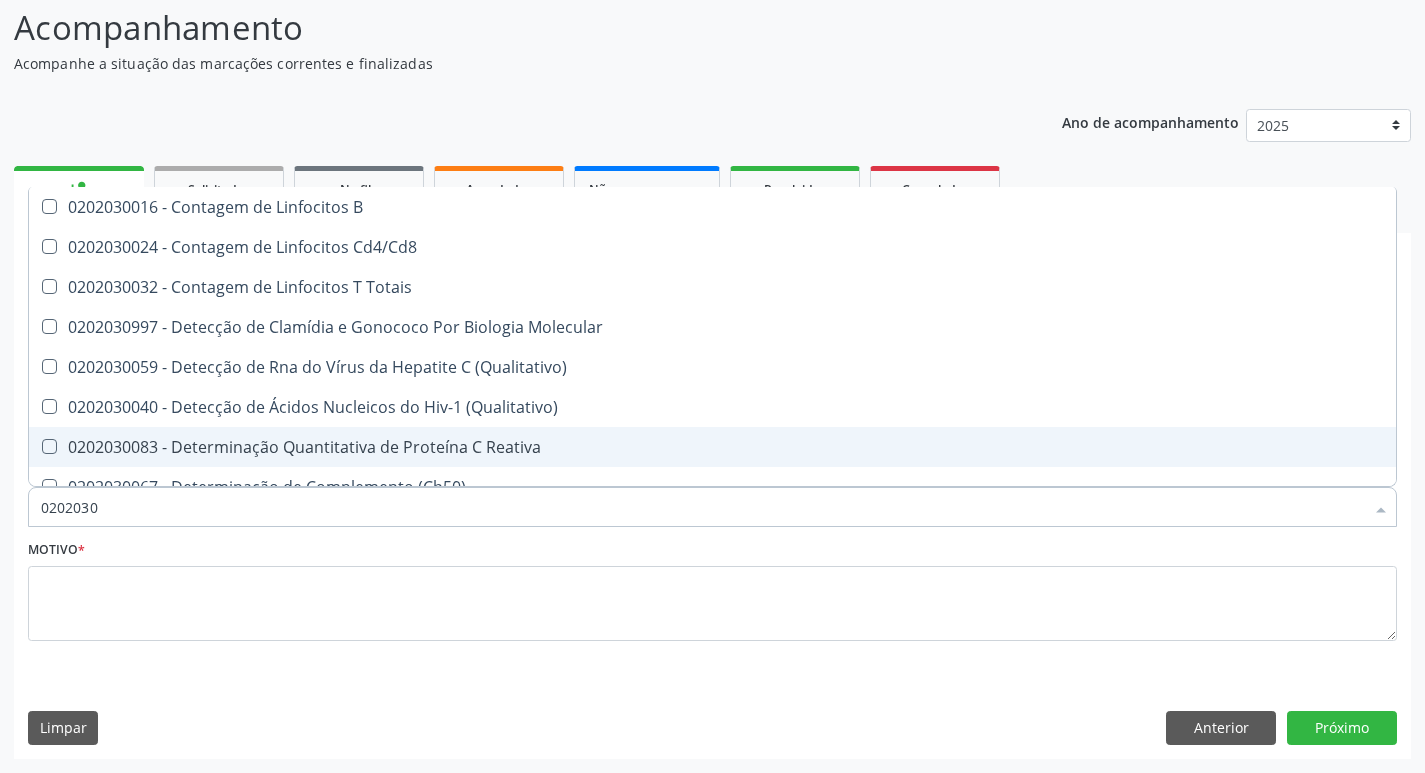 type on "020203" 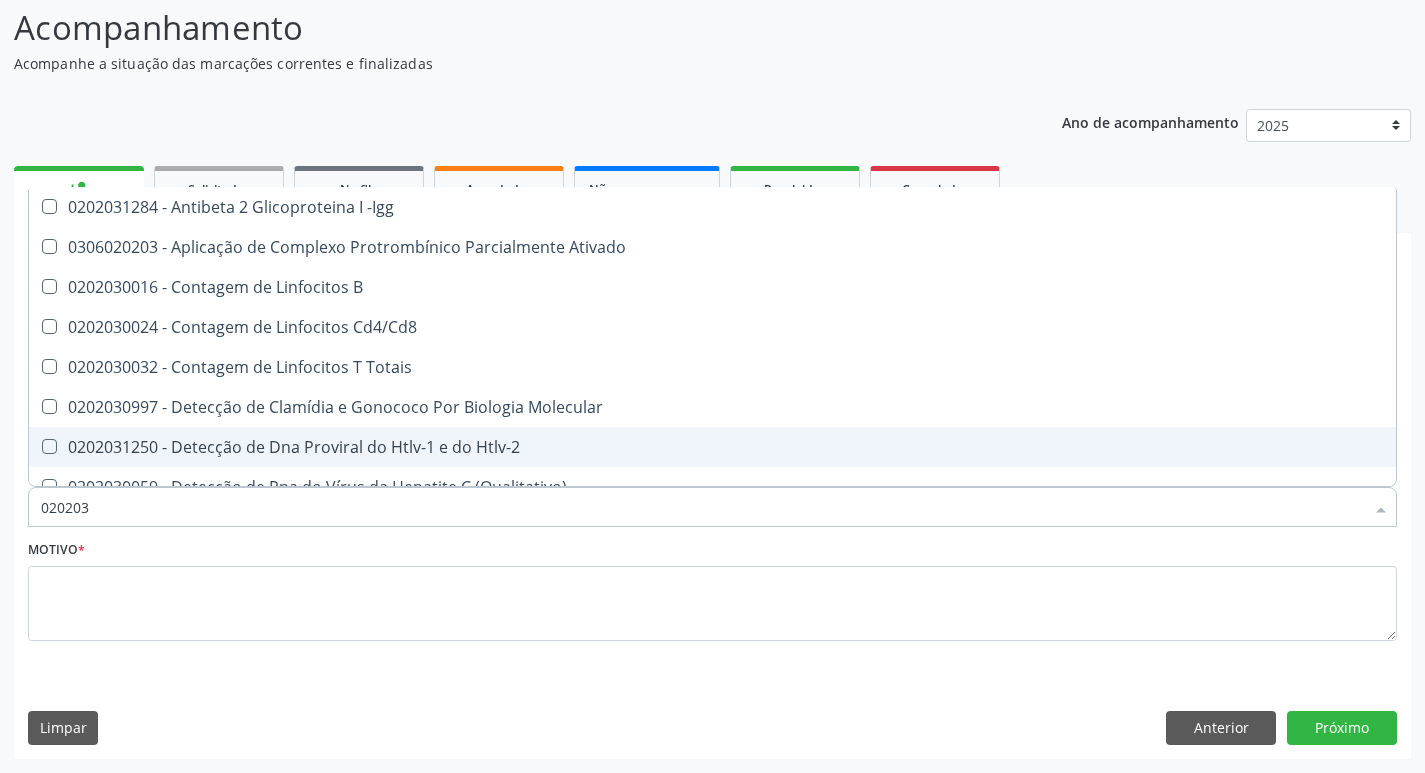 type on "02020" 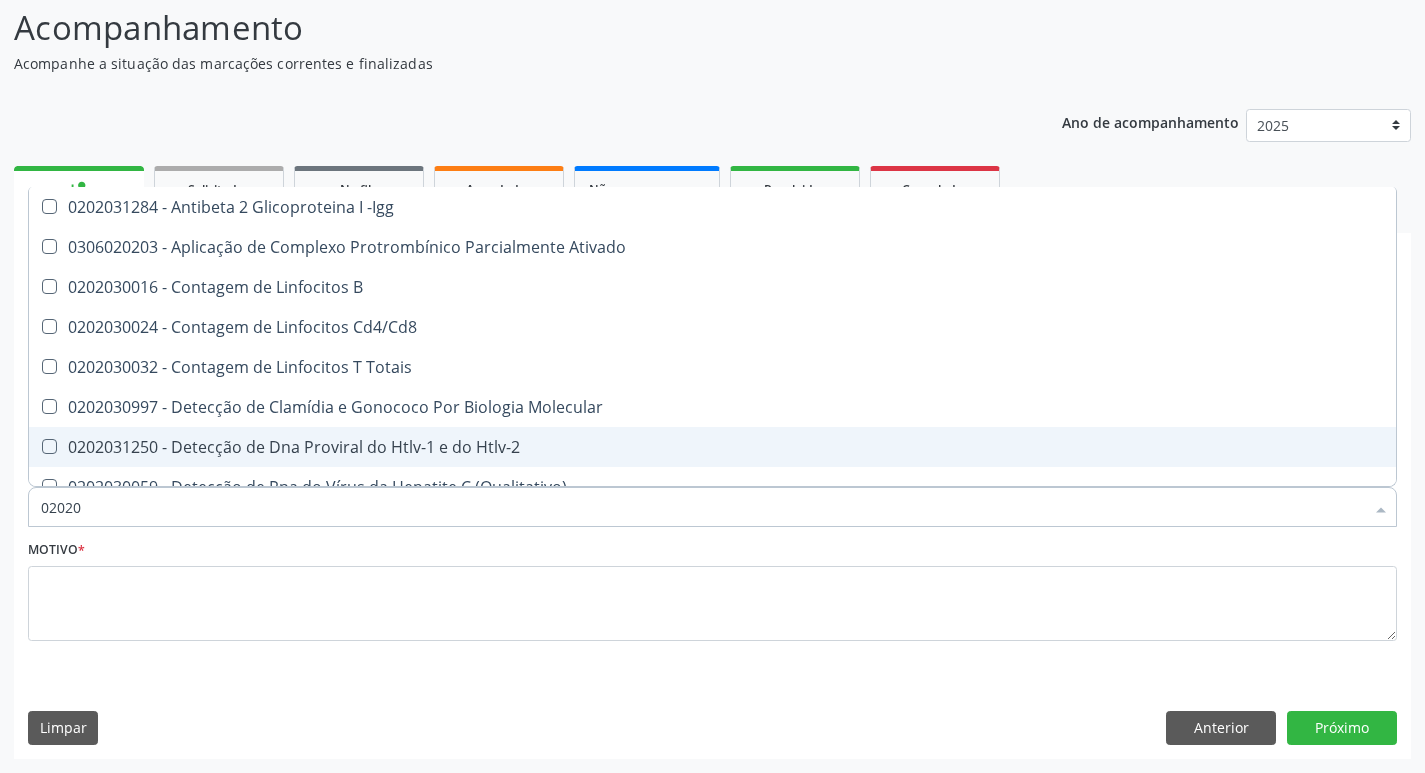 checkbox on "true" 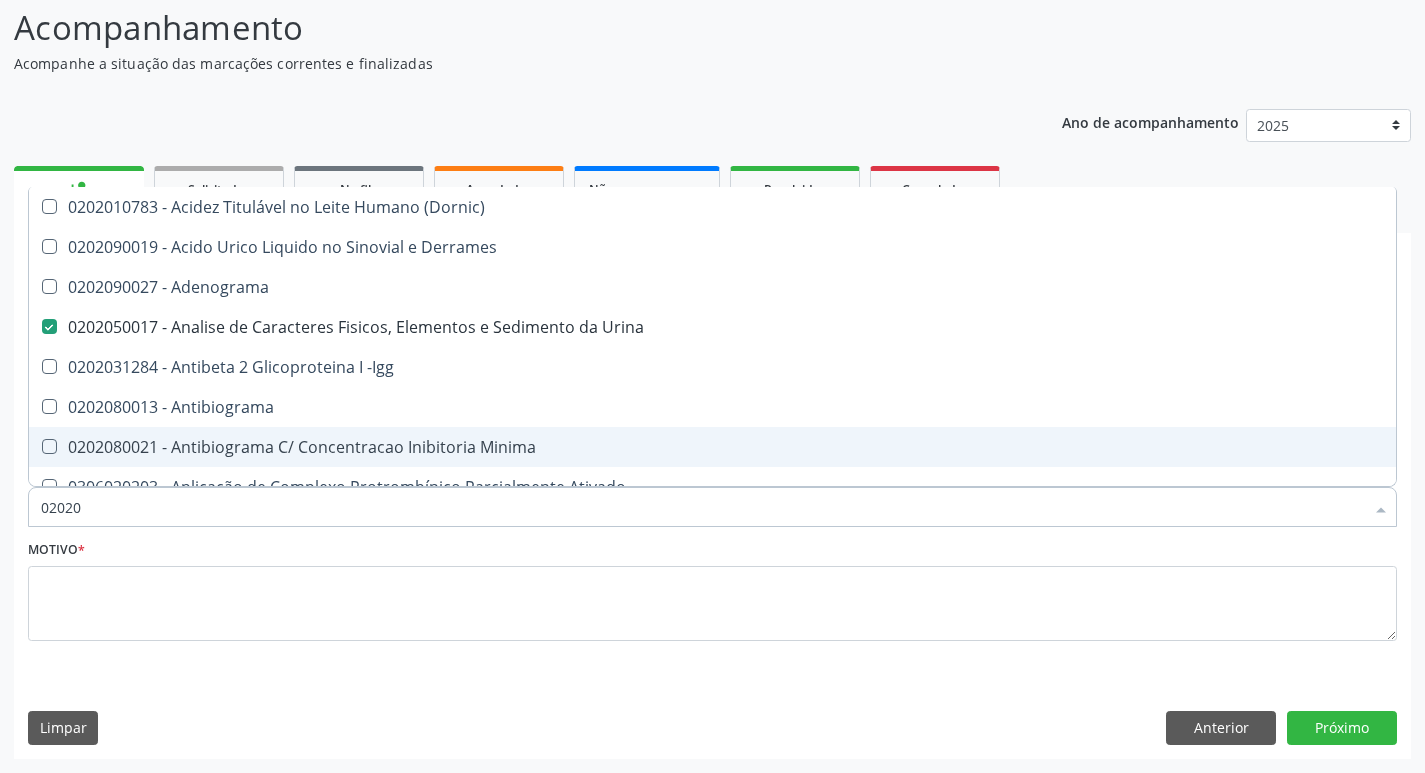 type on "020208" 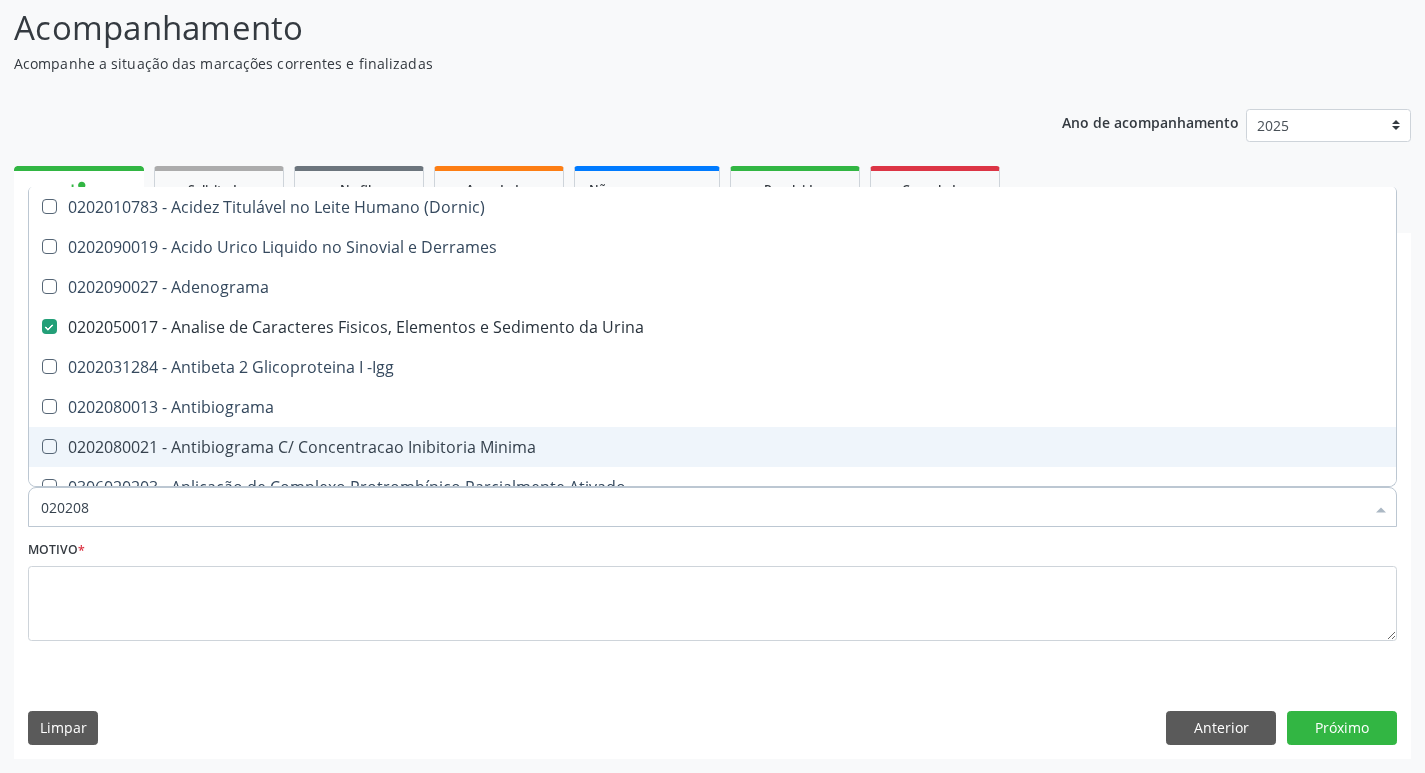 checkbox on "false" 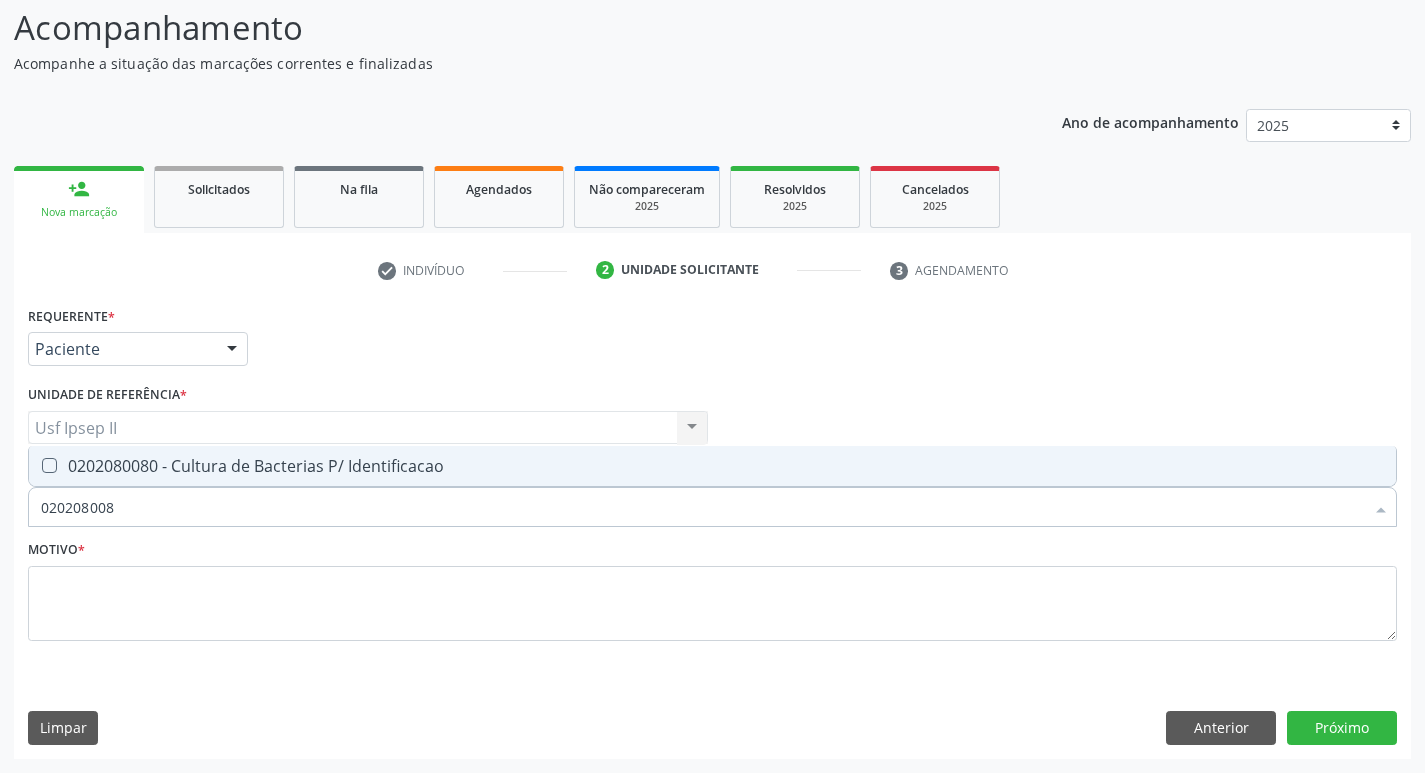 type on "0202080080" 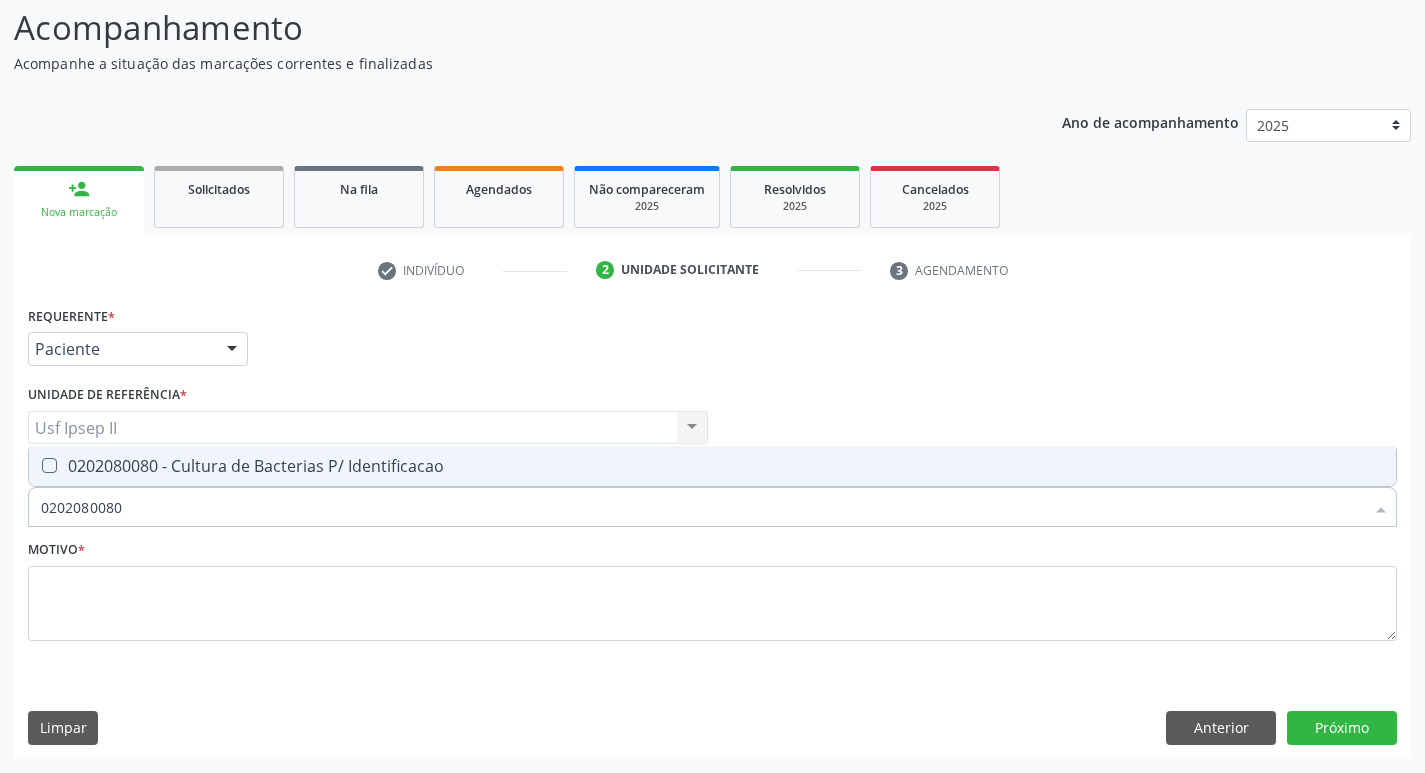 click on "0202080080 - Cultura de Bacterias P/ Identificacao" at bounding box center (712, 466) 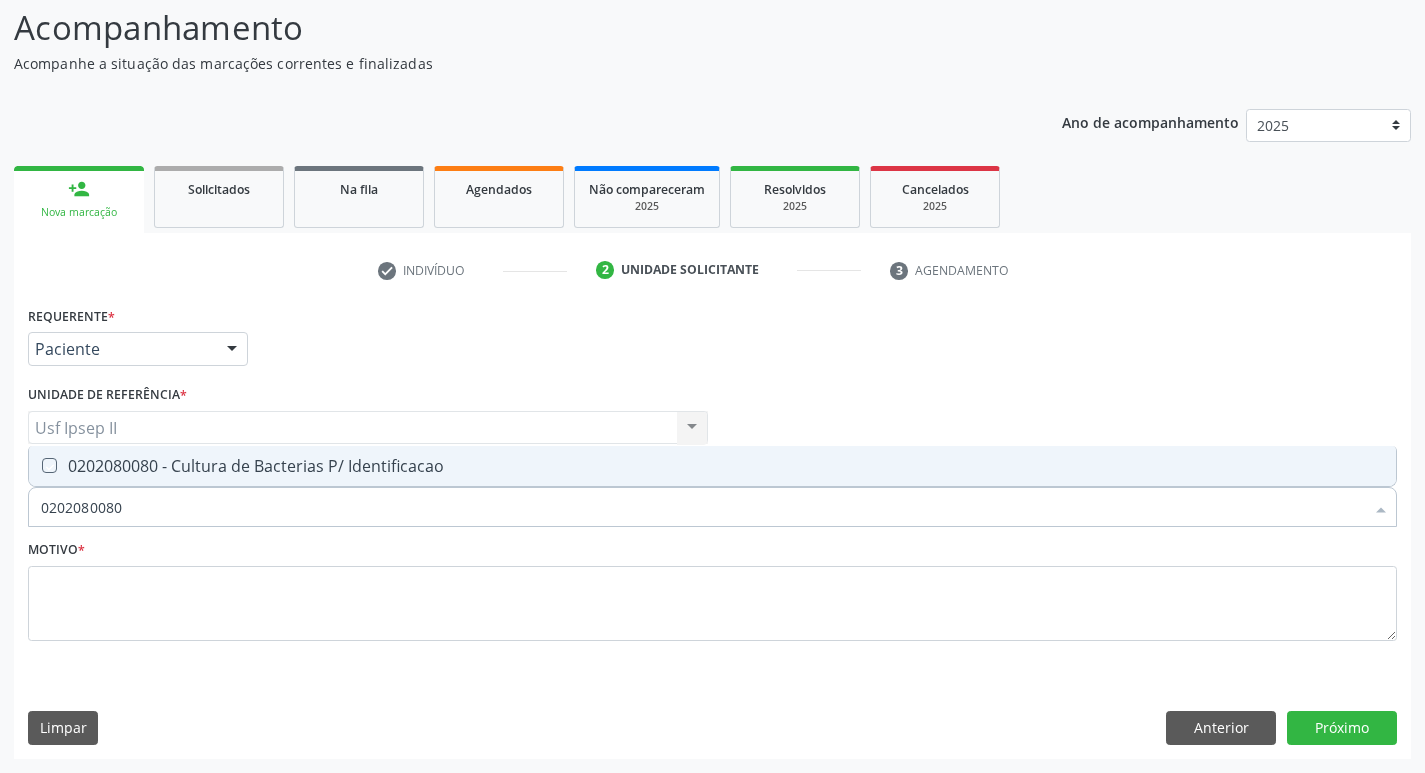 checkbox on "true" 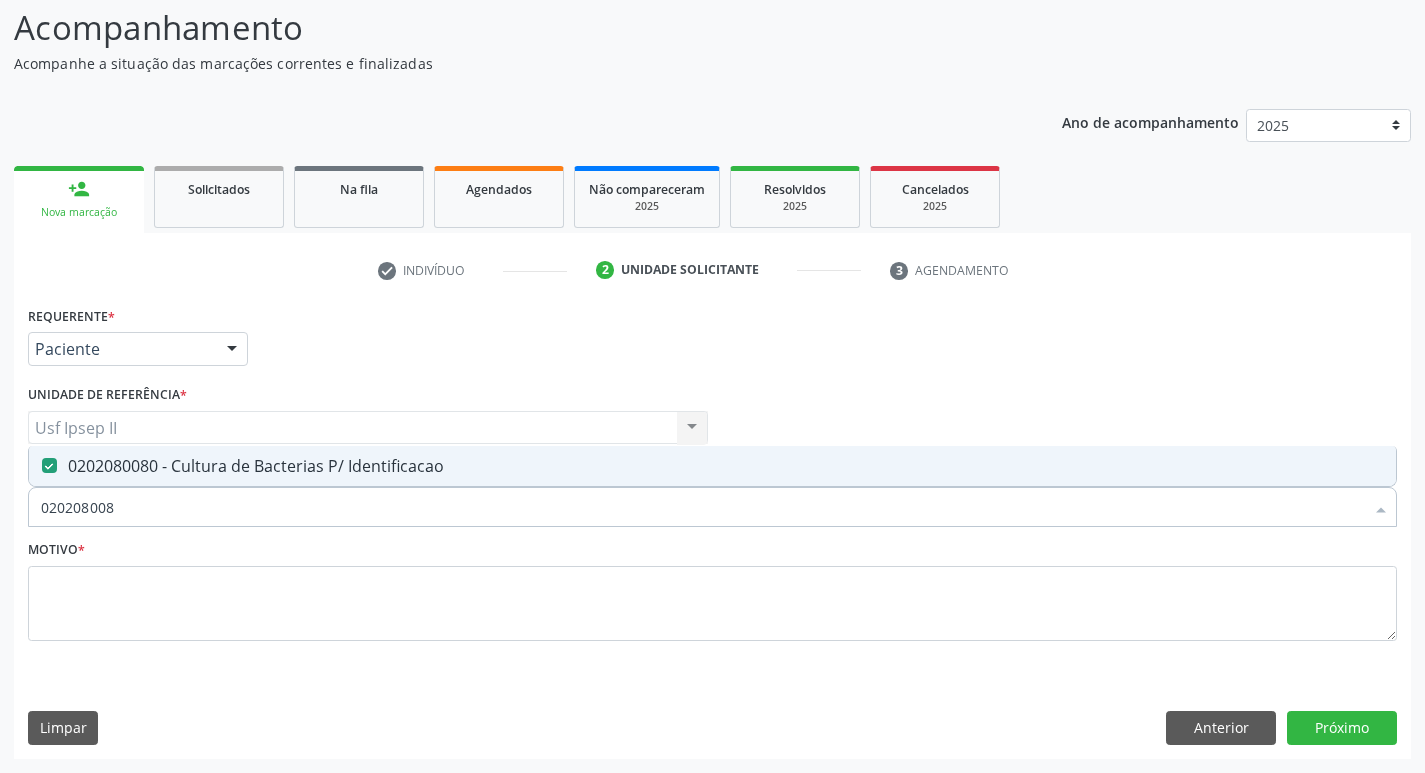 type on "02020800" 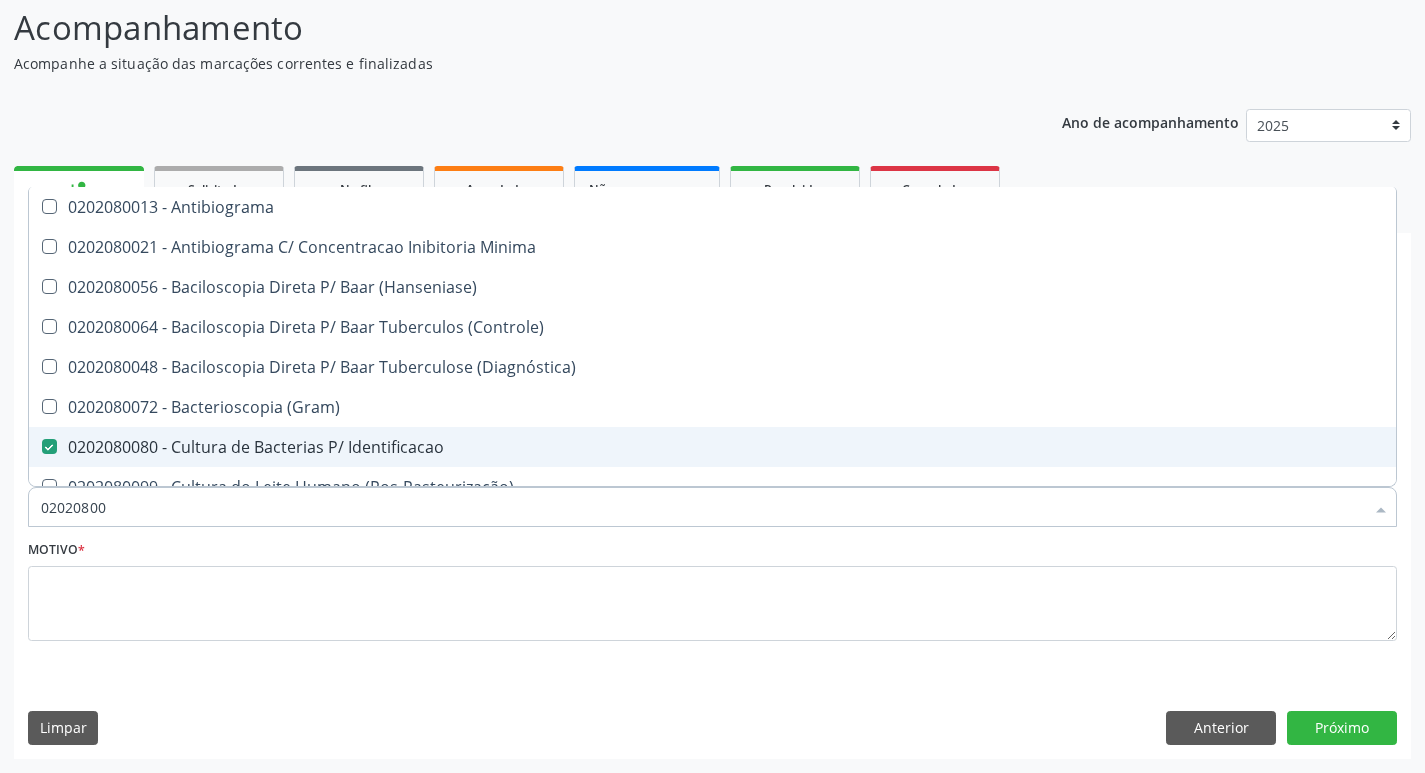 type on "0202080" 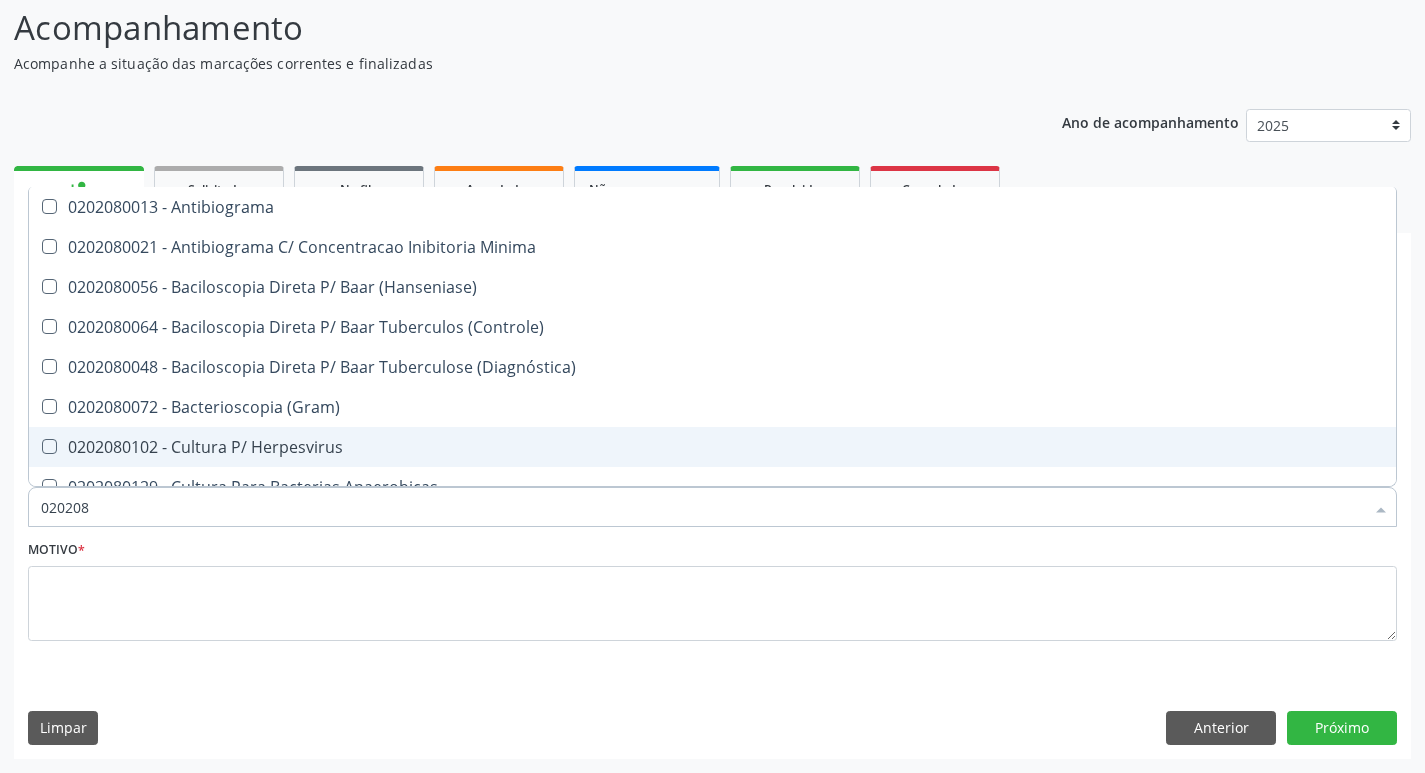 type on "02020" 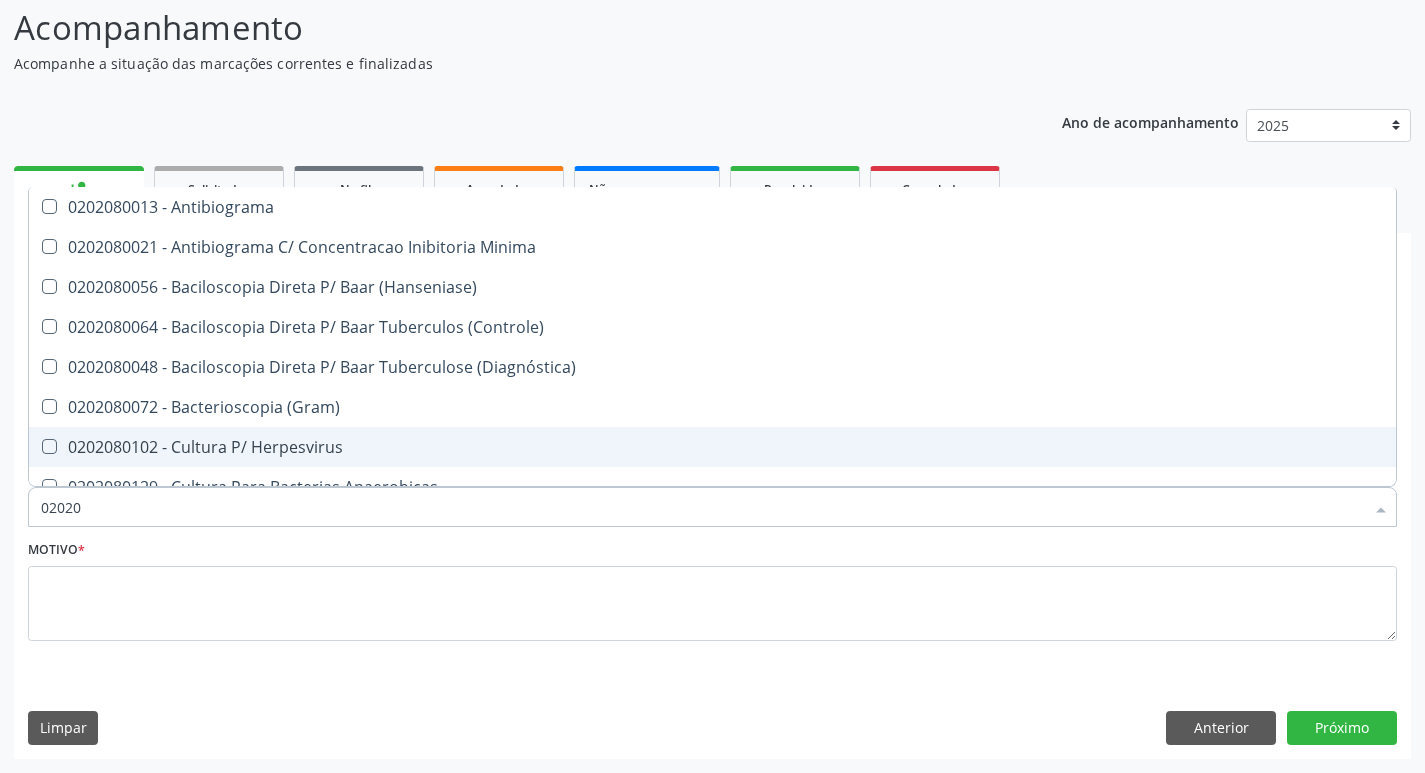 checkbox on "true" 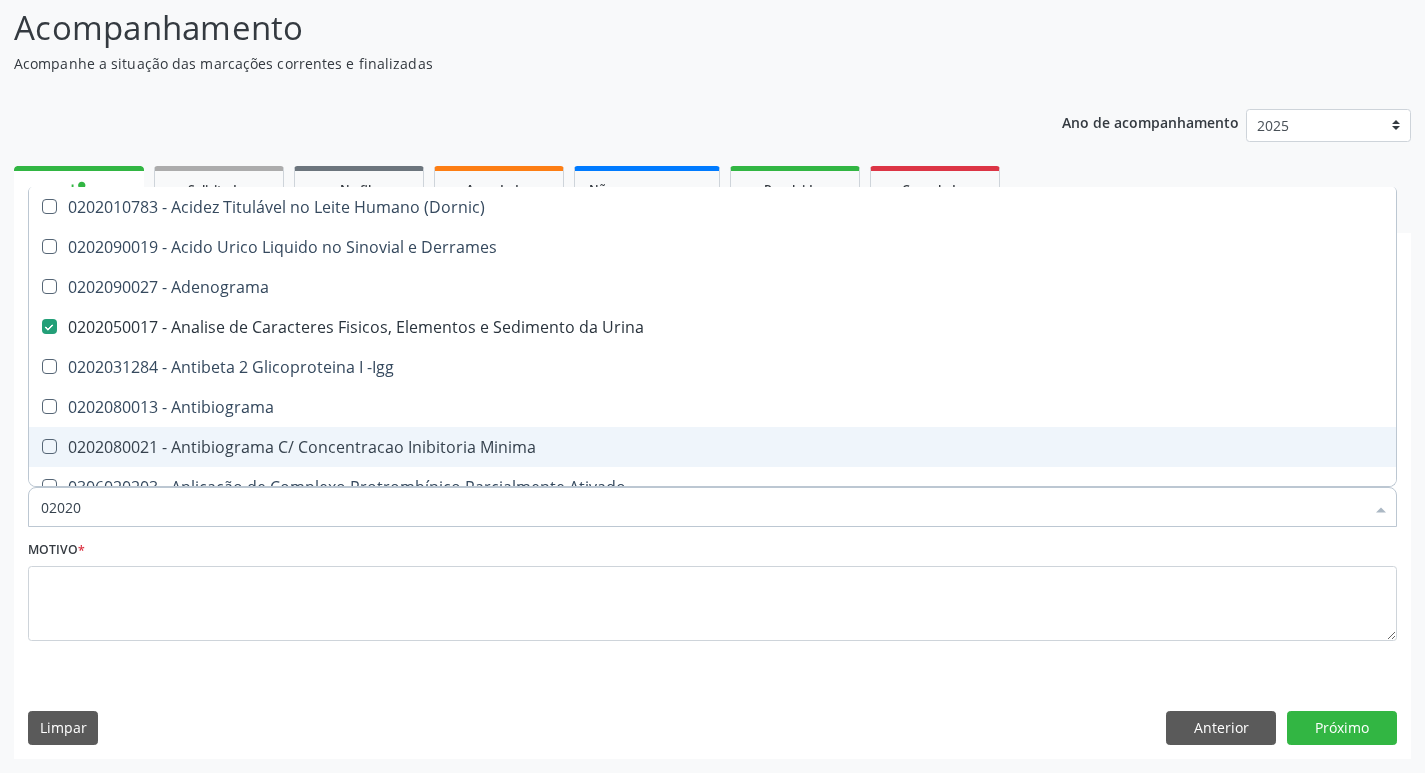 type on "020201" 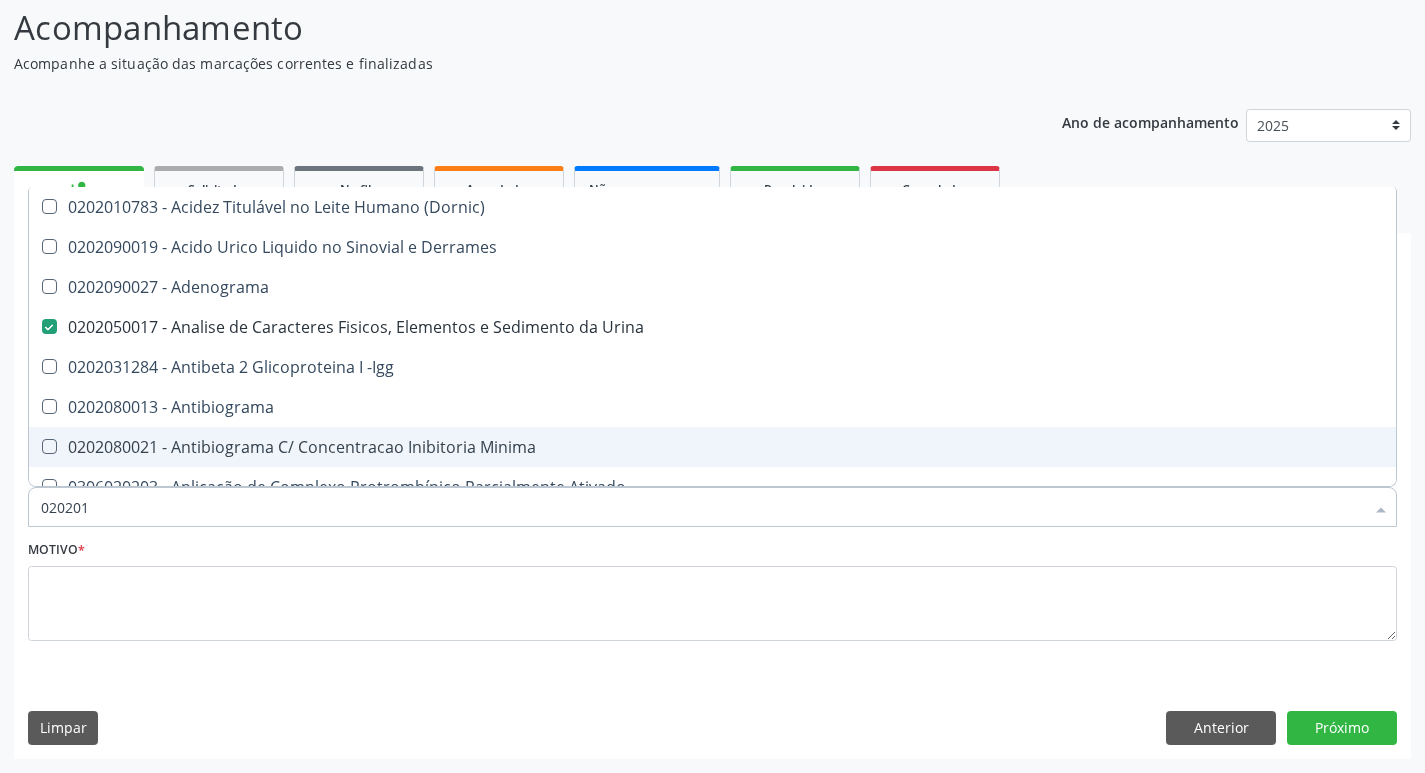 checkbox on "false" 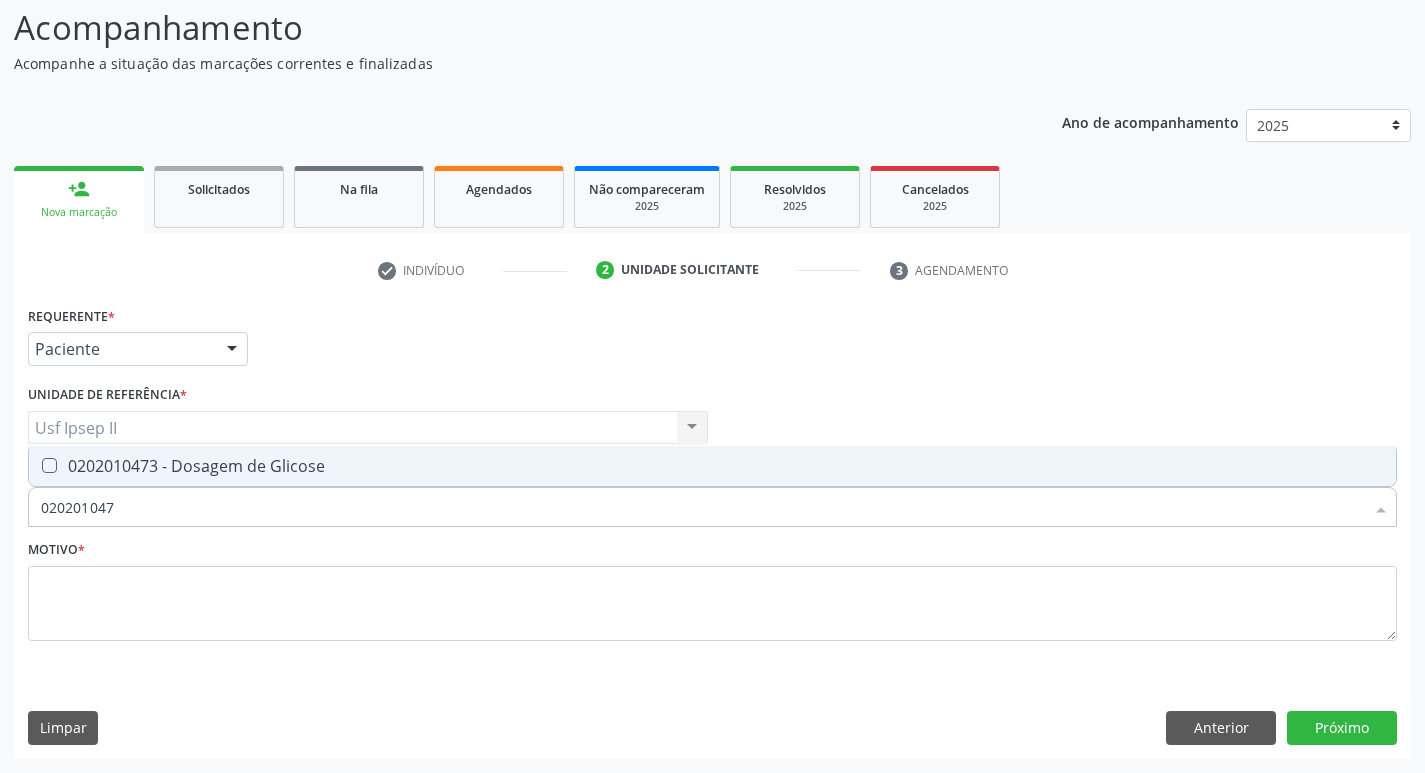 type on "0202010473" 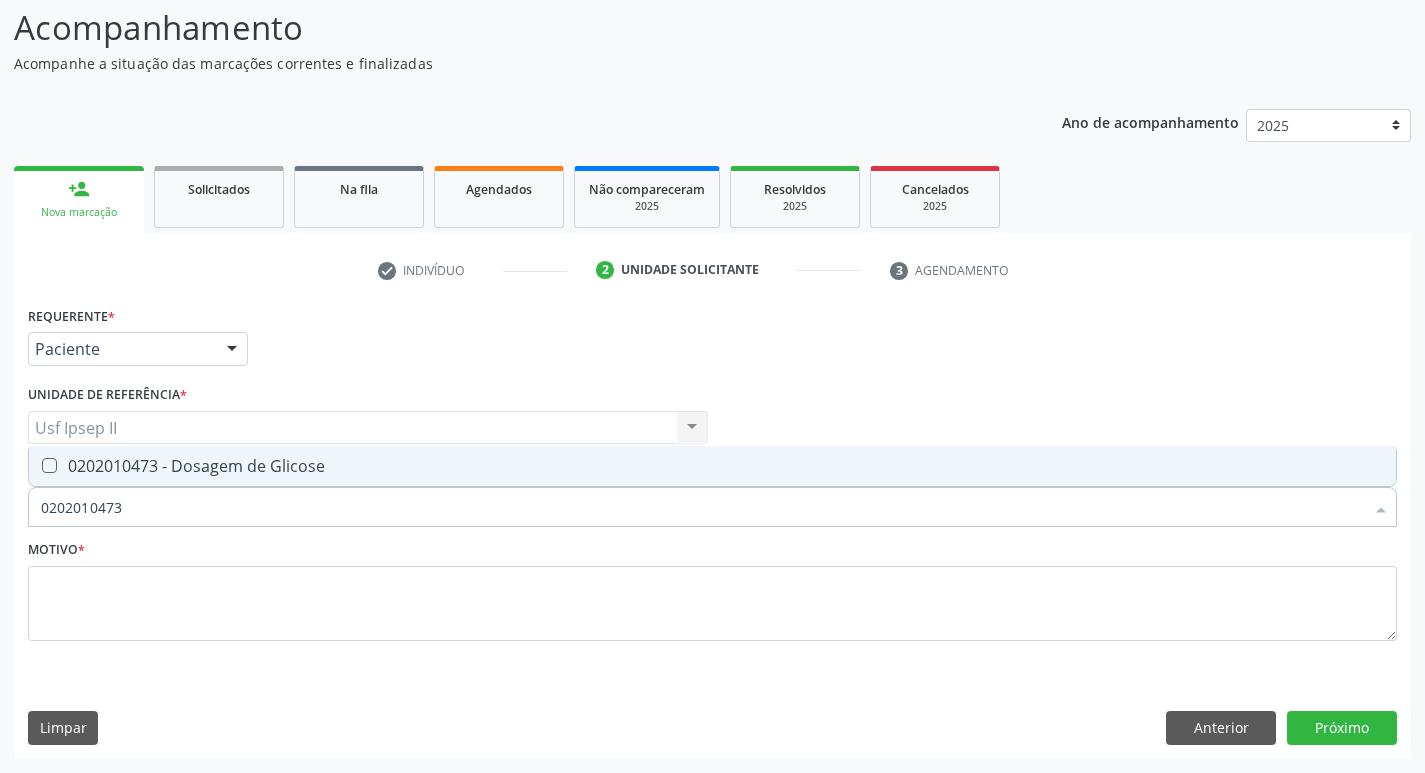 click on "0202010473 - Dosagem de Glicose" at bounding box center [712, 466] 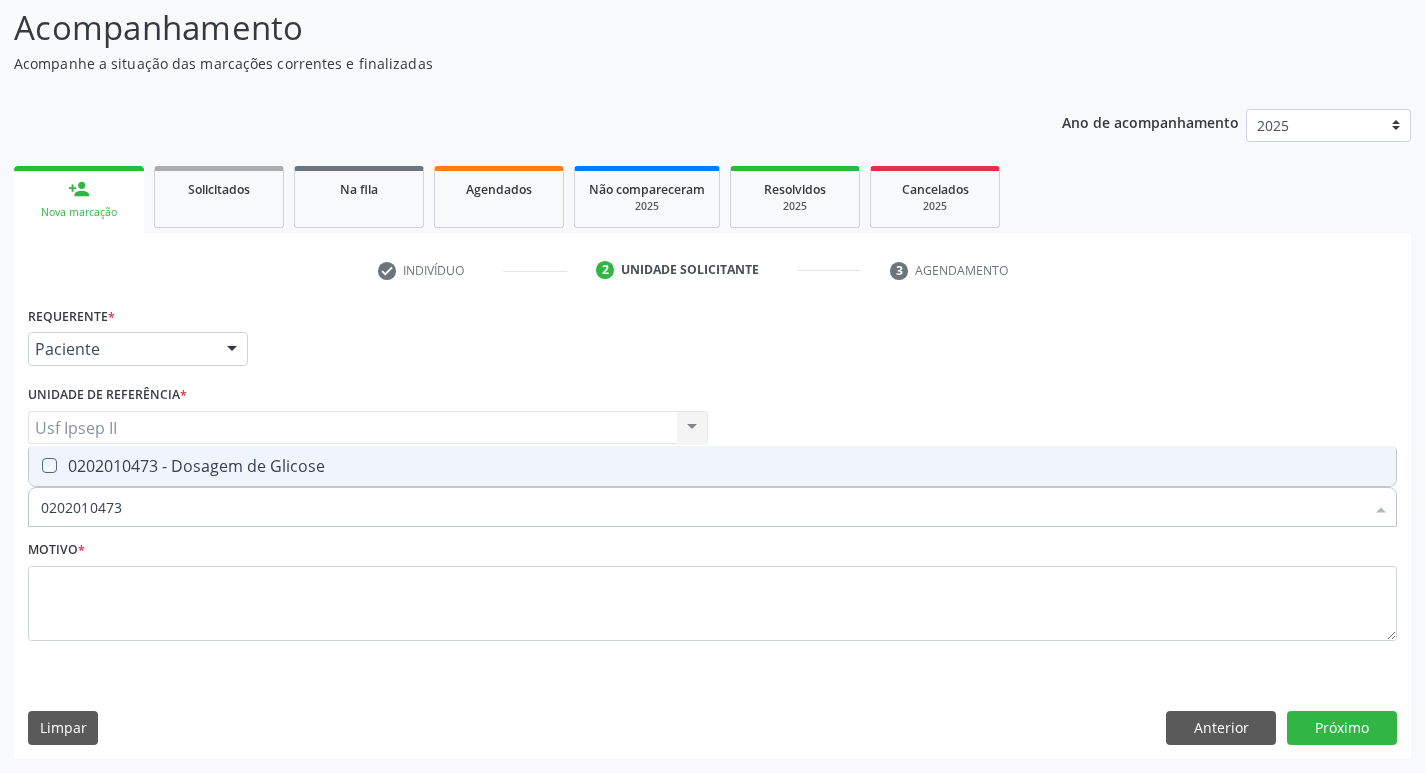 checkbox on "true" 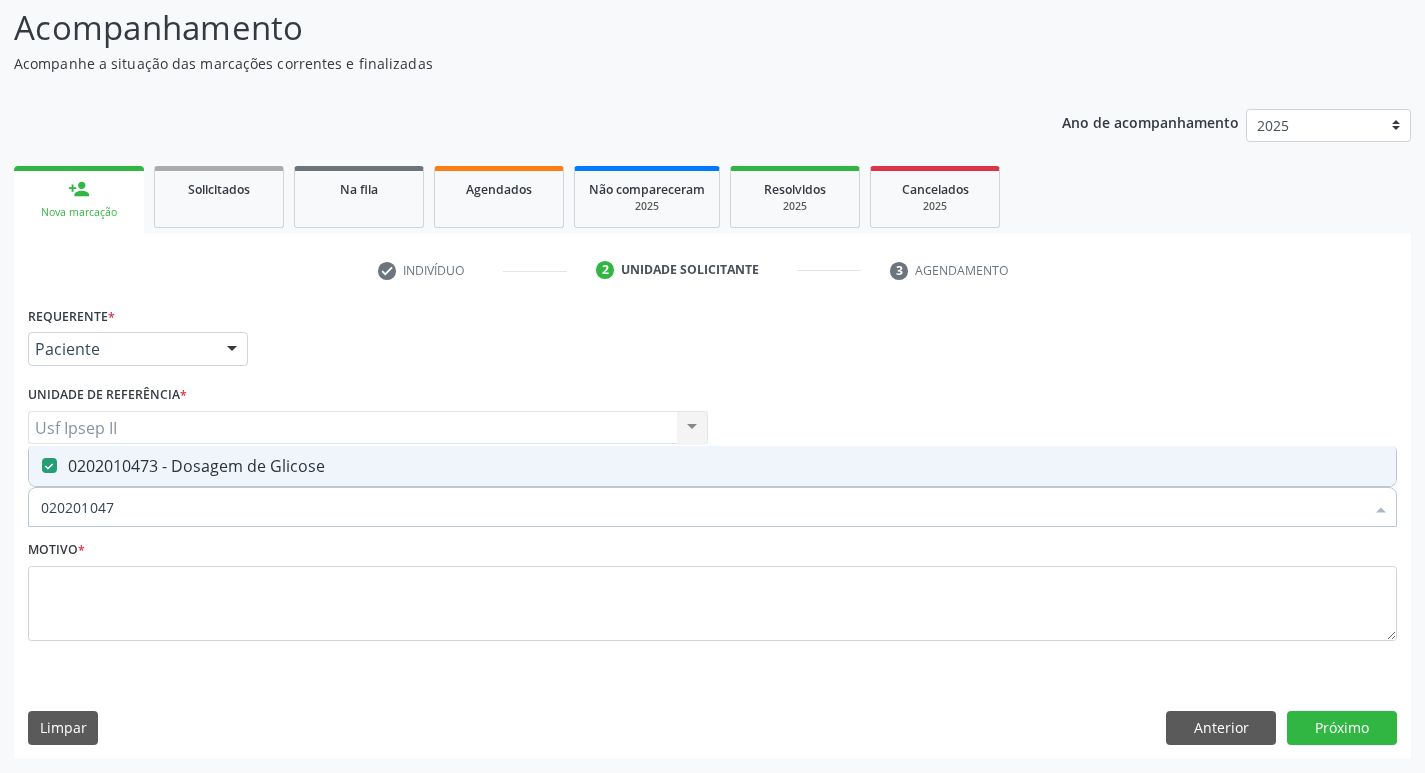 type on "02020104" 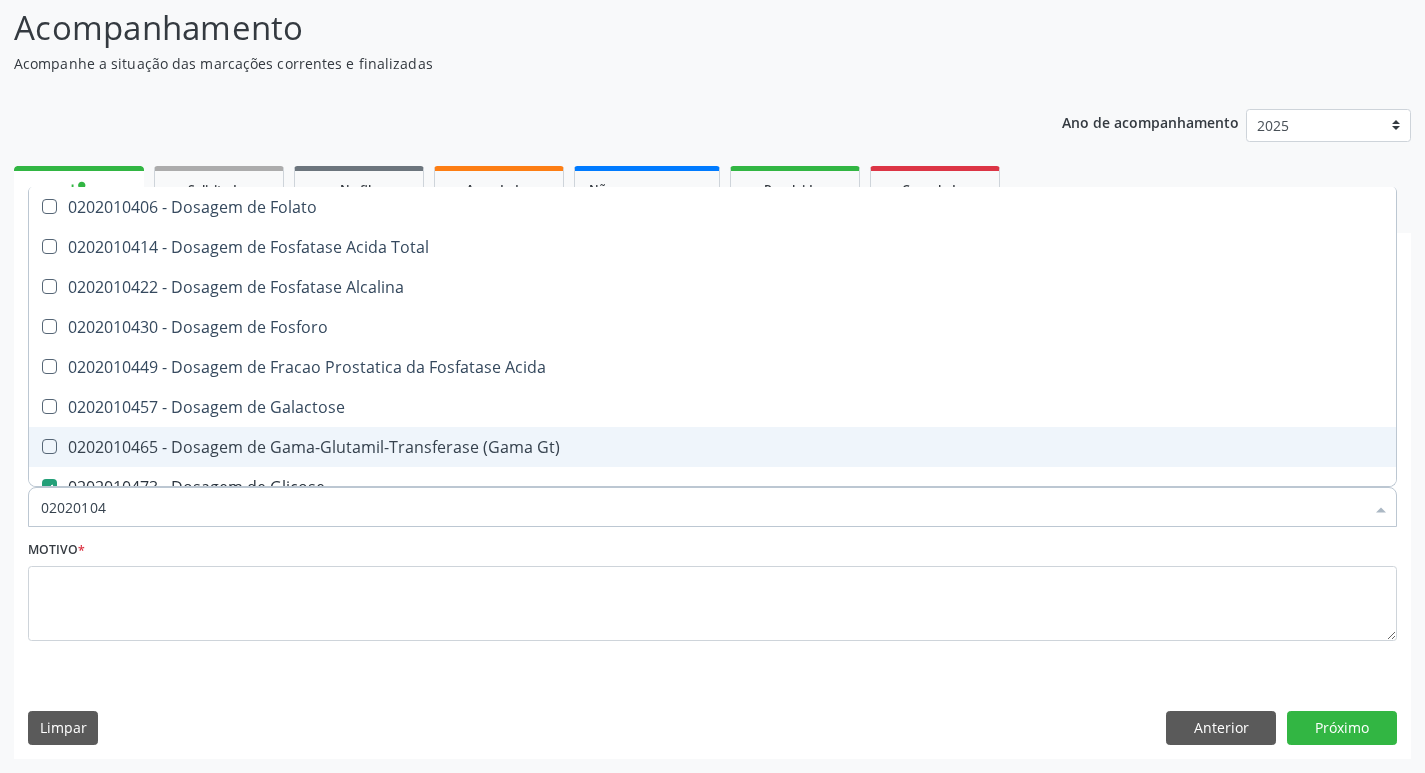 type on "0202010" 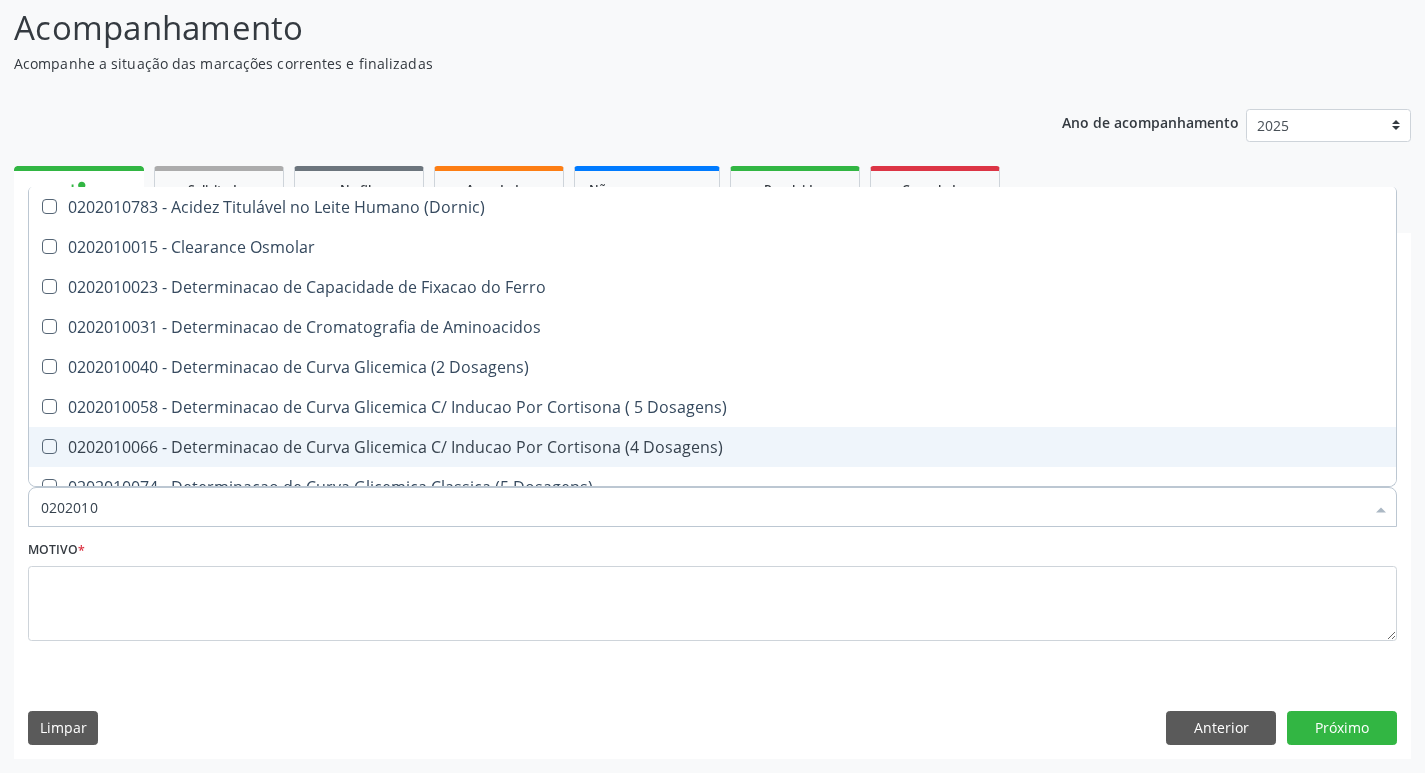 type on "020201" 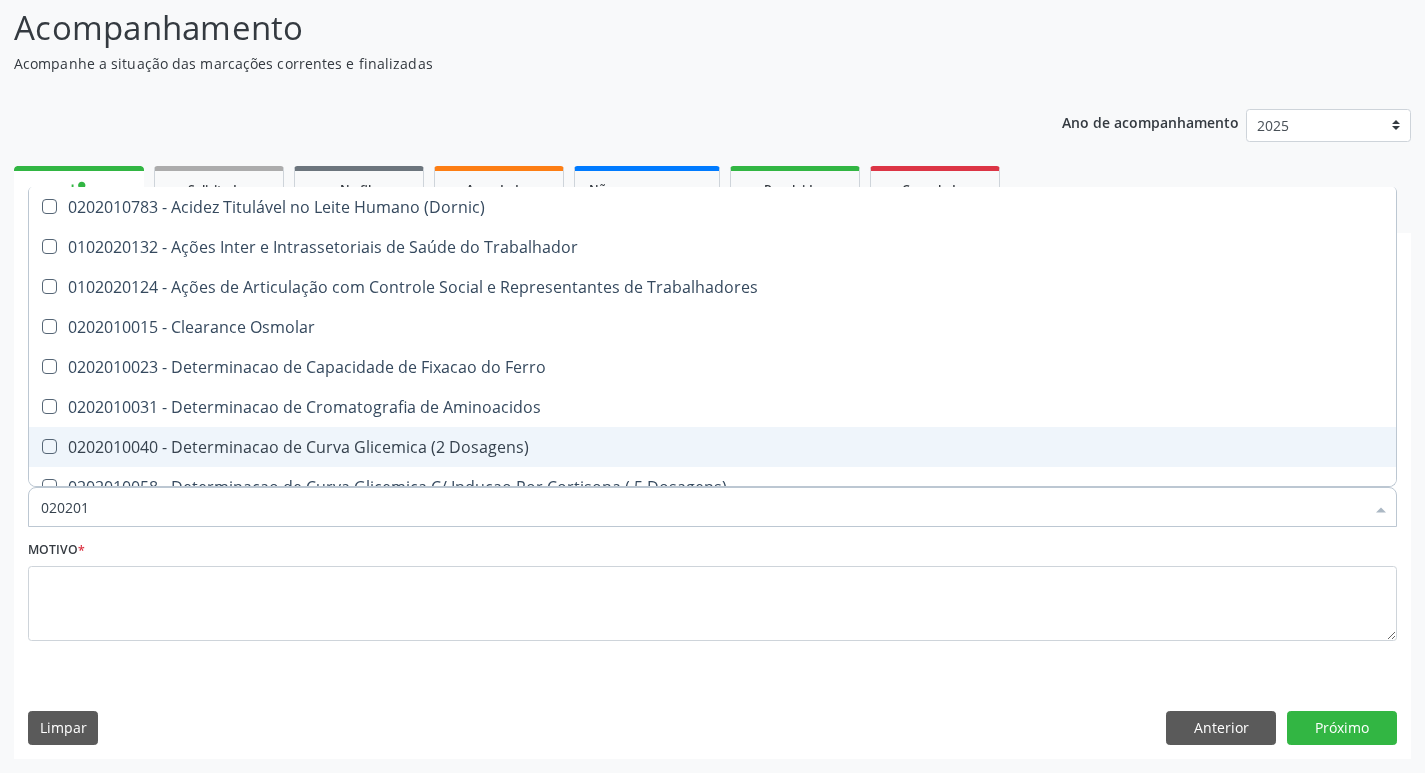 type on "02020" 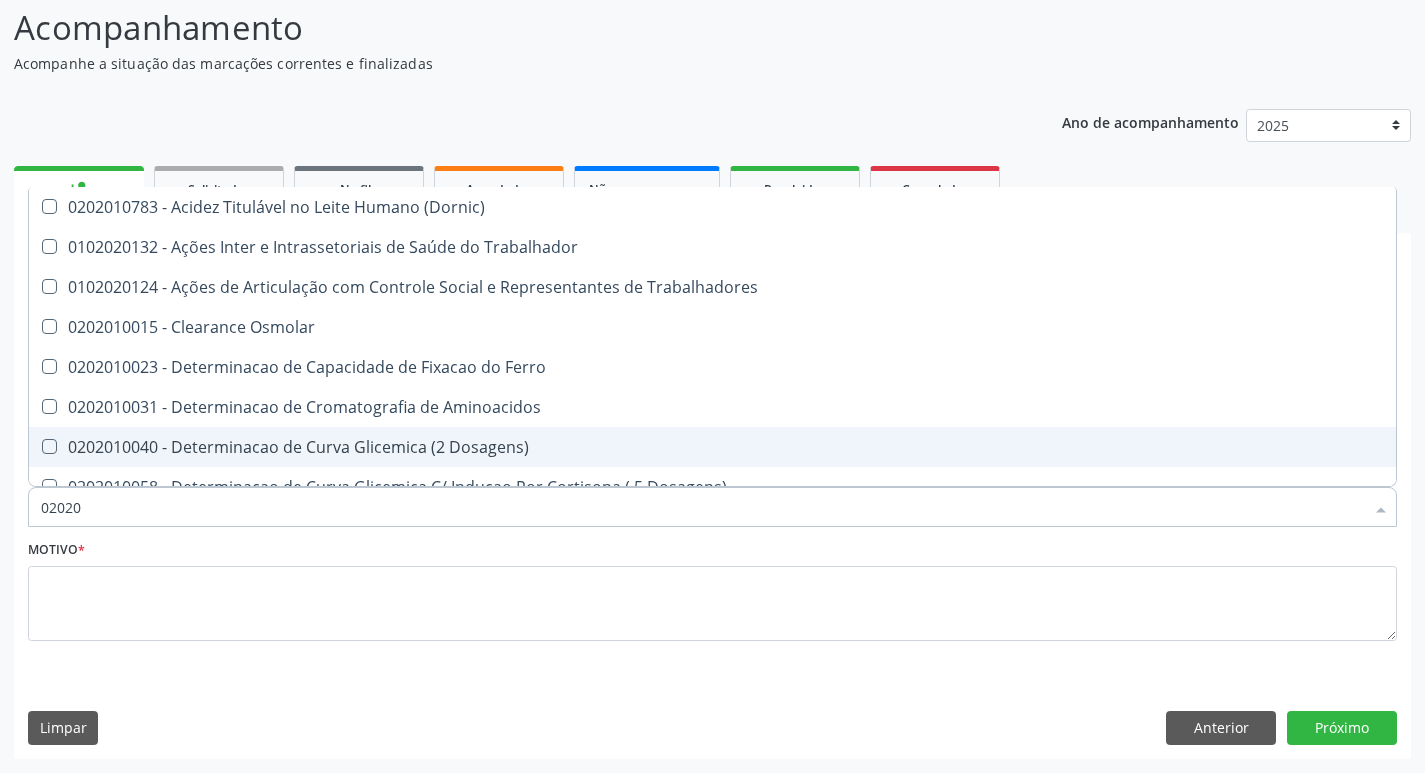 checkbox on "true" 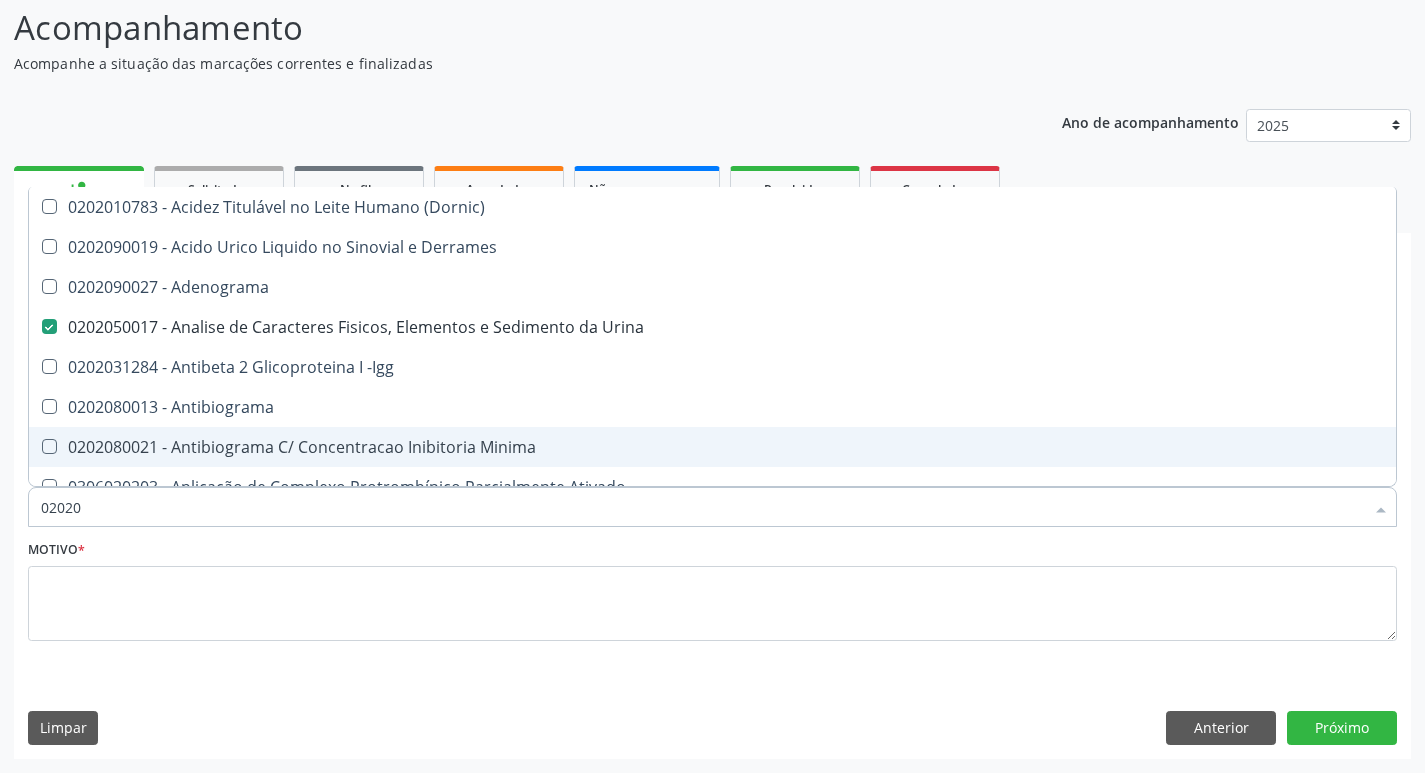 type on "020202" 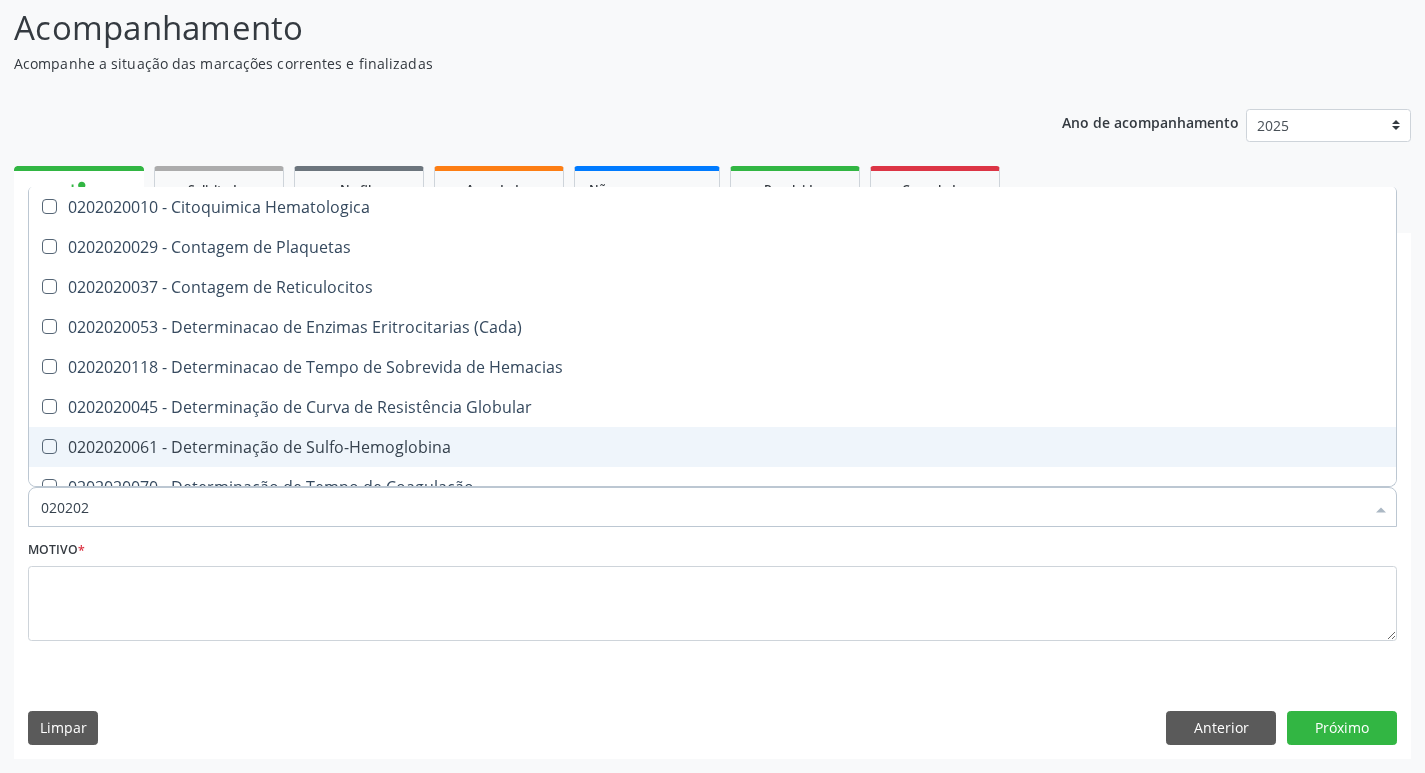 type on "0202020" 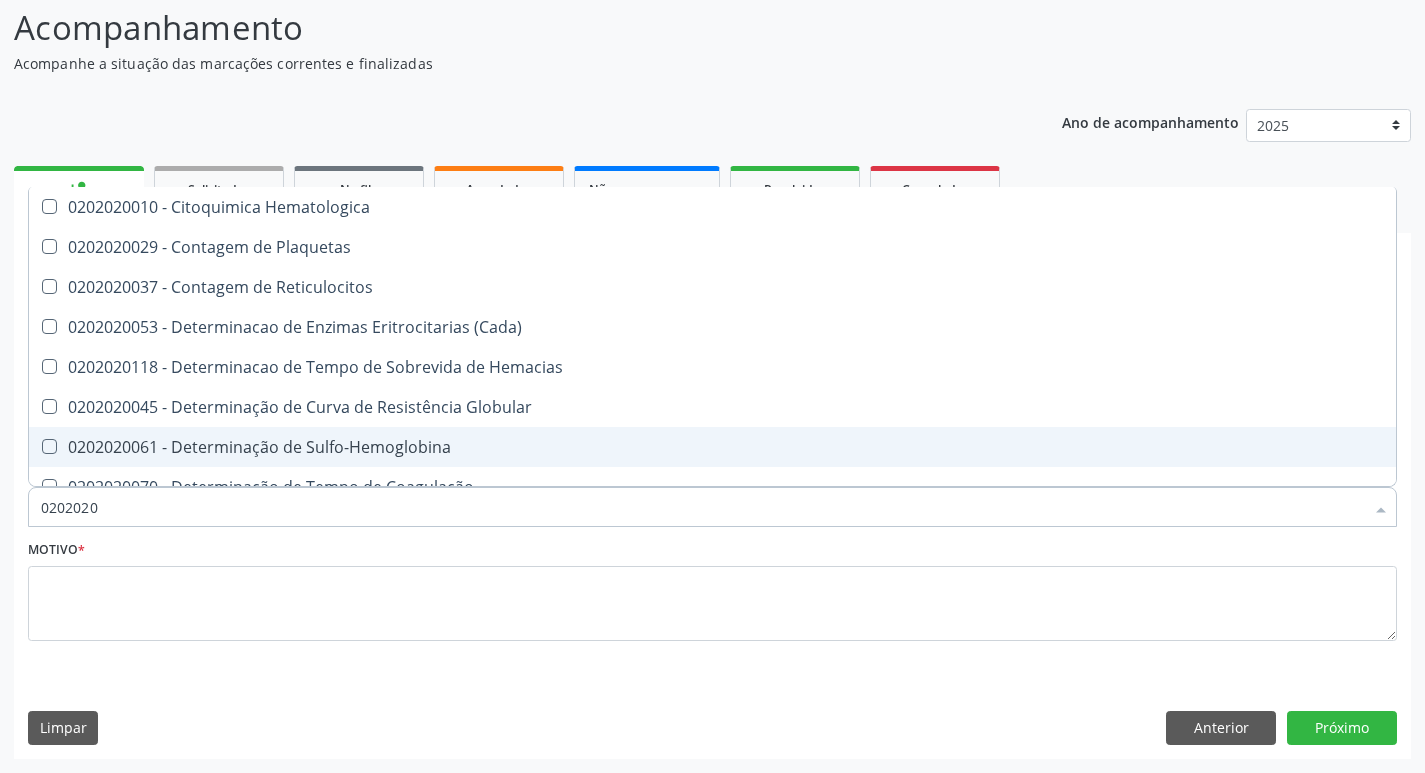 type on "02020203" 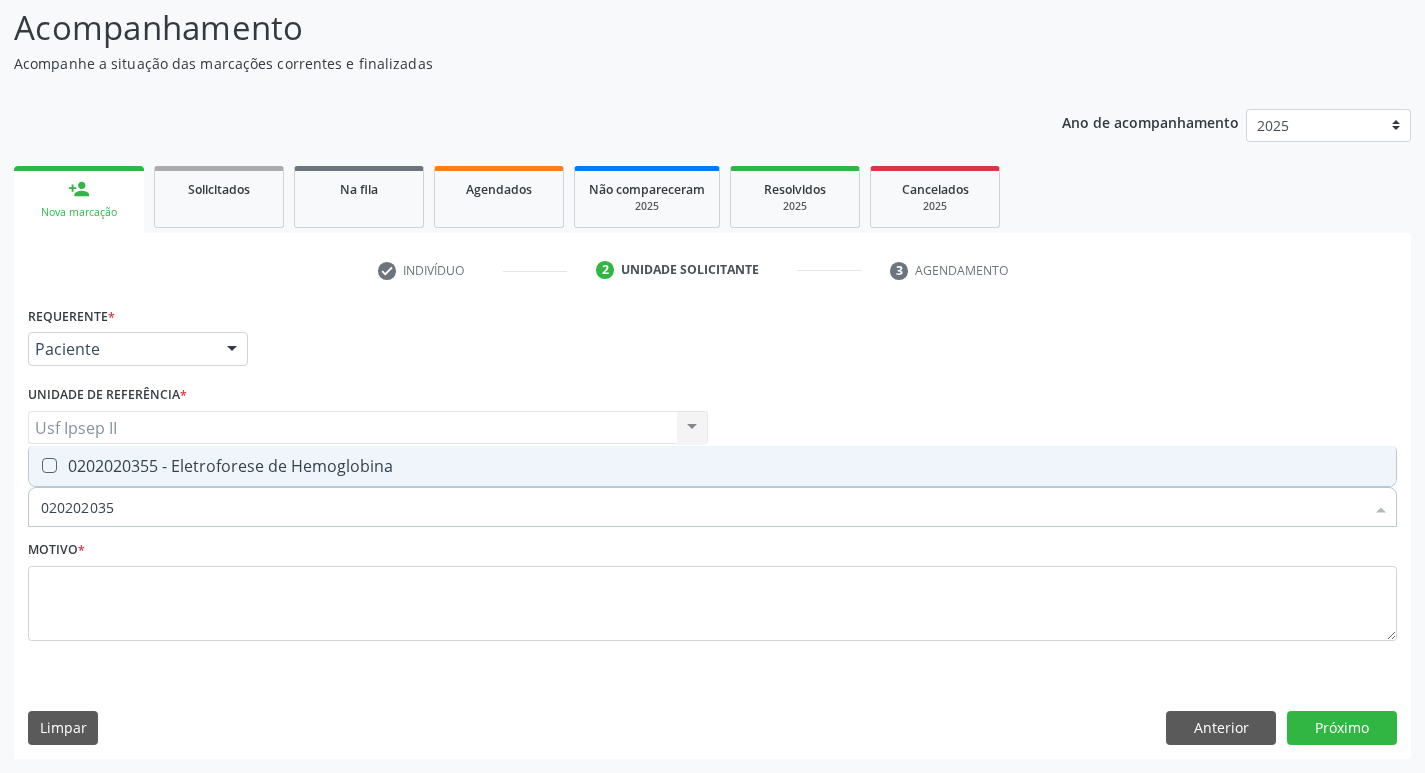 type on "0202020355" 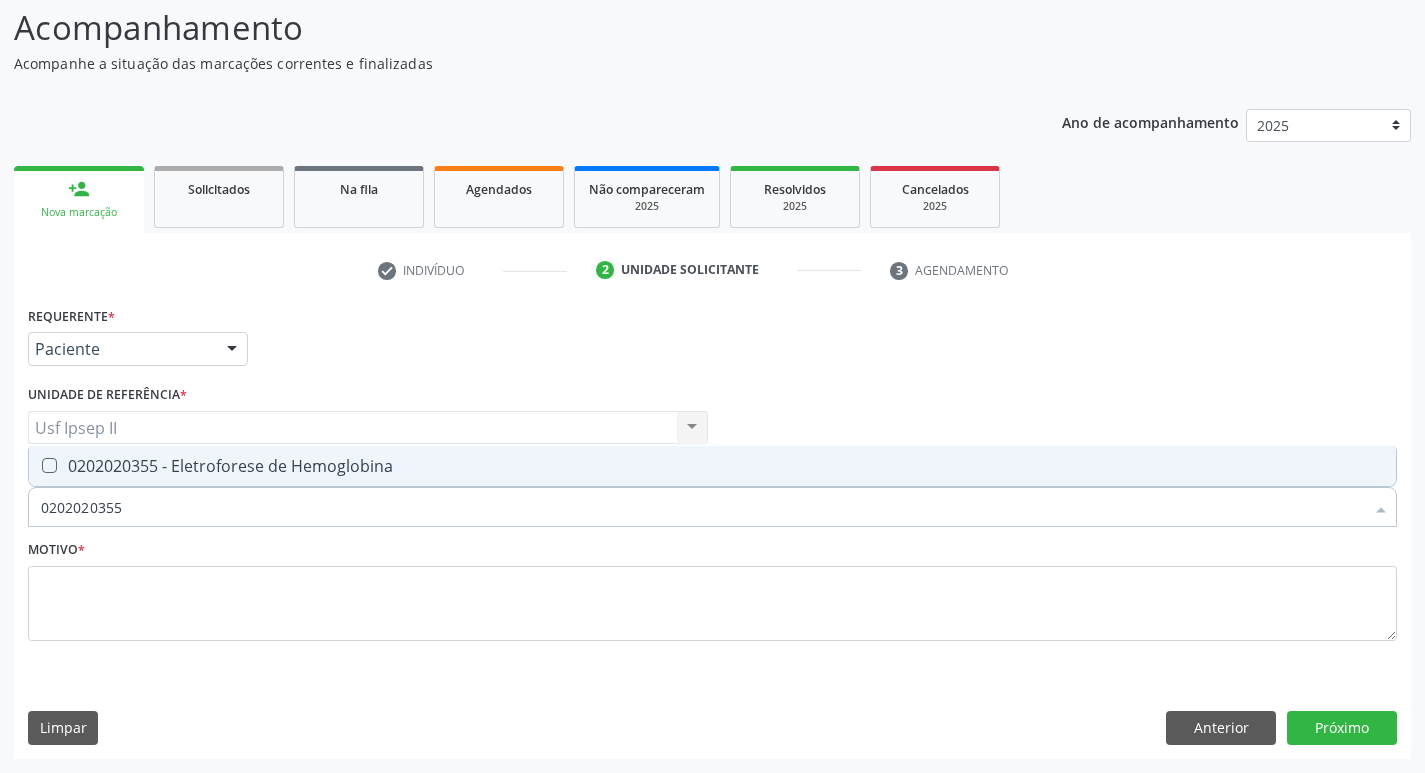 click on "0202020355 - Eletroforese de Hemoglobina" at bounding box center [712, 466] 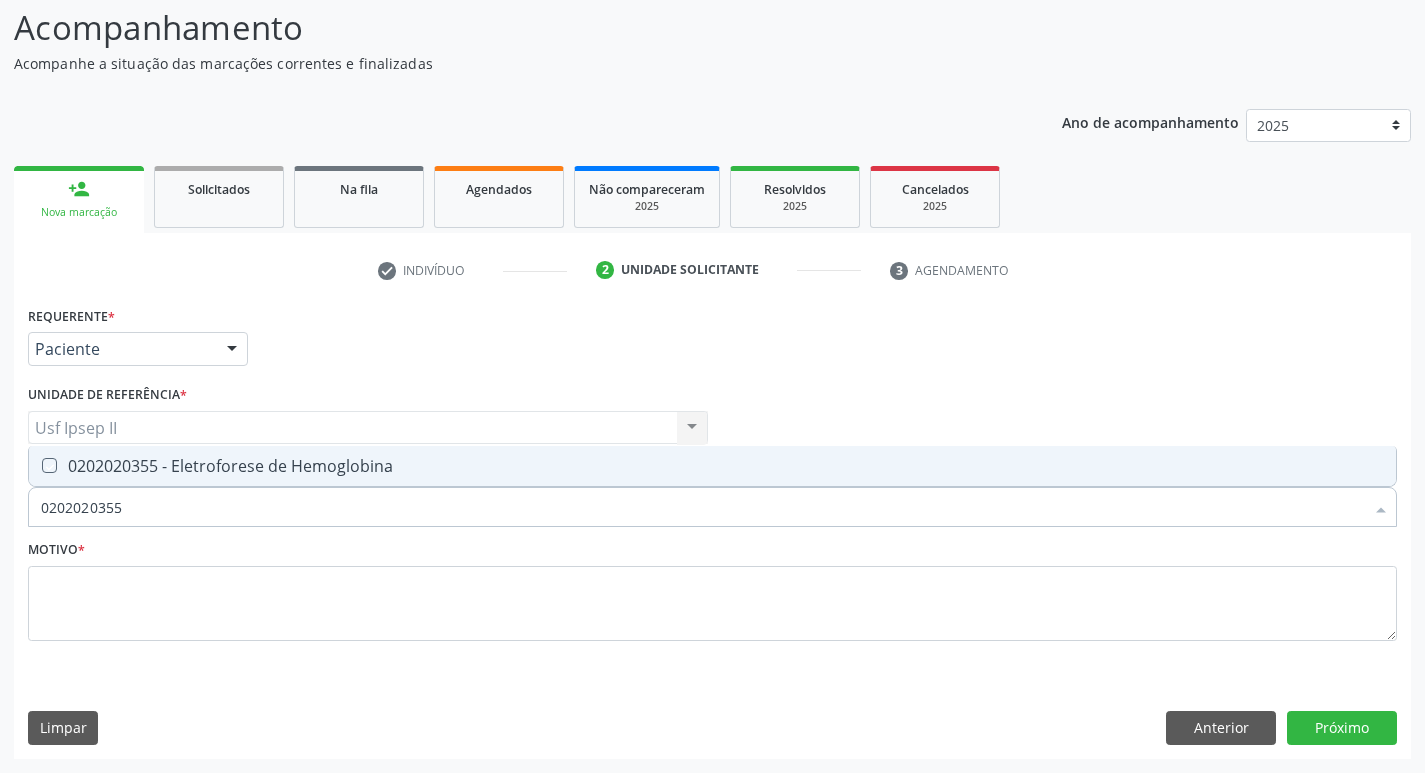 checkbox on "true" 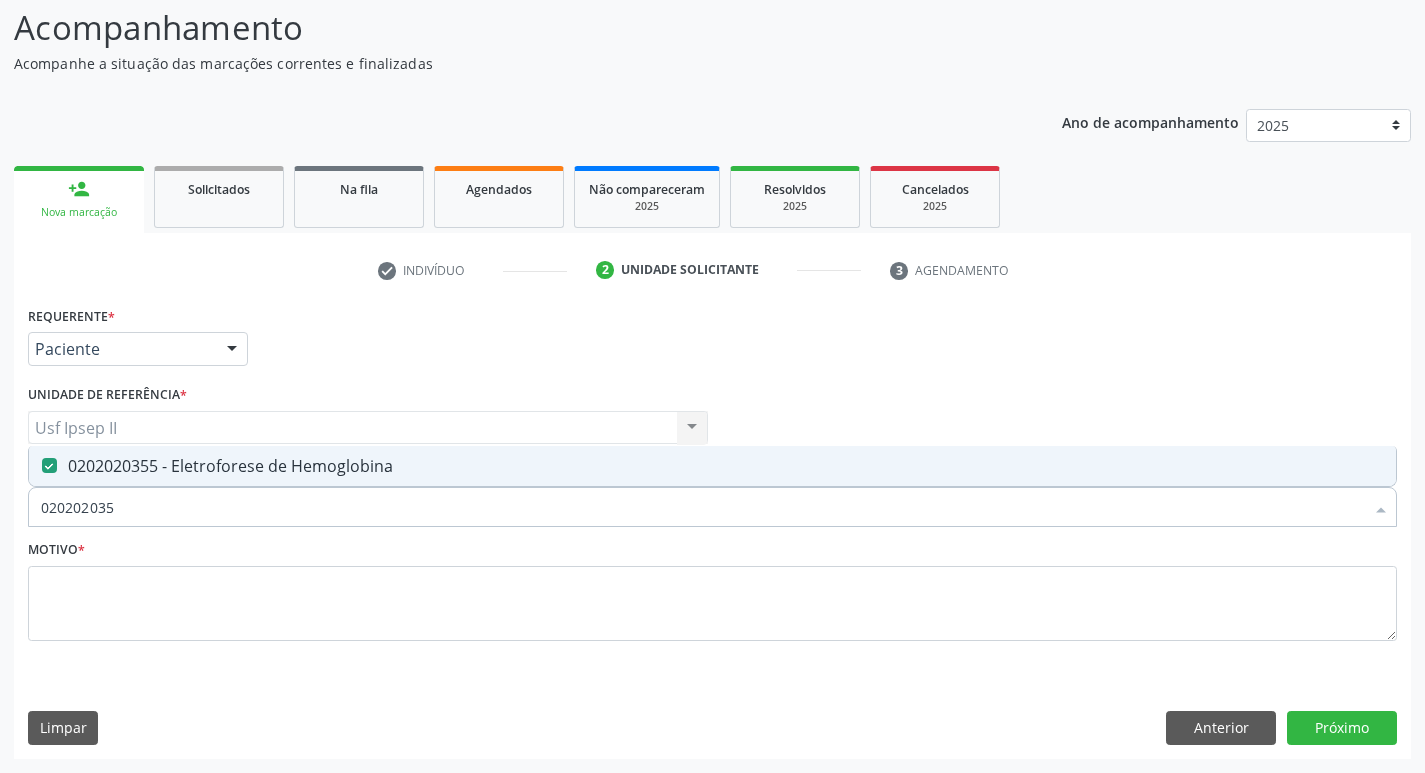 type on "02020203" 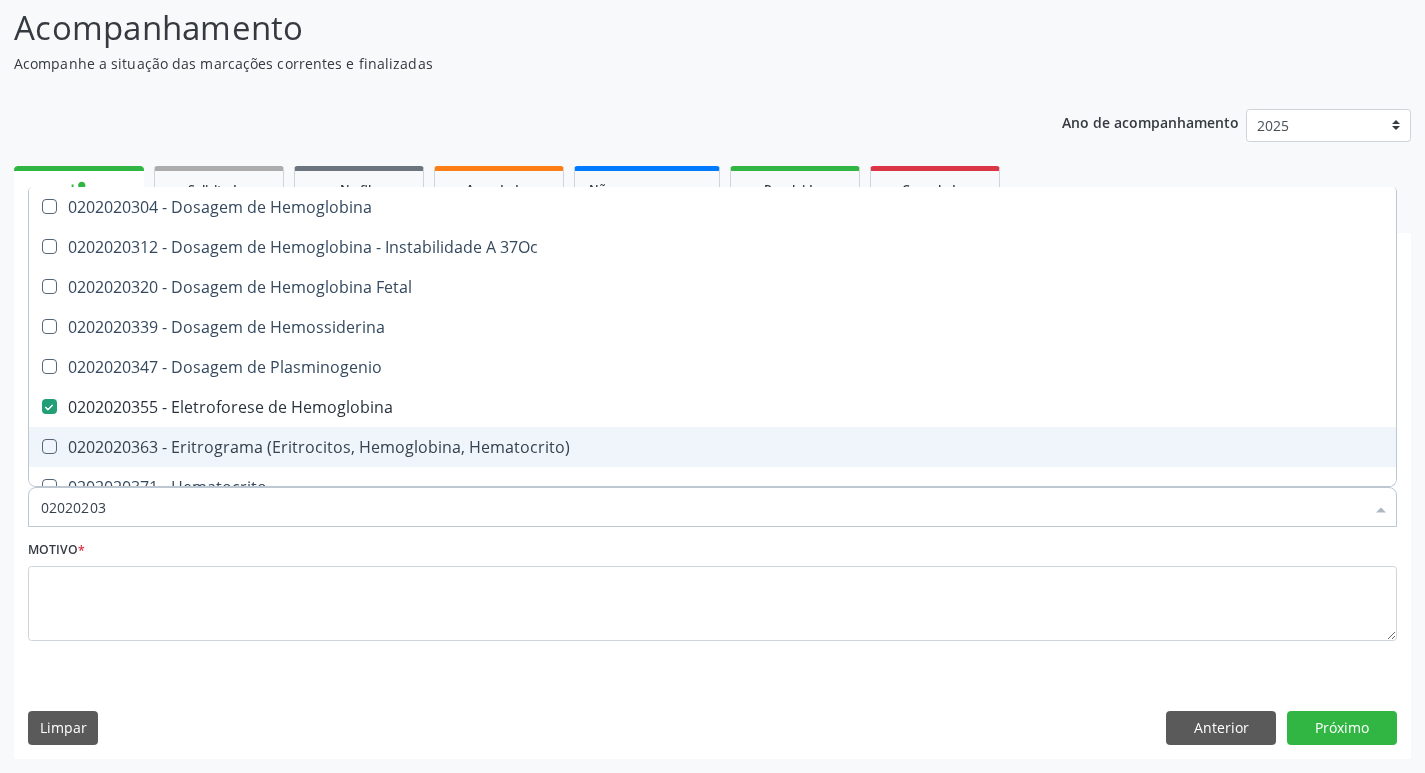 type on "0202020" 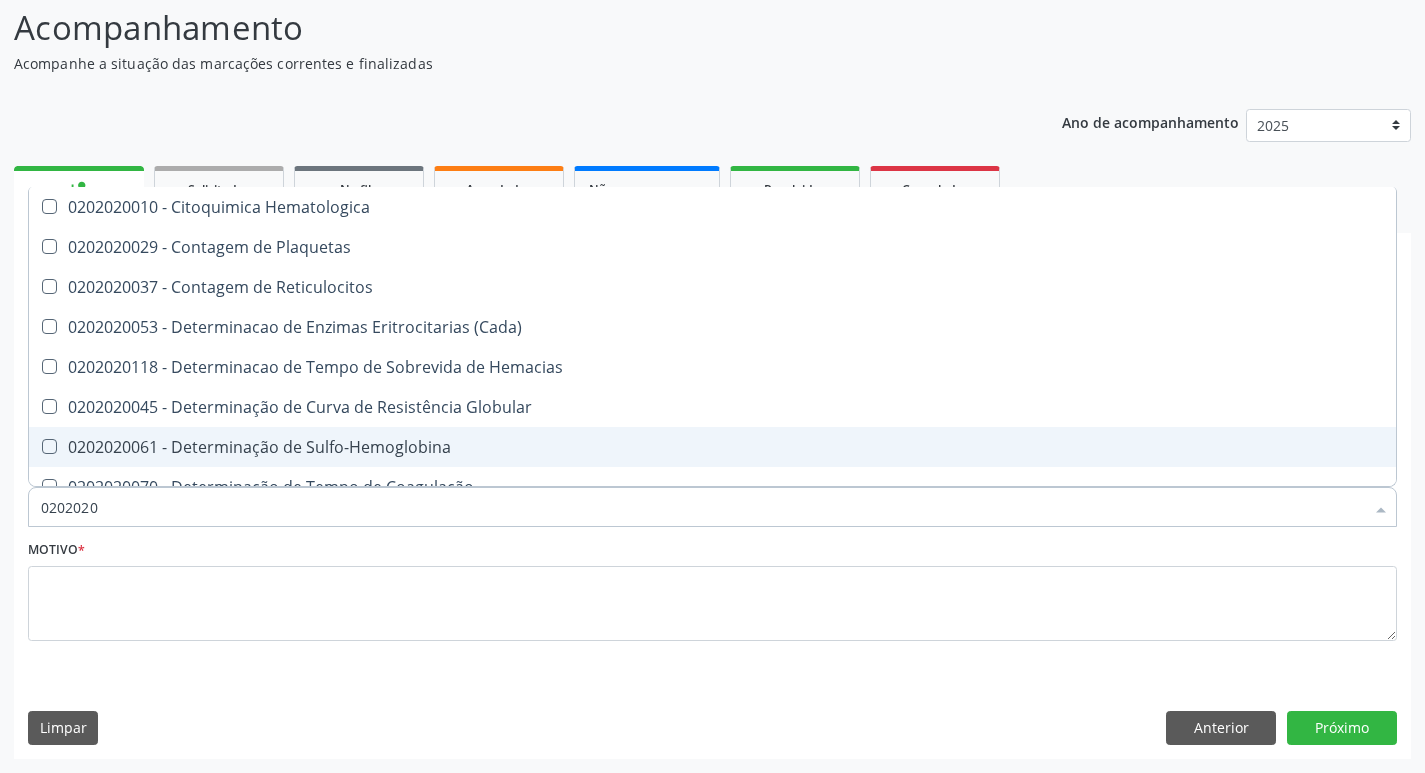 type on "020202" 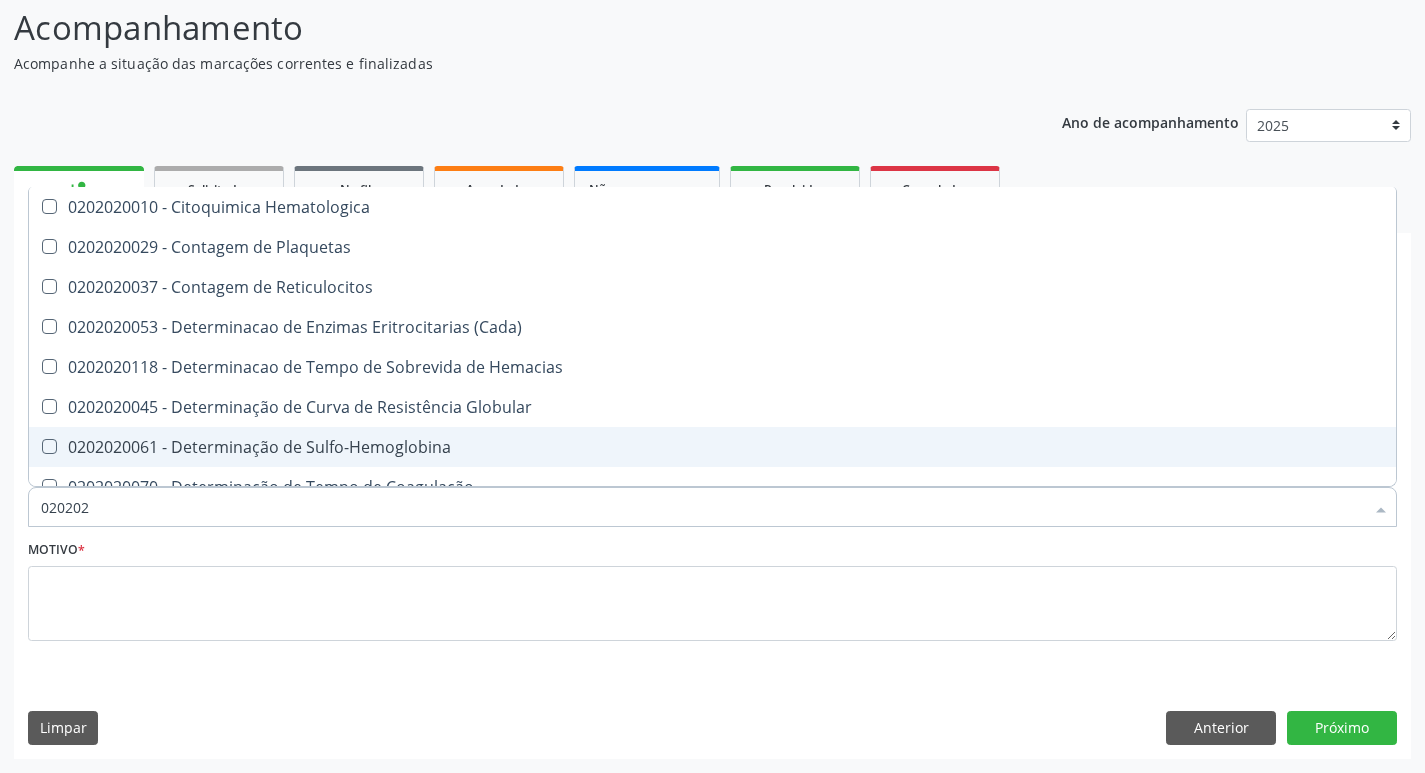 type on "02020" 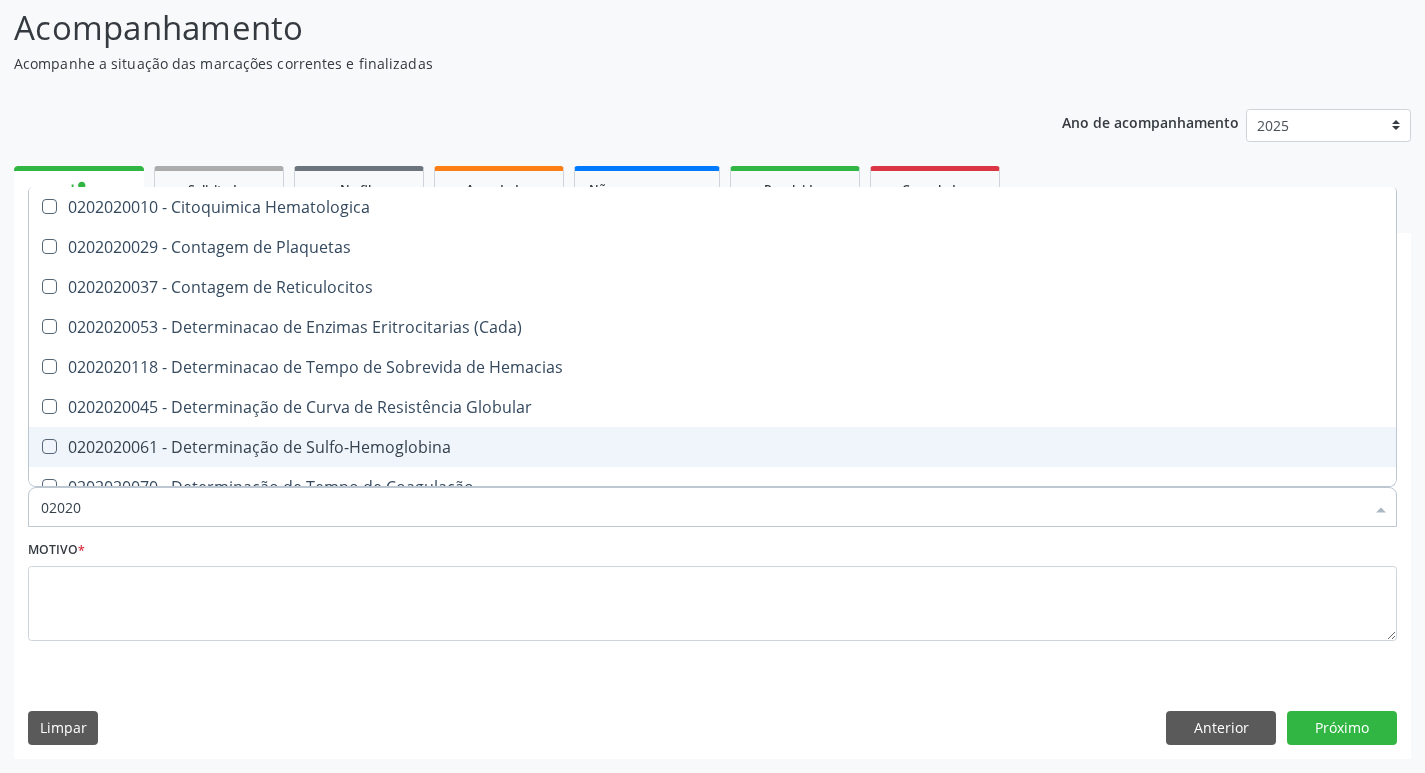 checkbox on "true" 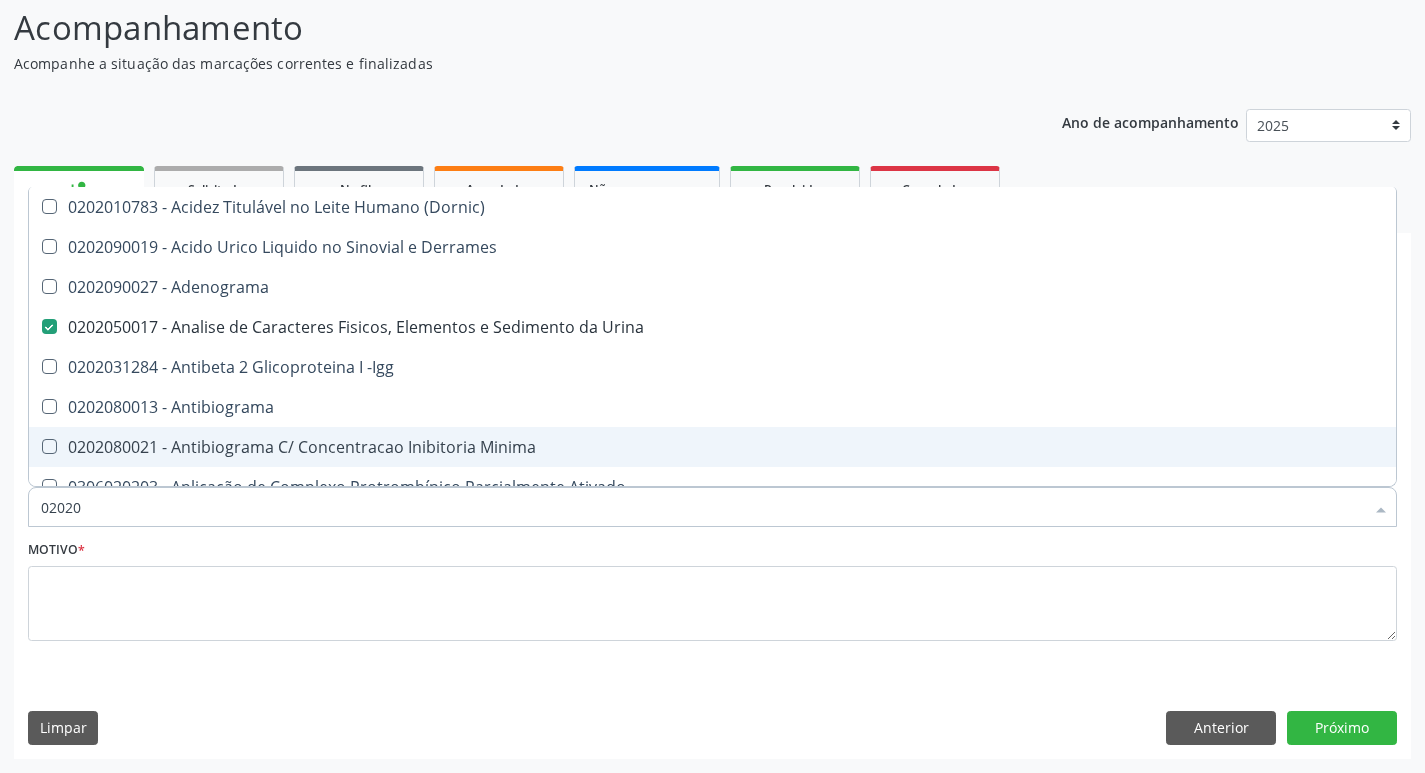 type on "020206" 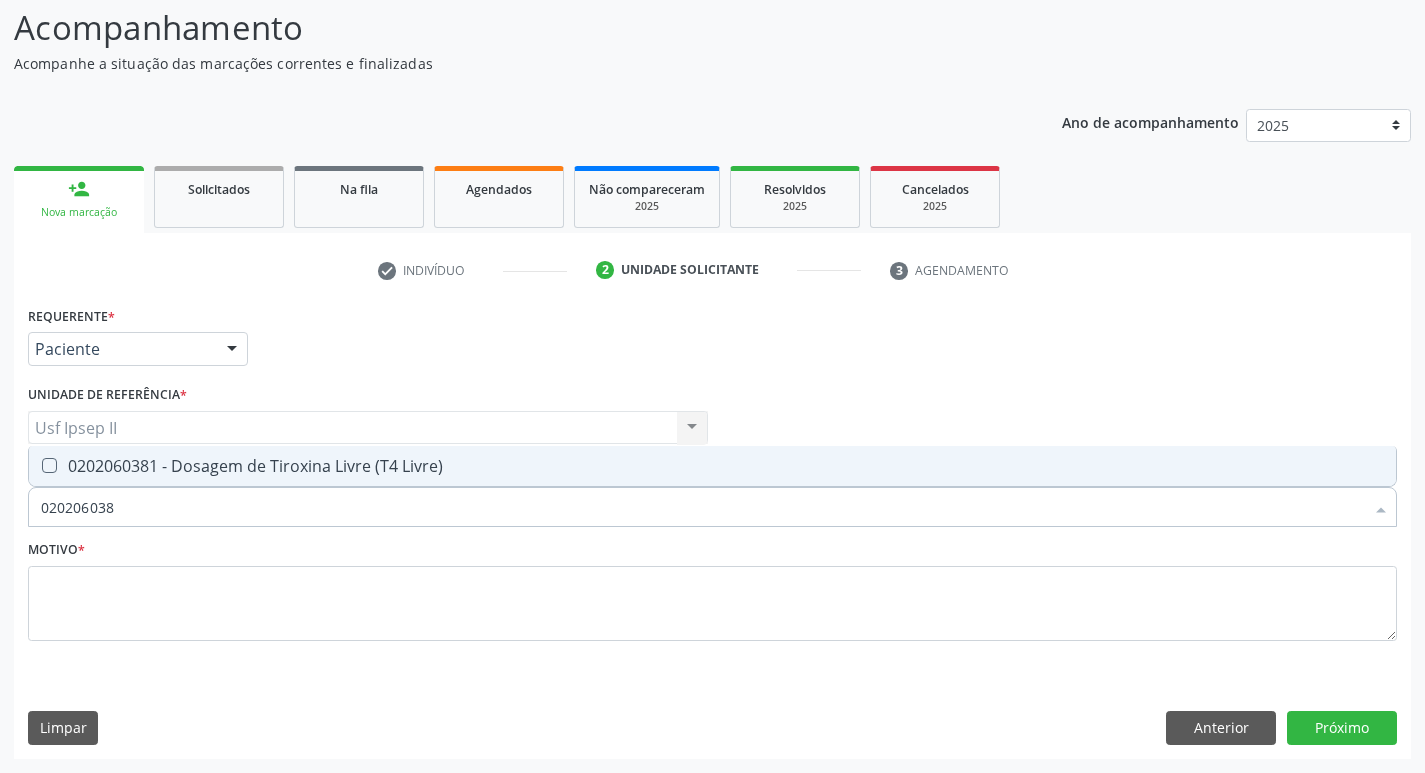 type on "0202060381" 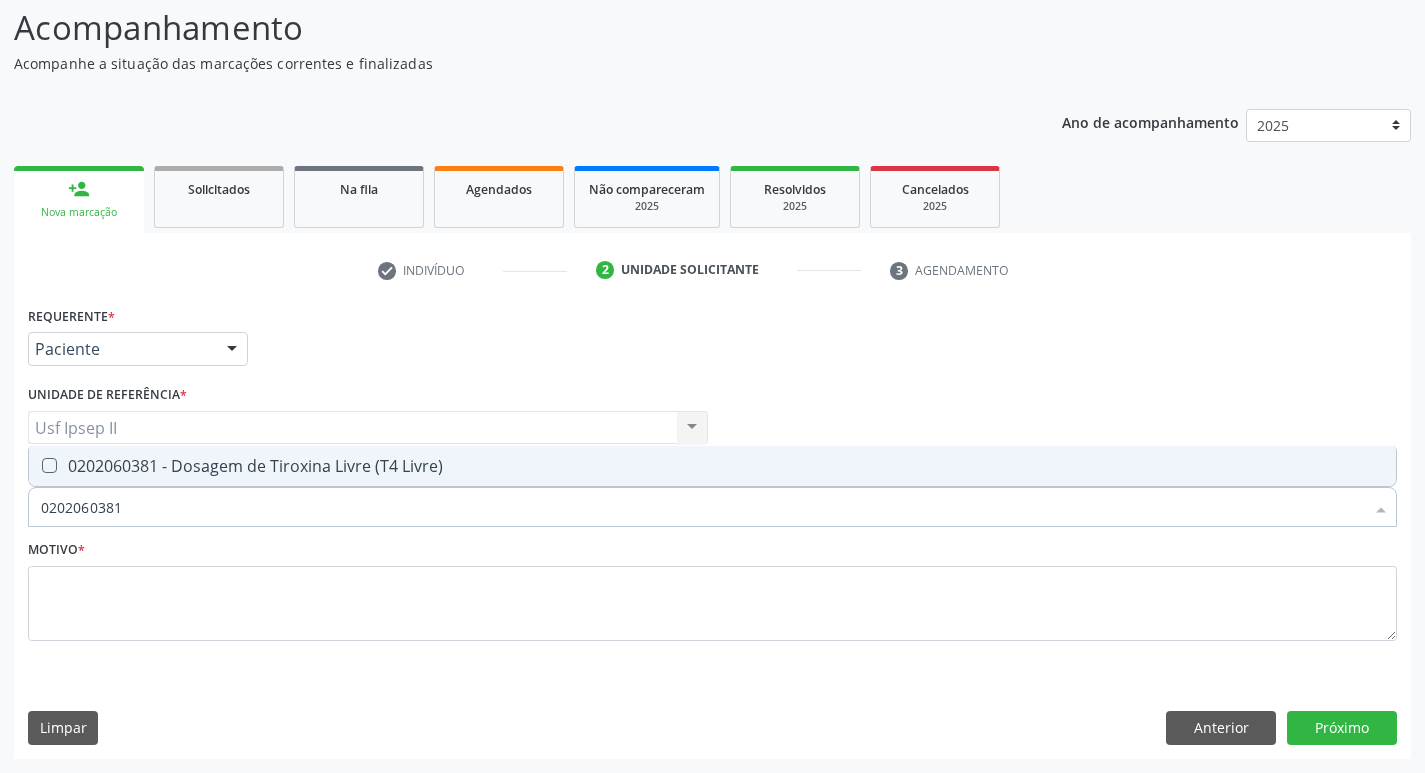 click on "0202060381 - Dosagem de Tiroxina Livre (T4 Livre)" at bounding box center [712, 466] 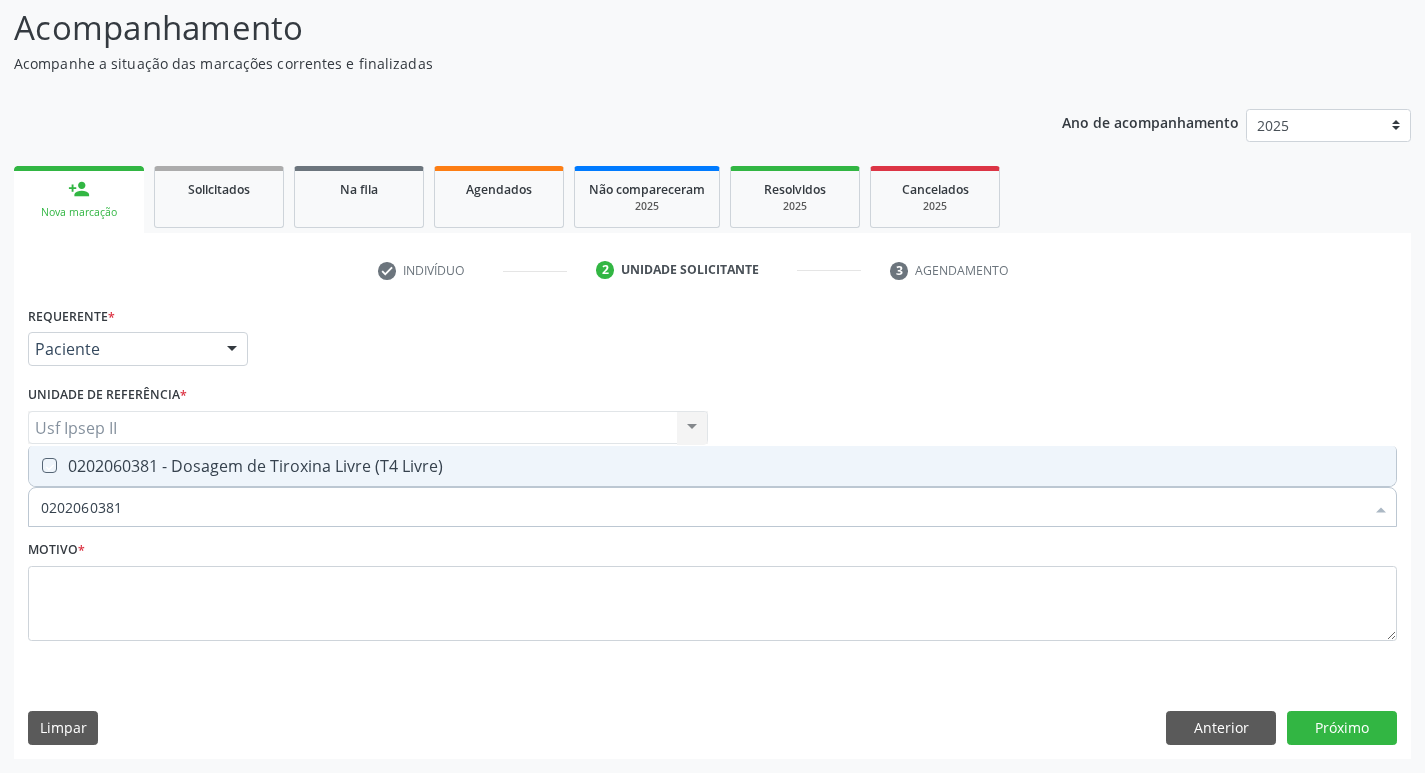 checkbox on "true" 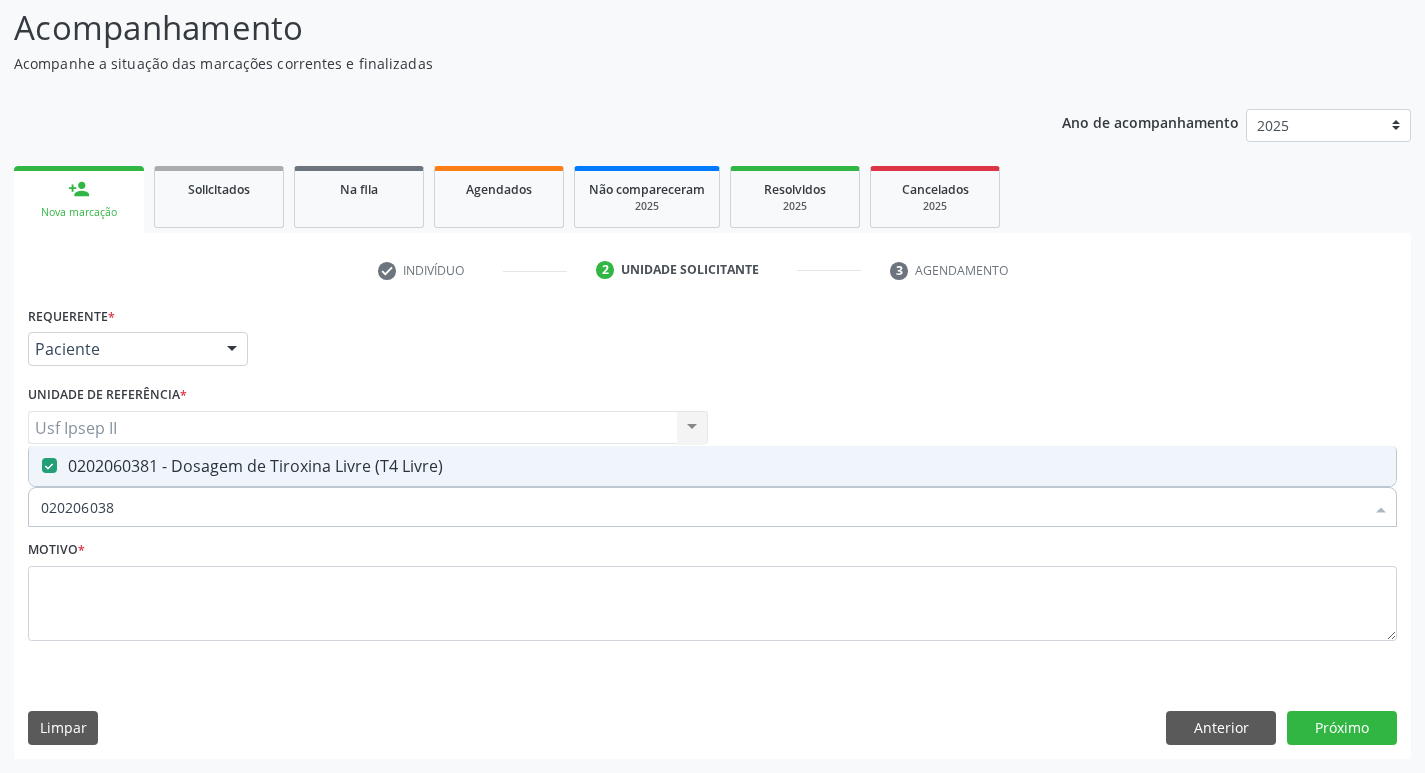 type on "02020603" 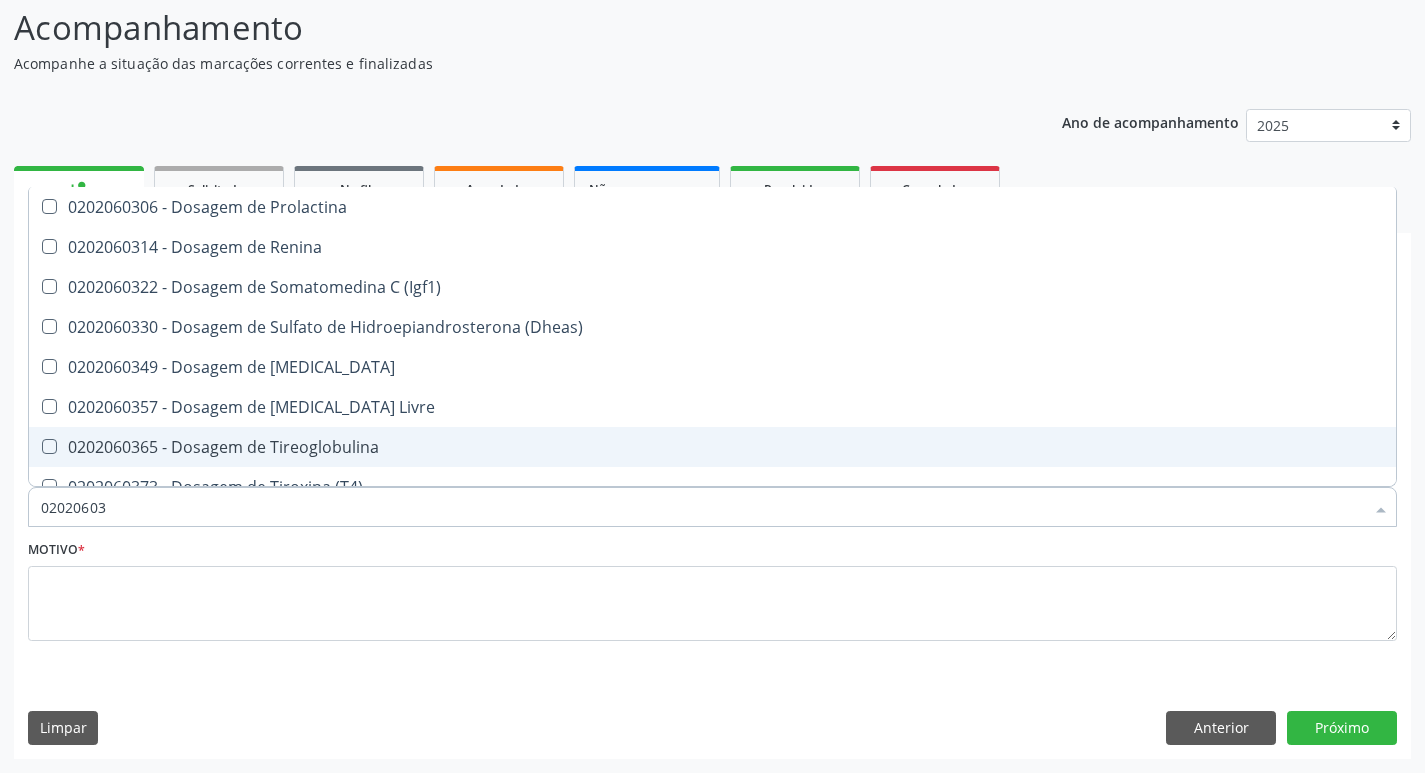 type on "0202060" 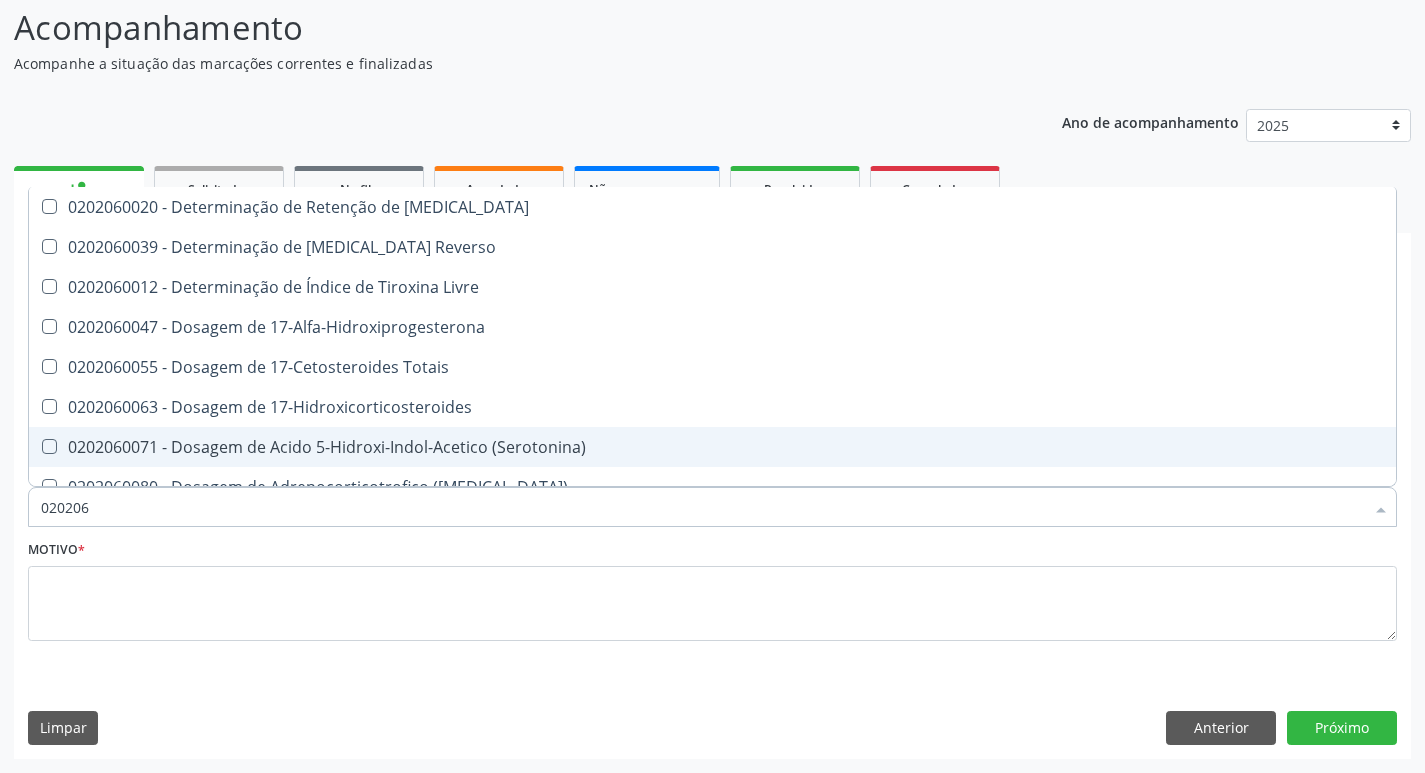 type on "02020" 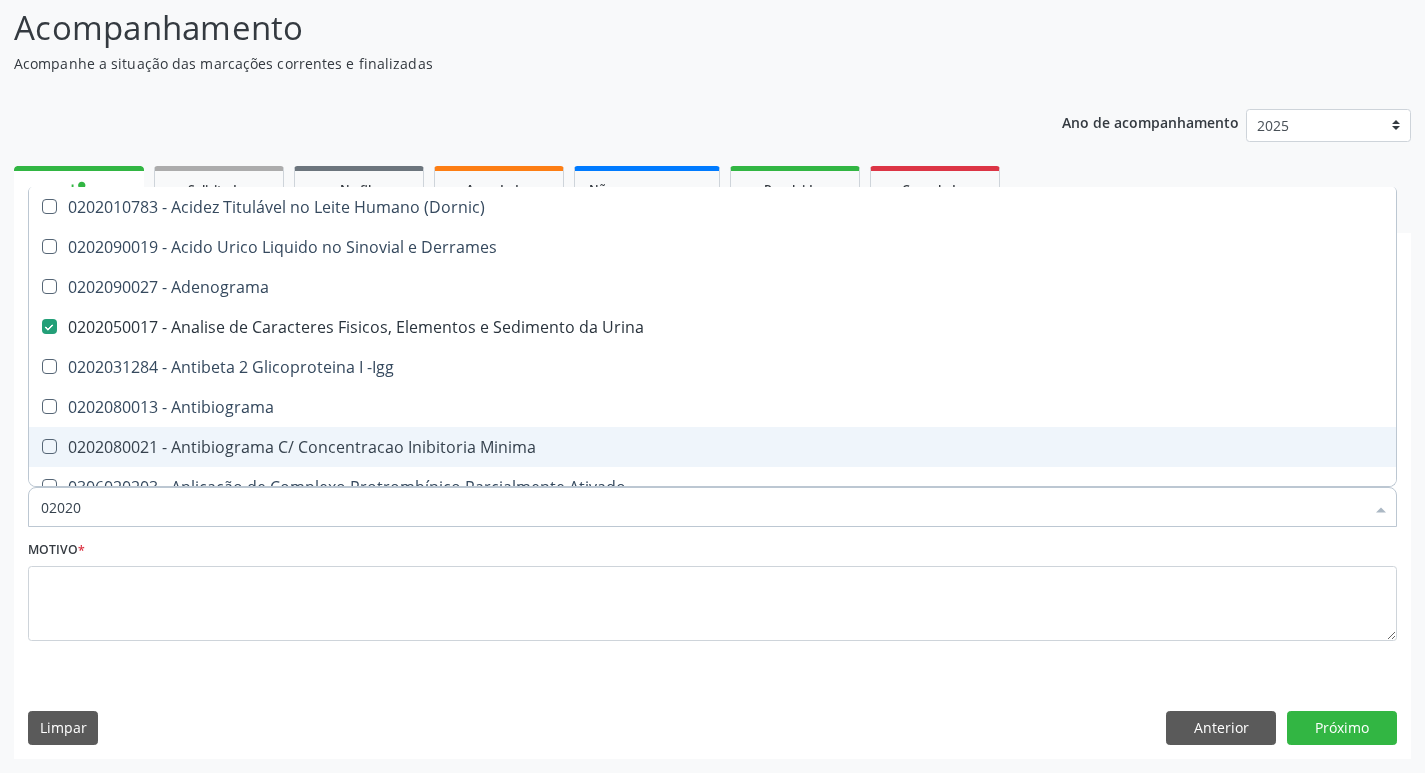 checkbox on "true" 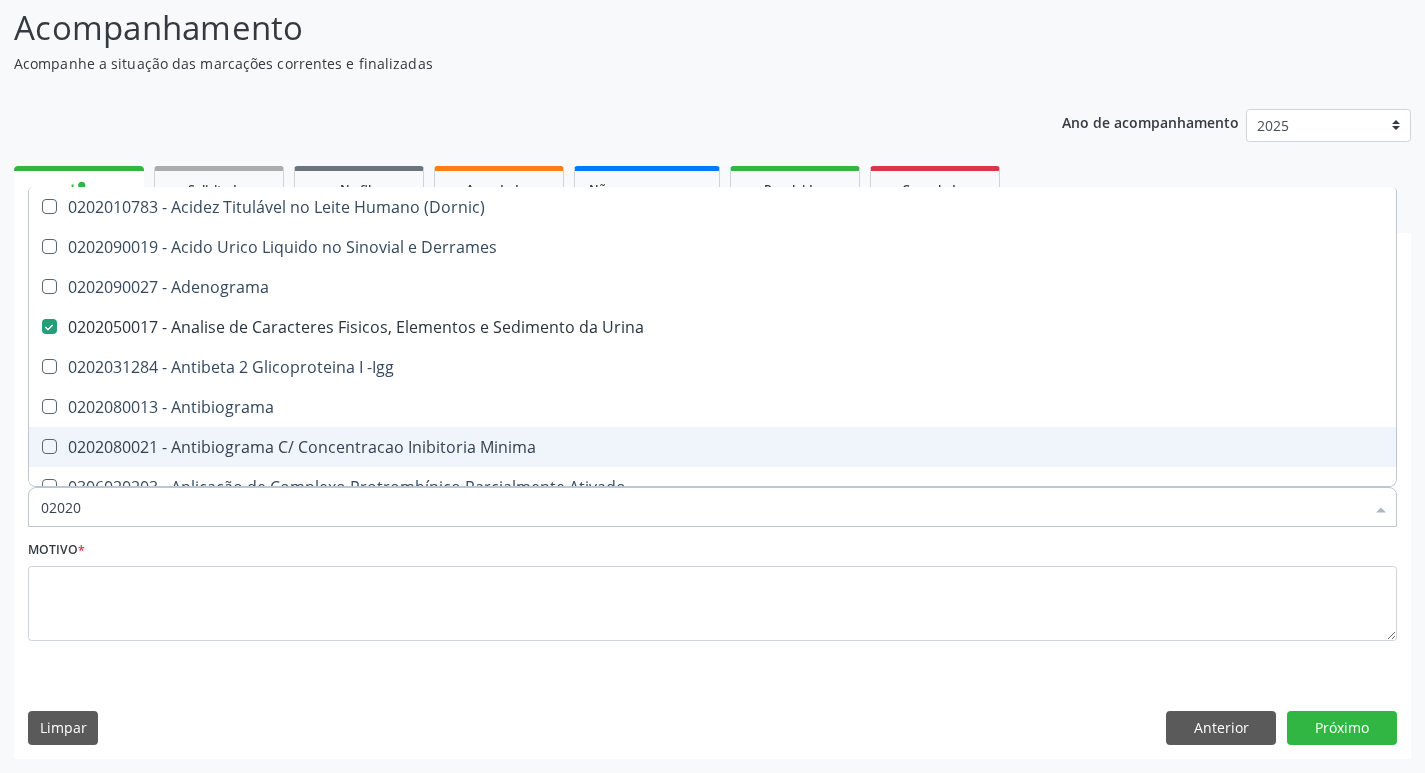 checkbox on "false" 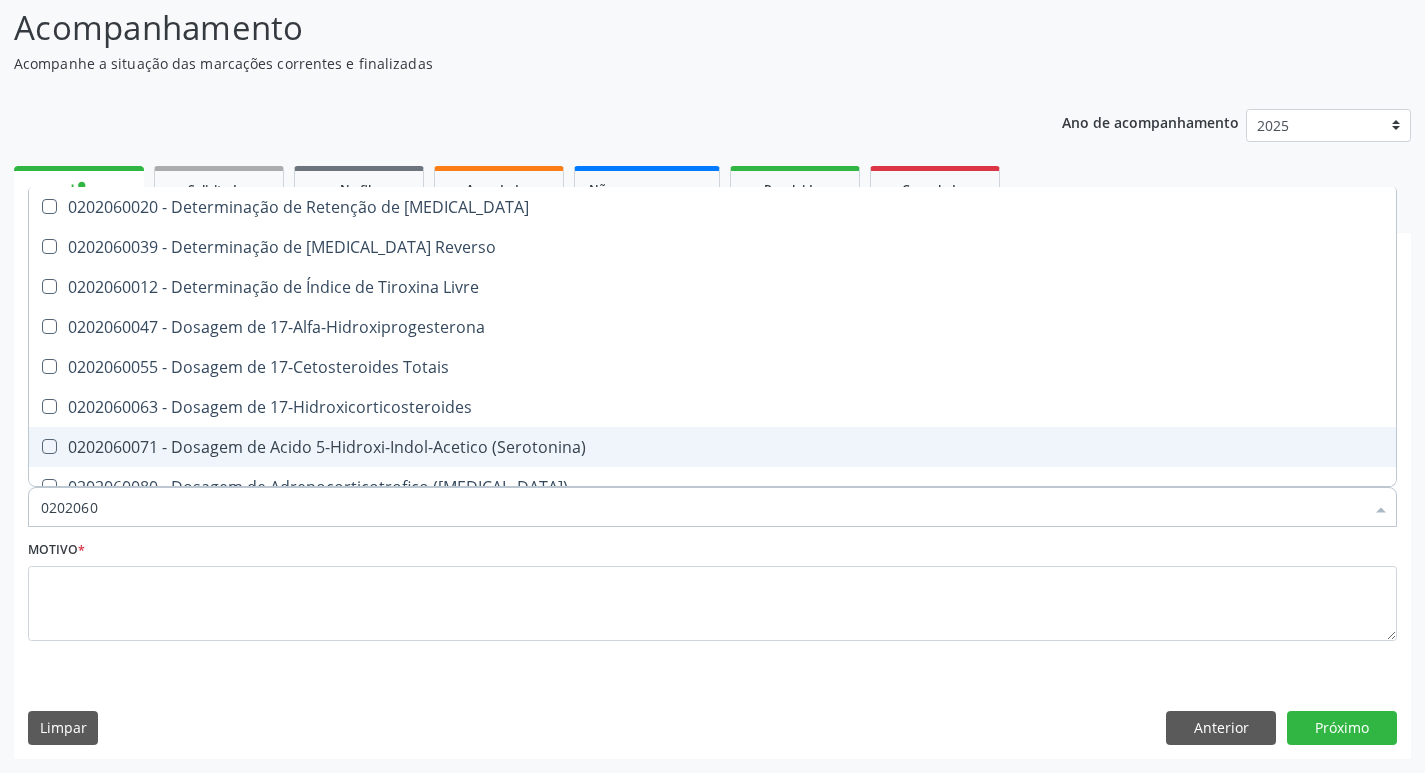 type on "02020603" 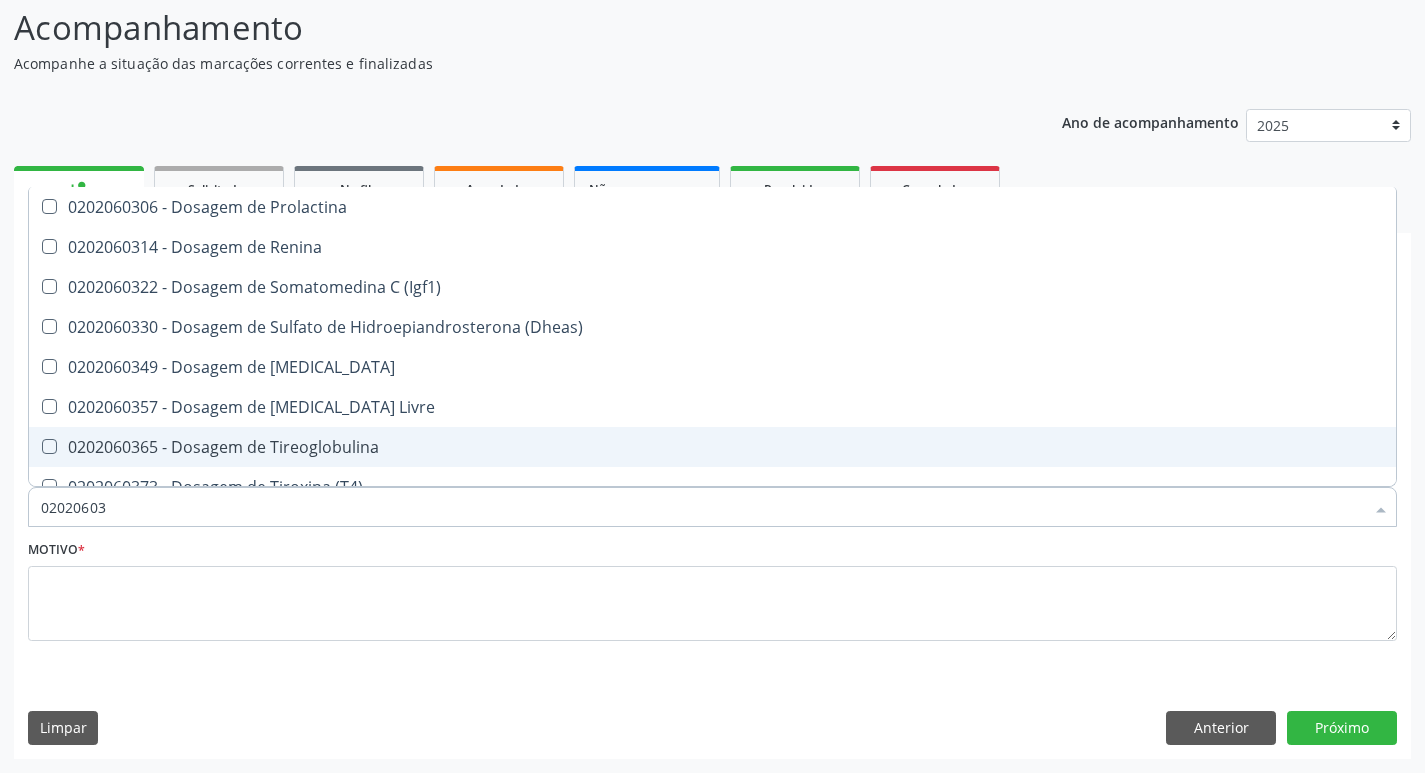 type on "020206038" 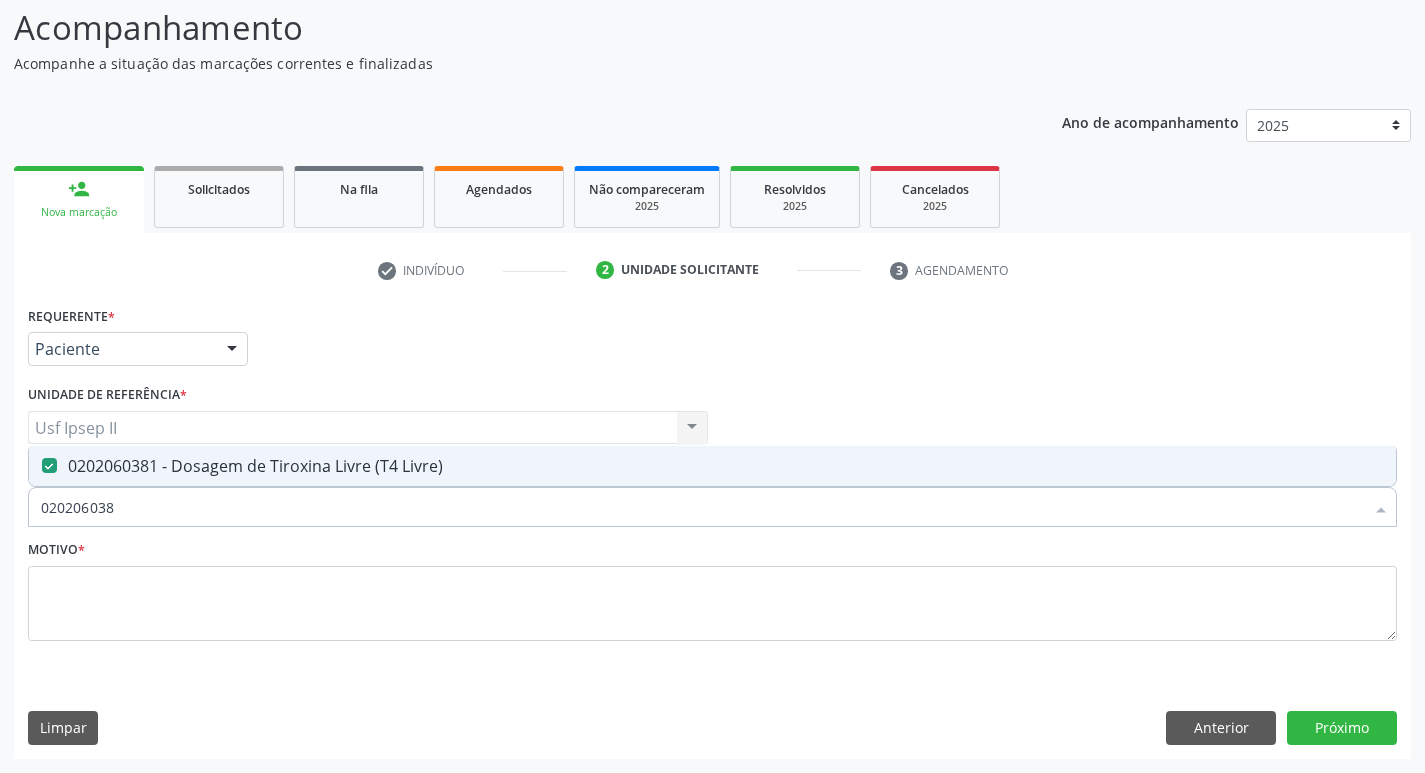 type on "02020603" 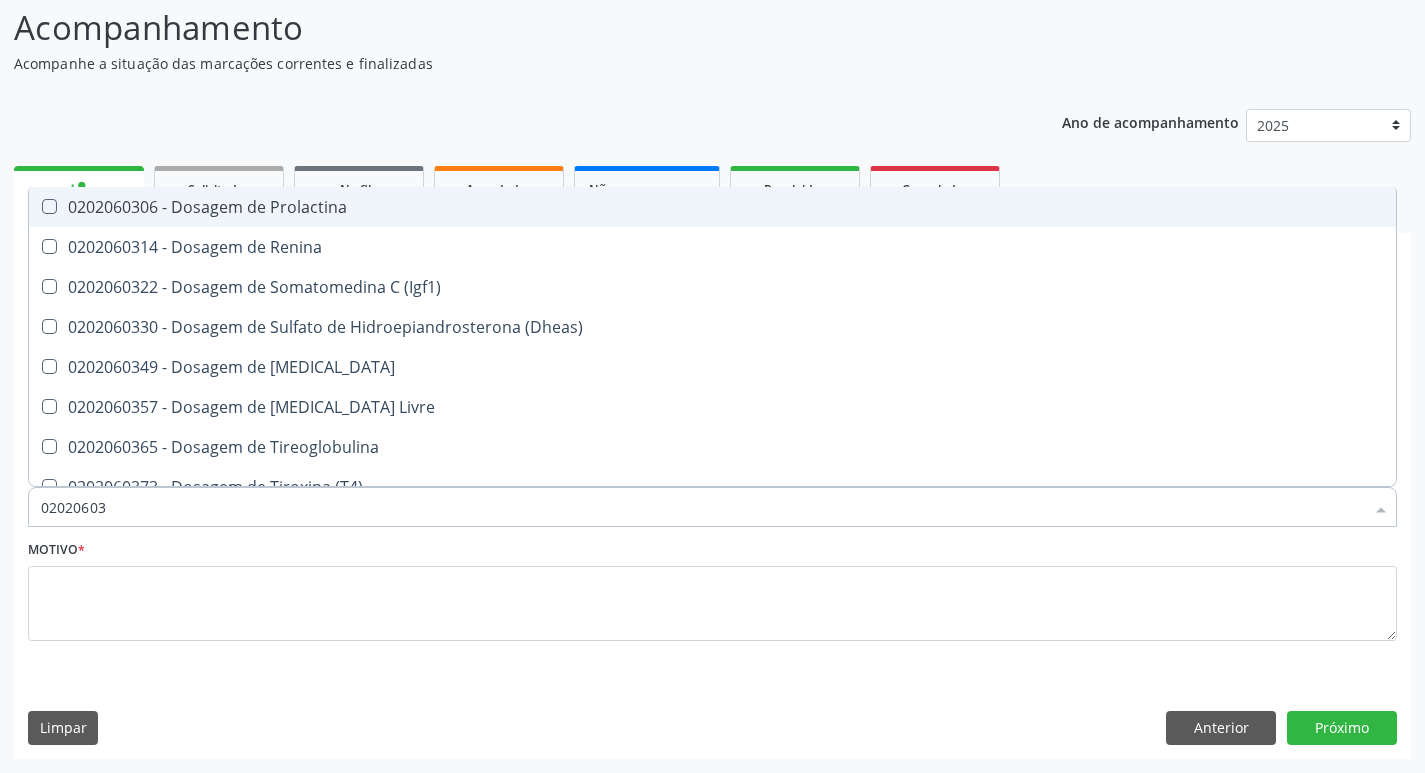 type on "0202060" 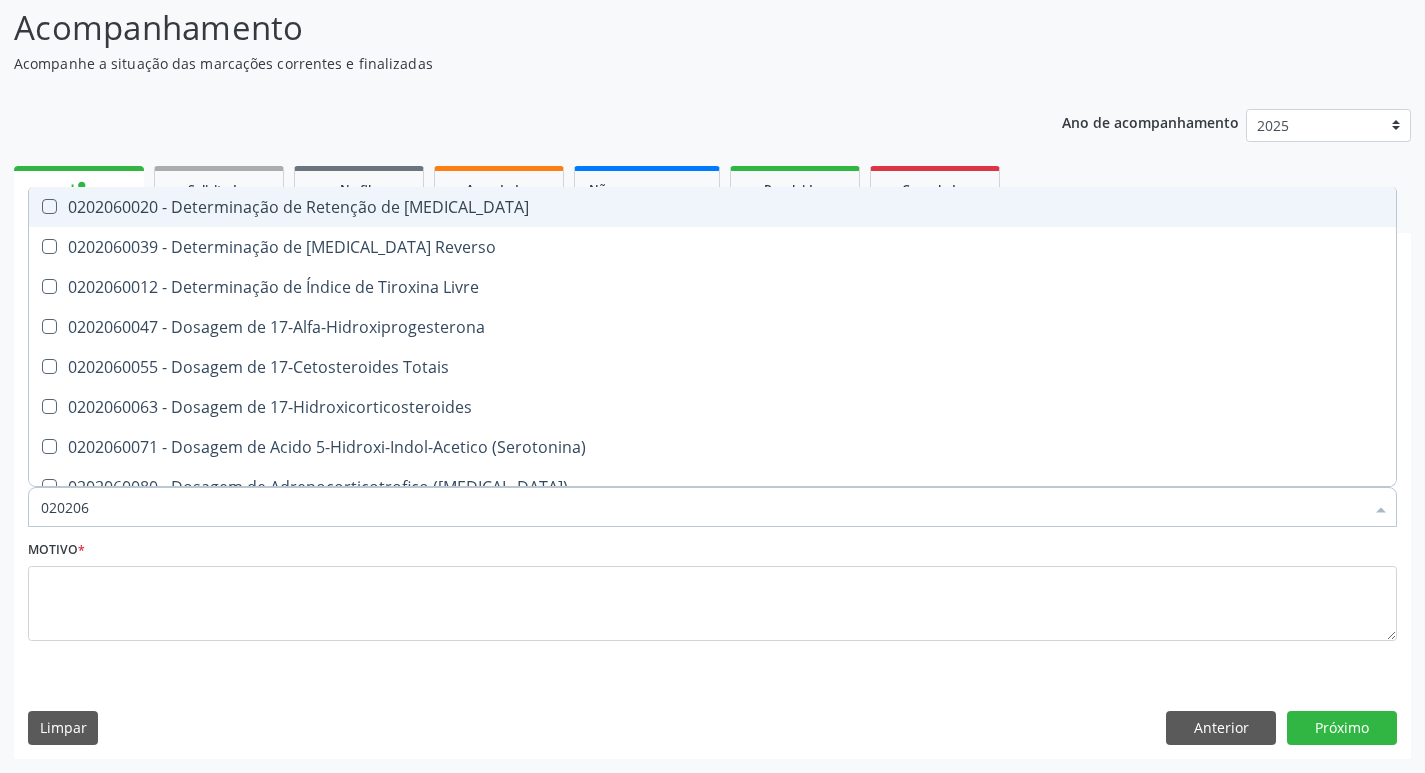 type on "02020" 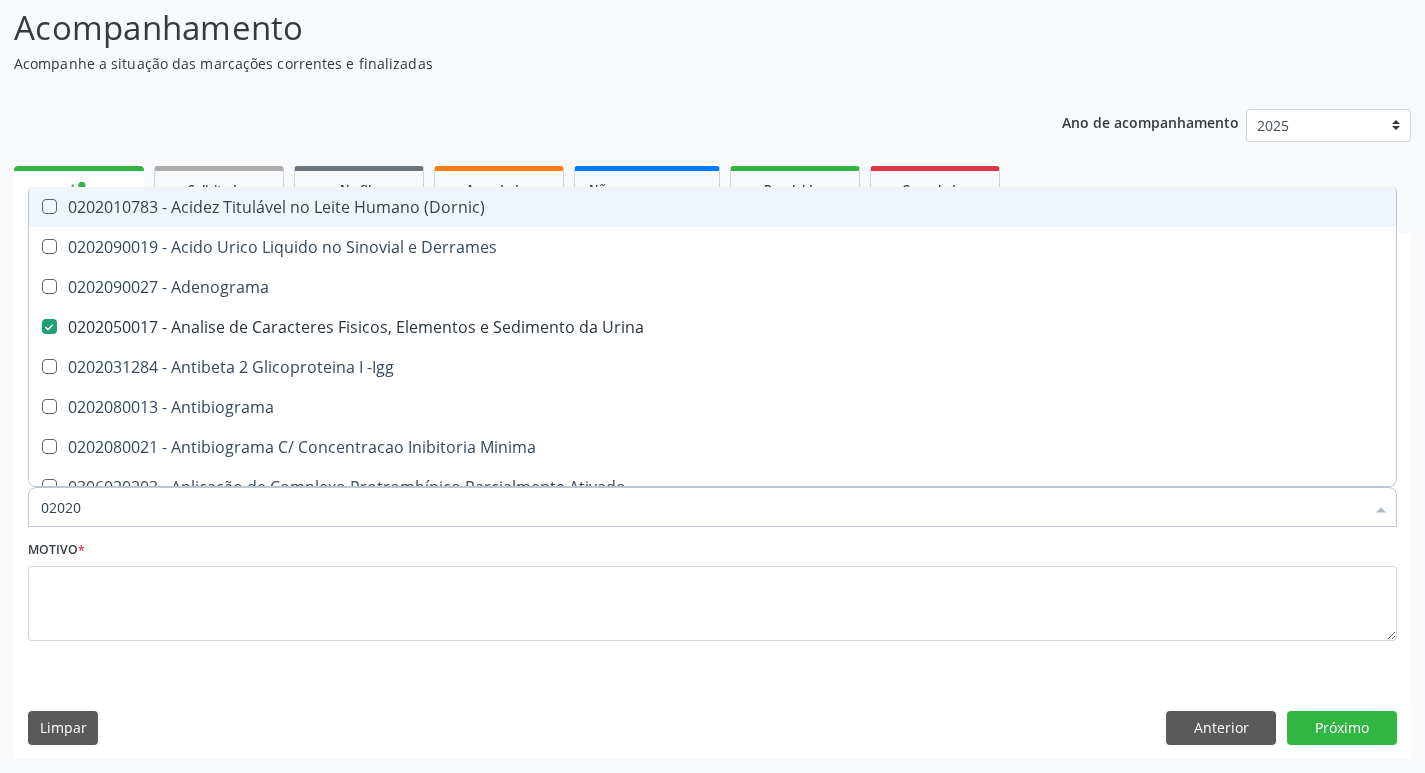 checkbox on "true" 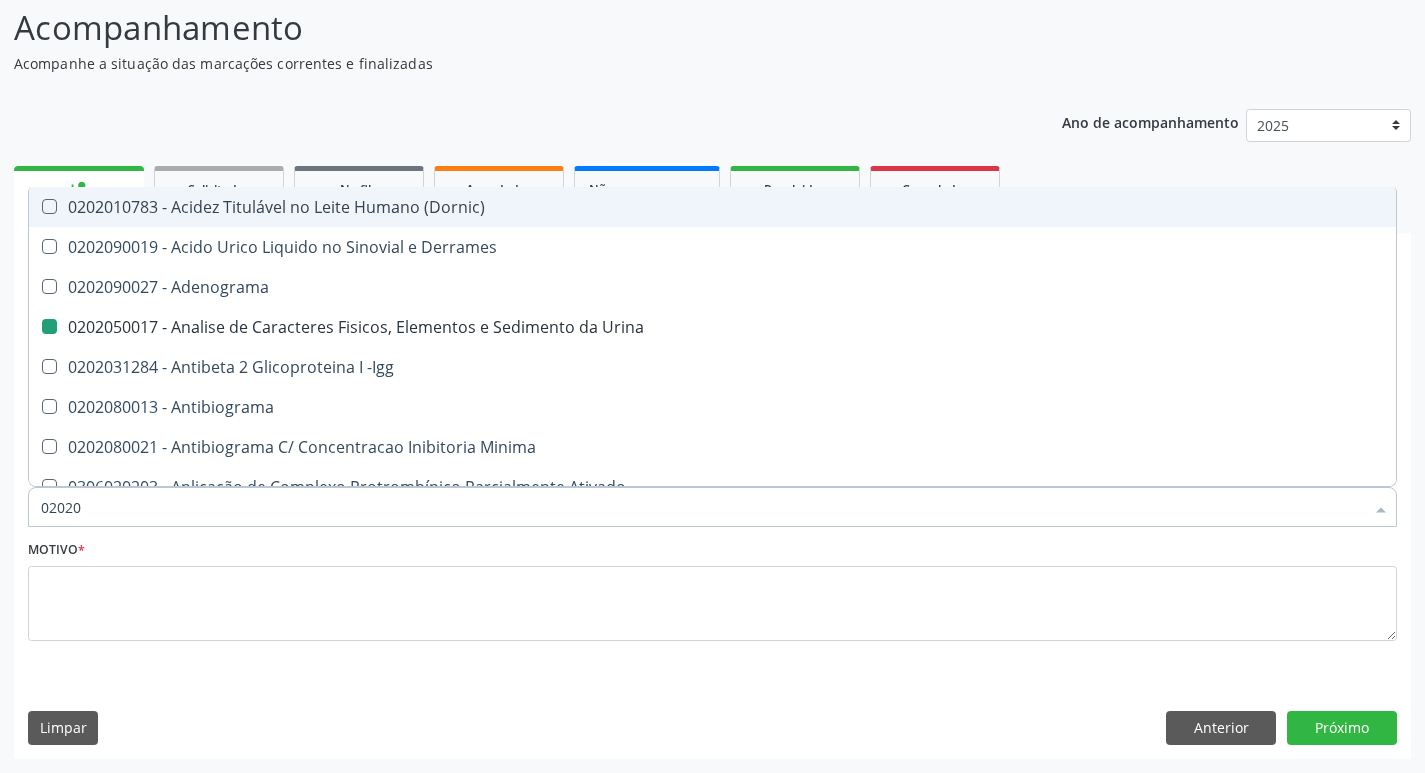 type on "020201" 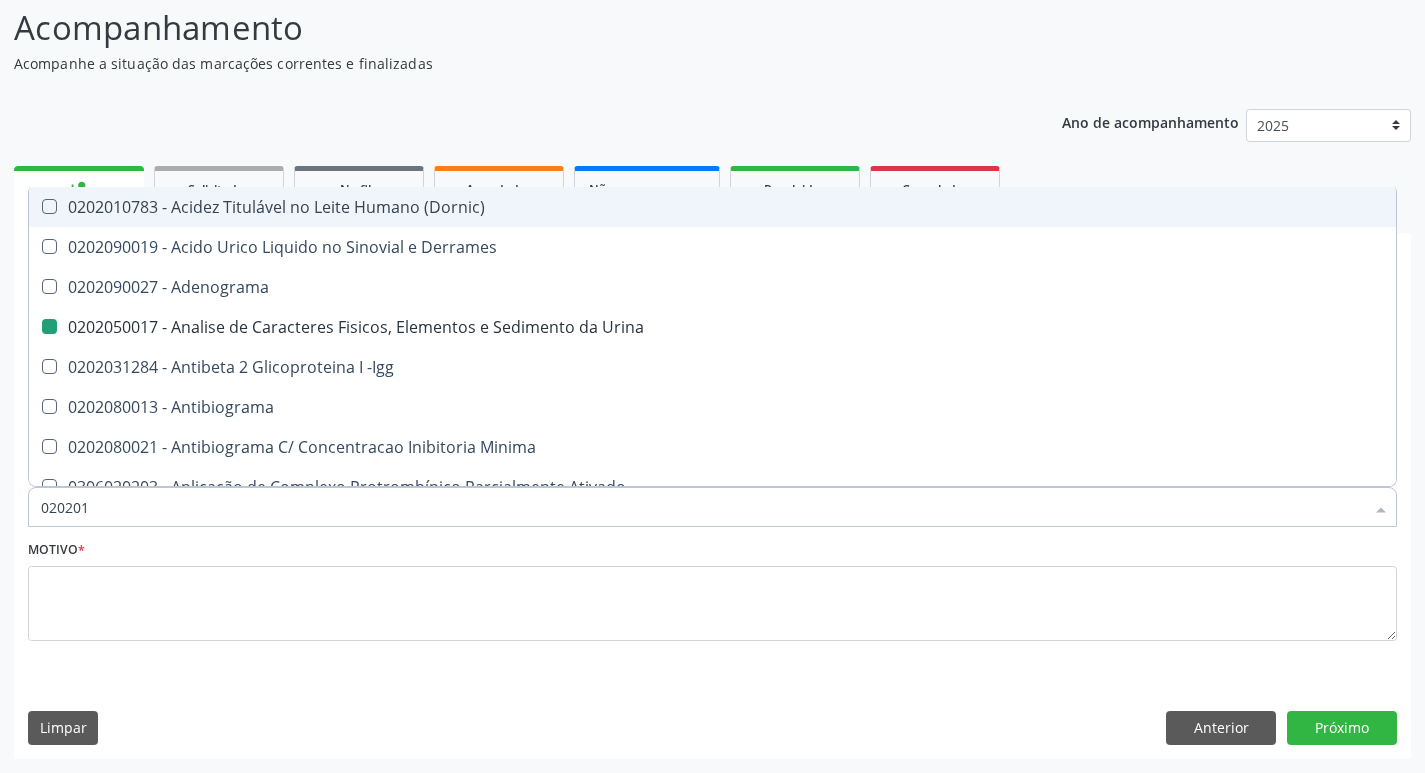 checkbox on "false" 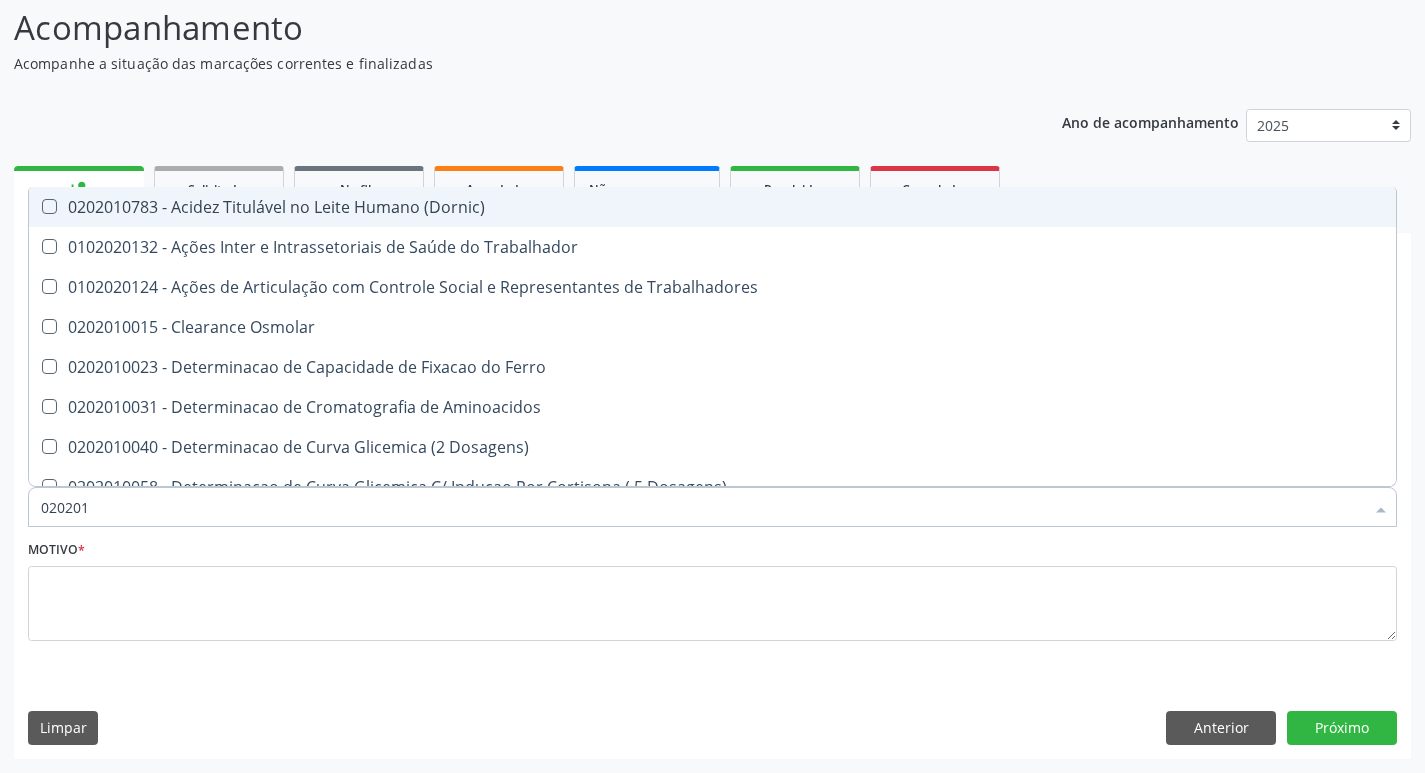 type on "0202010" 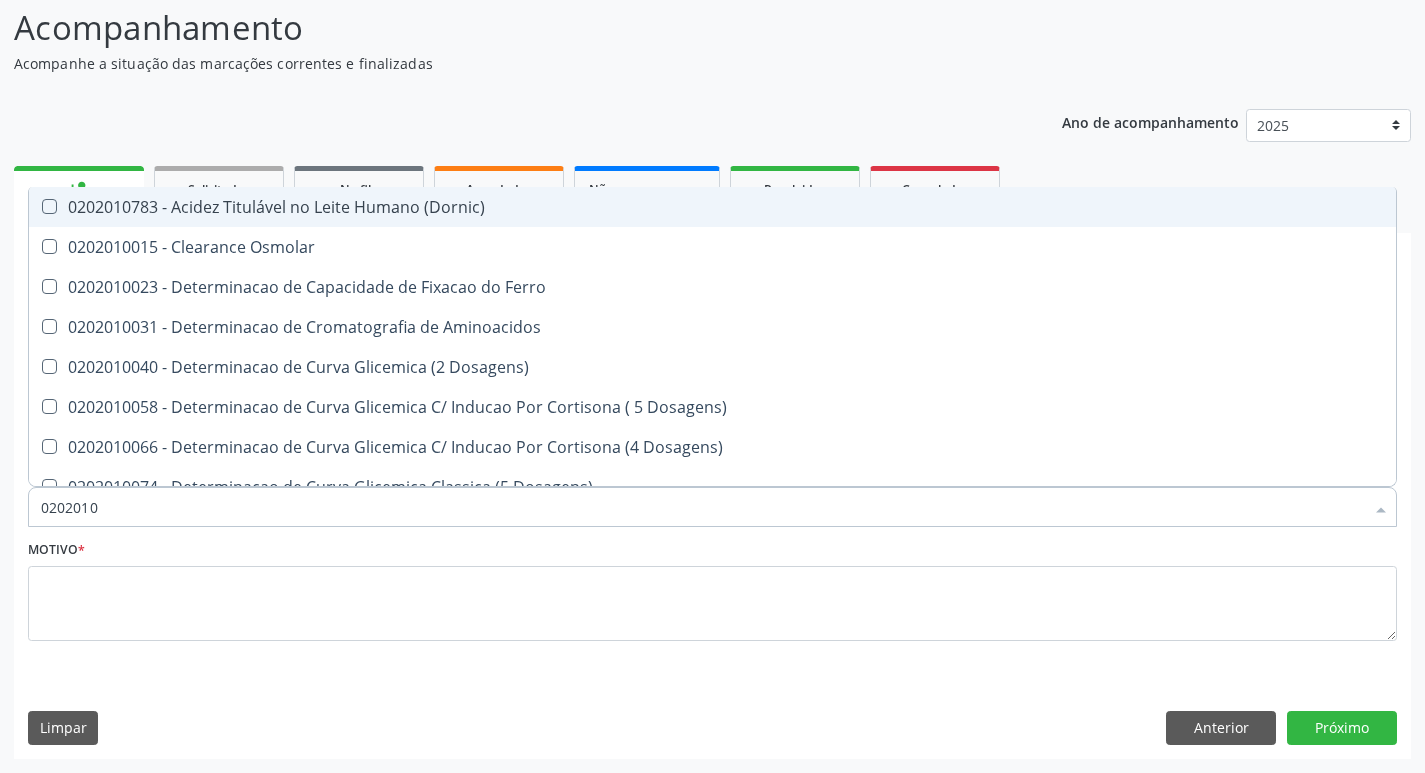 type on "020201" 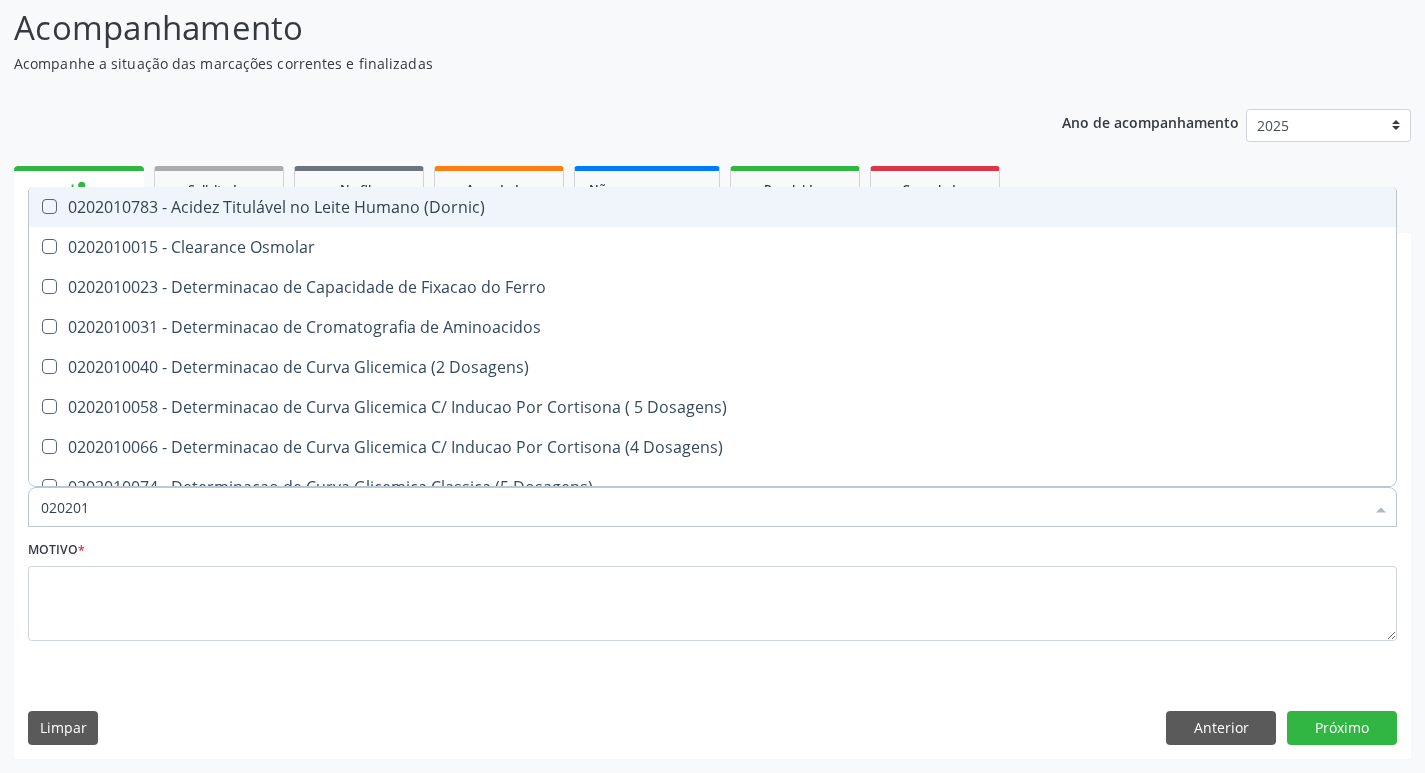 checkbox on "false" 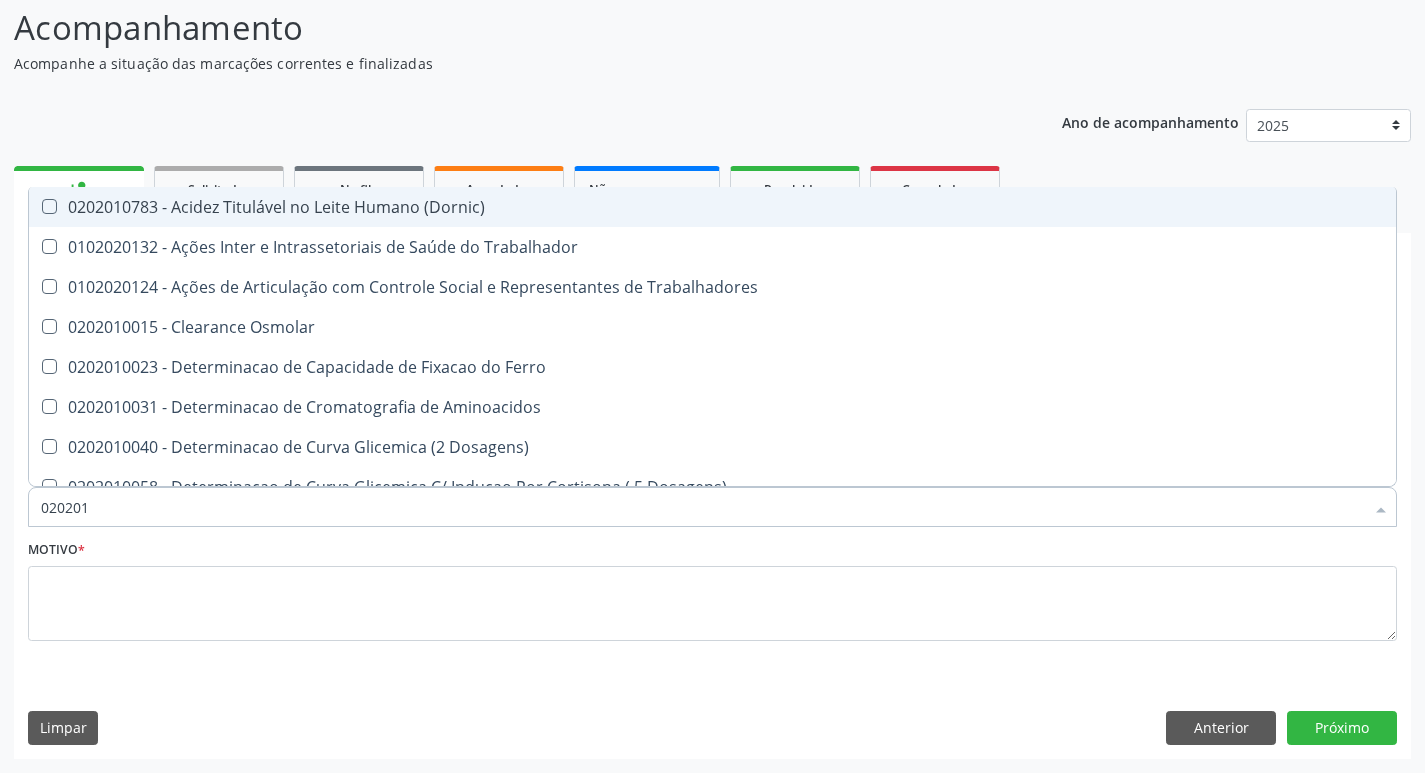 type on "02020" 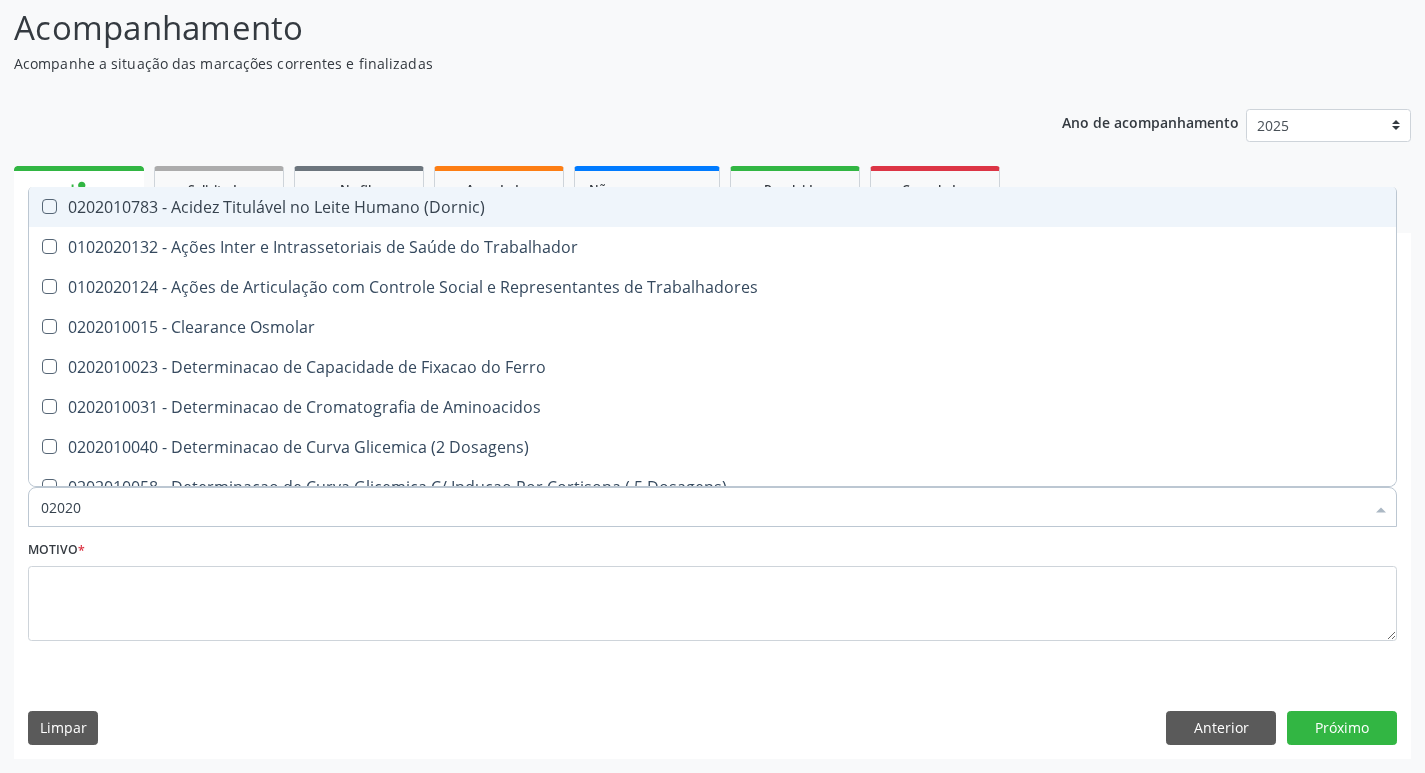 checkbox on "true" 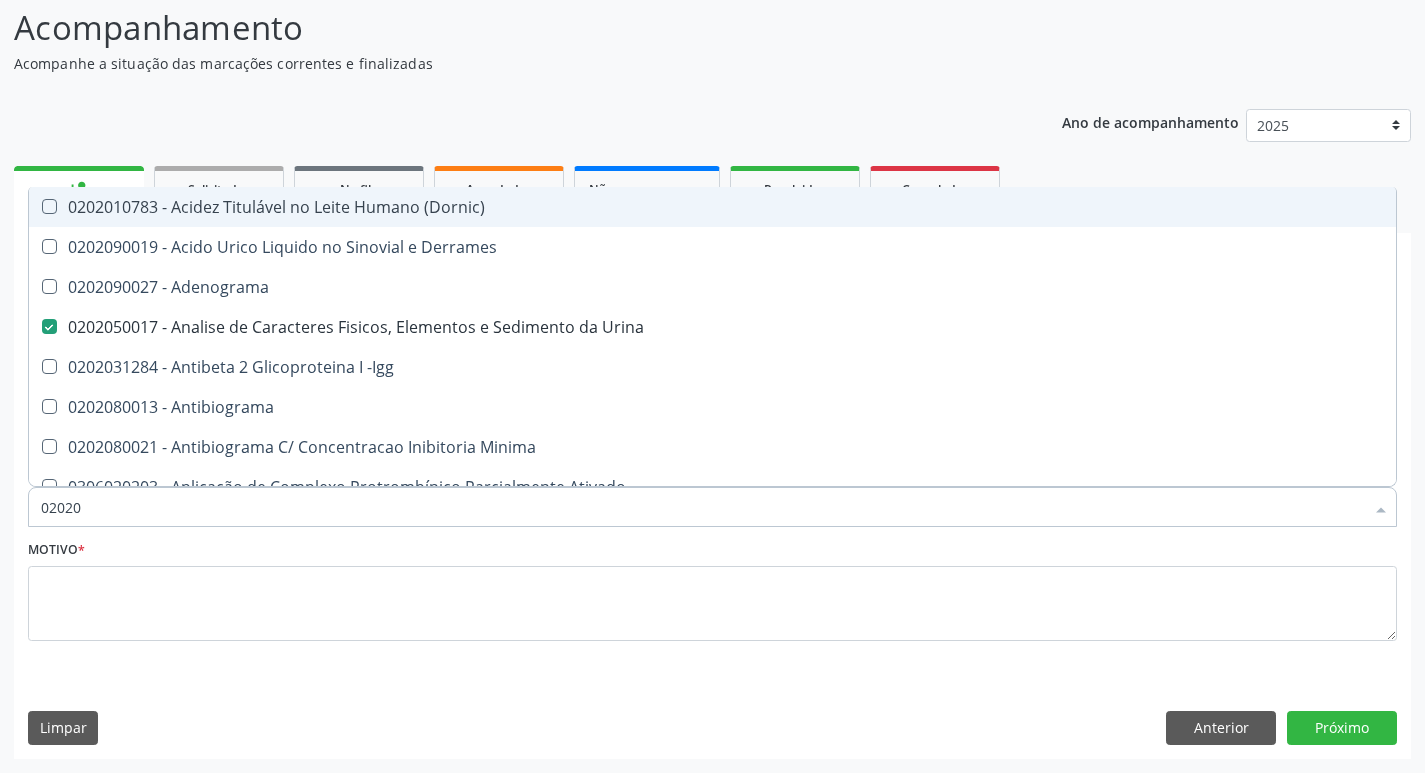 type on "0202" 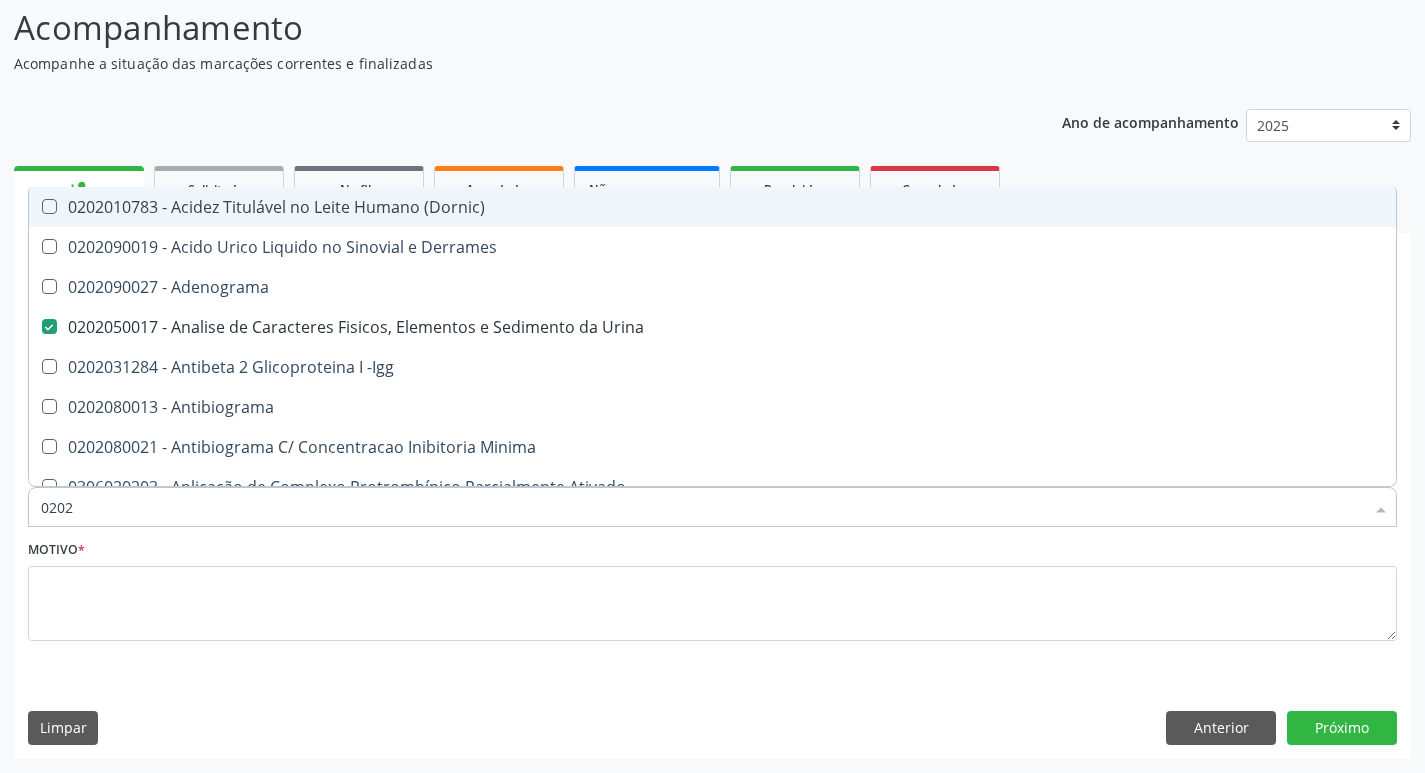 checkbox on "false" 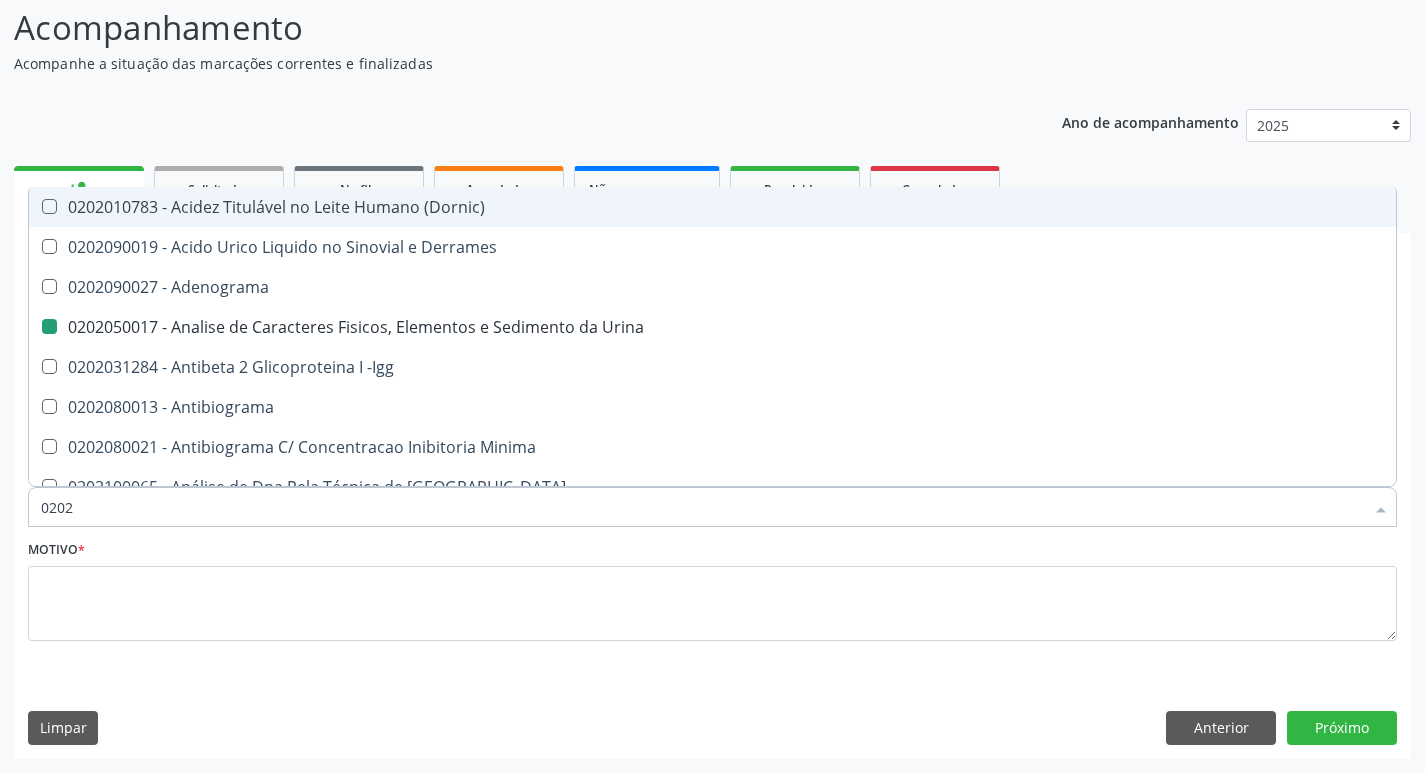 type on "02021" 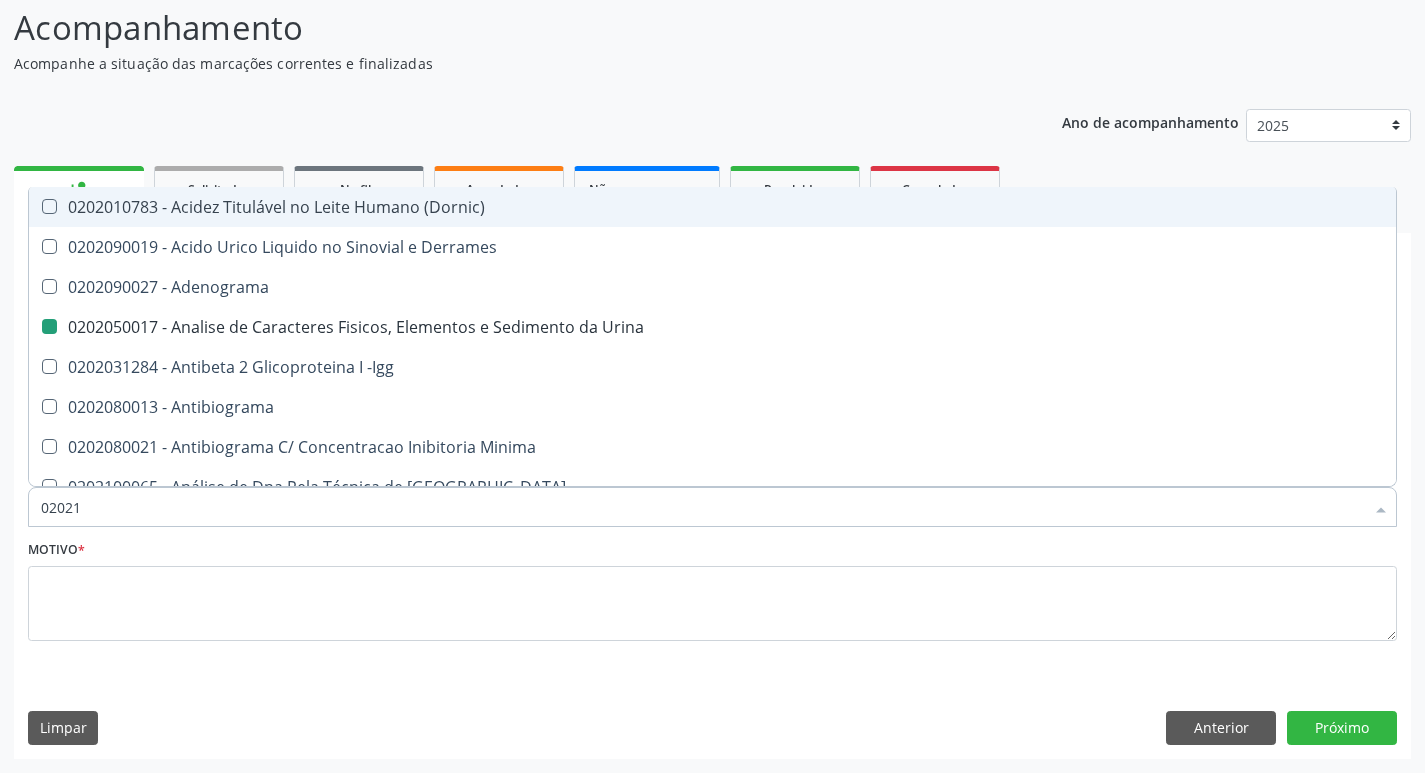 checkbox on "false" 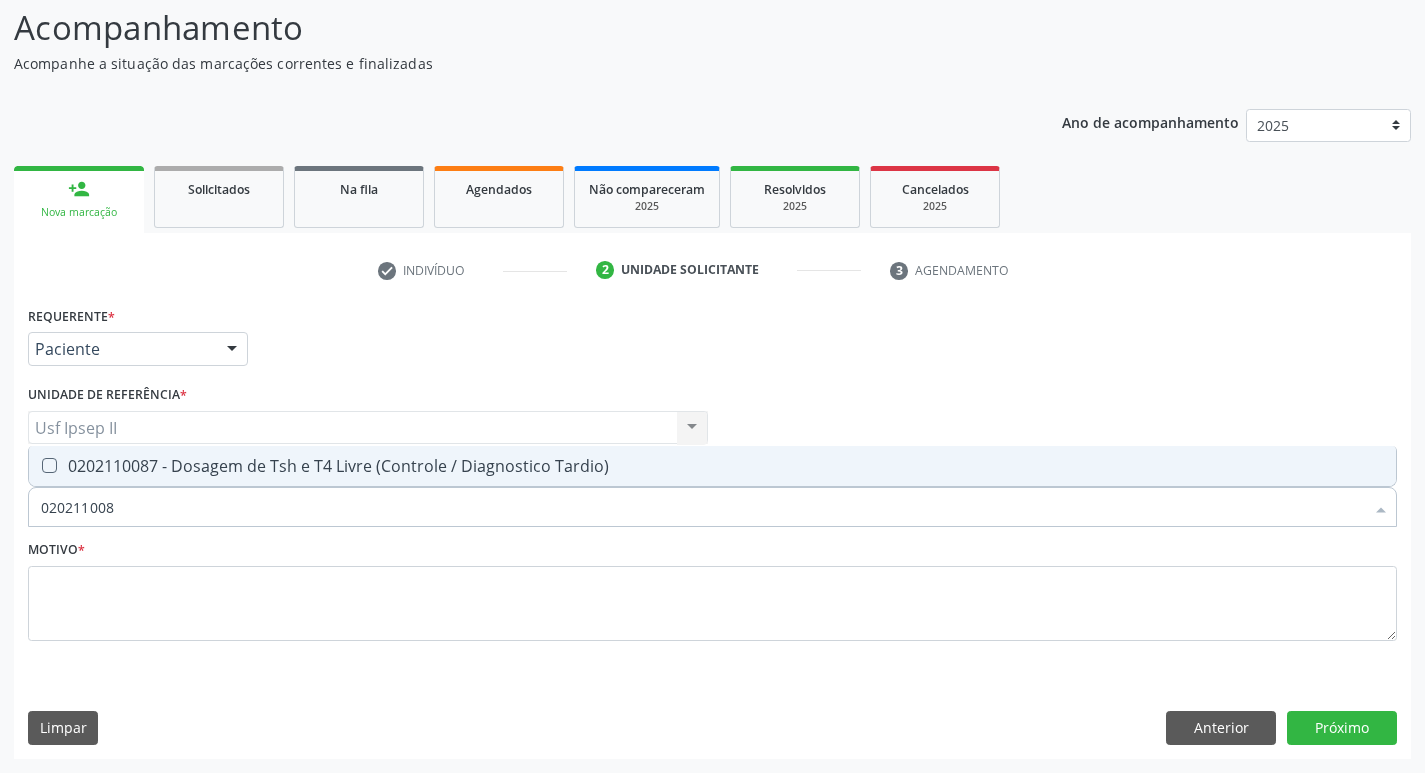 type on "0202110087" 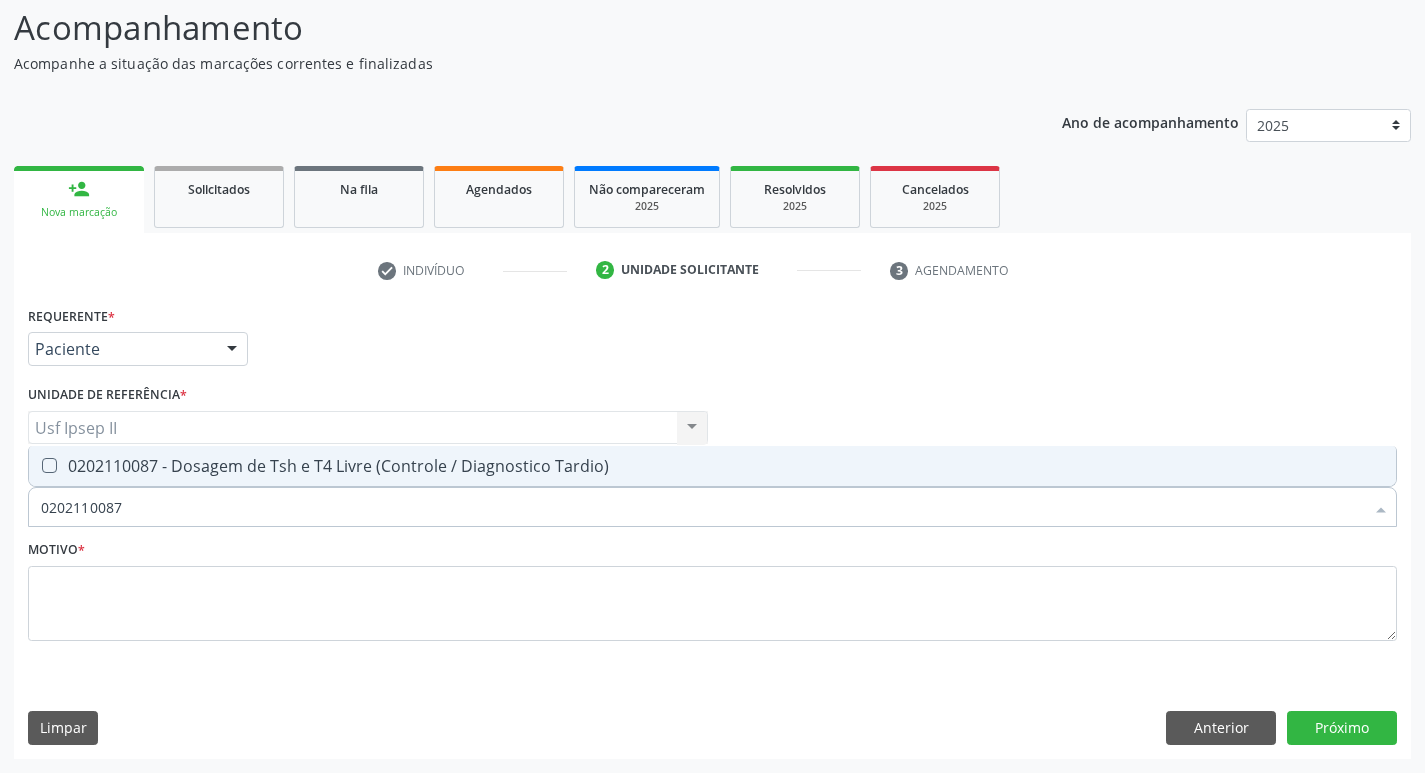 click on "0202110087 - Dosagem de Tsh e T4 Livre (Controle / Diagnostico Tardio)" at bounding box center [712, 466] 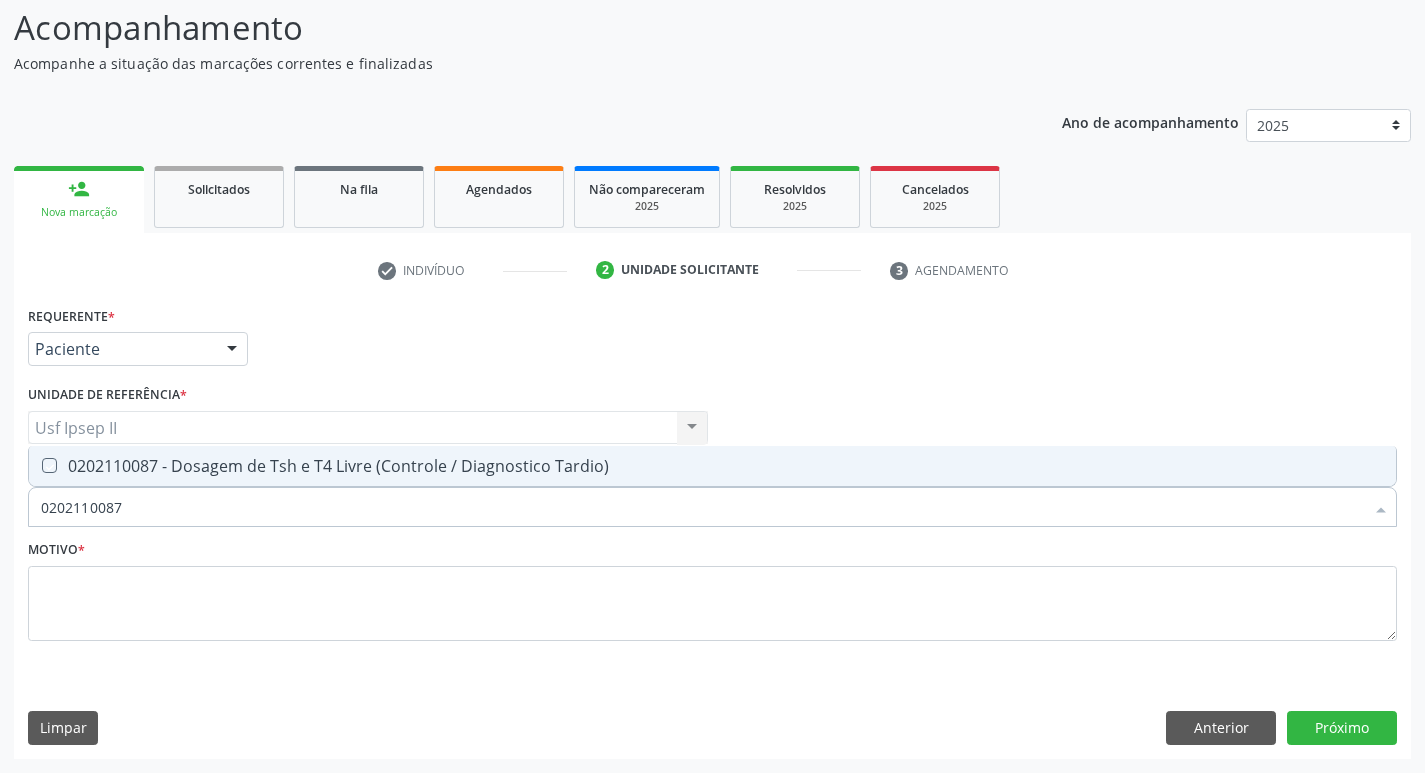 checkbox on "true" 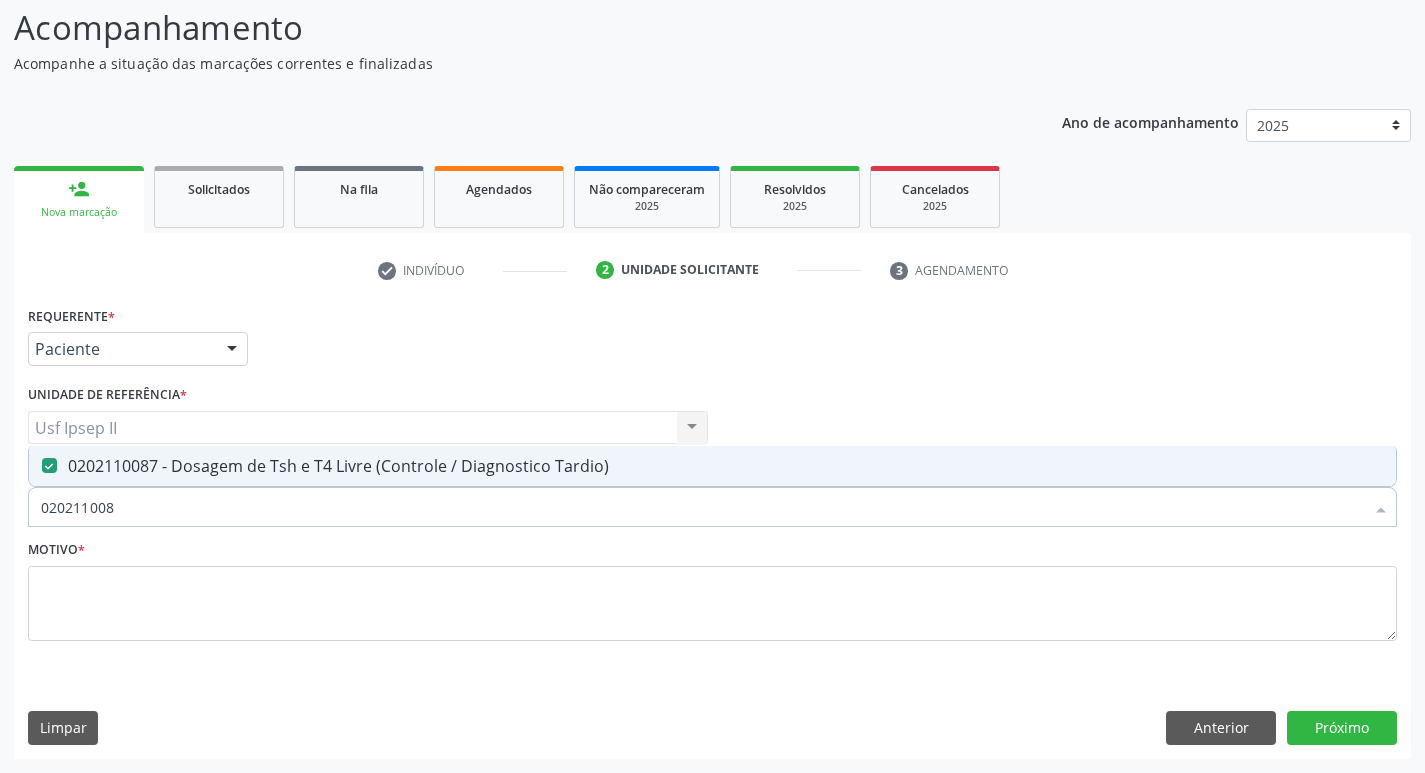 type on "02021100" 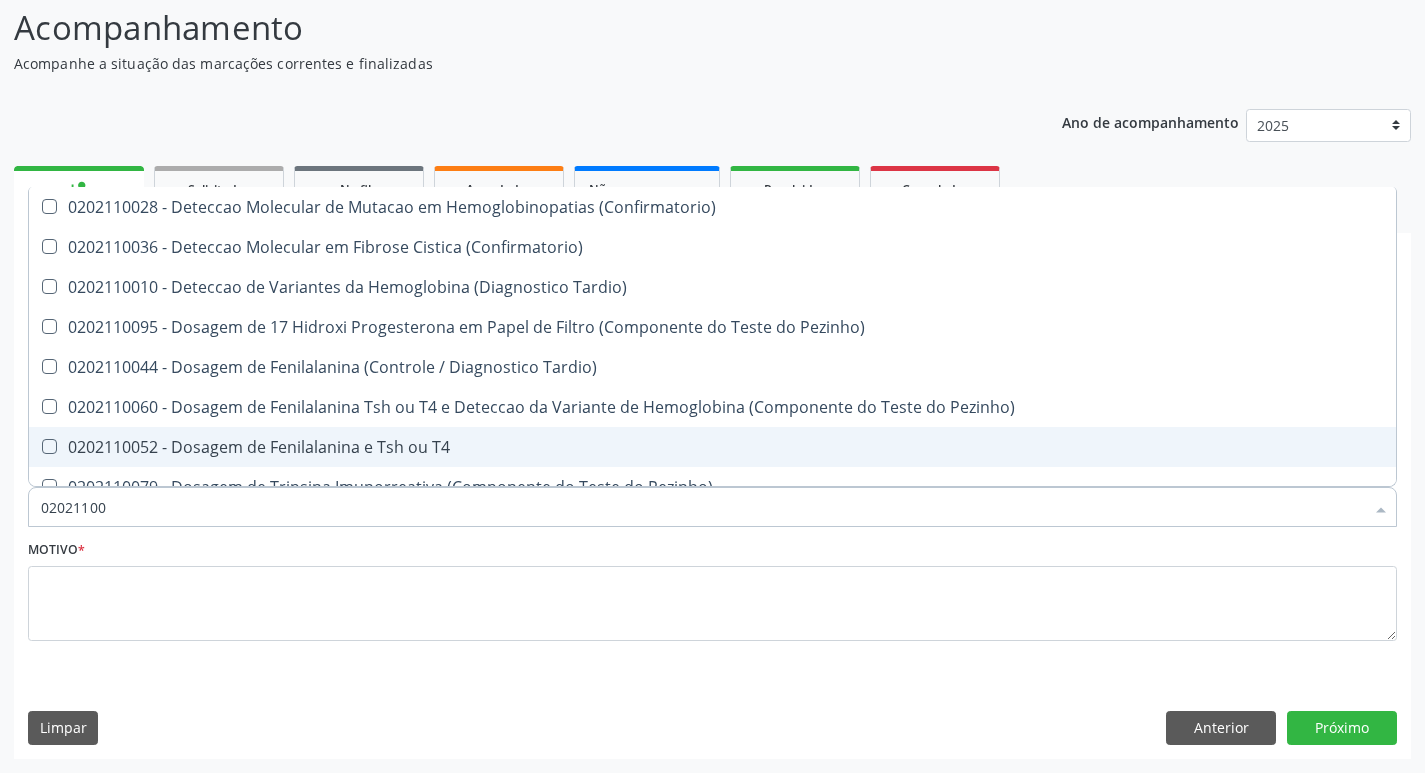 type on "0202110" 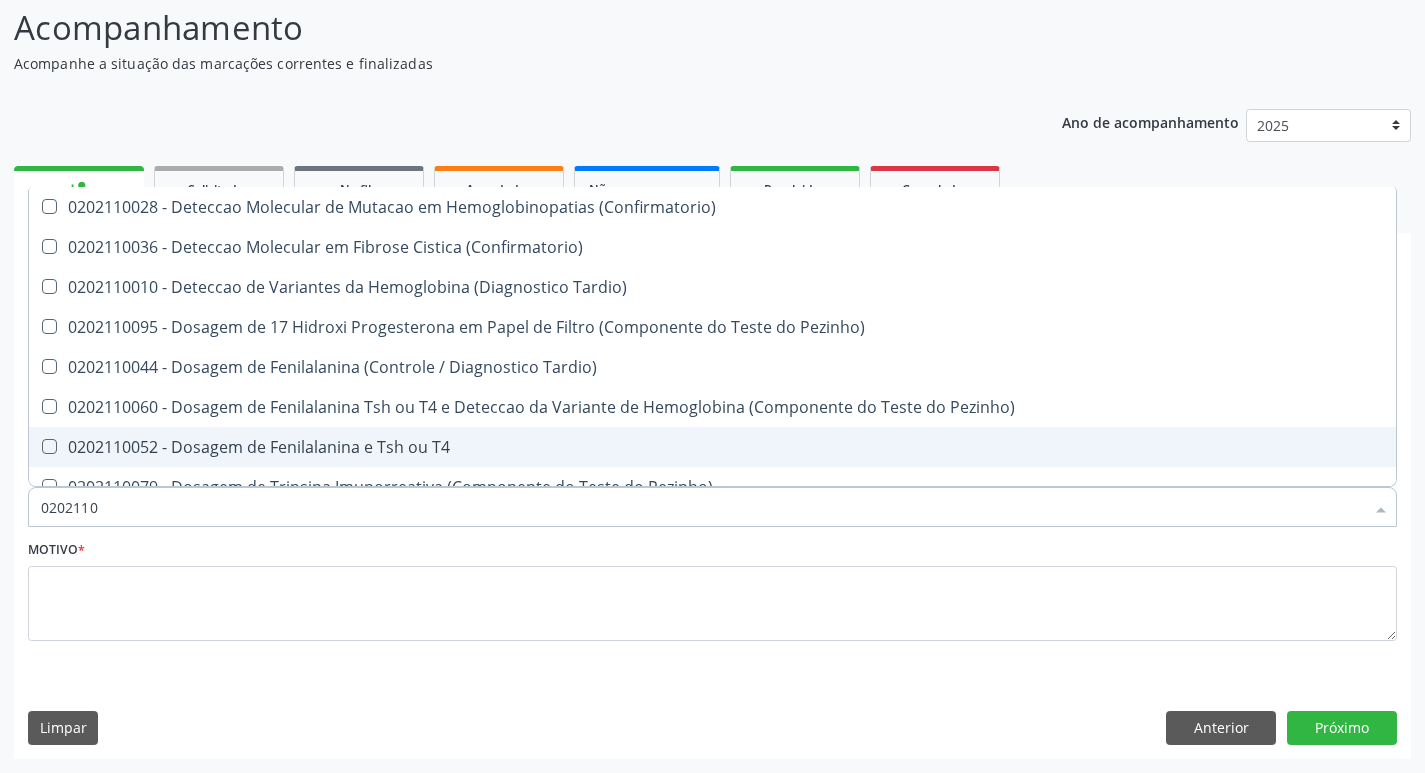 checkbox on "false" 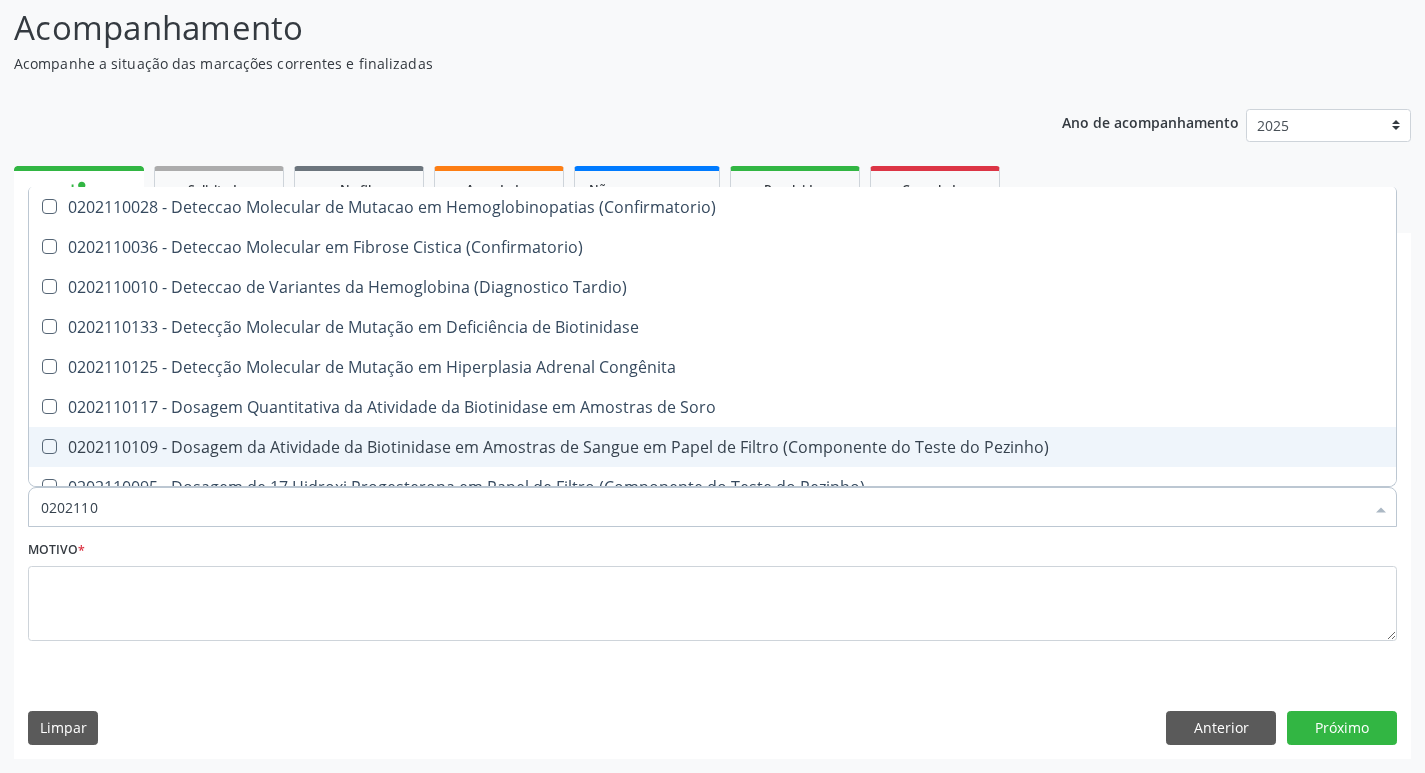 type on "020211" 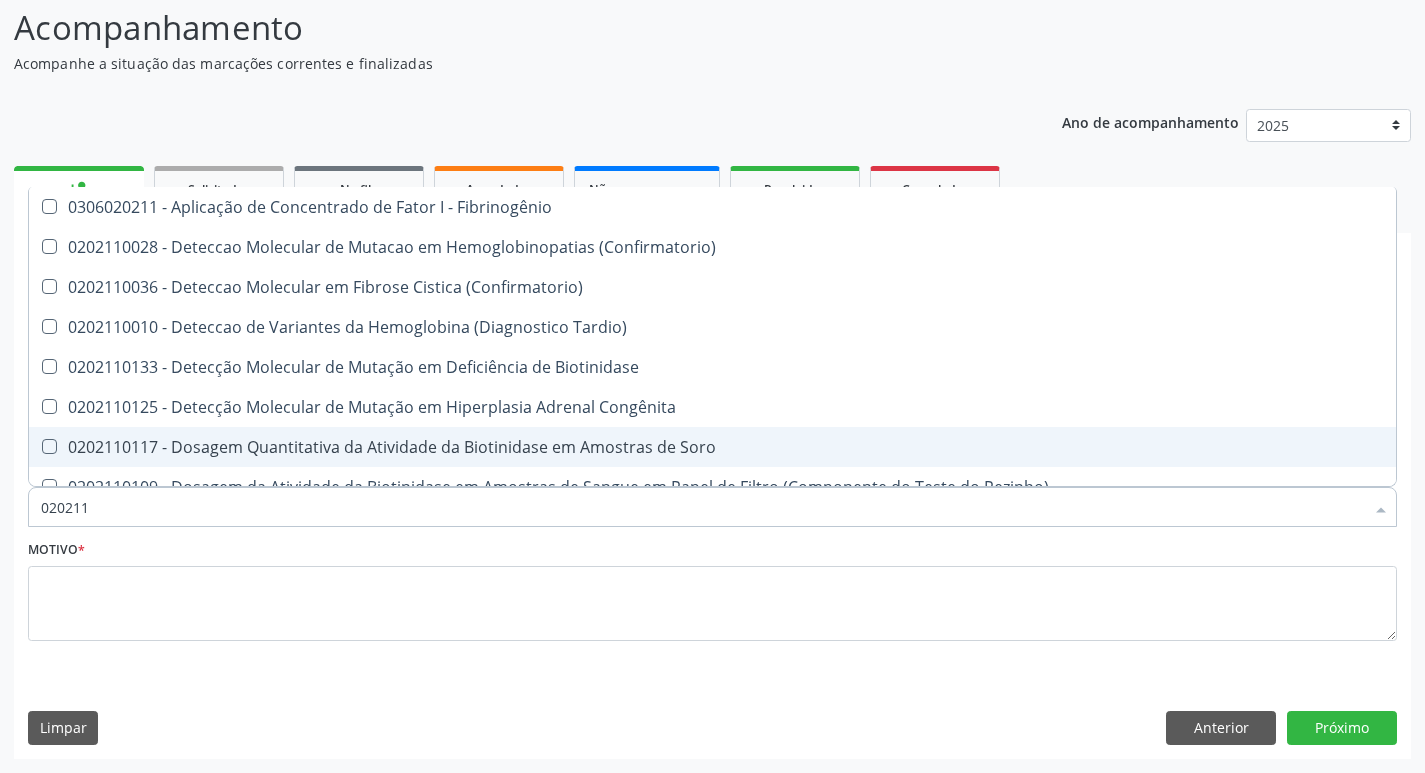 type on "02021" 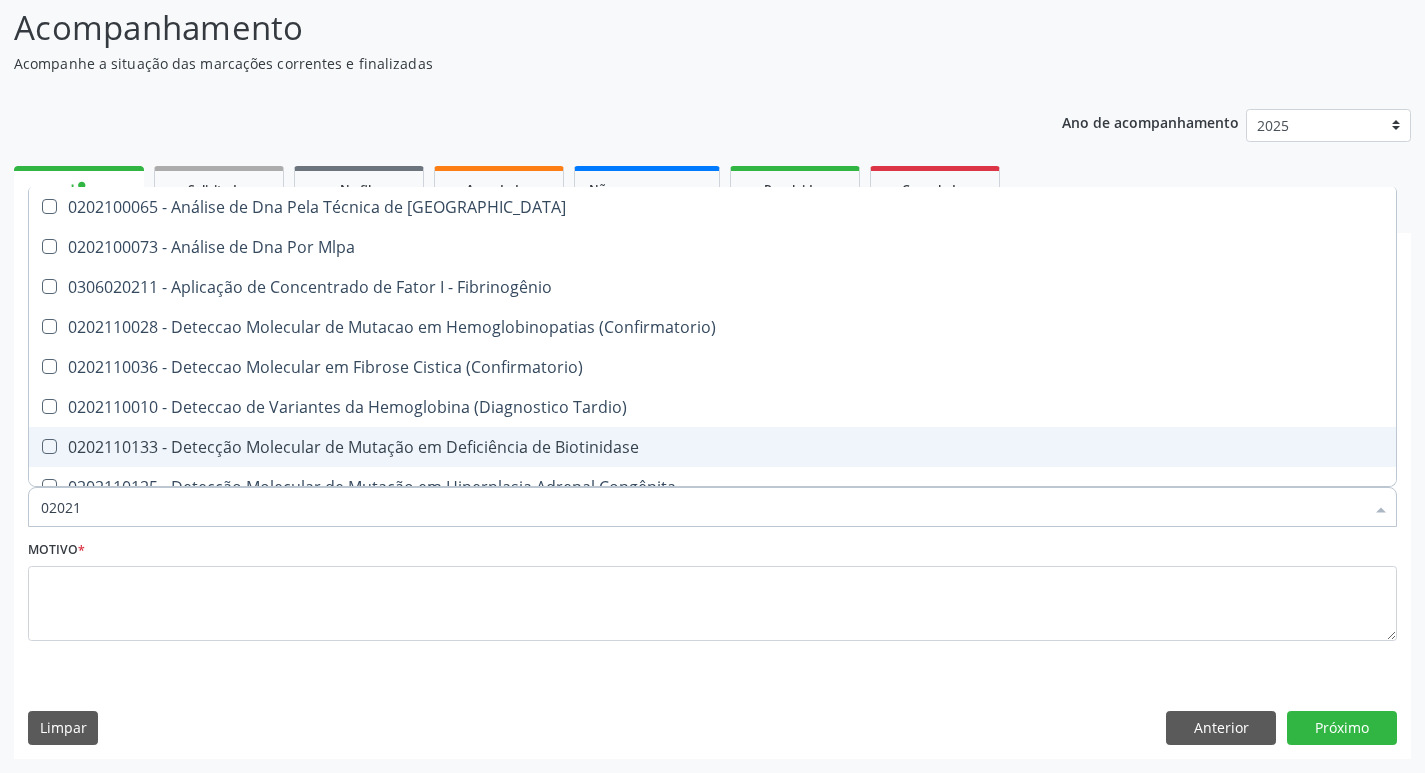 type on "0202" 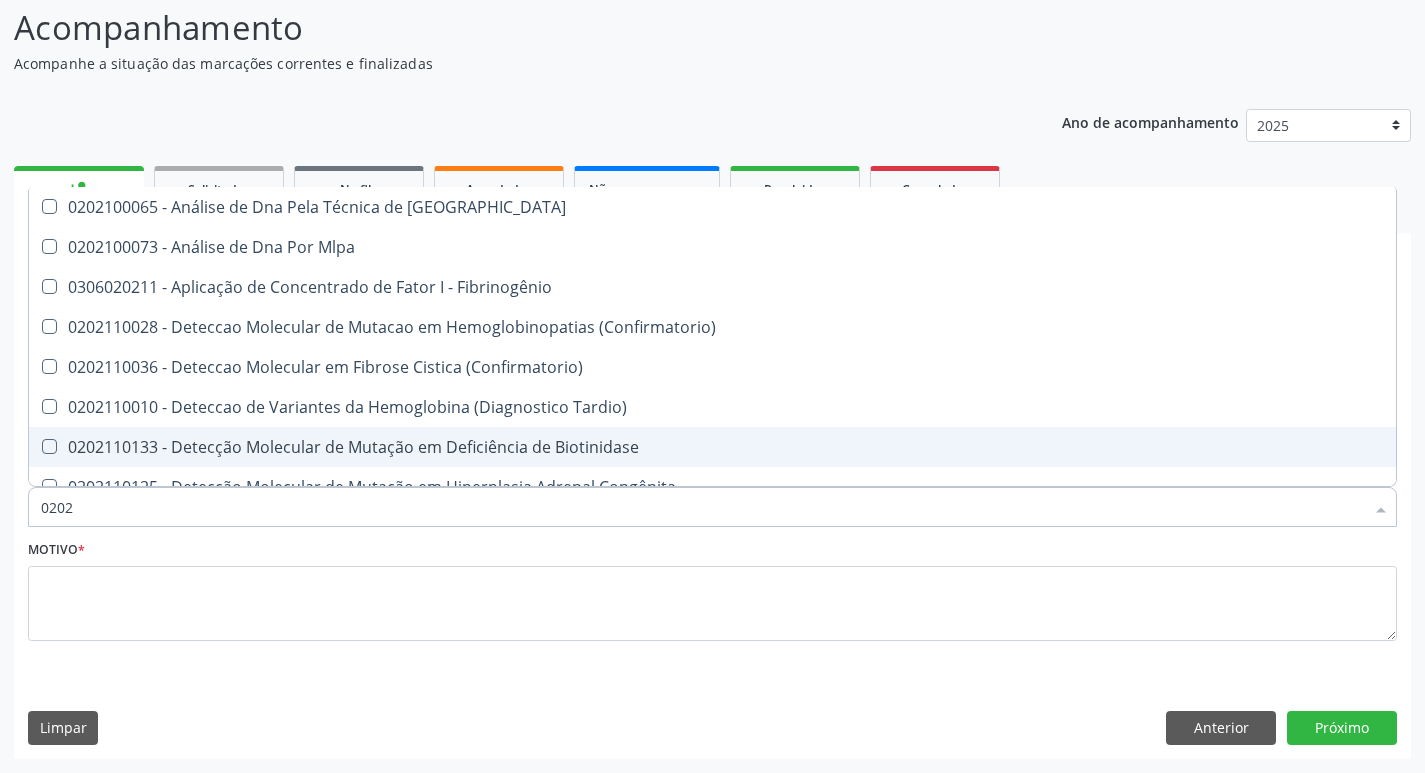 checkbox on "true" 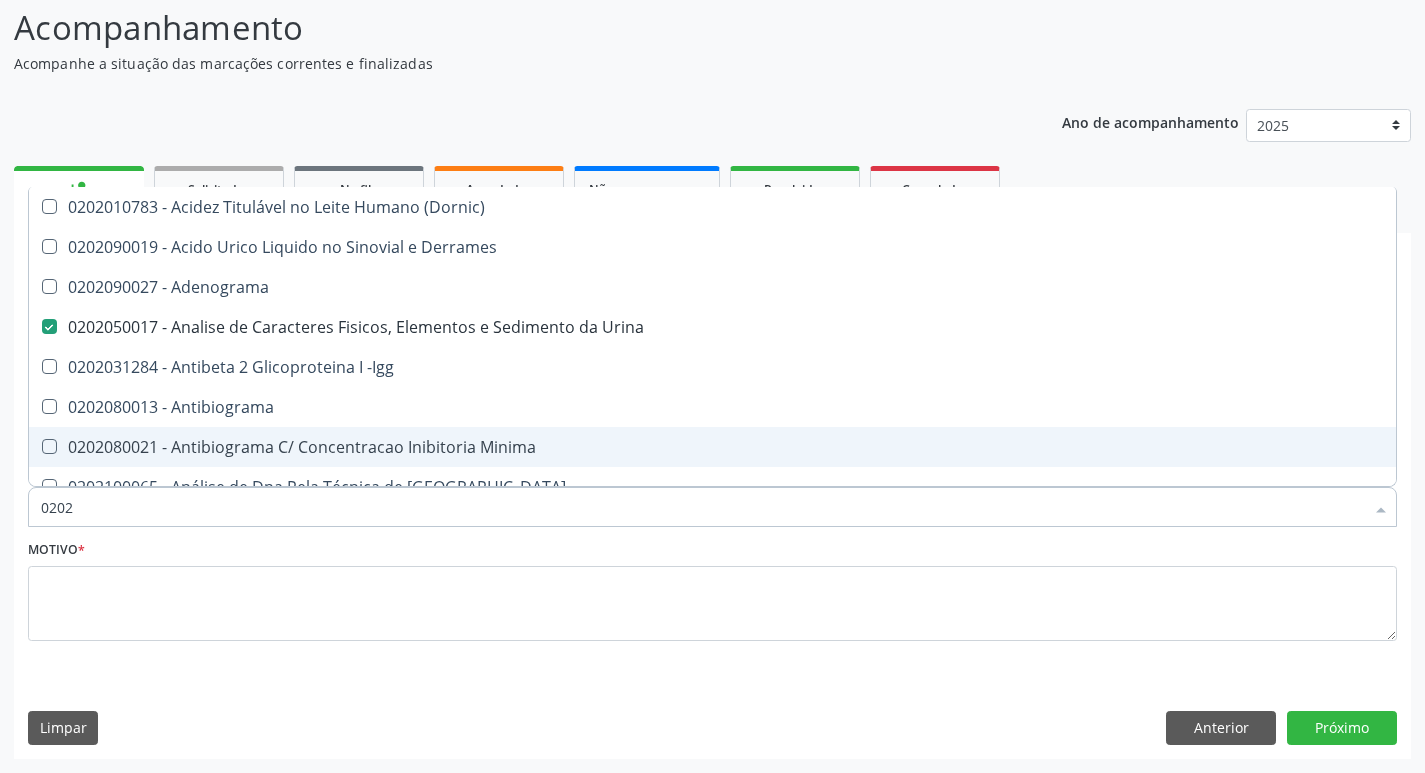 type on "02020" 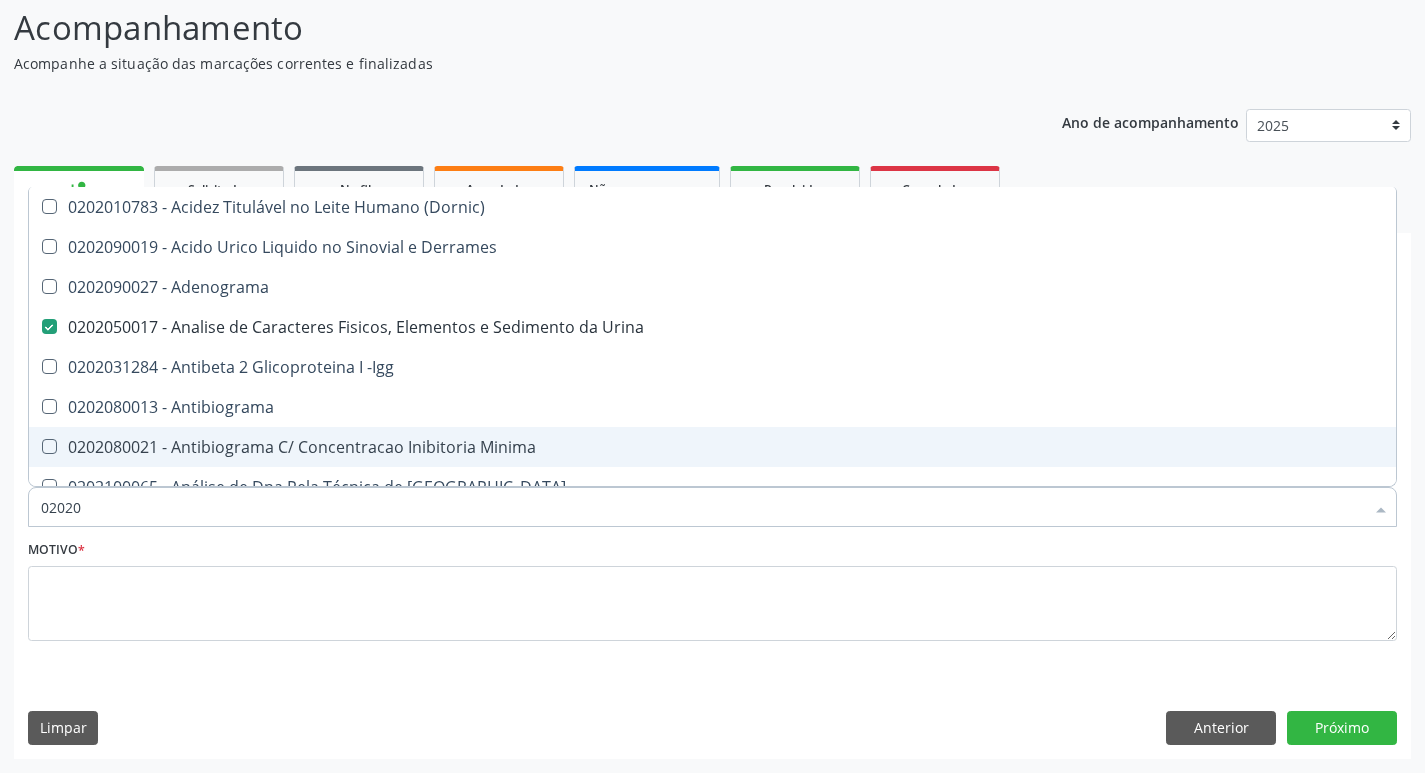 checkbox on "true" 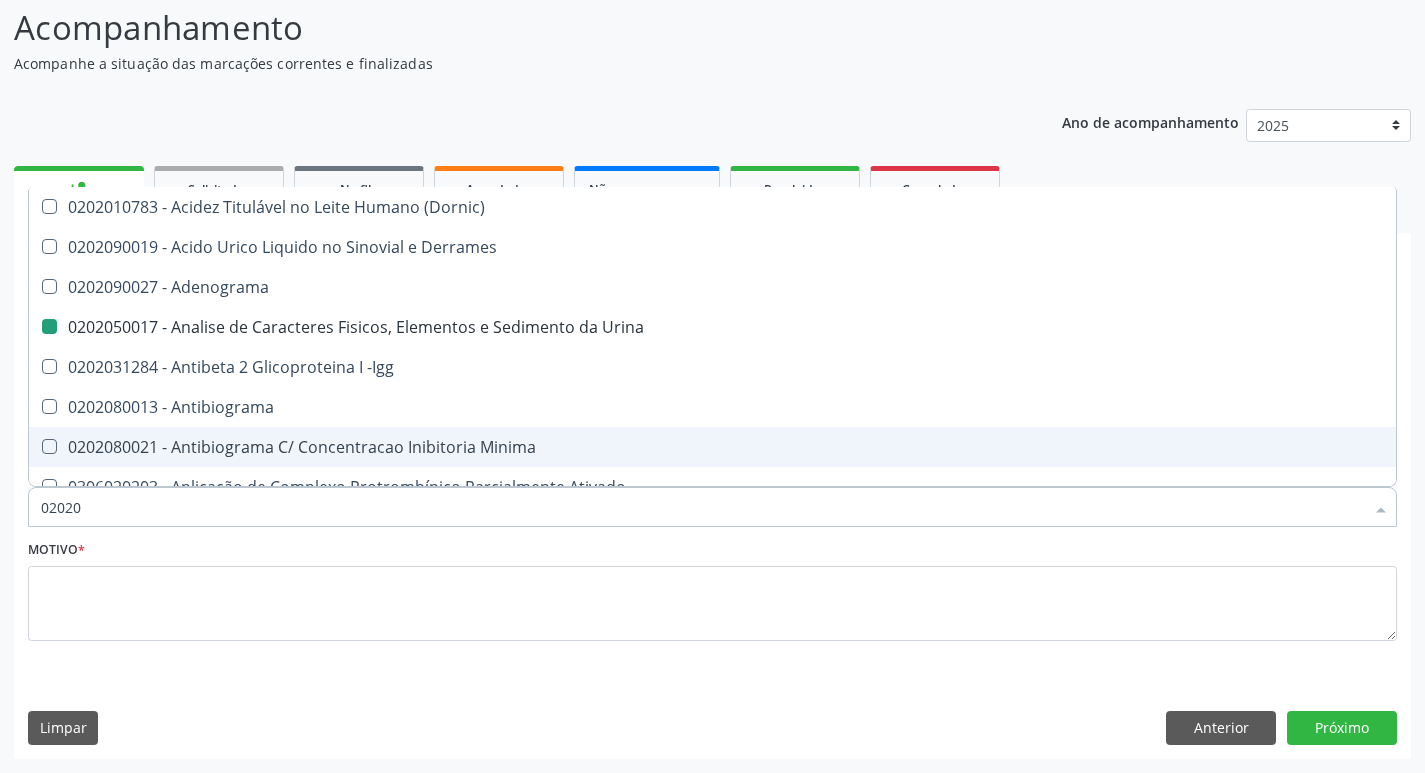 type on "020203" 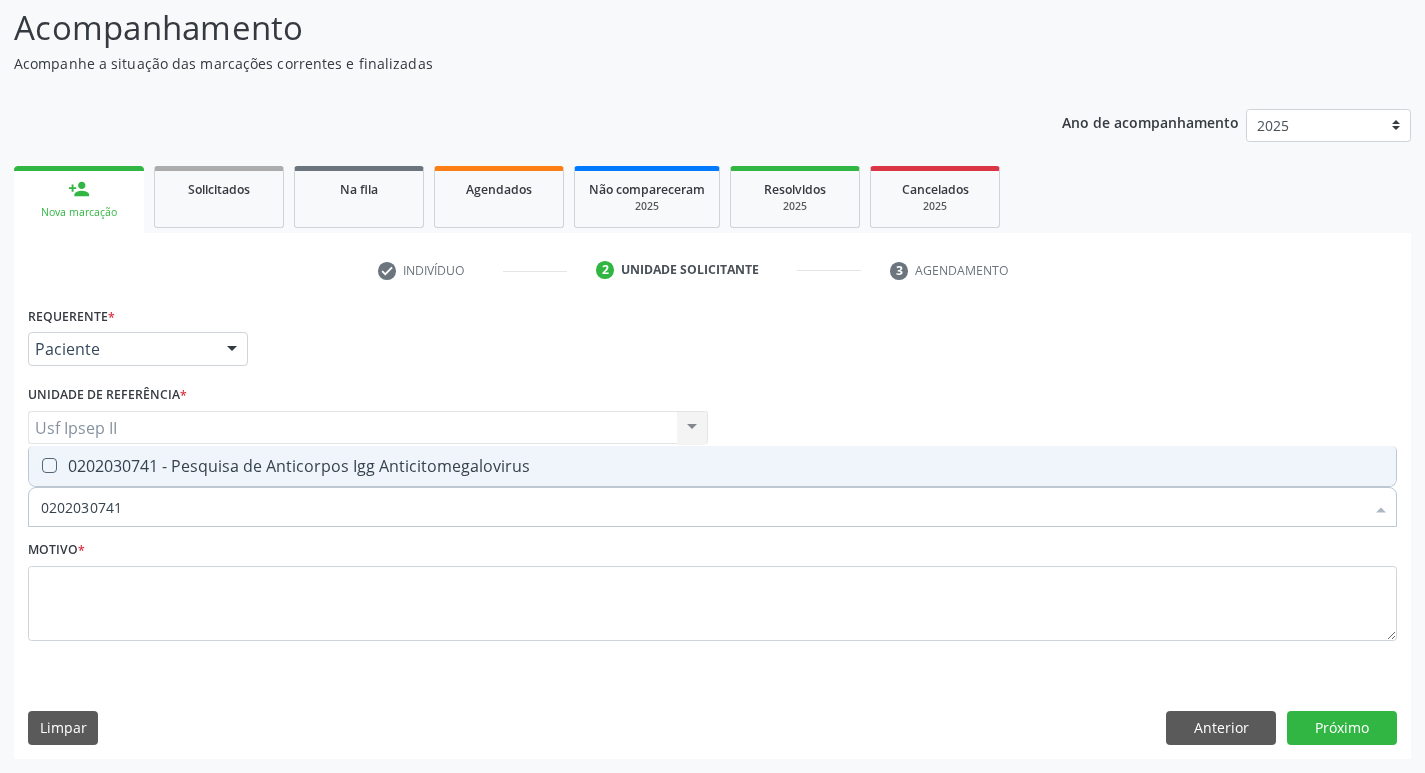 click on "0202030741 - Pesquisa de Anticorpos Igg Anticitomegalovirus" at bounding box center [712, 466] 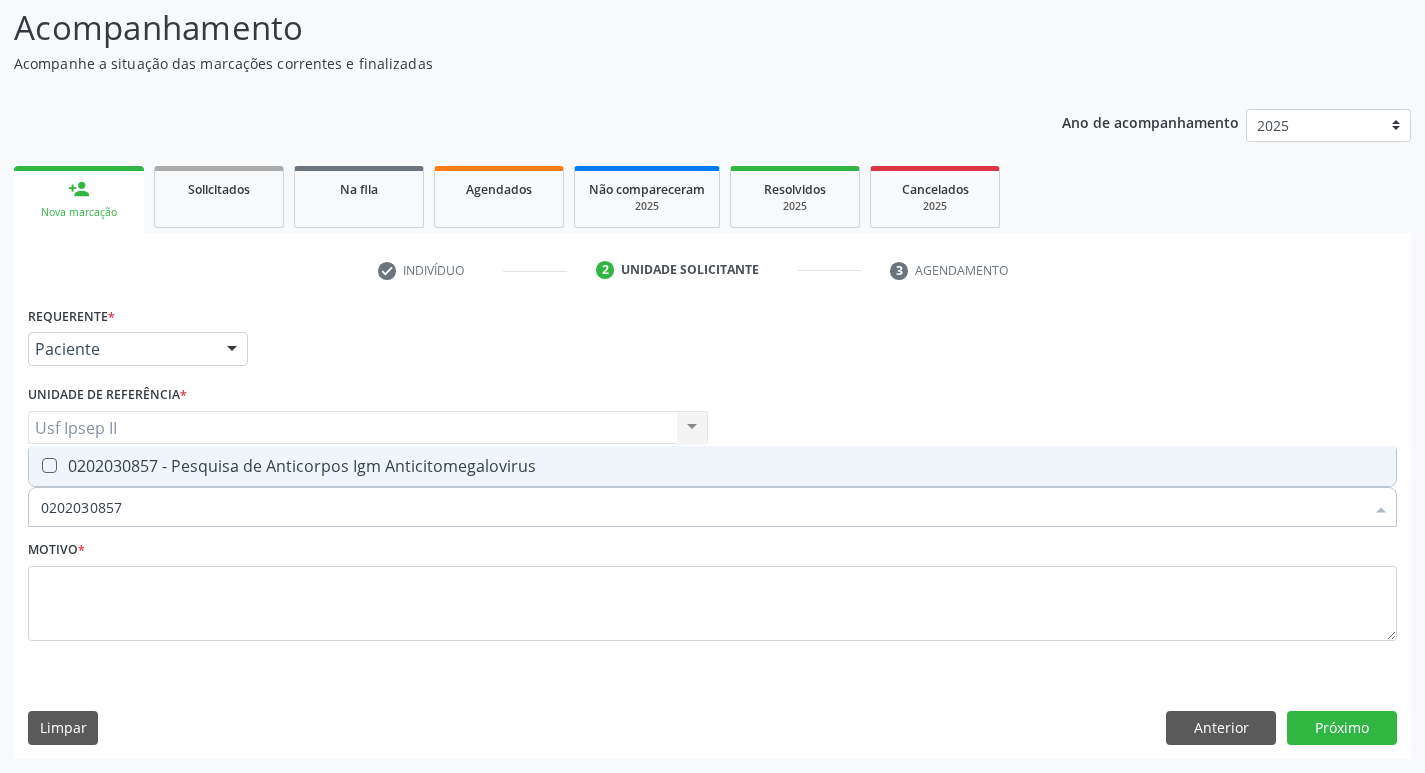 click on "0202030857 - Pesquisa de Anticorpos Igm Anticitomegalovirus" at bounding box center [712, 466] 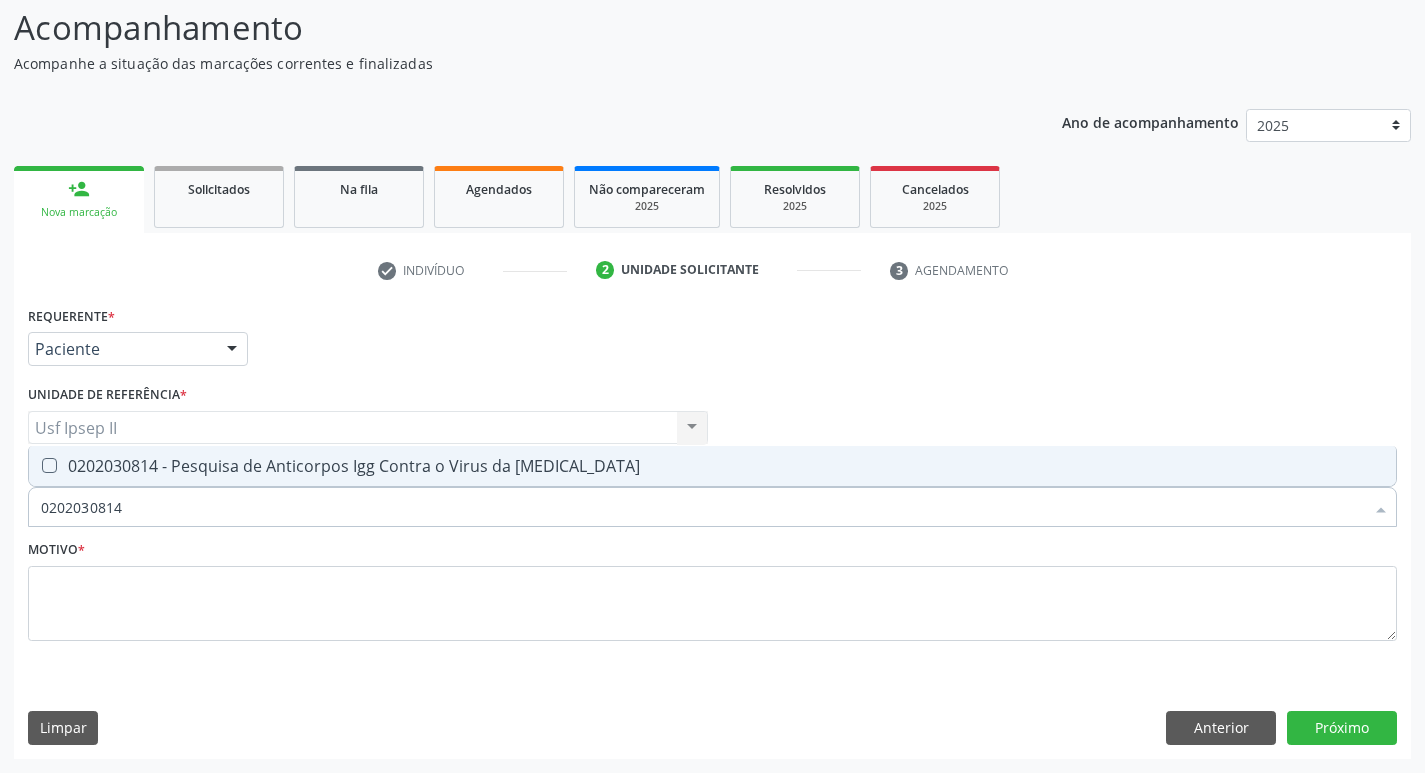 click on "0202030814 - Pesquisa de Anticorpos Igg Contra o Virus da [MEDICAL_DATA]" at bounding box center (712, 466) 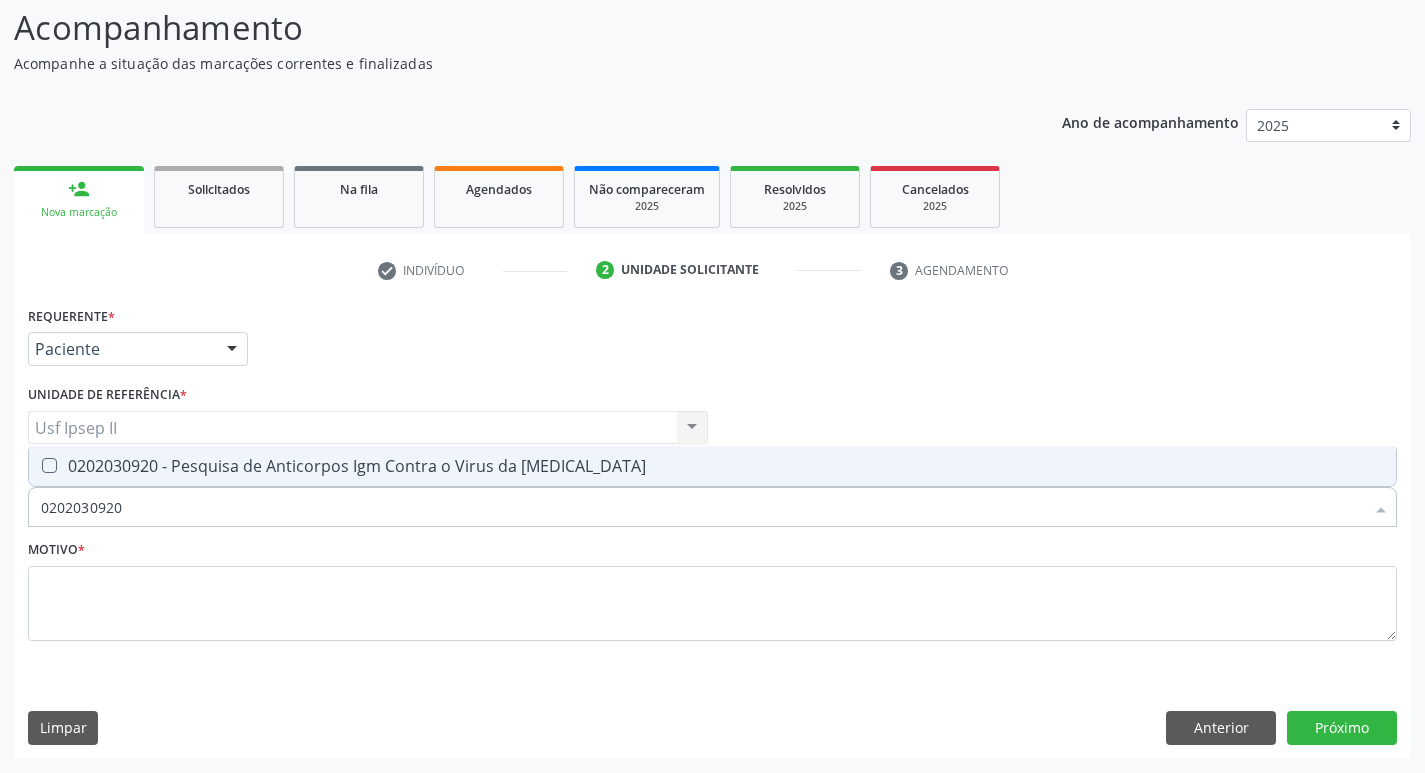 click on "0202030920 - Pesquisa de Anticorpos Igm Contra o Virus da [MEDICAL_DATA]" at bounding box center [712, 466] 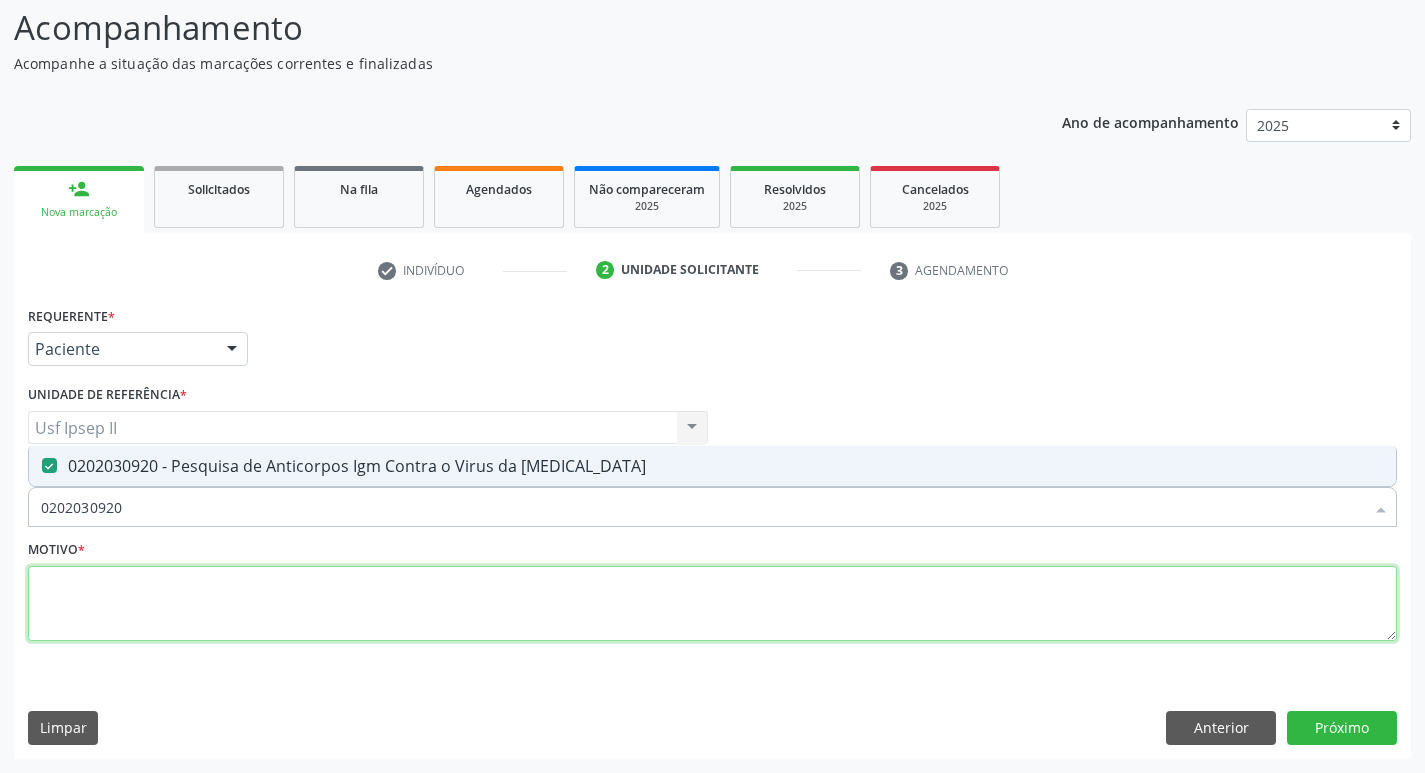 click at bounding box center (712, 604) 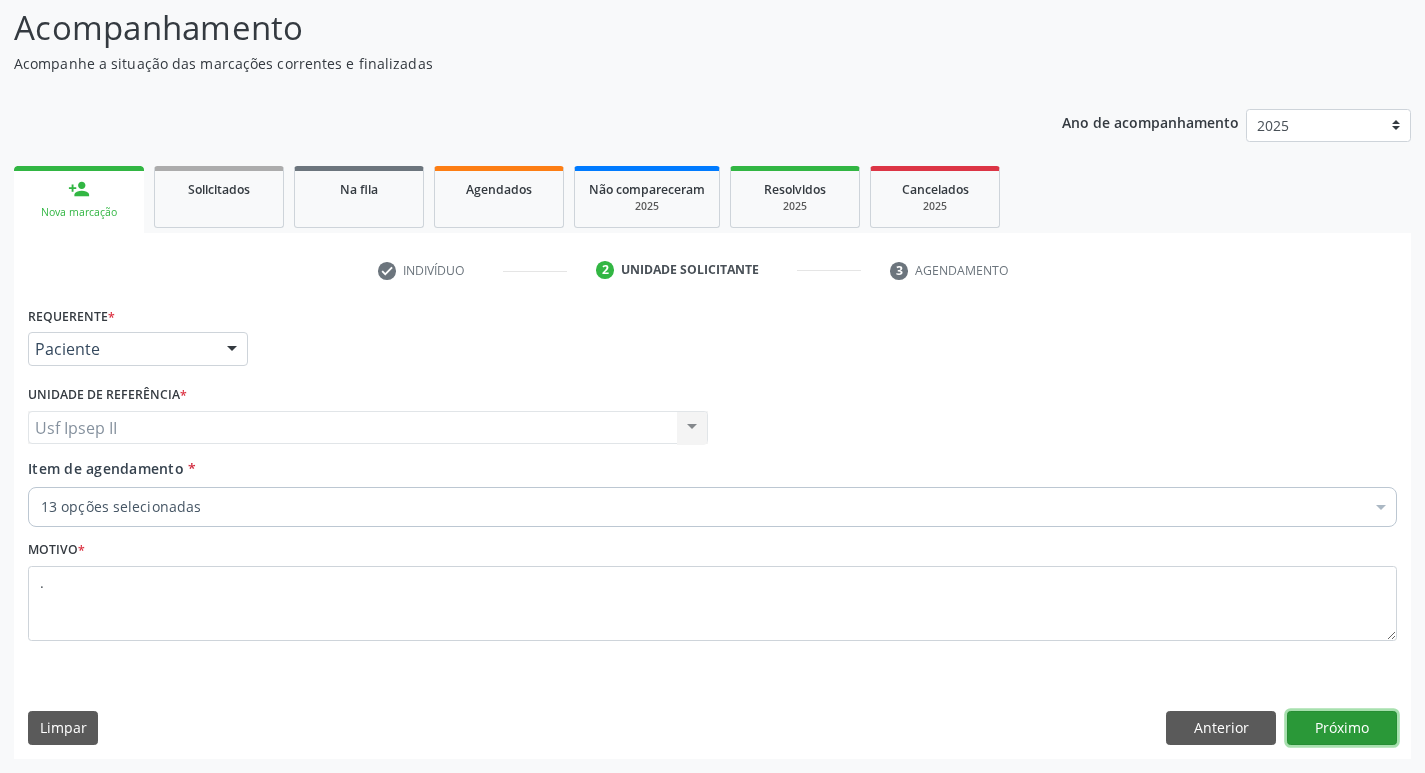click on "Próximo" at bounding box center [1342, 728] 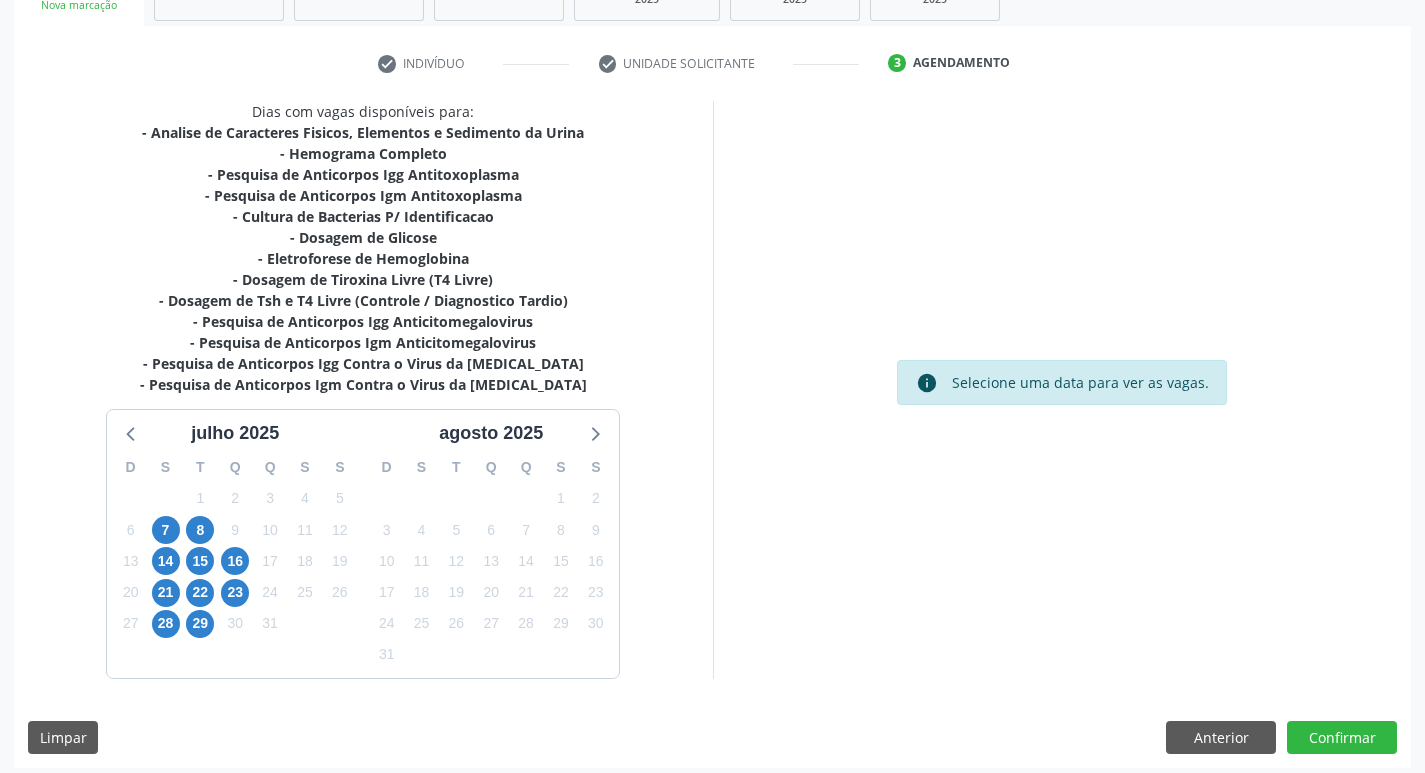 scroll, scrollTop: 349, scrollLeft: 0, axis: vertical 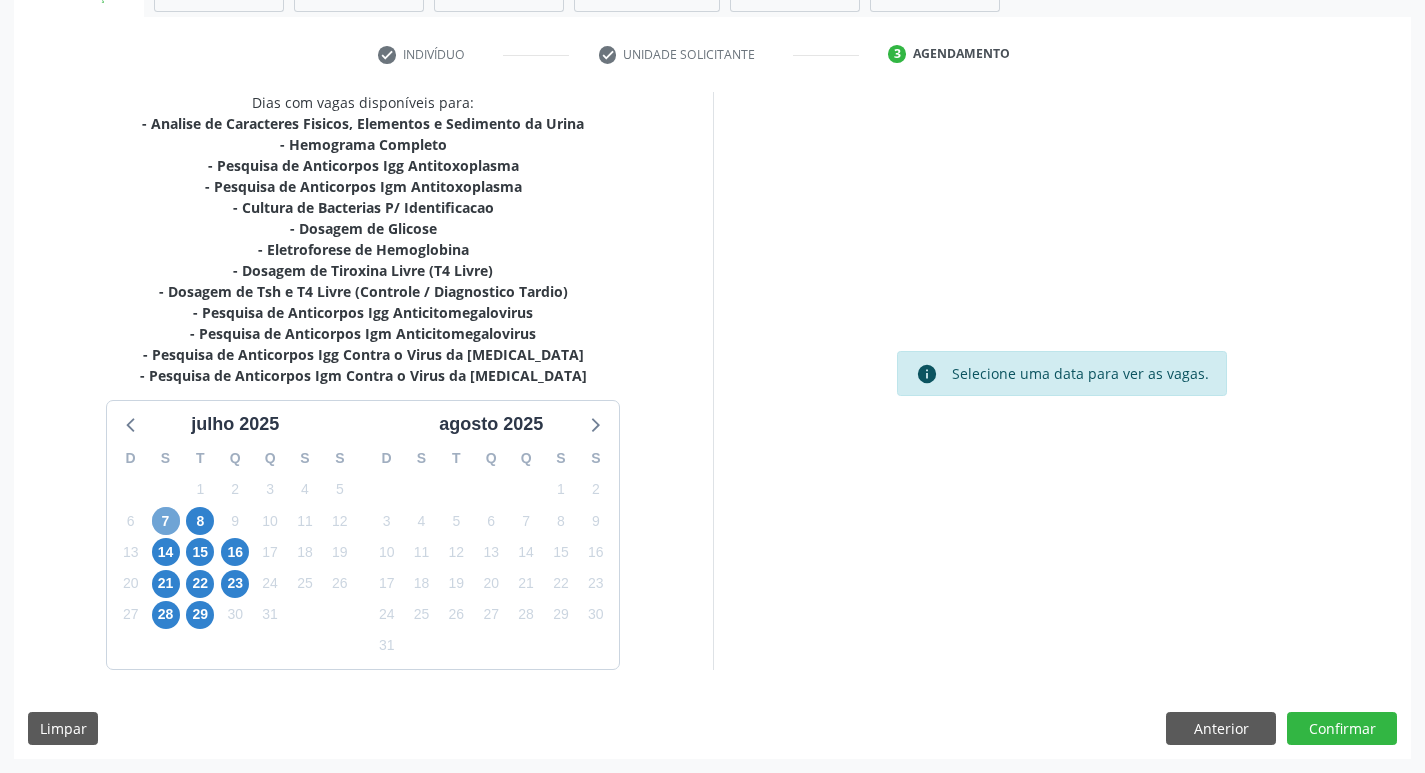click on "7" at bounding box center (166, 521) 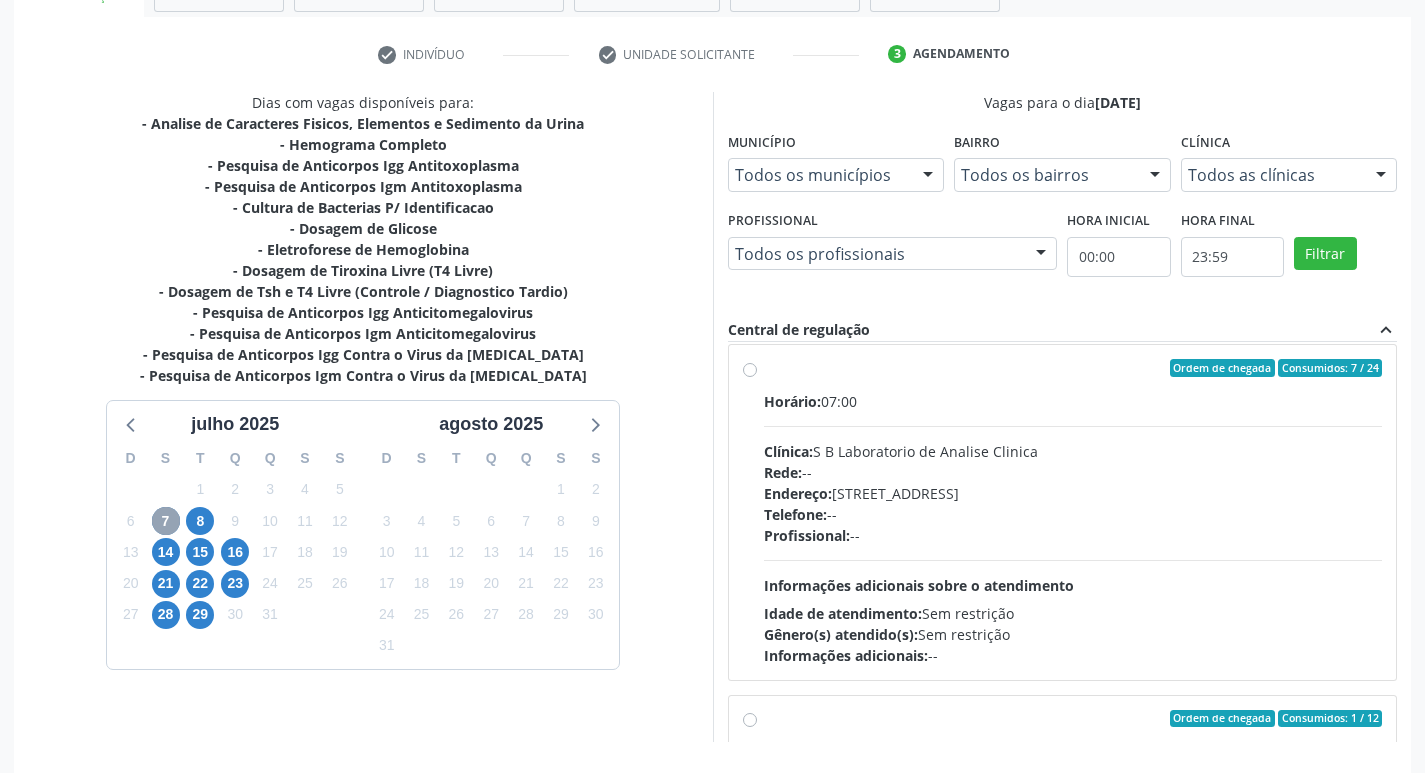 scroll, scrollTop: 0, scrollLeft: 0, axis: both 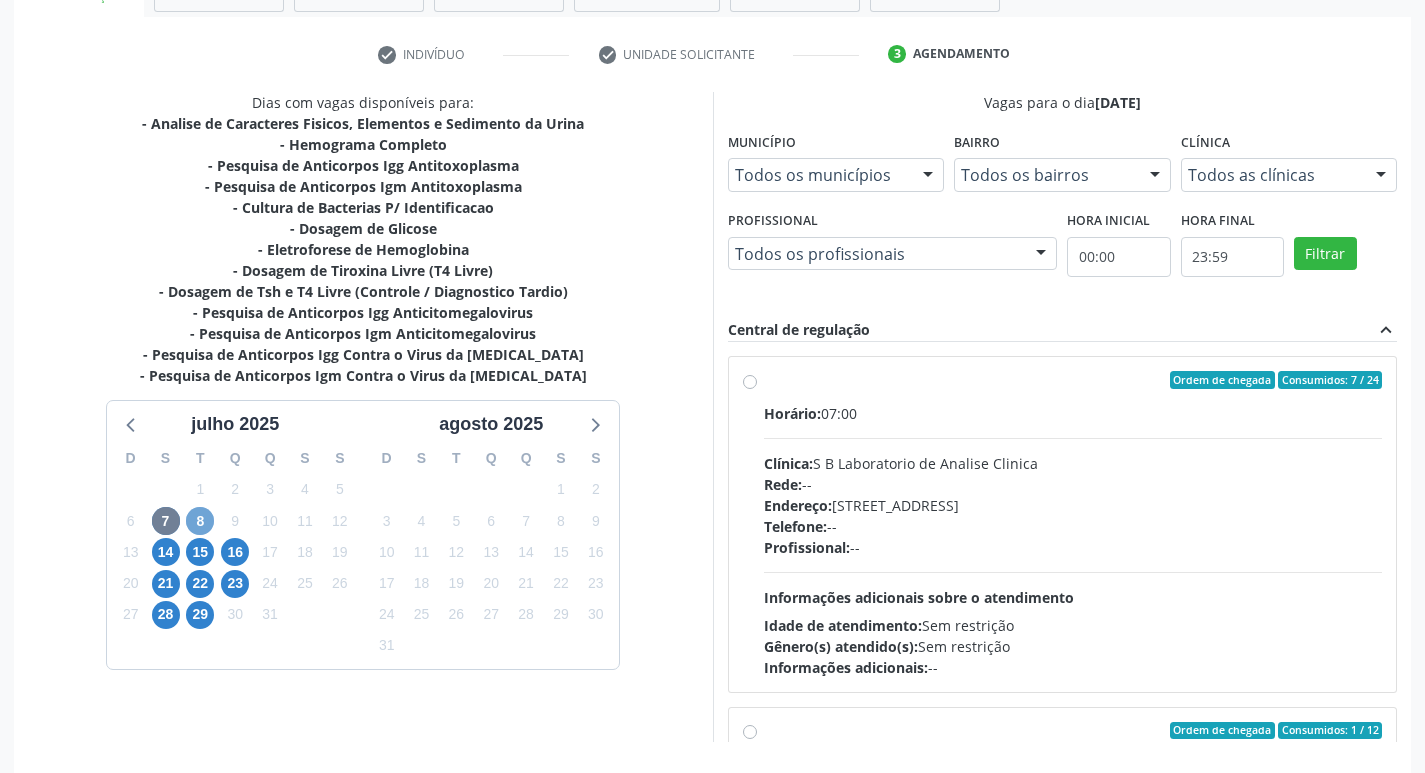 click on "8" at bounding box center [200, 521] 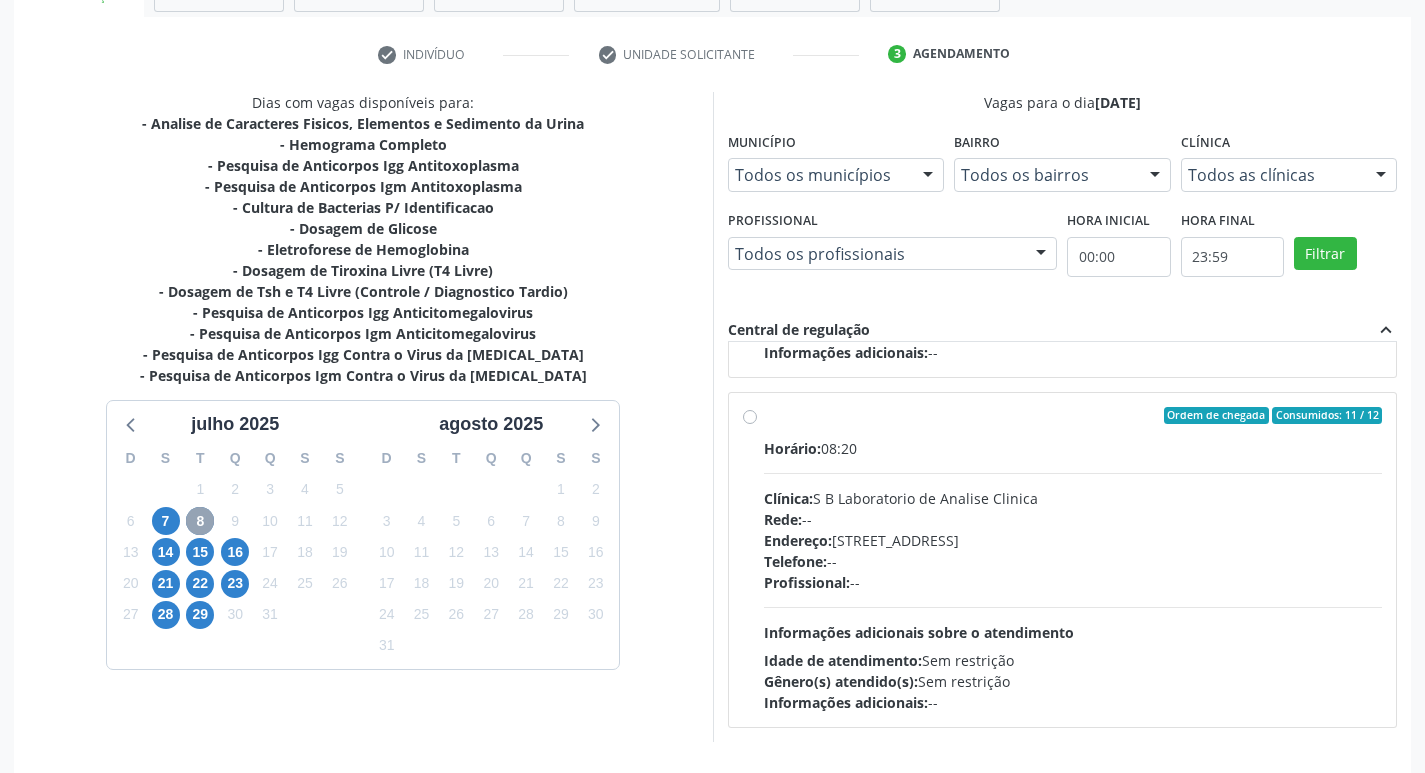 scroll, scrollTop: 0, scrollLeft: 0, axis: both 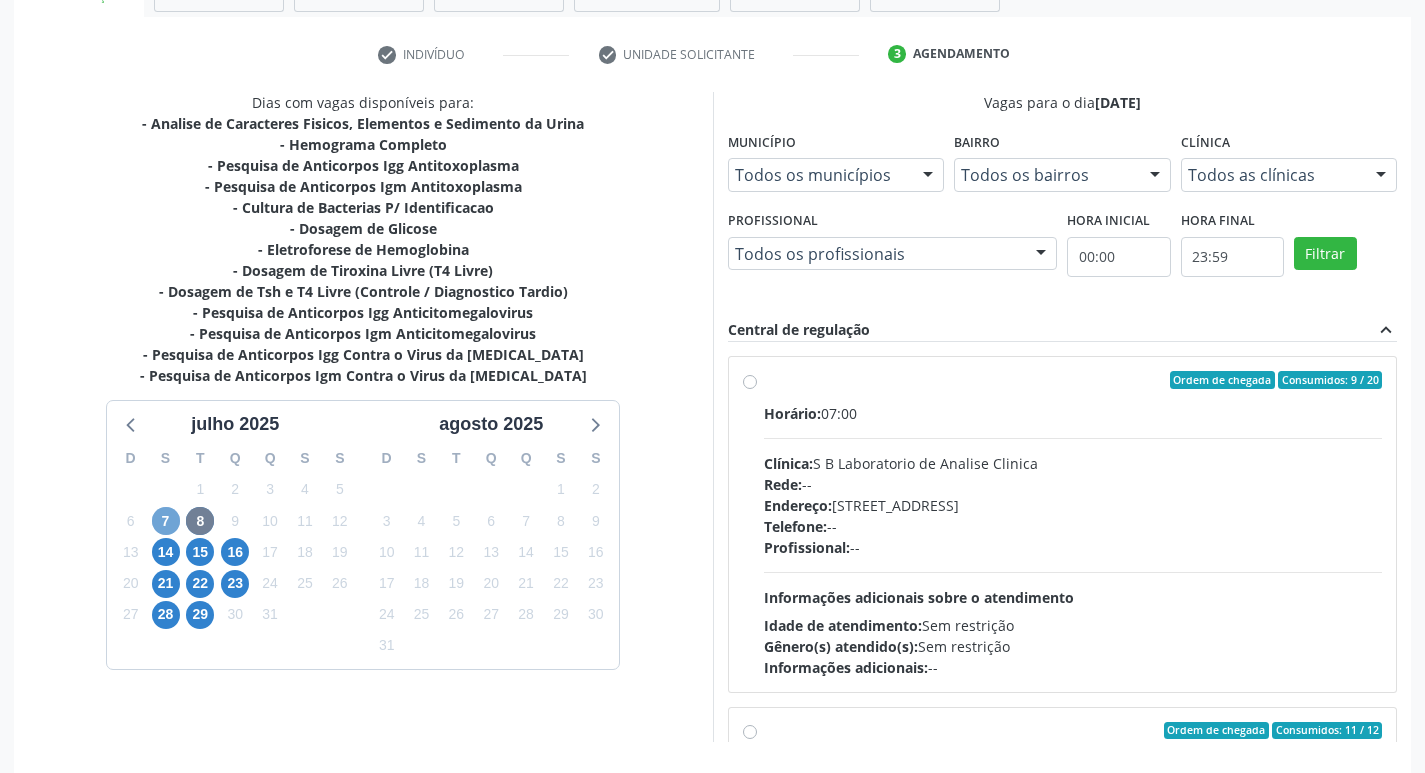 click on "7" at bounding box center (166, 521) 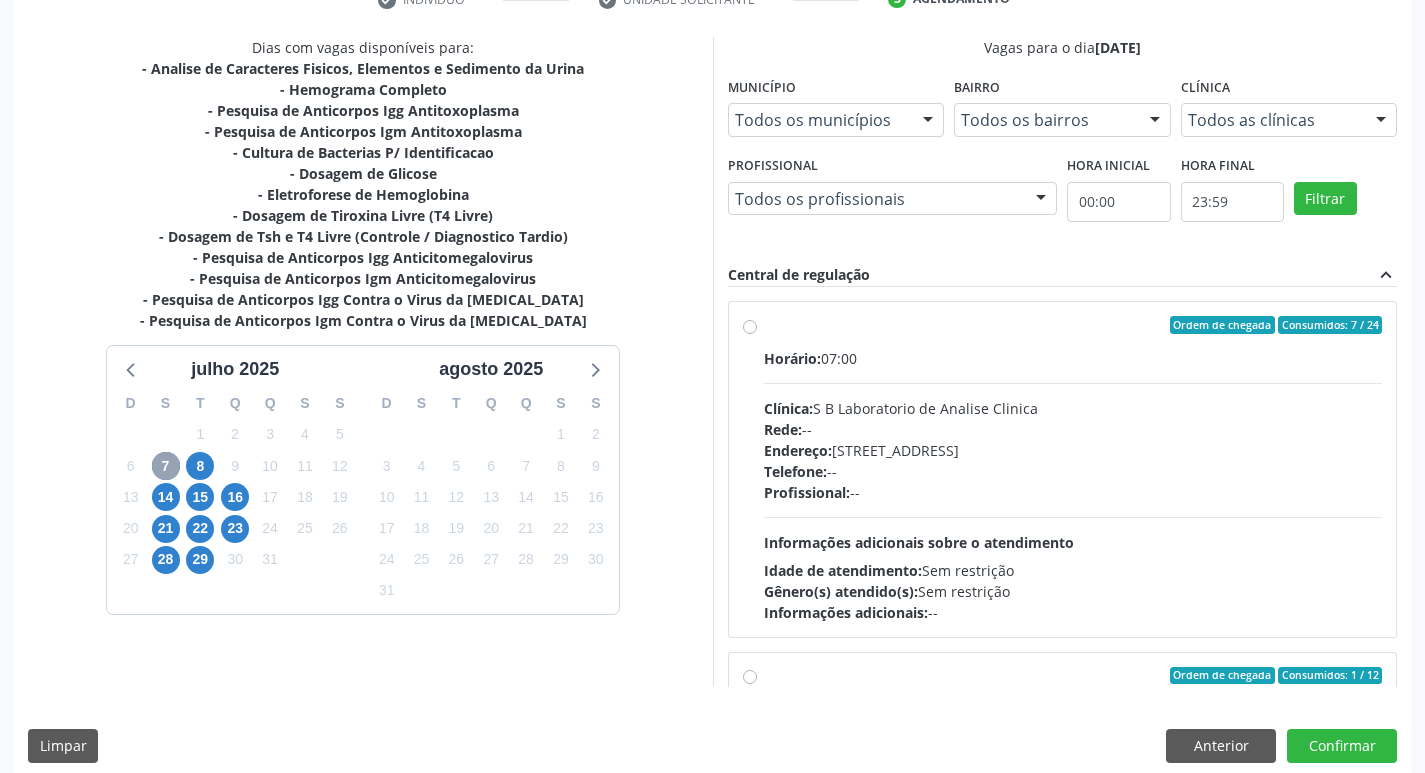 scroll, scrollTop: 422, scrollLeft: 0, axis: vertical 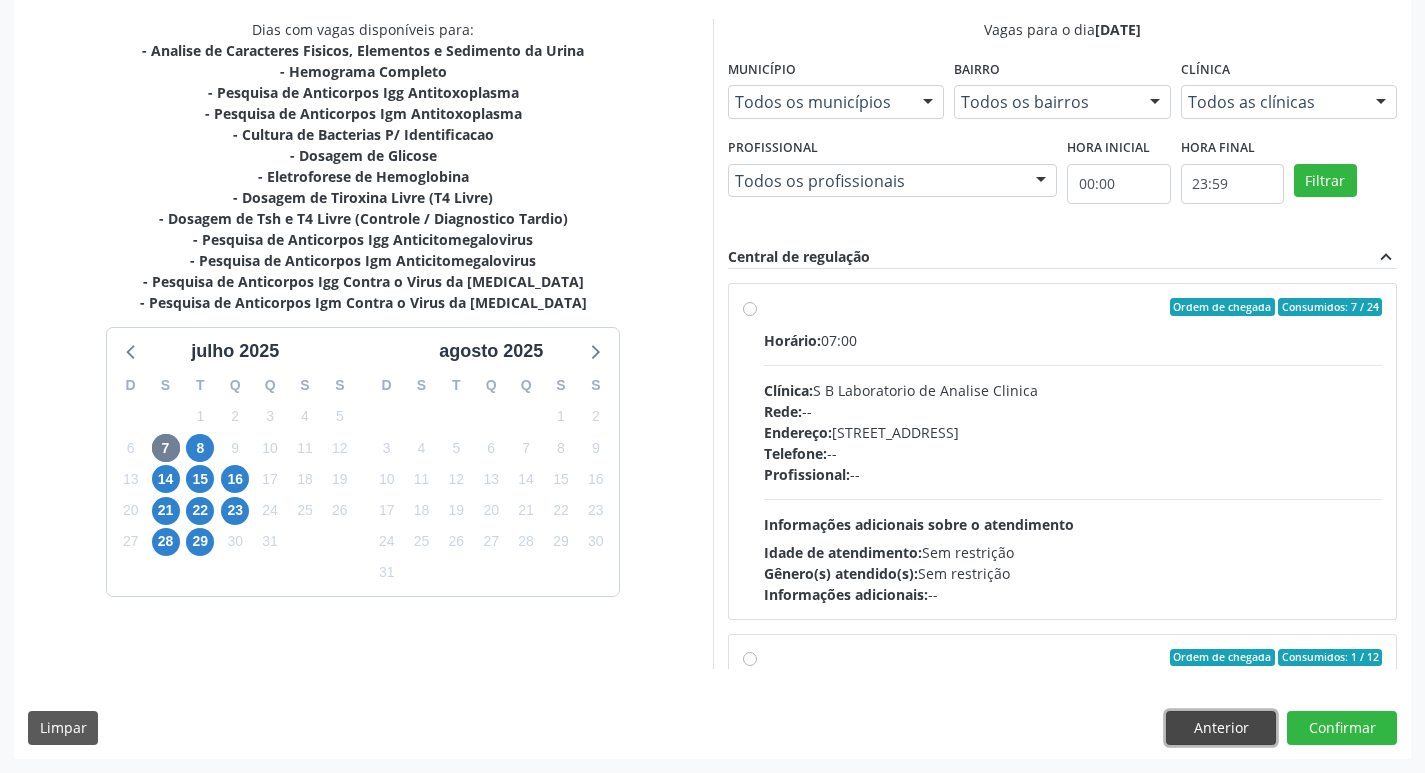 click on "Anterior" at bounding box center [1221, 728] 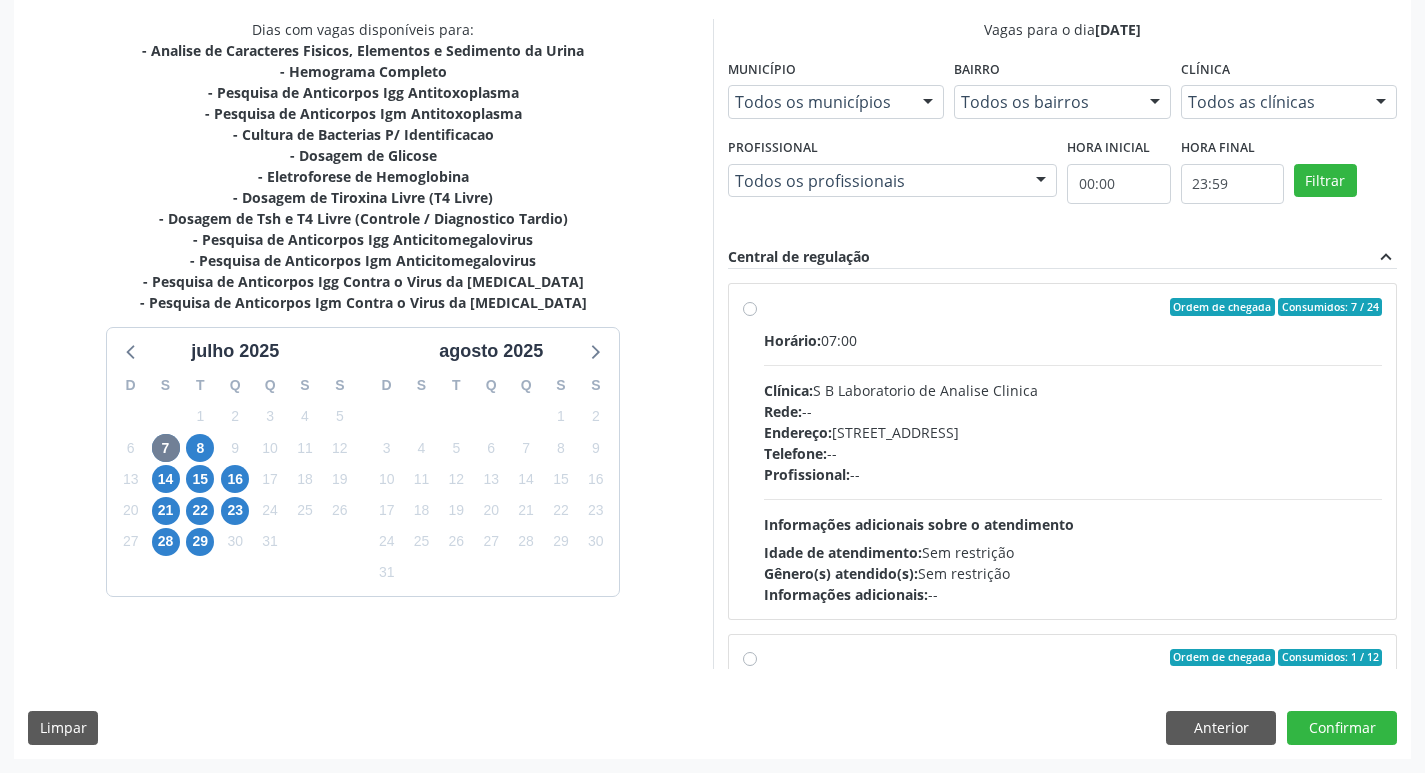 scroll, scrollTop: 133, scrollLeft: 0, axis: vertical 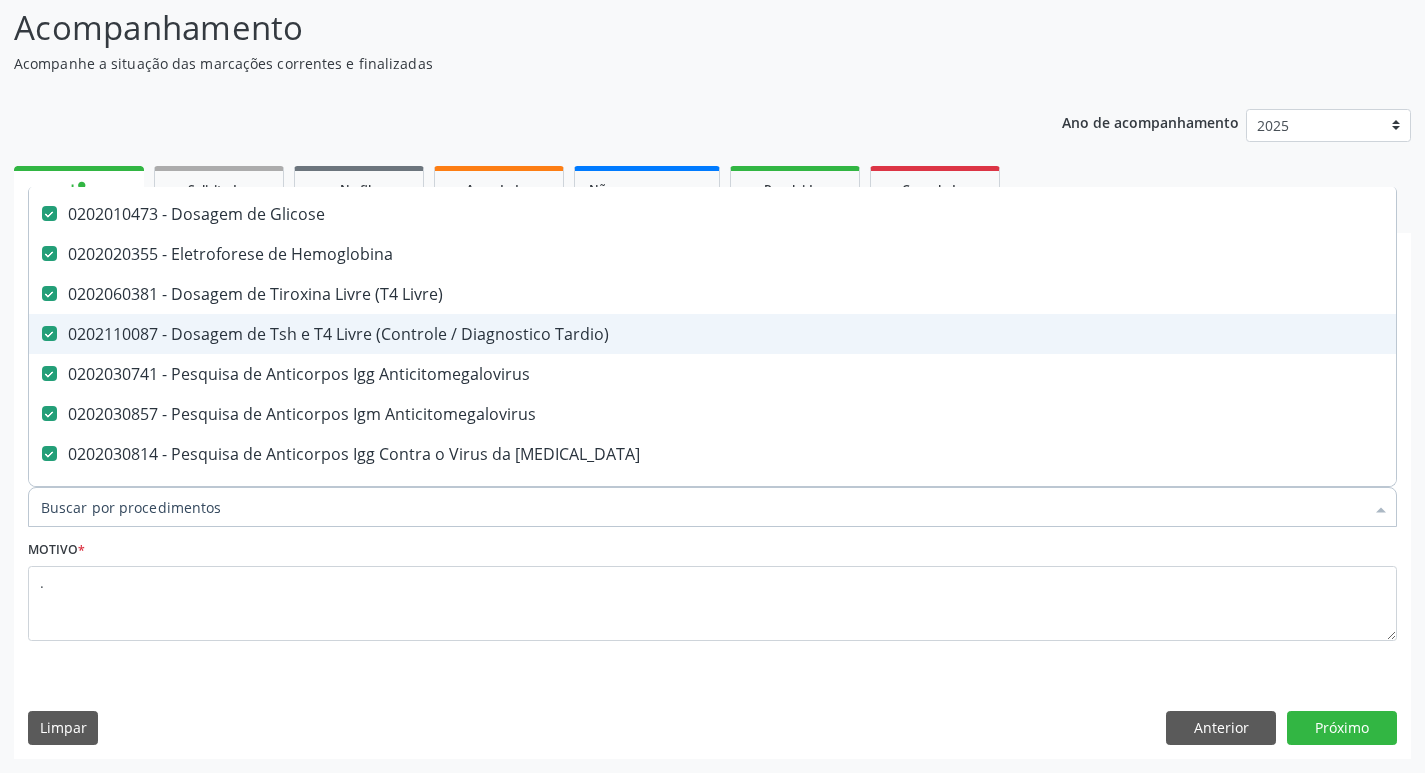 click at bounding box center (49, 333) 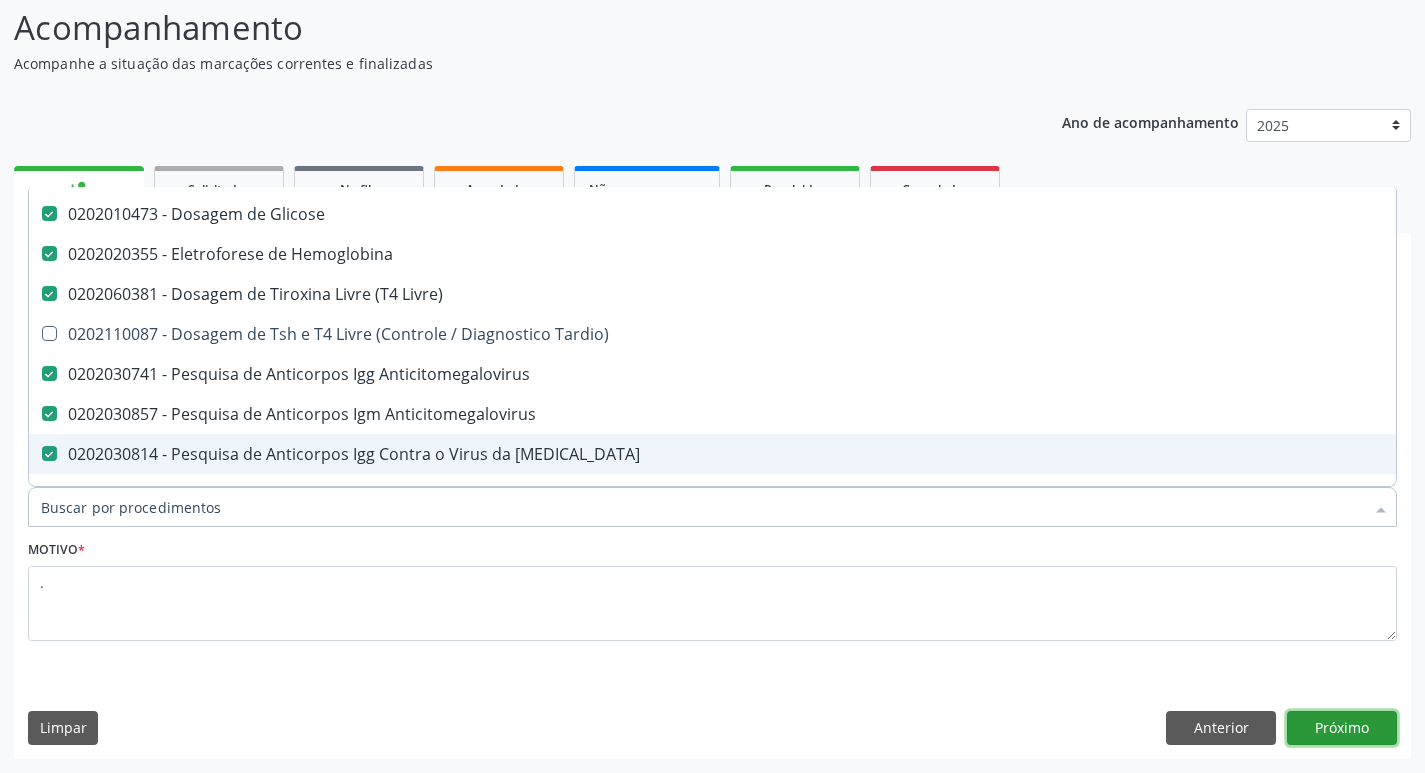 click on "Próximo" at bounding box center [1342, 728] 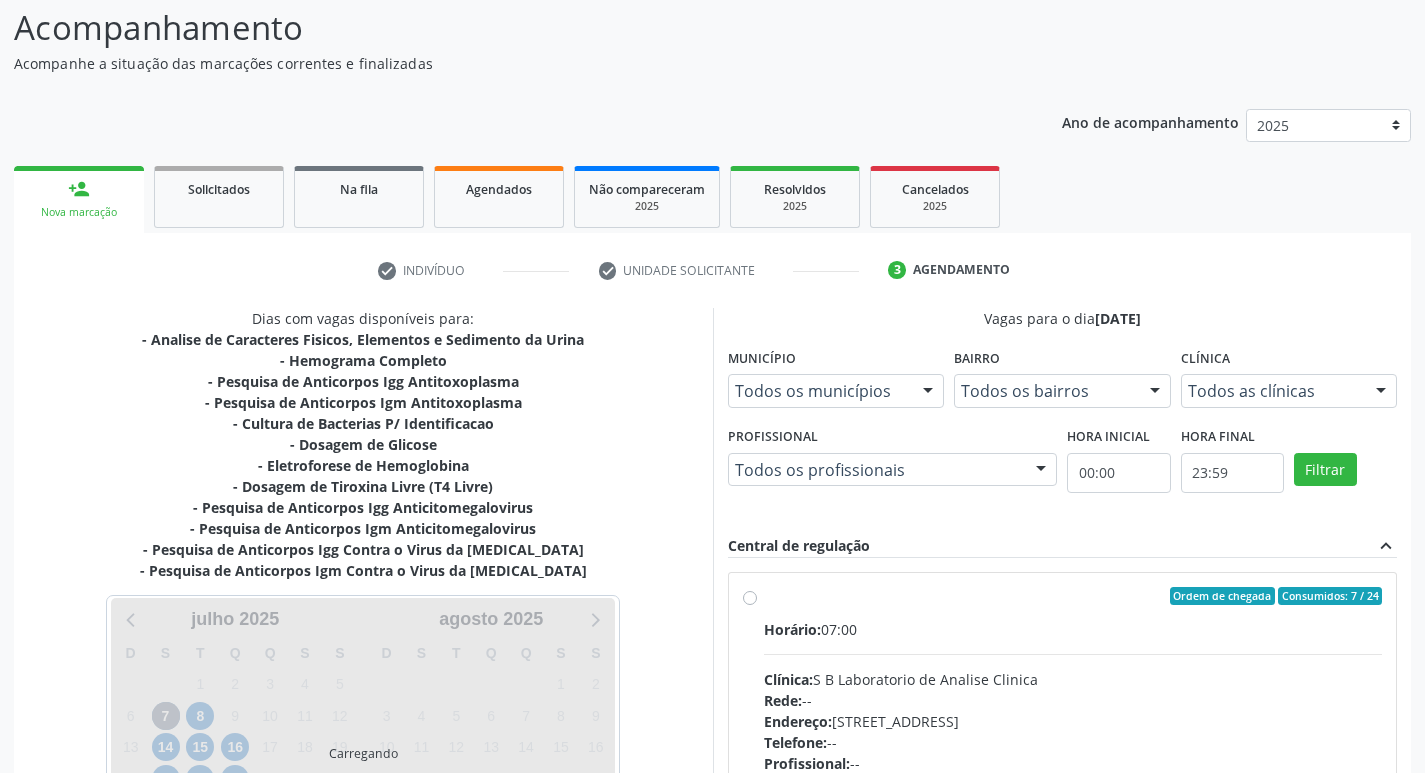 scroll, scrollTop: 0, scrollLeft: 0, axis: both 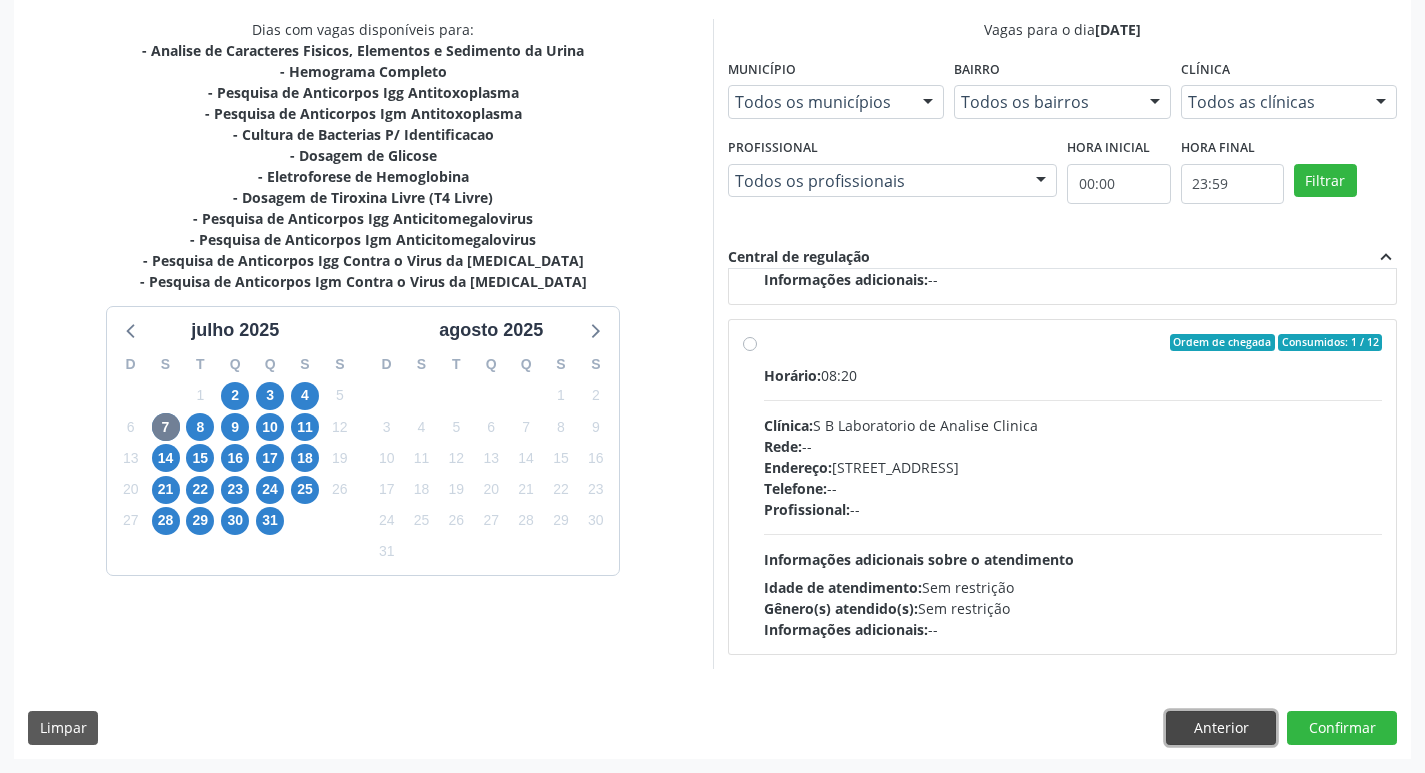 click on "Anterior" at bounding box center [1221, 728] 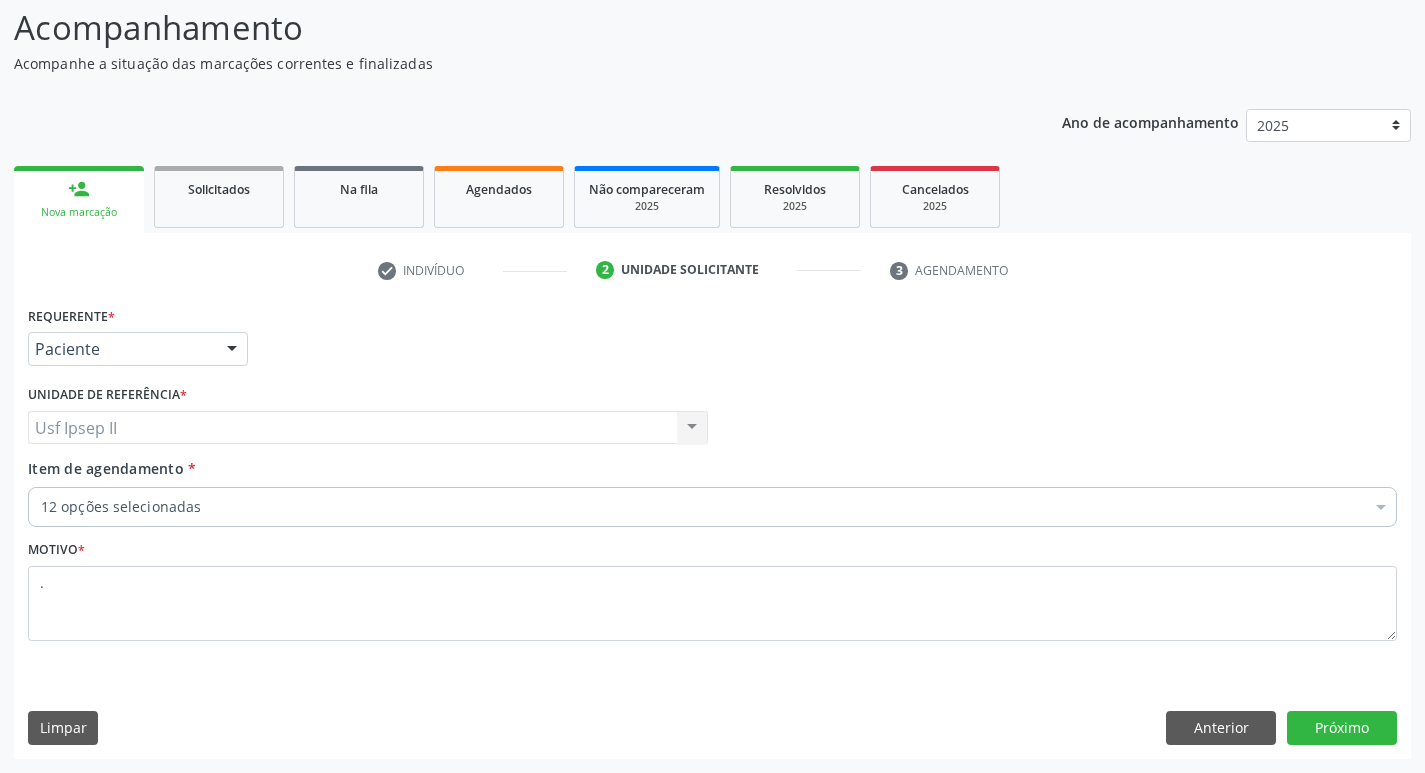 scroll, scrollTop: 133, scrollLeft: 0, axis: vertical 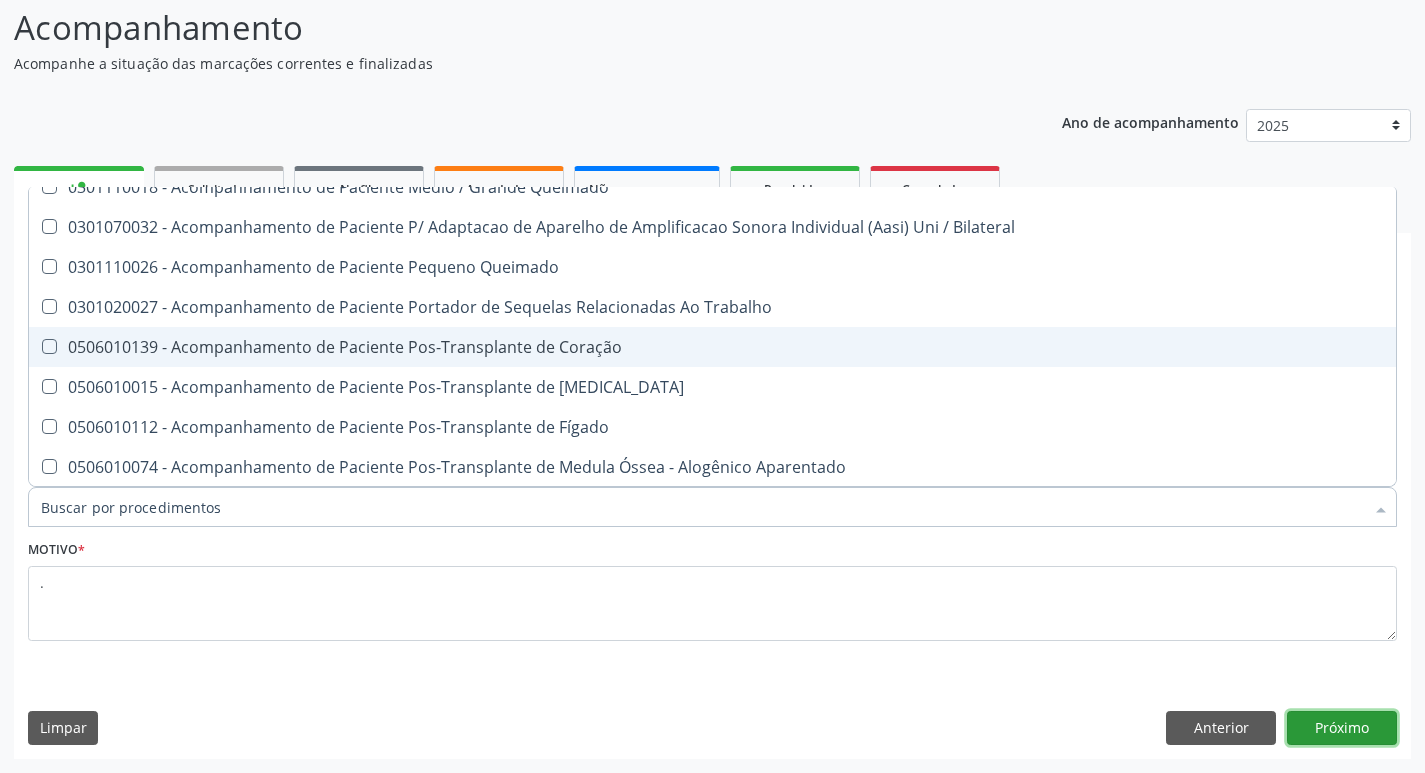 click on "Próximo" at bounding box center [1342, 728] 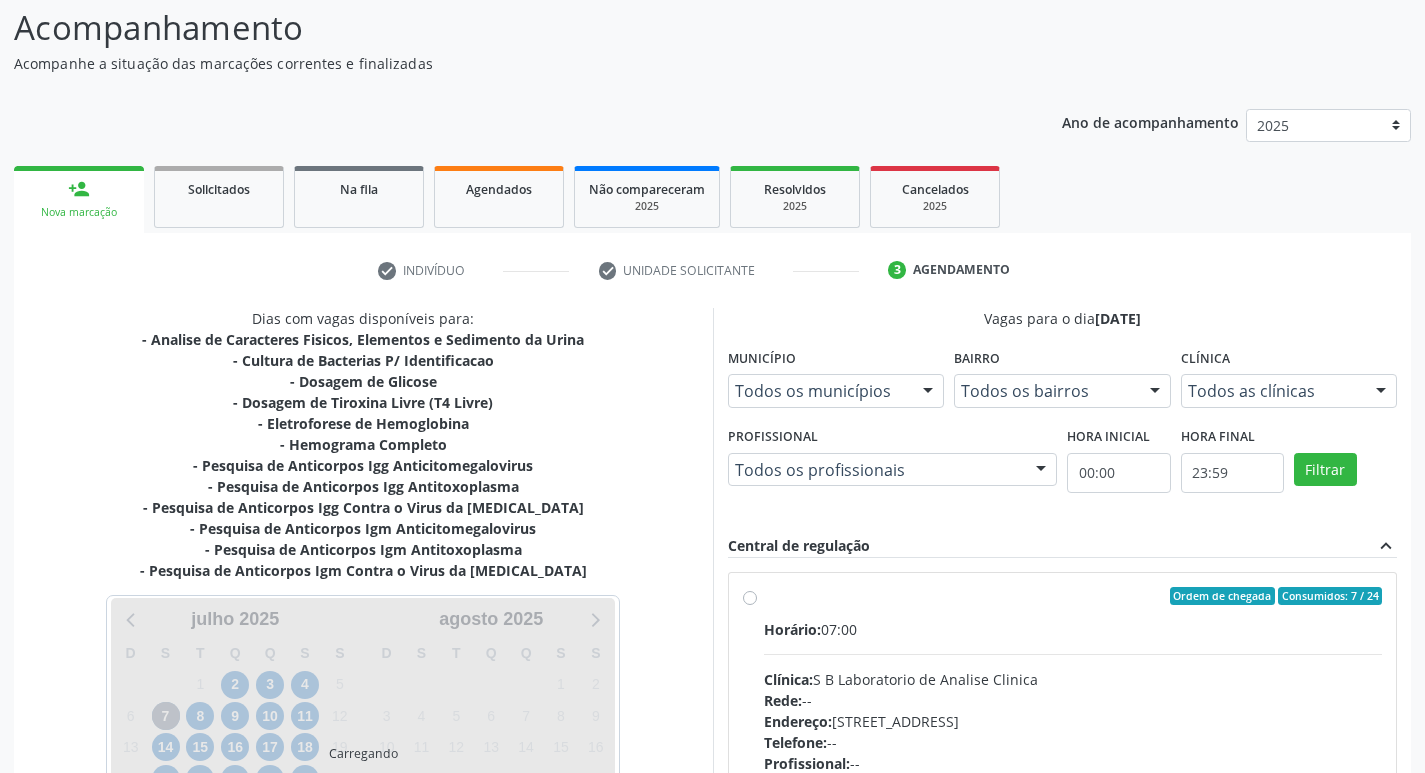 scroll, scrollTop: 0, scrollLeft: 0, axis: both 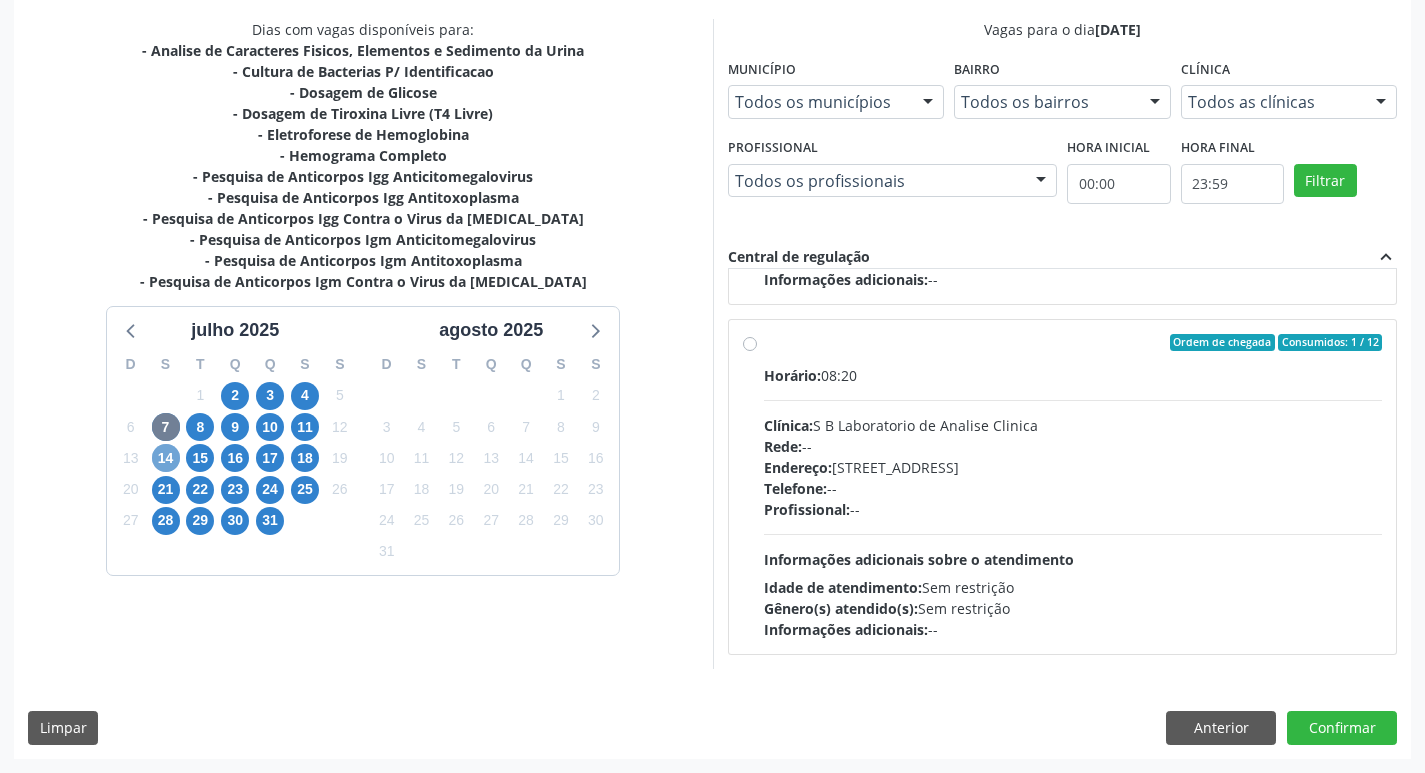 click on "14" at bounding box center [166, 458] 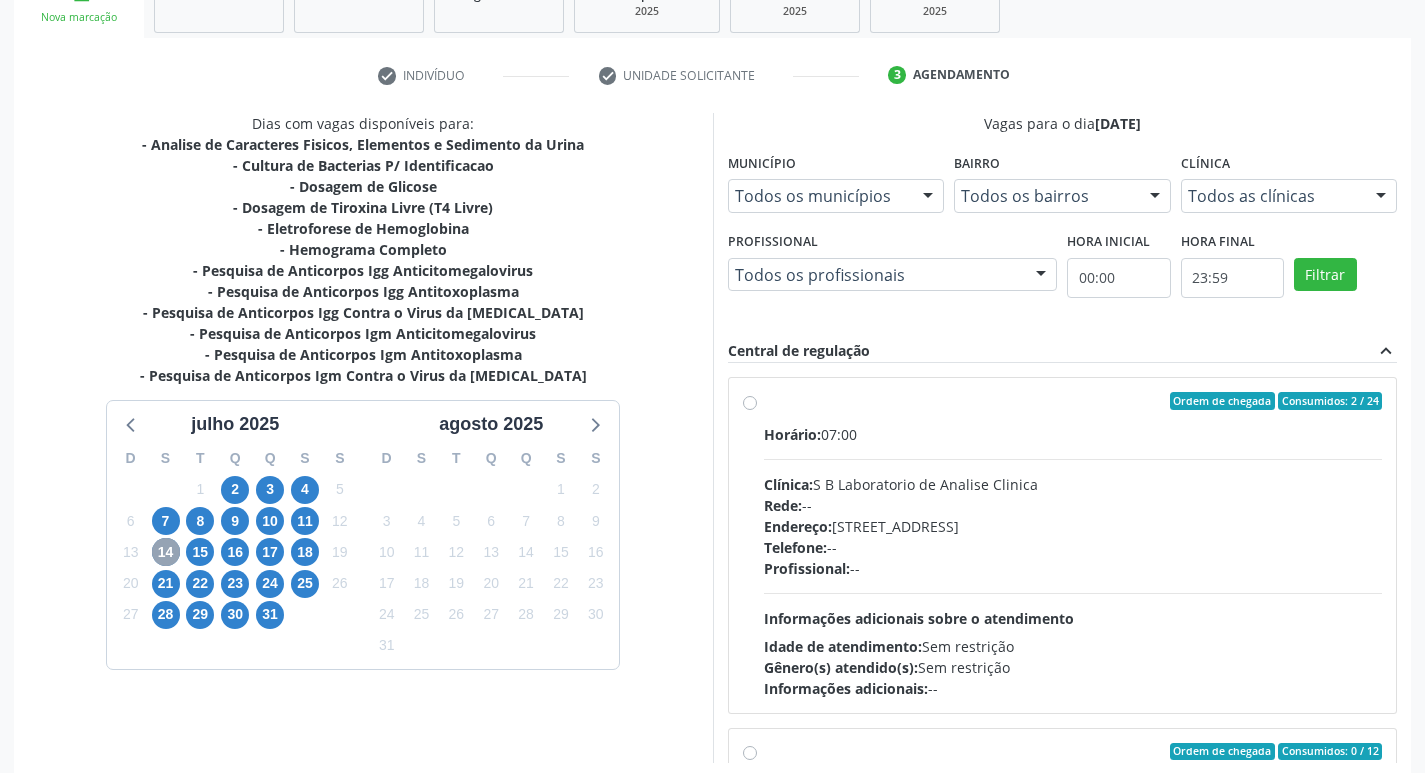 scroll, scrollTop: 422, scrollLeft: 0, axis: vertical 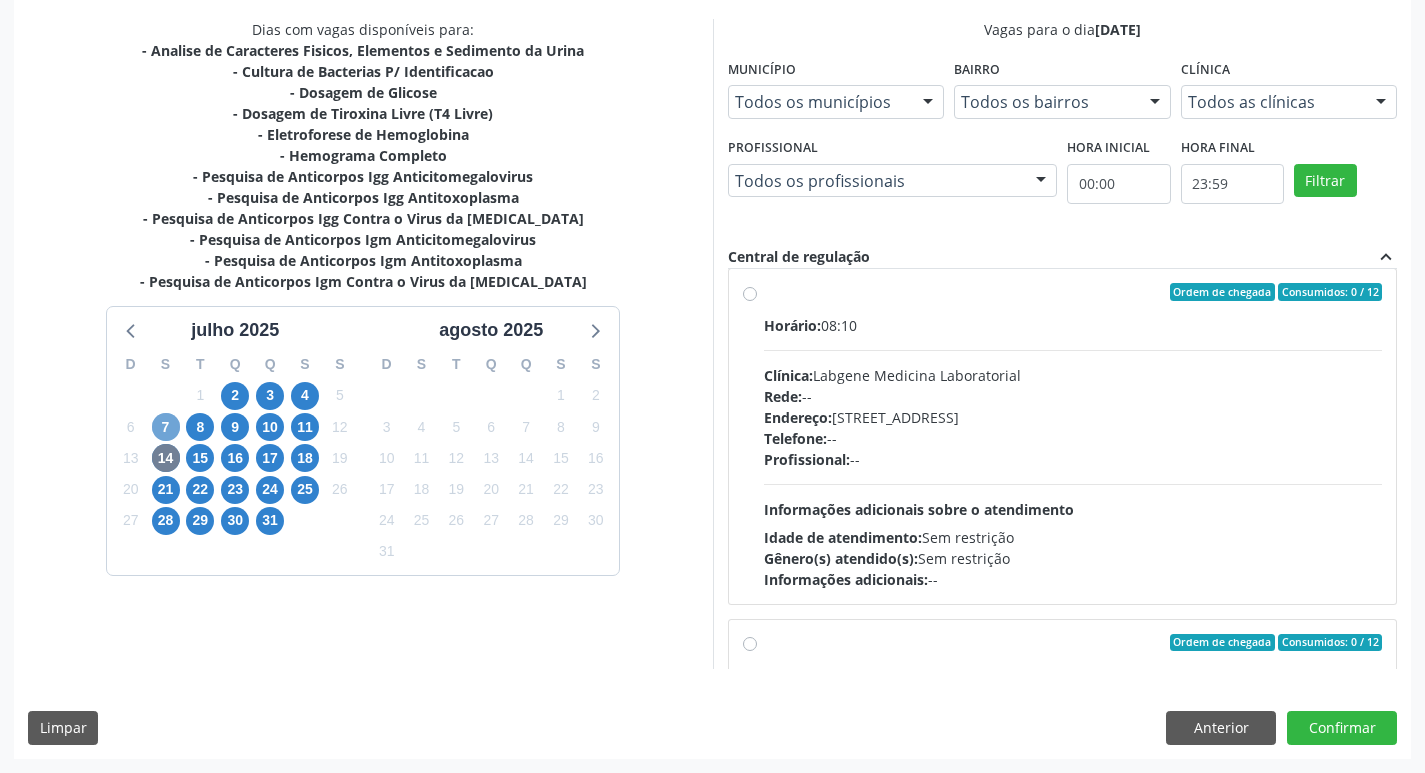 click on "7" at bounding box center (166, 427) 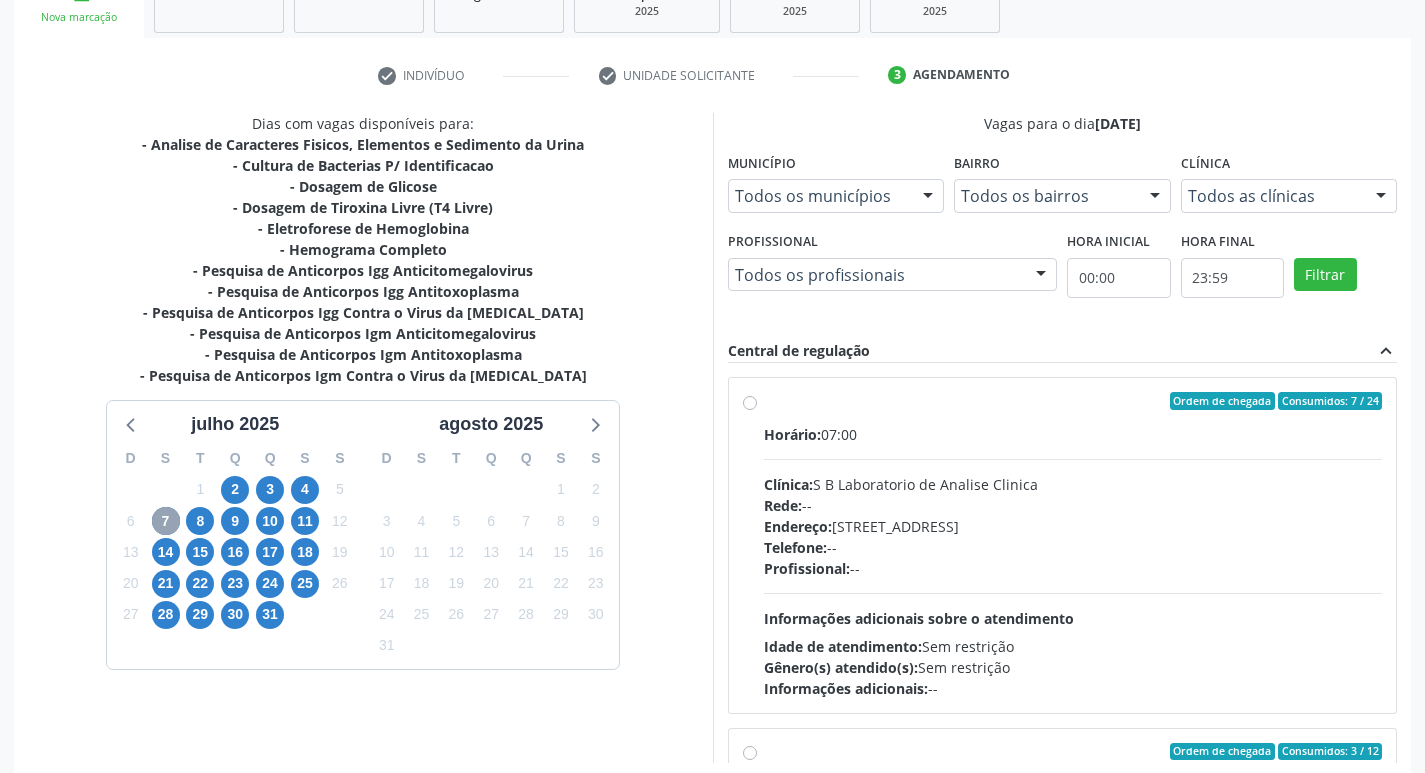 scroll, scrollTop: 422, scrollLeft: 0, axis: vertical 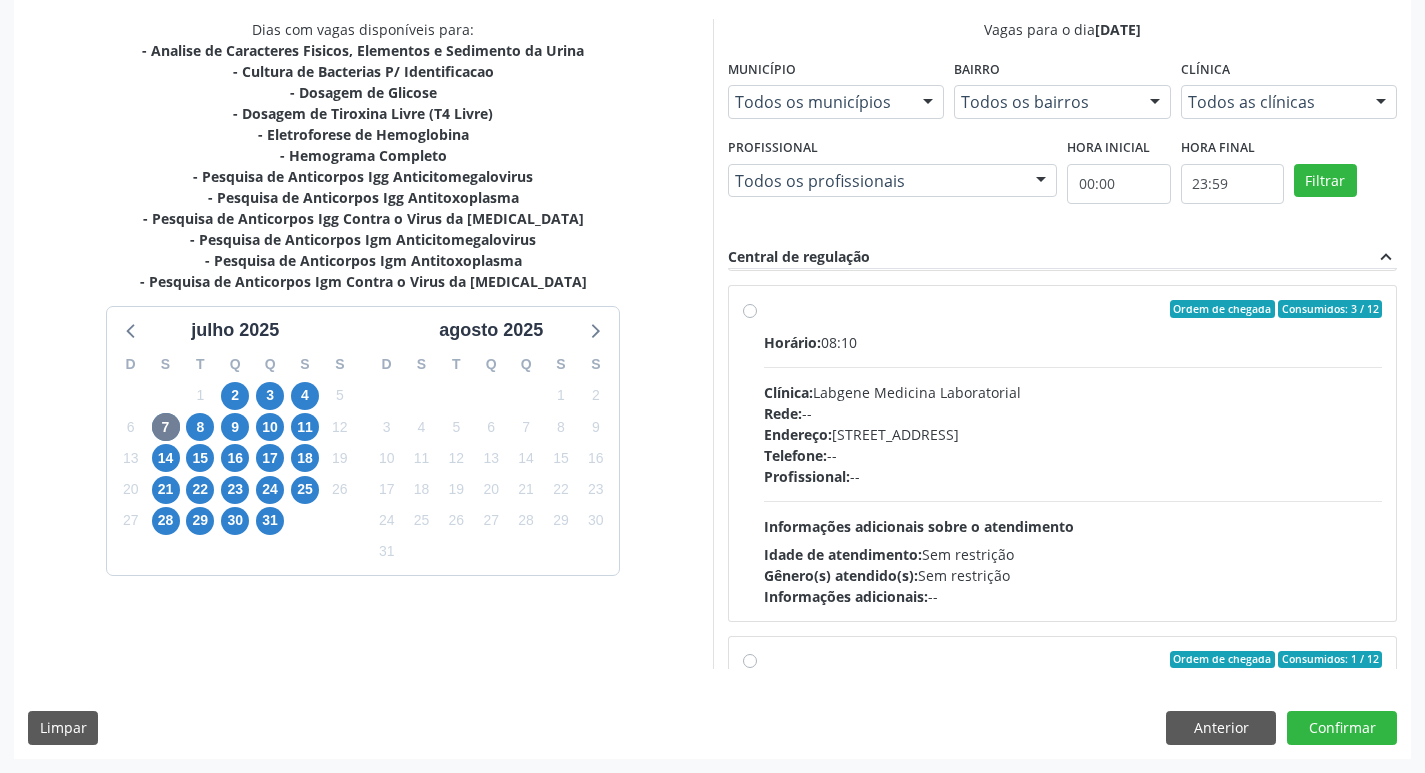click on "Ordem de chegada
Consumidos: 3 / 12
Horário:   08:10
Clínica:  Labgene Medicina Laboratorial
Rede:
--
Endereço:   nº 531, Nossa Senhora da Pen, Serra Talhada - PE
Telefone:   --
Profissional:
--
Informações adicionais sobre o atendimento
Idade de atendimento:
Sem restrição
Gênero(s) atendido(s):
Sem restrição
Informações adicionais:
--" at bounding box center (1073, 453) 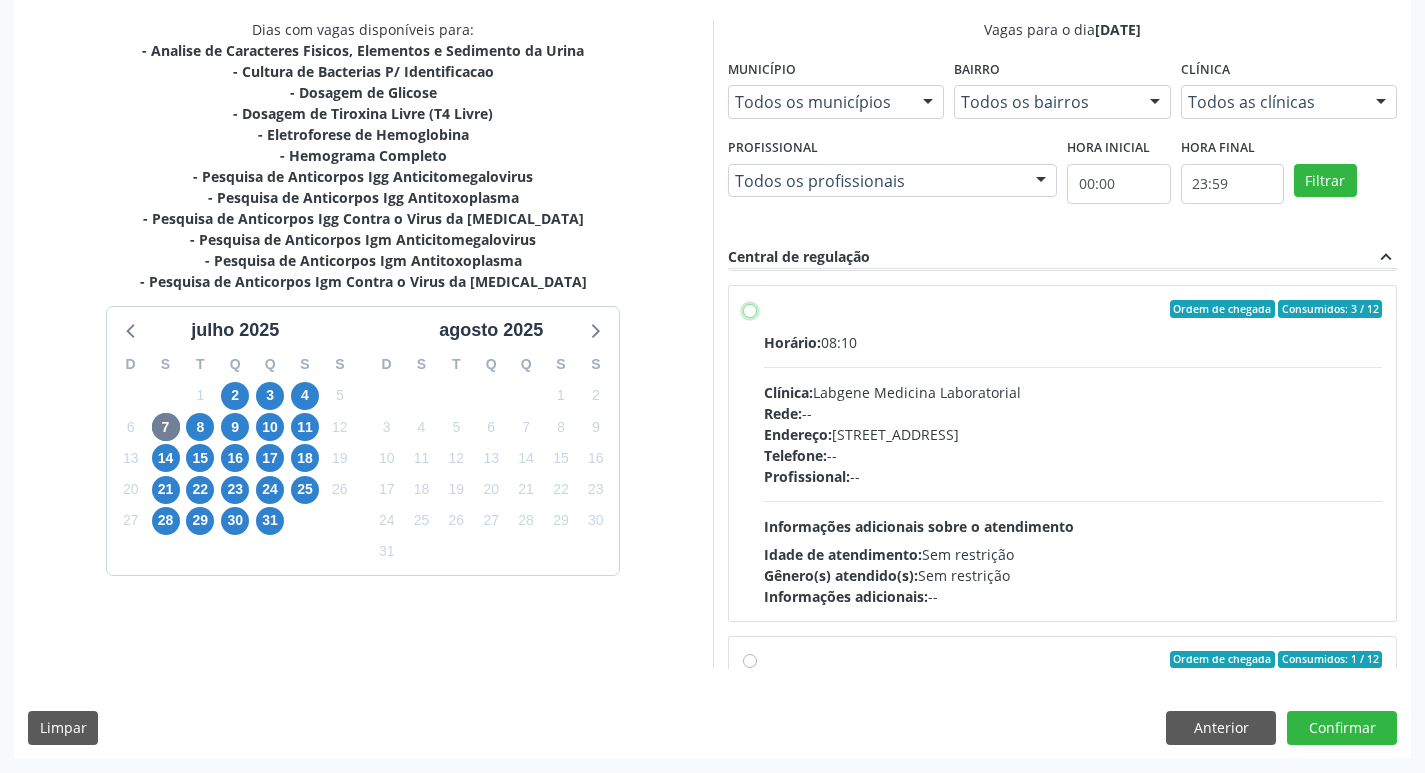 click on "Ordem de chegada
Consumidos: 3 / 12
Horário:   08:10
Clínica:  Labgene Medicina Laboratorial
Rede:
--
Endereço:   nº 531, Nossa Senhora da Pen, Serra Talhada - PE
Telefone:   --
Profissional:
--
Informações adicionais sobre o atendimento
Idade de atendimento:
Sem restrição
Gênero(s) atendido(s):
Sem restrição
Informações adicionais:
--" at bounding box center (750, 309) 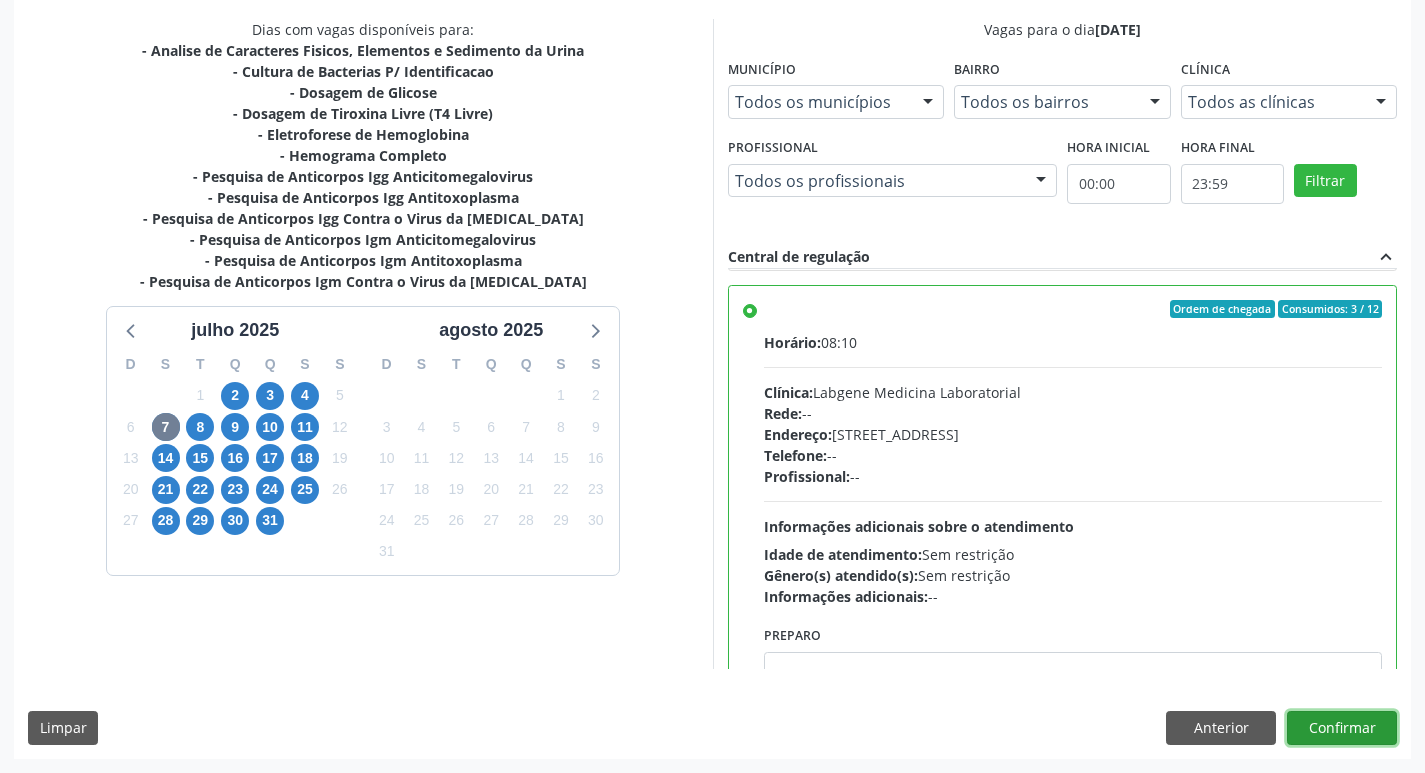 click on "Confirmar" at bounding box center (1342, 728) 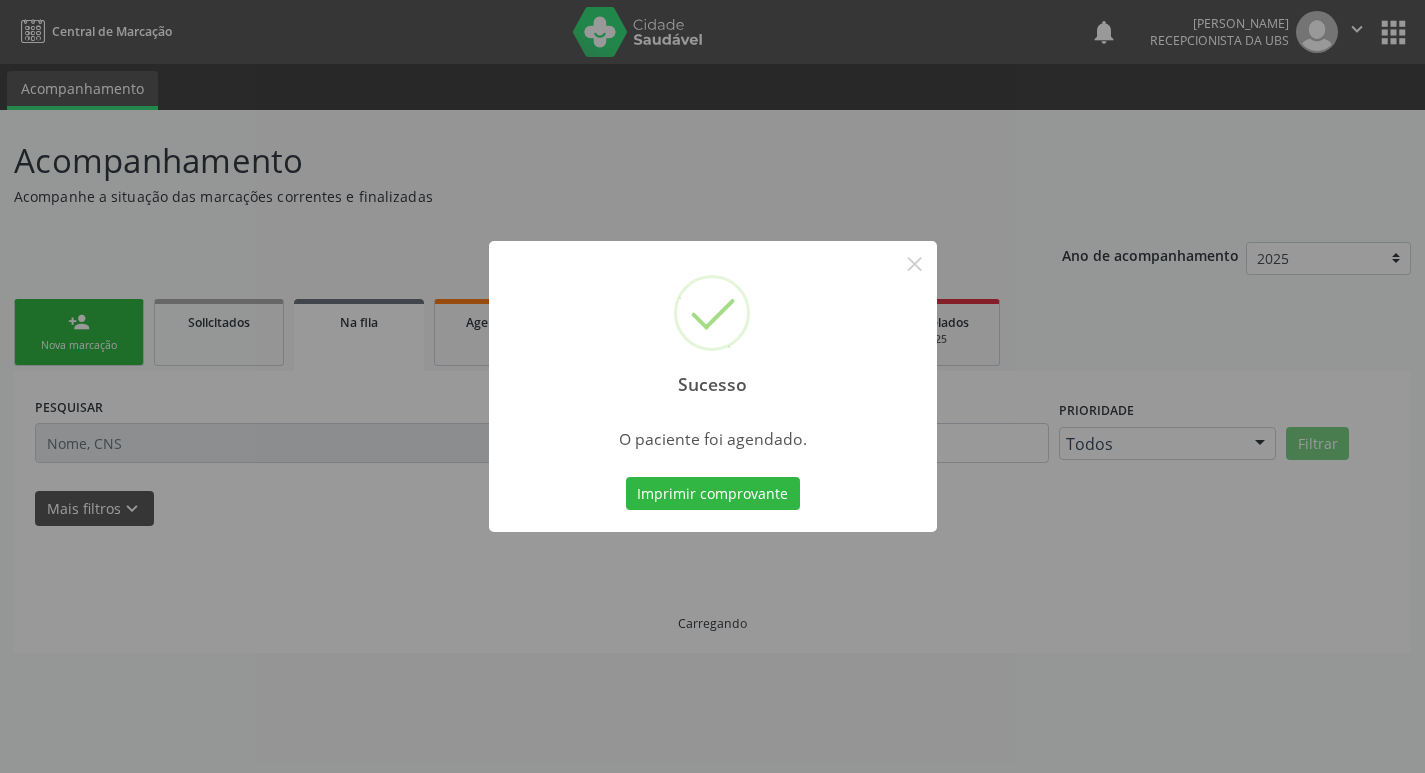 scroll, scrollTop: 0, scrollLeft: 0, axis: both 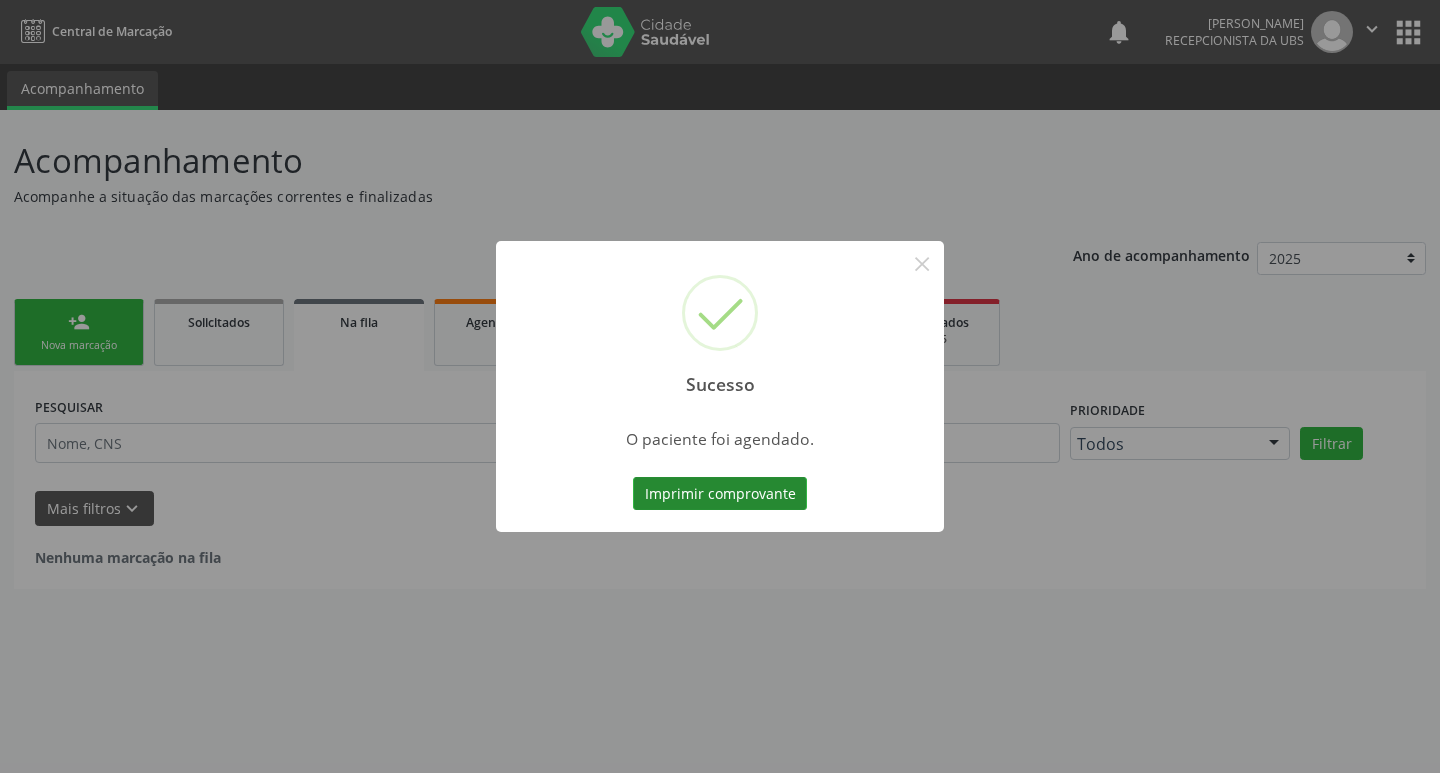 click on "Imprimir comprovante" at bounding box center (720, 494) 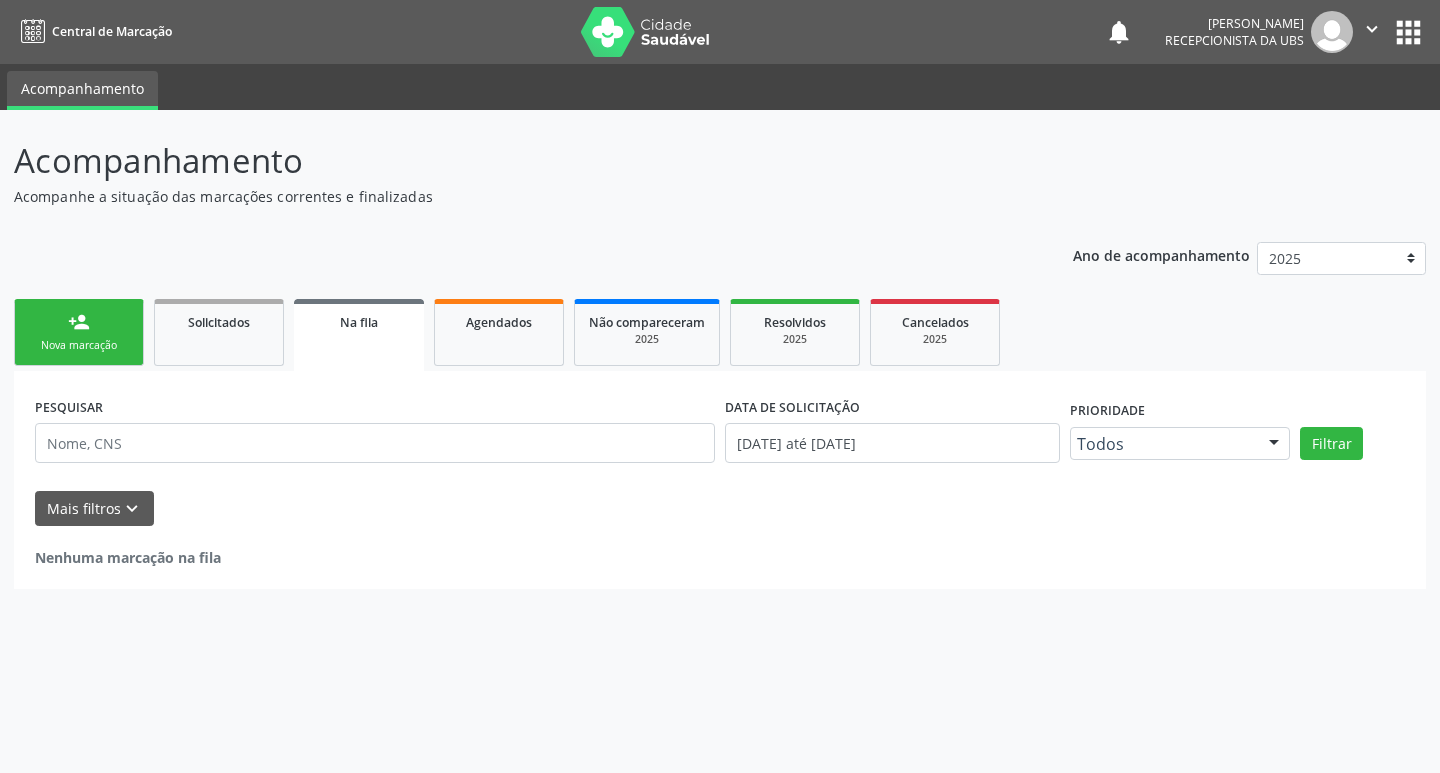 click on "person_add
Nova marcação" at bounding box center (79, 332) 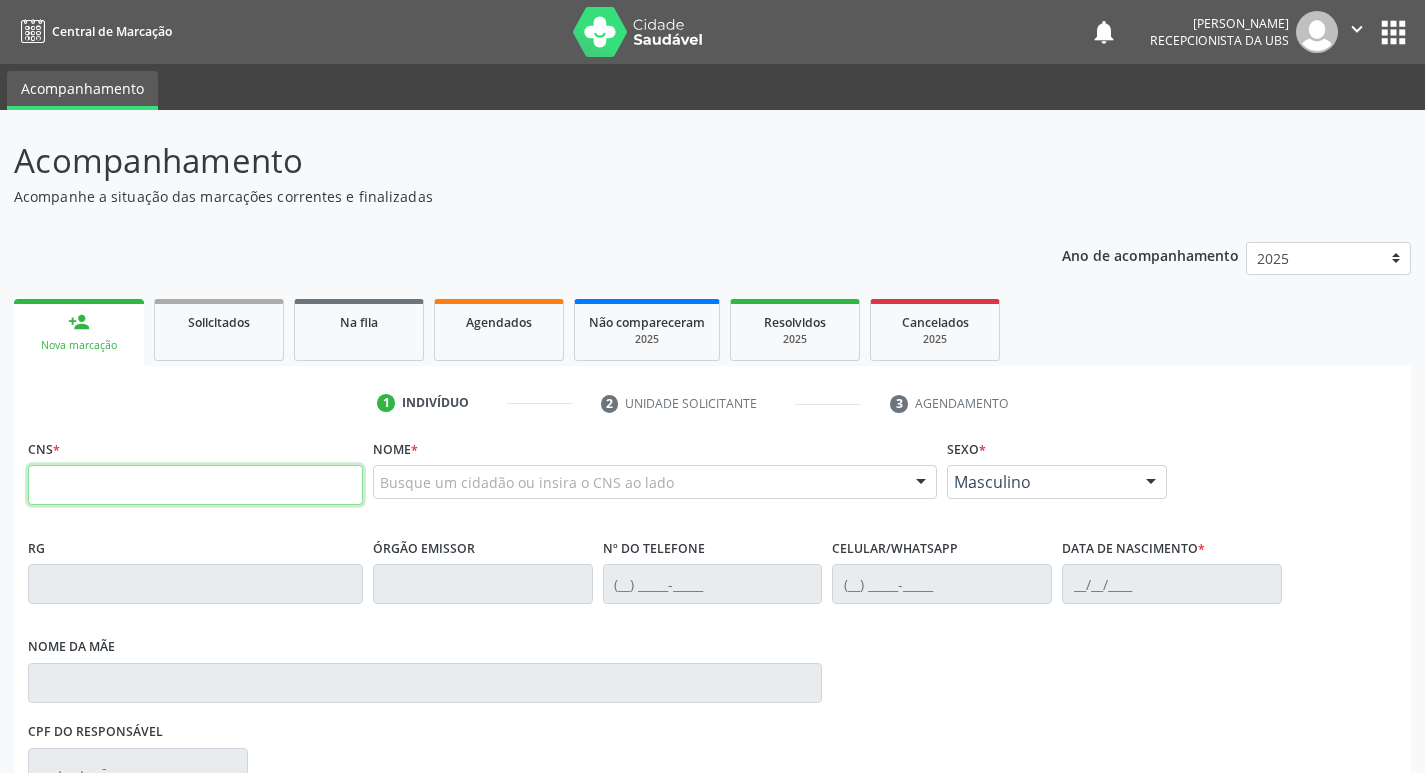 click at bounding box center (195, 485) 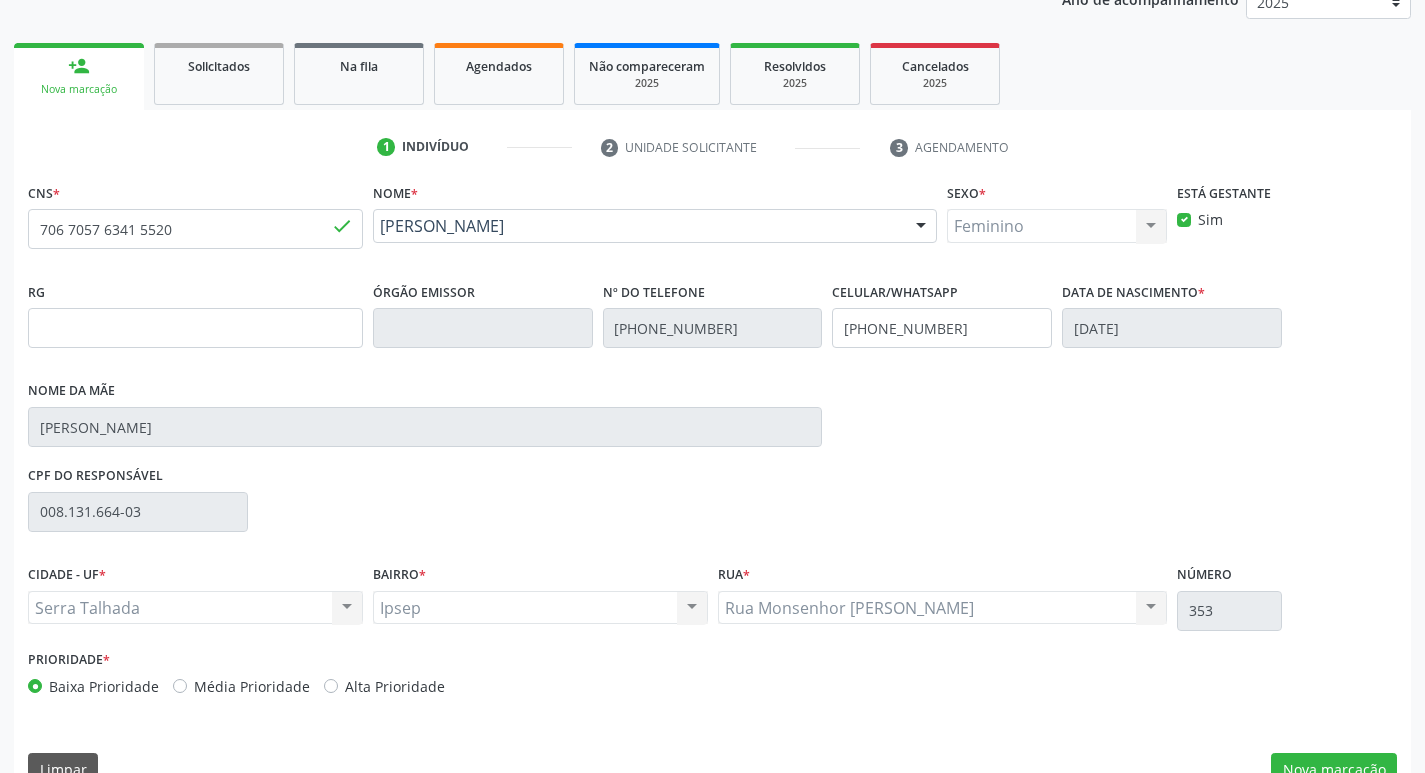 scroll, scrollTop: 297, scrollLeft: 0, axis: vertical 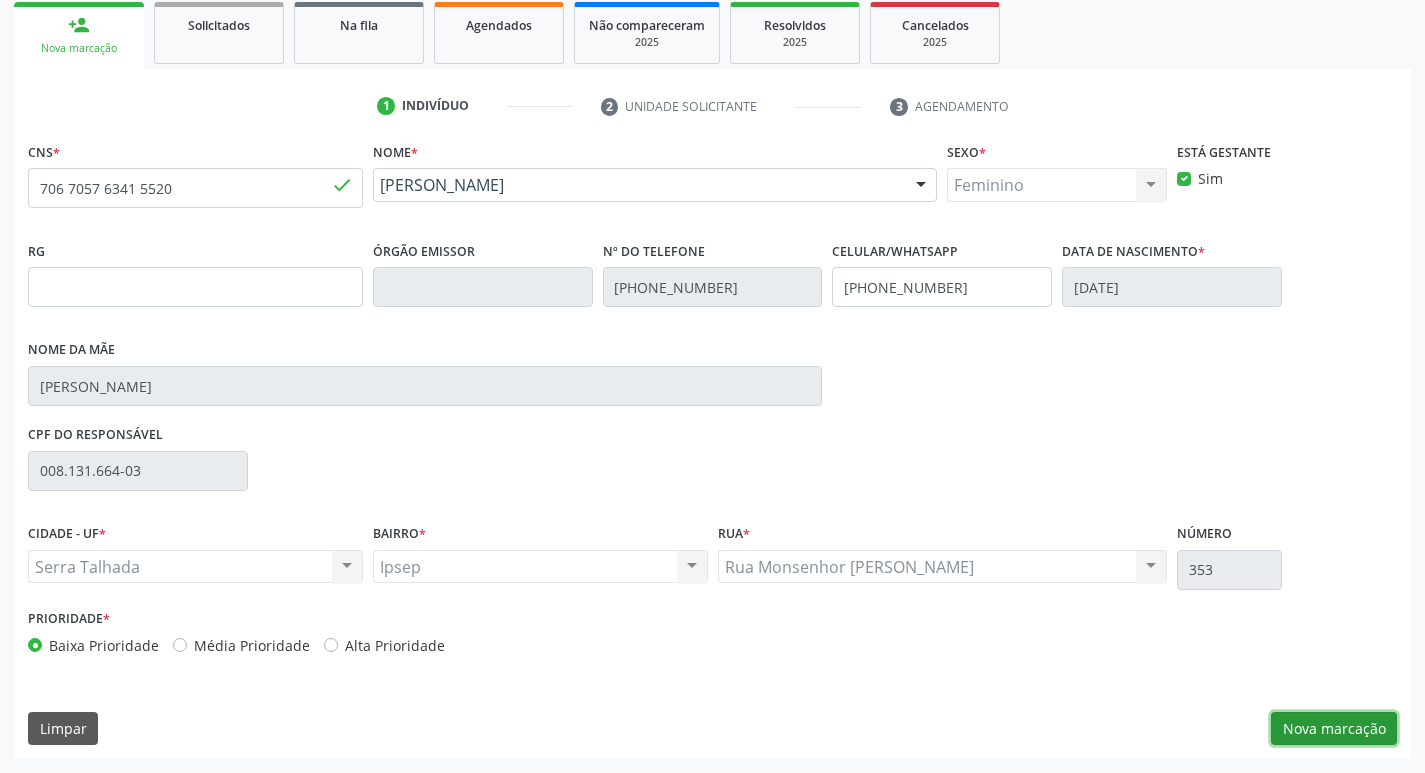 click on "Nova marcação" at bounding box center [1334, 729] 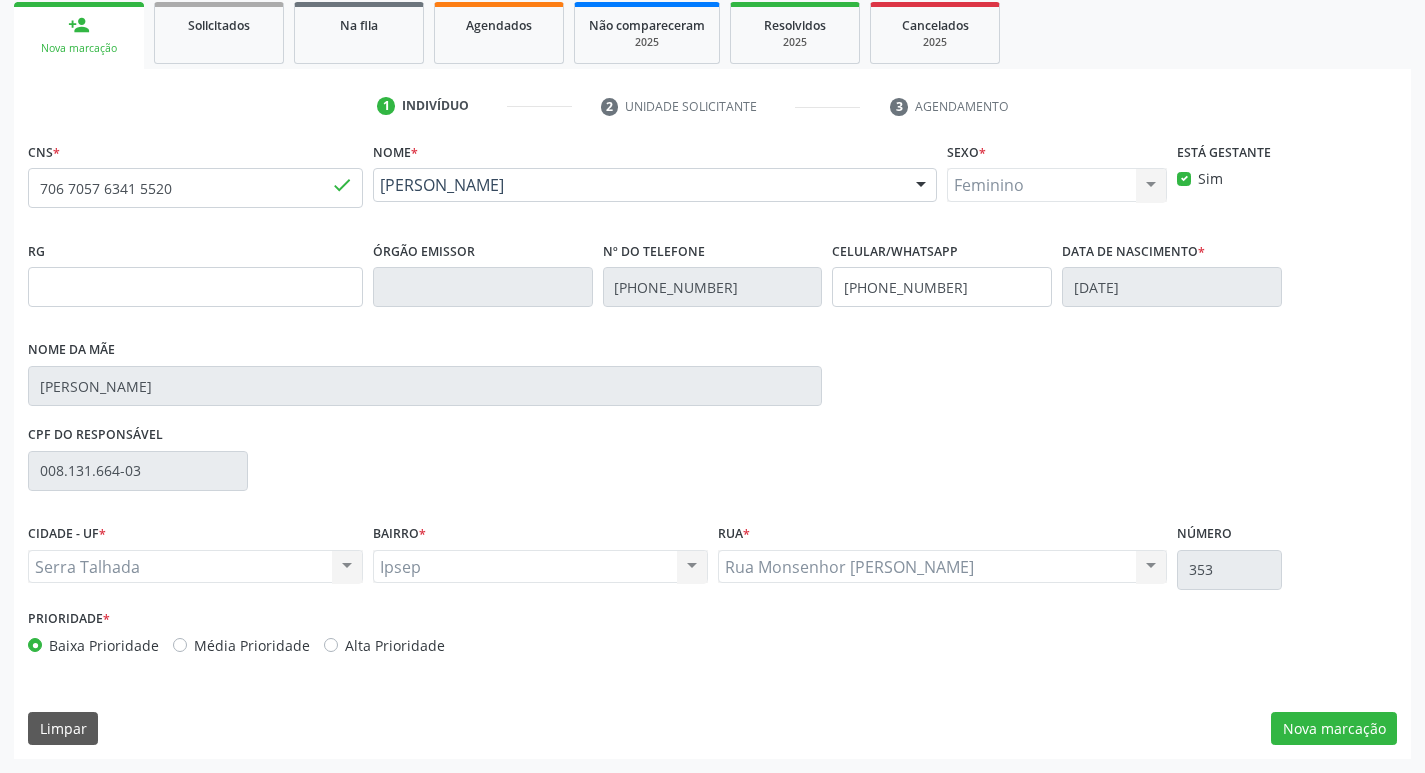 scroll, scrollTop: 133, scrollLeft: 0, axis: vertical 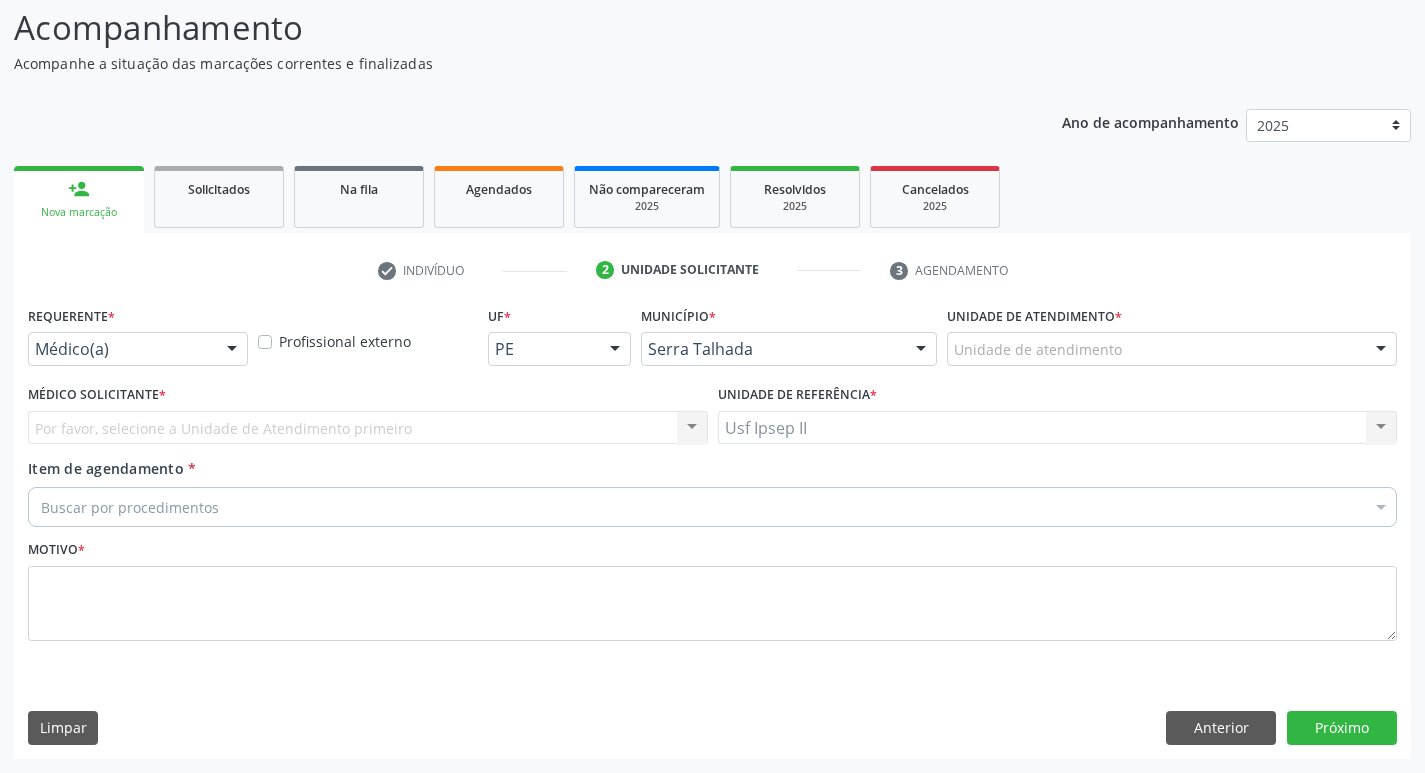 click at bounding box center [232, 350] 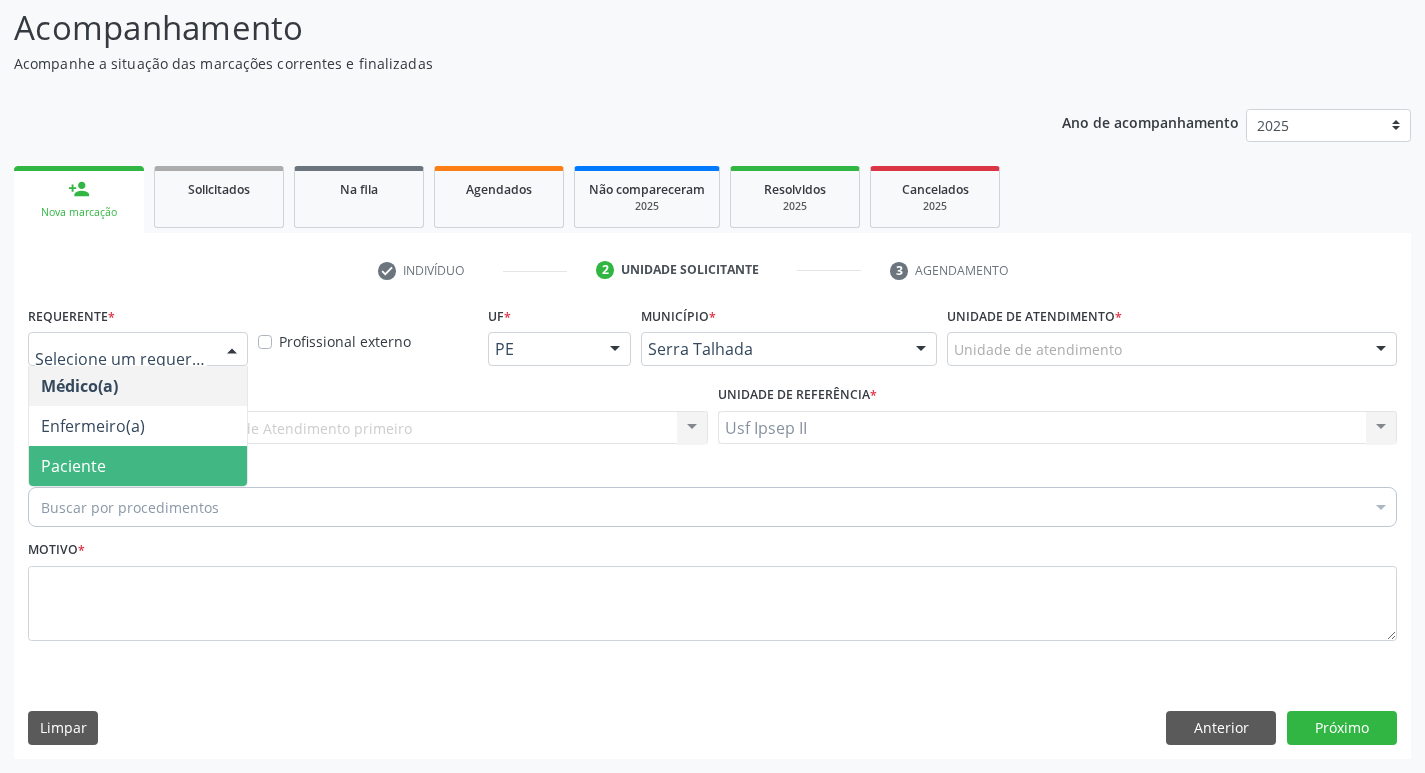 click on "Paciente" at bounding box center [73, 466] 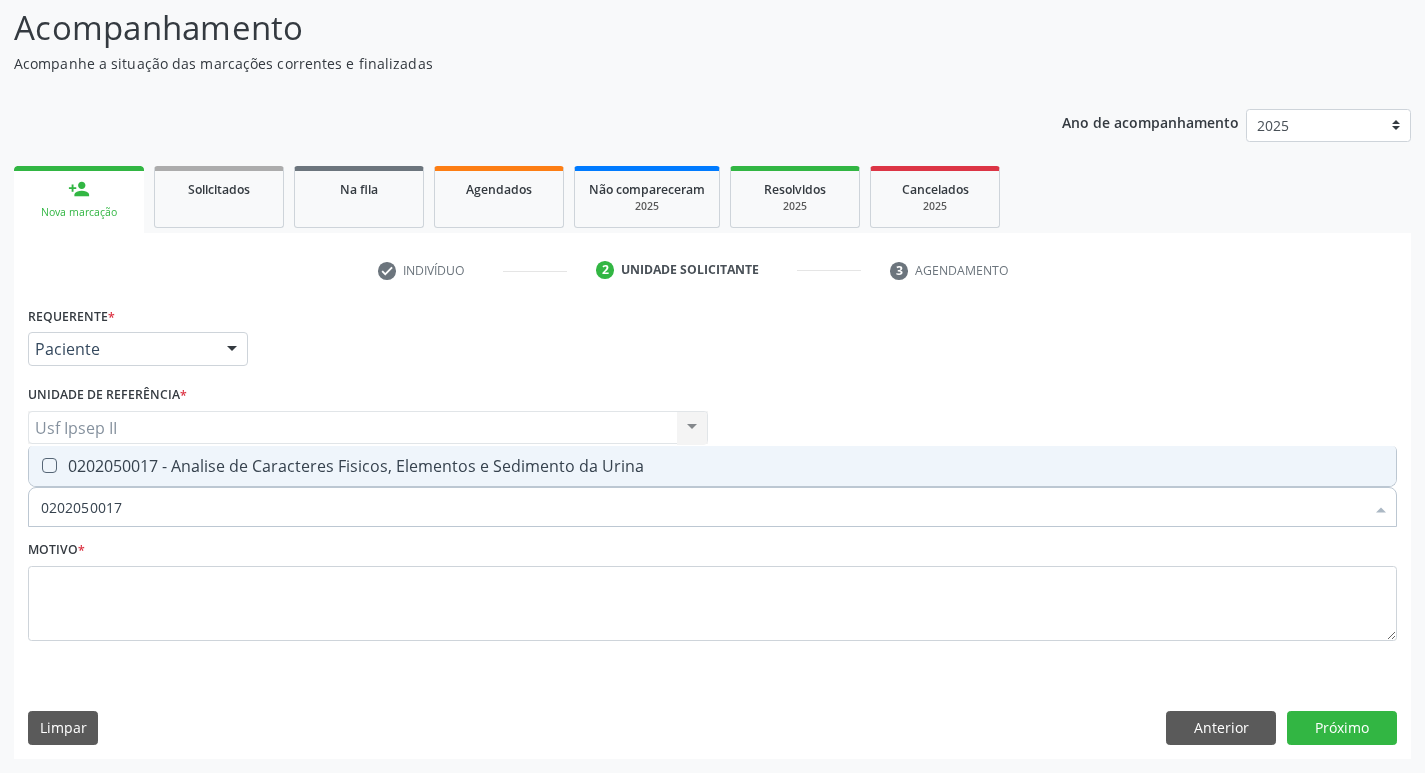click on "0202050017 - Analise de Caracteres Fisicos, Elementos e Sedimento da Urina" at bounding box center [712, 466] 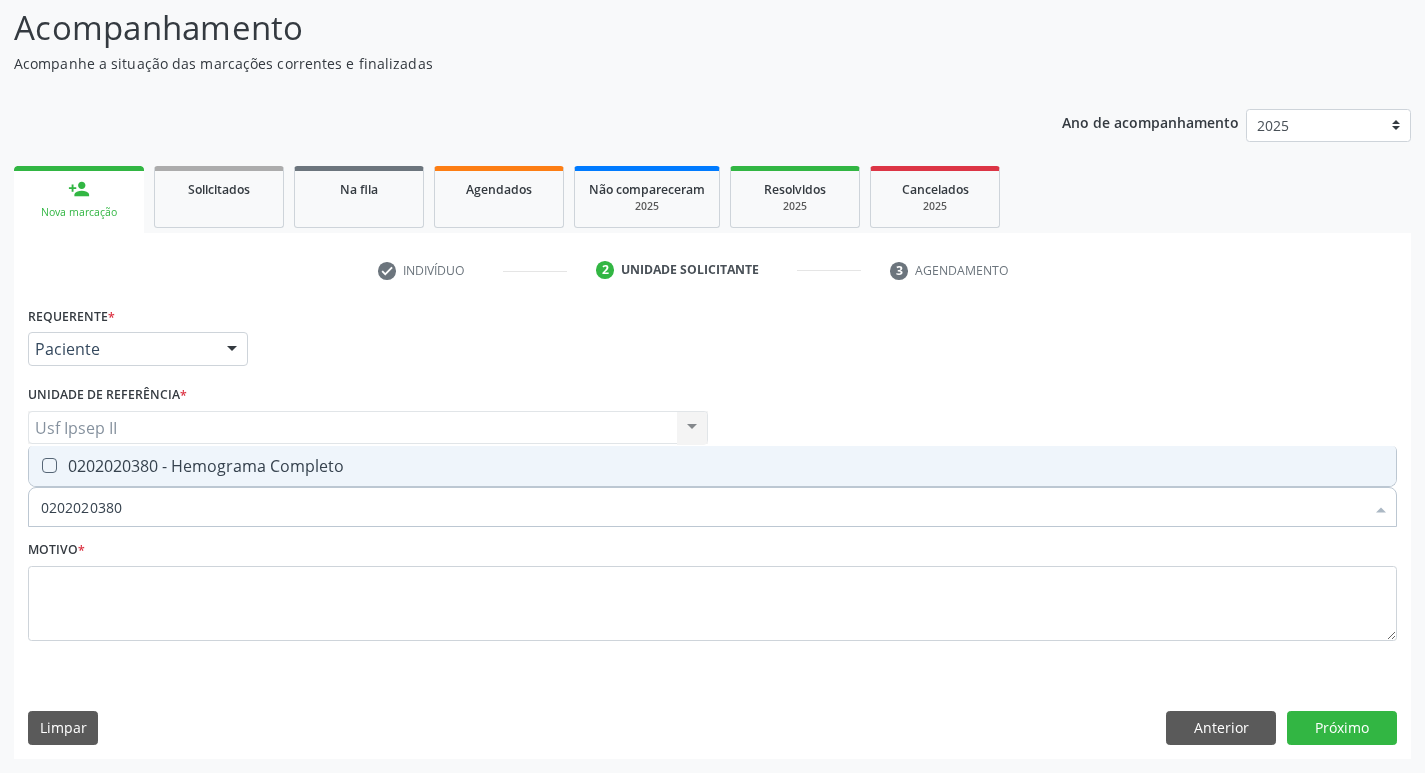 click on "0202020380 - Hemograma Completo" at bounding box center [712, 466] 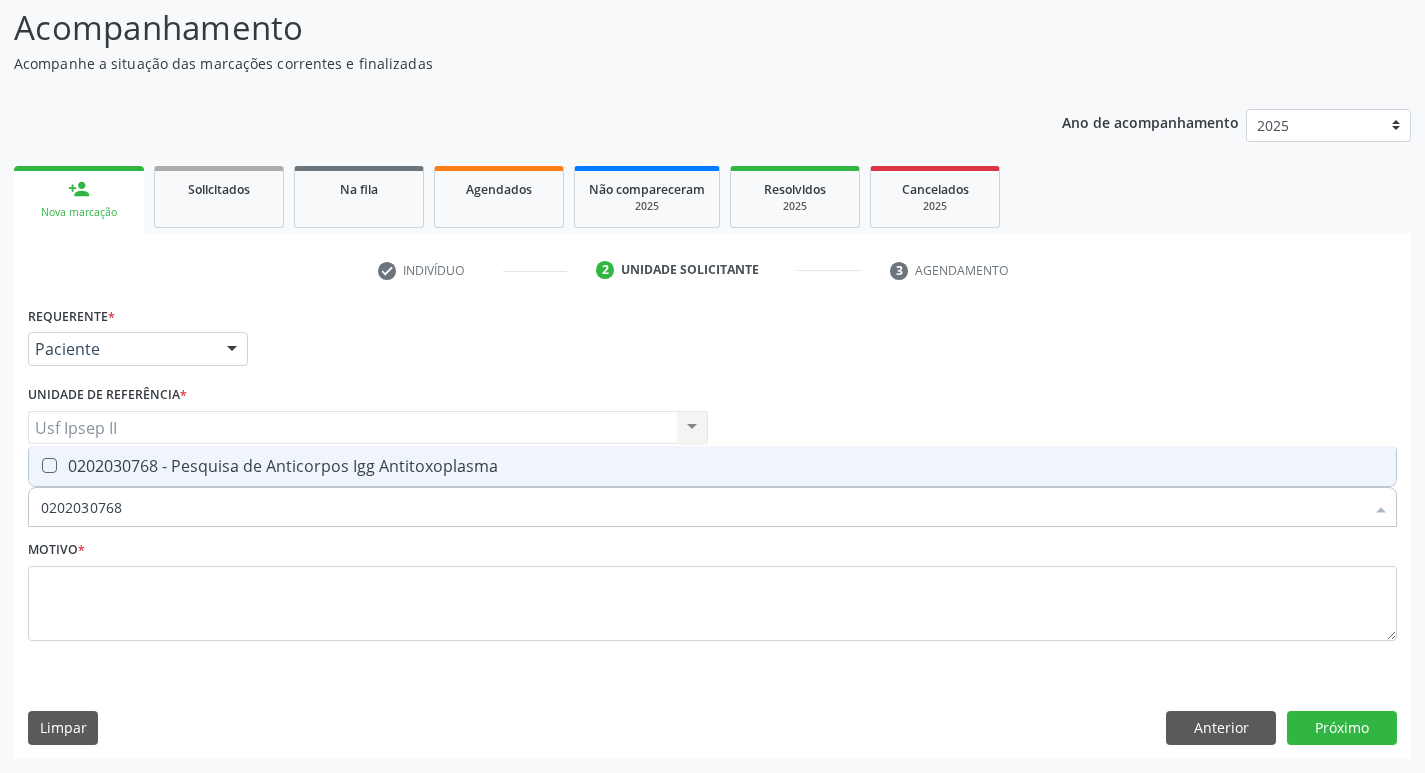 click at bounding box center [49, 465] 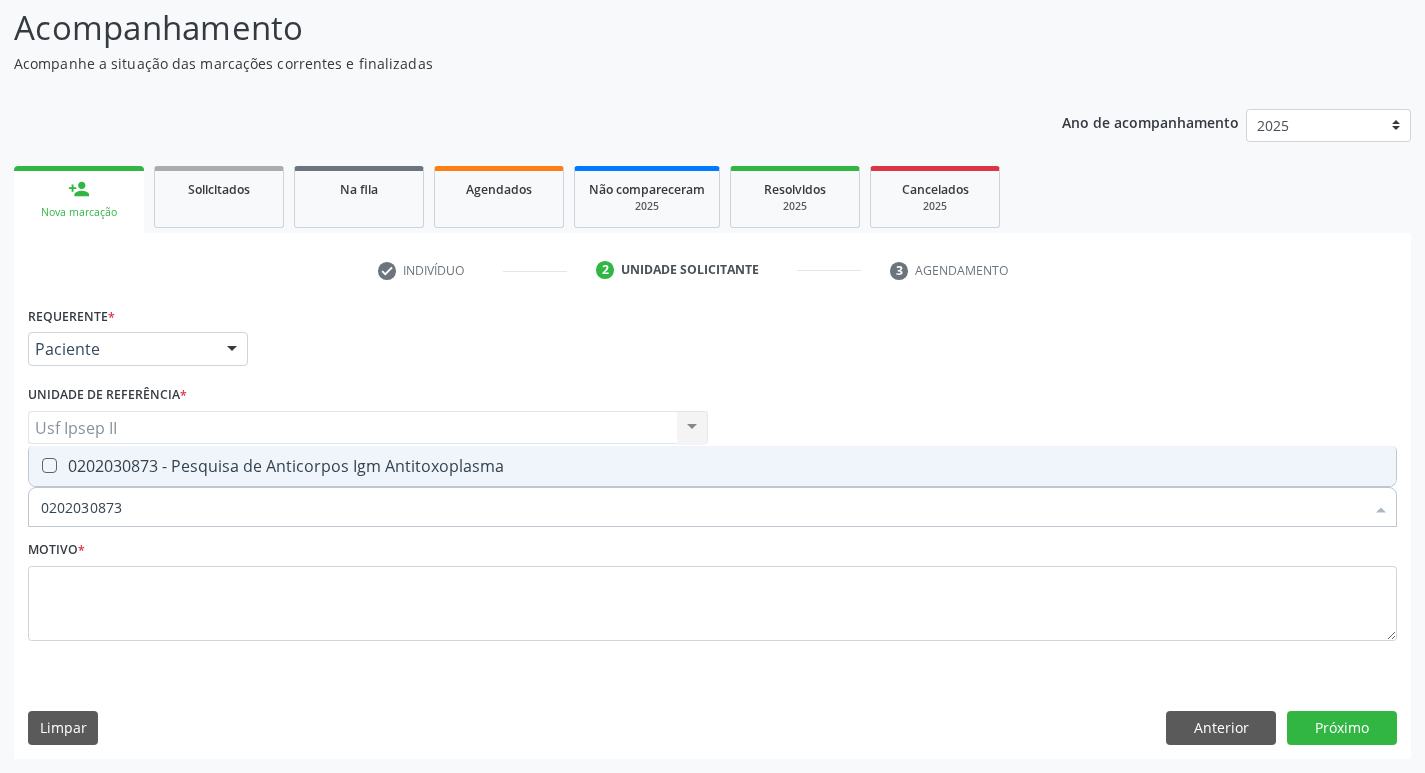 click on "0202030873 - Pesquisa de Anticorpos Igm Antitoxoplasma" at bounding box center (712, 466) 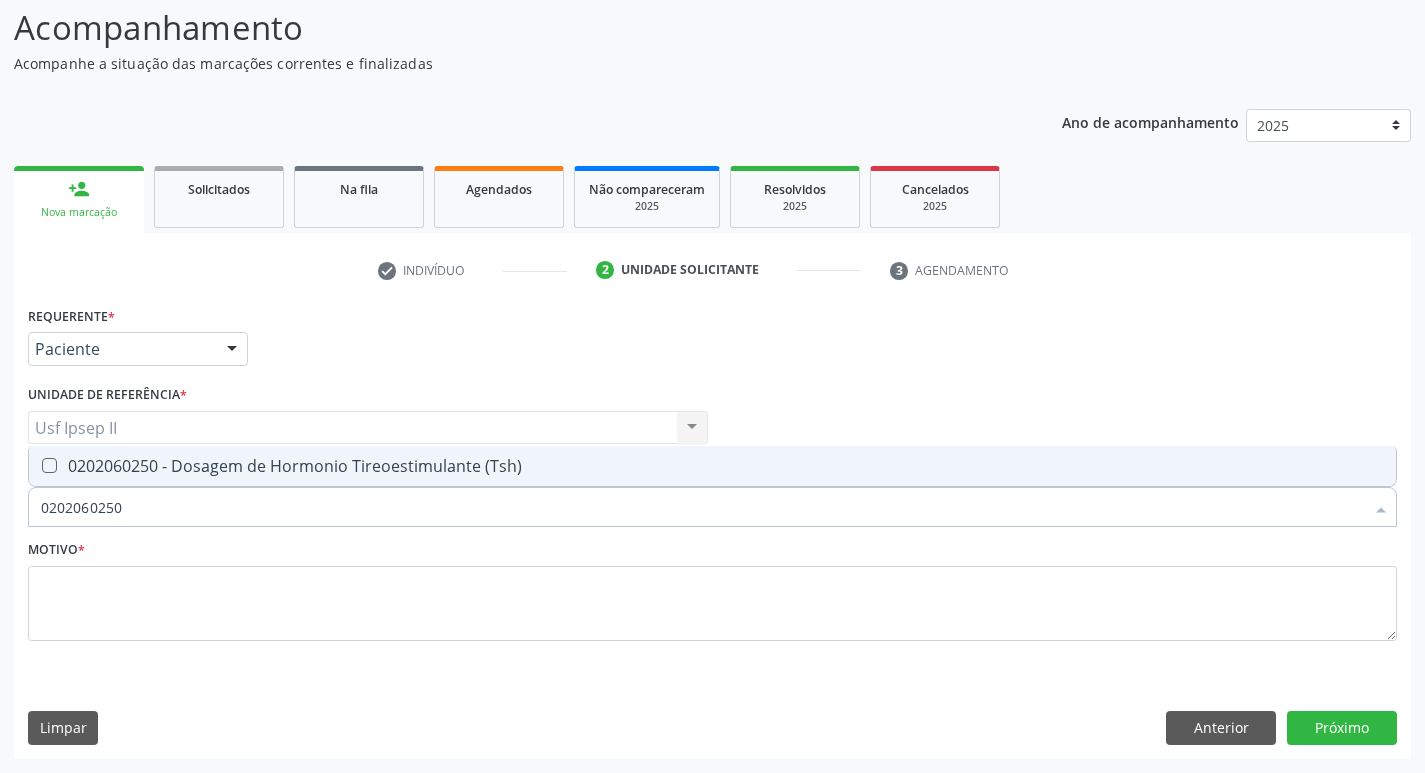 click on "0202060250 - Dosagem de Hormonio Tireoestimulante (Tsh)" at bounding box center [712, 466] 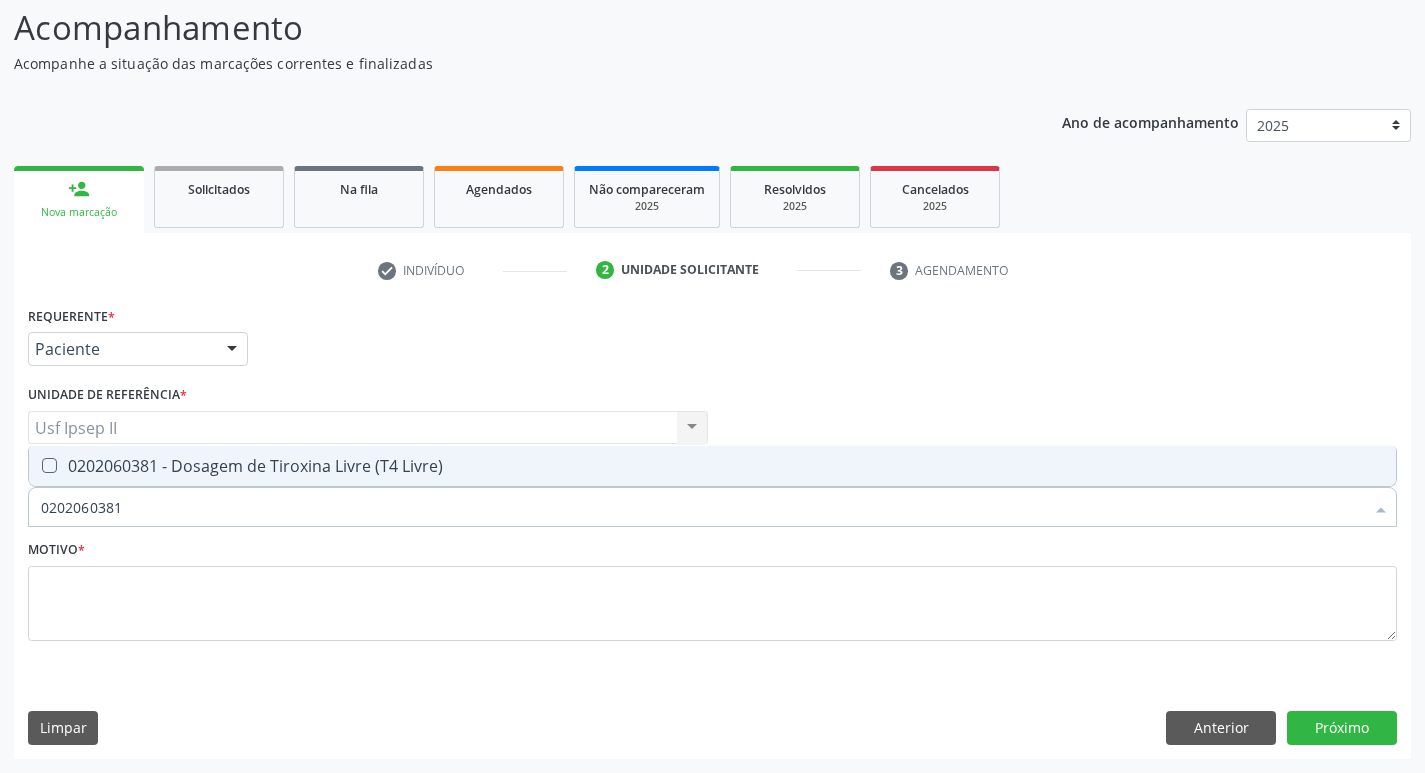 click on "0202060381 - Dosagem de Tiroxina Livre (T4 Livre)" at bounding box center [712, 466] 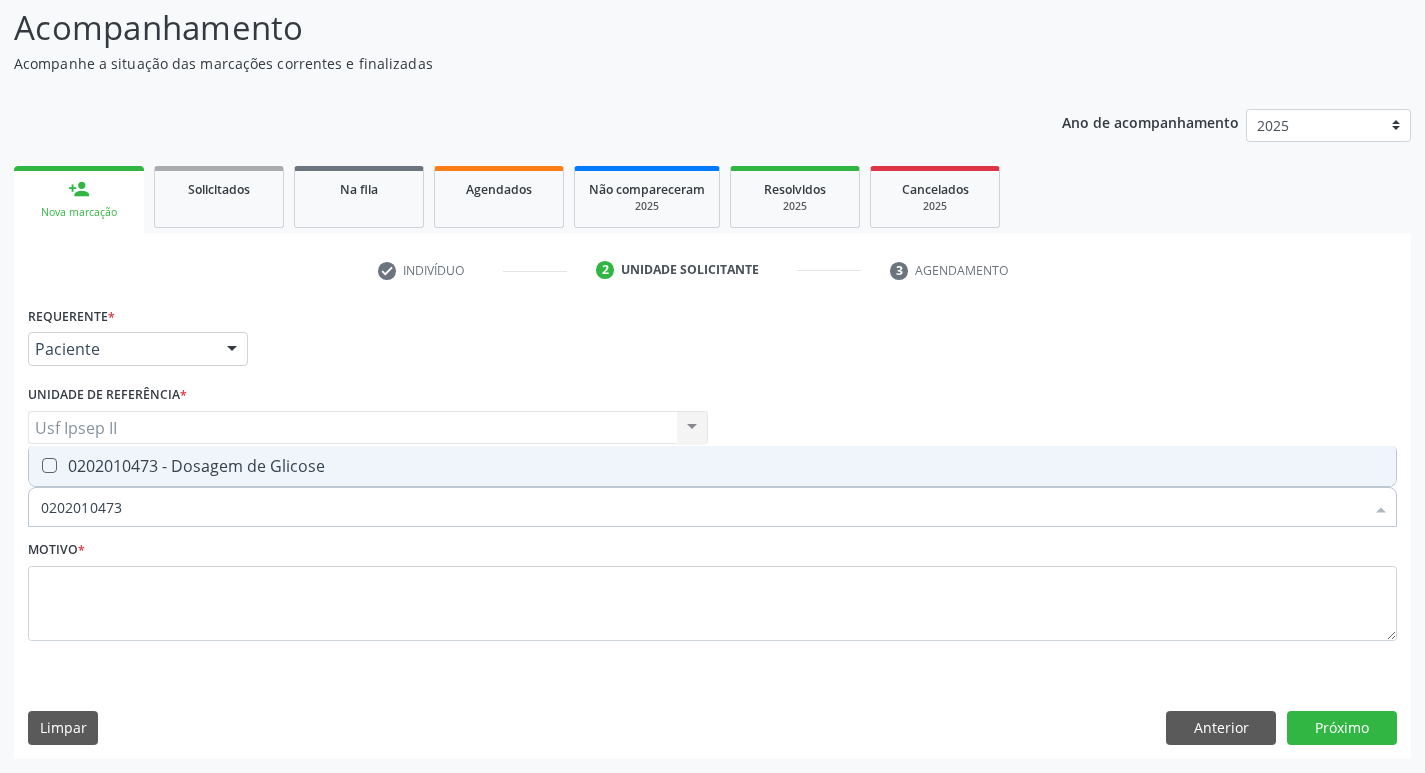 click on "0202010473 - Dosagem de Glicose" at bounding box center [712, 466] 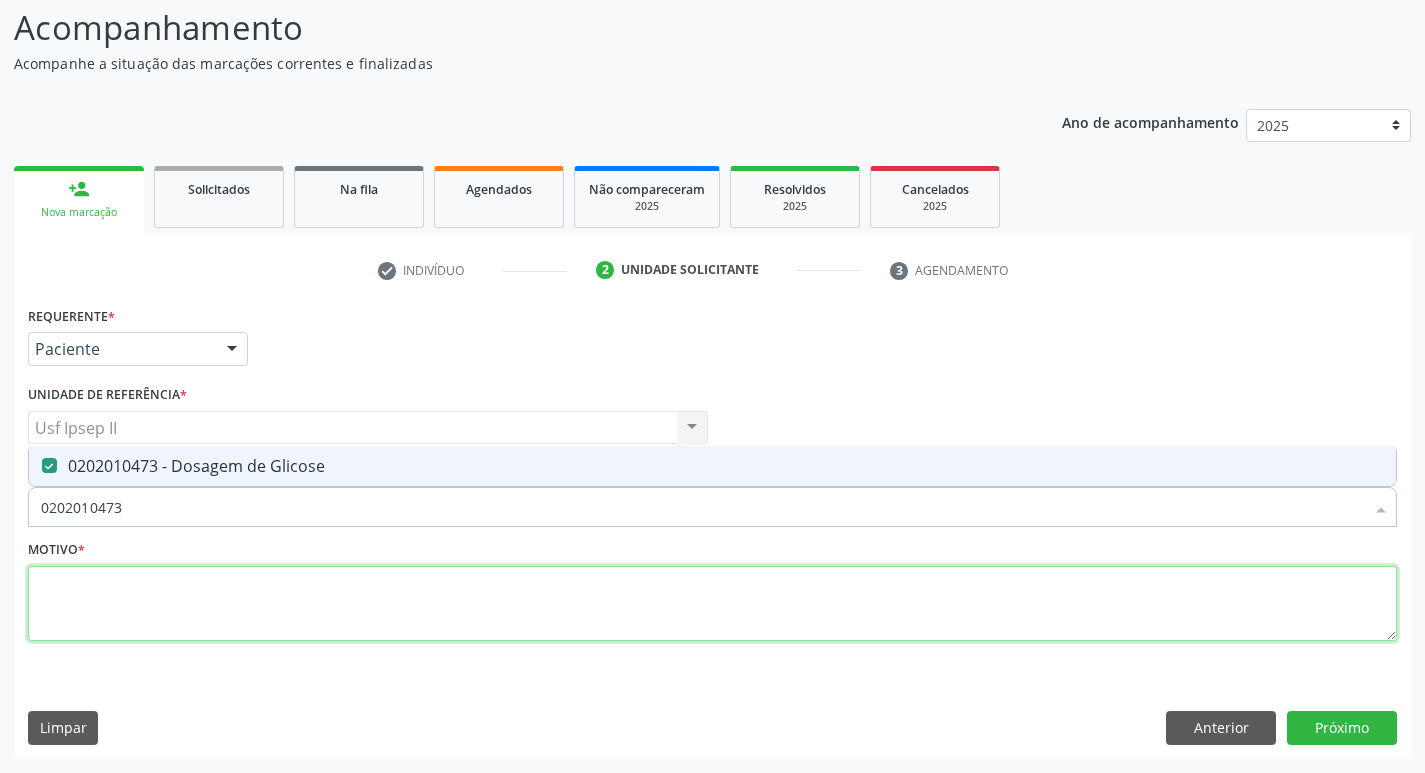 click at bounding box center [712, 604] 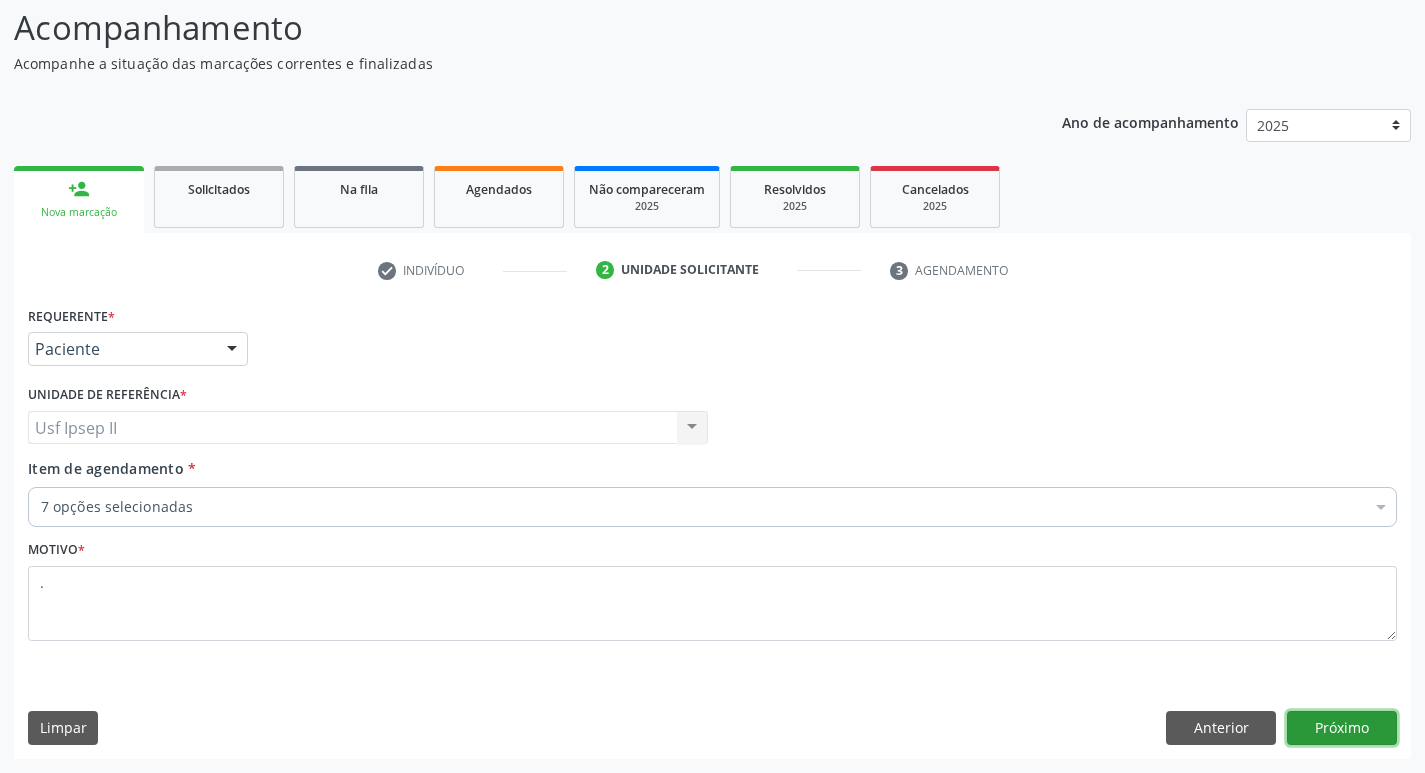 click on "Próximo" at bounding box center [1342, 728] 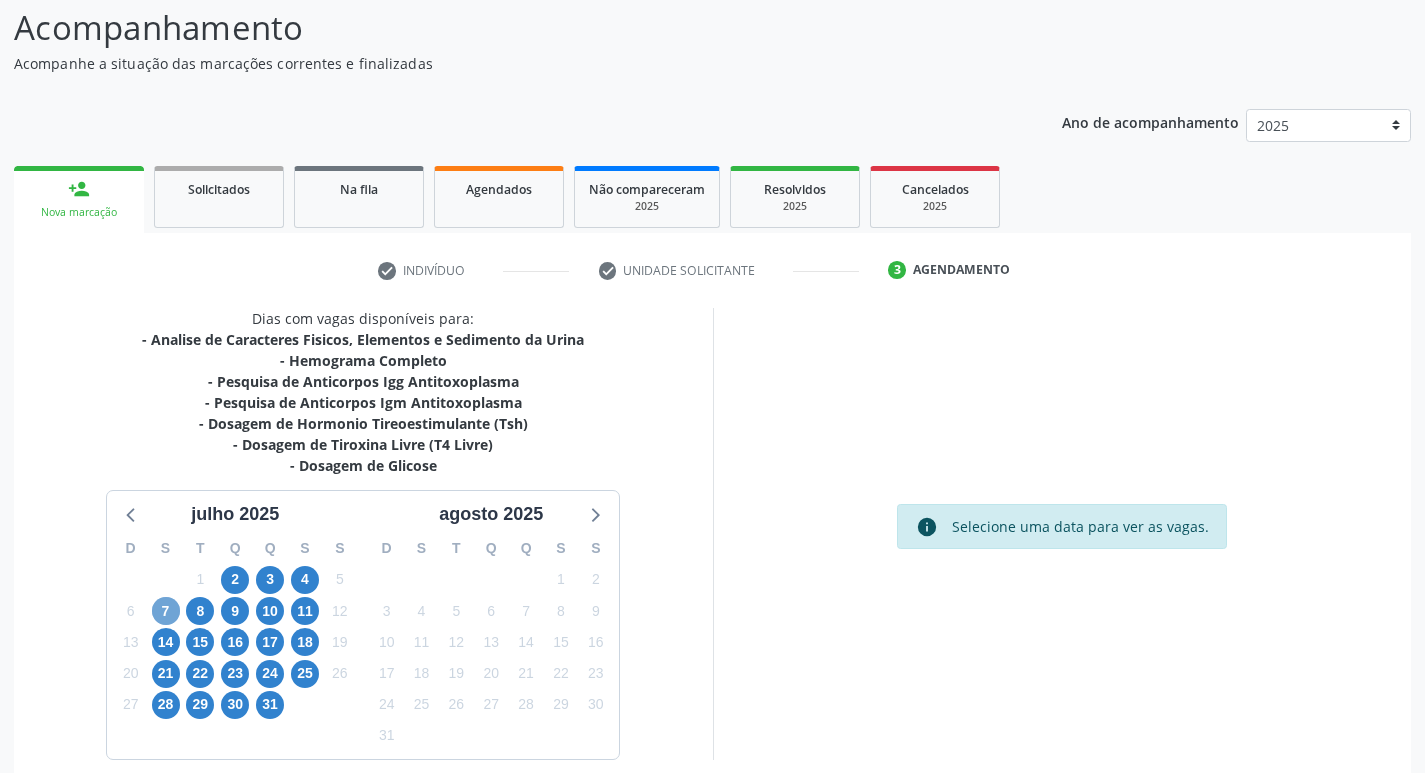 click on "7" at bounding box center (166, 611) 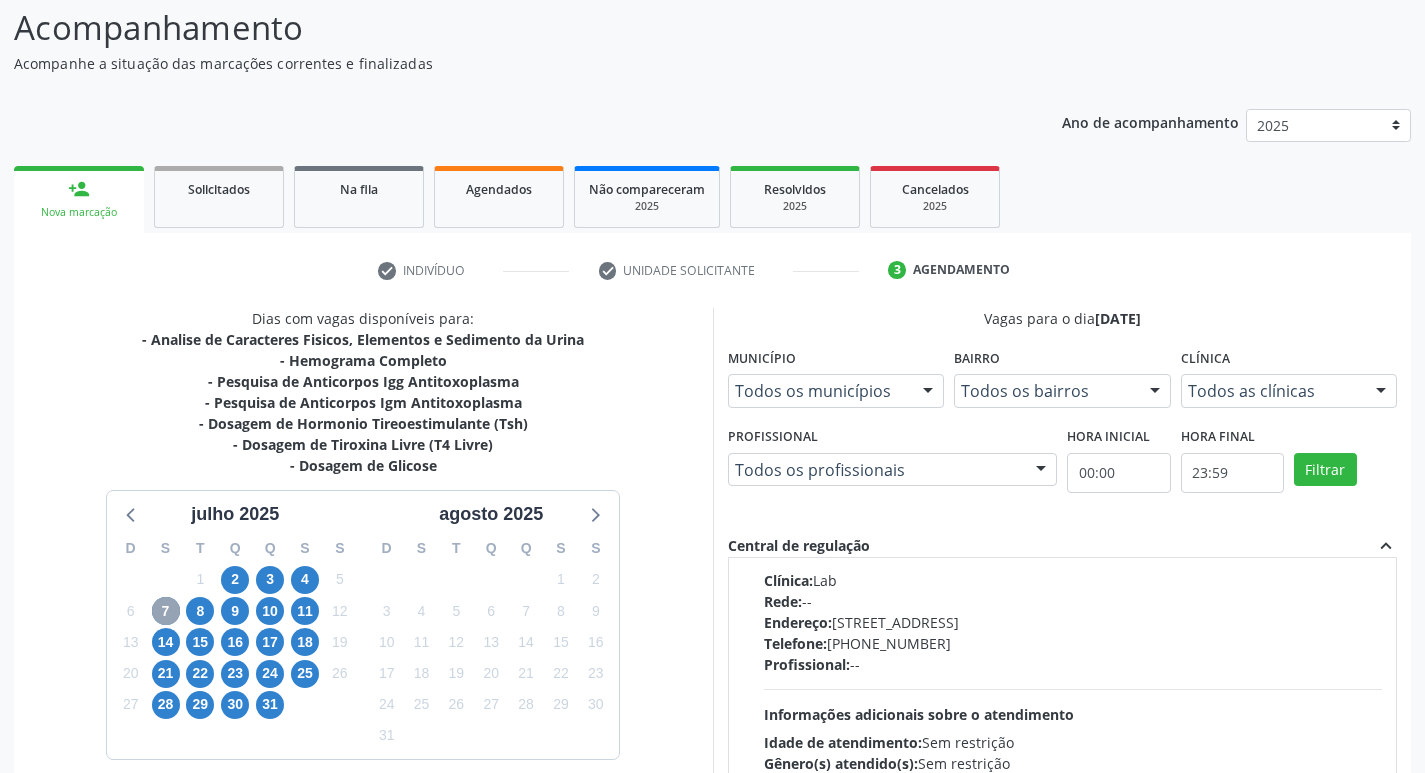 scroll, scrollTop: 900, scrollLeft: 0, axis: vertical 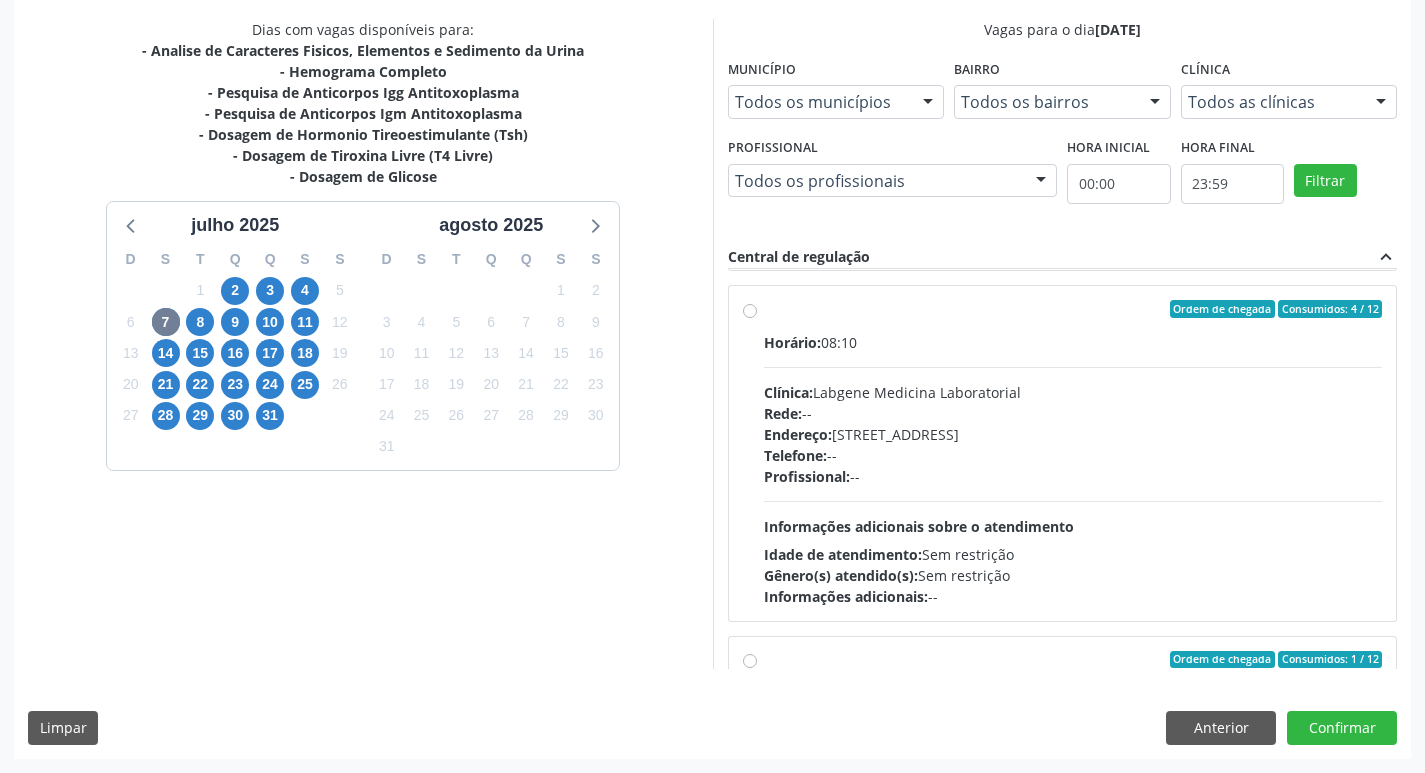 click on "Ordem de chegada
Consumidos: 4 / 12
Horário:   08:10
Clínica:  Labgene Medicina Laboratorial
Rede:
--
Endereço:   nº 531, Nossa Senhora da Pen, Serra Talhada - PE
Telefone:   --
Profissional:
--
Informações adicionais sobre o atendimento
Idade de atendimento:
Sem restrição
Gênero(s) atendido(s):
Sem restrição
Informações adicionais:
--" at bounding box center (1073, 453) 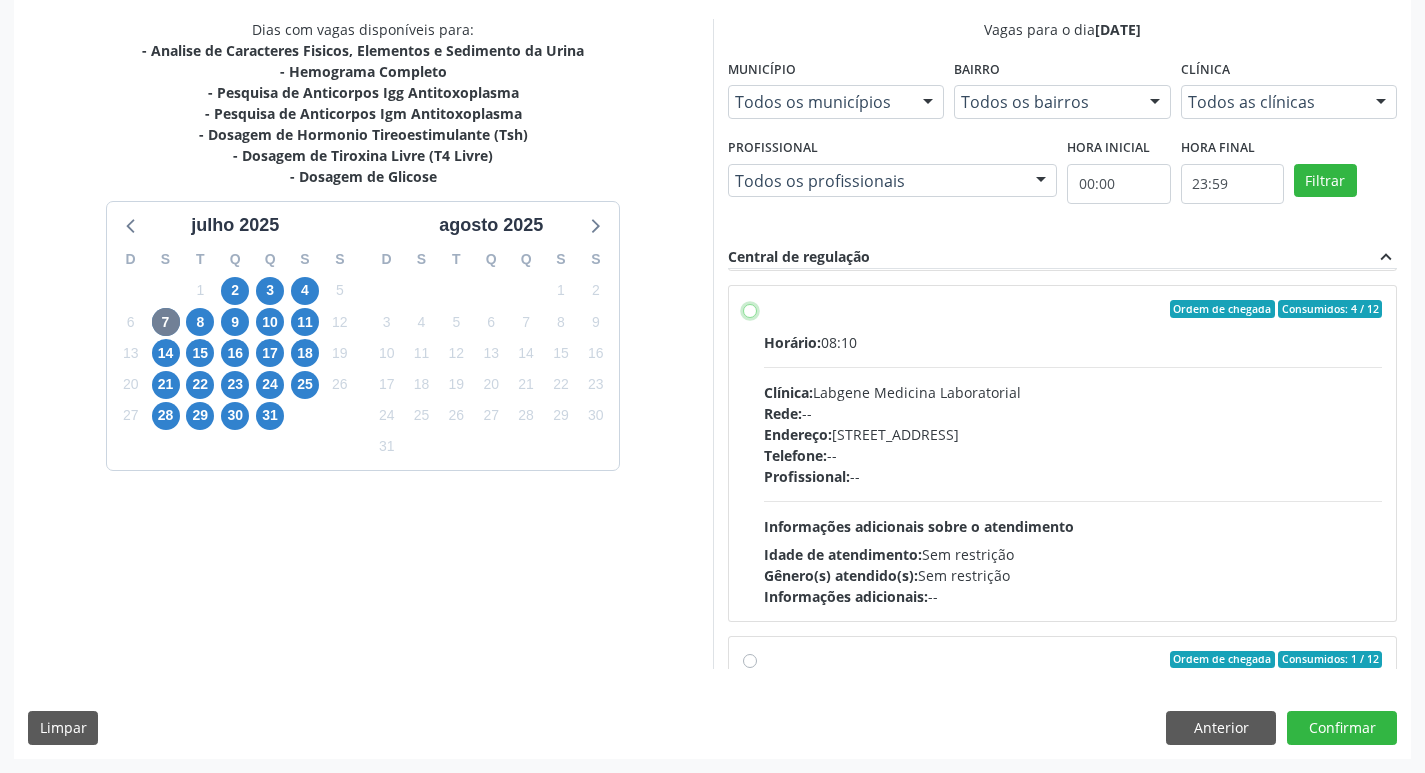 click on "Ordem de chegada
Consumidos: 4 / 12
Horário:   08:10
Clínica:  Labgene Medicina Laboratorial
Rede:
--
Endereço:   nº 531, Nossa Senhora da Pen, Serra Talhada - PE
Telefone:   --
Profissional:
--
Informações adicionais sobre o atendimento
Idade de atendimento:
Sem restrição
Gênero(s) atendido(s):
Sem restrição
Informações adicionais:
--" at bounding box center [750, 309] 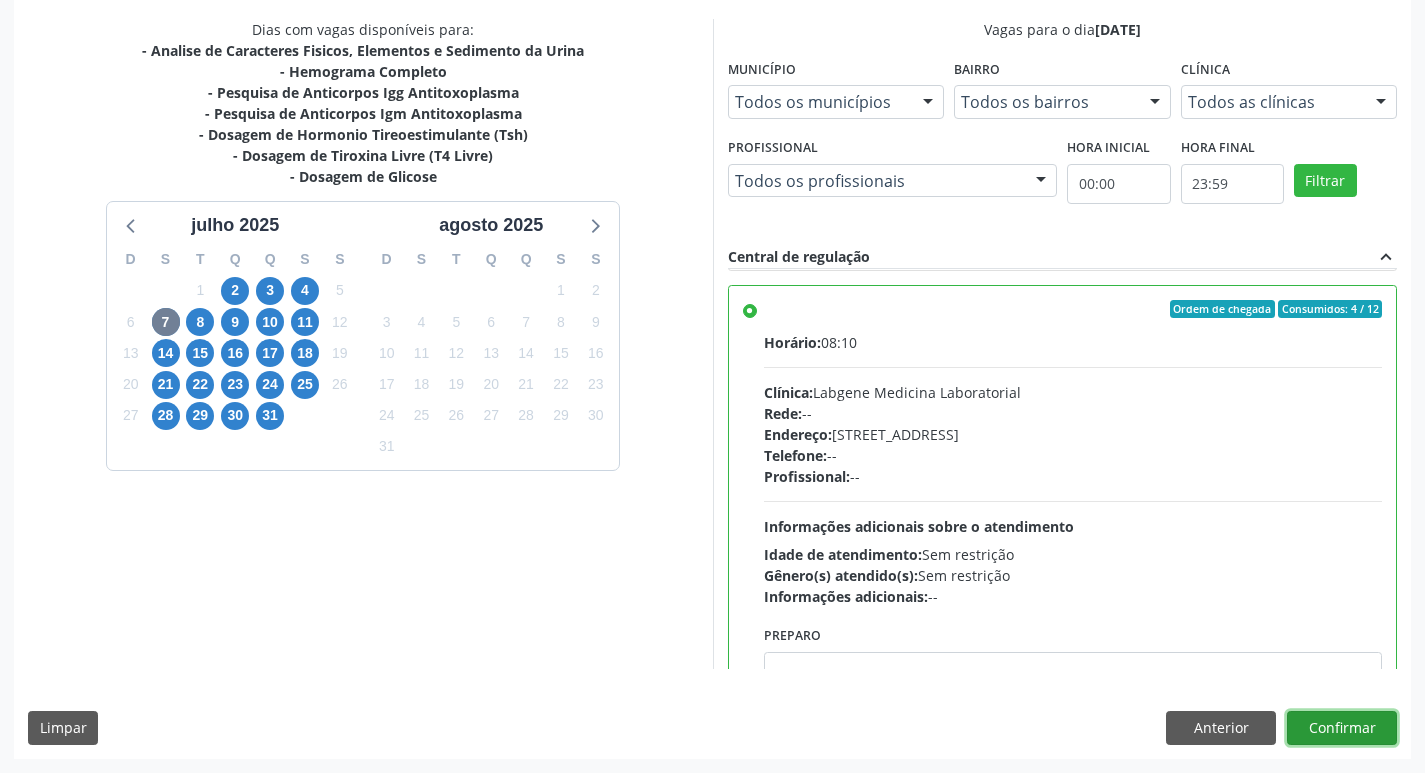 click on "Confirmar" at bounding box center [1342, 728] 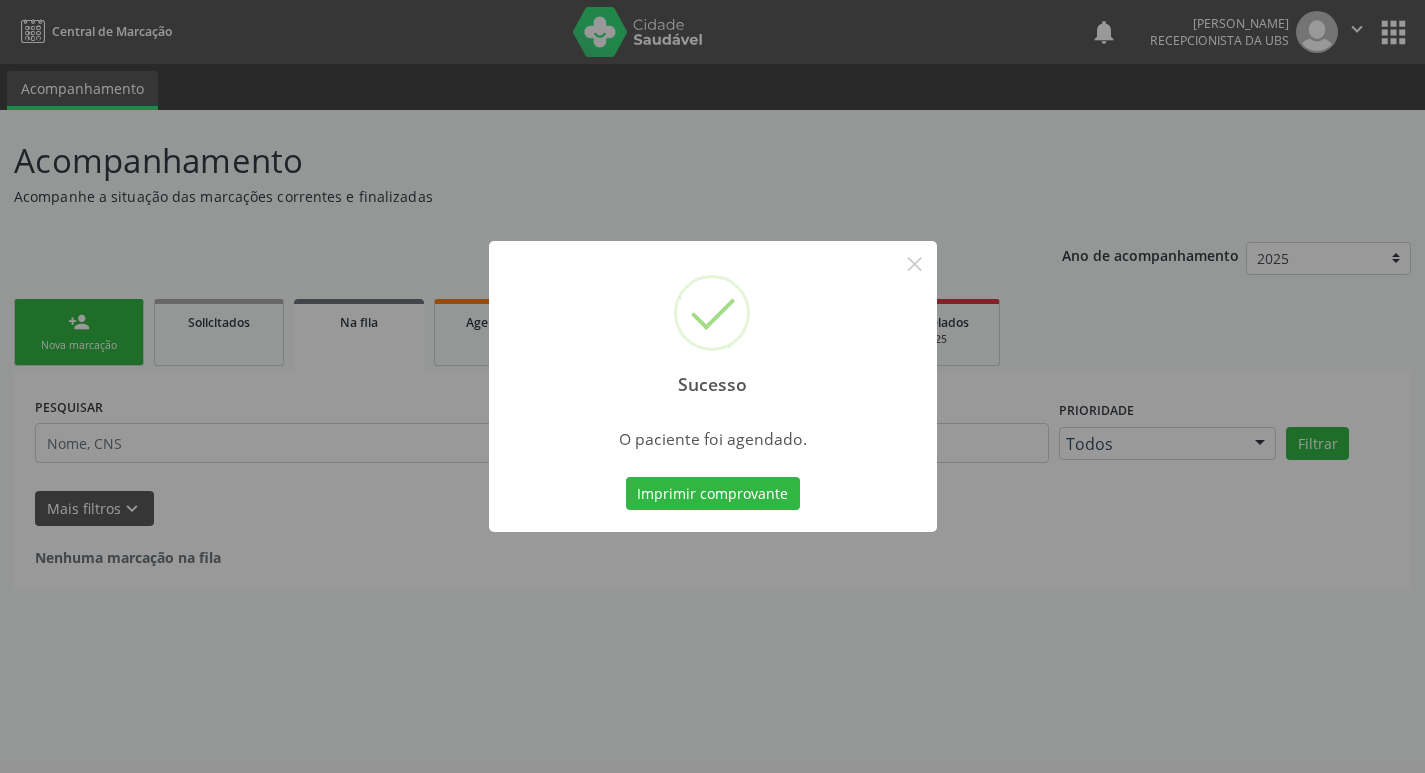 scroll, scrollTop: 0, scrollLeft: 0, axis: both 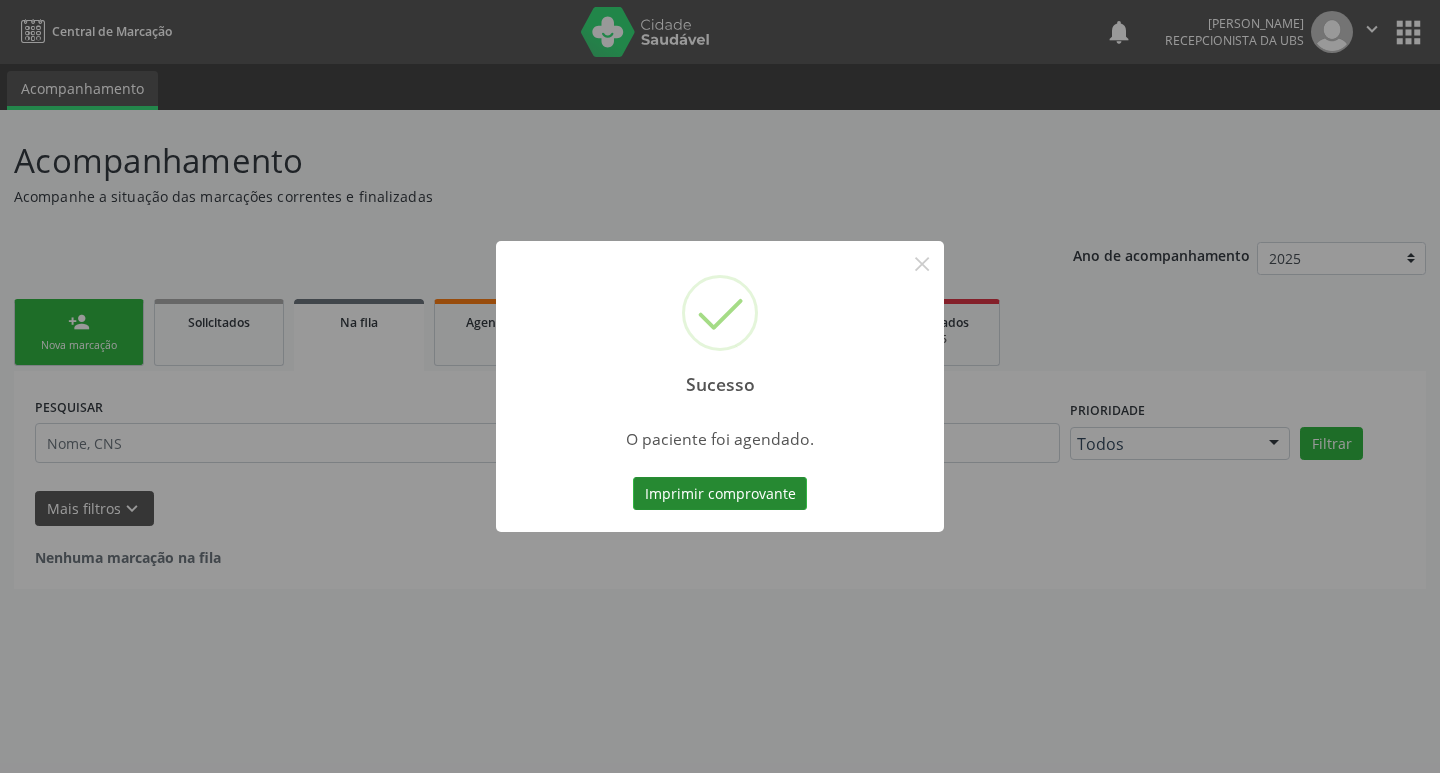click on "Imprimir comprovante" at bounding box center [720, 494] 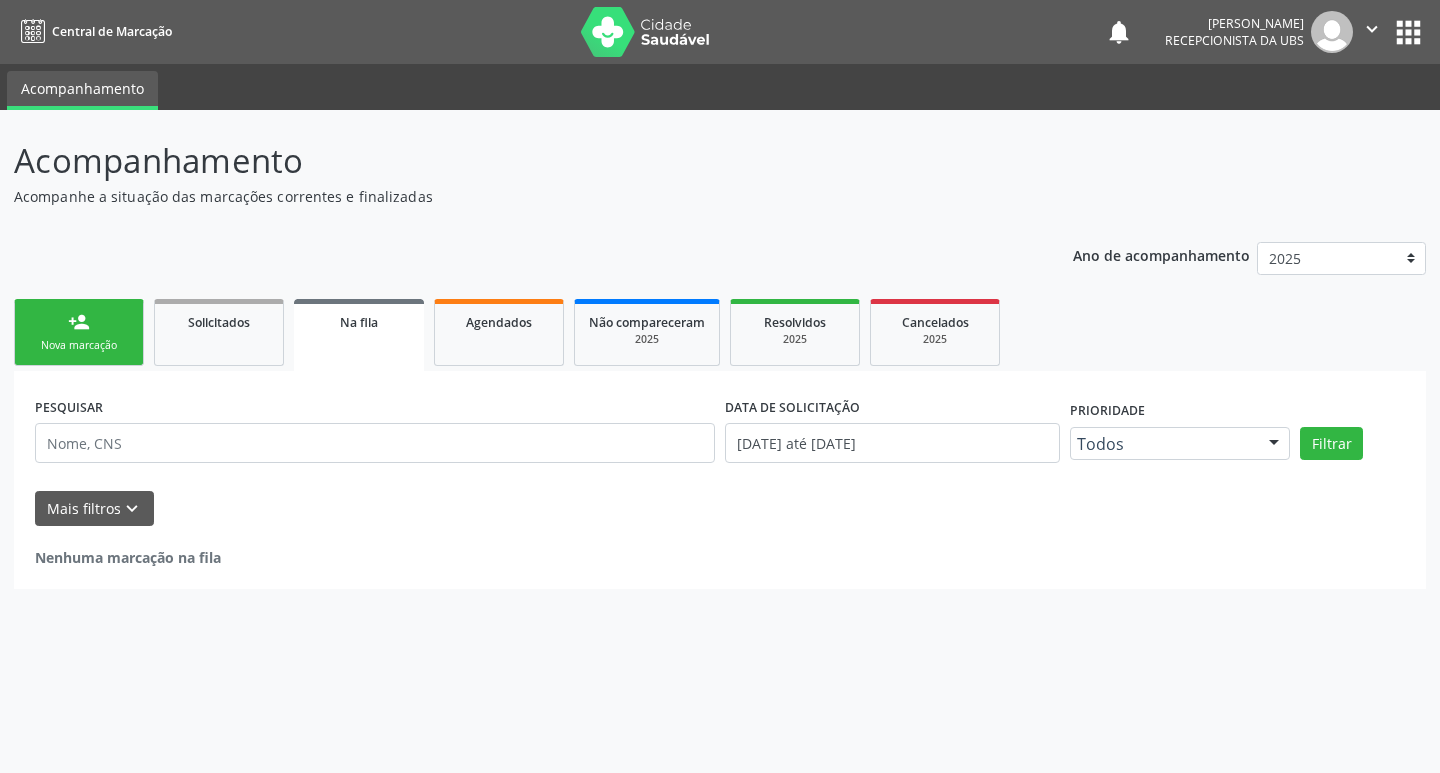 click on "person_add" at bounding box center (79, 322) 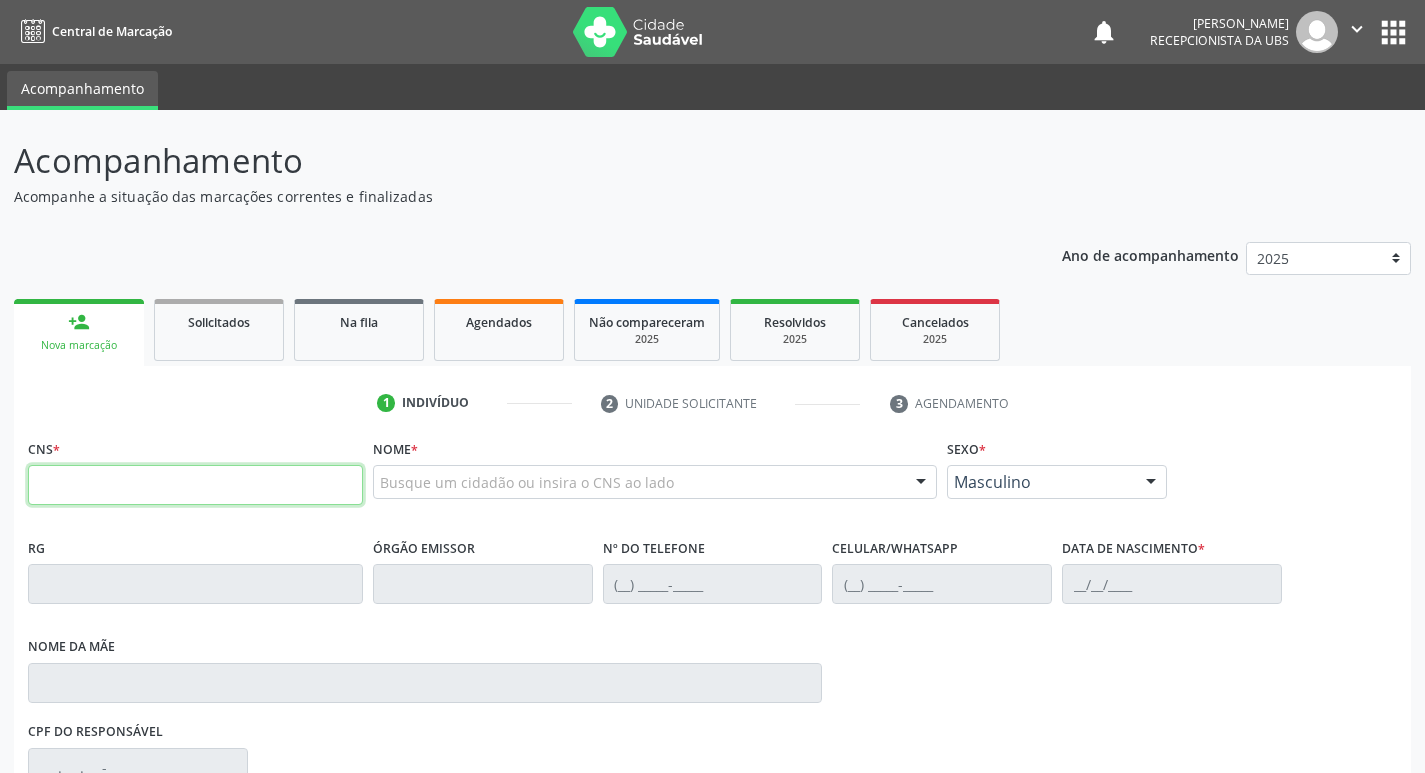 click at bounding box center [195, 485] 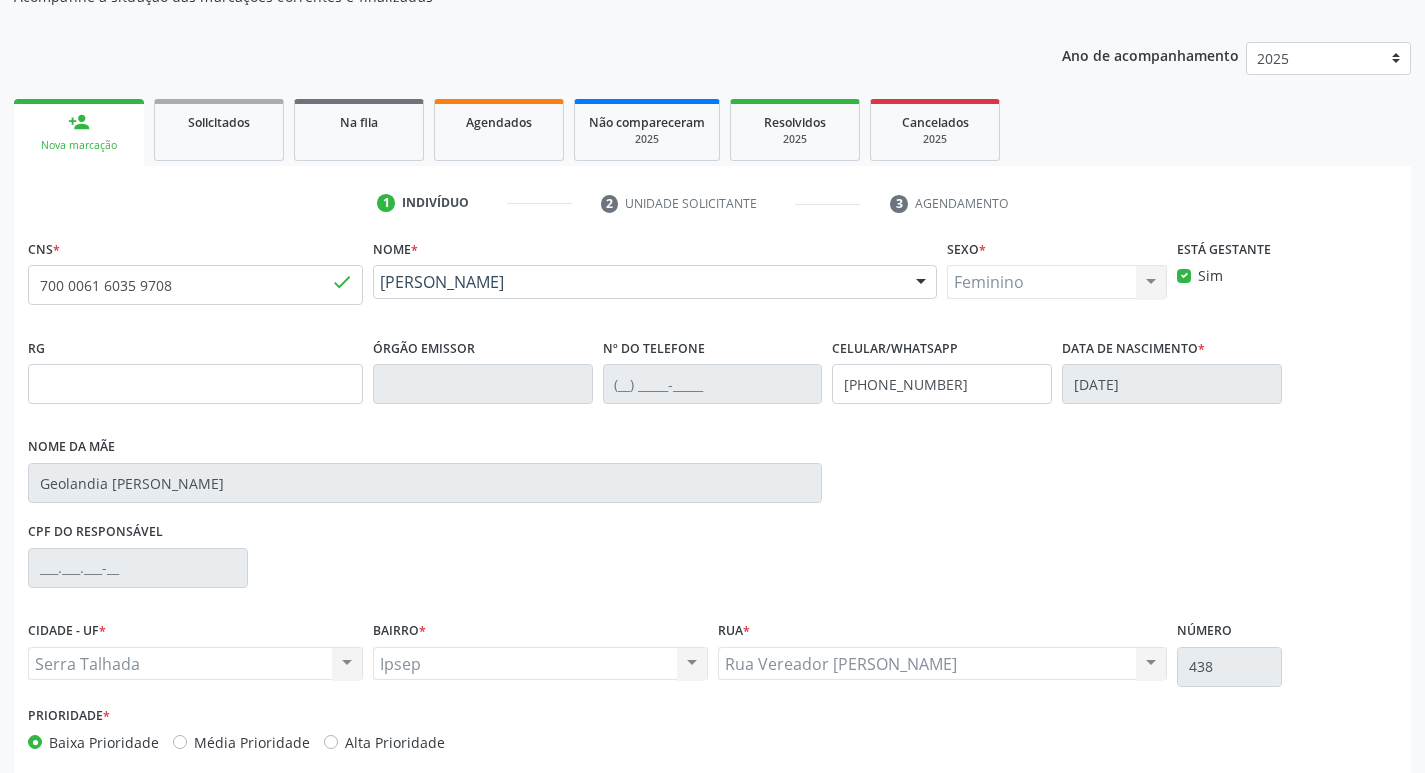 scroll, scrollTop: 297, scrollLeft: 0, axis: vertical 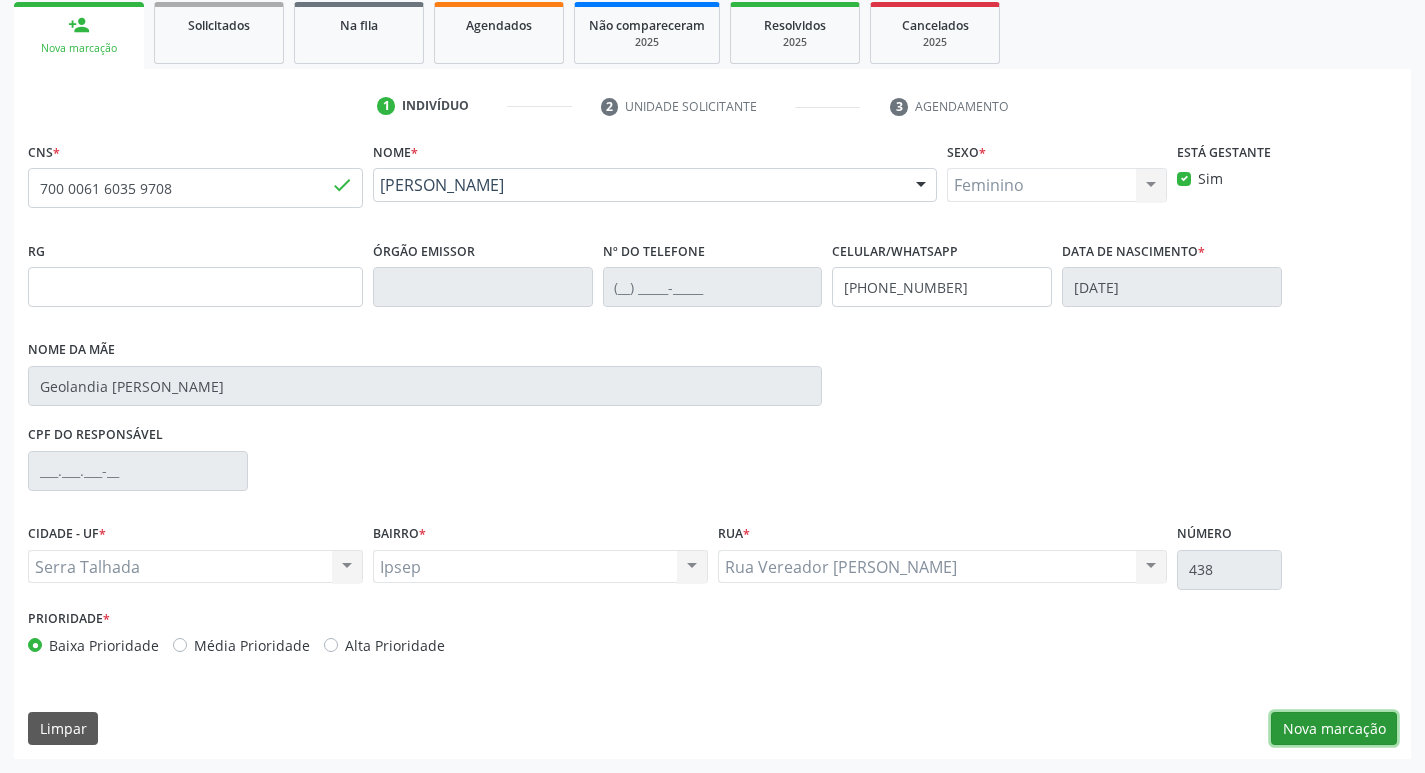 click on "Nova marcação" at bounding box center (1334, 729) 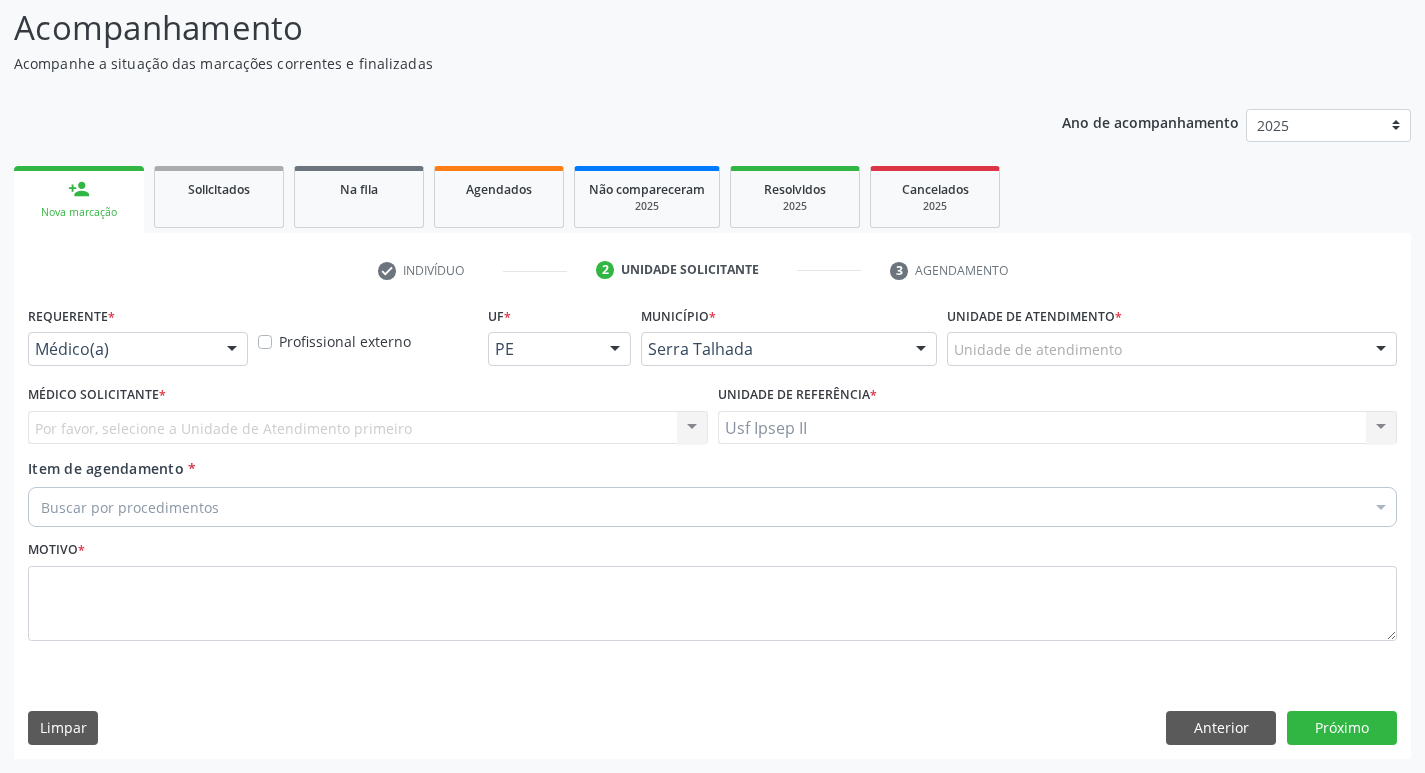 scroll, scrollTop: 133, scrollLeft: 0, axis: vertical 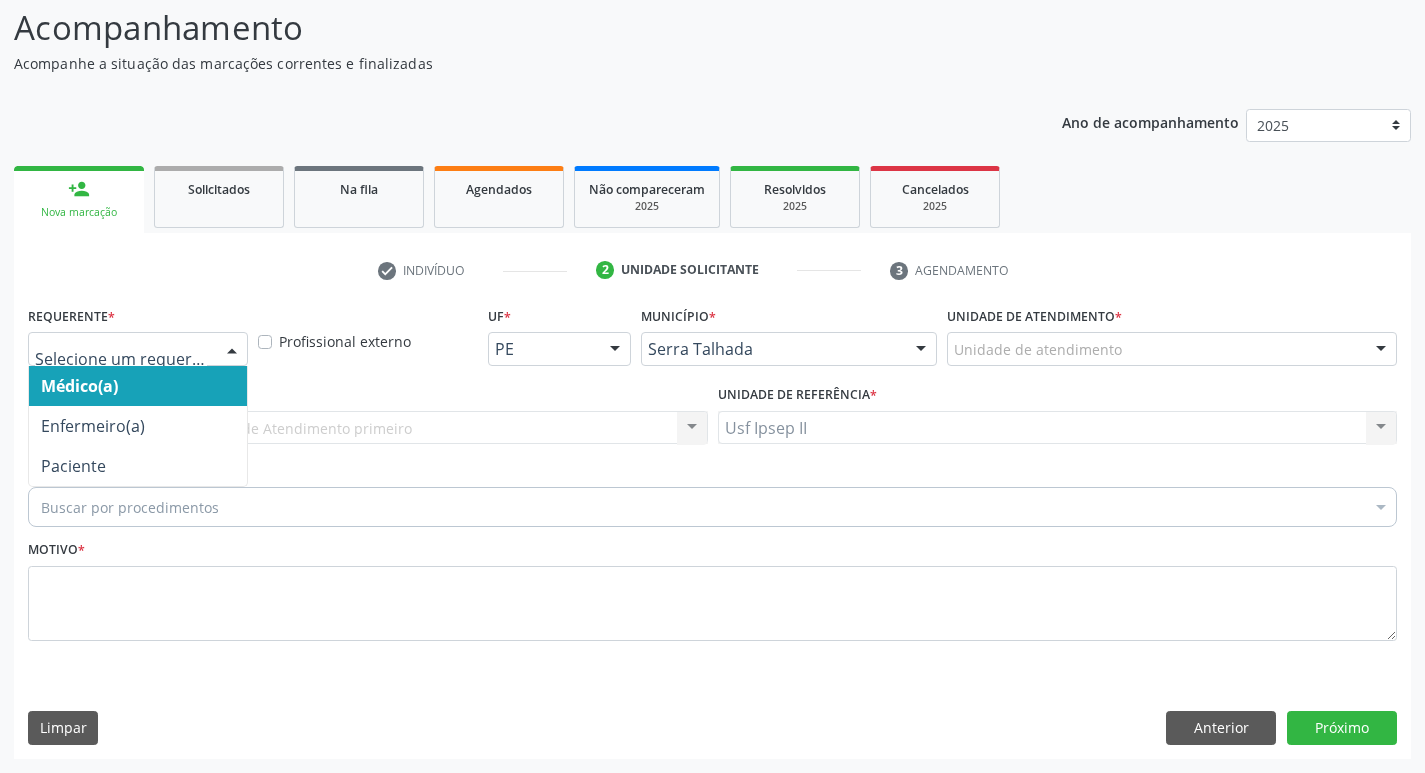 click at bounding box center [232, 350] 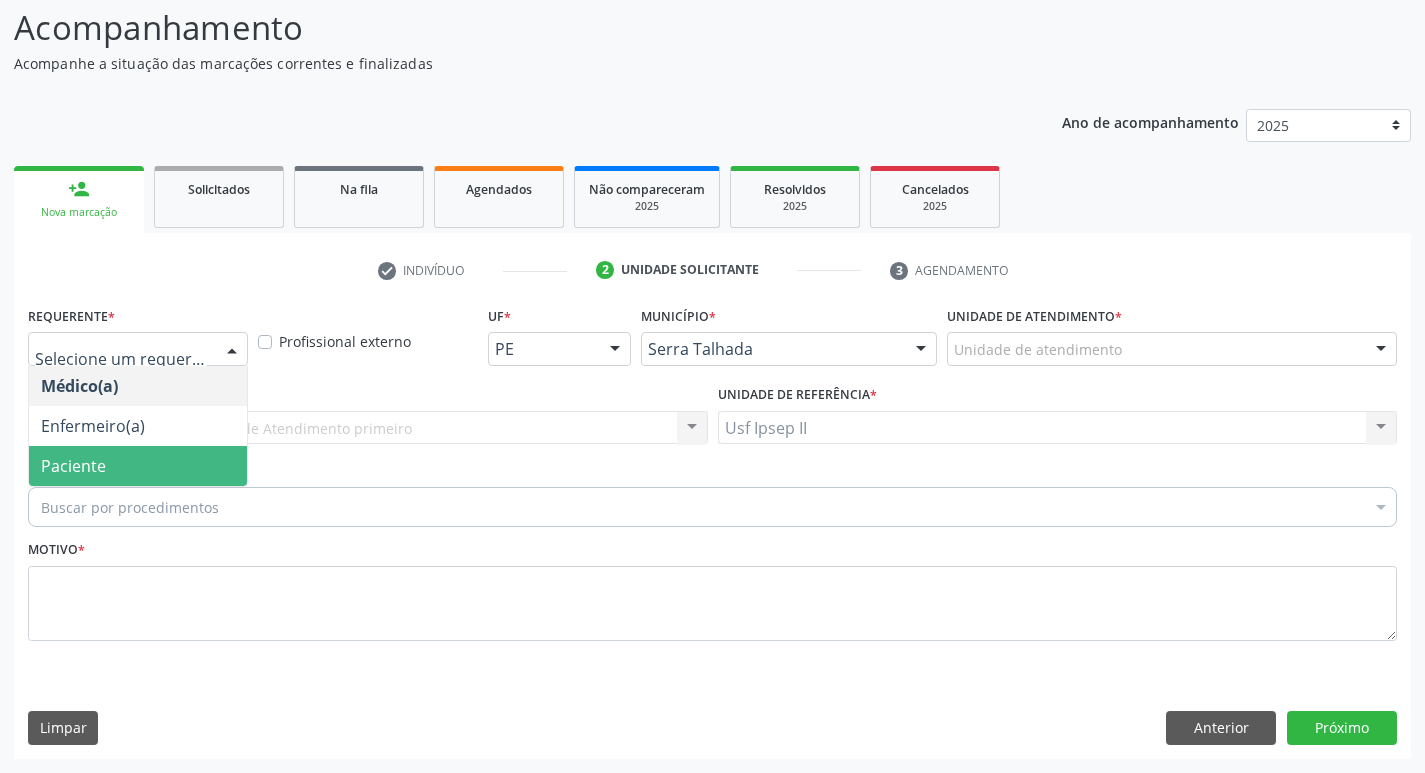 click on "Paciente" at bounding box center (138, 466) 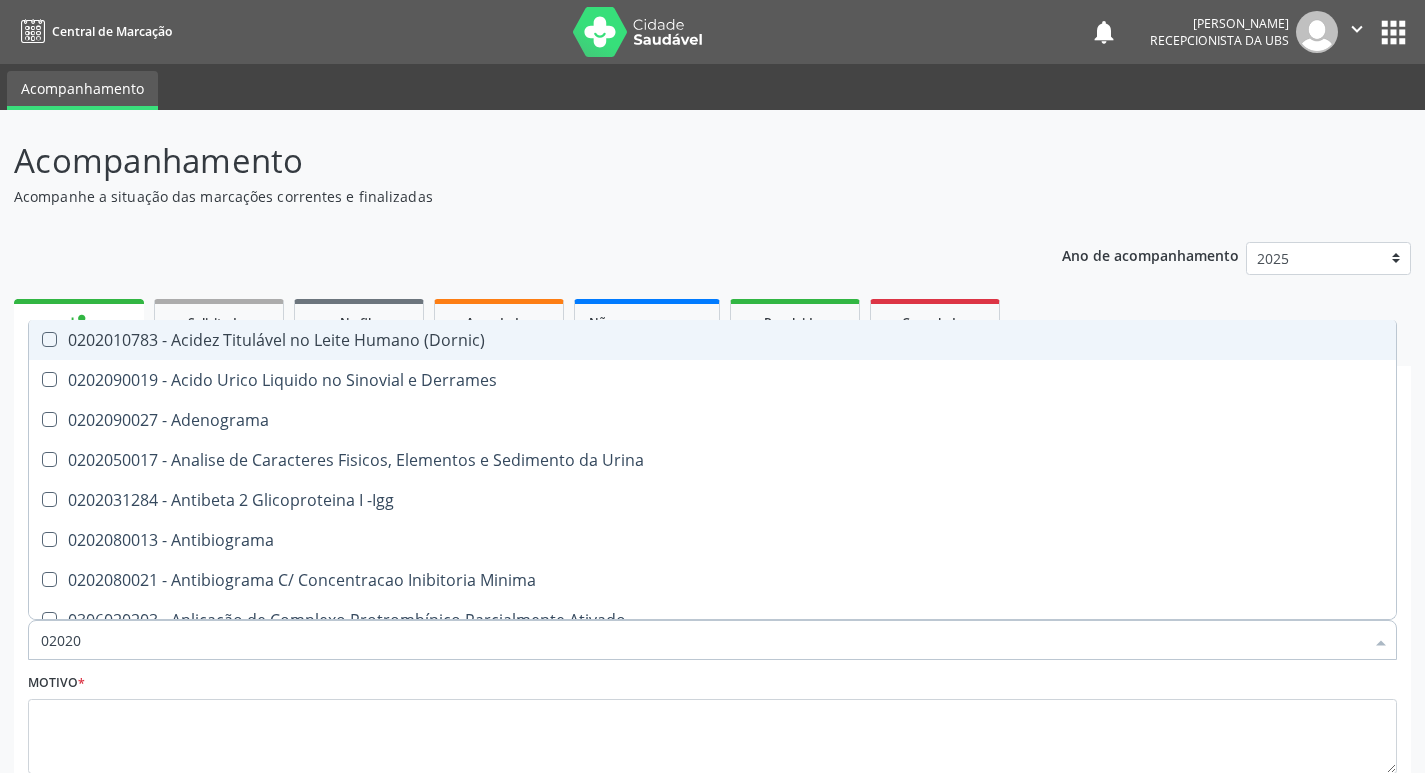 scroll, scrollTop: 133, scrollLeft: 0, axis: vertical 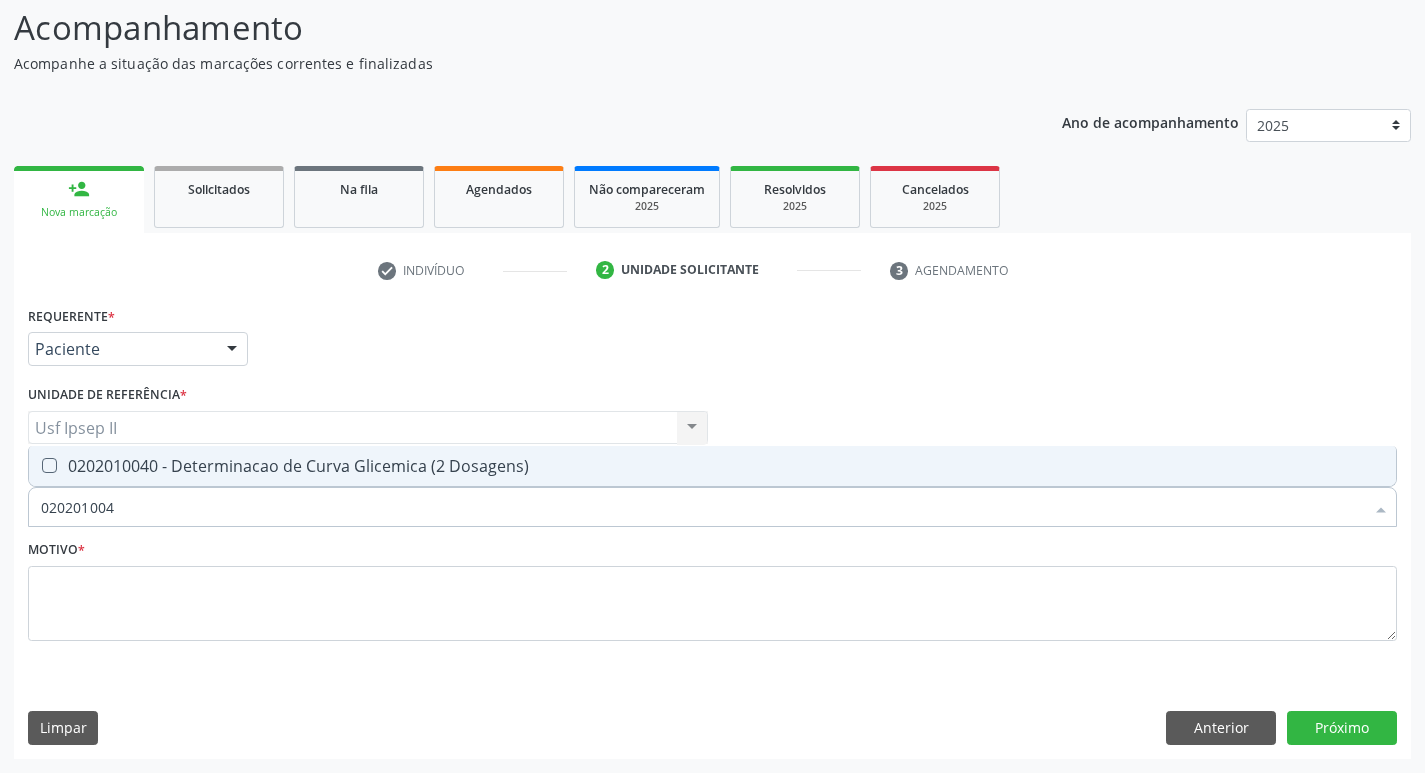 type on "0202010040" 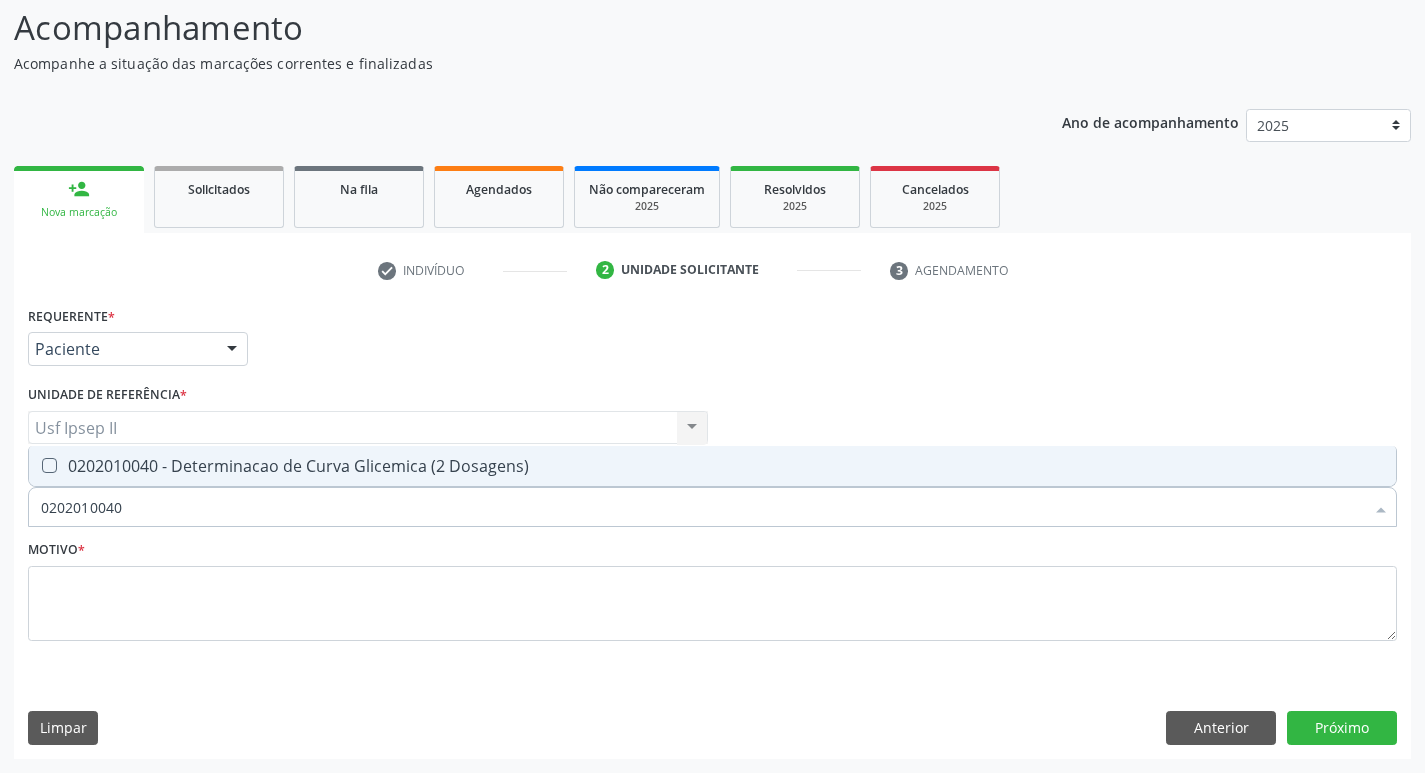 click at bounding box center (49, 465) 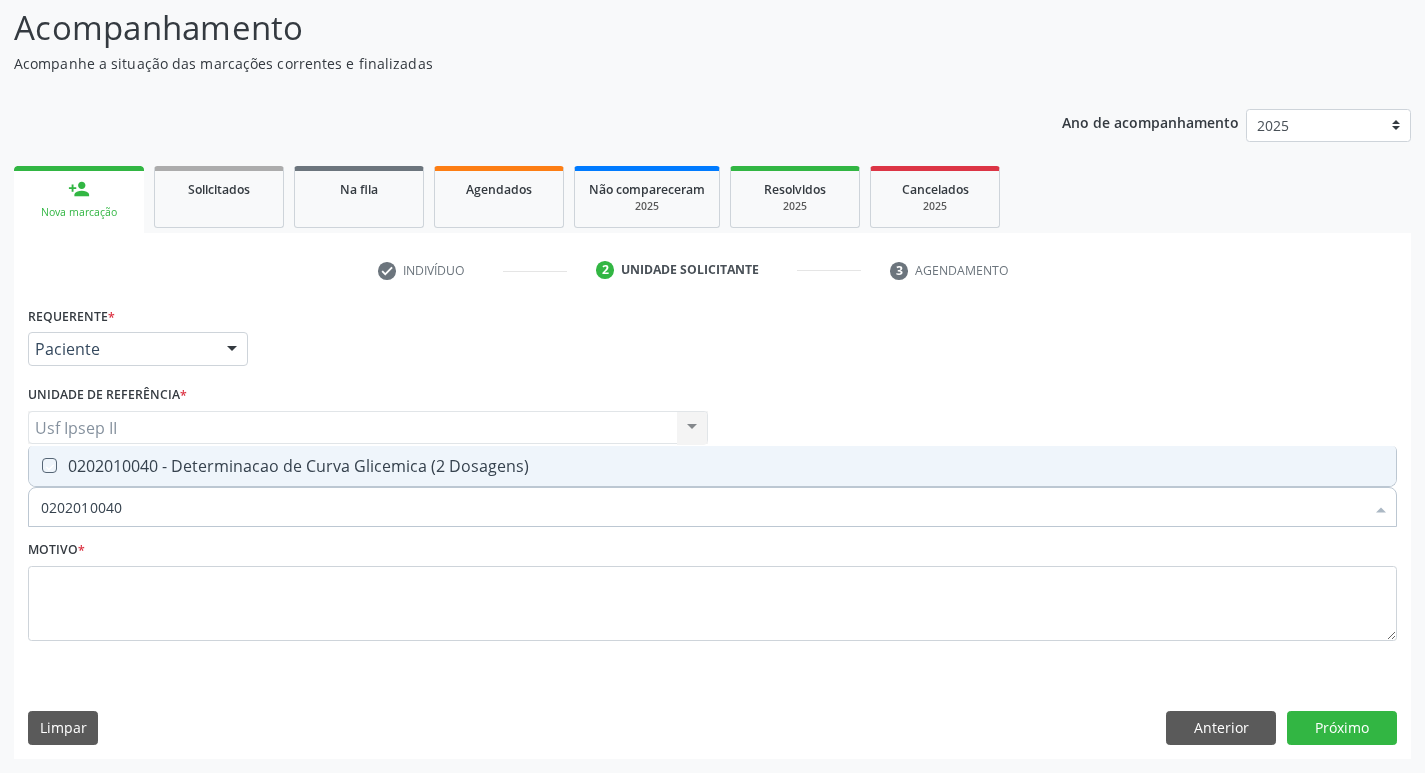 click at bounding box center [35, 465] 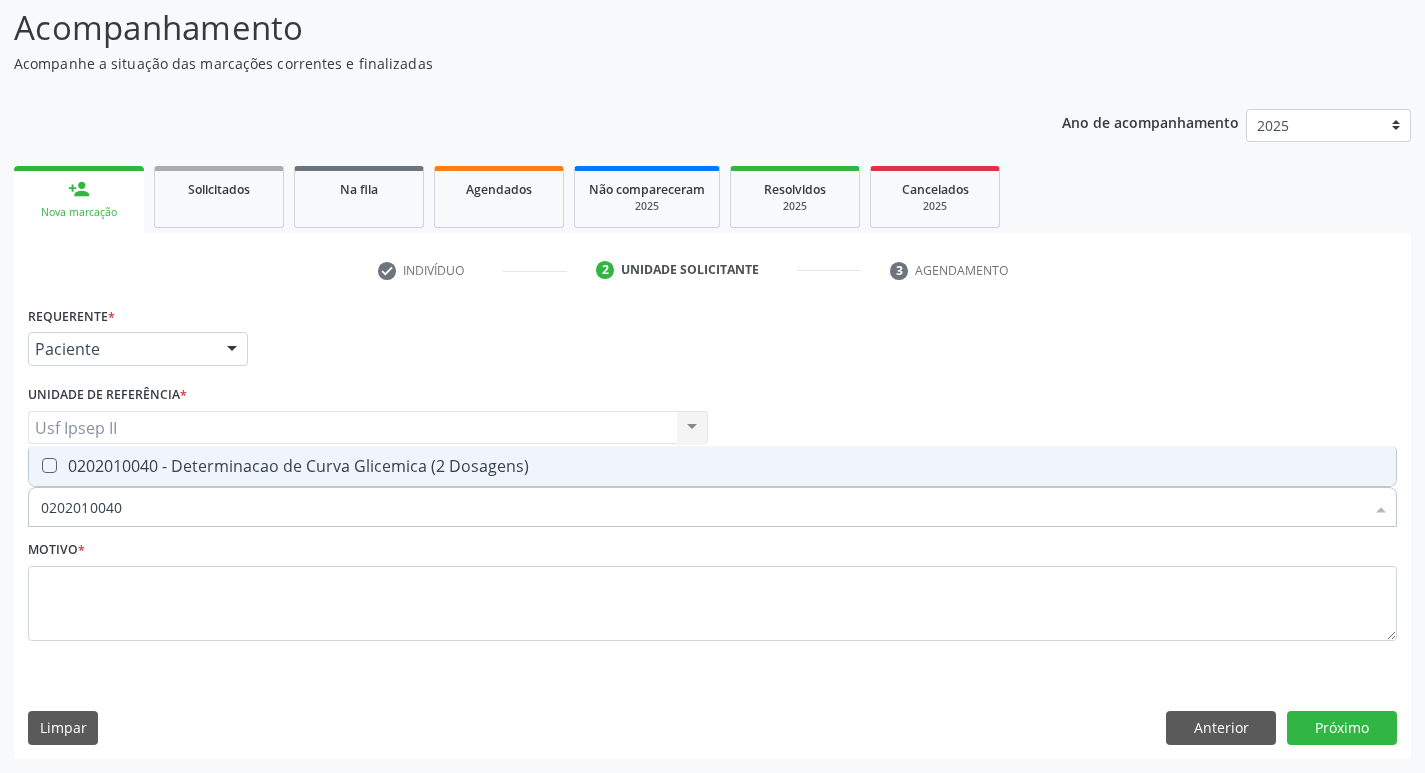 checkbox on "true" 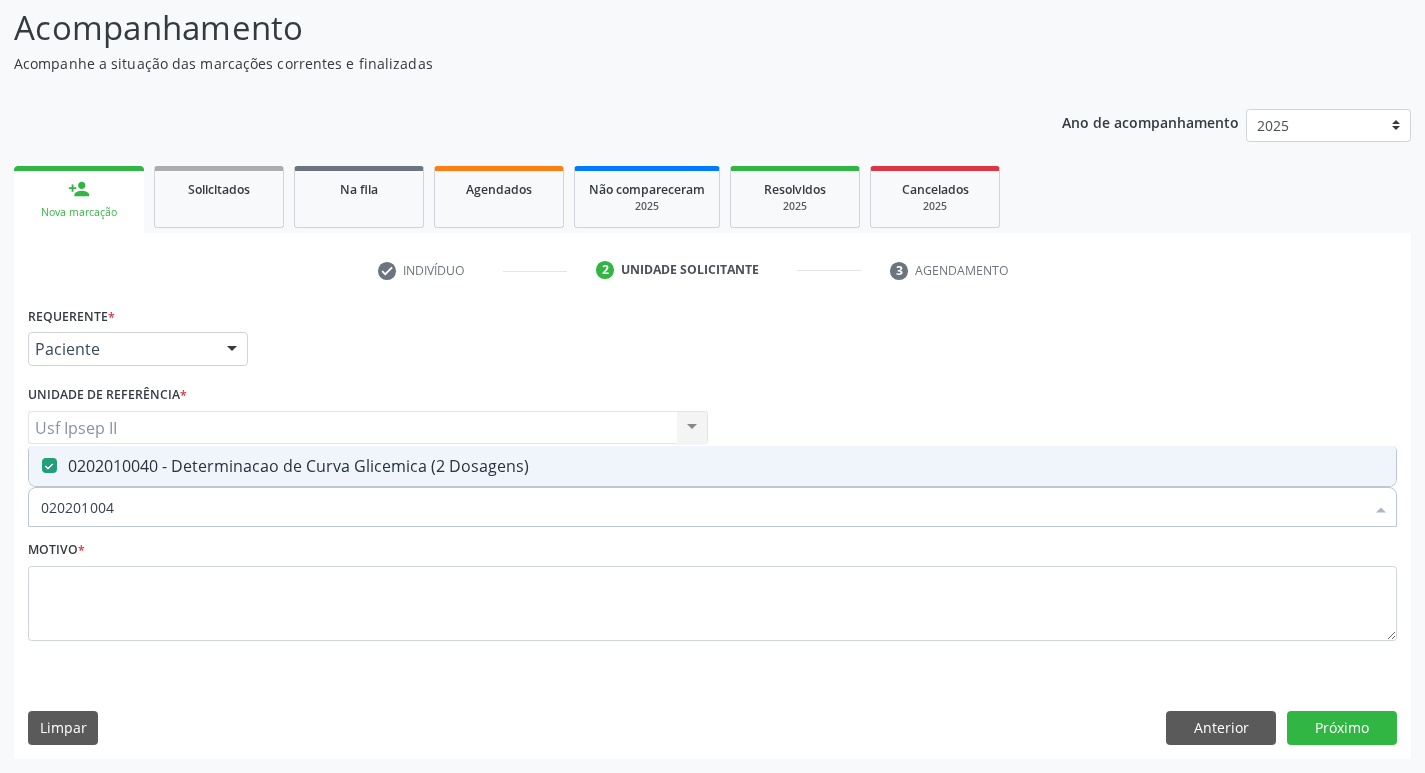 type on "02020100" 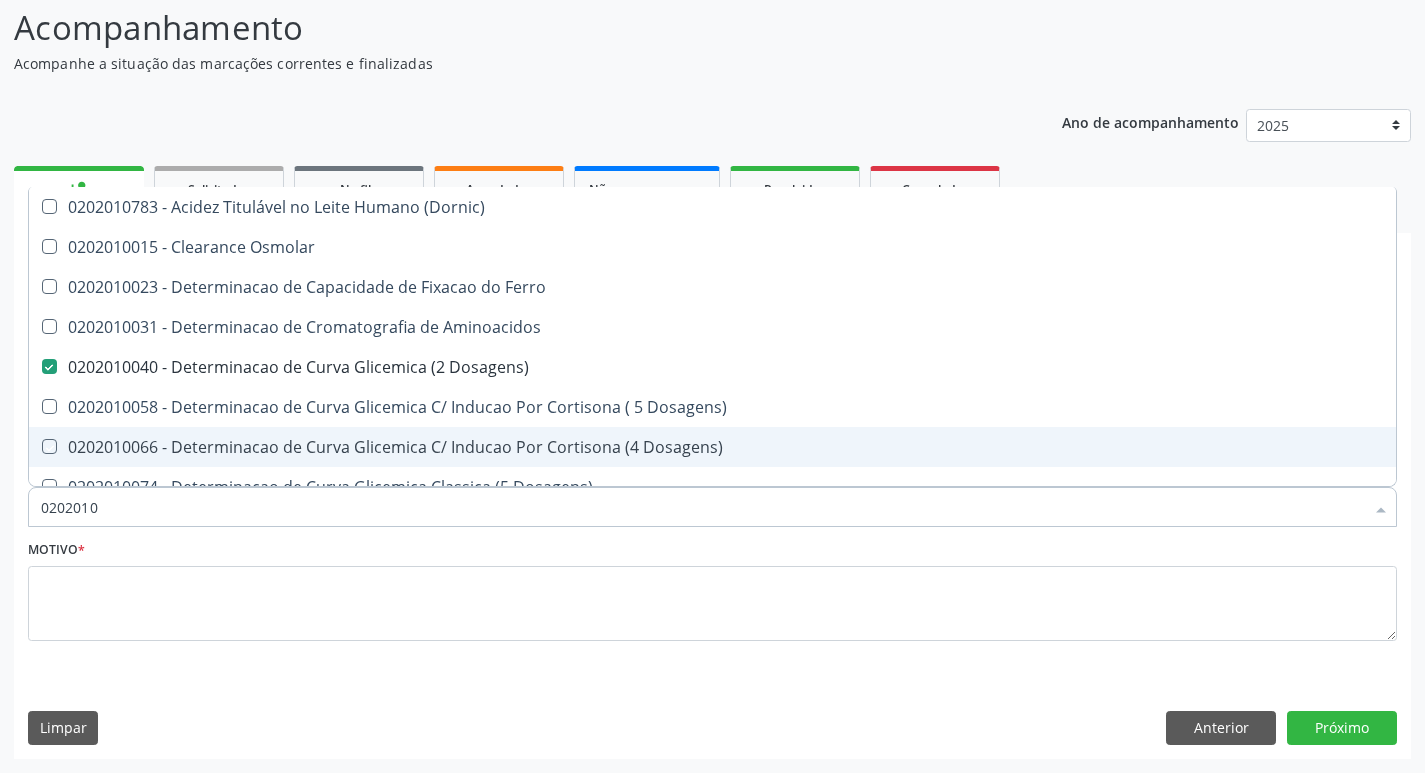 type on "020201" 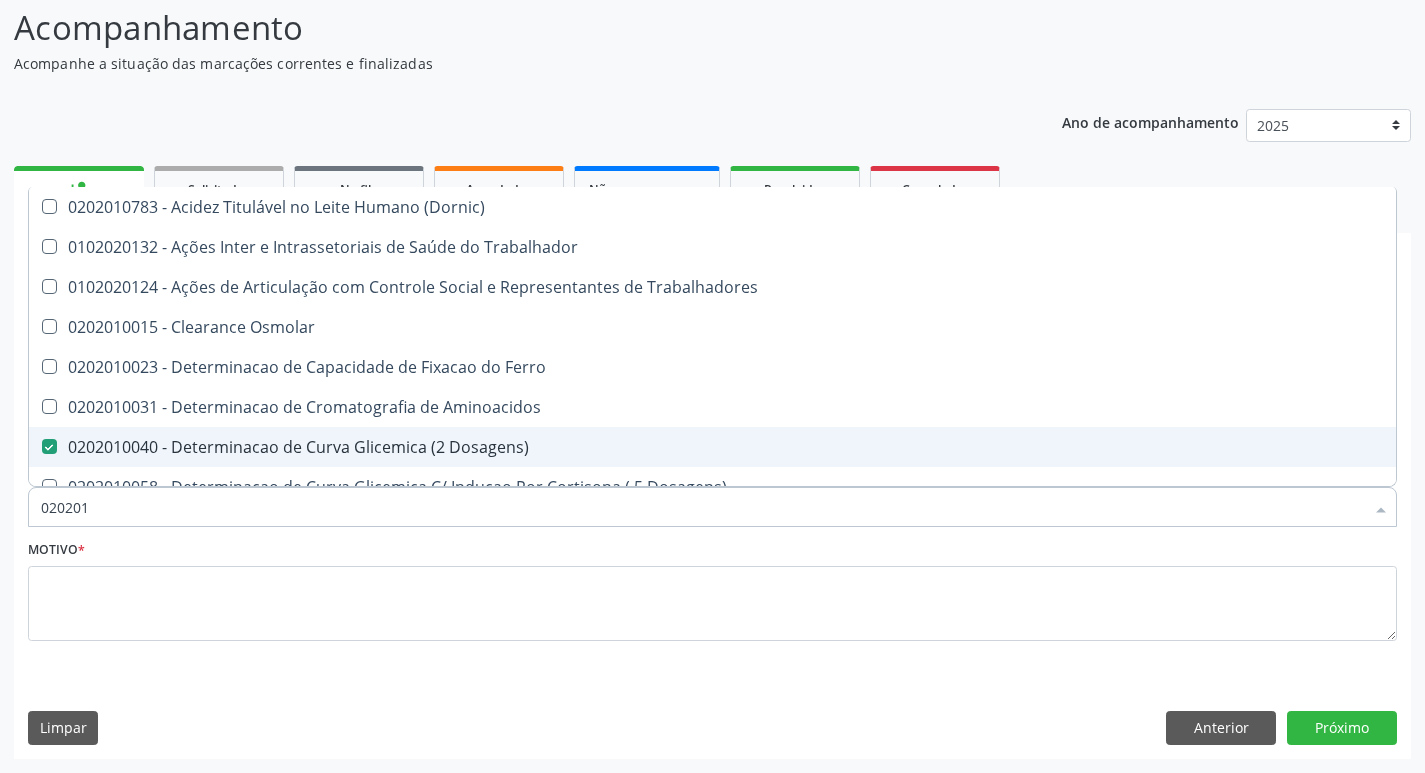 type on "02020" 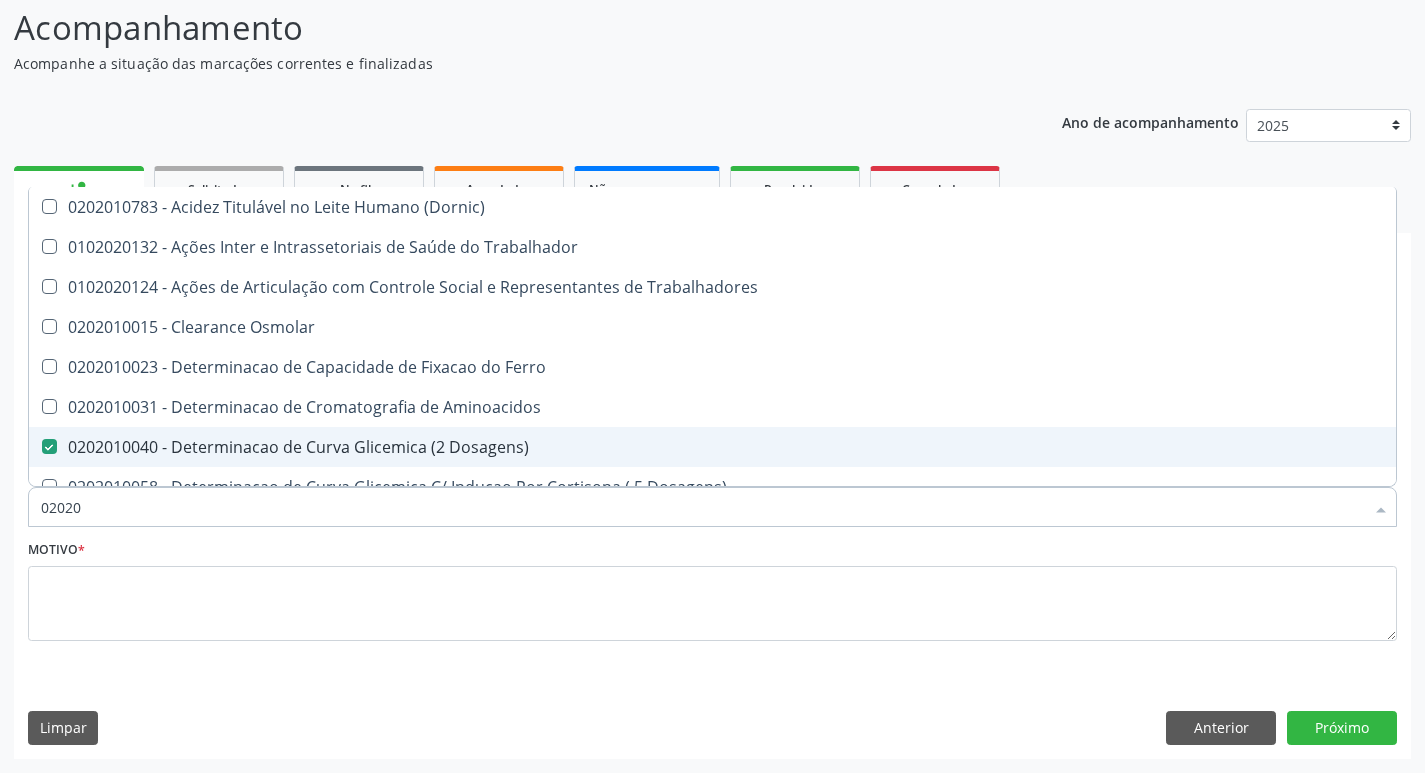 checkbox on "false" 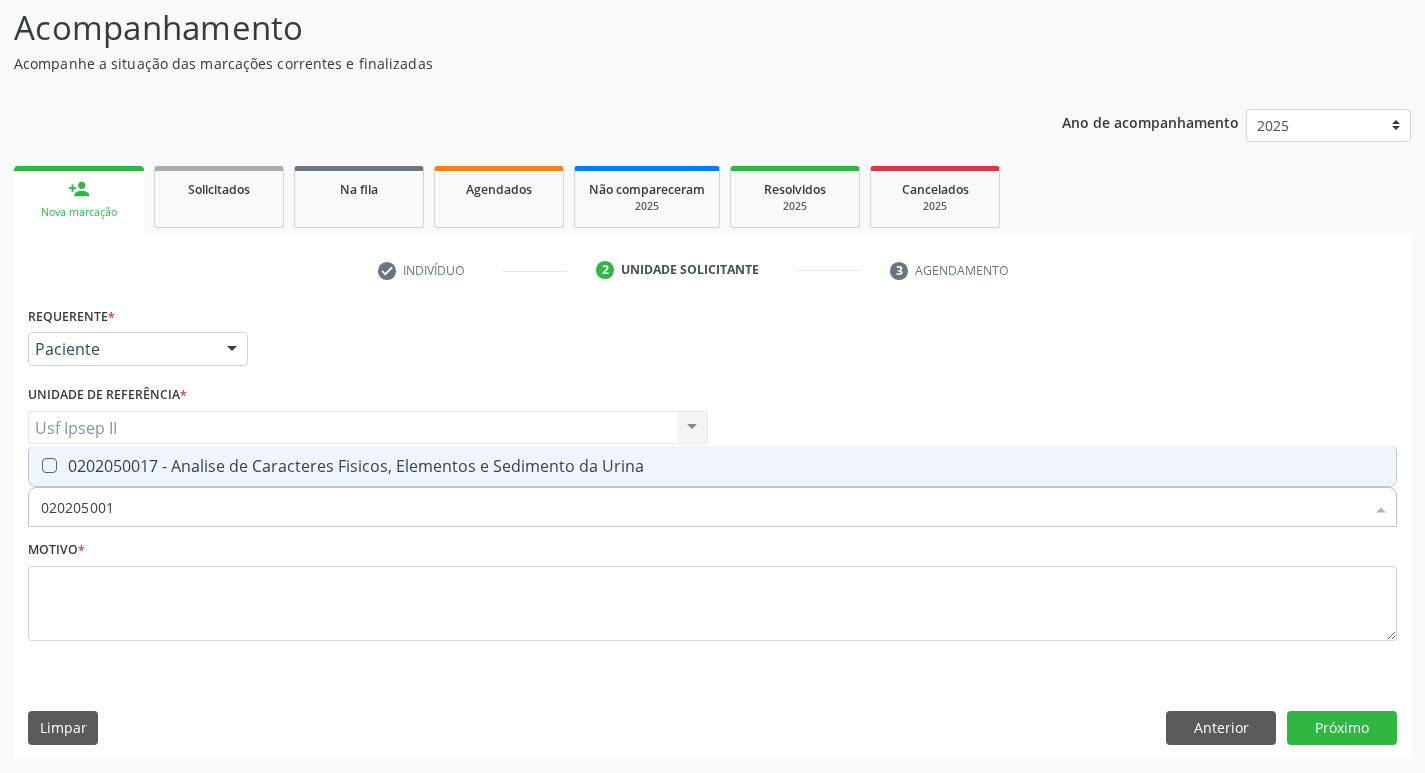 type on "0202050017" 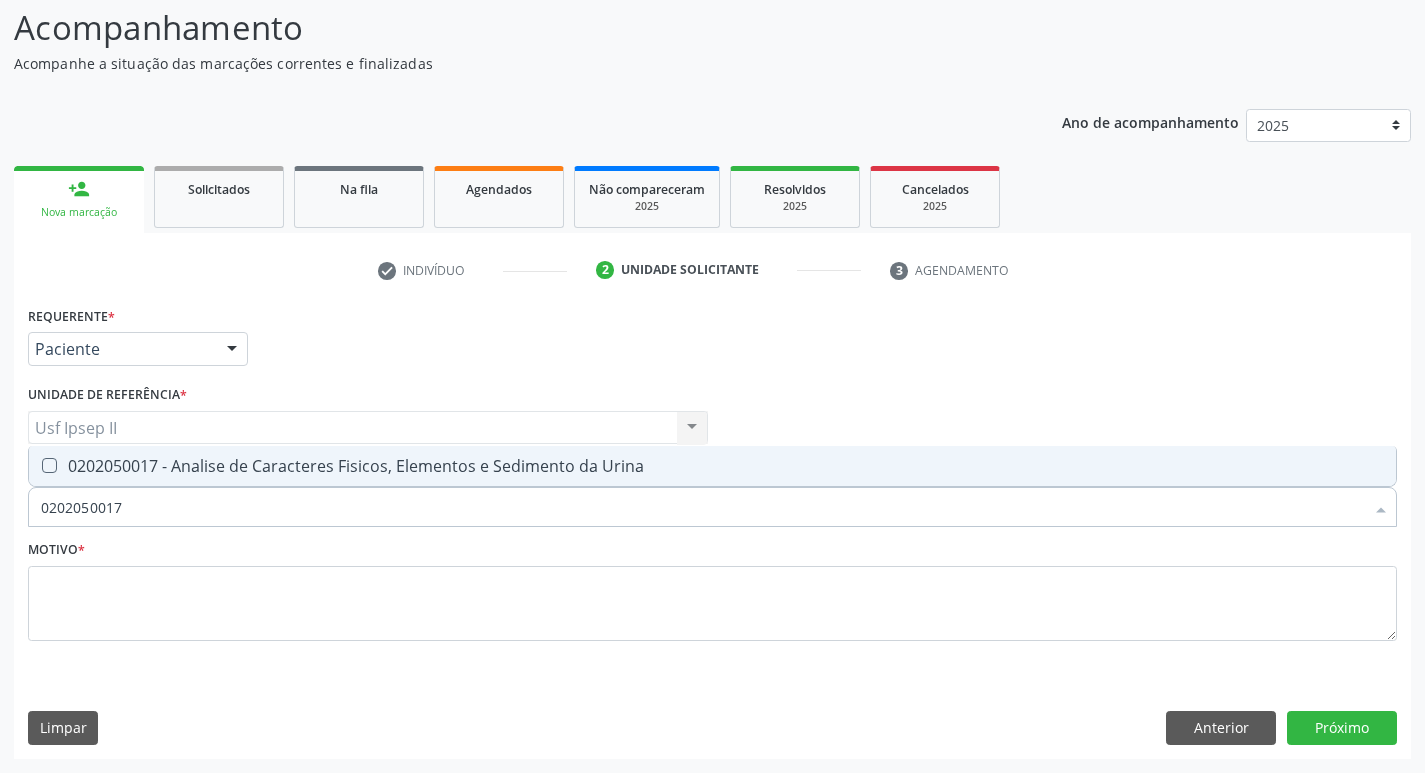 click at bounding box center (49, 465) 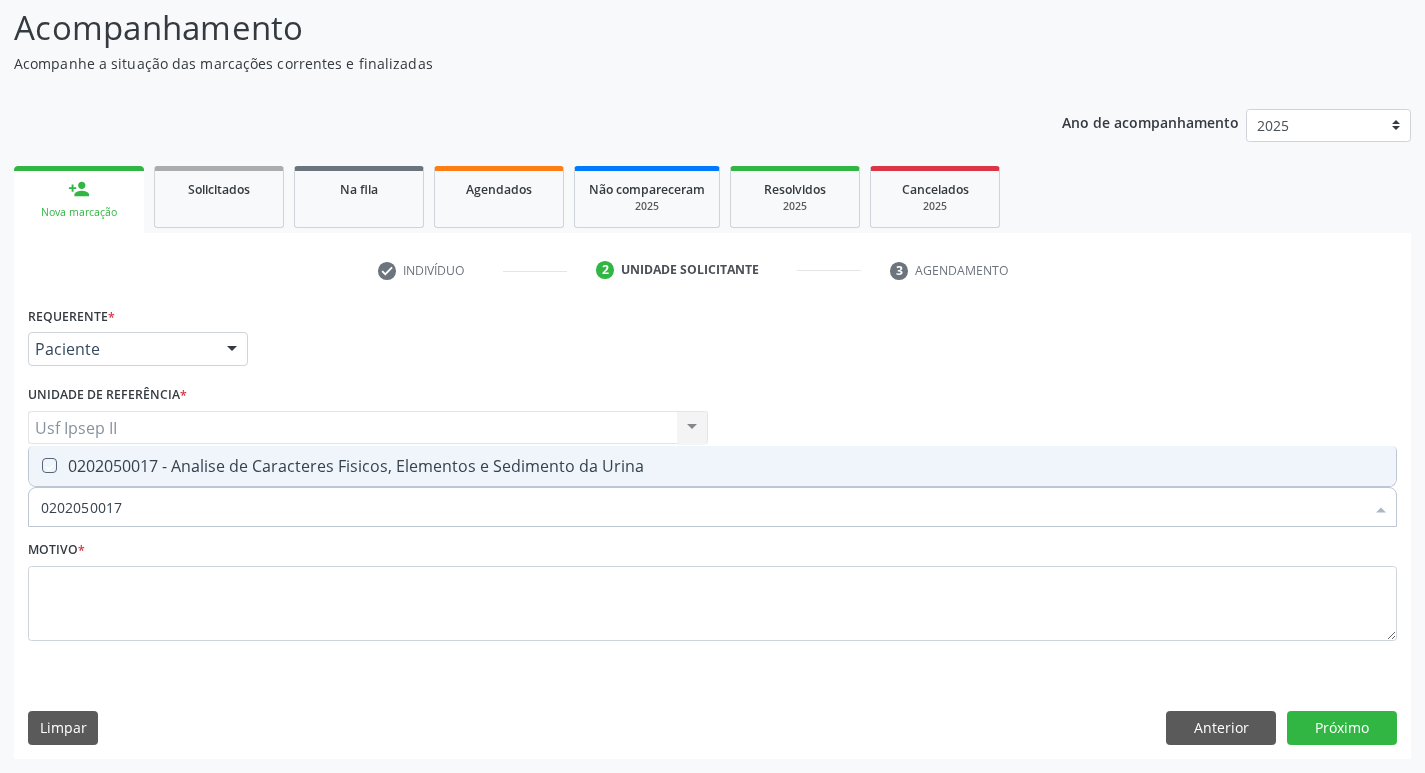 click at bounding box center [35, 465] 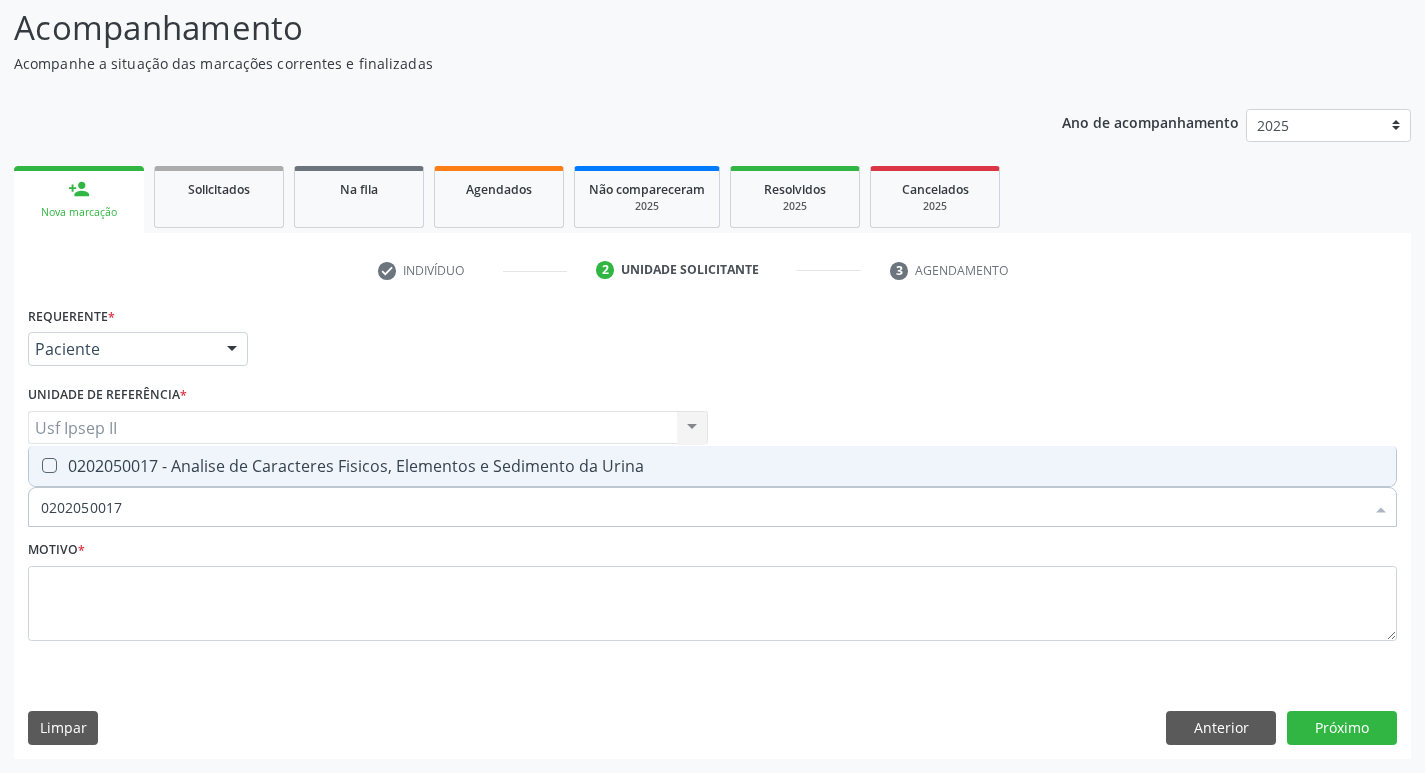 checkbox on "true" 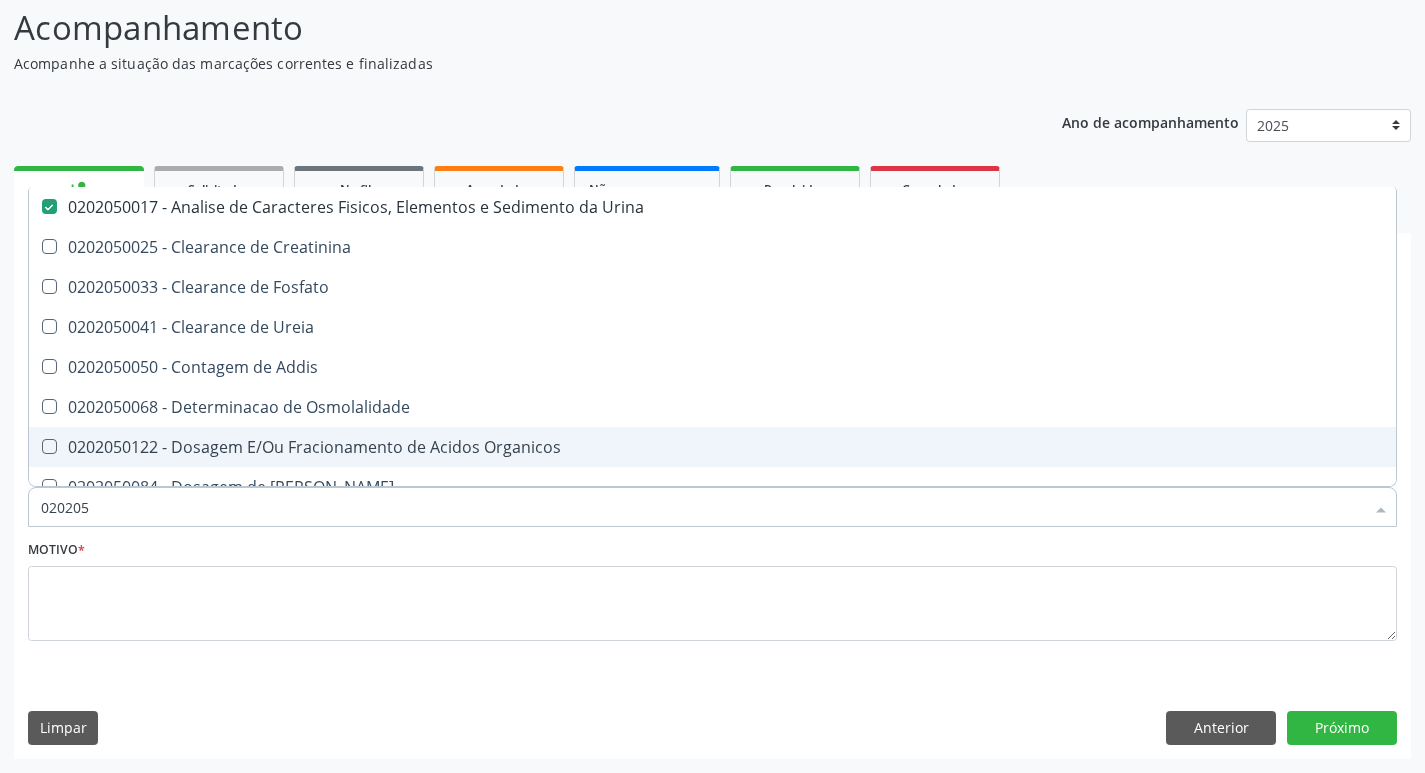 type on "02020" 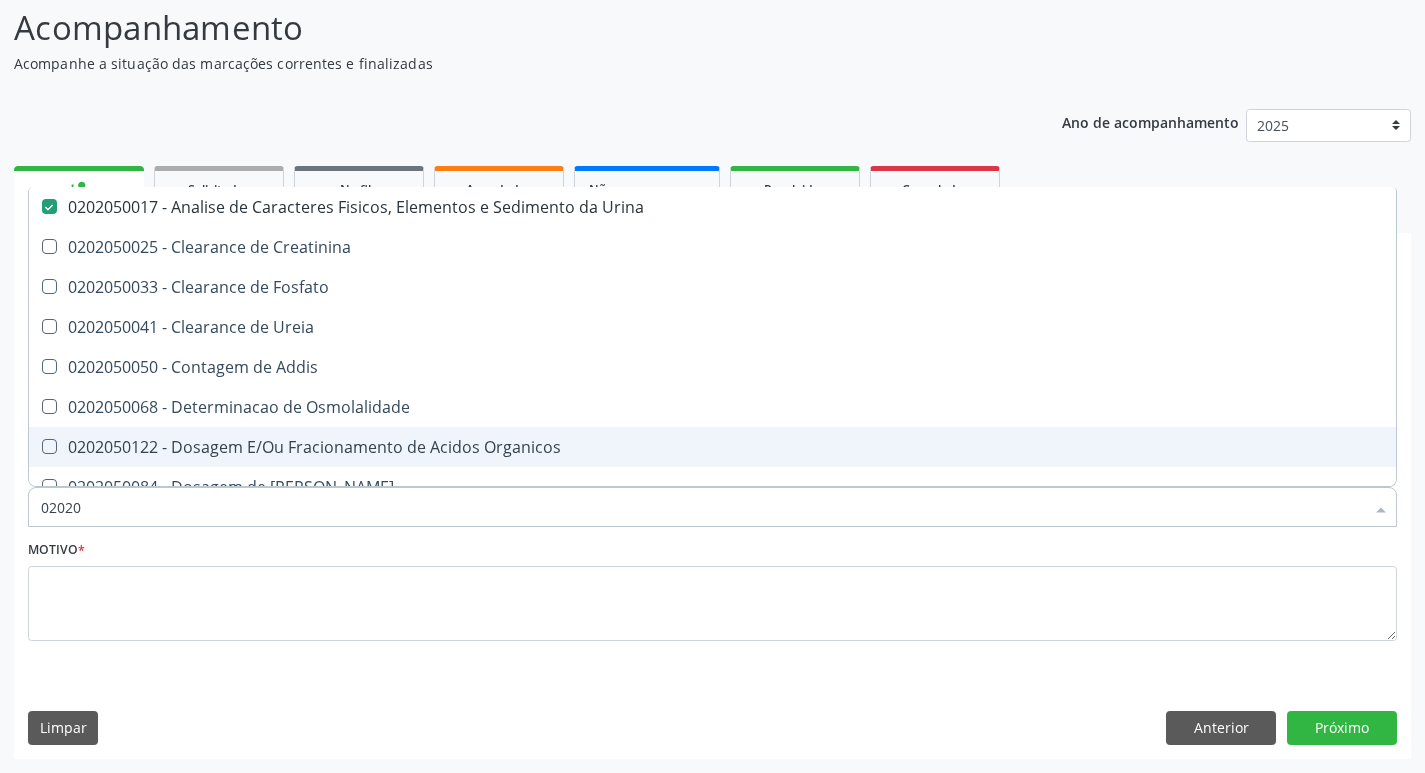 checkbox on "false" 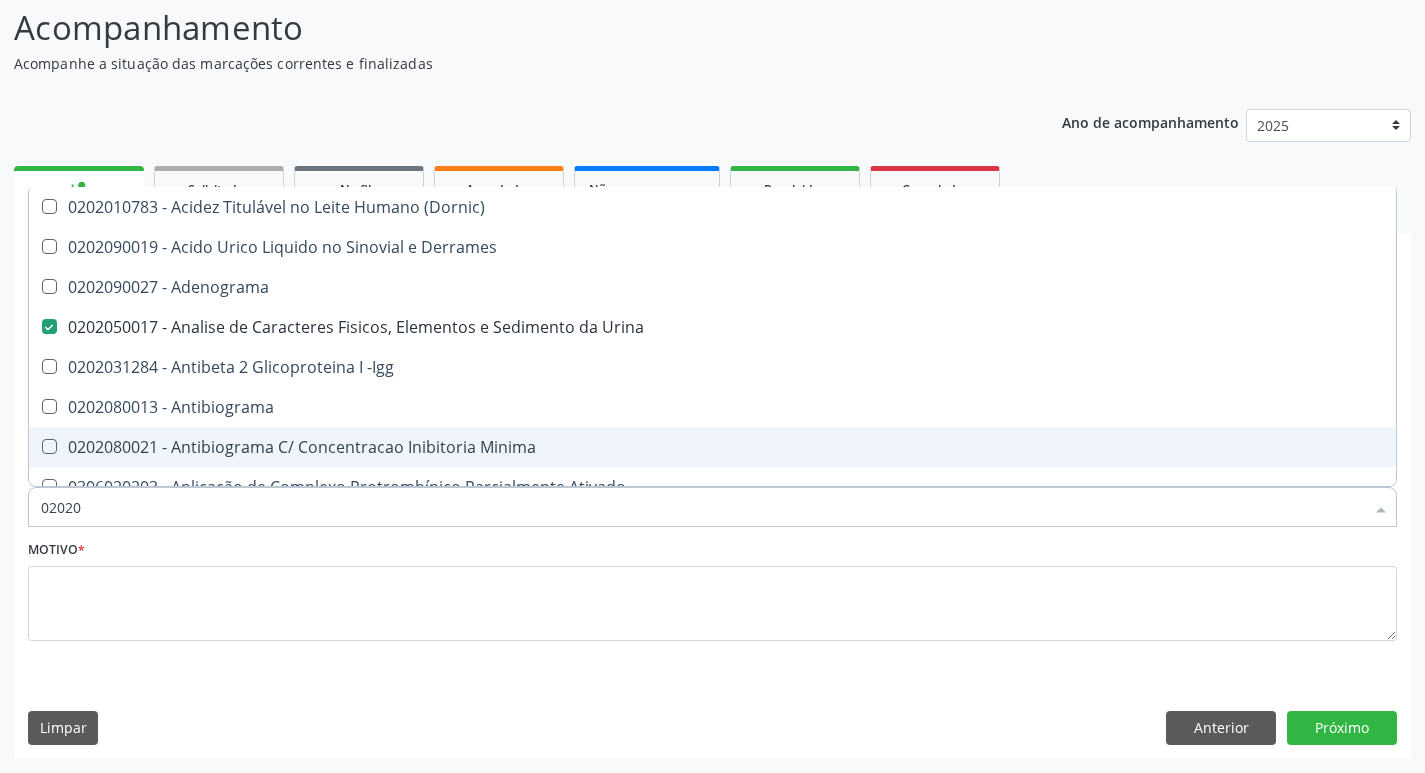 type on "020202" 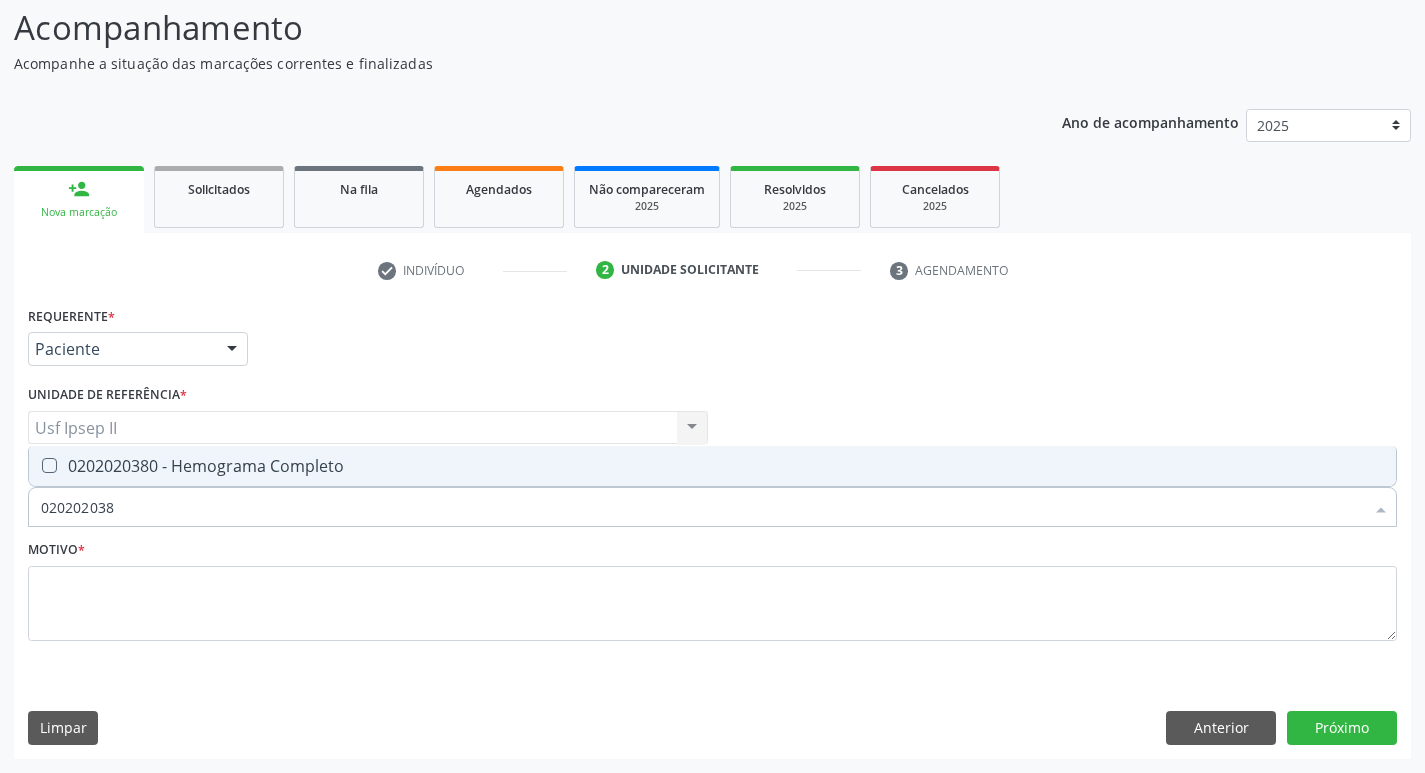 type on "0202020380" 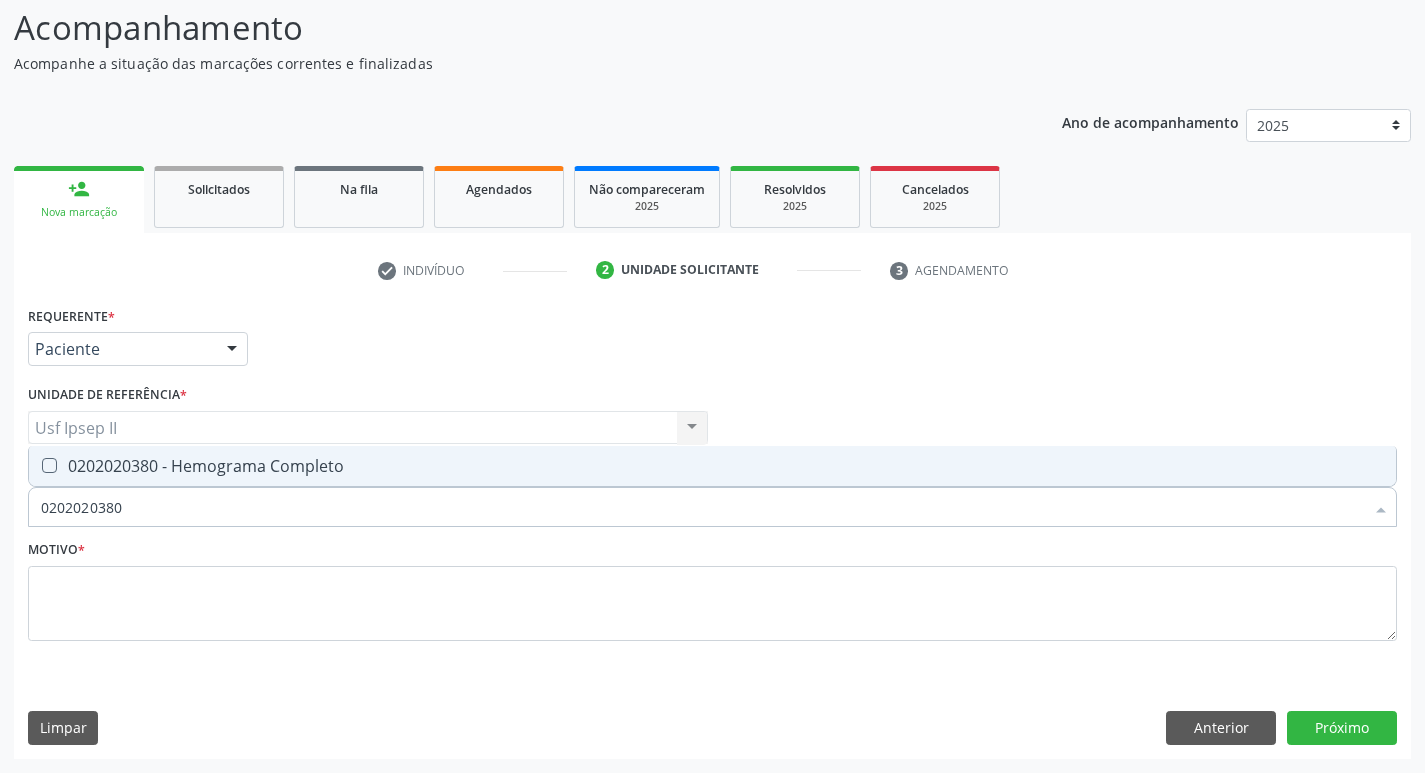 click at bounding box center [49, 465] 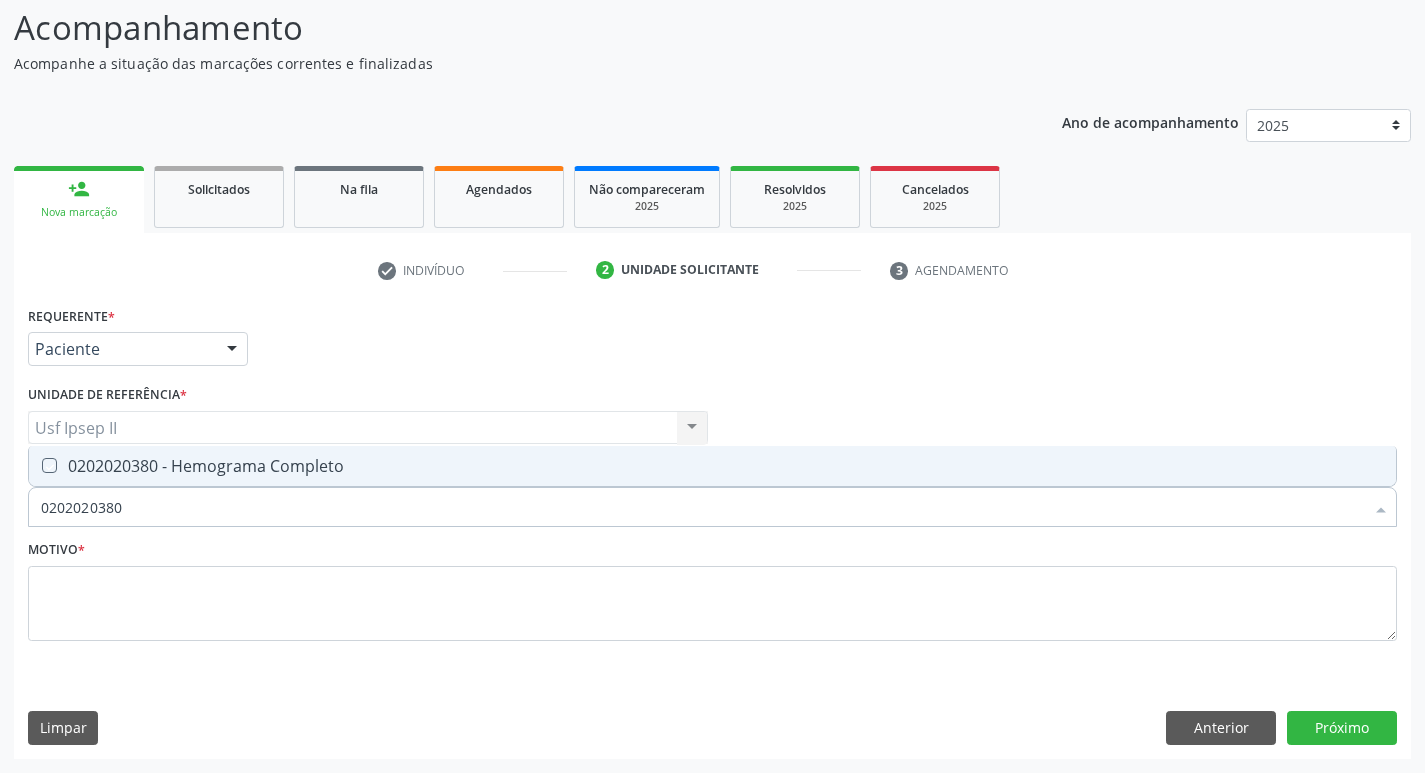 click at bounding box center (35, 465) 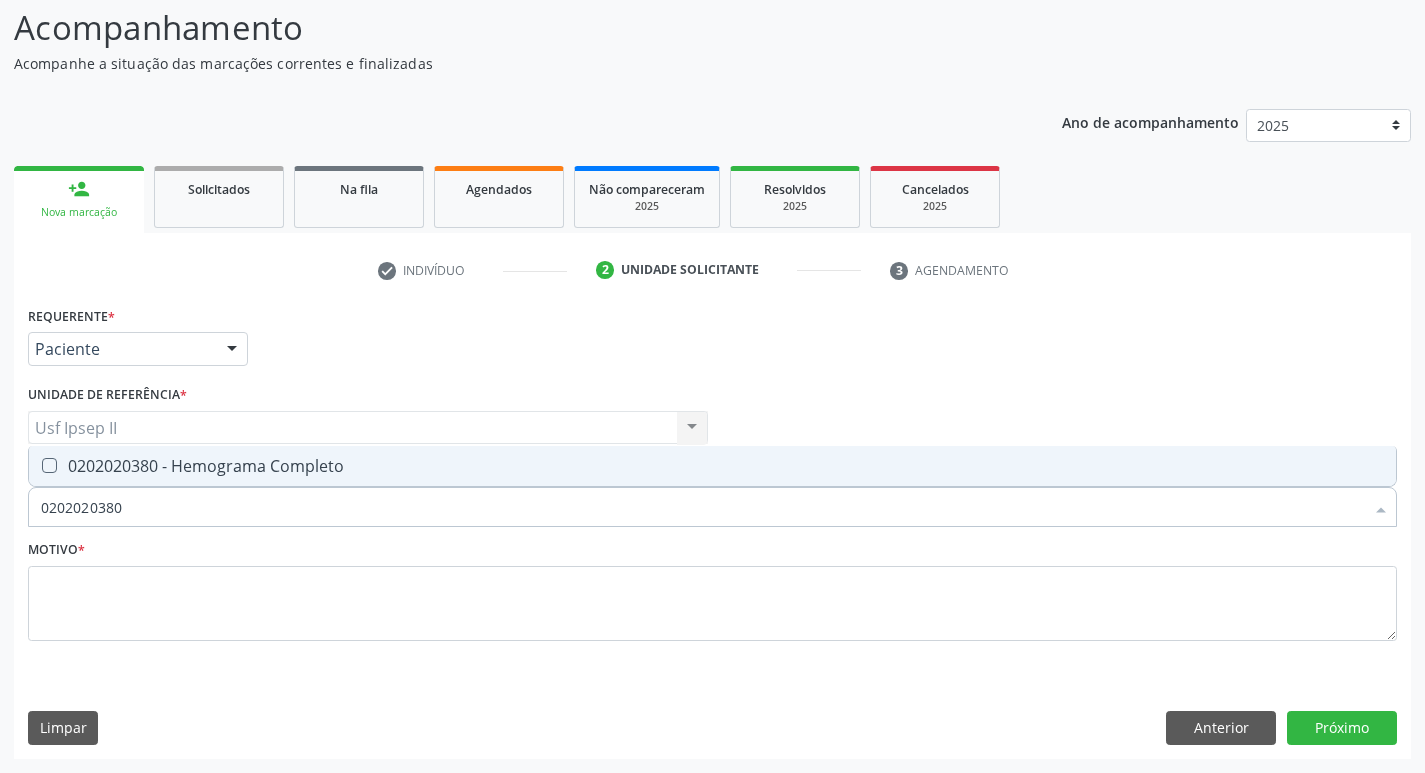 checkbox on "true" 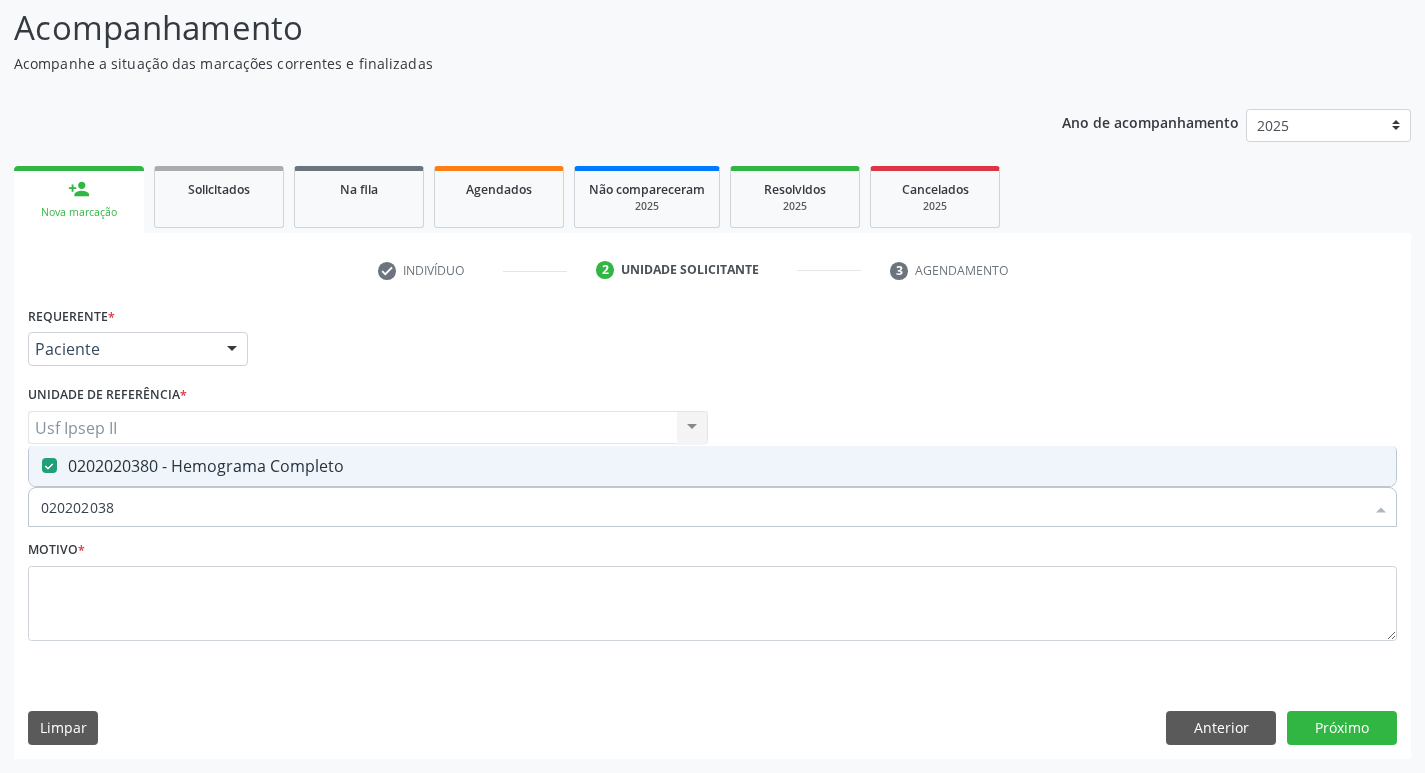type on "02020203" 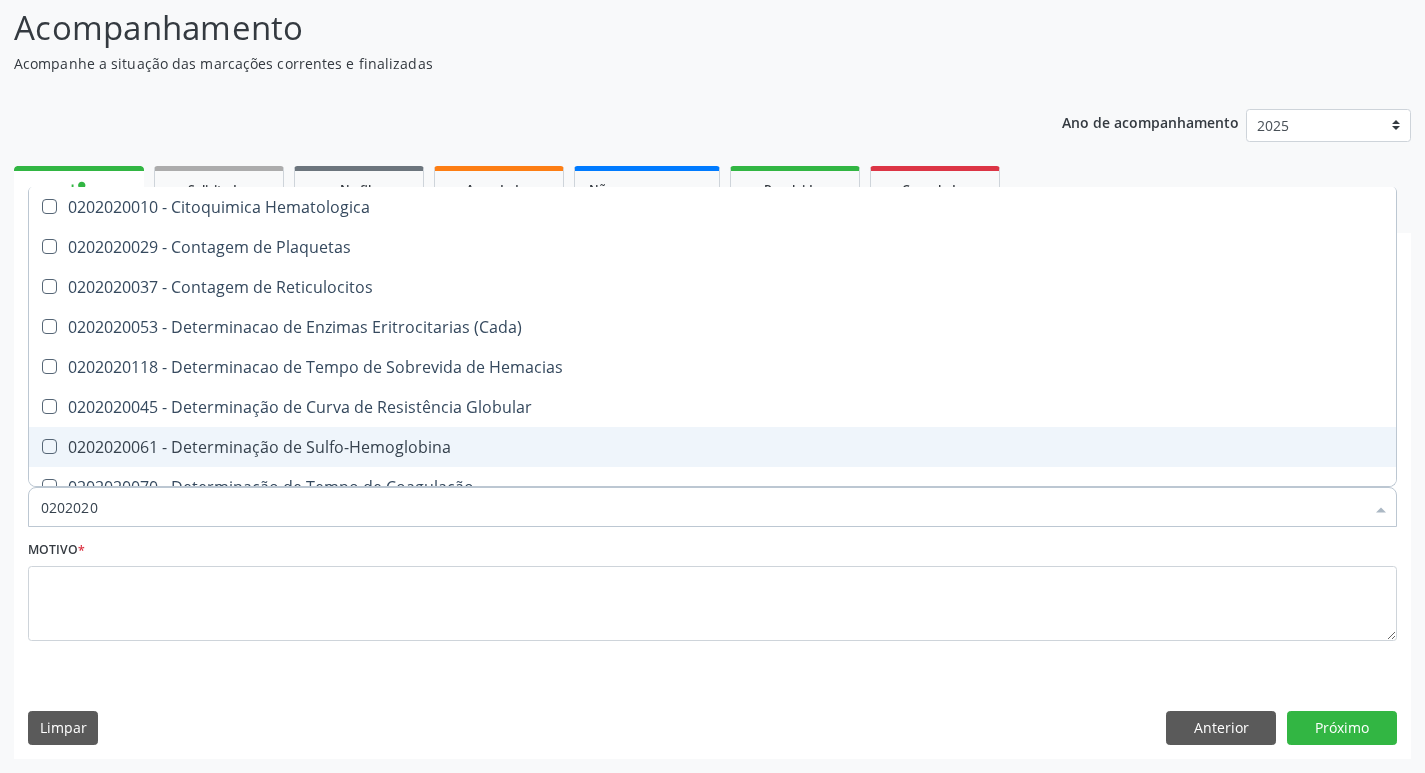 type on "020202" 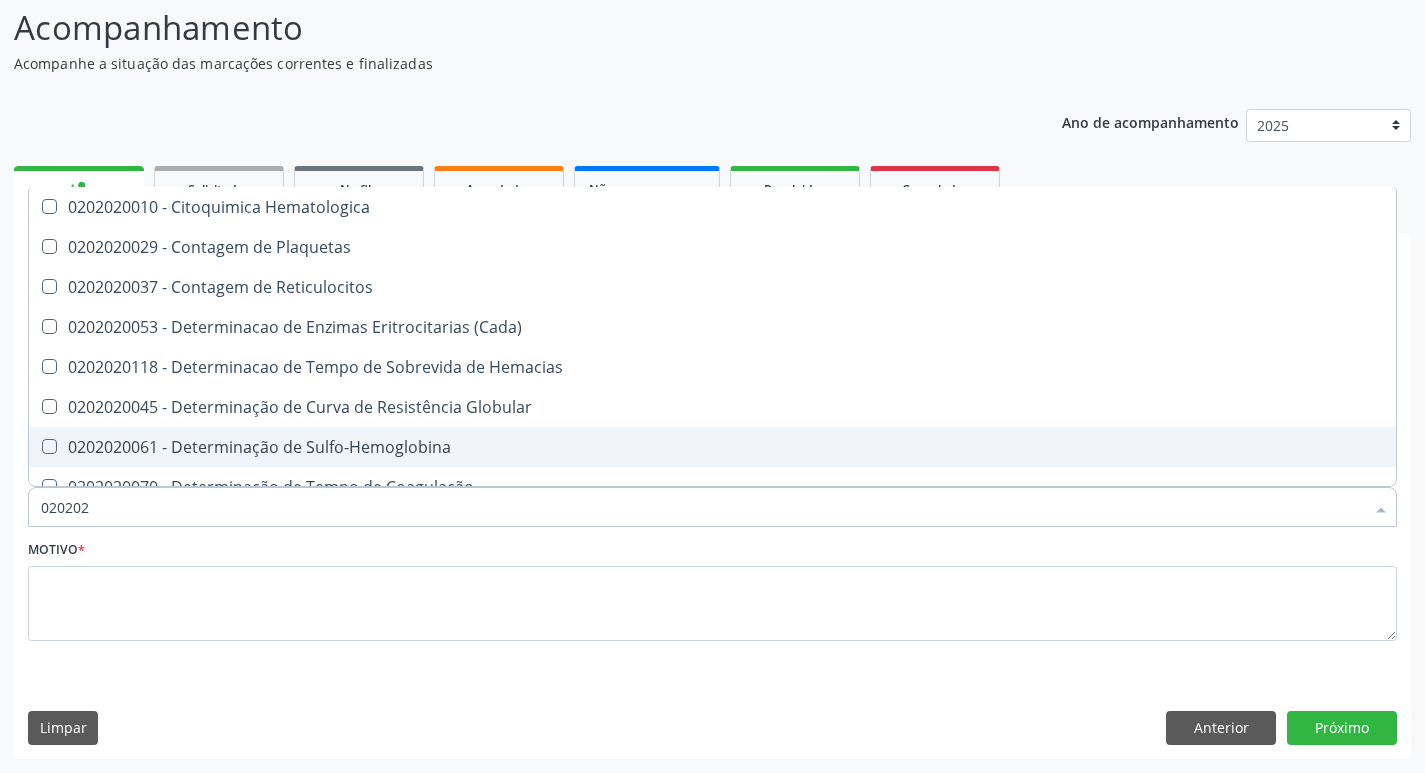 type on "02020" 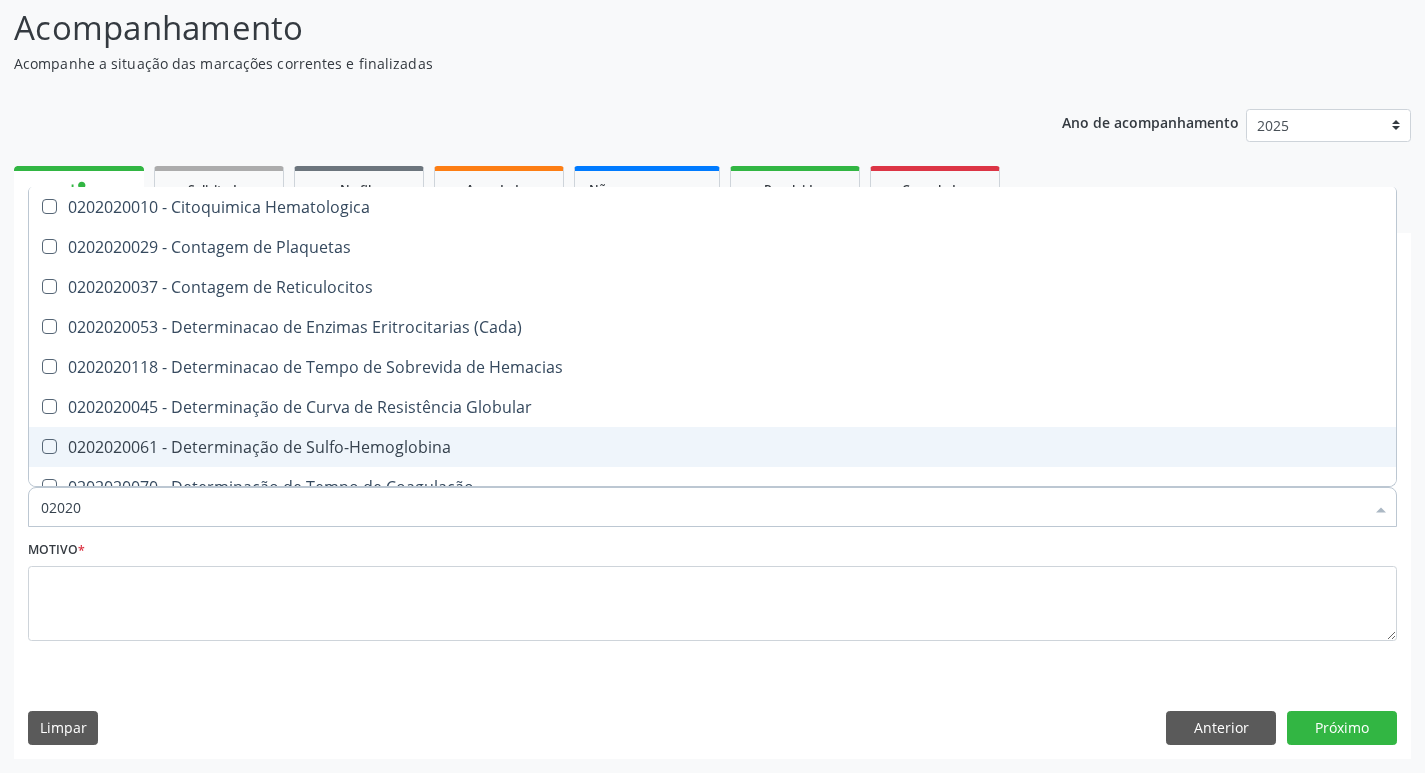 checkbox on "true" 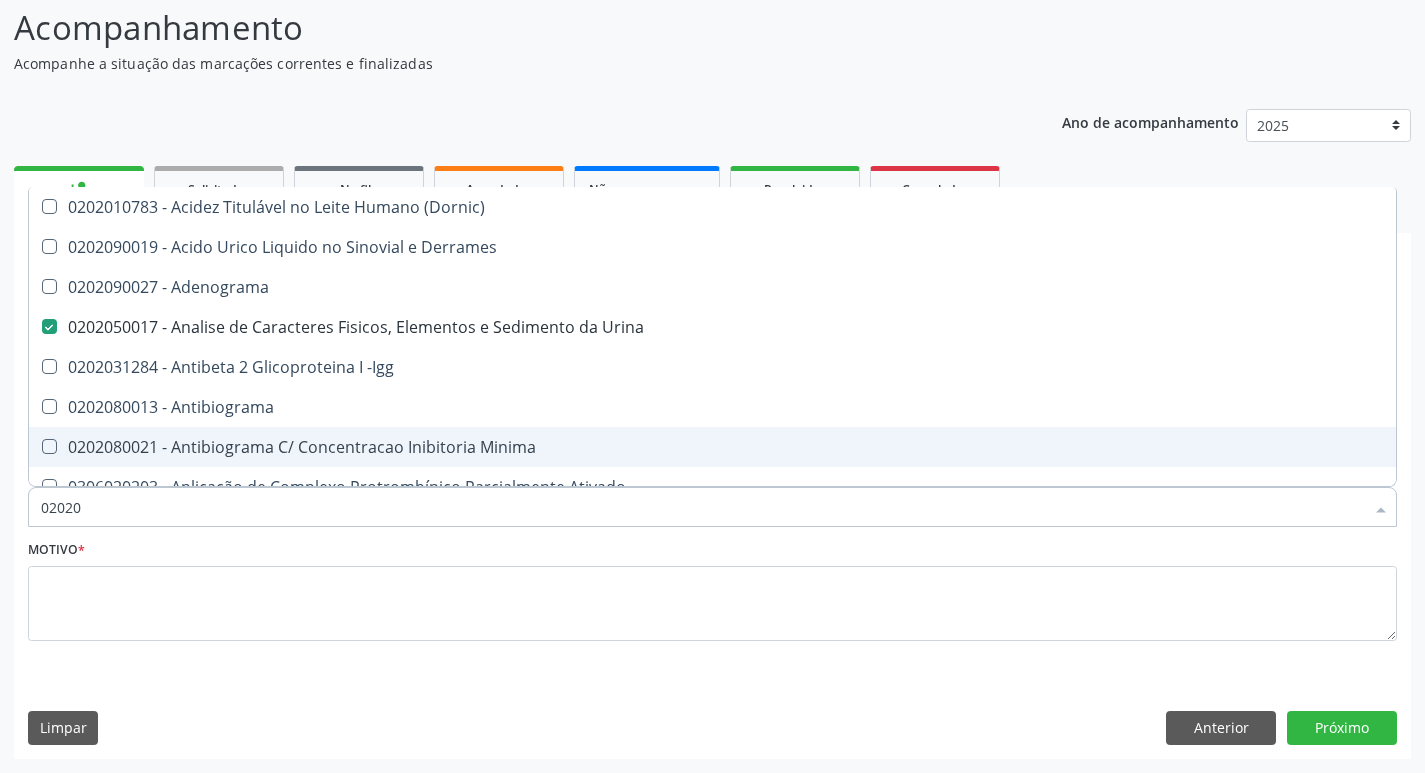type on "020203" 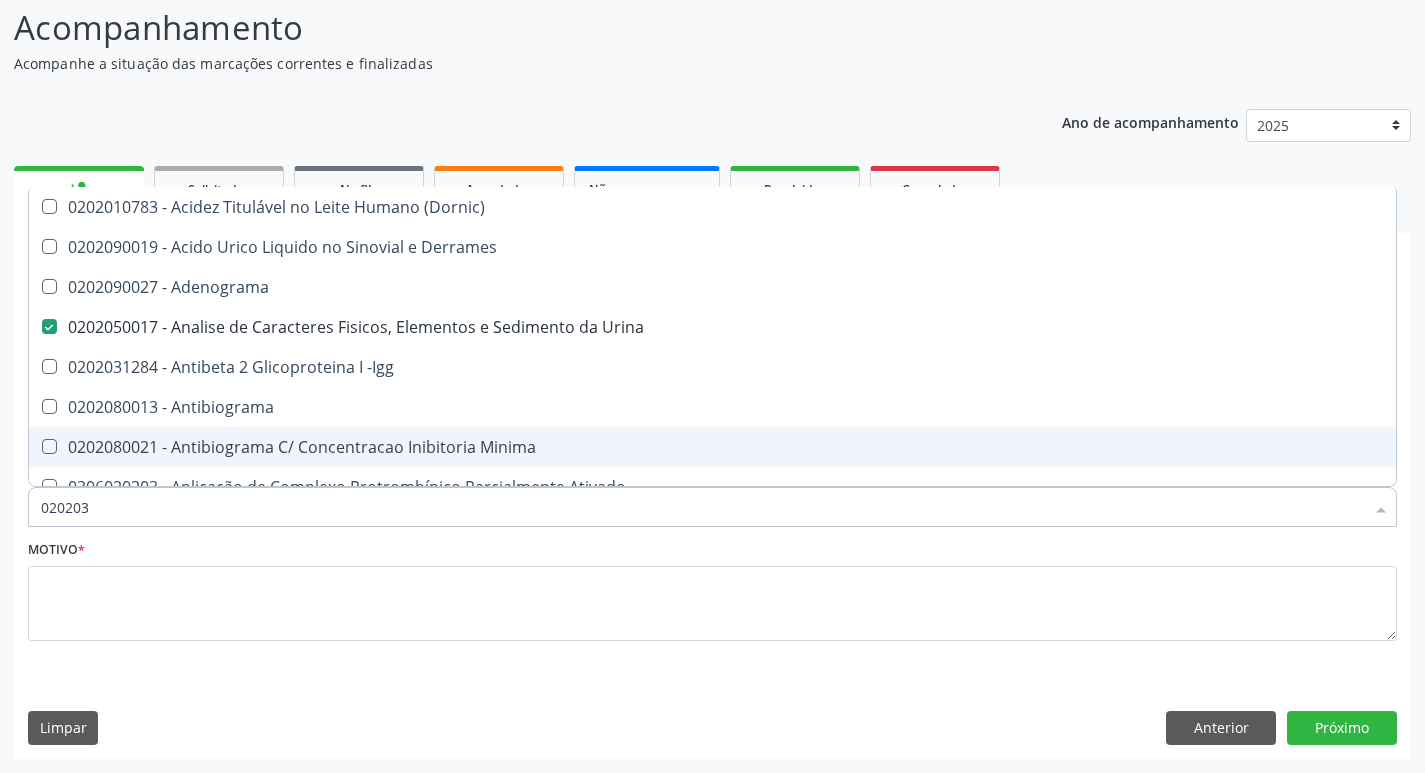 checkbox on "false" 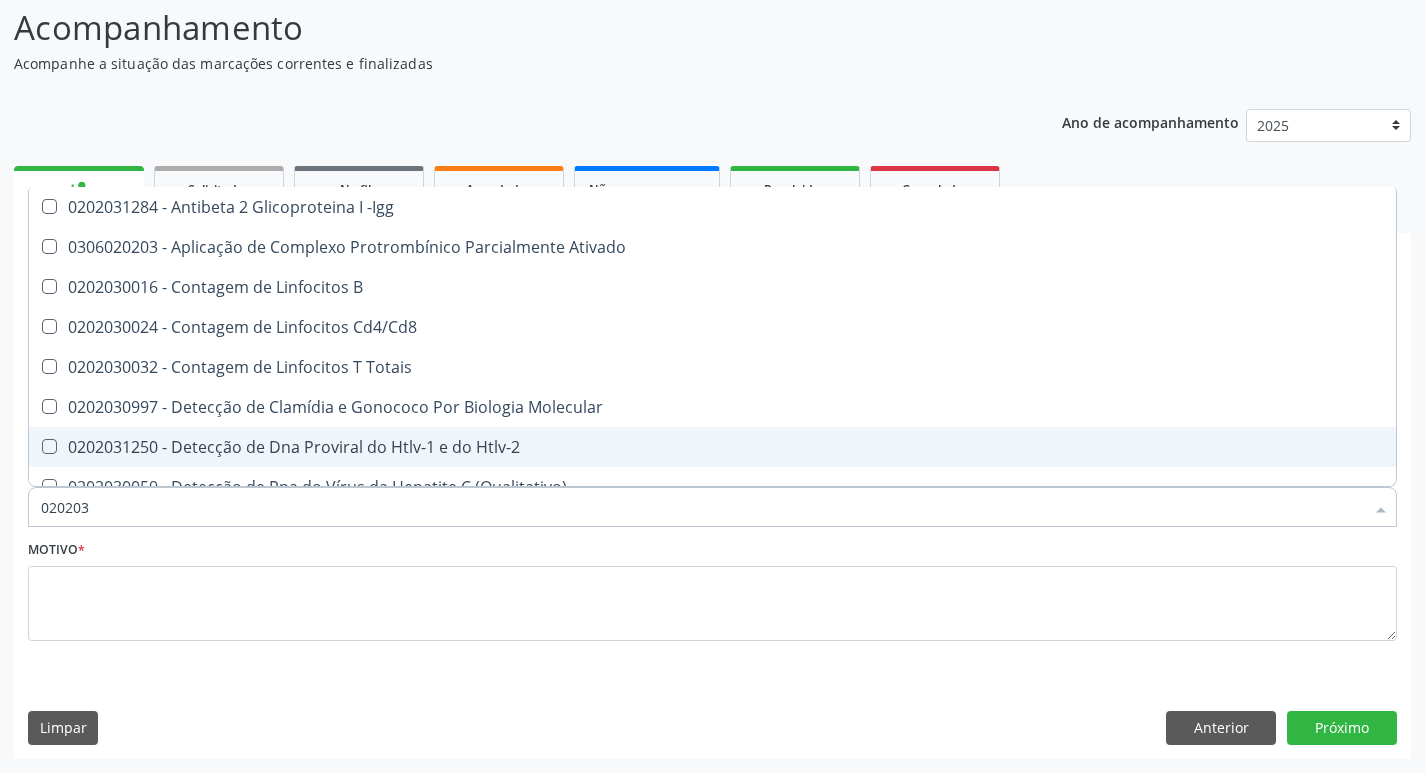 type on "0202030" 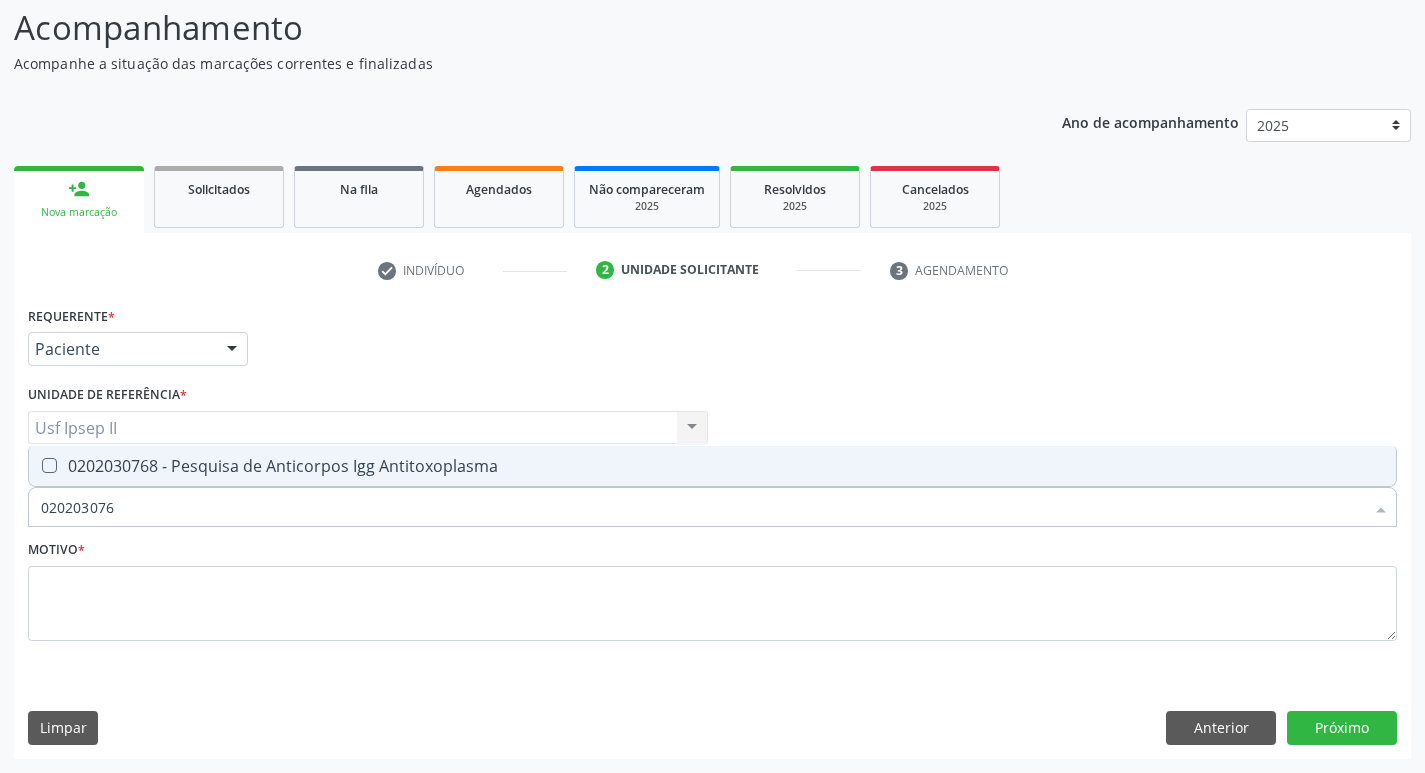 type on "0202030768" 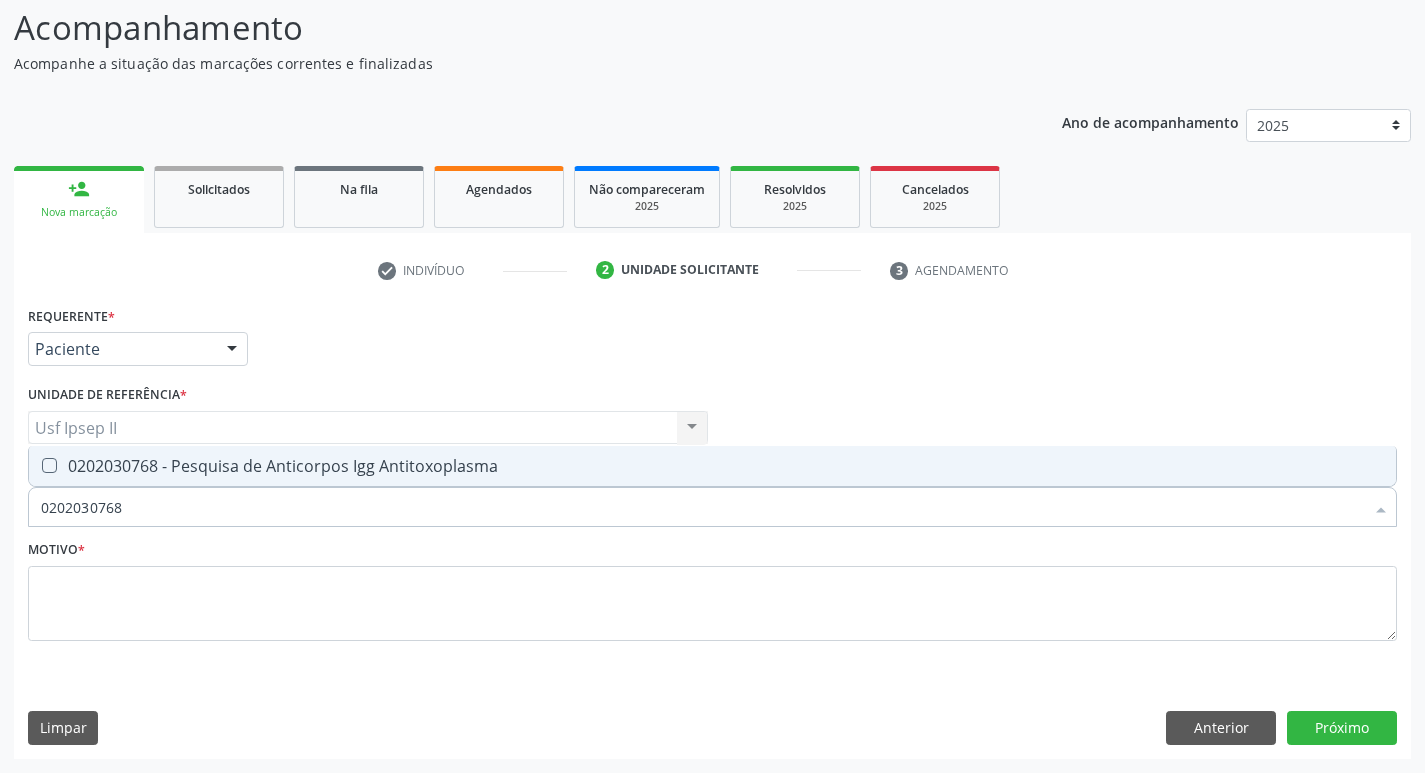 click at bounding box center (49, 465) 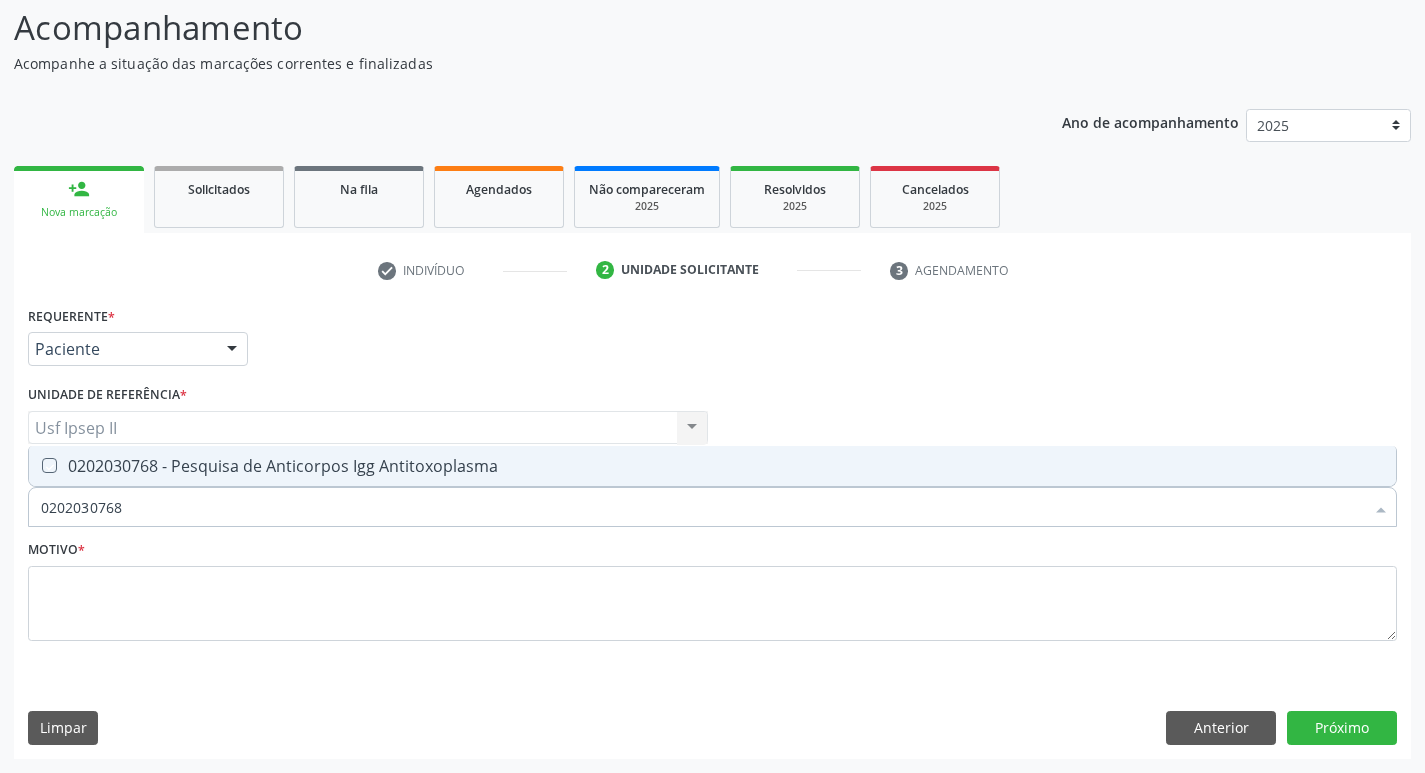click at bounding box center [35, 465] 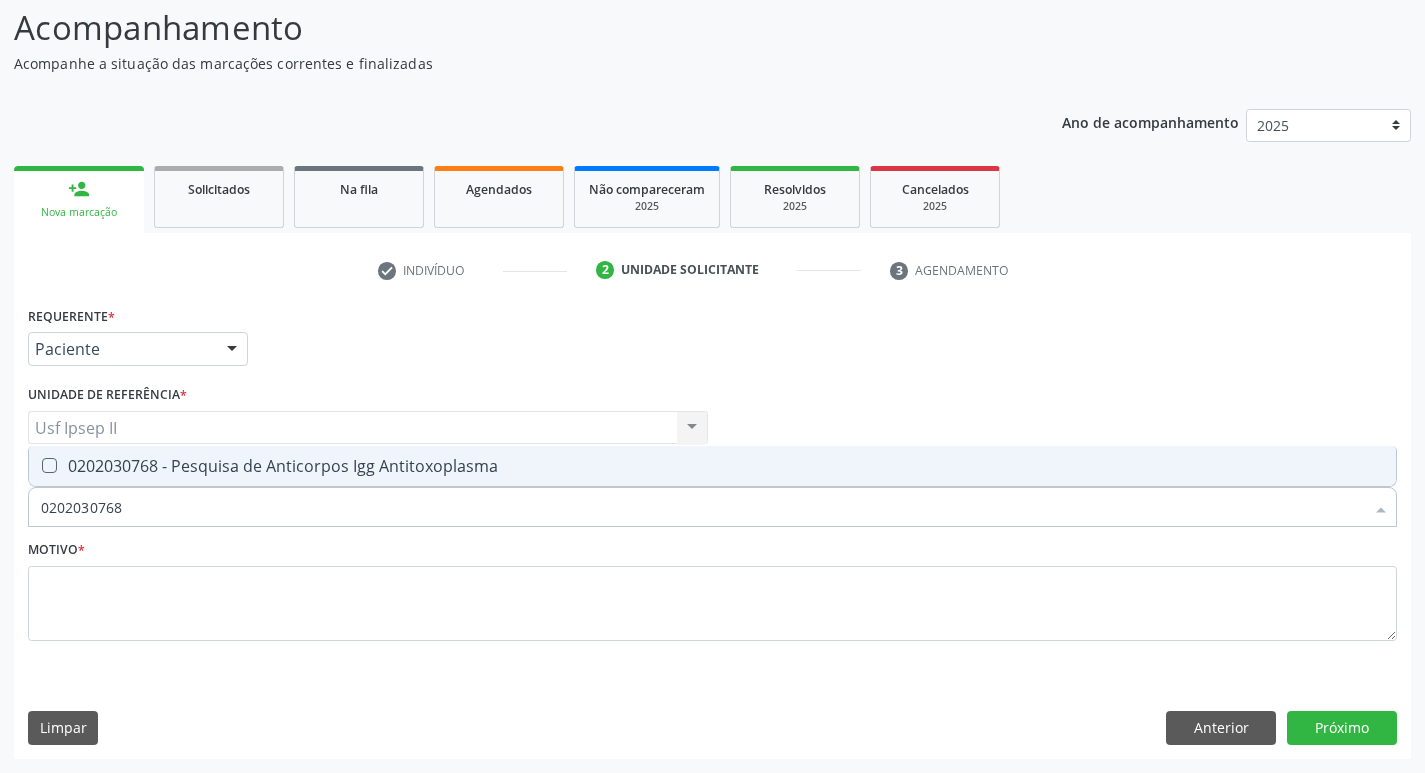 checkbox on "true" 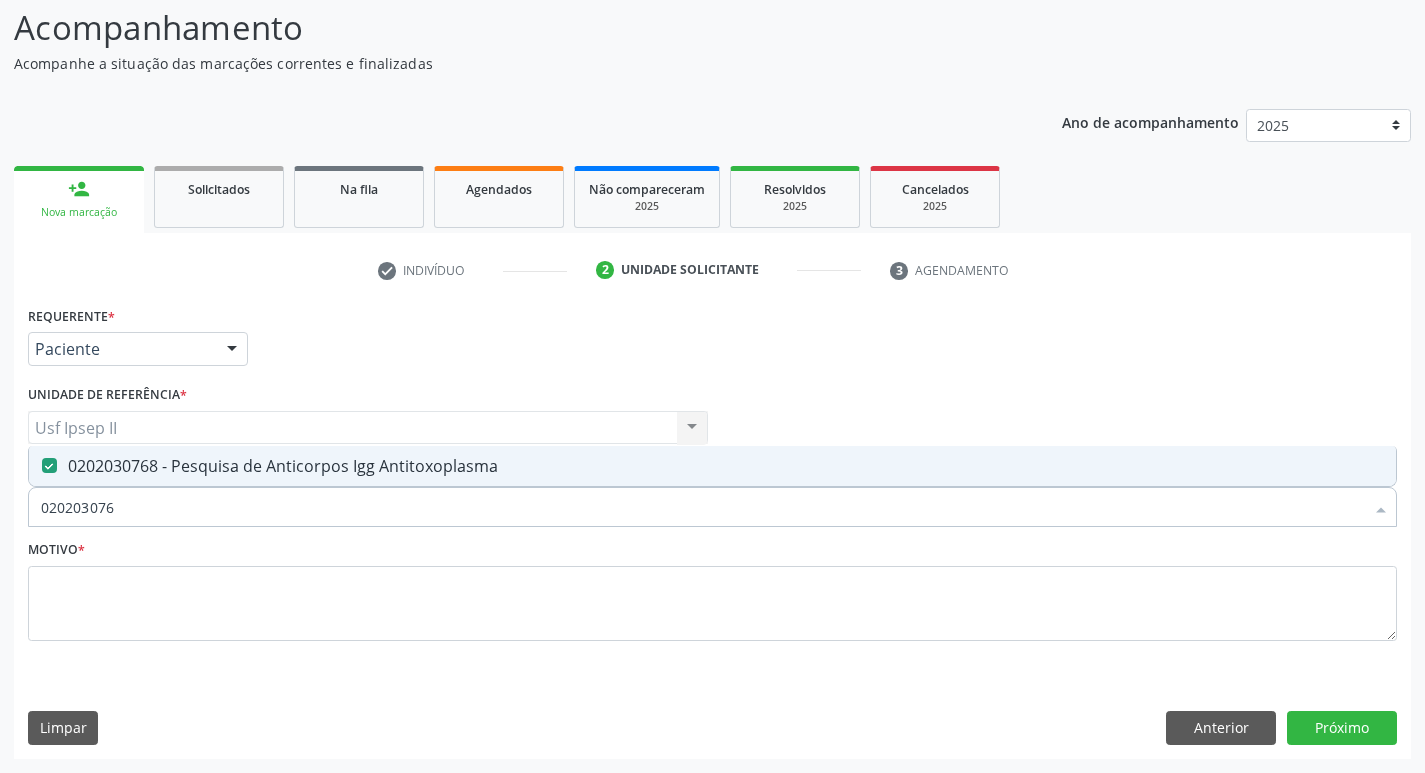 type on "02020307" 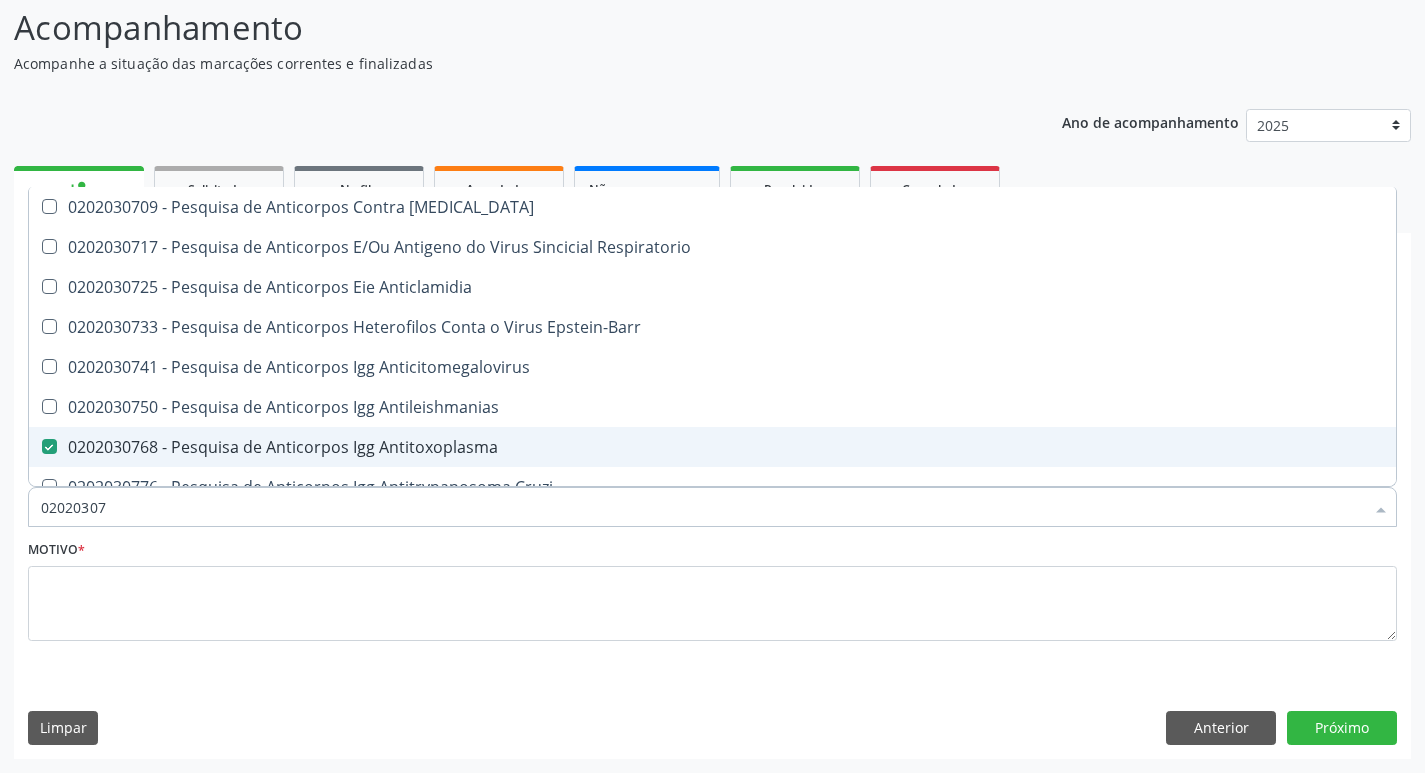 type on "0202030" 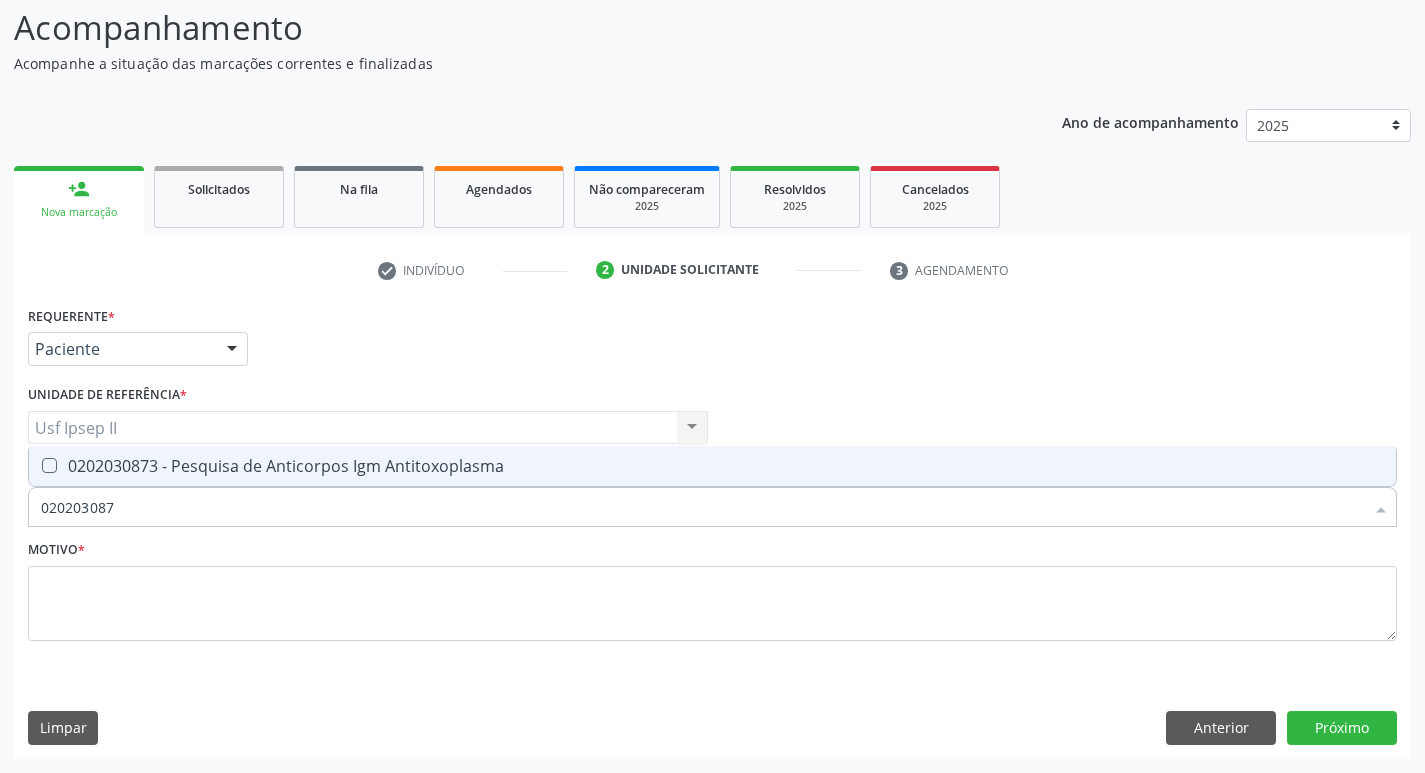 type on "0202030873" 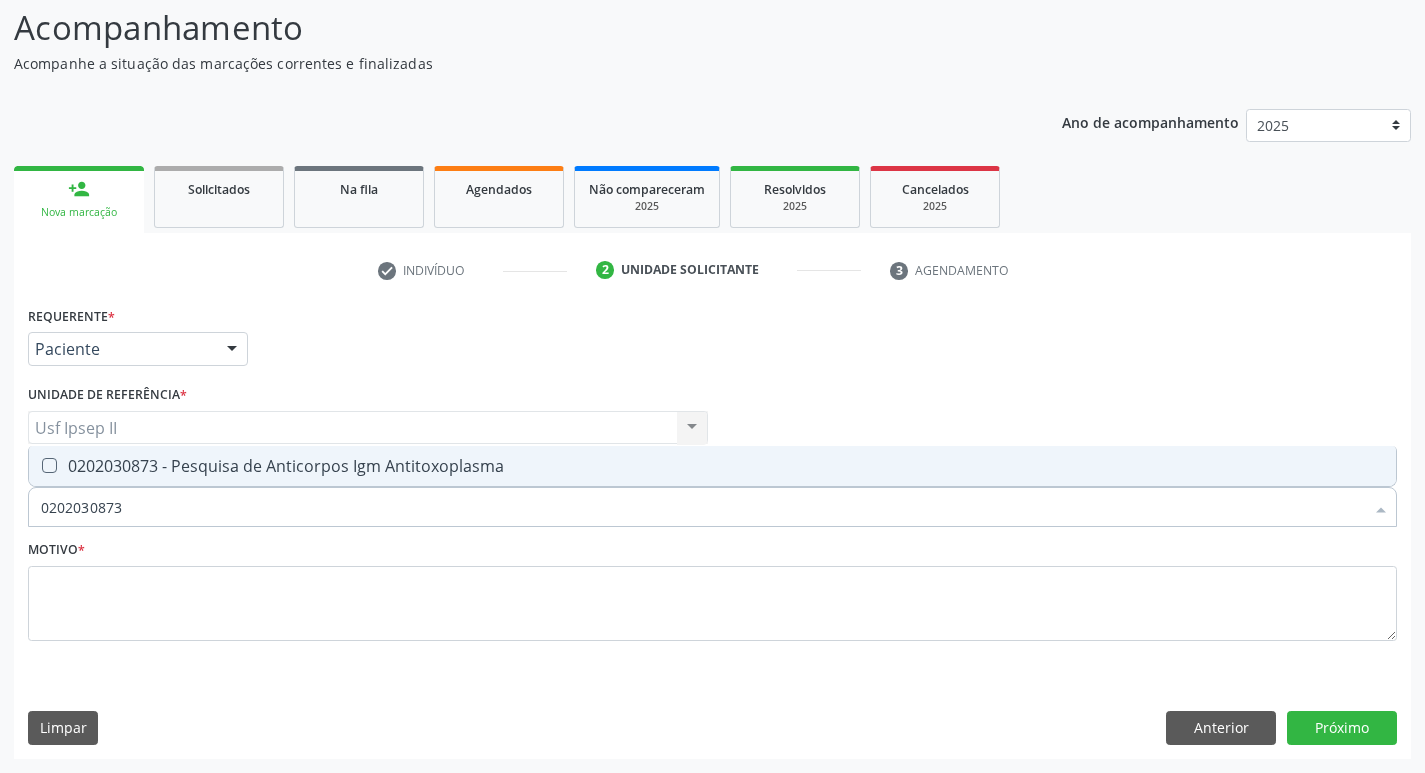 click at bounding box center [49, 465] 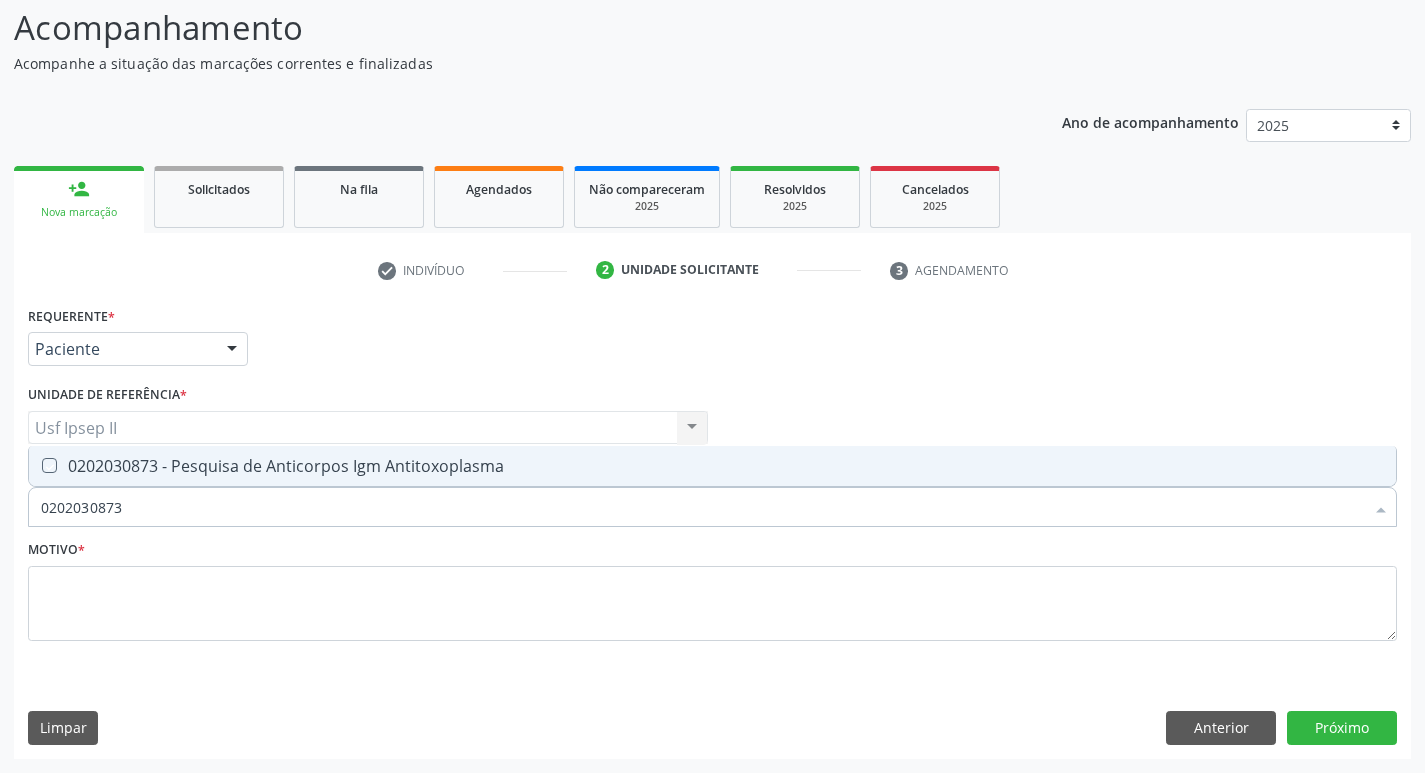 click at bounding box center [35, 465] 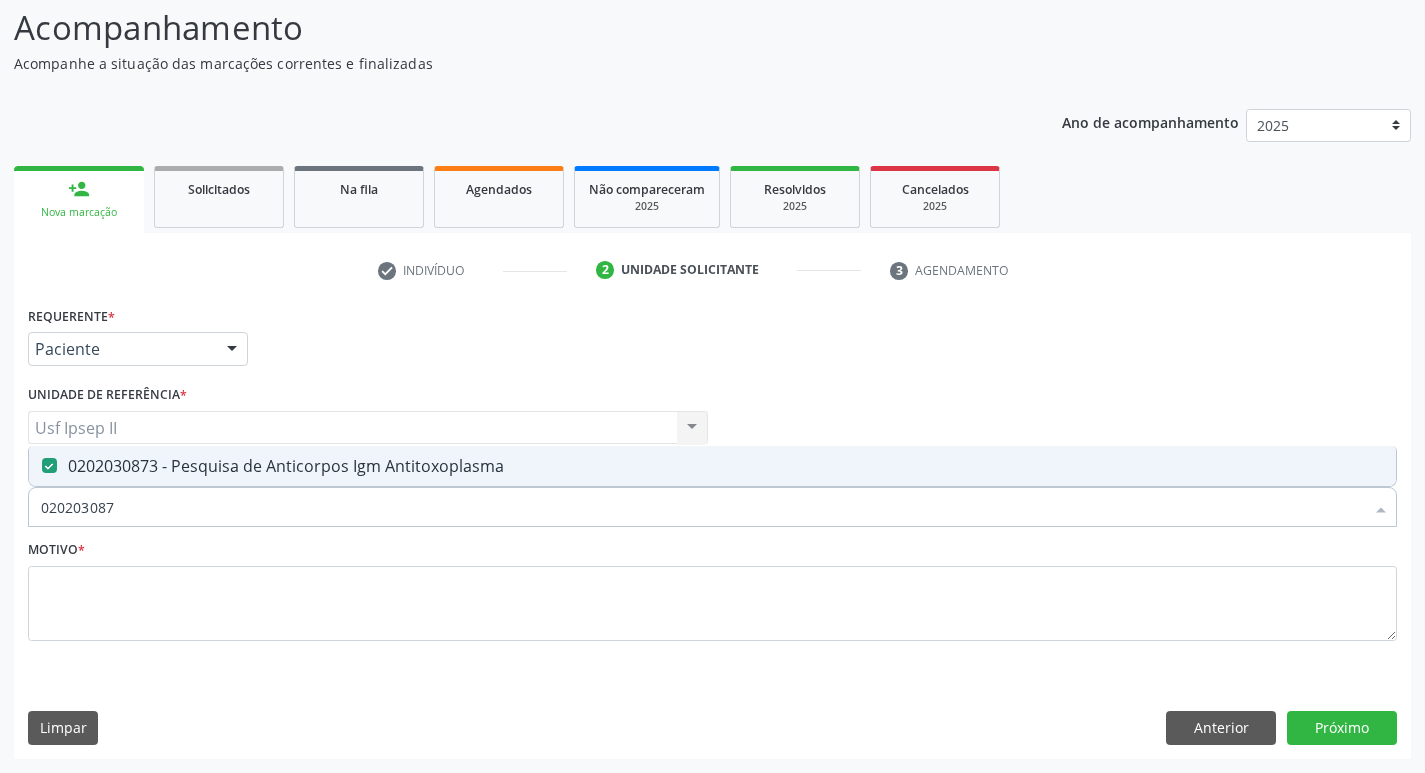 type on "02020308" 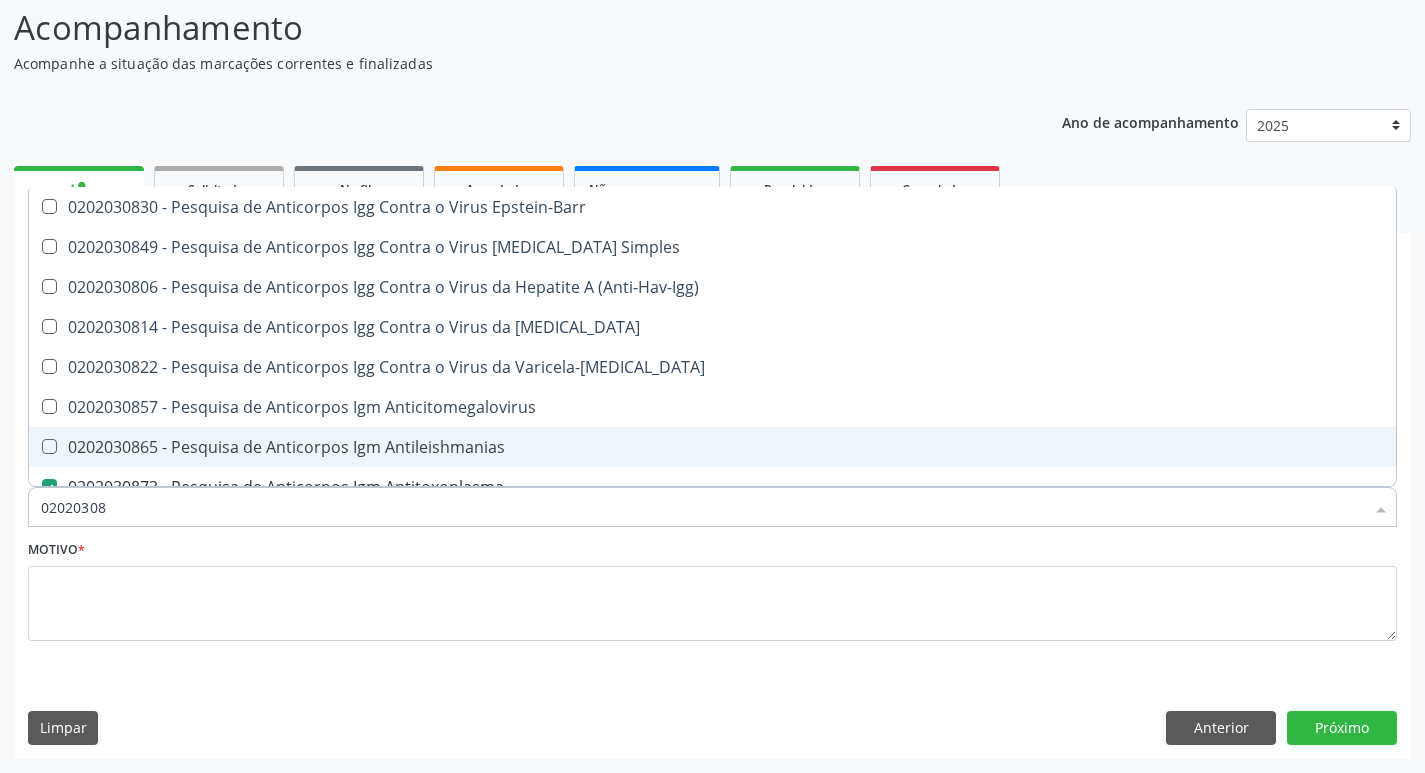 type on "0202030" 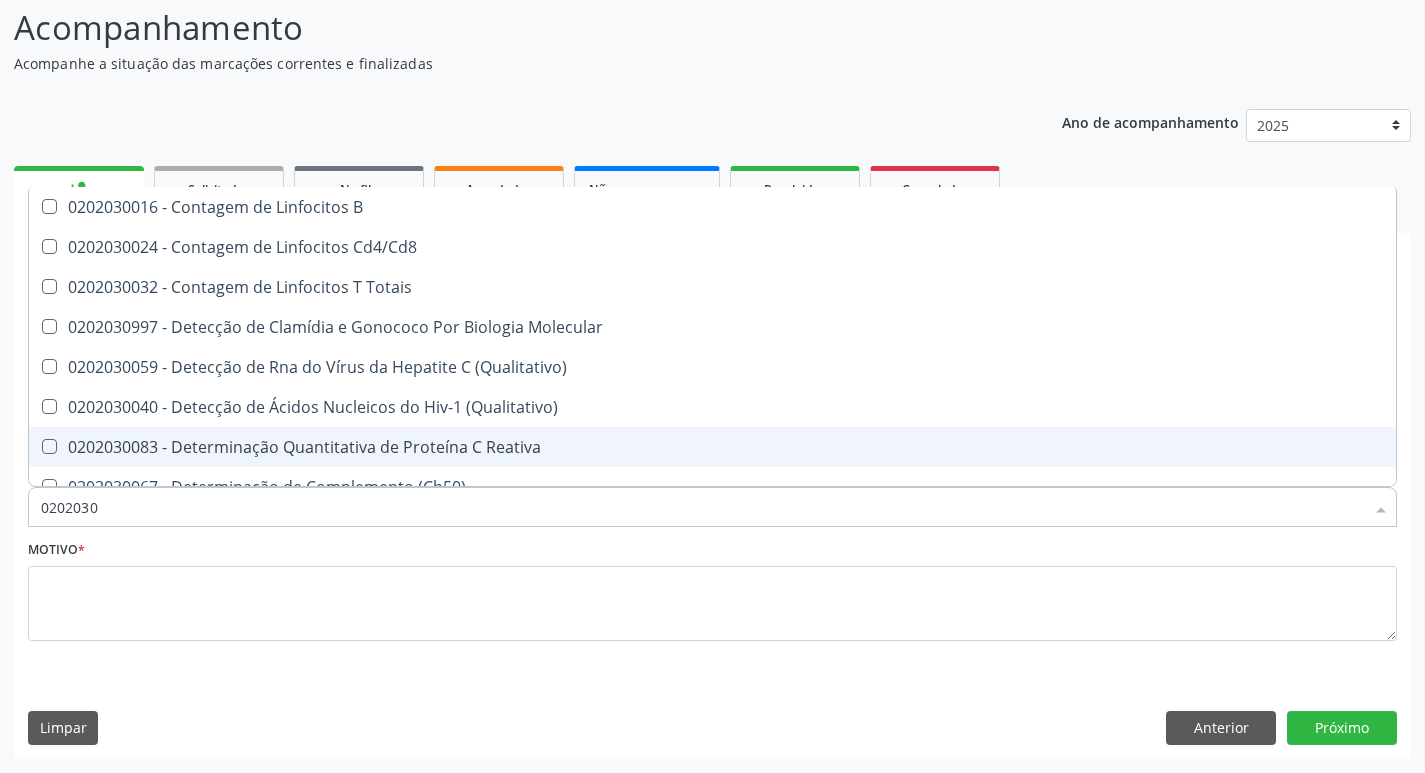 type on "020203" 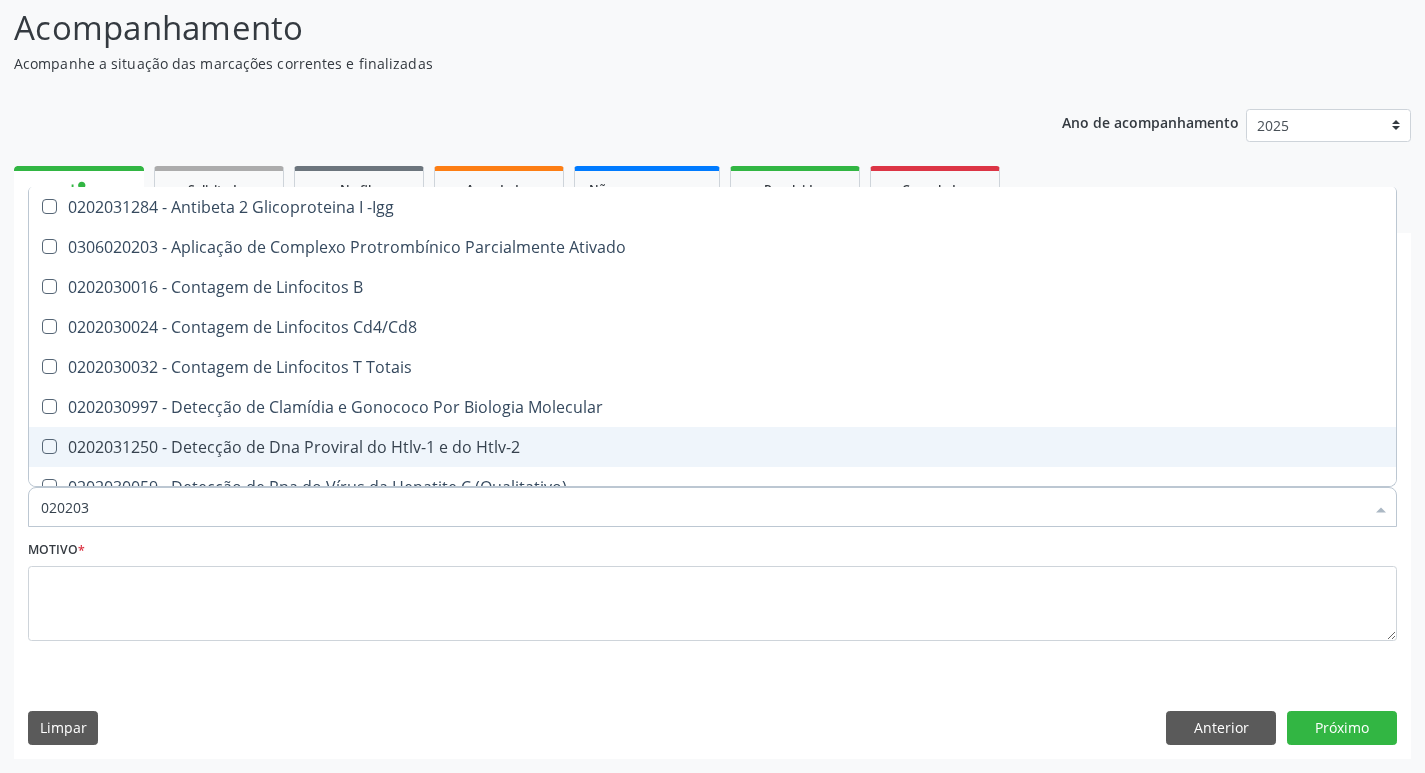 type on "02020" 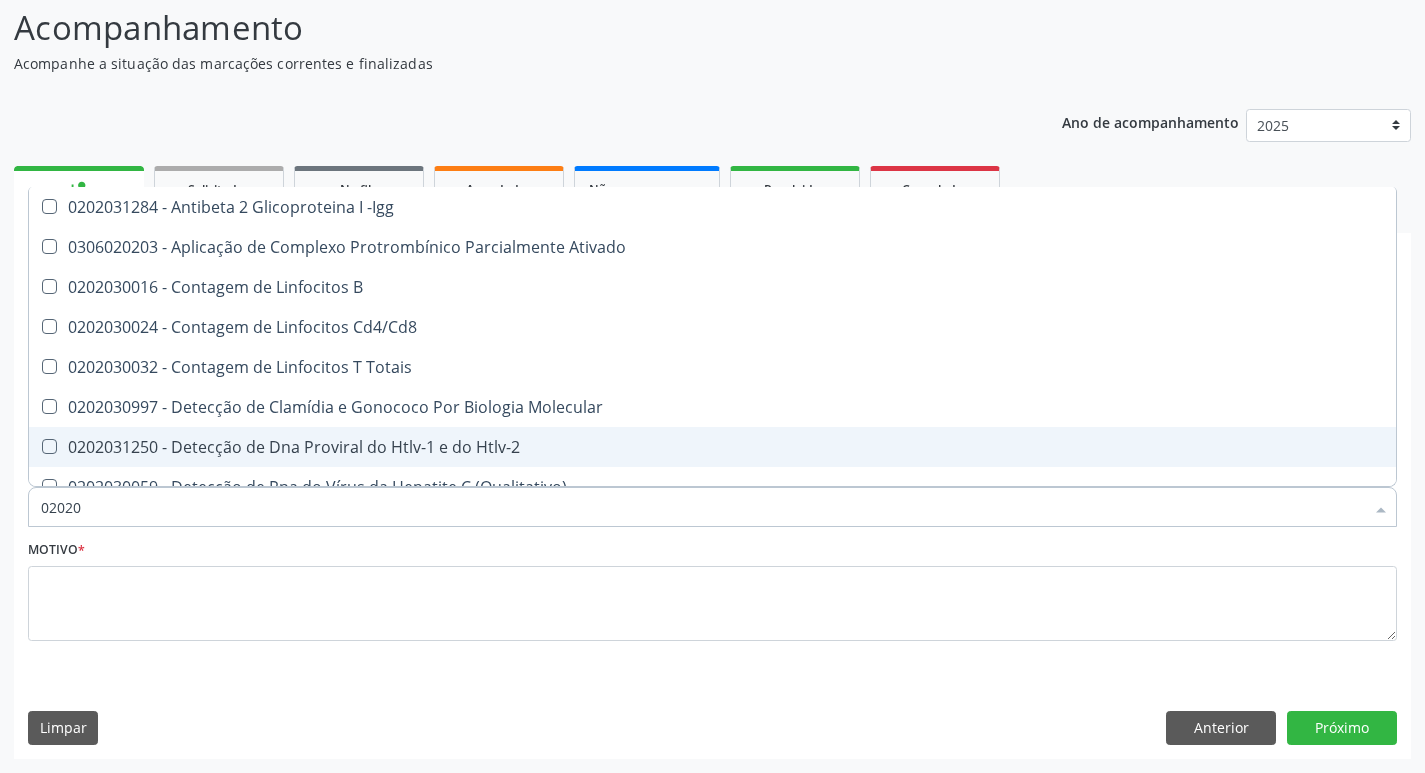 checkbox on "true" 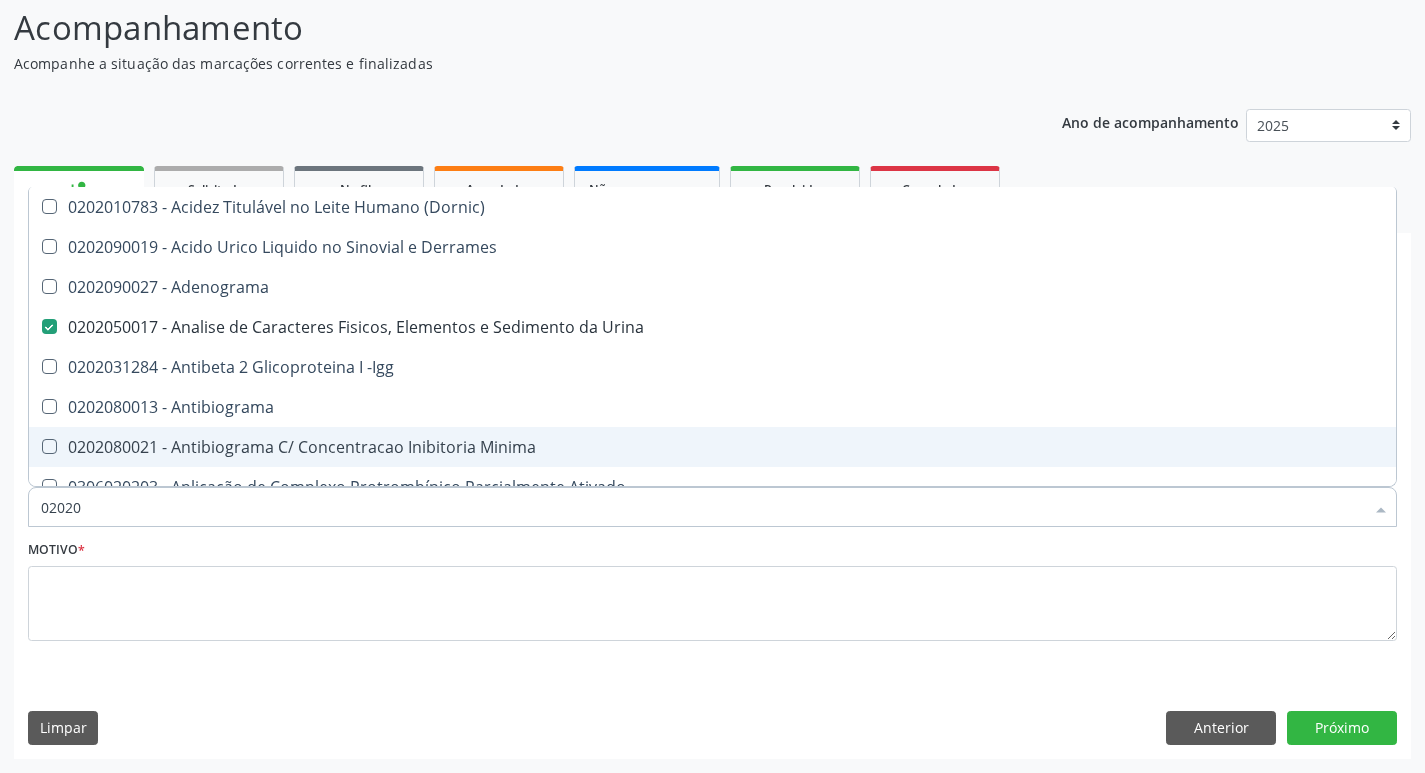 type on "020208" 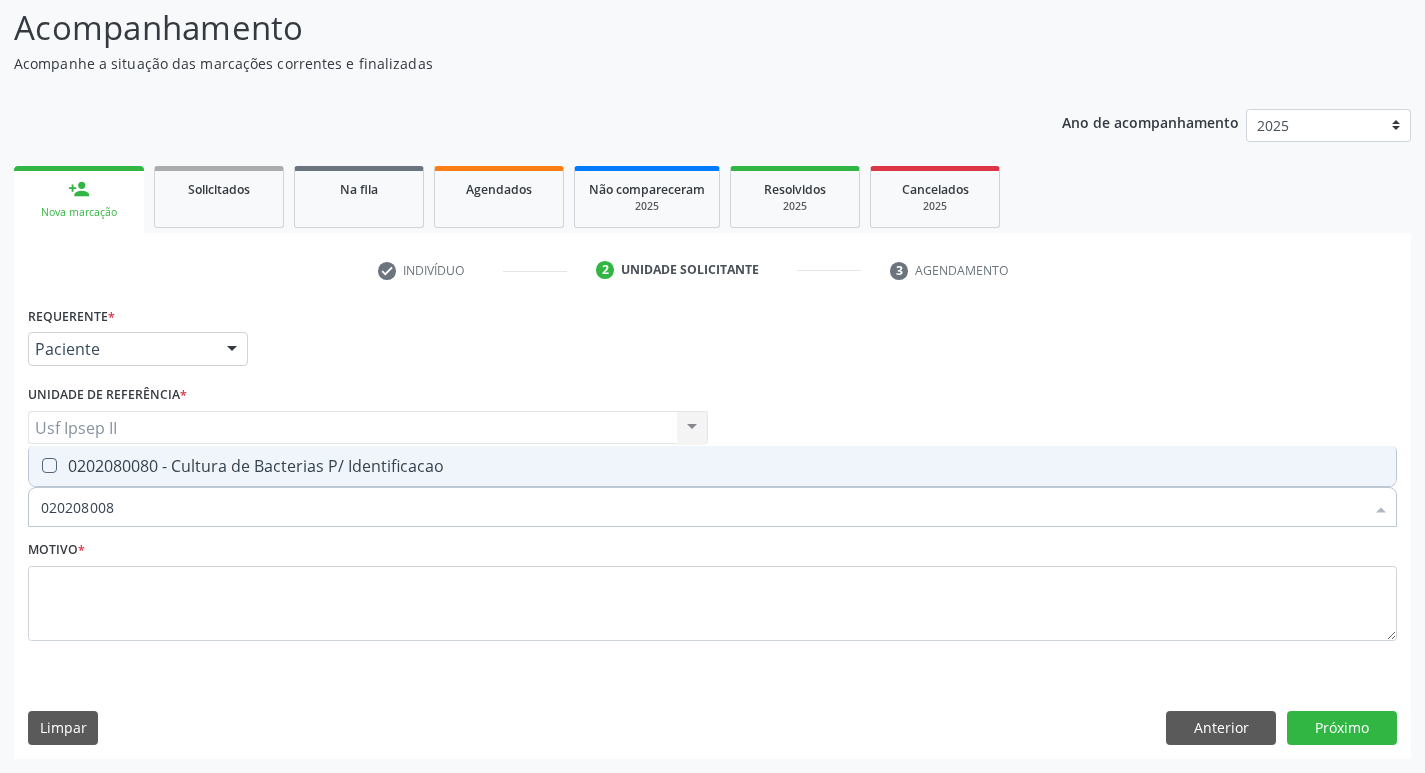 type on "0202080080" 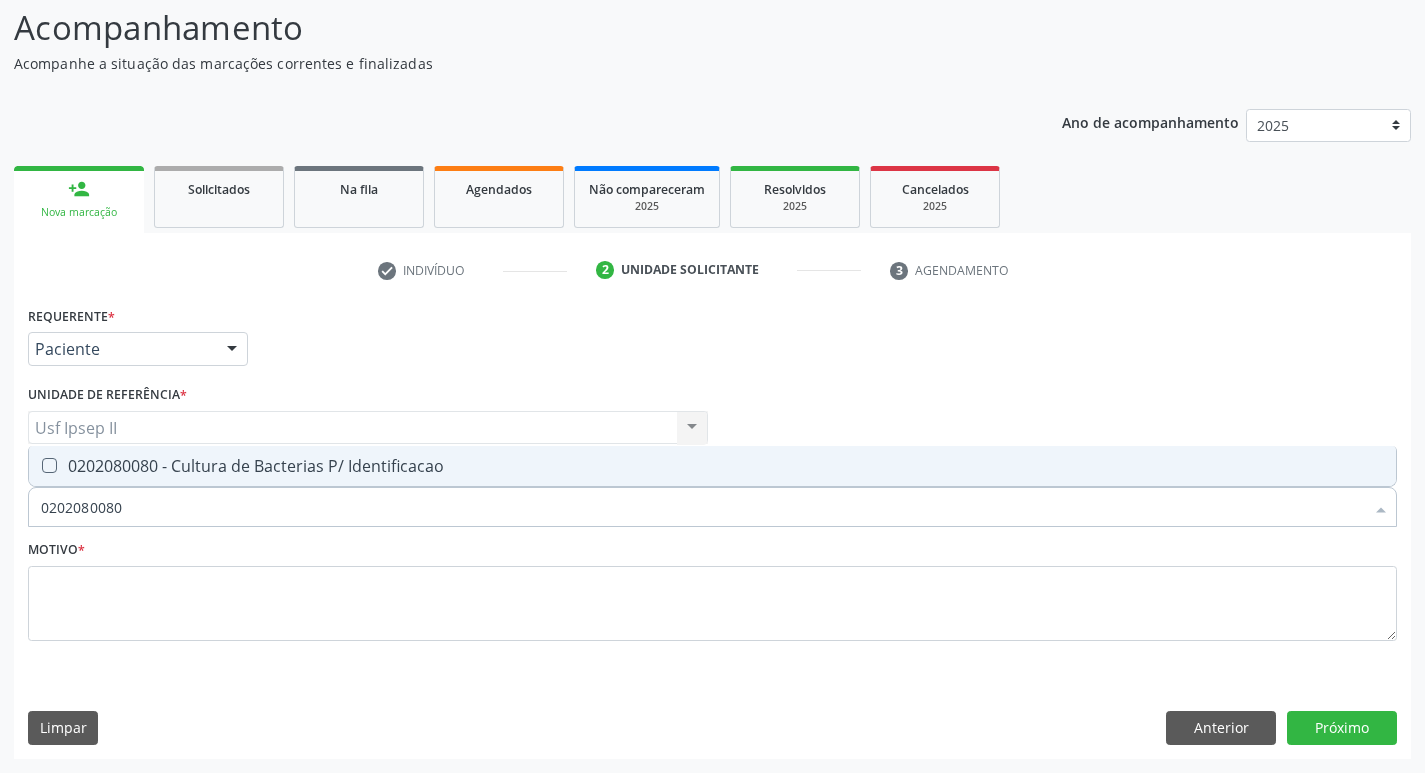 click at bounding box center [49, 465] 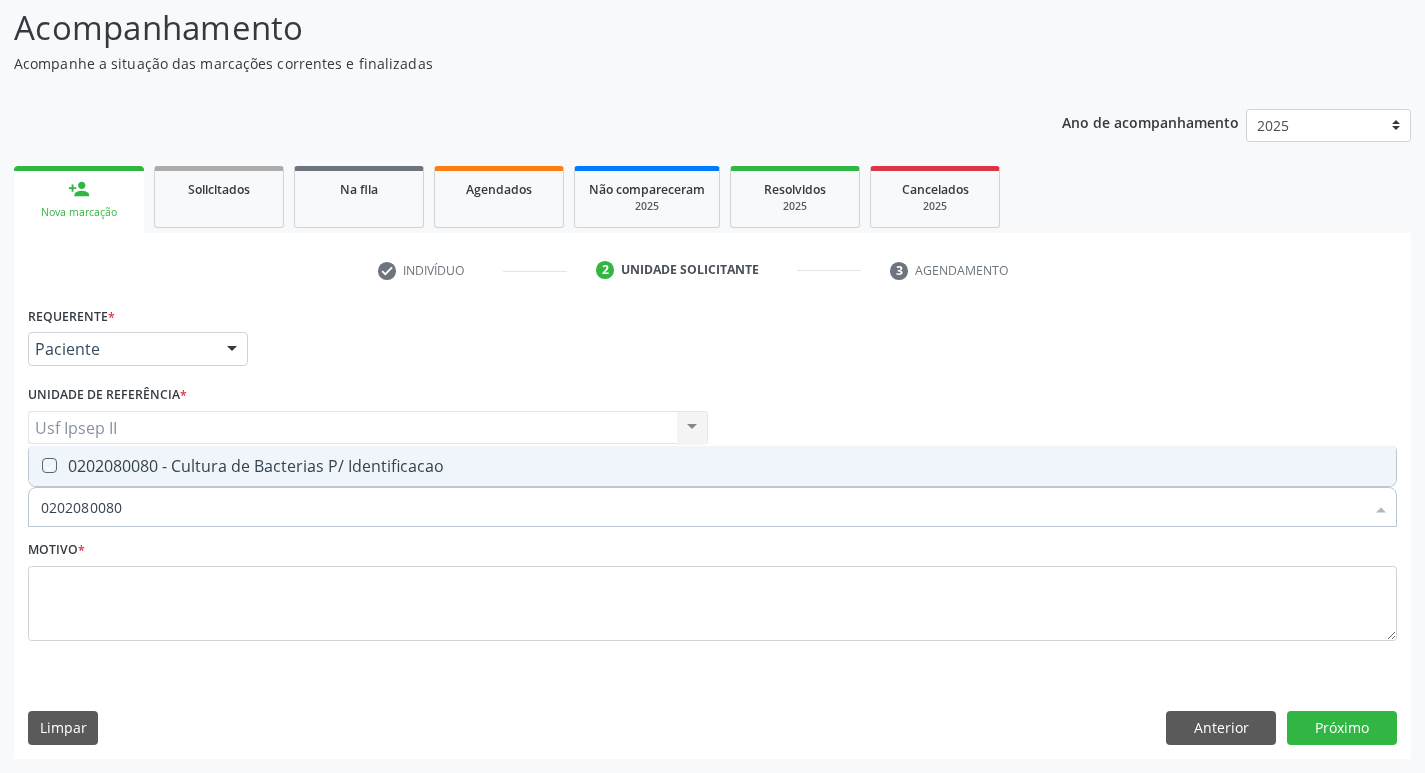 click at bounding box center (35, 465) 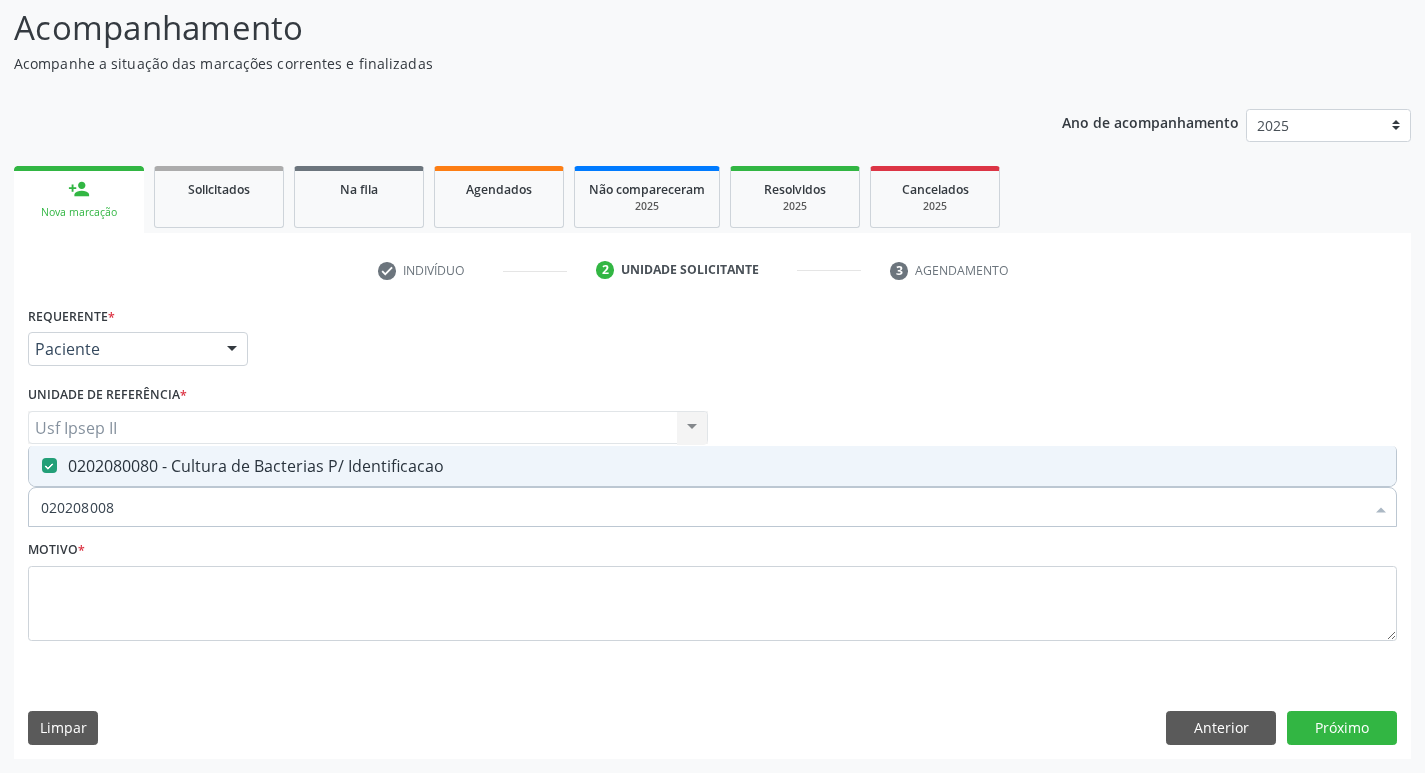 type on "02020800" 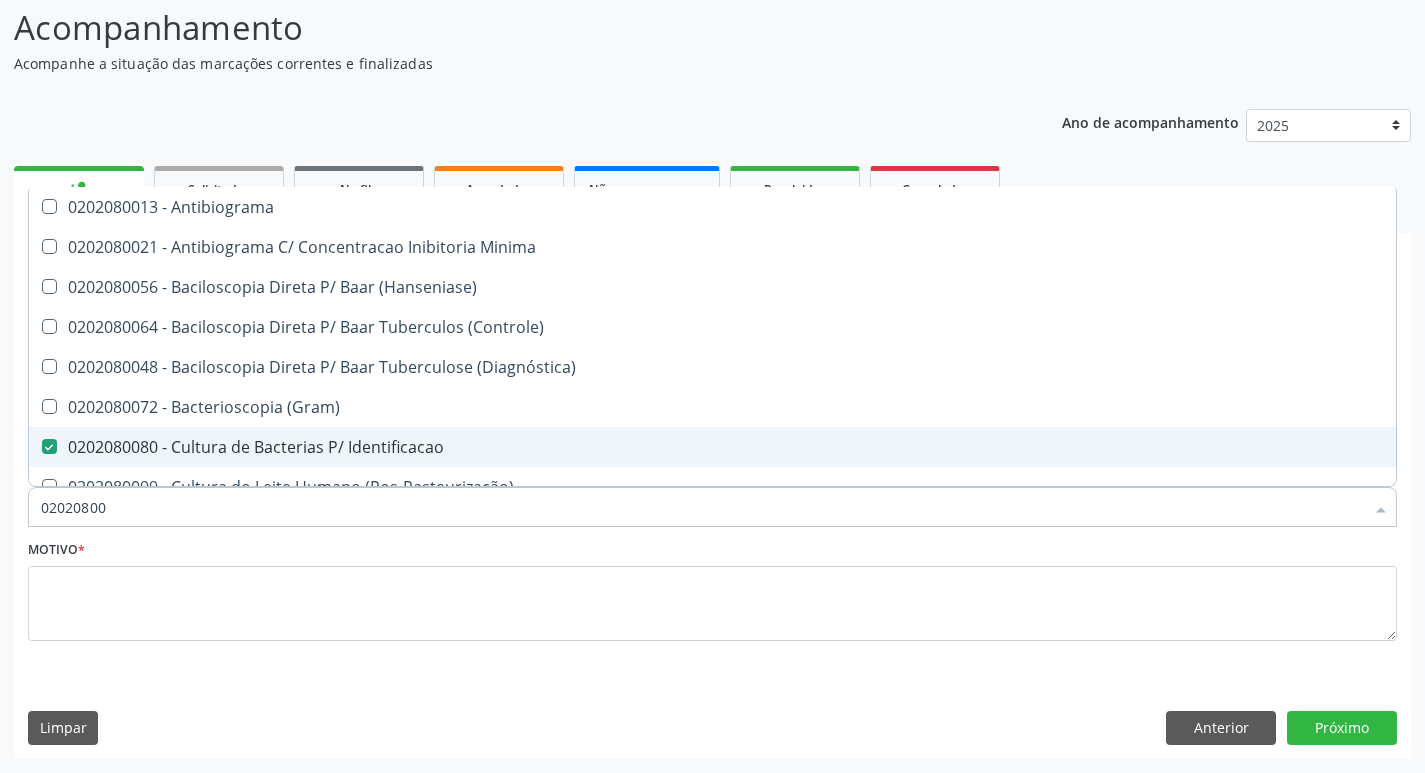 type on "0202080" 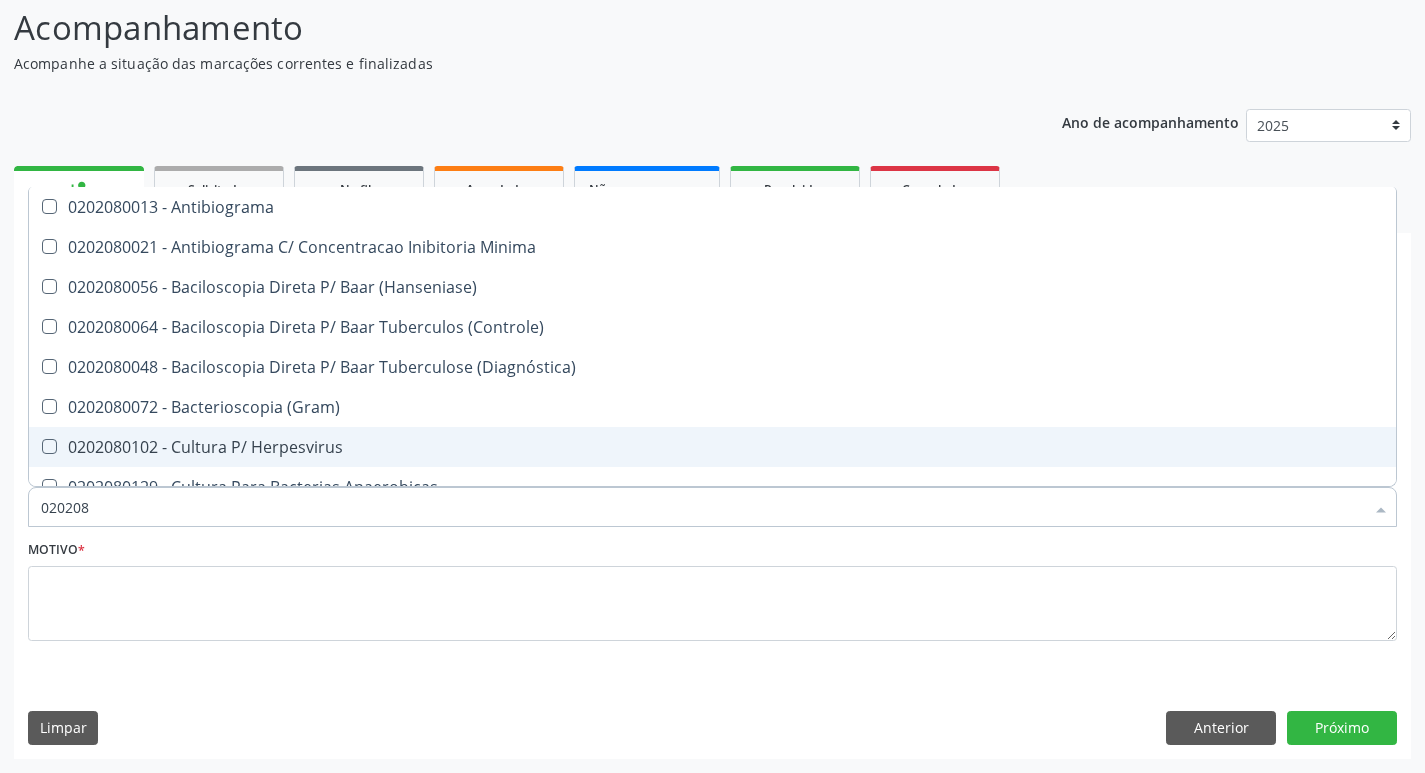 type on "02020" 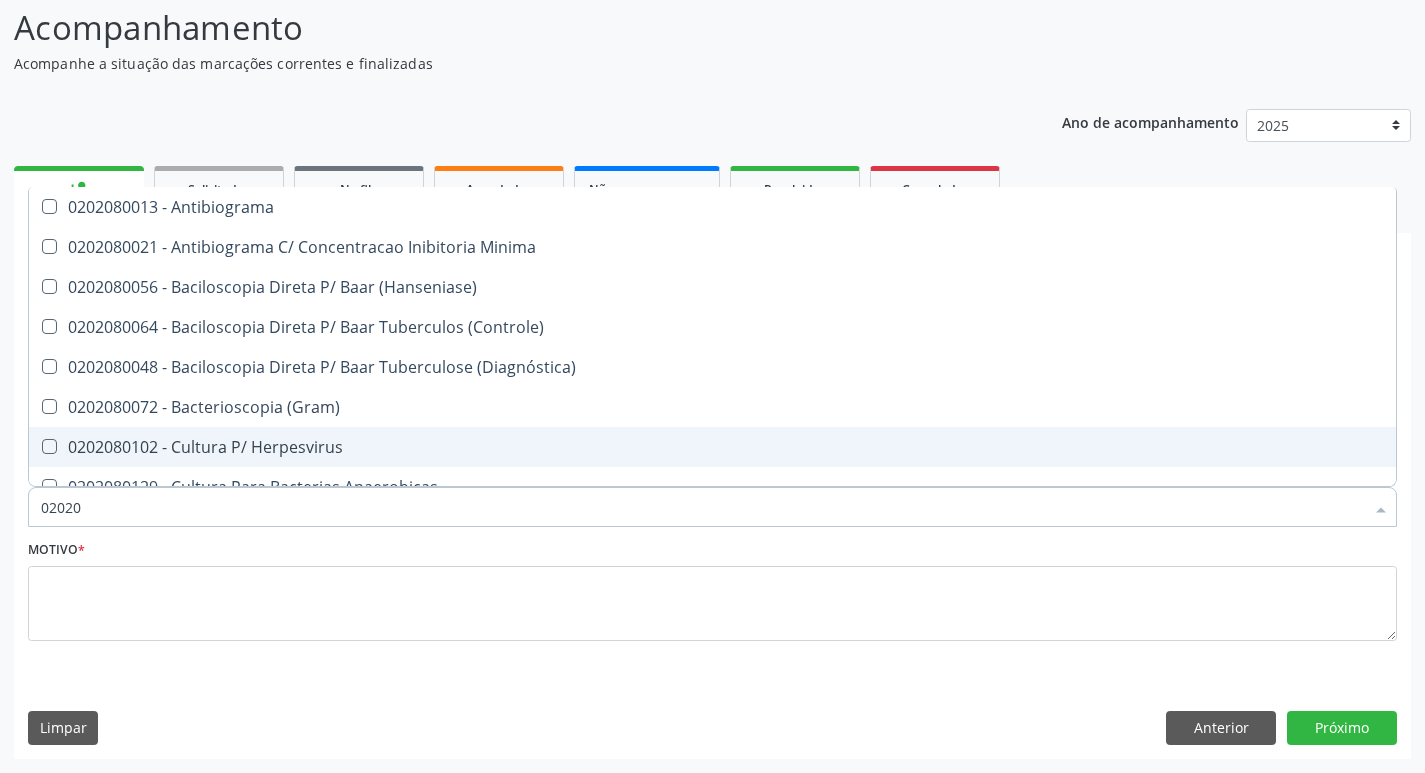 checkbox on "true" 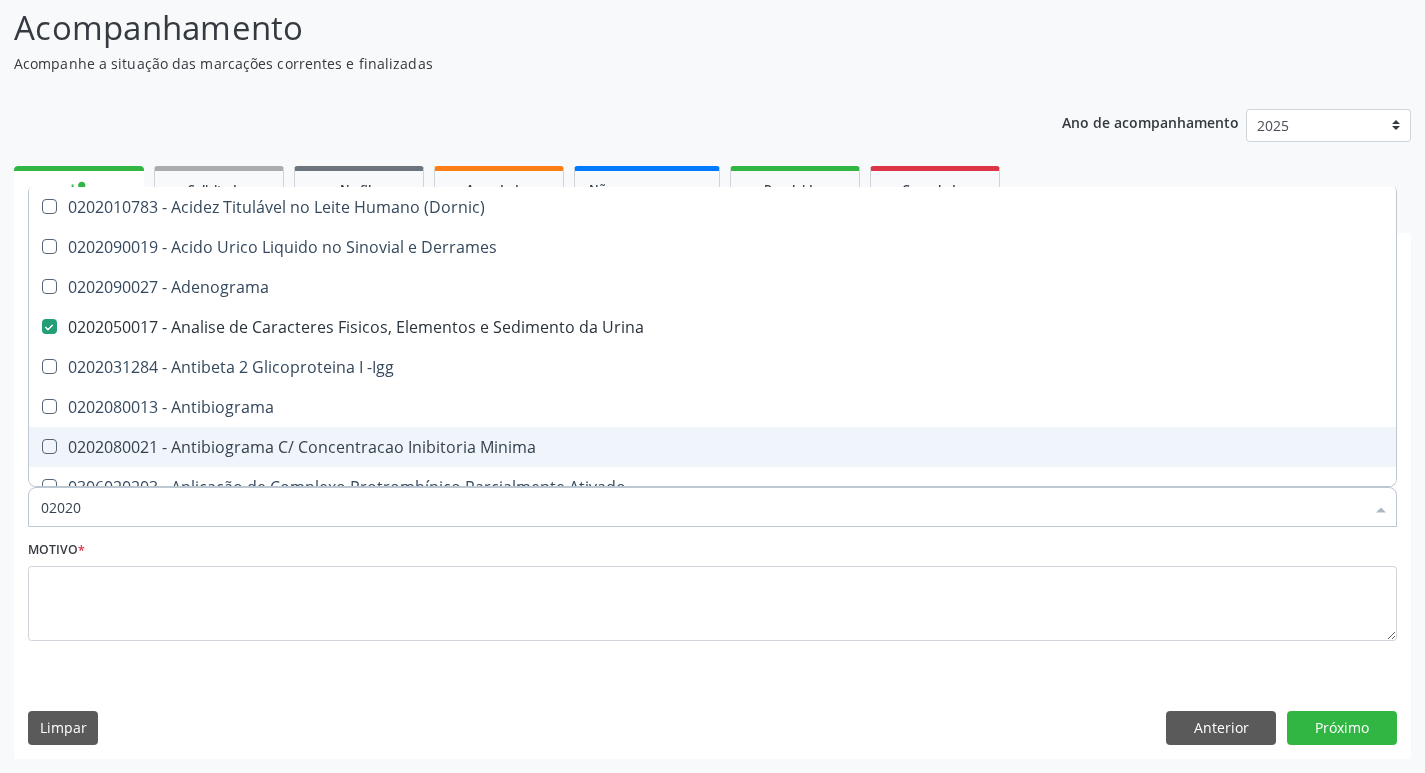 type on "0202" 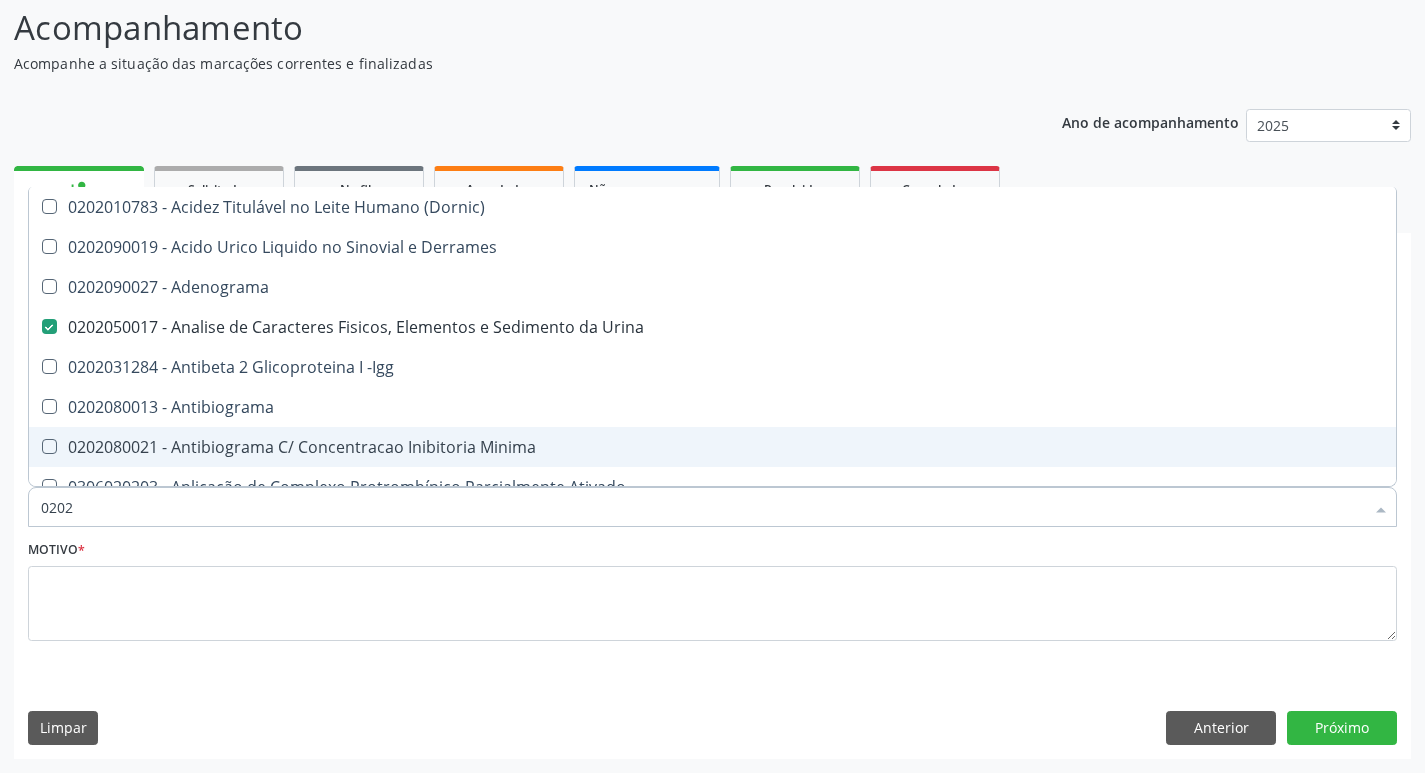 checkbox on "false" 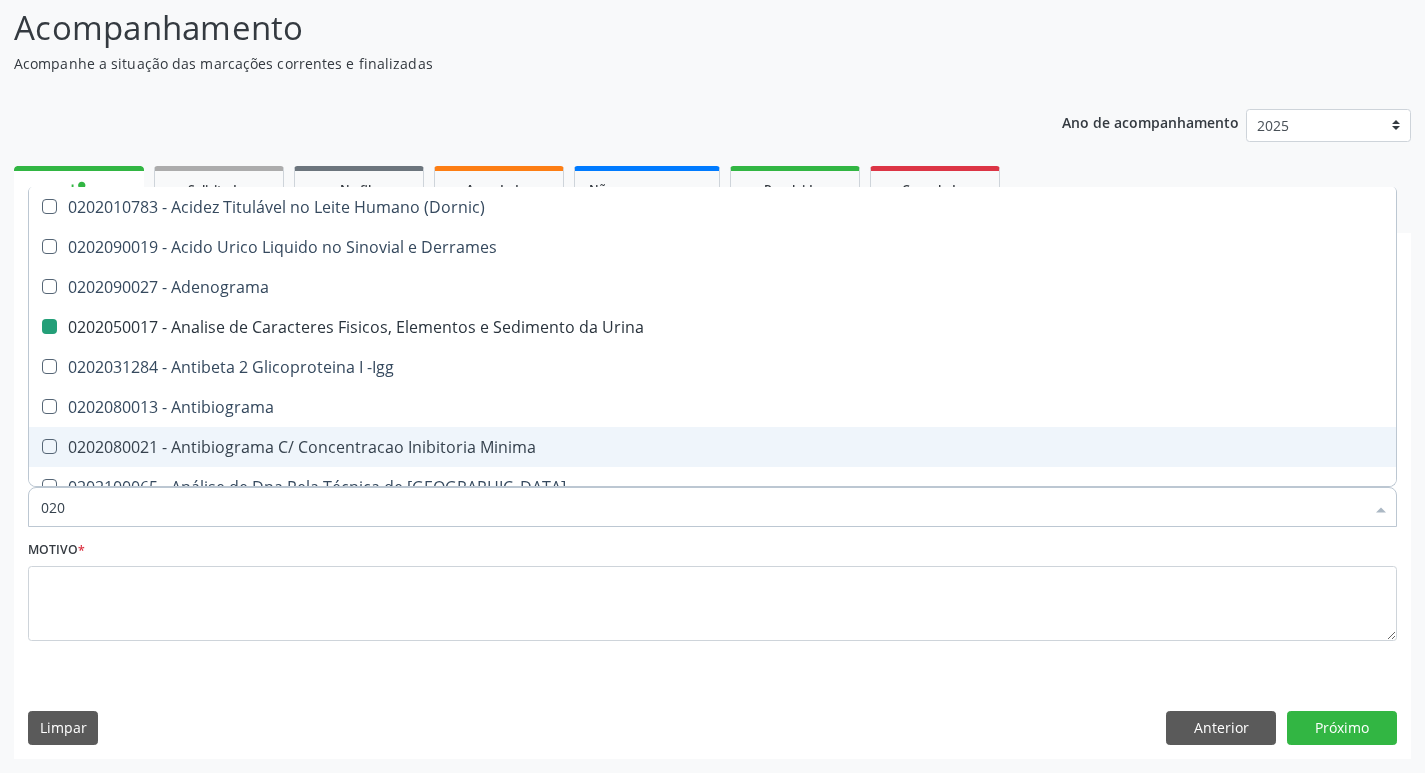 type on "02" 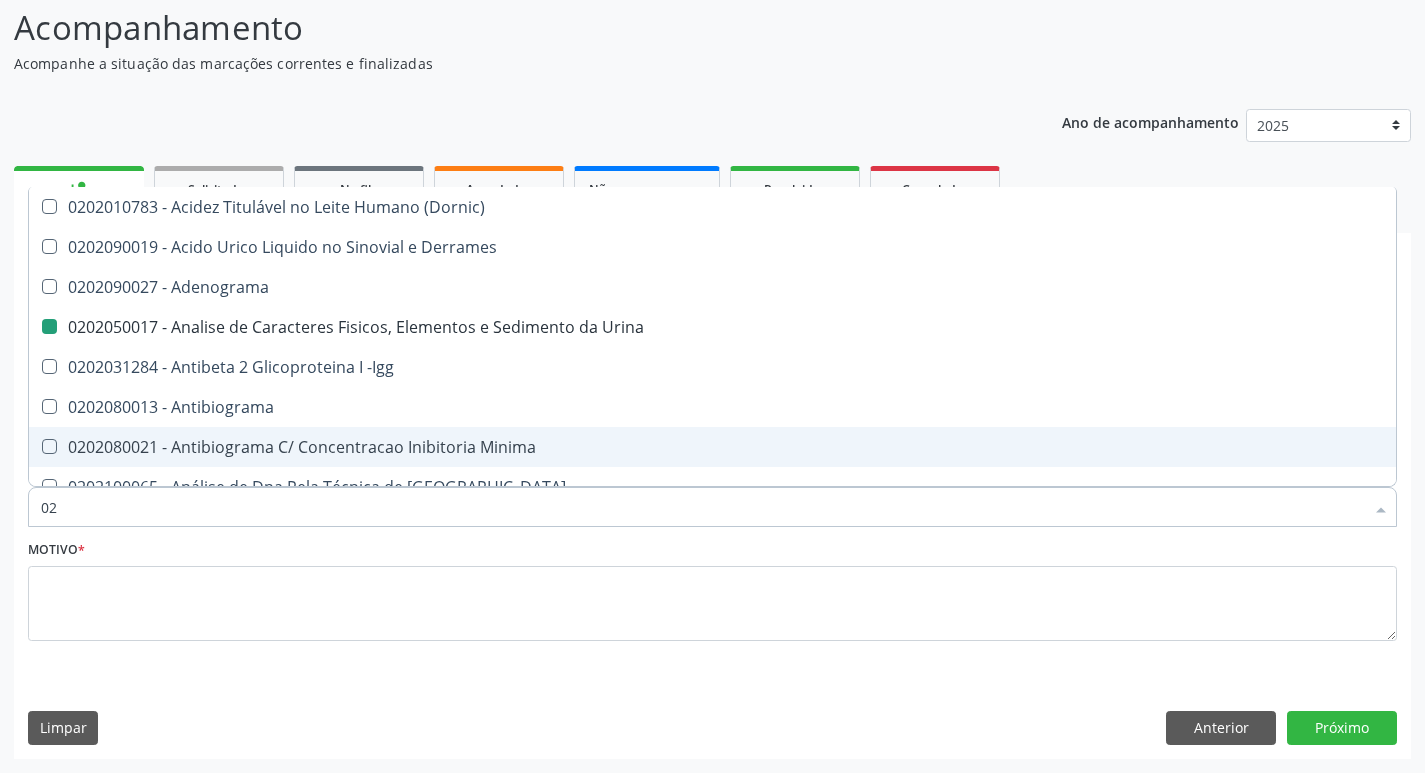 checkbox on "false" 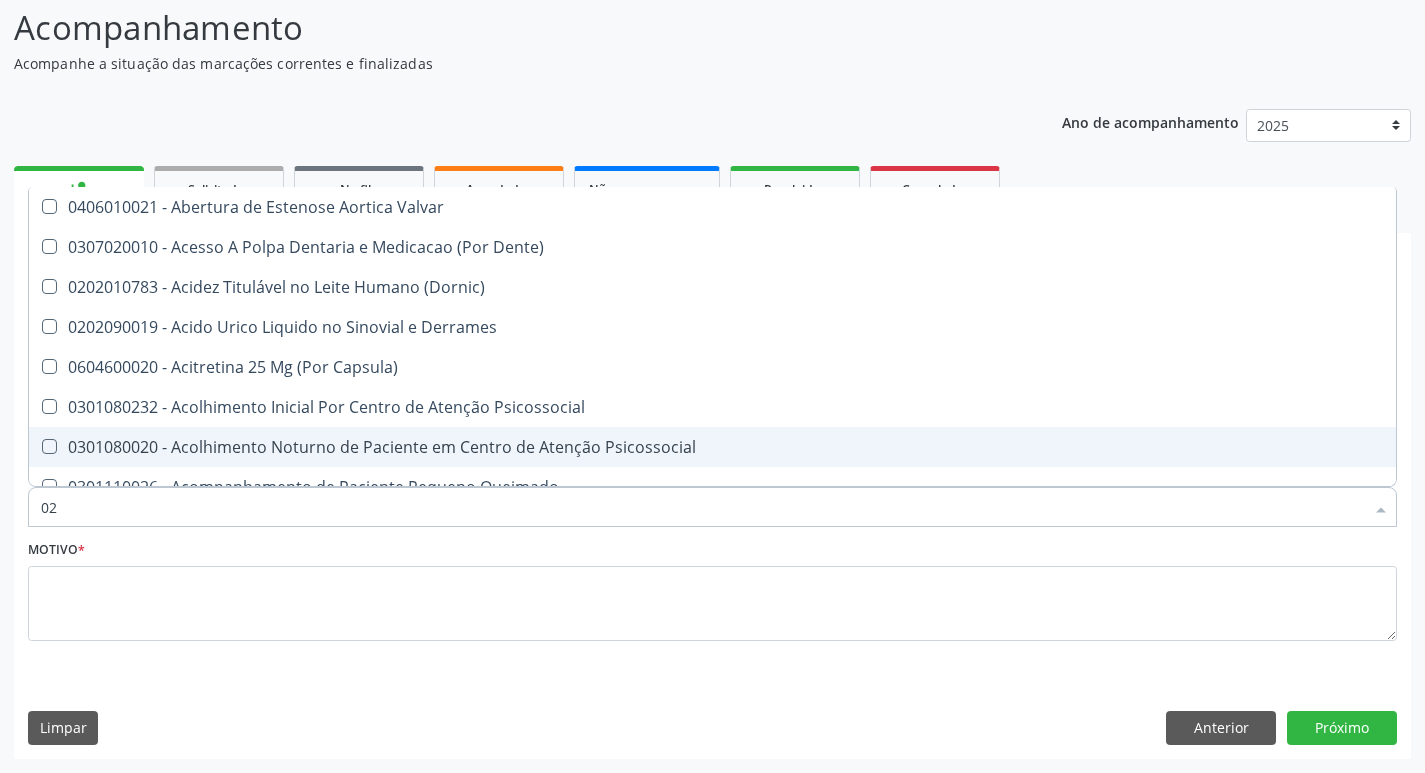 type on "0" 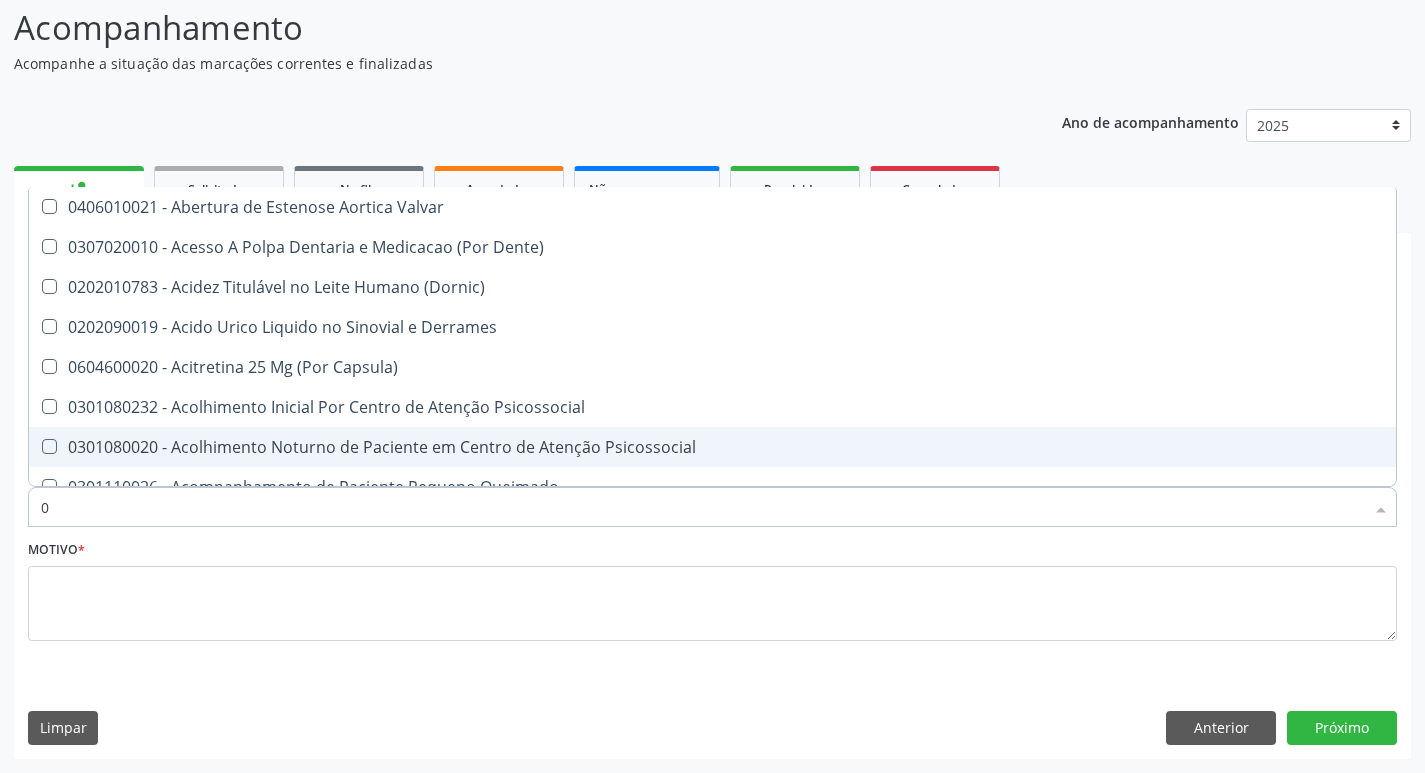 checkbox on "false" 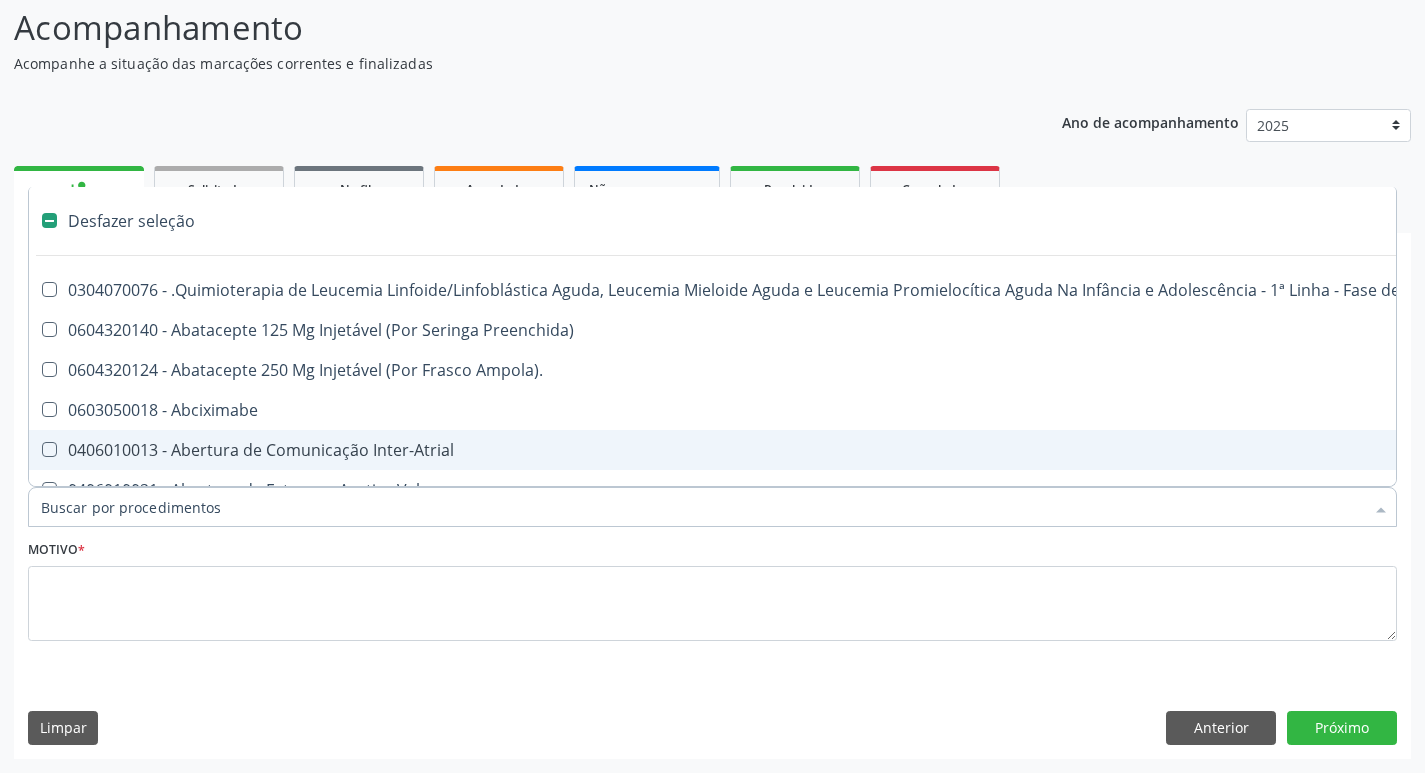 type on "F" 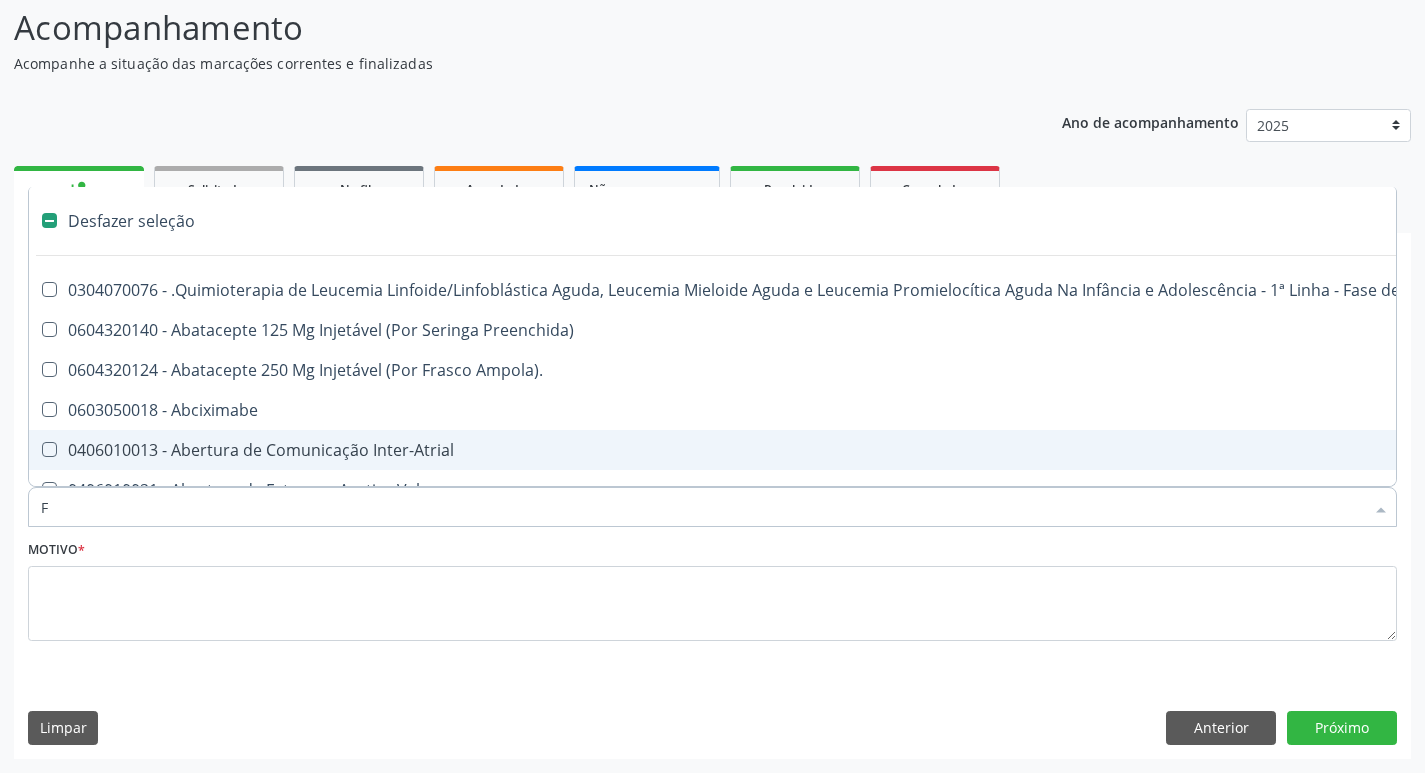 checkbox on "true" 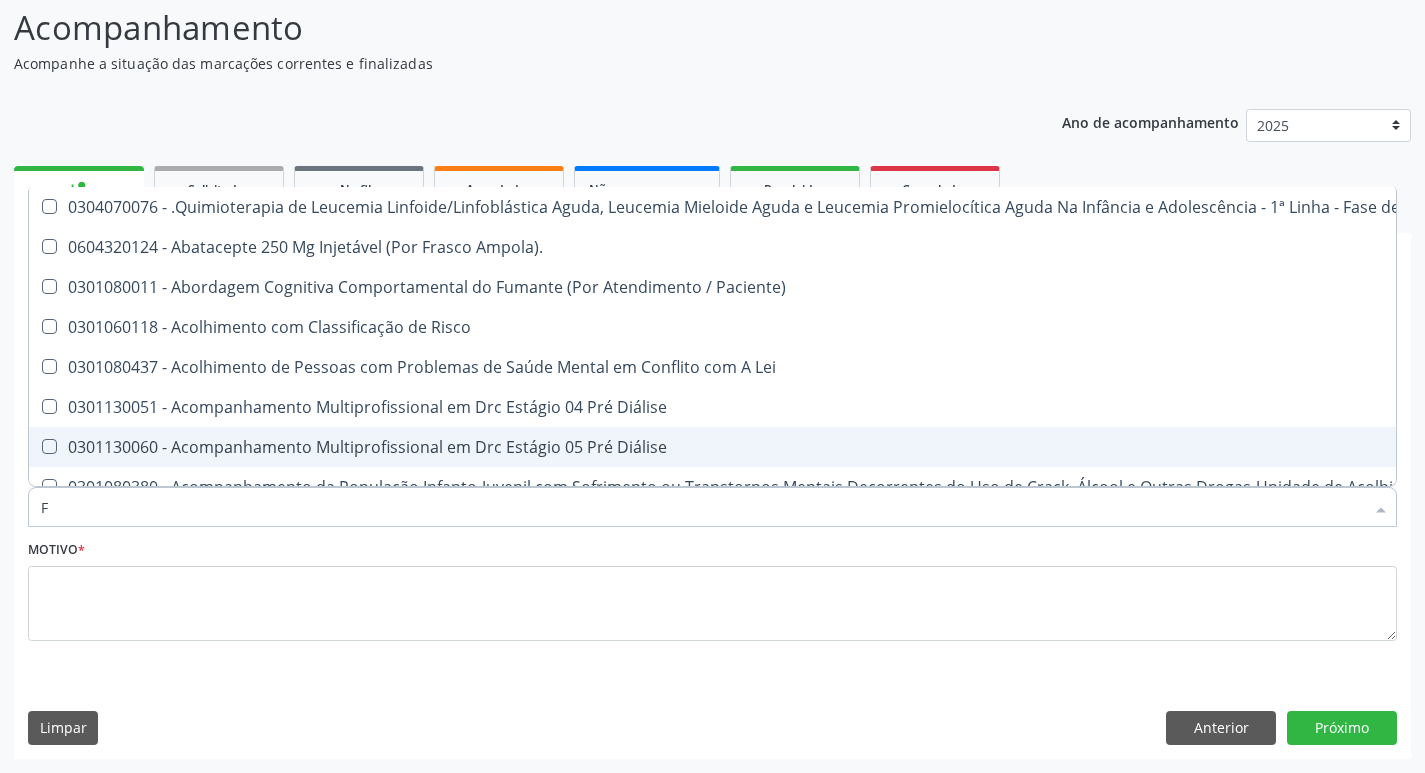 type on "FE" 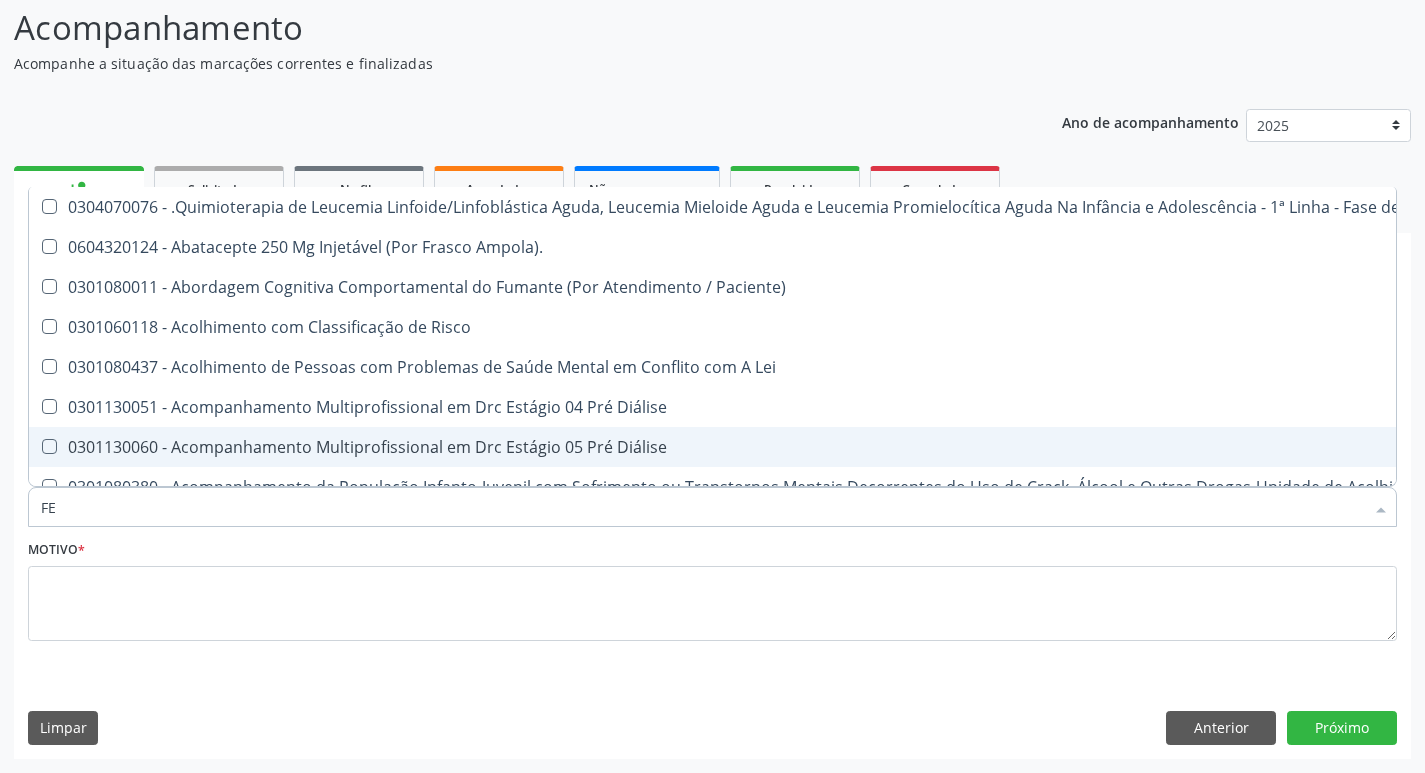checkbox on "false" 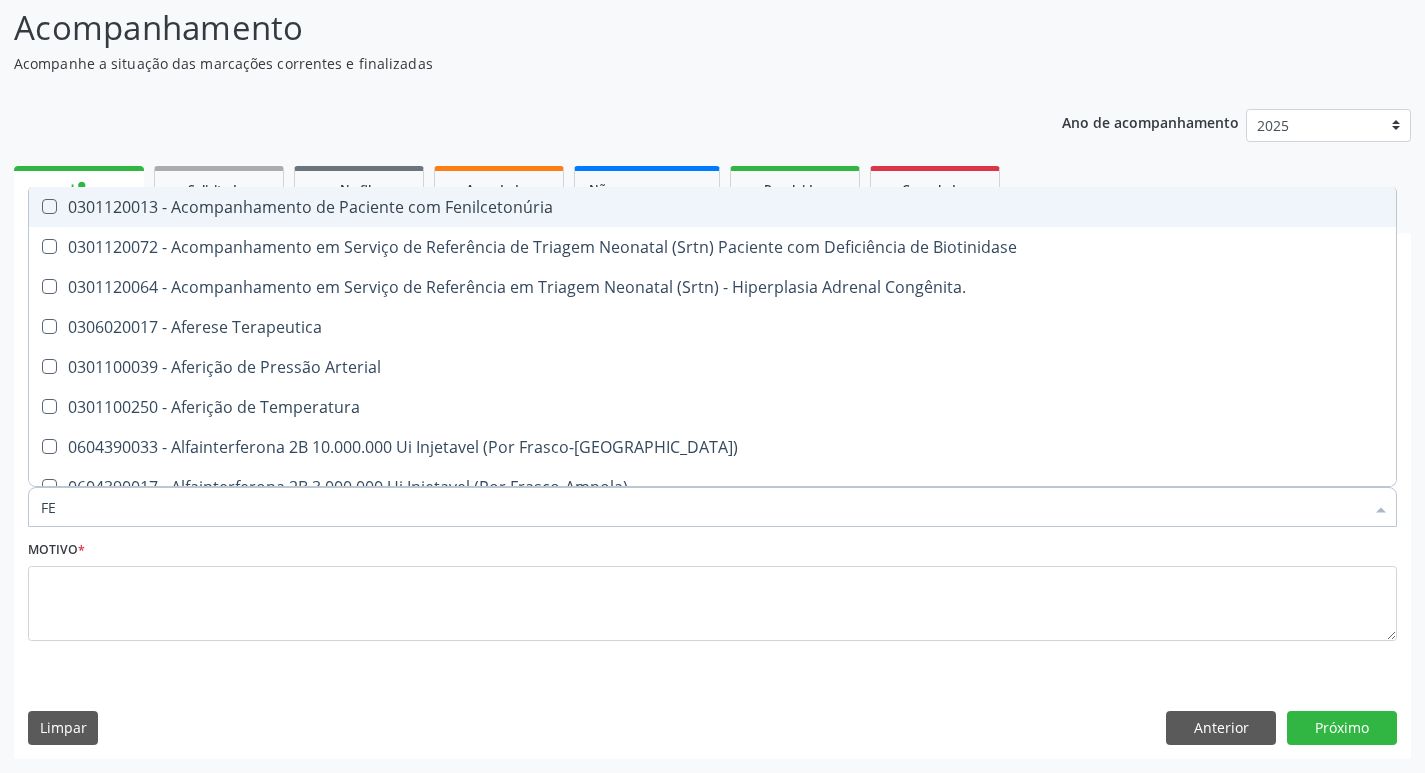 type on "F" 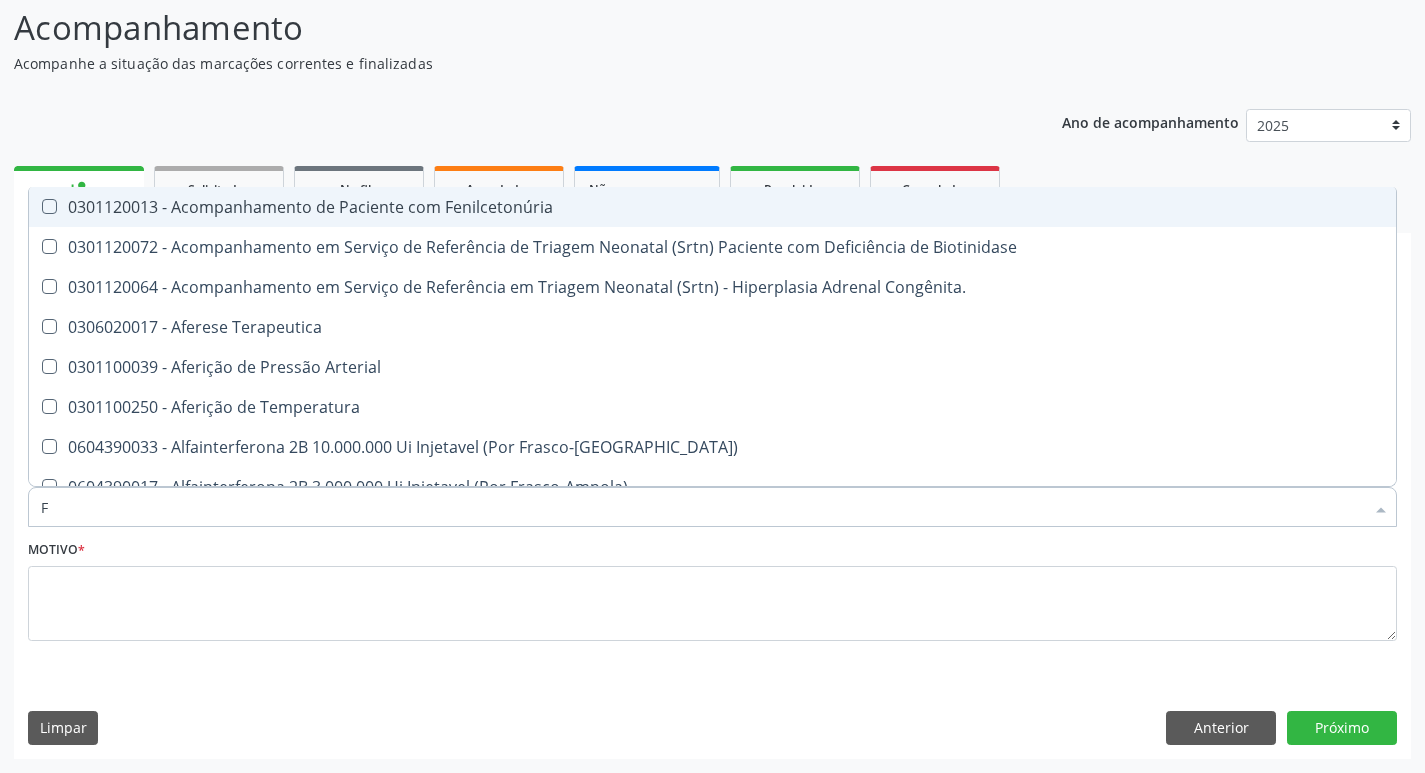 checkbox on "true" 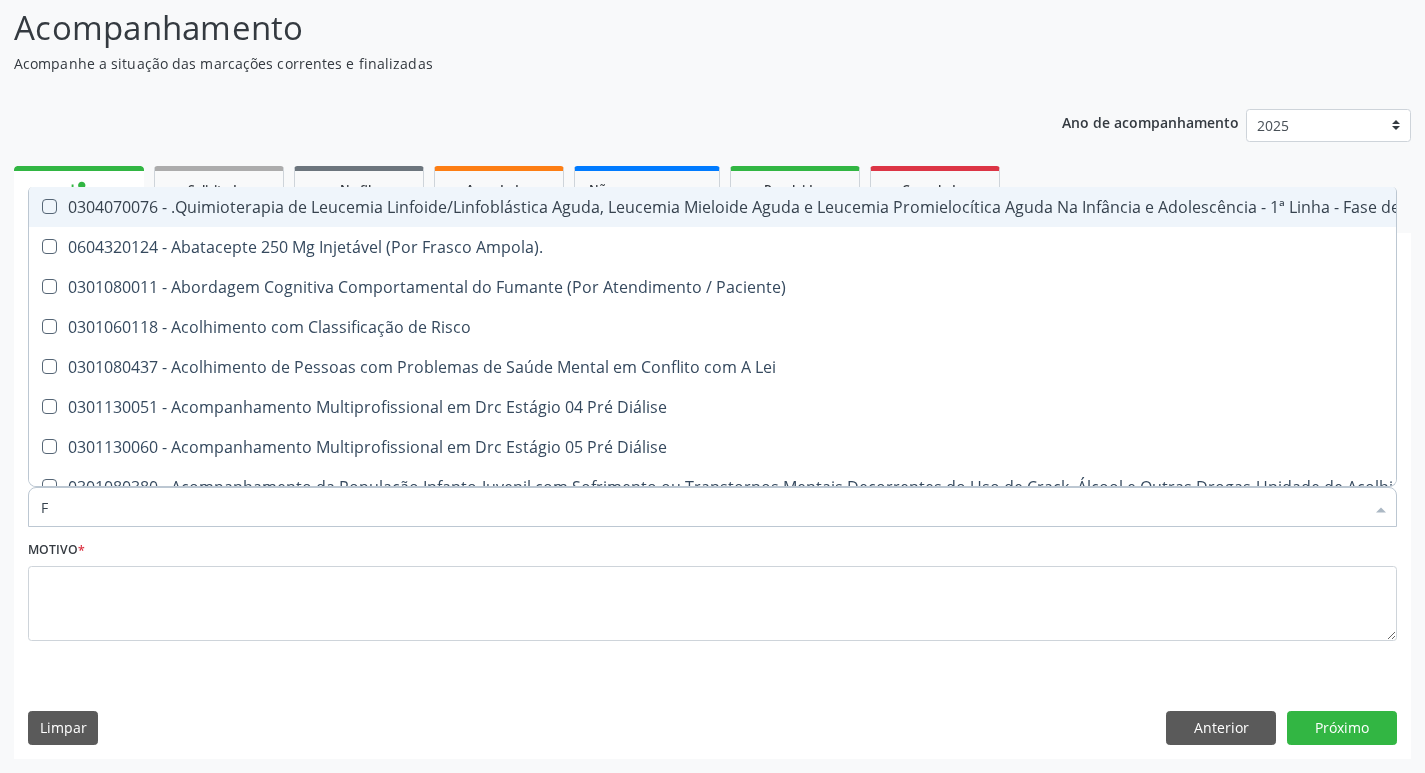 type 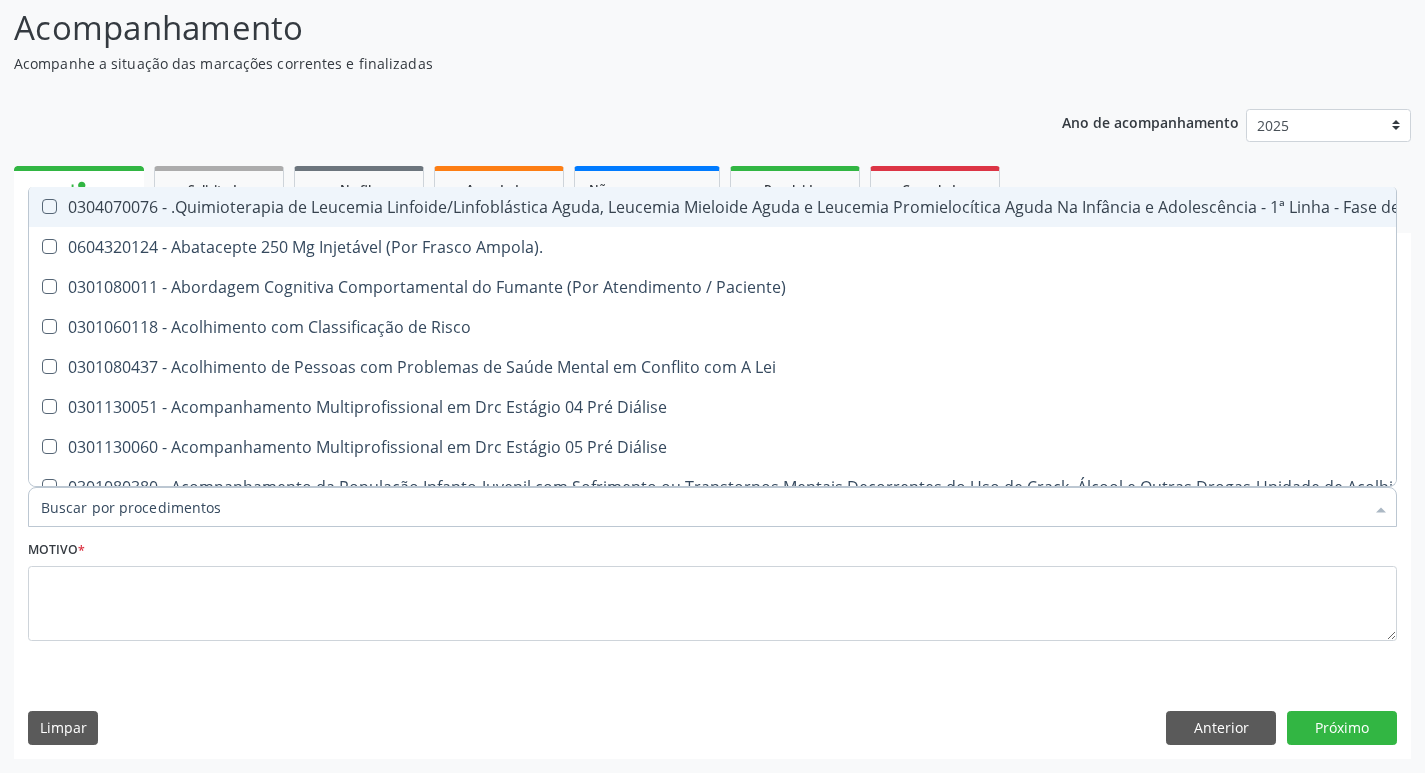 checkbox on "false" 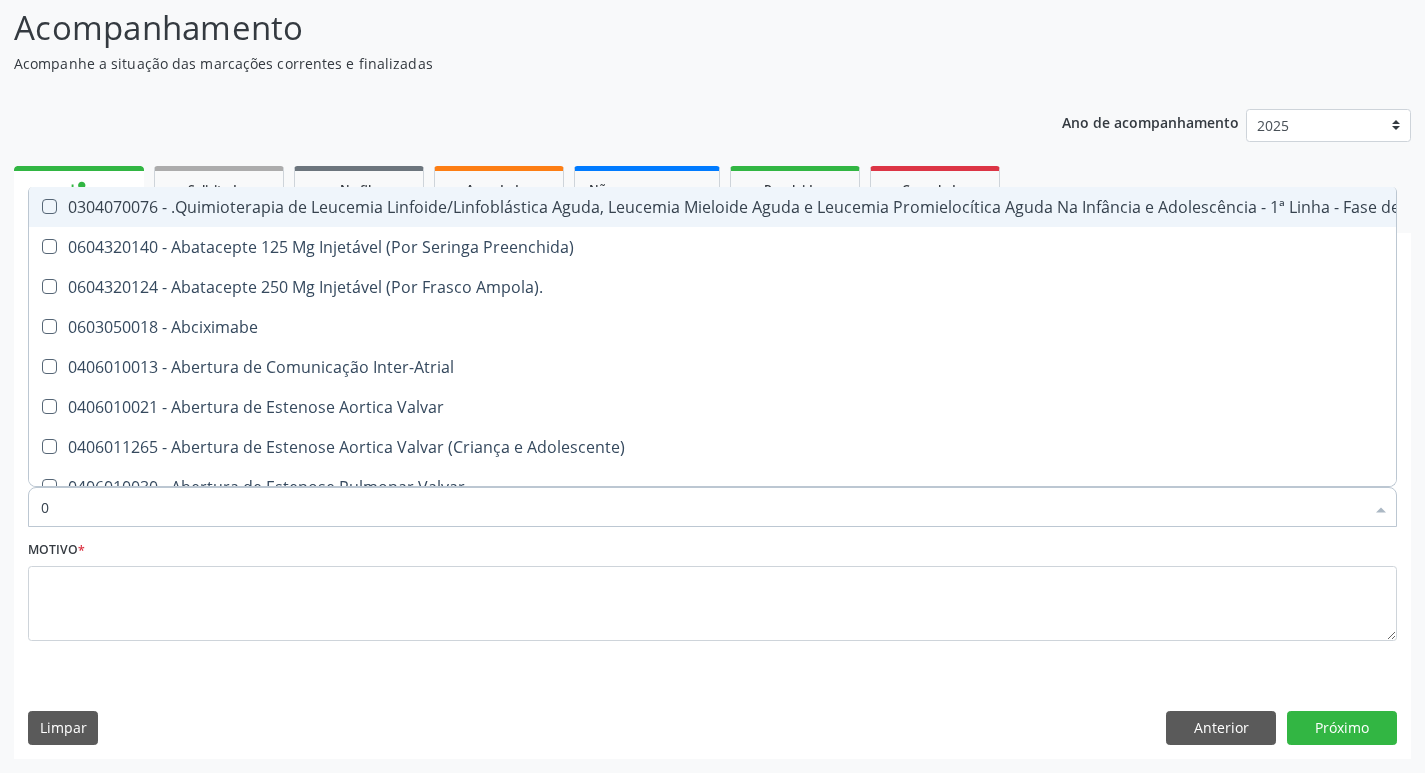 type on "02" 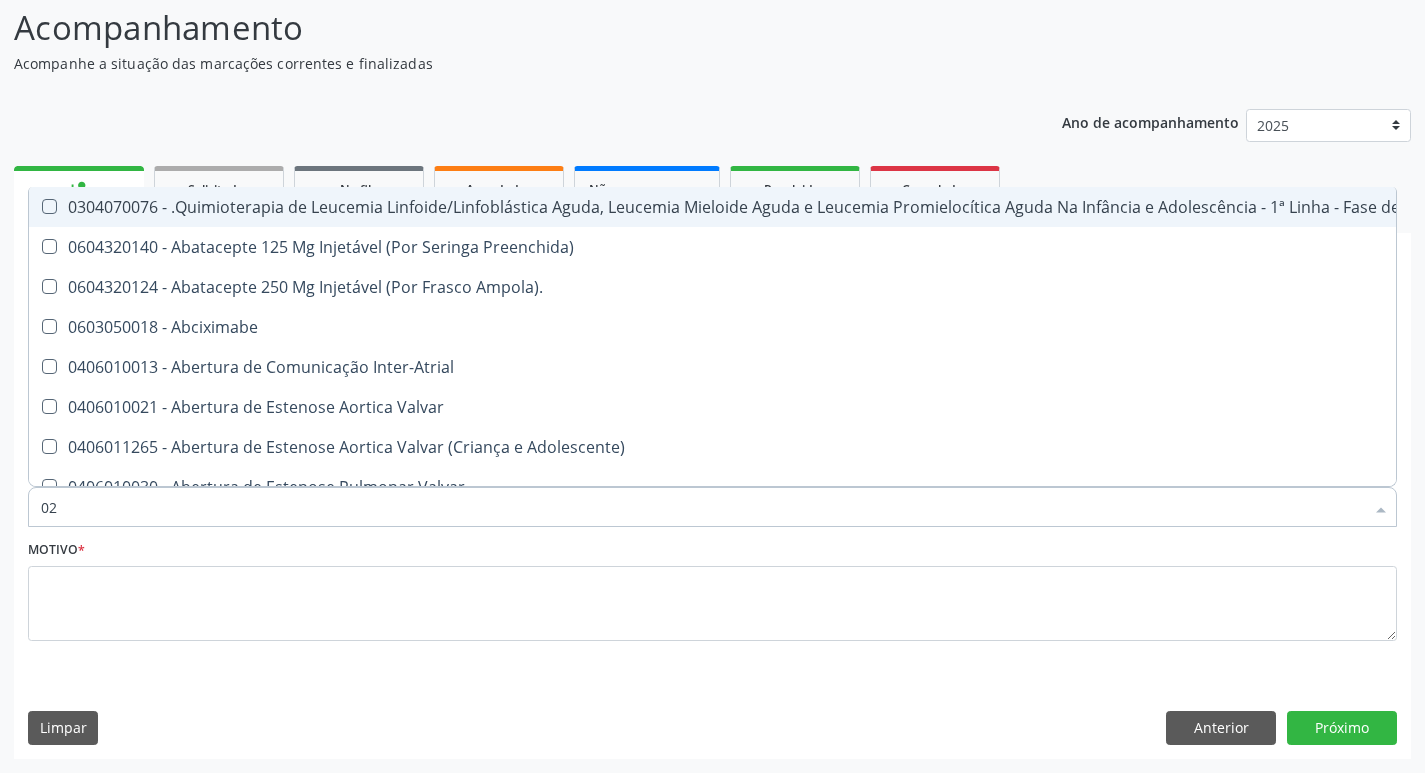 checkbox on "true" 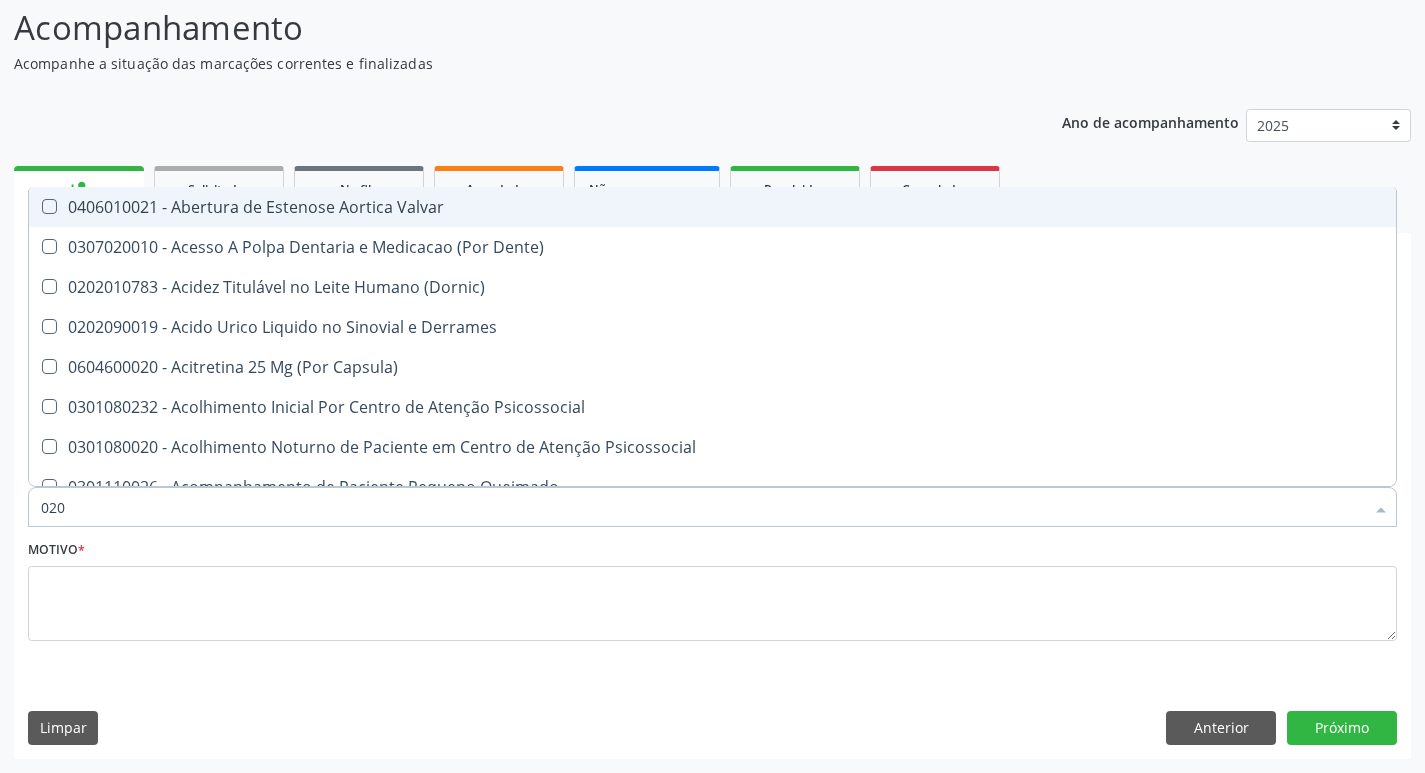 type on "0202" 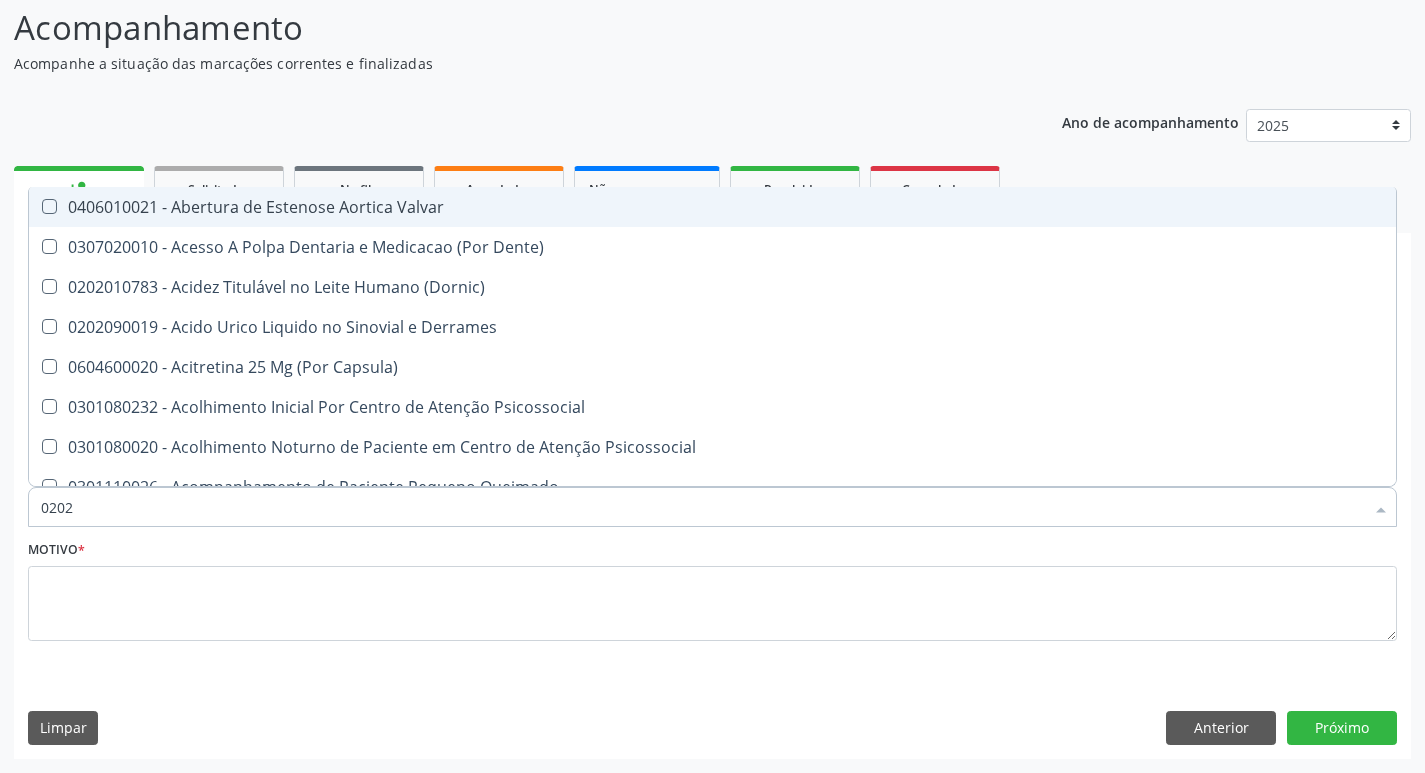 checkbox on "true" 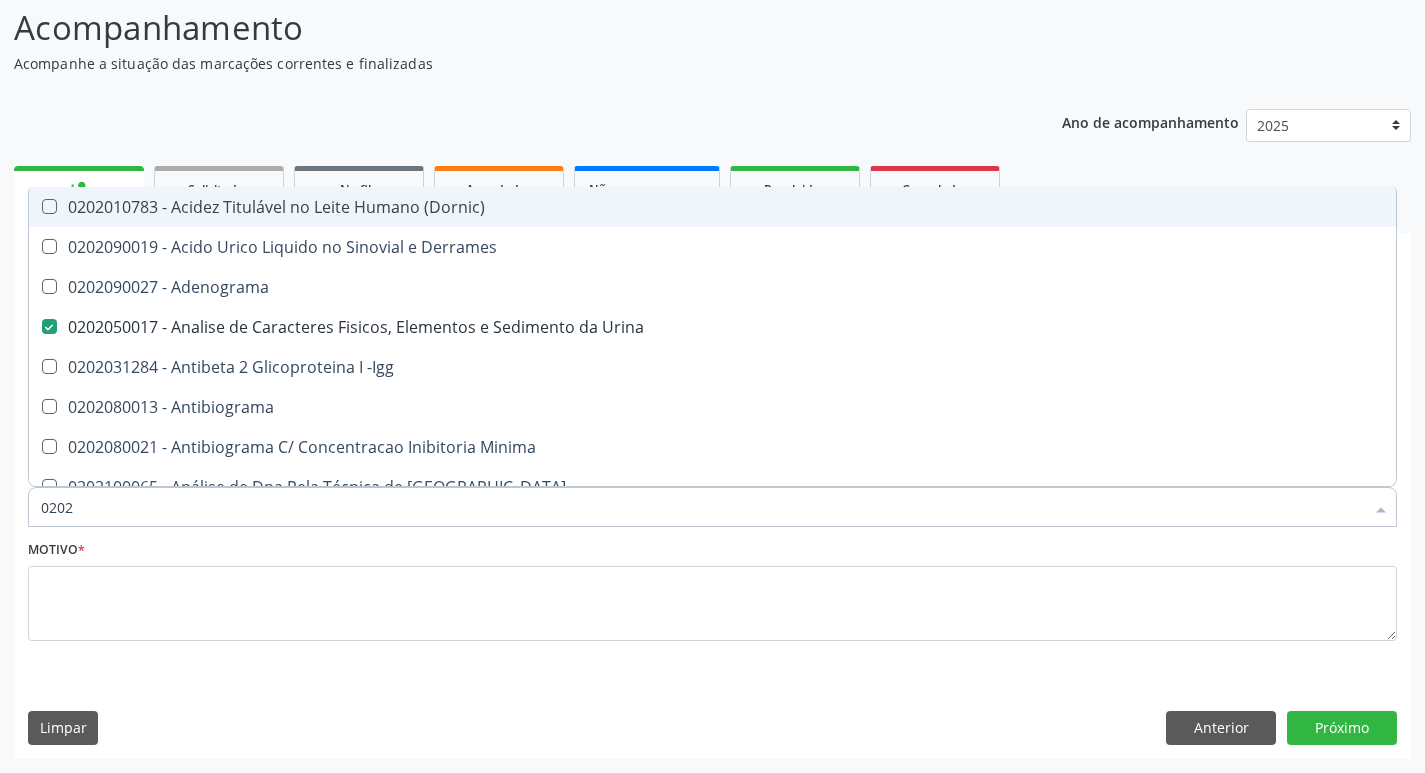 type on "02020" 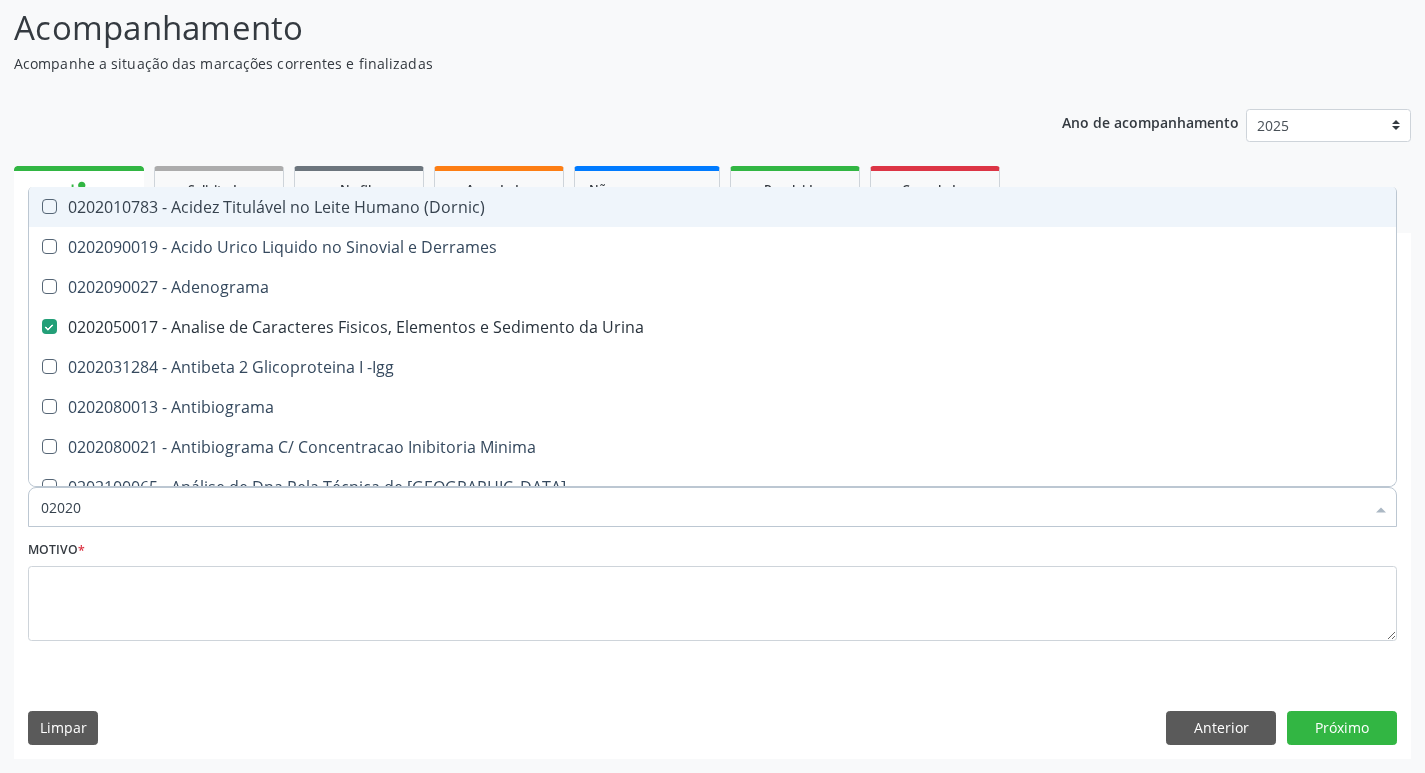 checkbox on "true" 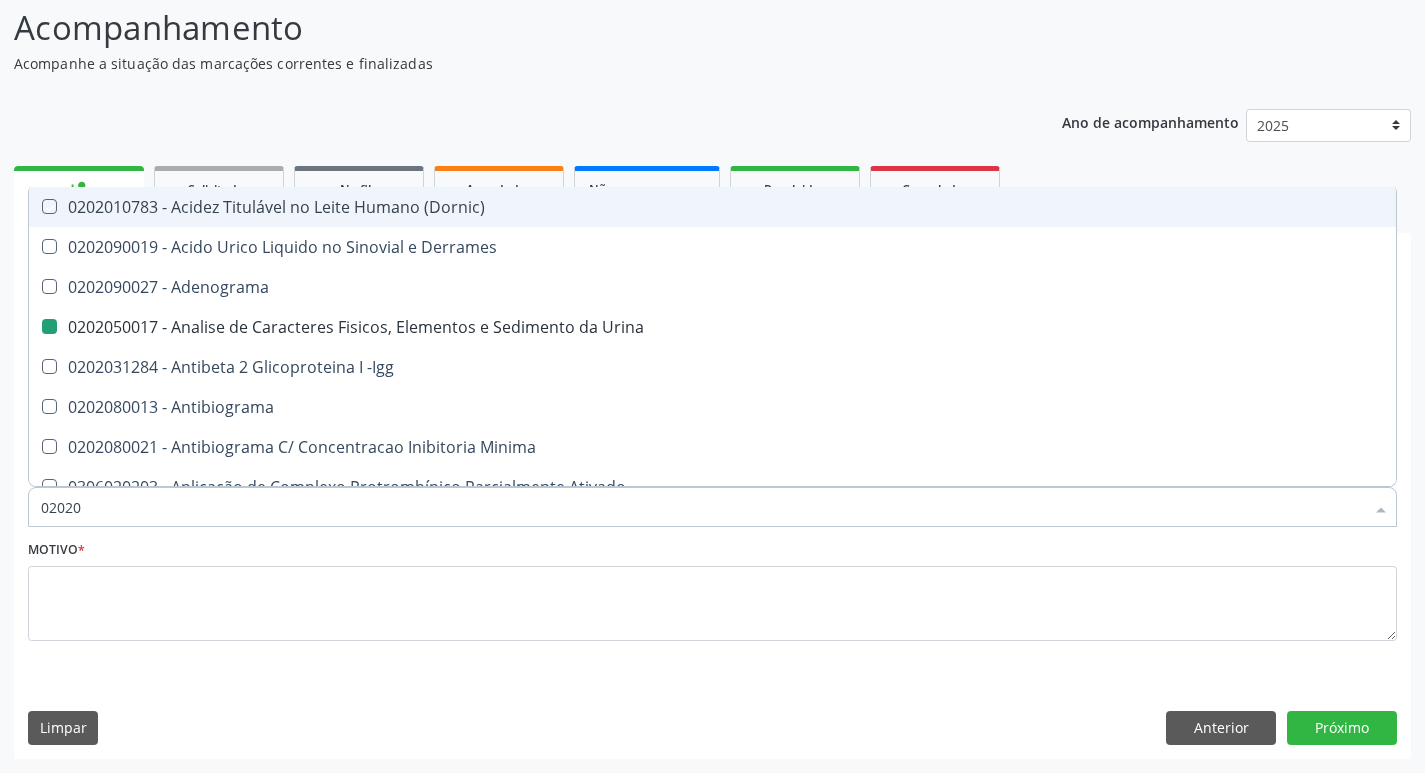 type on "020205" 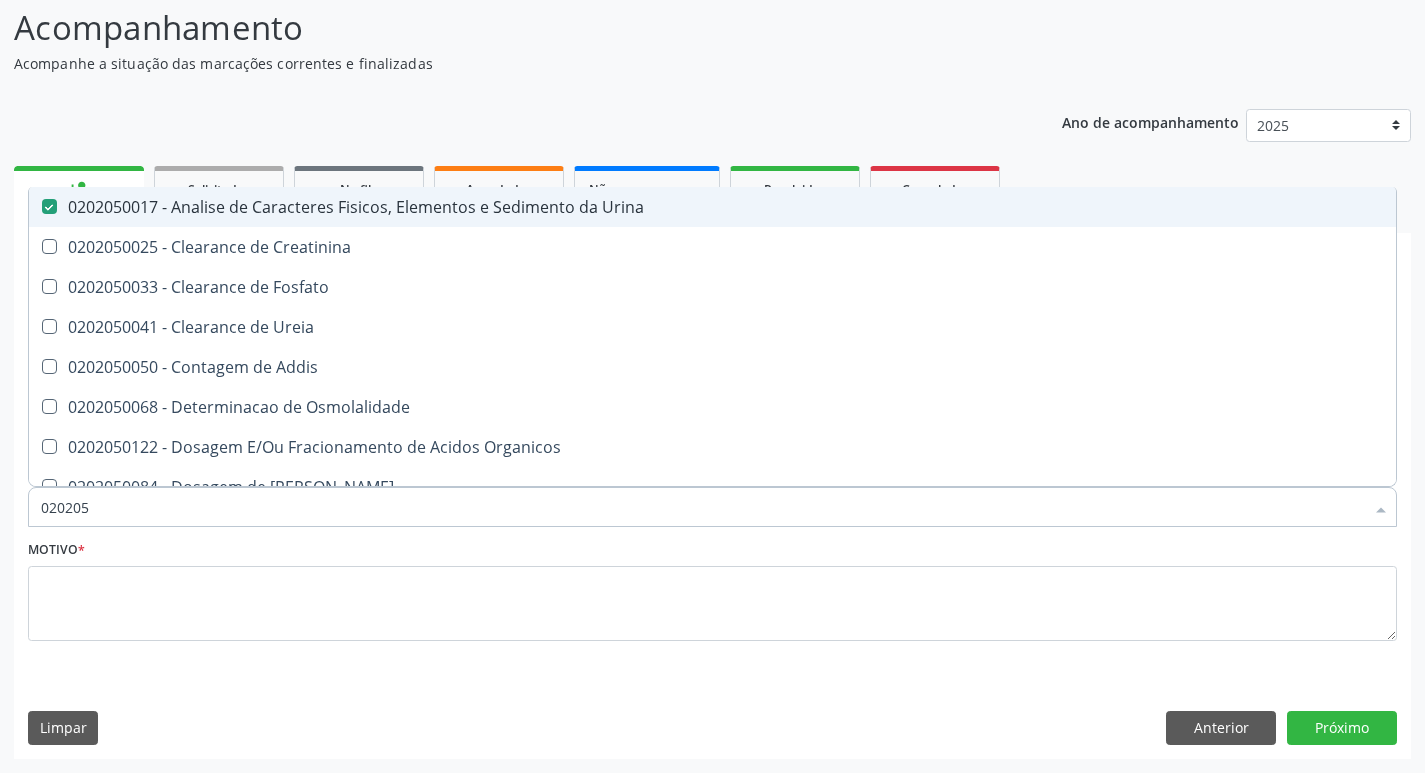 type on "02020" 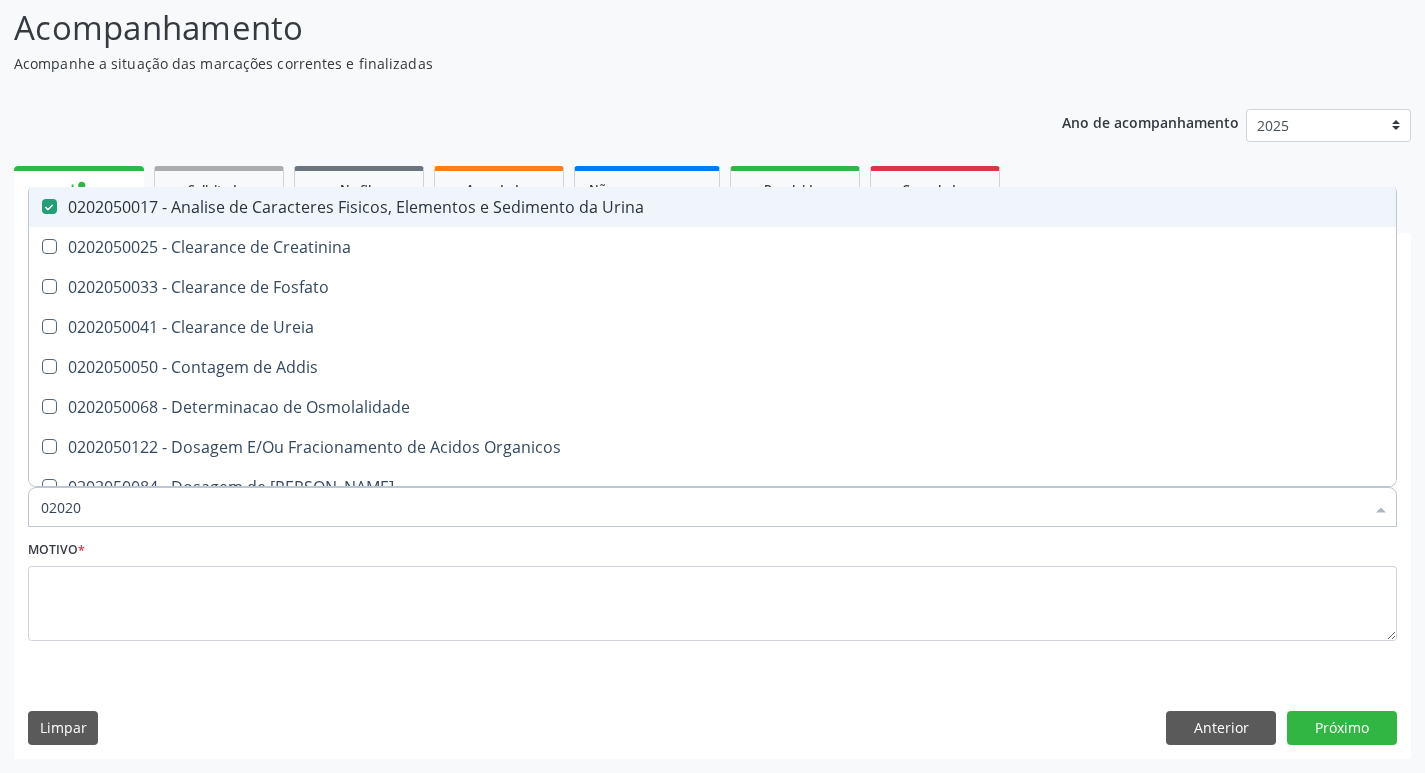 checkbox on "false" 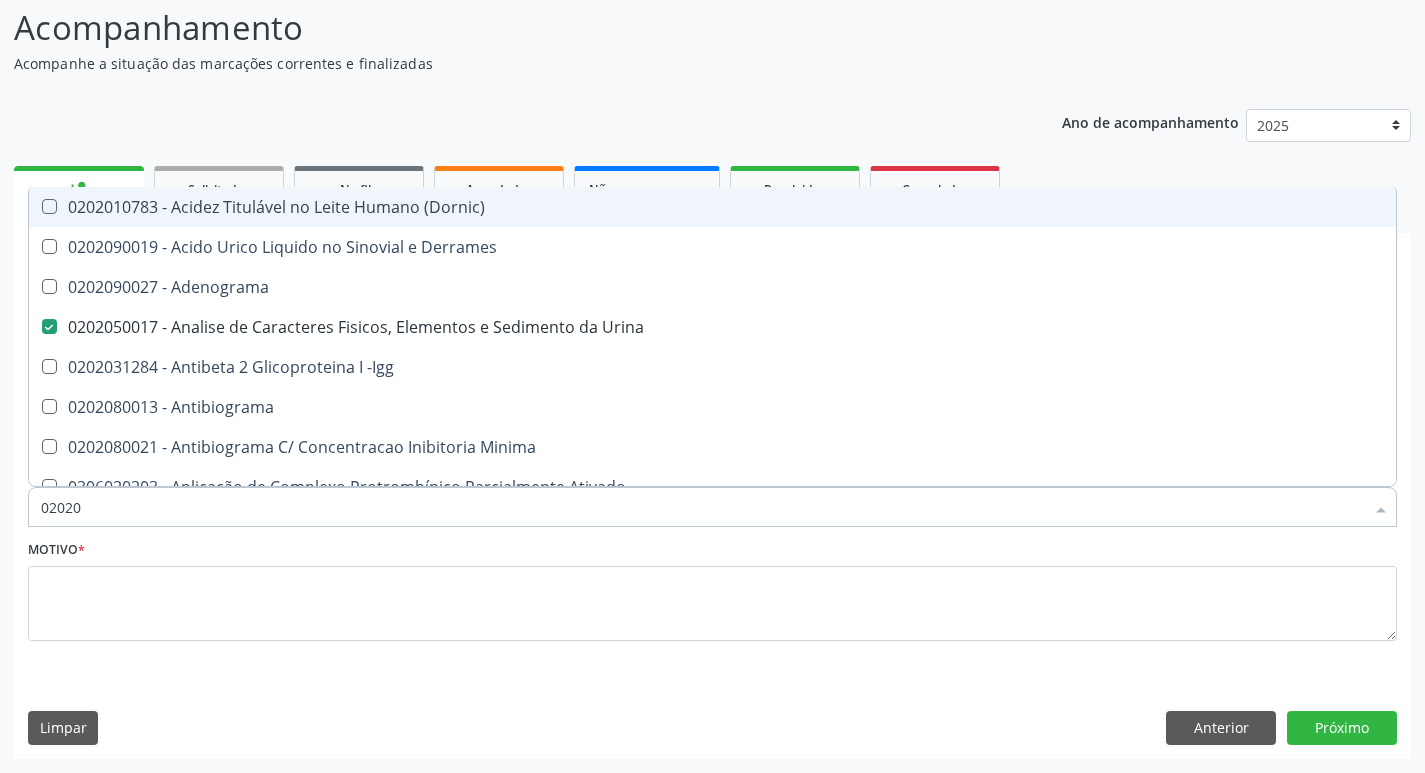 type on "020208" 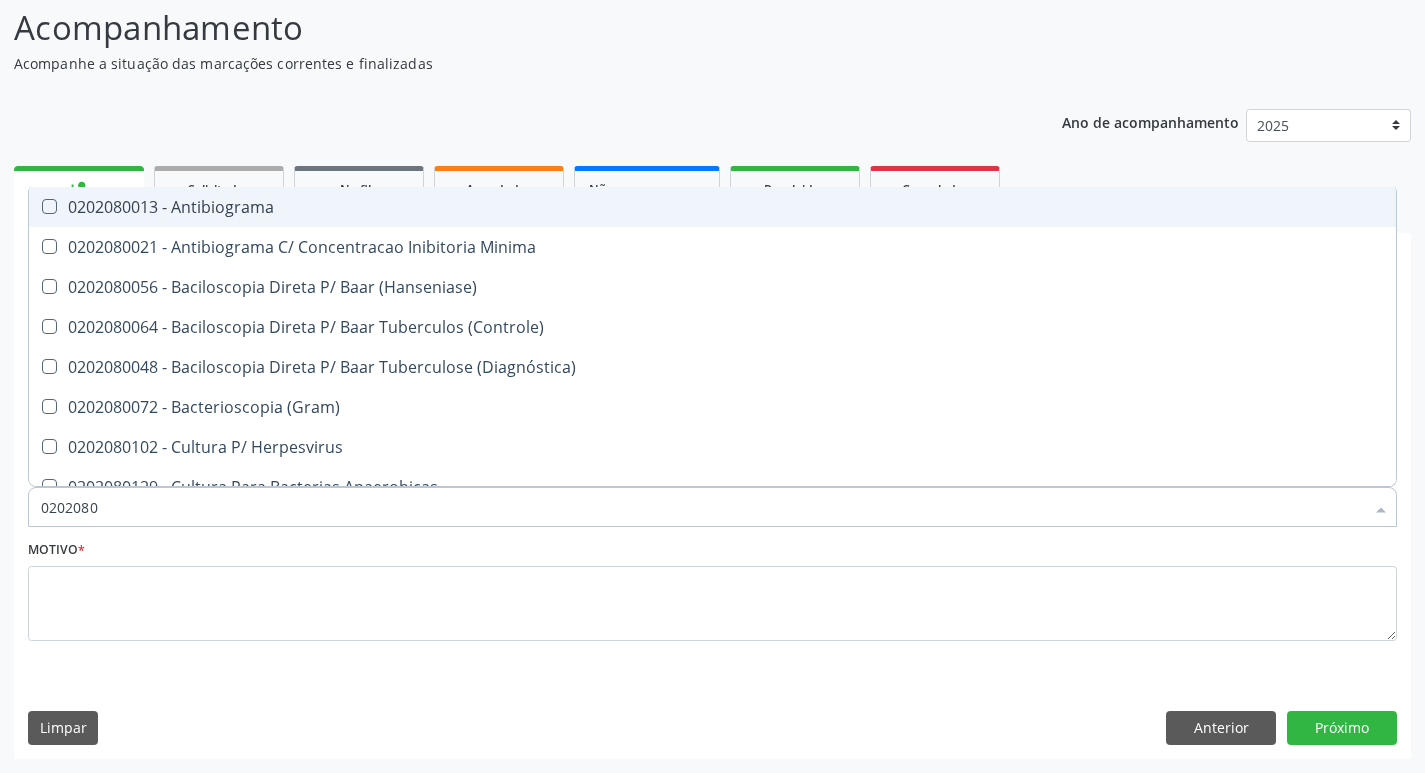 type on "02020800" 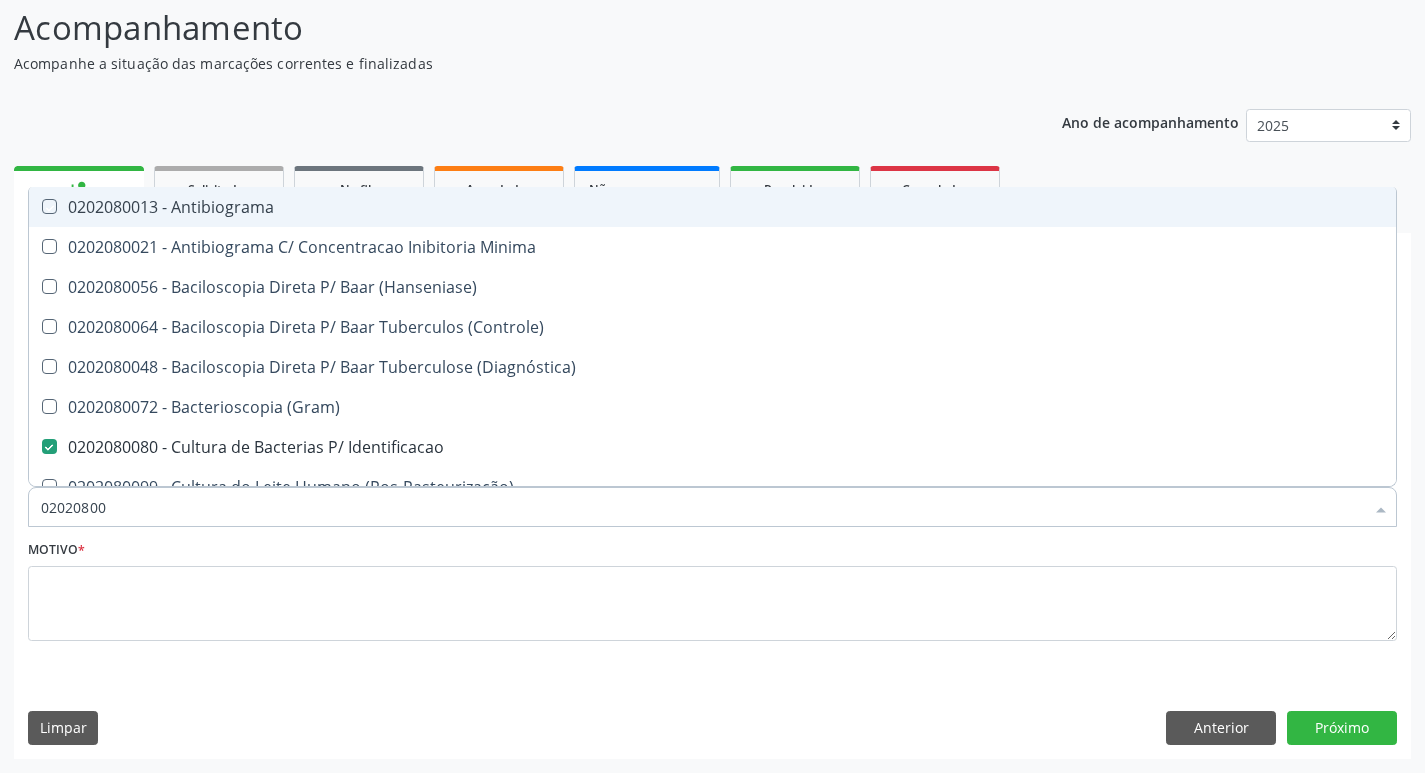 type on "020208008" 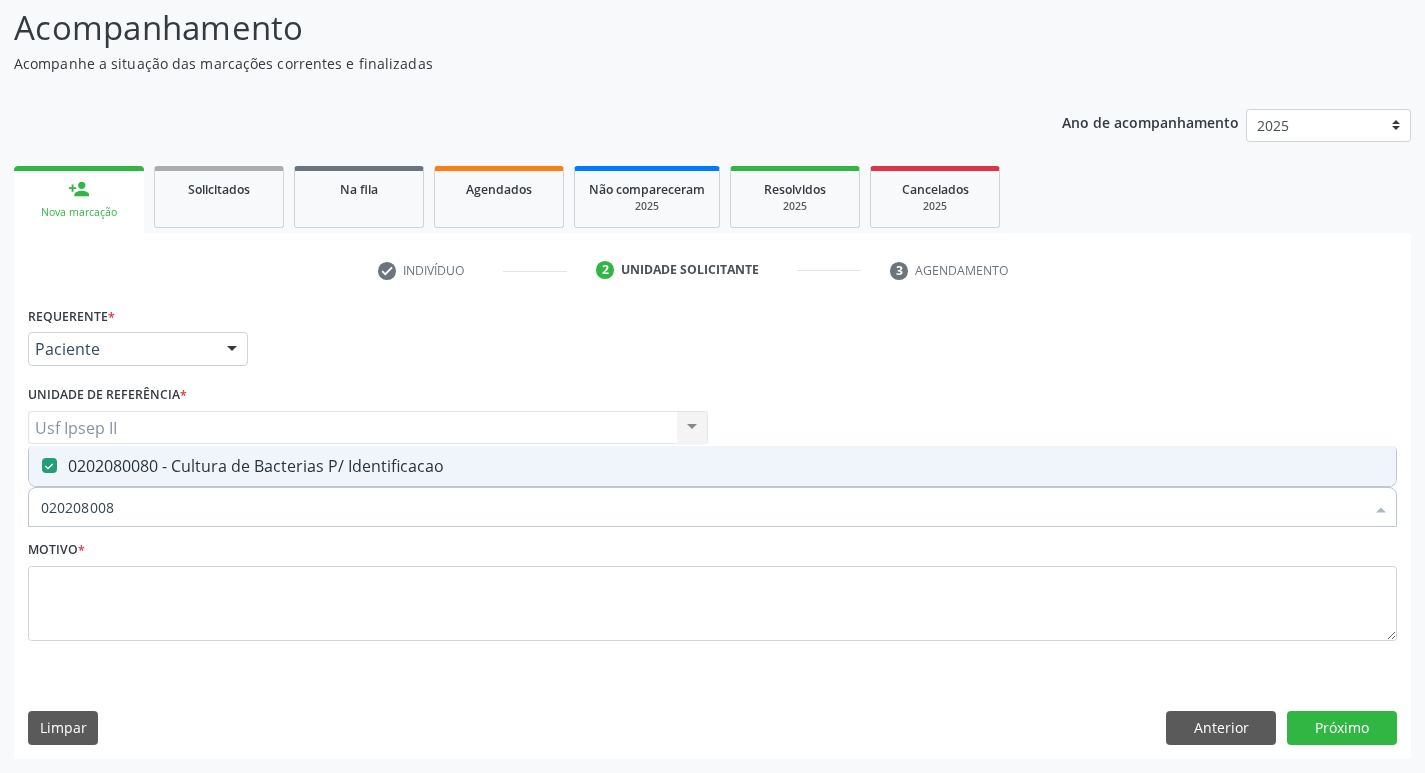 type on "02020800" 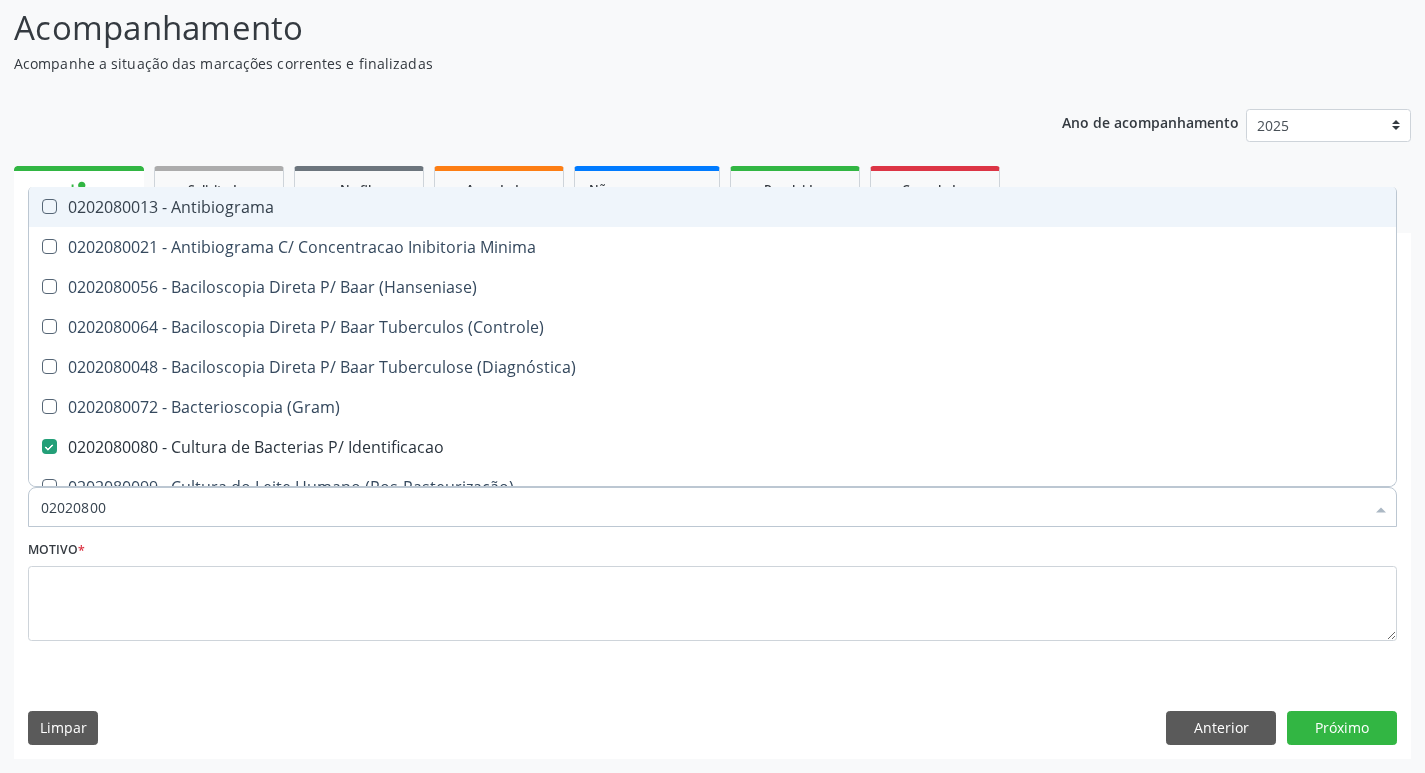 type on "0202080" 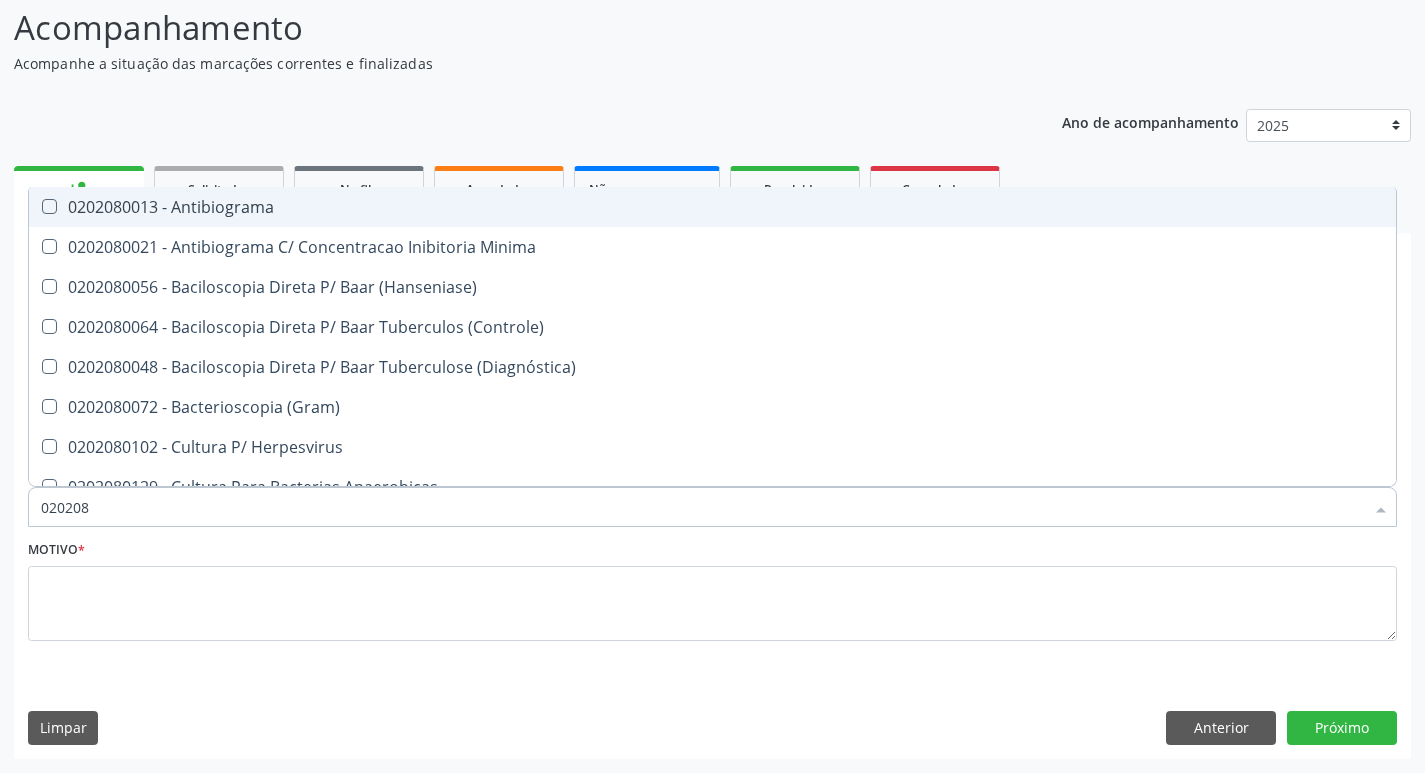 type on "02020" 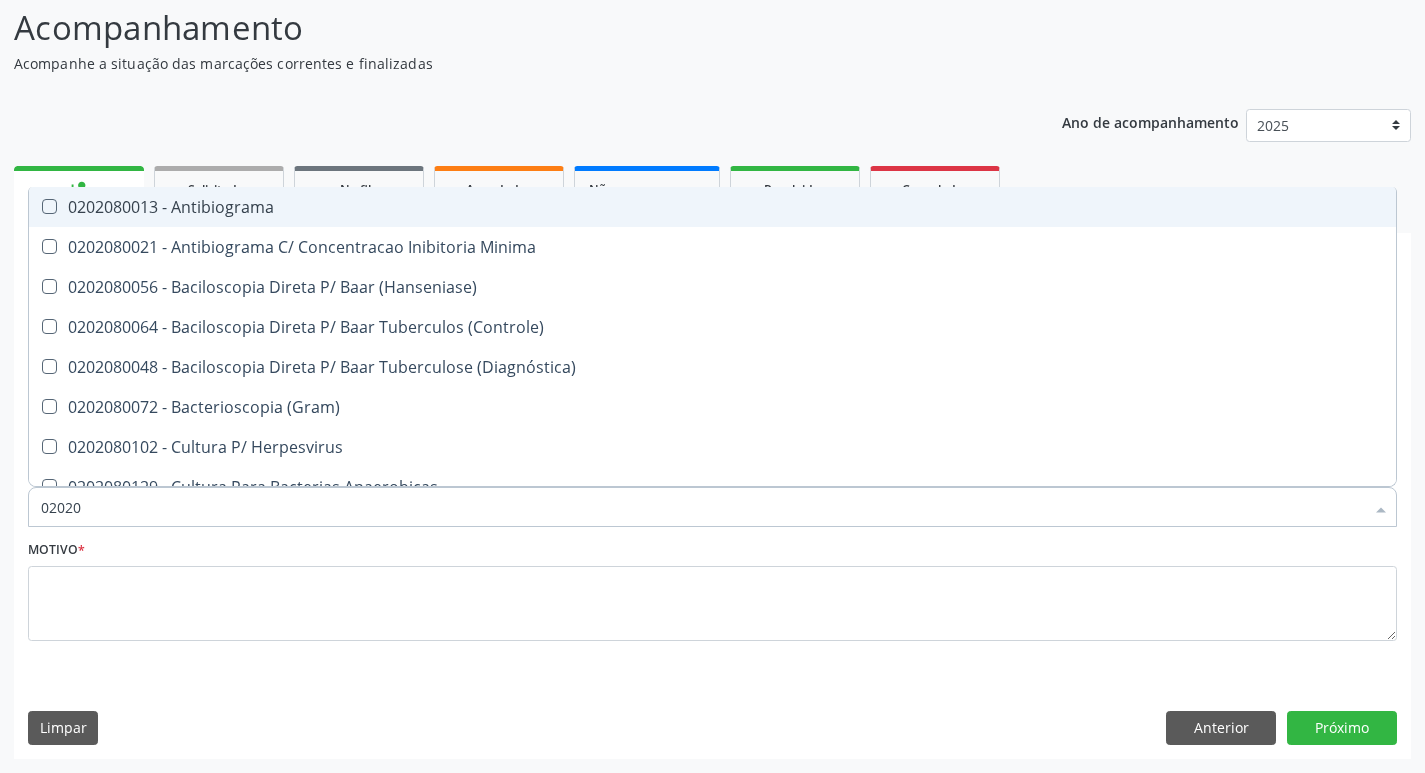 checkbox on "true" 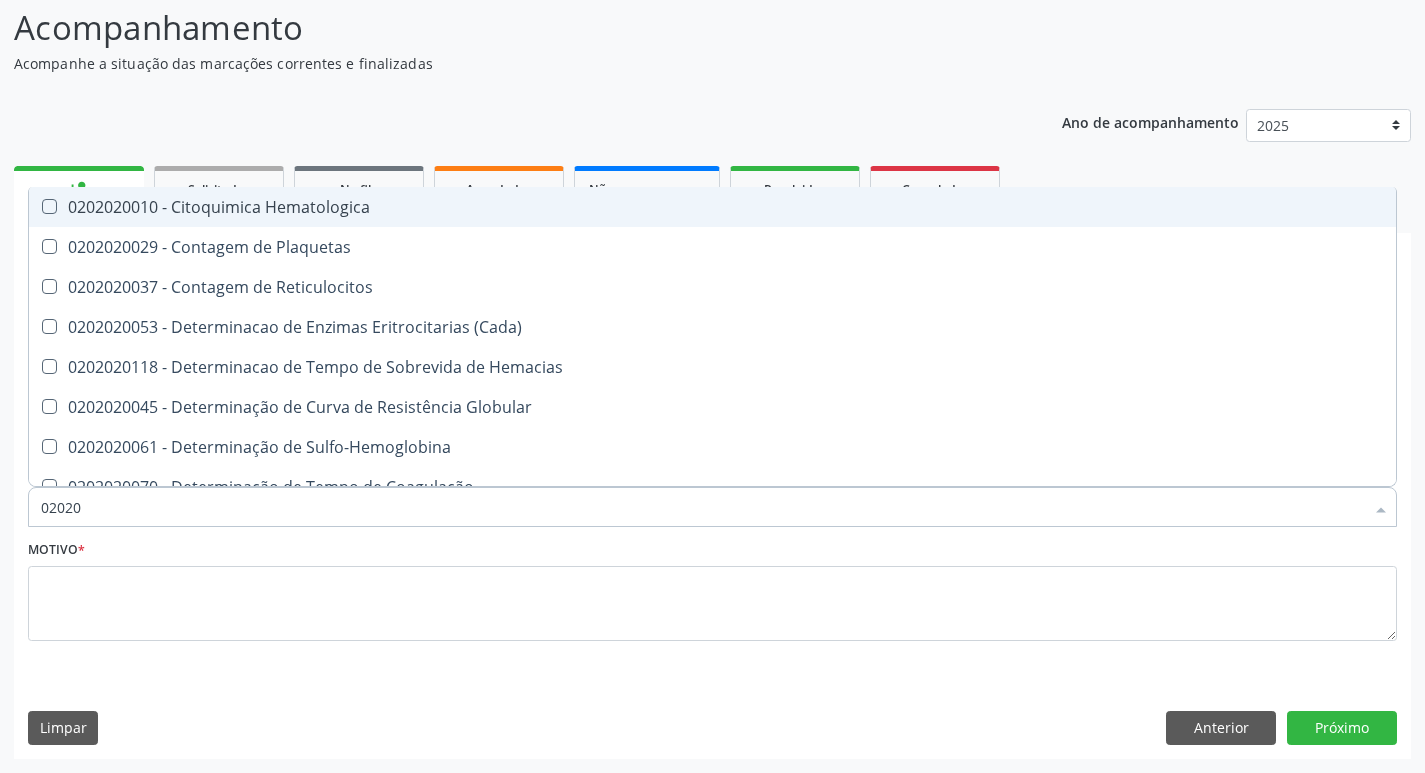 type on "020202" 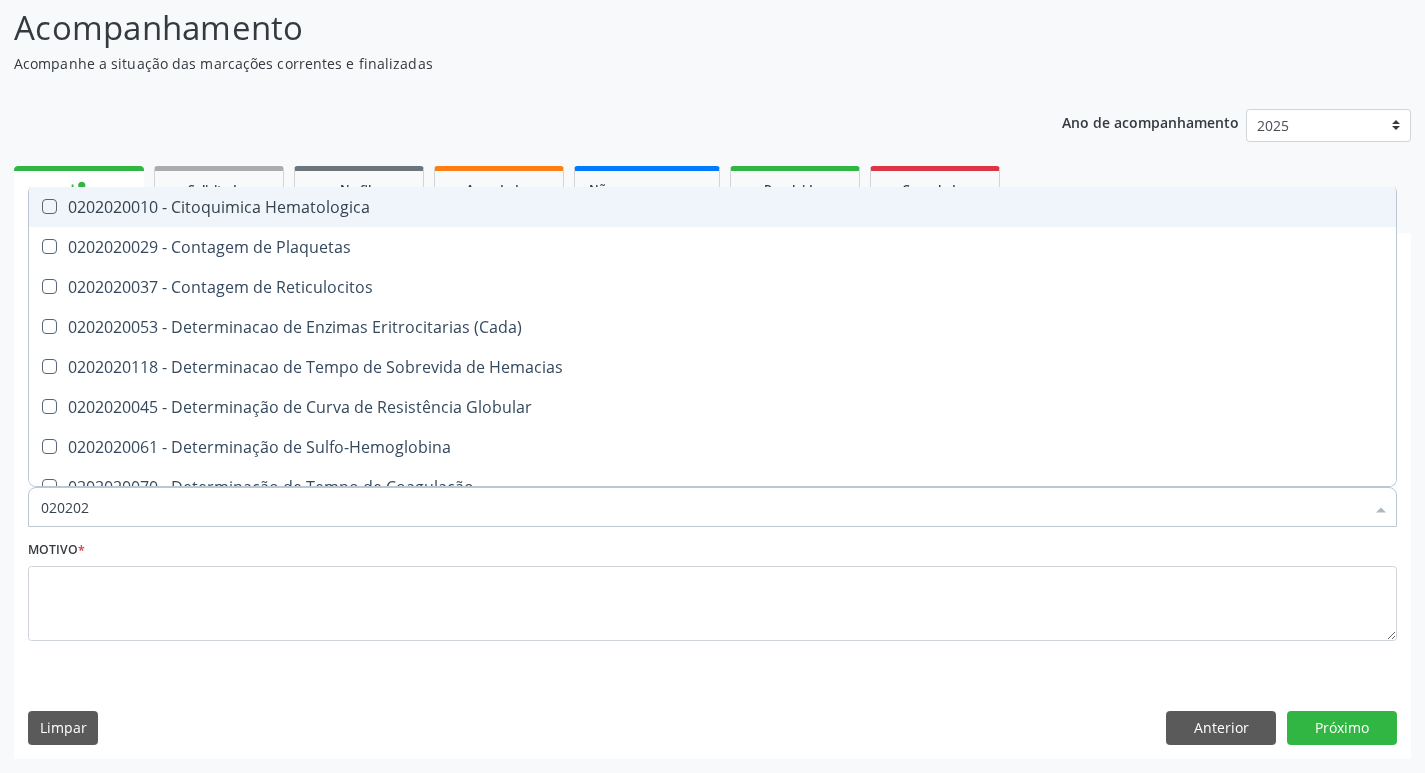 type on "0202020" 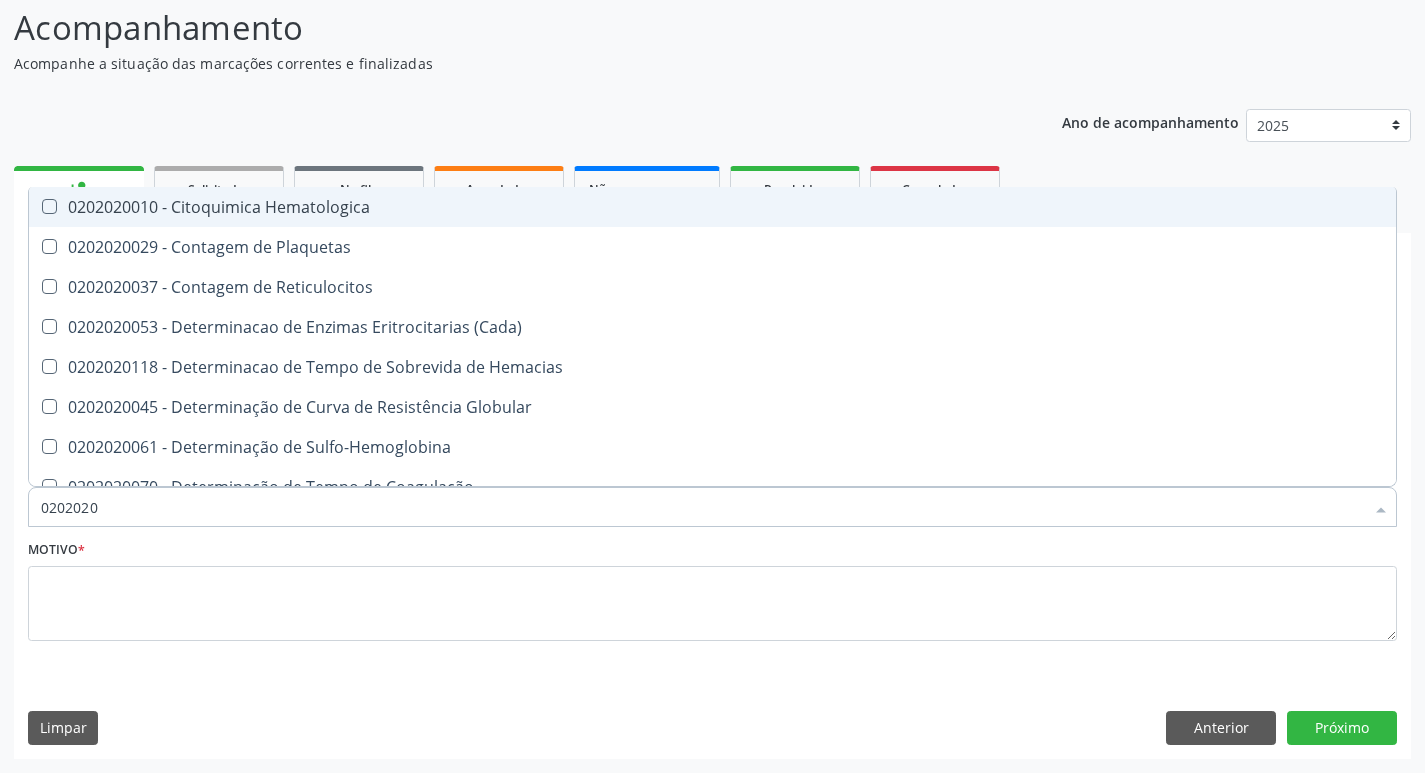 type on "02020203" 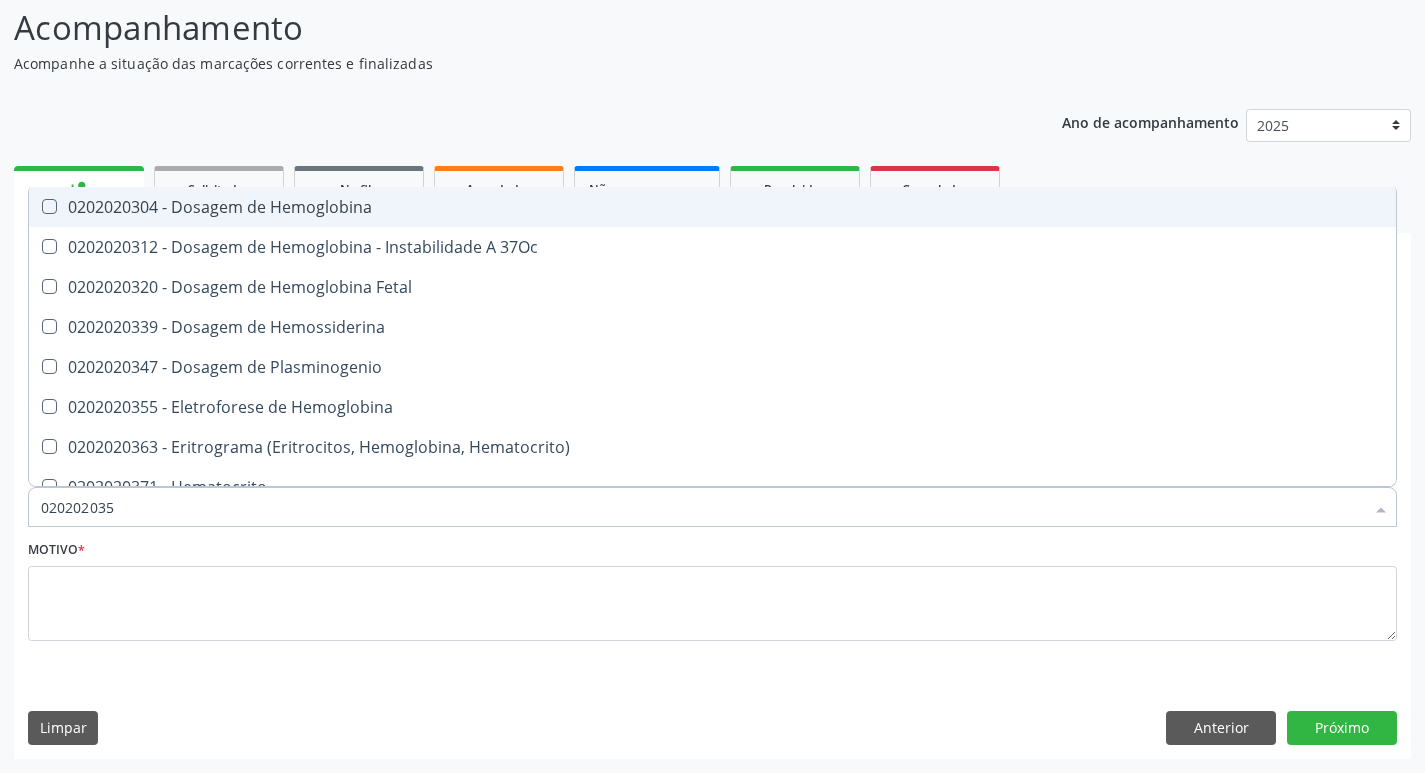 type on "0202020355" 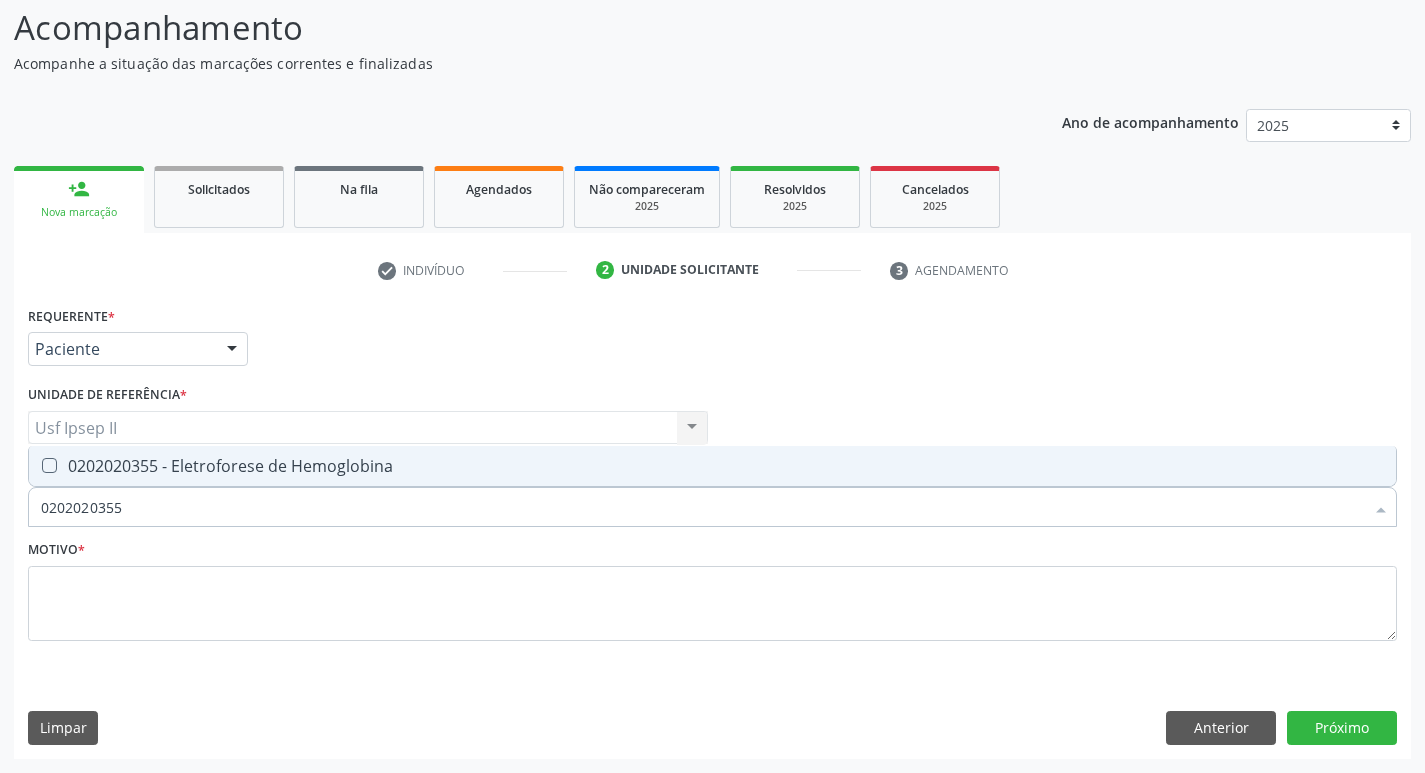 click on "0202020355 - Eletroforese de Hemoglobina" at bounding box center [712, 466] 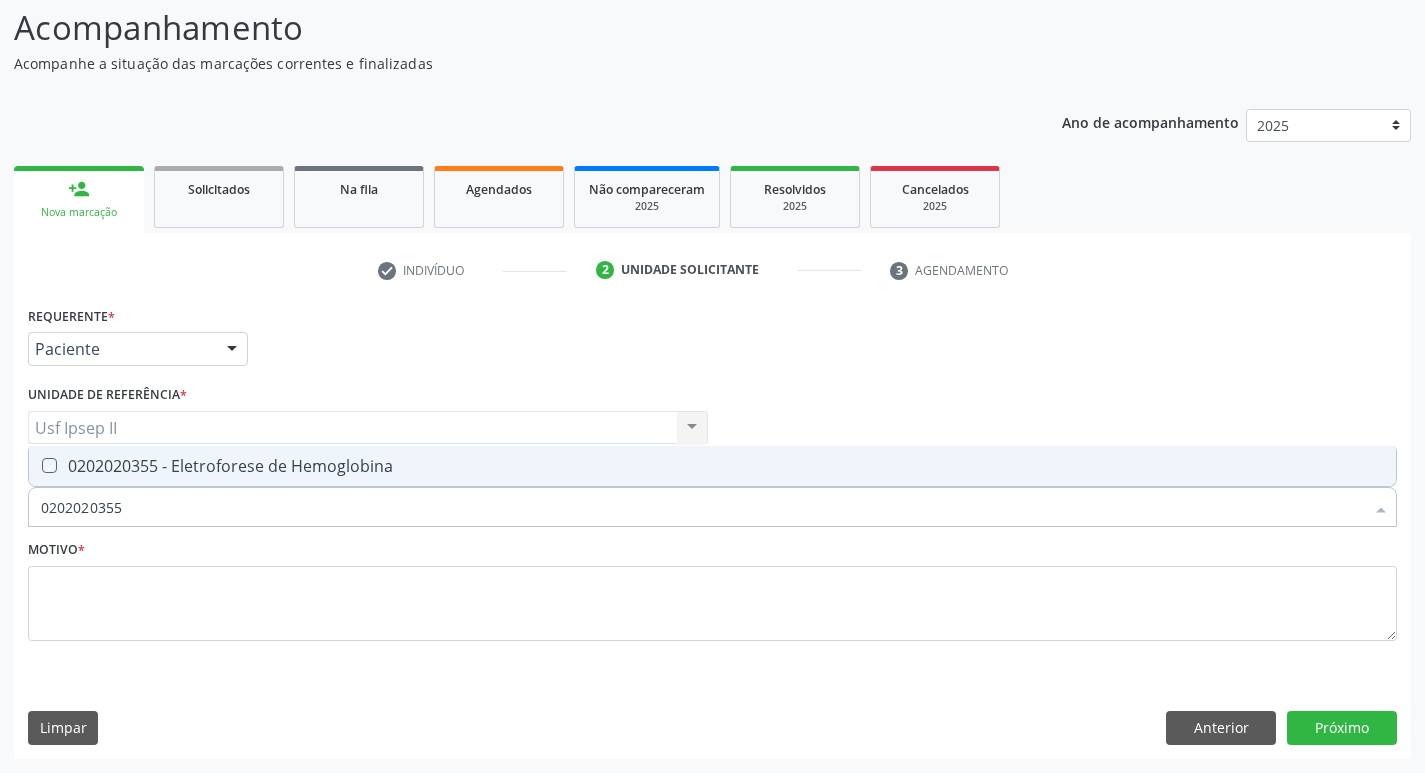 checkbox on "true" 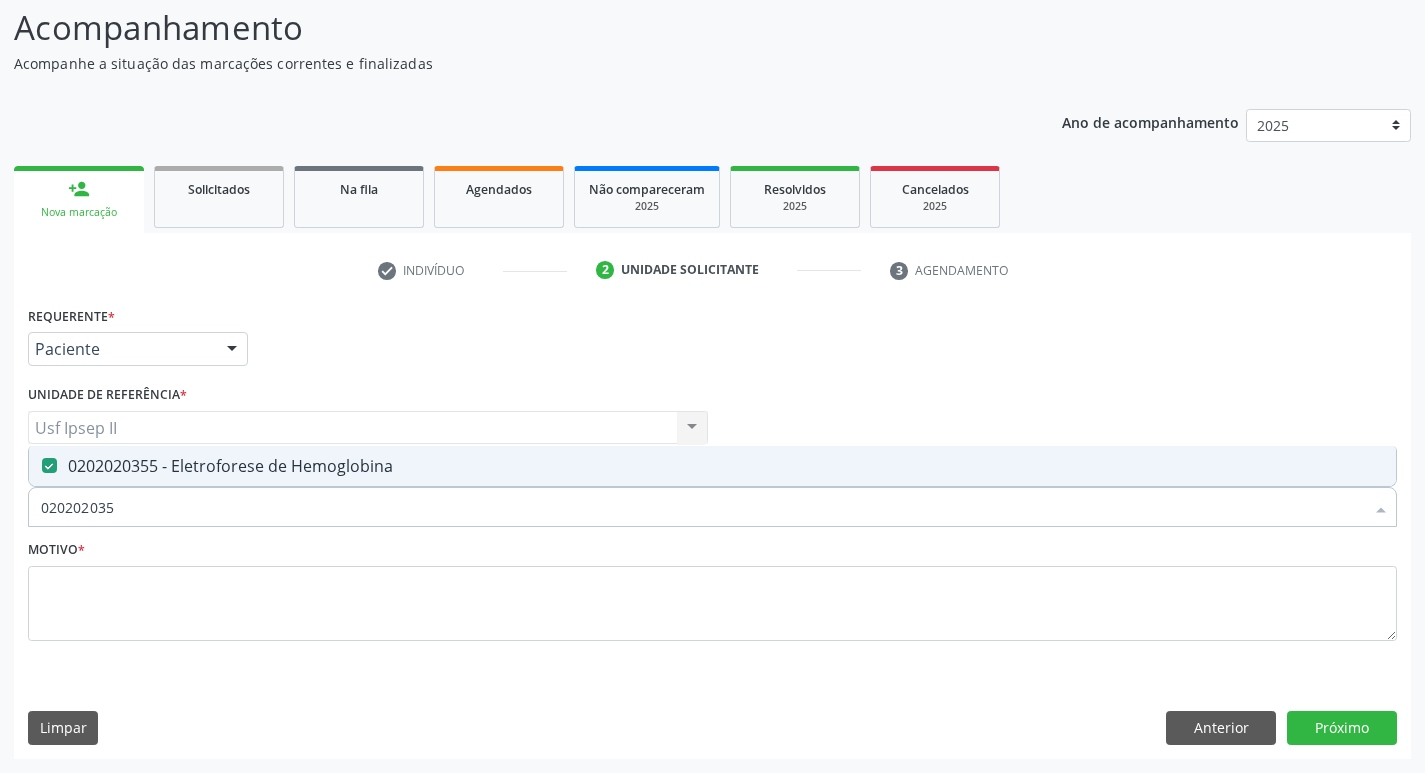 type on "02020203" 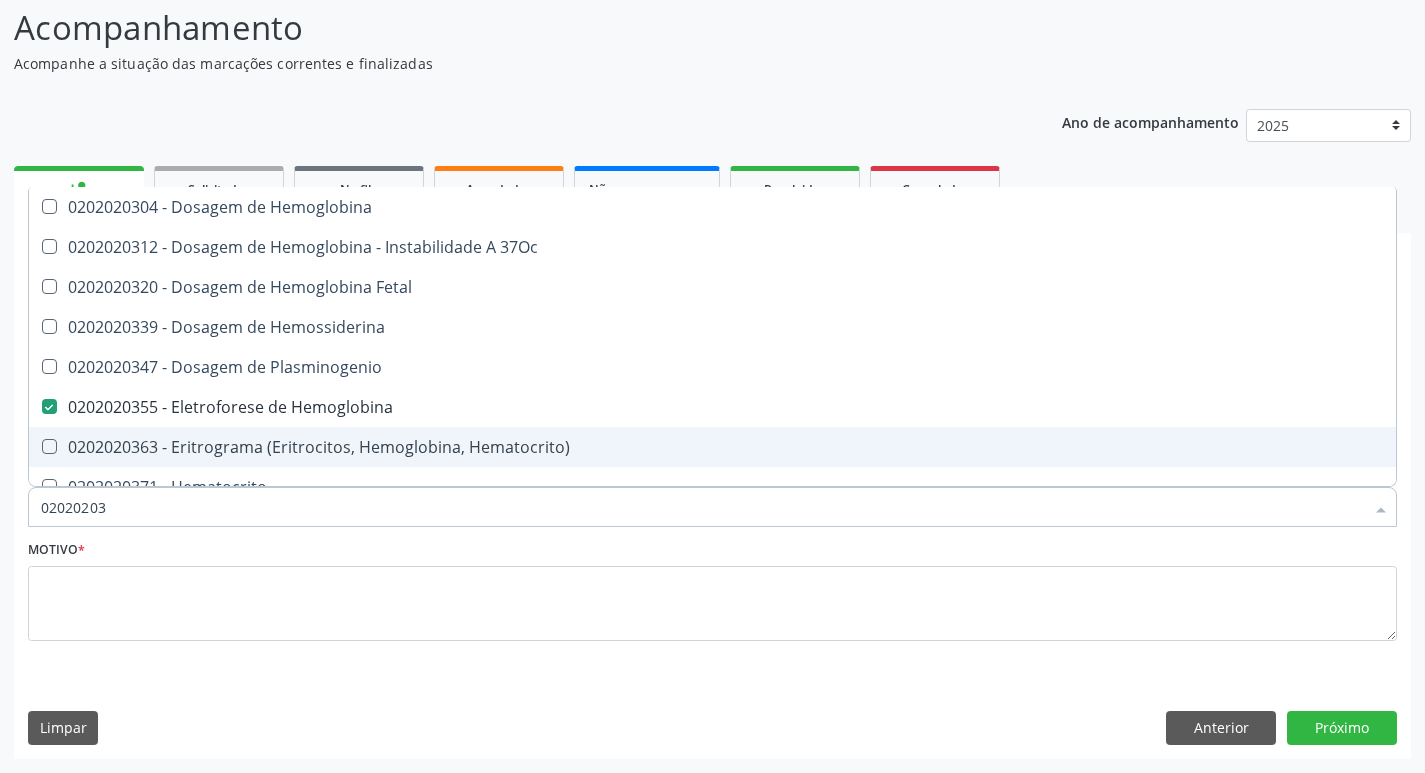 type on "0202020" 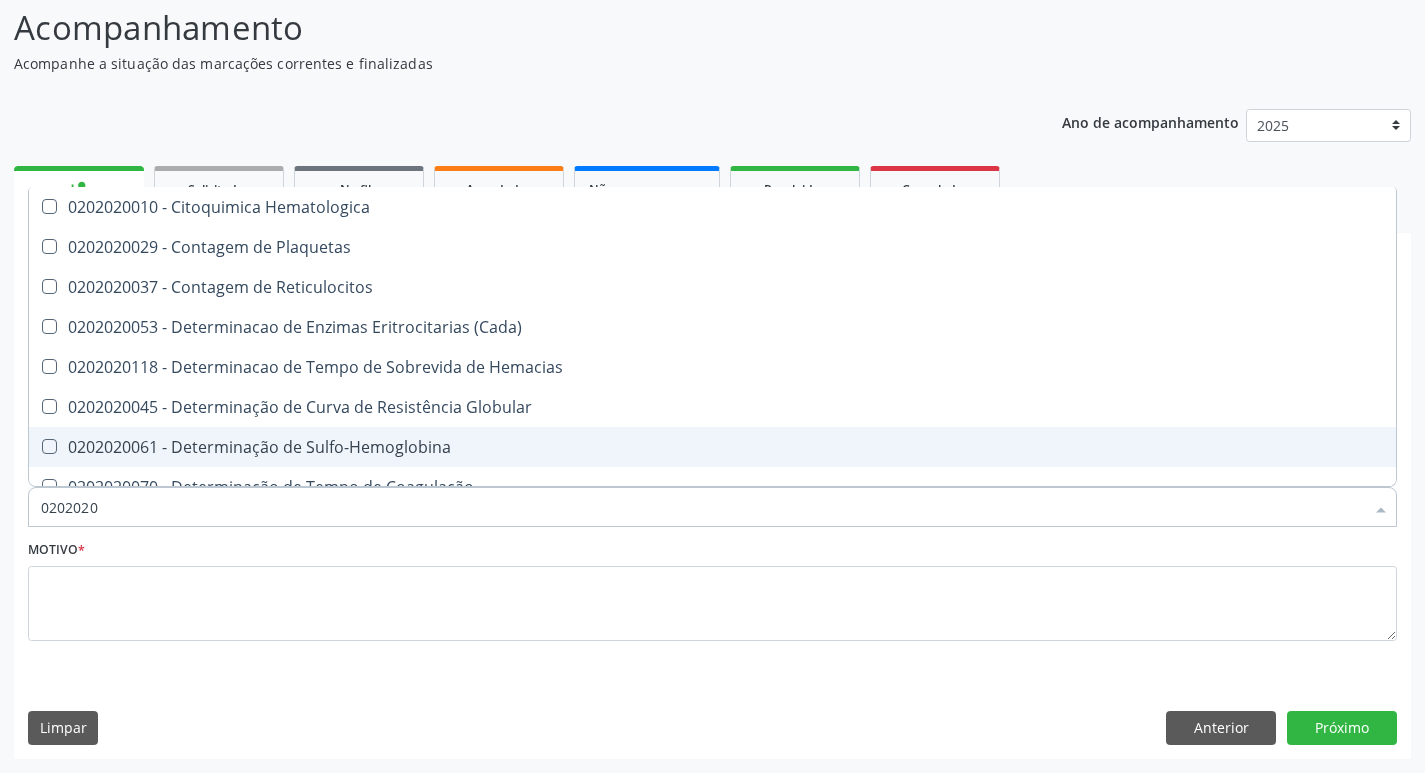 type on "020202" 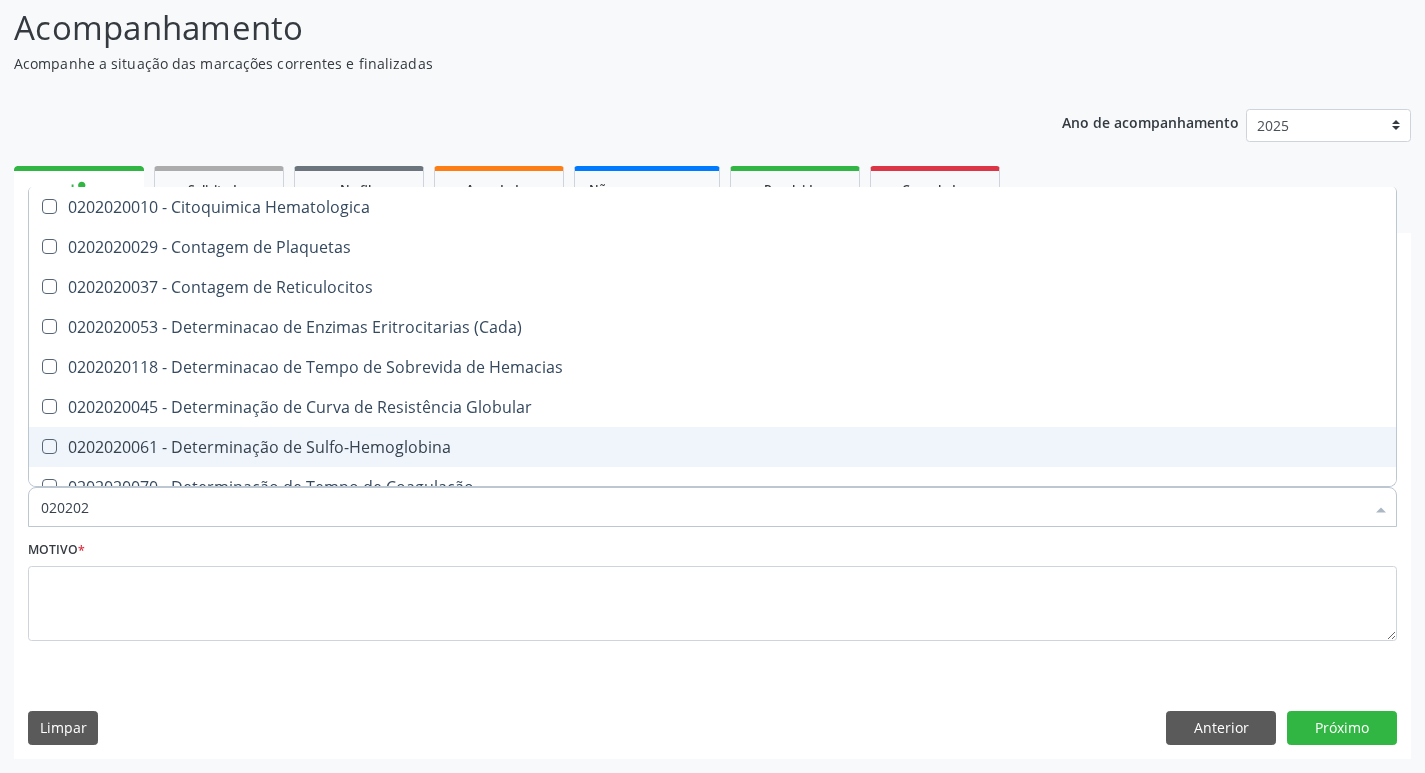 type on "02020" 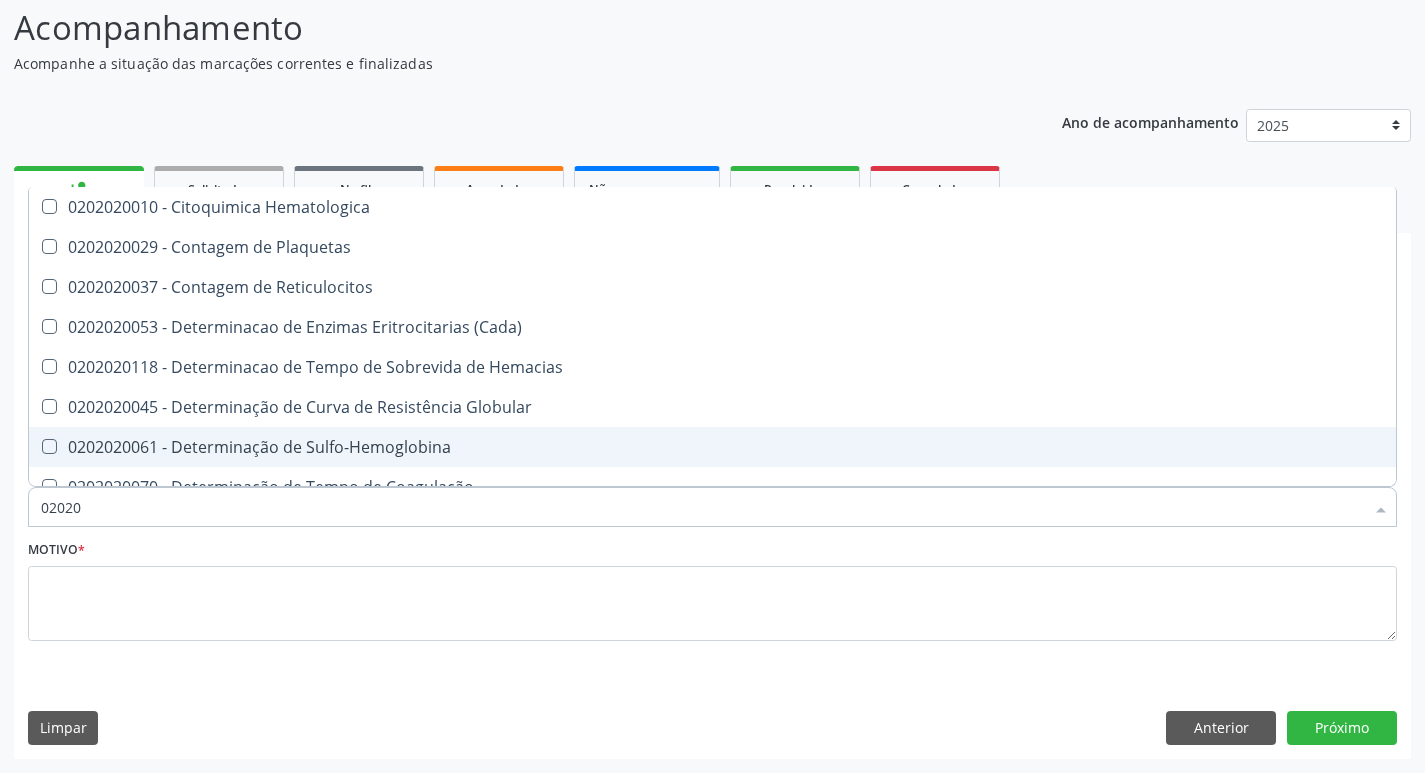 checkbox on "true" 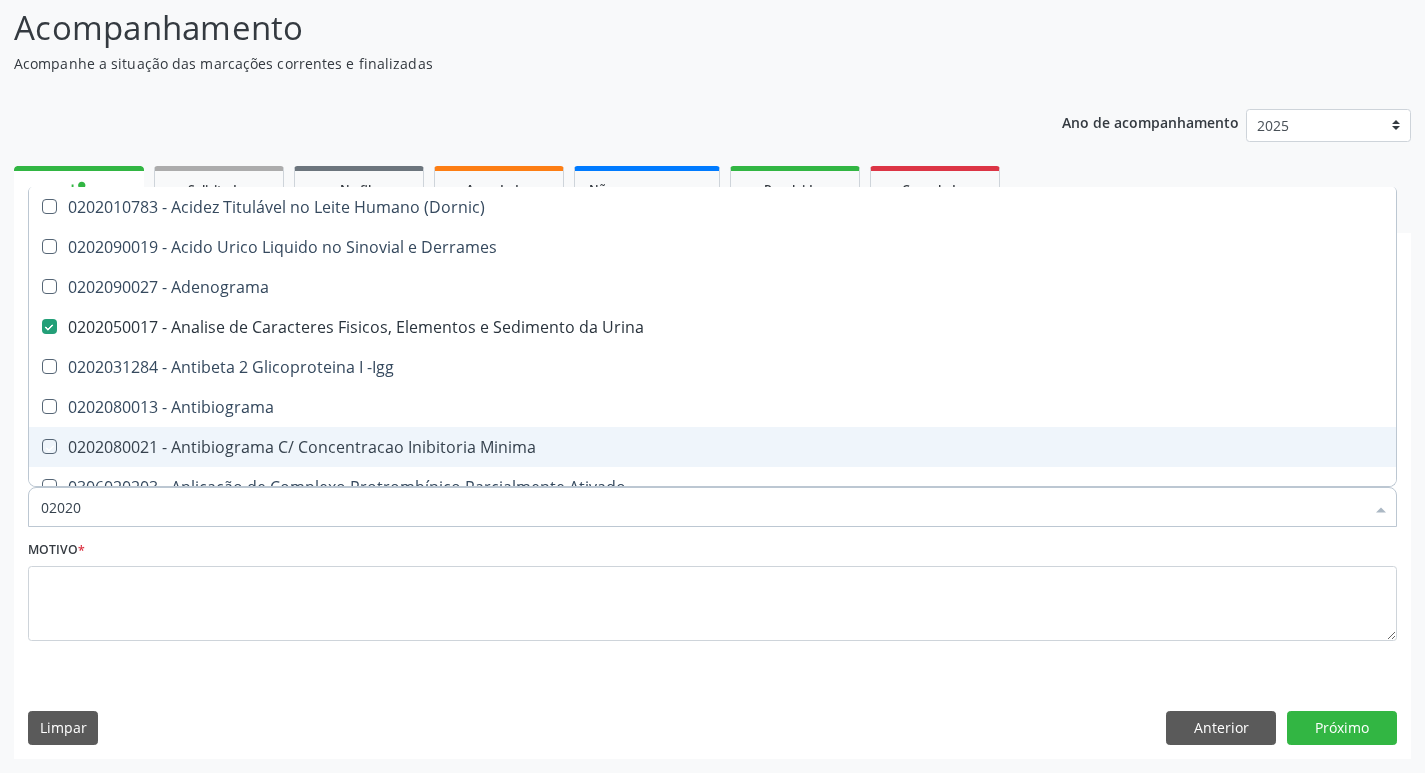 type on "020201" 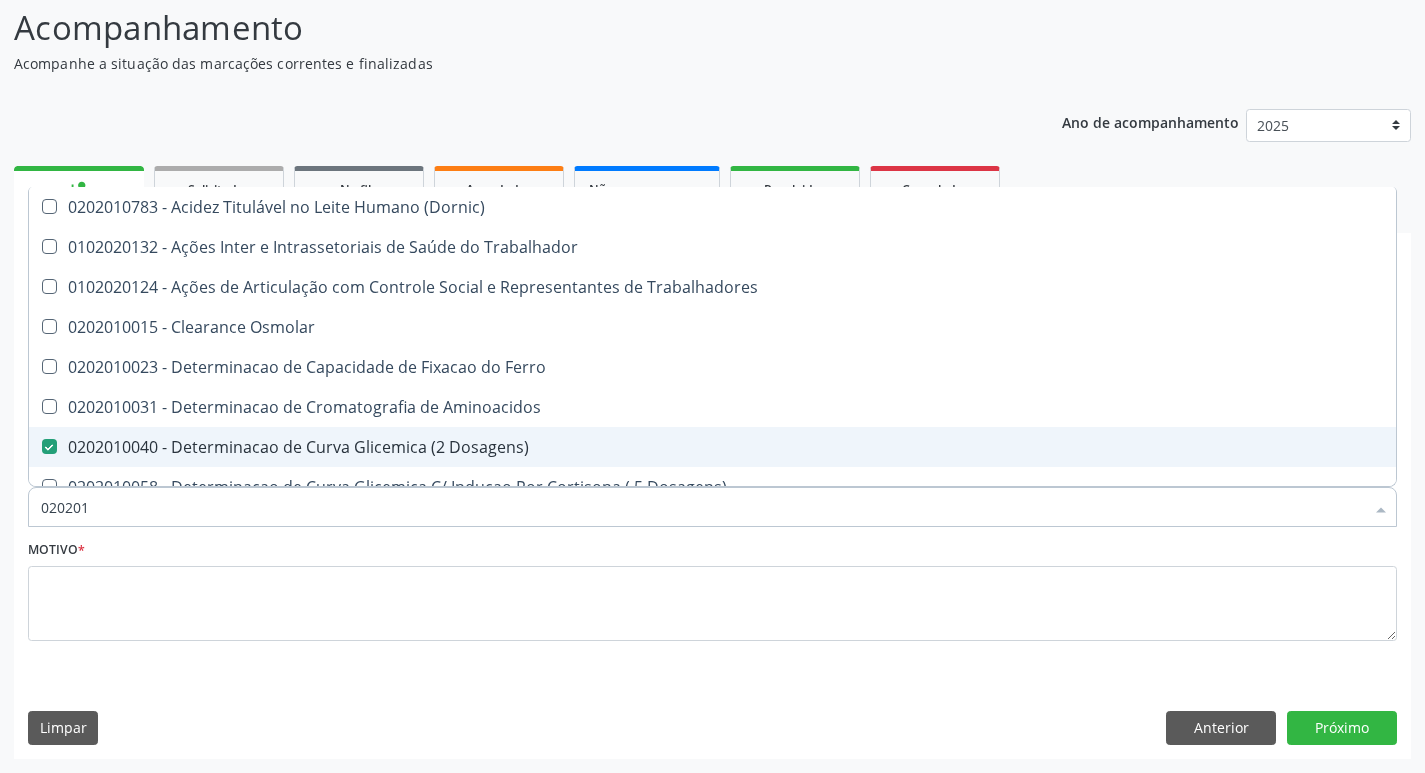 type on "0202010" 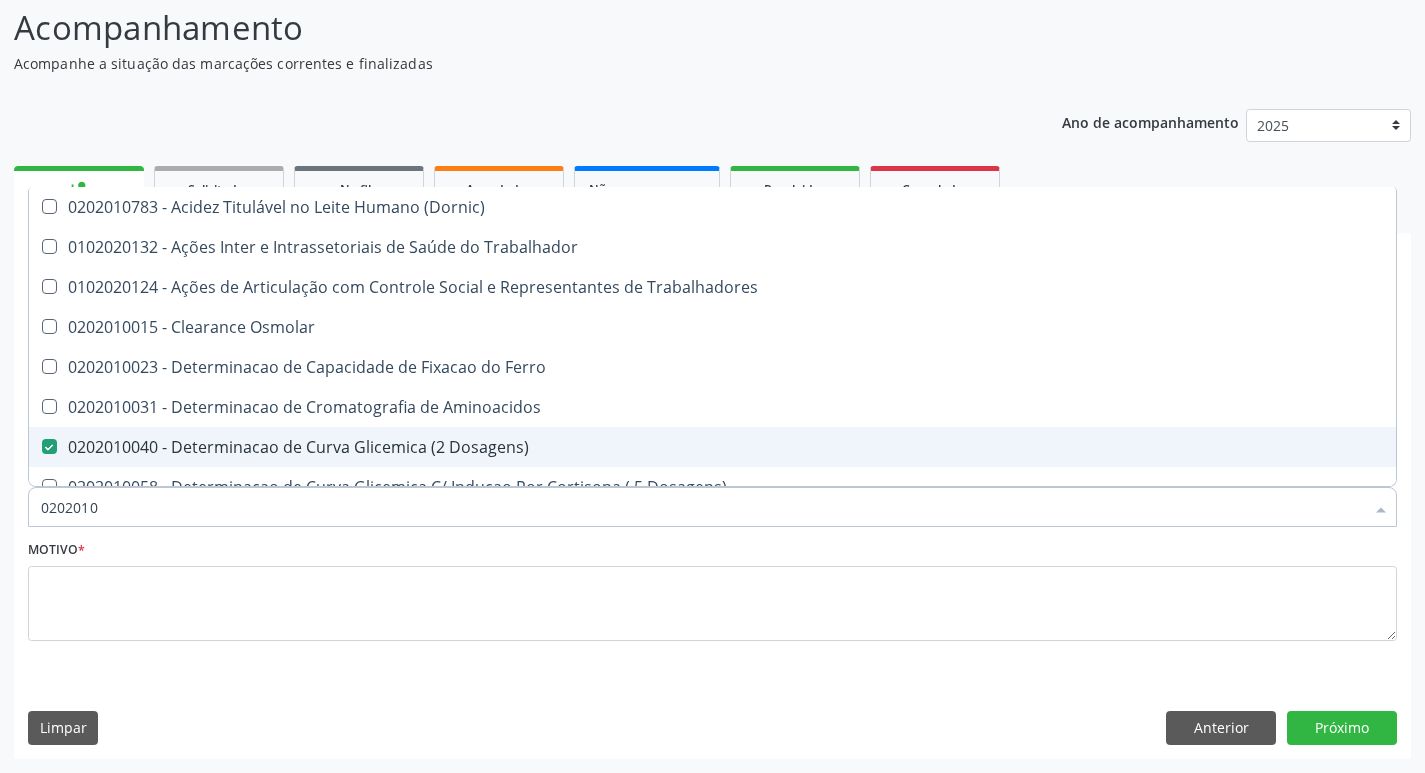 checkbox on "true" 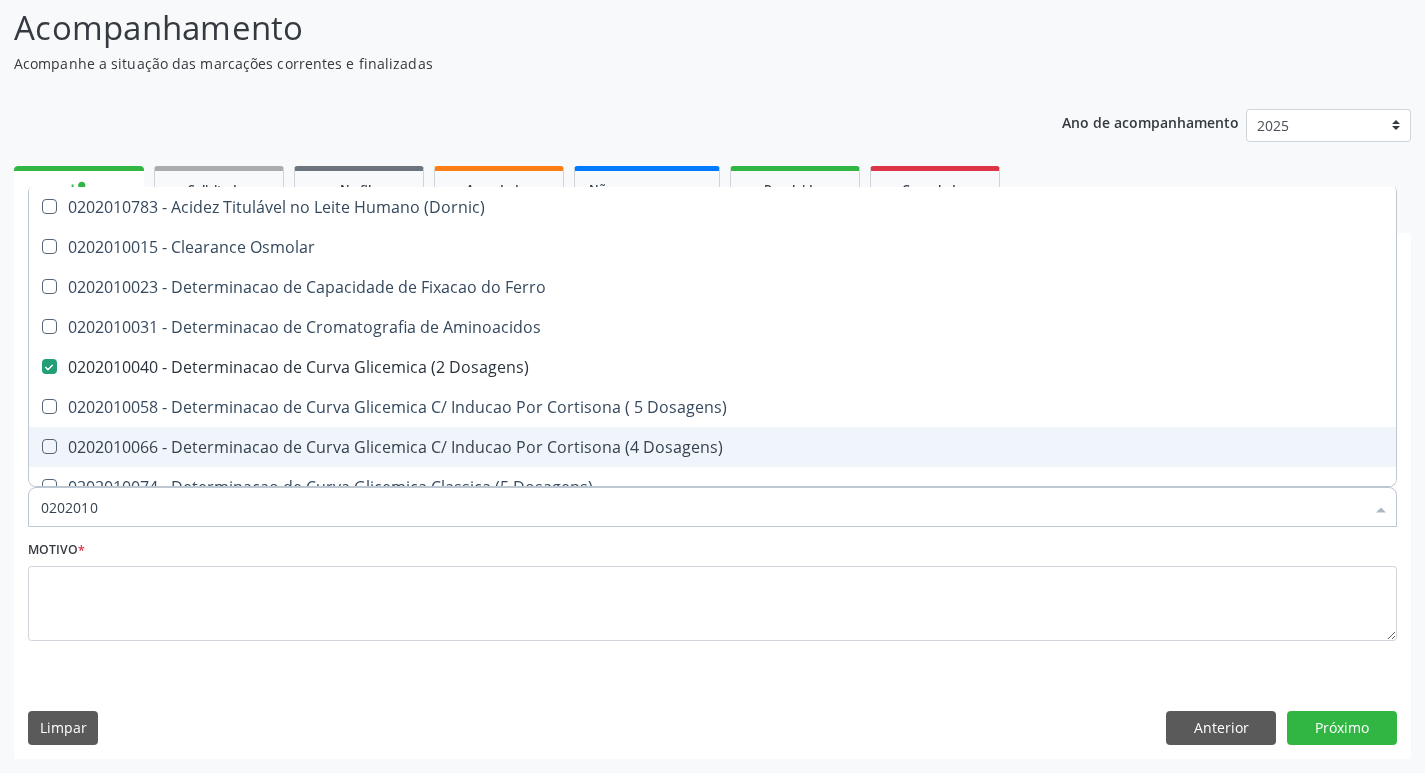 type on "02020104" 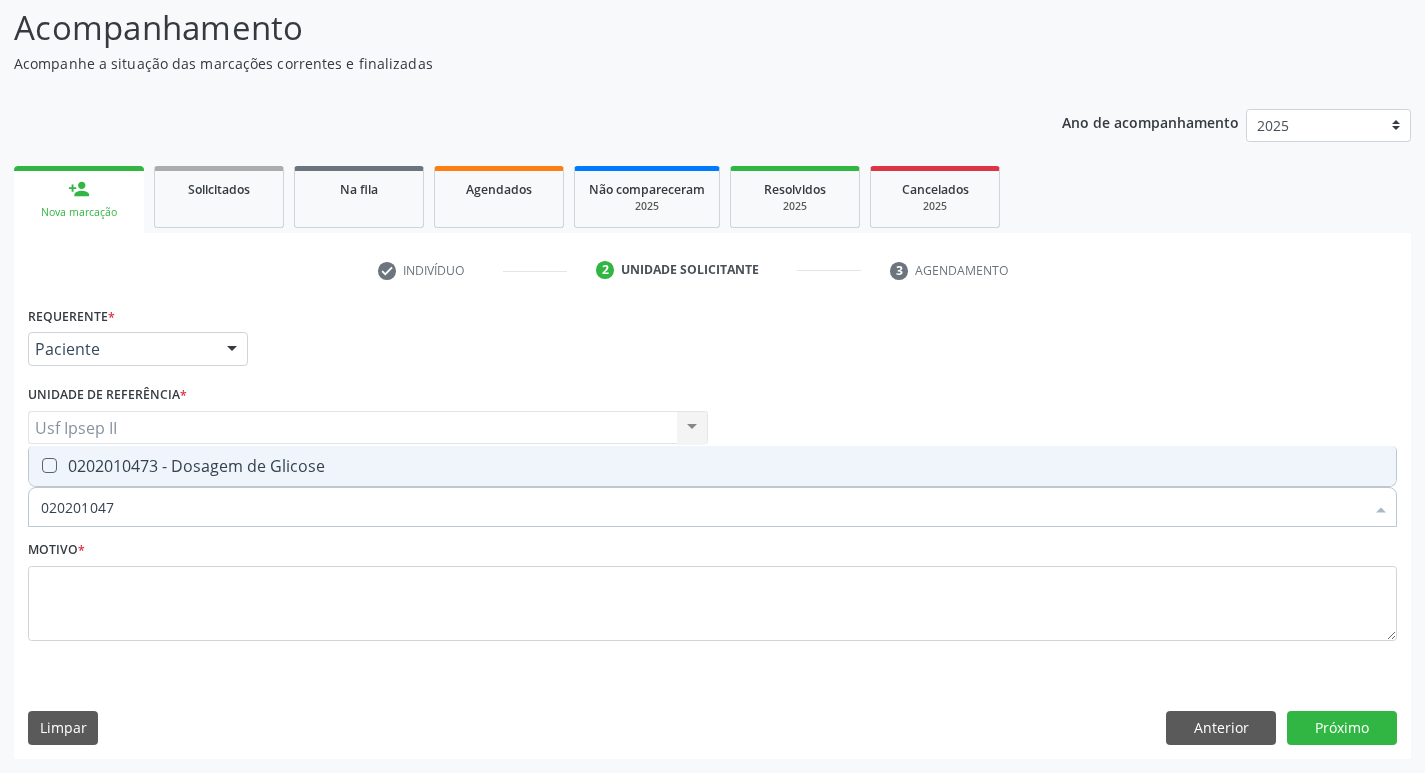 type on "0202010473" 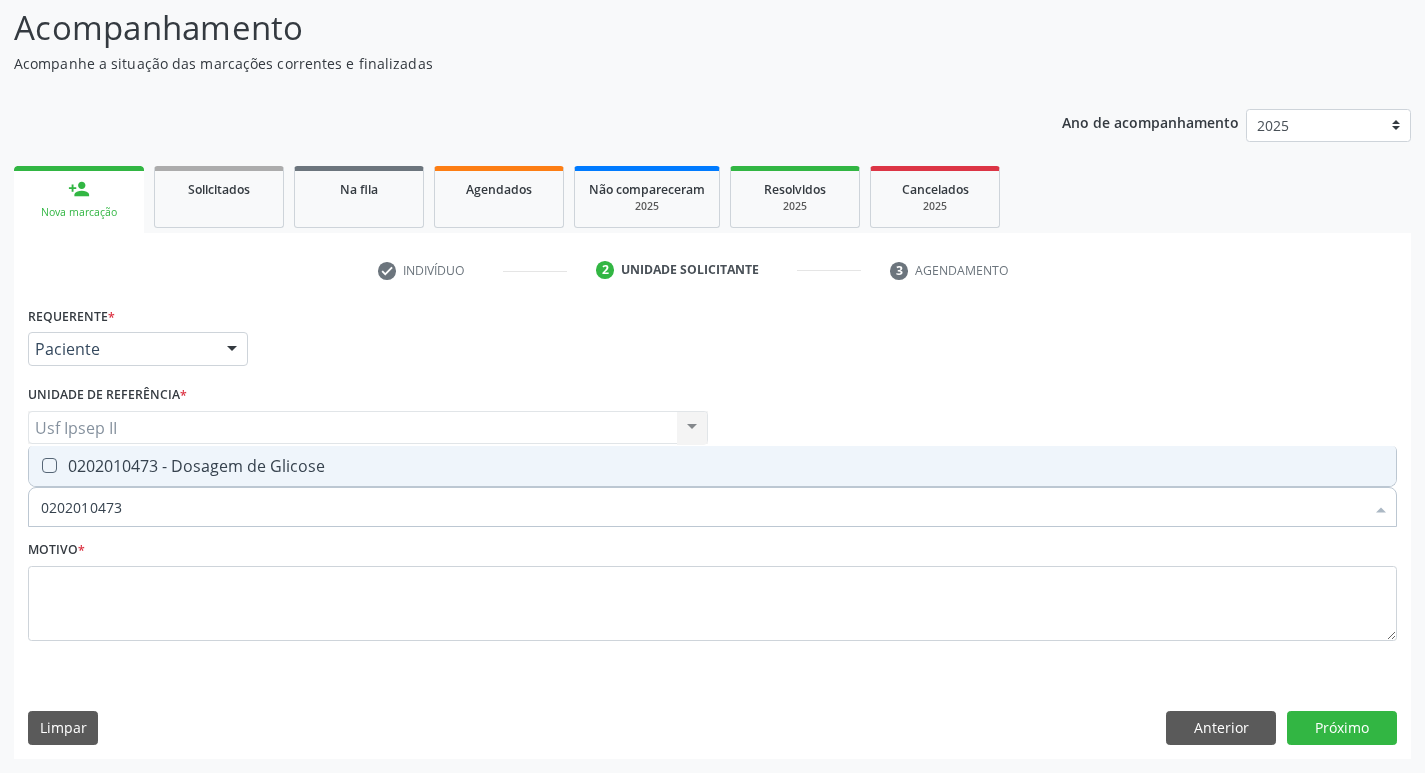 click on "0202010473 - Dosagem de Glicose" at bounding box center (712, 466) 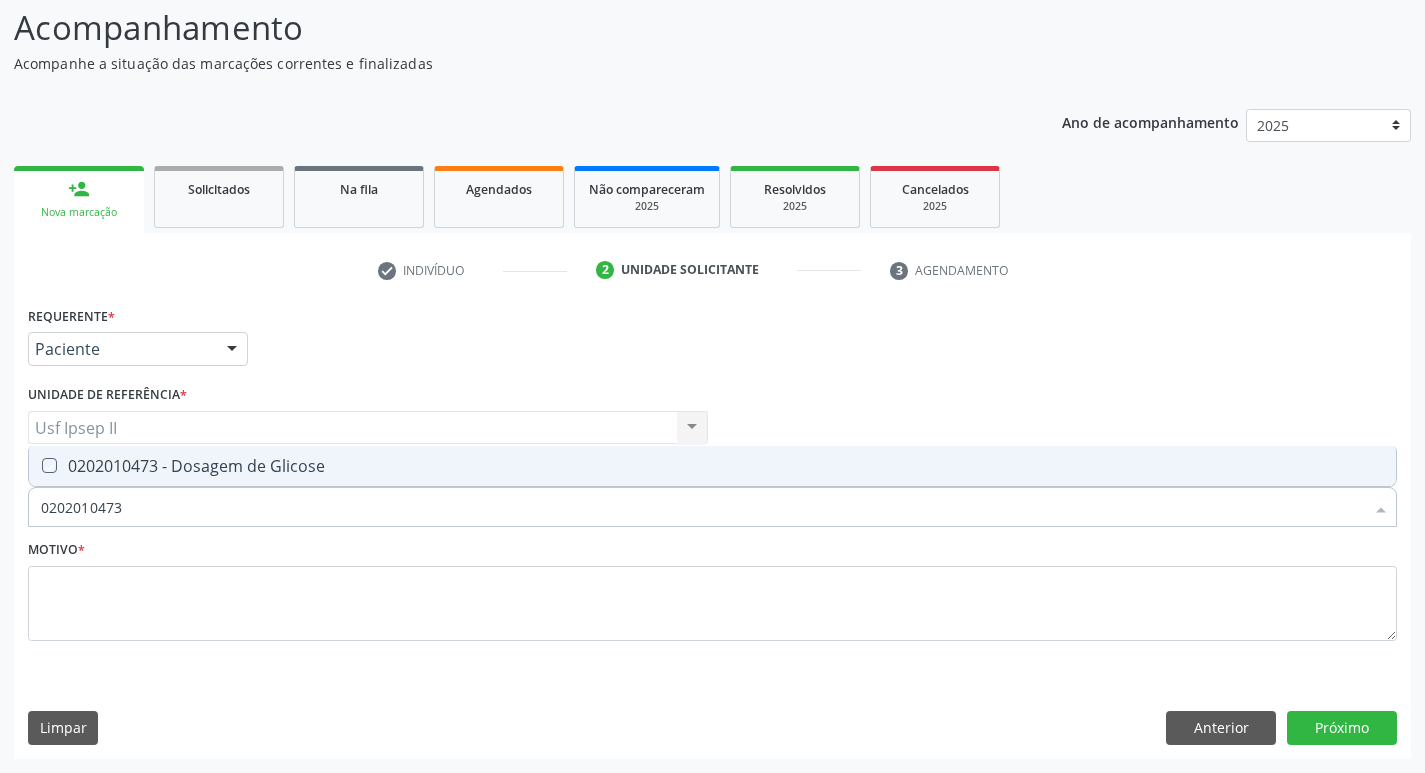 checkbox on "true" 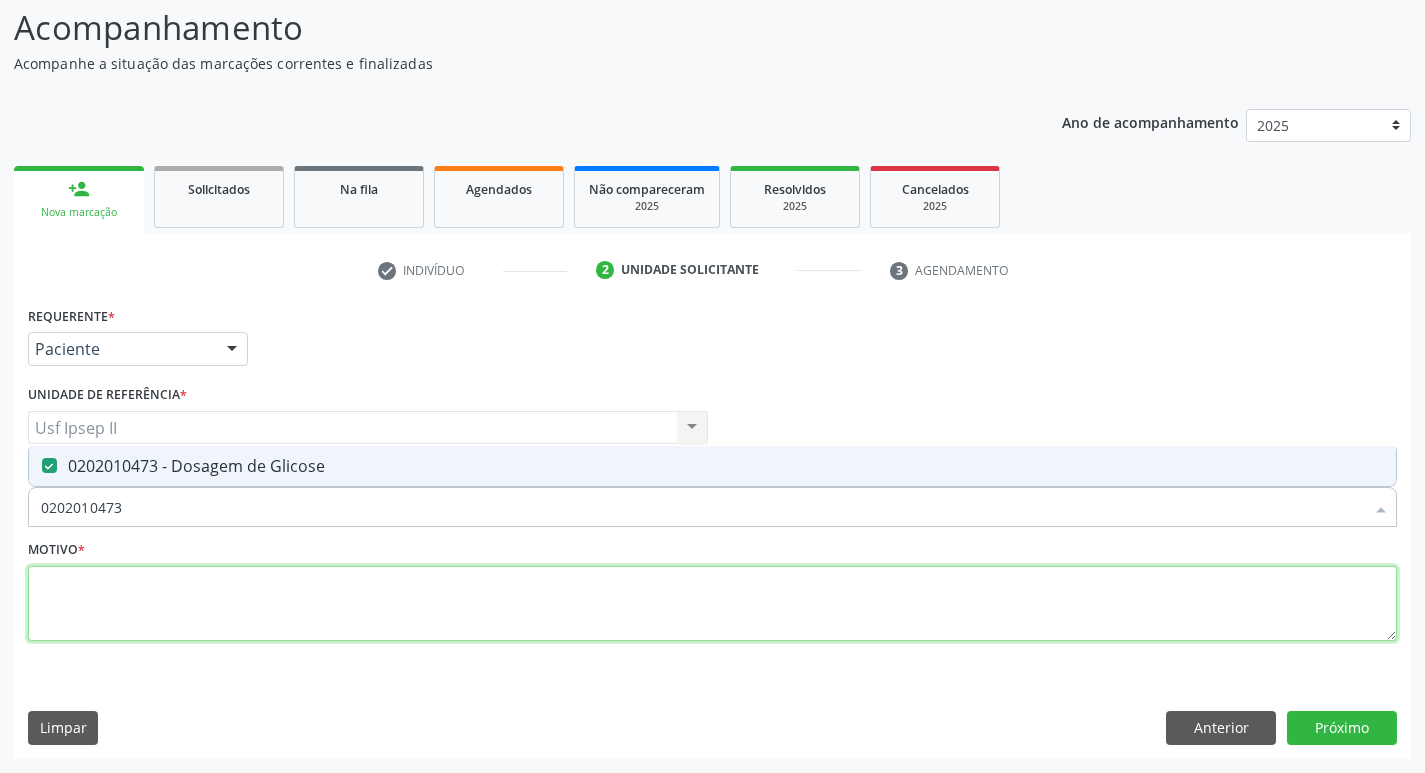 click at bounding box center (712, 604) 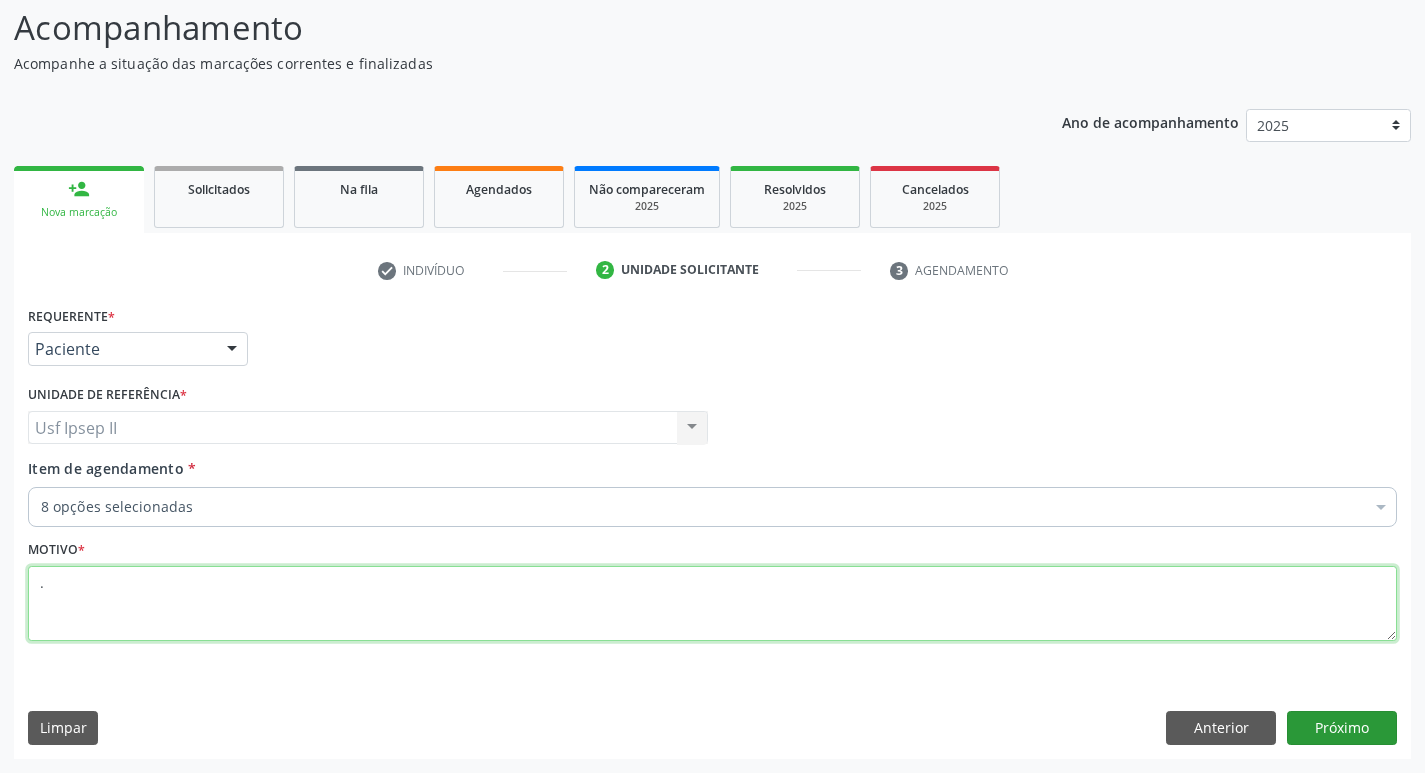 type on "." 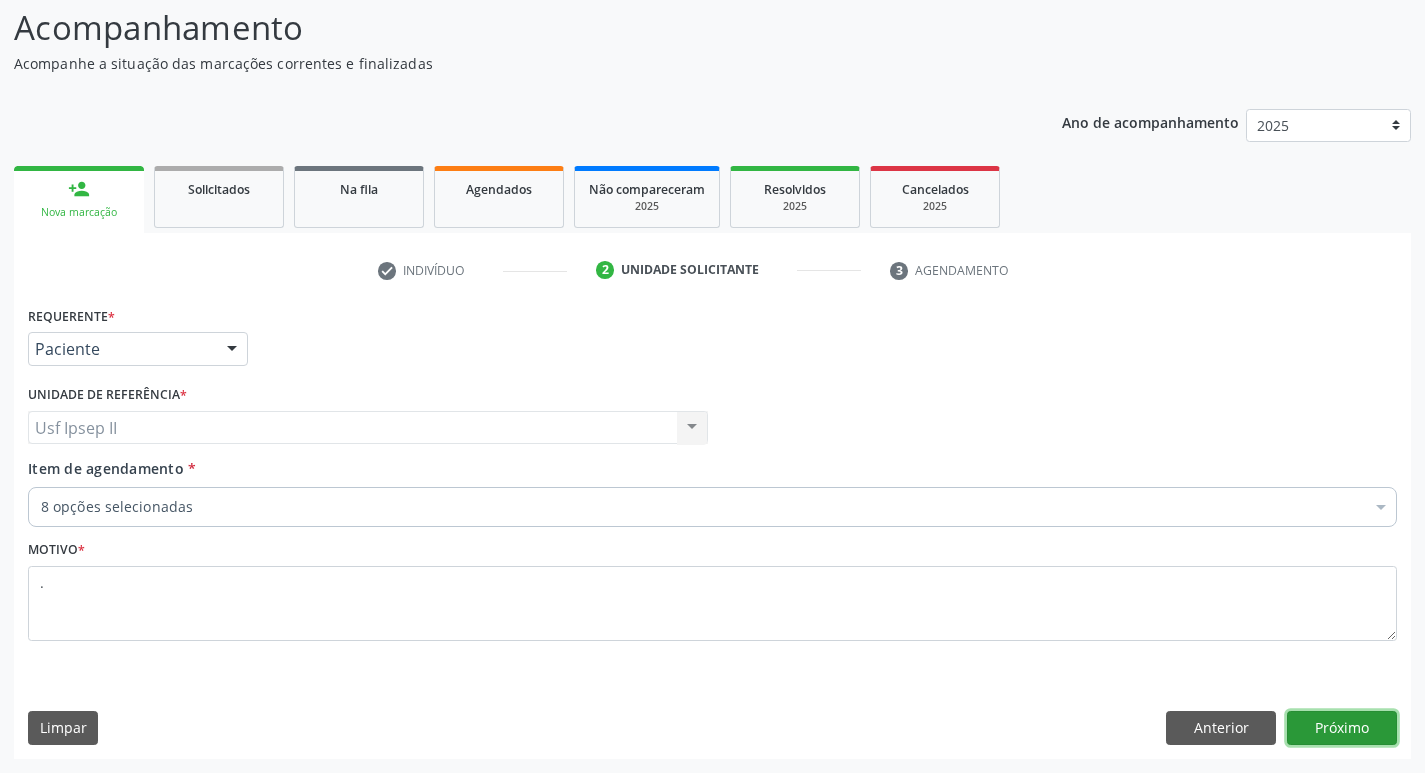 click on "Próximo" at bounding box center (1342, 728) 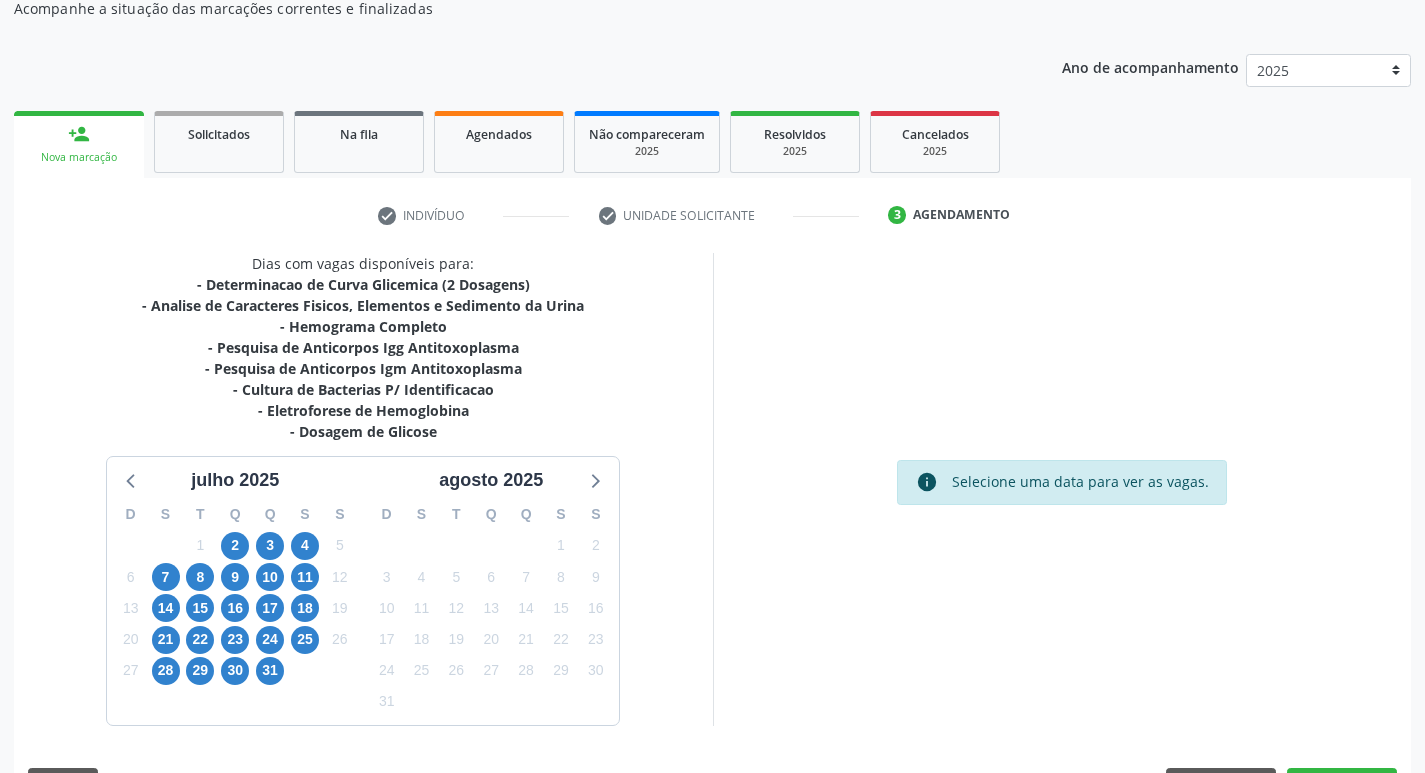 scroll, scrollTop: 244, scrollLeft: 0, axis: vertical 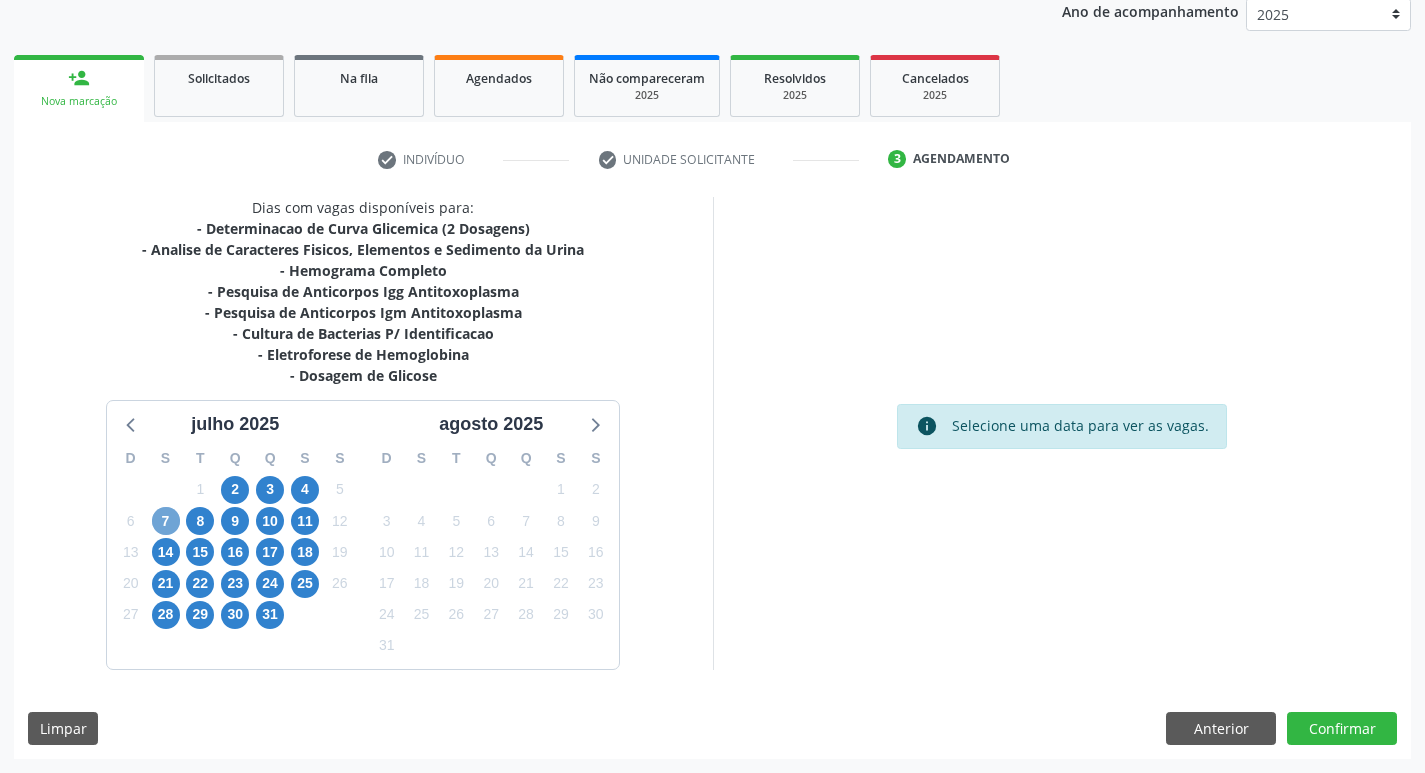 click on "7" at bounding box center (166, 521) 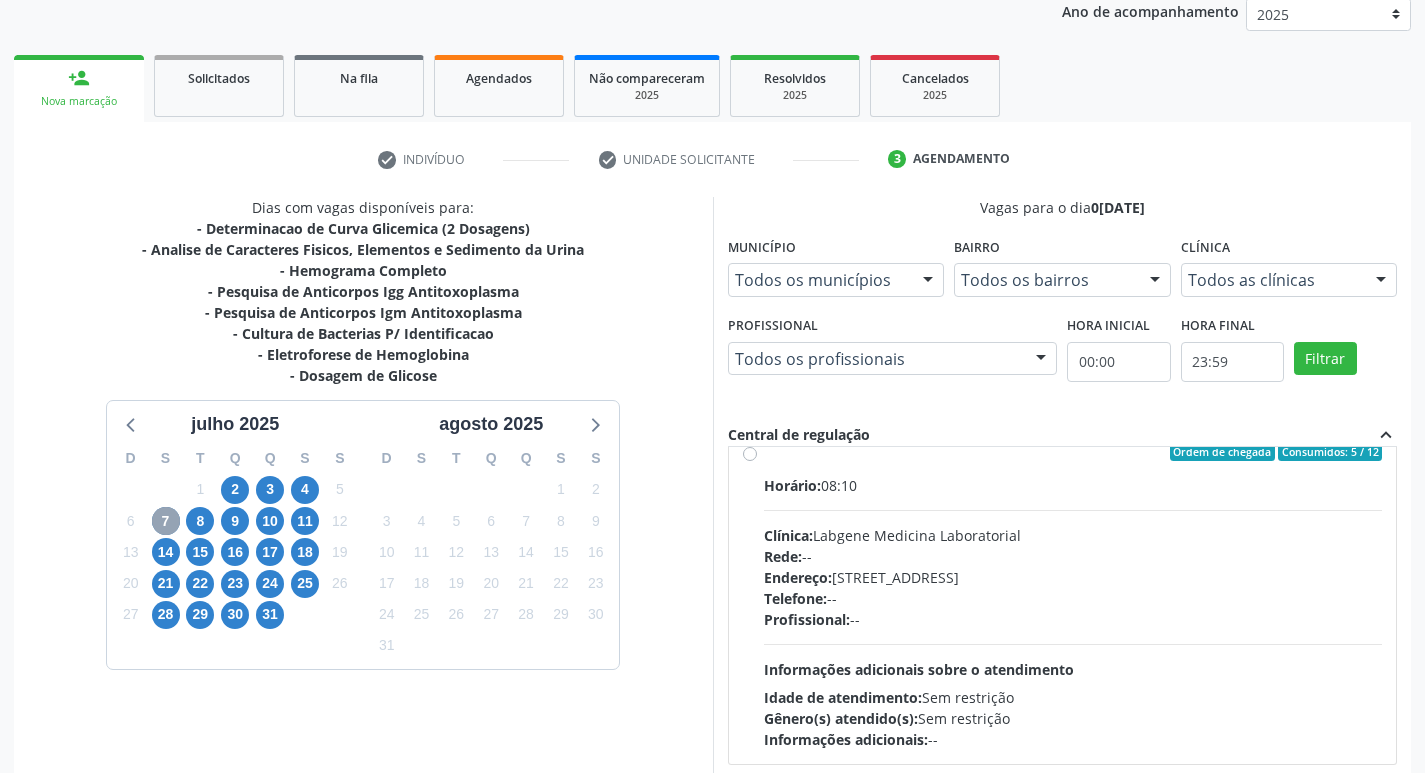 scroll, scrollTop: 1400, scrollLeft: 0, axis: vertical 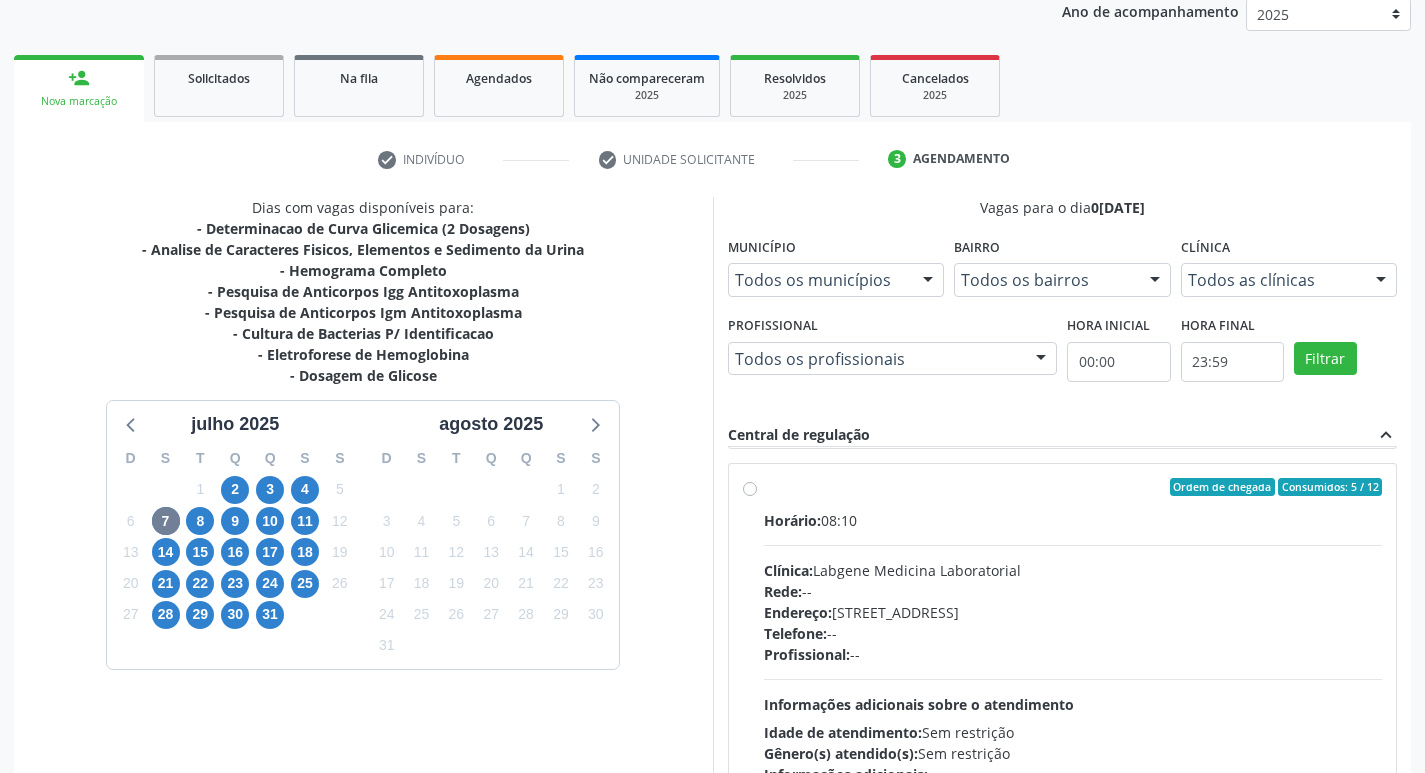 click on "Ordem de chegada
Consumidos: 5 / 12
Horário:   08:10
Clínica:  Labgene Medicina Laboratorial
Rede:
--
Endereço:   nº 531, Nossa Senhora da Pen, Serra Talhada - PE
Telefone:   --
Profissional:
--
Informações adicionais sobre o atendimento
Idade de atendimento:
Sem restrição
Gênero(s) atendido(s):
Sem restrição
Informações adicionais:
--" at bounding box center [1073, 631] 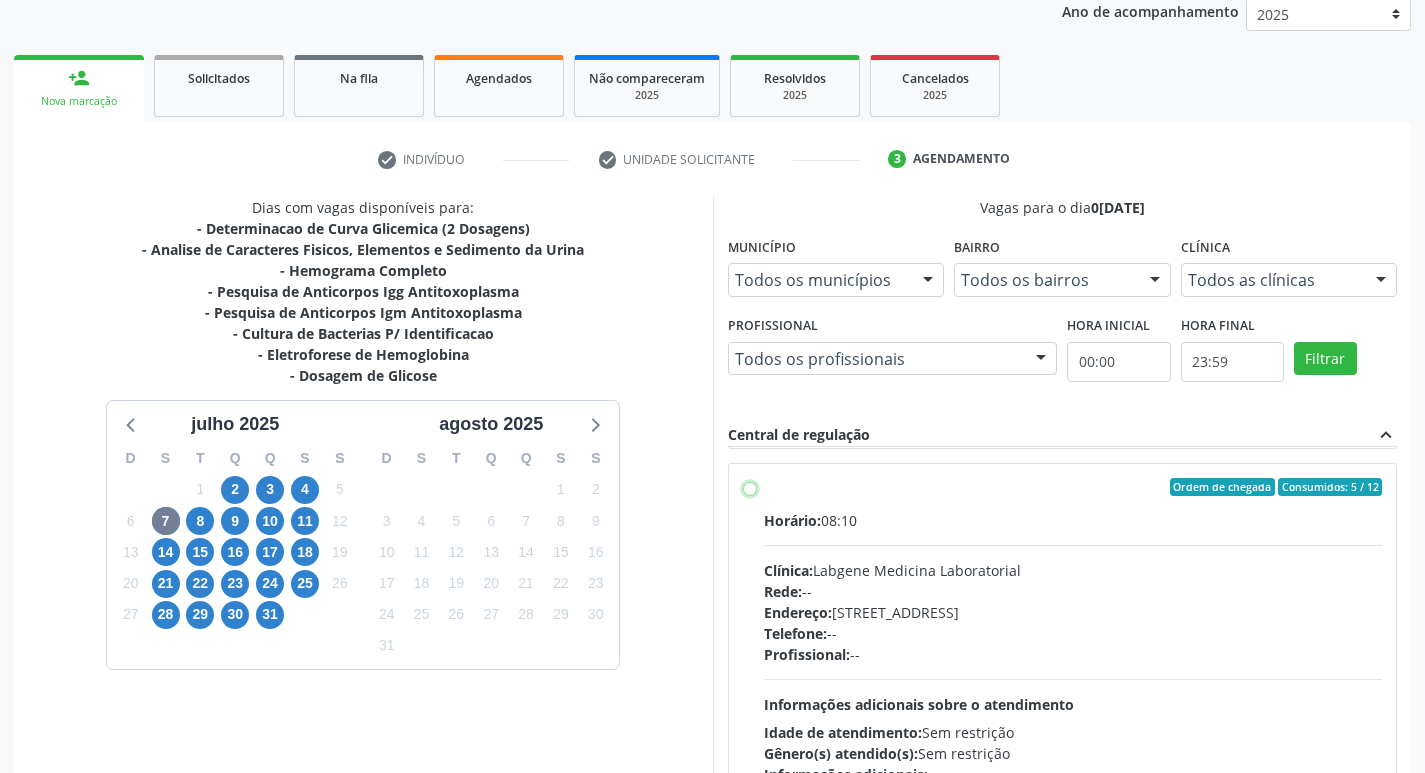 click on "Ordem de chegada
Consumidos: 5 / 12
Horário:   08:10
Clínica:  Labgene Medicina Laboratorial
Rede:
--
Endereço:   nº 531, Nossa Senhora da Pen, Serra Talhada - PE
Telefone:   --
Profissional:
--
Informações adicionais sobre o atendimento
Idade de atendimento:
Sem restrição
Gênero(s) atendido(s):
Sem restrição
Informações adicionais:
--" at bounding box center (750, 487) 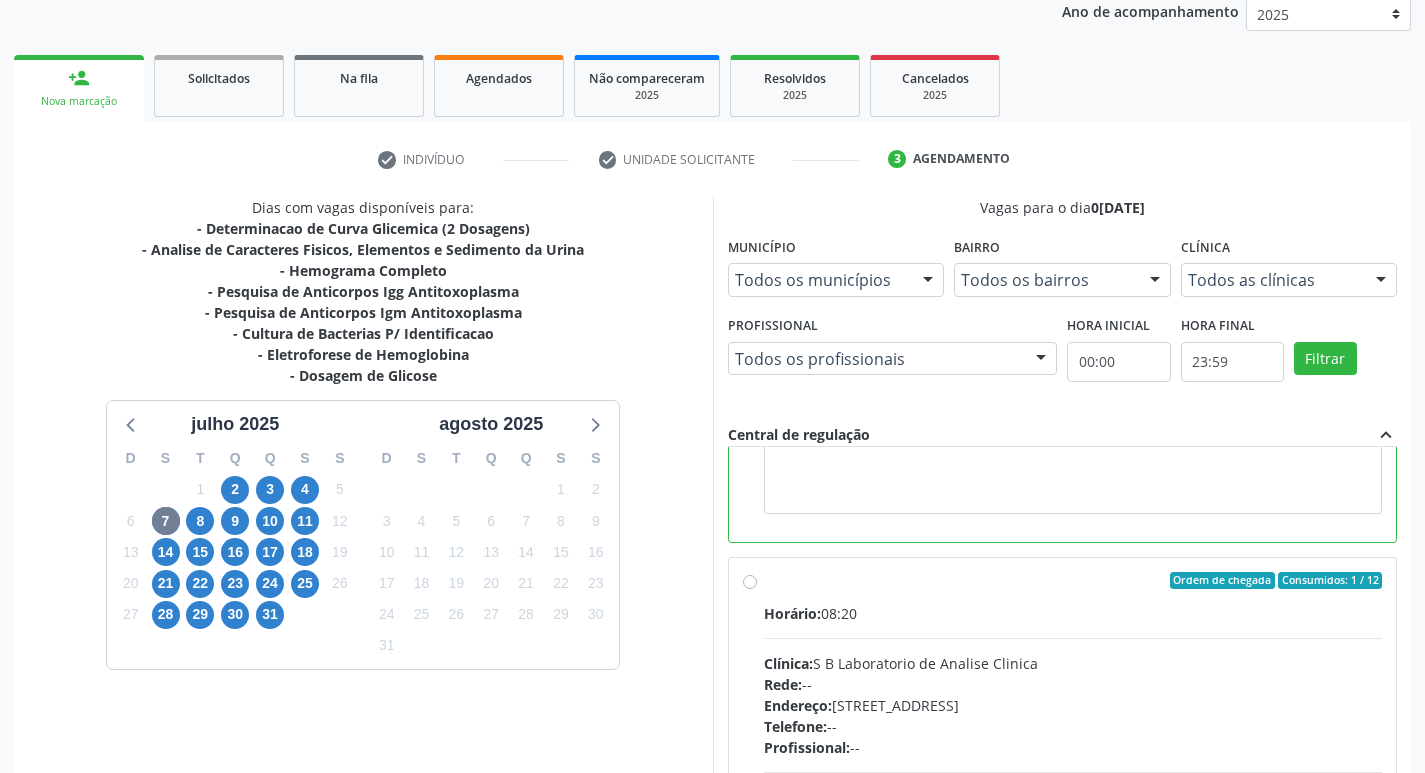 scroll, scrollTop: 1800, scrollLeft: 0, axis: vertical 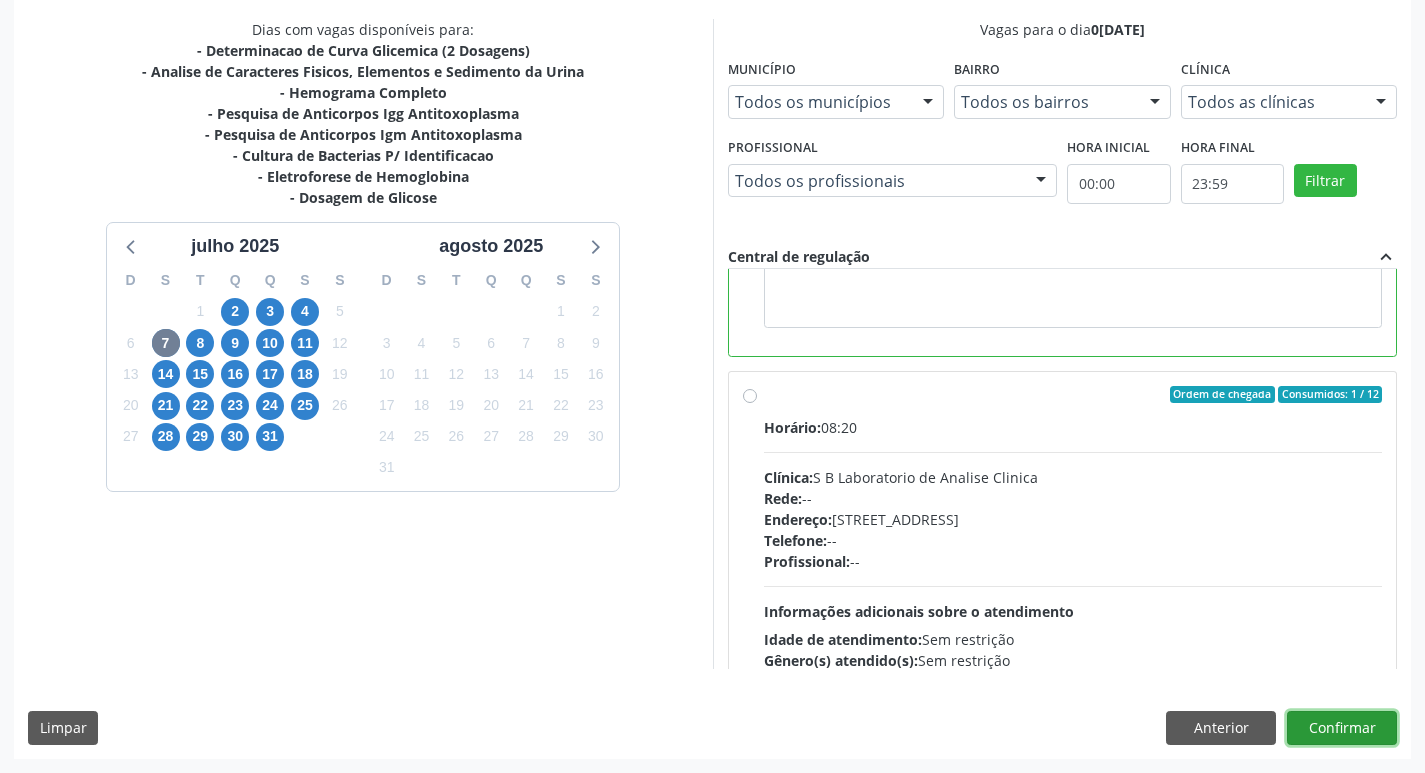 click on "Confirmar" at bounding box center [1342, 728] 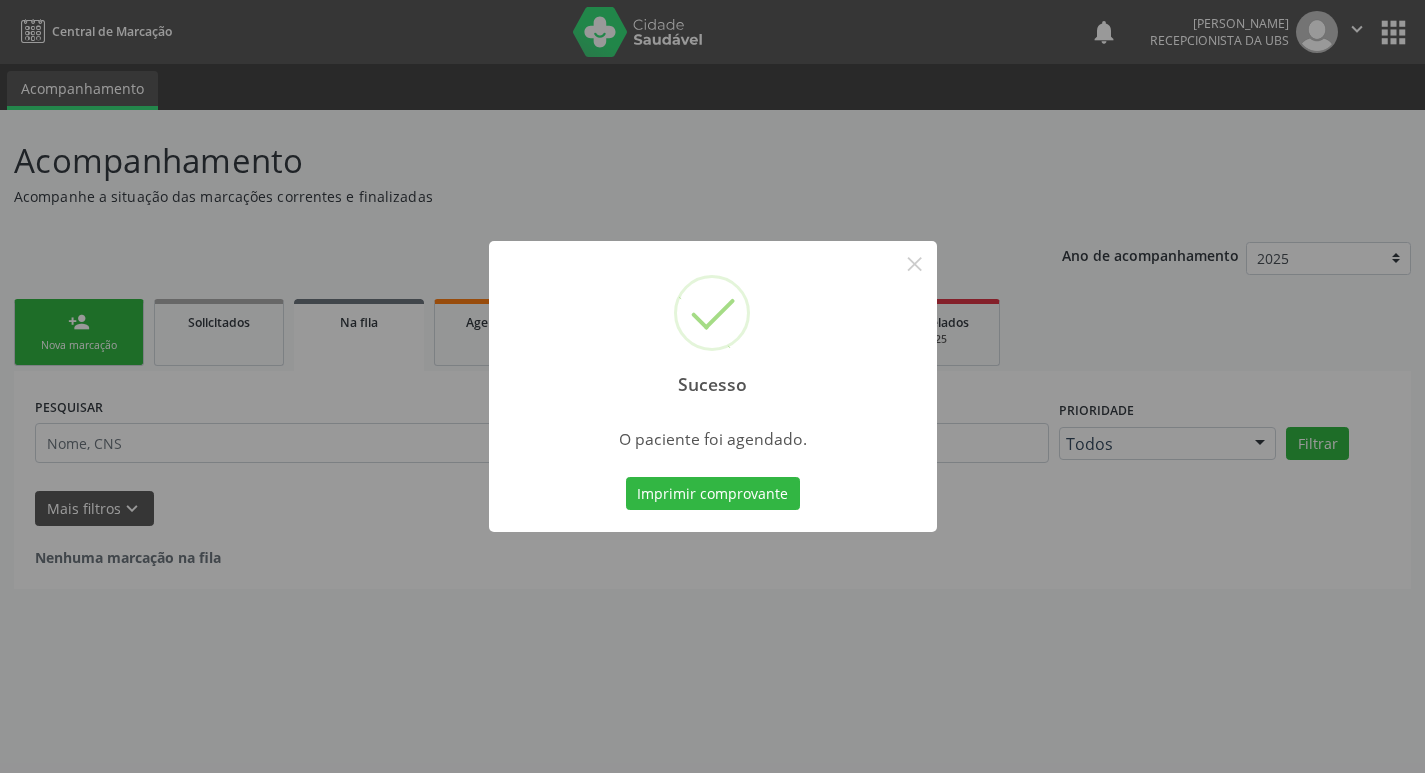 scroll, scrollTop: 0, scrollLeft: 0, axis: both 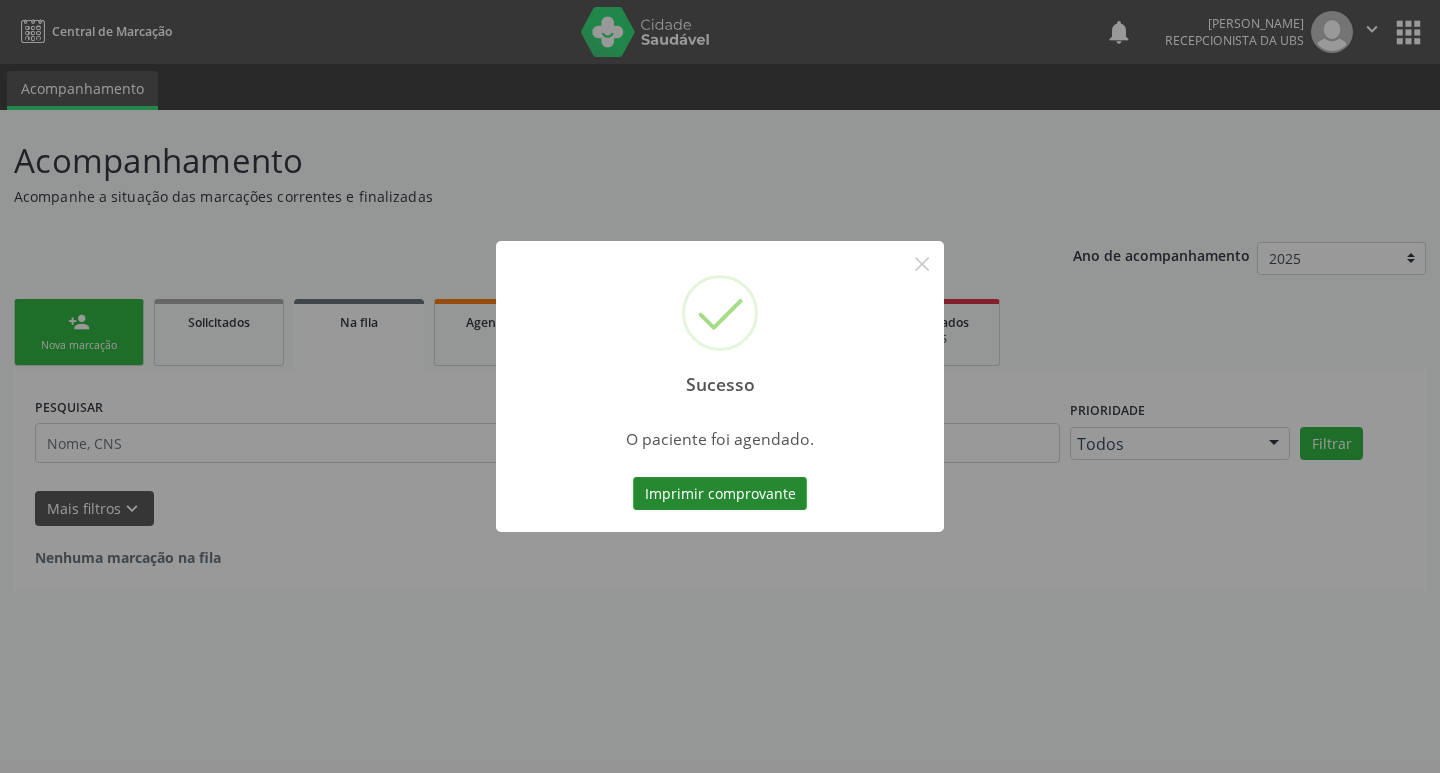 click on "Imprimir comprovante" at bounding box center (720, 494) 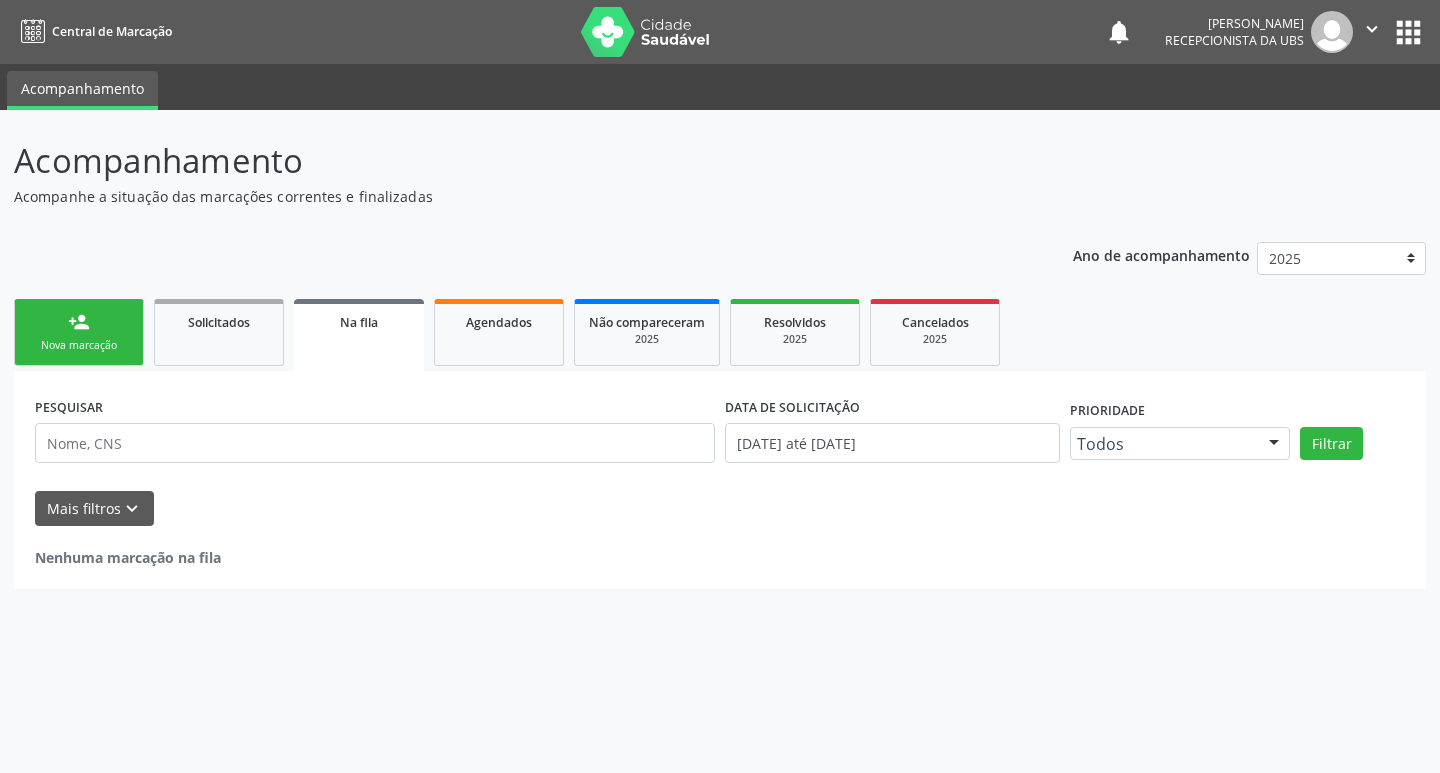 click on "Nova marcação" at bounding box center [79, 345] 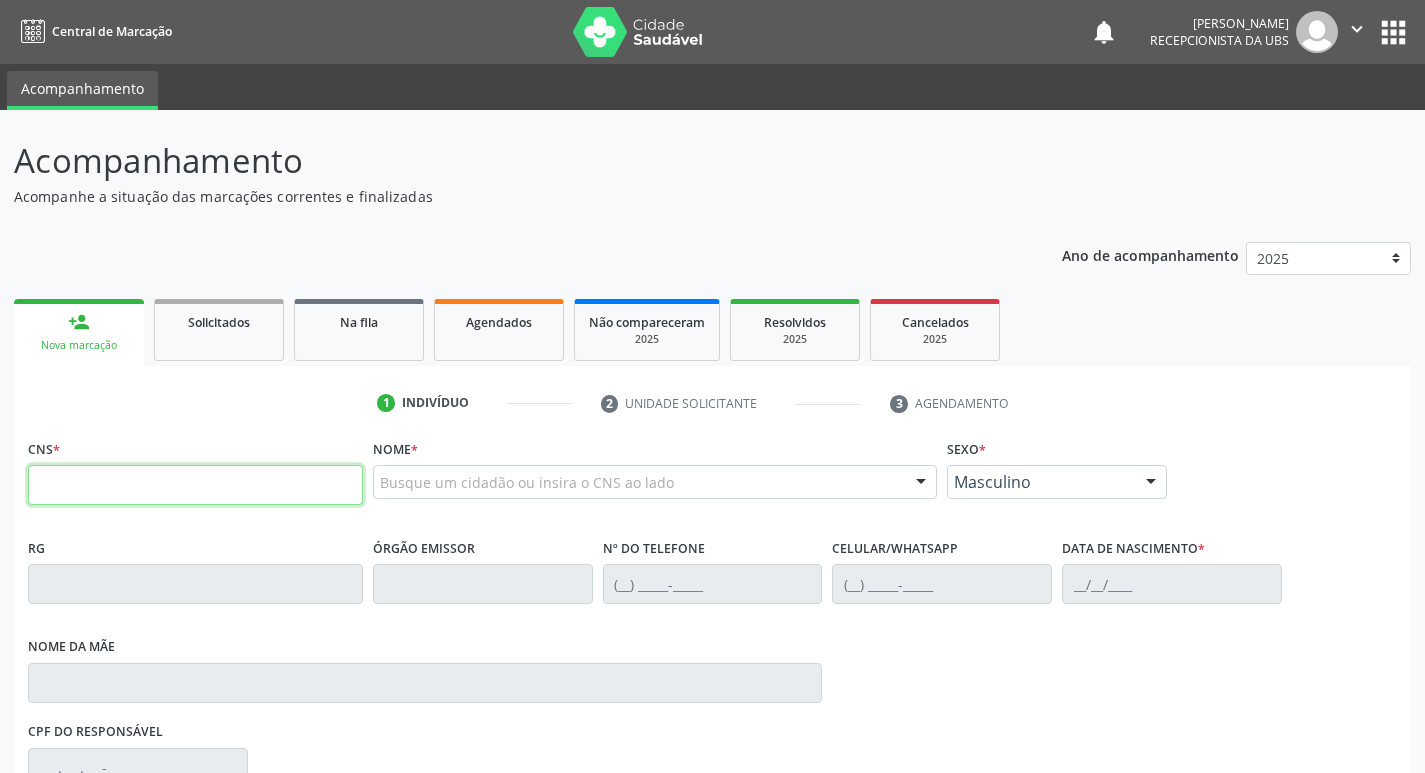 click at bounding box center (195, 485) 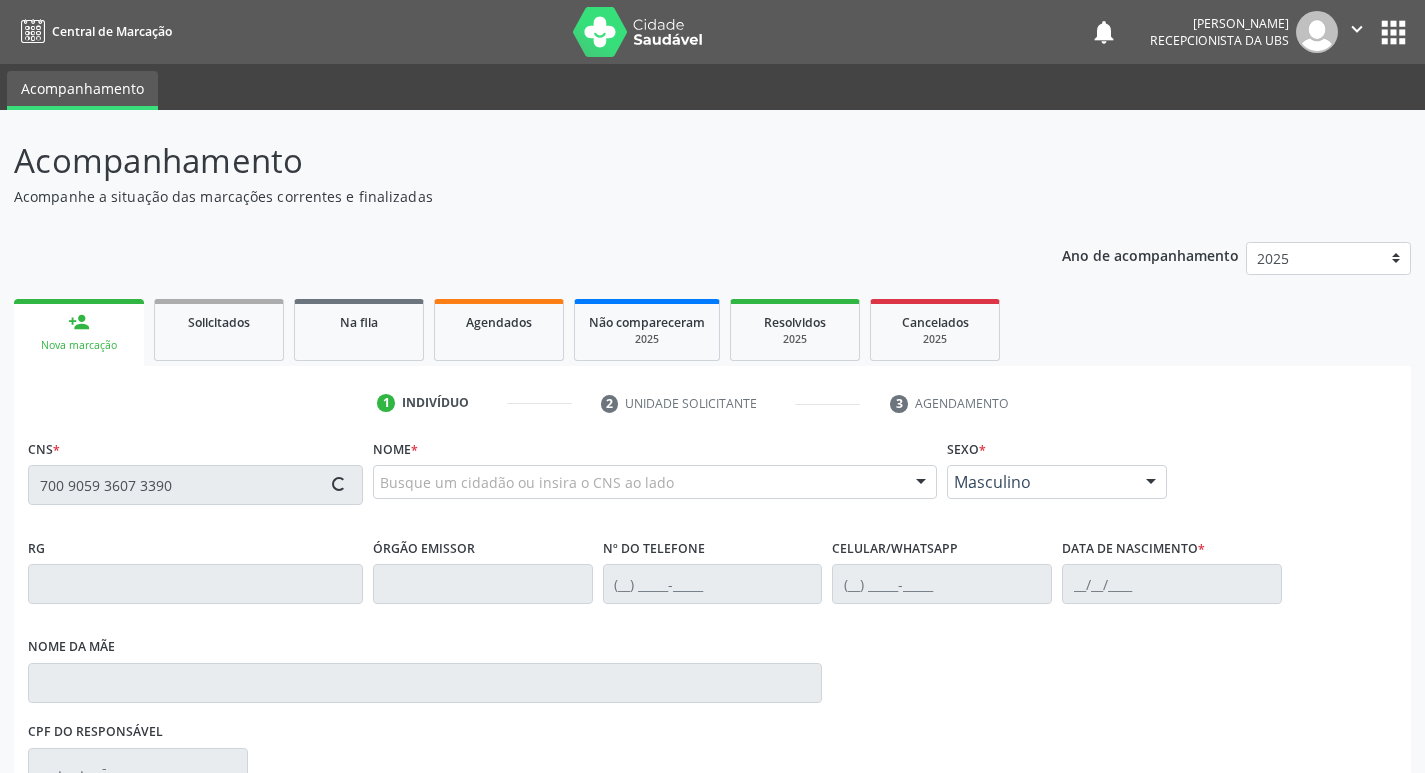 type on "700 9059 3607 3390" 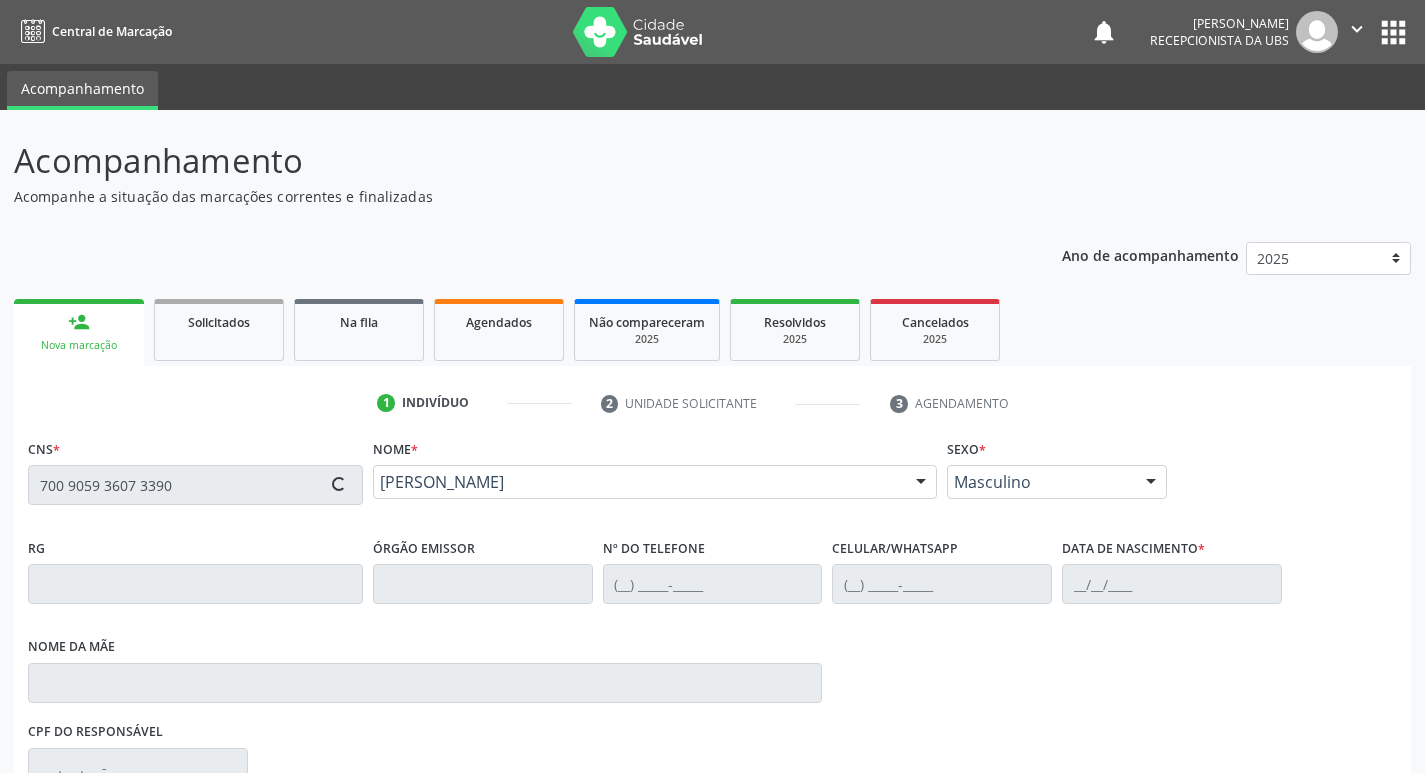 type on "(87) 98112-7943" 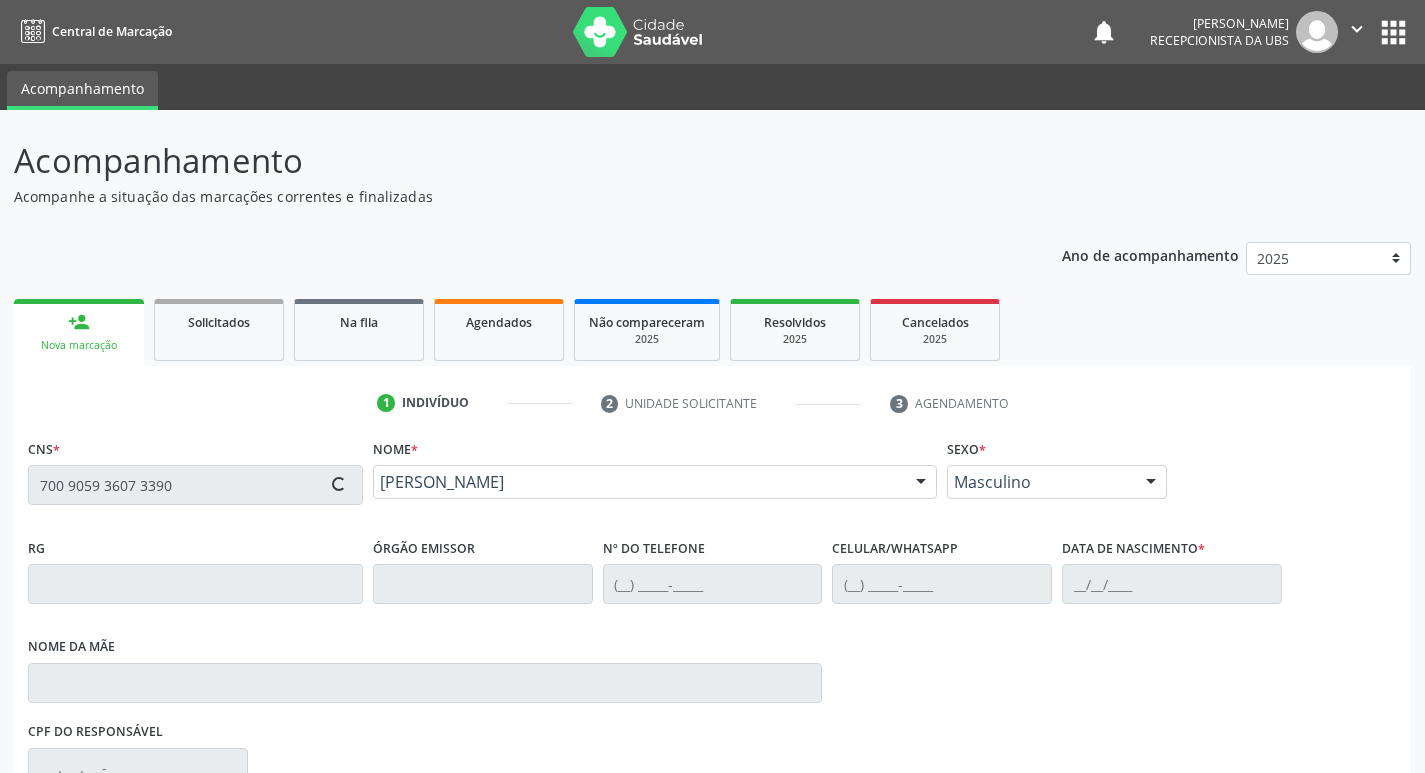 type 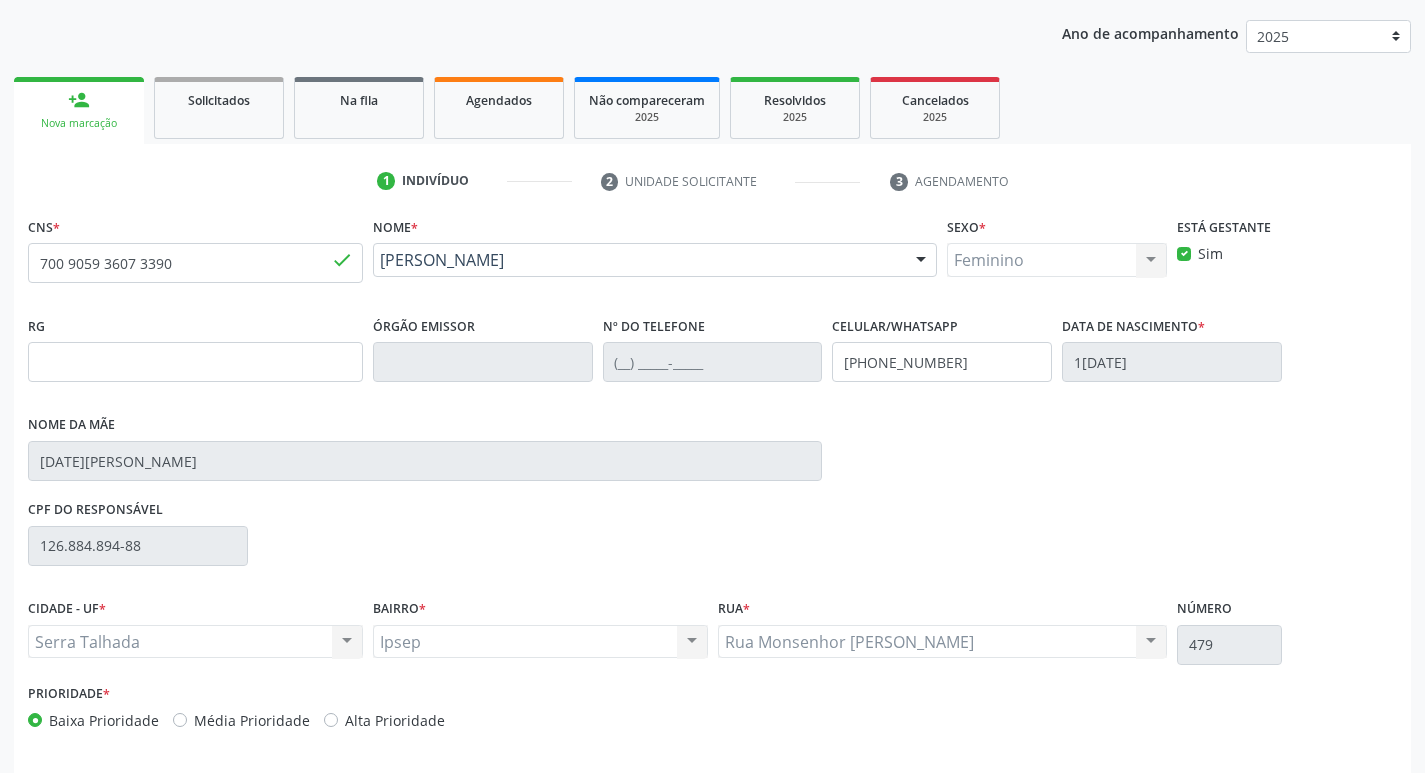 scroll, scrollTop: 297, scrollLeft: 0, axis: vertical 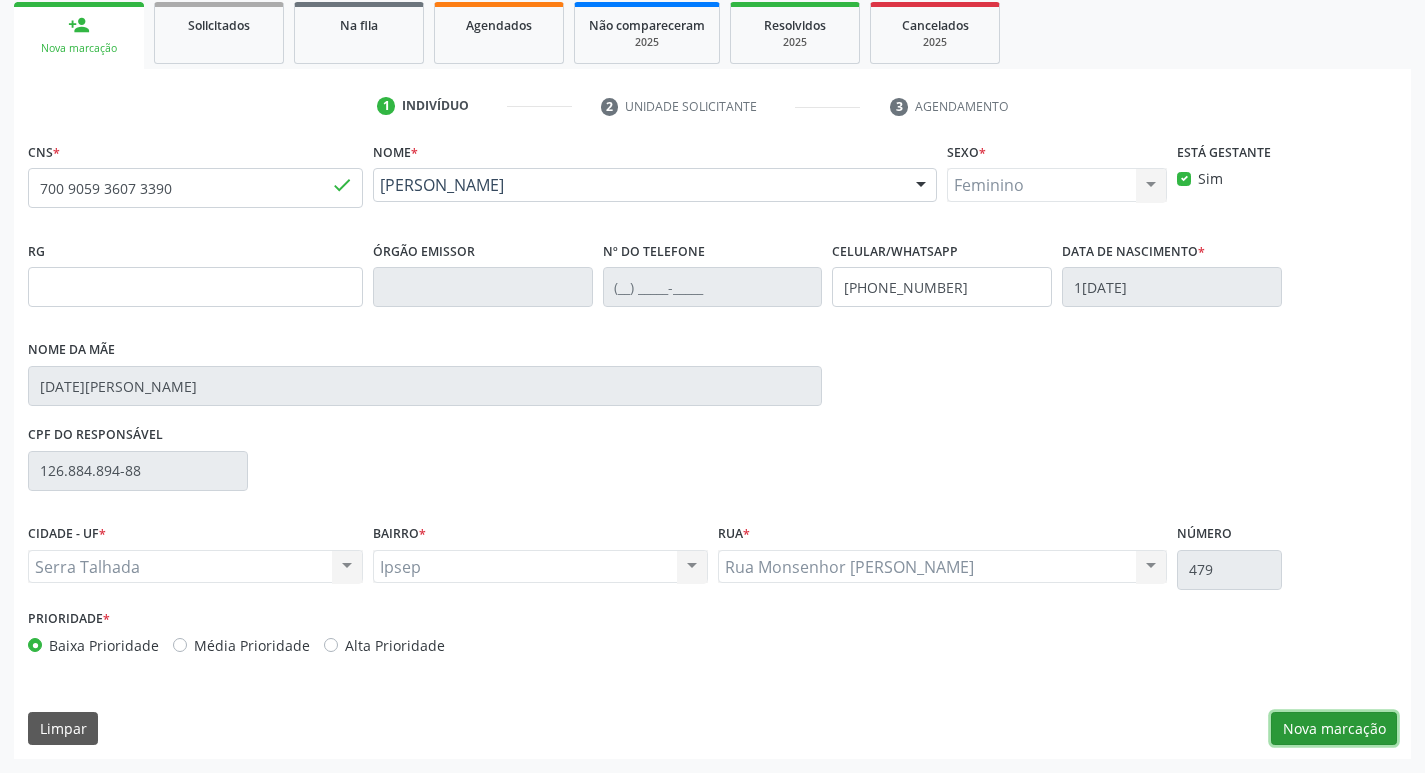 click on "Nova marcação" at bounding box center [1334, 729] 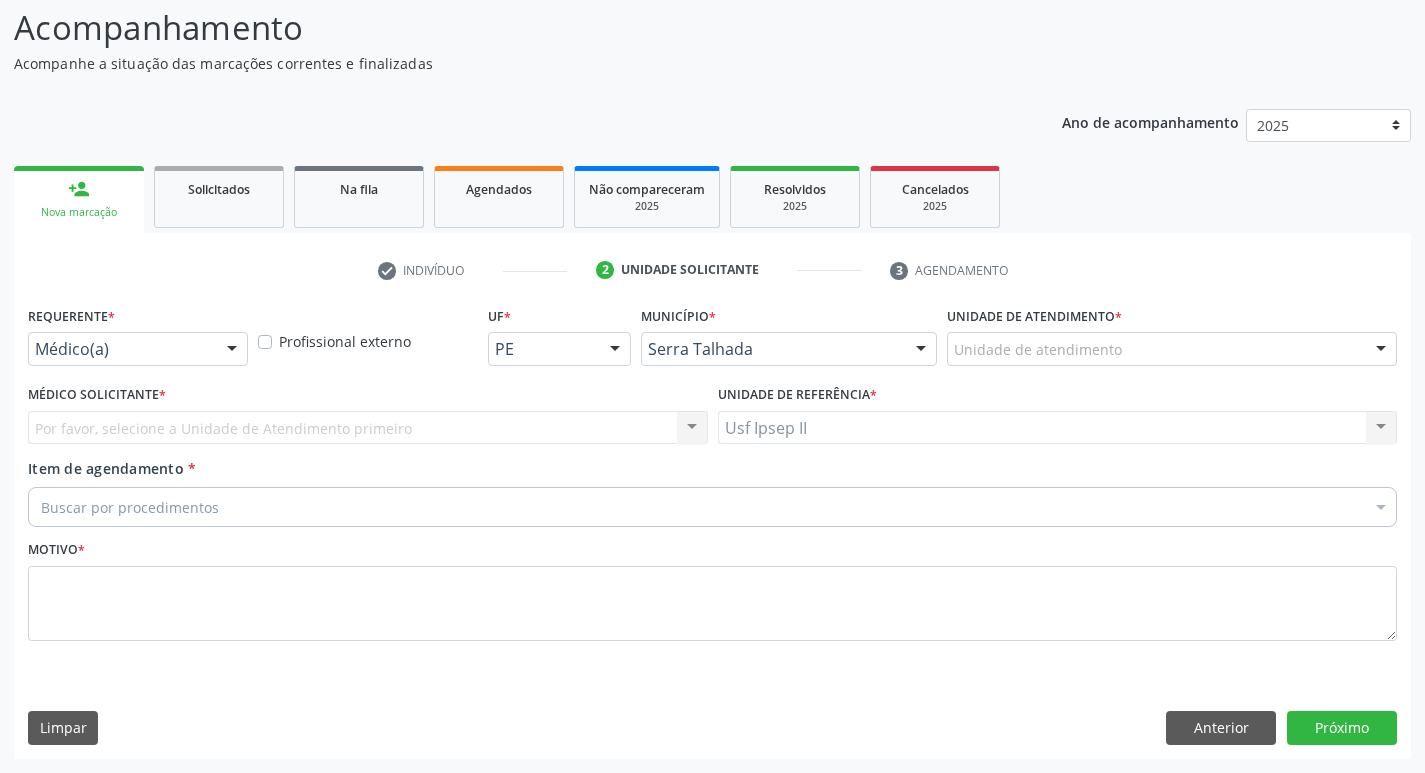 scroll, scrollTop: 133, scrollLeft: 0, axis: vertical 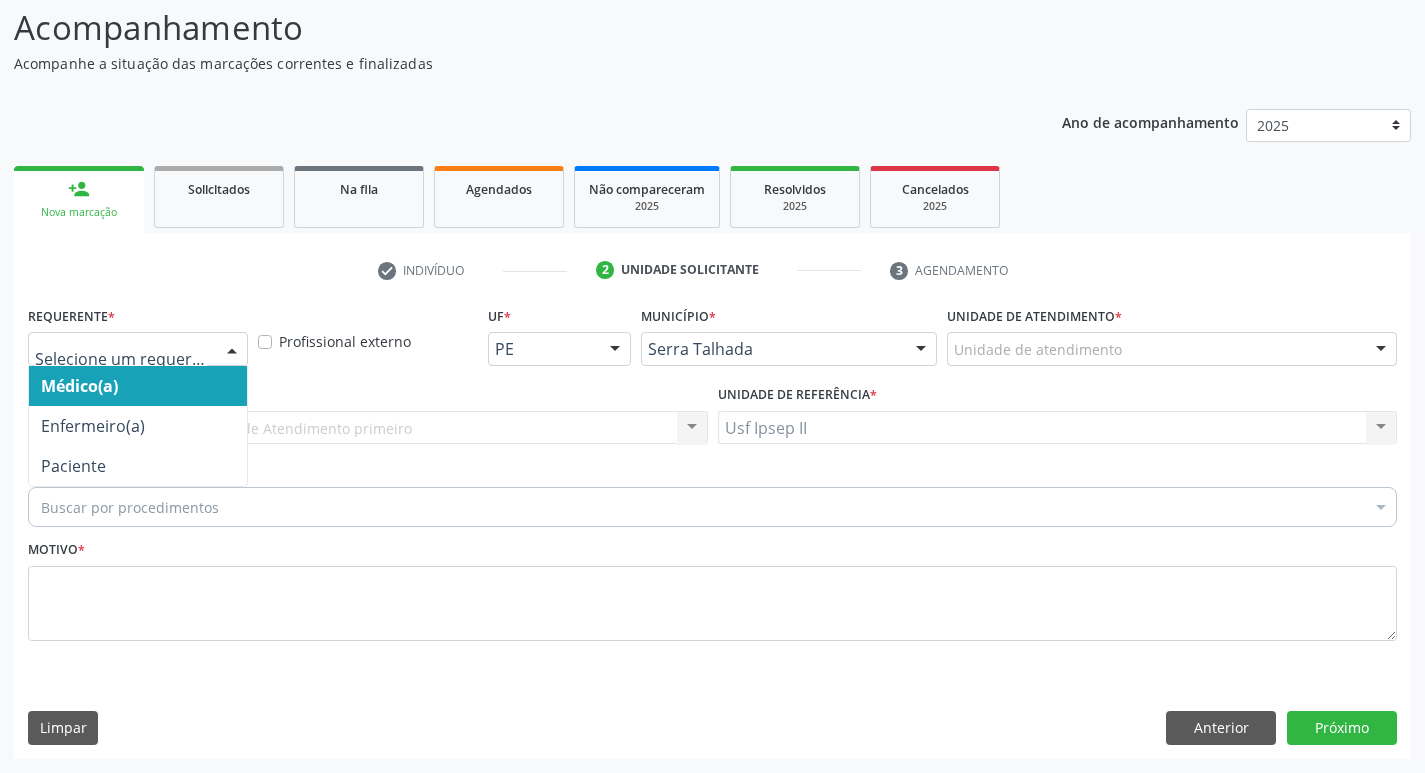 click at bounding box center [232, 350] 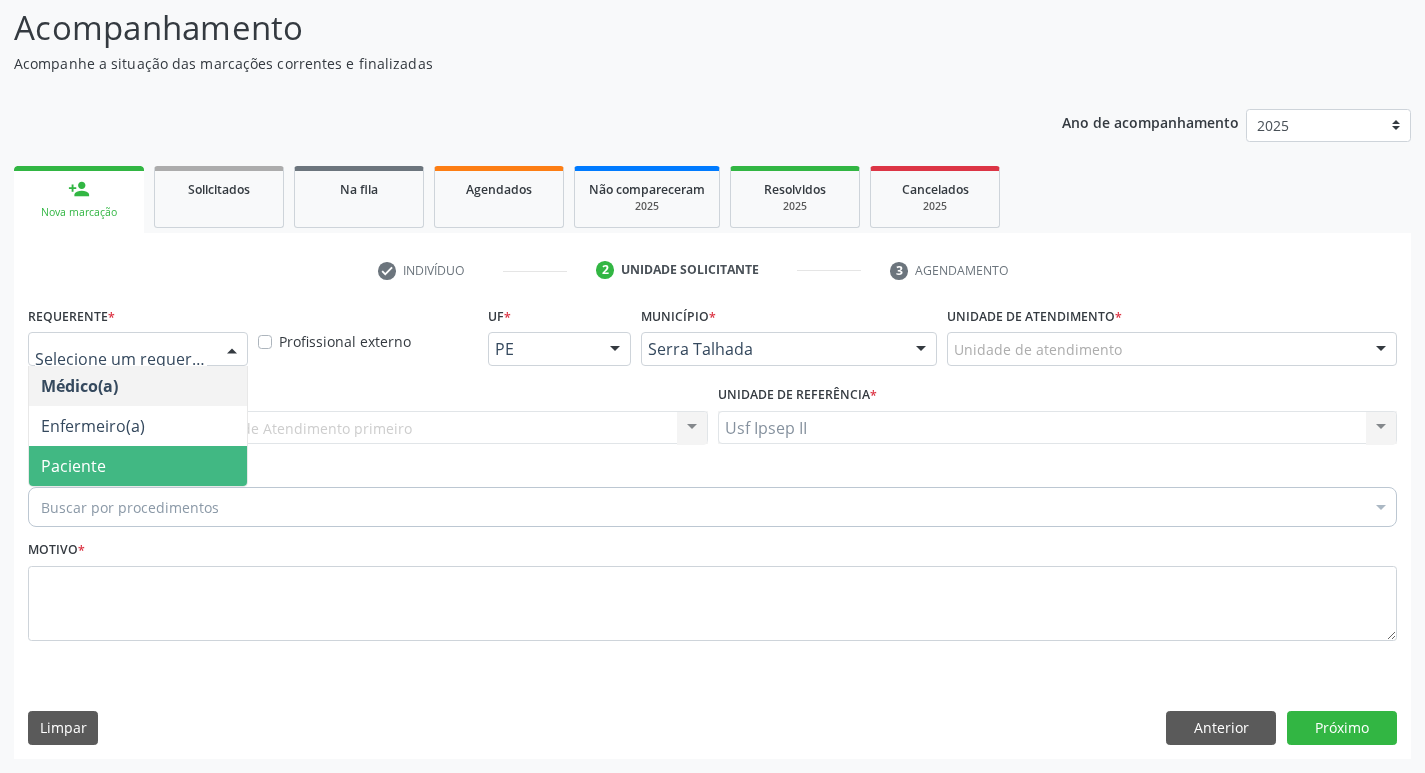 click on "Paciente" at bounding box center (138, 466) 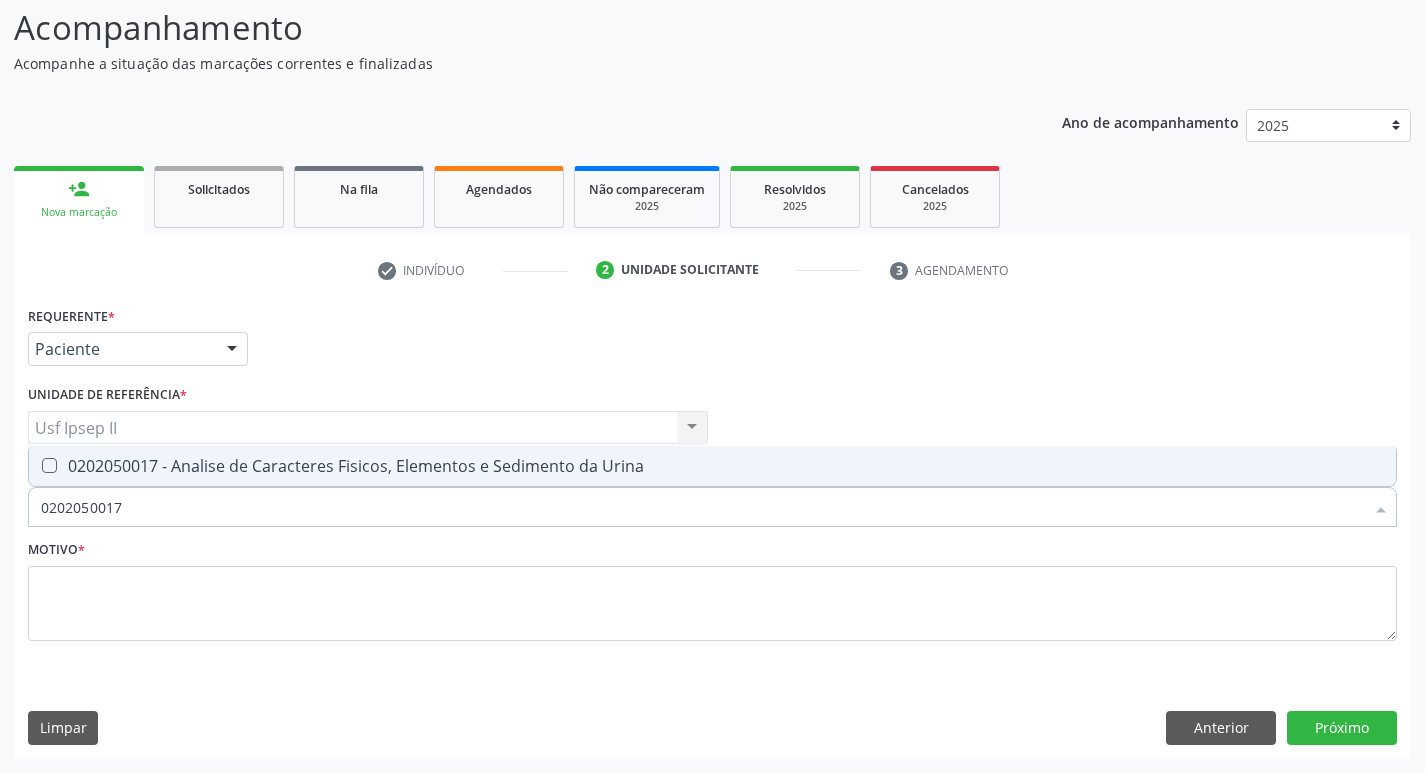click on "0202050017 - Analise de Caracteres Fisicos, Elementos e Sedimento da Urina" at bounding box center (712, 466) 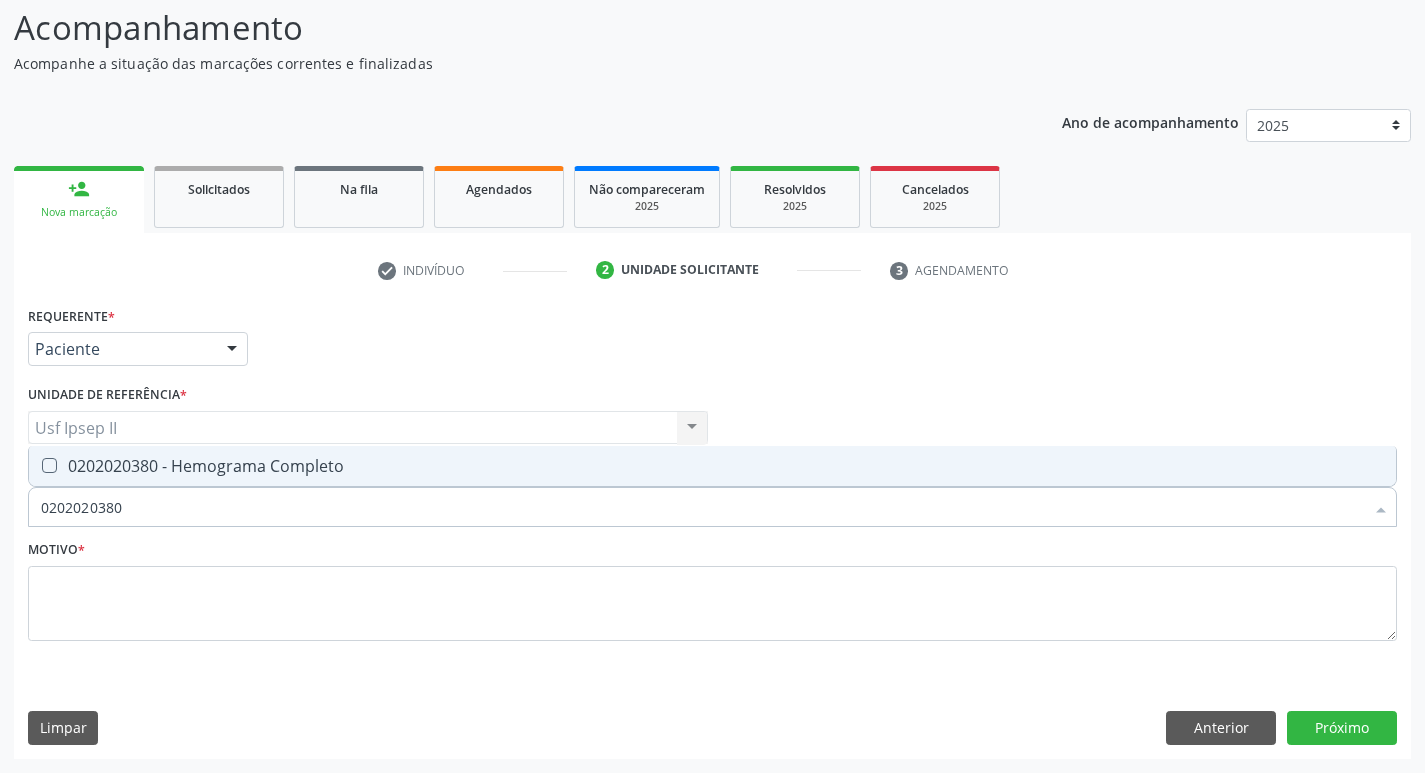 click on "0202020380 - Hemograma Completo" at bounding box center (712, 466) 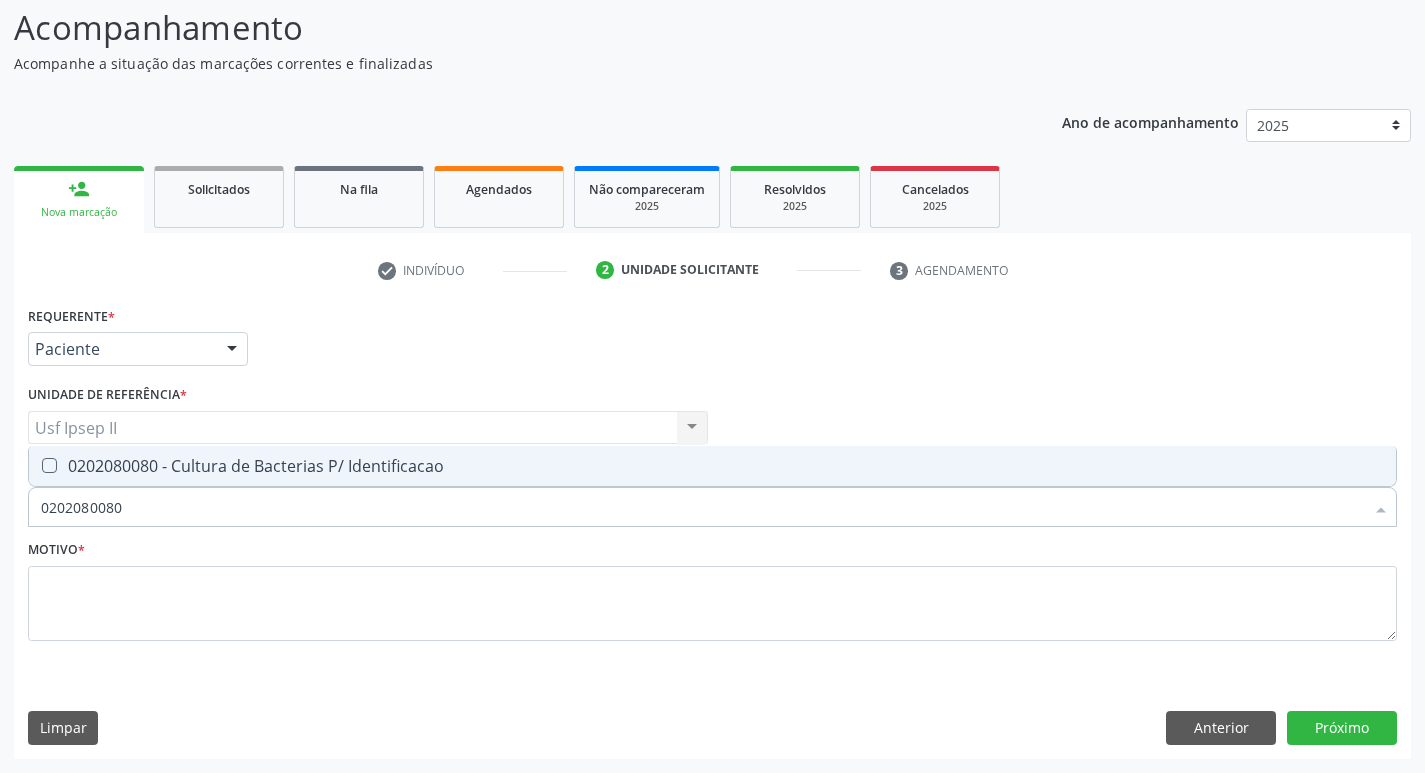 click on "0202080080 - Cultura de Bacterias P/ Identificacao" at bounding box center (712, 466) 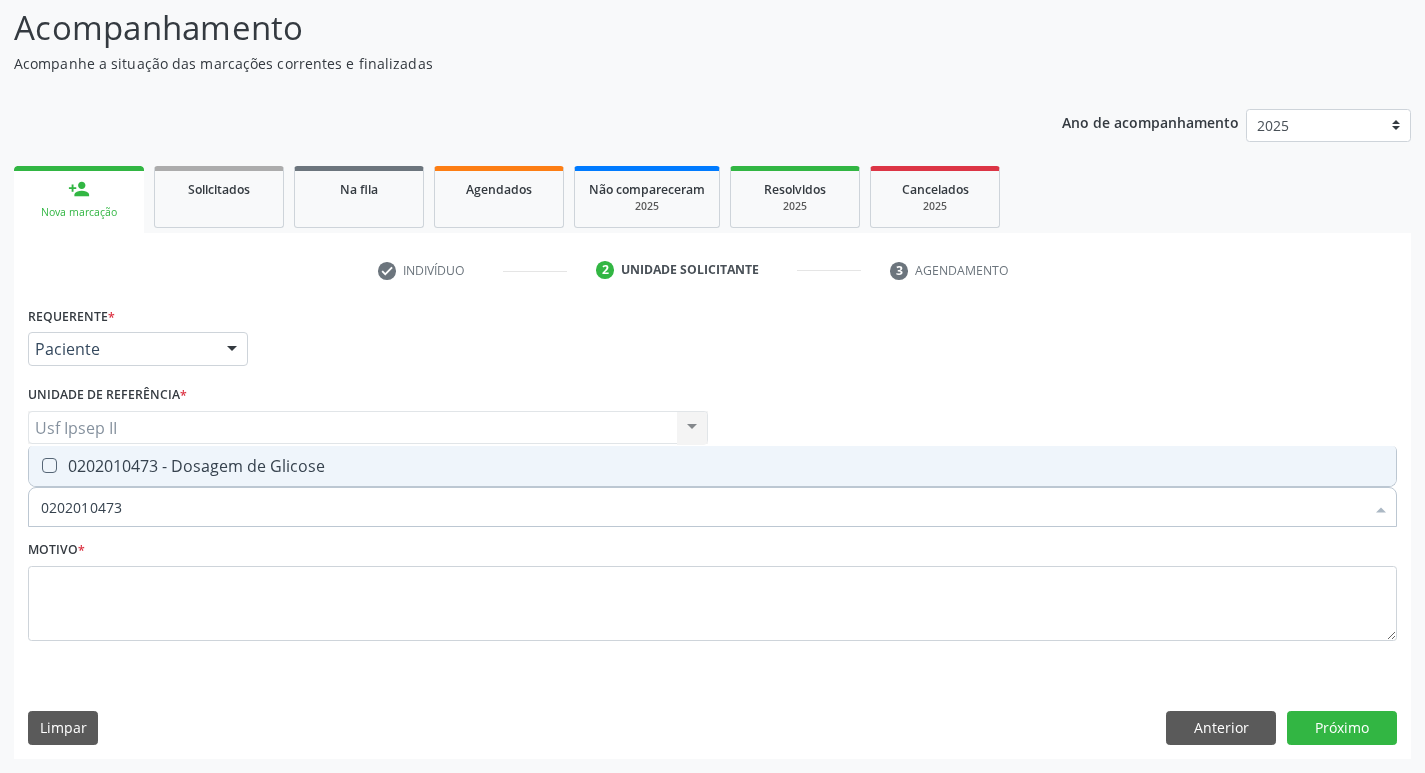 click on "0202010473 - Dosagem de Glicose" at bounding box center (712, 466) 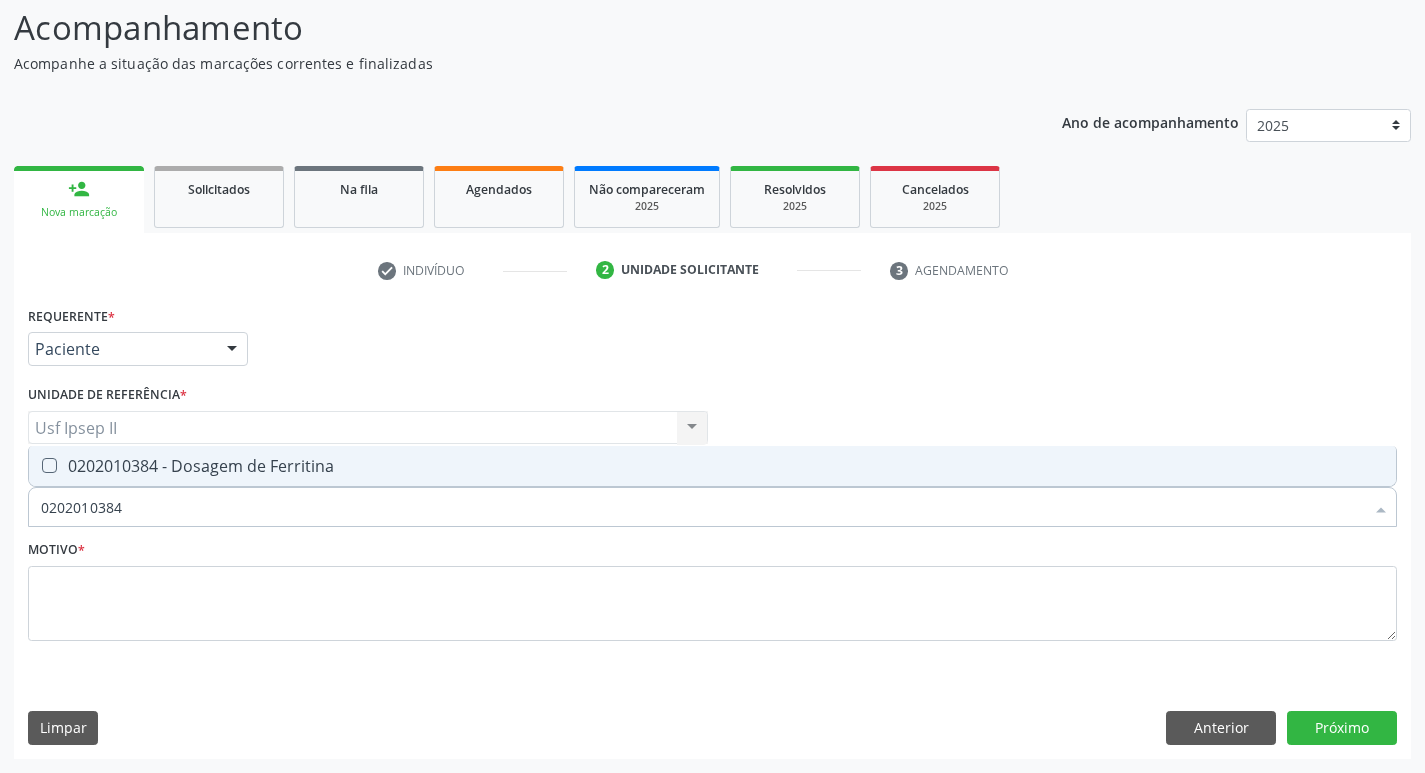click on "0202010384 - Dosagem de Ferritina" at bounding box center (712, 466) 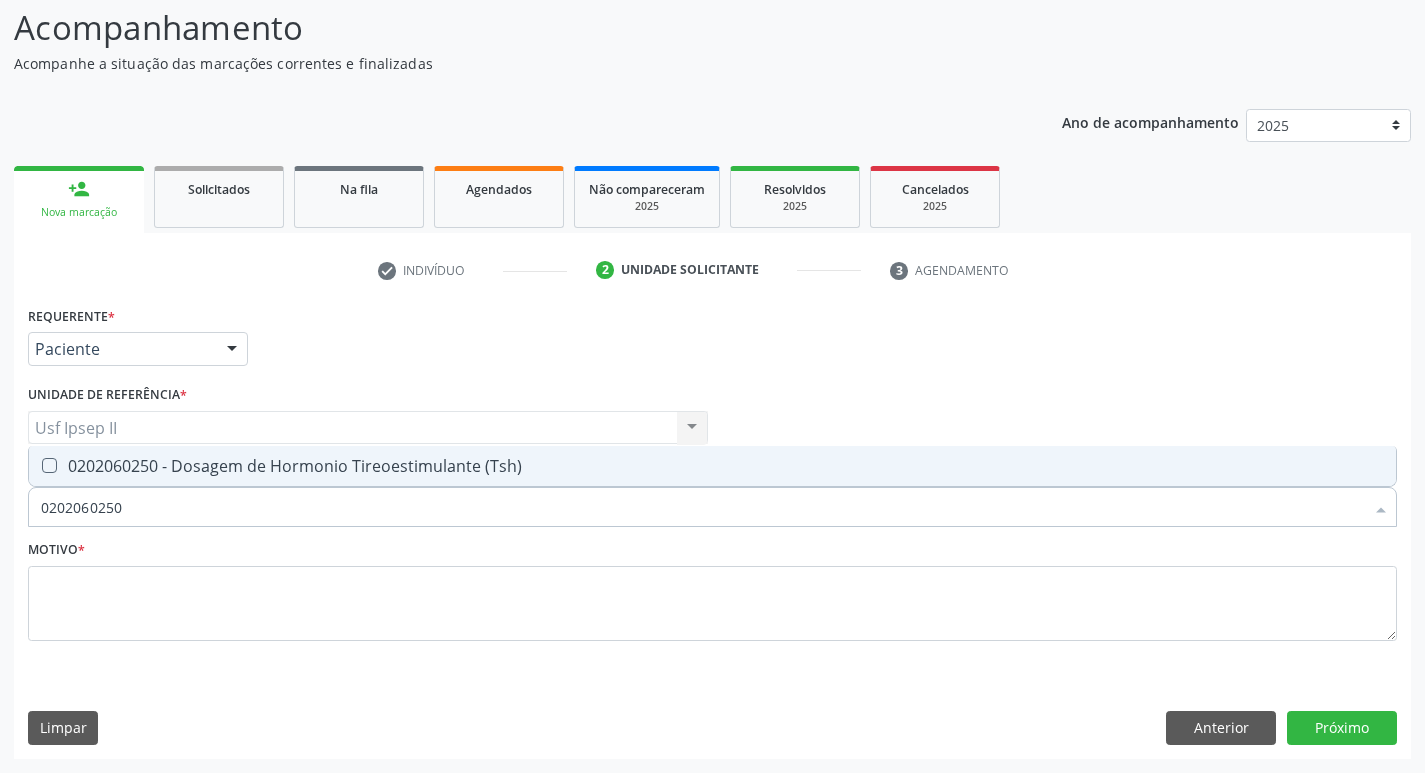 click on "0202060250 - Dosagem de Hormonio Tireoestimulante (Tsh)" at bounding box center (712, 466) 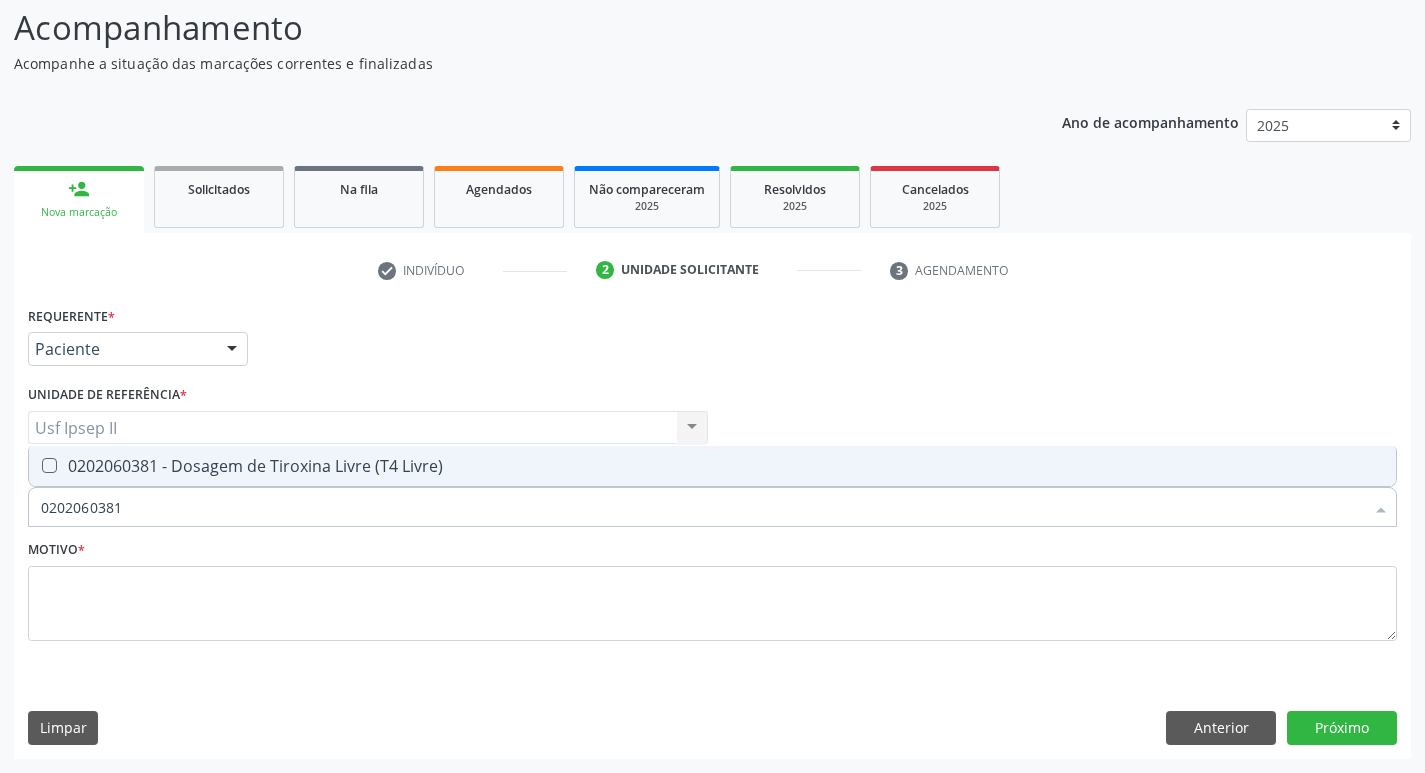 click on "0202060381 - Dosagem de Tiroxina Livre (T4 Livre)" at bounding box center [712, 466] 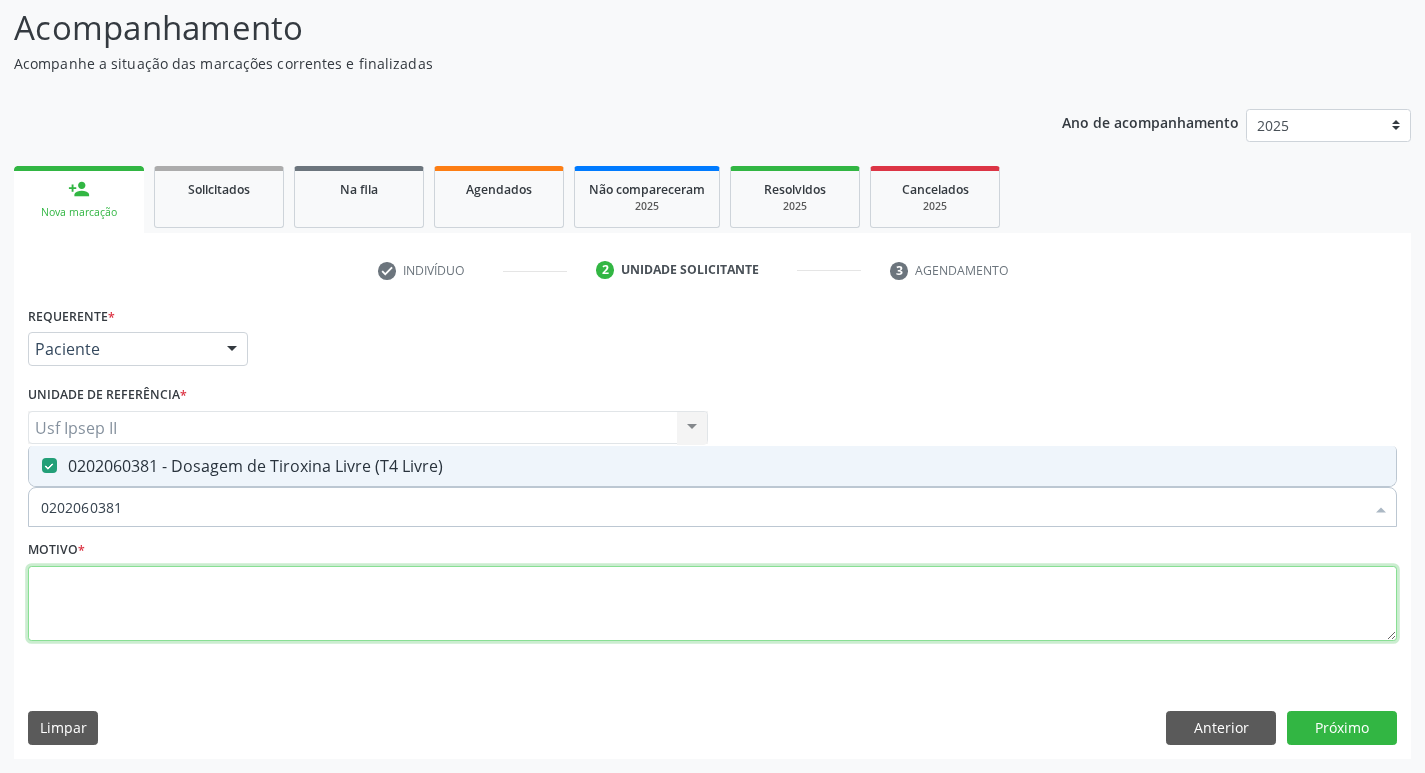 click at bounding box center [712, 604] 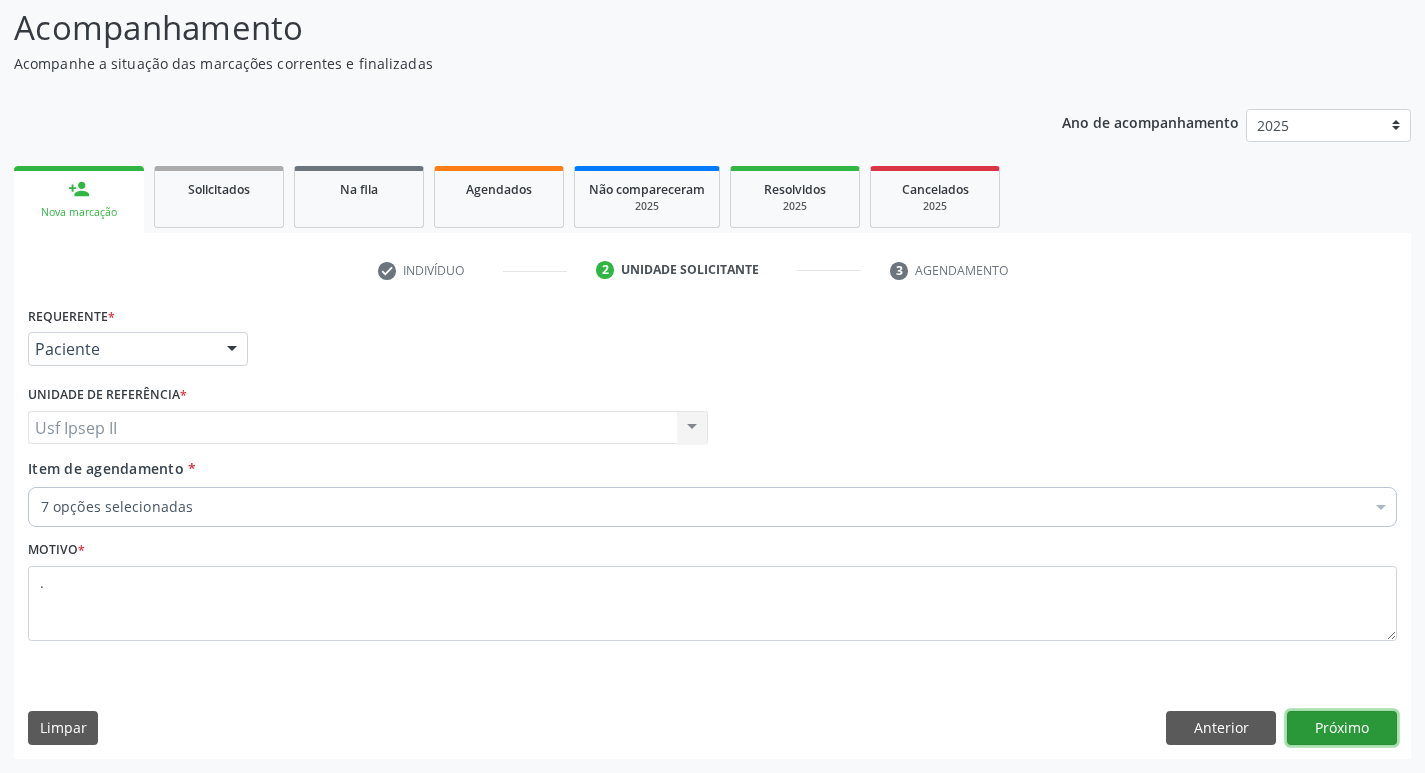 click on "Próximo" at bounding box center [1342, 728] 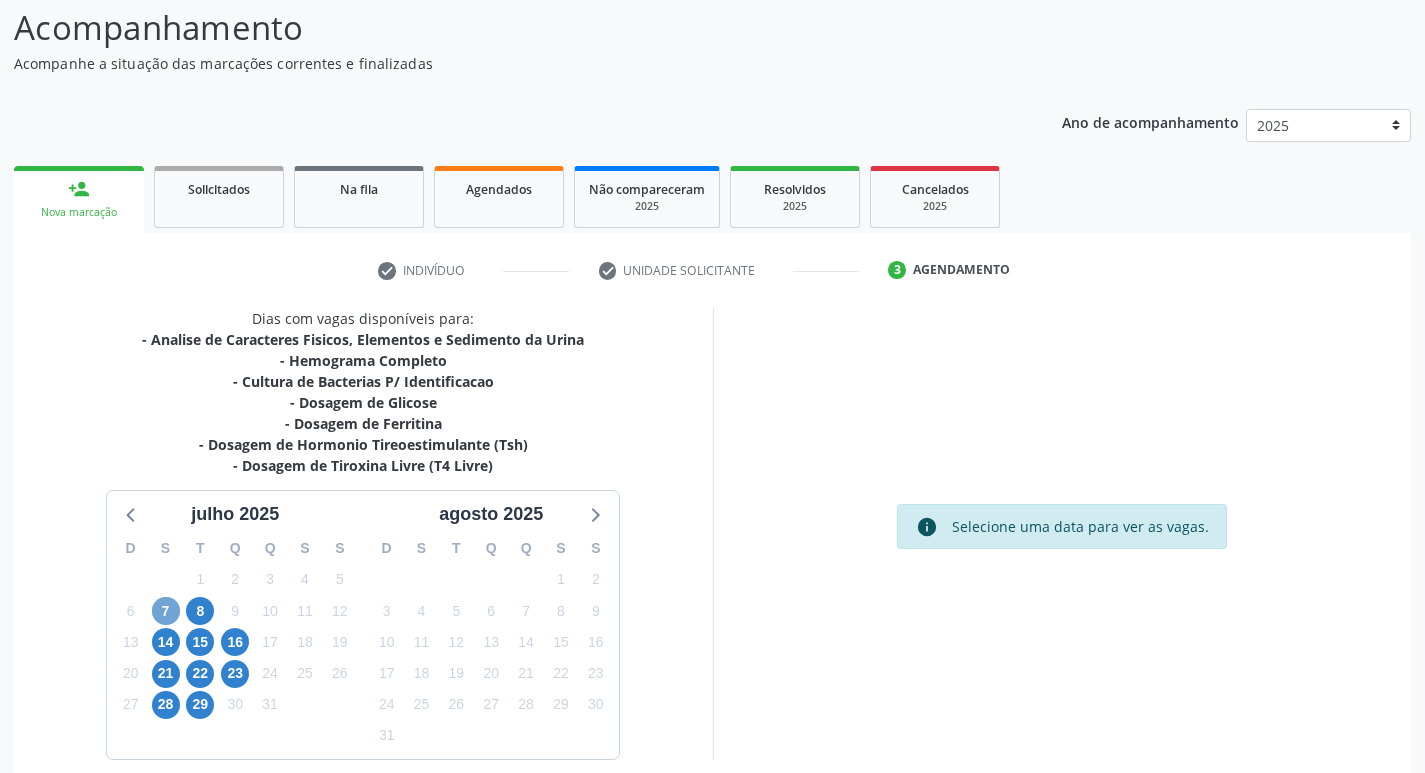 click on "7" at bounding box center (166, 611) 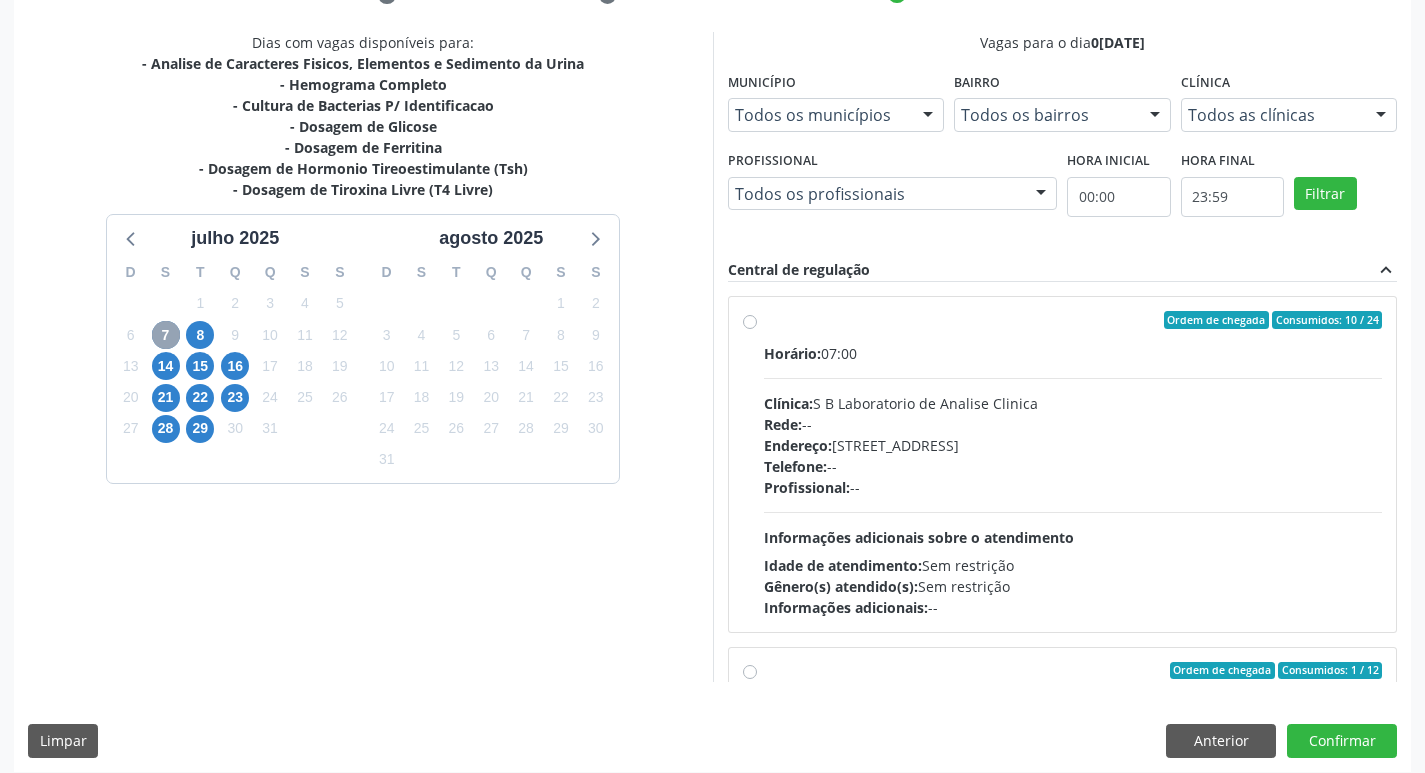 scroll, scrollTop: 422, scrollLeft: 0, axis: vertical 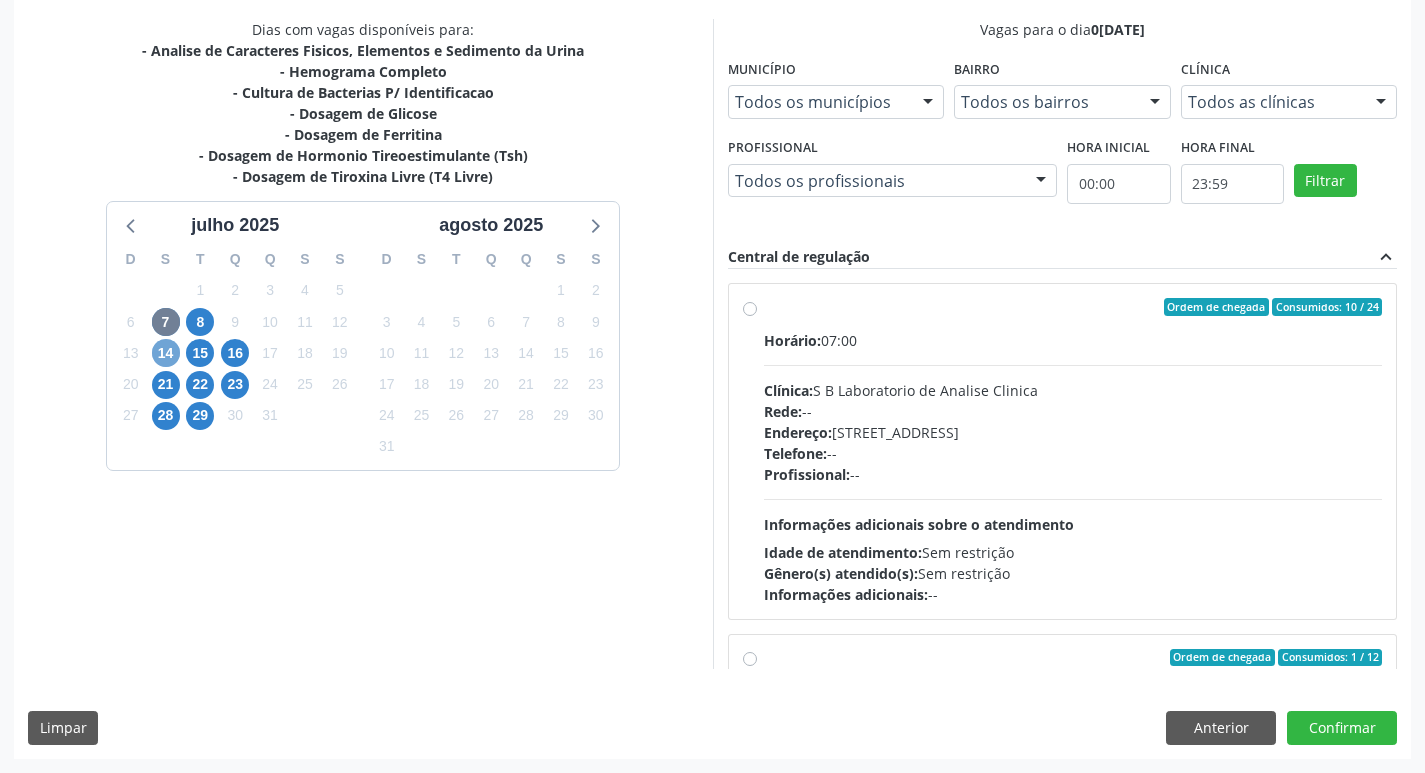 click on "14" at bounding box center (166, 353) 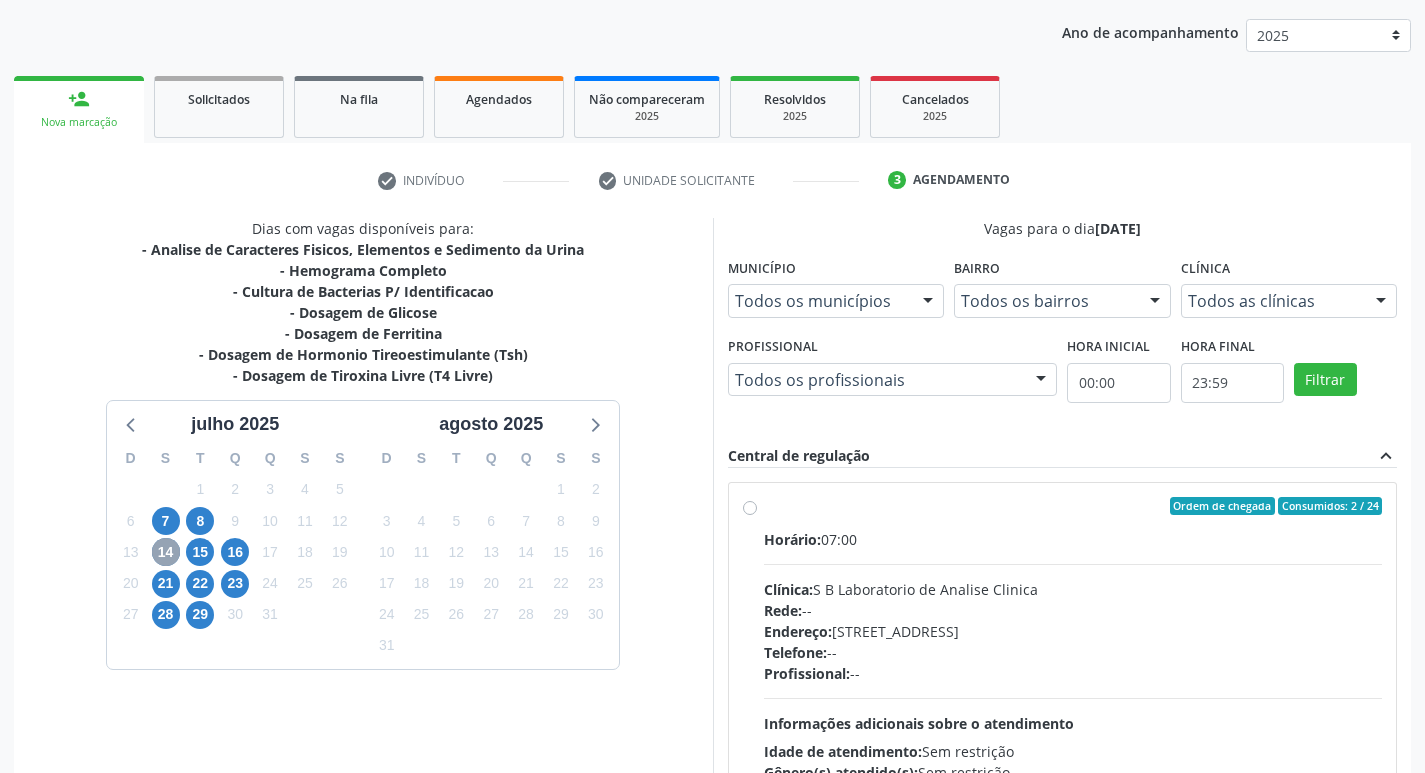 scroll, scrollTop: 422, scrollLeft: 0, axis: vertical 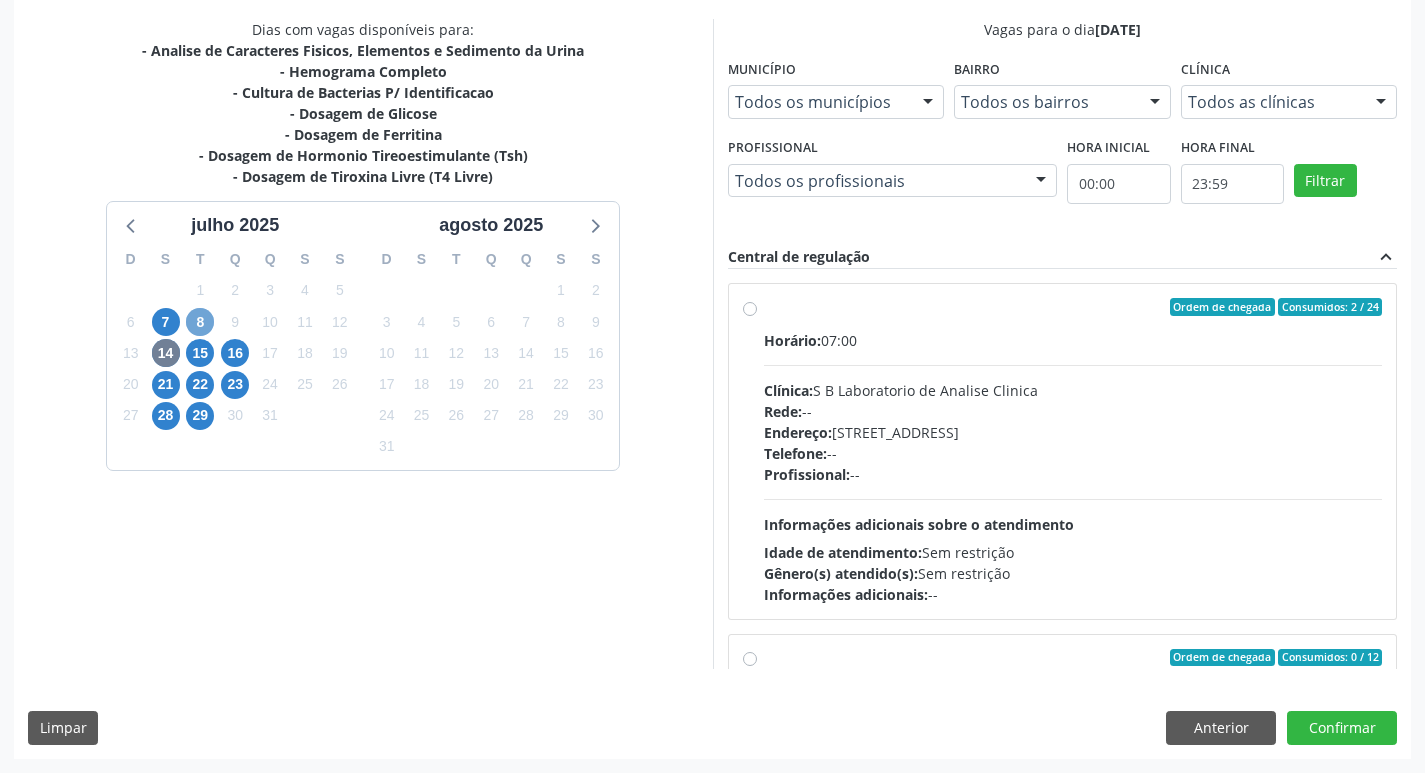 click on "8" at bounding box center (200, 322) 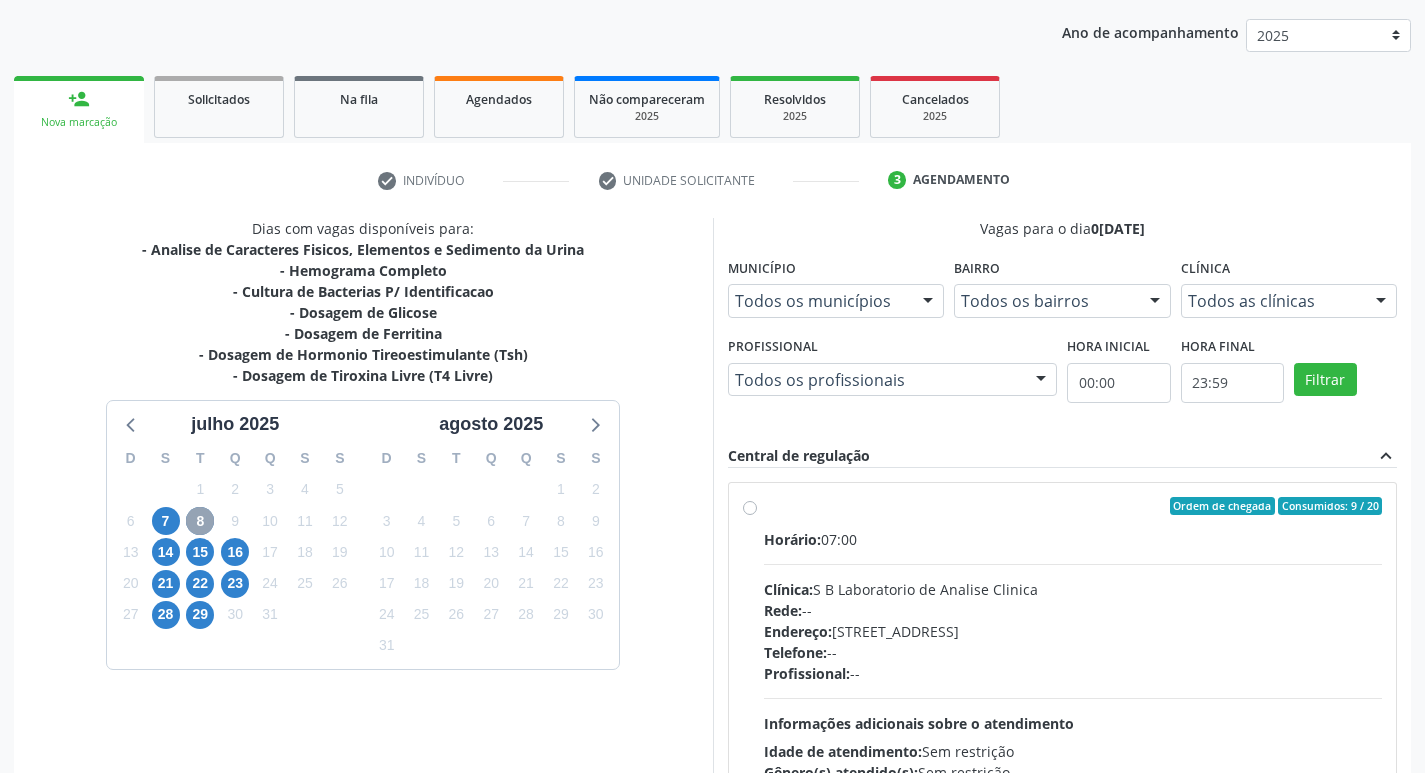 scroll, scrollTop: 422, scrollLeft: 0, axis: vertical 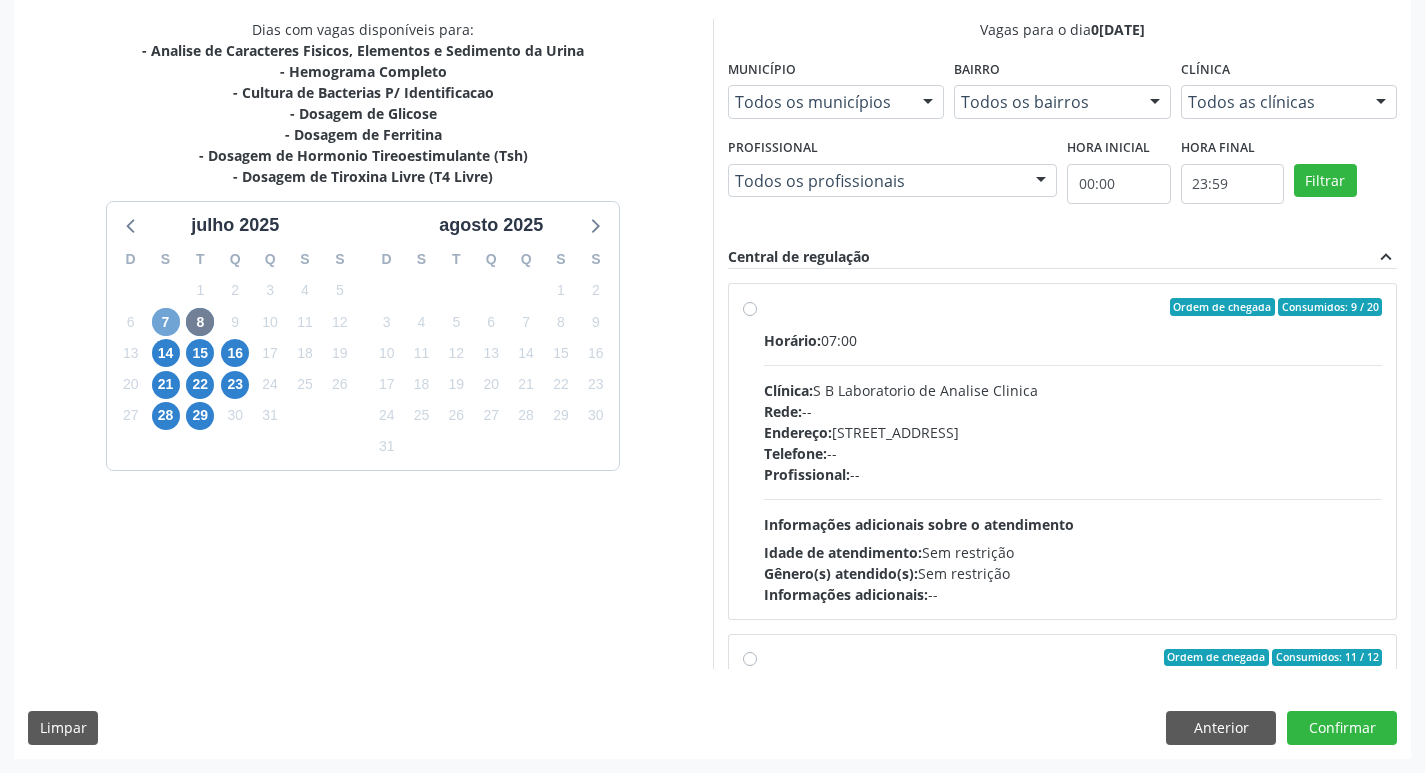 click on "7" at bounding box center [166, 322] 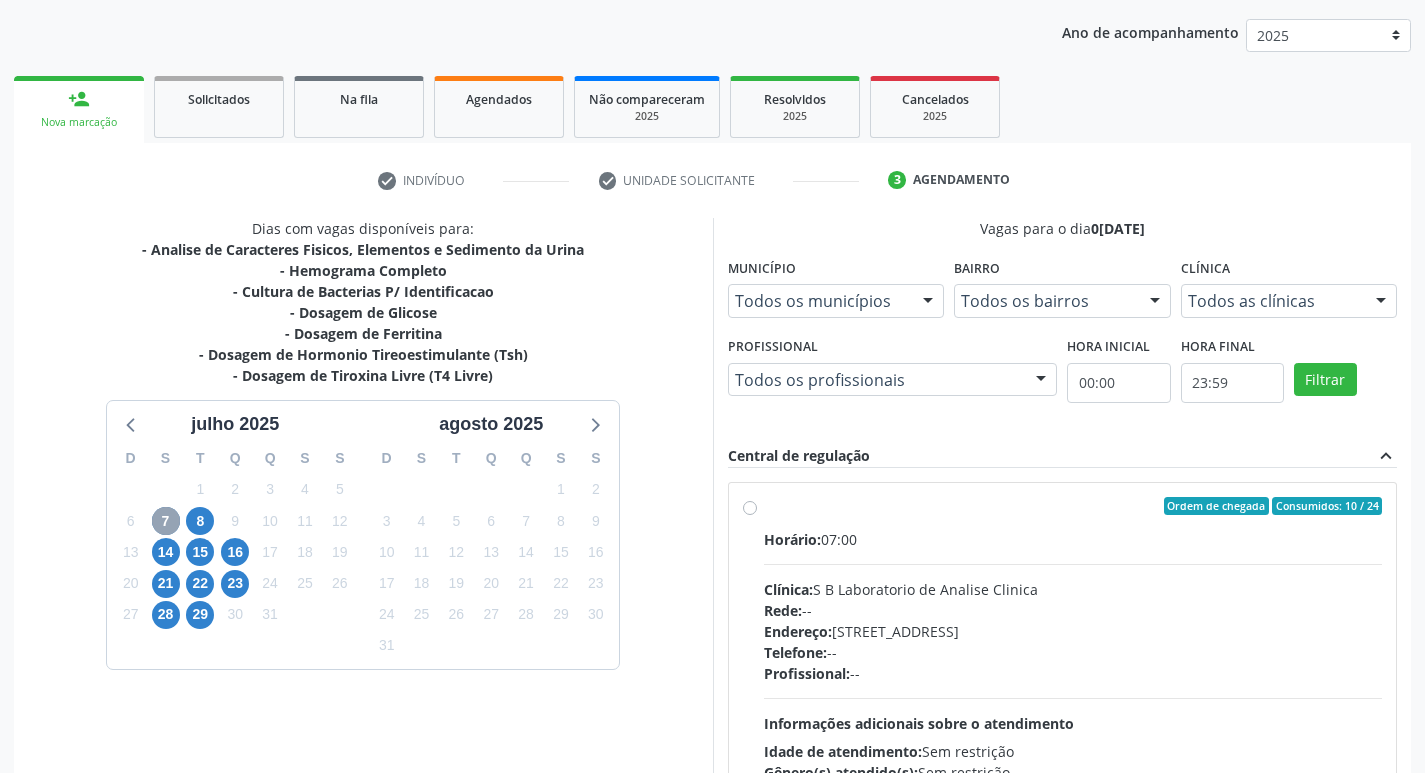 scroll, scrollTop: 422, scrollLeft: 0, axis: vertical 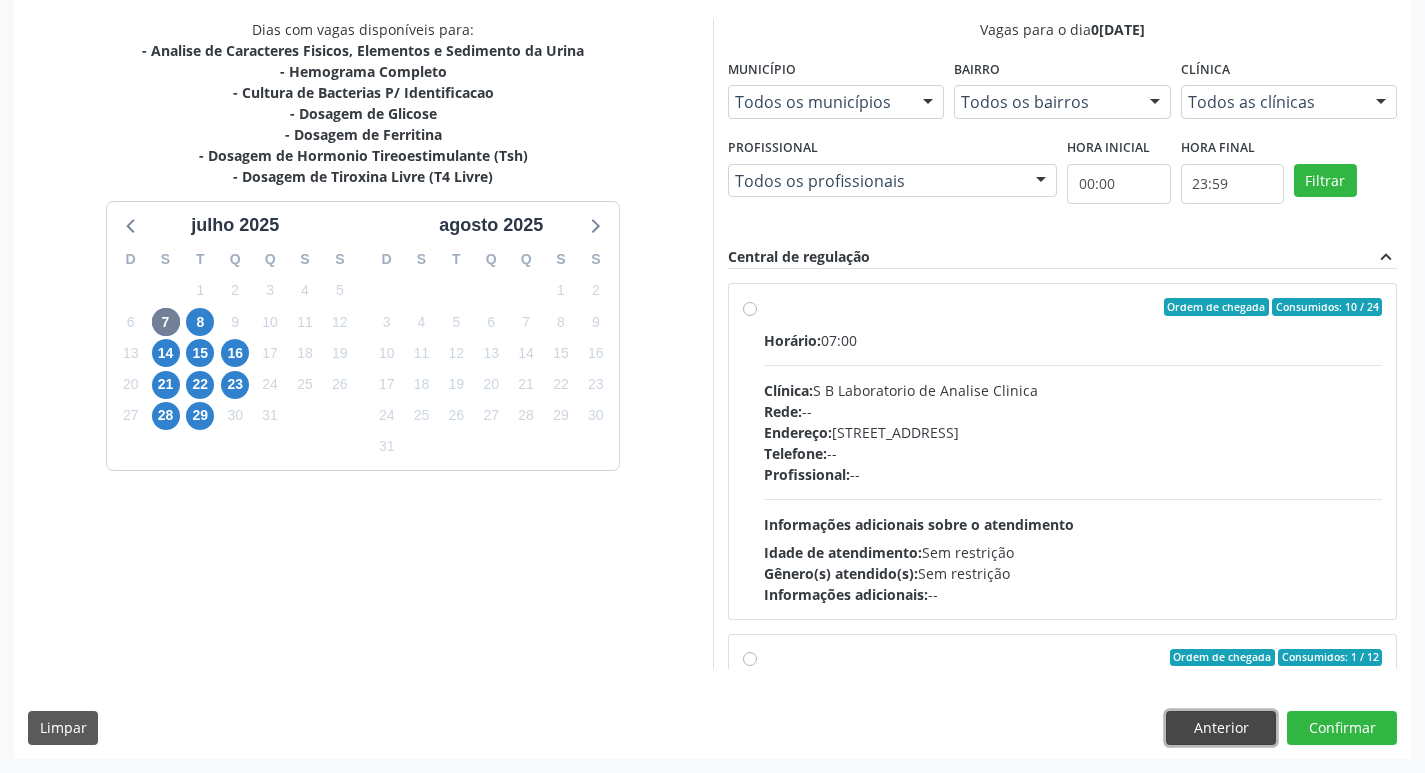 click on "Anterior" at bounding box center (1221, 728) 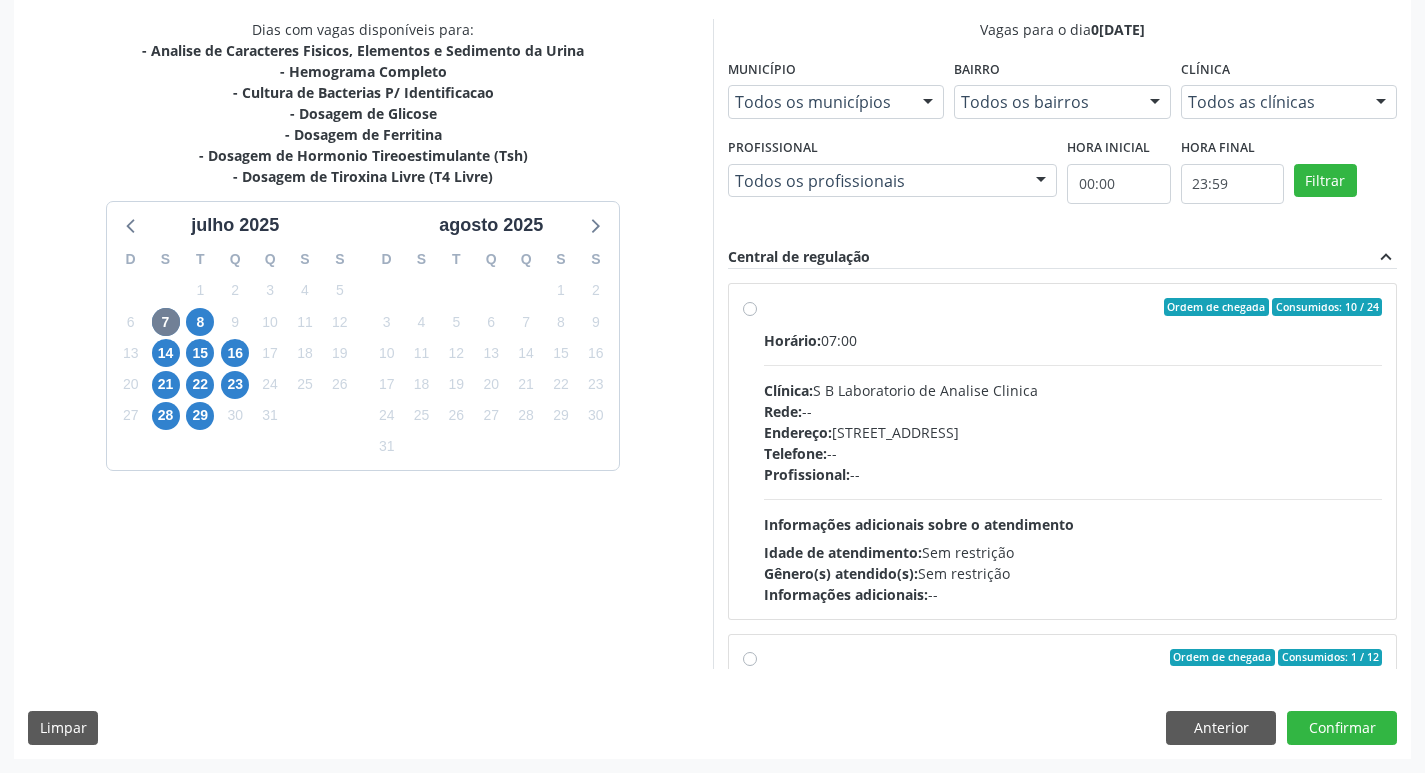 scroll, scrollTop: 133, scrollLeft: 0, axis: vertical 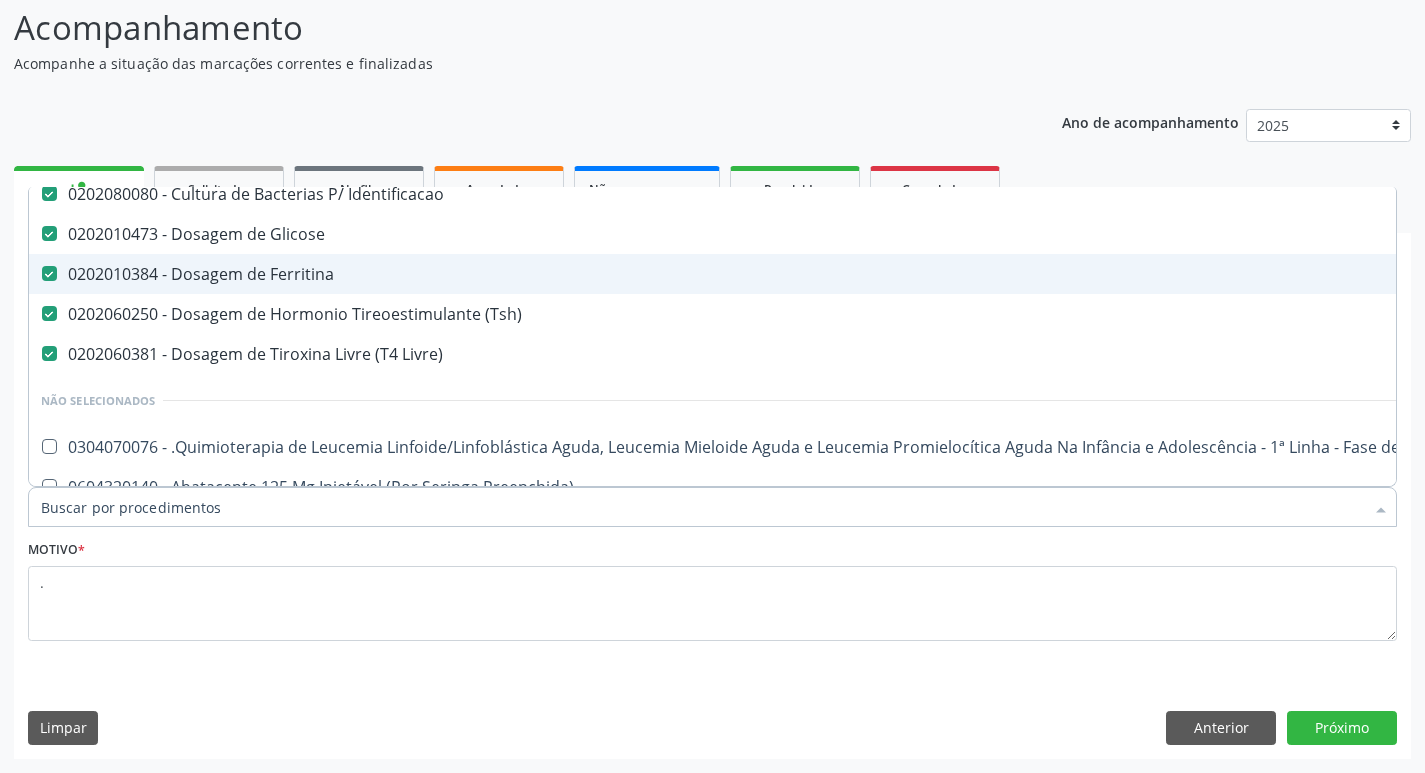 click at bounding box center (49, 273) 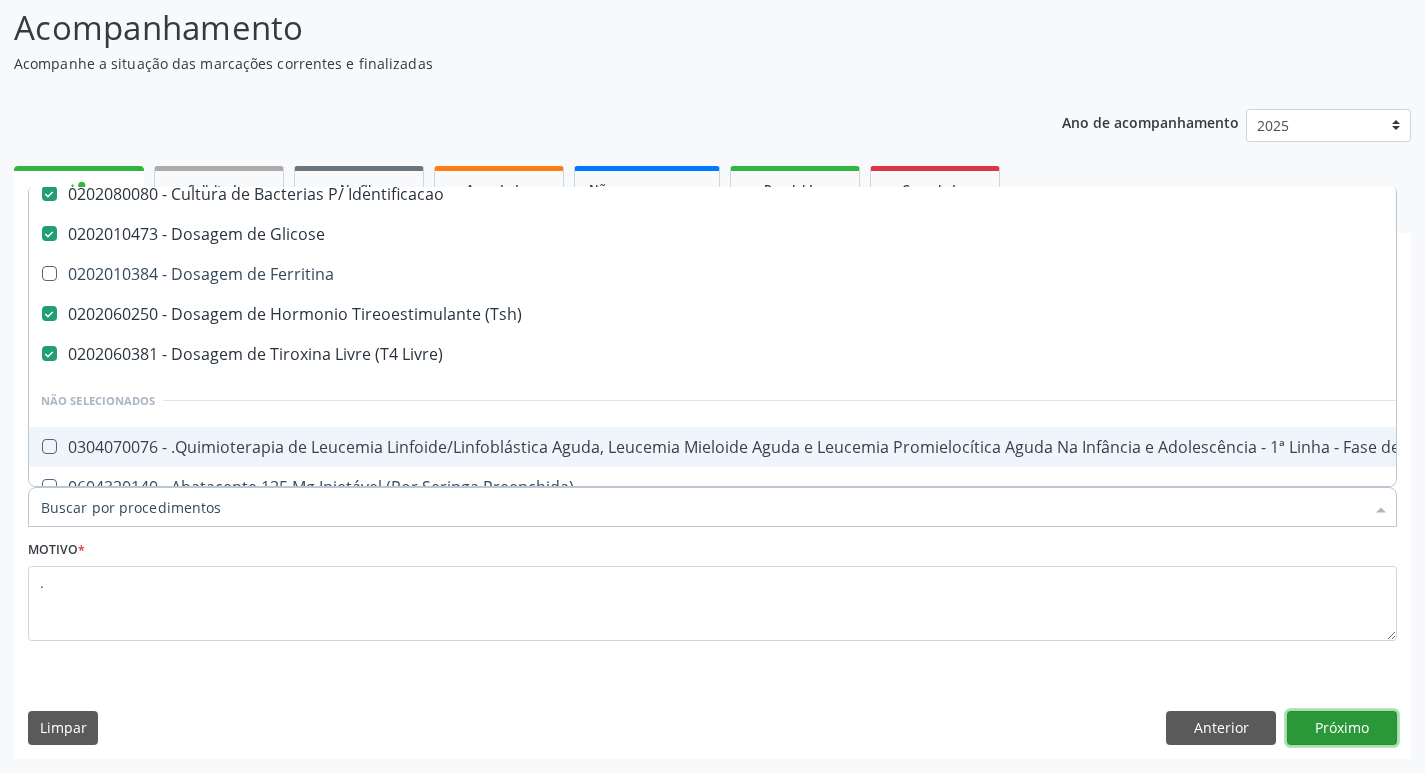 click on "Próximo" at bounding box center (1342, 728) 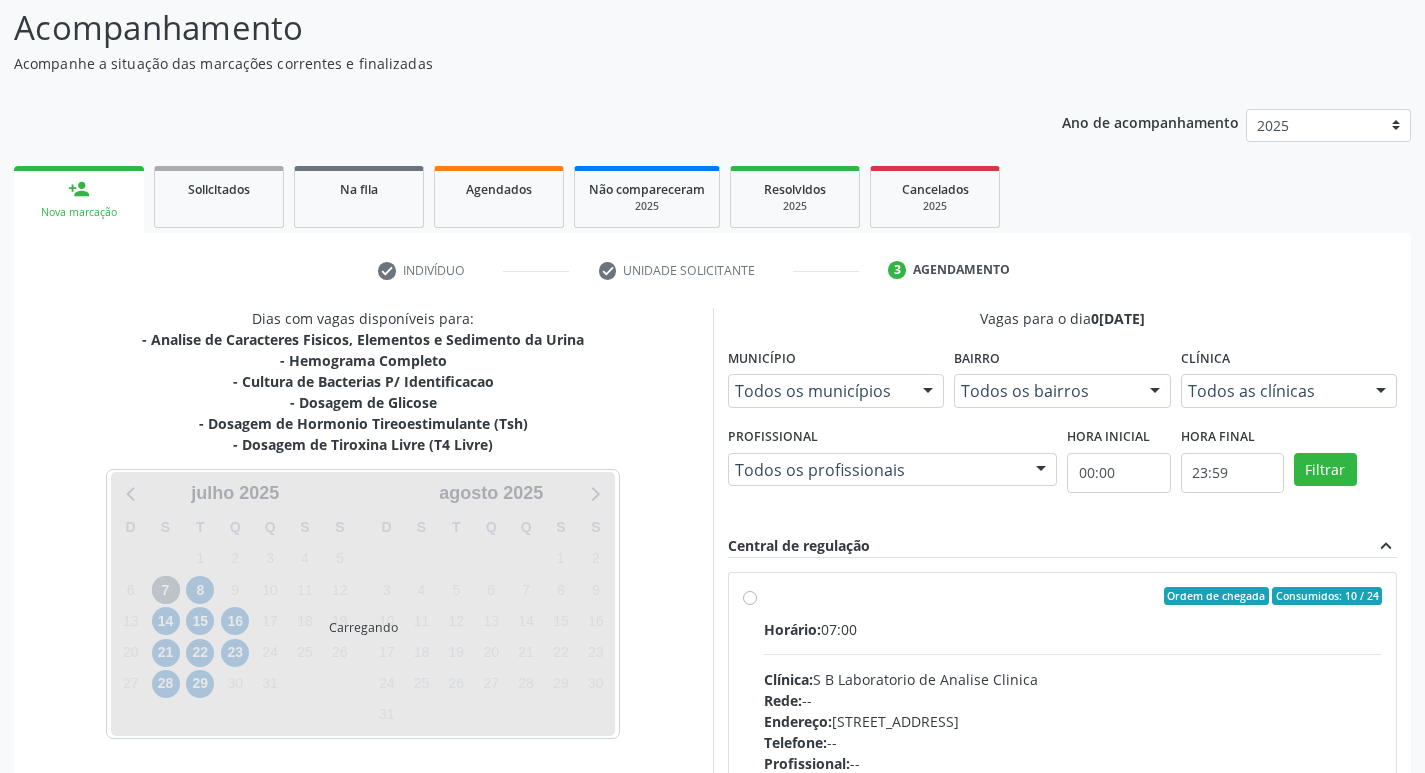 scroll, scrollTop: 0, scrollLeft: 0, axis: both 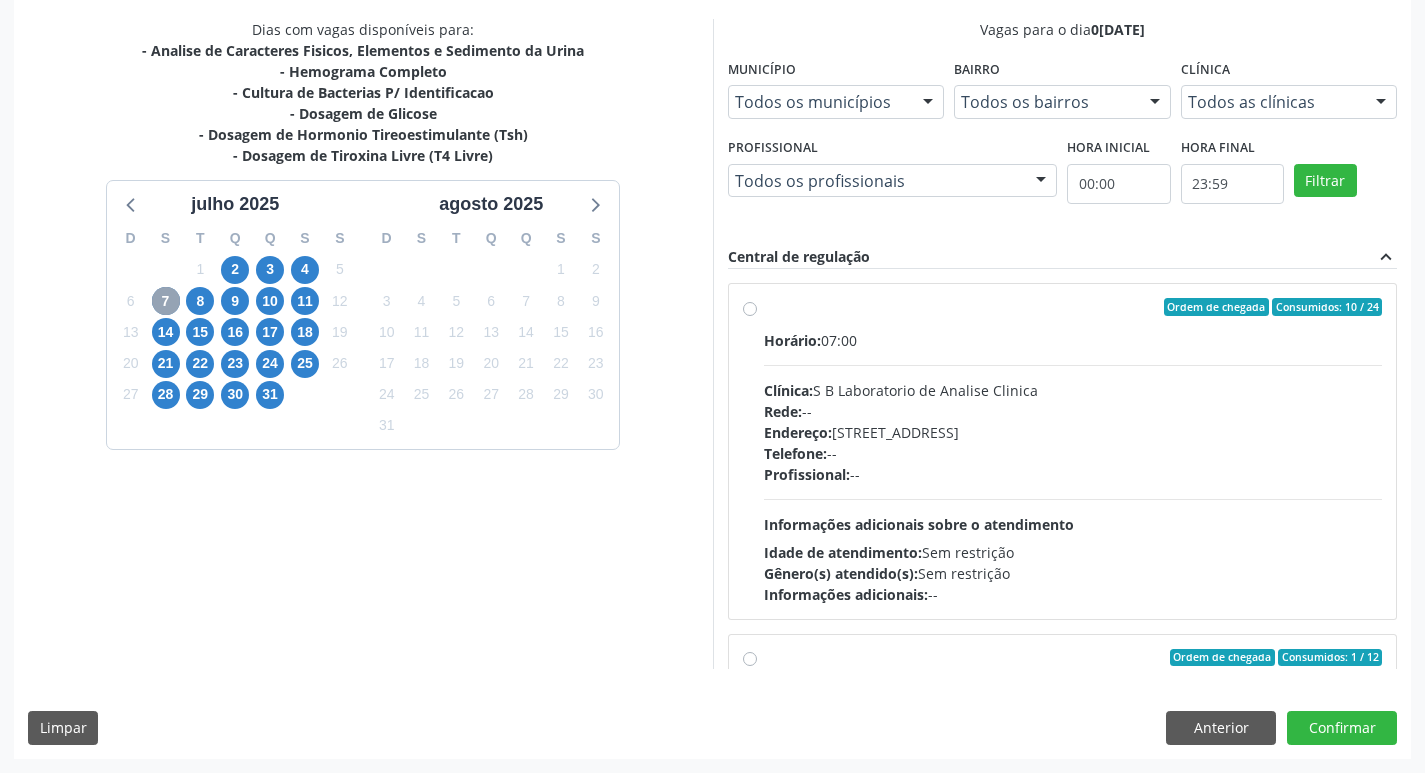 click on "7" at bounding box center [166, 301] 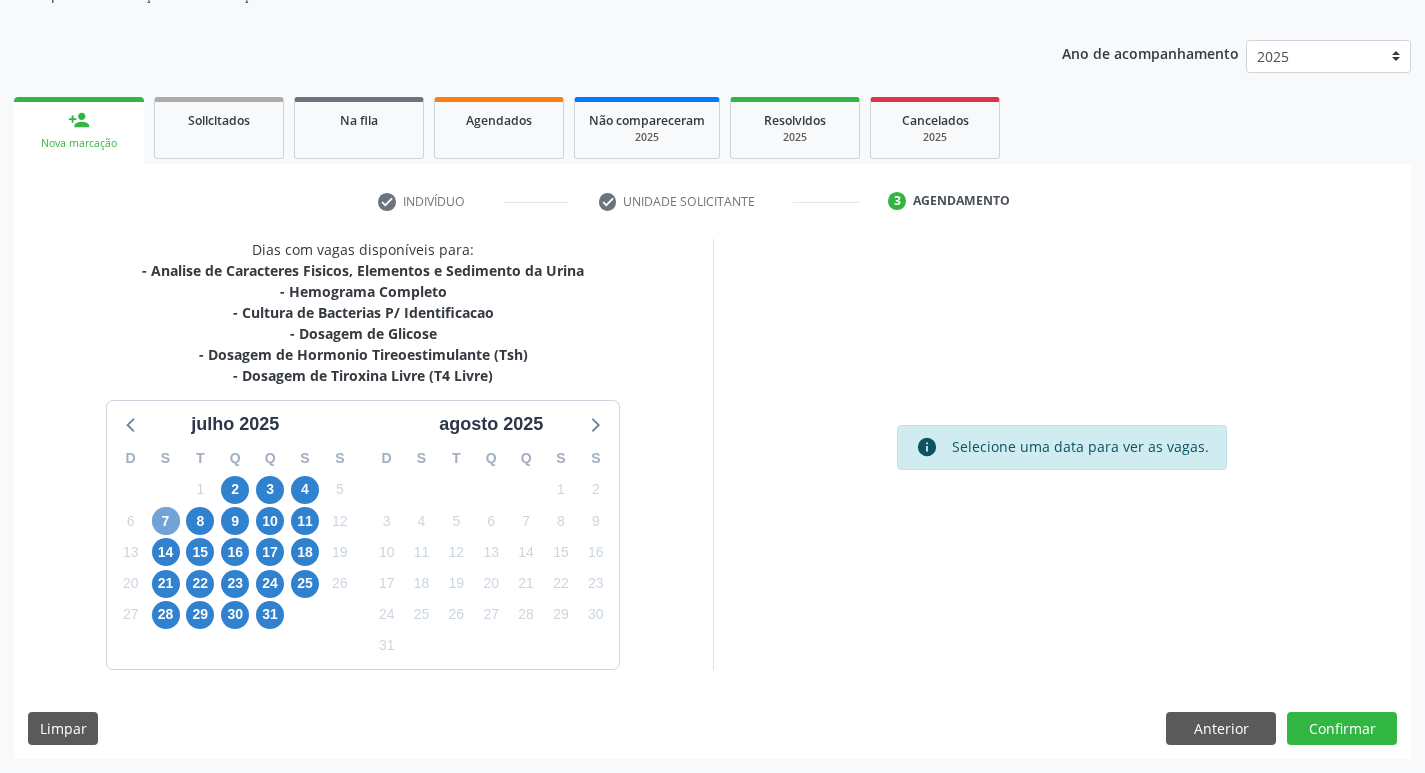 click on "7" at bounding box center [166, 521] 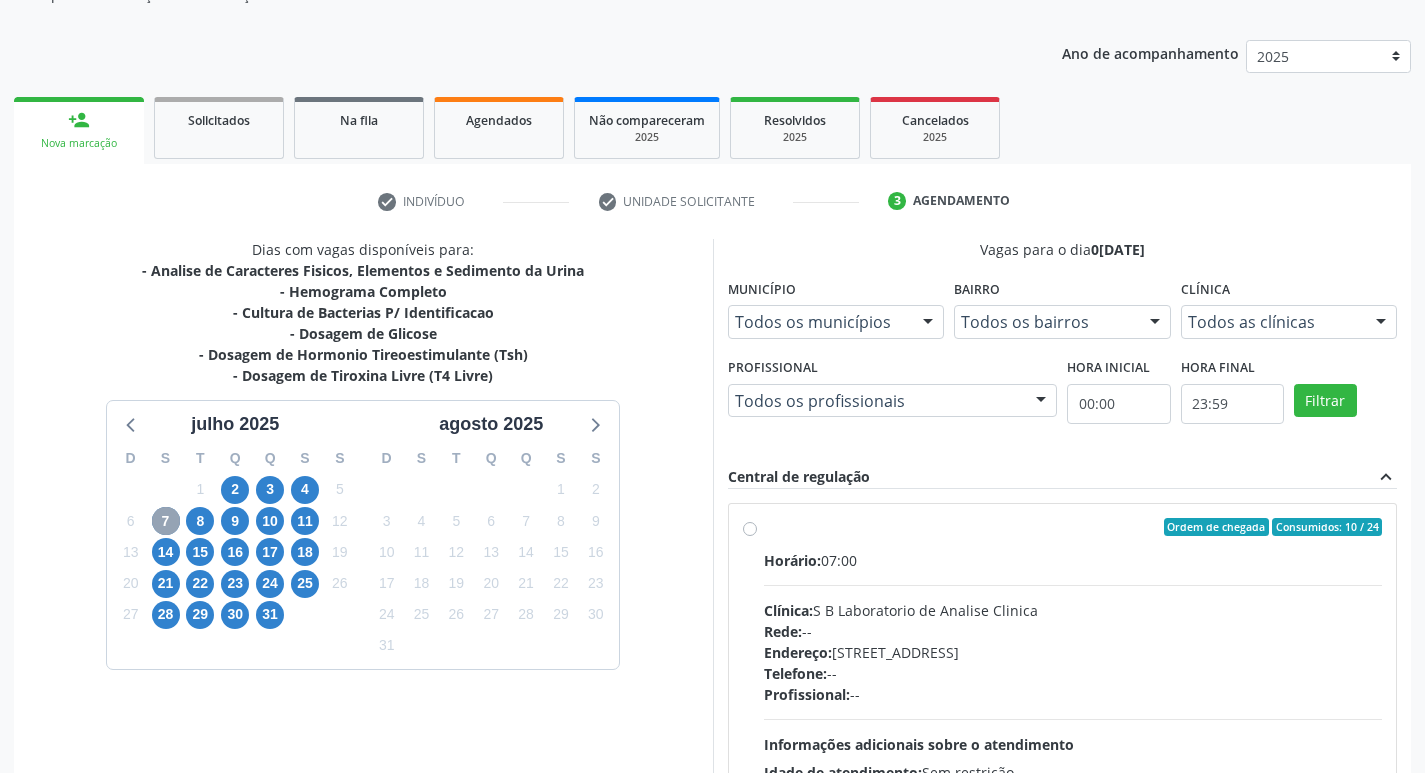 scroll, scrollTop: 422, scrollLeft: 0, axis: vertical 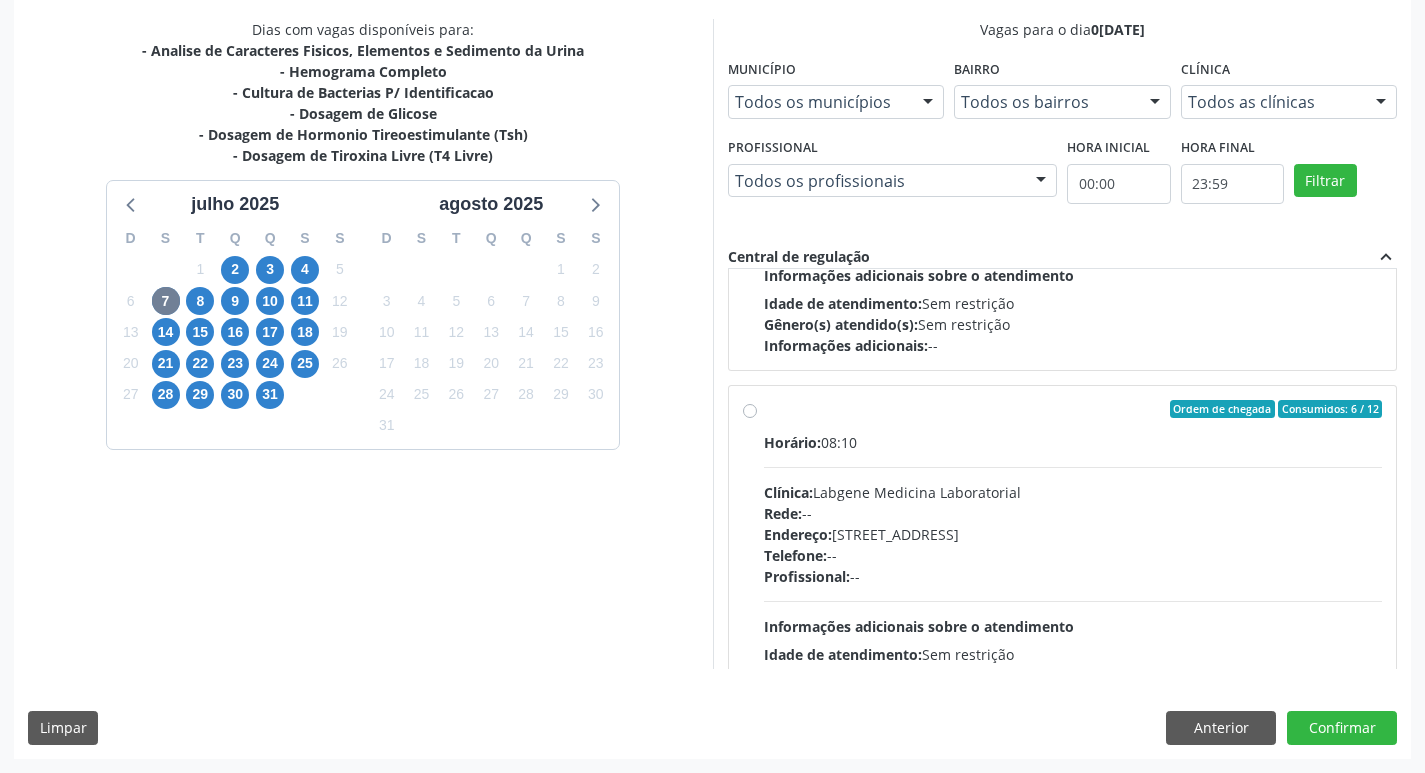 click on "Ordem de chegada
Consumidos: 6 / 12
Horário:   08:10
Clínica:  Labgene Medicina Laboratorial
Rede:
--
Endereço:   nº 531, Nossa Senhora da Pen, Serra Talhada - PE
Telefone:   --
Profissional:
--
Informações adicionais sobre o atendimento
Idade de atendimento:
Sem restrição
Gênero(s) atendido(s):
Sem restrição
Informações adicionais:
--" at bounding box center [1073, 553] 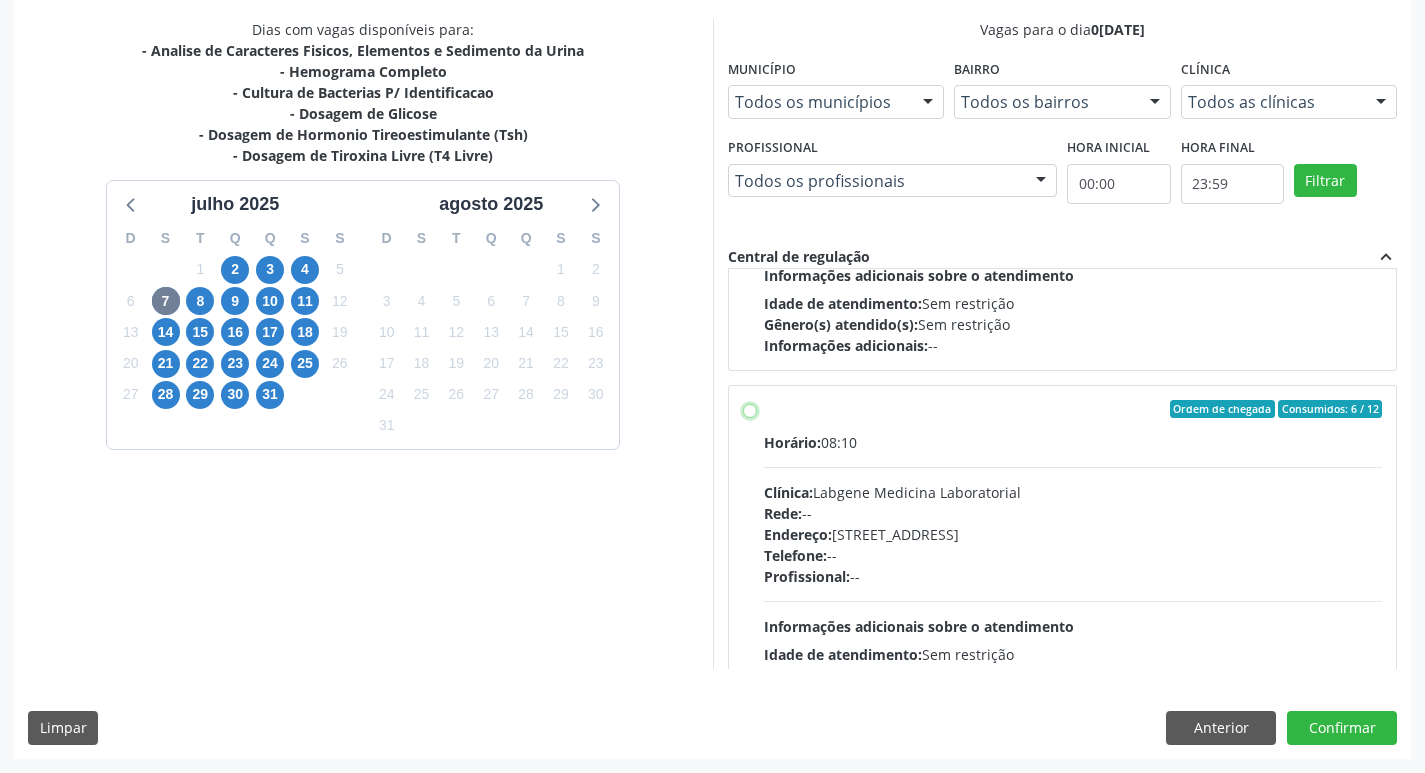 click on "Ordem de chegada
Consumidos: 6 / 12
Horário:   08:10
Clínica:  Labgene Medicina Laboratorial
Rede:
--
Endereço:   nº 531, Nossa Senhora da Pen, Serra Talhada - PE
Telefone:   --
Profissional:
--
Informações adicionais sobre o atendimento
Idade de atendimento:
Sem restrição
Gênero(s) atendido(s):
Sem restrição
Informações adicionais:
--" at bounding box center [750, 409] 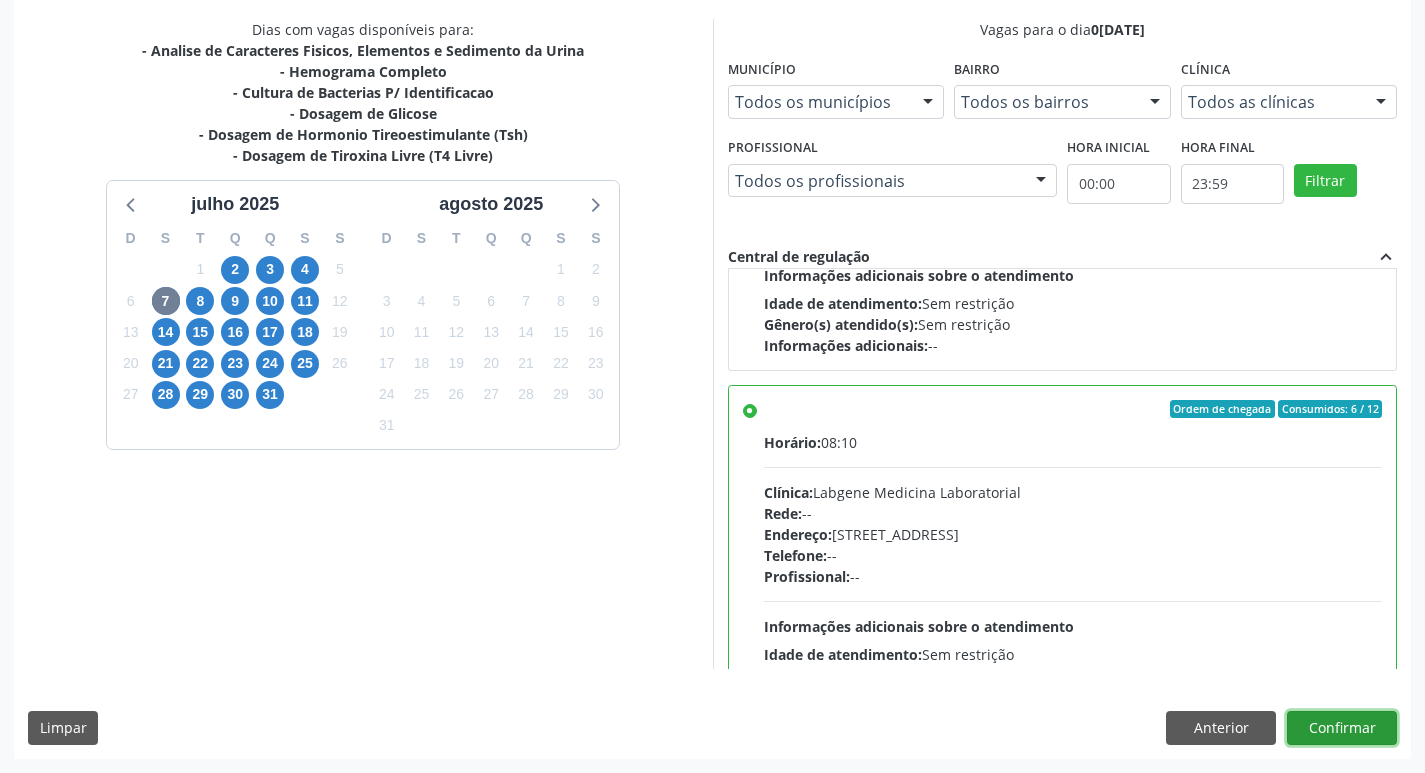 click on "Confirmar" at bounding box center [1342, 728] 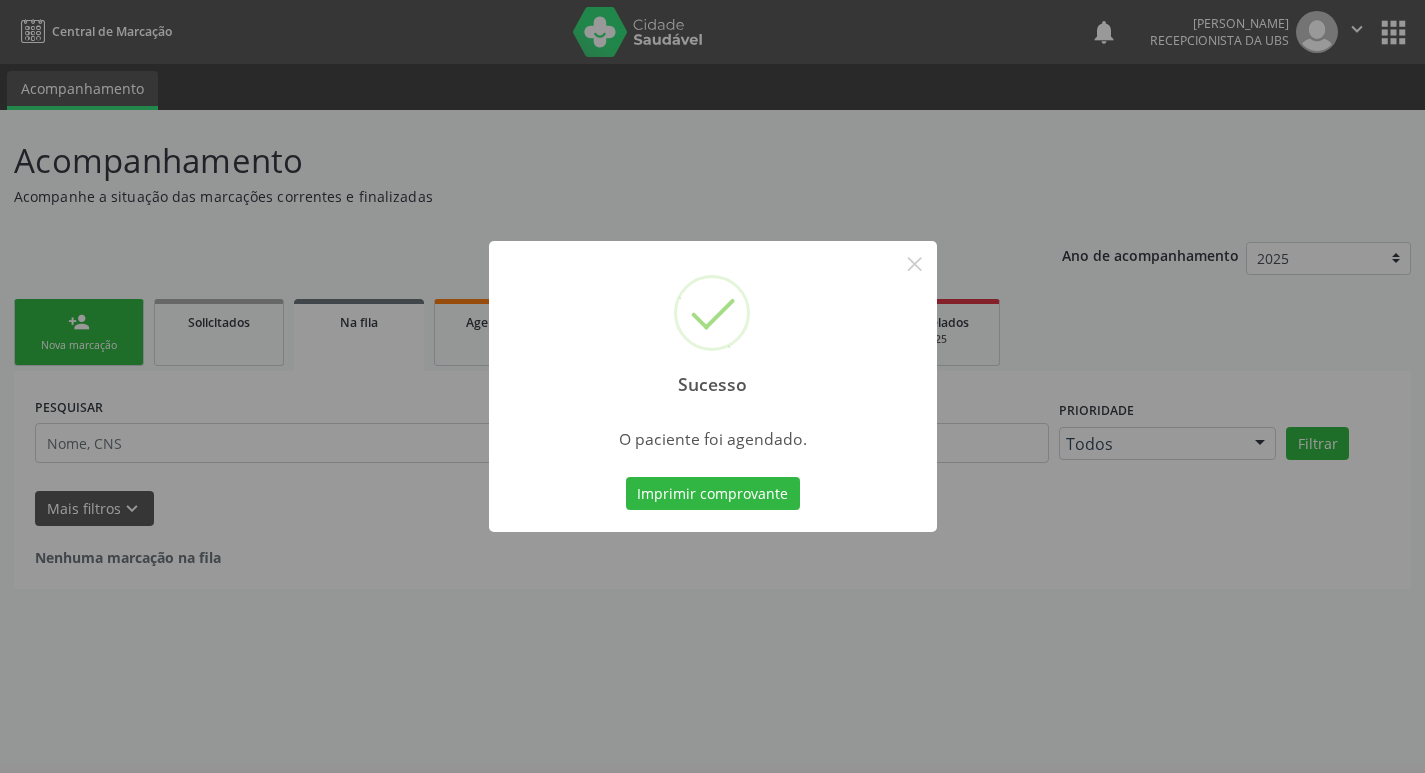 scroll, scrollTop: 0, scrollLeft: 0, axis: both 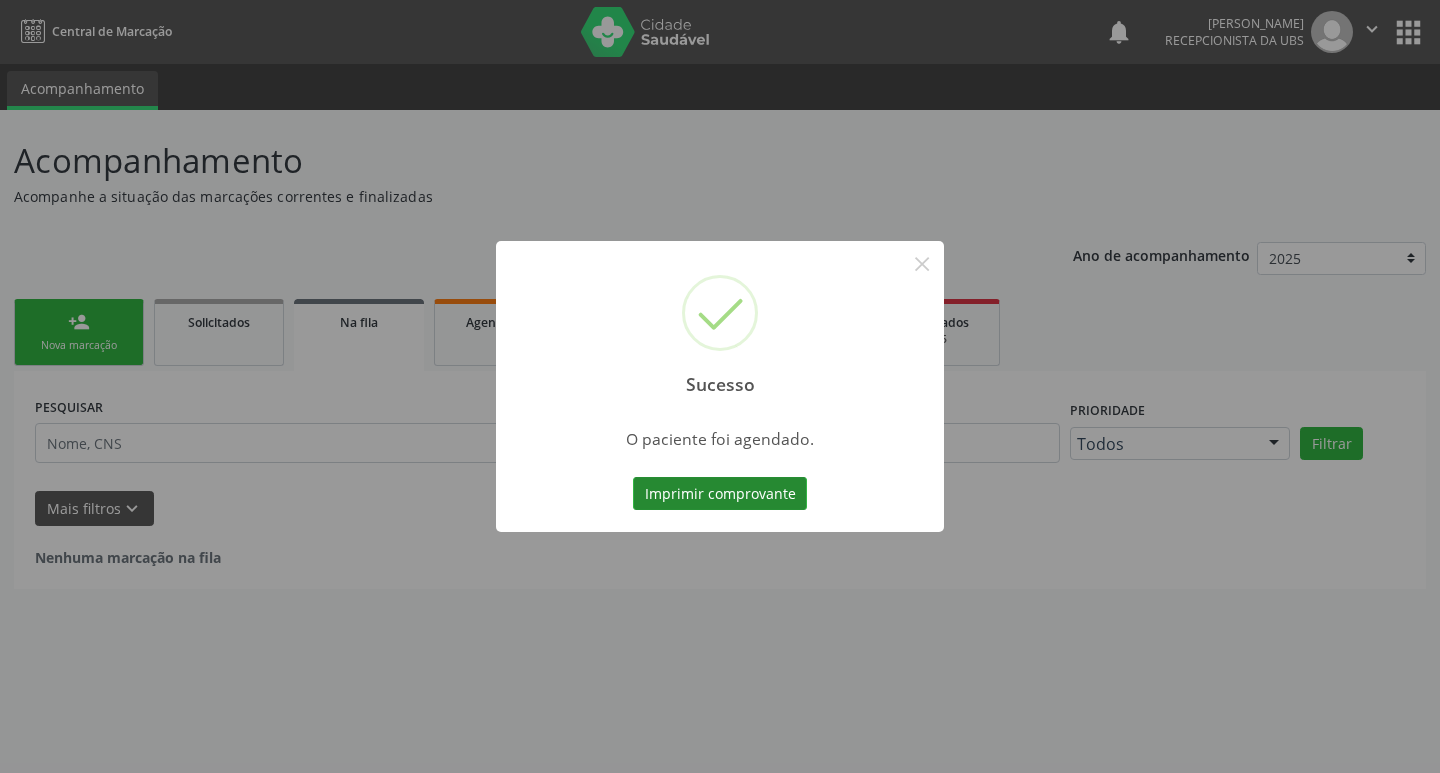 click on "Imprimir comprovante" at bounding box center [720, 494] 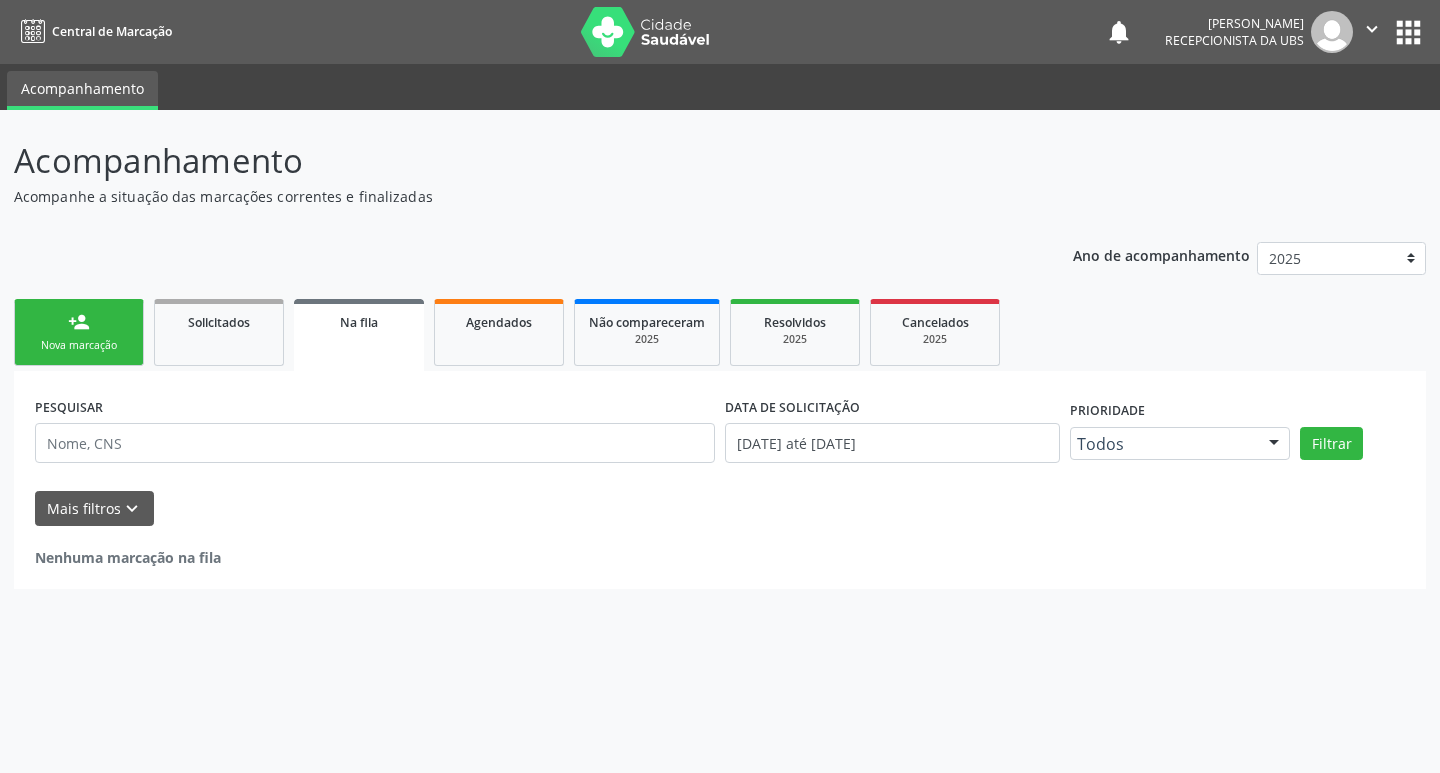 click on "person_add" at bounding box center [79, 322] 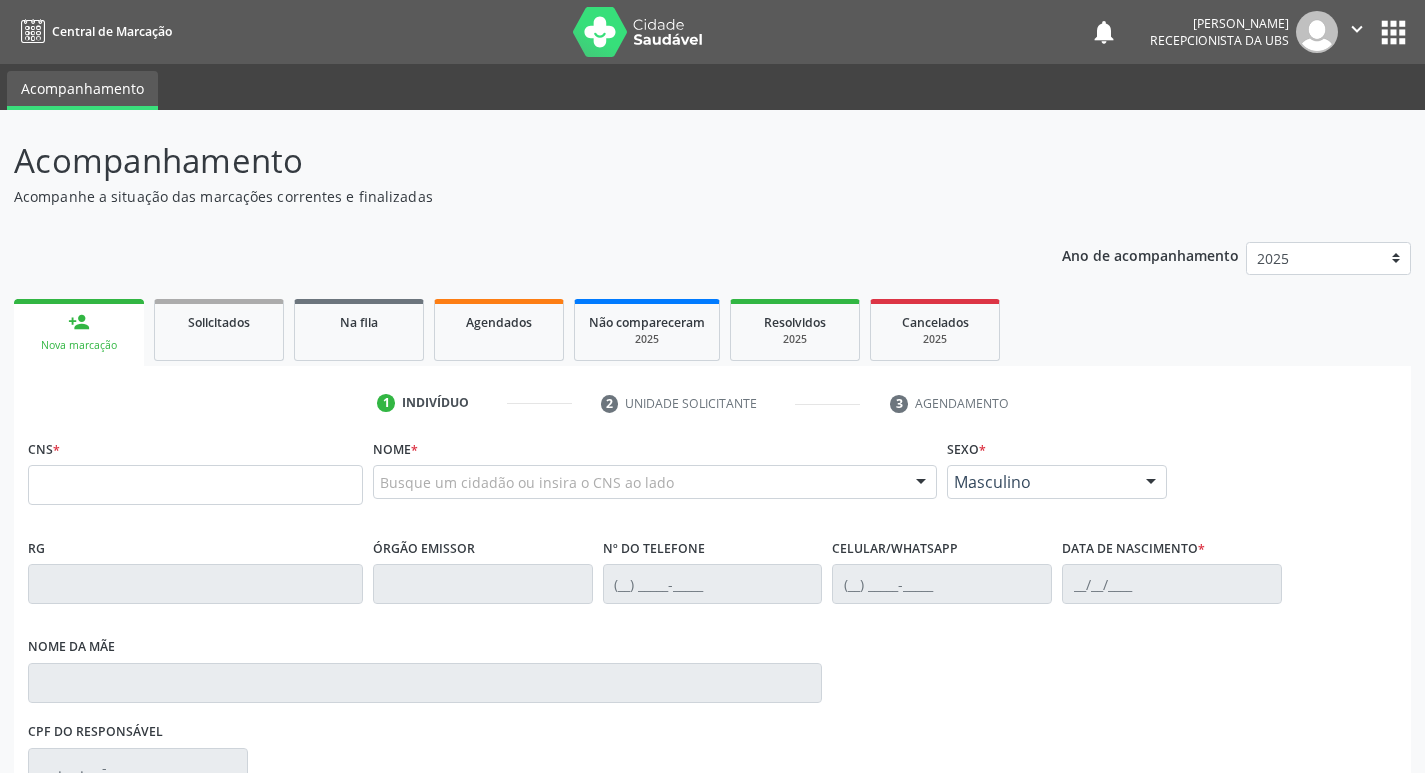 scroll, scrollTop: 0, scrollLeft: 0, axis: both 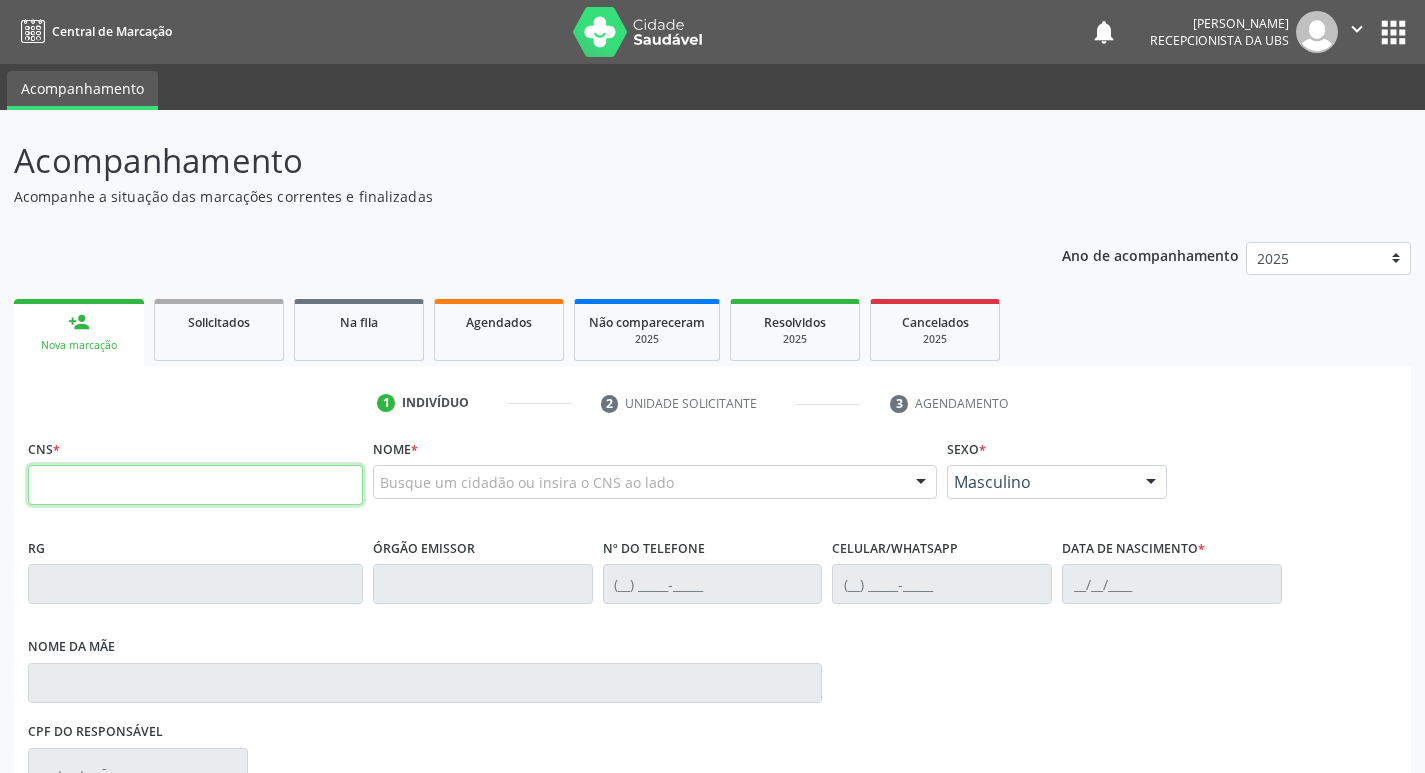 click at bounding box center (195, 485) 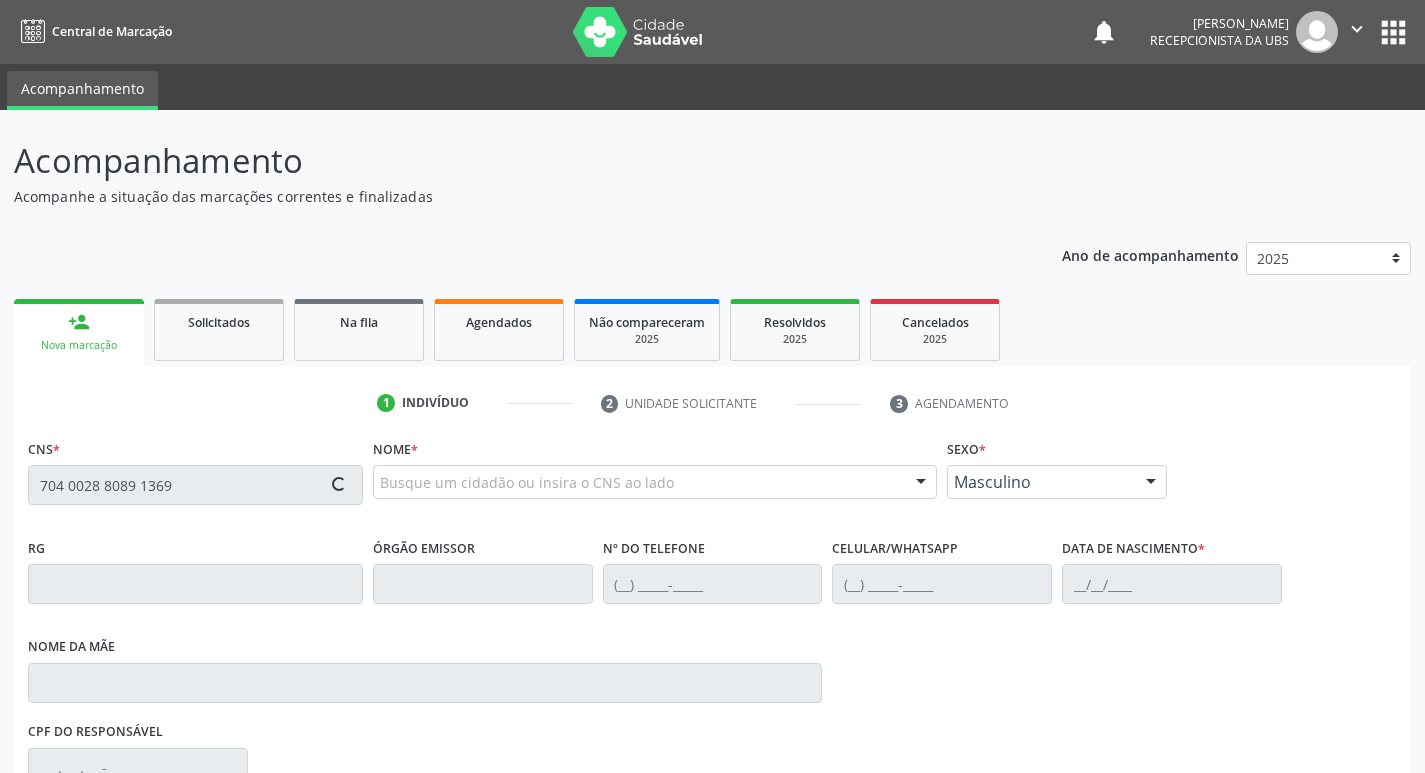 type on "704 0028 8089 1369" 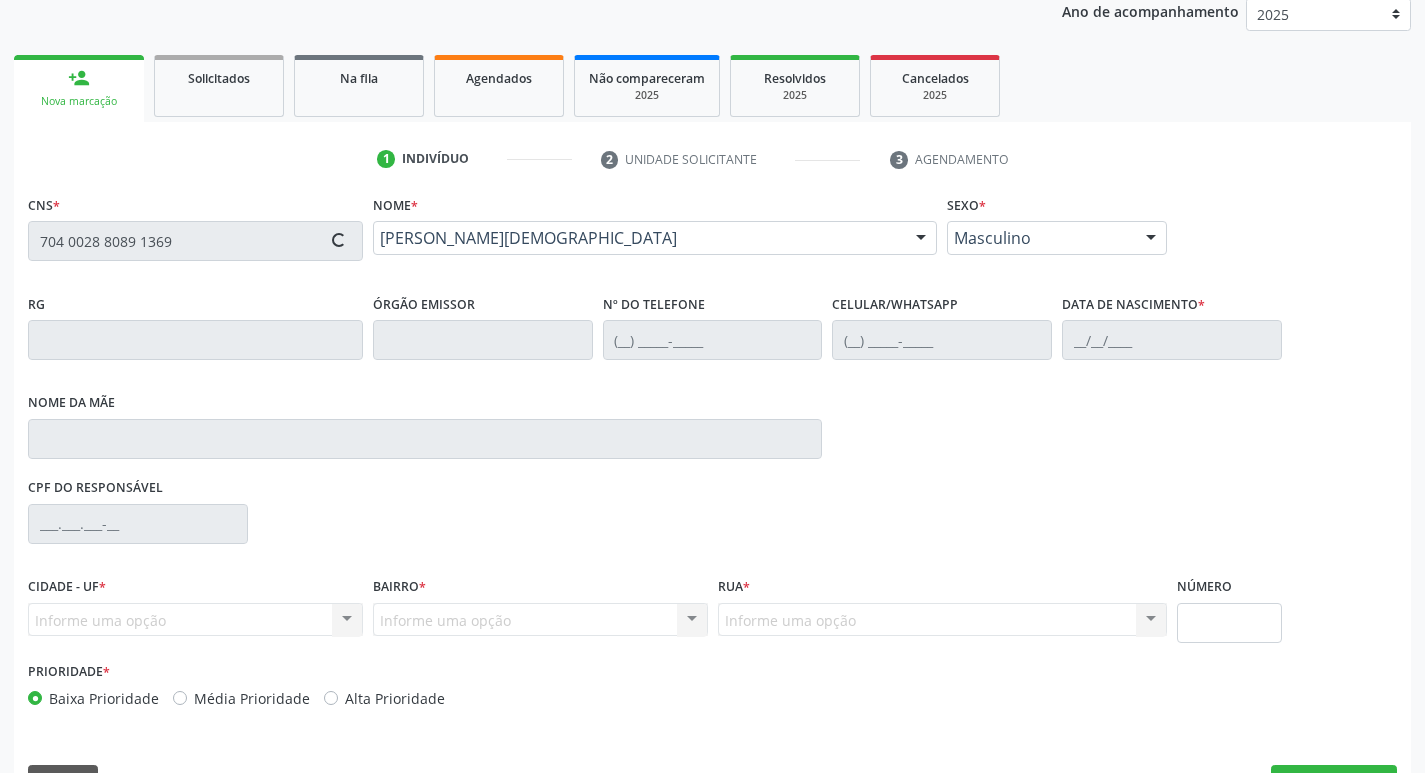 type on "(87) 99991-0961" 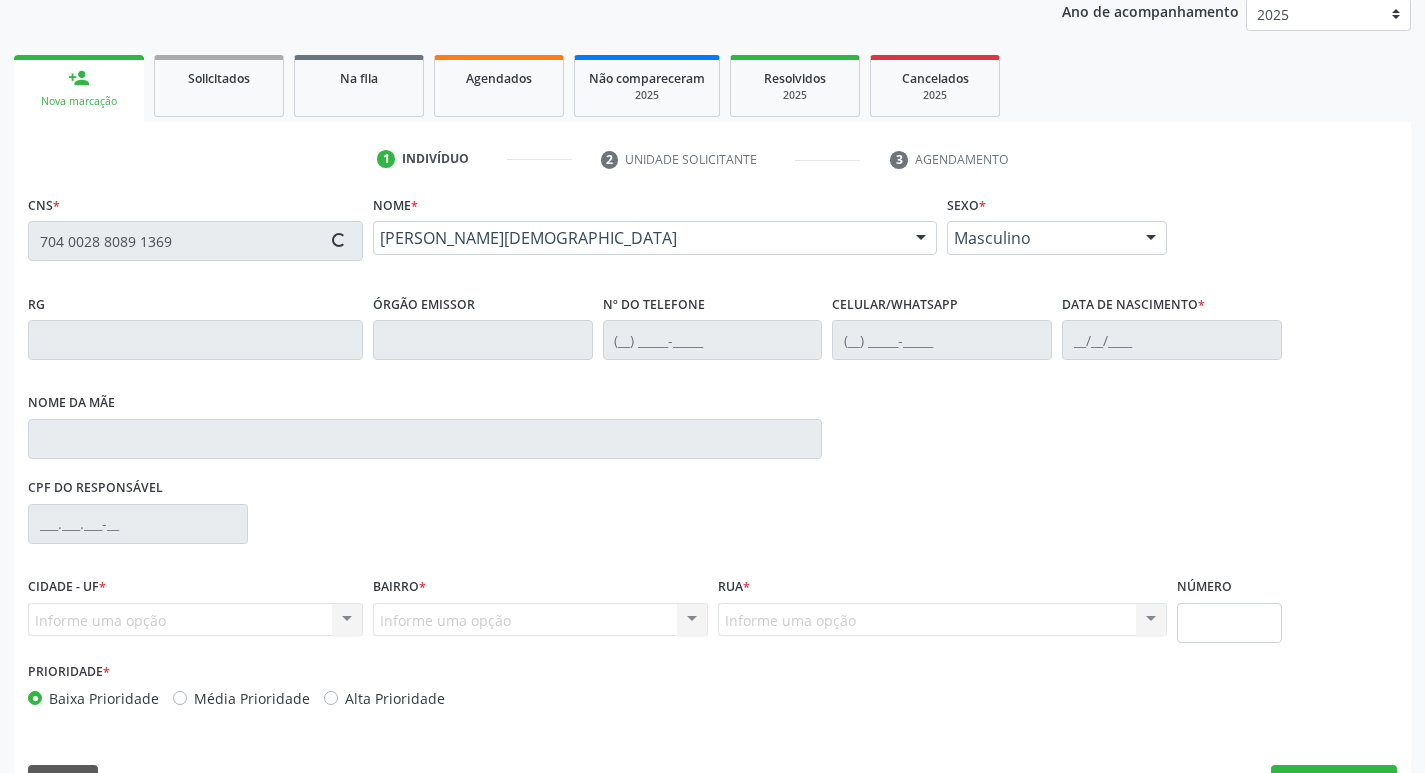 type on "(87) 99991-0961" 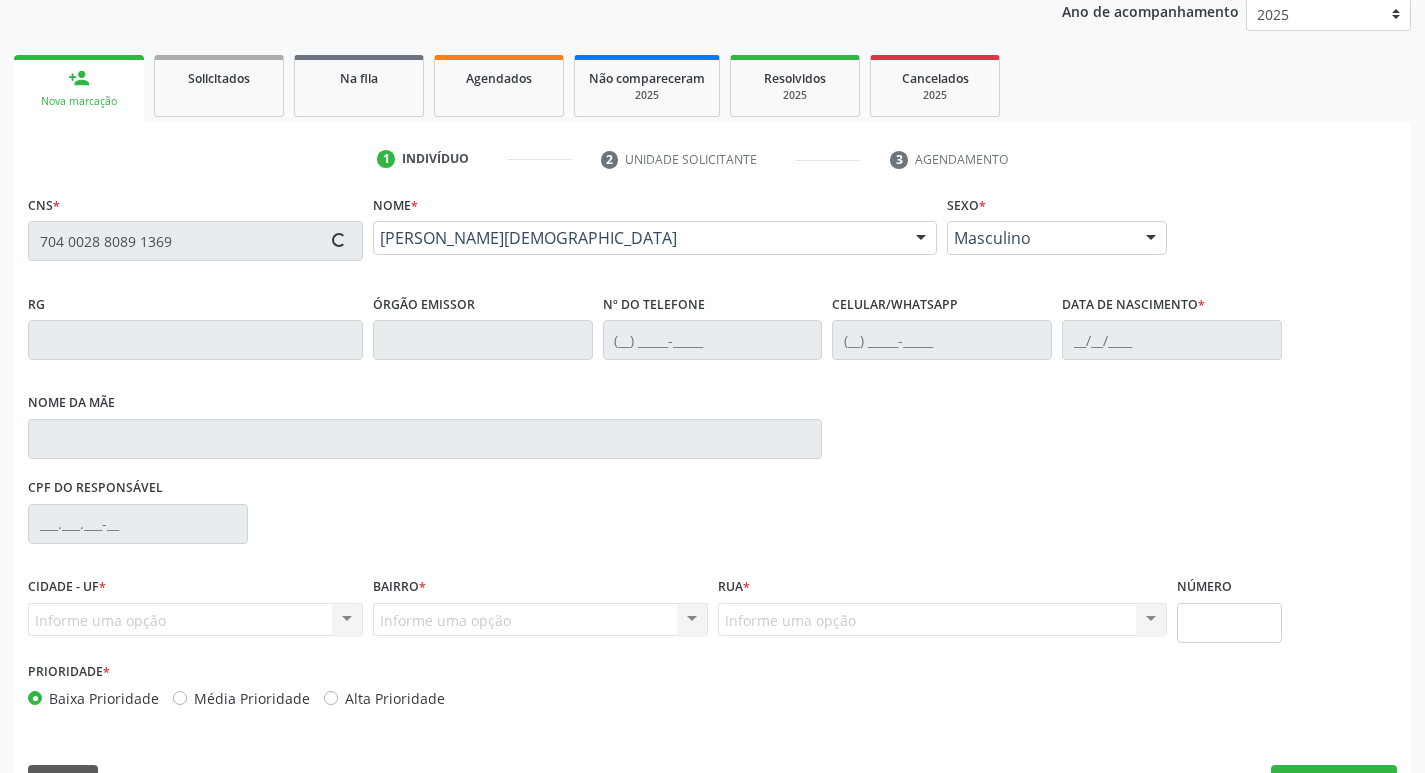 type on "18/12/1988" 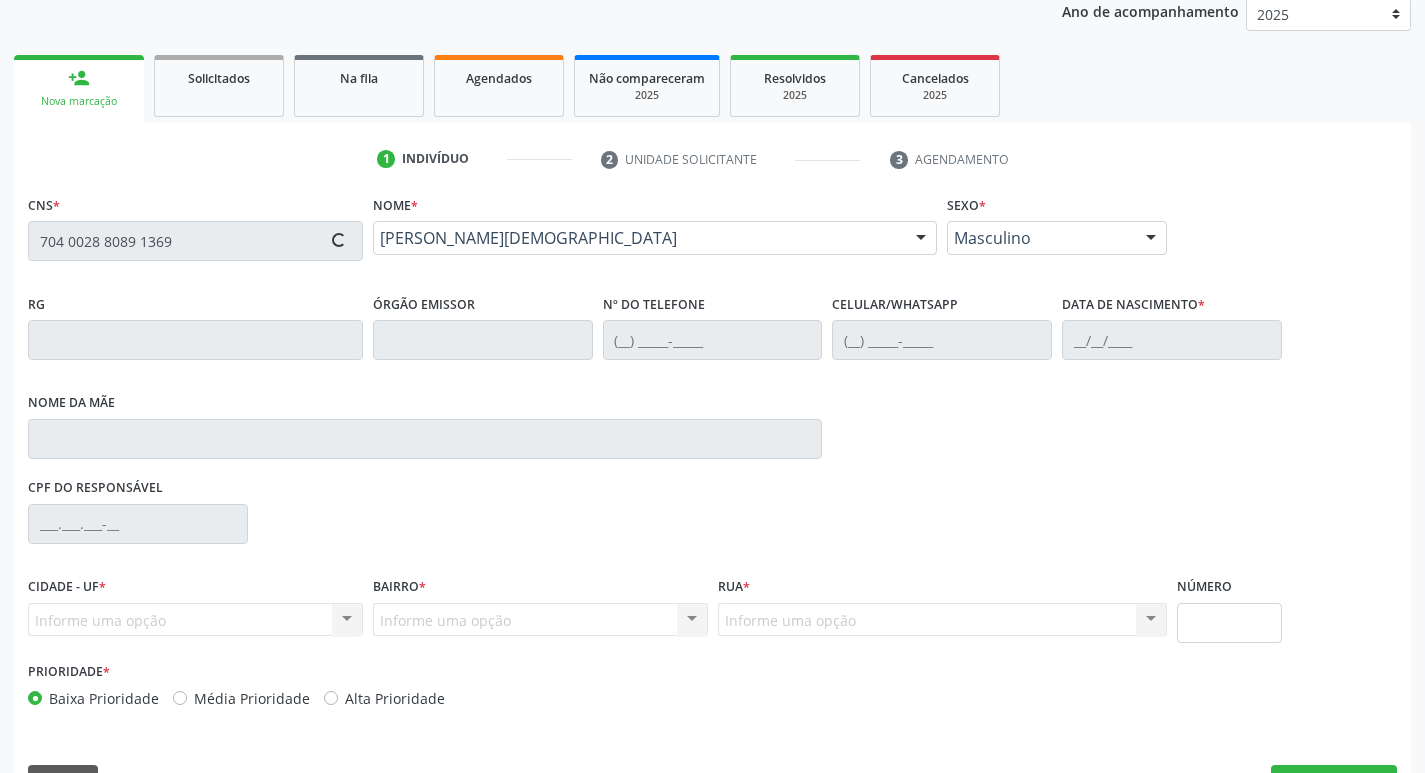 type on "Helena Lucas dos Anjos" 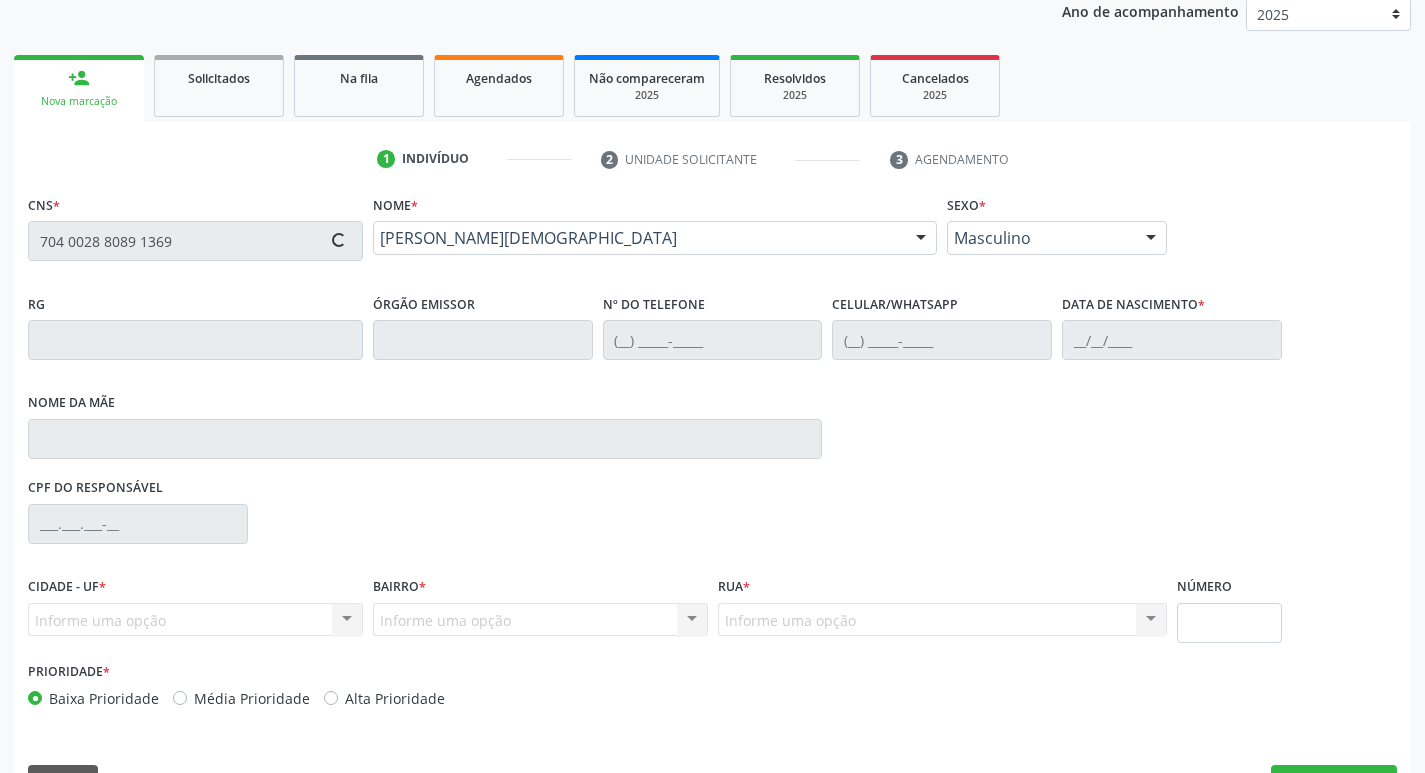 type on "77" 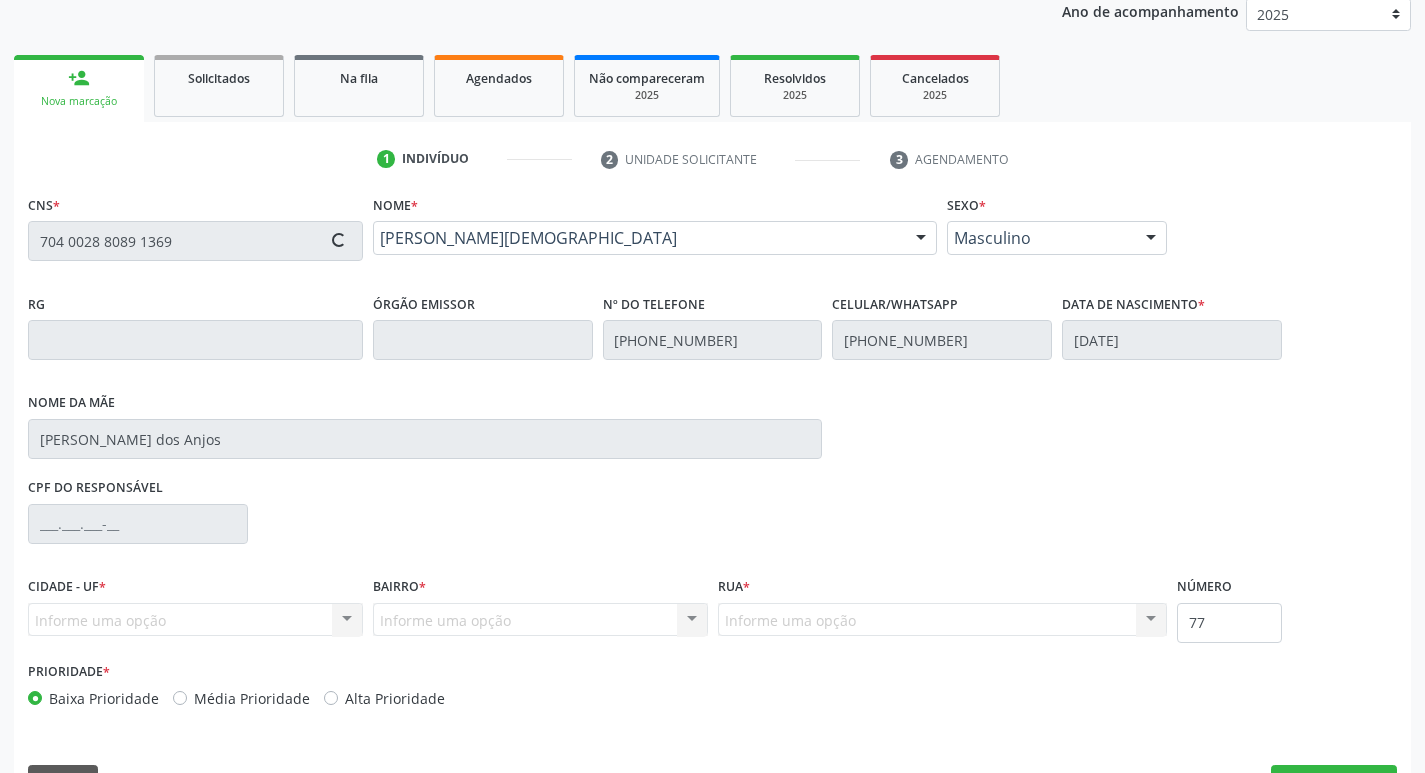 scroll, scrollTop: 297, scrollLeft: 0, axis: vertical 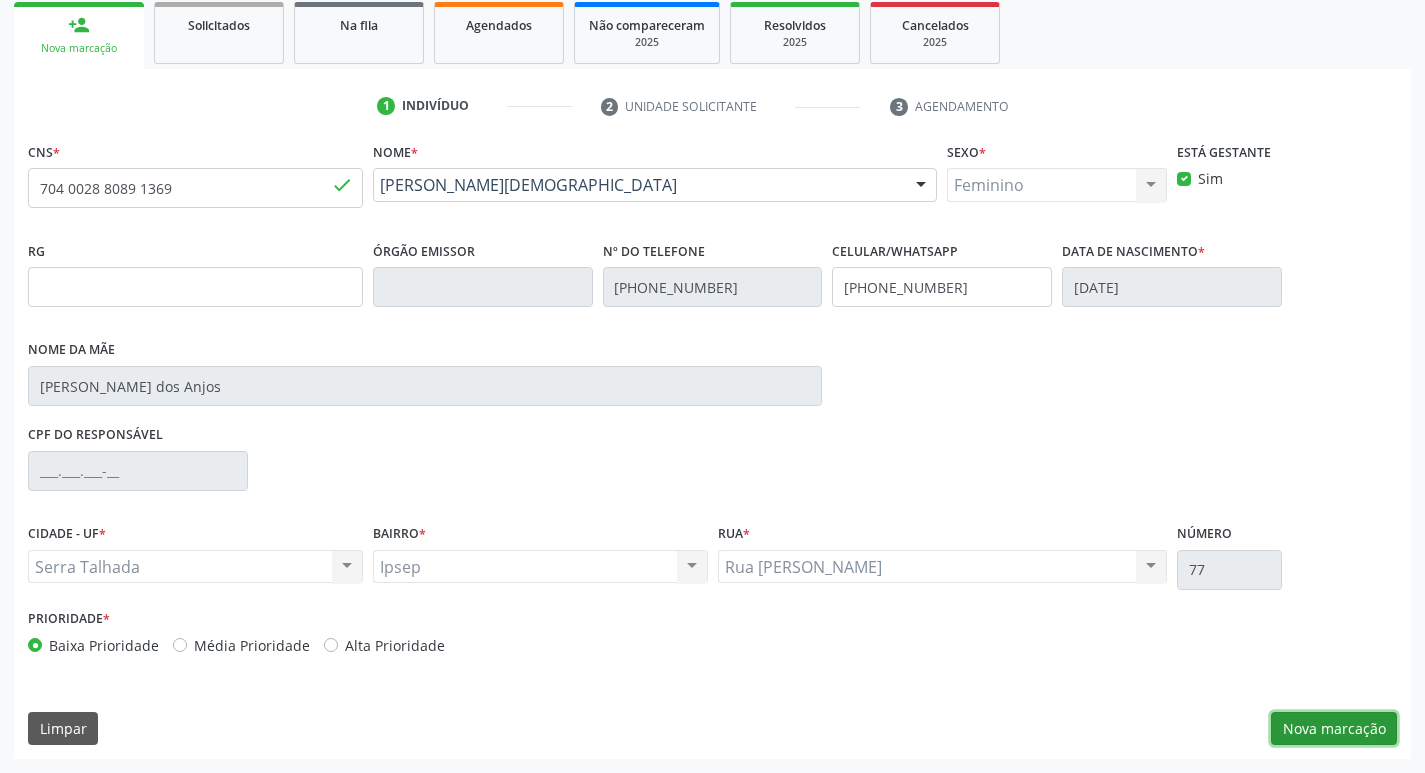 click on "Nova marcação" at bounding box center [1334, 729] 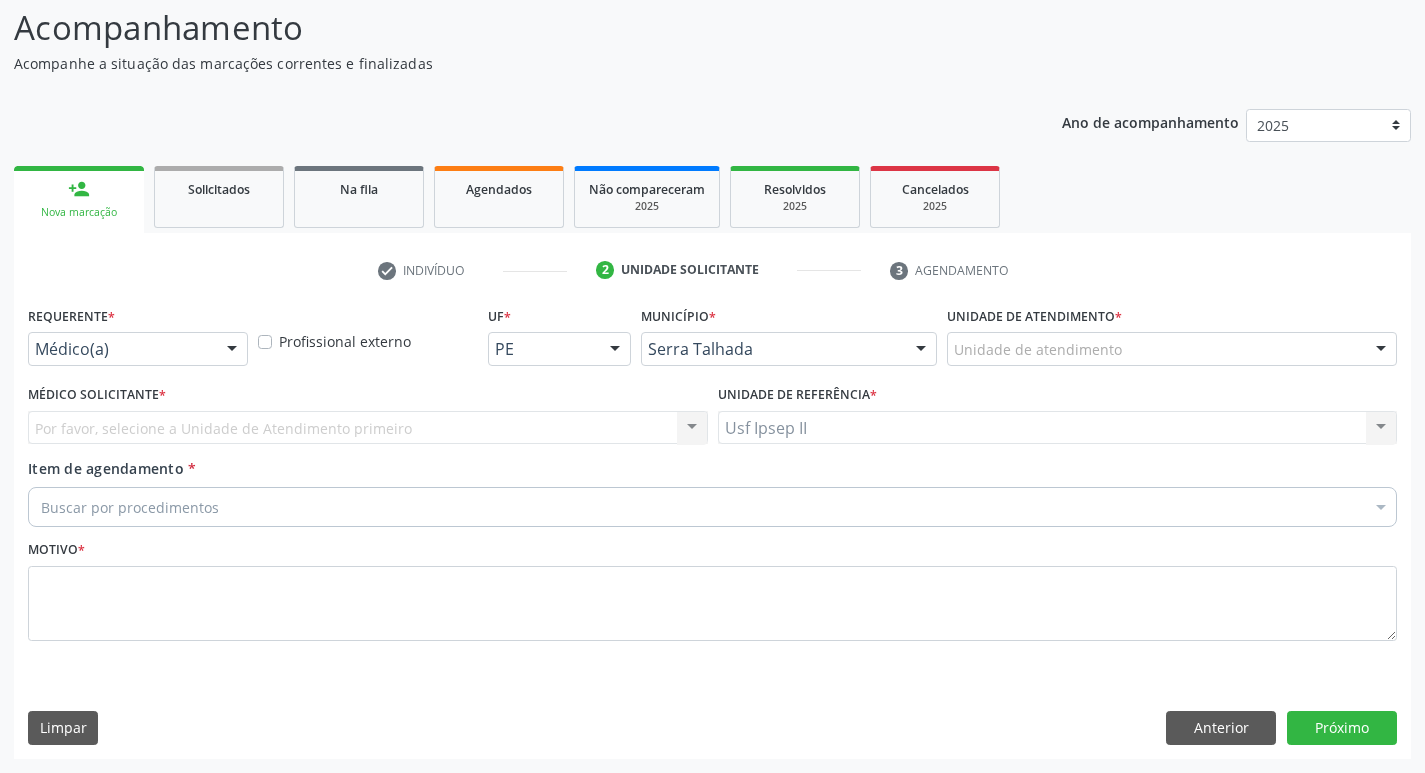 scroll, scrollTop: 133, scrollLeft: 0, axis: vertical 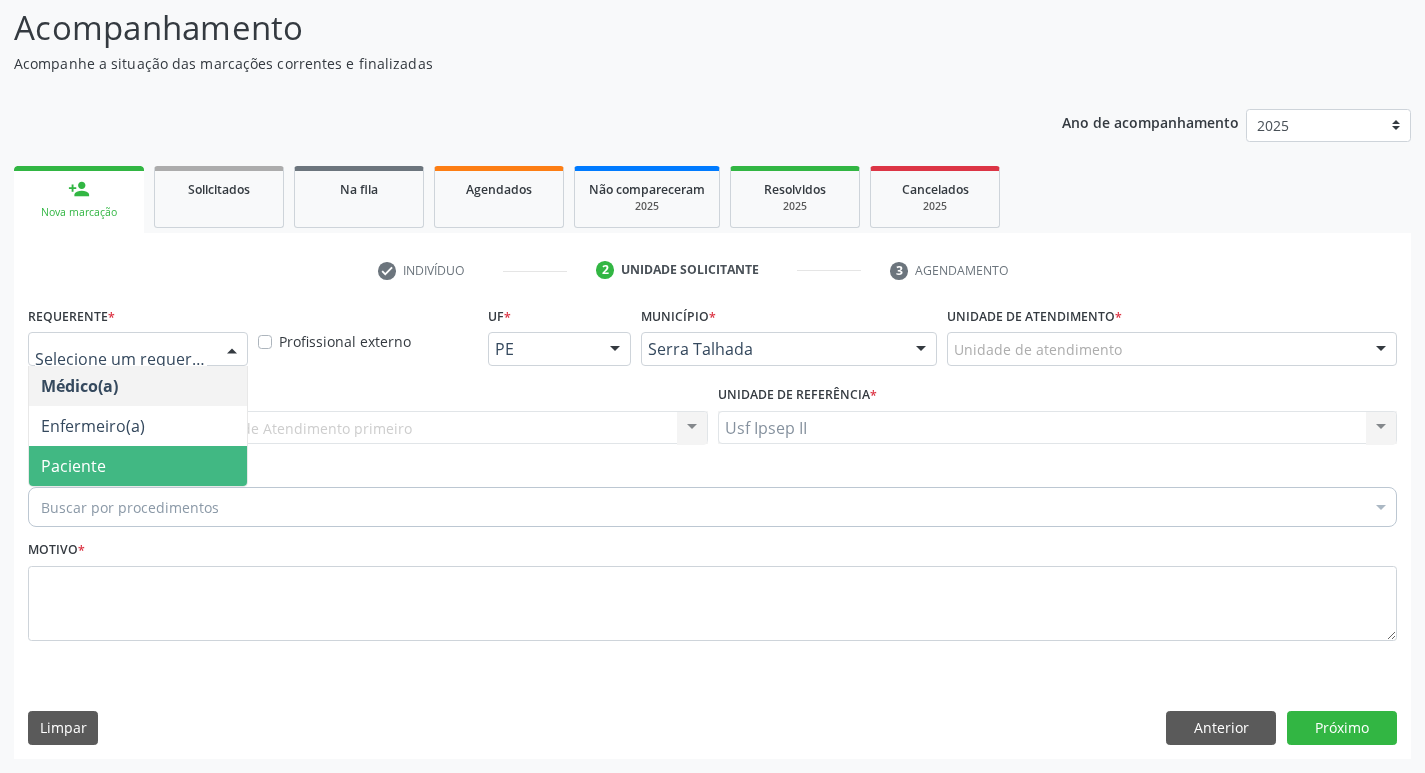 click on "Paciente" at bounding box center (138, 466) 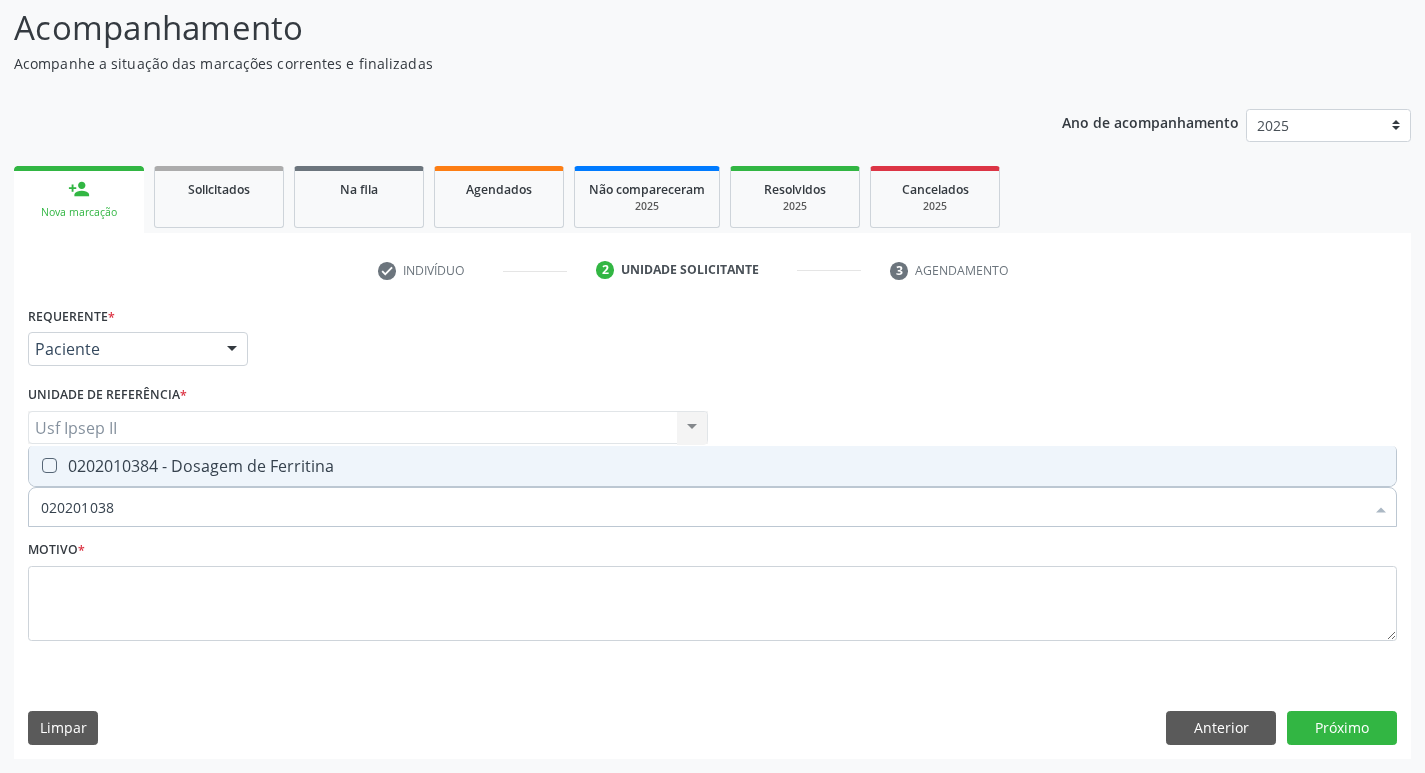type on "0202010384" 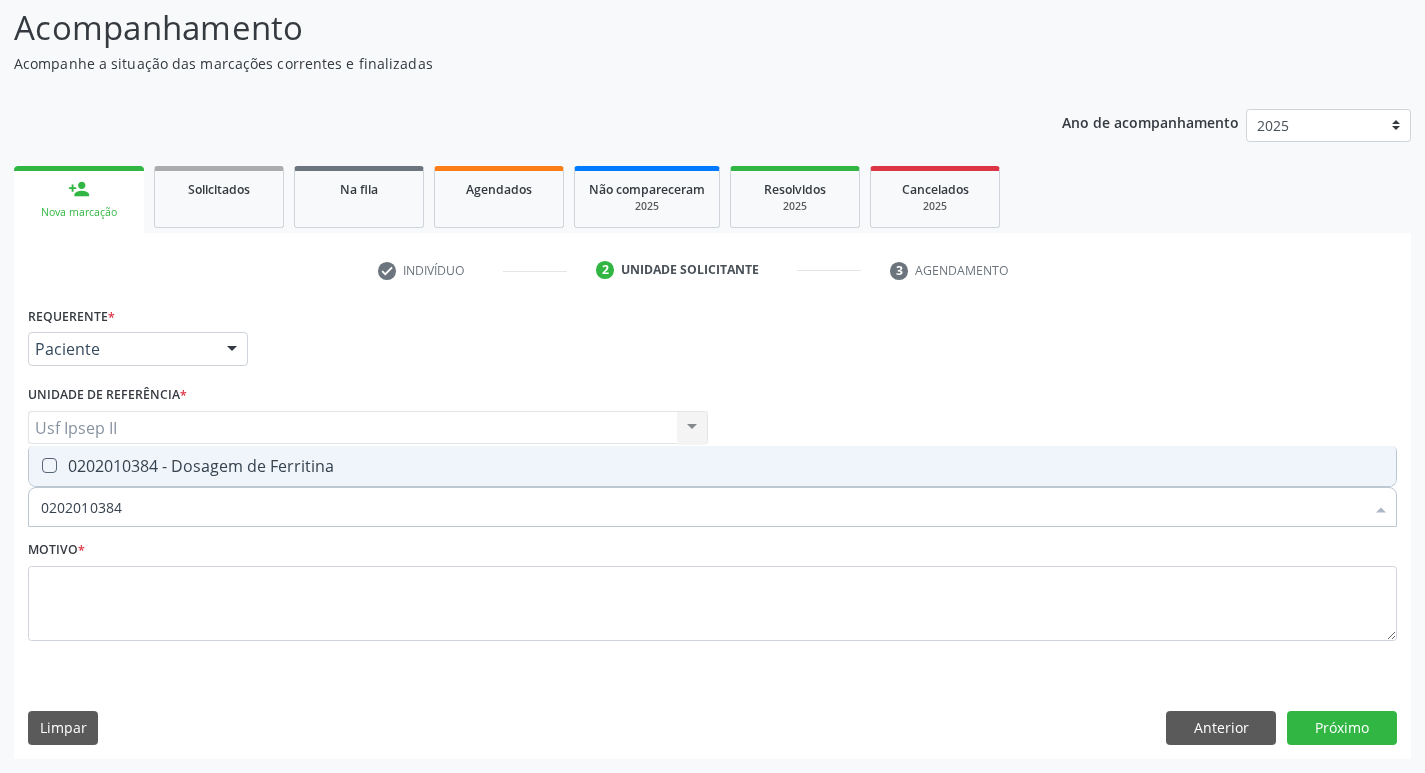 click on "0202010384 - Dosagem de Ferritina" at bounding box center [712, 466] 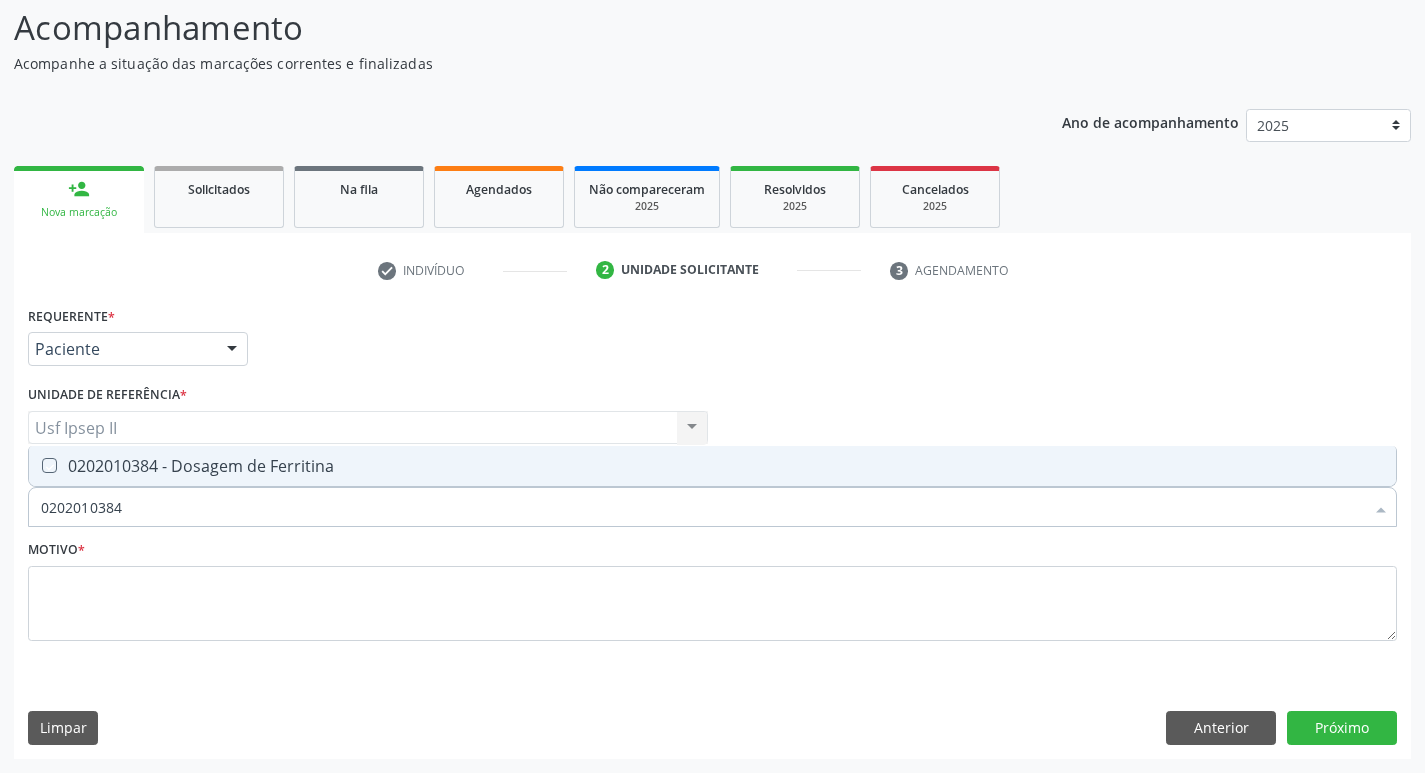 checkbox on "true" 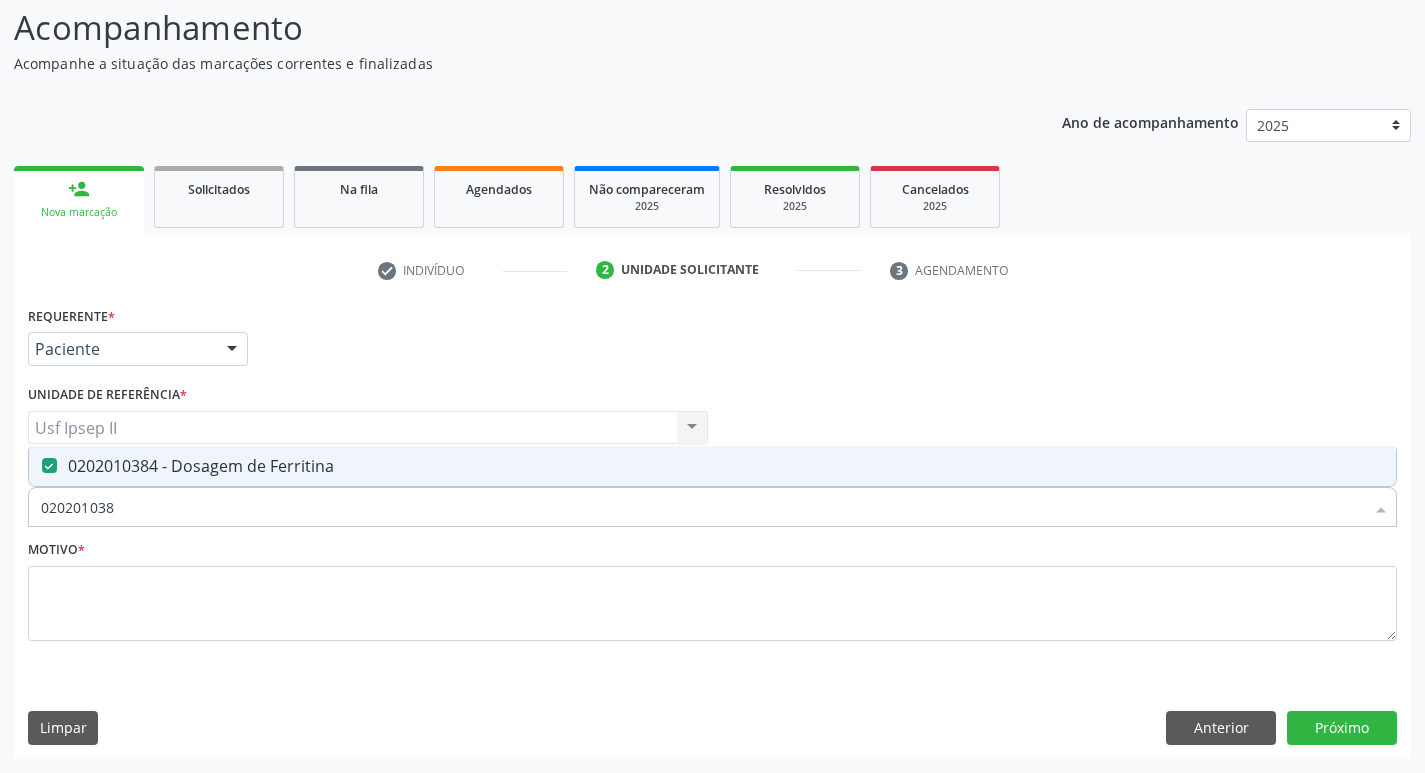 type on "02020103" 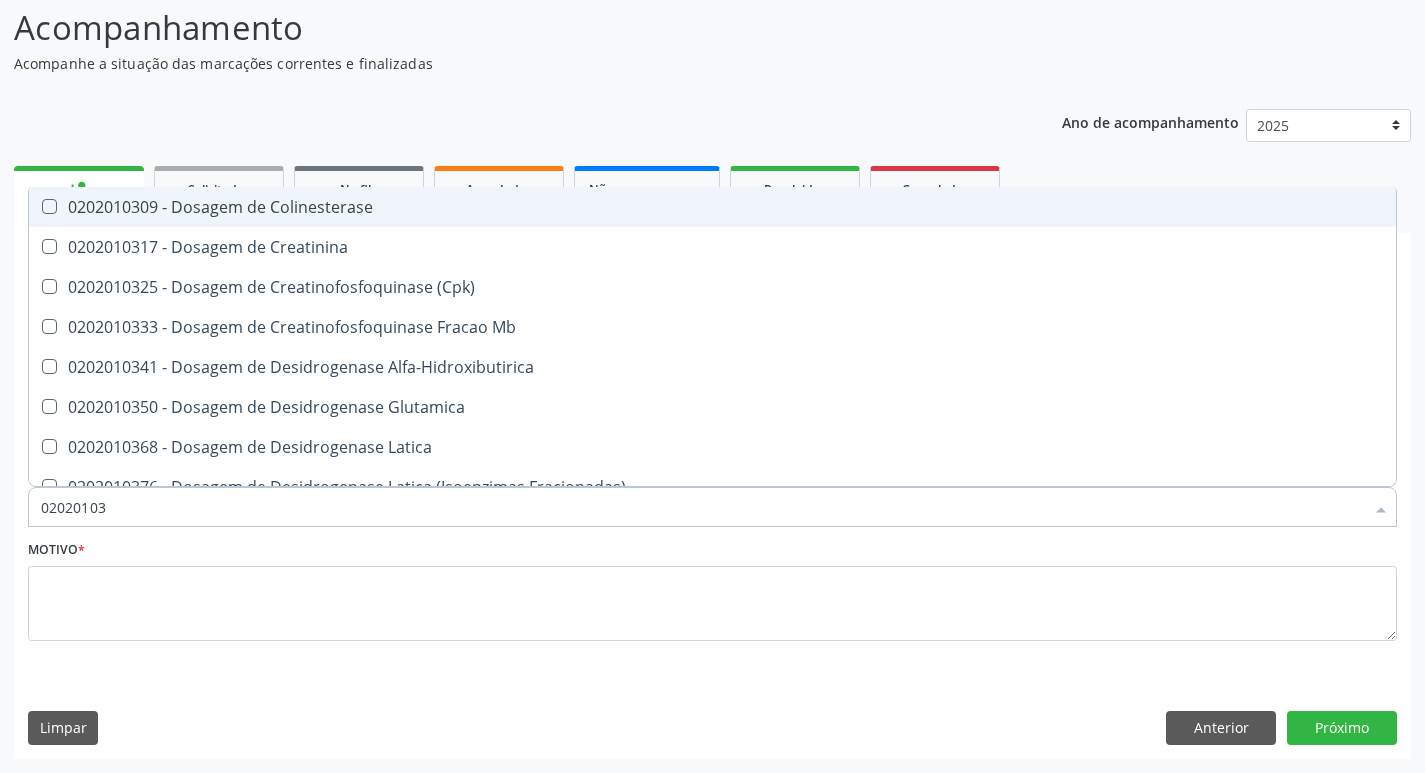 type on "0202010" 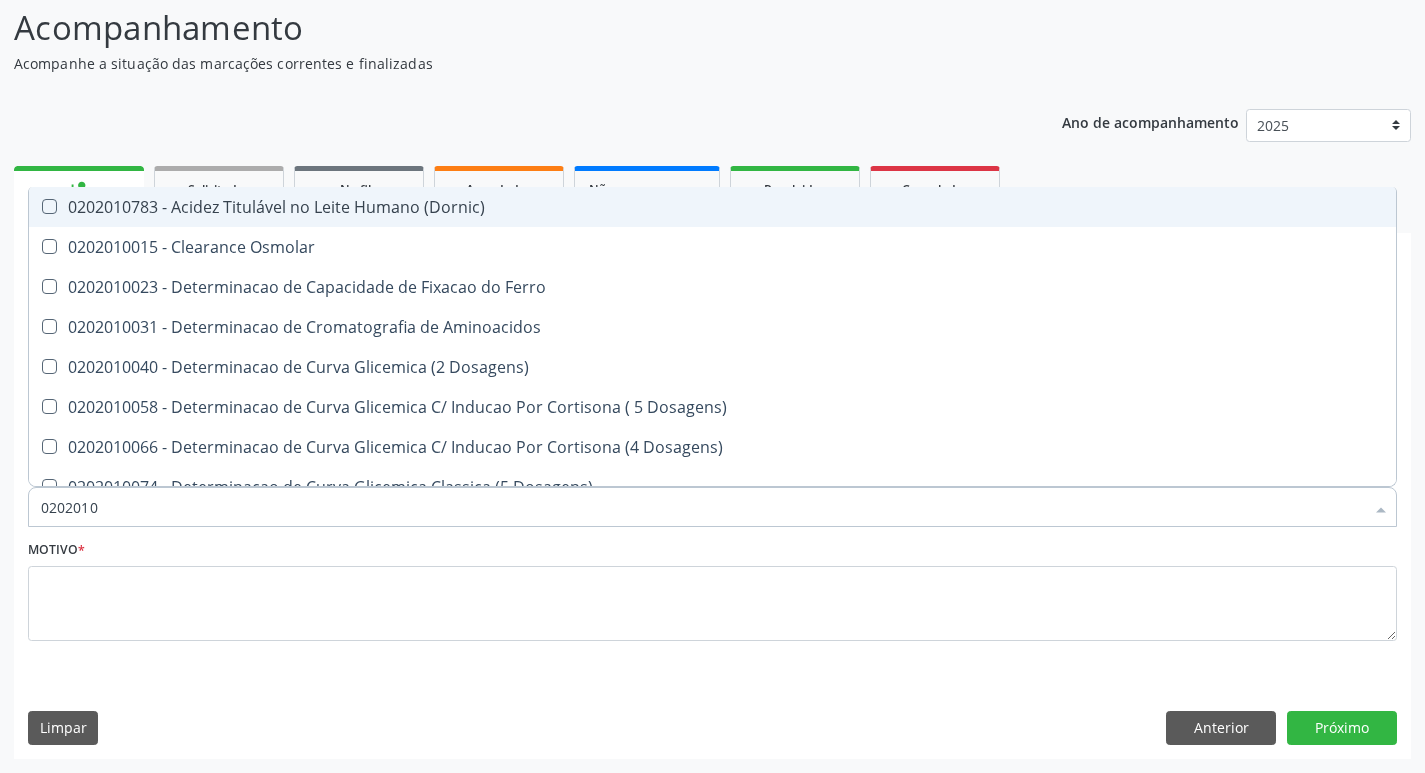 type on "020201" 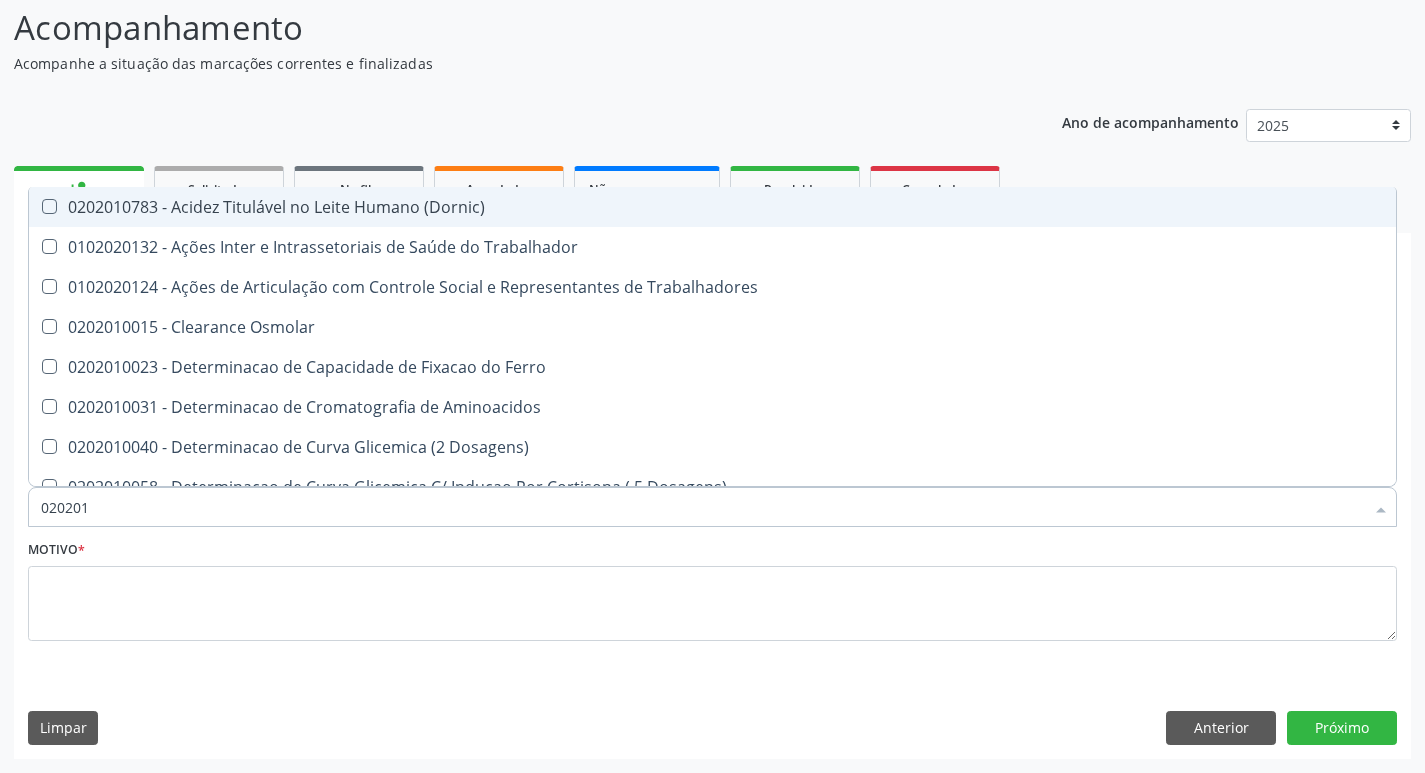 type on "02020" 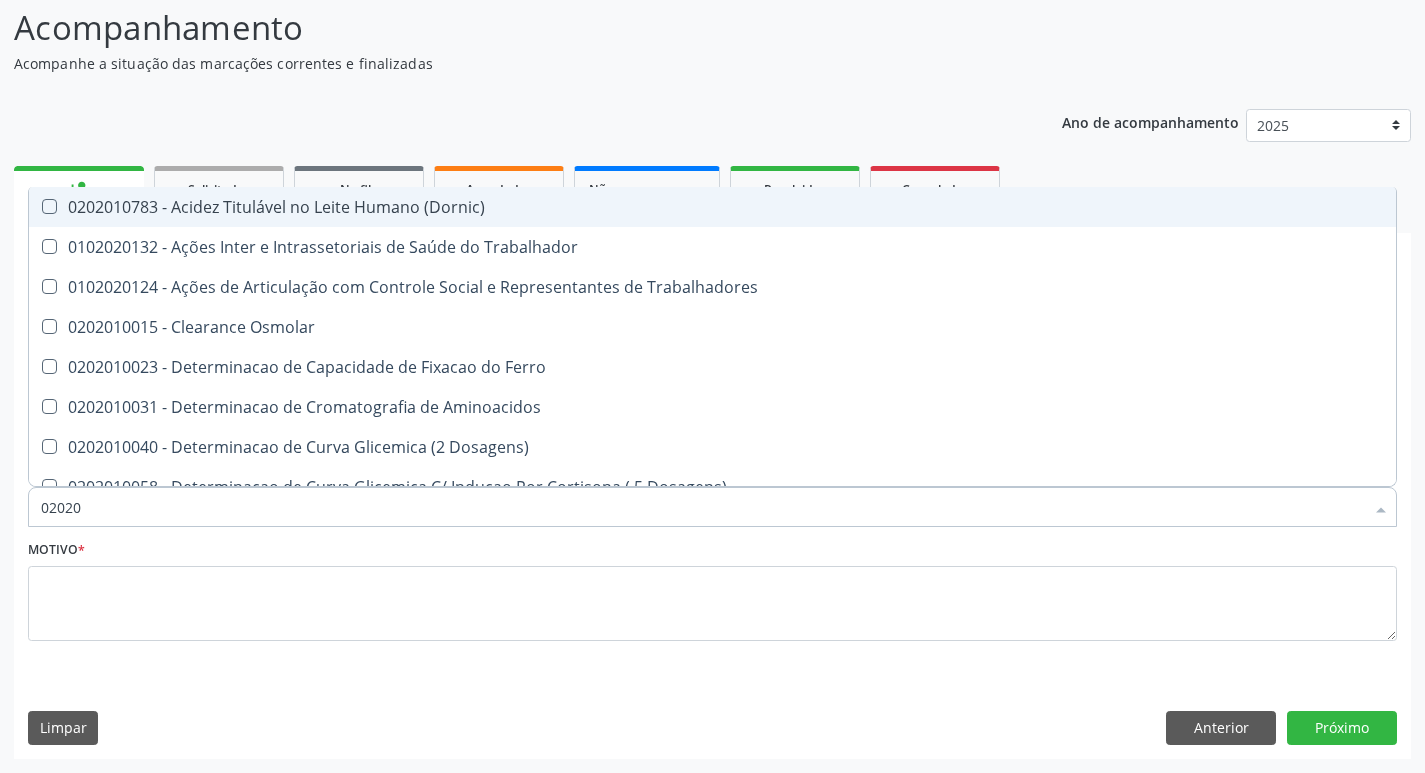 checkbox on "false" 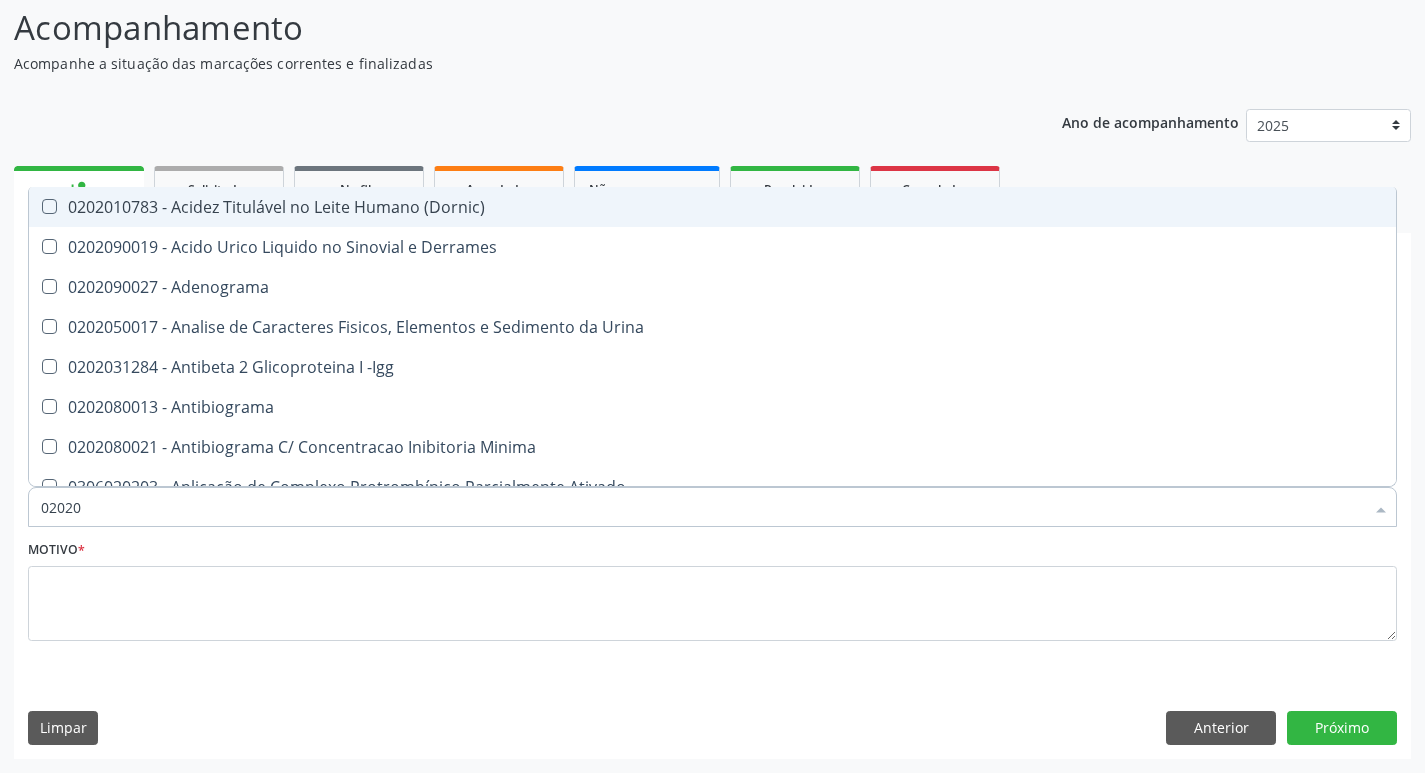 type on "020201" 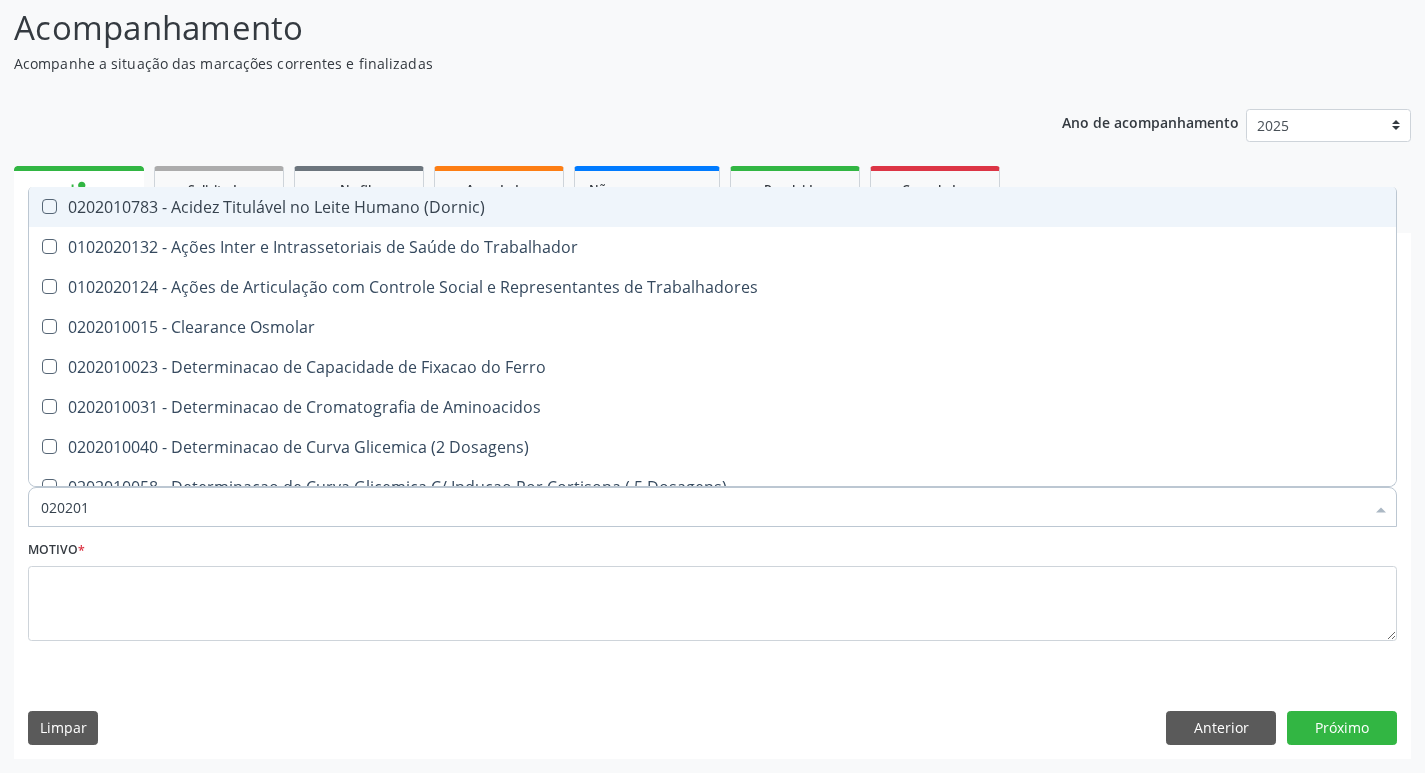 type on "0202010" 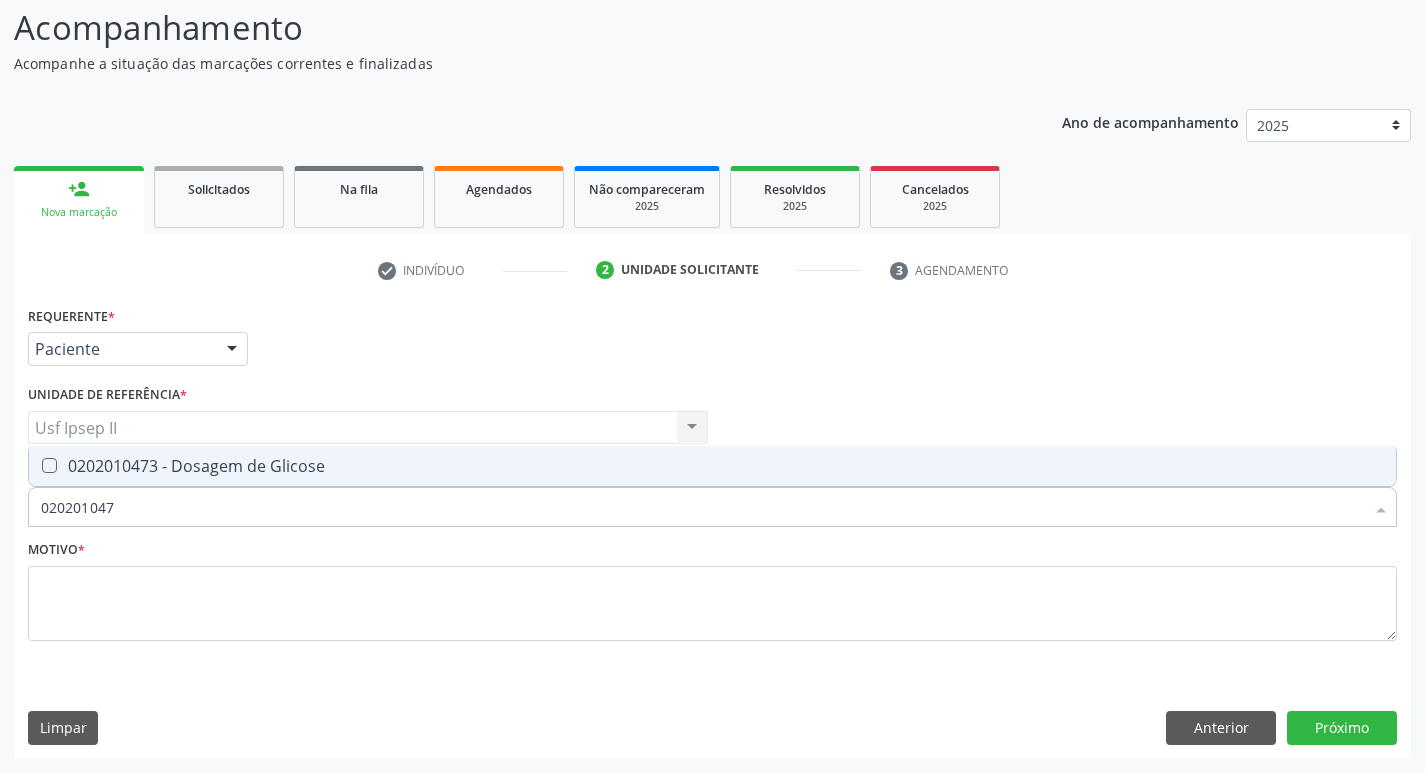 type on "0202010473" 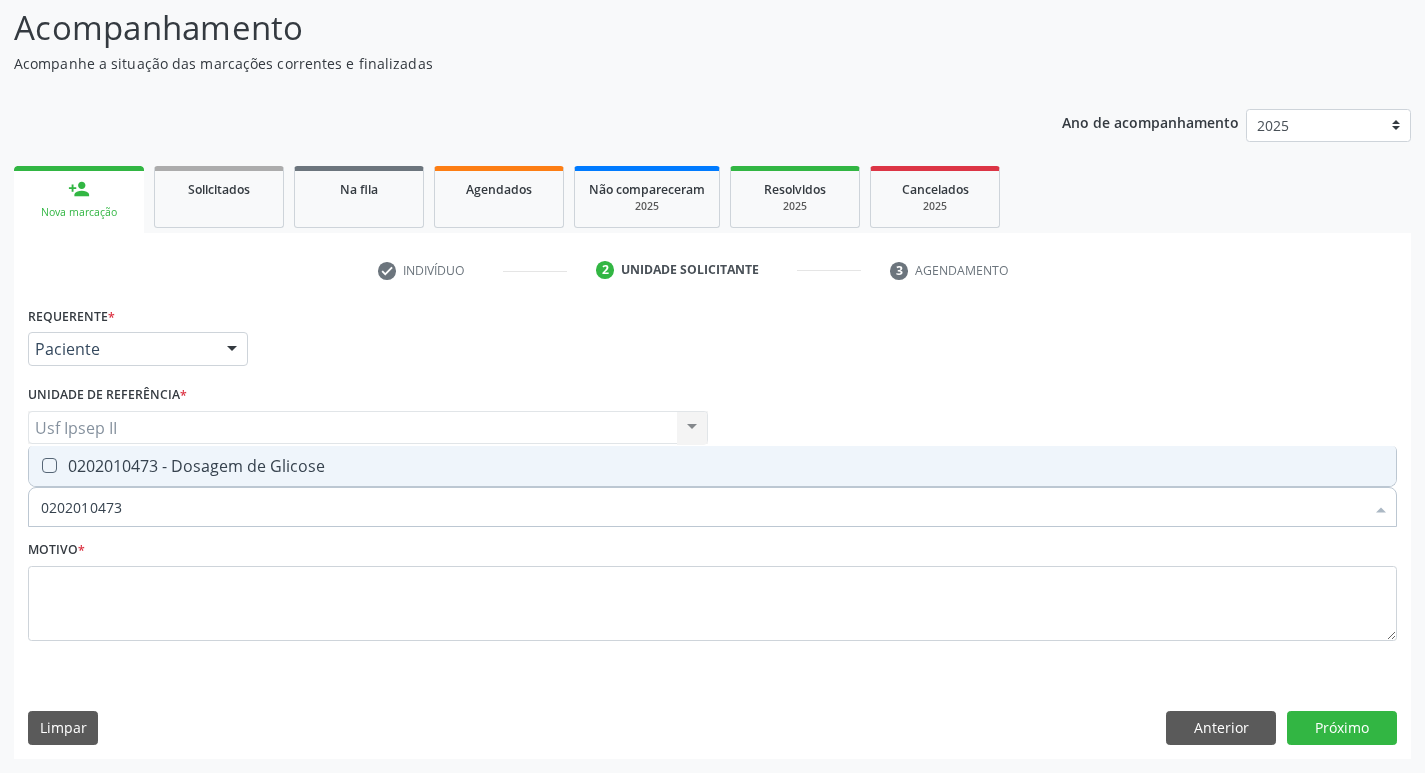 click at bounding box center (49, 465) 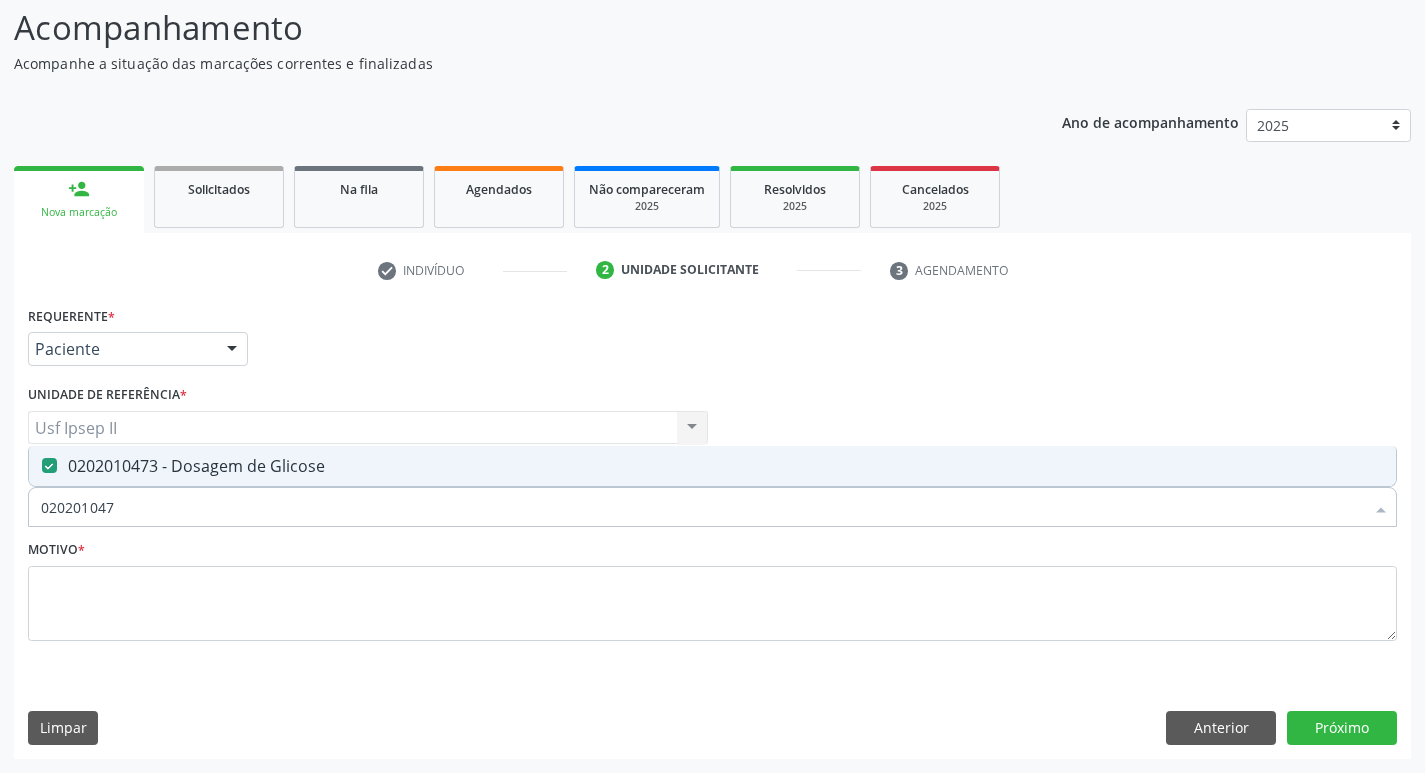 type on "02020104" 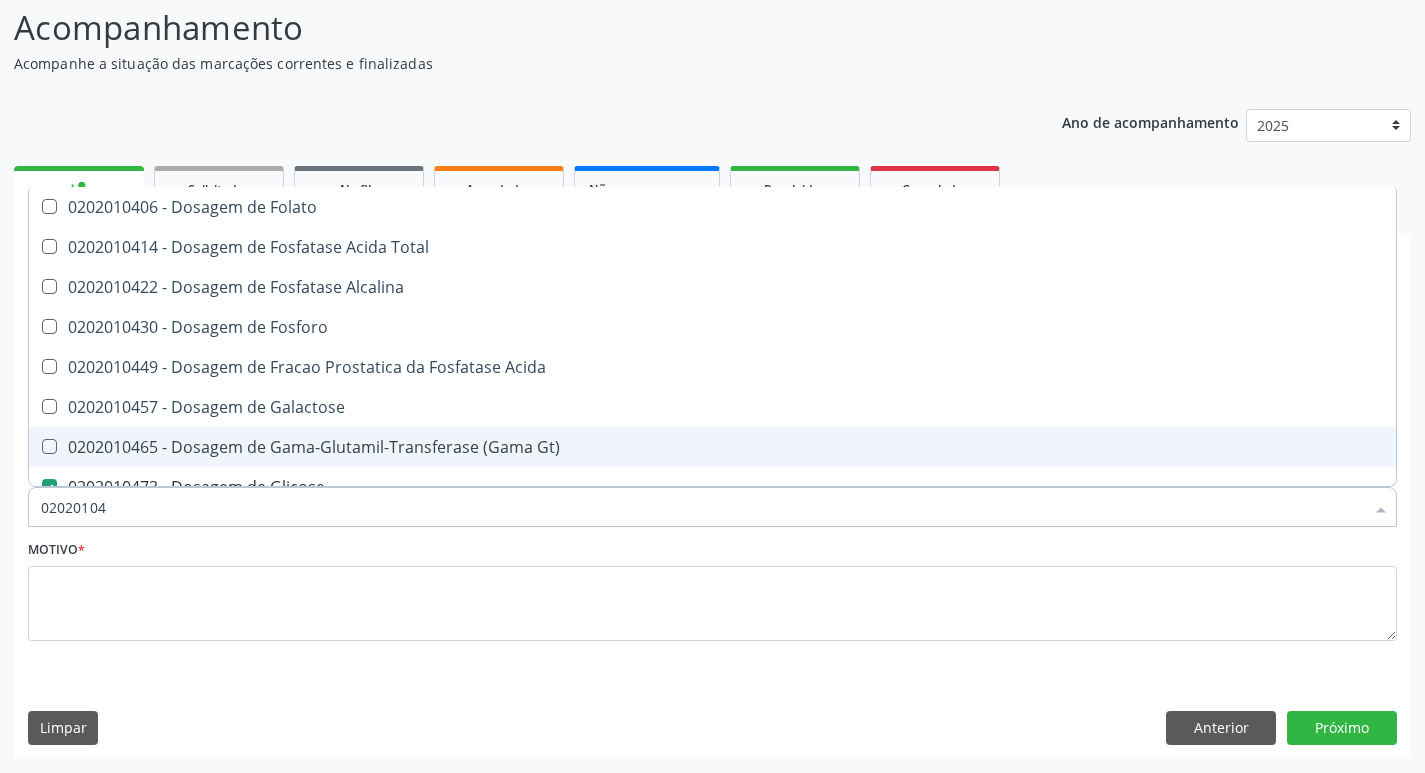 type on "0202010" 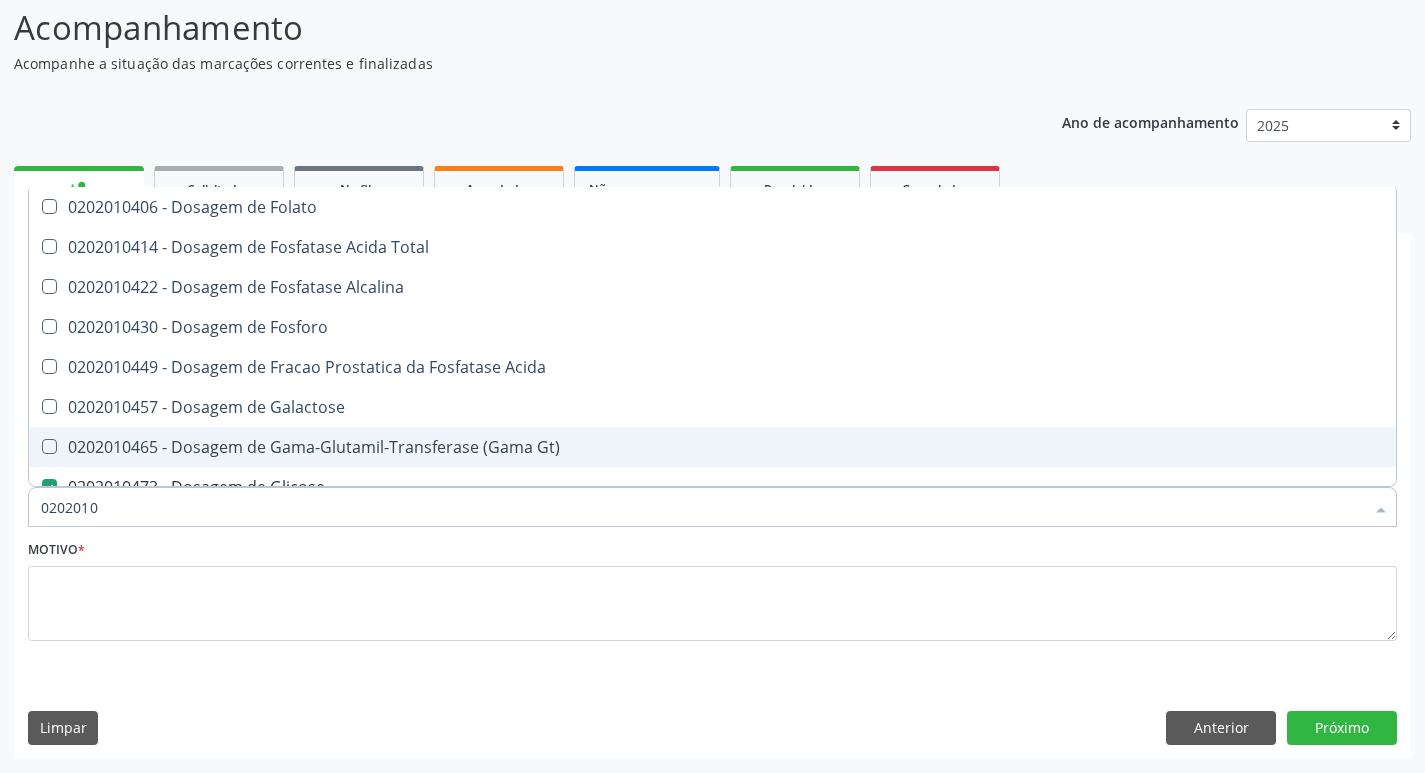 checkbox on "false" 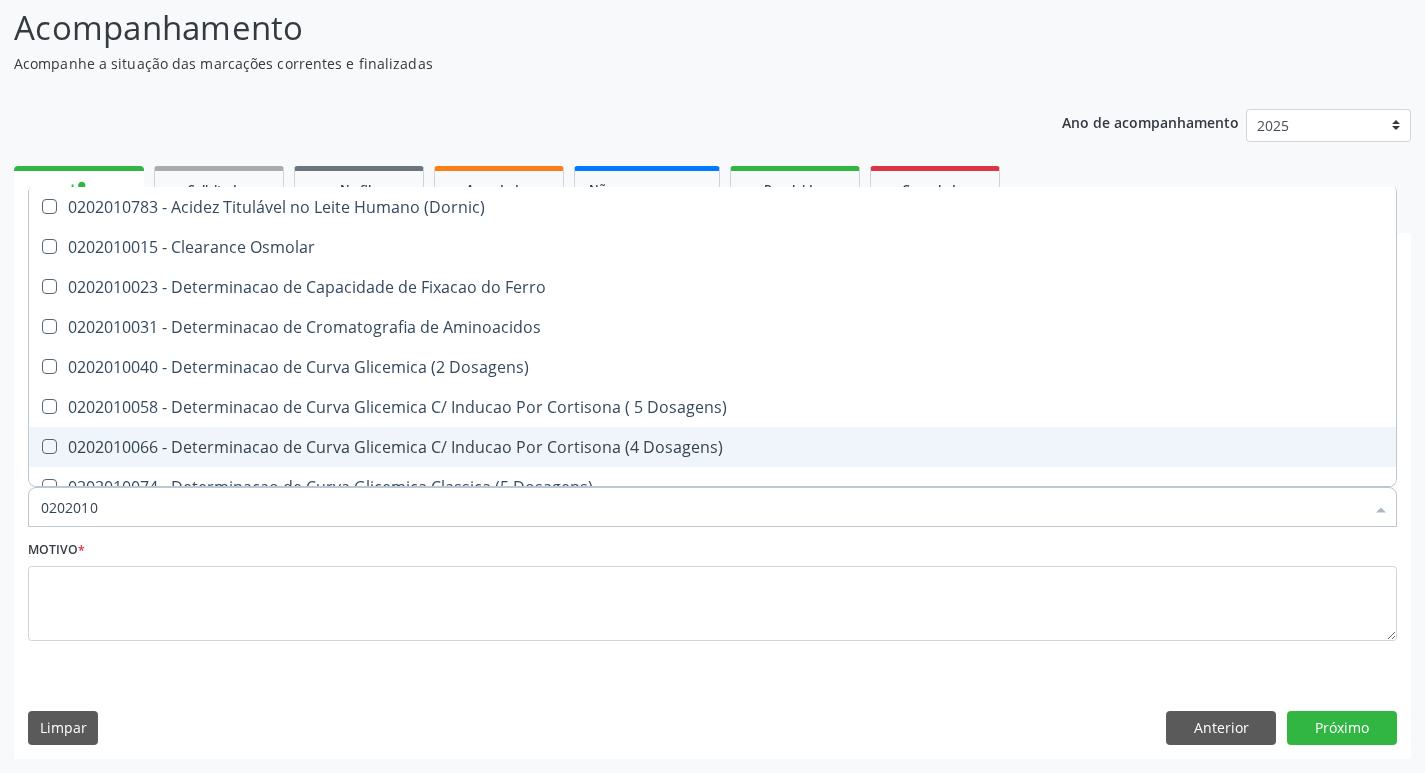type on "020201" 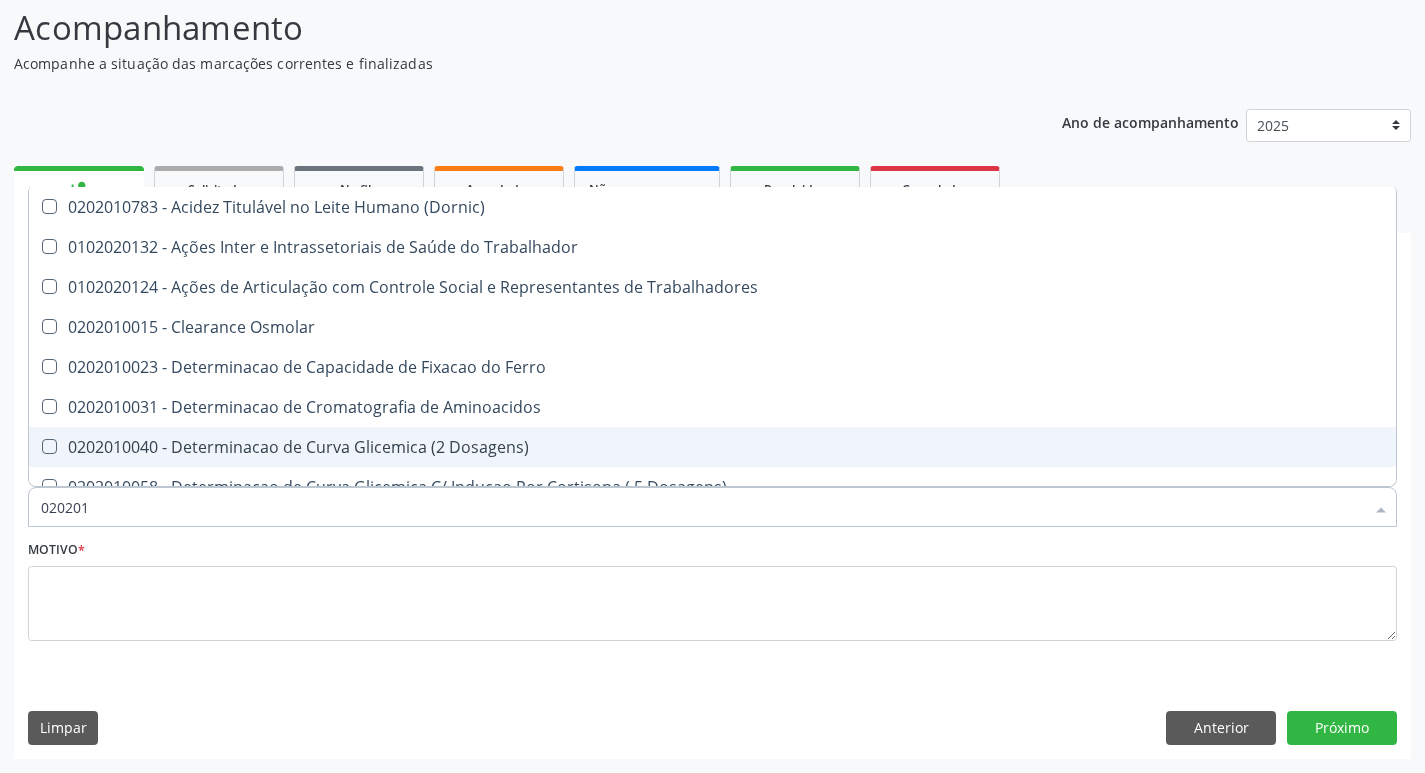 type on "02020" 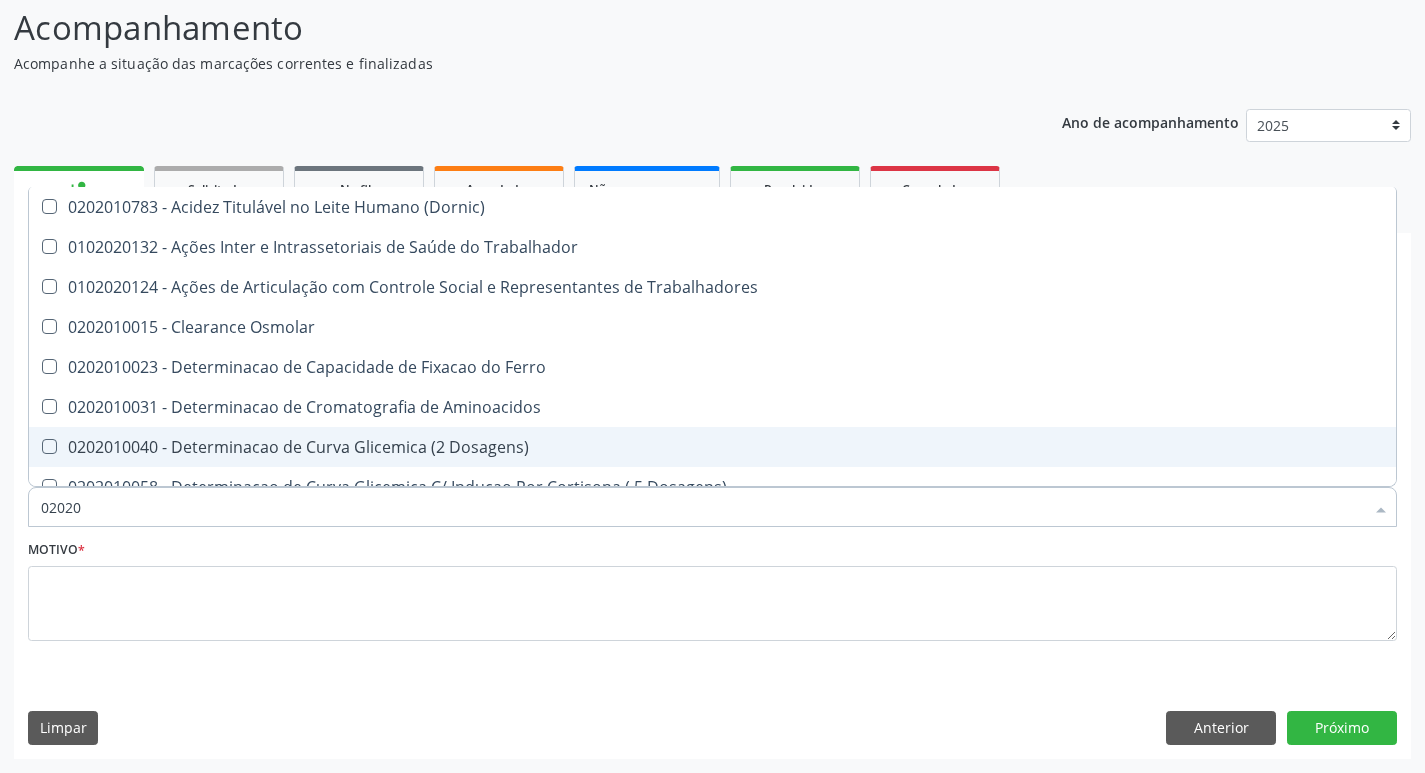 checkbox on "false" 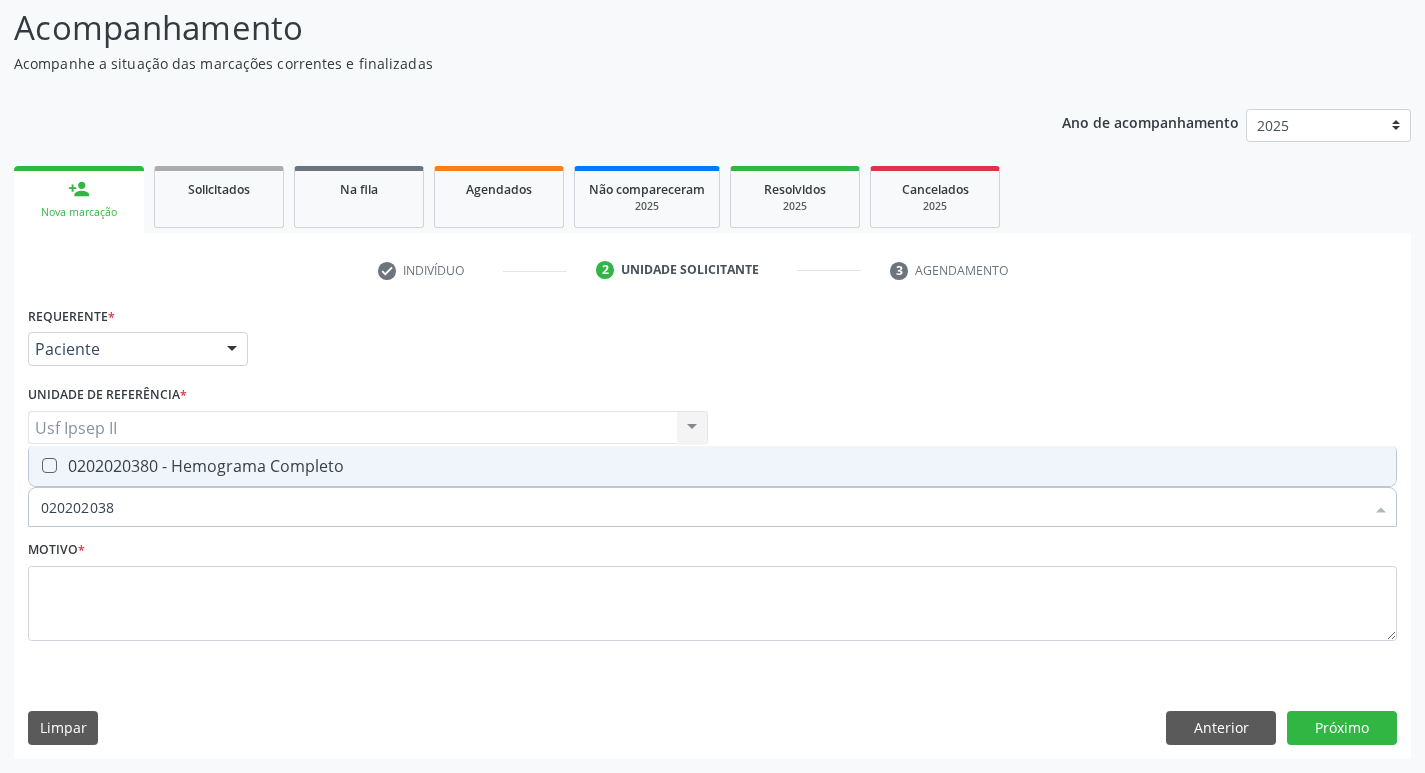 type on "0202020380" 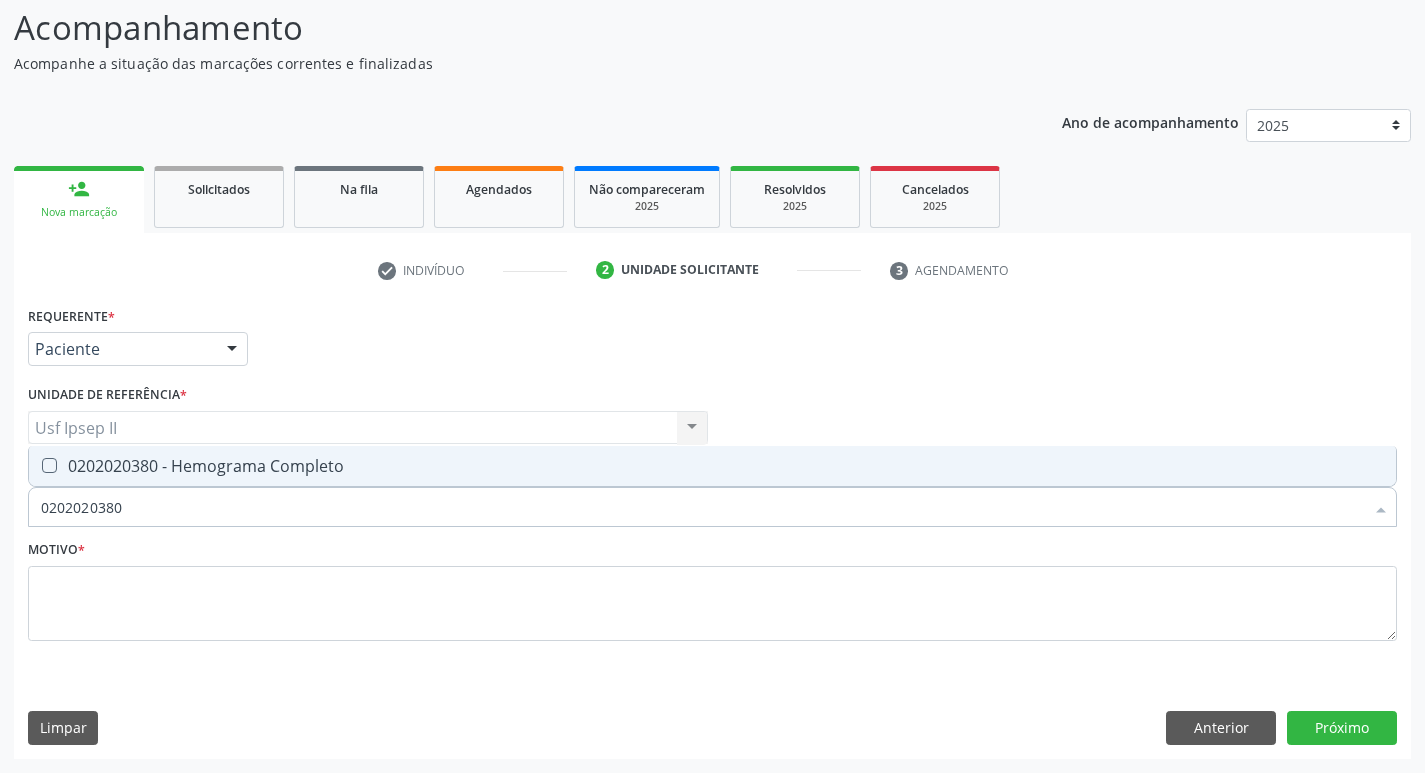 click at bounding box center (49, 465) 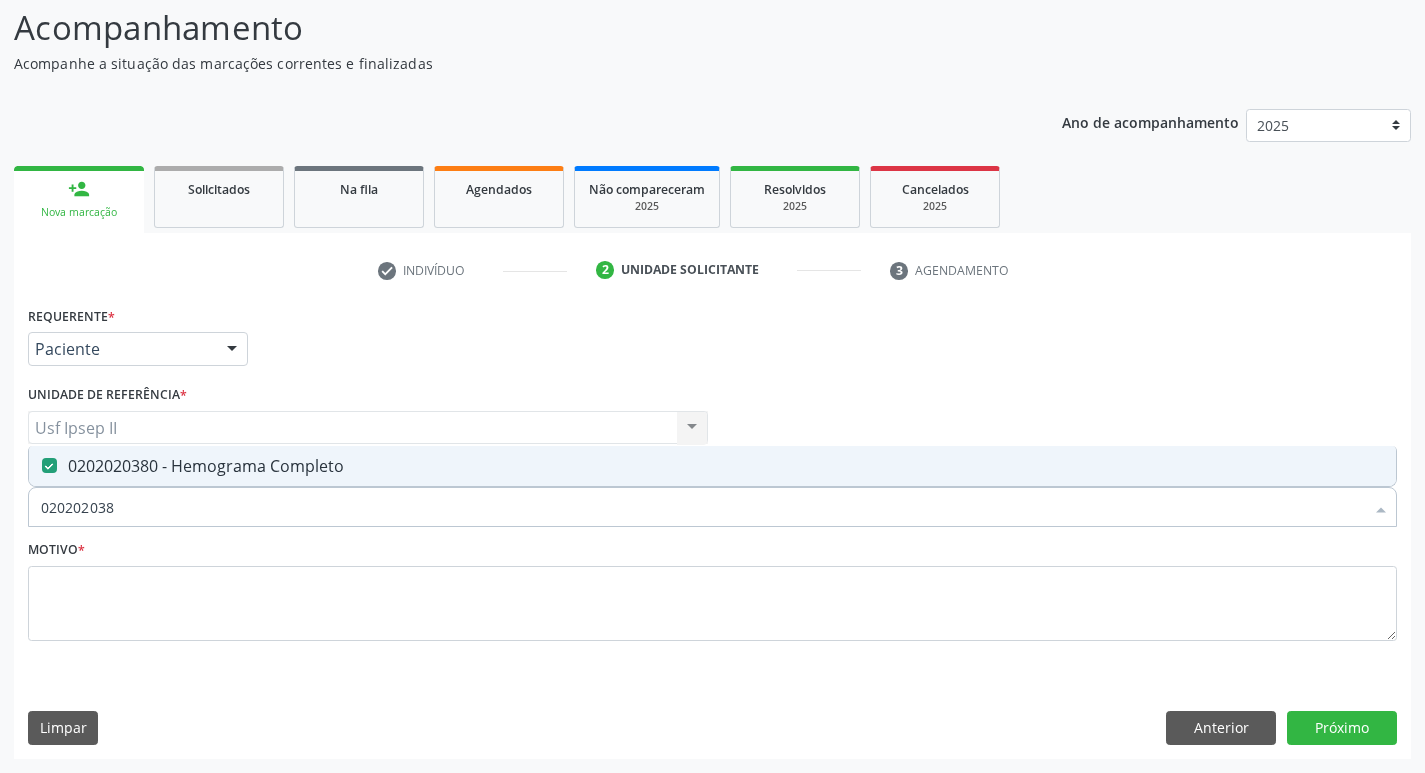 type on "02020203" 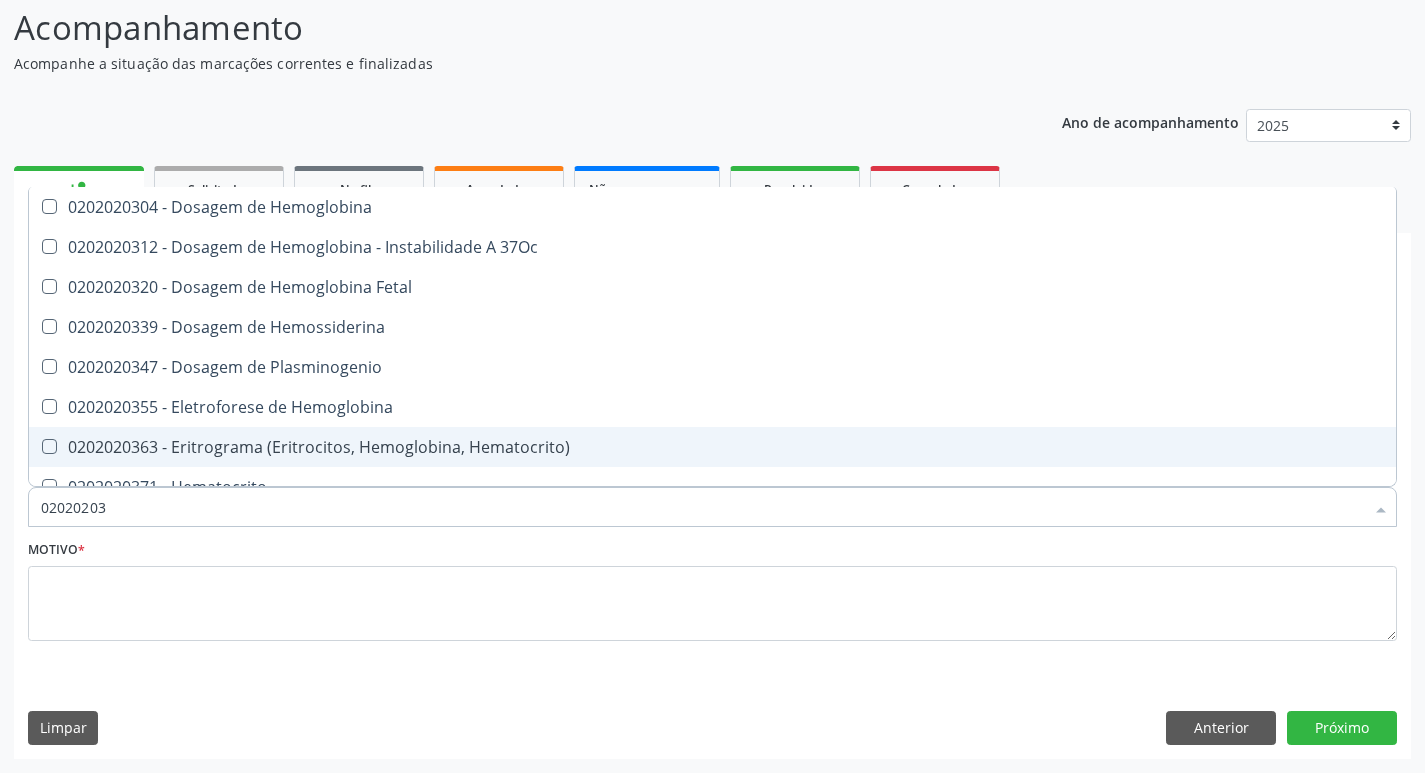 type on "0202020" 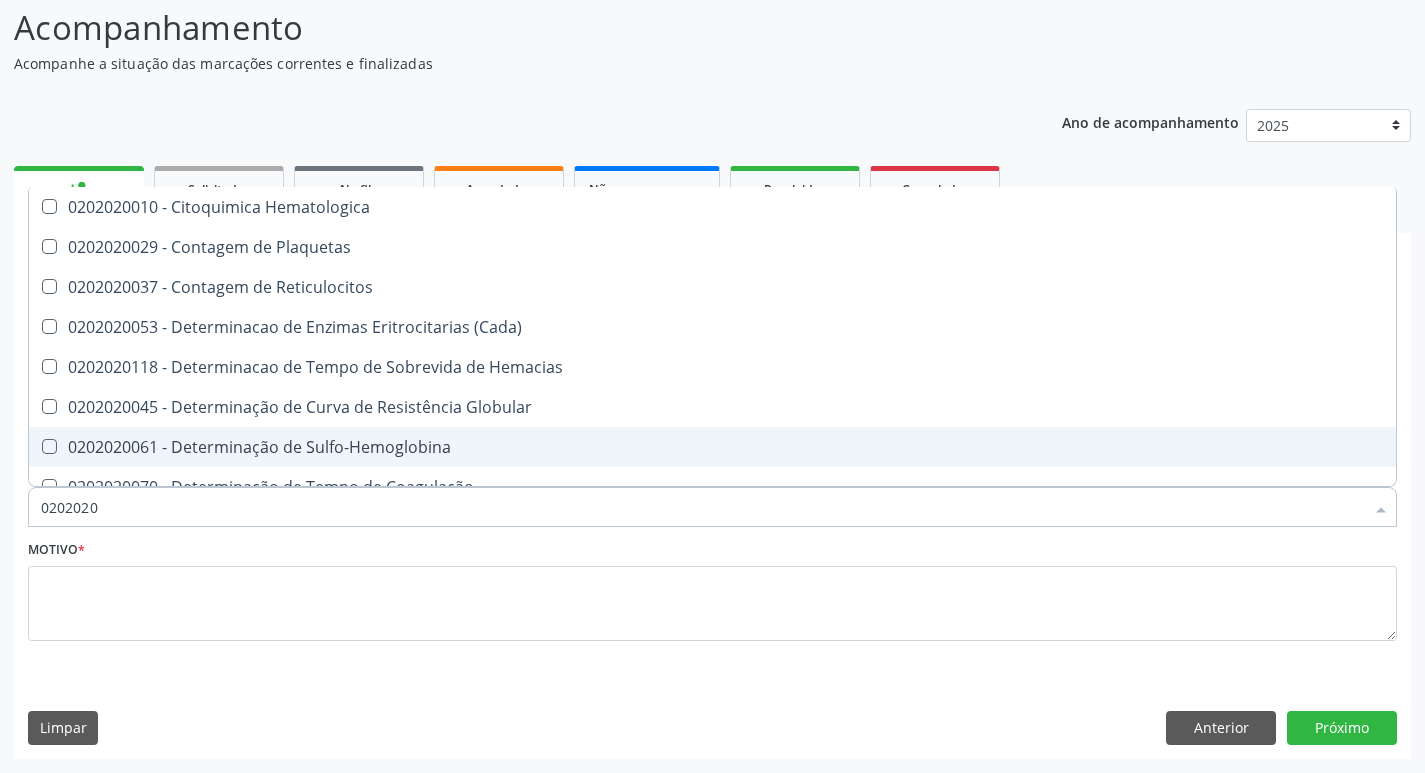 type on "020202" 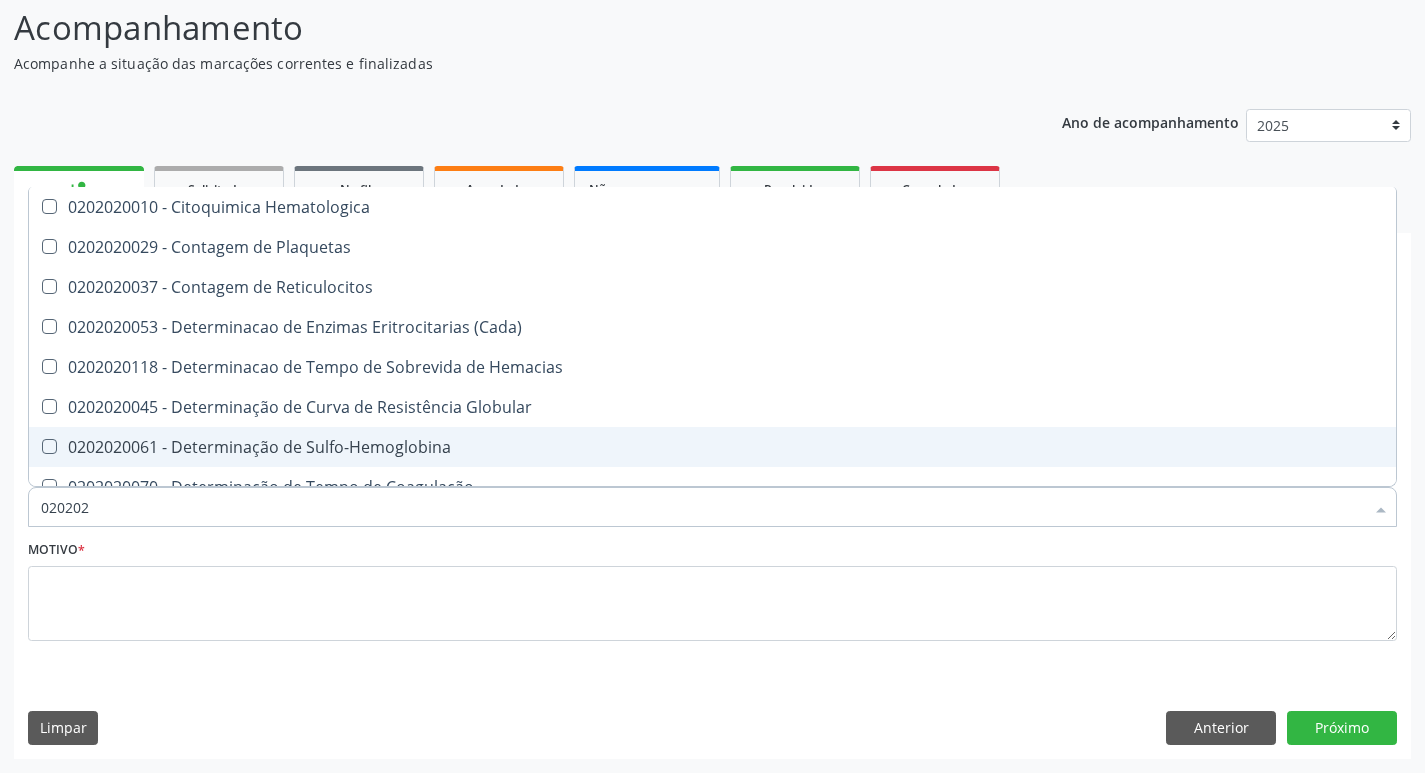 type on "02020" 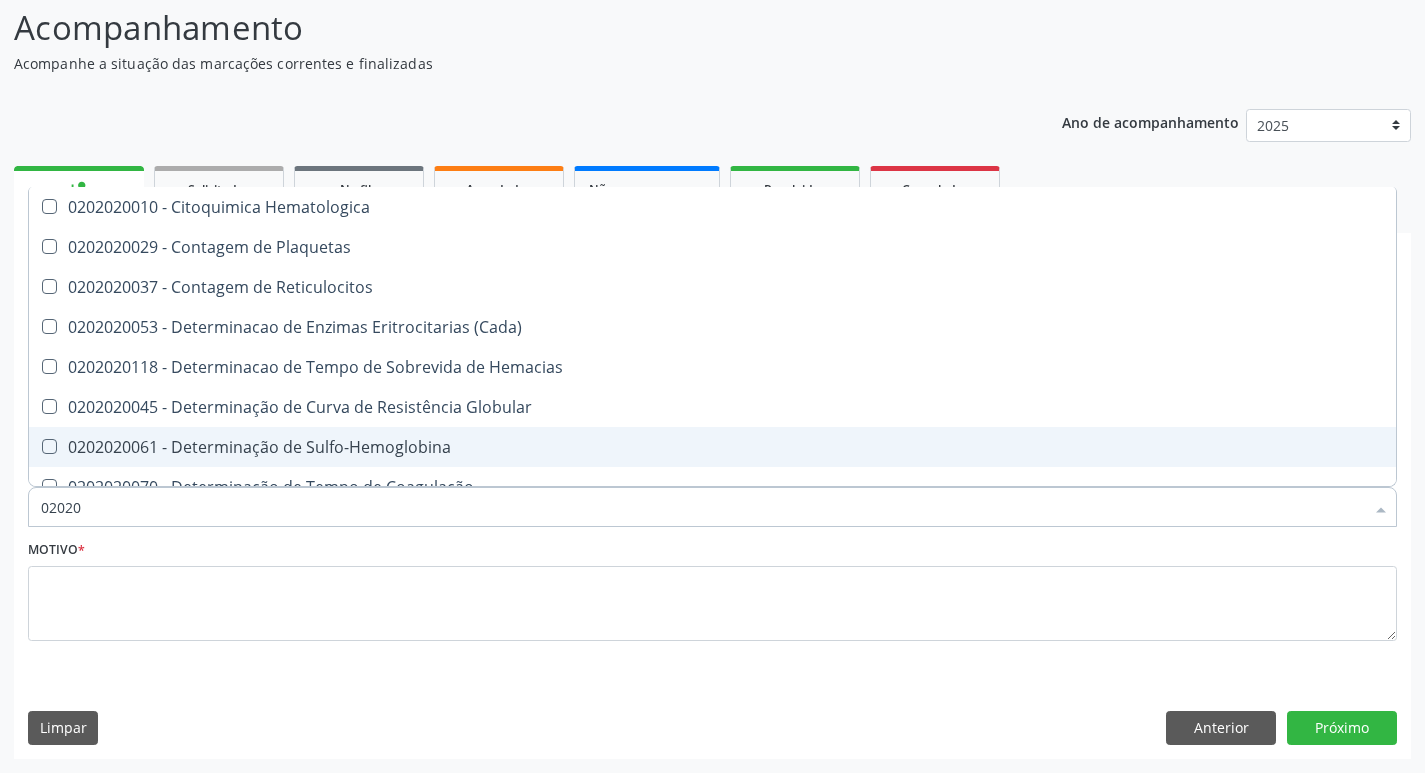 checkbox on "false" 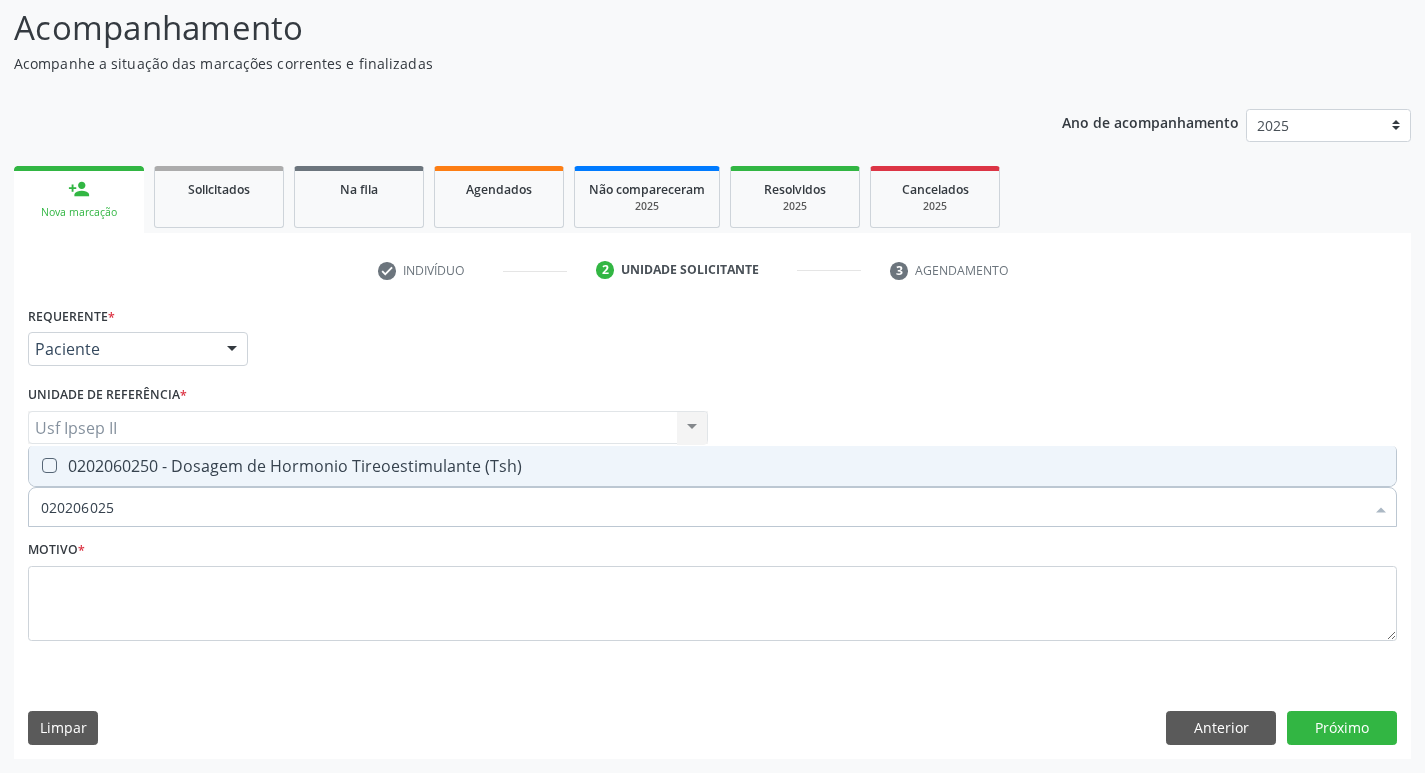 type on "0202060250" 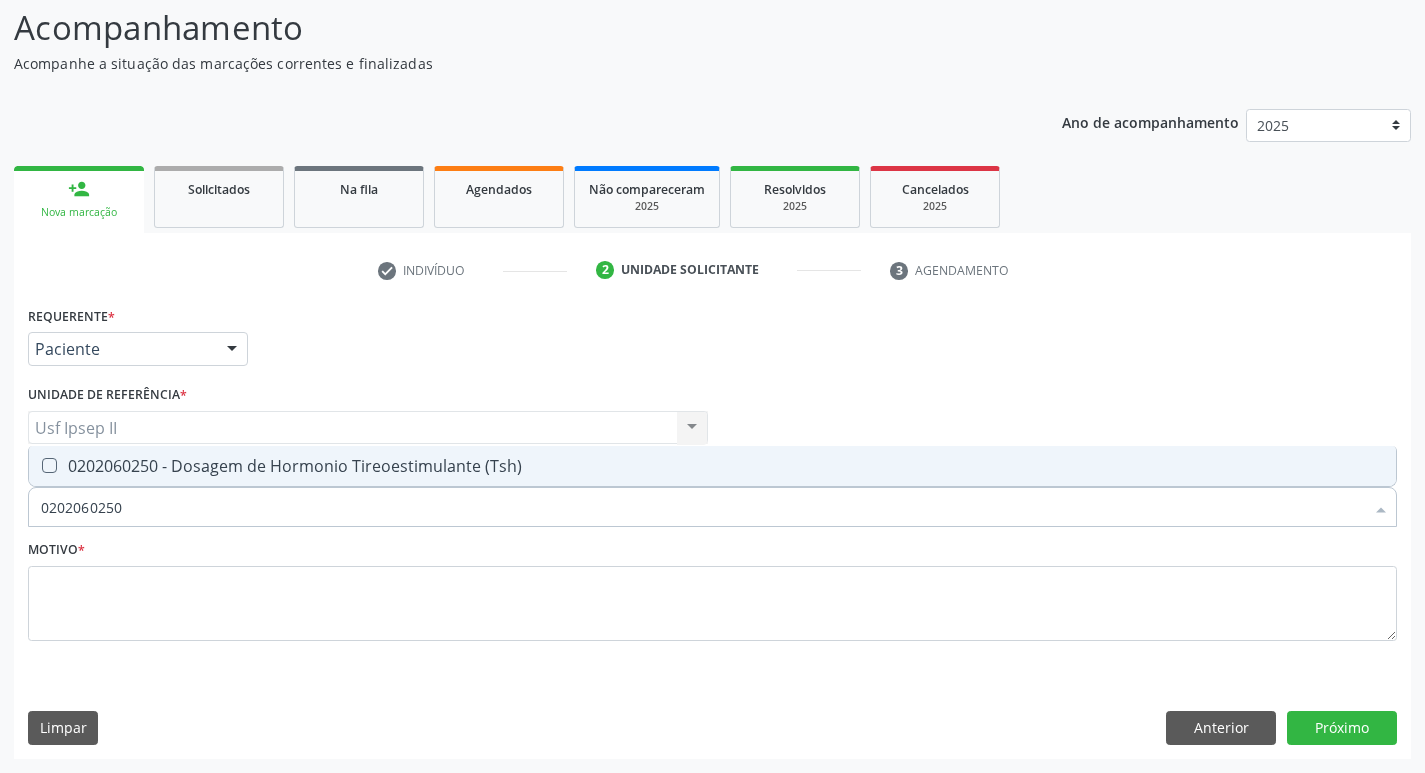 click at bounding box center [49, 465] 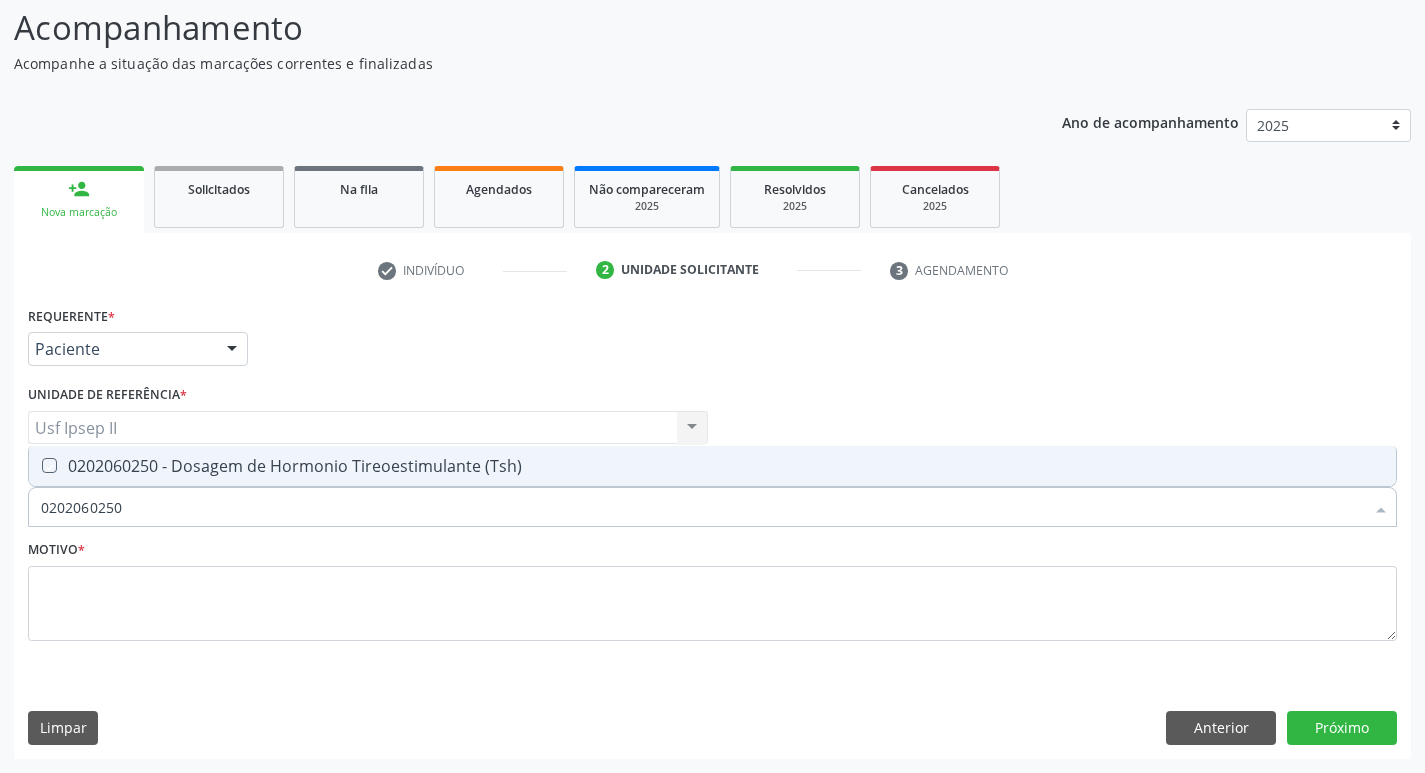 click at bounding box center [35, 465] 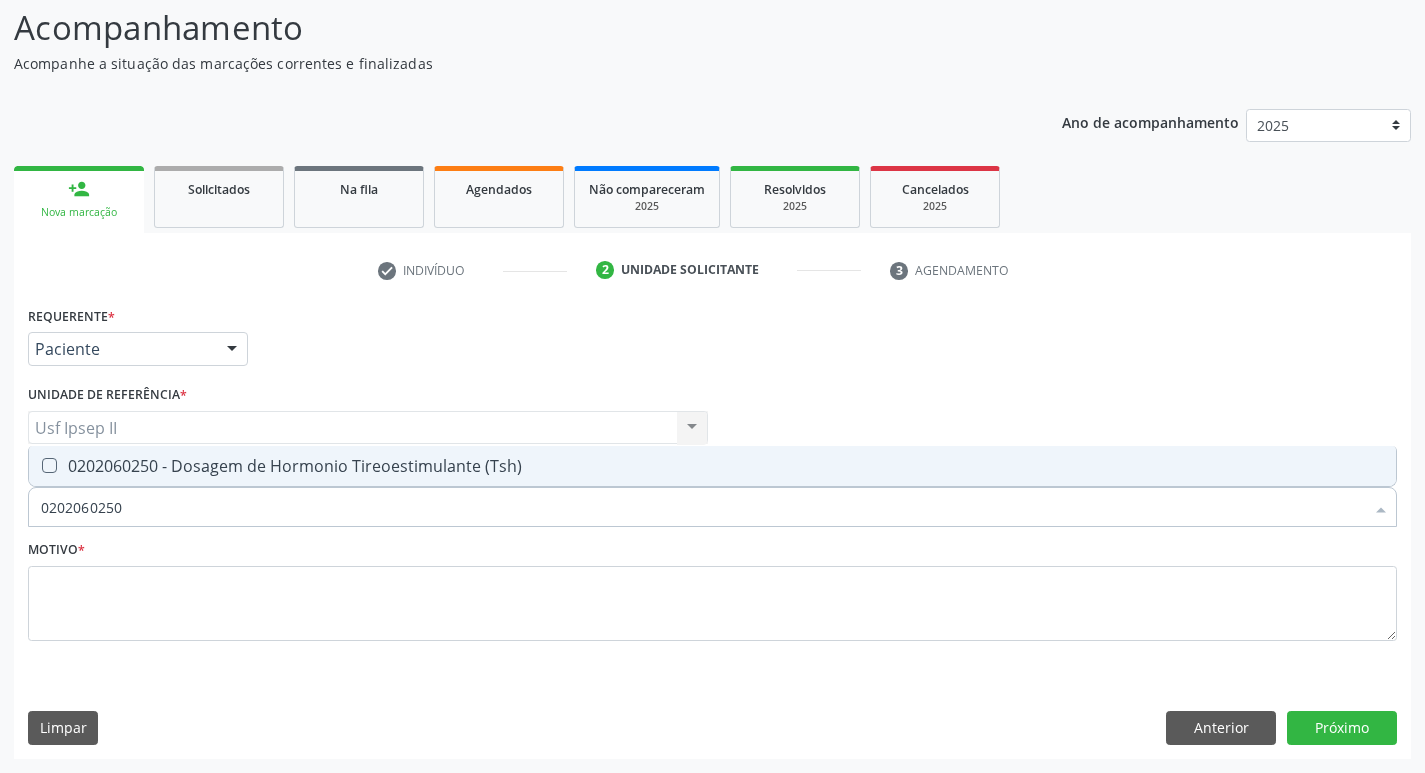 checkbox on "true" 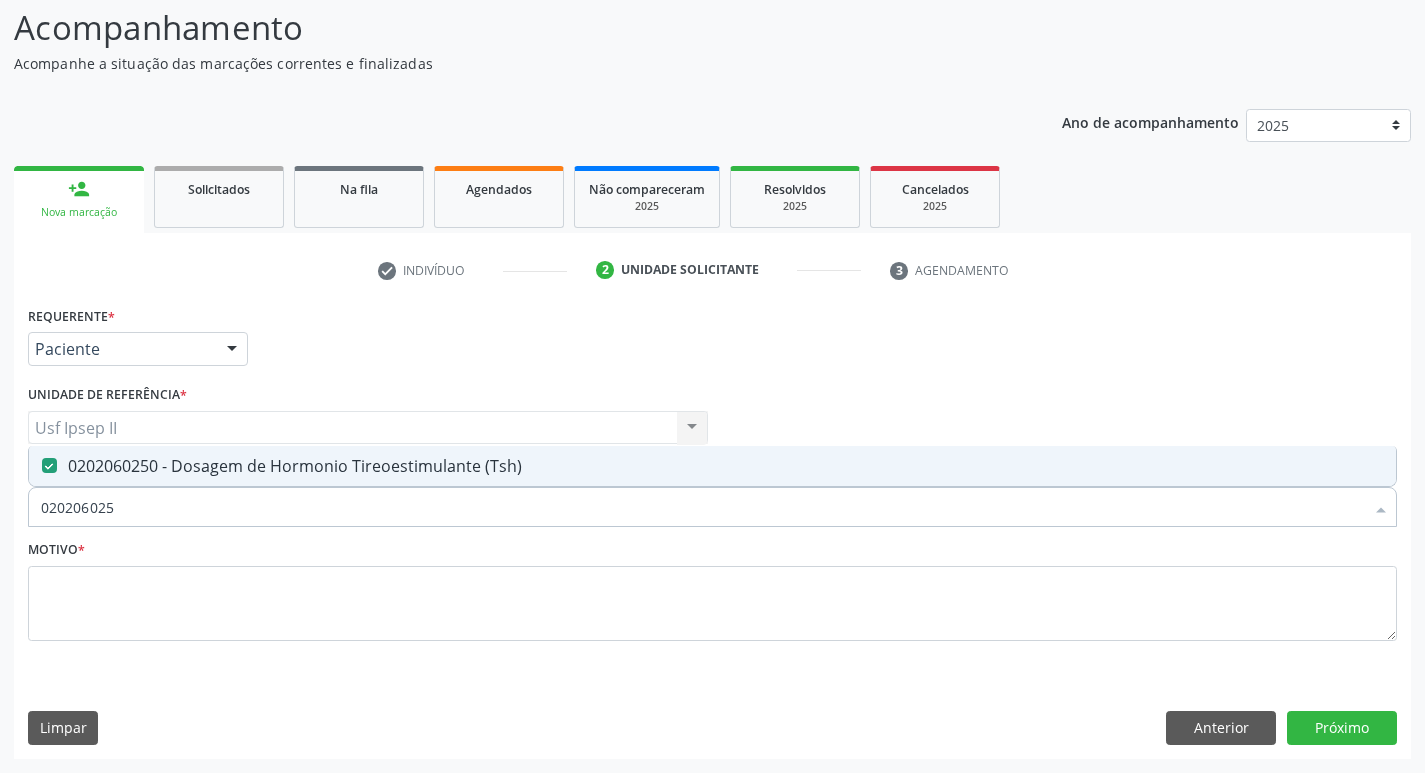 type on "02020602" 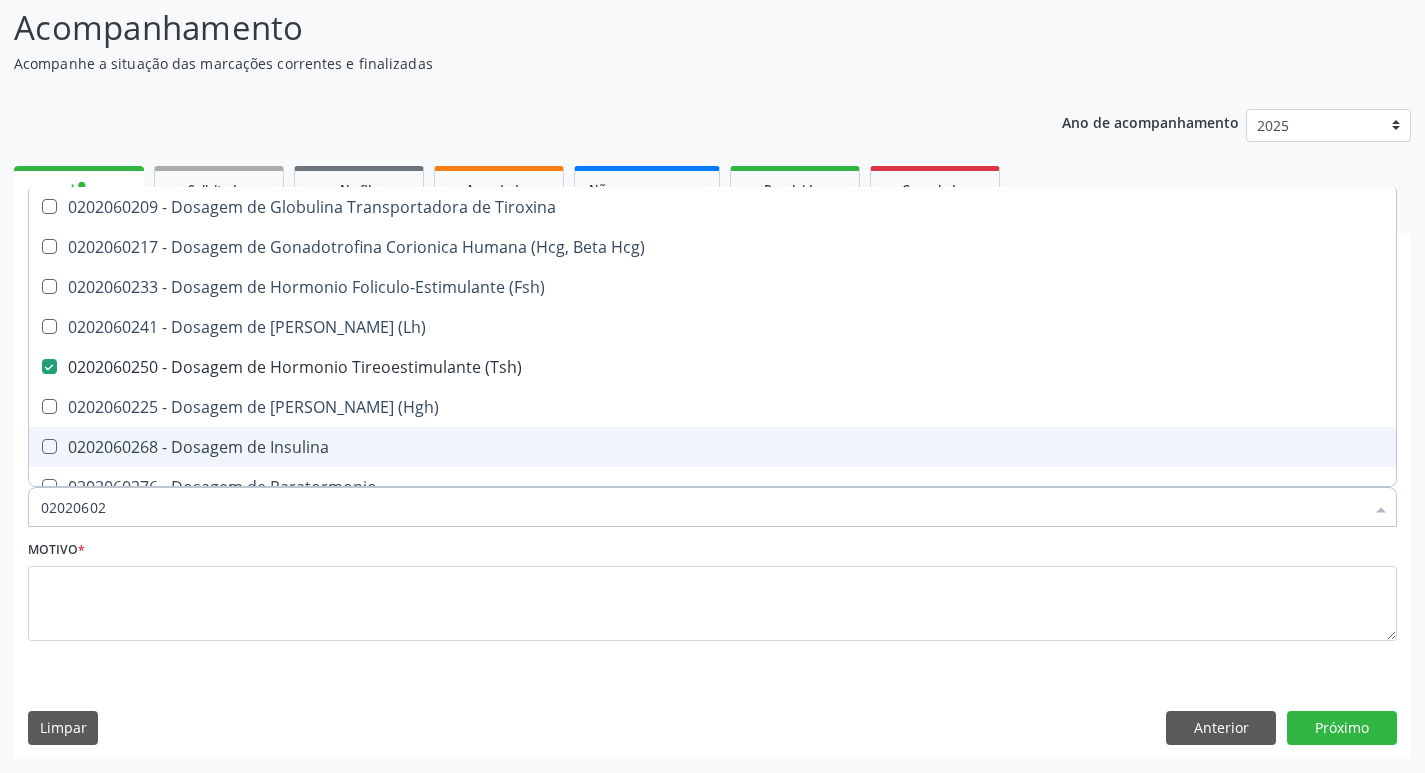 type on "0202060" 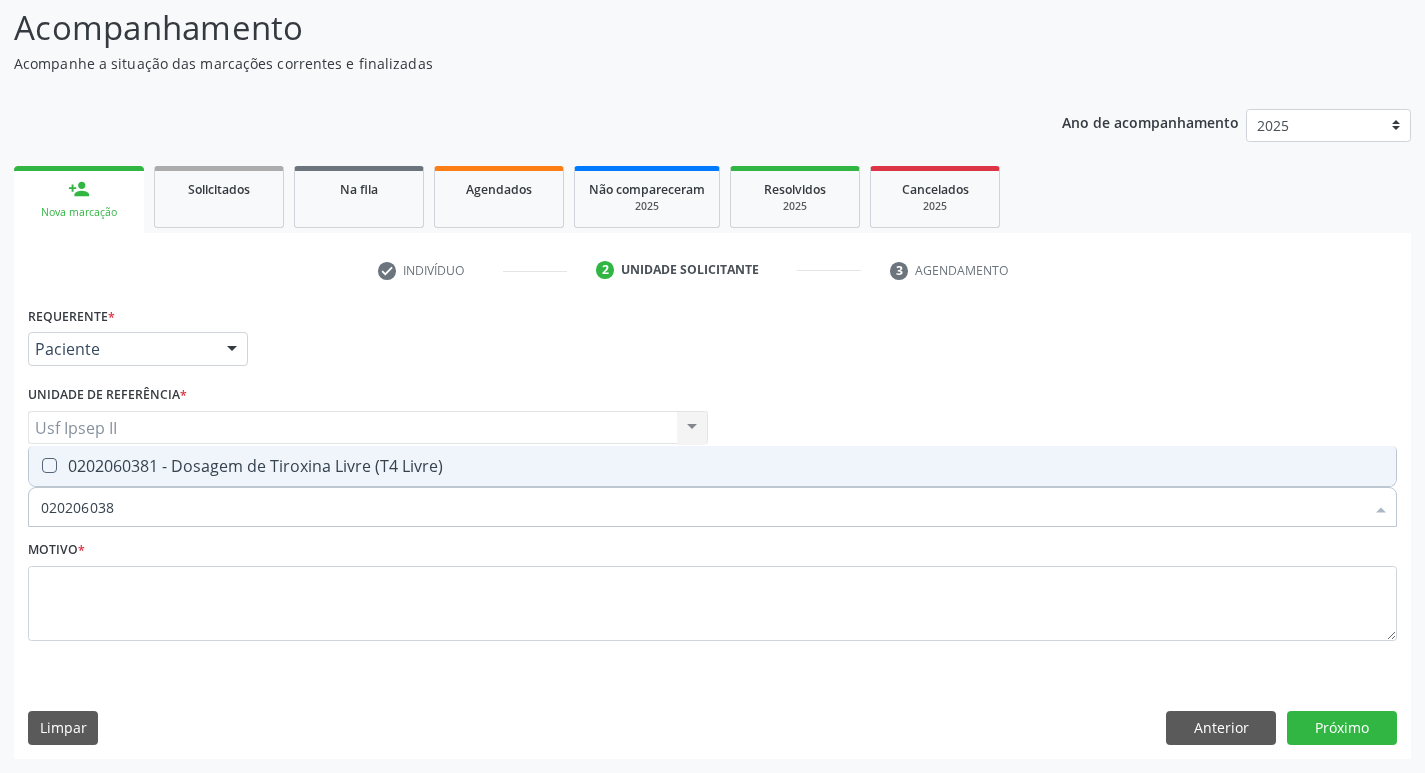 type on "0202060381" 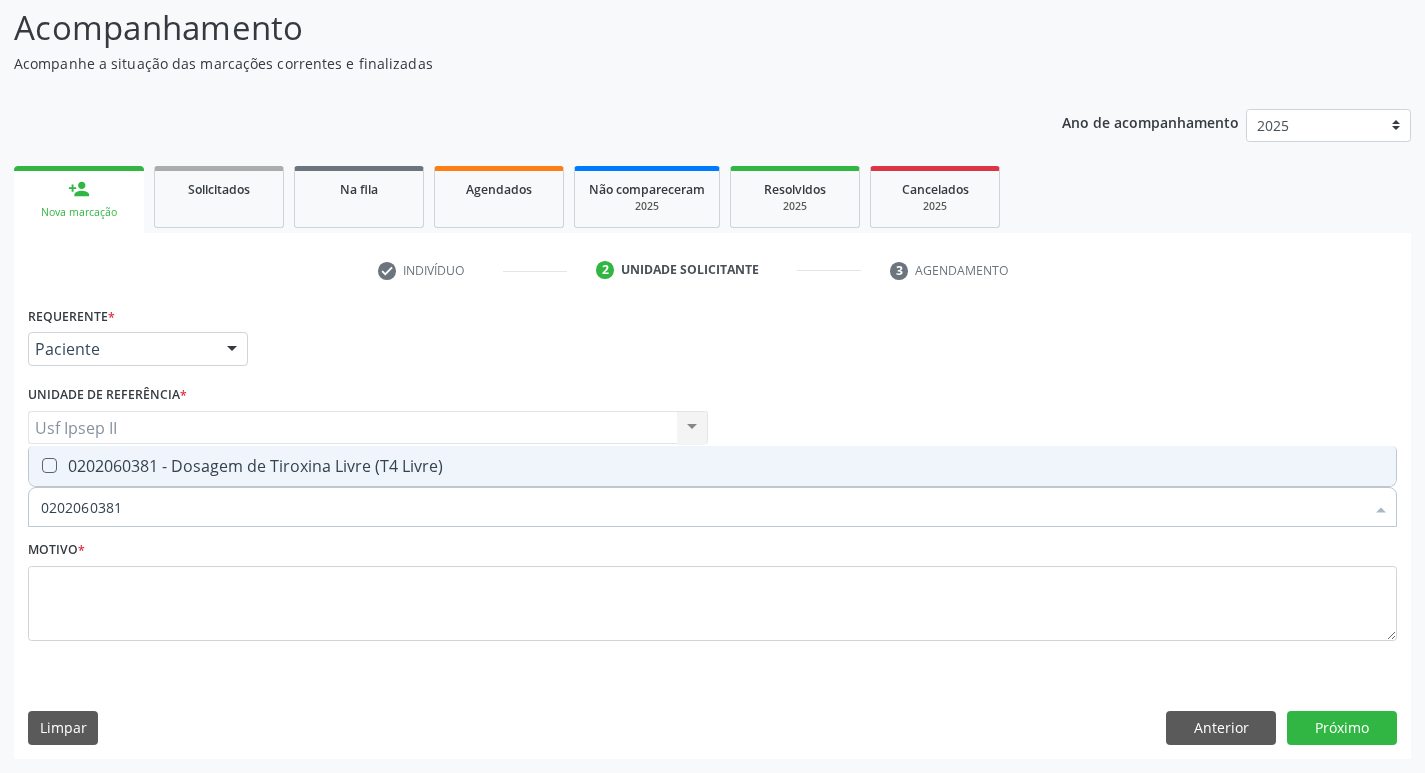 click at bounding box center [49, 465] 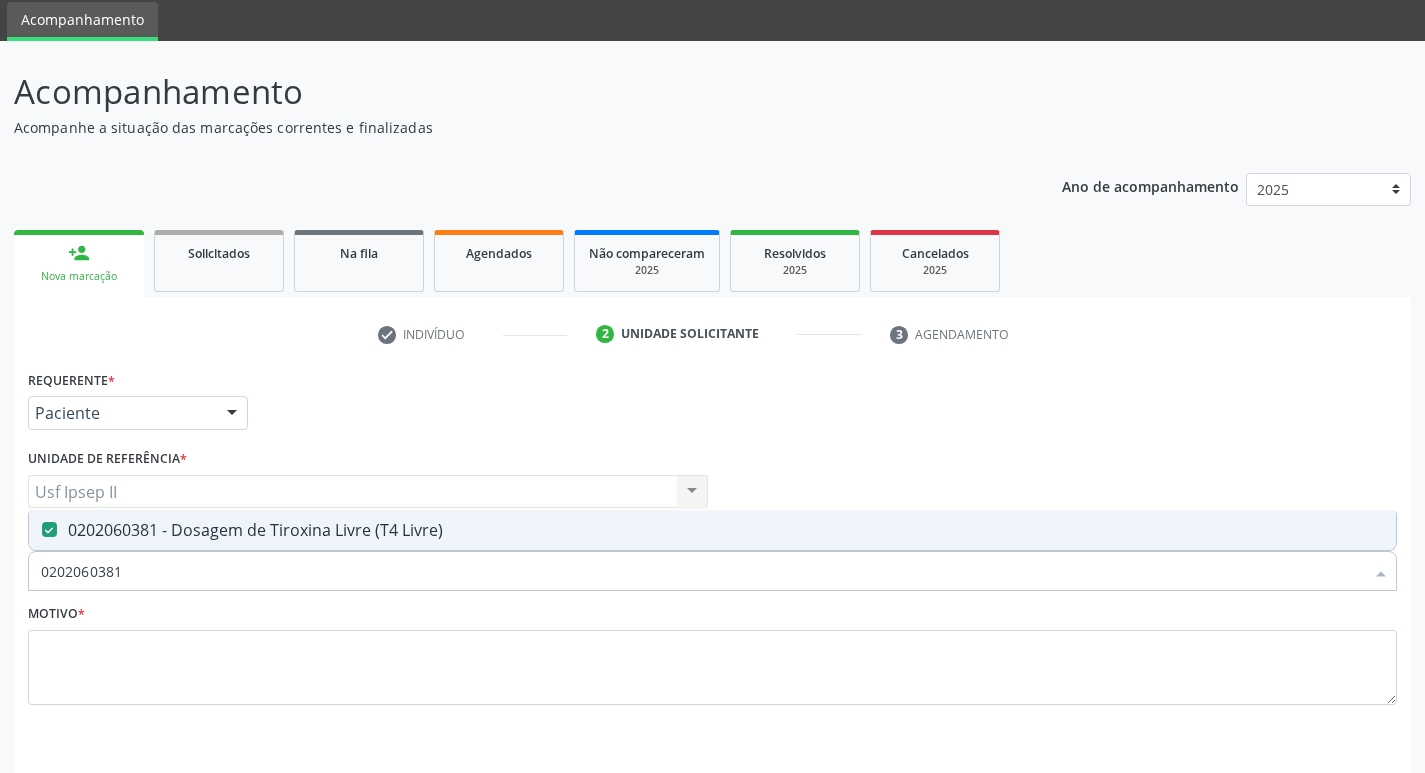 scroll, scrollTop: 133, scrollLeft: 0, axis: vertical 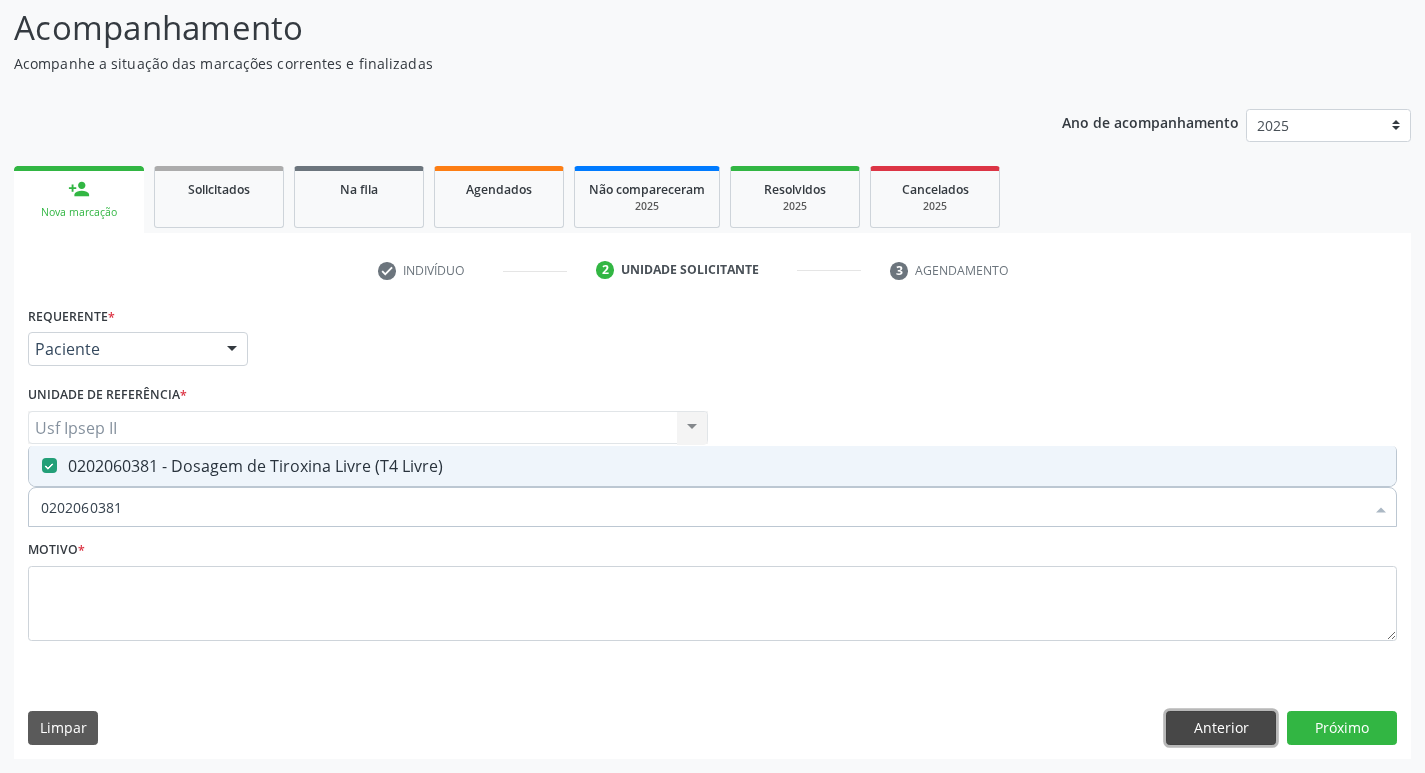 click on "Anterior" at bounding box center [1221, 728] 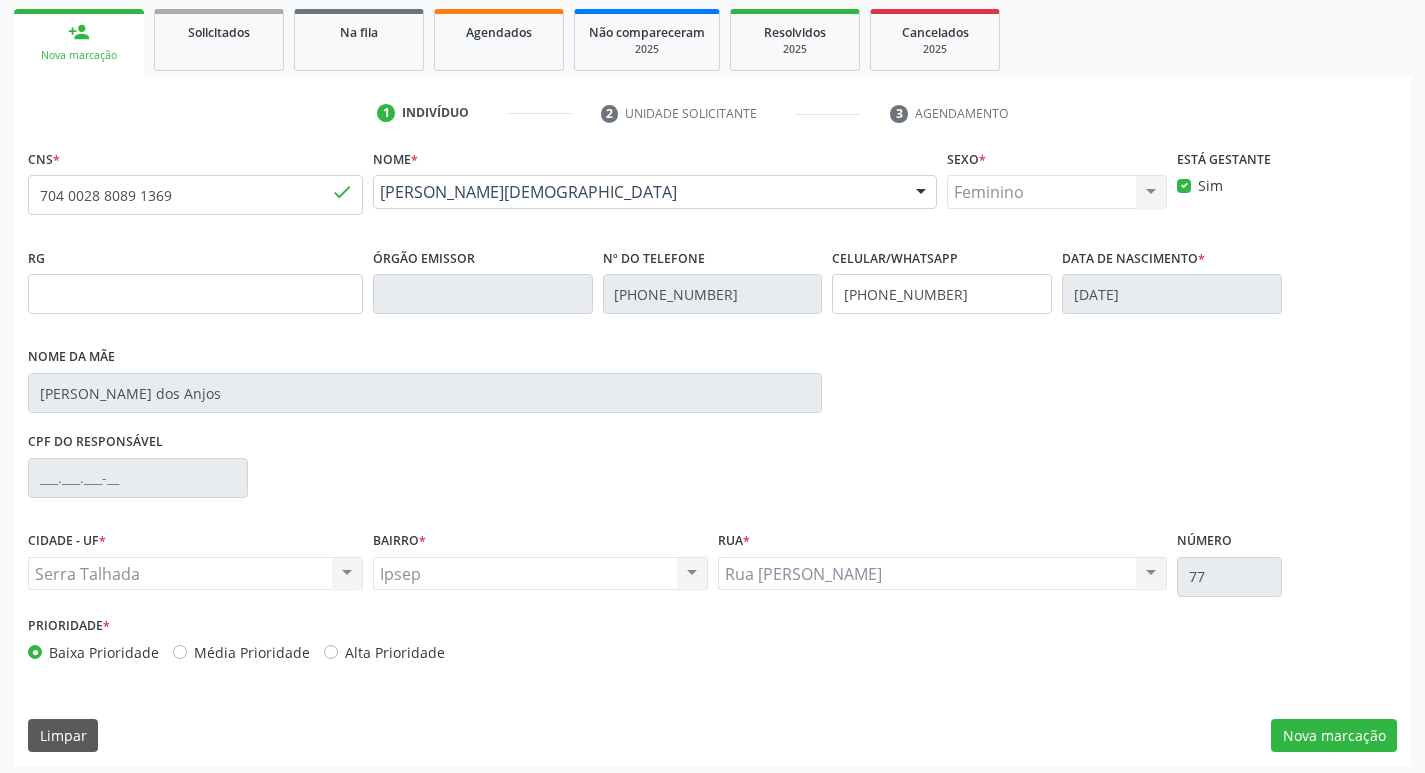 scroll, scrollTop: 297, scrollLeft: 0, axis: vertical 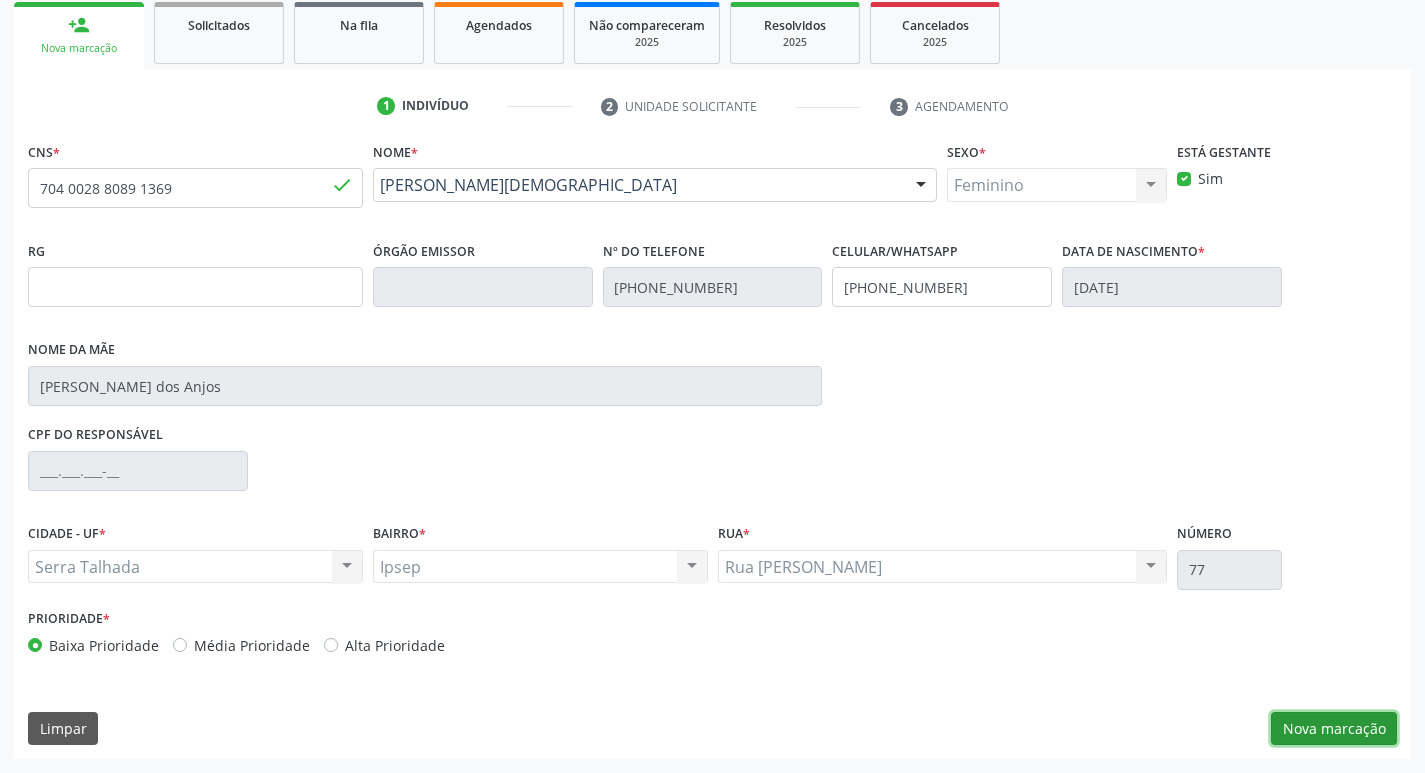 click on "Nova marcação" at bounding box center [1334, 729] 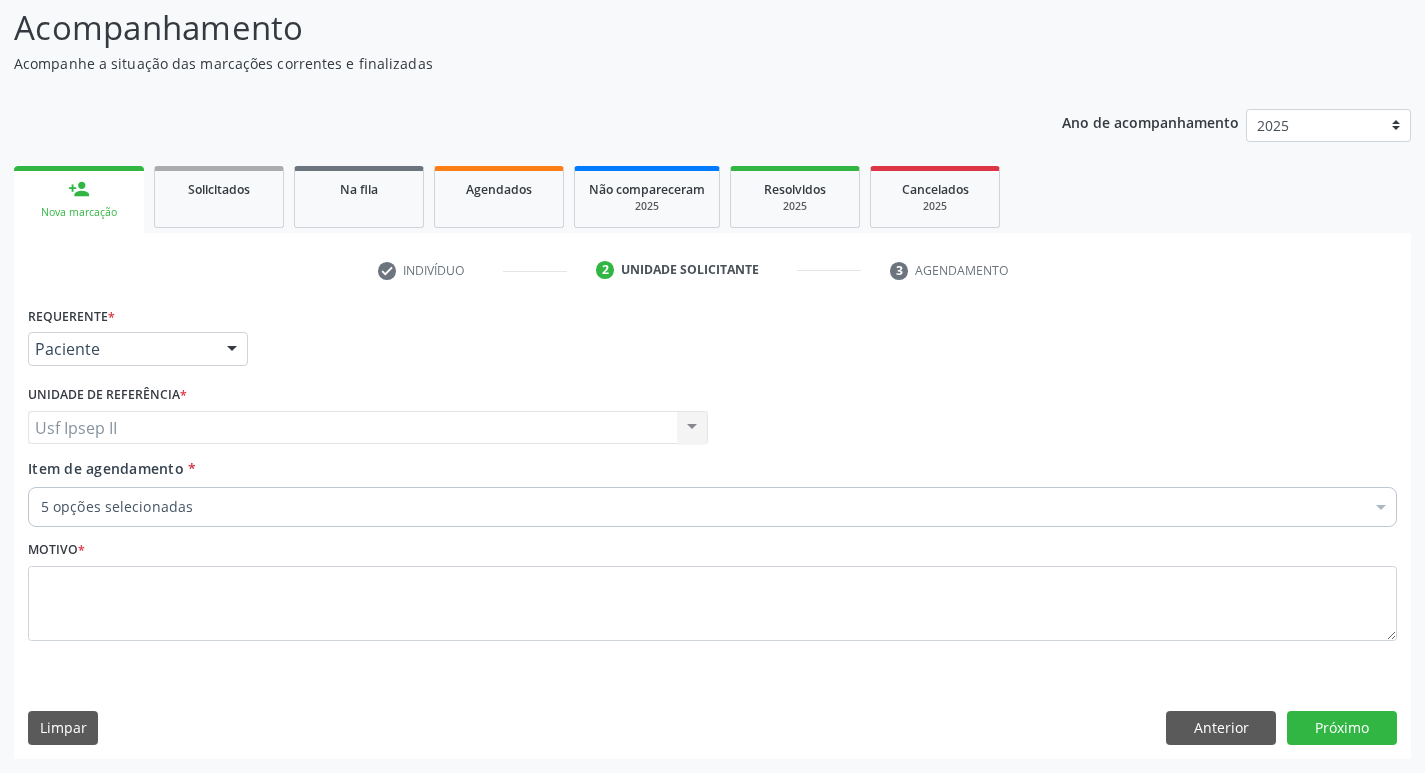 scroll, scrollTop: 133, scrollLeft: 0, axis: vertical 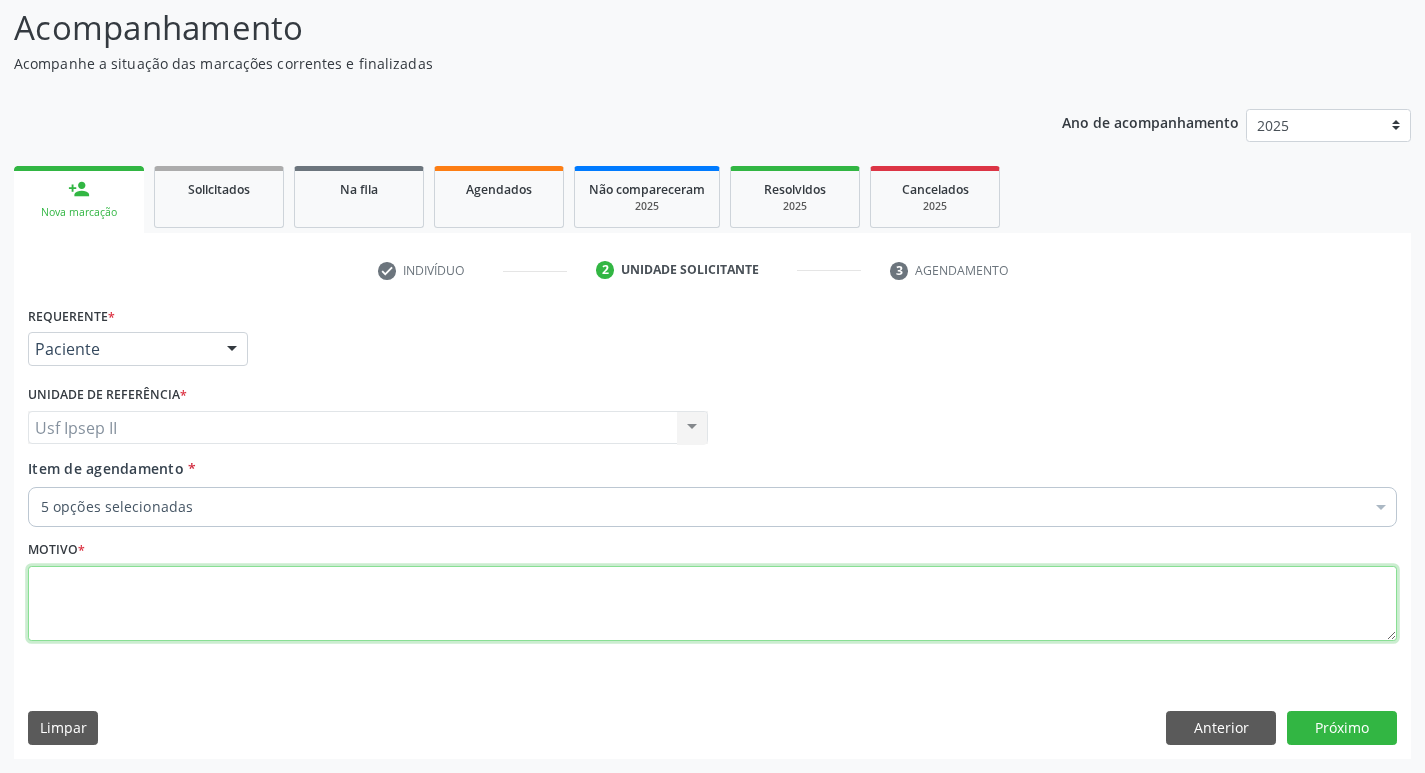 click at bounding box center (712, 604) 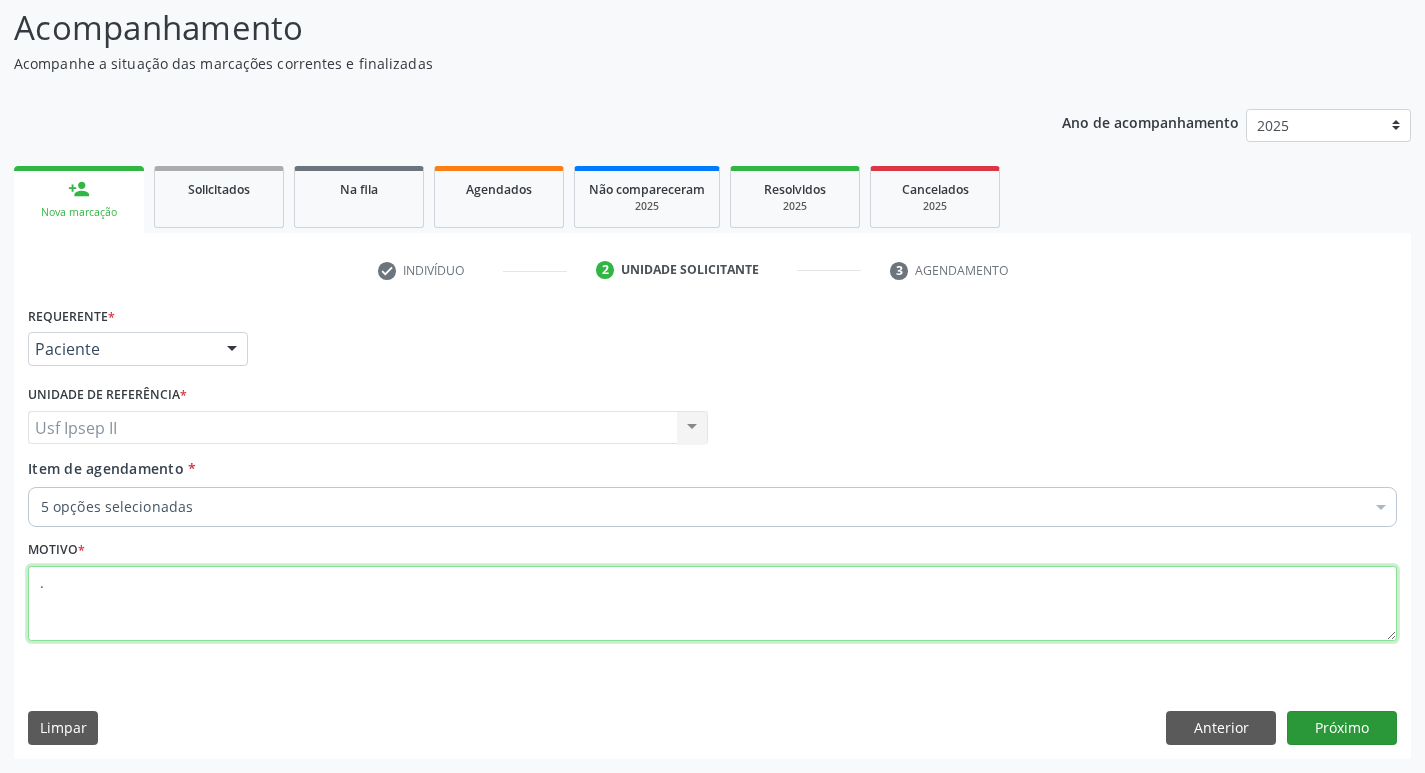 type on "." 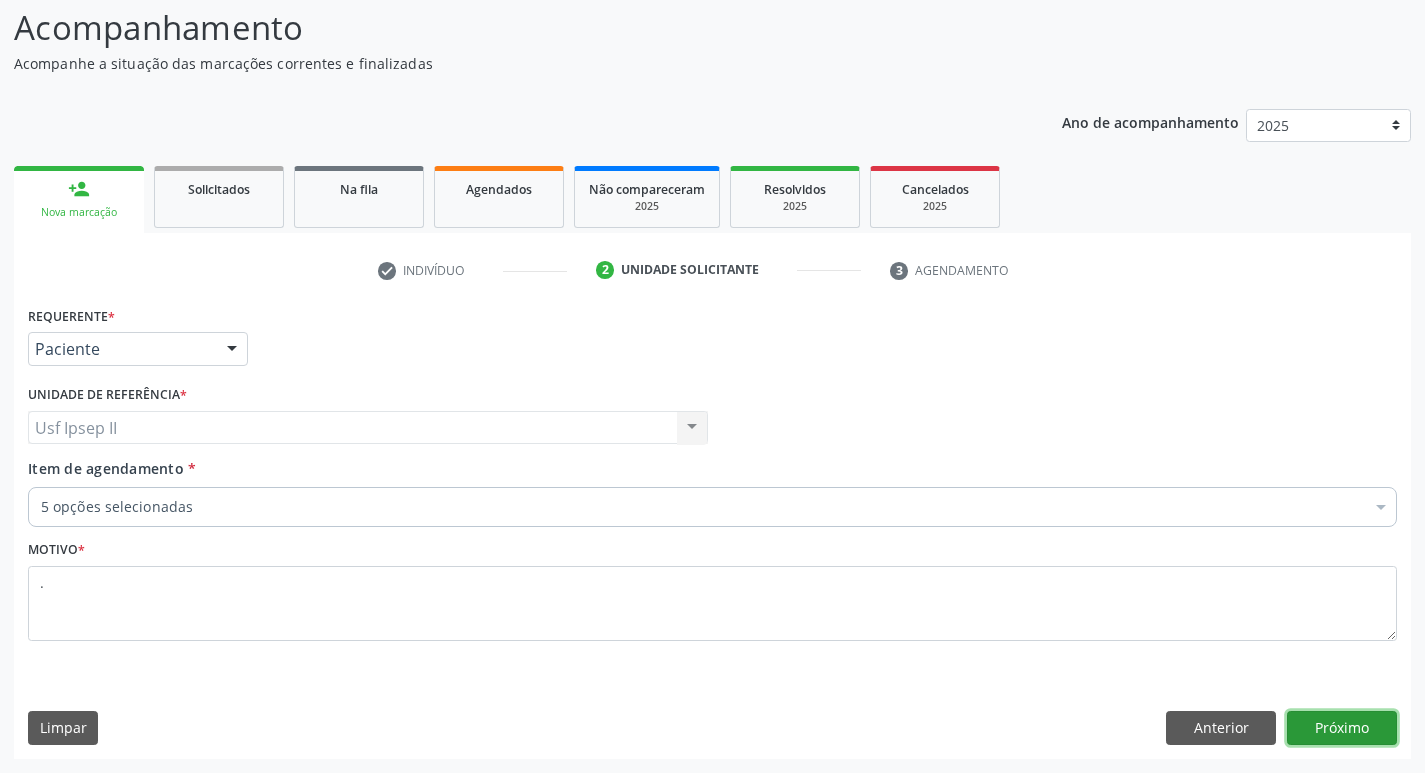 click on "Próximo" at bounding box center [1342, 728] 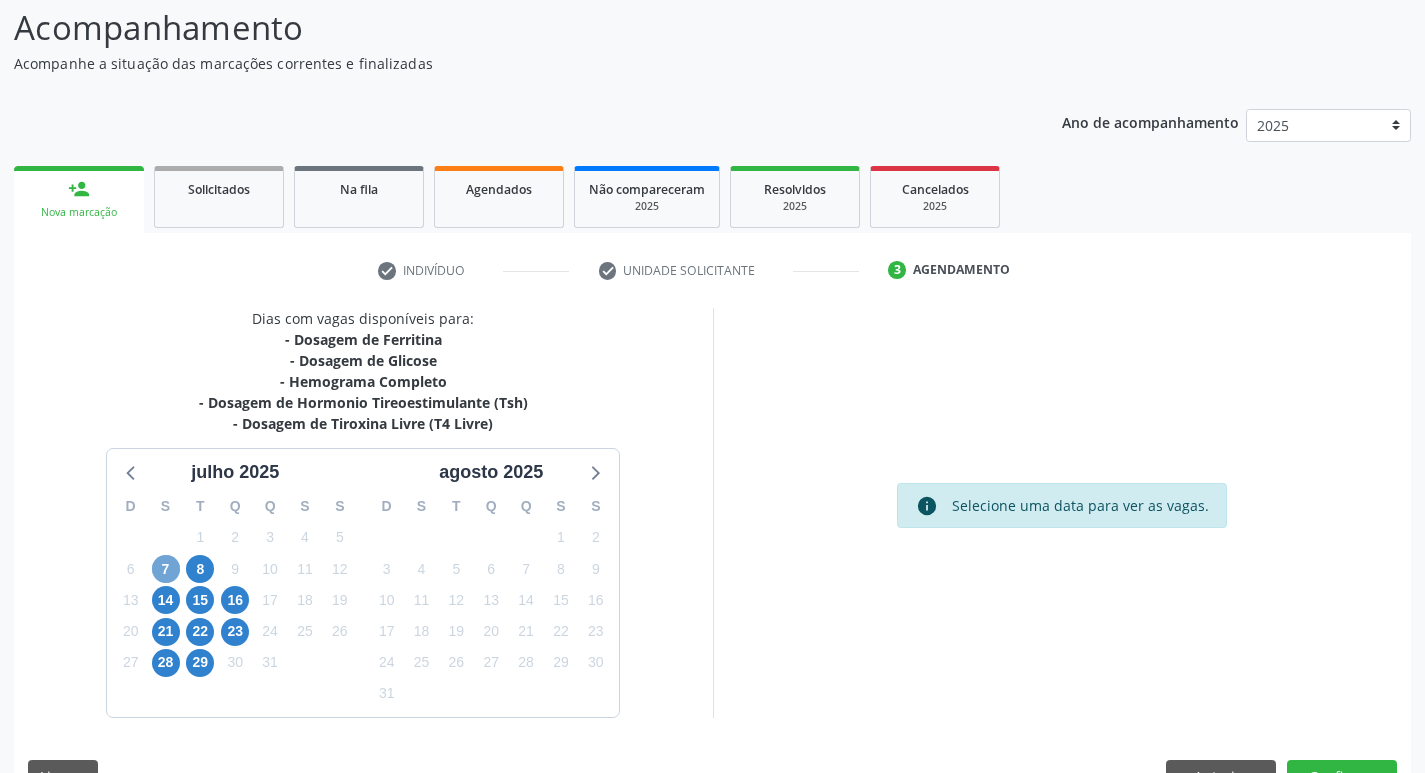 click on "7" at bounding box center (166, 569) 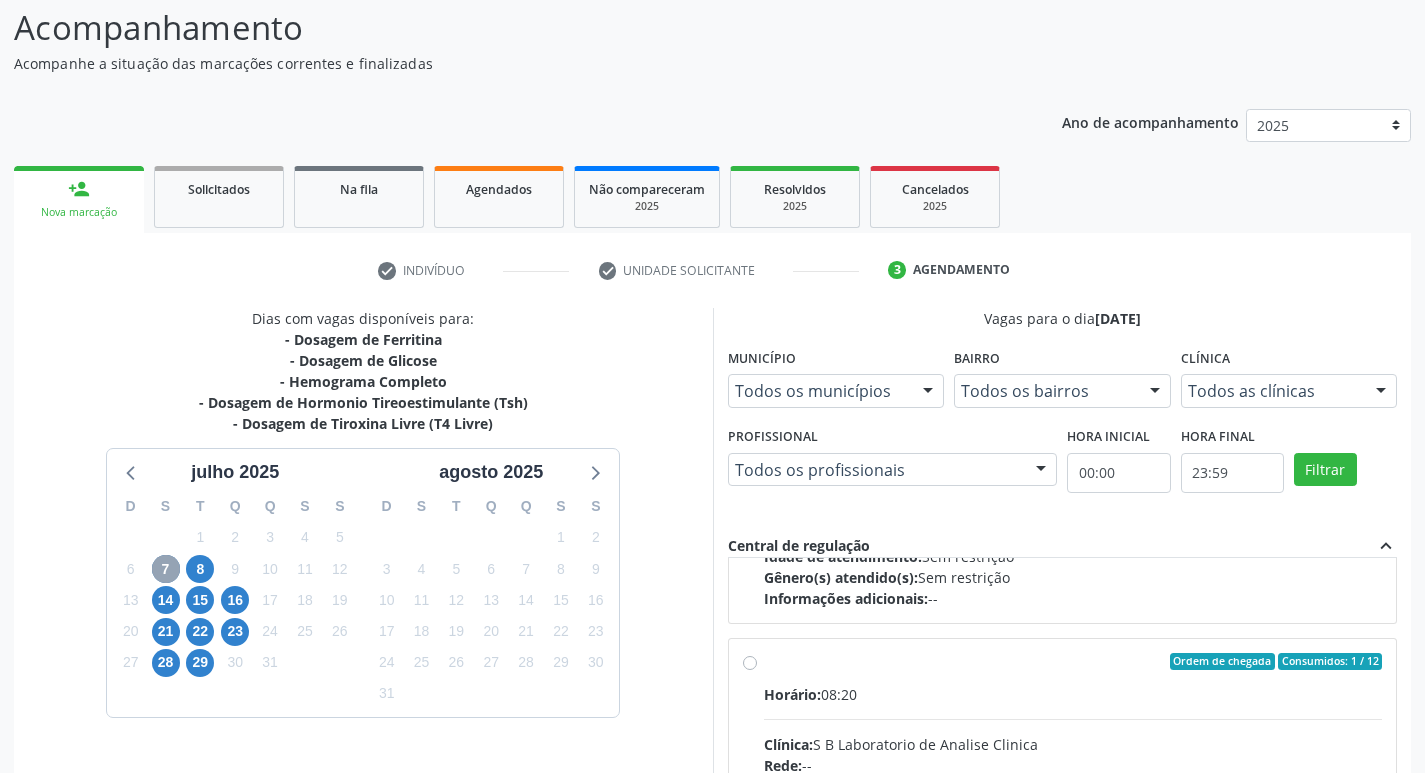 scroll, scrollTop: 315, scrollLeft: 0, axis: vertical 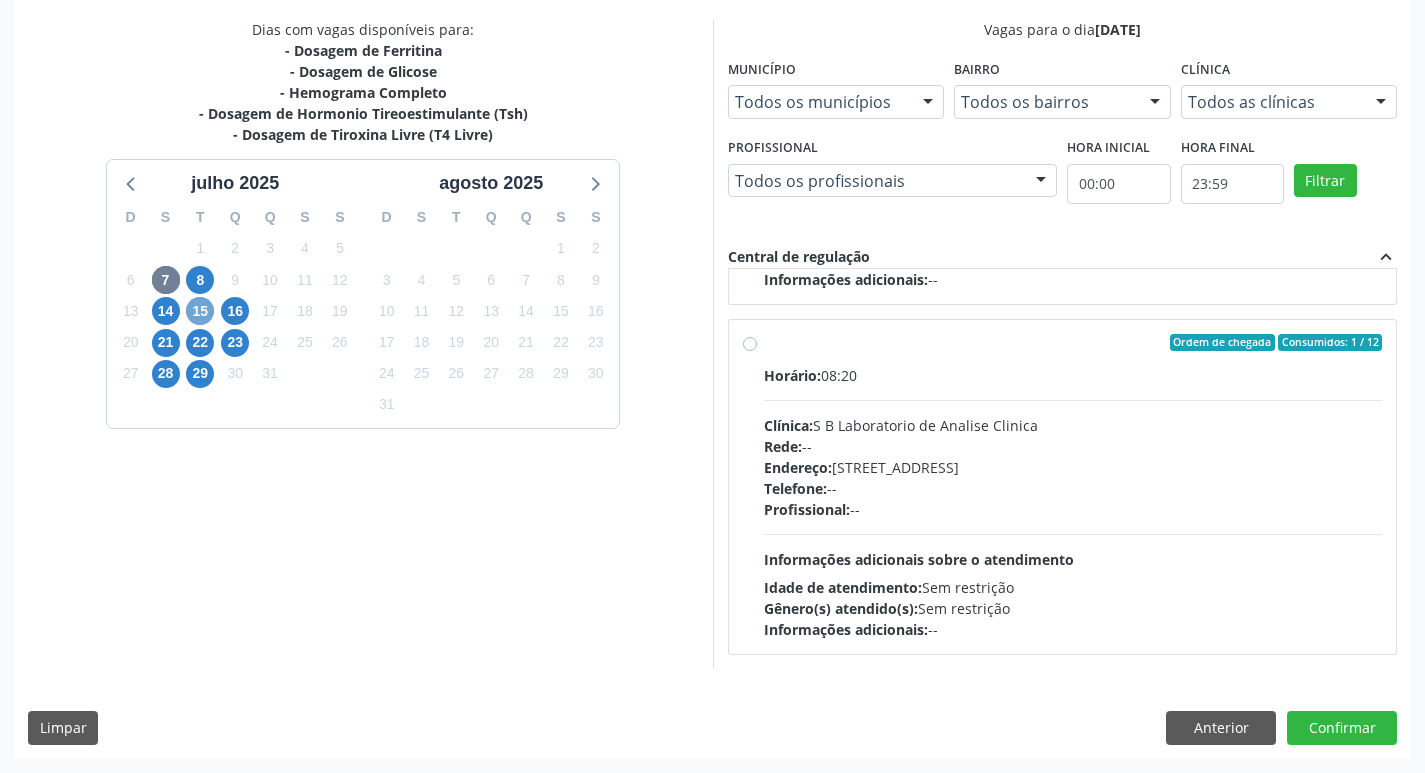 click on "15" at bounding box center [200, 311] 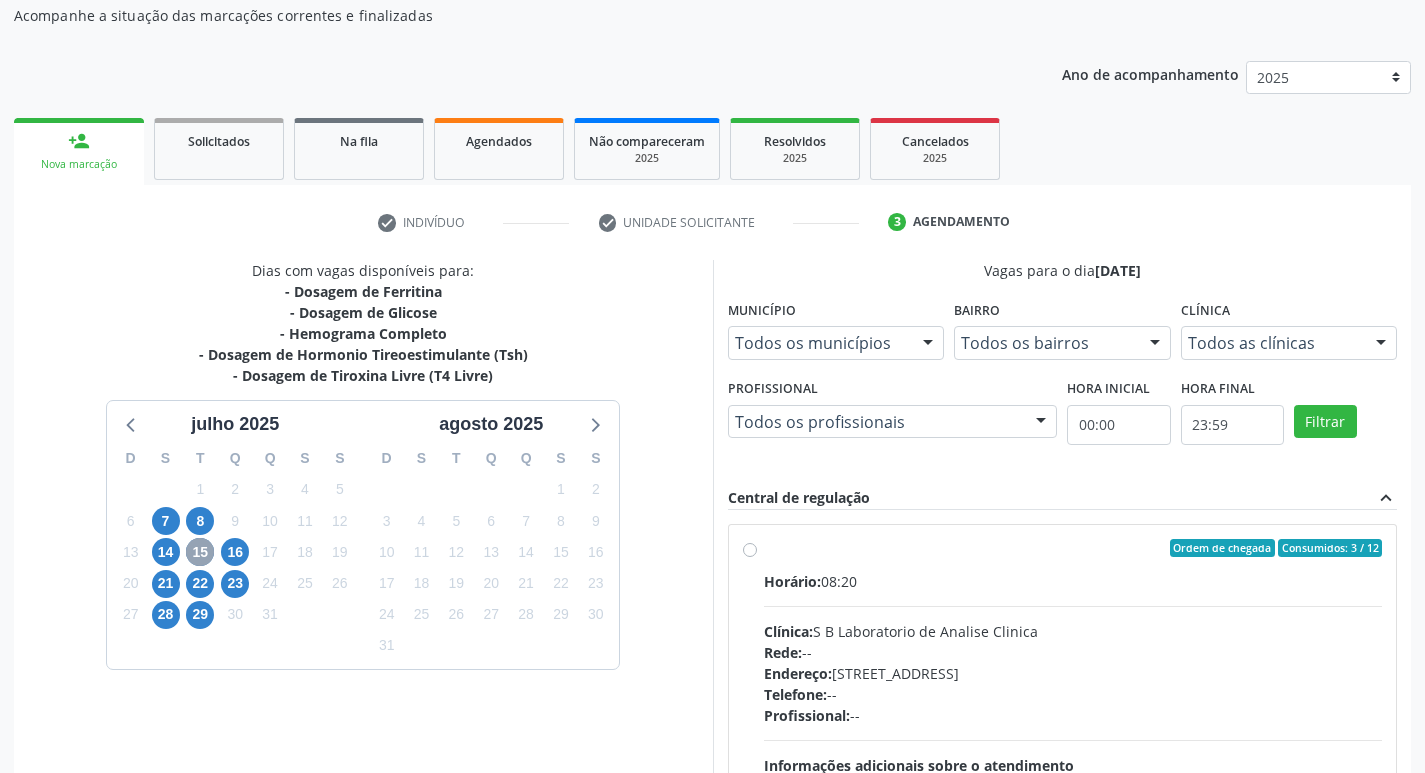 scroll, scrollTop: 386, scrollLeft: 0, axis: vertical 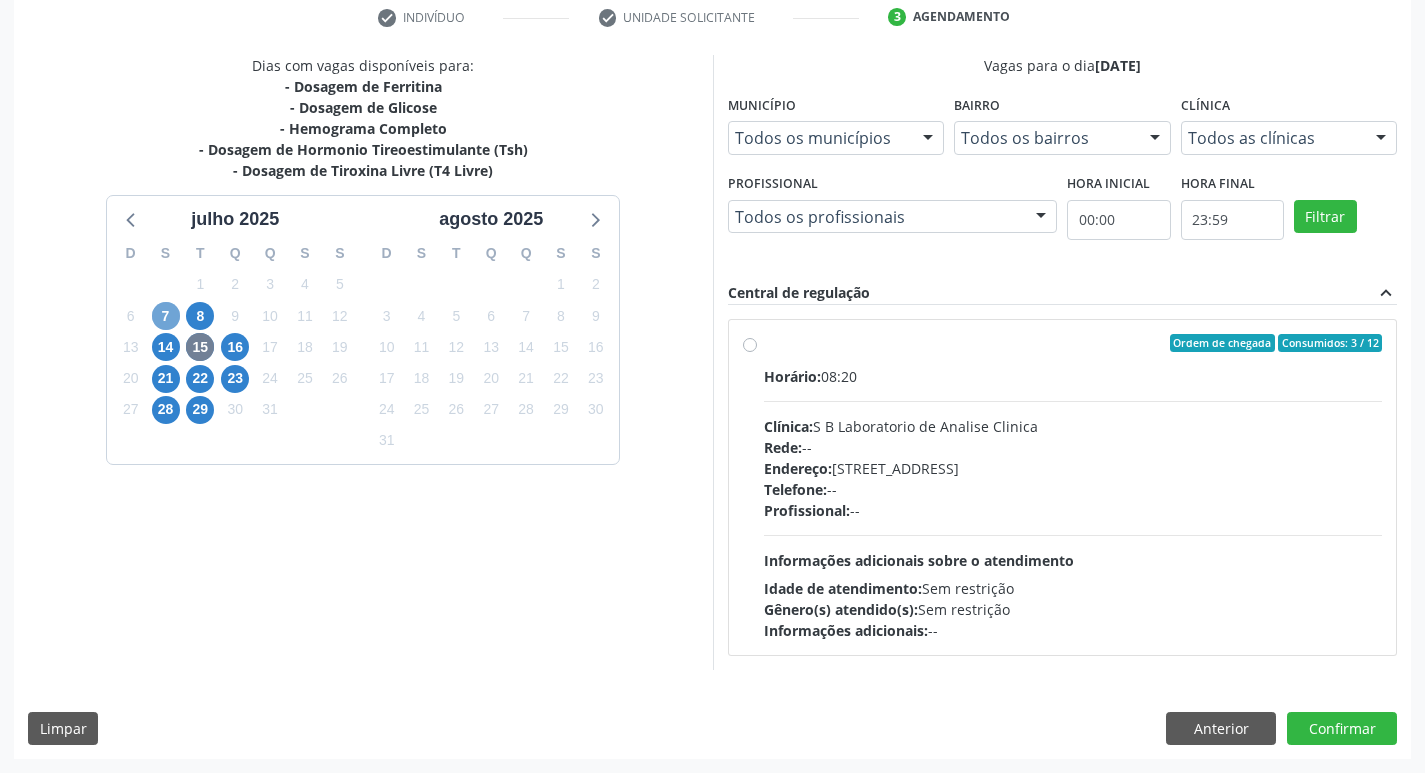 click on "7" at bounding box center [166, 316] 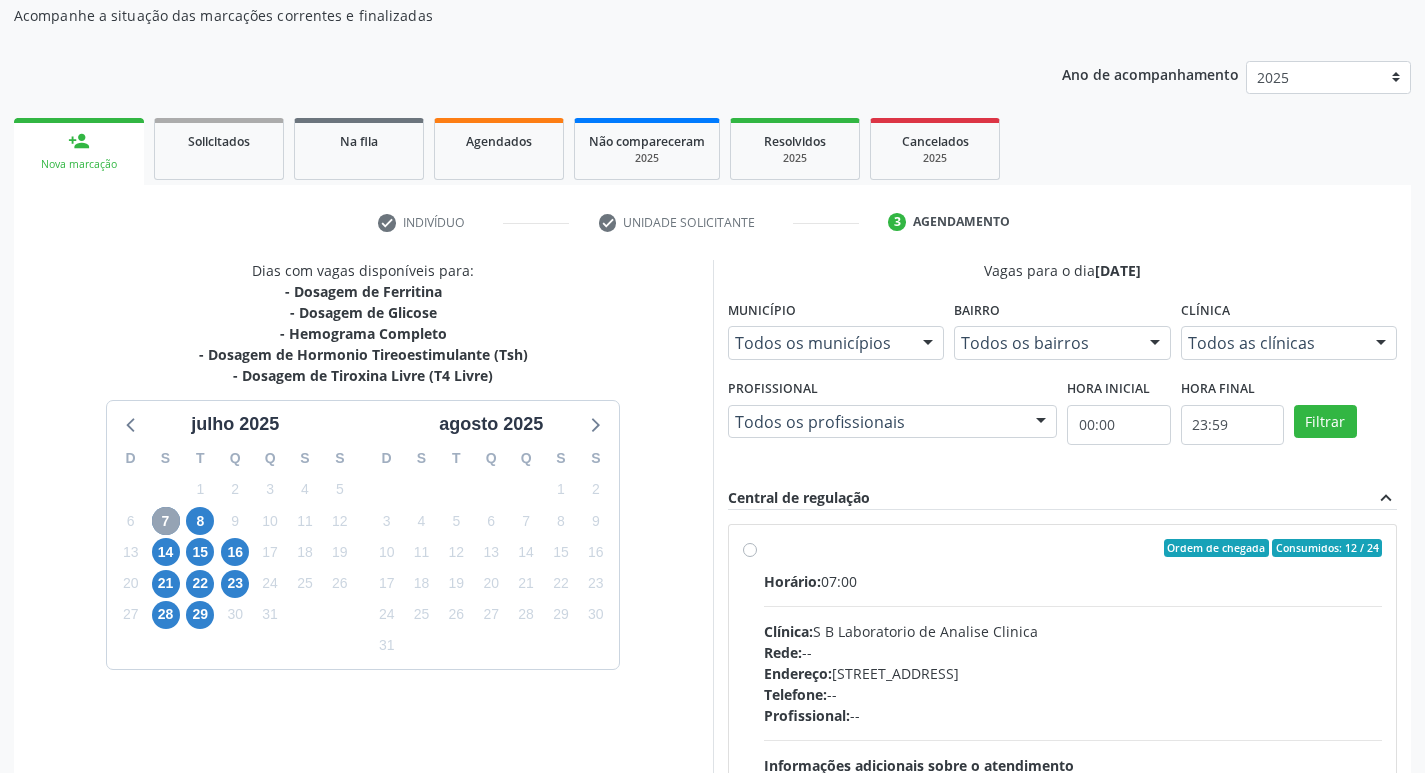 scroll, scrollTop: 386, scrollLeft: 0, axis: vertical 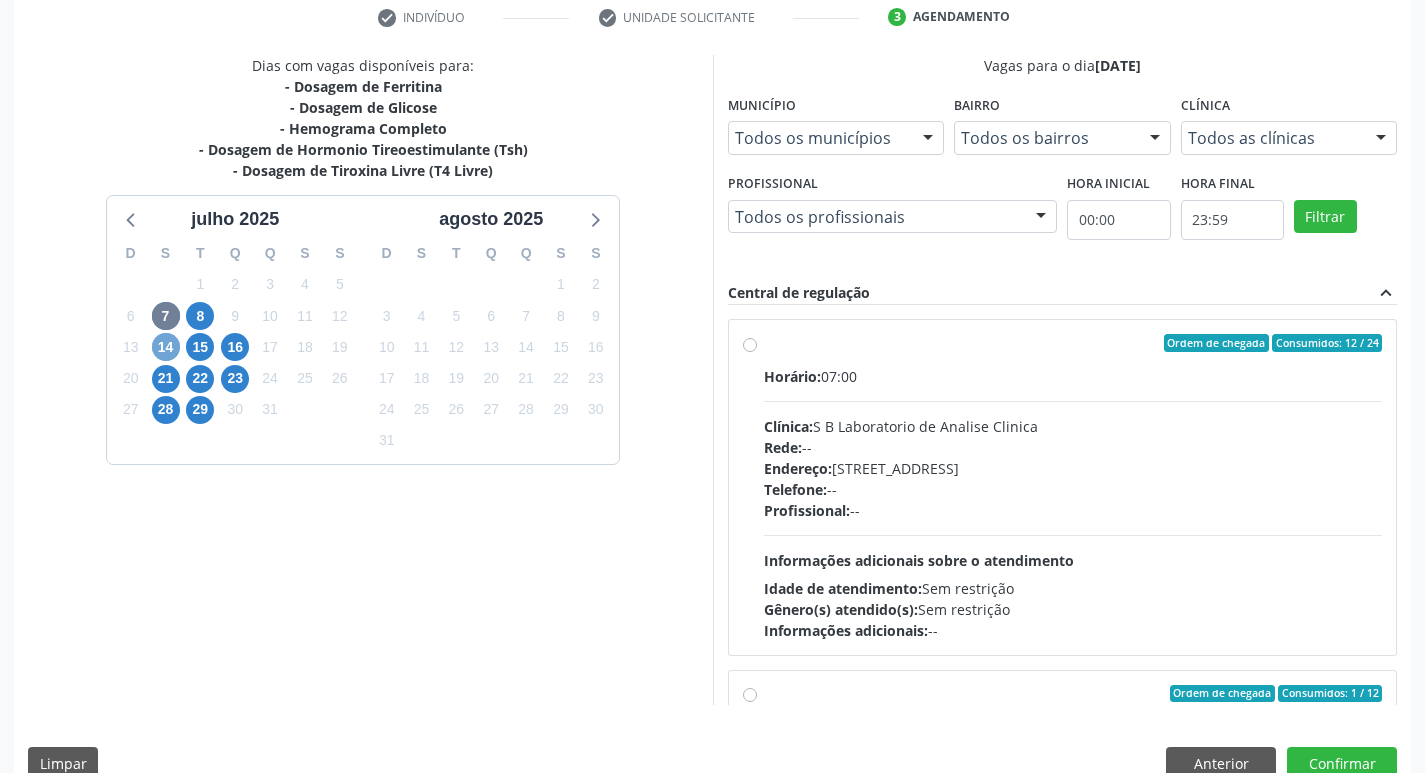 click on "14" at bounding box center [166, 347] 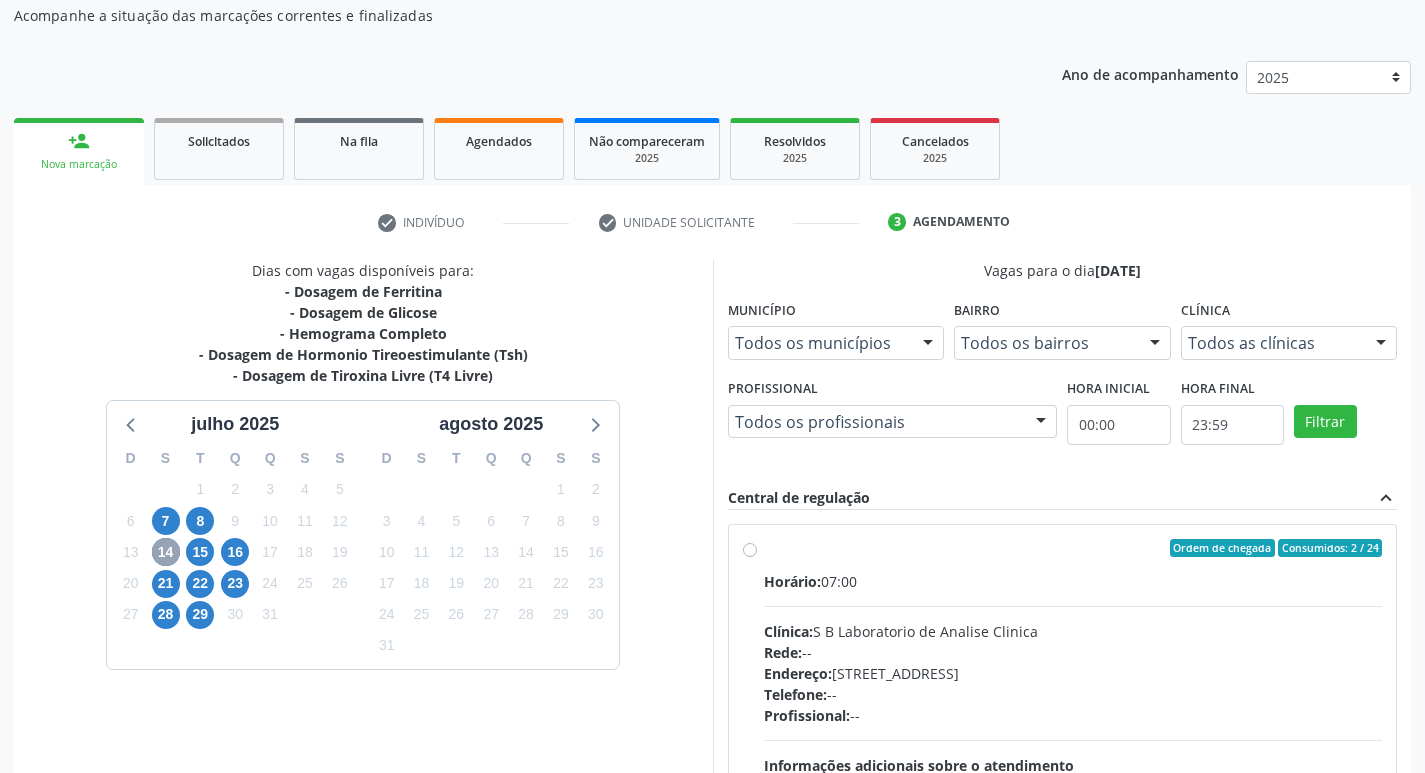 scroll, scrollTop: 386, scrollLeft: 0, axis: vertical 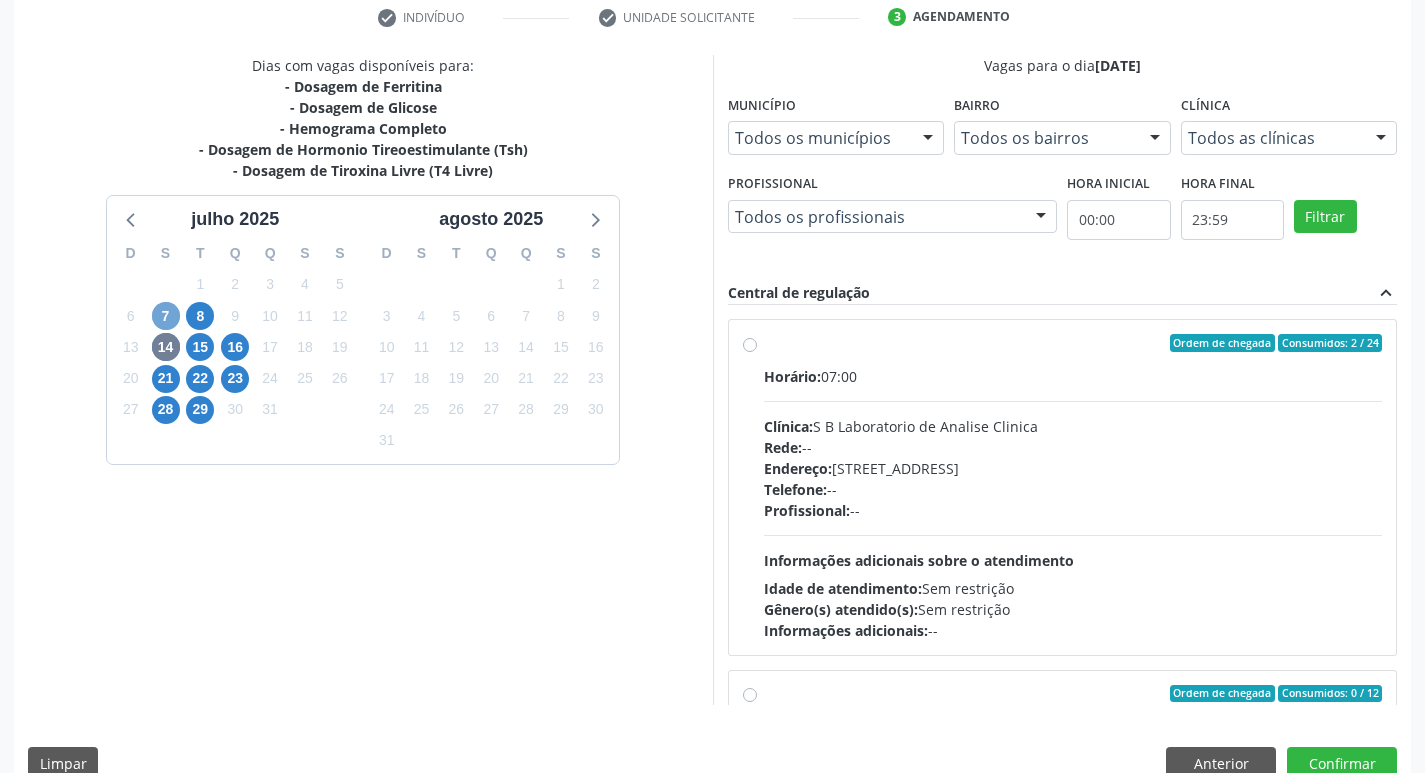 click on "7" at bounding box center [166, 316] 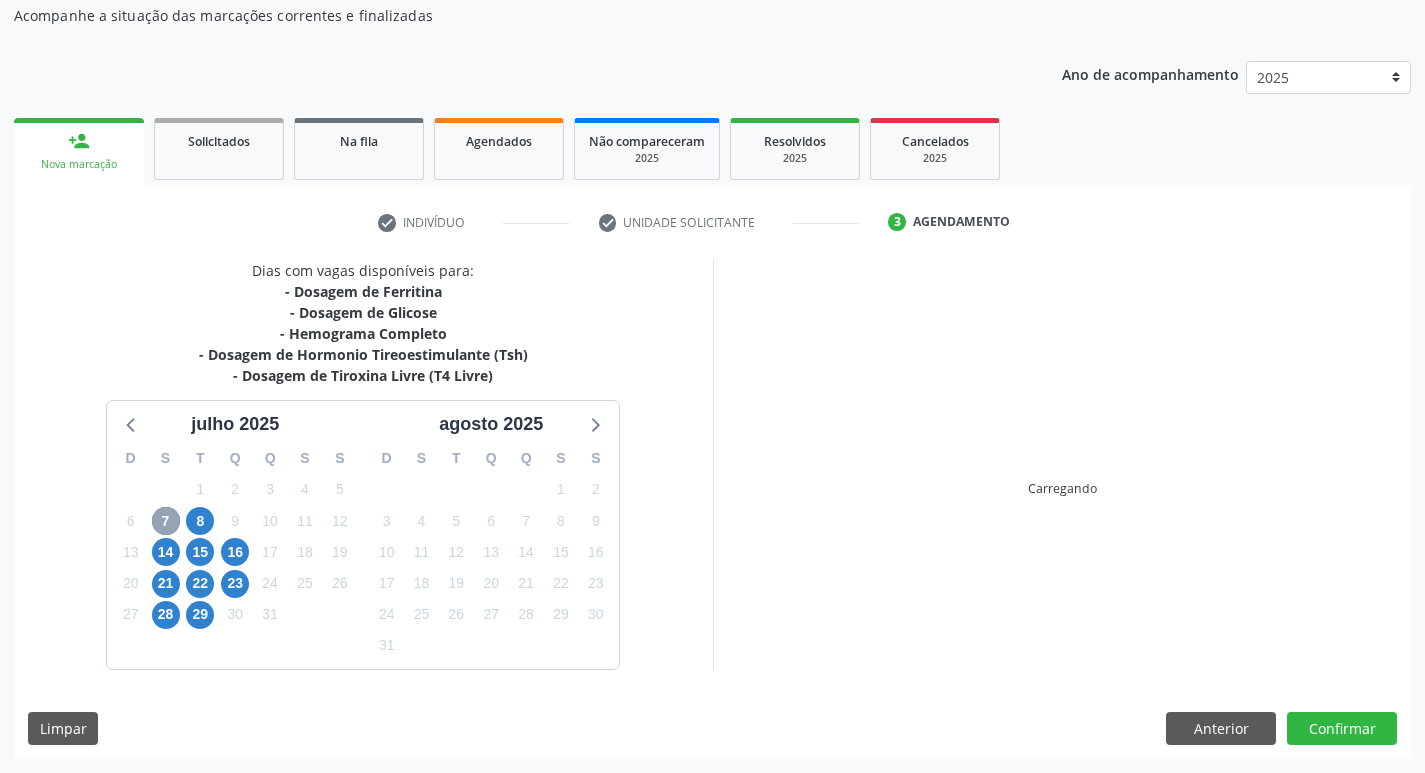 scroll, scrollTop: 386, scrollLeft: 0, axis: vertical 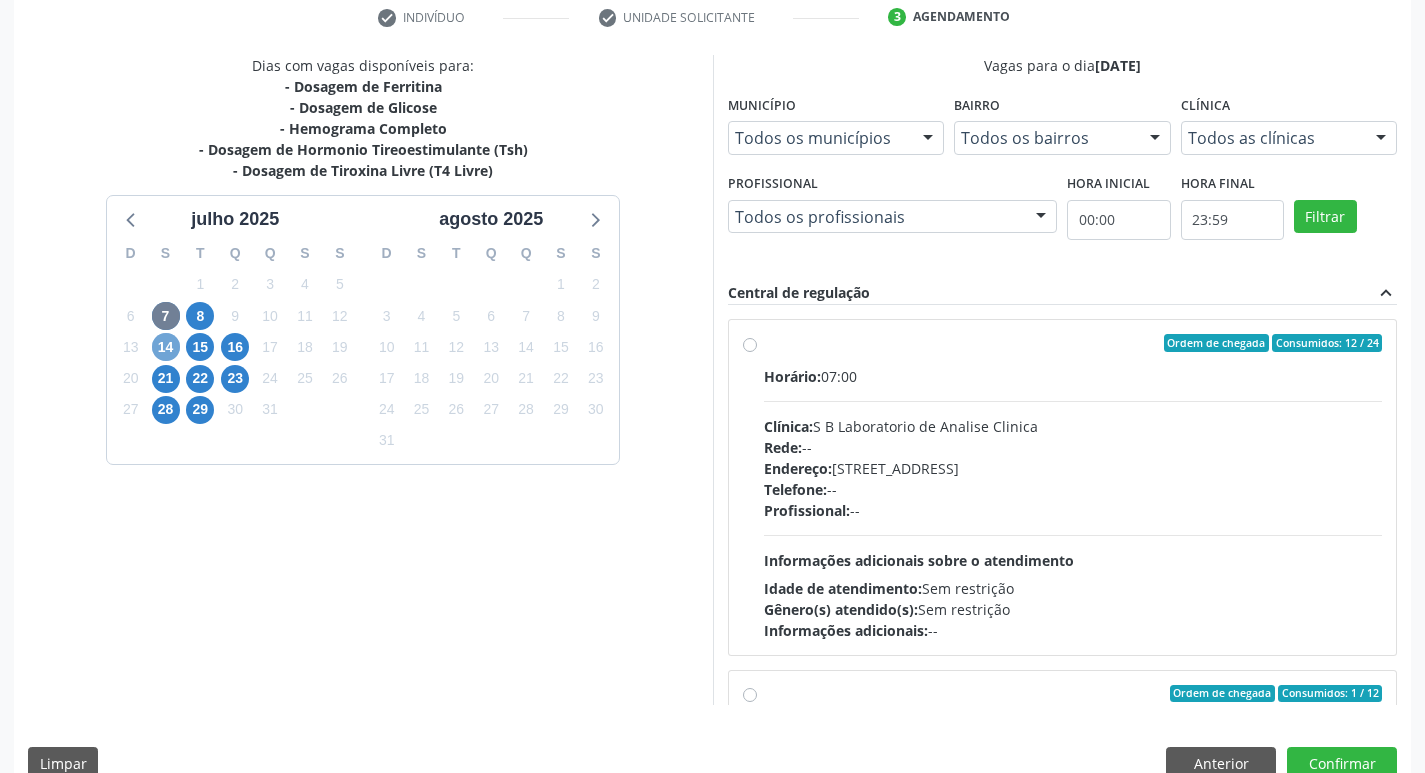 click on "14" at bounding box center [166, 347] 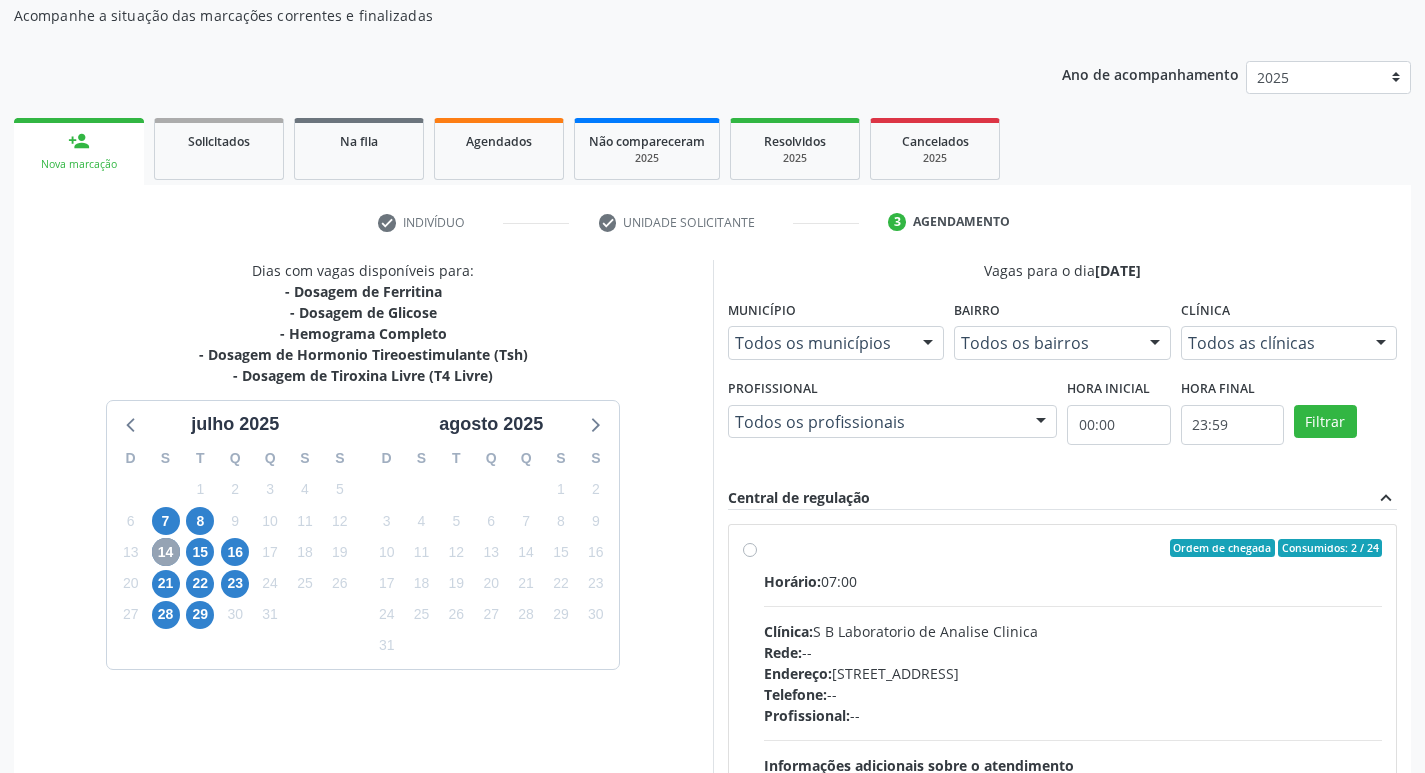 scroll, scrollTop: 386, scrollLeft: 0, axis: vertical 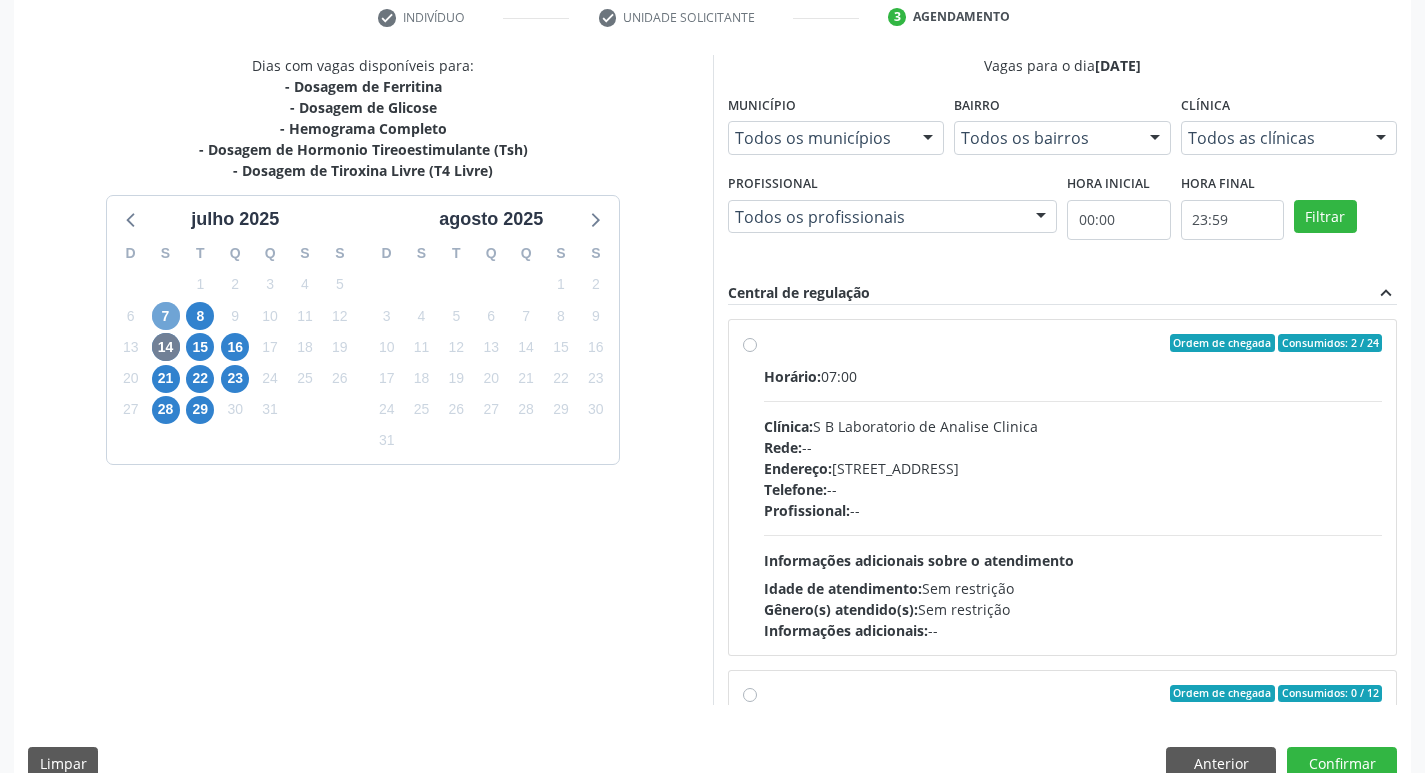 click on "7" at bounding box center (166, 316) 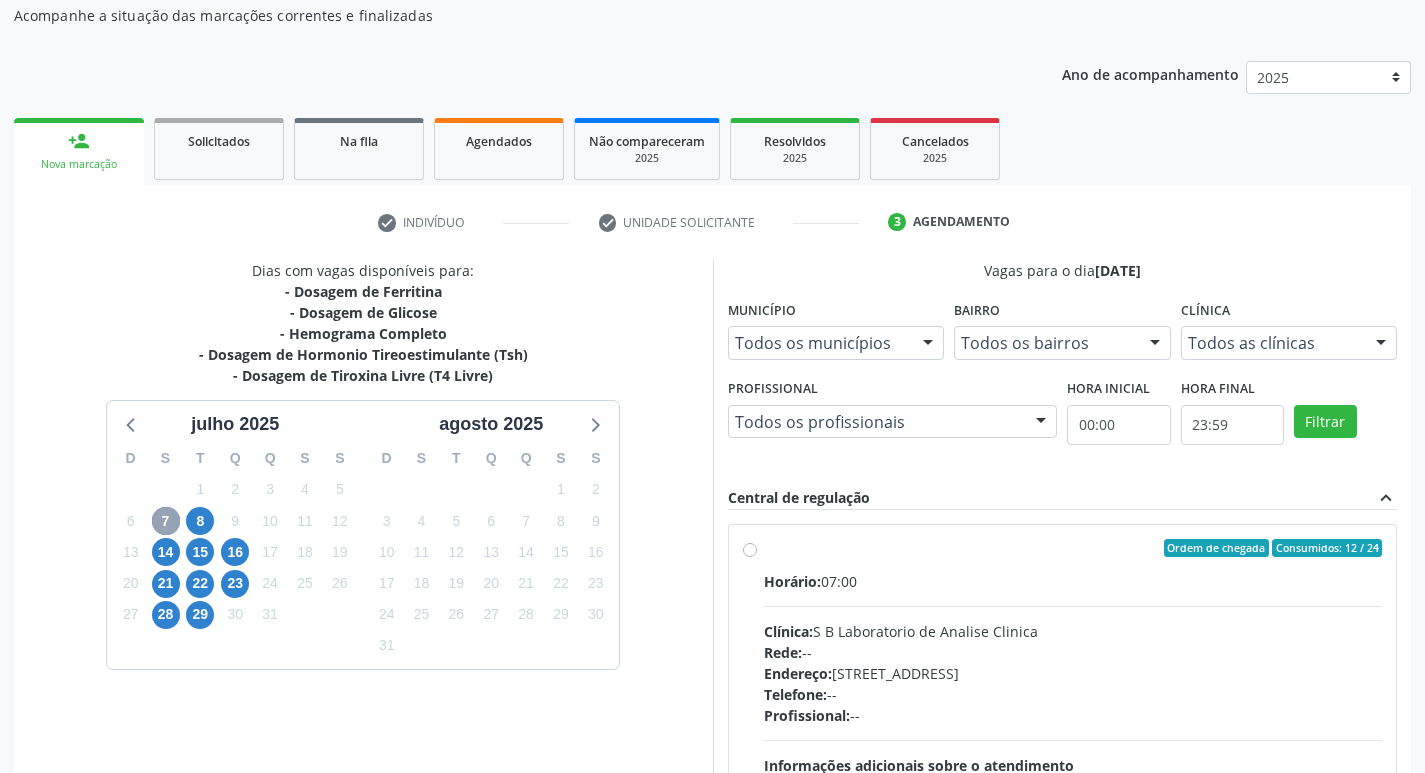 scroll, scrollTop: 386, scrollLeft: 0, axis: vertical 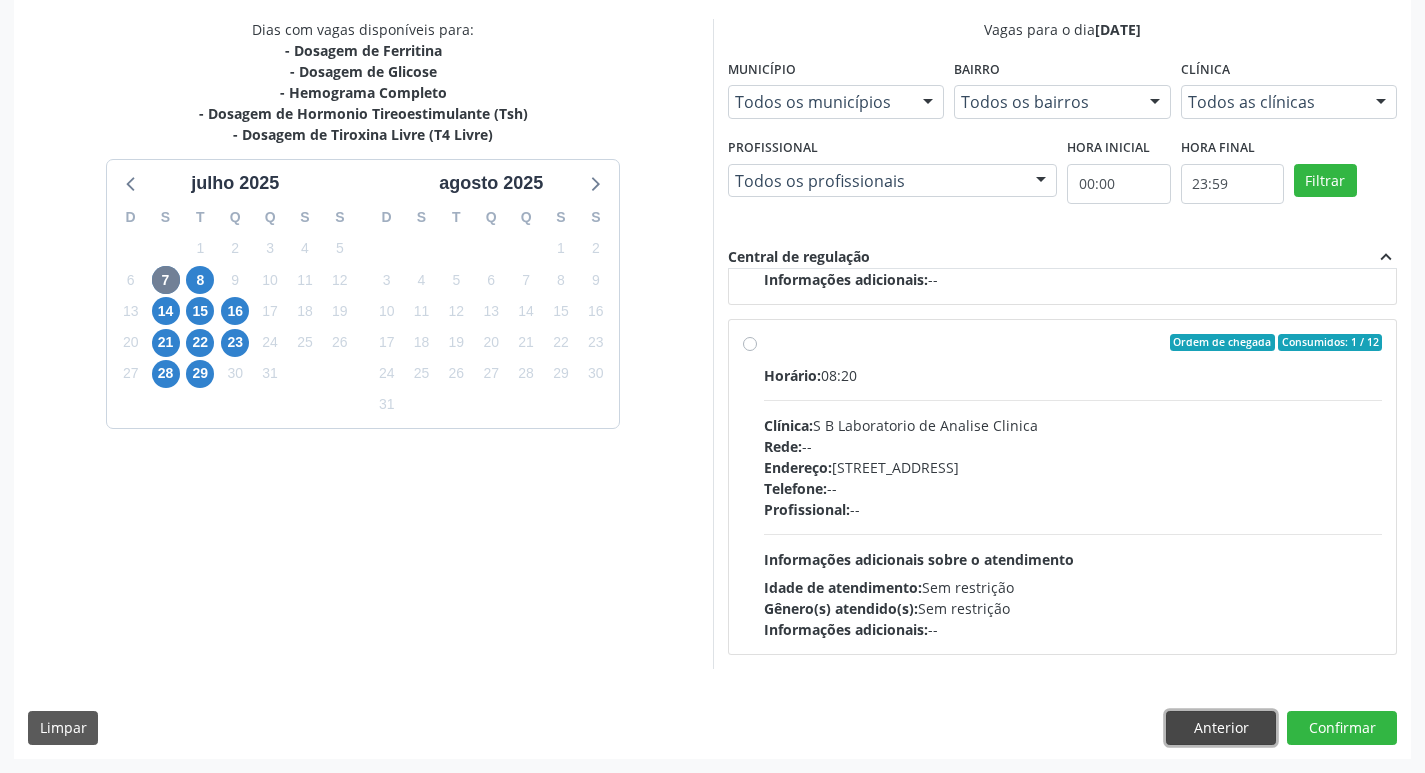 click on "Anterior" at bounding box center (1221, 728) 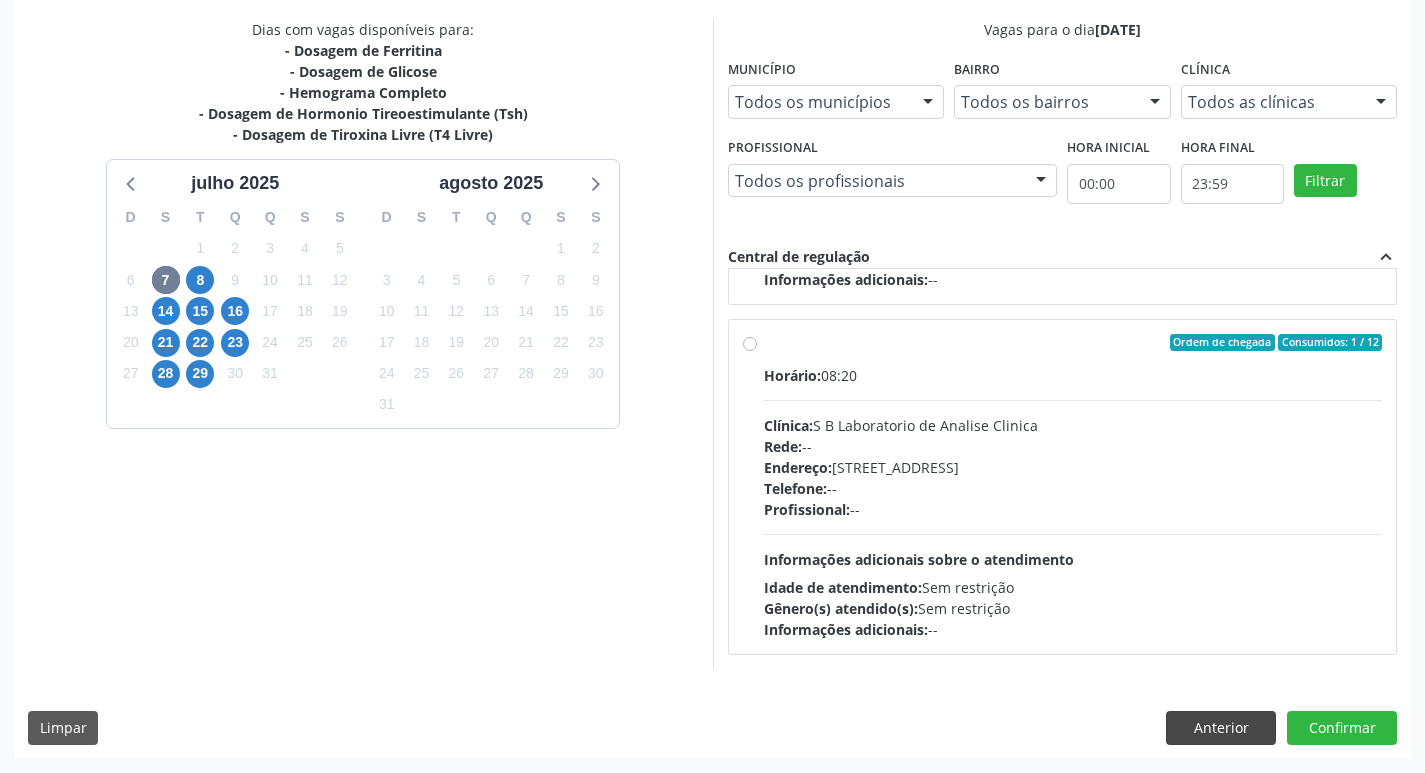 scroll, scrollTop: 133, scrollLeft: 0, axis: vertical 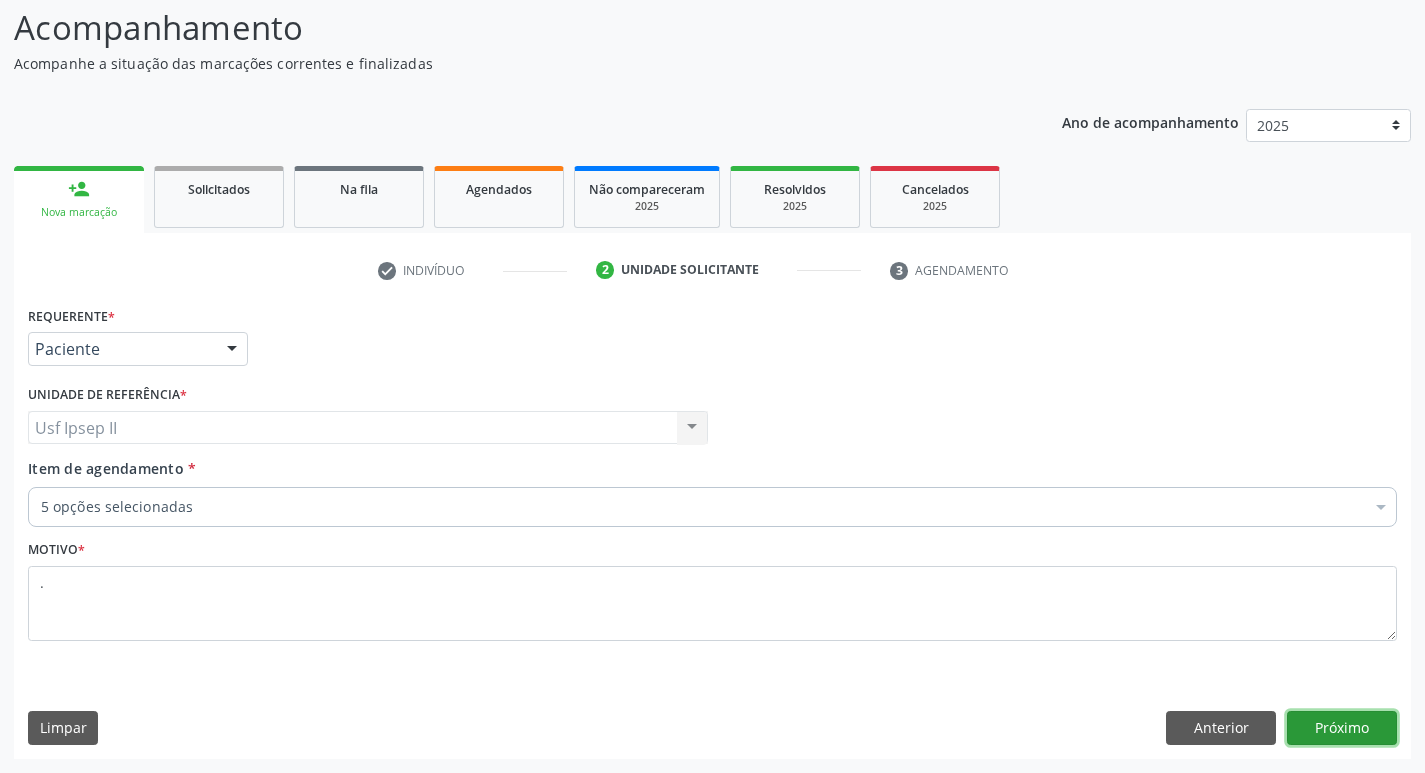click on "Próximo" at bounding box center [1342, 728] 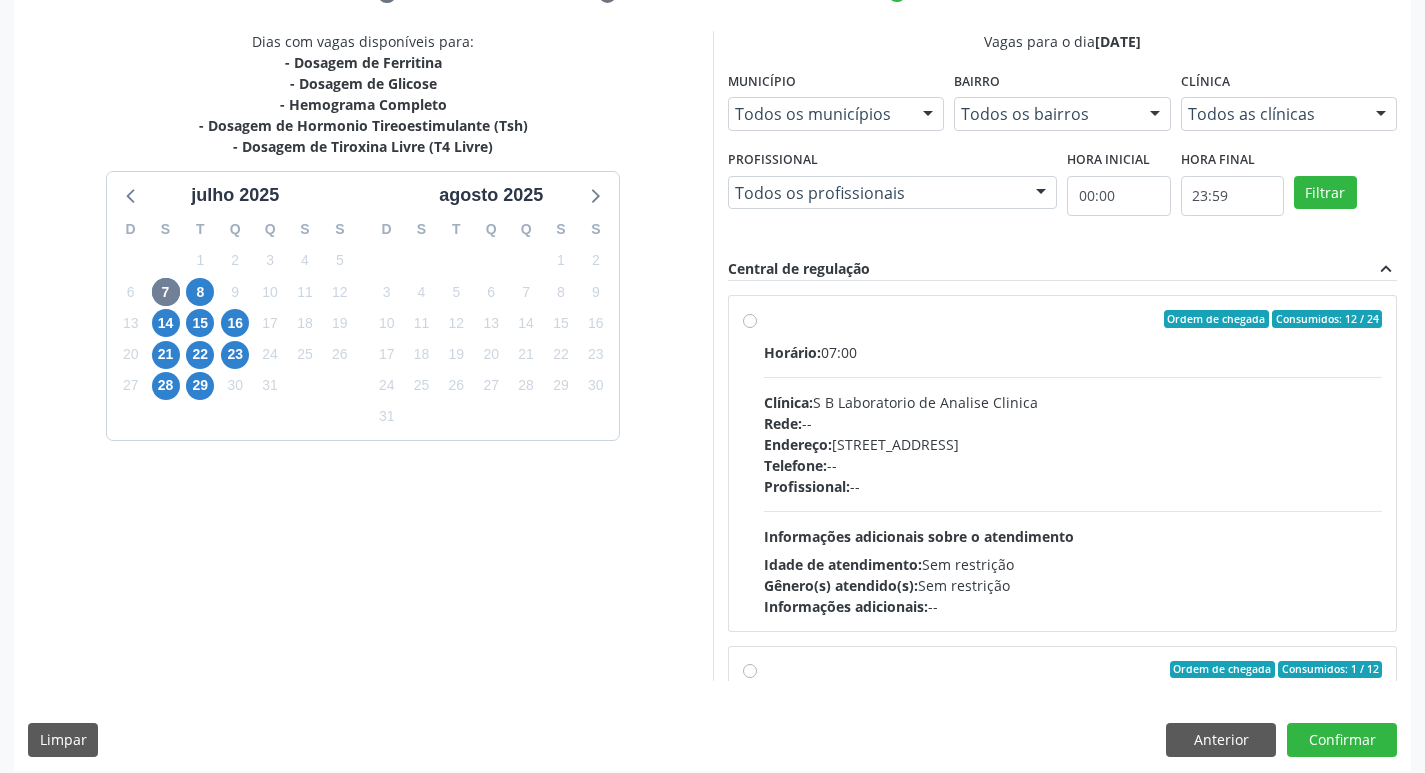 scroll, scrollTop: 422, scrollLeft: 0, axis: vertical 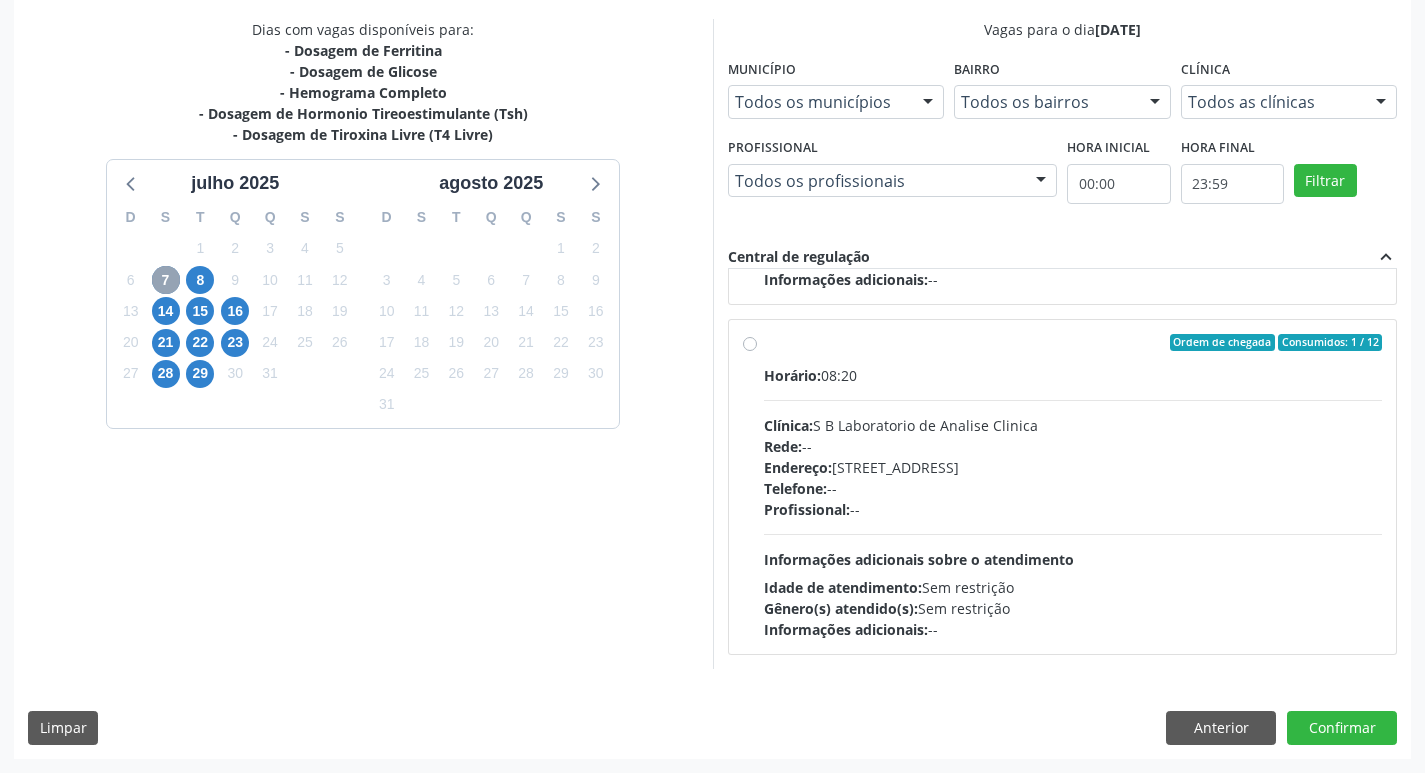 click on "7" at bounding box center (166, 280) 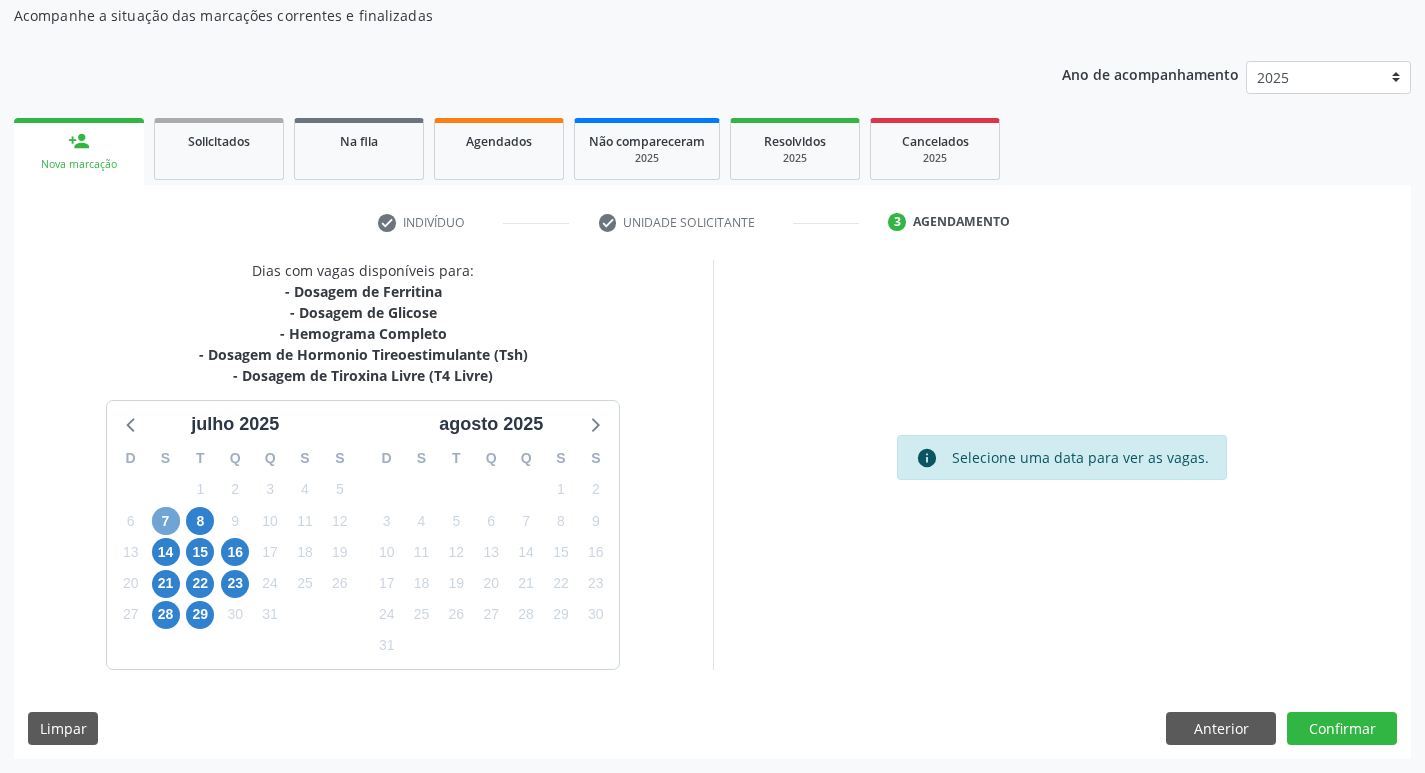 scroll, scrollTop: 181, scrollLeft: 0, axis: vertical 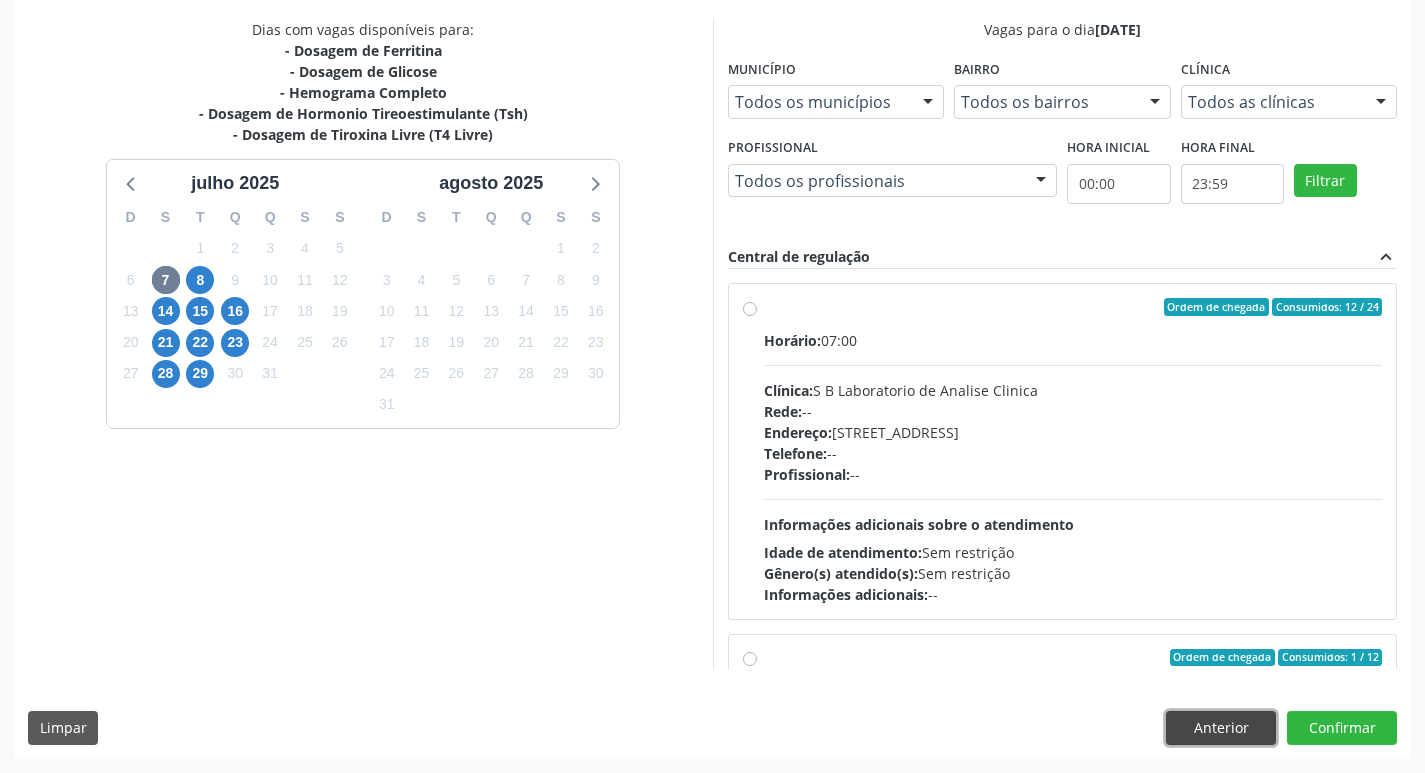 click on "Anterior" at bounding box center [1221, 728] 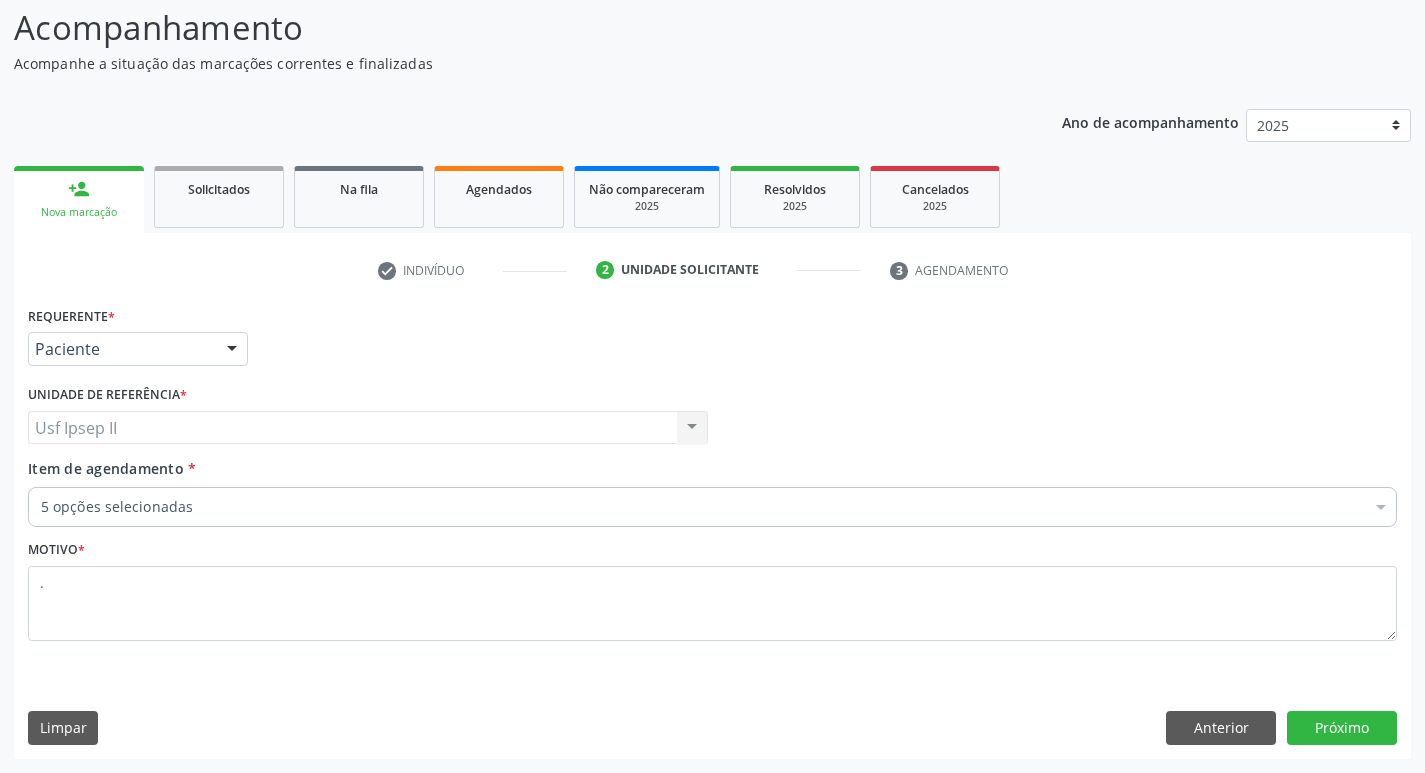 scroll, scrollTop: 133, scrollLeft: 0, axis: vertical 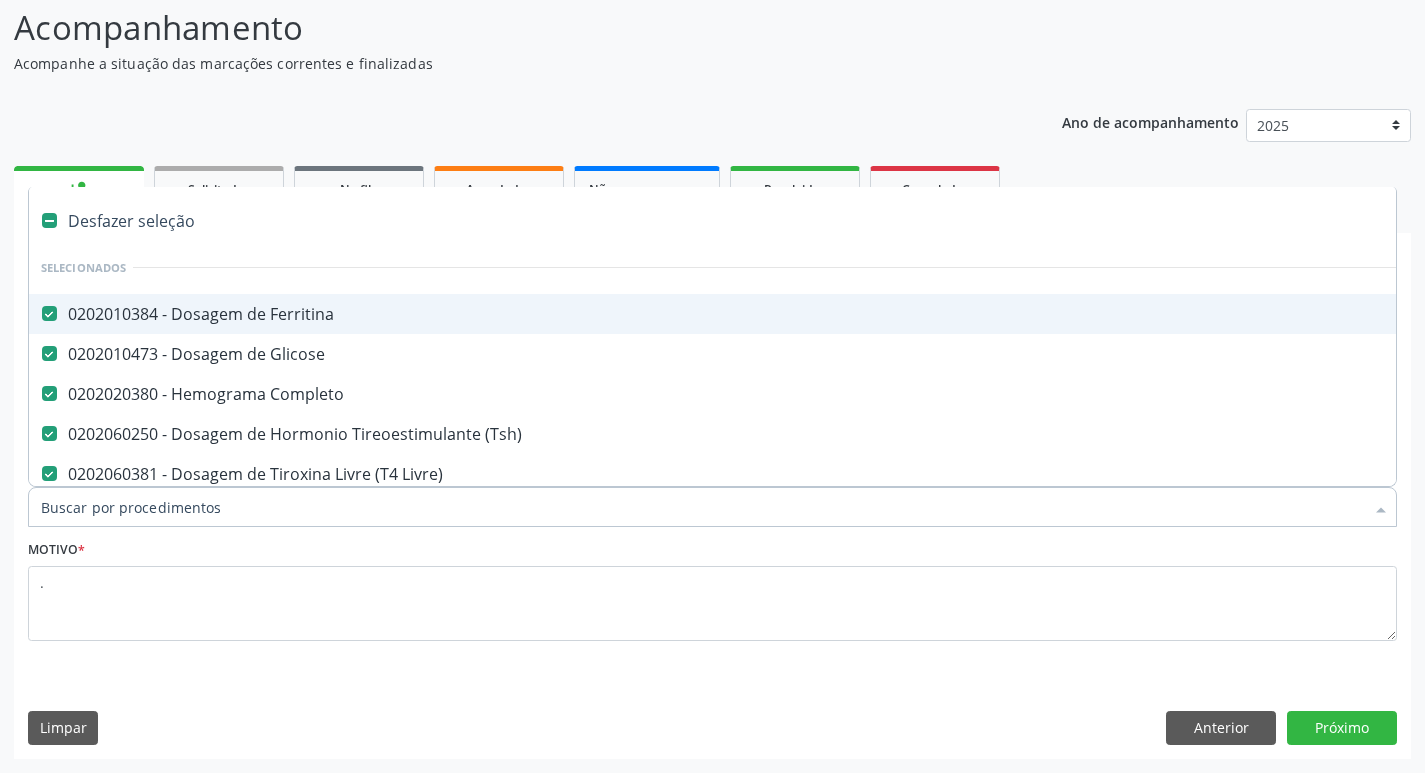 click on "0202010384 - Dosagem de Ferritina" at bounding box center [819, 314] 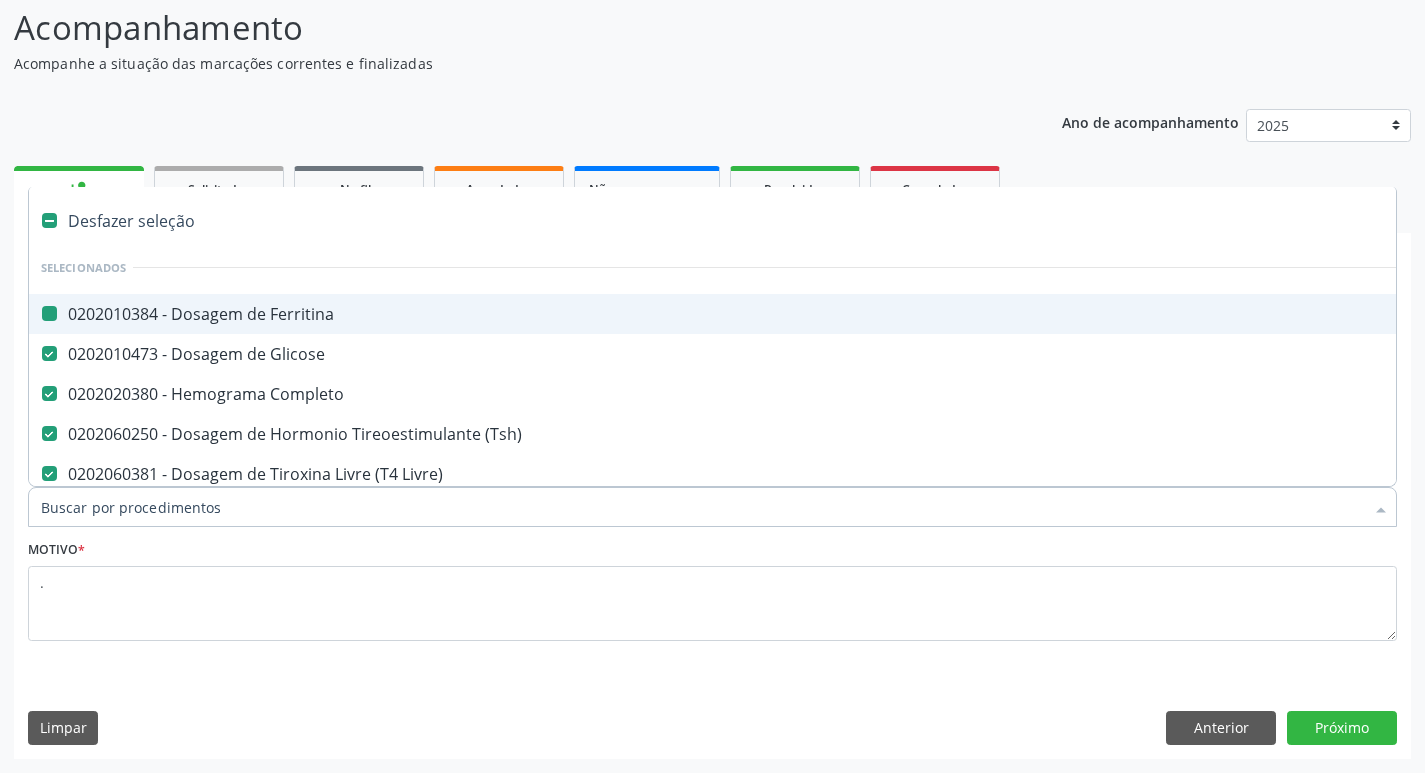 checkbox on "false" 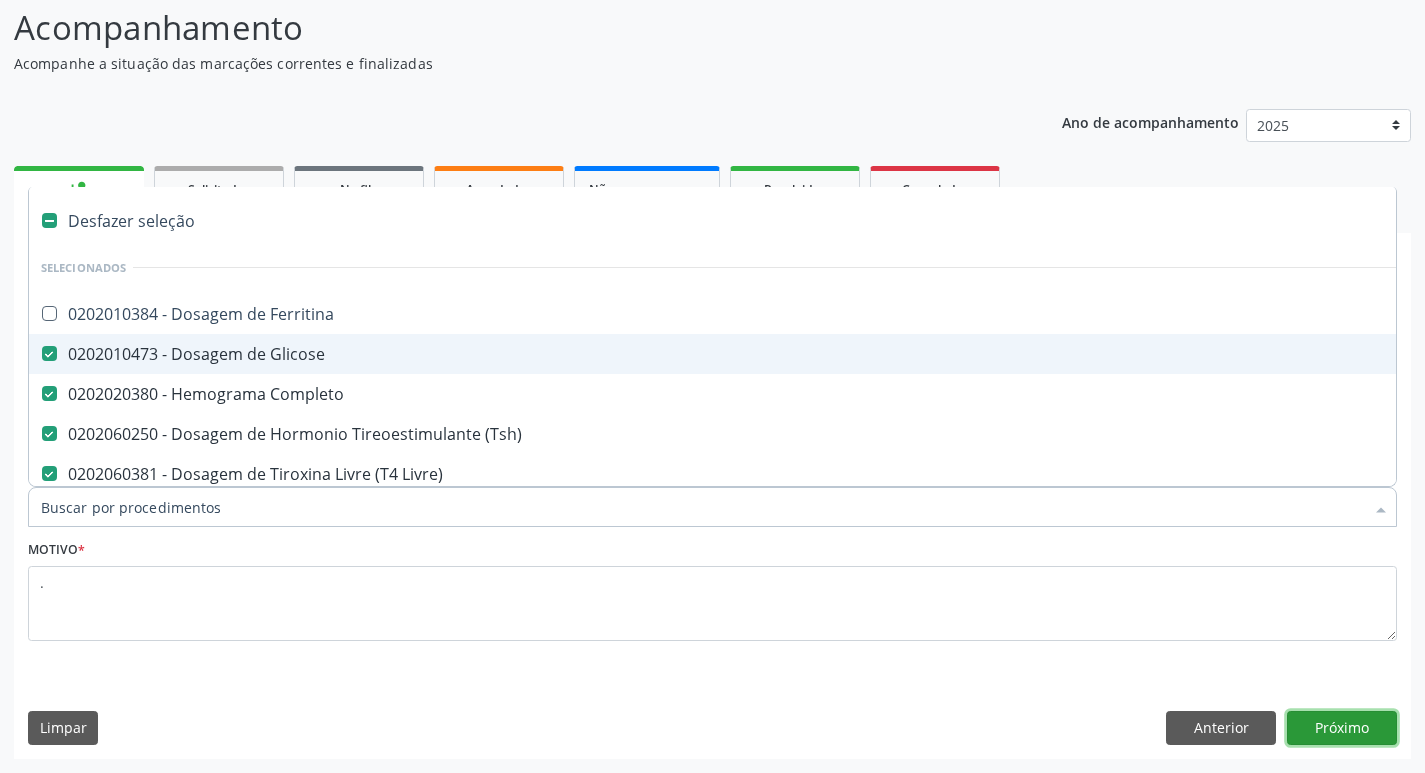 click on "Próximo" at bounding box center (1342, 728) 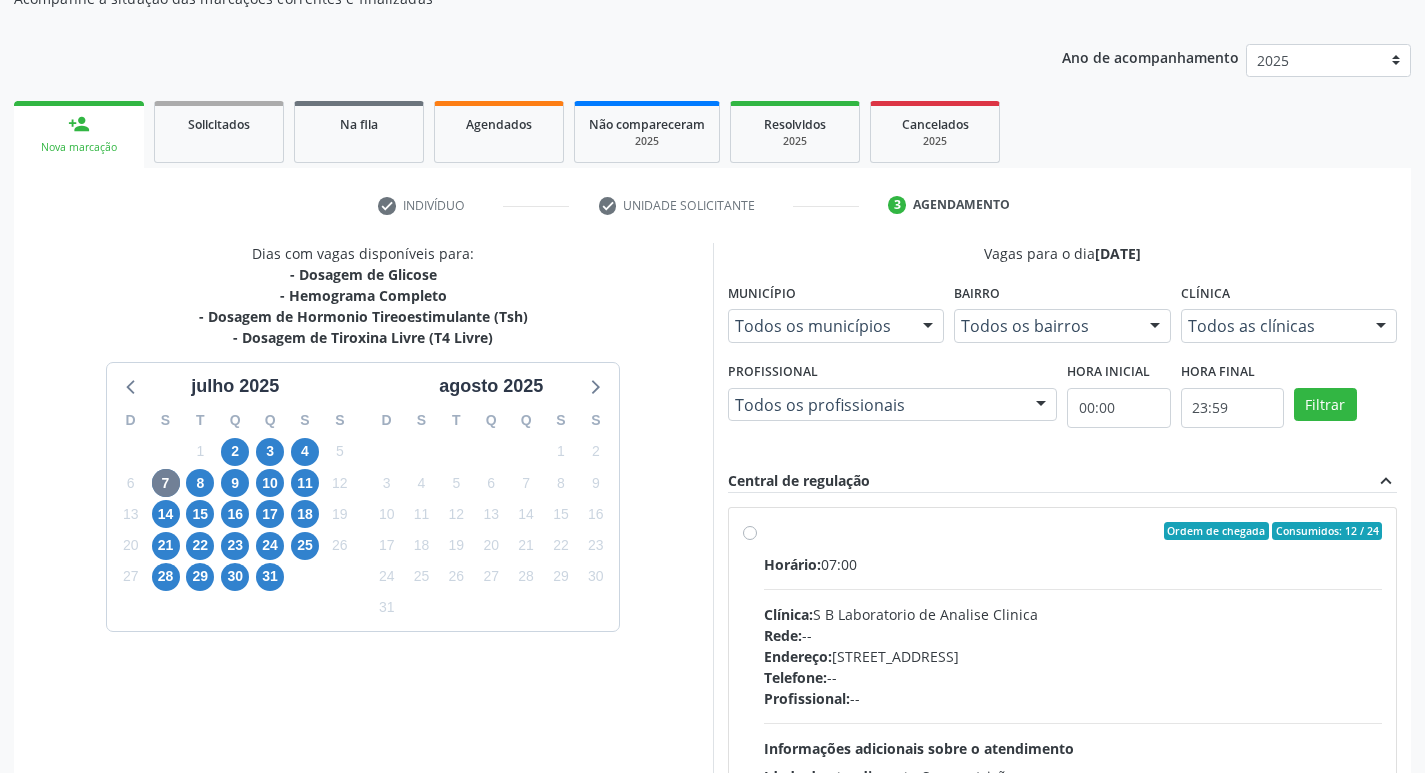 scroll, scrollTop: 233, scrollLeft: 0, axis: vertical 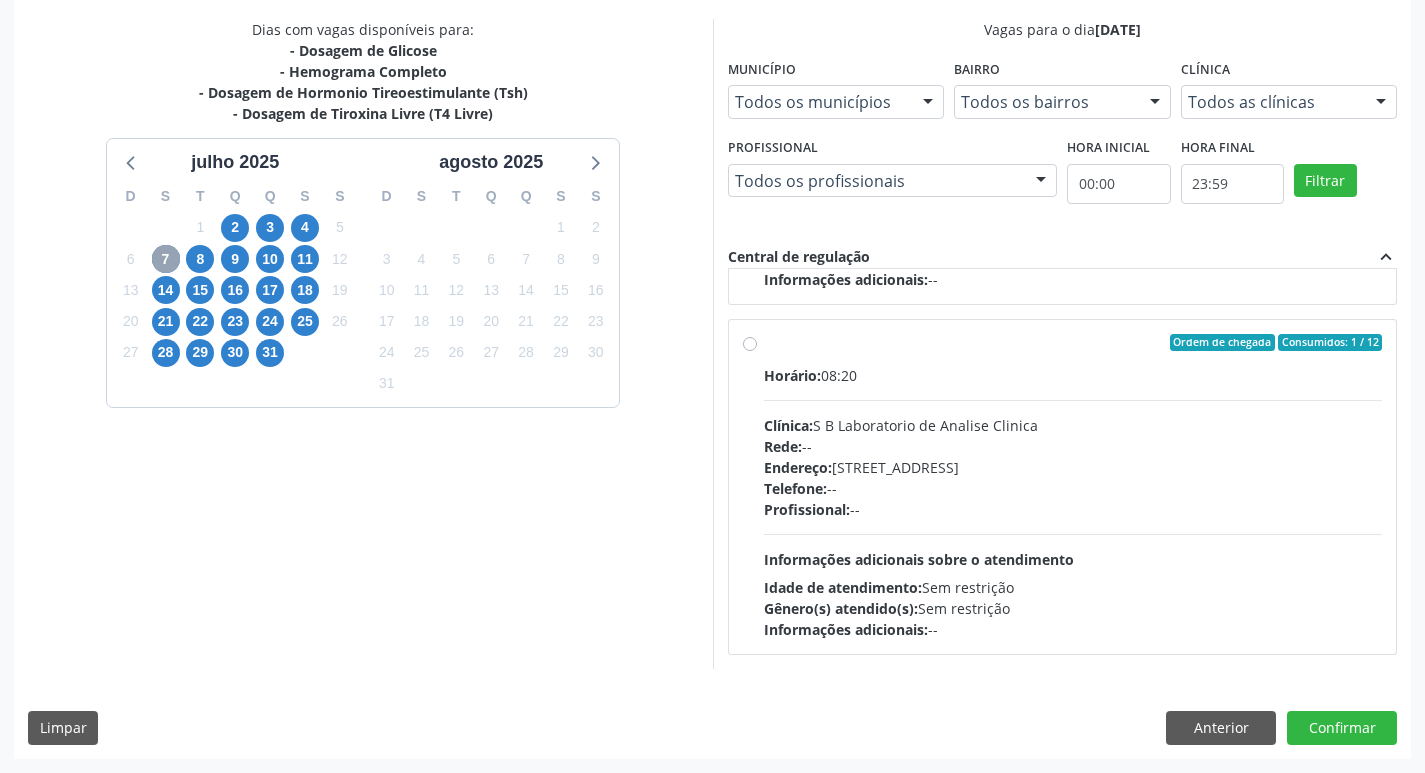 click on "7" at bounding box center [166, 259] 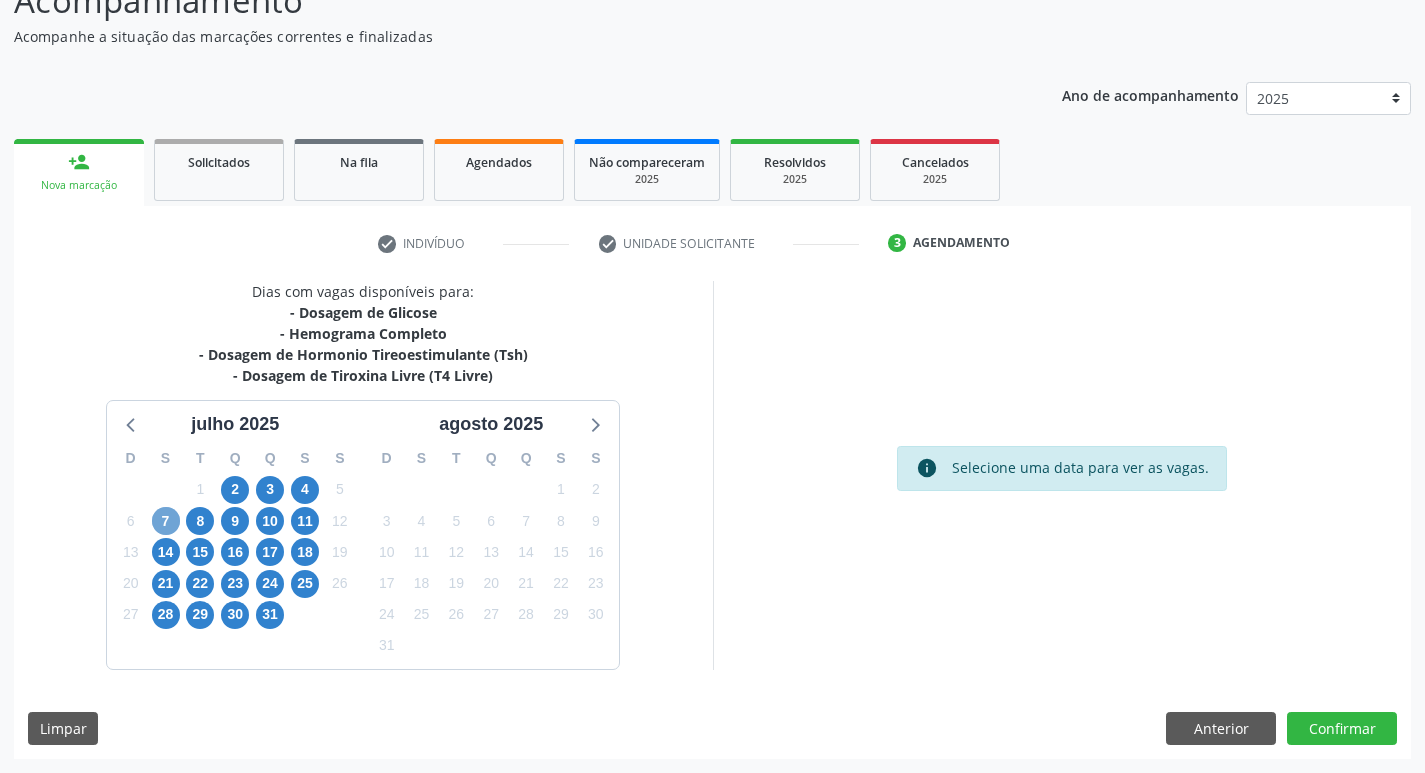 scroll, scrollTop: 160, scrollLeft: 0, axis: vertical 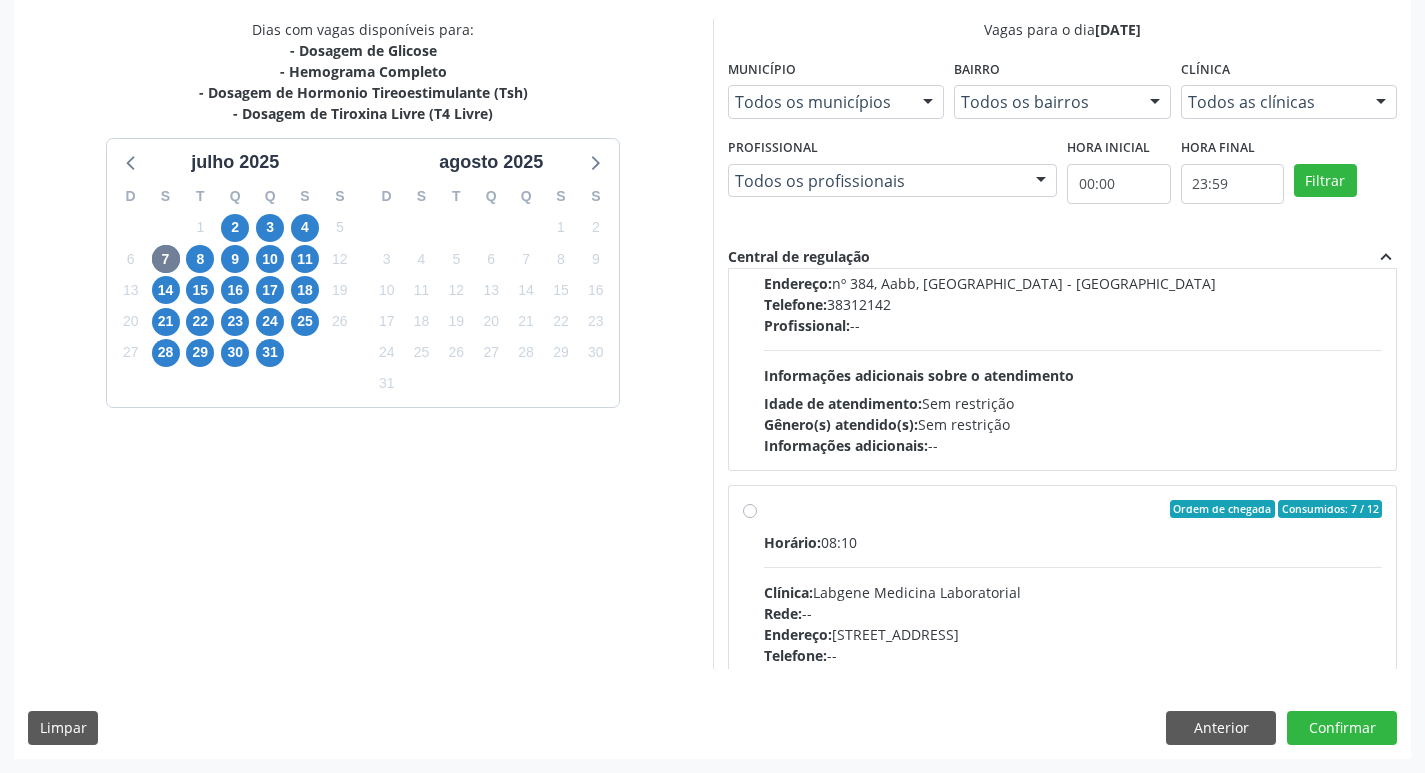 click on "Ordem de chegada
Consumidos: 7 / 12
Horário:   08:10
Clínica:  Labgene Medicina Laboratorial
Rede:
--
Endereço:   nº 531, Nossa Senhora da Pen, Serra Talhada - PE
Telefone:   --
Profissional:
--
Informações adicionais sobre o atendimento
Idade de atendimento:
Sem restrição
Gênero(s) atendido(s):
Sem restrição
Informações adicionais:
--" at bounding box center [1063, 653] 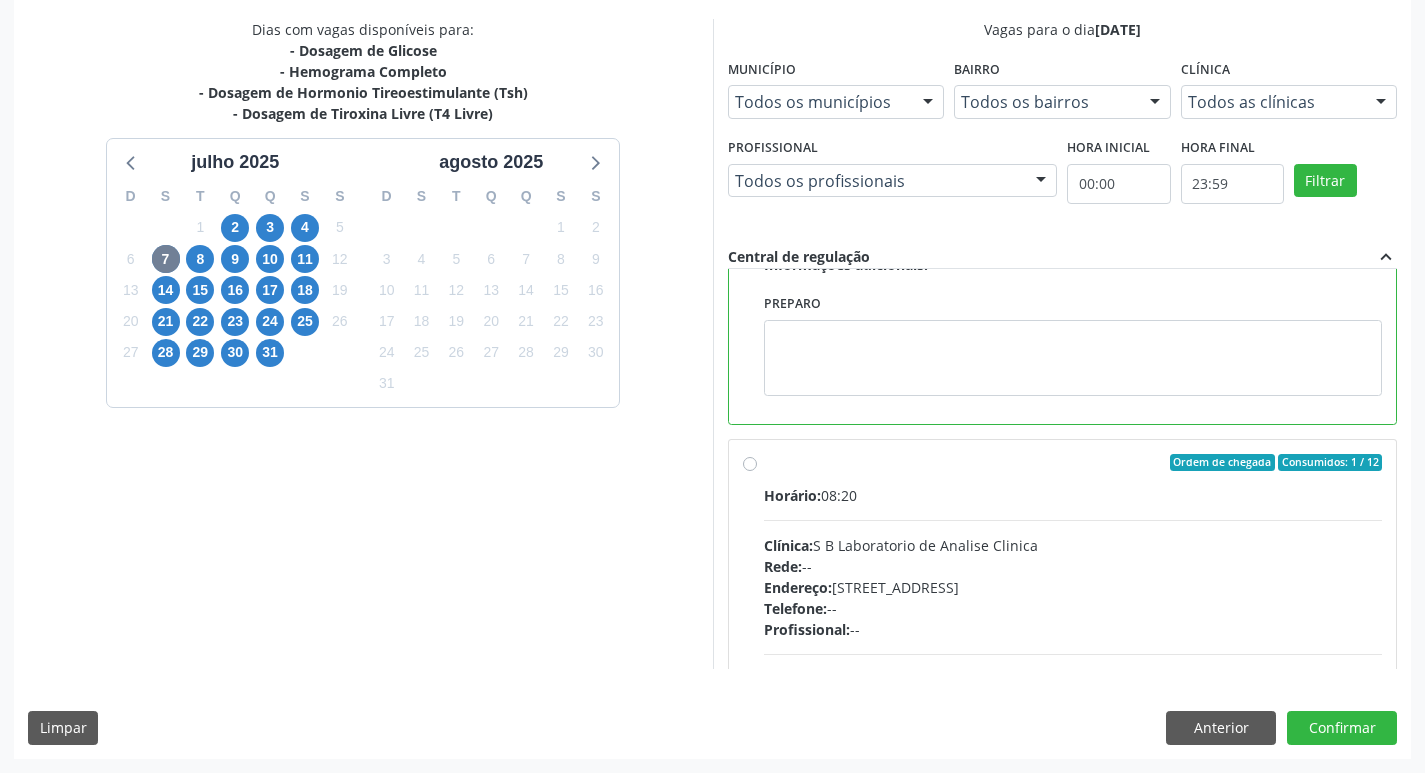 scroll, scrollTop: 1852, scrollLeft: 0, axis: vertical 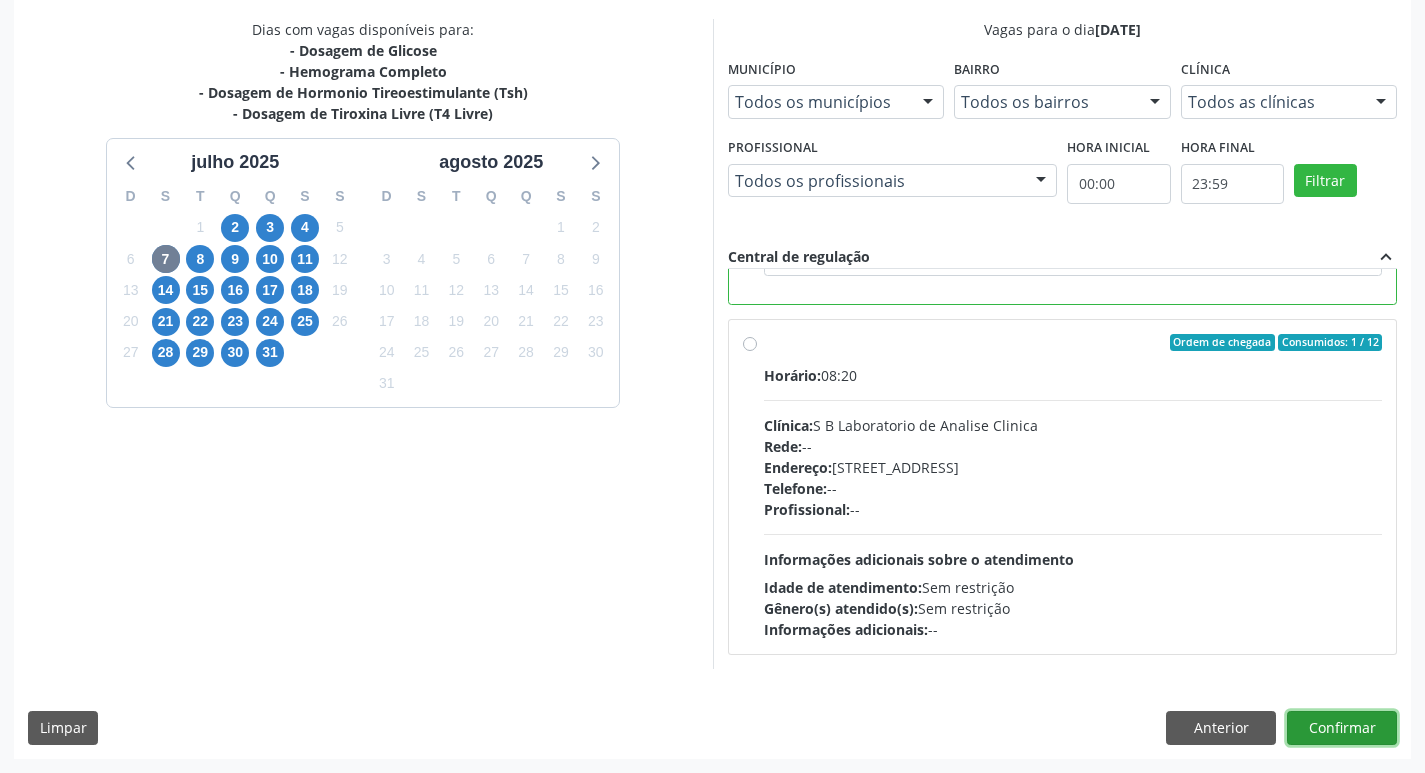 click on "Confirmar" at bounding box center [1342, 728] 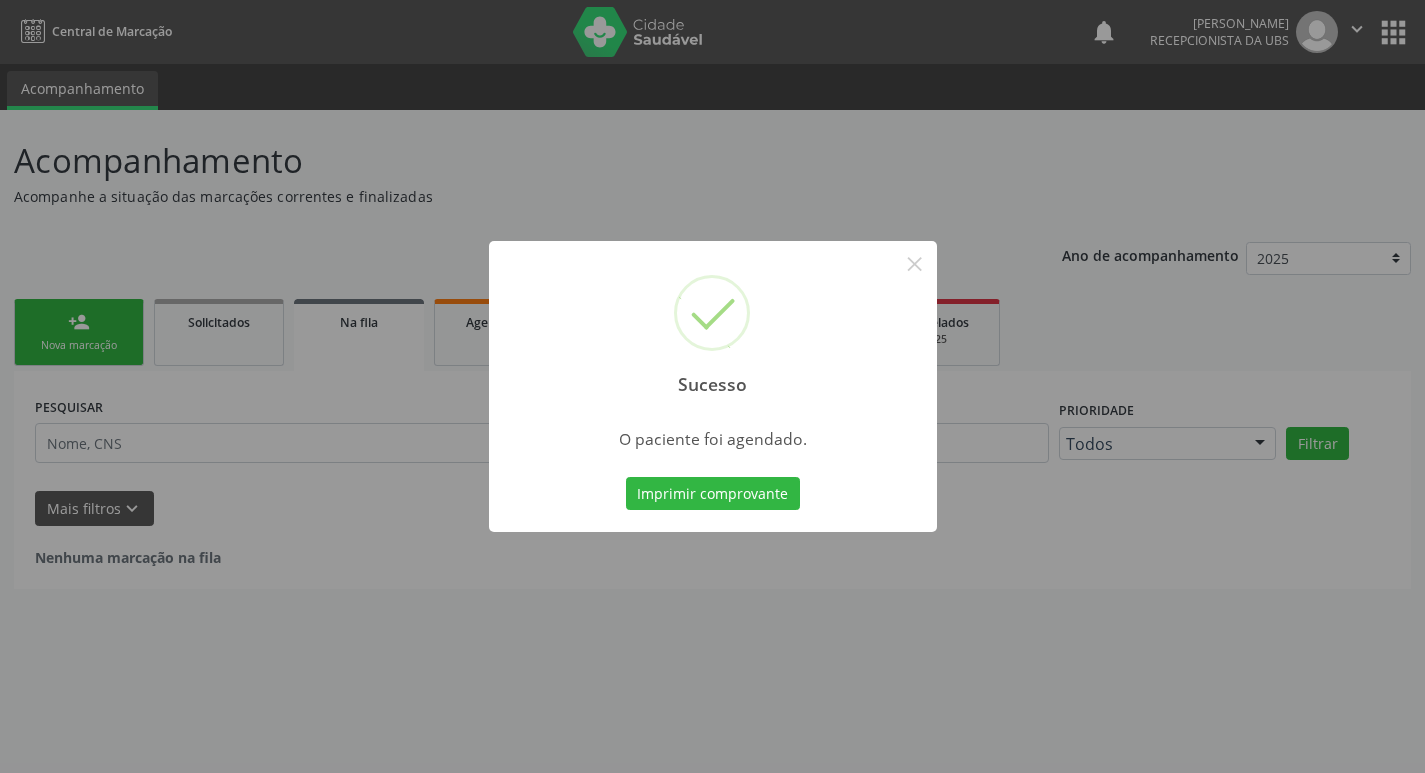 scroll, scrollTop: 0, scrollLeft: 0, axis: both 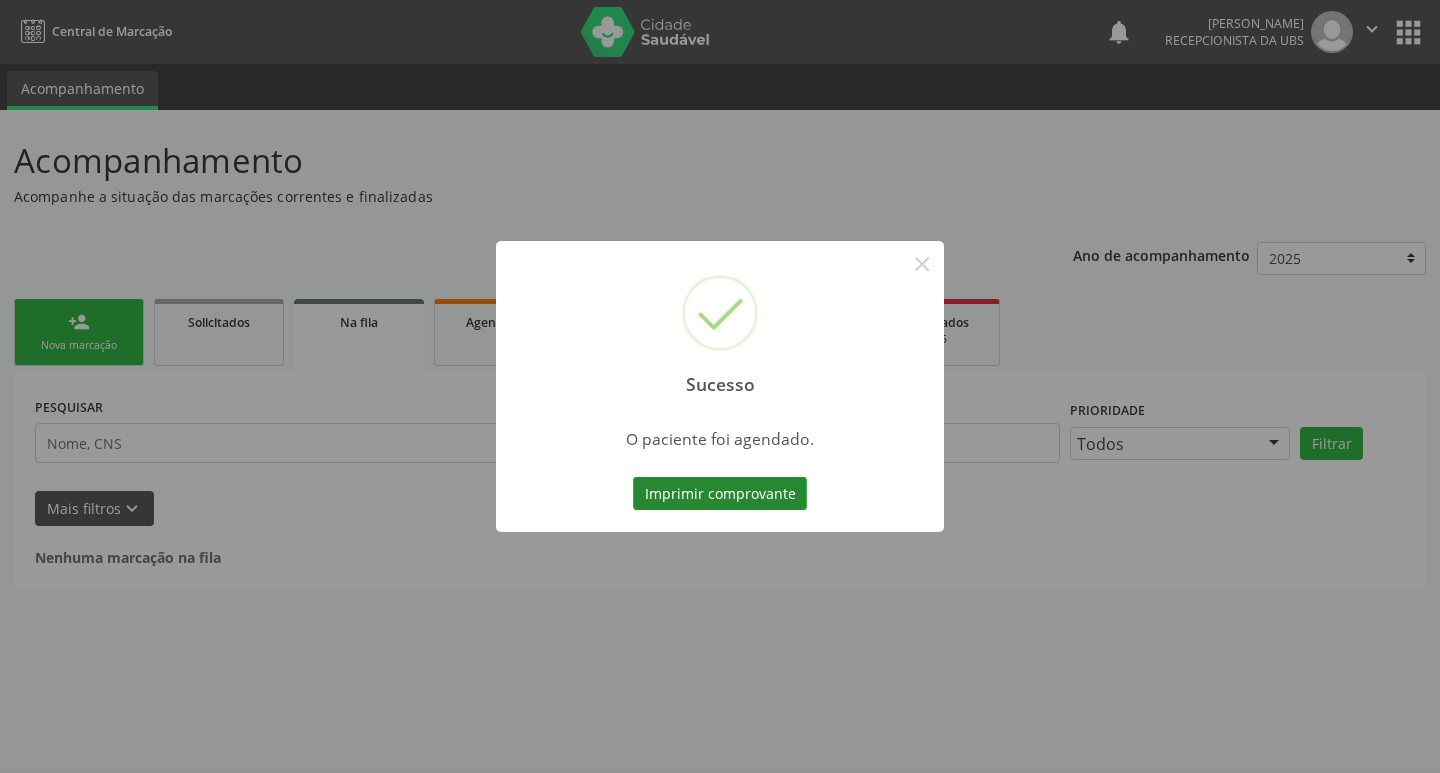 click on "Imprimir comprovante" at bounding box center (720, 494) 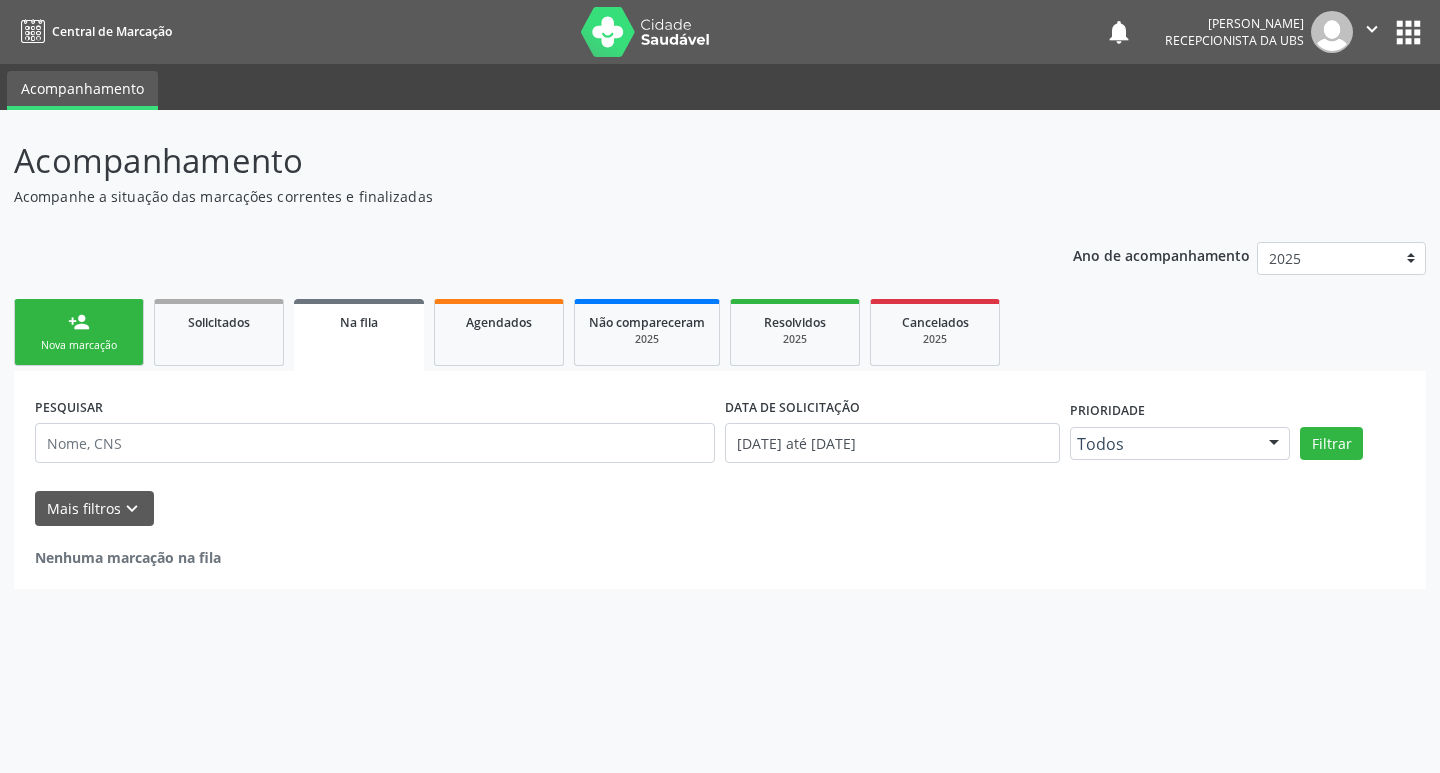 click on "person_add" at bounding box center (79, 322) 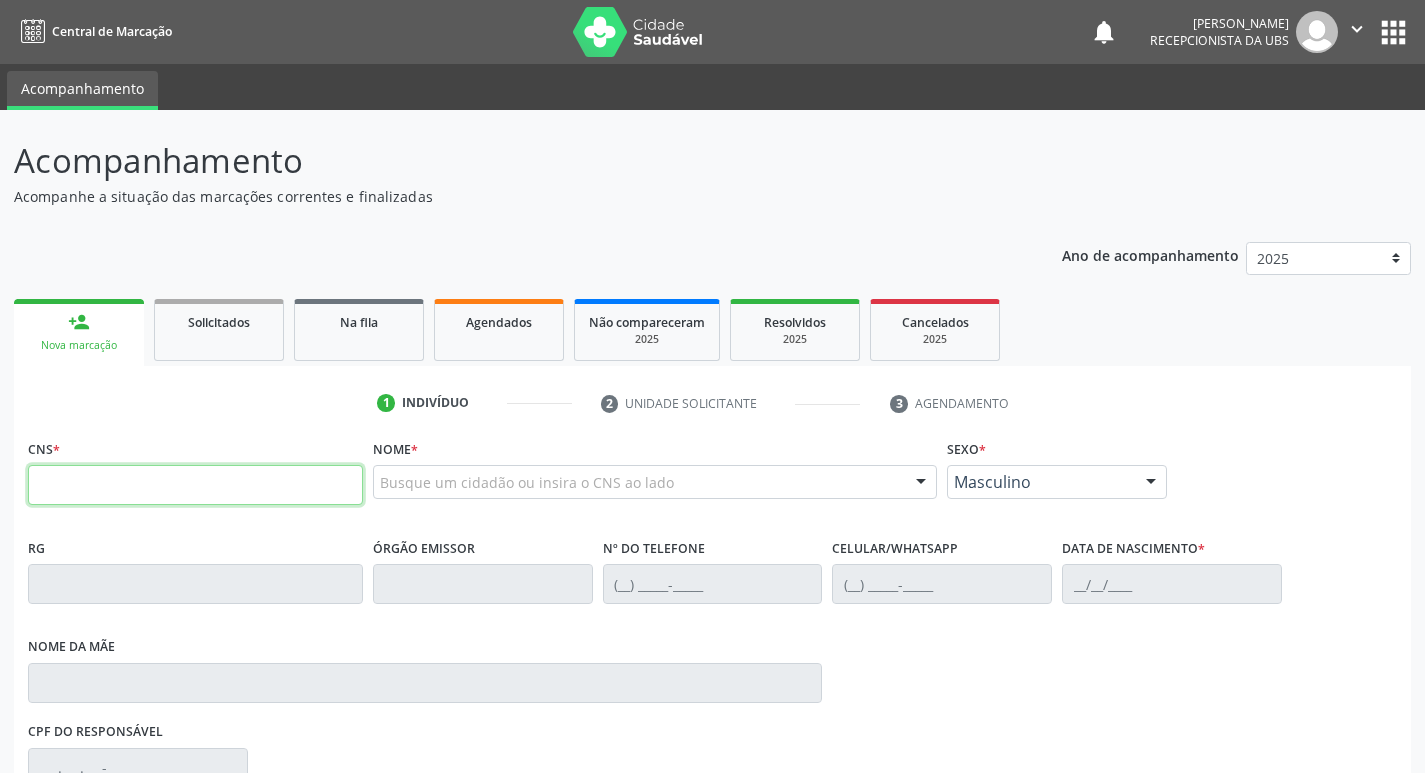 click at bounding box center [195, 485] 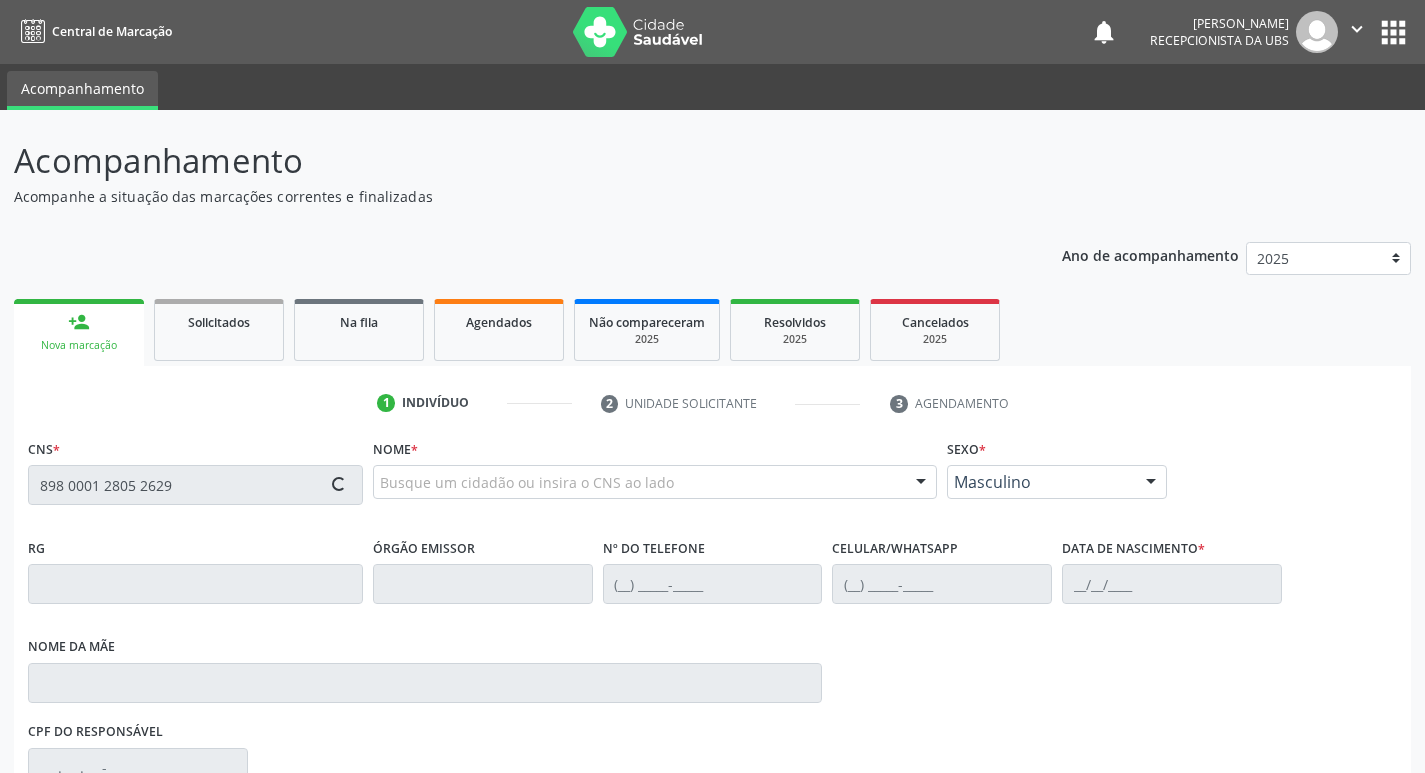 type on "898 0001 2805 2629" 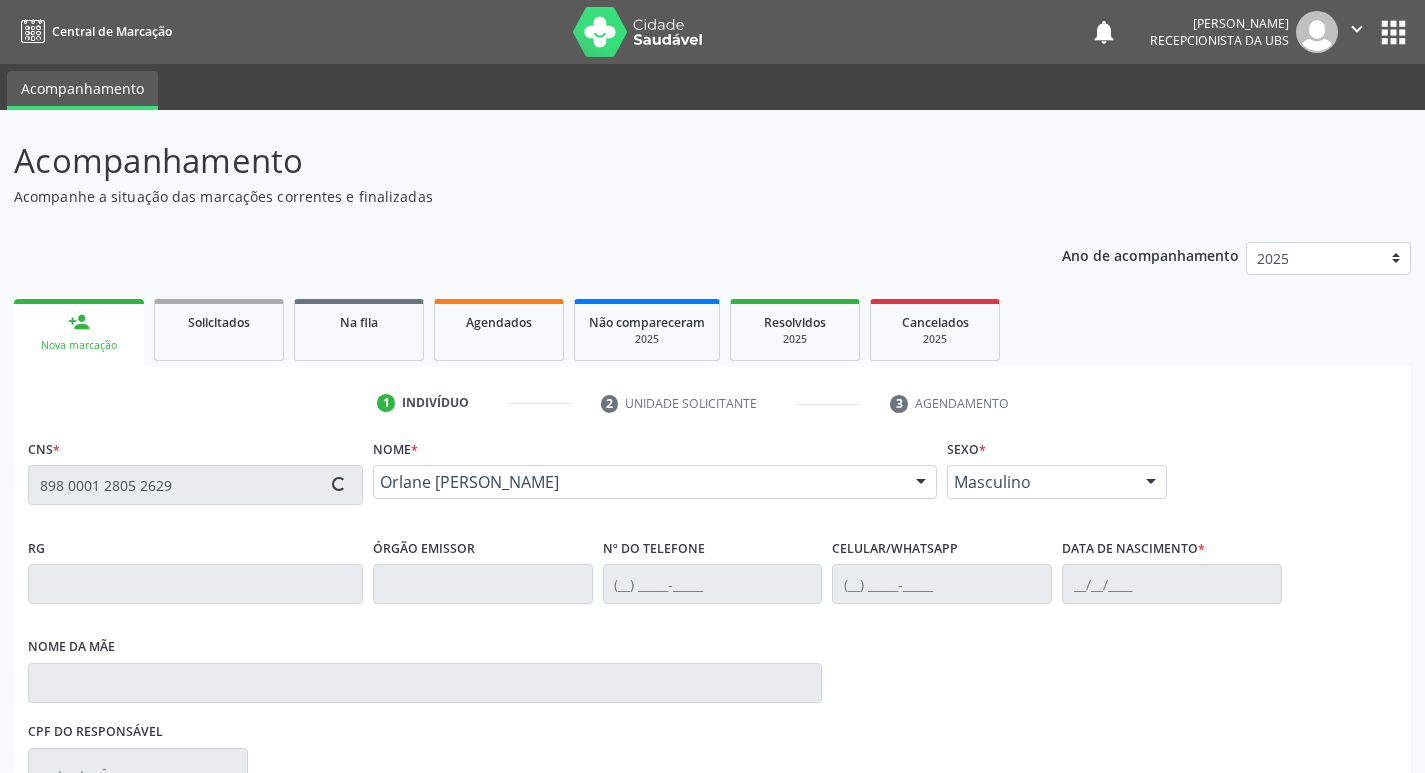 type on "(87) 99999-9999" 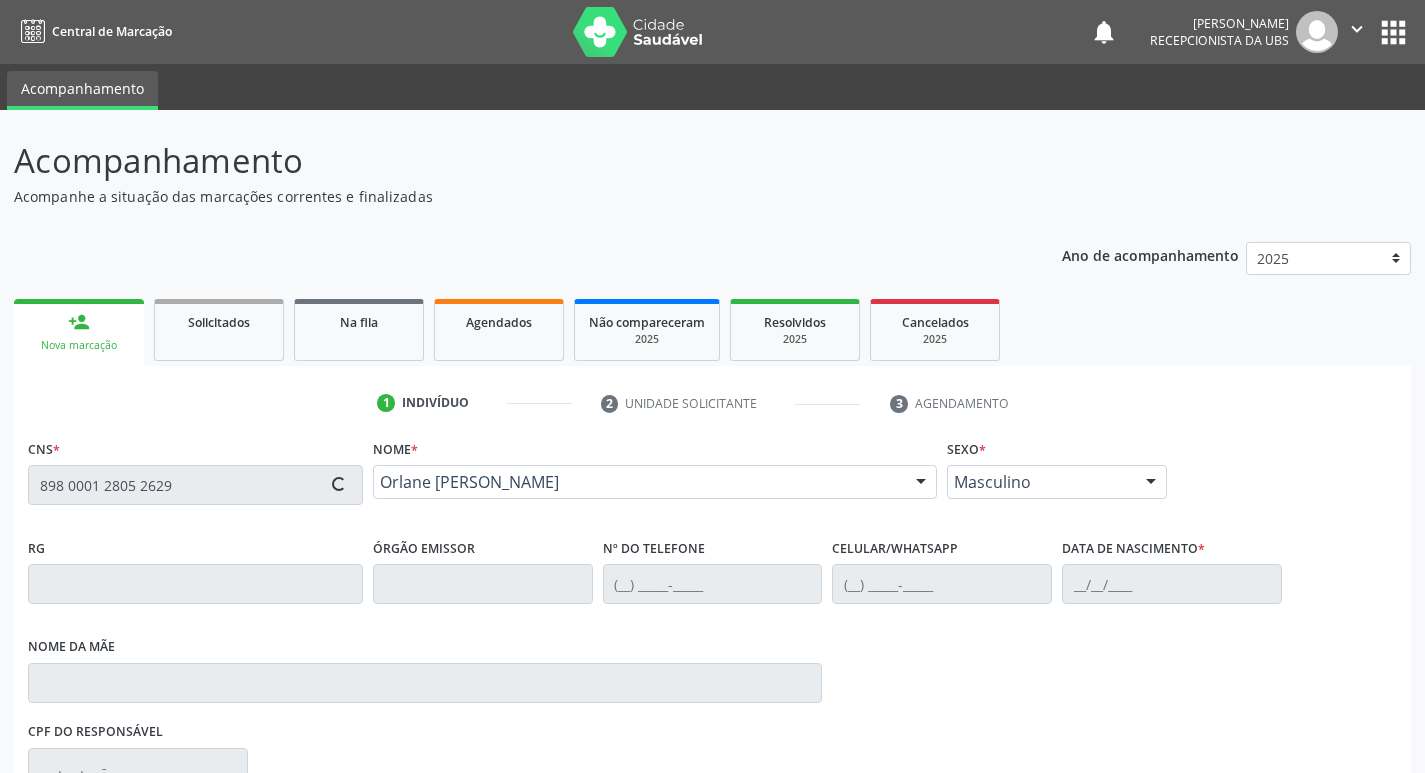 type on "10/08/2003" 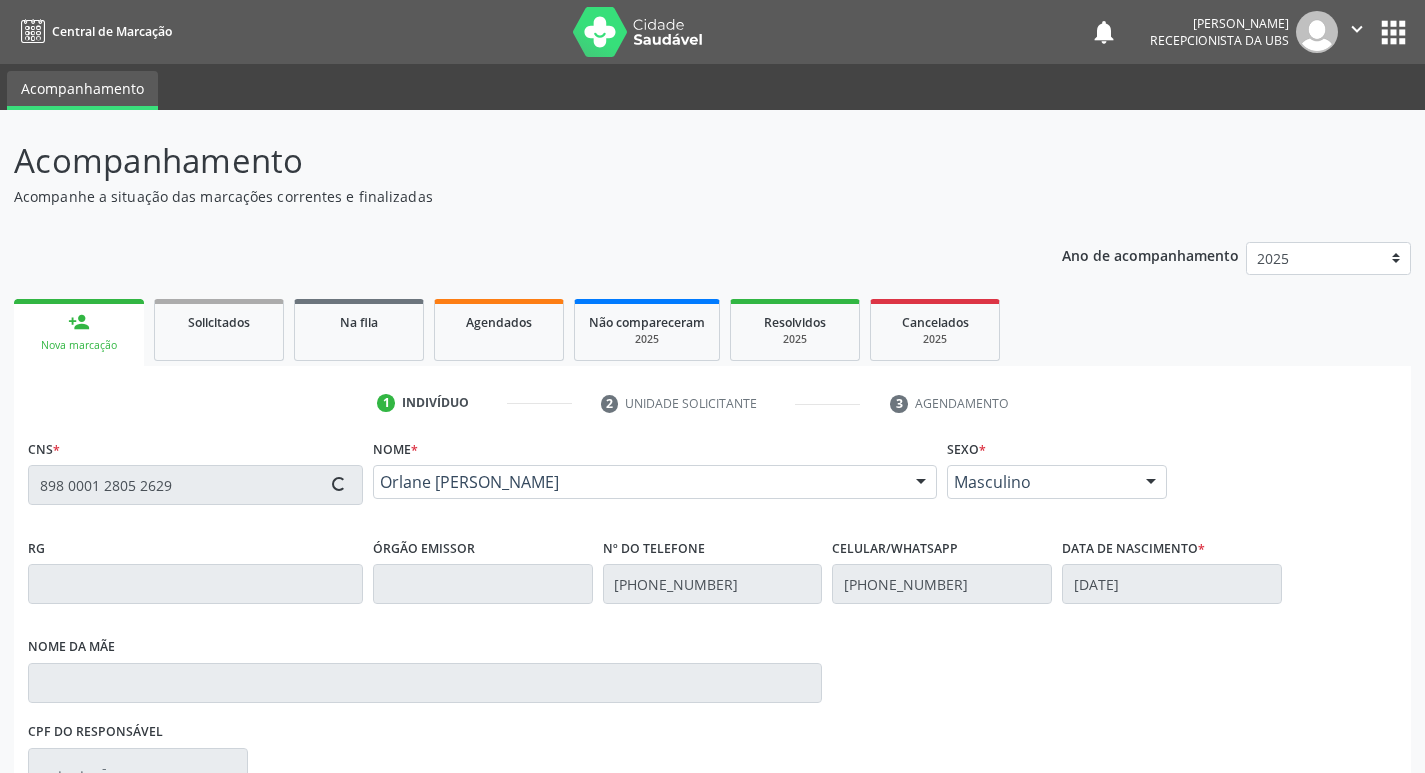 type on "Maria Lucia da Silva Aquino" 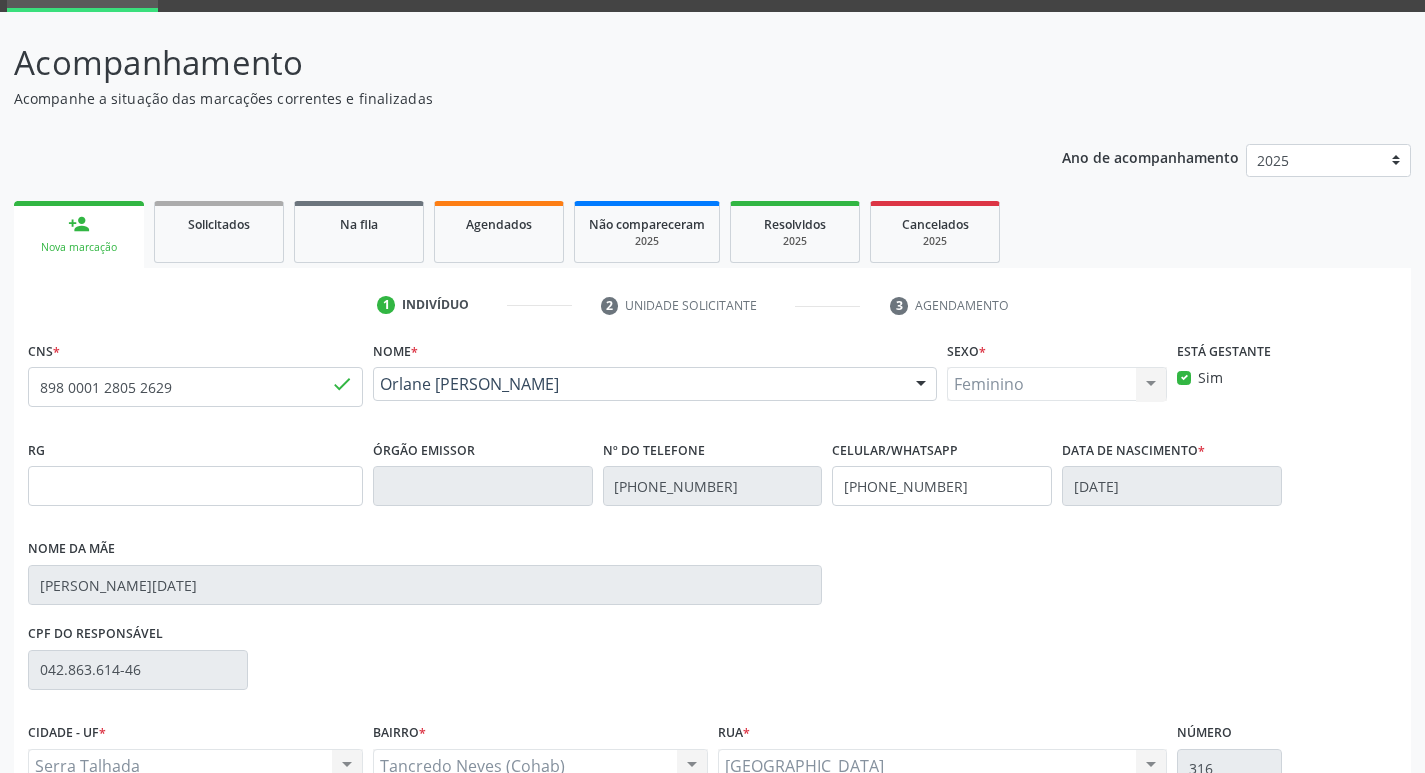 scroll, scrollTop: 297, scrollLeft: 0, axis: vertical 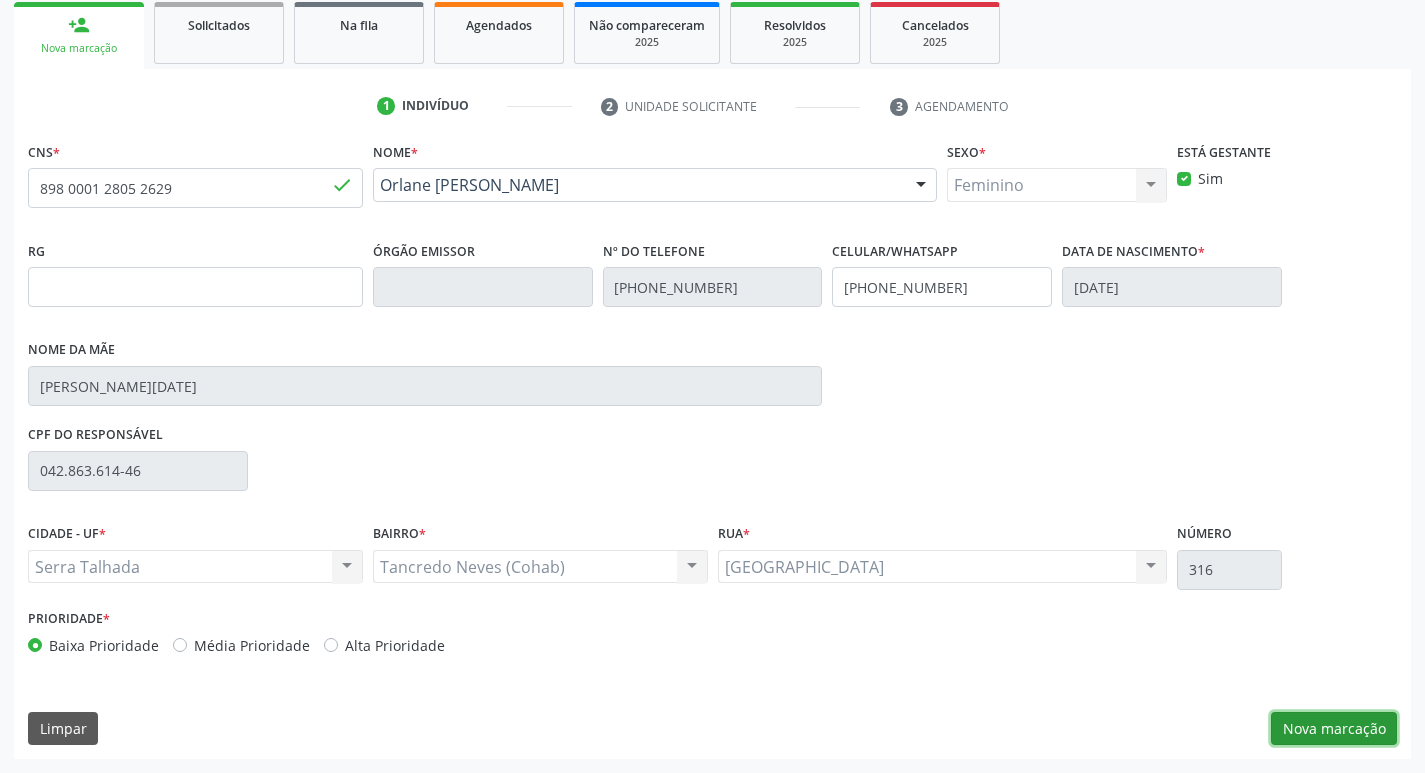 click on "Nova marcação" at bounding box center (1334, 729) 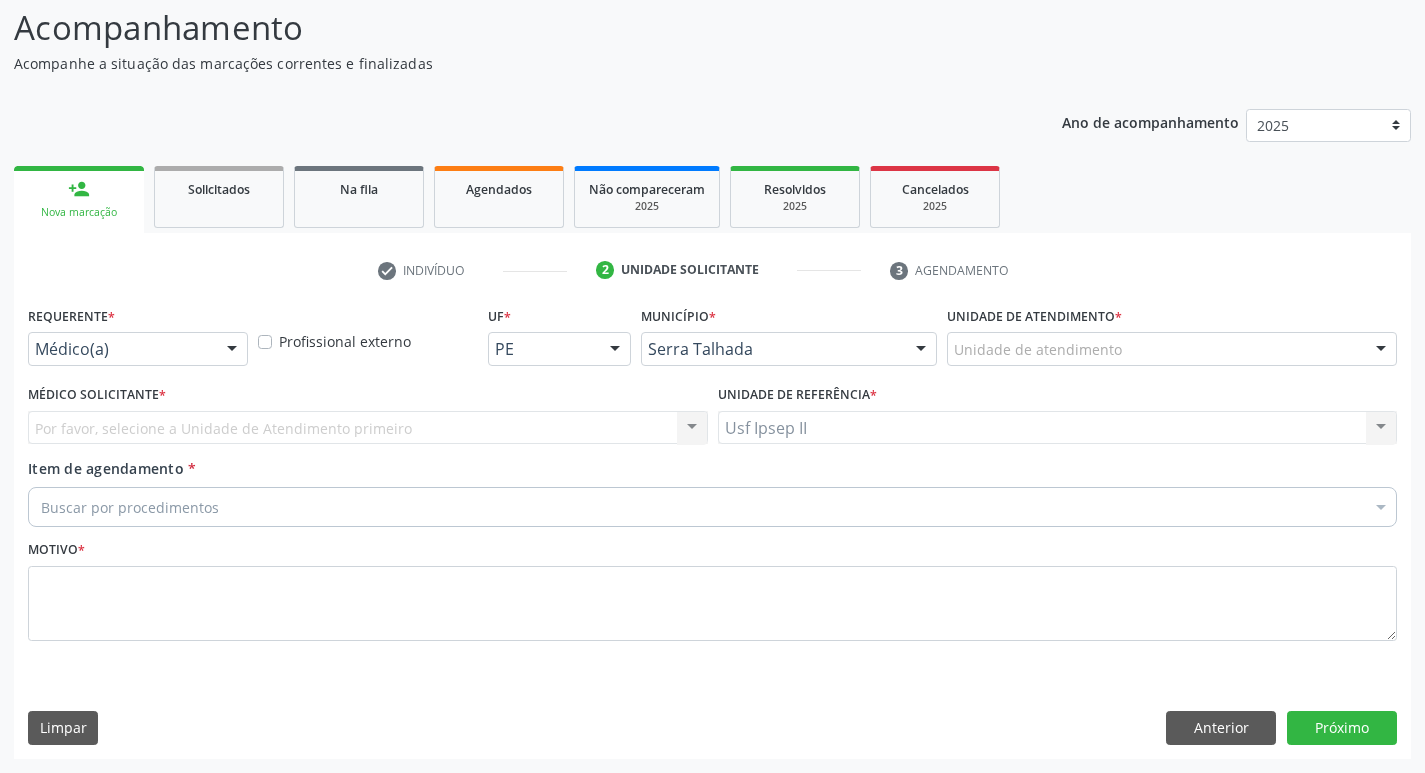 scroll, scrollTop: 133, scrollLeft: 0, axis: vertical 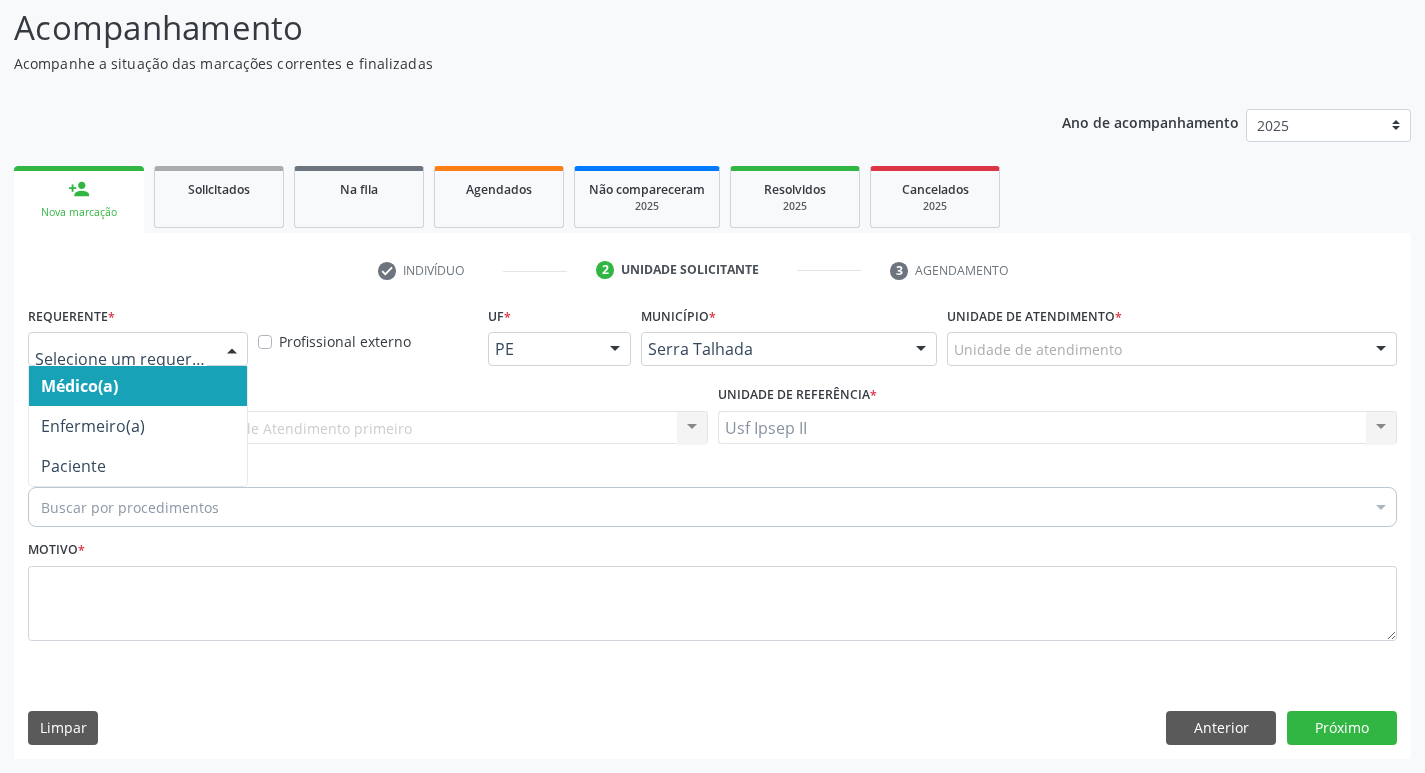 click at bounding box center [232, 350] 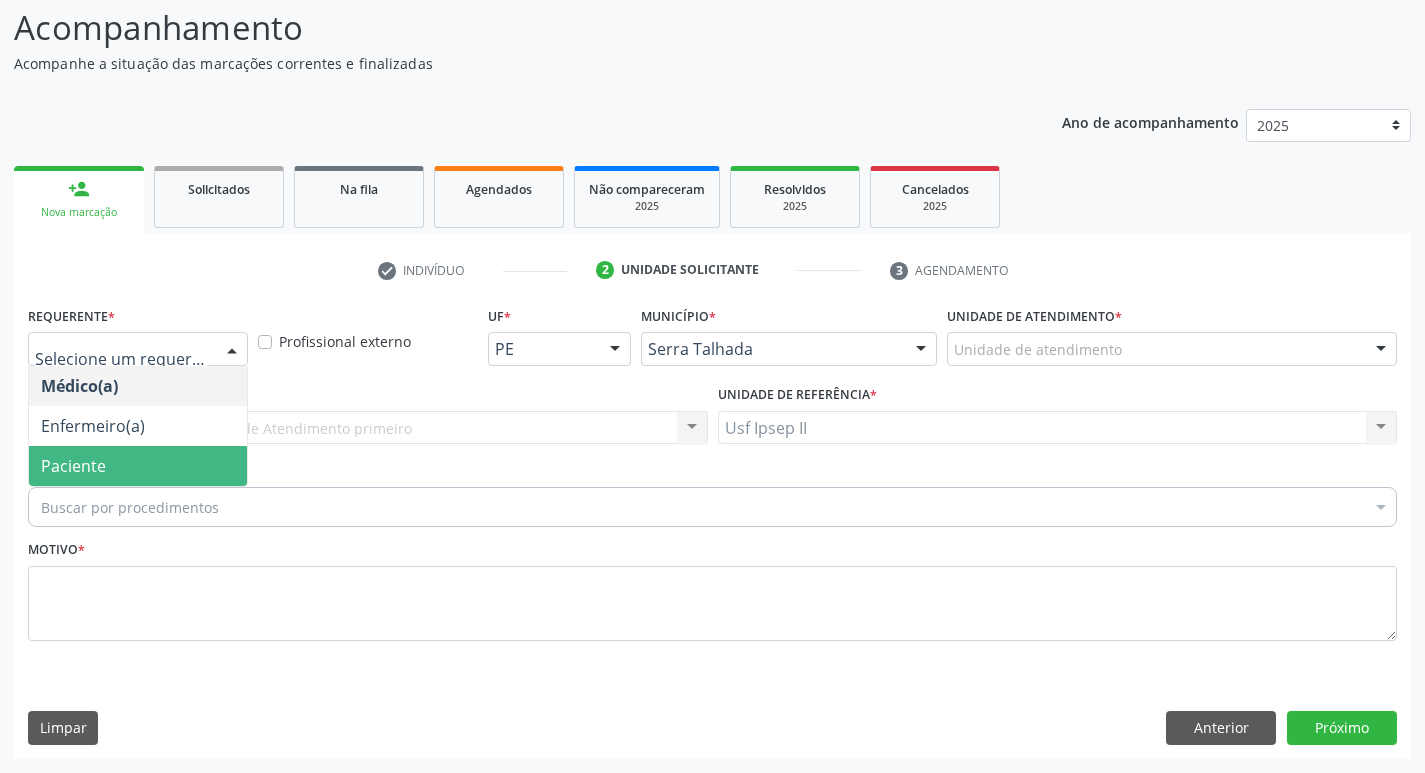 click on "Paciente" at bounding box center (138, 466) 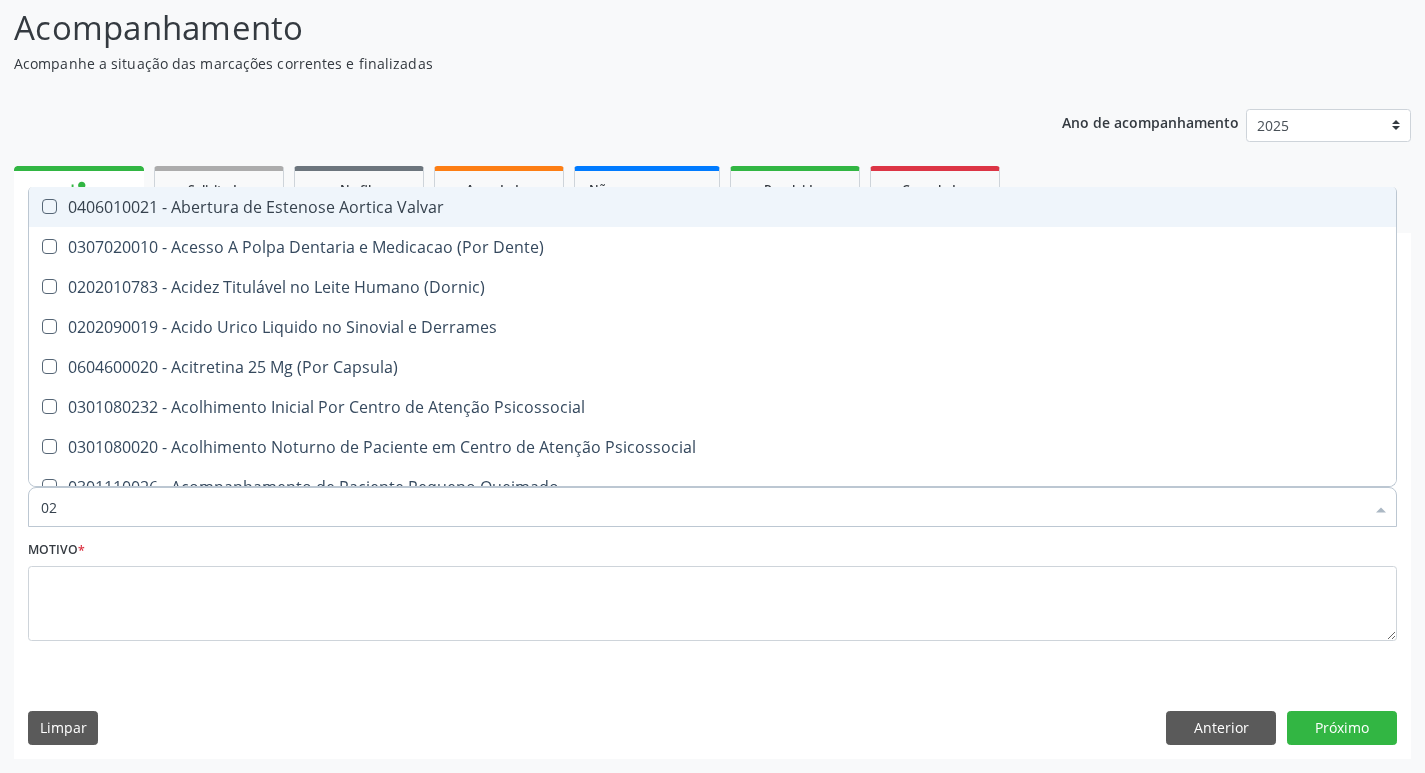 type on "0" 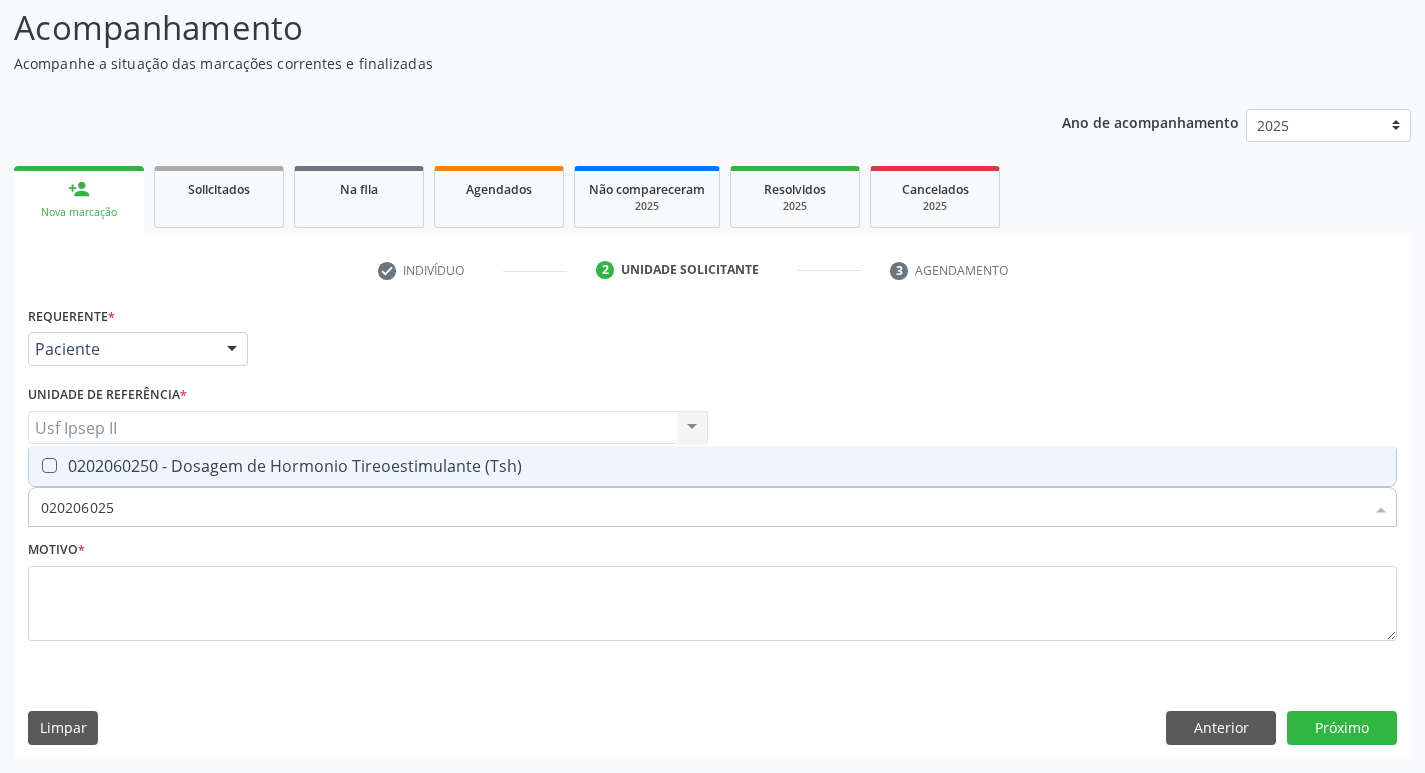 type on "0202060250" 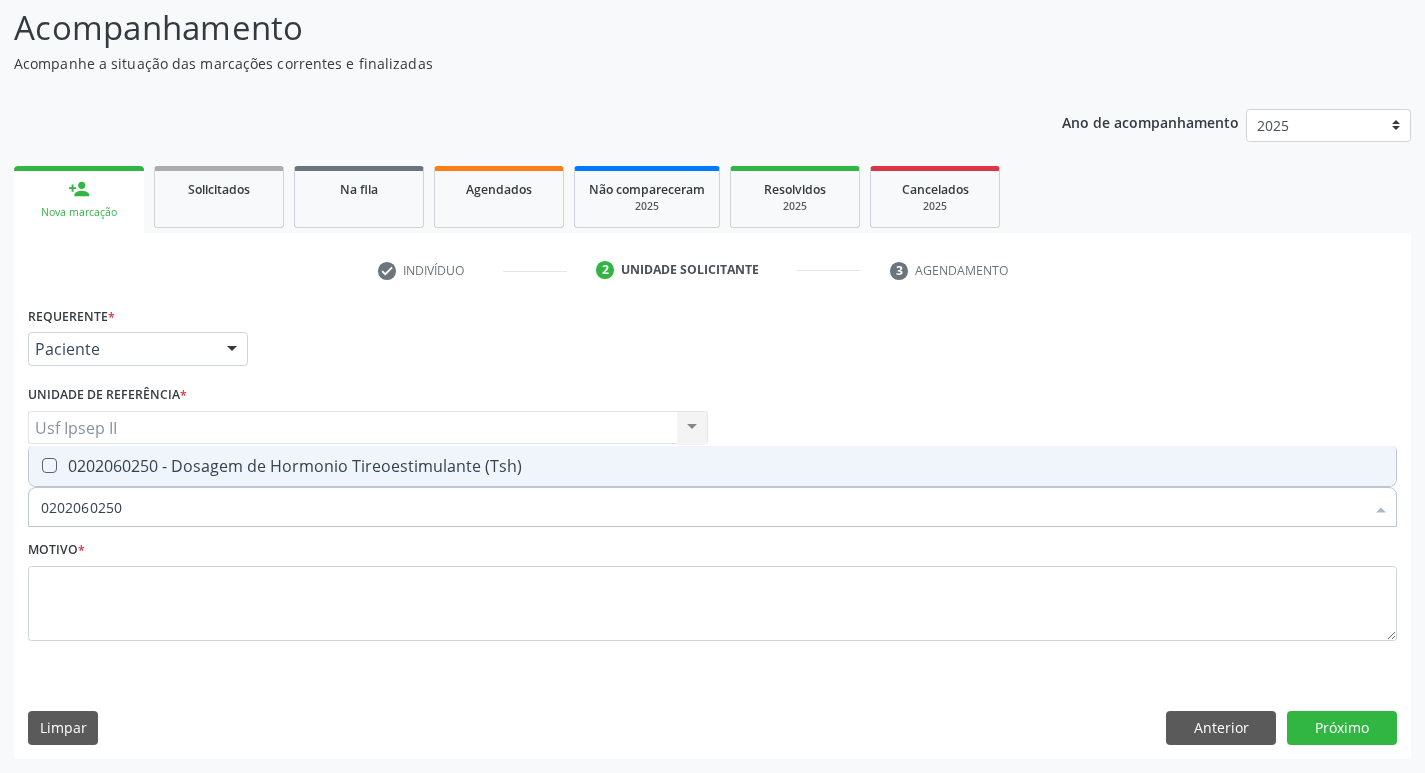 click on "0202060250 - Dosagem de Hormonio Tireoestimulante (Tsh)" at bounding box center (712, 466) 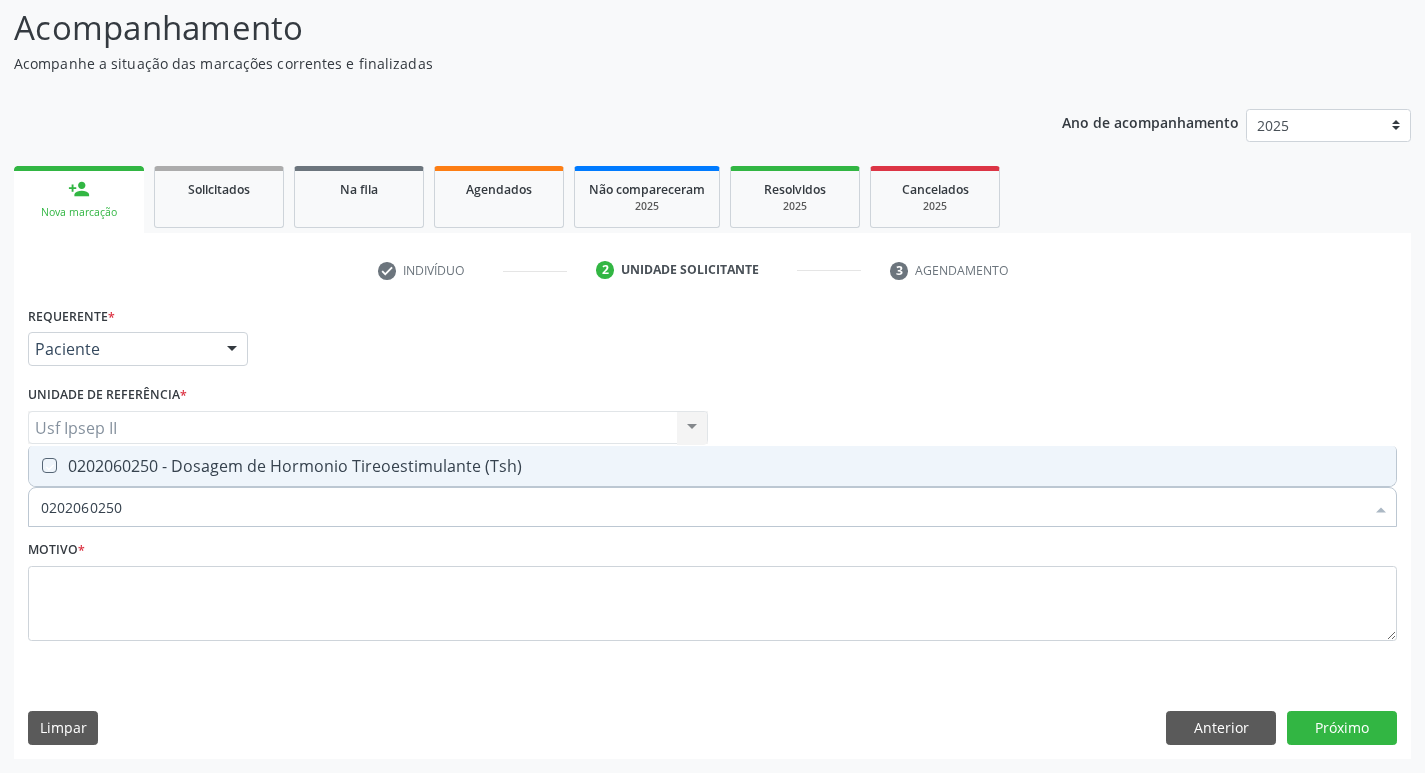 checkbox on "true" 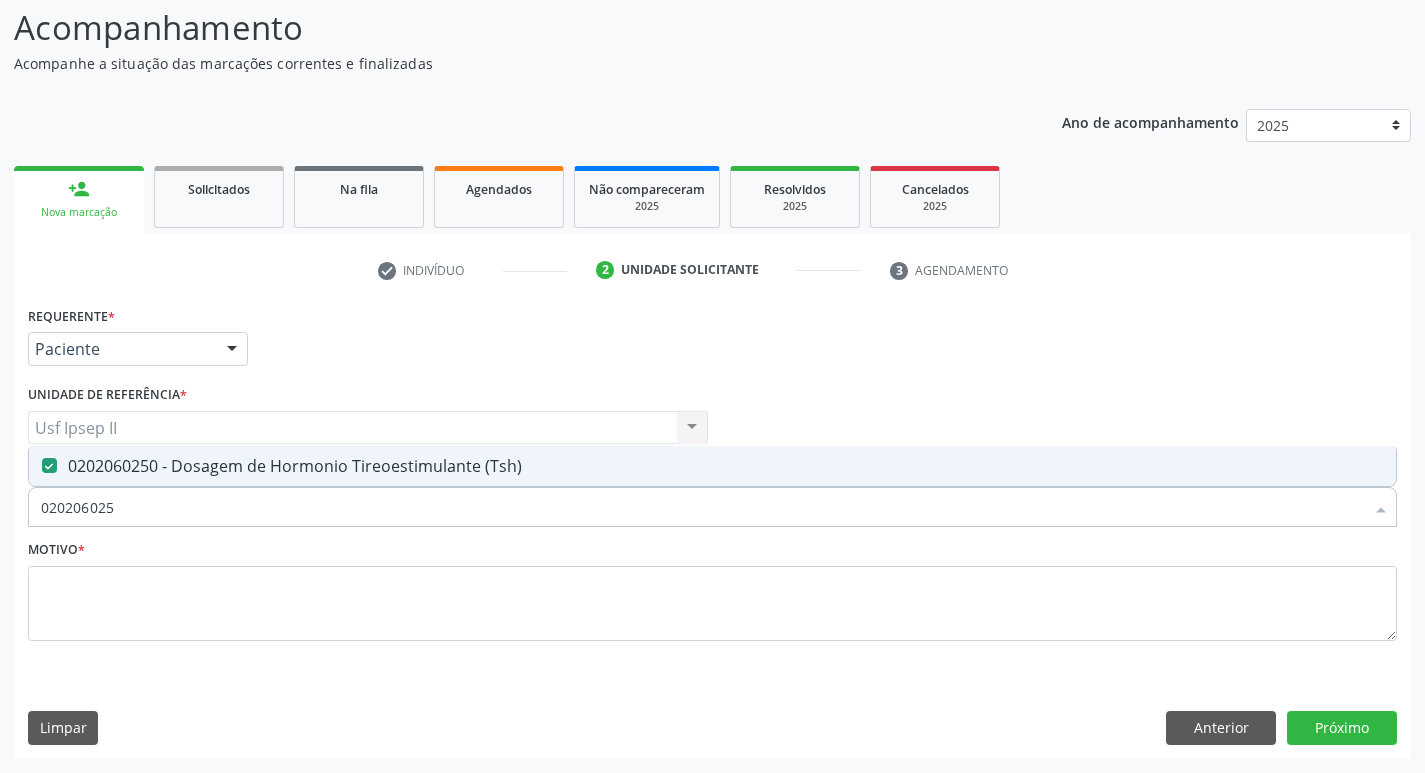 type on "02020602" 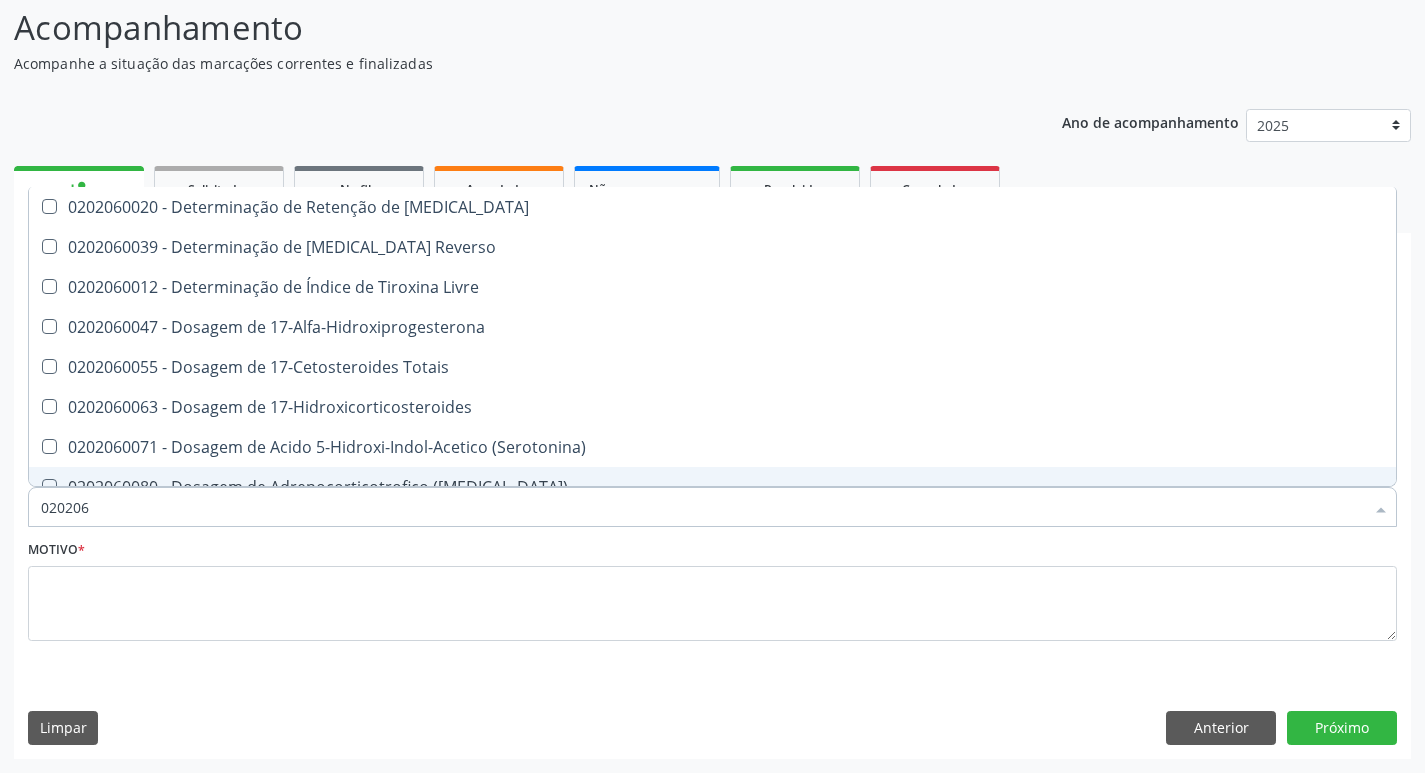 type on "02020" 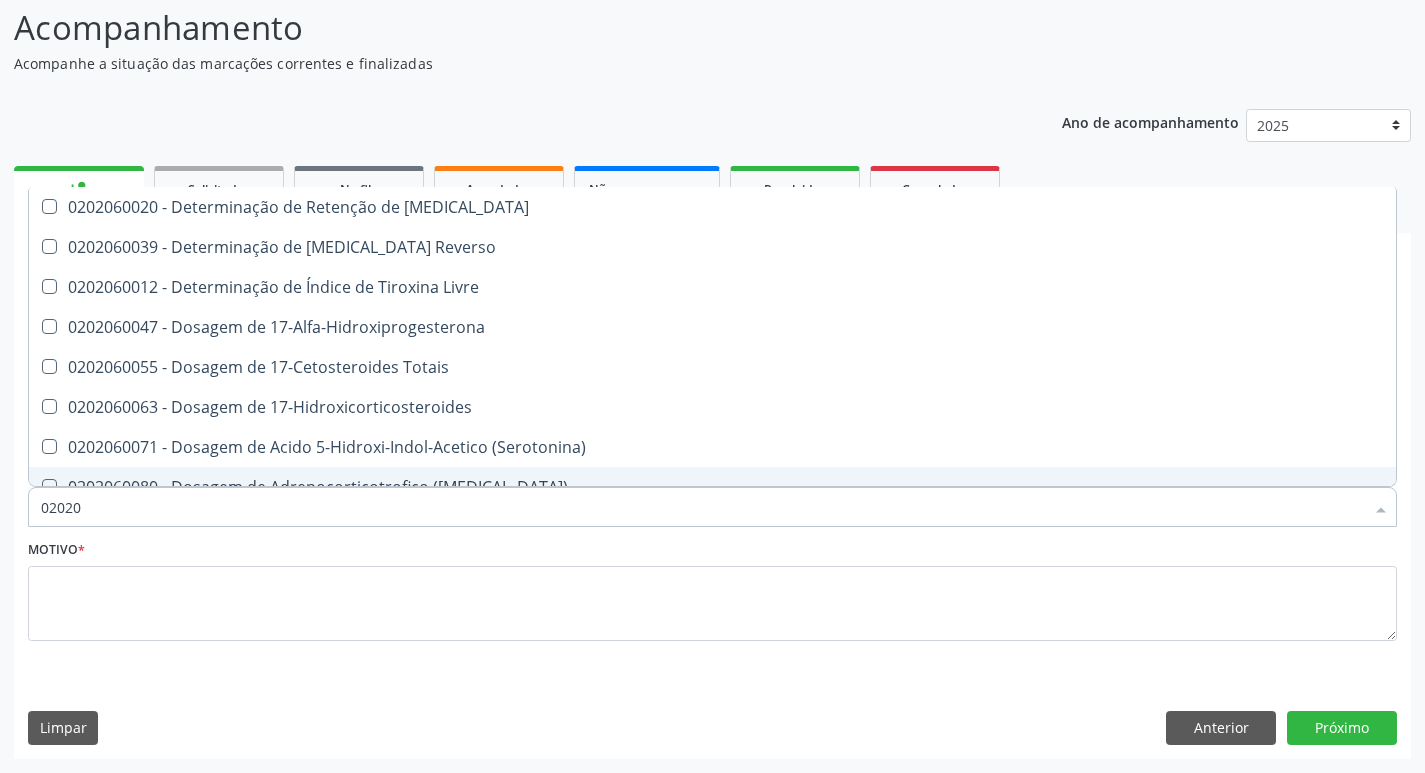checkbox on "false" 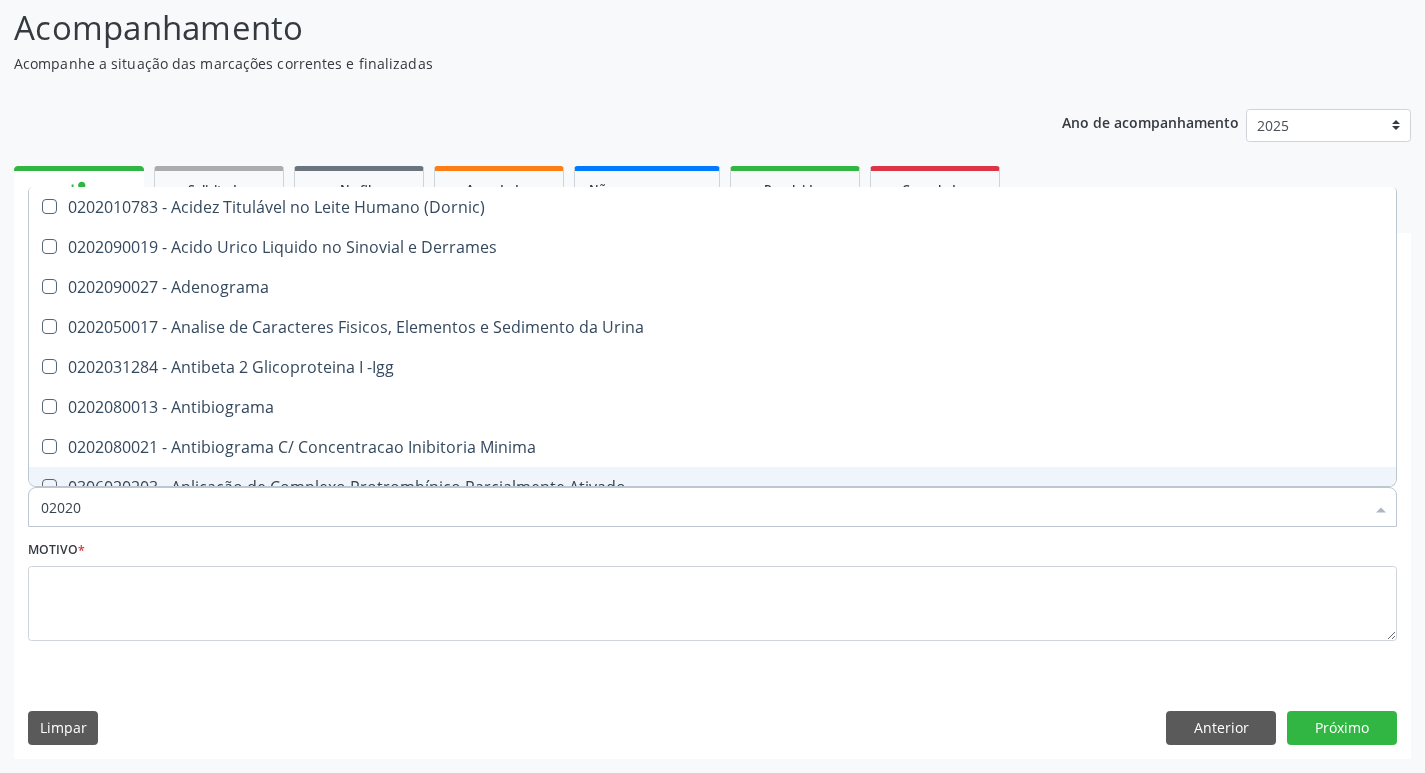 type on "020206" 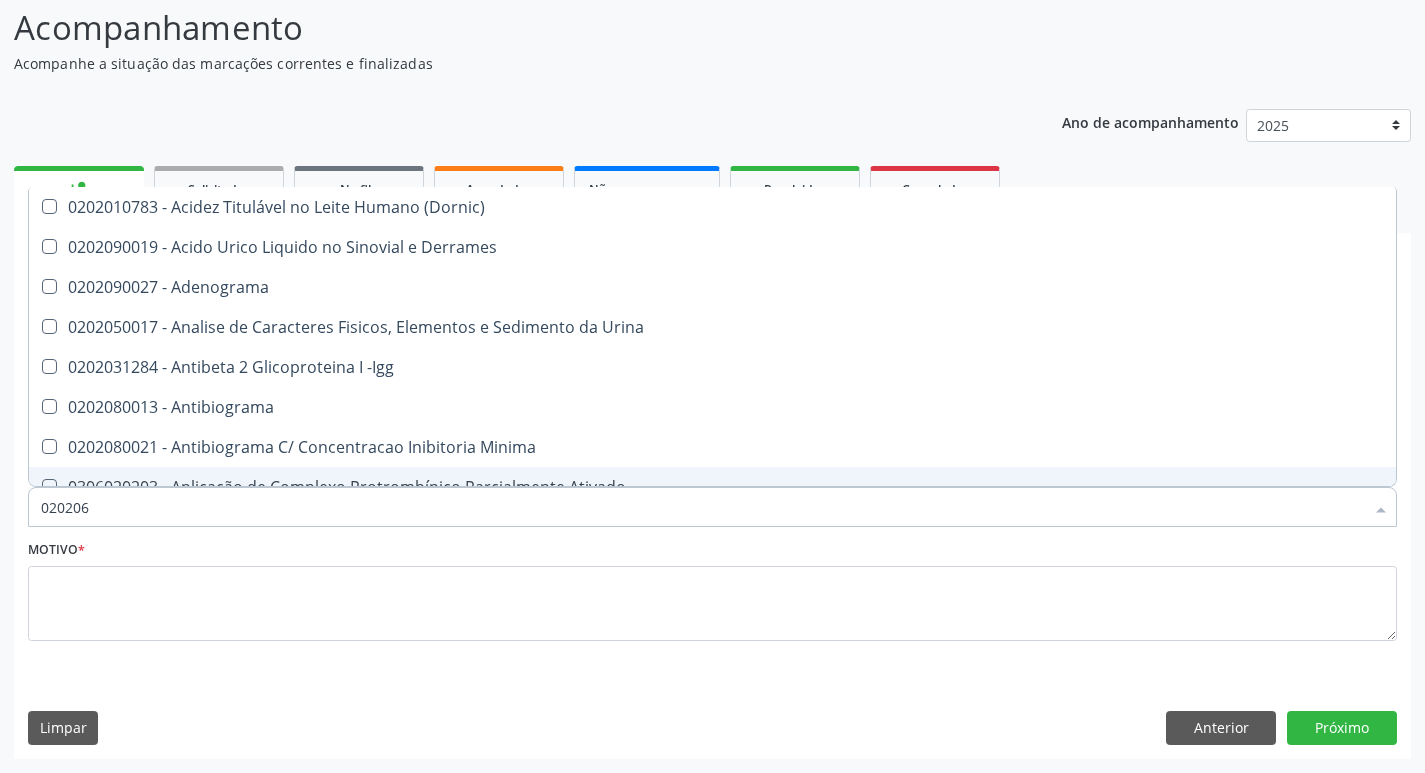 checkbox on "true" 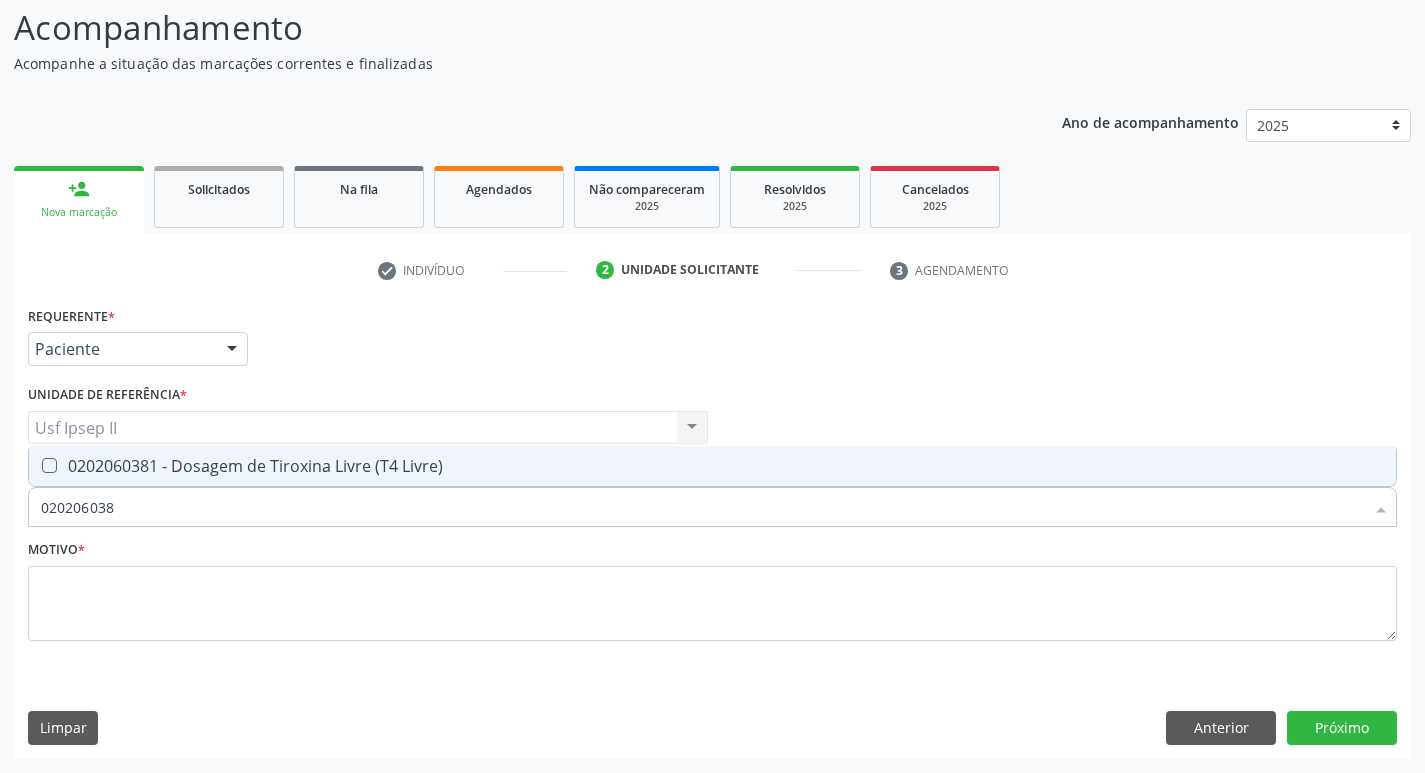 type on "0202060381" 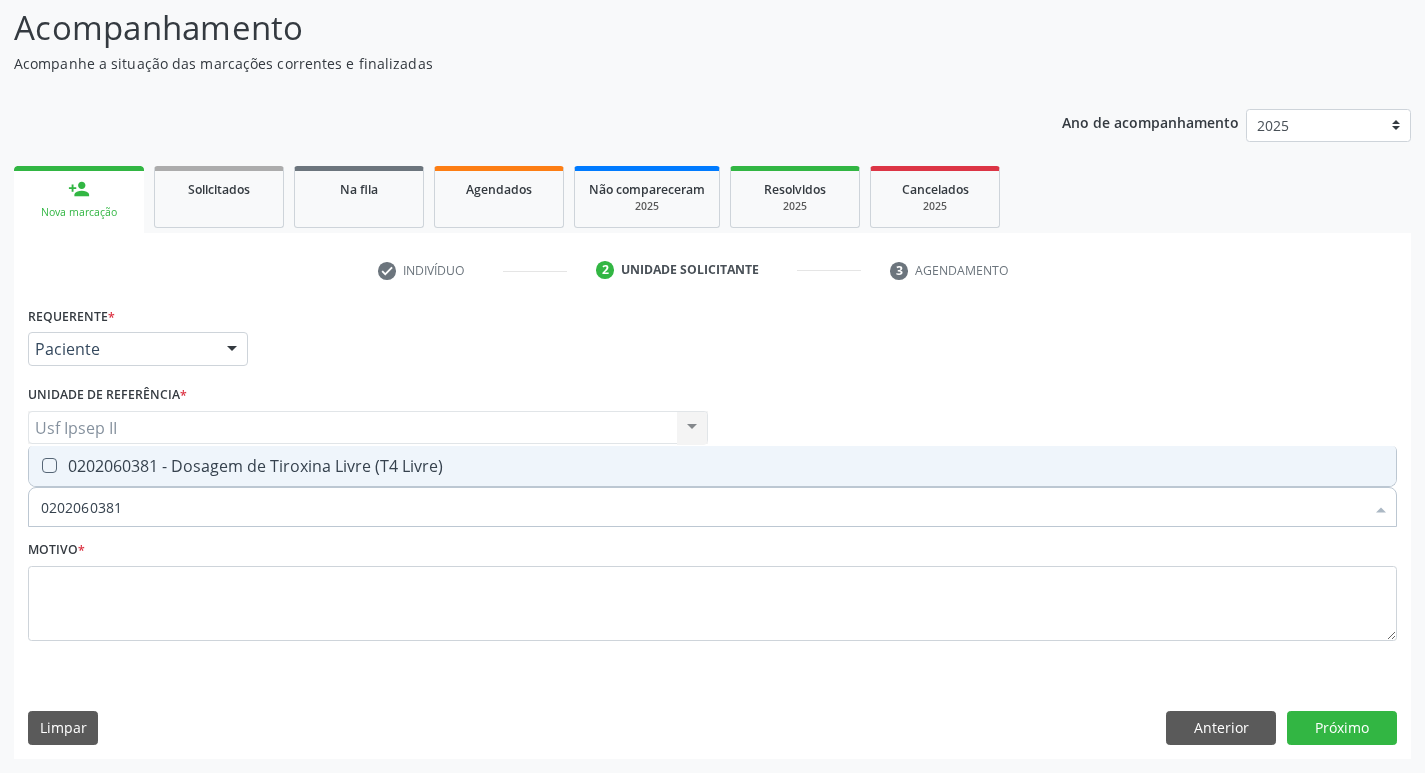 click on "0202060381 - Dosagem de Tiroxina Livre (T4 Livre)" at bounding box center (712, 466) 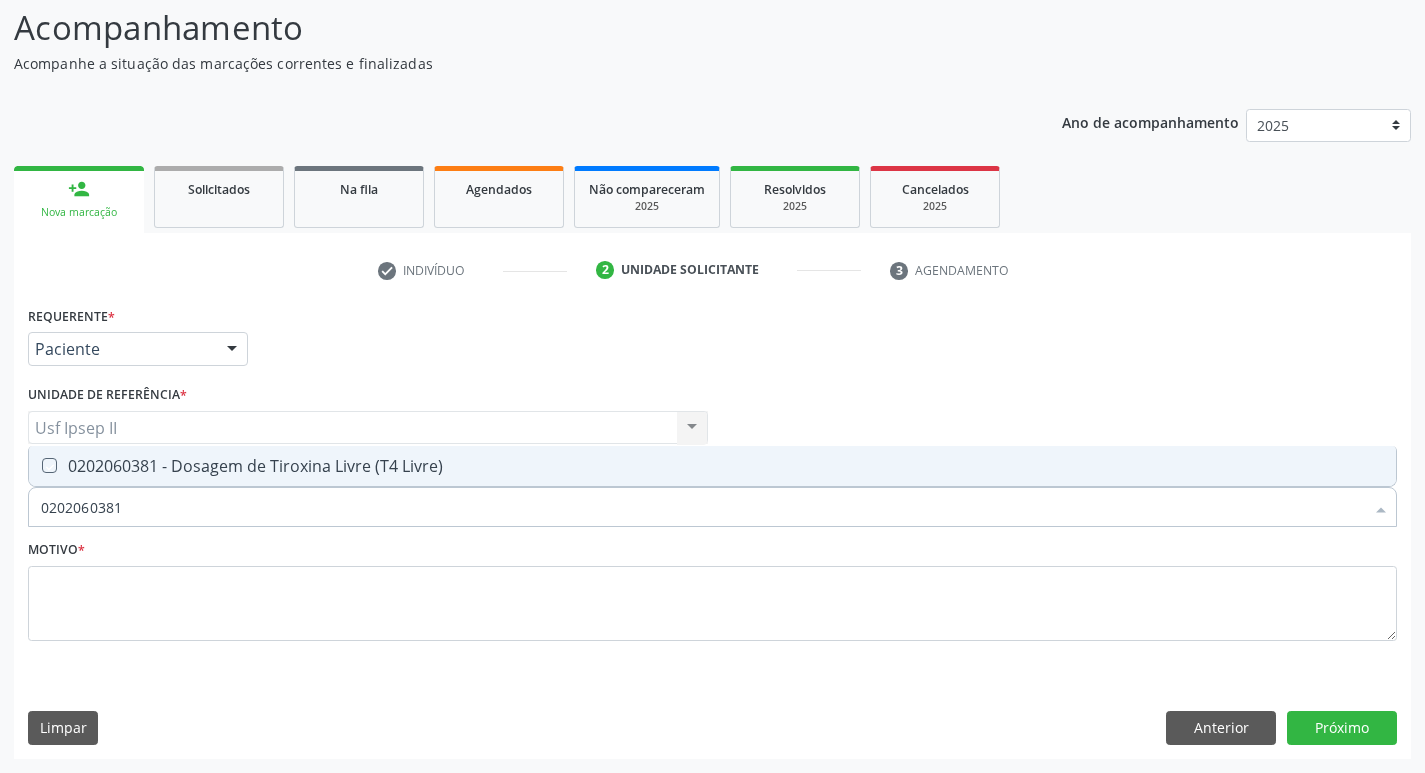 checkbox on "true" 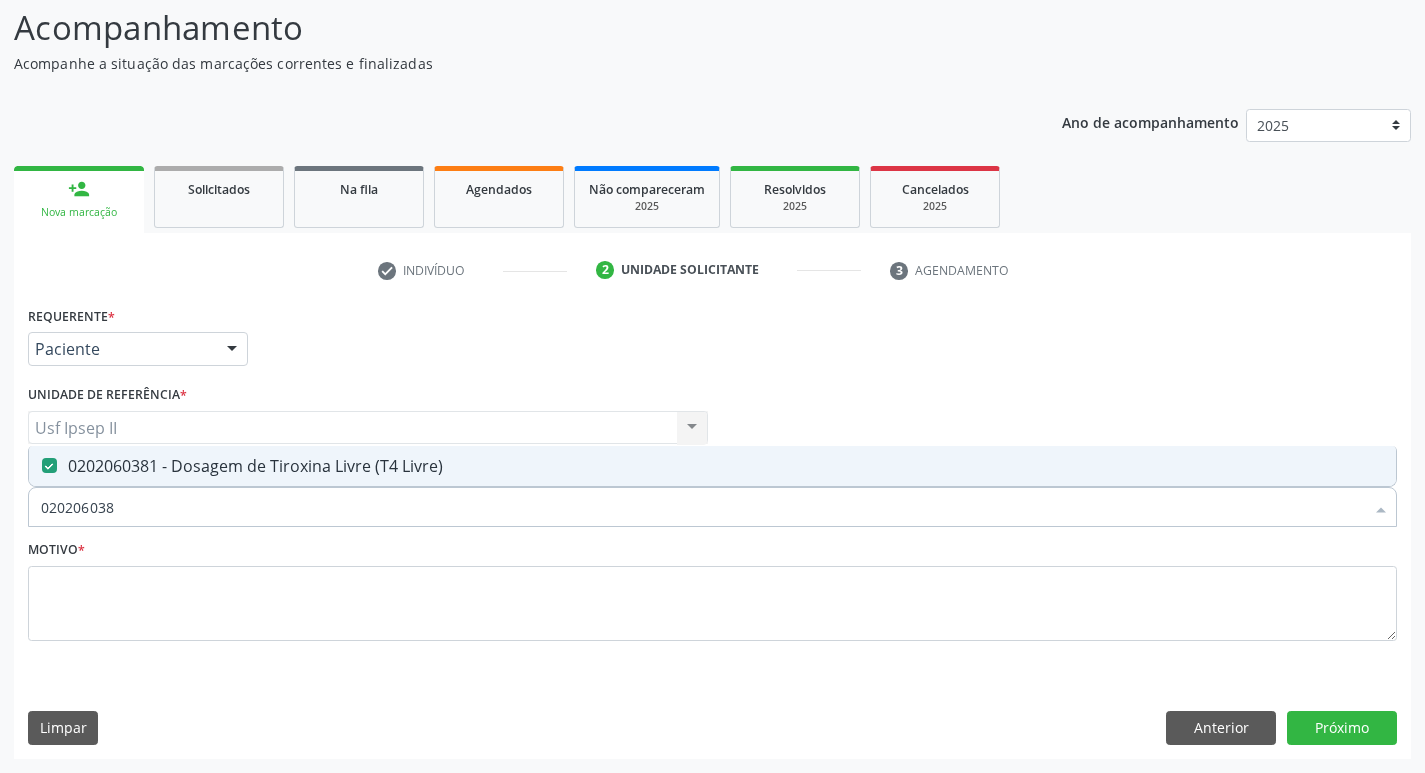 type on "02020603" 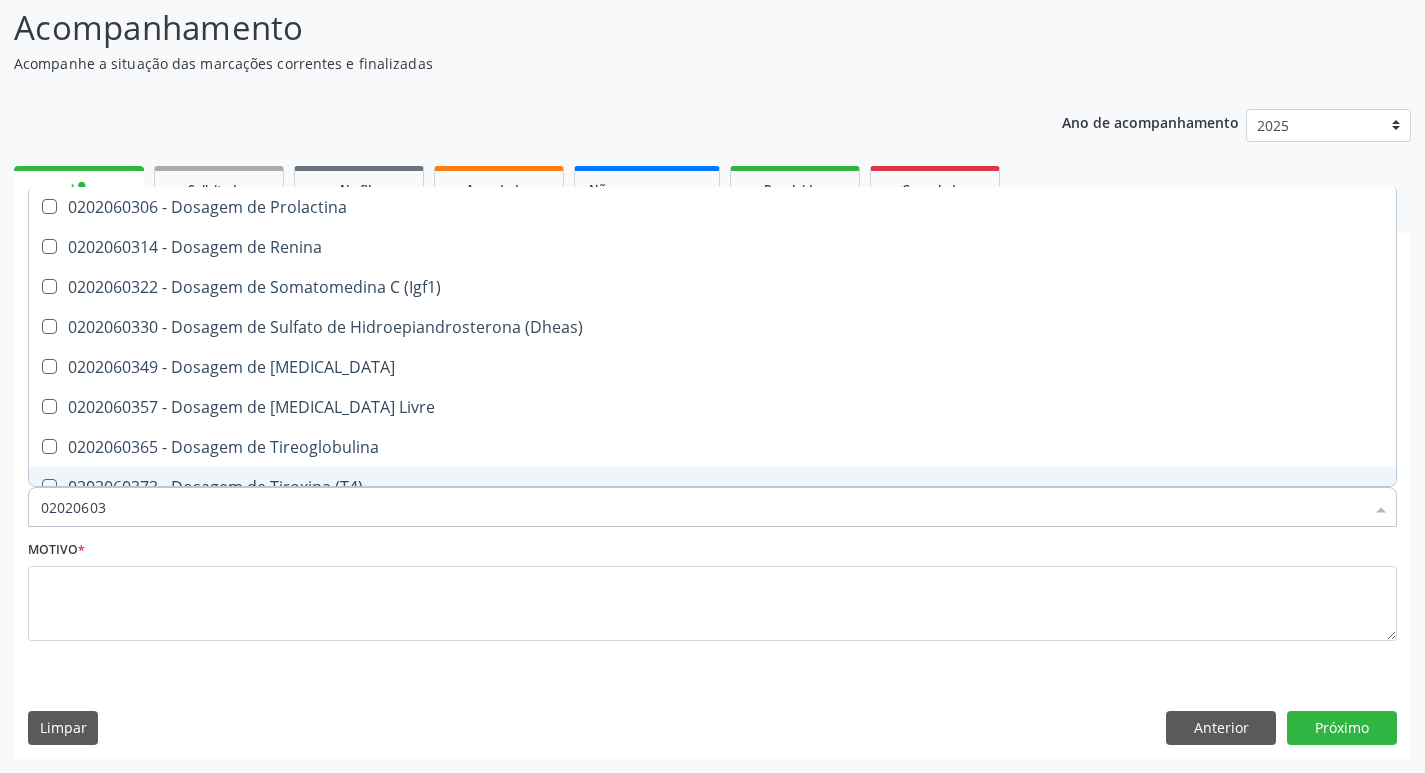 type on "0202060" 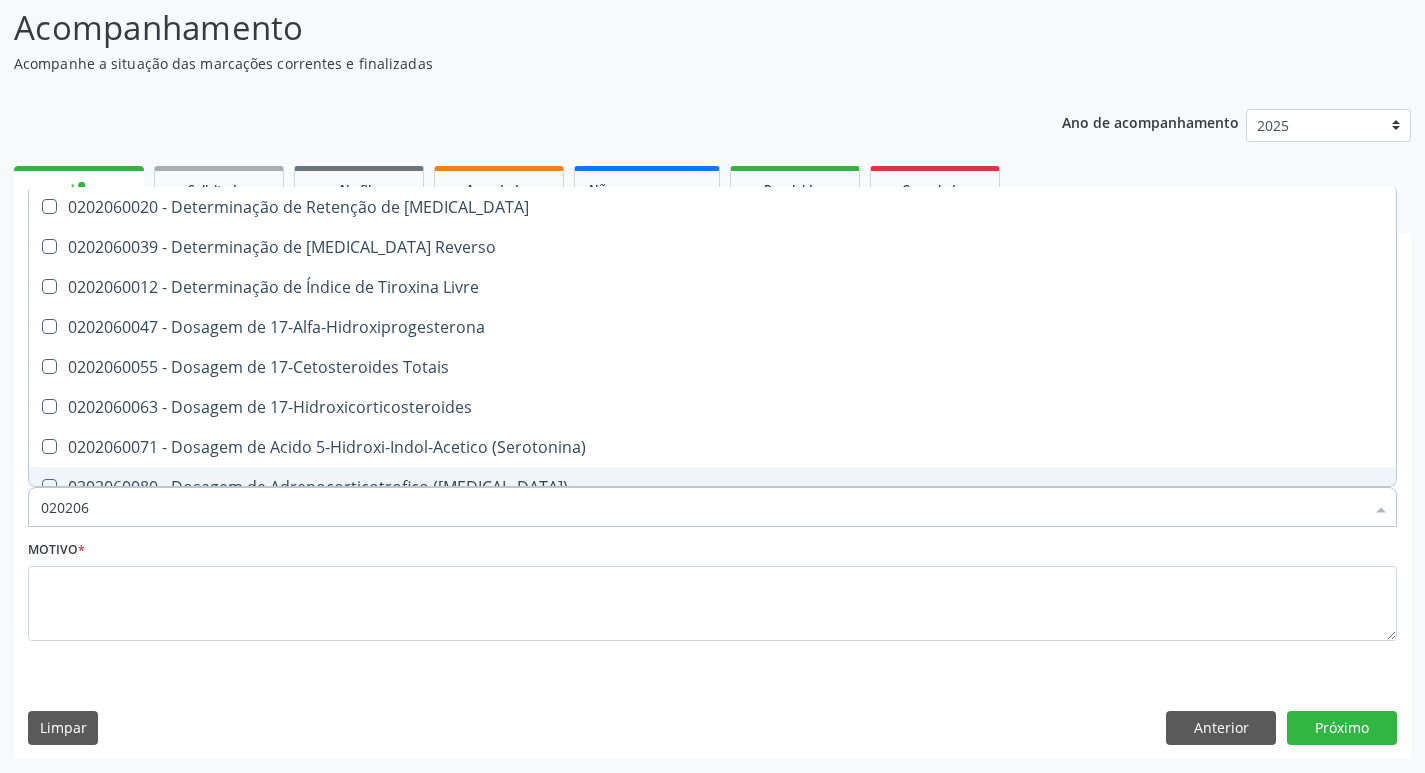 type on "02020" 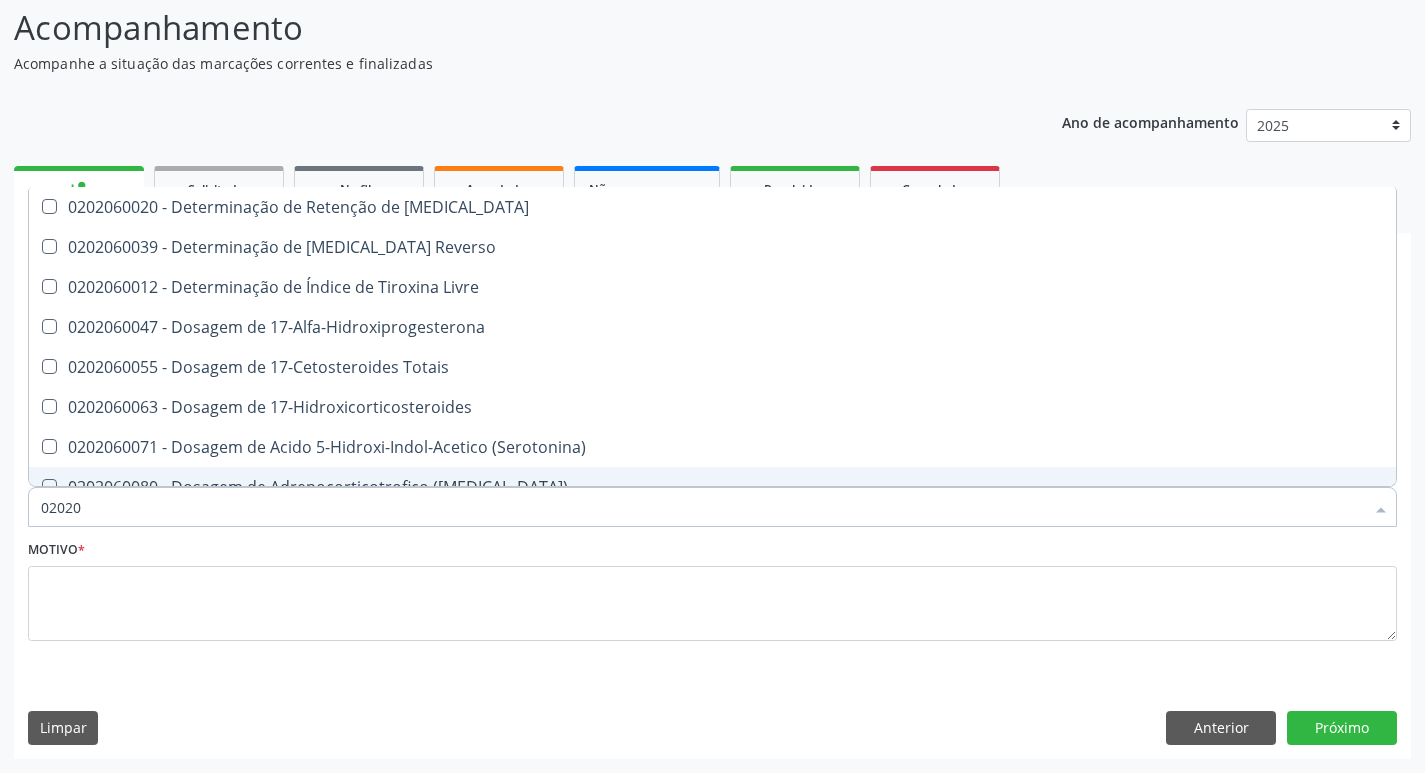 checkbox on "false" 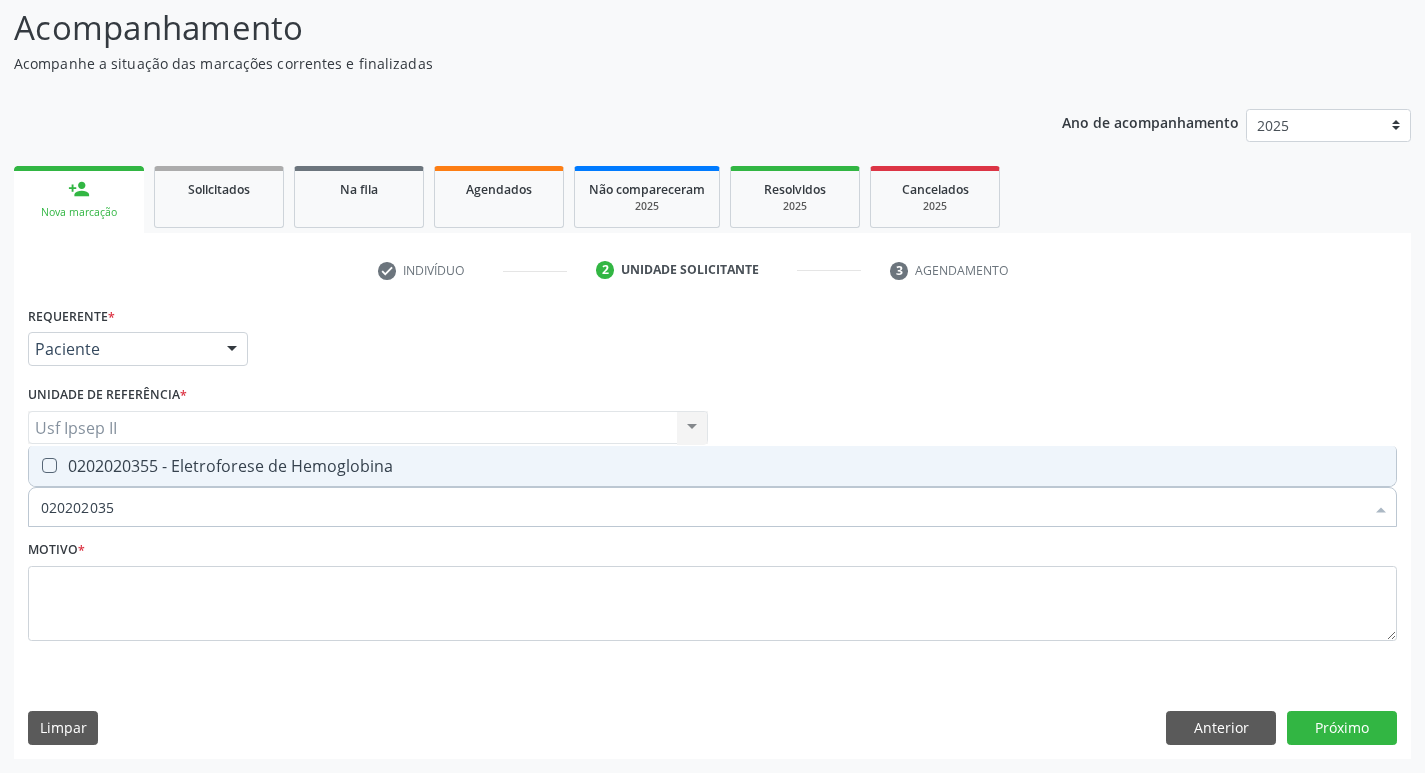 type on "0202020355" 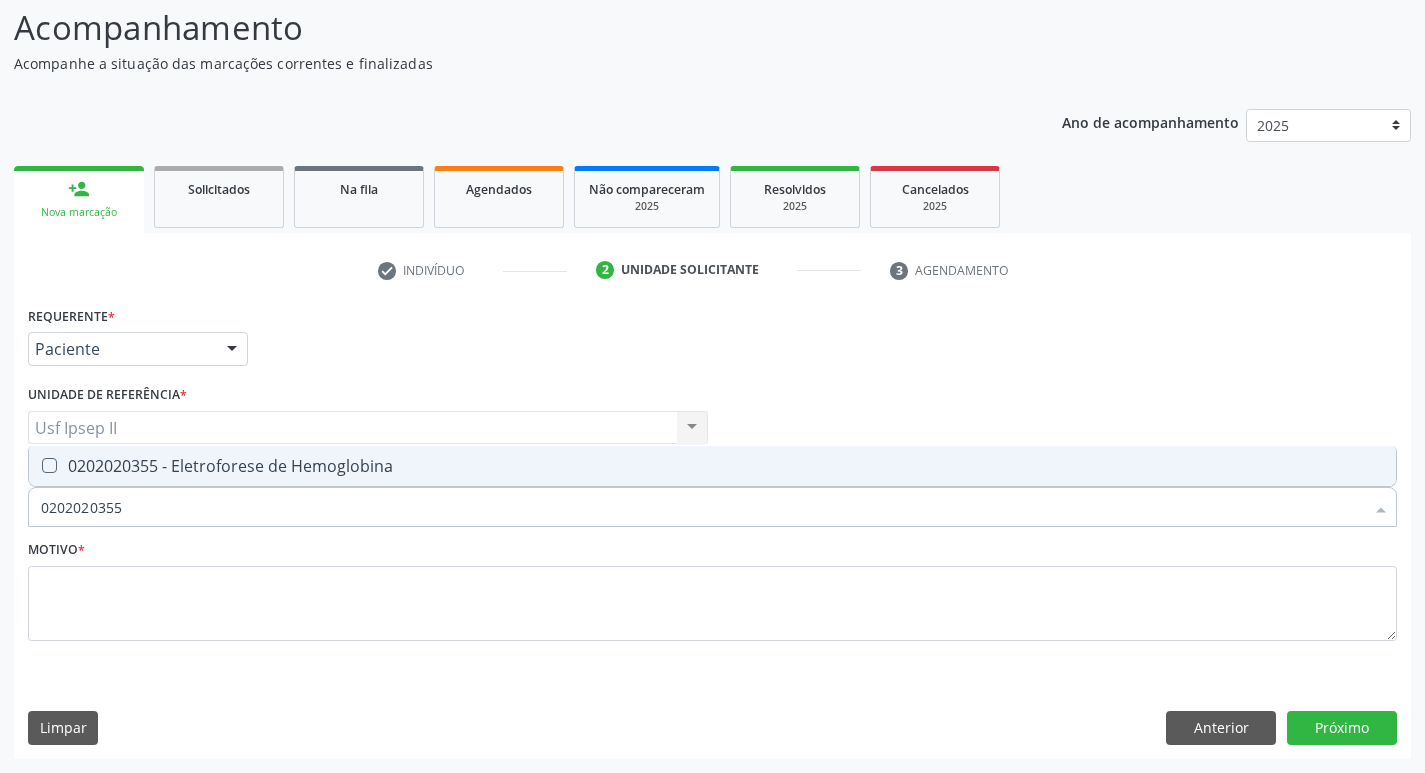 click on "0202020355 - Eletroforese de Hemoglobina" at bounding box center (712, 466) 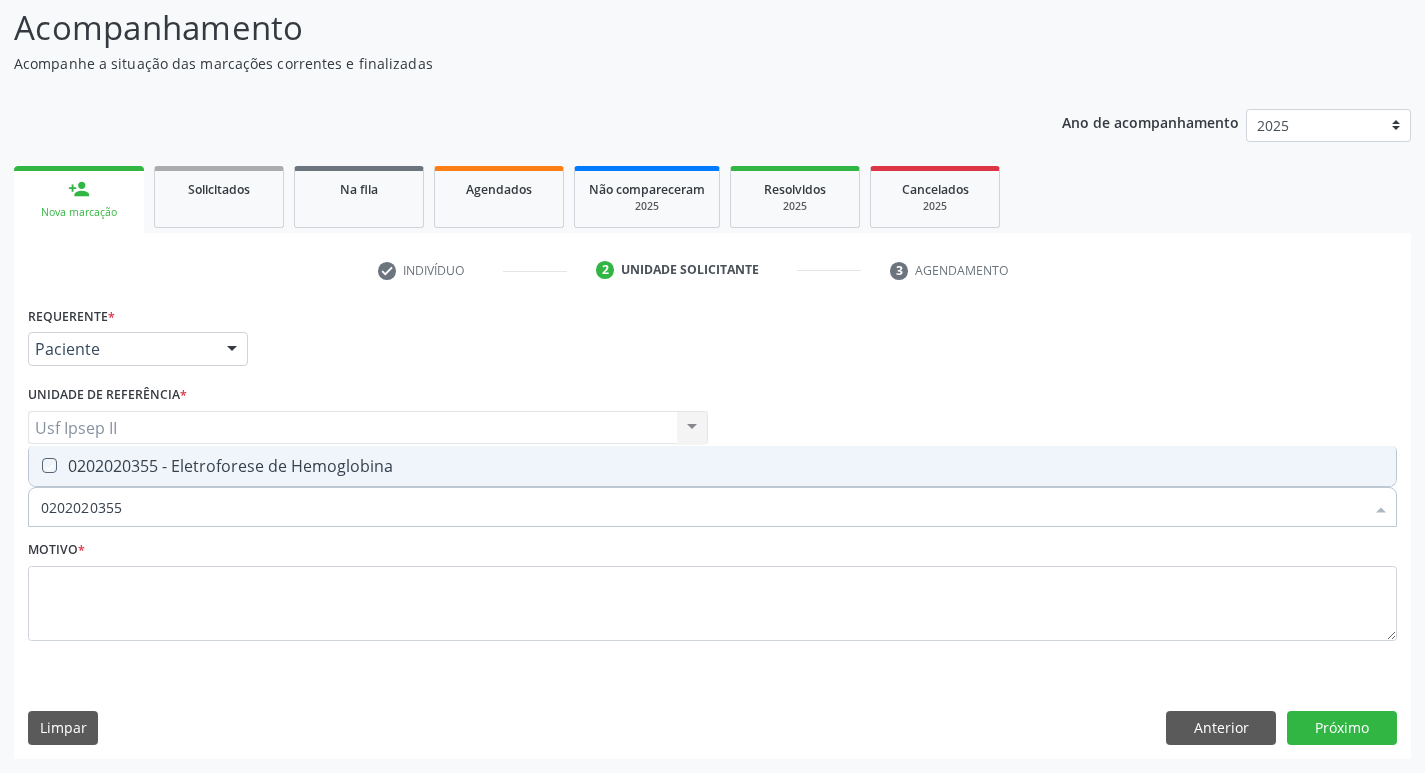 checkbox on "true" 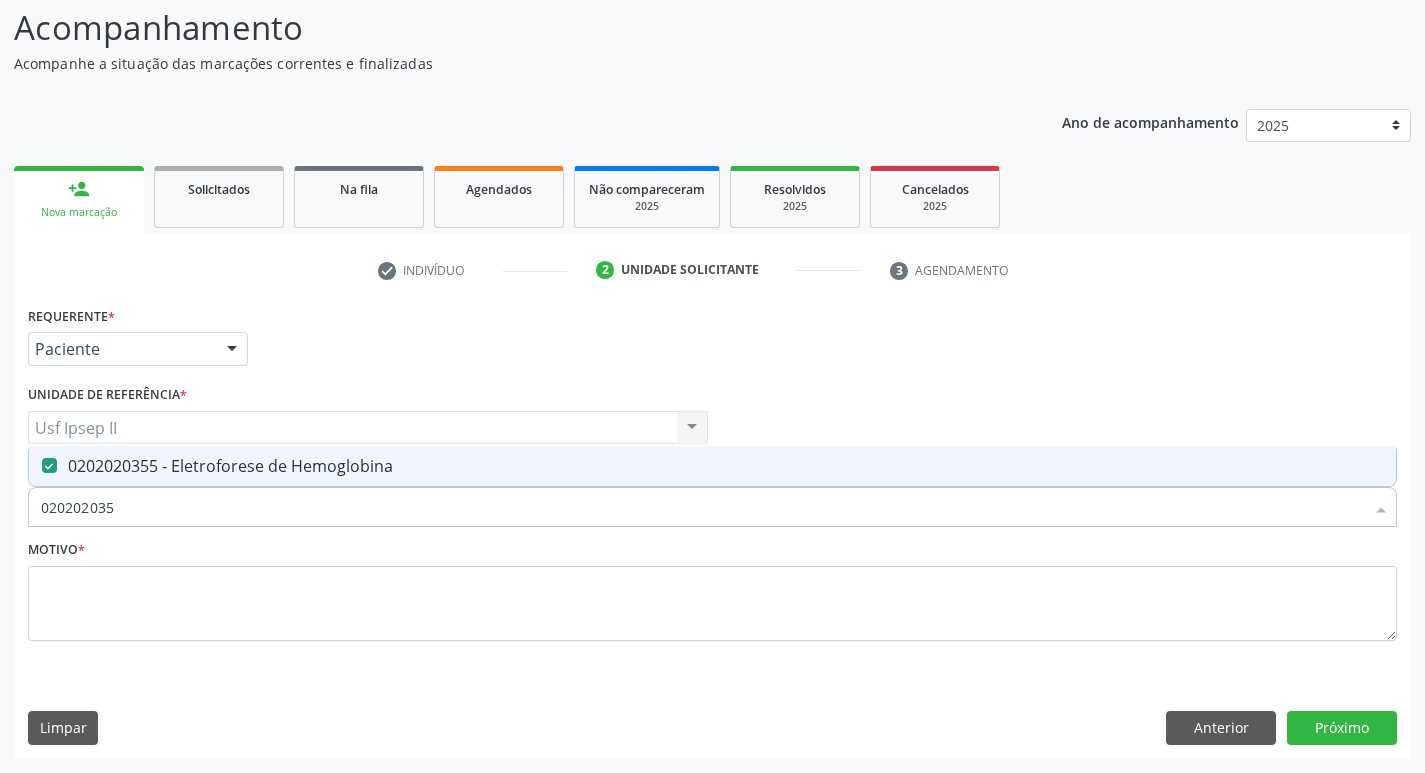 type on "02020203" 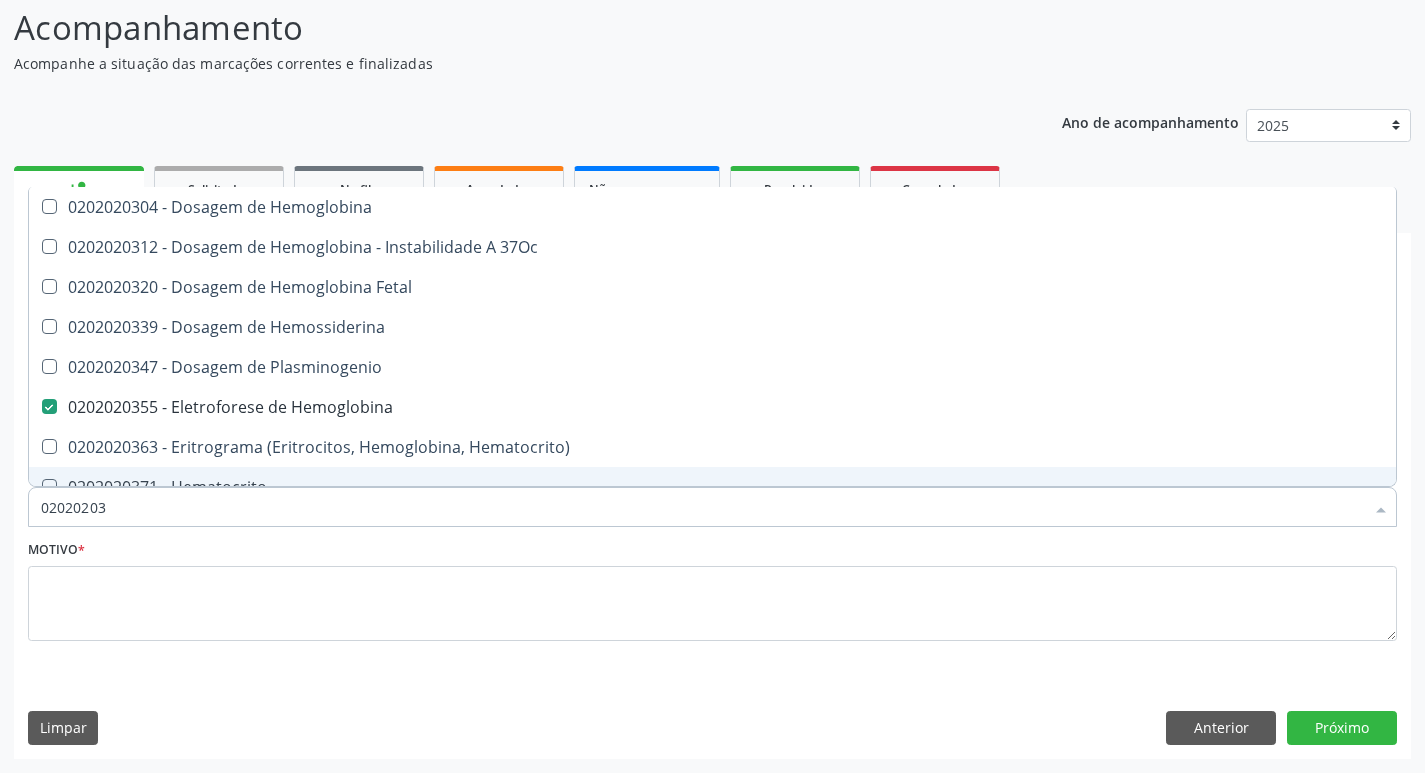 type on "0202020" 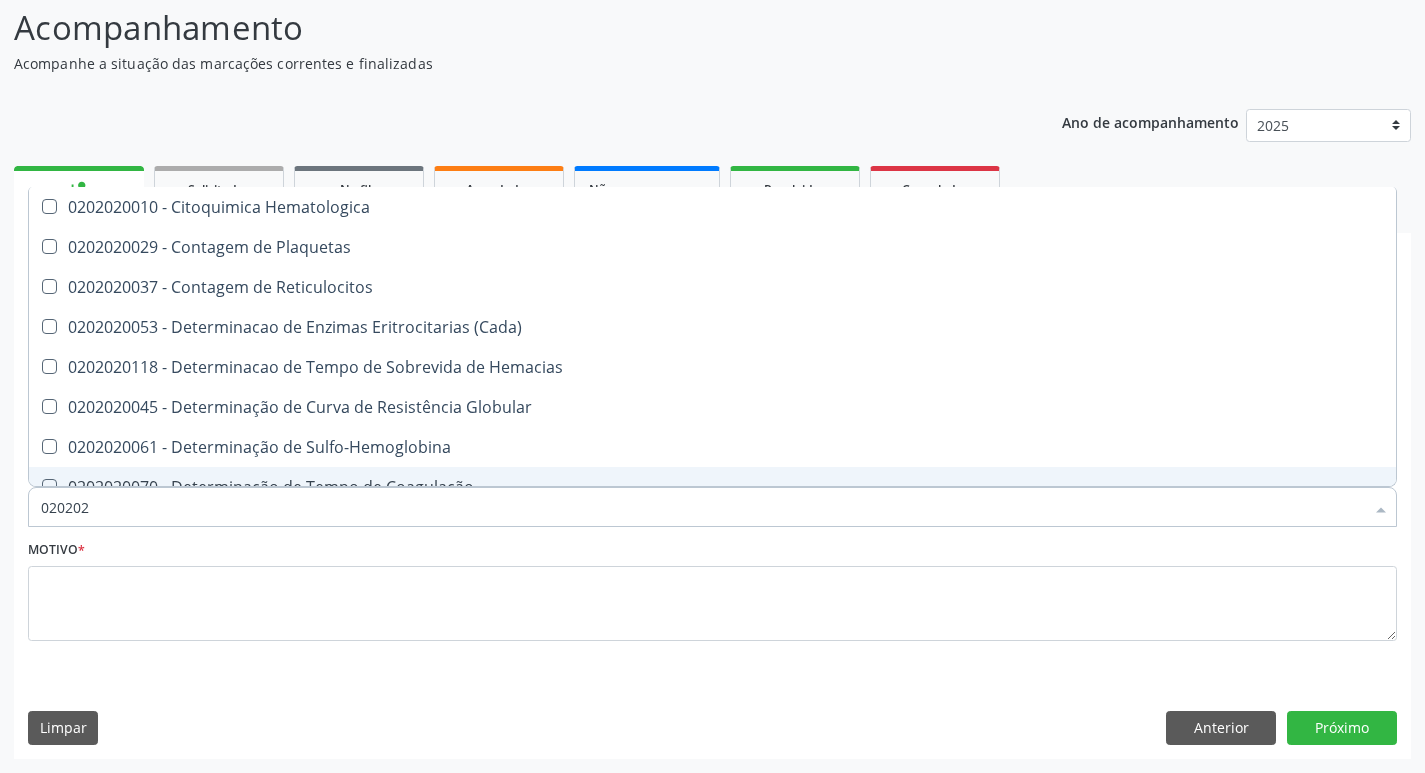 type on "02020" 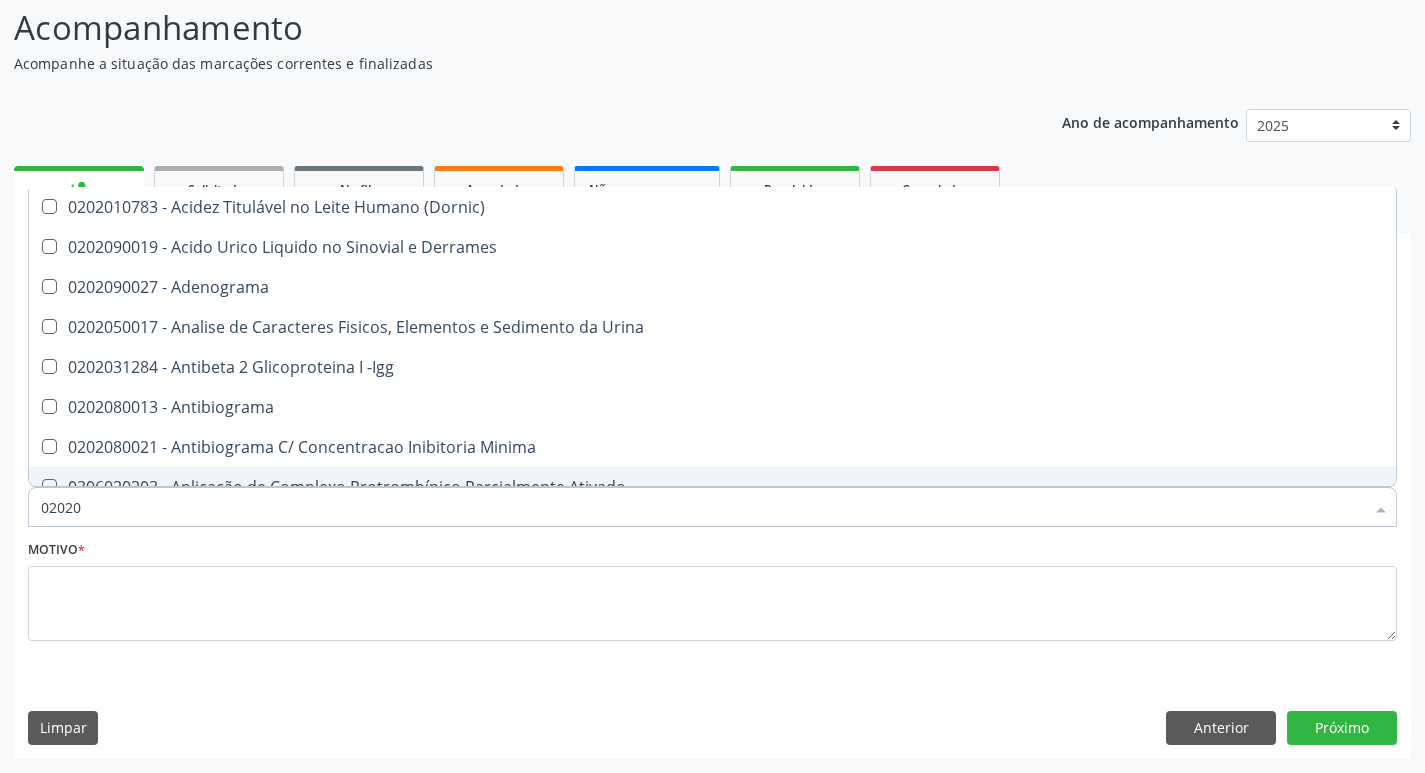 checkbox on "false" 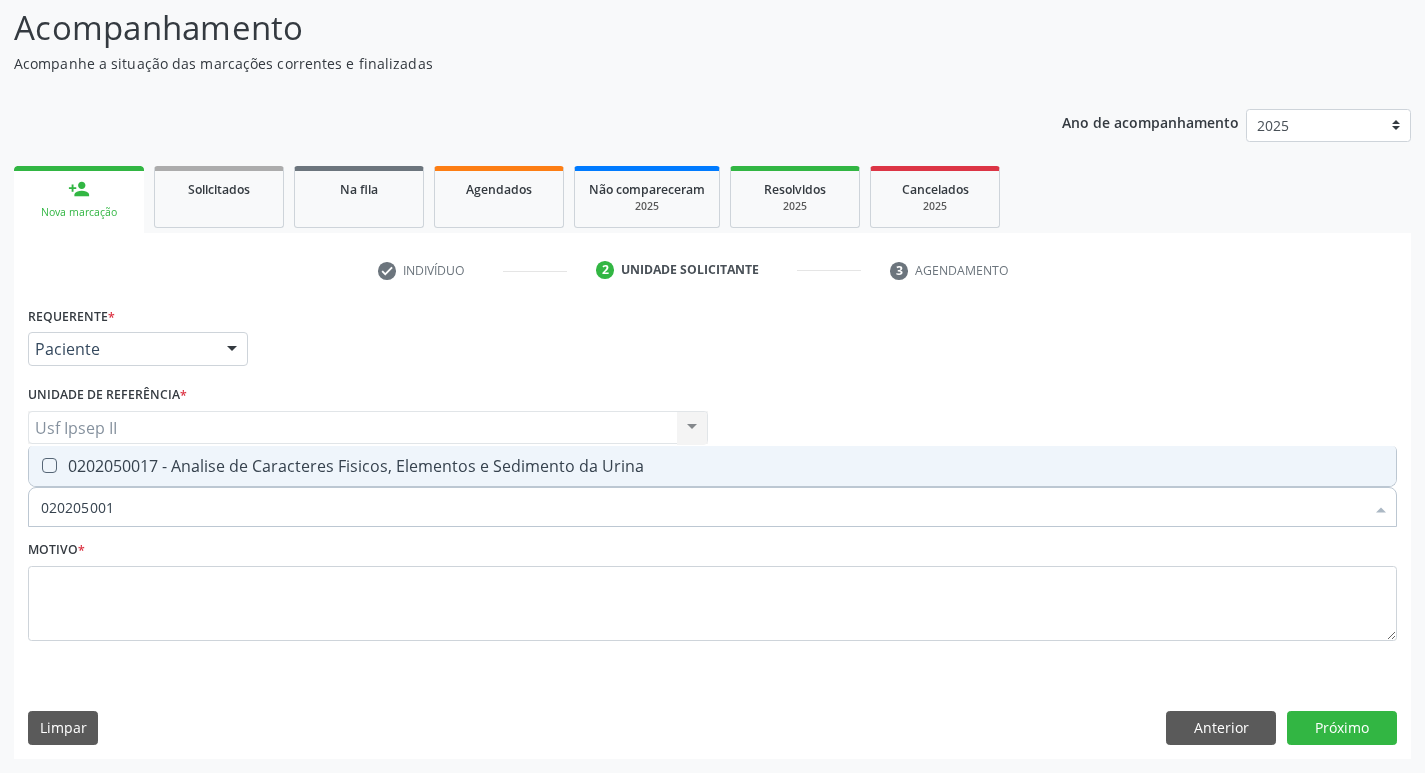type on "0202050017" 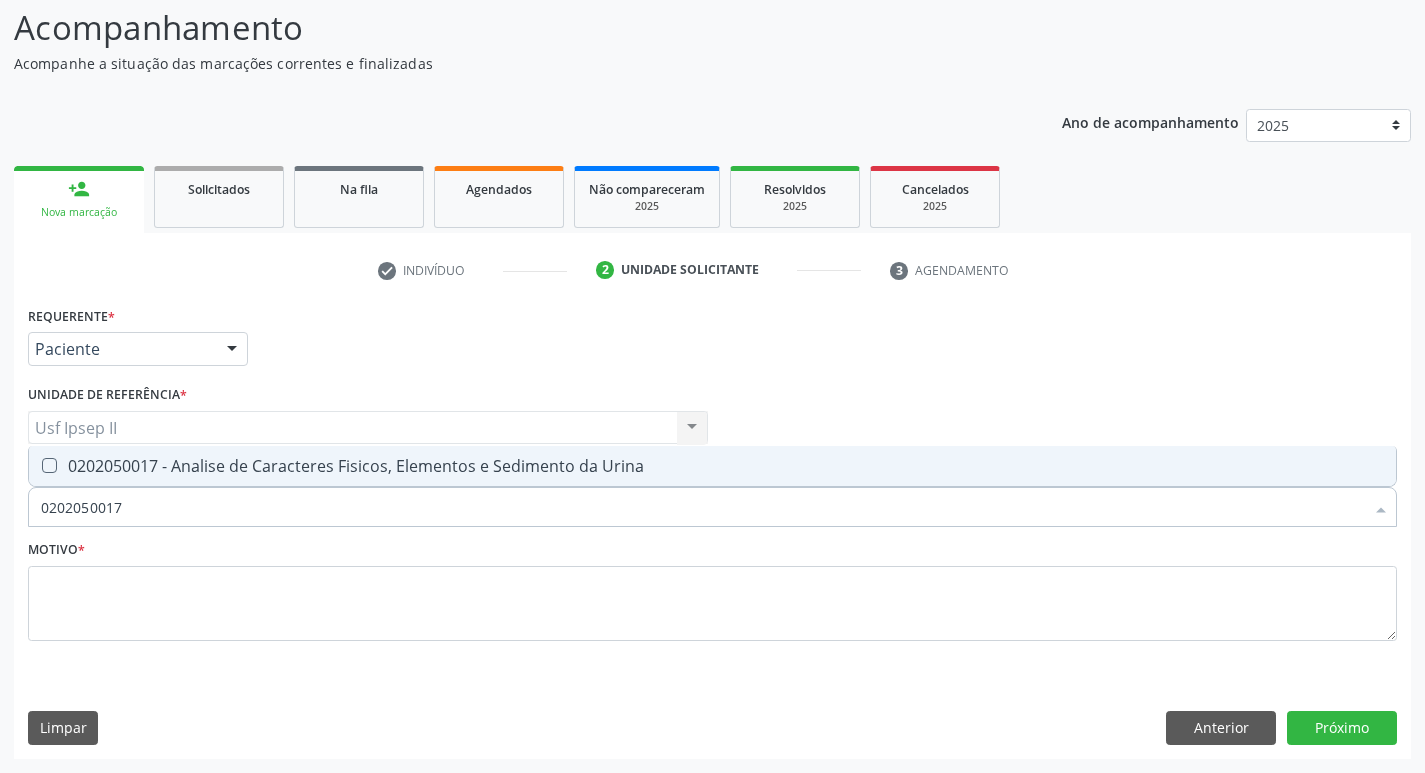 click on "0202050017 - Analise de Caracteres Fisicos, Elementos e Sedimento da Urina" at bounding box center (712, 466) 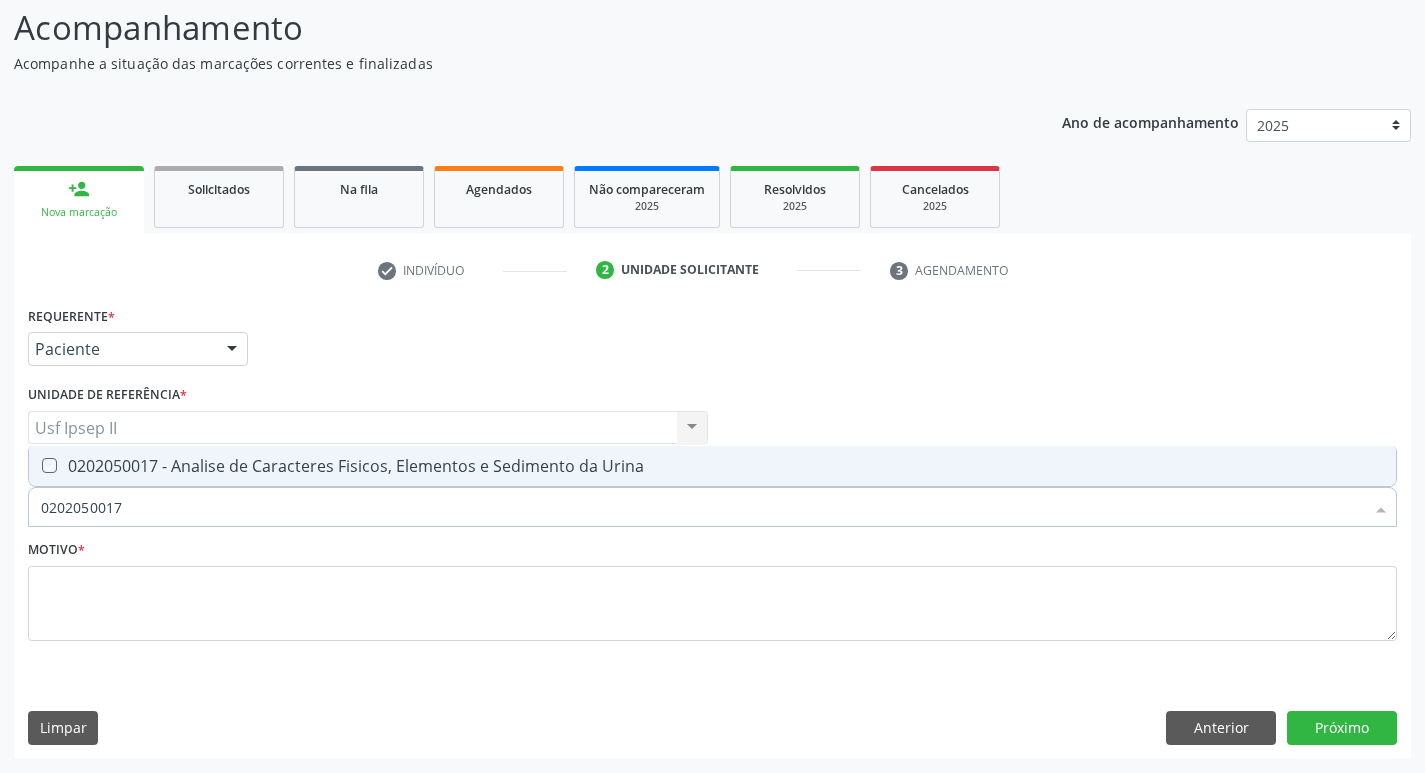 checkbox on "true" 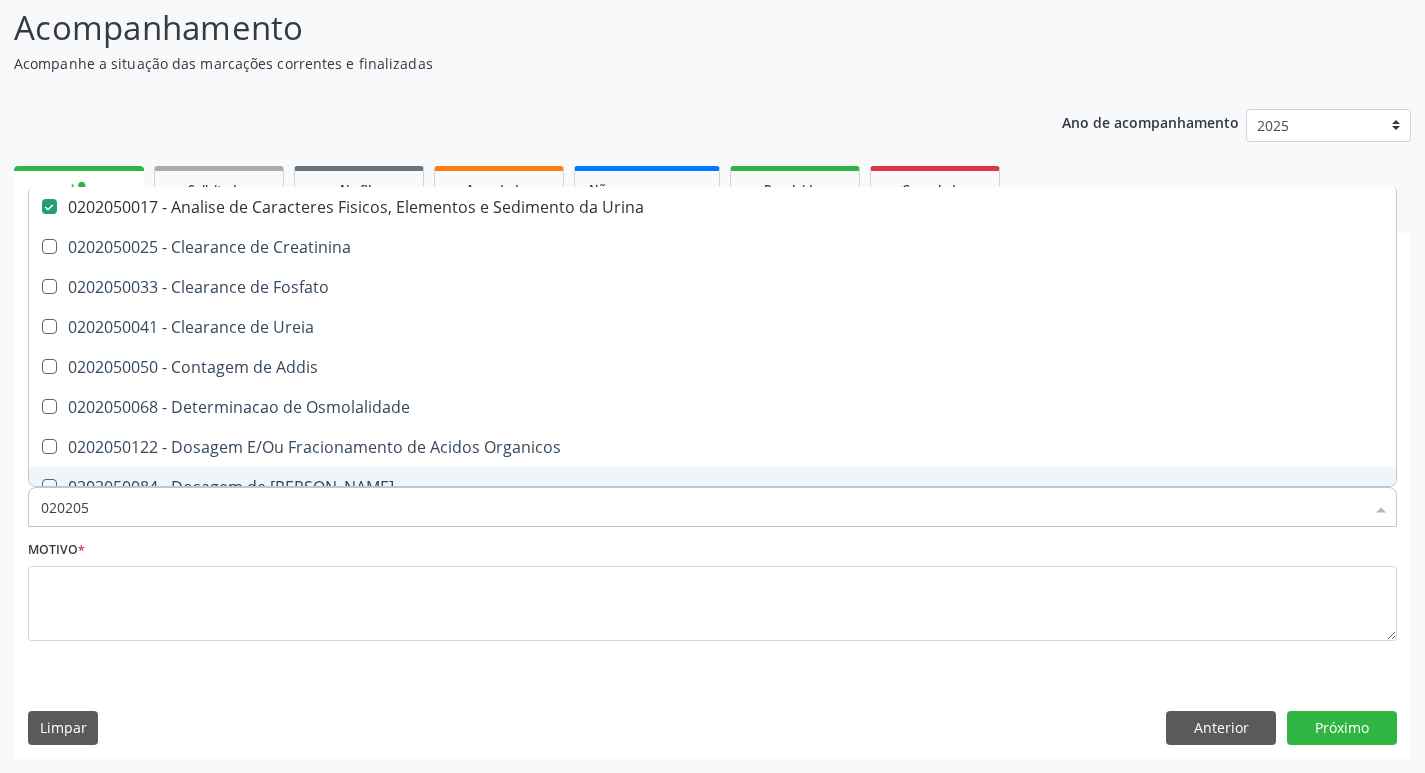 type on "02020" 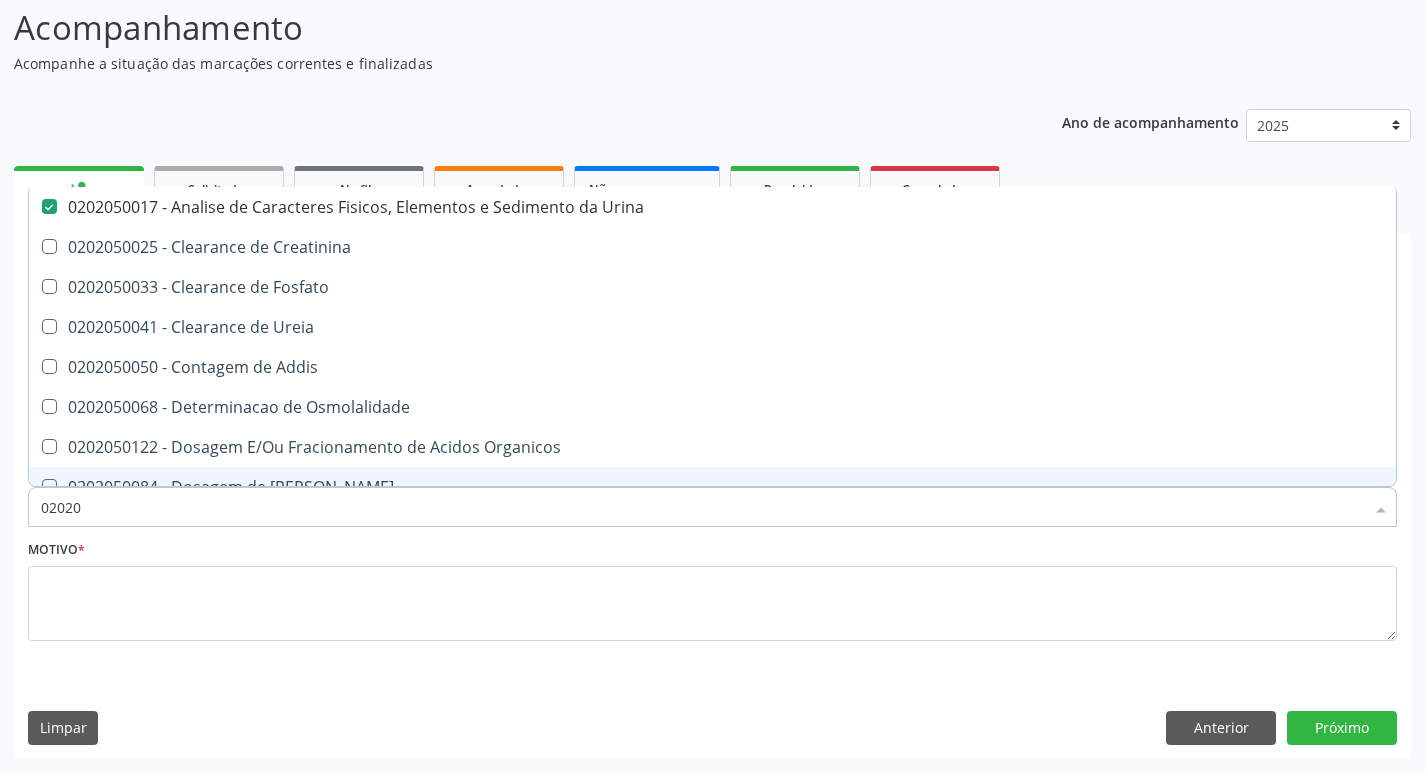 checkbox on "false" 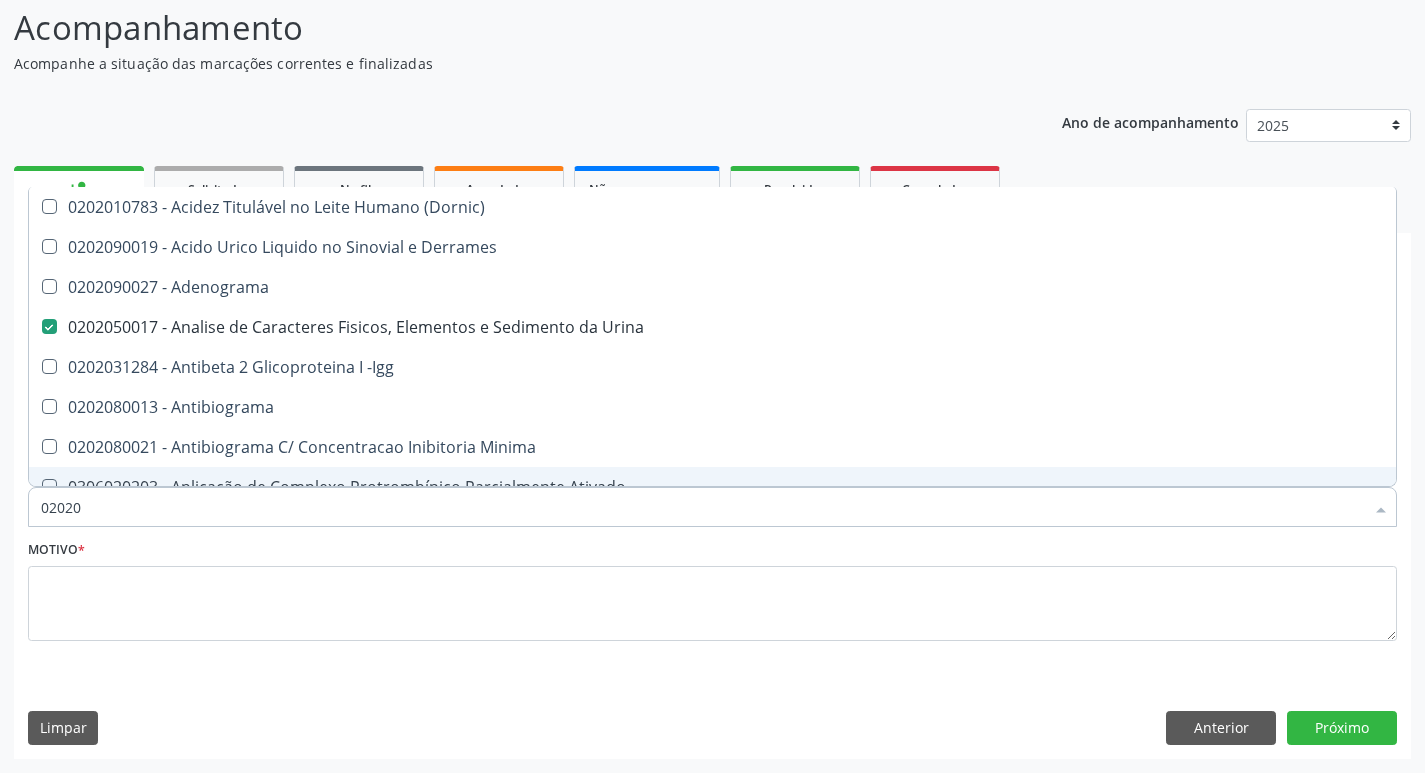 type on "020208" 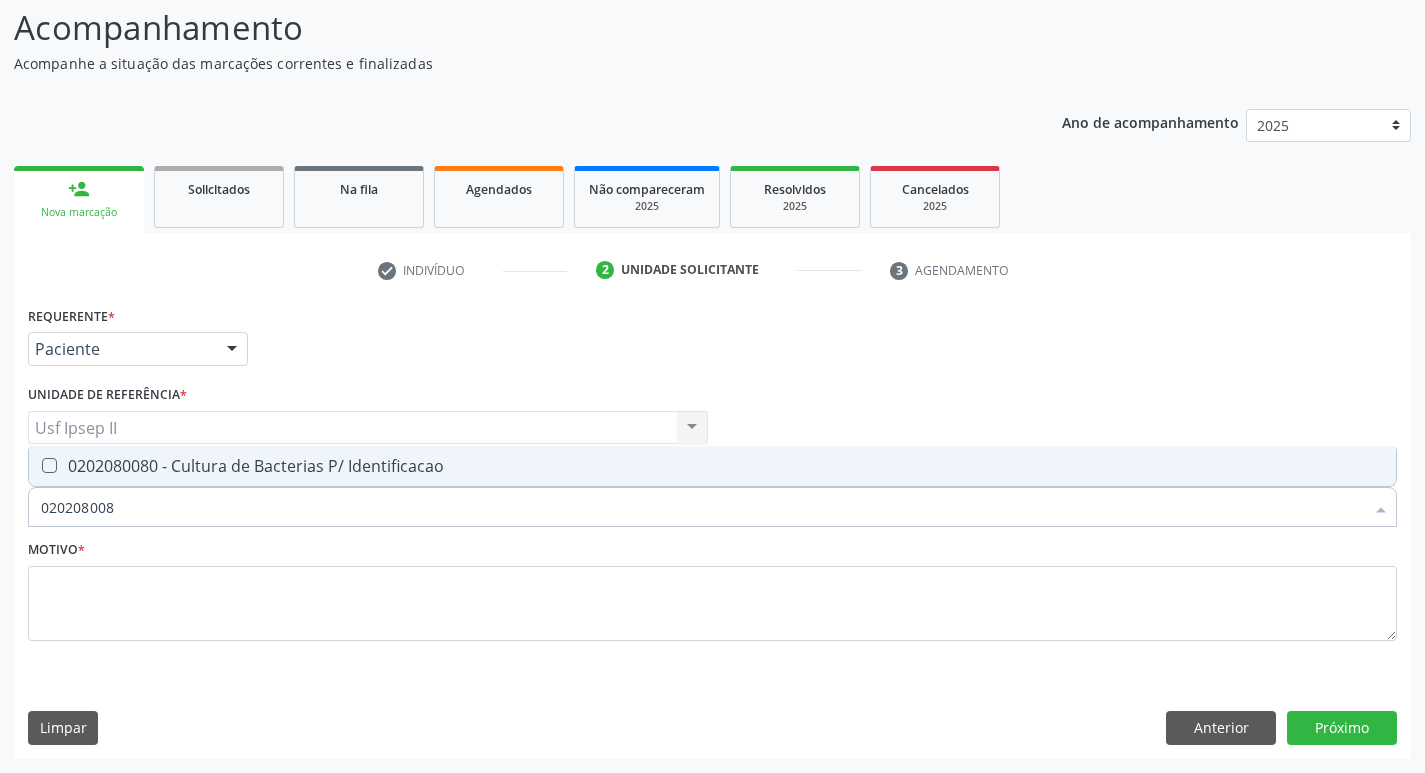 type on "0202080080" 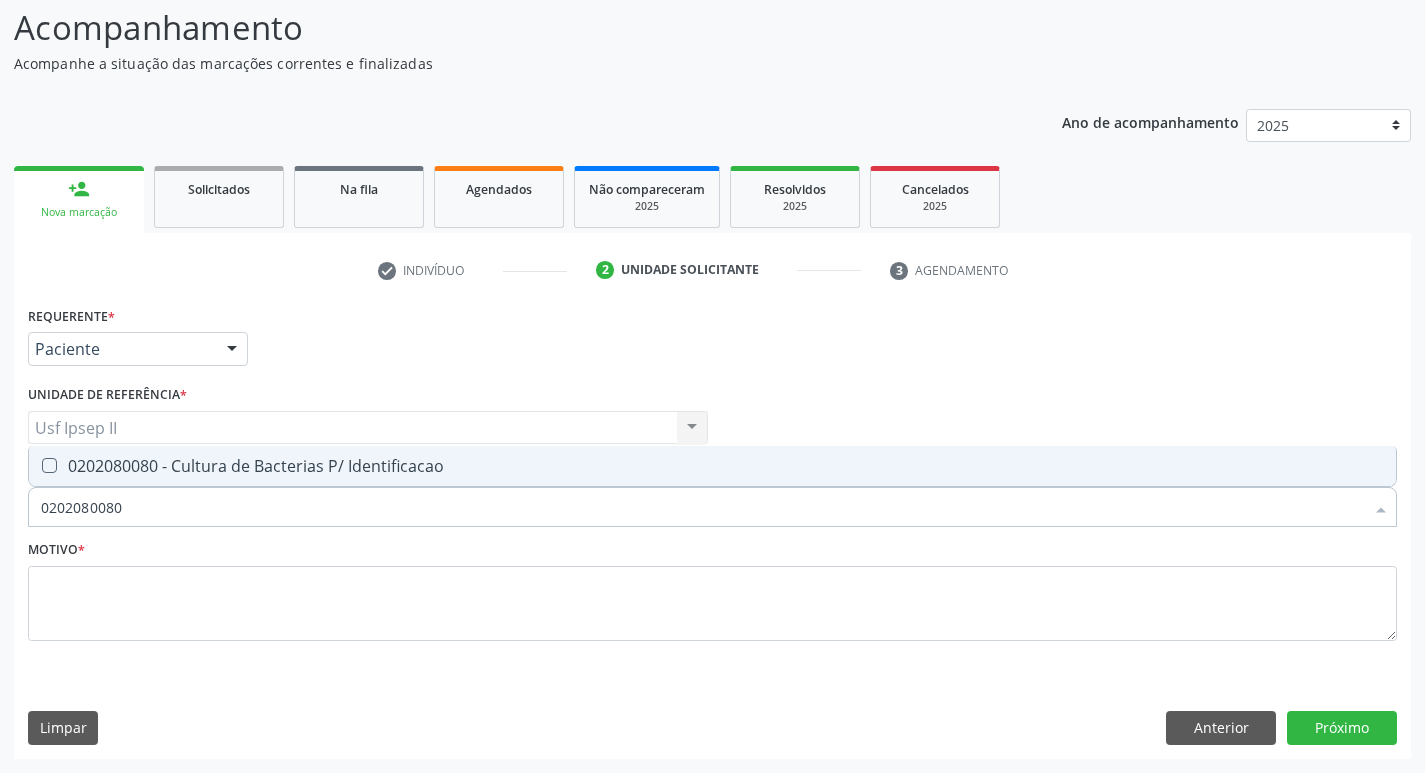 click on "0202080080 - Cultura de Bacterias P/ Identificacao" at bounding box center [712, 466] 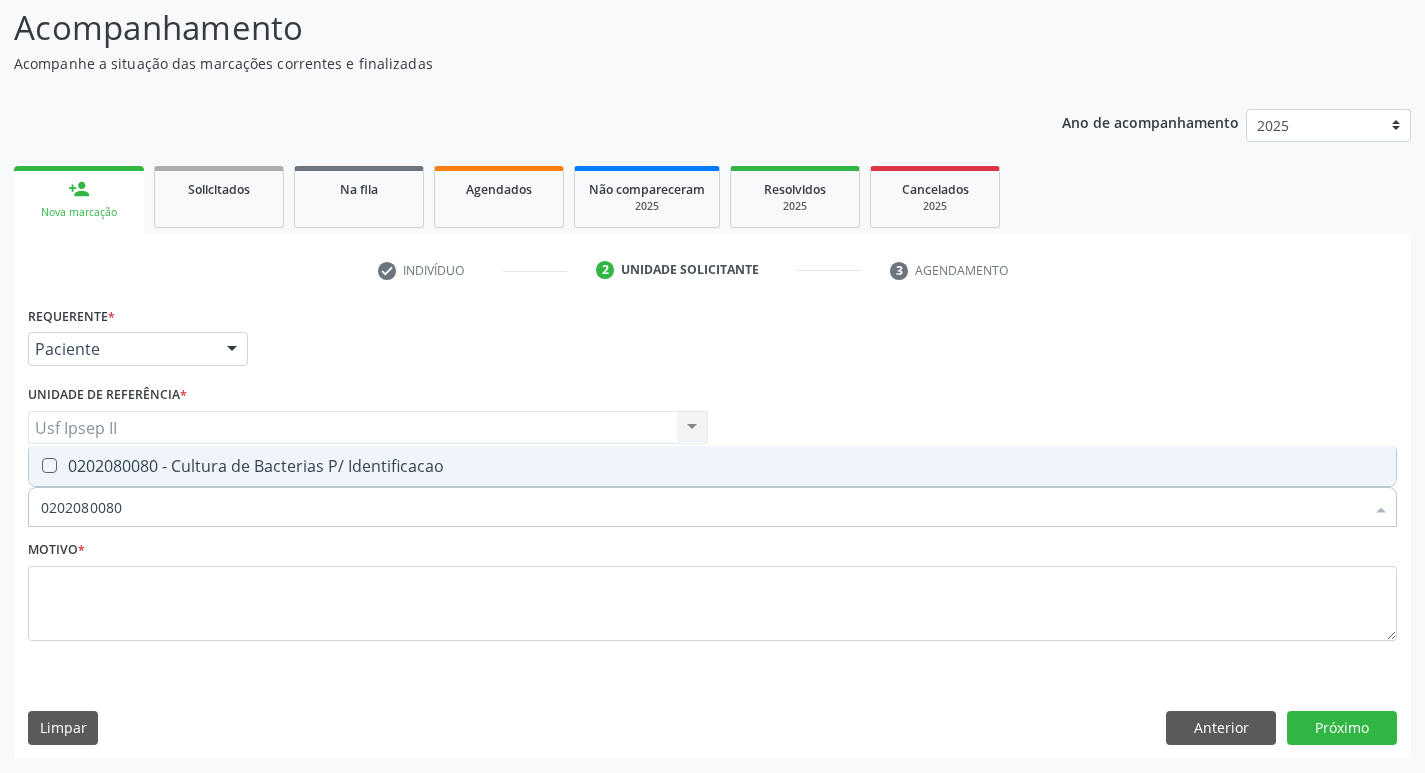 checkbox on "true" 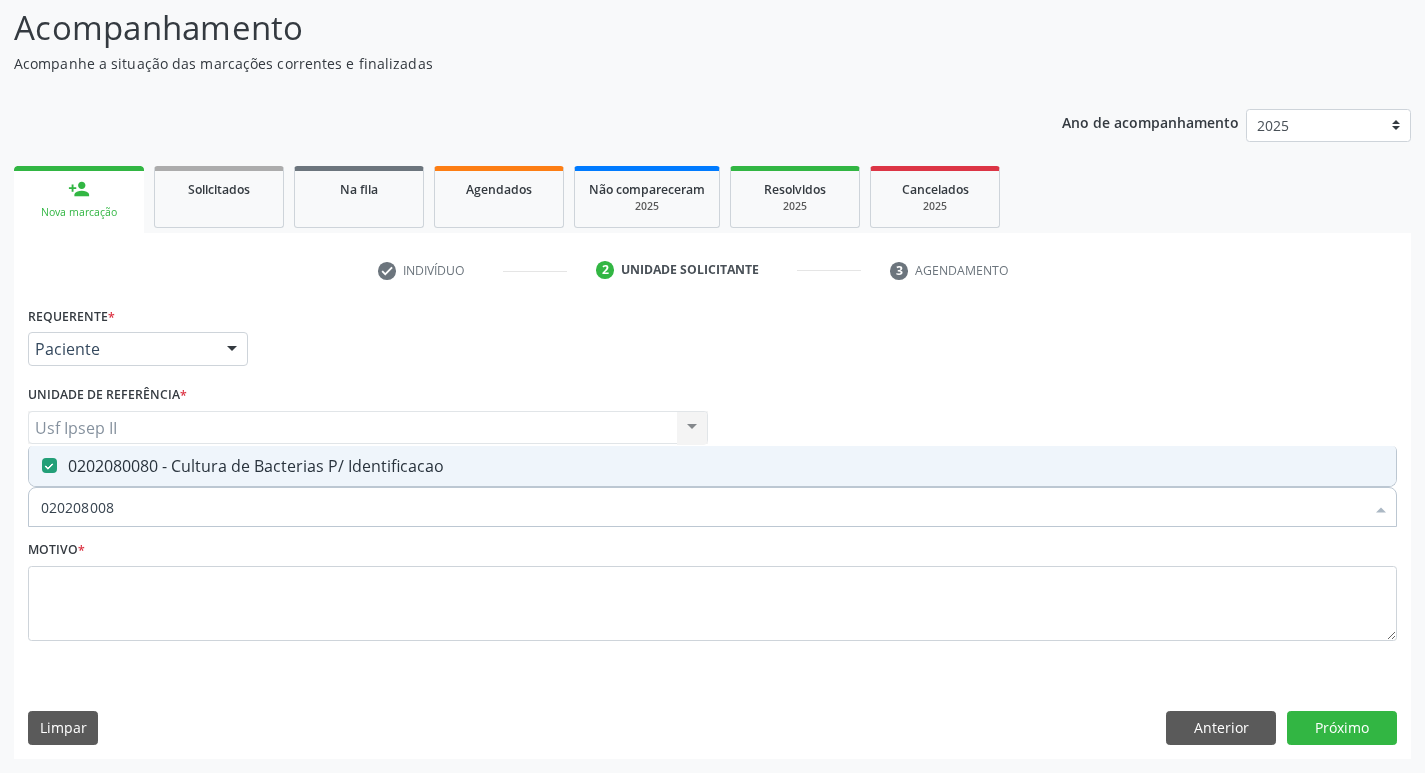 type on "02020800" 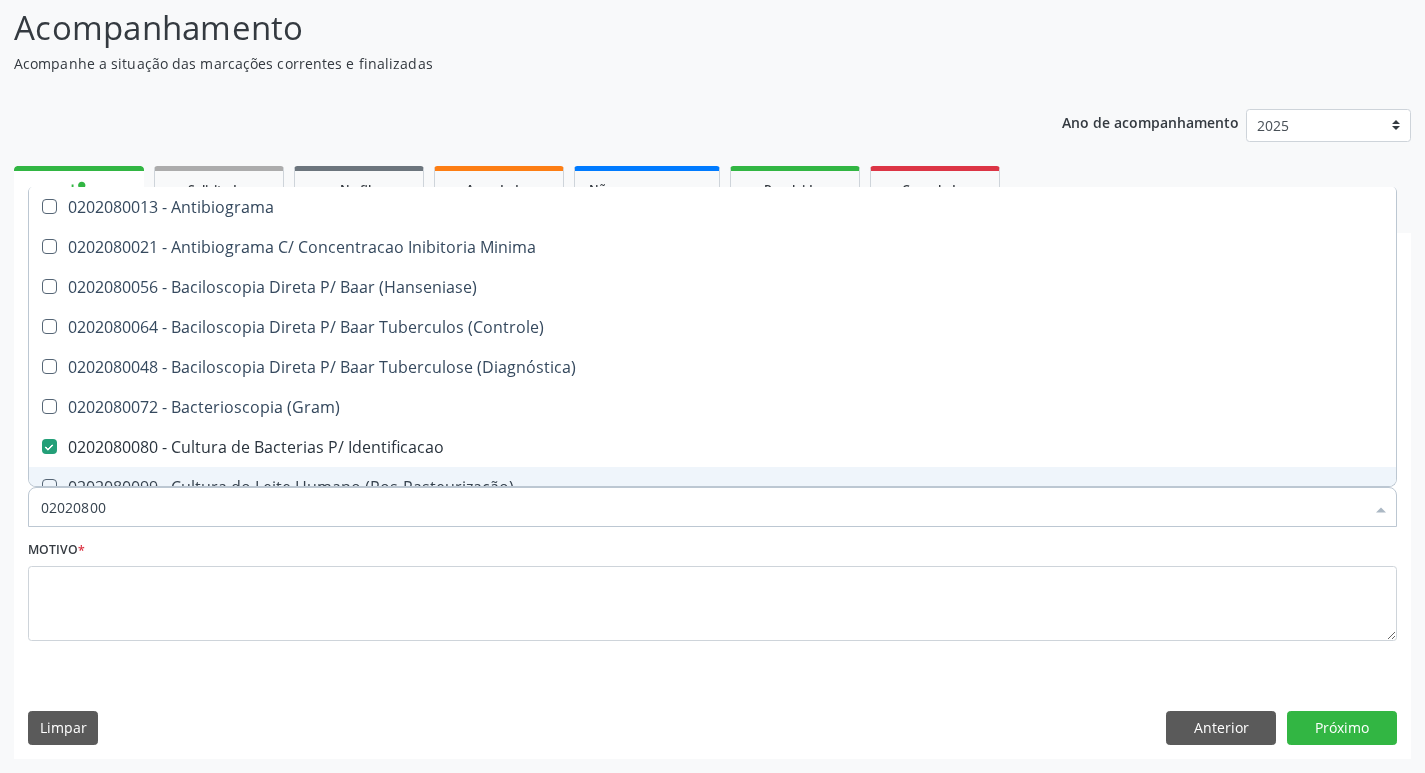 type on "0202080" 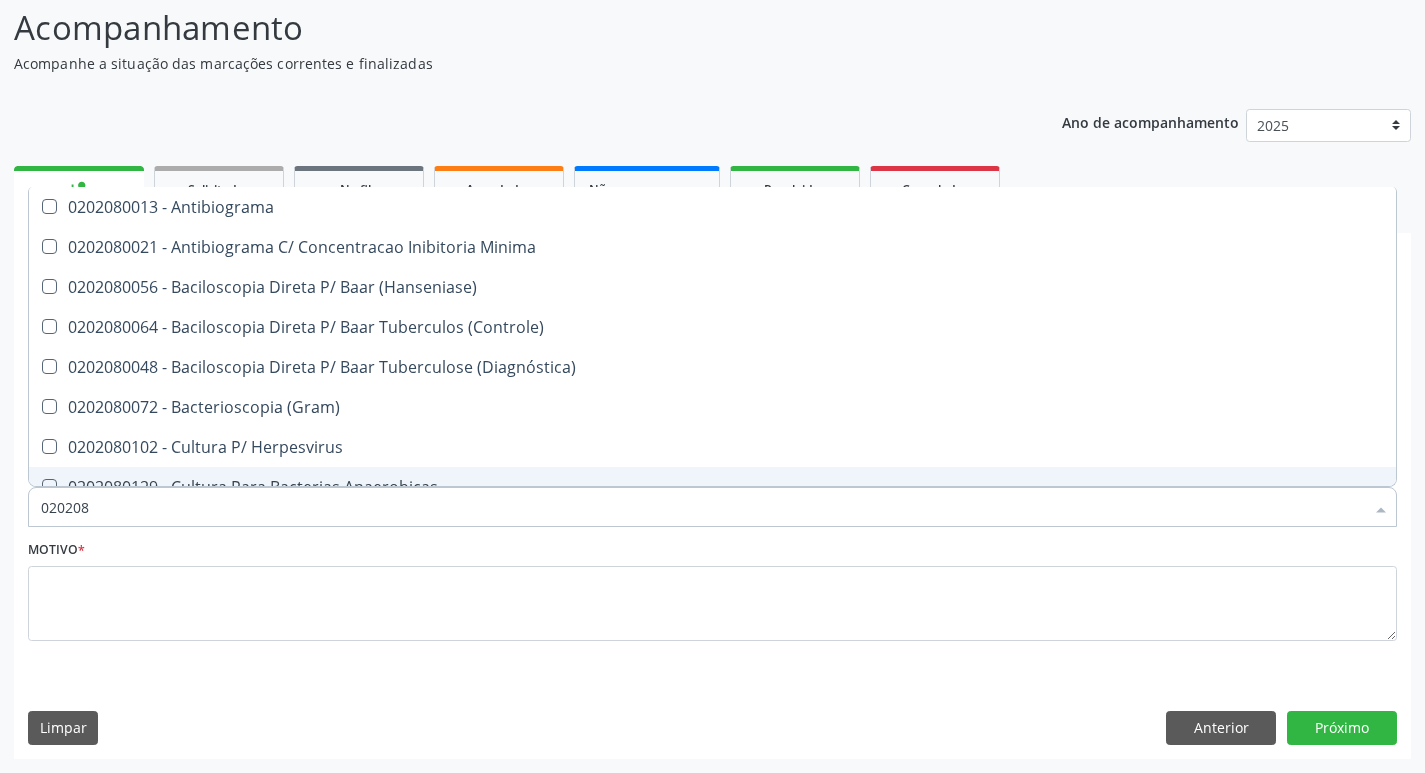 type on "02020" 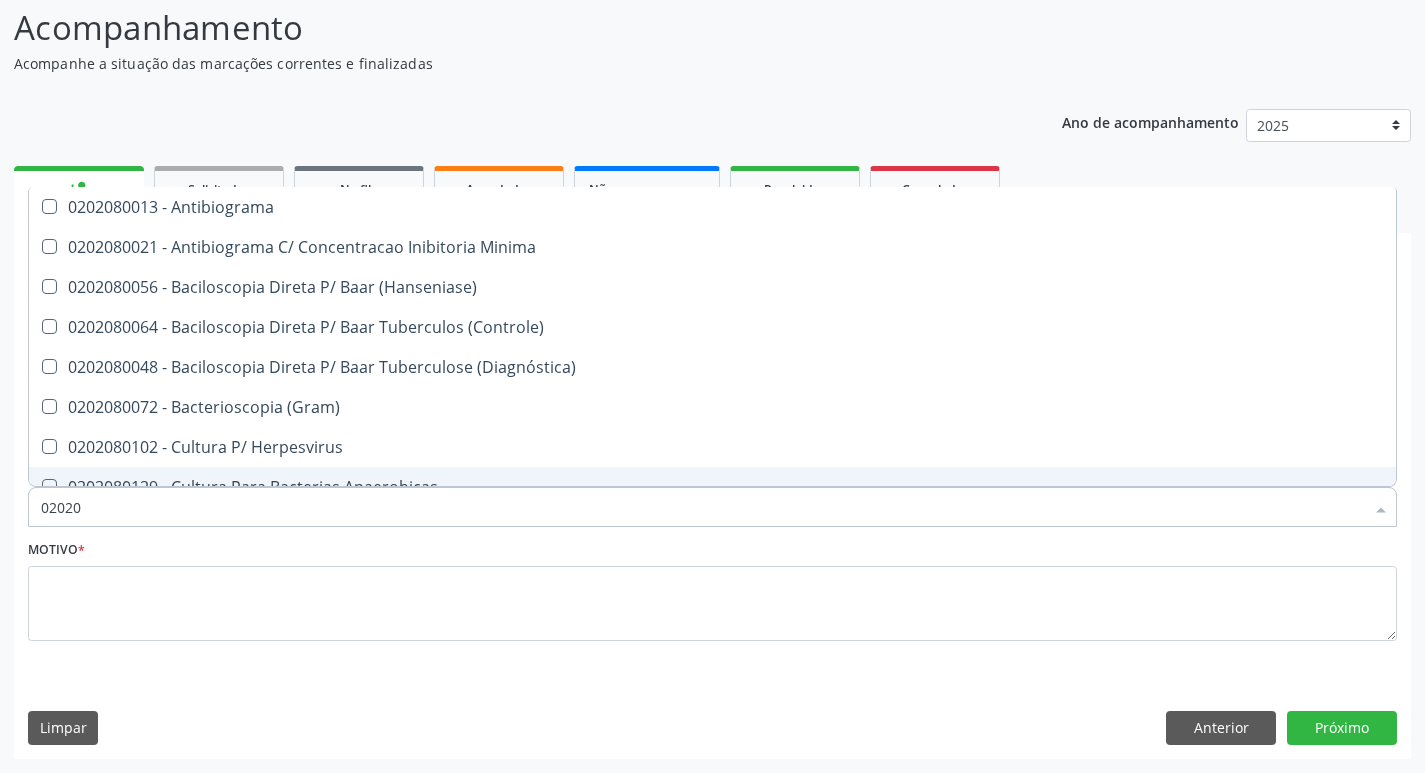 checkbox on "true" 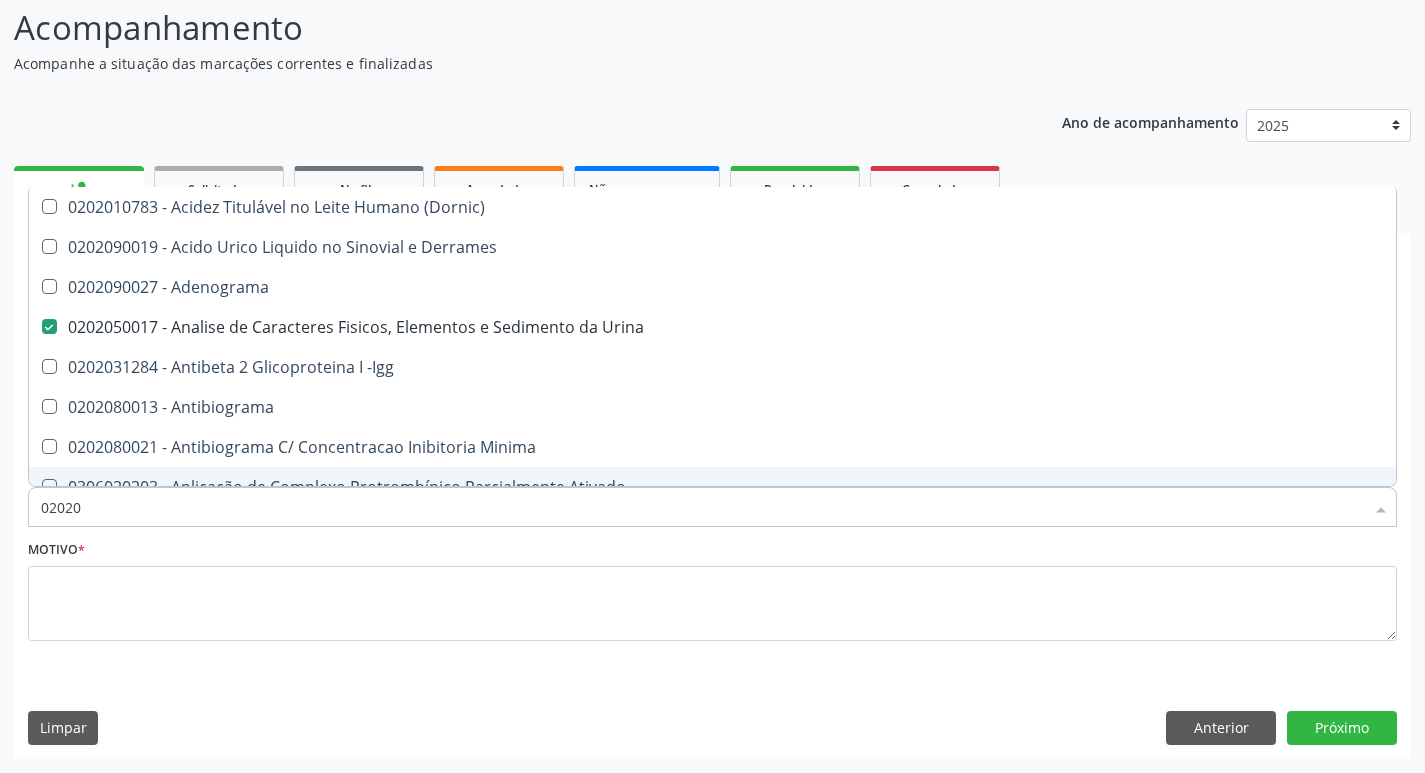 type on "020201" 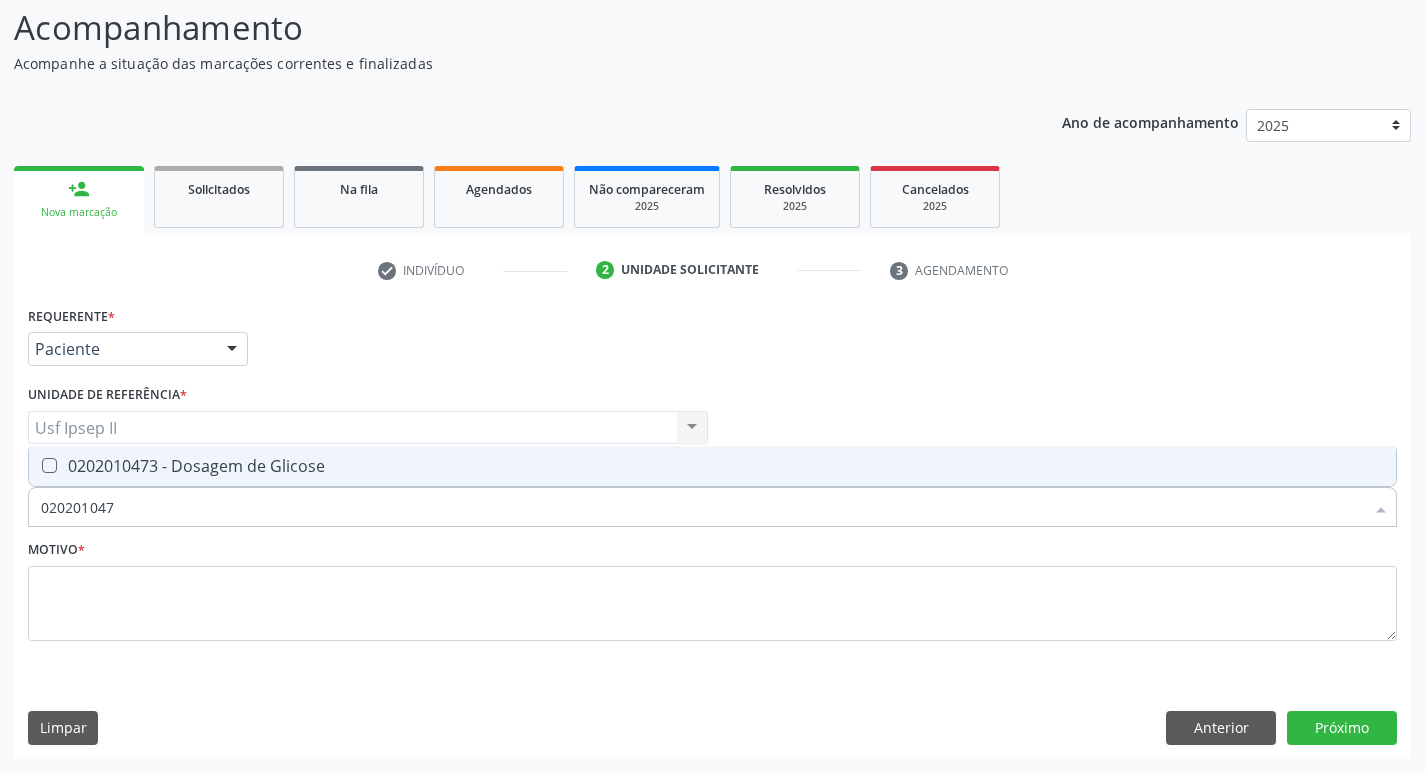 type on "0202010473" 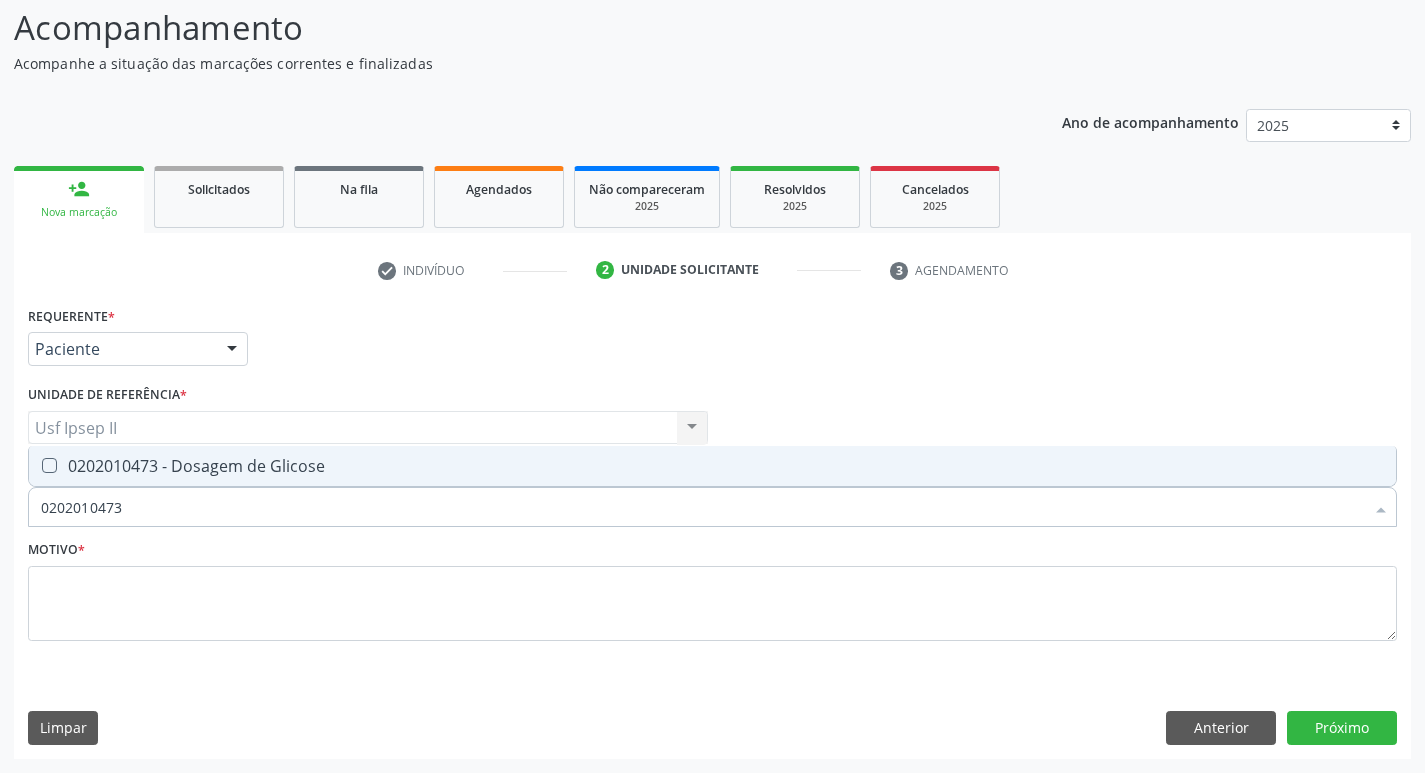 click on "0202010473 - Dosagem de Glicose" at bounding box center [712, 466] 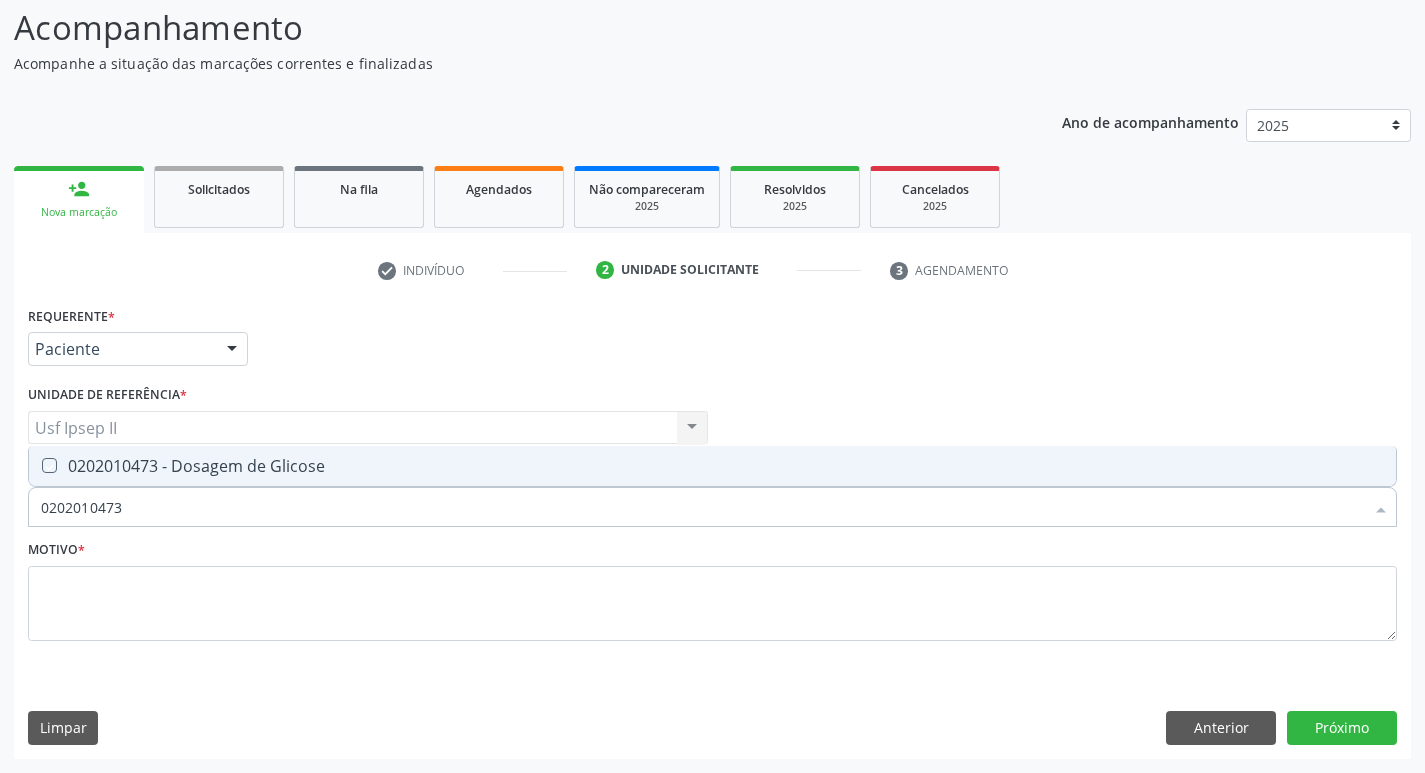 checkbox on "true" 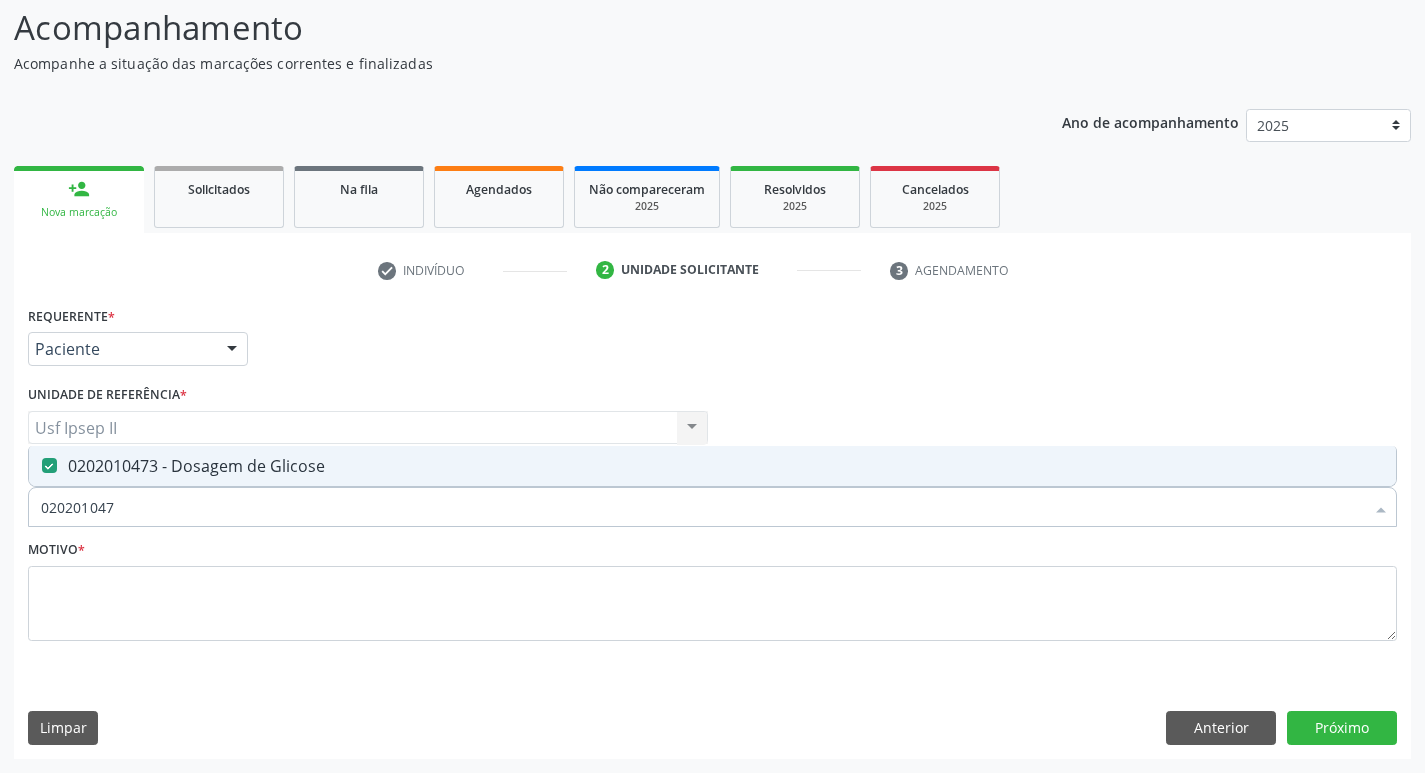type on "02020104" 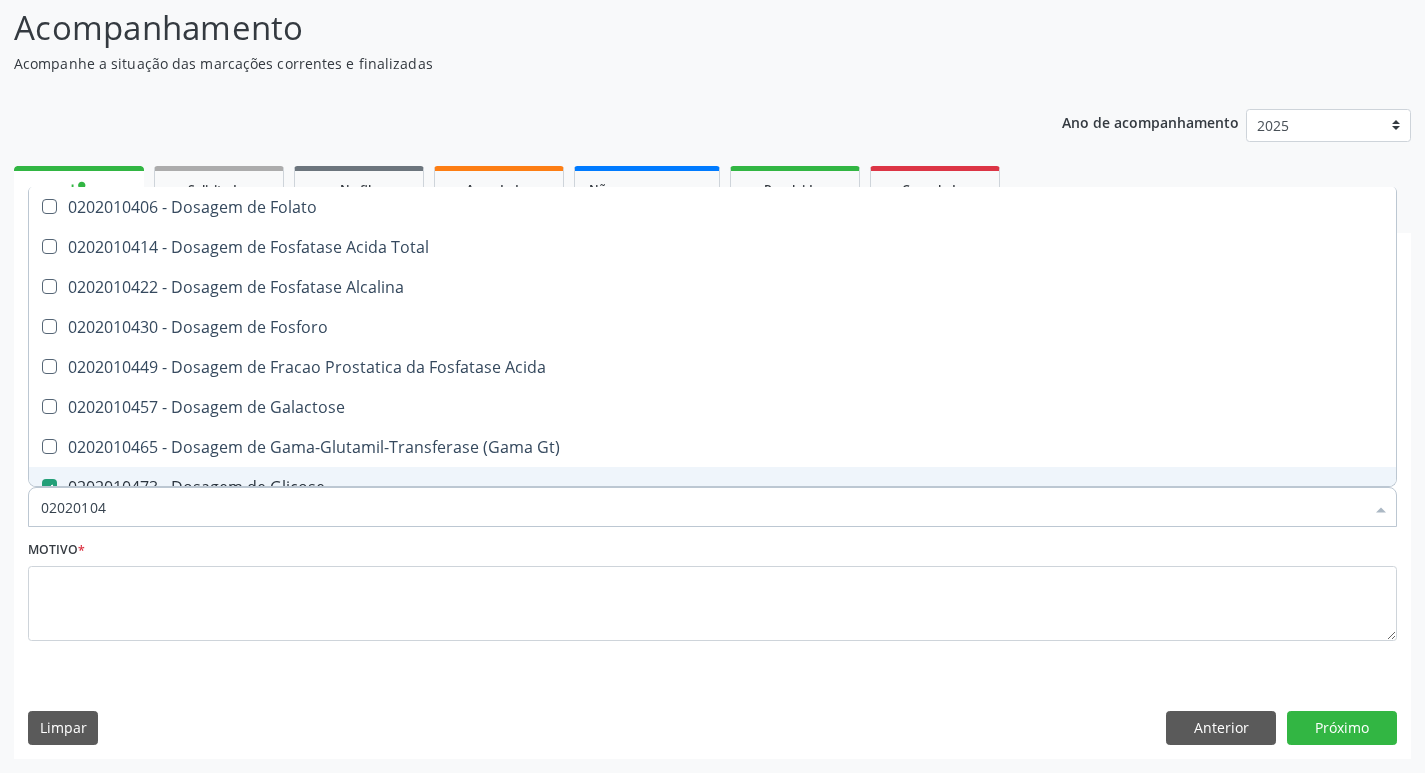 type on "0202010" 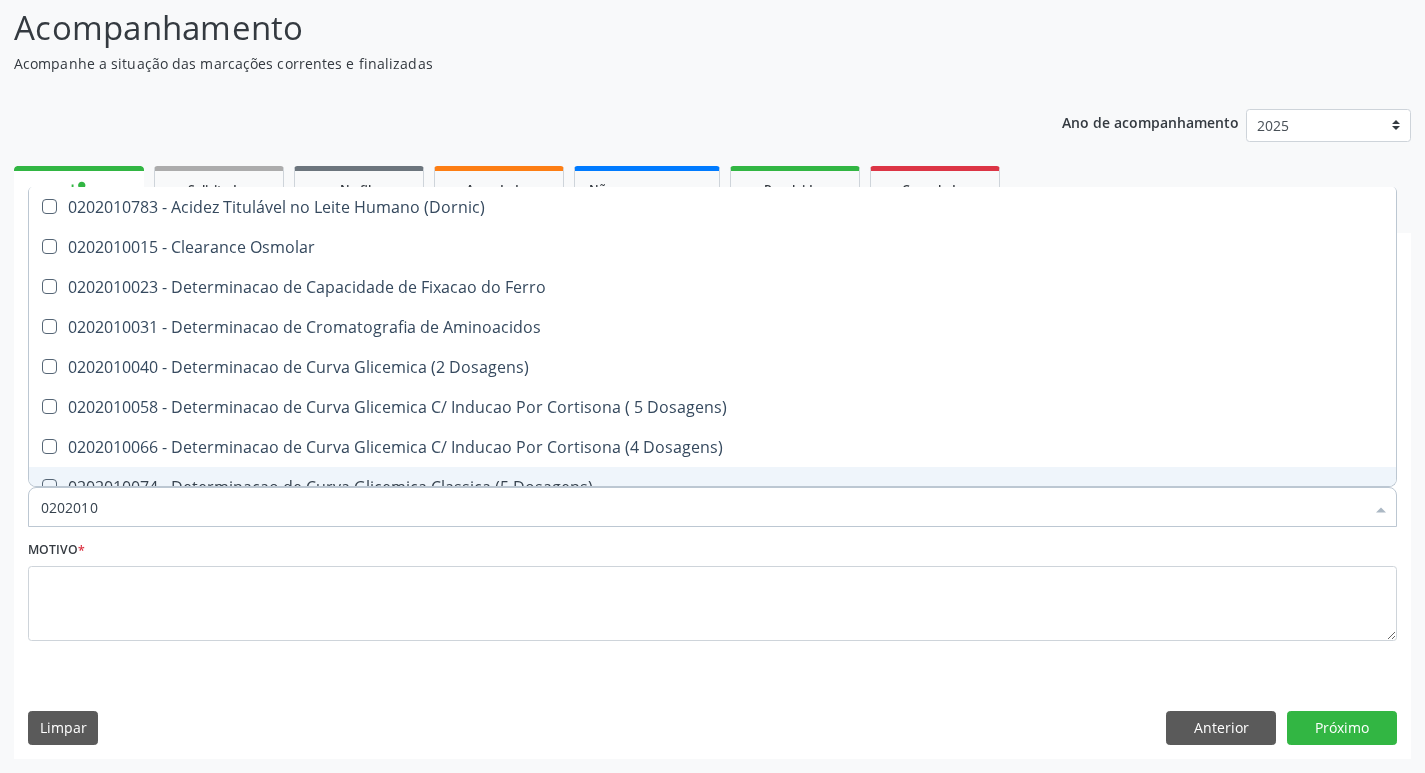 type on "020201" 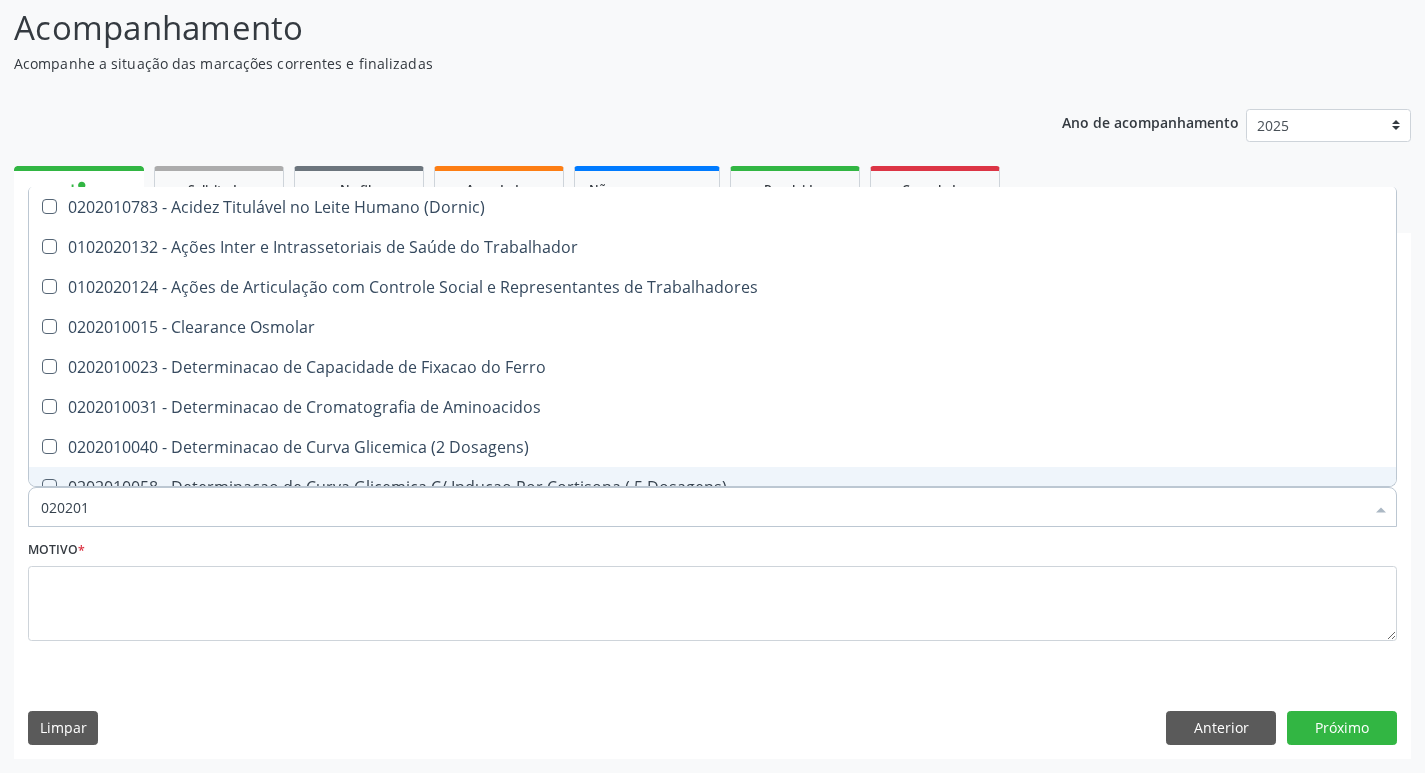 type on "02020" 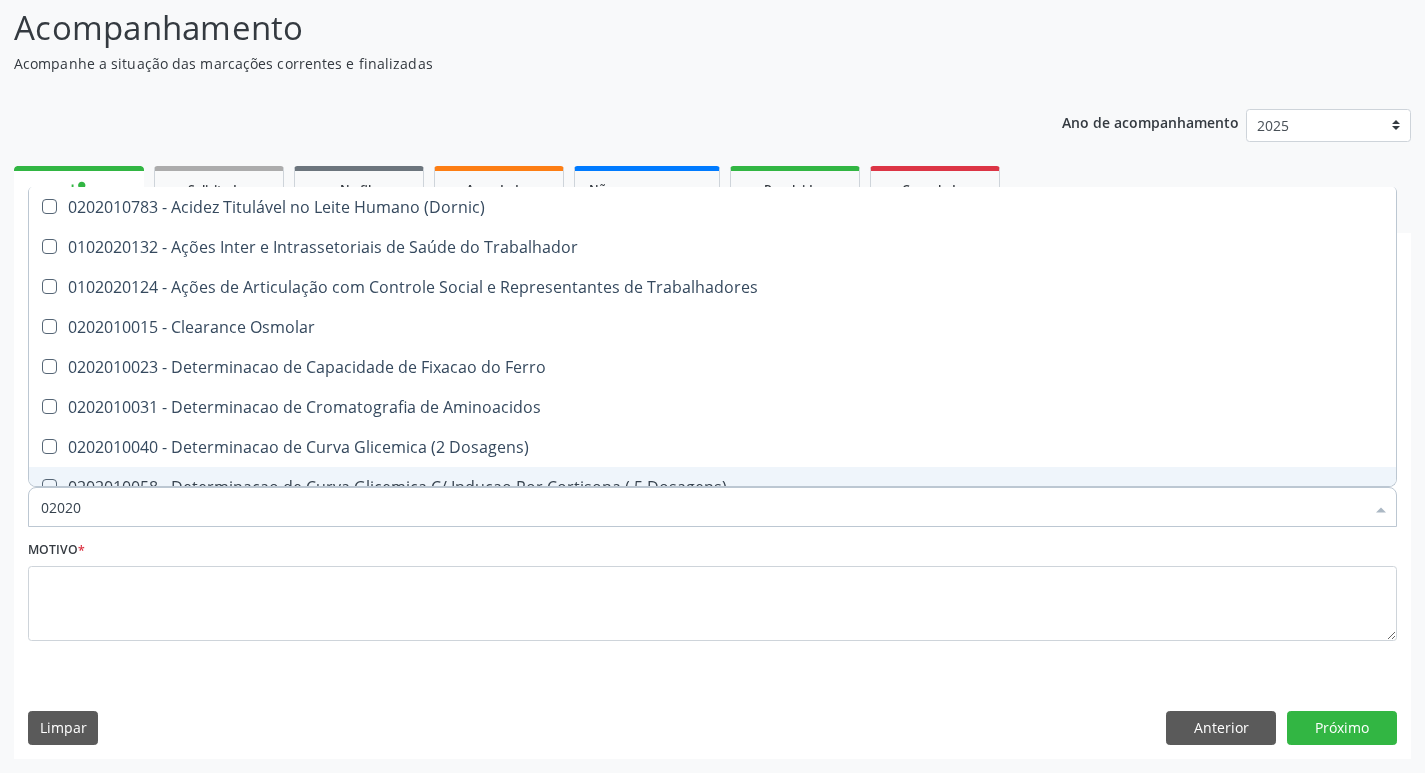 checkbox on "true" 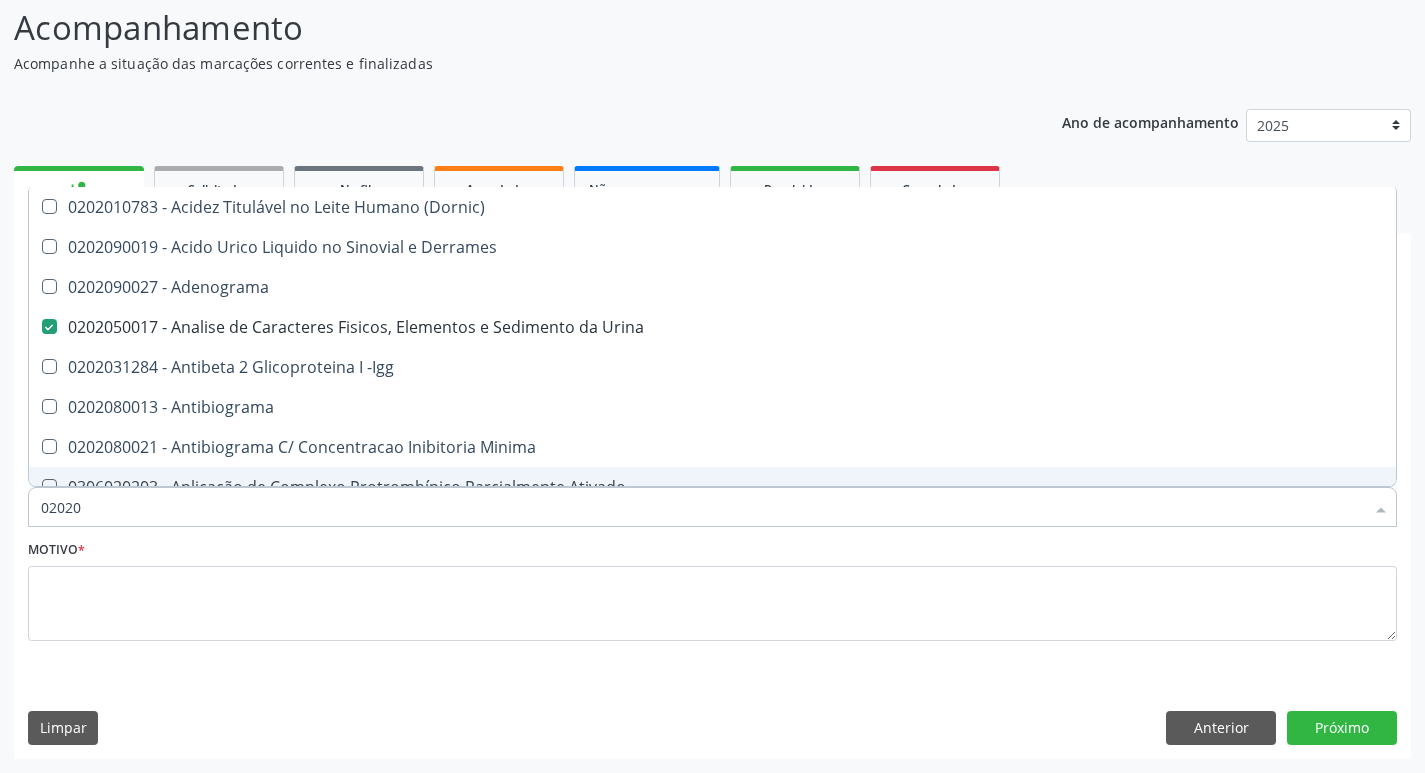 type on "020203" 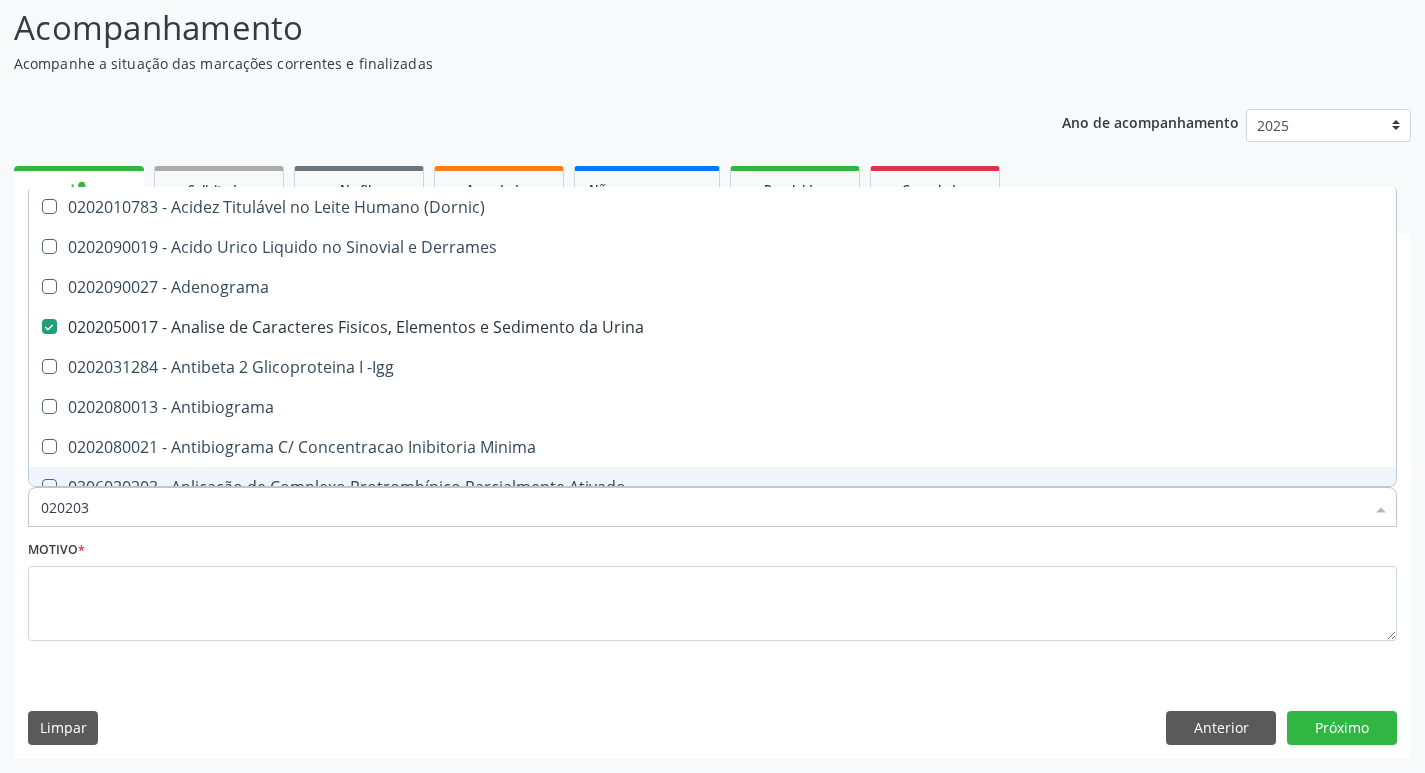 checkbox on "false" 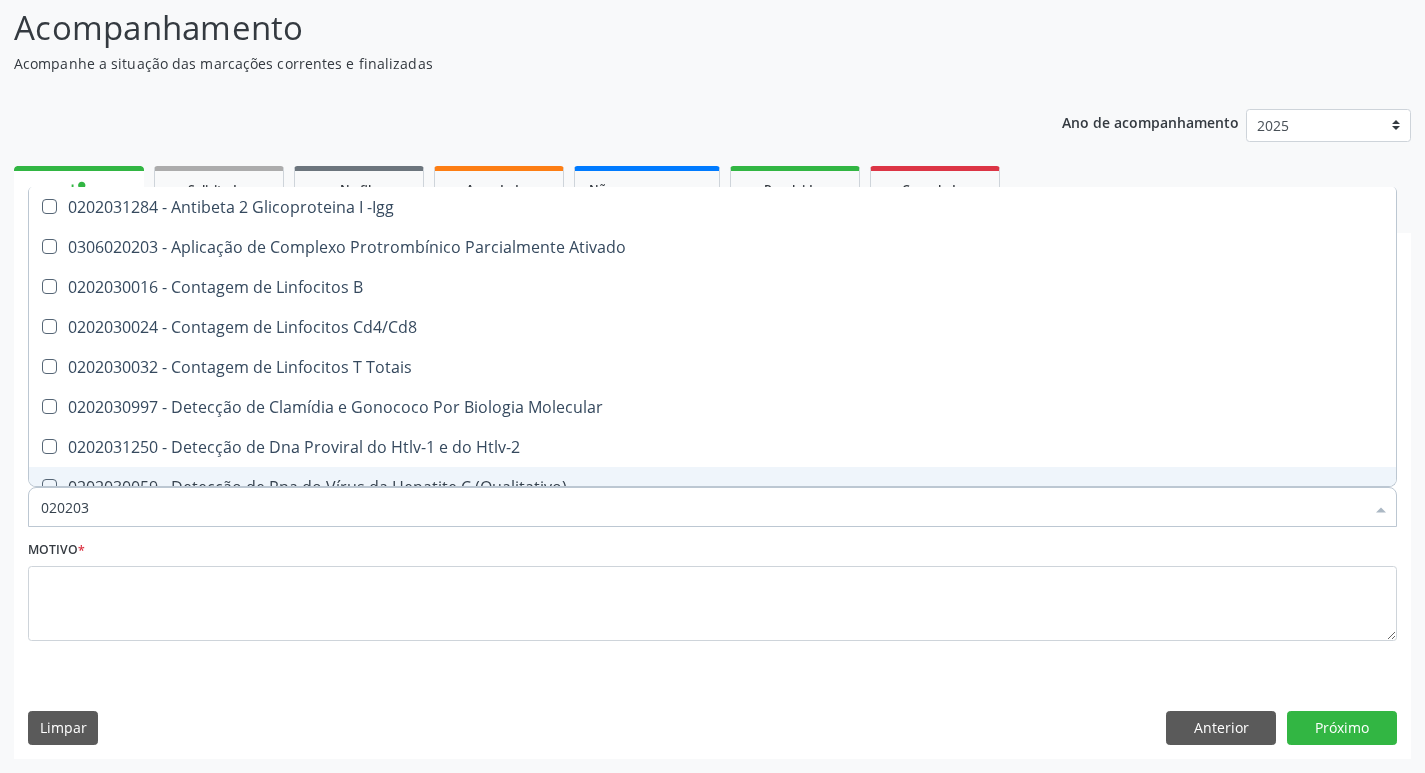 type on "0202030" 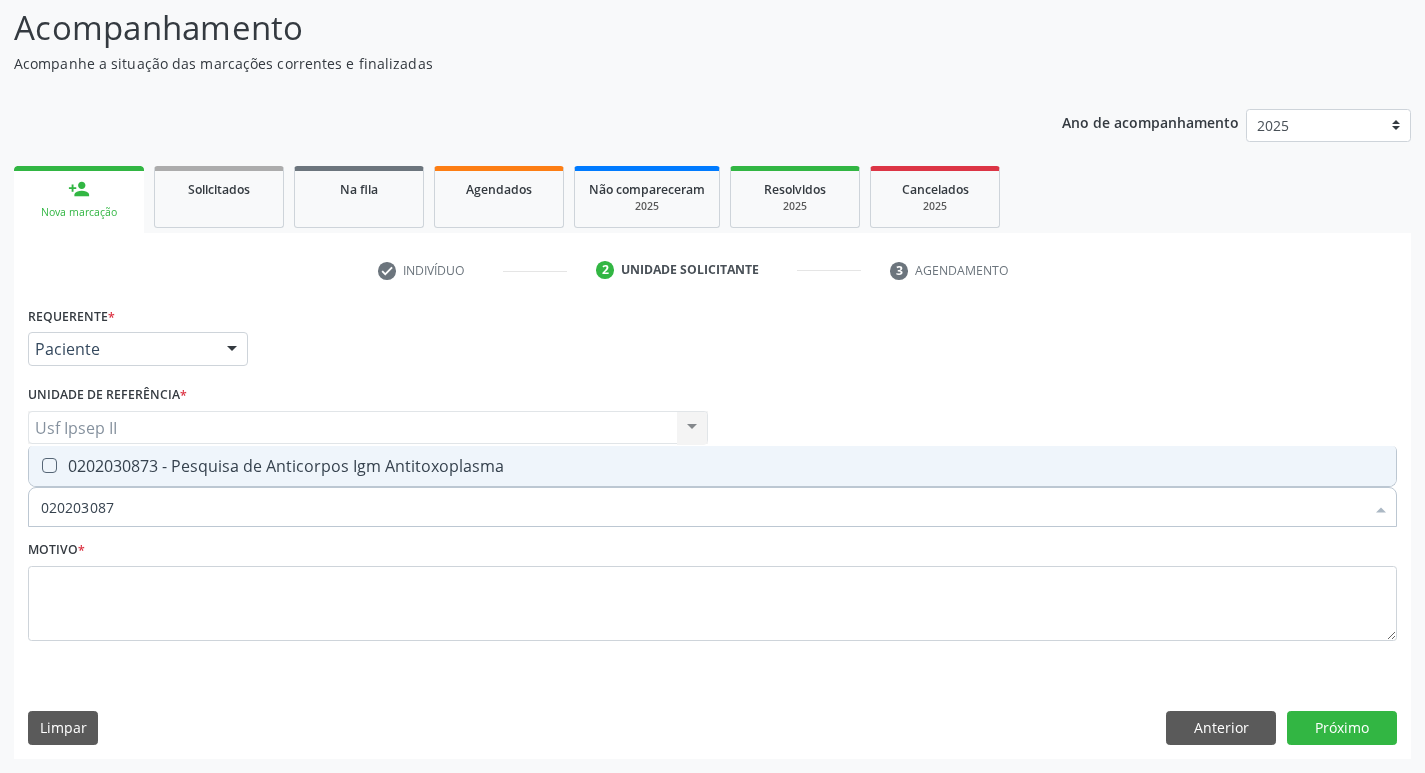type on "0202030873" 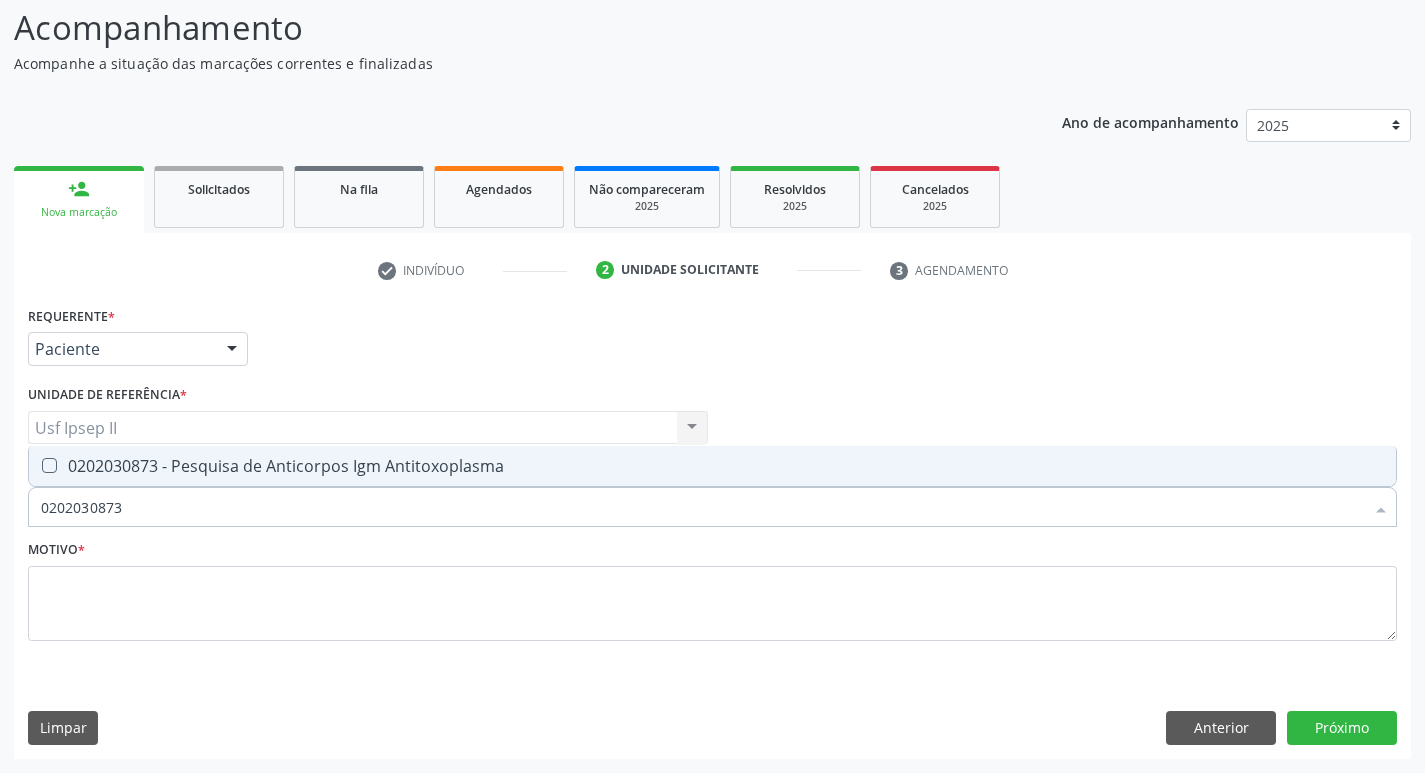 click on "0202030873 - Pesquisa de Anticorpos Igm Antitoxoplasma" at bounding box center [712, 466] 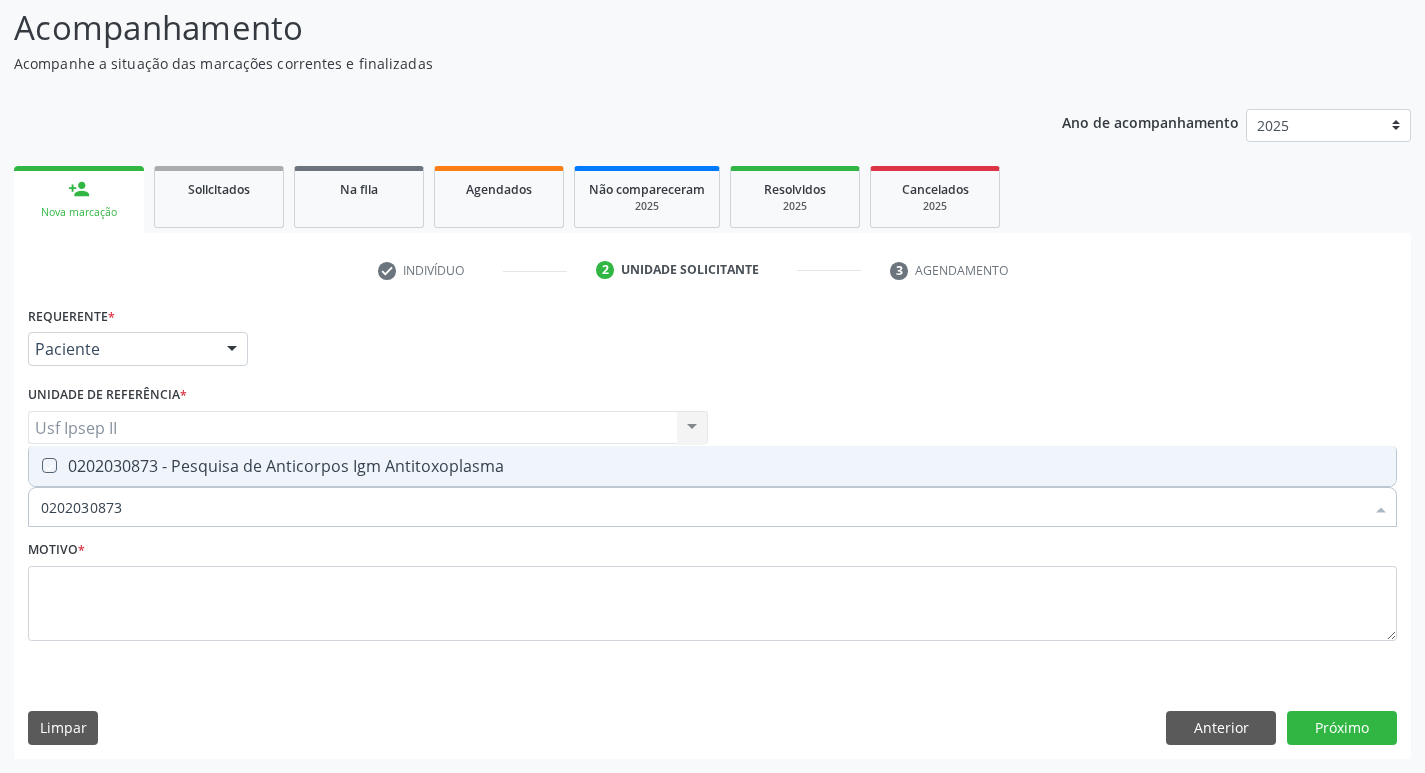 checkbox on "true" 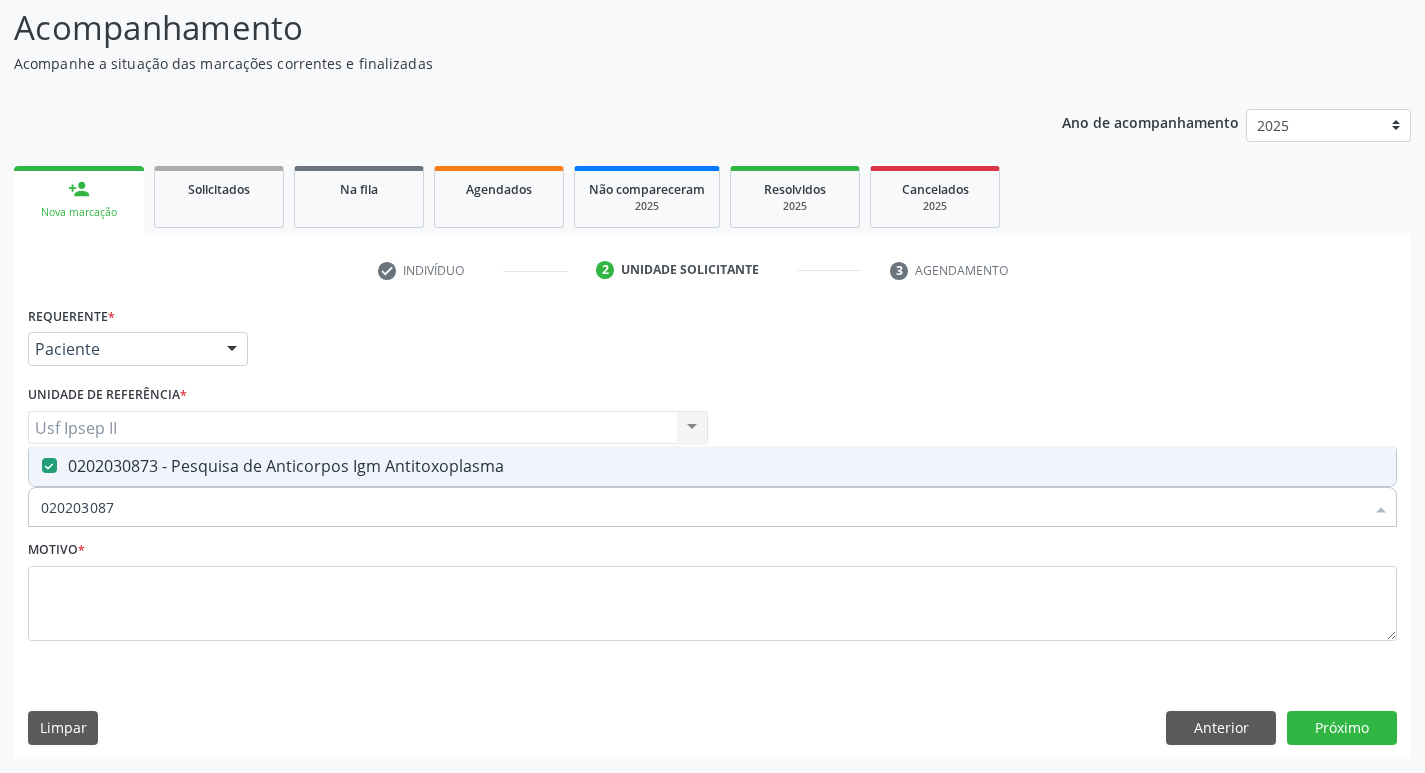 type on "02020308" 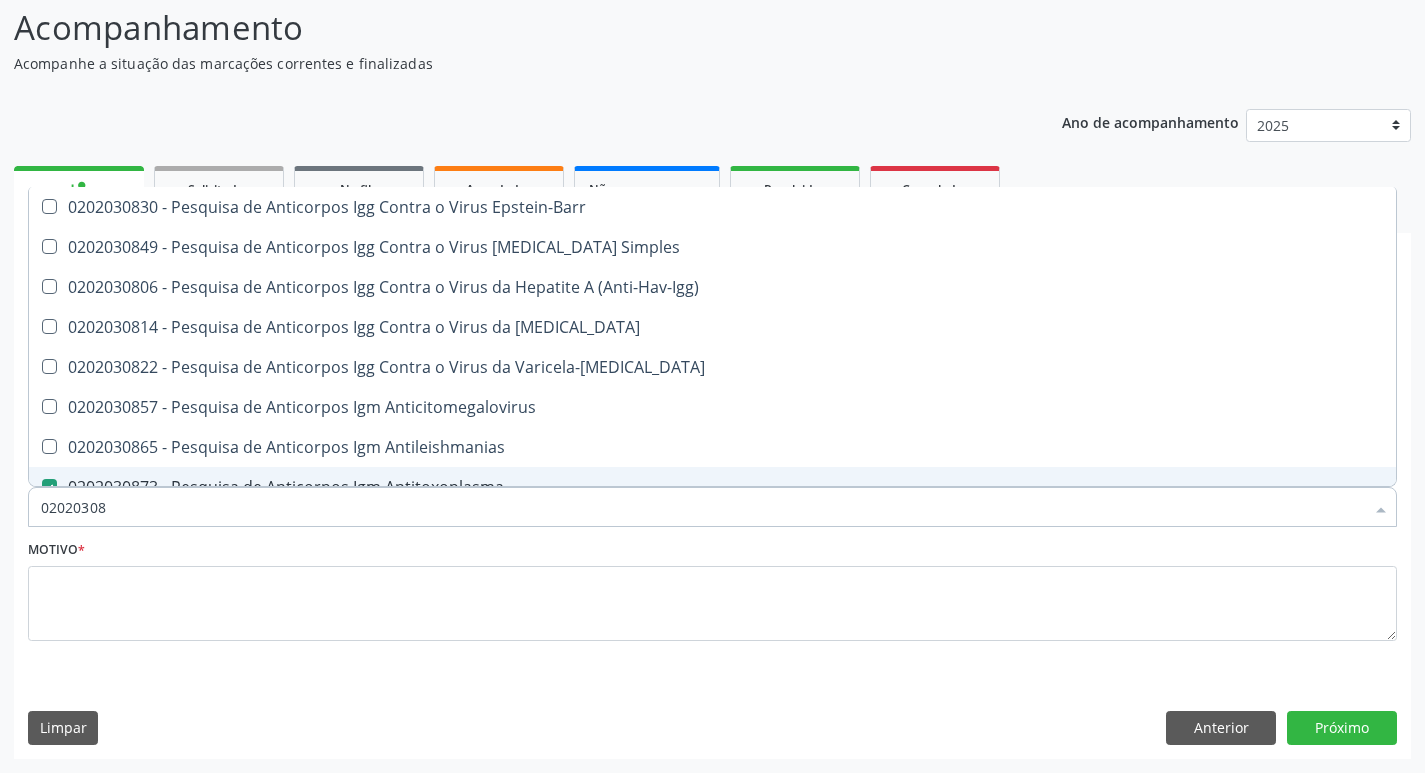 type on "0202030" 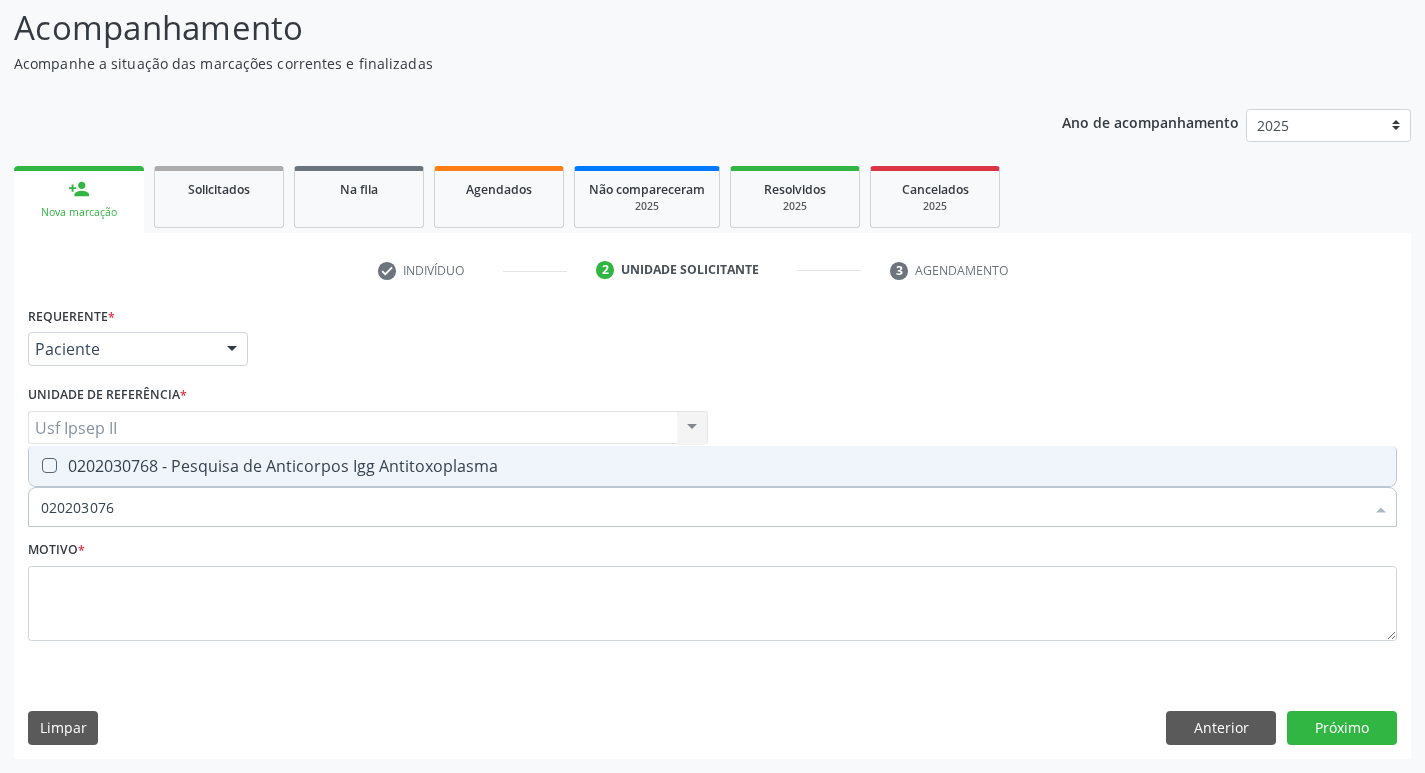 type on "0202030768" 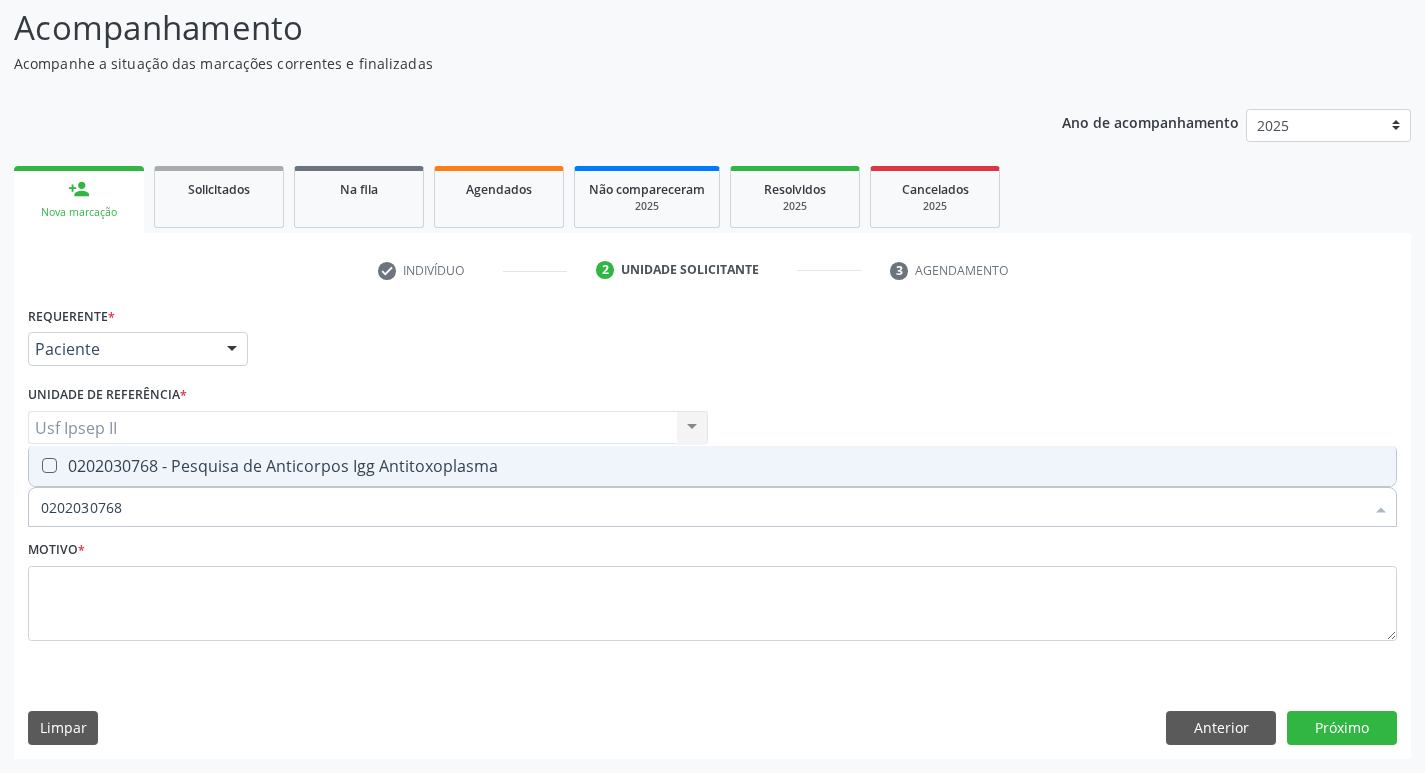 click on "0202030768 - Pesquisa de Anticorpos Igg Antitoxoplasma" at bounding box center [712, 466] 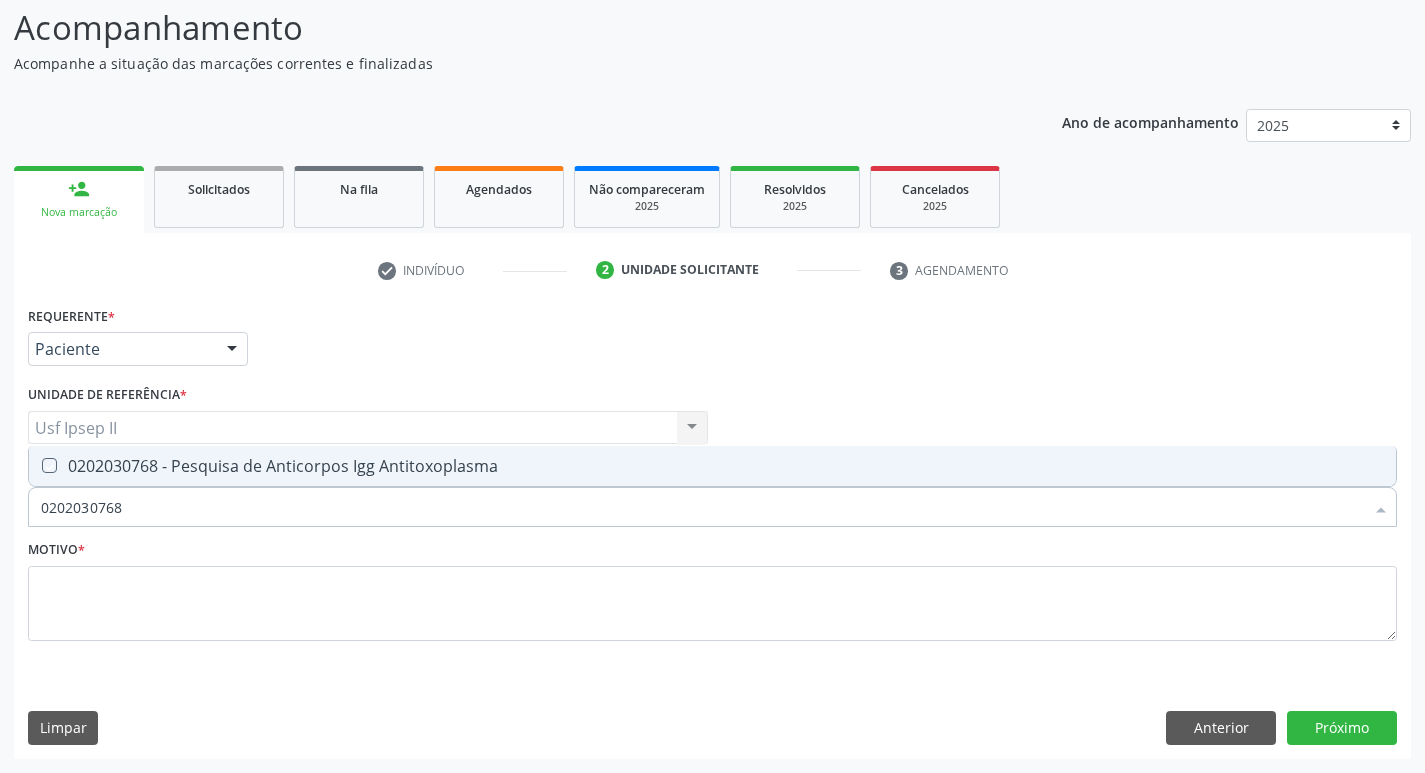 checkbox on "true" 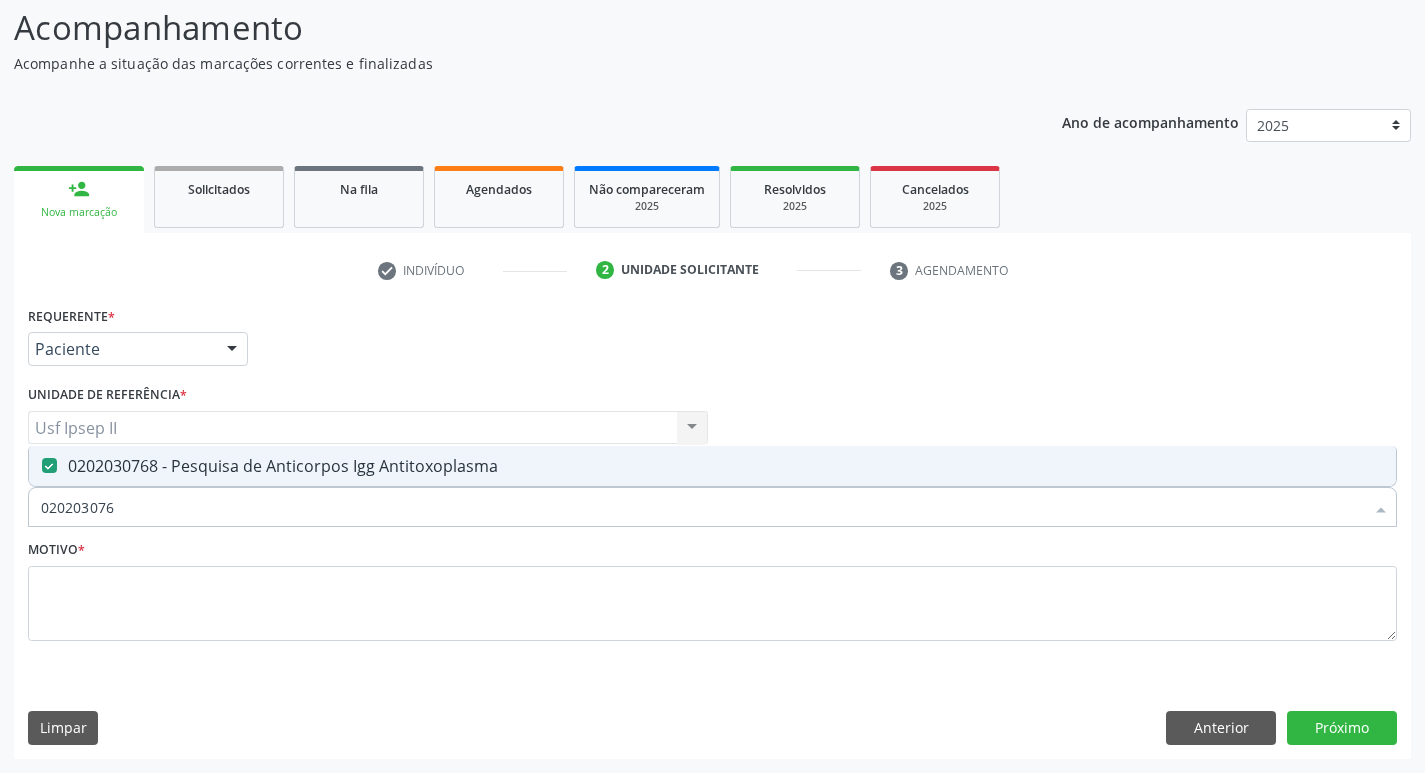 type on "02020307" 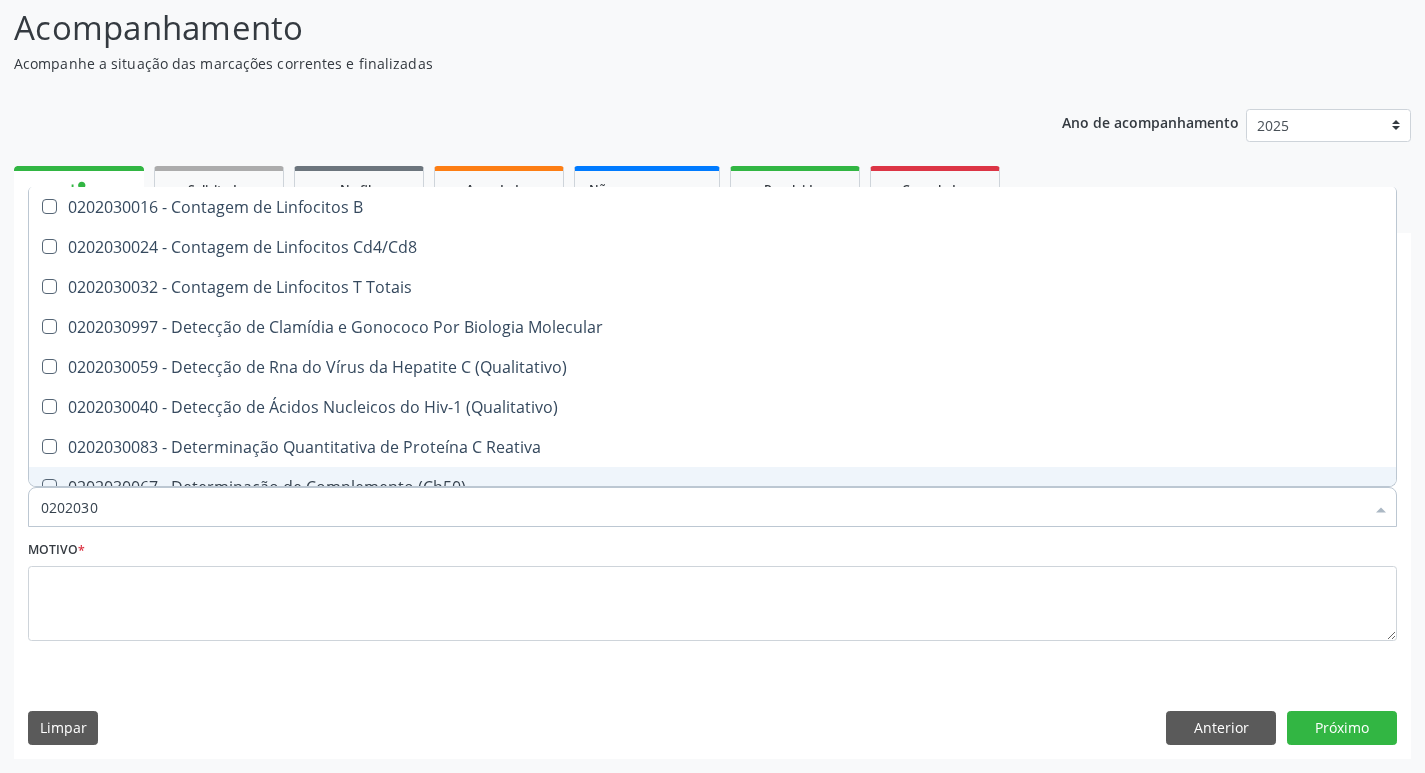 type on "020203" 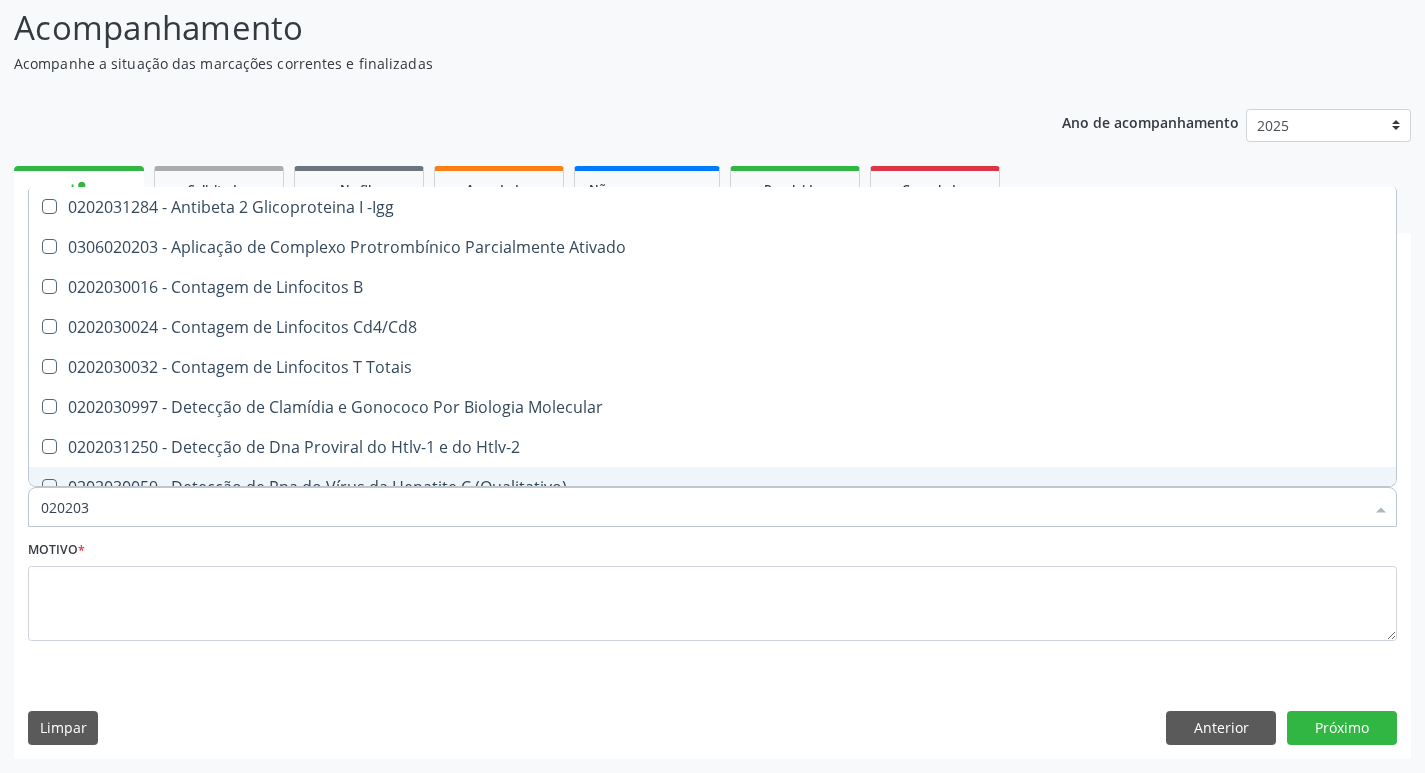 type on "02020" 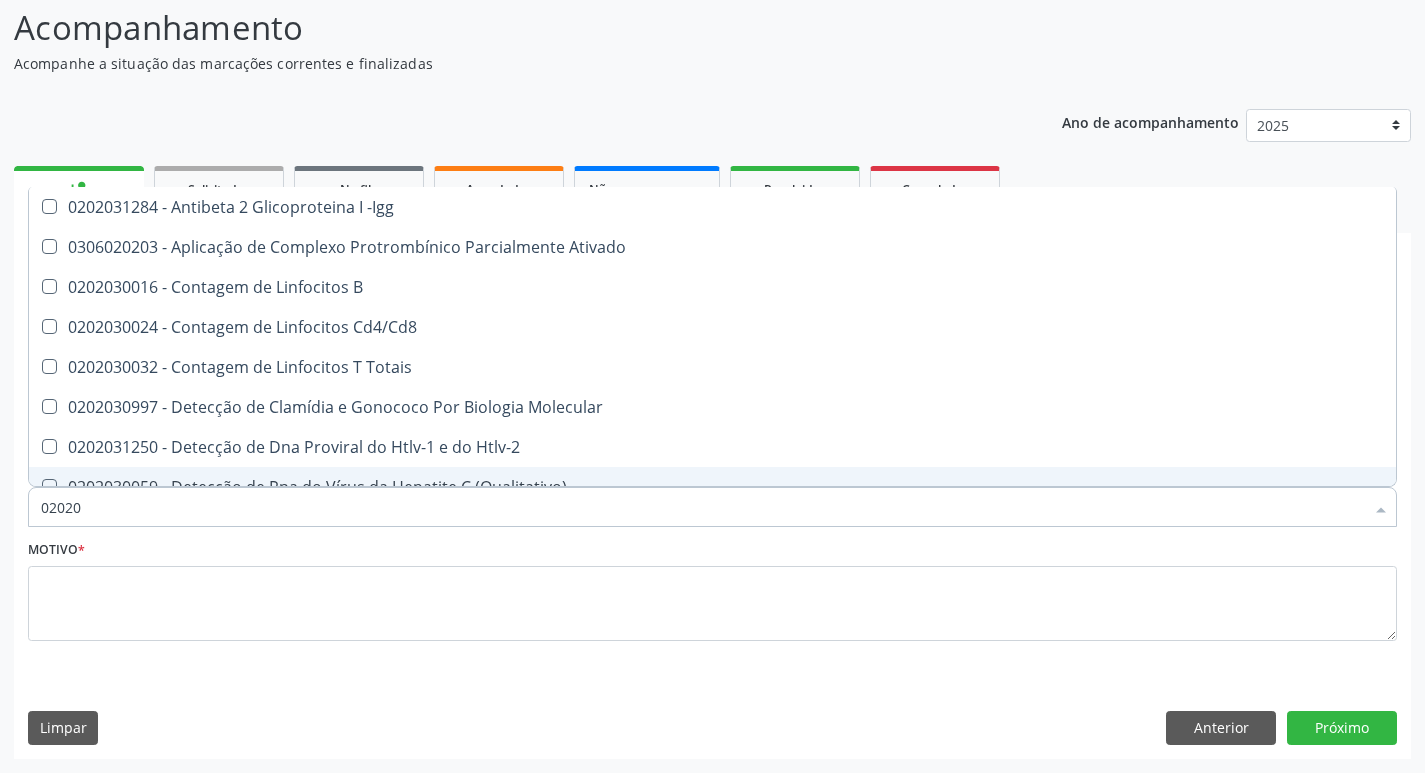 checkbox on "true" 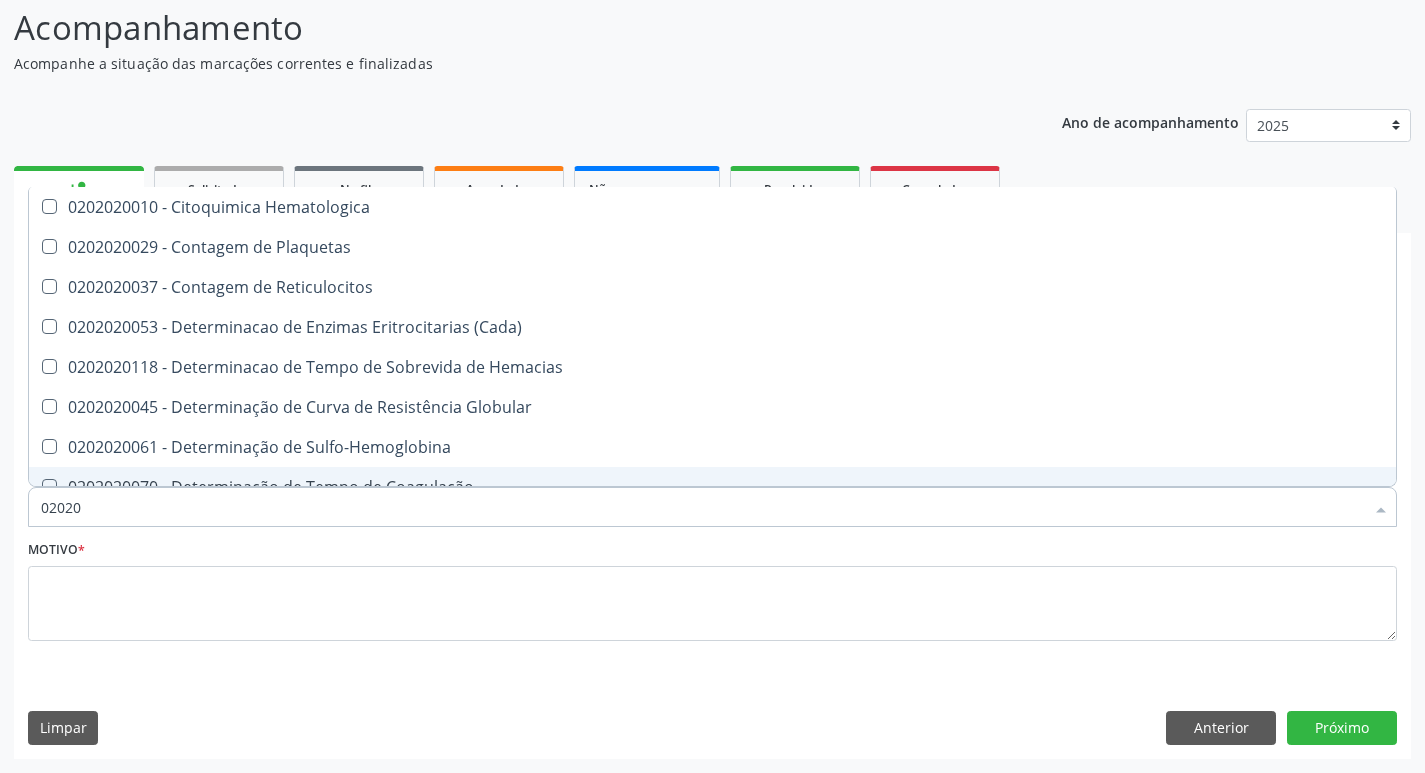 type on "020202" 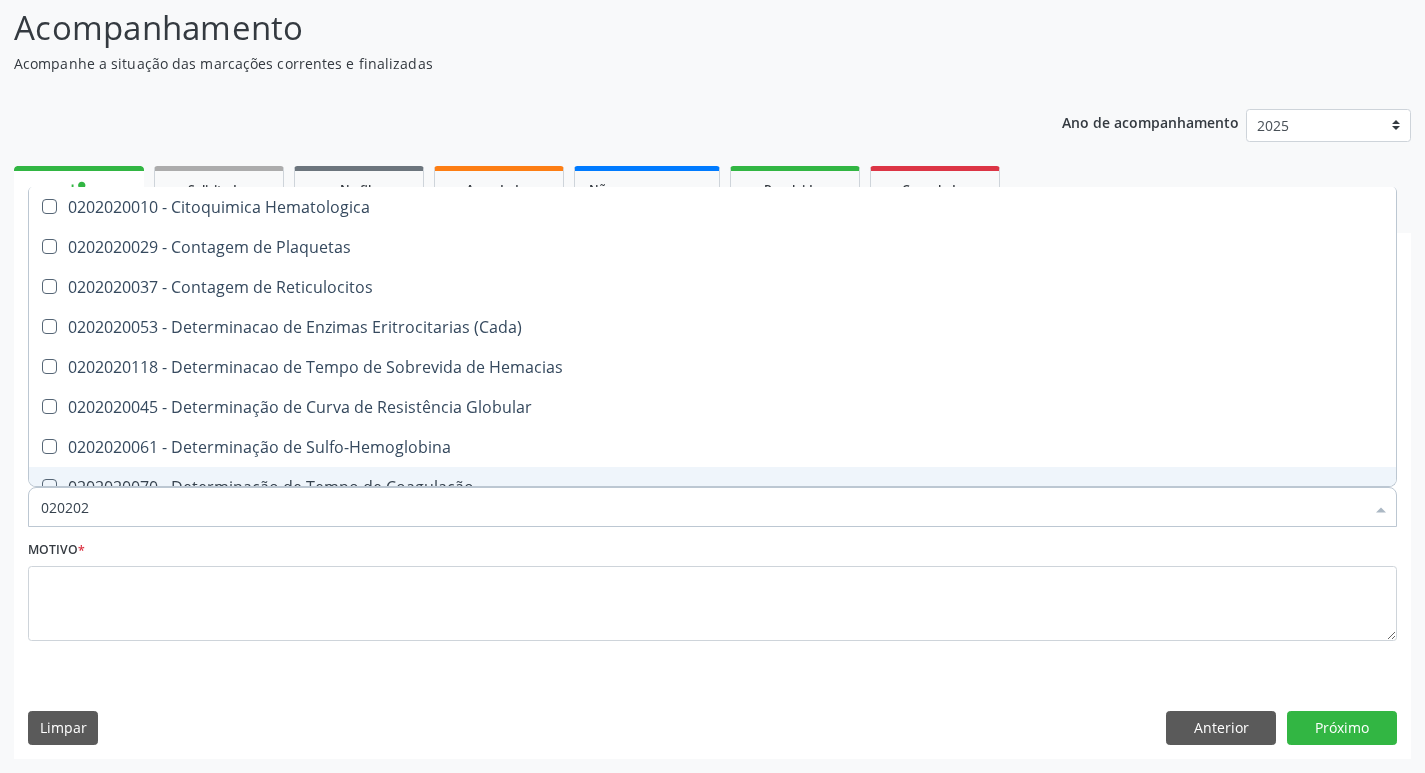 checkbox on "false" 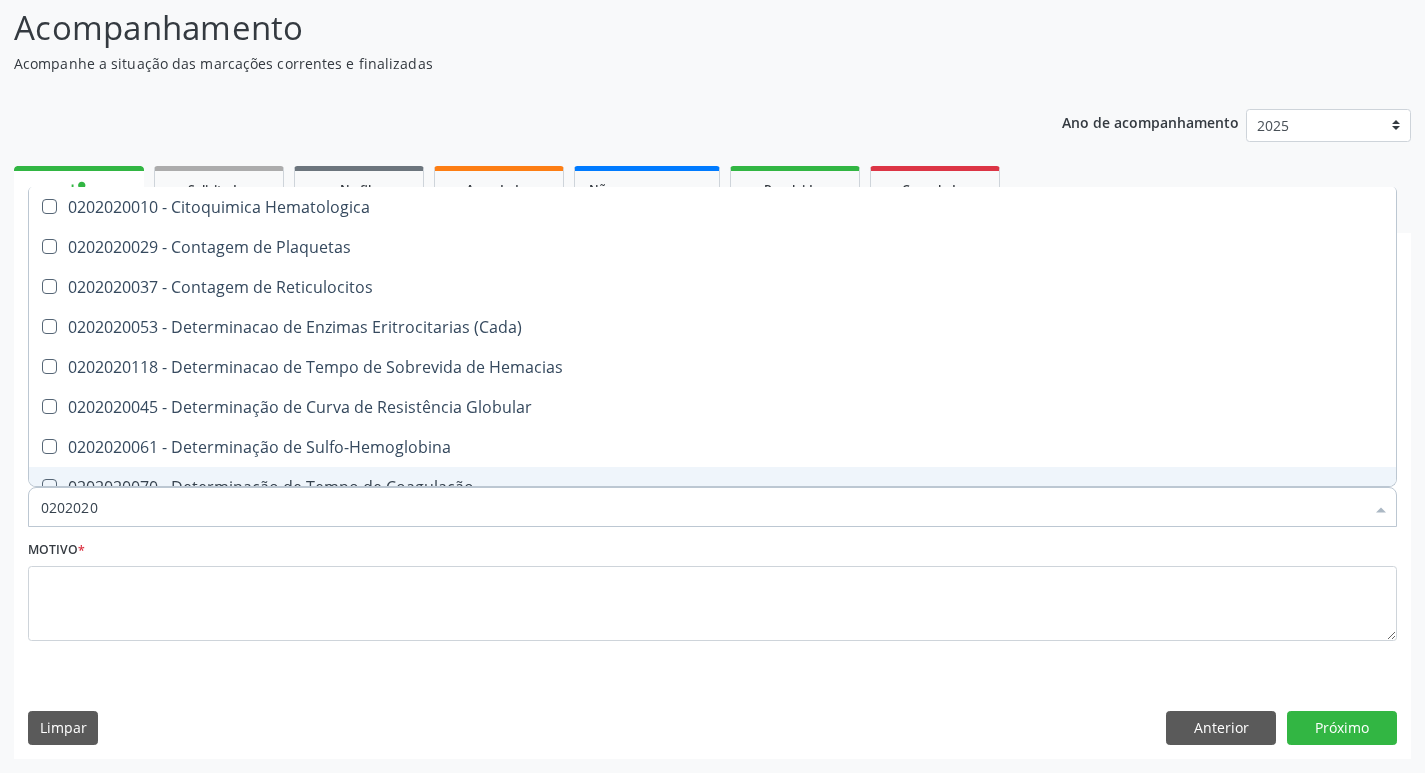 type on "02020203" 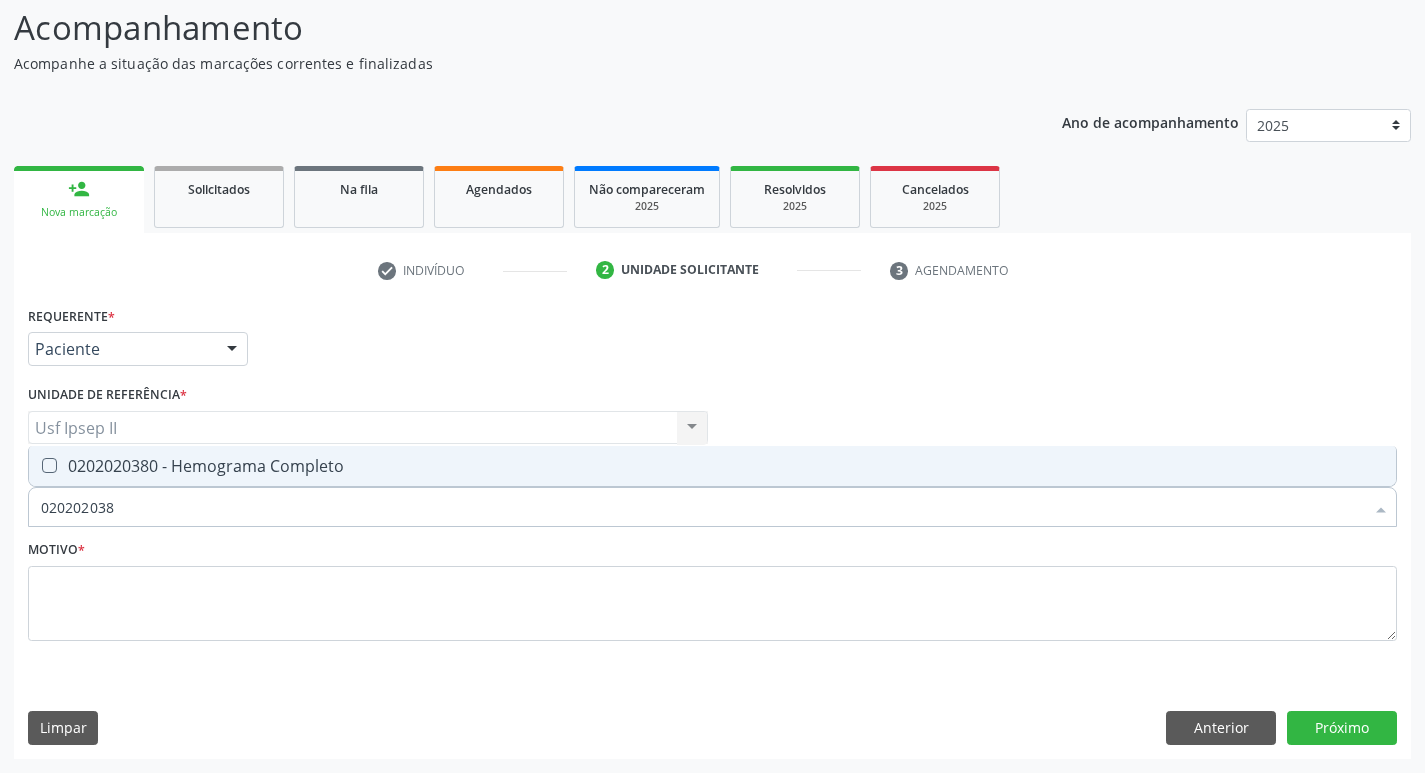 type on "0202020380" 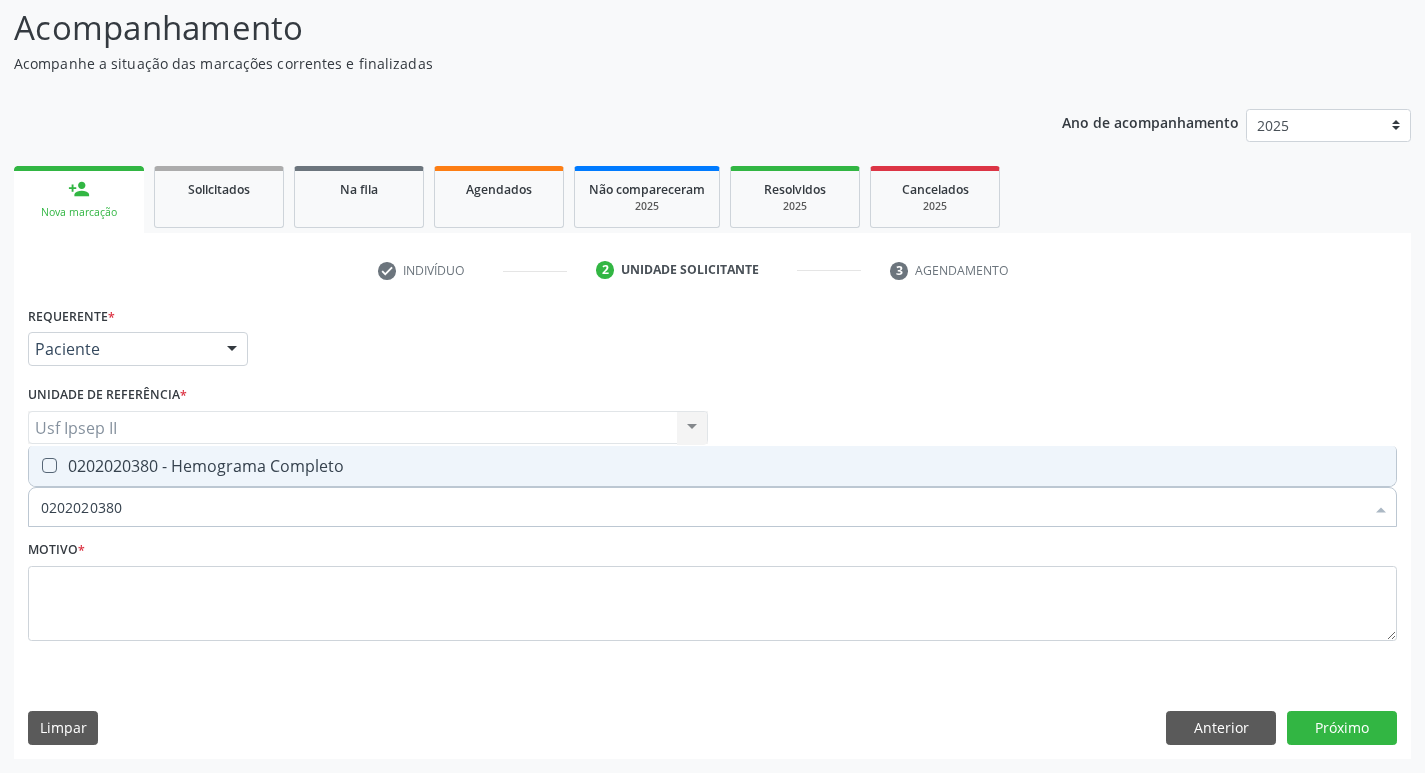 click on "0202020380 - Hemograma Completo" at bounding box center (712, 466) 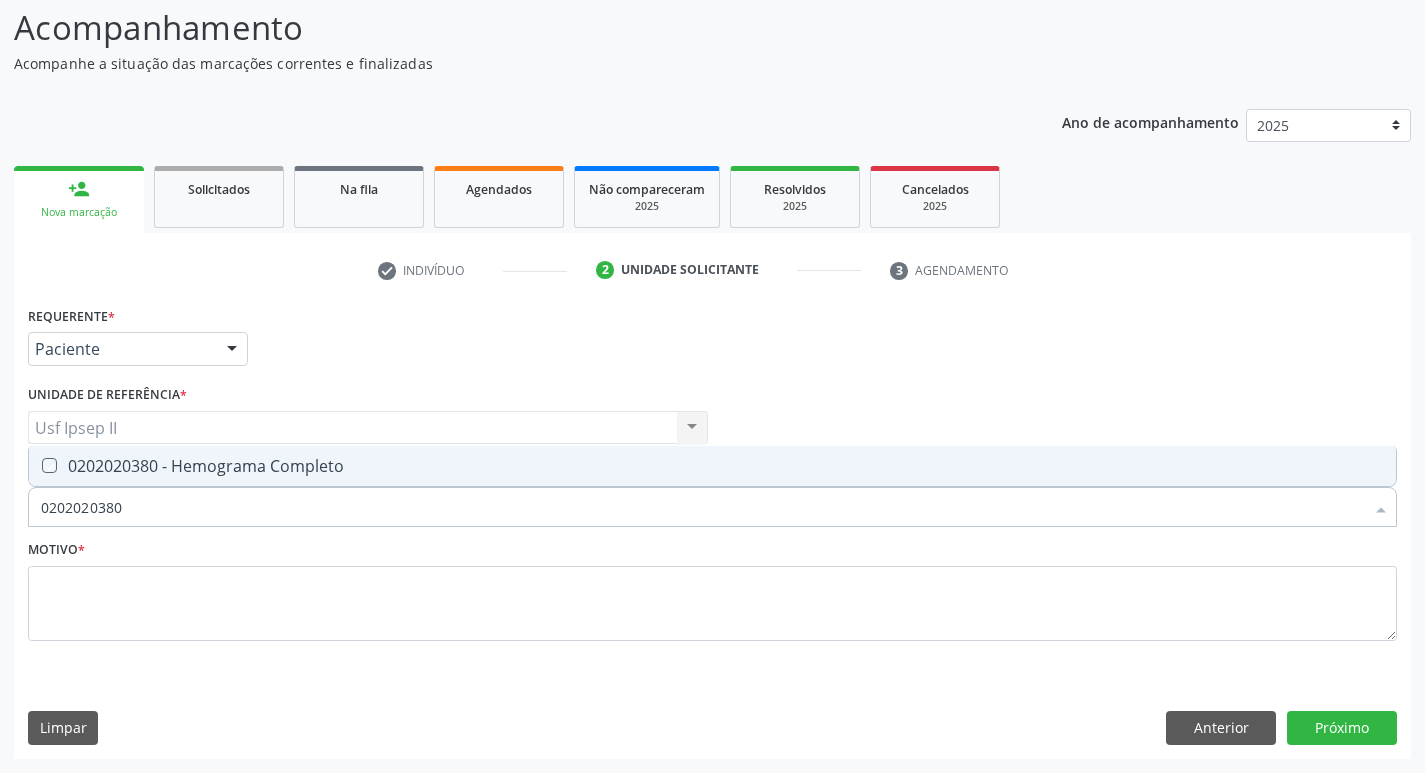 checkbox on "true" 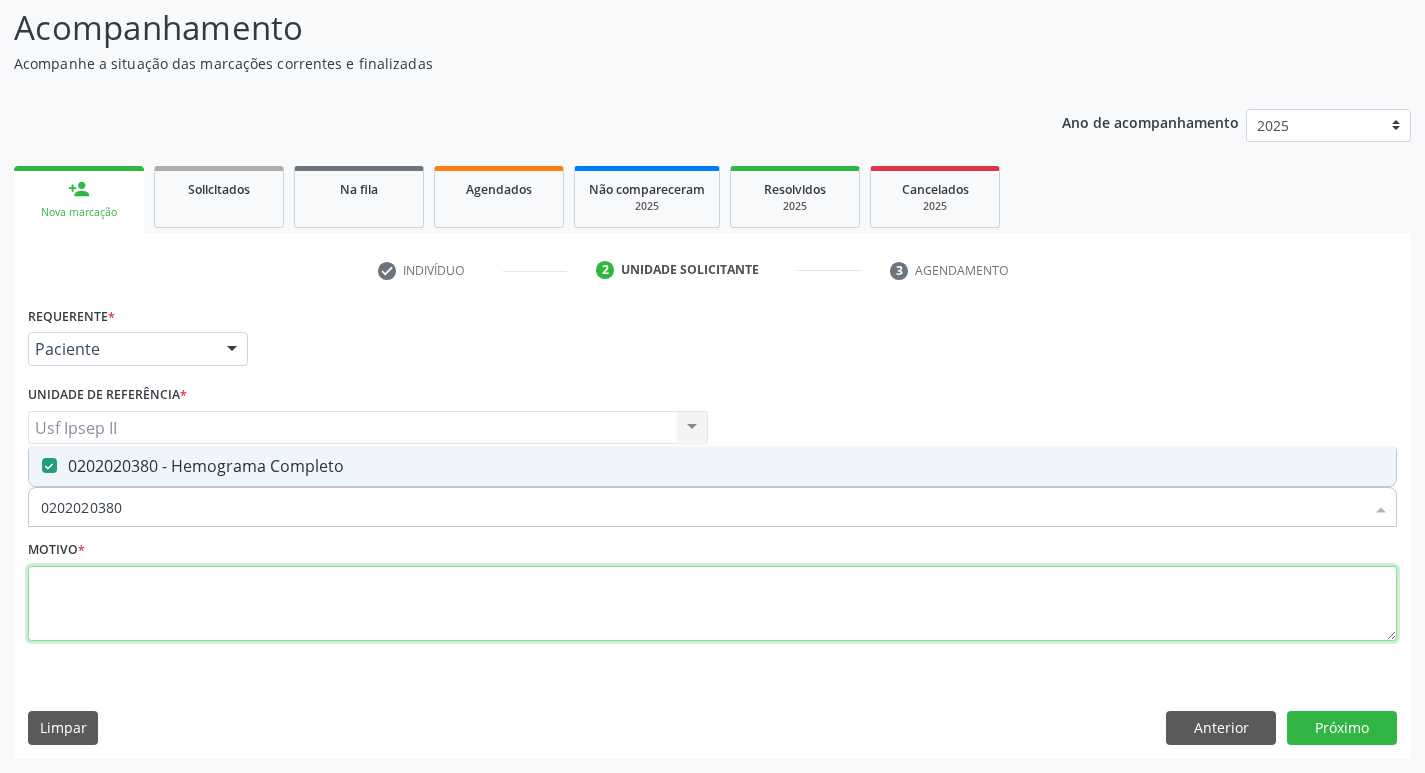 click at bounding box center [712, 604] 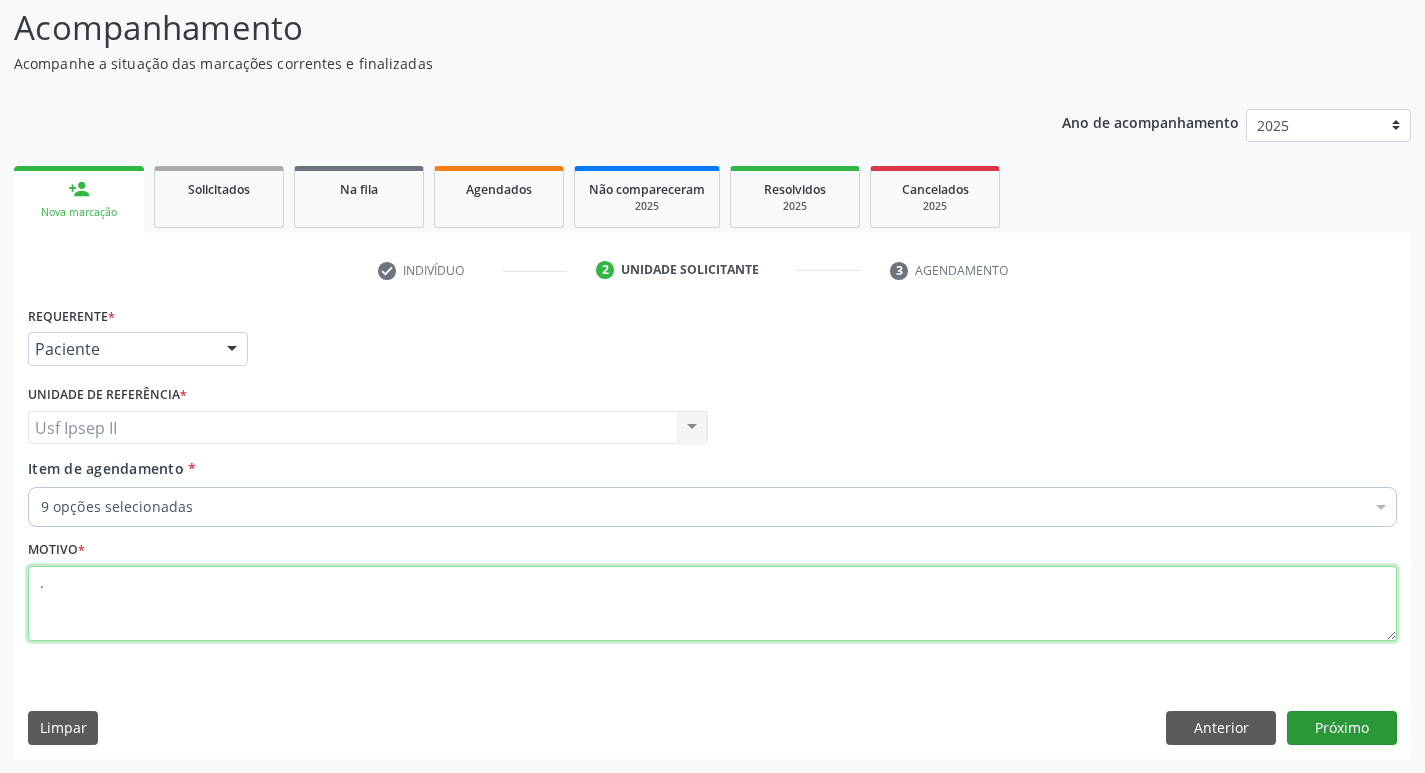 type on "." 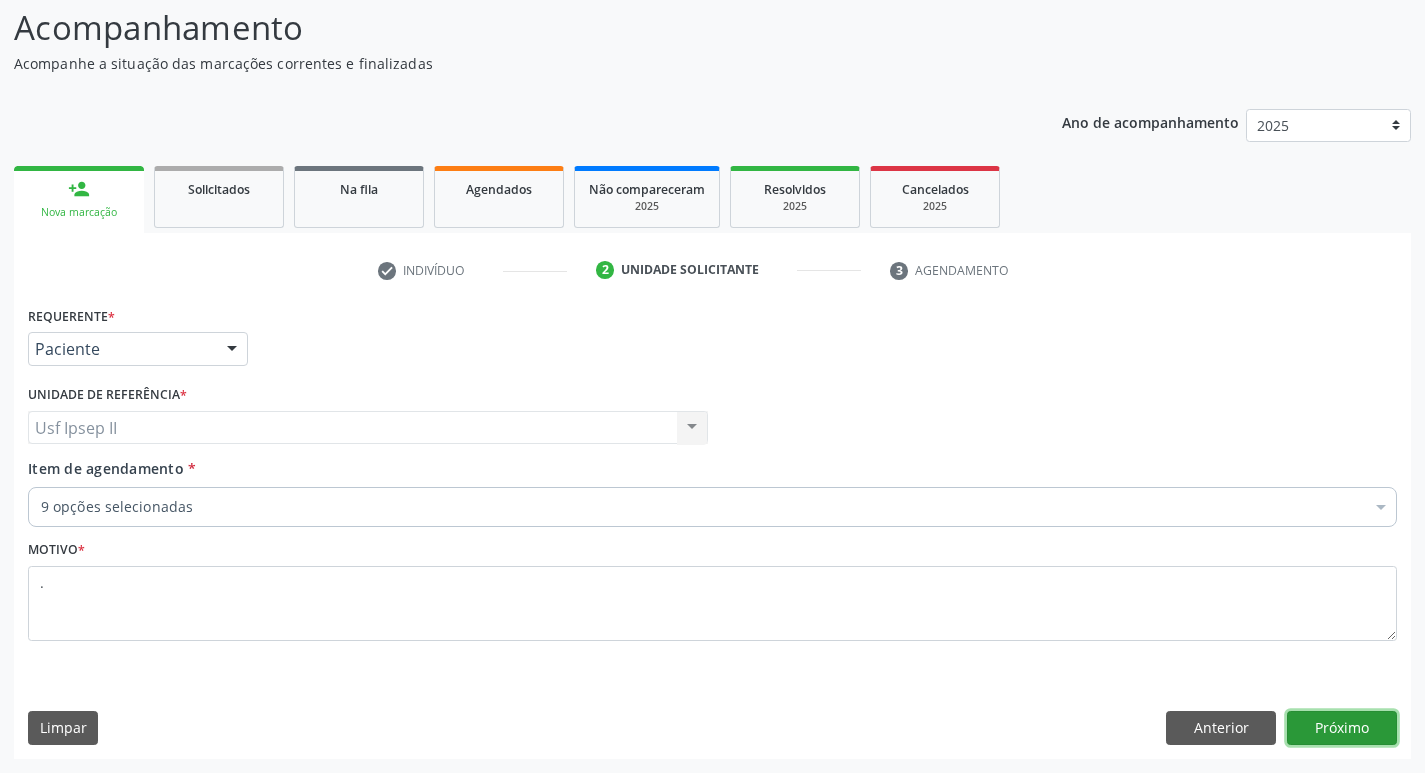 click on "Próximo" at bounding box center [1342, 728] 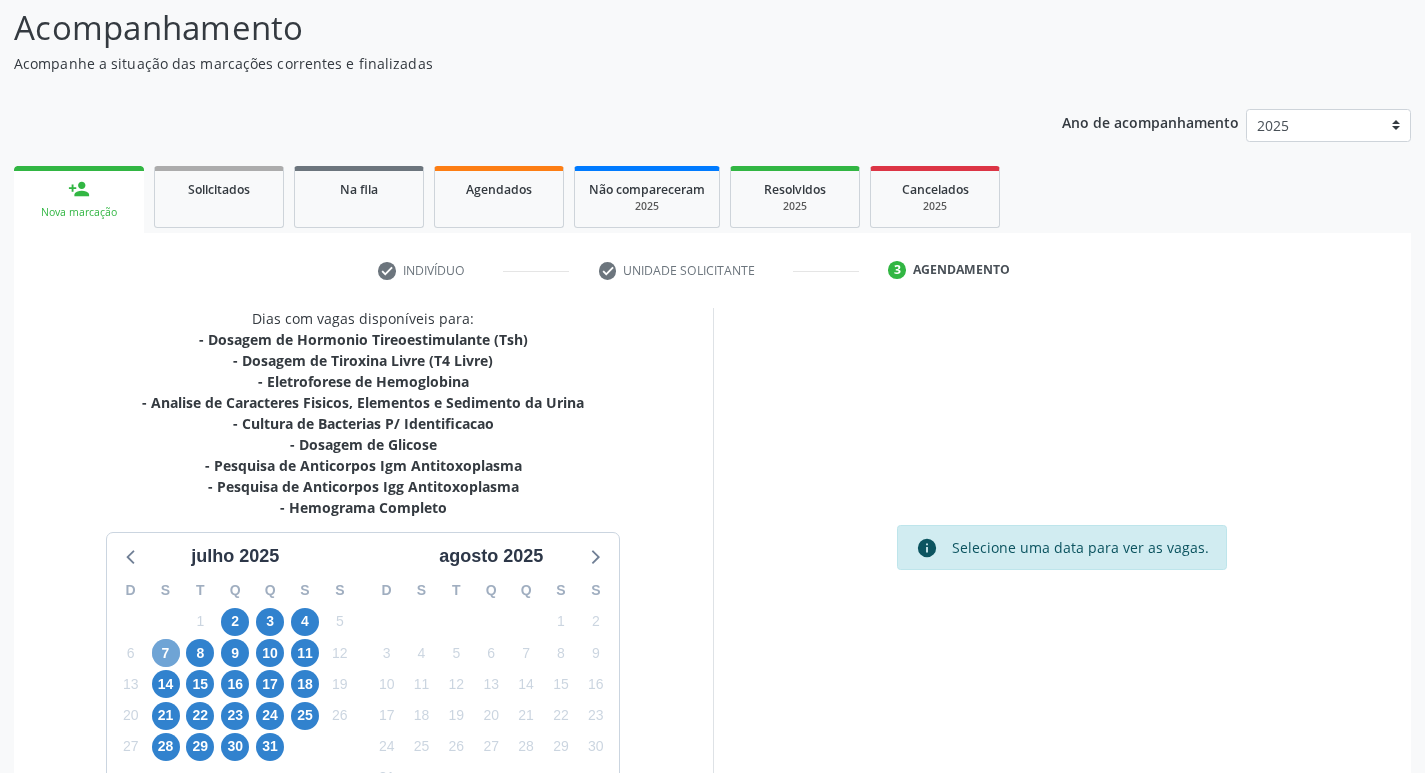 click on "7" at bounding box center (166, 653) 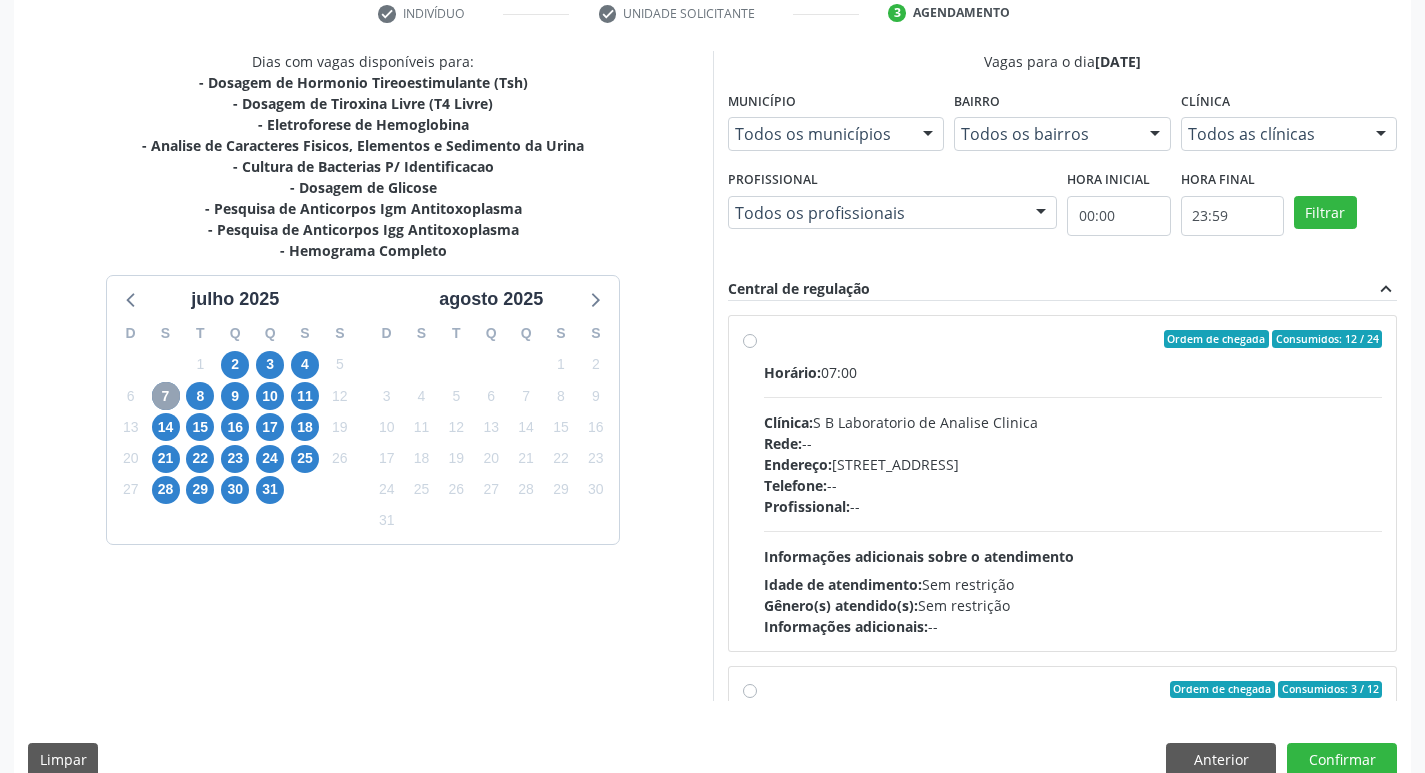 scroll, scrollTop: 422, scrollLeft: 0, axis: vertical 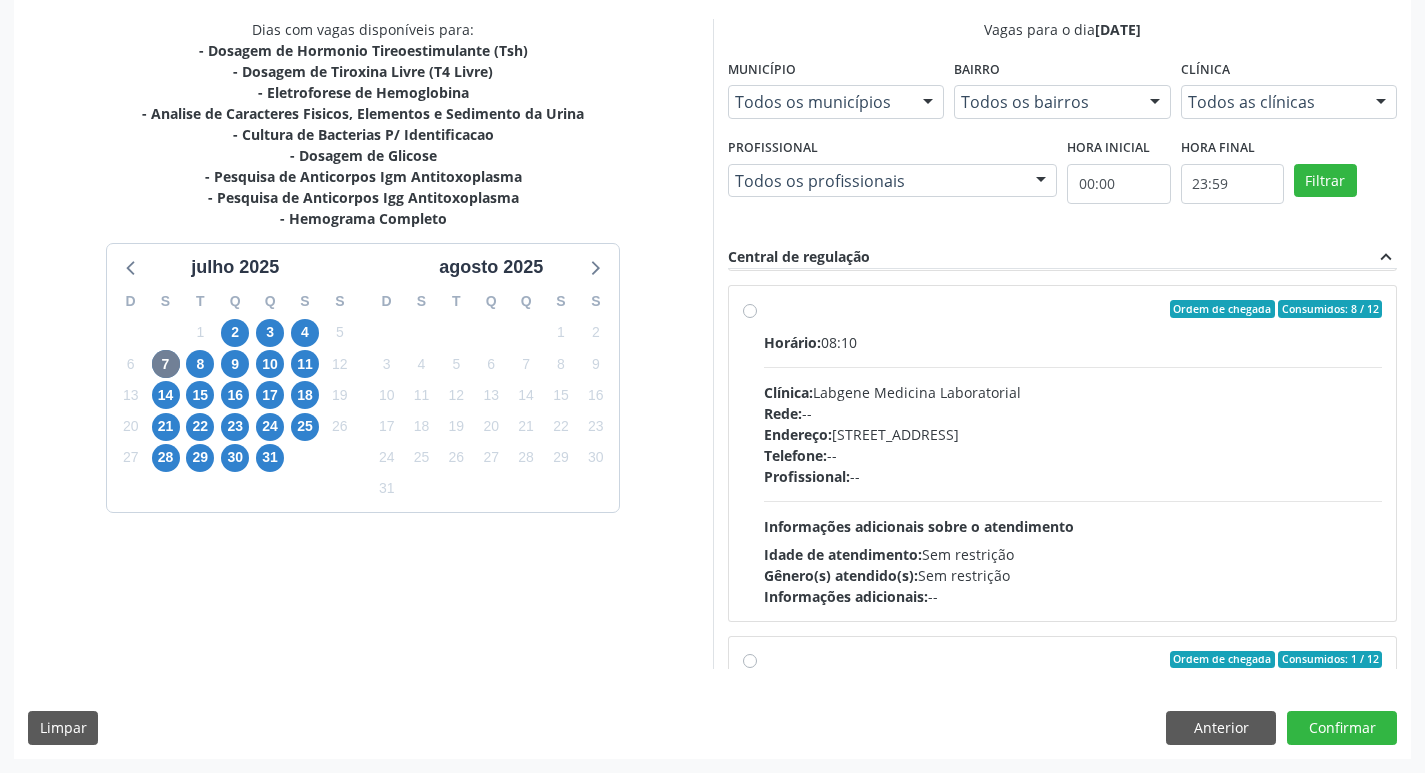 click on "Ordem de chegada
Consumidos: 8 / 12
Horário:   08:10
Clínica:  Labgene Medicina Laboratorial
Rede:
--
Endereço:   nº 531, Nossa Senhora da Pen, Serra Talhada - PE
Telefone:   --
Profissional:
--
Informações adicionais sobre o atendimento
Idade de atendimento:
Sem restrição
Gênero(s) atendido(s):
Sem restrição
Informações adicionais:
--" at bounding box center [1073, 453] 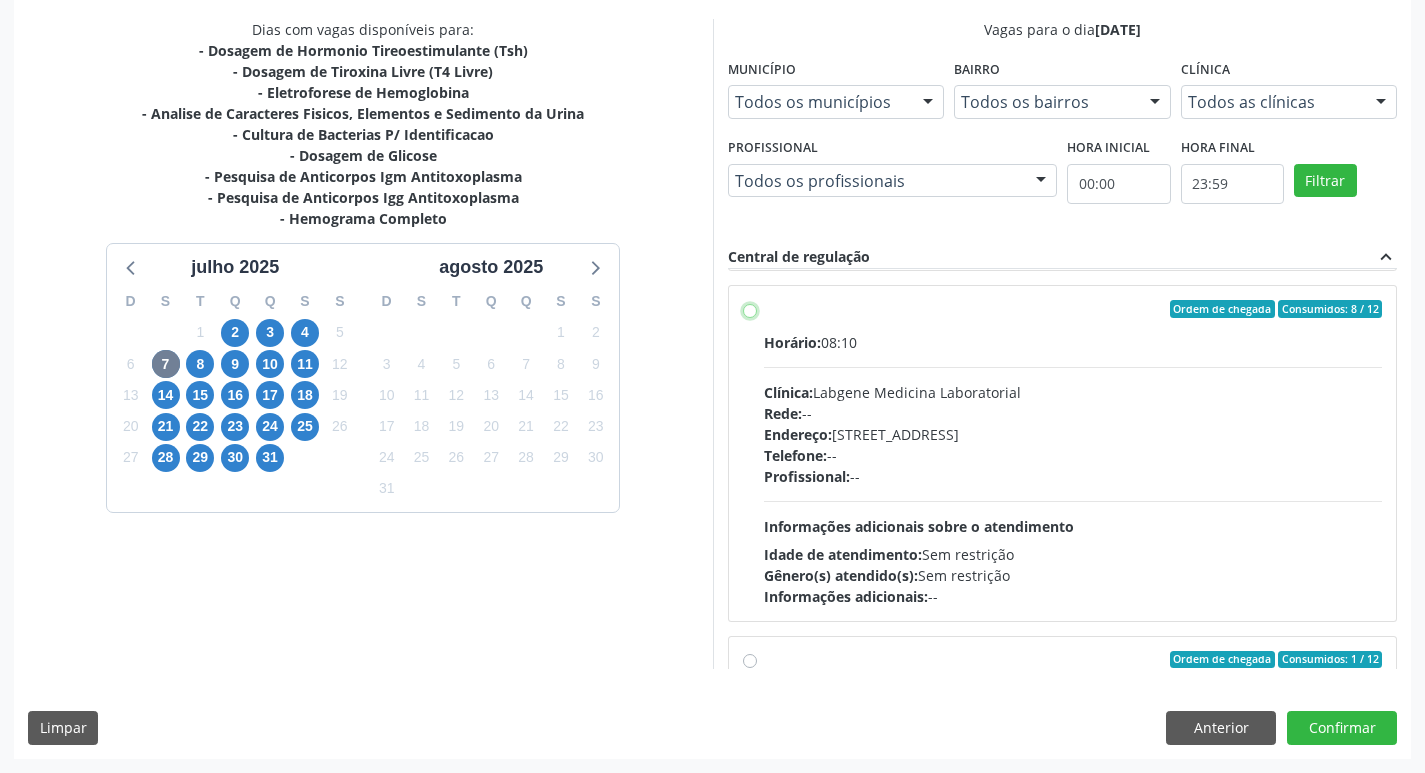 click on "Ordem de chegada
Consumidos: 8 / 12
Horário:   08:10
Clínica:  Labgene Medicina Laboratorial
Rede:
--
Endereço:   nº 531, Nossa Senhora da Pen, Serra Talhada - PE
Telefone:   --
Profissional:
--
Informações adicionais sobre o atendimento
Idade de atendimento:
Sem restrição
Gênero(s) atendido(s):
Sem restrição
Informações adicionais:
--" at bounding box center [750, 309] 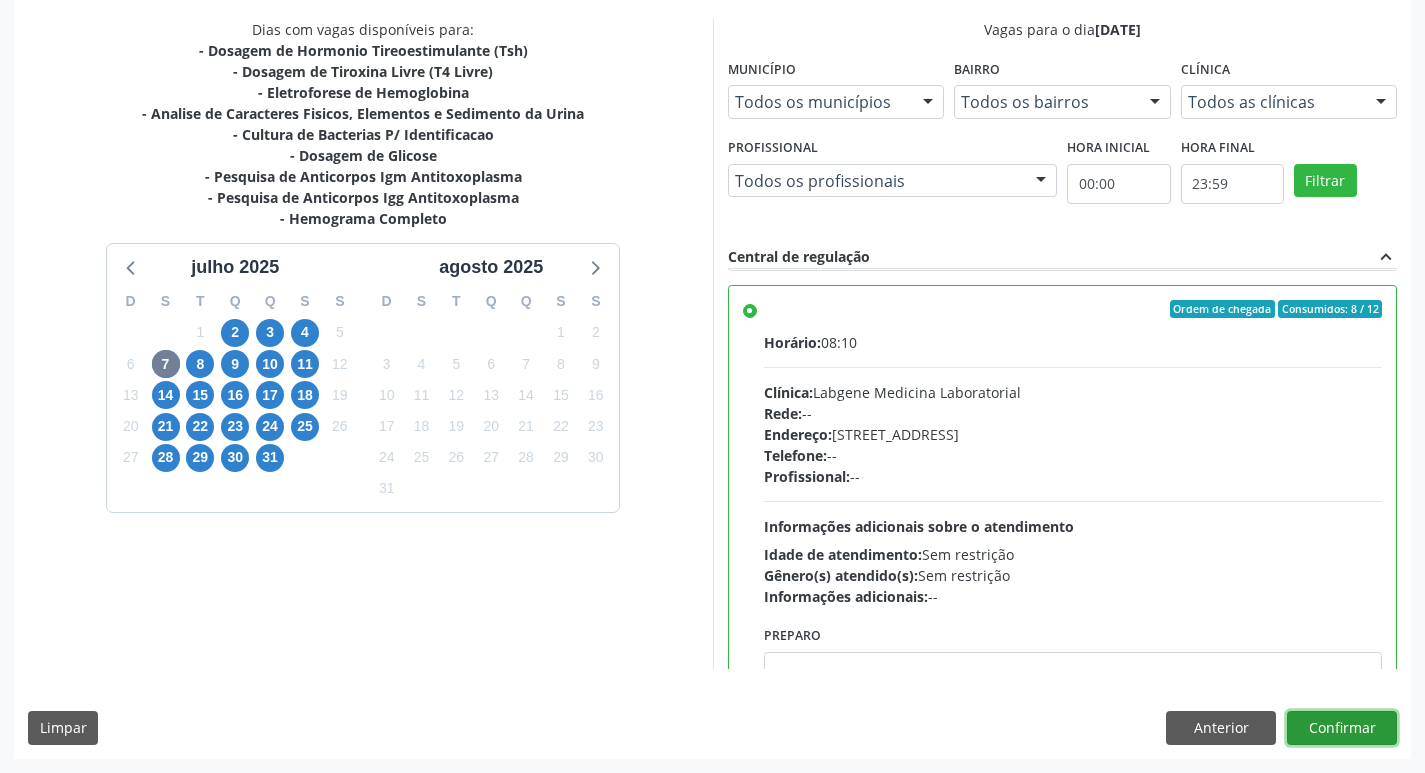 click on "Confirmar" at bounding box center (1342, 728) 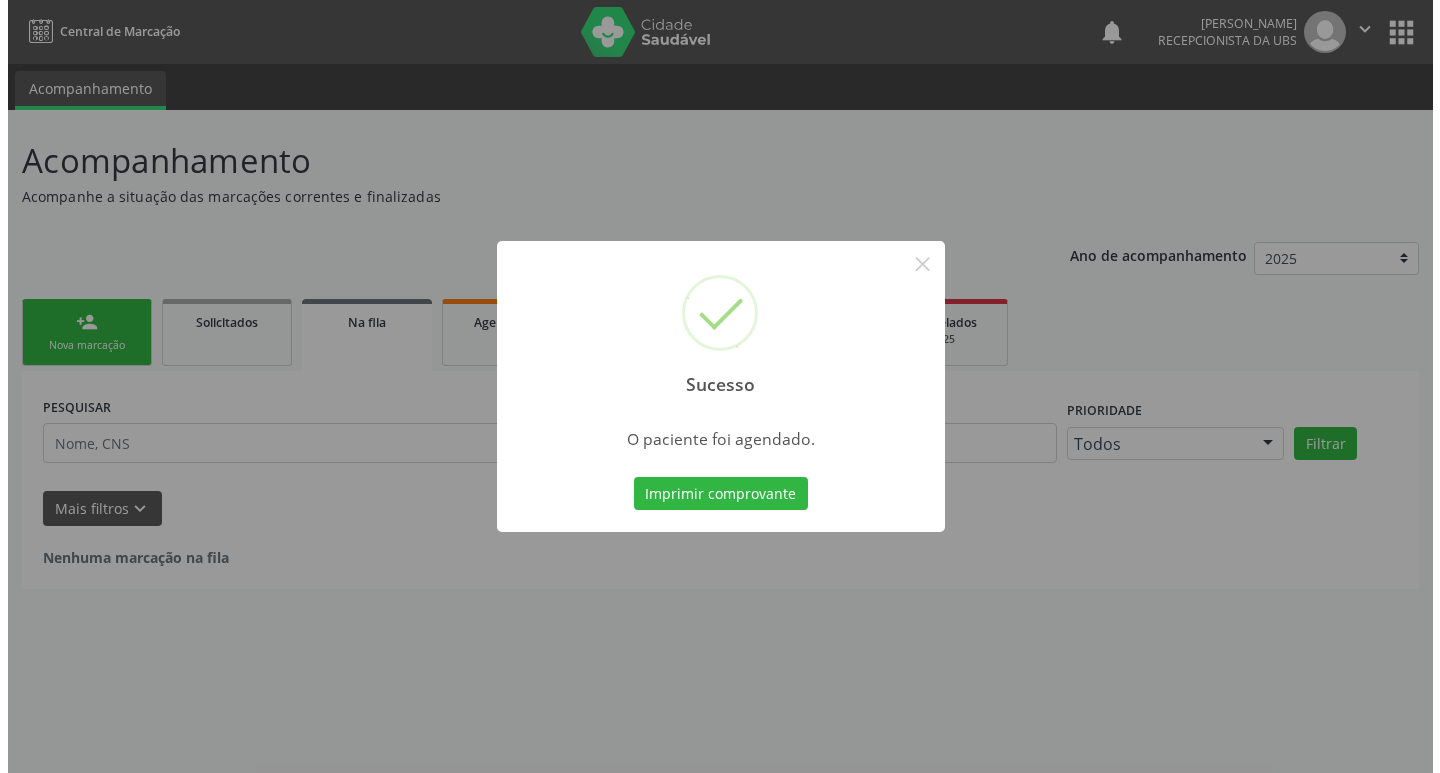 scroll, scrollTop: 0, scrollLeft: 0, axis: both 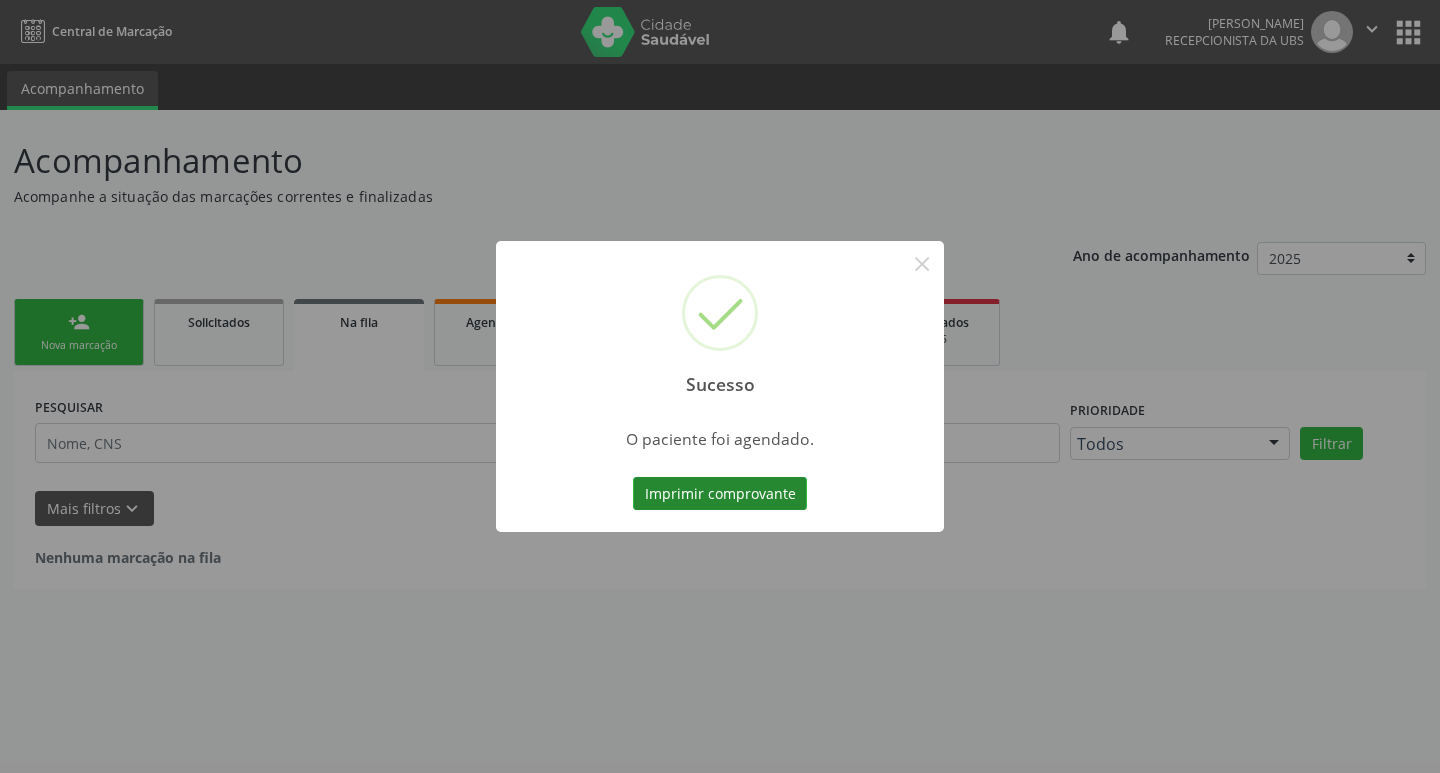 click on "Imprimir comprovante" at bounding box center [720, 494] 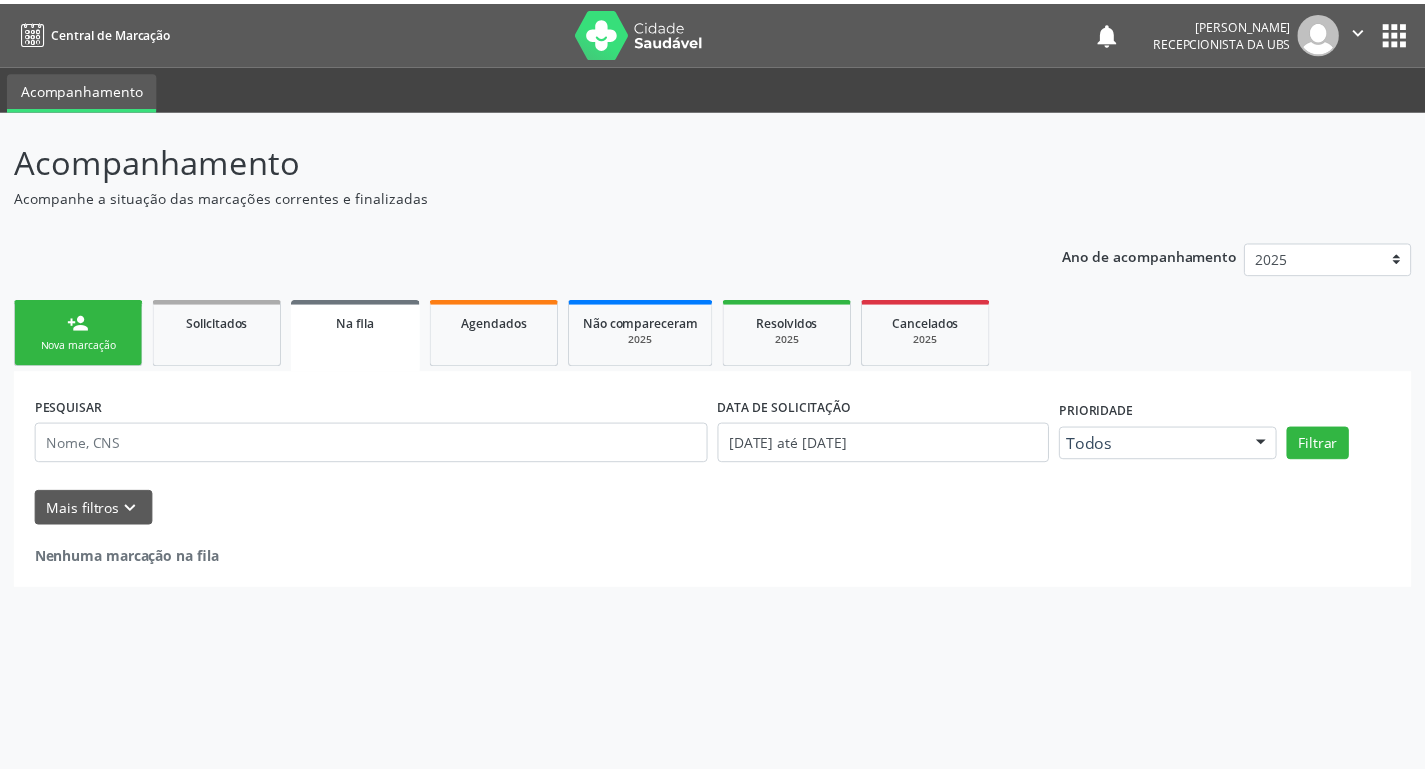scroll, scrollTop: 0, scrollLeft: 0, axis: both 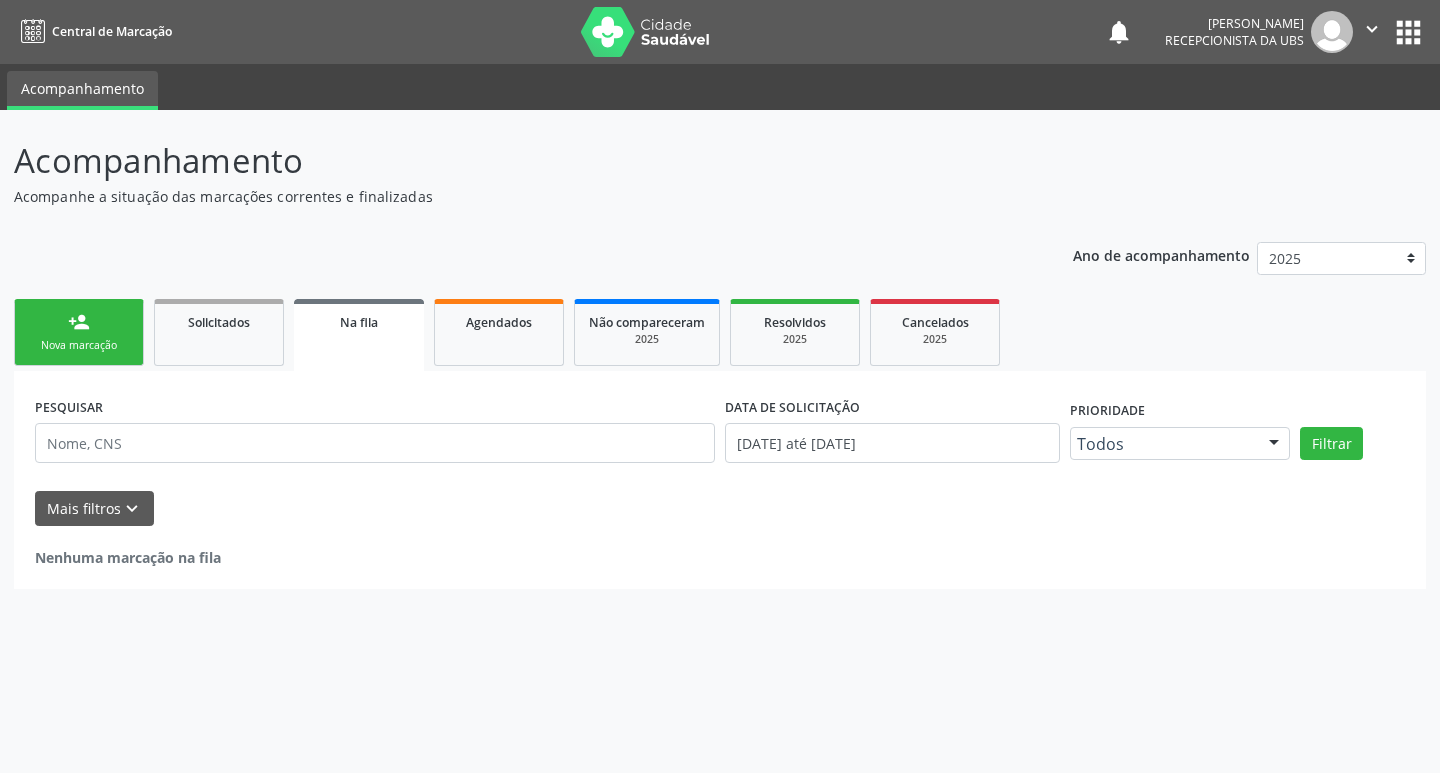 click on "Nova marcação" at bounding box center (79, 345) 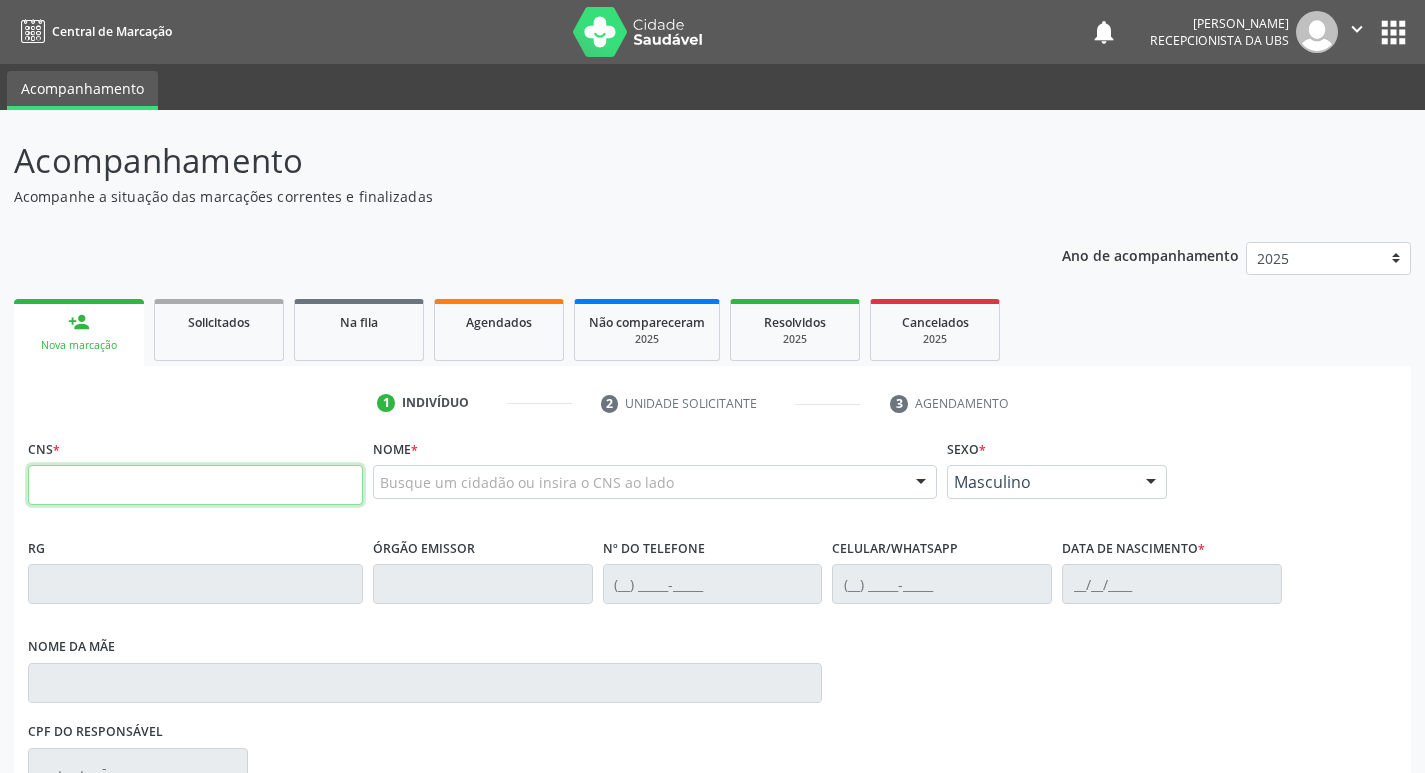 click at bounding box center (195, 485) 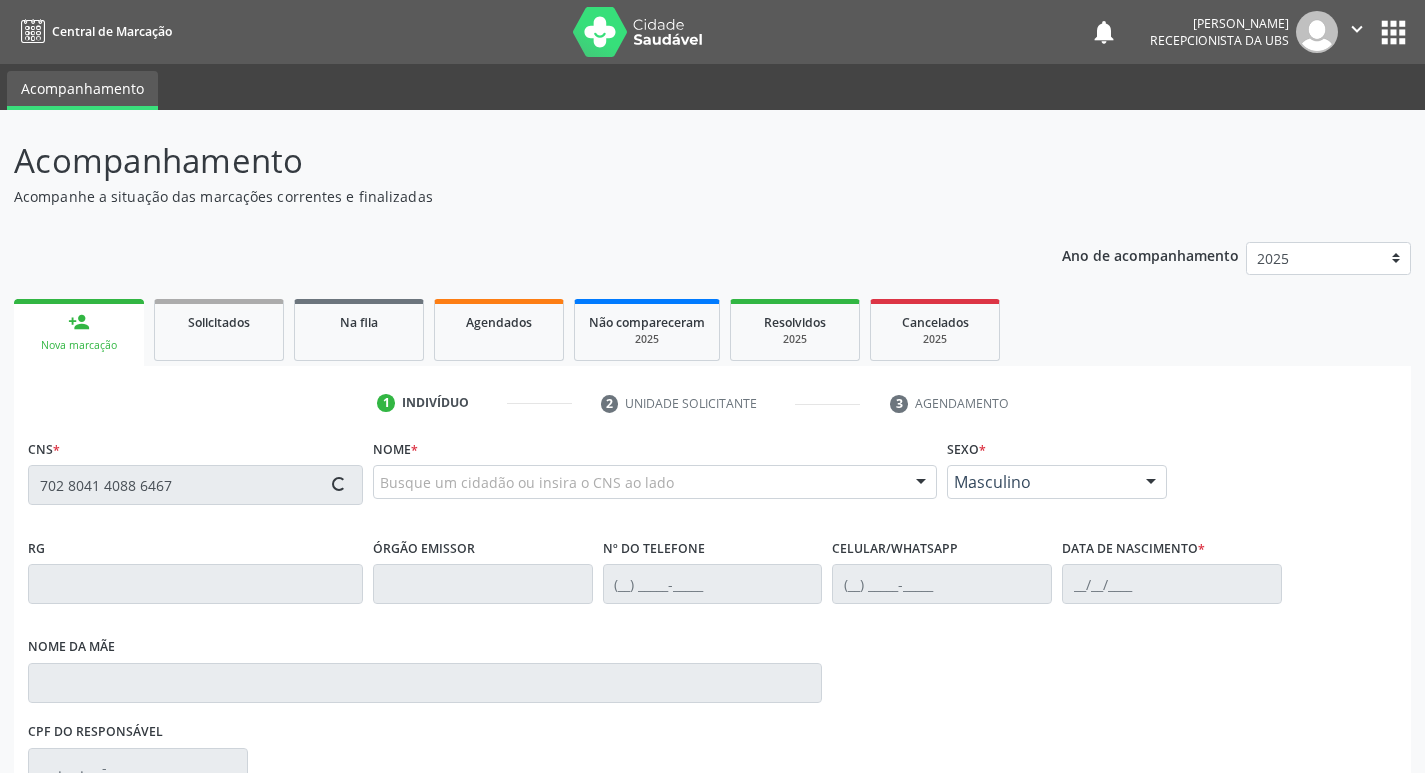 type on "702 8041 4088 6467" 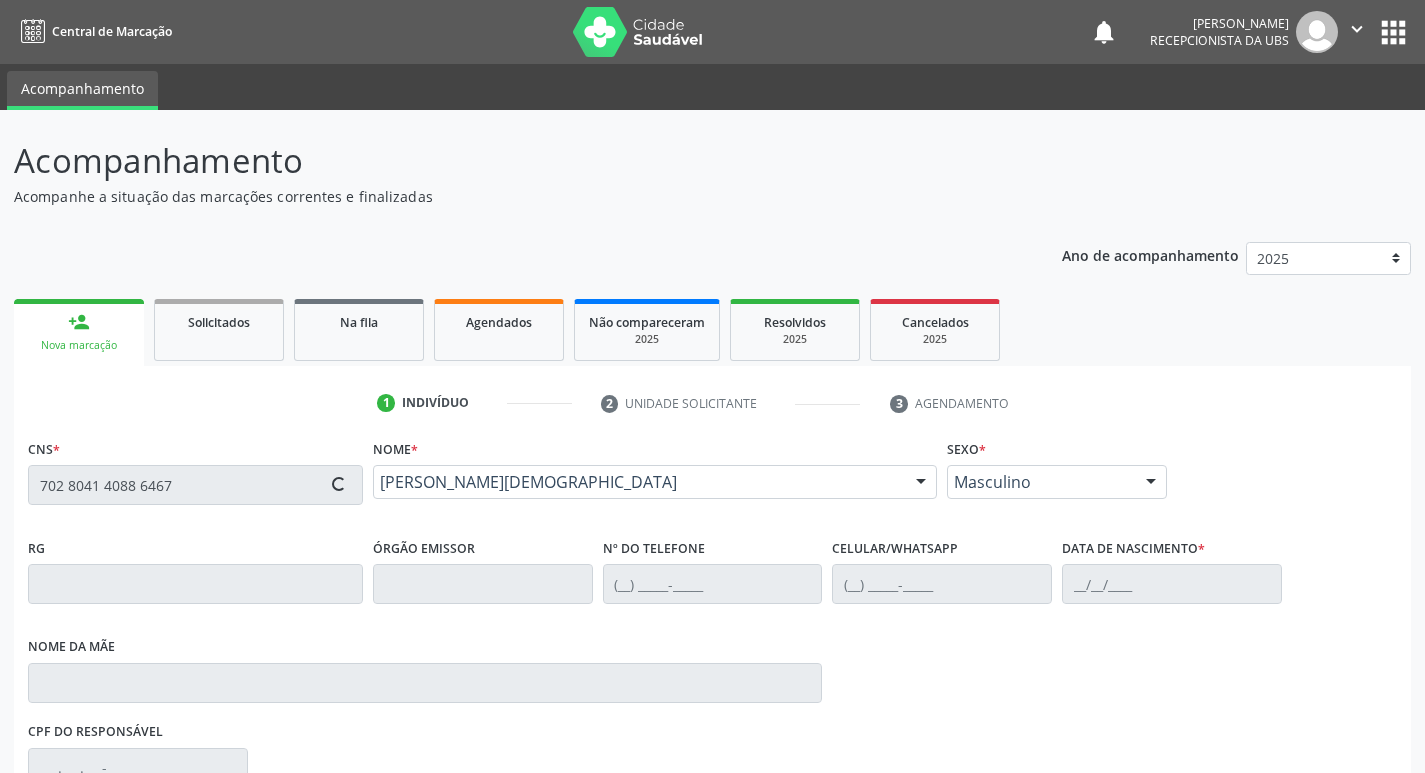 type on "[PHONE_NUMBER]" 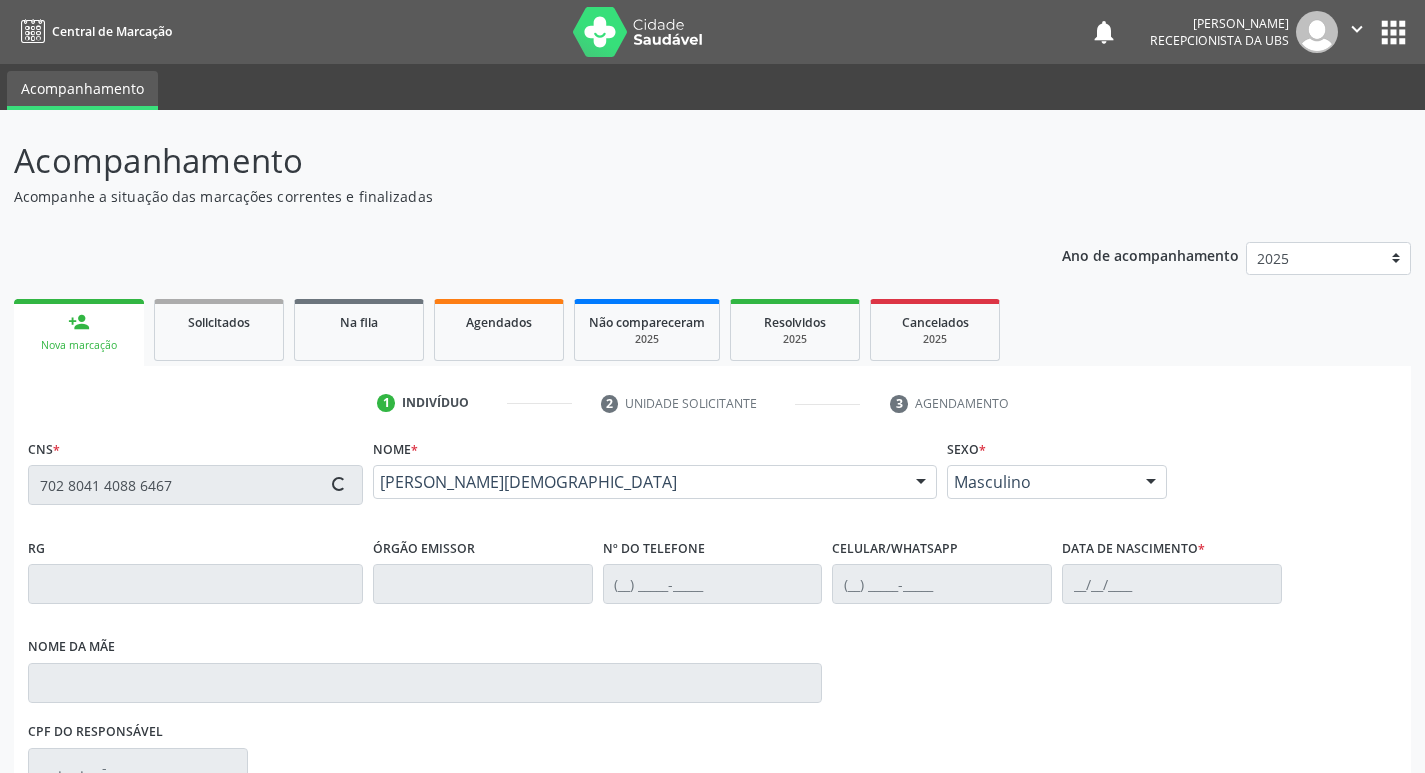 type on "[PHONE_NUMBER]" 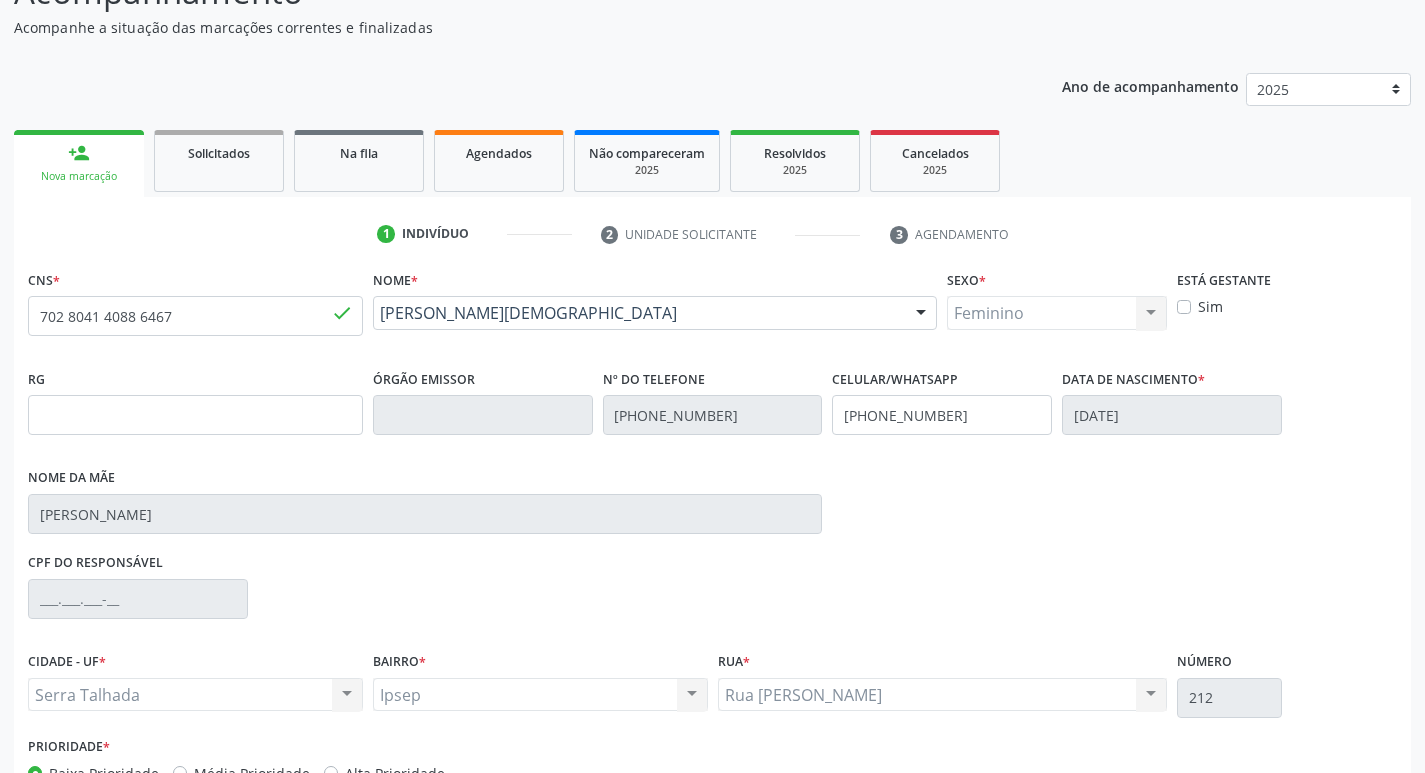 scroll, scrollTop: 297, scrollLeft: 0, axis: vertical 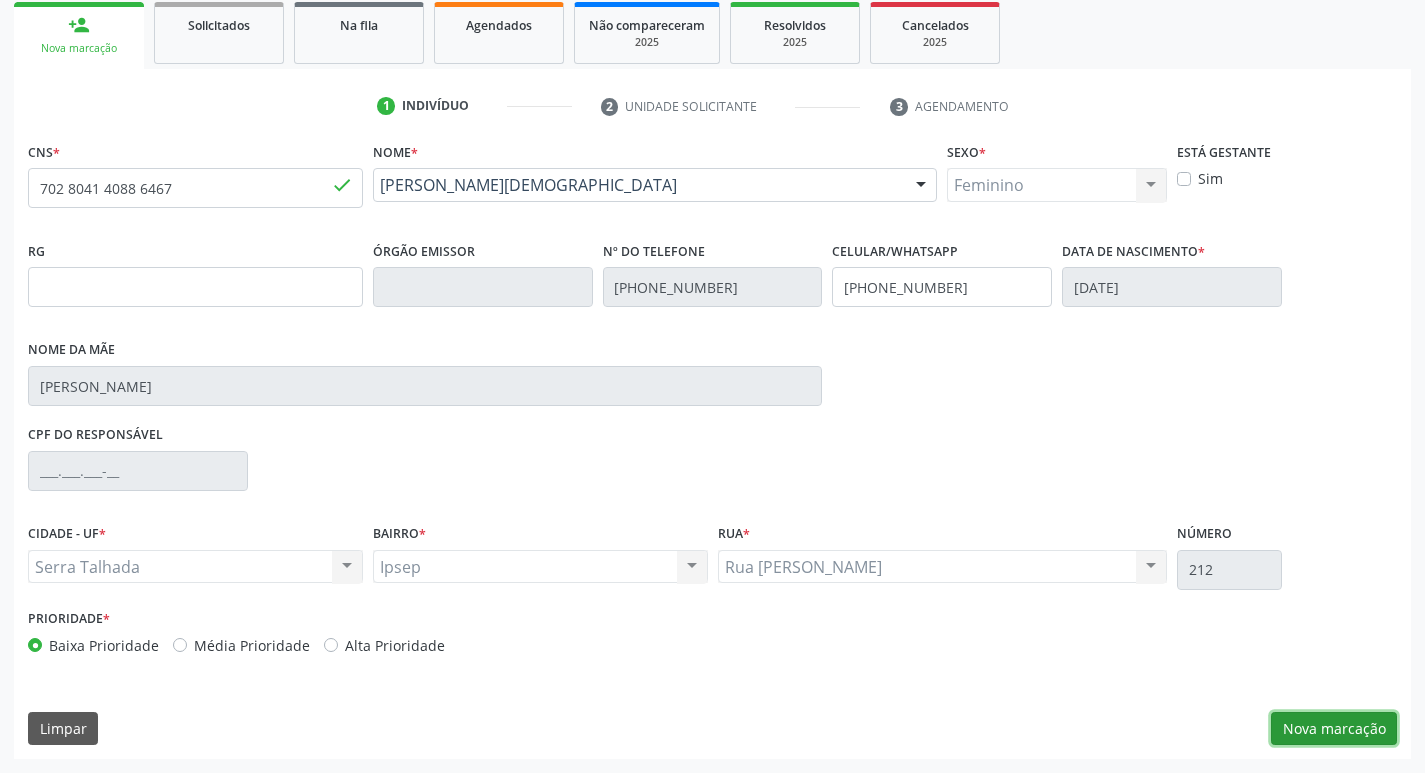 click on "Nova marcação" at bounding box center (1334, 729) 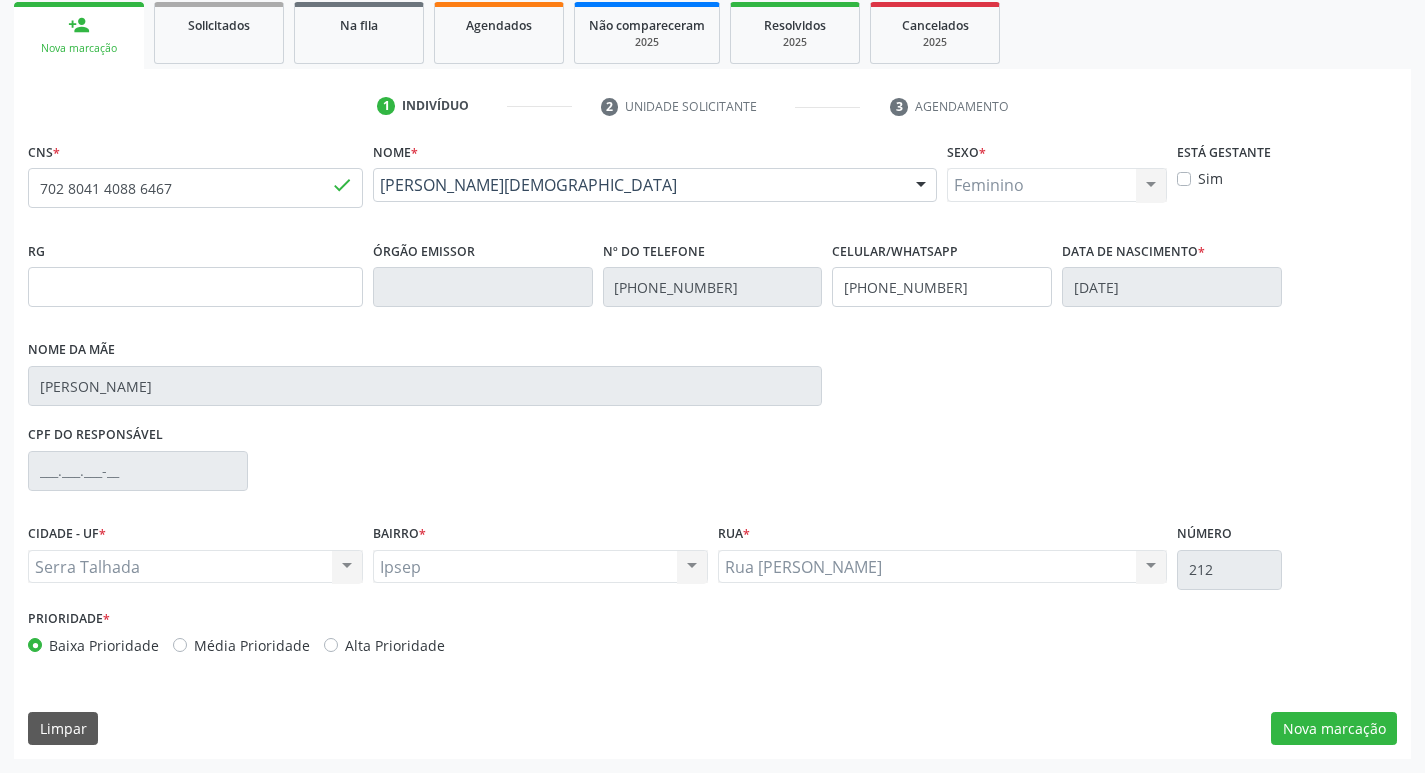 scroll, scrollTop: 133, scrollLeft: 0, axis: vertical 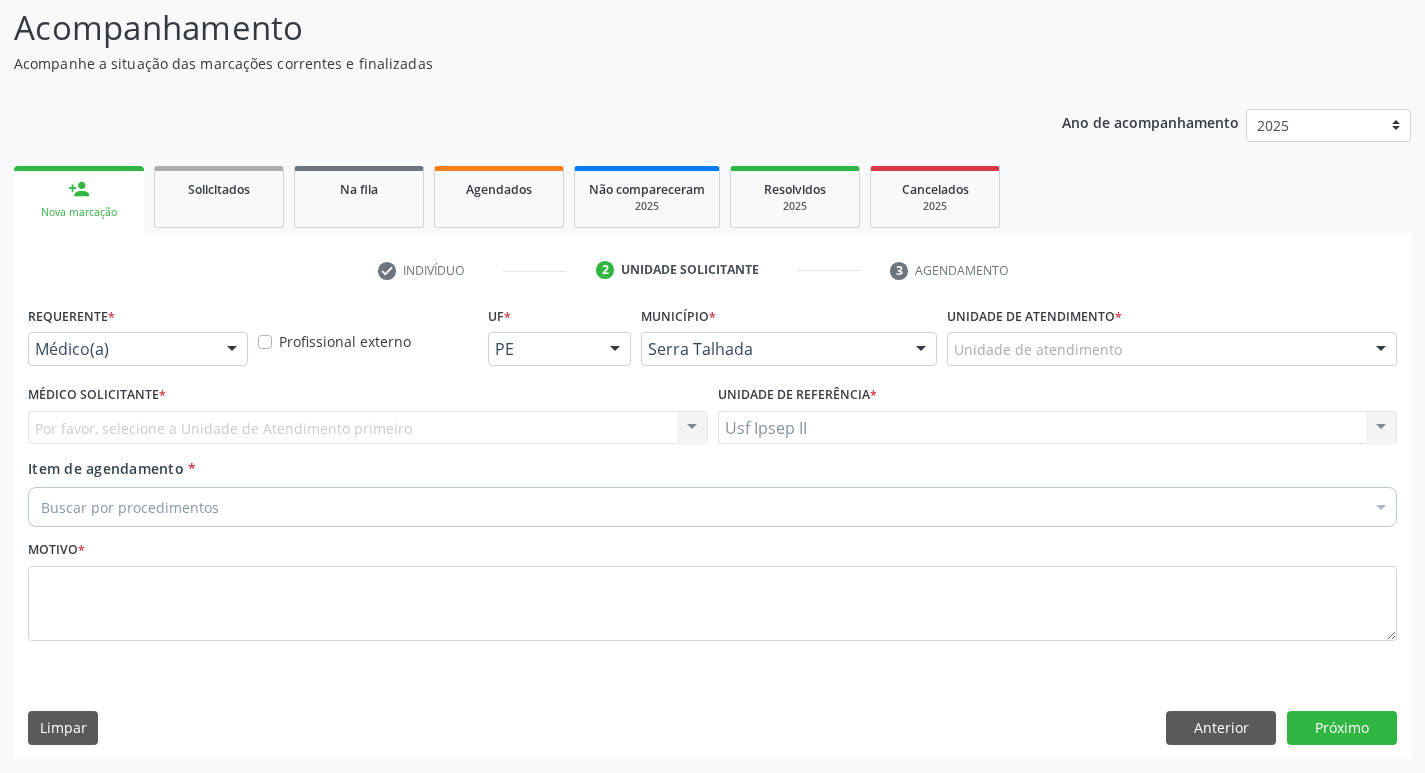 click at bounding box center (232, 350) 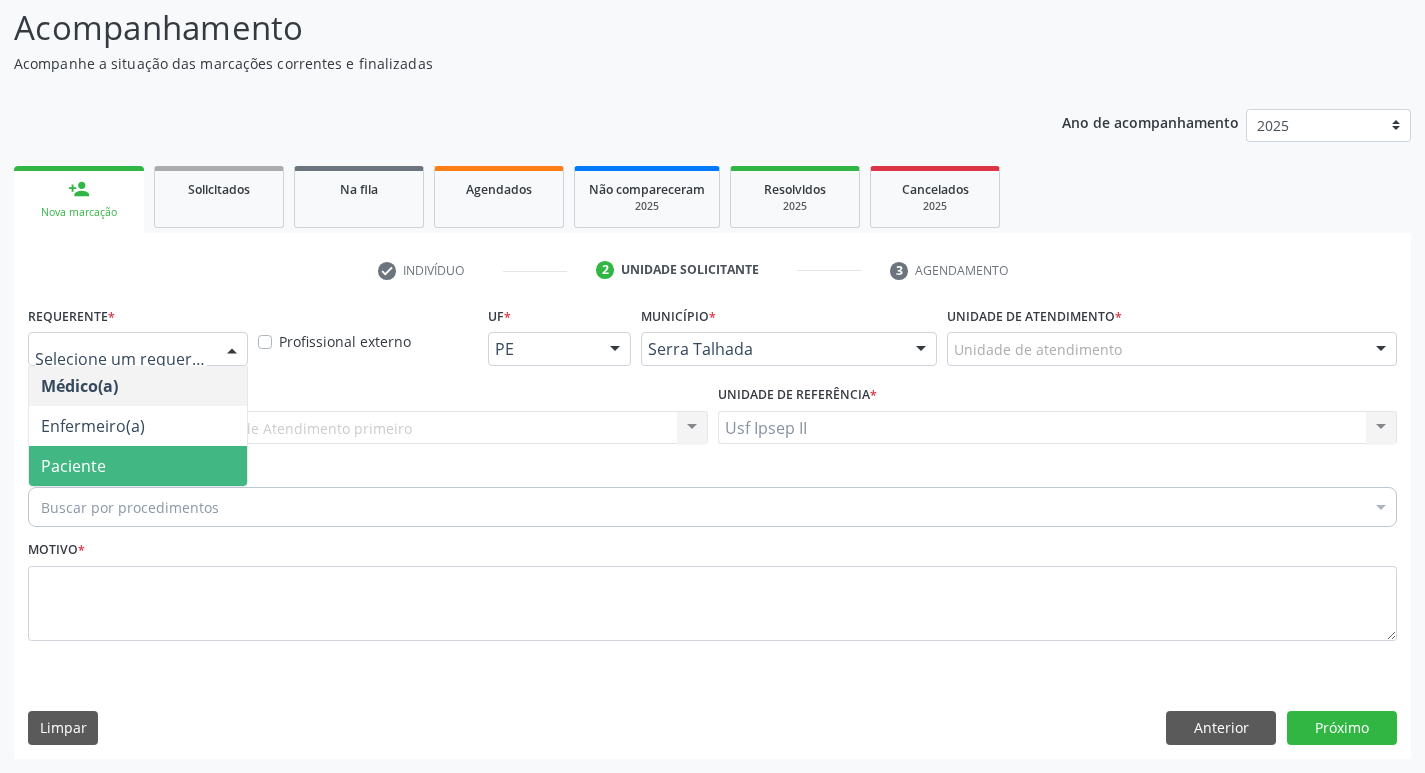click on "Paciente" at bounding box center [138, 466] 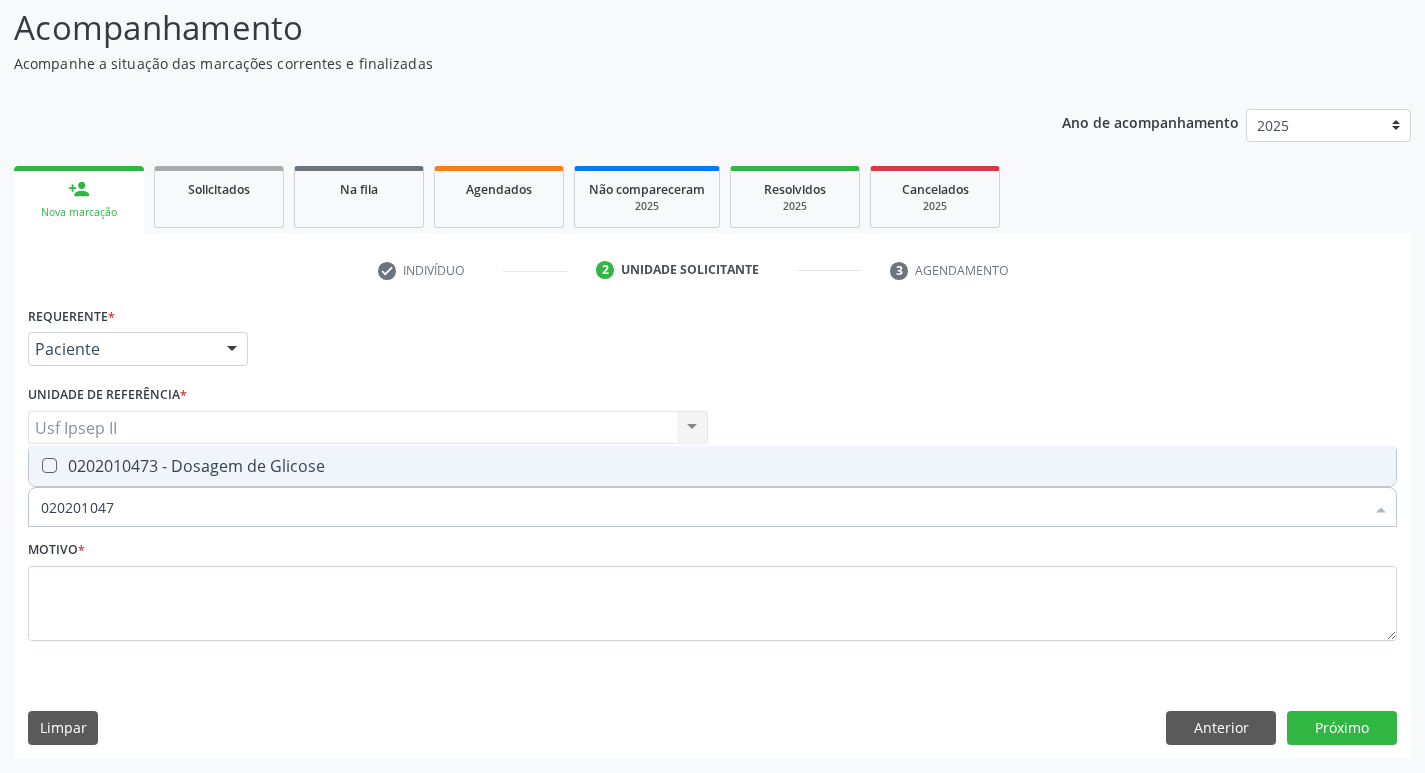 type on "0202010473" 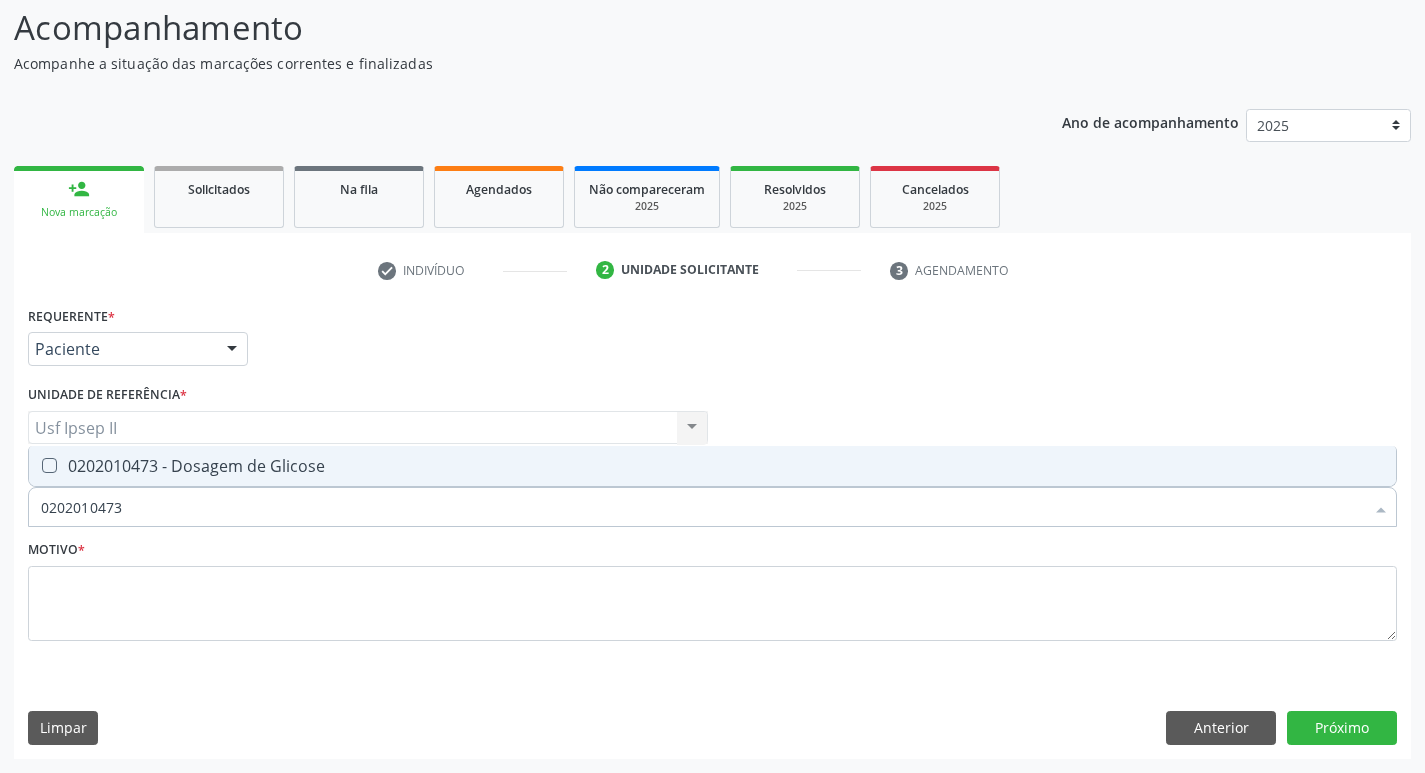 click at bounding box center (49, 465) 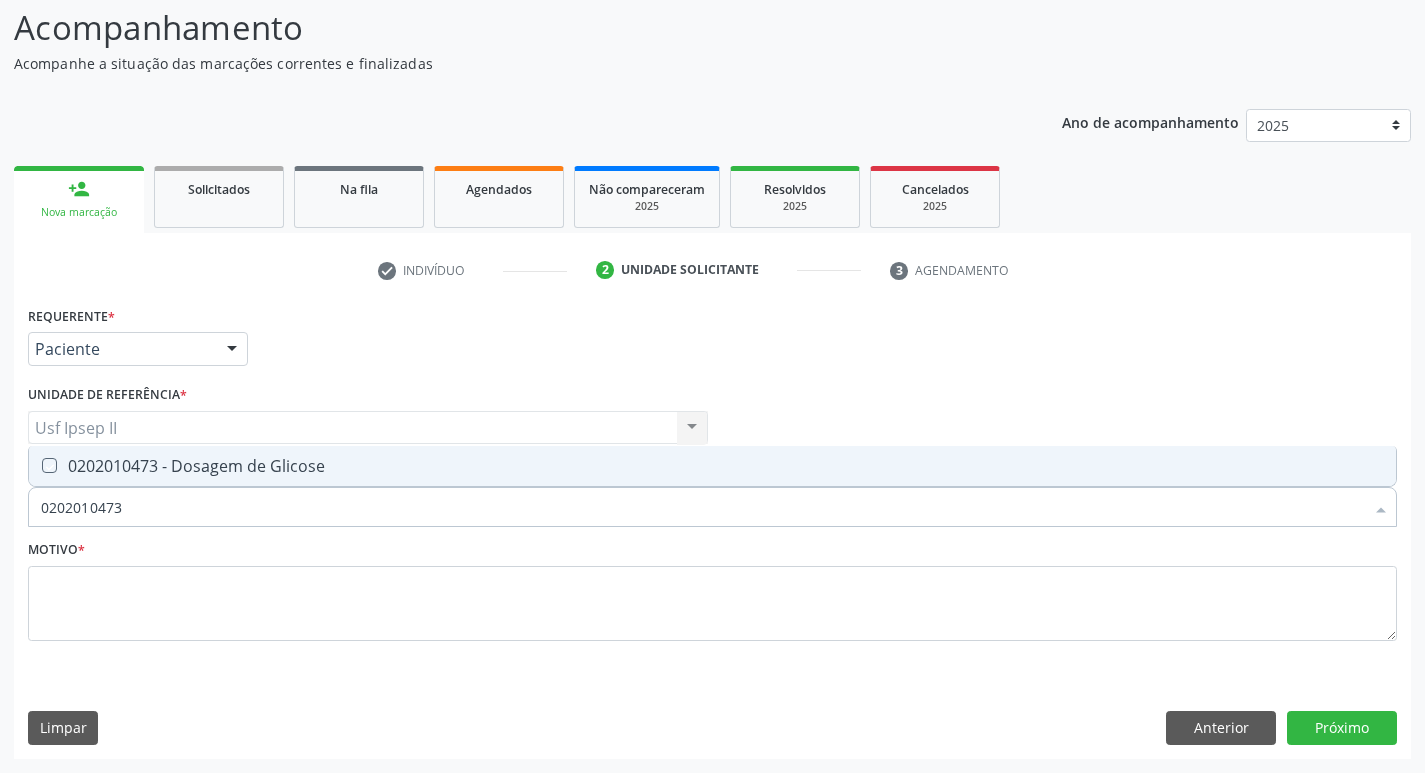 click at bounding box center (35, 465) 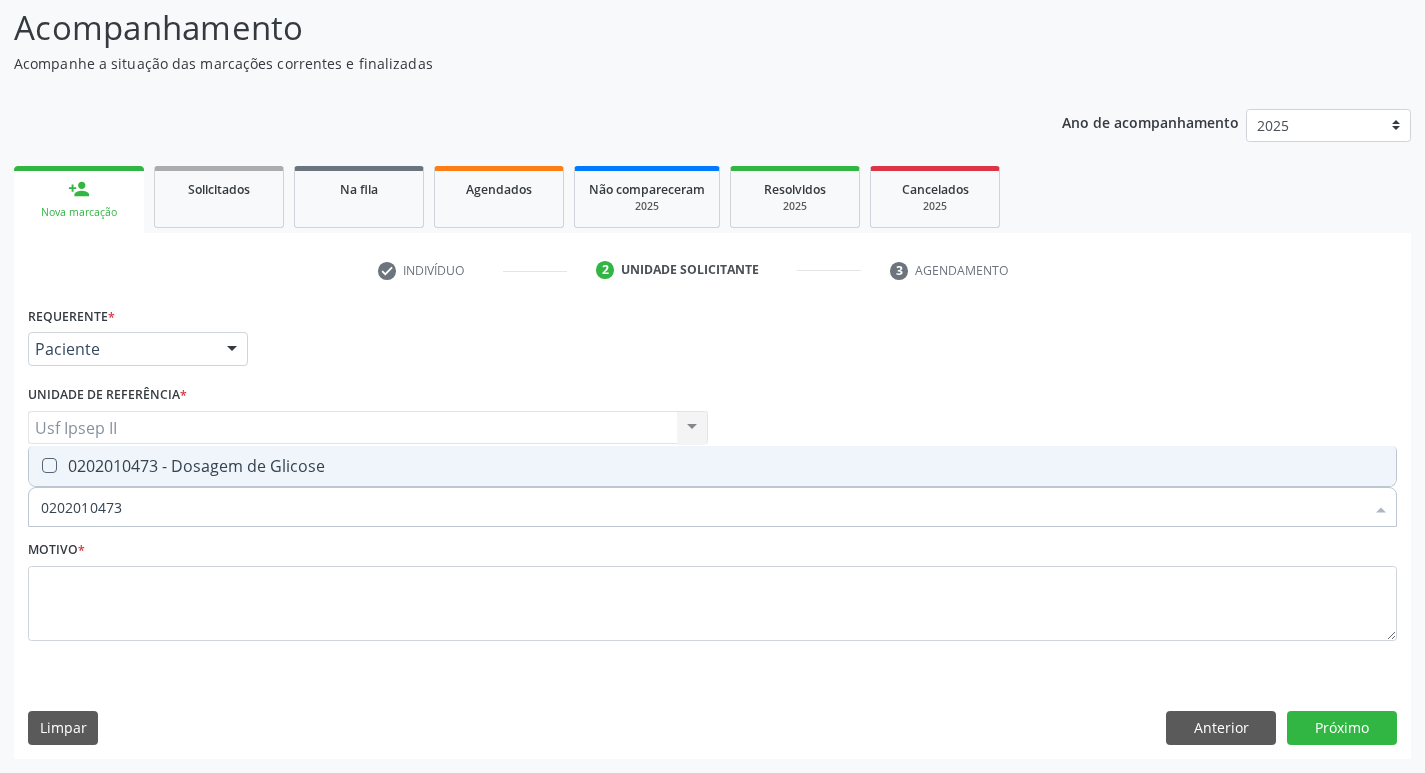 checkbox on "true" 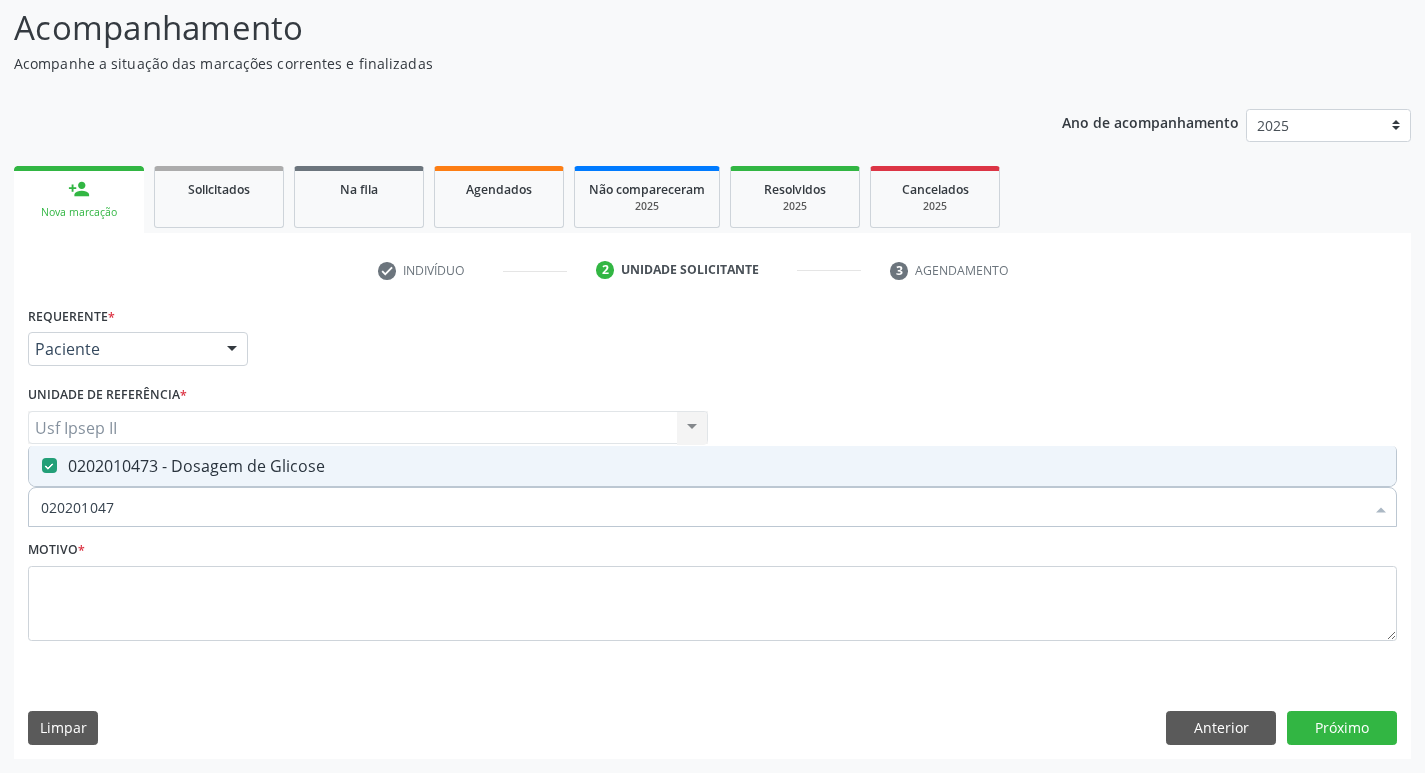 type on "02020104" 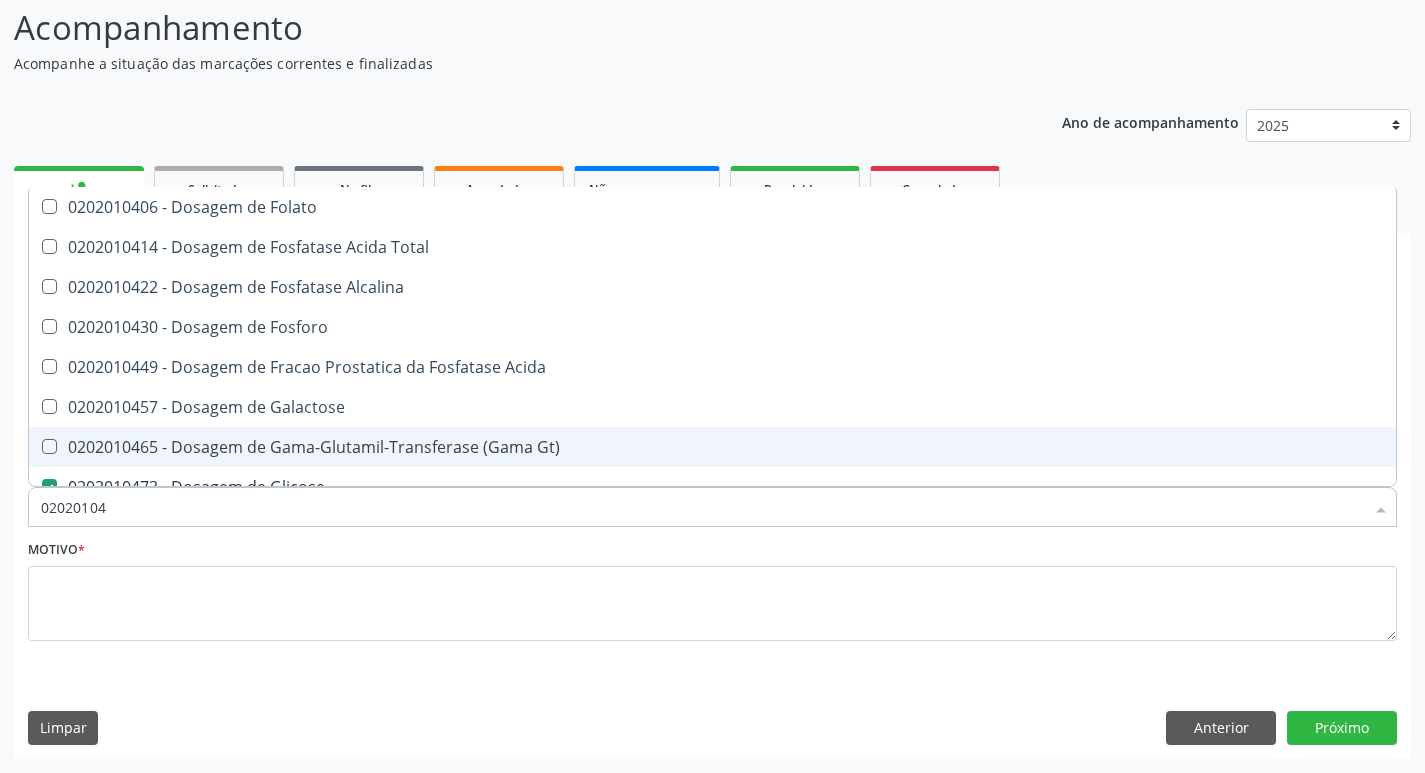 type on "0202010" 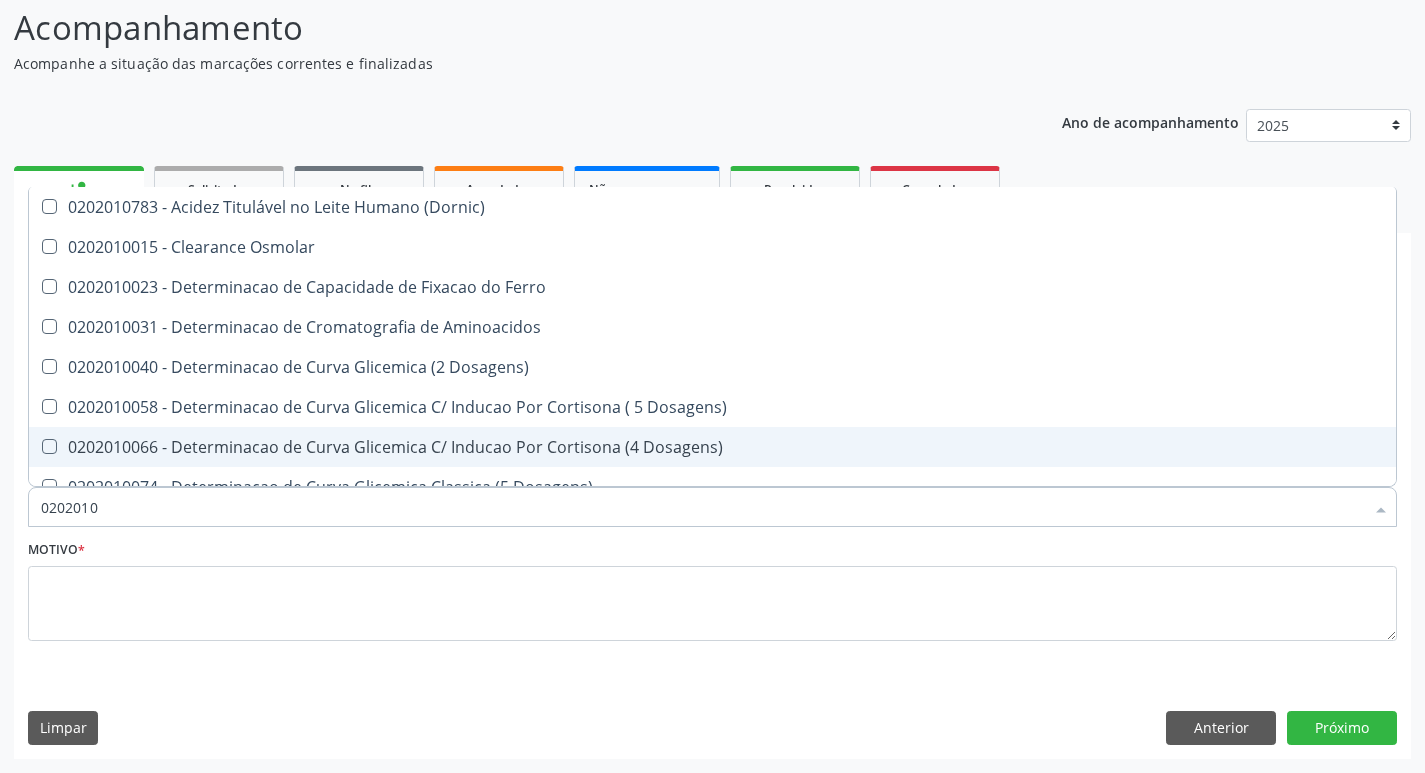 type on "020201" 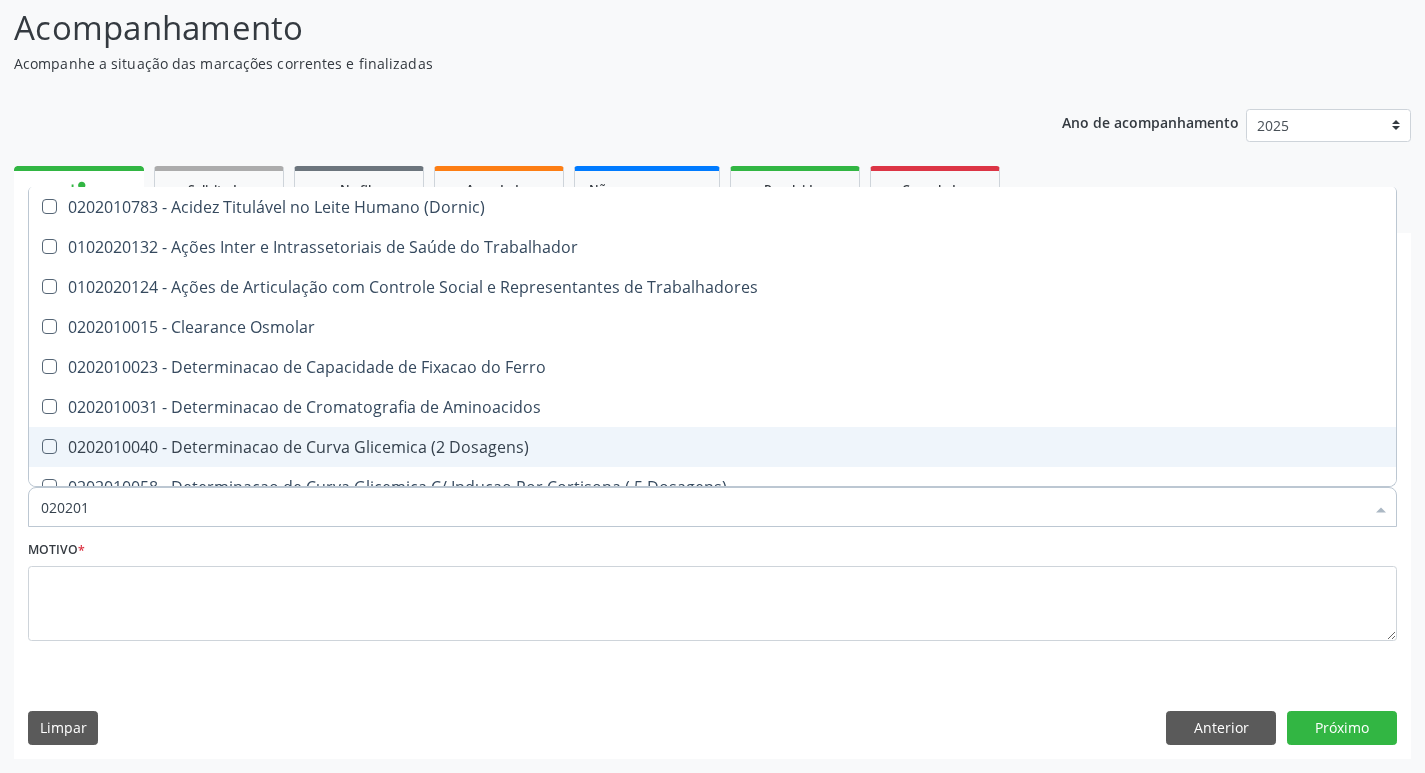 type on "02020" 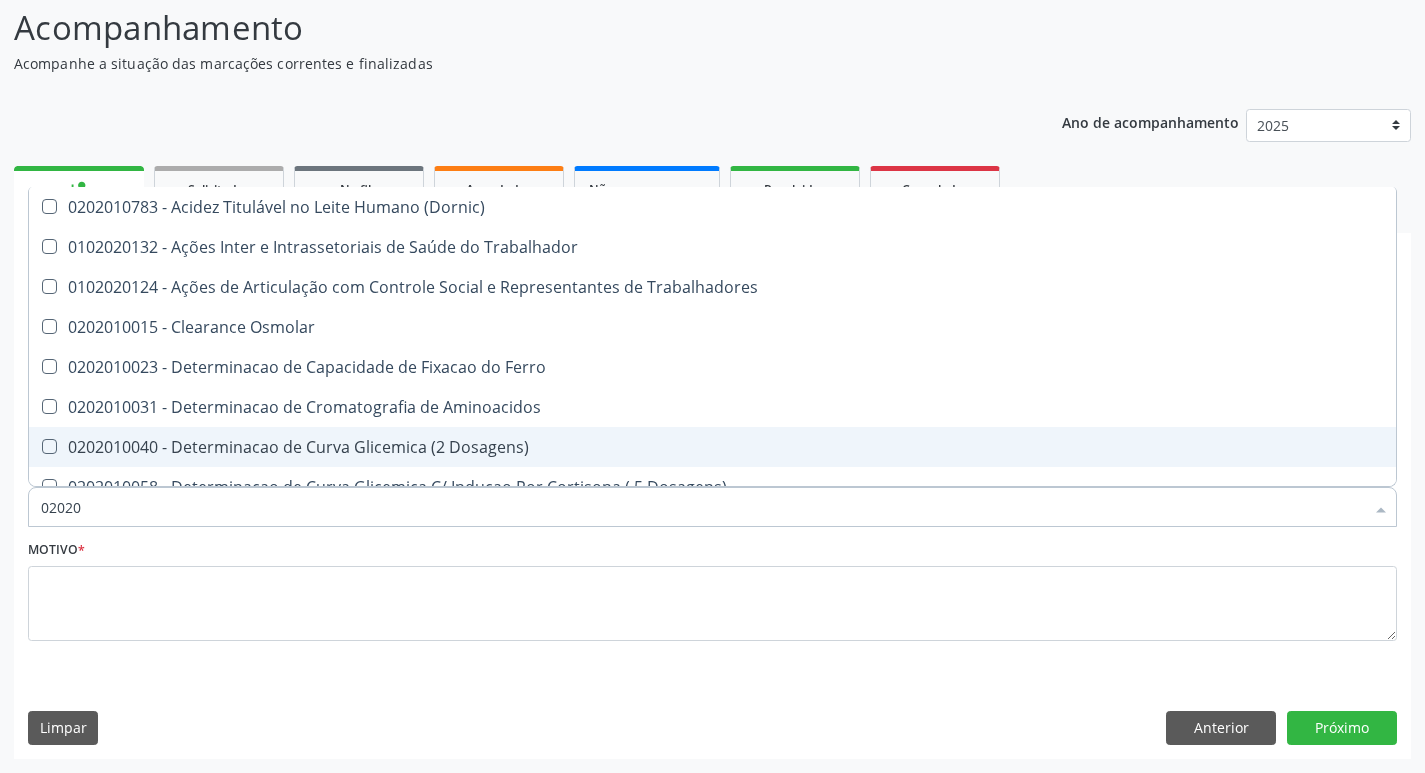 checkbox on "false" 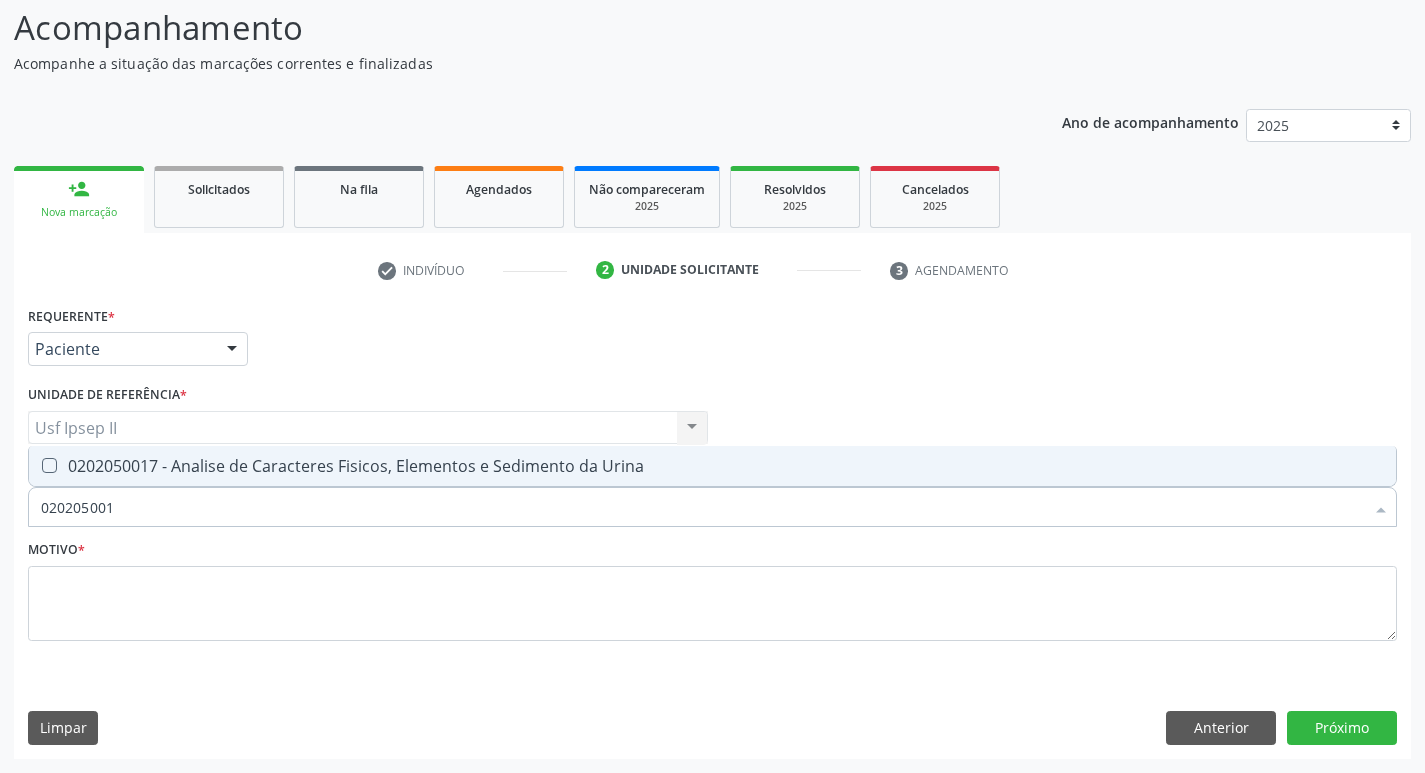 type on "0202050017" 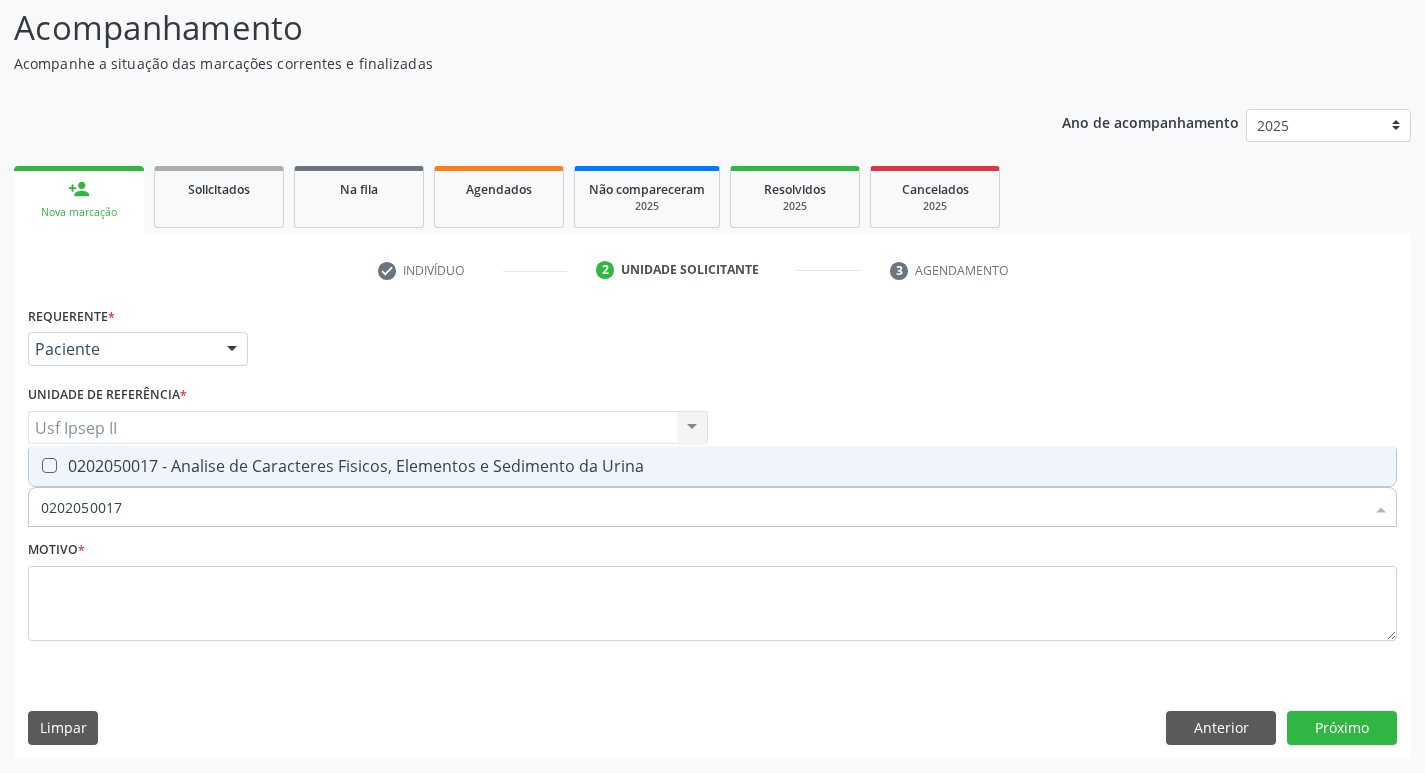 click at bounding box center [49, 465] 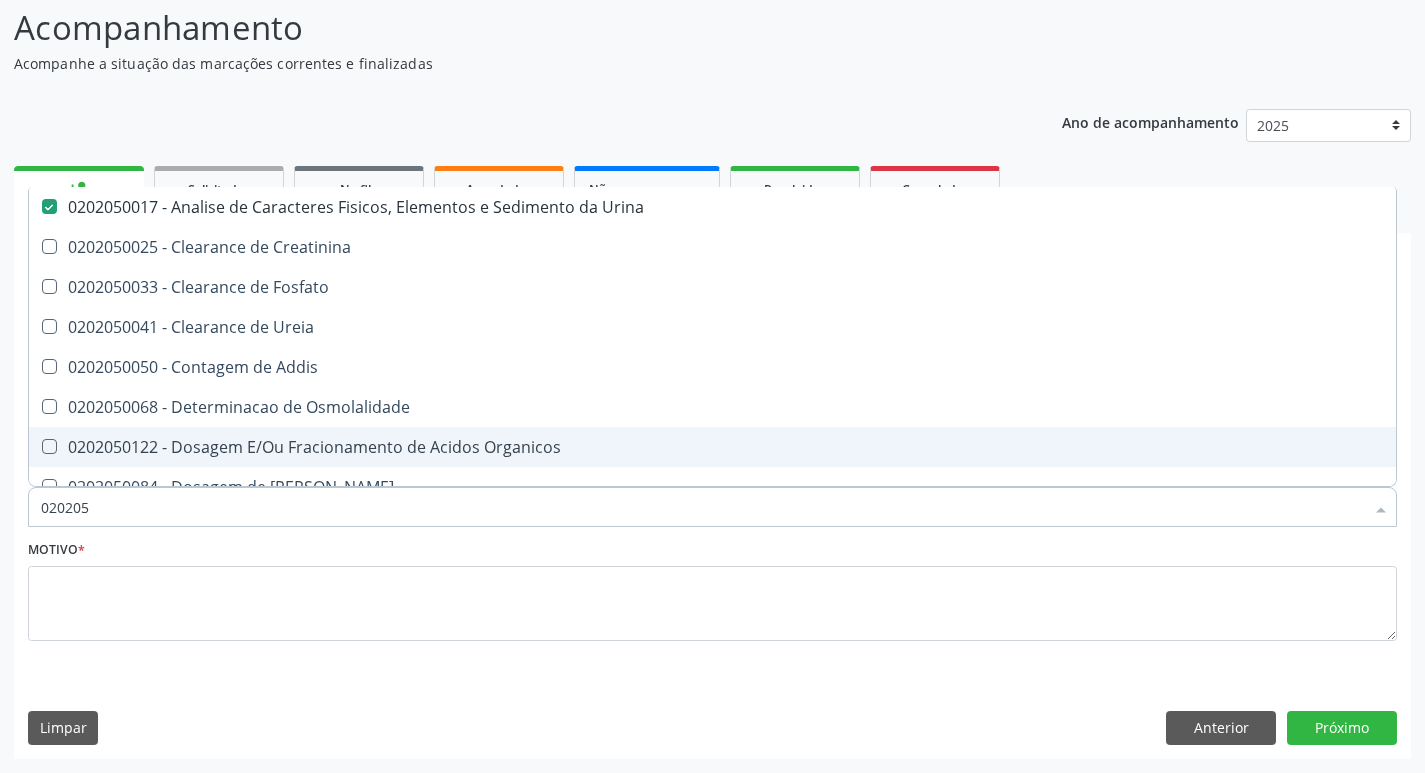 type on "02020" 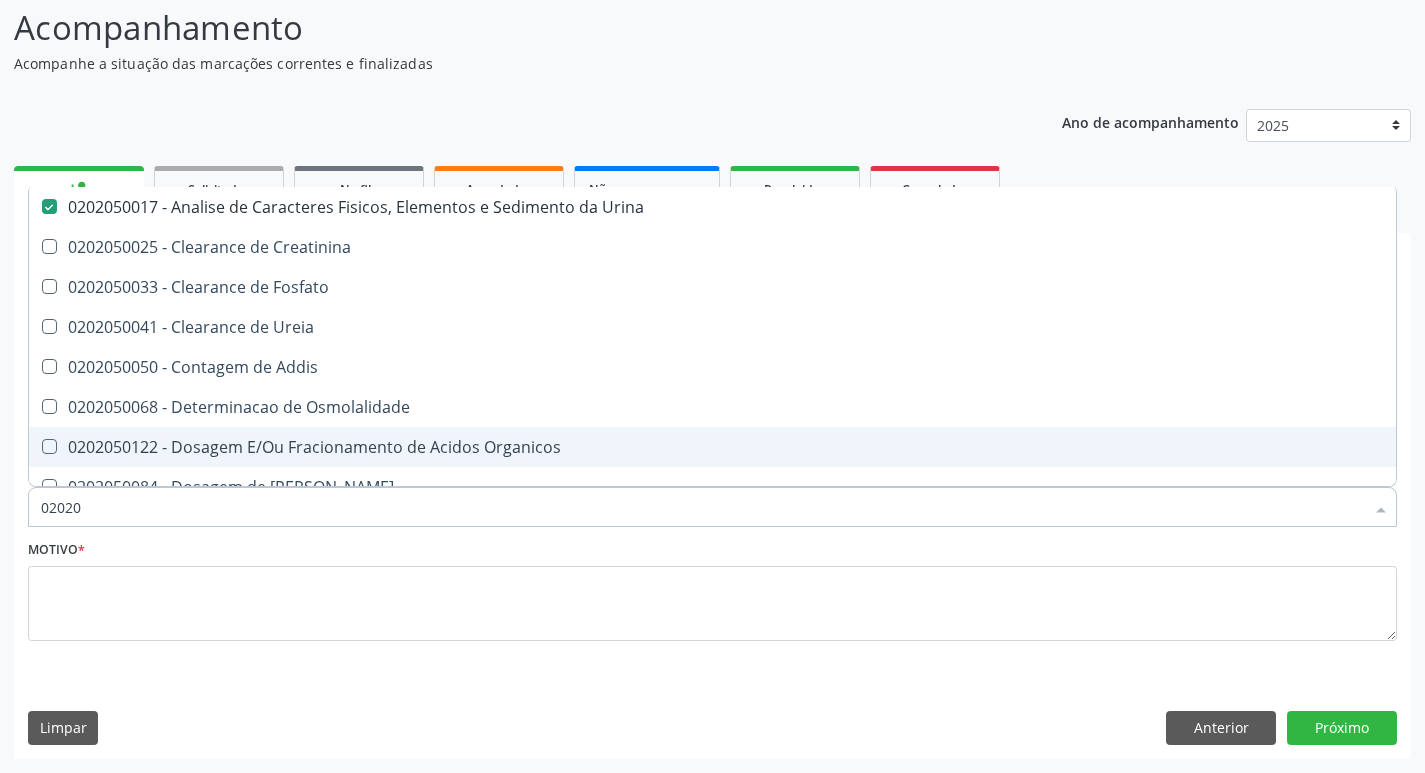 checkbox on "false" 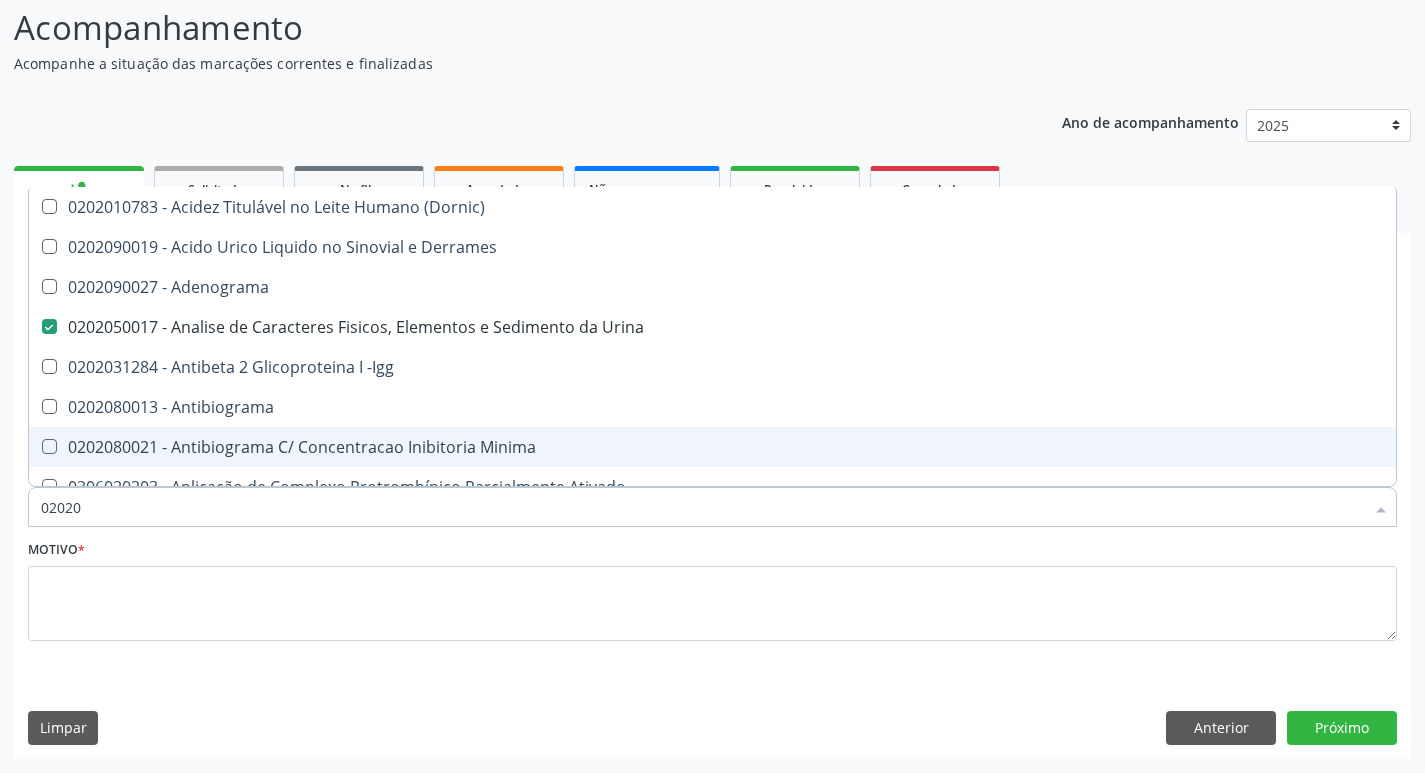 type on "020202" 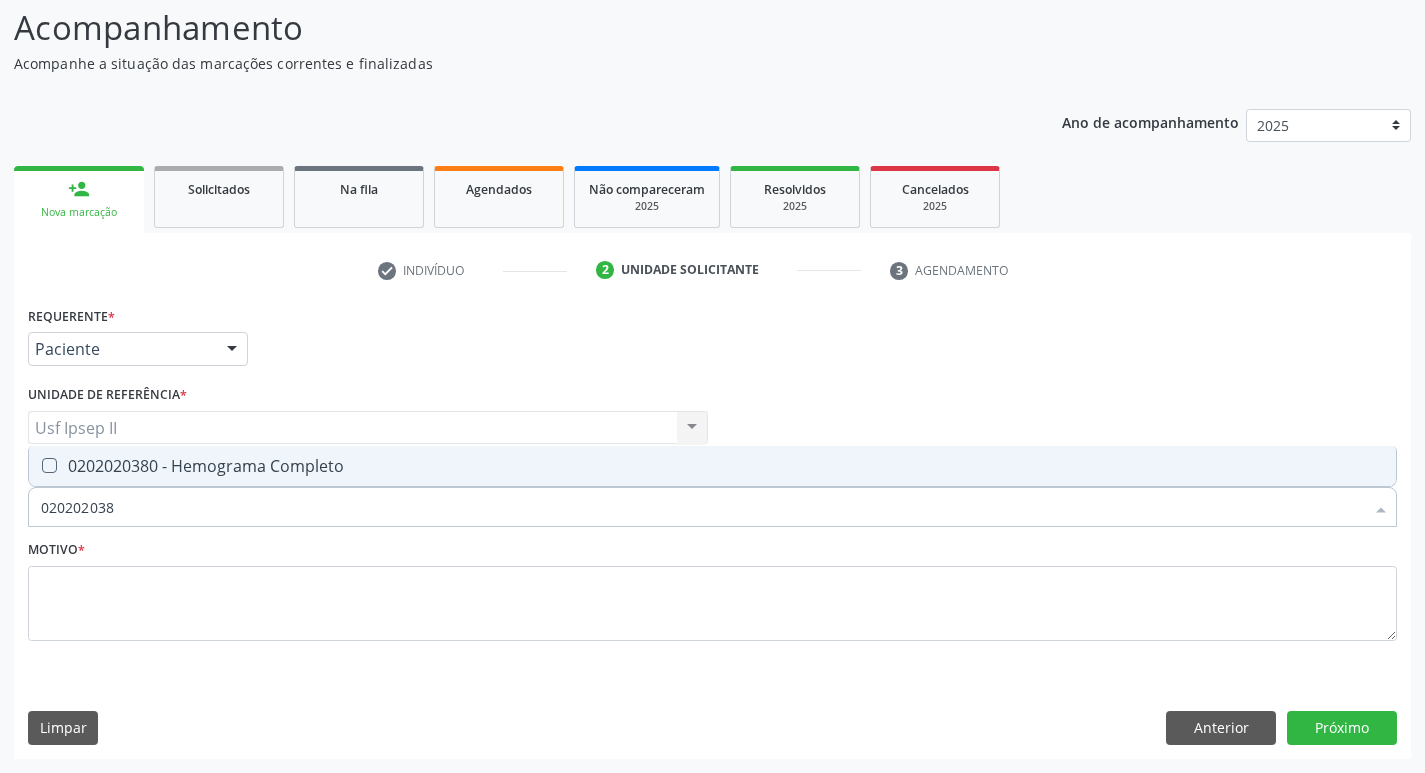 type on "0202020380" 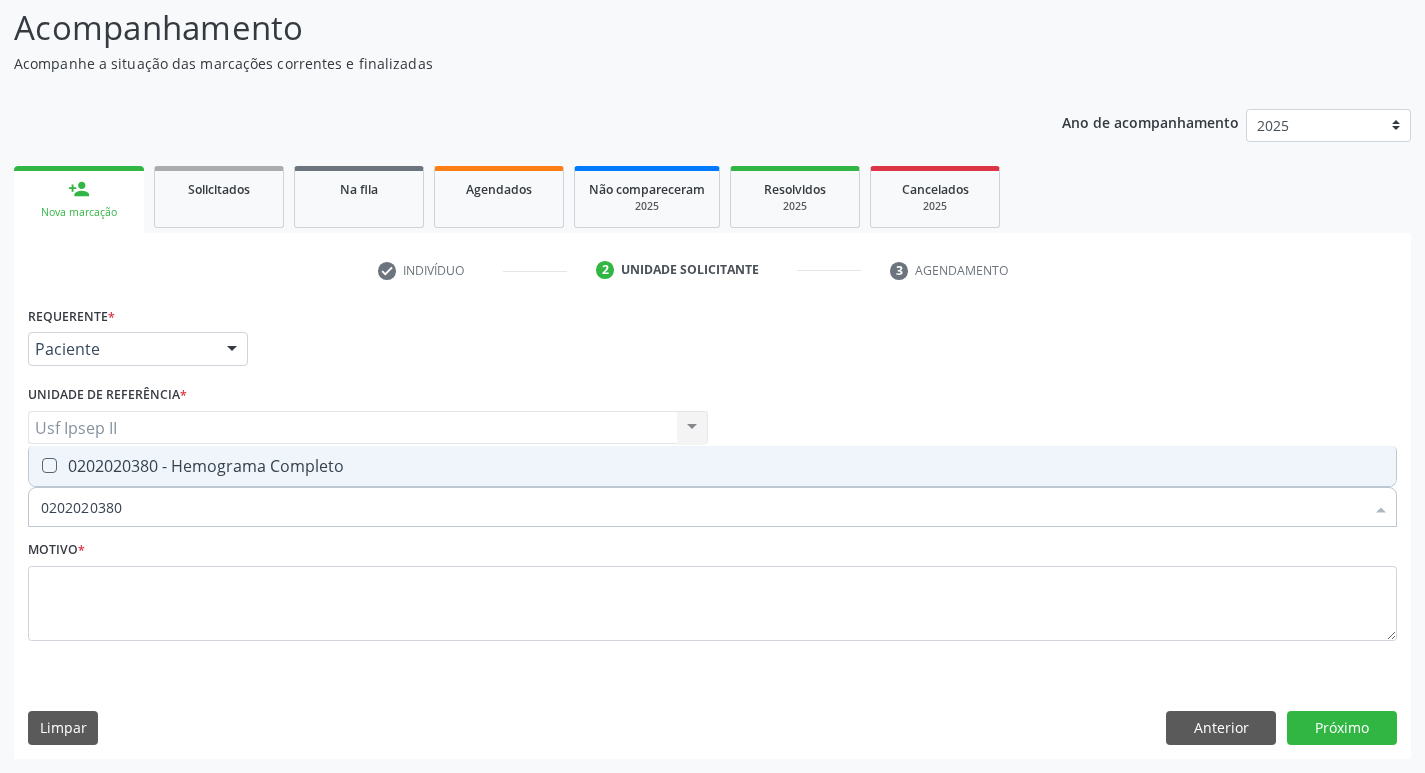click at bounding box center (49, 465) 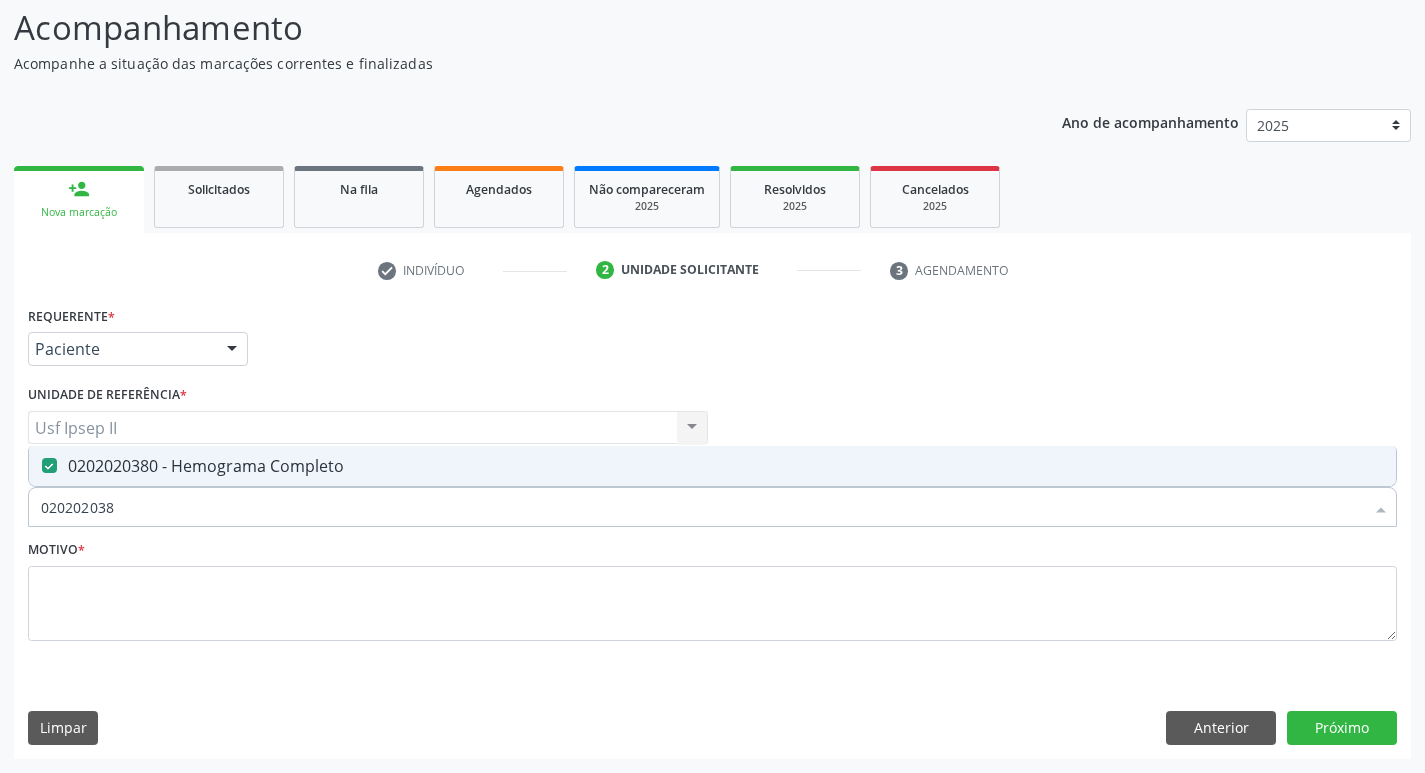 type on "02020203" 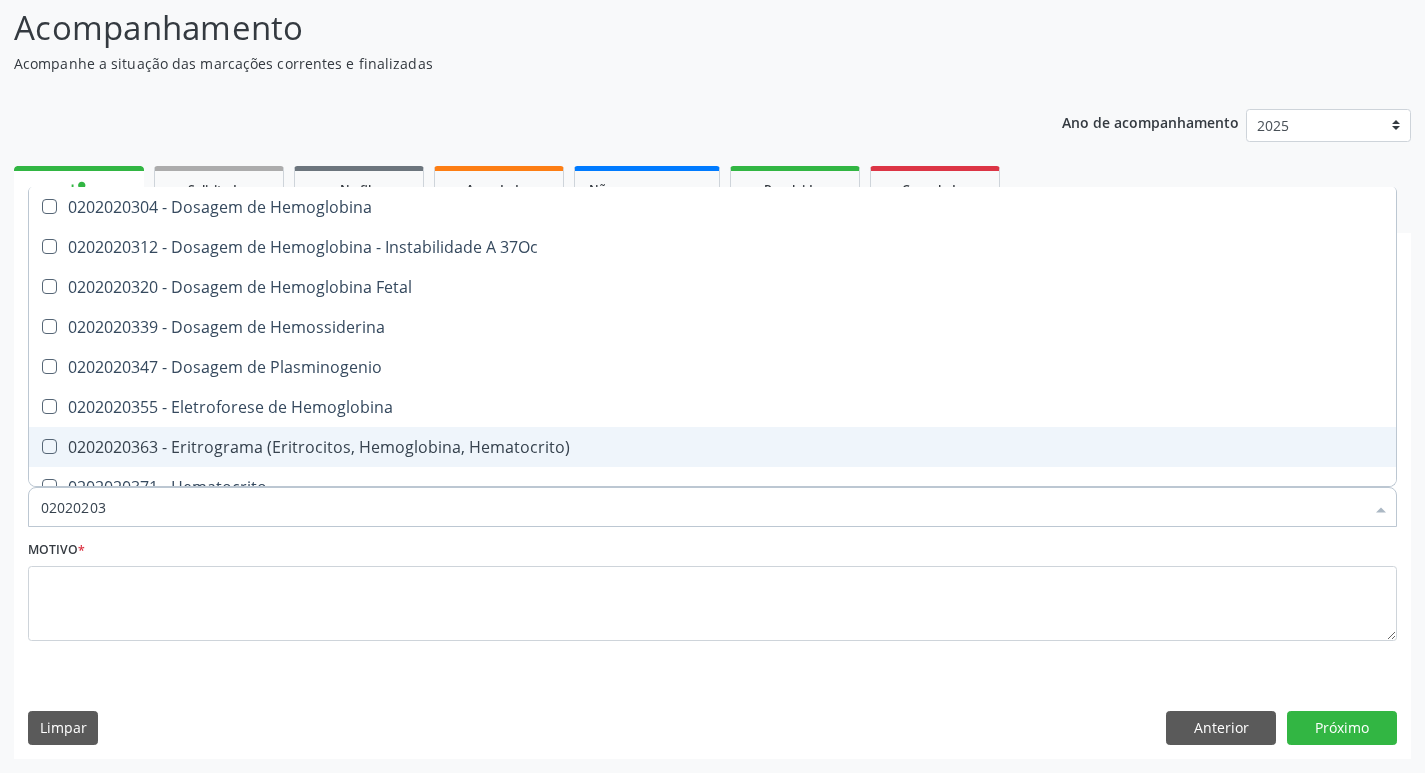 type on "0202020" 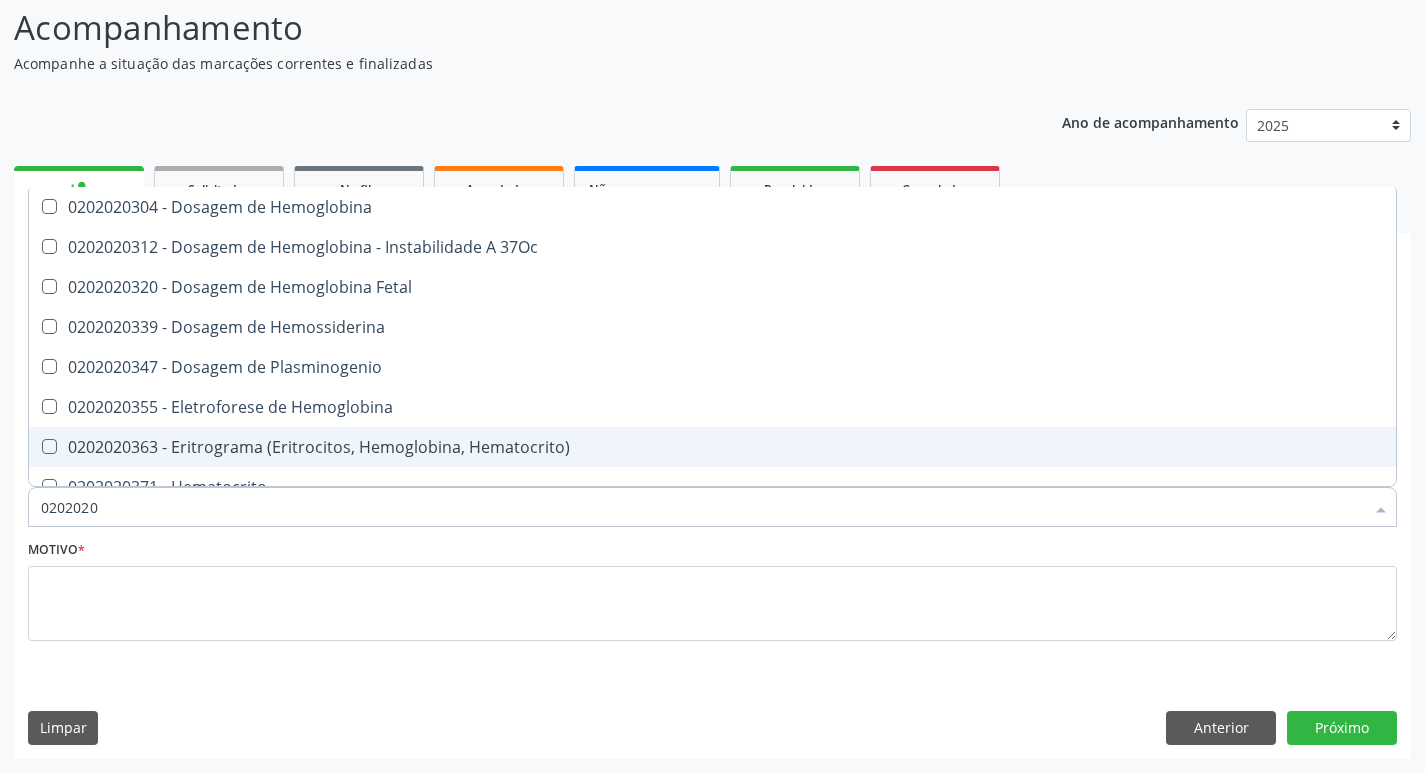 checkbox on "false" 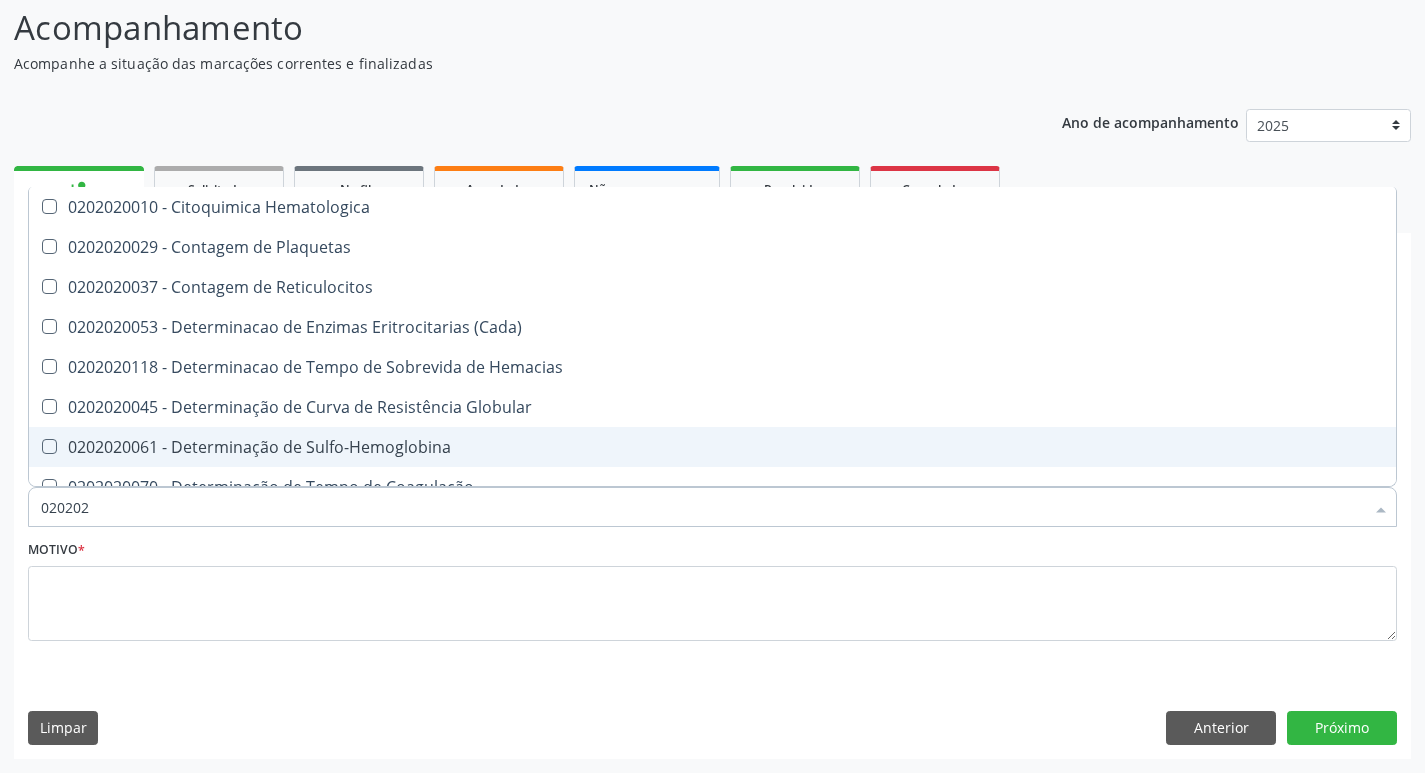 type on "02020" 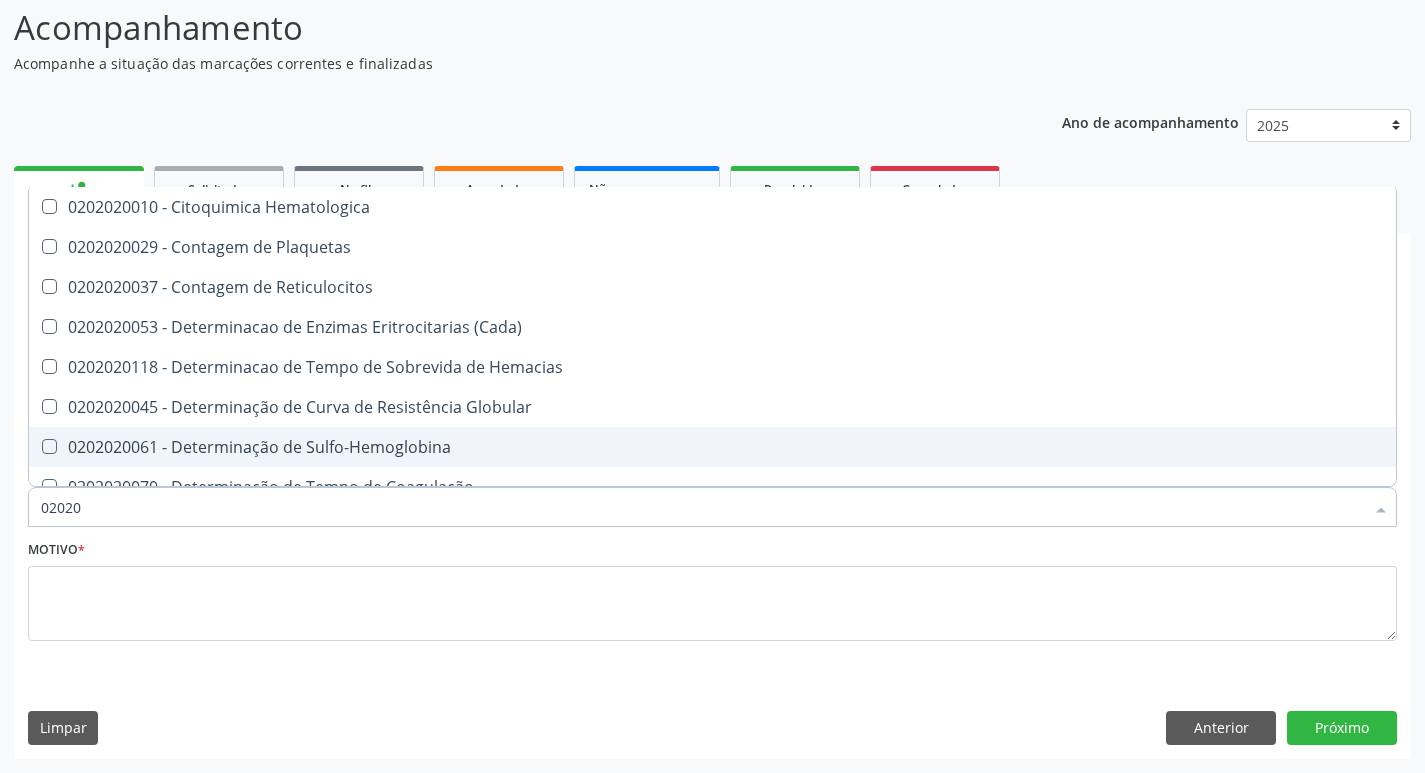 checkbox on "true" 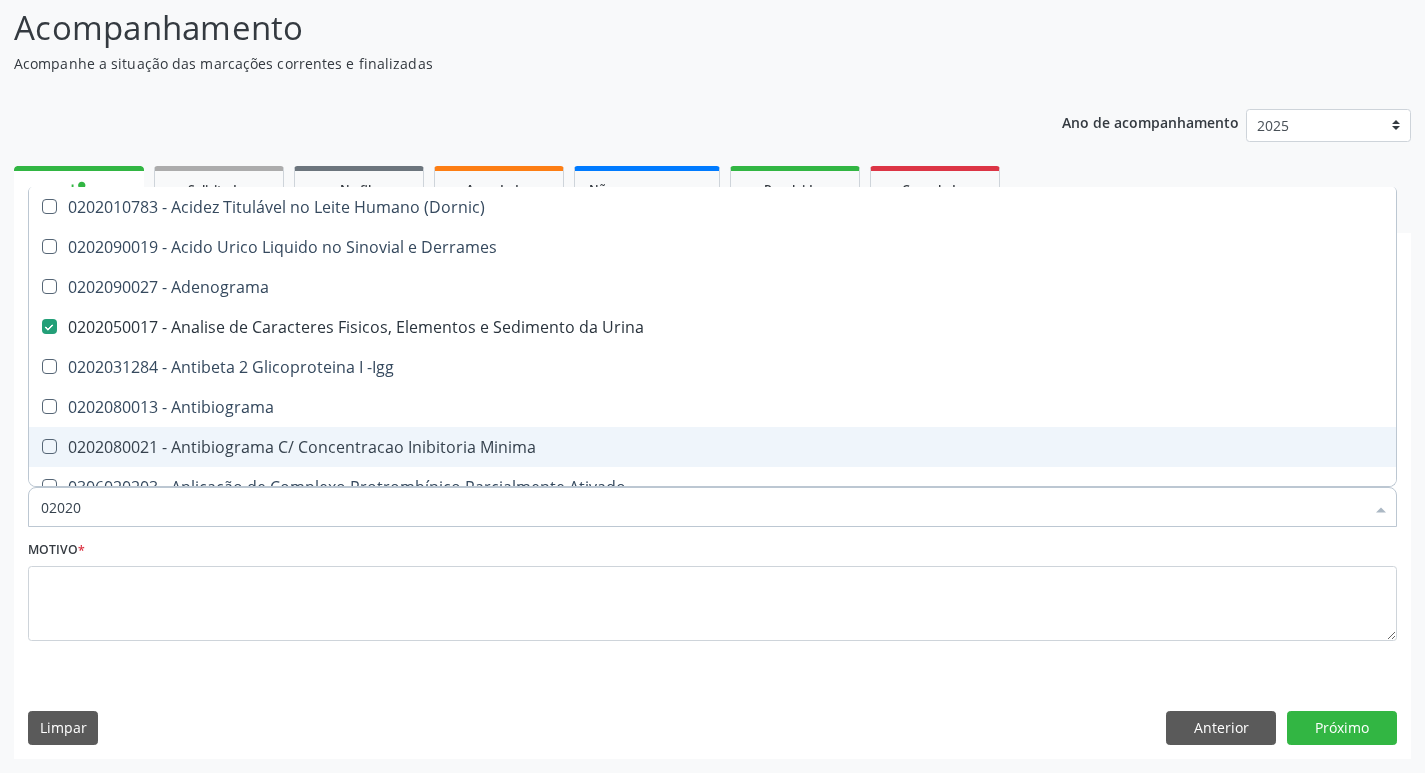 type on "020202" 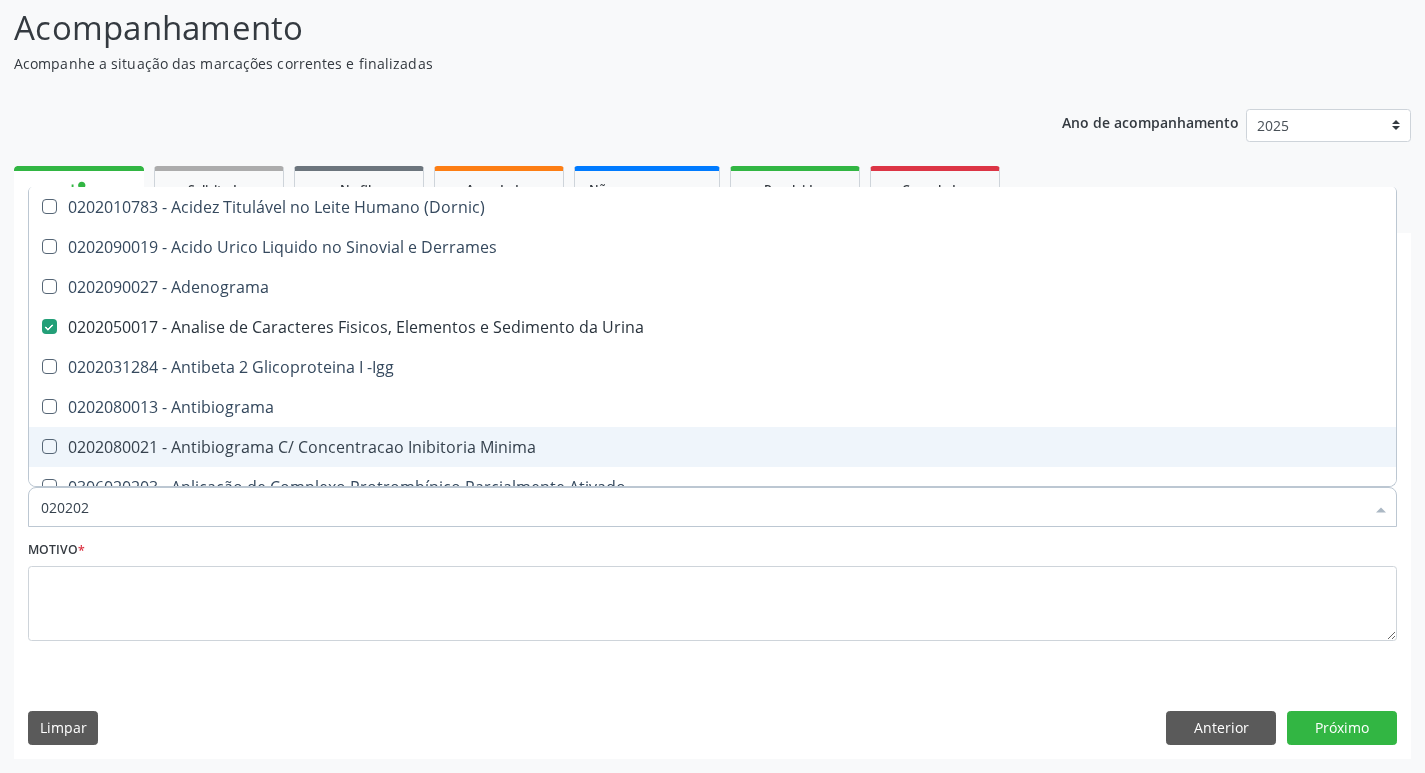 checkbox on "false" 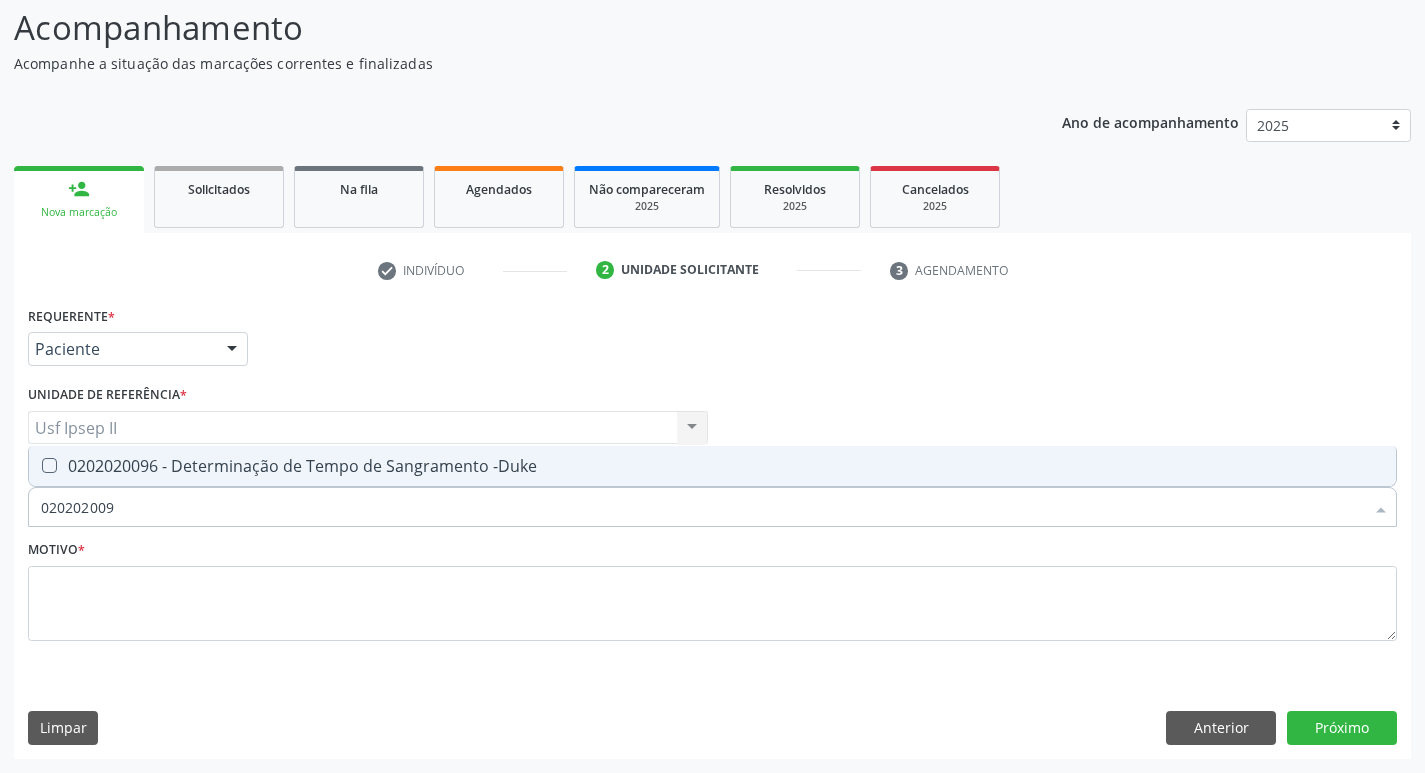 type on "0202020096" 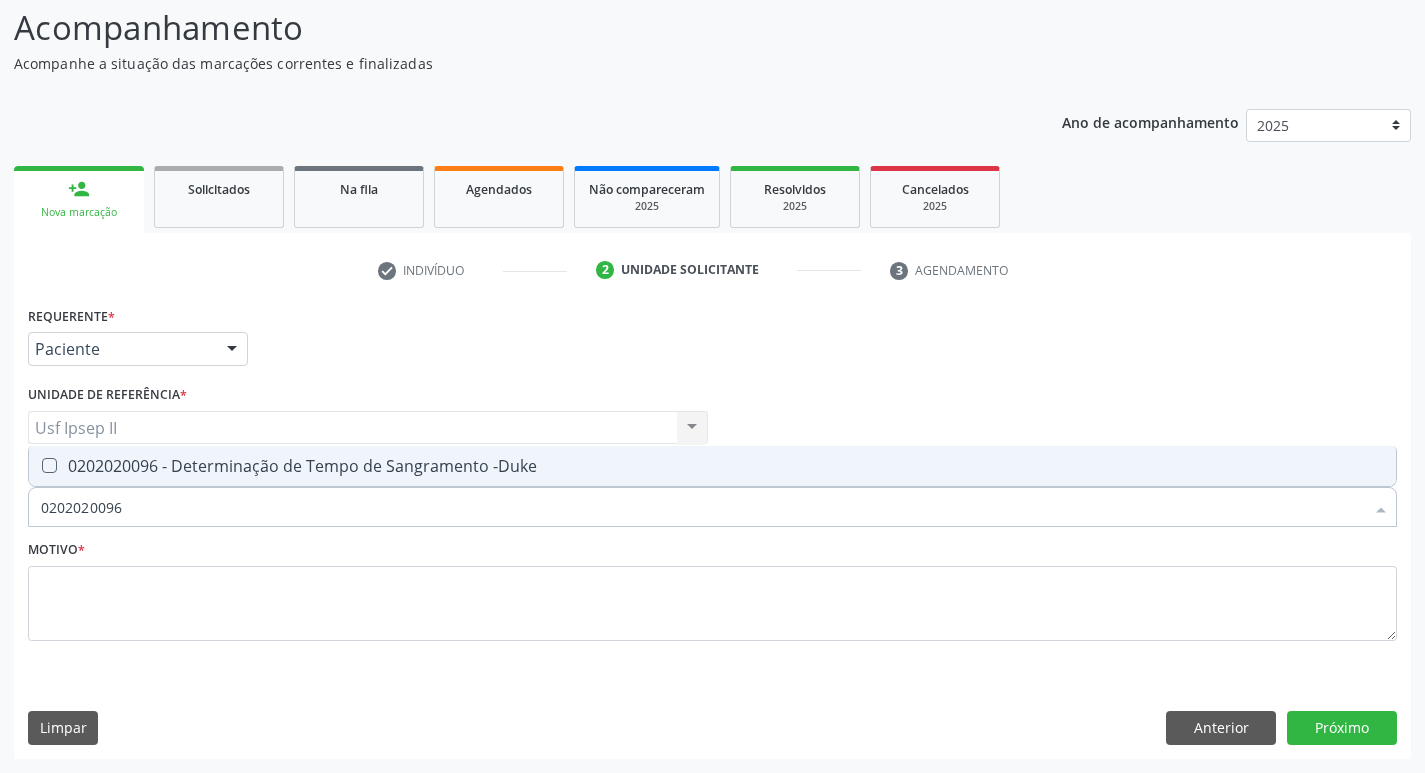 click at bounding box center [49, 465] 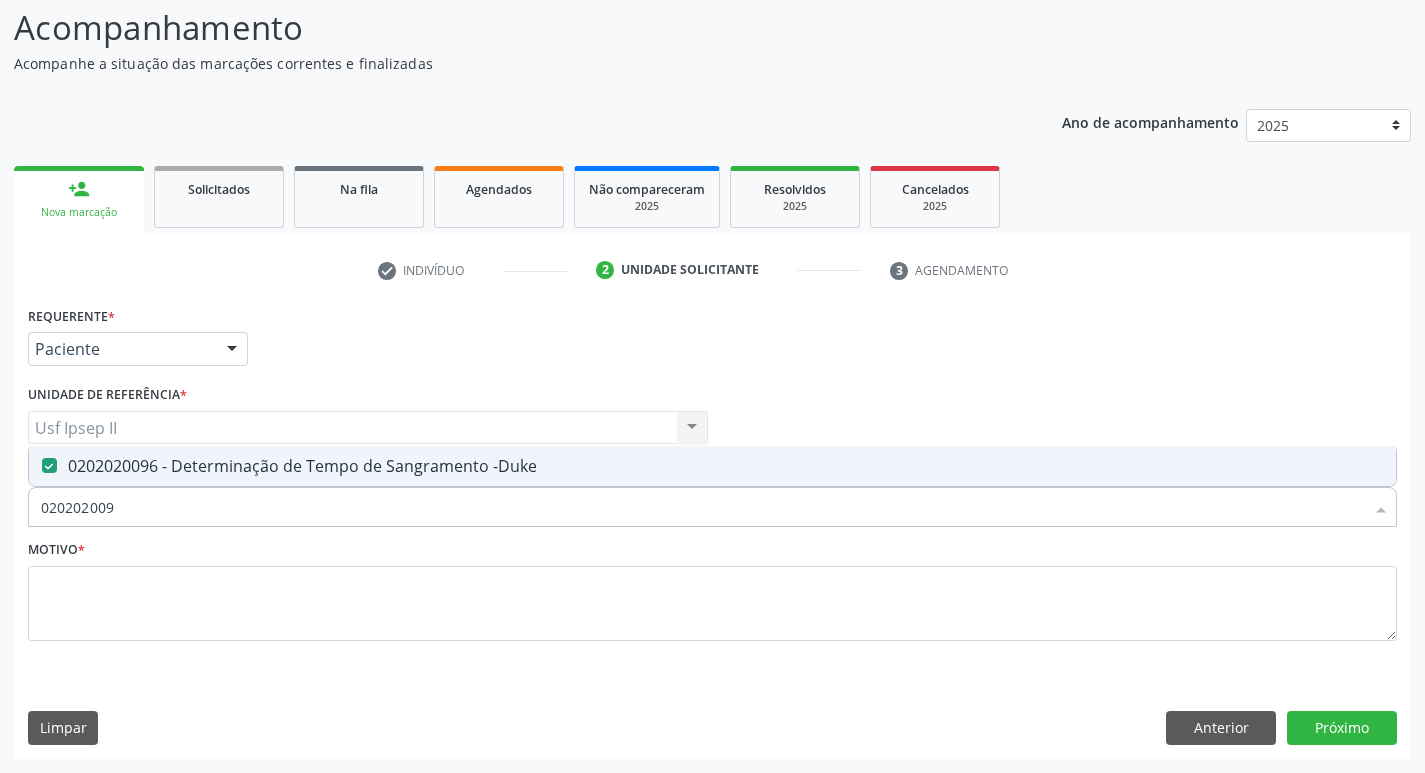type on "02020200" 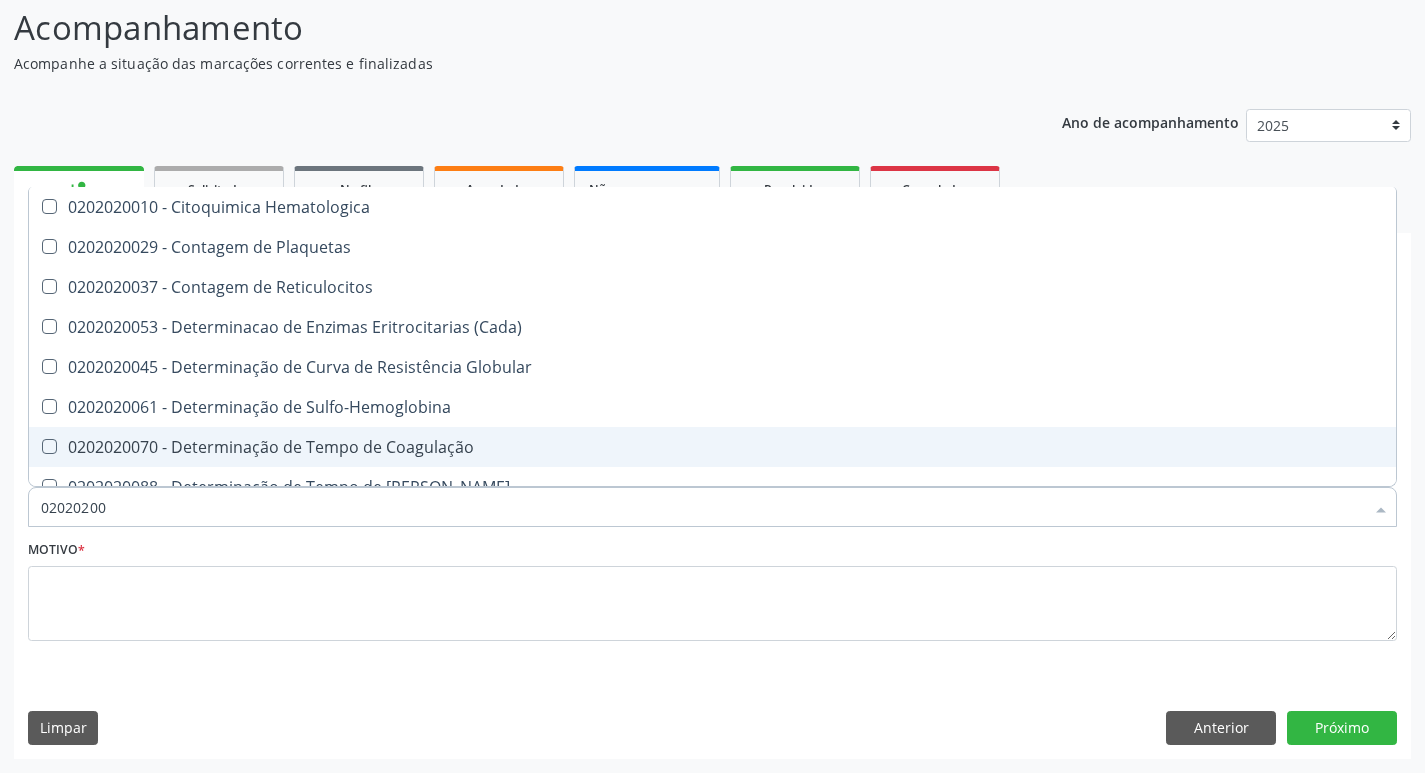 type on "0202020" 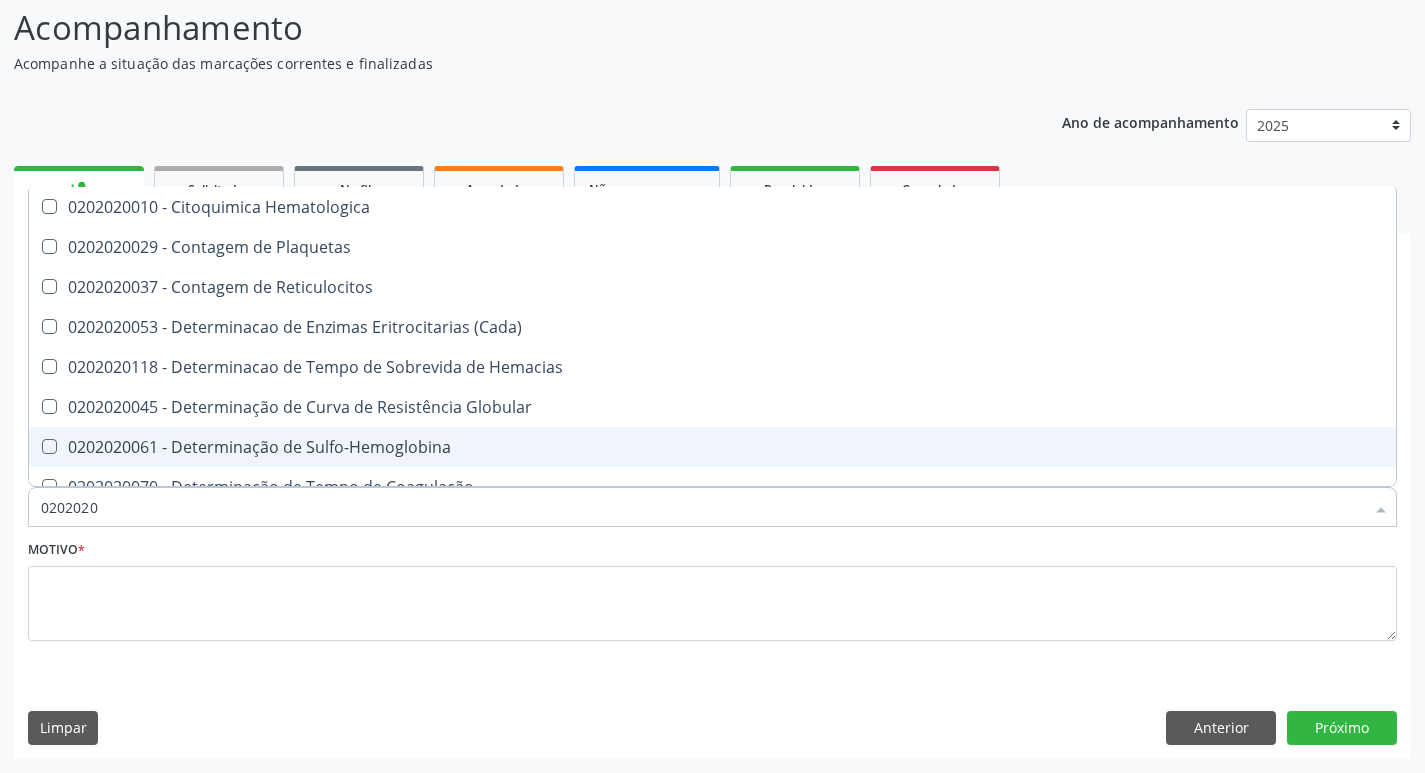 type on "020202" 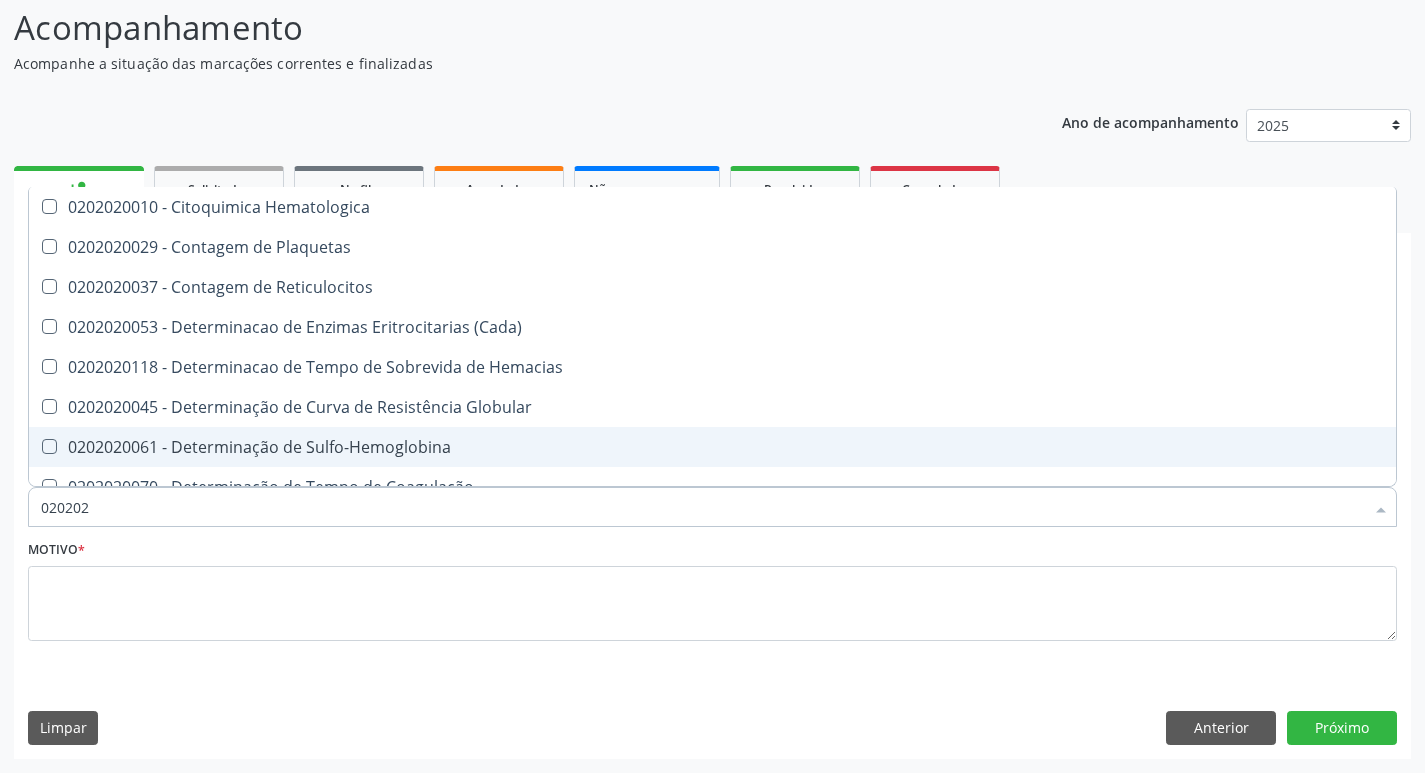 type on "02020" 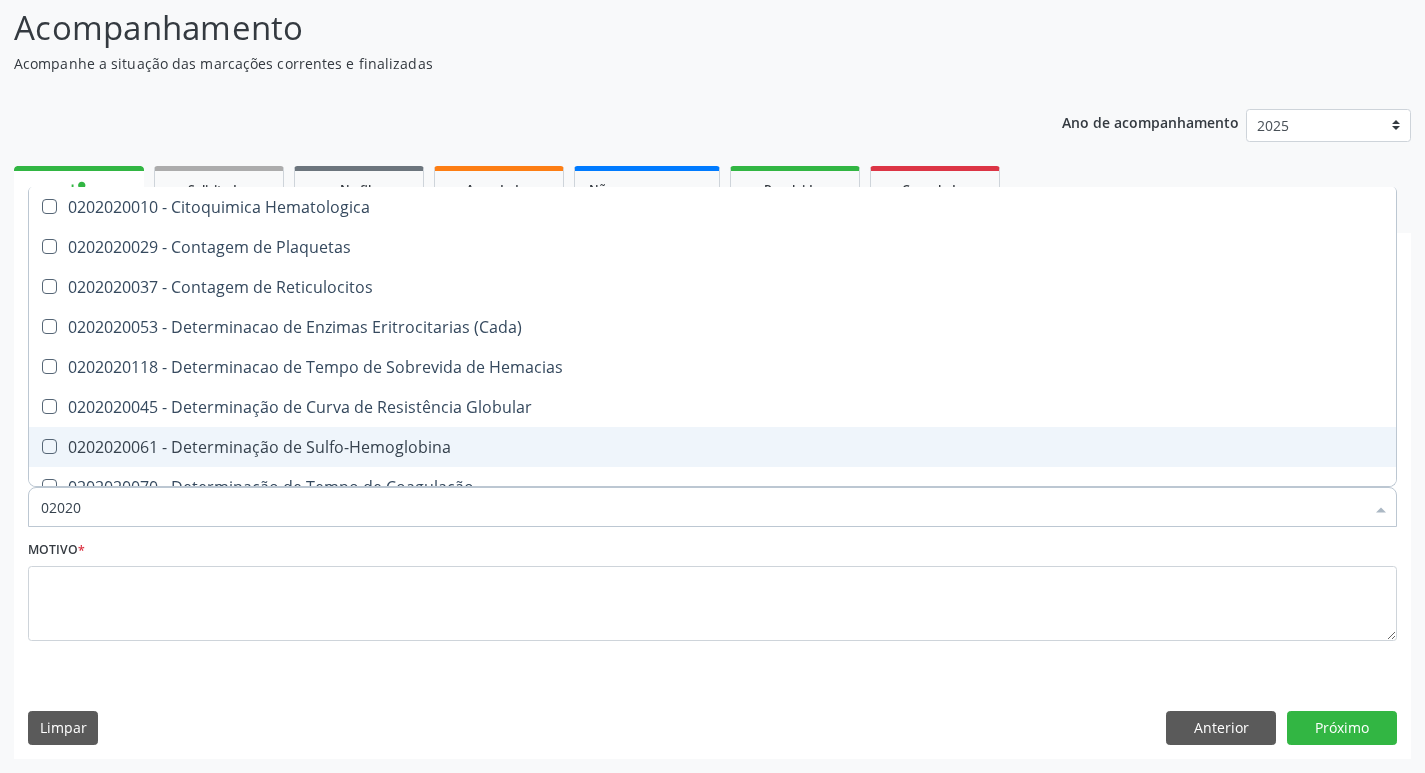 checkbox on "true" 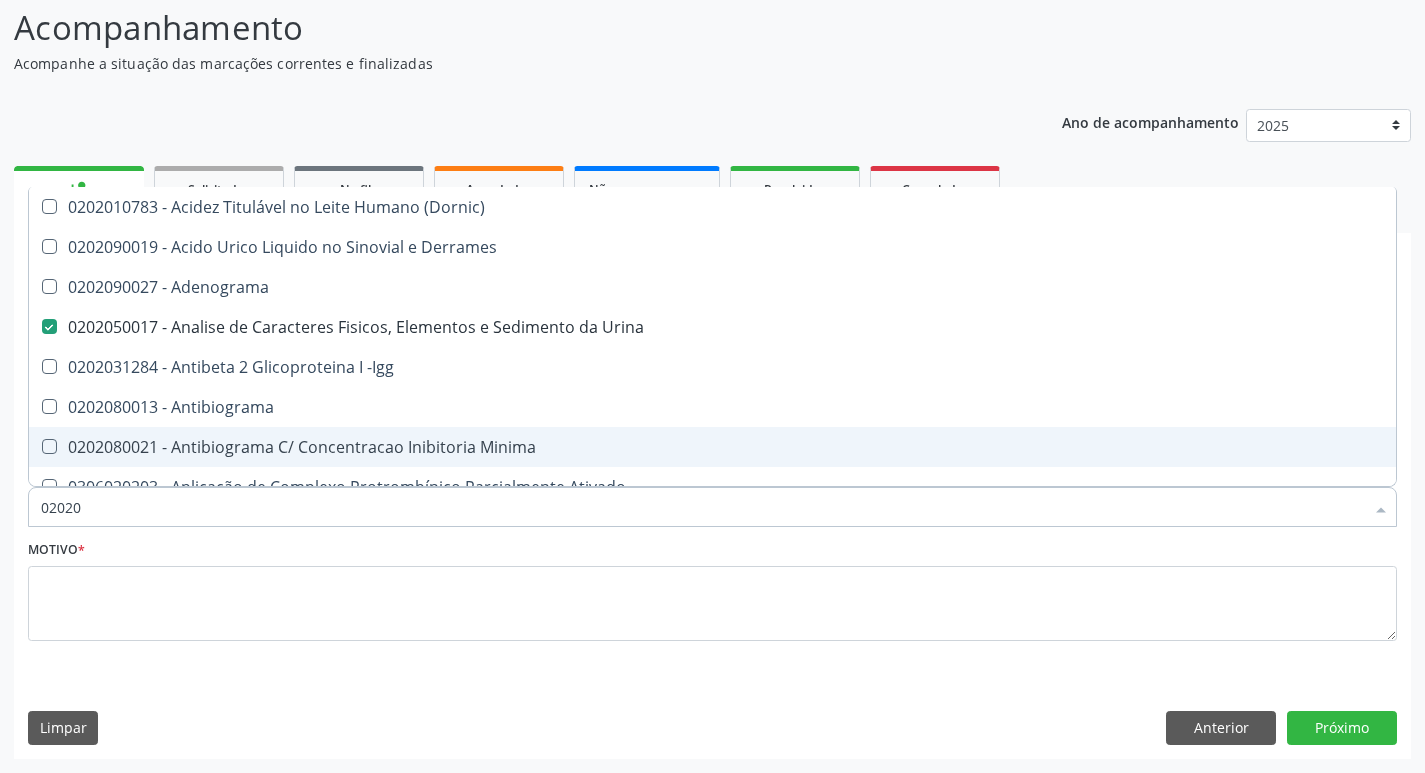 type on "020202" 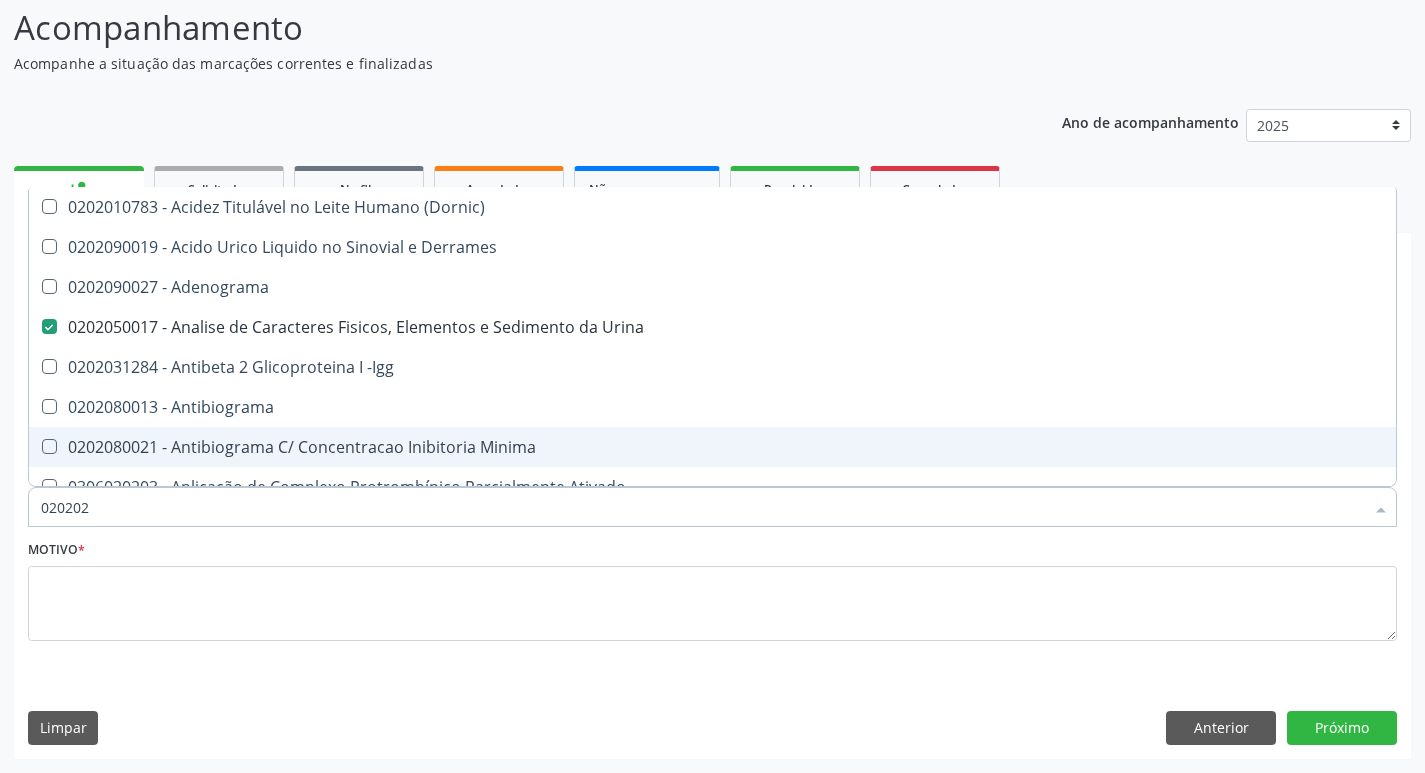 checkbox on "false" 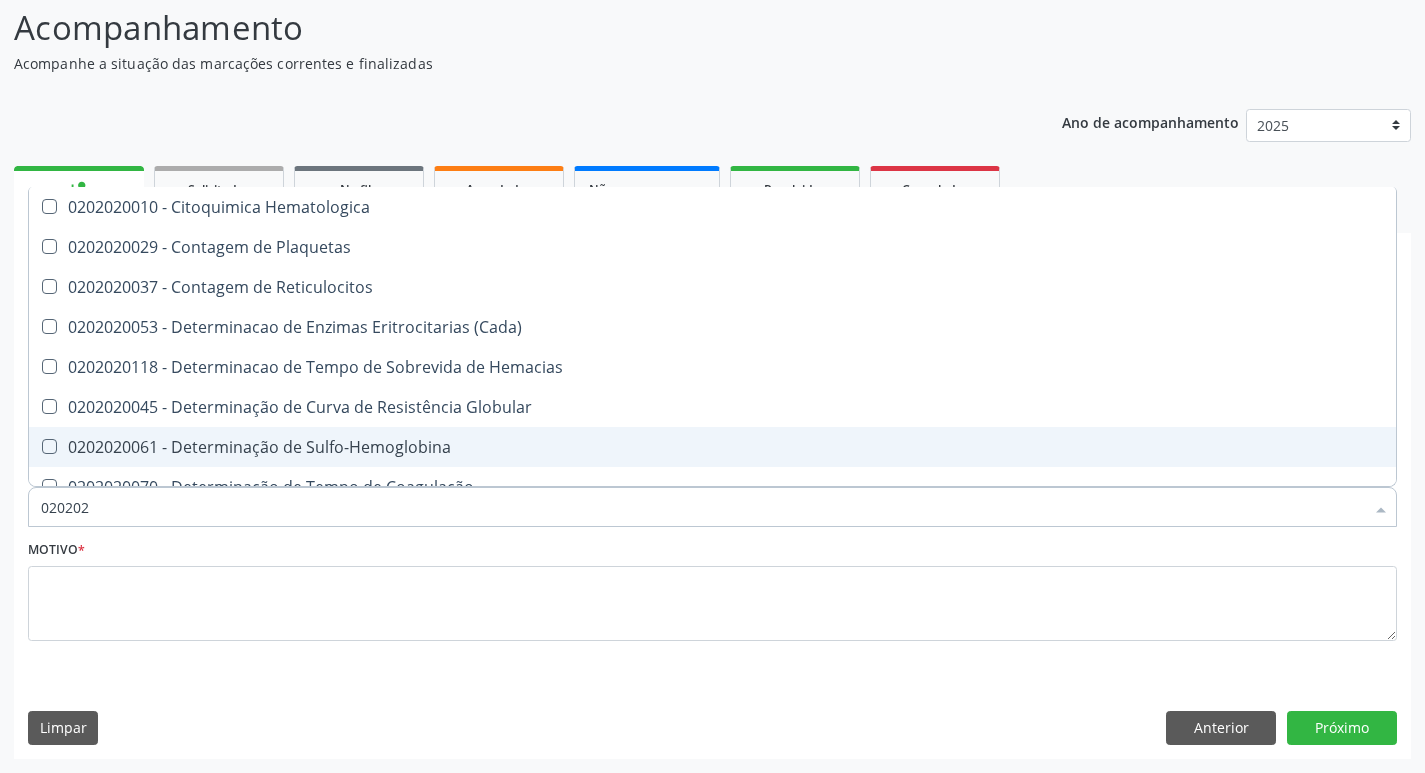 type on "0202020" 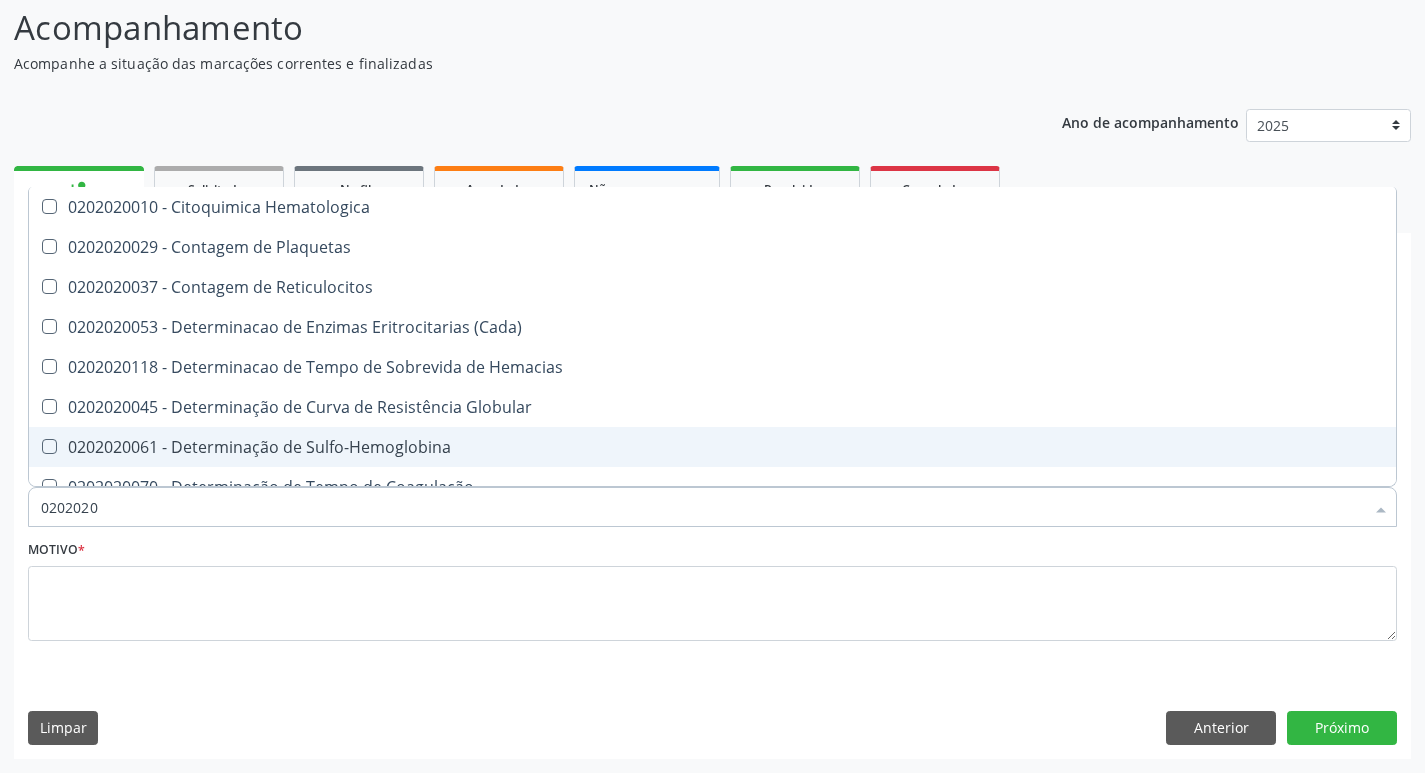 type on "02020200" 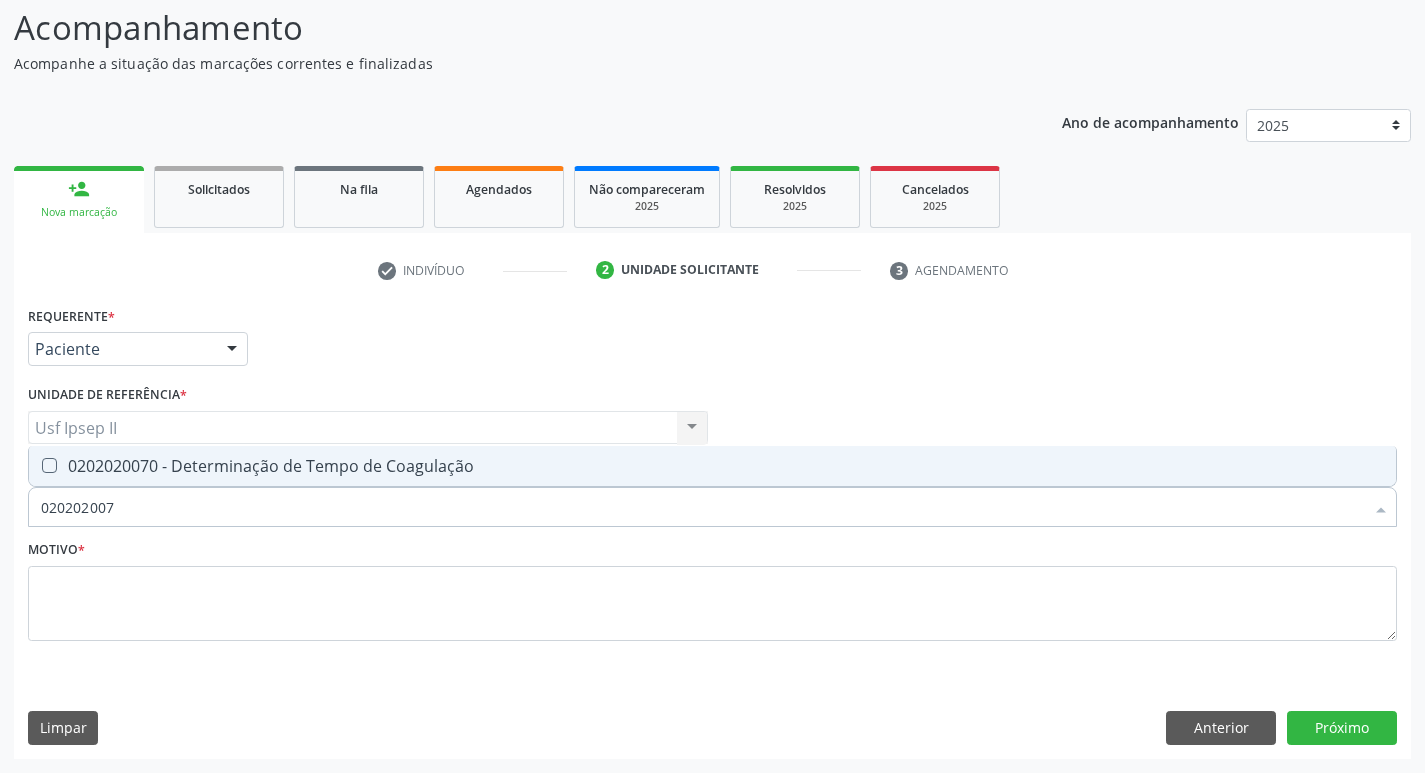 type on "0202020070" 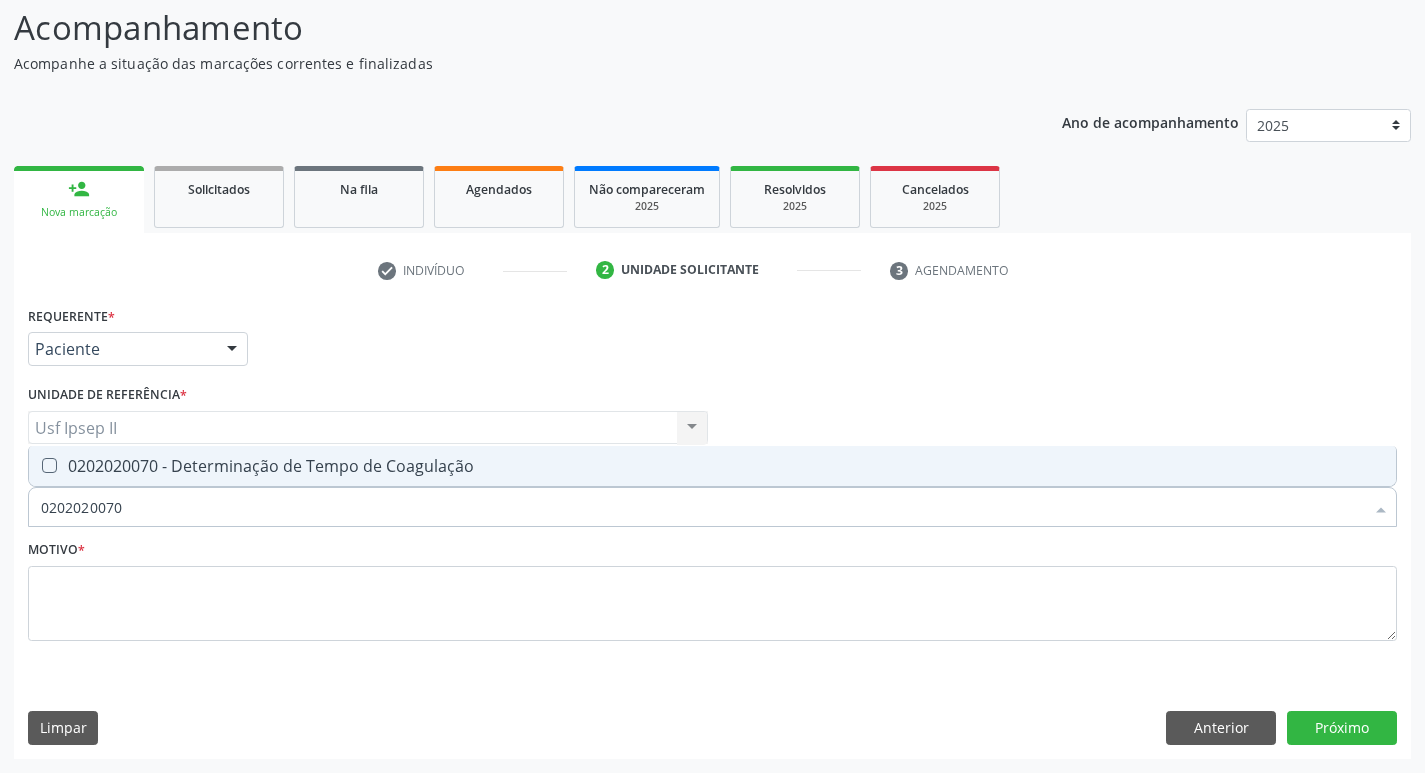 click at bounding box center (49, 465) 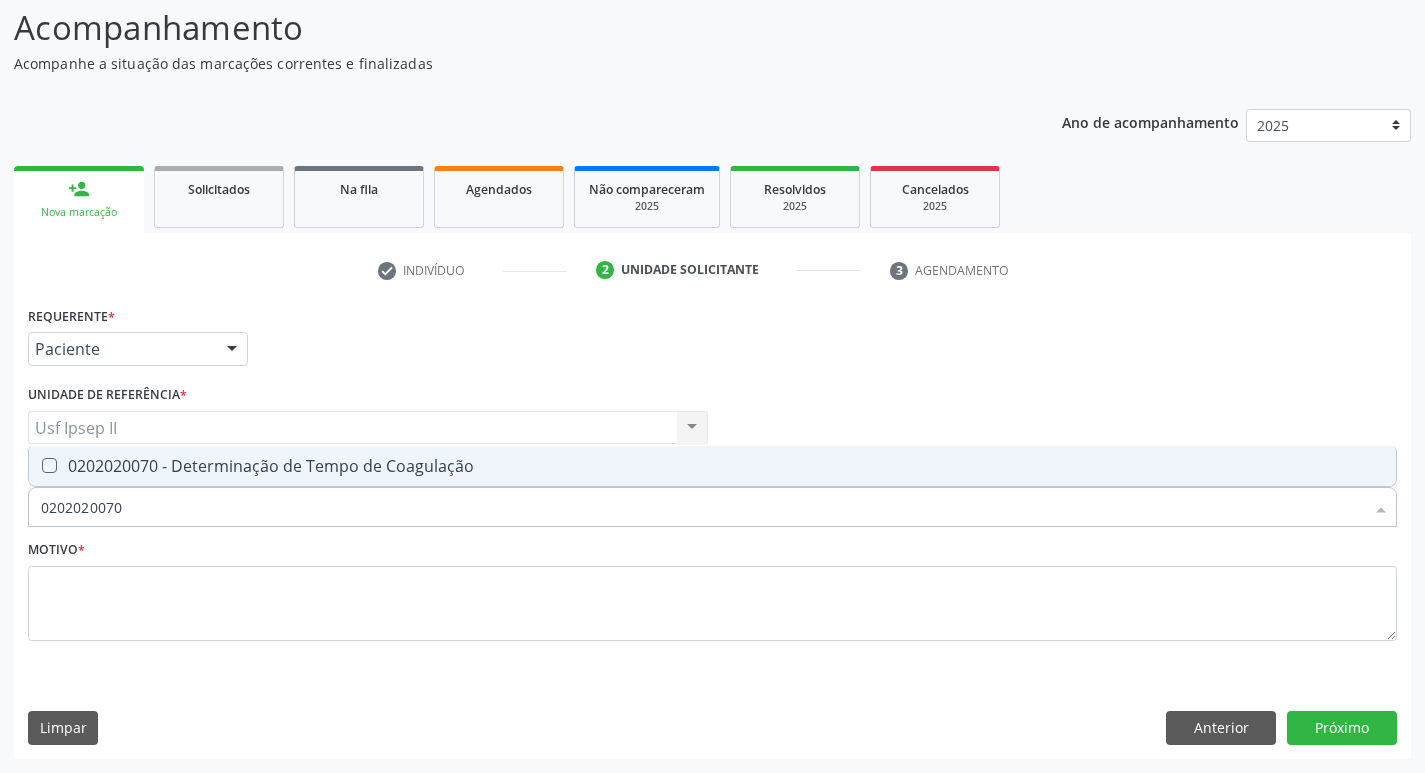 checkbox on "true" 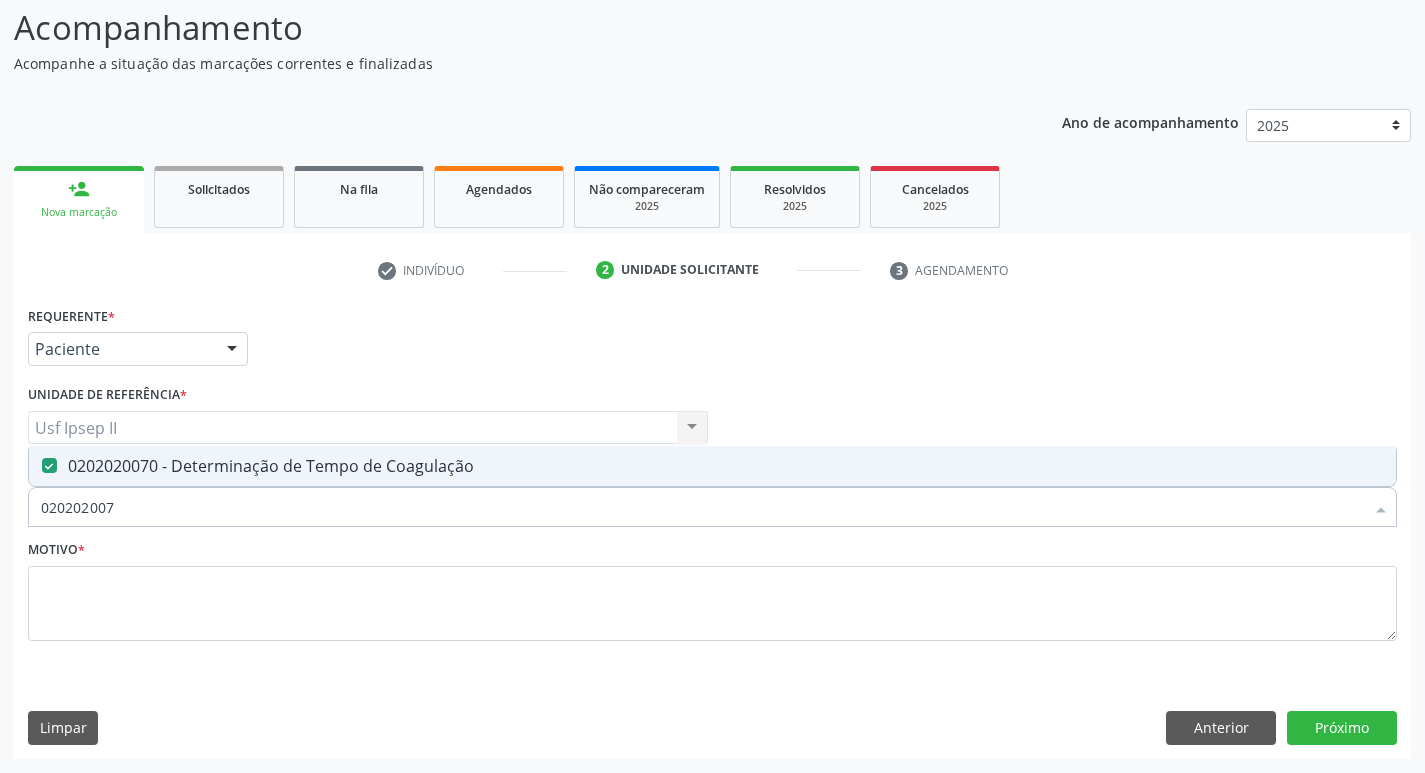 type on "02020200" 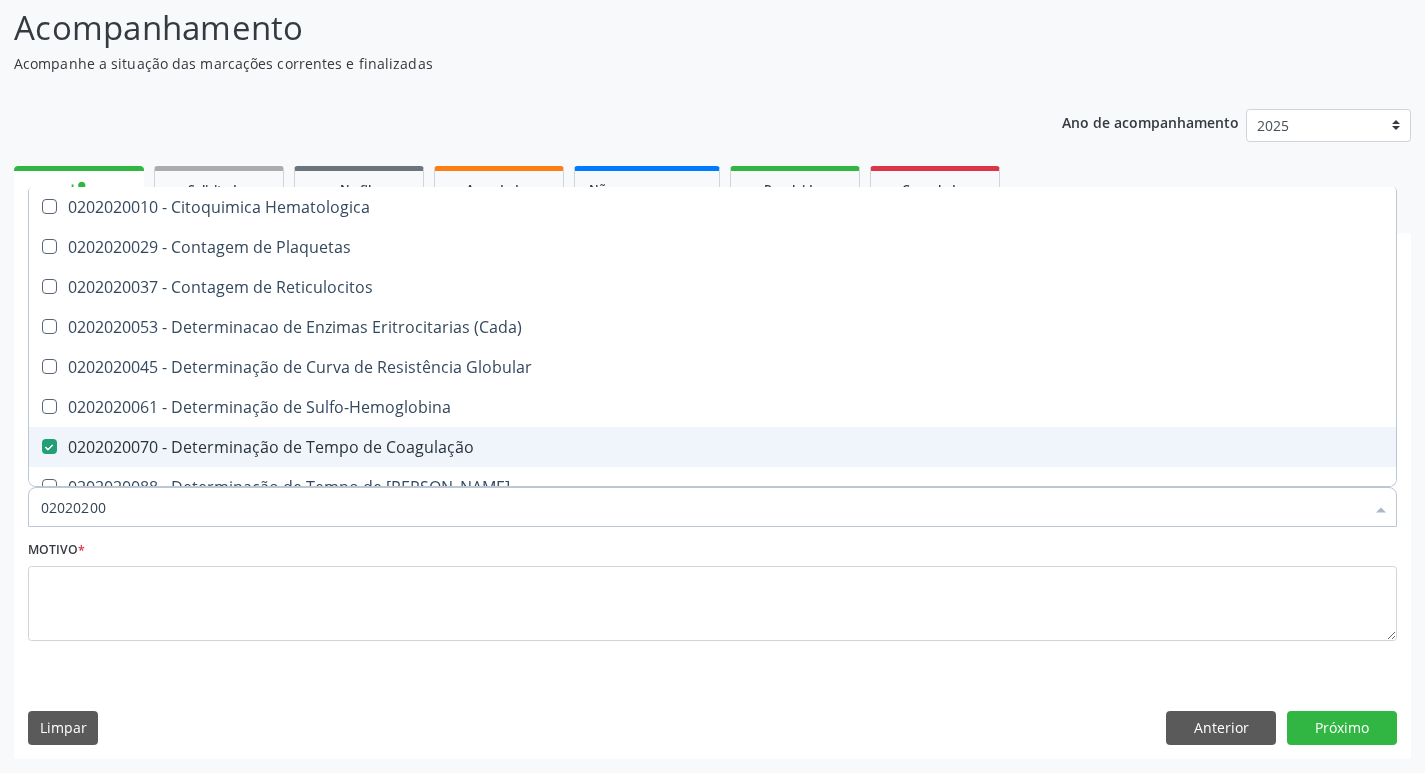 type on "0202020" 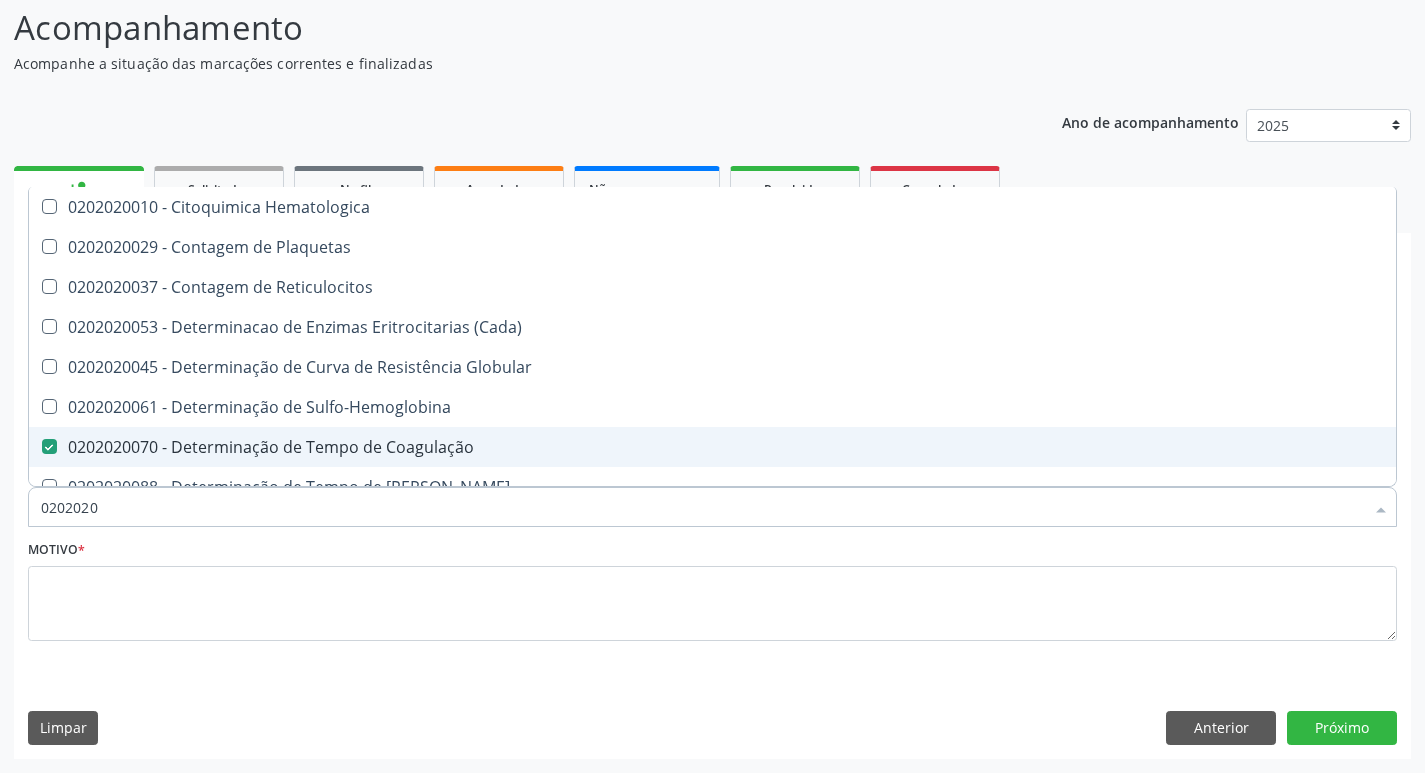 checkbox on "false" 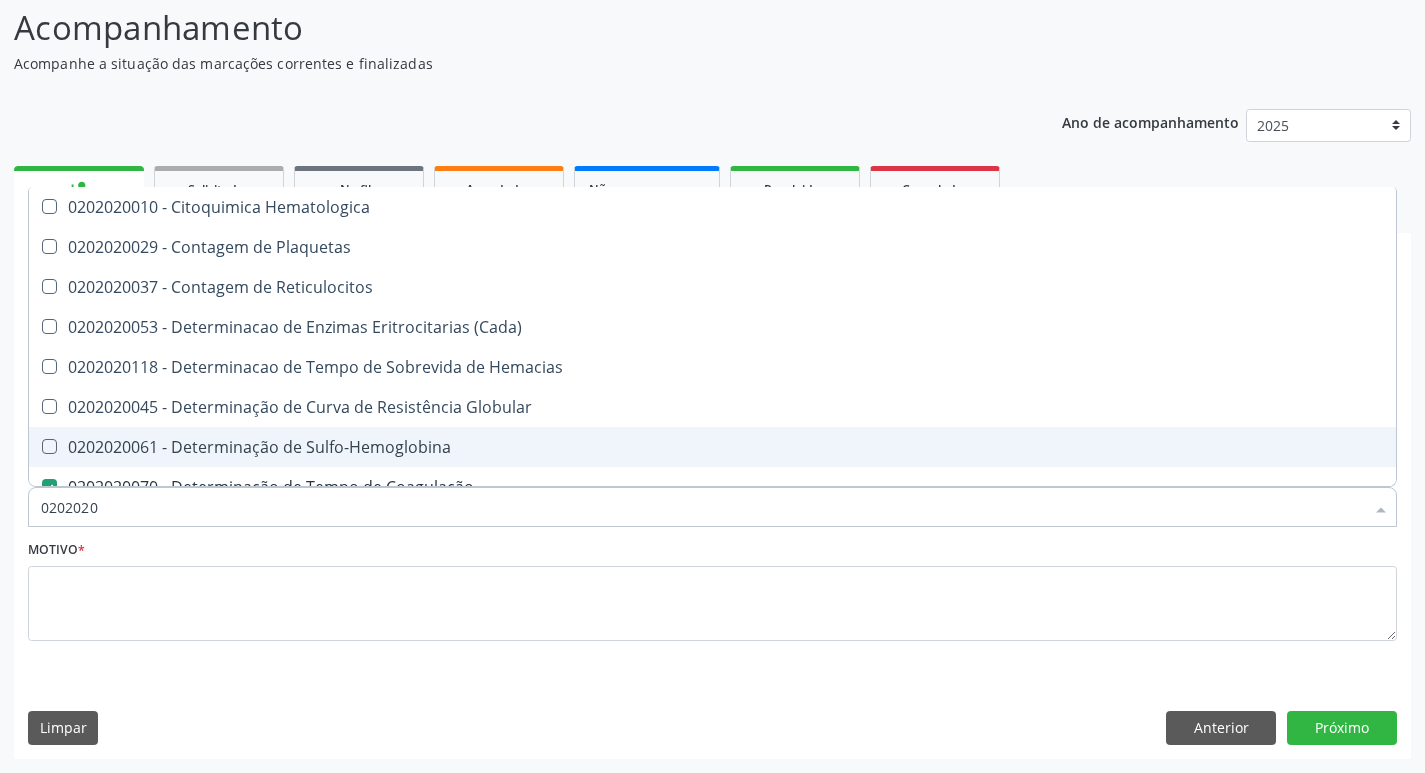 type on "020202" 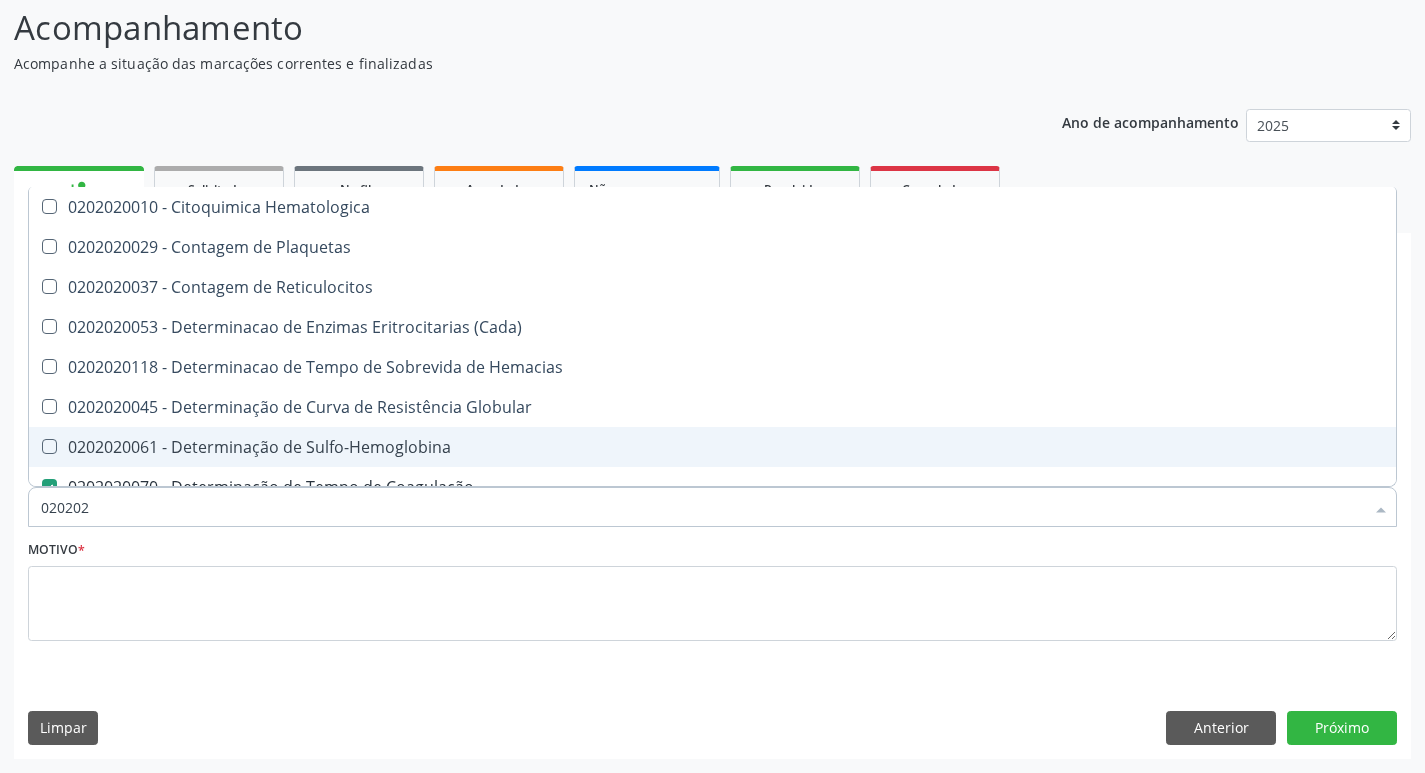 checkbox on "false" 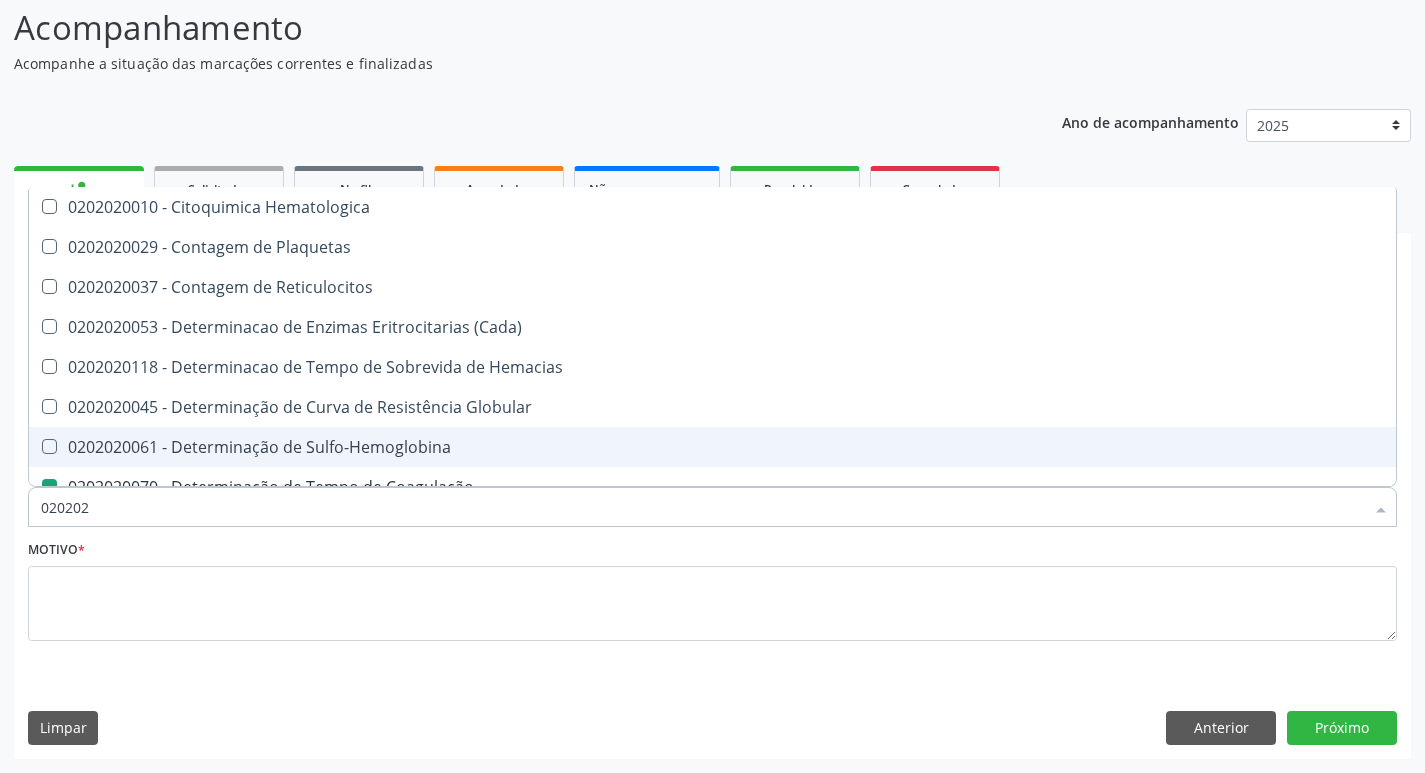type on "02020" 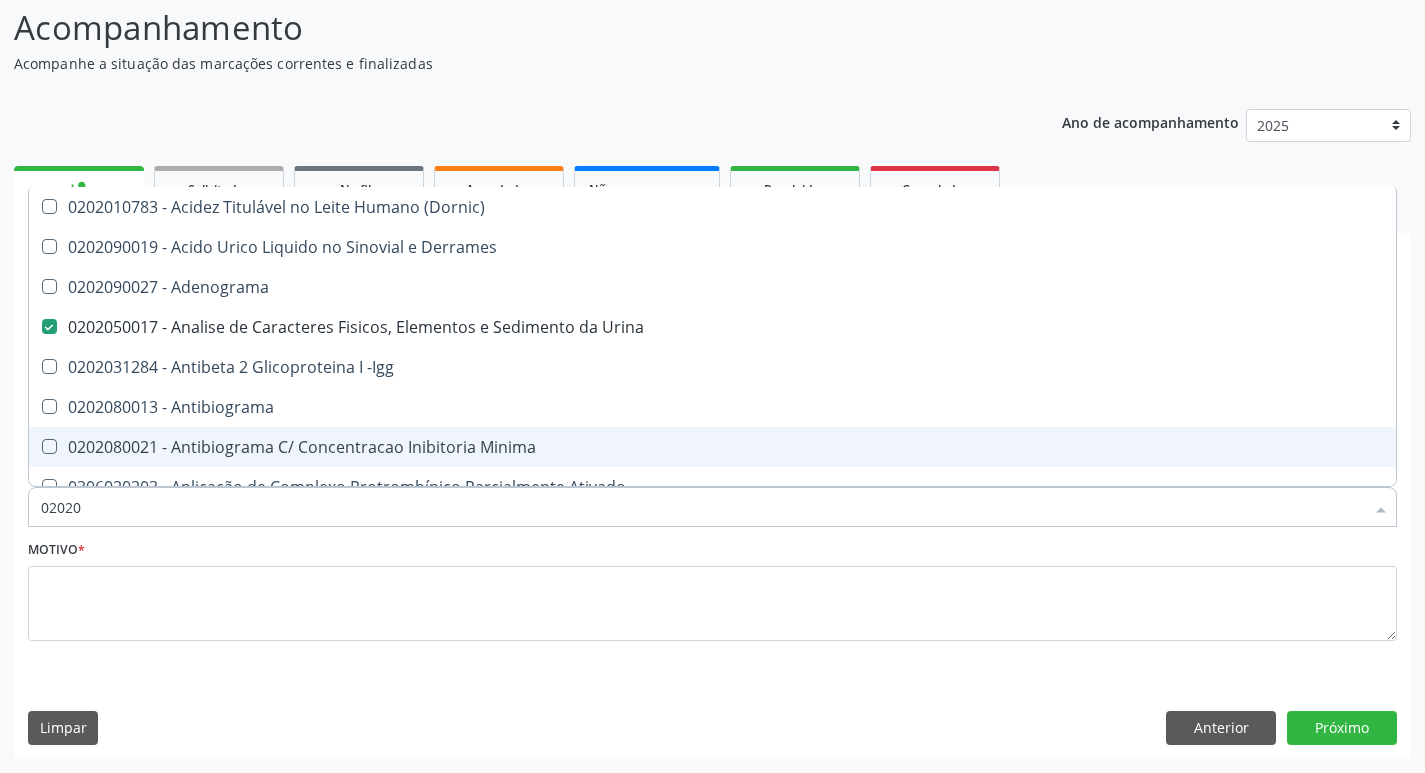 checkbox on "true" 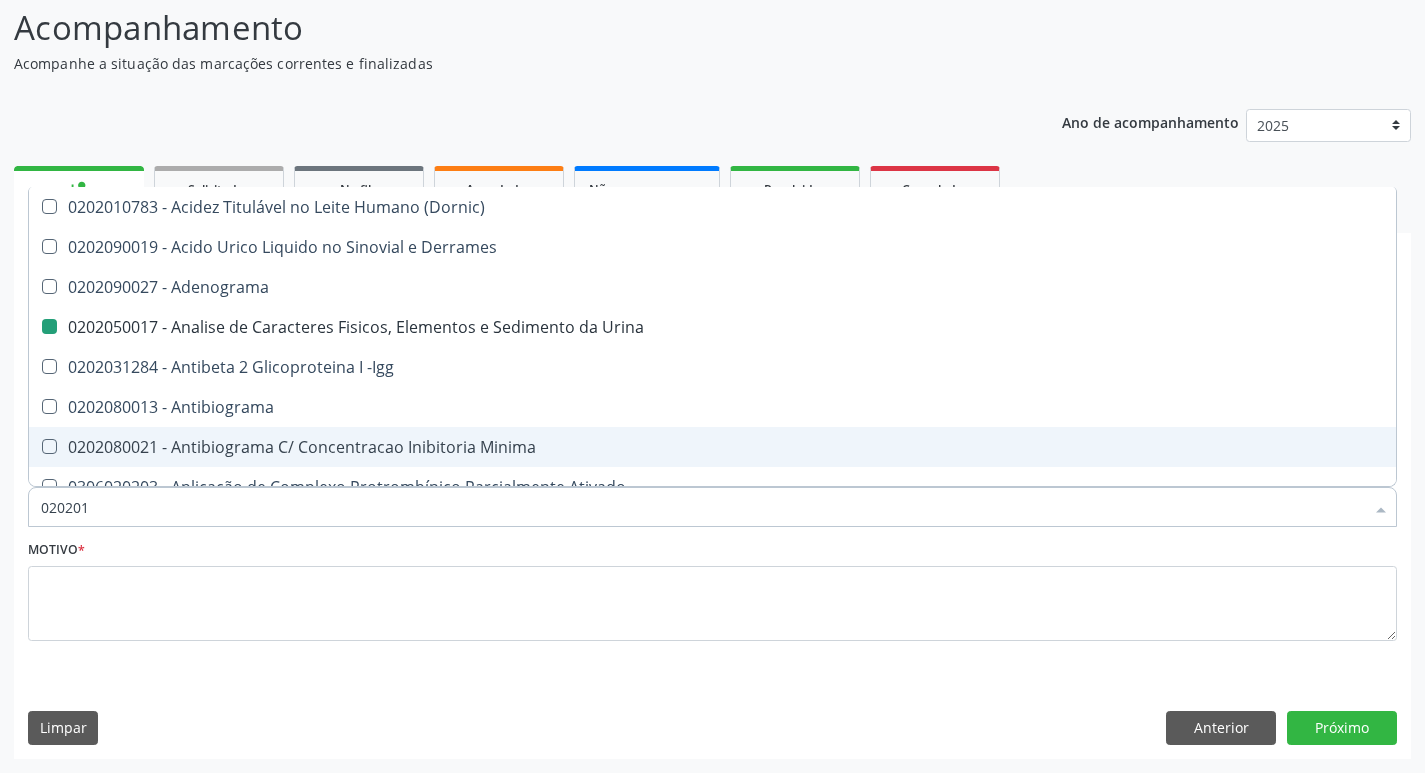 checkbox on "false" 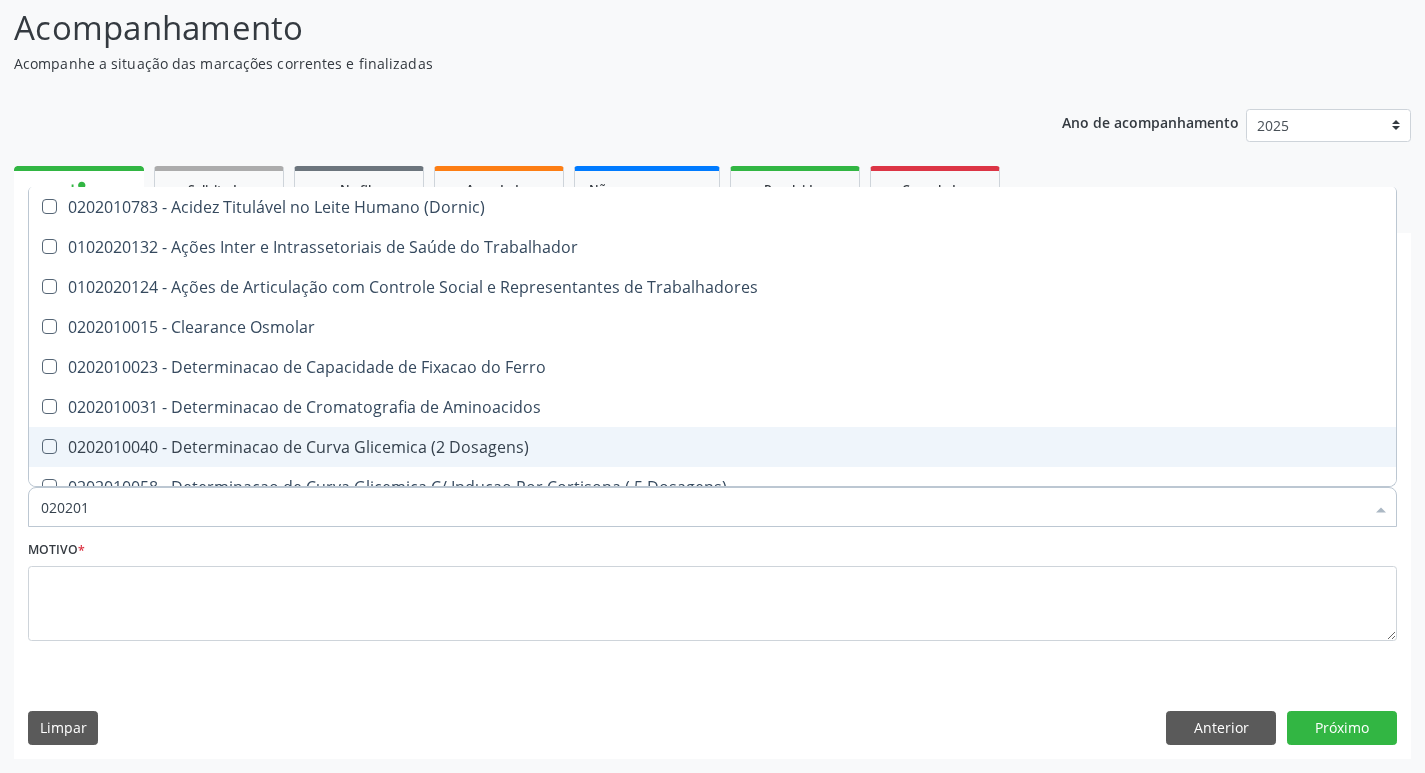 type on "0202010" 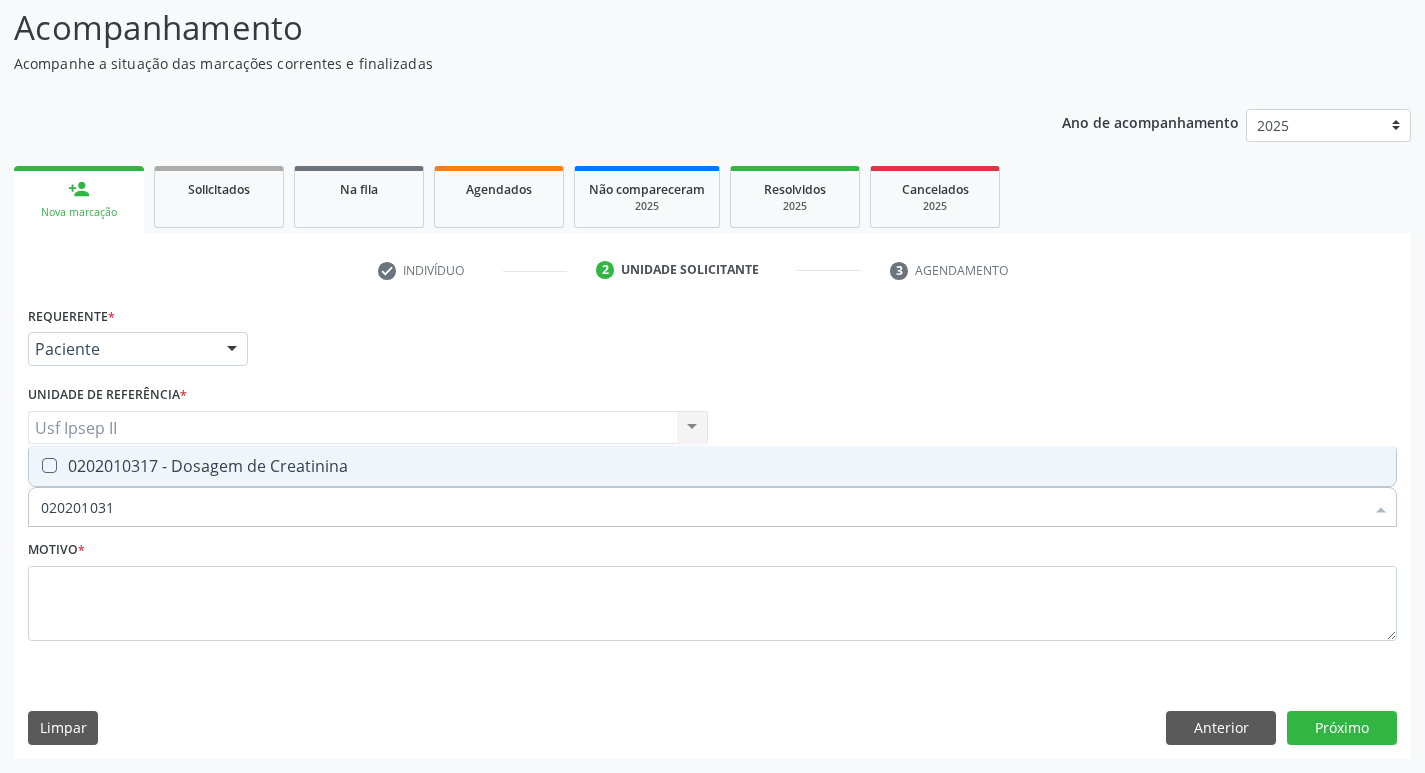 type on "0202010317" 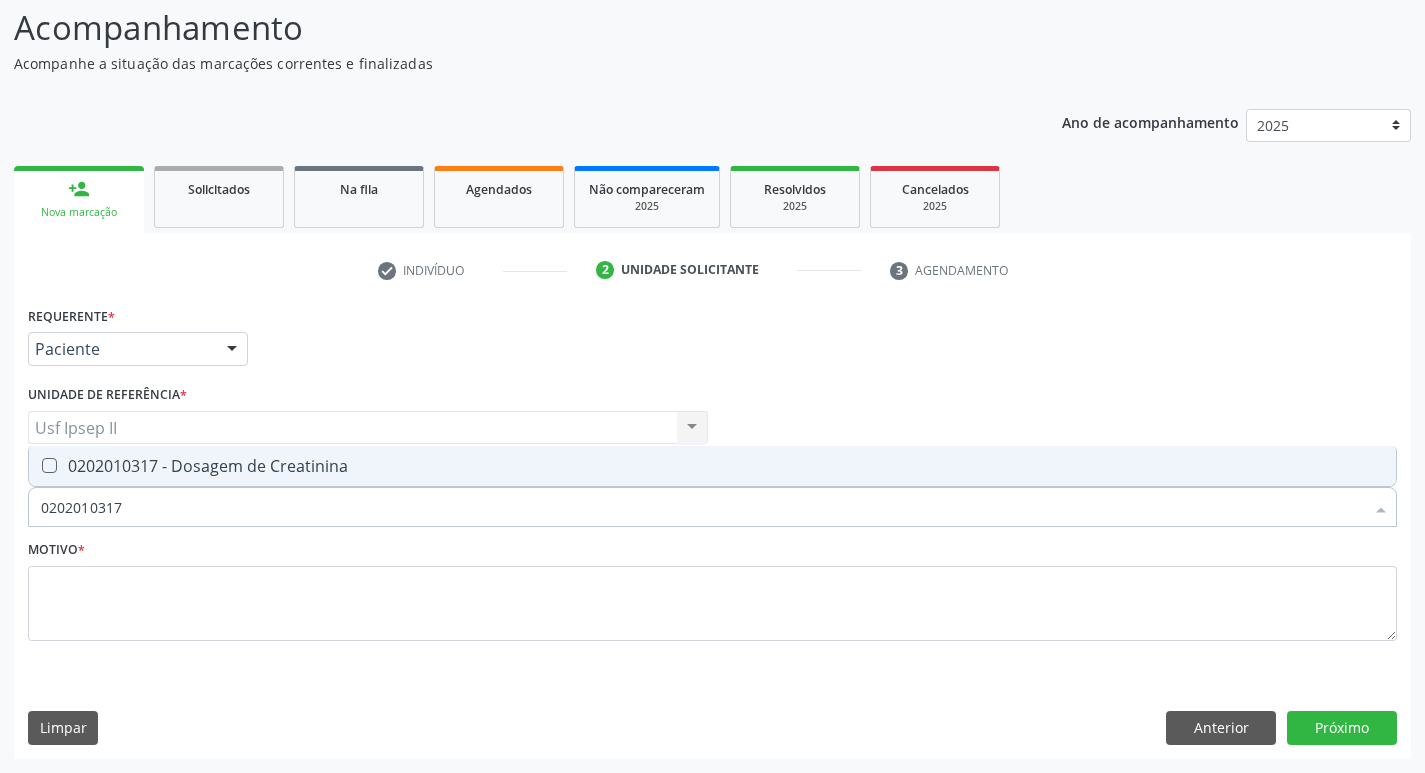 click at bounding box center (49, 465) 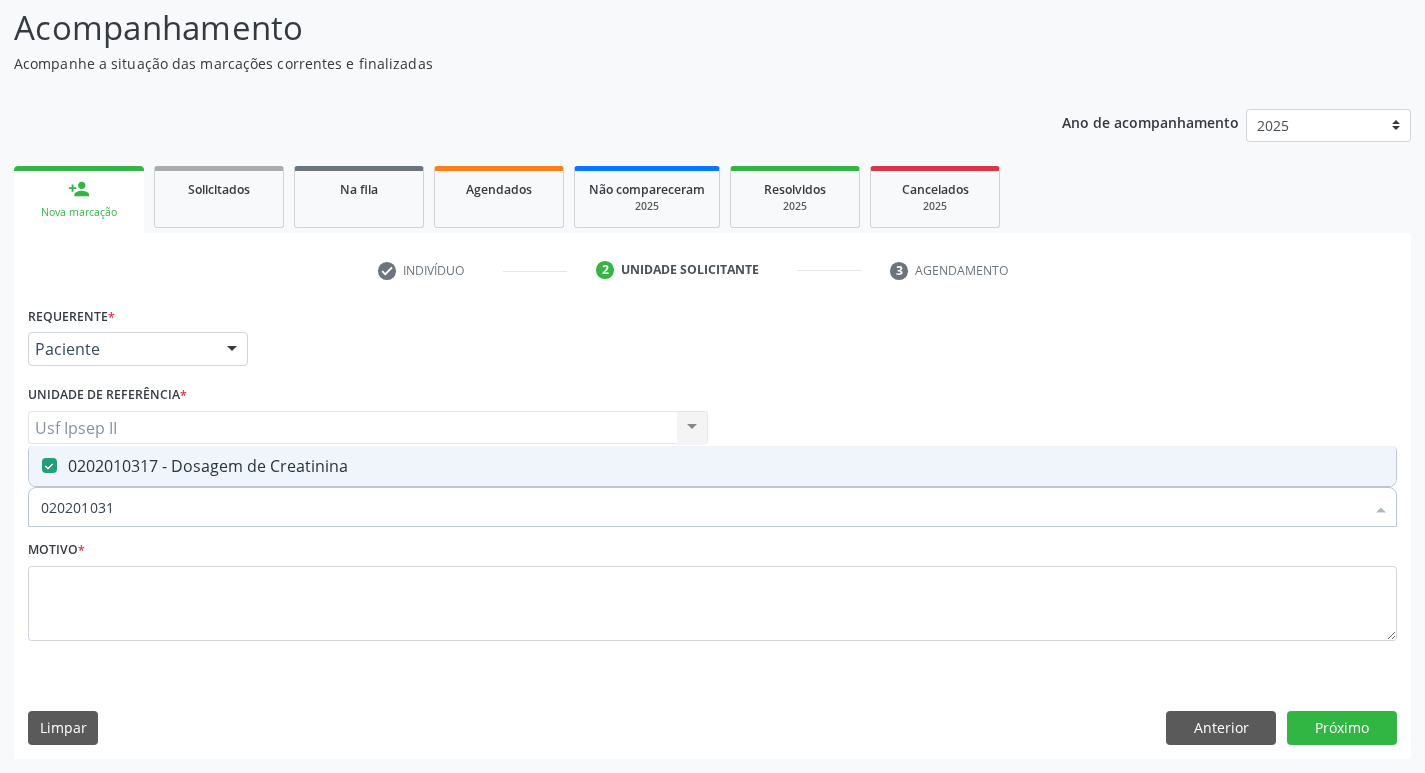 type on "02020103" 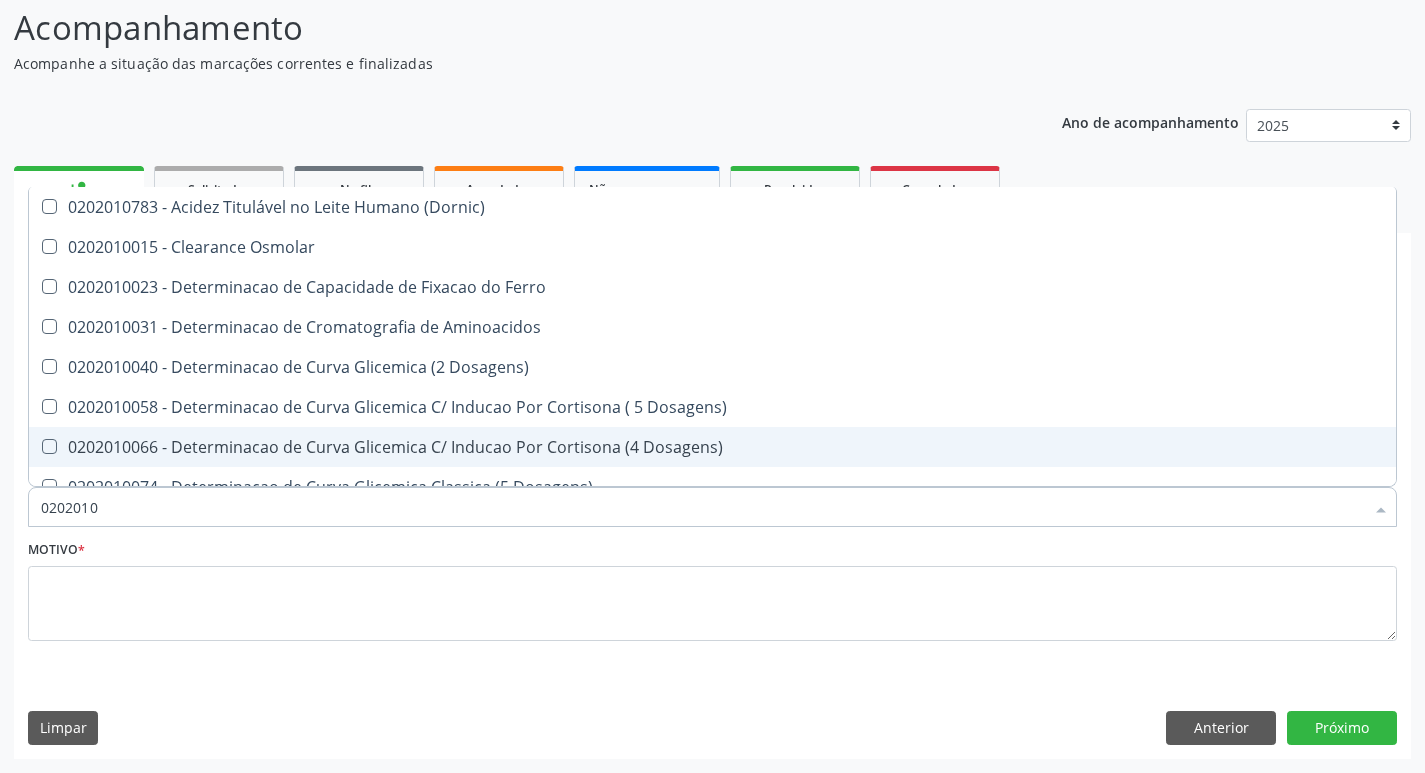 type on "020201" 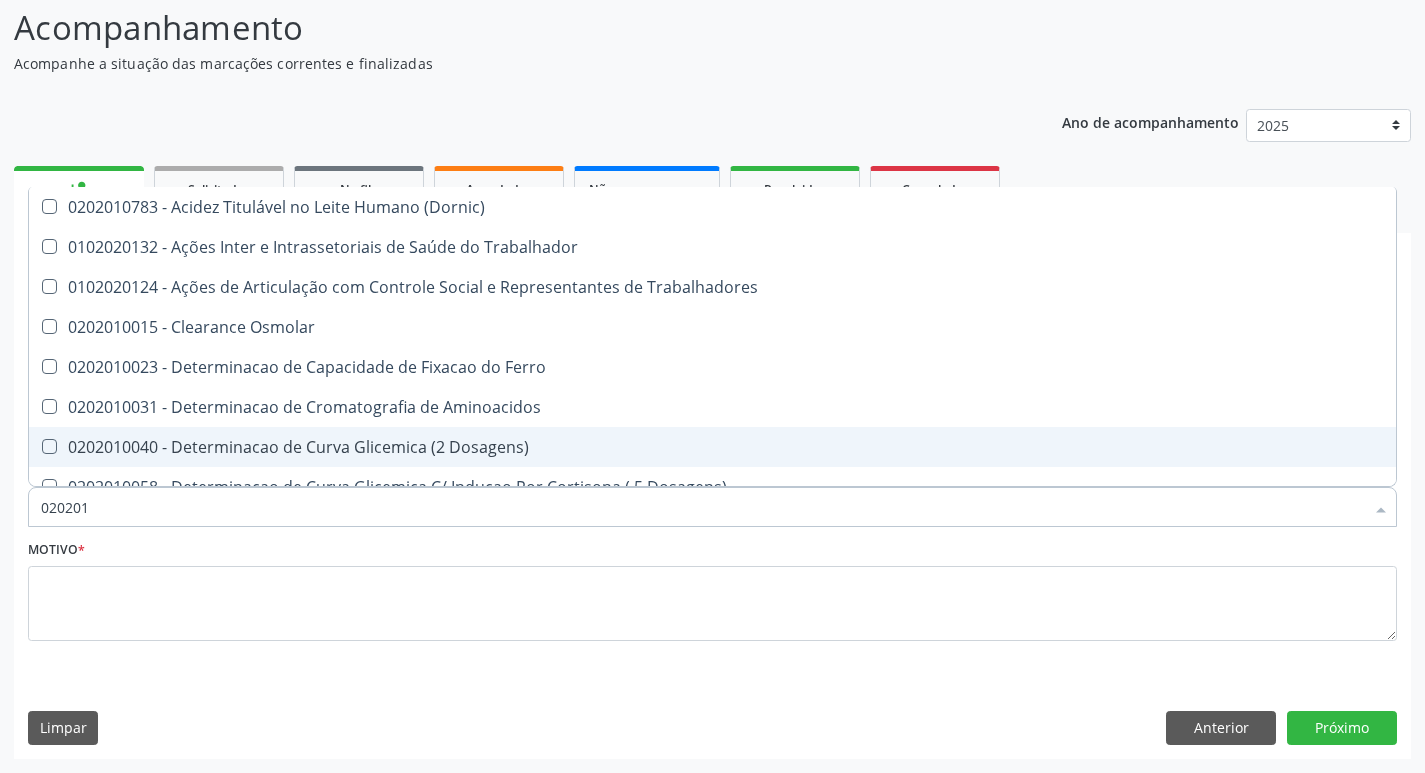 type on "02020" 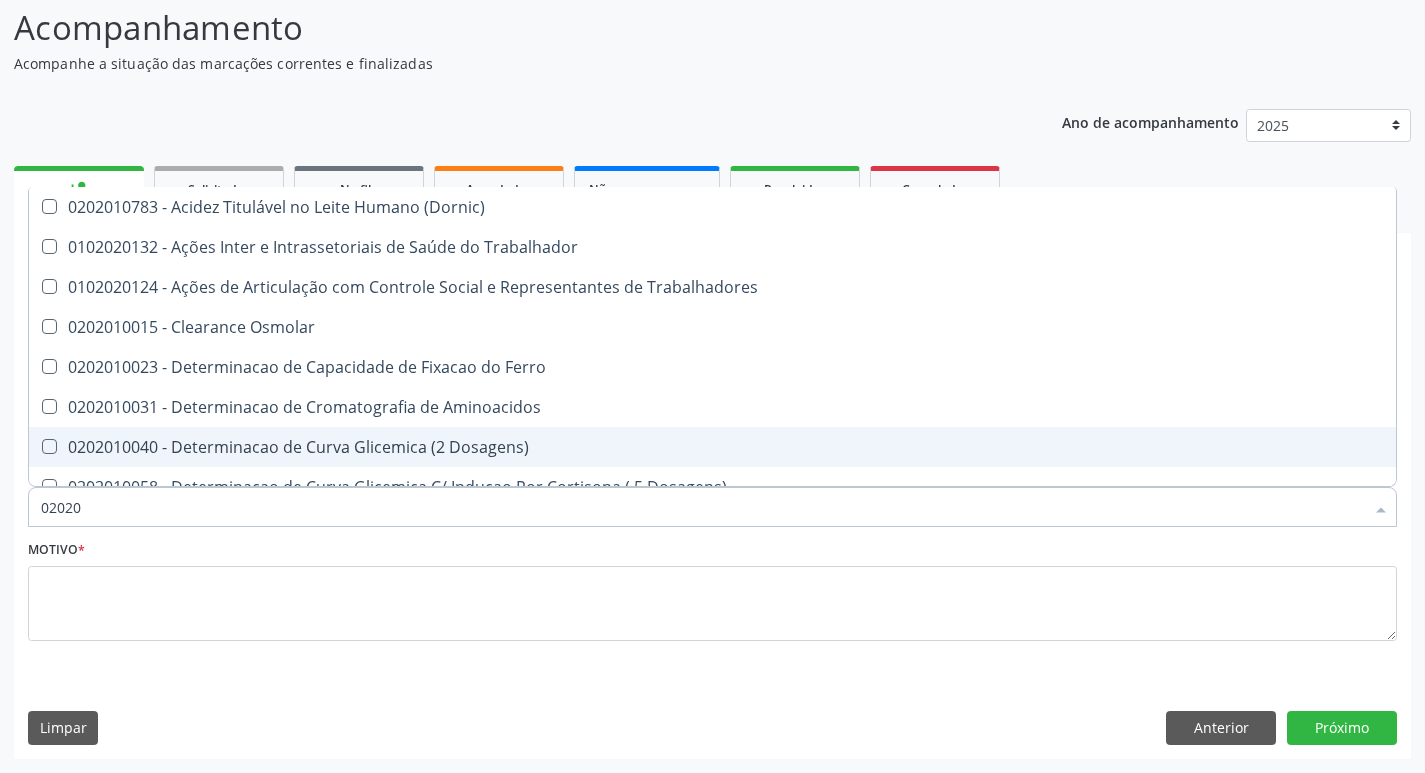 checkbox on "true" 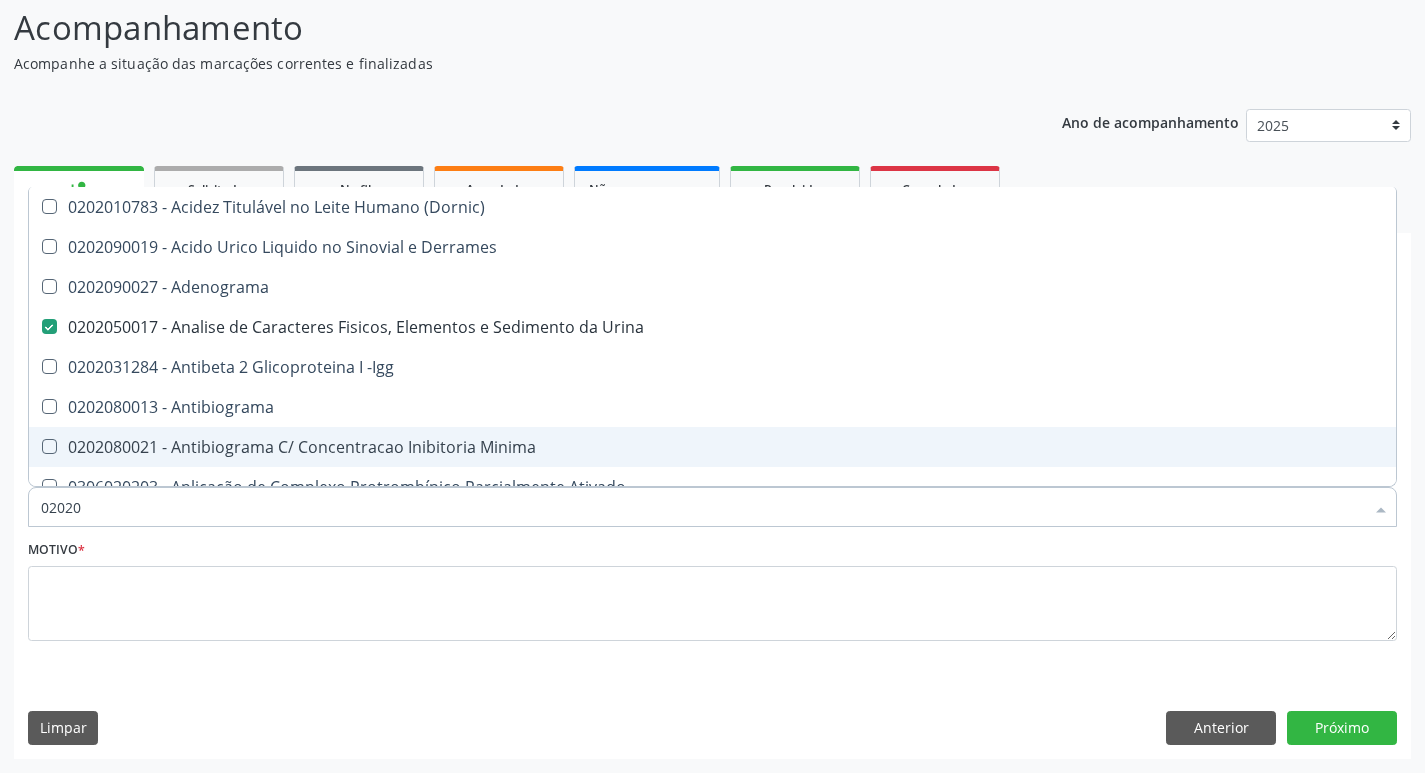 type on "020201" 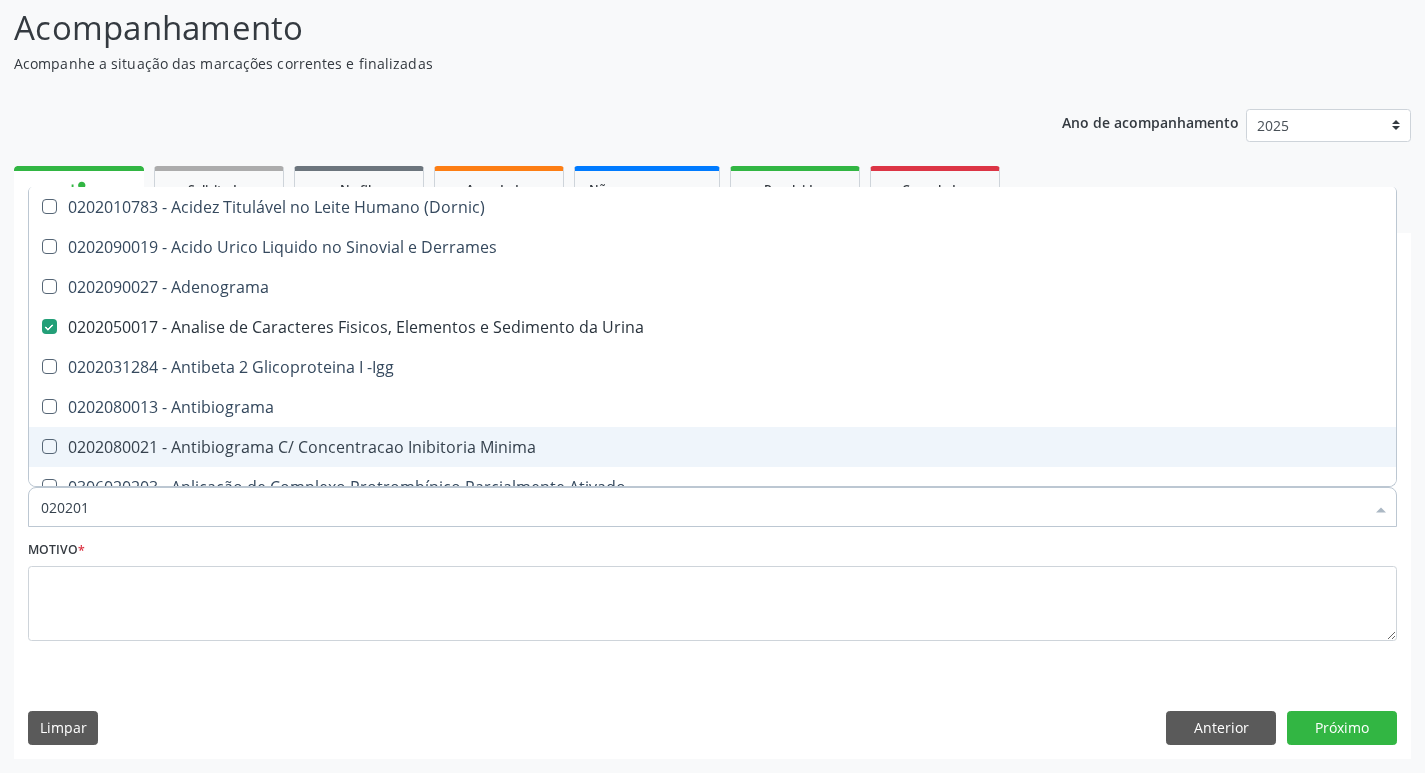 checkbox on "false" 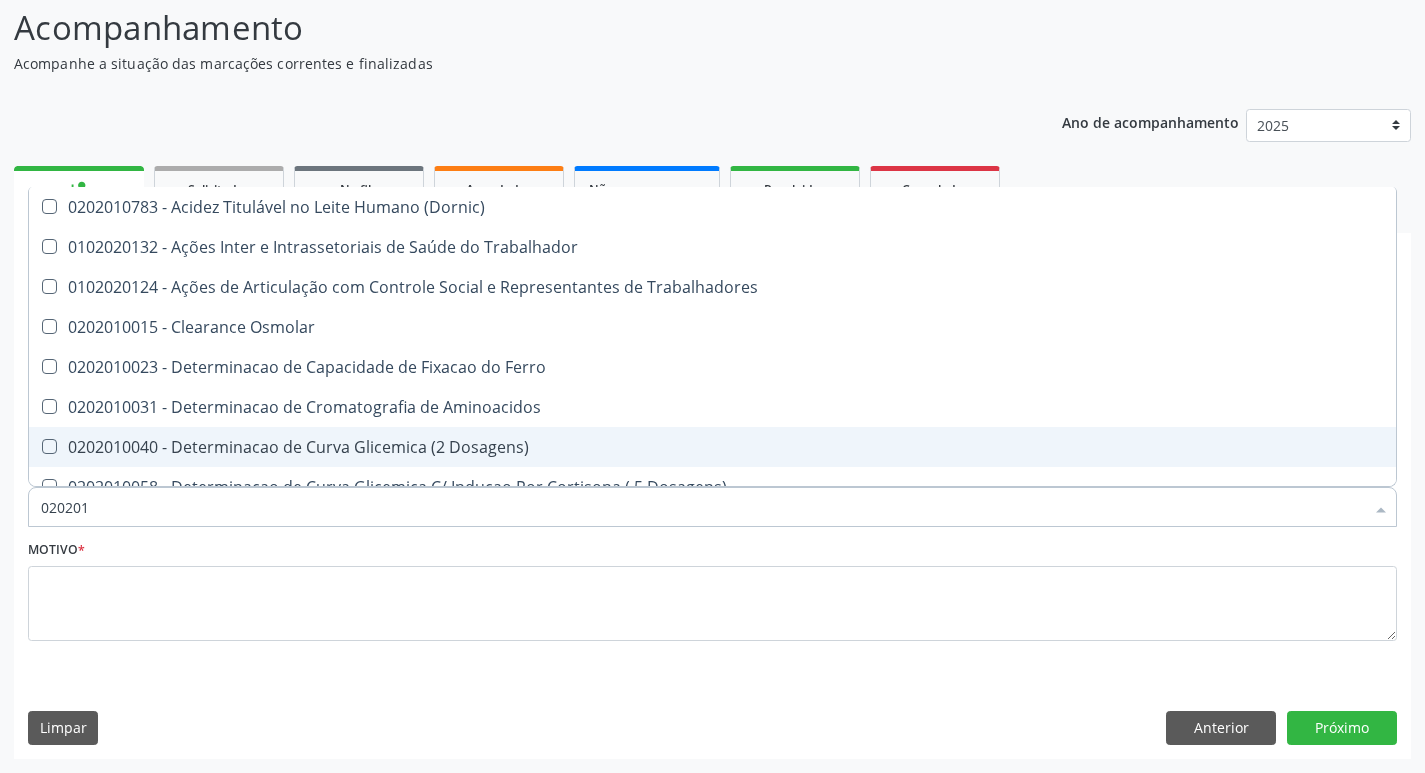type on "0202010" 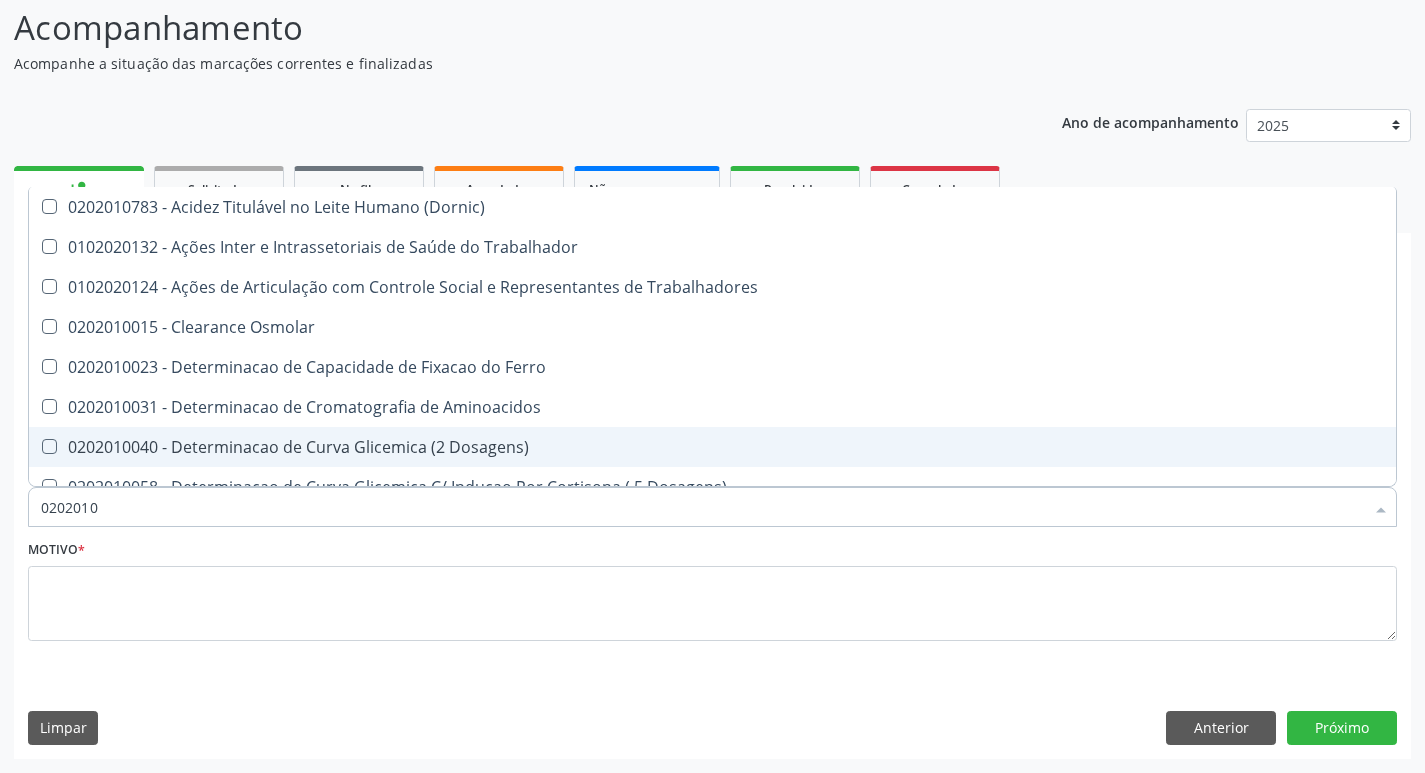 checkbox on "true" 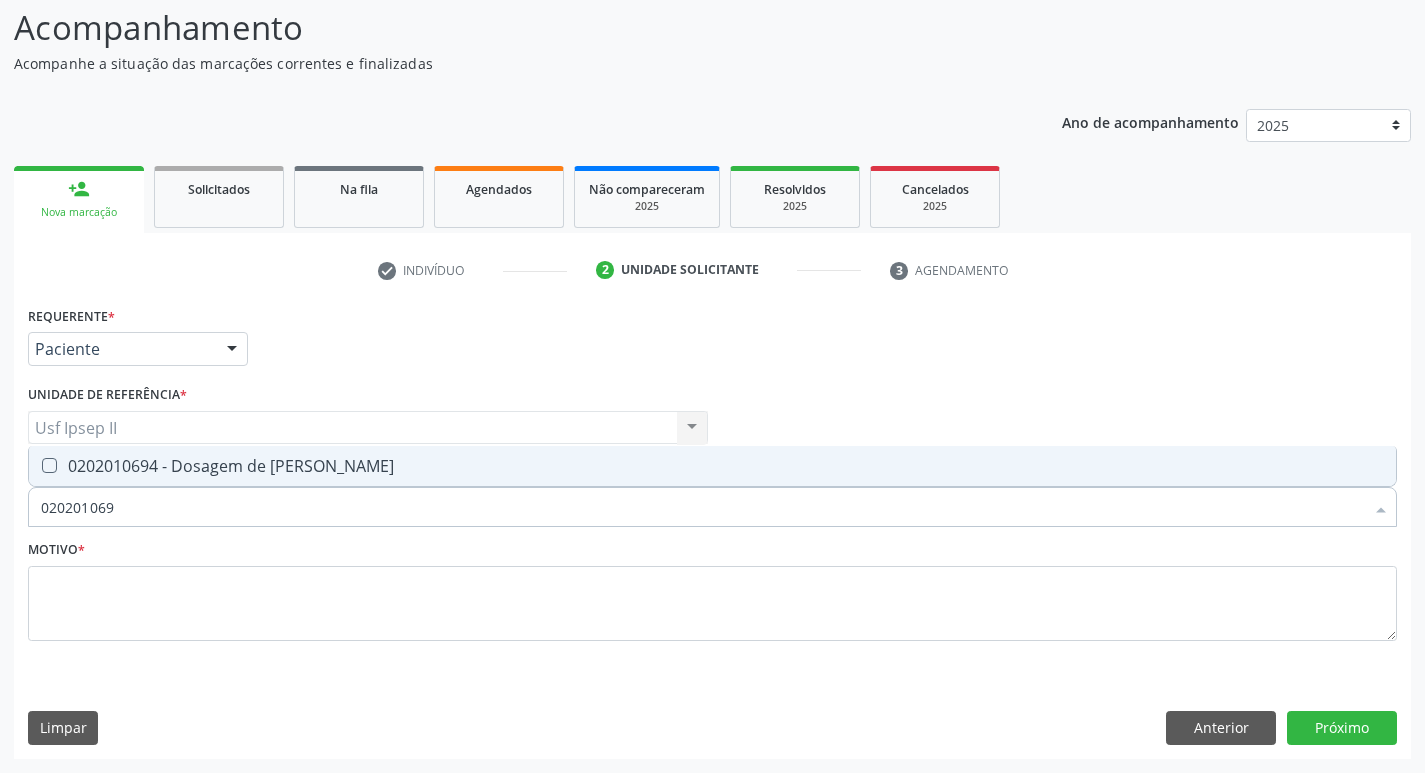 type on "0202010694" 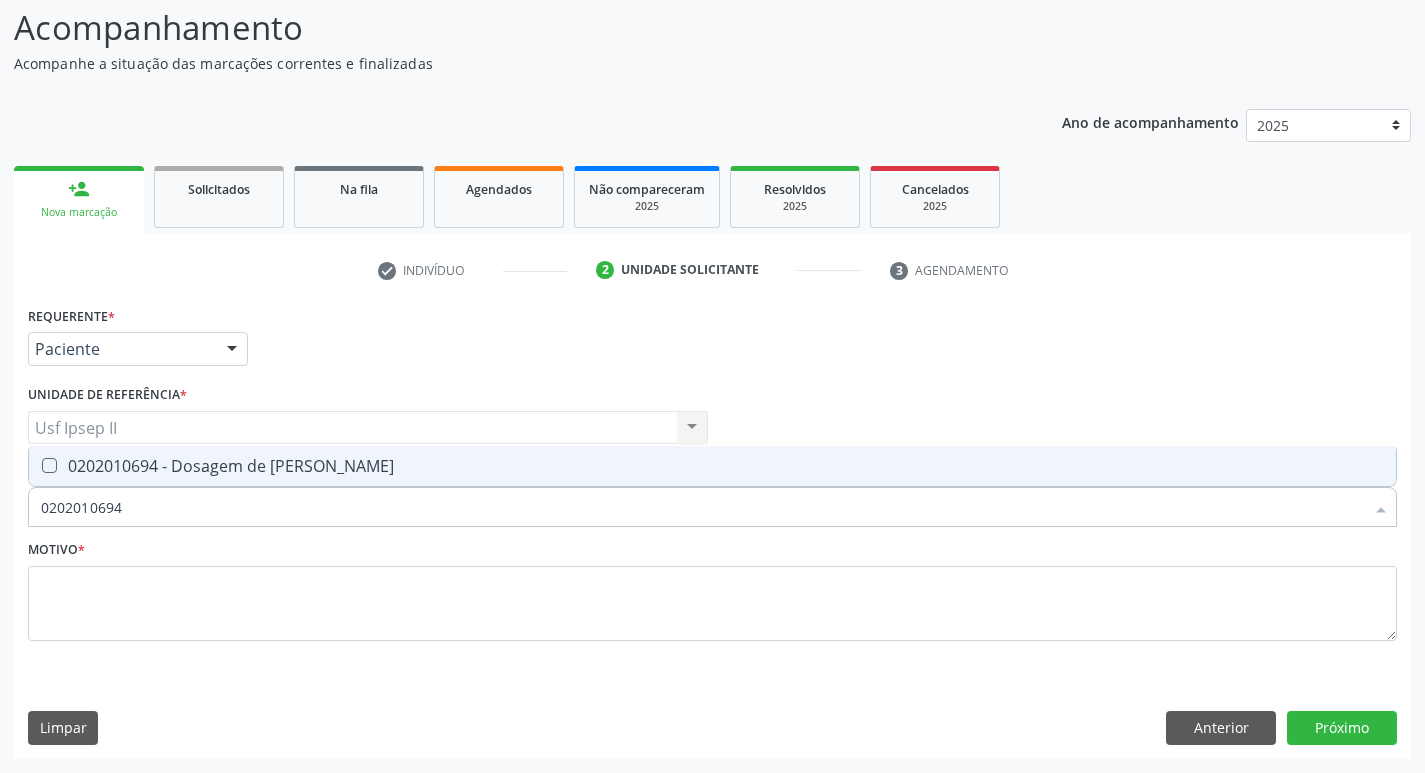 click at bounding box center (49, 465) 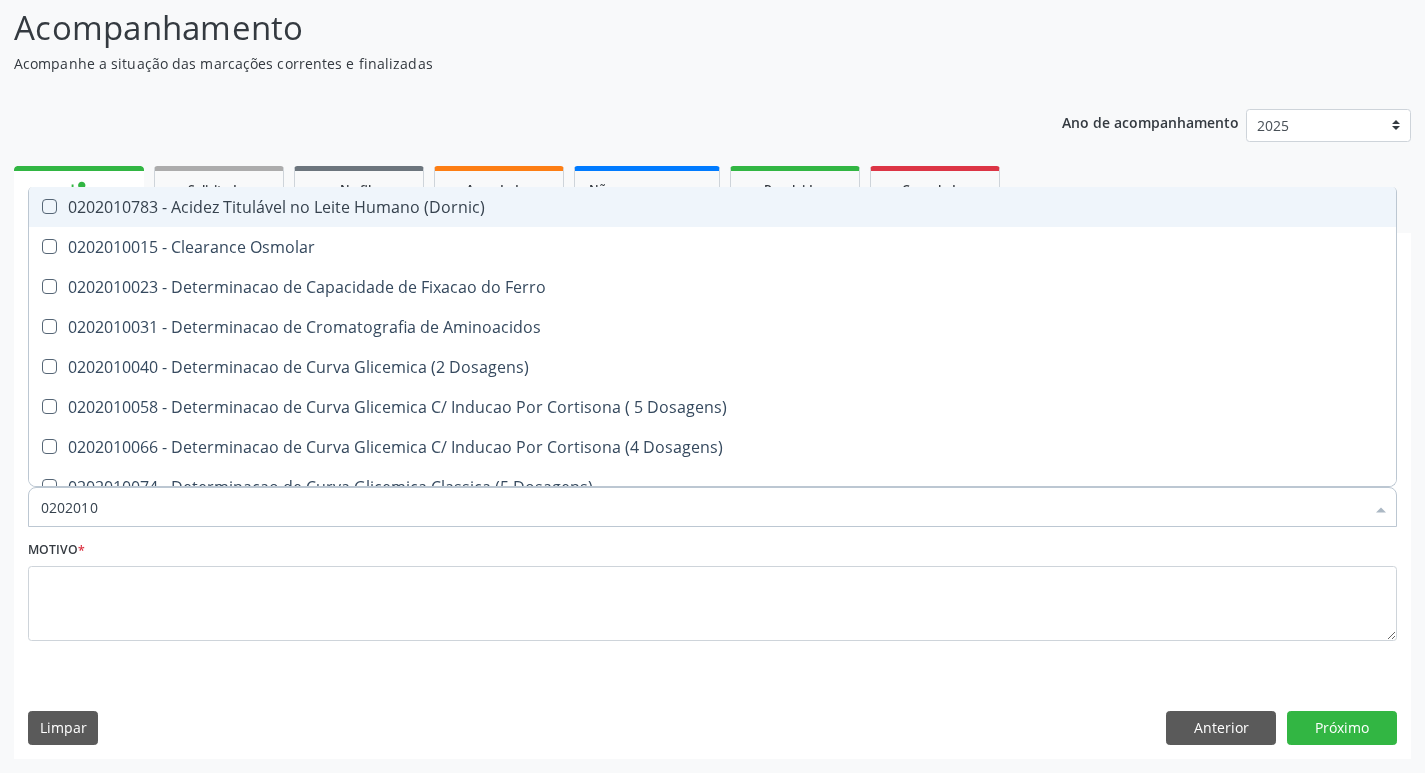 type on "020201" 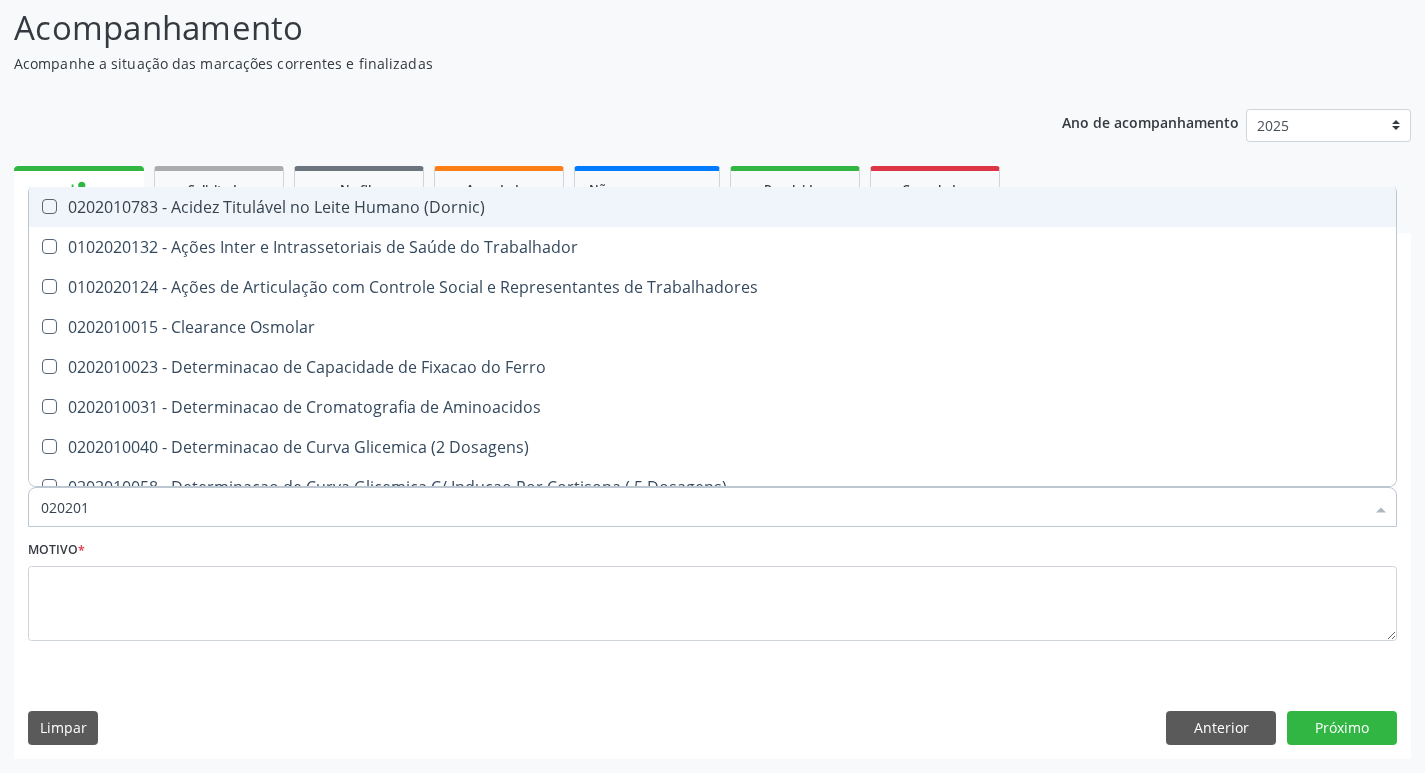 type on "02020" 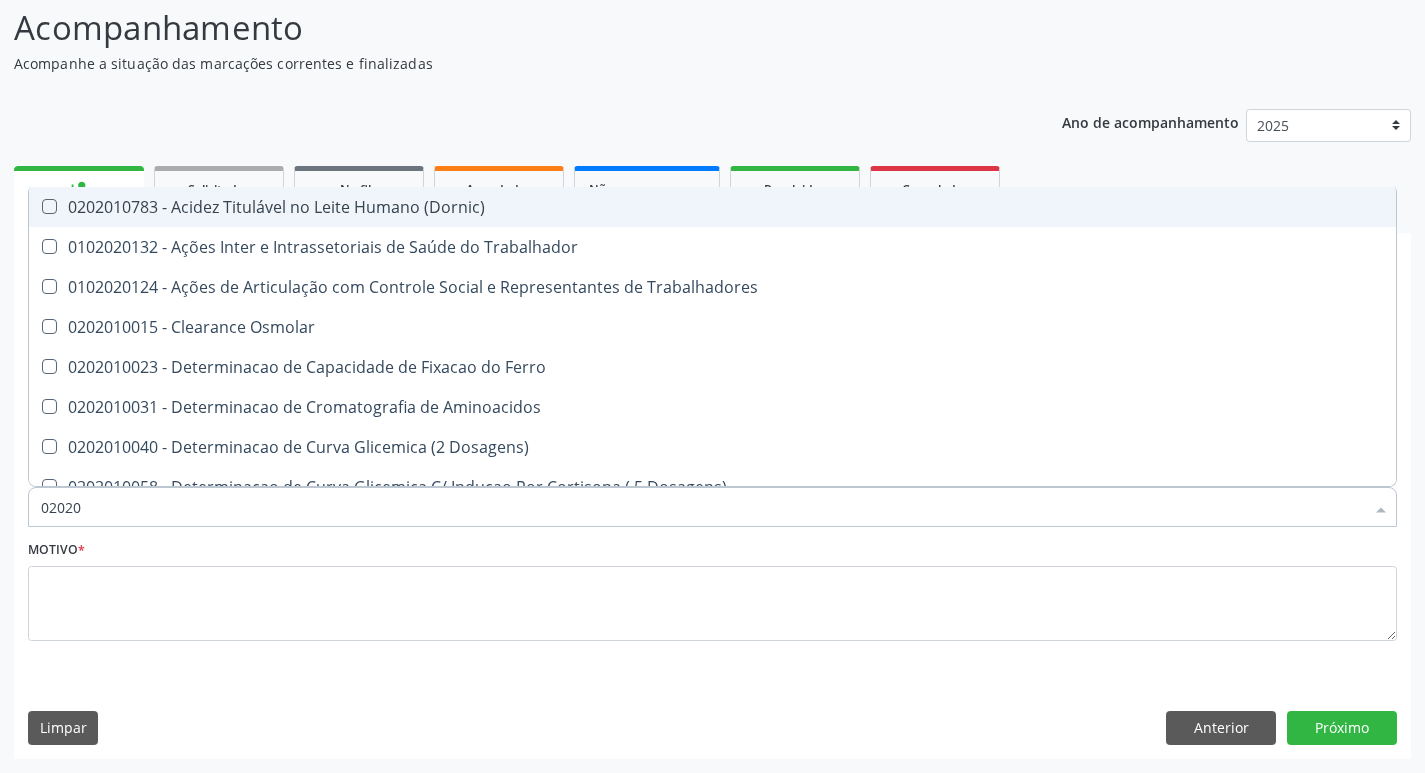 checkbox on "true" 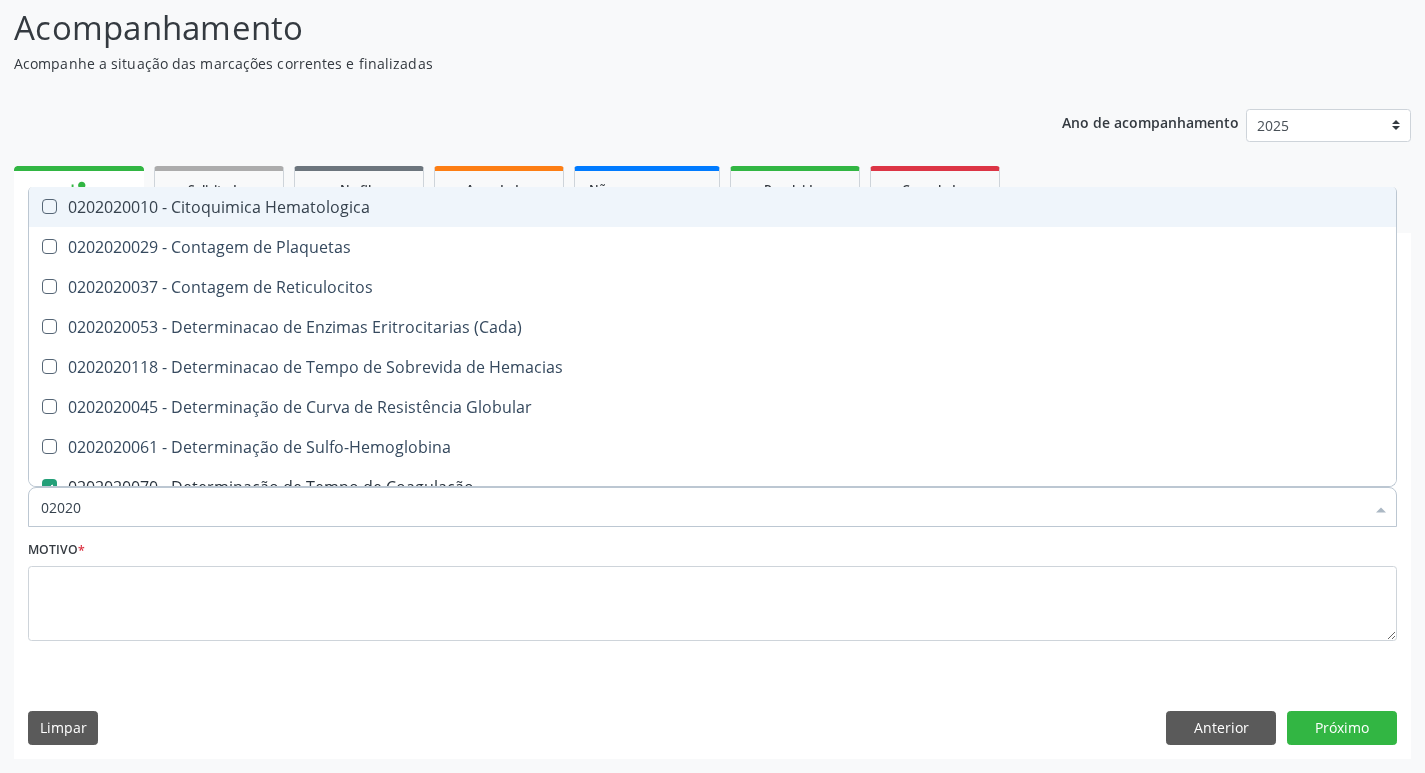 type on "020202" 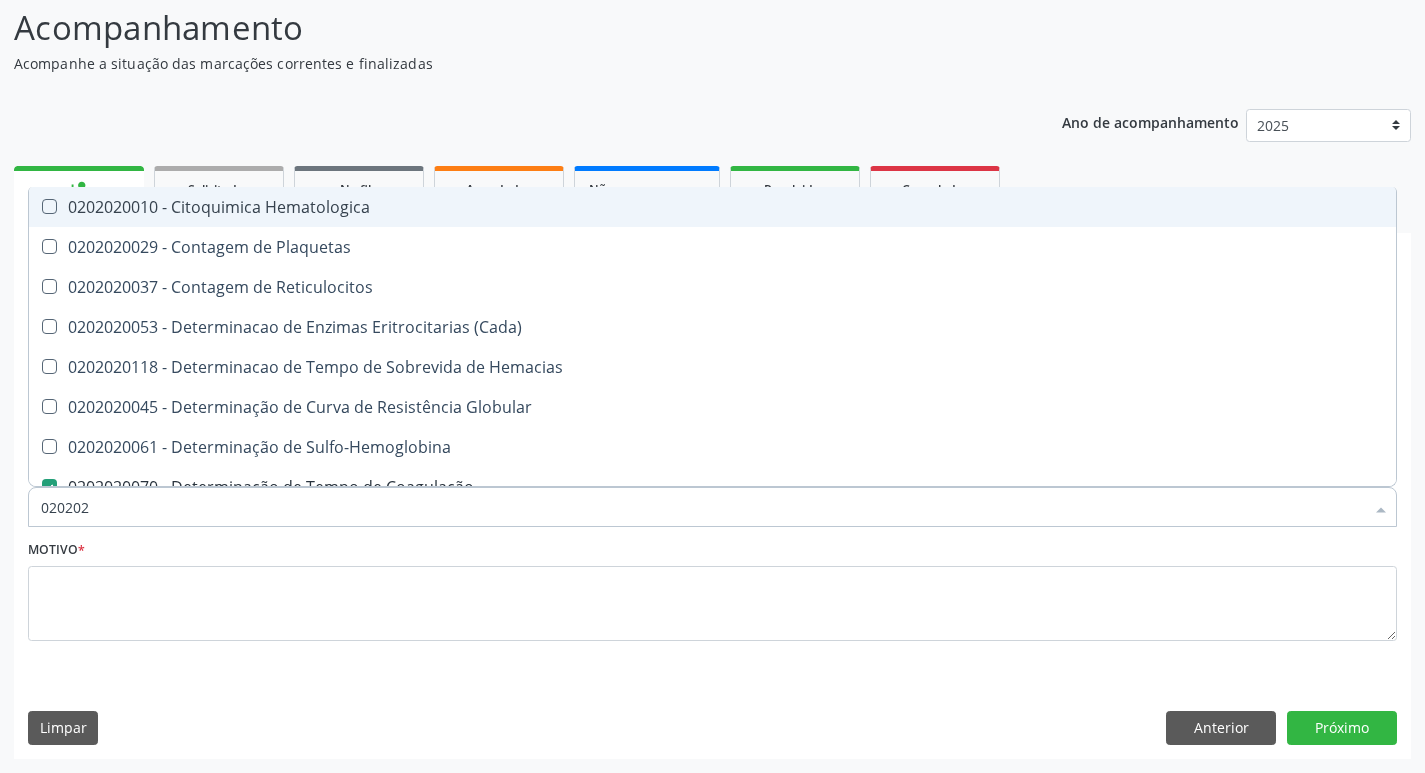 checkbox on "false" 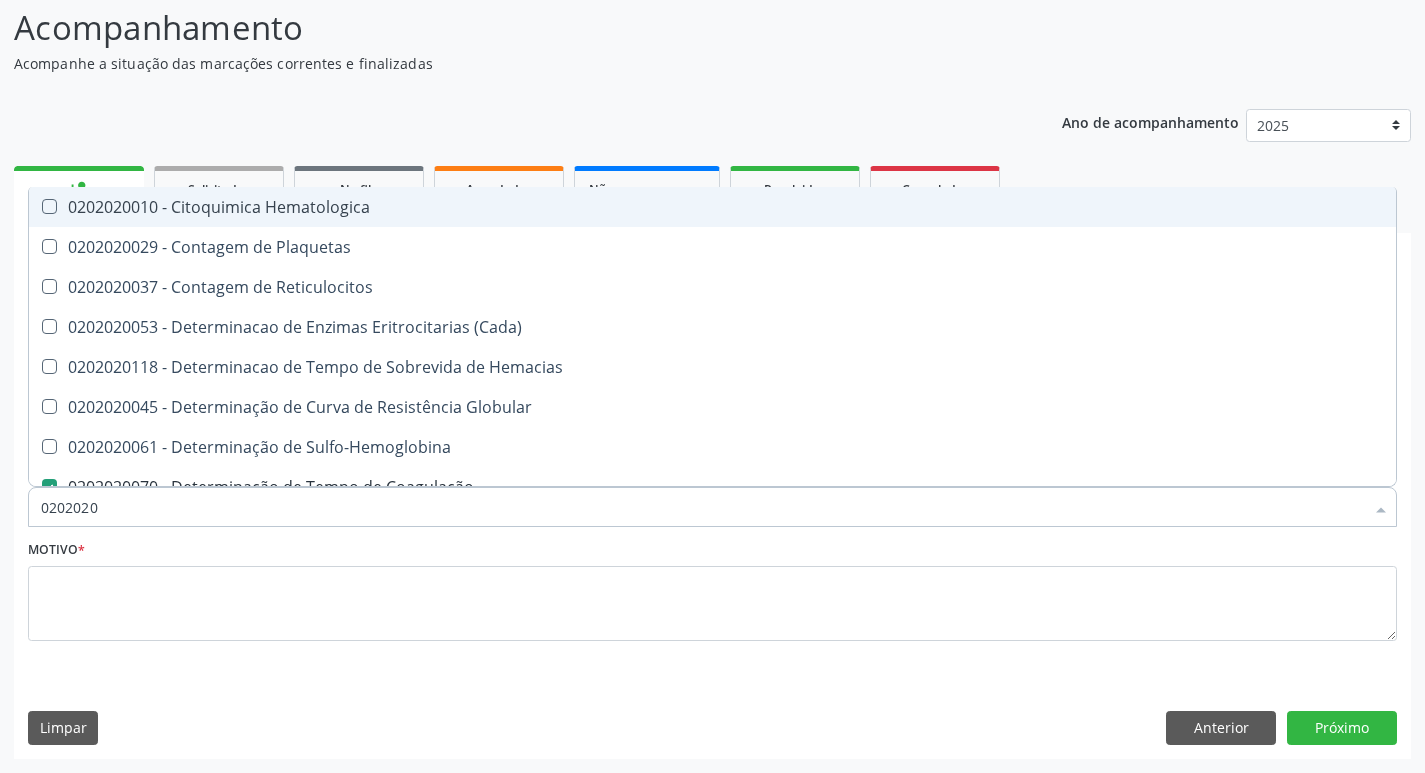 checkbox on "true" 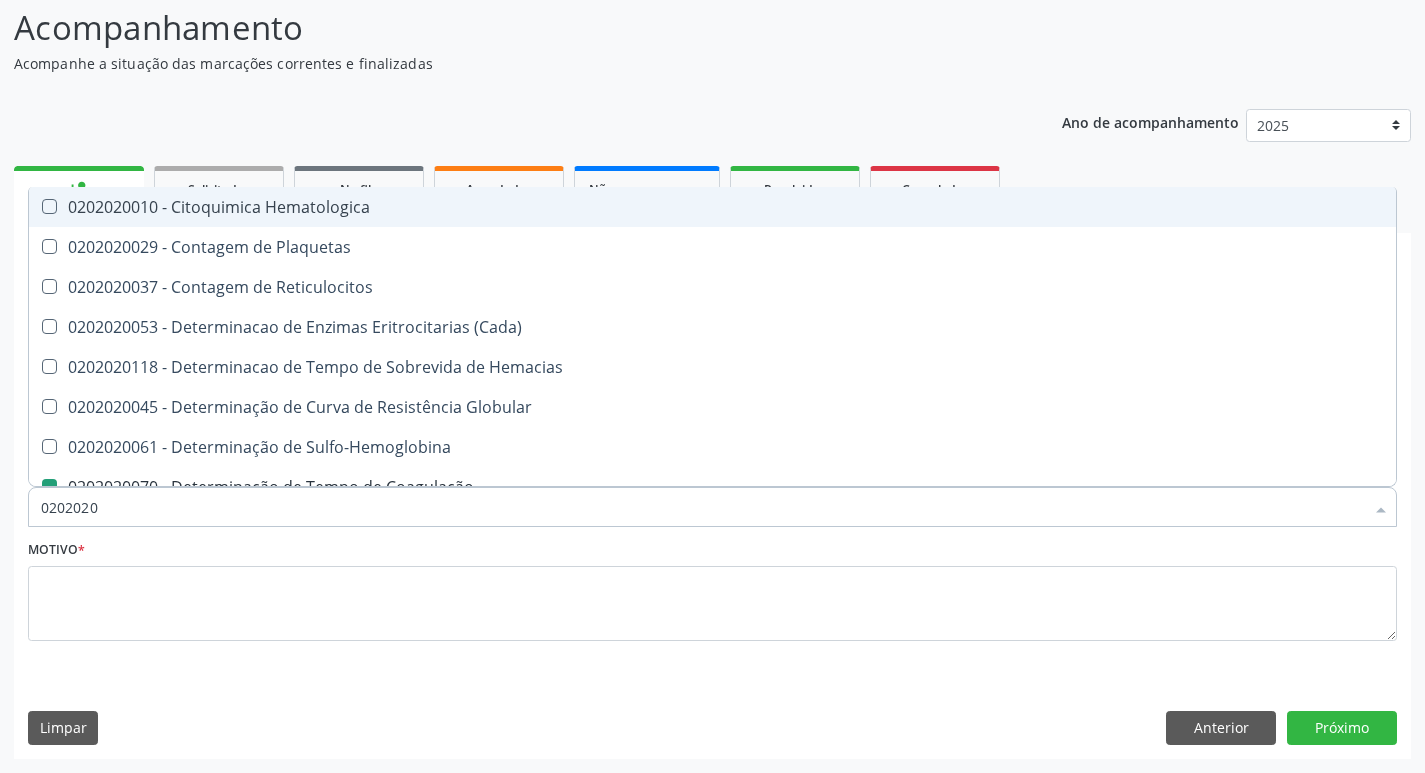 type on "02020202" 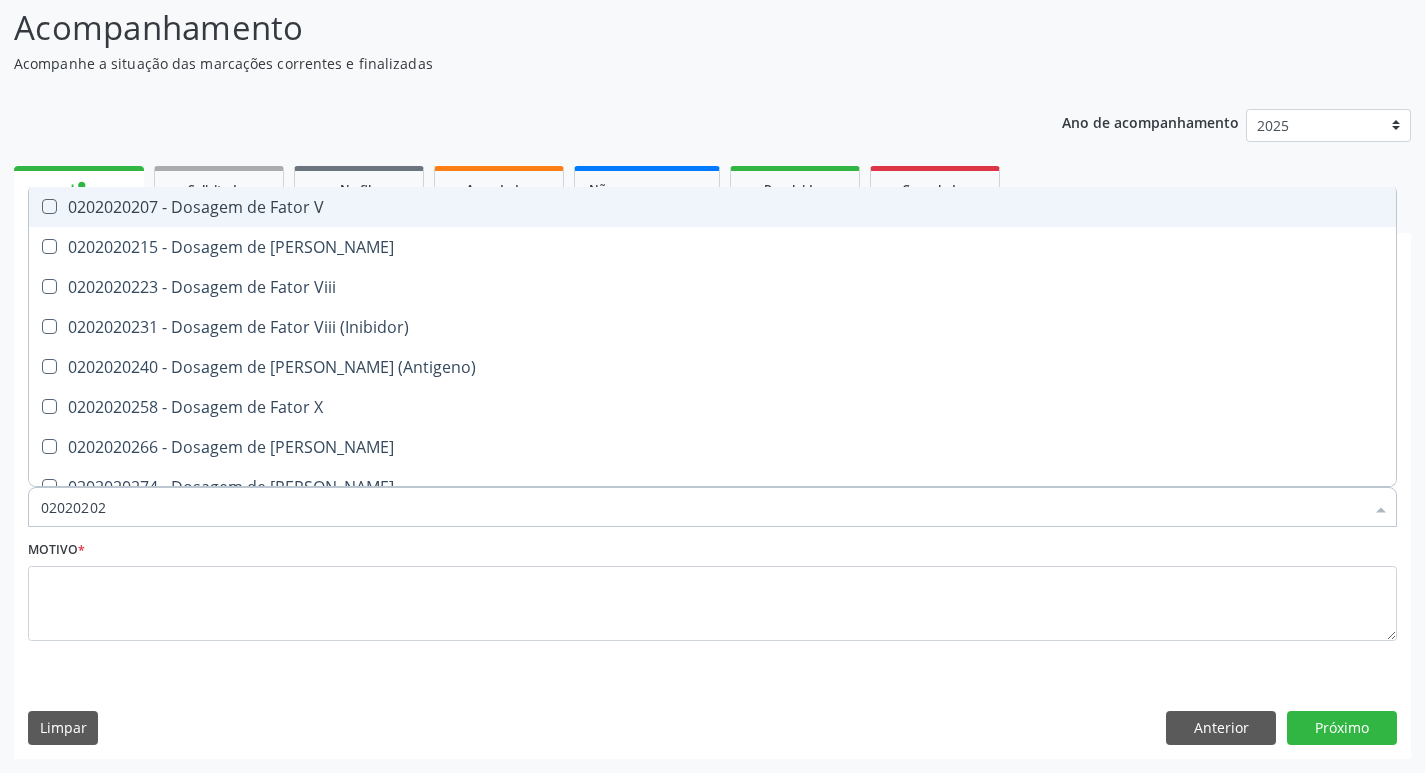 type on "0202020" 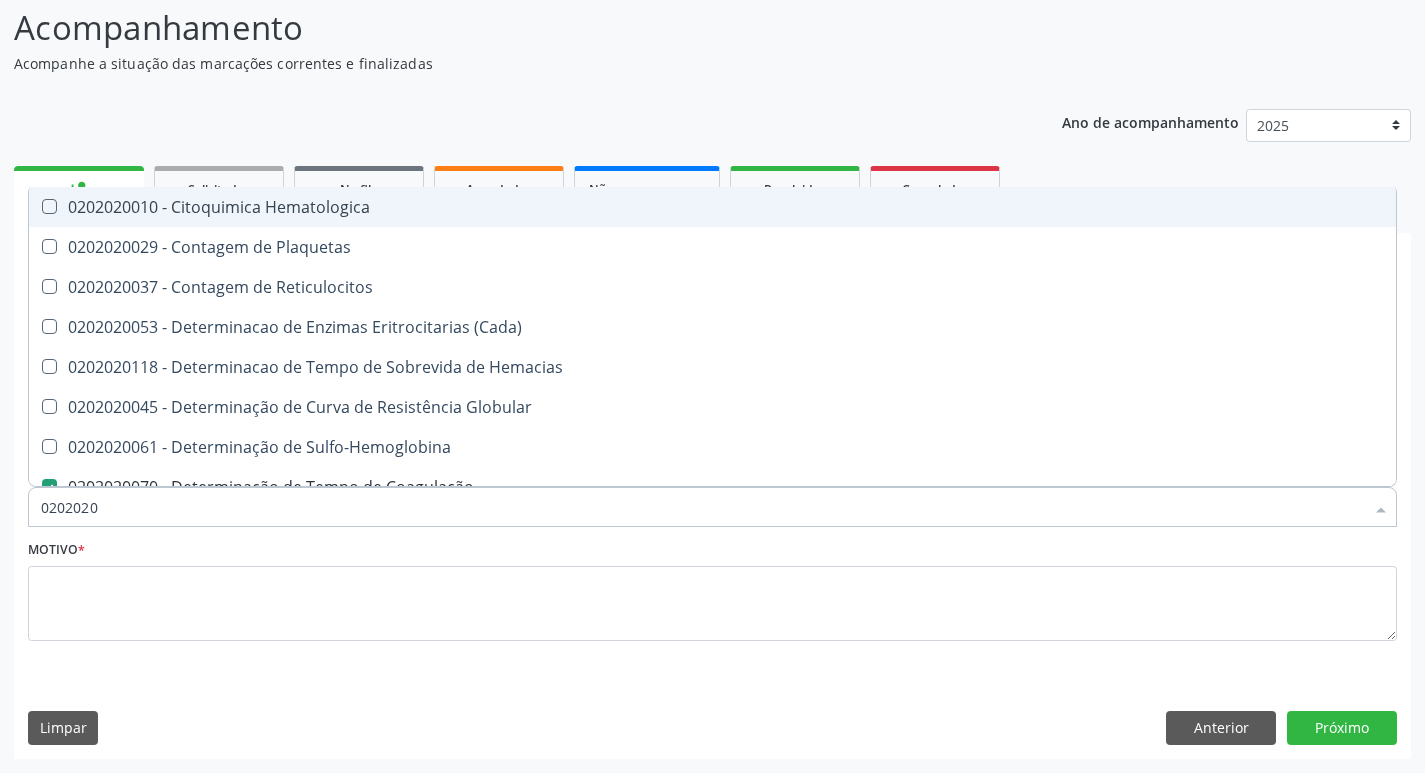 type on "02020201" 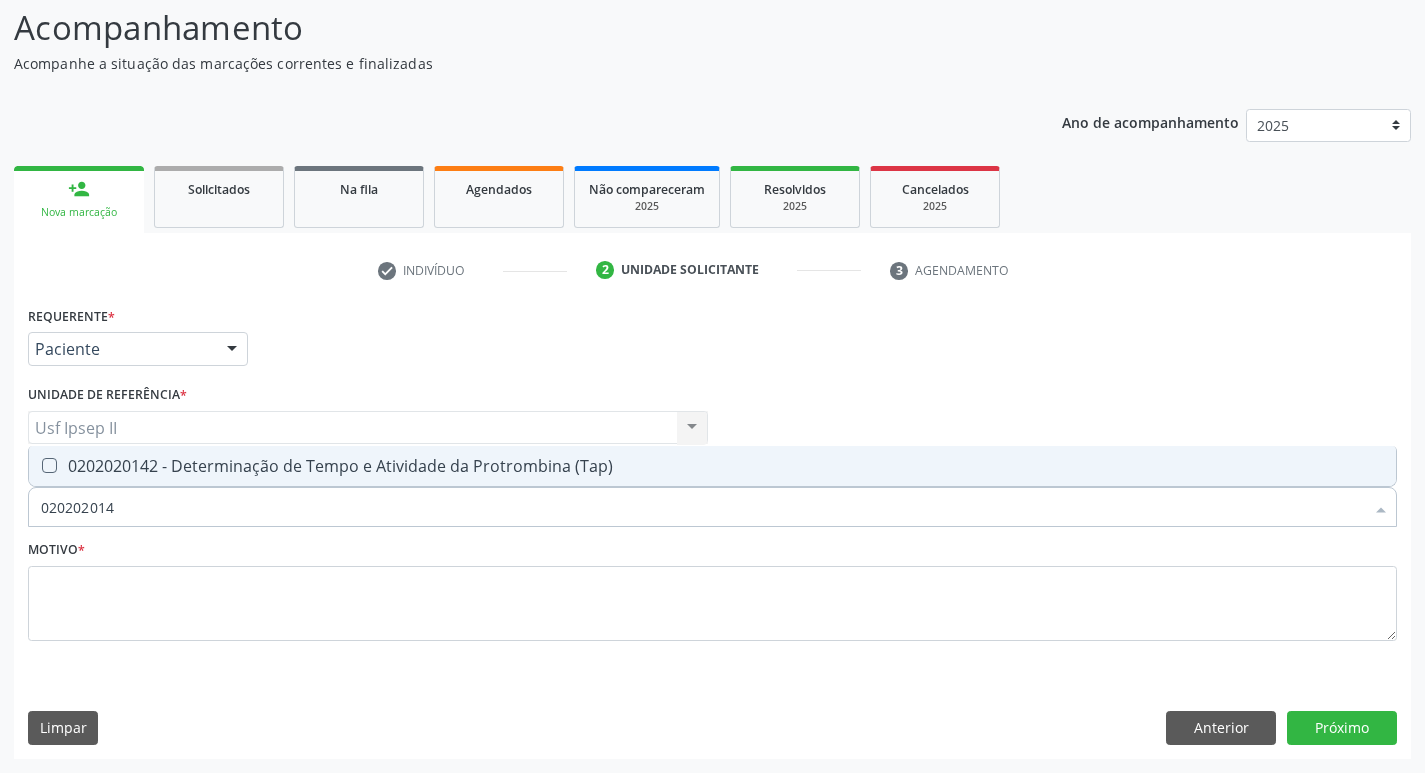 type on "0202020142" 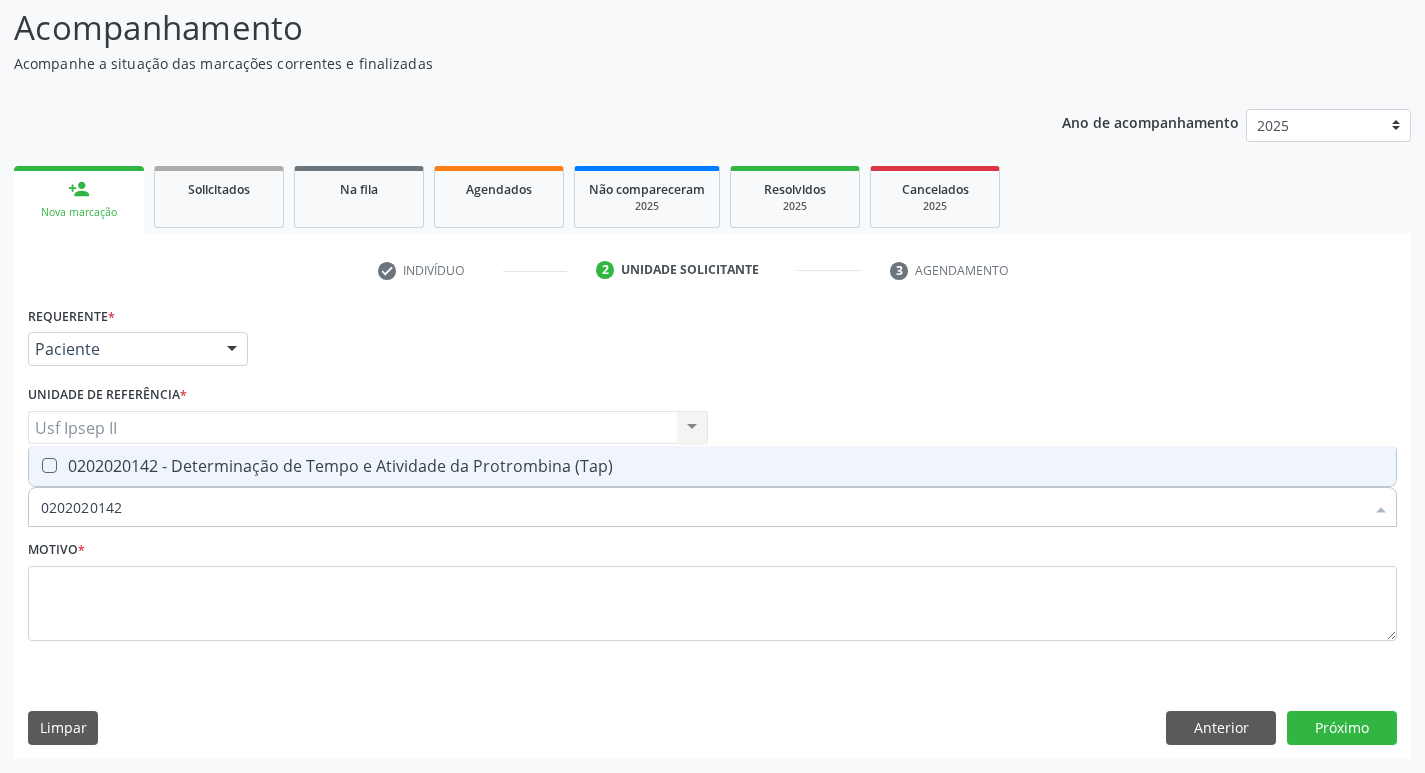 click at bounding box center [49, 465] 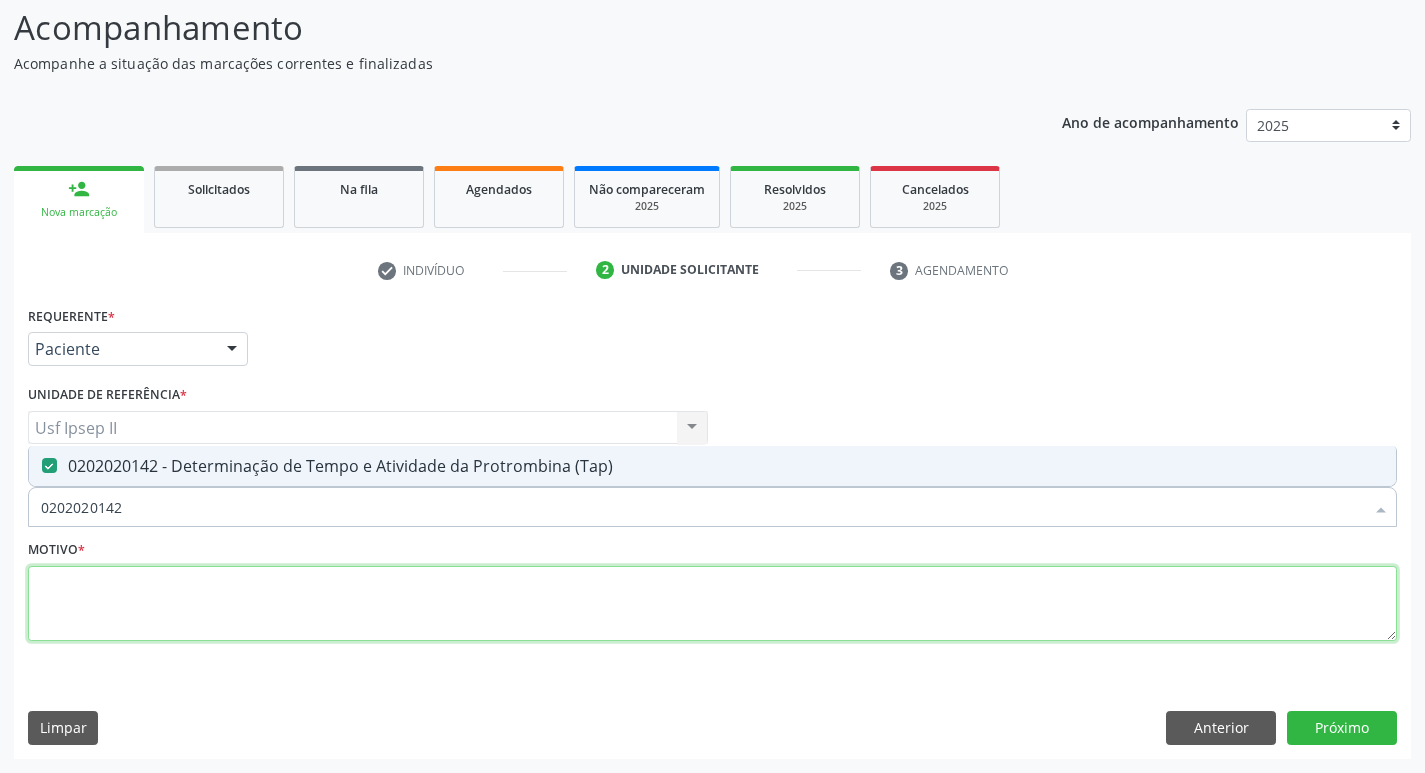click at bounding box center (712, 604) 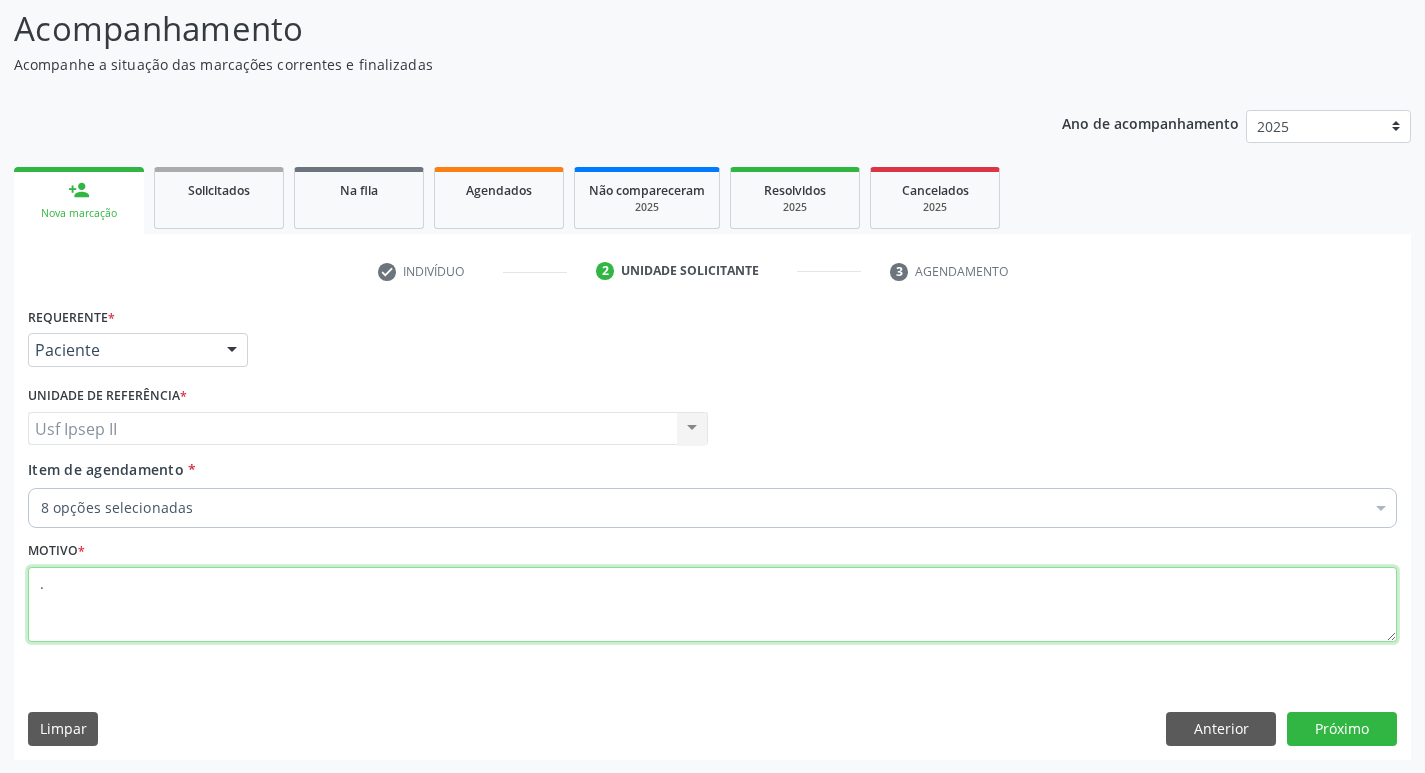 scroll, scrollTop: 133, scrollLeft: 0, axis: vertical 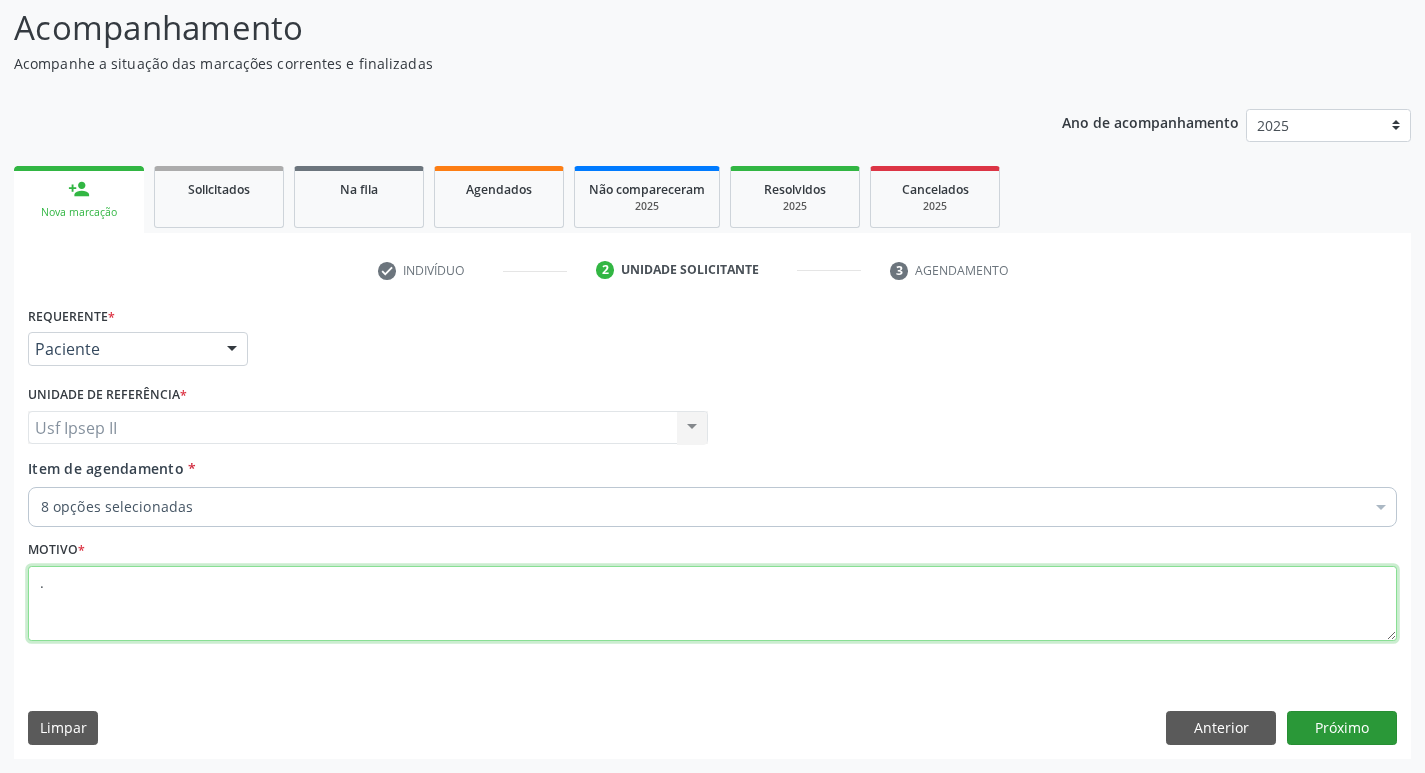 type on "." 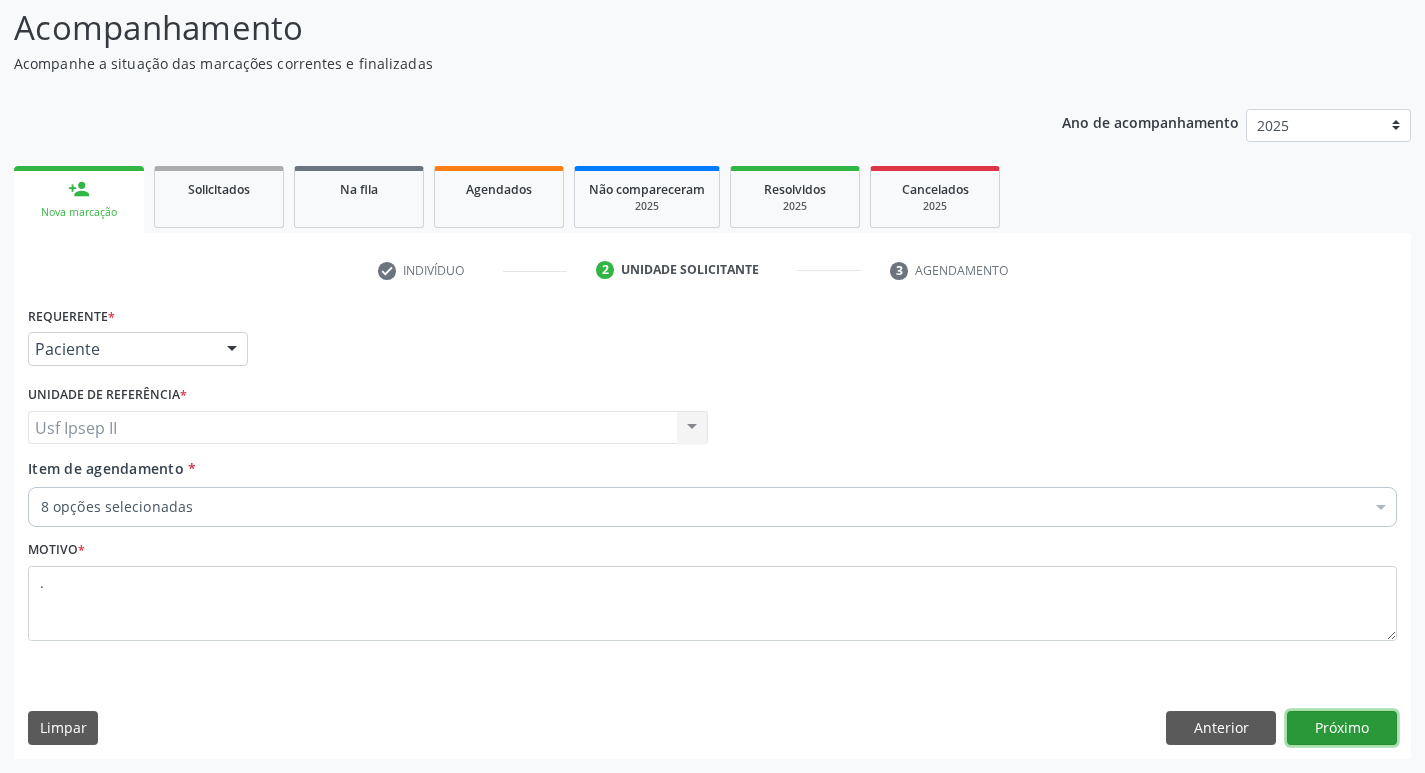 click on "Próximo" at bounding box center [1342, 728] 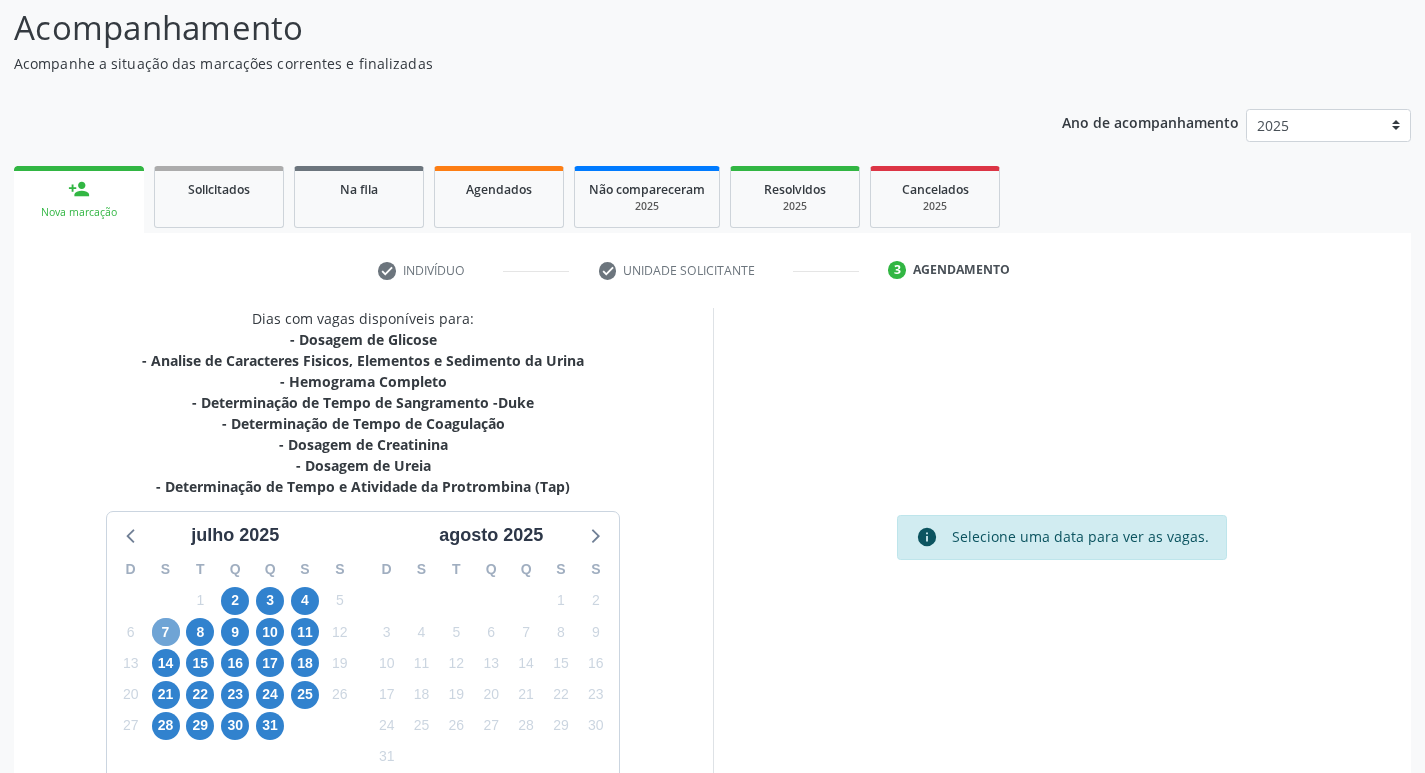 click on "7" at bounding box center [166, 632] 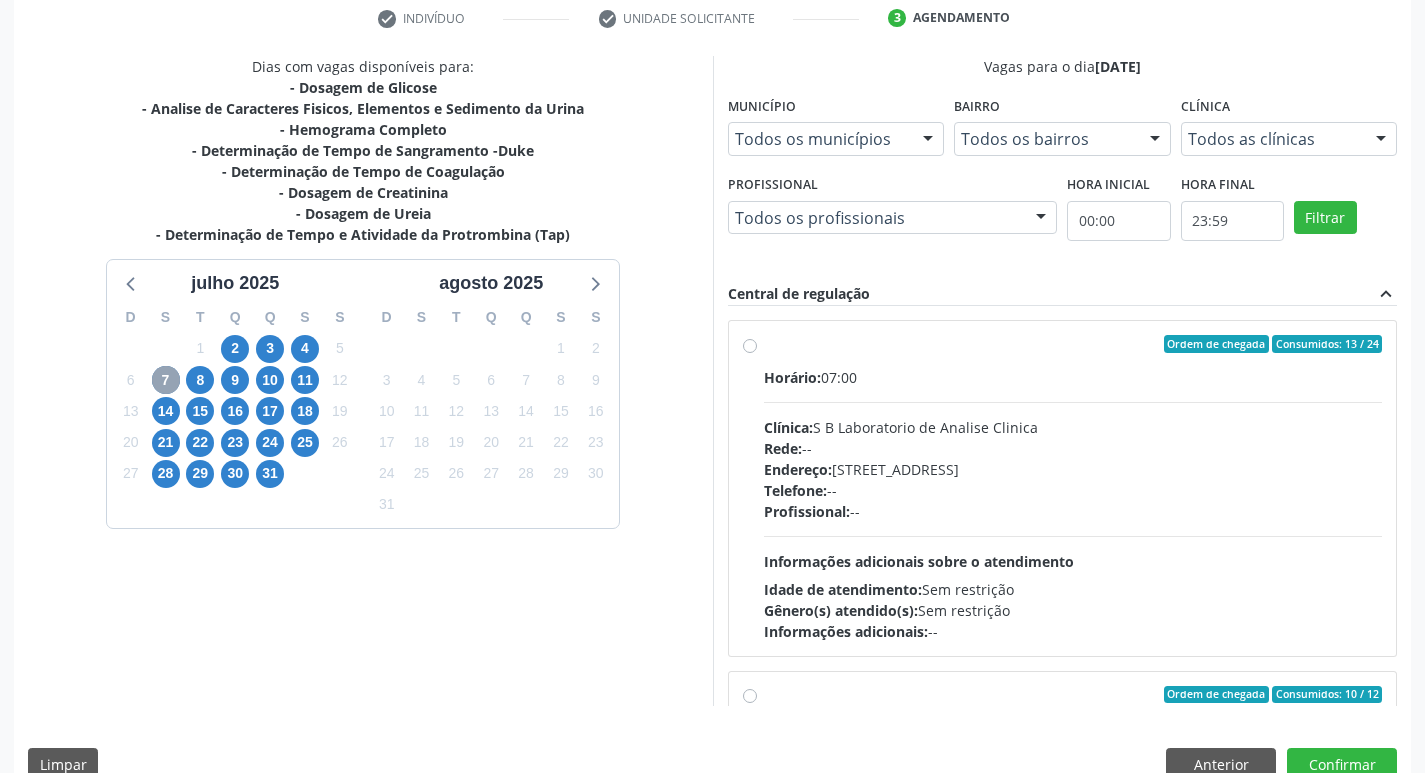 scroll, scrollTop: 422, scrollLeft: 0, axis: vertical 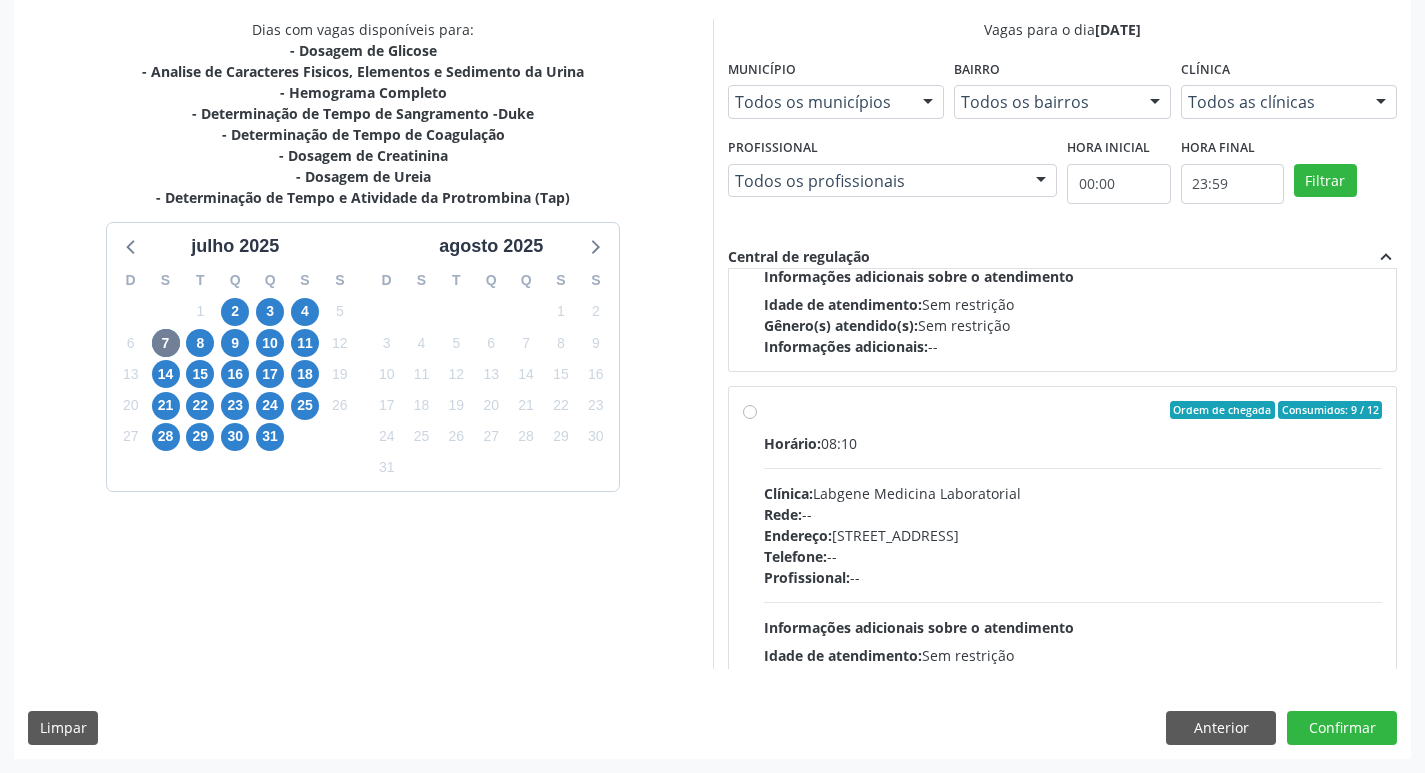 click on "Ordem de chegada
Consumidos: 9 / 12
Horário:   08:10
Clínica:  Labgene Medicina Laboratorial
Rede:
--
Endereço:   [STREET_ADDRESS]
Telefone:   --
Profissional:
--
Informações adicionais sobre o atendimento
Idade de atendimento:
Sem restrição
Gênero(s) atendido(s):
Sem restrição
Informações adicionais:
--" at bounding box center (1073, 554) 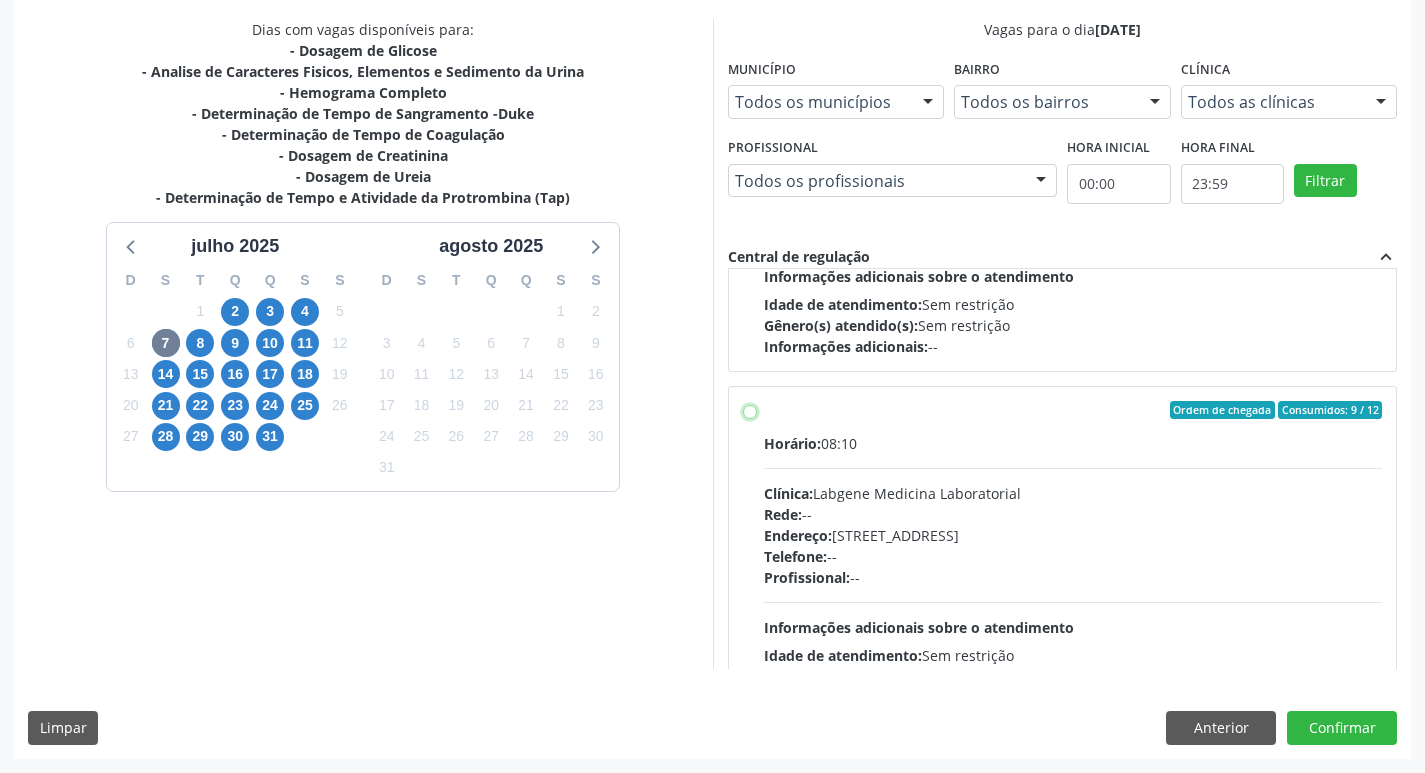 click on "Ordem de chegada
Consumidos: 9 / 12
Horário:   08:10
Clínica:  Labgene Medicina Laboratorial
Rede:
--
Endereço:   [STREET_ADDRESS]
Telefone:   --
Profissional:
--
Informações adicionais sobre o atendimento
Idade de atendimento:
Sem restrição
Gênero(s) atendido(s):
Sem restrição
Informações adicionais:
--" at bounding box center (750, 410) 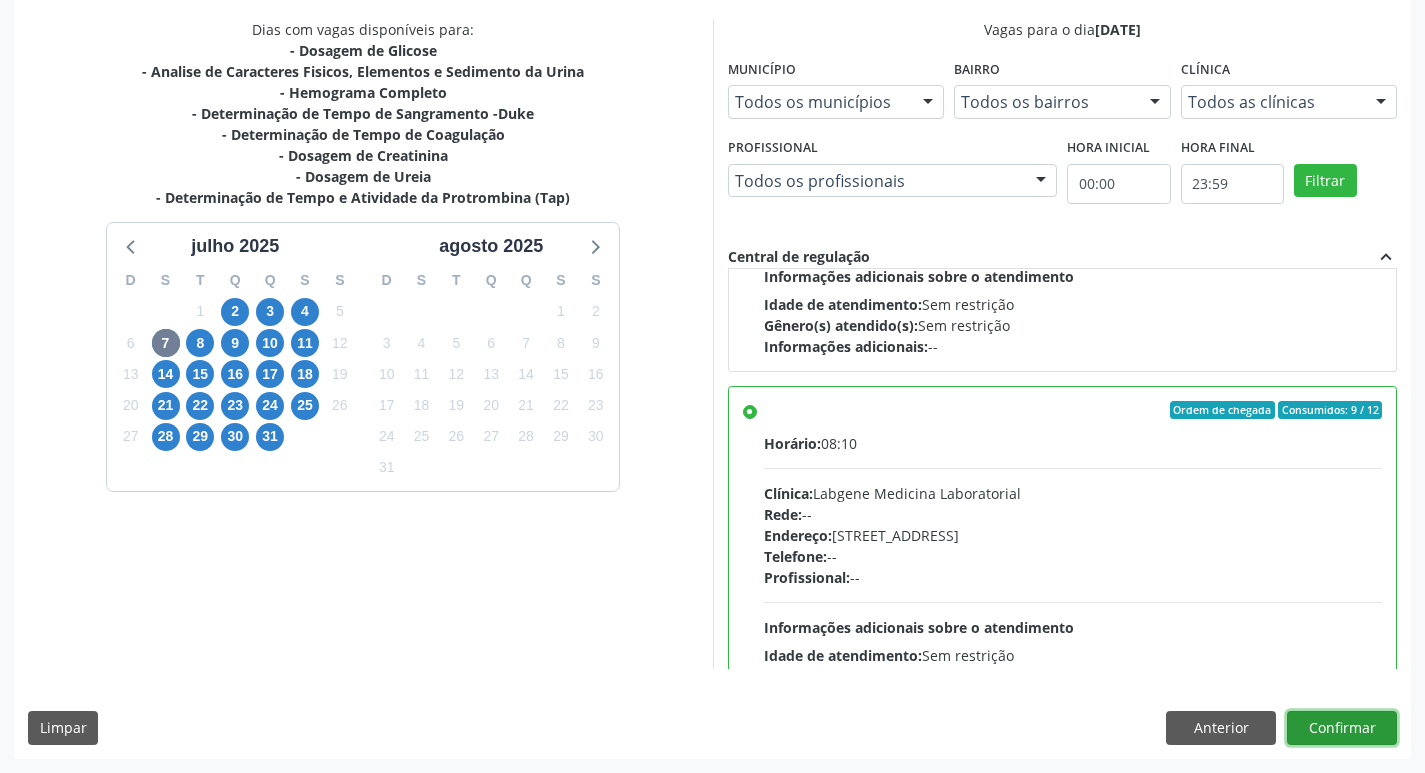 click on "Confirmar" at bounding box center (1342, 728) 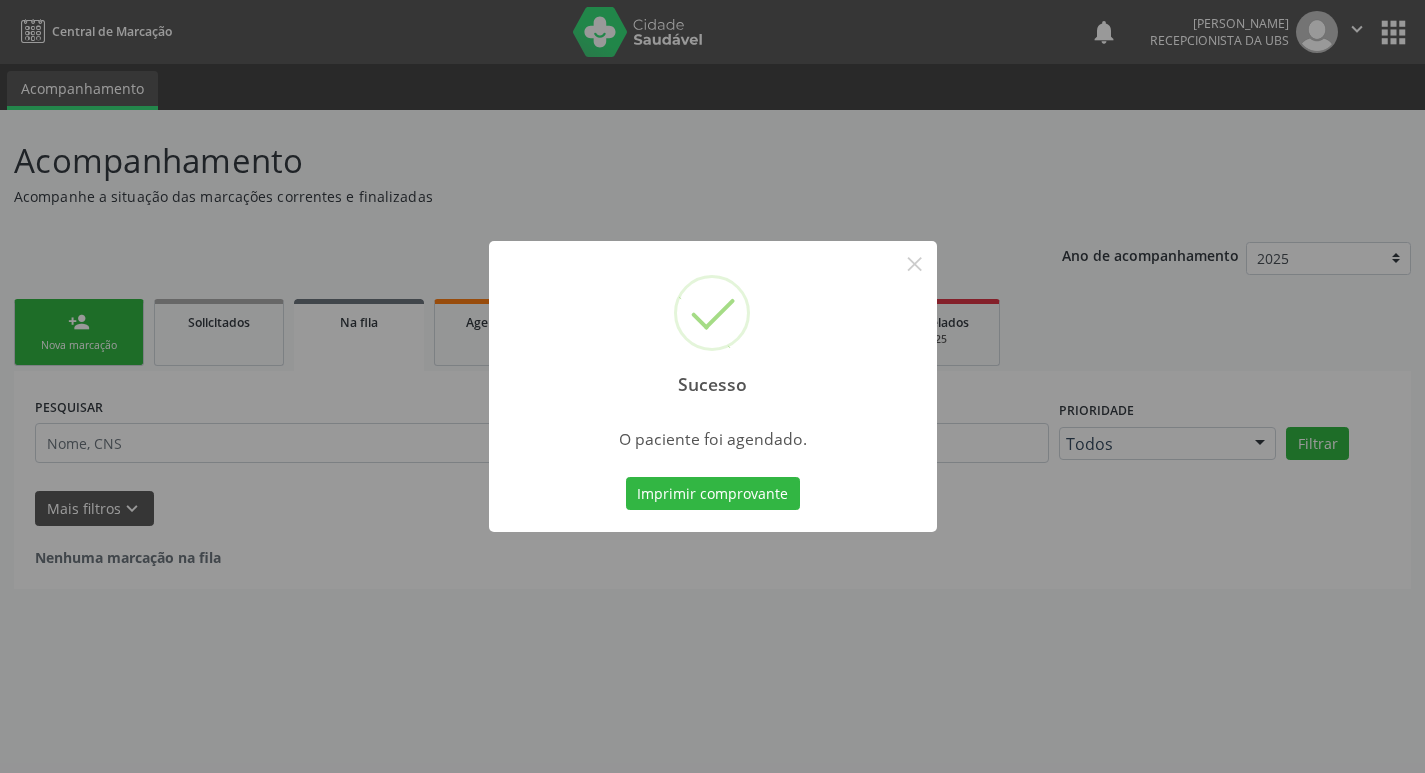 scroll, scrollTop: 0, scrollLeft: 0, axis: both 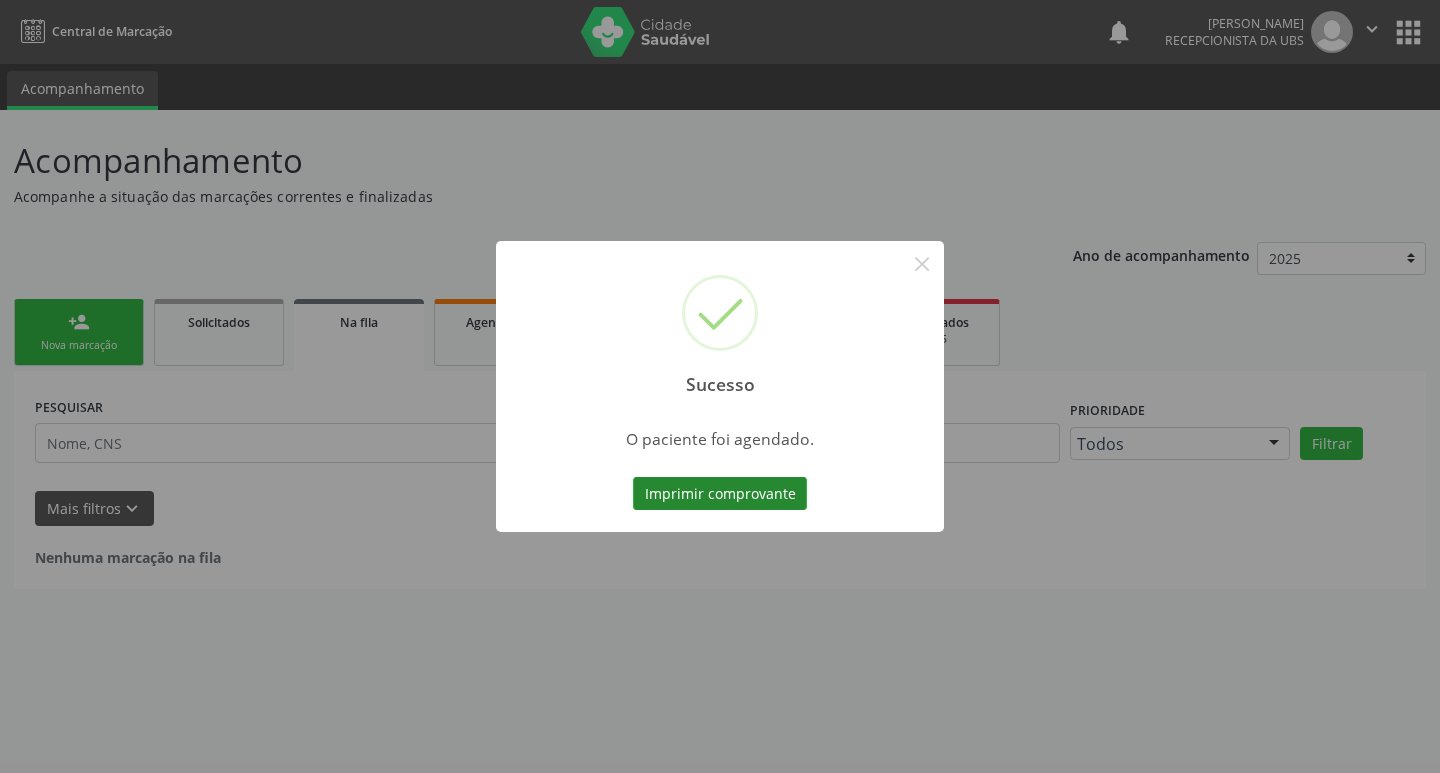click on "Imprimir comprovante" at bounding box center (720, 494) 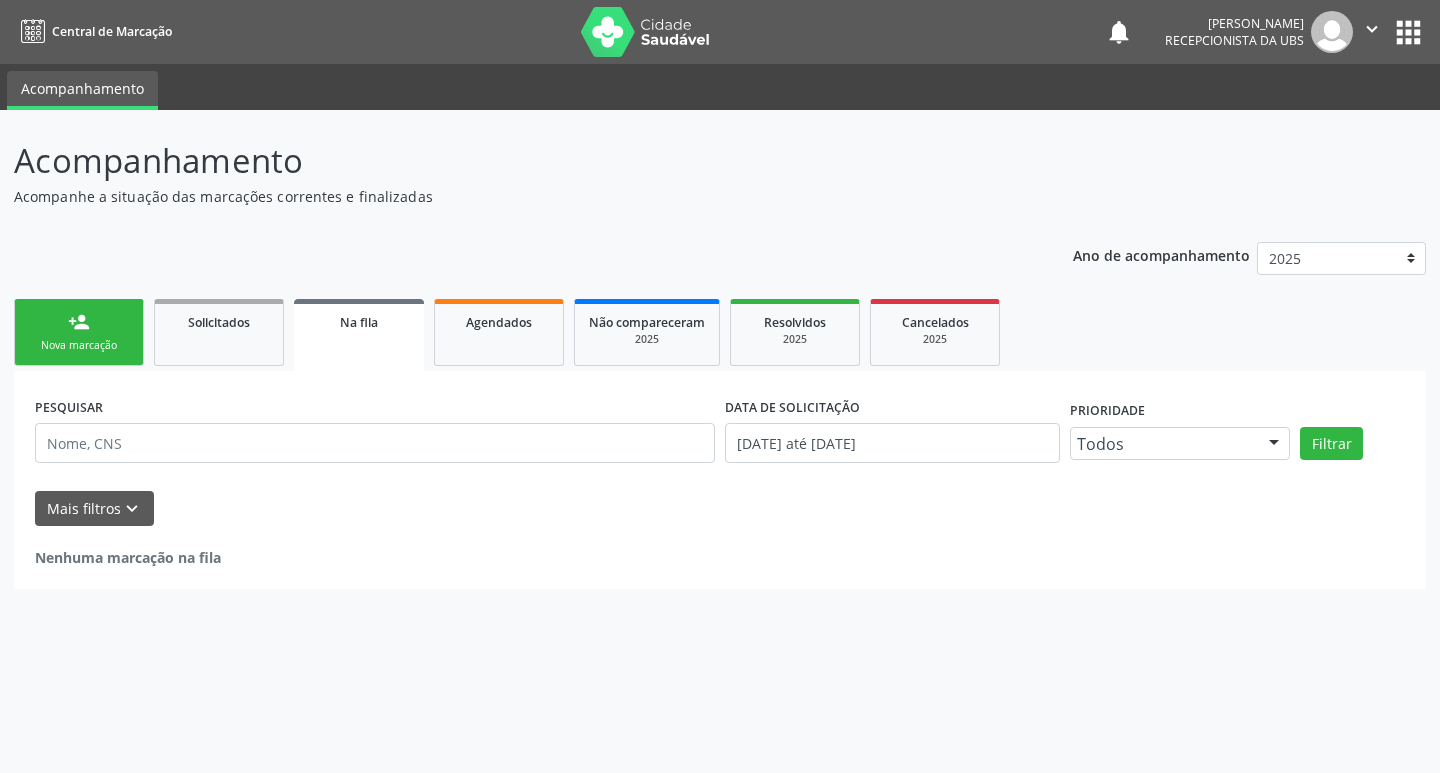 click on "Nova marcação" at bounding box center (79, 345) 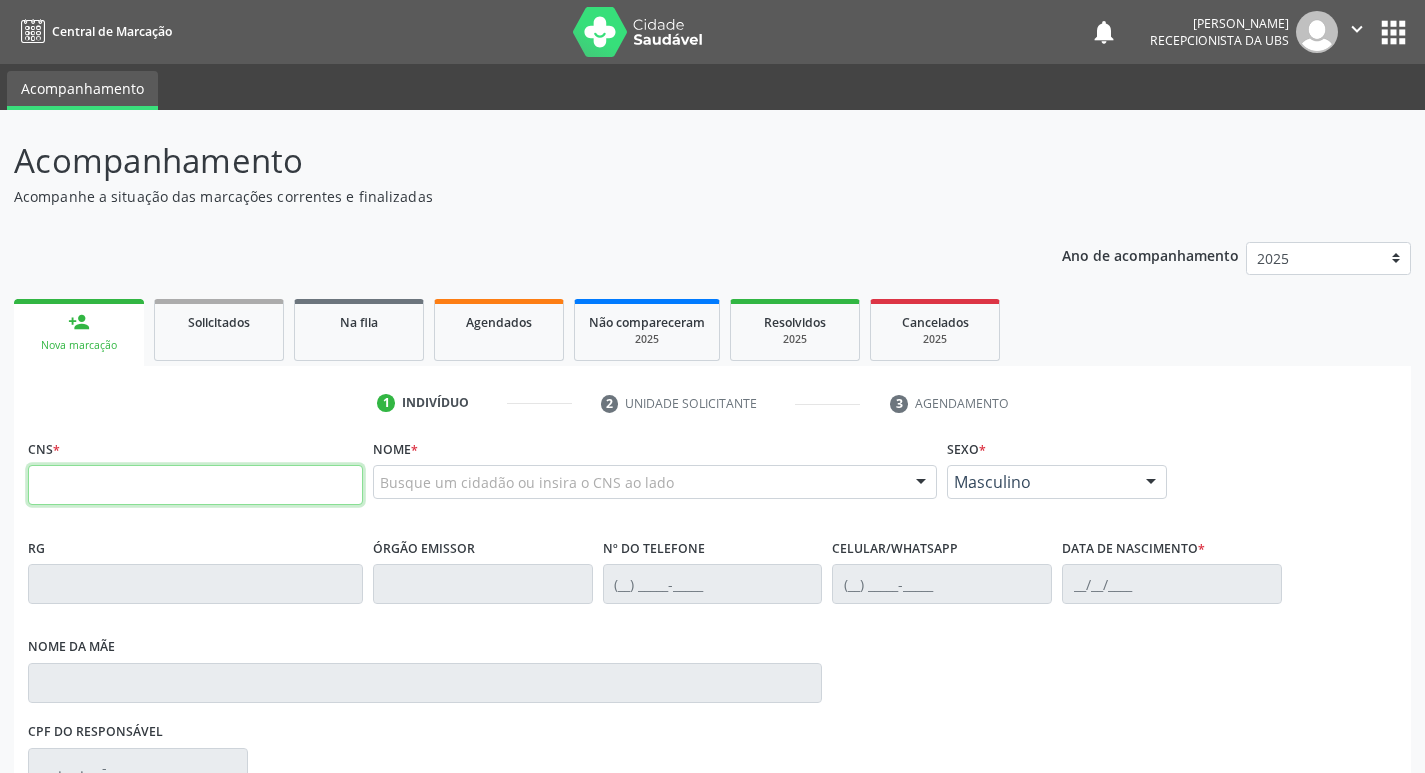 click at bounding box center [195, 485] 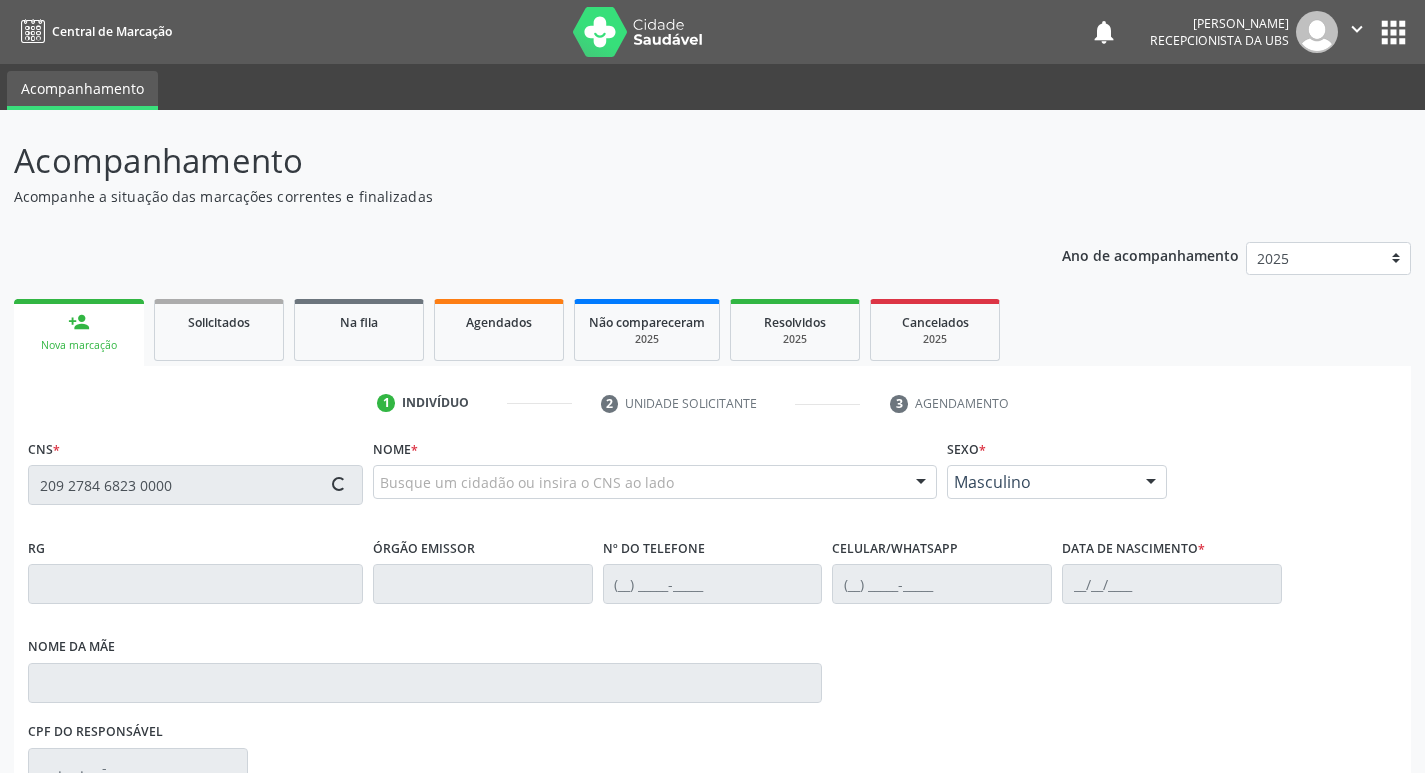 type on "209 2784 6823 0000" 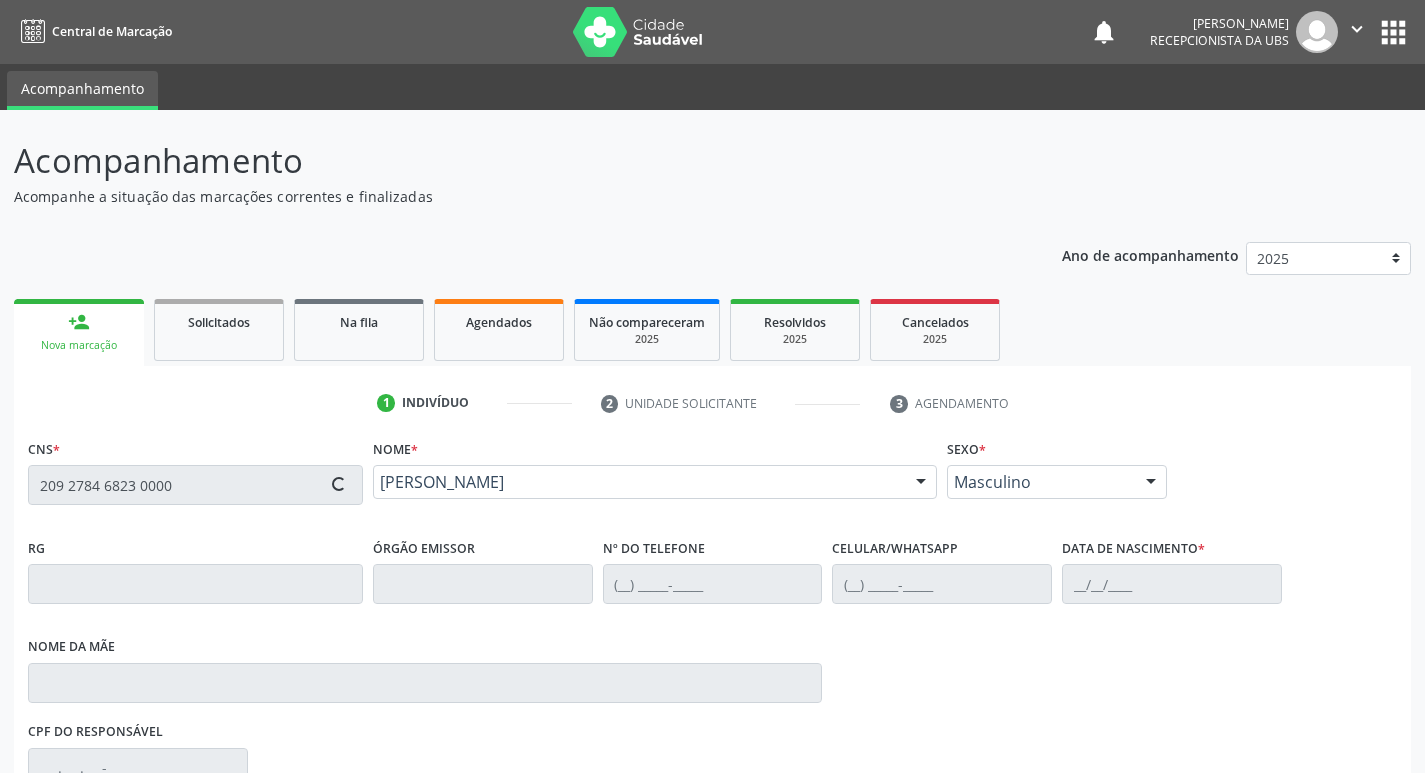 type on "[PHONE_NUMBER]" 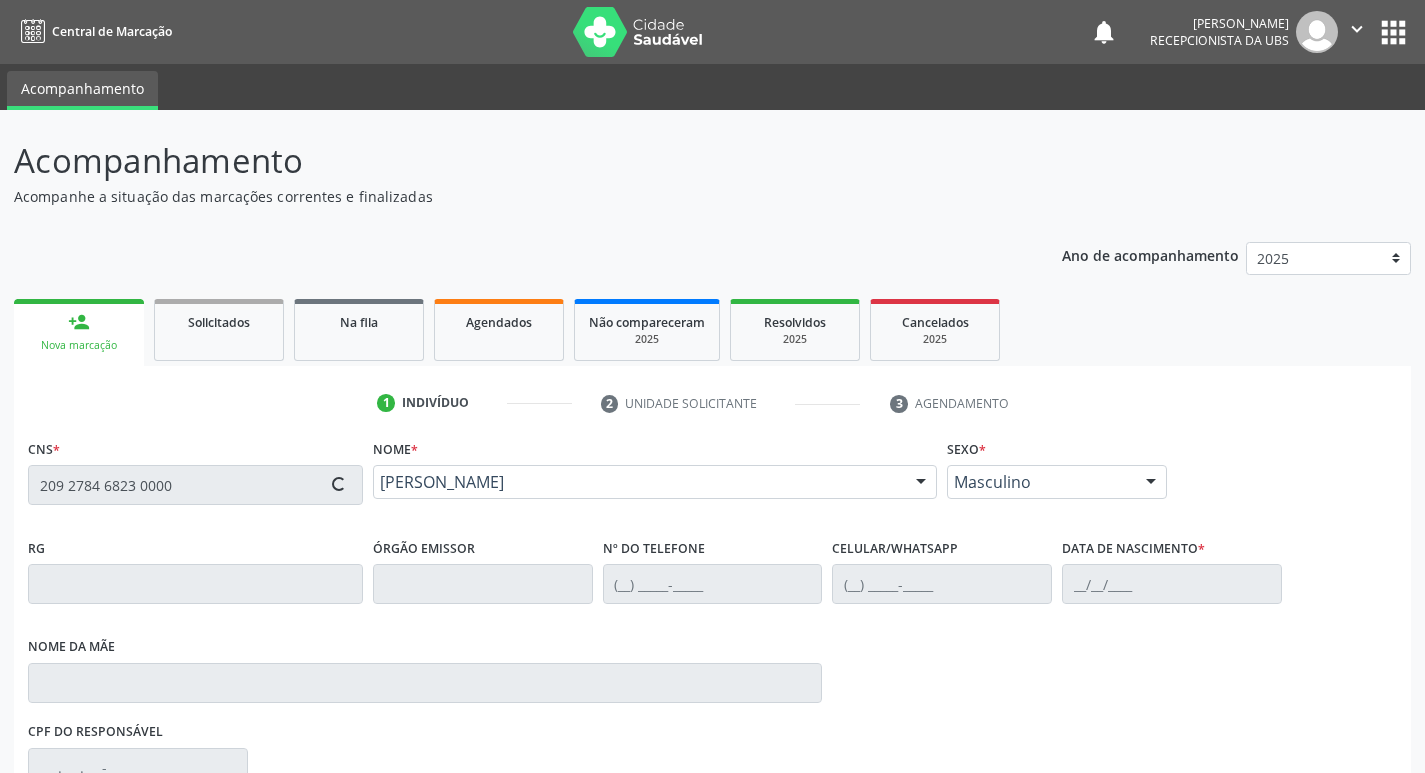type on "[DATE]" 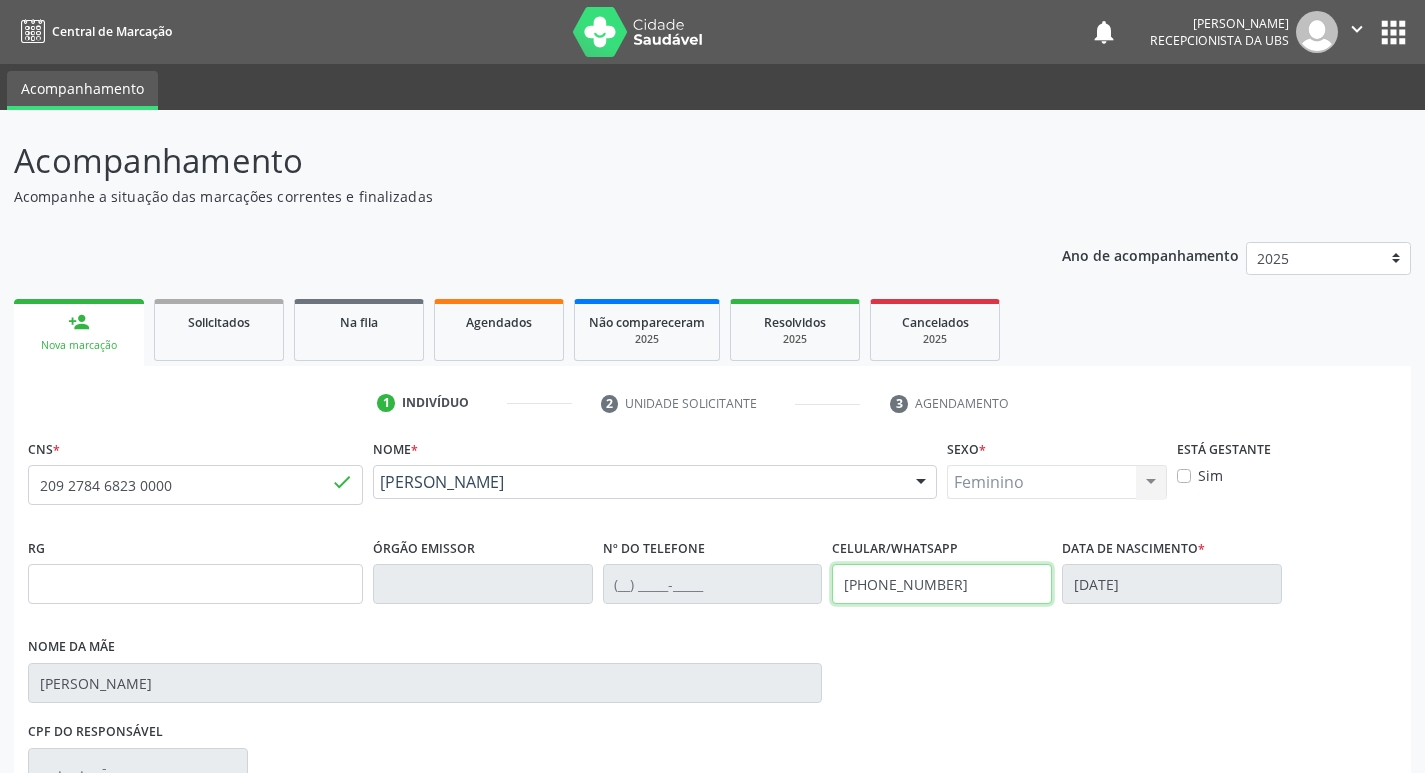 click on "[PHONE_NUMBER]" at bounding box center [942, 584] 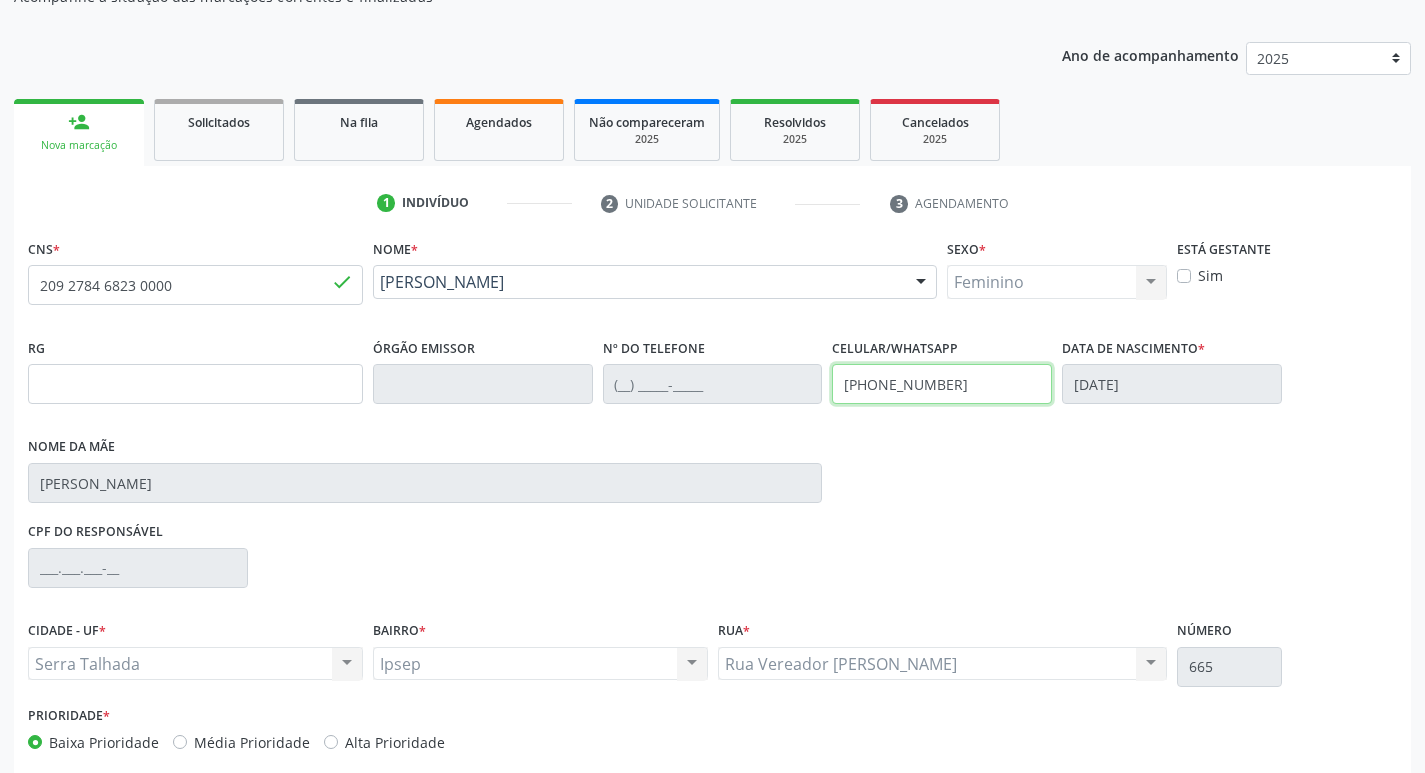 scroll, scrollTop: 297, scrollLeft: 0, axis: vertical 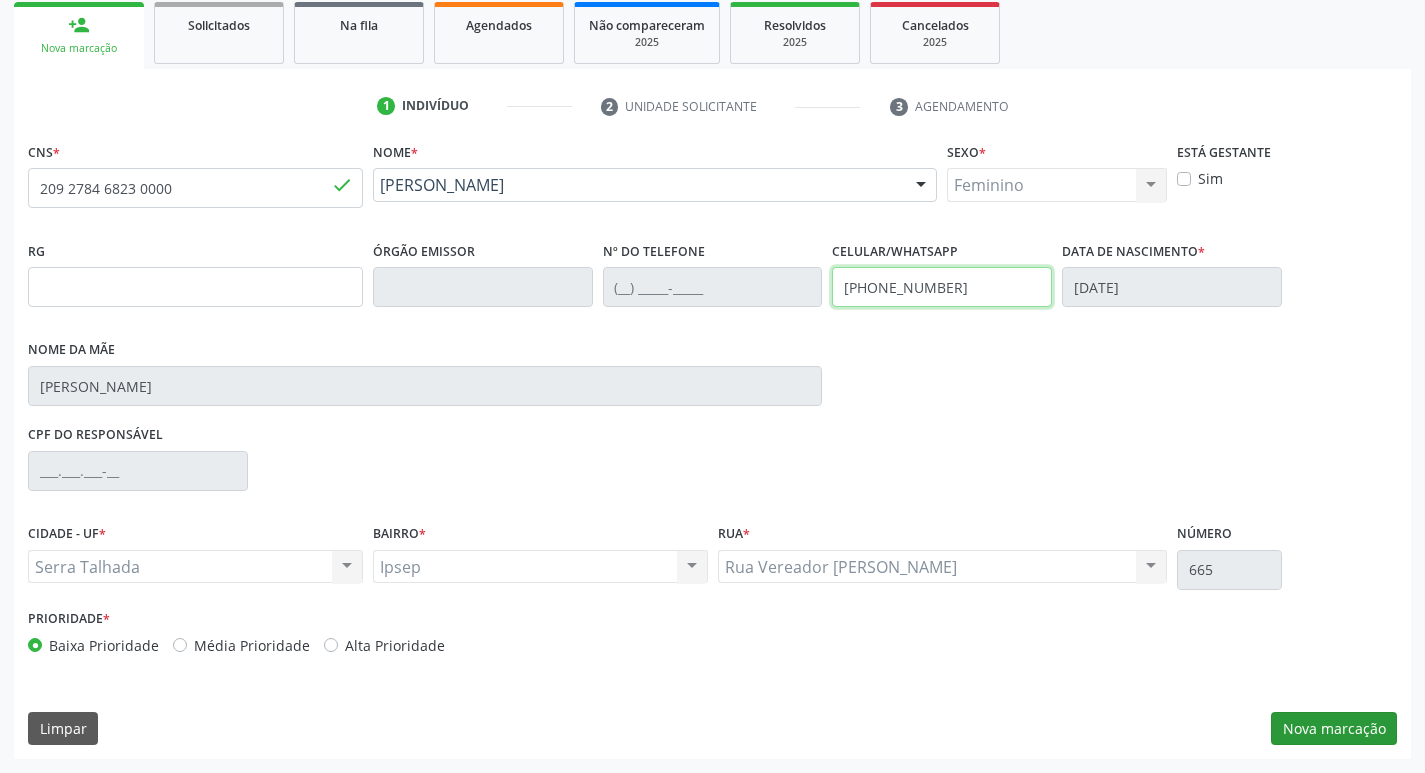 type on "[PHONE_NUMBER]" 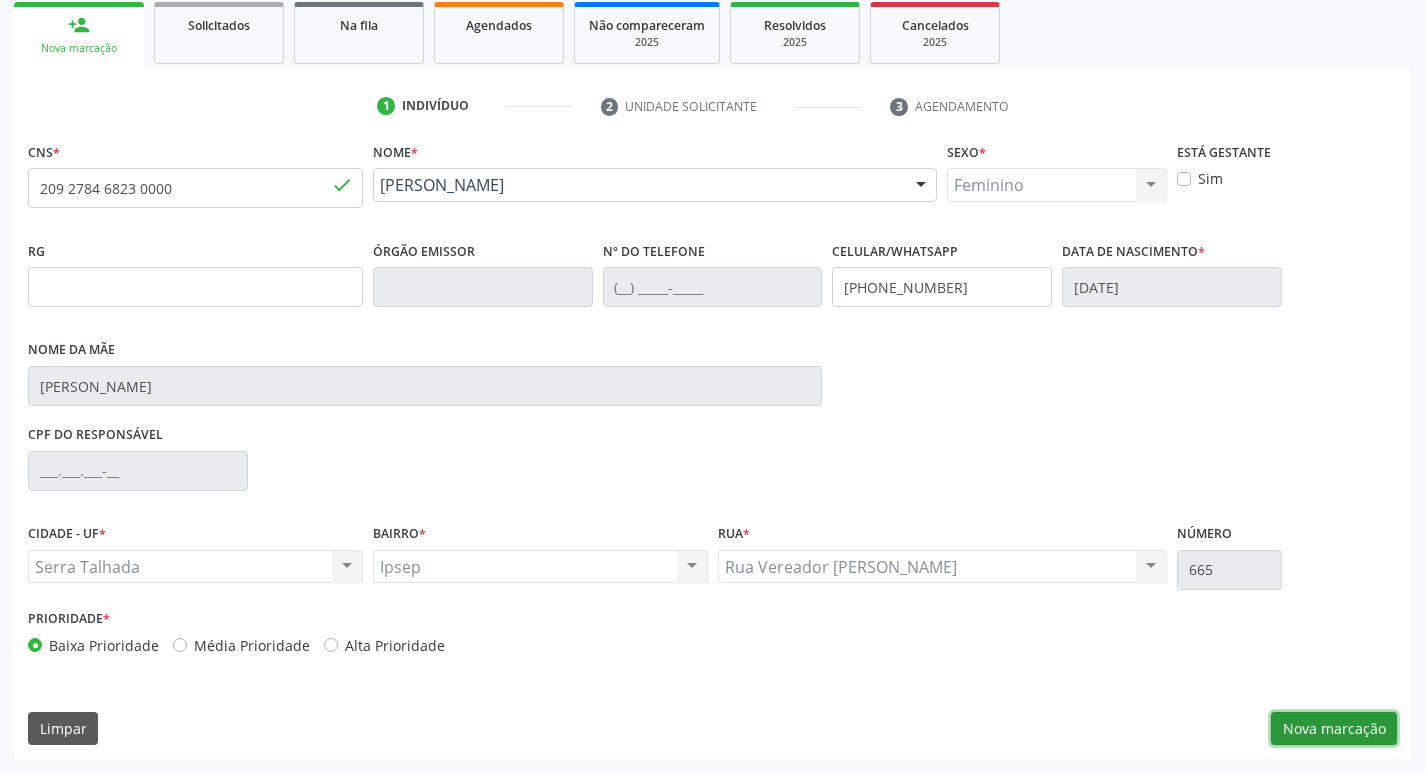click on "Nova marcação" at bounding box center [1334, 729] 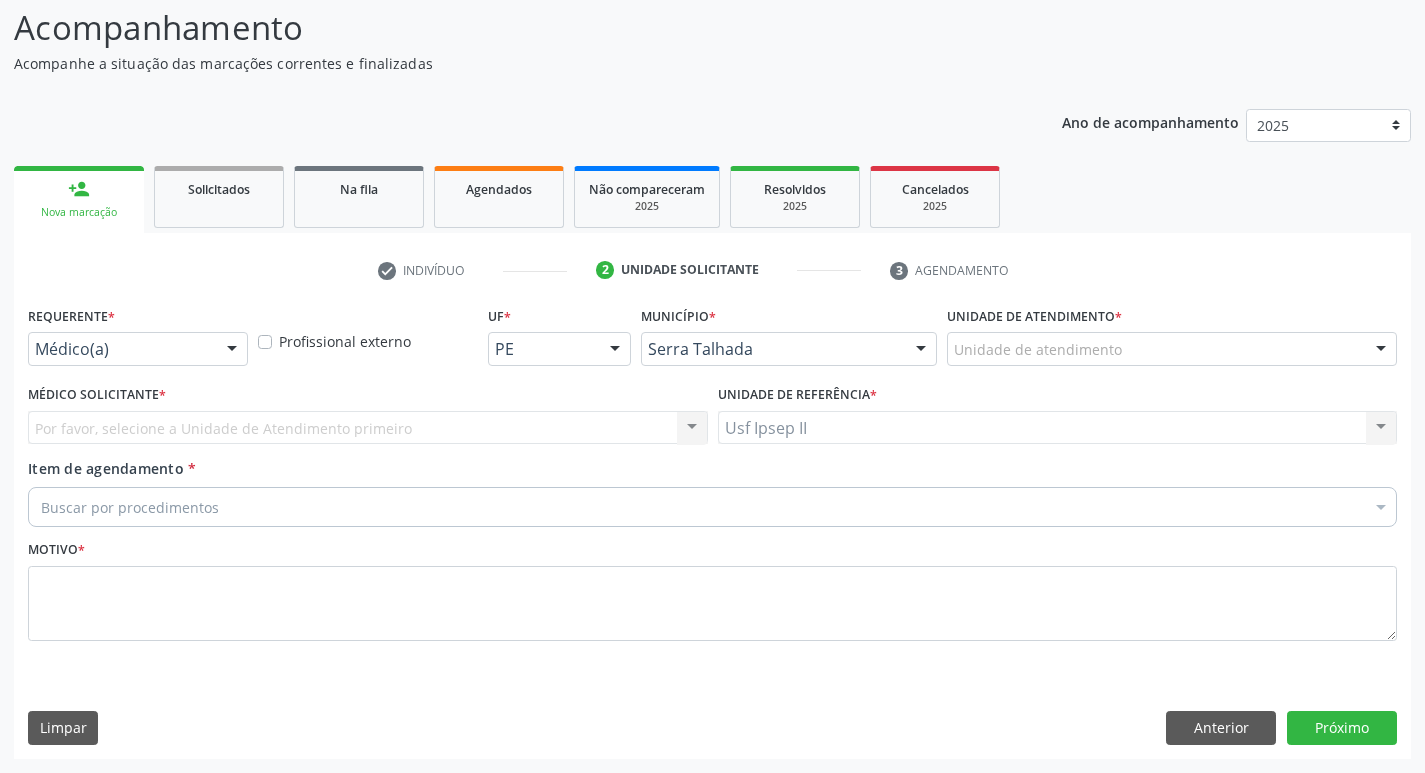 scroll, scrollTop: 133, scrollLeft: 0, axis: vertical 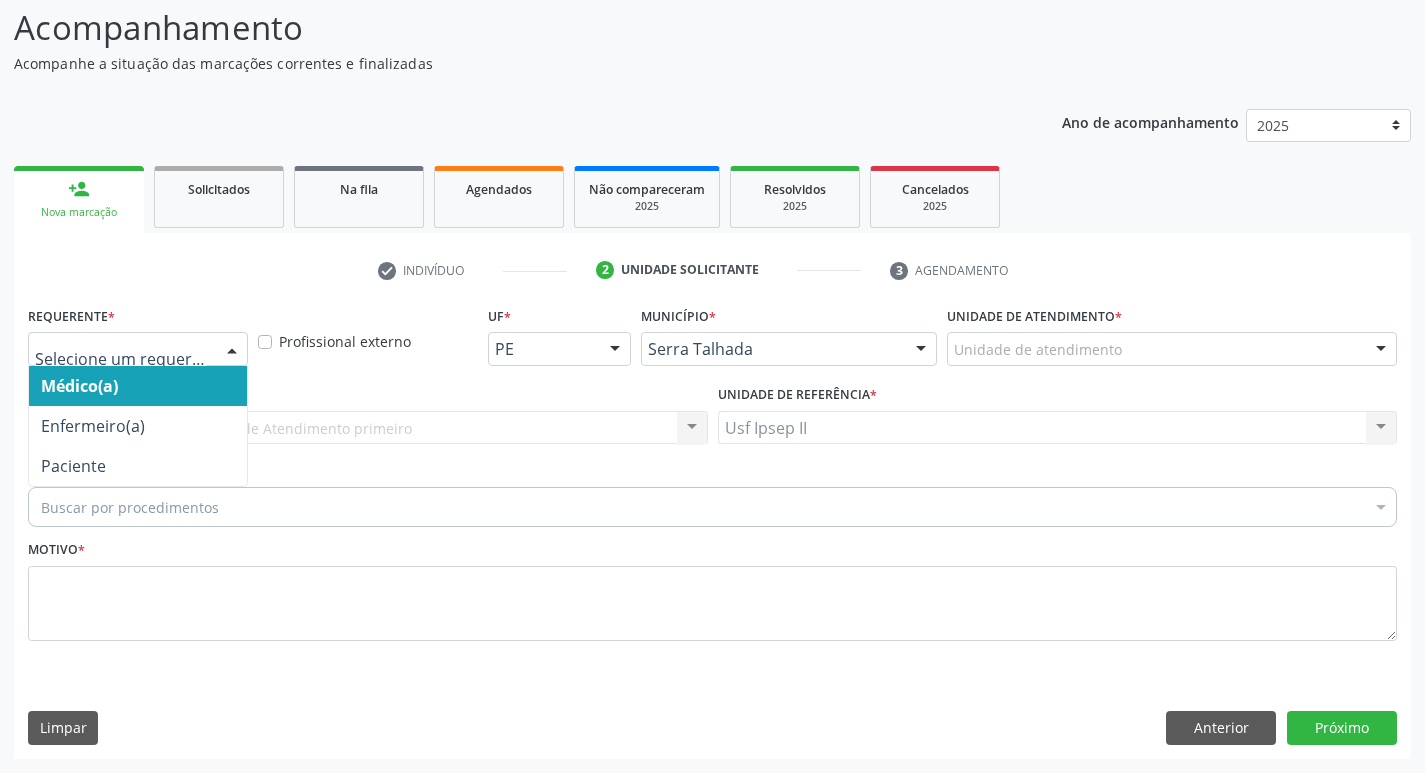 click at bounding box center (232, 350) 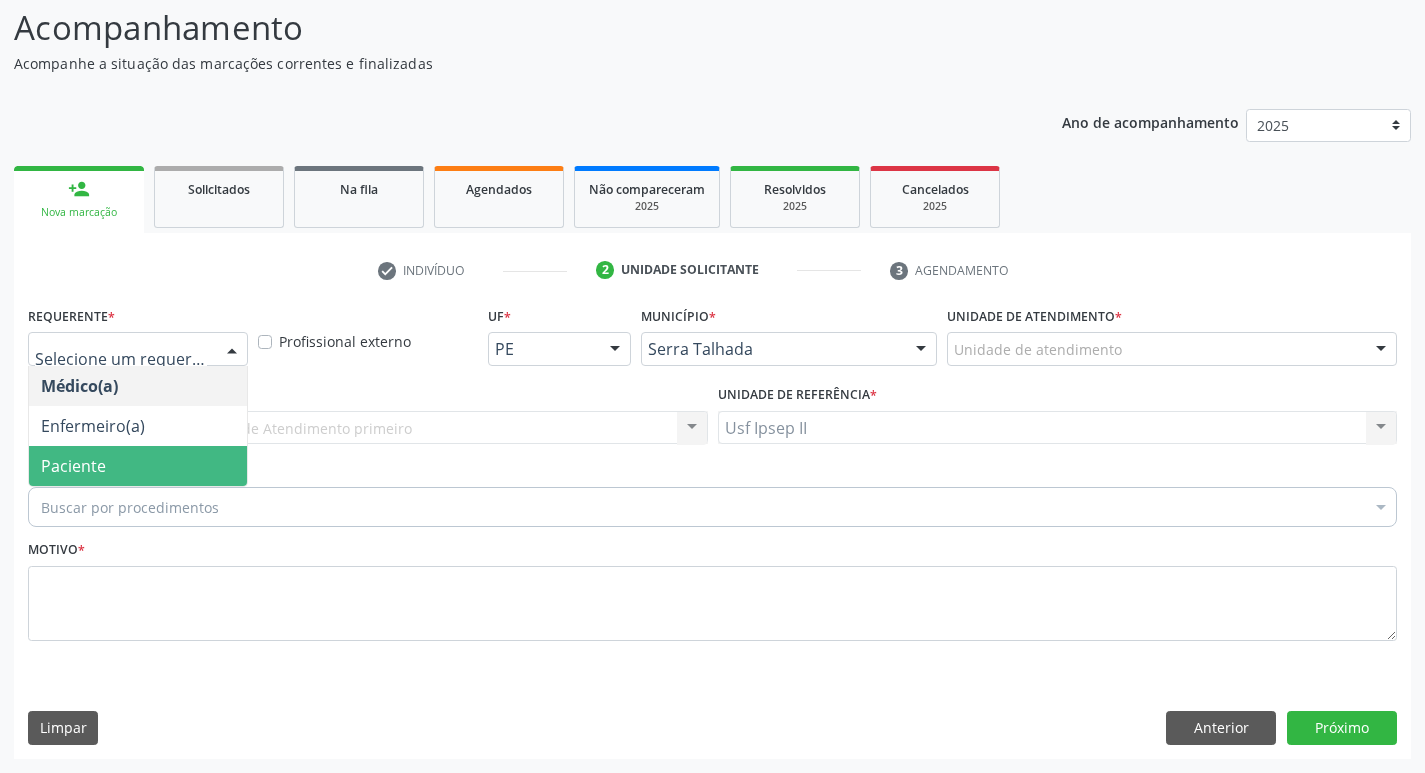 click on "Paciente" at bounding box center (73, 466) 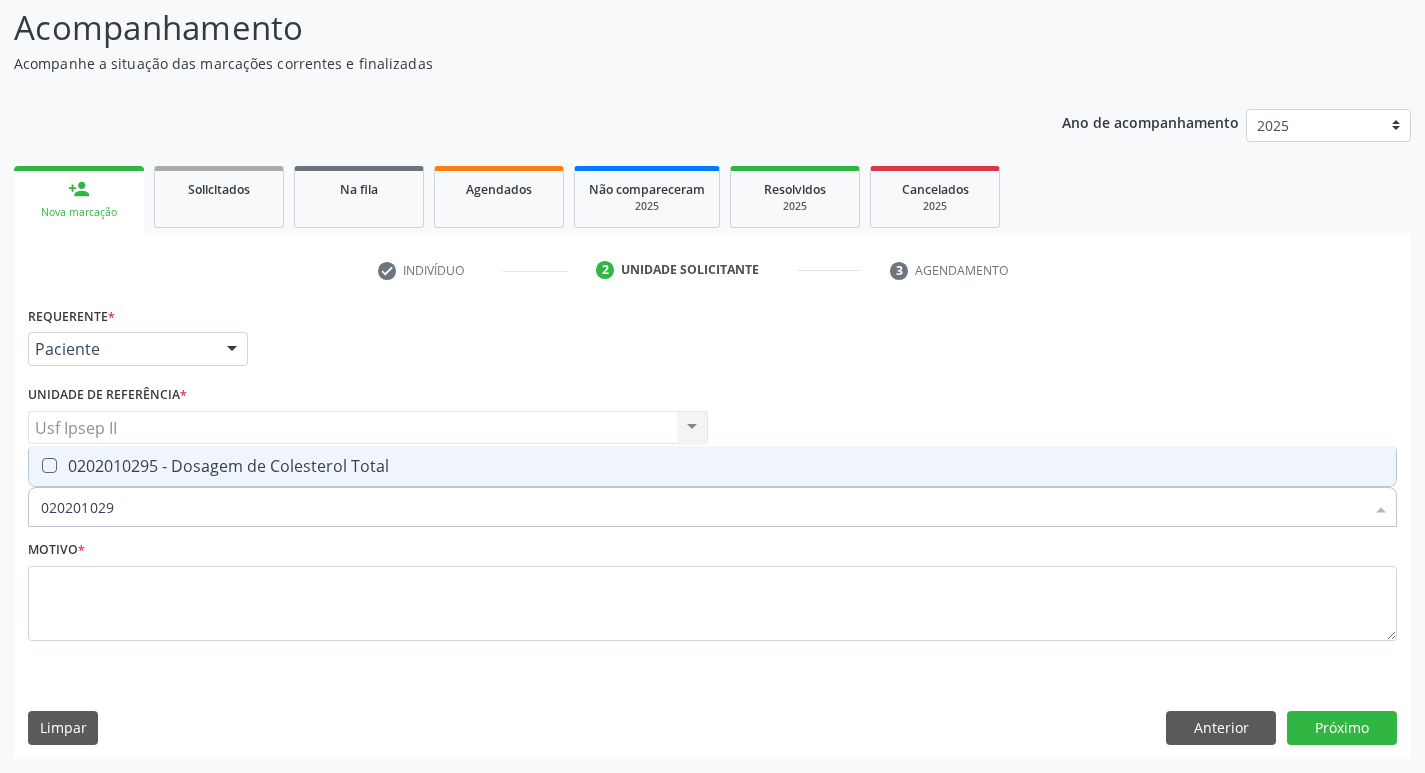 type on "0202010295" 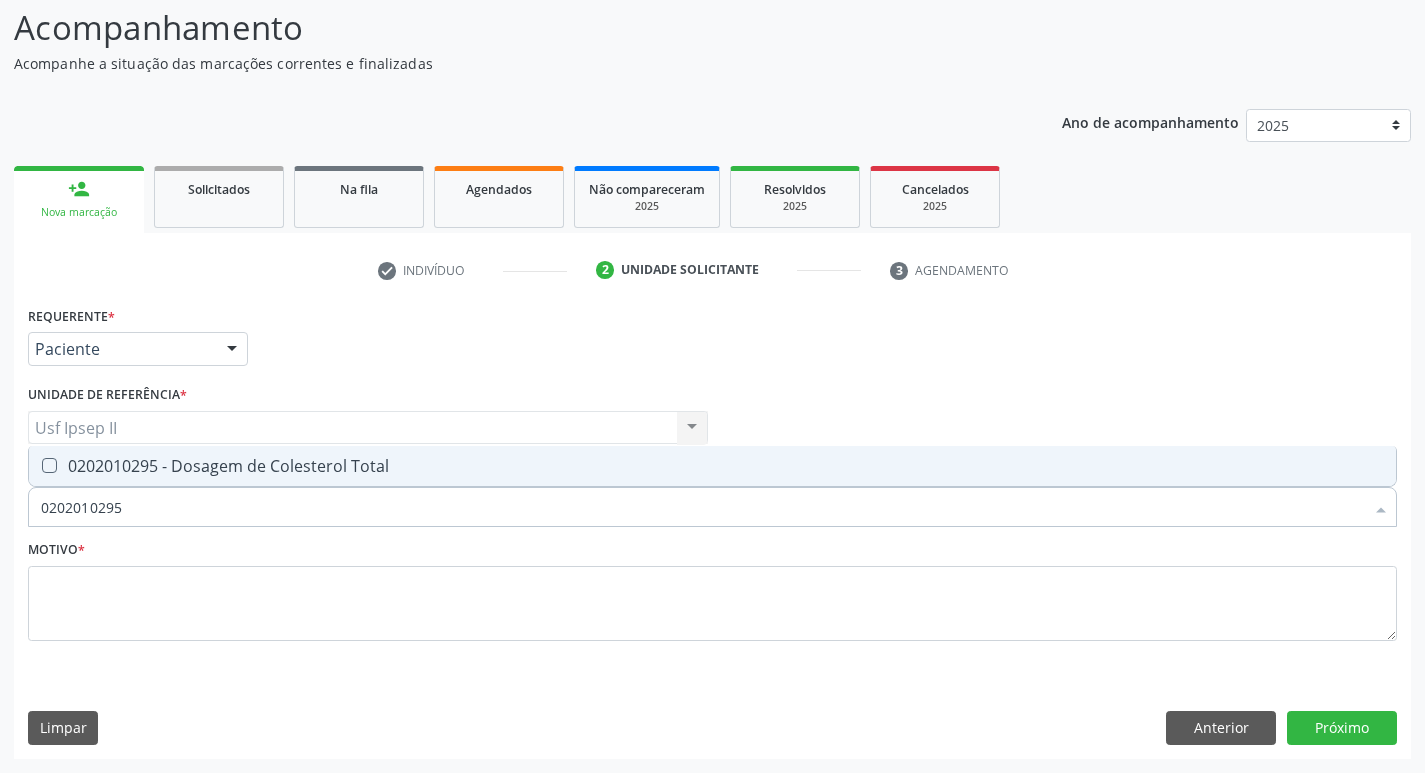 click on "0202010295 - Dosagem de Colesterol Total" at bounding box center [712, 466] 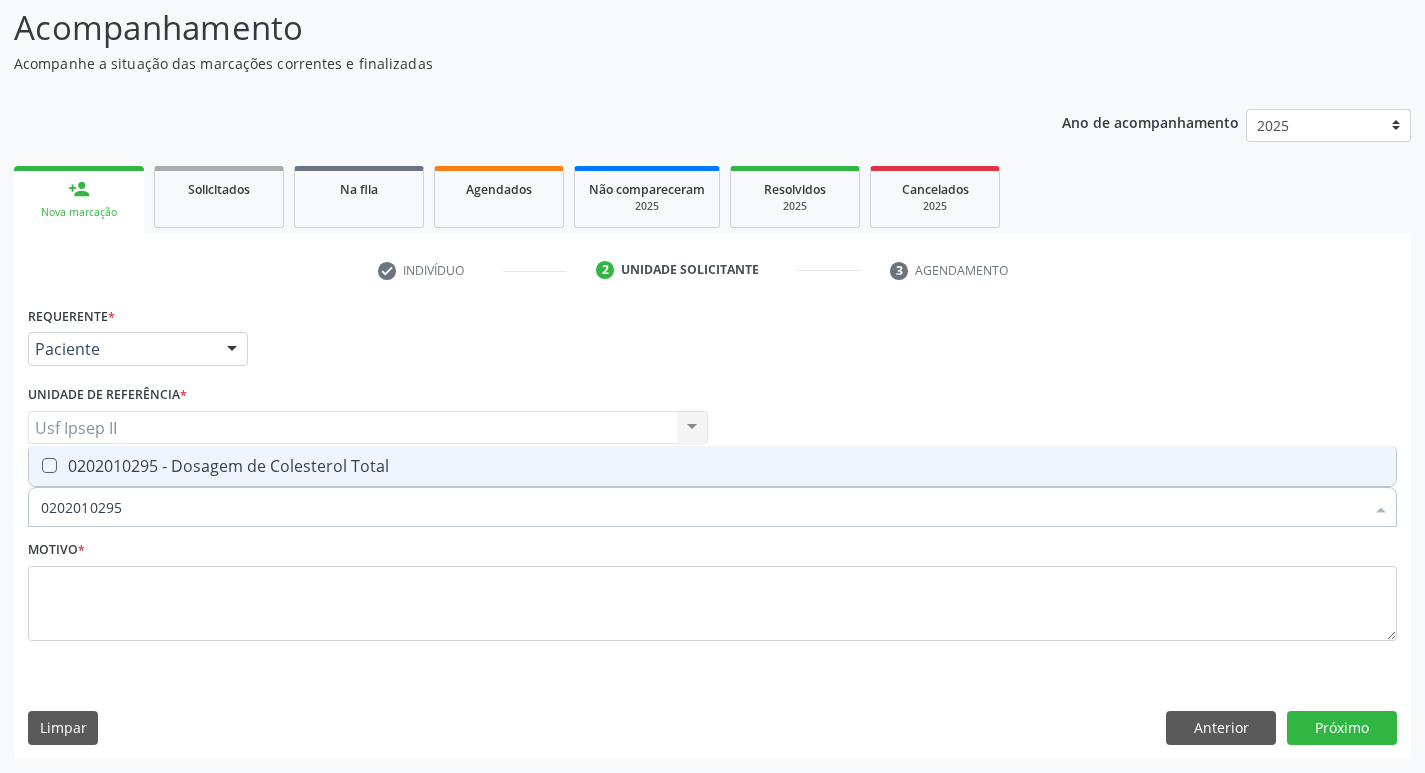 checkbox on "true" 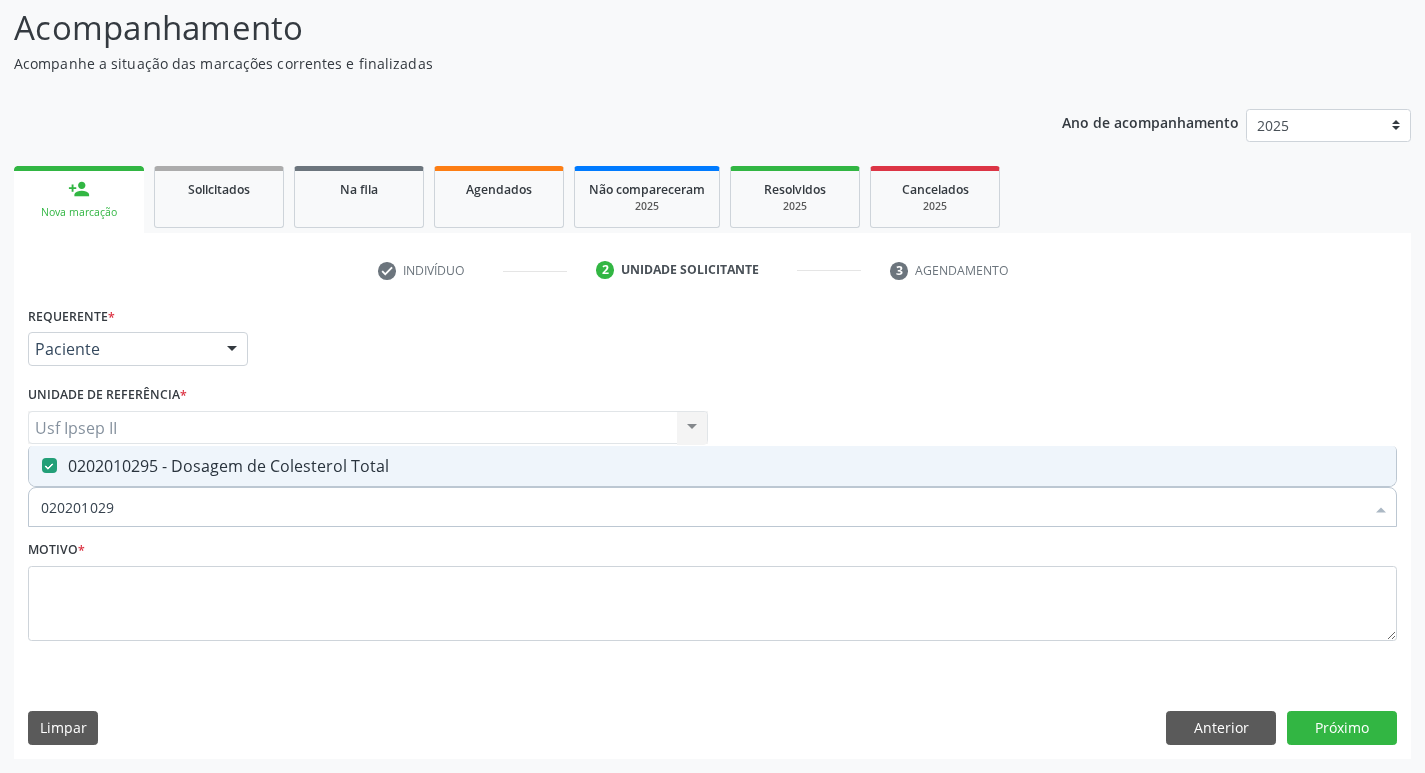 type on "02020102" 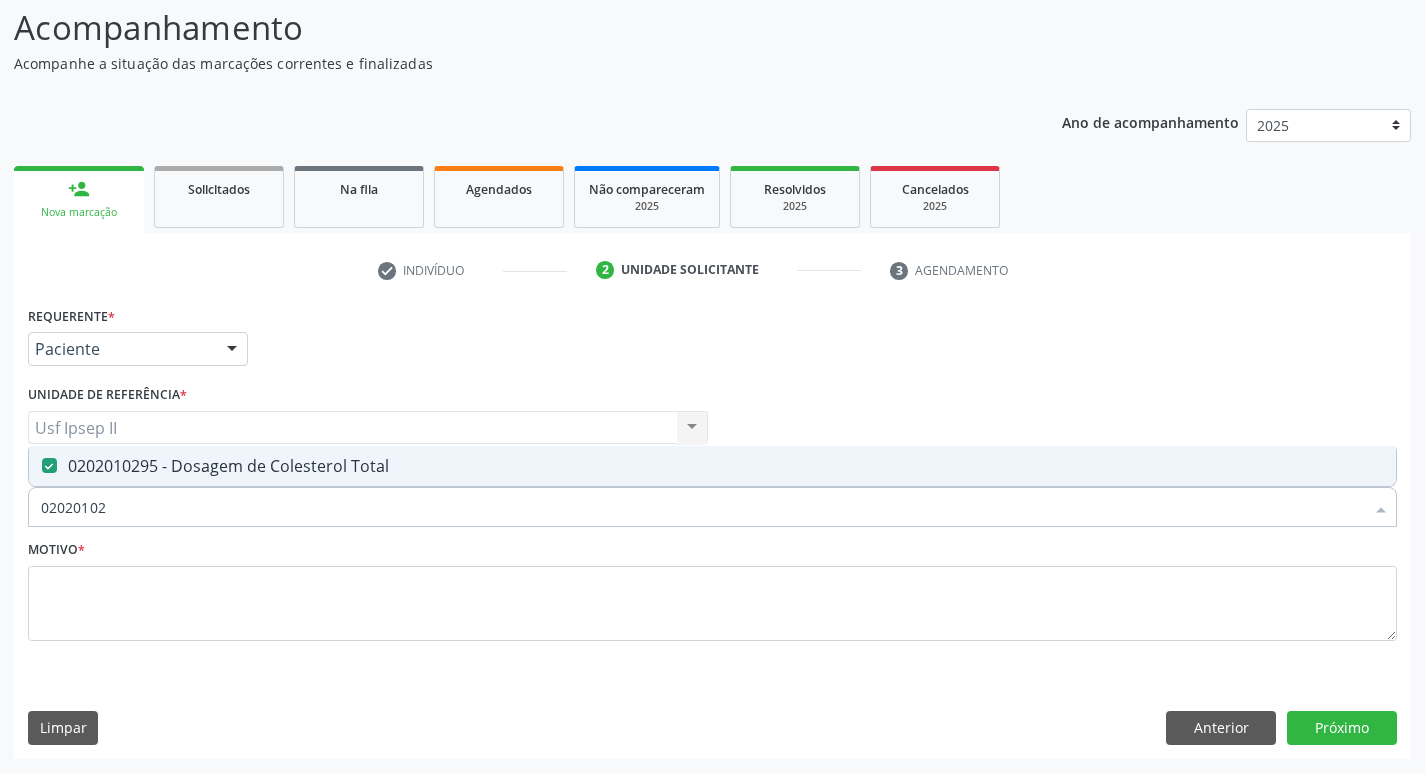 checkbox on "false" 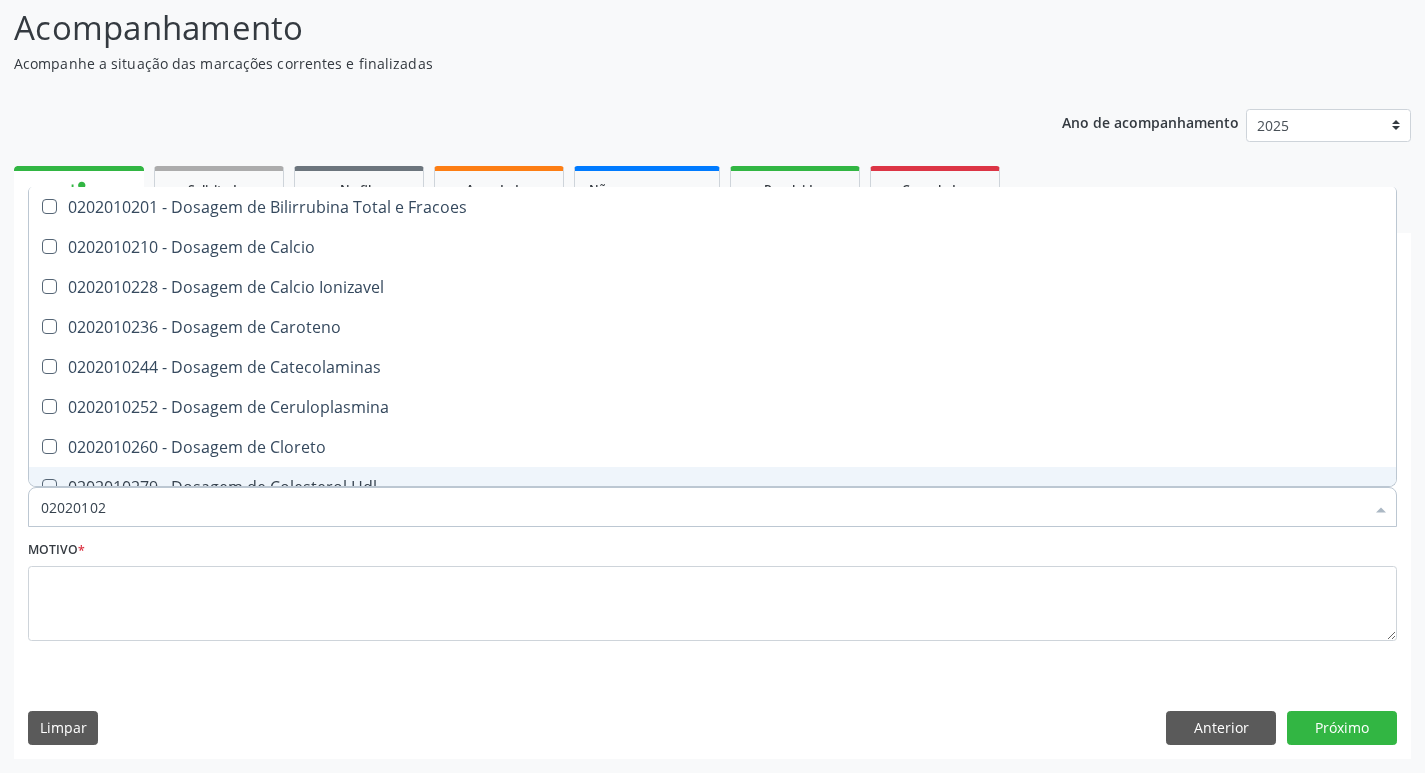 type on "0202010" 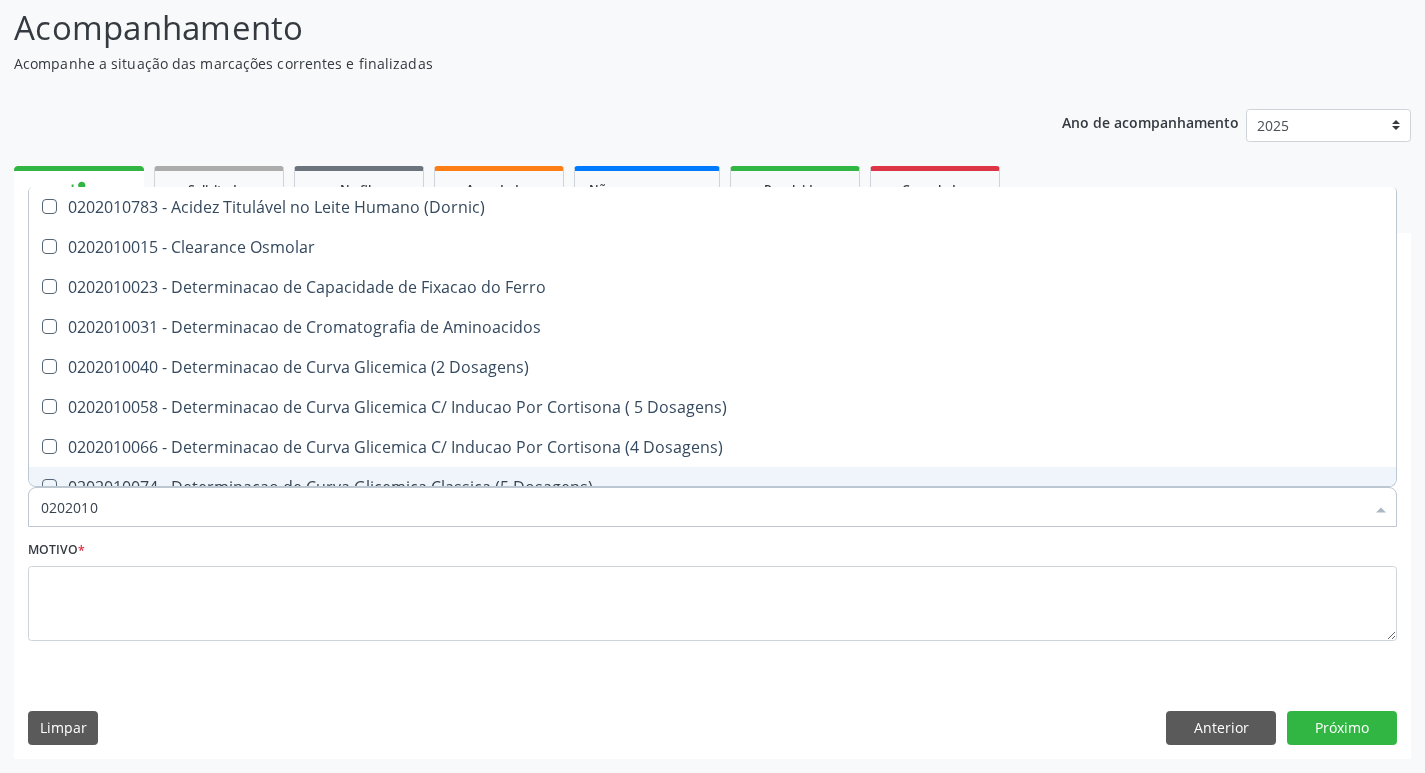 type on "020201" 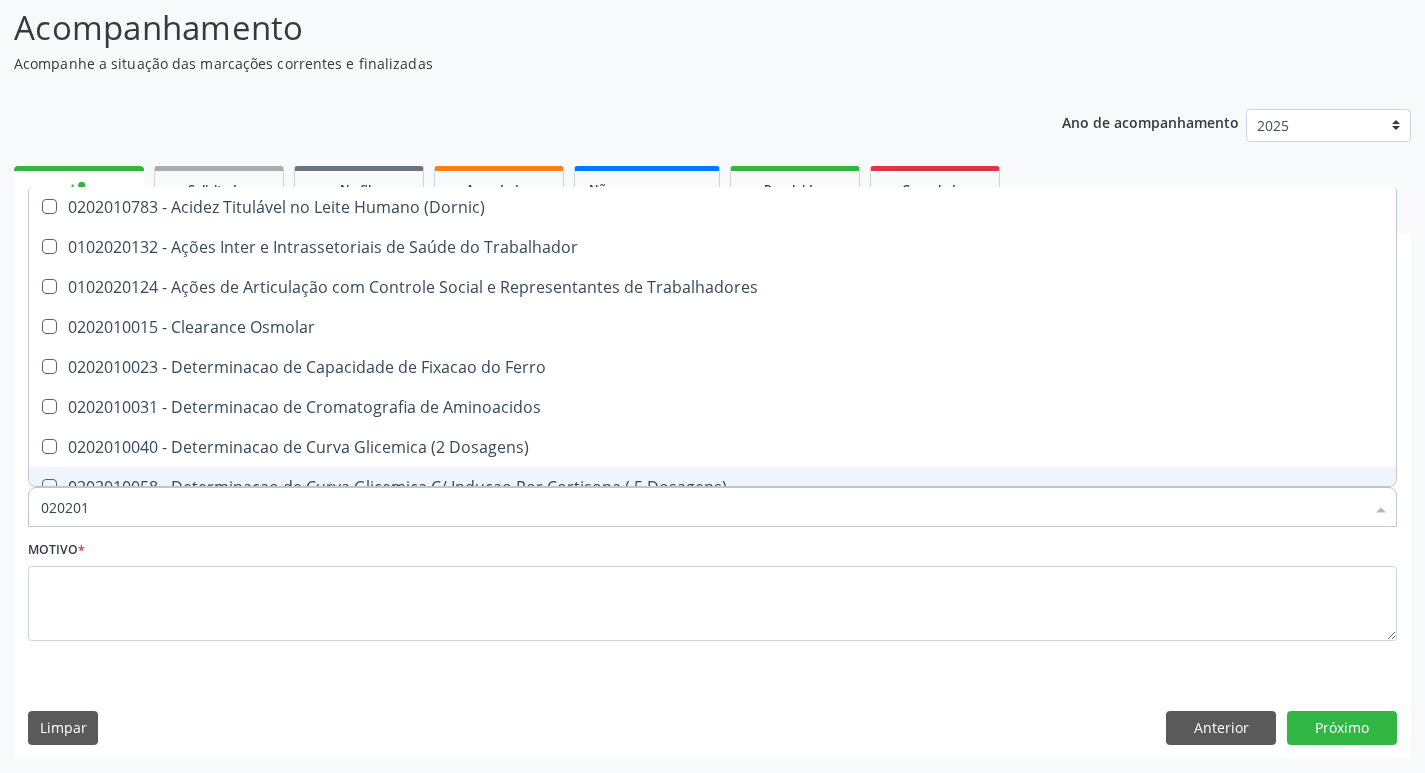 type on "0202010" 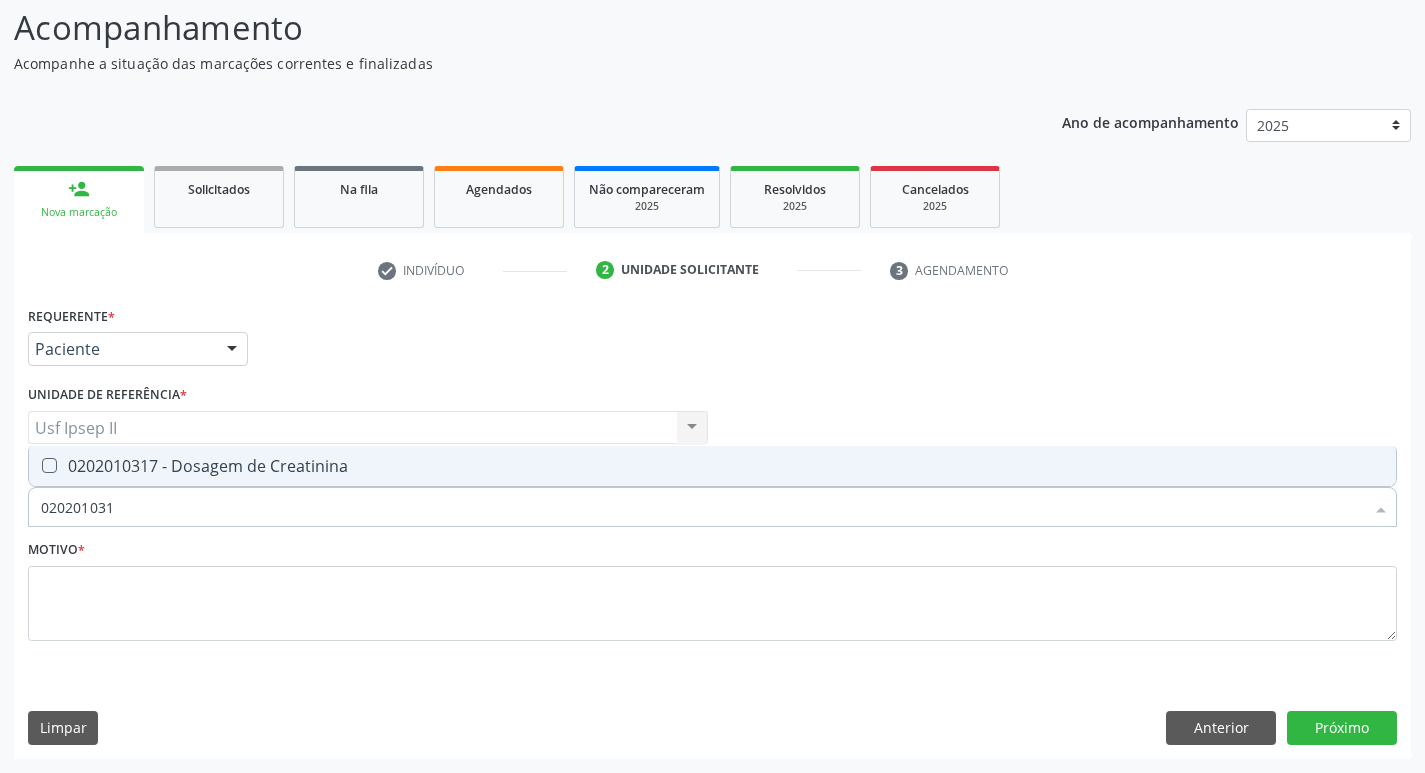 type on "0202010317" 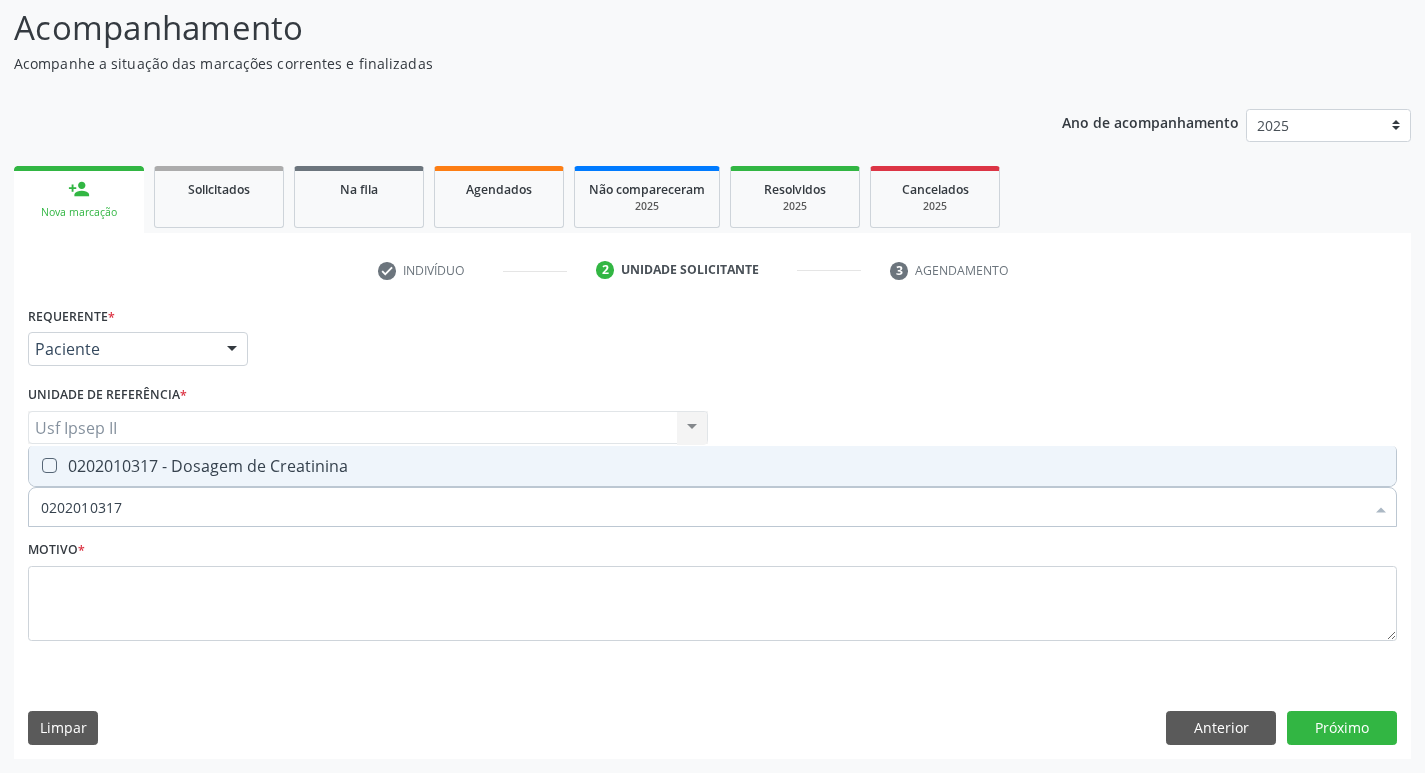 click on "0202010317 - Dosagem de Creatinina" at bounding box center (712, 466) 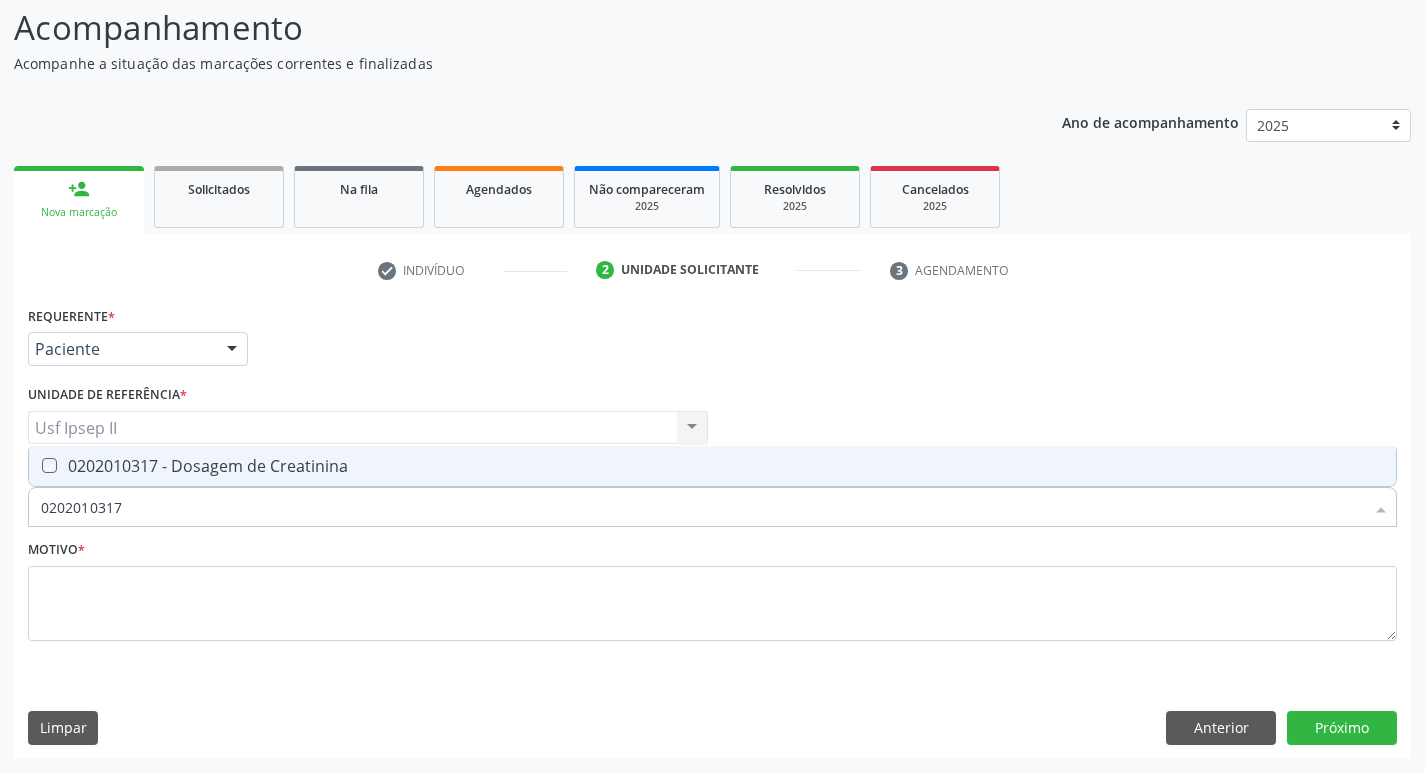 checkbox on "true" 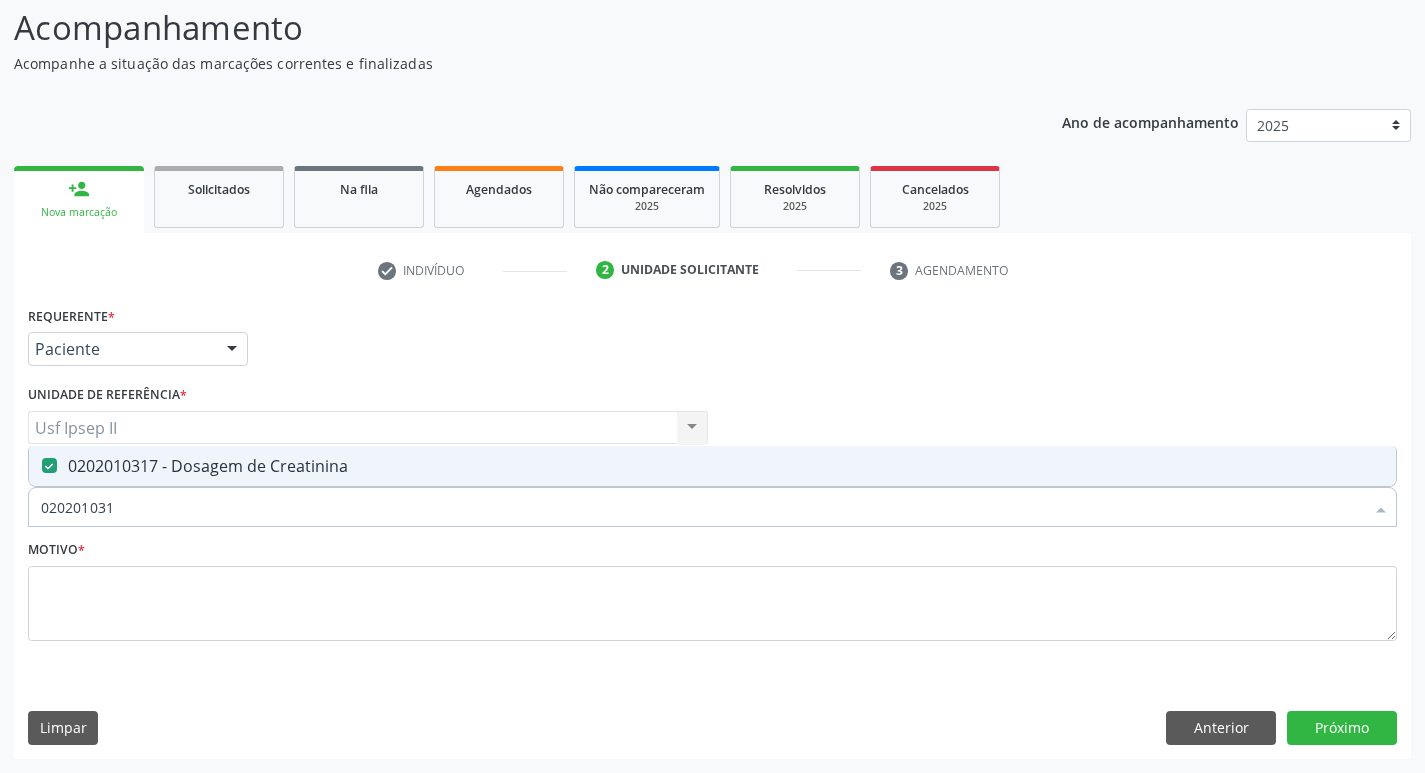 type on "02020103" 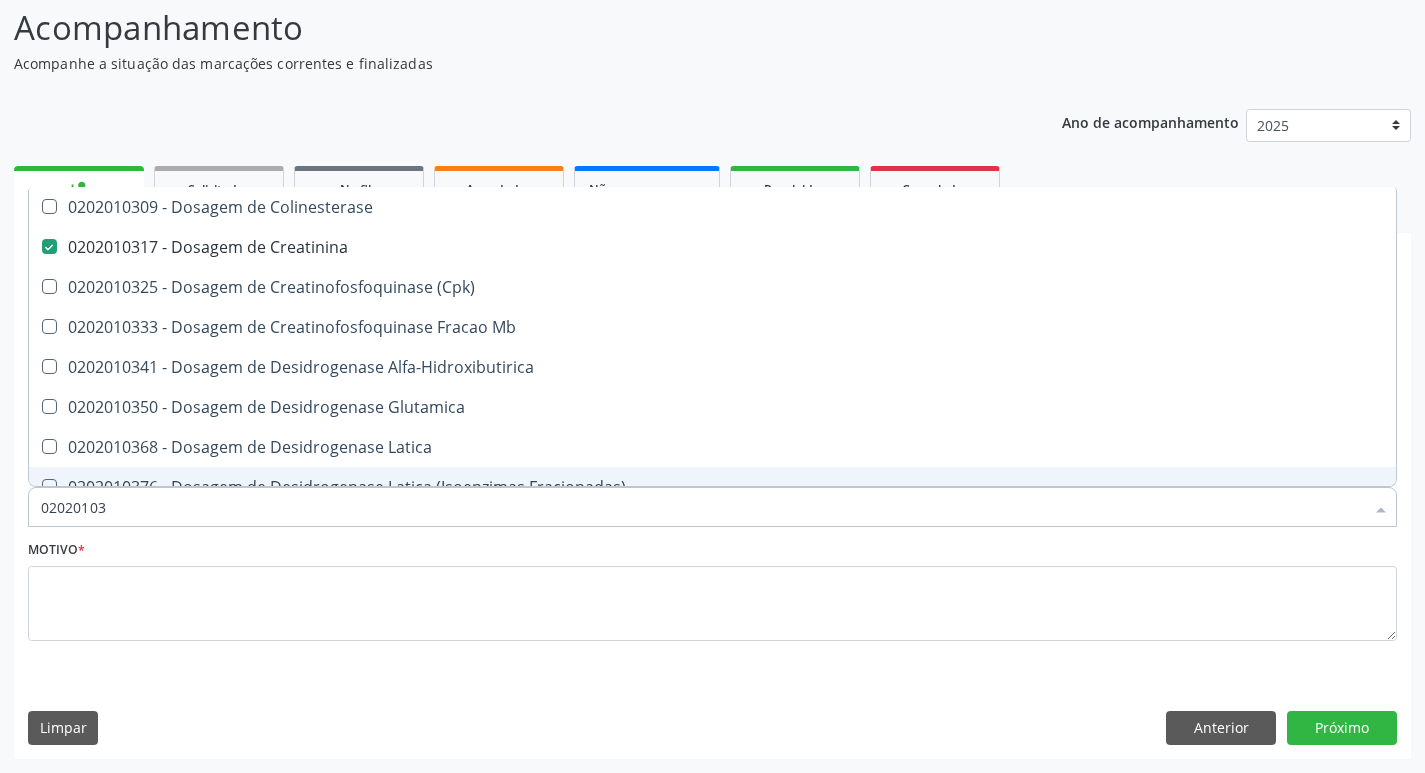 type on "0202010" 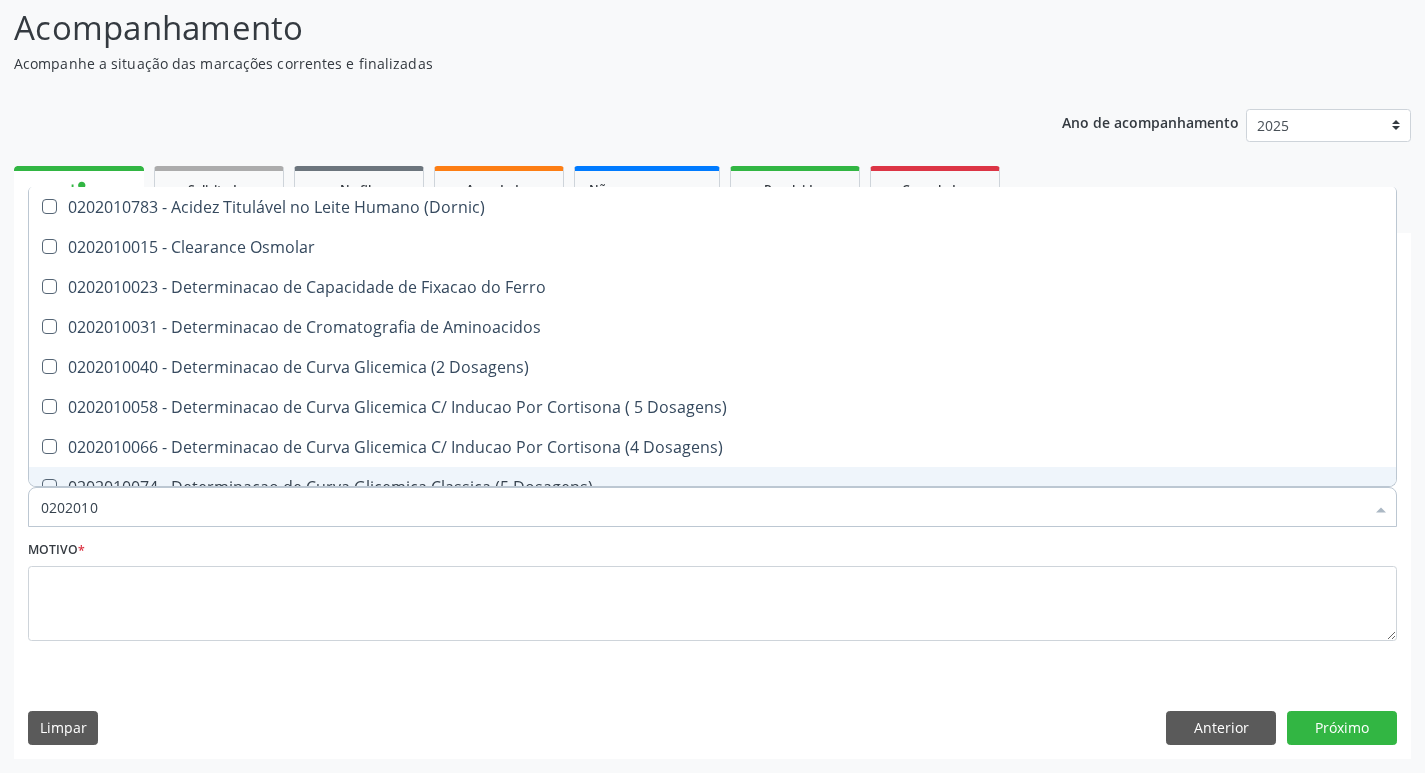 type on "020201" 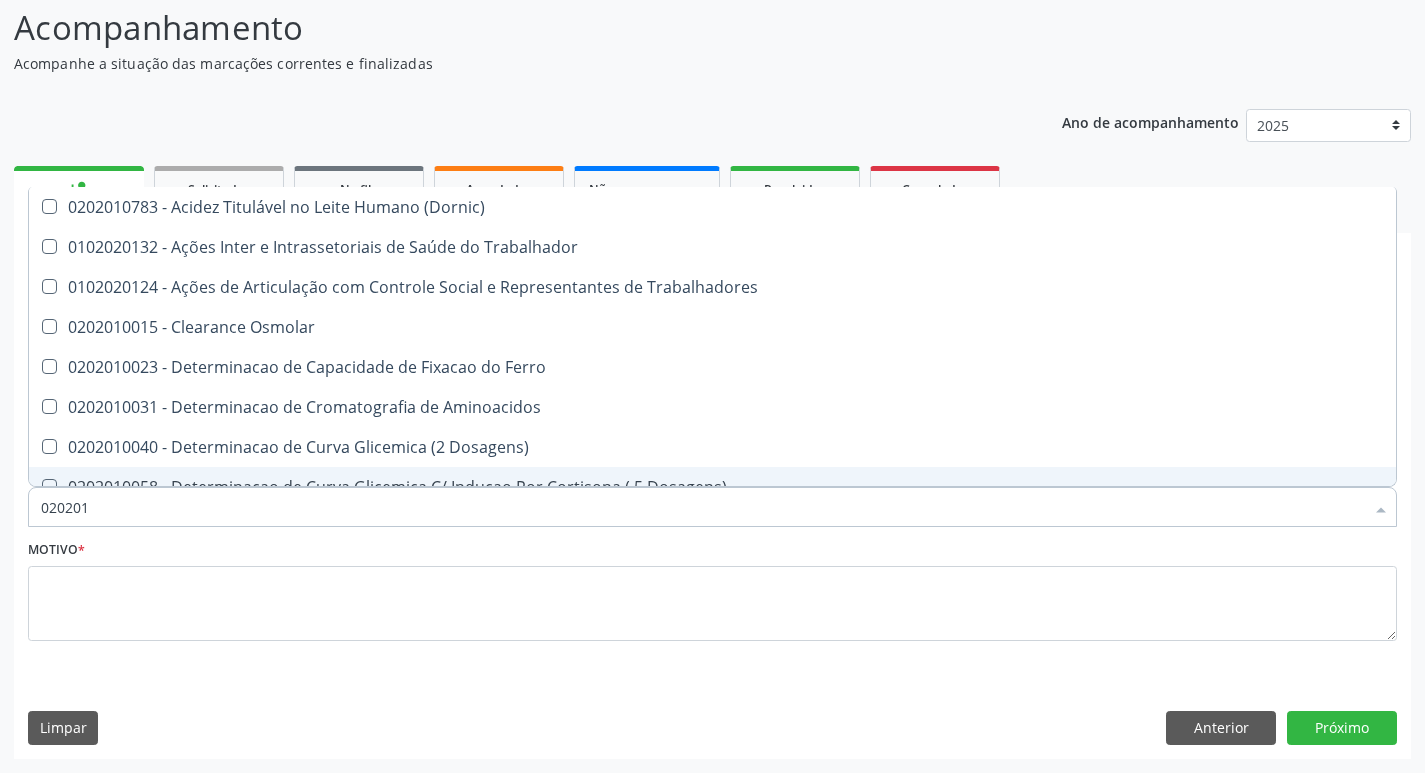 type on "02020" 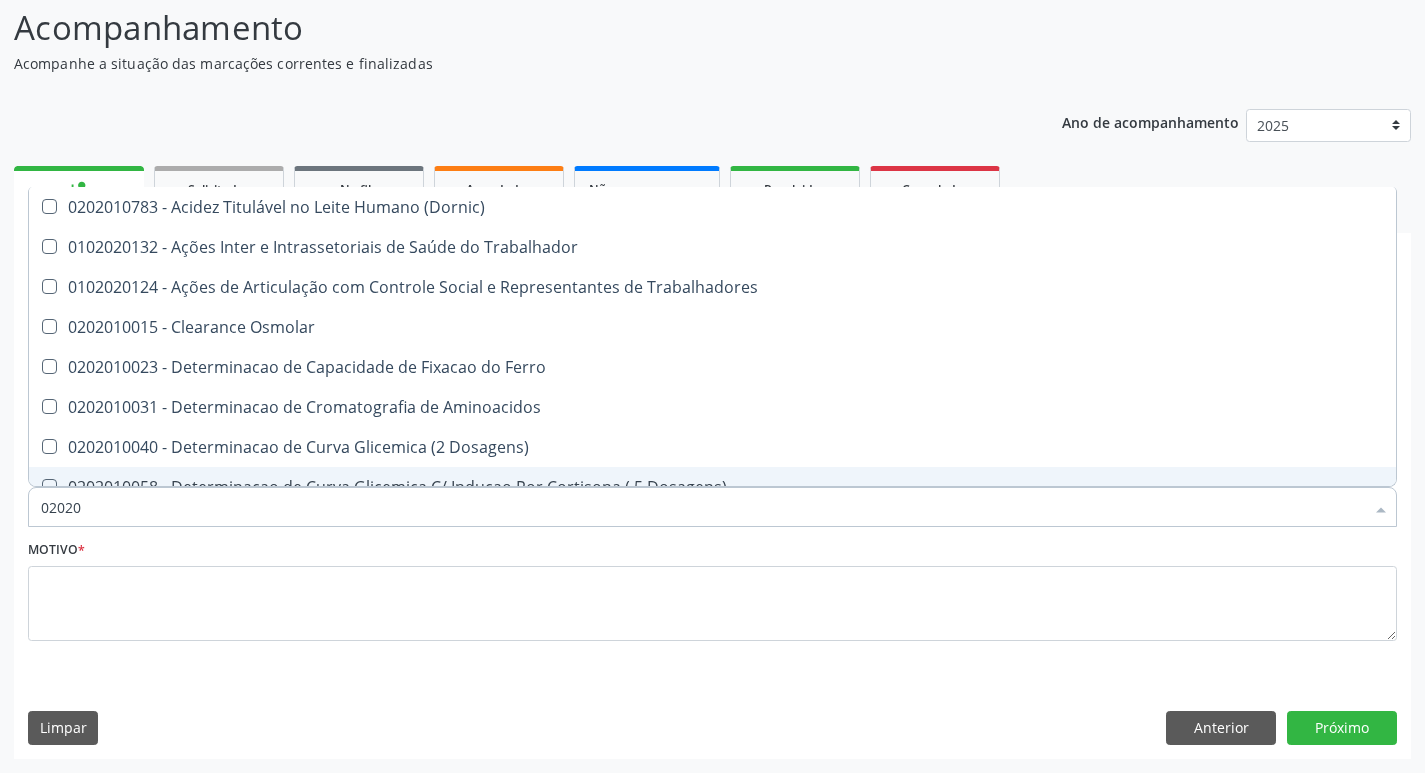 checkbox on "false" 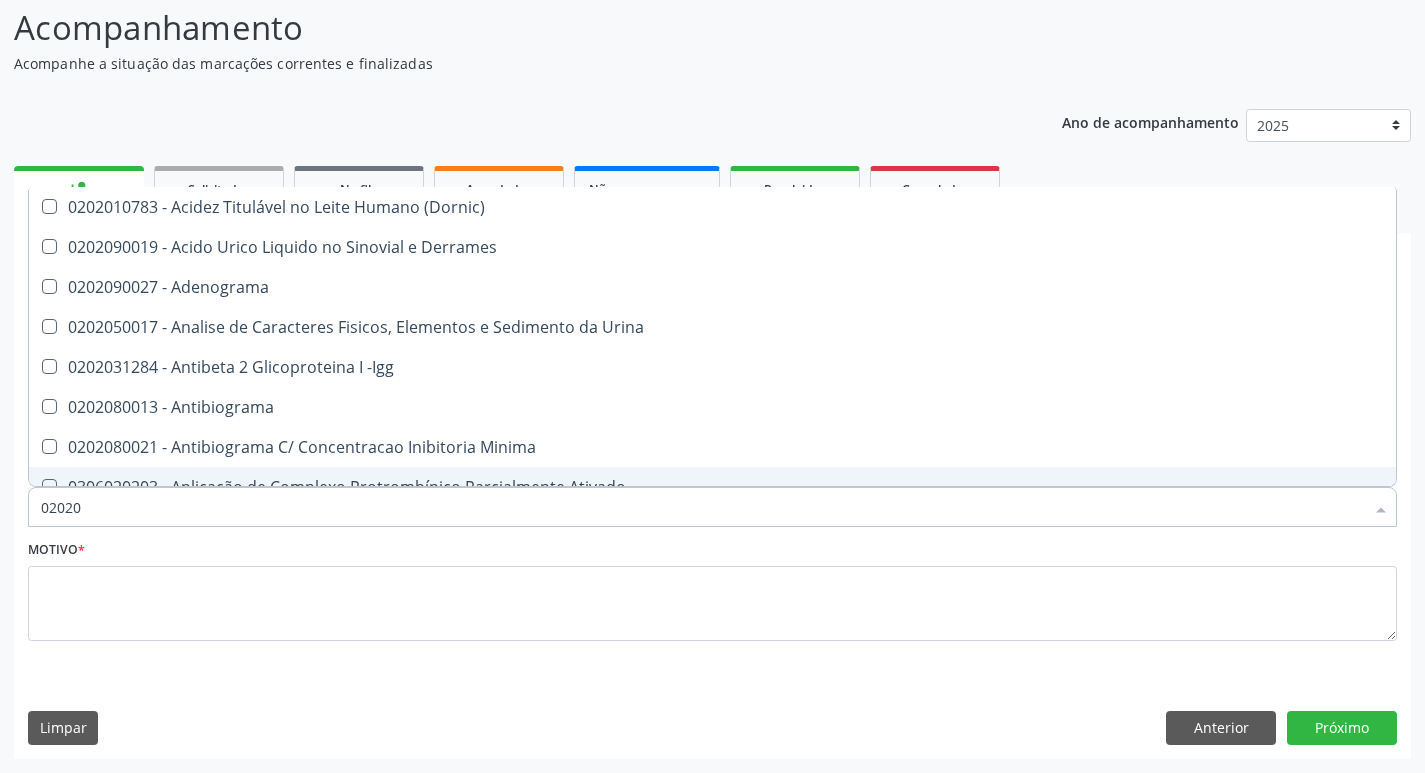 type on "020201" 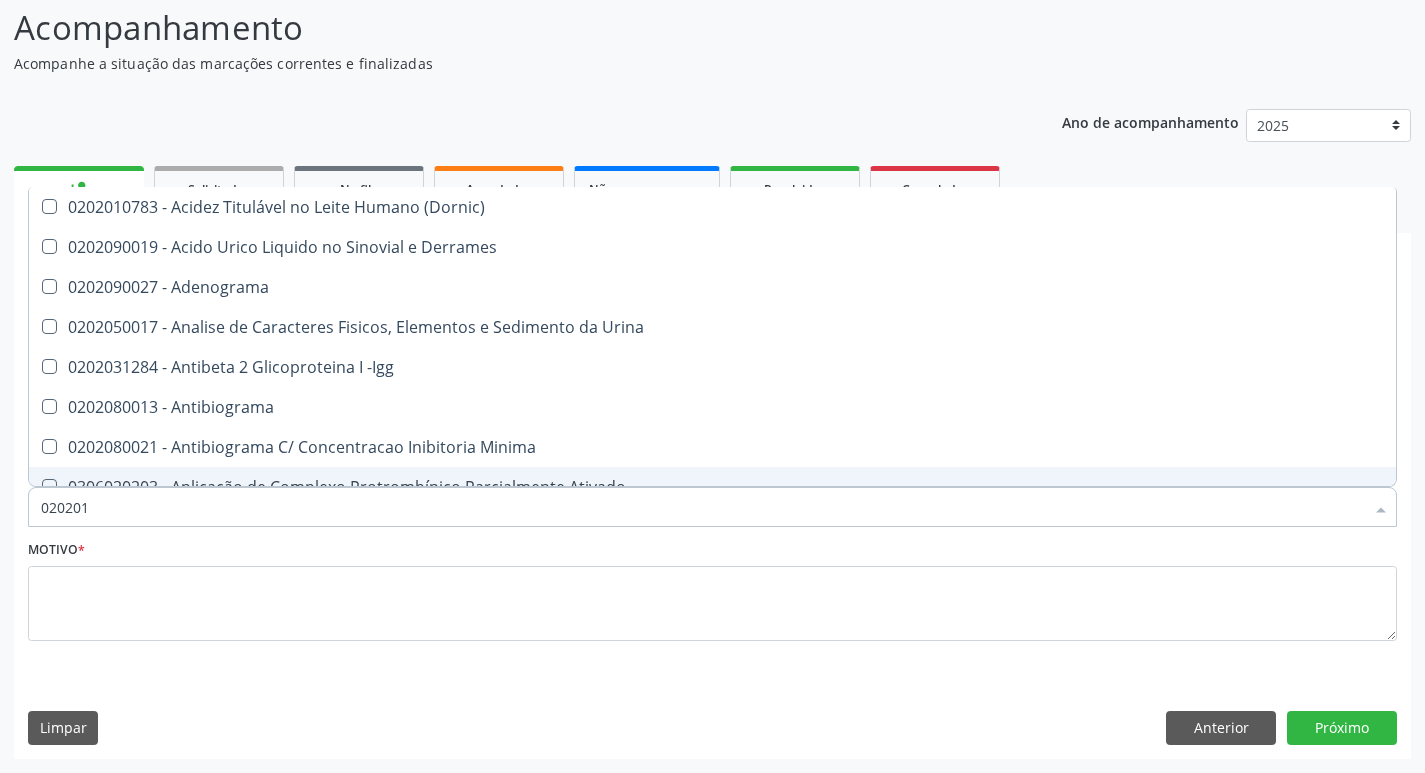 checkbox on "true" 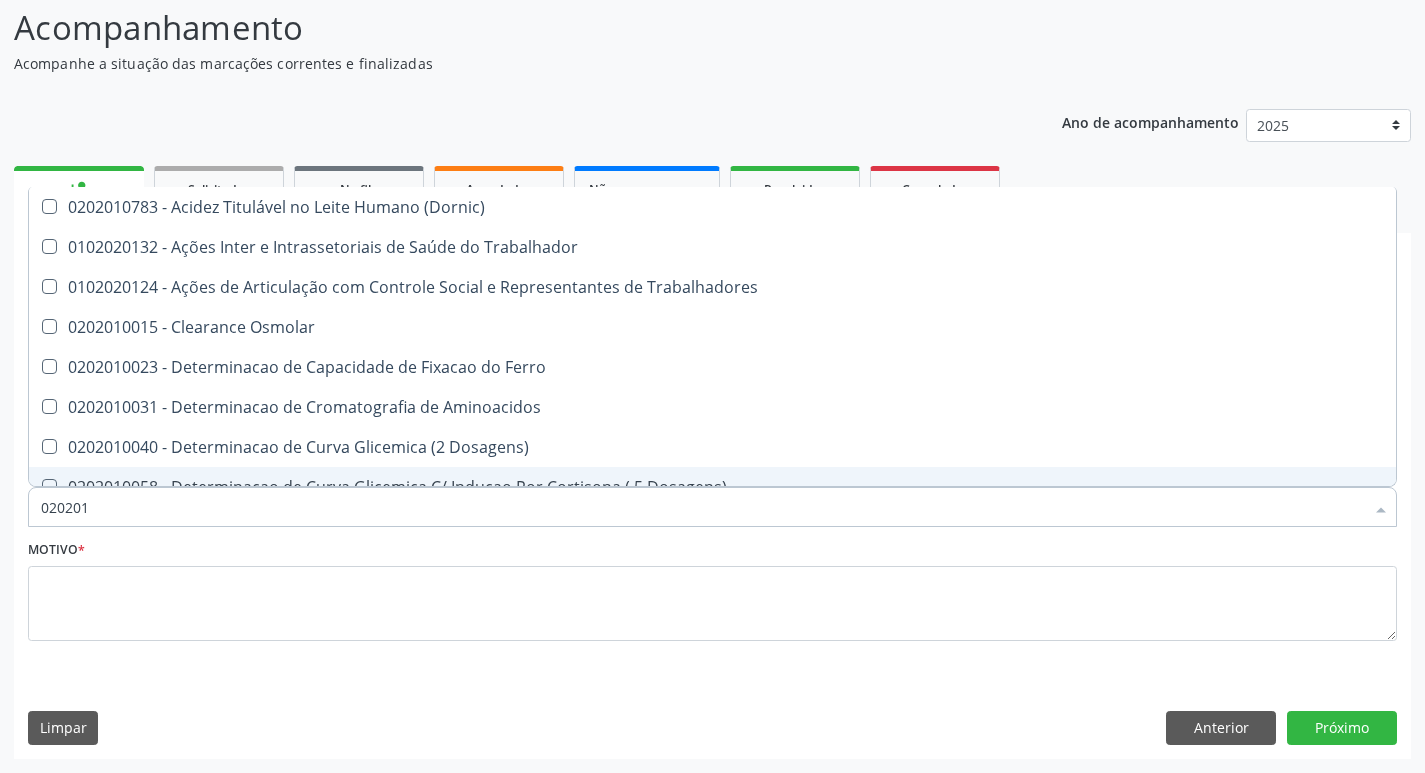 type on "0202010" 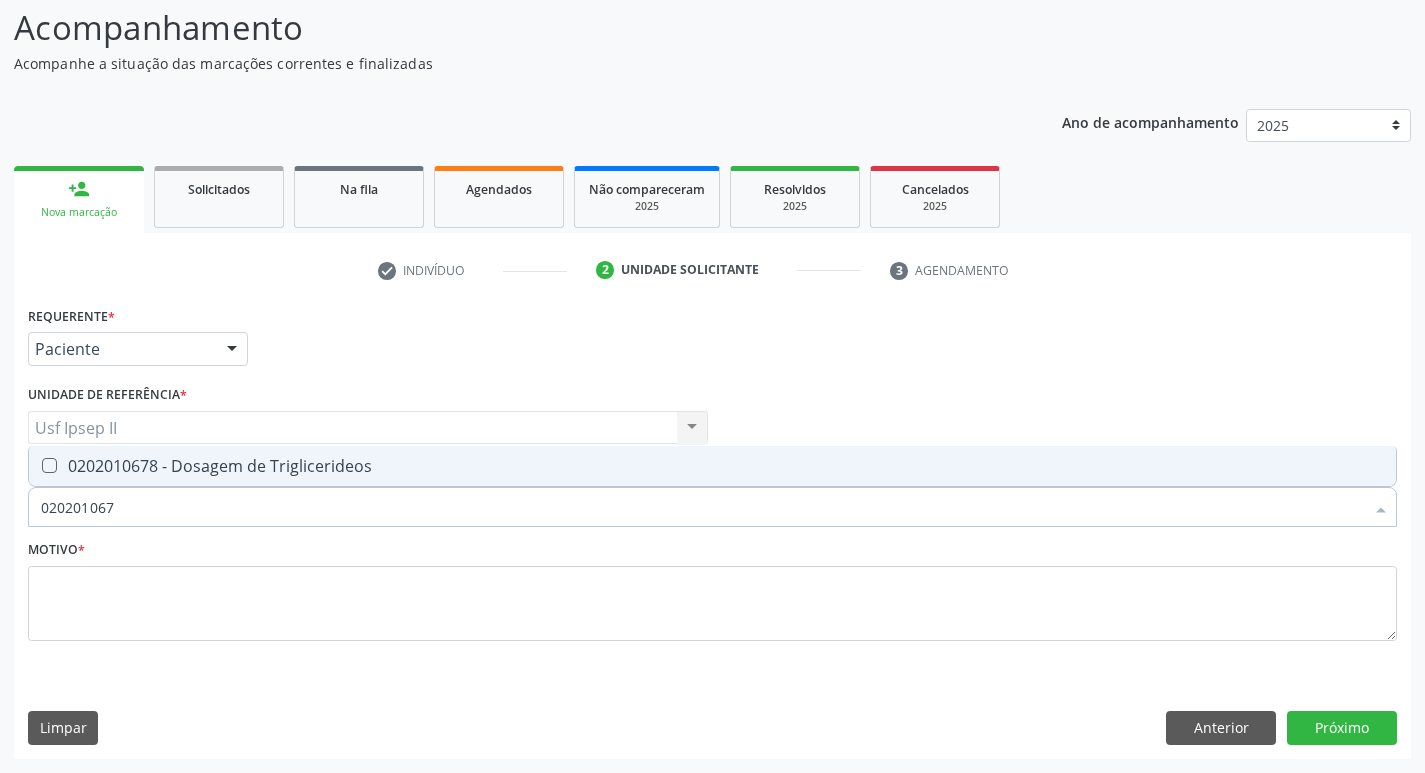 type on "0202010678" 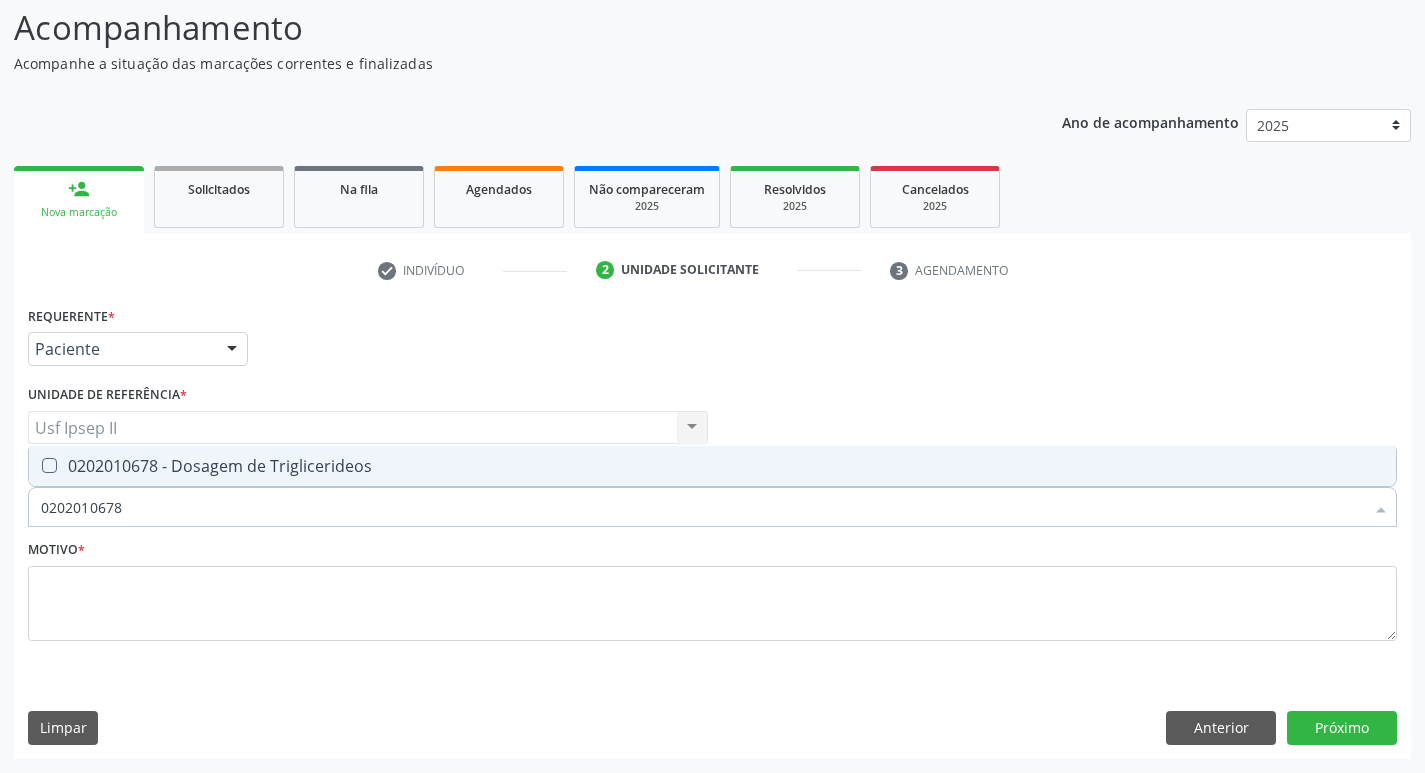 click on "0202010678 - Dosagem de Triglicerideos" at bounding box center [712, 466] 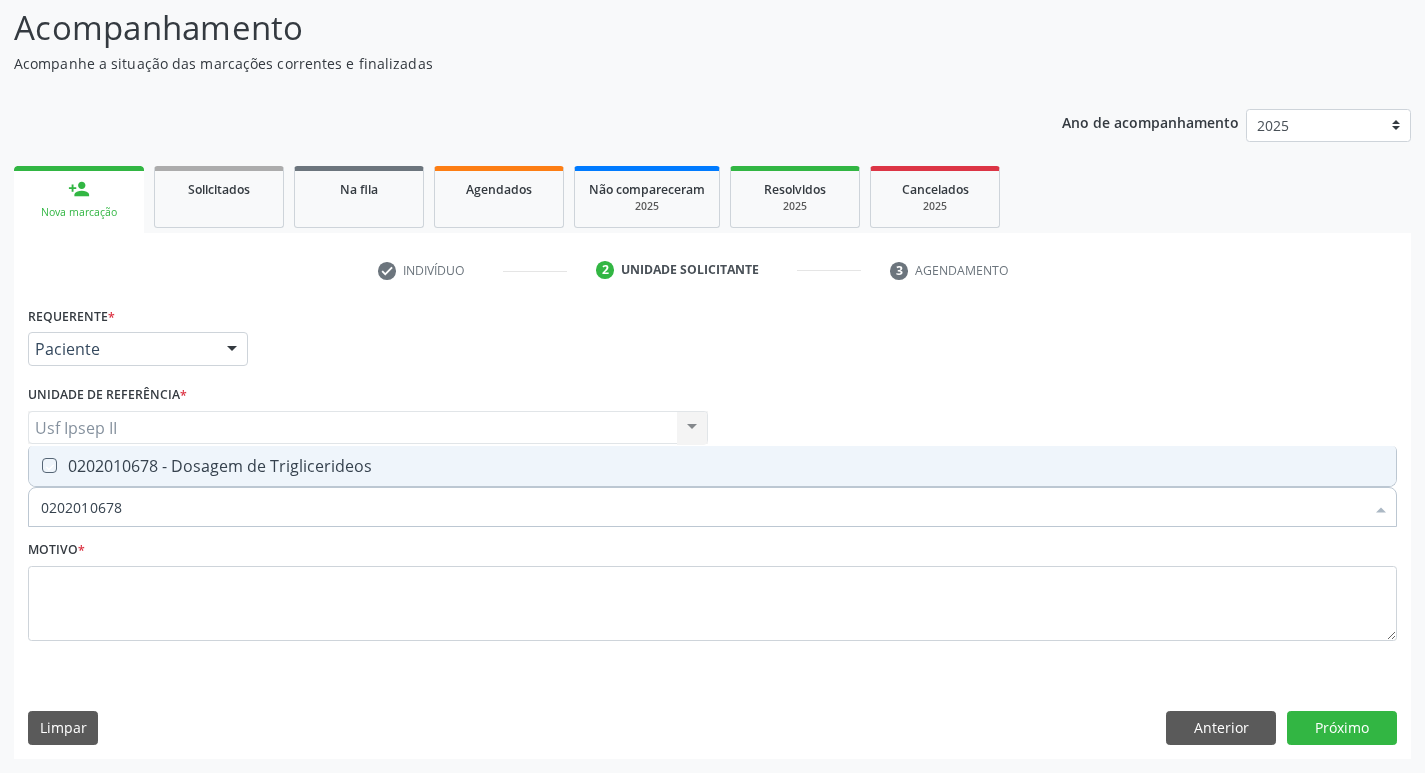 checkbox on "true" 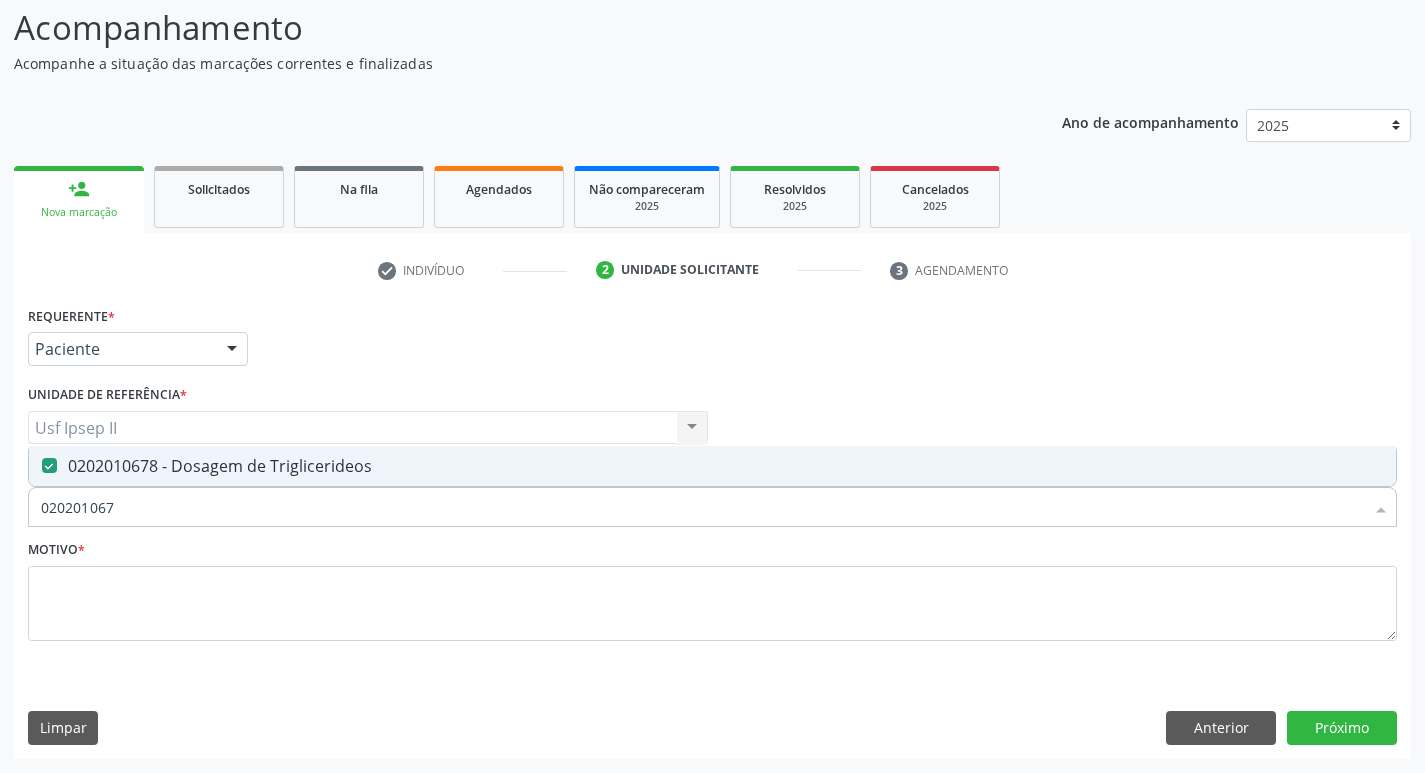 type on "02020106" 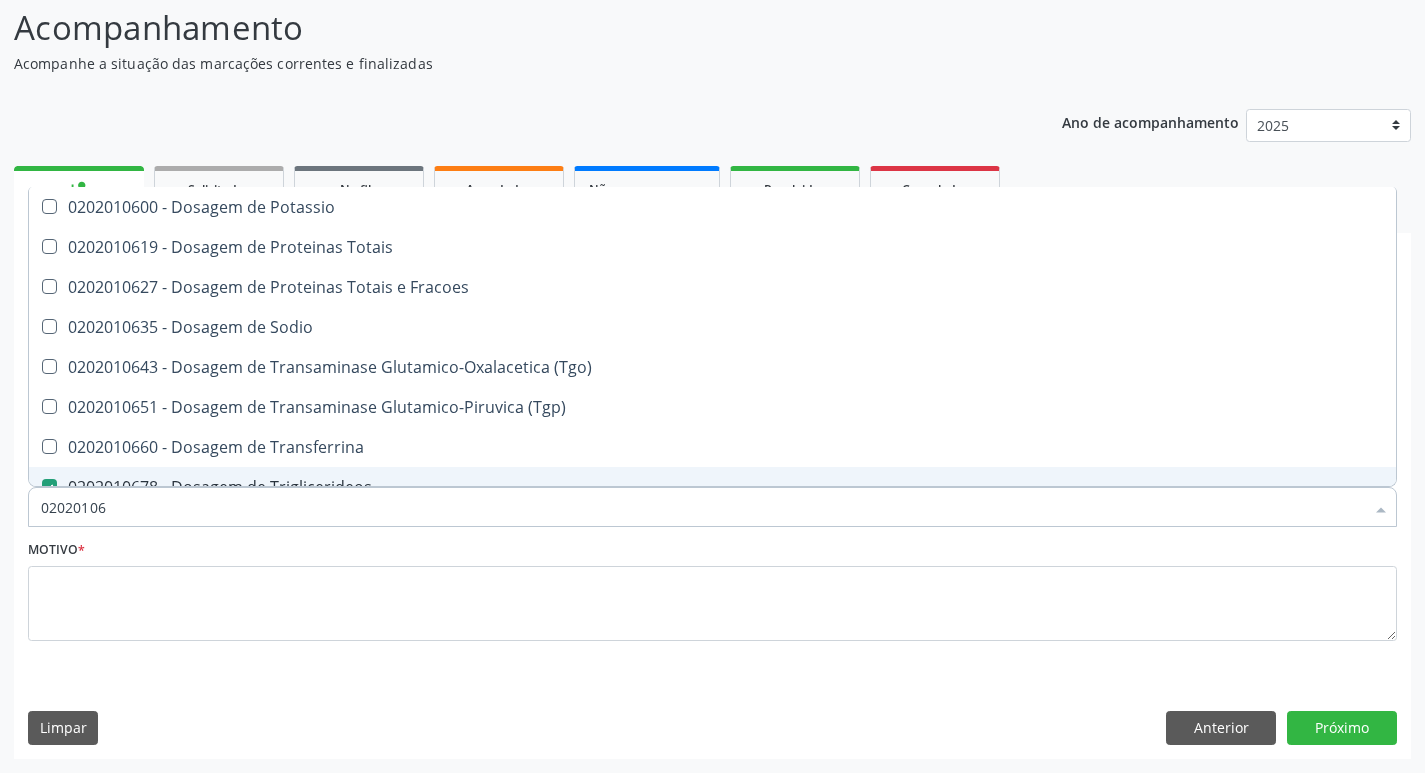 type on "0202010" 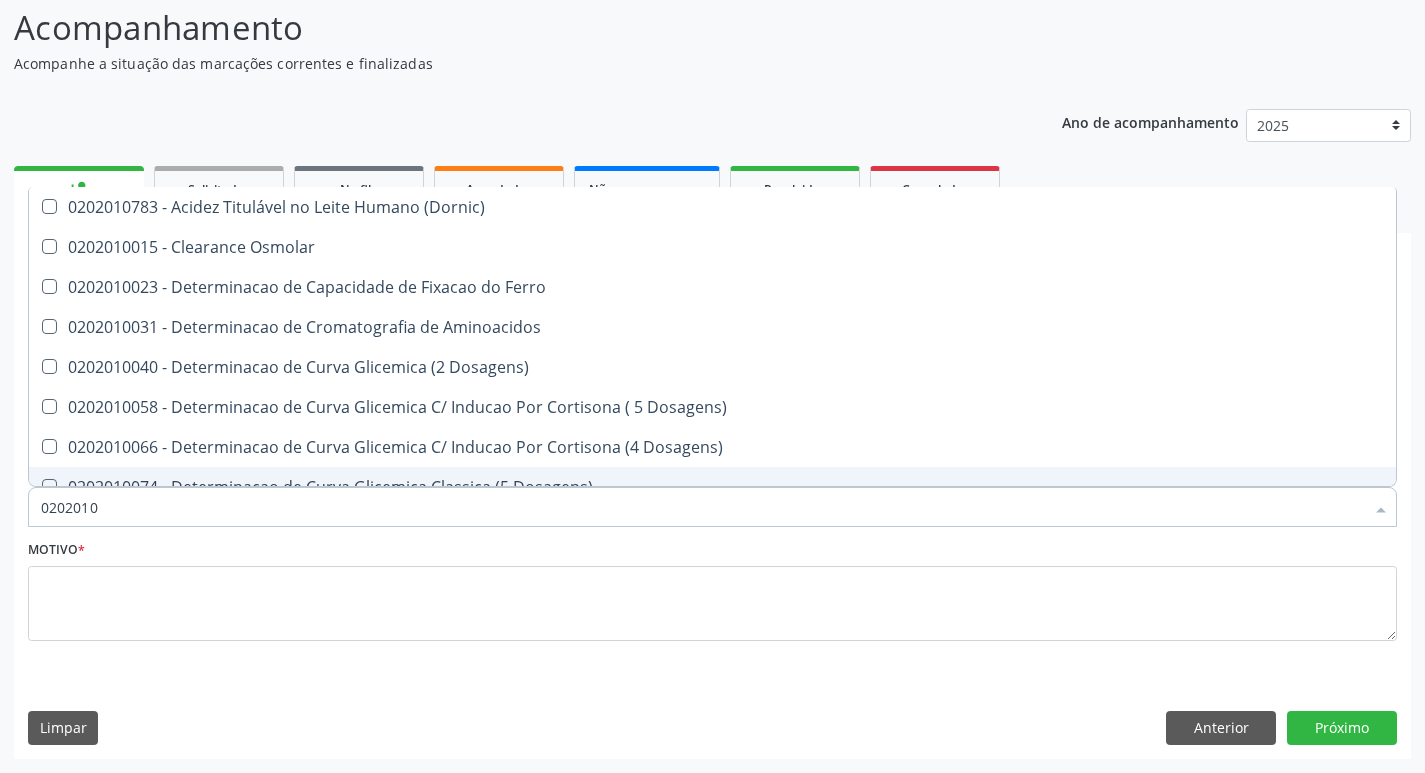 type on "020201" 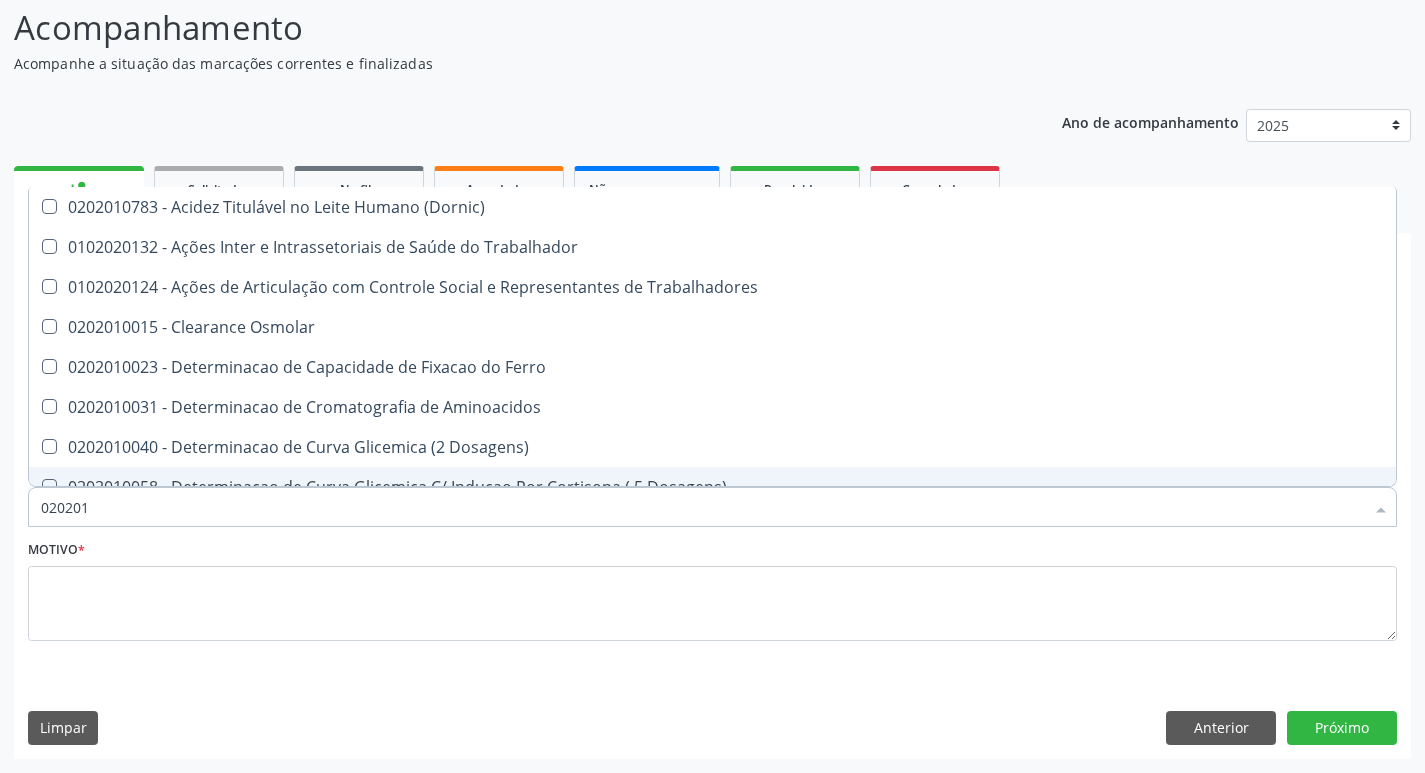 type on "02020" 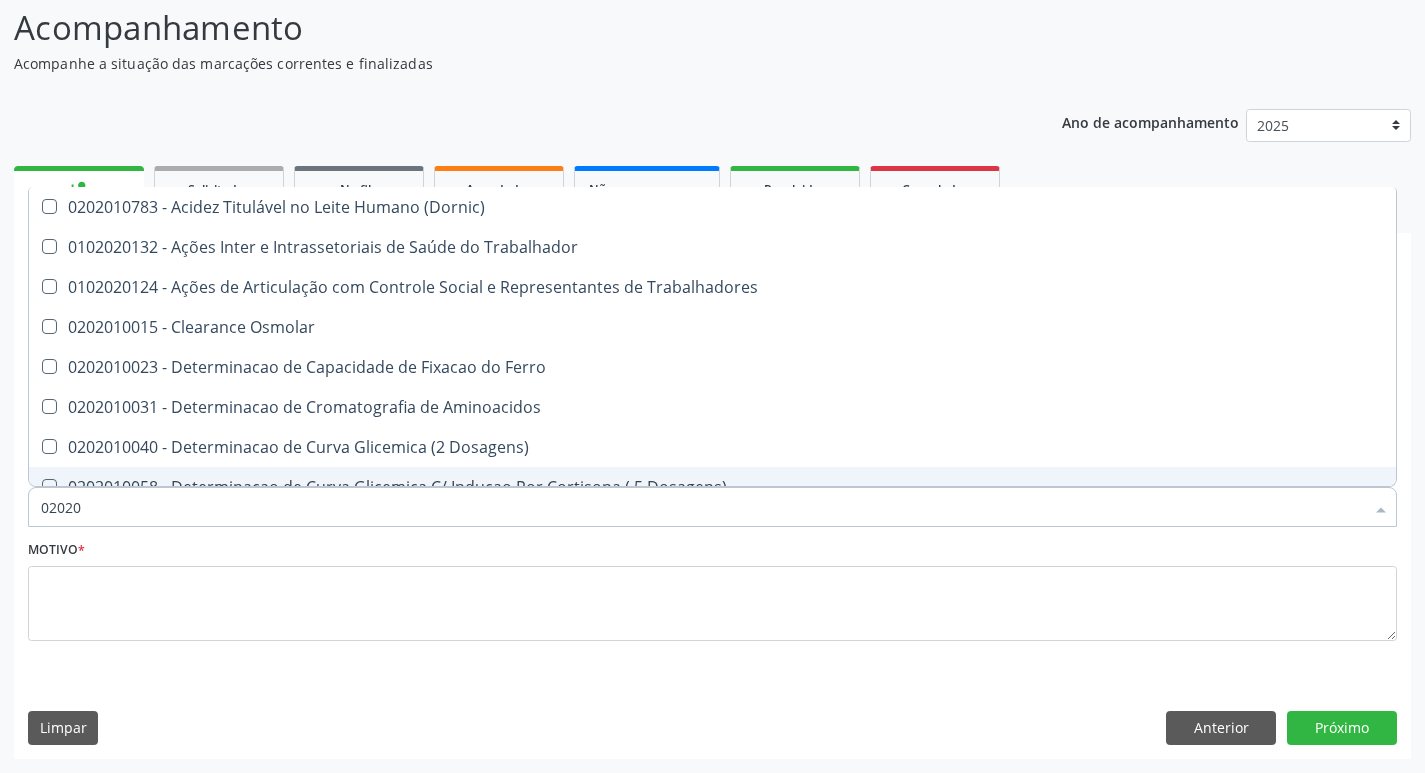 checkbox on "false" 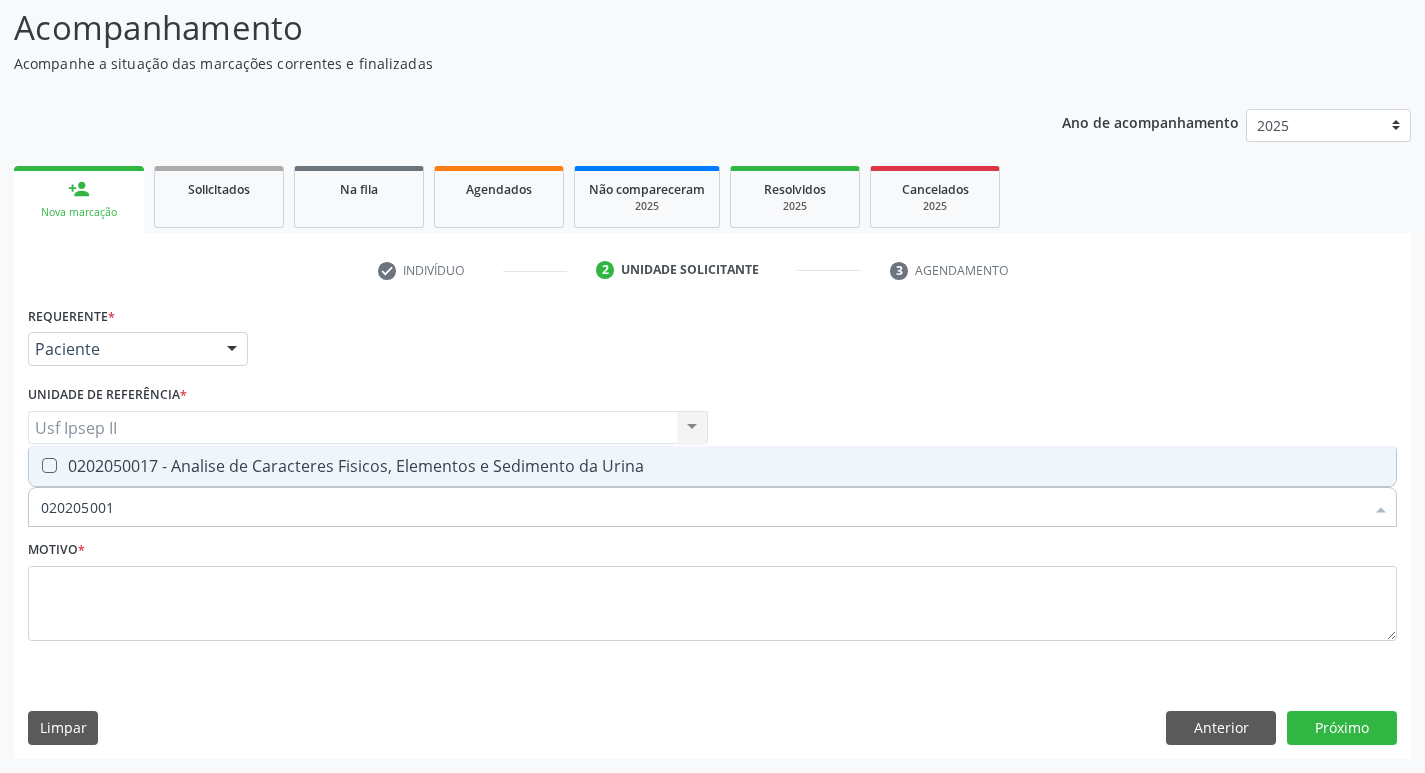 type 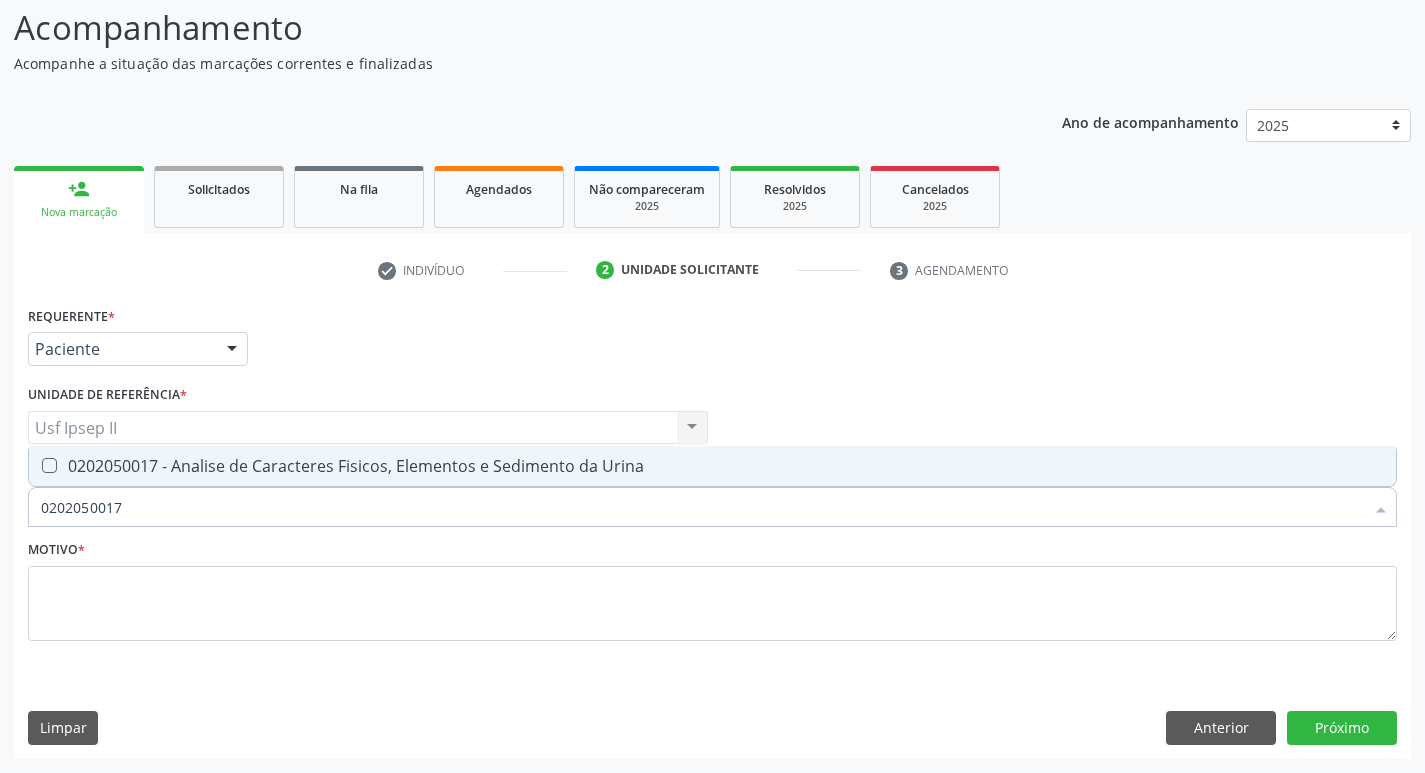 click on "0202050017 - Analise de Caracteres Fisicos, Elementos e Sedimento da Urina" at bounding box center (712, 466) 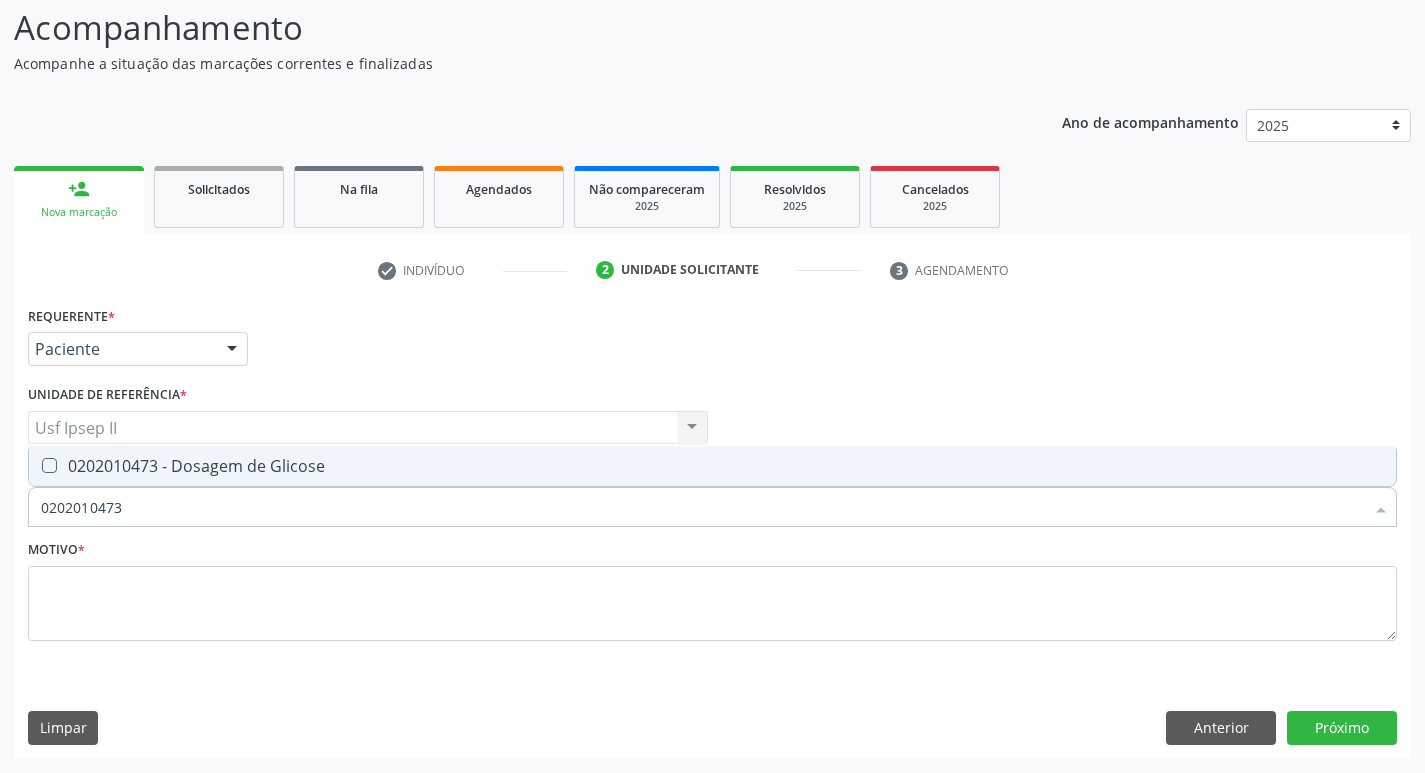 click on "0202010473 - Dosagem de Glicose" at bounding box center [712, 466] 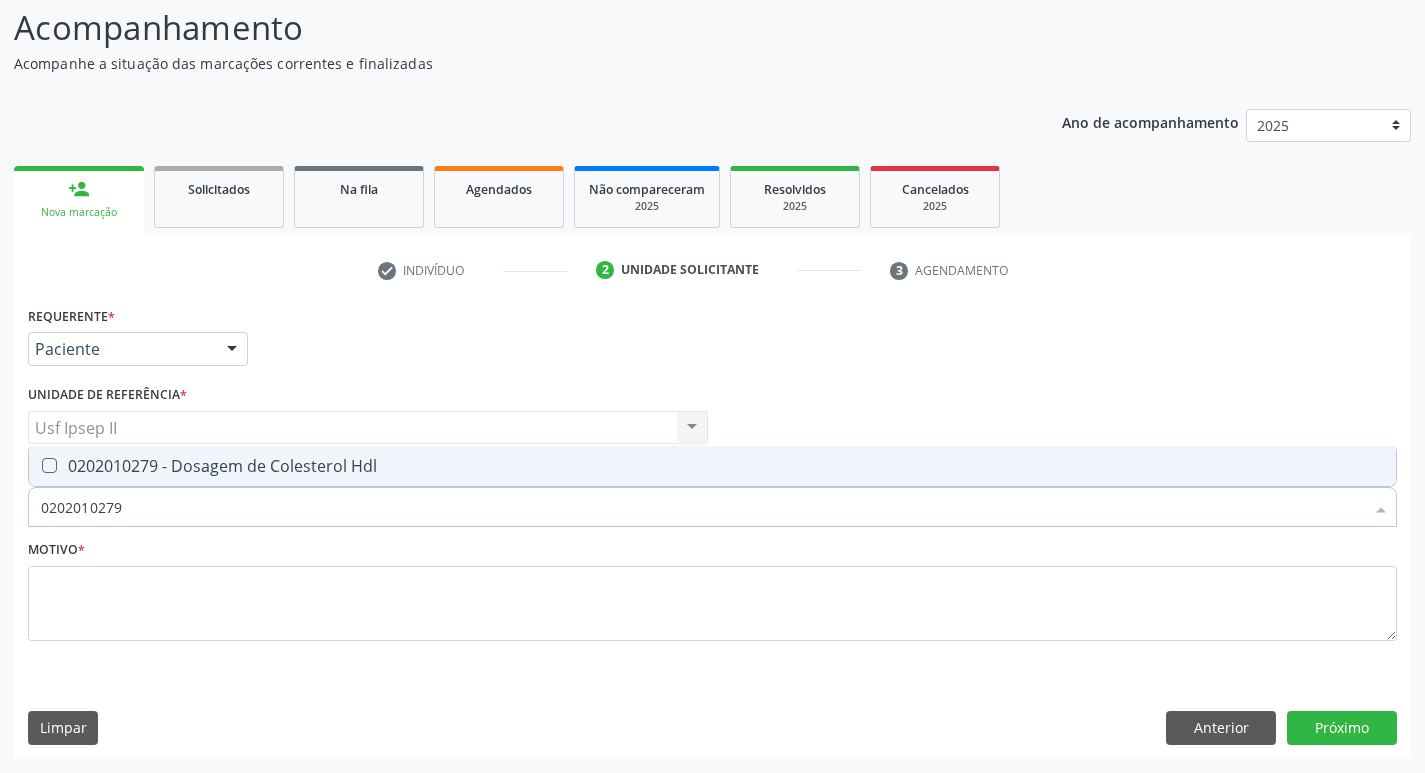 click on "0202010279 - Dosagem de Colesterol Hdl" at bounding box center (712, 466) 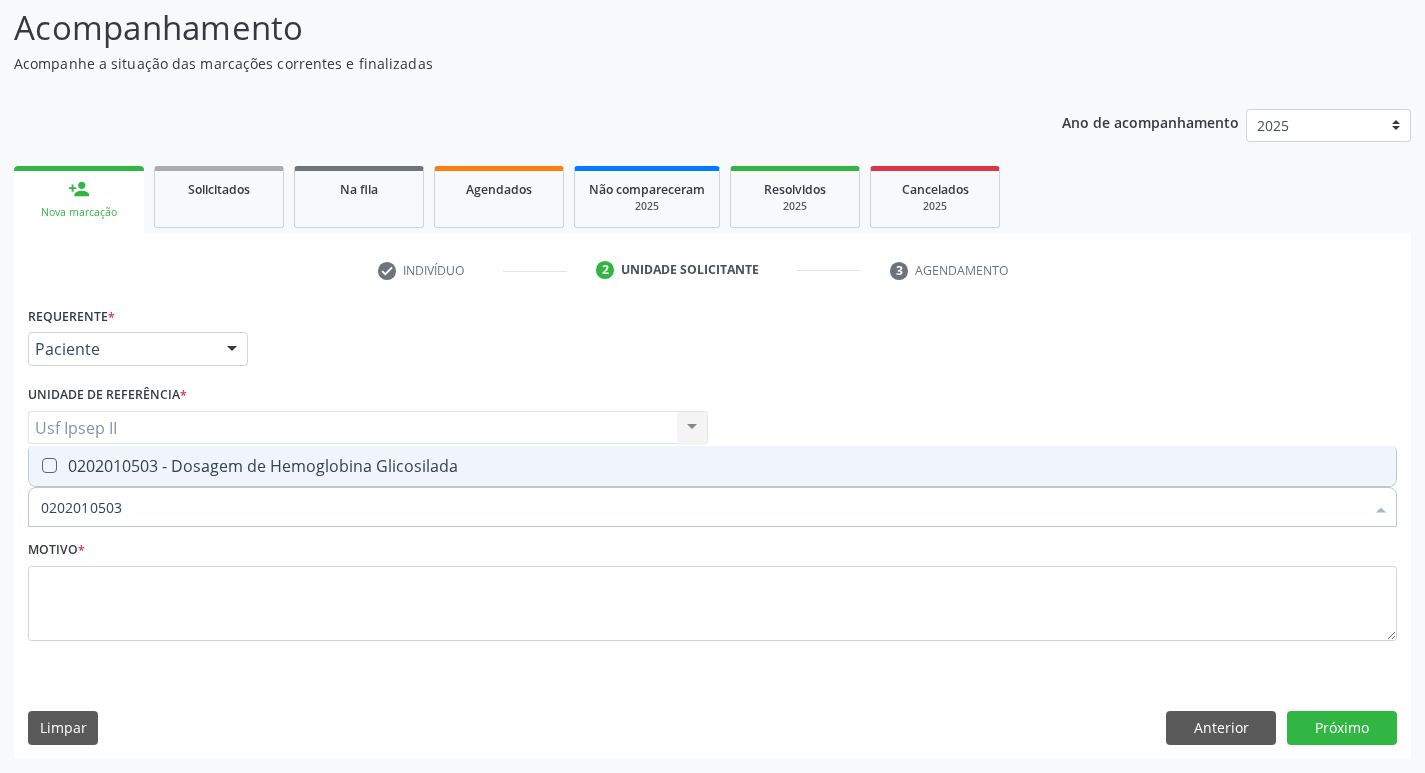 click on "0202010503 - Dosagem de Hemoglobina Glicosilada" at bounding box center [712, 466] 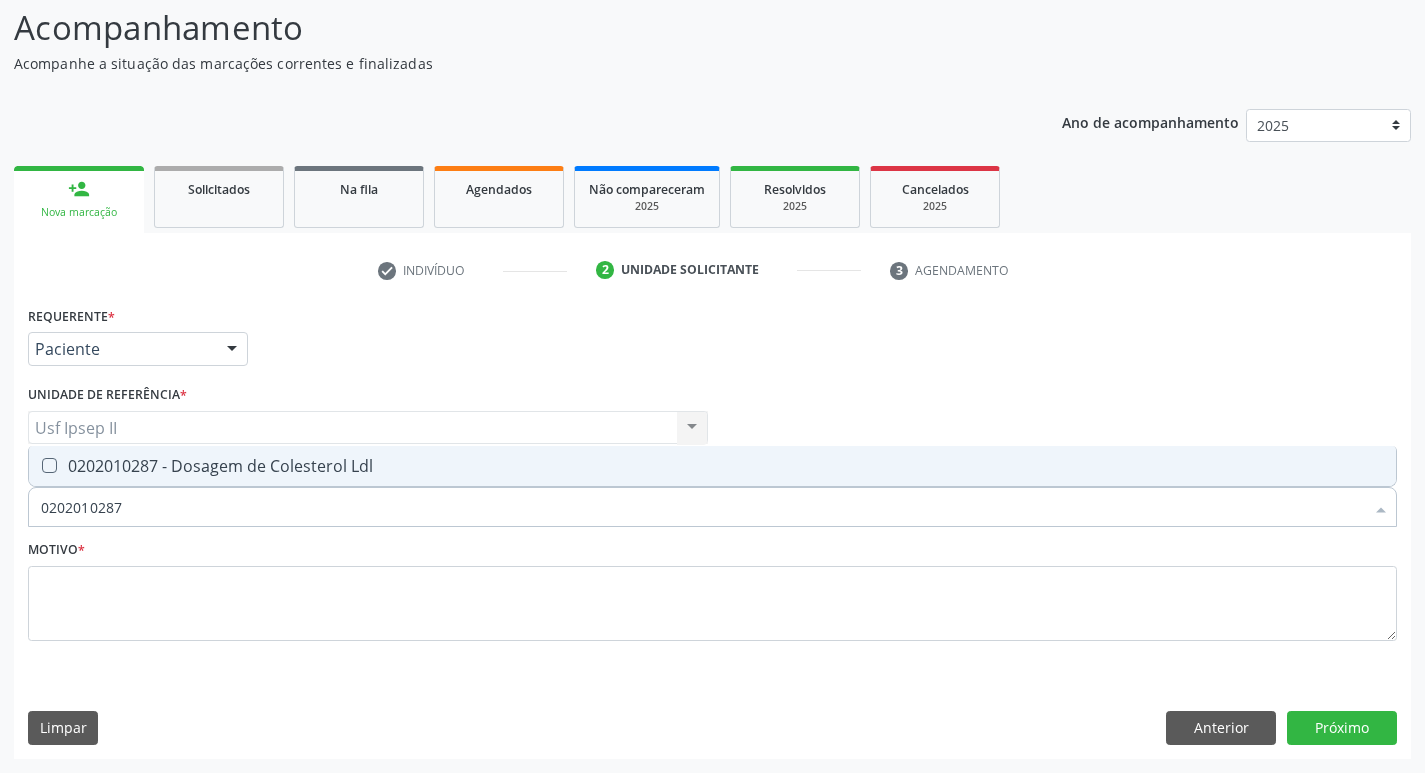 click on "0202010287 - Dosagem de Colesterol Ldl" at bounding box center [712, 466] 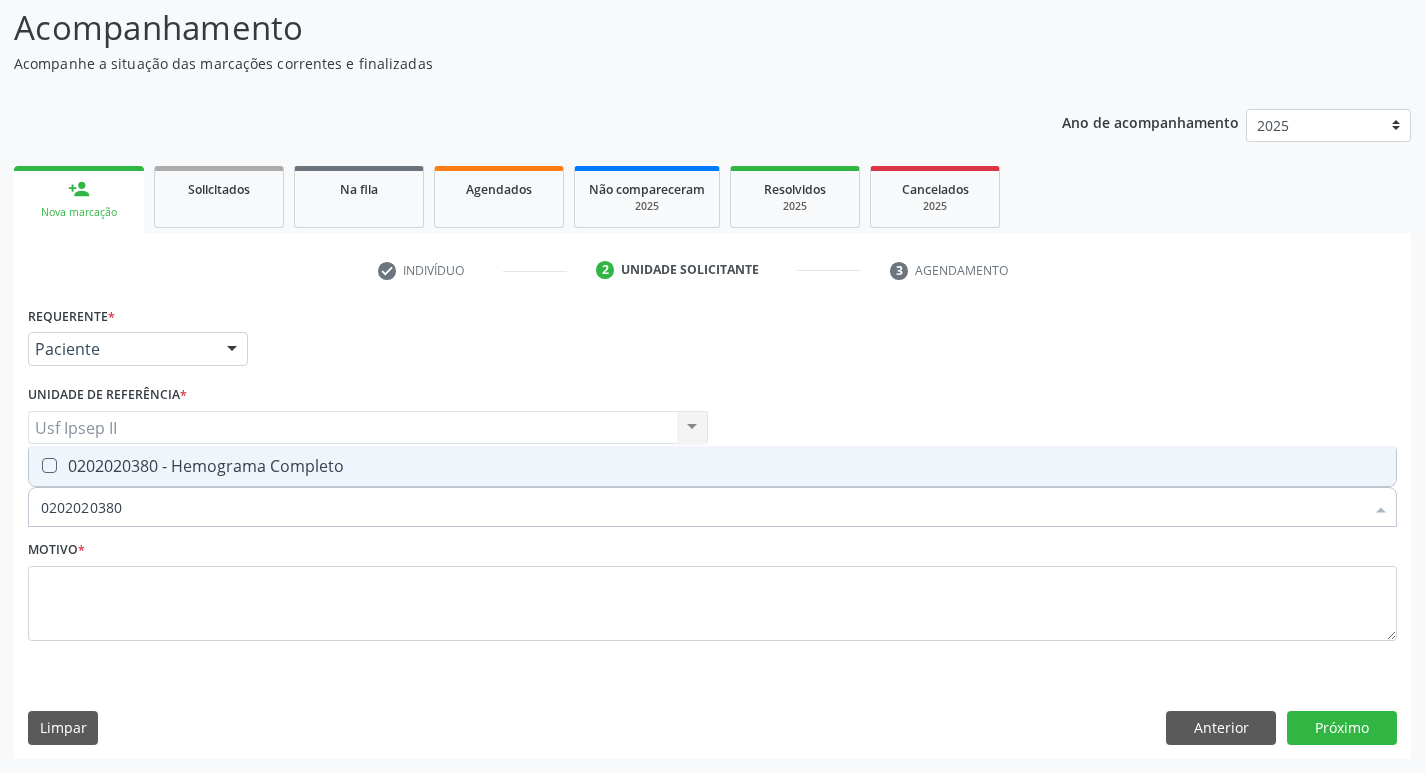 click on "0202020380 - Hemograma Completo" at bounding box center [712, 466] 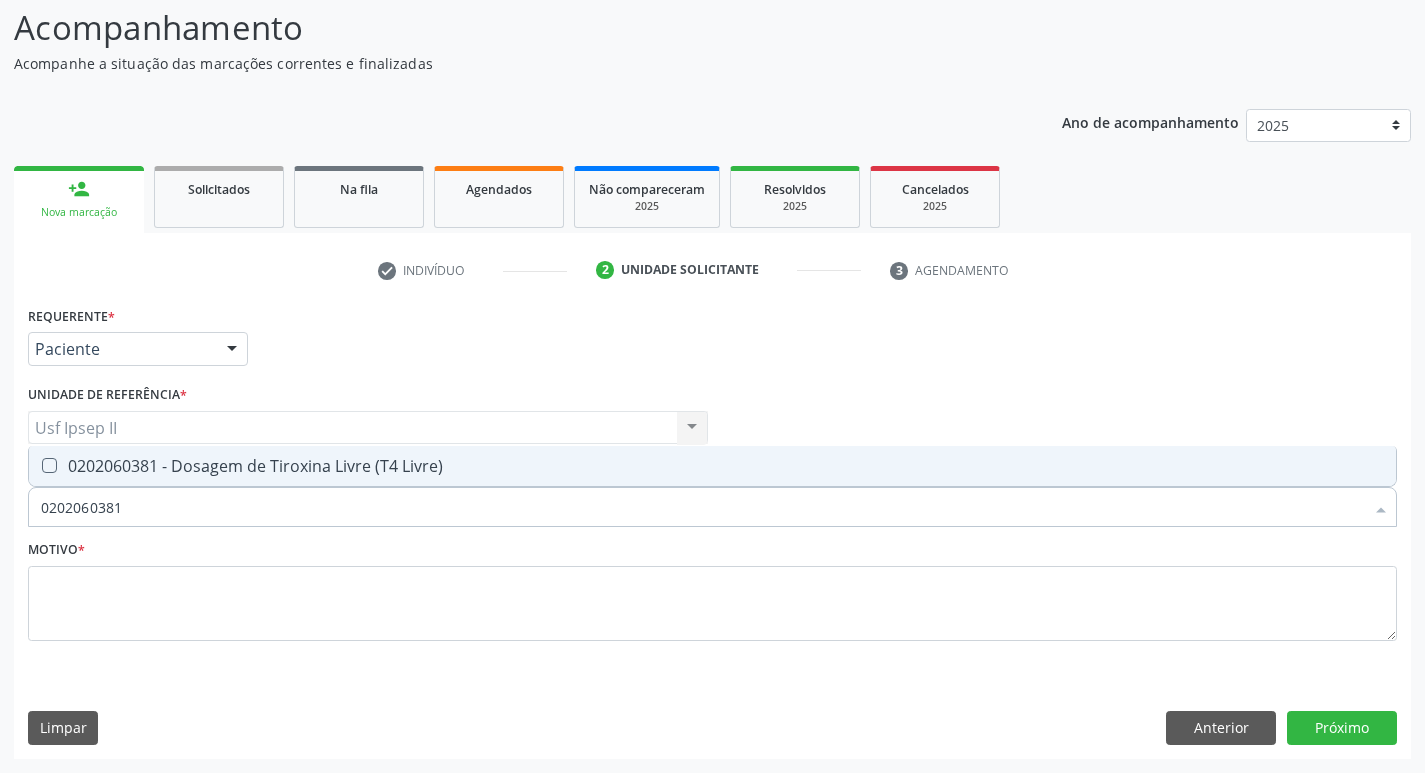 click on "0202060381 - Dosagem de Tiroxina Livre (T4 Livre)" at bounding box center [712, 466] 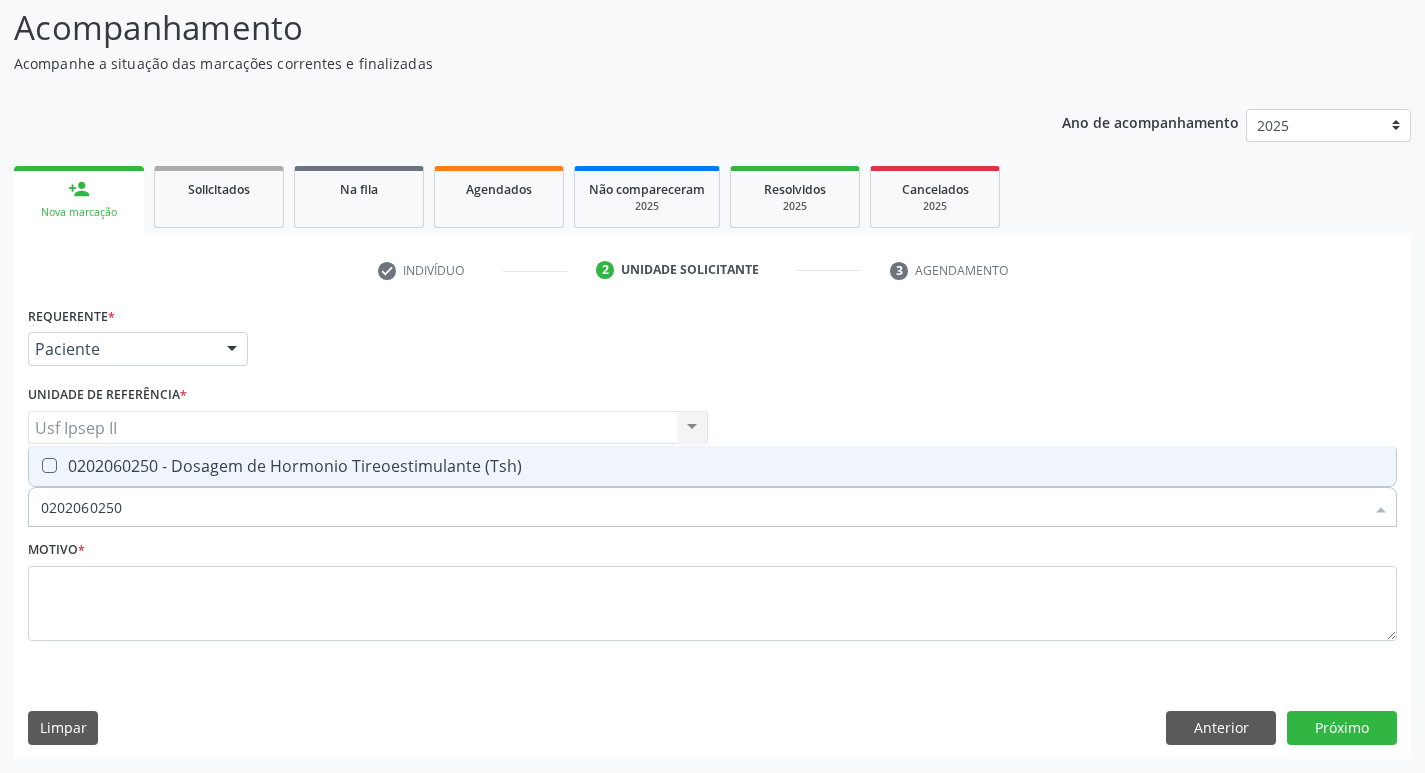 click on "0202060250 - Dosagem de Hormonio Tireoestimulante (Tsh)" at bounding box center [712, 466] 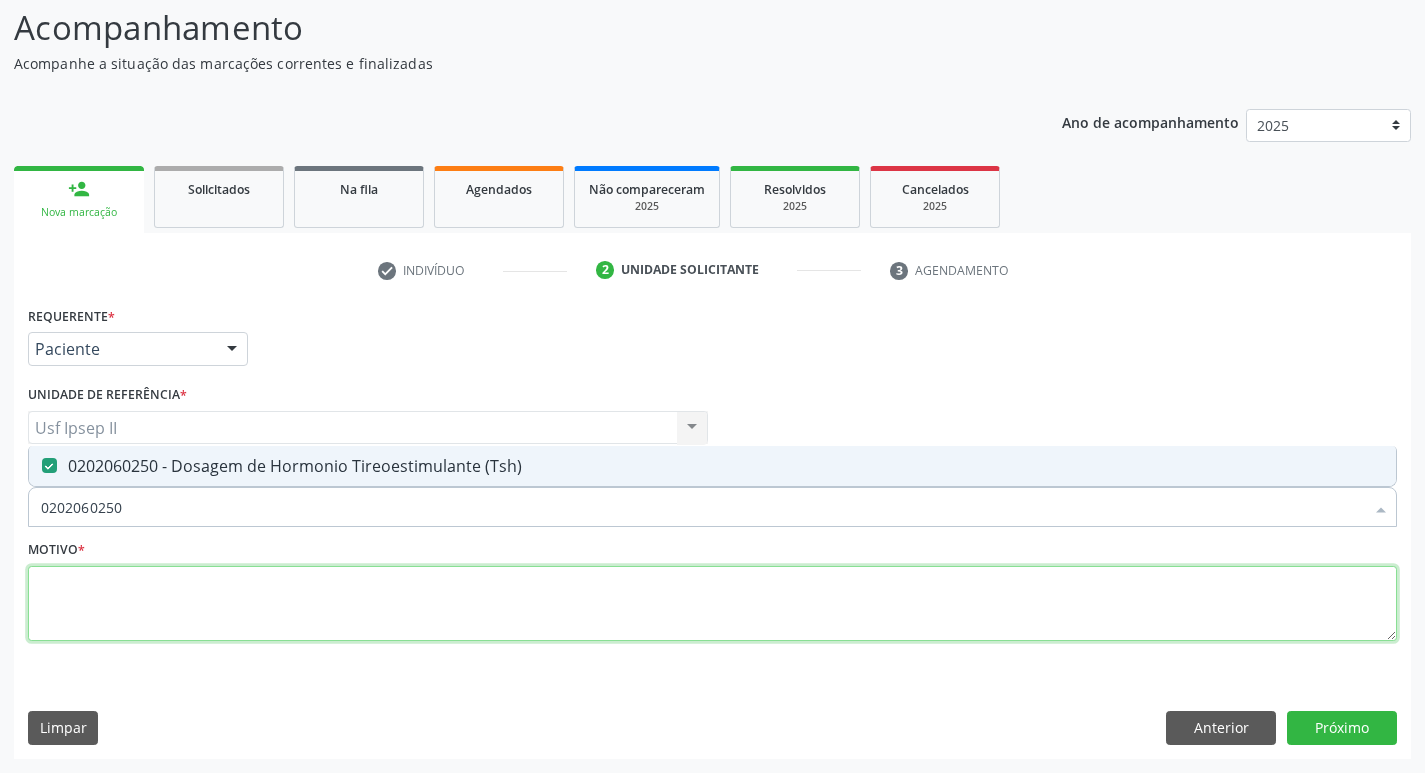 click at bounding box center [712, 604] 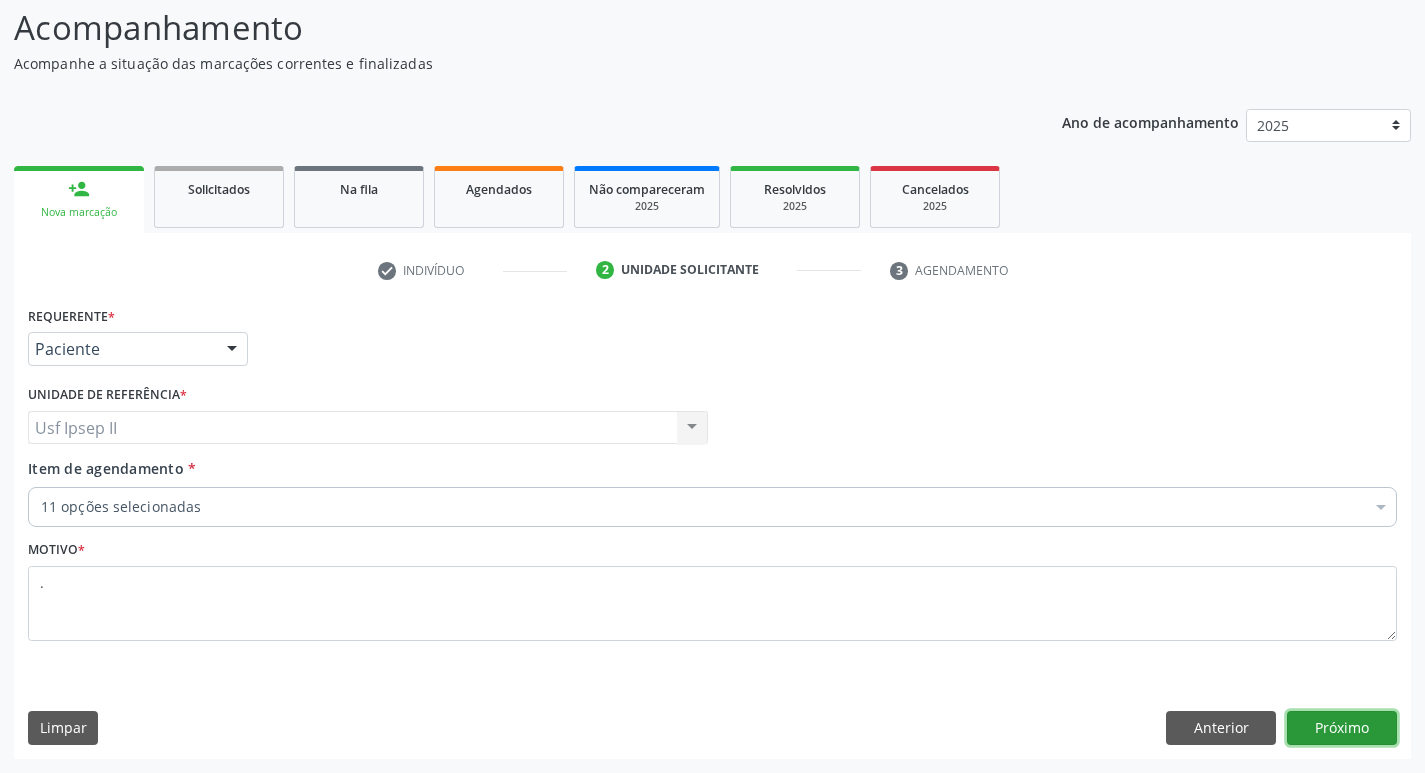 click on "Próximo" at bounding box center (1342, 728) 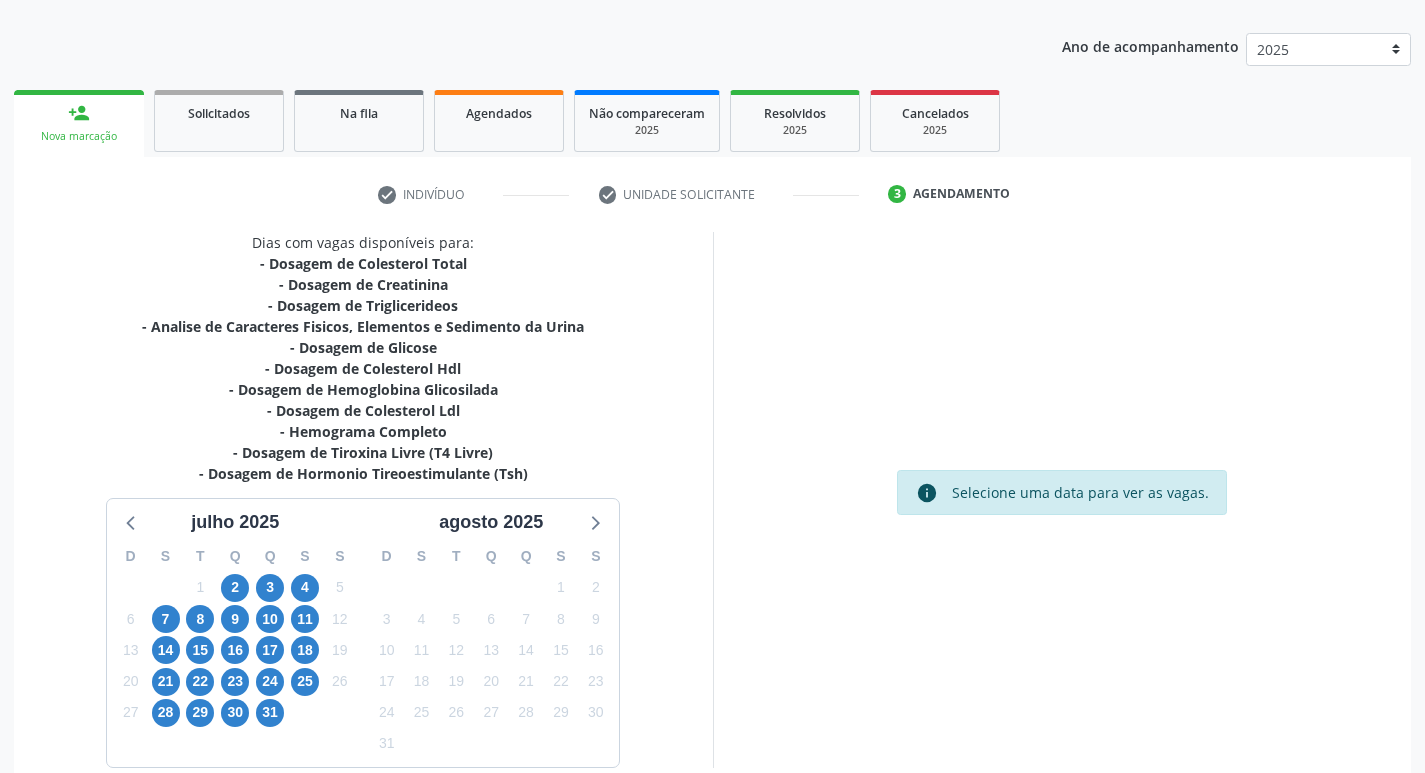 scroll, scrollTop: 307, scrollLeft: 0, axis: vertical 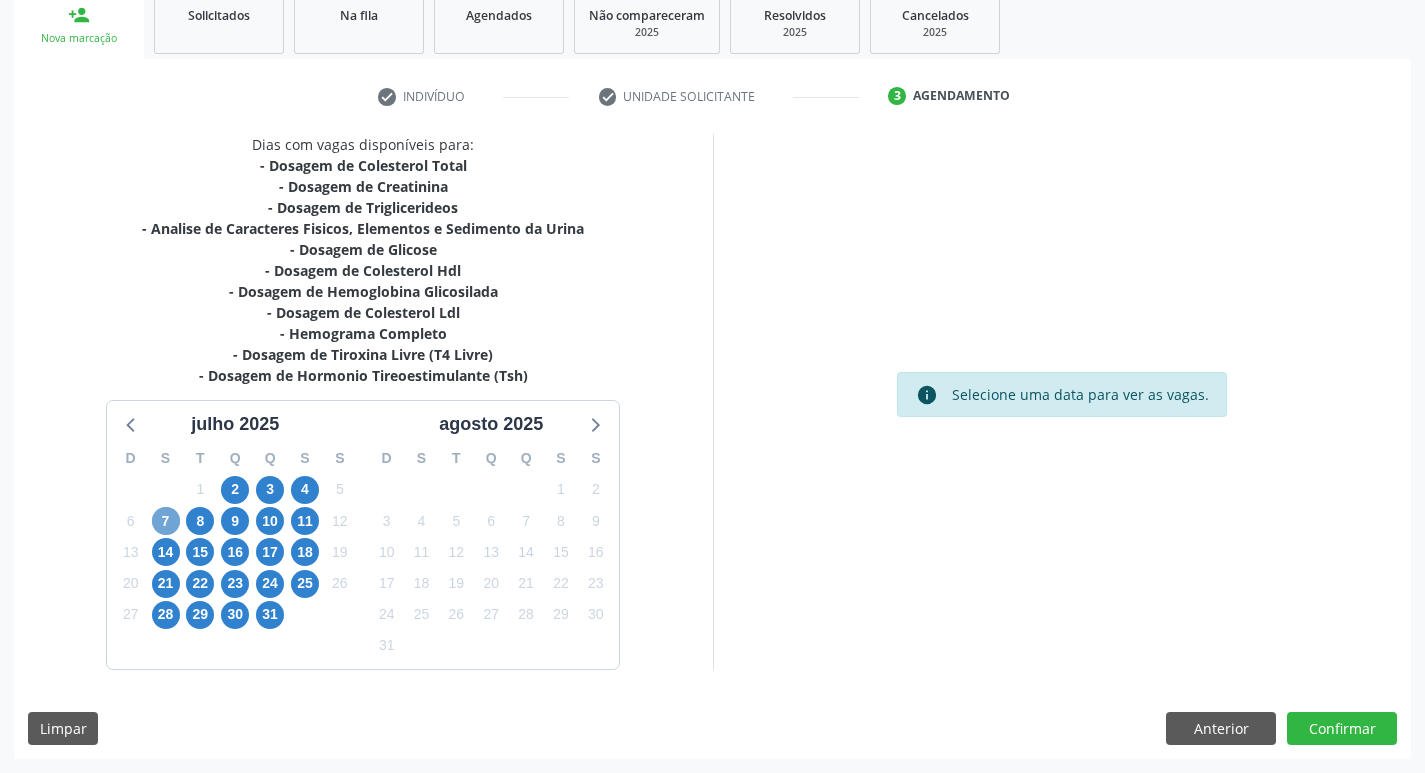 click on "7" at bounding box center [166, 521] 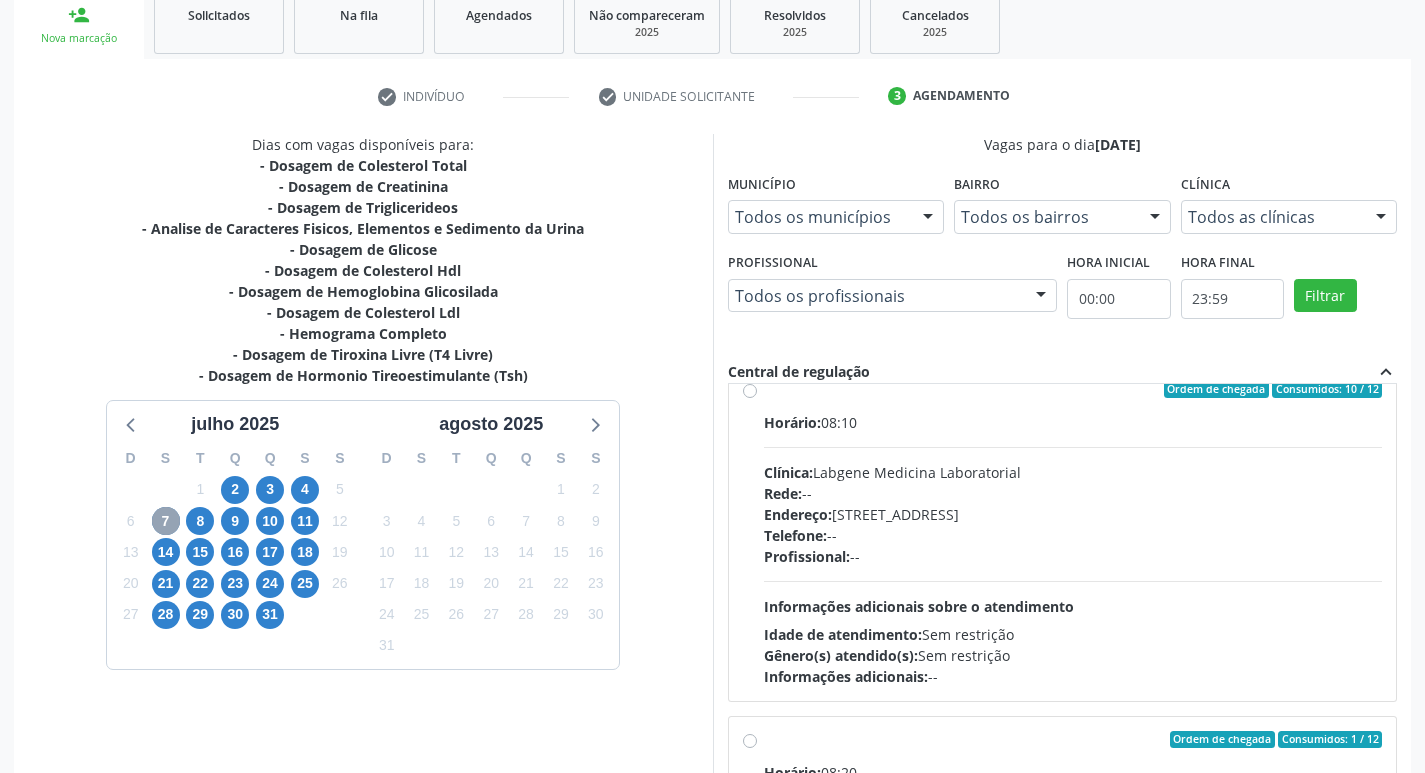 scroll, scrollTop: 1400, scrollLeft: 0, axis: vertical 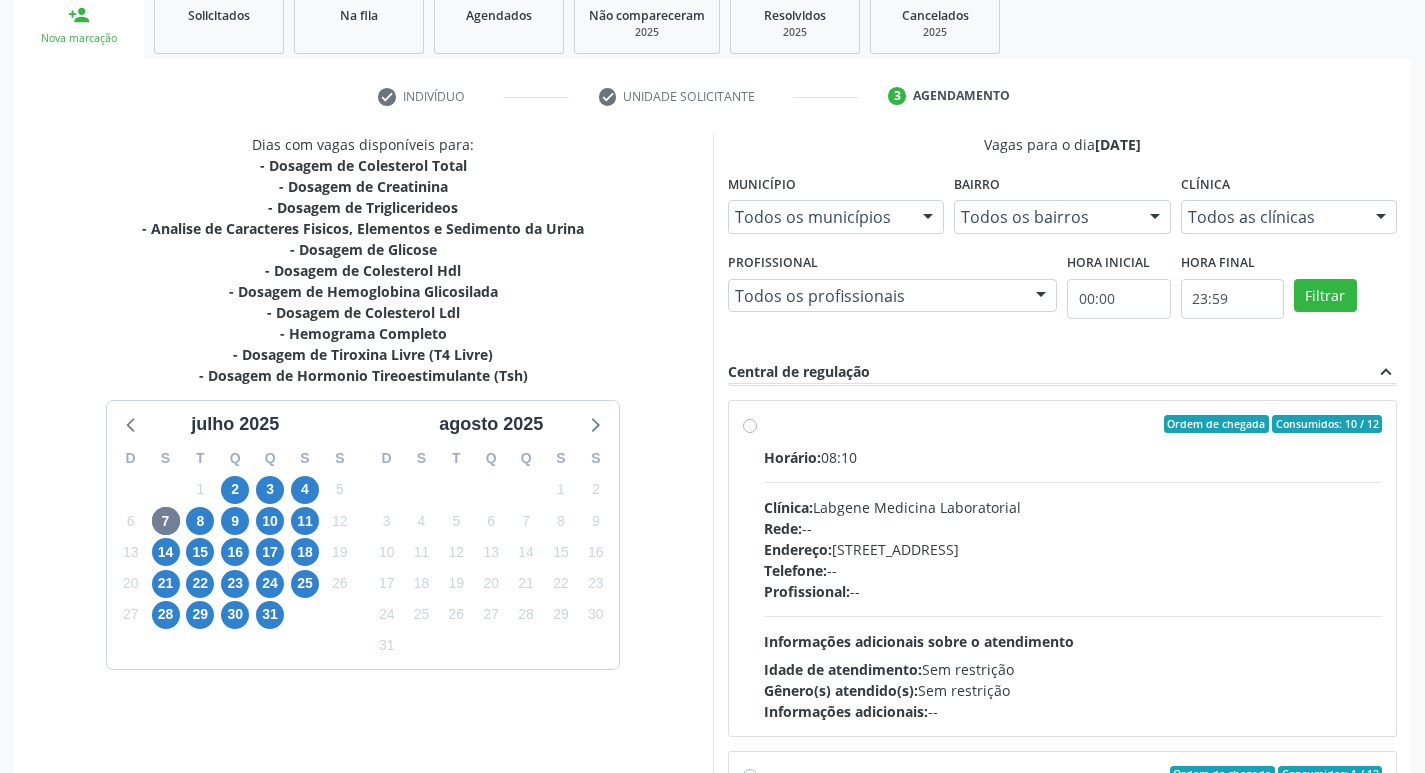 click on "Ordem de chegada
Consumidos: 10 / 12
Horário:   08:10
Clínica:  Labgene Medicina Laboratorial
Rede:
--
Endereço:   [STREET_ADDRESS]
Telefone:   --
Profissional:
--
Informações adicionais sobre o atendimento
Idade de atendimento:
Sem restrição
Gênero(s) atendido(s):
Sem restrição
Informações adicionais:
--" at bounding box center (1073, 568) 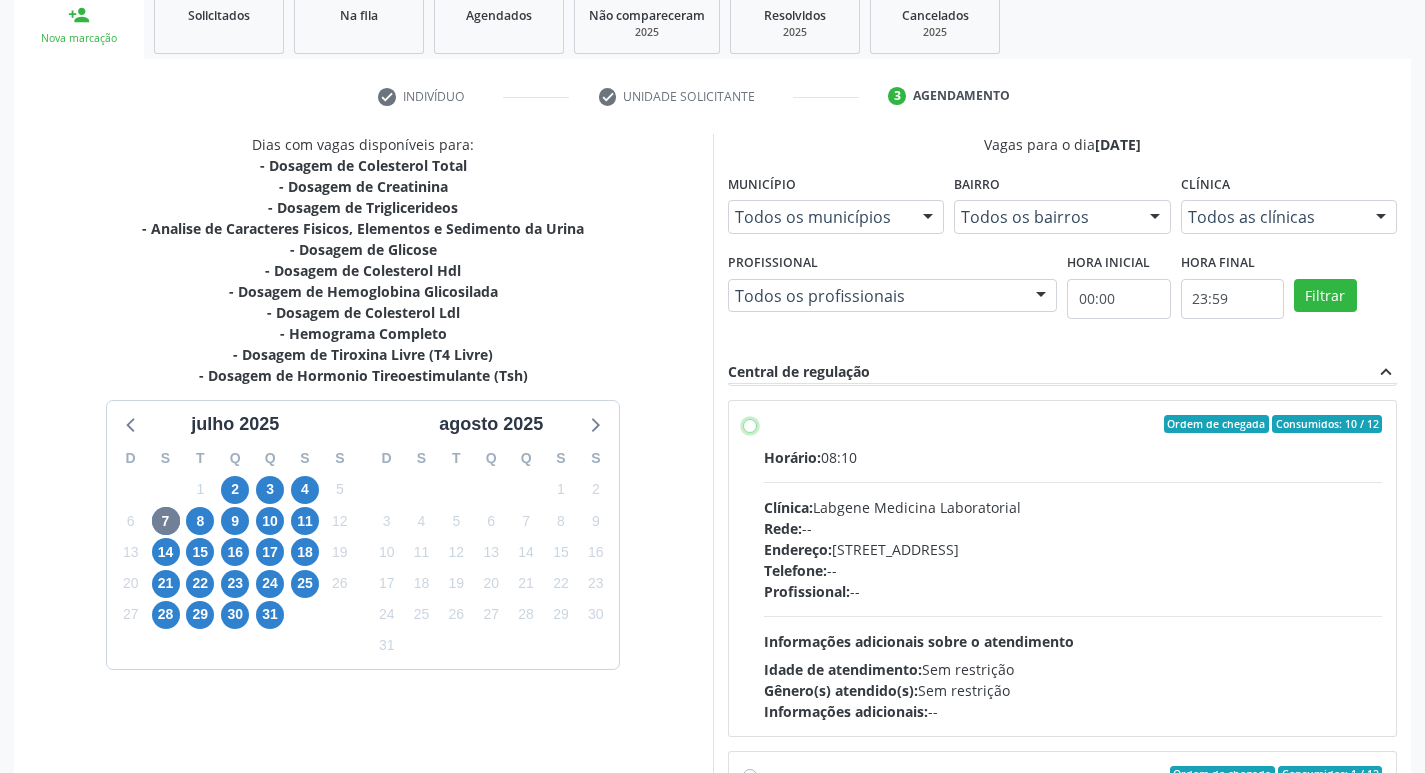 click on "Ordem de chegada
Consumidos: 10 / 12
Horário:   08:10
Clínica:  Labgene Medicina Laboratorial
Rede:
--
Endereço:   [STREET_ADDRESS]
Telefone:   --
Profissional:
--
Informações adicionais sobre o atendimento
Idade de atendimento:
Sem restrição
Gênero(s) atendido(s):
Sem restrição
Informações adicionais:
--" at bounding box center [750, 424] 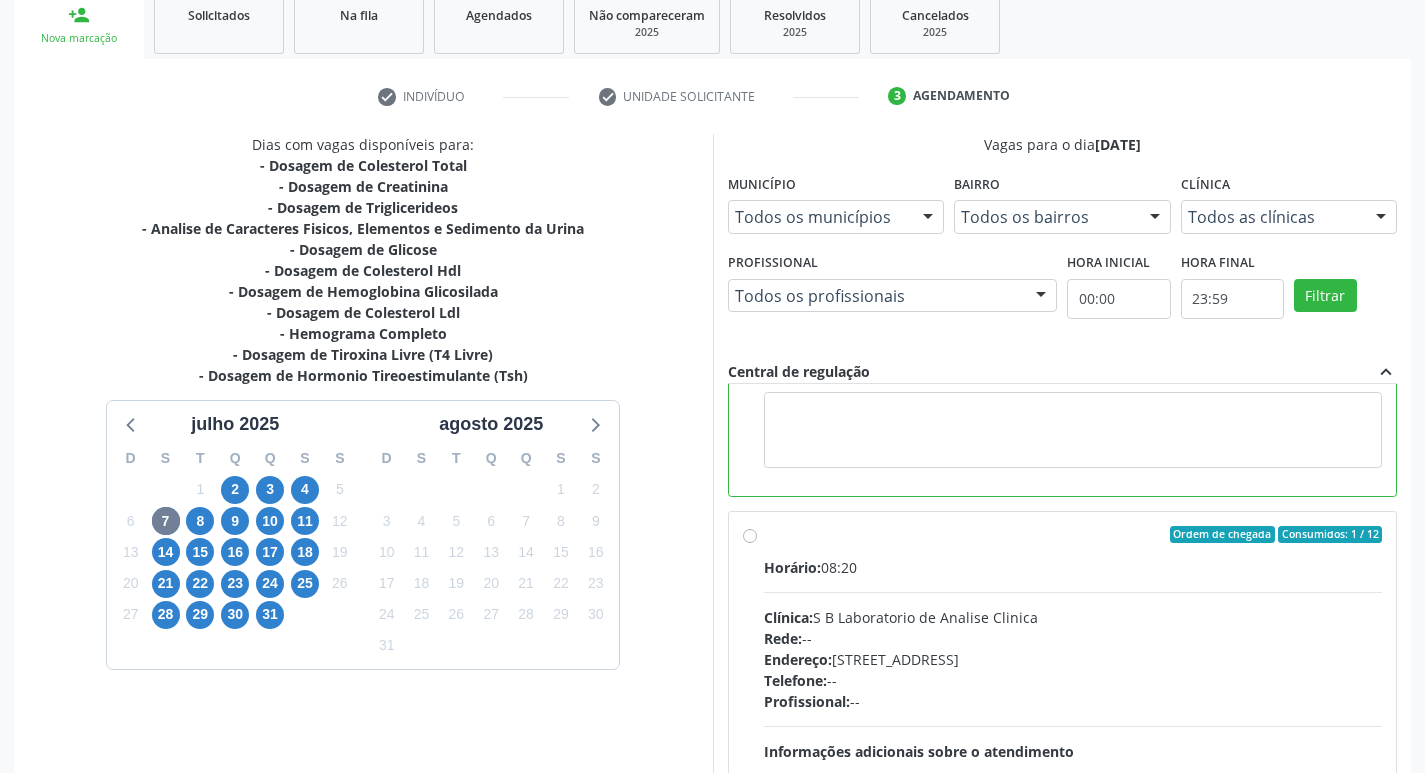 scroll, scrollTop: 1852, scrollLeft: 0, axis: vertical 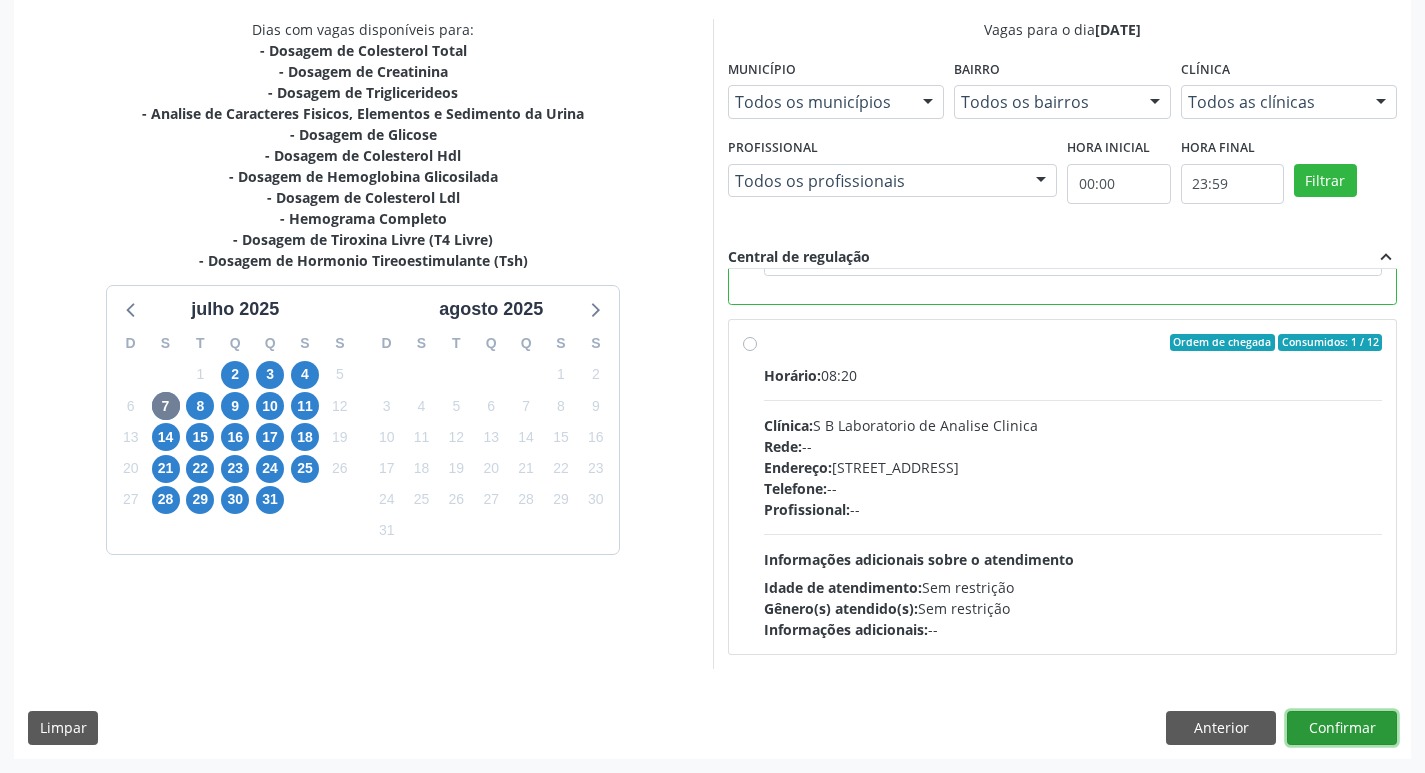 click on "Confirmar" at bounding box center (1342, 728) 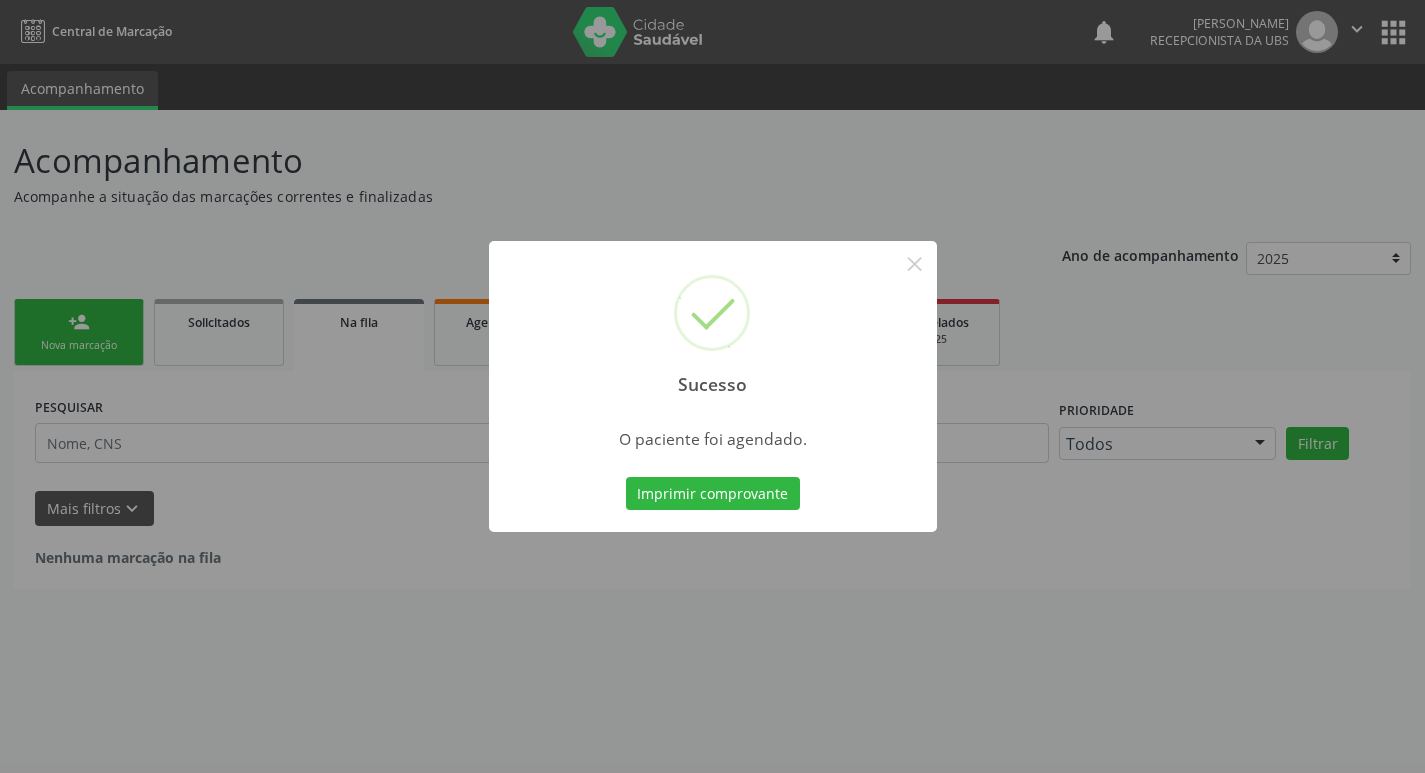 scroll, scrollTop: 0, scrollLeft: 0, axis: both 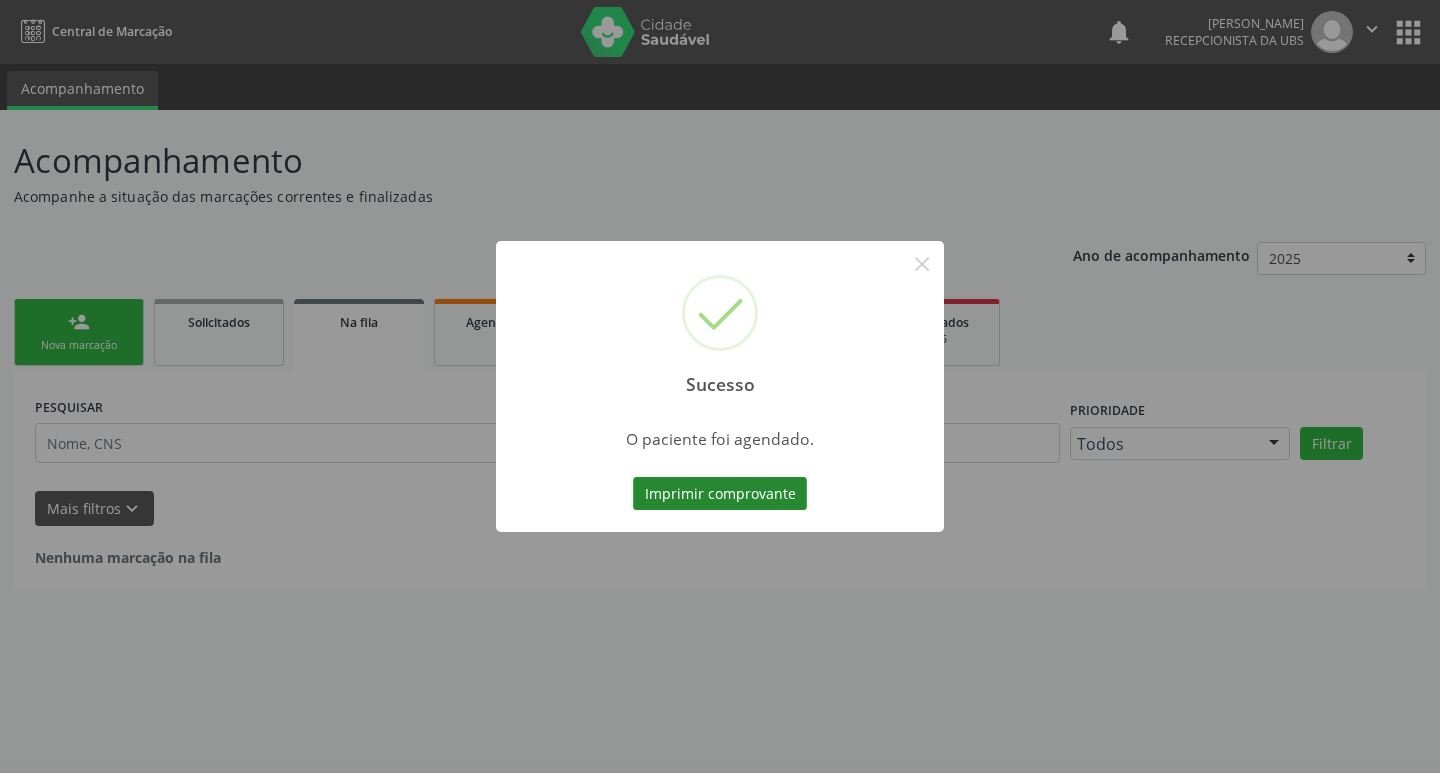 click on "Imprimir comprovante" at bounding box center (720, 494) 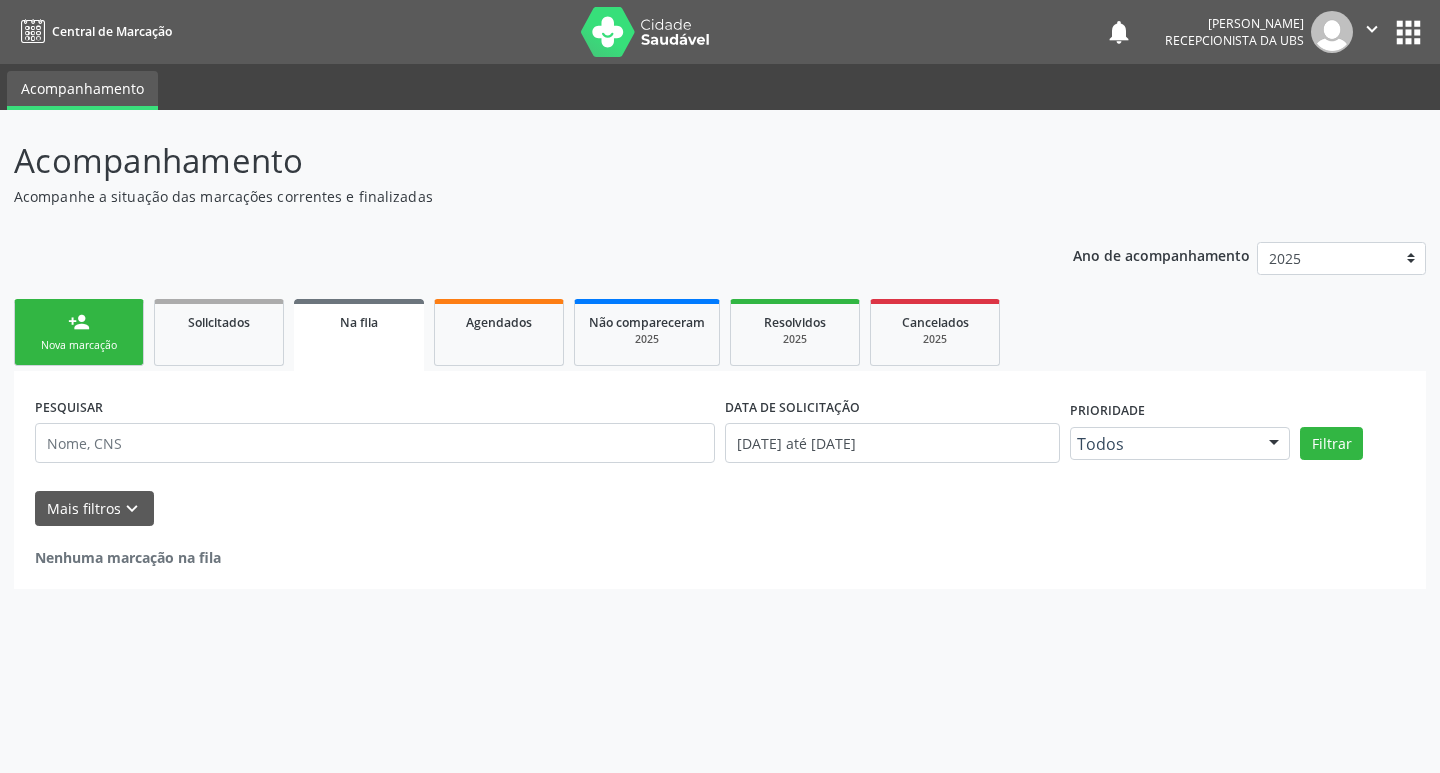 click on "person_add" at bounding box center [79, 322] 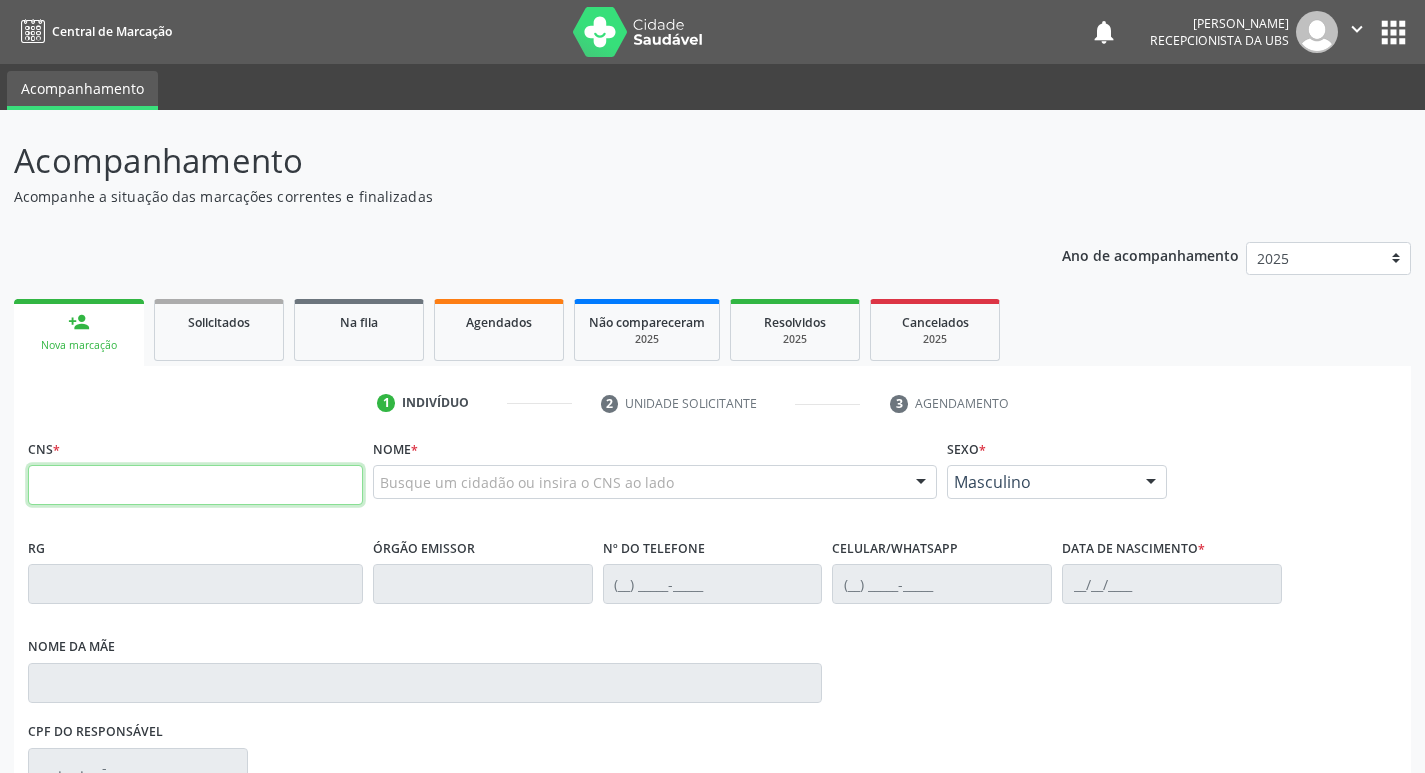click at bounding box center [195, 485] 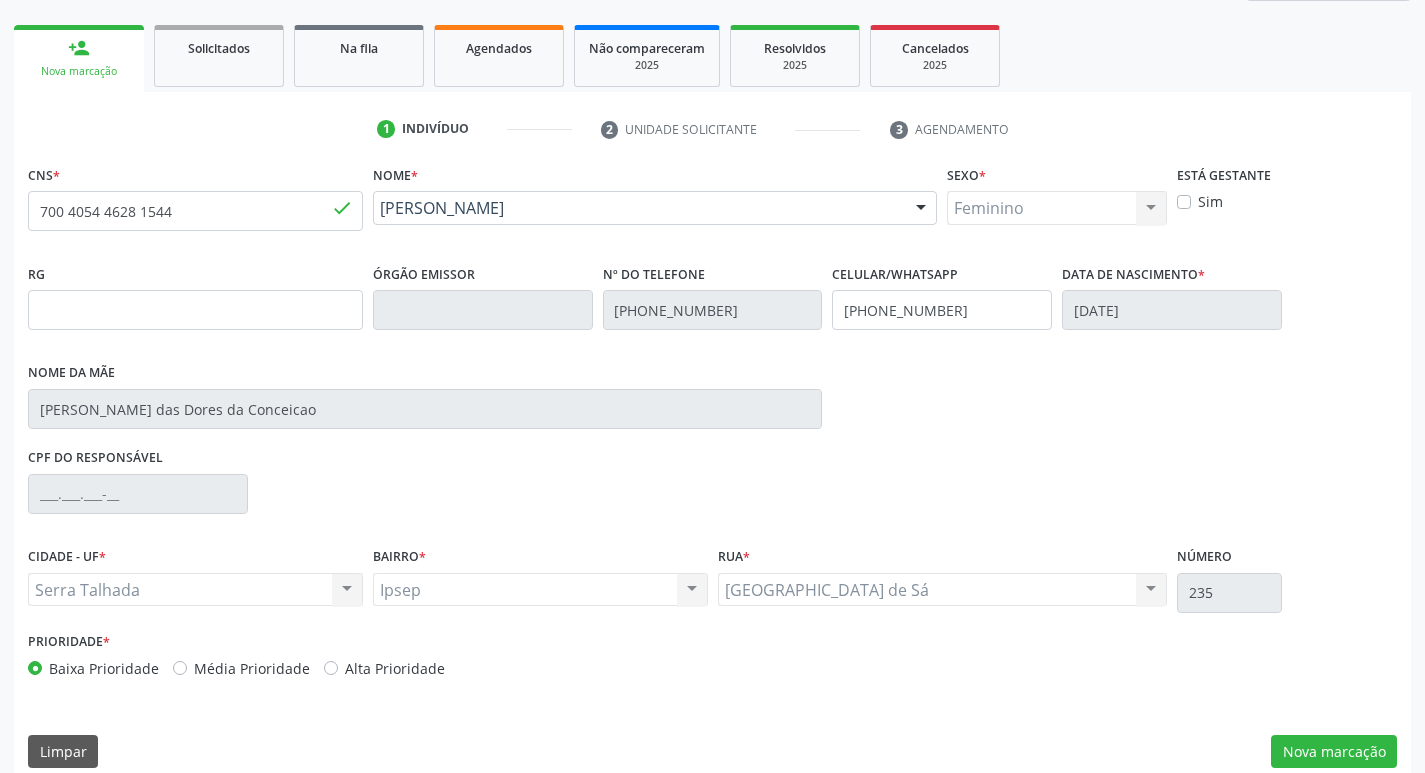 scroll, scrollTop: 297, scrollLeft: 0, axis: vertical 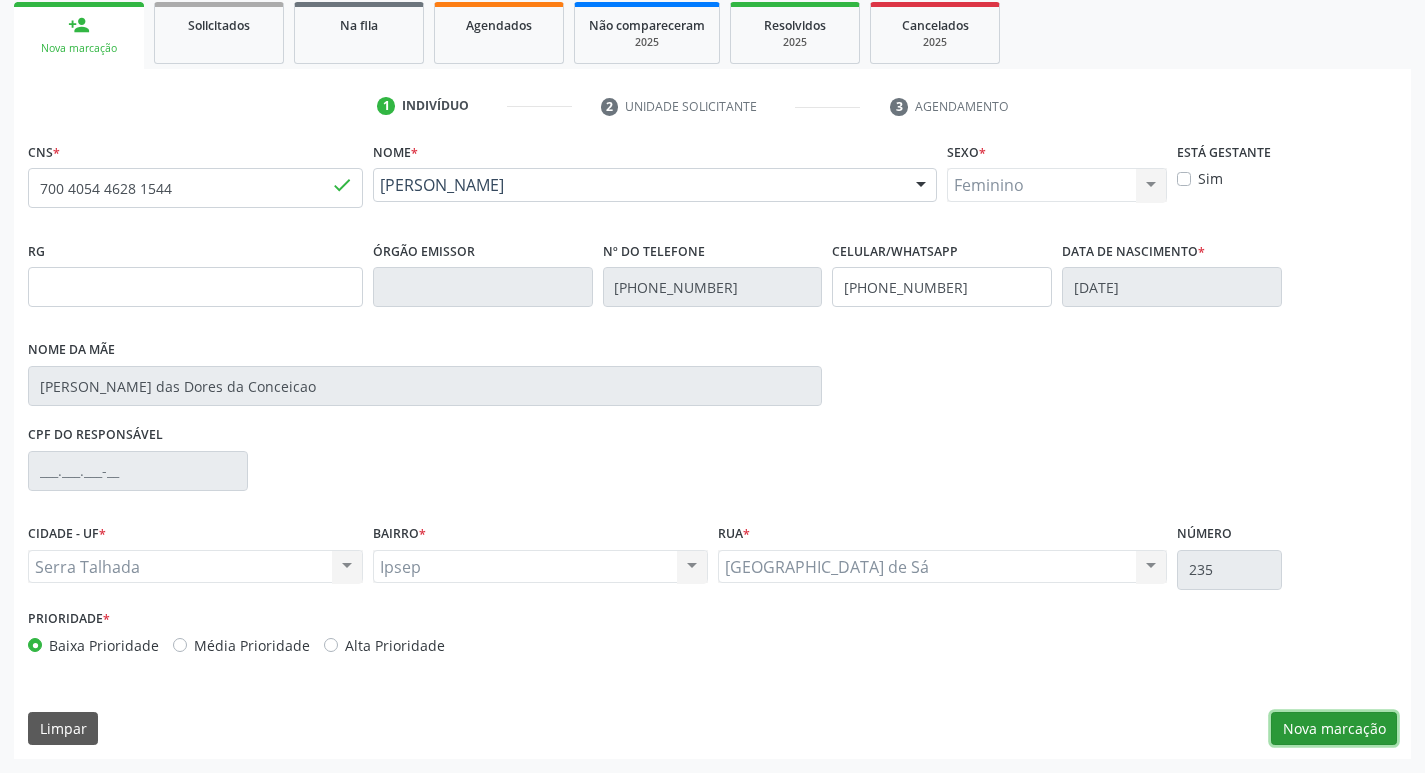 click on "Nova marcação" at bounding box center [1334, 729] 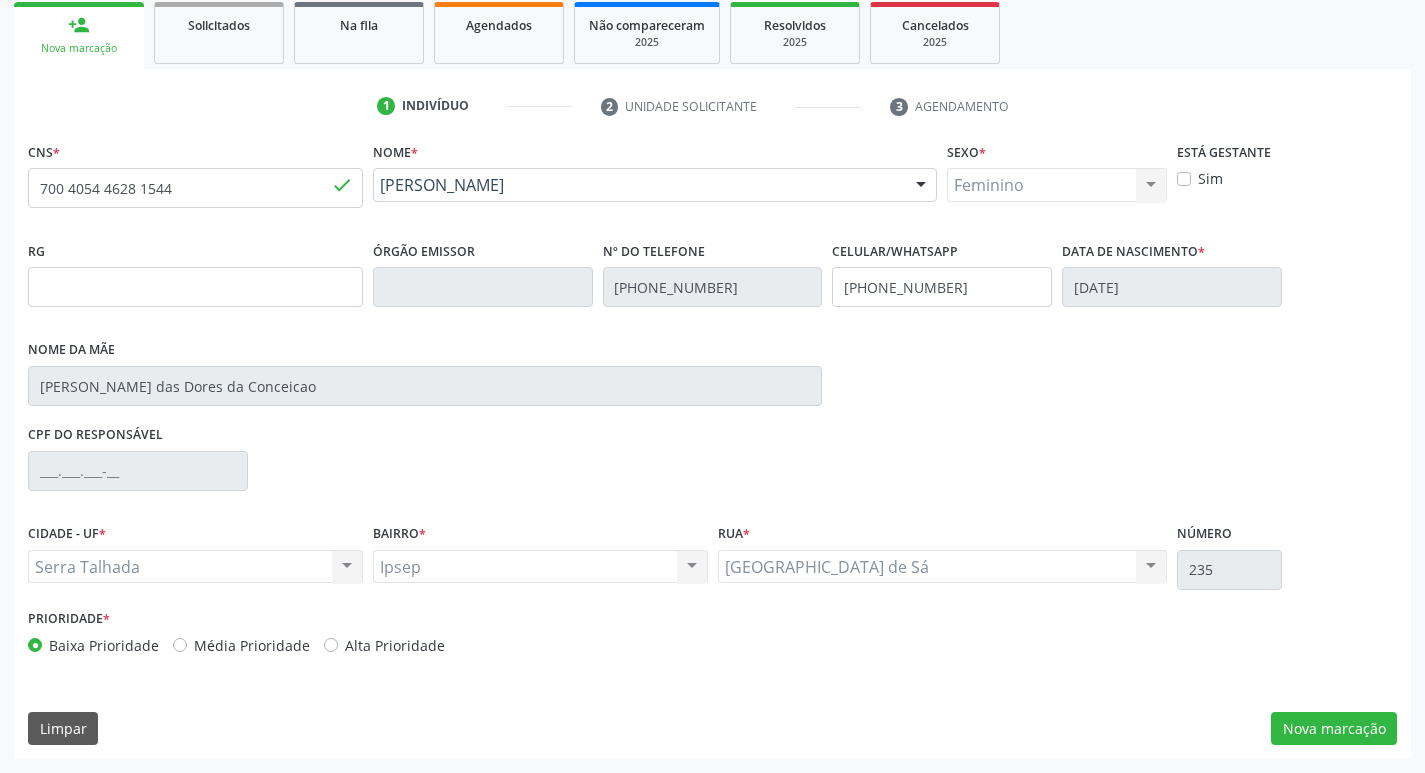 scroll, scrollTop: 133, scrollLeft: 0, axis: vertical 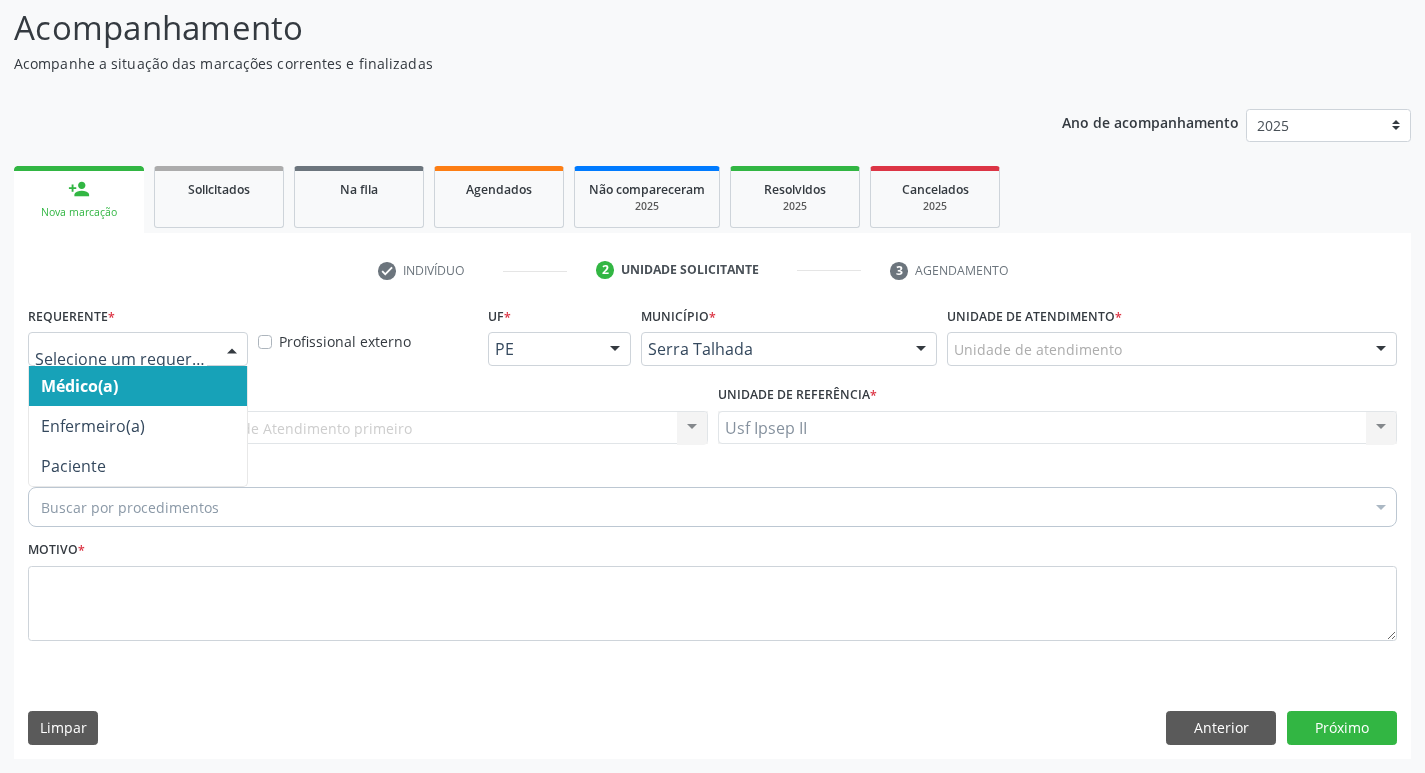 click at bounding box center (232, 350) 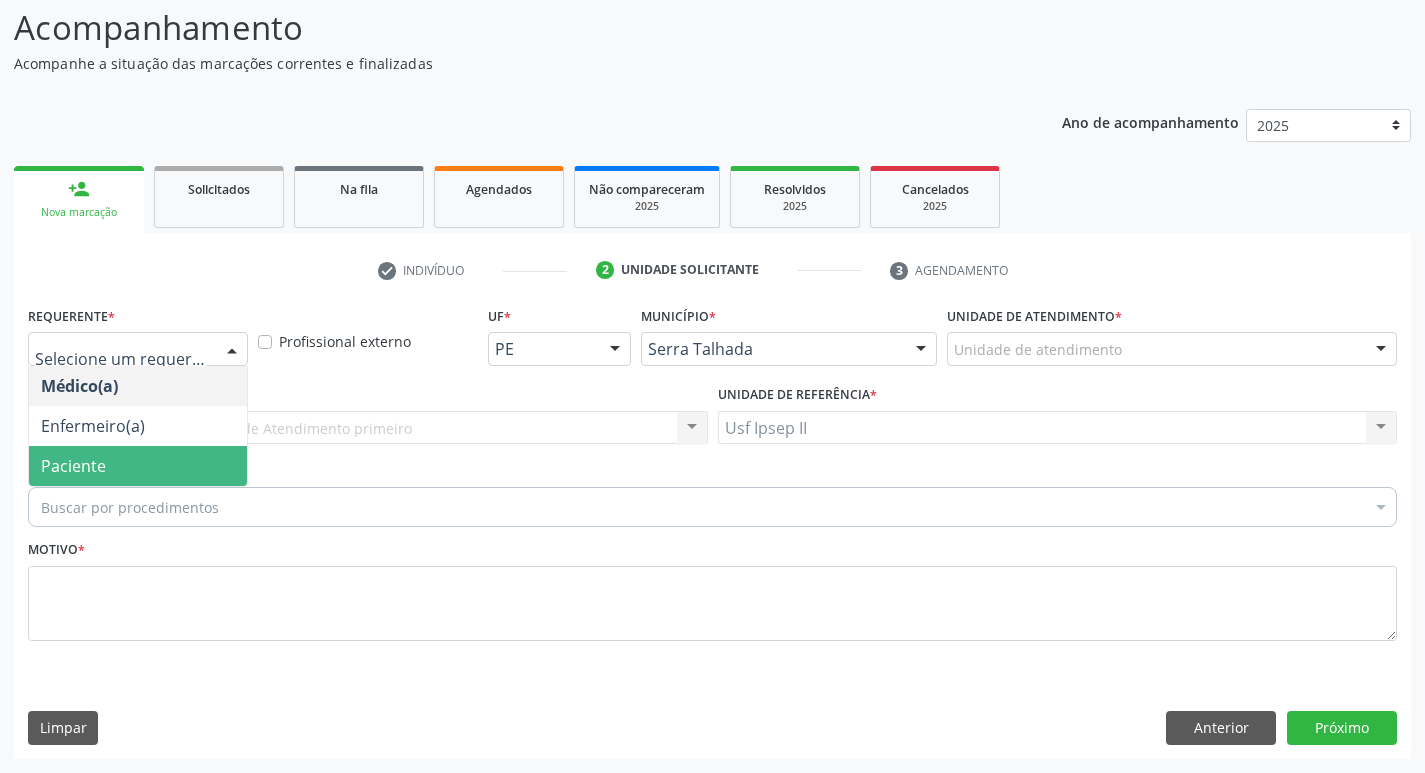 click on "Paciente" at bounding box center [73, 466] 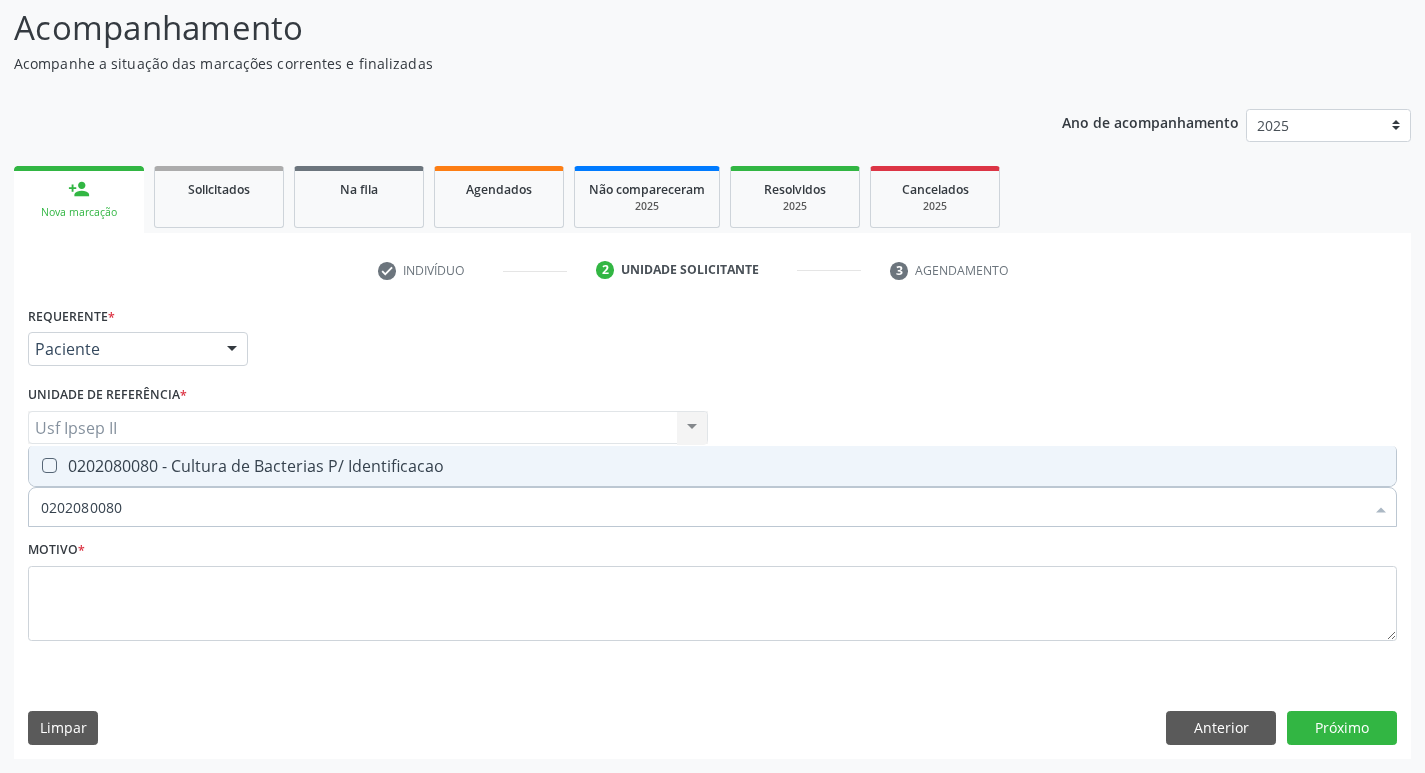 click on "0202080080 - Cultura de Bacterias P/ Identificacao" at bounding box center (712, 466) 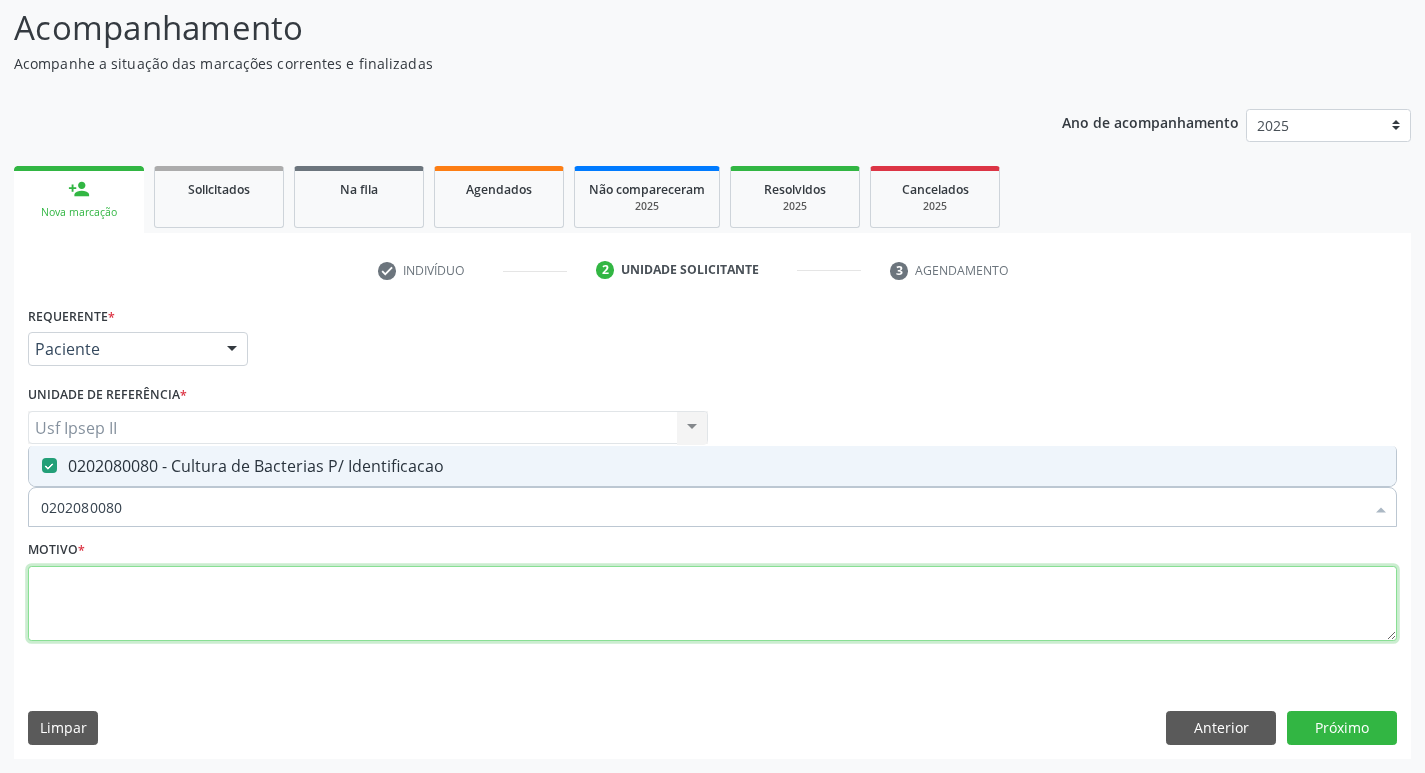 click at bounding box center (712, 604) 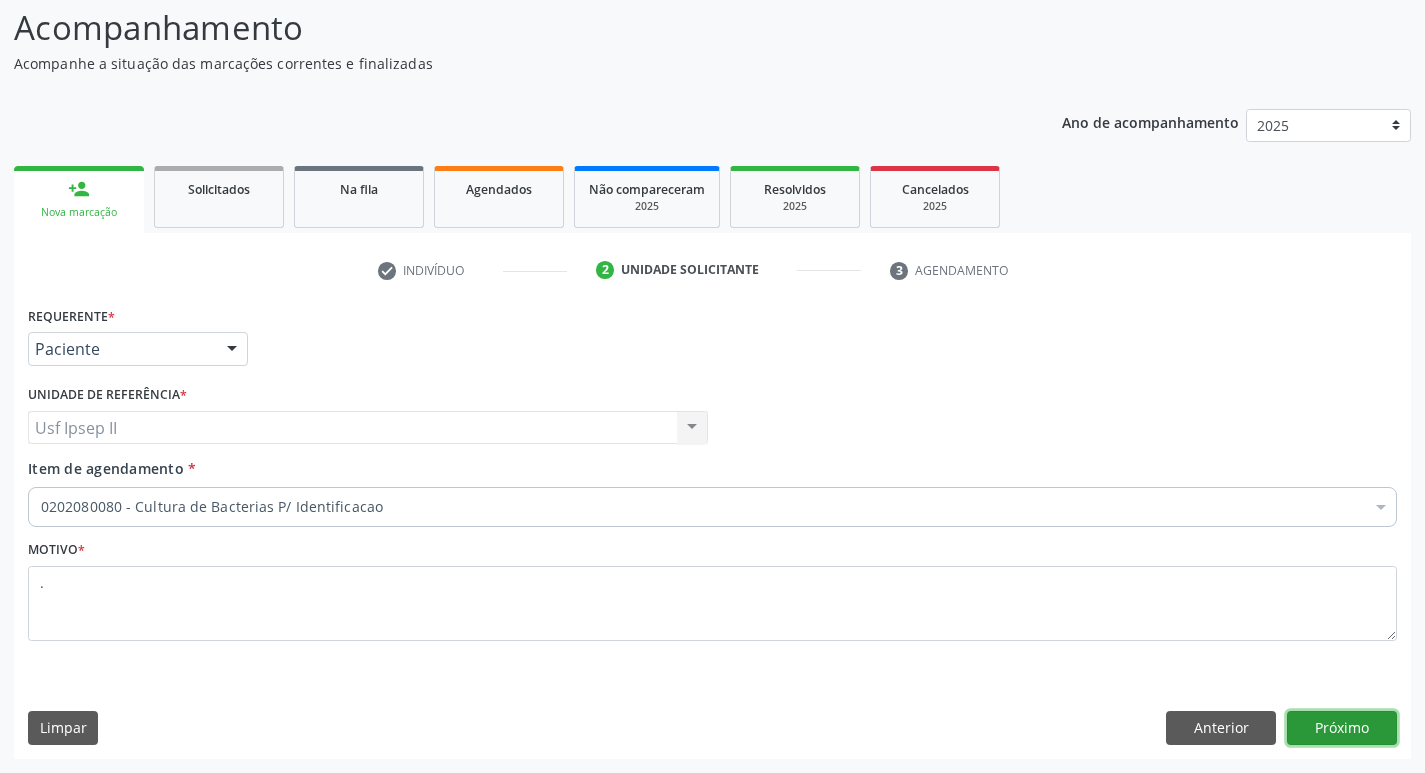 click on "Próximo" at bounding box center [1342, 728] 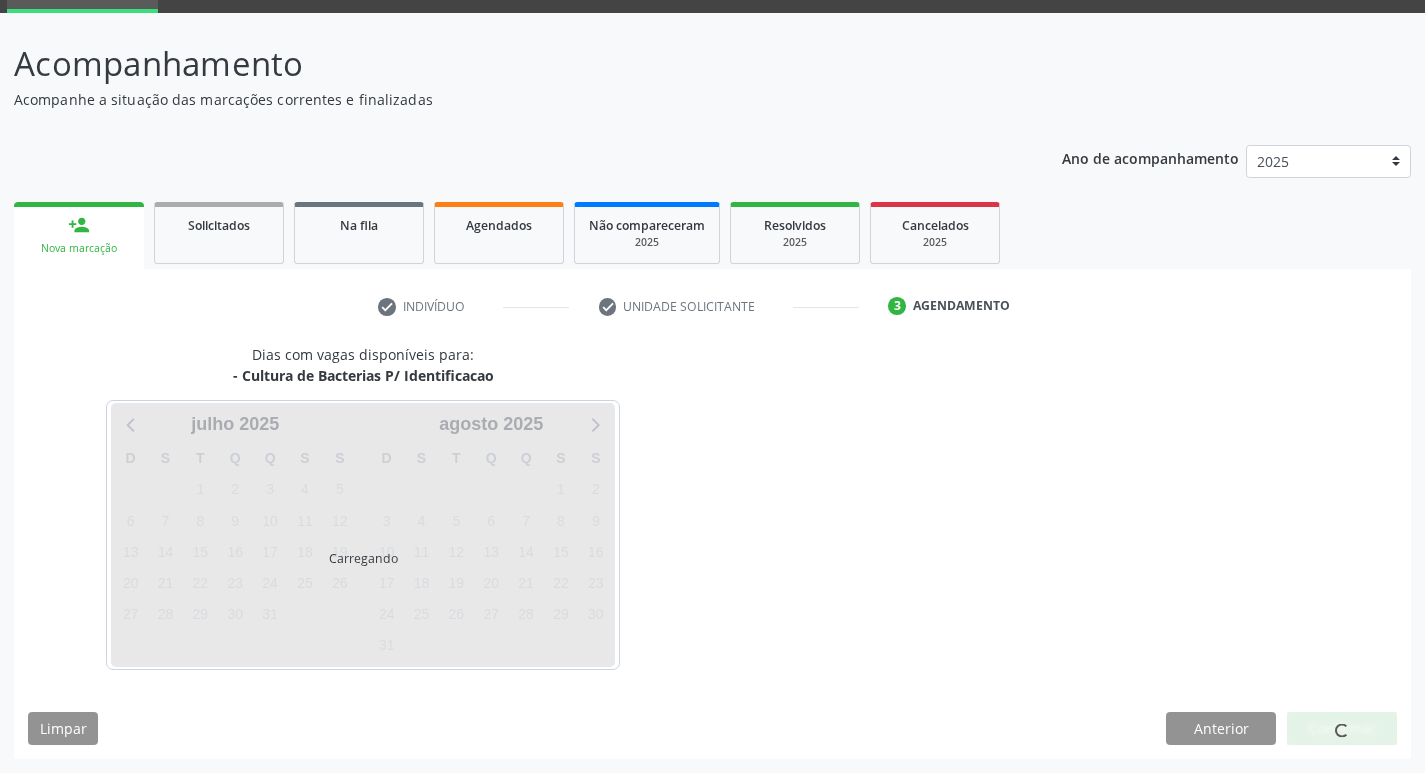 scroll, scrollTop: 97, scrollLeft: 0, axis: vertical 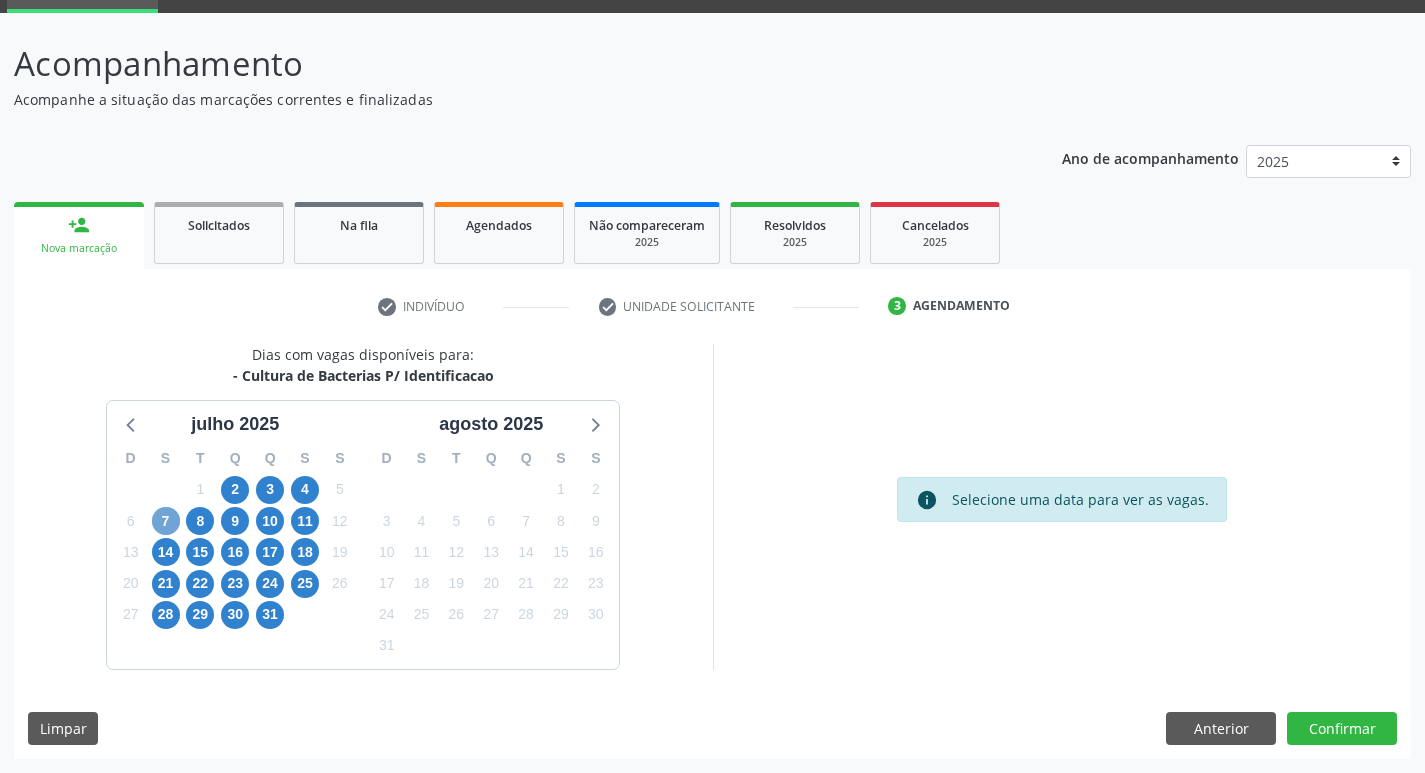 click on "7" at bounding box center [166, 521] 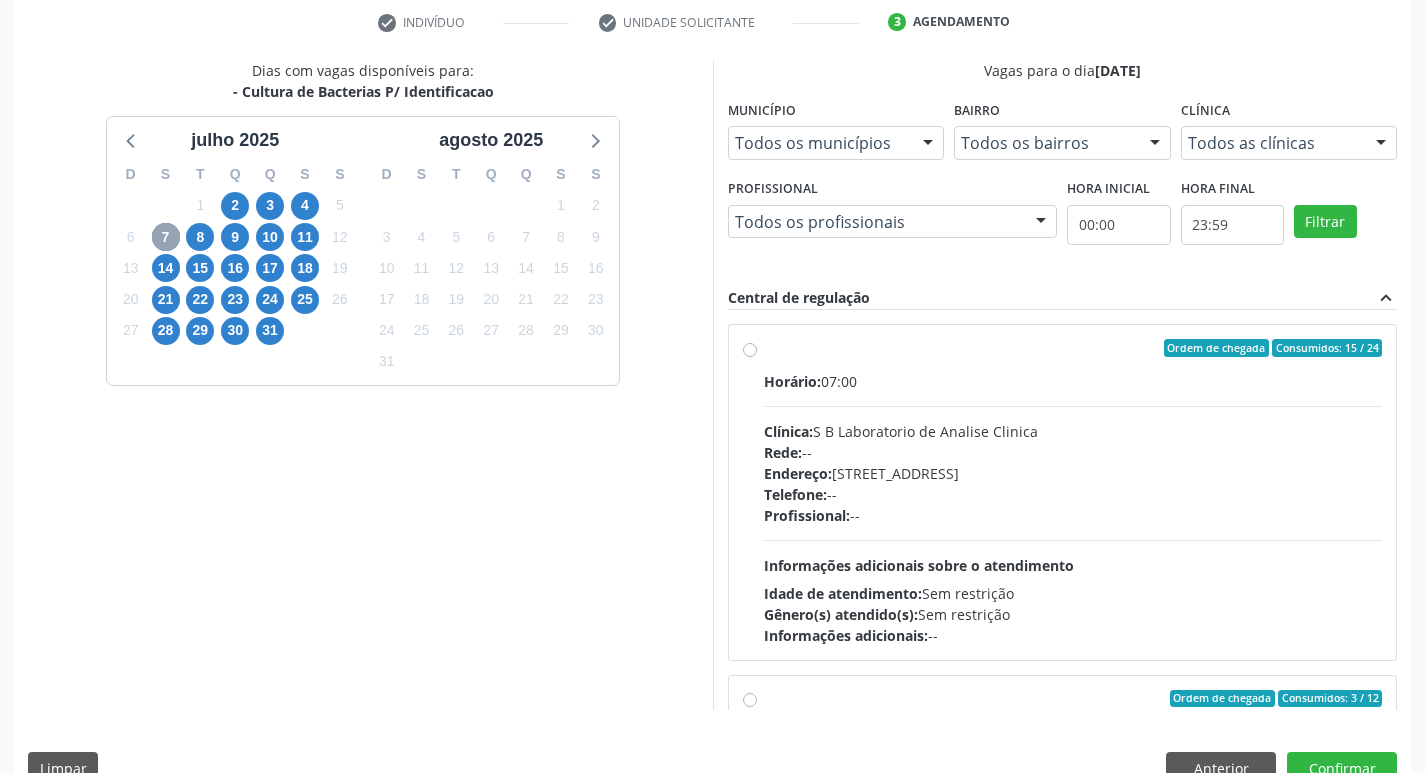 scroll, scrollTop: 397, scrollLeft: 0, axis: vertical 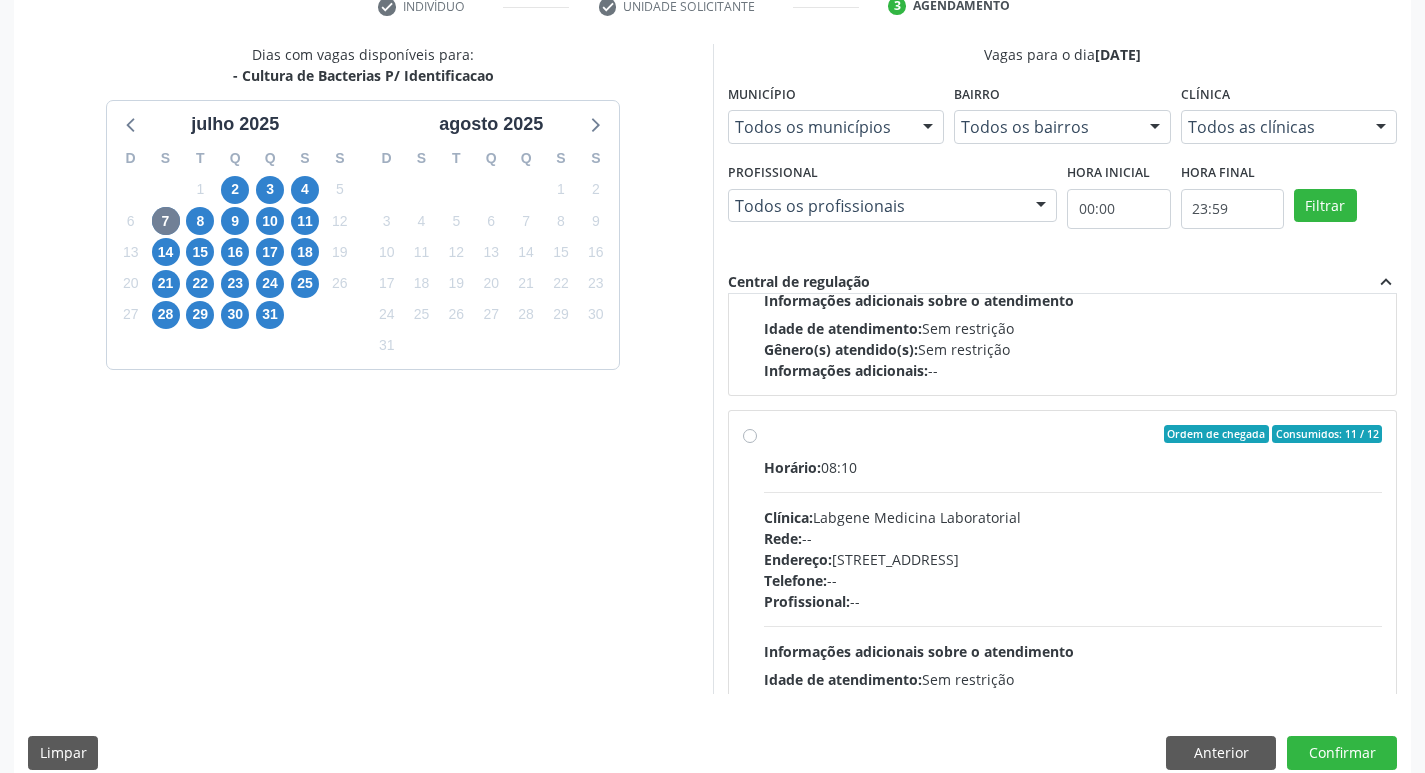 click on "Ordem de chegada
Consumidos: 11 / 12
Horário:   08:10
Clínica:  Labgene Medicina Laboratorial
Rede:
--
Endereço:   [STREET_ADDRESS]
Telefone:   --
Profissional:
--
Informações adicionais sobre o atendimento
Idade de atendimento:
Sem restrição
Gênero(s) atendido(s):
Sem restrição
Informações adicionais:
--" at bounding box center [1073, 578] 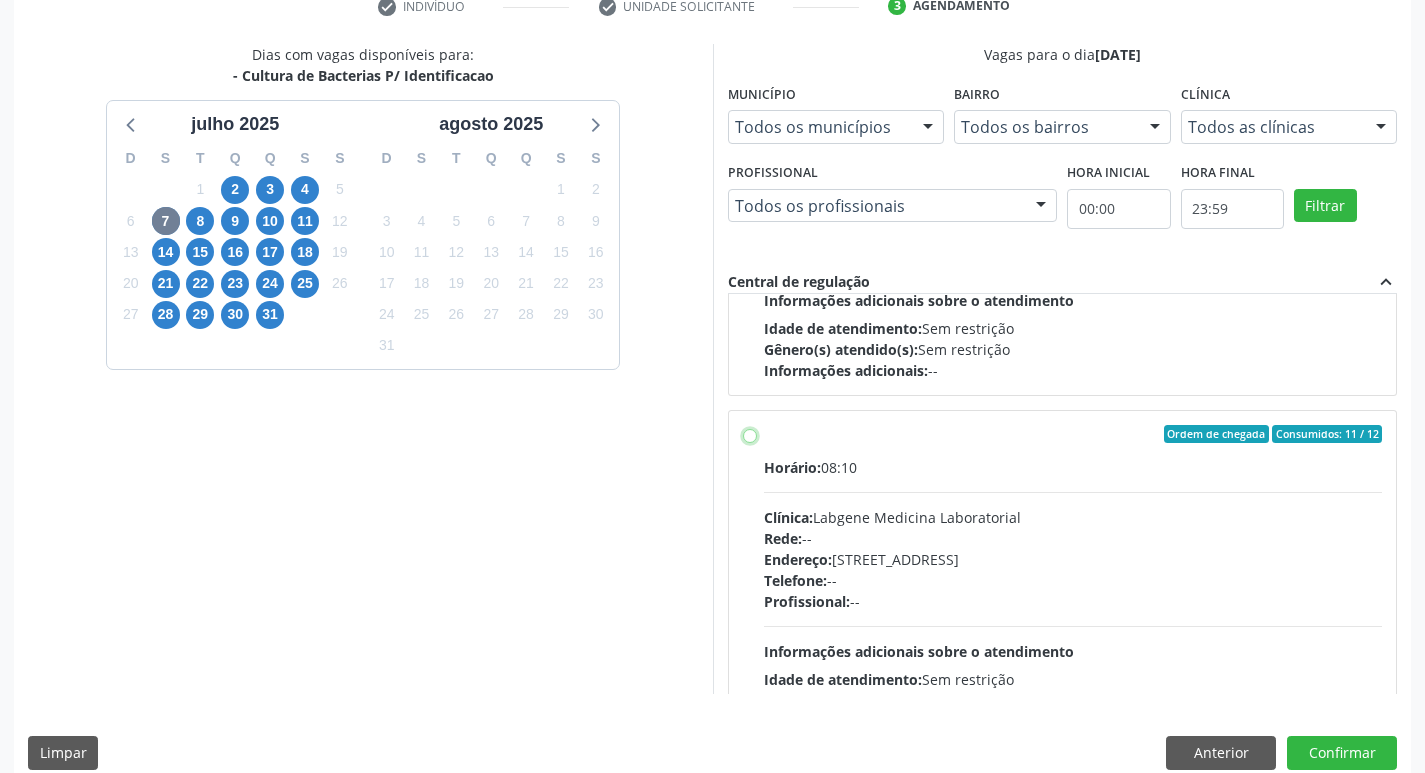 click on "Ordem de chegada
Consumidos: 11 / 12
Horário:   08:10
Clínica:  Labgene Medicina Laboratorial
Rede:
--
Endereço:   [STREET_ADDRESS]
Telefone:   --
Profissional:
--
Informações adicionais sobre o atendimento
Idade de atendimento:
Sem restrição
Gênero(s) atendido(s):
Sem restrição
Informações adicionais:
--" at bounding box center [750, 434] 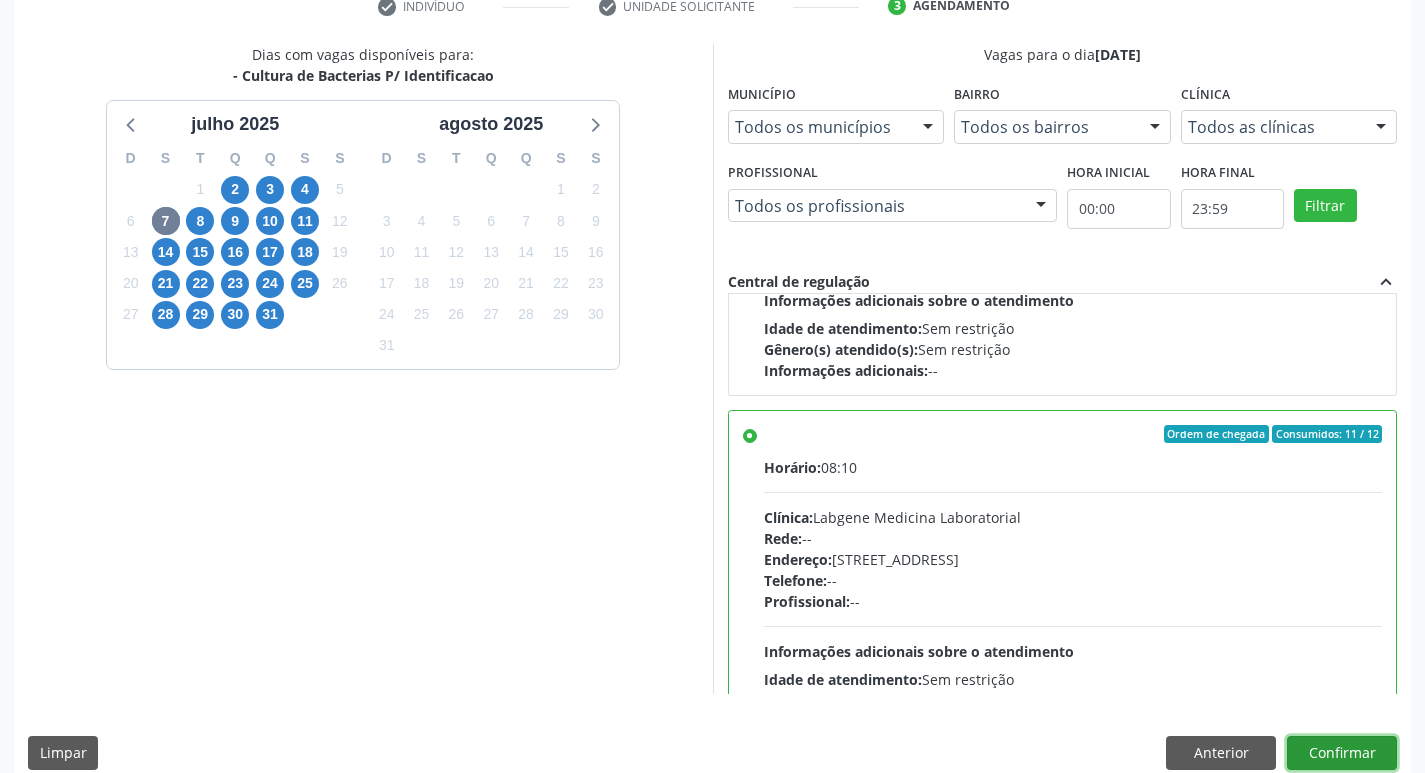 click on "Confirmar" at bounding box center (1342, 753) 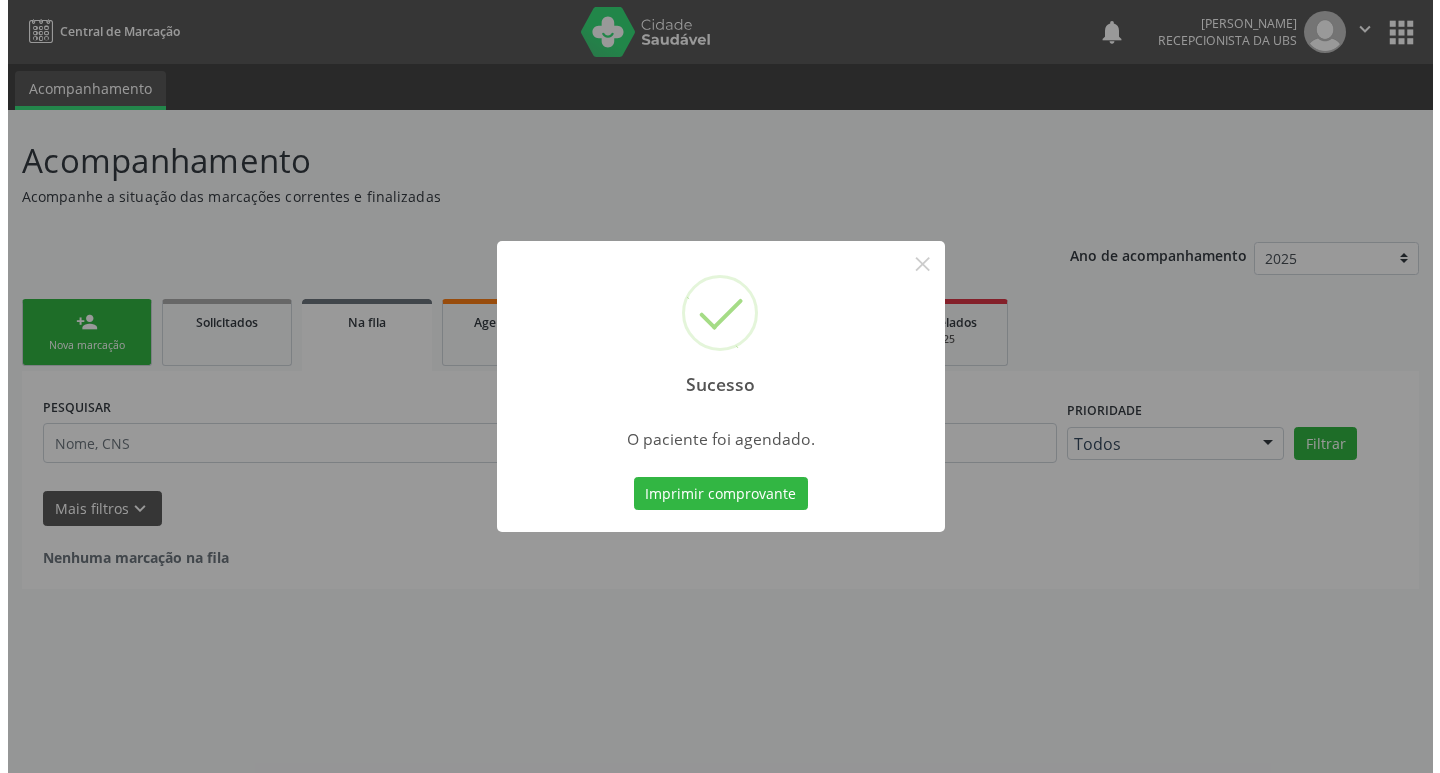 scroll, scrollTop: 0, scrollLeft: 0, axis: both 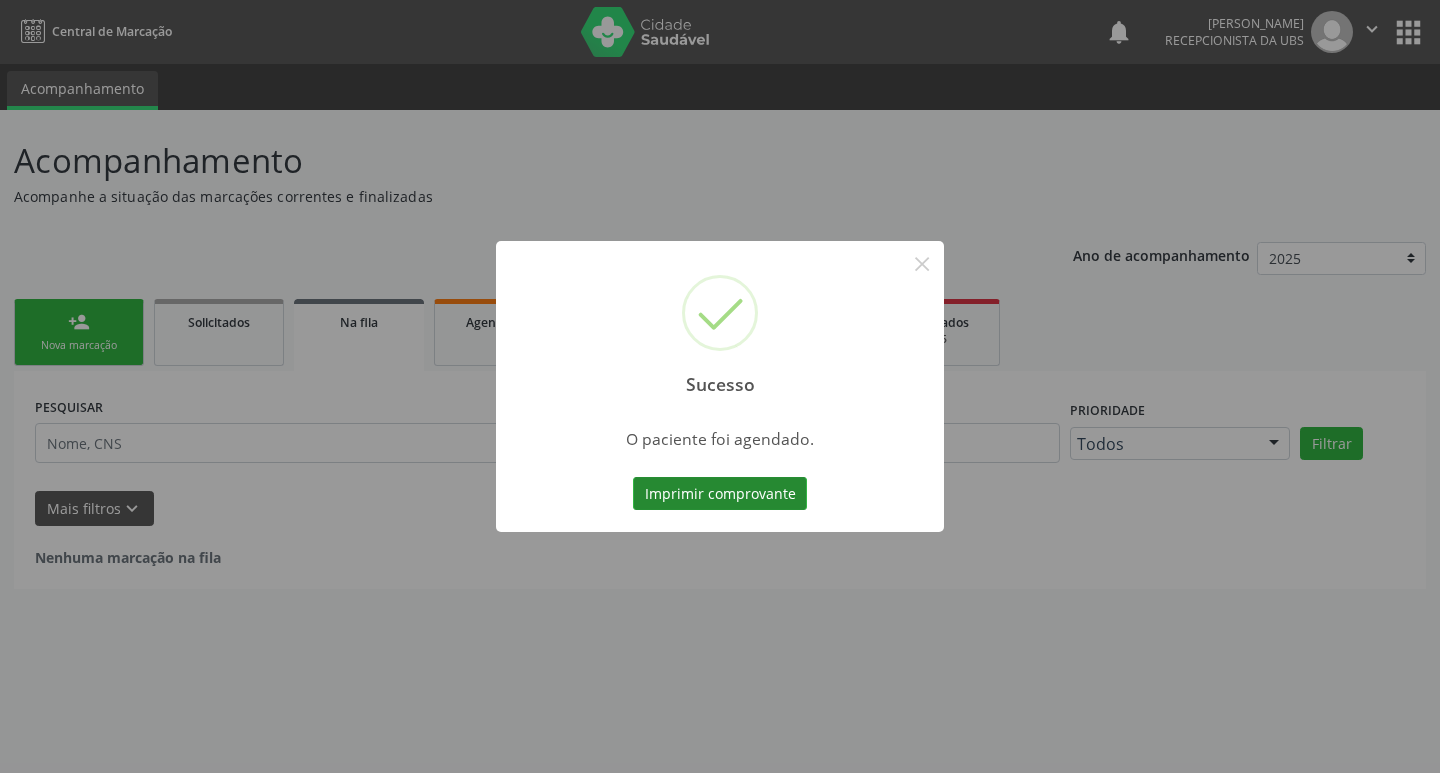 click on "Imprimir comprovante" at bounding box center [720, 494] 